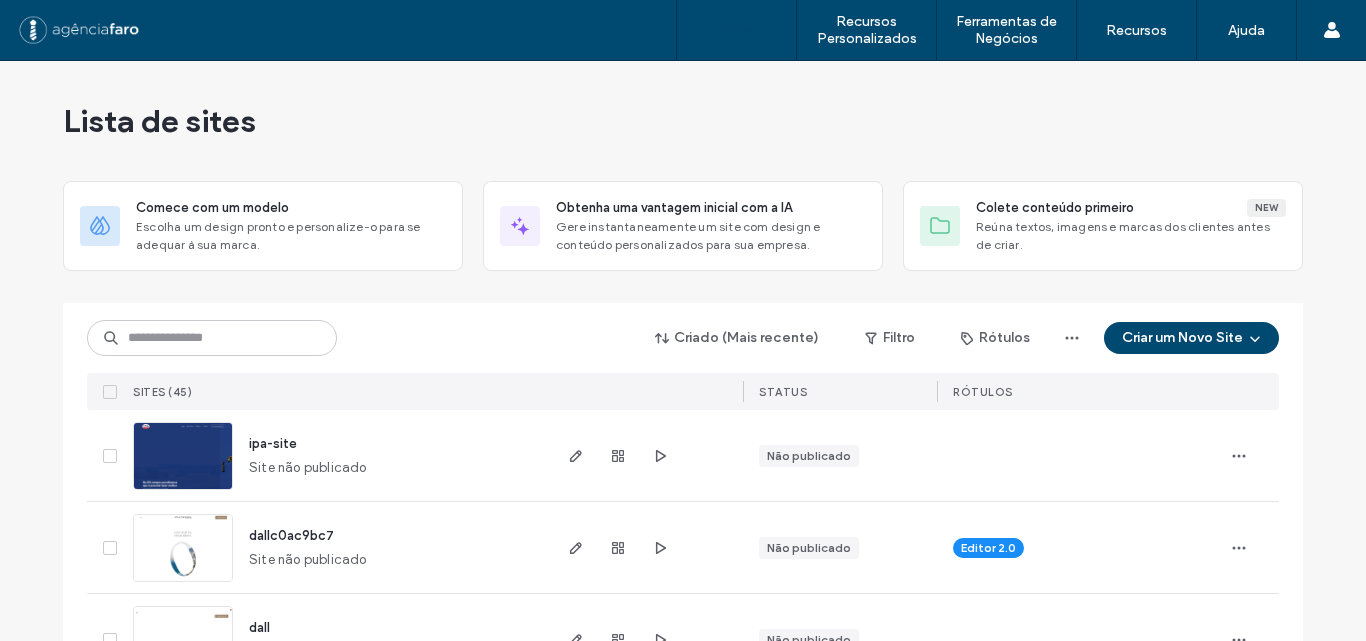 scroll, scrollTop: 0, scrollLeft: 0, axis: both 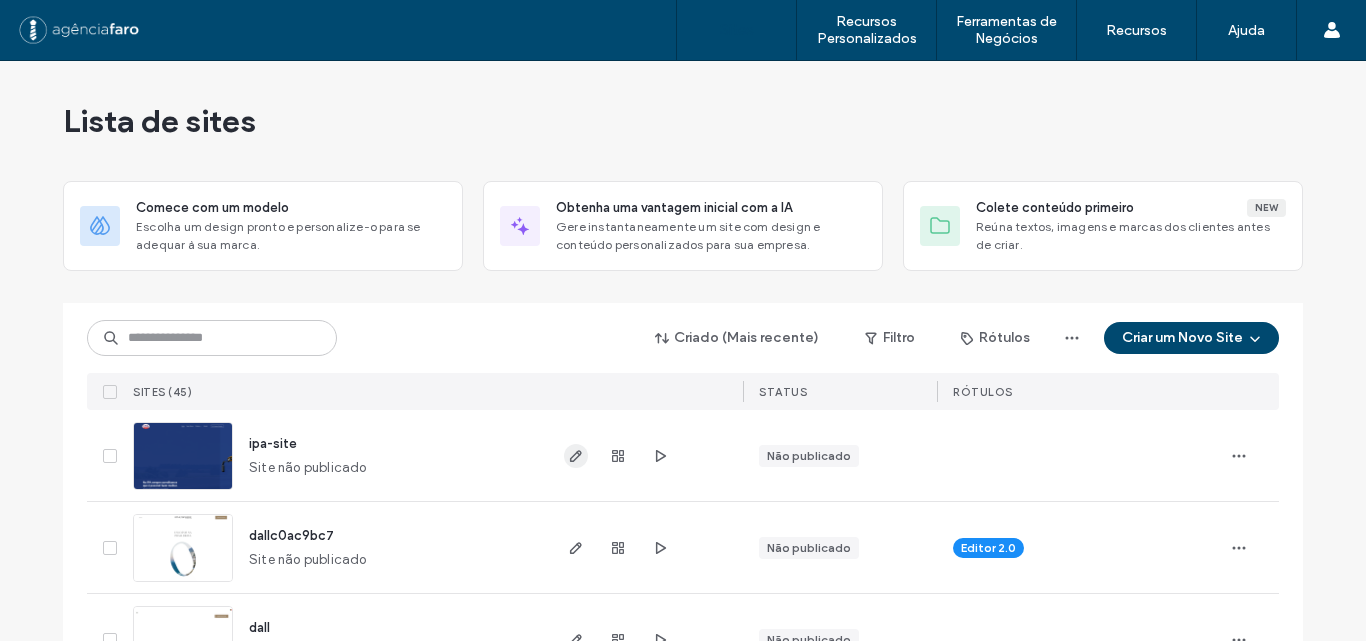 click at bounding box center [576, 456] 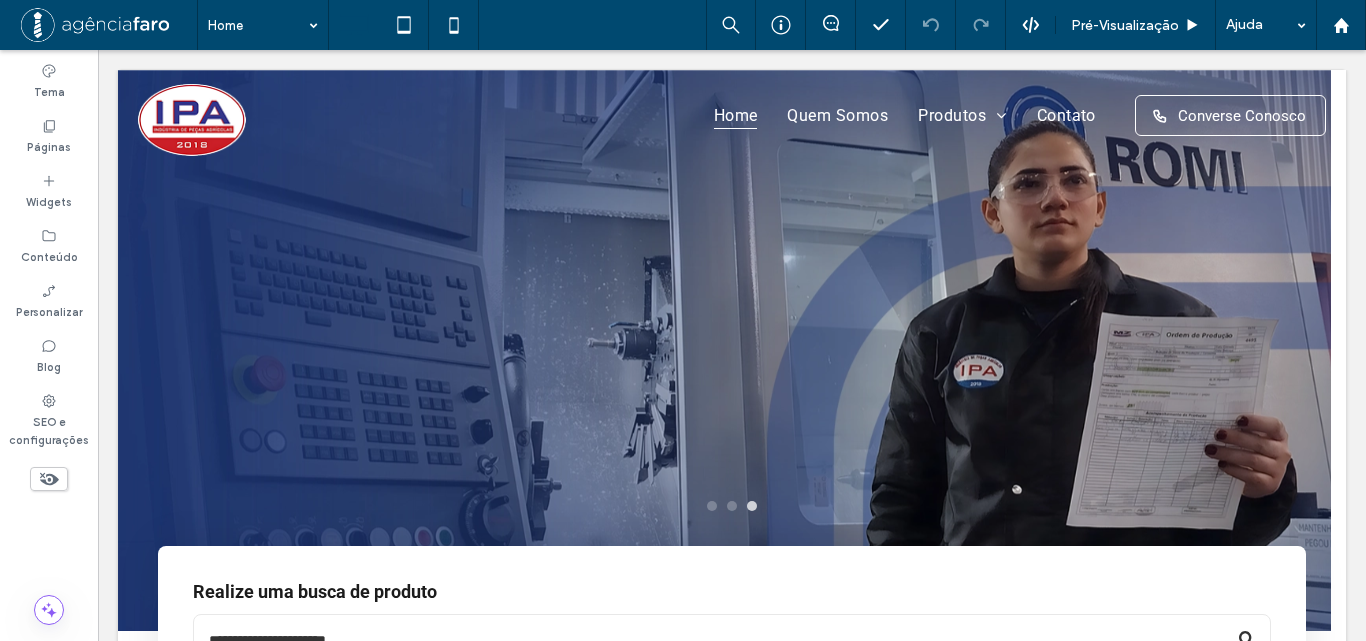 scroll, scrollTop: 0, scrollLeft: 0, axis: both 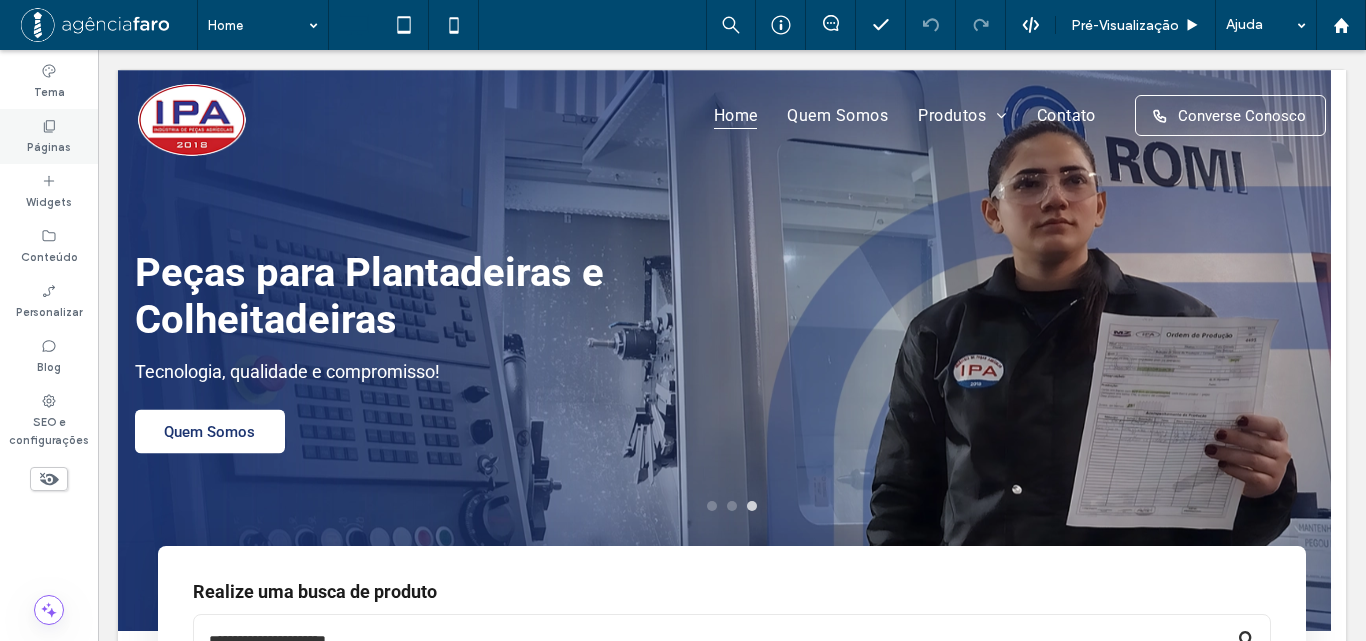 click on "Páginas" at bounding box center [49, 136] 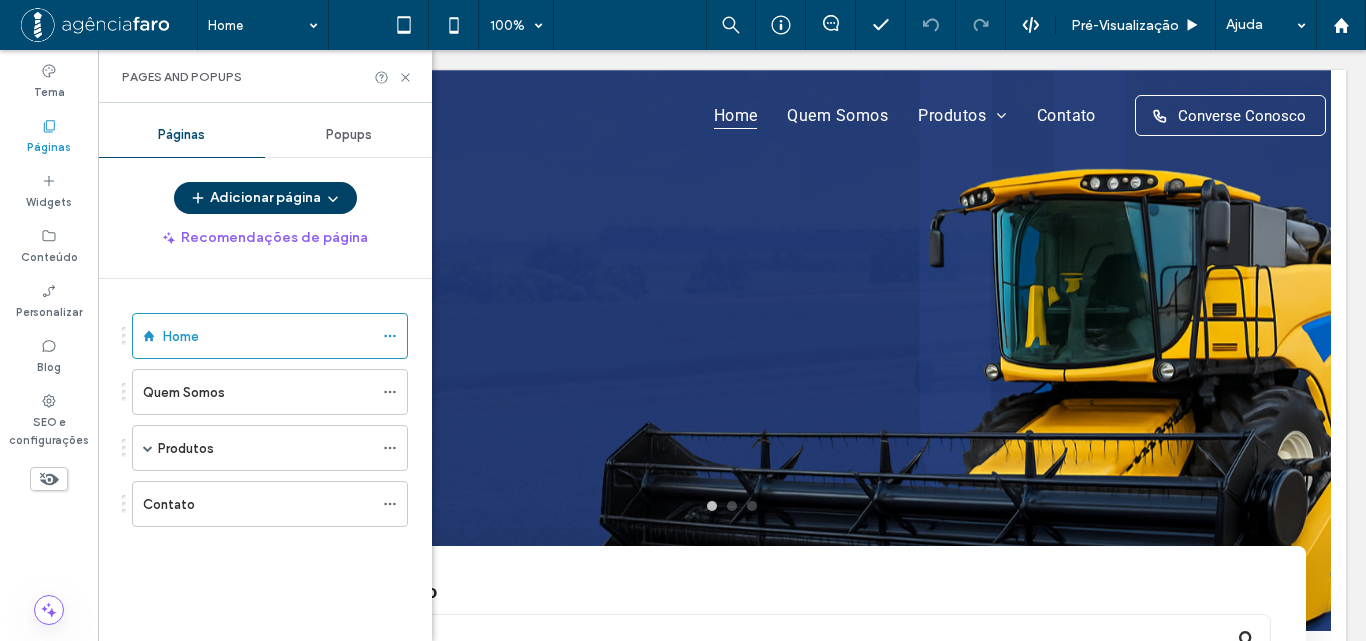 click at bounding box center (200, 198) 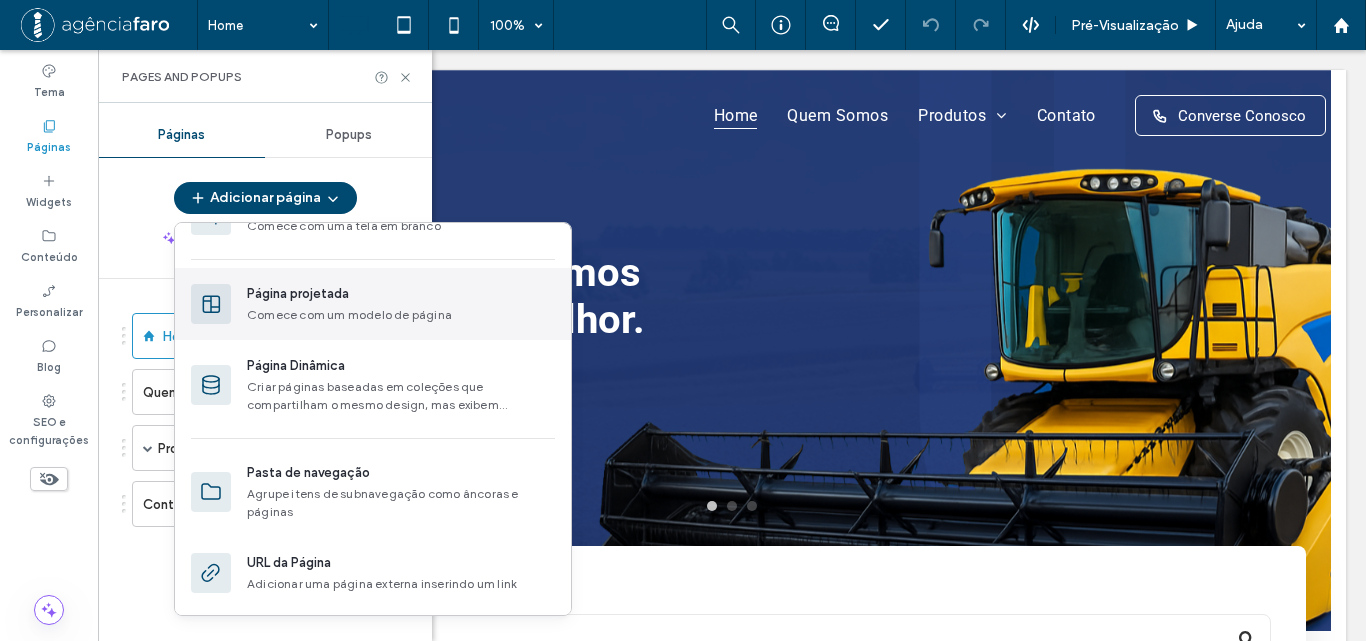 scroll, scrollTop: 126, scrollLeft: 0, axis: vertical 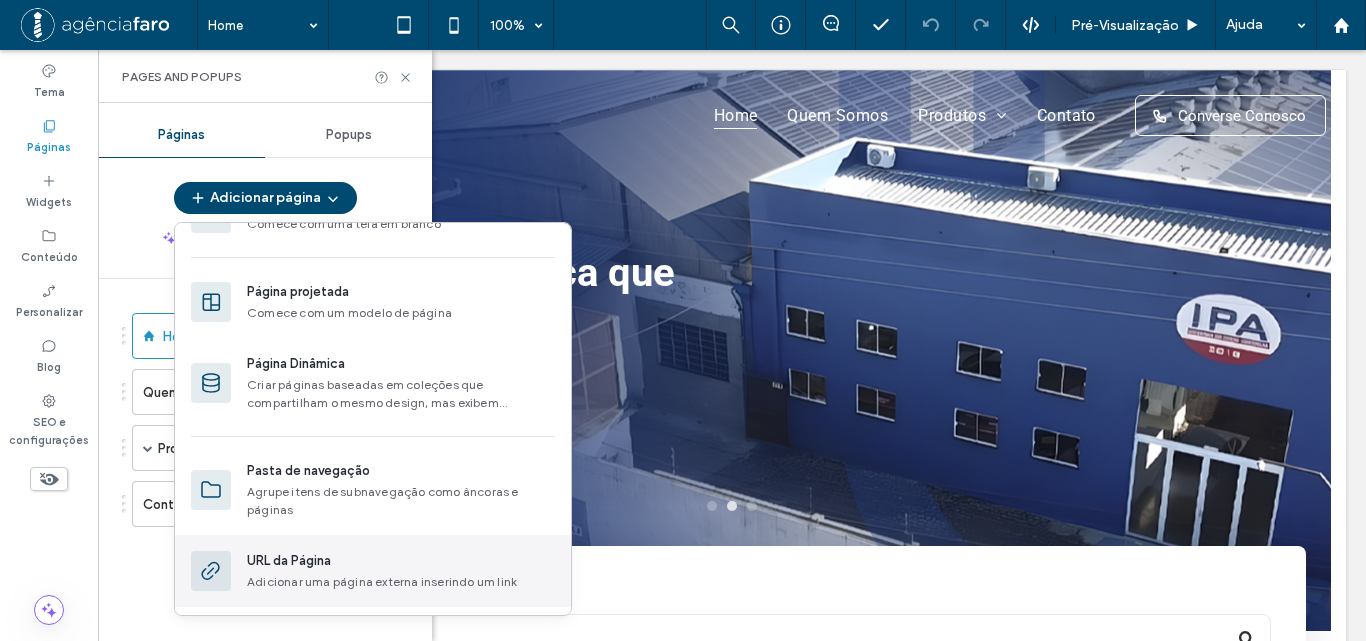 click on "URL da Página" at bounding box center [289, 561] 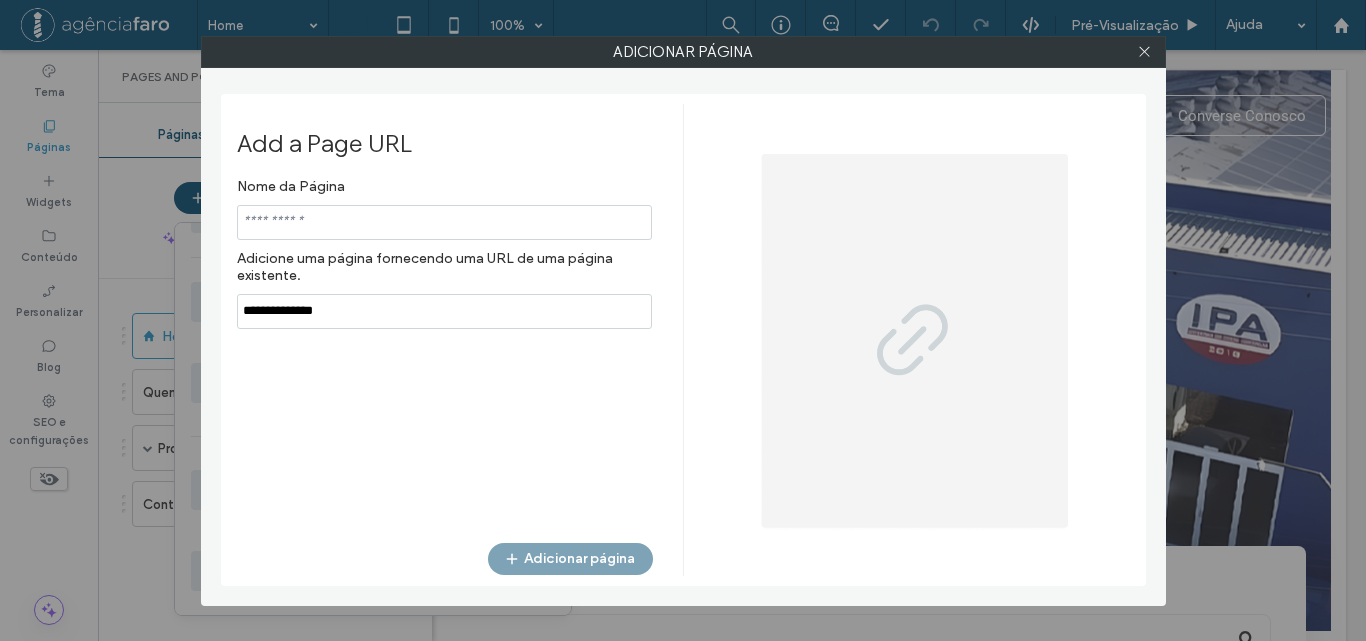 click 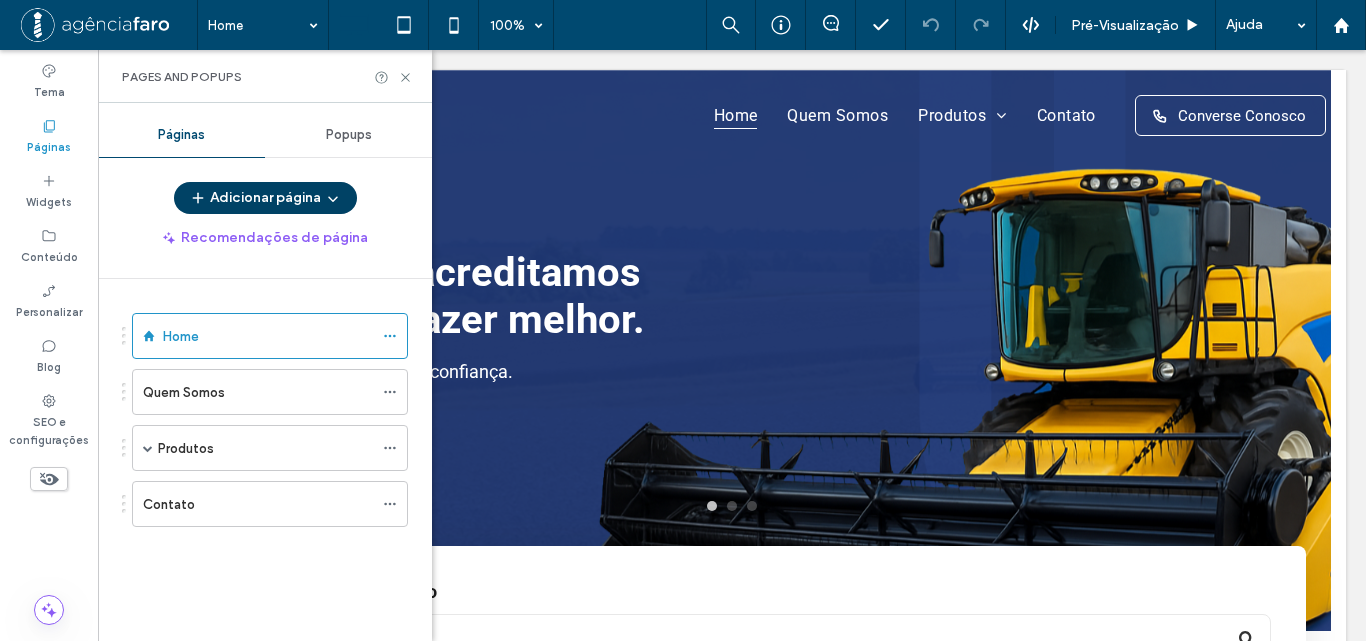 click 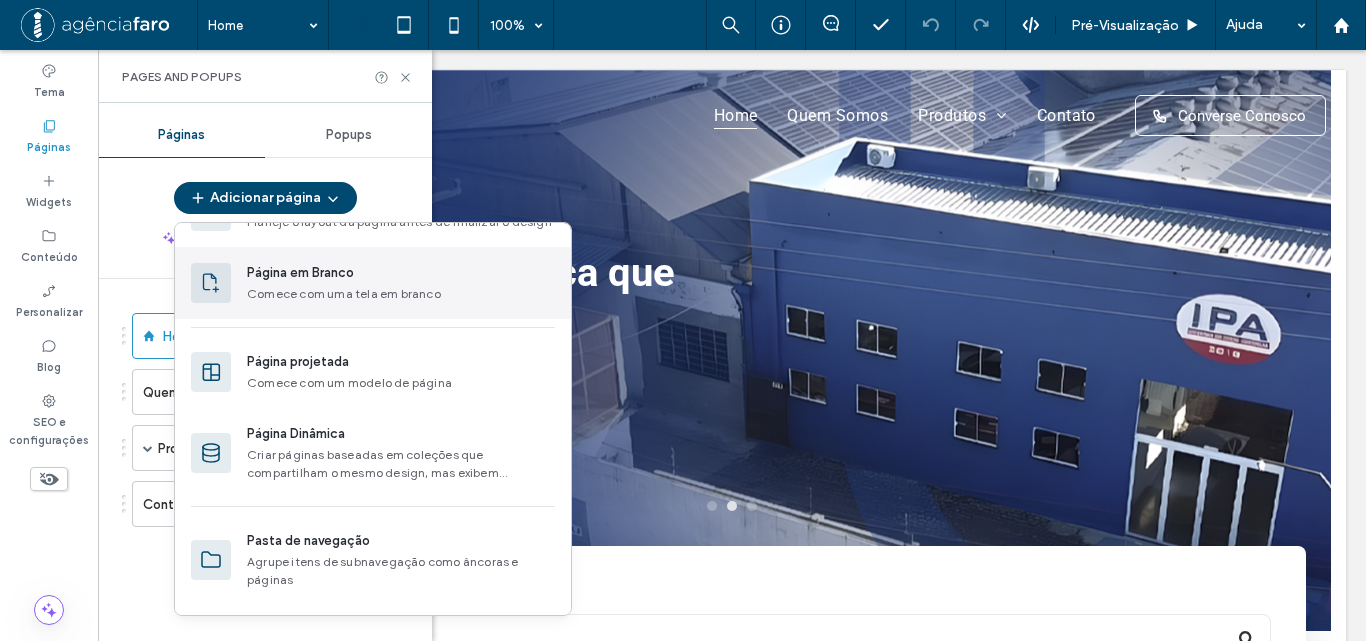 scroll, scrollTop: 0, scrollLeft: 0, axis: both 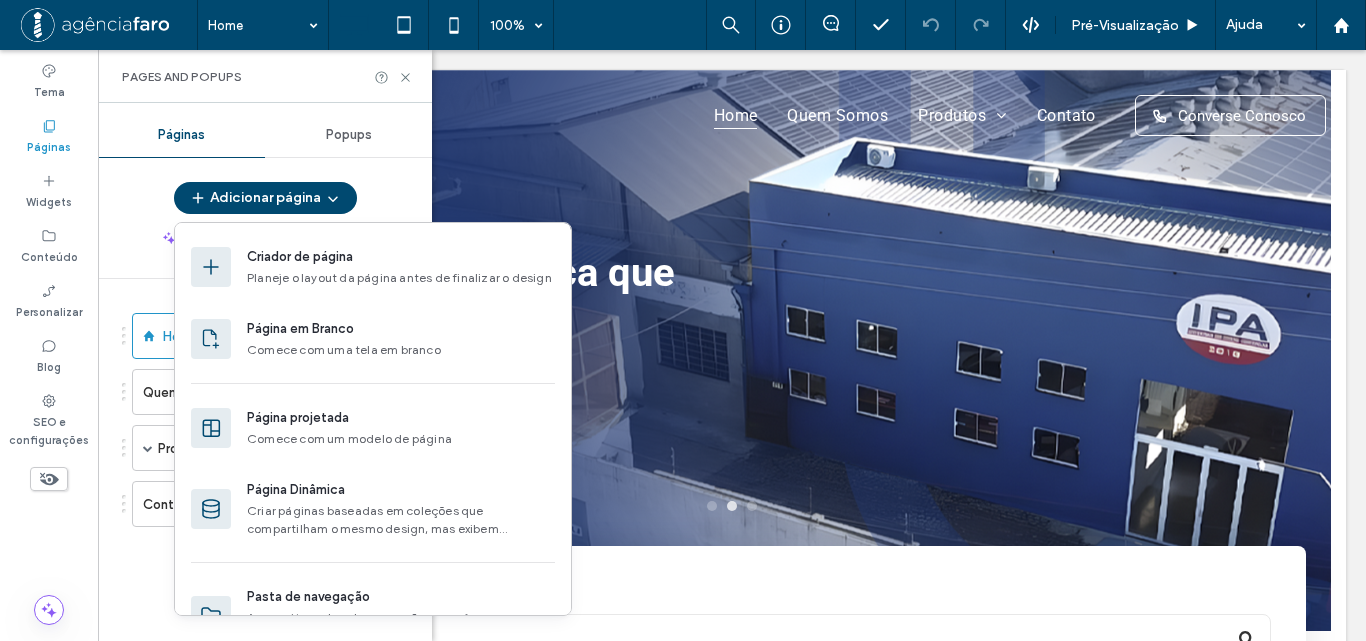 click on "Adicionar página Recomendações de página Home Quem Somos Produtos Case / New Holland Linha GTS Linha Imasa Linha Jacto Linha Jonh Deere Linha Kuhn Linha Macdon Linha Massey / Valtra Linha Semeato Linha Sfil Linha Vencetudo Contato" at bounding box center (265, 406) 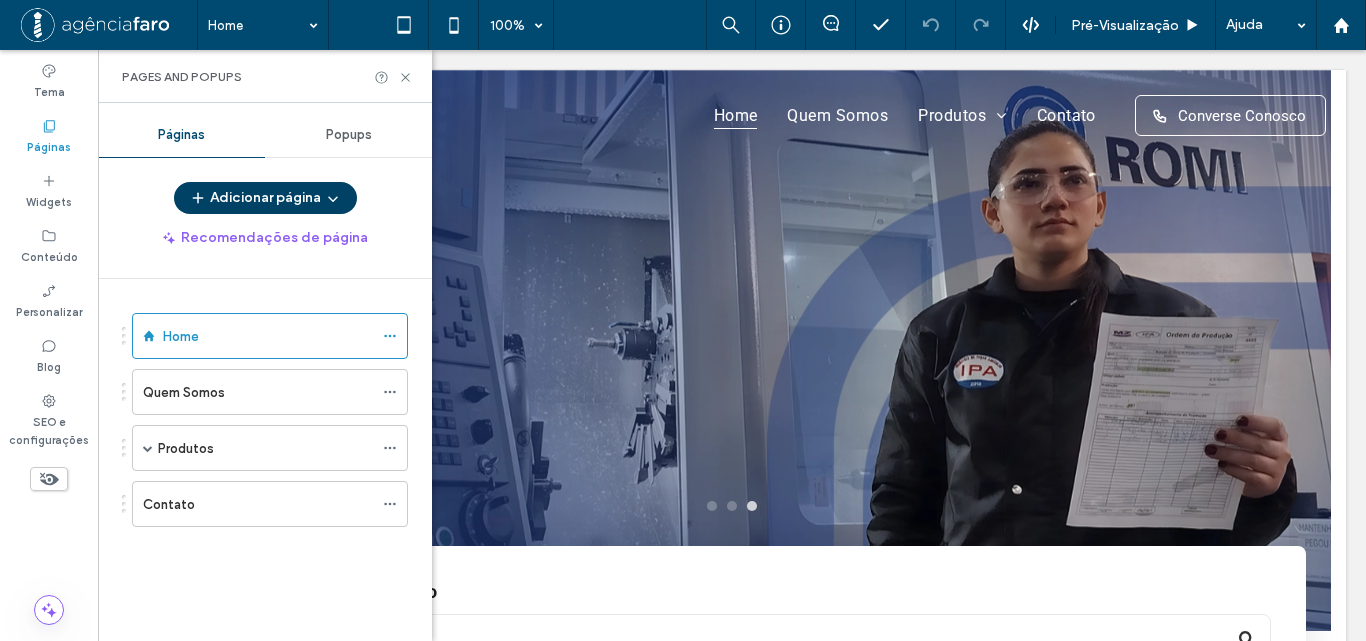 click 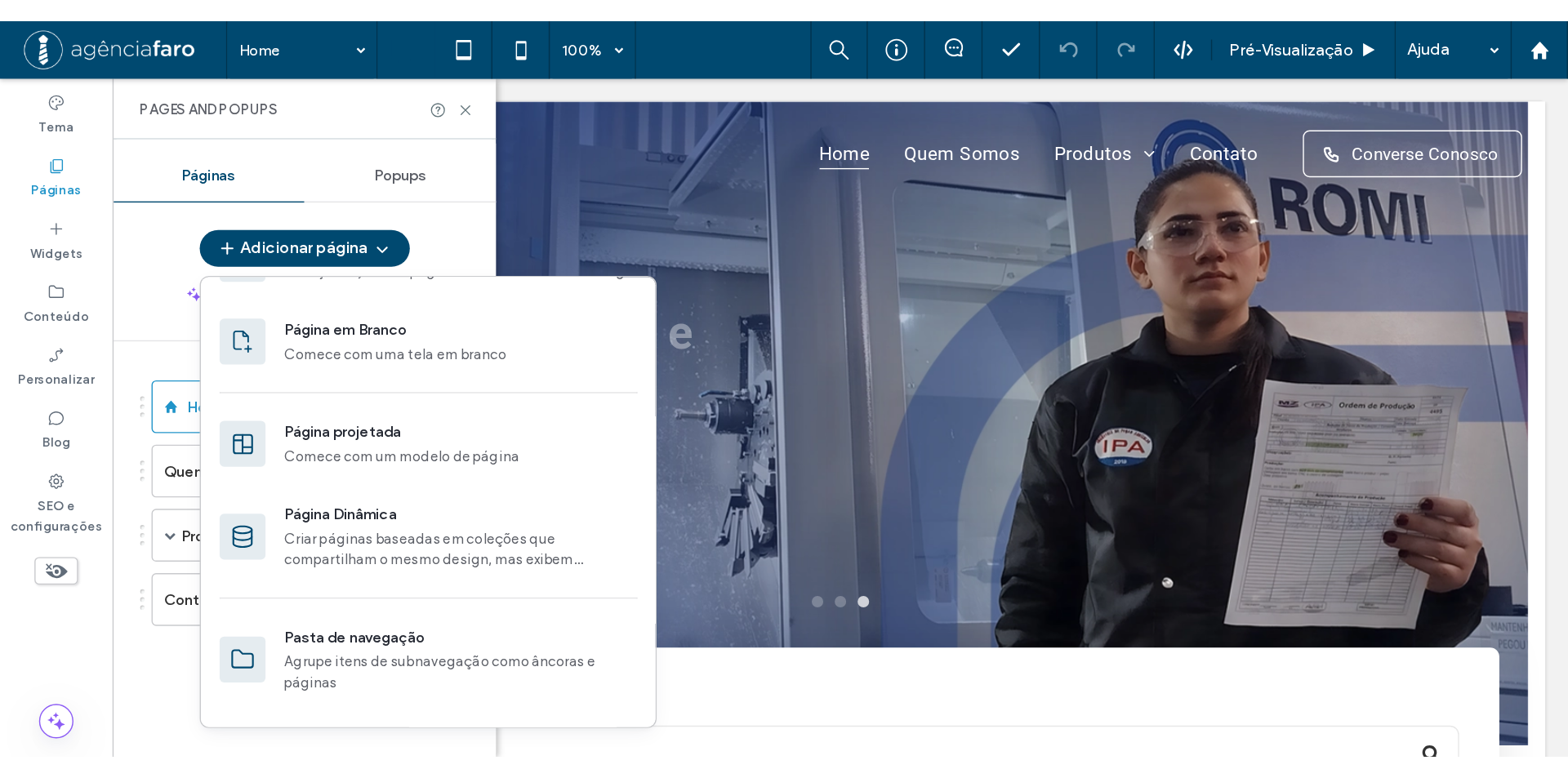 scroll, scrollTop: 103, scrollLeft: 0, axis: vertical 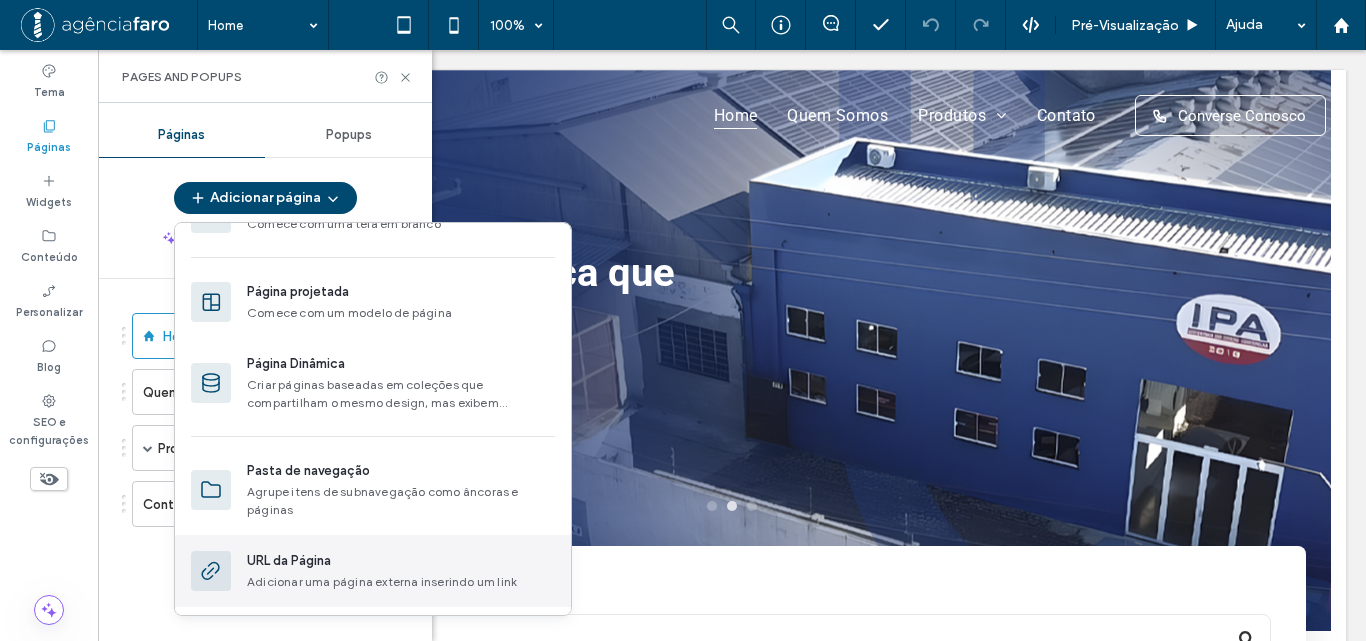 click on "URL da Página" at bounding box center [289, 561] 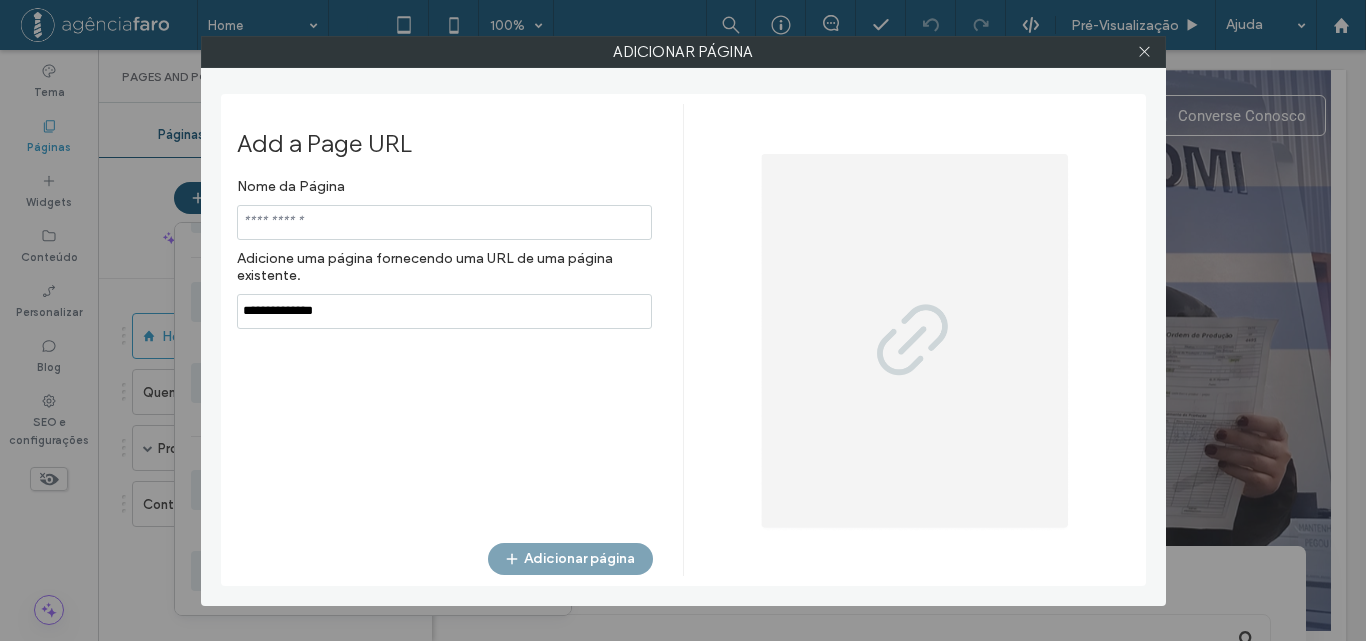 click at bounding box center [1145, 52] 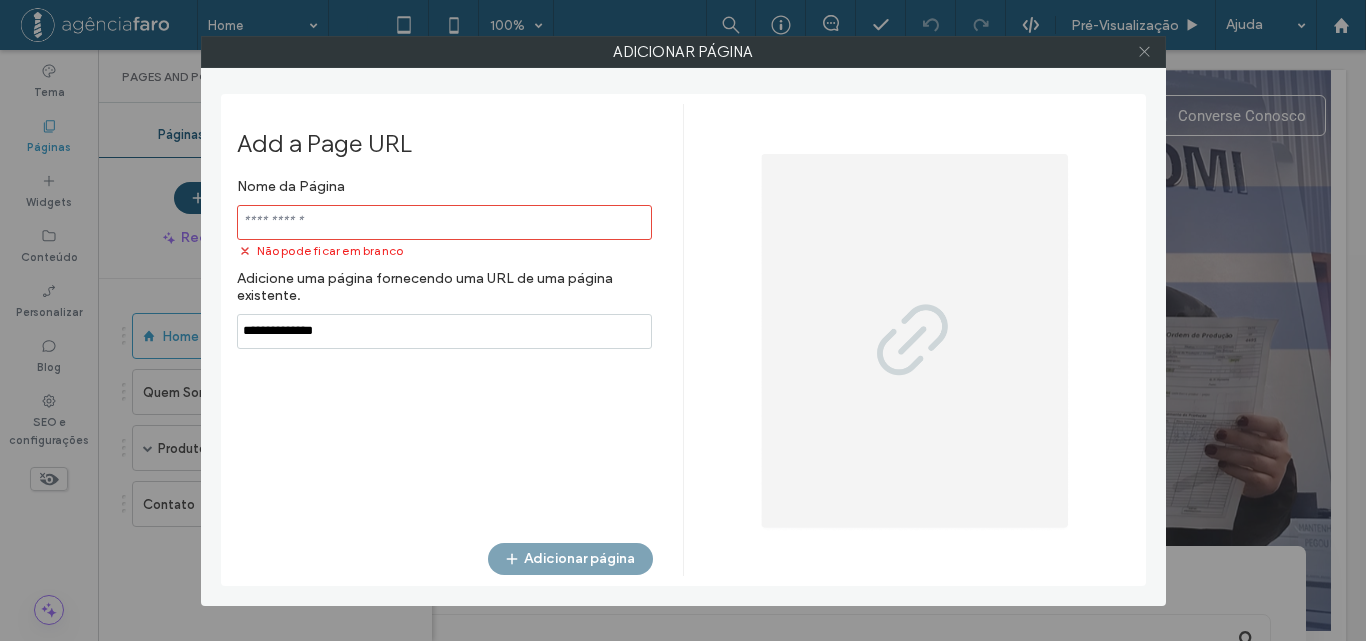 click 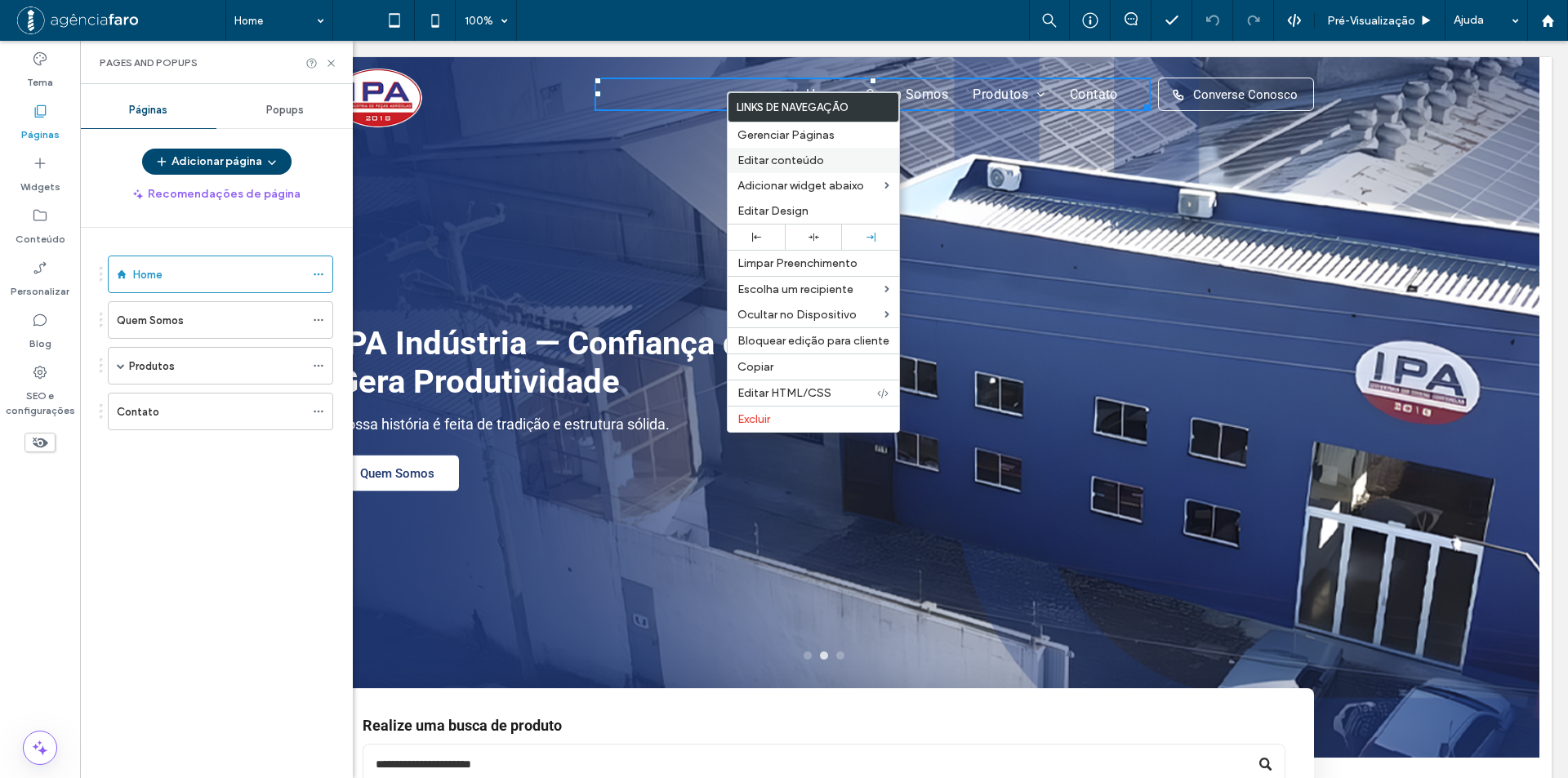 click on "Editar conteúdo" at bounding box center [781, 160] 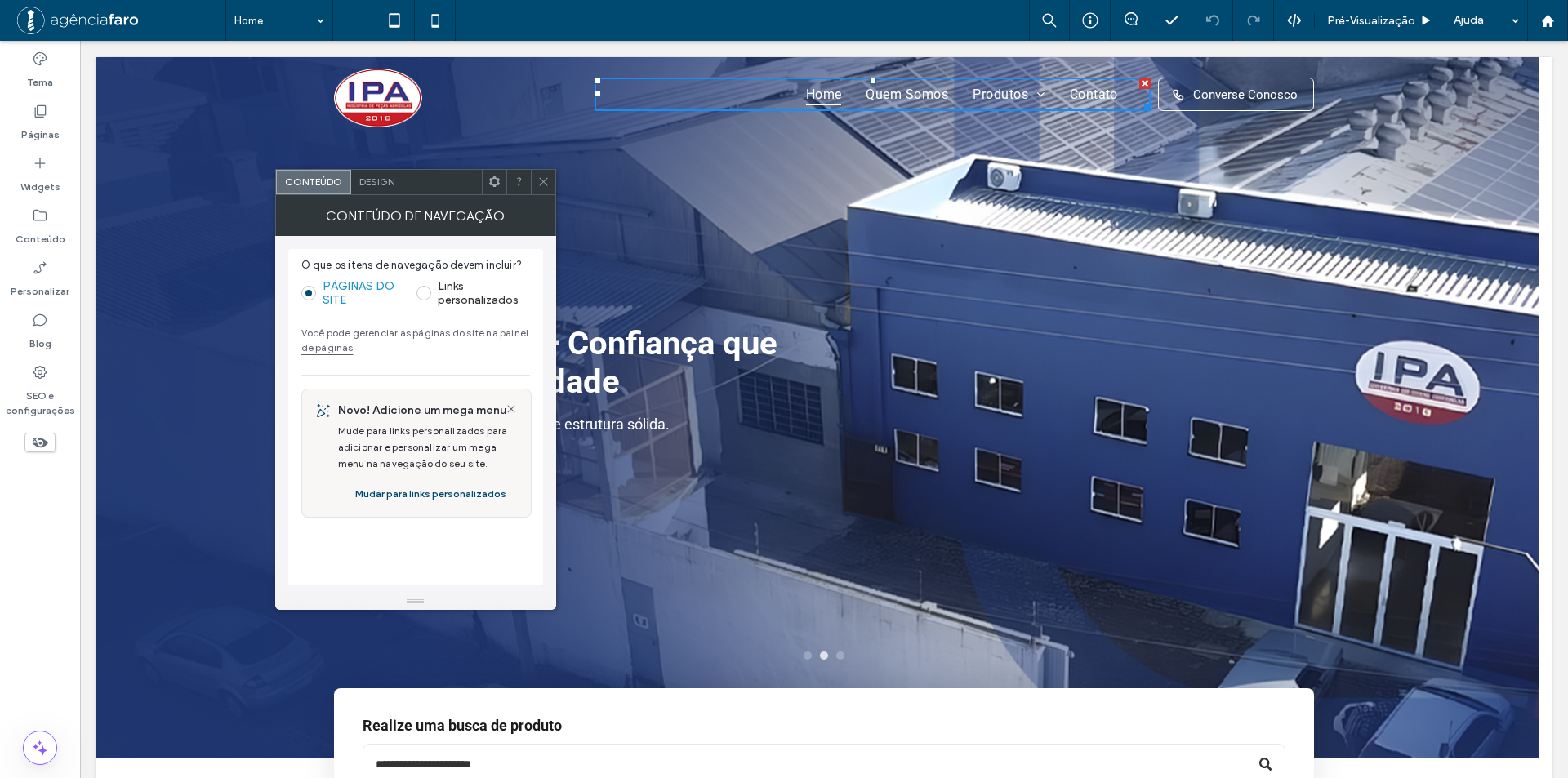click on "Links personalizados" at bounding box center (473, 293) 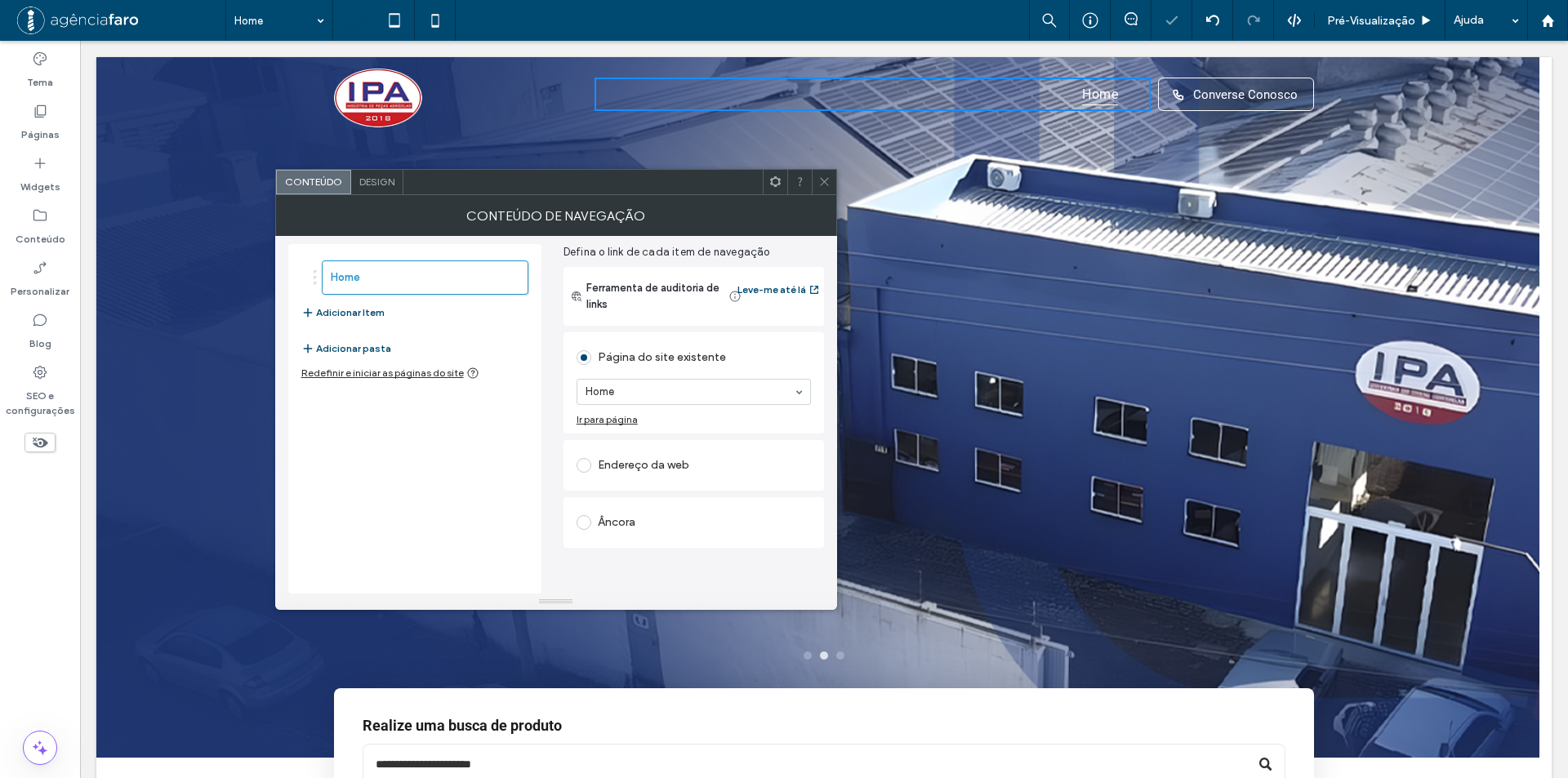 scroll, scrollTop: 0, scrollLeft: 0, axis: both 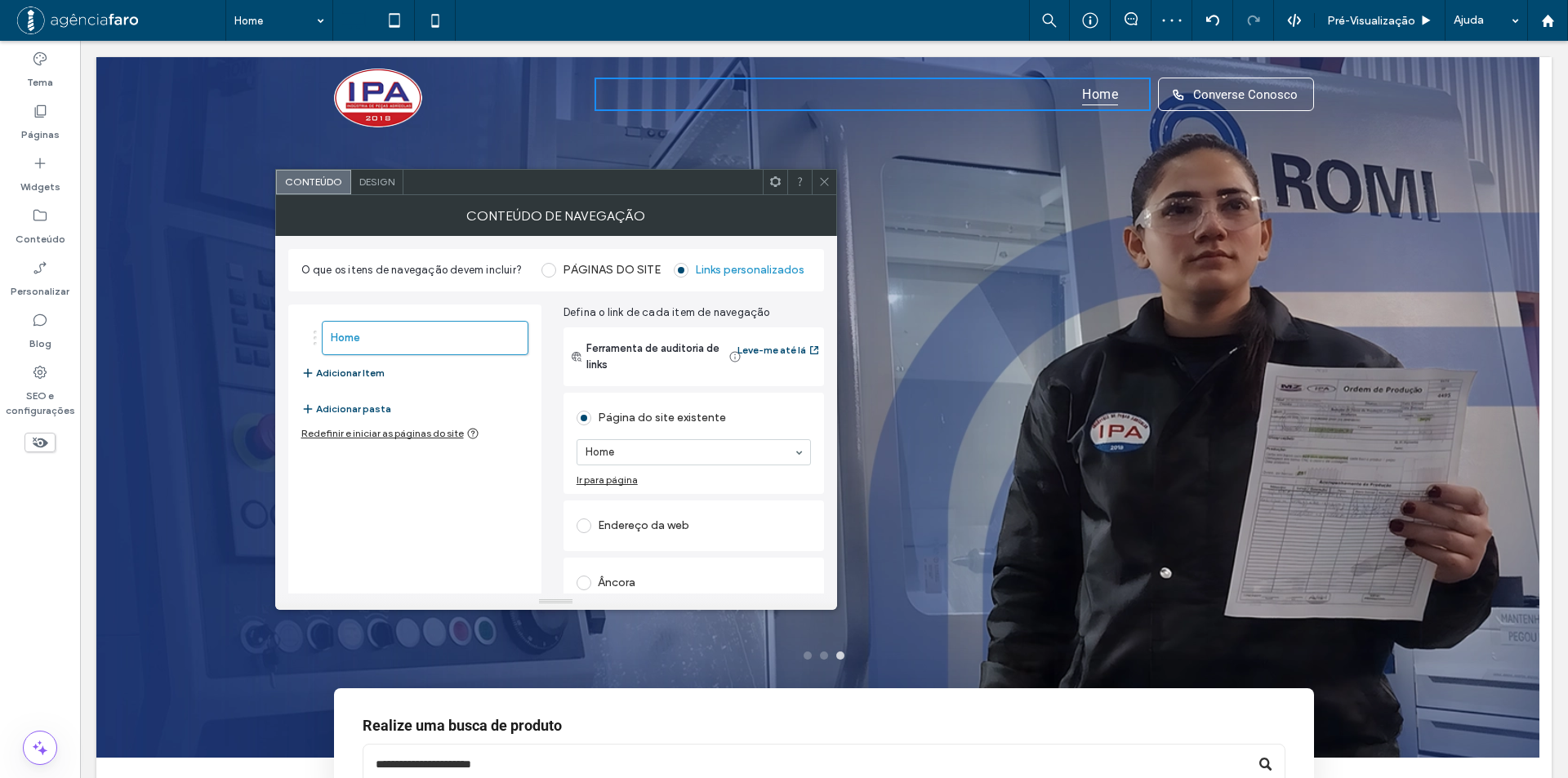 click on "Adicionar Item" at bounding box center [343, 373] 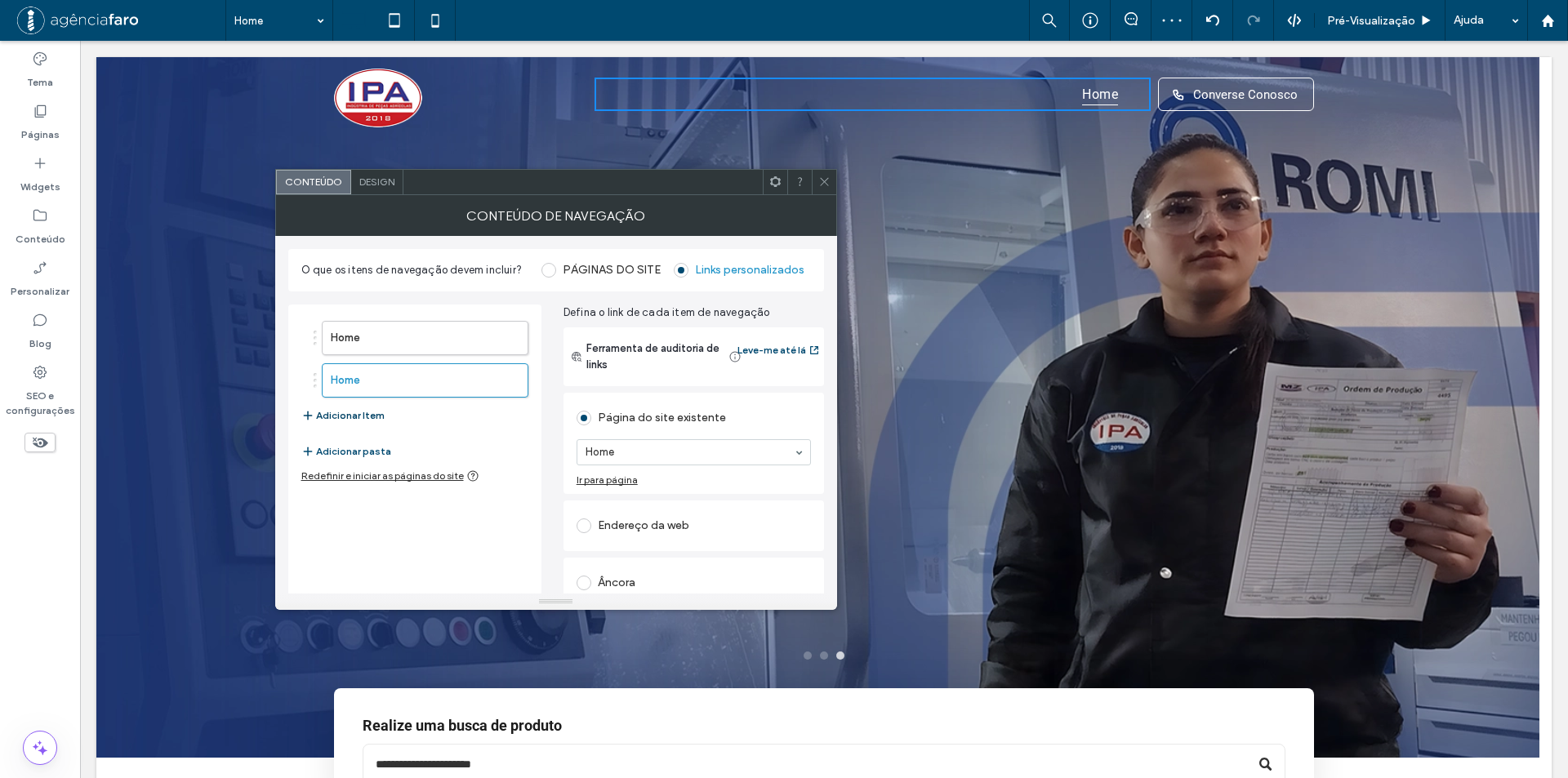 click on "Adicionar Item" at bounding box center [343, 416] 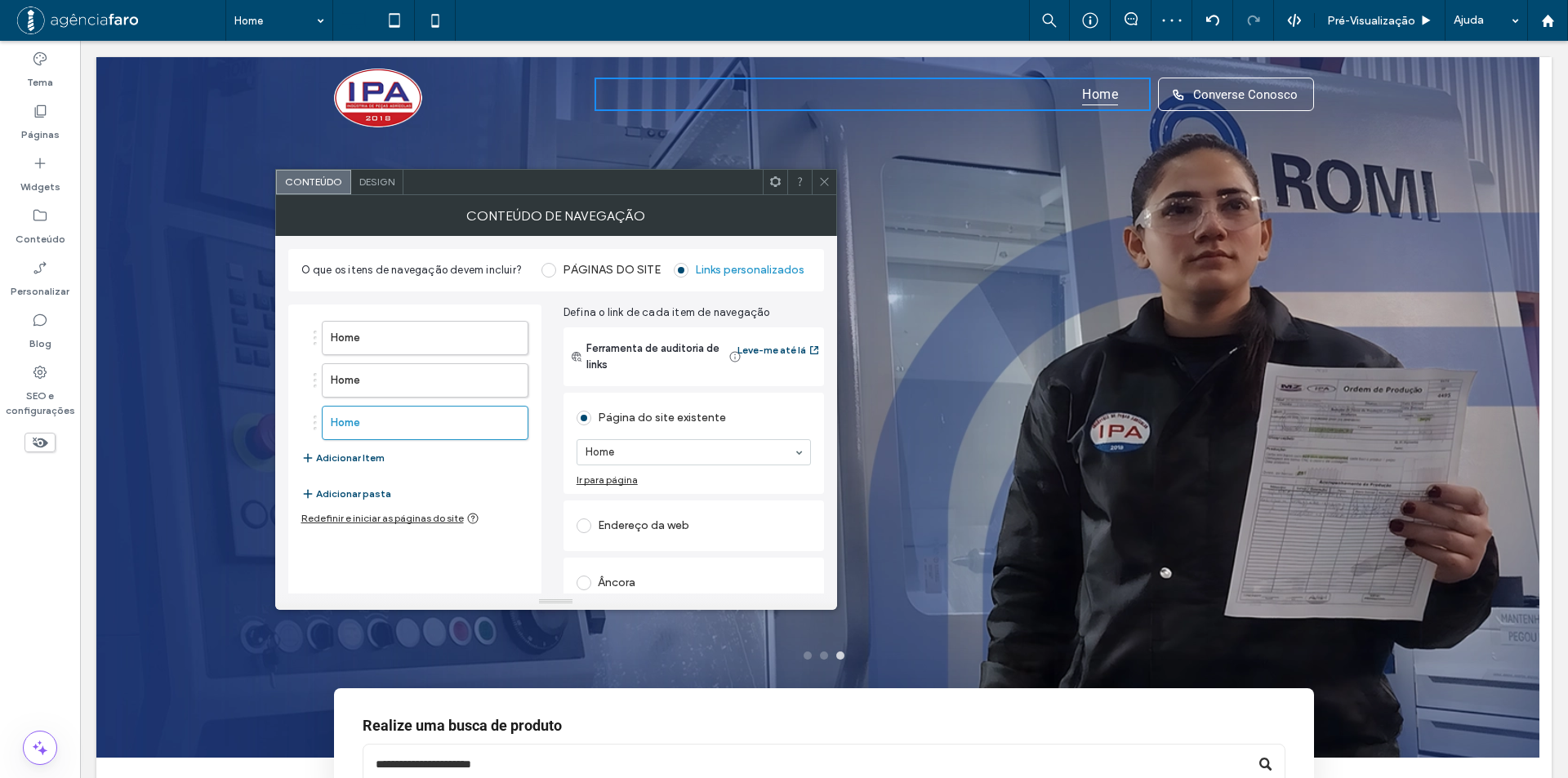 click on "Adicionar Item" at bounding box center [343, 458] 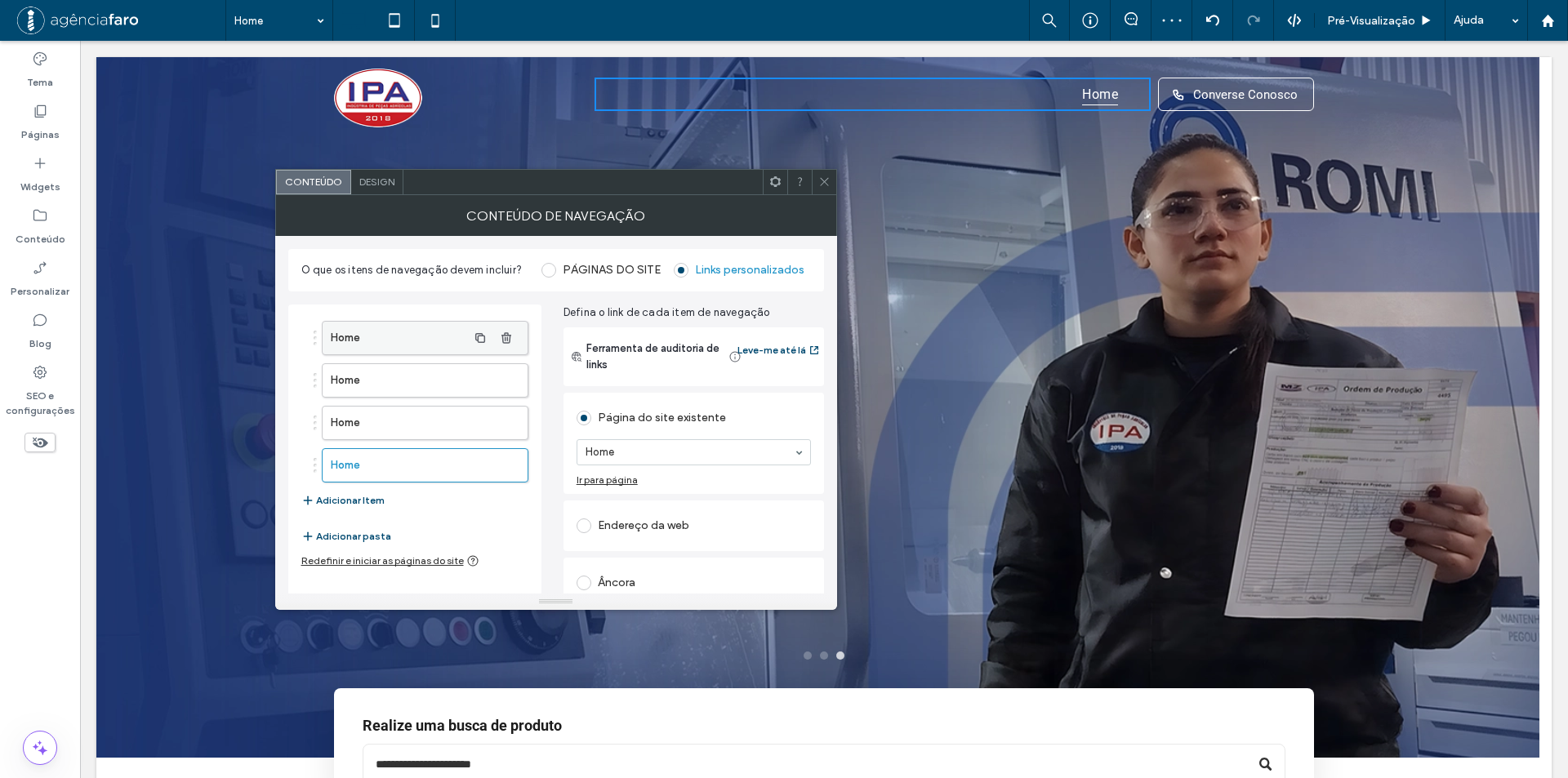 click on "Home" at bounding box center [399, 338] 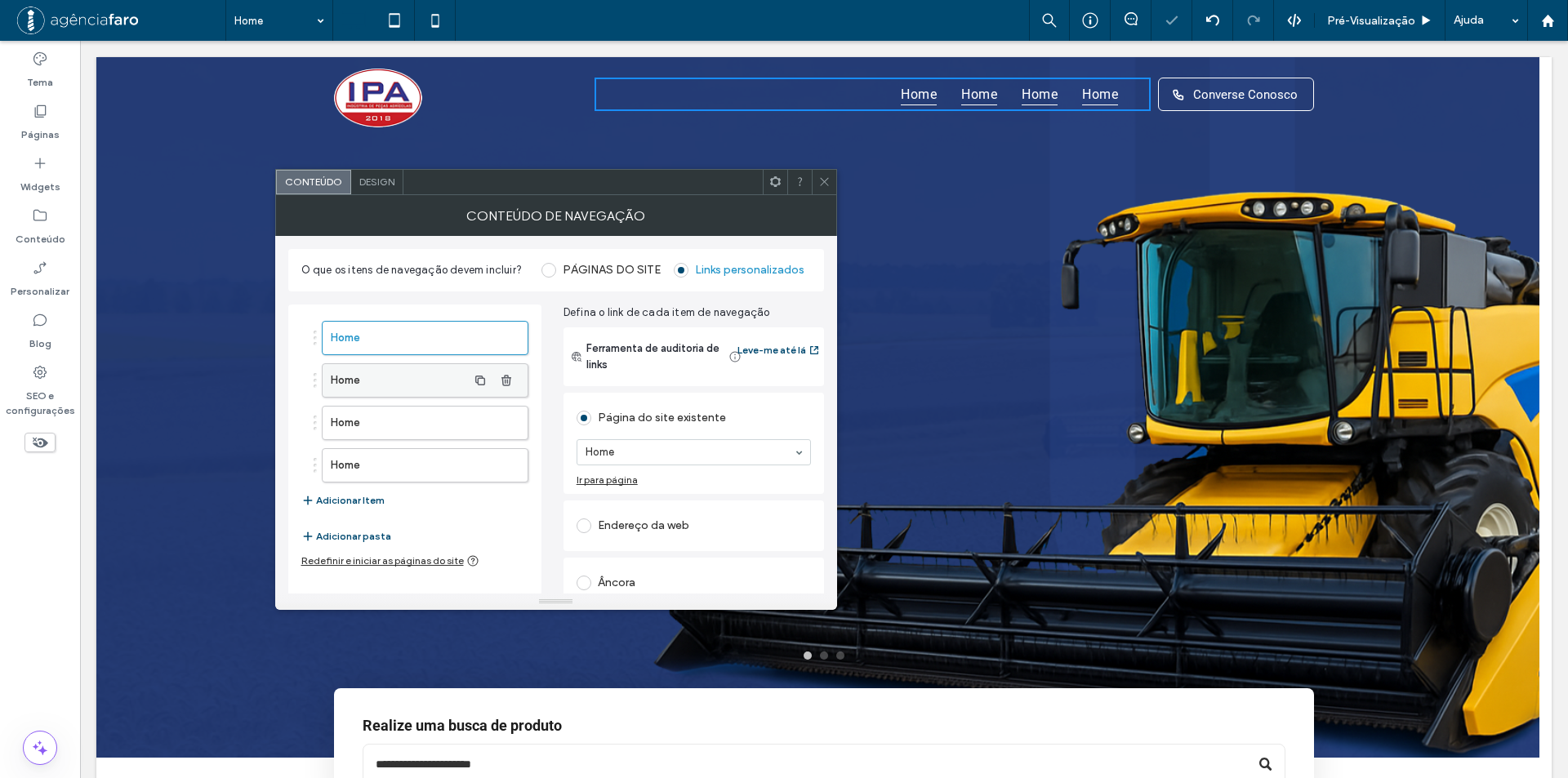 click on "Home" at bounding box center [399, 380] 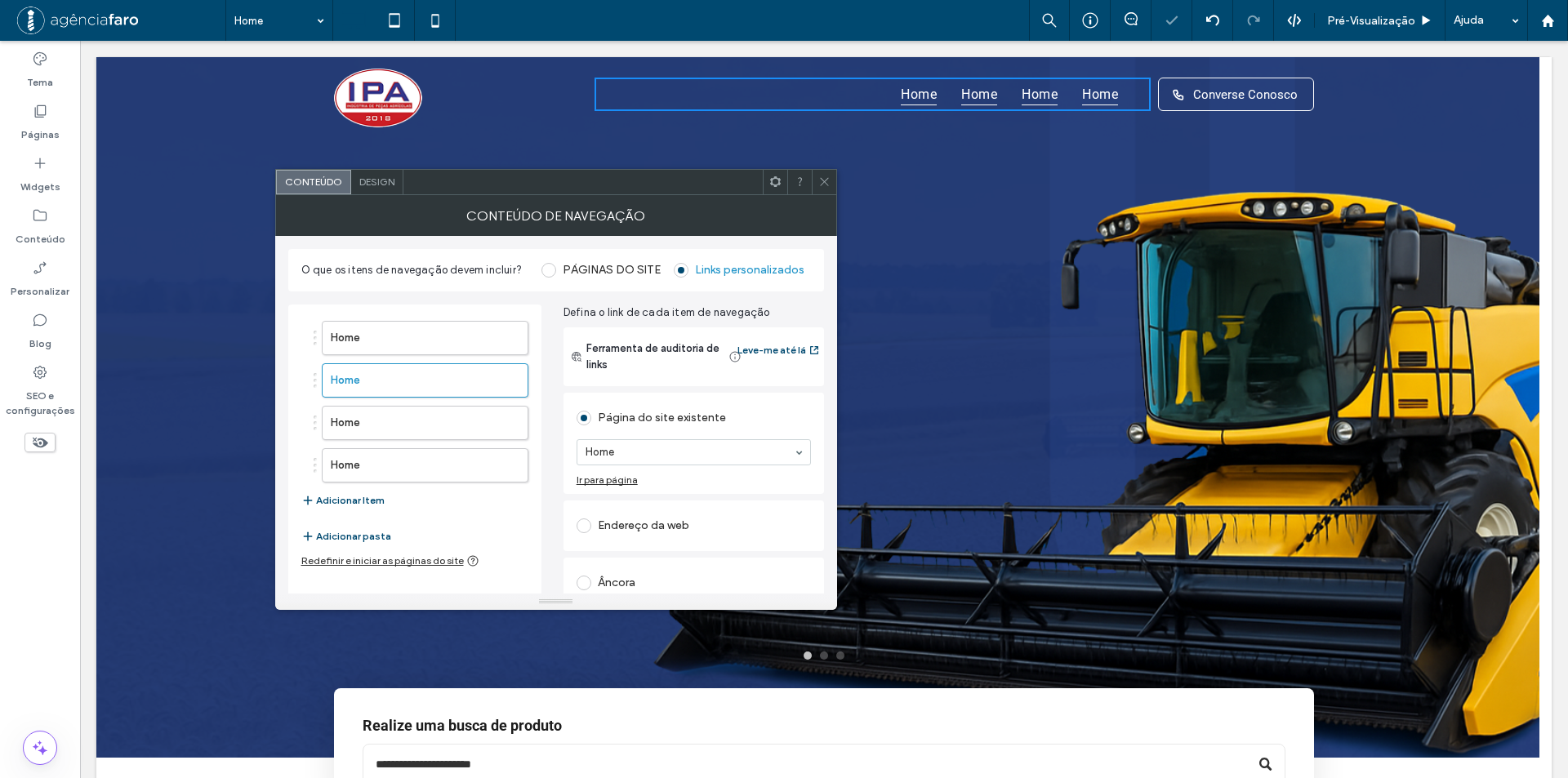 click on "Home" at bounding box center [693, 452] 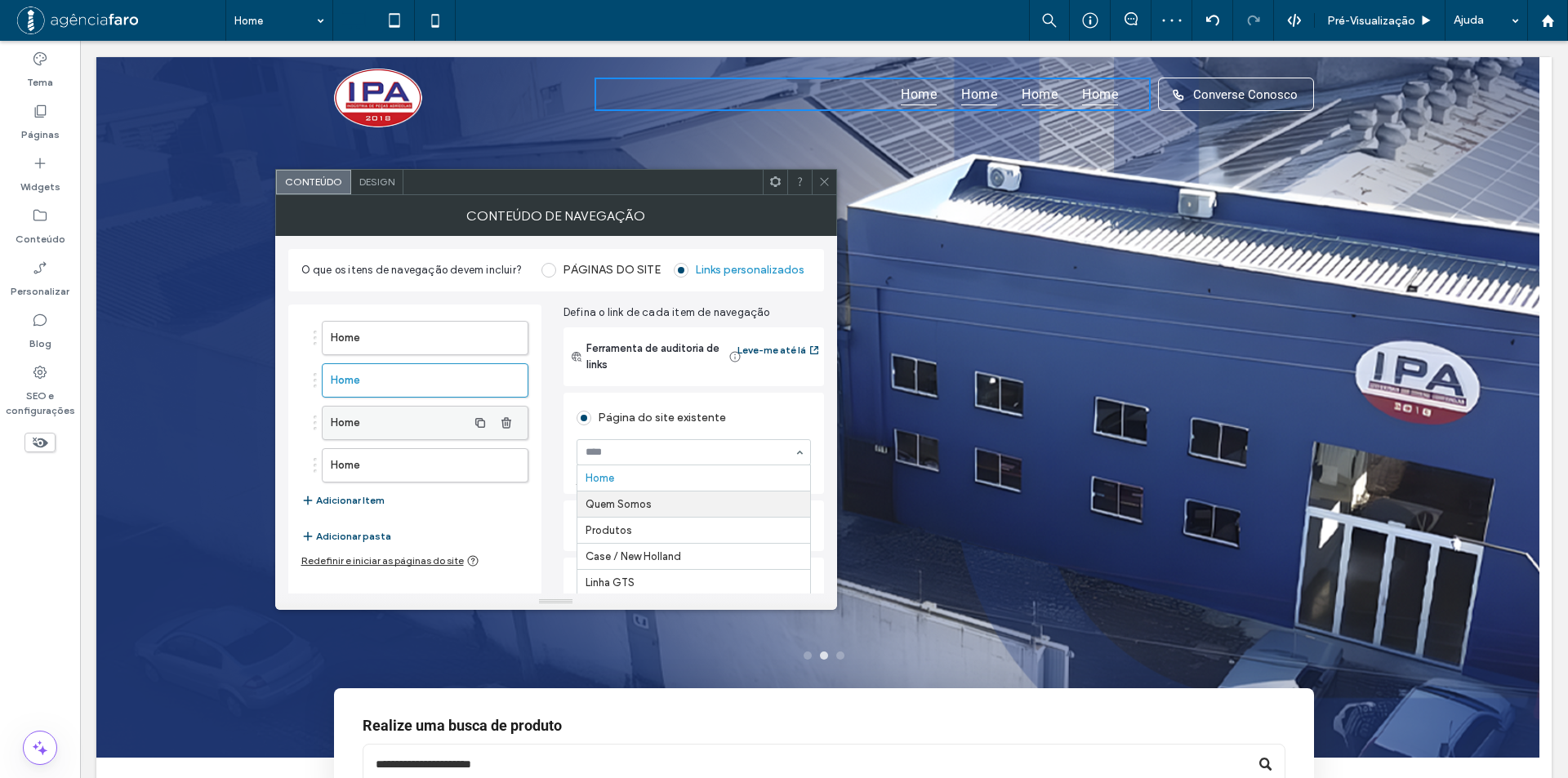 click on "Home" at bounding box center (399, 423) 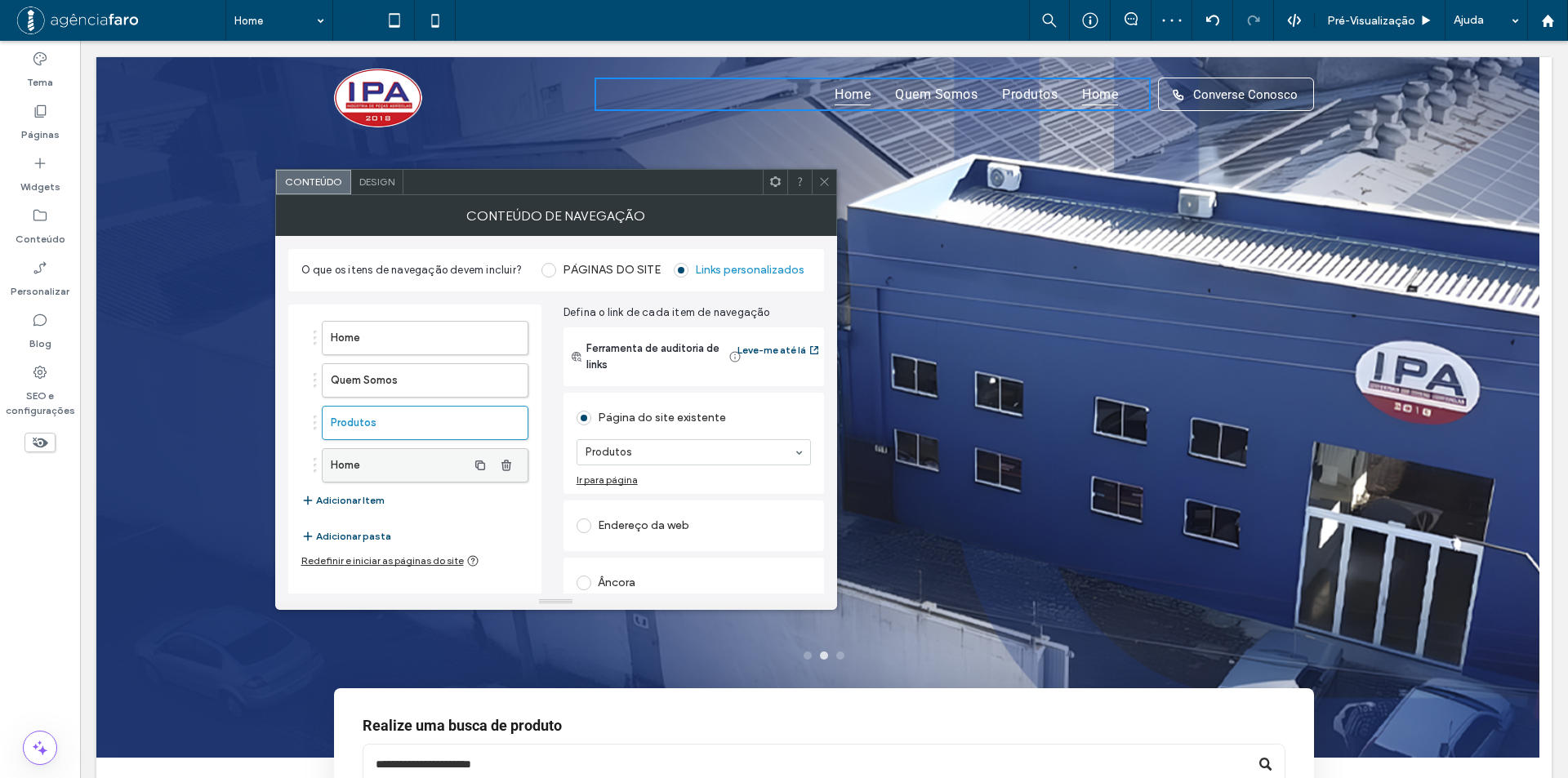 click on "Home" at bounding box center [399, 465] 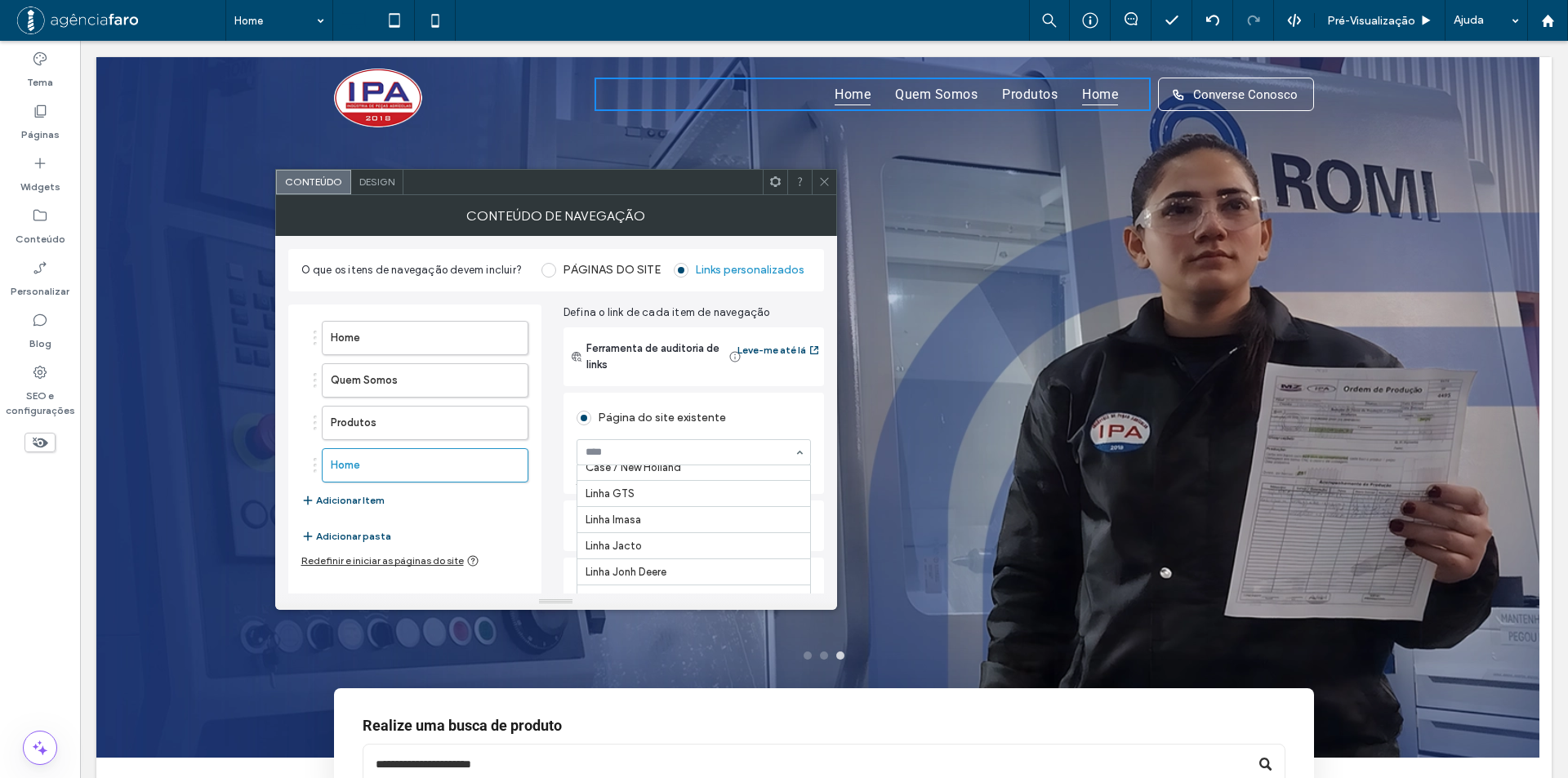scroll, scrollTop: 229, scrollLeft: 0, axis: vertical 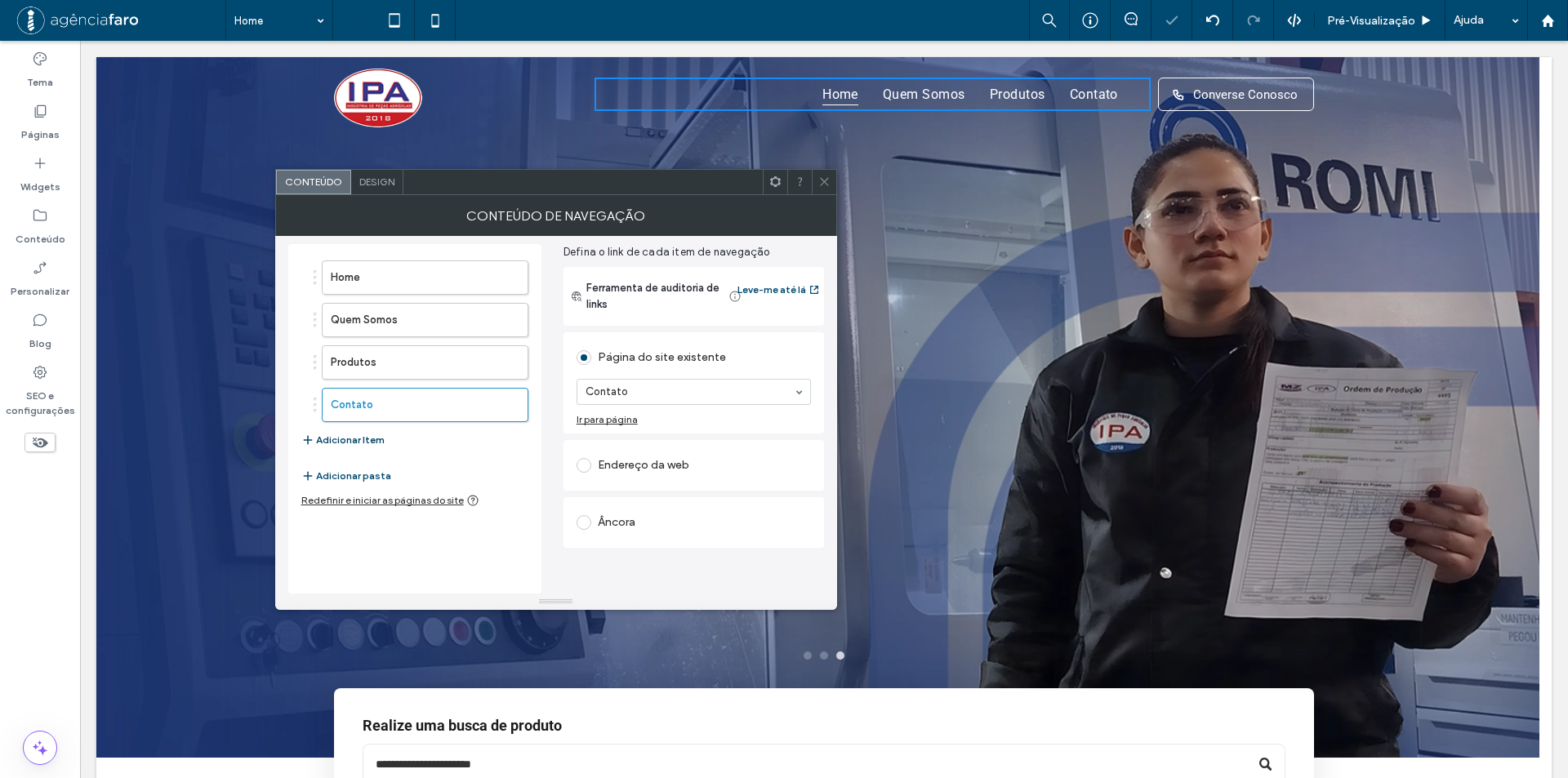 click on "Adicionar Item" at bounding box center (343, 440) 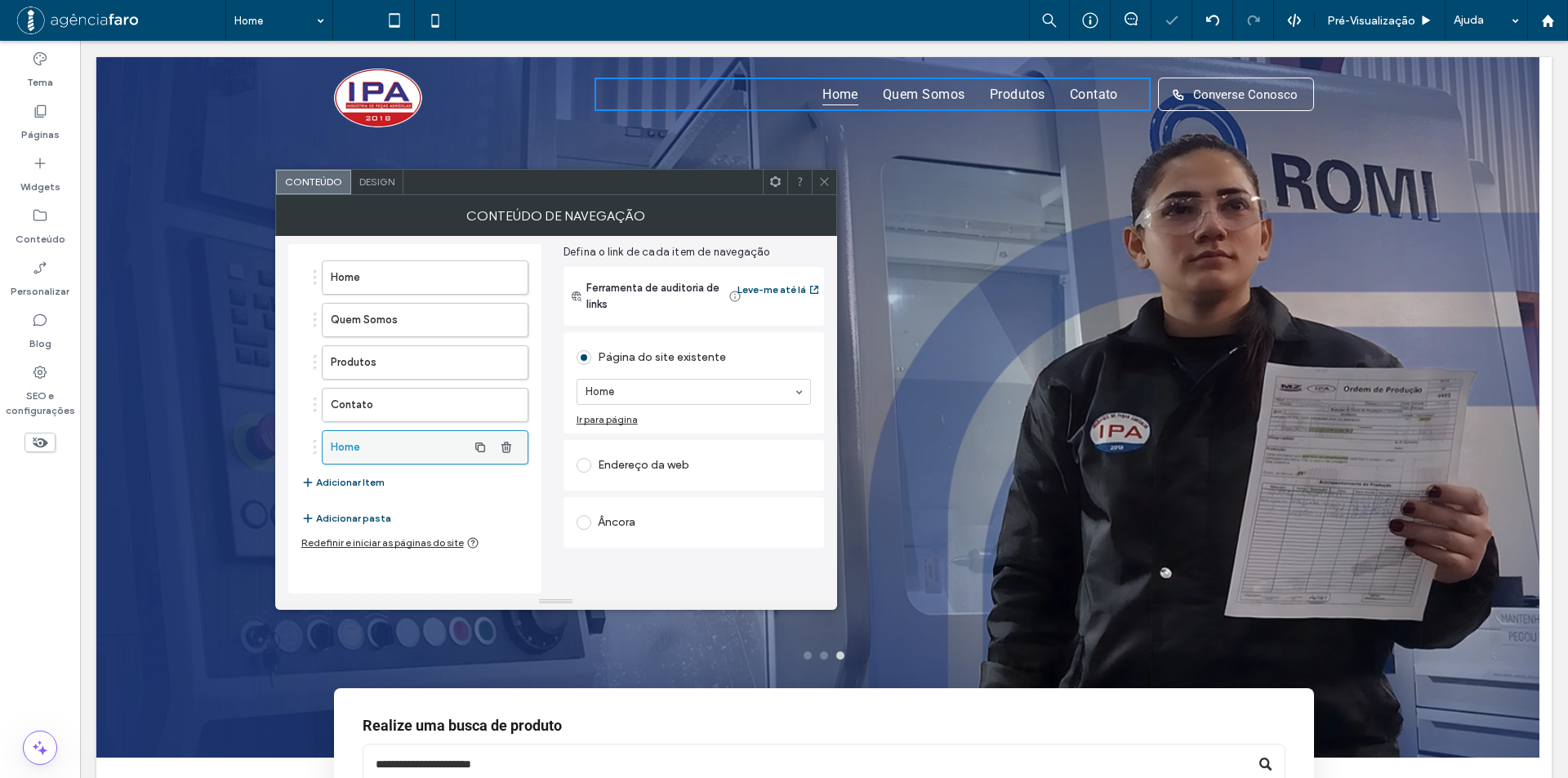 click on "Home" at bounding box center [399, 447] 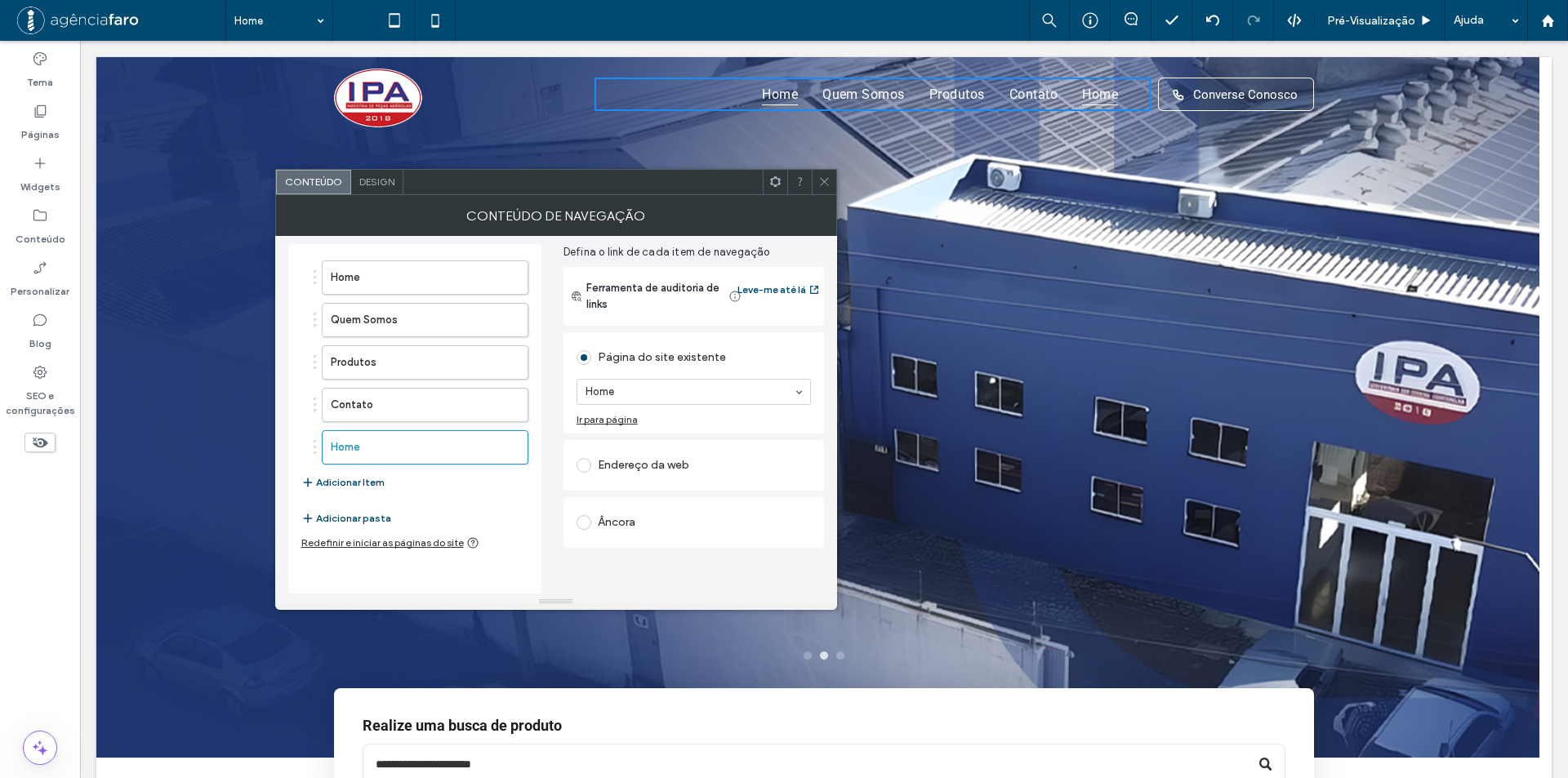 scroll, scrollTop: 0, scrollLeft: 0, axis: both 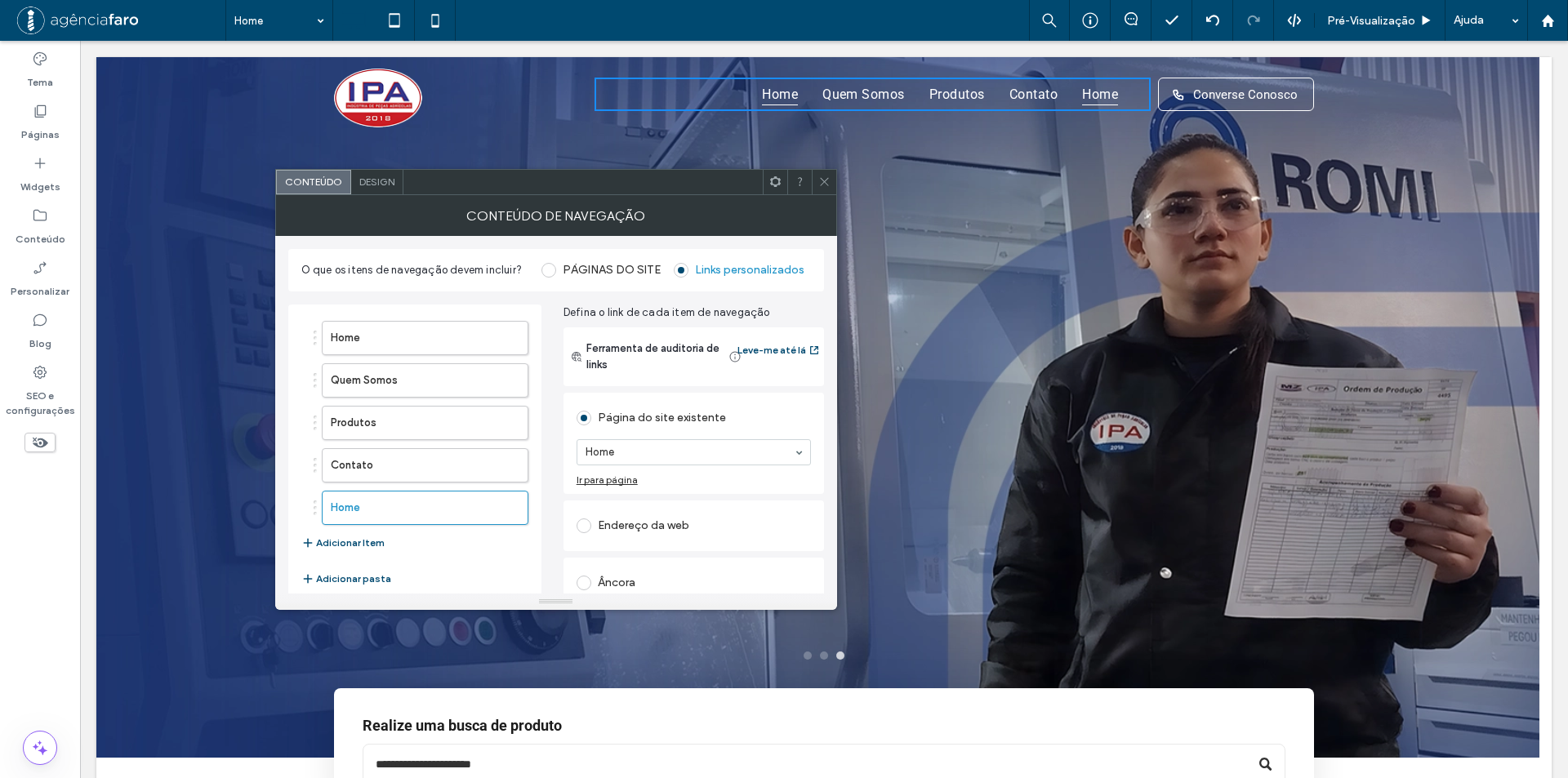 click on "Ferramenta de auditoria de links" at bounding box center (656, 357) 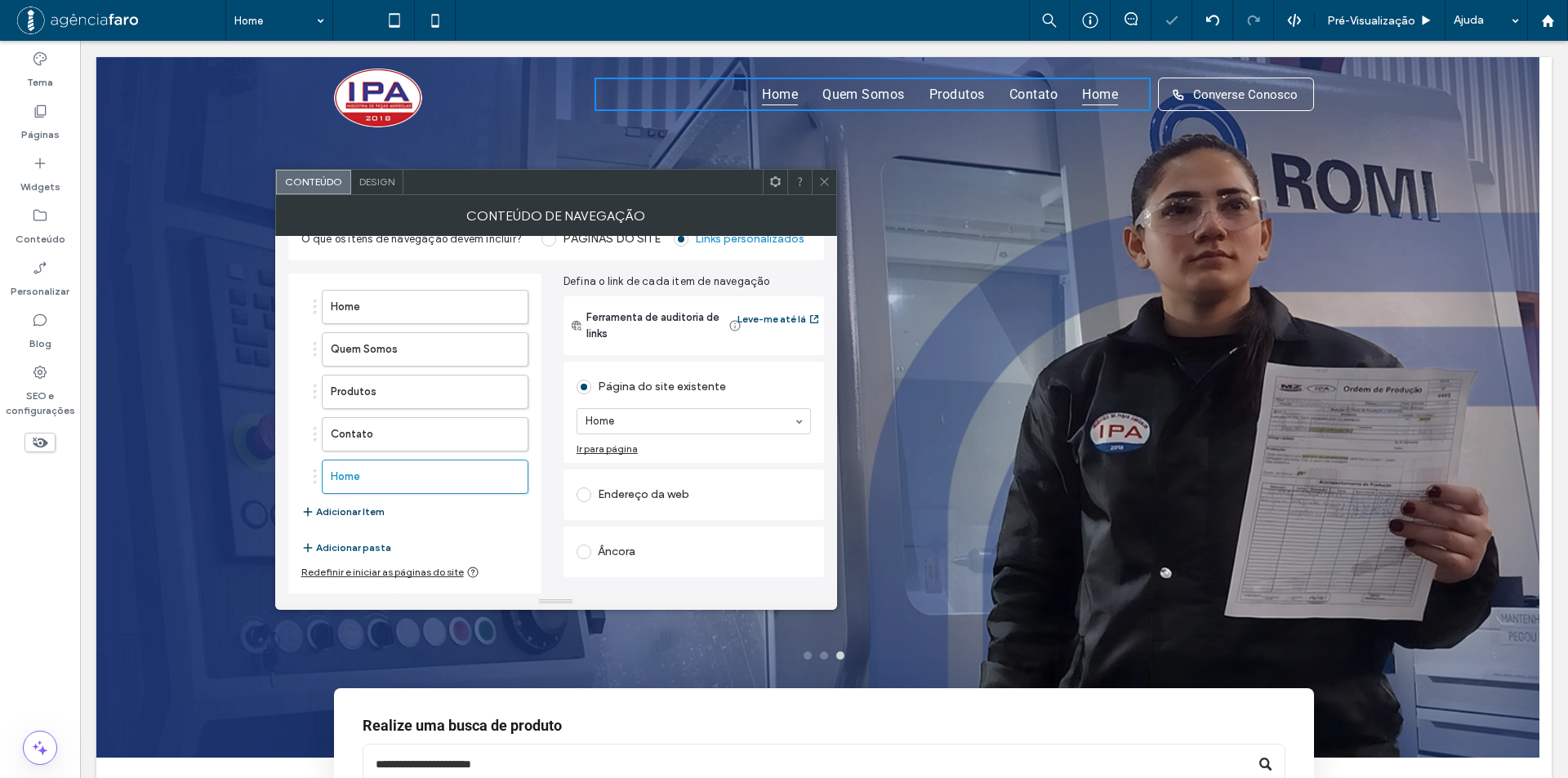 scroll, scrollTop: 60, scrollLeft: 0, axis: vertical 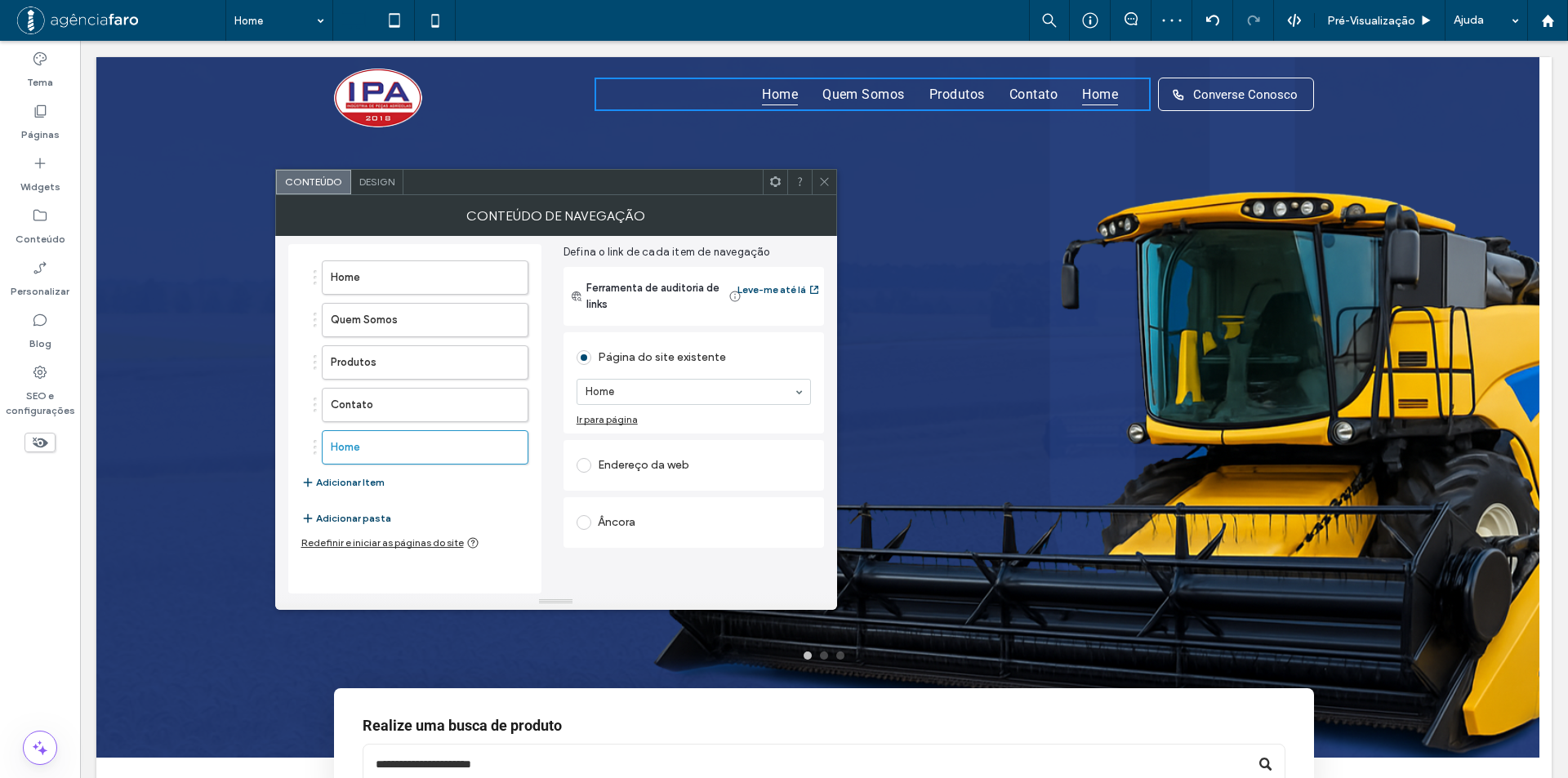 click on "Adicionar pasta" at bounding box center [346, 518] 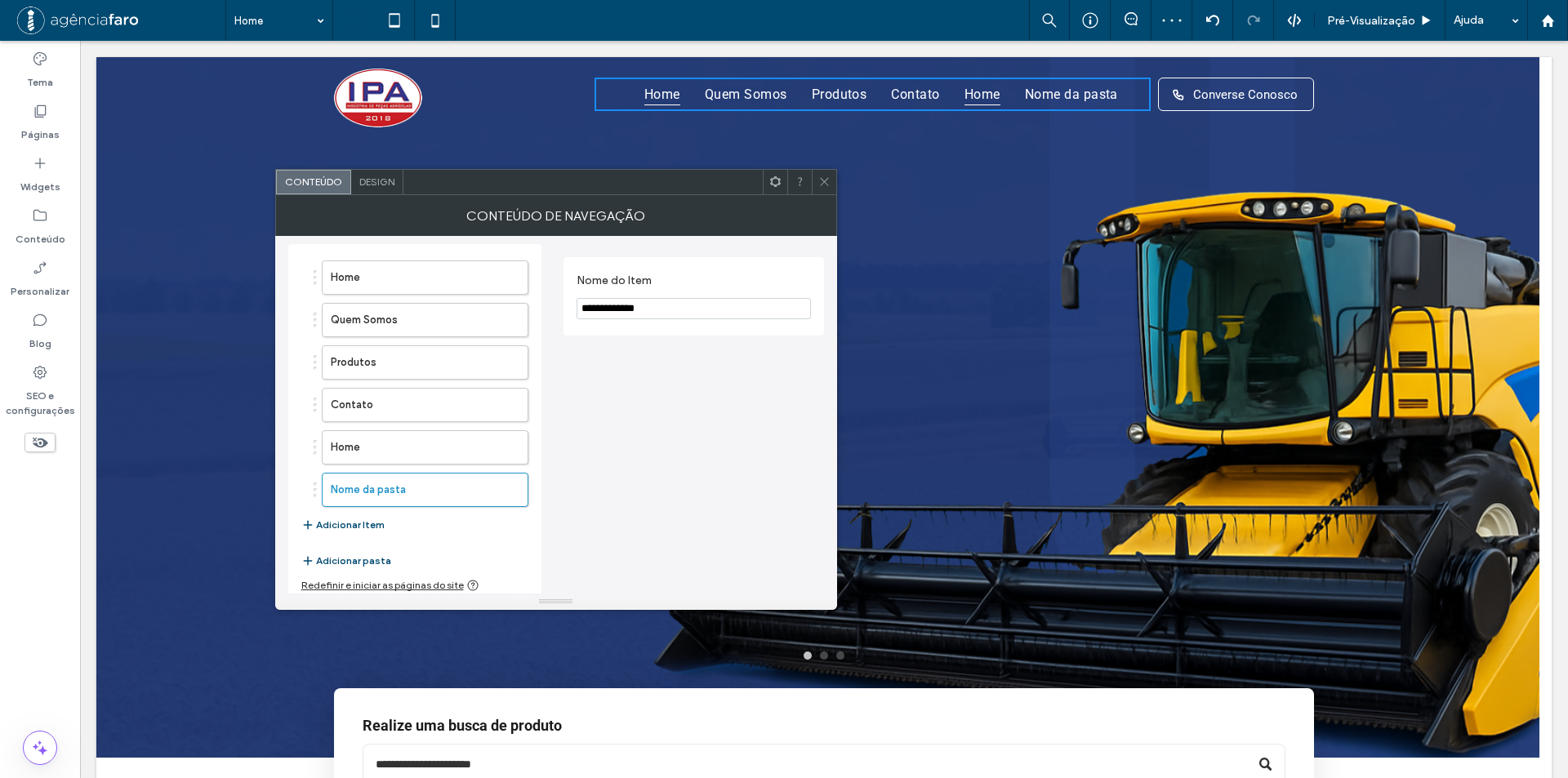 scroll, scrollTop: 0, scrollLeft: 0, axis: both 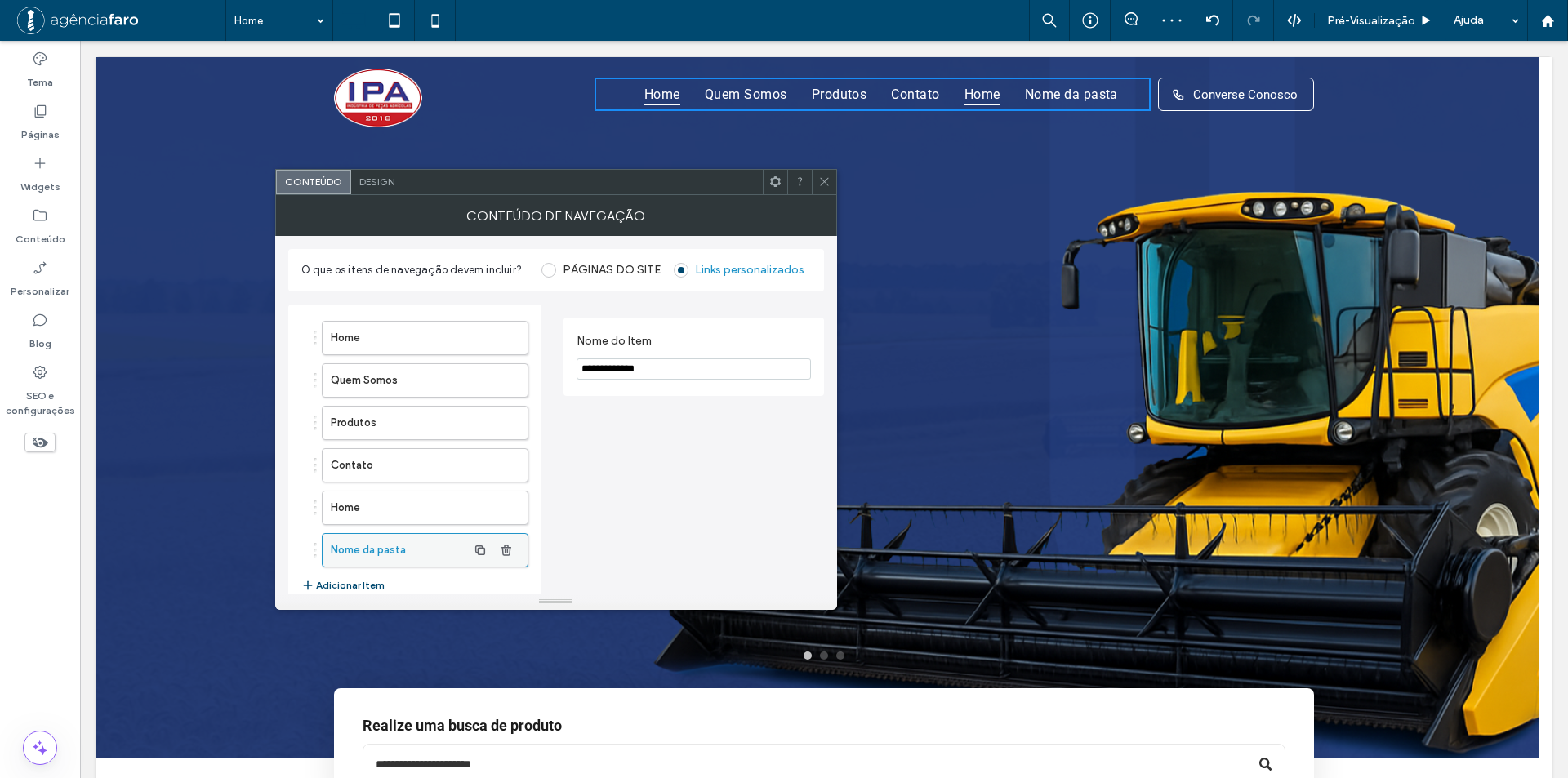 click on "Nome da pasta" at bounding box center (399, 550) 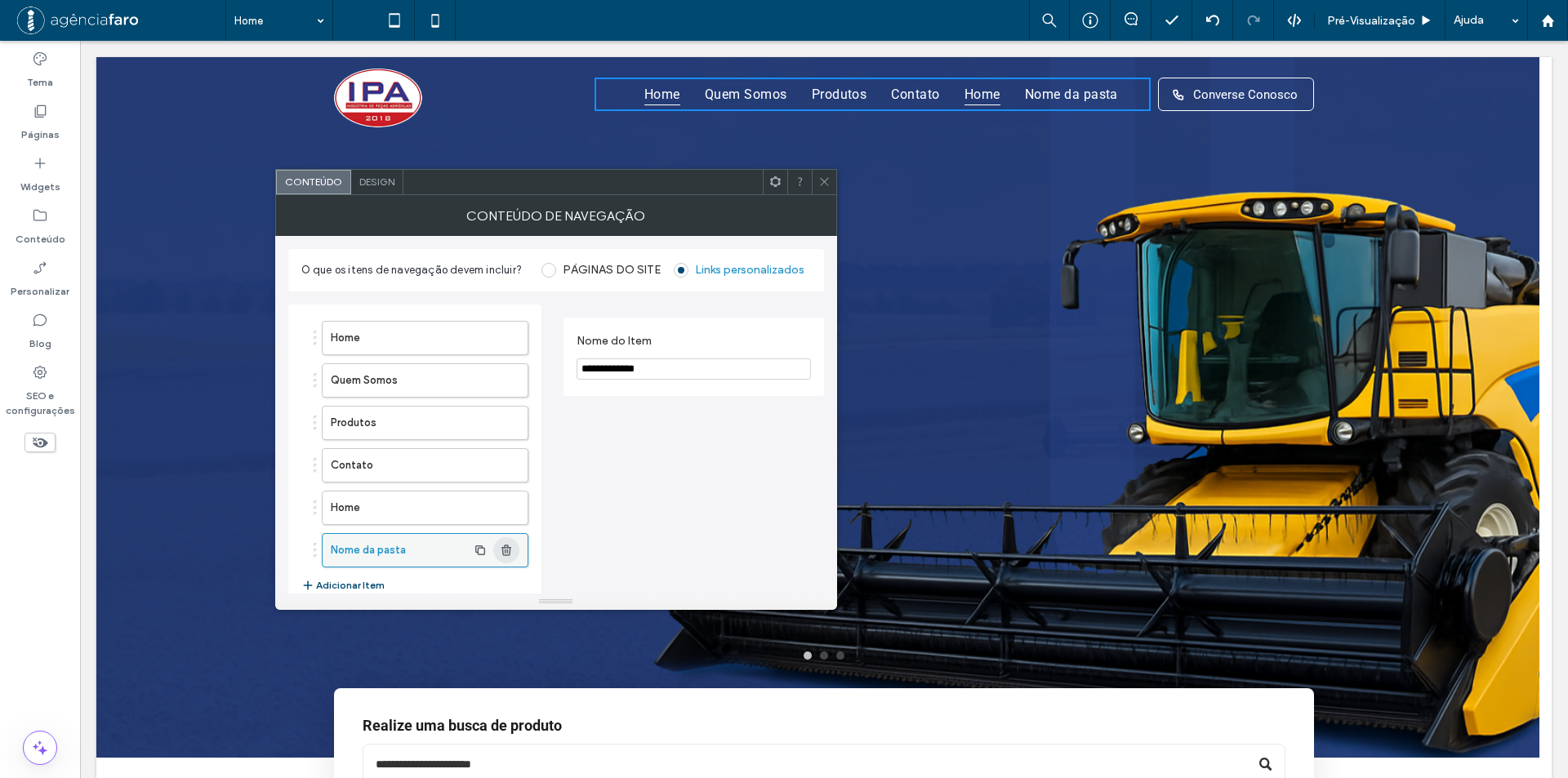 click 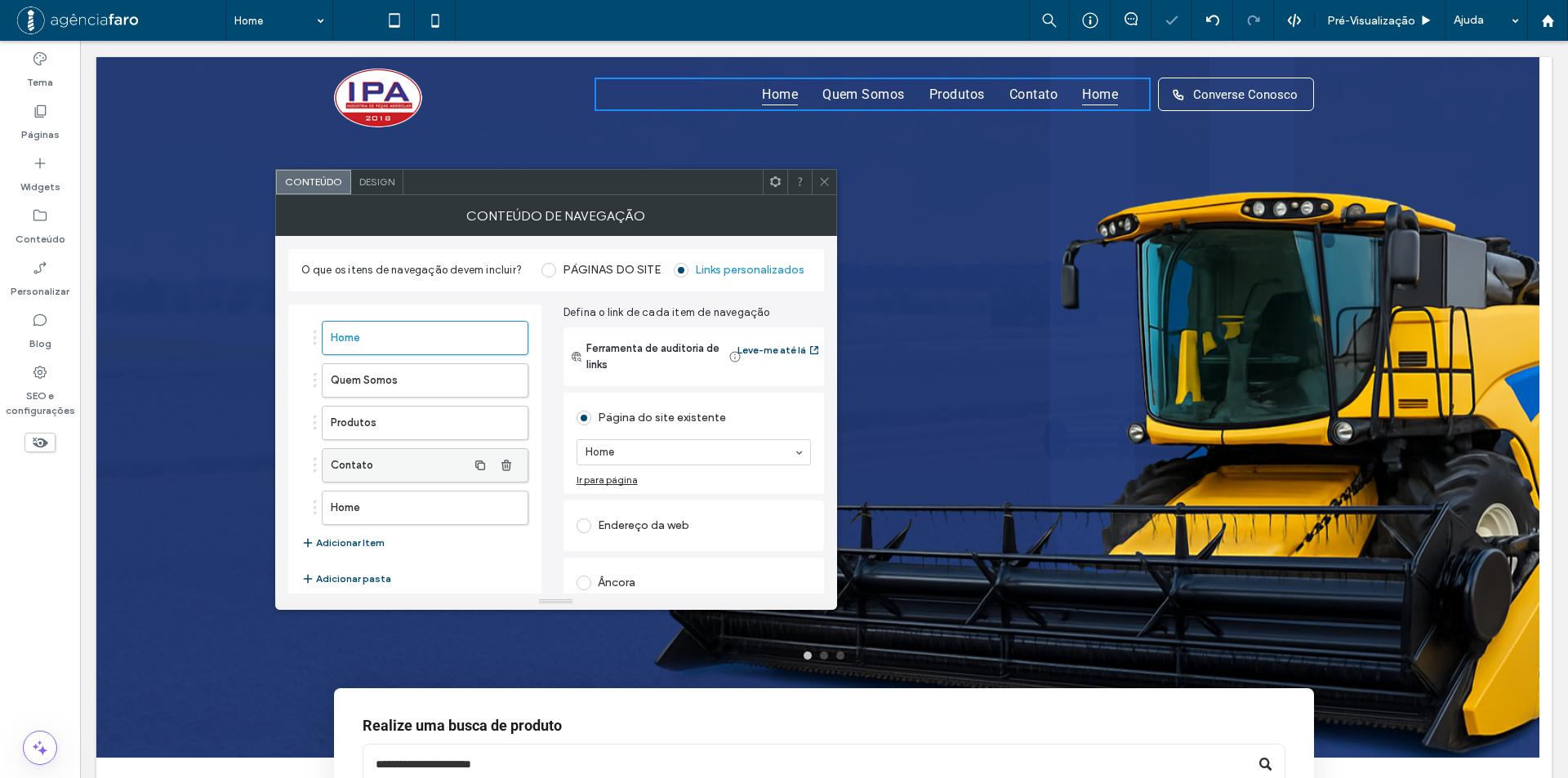 click on "Contato" at bounding box center (399, 465) 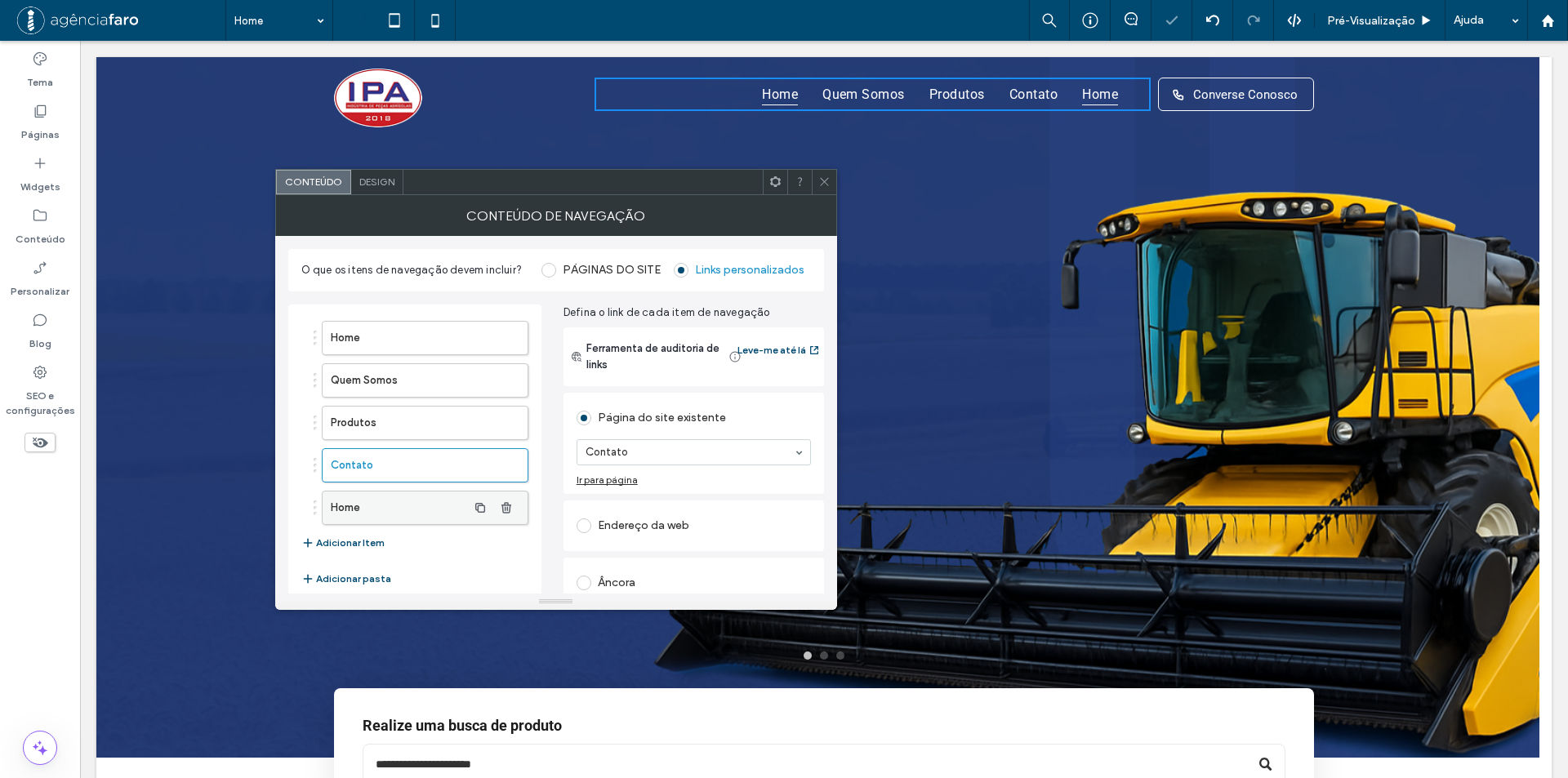 click on "Home" at bounding box center (399, 508) 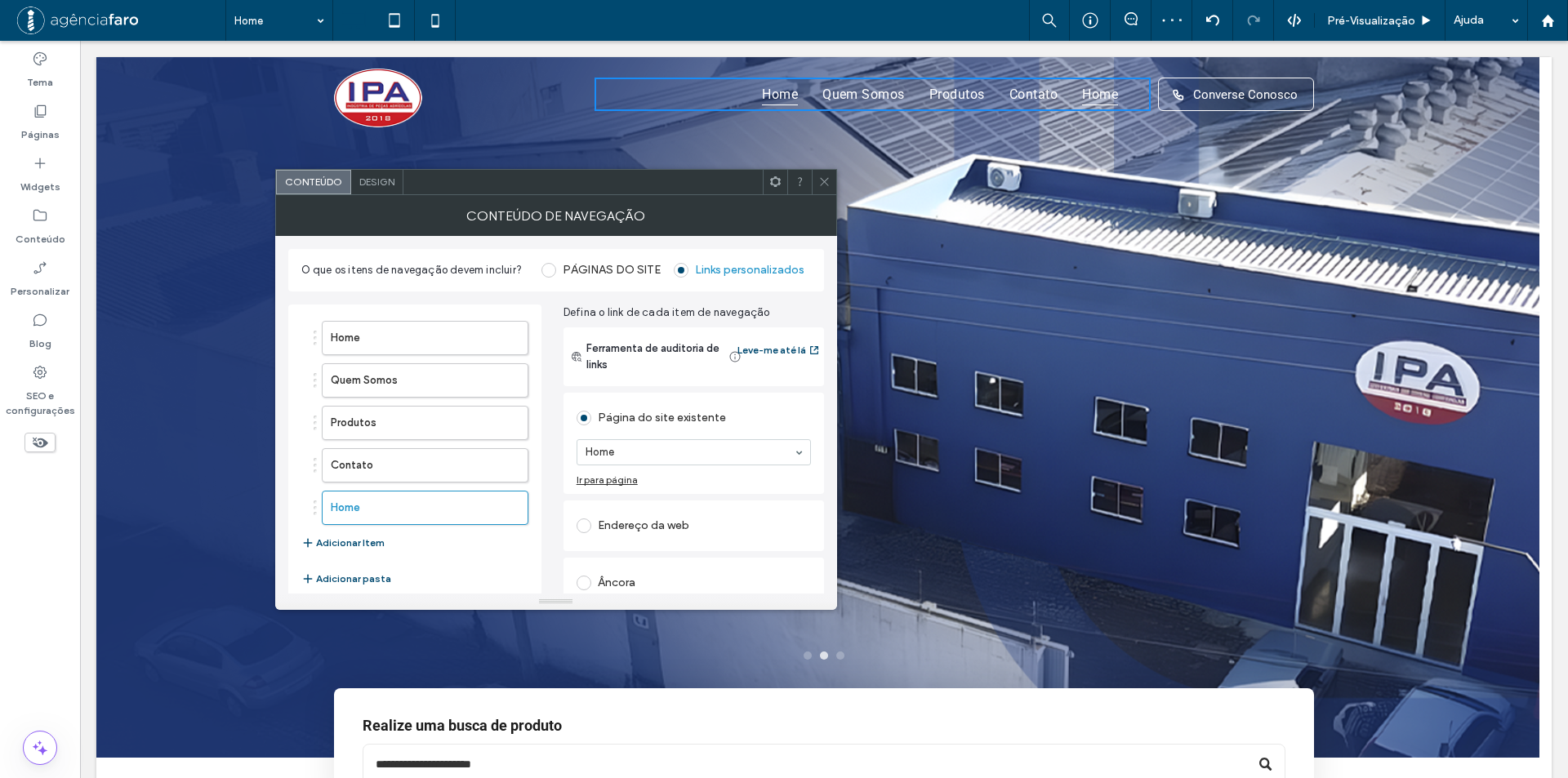 scroll, scrollTop: 60, scrollLeft: 0, axis: vertical 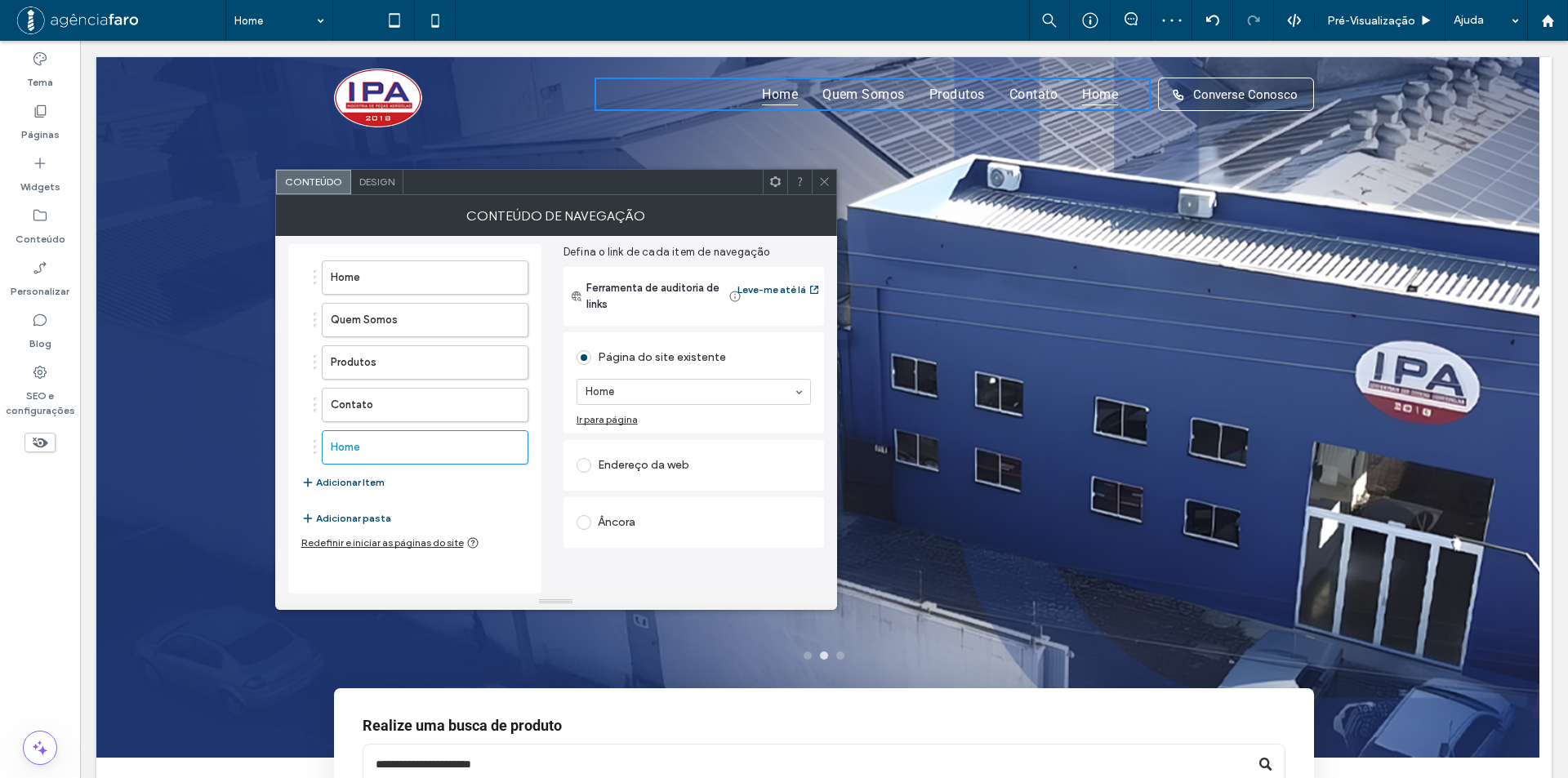 click on "Âncora" at bounding box center (693, 522) 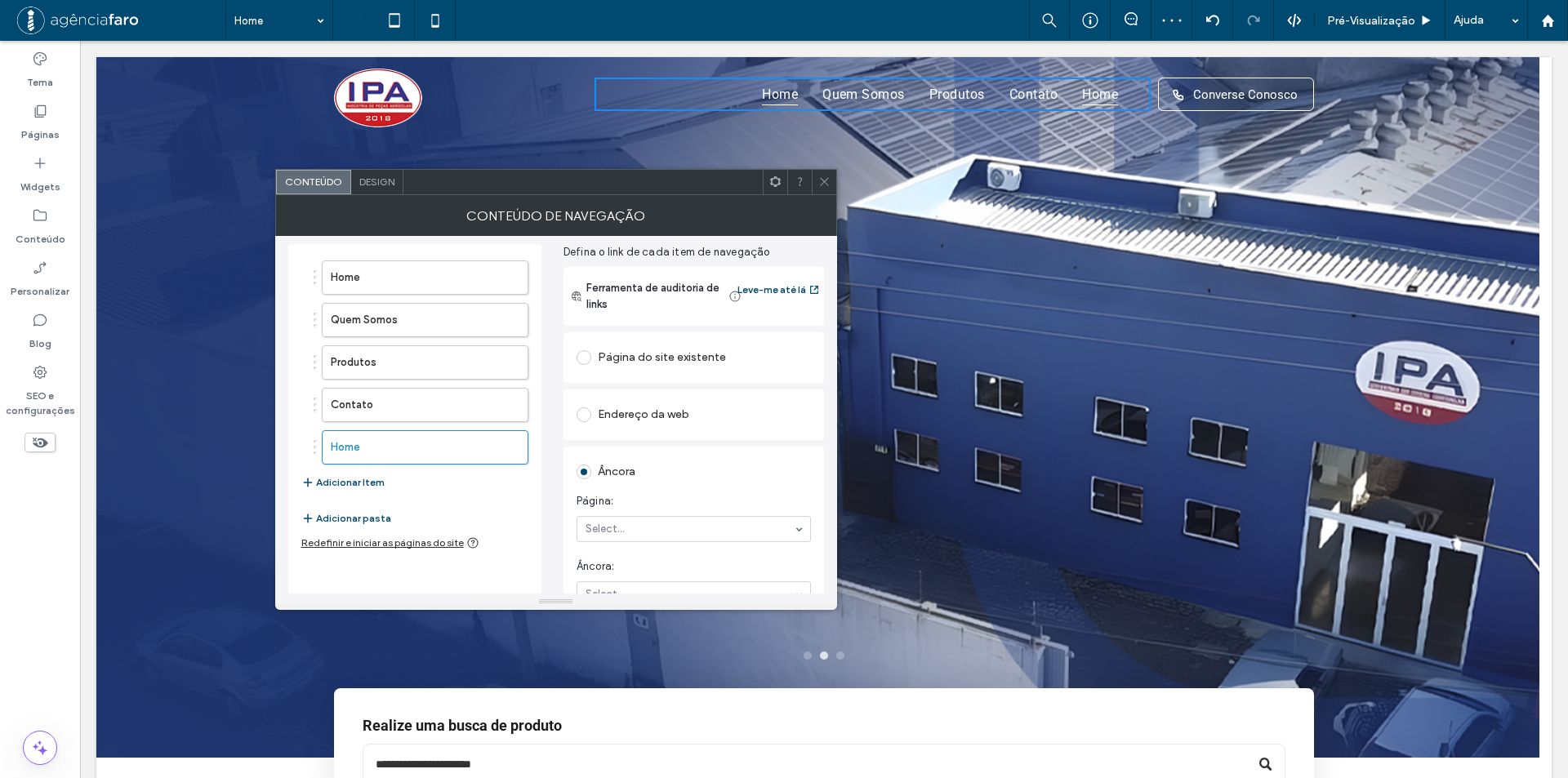scroll, scrollTop: 91, scrollLeft: 0, axis: vertical 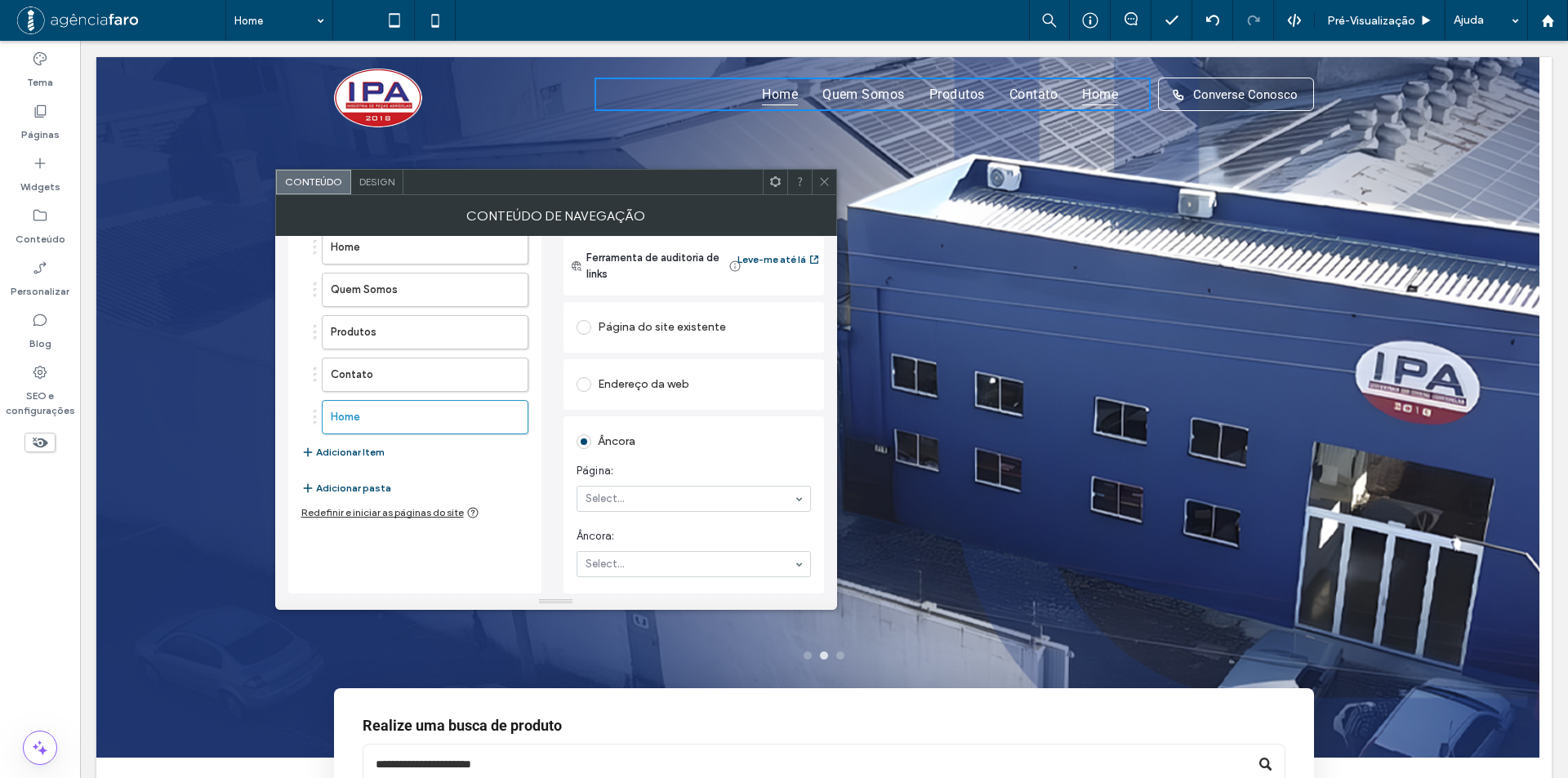 click on "Endereço da web" at bounding box center (693, 385) 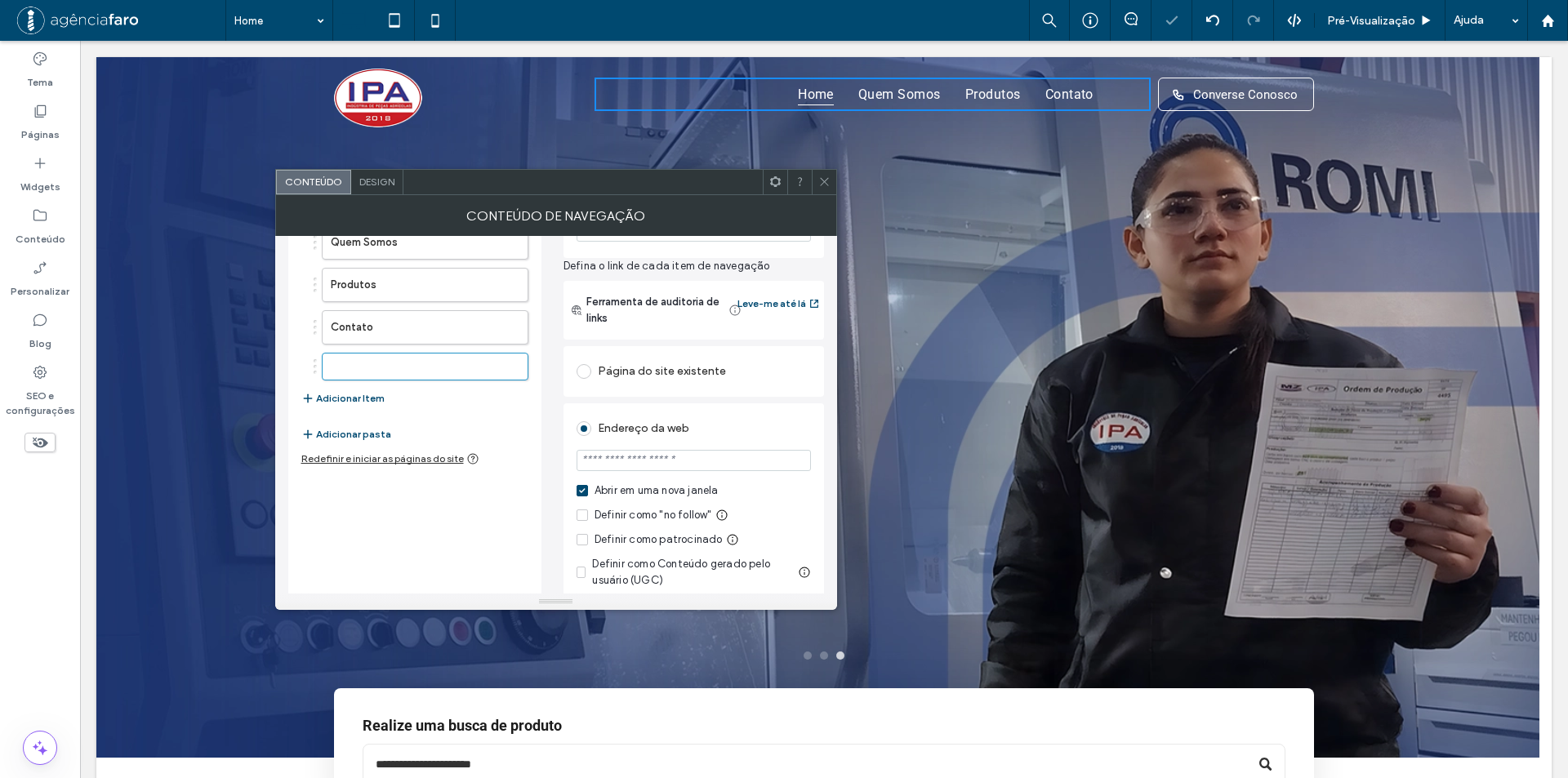 scroll, scrollTop: 36, scrollLeft: 0, axis: vertical 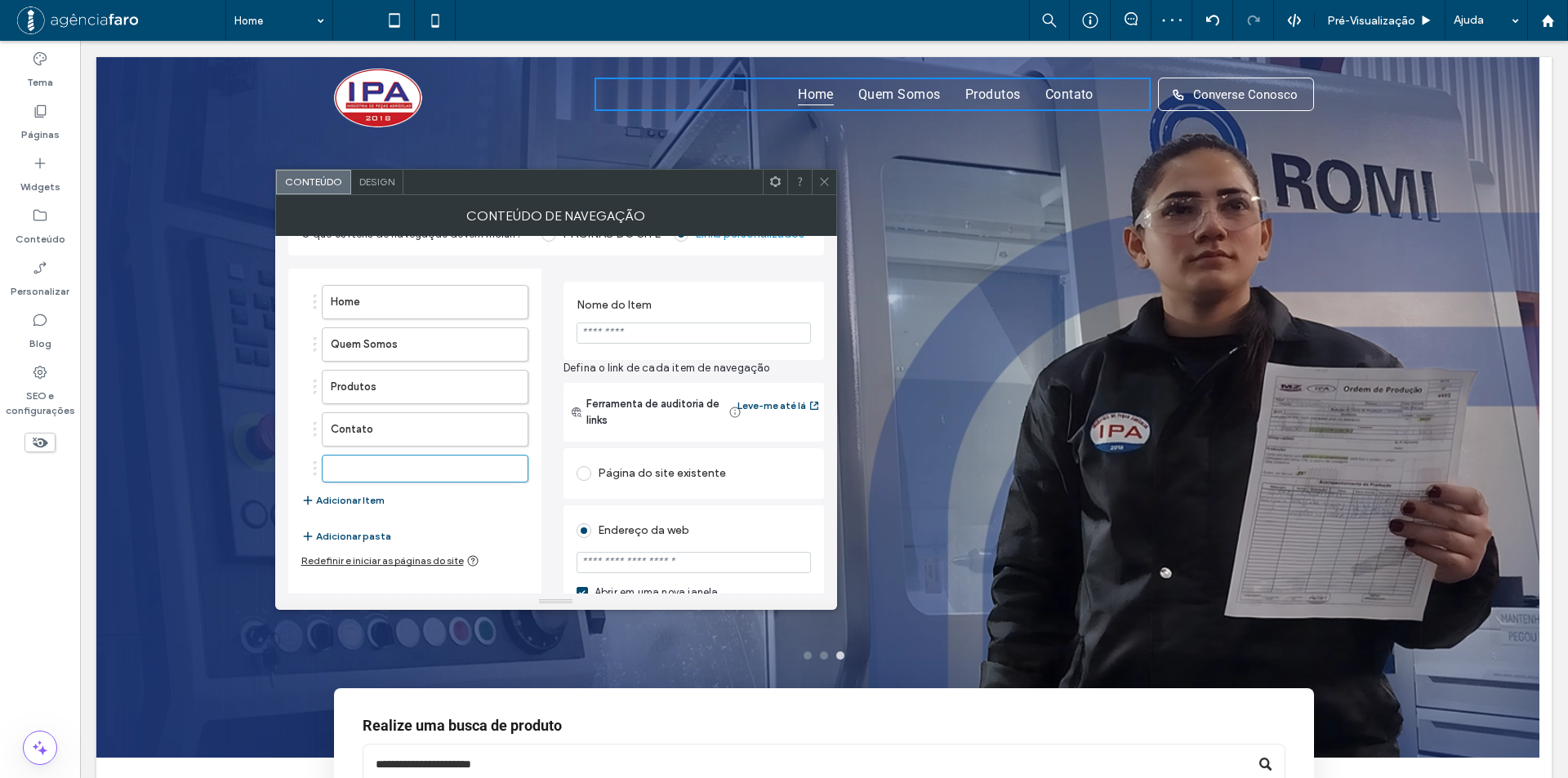 click on "Página do site existente" at bounding box center (693, 473) 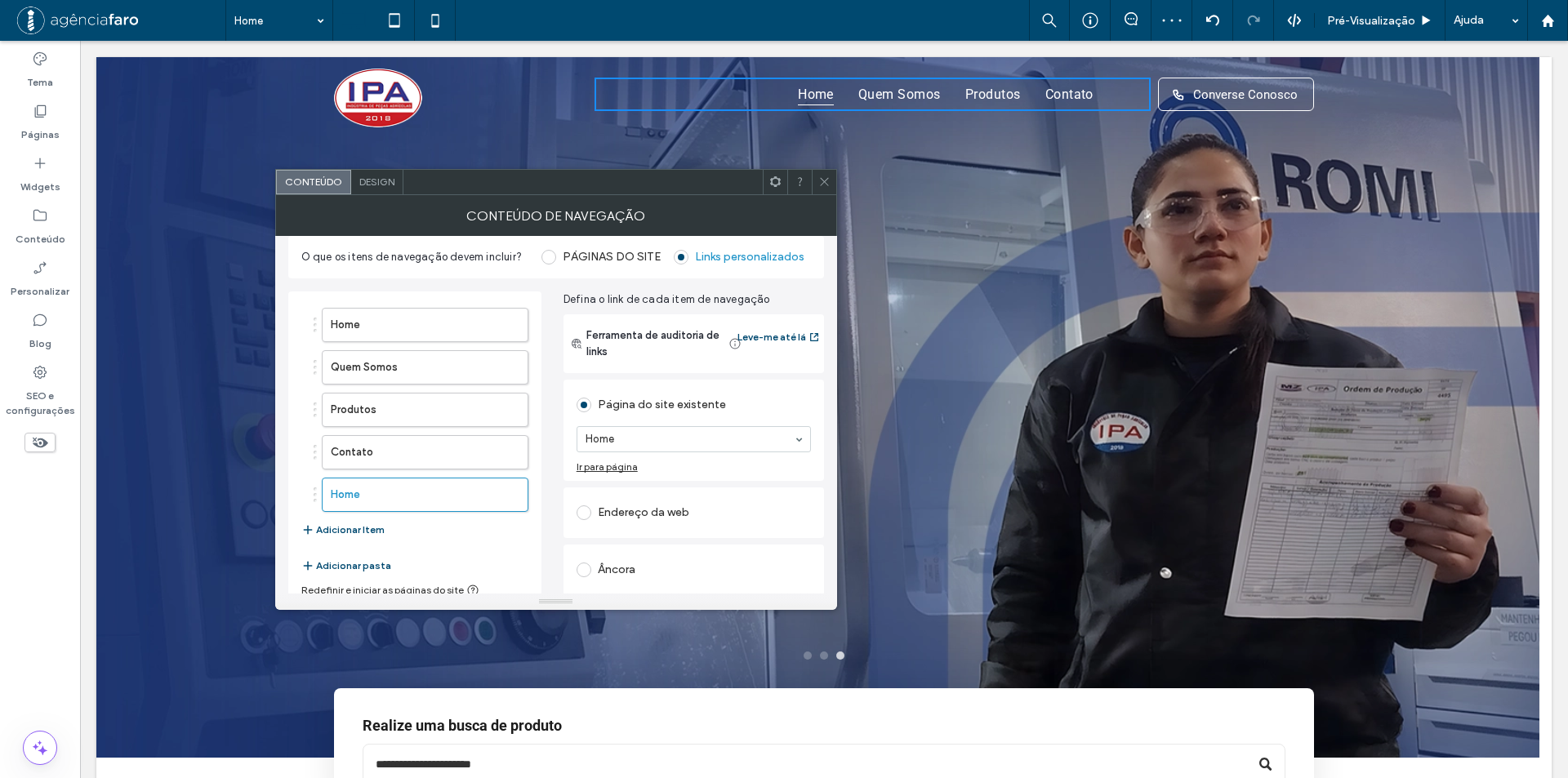 scroll, scrollTop: 0, scrollLeft: 0, axis: both 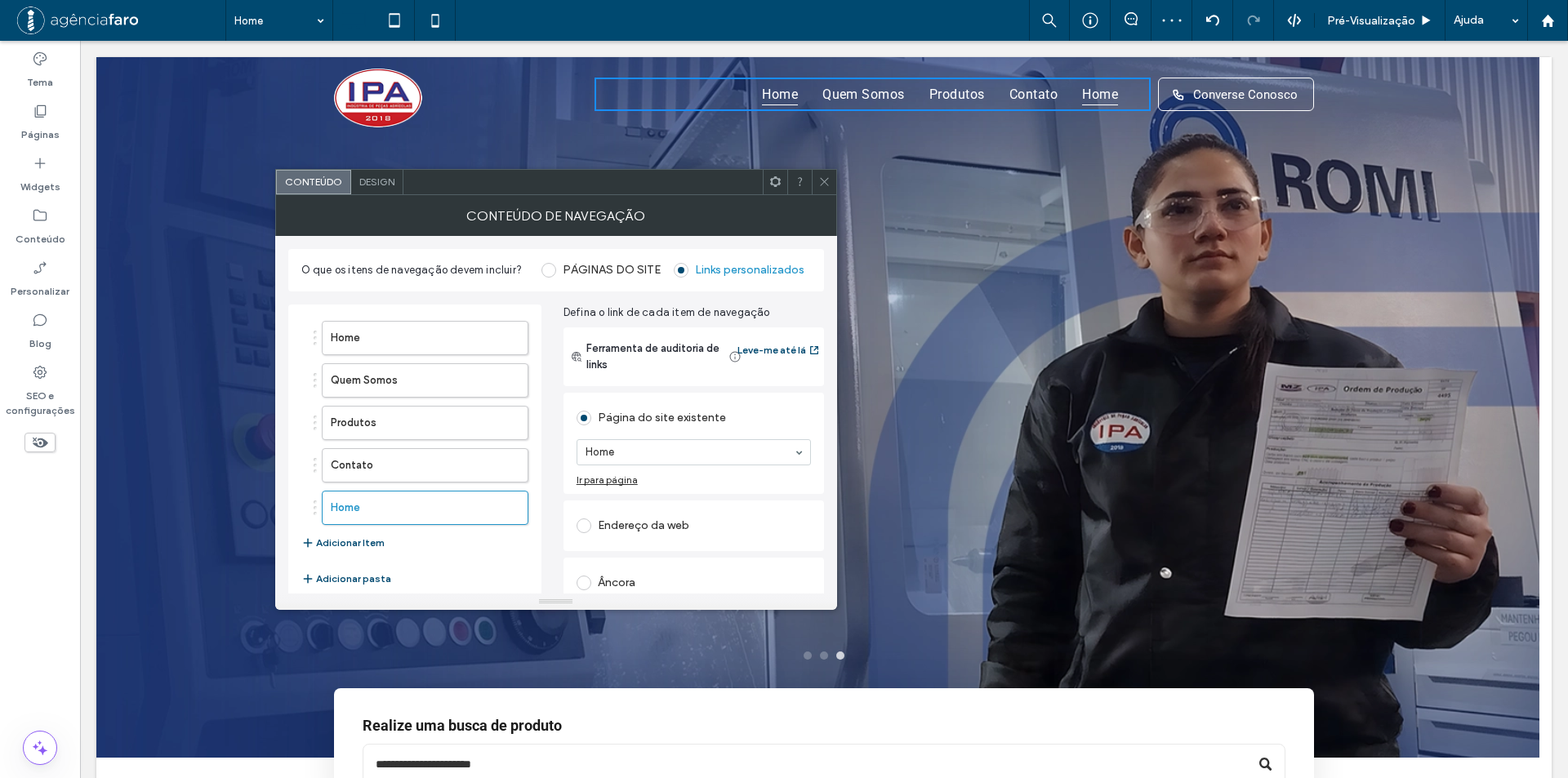 drag, startPoint x: 620, startPoint y: 349, endPoint x: 696, endPoint y: 350, distance: 76.00658 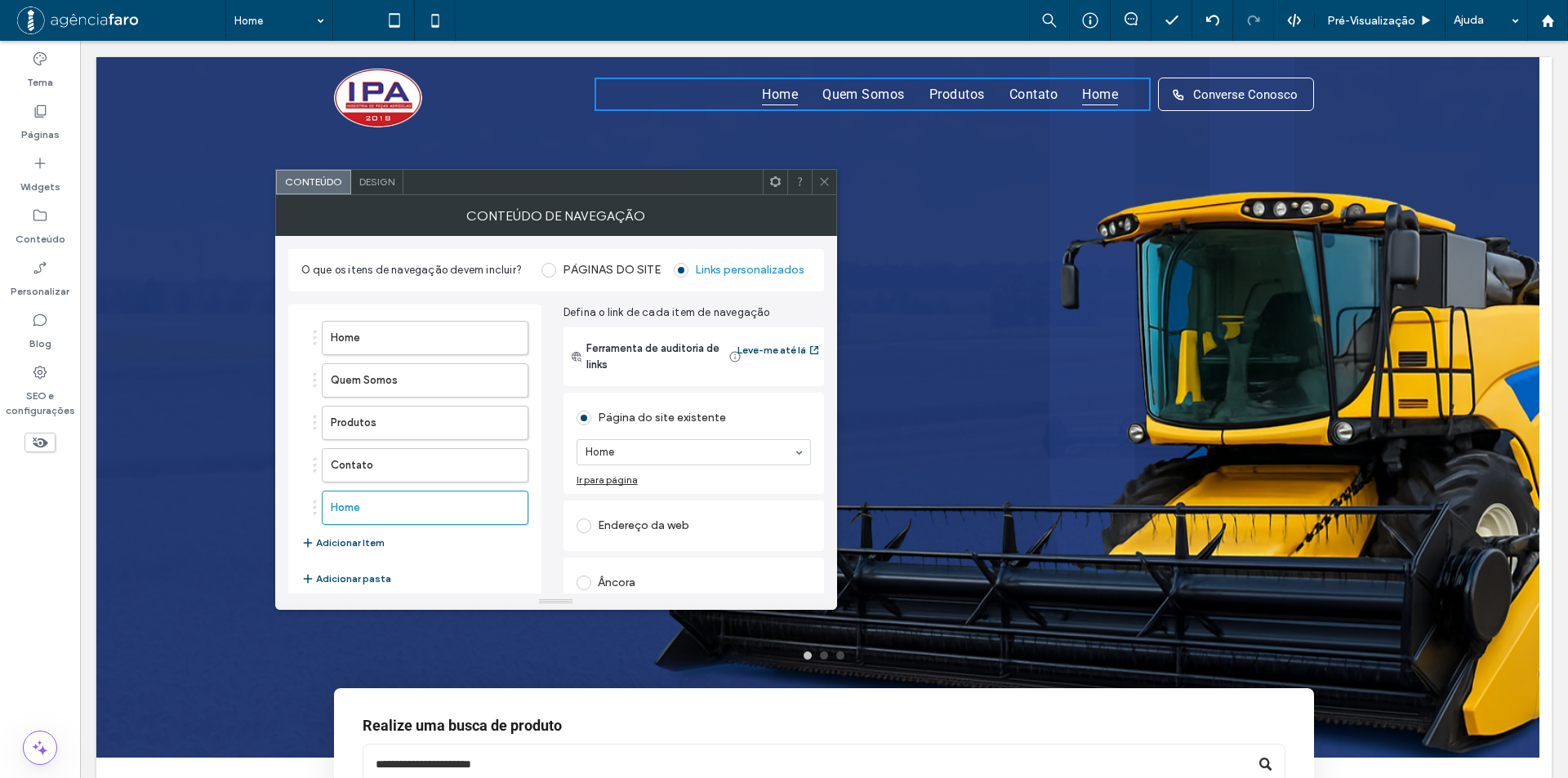 click on "Ferramenta de auditoria de links" at bounding box center [656, 357] 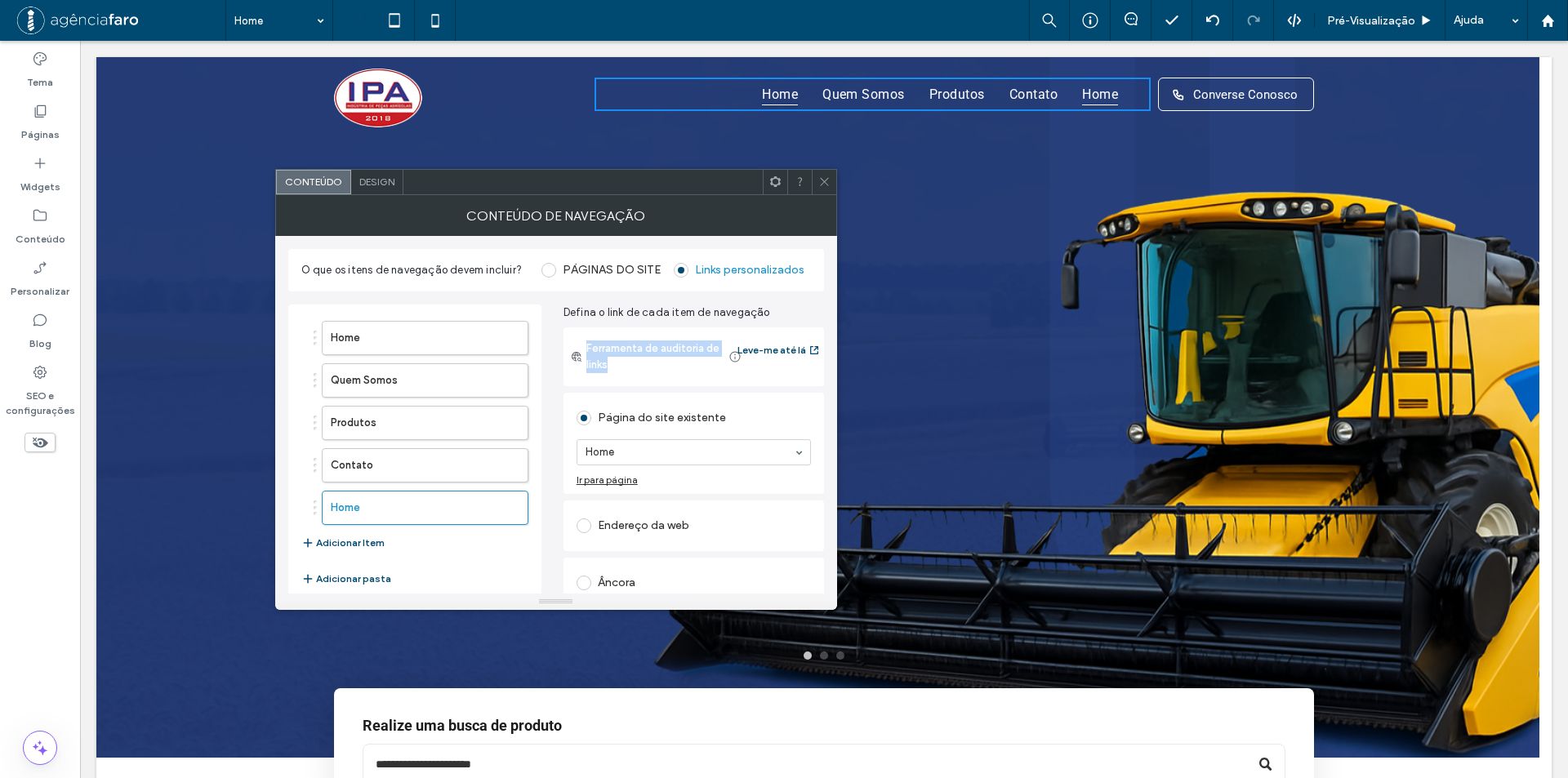 drag, startPoint x: 612, startPoint y: 373, endPoint x: 584, endPoint y: 341, distance: 42.520583 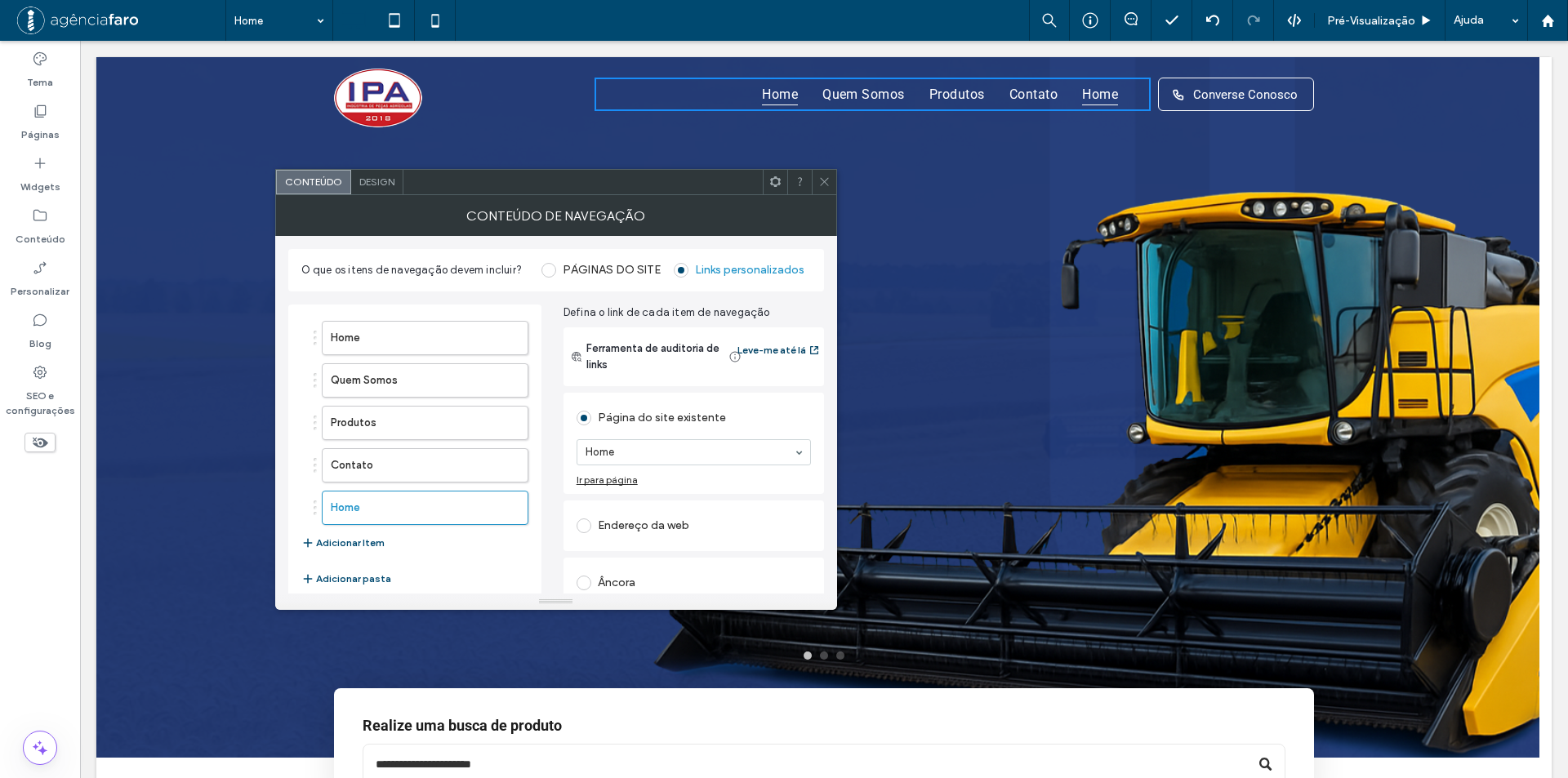 click on "Leve-me até lá" at bounding box center (779, 350) 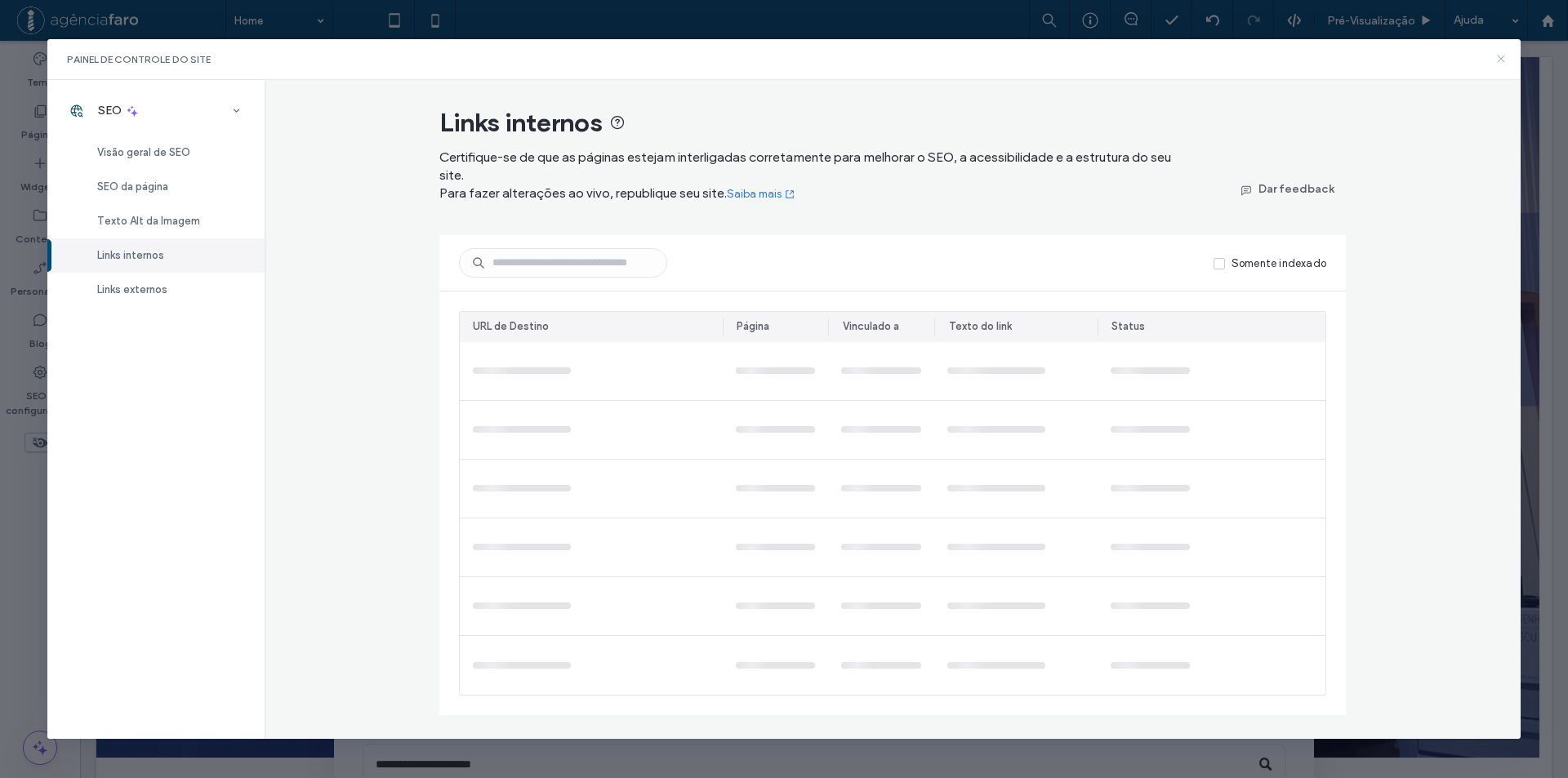 click 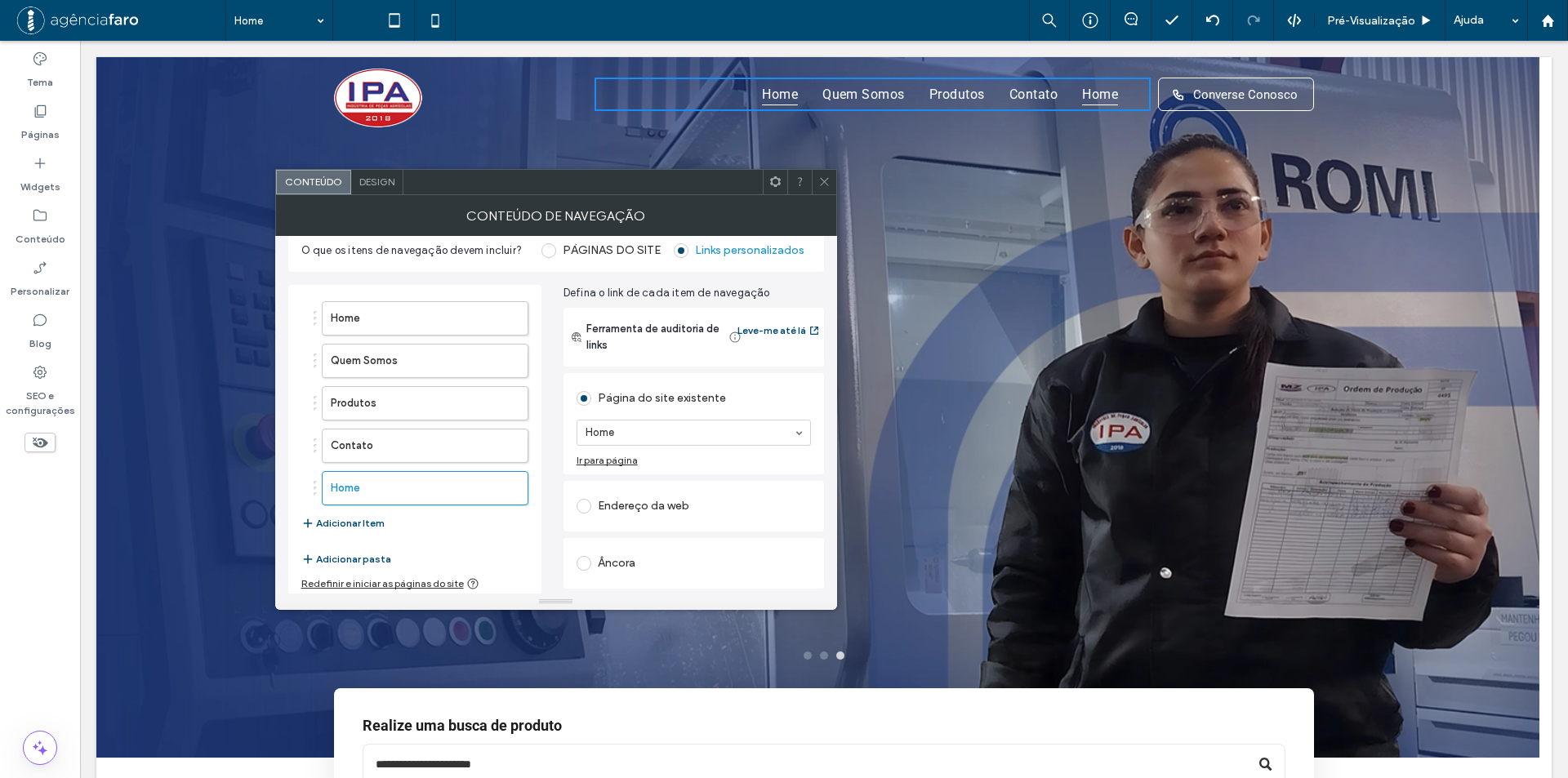 scroll, scrollTop: 0, scrollLeft: 0, axis: both 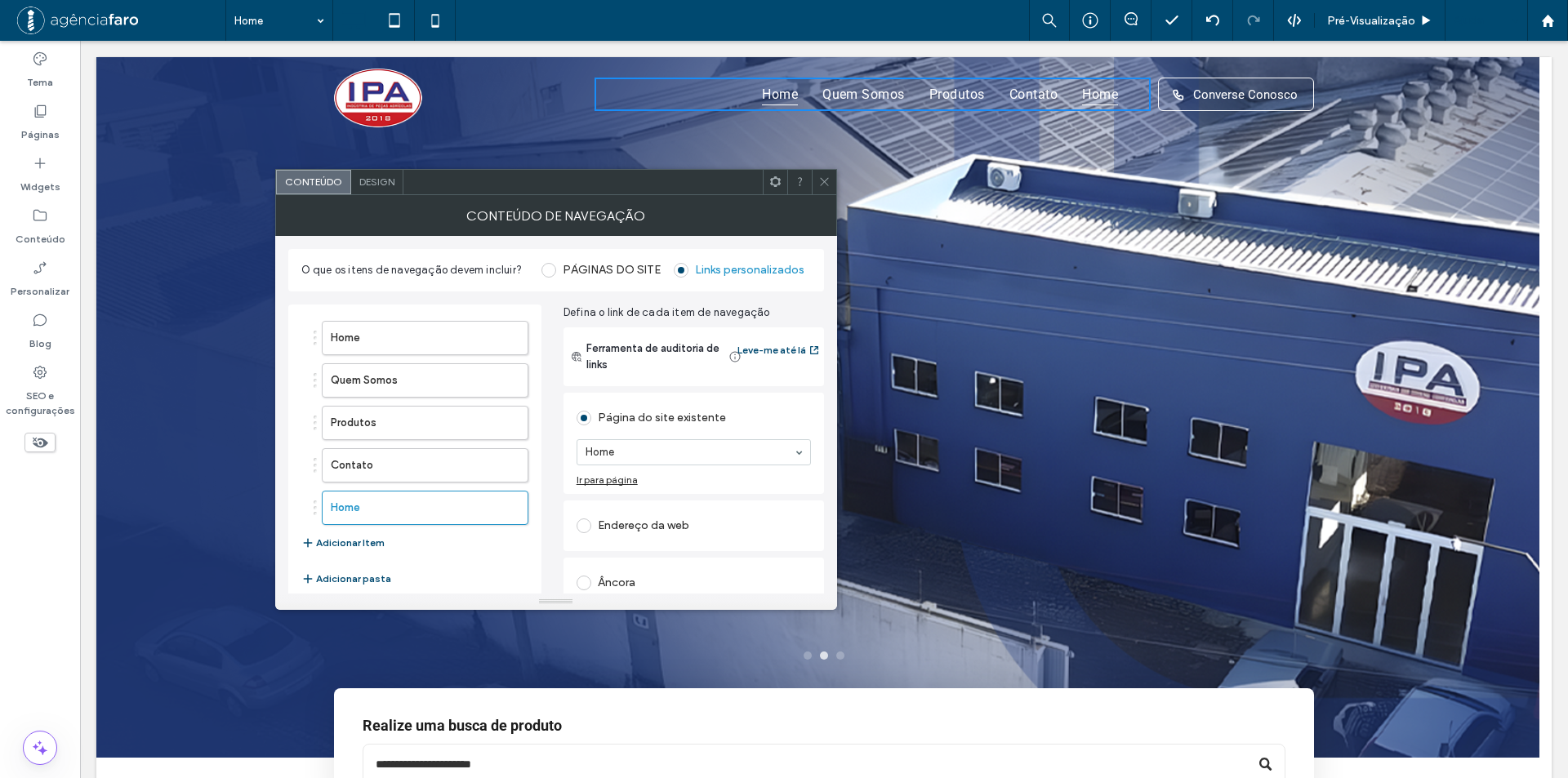 click on "Ajuda" at bounding box center (1486, 20) 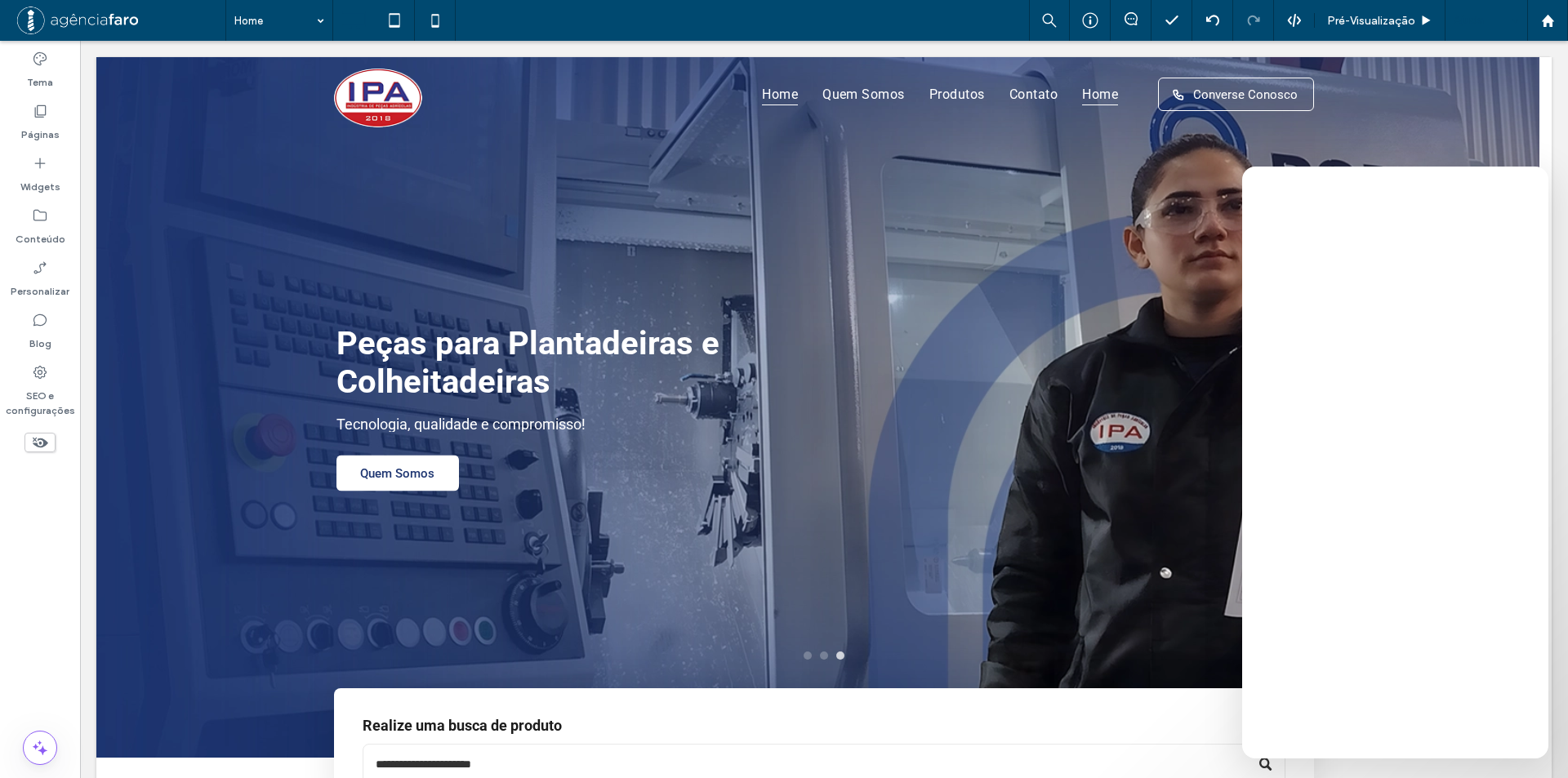 click on "Ajuda" at bounding box center [1486, 20] 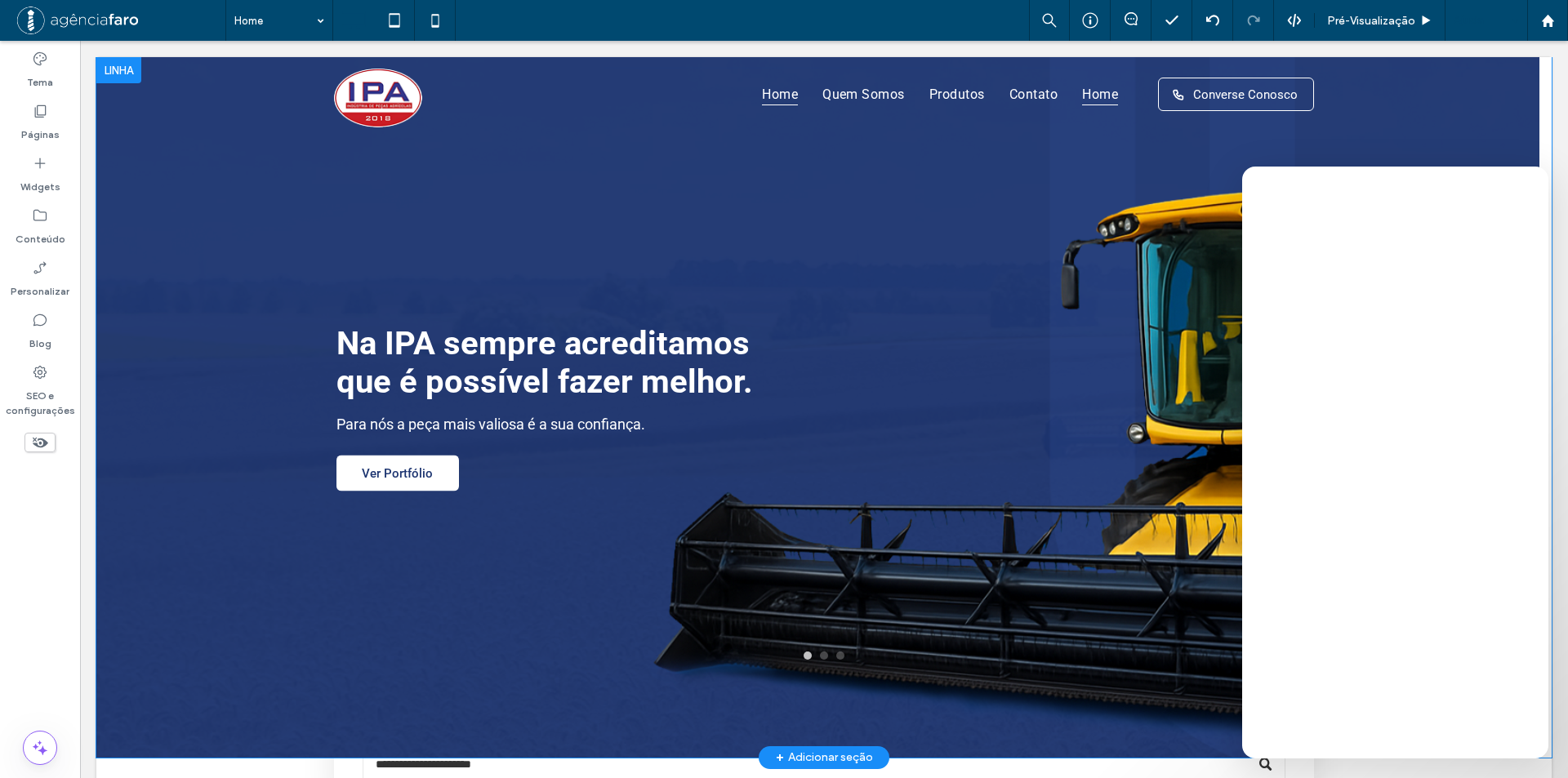 drag, startPoint x: 1543, startPoint y: 285, endPoint x: 1463, endPoint y: 244, distance: 89.89438 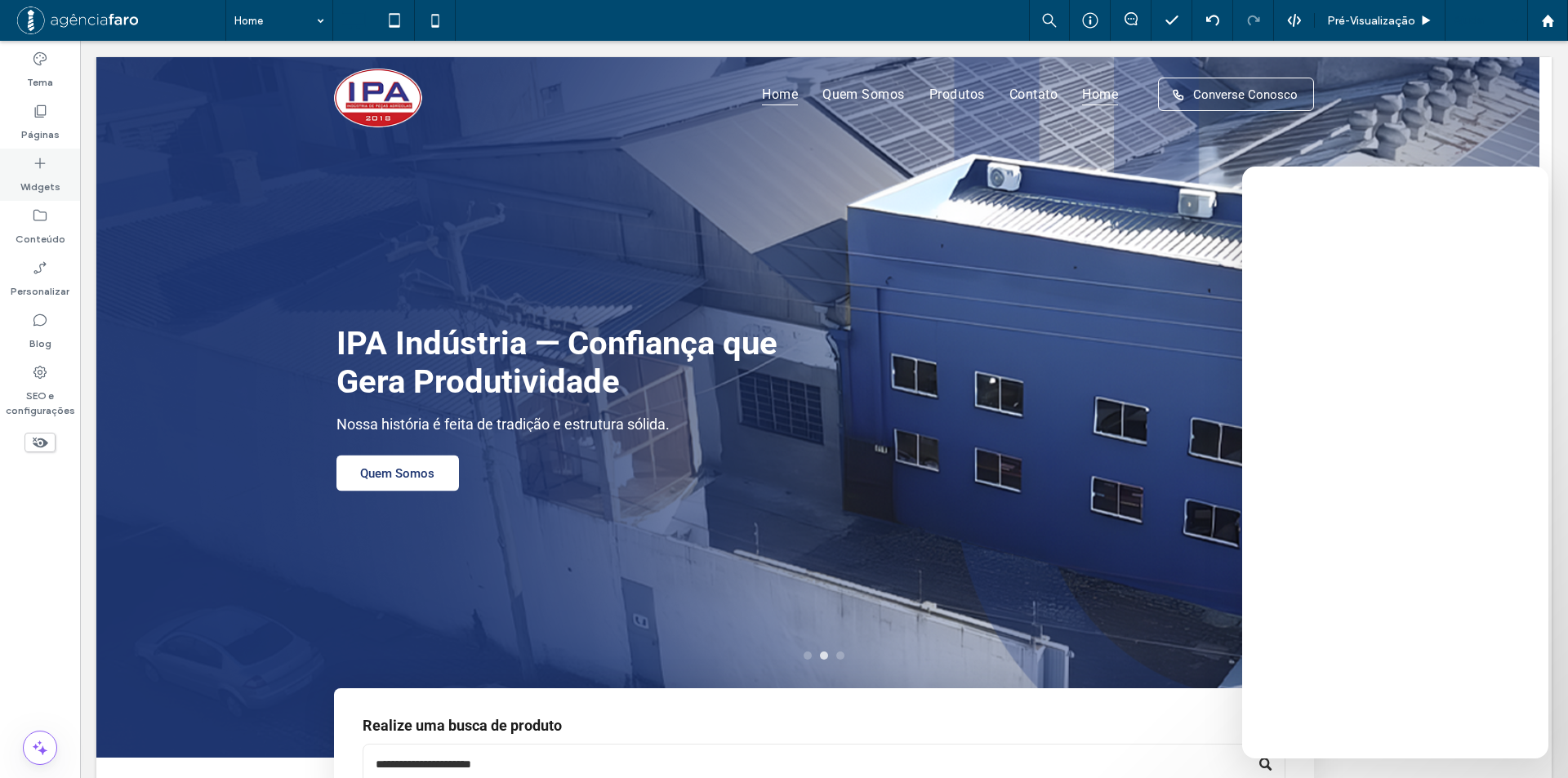 click on "Widgets" at bounding box center (40, 183) 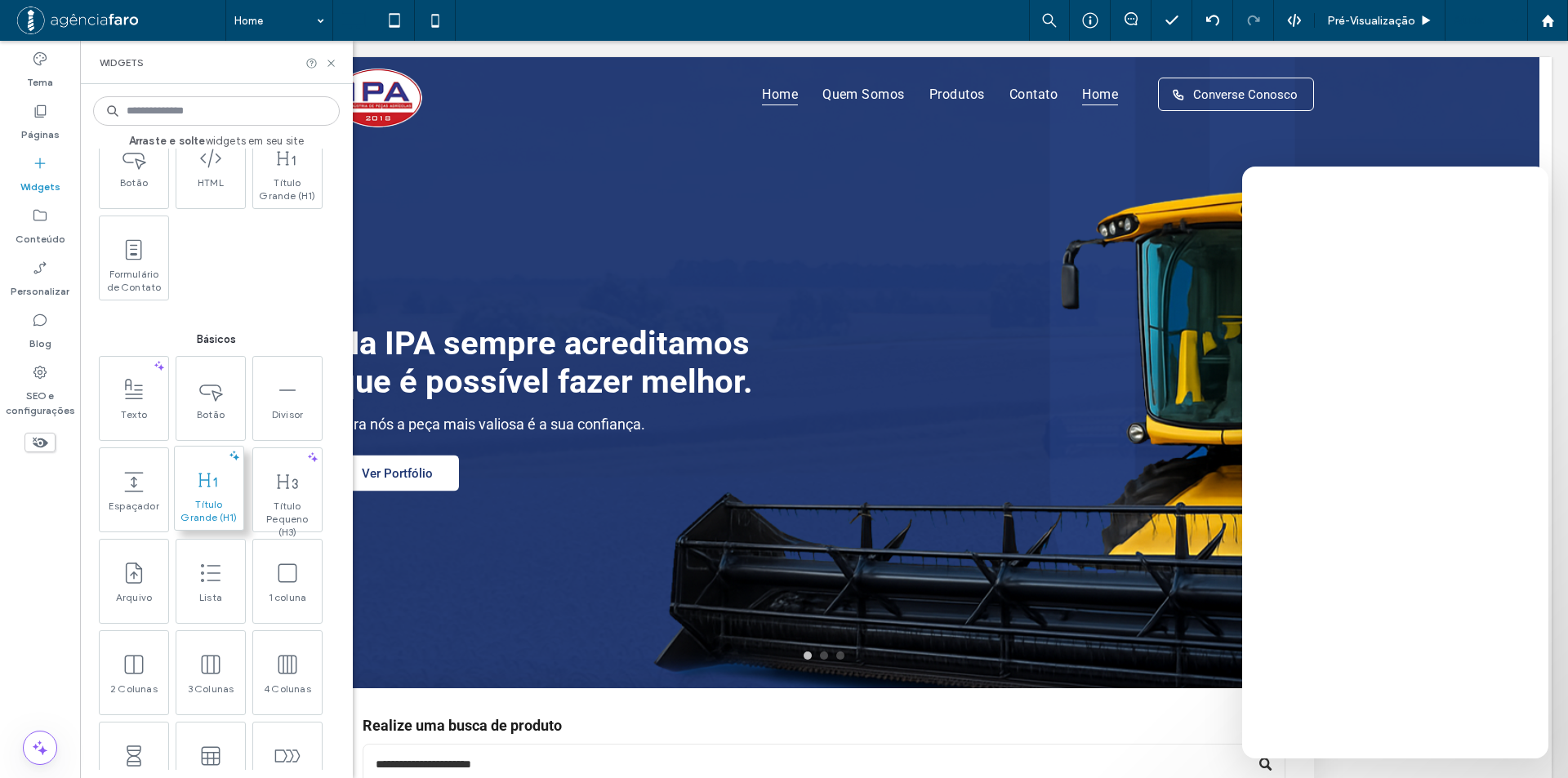 scroll, scrollTop: 653, scrollLeft: 0, axis: vertical 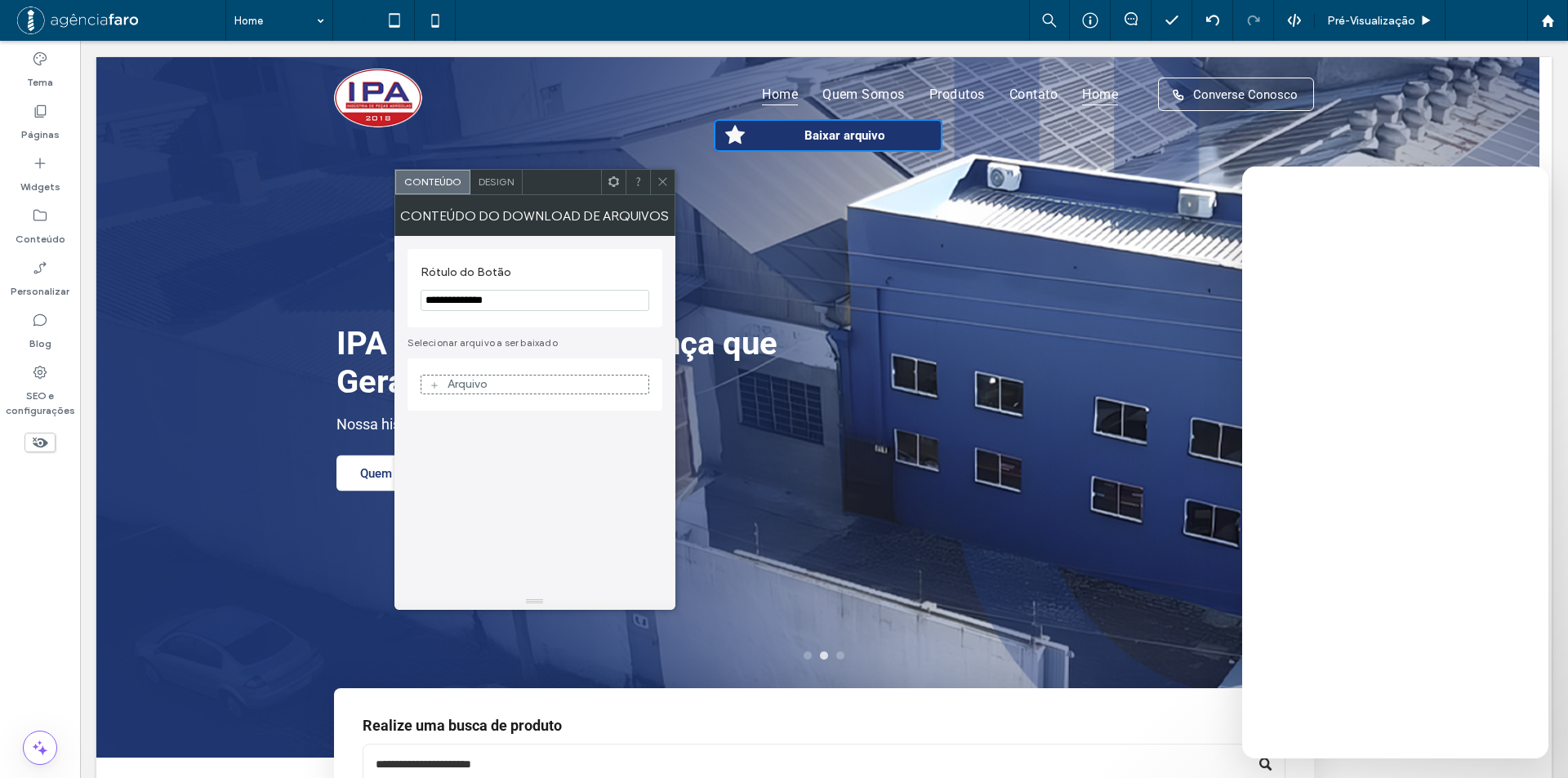 click on "Design" at bounding box center [496, 181] 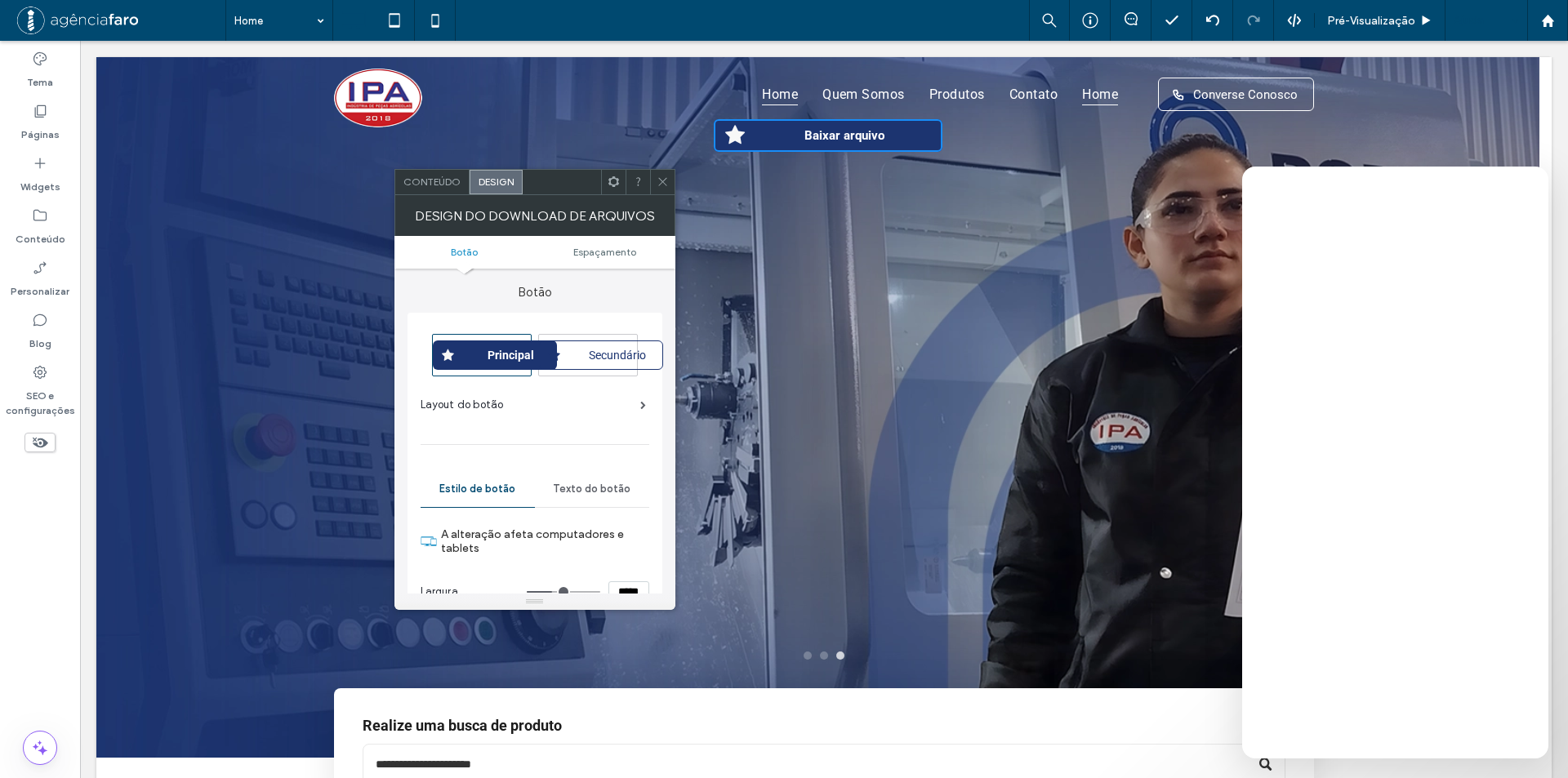 click on "Conteúdo" at bounding box center [432, 181] 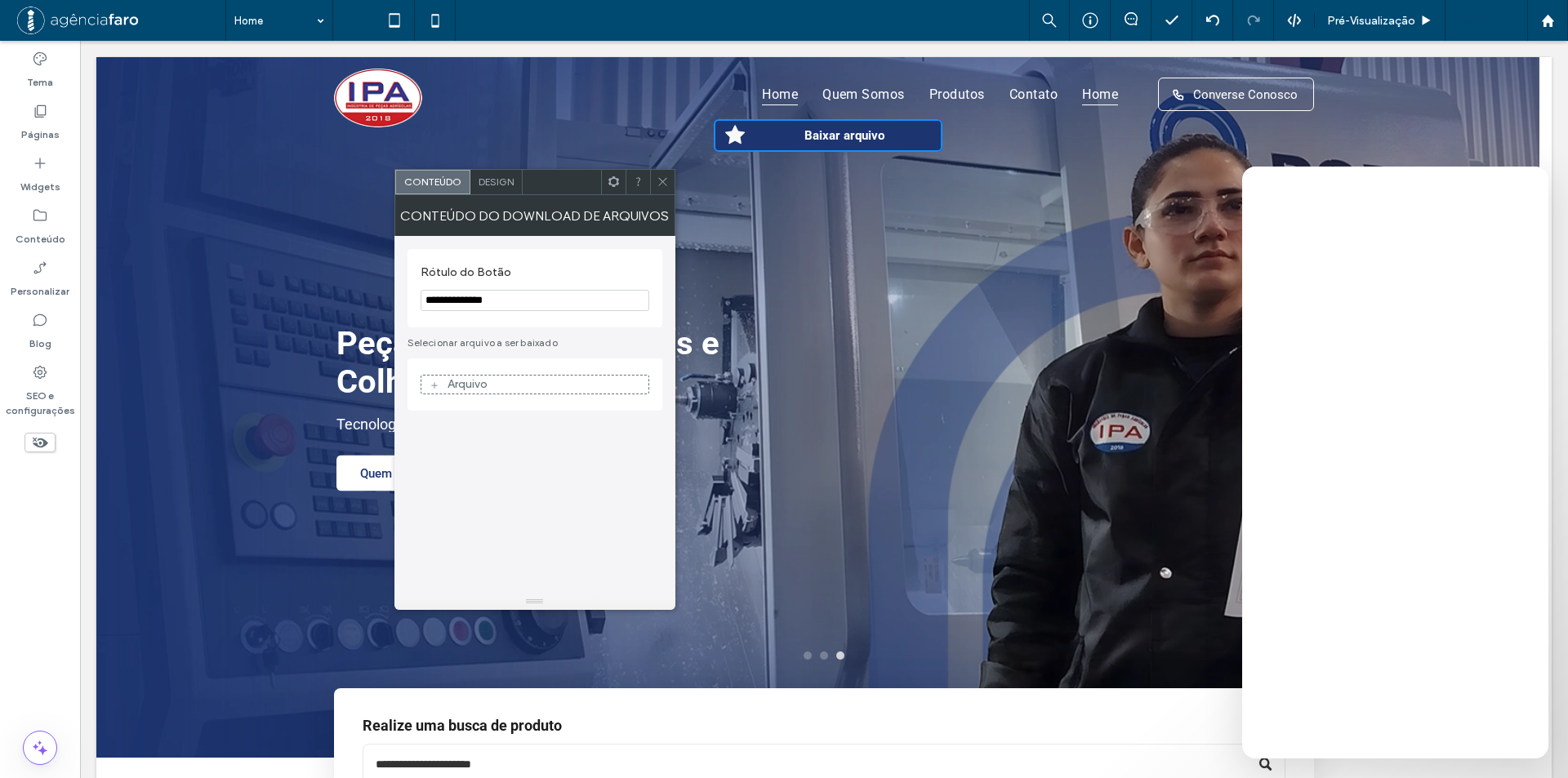 click on "Arquivo" at bounding box center [467, 384] 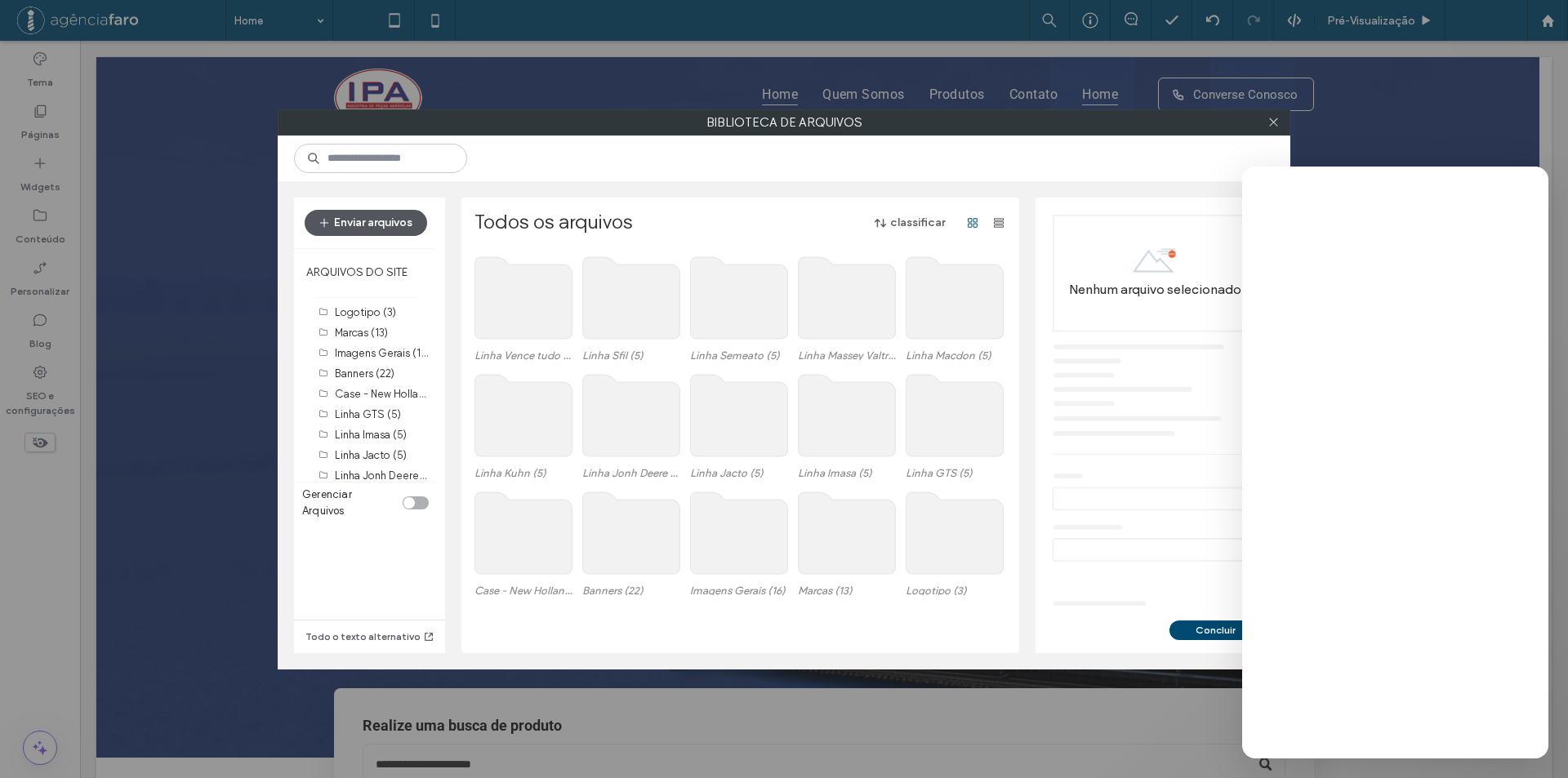 click on "Enviar arquivos" at bounding box center [366, 223] 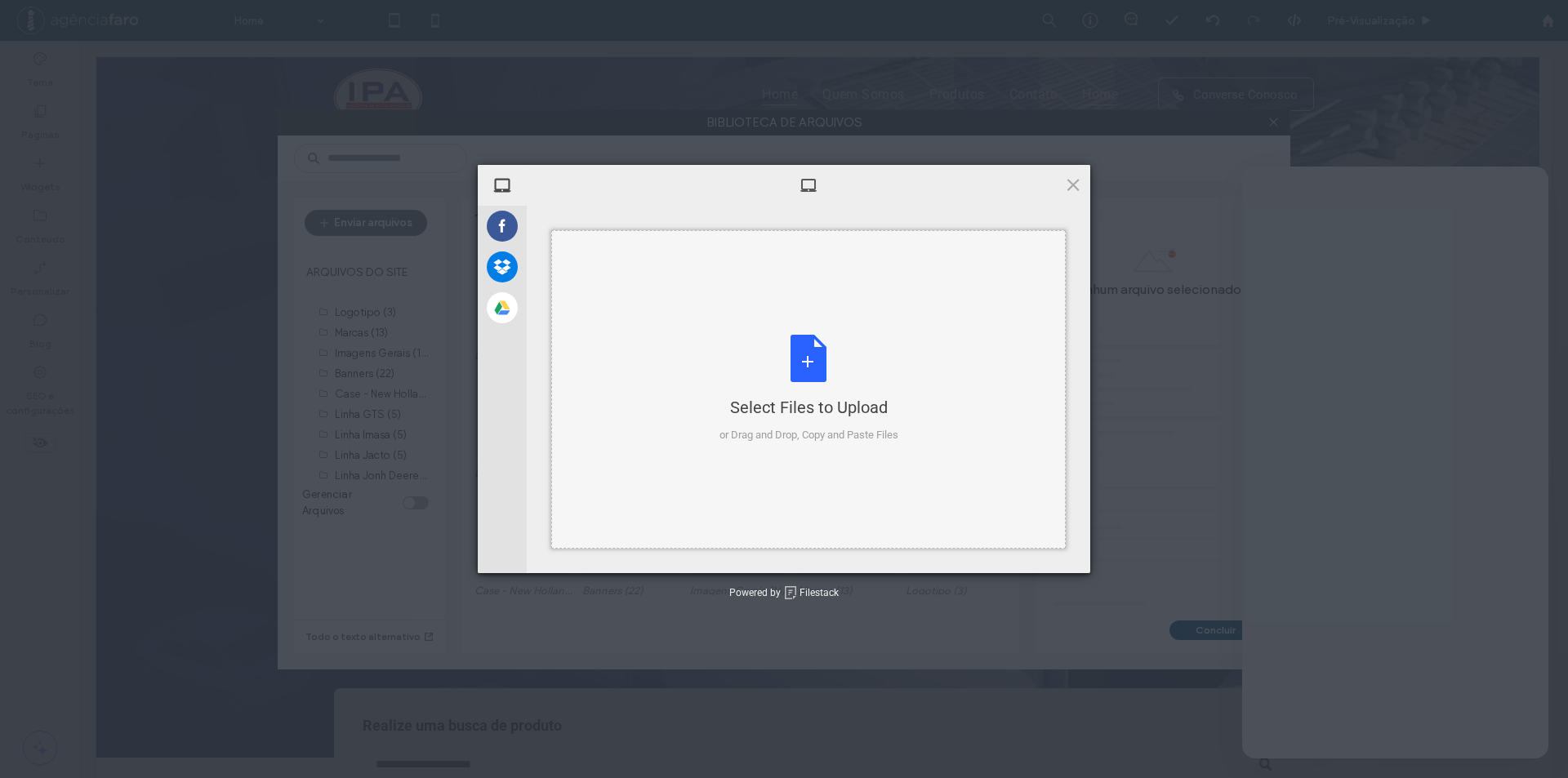 click on "Select Files to Upload
or Drag and Drop, Copy and Paste Files" at bounding box center (808, 389) 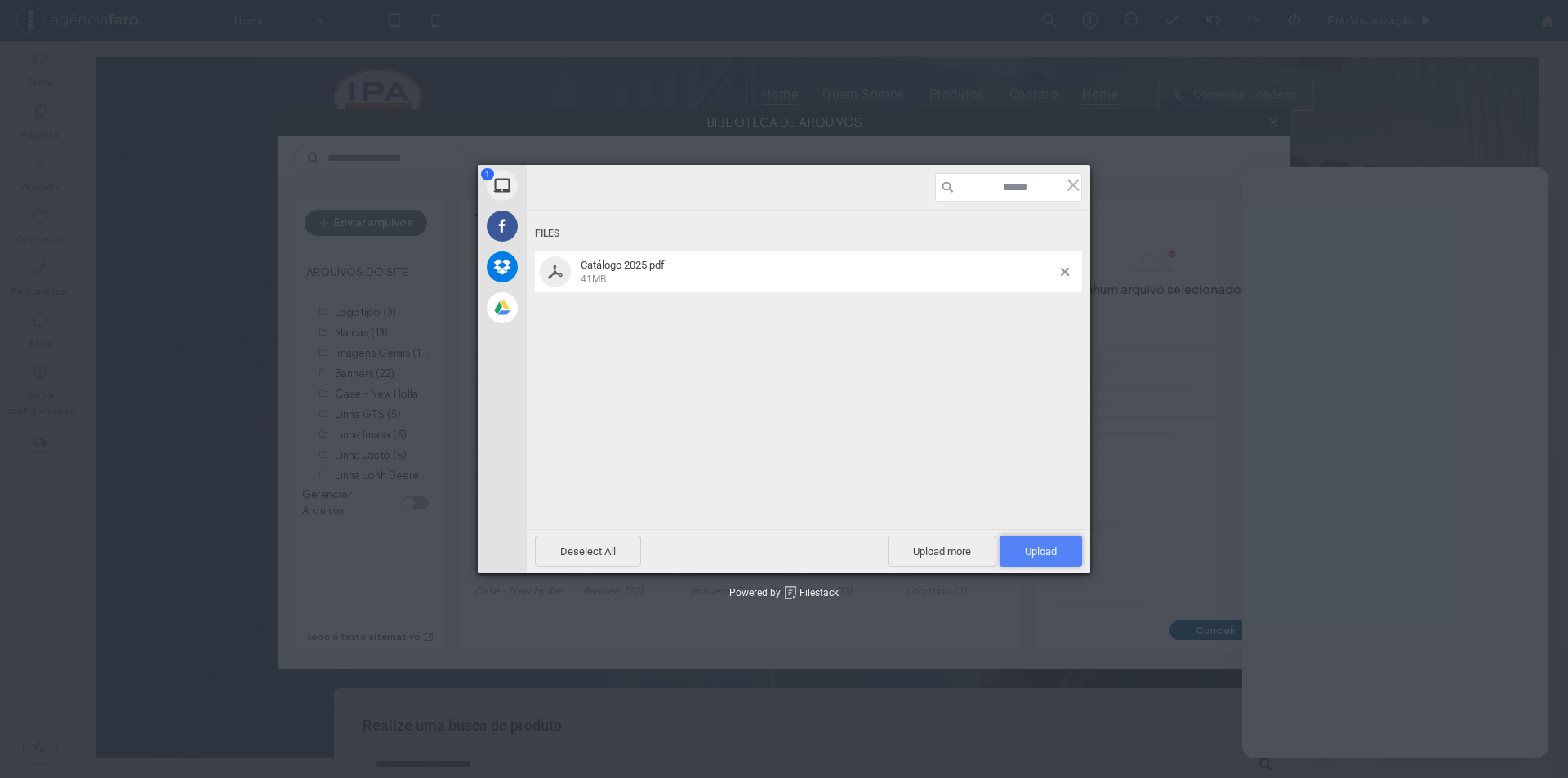 click on "Upload
1" at bounding box center [1040, 551] 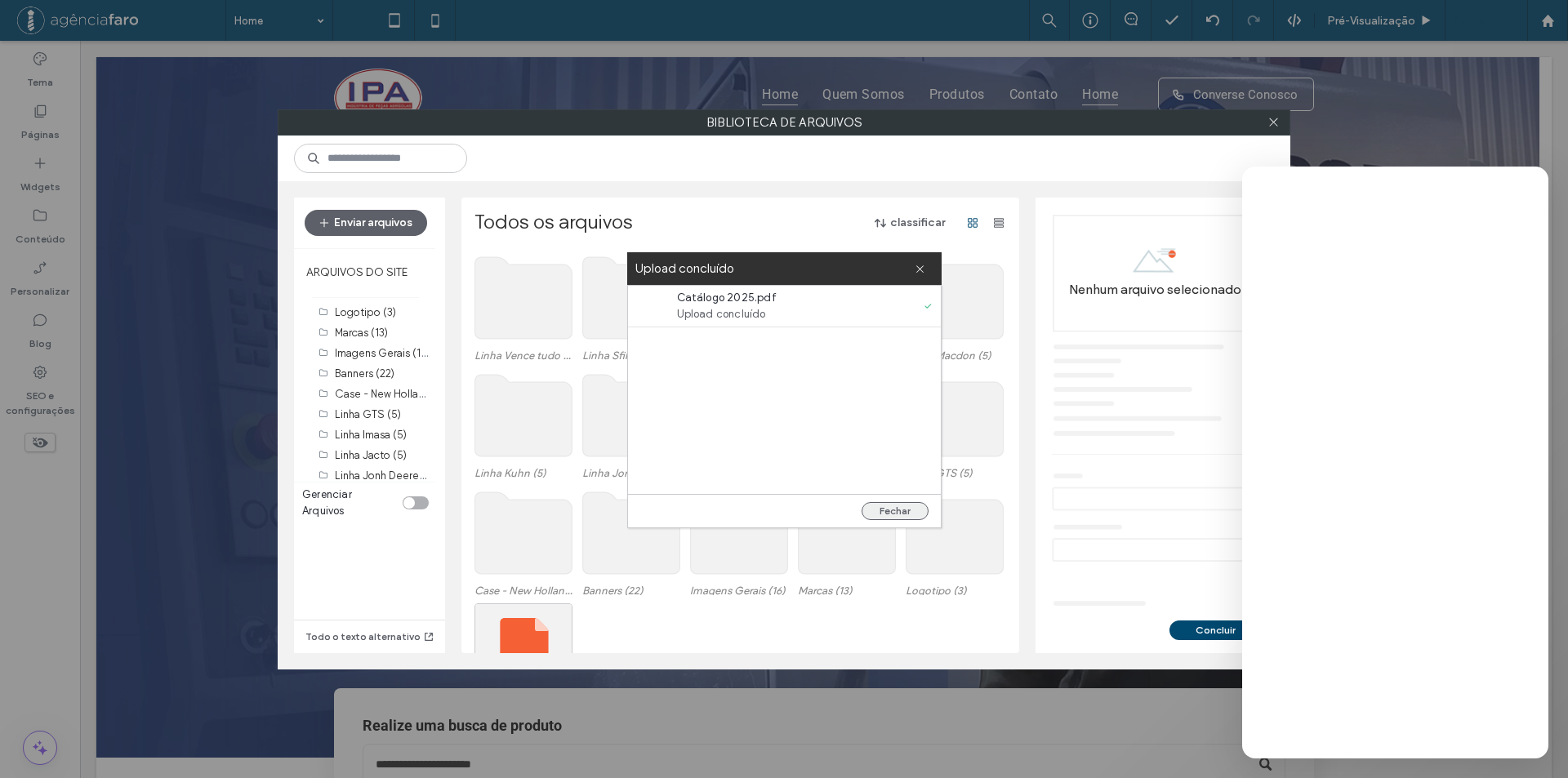 click on "Fechar" at bounding box center [895, 511] 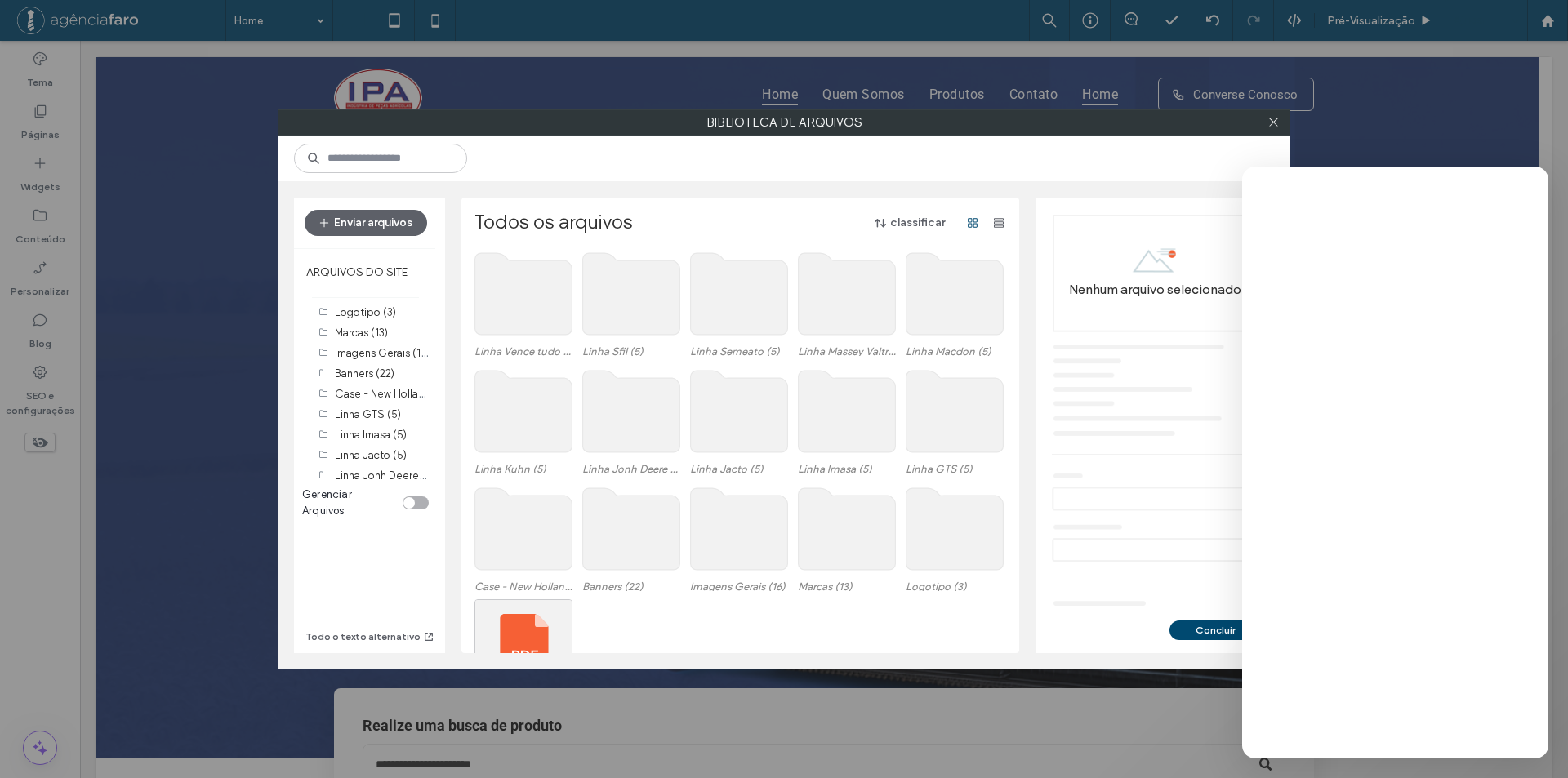 scroll, scrollTop: 68, scrollLeft: 0, axis: vertical 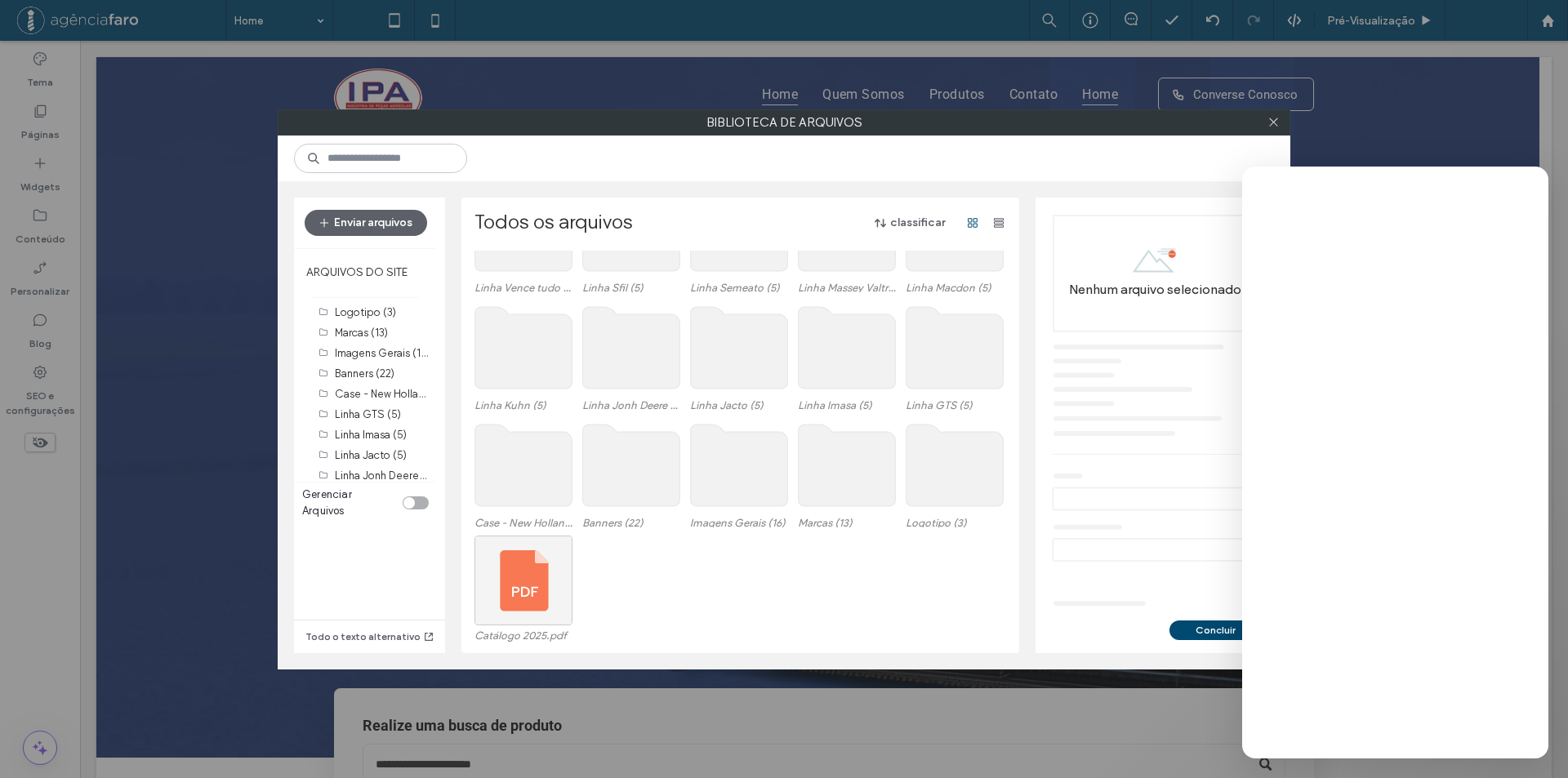 click at bounding box center [523, 580] 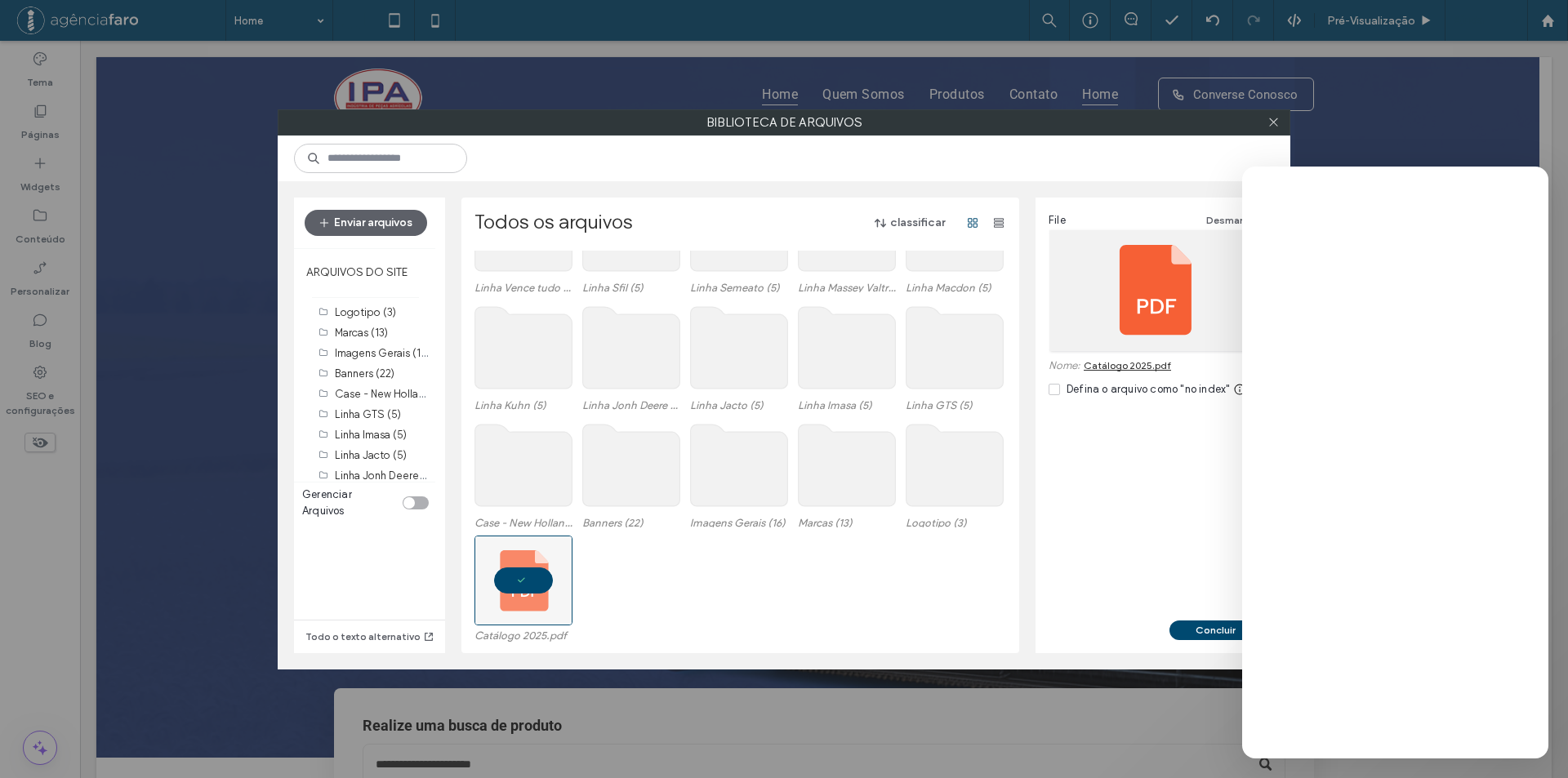 click on "Concluir" at bounding box center [1215, 630] 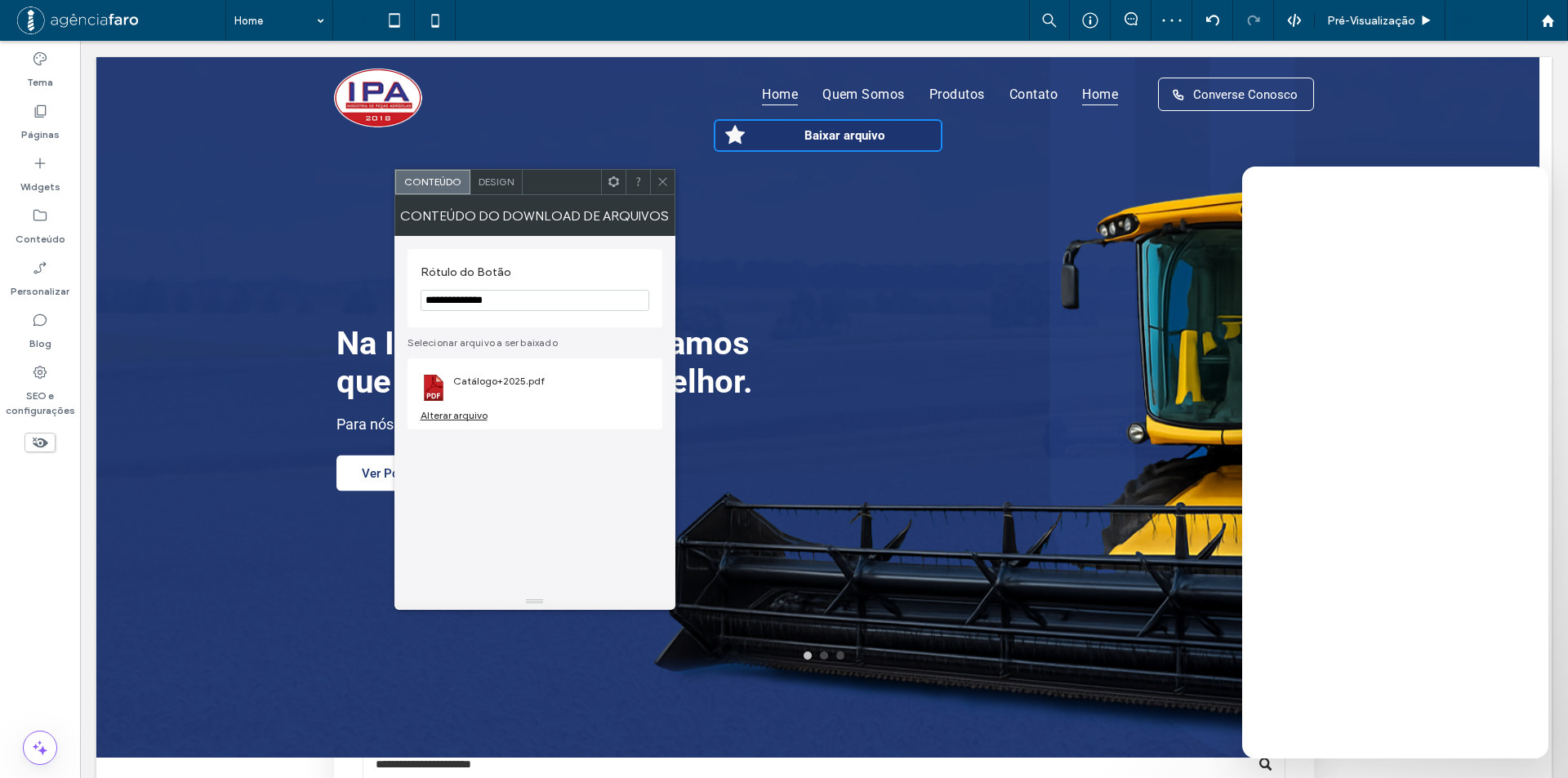 drag, startPoint x: 586, startPoint y: 345, endPoint x: 224, endPoint y: 316, distance: 363.15974 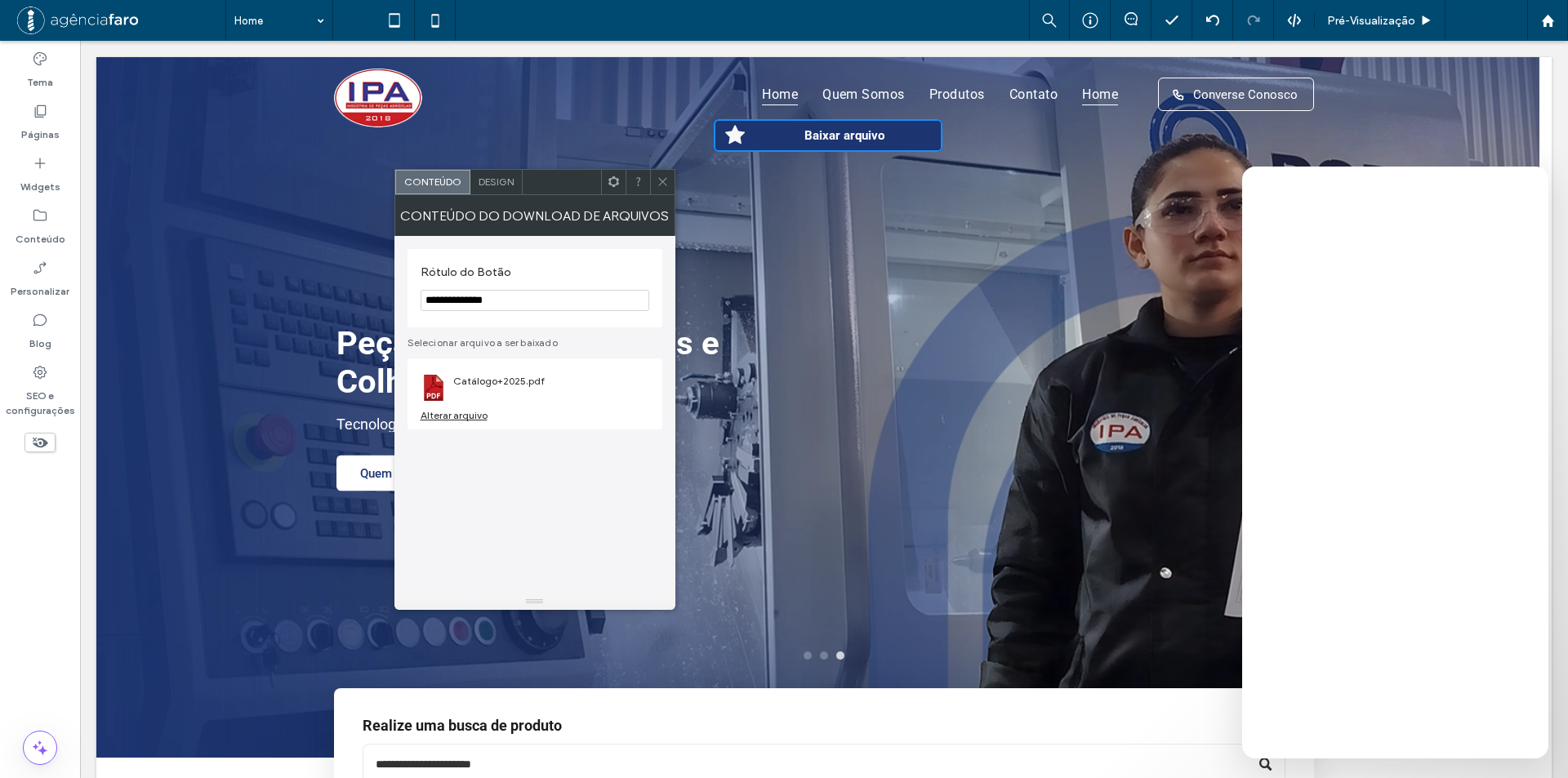 click at bounding box center [662, 182] 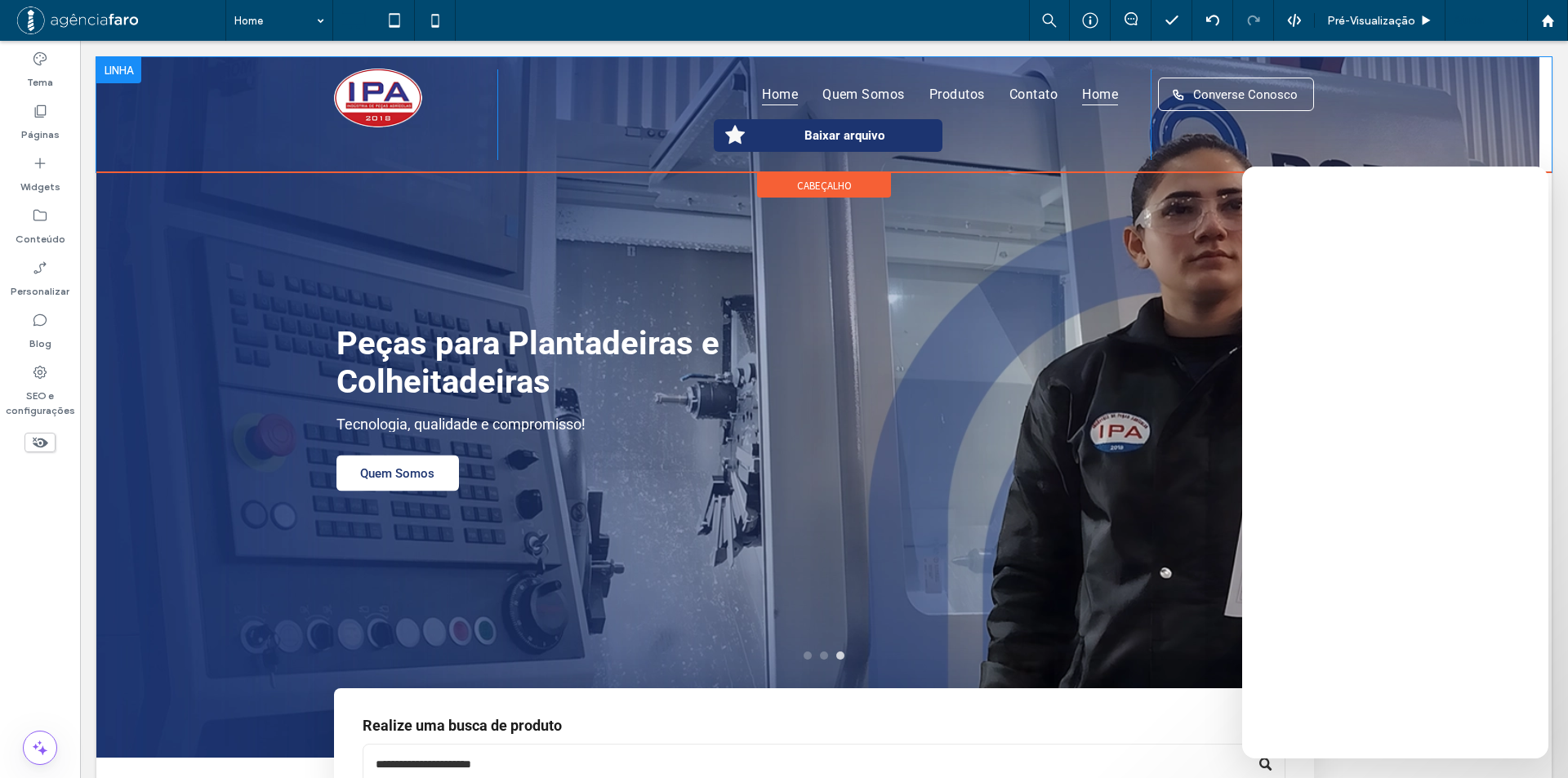 click on "Home
Quem Somos
Produtos
Contato
Home
Baixar arquivo
Click To Paste" at bounding box center [824, 114] 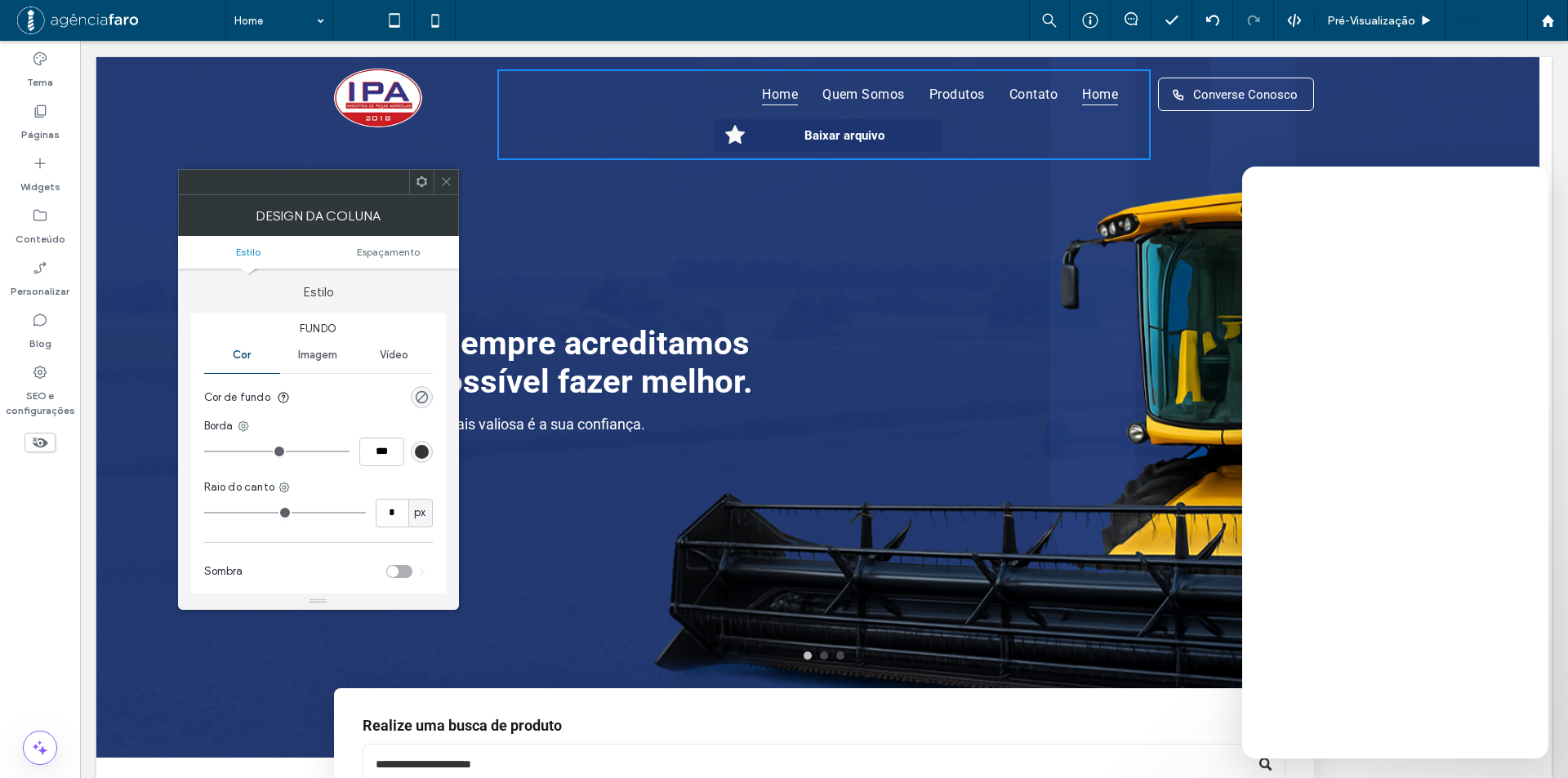 click 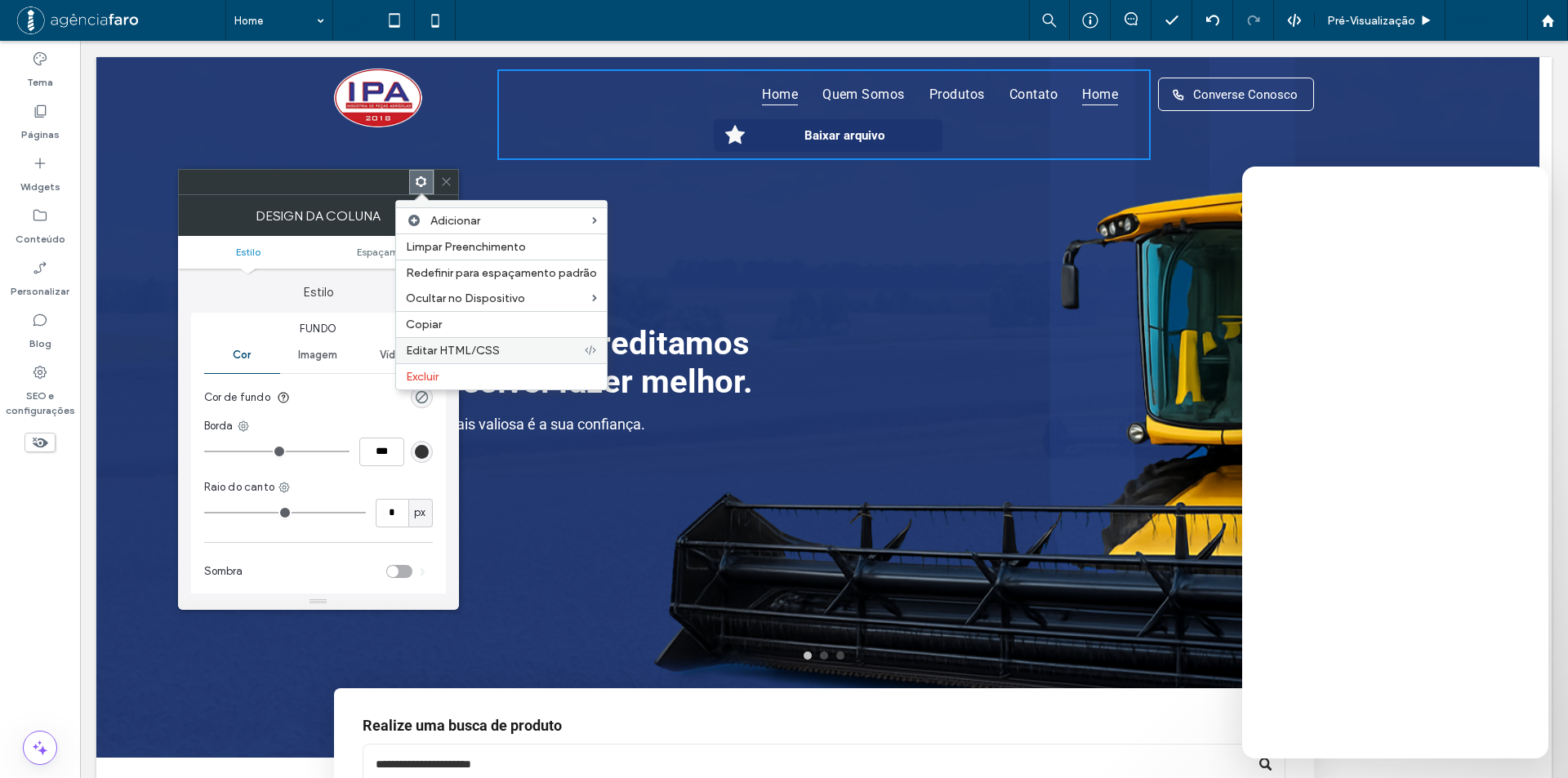 click on "Editar HTML/CSS" at bounding box center [452, 350] 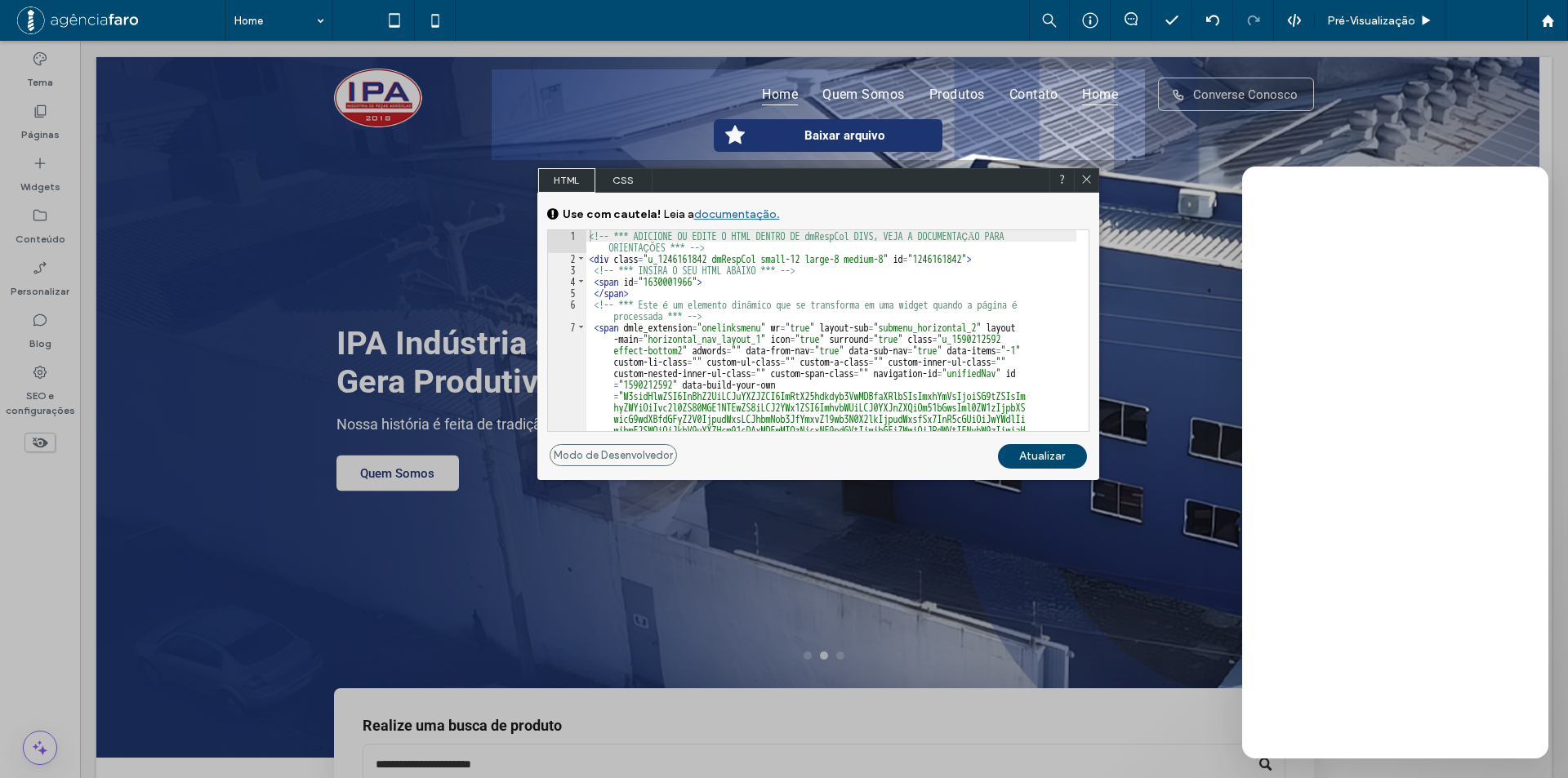 scroll, scrollTop: 0, scrollLeft: 0, axis: both 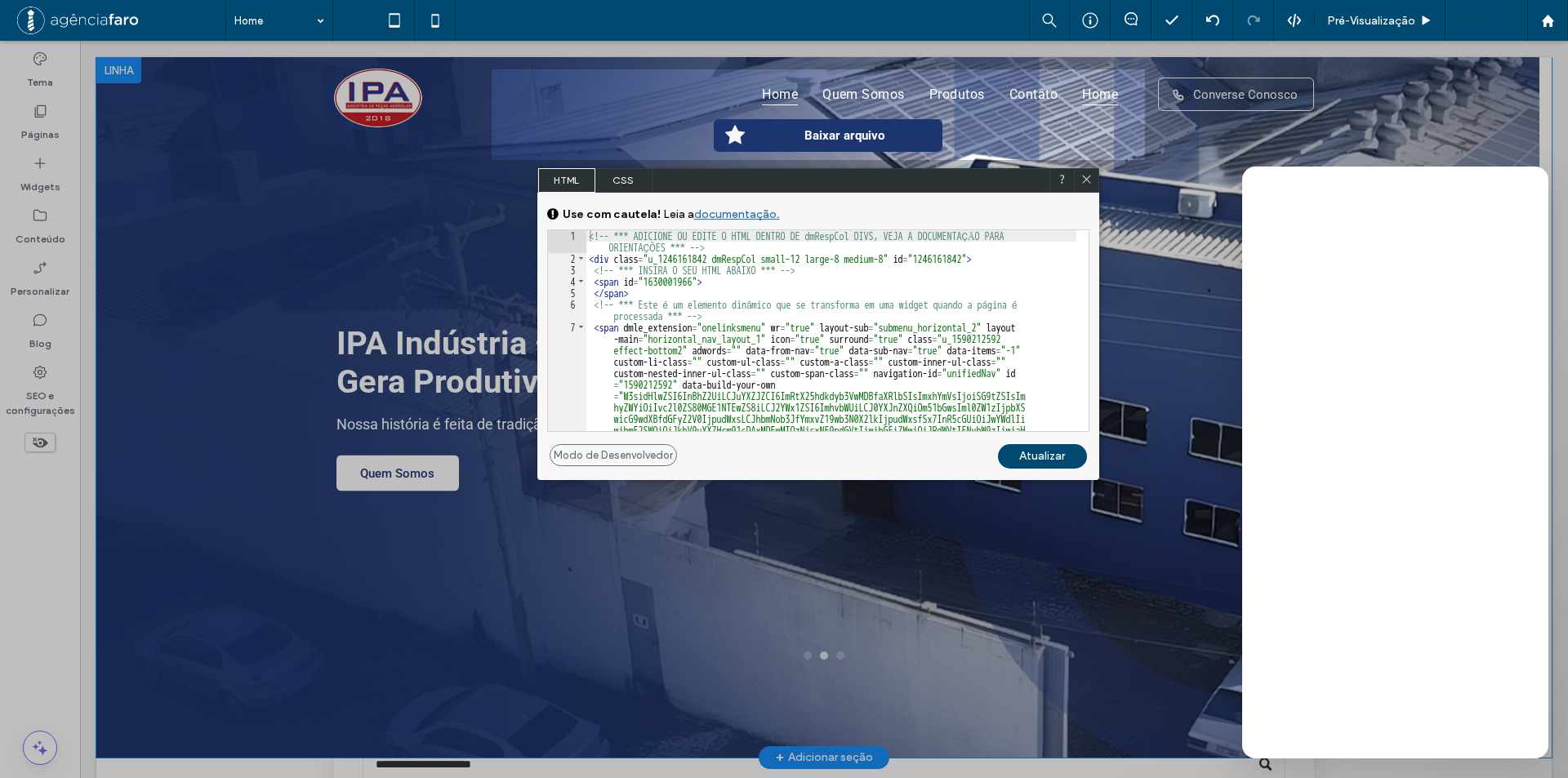 click at bounding box center (824, 407) 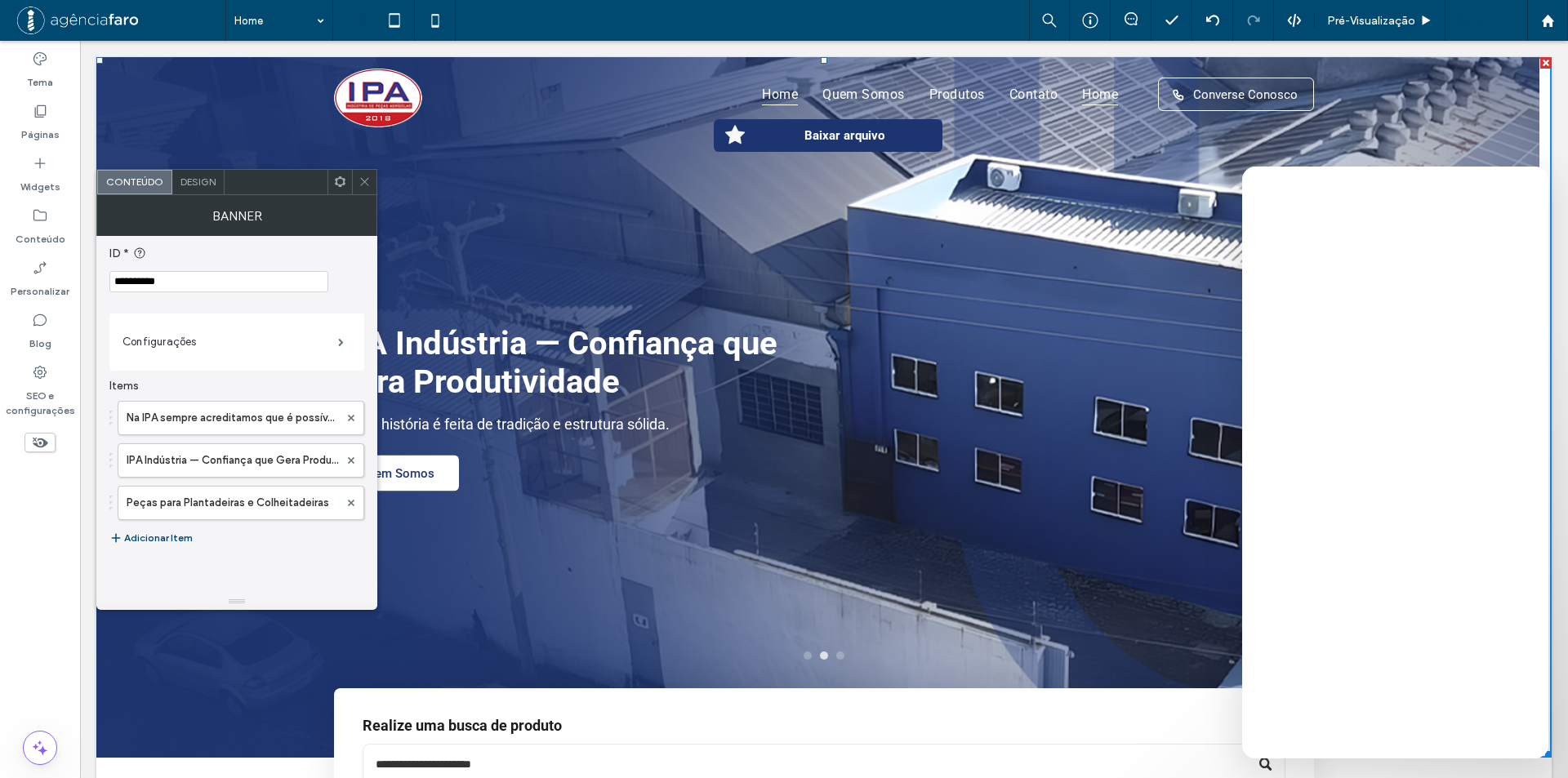click at bounding box center (364, 182) 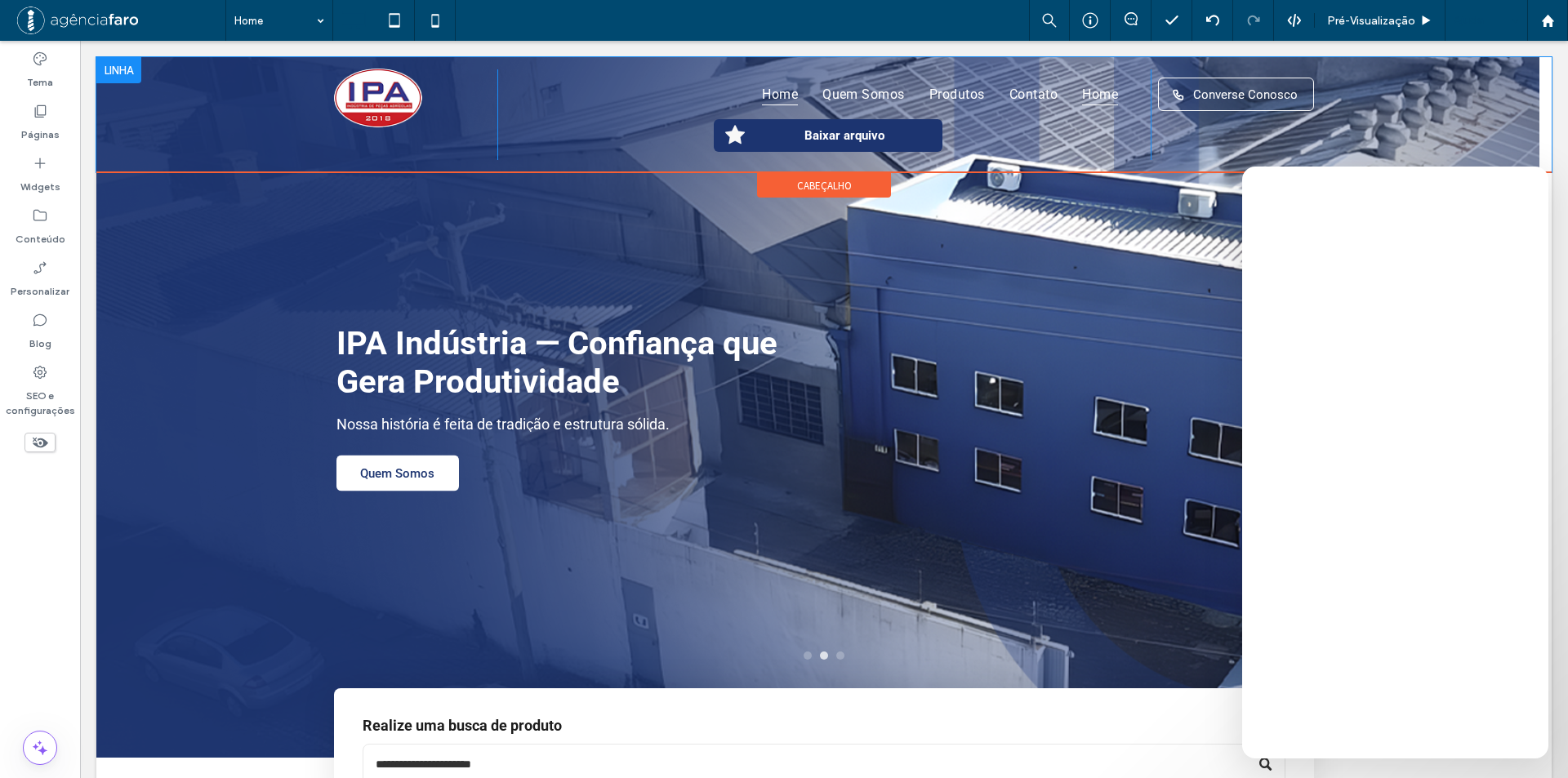 click on "Home
Quem Somos
Produtos
Contato
Home
Baixar arquivo
Click To Paste" at bounding box center (824, 114) 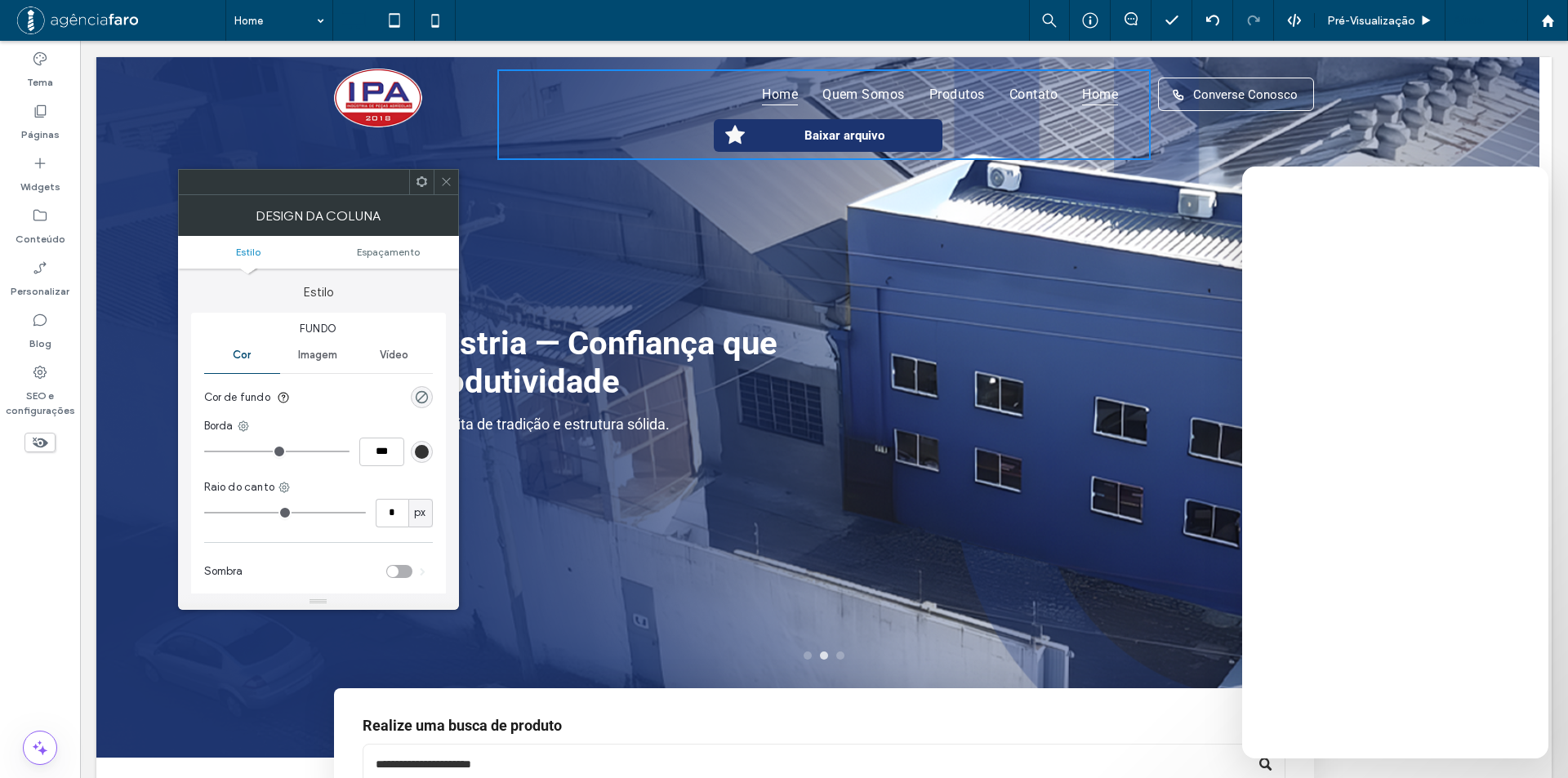 click 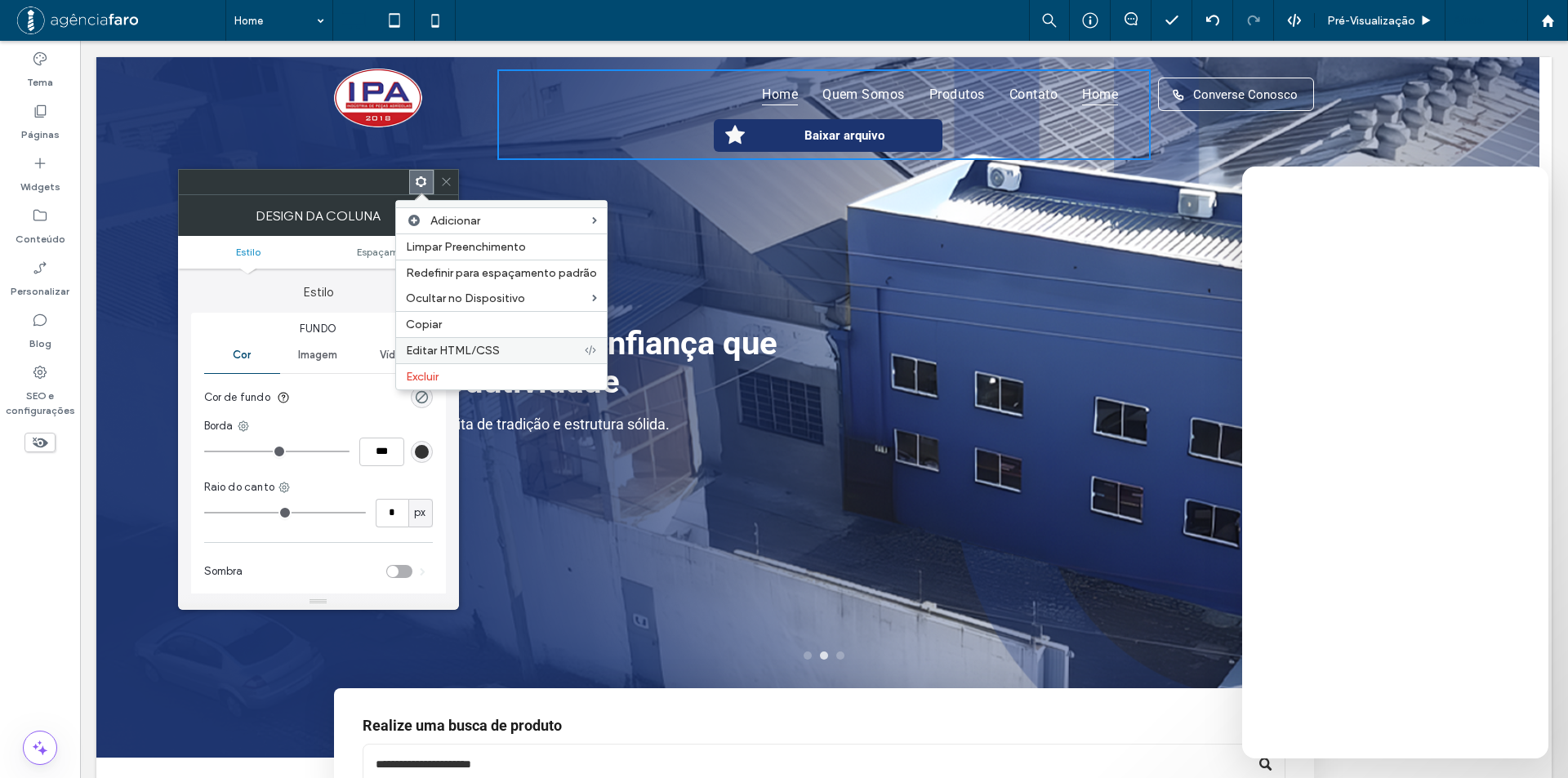 click on "Editar HTML/CSS" at bounding box center [452, 350] 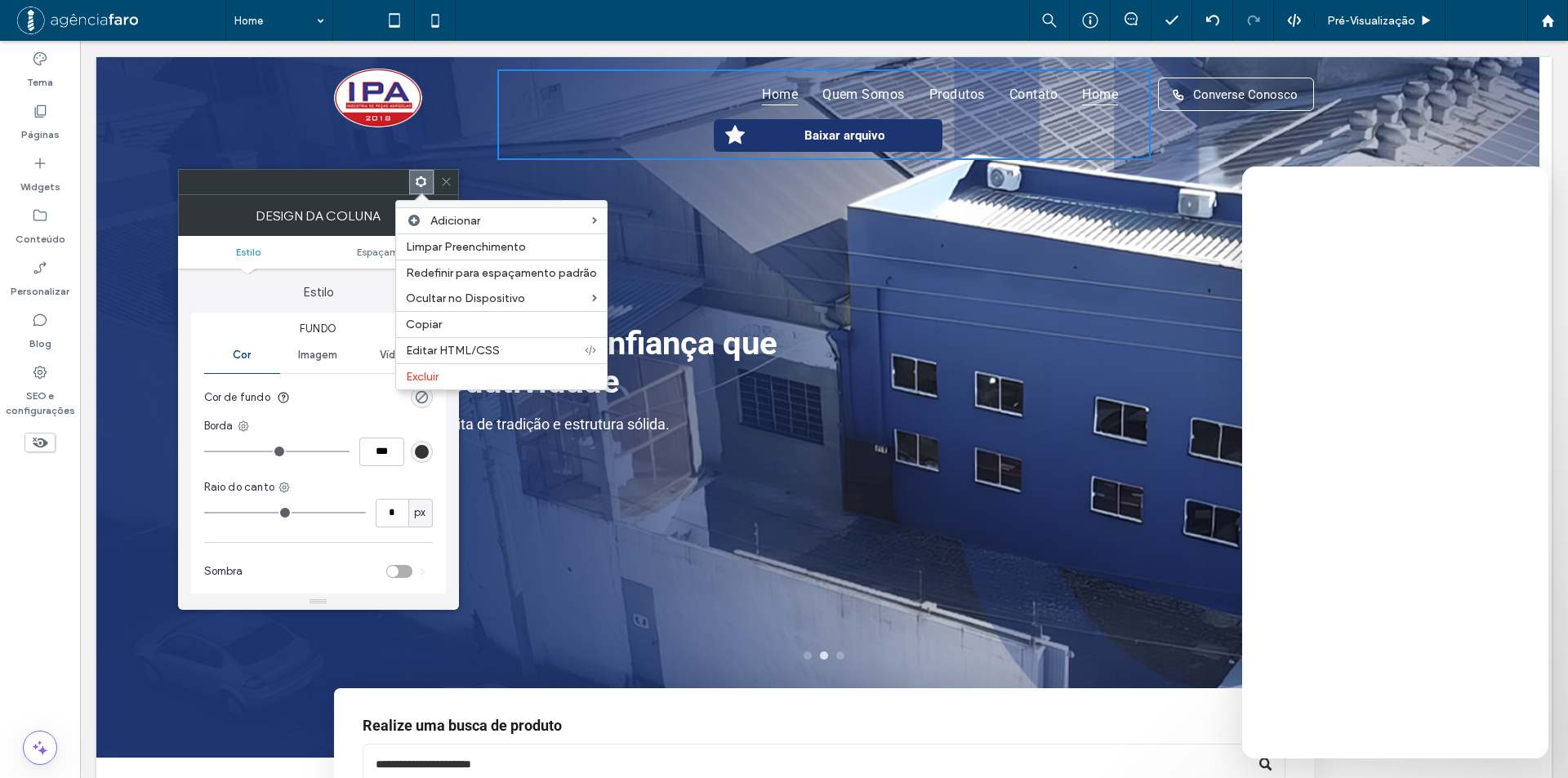 click on "<!-- *** ADICIONE OU EDITE O HTML DENTRO DE dmRespCol DIVS, VEJA A DOCUMENTAÇĀO PARA       ORIENTAÇÕES *** --> < div   class = "u_1246161842 dmRespCol small-12 large-8 medium-8"   id = "1246161842" >   <!-- *** INSIRA O SEU HTML ABAIXO *** -->   < span   id = "1630001966" >   </ span >   <!-- *** Este é um elemento dinâmico que se transforma em uma widget quando a página é        processada *** -->   < span   dmle_extension = "onelinksmenu"   wr = "true"   layout-sub = "submenu_horizontal_2"   layout       -main = "horizontal_nav_layout_1"   icon = "true"   surround = "true"   class = "u_1590212592        effect-bottom2"   adwords = ""   data-from-nav = "true"   data-sub-nav = "true"   data-items = "-1"         custom-li-class = ""   custom-ul-class = ""   custom-a-class = ""   custom-inner-ul-class = ""         custom-nested-inner-ul-class = ""   custom-span-class = ""   navigation-id = "unifiedNav"   id       = "1590212592"   data-build-your-own       =   =   =" at bounding box center (0, 0) 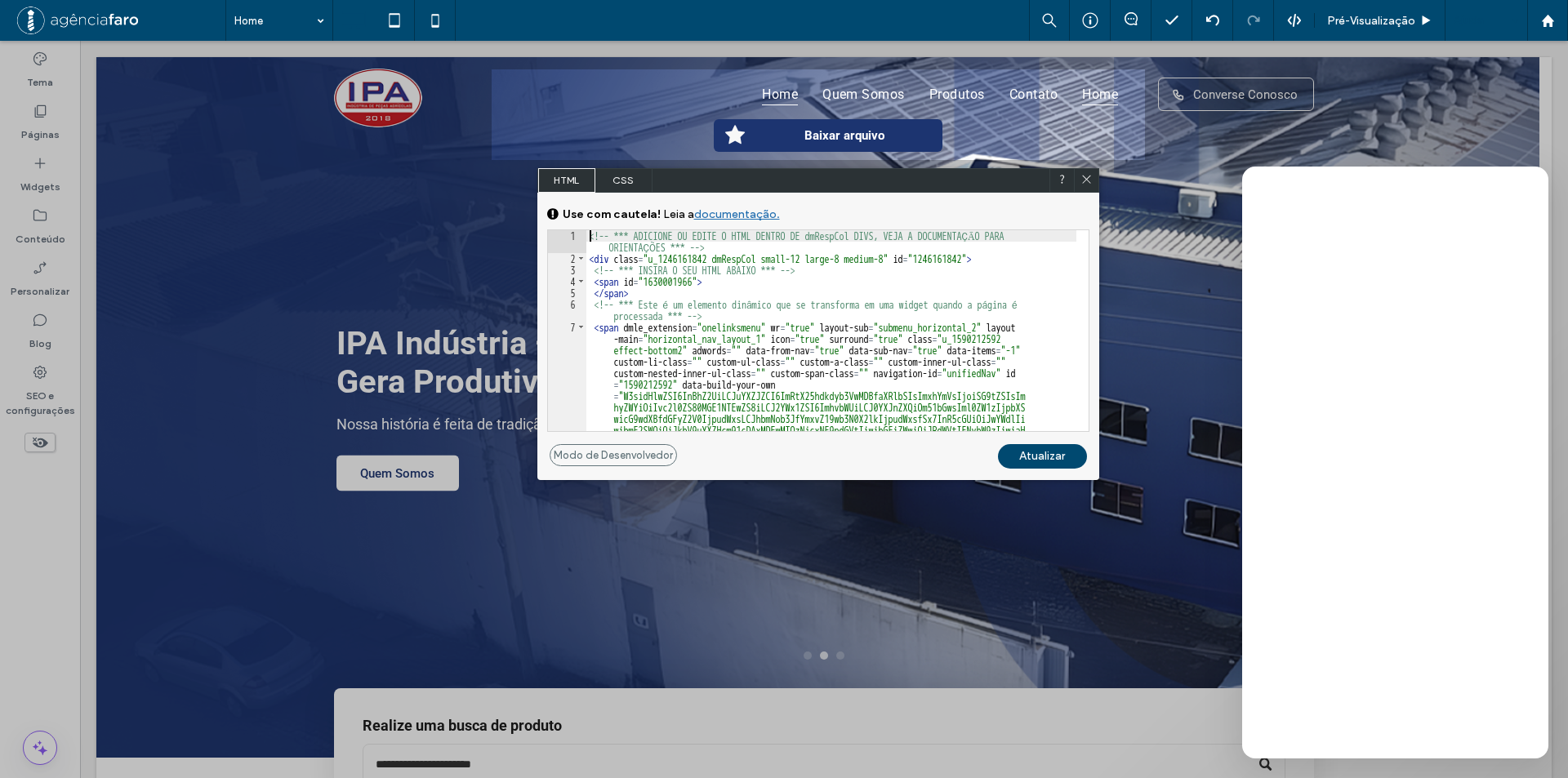 click on "CSS" at bounding box center (624, 180) 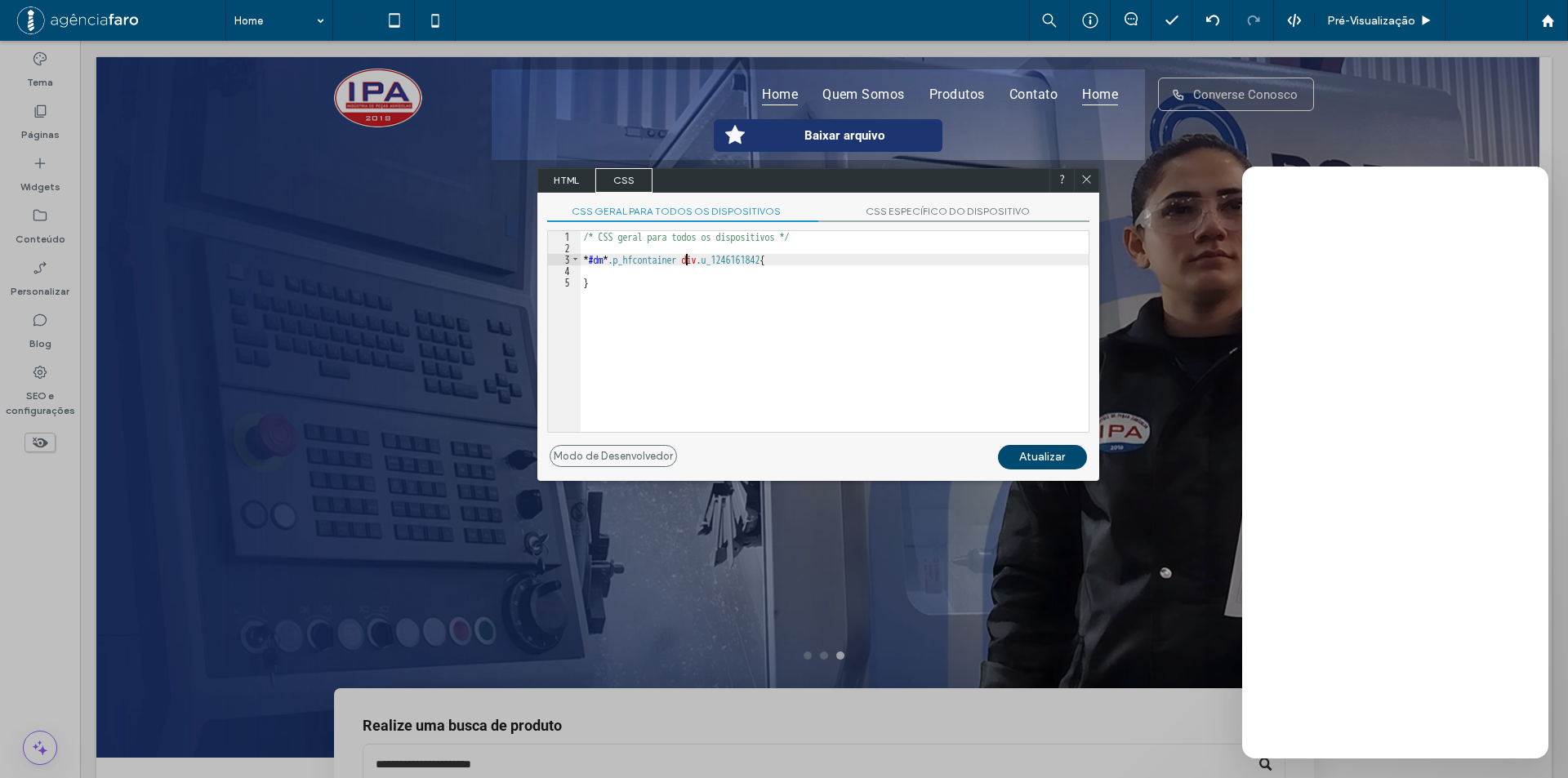 click on "/* CSS geral para todos os dispositivos */ * #dm  * .p_hfcontainer   div .u_1246161842 { }" at bounding box center [835, 343] 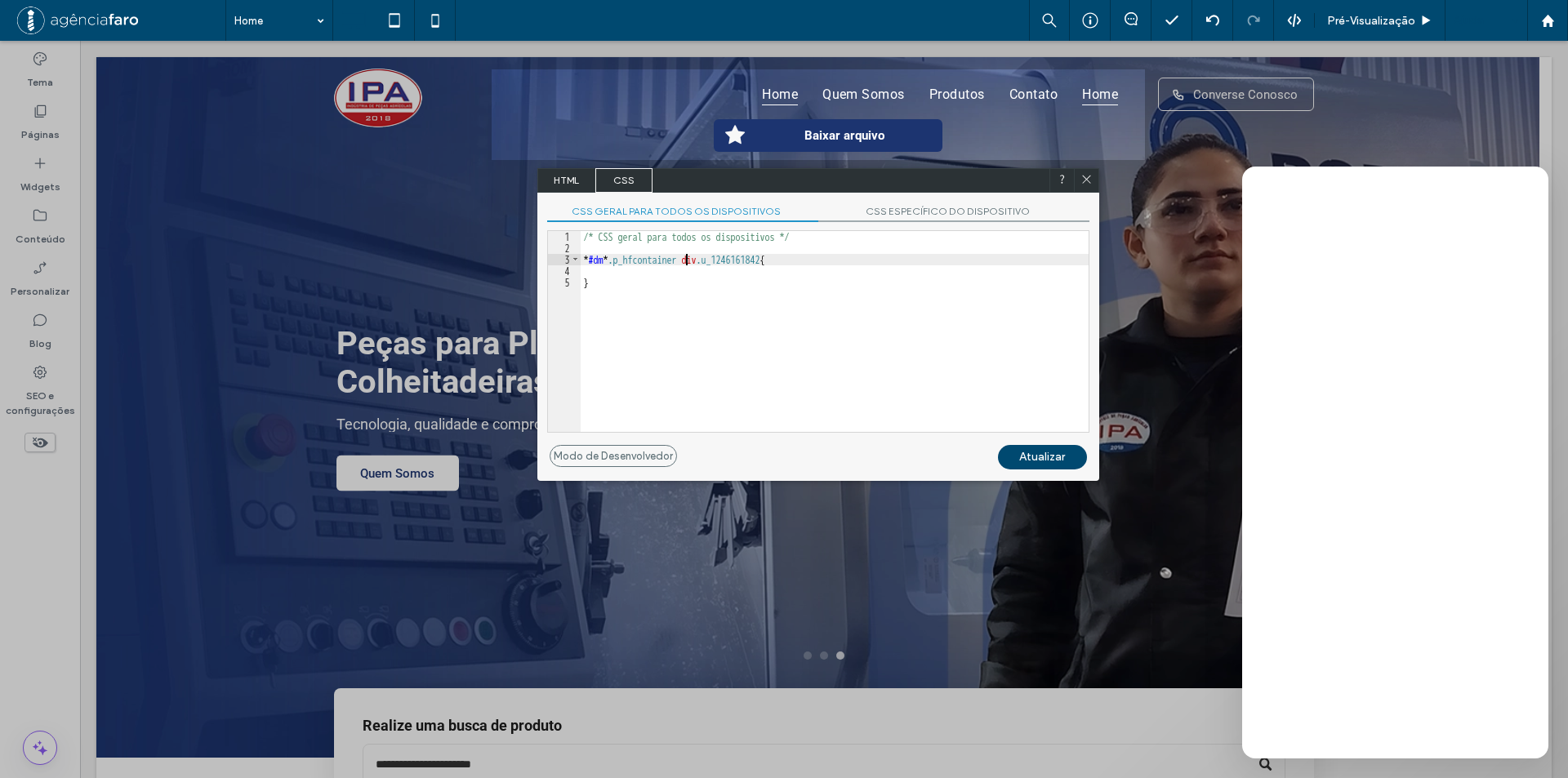 click on "/* CSS geral para todos os dispositivos */ * #dm  * .p_hfcontainer   div .u_1246161842 { }" at bounding box center (835, 343) 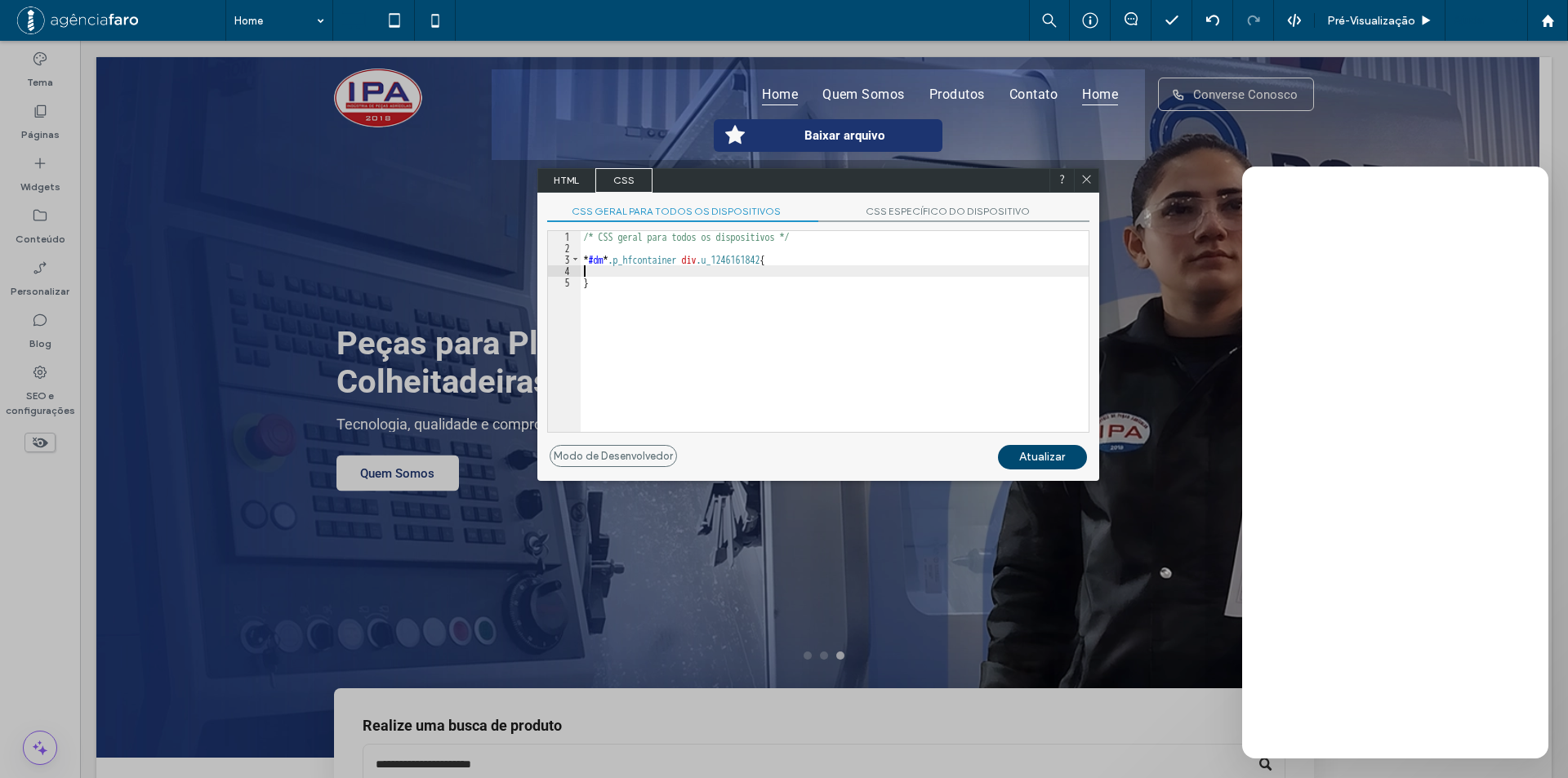 click on "/* CSS geral para todos os dispositivos */ * #dm  * .p_hfcontainer   div .u_1246161842 { }" at bounding box center [835, 343] 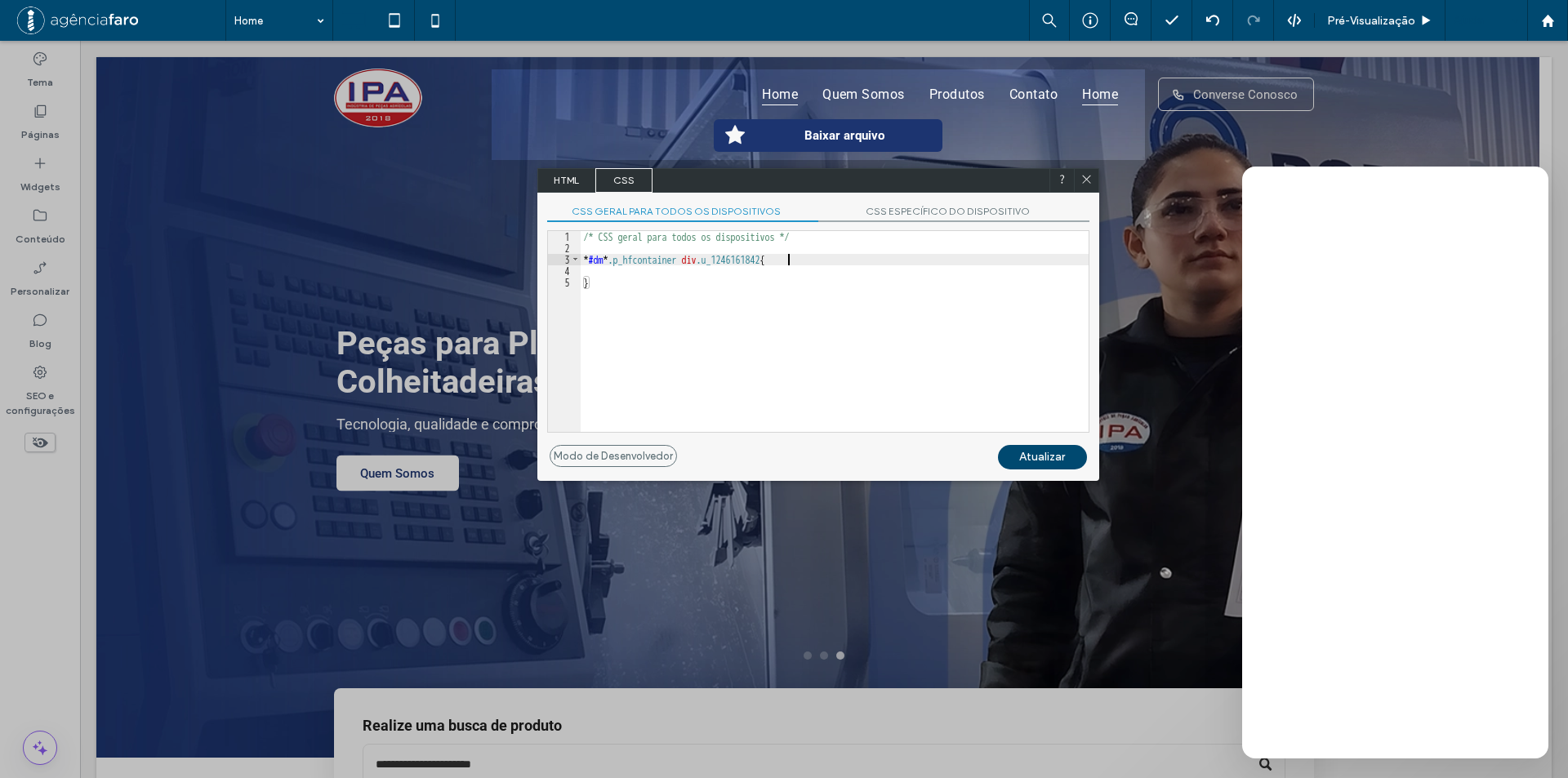 click on "/* CSS geral para todos os dispositivos */ * #dm  * .p_hfcontainer   div .u_1246161842 { }" at bounding box center (835, 343) 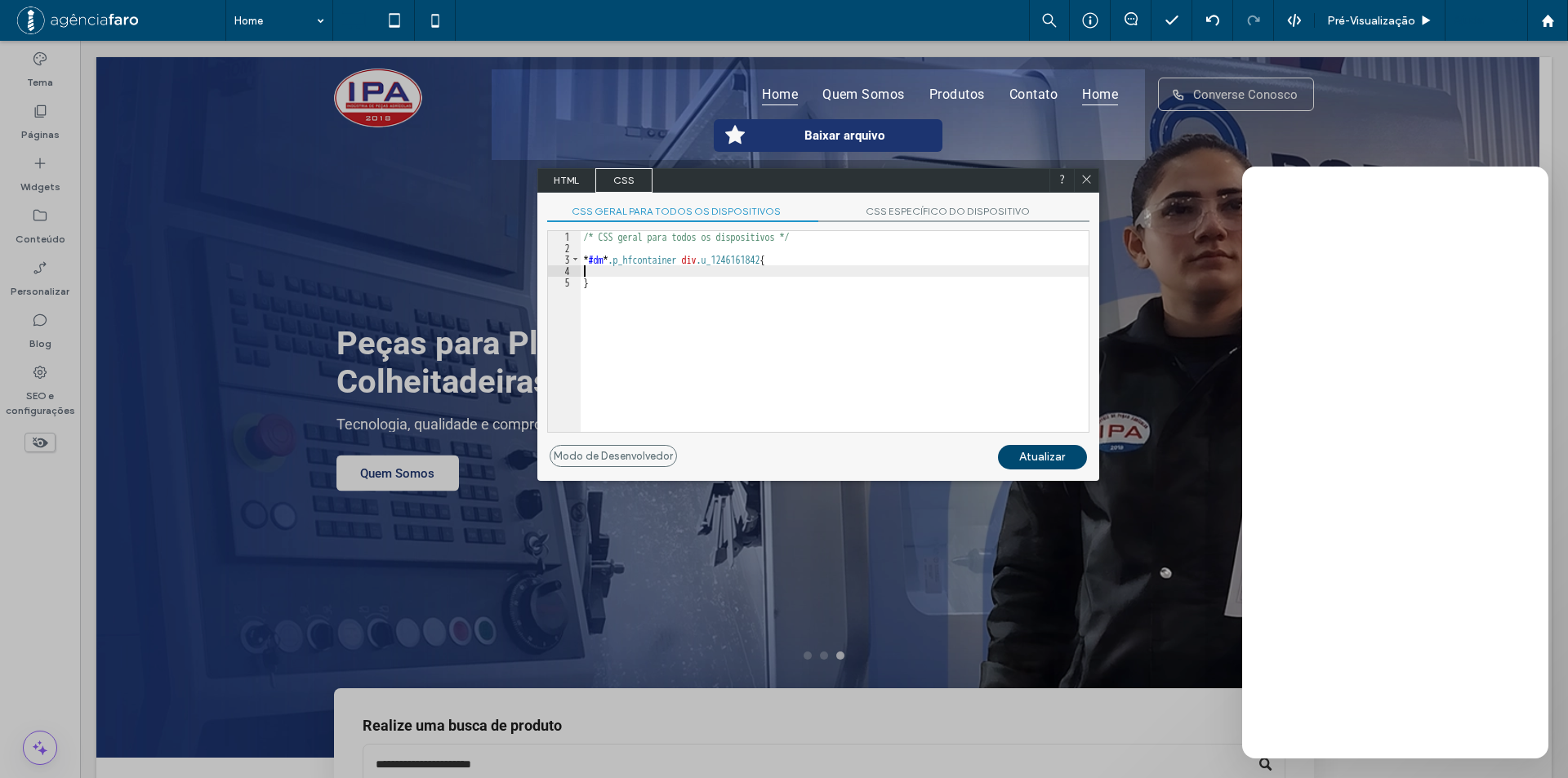 click on "CSS ESPECÍFICO DO DISPOSITIVO" at bounding box center (954, 213) 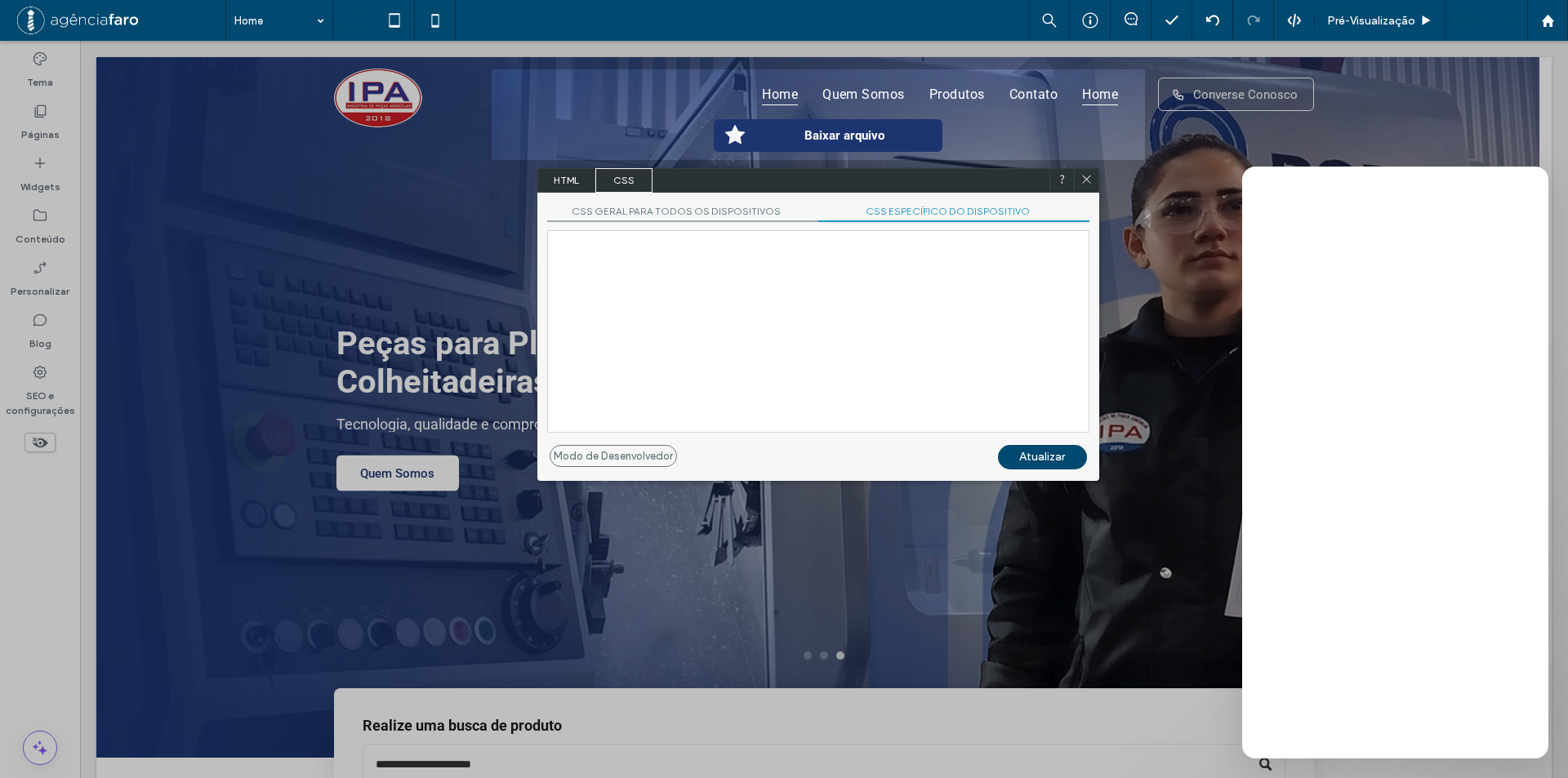 click at bounding box center (818, 331) 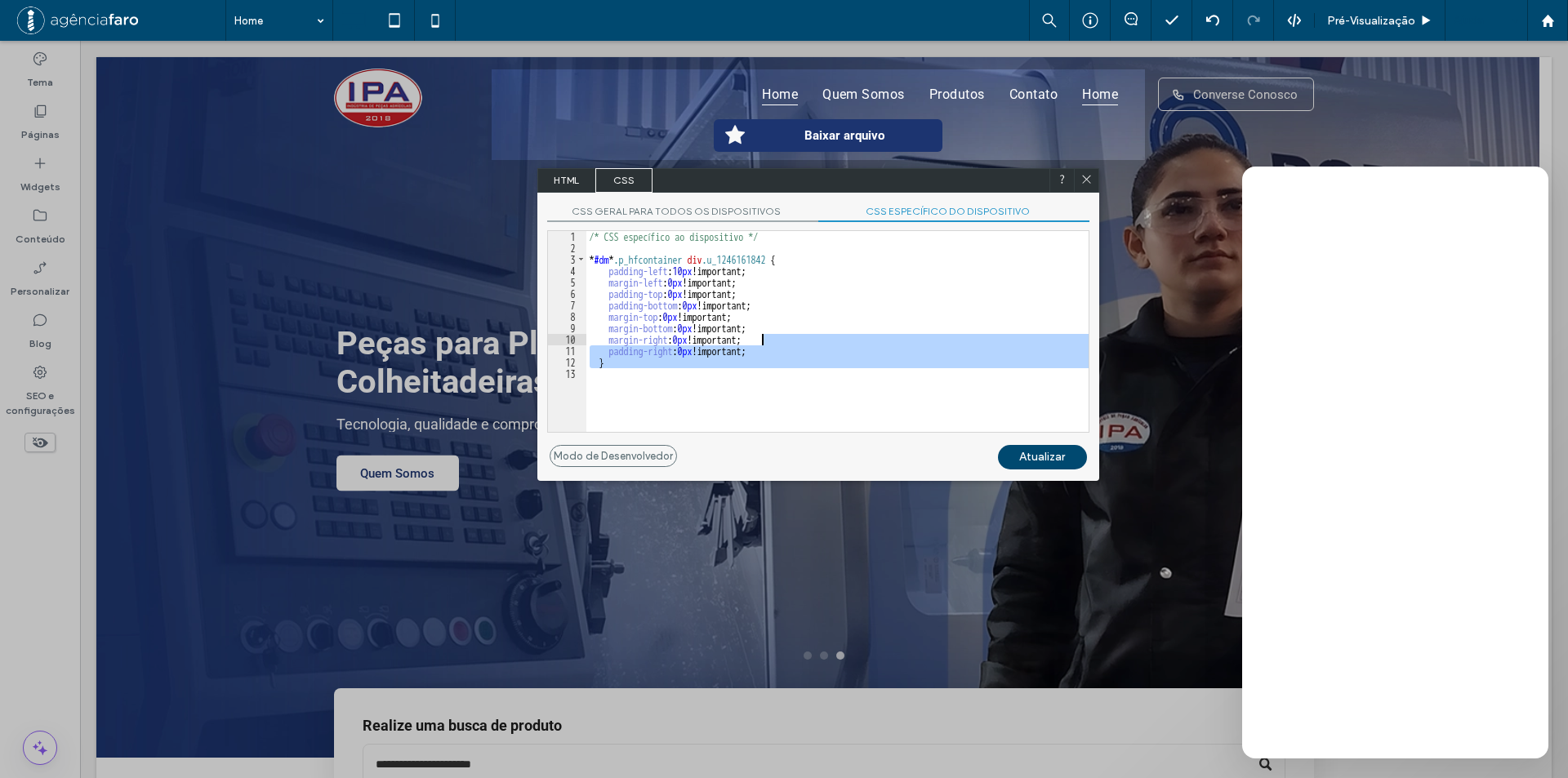 click on "/* CSS específico ao dispositivo */ * #dm  * .p_hfcontainer   div .u_1246161842   {      padding-left : 10 px  !important;      margin-left : 0 px  !important;      padding-top : 0 px  !important;      padding-bottom : 0 px  !important;      margin-top : 0 px  !important;      margin-bottom : 0 px  !important;      margin-right : 0 px  !important;      padding-right : 0 px  !important;    }" at bounding box center [837, 331] 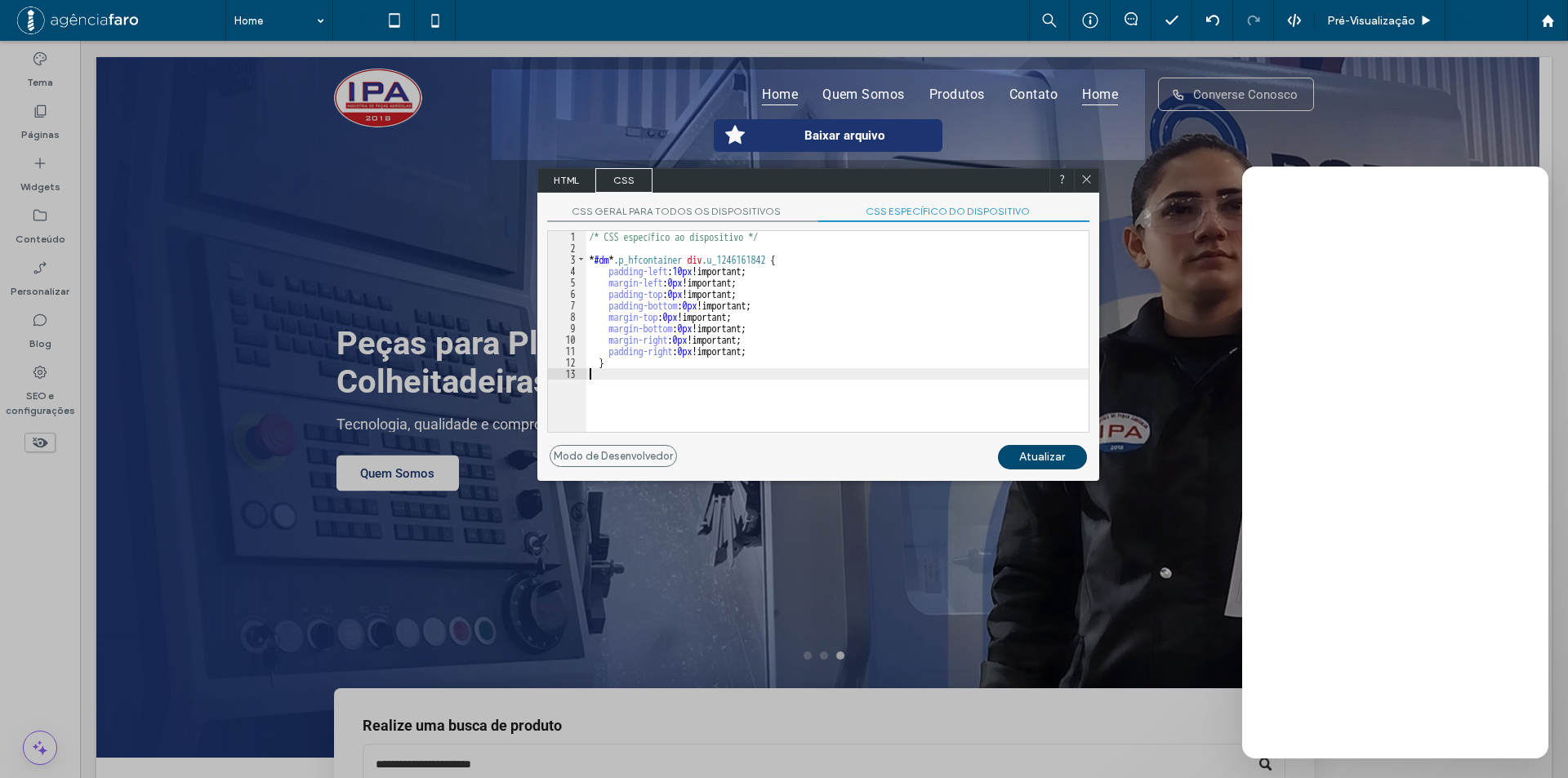click on "/* CSS específico ao dispositivo */ * #dm  * .p_hfcontainer   div .u_1246161842   {      padding-left : 10 px  !important;      margin-left : 0 px  !important;      padding-top : 0 px  !important;      padding-bottom : 0 px  !important;      margin-top : 0 px  !important;      margin-bottom : 0 px  !important;      margin-right : 0 px  !important;      padding-right : 0 px  !important;    }" at bounding box center [837, 343] 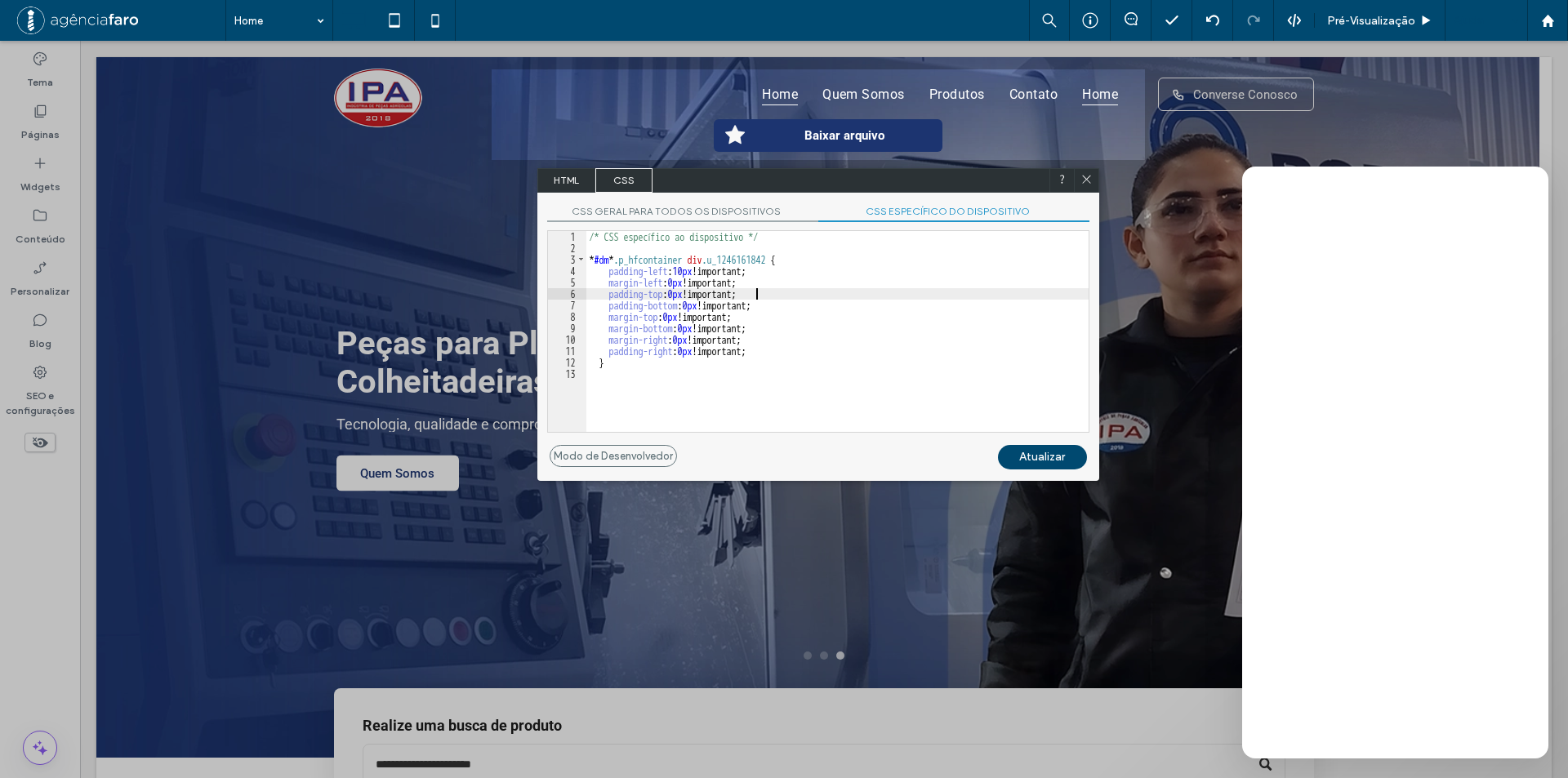 click on "/* CSS específico ao dispositivo */ * #dm  * .p_hfcontainer   div .u_1246161842   {      padding-left : 10 px  !important;      margin-left : 0 px  !important;      padding-top : 0 px  !important;      padding-bottom : 0 px  !important;      margin-top : 0 px  !important;      margin-bottom : 0 px  !important;      margin-right : 0 px  !important;      padding-right : 0 px  !important;    }" at bounding box center (837, 343) 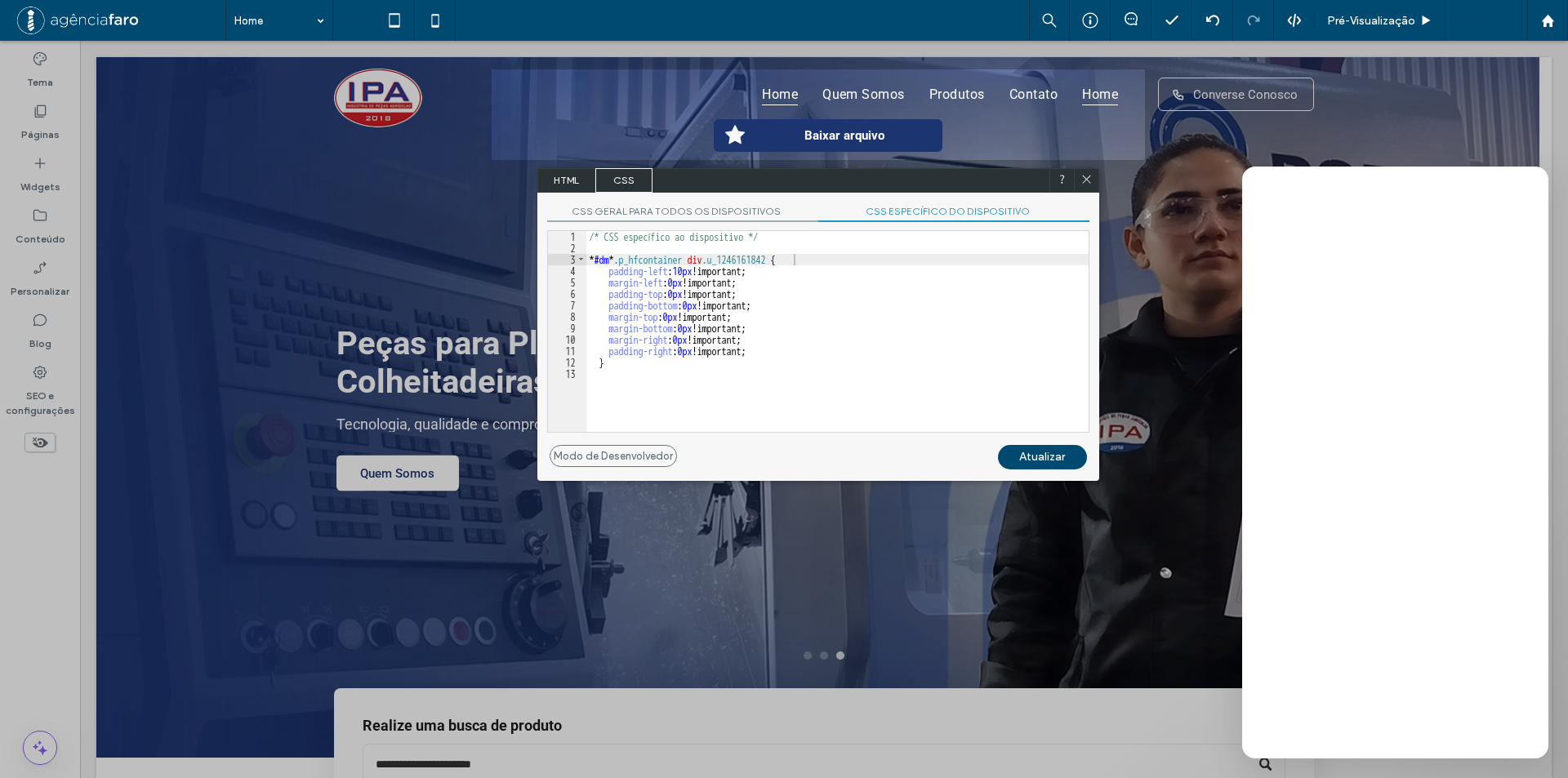 click on "CSS geral para todos os dispositivos" at bounding box center (683, 213) 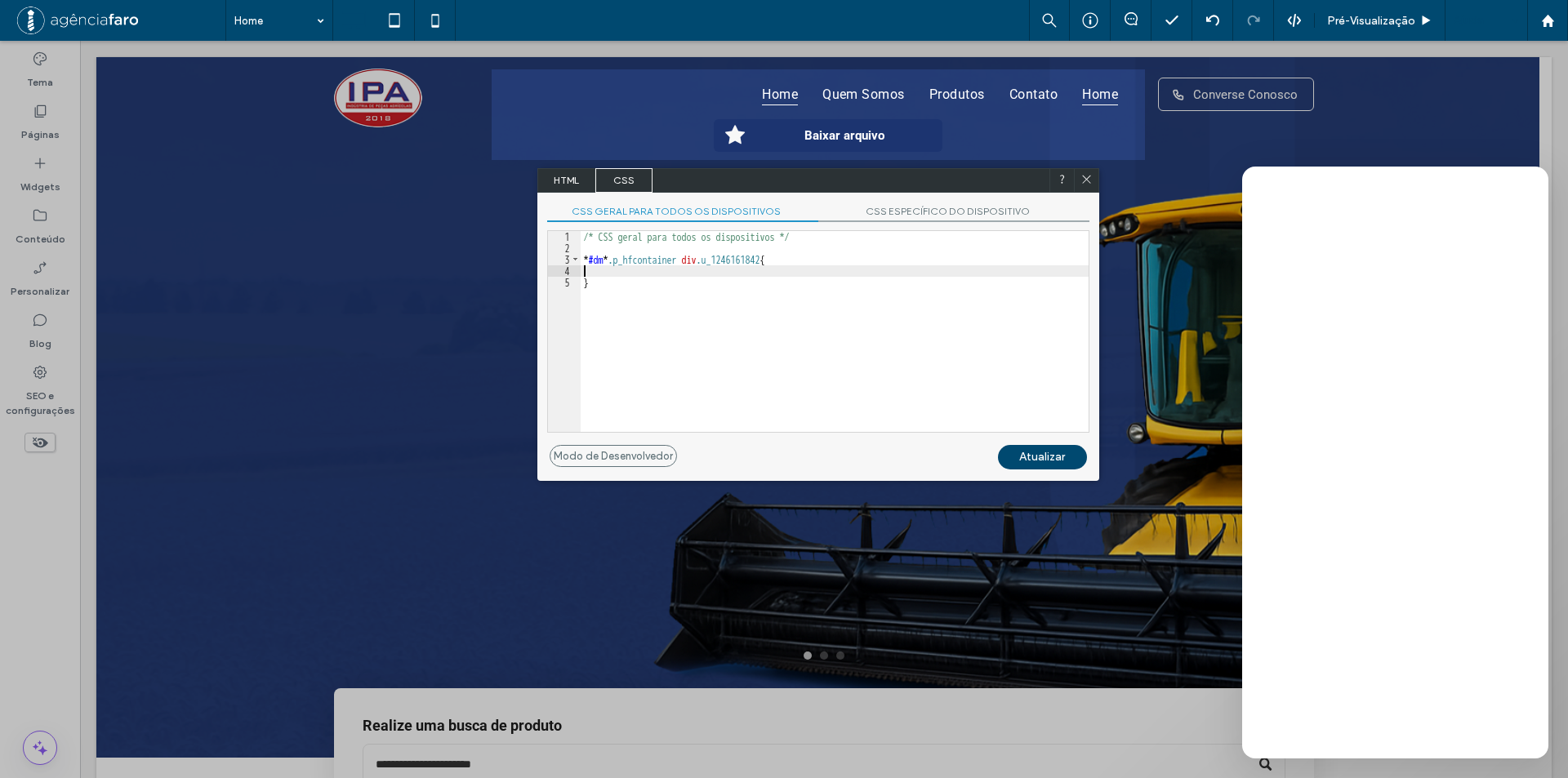 click on "/* CSS geral para todos os dispositivos */ * #dm  * .p_hfcontainer   div .u_1246161842 { }" at bounding box center (835, 343) 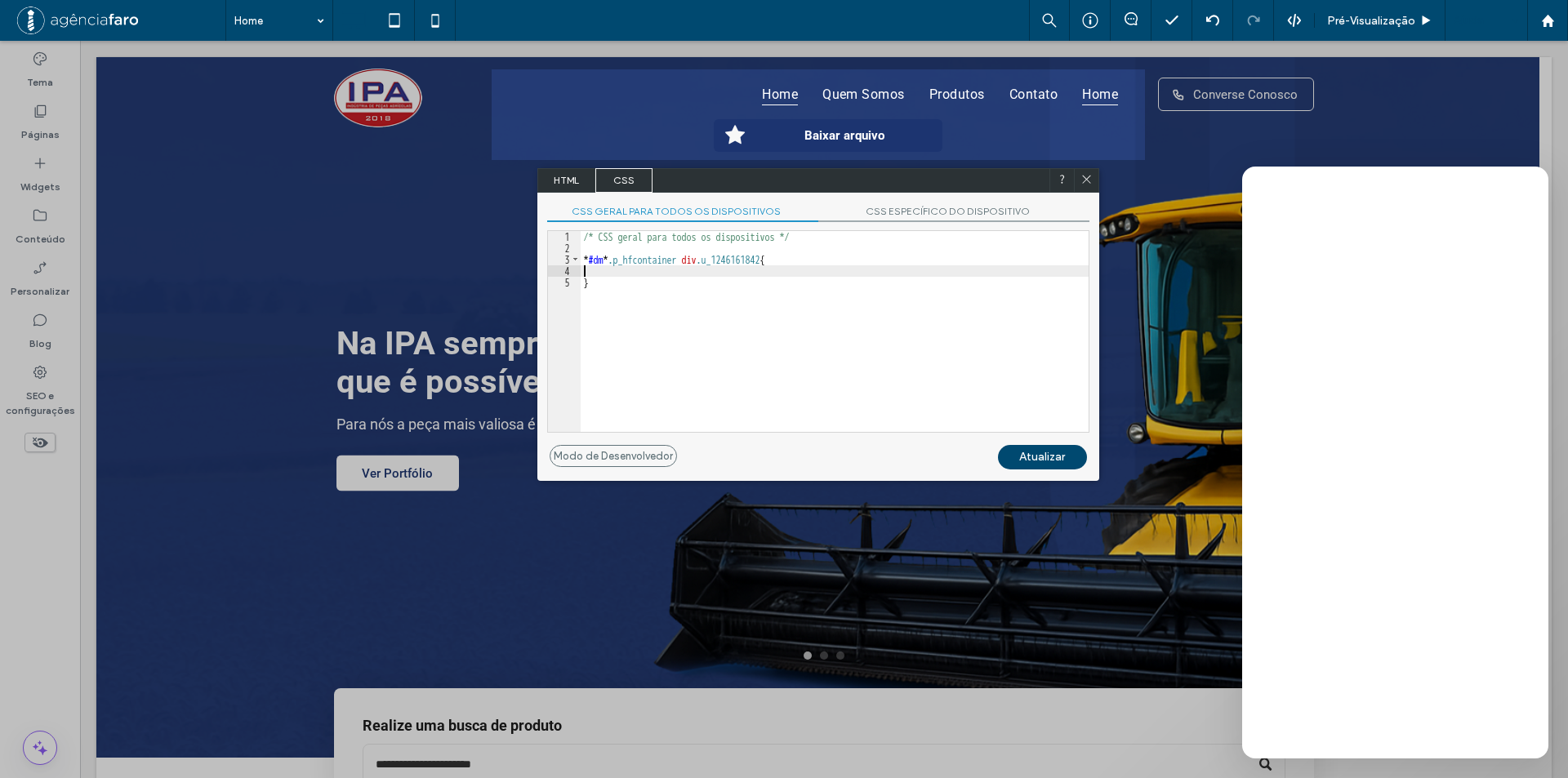 click on "/* CSS geral para todos os dispositivos */ * #dm  * .p_hfcontainer   div .u_1246161842 { }" at bounding box center (835, 343) 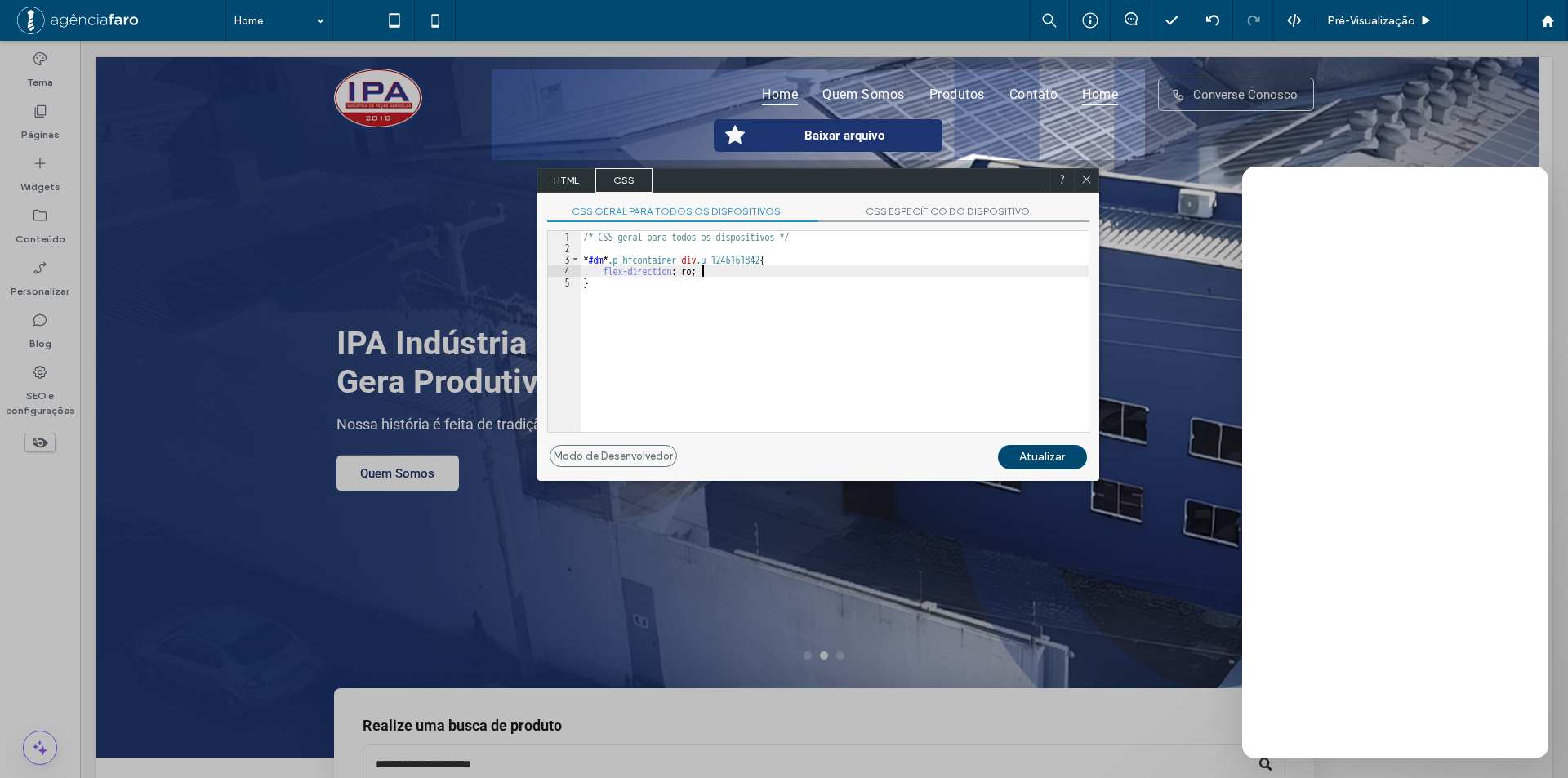 type on "**" 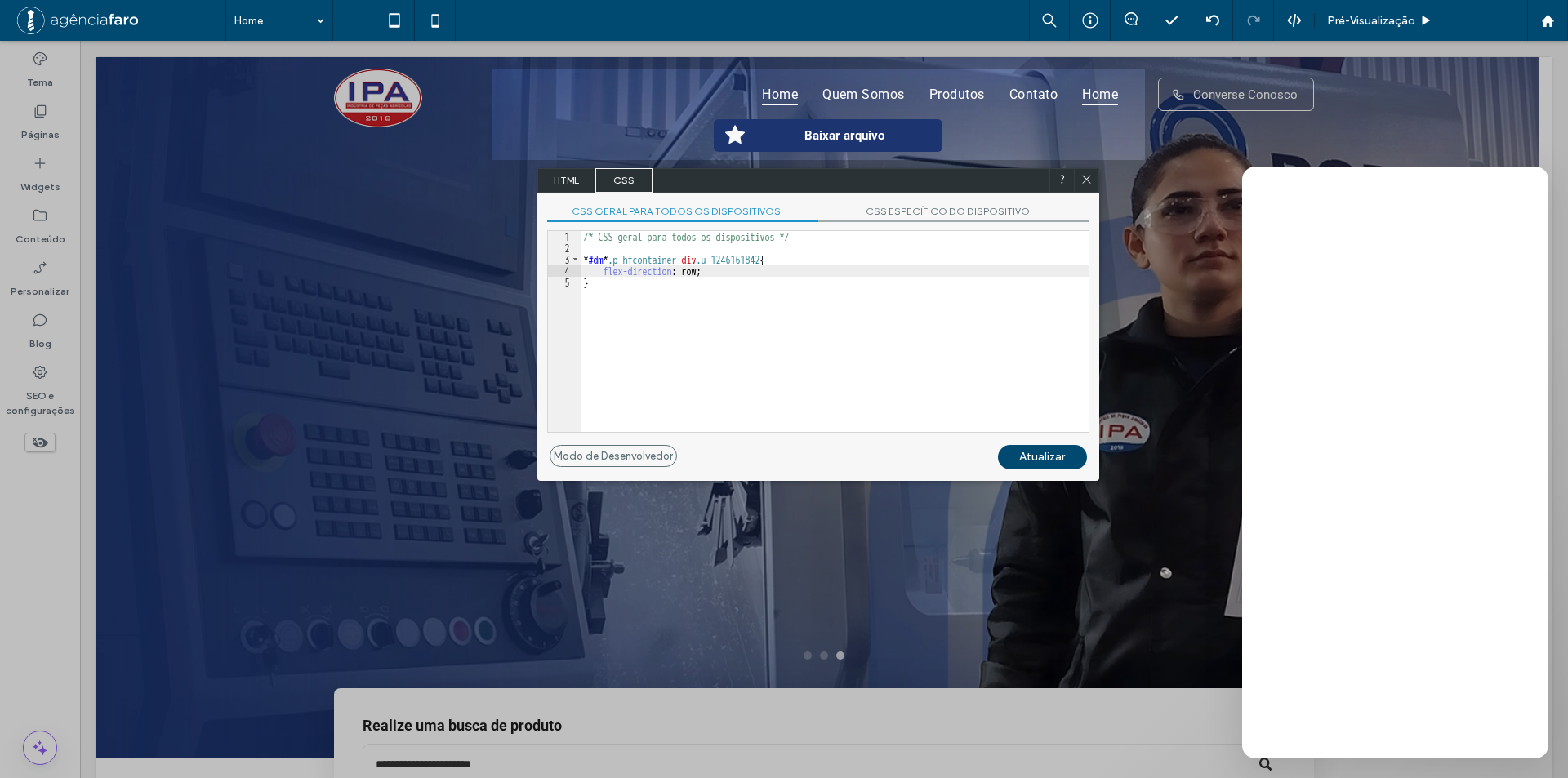 click on "/* CSS geral para todos os dispositivos */ * #dm  * .p_hfcontainer   div .u_1246161842 {      flex-direction : row; }" at bounding box center (835, 343) 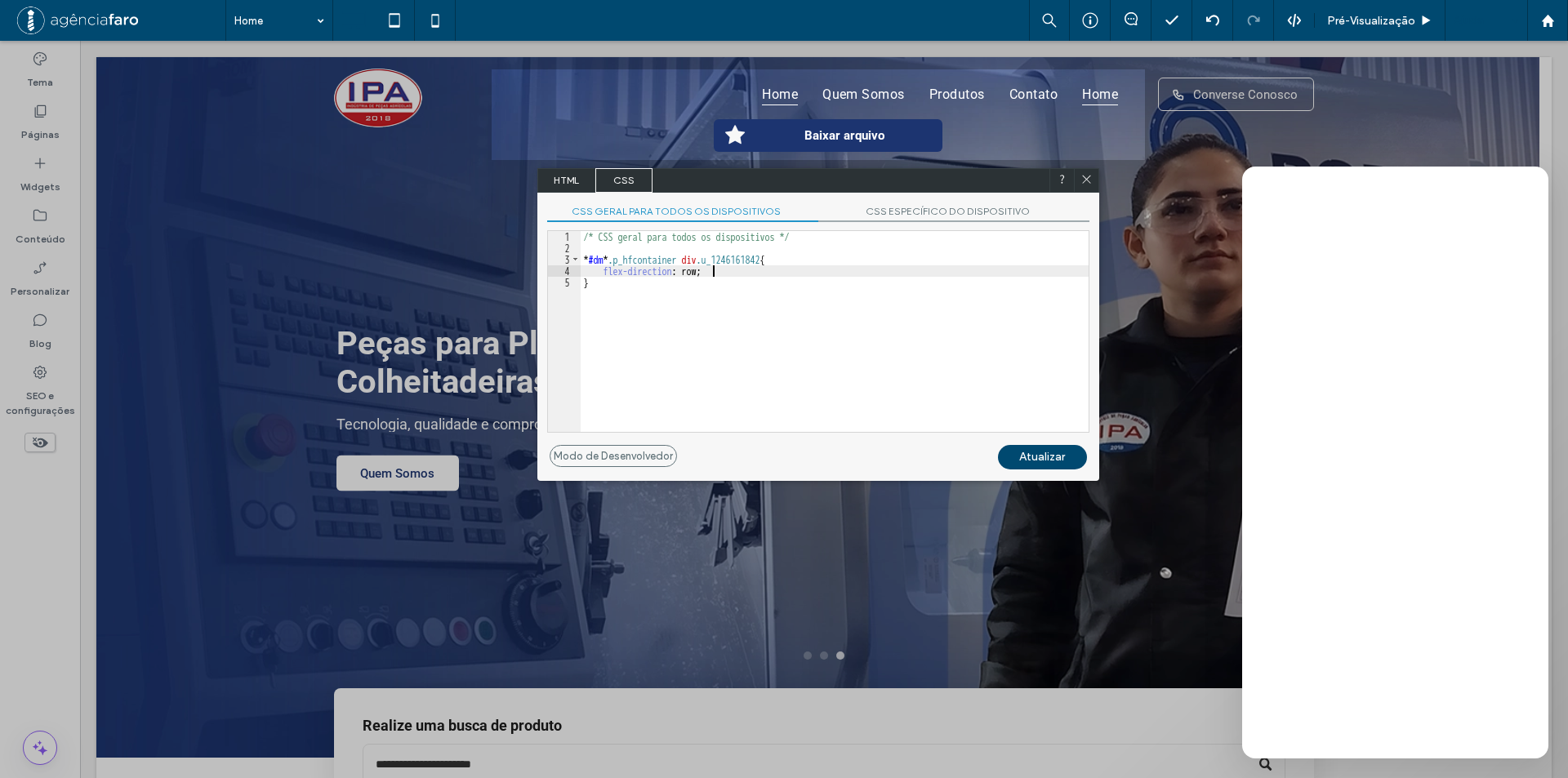 click on "Atualizar" at bounding box center [1042, 457] 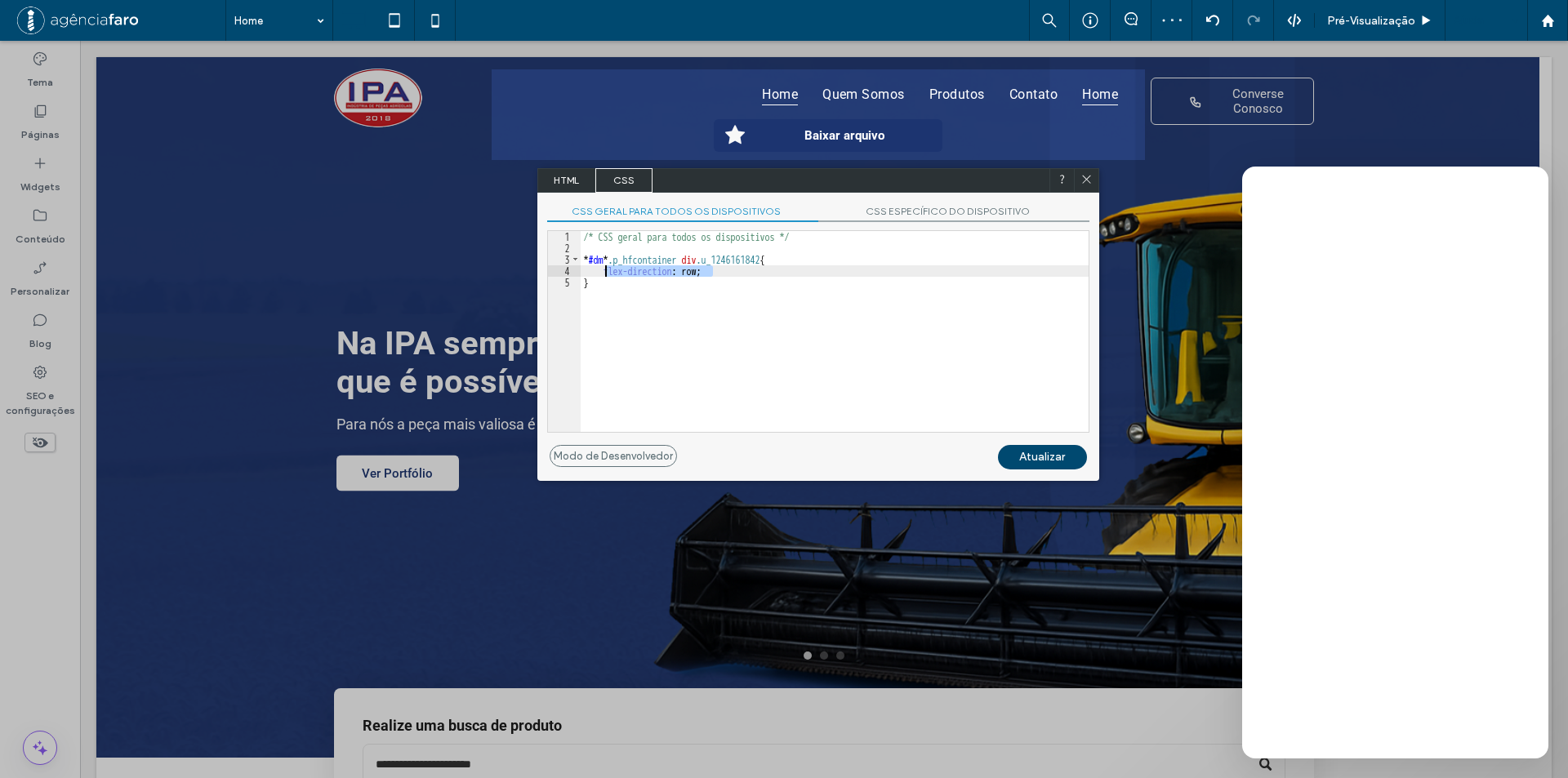 drag, startPoint x: 702, startPoint y: 273, endPoint x: 608, endPoint y: 270, distance: 94.04786 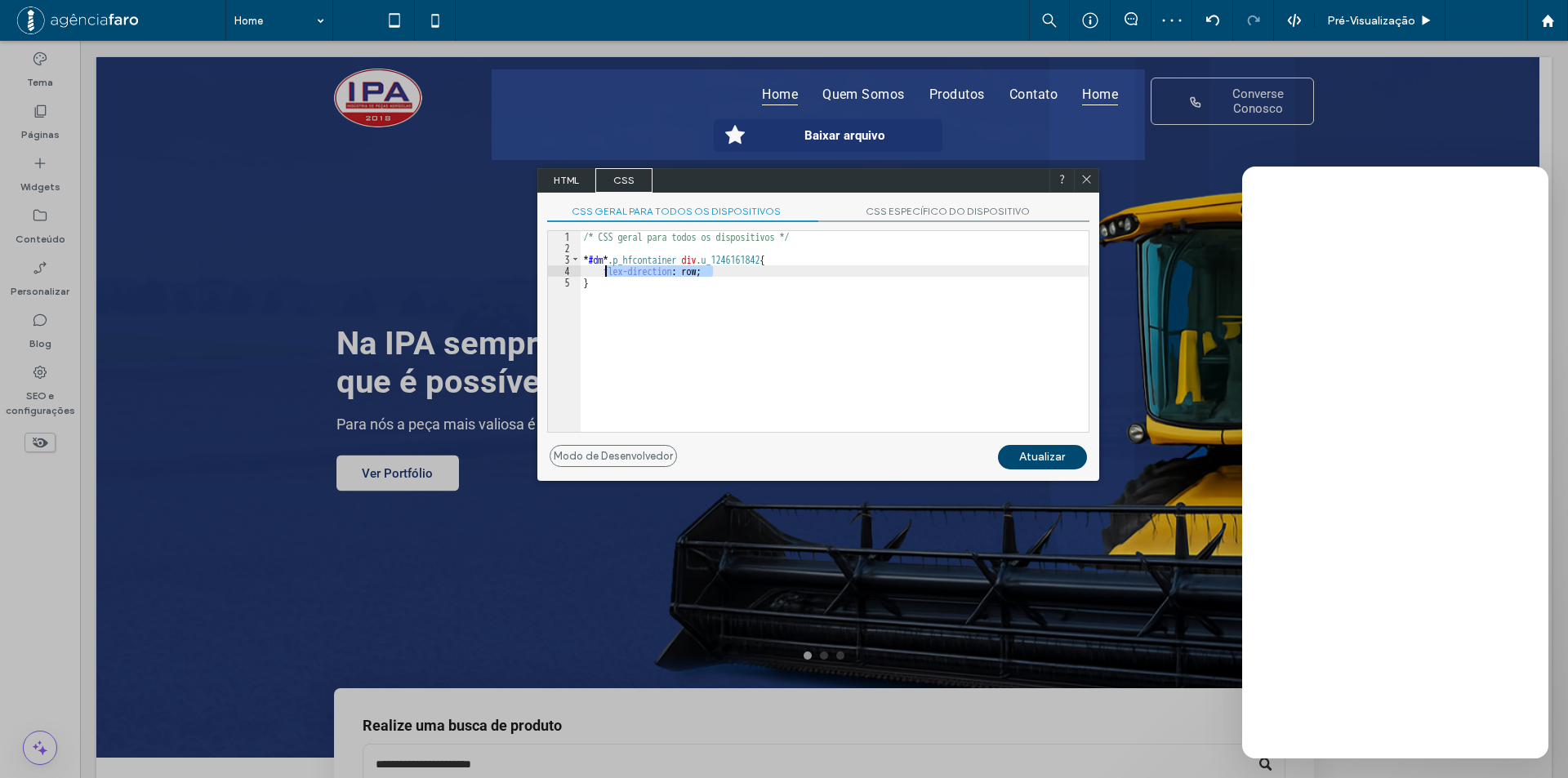 click on "/* CSS geral para todos os dispositivos */ * #dm  * .p_hfcontainer   div .u_1246161842 {      flex-direction : row; }" at bounding box center [835, 343] 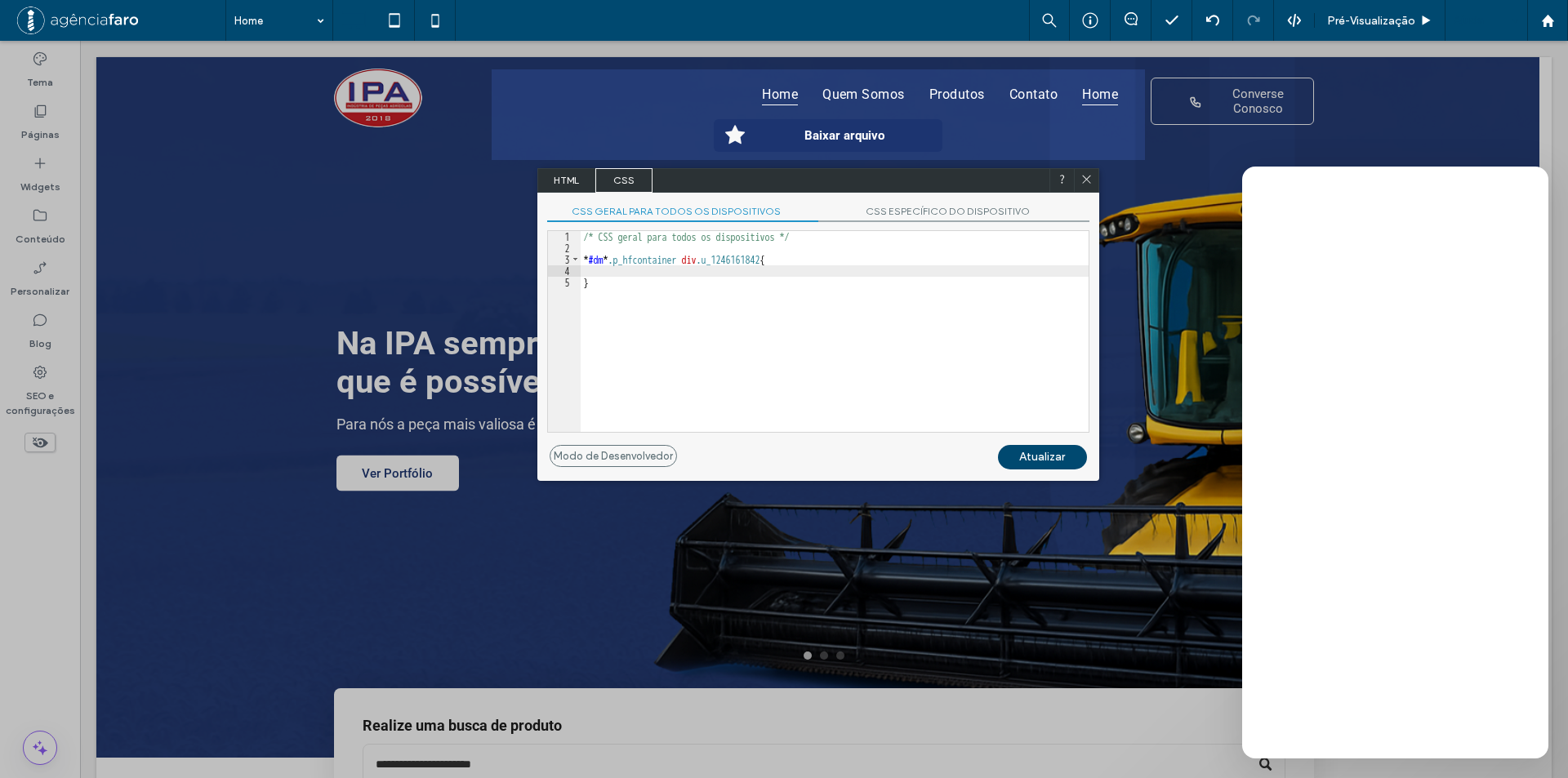 click on "Atualizar" at bounding box center (1042, 457) 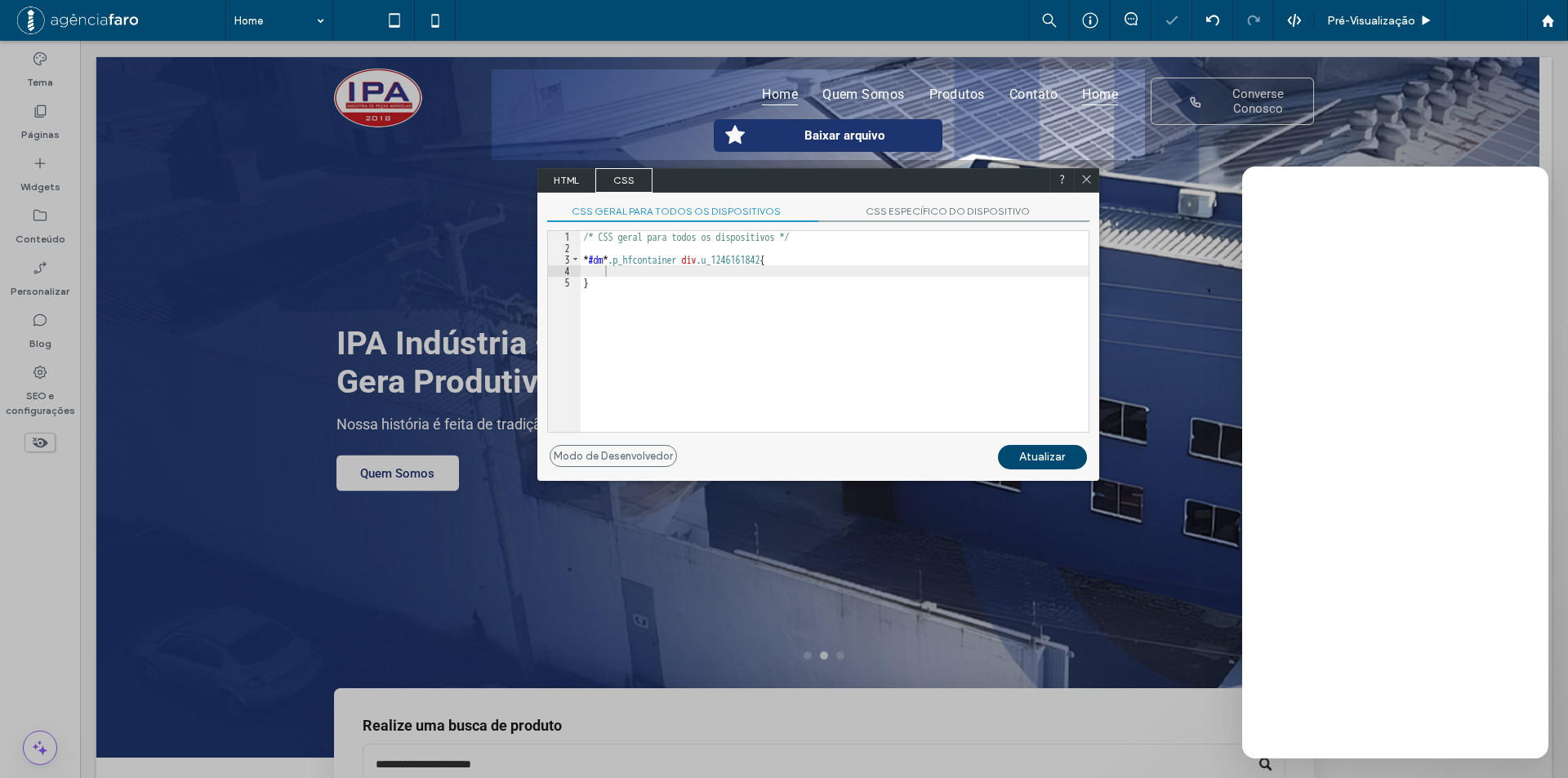 drag, startPoint x: 1092, startPoint y: 181, endPoint x: 1160, endPoint y: 149, distance: 75.15318 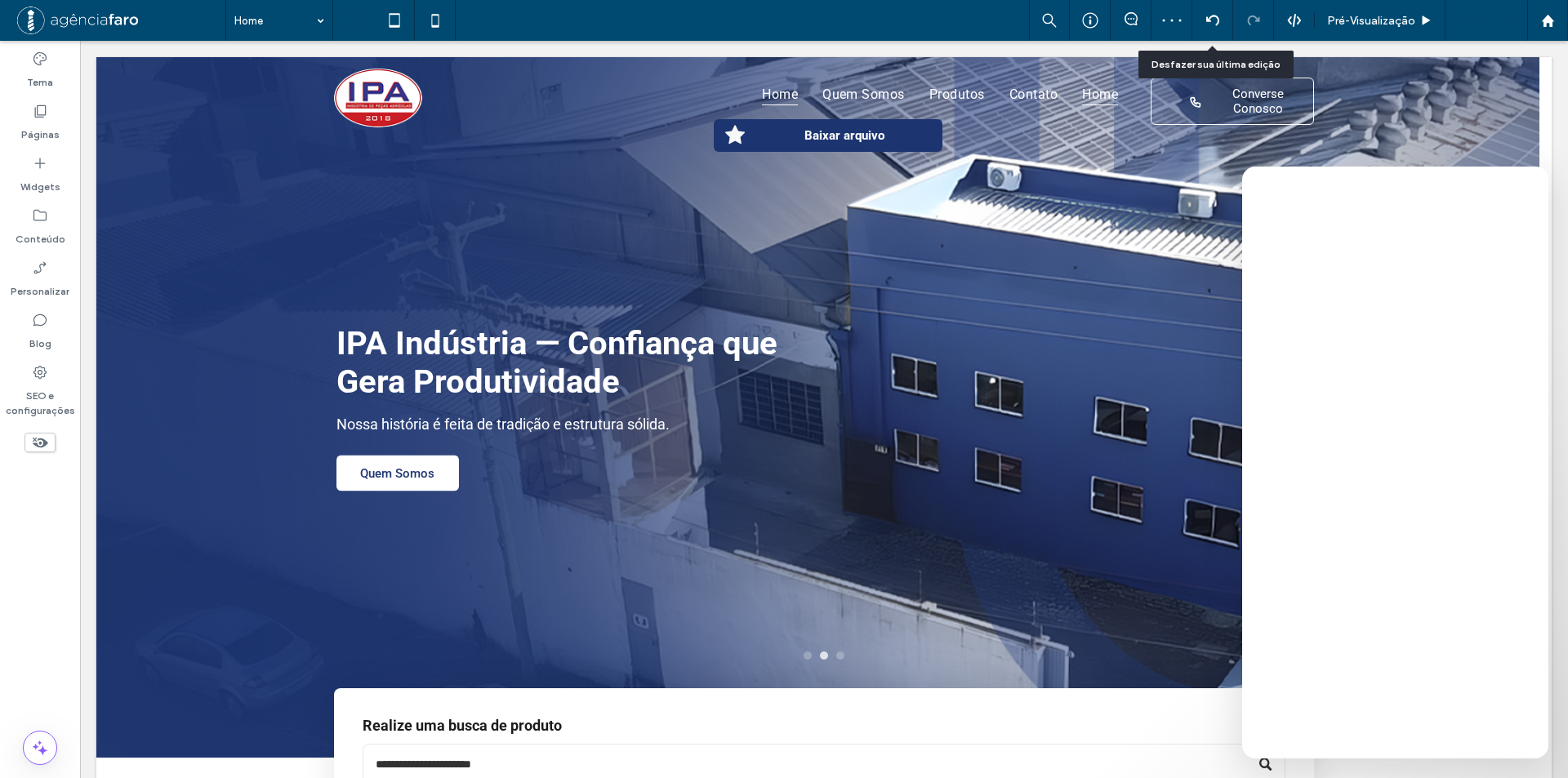 drag, startPoint x: 1215, startPoint y: 15, endPoint x: 1247, endPoint y: 168, distance: 156.31059 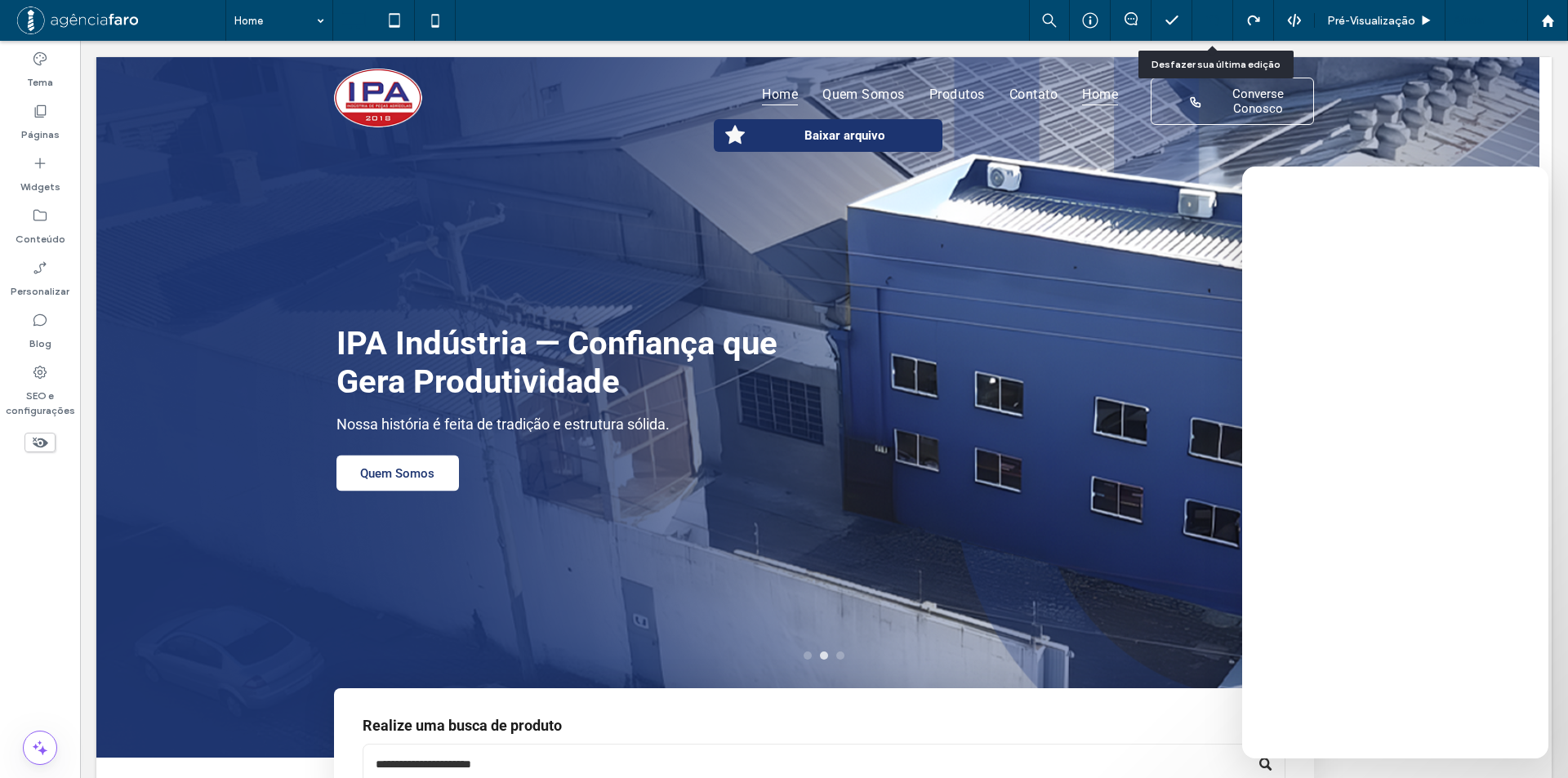 click 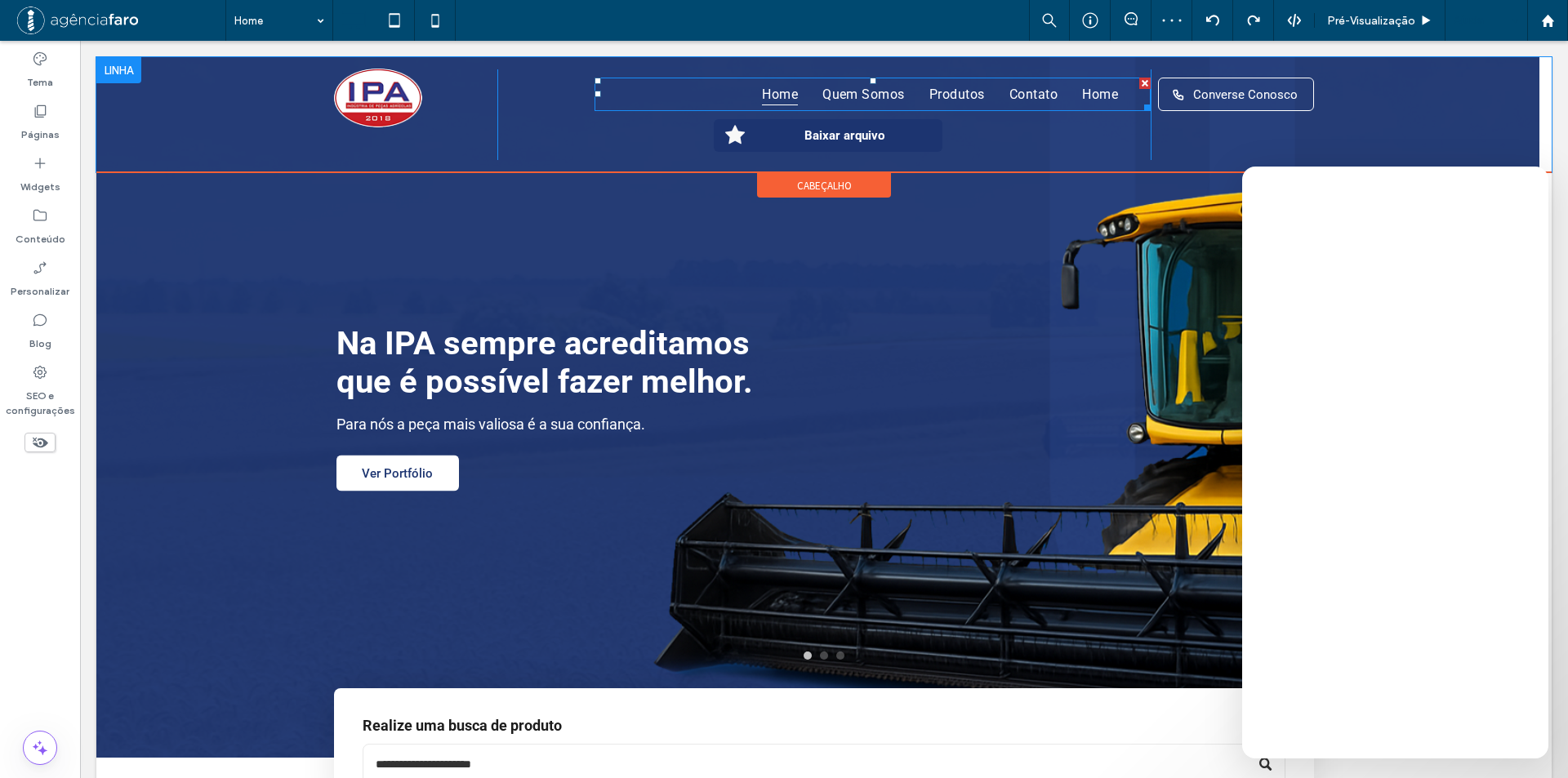 scroll, scrollTop: 0, scrollLeft: 0, axis: both 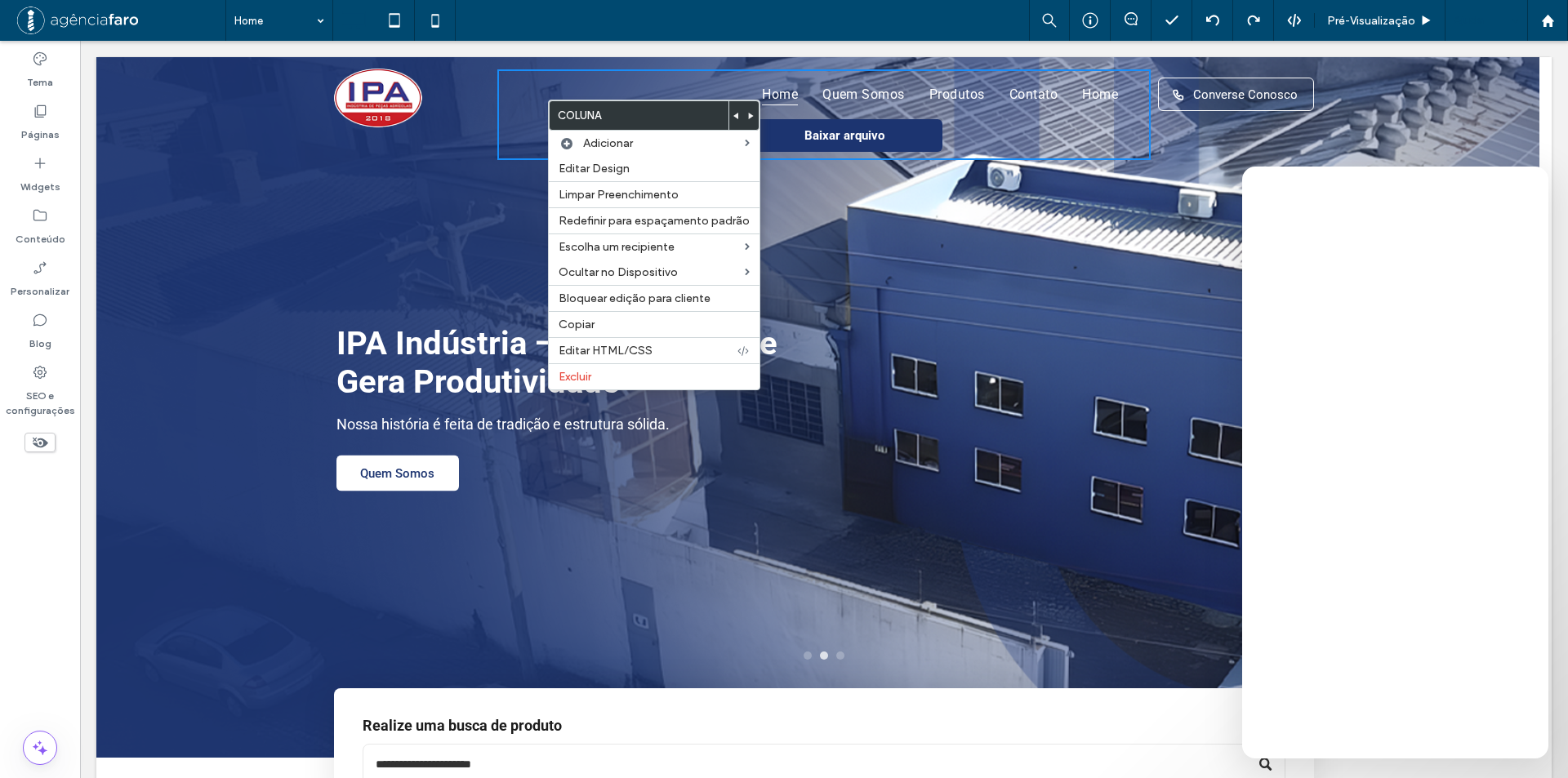 click on "Home
Quem Somos
Produtos
Contato
Home
Baixar arquivo
Click To Paste" at bounding box center [824, 114] 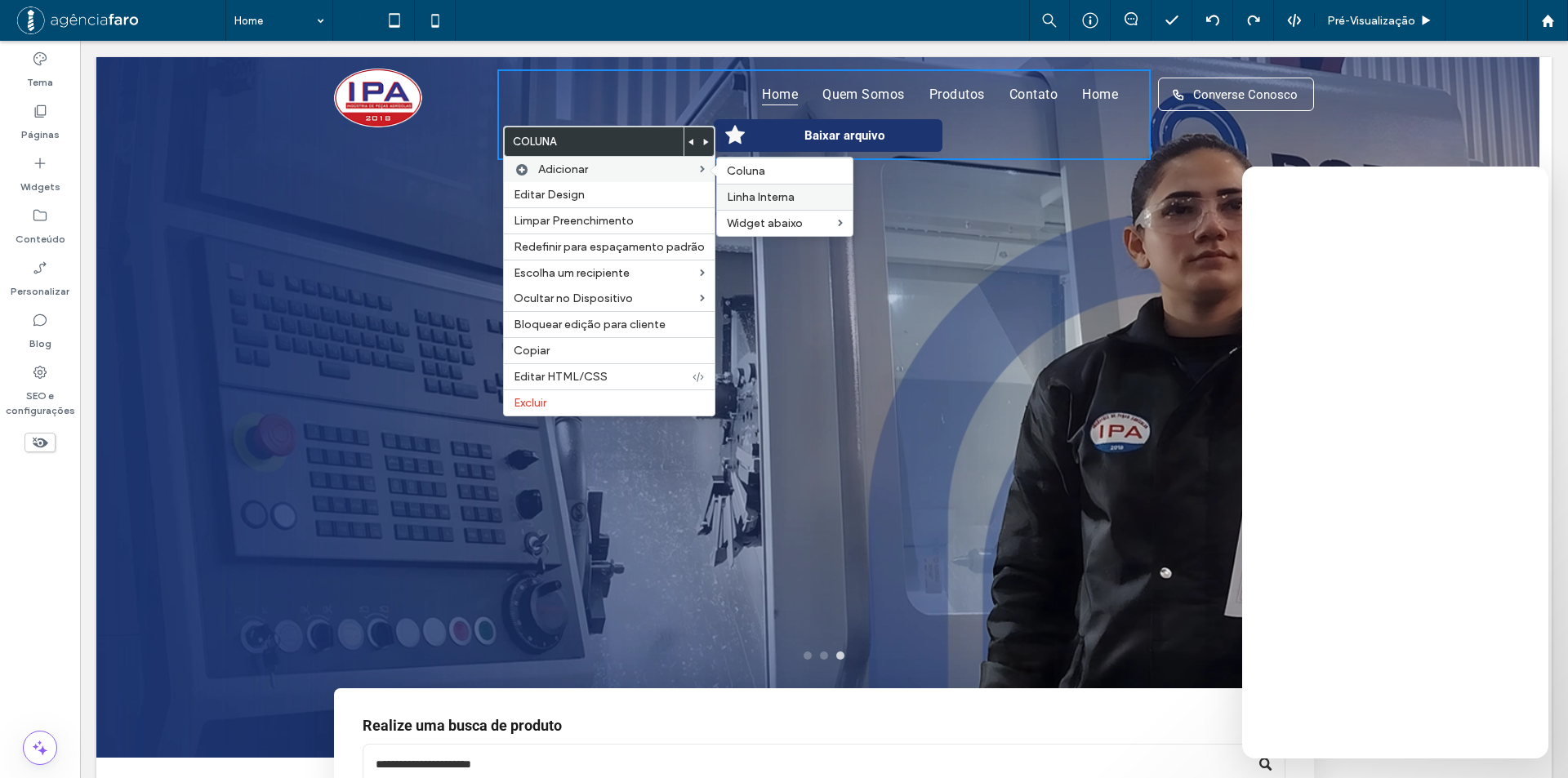 click on "Linha Interna" at bounding box center [760, 197] 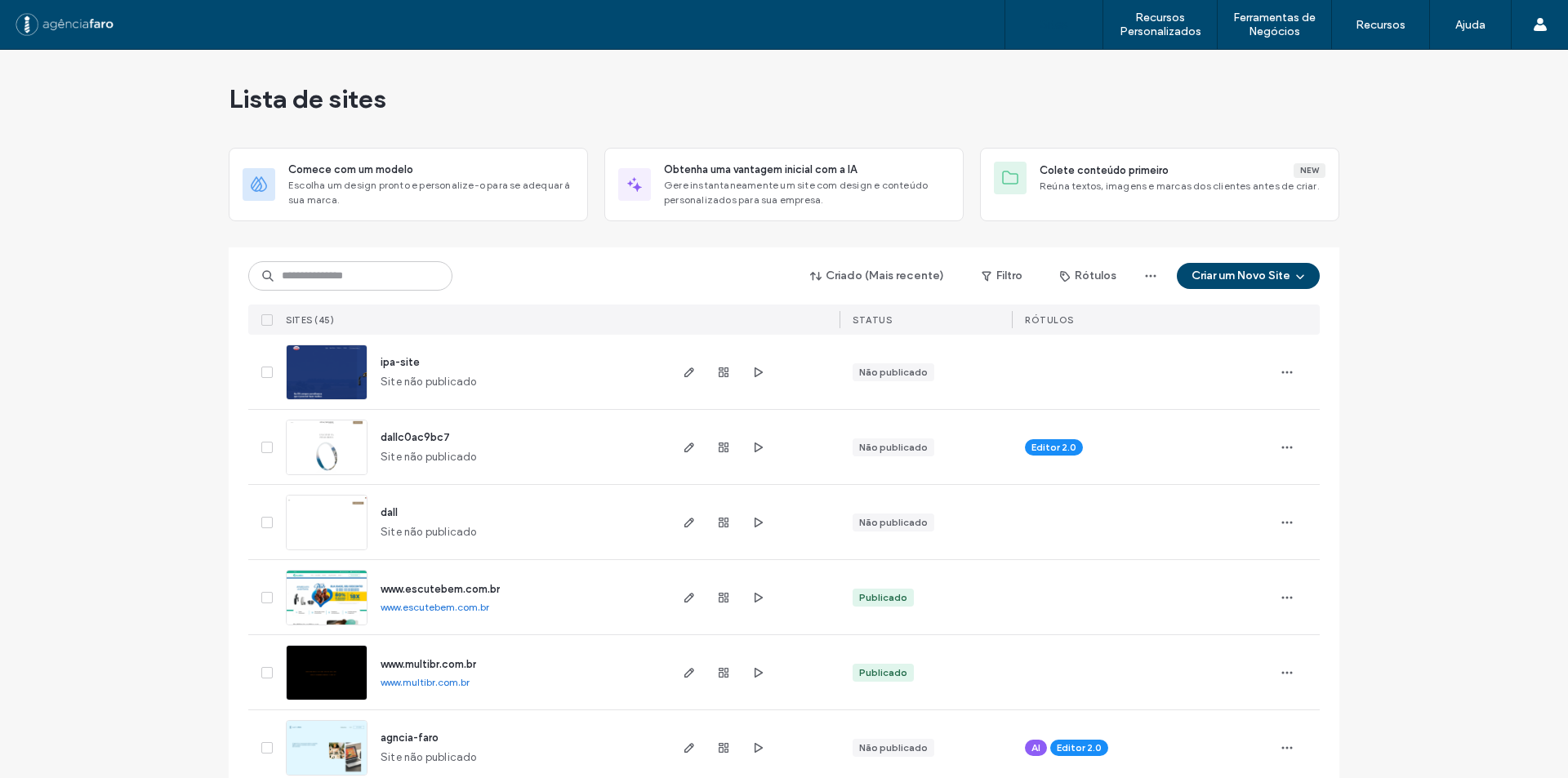 scroll, scrollTop: 0, scrollLeft: 0, axis: both 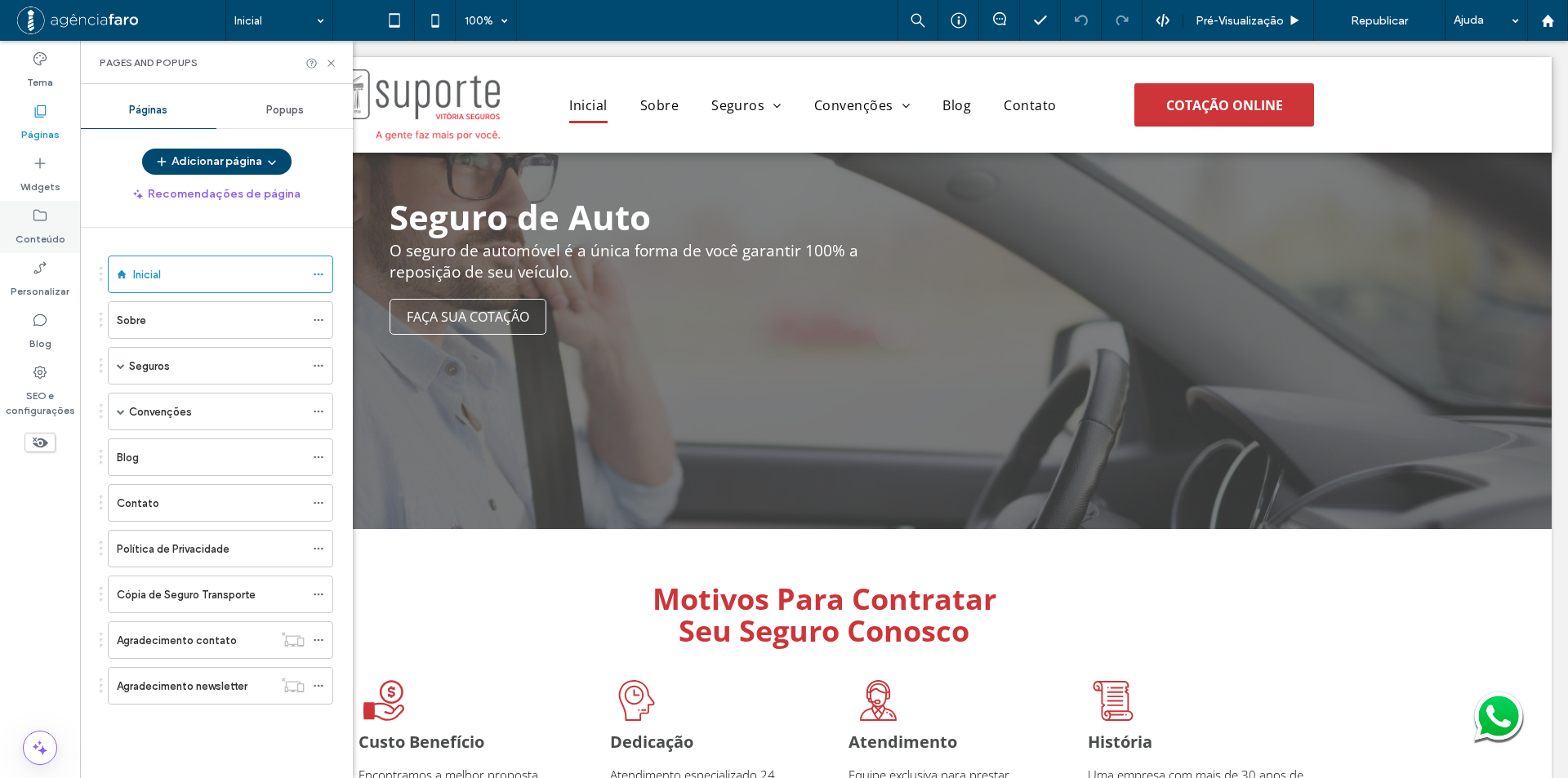 click 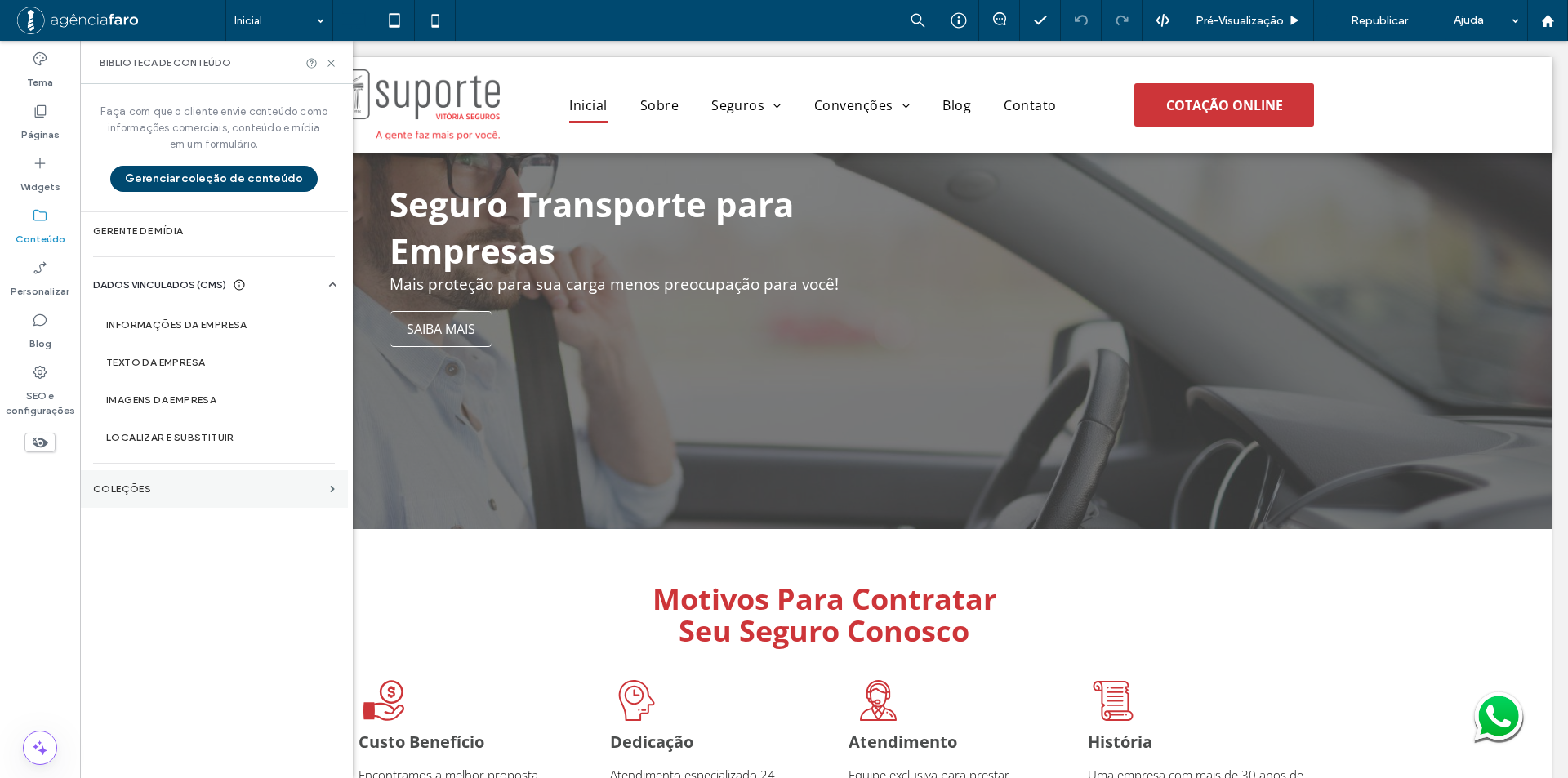click on "COLEÇÕES" at bounding box center (214, 489) 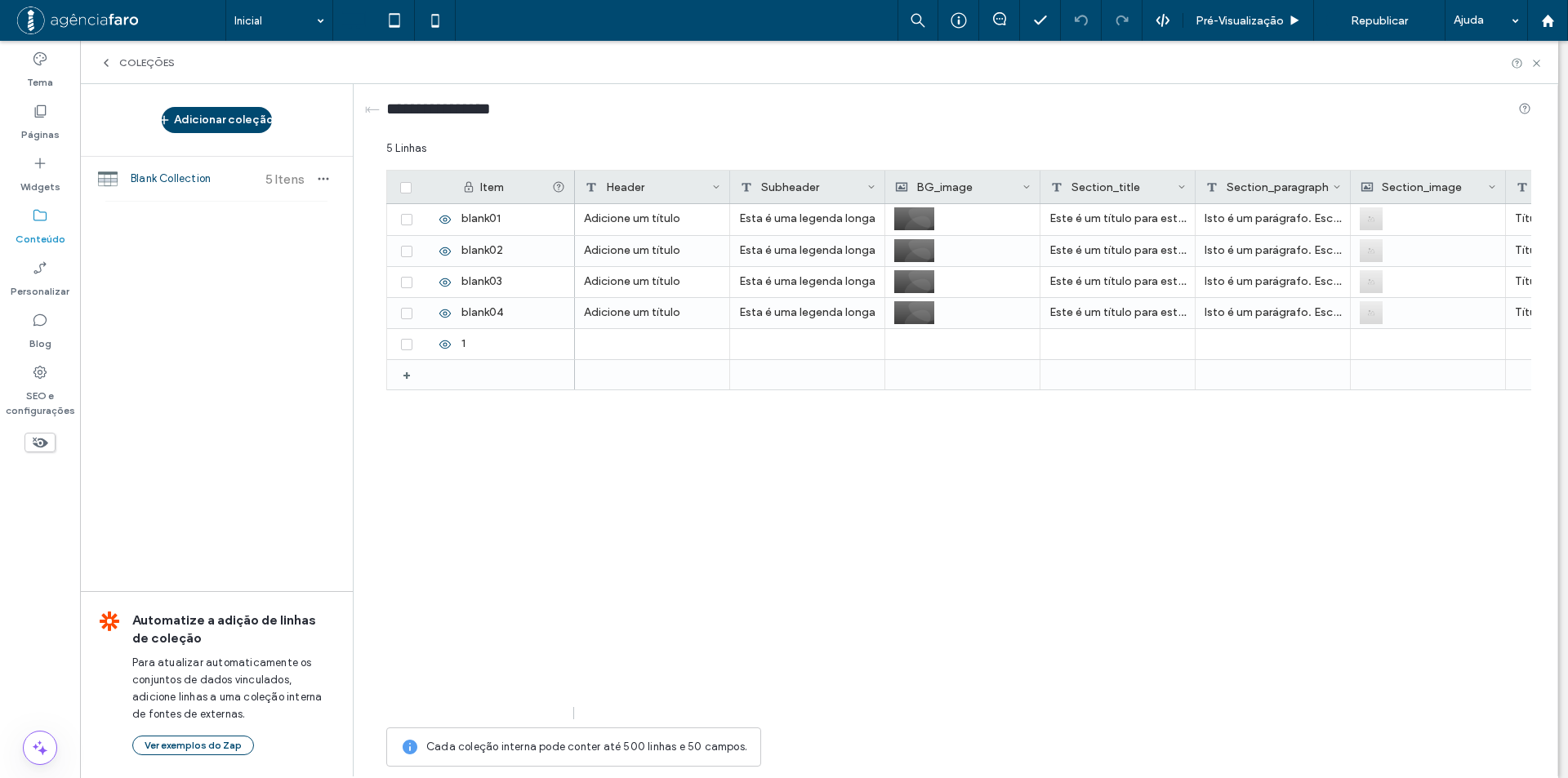 click on "COLEÇÕES" at bounding box center (819, 62) 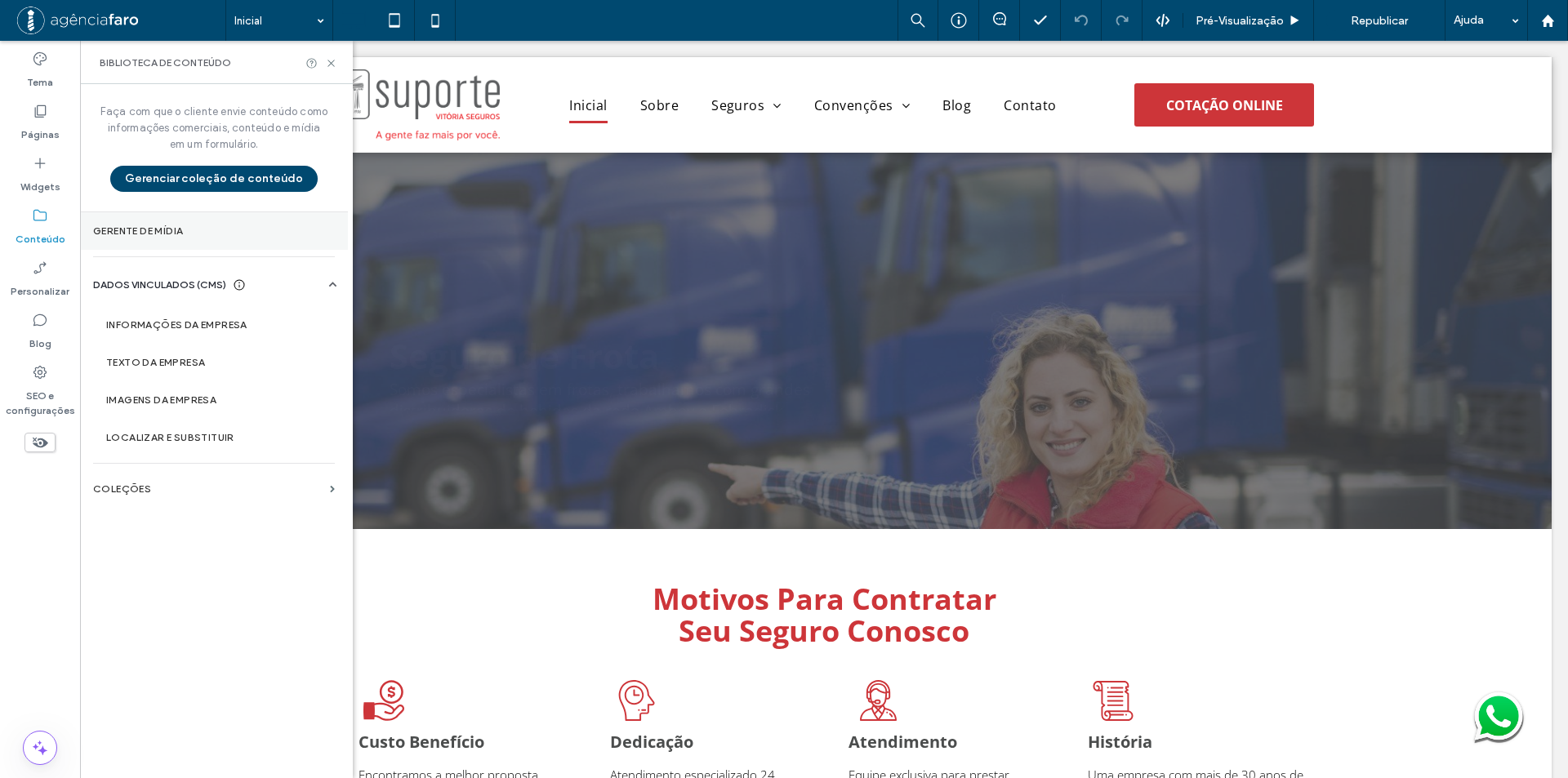 click on "Gerente de mídia" at bounding box center [214, 231] 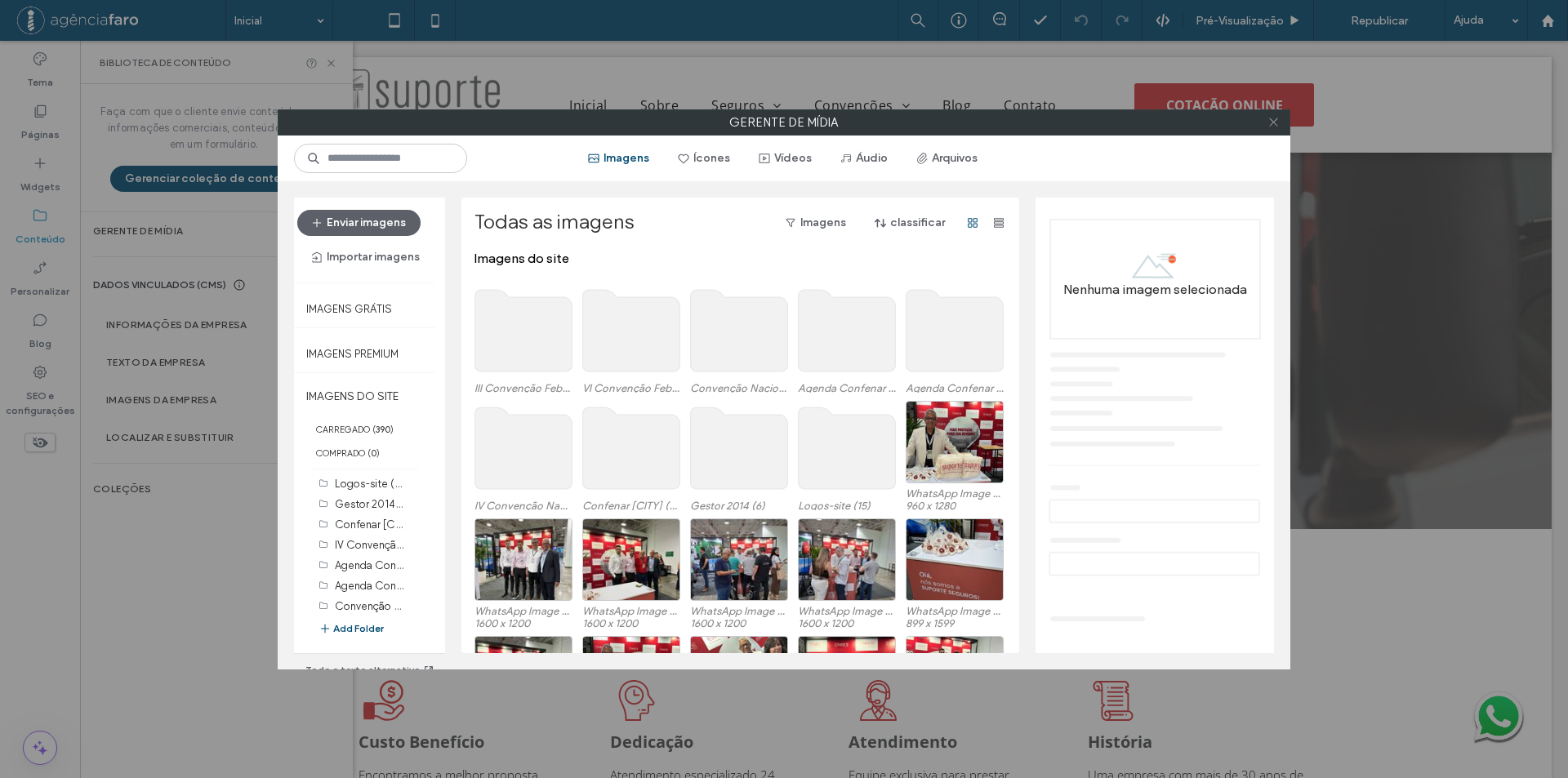 click 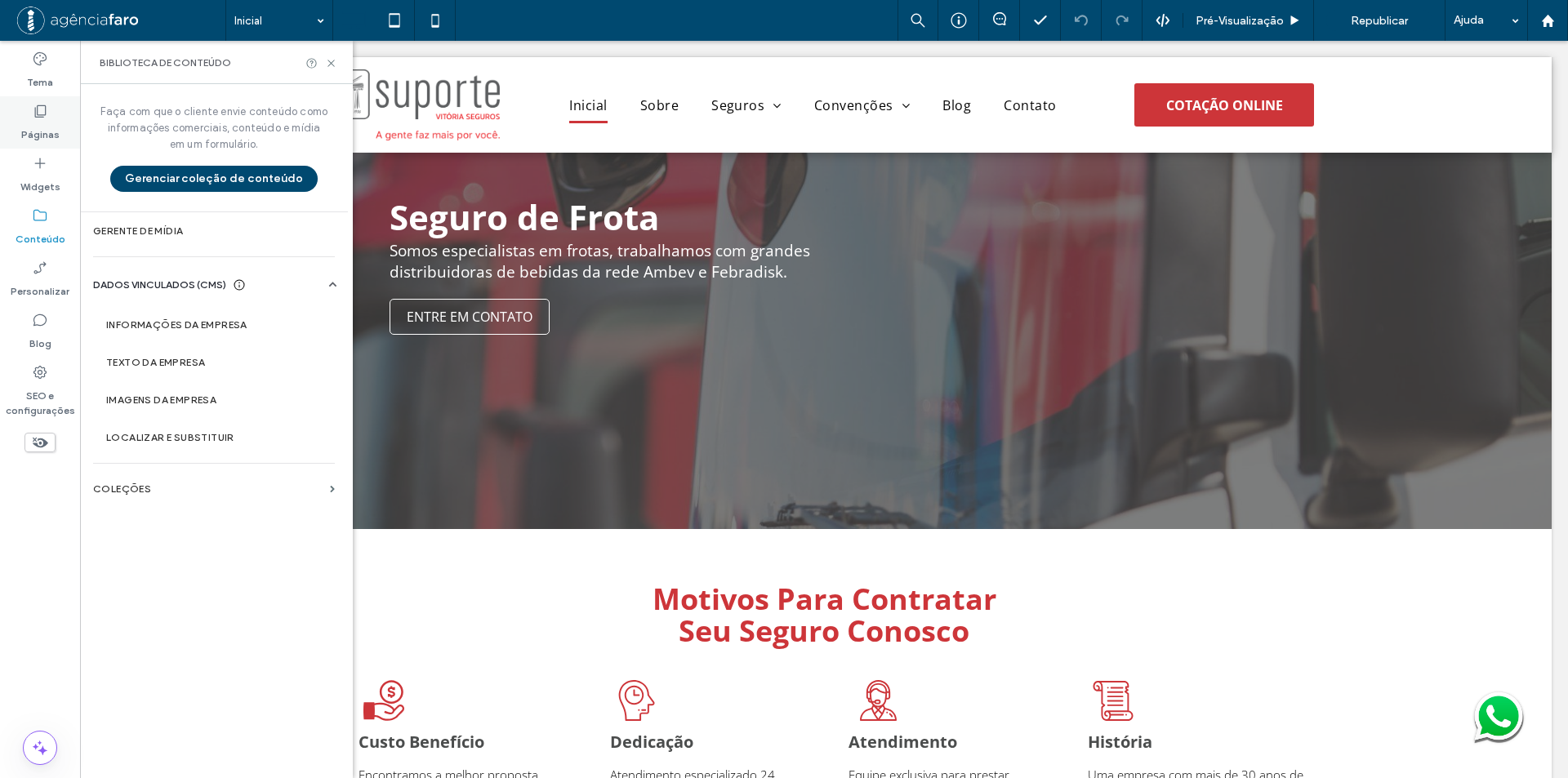 click on "Páginas" at bounding box center [40, 131] 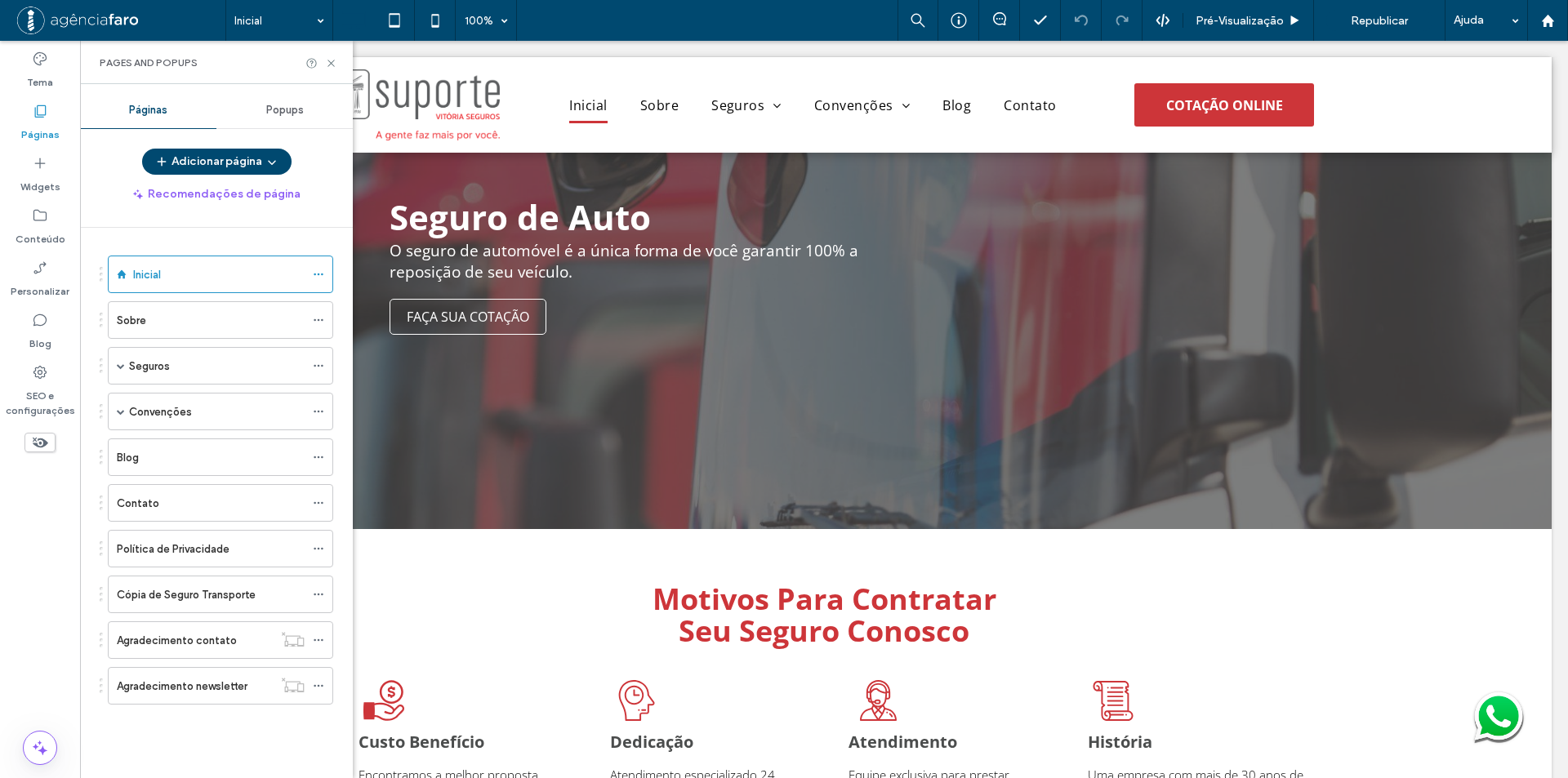 click on "Popups" at bounding box center [285, 110] 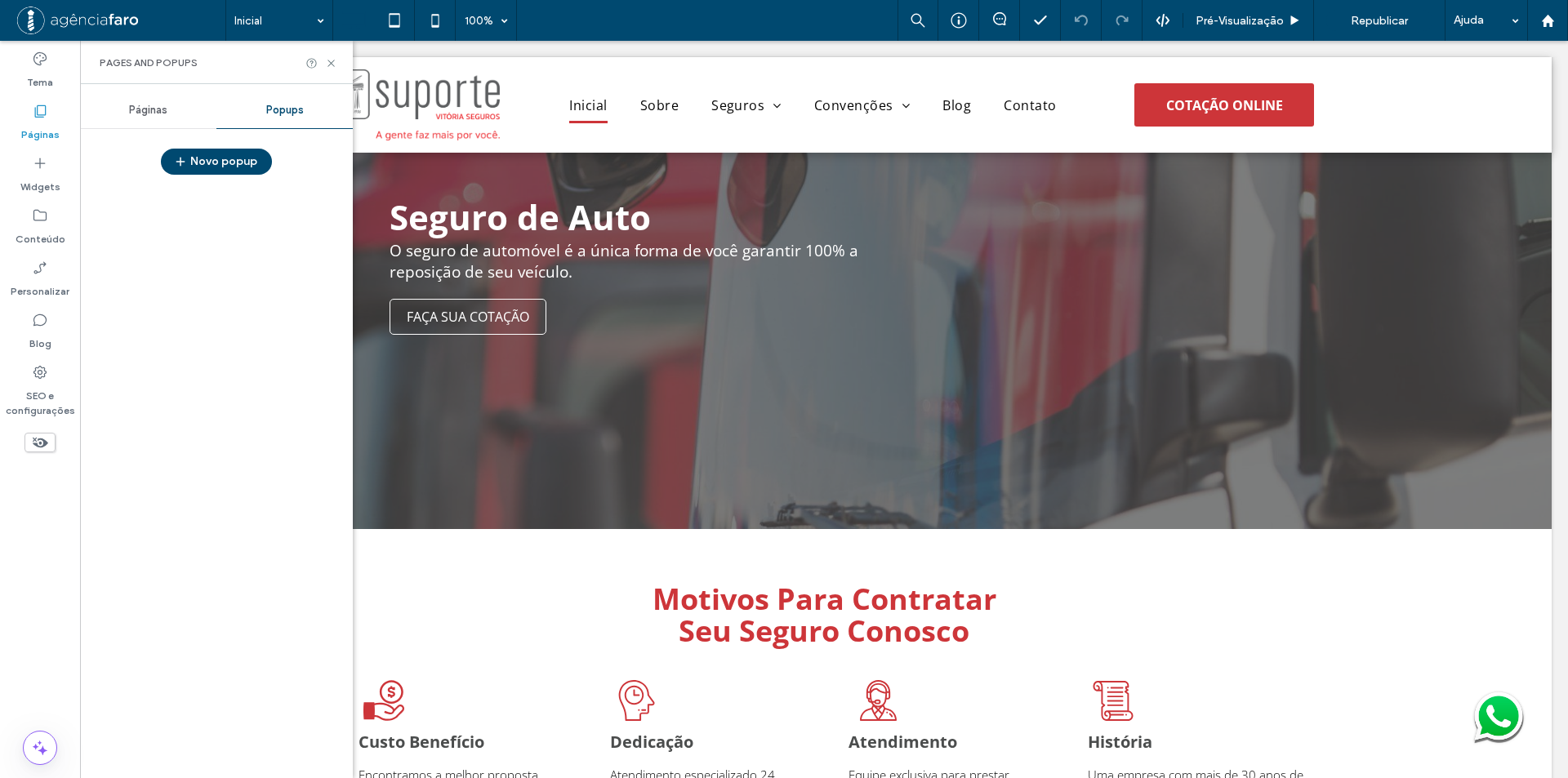 click on "Páginas" at bounding box center [148, 110] 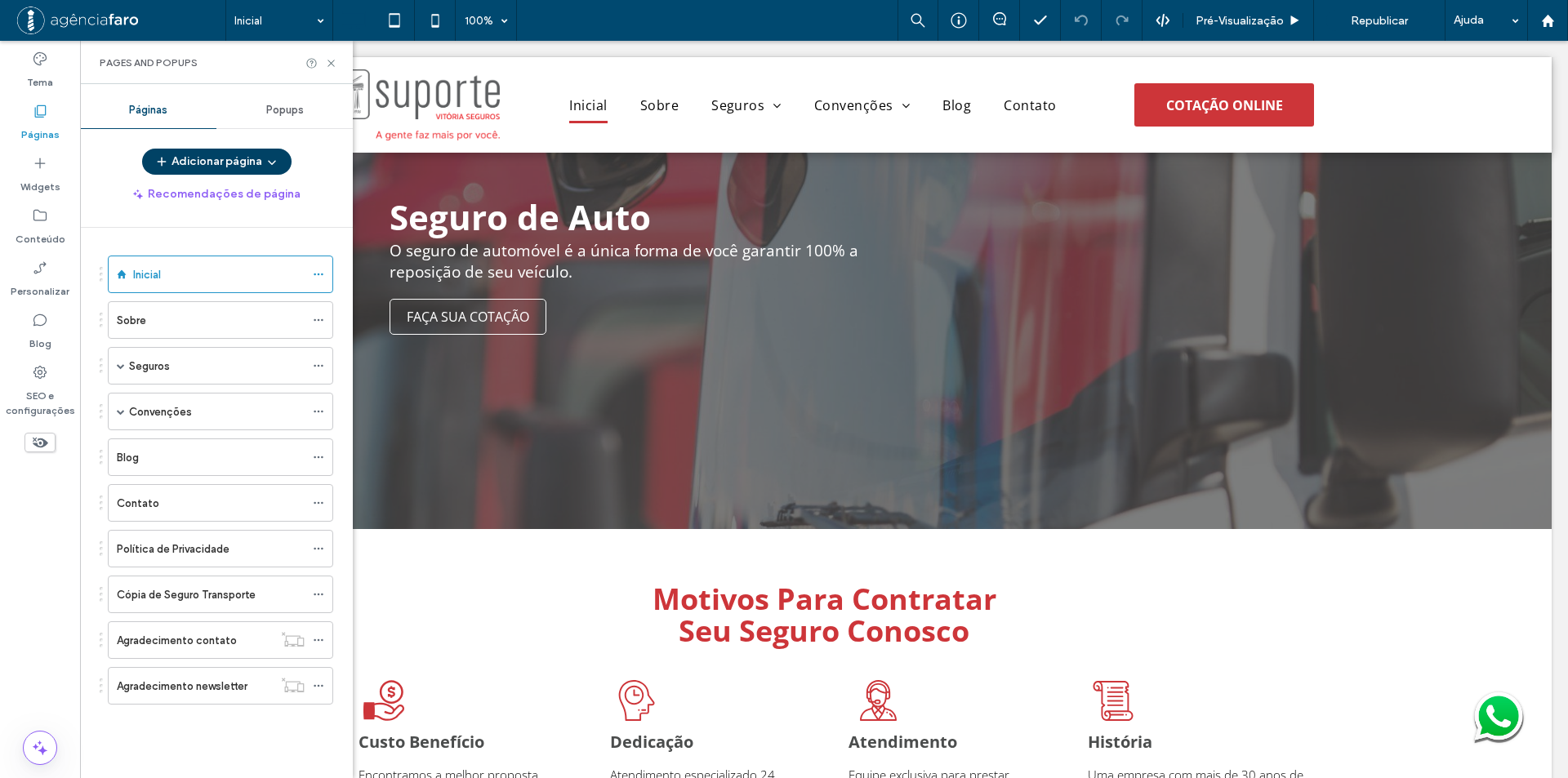 click on "Adicionar página" at bounding box center (216, 162) 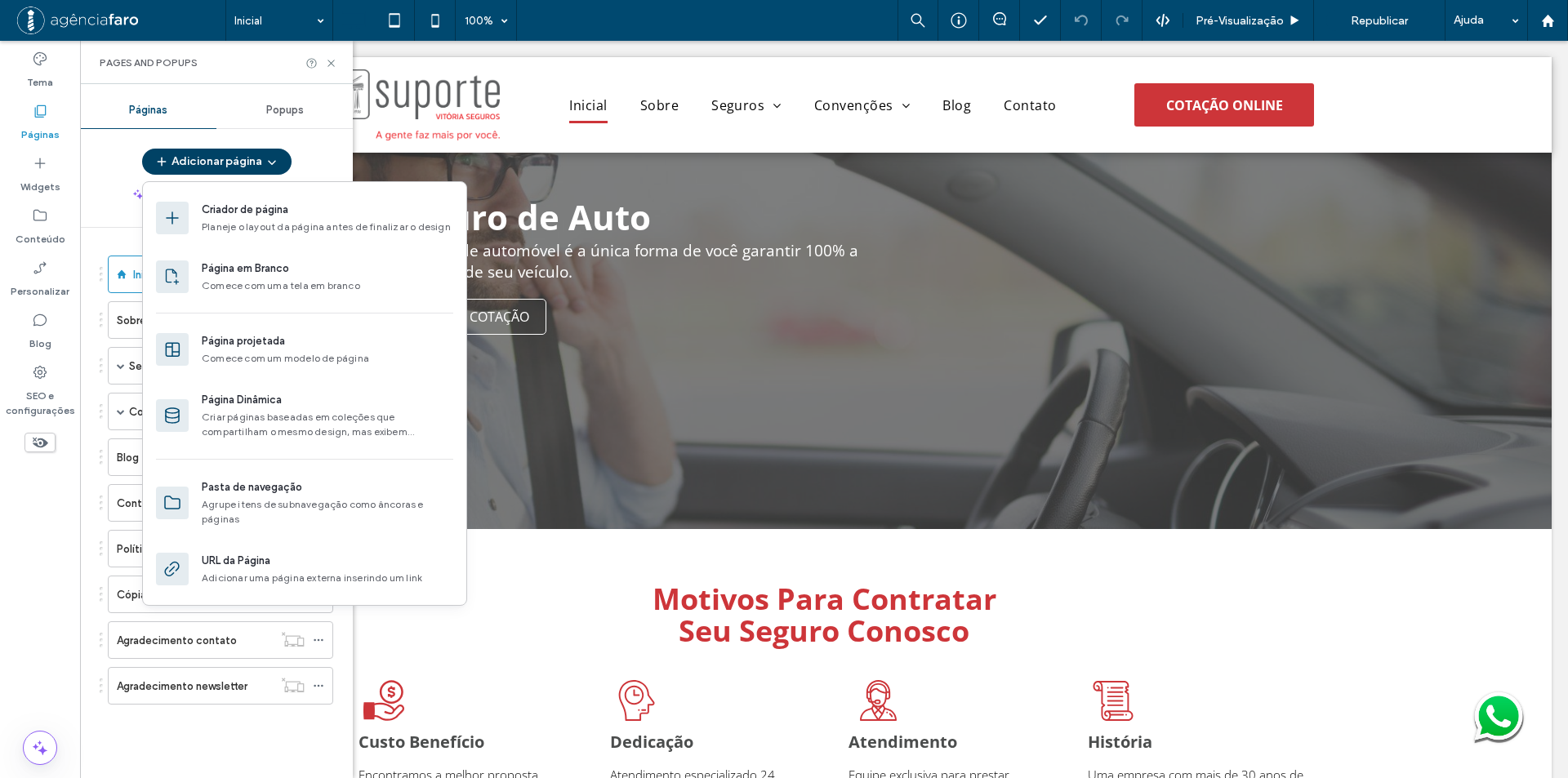 click on "Adicionar página" at bounding box center [216, 162] 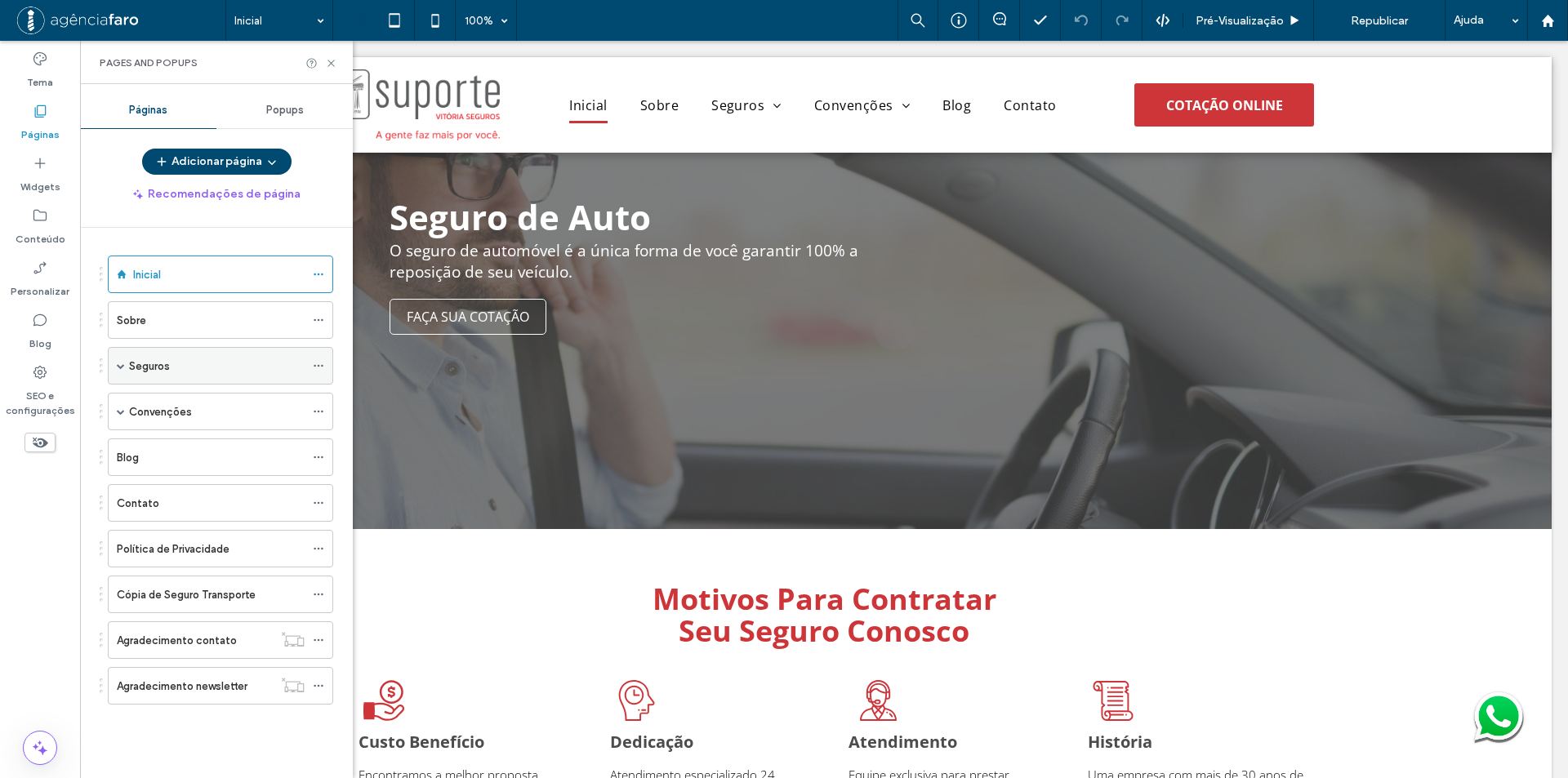 click at bounding box center [121, 366] 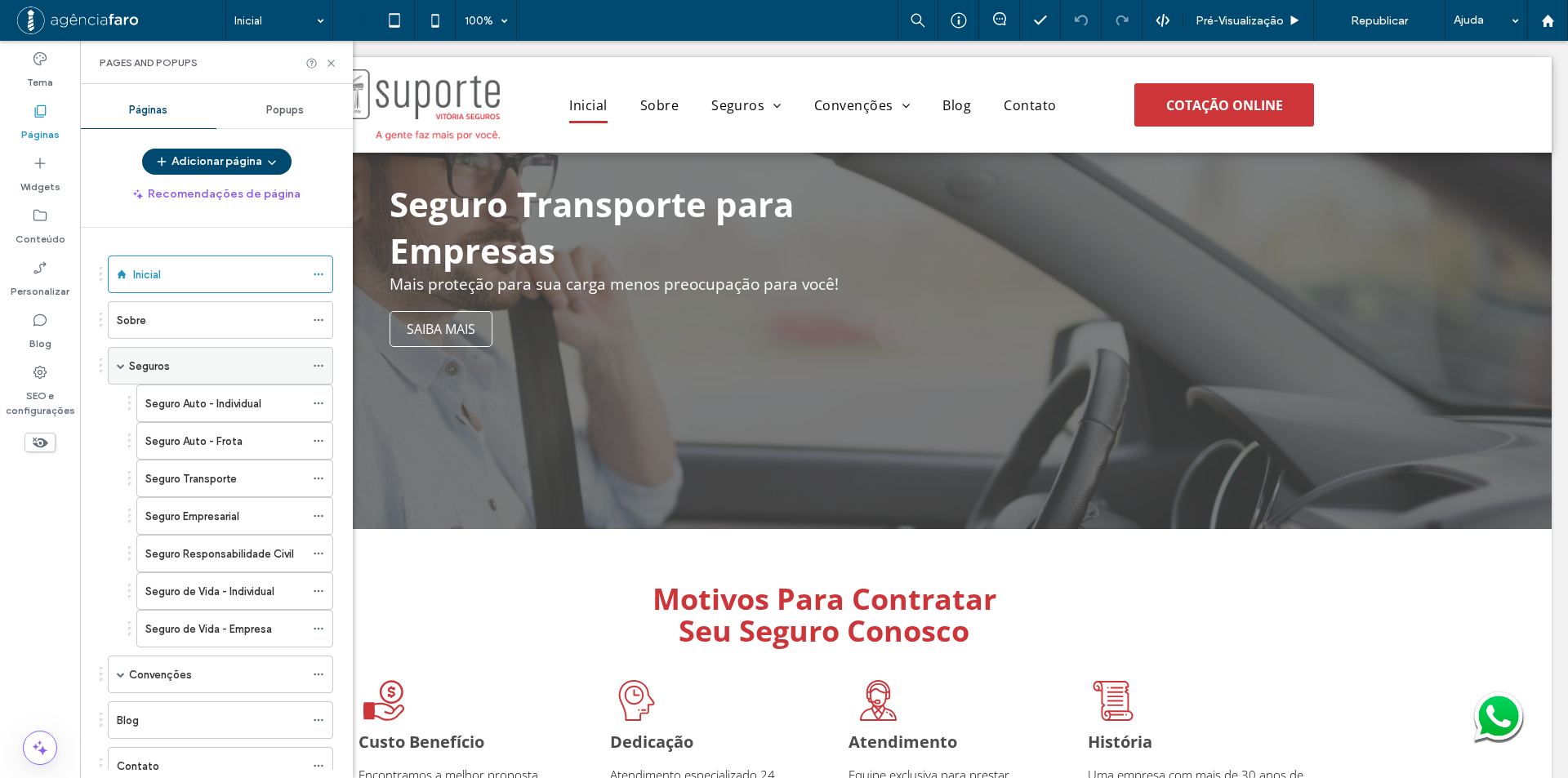 click at bounding box center [121, 366] 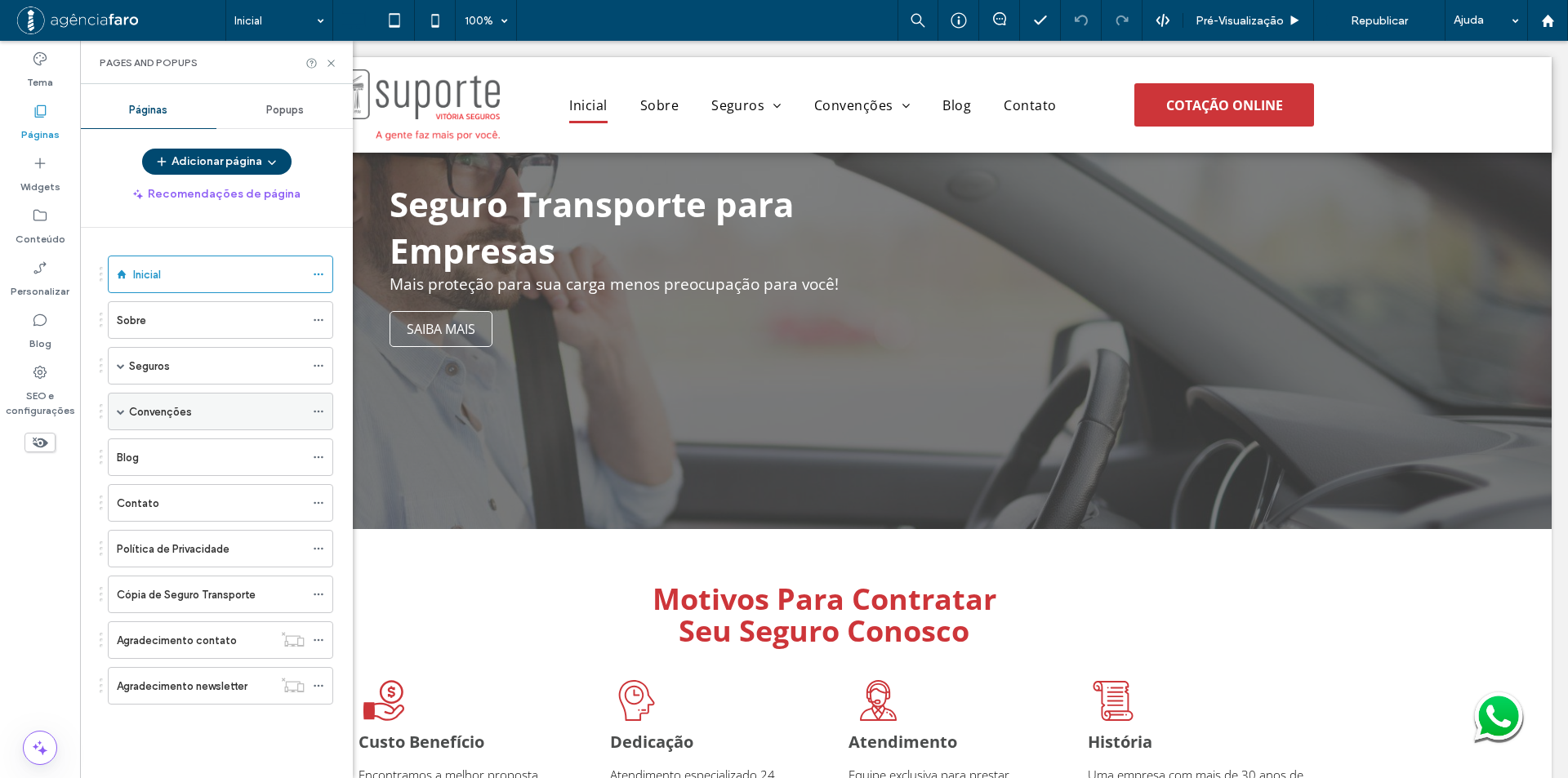 click at bounding box center (121, 411) 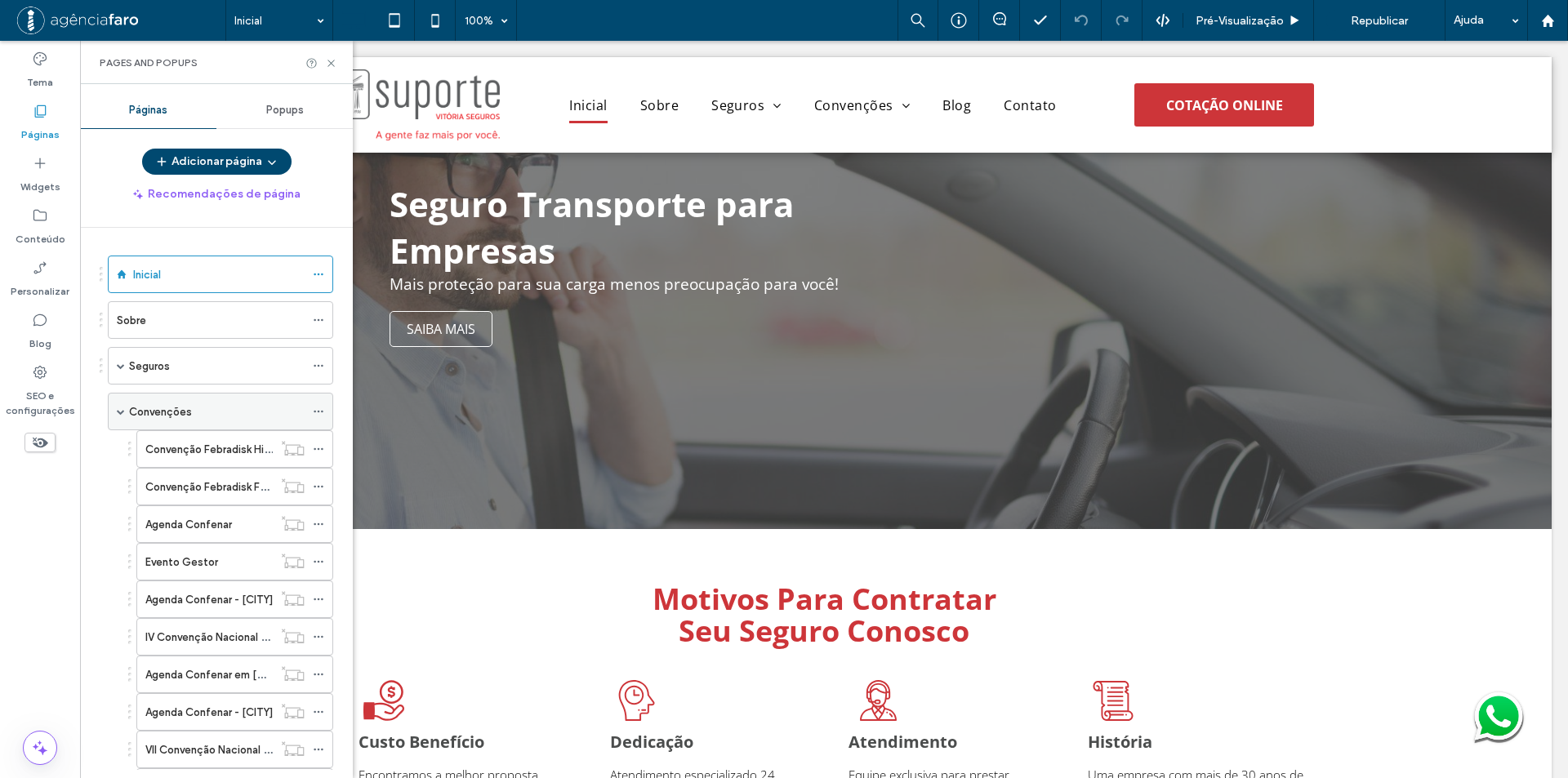 click at bounding box center (121, 411) 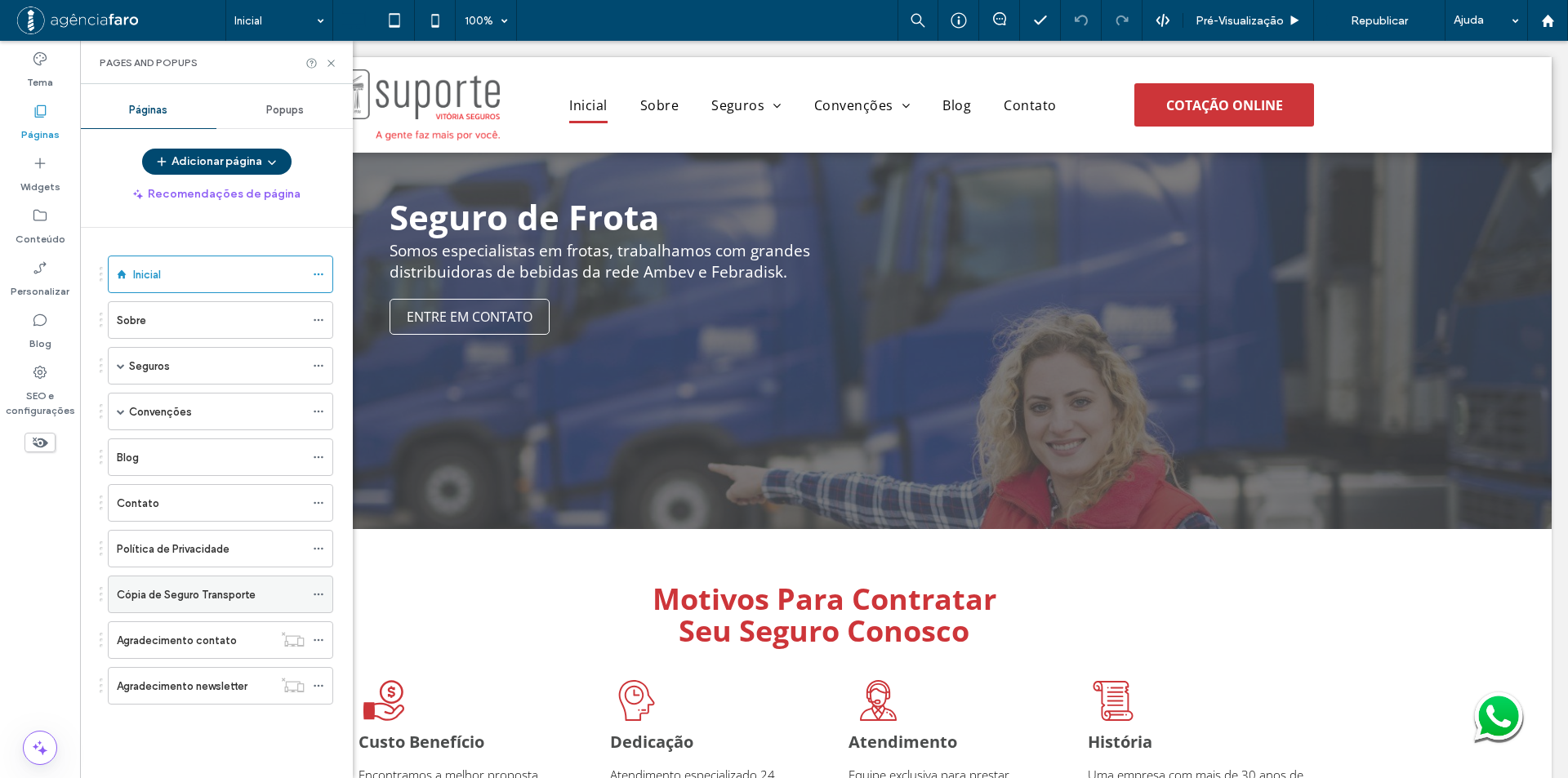 click on "Cópia de Seguro Transporte" at bounding box center (186, 594) 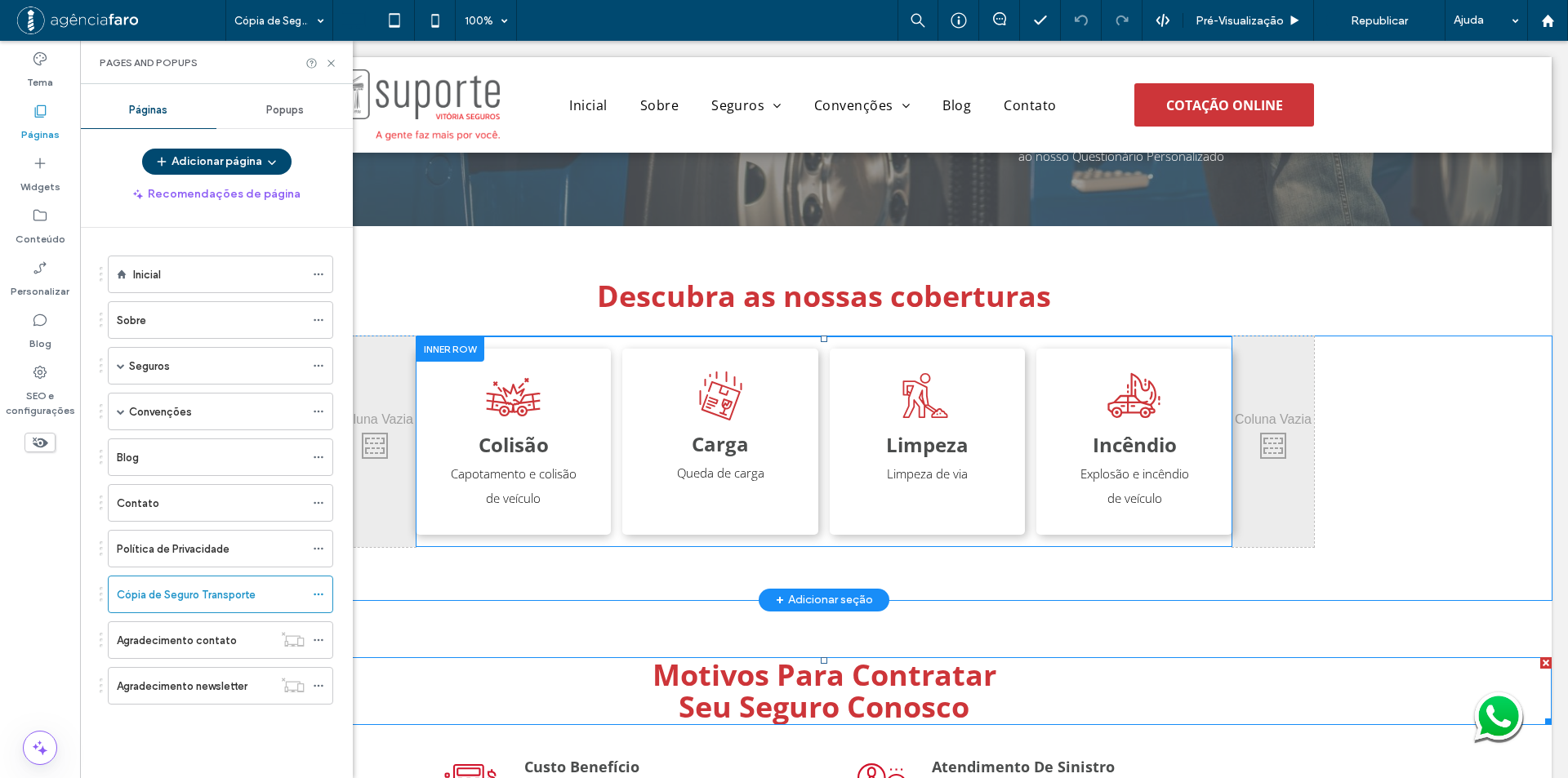 scroll, scrollTop: 490, scrollLeft: 0, axis: vertical 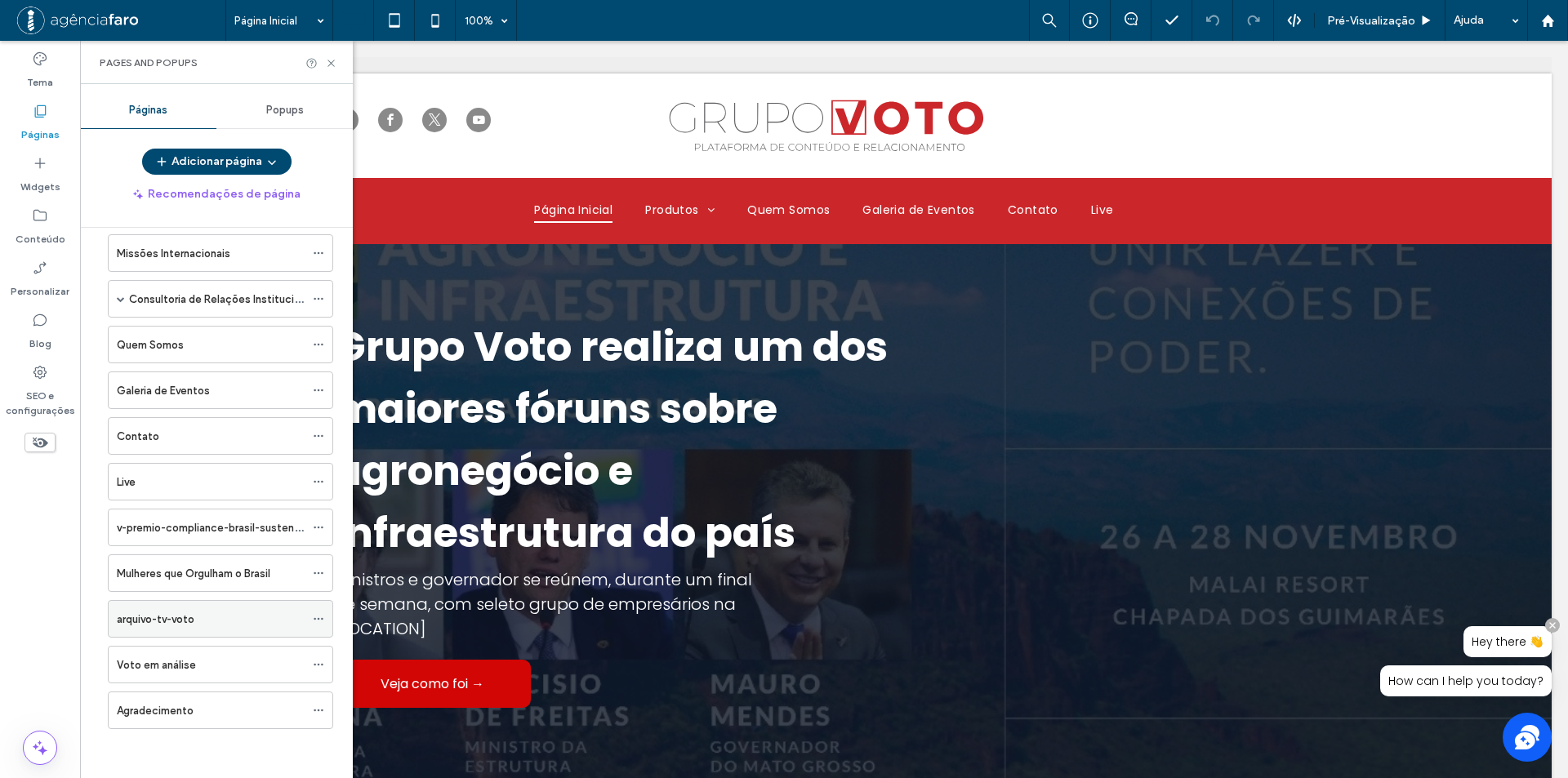 click on "arquivo-tv-voto" at bounding box center (155, 619) 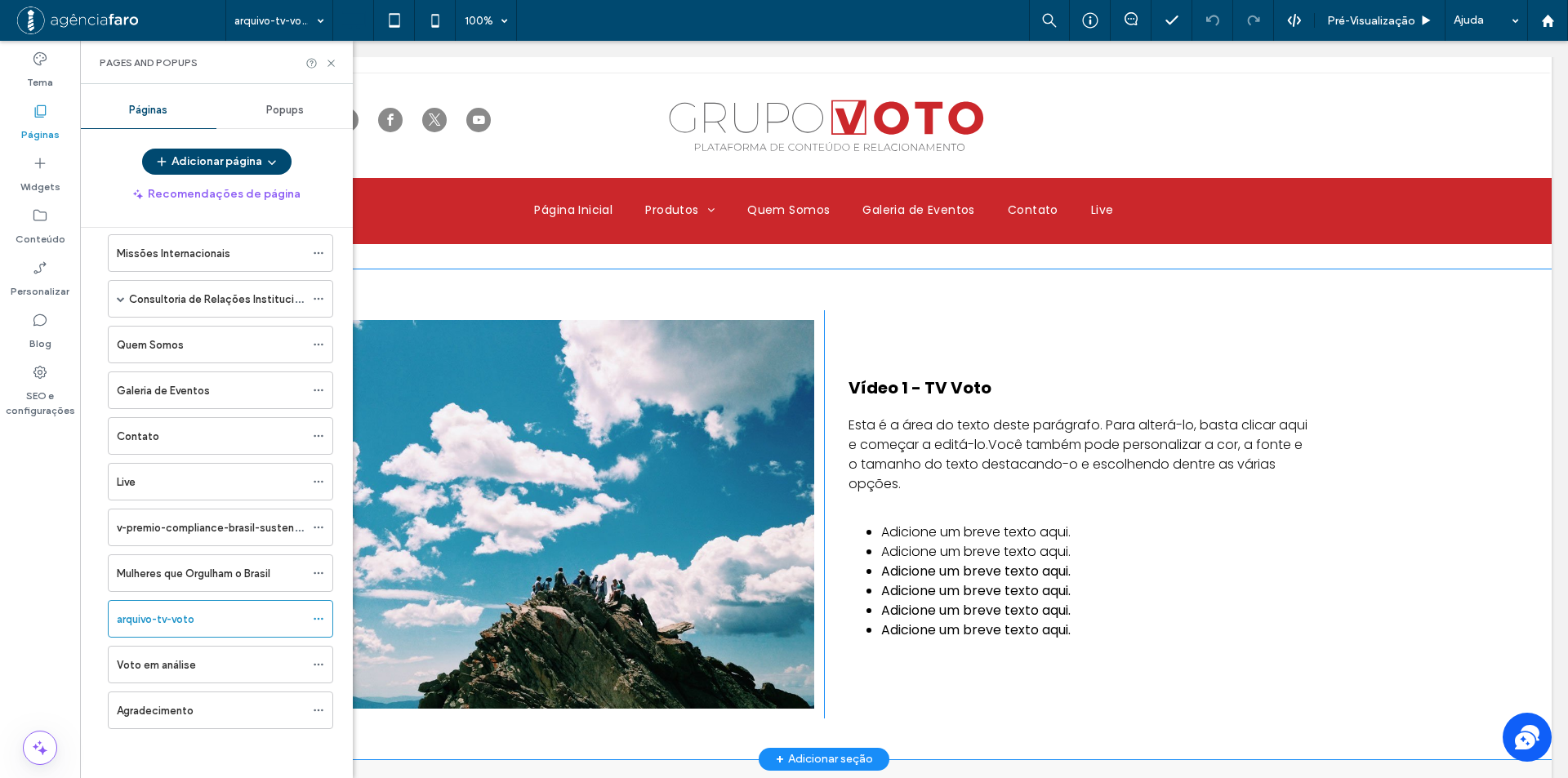 scroll, scrollTop: 78, scrollLeft: 0, axis: vertical 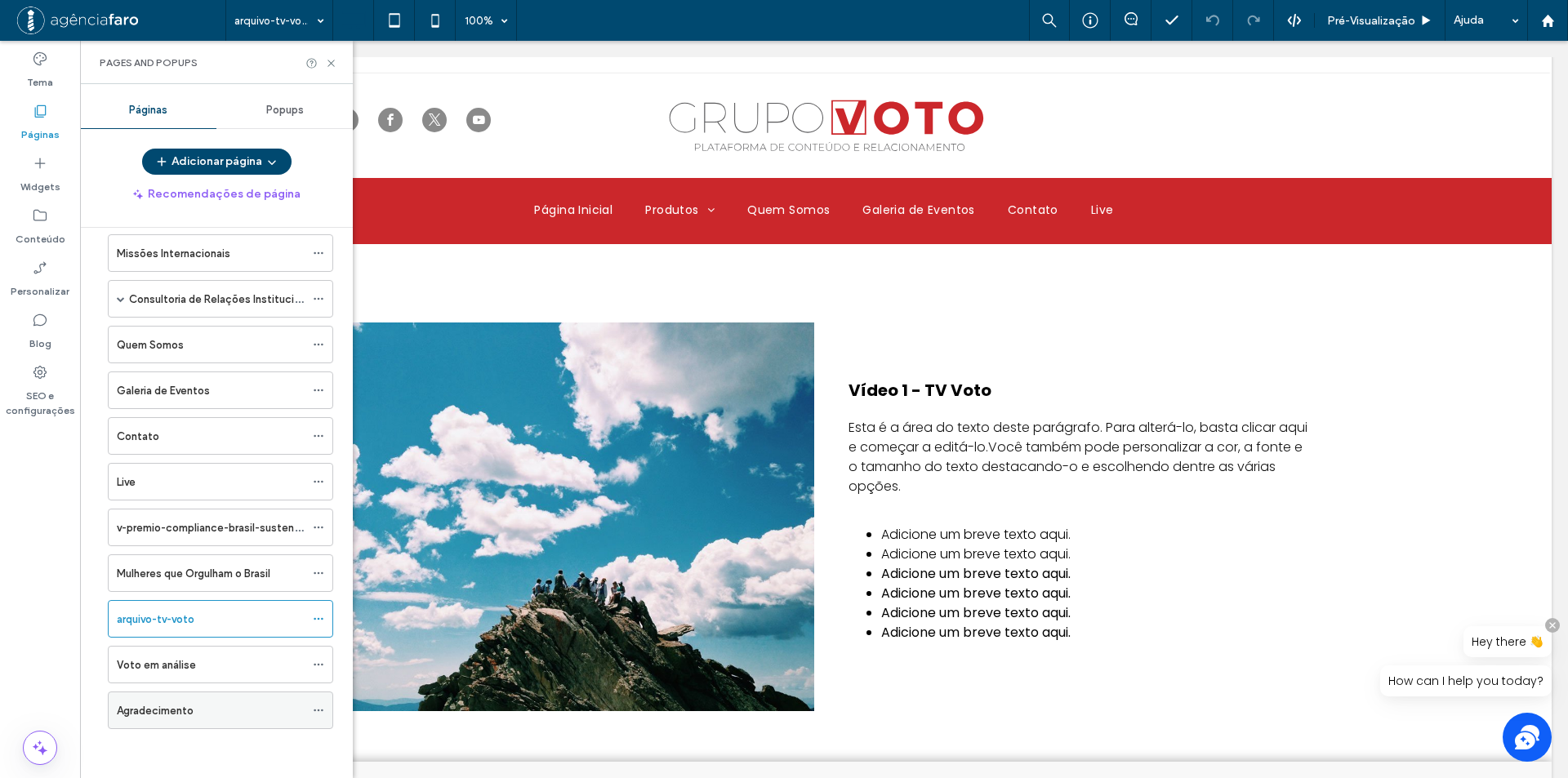 click on "Agradecimento" at bounding box center [155, 710] 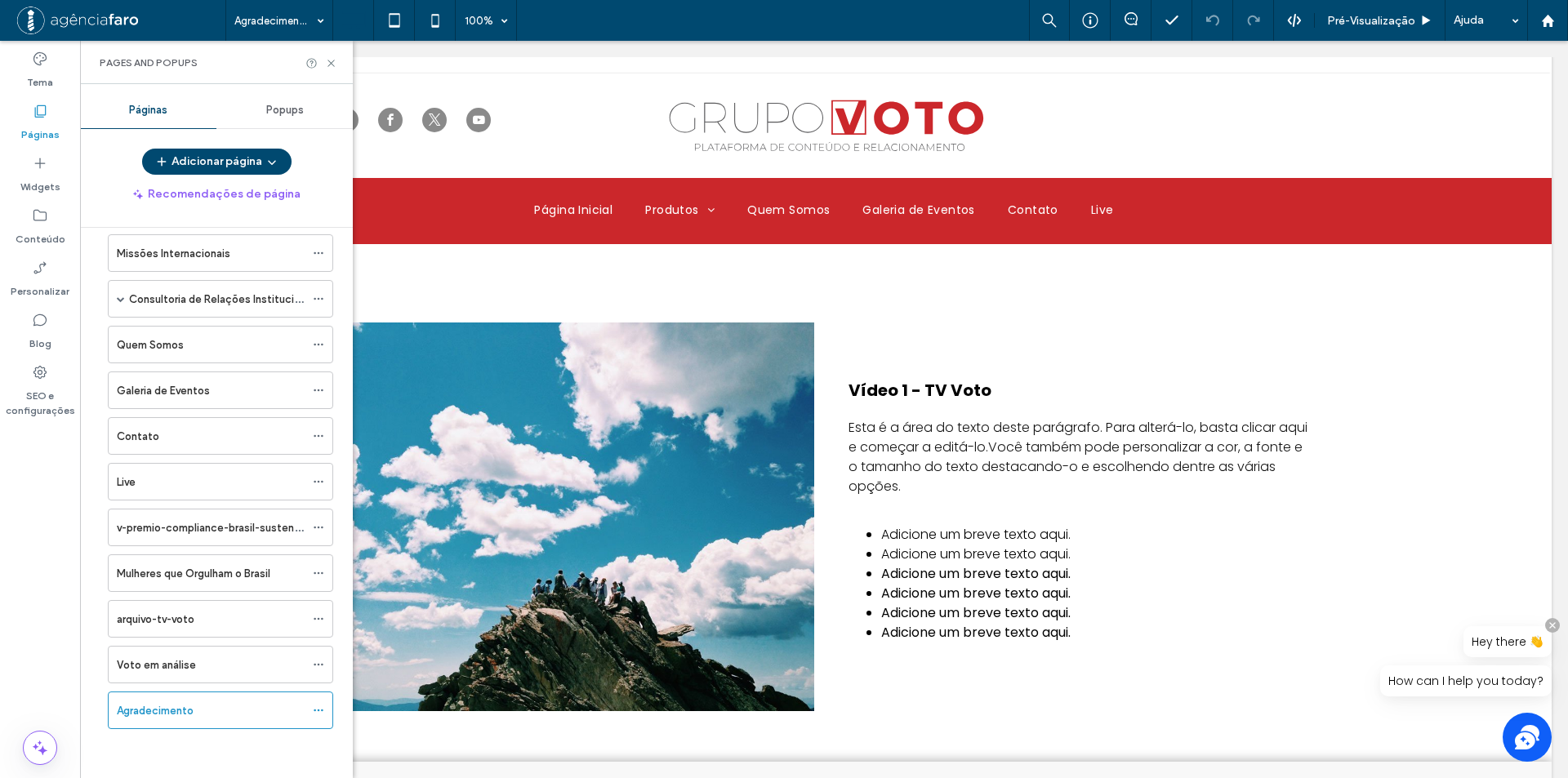 click on "Voto em análise" at bounding box center [156, 665] 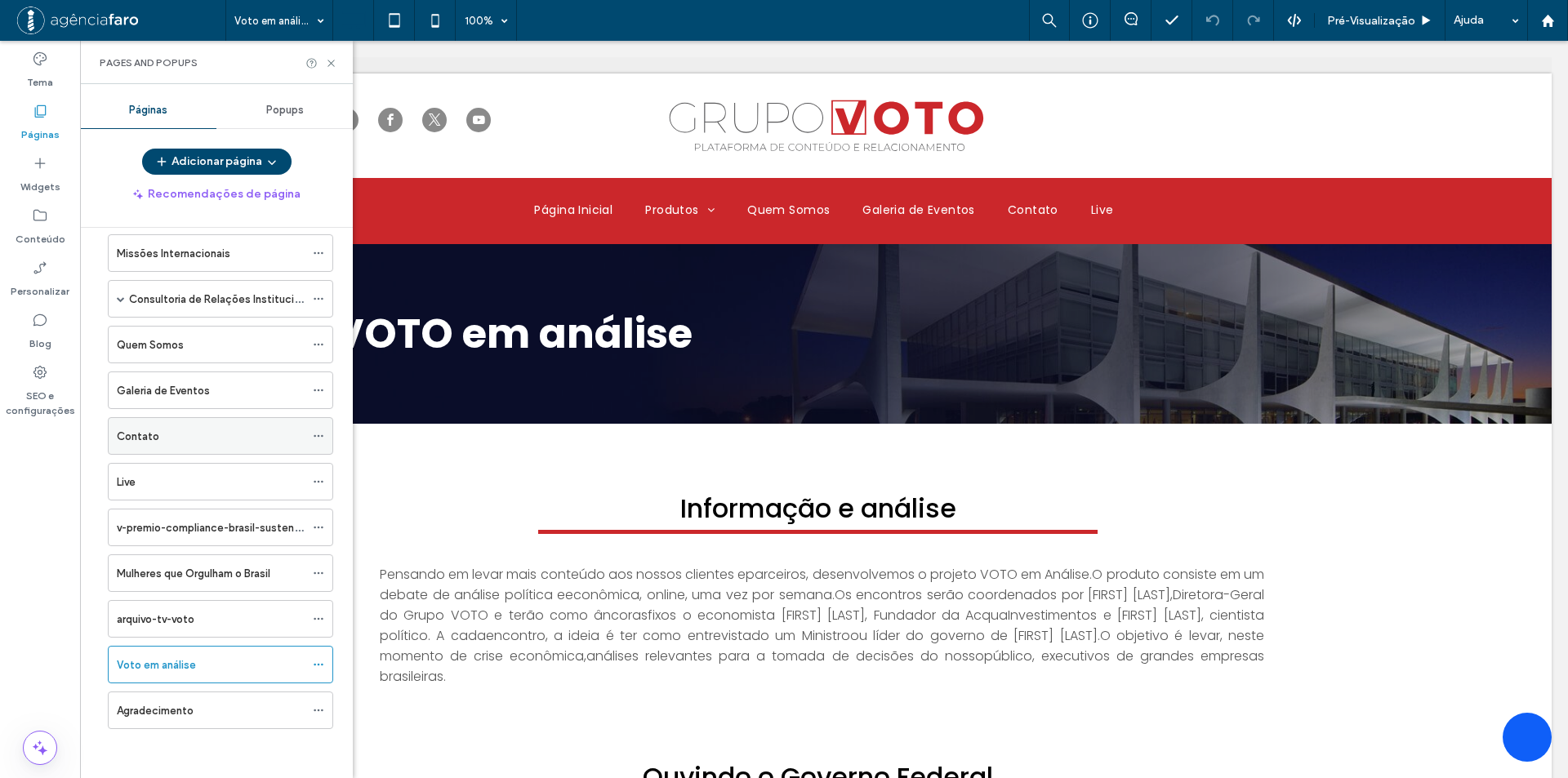 scroll, scrollTop: 0, scrollLeft: 0, axis: both 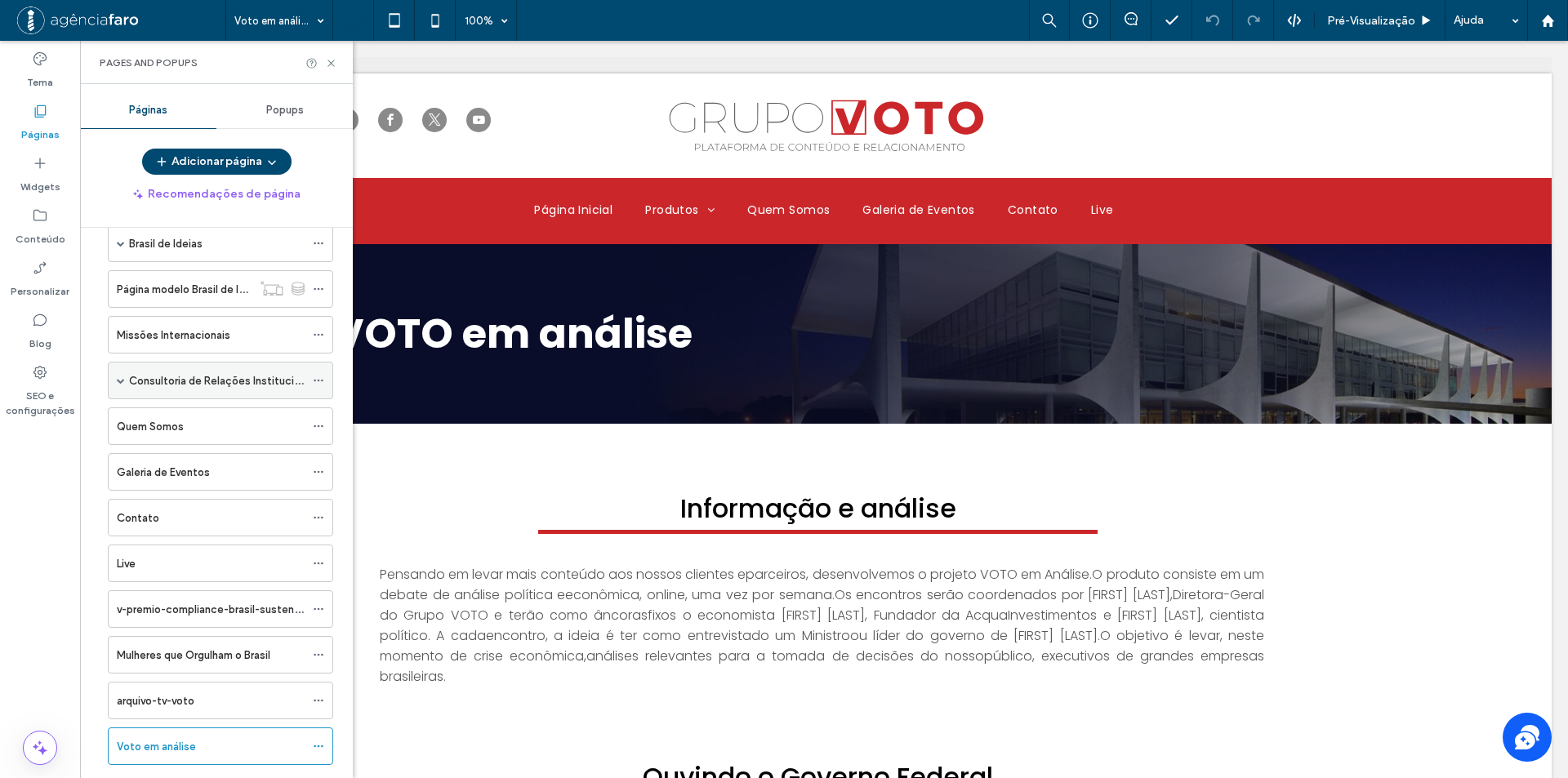 click at bounding box center (121, 380) 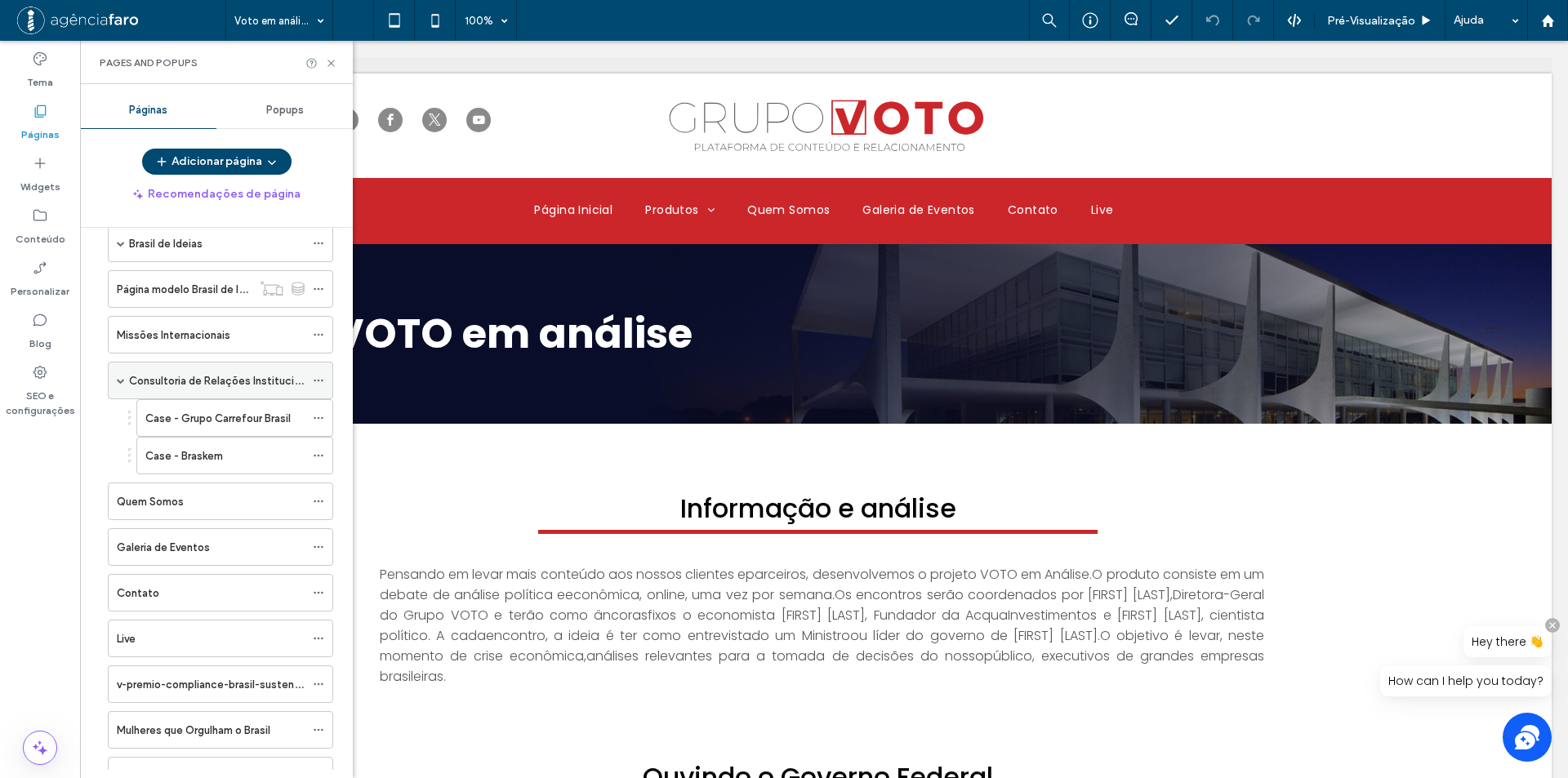 click at bounding box center [121, 380] 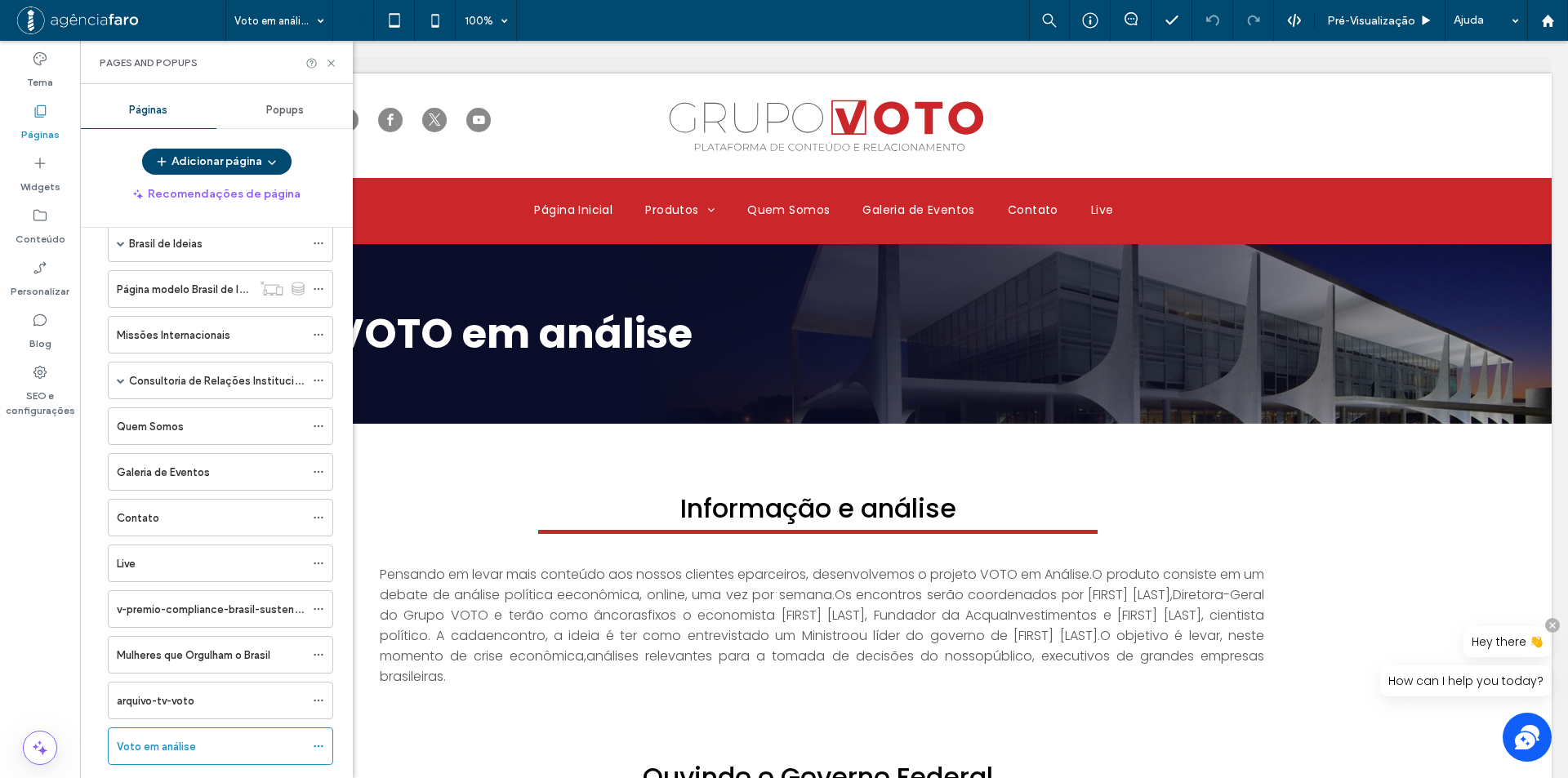 scroll, scrollTop: 0, scrollLeft: 0, axis: both 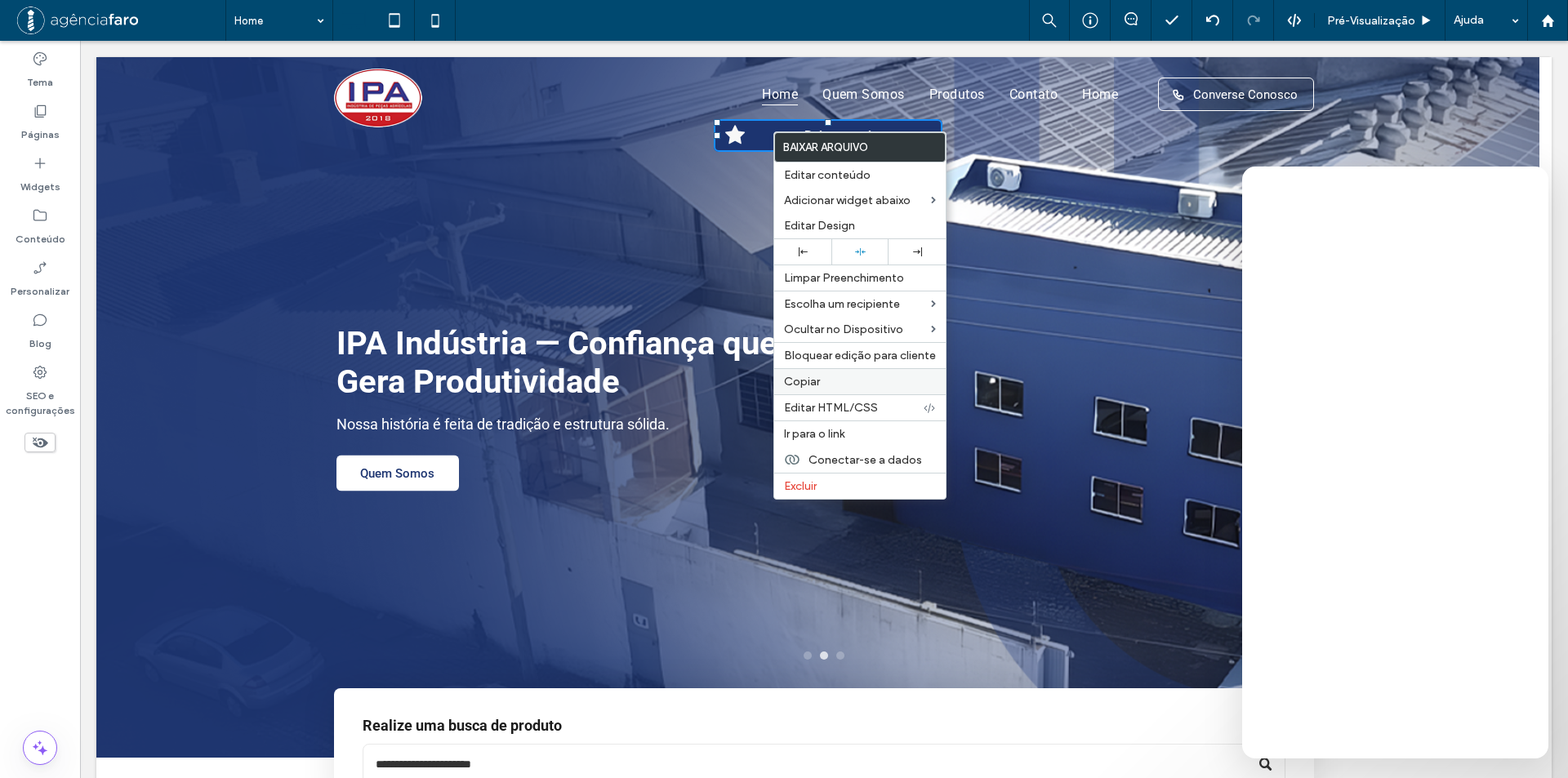 click on "Copiar" at bounding box center (802, 381) 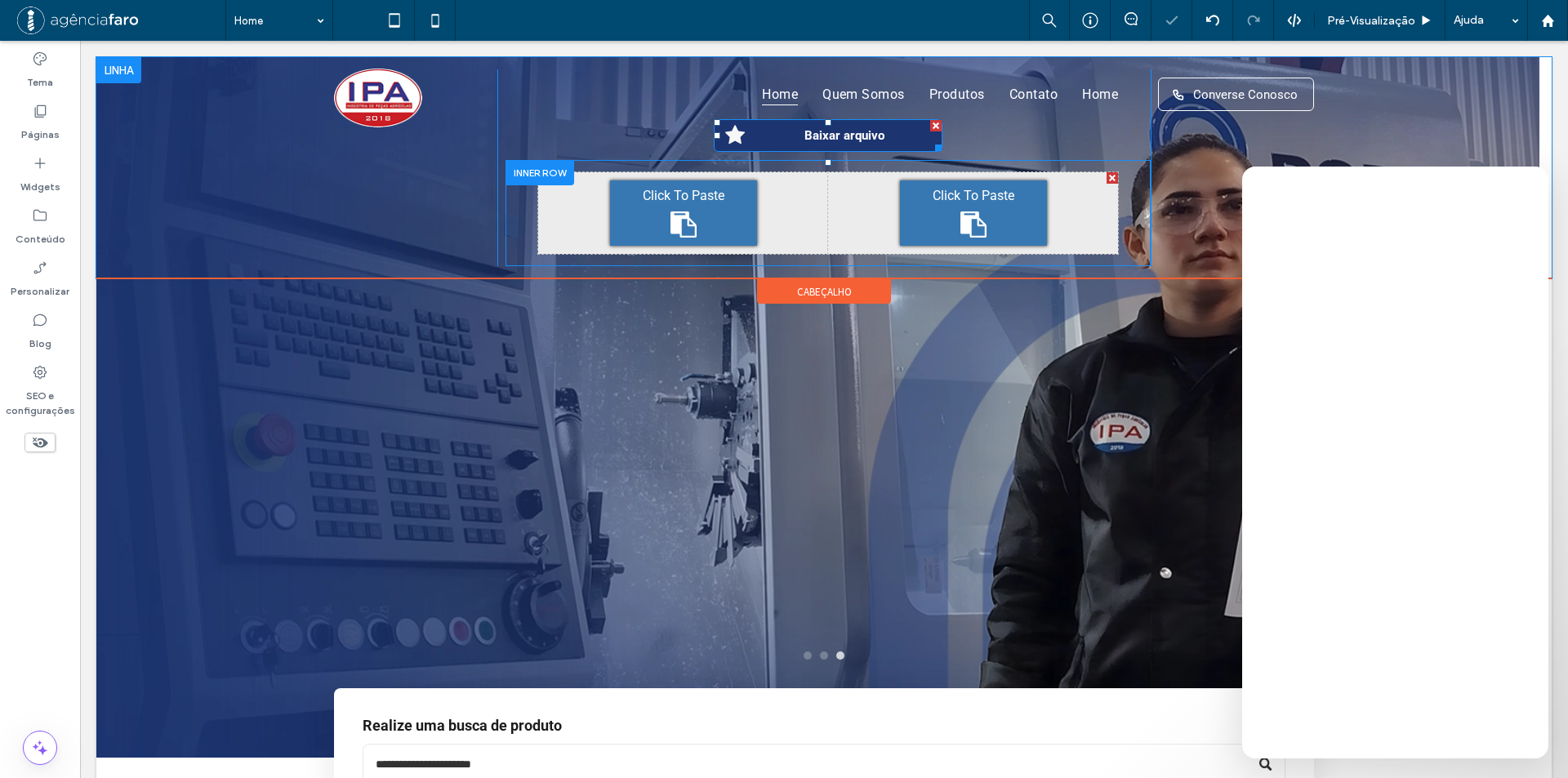 click on "Click To Paste" at bounding box center (973, 213) 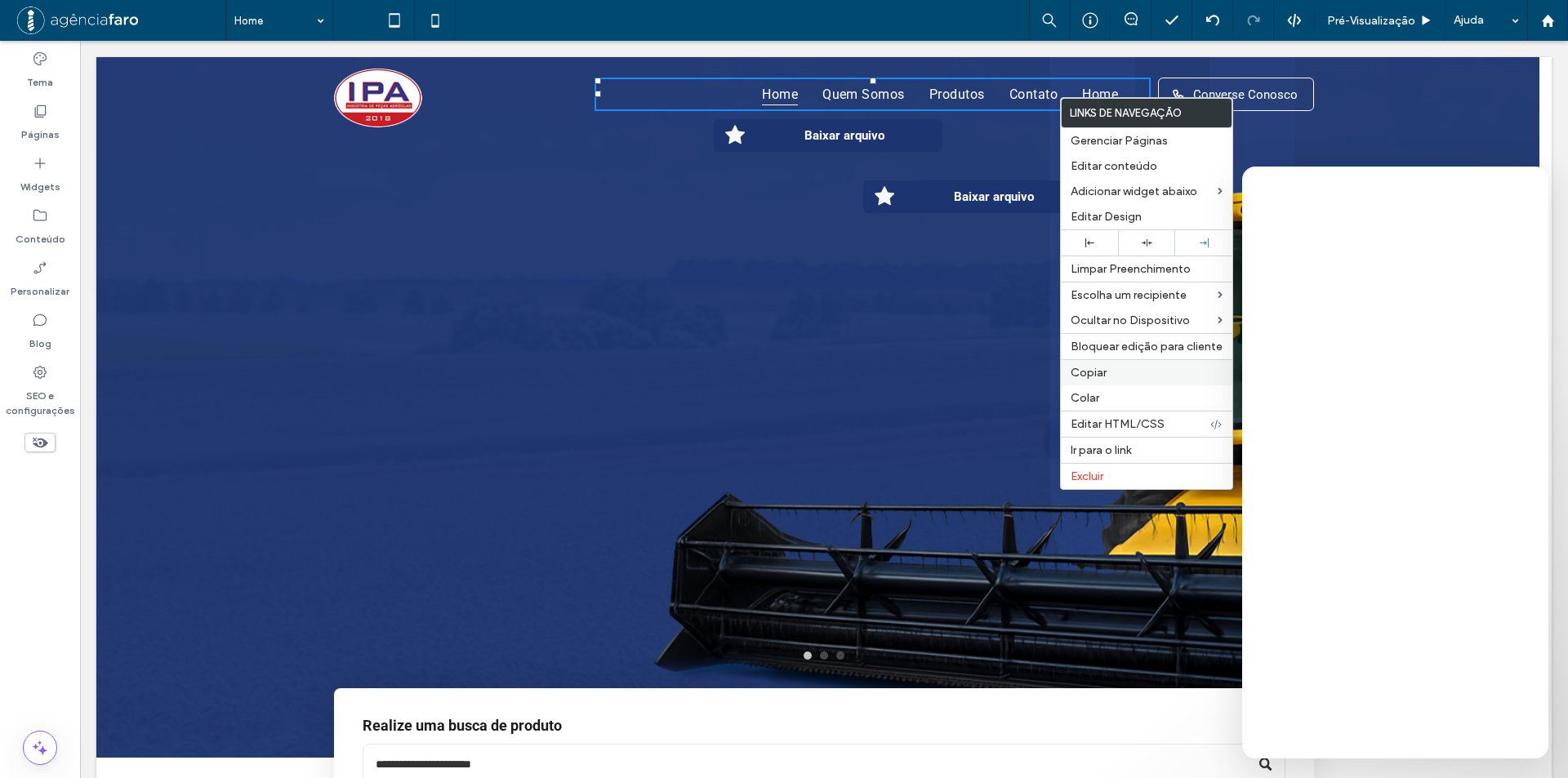 click on "Copiar" at bounding box center [1147, 372] 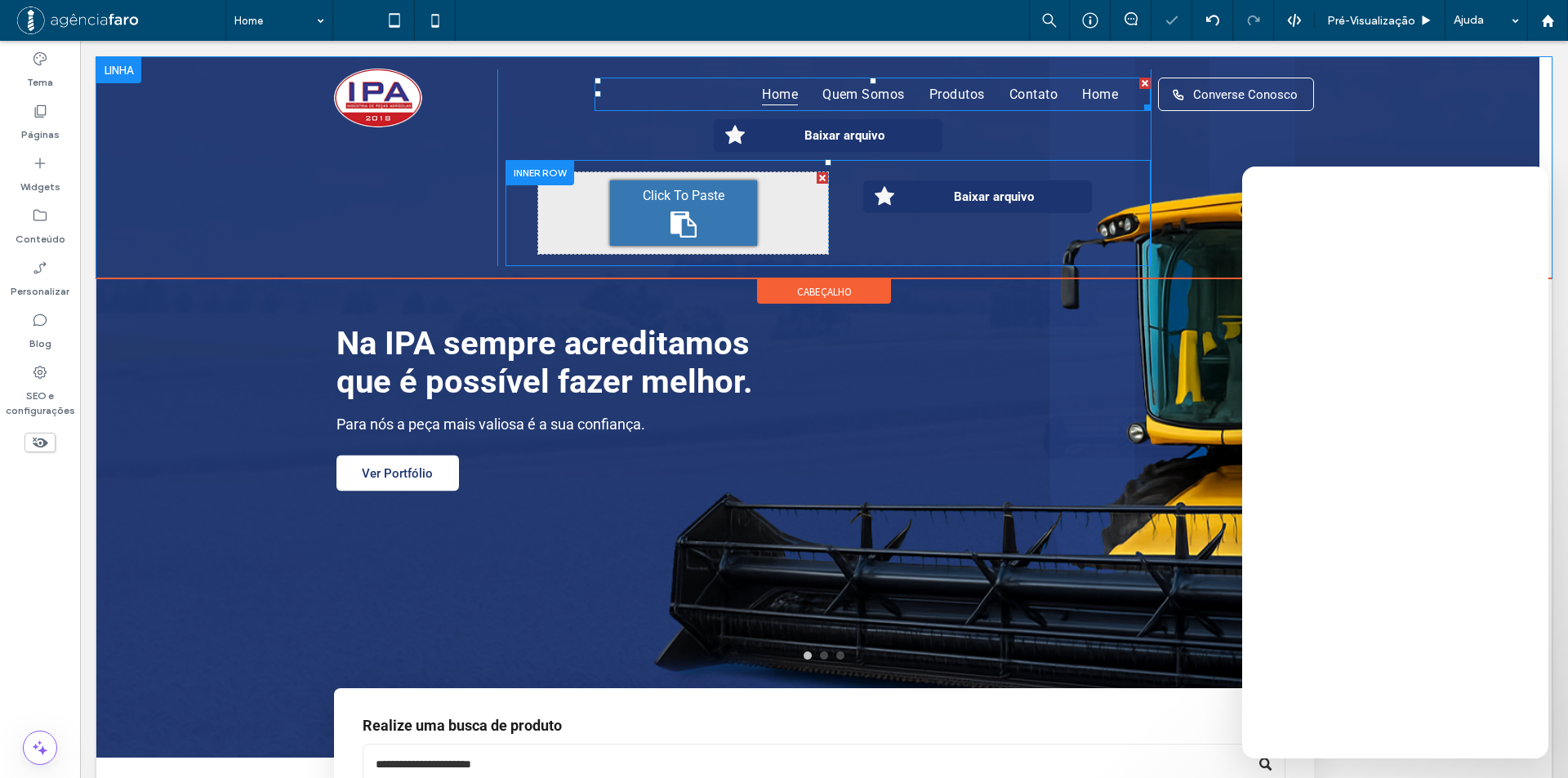 click on "Click To Paste" at bounding box center [684, 213] 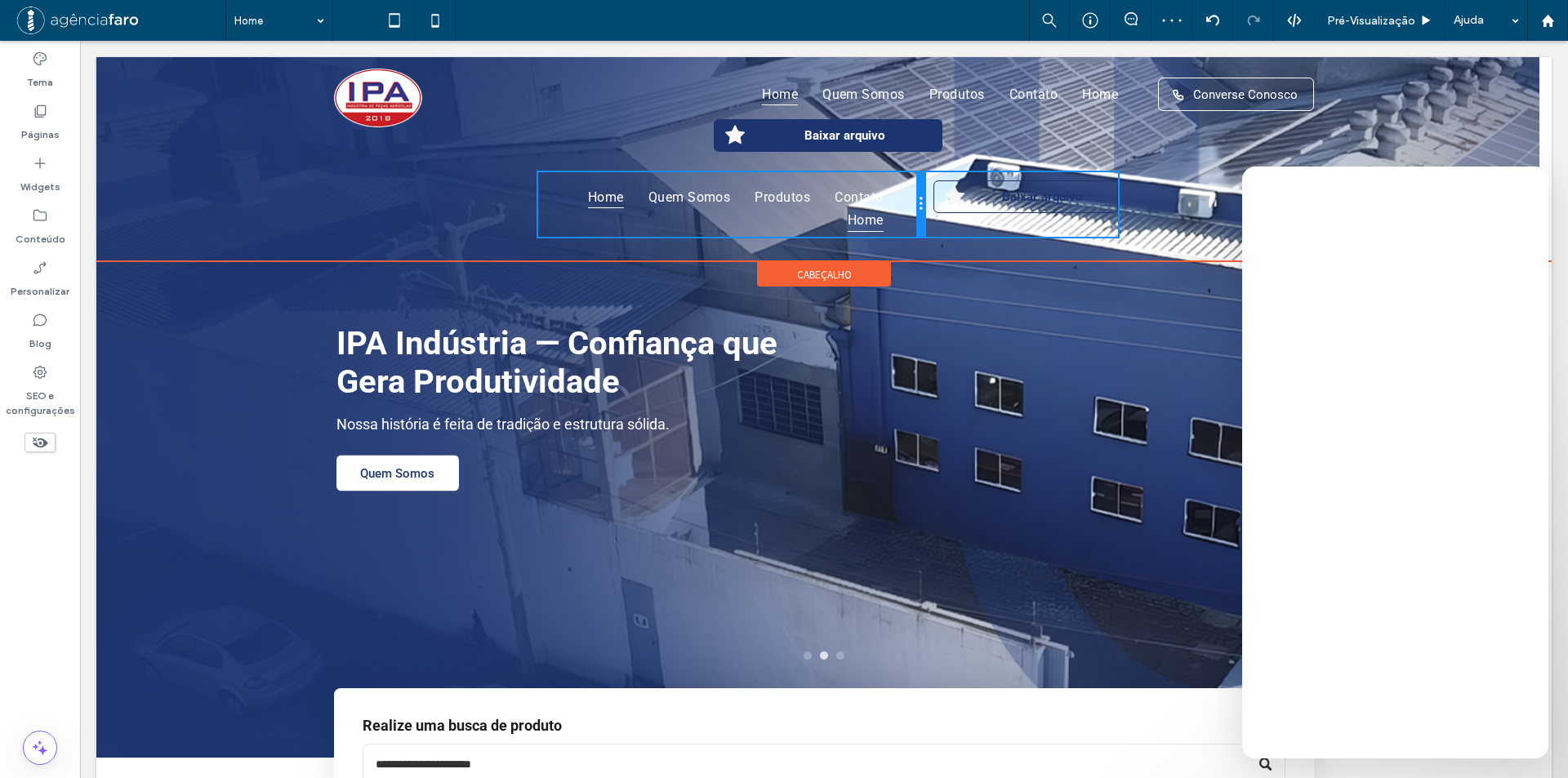 drag, startPoint x: 819, startPoint y: 198, endPoint x: 1012, endPoint y: 242, distance: 197.95201 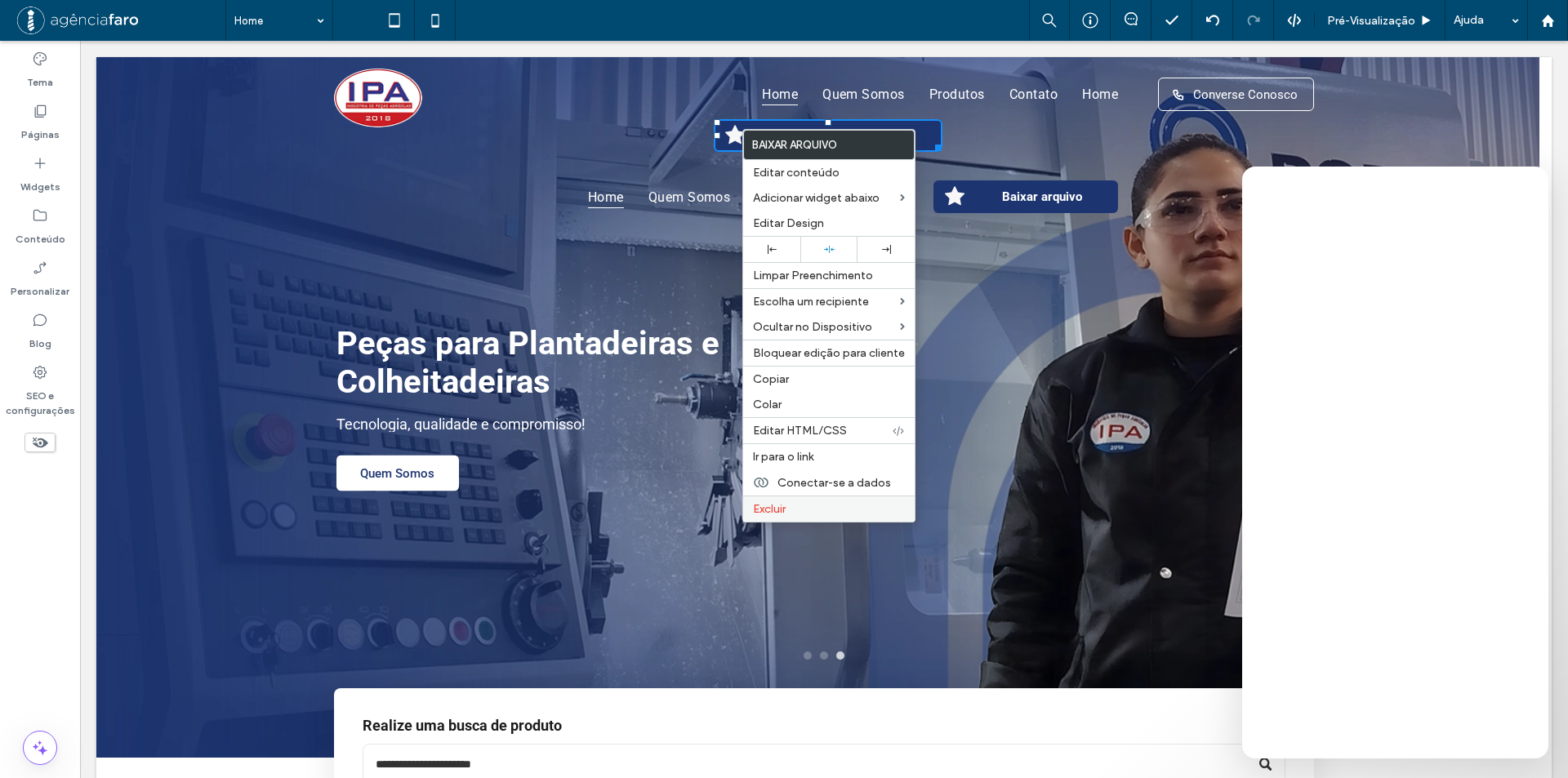 click on "Excluir" at bounding box center (829, 509) 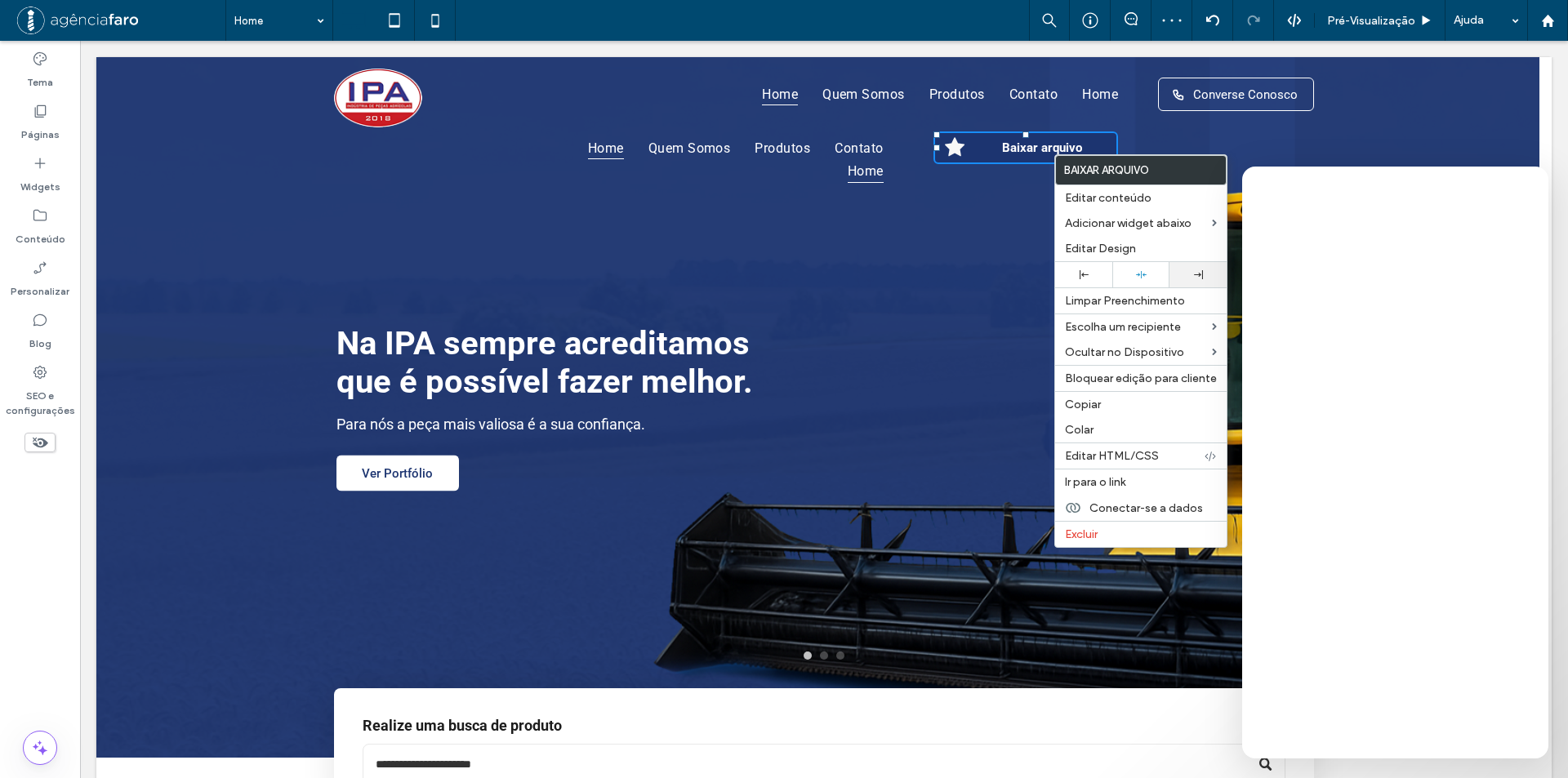 click 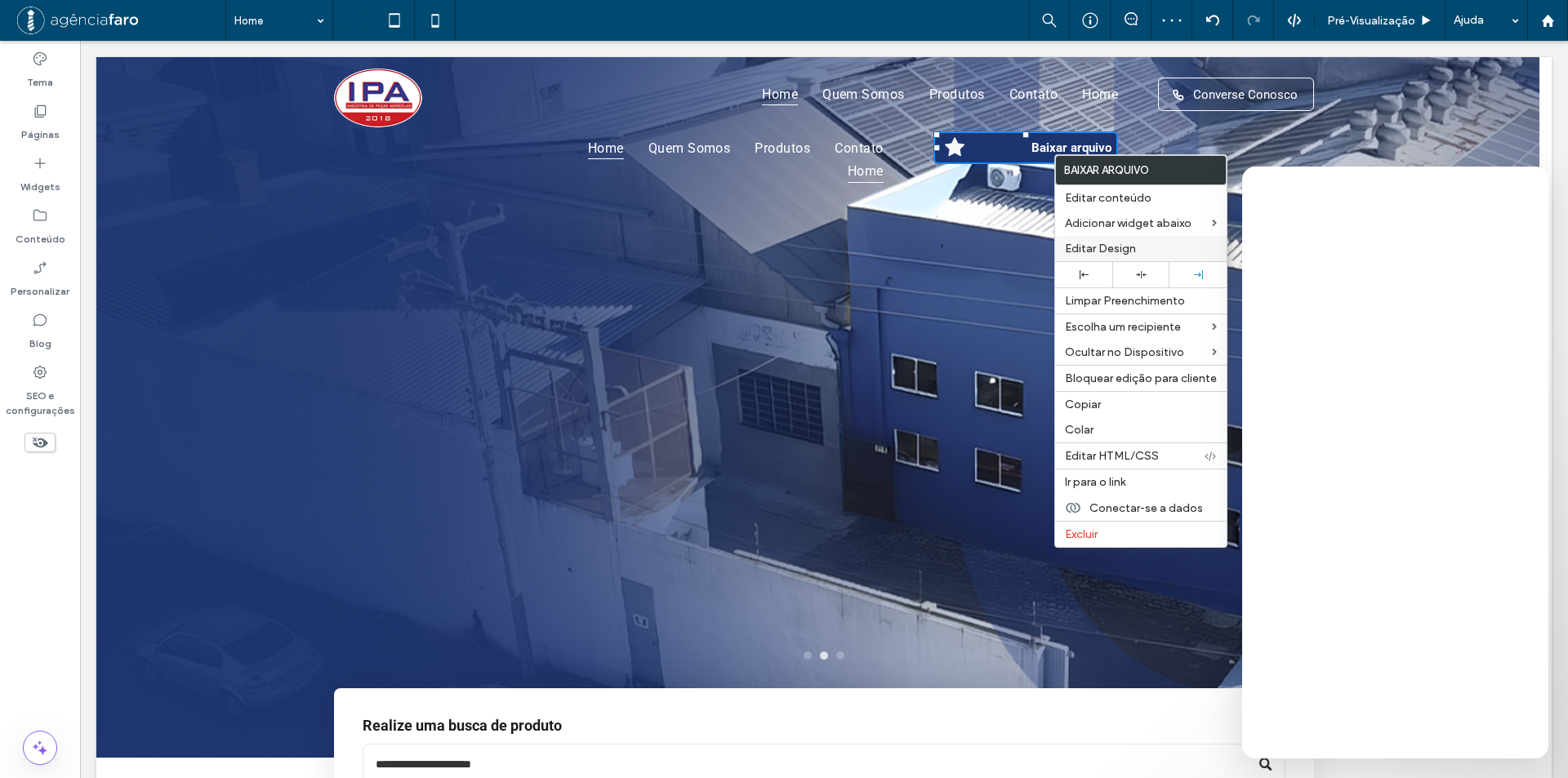 click on "Editar Design" at bounding box center (1100, 248) 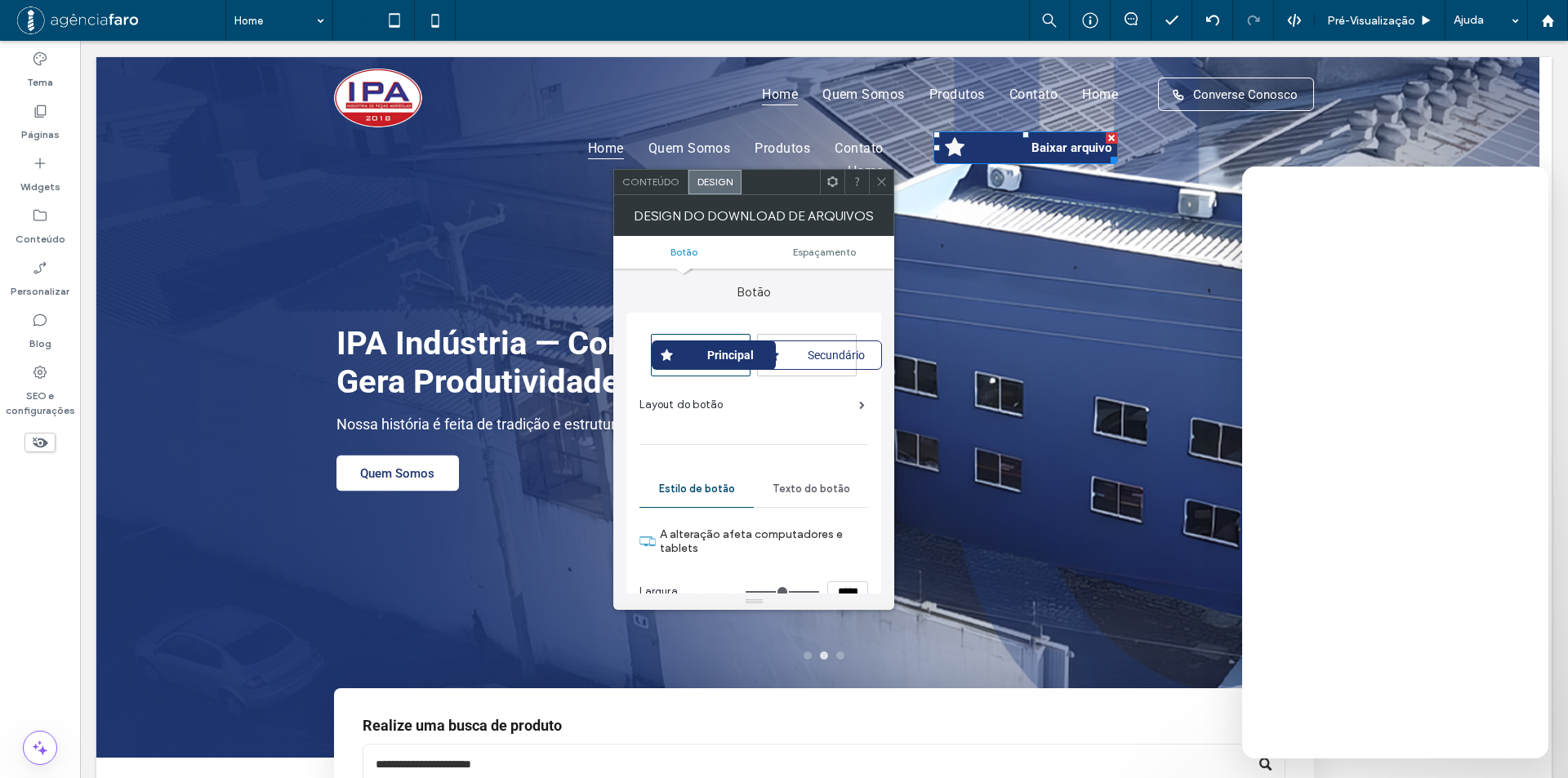 click at bounding box center (862, 405) 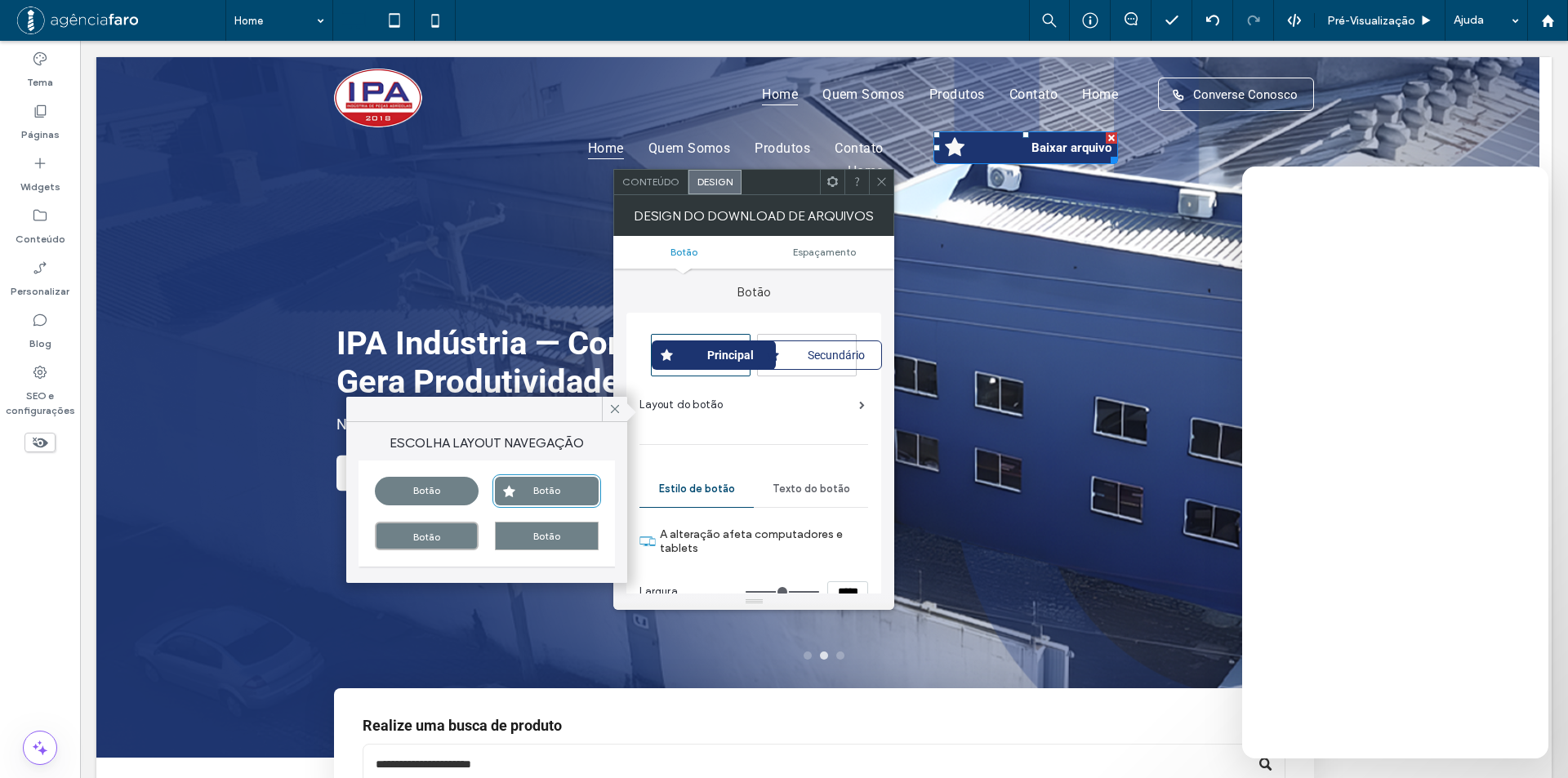 click on "Botão" at bounding box center (426, 491) 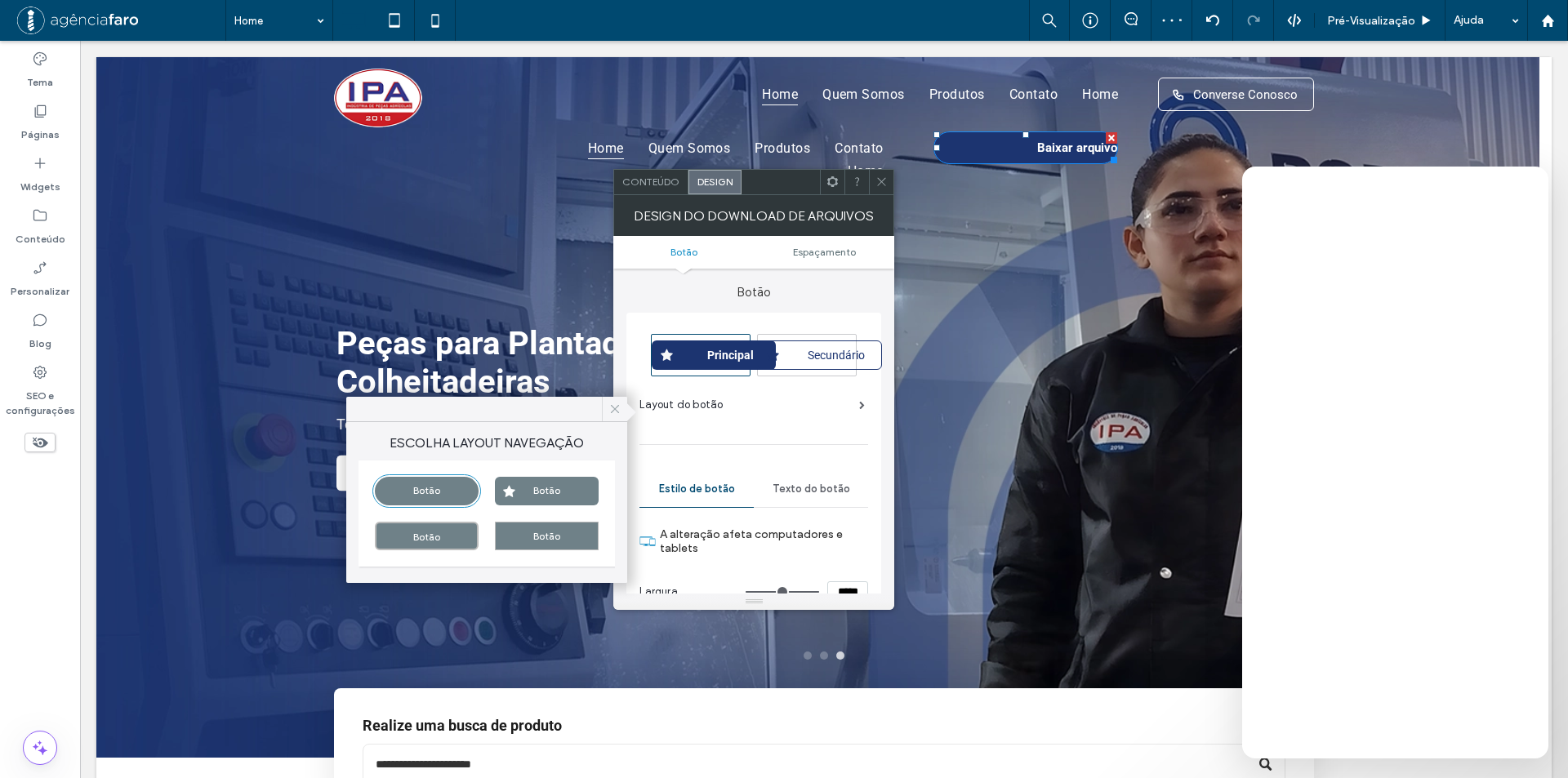 click 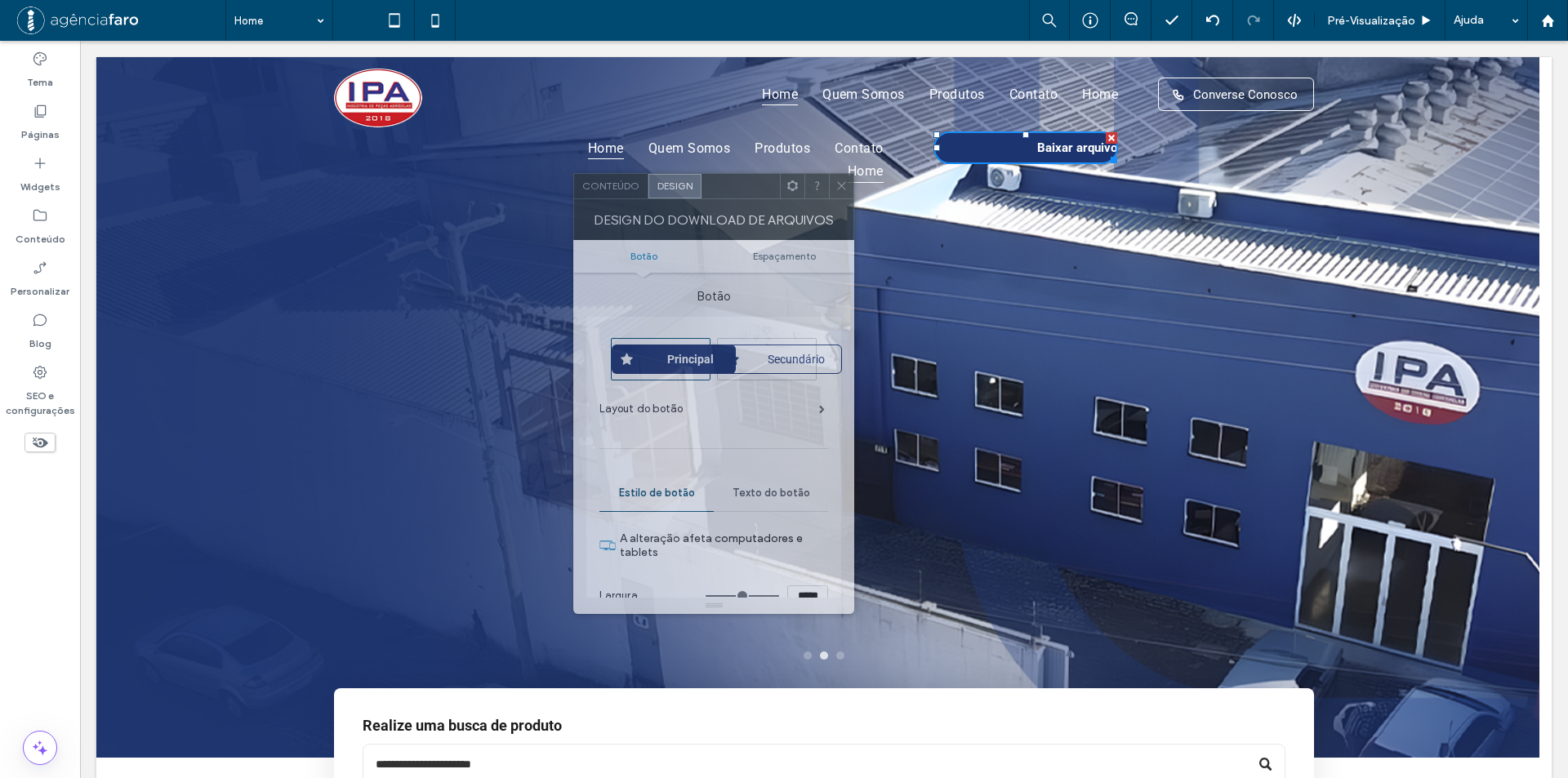 click at bounding box center (741, 186) 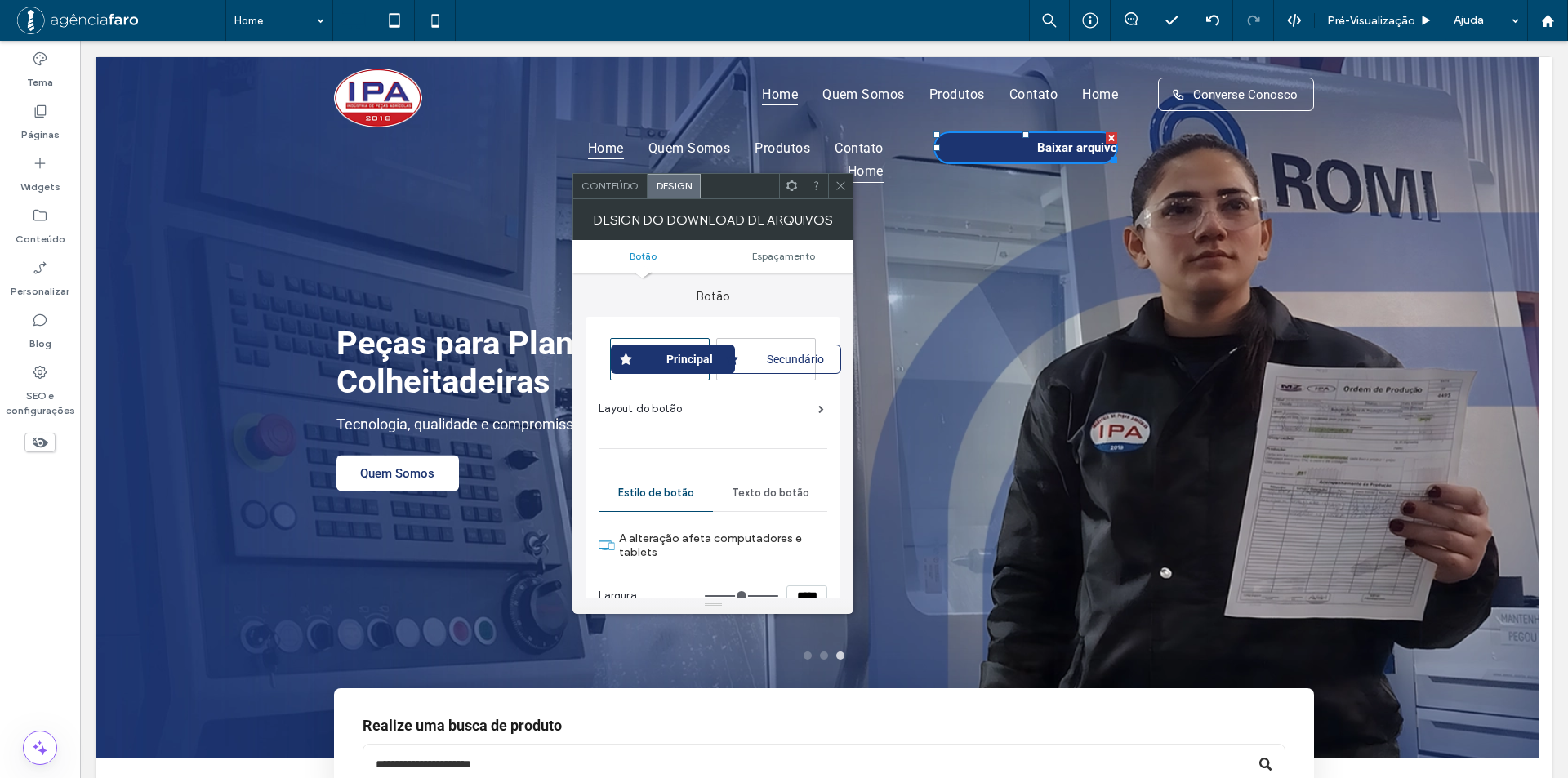 click on "Design" at bounding box center (674, 186) 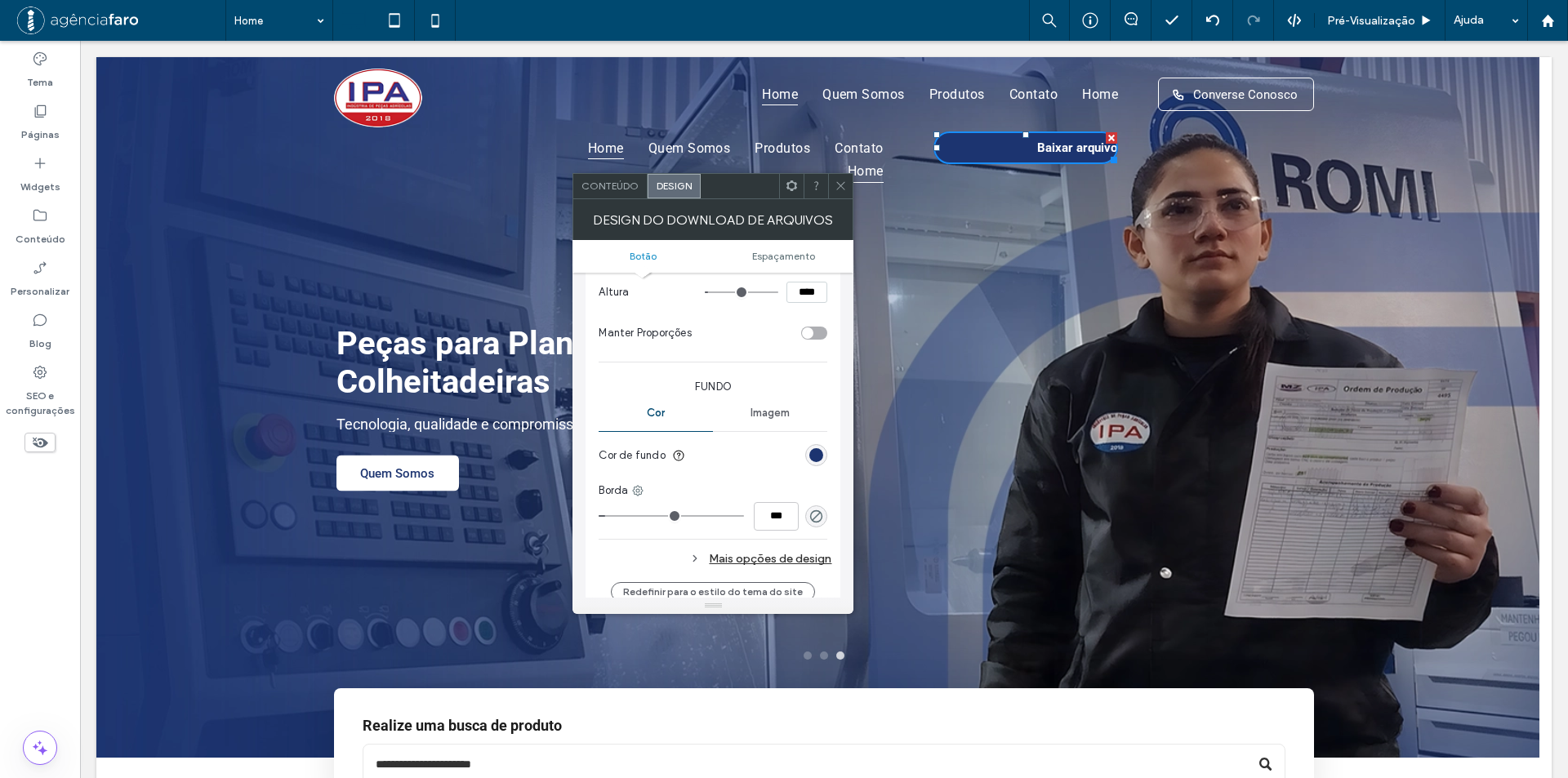 scroll, scrollTop: 408, scrollLeft: 0, axis: vertical 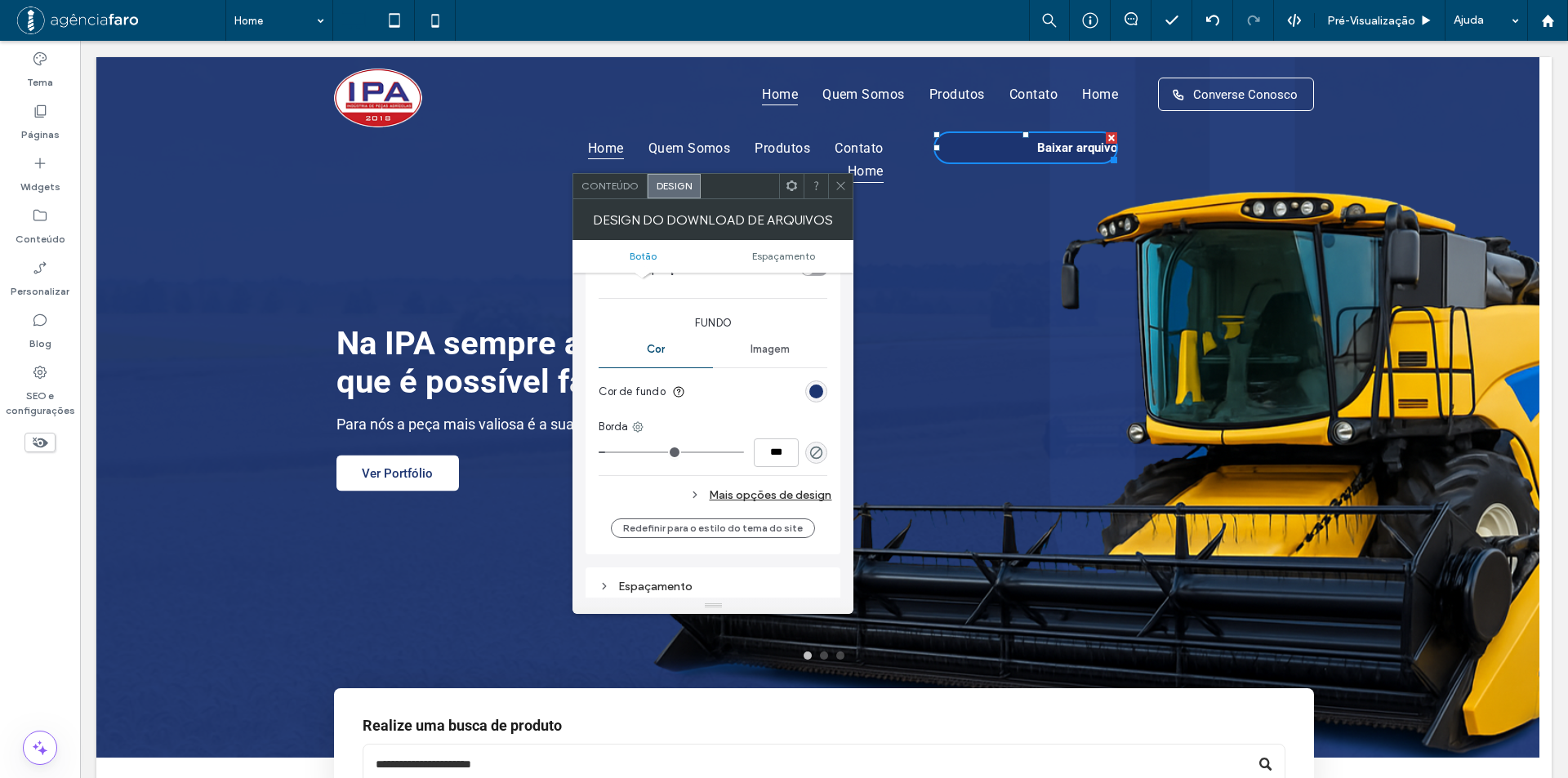 click at bounding box center [816, 391] 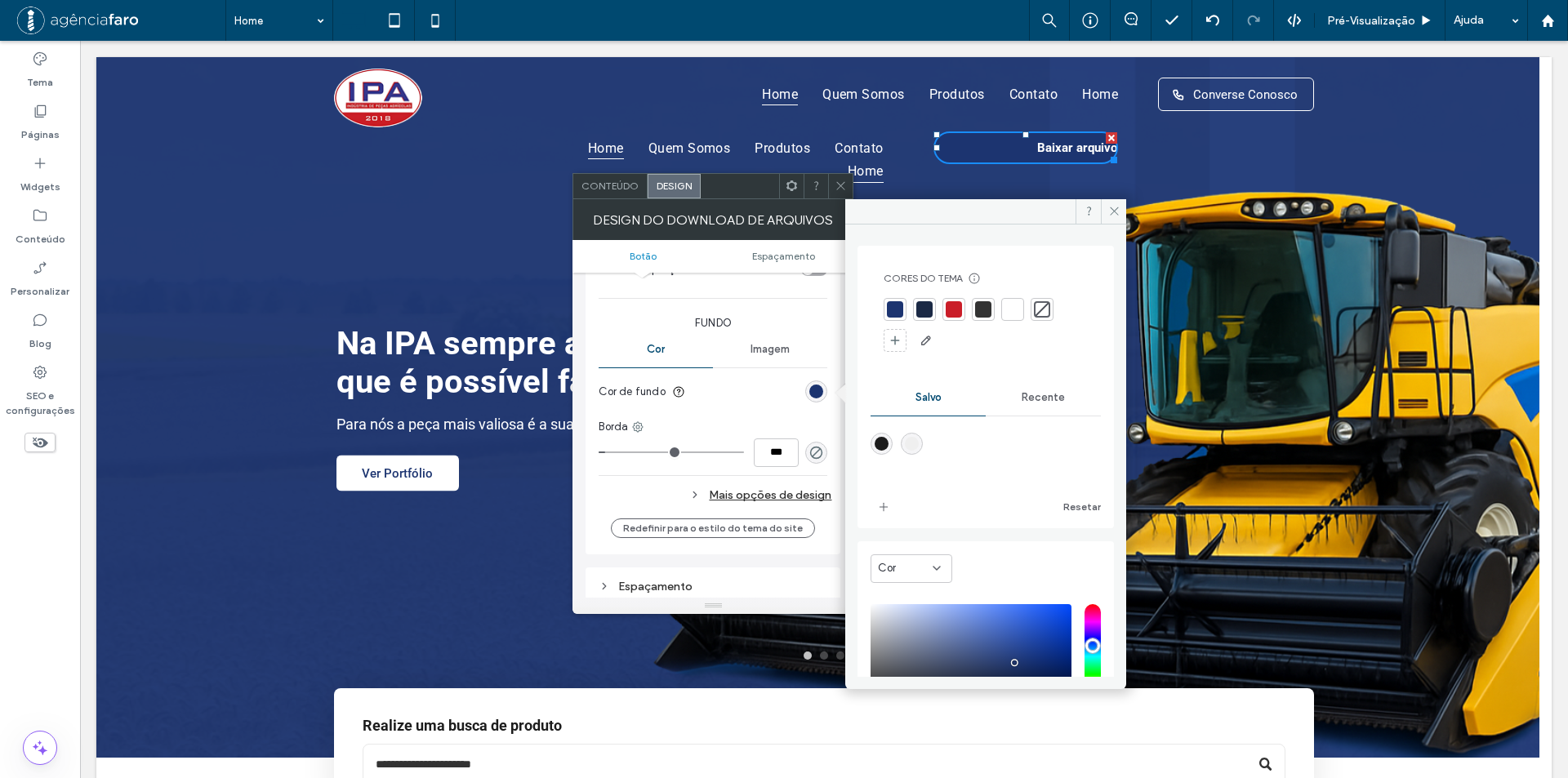 drag, startPoint x: 1036, startPoint y: 309, endPoint x: 851, endPoint y: 365, distance: 193.28994 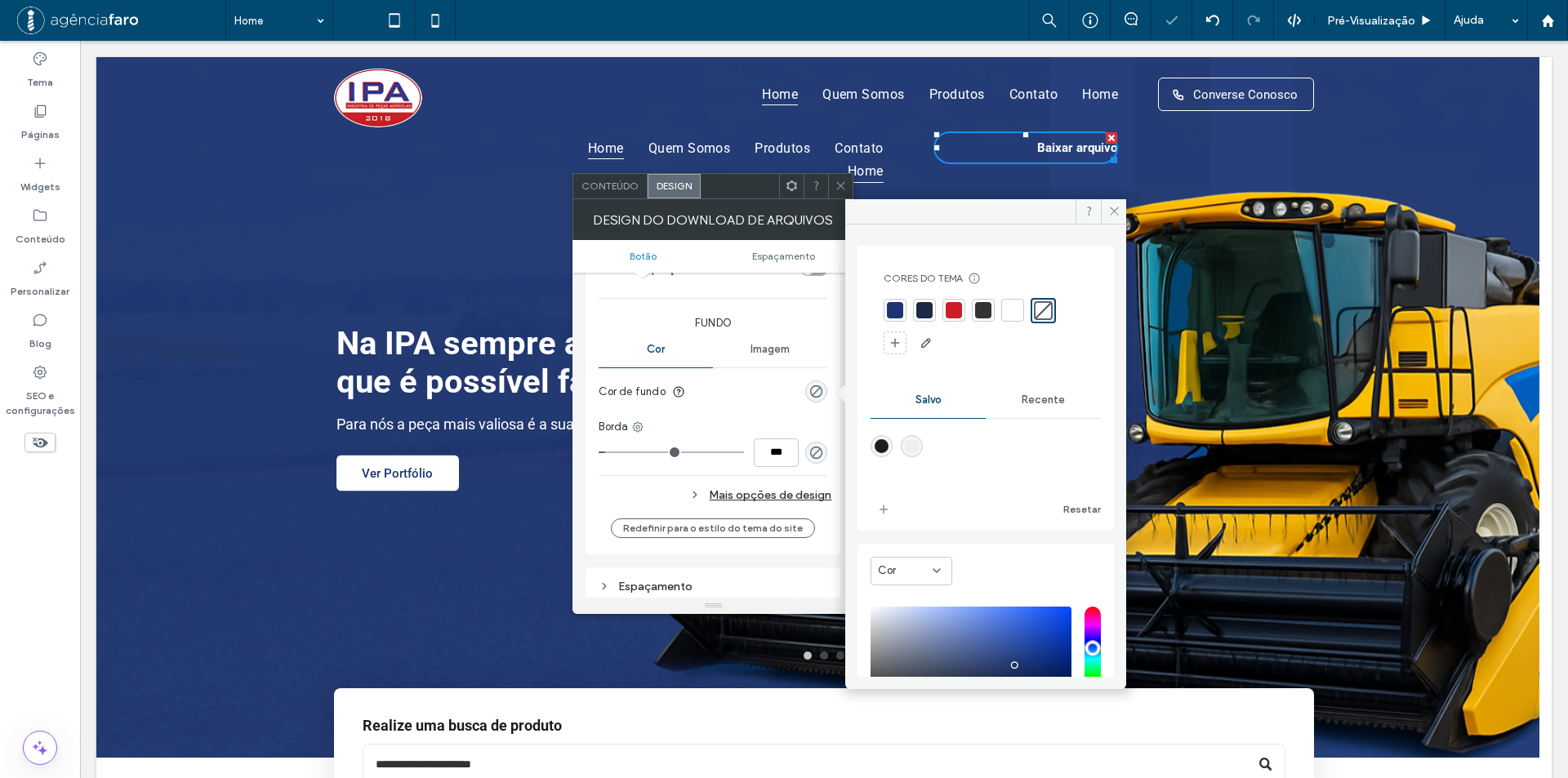 type on "*" 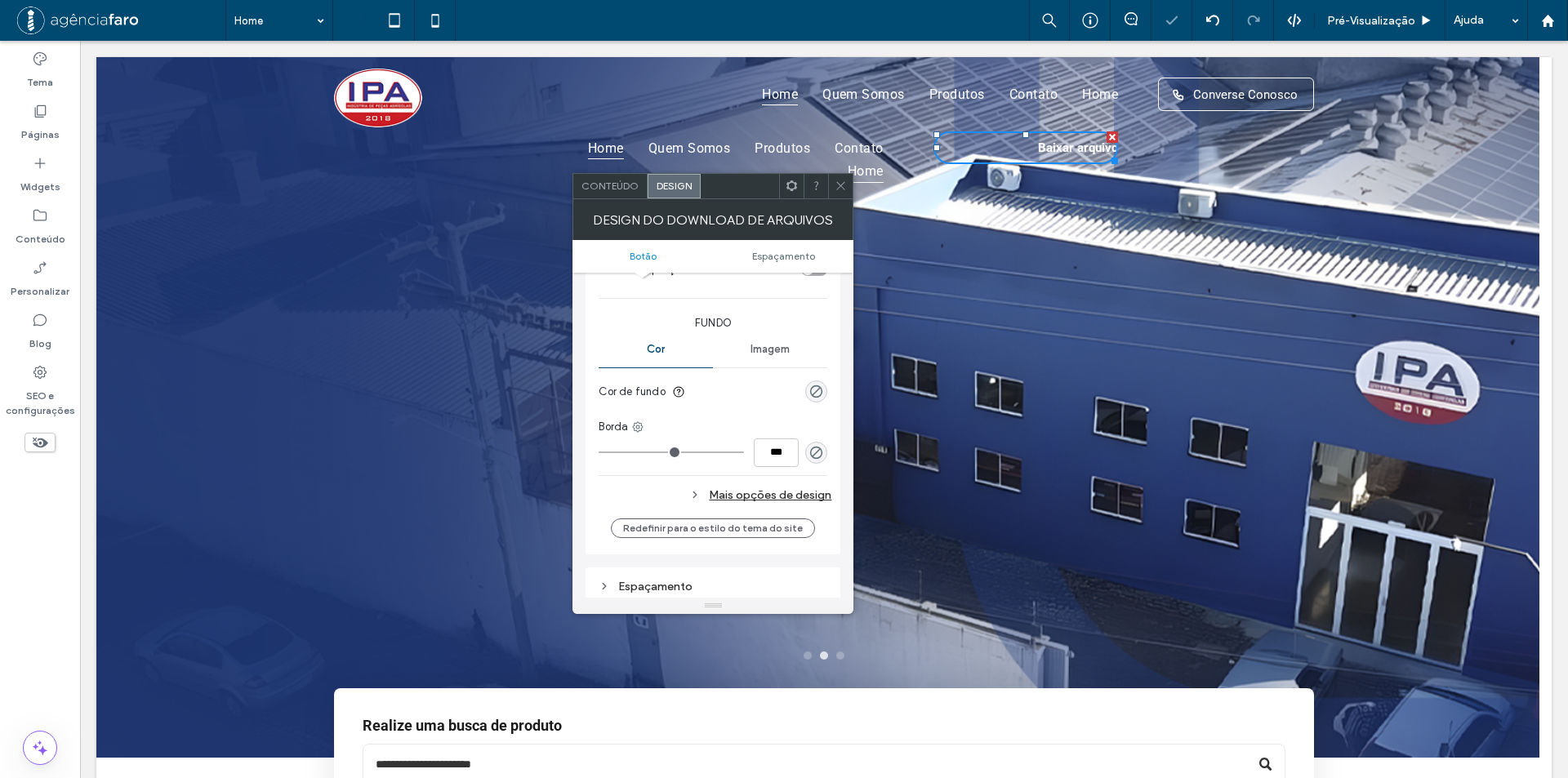 drag, startPoint x: 779, startPoint y: 495, endPoint x: 797, endPoint y: 495, distance: 18 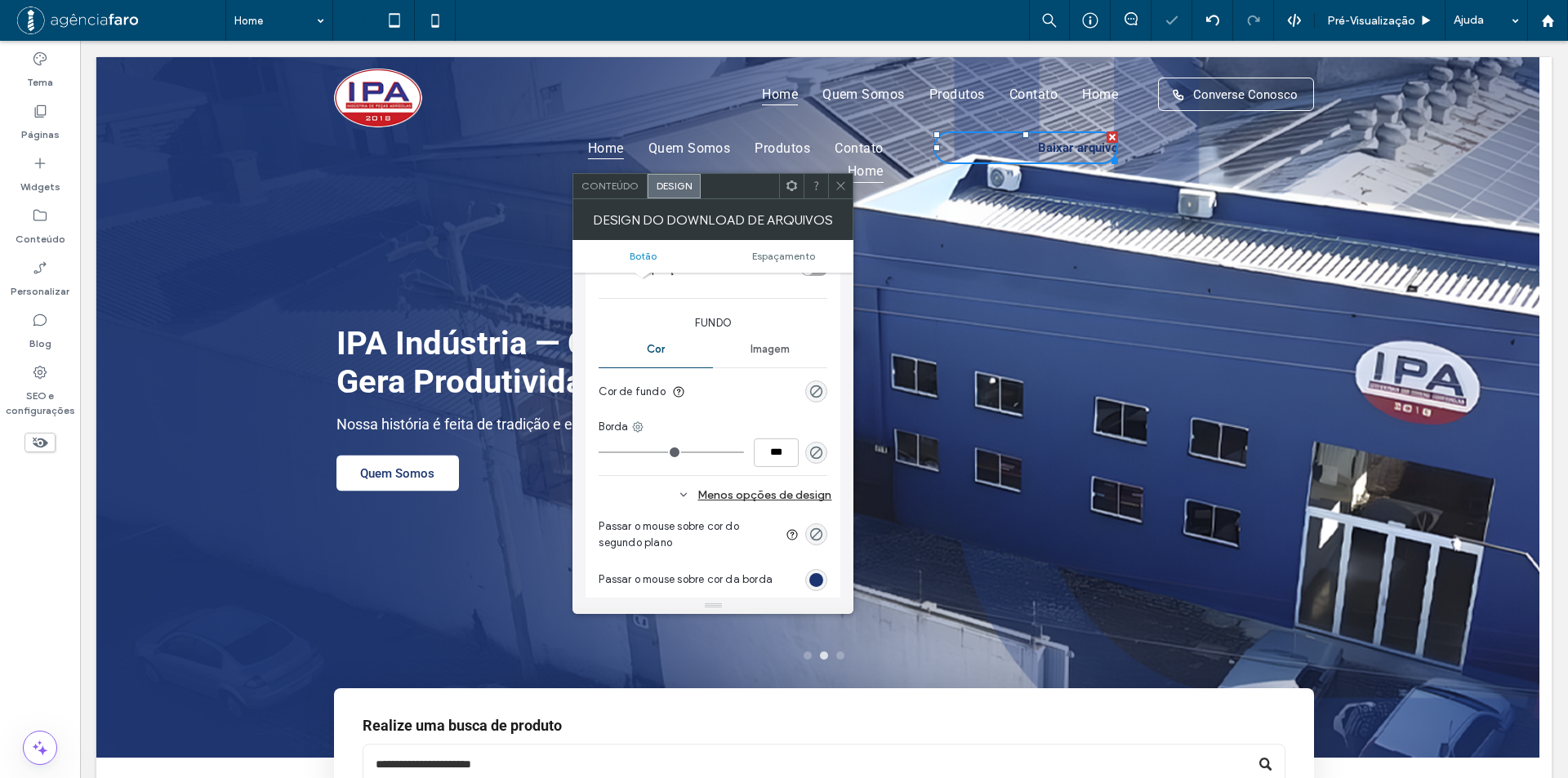 scroll, scrollTop: 571, scrollLeft: 0, axis: vertical 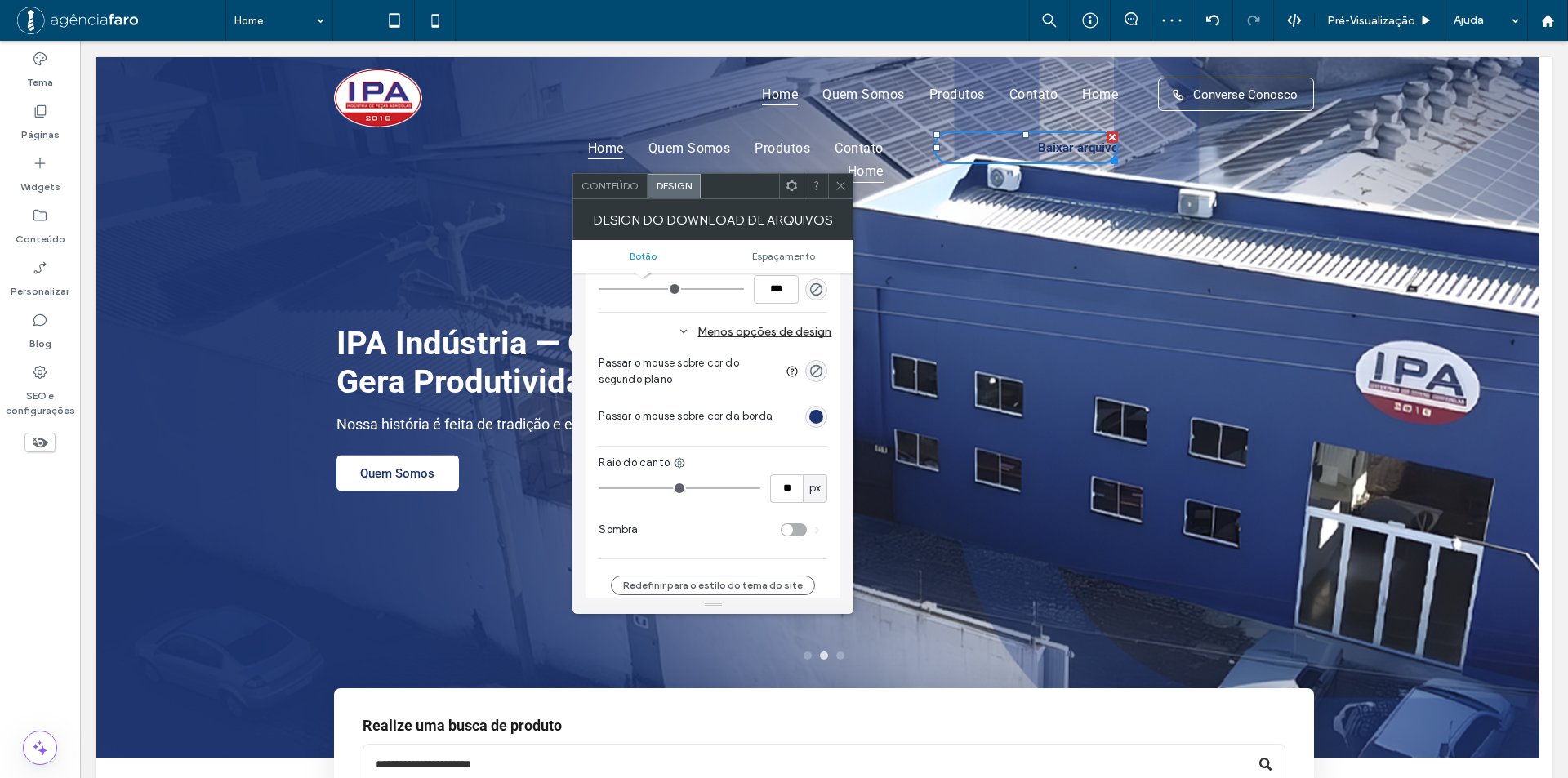 click at bounding box center [816, 416] 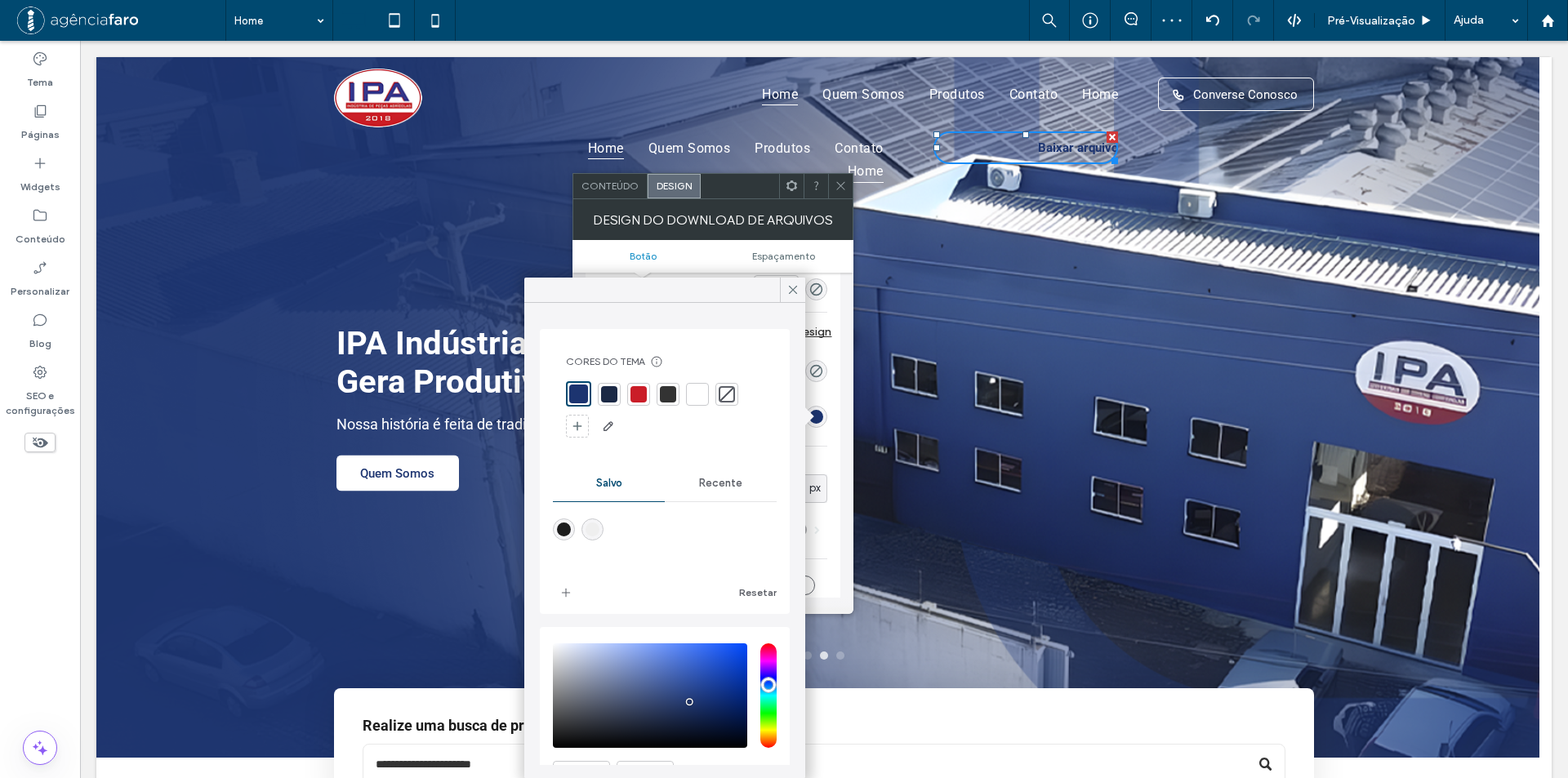 click at bounding box center (665, 410) 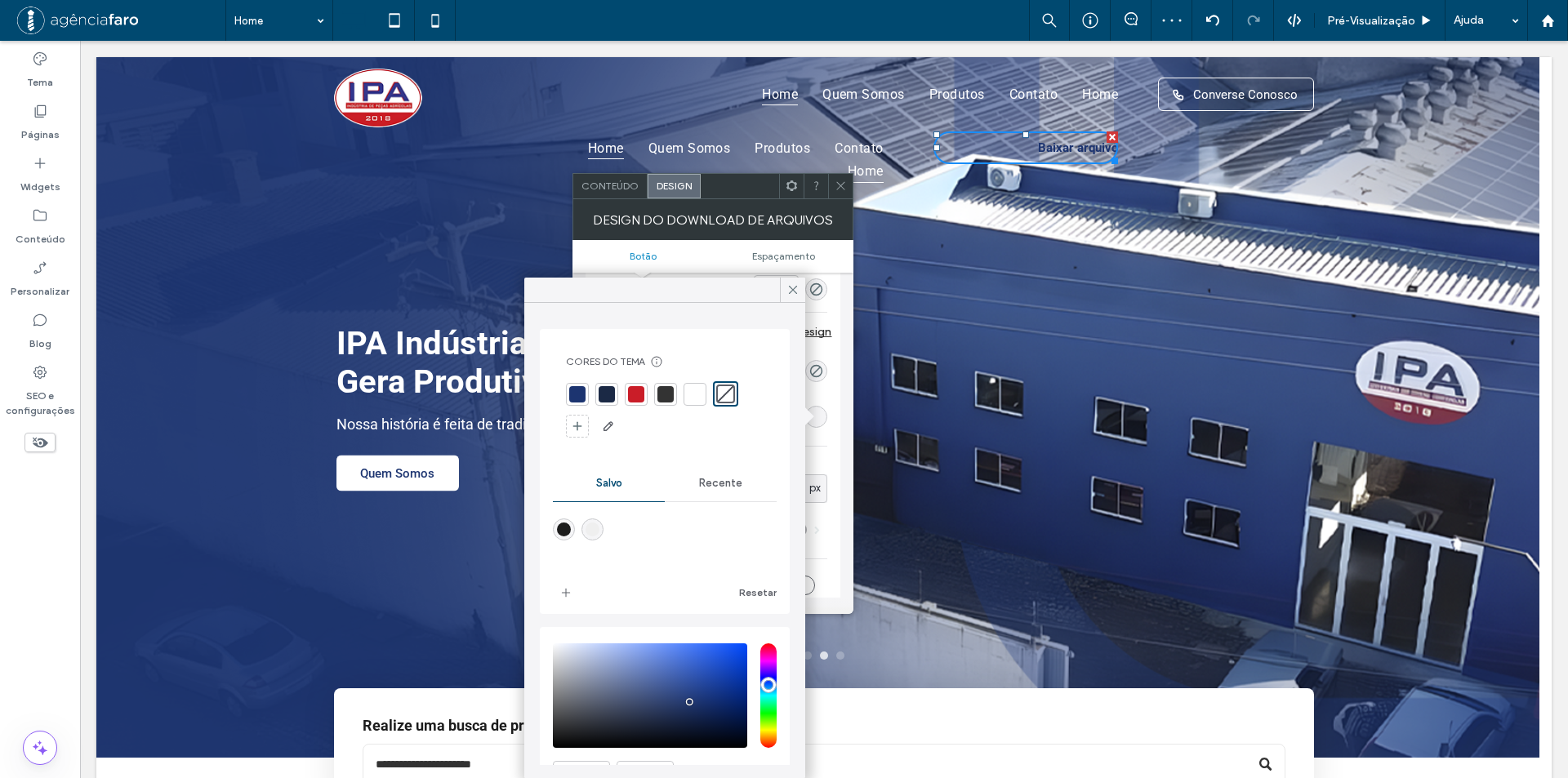click 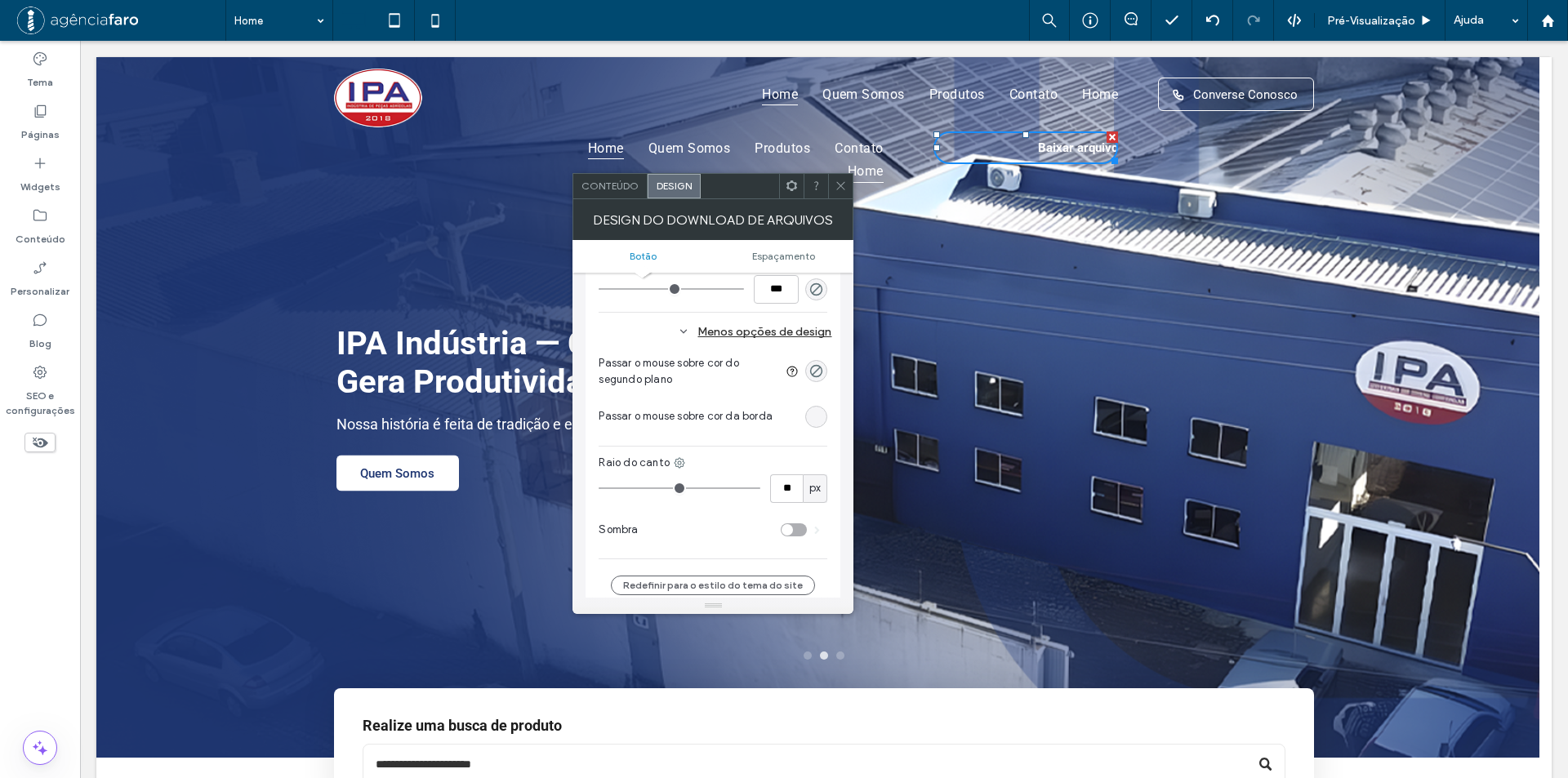 click on "Raio do canto" at bounding box center (713, 463) 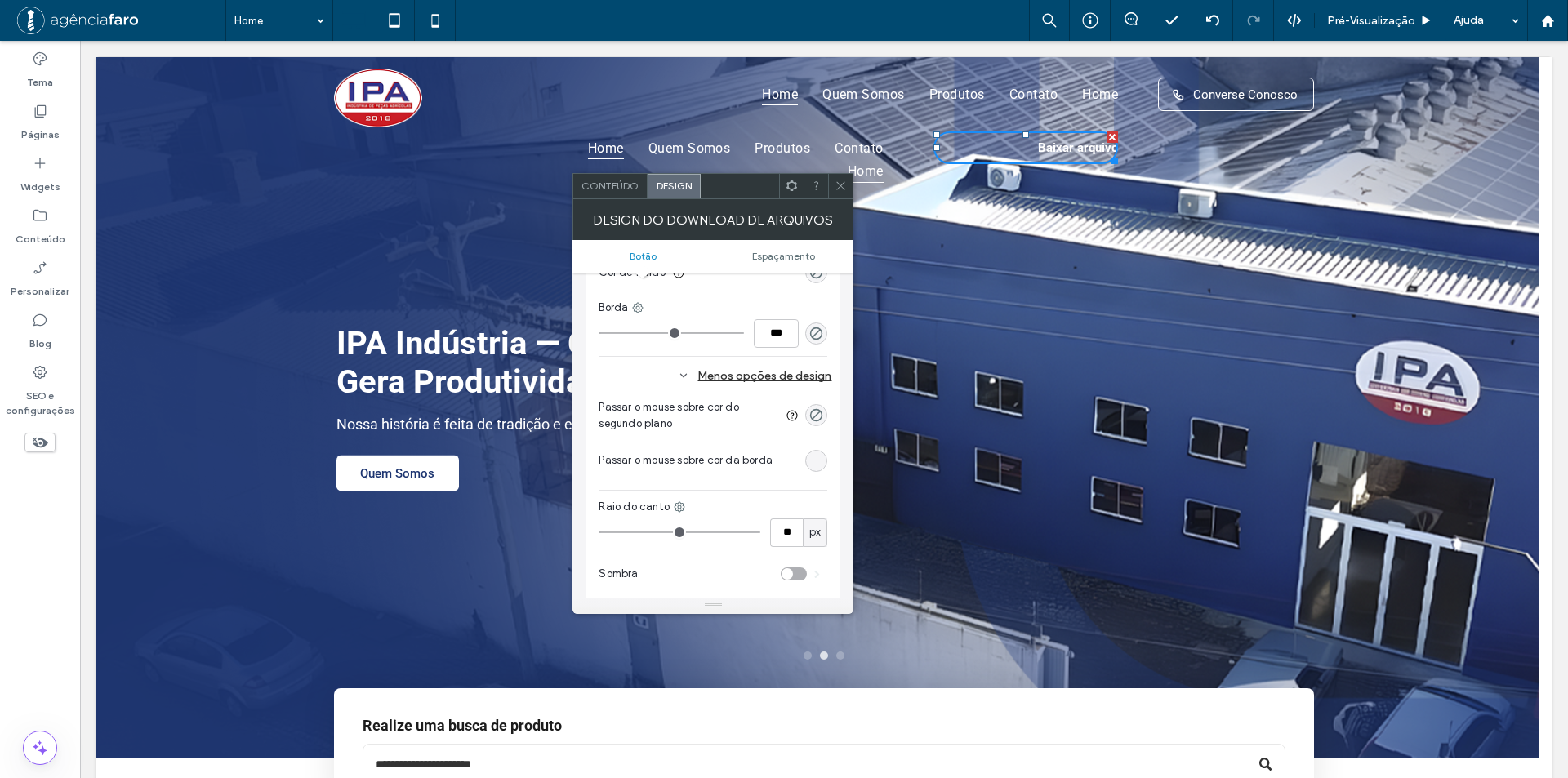 scroll, scrollTop: 490, scrollLeft: 0, axis: vertical 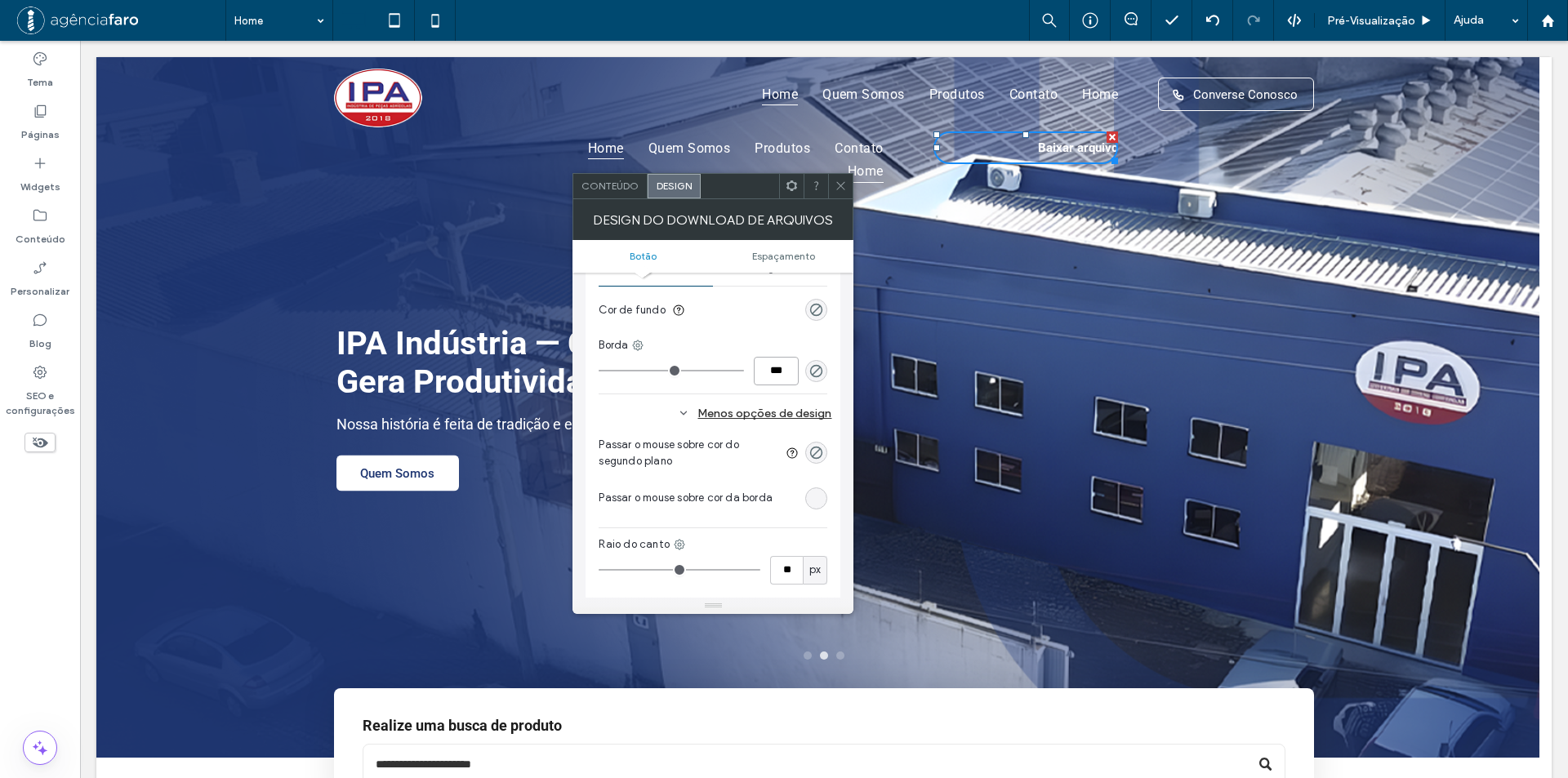 drag, startPoint x: 749, startPoint y: 371, endPoint x: 725, endPoint y: 386, distance: 28.301943 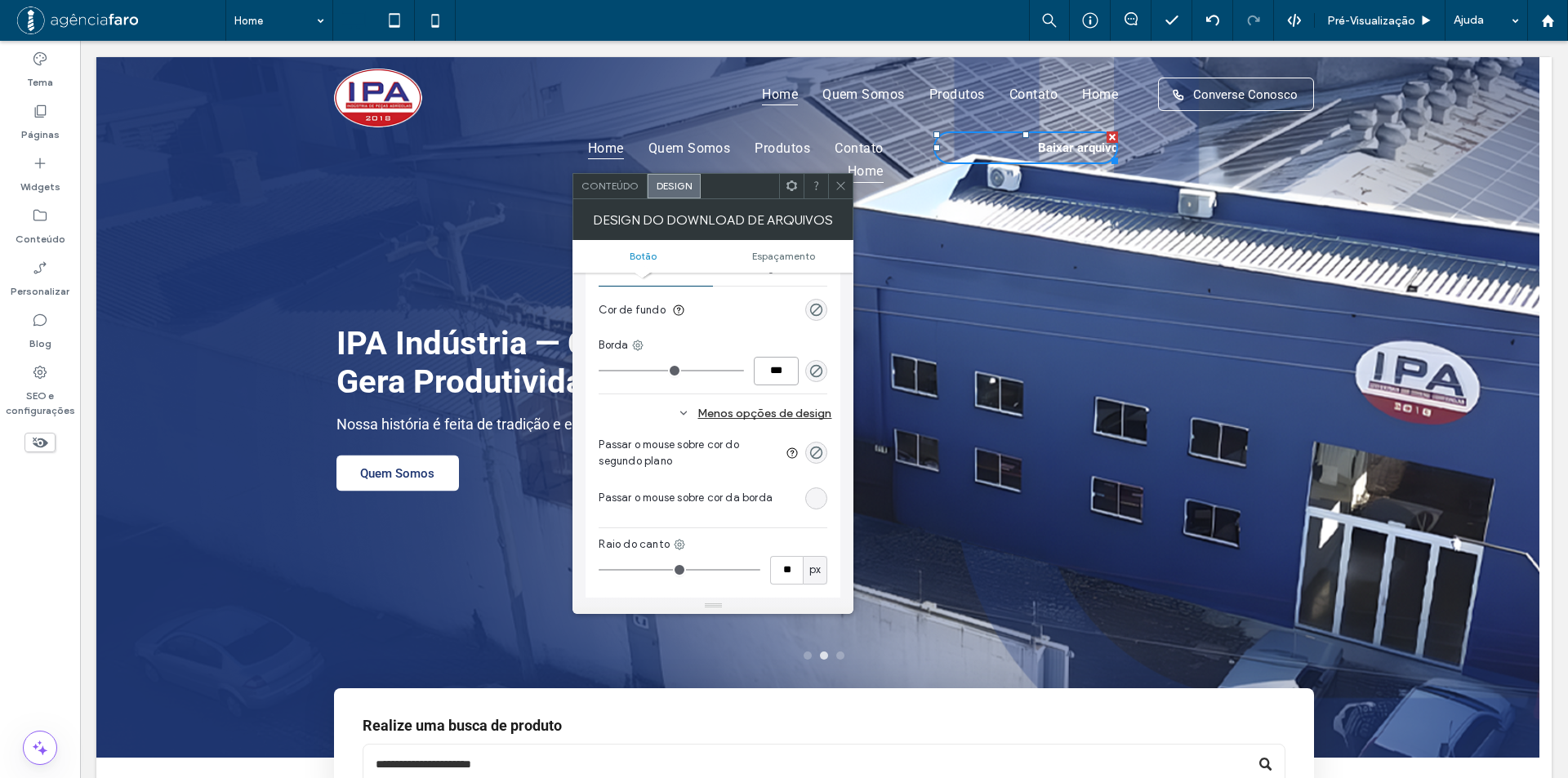 click on "***" at bounding box center (713, 371) 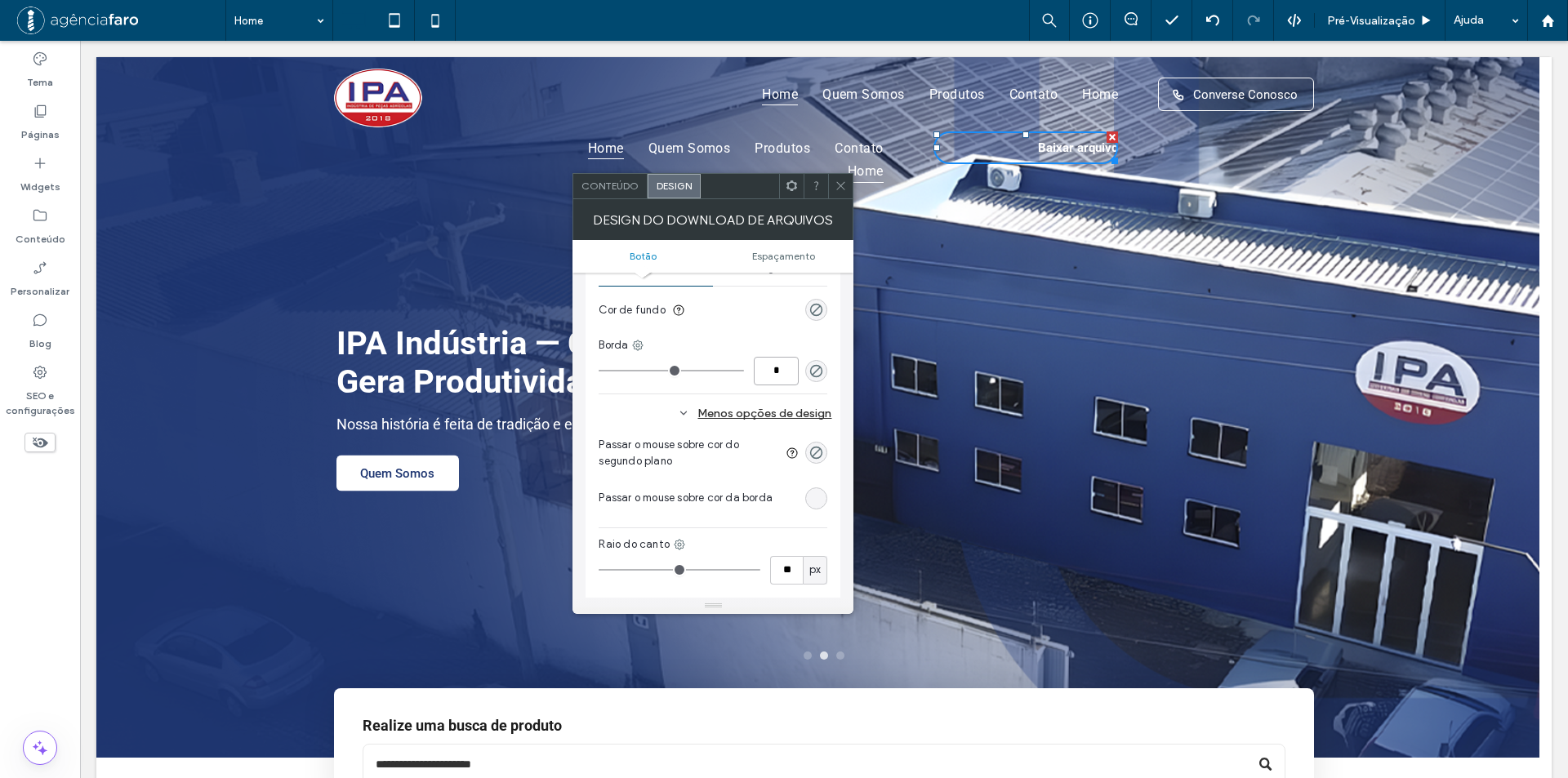 type on "*" 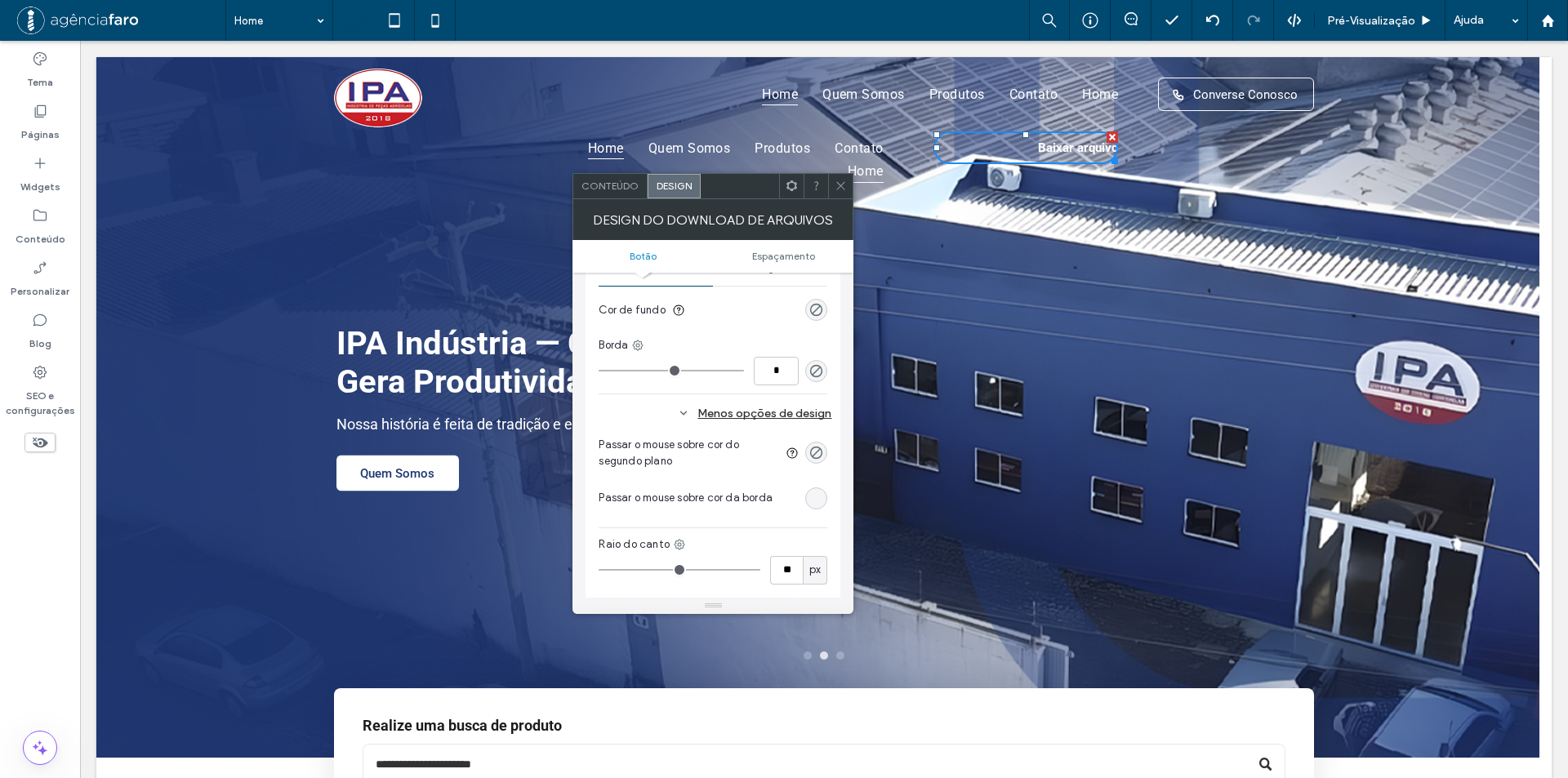 click on "A alteração afeta computadores e tablets Largura ***** Altura **** Manter Proporções Fundo Cor Imagem Cor de fundo Borda * Menos opções de design Passar o mouse sobre cor do segundo plano Passar o mouse sobre cor da borda Raio do canto ** px Sombra" at bounding box center (713, 333) 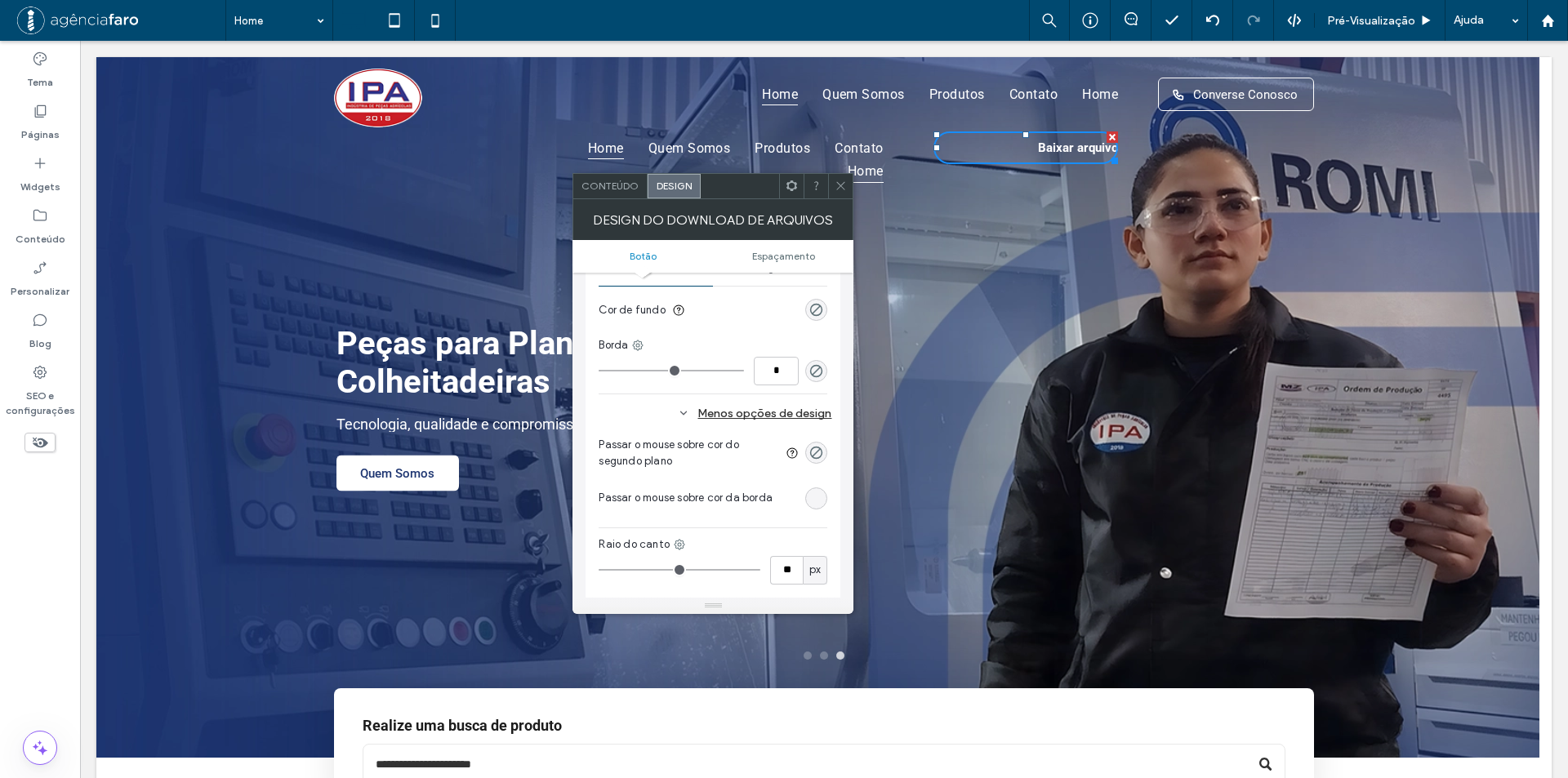 type on "**" 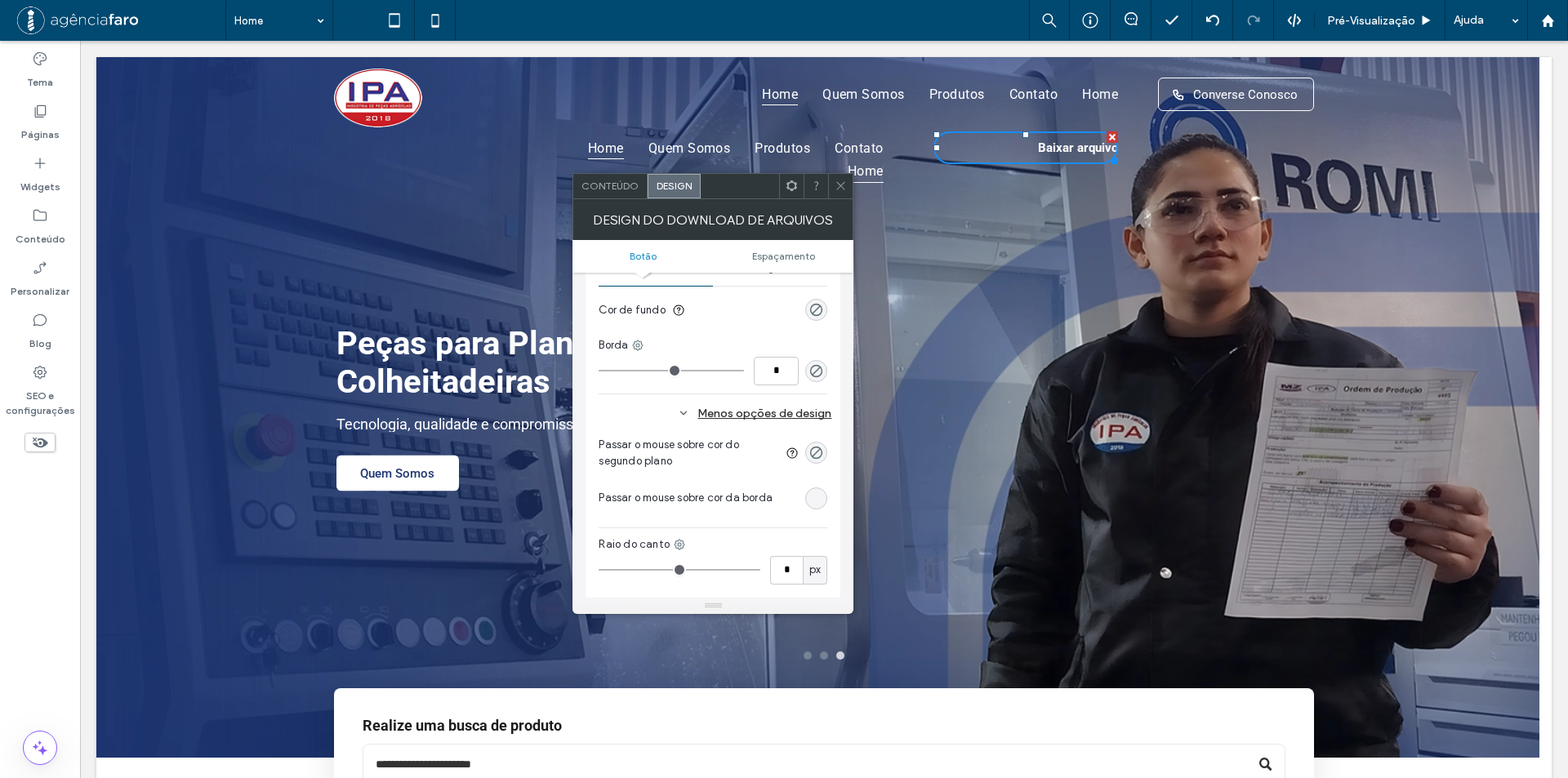 drag, startPoint x: 679, startPoint y: 567, endPoint x: 468, endPoint y: 576, distance: 211.19186 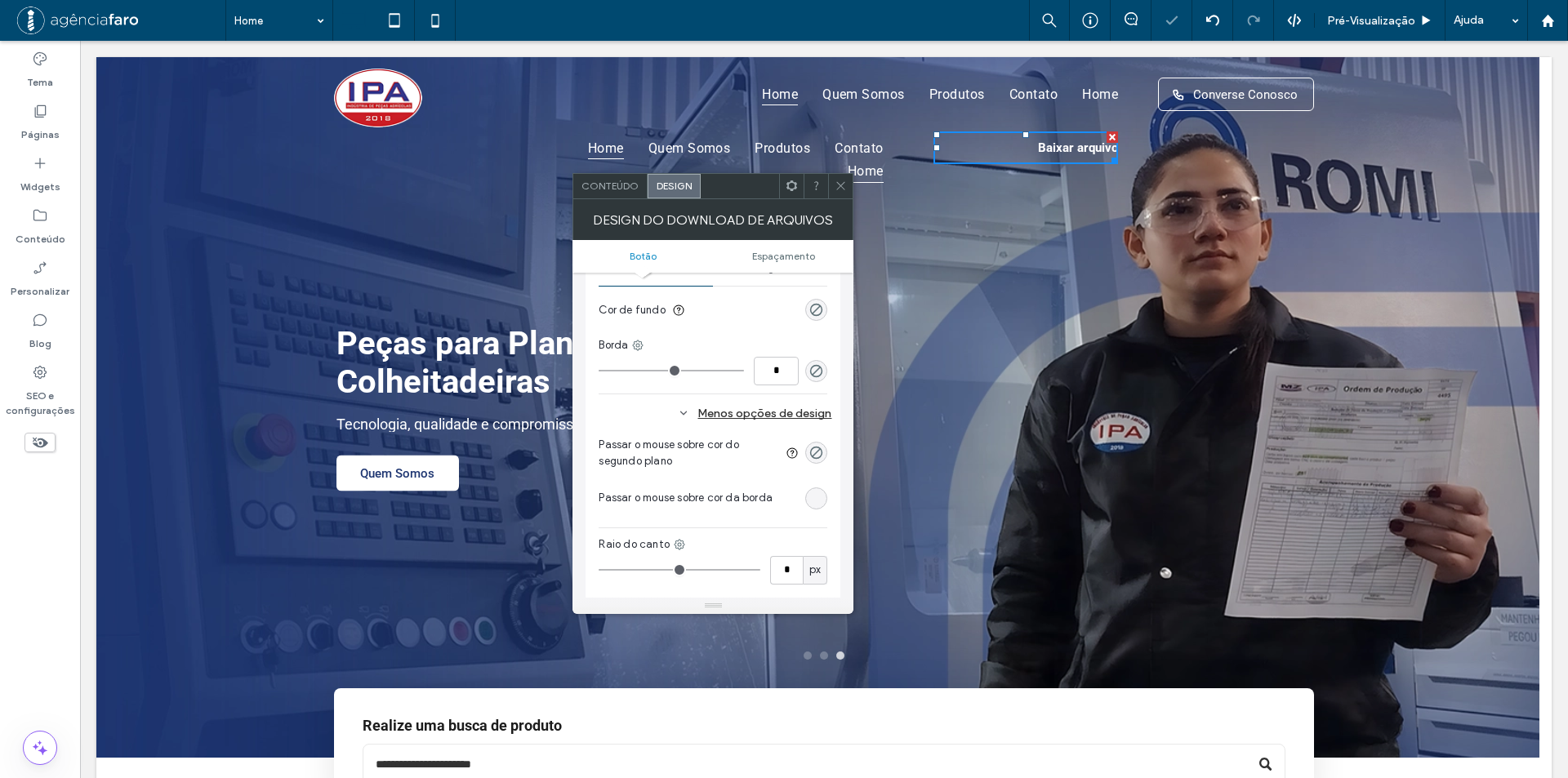 click on "* px" at bounding box center [713, 570] 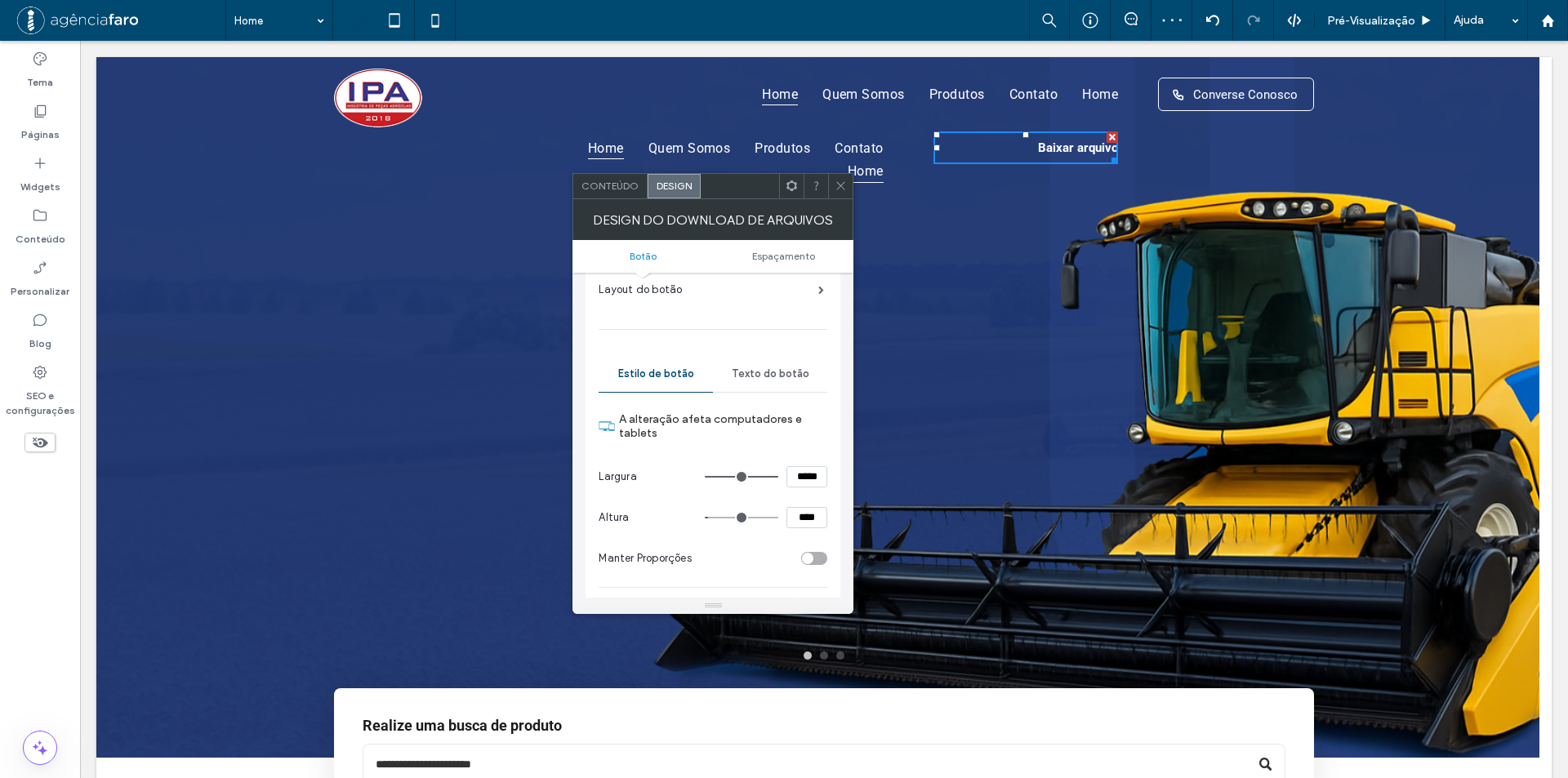 scroll, scrollTop: 82, scrollLeft: 0, axis: vertical 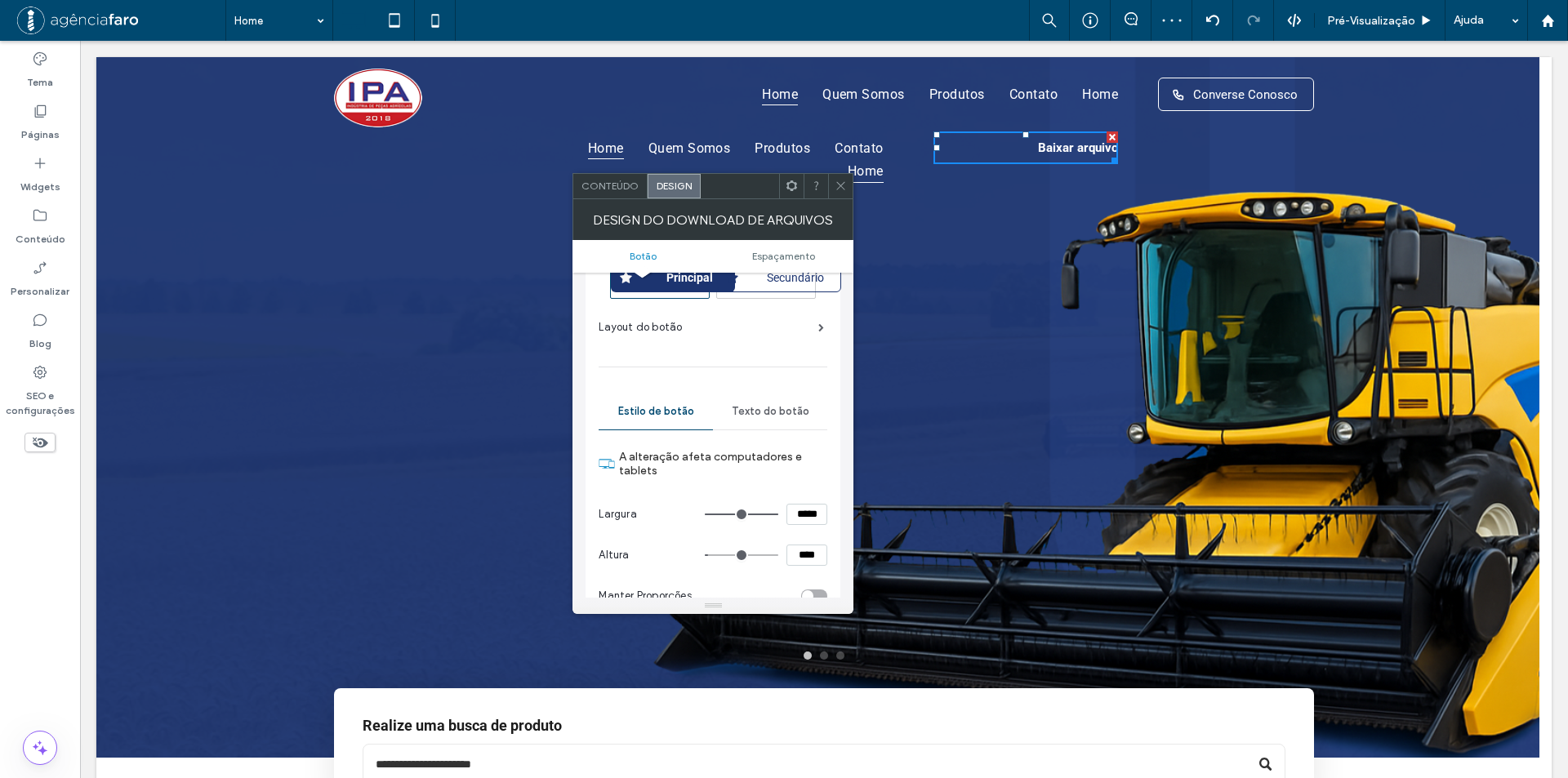 click on "Texto do botão" at bounding box center [770, 411] 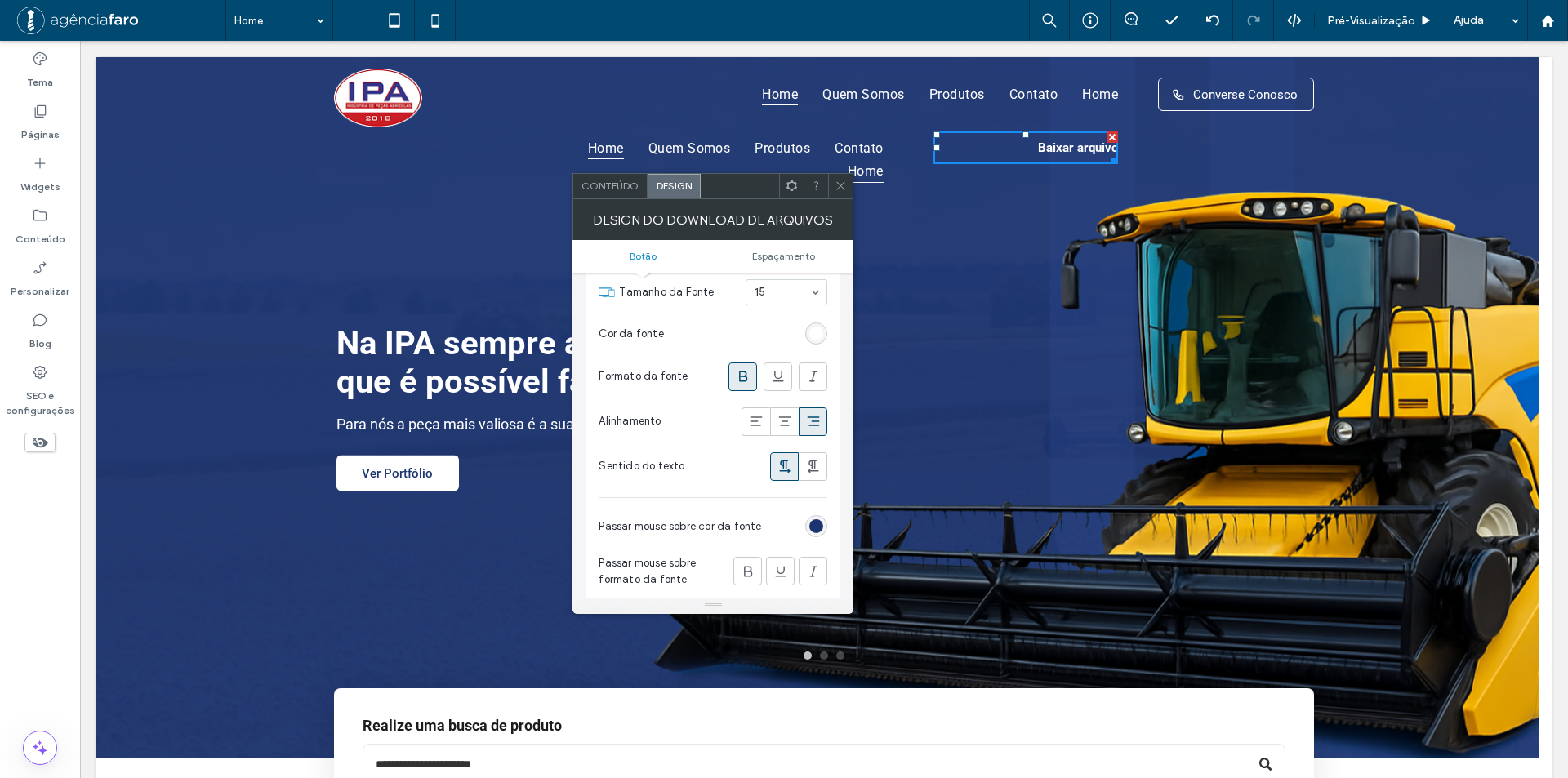 scroll, scrollTop: 327, scrollLeft: 0, axis: vertical 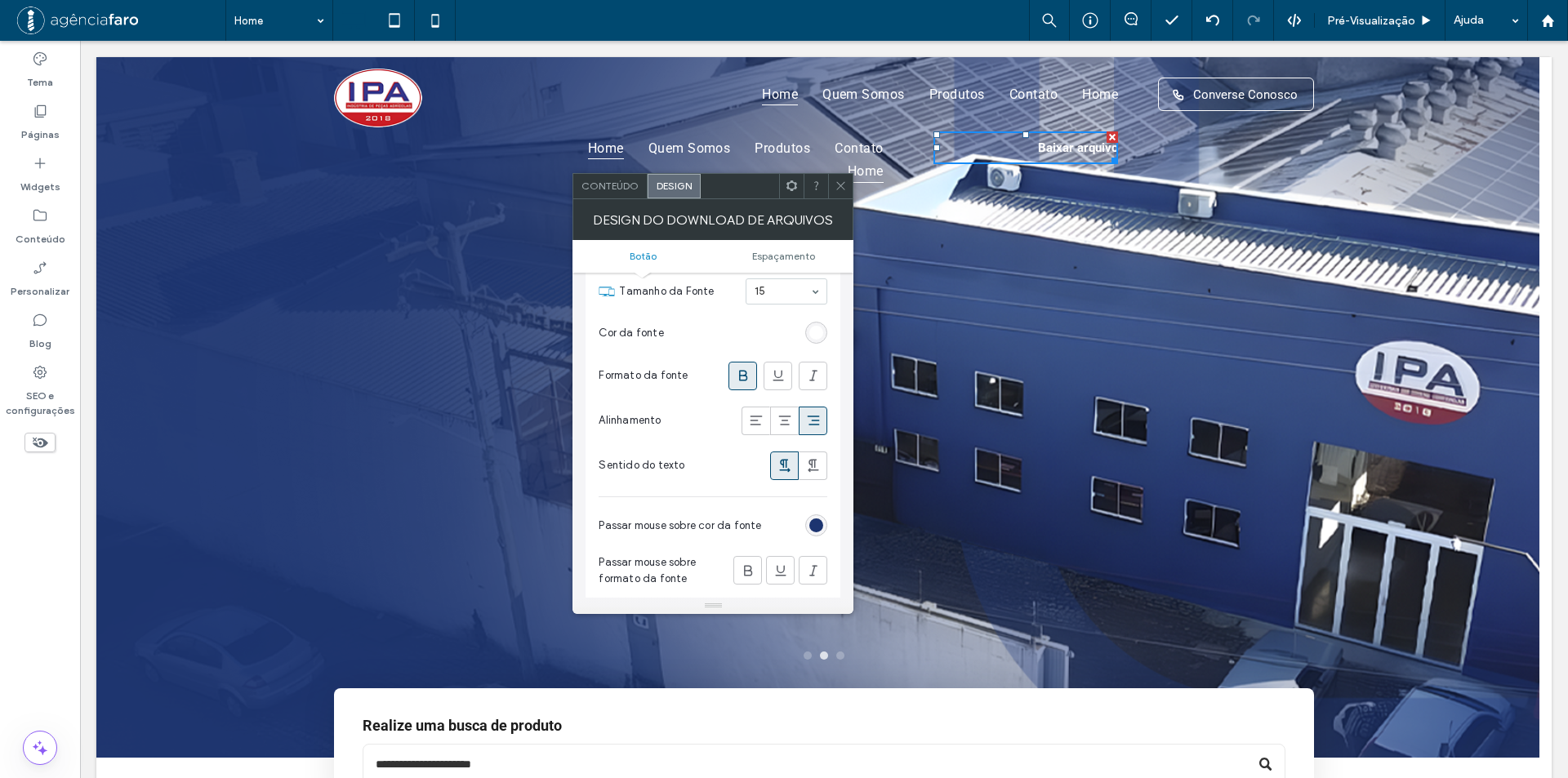 click 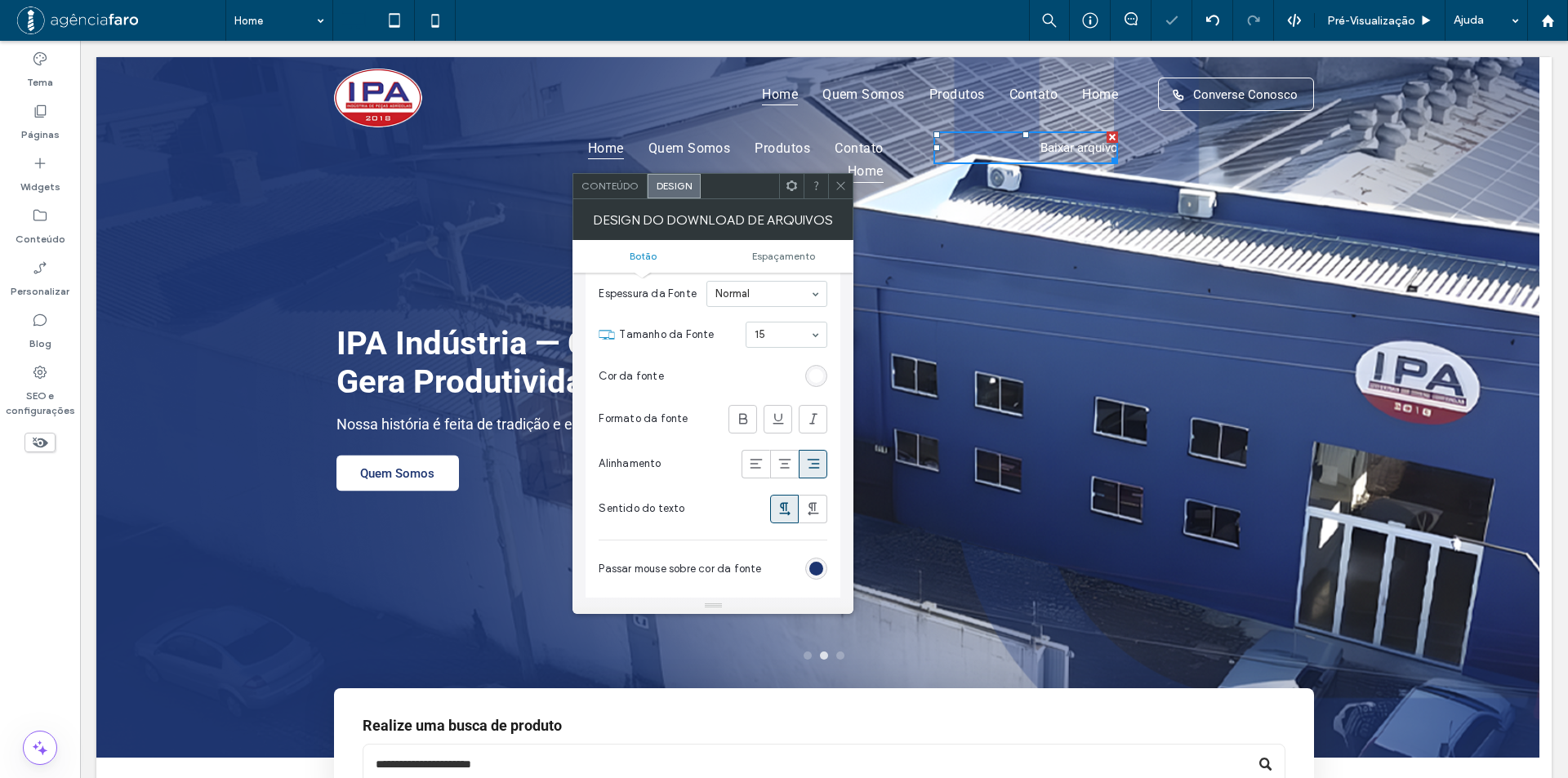 scroll, scrollTop: 245, scrollLeft: 0, axis: vertical 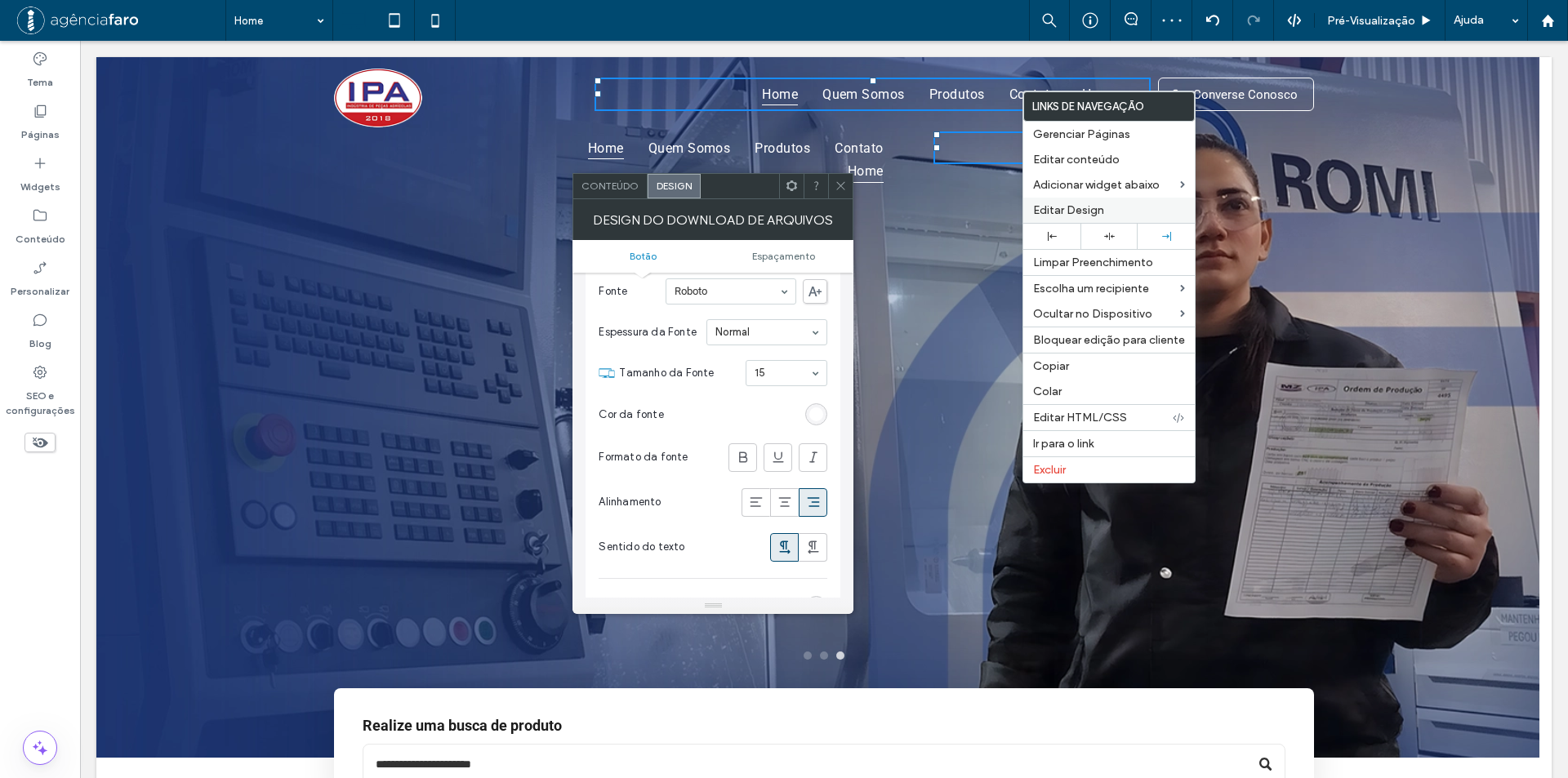 click on "Editar Design" at bounding box center (1068, 210) 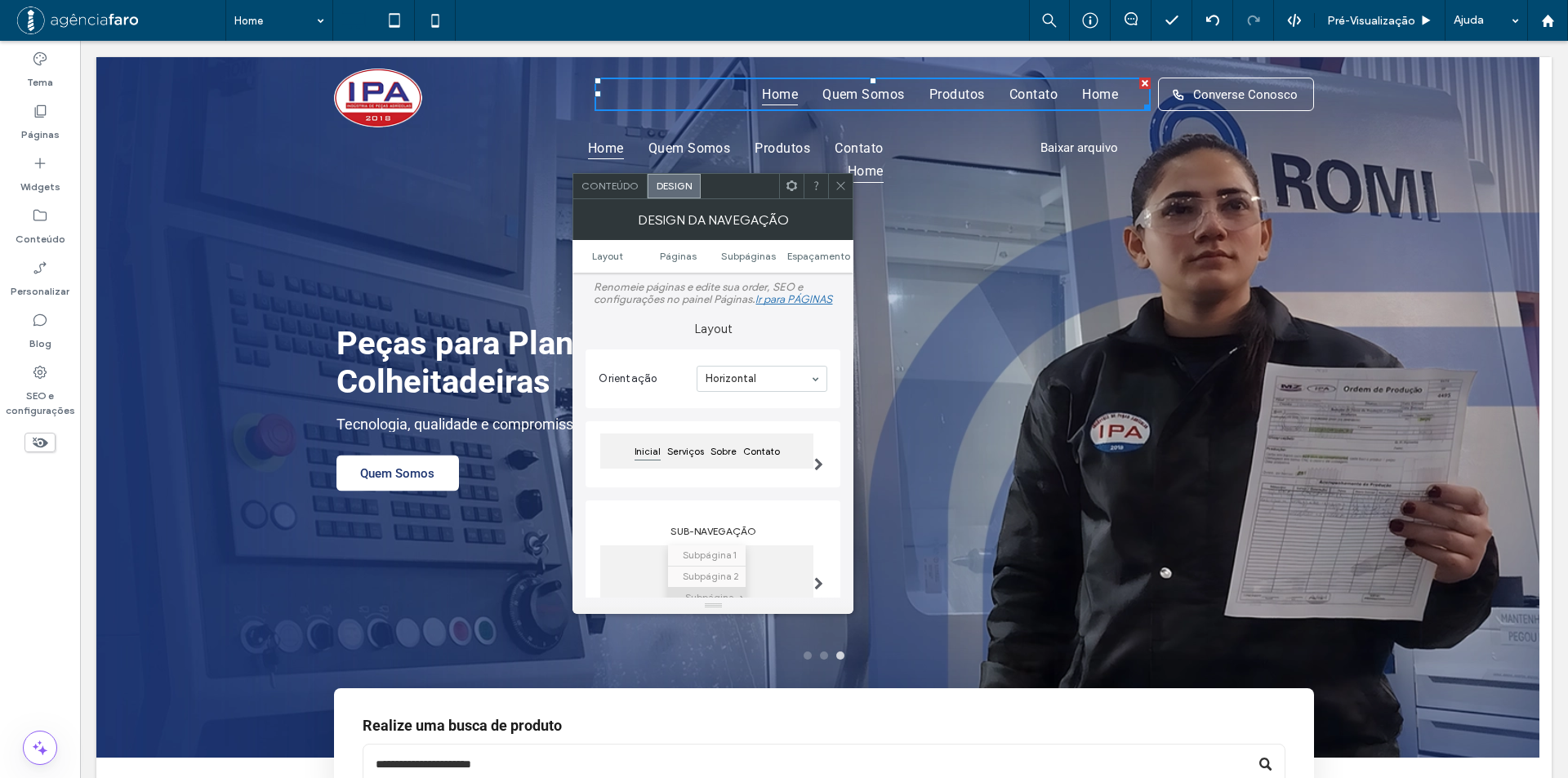 click 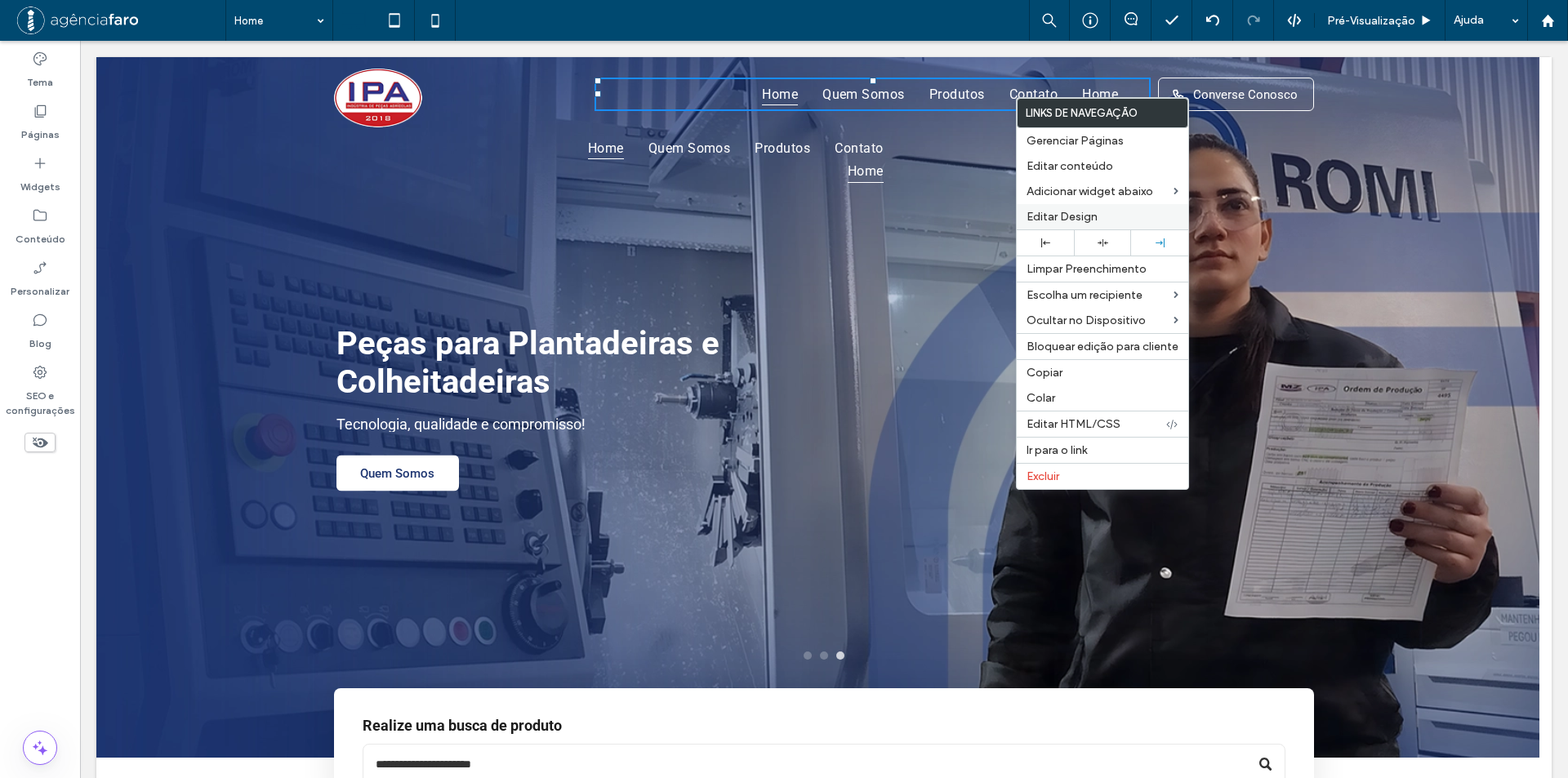 click on "Editar Design" at bounding box center [1062, 216] 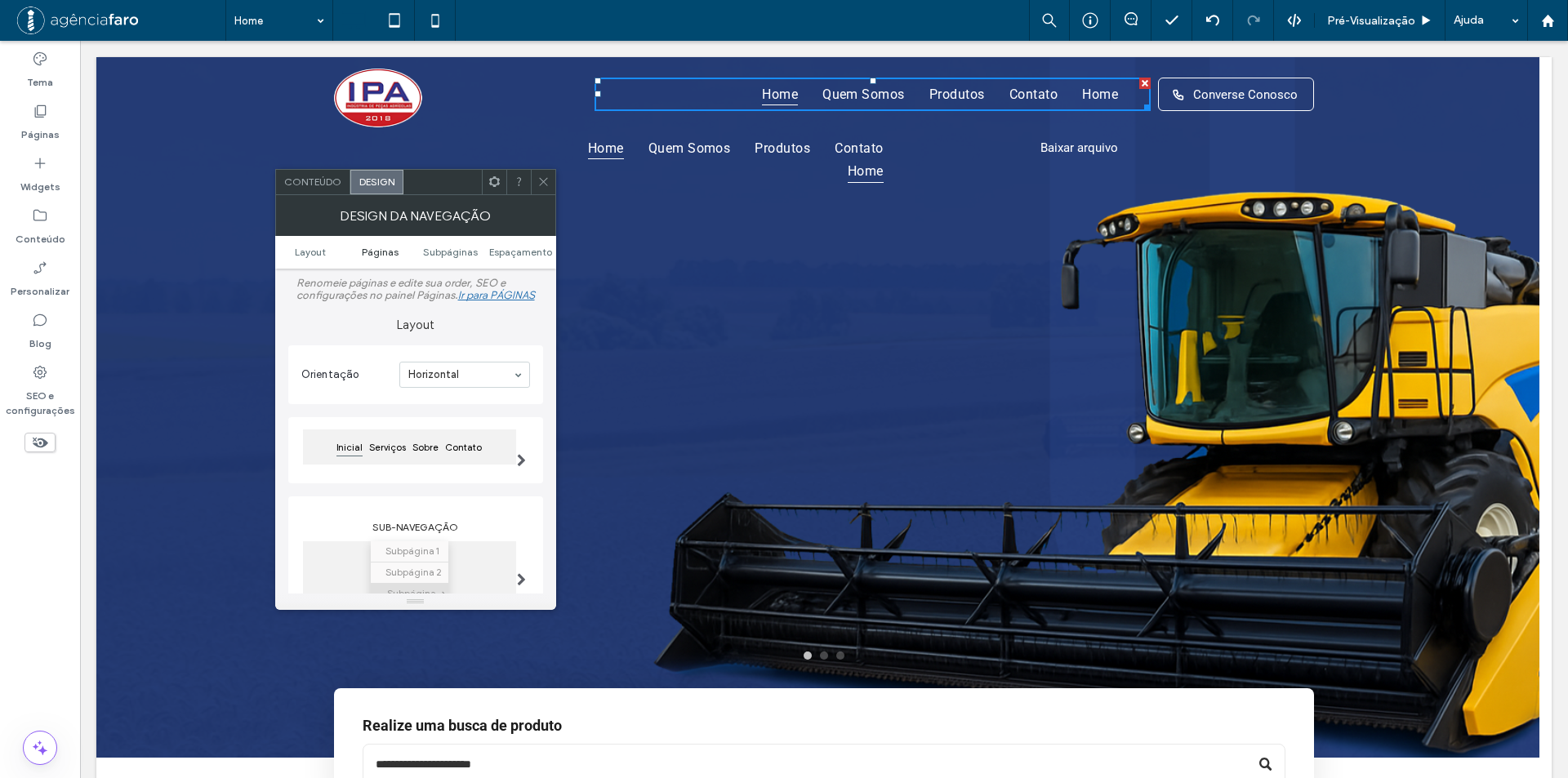 click on "Páginas" at bounding box center (380, 251) 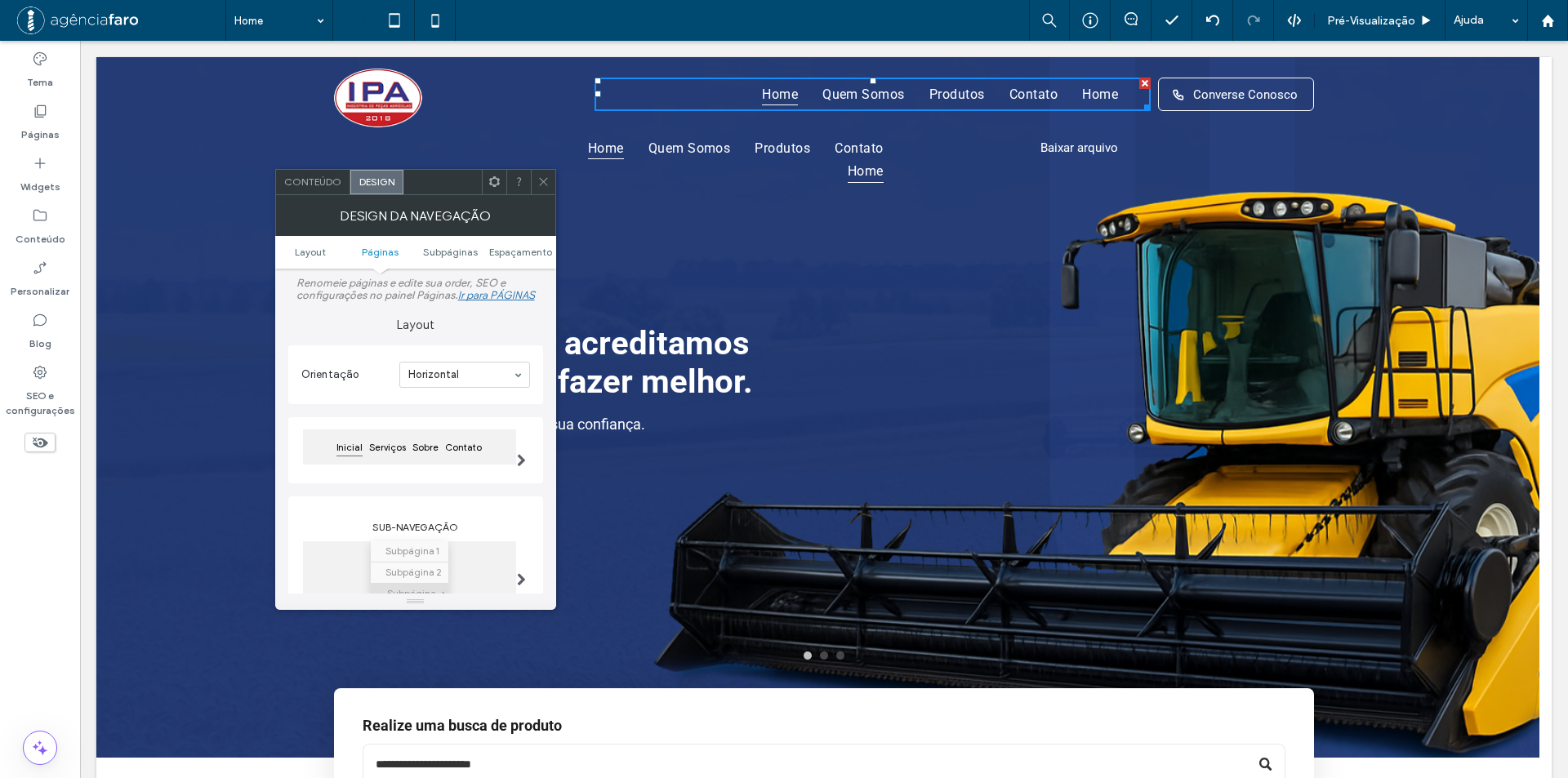 scroll, scrollTop: 385, scrollLeft: 0, axis: vertical 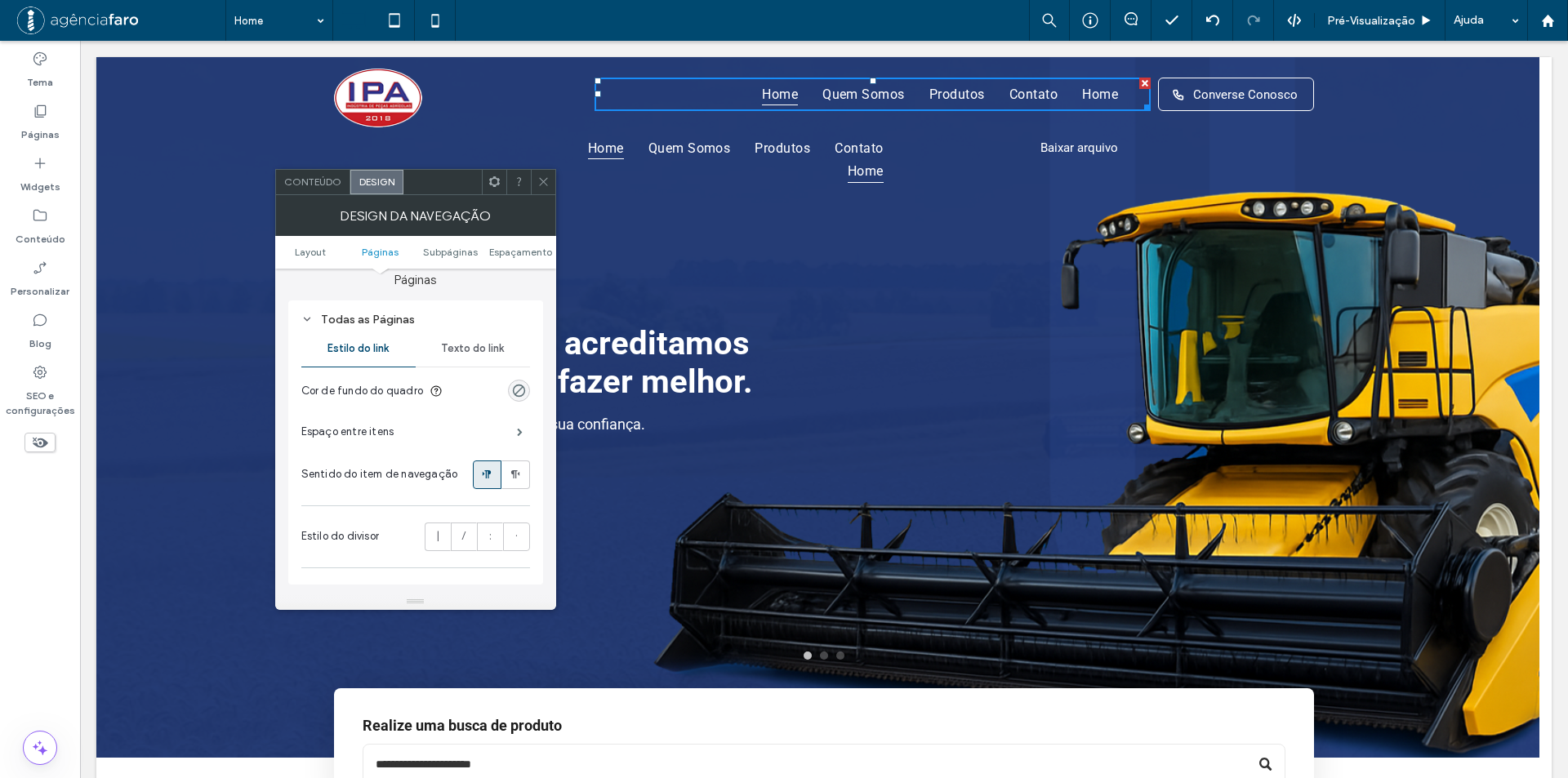 click on "Texto do link" at bounding box center [472, 349] 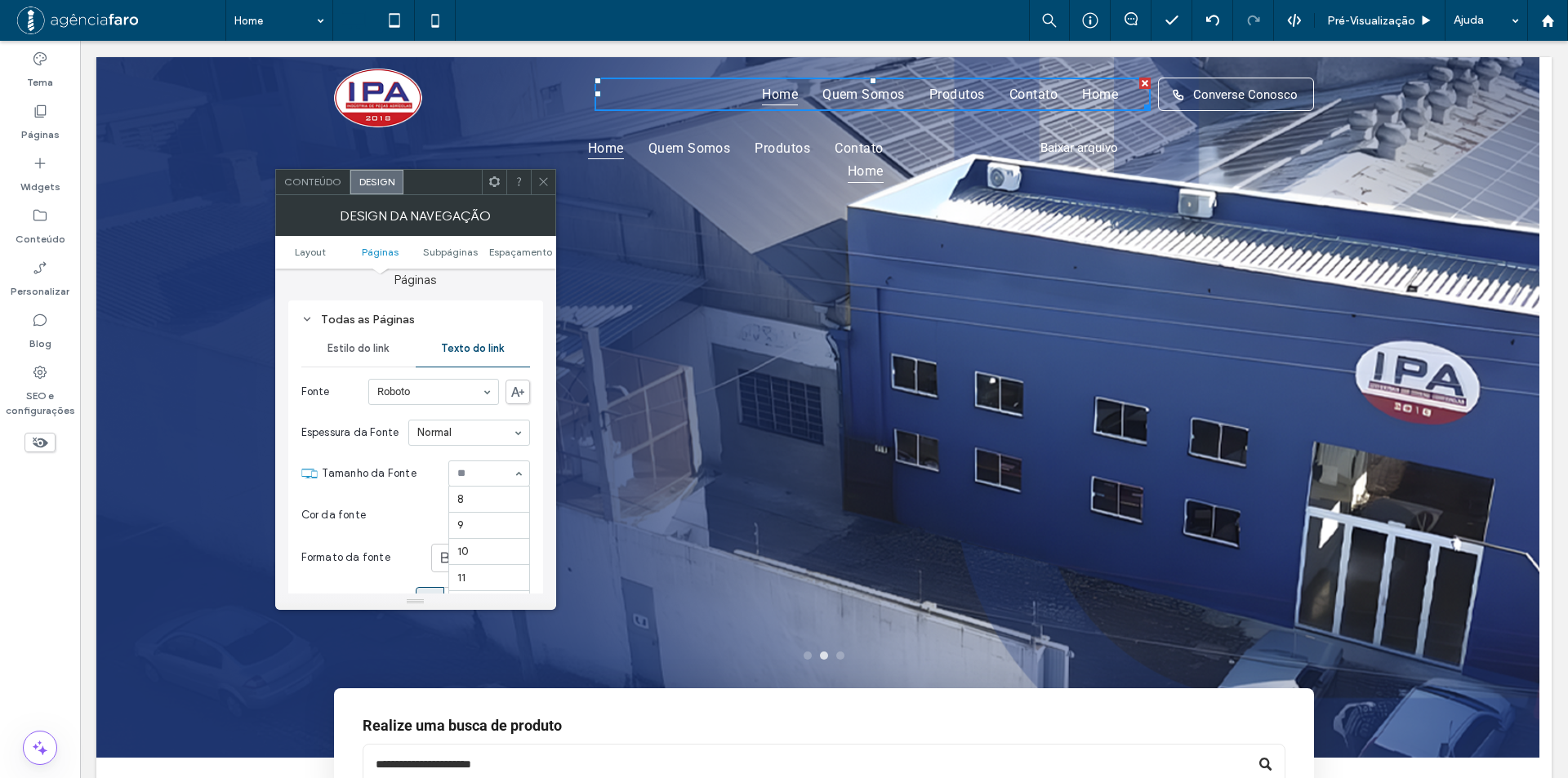 scroll, scrollTop: 183, scrollLeft: 0, axis: vertical 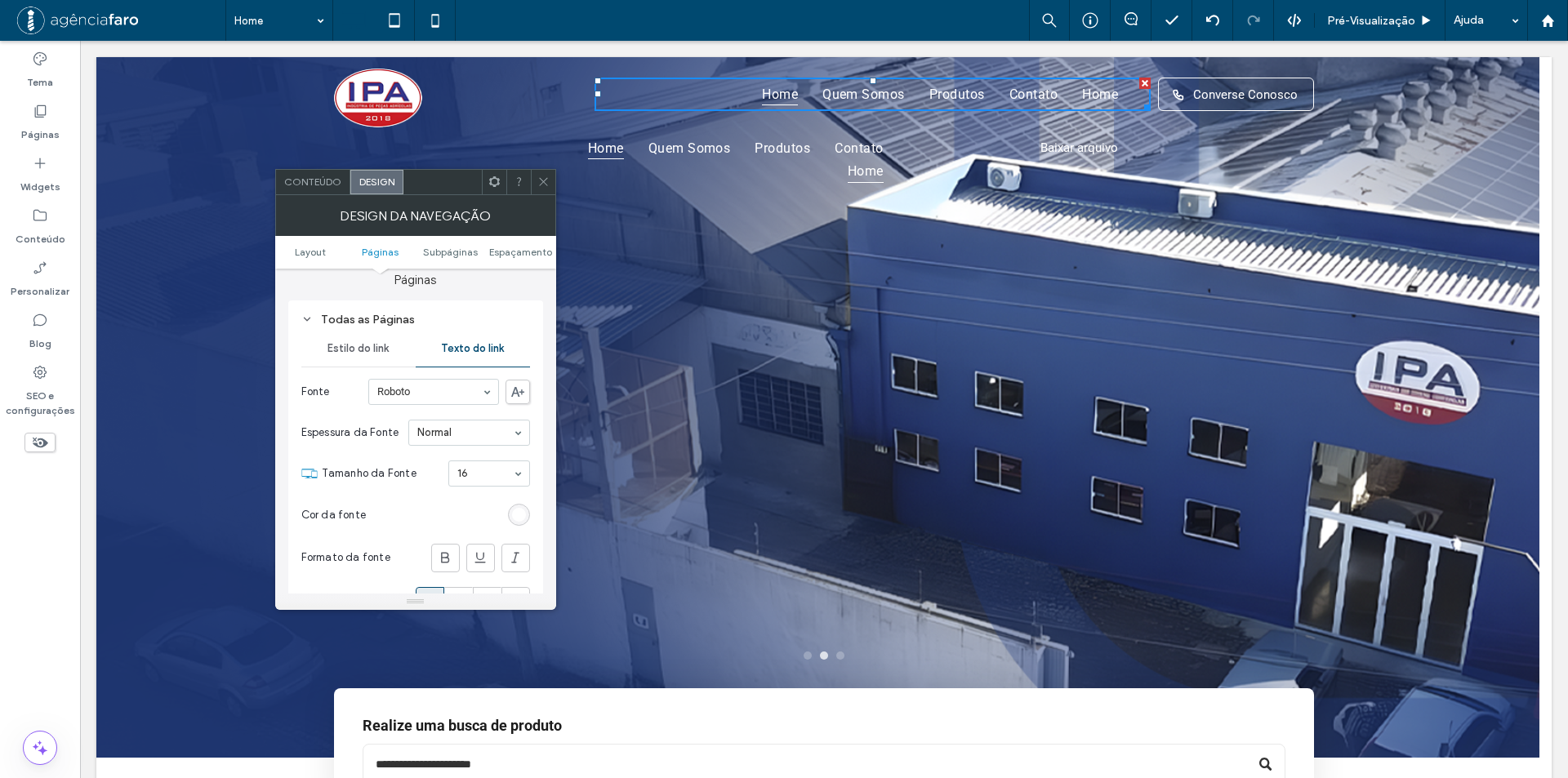 click on "16" at bounding box center [489, 473] 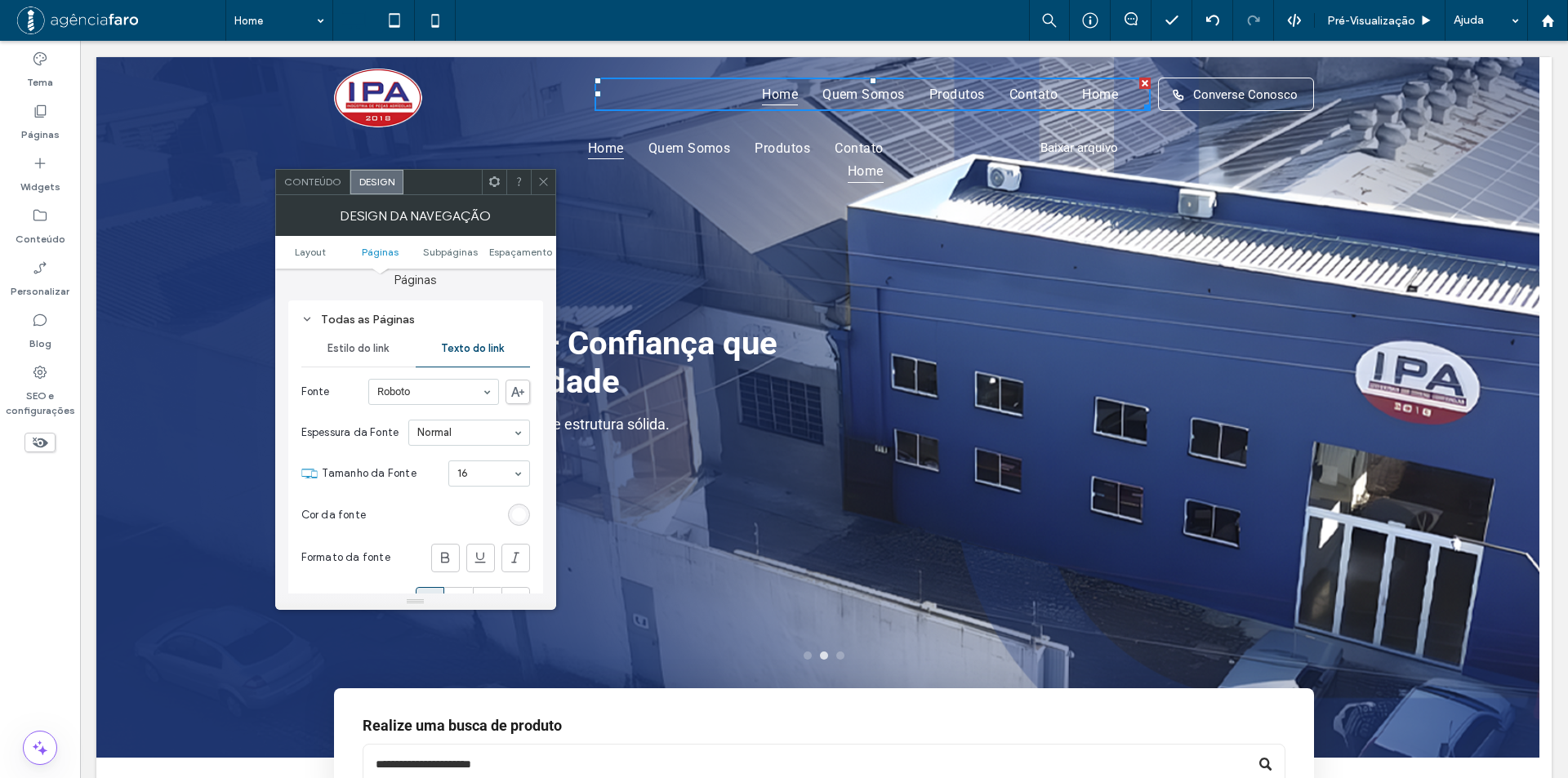 click 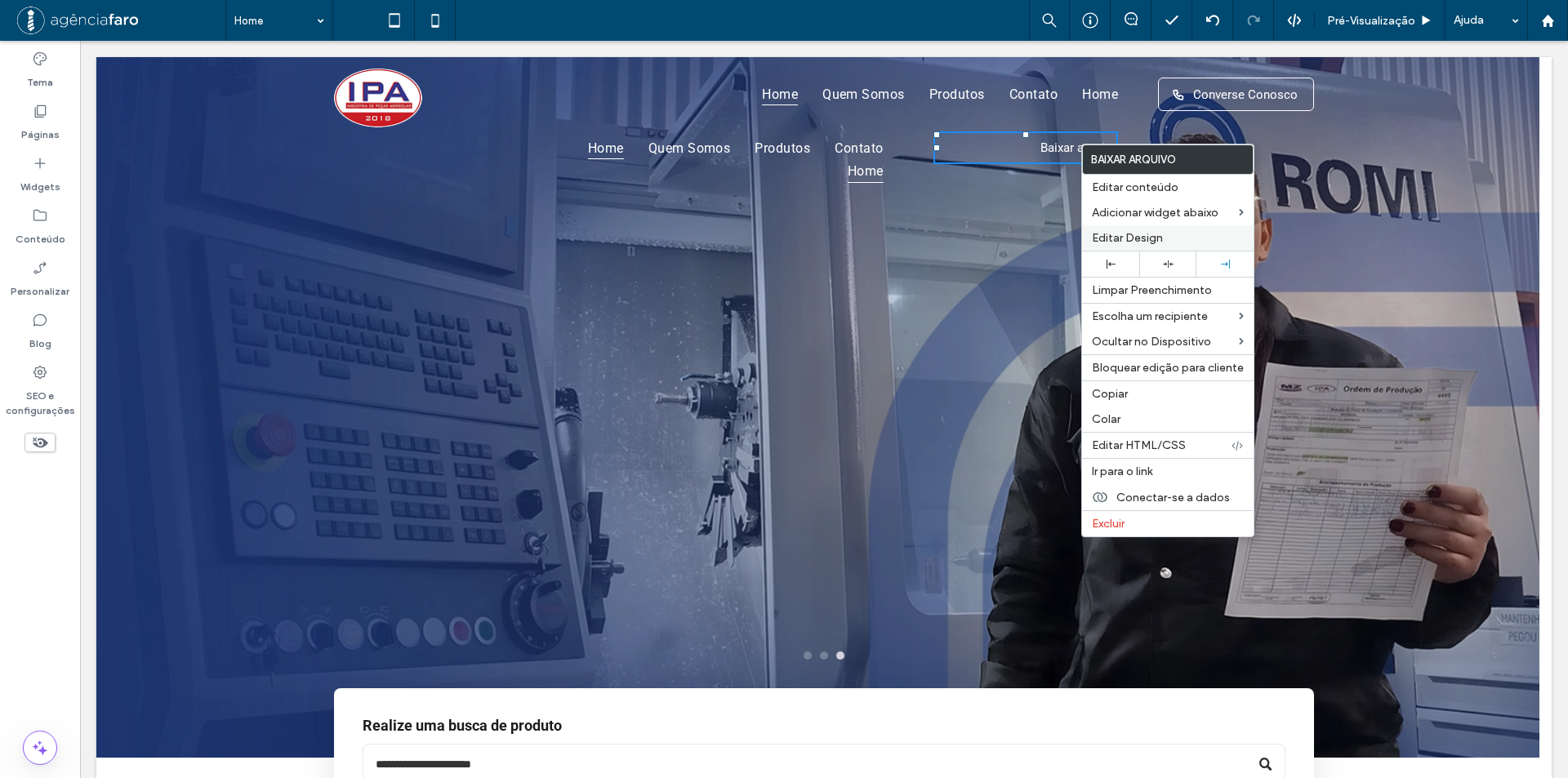 drag, startPoint x: 1140, startPoint y: 240, endPoint x: 452, endPoint y: 409, distance: 708.4525 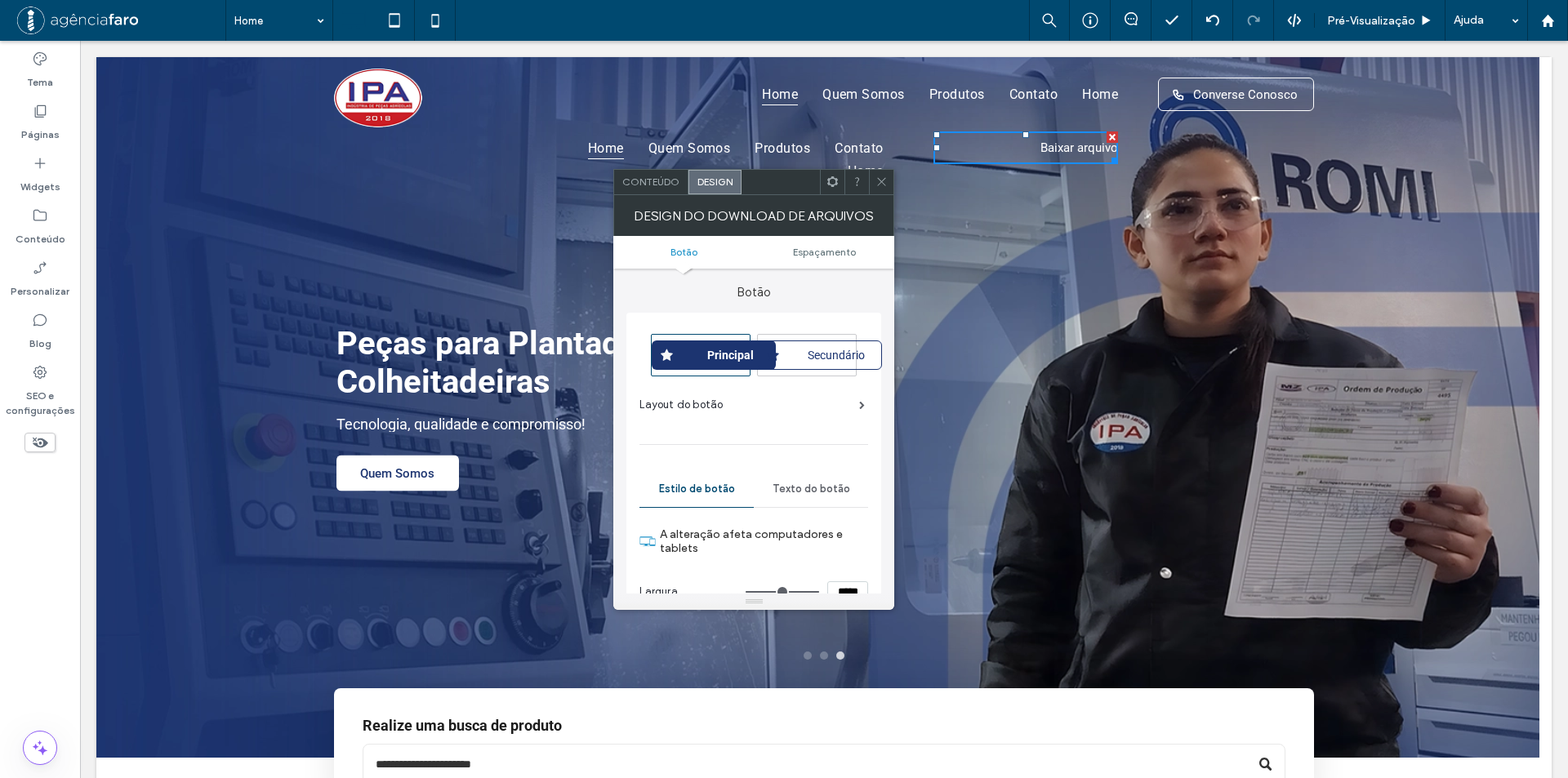 scroll, scrollTop: 163, scrollLeft: 0, axis: vertical 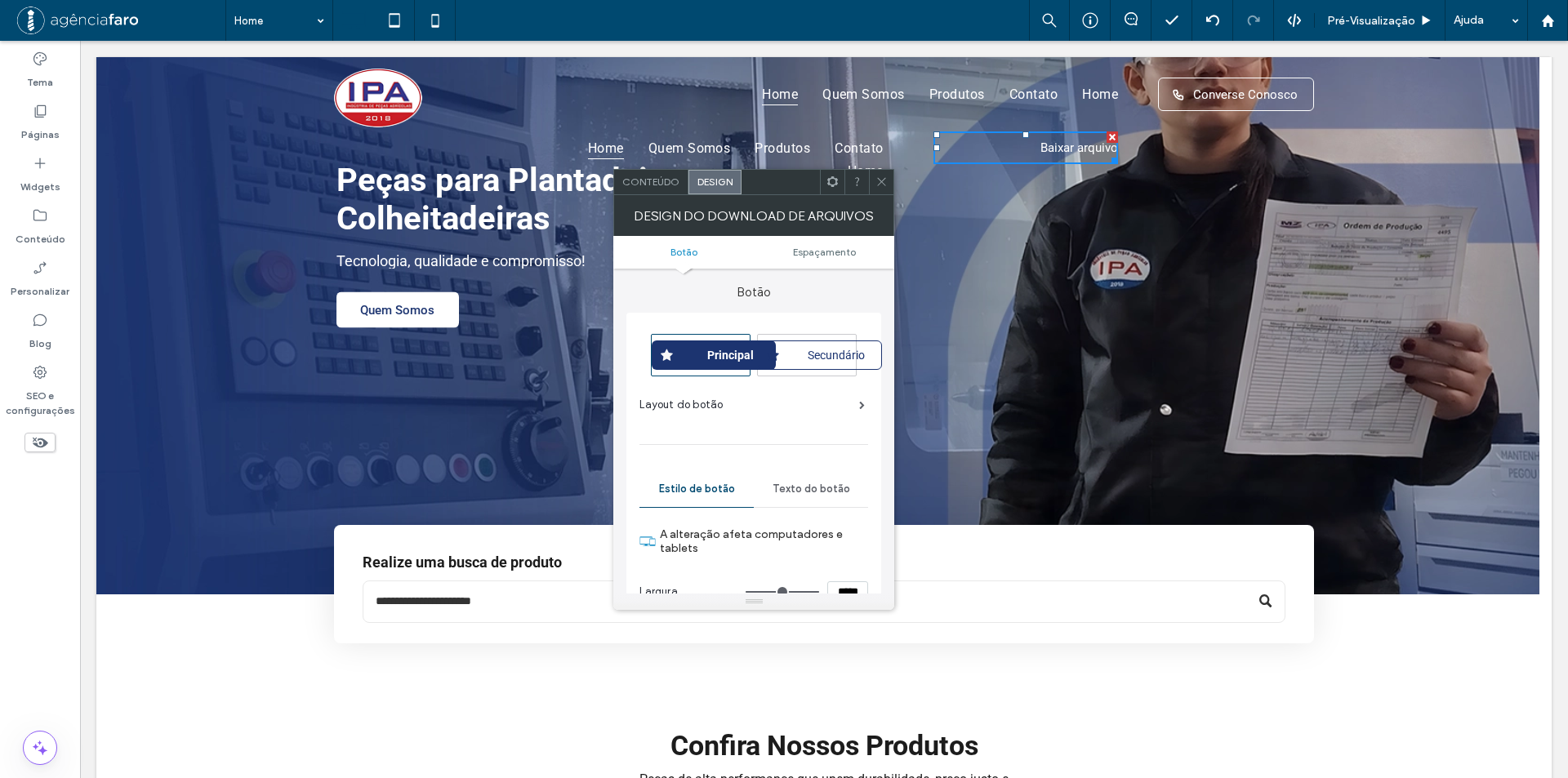 click on "Texto do botão" at bounding box center [811, 489] 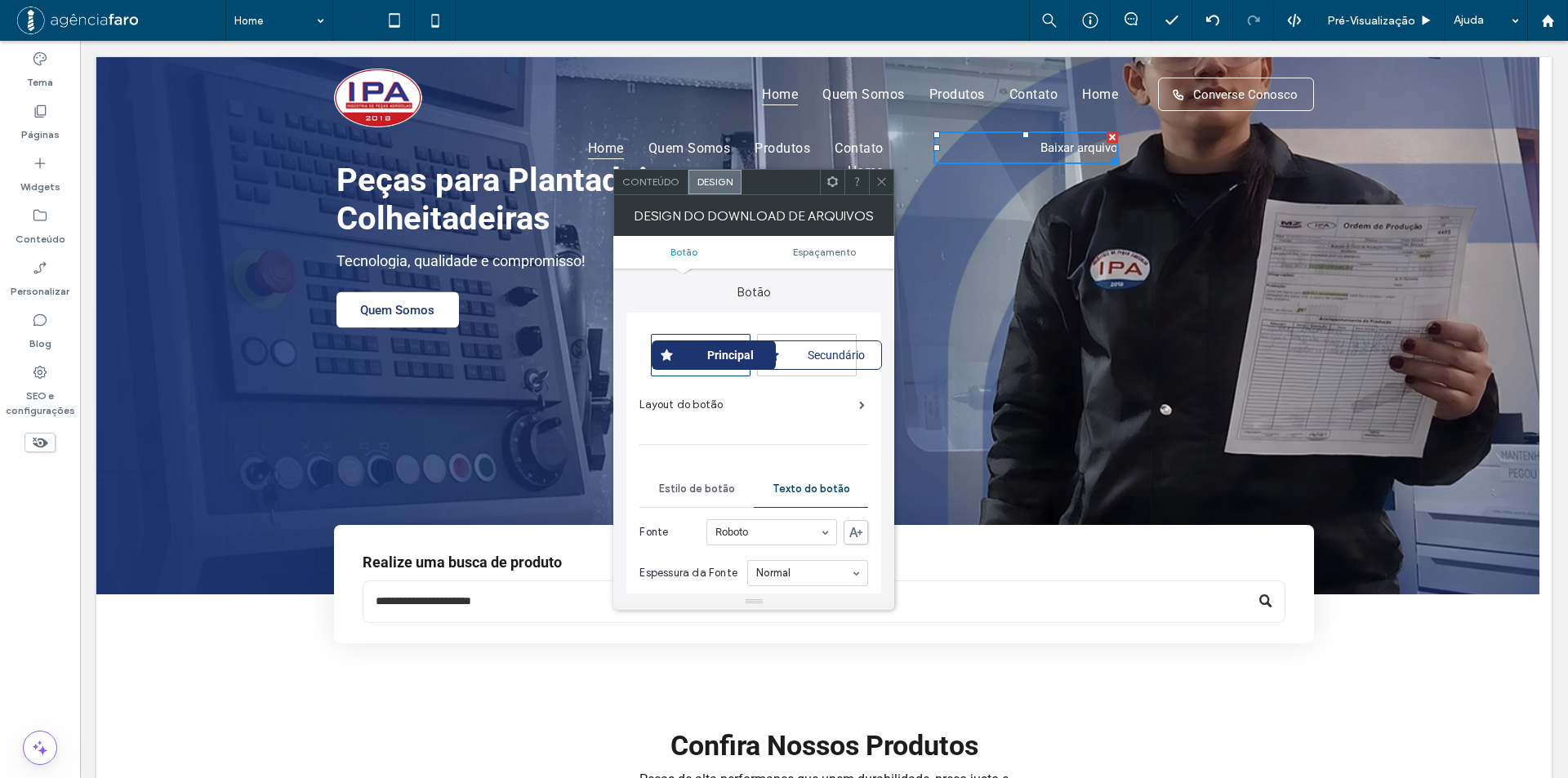 scroll, scrollTop: 163, scrollLeft: 0, axis: vertical 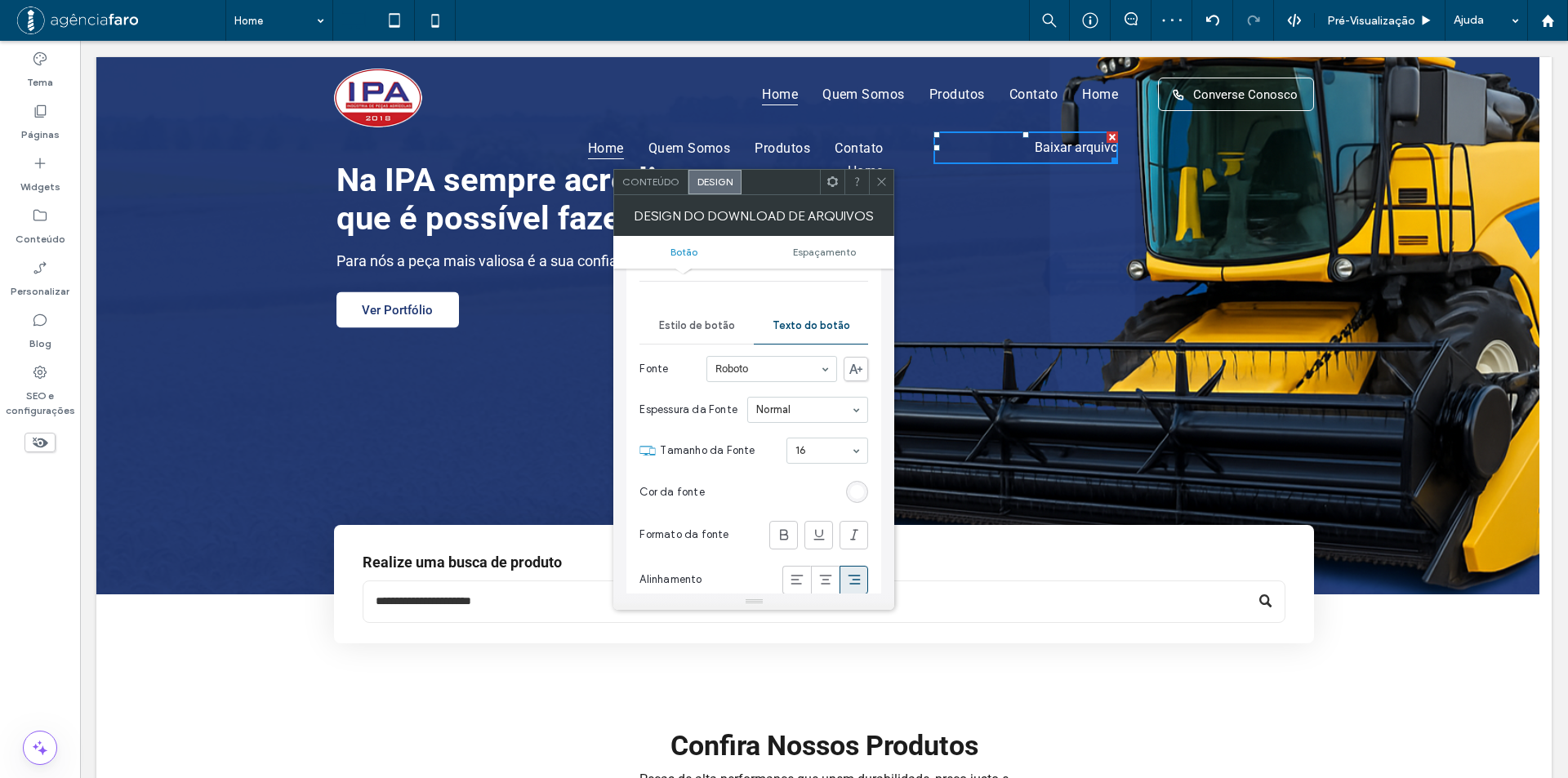 click on "Cor da fonte" at bounding box center [754, 492] 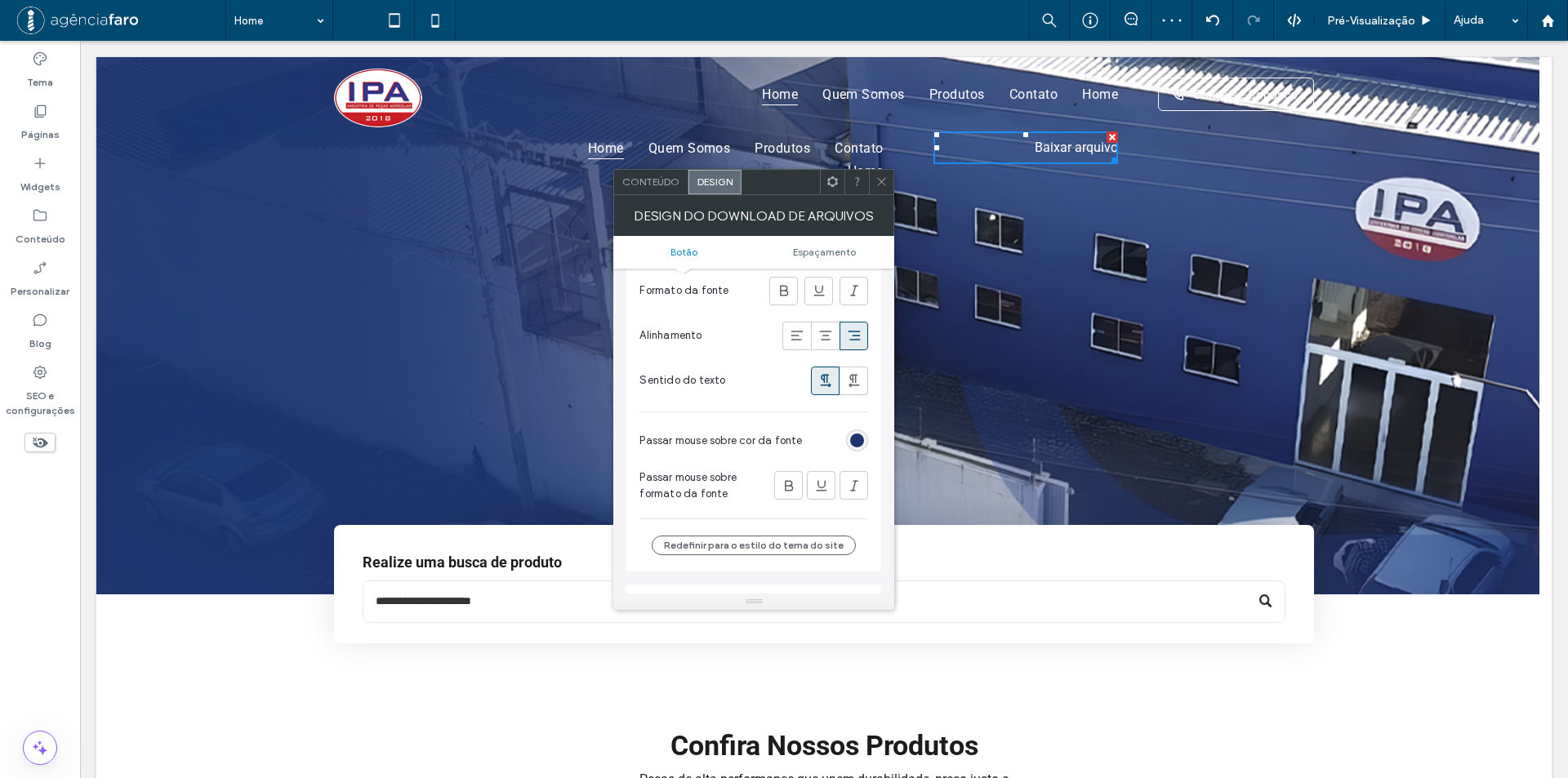 scroll, scrollTop: 408, scrollLeft: 0, axis: vertical 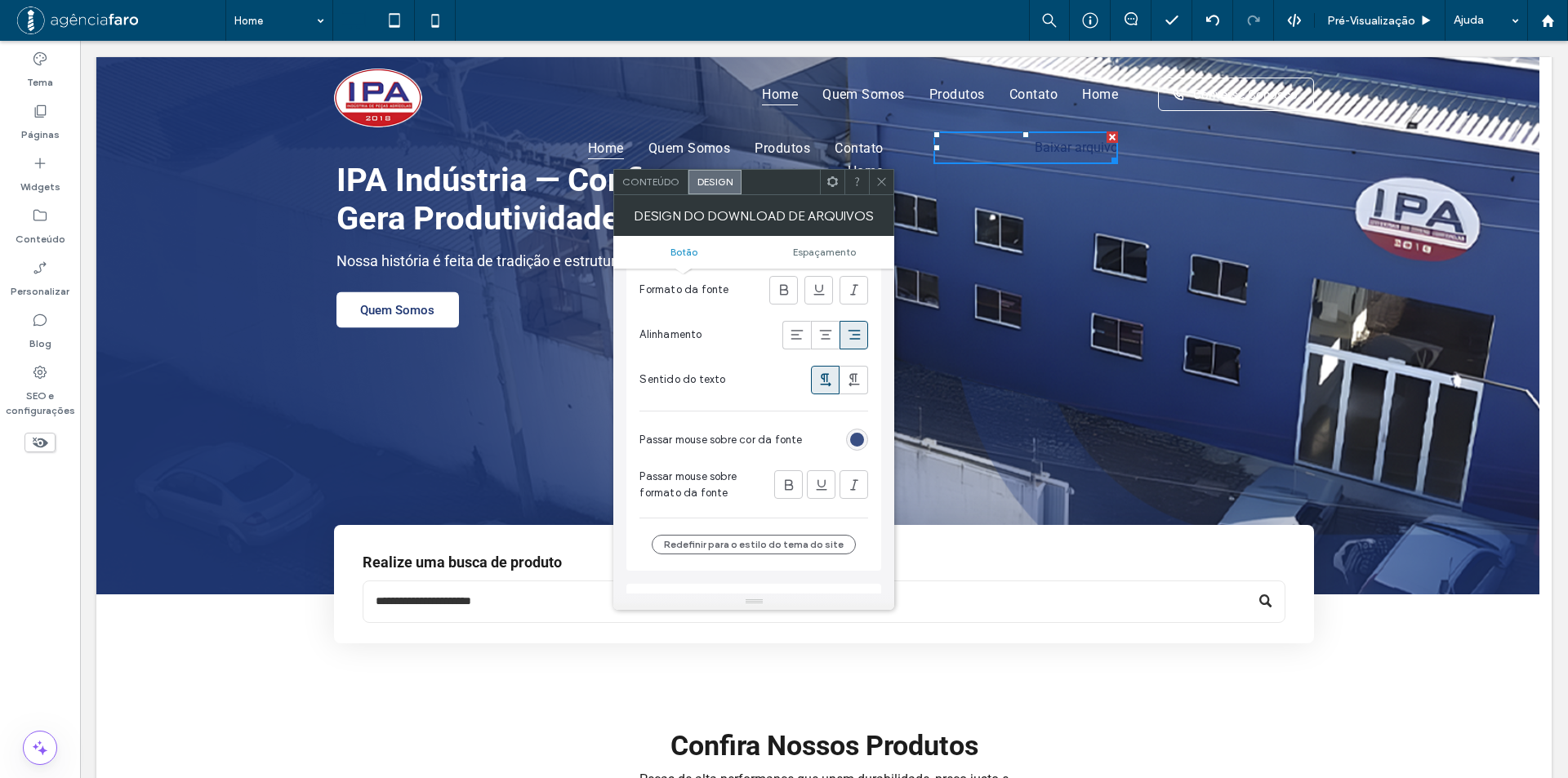 click at bounding box center [857, 439] 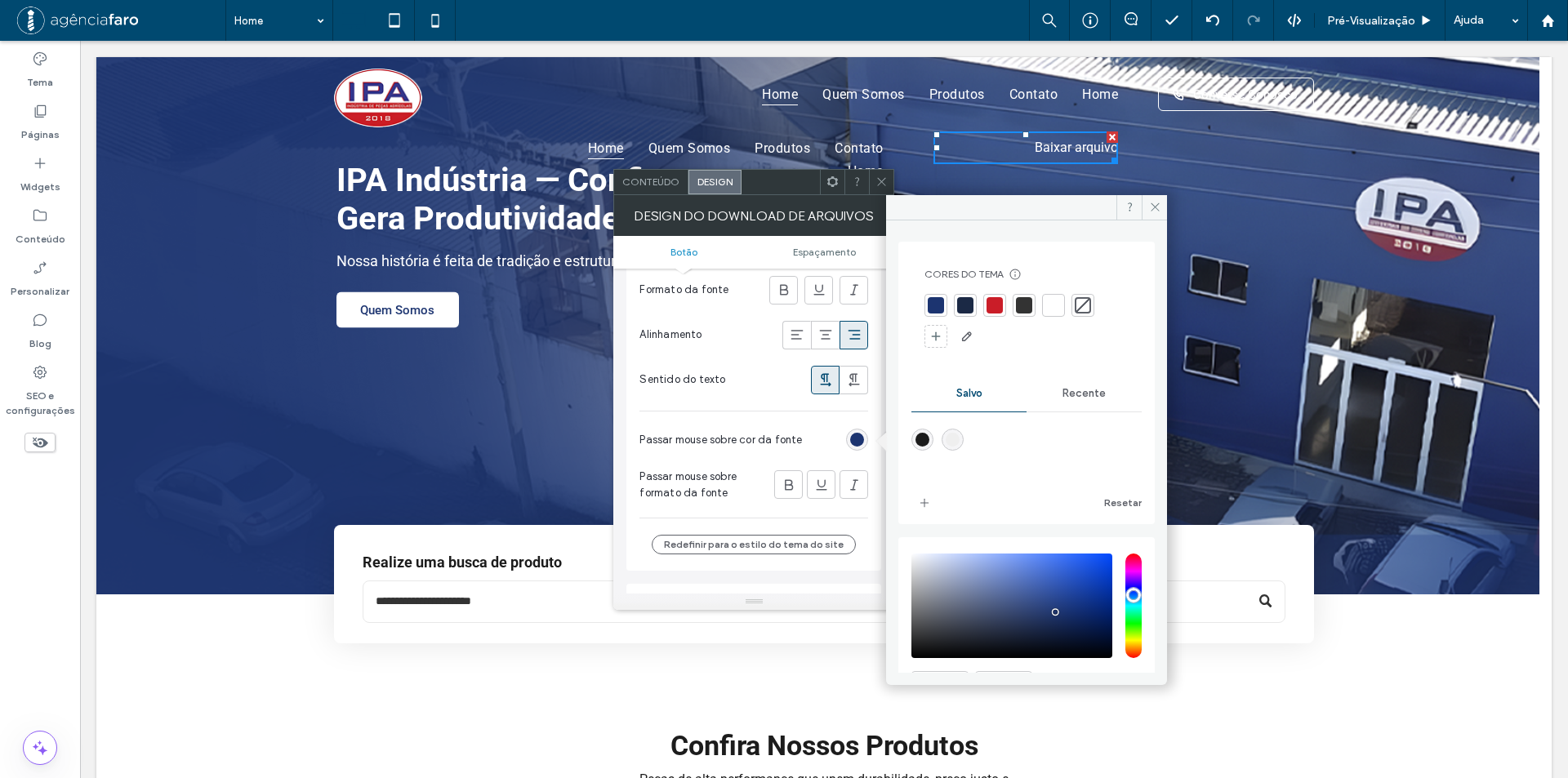 click at bounding box center (1054, 305) 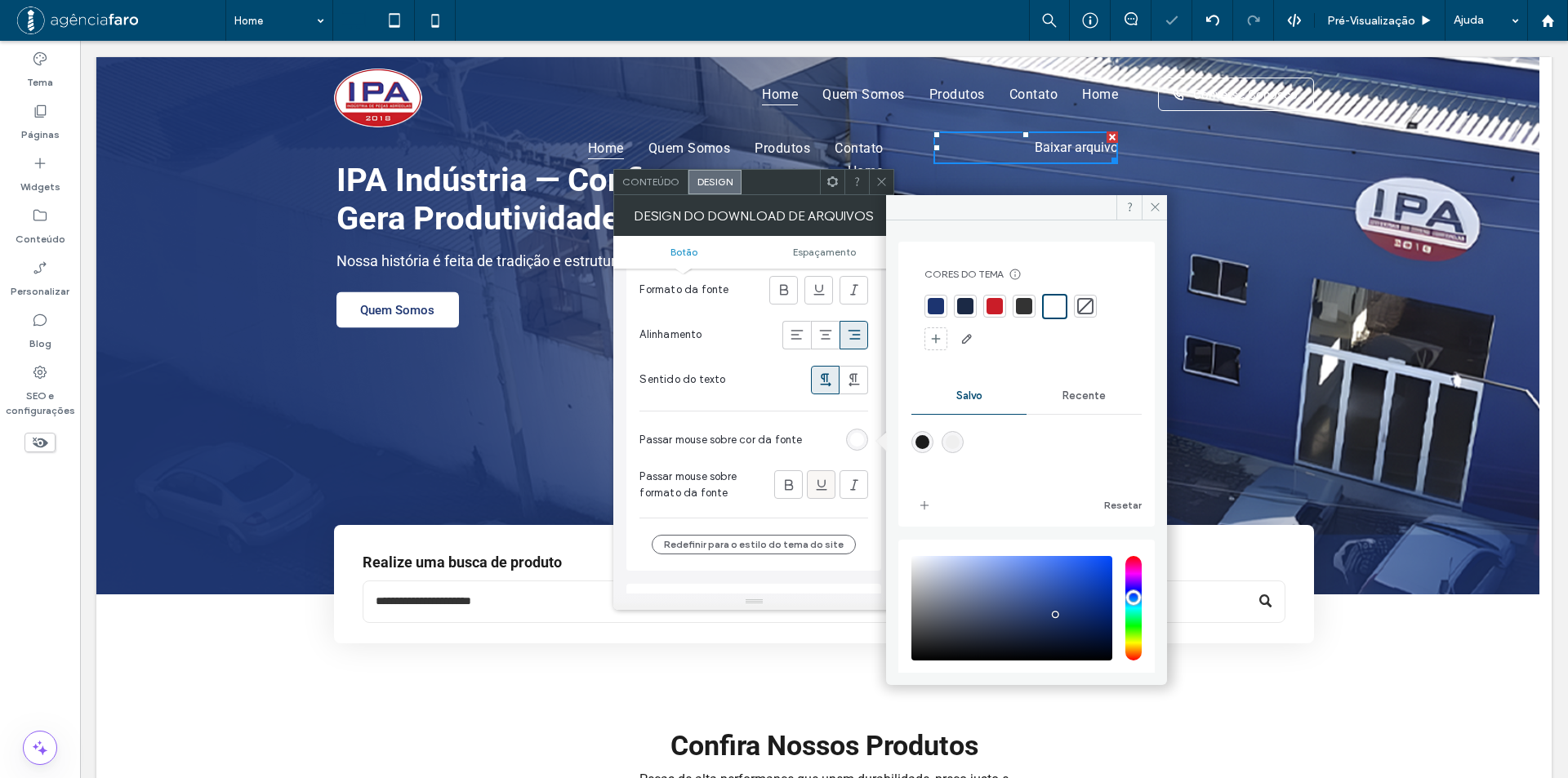 click 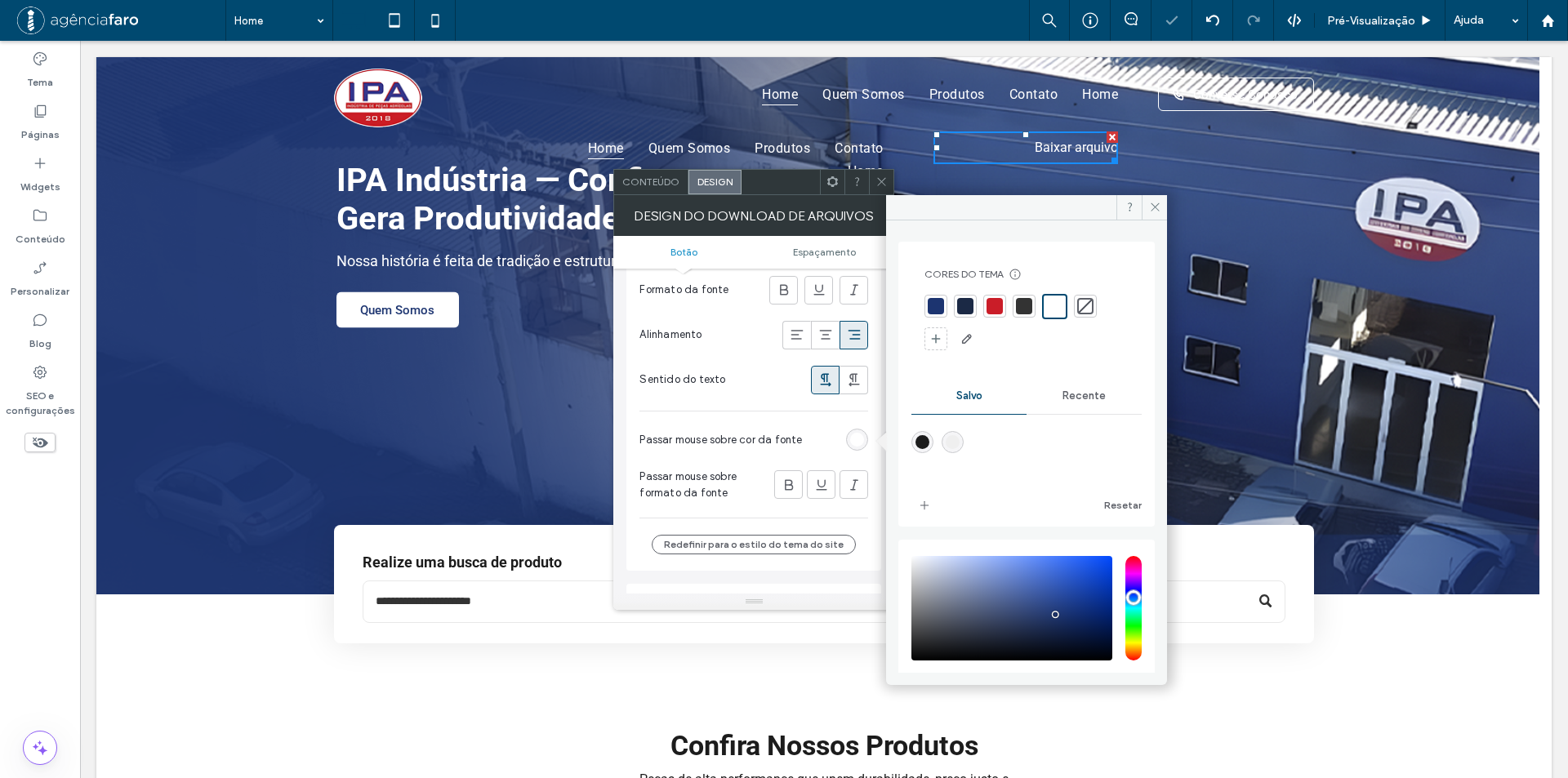 click on "Passar mouse sobre cor da fonte" at bounding box center [754, 440] 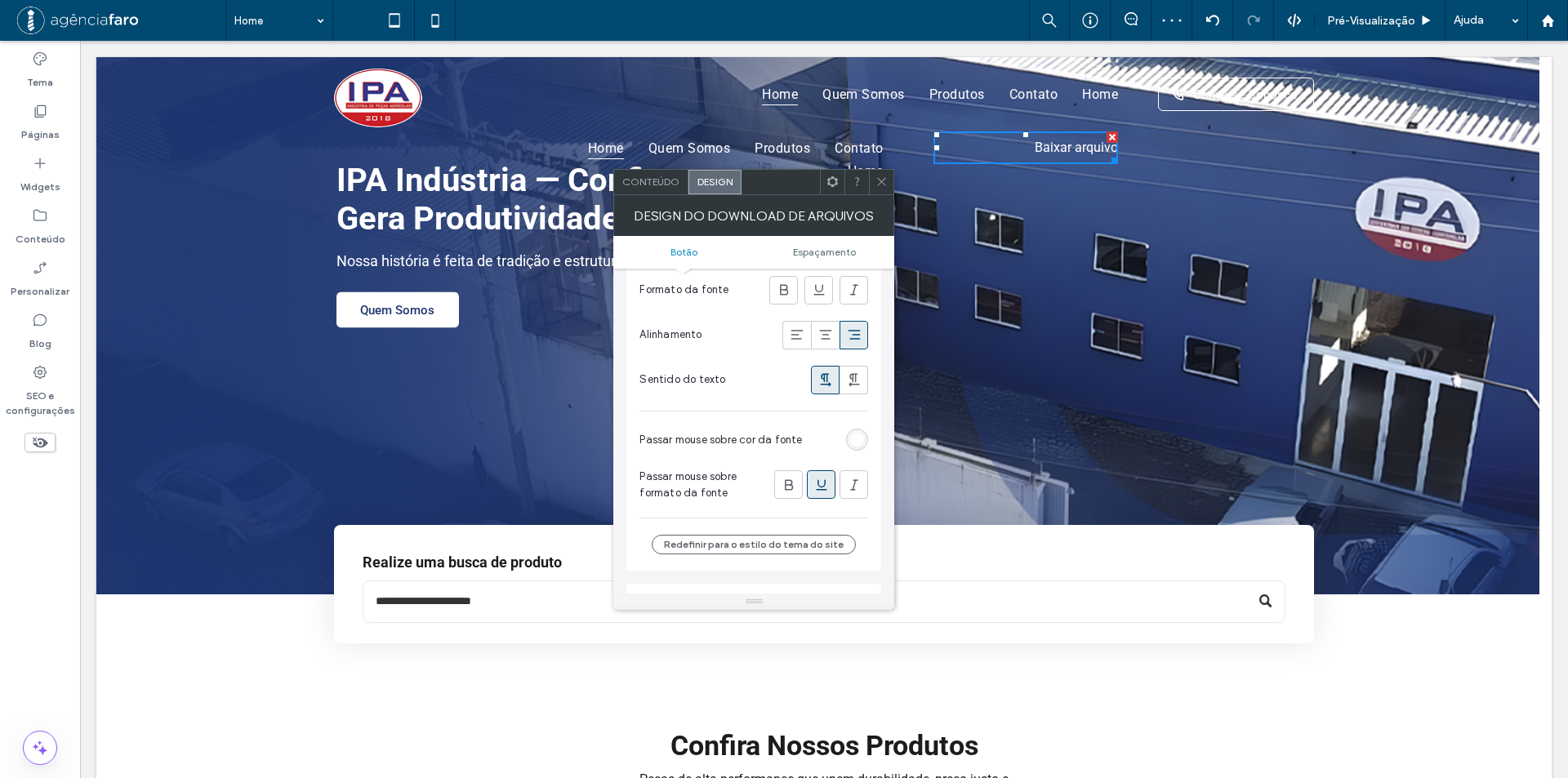 click on "Fonte Roboto Espessura da Fonte Normal   Tamanho da Fonte 16 Cor da fonte Formato da fonte Alinhamento Sentido do texto Passar mouse sobre cor da fonte Passar mouse sobre formato da fonte" at bounding box center [754, 310] 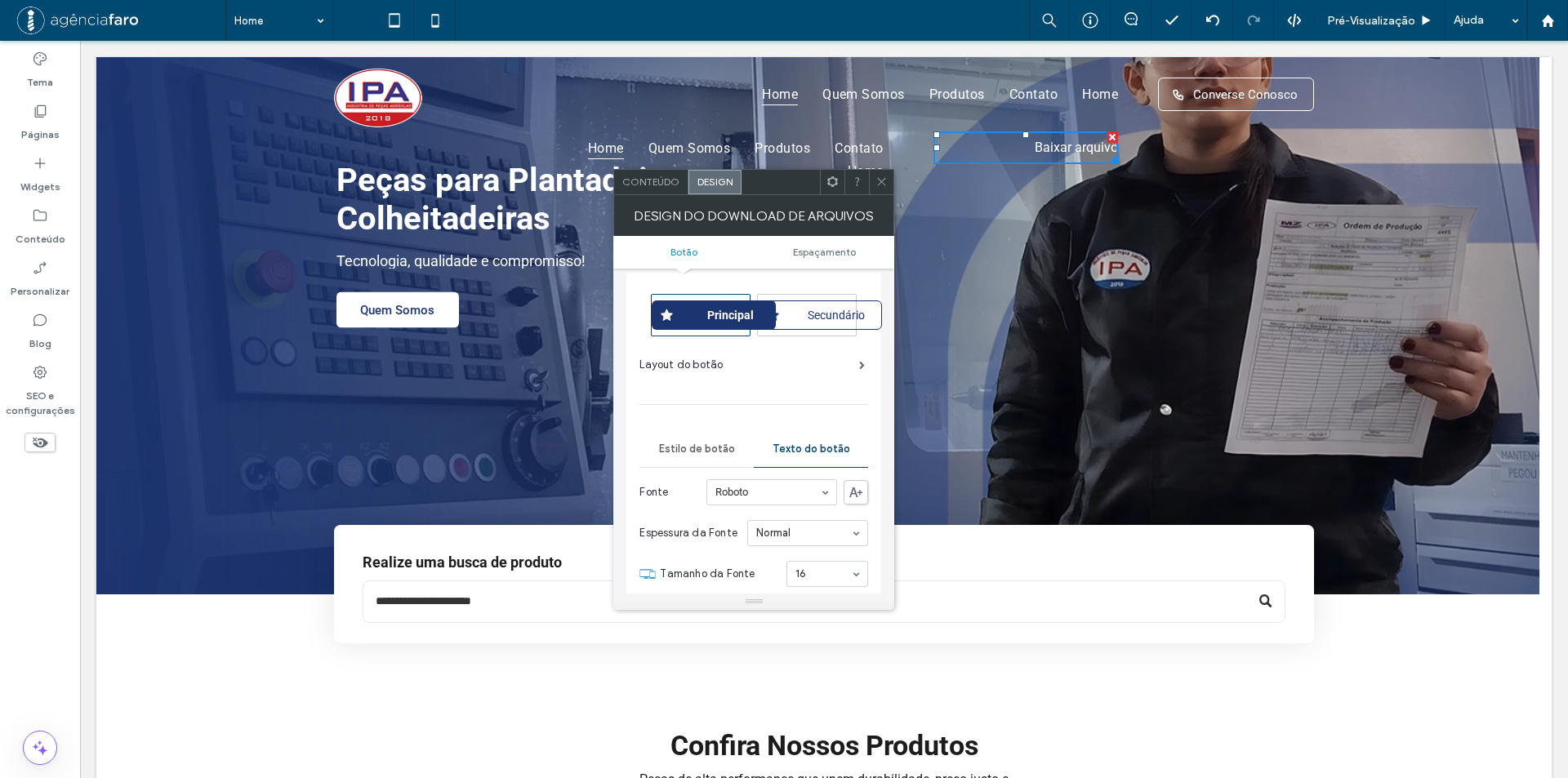 scroll, scrollTop: 0, scrollLeft: 0, axis: both 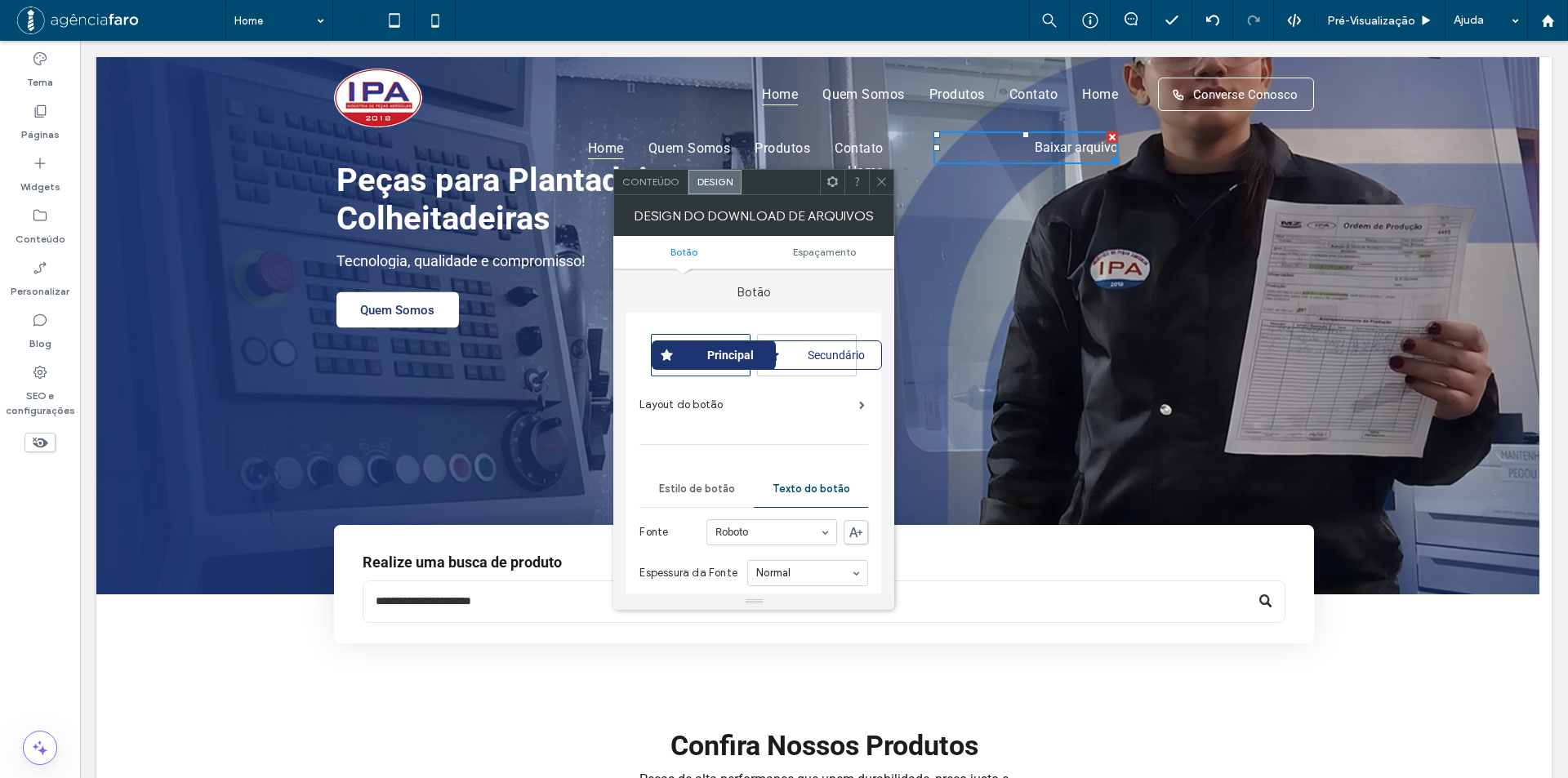 click on "Estilo de botão" at bounding box center [697, 489] 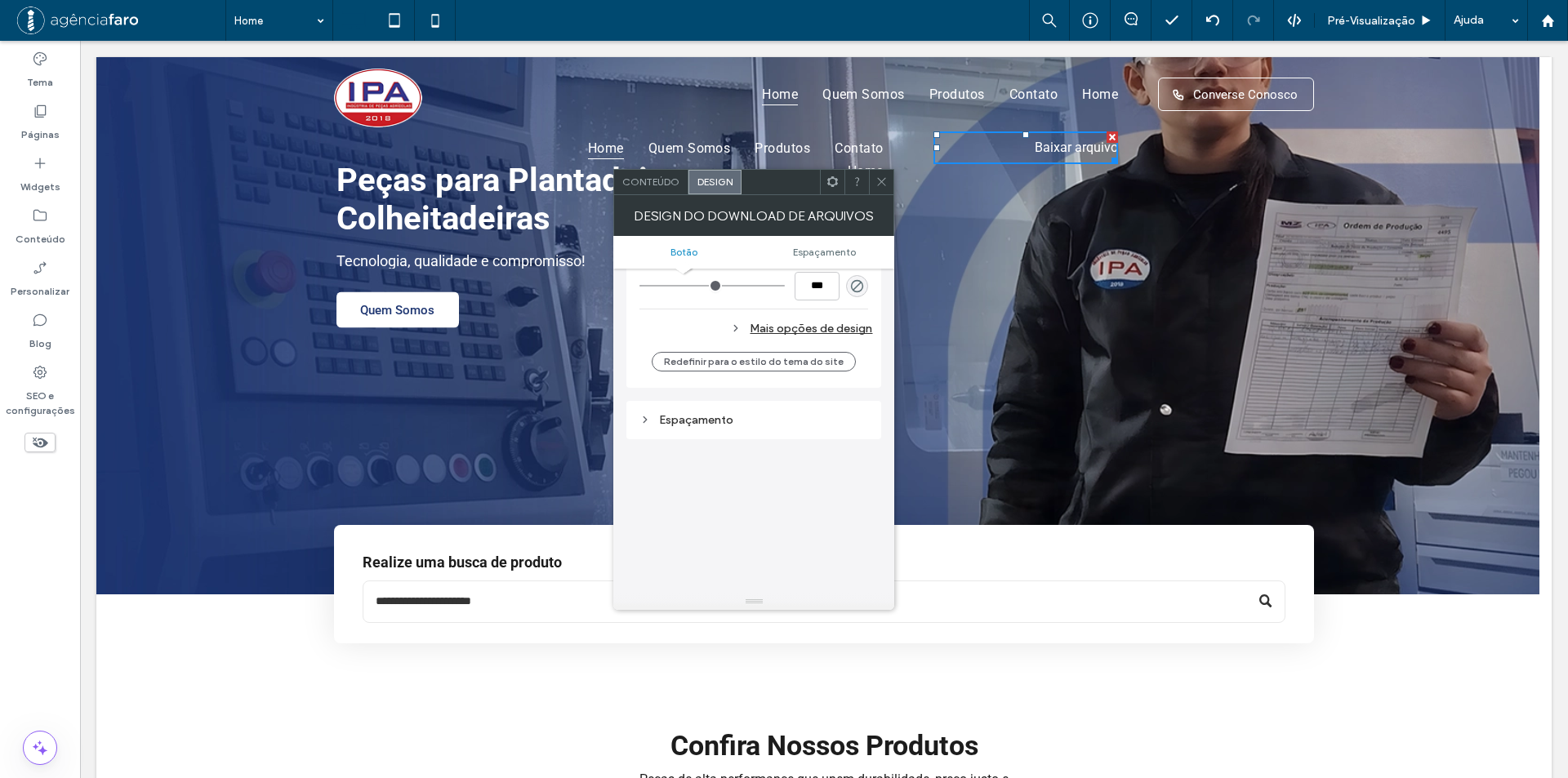 scroll, scrollTop: 571, scrollLeft: 0, axis: vertical 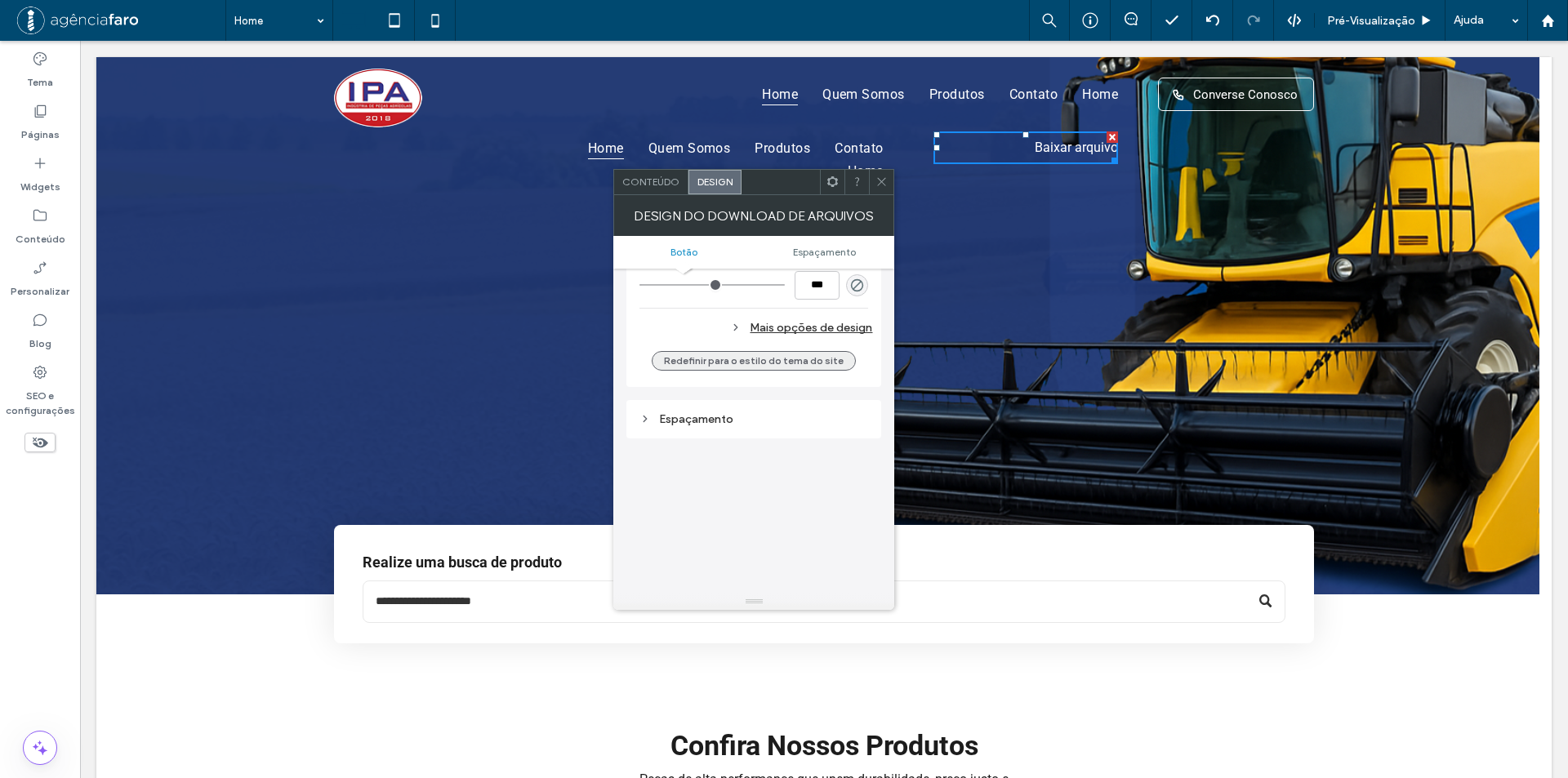 click on "Mais opções de design" at bounding box center (755, 327) 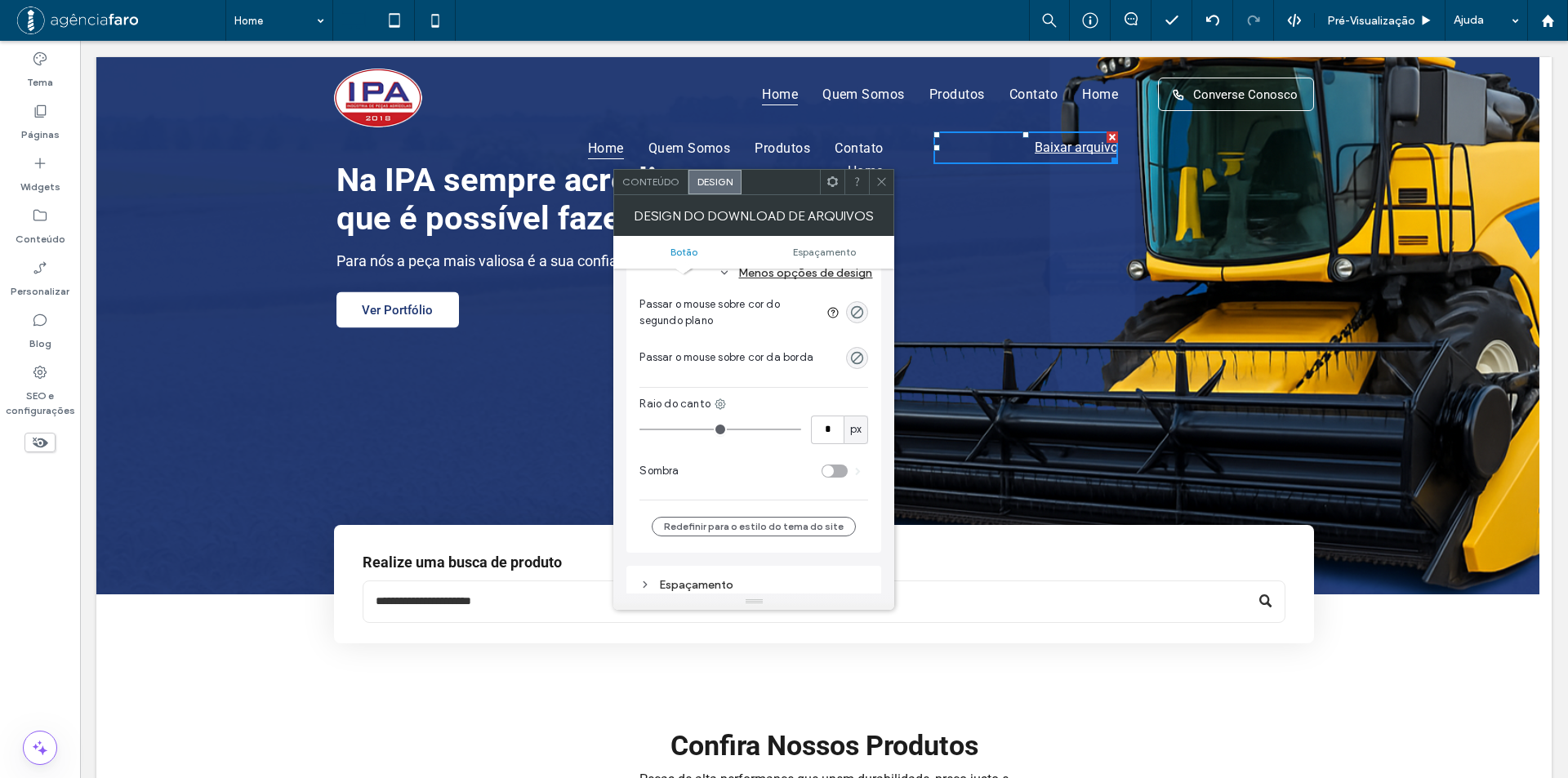 scroll, scrollTop: 653, scrollLeft: 0, axis: vertical 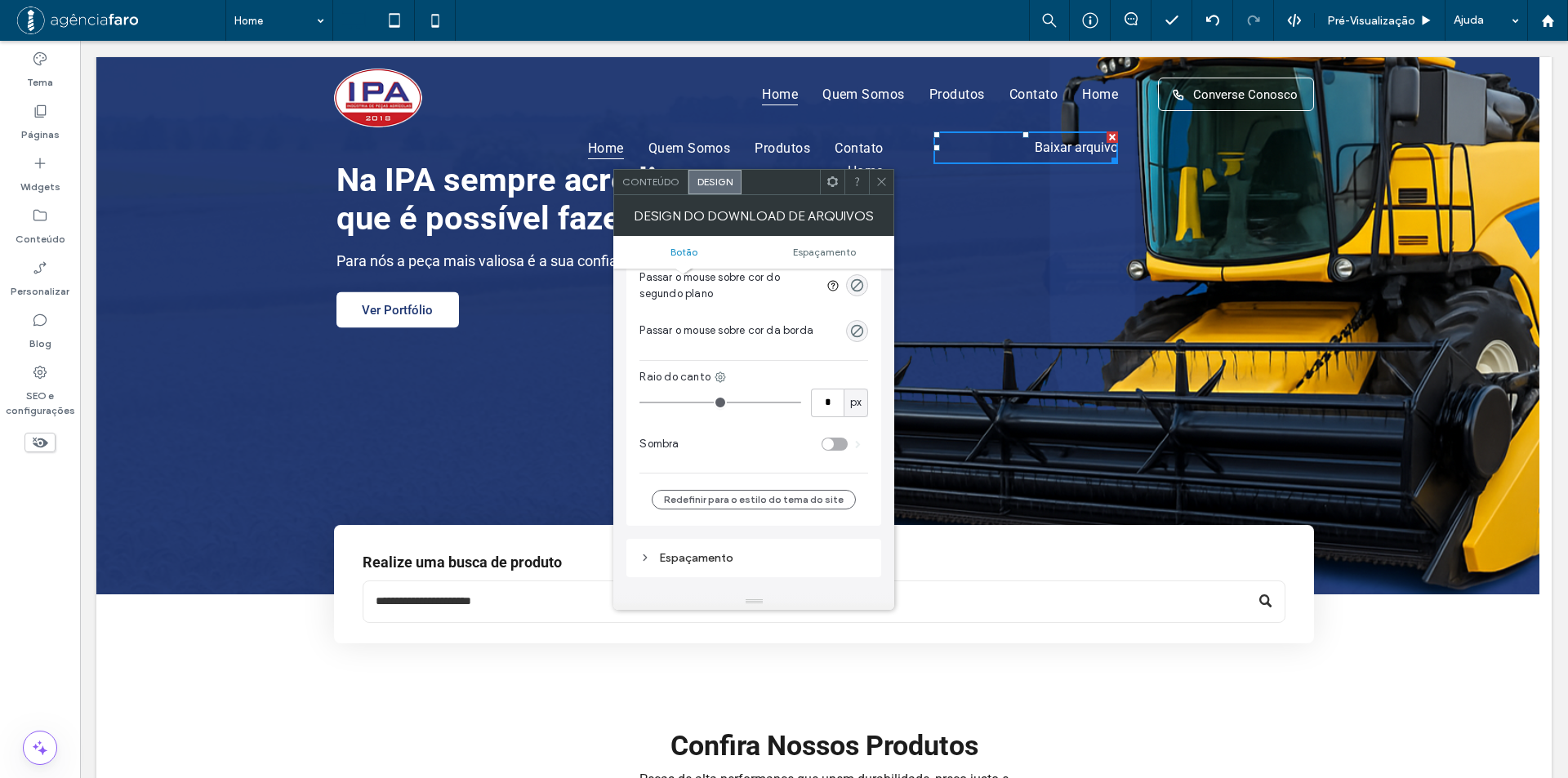click 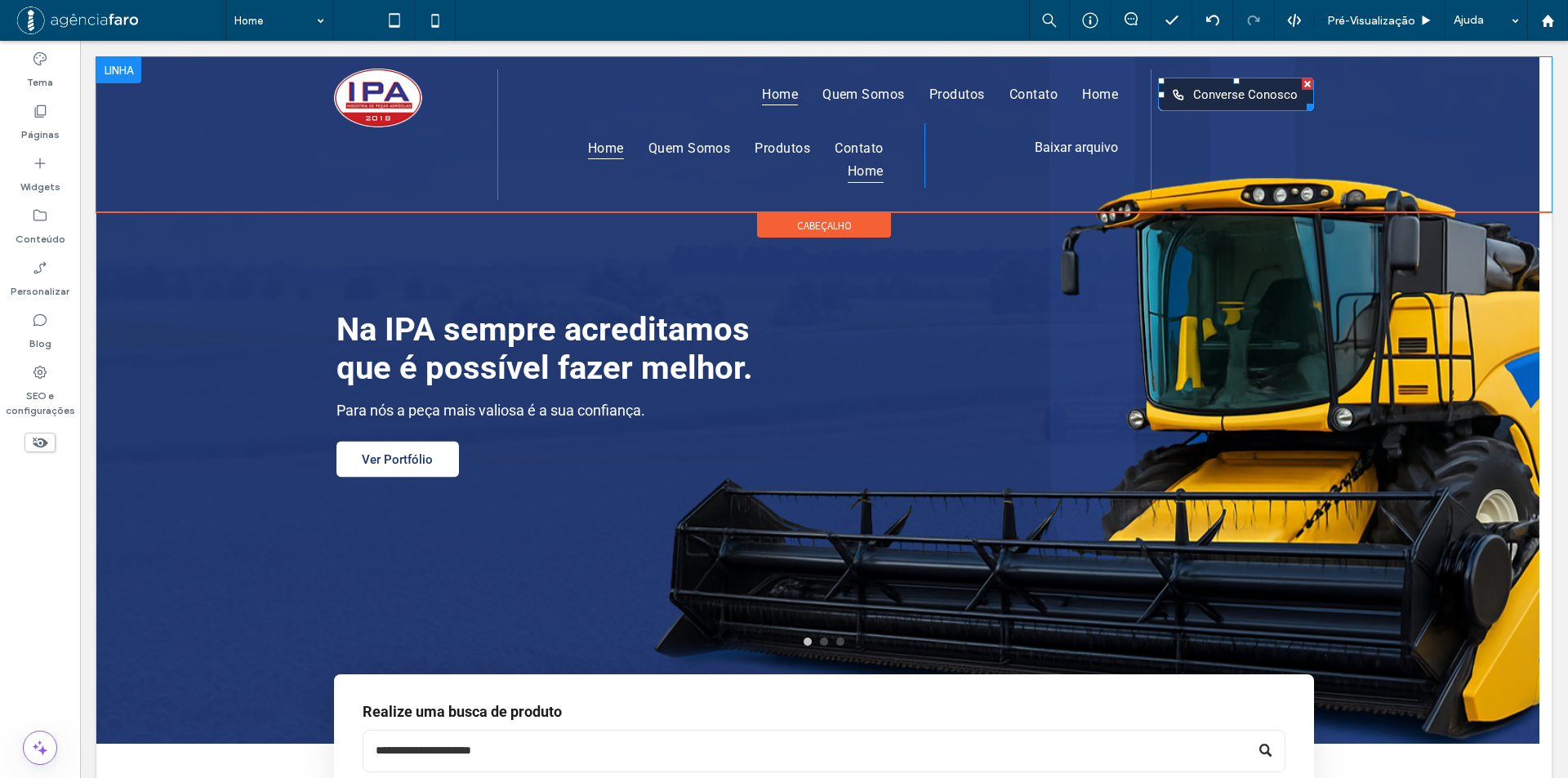 scroll, scrollTop: 0, scrollLeft: 0, axis: both 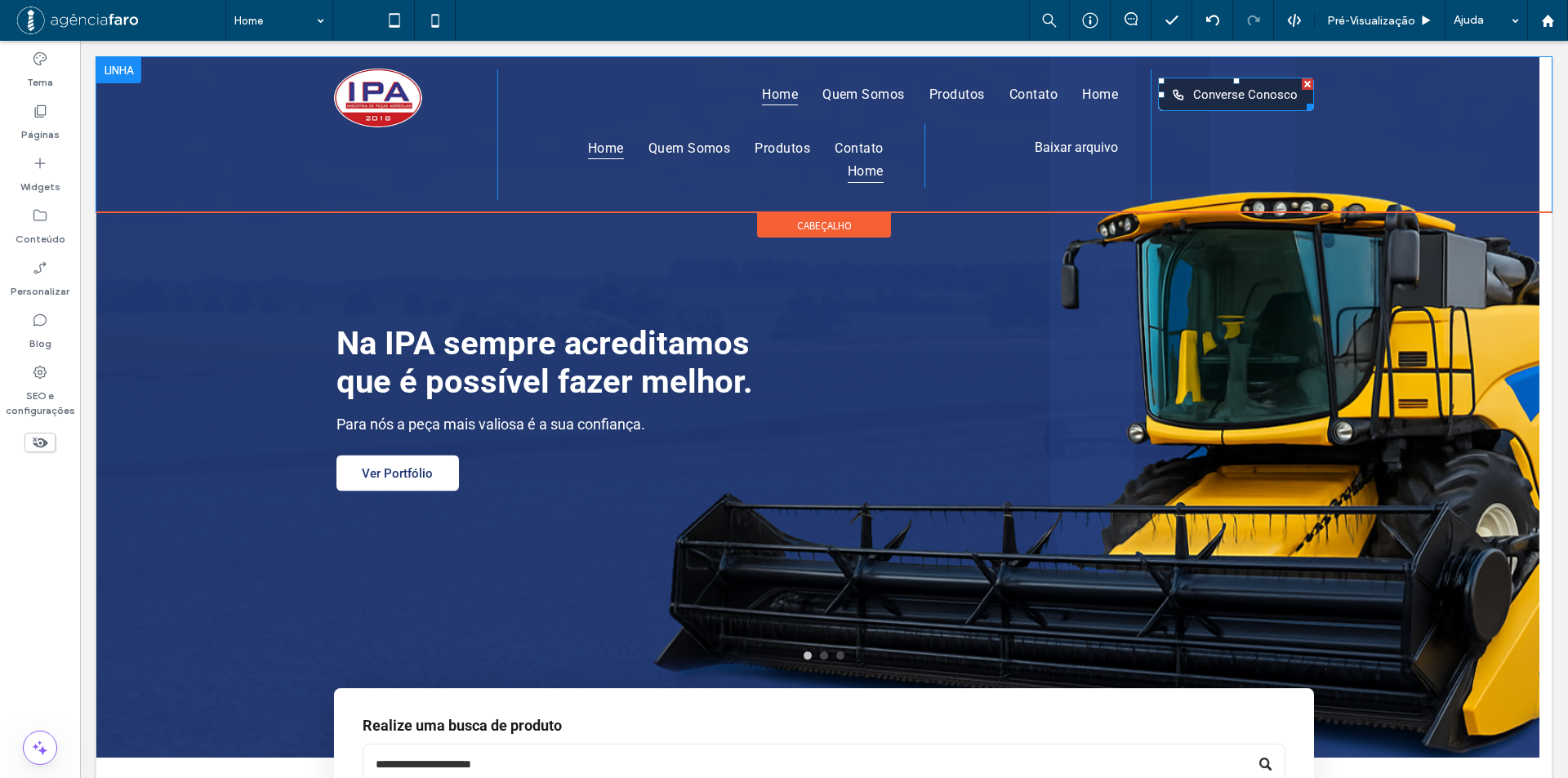 click on "Converse Conosco" at bounding box center [1245, 95] 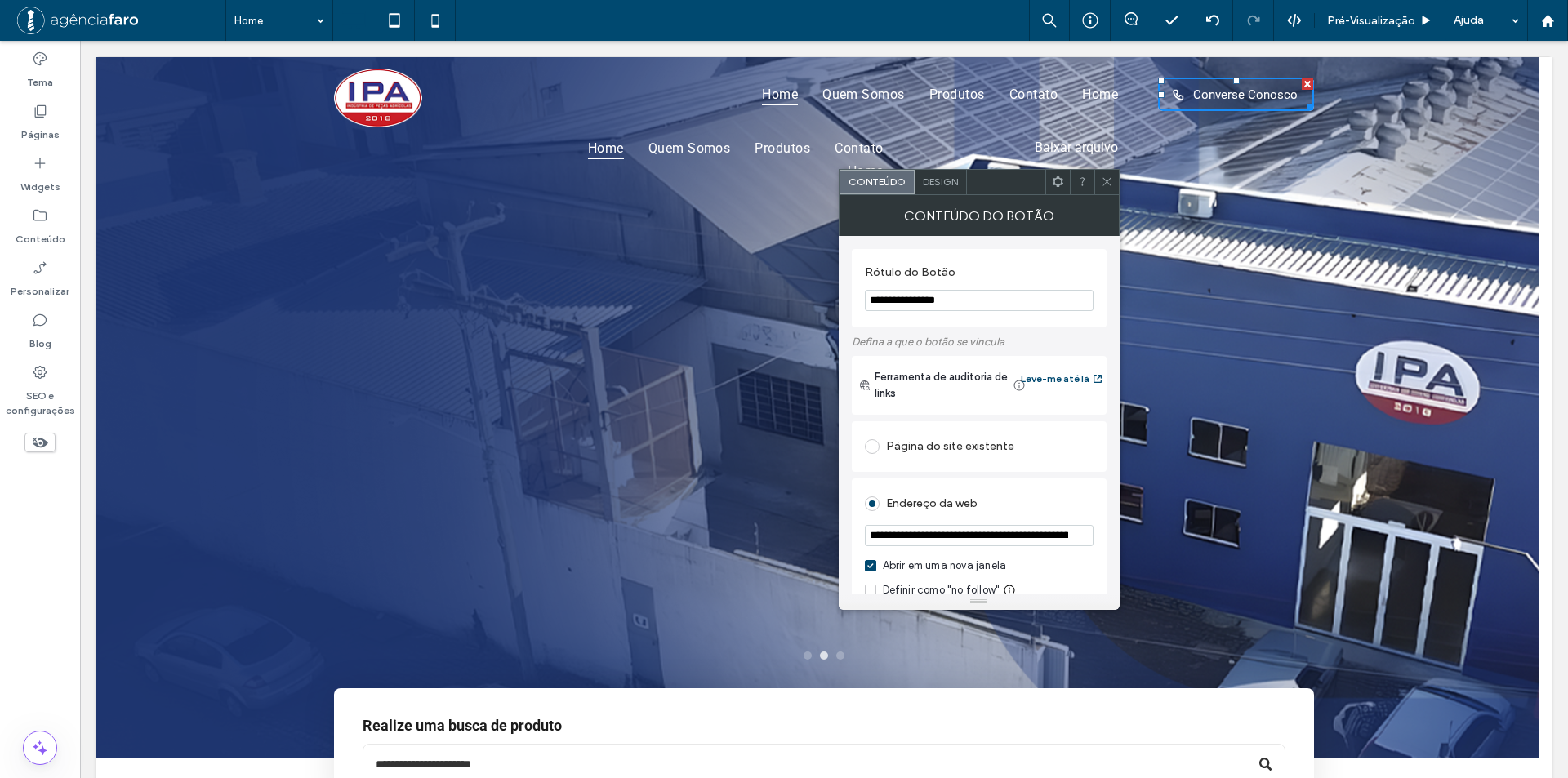 click on "Design" at bounding box center [940, 181] 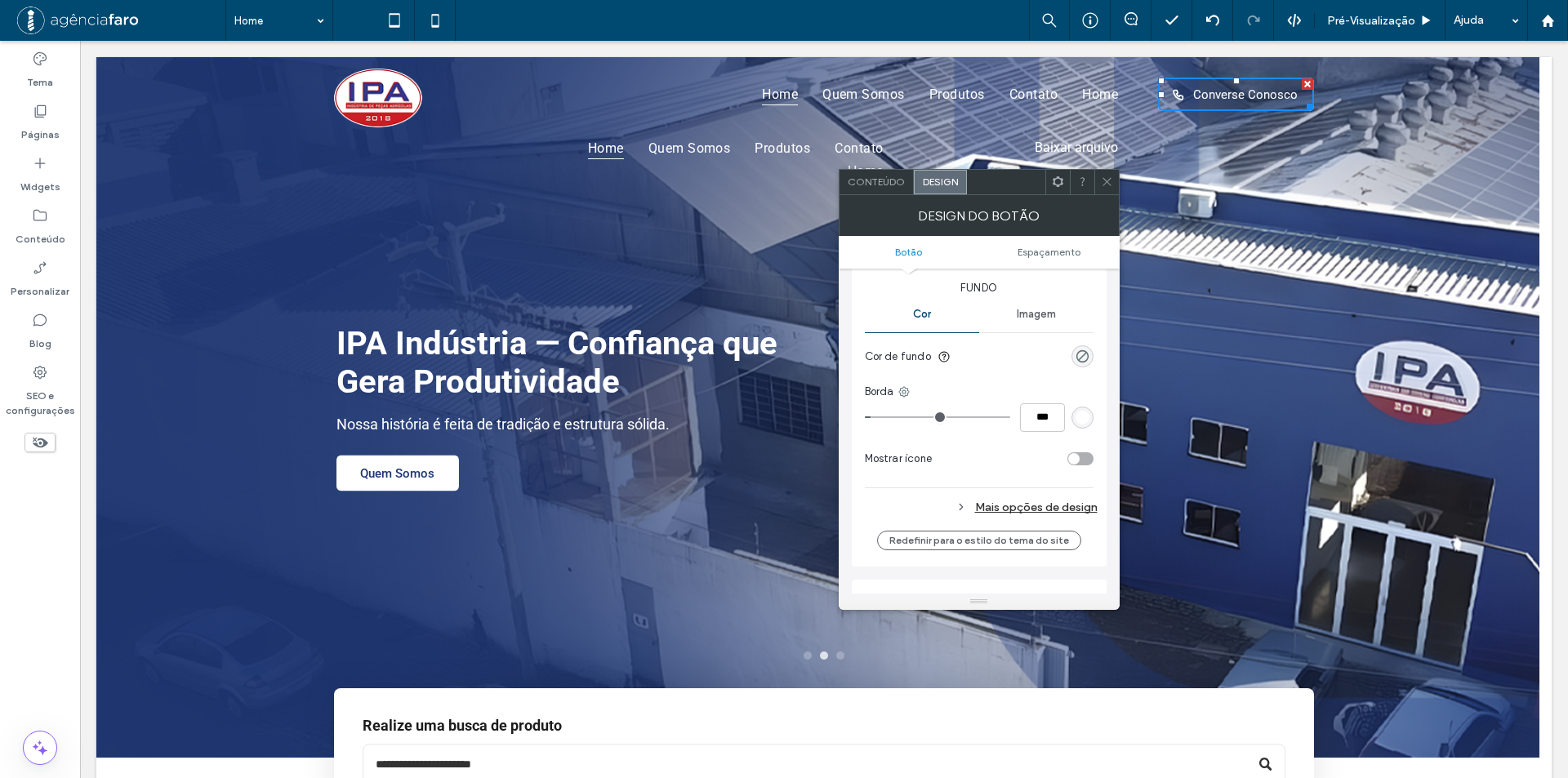click on "Mais opções de design" at bounding box center (981, 507) 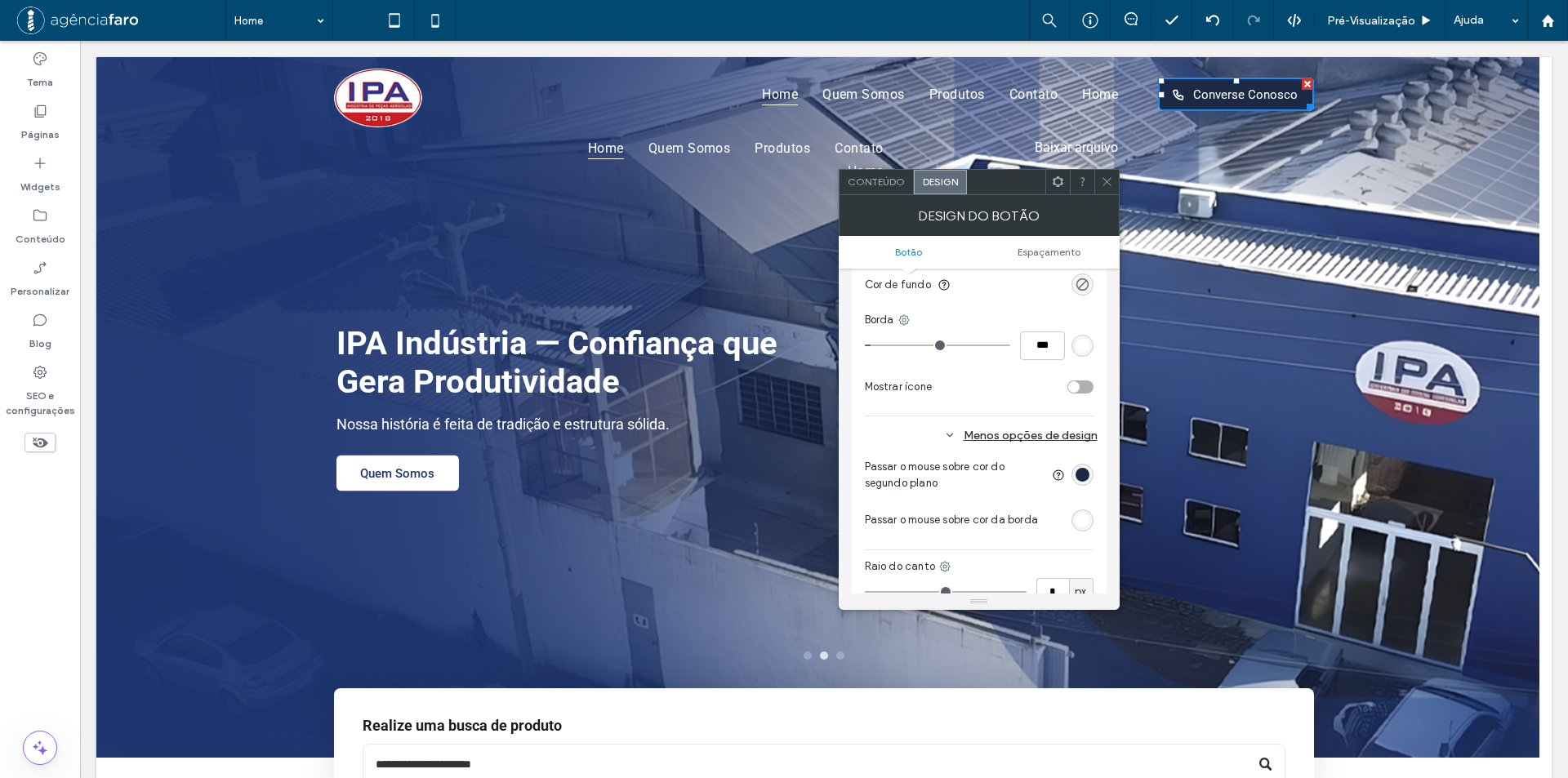 scroll, scrollTop: 490, scrollLeft: 0, axis: vertical 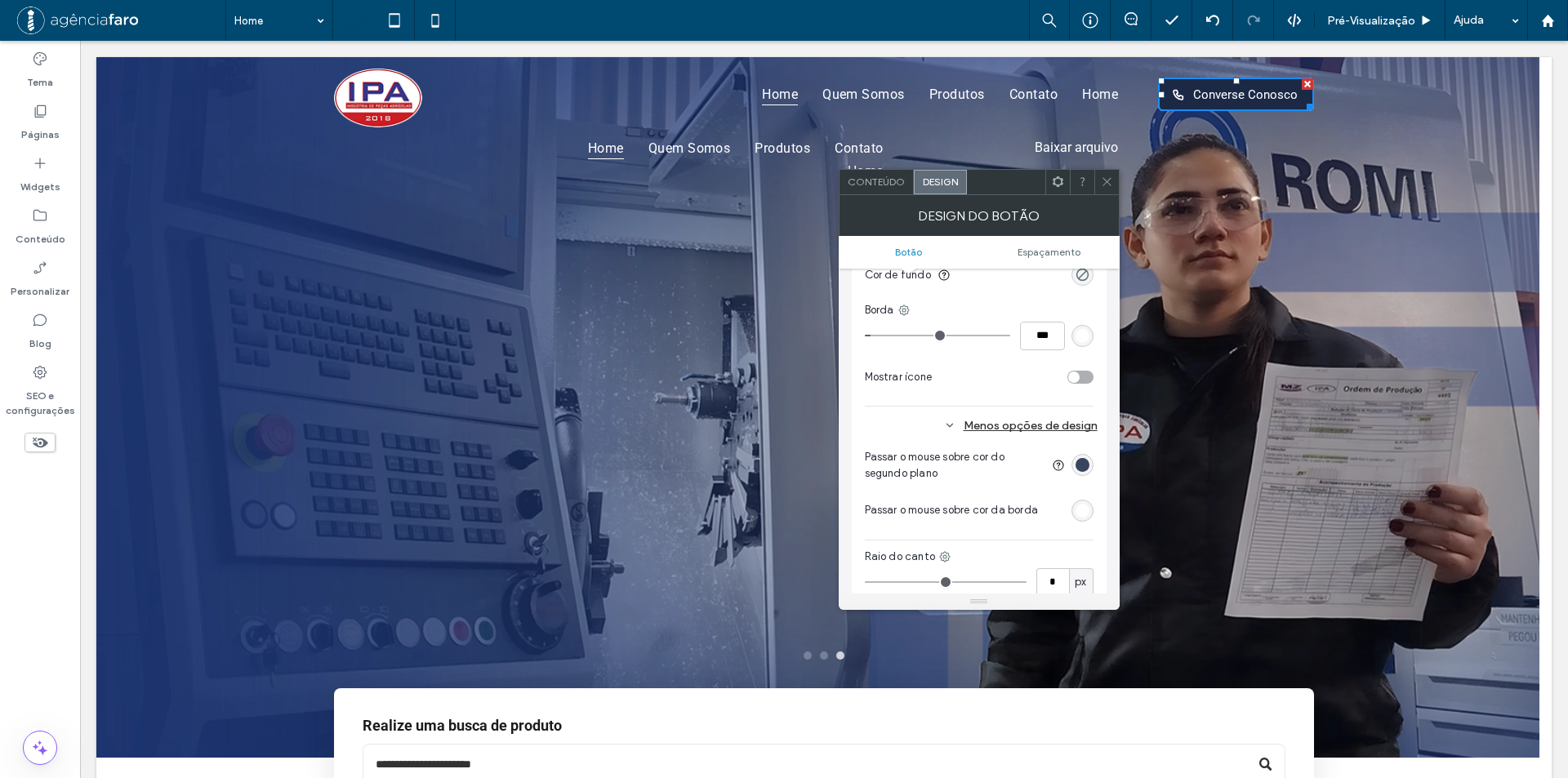 click at bounding box center [1082, 465] 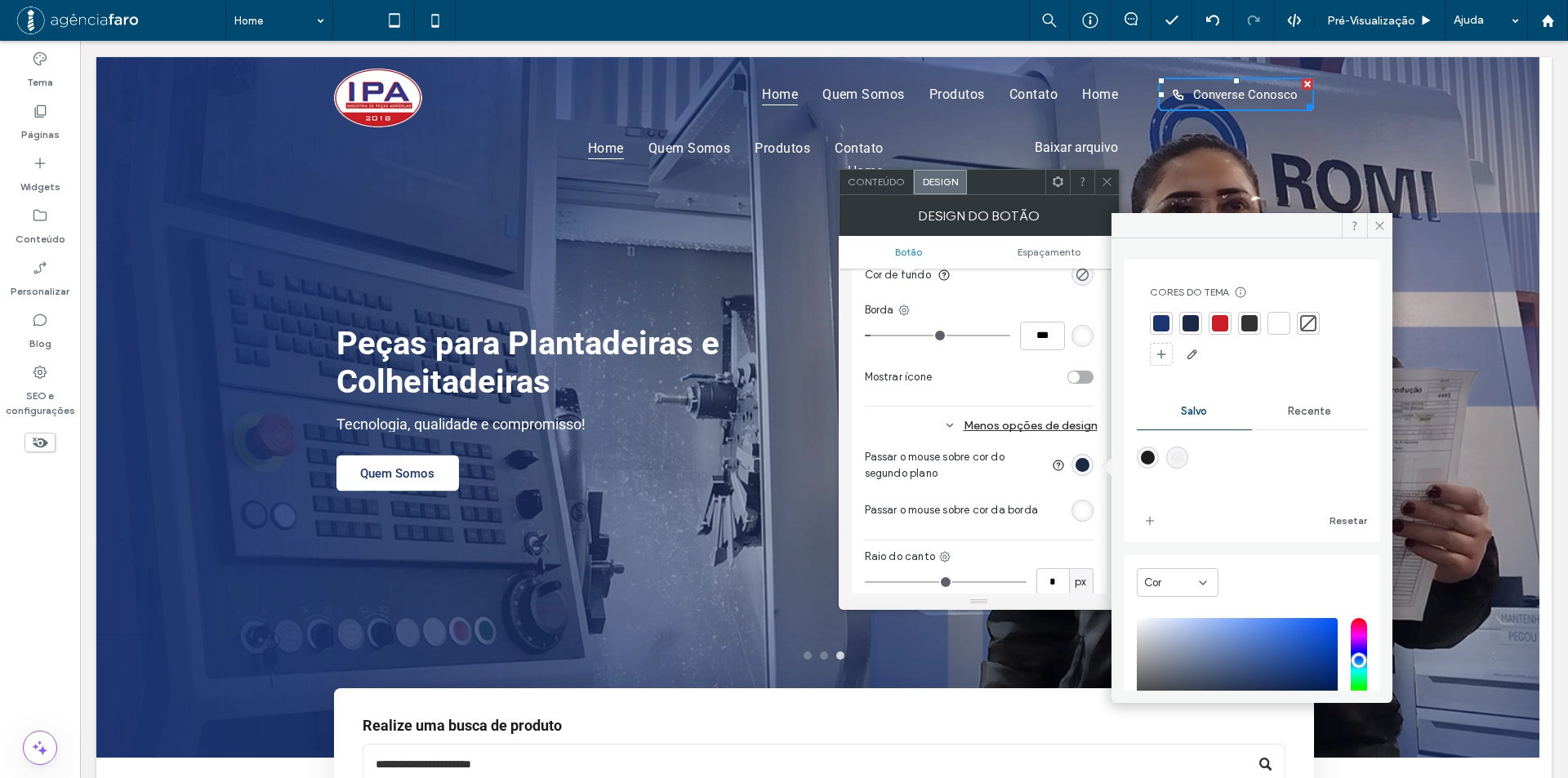 click at bounding box center [1161, 323] 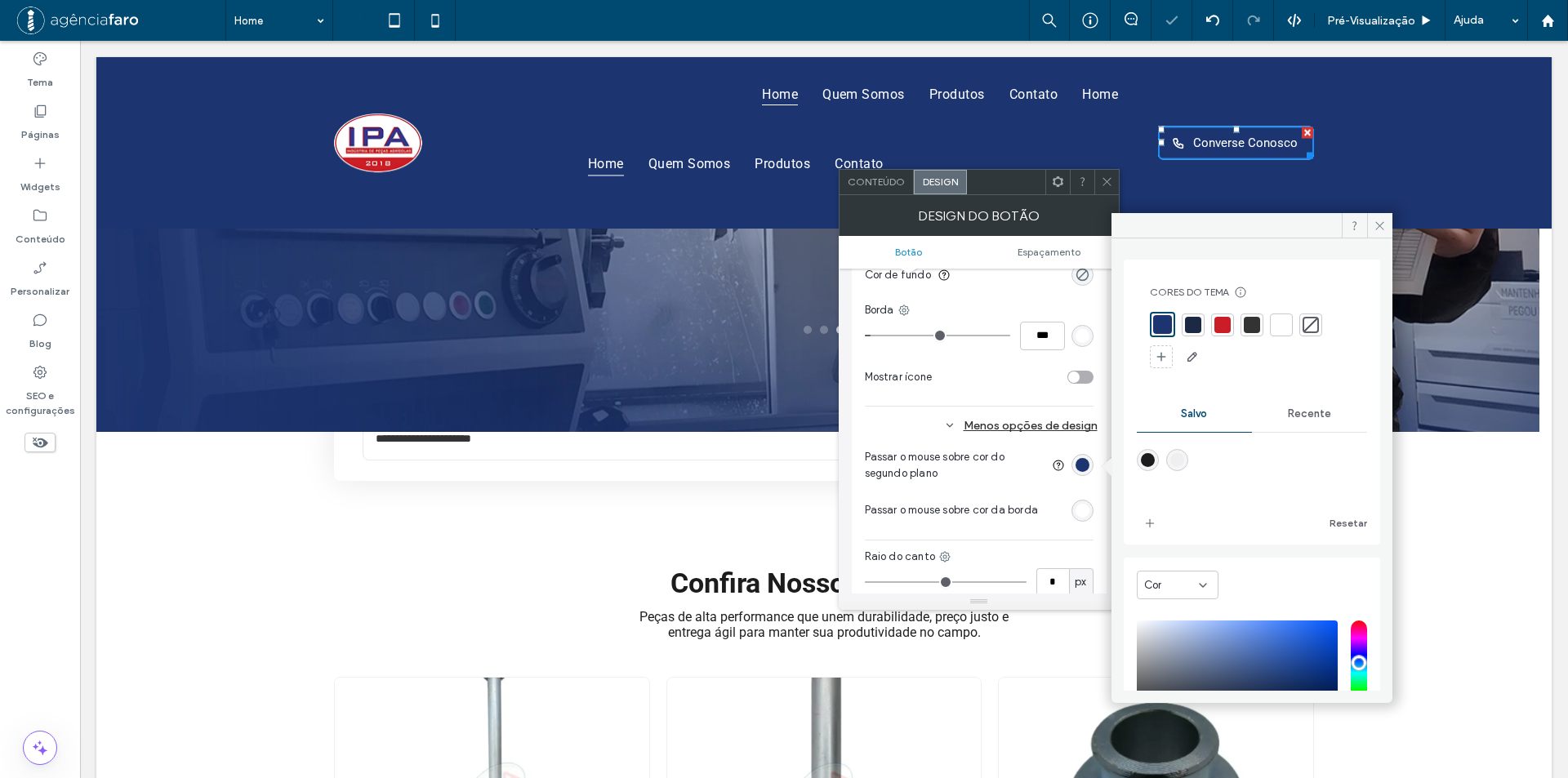 scroll, scrollTop: 327, scrollLeft: 0, axis: vertical 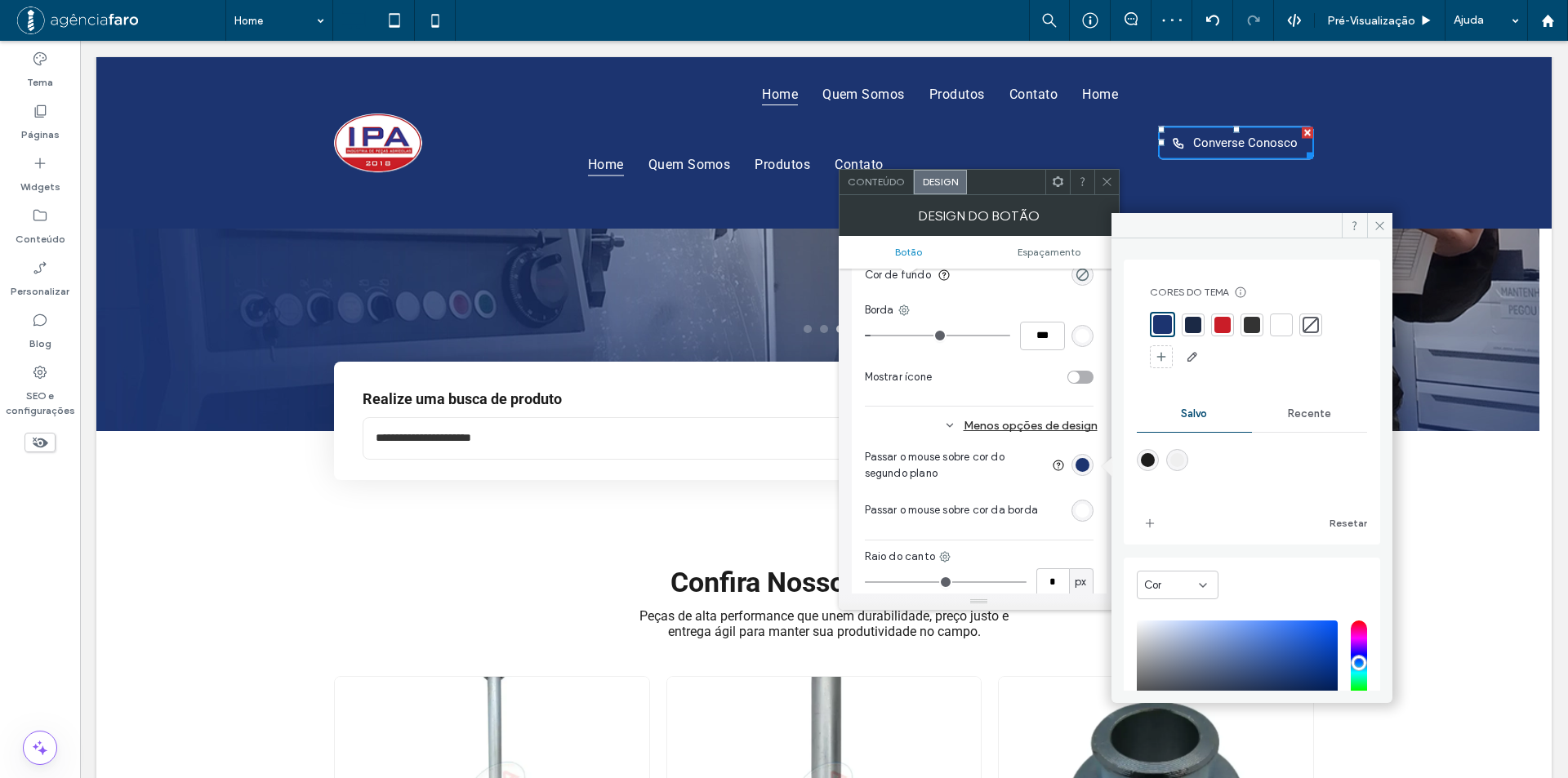 drag, startPoint x: 1107, startPoint y: 183, endPoint x: 1013, endPoint y: 55, distance: 158.80806 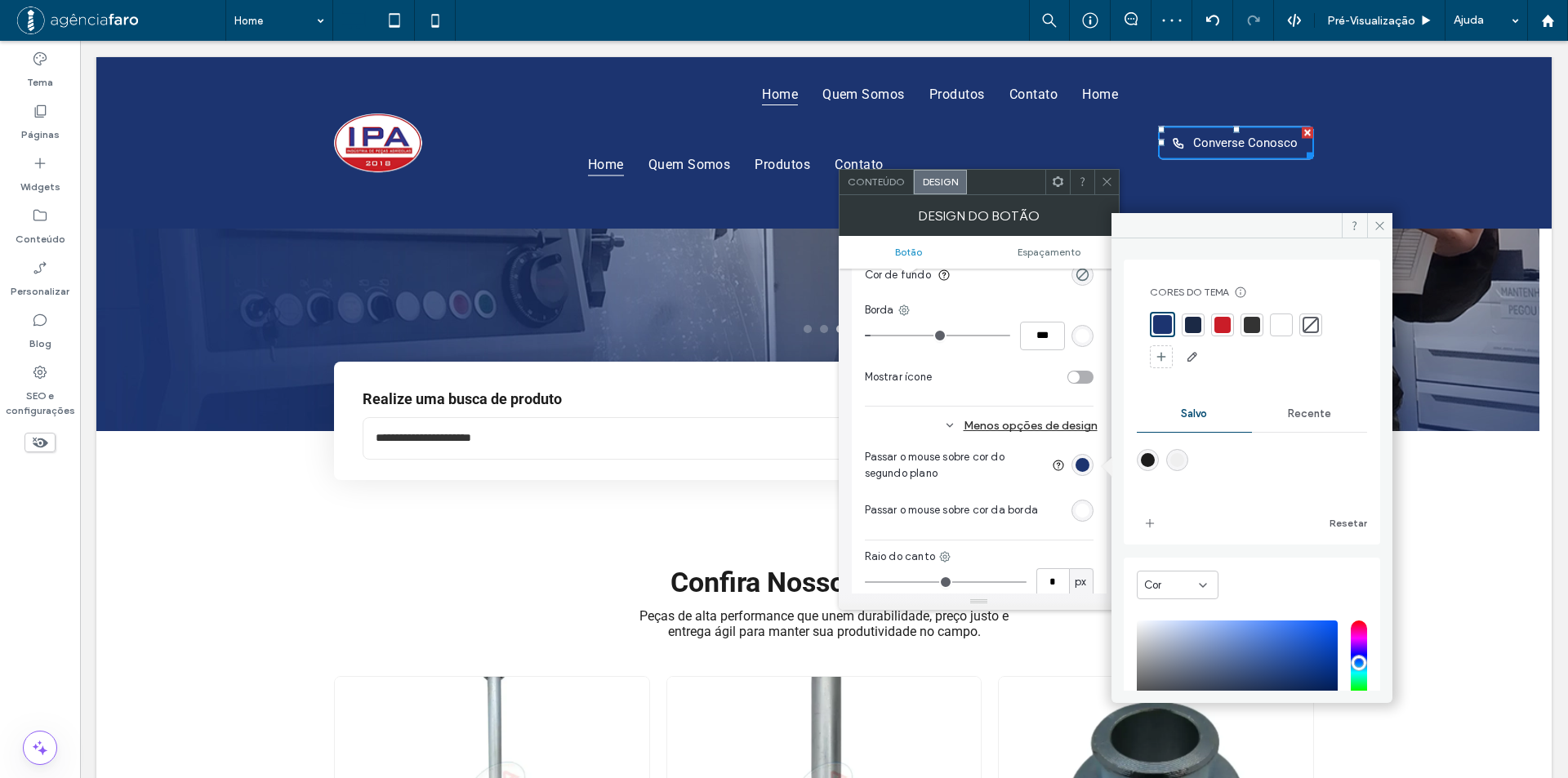 click 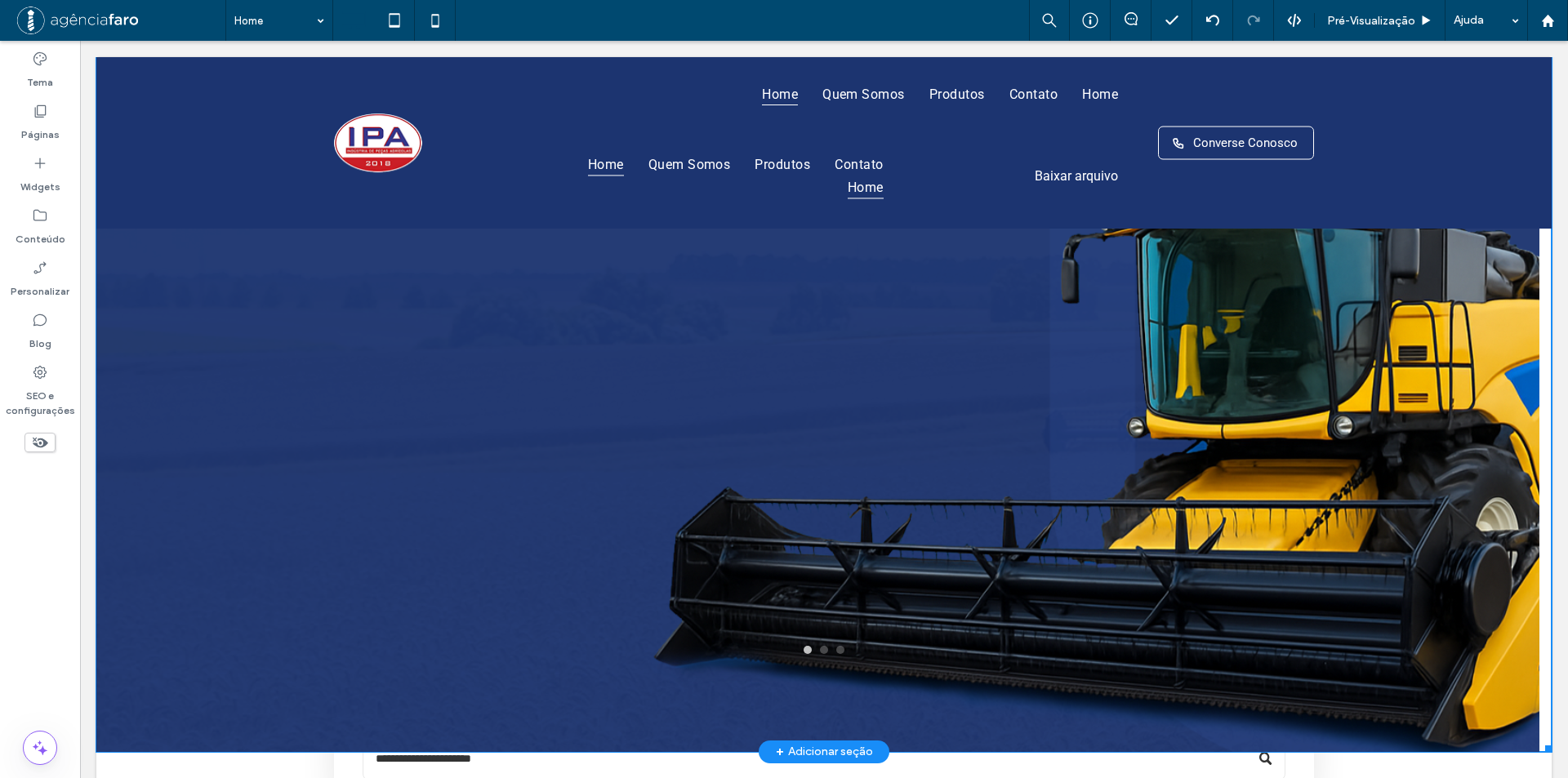 scroll, scrollTop: 0, scrollLeft: 0, axis: both 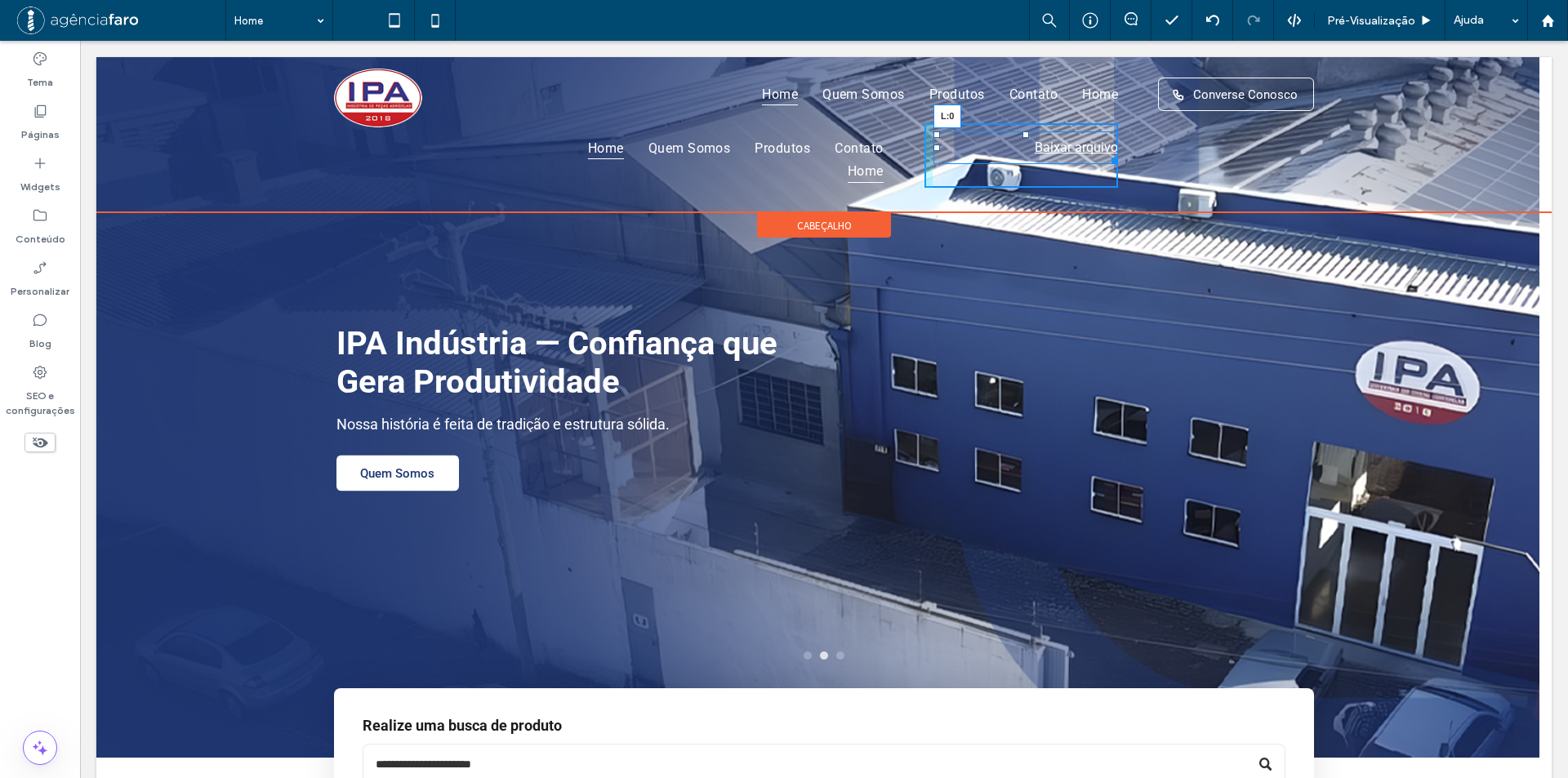 drag, startPoint x: 927, startPoint y: 147, endPoint x: 1020, endPoint y: 349, distance: 222.3803 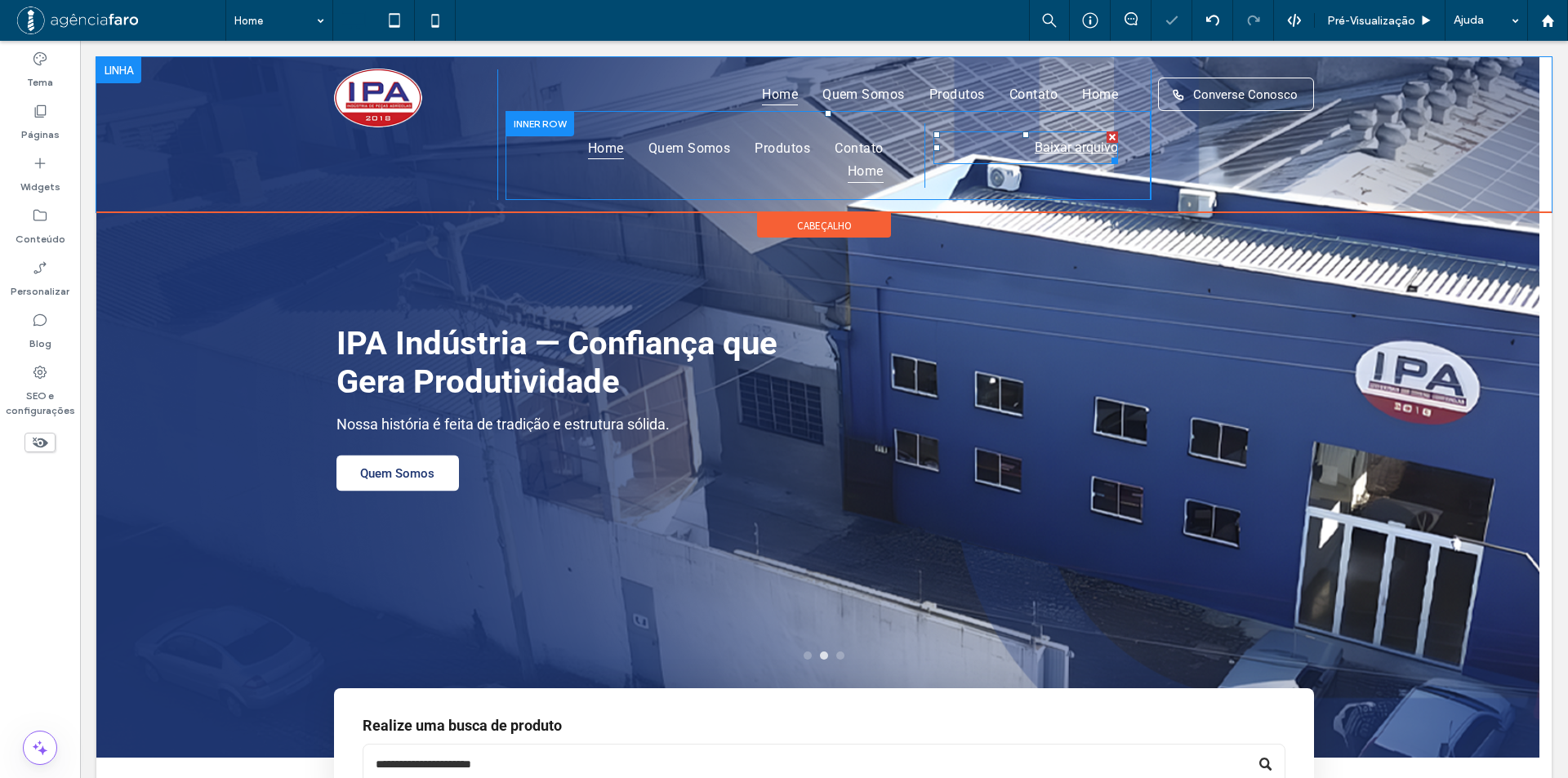 click on "Baixar arquivo" at bounding box center (1026, 148) 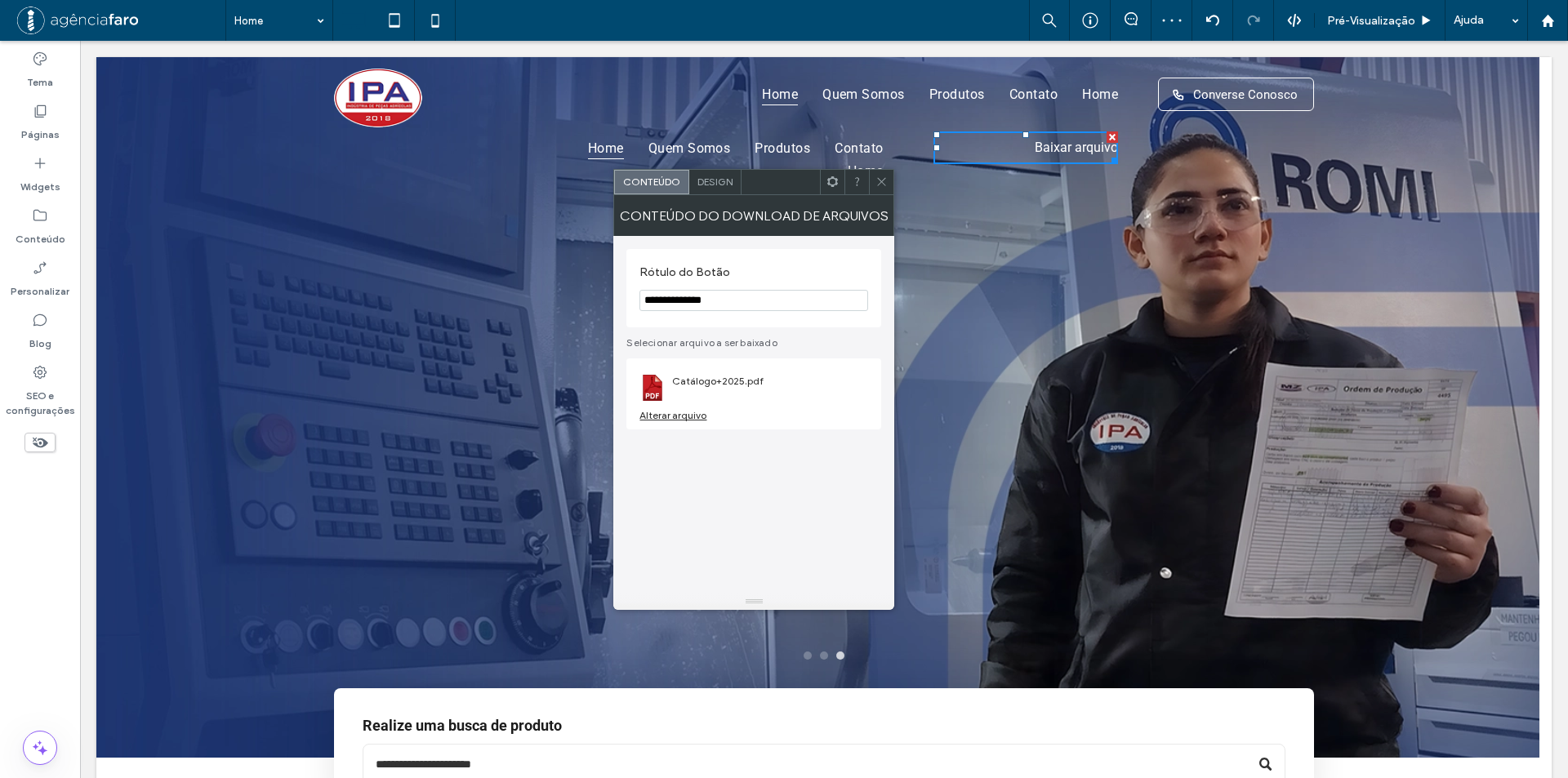 click on "Design" at bounding box center (715, 181) 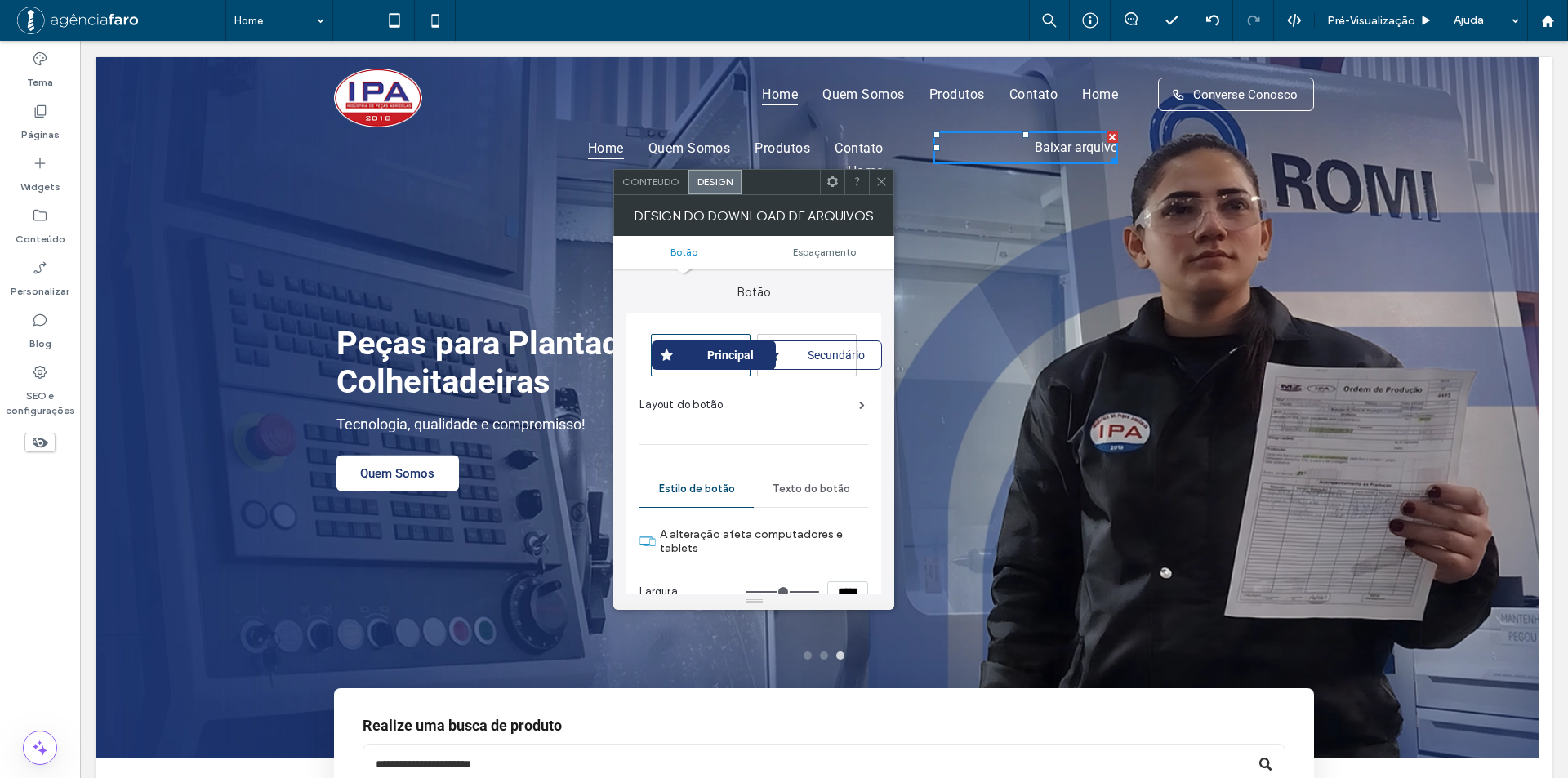 click on "Texto do botão" at bounding box center (811, 489) 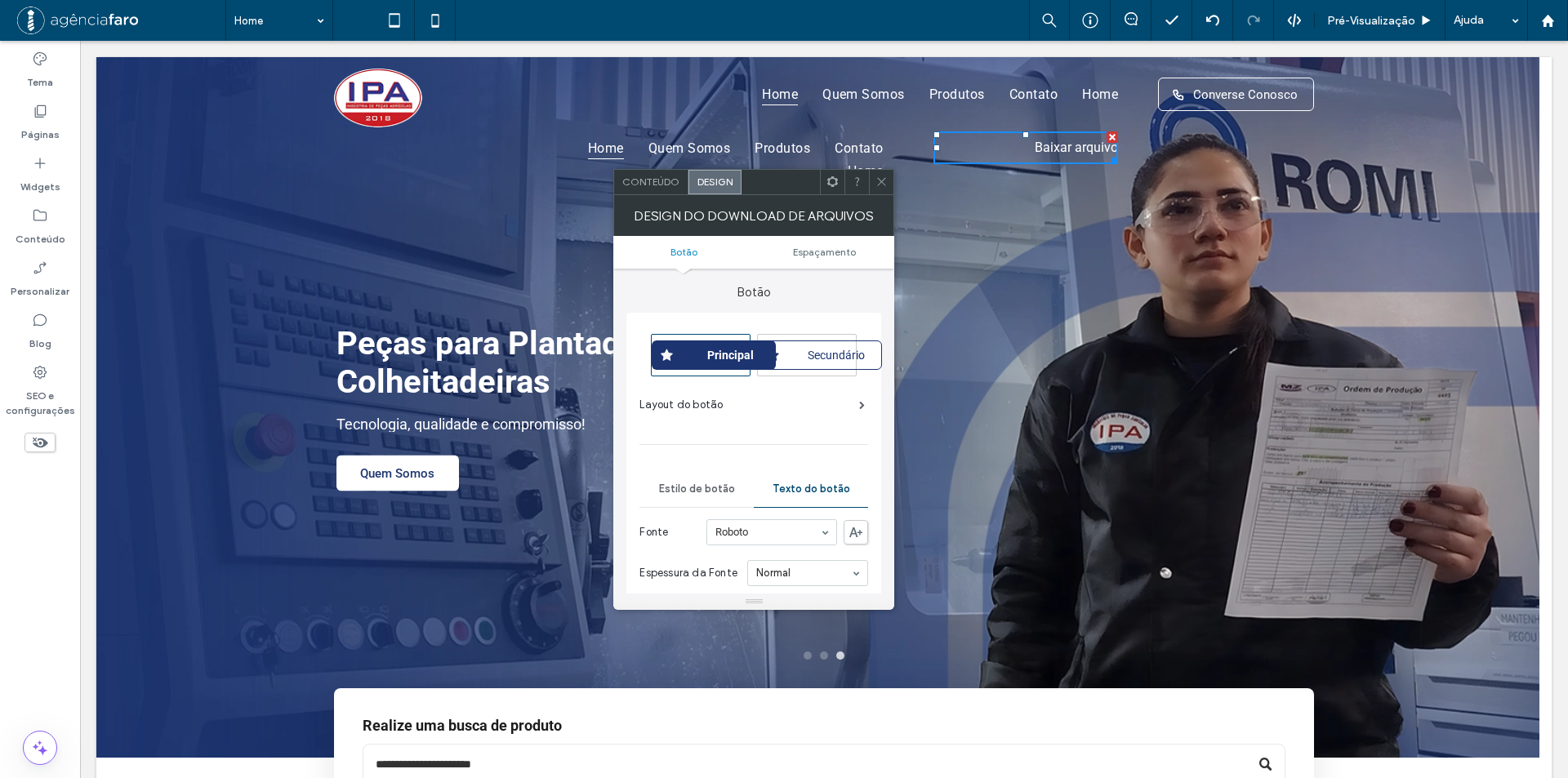 click on "Estilo de botão" at bounding box center (697, 489) 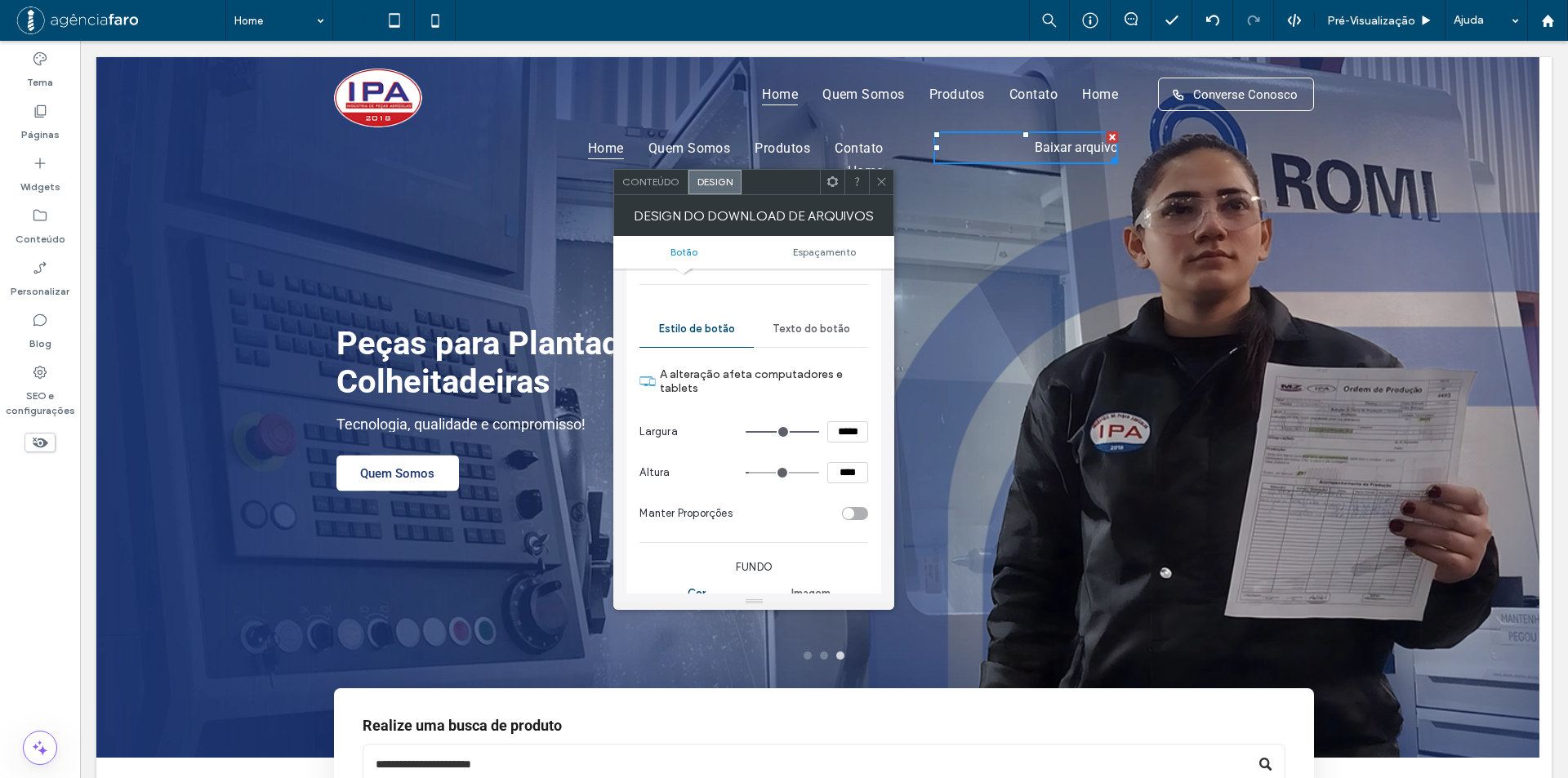 scroll, scrollTop: 245, scrollLeft: 0, axis: vertical 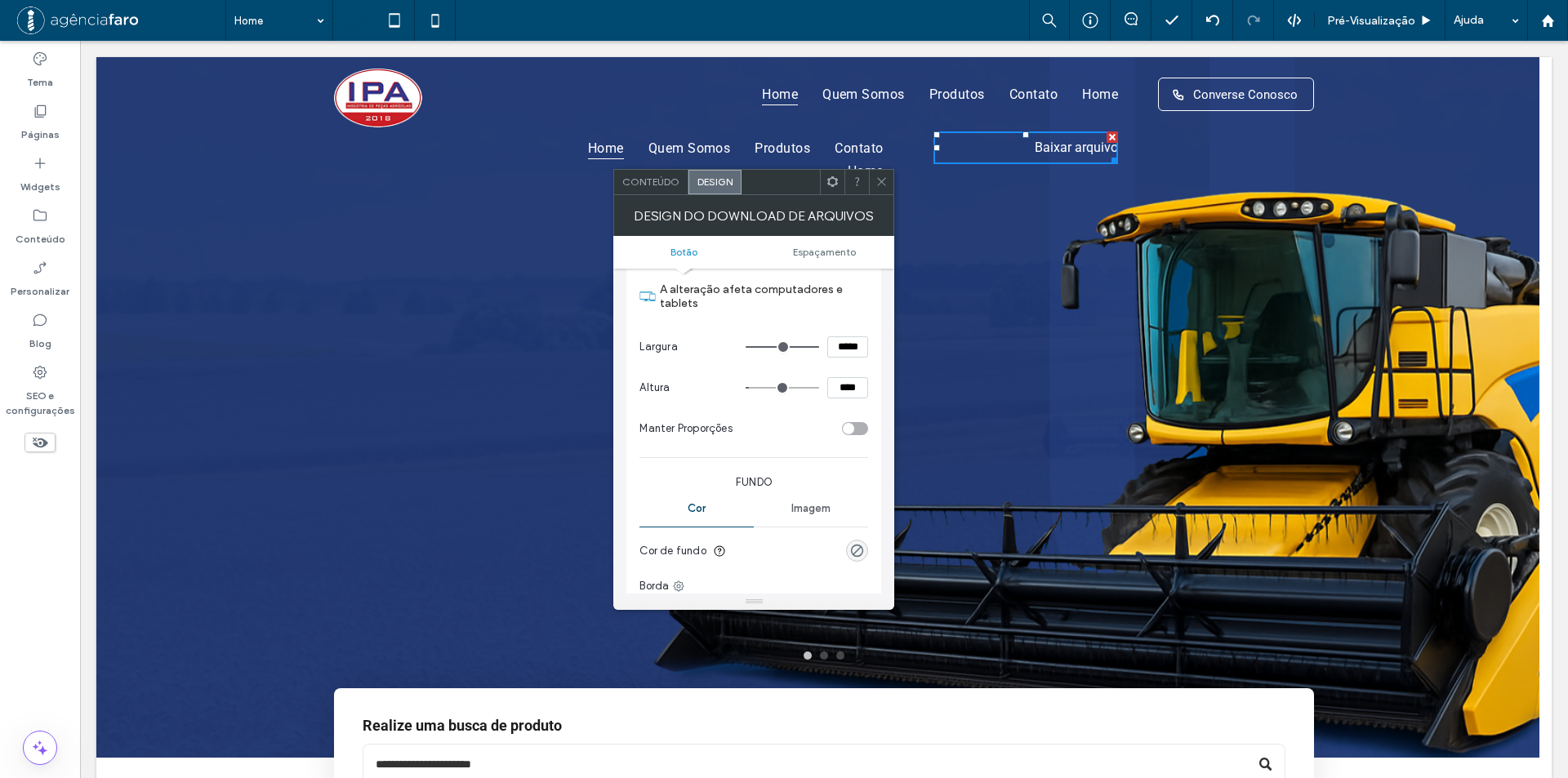 drag, startPoint x: 848, startPoint y: 349, endPoint x: 800, endPoint y: 353, distance: 48.166378 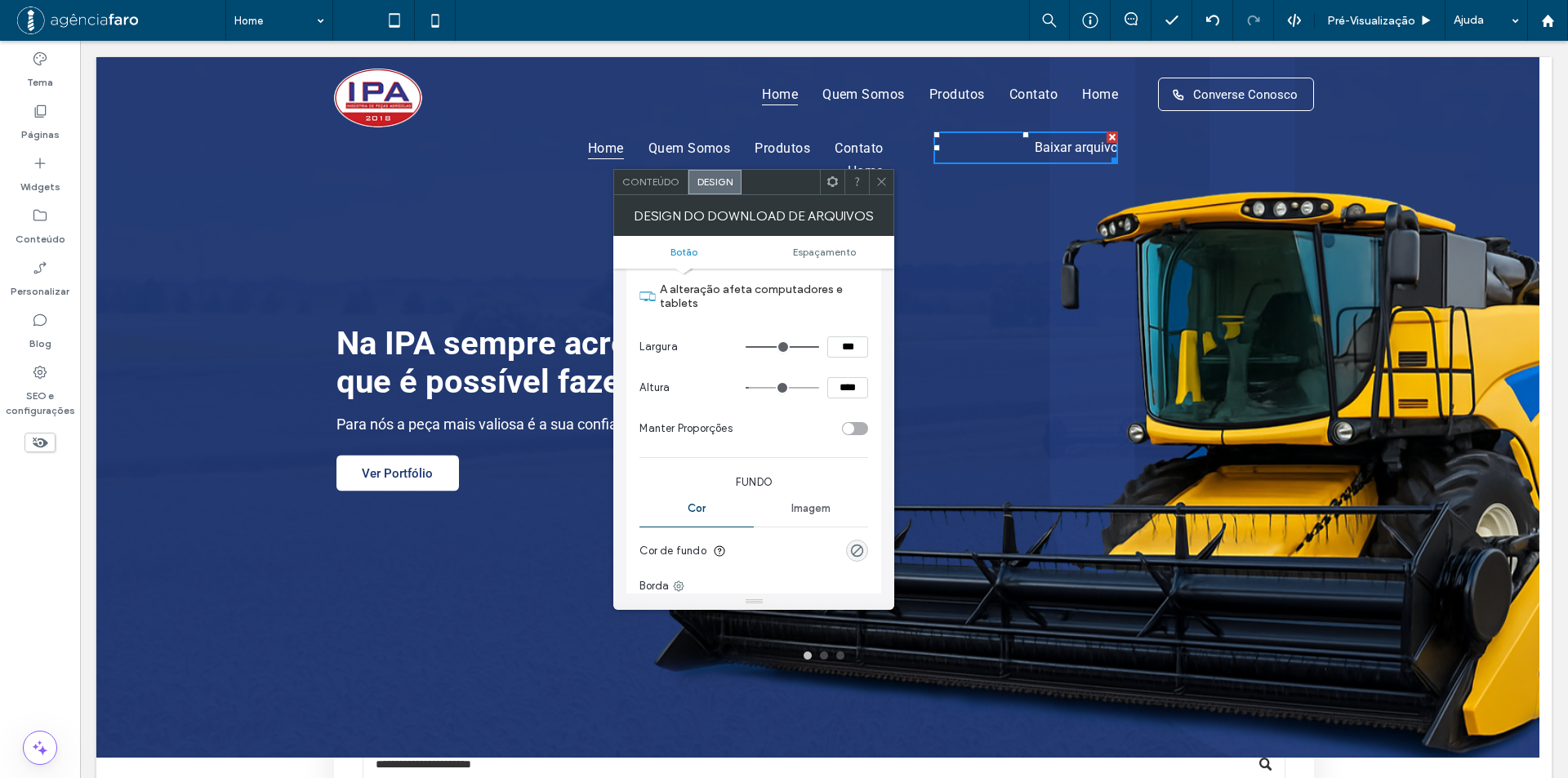 type on "***" 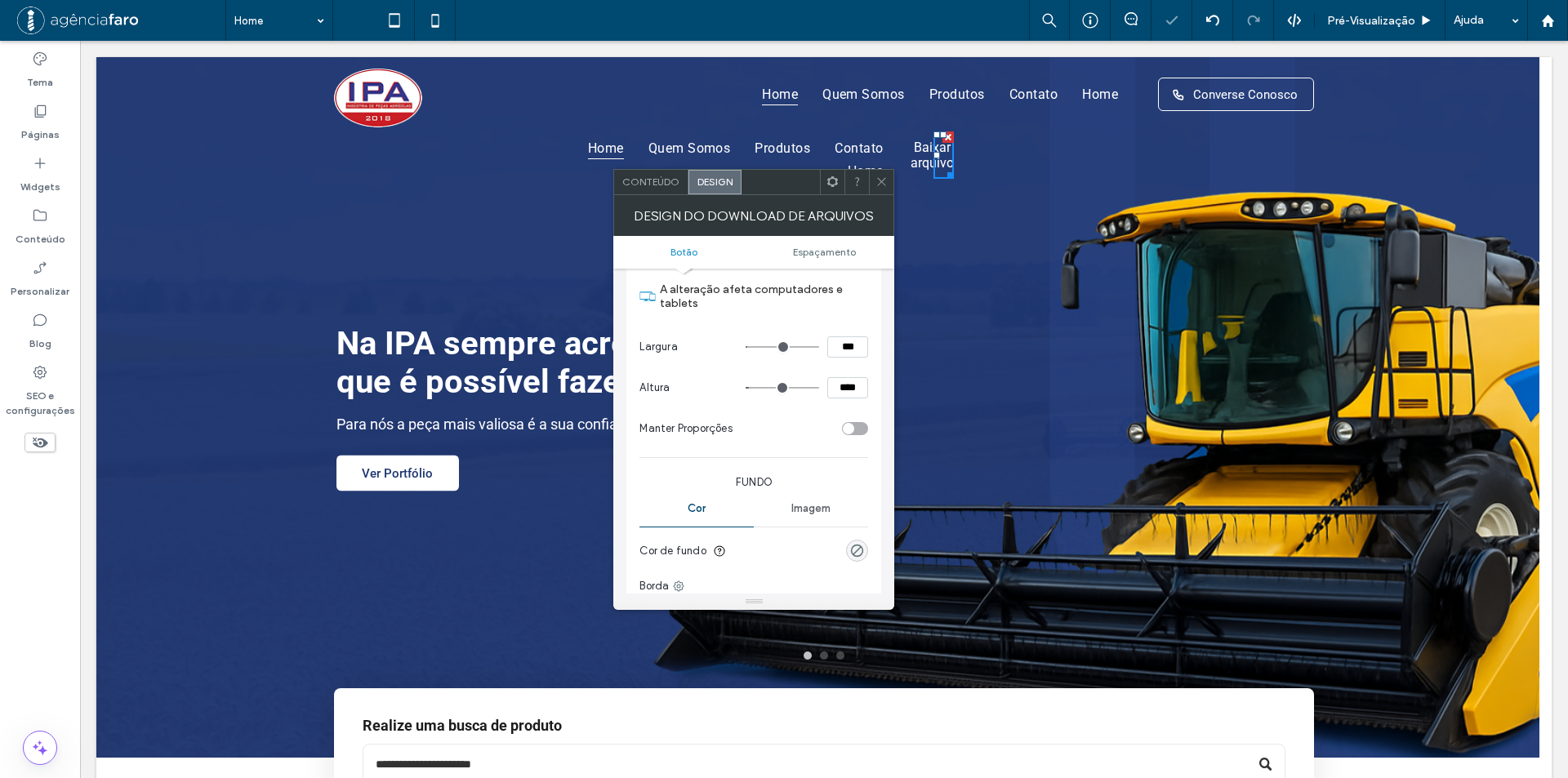 type on "*" 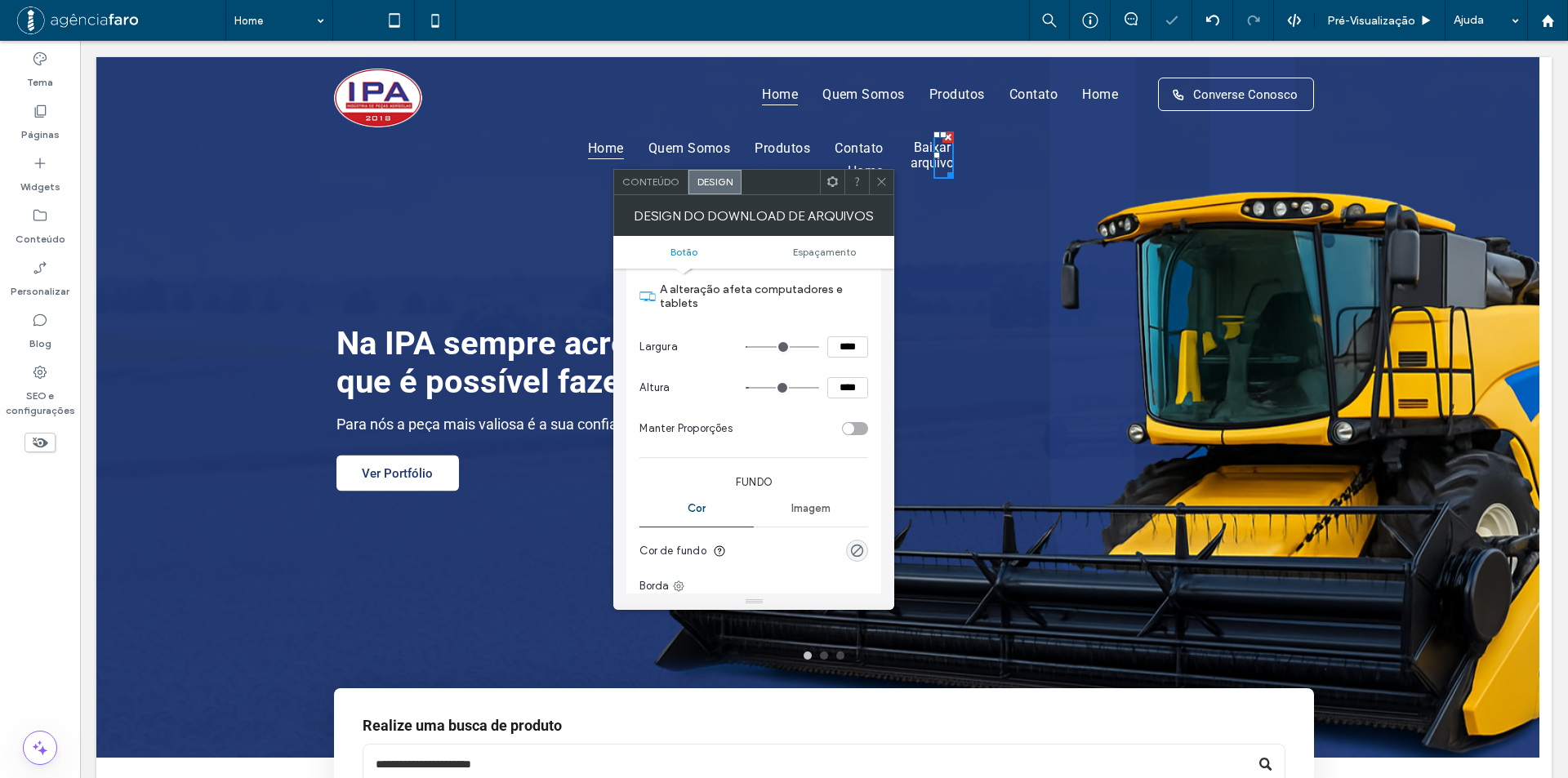 type on "**" 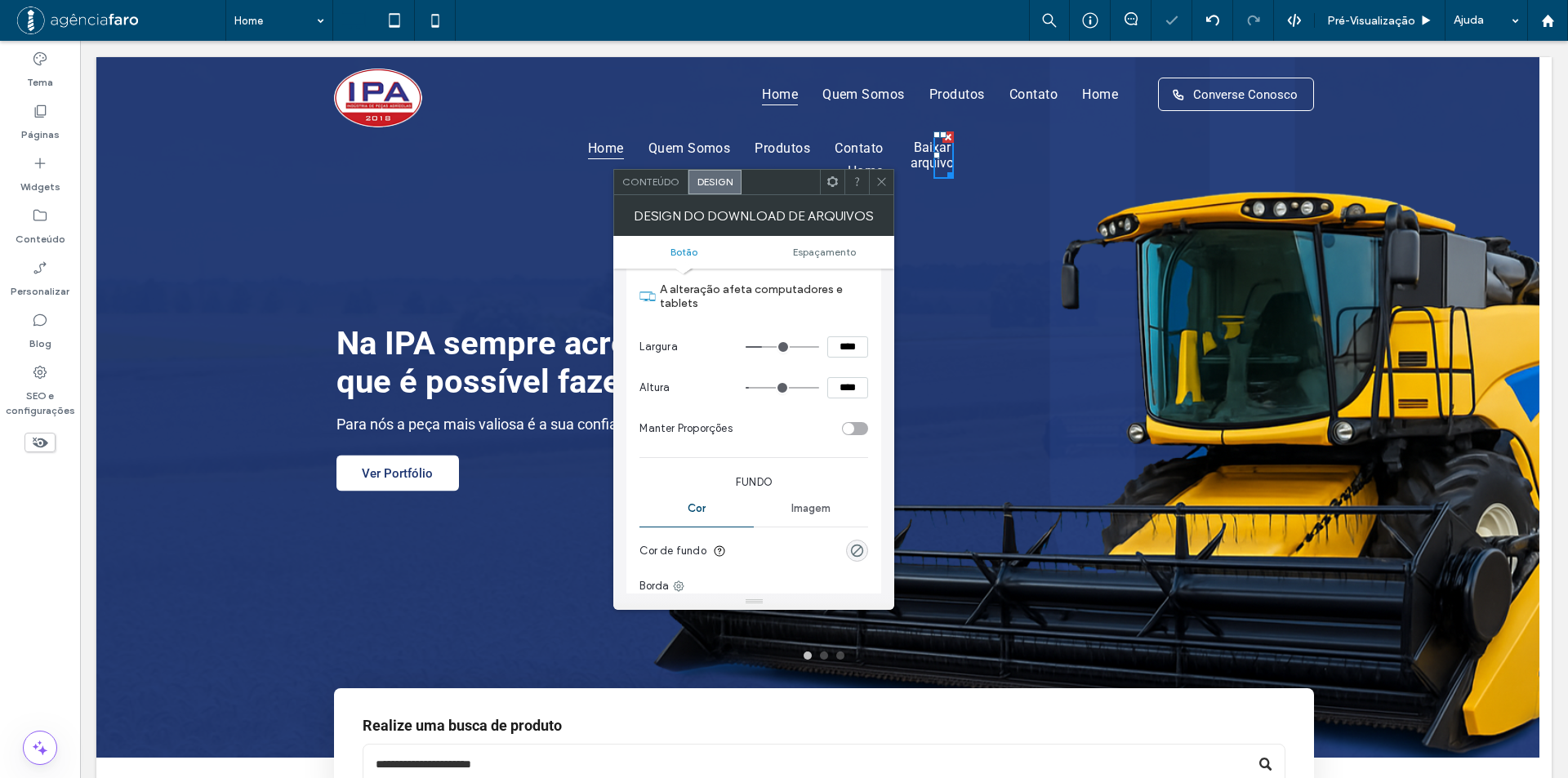 type on "**" 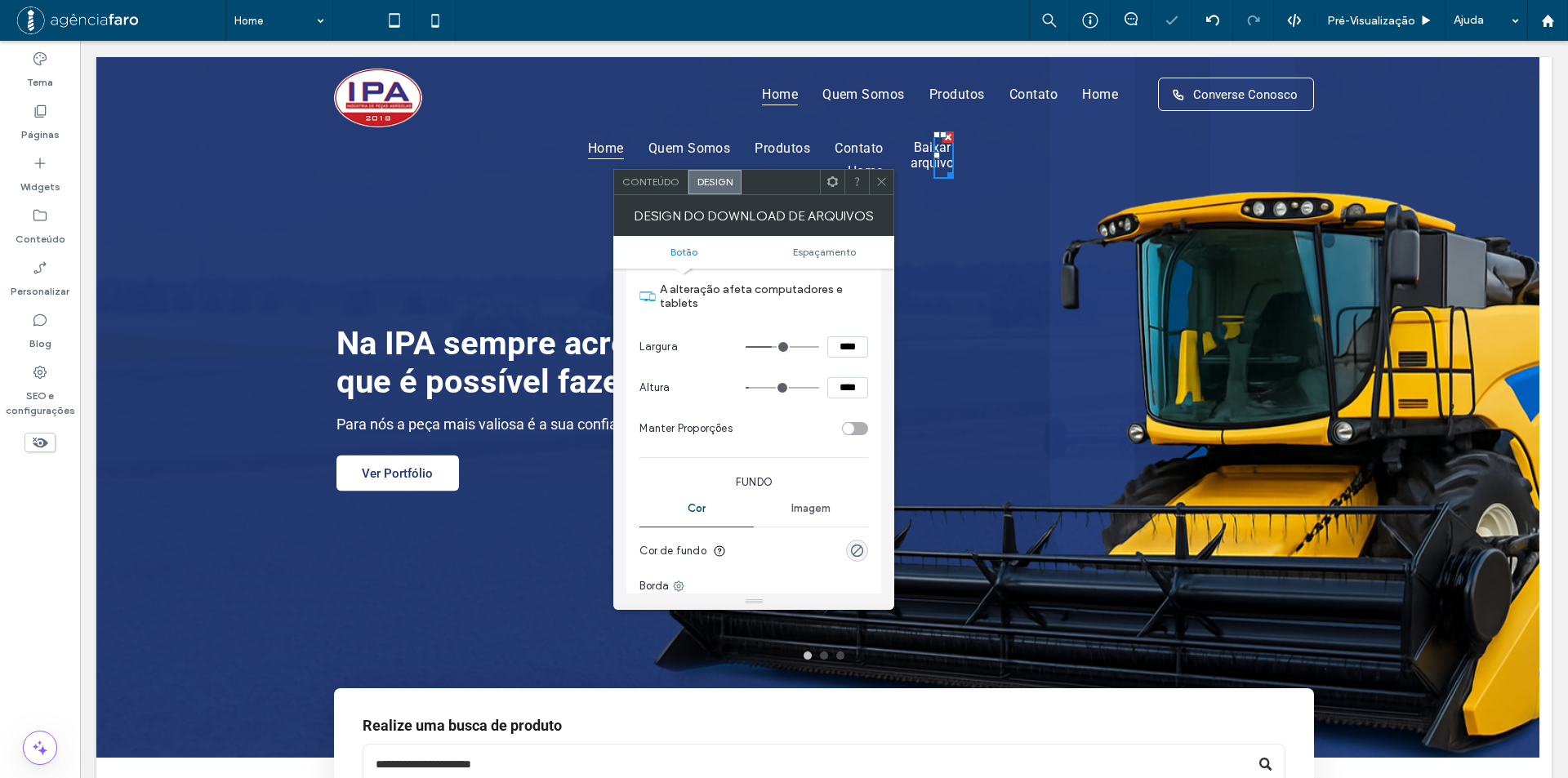 type on "**" 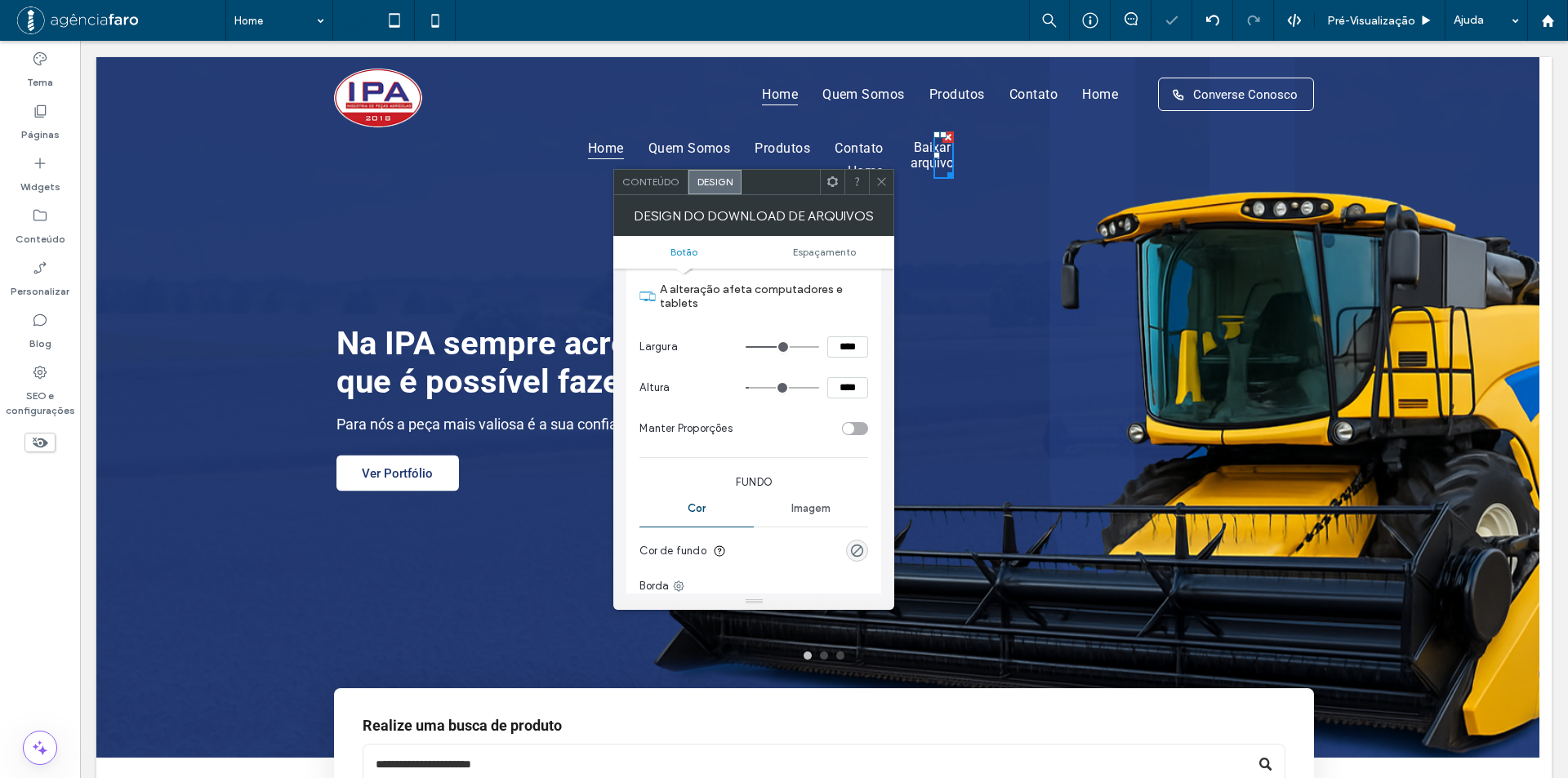 type on "***" 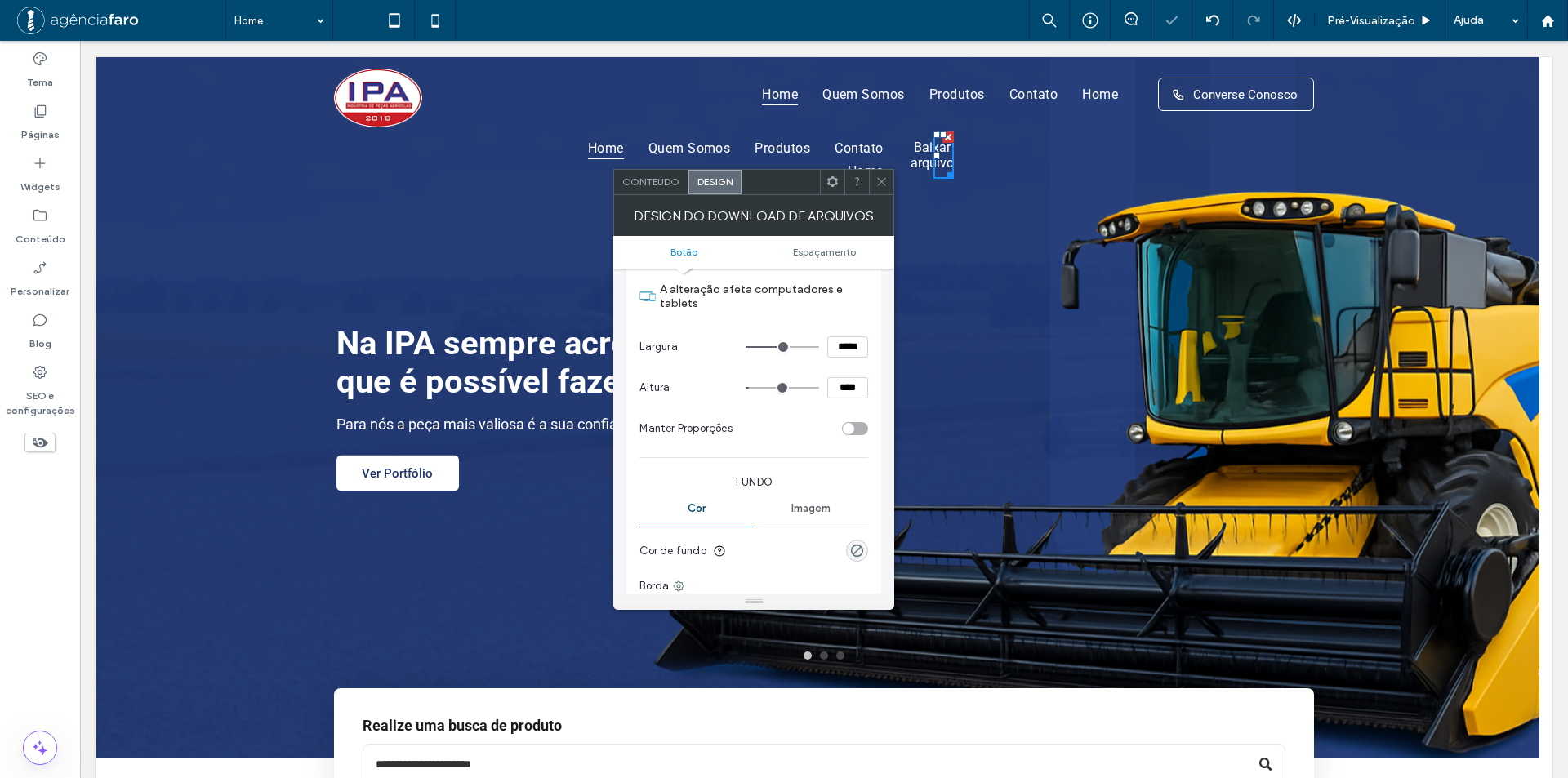 type on "***" 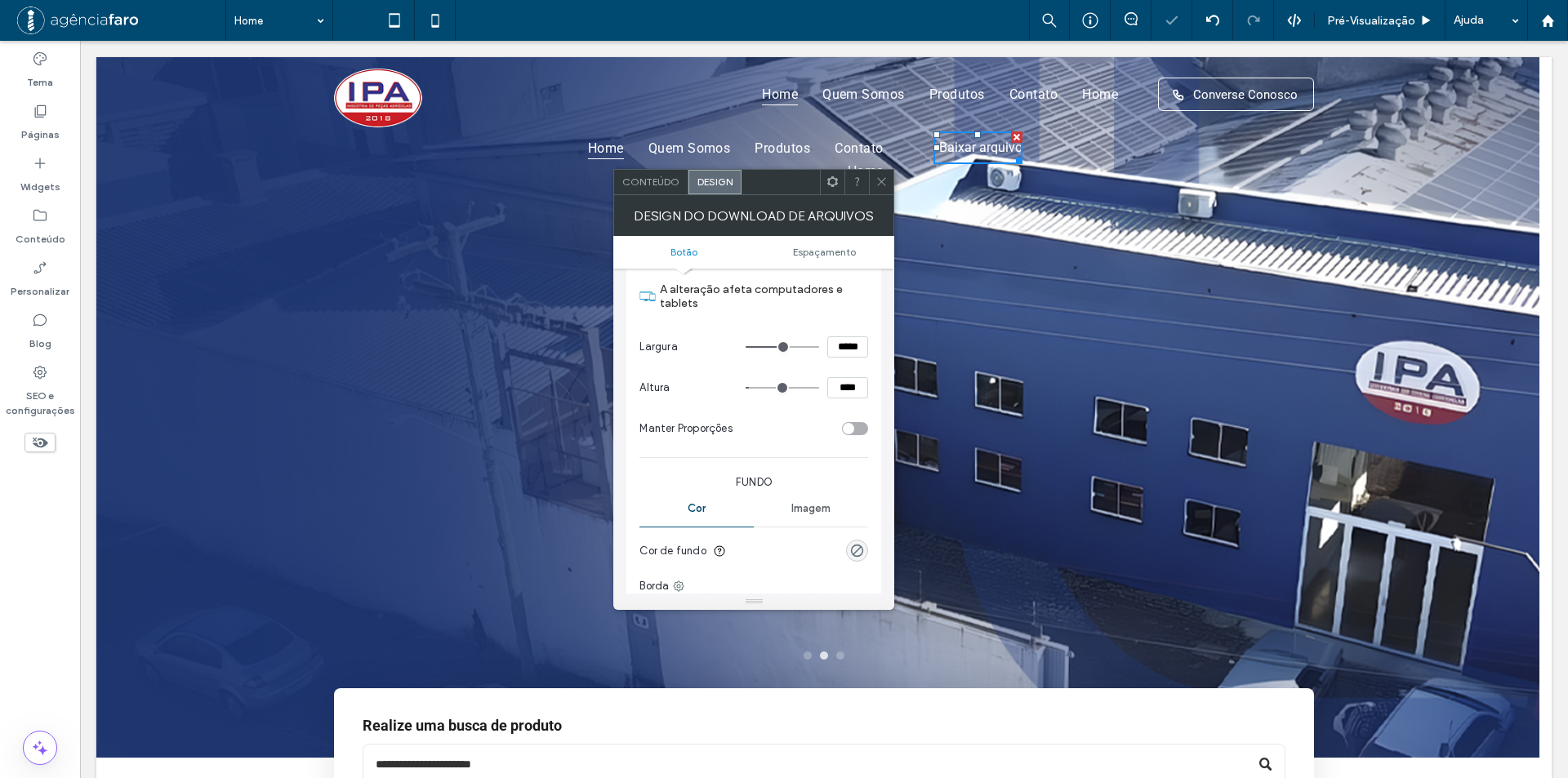 drag, startPoint x: 850, startPoint y: 346, endPoint x: 834, endPoint y: 362, distance: 22.62742 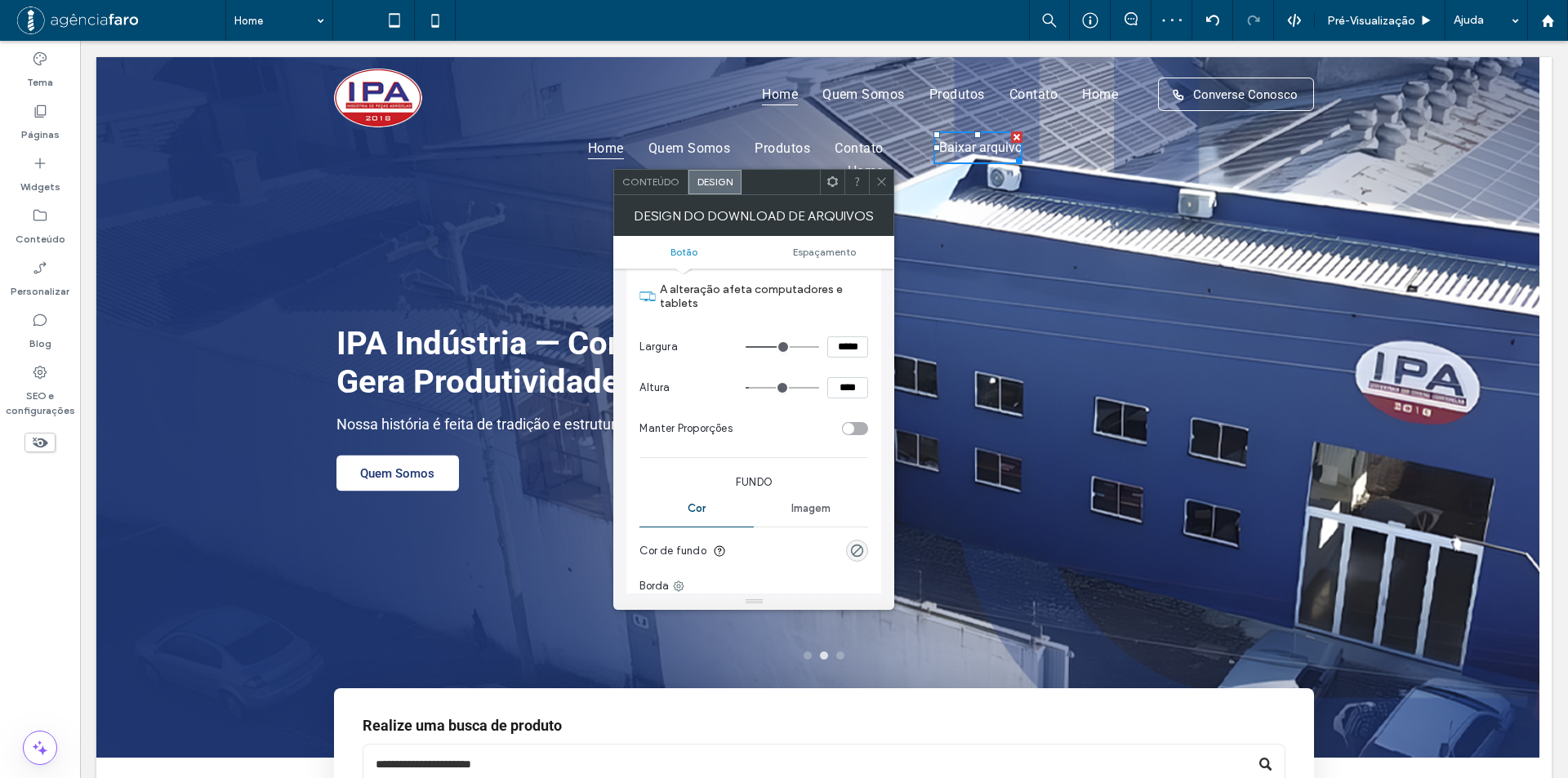 type on "*****" 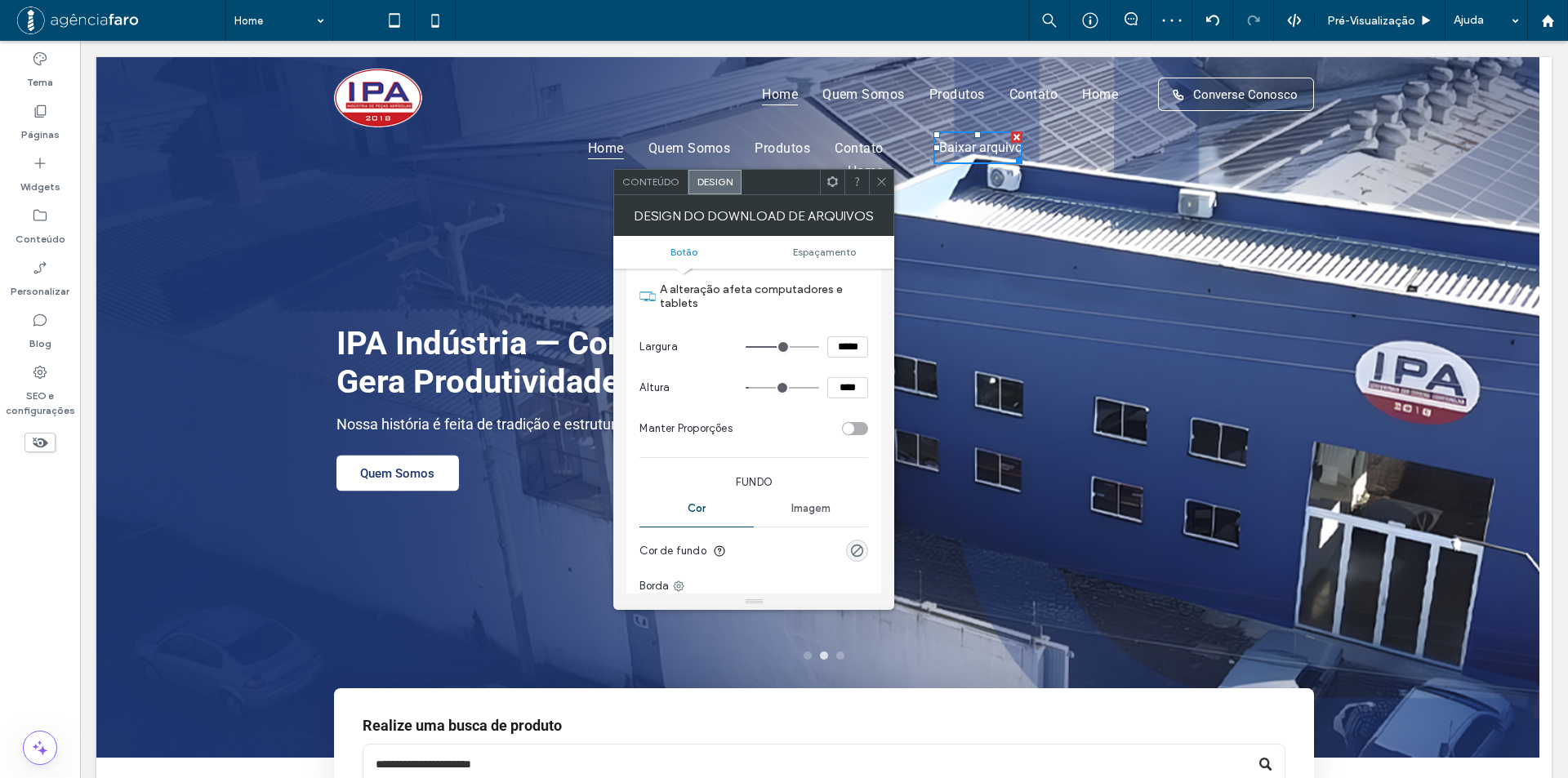 type on "***" 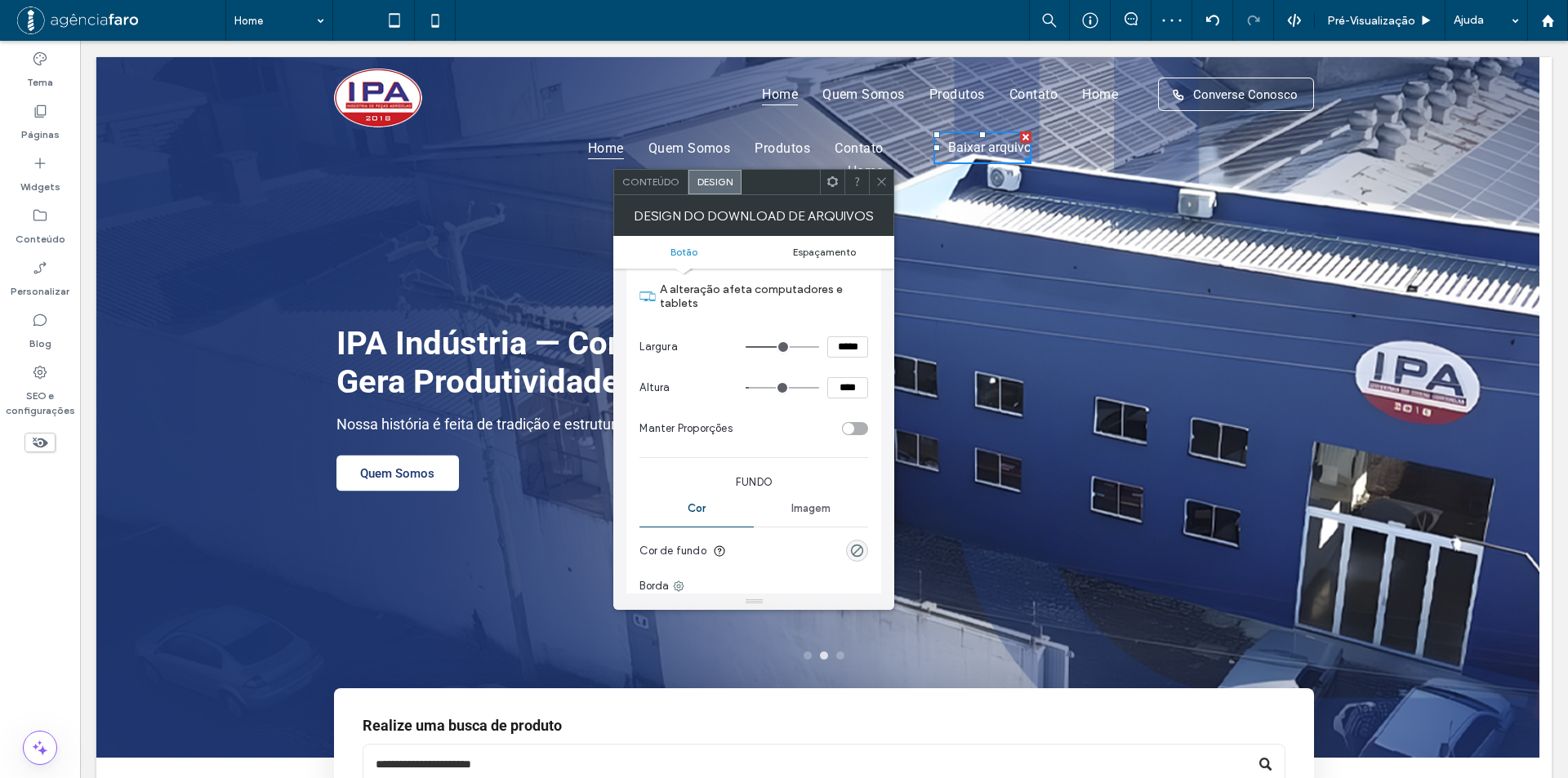 click on "Espaçamento" at bounding box center (824, 251) 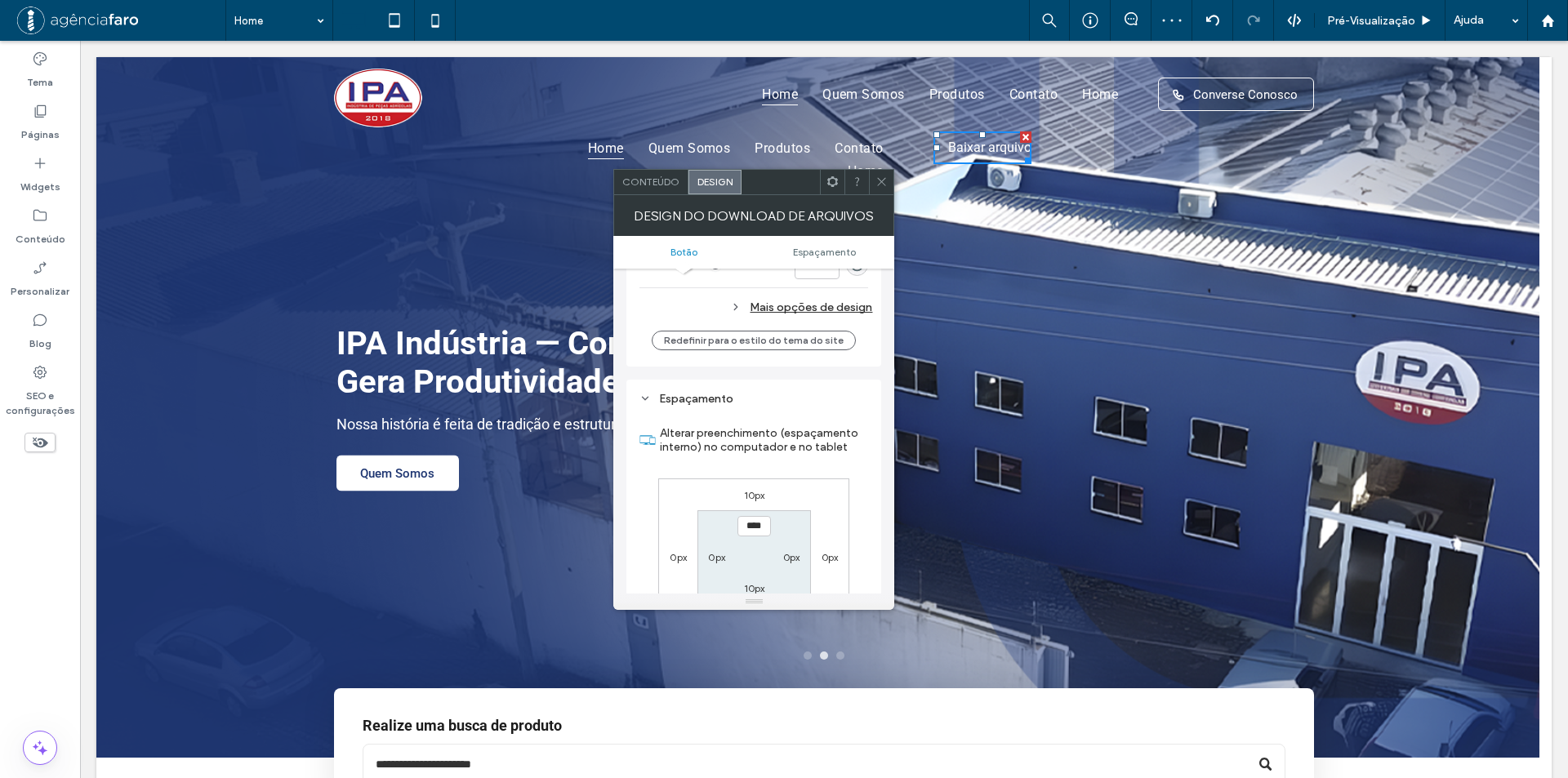 scroll, scrollTop: 690, scrollLeft: 0, axis: vertical 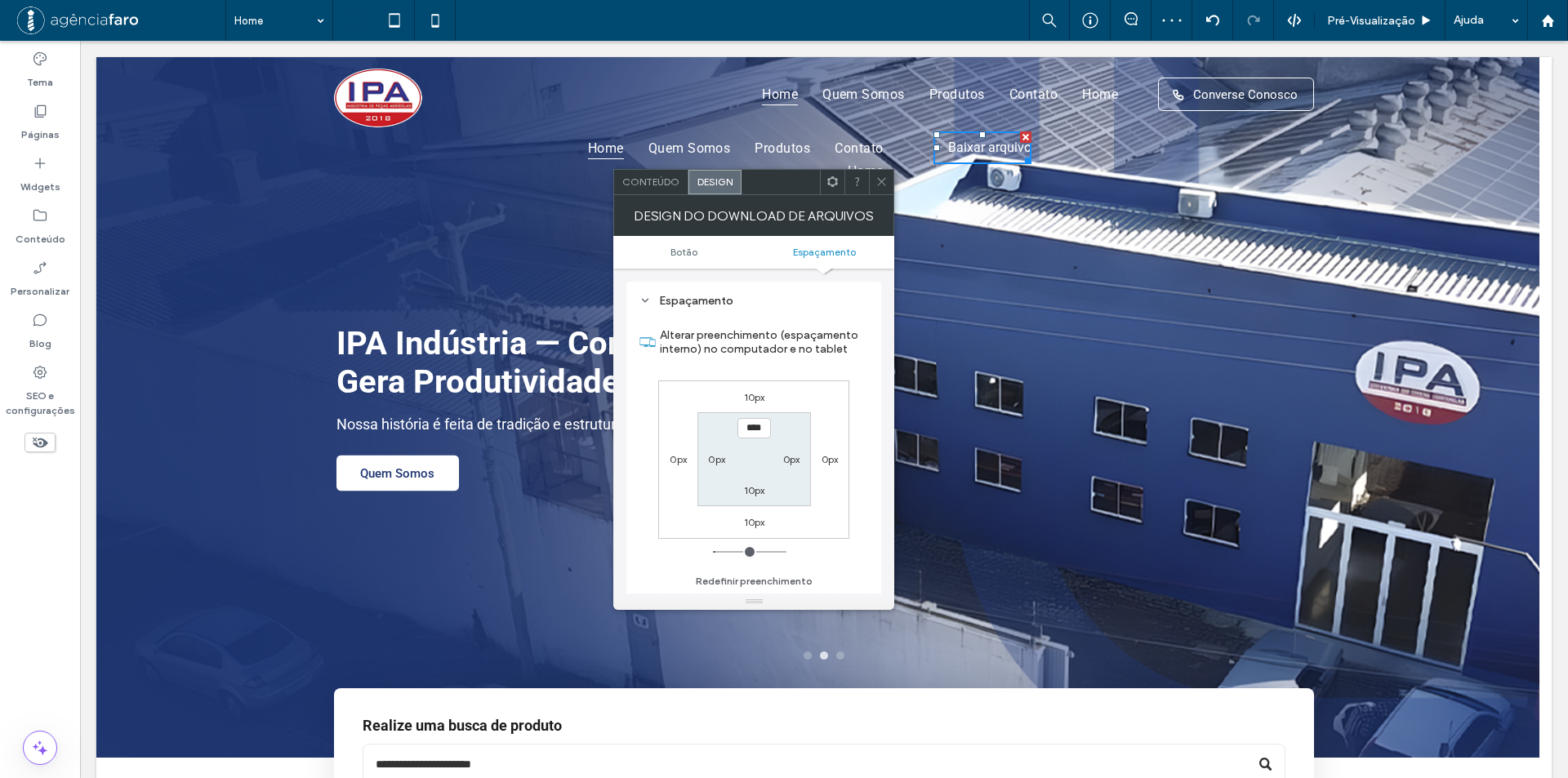 click 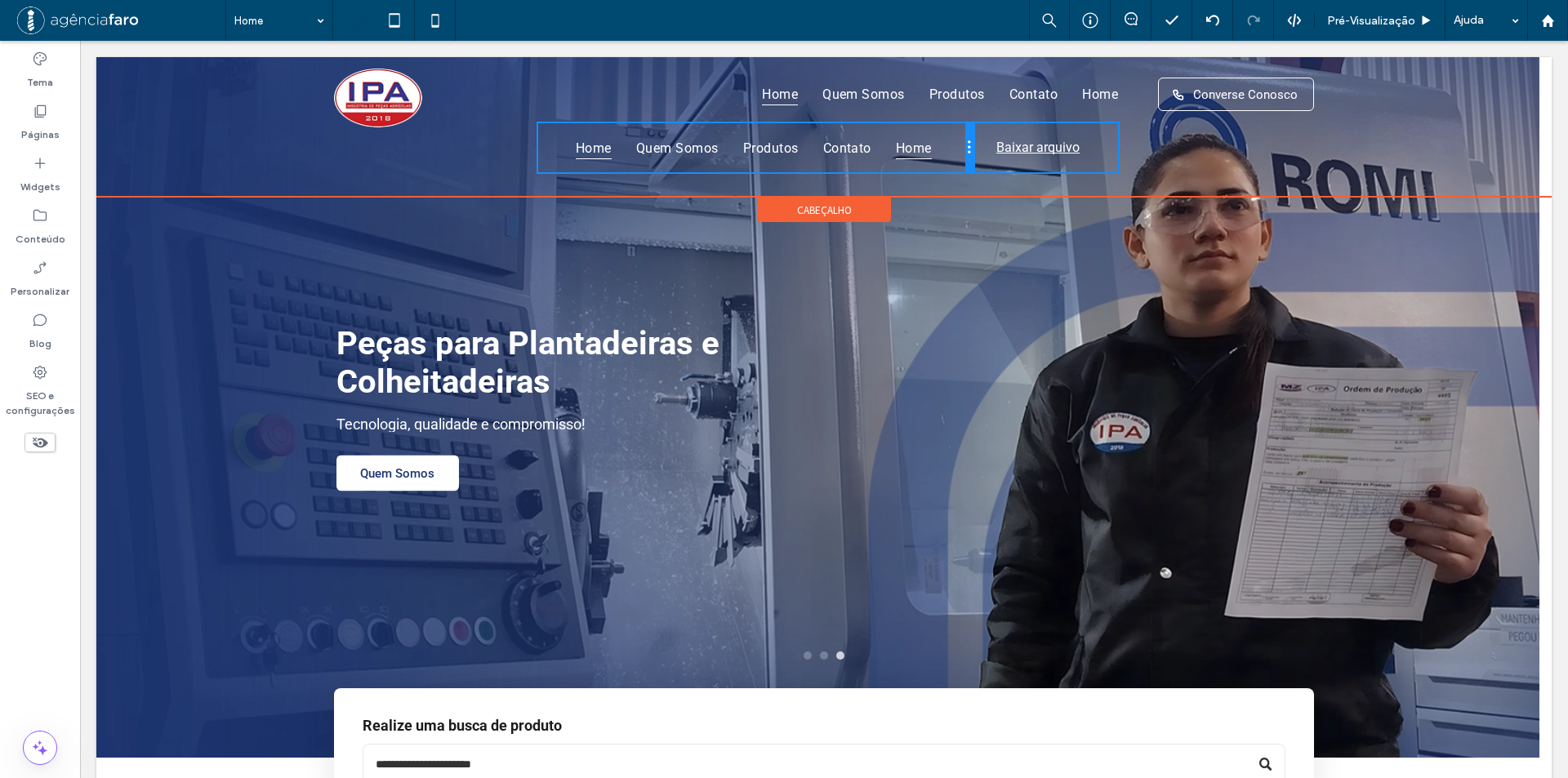 drag, startPoint x: 919, startPoint y: 151, endPoint x: 1203, endPoint y: 227, distance: 293.9932 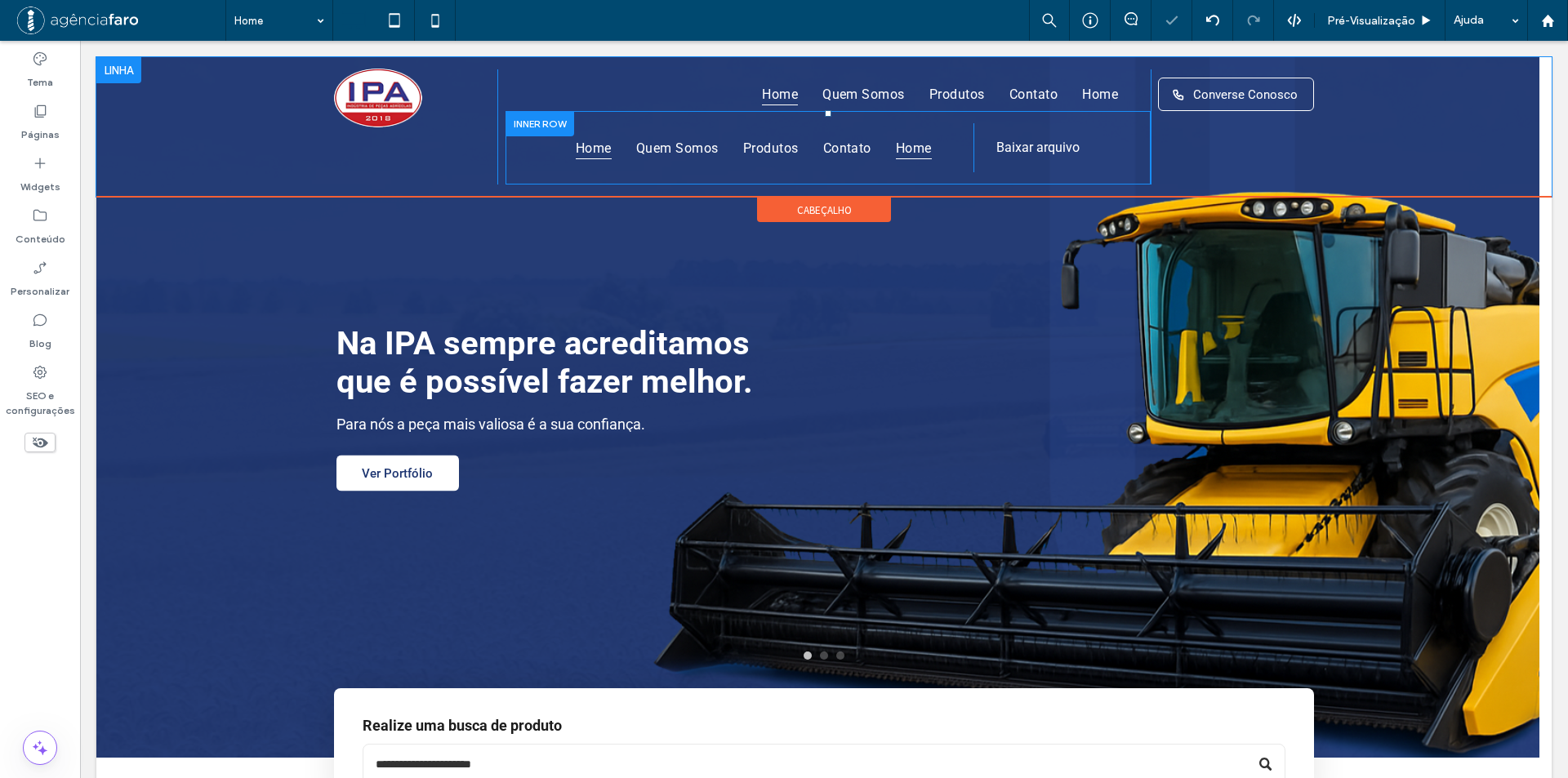 click on "Click To Paste     Click To Paste             Home
Quem Somos
Produtos
Contato
Home
Click To Paste     Click To Paste
Baixar arquivo" at bounding box center (828, 148) 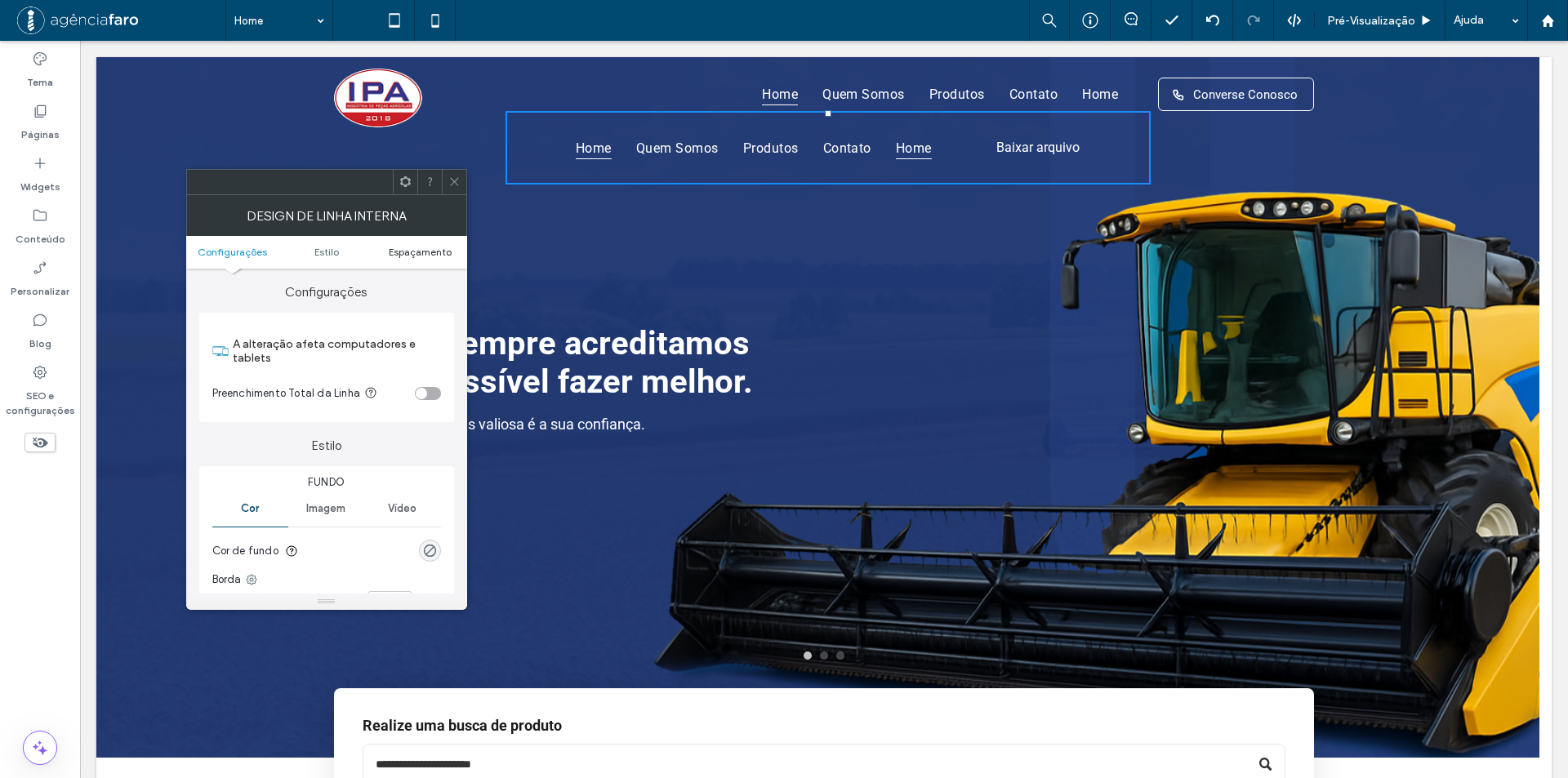 click on "Configurações Estilo Espaçamento" at bounding box center (327, 252) 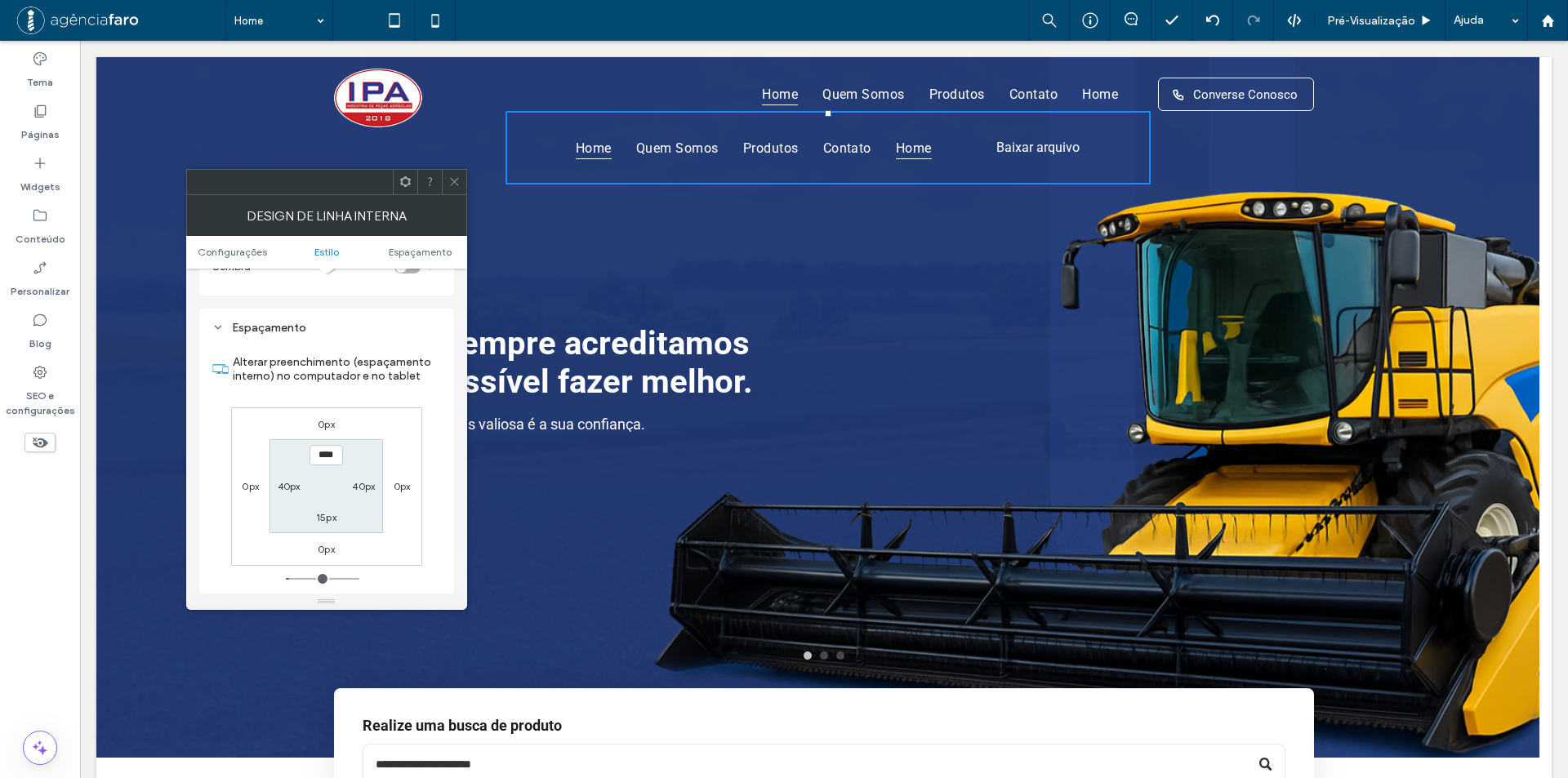 scroll, scrollTop: 485, scrollLeft: 0, axis: vertical 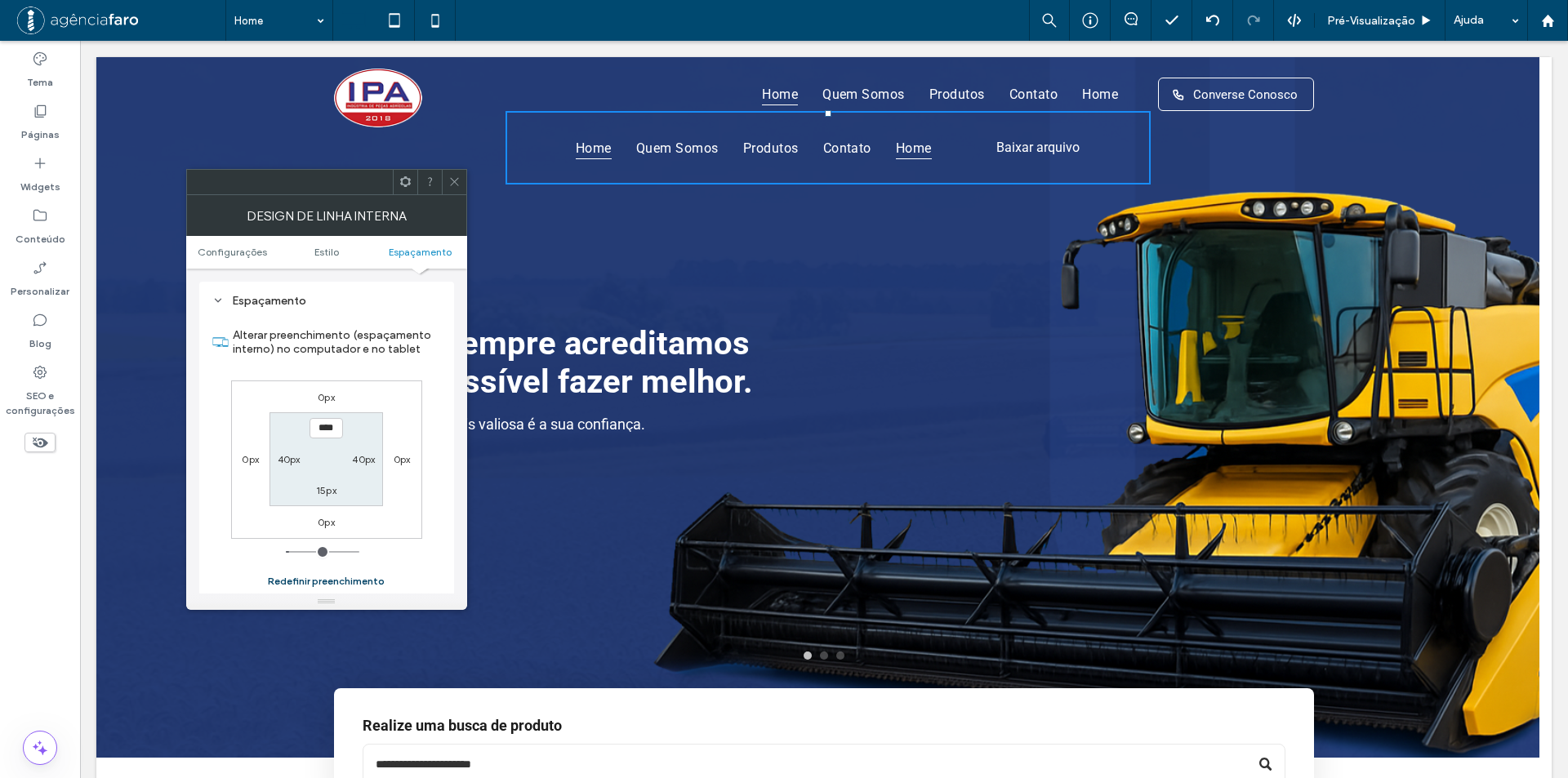 click on "Redefinir preenchimento" at bounding box center [326, 581] 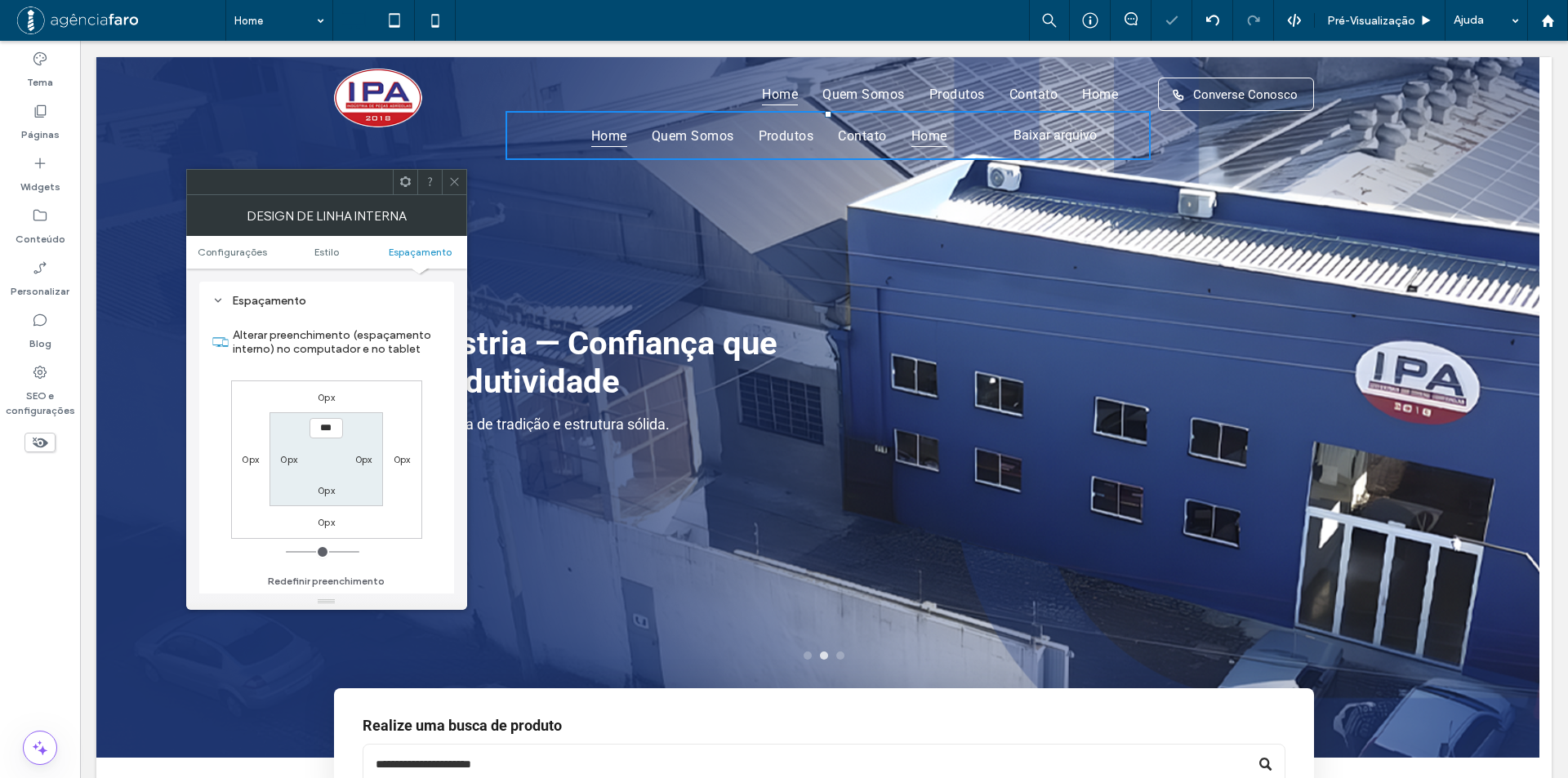 click 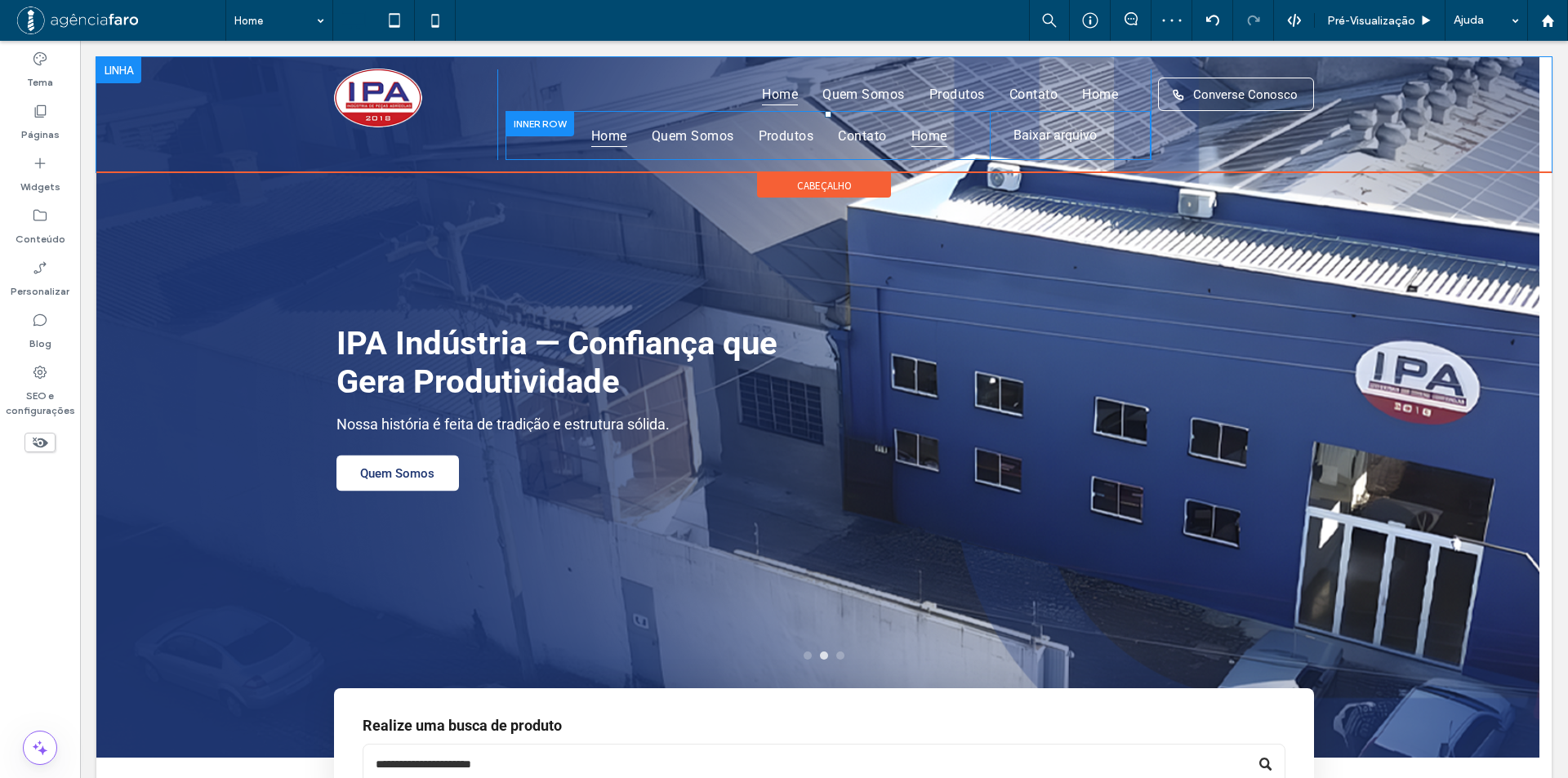 click on "Click To Paste     Click To Paste             Home
Quem Somos
Produtos
Contato
Home" at bounding box center [747, 136] 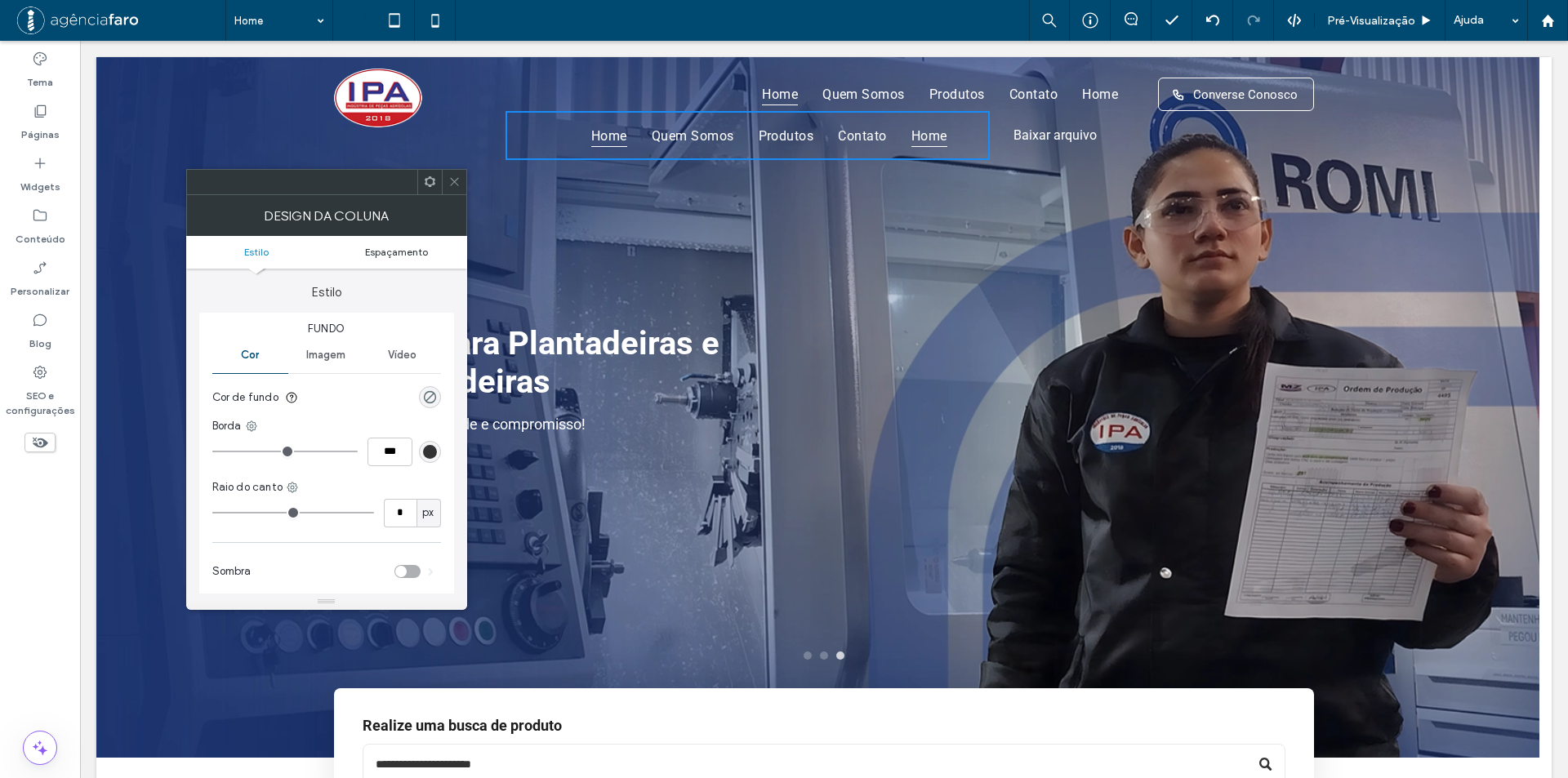 click on "Espaçamento" at bounding box center [396, 251] 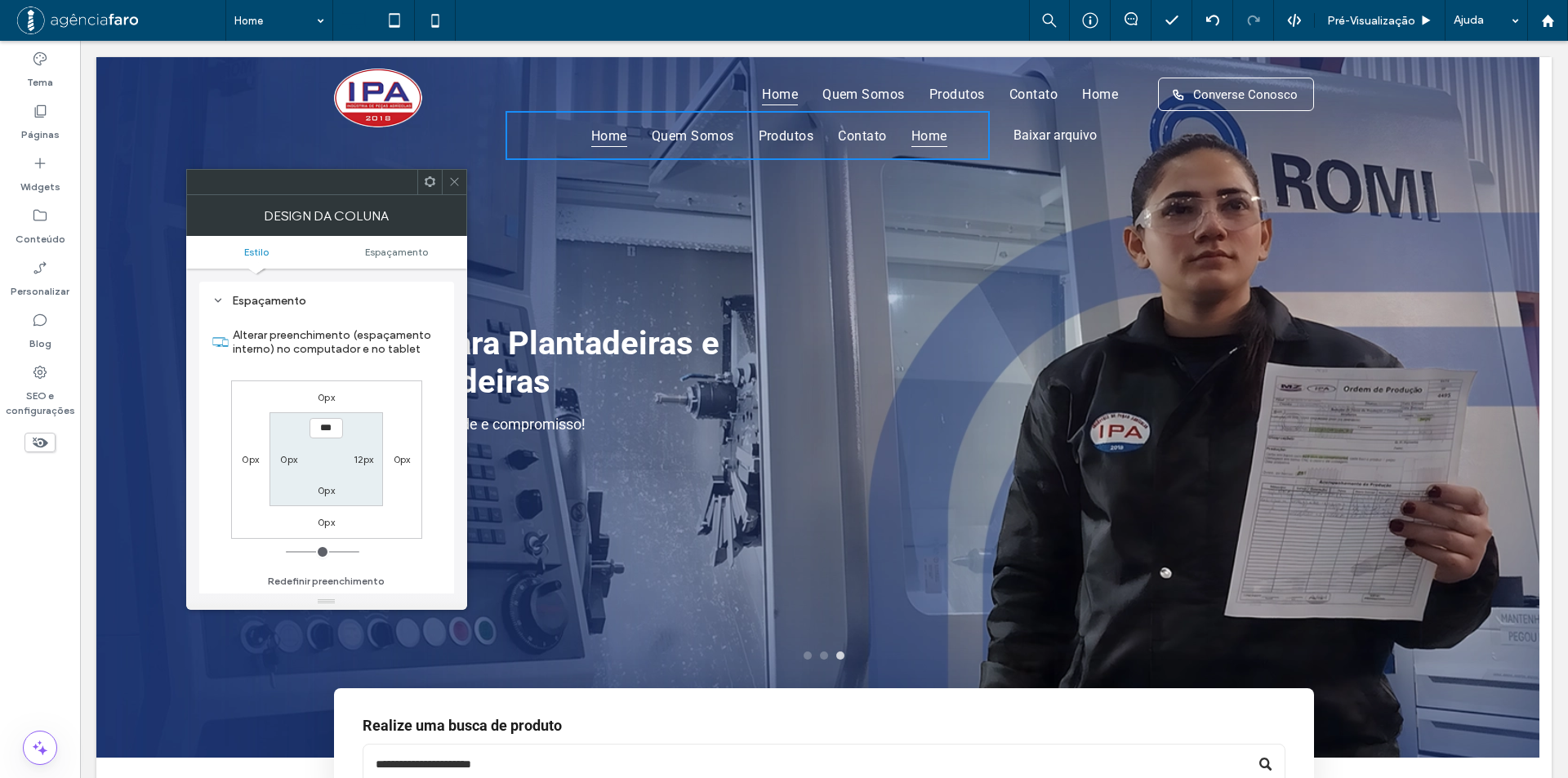 scroll, scrollTop: 331, scrollLeft: 0, axis: vertical 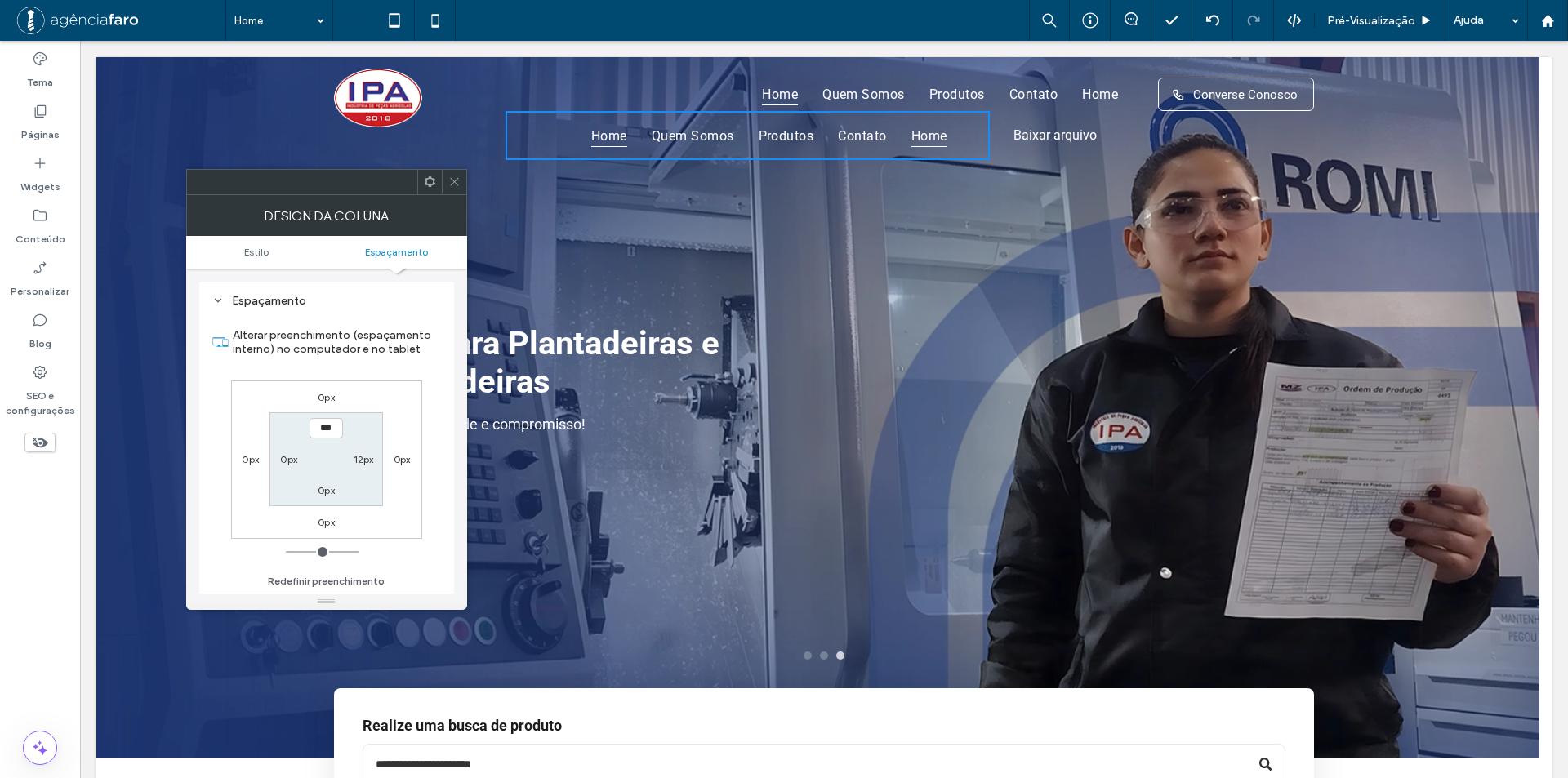 click on "12px" at bounding box center (363, 459) 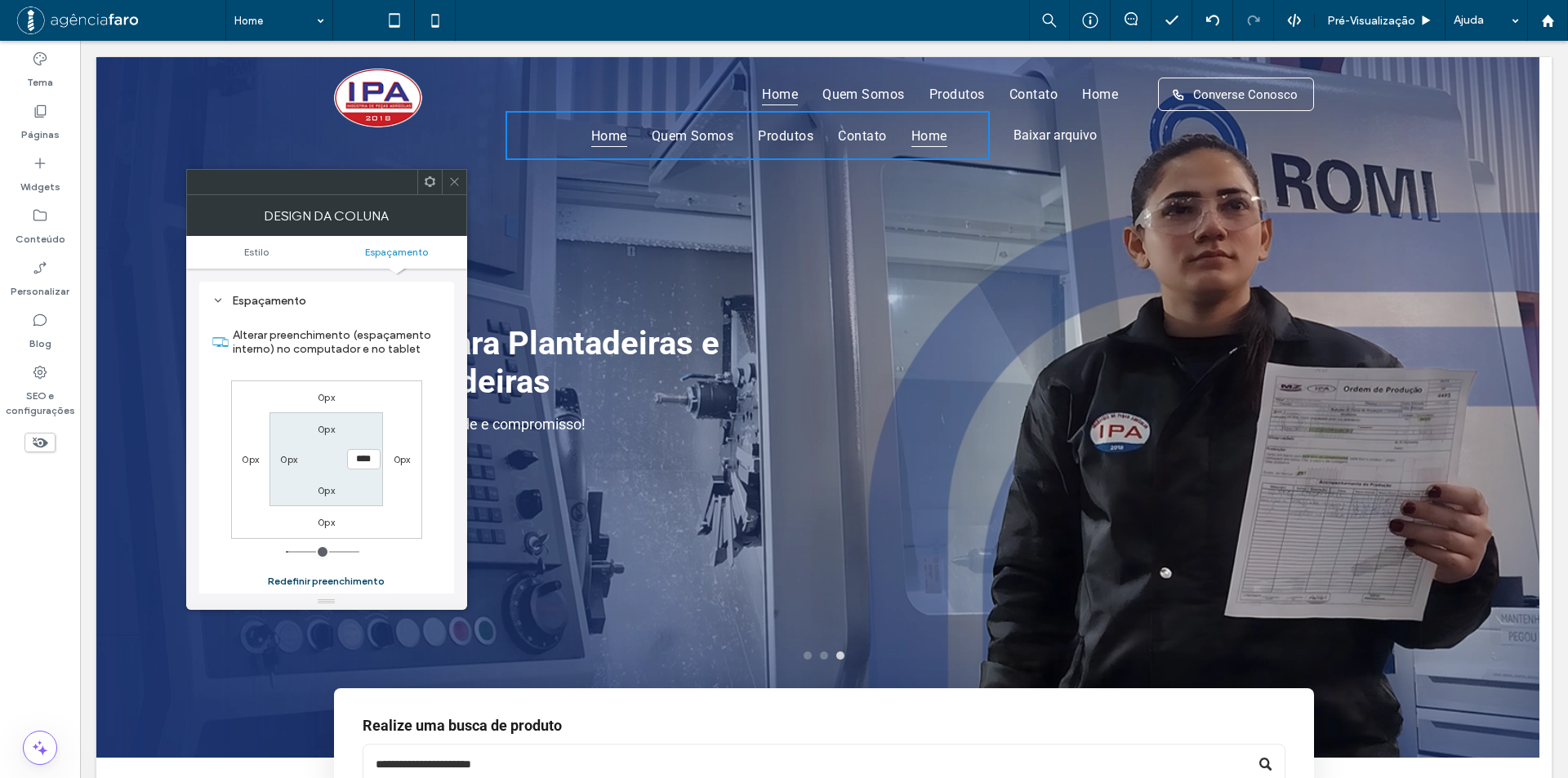 click on "Redefinir preenchimento" at bounding box center [326, 581] 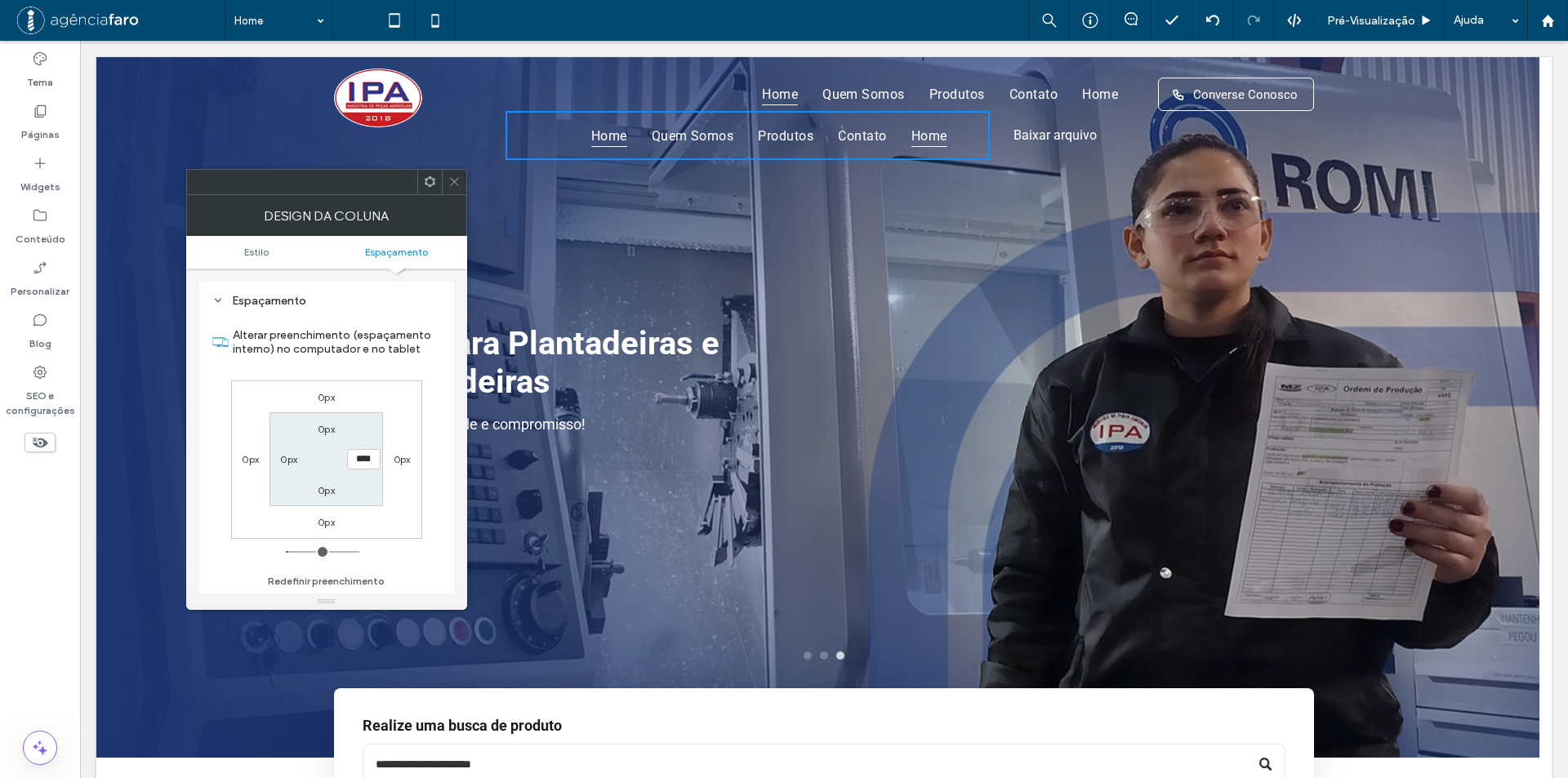 type on "*" 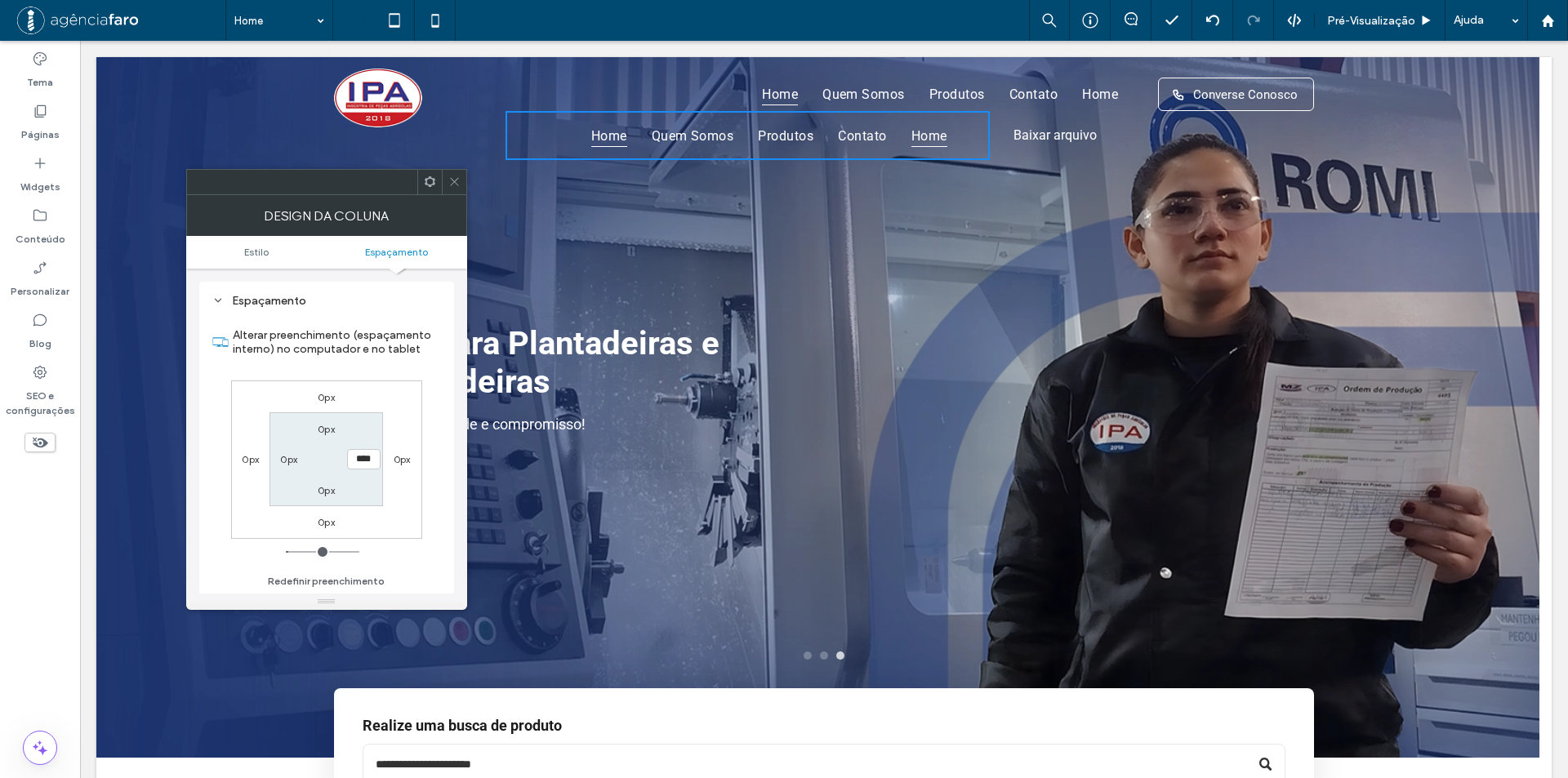 type on "***" 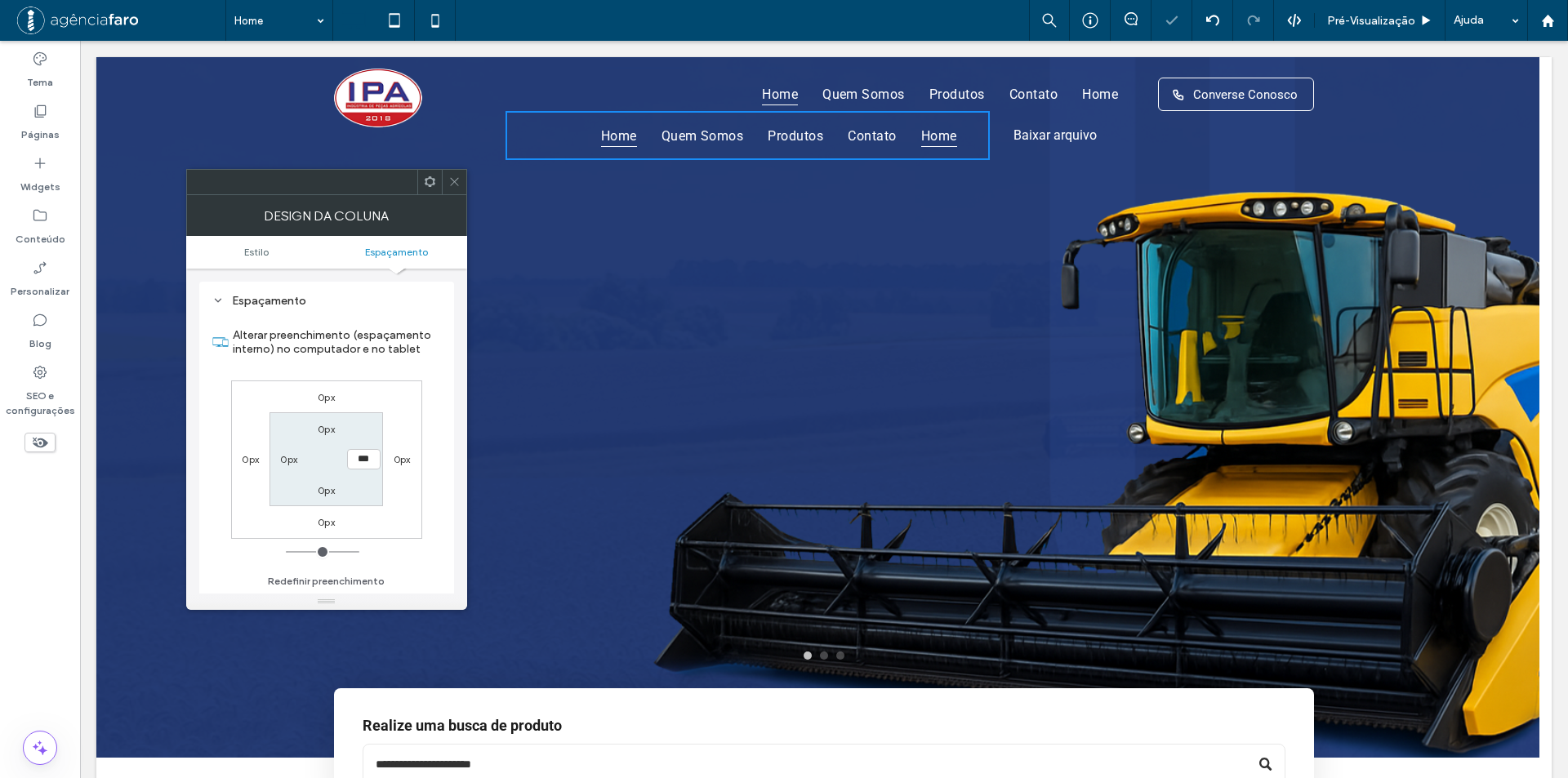 click 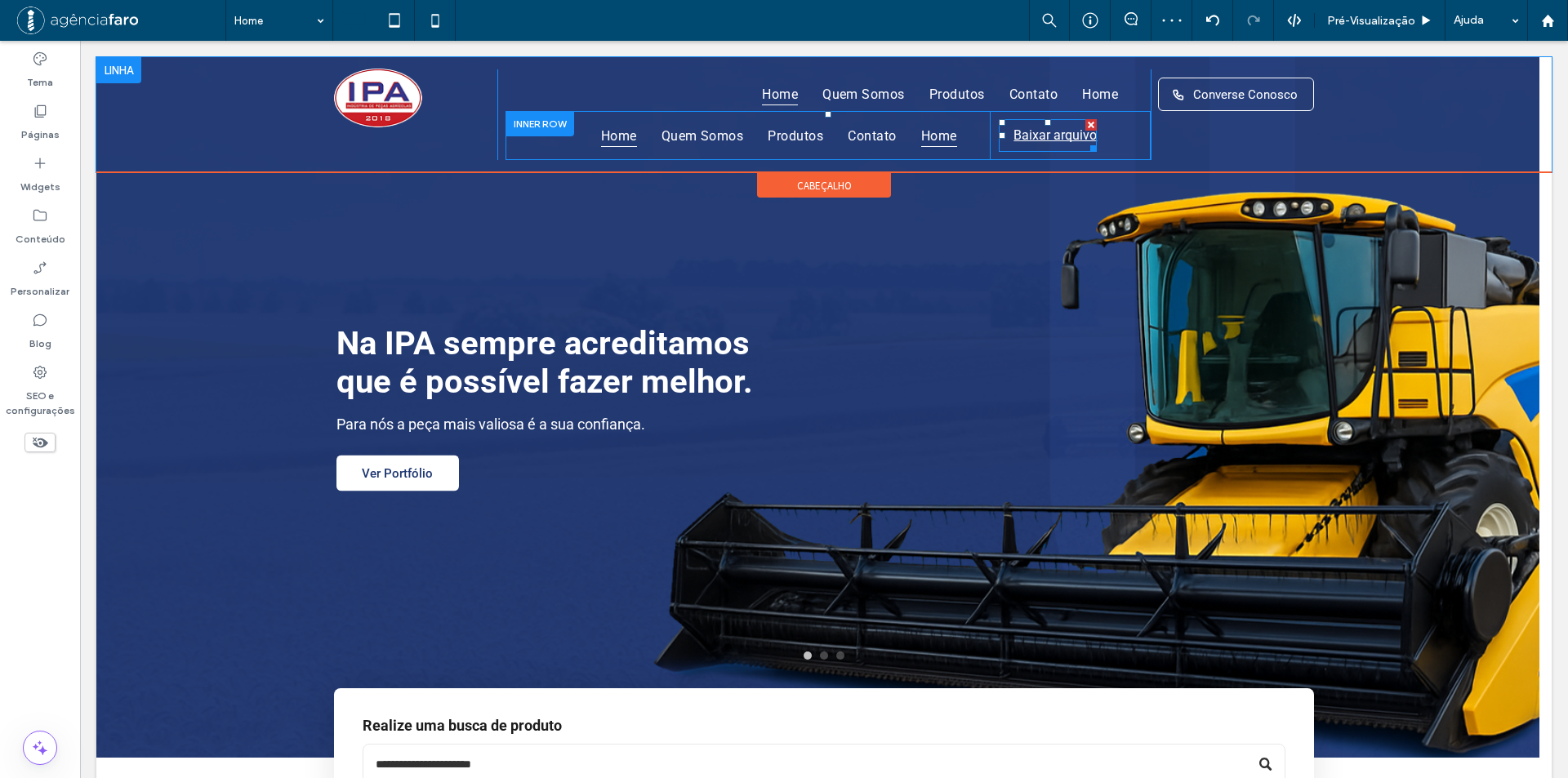 click on "Baixar arquivo" at bounding box center [1048, 136] 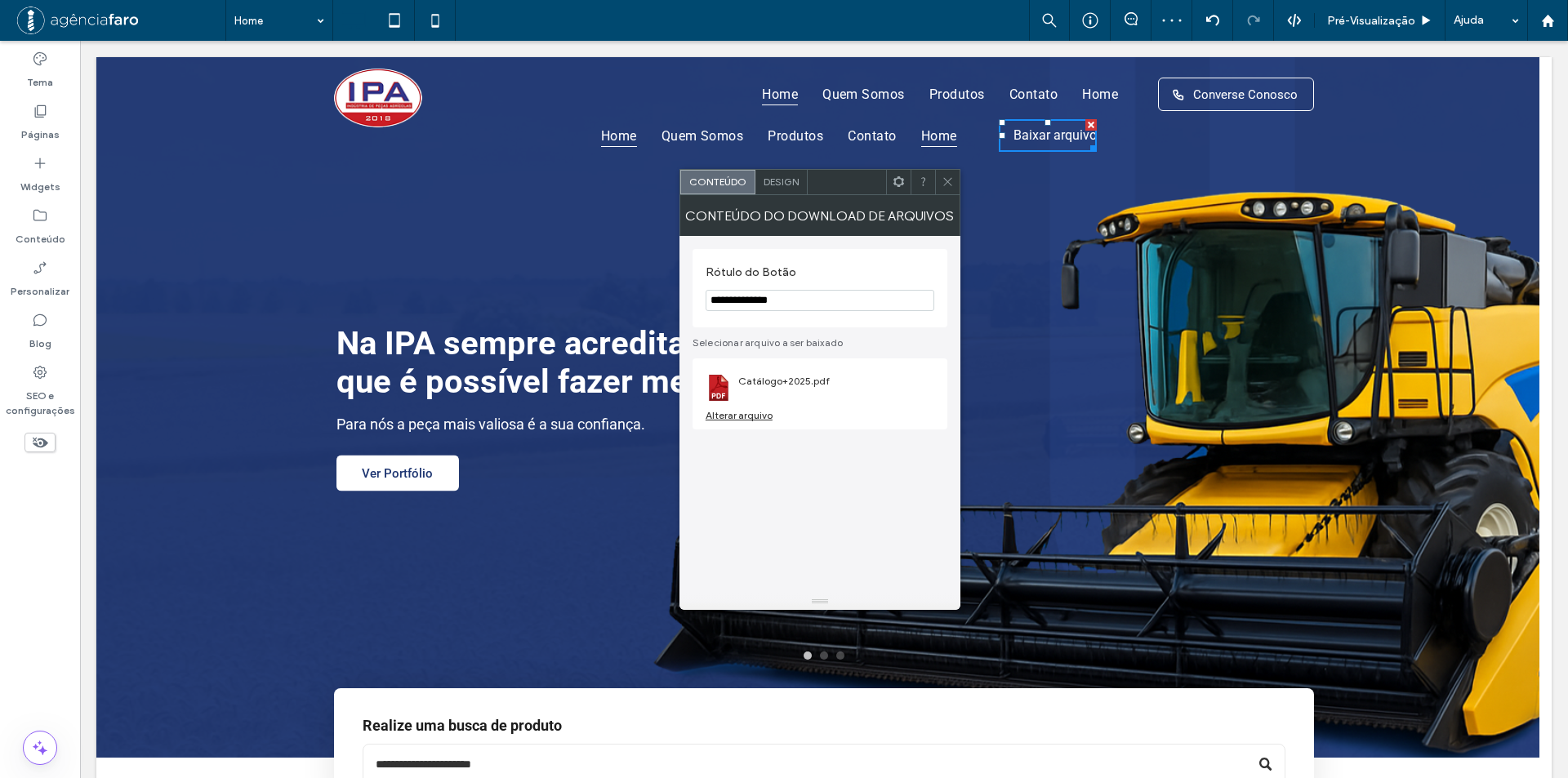 click on "**********" at bounding box center [820, 288] 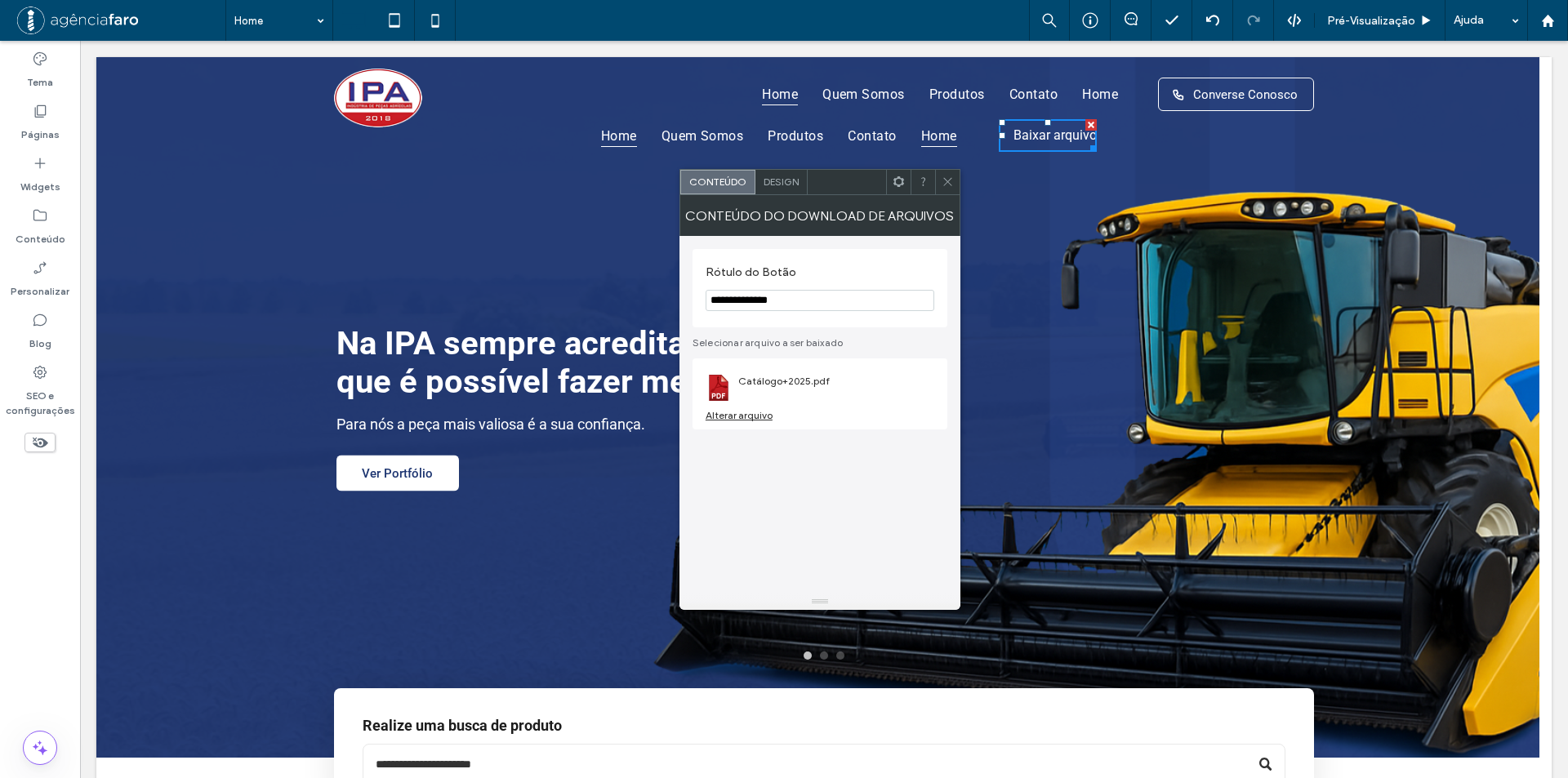 click on "**********" at bounding box center [820, 300] 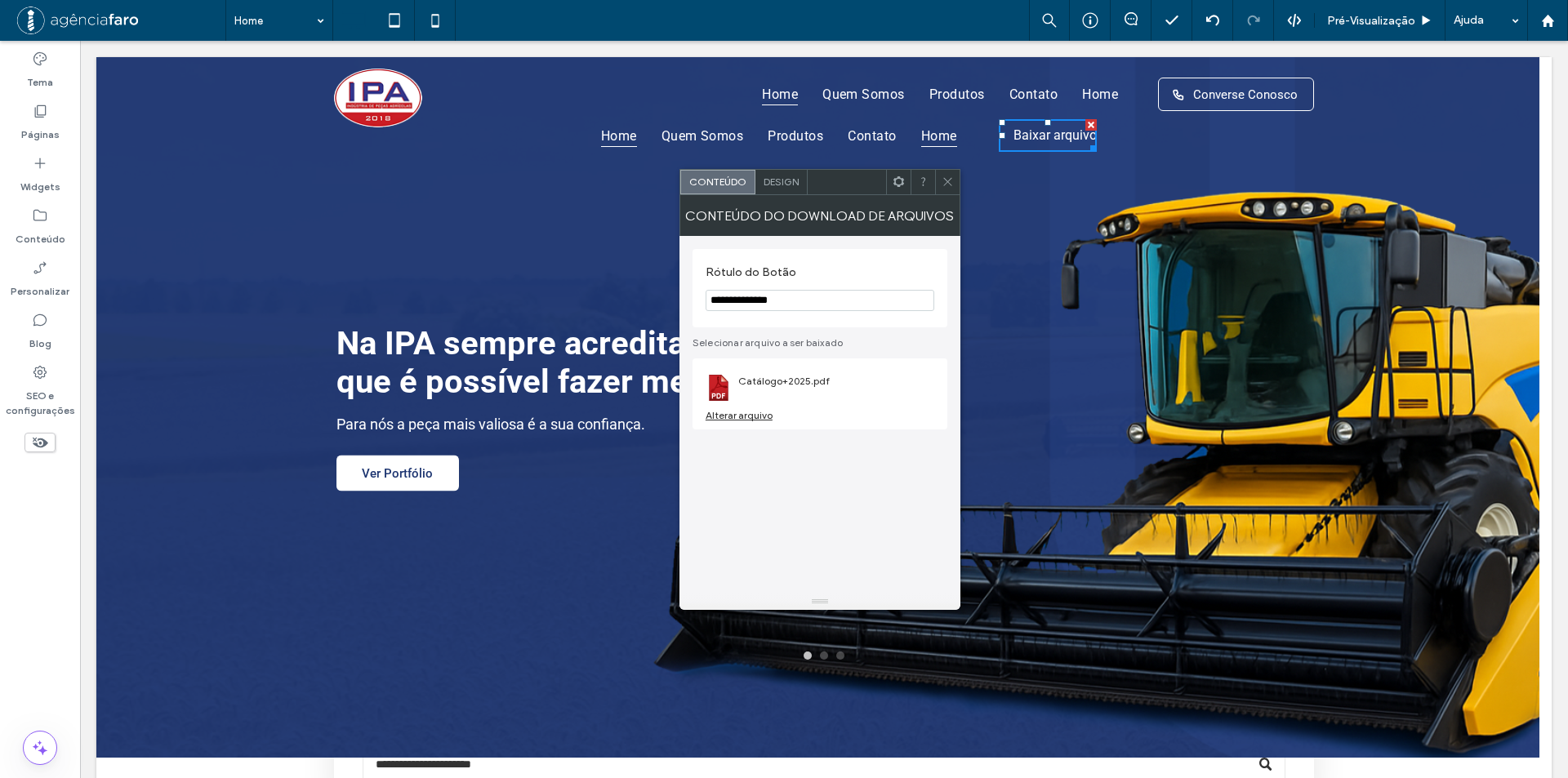 drag, startPoint x: 766, startPoint y: 341, endPoint x: 600, endPoint y: 304, distance: 170.07351 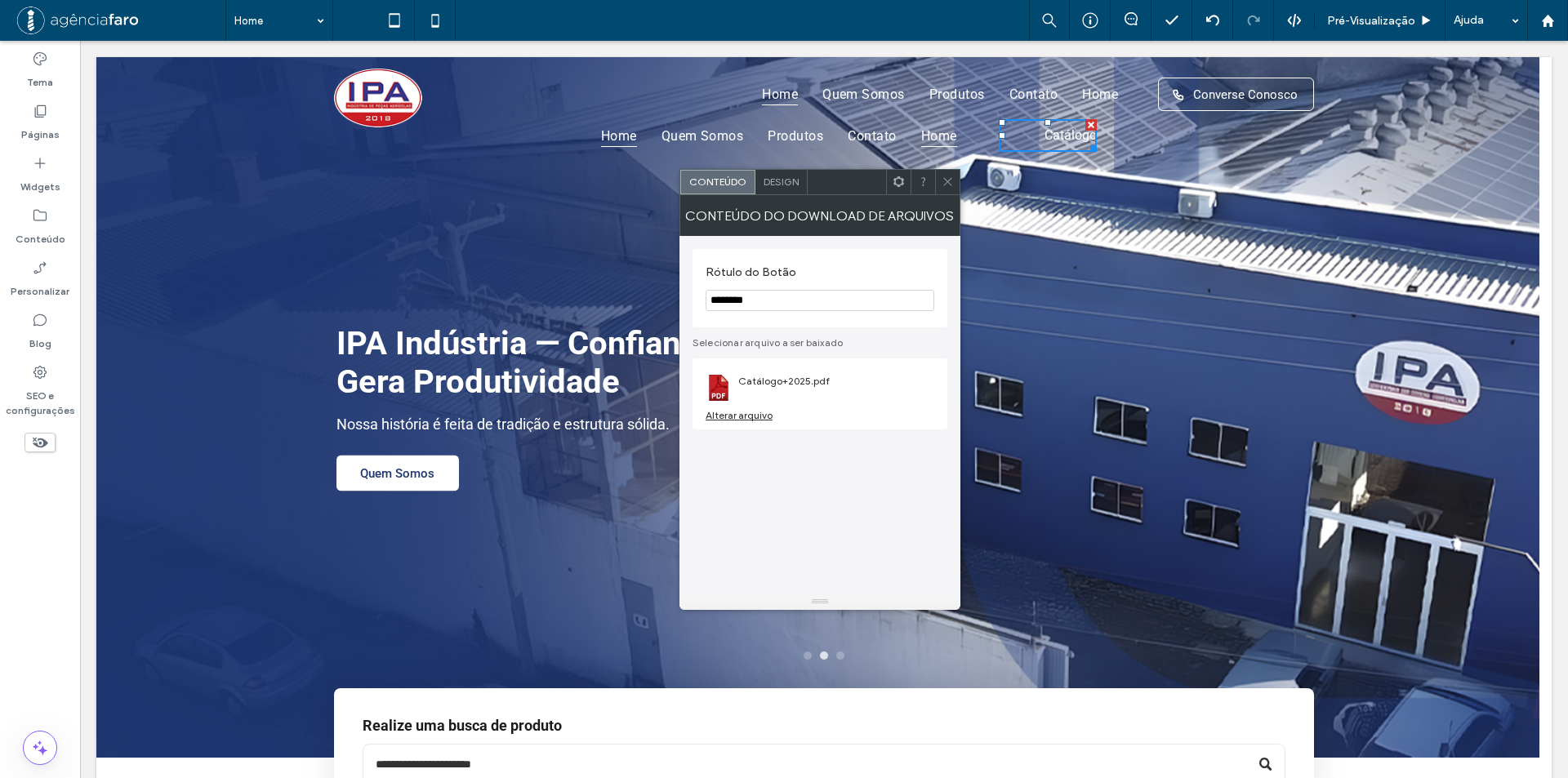 type on "********" 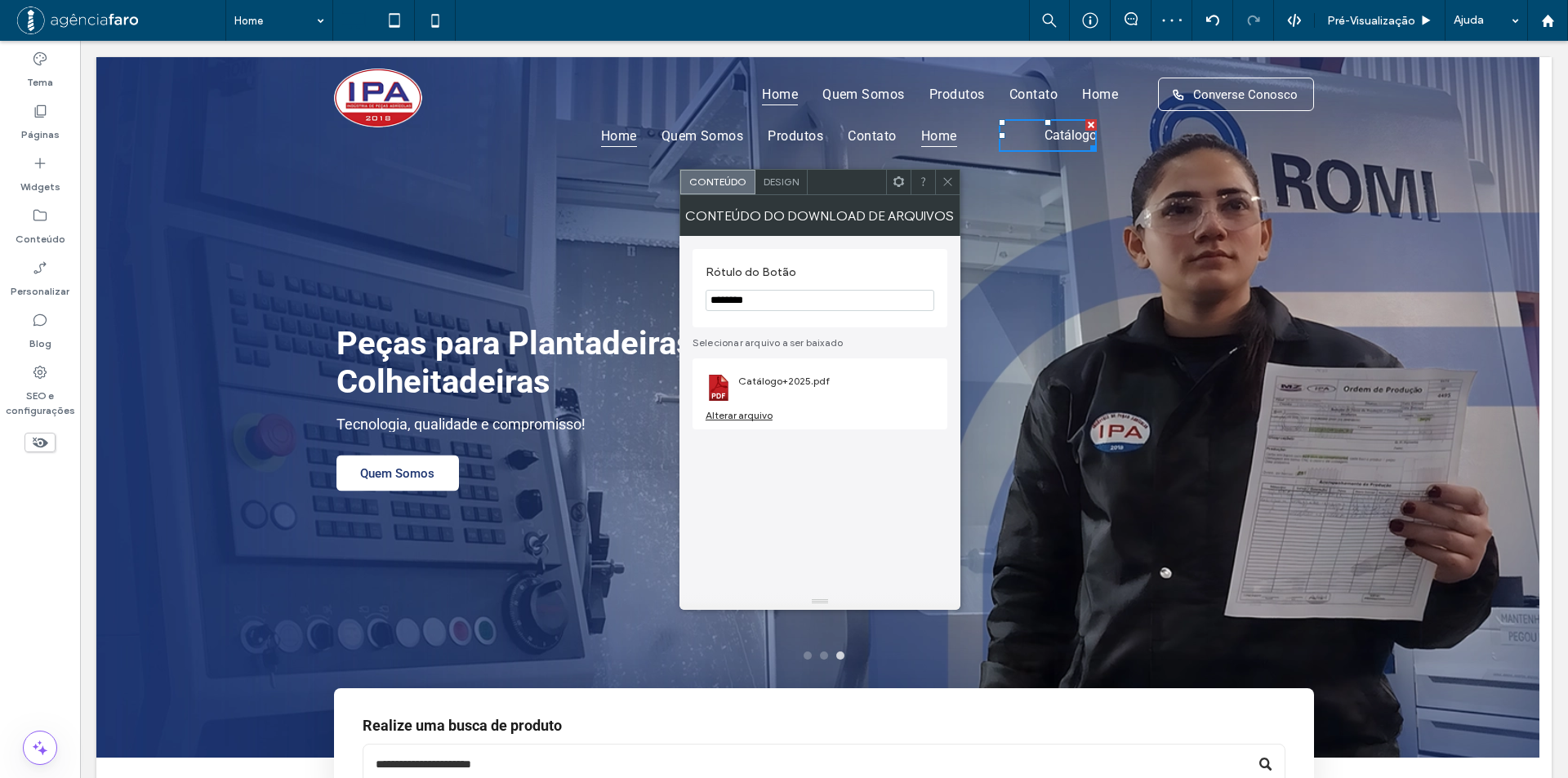 click on "Rótulo do Botão ********" at bounding box center [820, 288] 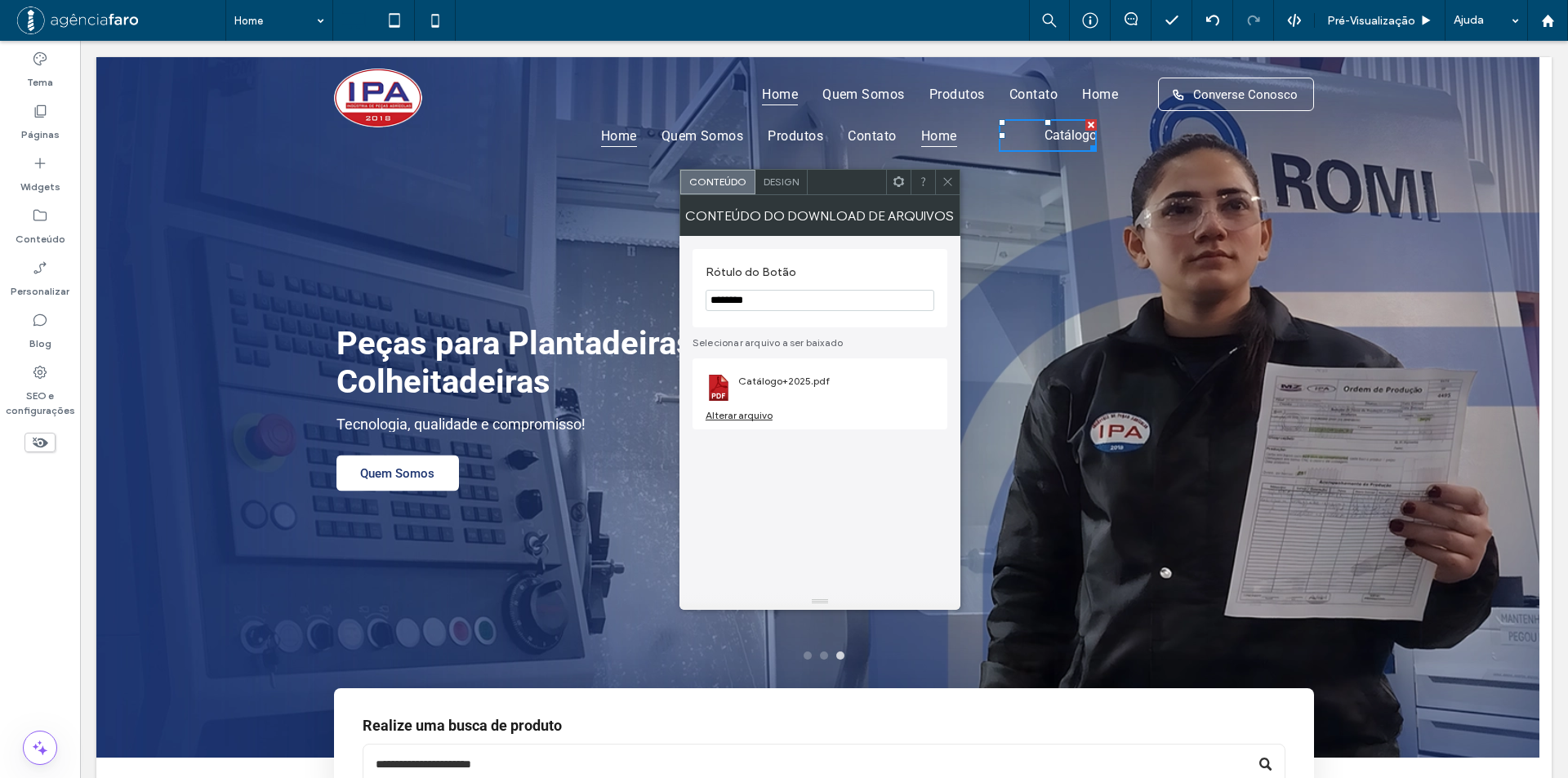 click 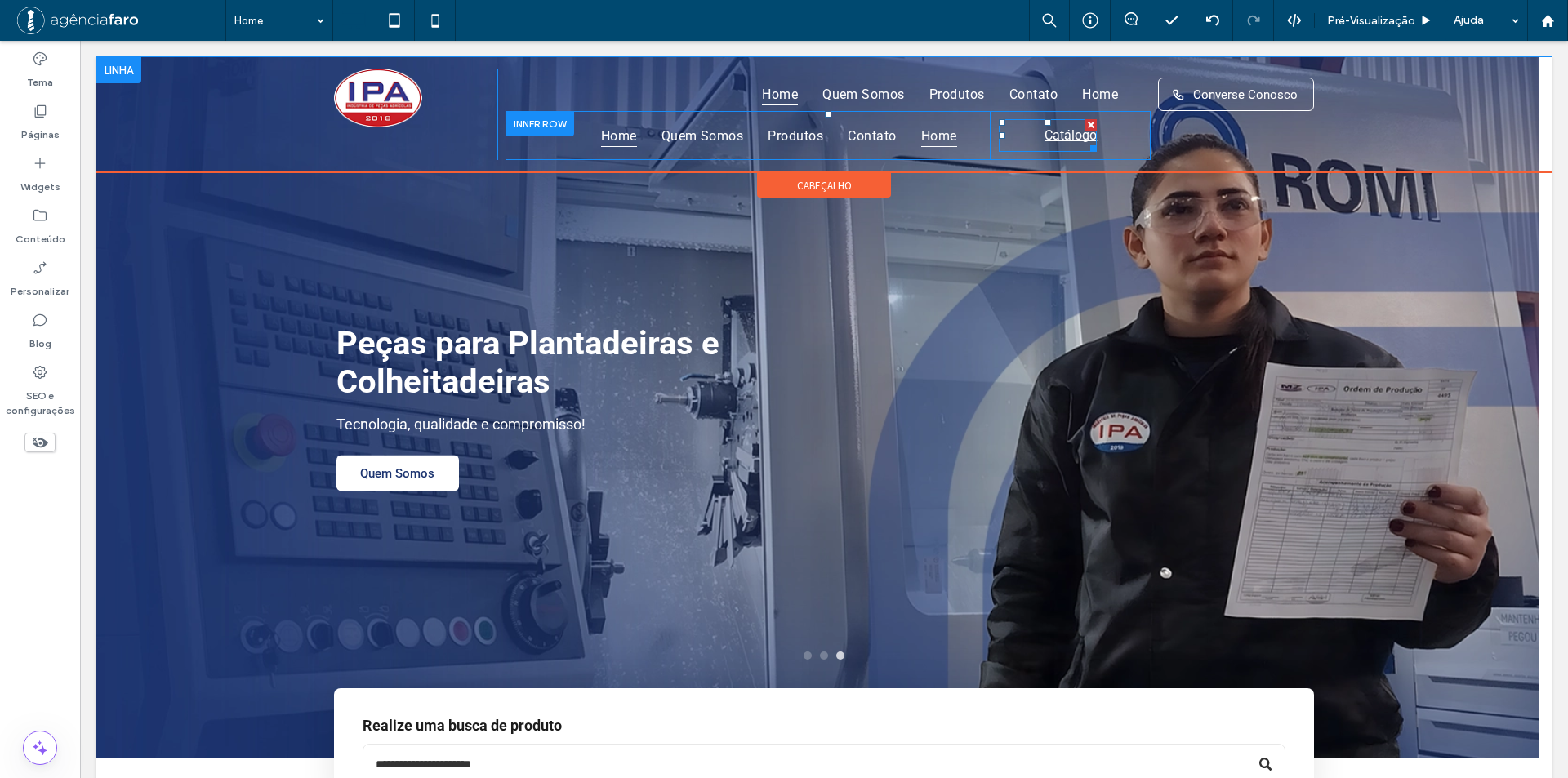 click on "Catálogo" at bounding box center (1048, 136) 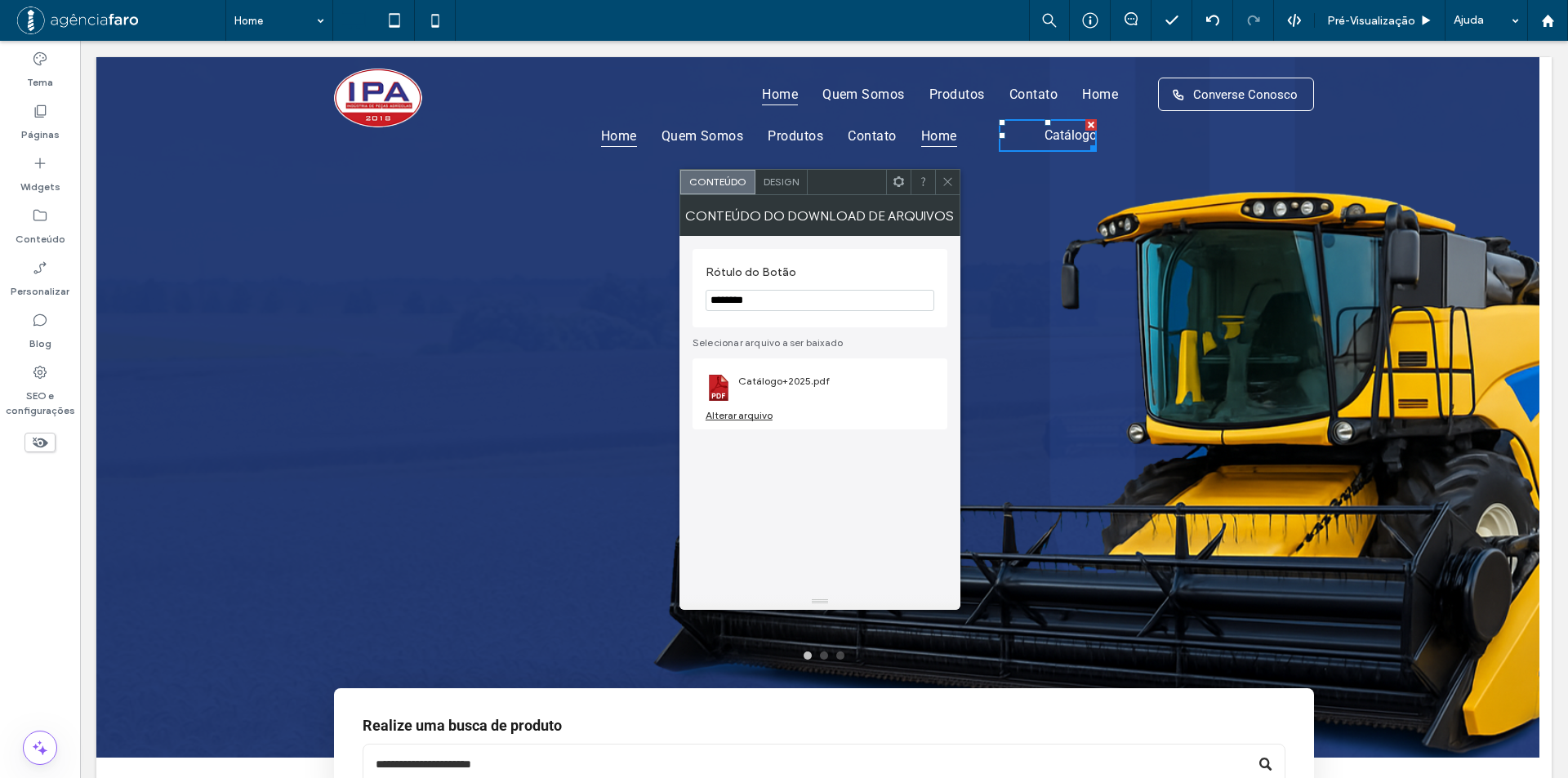 click on "Design" at bounding box center (781, 181) 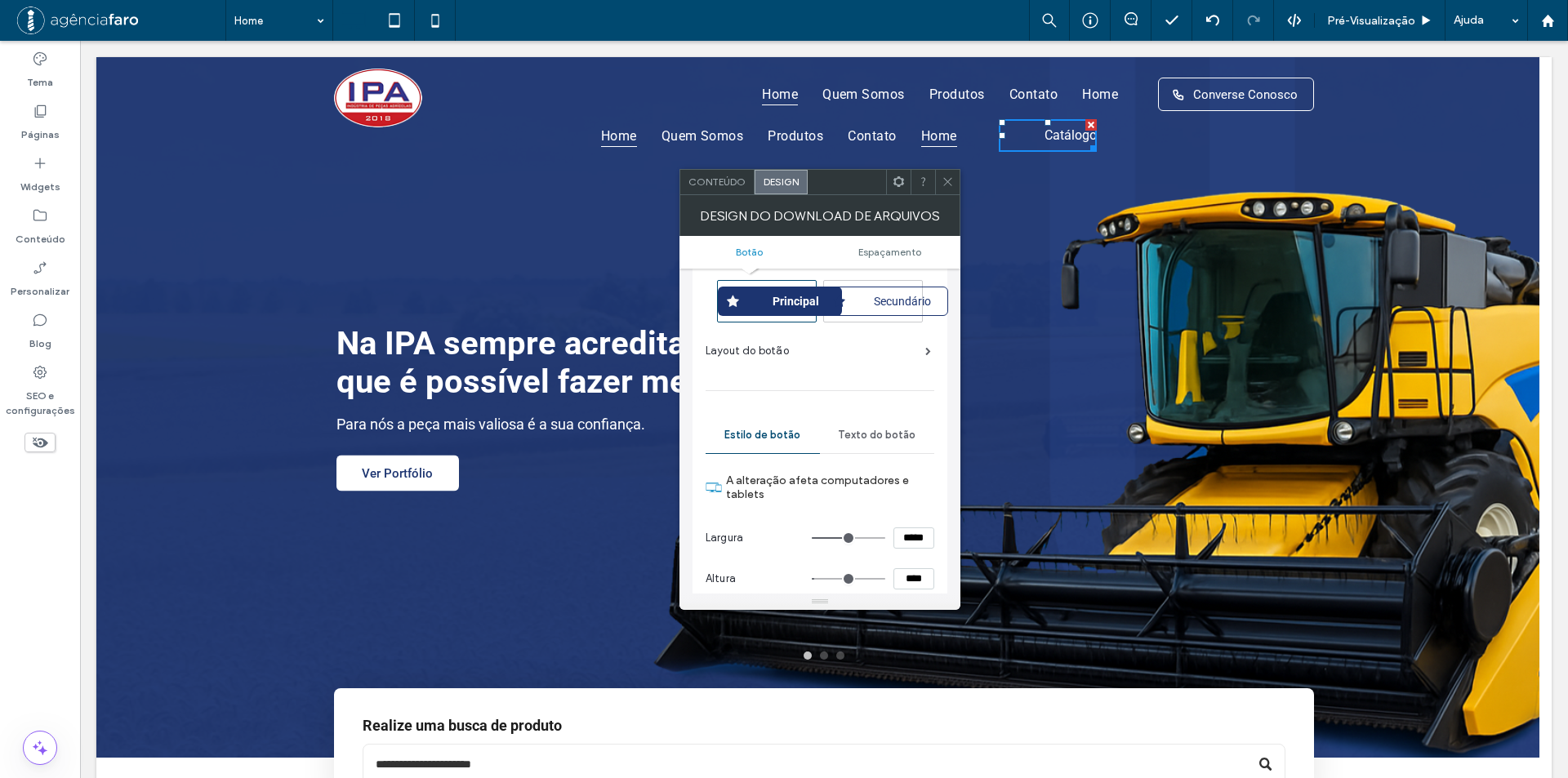 scroll, scrollTop: 82, scrollLeft: 0, axis: vertical 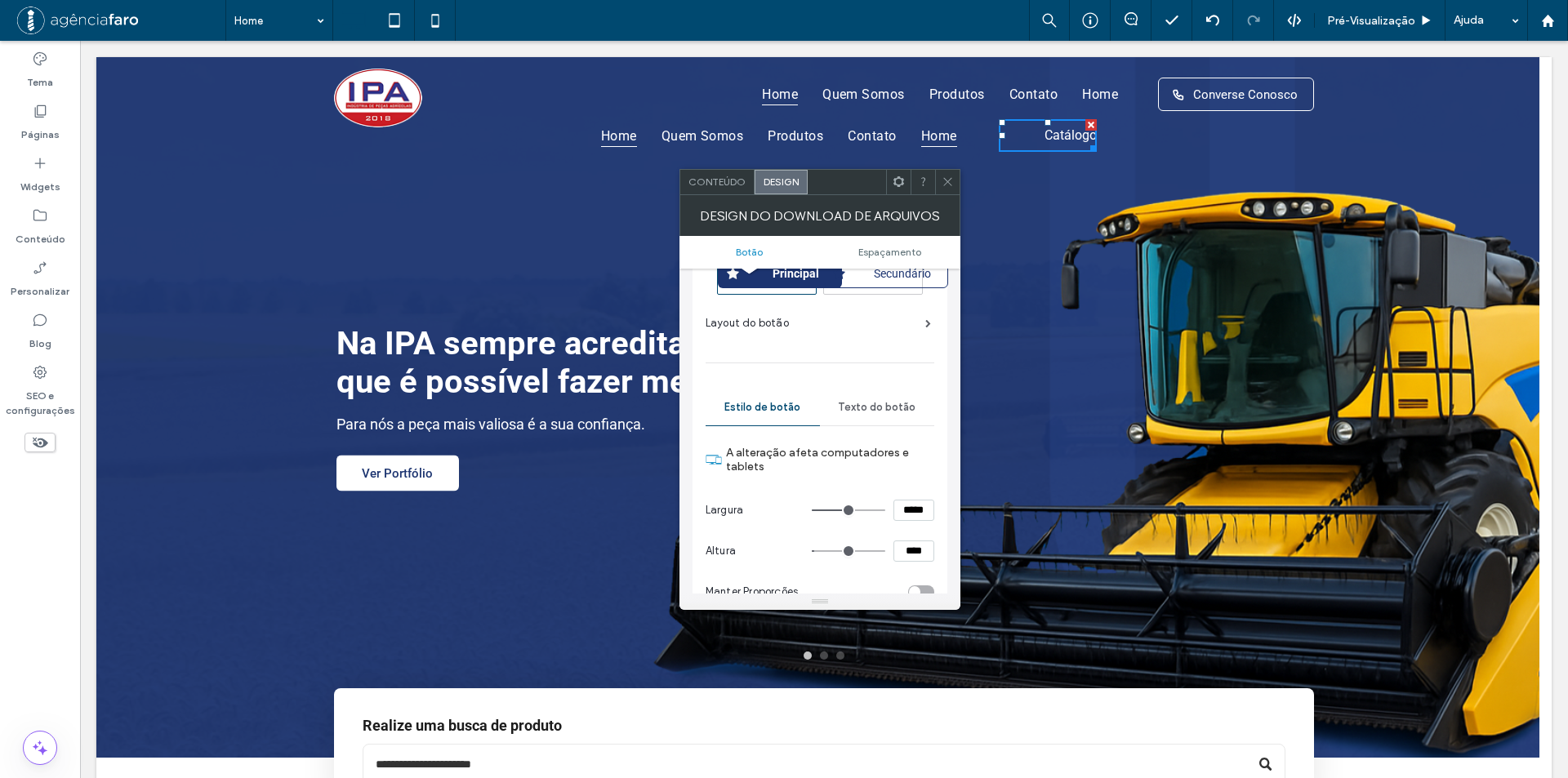 click on "*****" at bounding box center (914, 510) 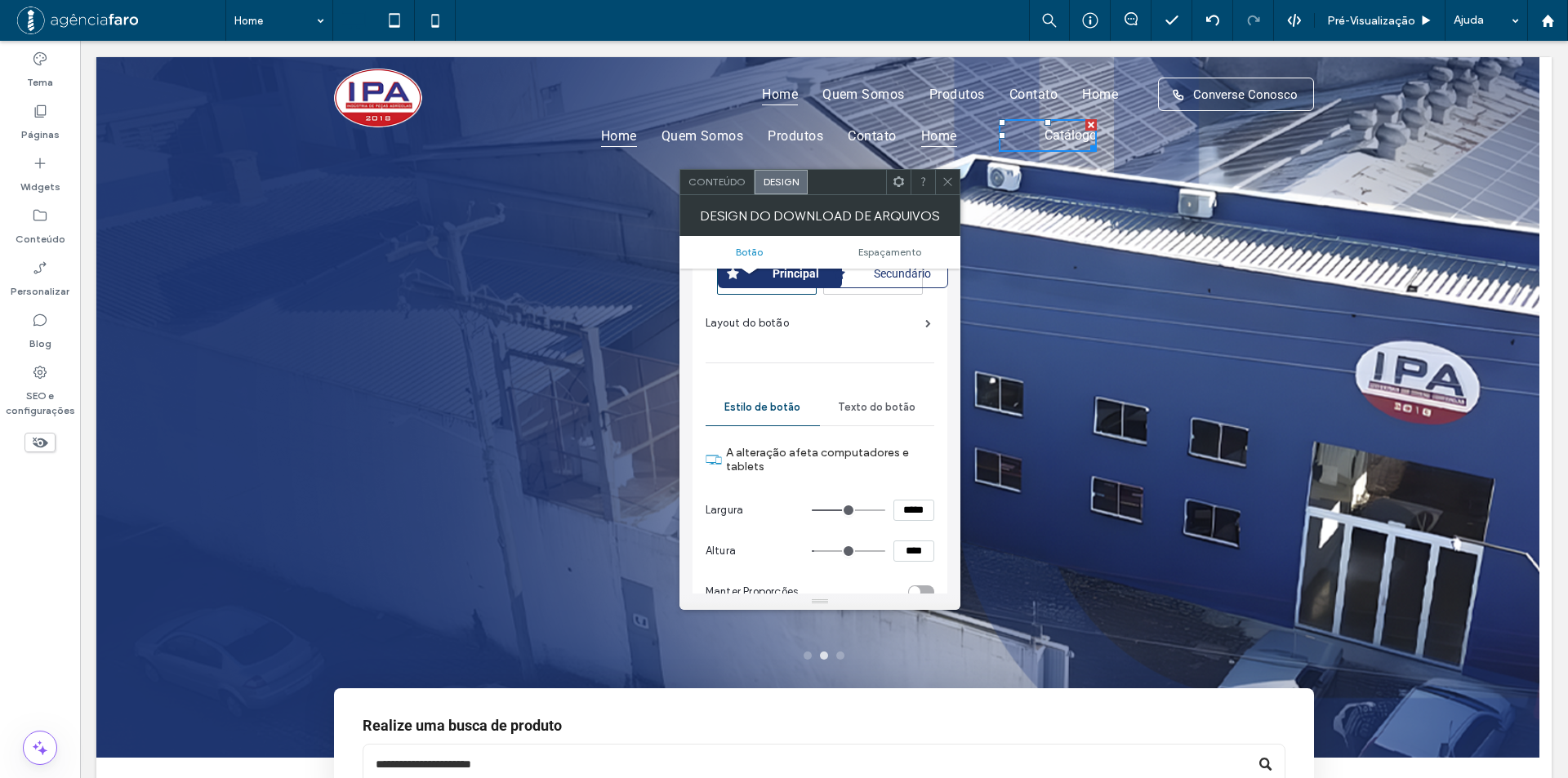 type on "*****" 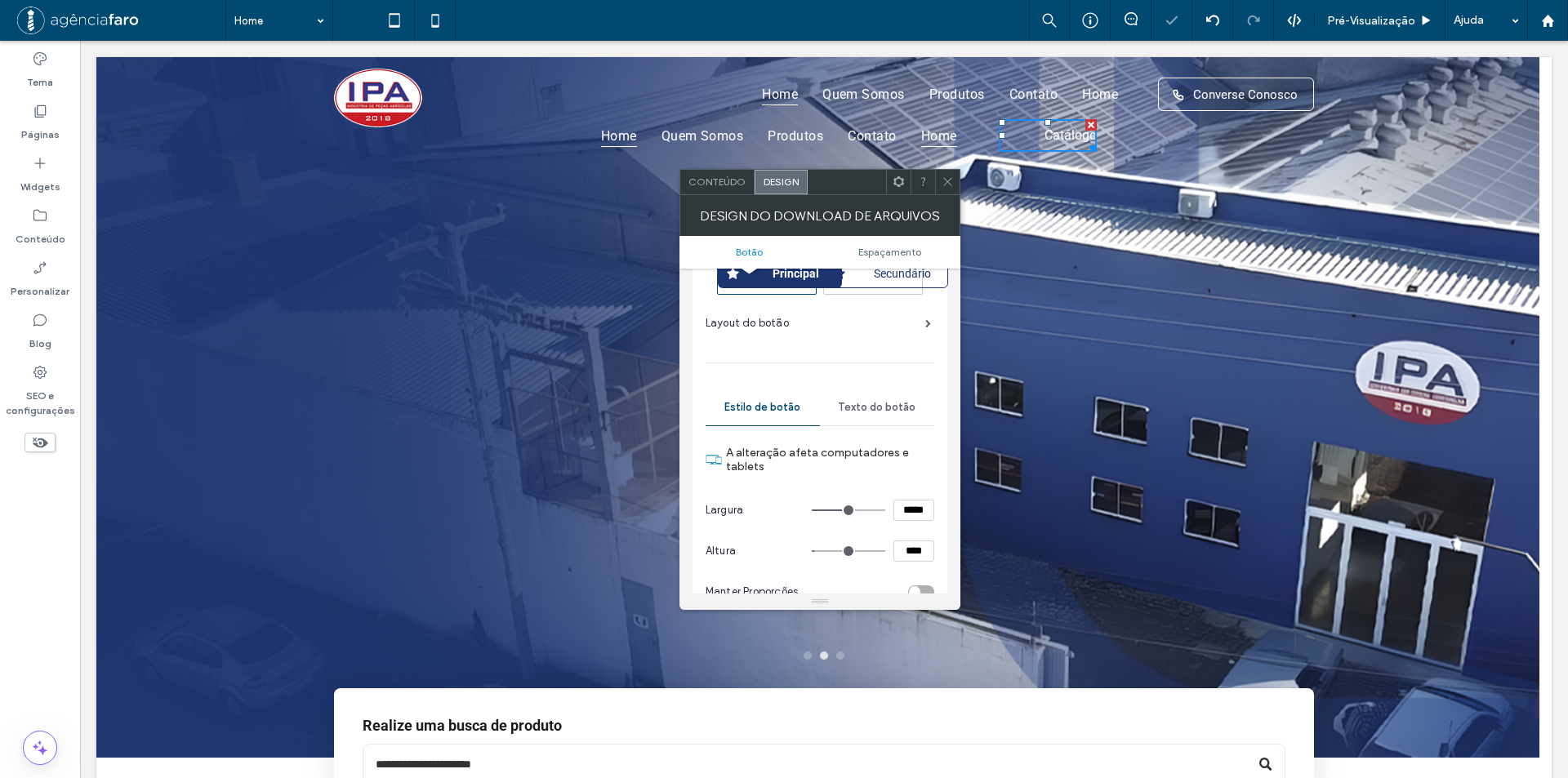 type on "*****" 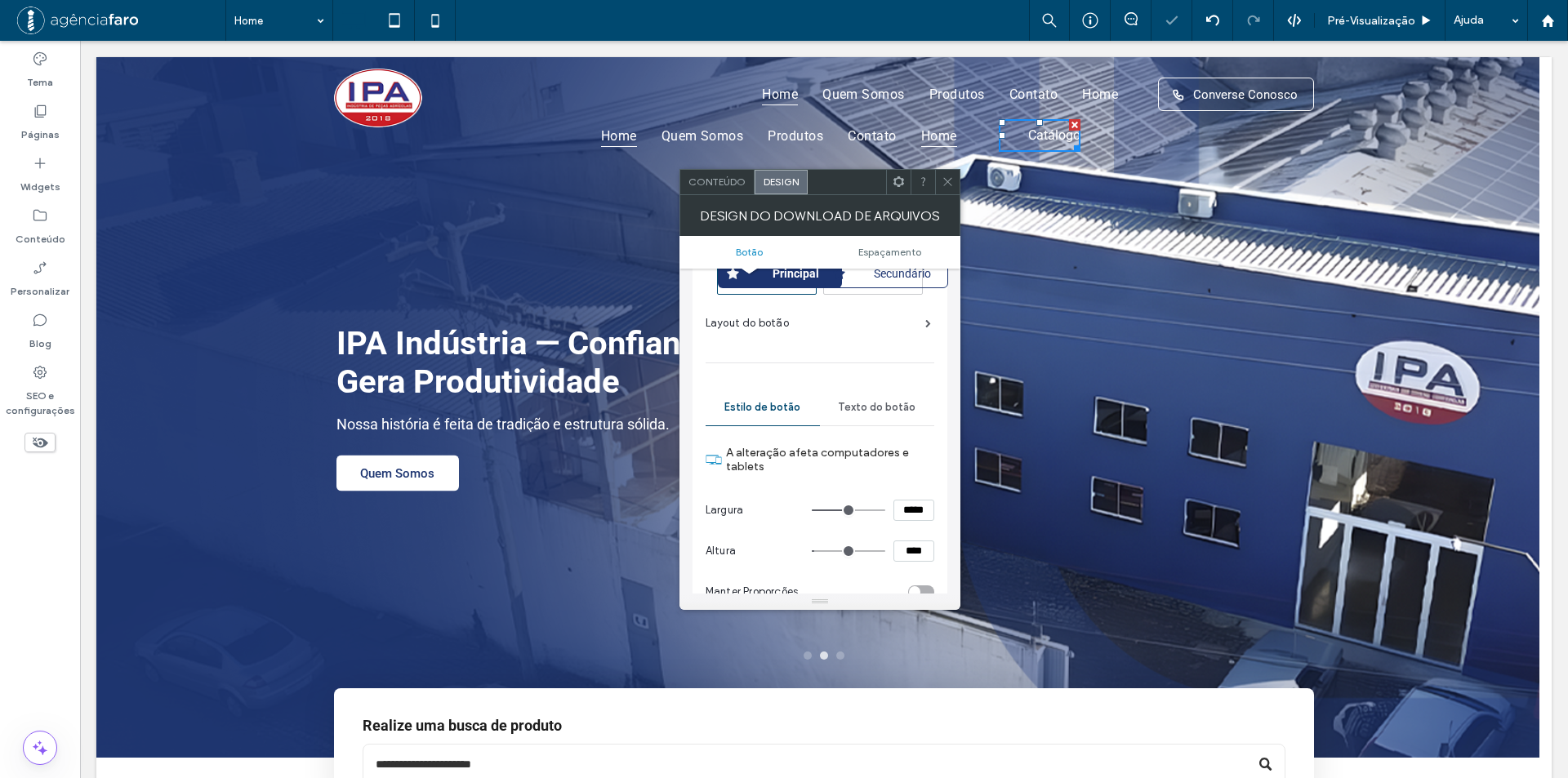 type on "**" 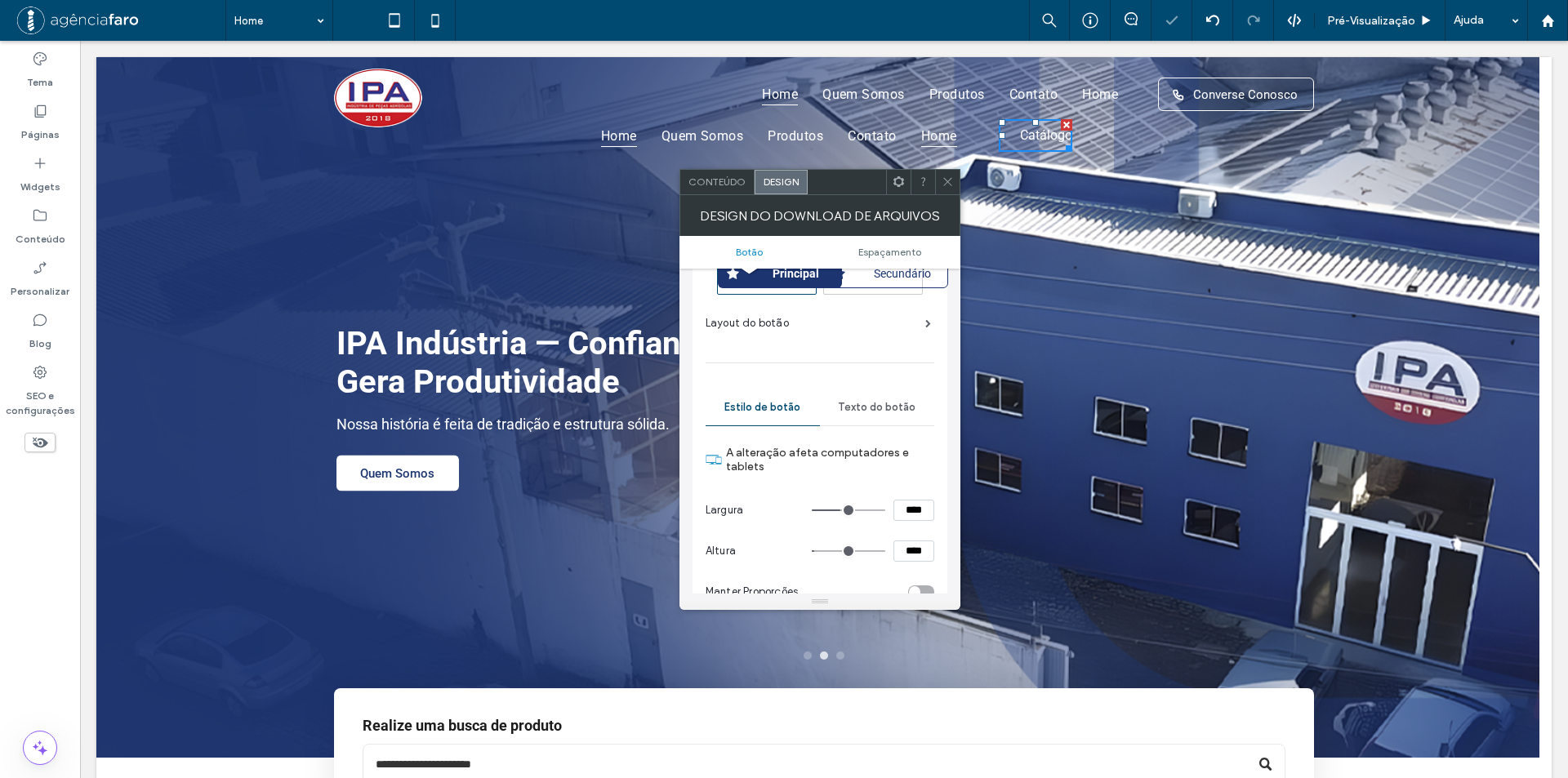 type on "**" 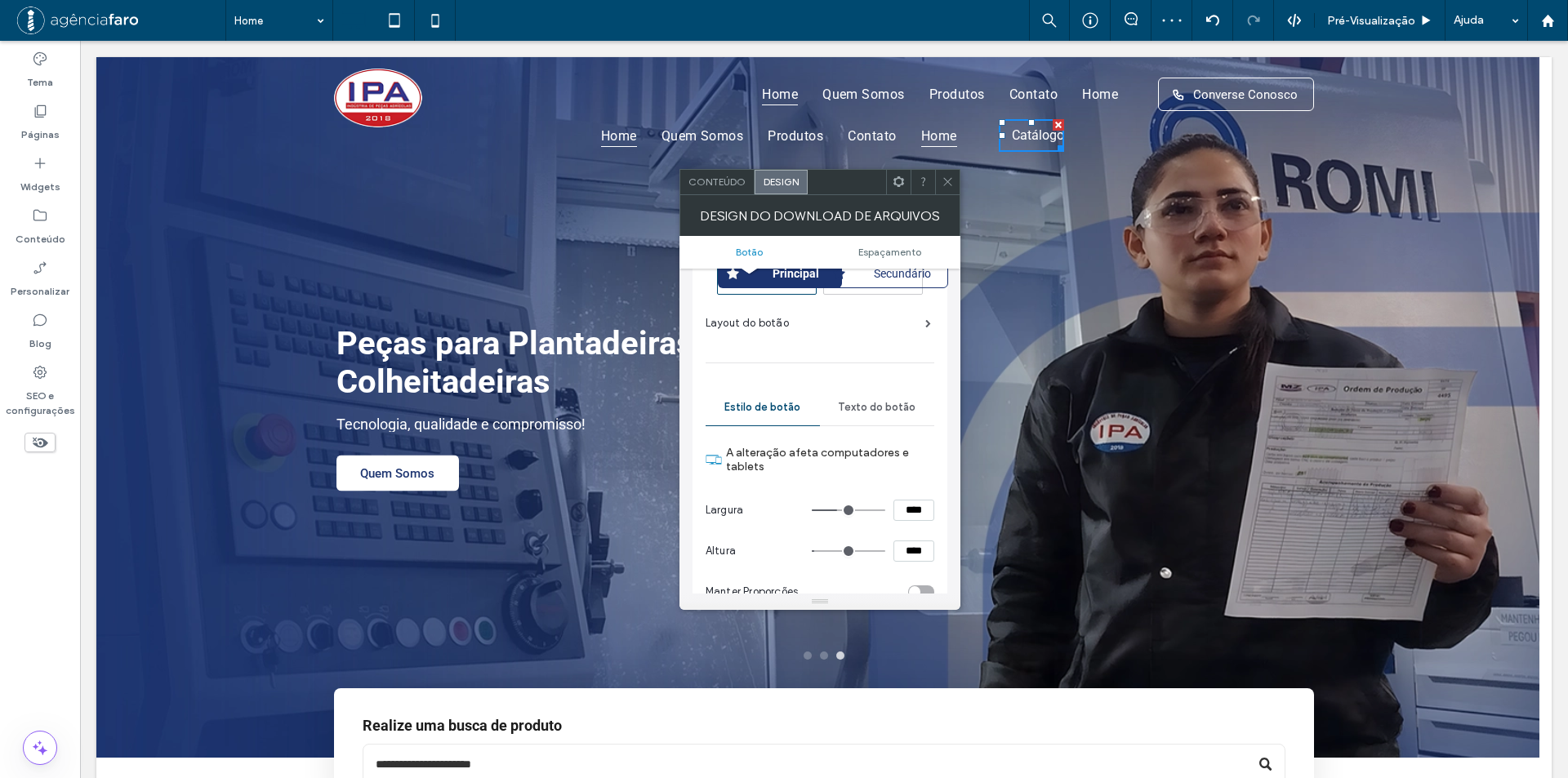 click on "Texto do botão" at bounding box center (876, 407) 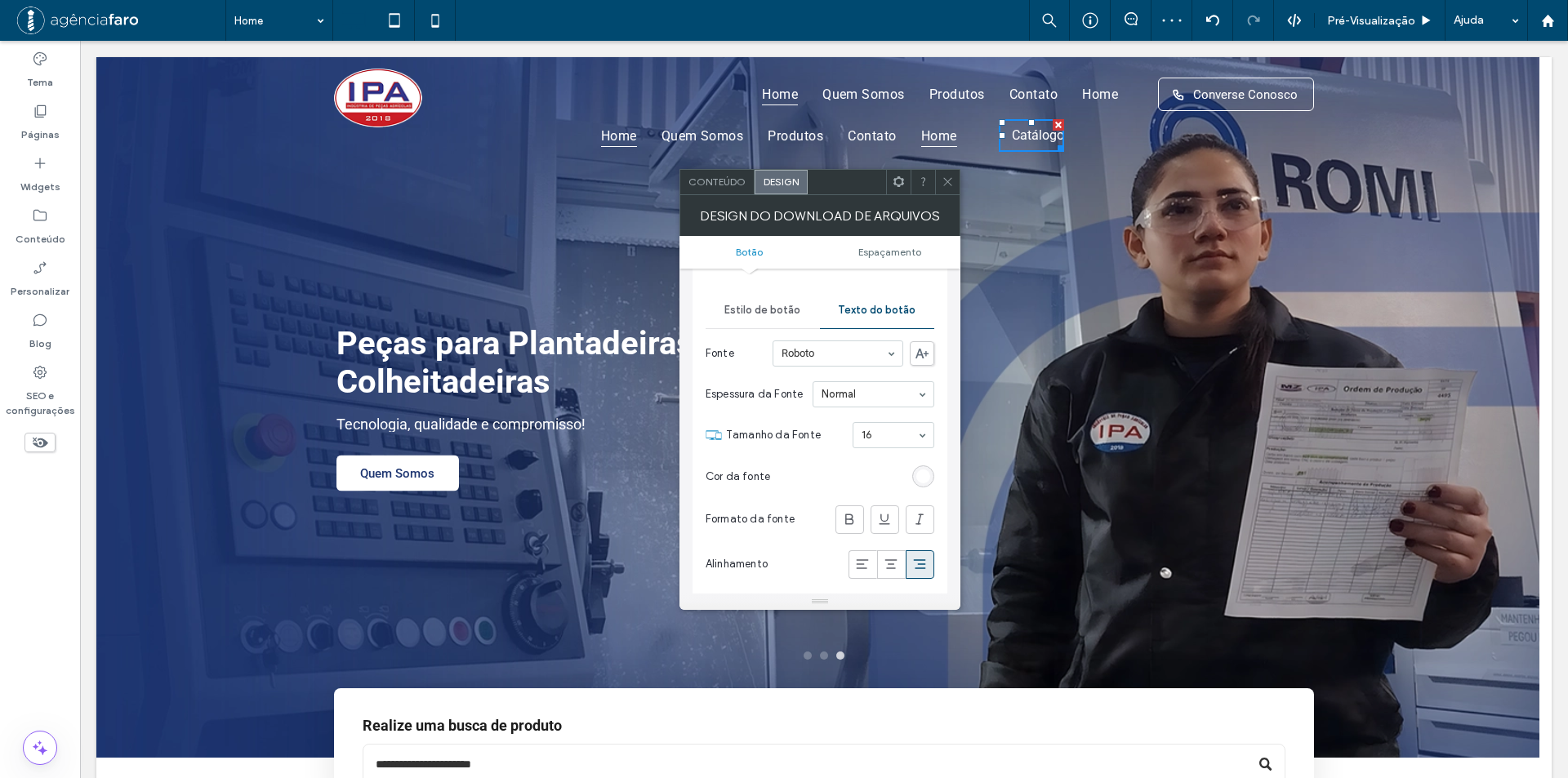 scroll, scrollTop: 327, scrollLeft: 0, axis: vertical 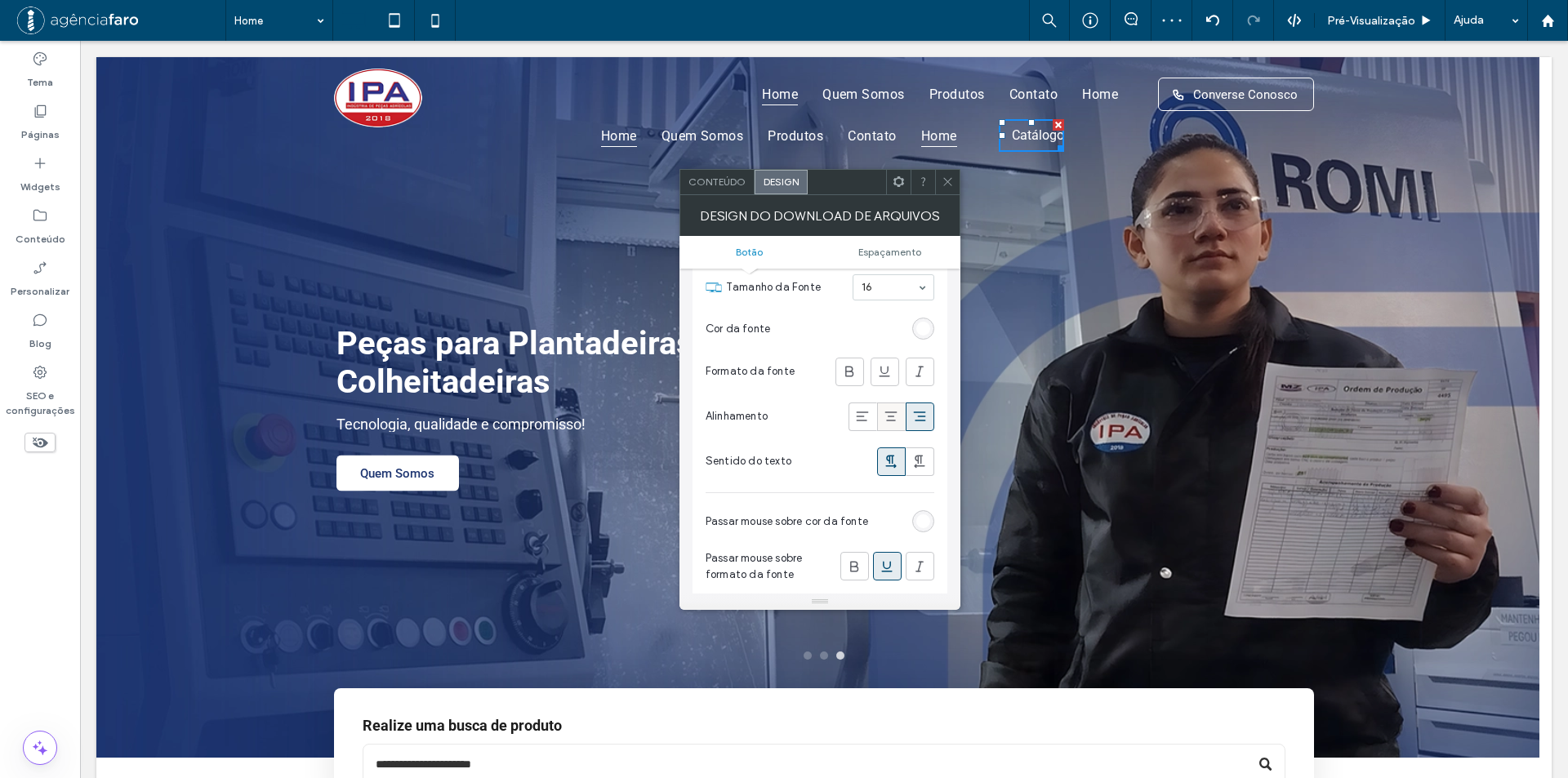 click 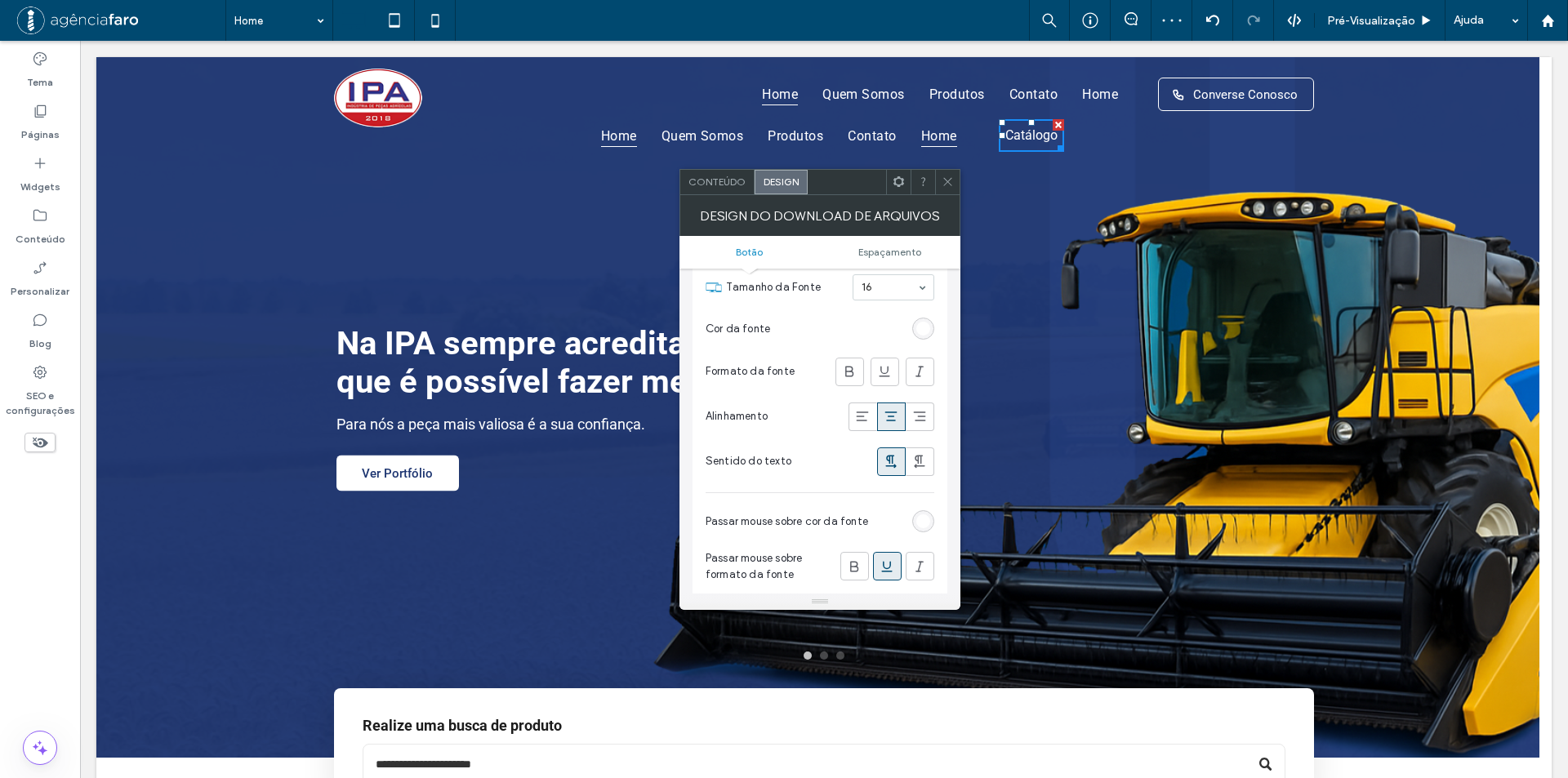 click 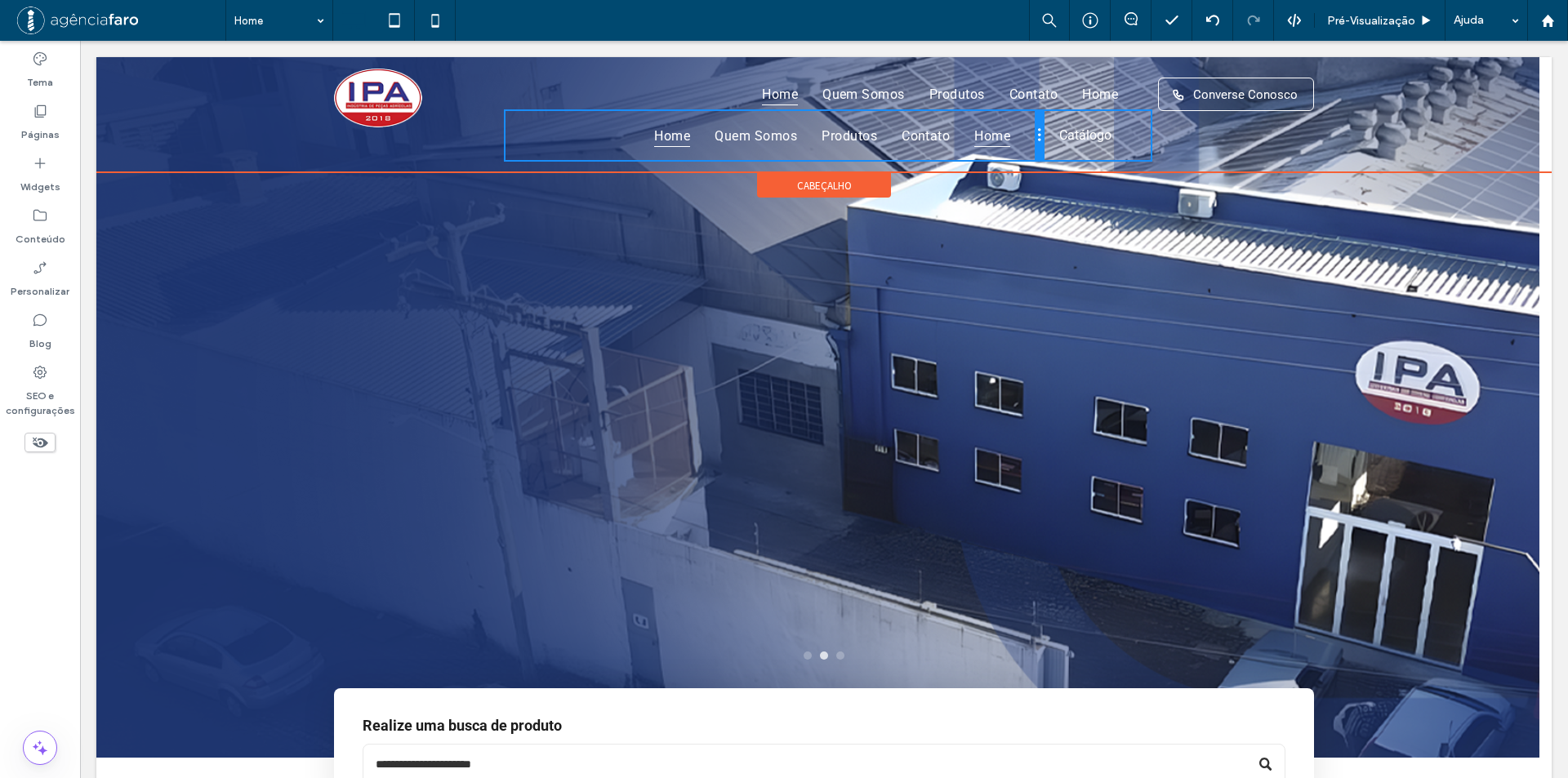 drag, startPoint x: 981, startPoint y: 136, endPoint x: 1103, endPoint y: 187, distance: 132.23086 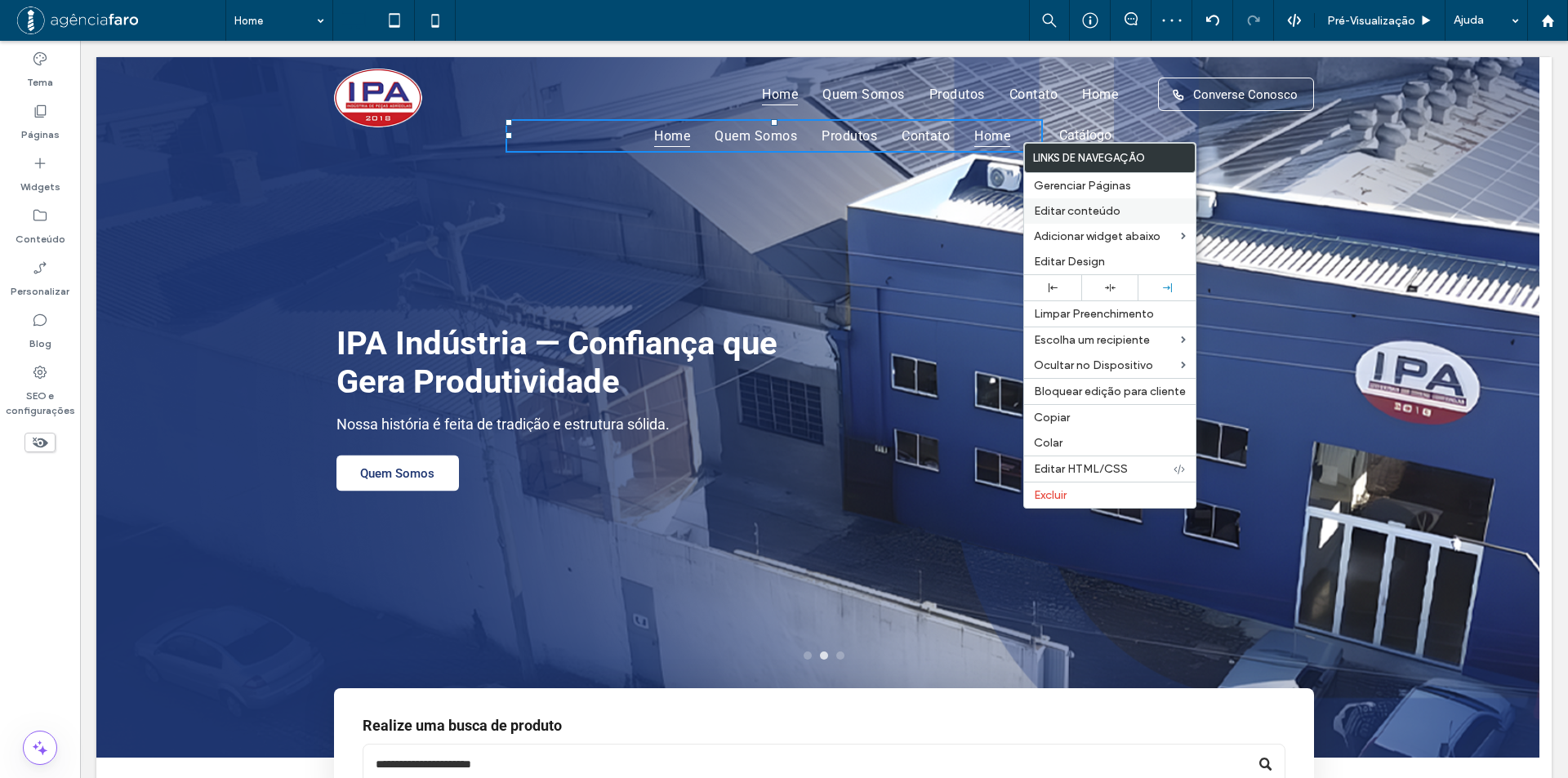 click on "Editar conteúdo" at bounding box center [1077, 211] 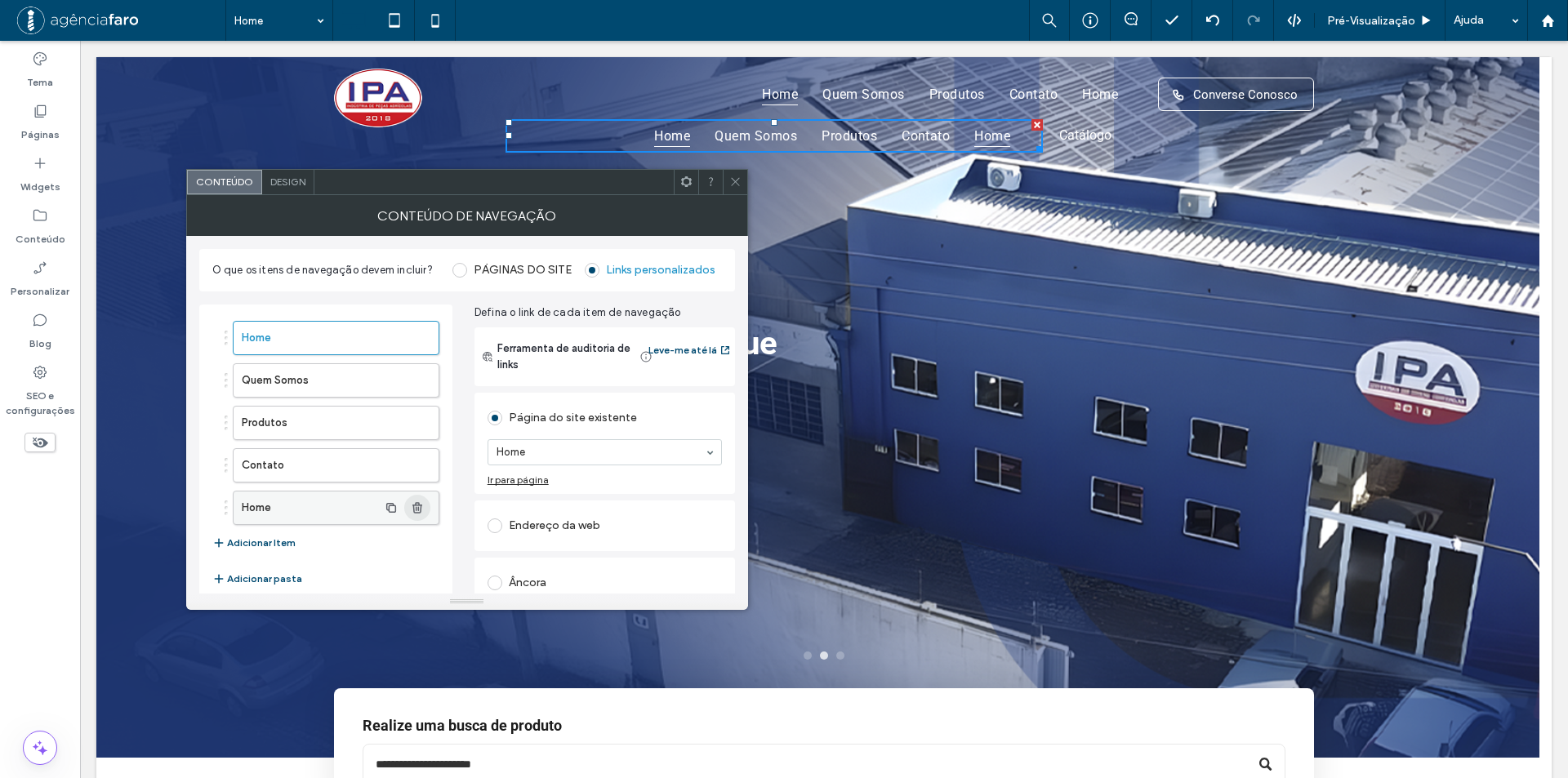 click 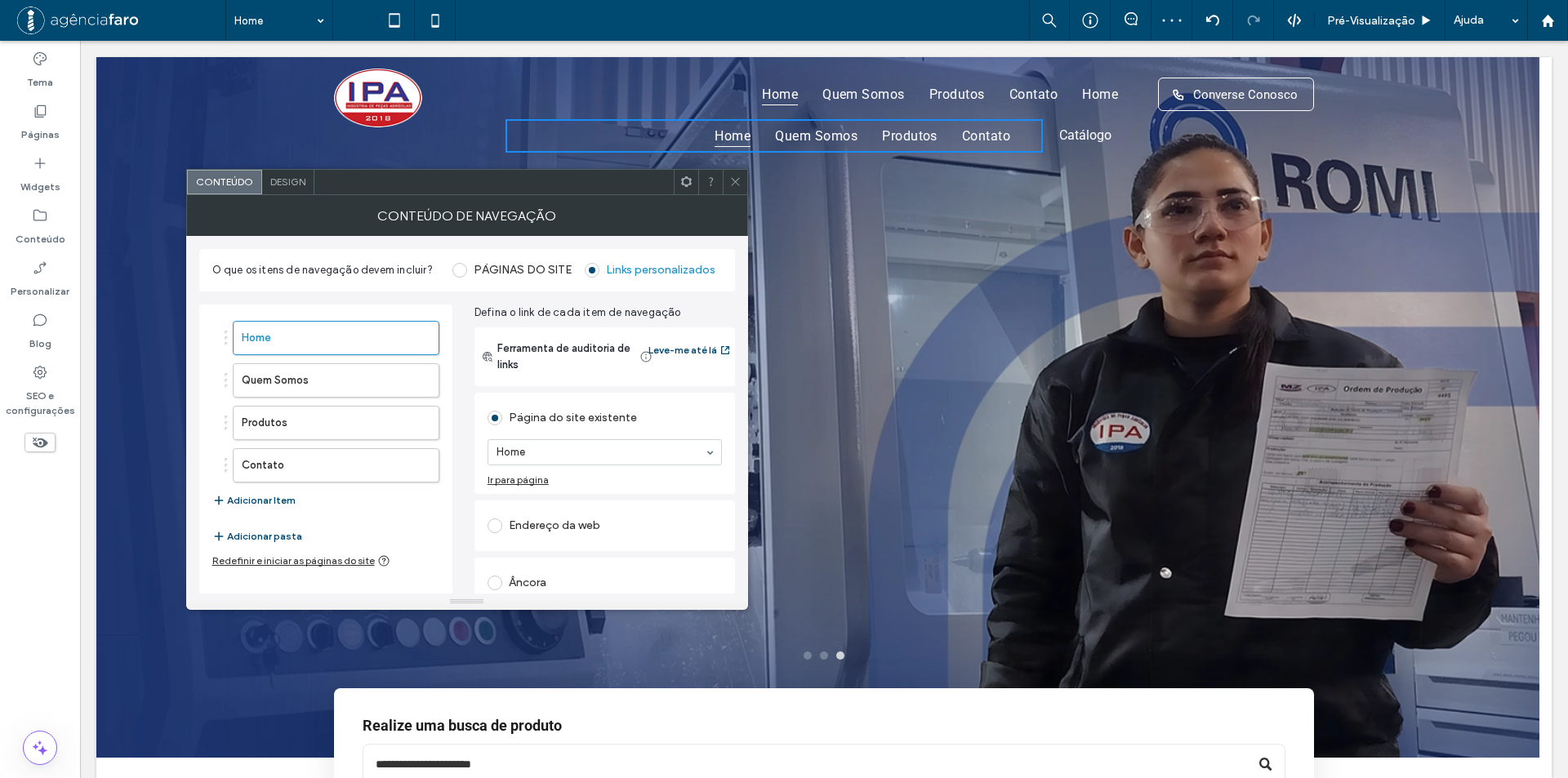 click at bounding box center (460, 270) 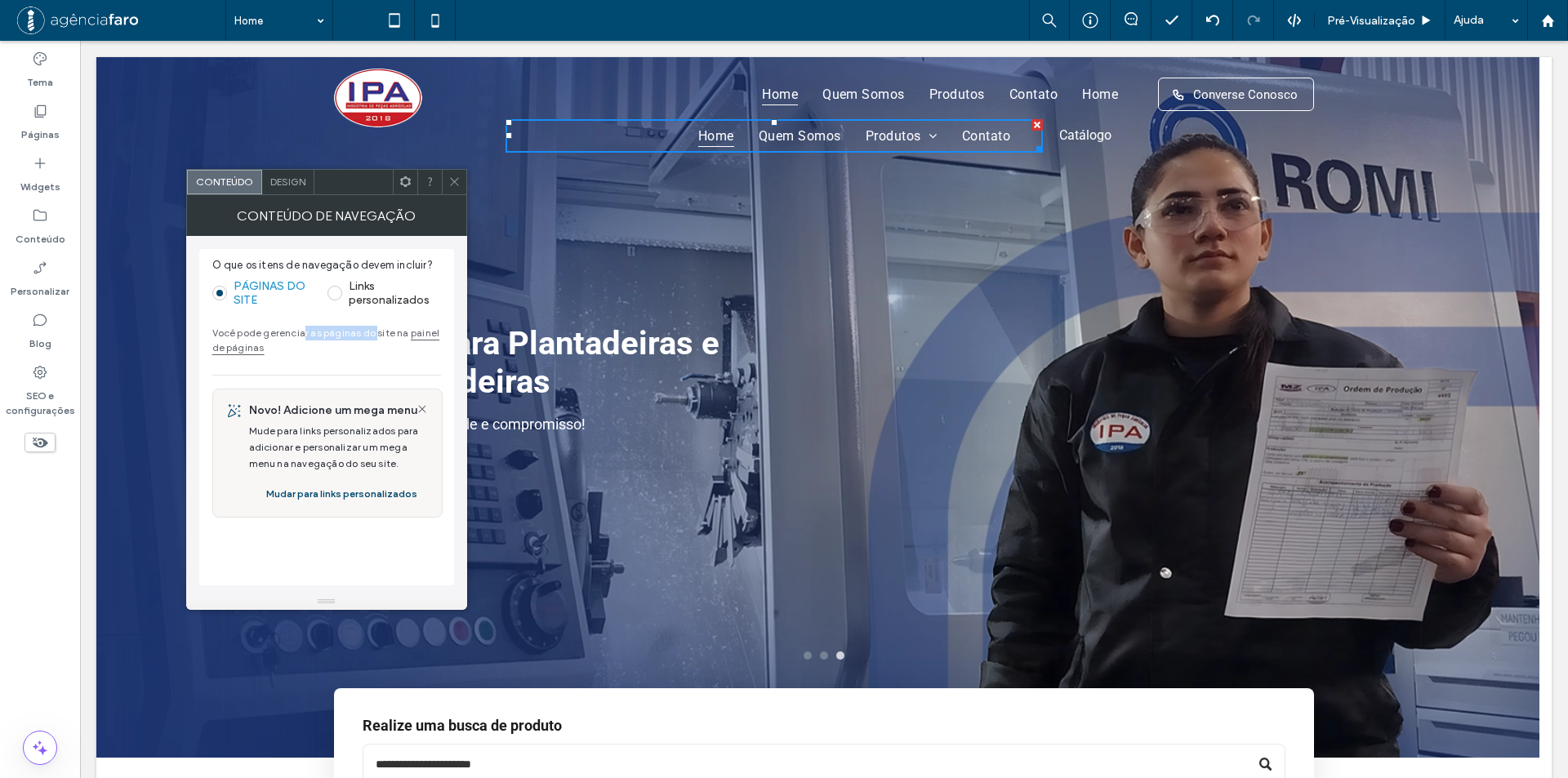 drag, startPoint x: 329, startPoint y: 339, endPoint x: 377, endPoint y: 338, distance: 48.010416 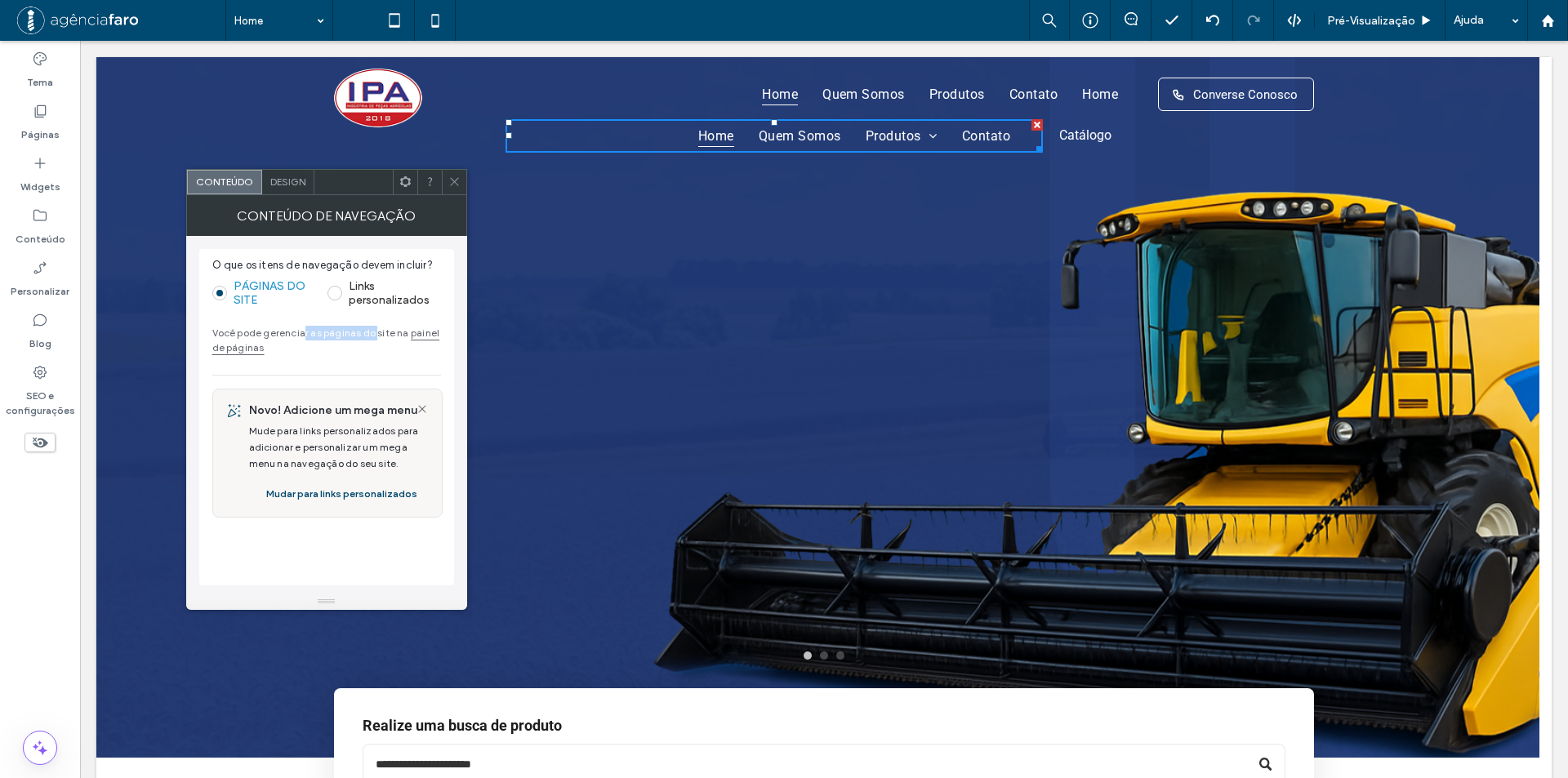 click on "Você pode gerenciar as páginas do site na   painel de páginas" at bounding box center [327, 340] 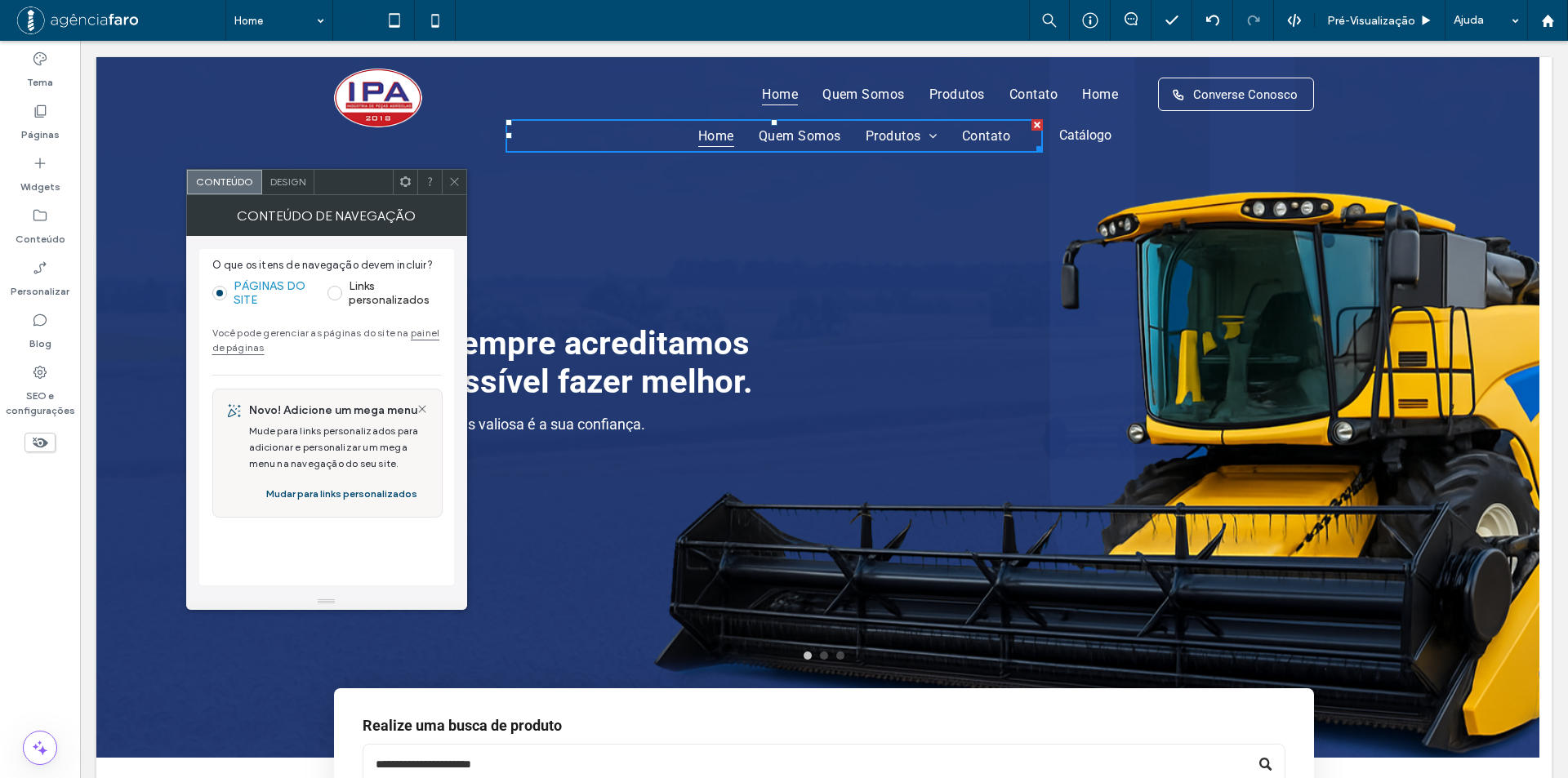 click on "Design" at bounding box center [288, 182] 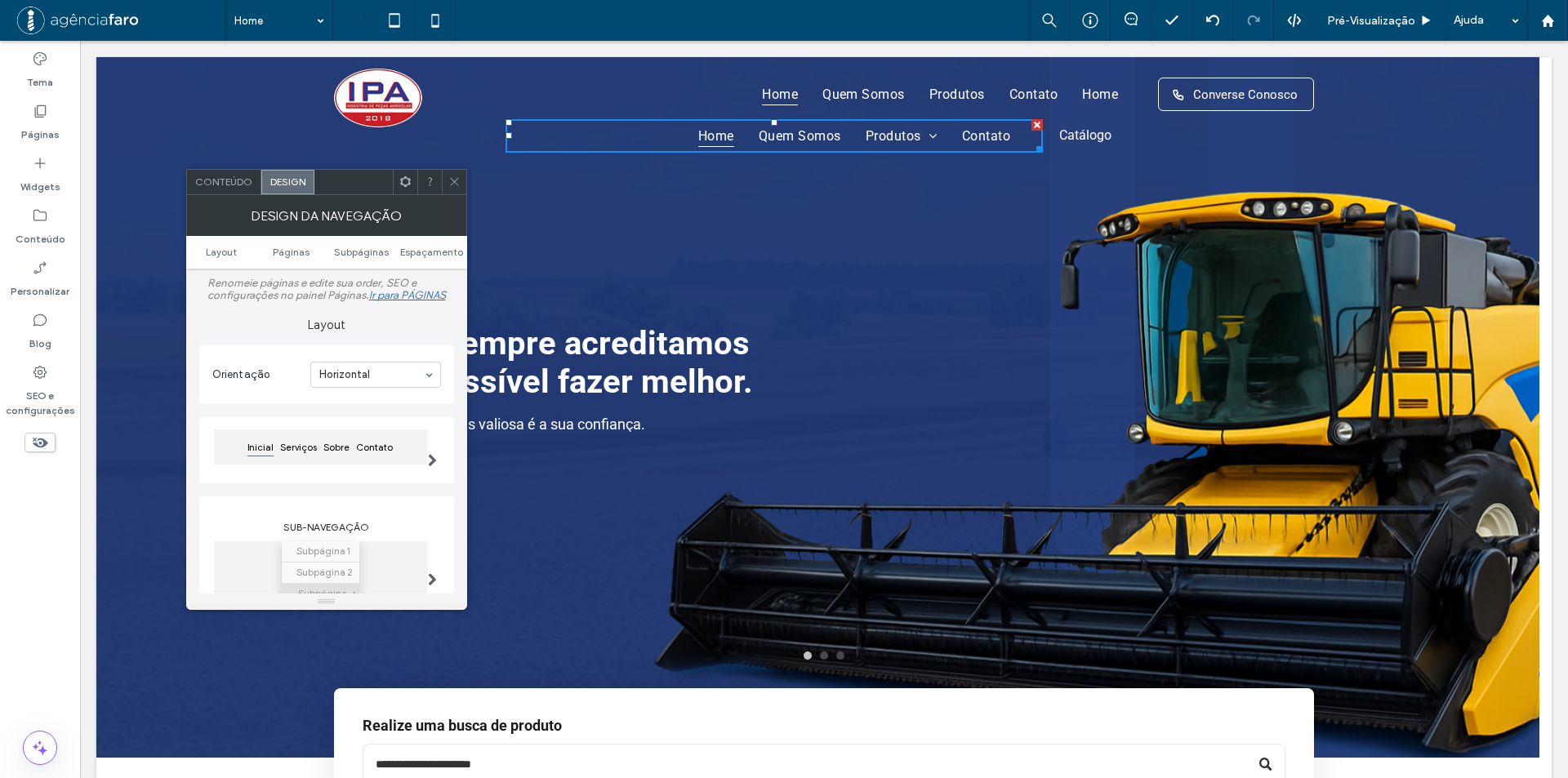 click on "Conteúdo" at bounding box center [224, 182] 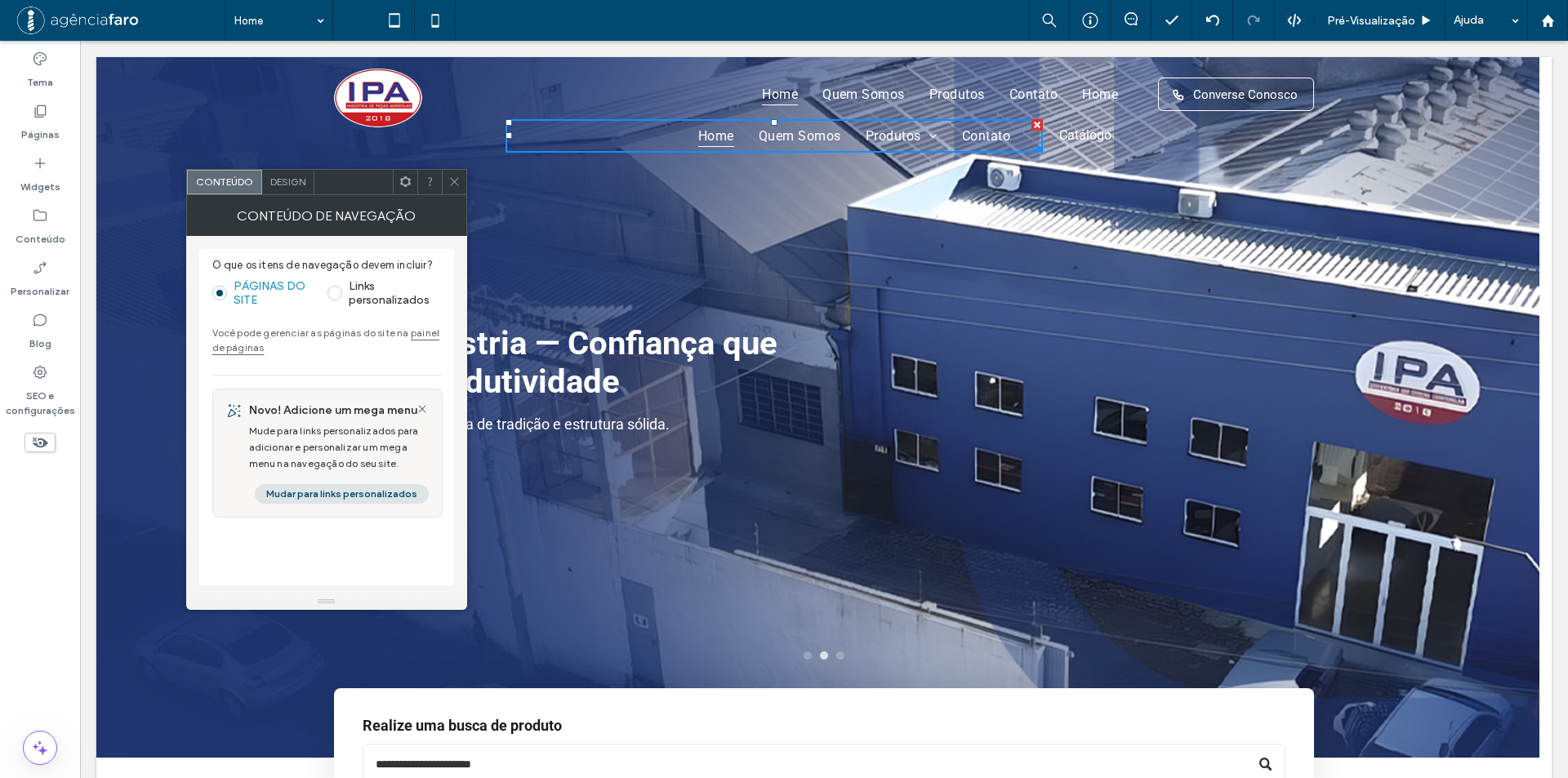 click on "Mudar para links personalizados" at bounding box center (341, 494) 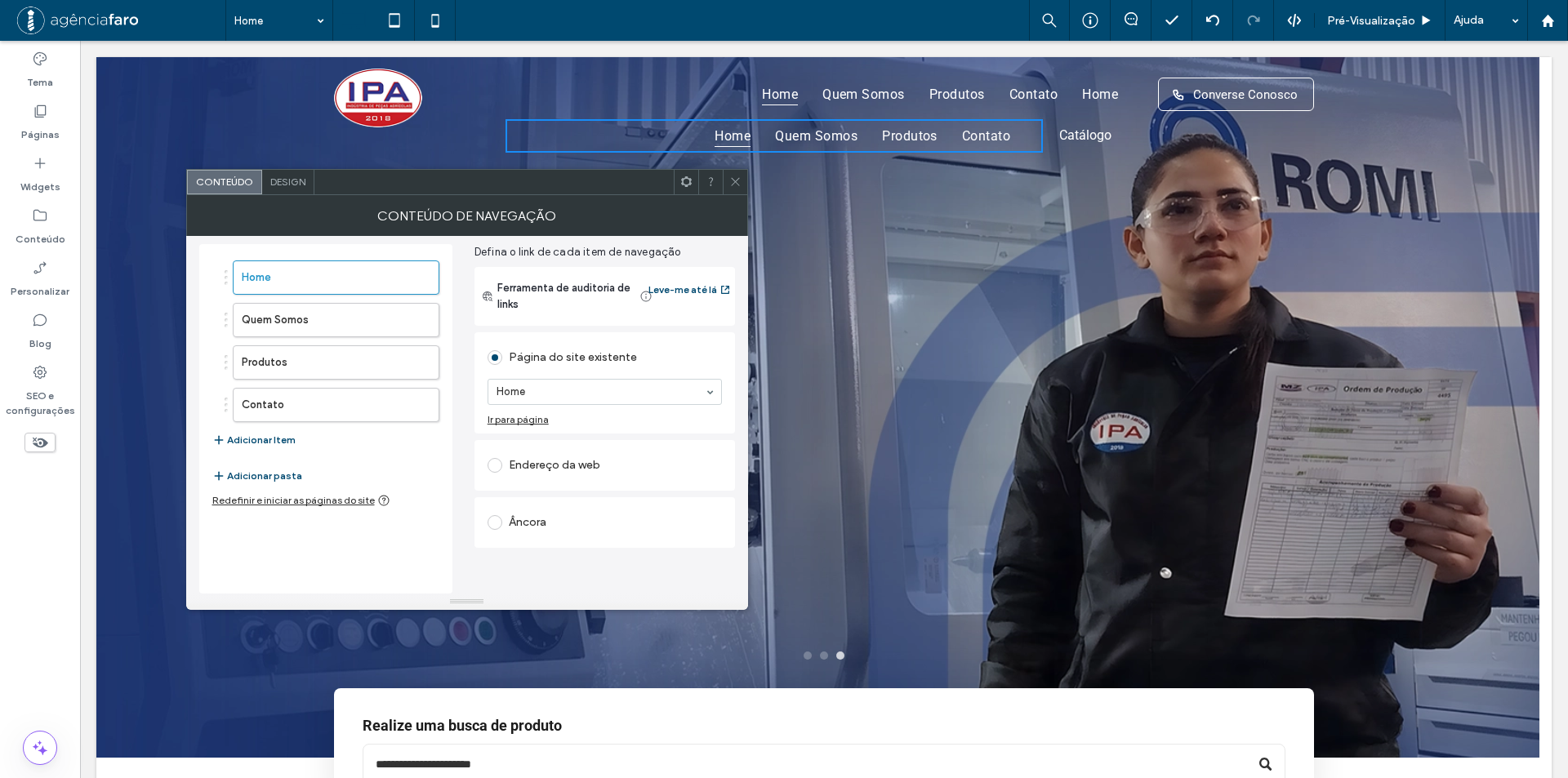 scroll, scrollTop: 0, scrollLeft: 0, axis: both 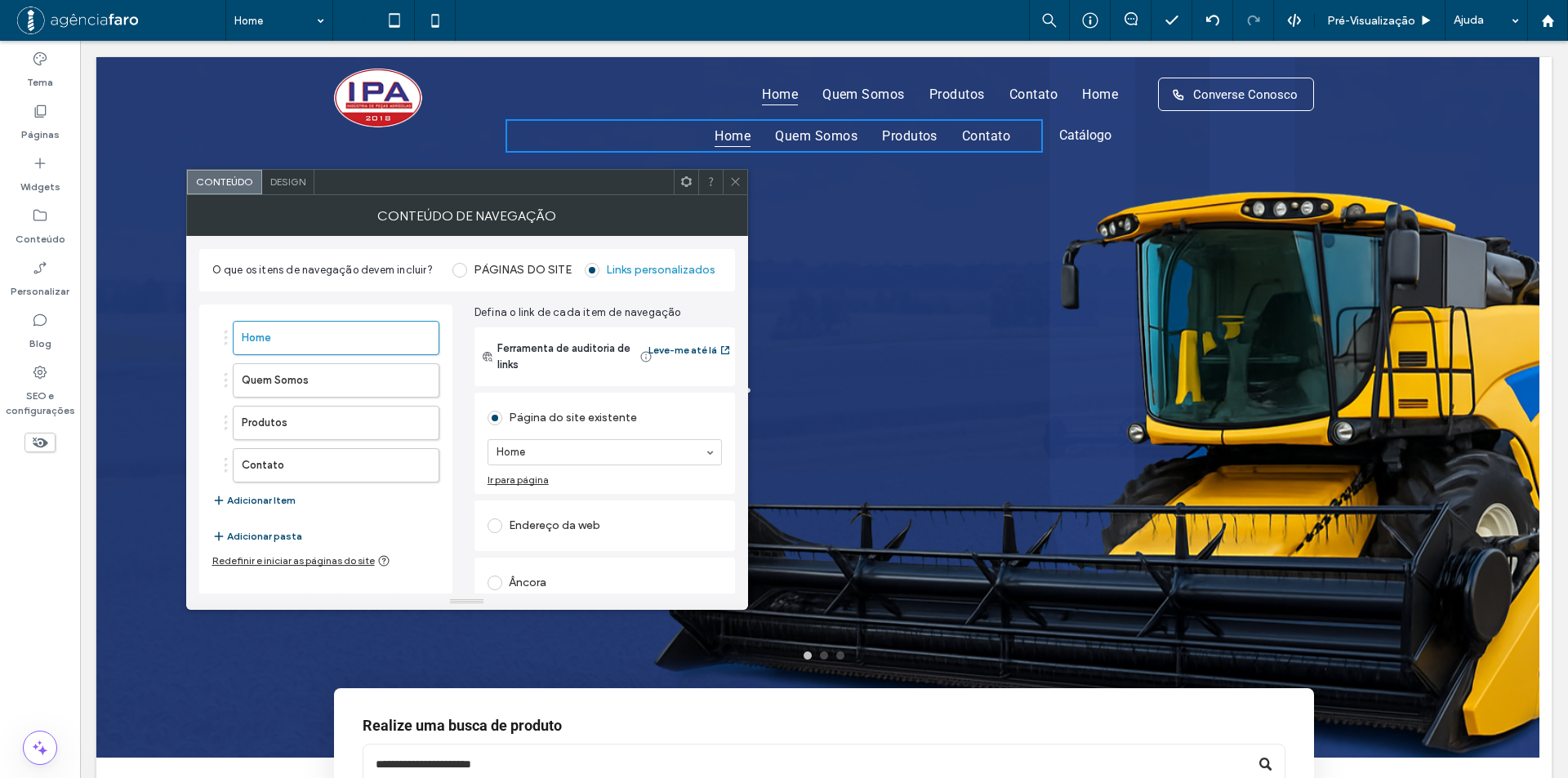 click at bounding box center (460, 270) 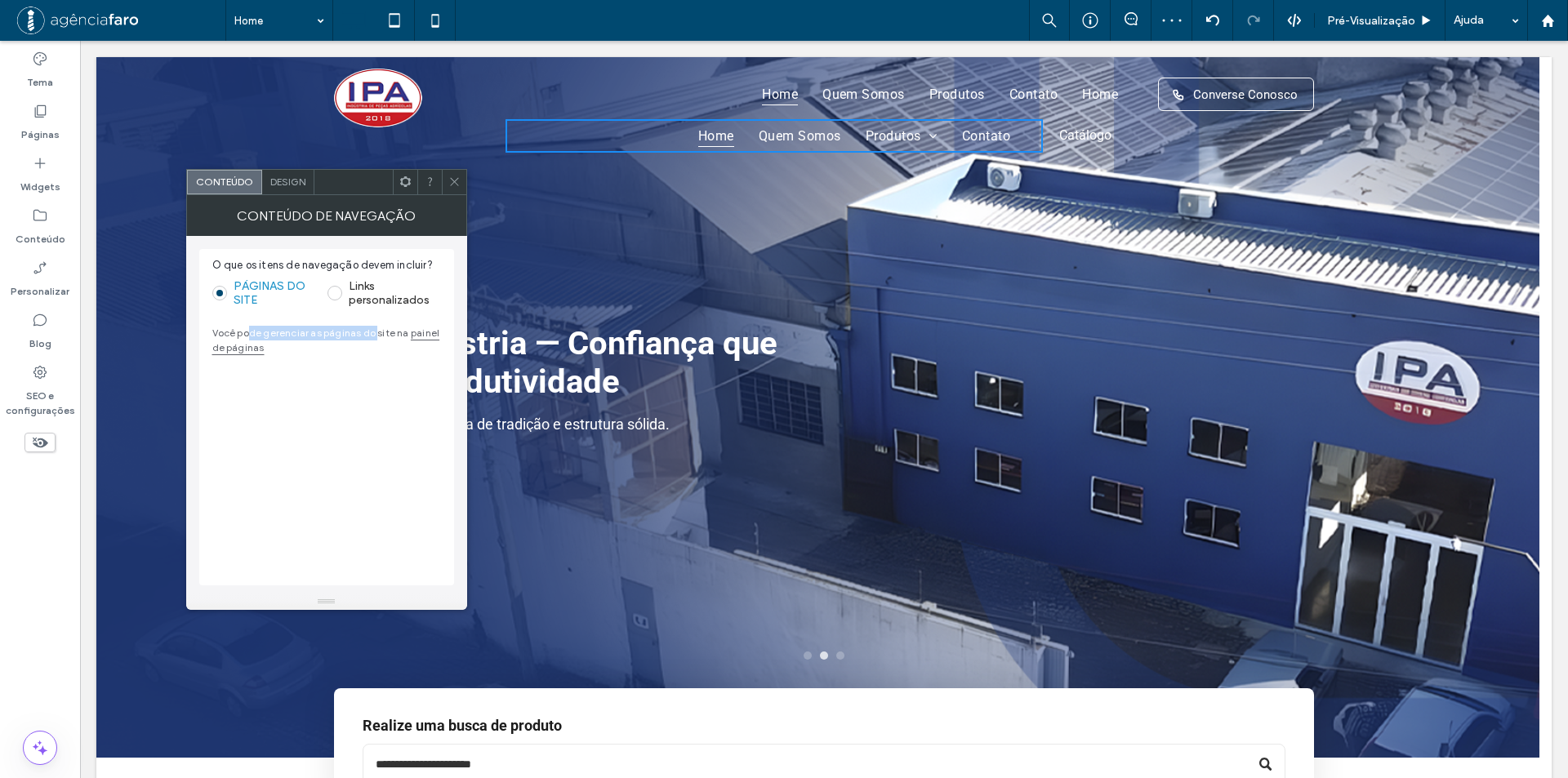 drag, startPoint x: 266, startPoint y: 330, endPoint x: 363, endPoint y: 334, distance: 97.08244 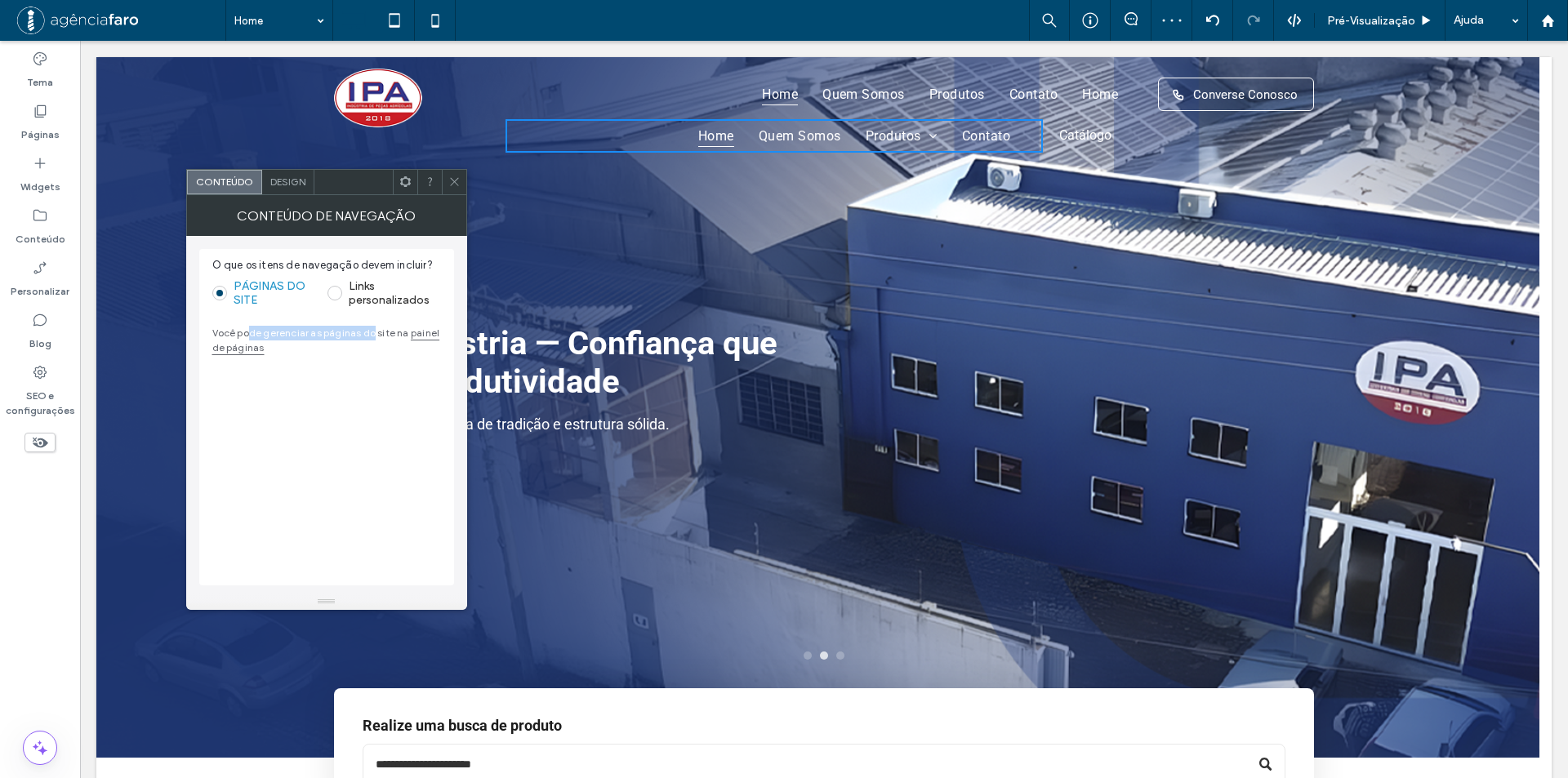 click on "Você pode gerenciar as páginas do site na   painel de páginas" at bounding box center (327, 340) 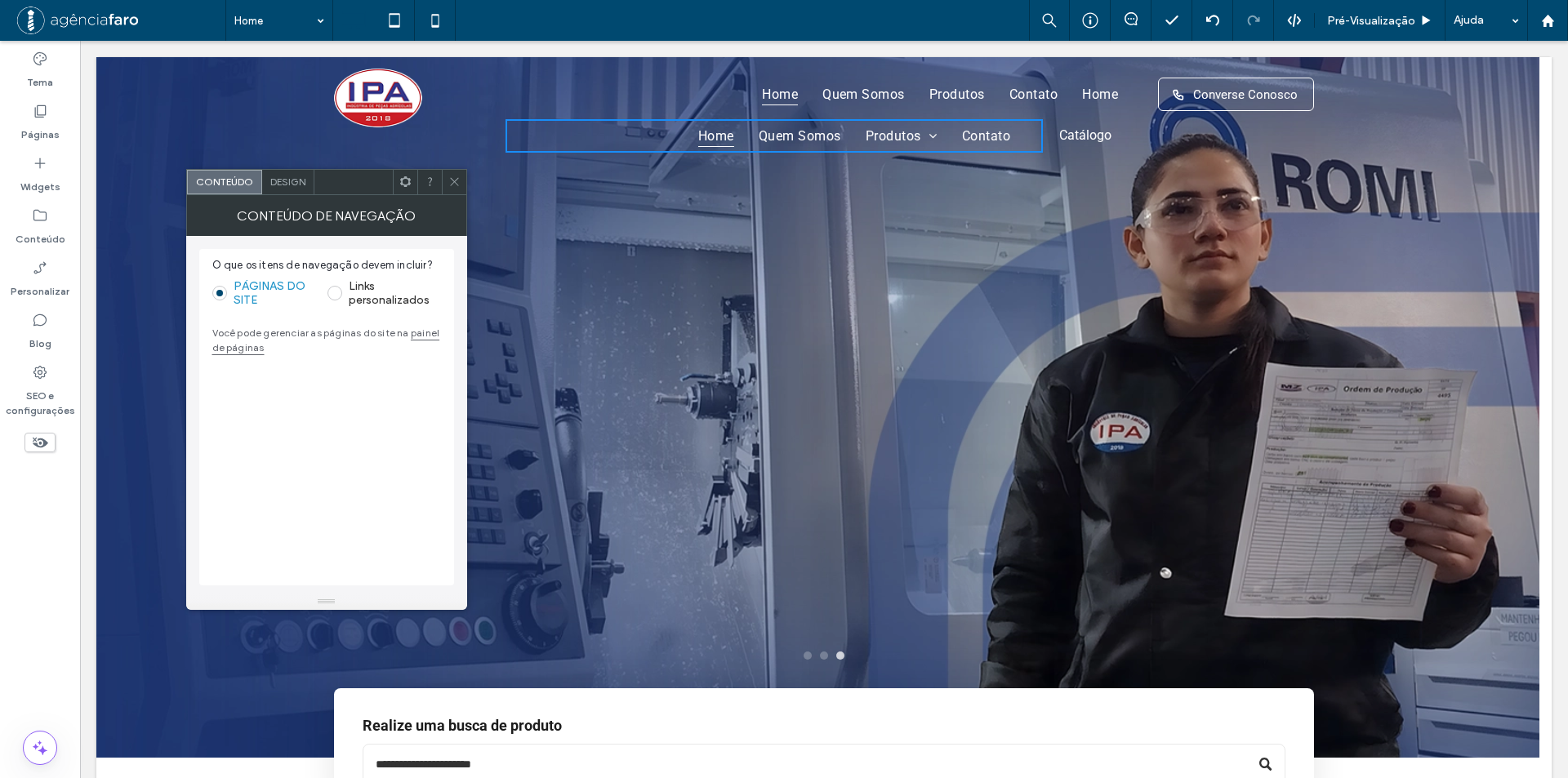 click on "Design" at bounding box center (288, 182) 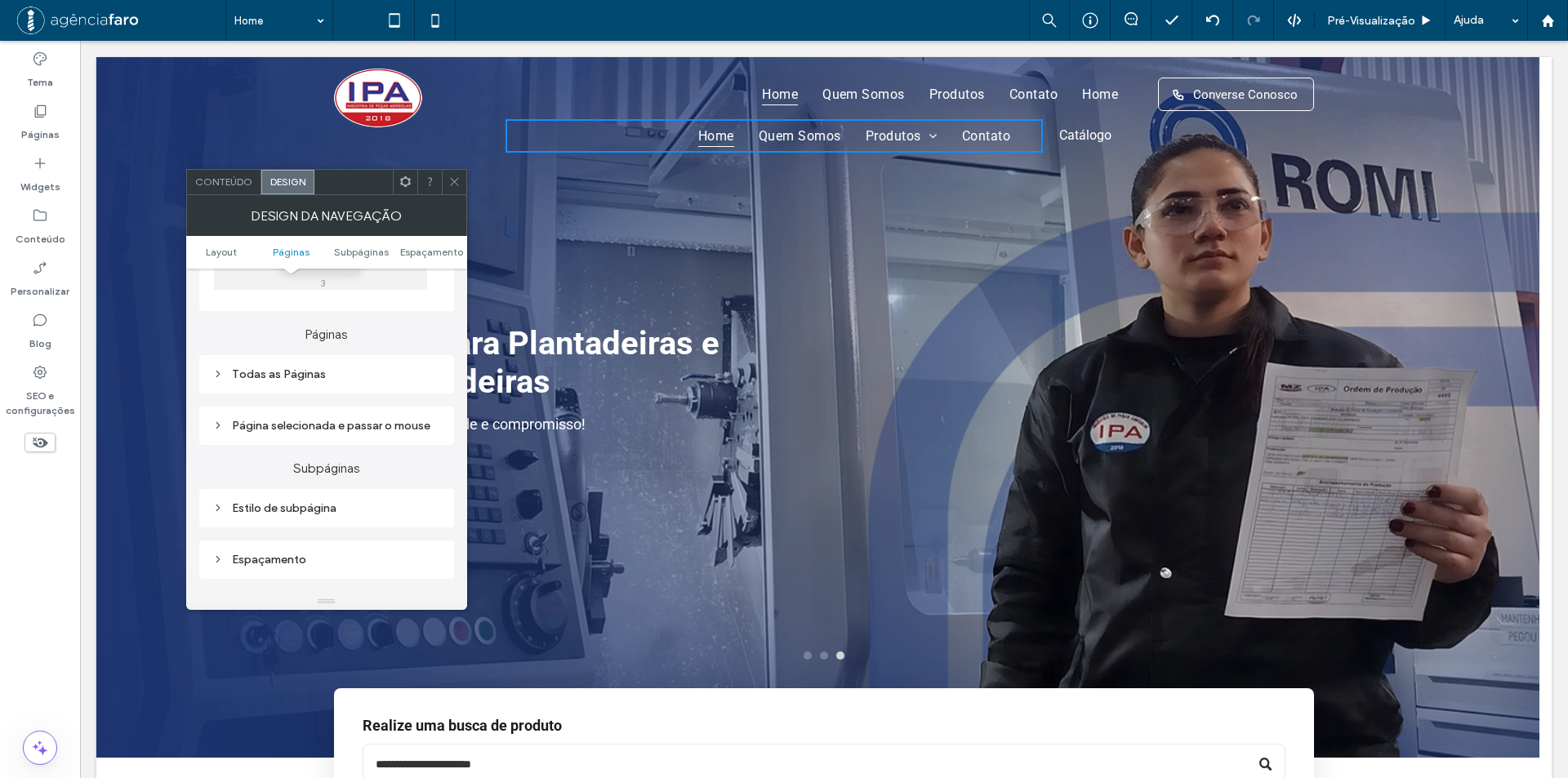 scroll, scrollTop: 408, scrollLeft: 0, axis: vertical 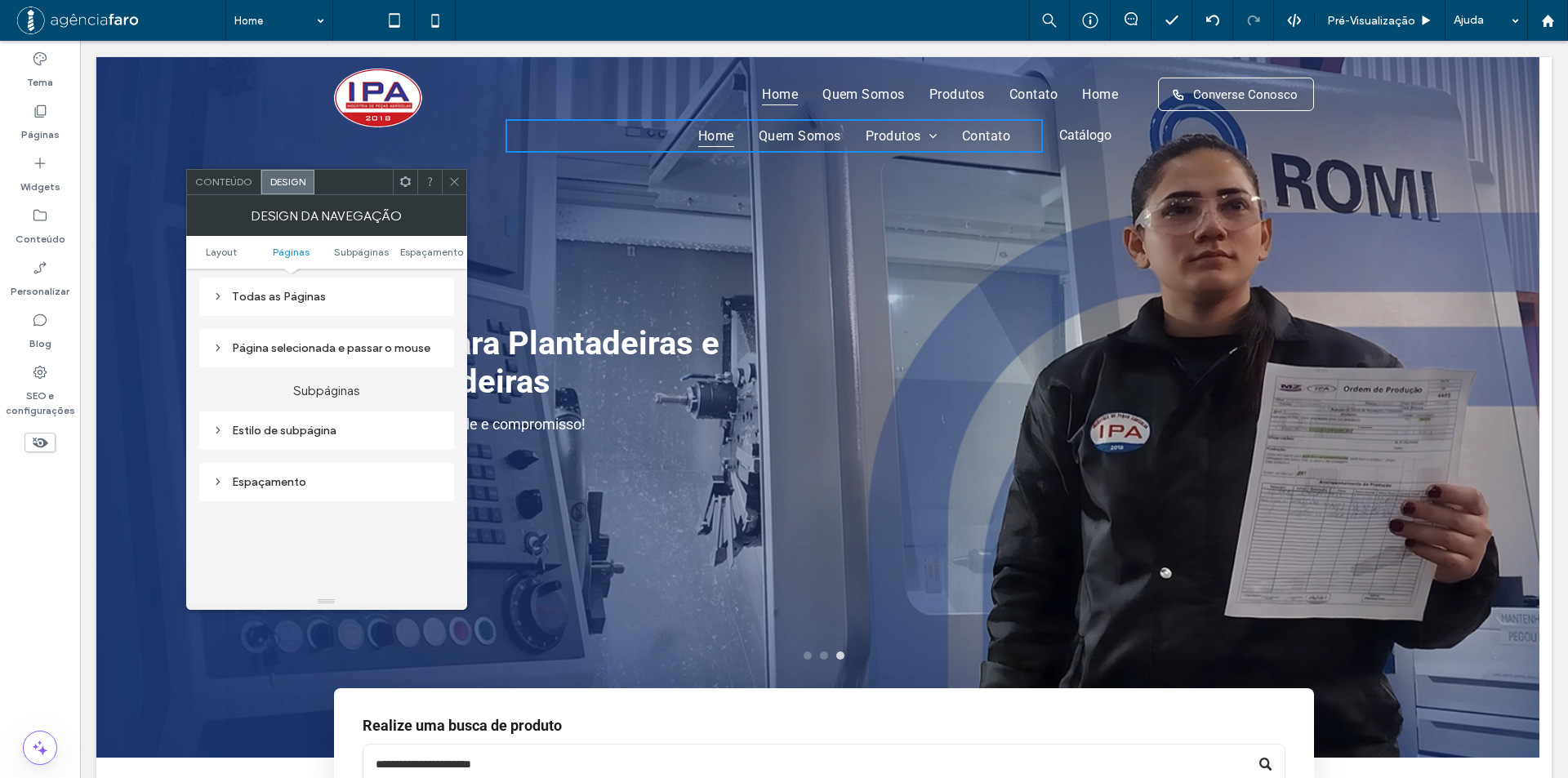 click on "Todas as Páginas" at bounding box center [327, 296] 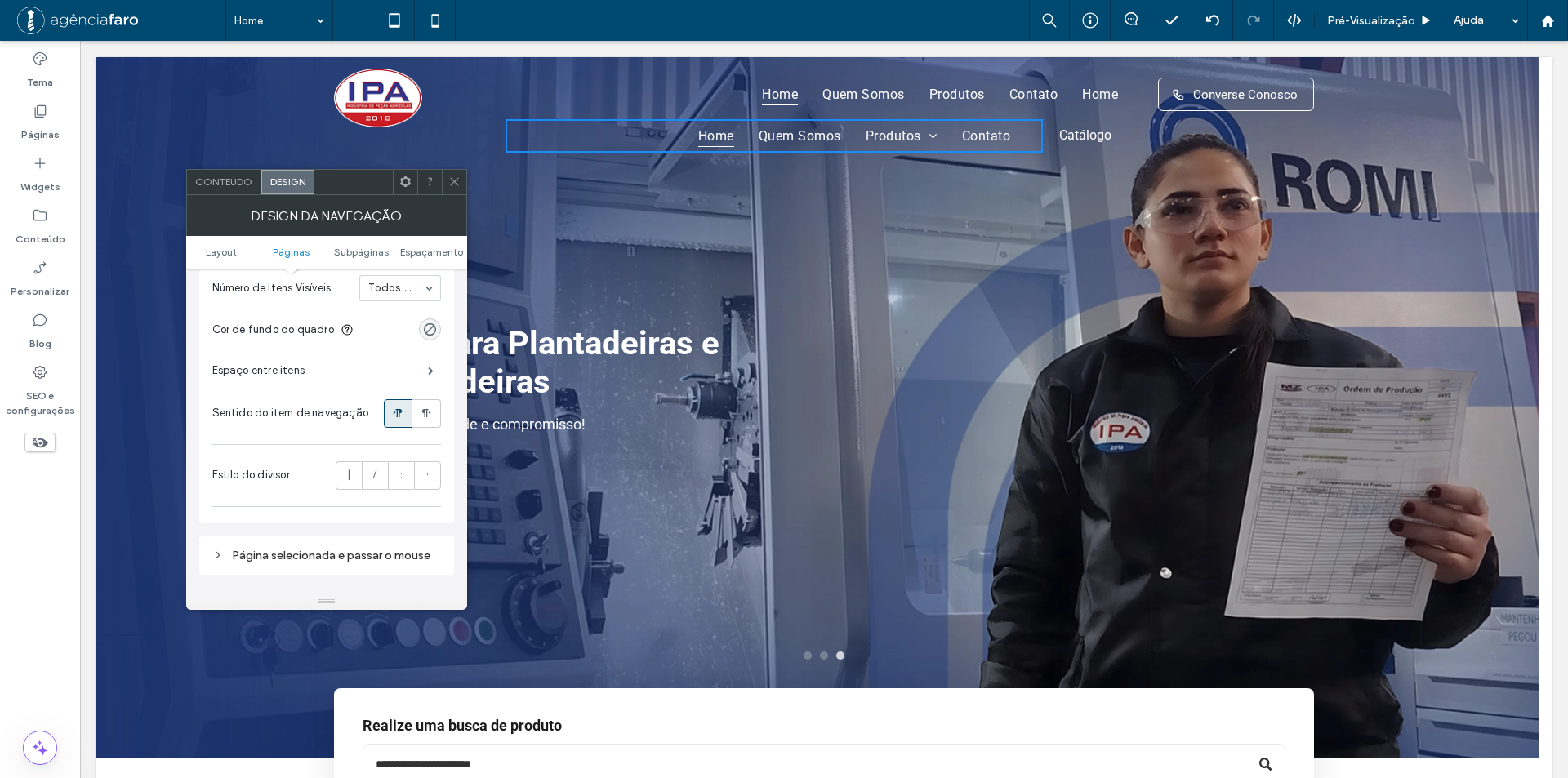 scroll, scrollTop: 490, scrollLeft: 0, axis: vertical 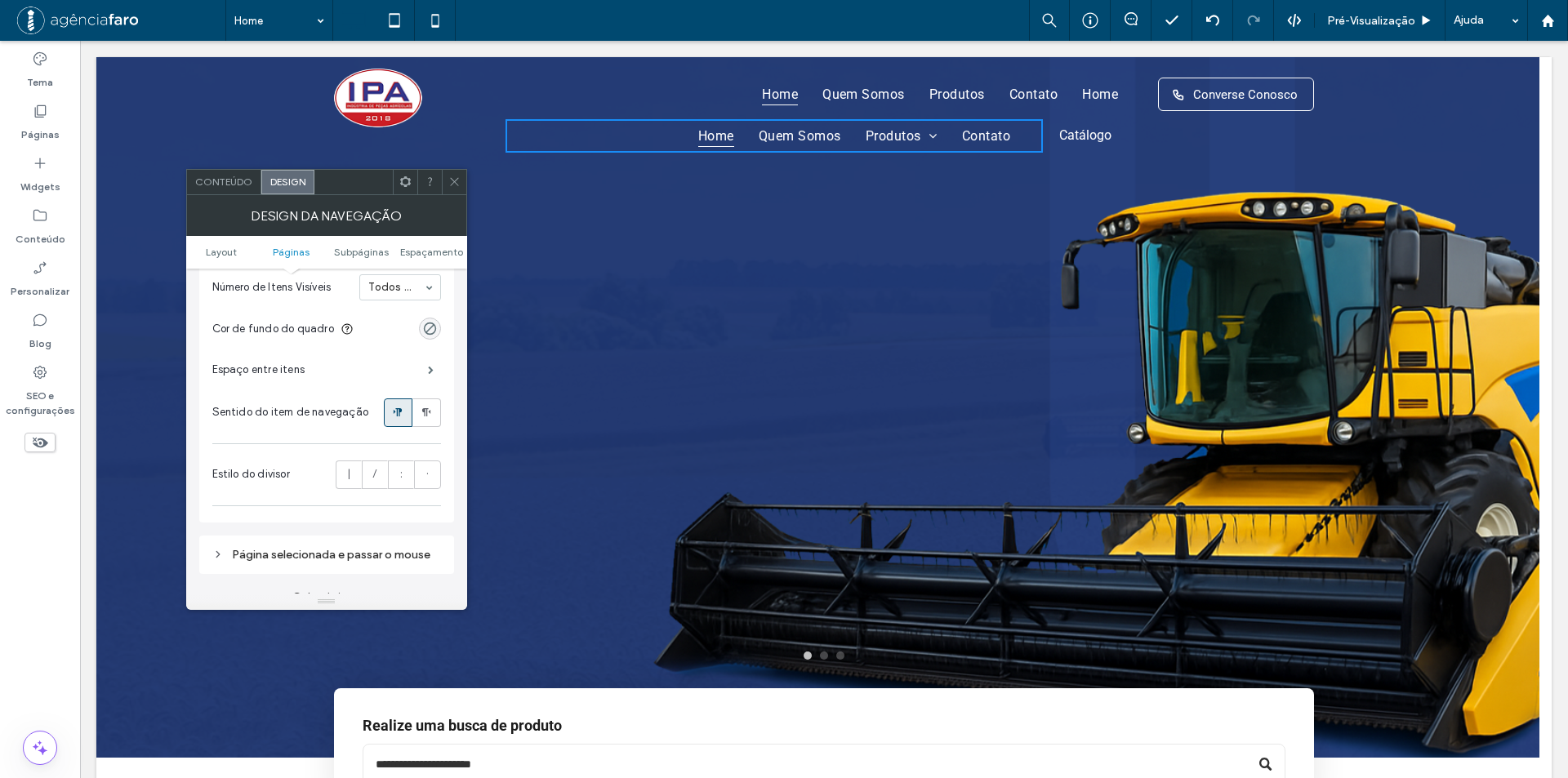 click on "Espaço entre itens" at bounding box center [259, 370] 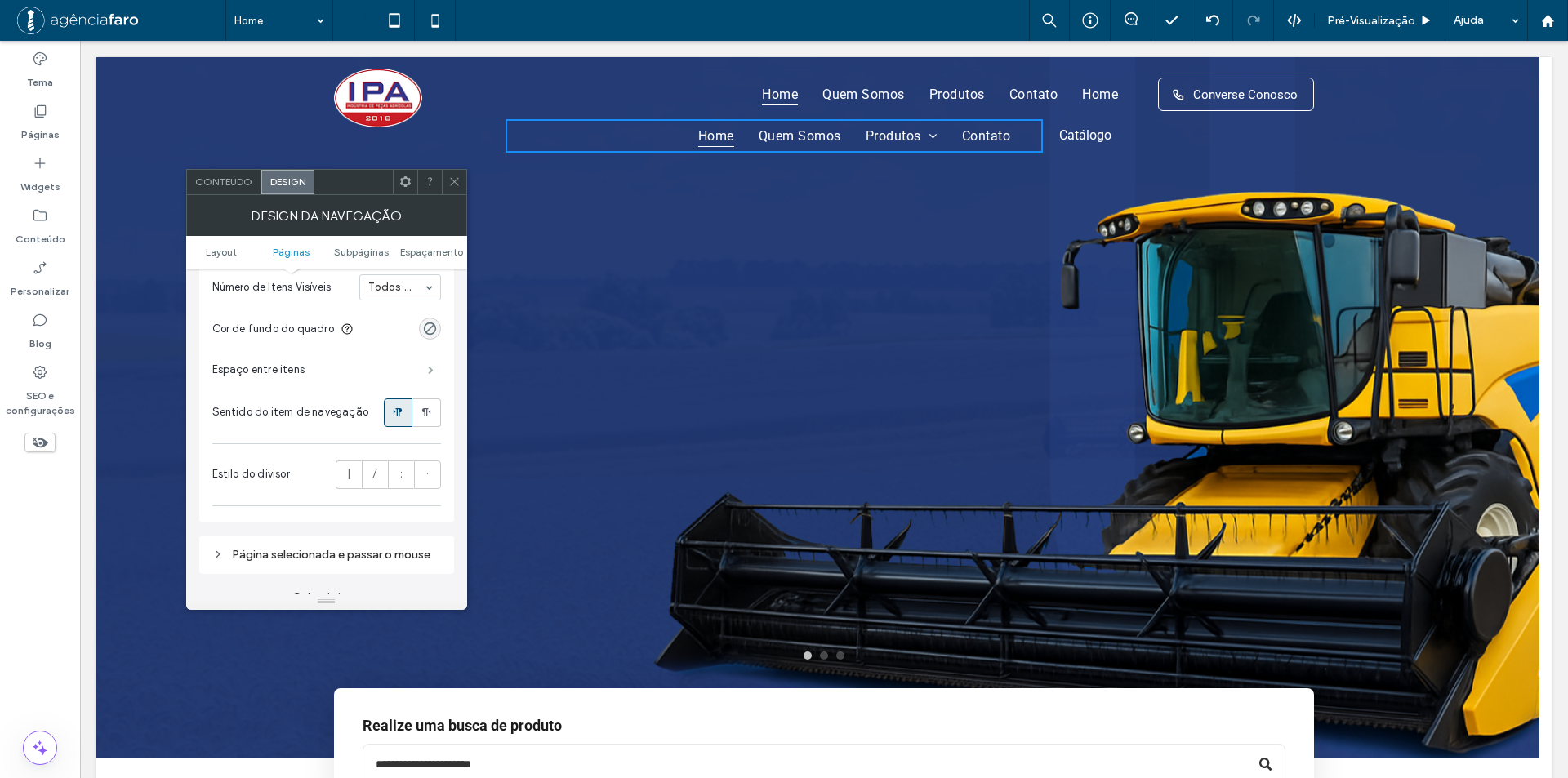 click at bounding box center (430, 370) 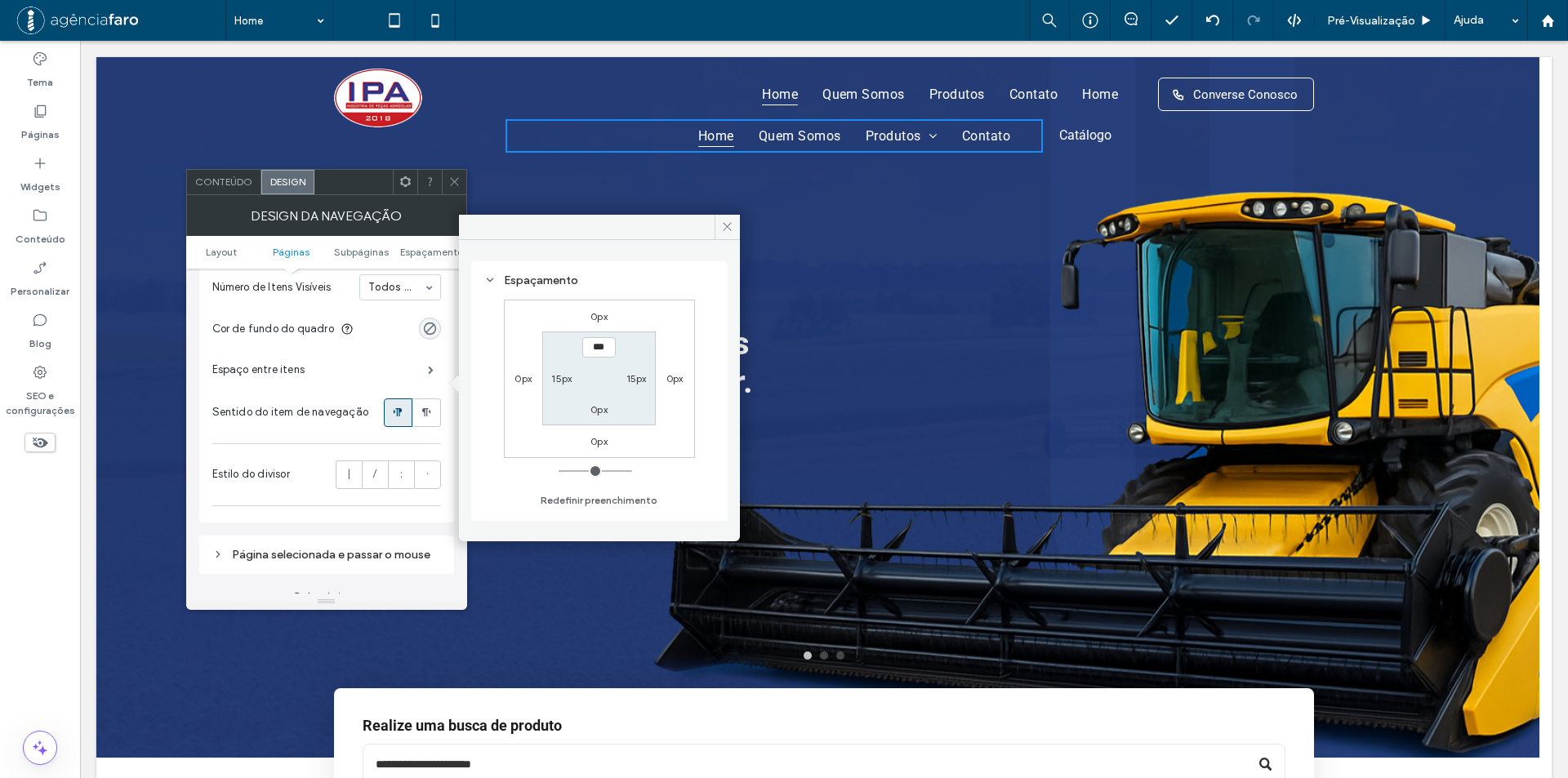 click on "15px" at bounding box center (636, 378) 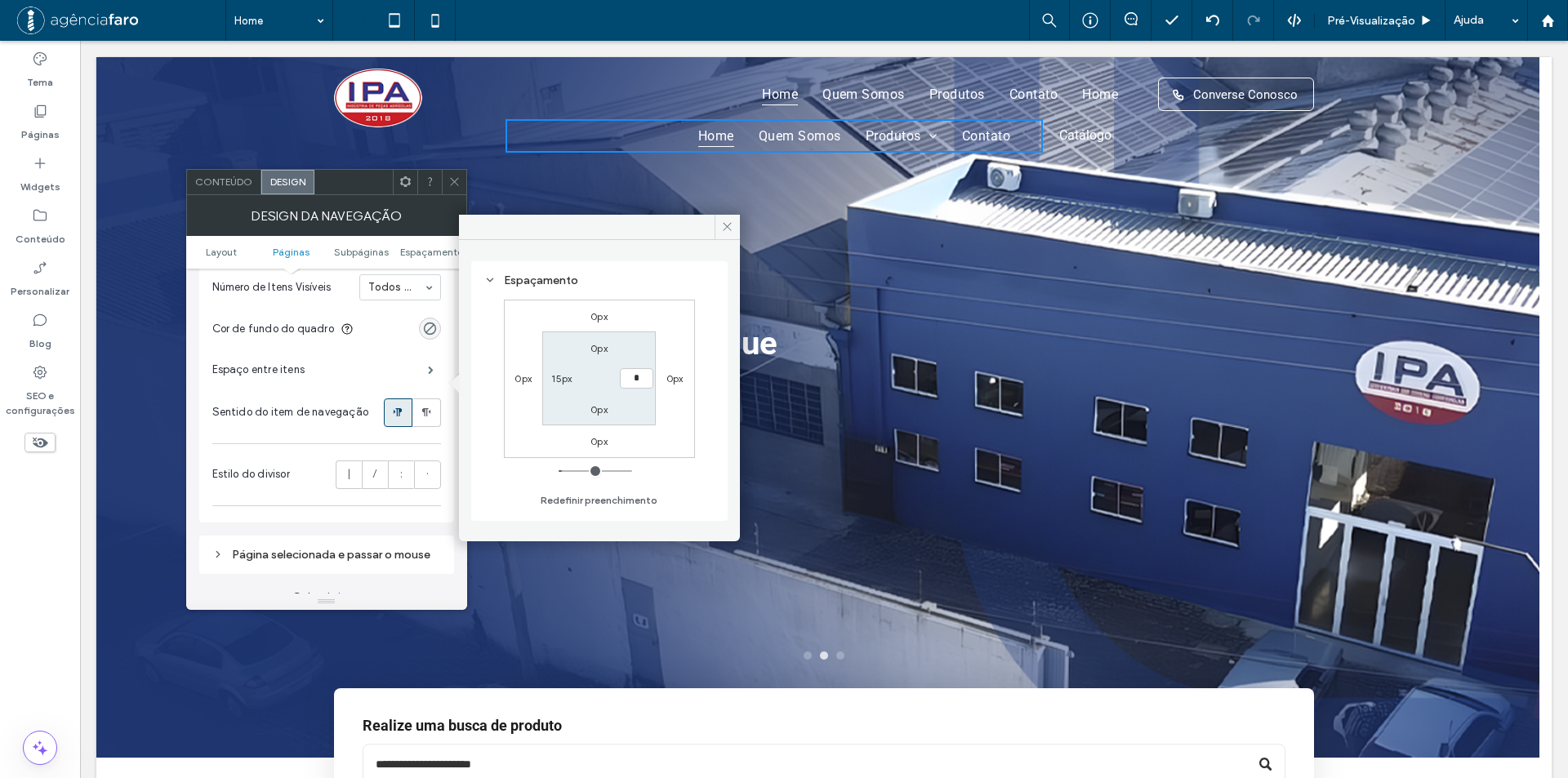 type on "*" 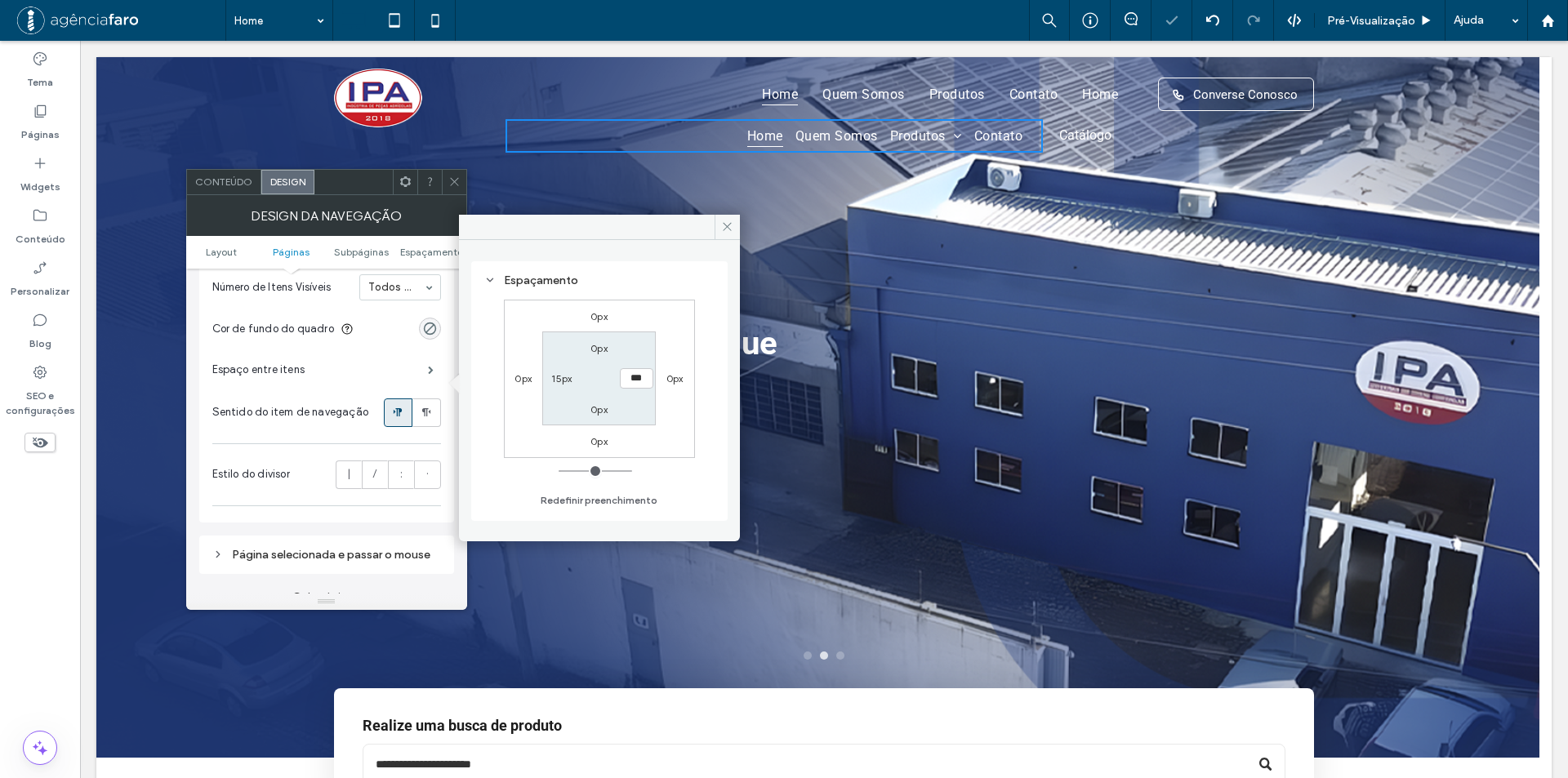 click on "15px" at bounding box center (561, 378) 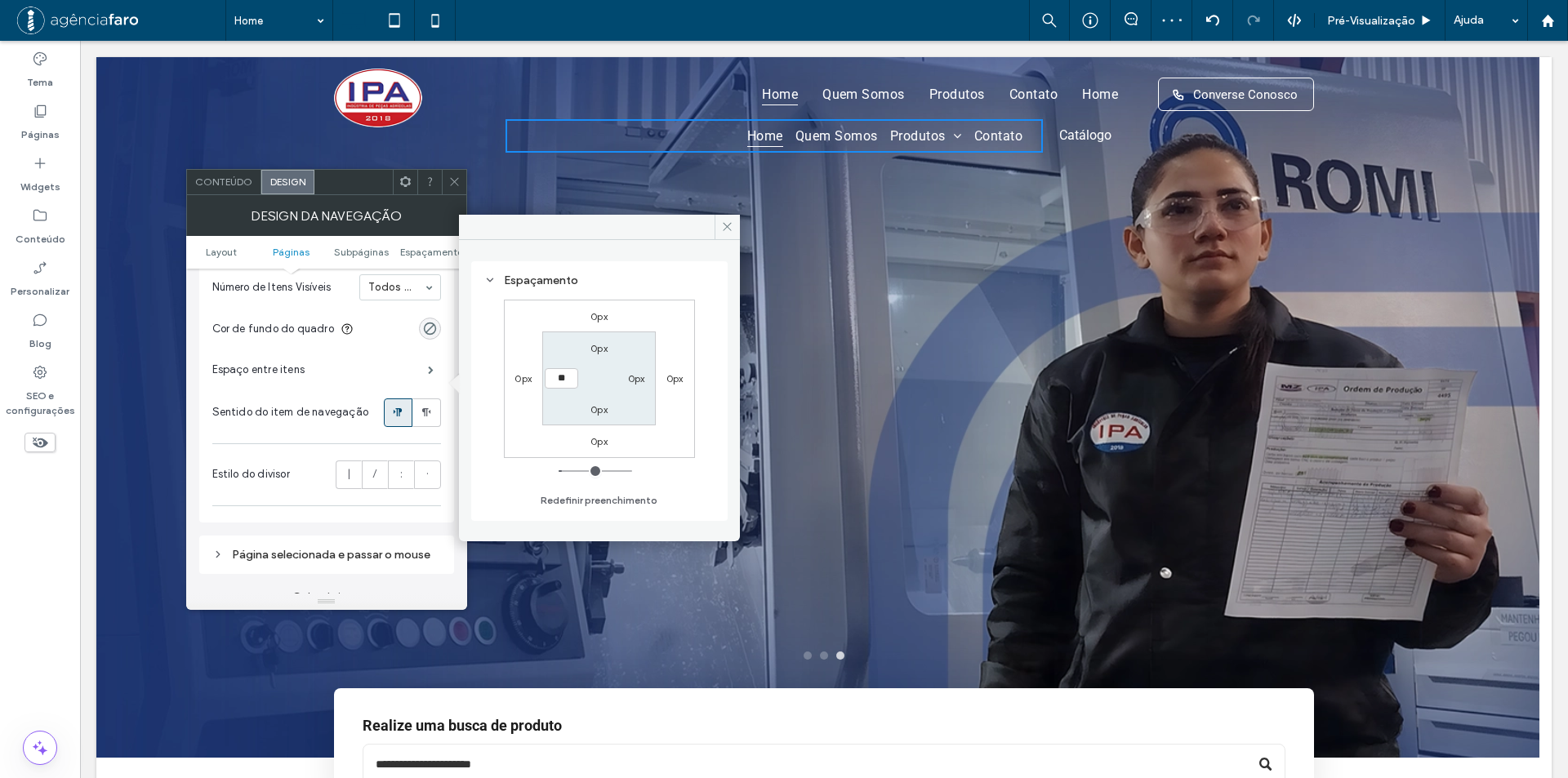 type on "**" 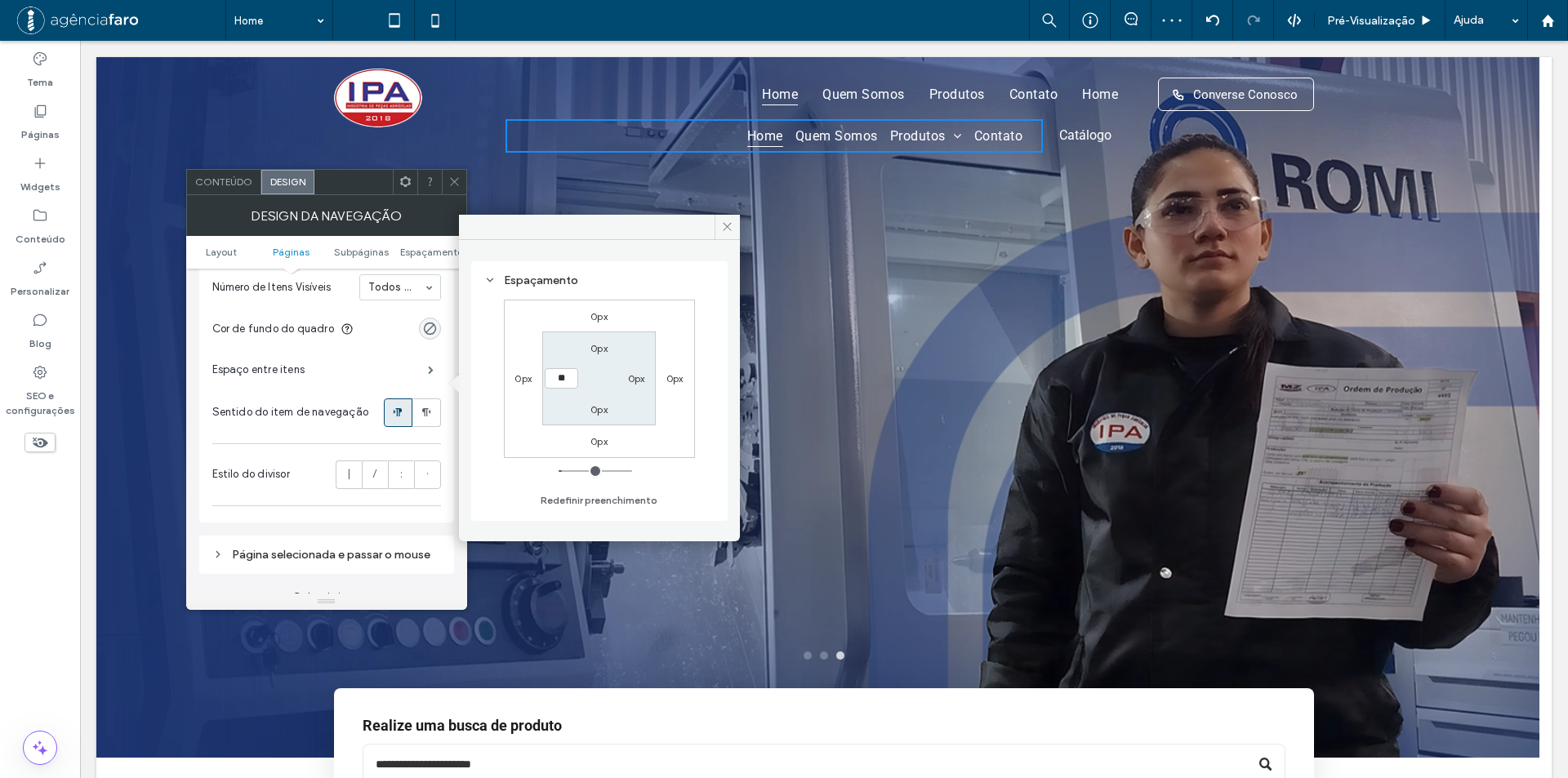type on "**" 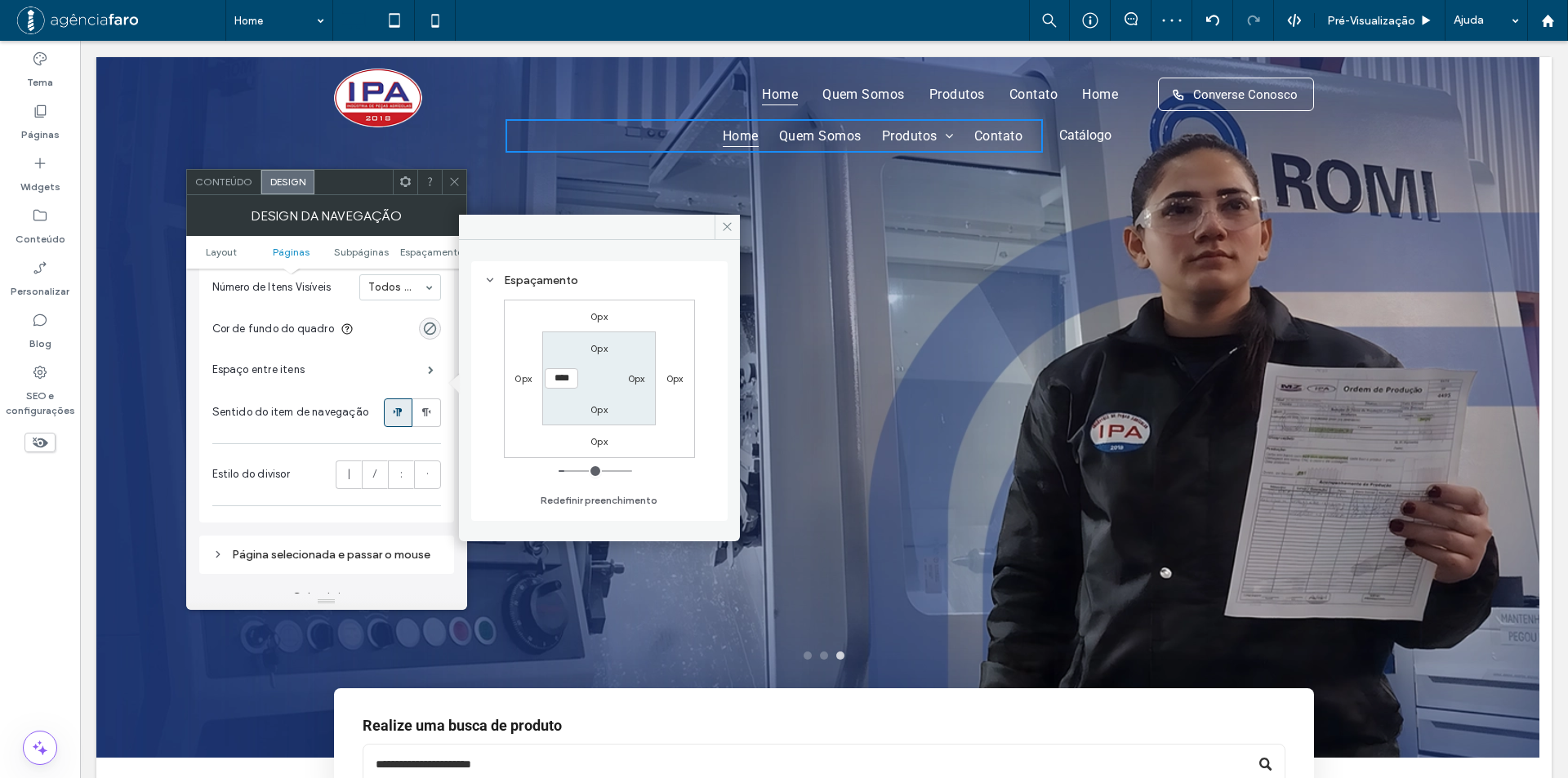 type on "****" 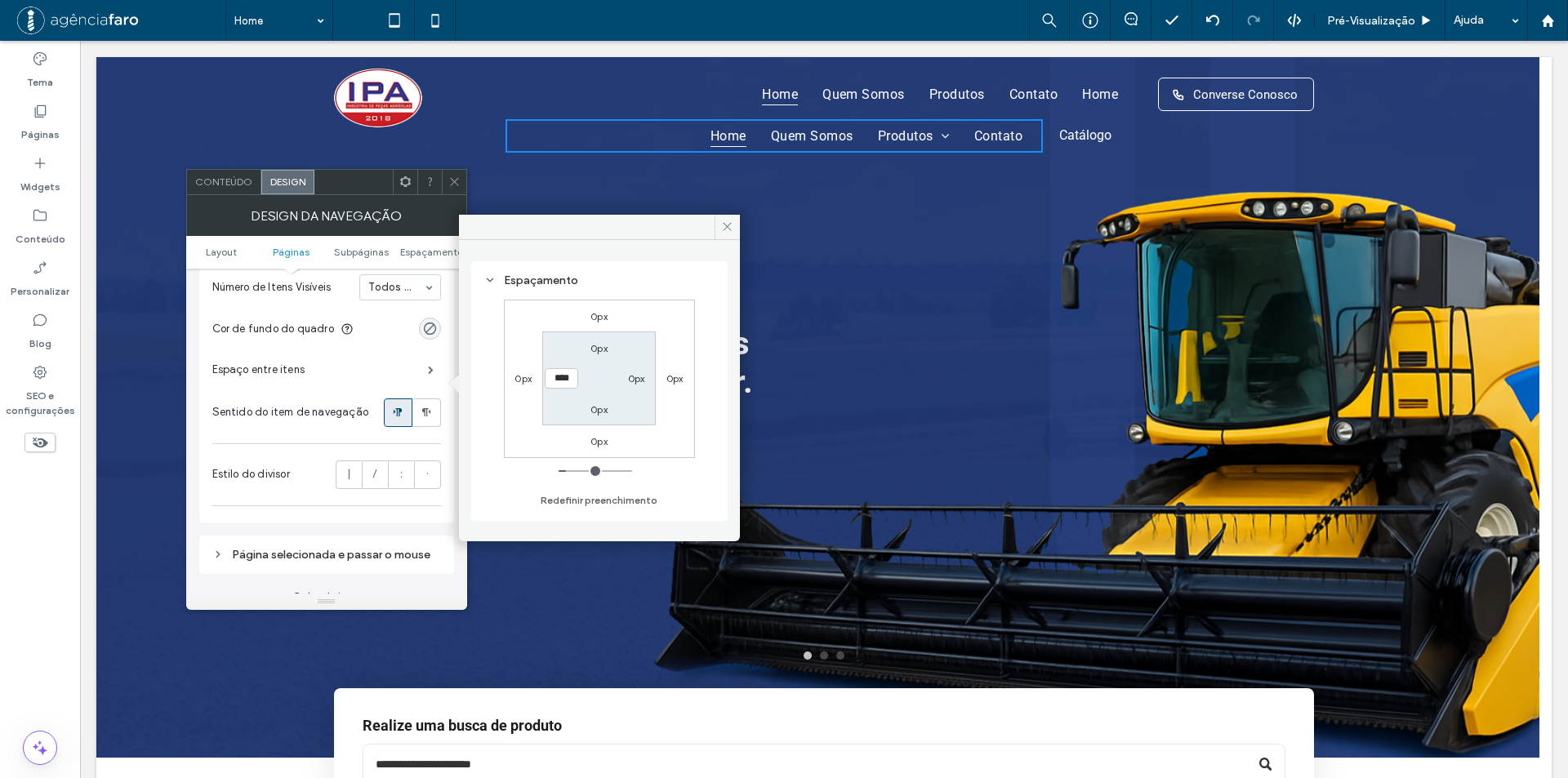 type on "****" 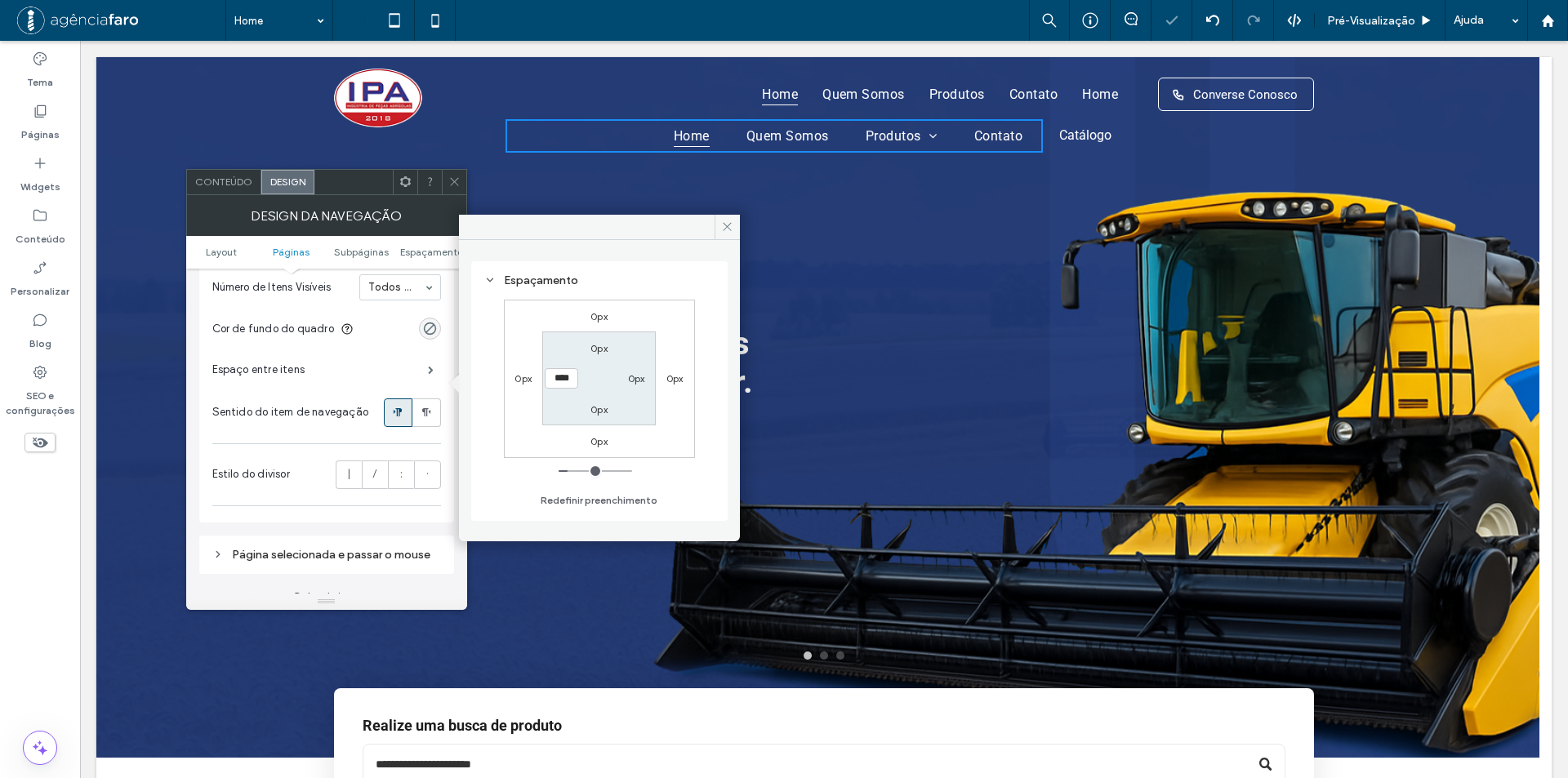 type on "****" 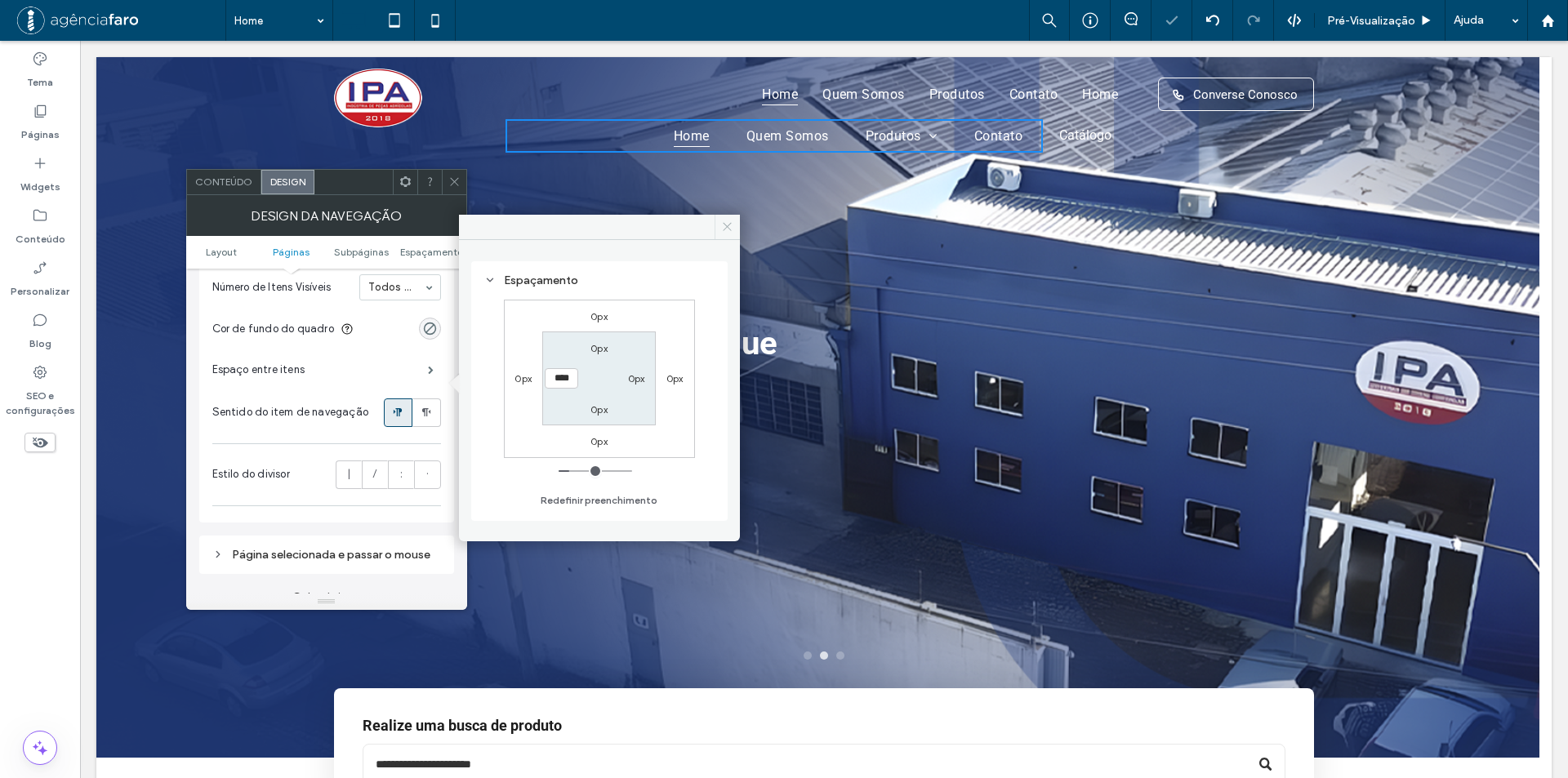 drag, startPoint x: 723, startPoint y: 220, endPoint x: 618, endPoint y: 187, distance: 110.0636 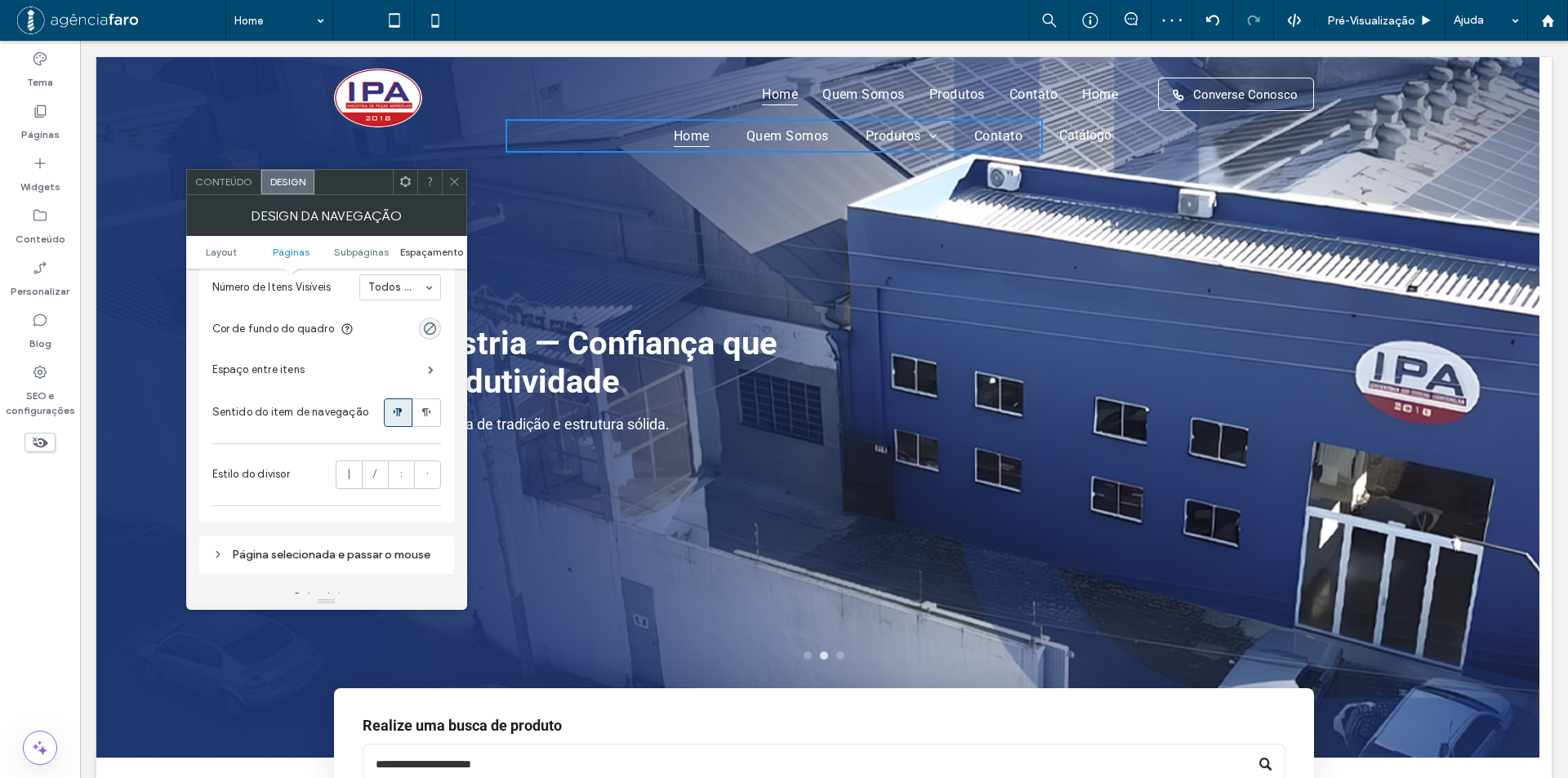 click on "Espaçamento" at bounding box center [431, 251] 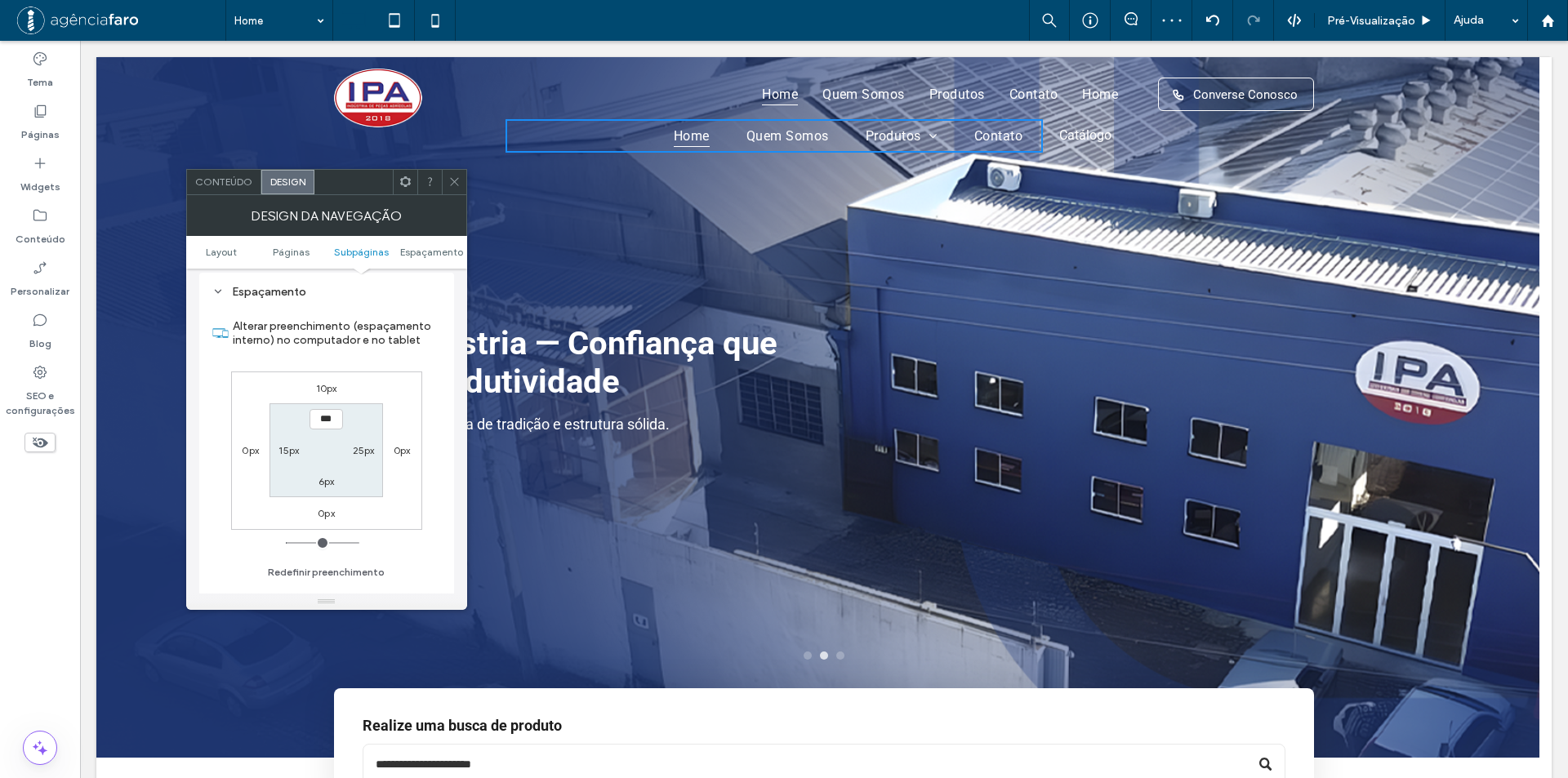 scroll, scrollTop: 890, scrollLeft: 0, axis: vertical 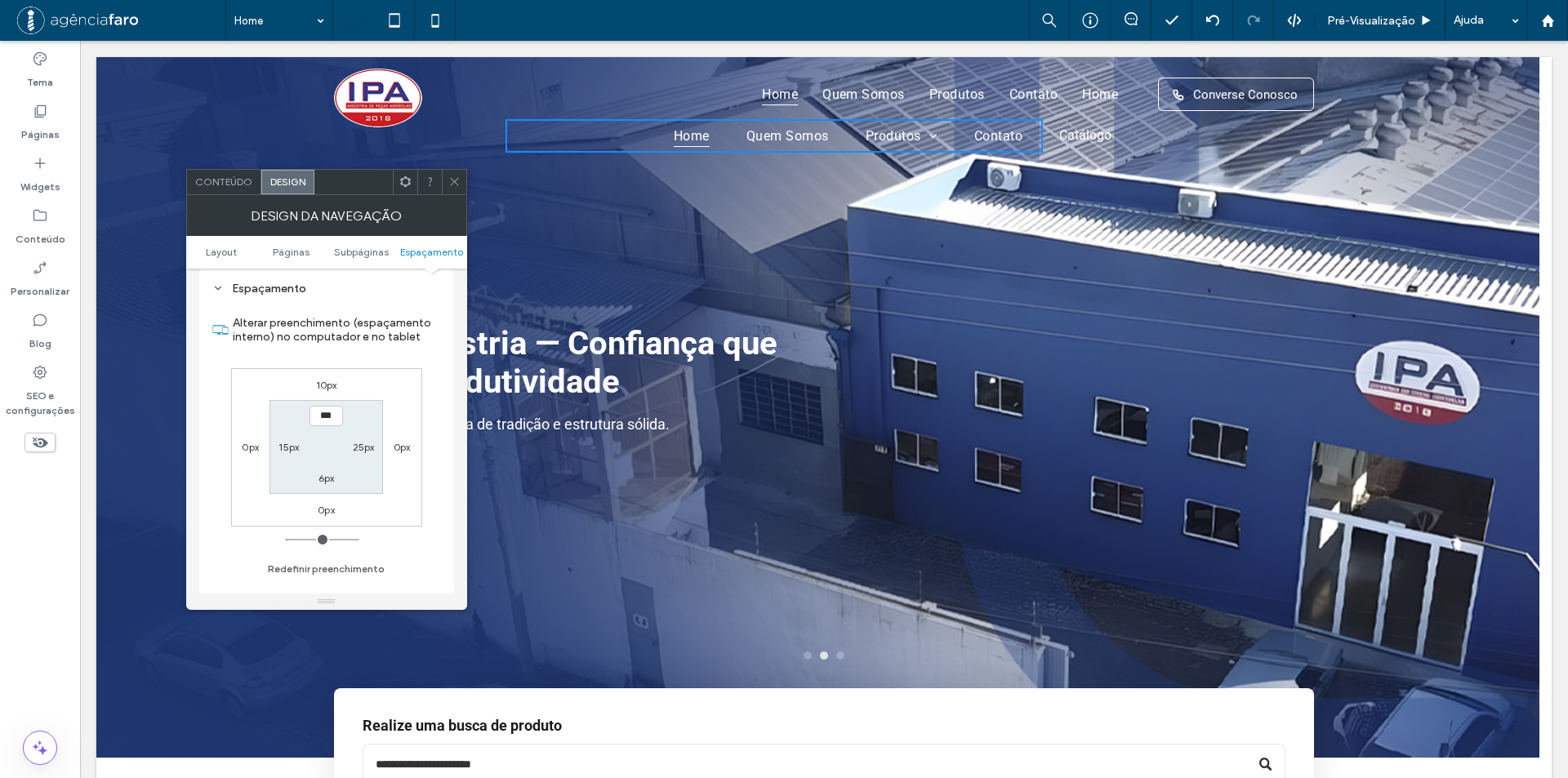 click on "25px" at bounding box center (363, 447) 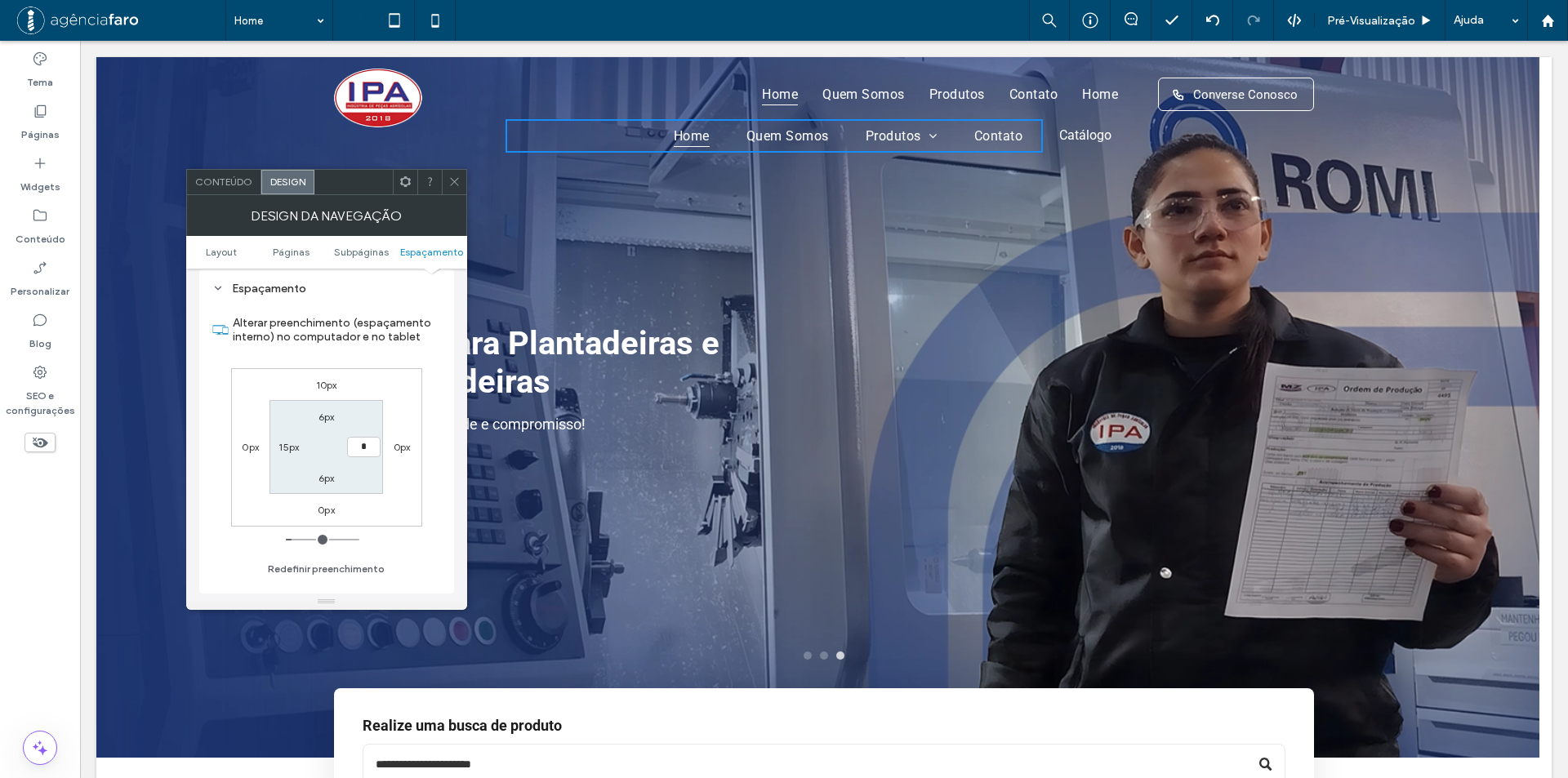type on "*" 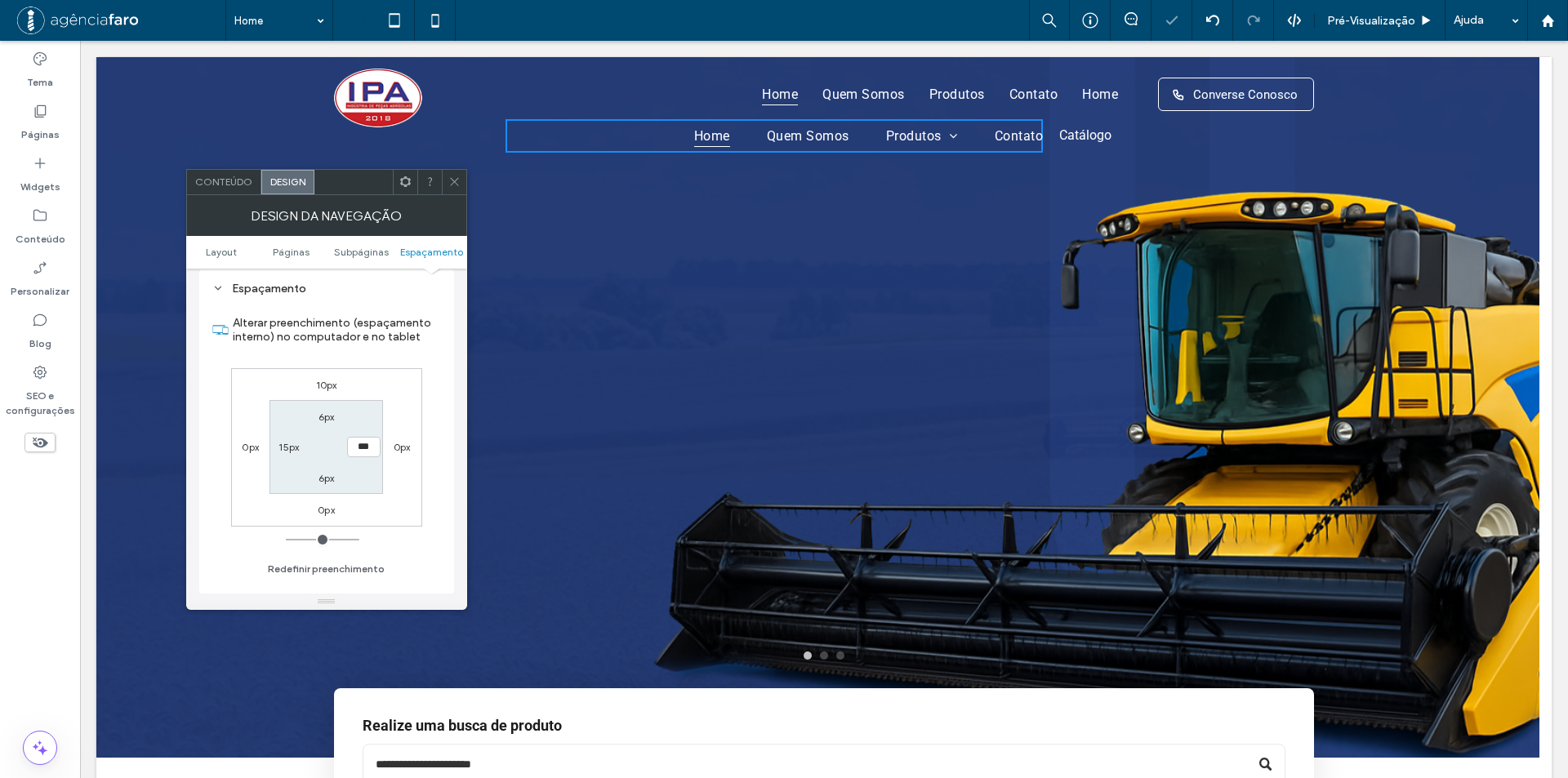 type on "****" 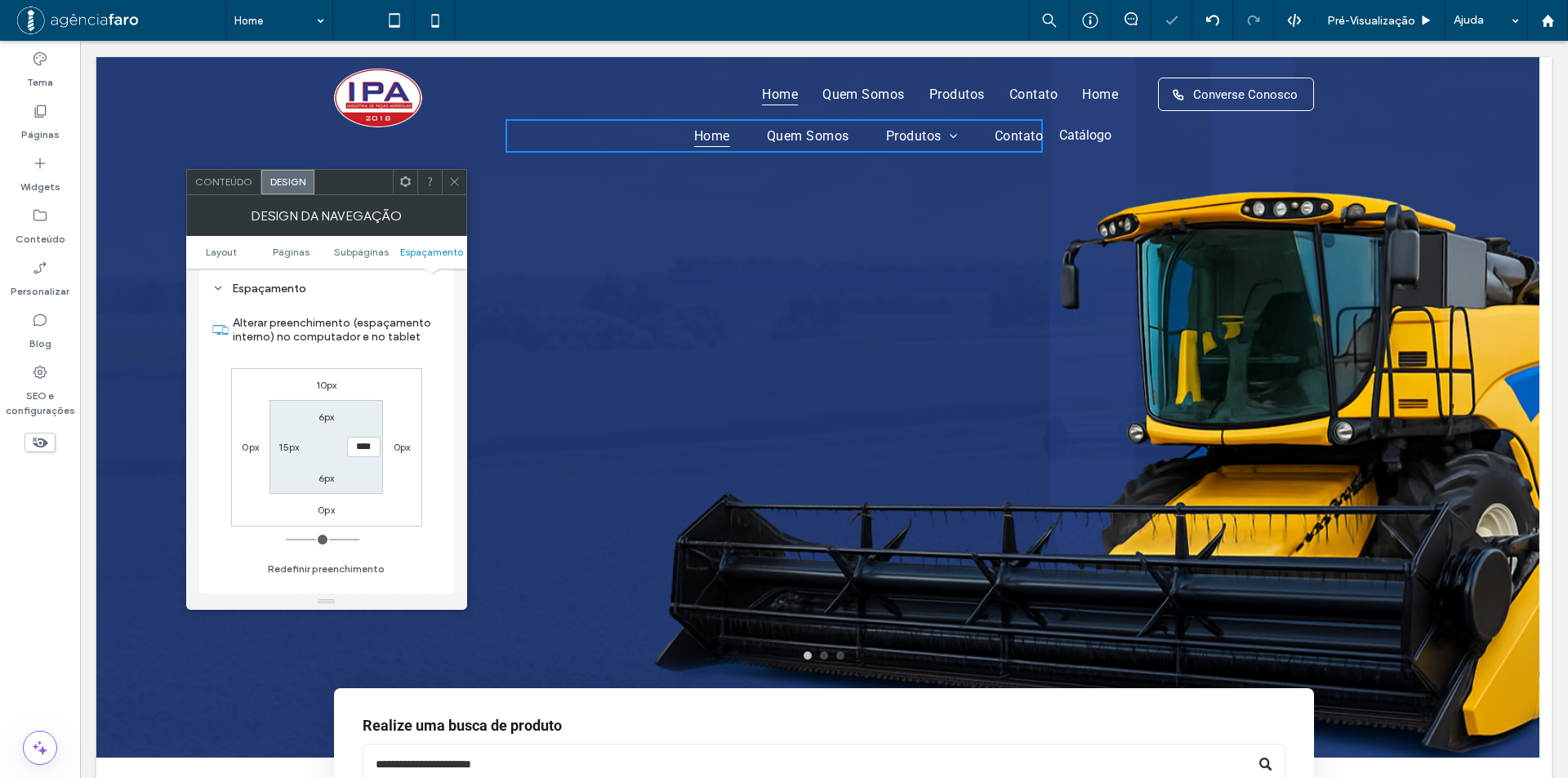 type on "**" 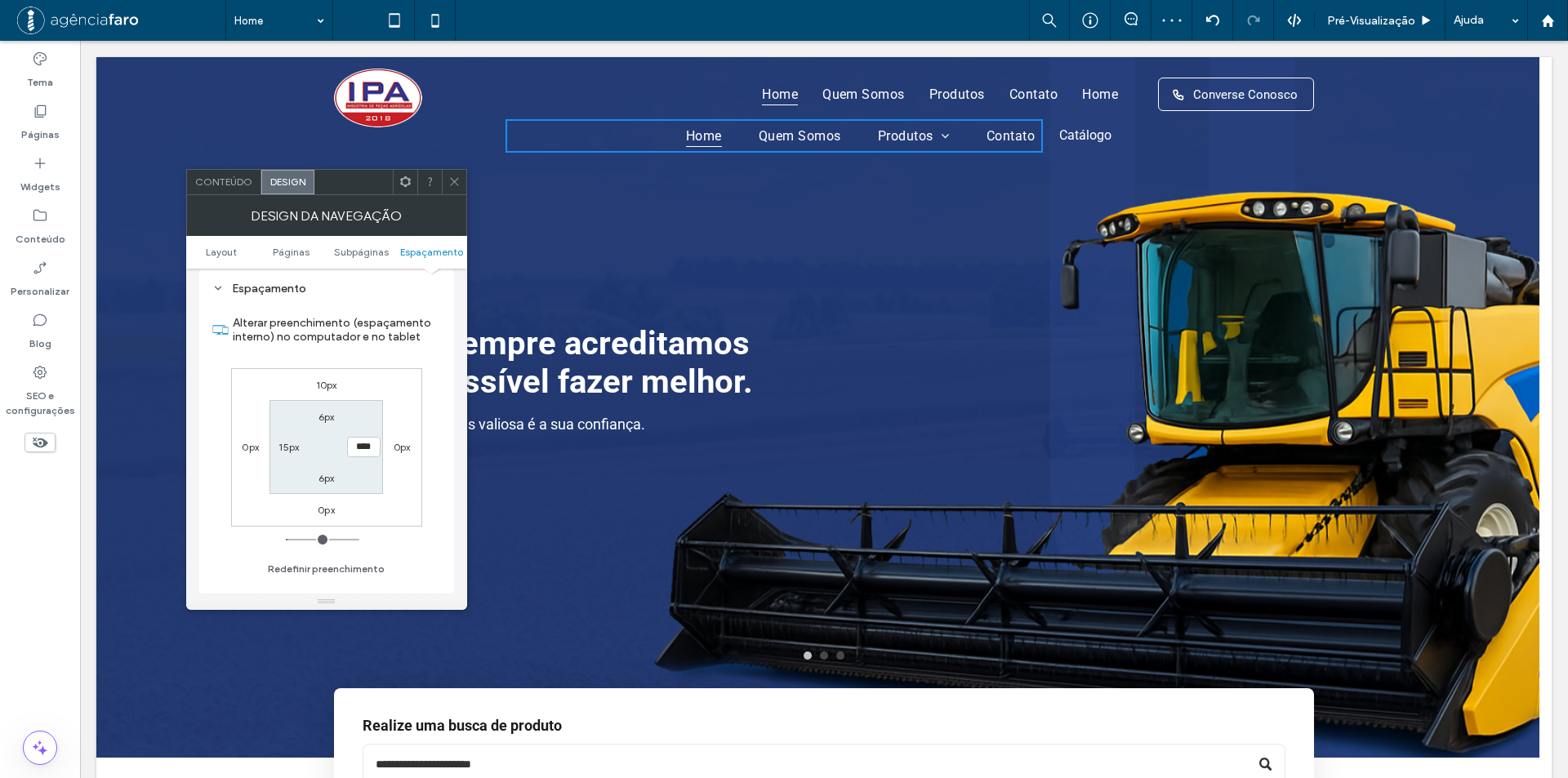 type on "****" 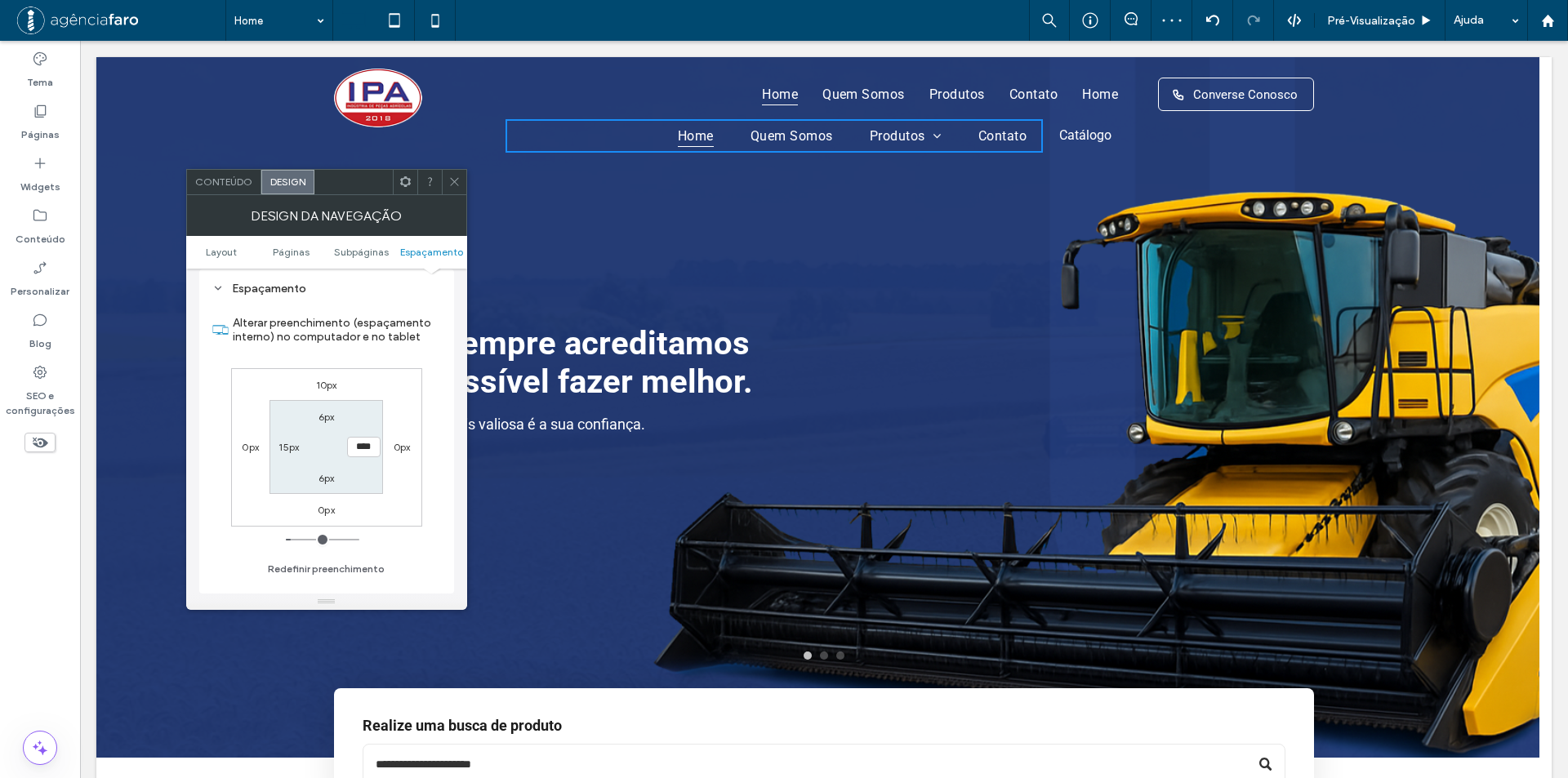 type on "****" 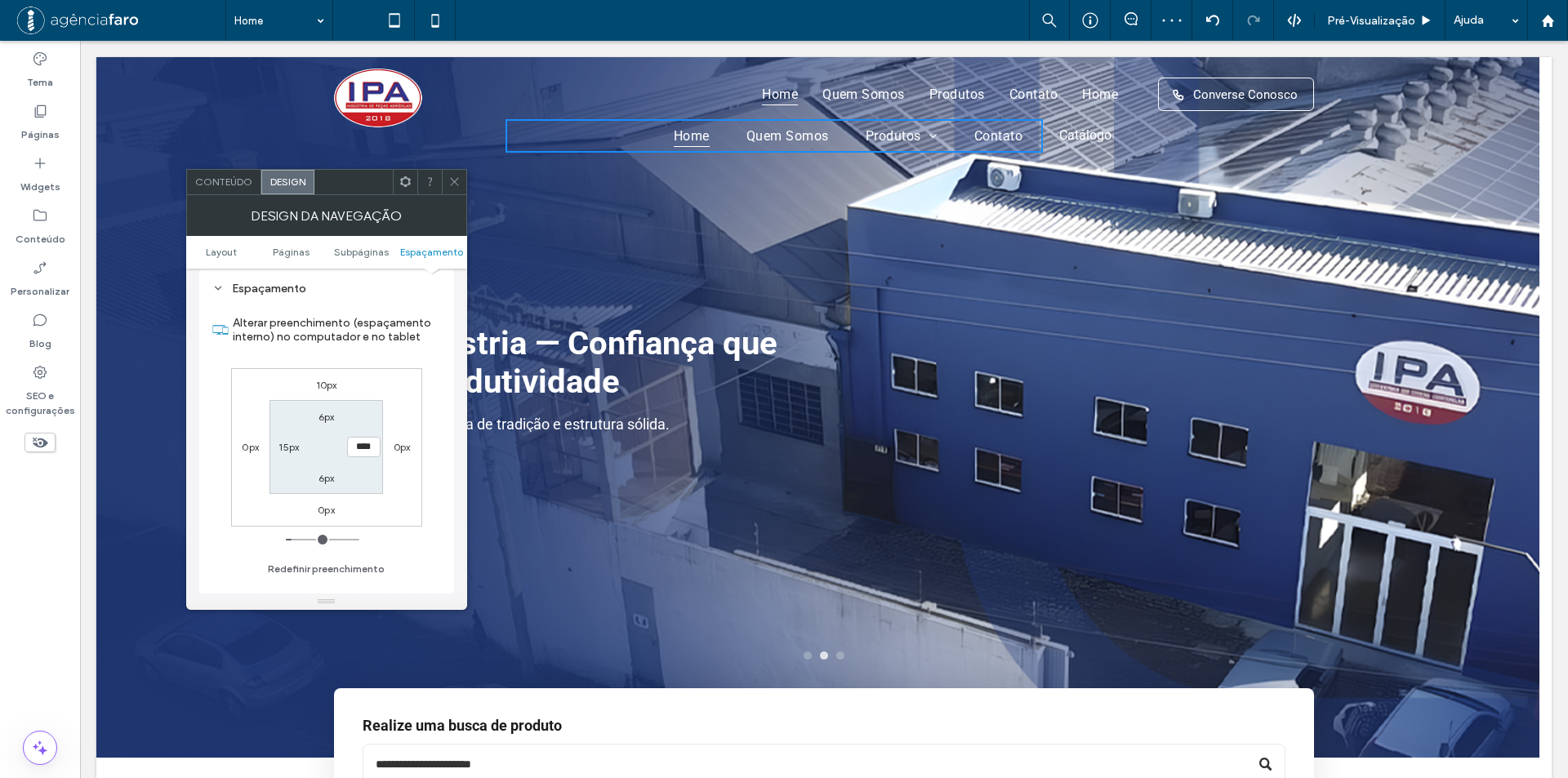 click 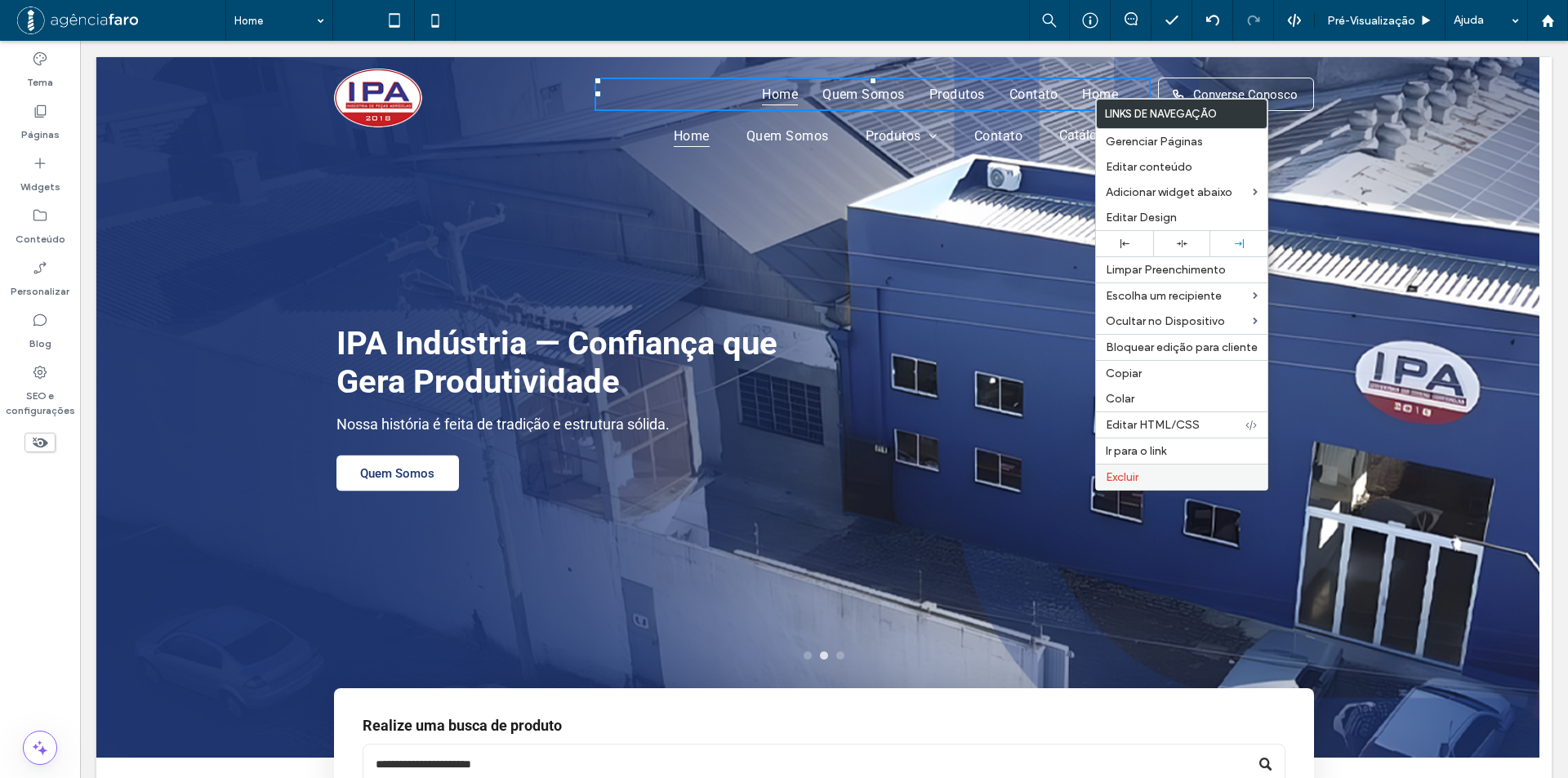 click on "Excluir" at bounding box center (1122, 477) 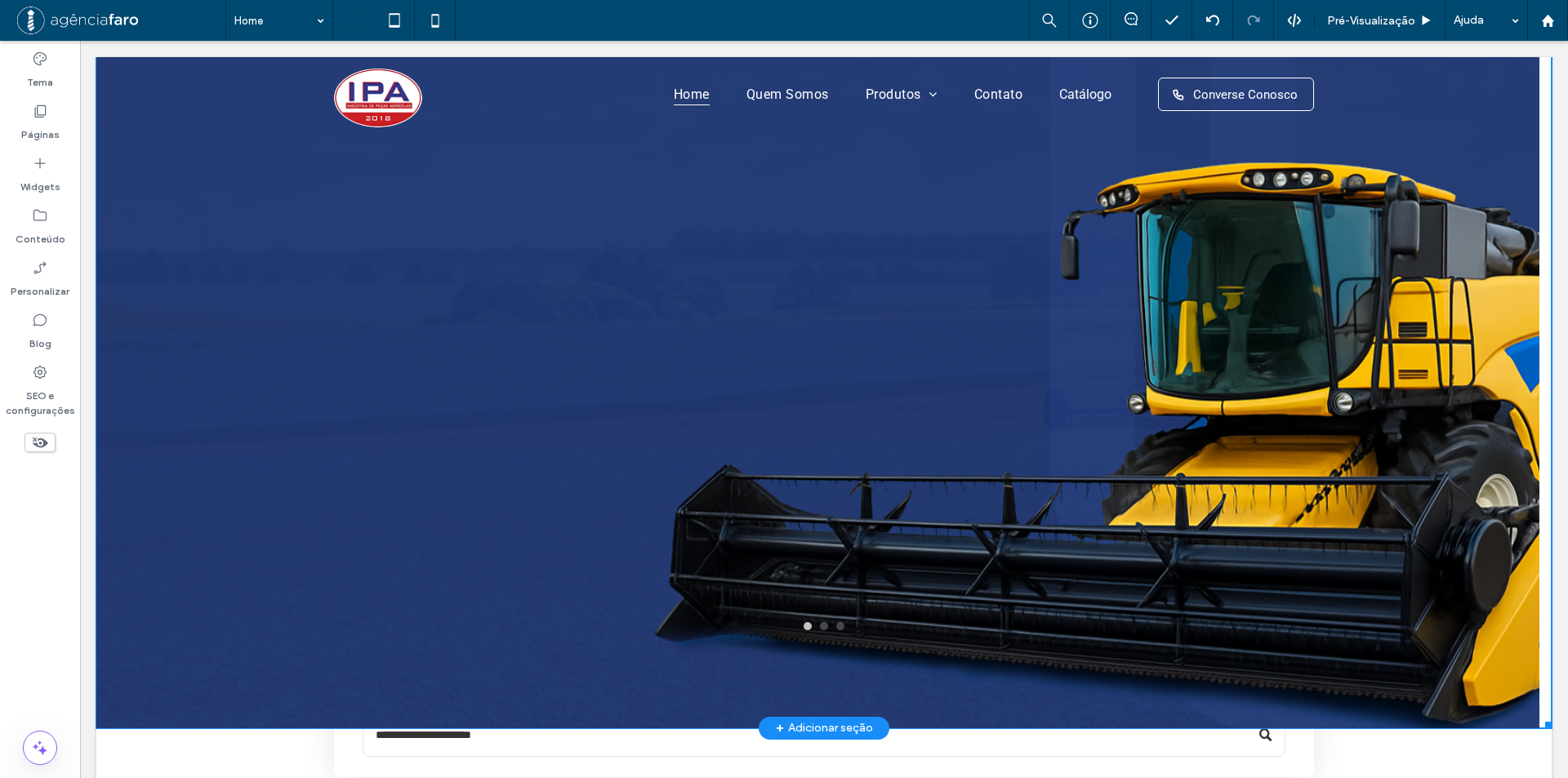 scroll, scrollTop: 0, scrollLeft: 0, axis: both 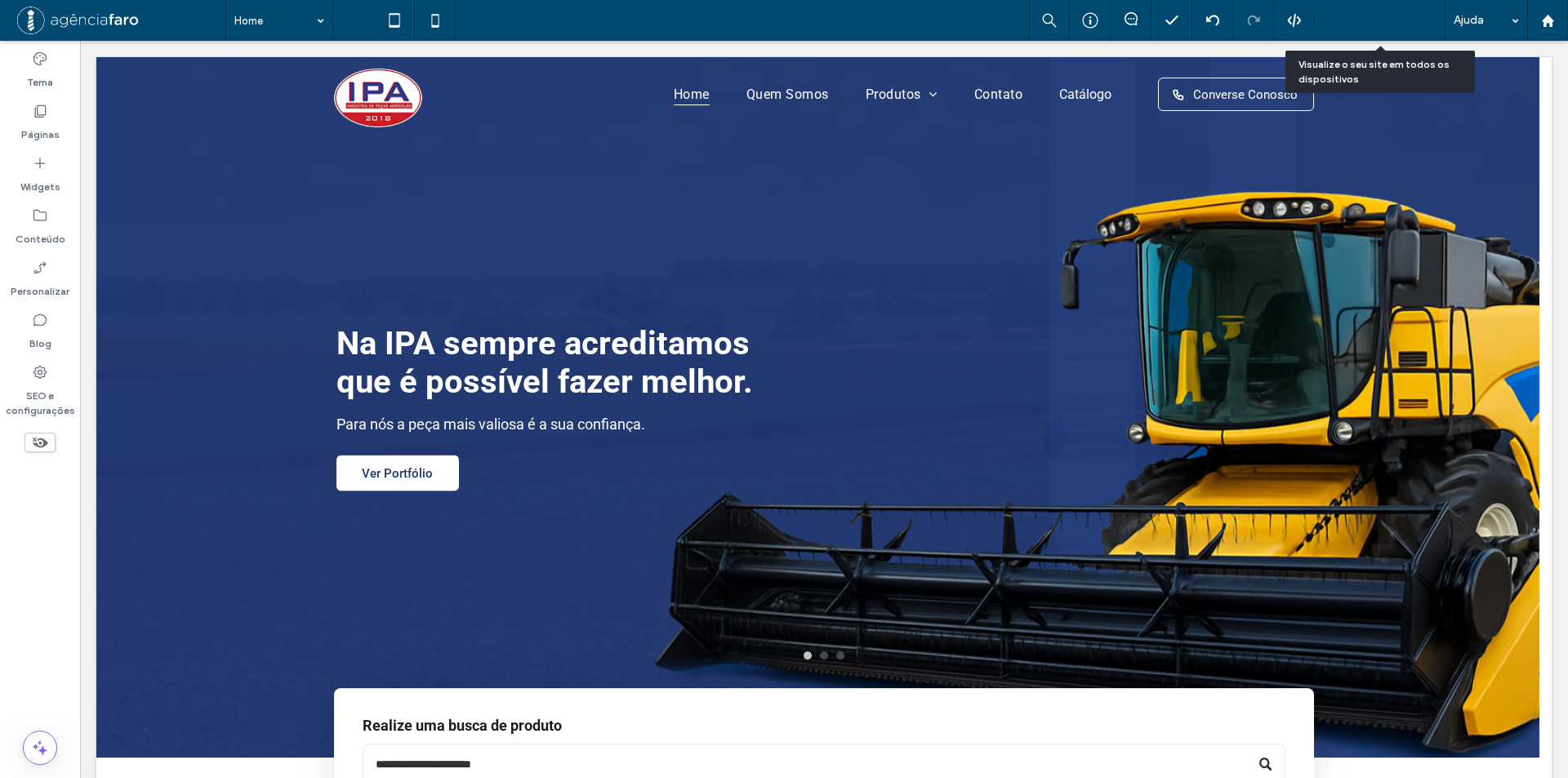 click on "Pré-Visualizaçāo" at bounding box center [1380, 20] 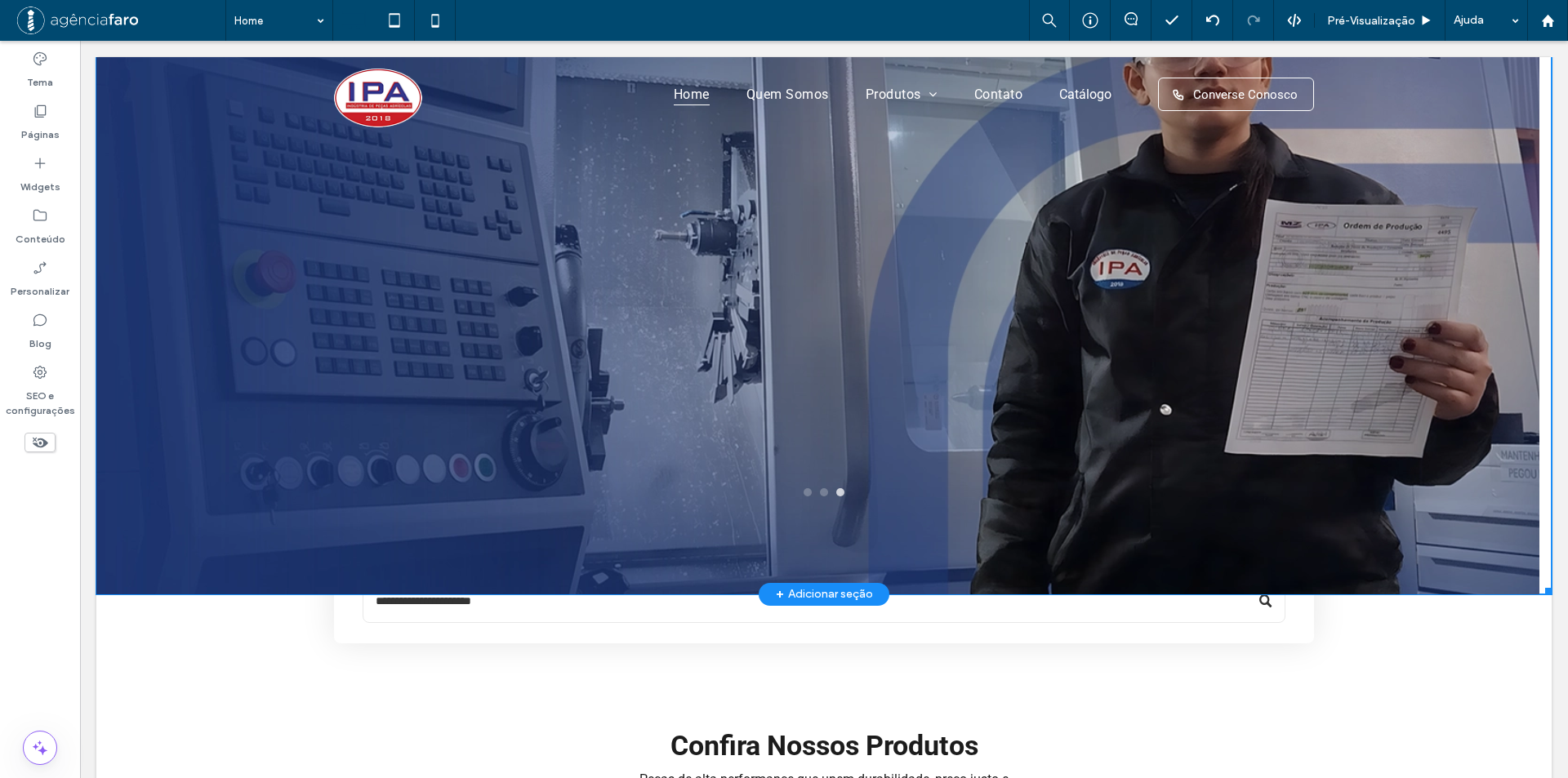 scroll, scrollTop: 0, scrollLeft: 0, axis: both 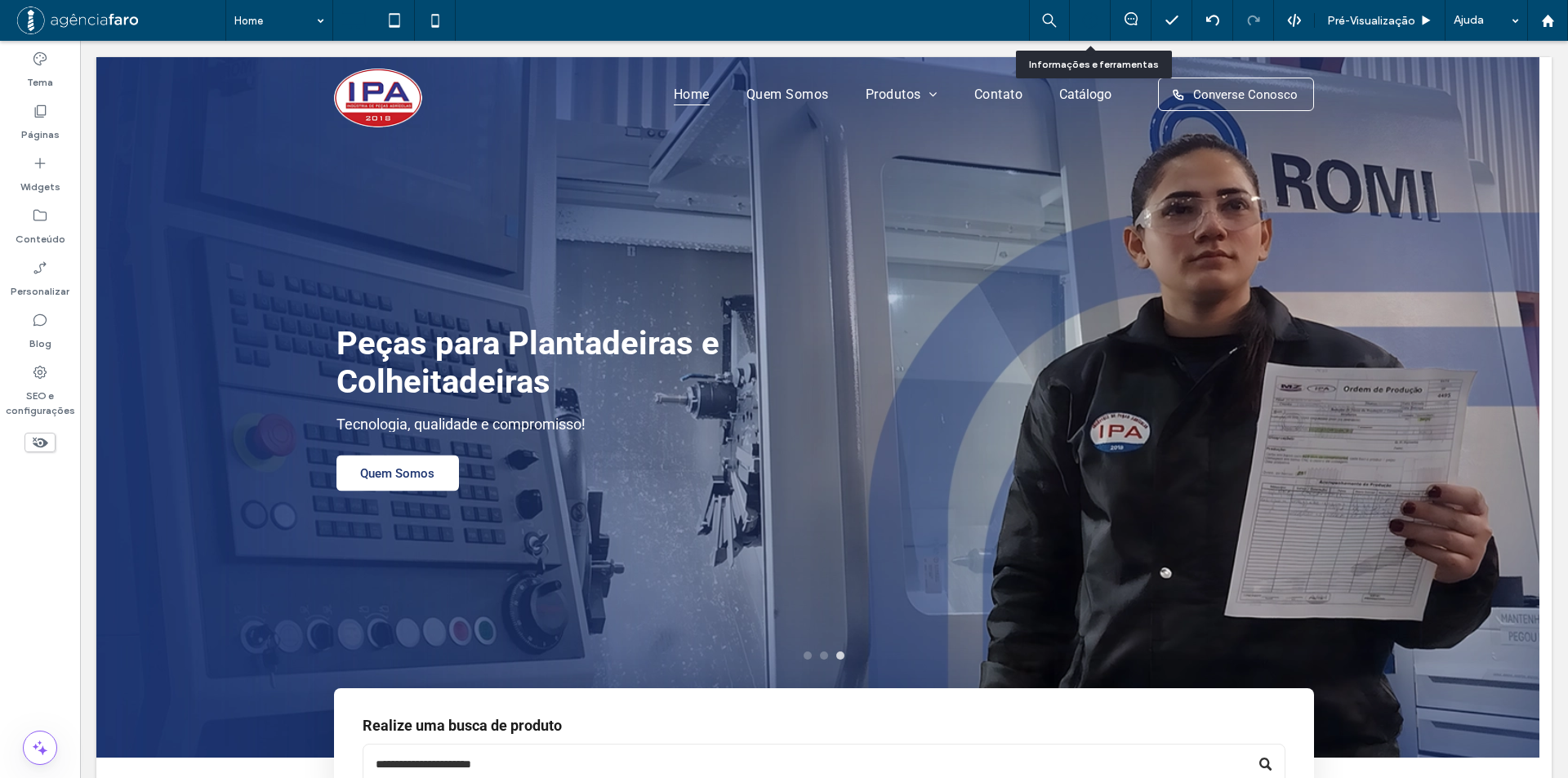 click 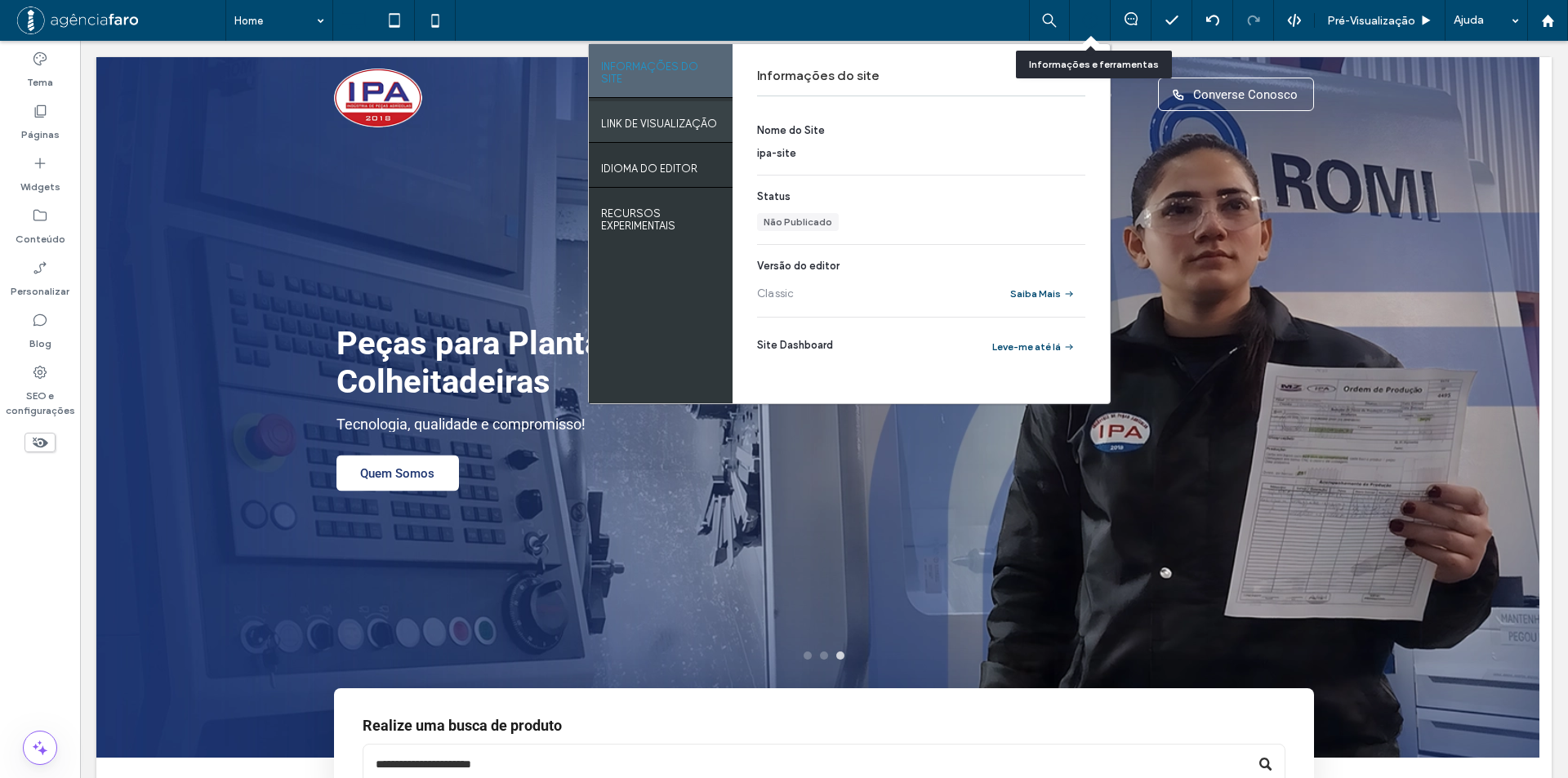 click on "LINK DE VISUALIZAÇÃO" at bounding box center (659, 119) 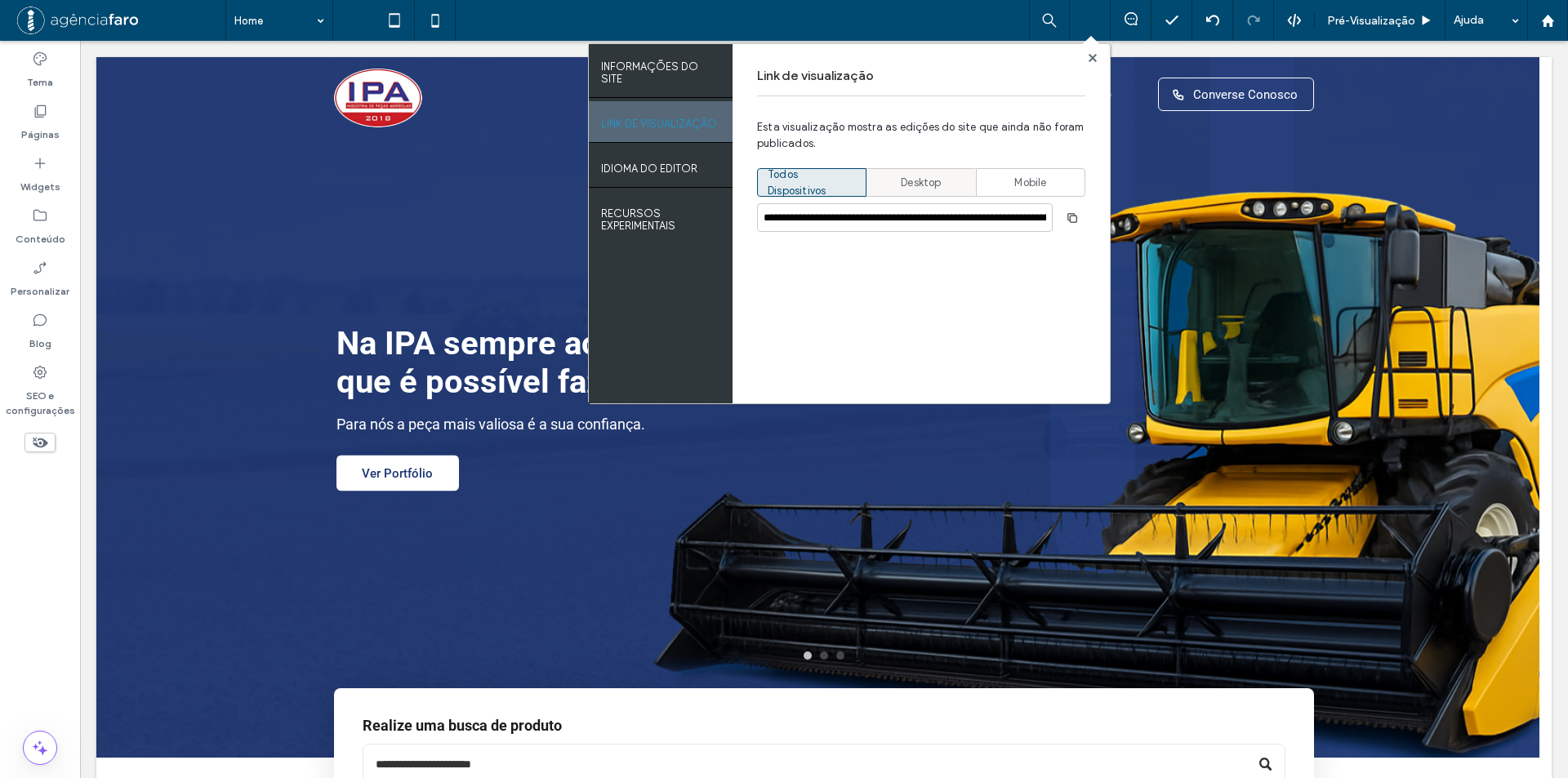 click on "Desktop" at bounding box center (920, 183) 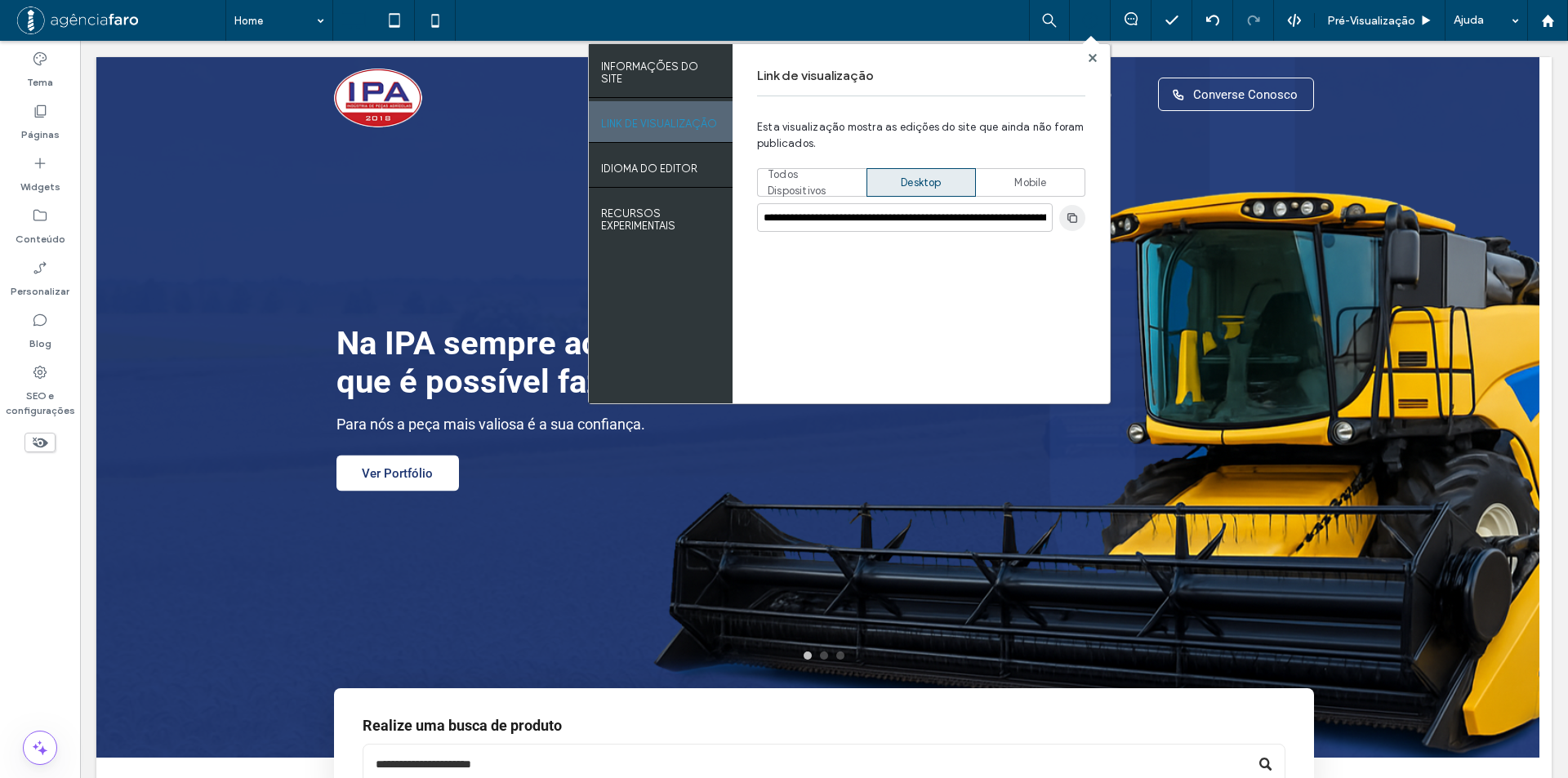 drag, startPoint x: 1073, startPoint y: 222, endPoint x: 1065, endPoint y: 225, distance: 8.544004 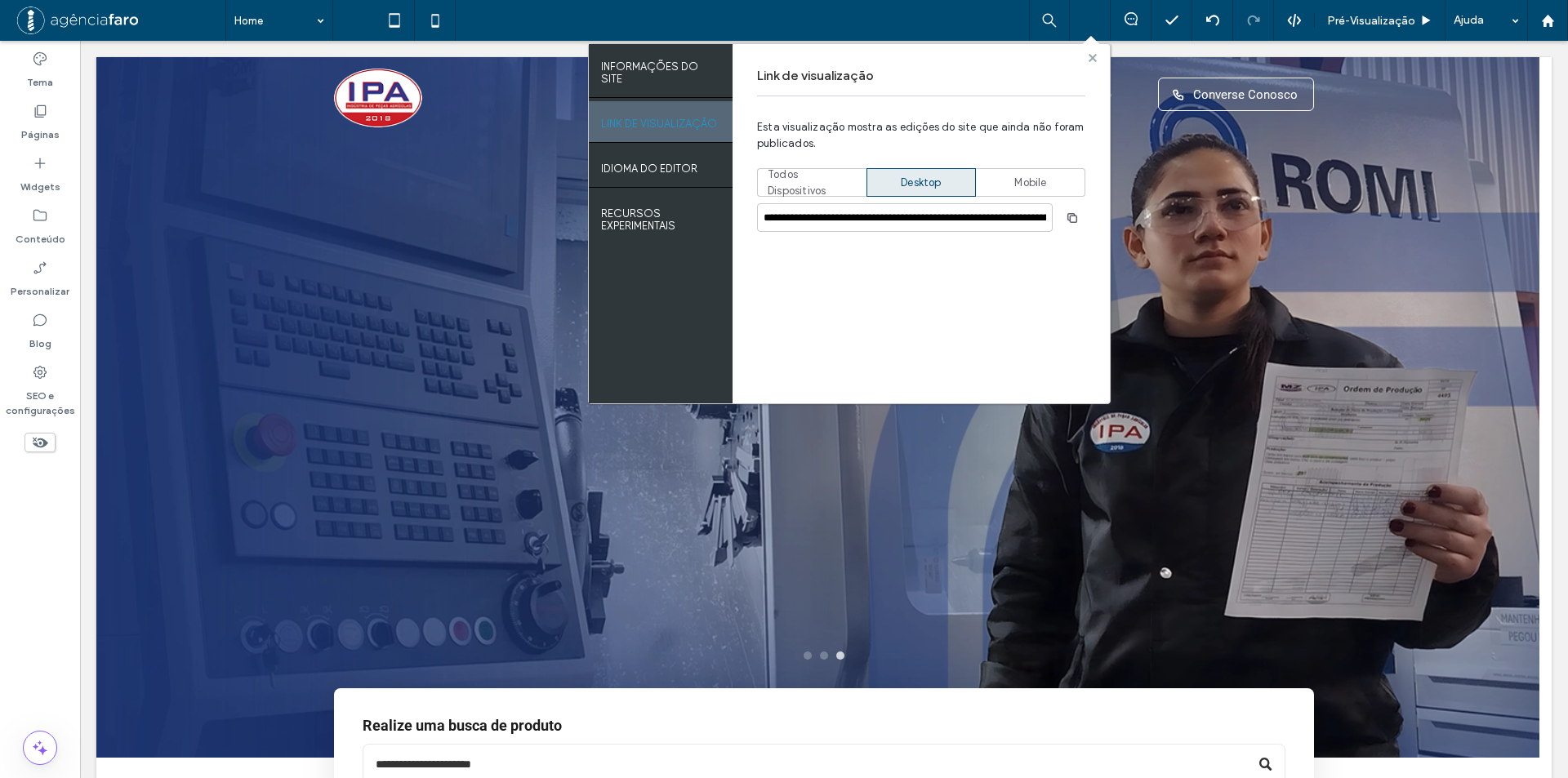 click 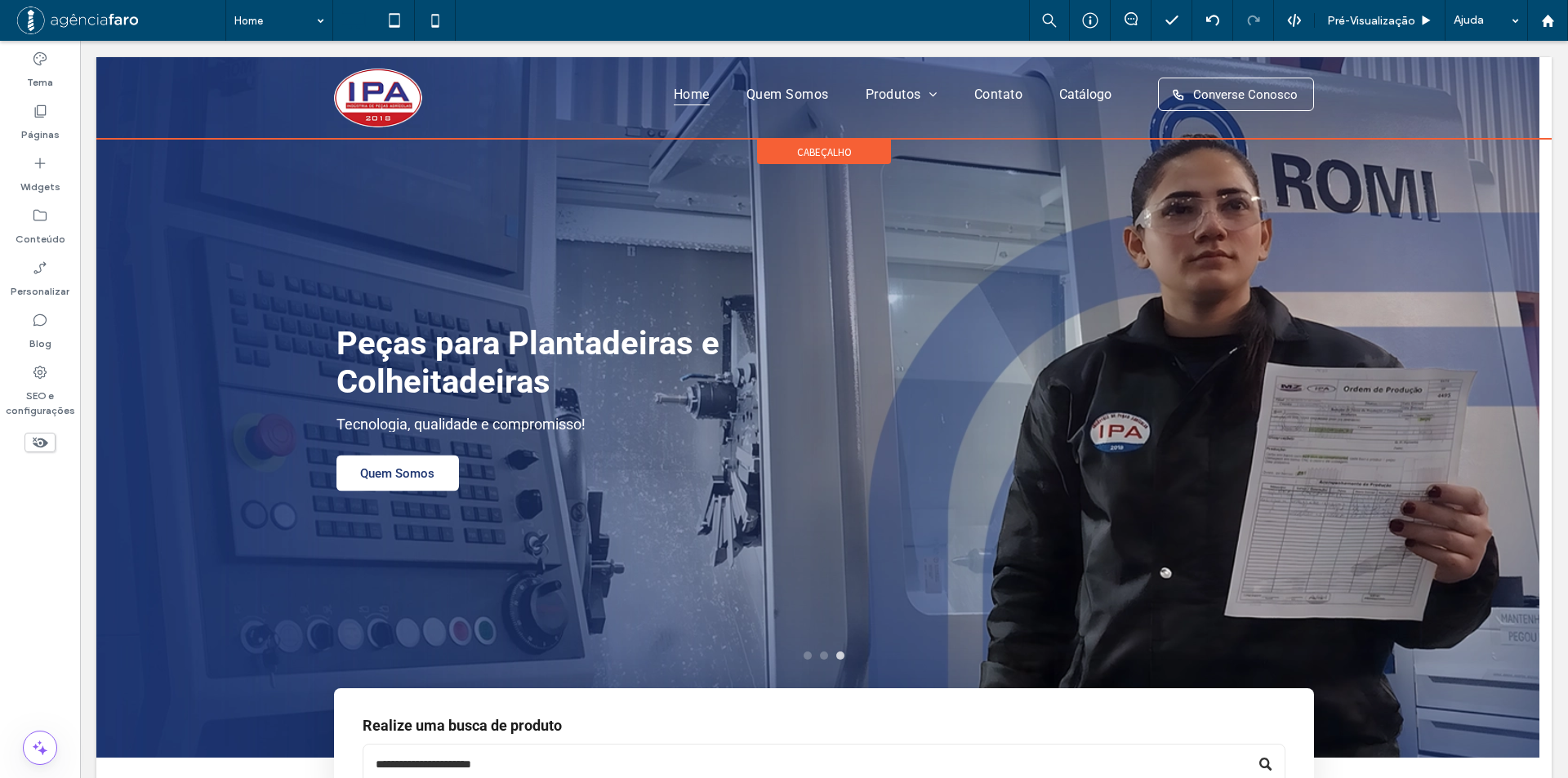 click on "cabeçalho" at bounding box center [824, 152] 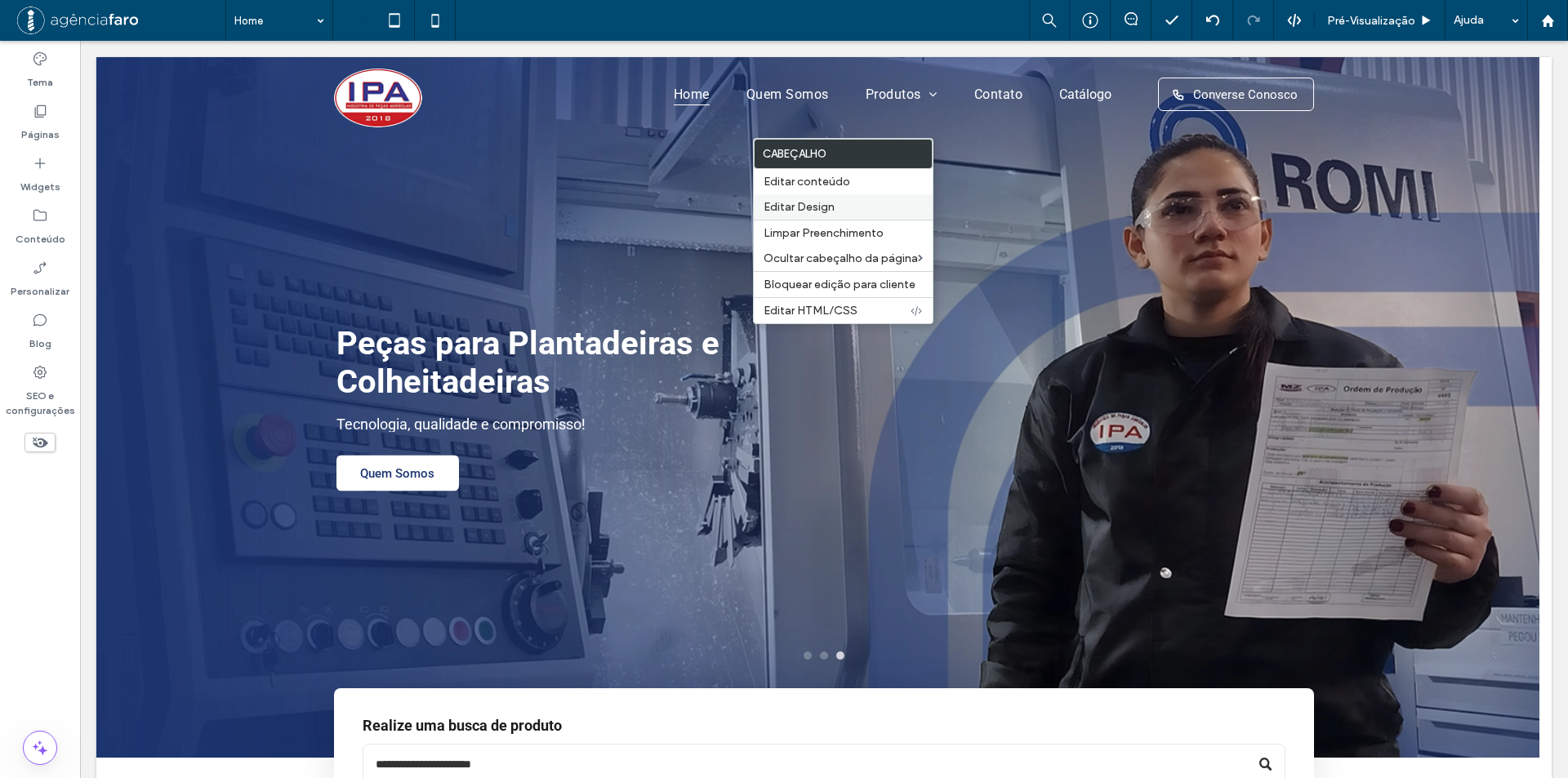 drag, startPoint x: 824, startPoint y: 204, endPoint x: 626, endPoint y: 169, distance: 201.0696 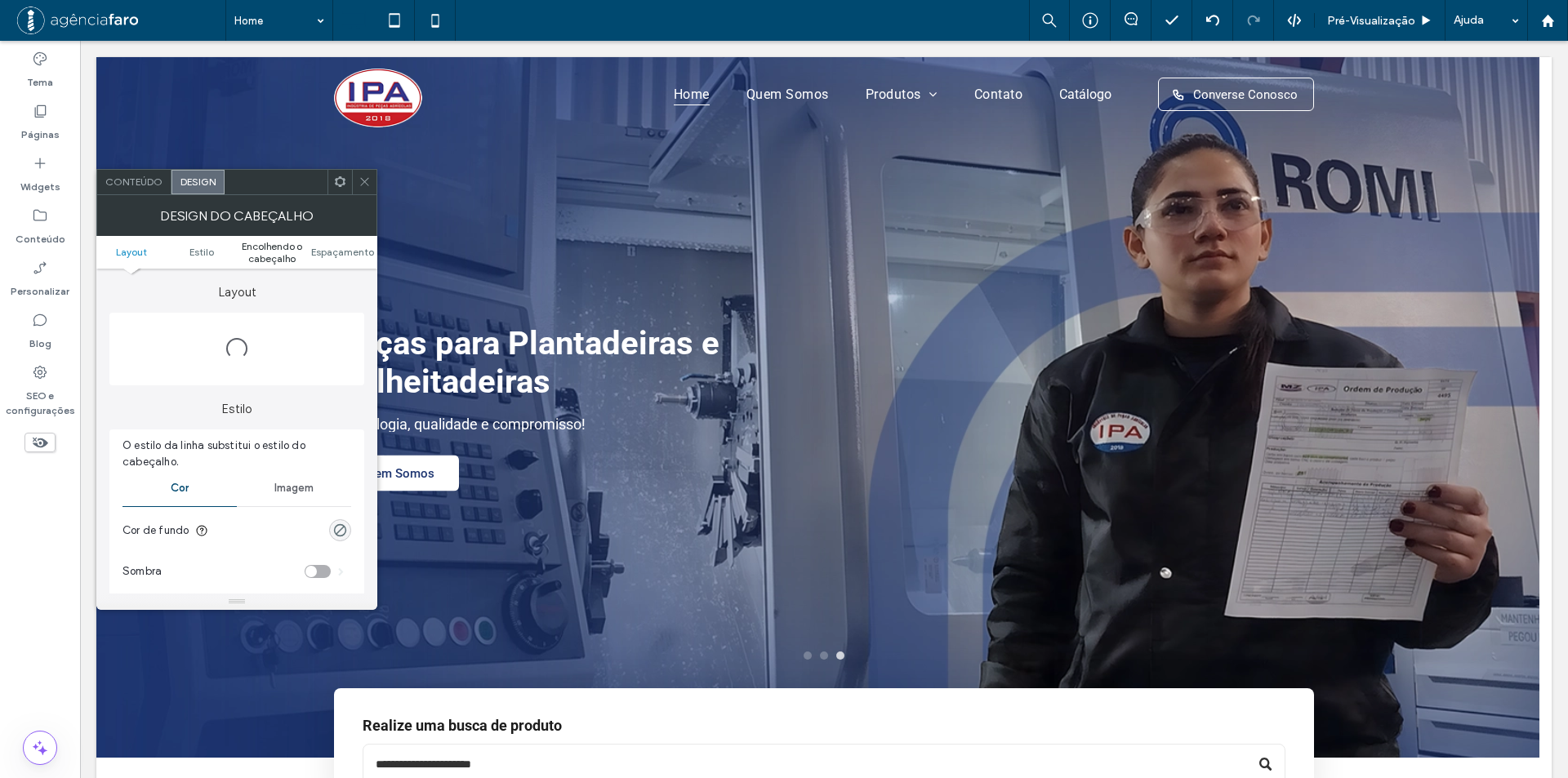 click on "Encolhendo o cabeçalho" at bounding box center (272, 252) 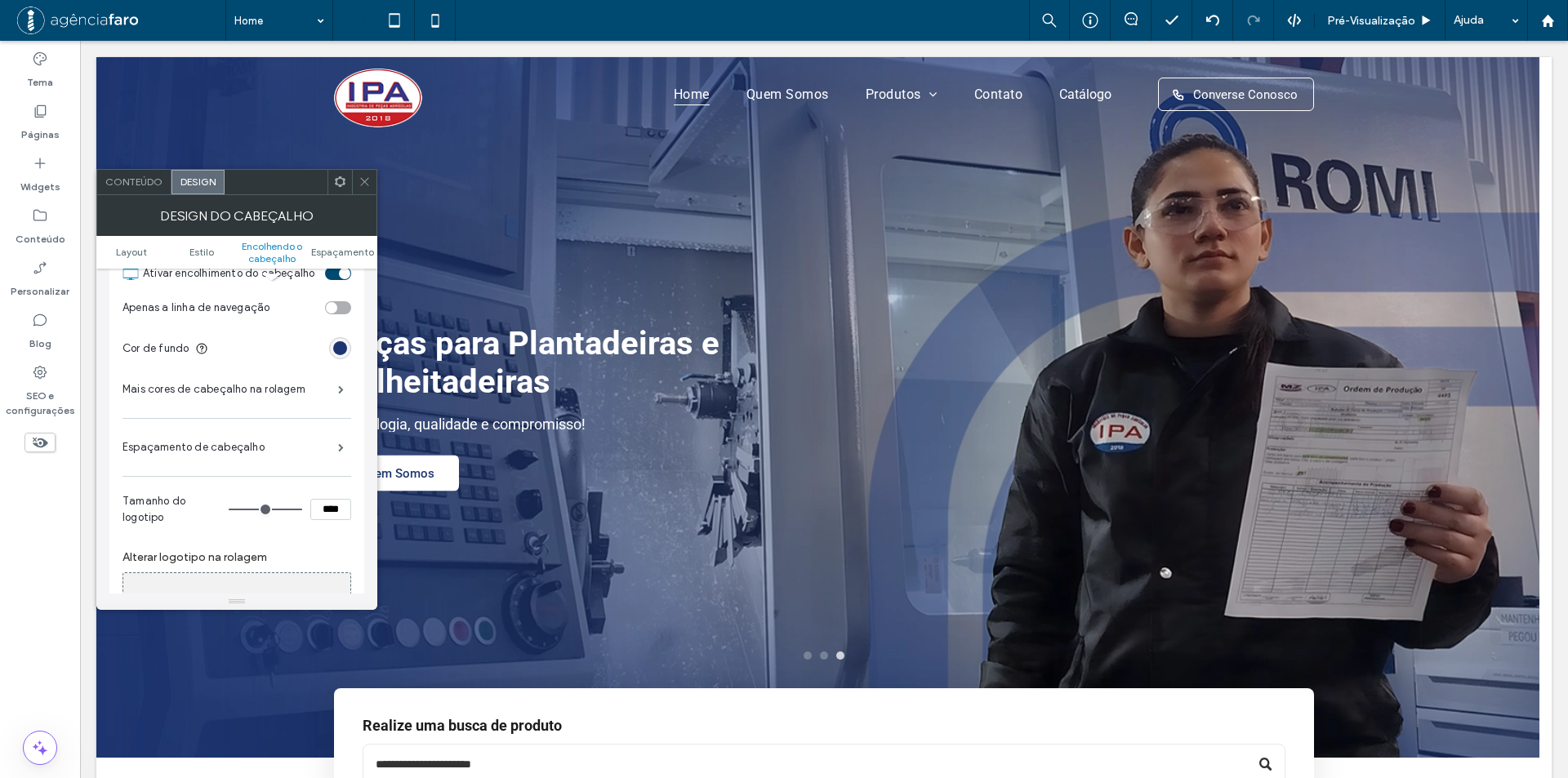 scroll, scrollTop: 718, scrollLeft: 0, axis: vertical 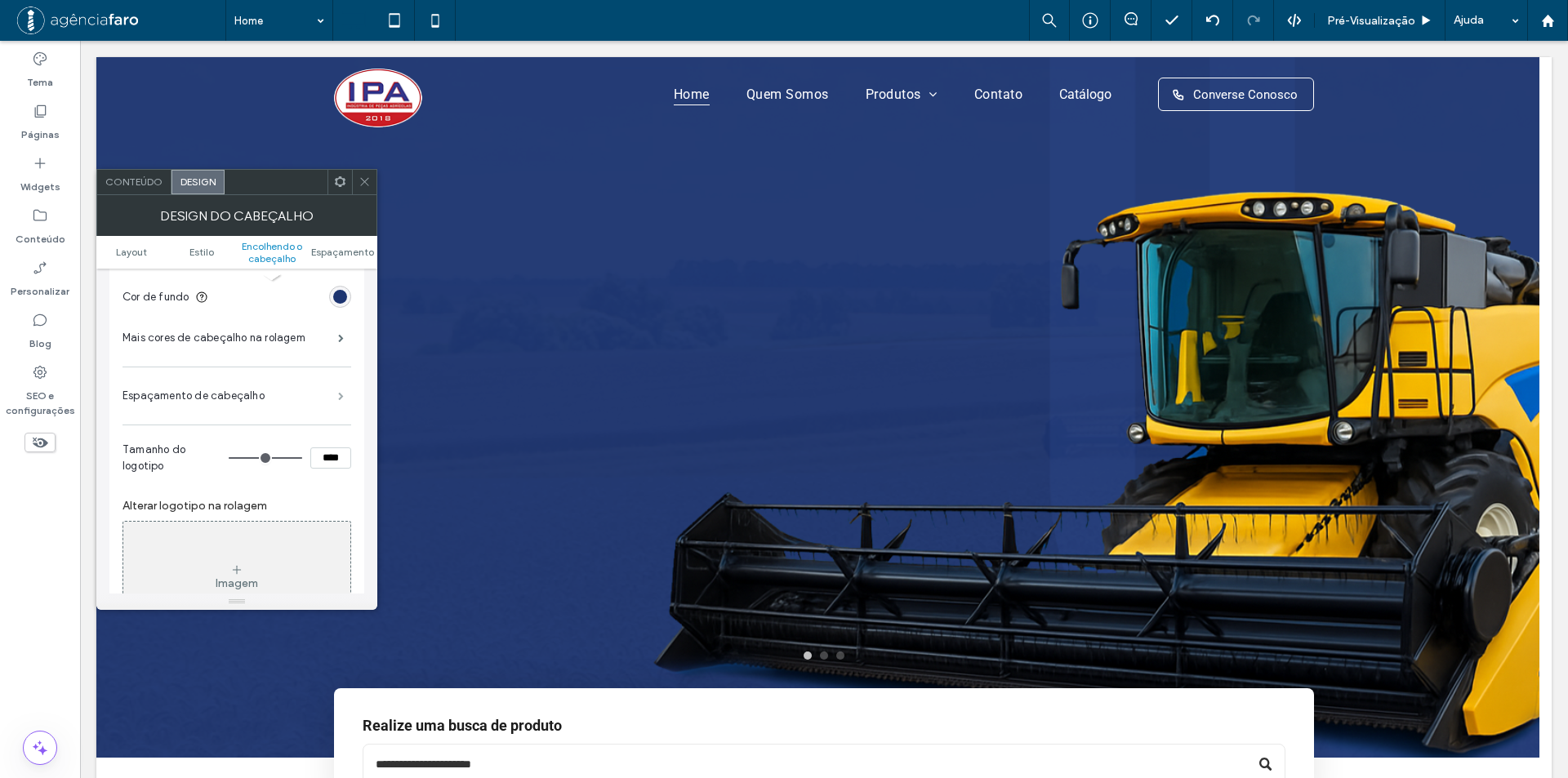 click at bounding box center (341, 396) 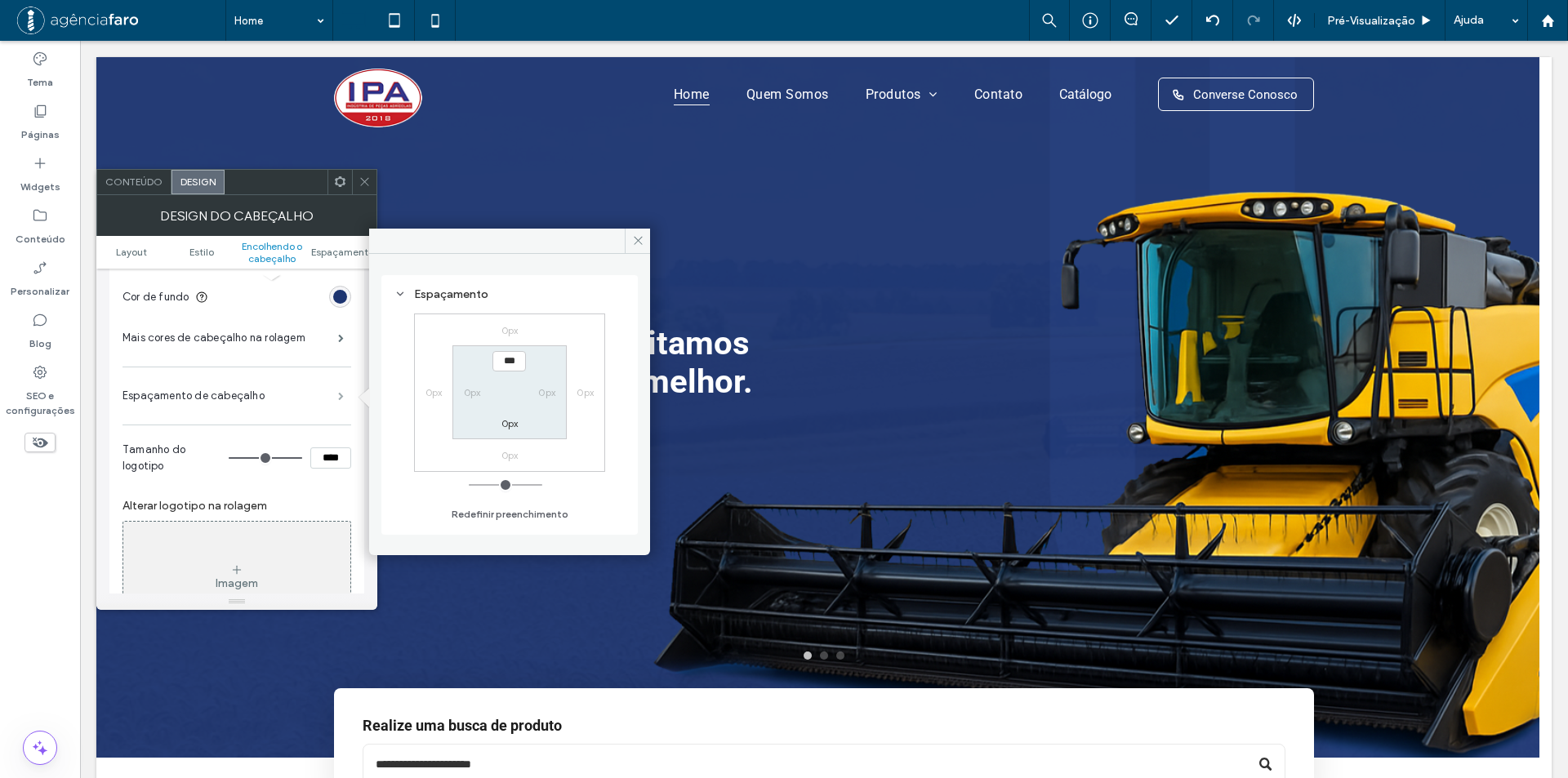 click at bounding box center (341, 396) 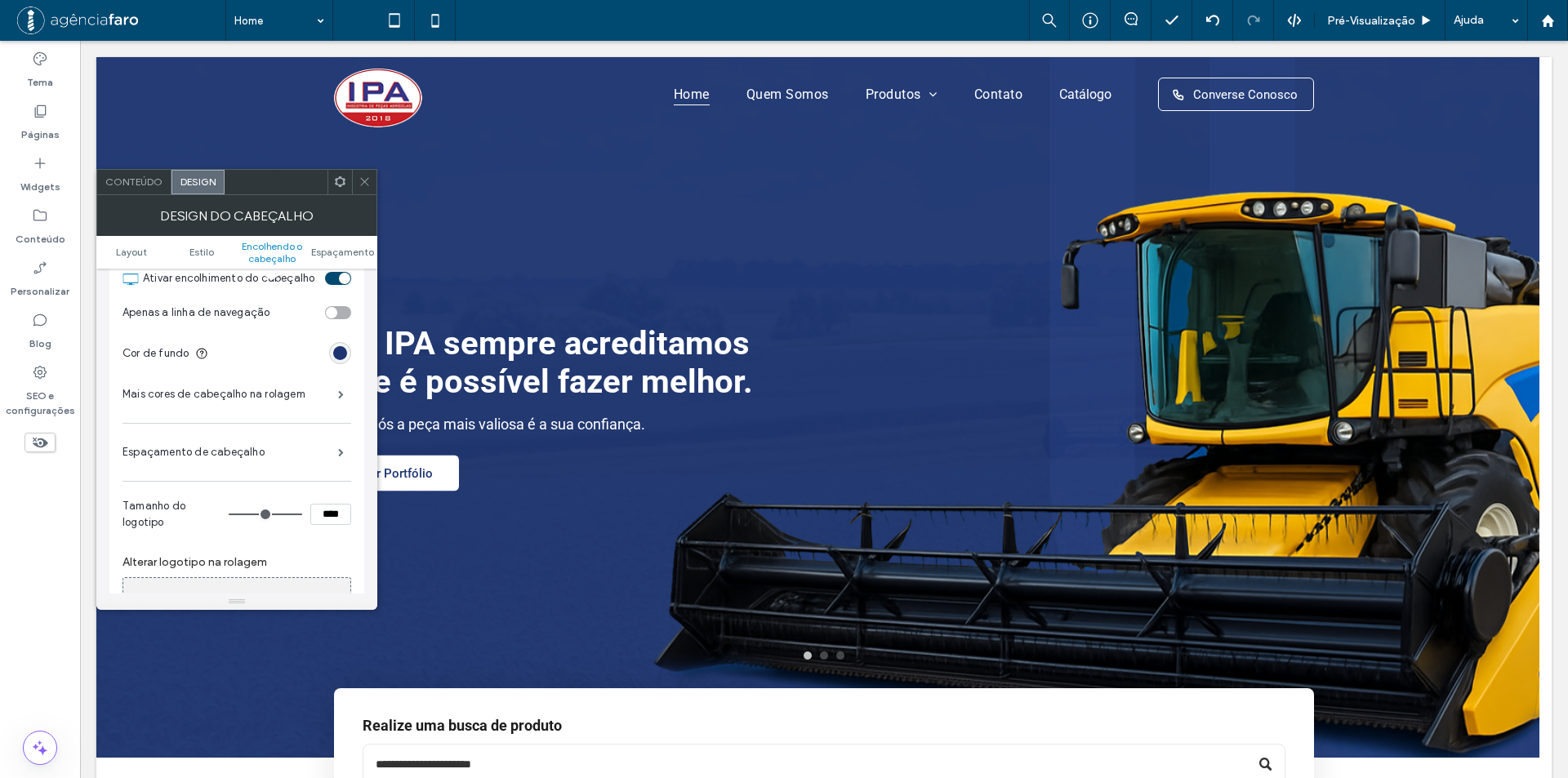 scroll, scrollTop: 637, scrollLeft: 0, axis: vertical 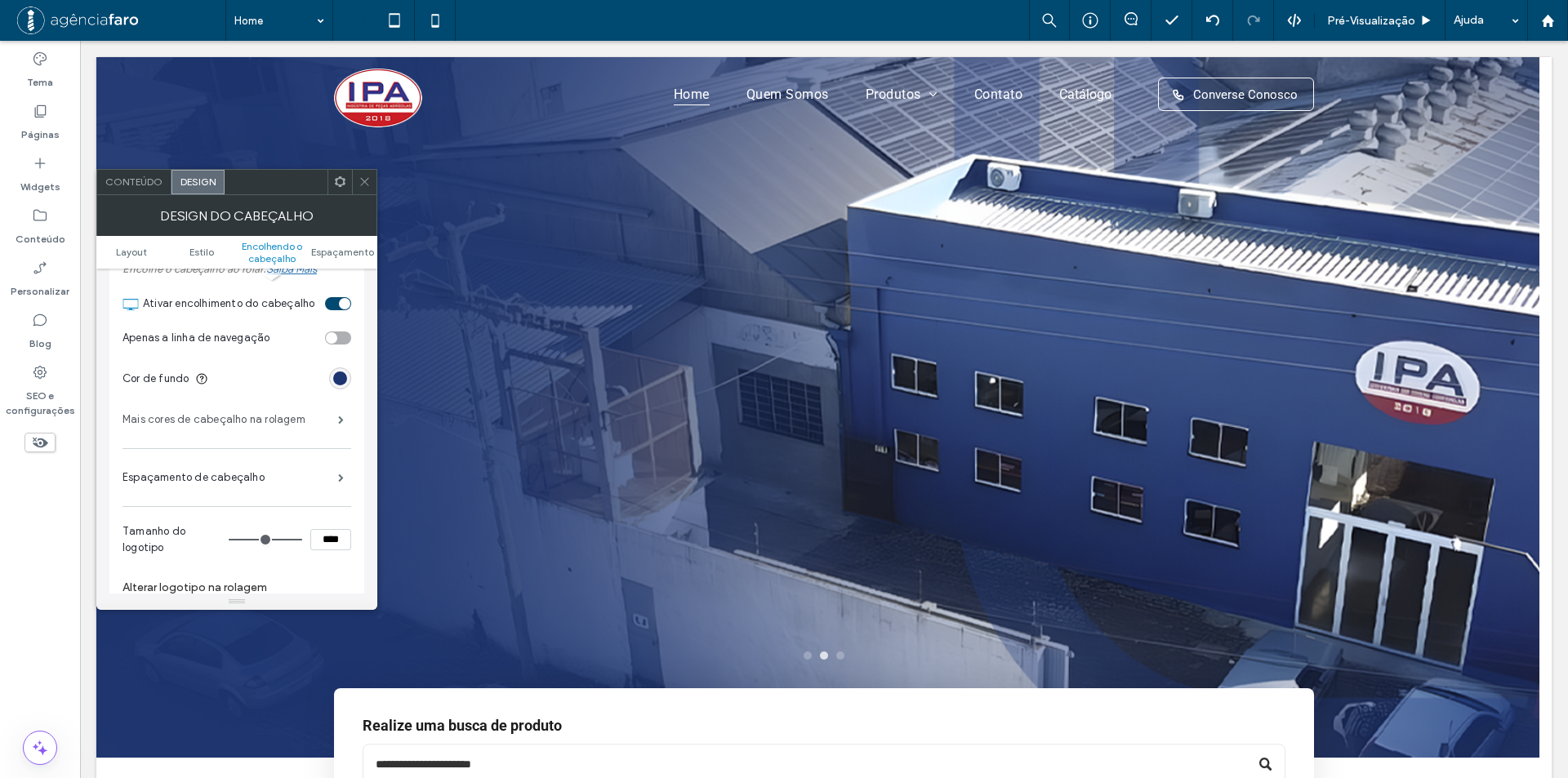 click on "Mais cores de cabeçalho na rolagem" at bounding box center (230, 420) 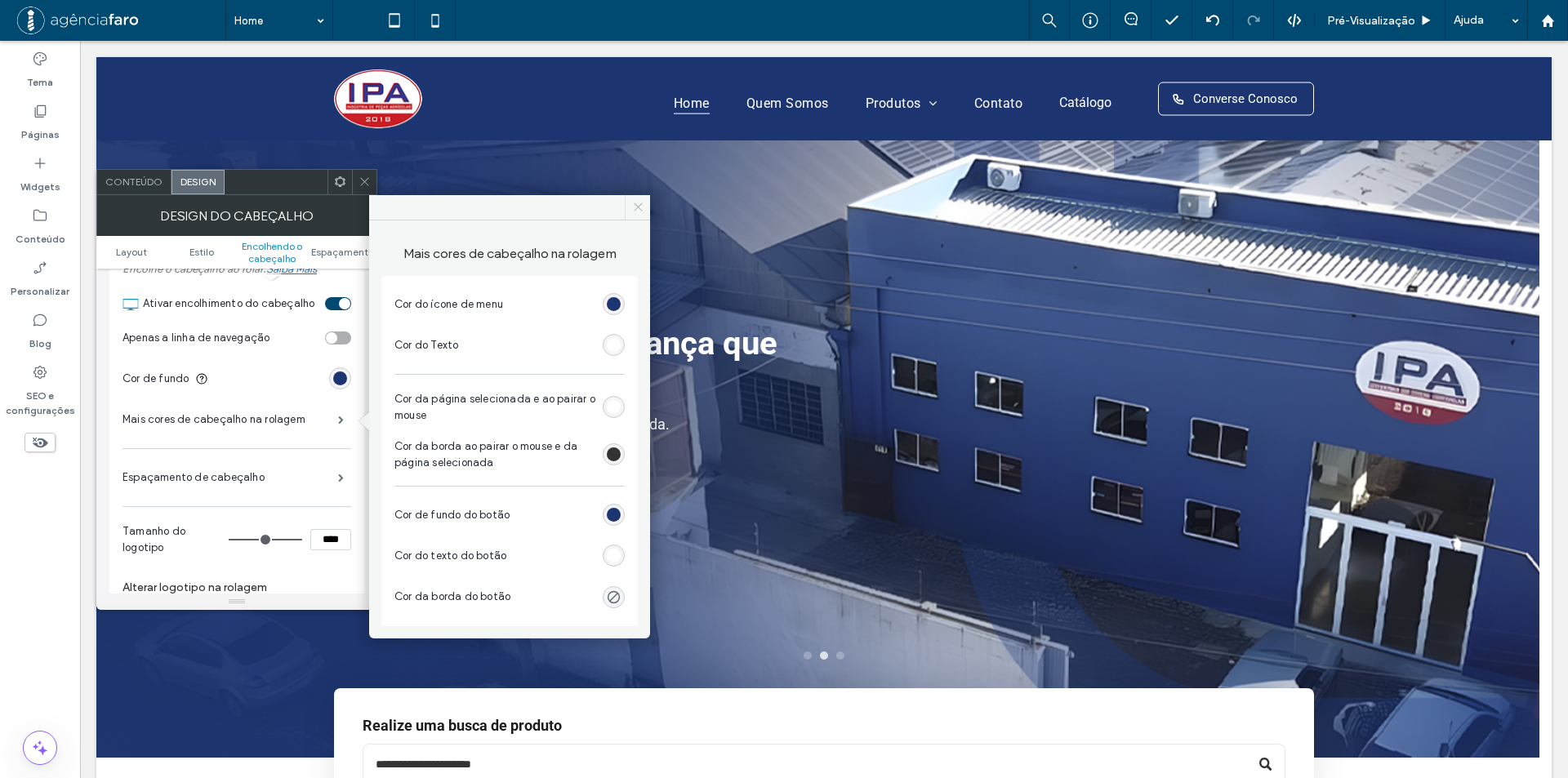 drag, startPoint x: 644, startPoint y: 207, endPoint x: 334, endPoint y: 150, distance: 315.19676 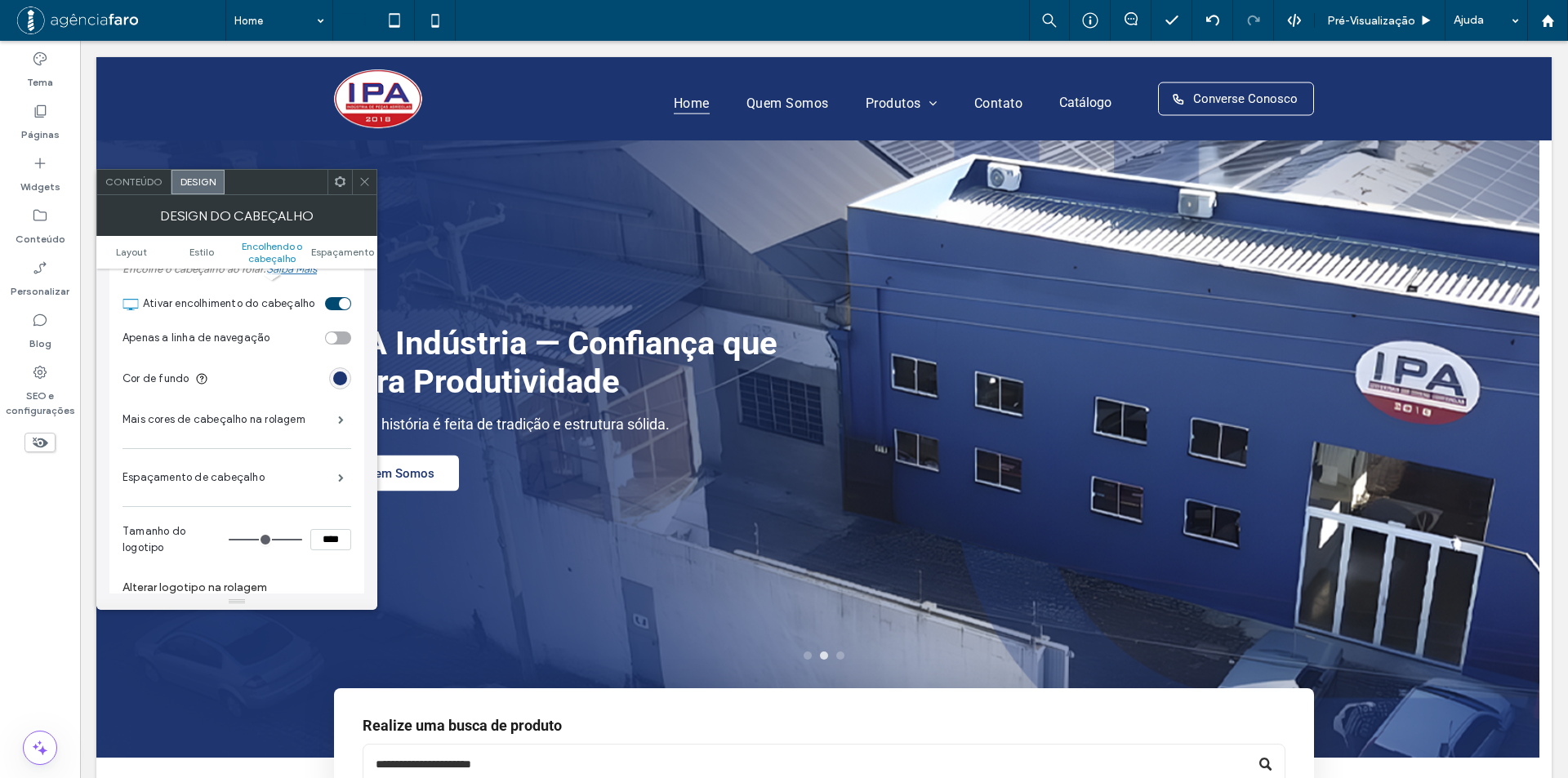 drag, startPoint x: 359, startPoint y: 180, endPoint x: 710, endPoint y: 100, distance: 360.00139 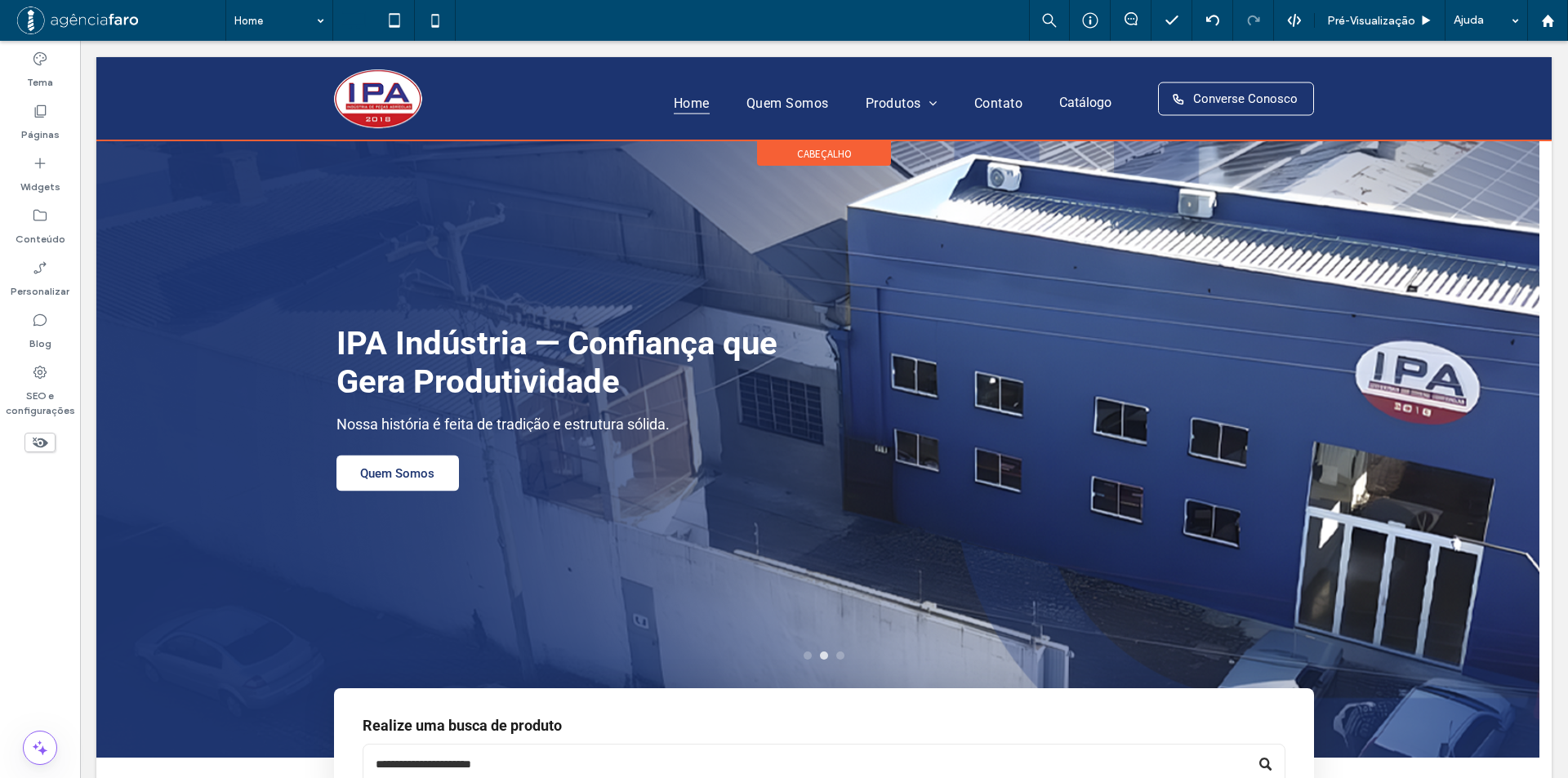 click on "cabeçalho" at bounding box center [824, 153] 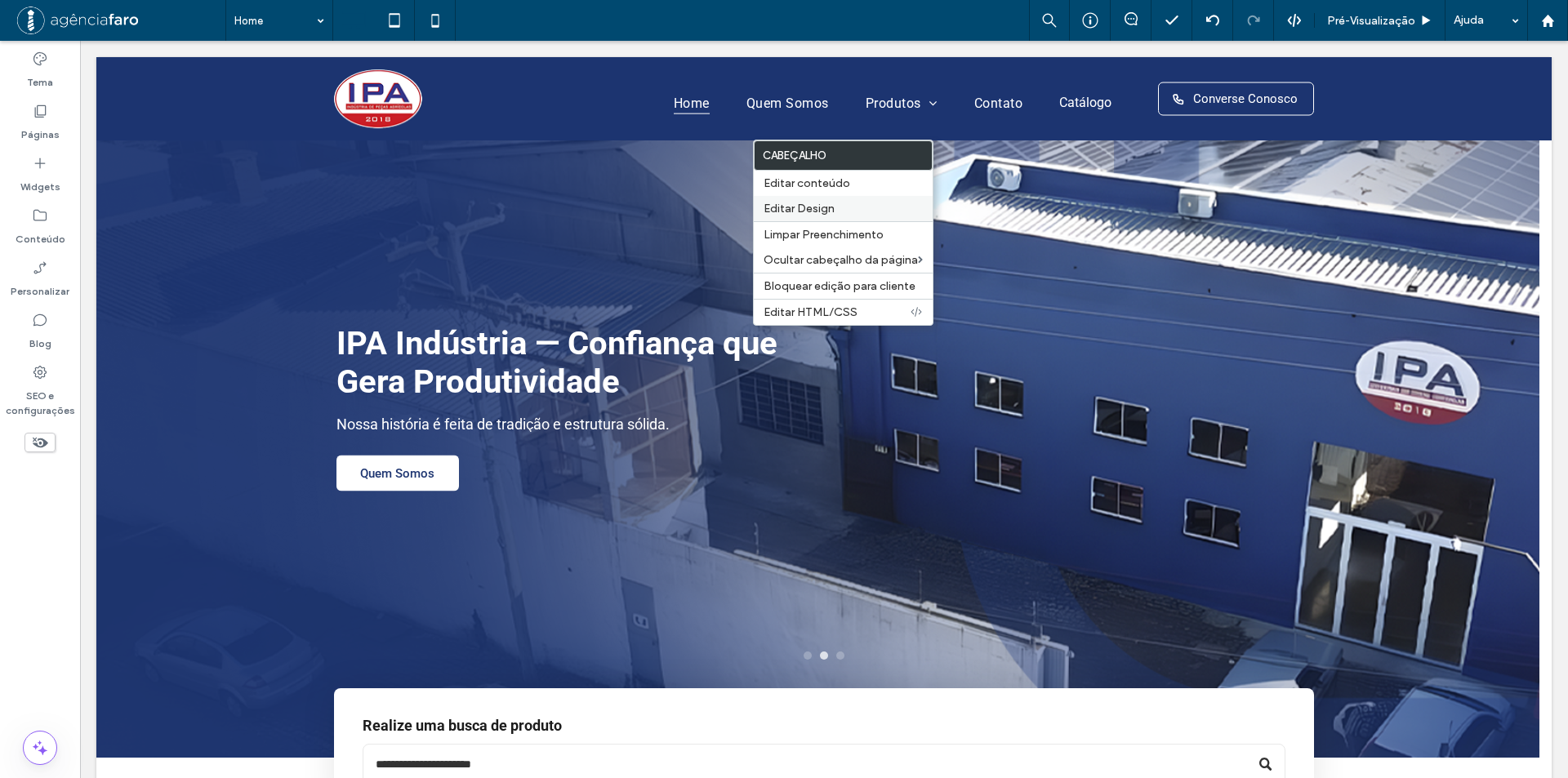drag, startPoint x: 818, startPoint y: 209, endPoint x: 1147, endPoint y: 264, distance: 333.56559 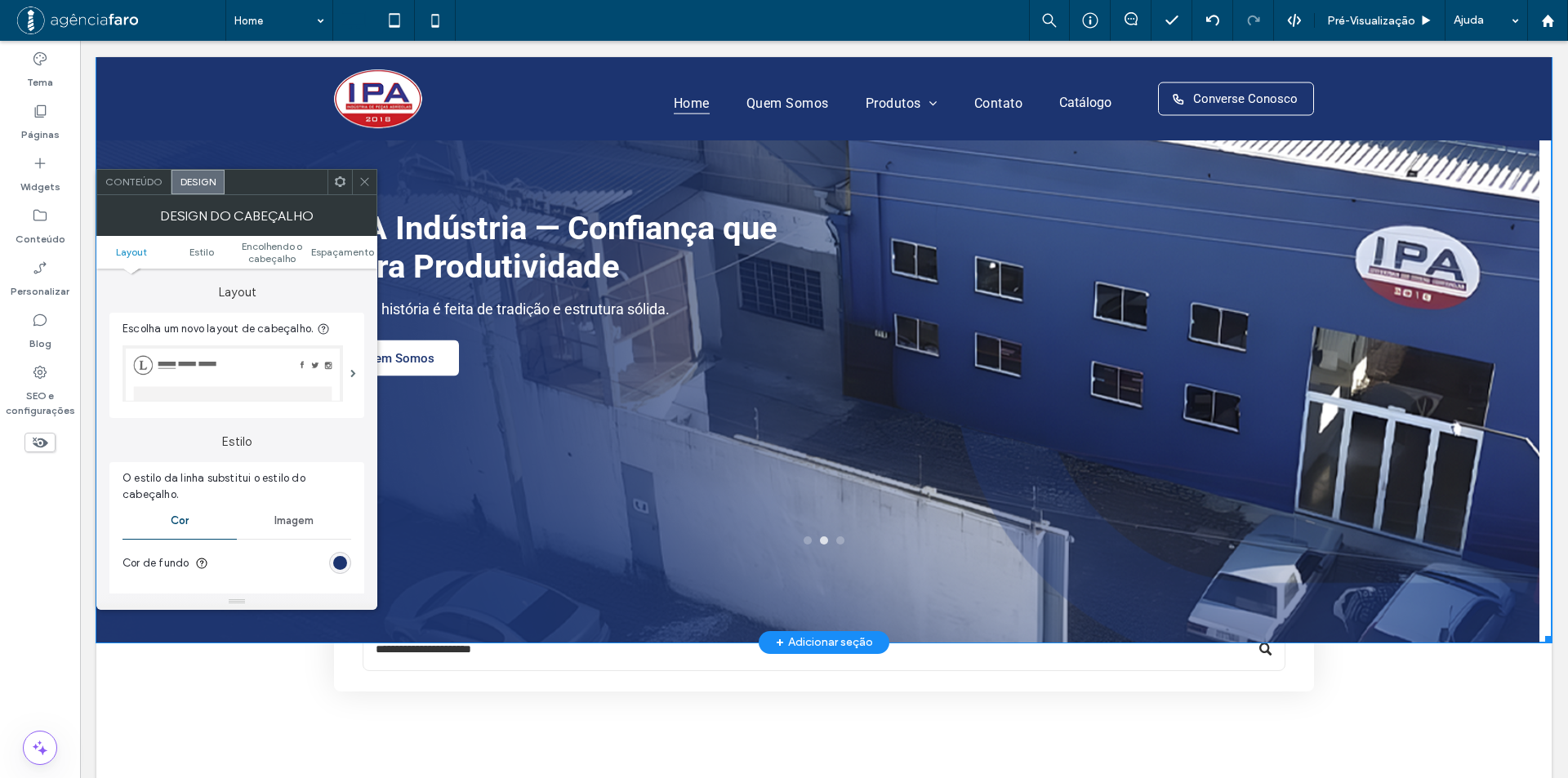 scroll, scrollTop: 0, scrollLeft: 0, axis: both 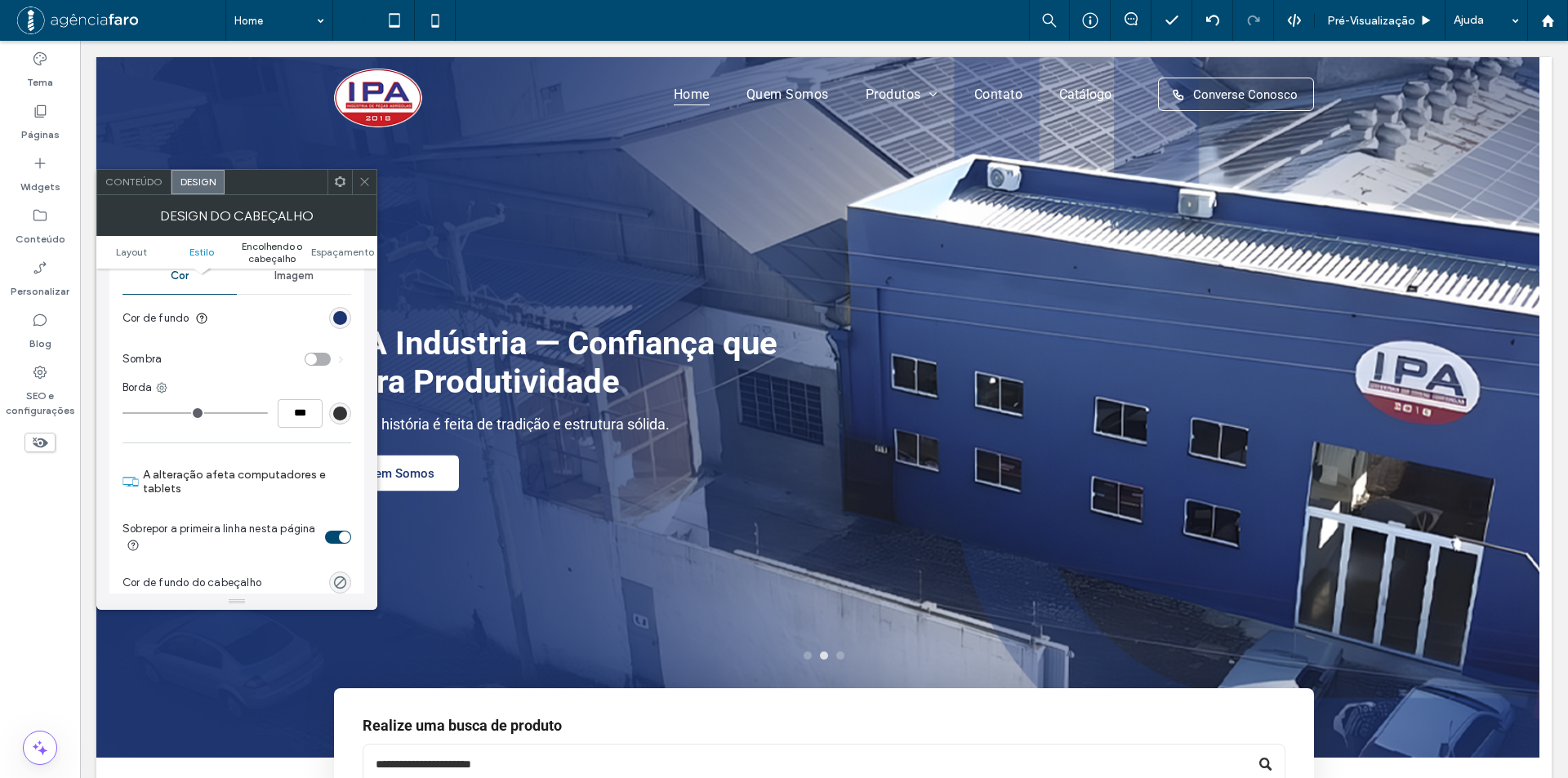 click on "Encolhendo o cabeçalho" at bounding box center (272, 252) 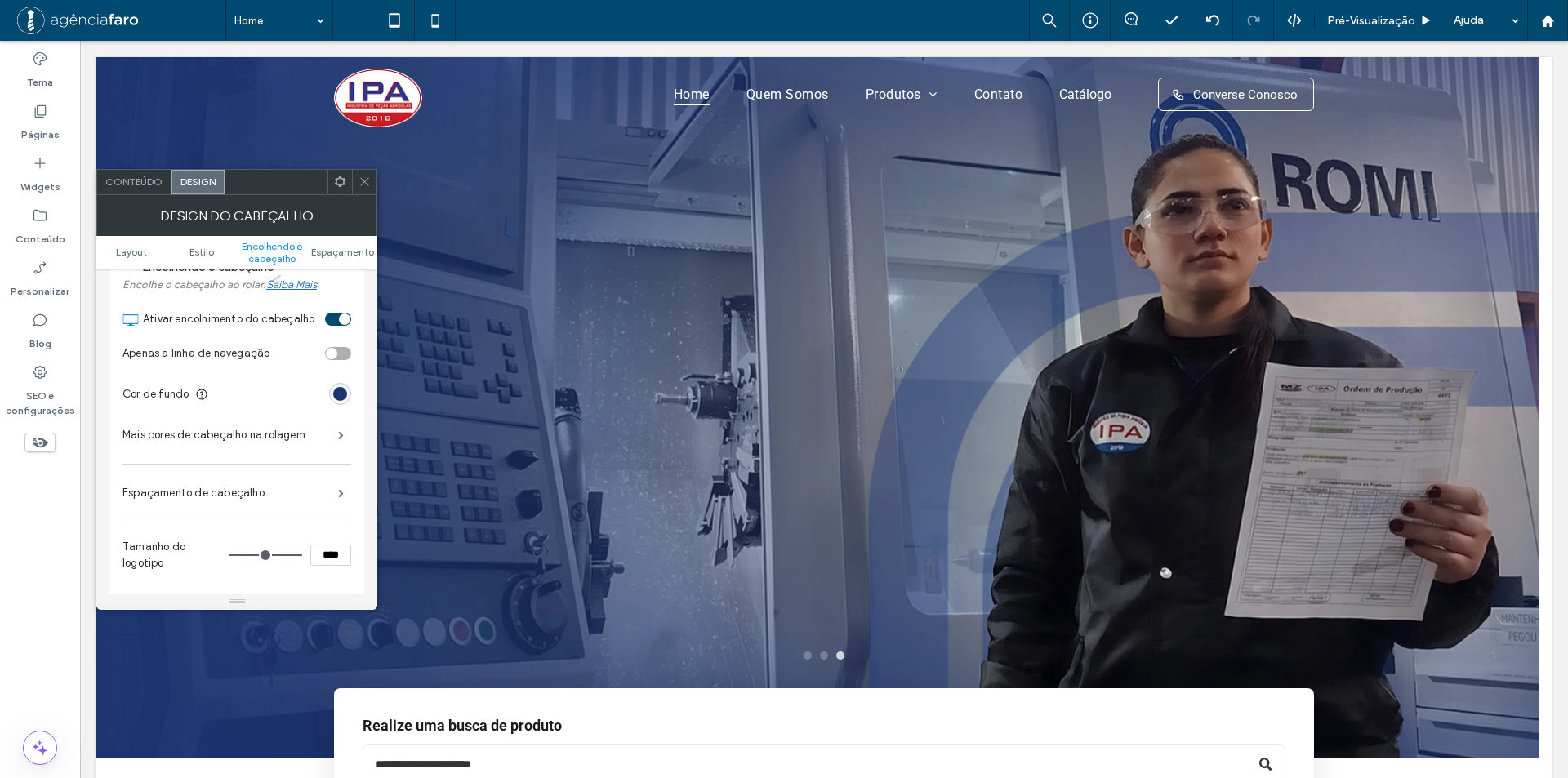 scroll, scrollTop: 669, scrollLeft: 0, axis: vertical 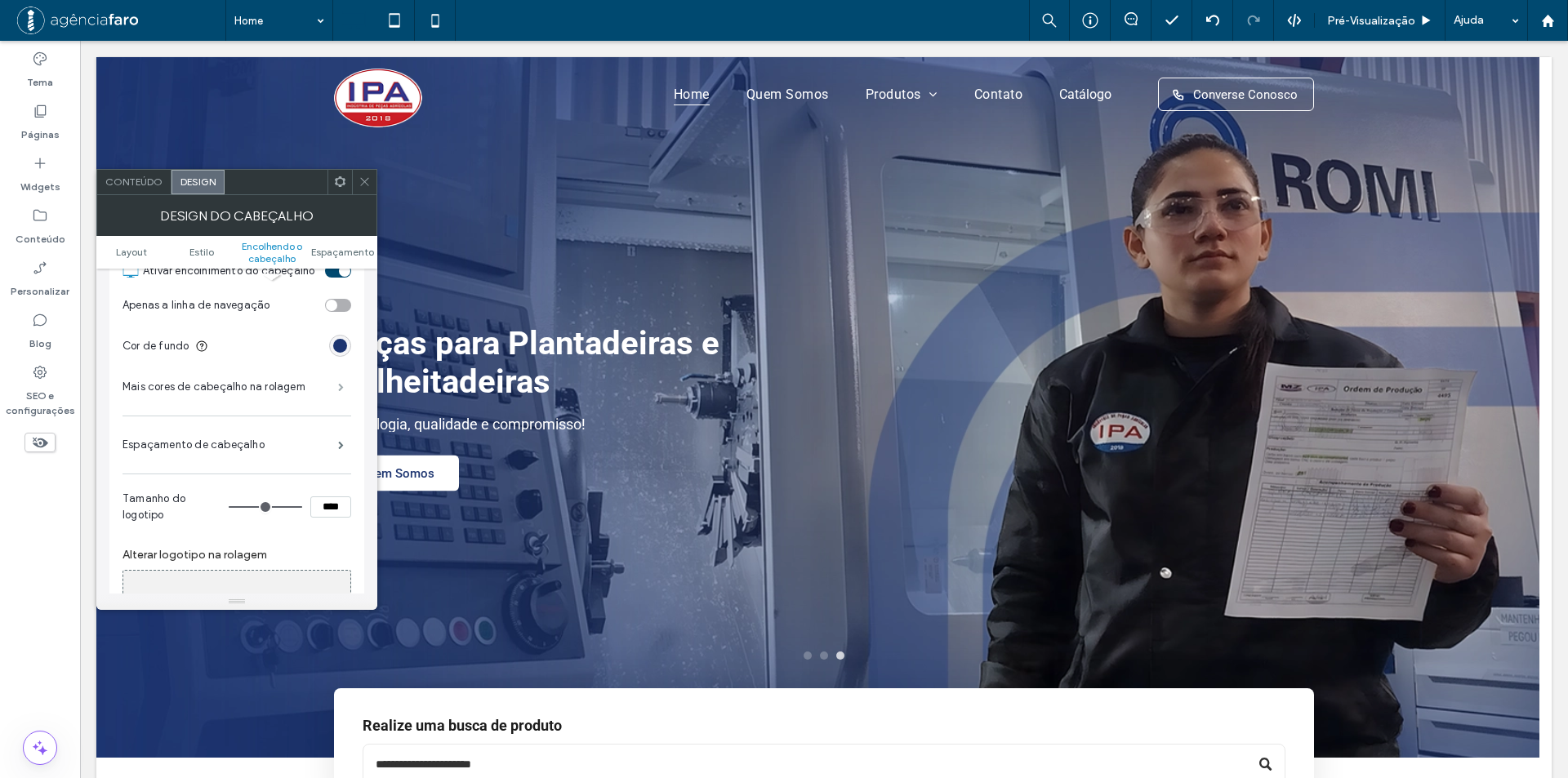 click at bounding box center [341, 387] 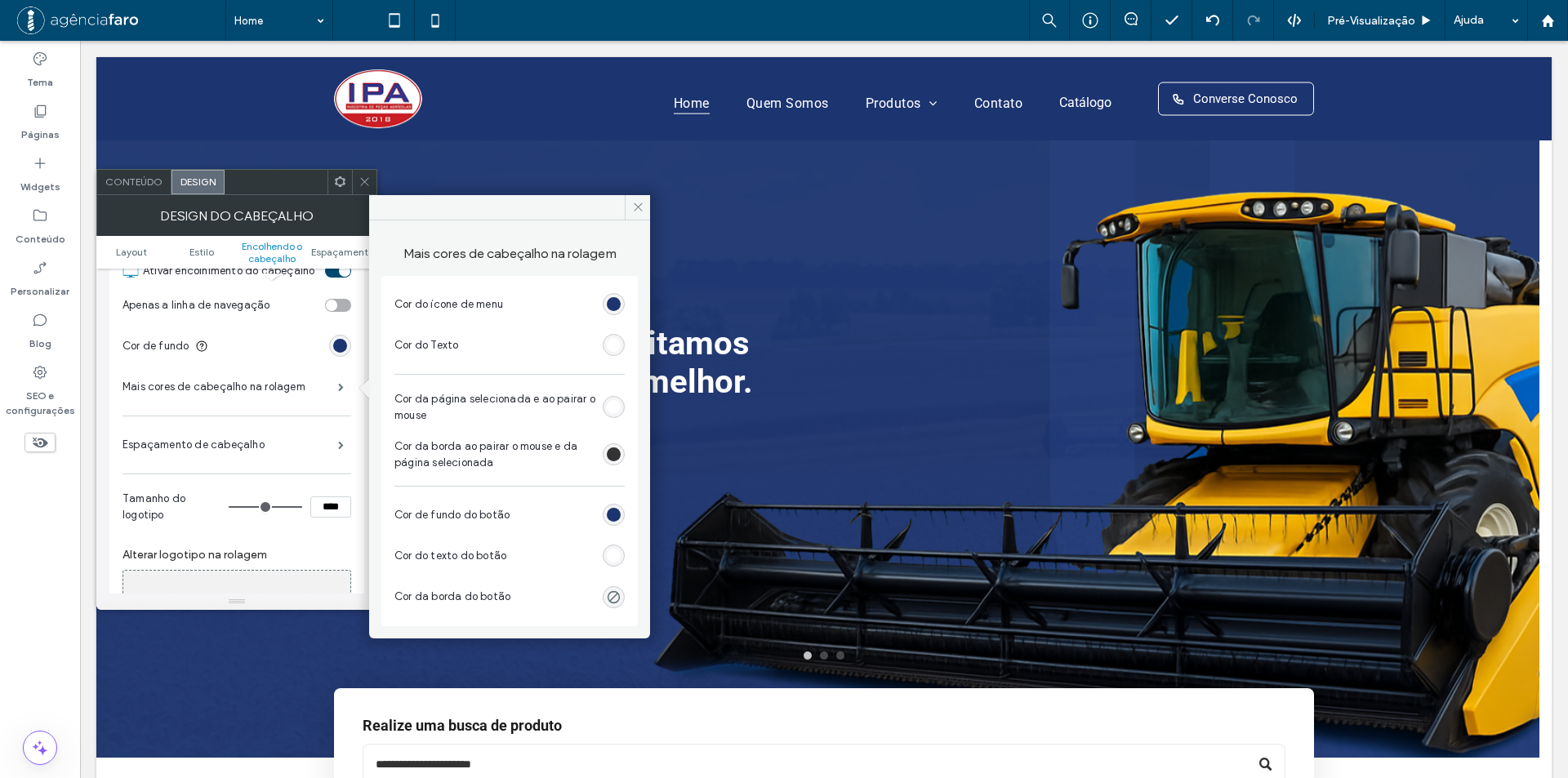 click at bounding box center [613, 514] 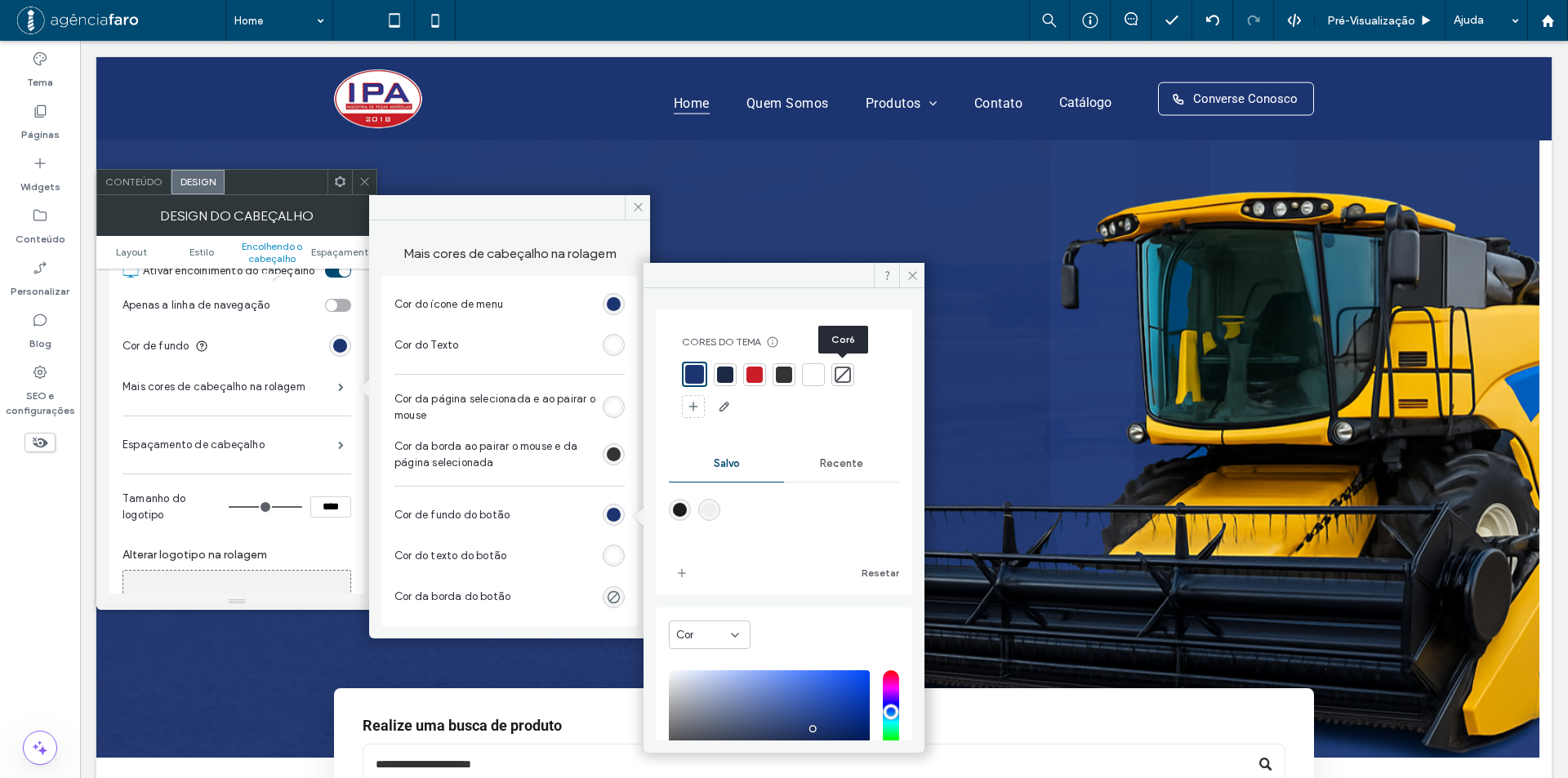 click at bounding box center [843, 375] 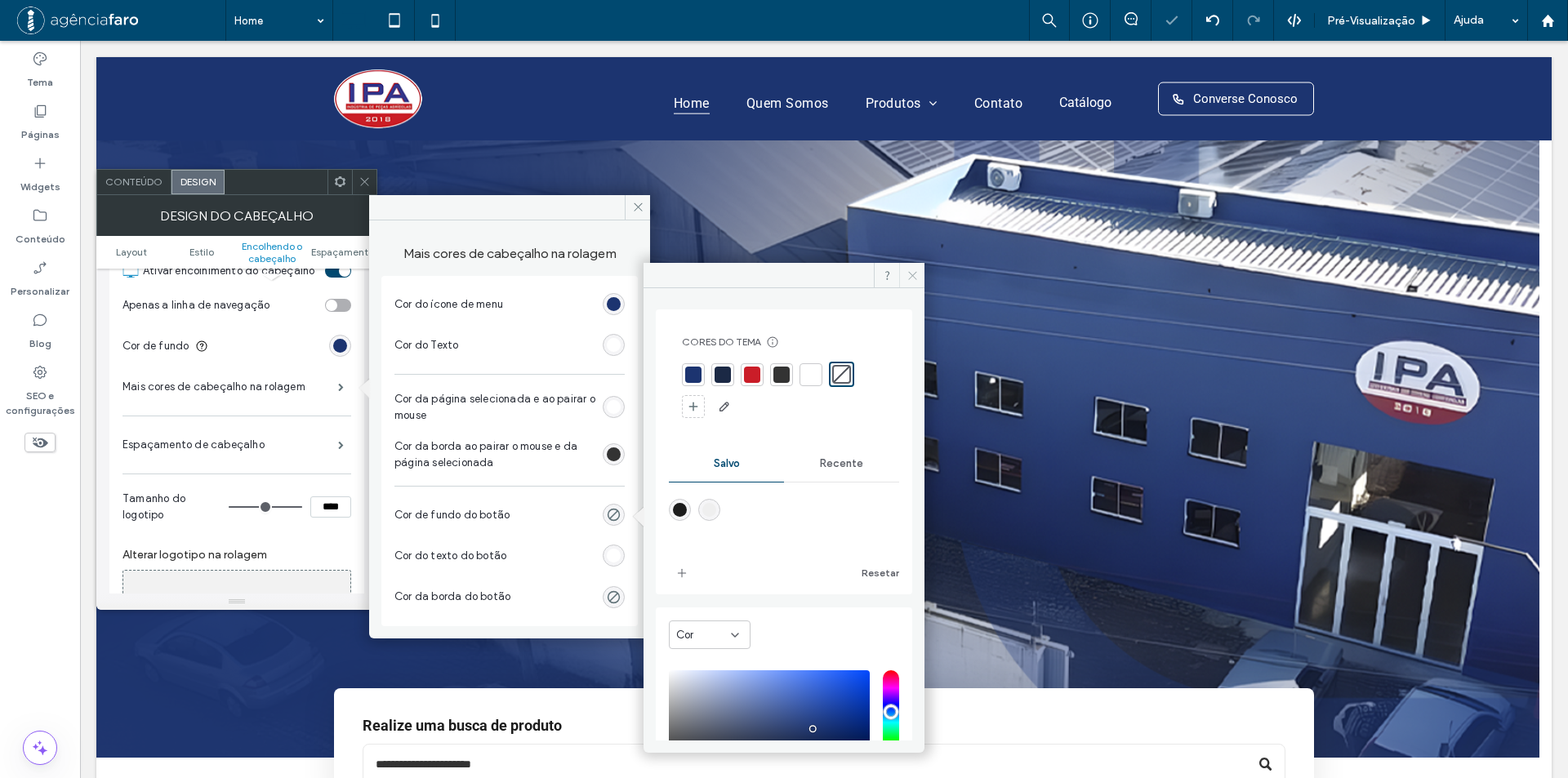 click 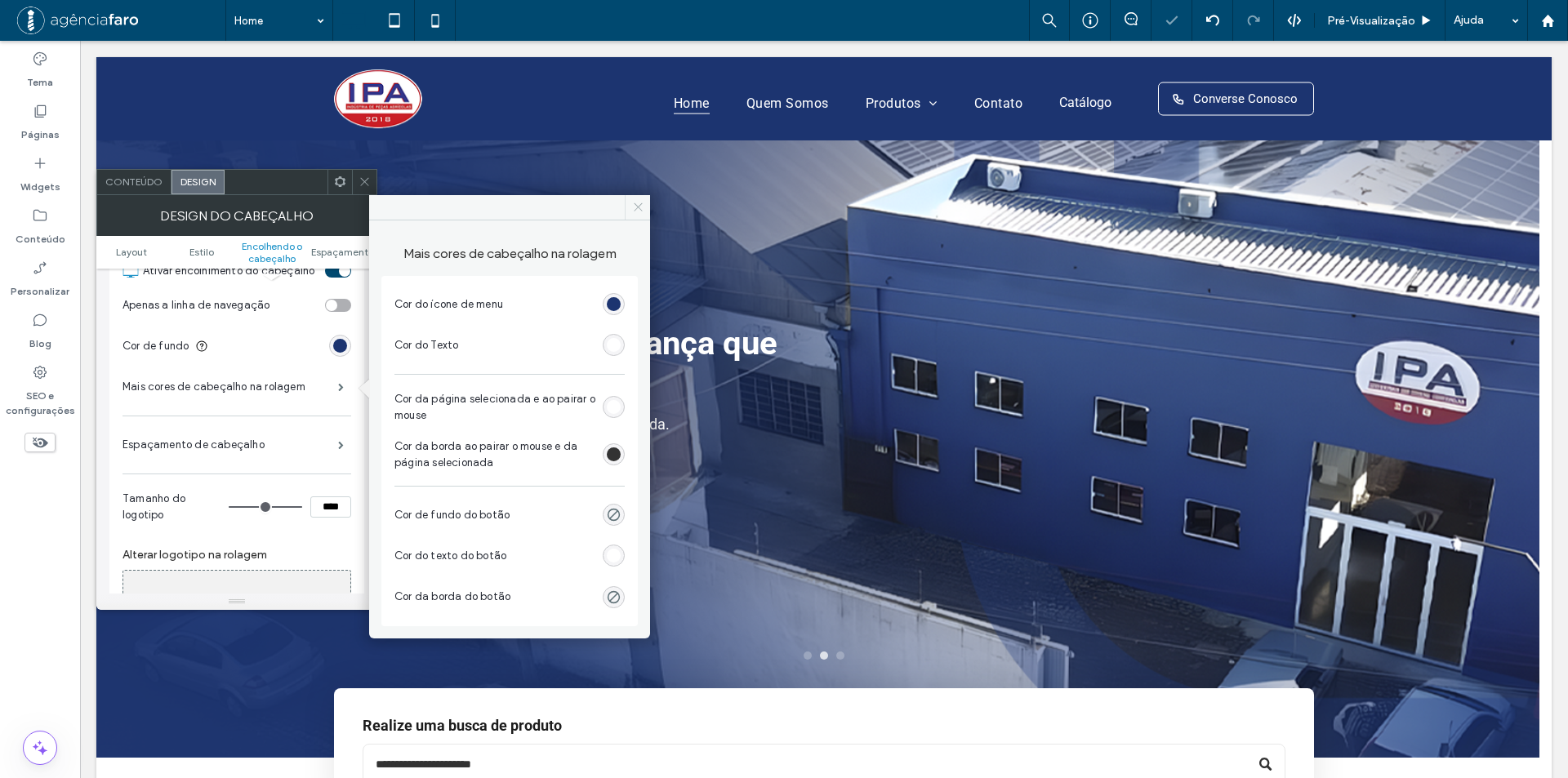 click 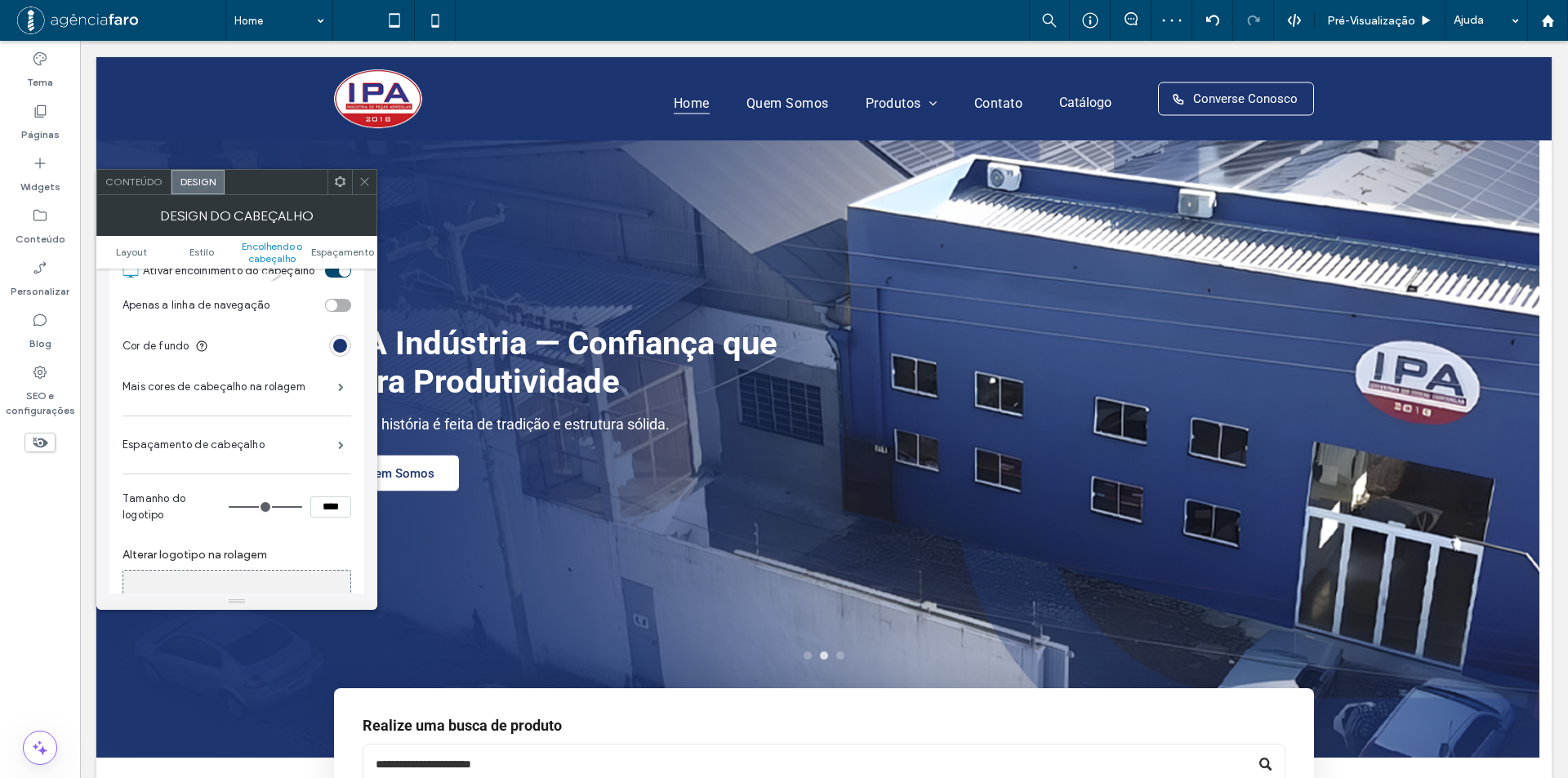 click 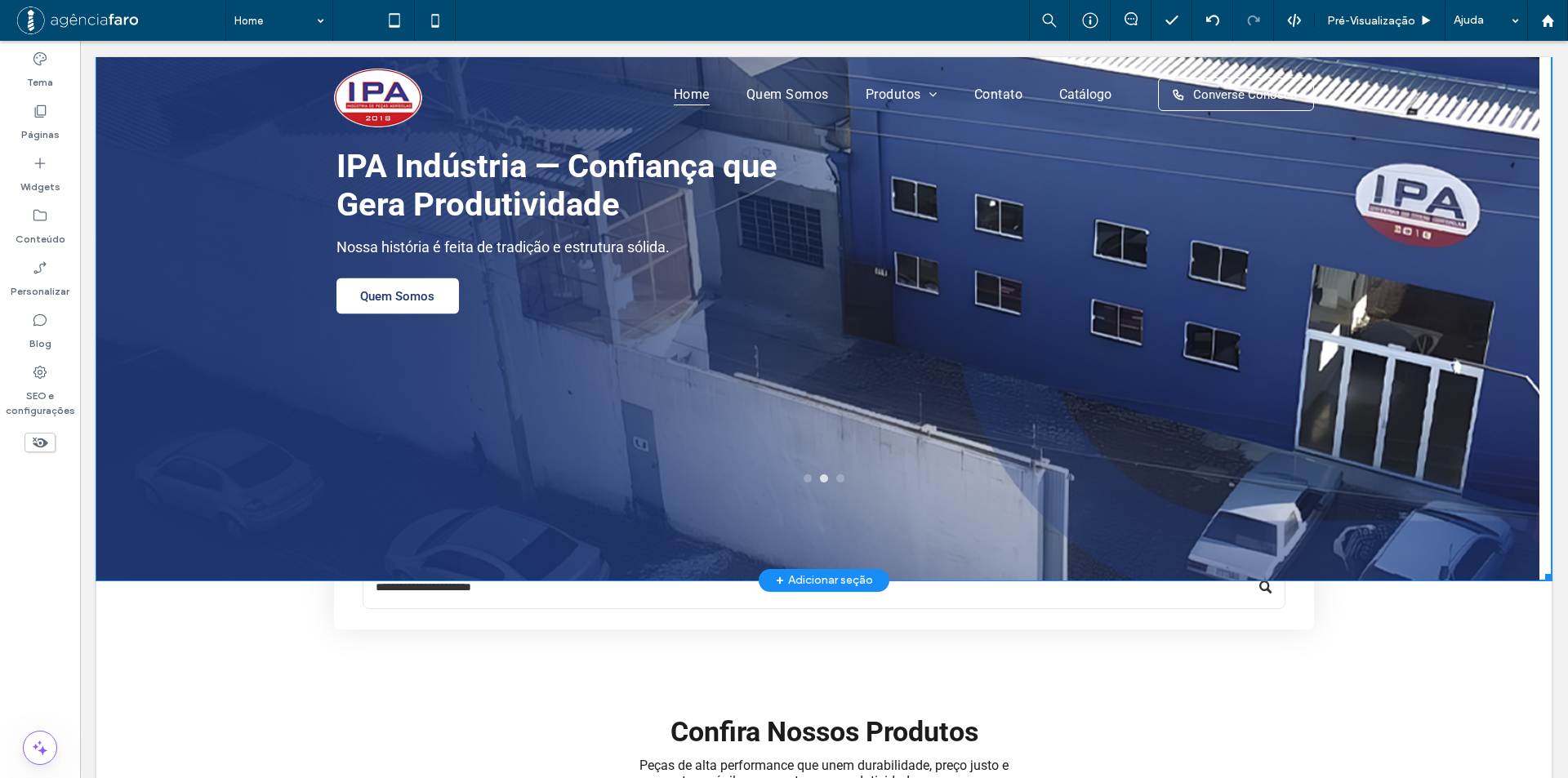 scroll, scrollTop: 0, scrollLeft: 0, axis: both 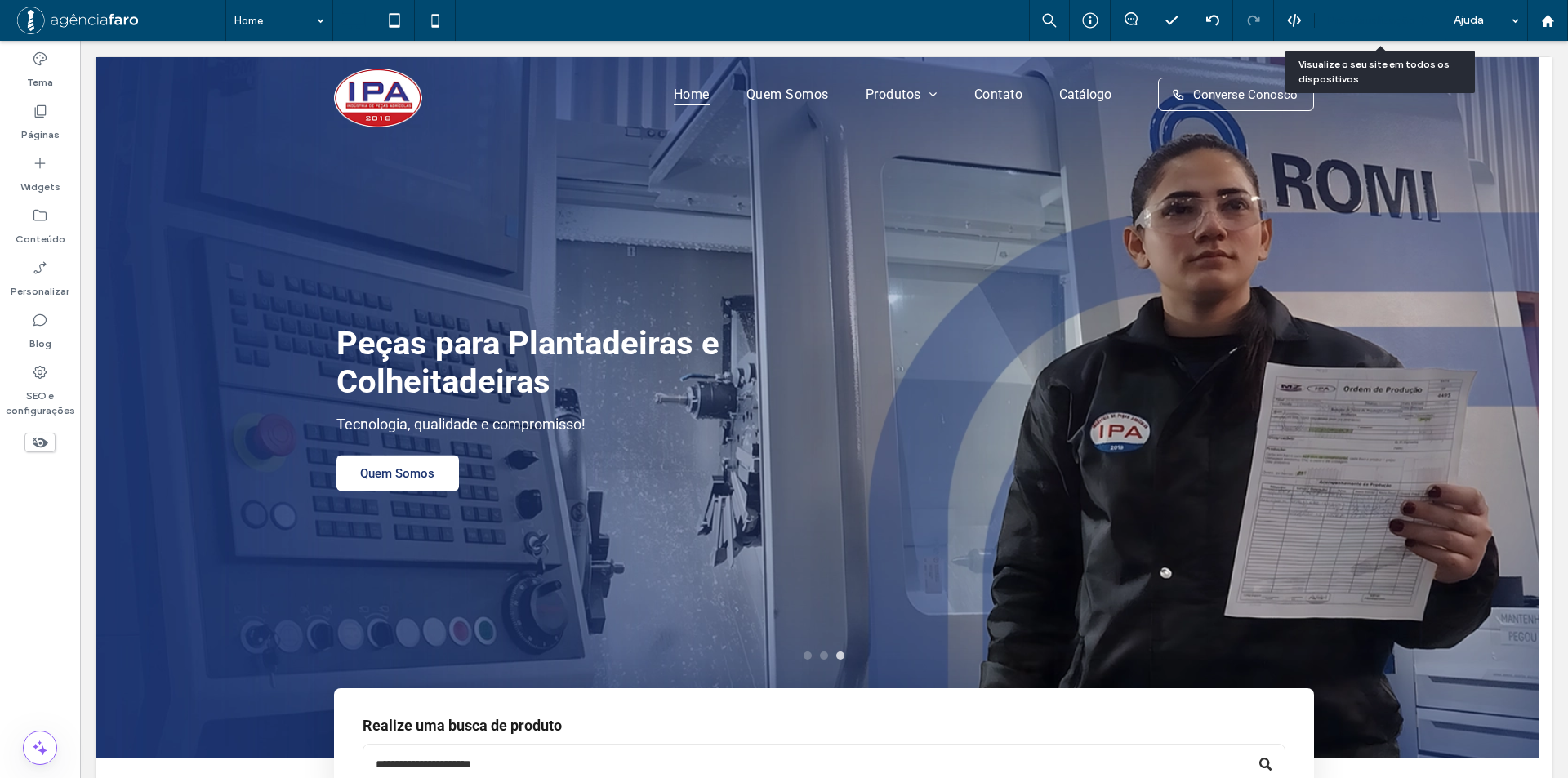 click on "Pré-Visualizaçāo" at bounding box center [1371, 20] 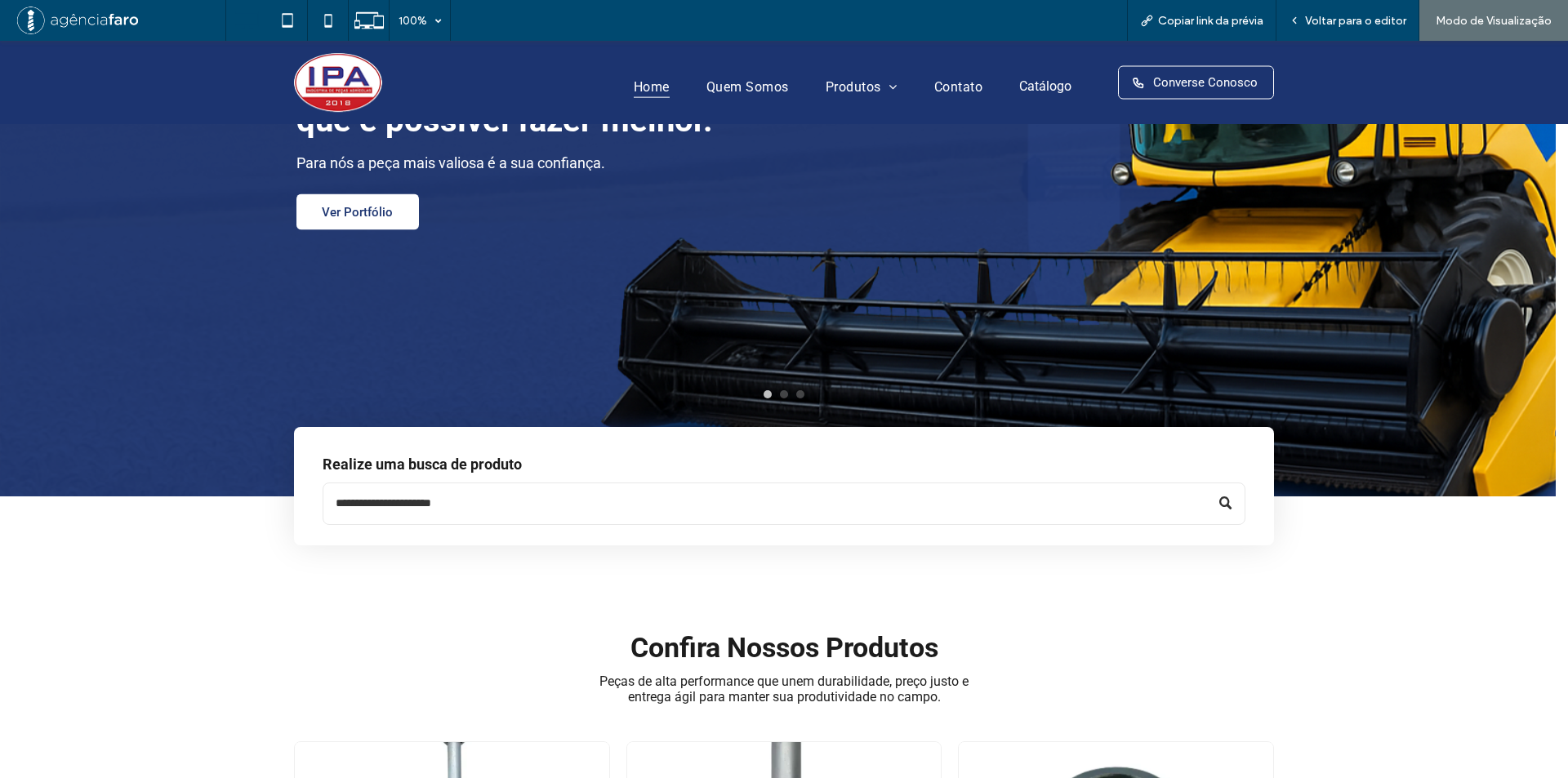 scroll, scrollTop: 0, scrollLeft: 0, axis: both 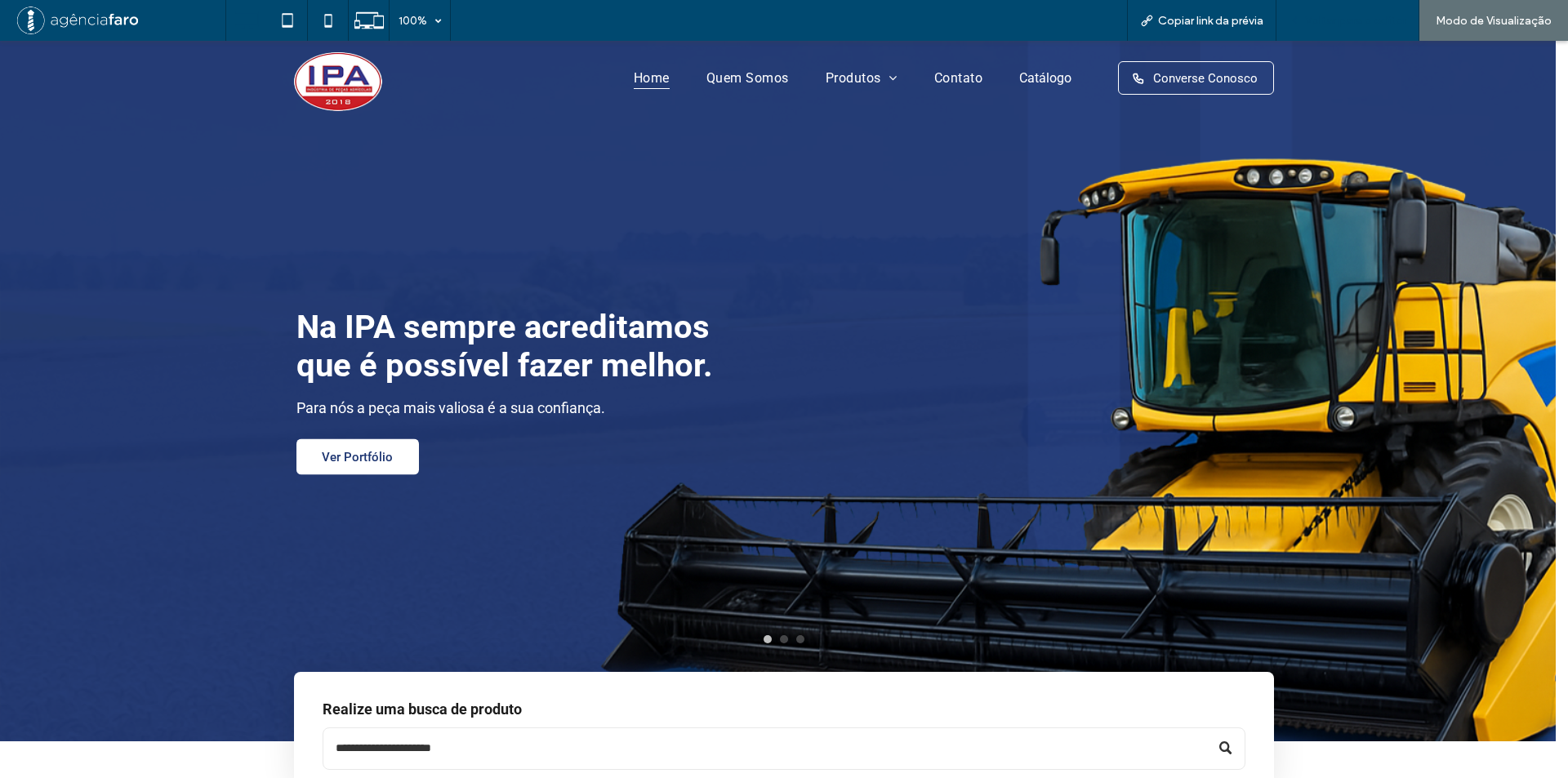 click on "Voltar para o editor" at bounding box center [1356, 20] 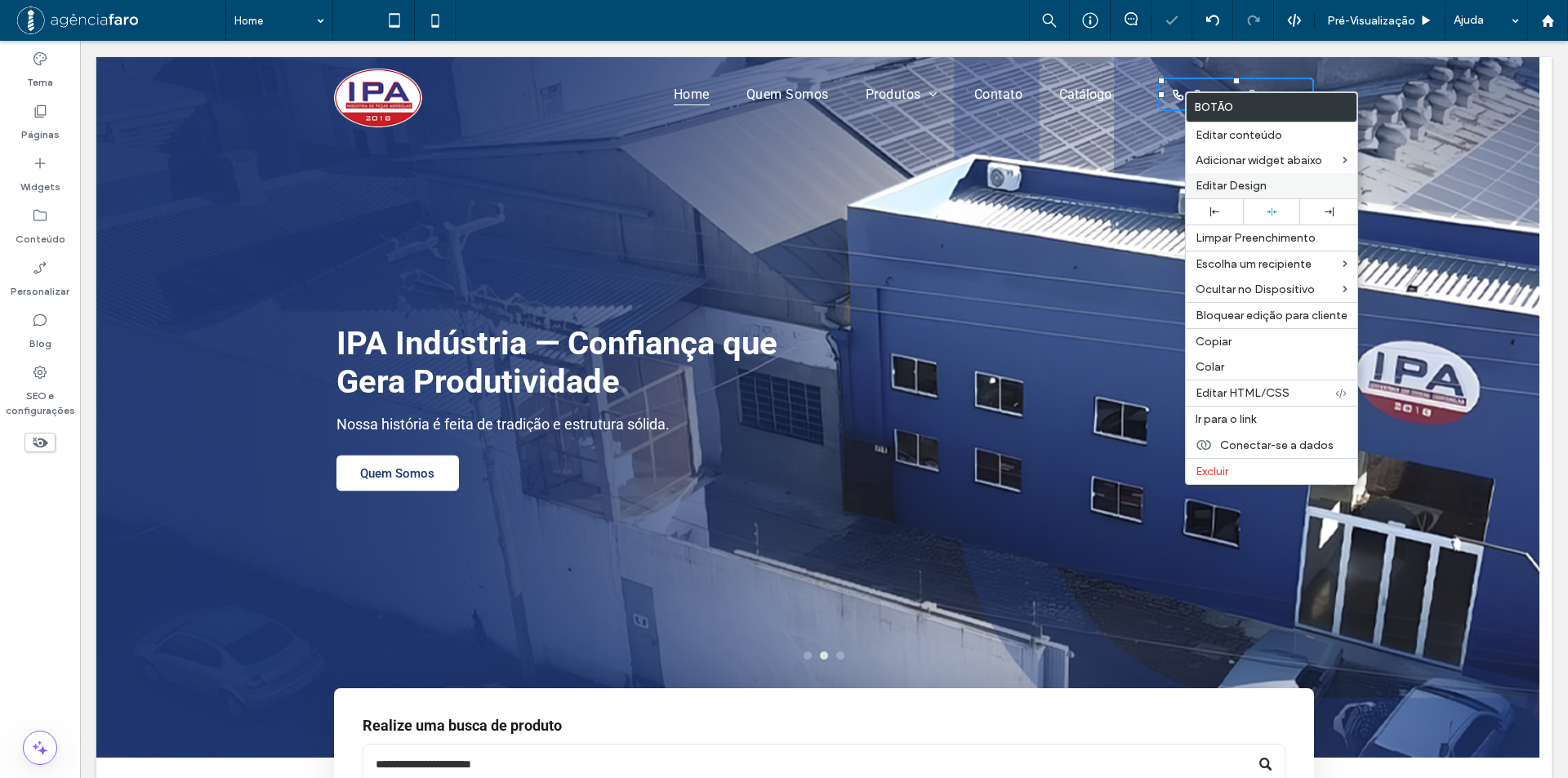 click on "Editar Design" at bounding box center [1231, 185] 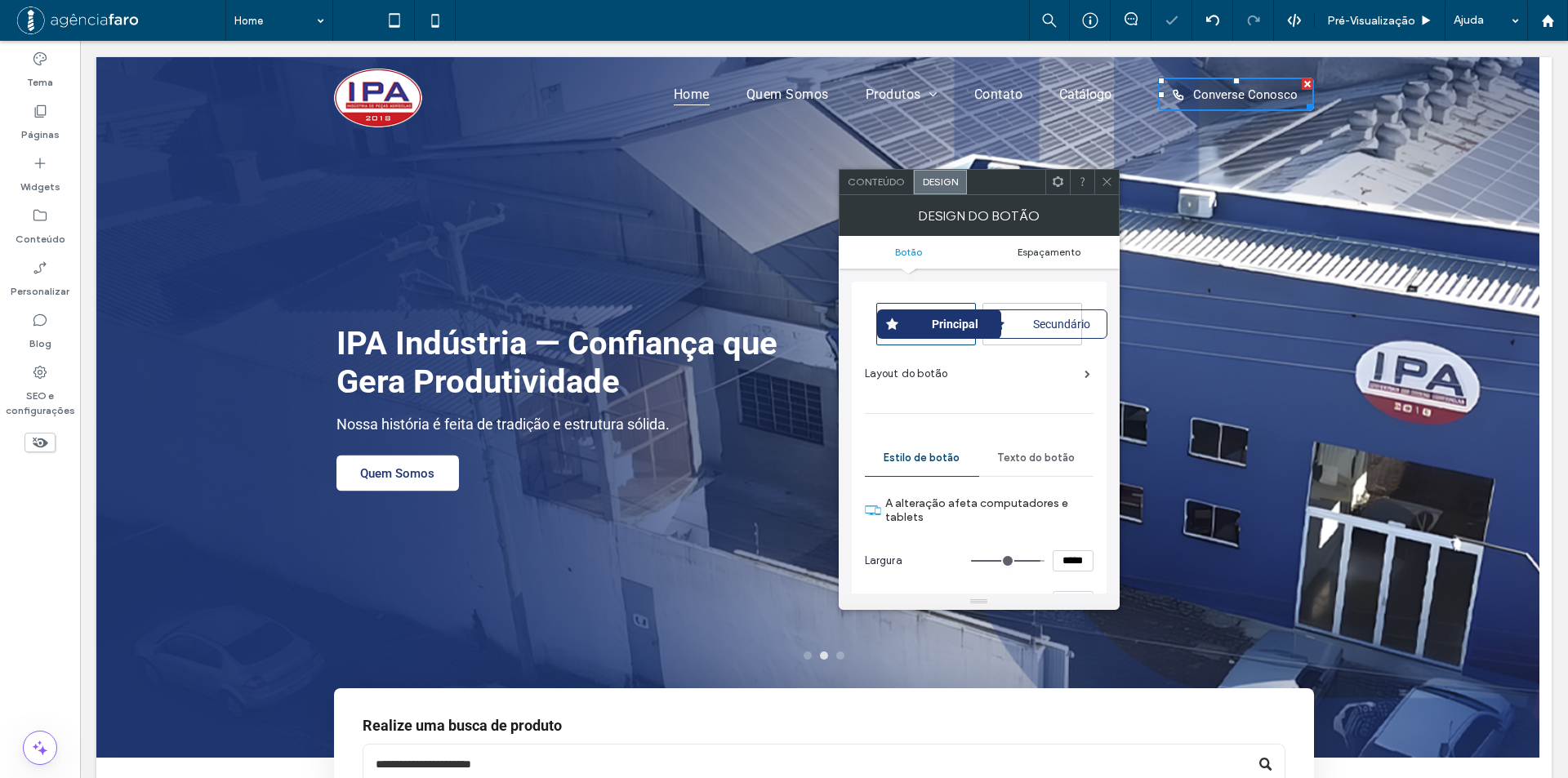 click on "Espaçamento" at bounding box center (1049, 251) 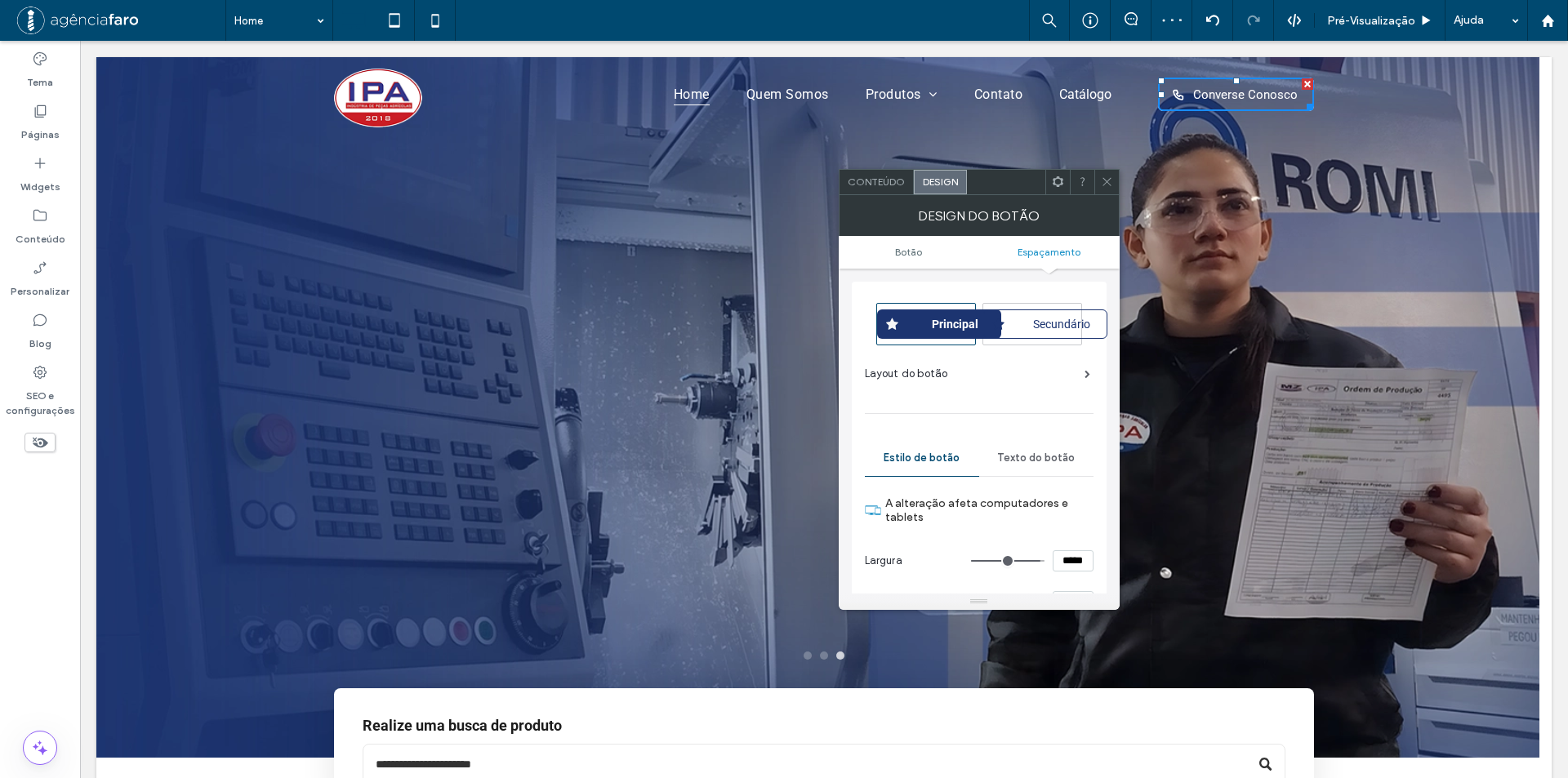 scroll, scrollTop: 776, scrollLeft: 0, axis: vertical 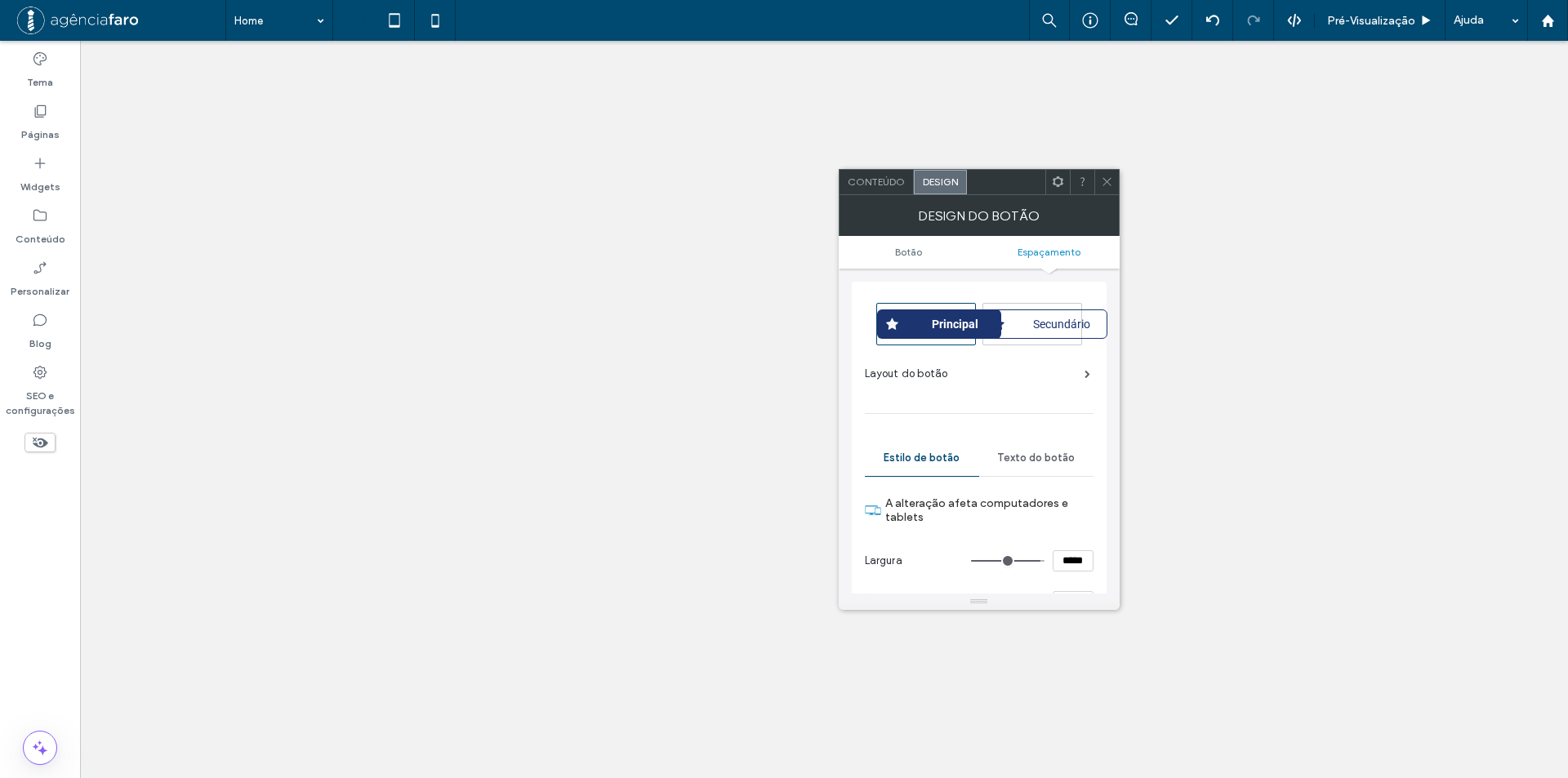 click 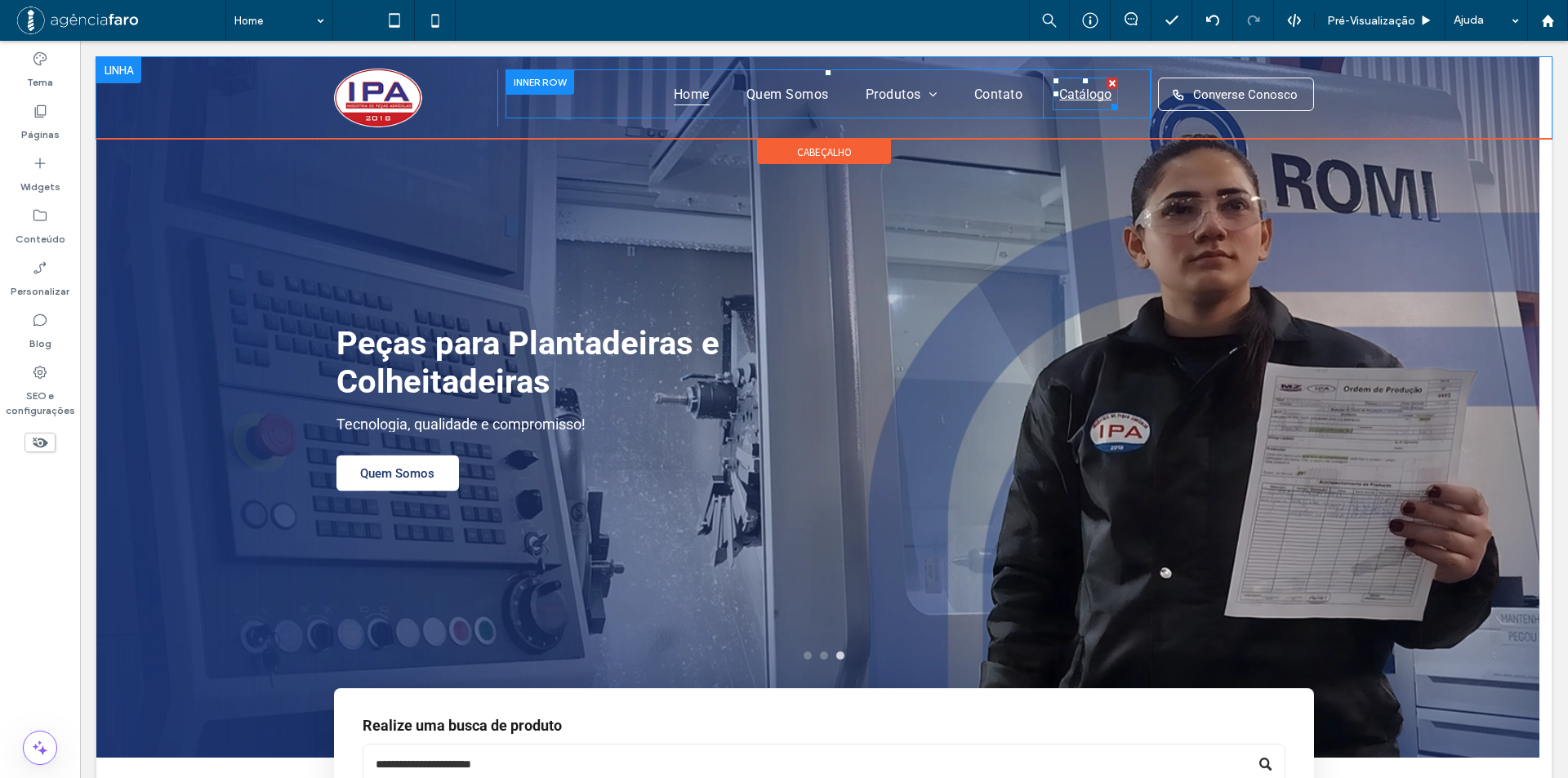 scroll, scrollTop: 0, scrollLeft: 0, axis: both 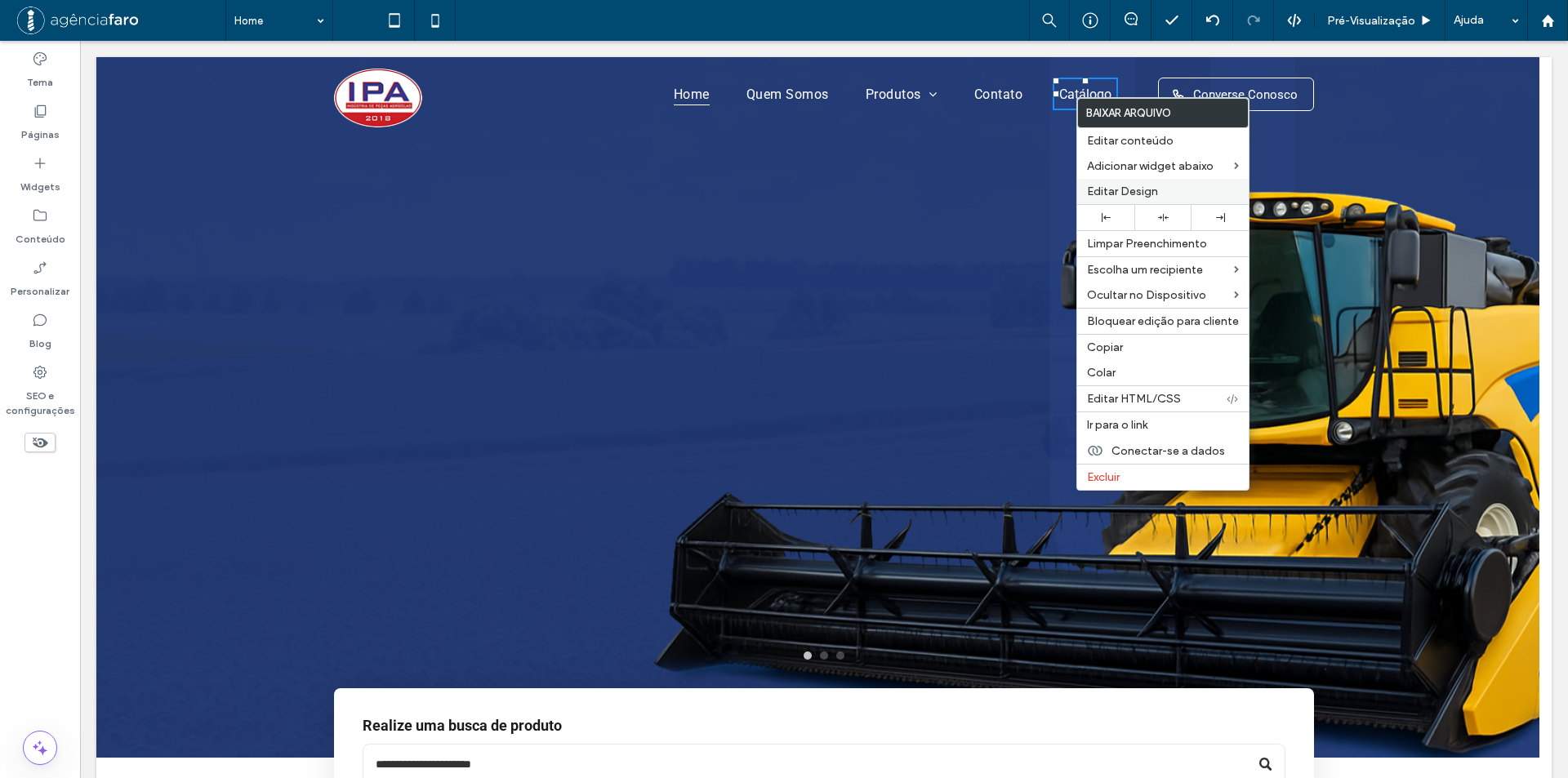 click on "Editar Design" at bounding box center [1122, 191] 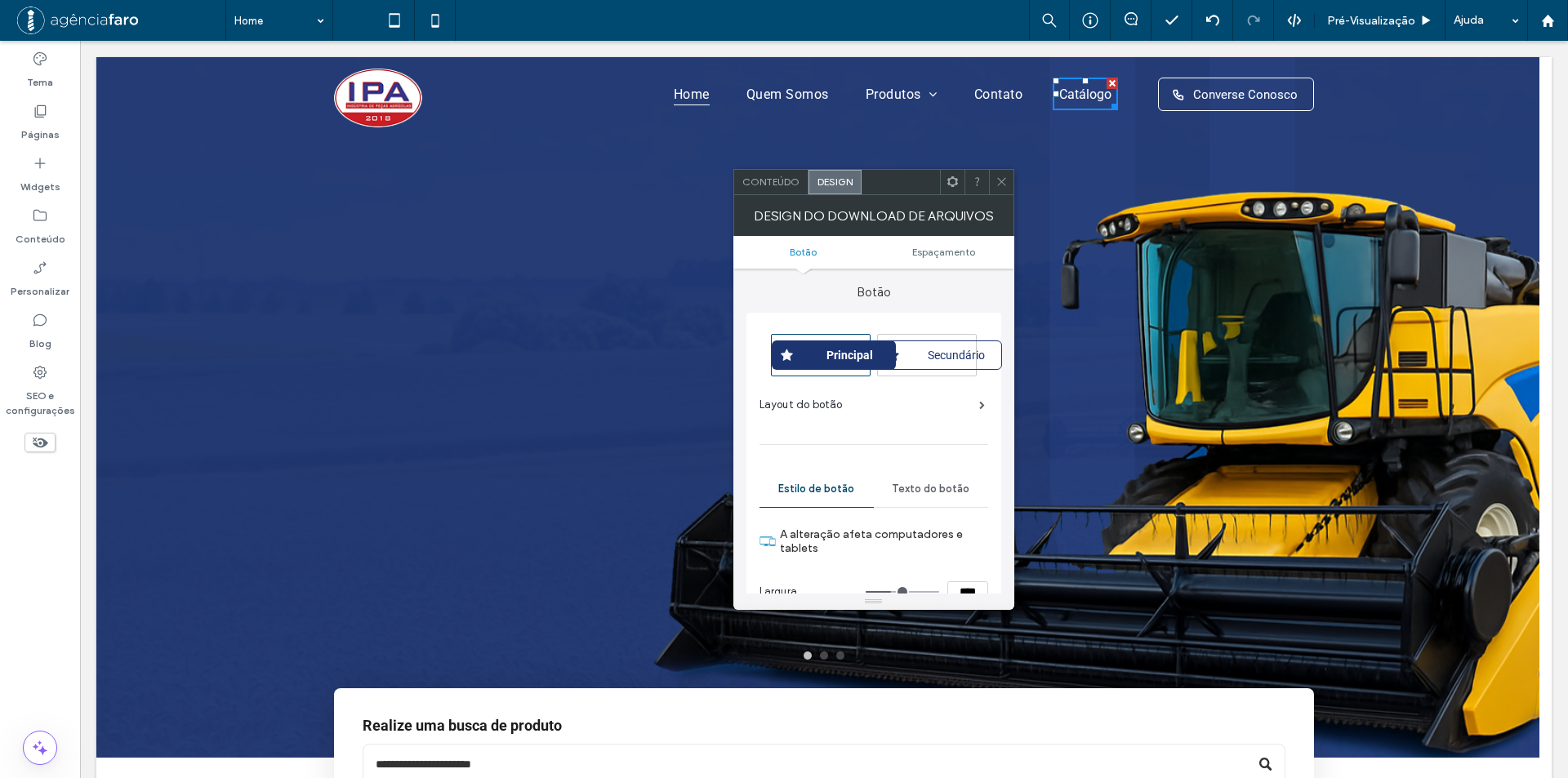 click on "Botão Espaçamento" at bounding box center [874, 252] 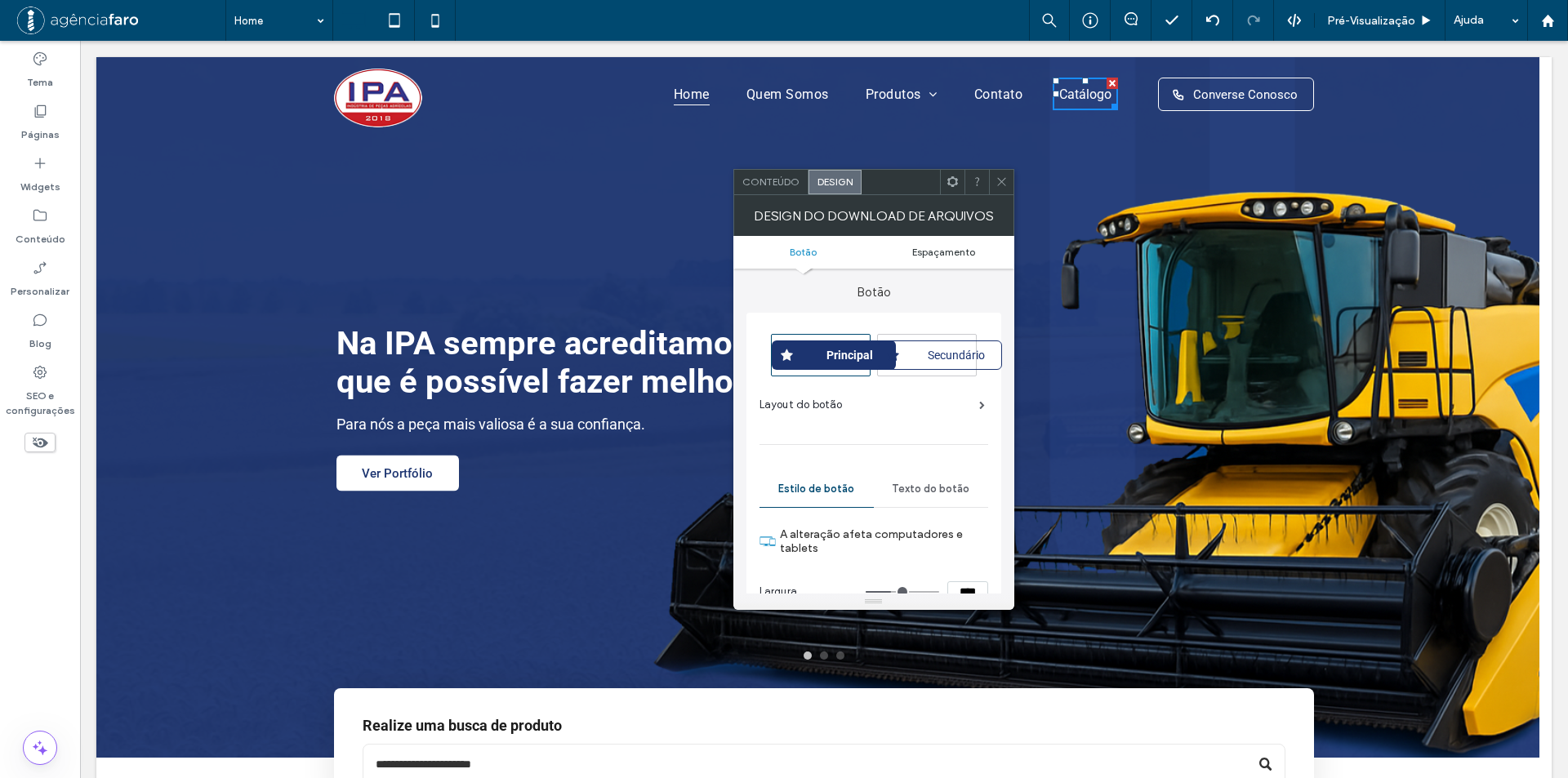 click on "Espaçamento" at bounding box center (943, 251) 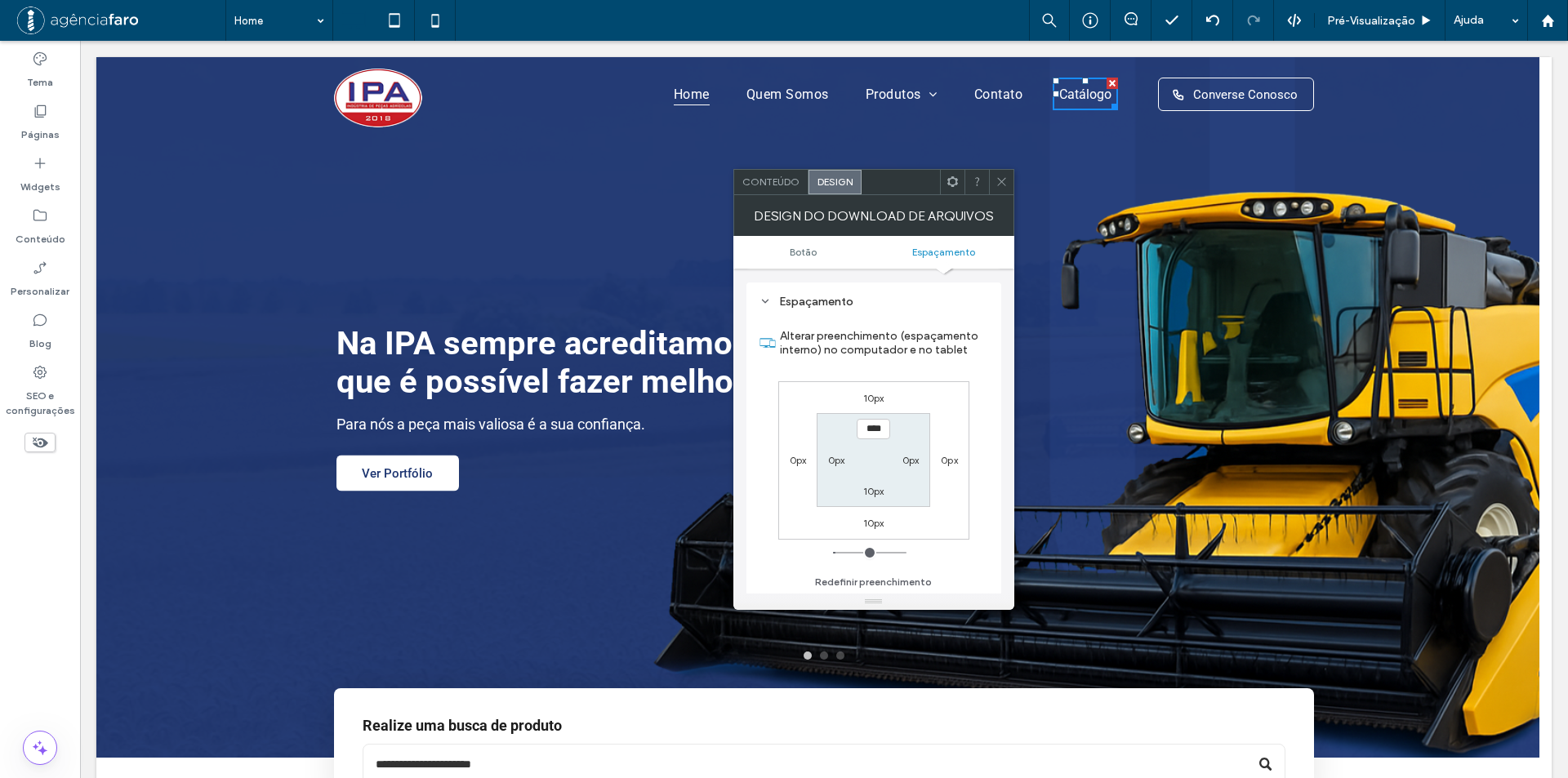 scroll, scrollTop: 690, scrollLeft: 0, axis: vertical 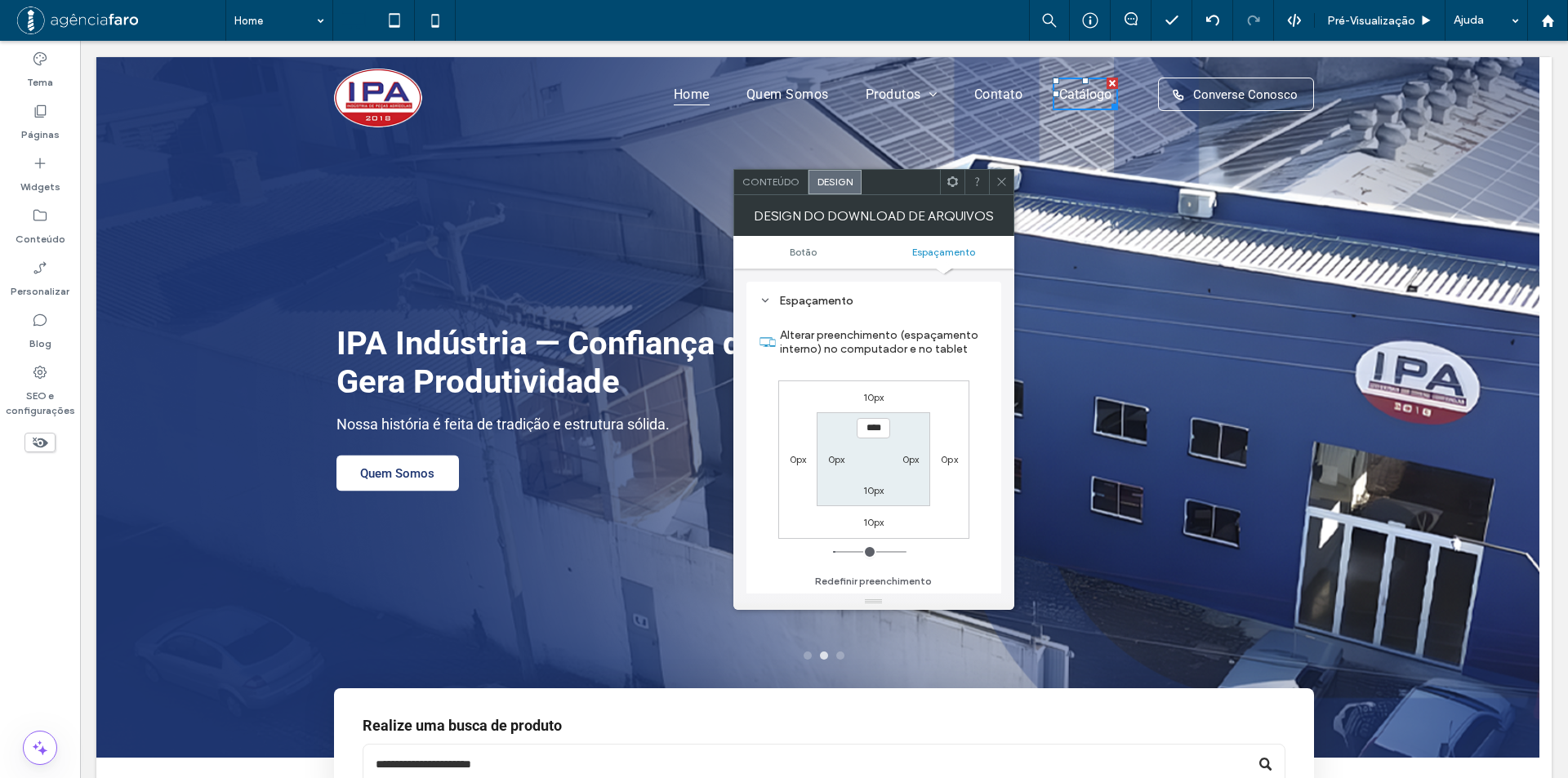 click 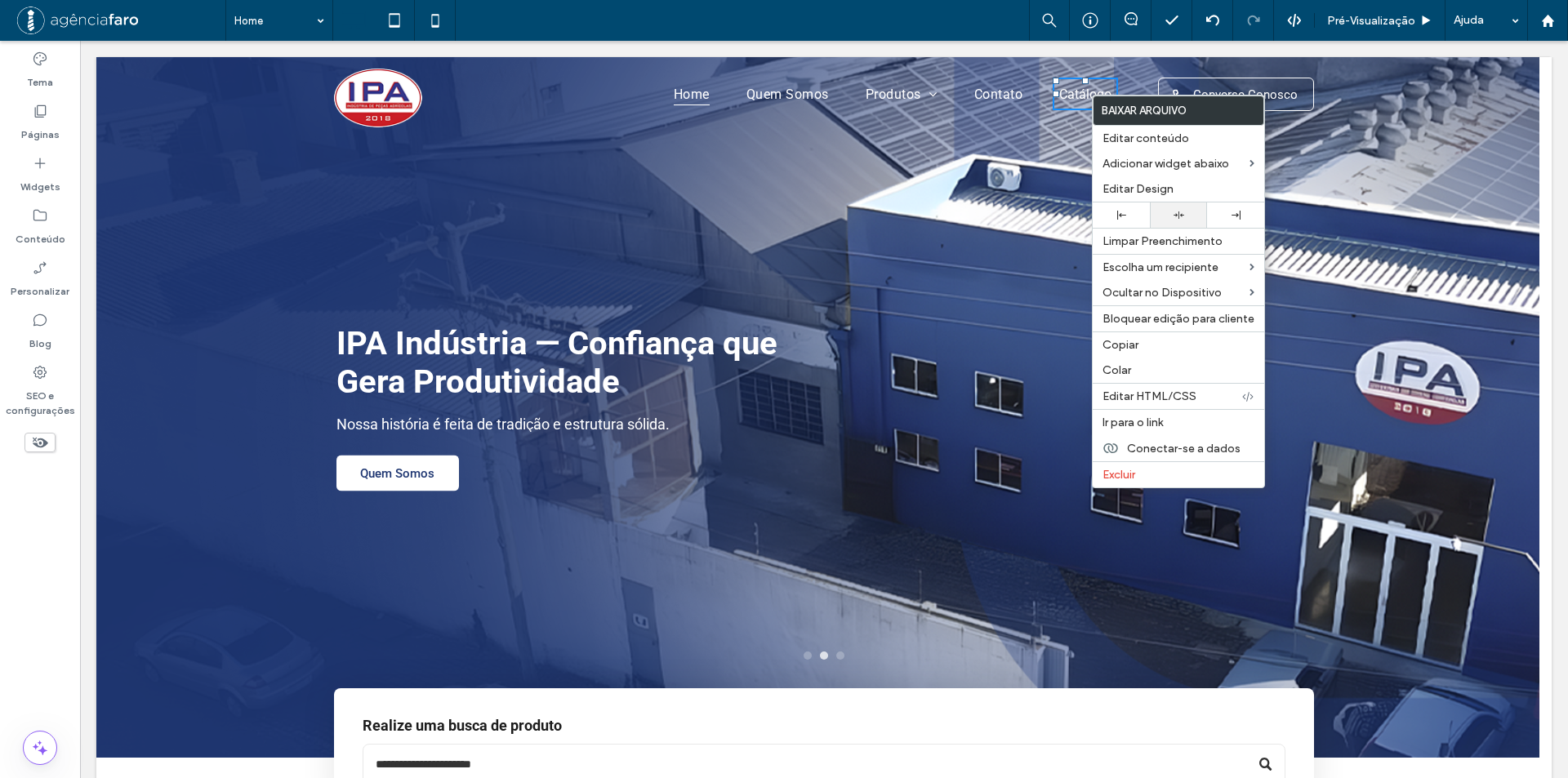 click 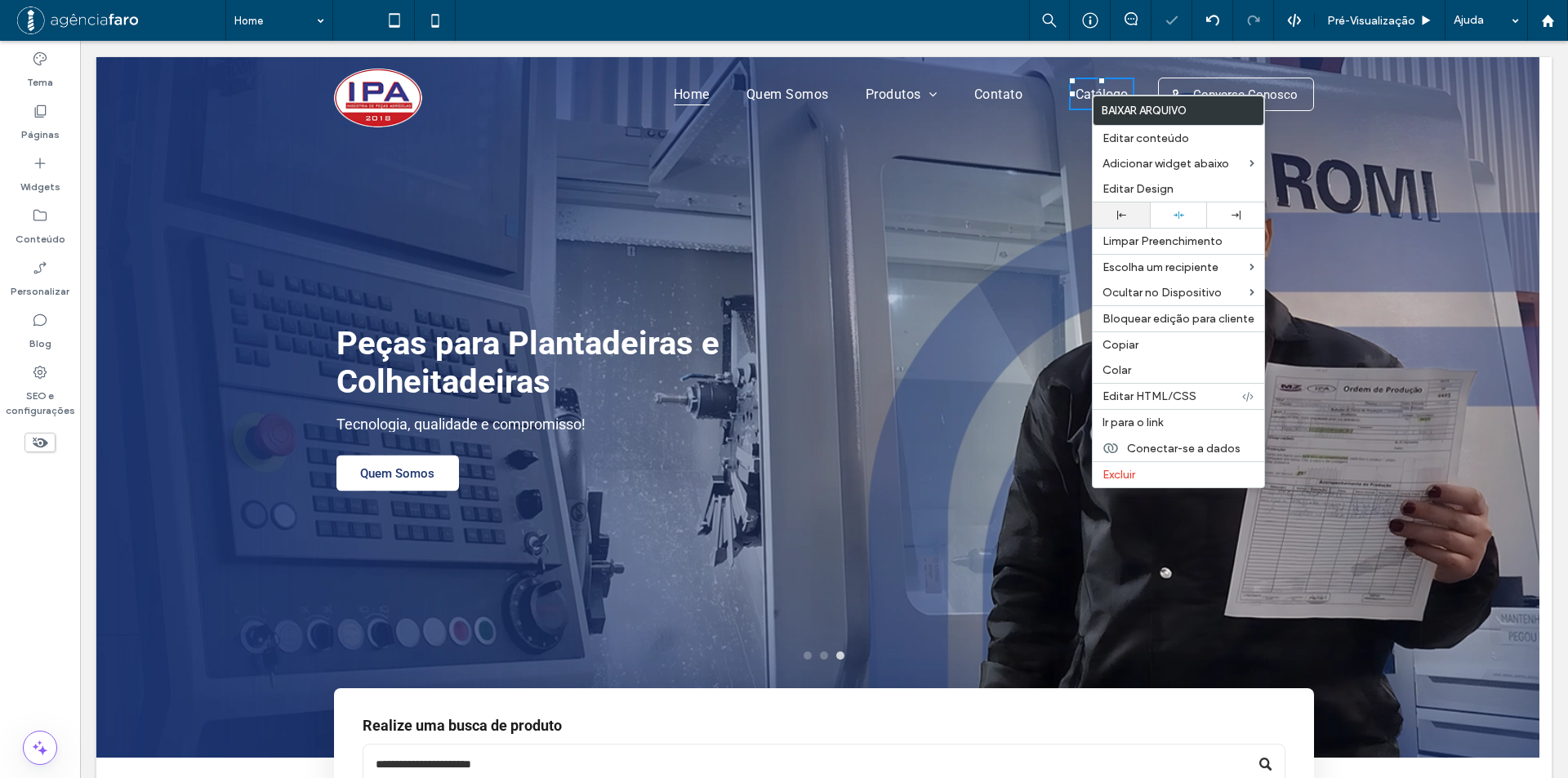 click at bounding box center [1121, 215] 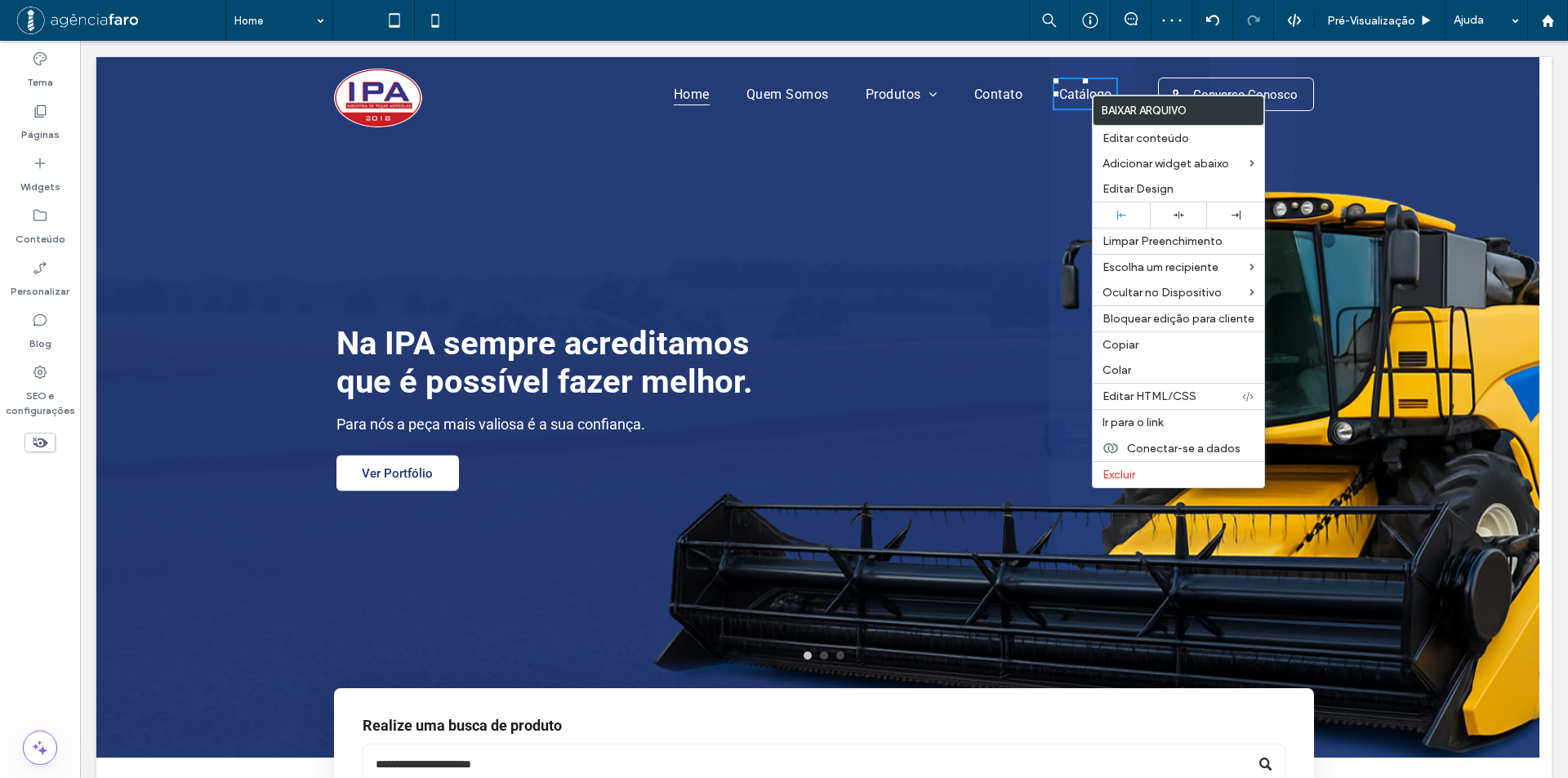 click on "Home
Quem Somos
Produtos
Case / New Holland
Linha GTS
Linha Imasa
Linha Jacto
Linha Jonh Deere
Linha Kuhn
Linha Macdon
Linha Massey / Valtra
Linha Semeato
Linha Sfil
Linha Vencetudo
Contato" at bounding box center (774, 94) 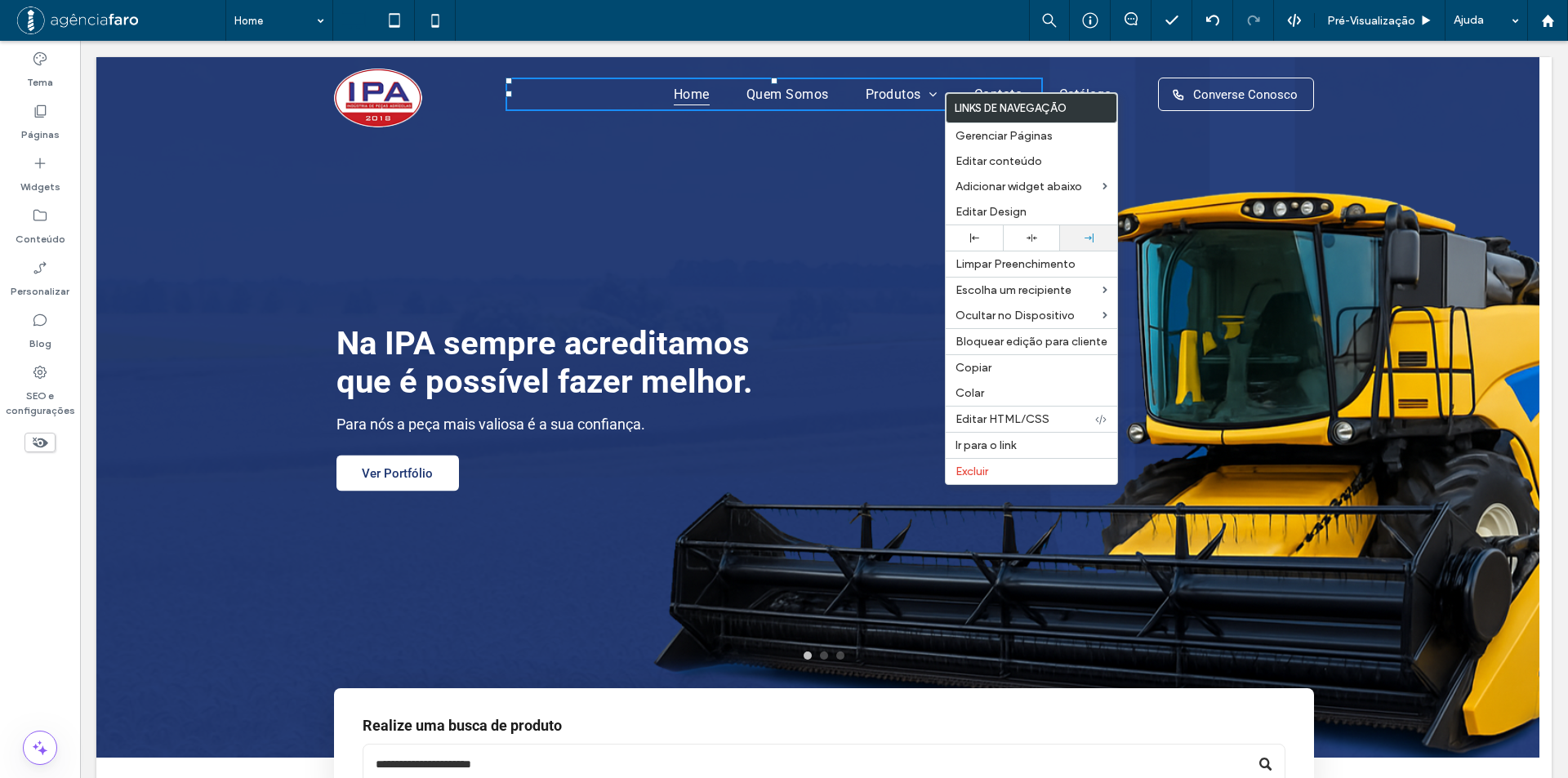 click at bounding box center (1089, 238) 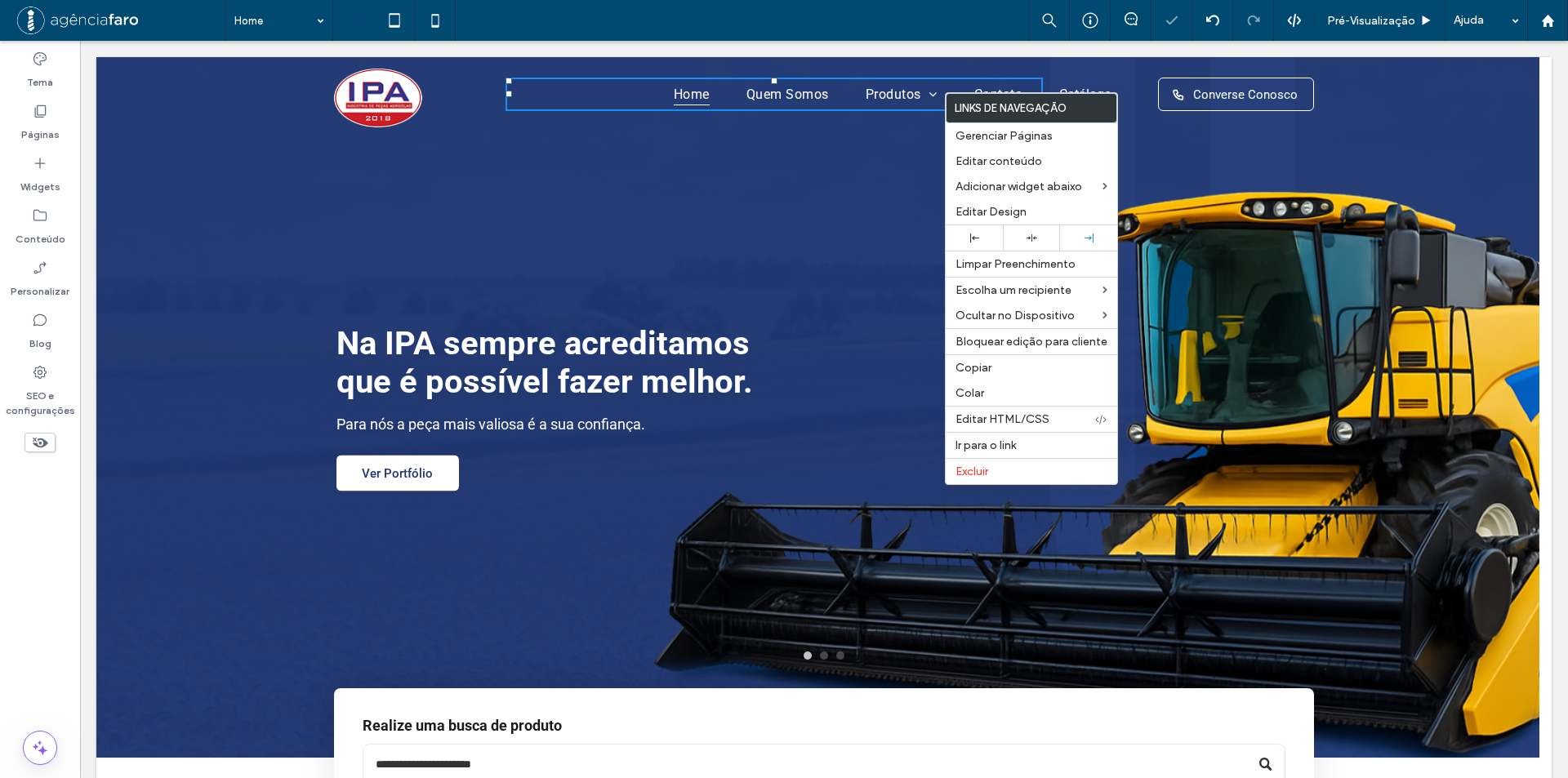 click at bounding box center [784, 389] 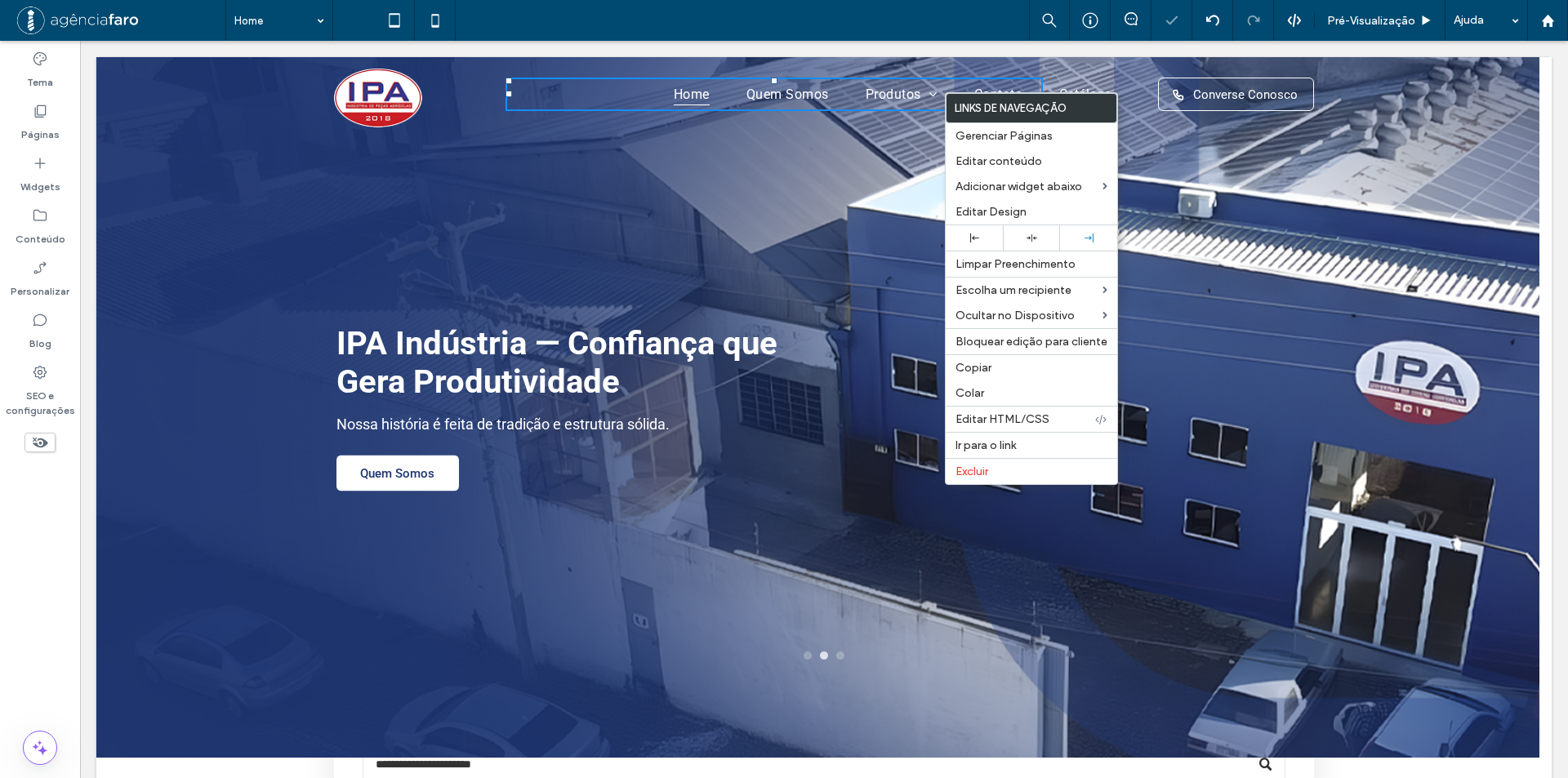 click at bounding box center [817, 407] 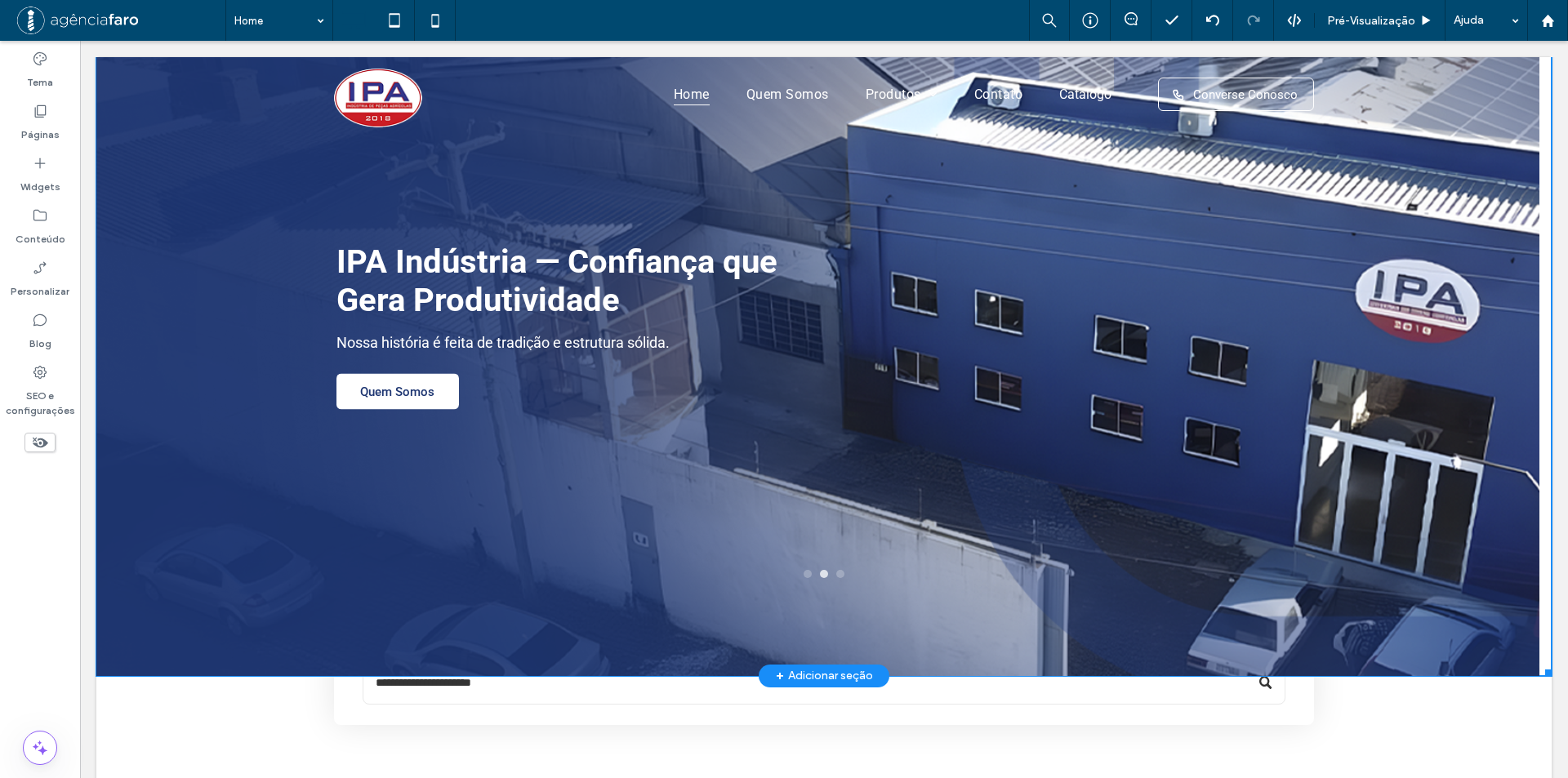 scroll, scrollTop: 0, scrollLeft: 0, axis: both 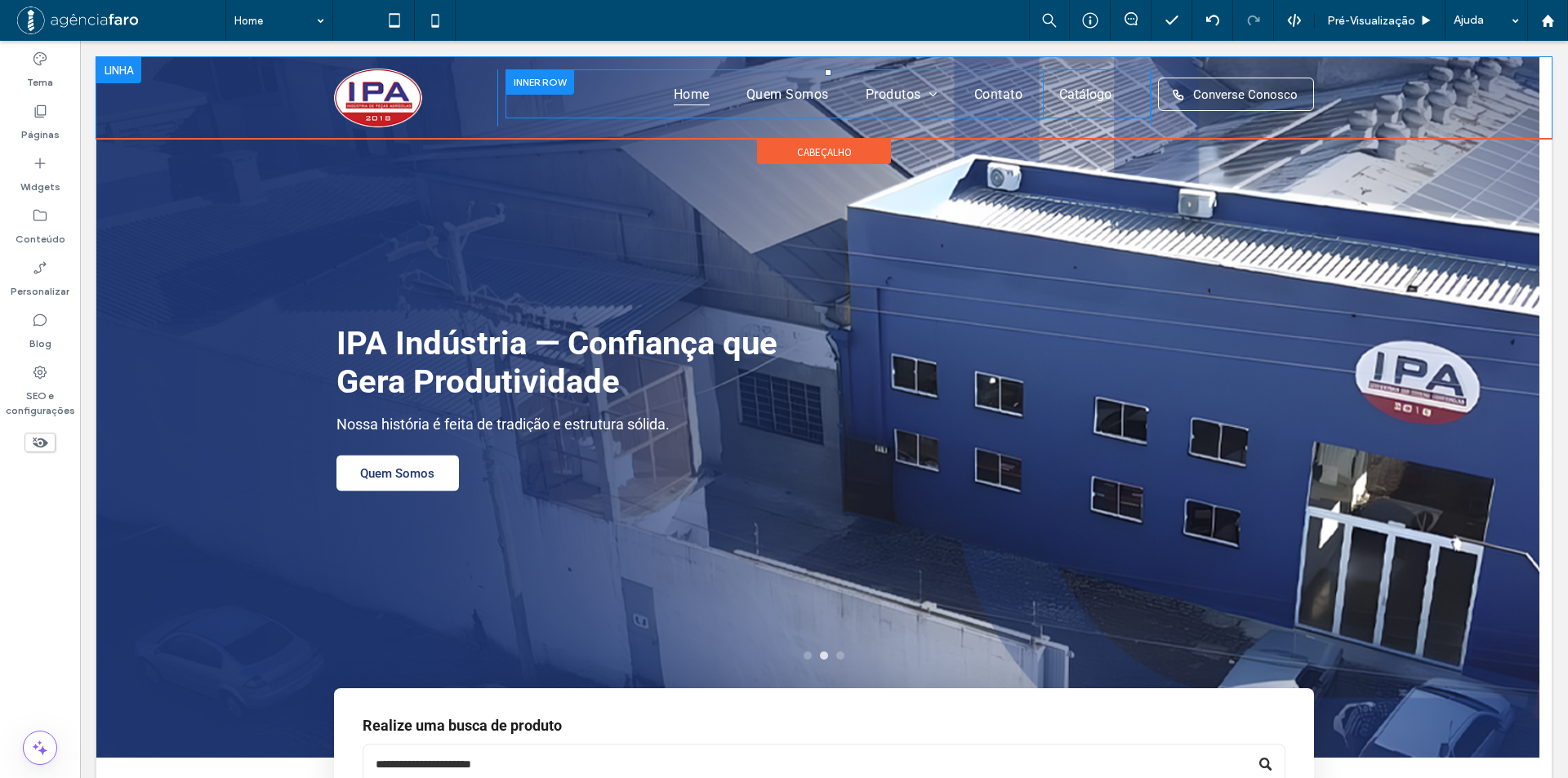 click at bounding box center [540, 82] 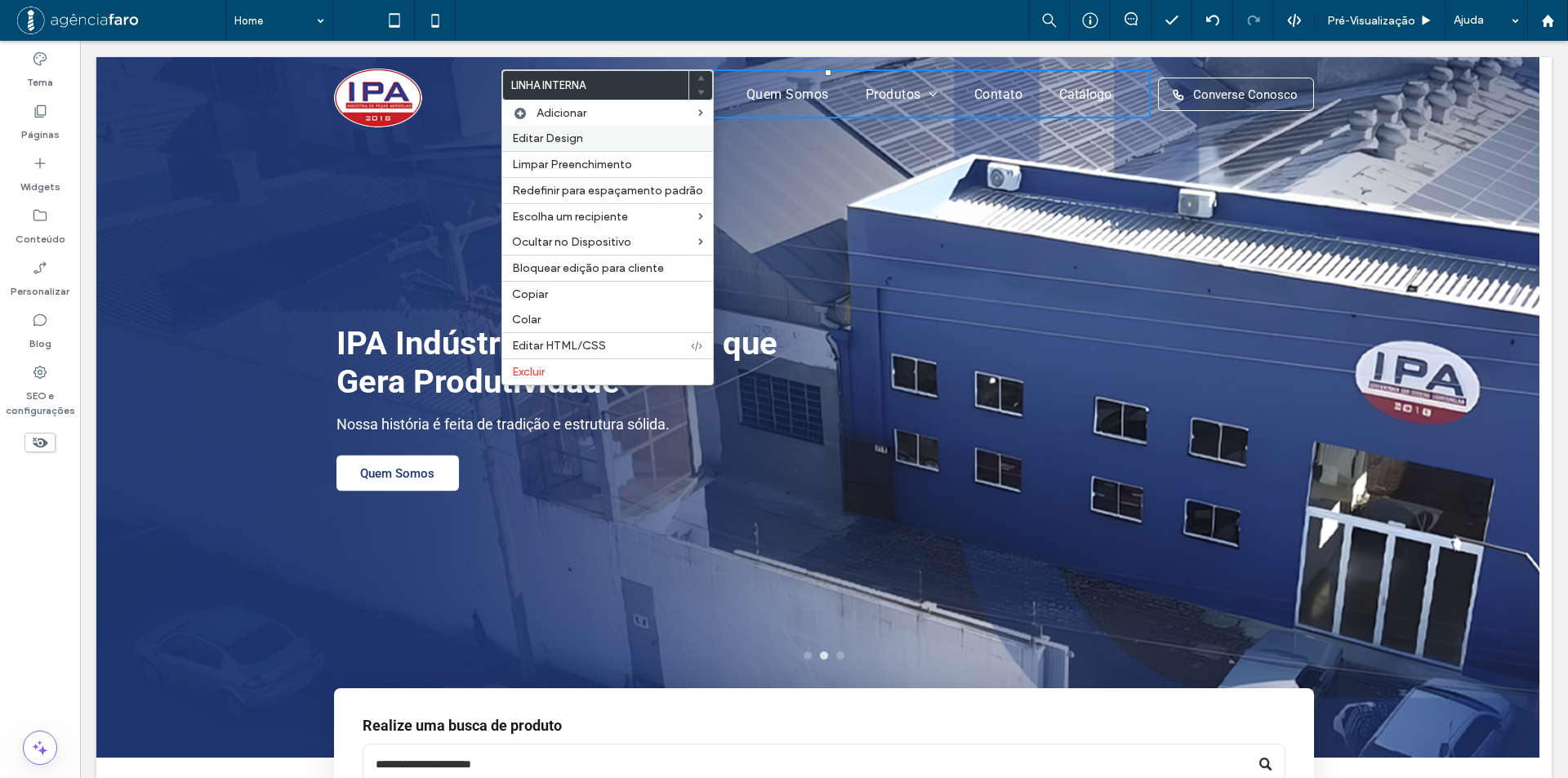 click on "Editar Design" at bounding box center [547, 138] 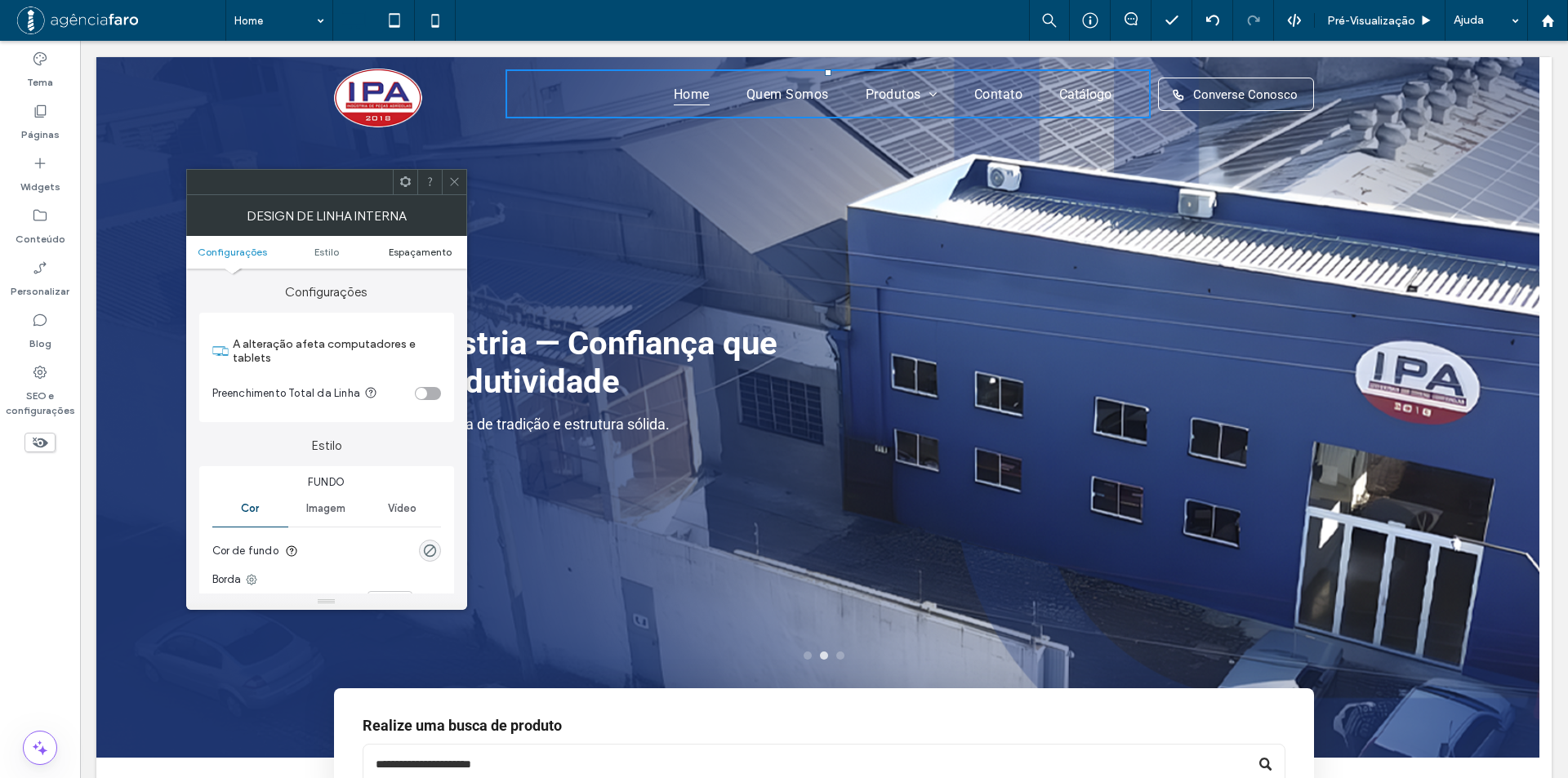 click on "Espaçamento" at bounding box center (420, 251) 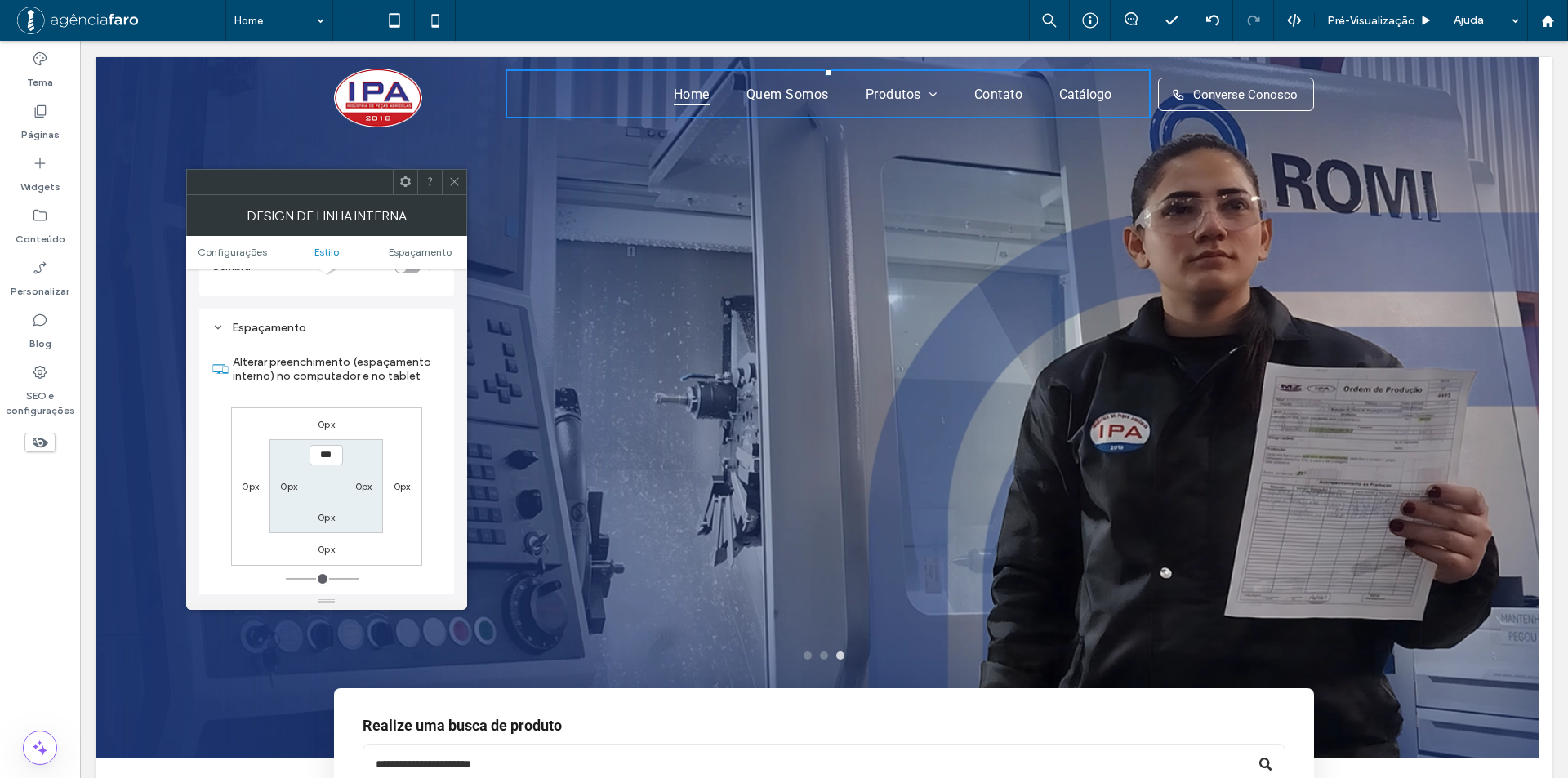 scroll, scrollTop: 485, scrollLeft: 0, axis: vertical 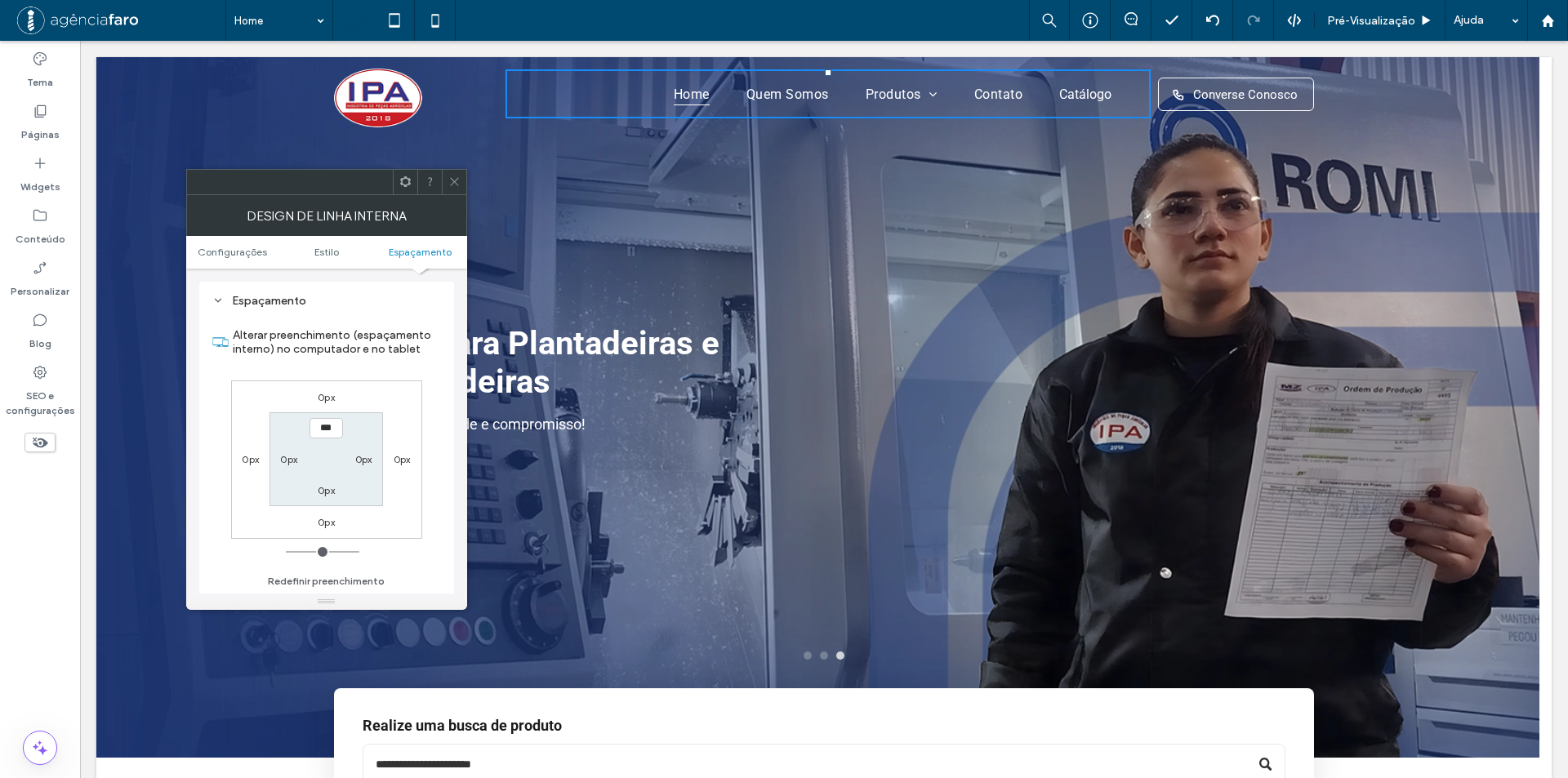 click 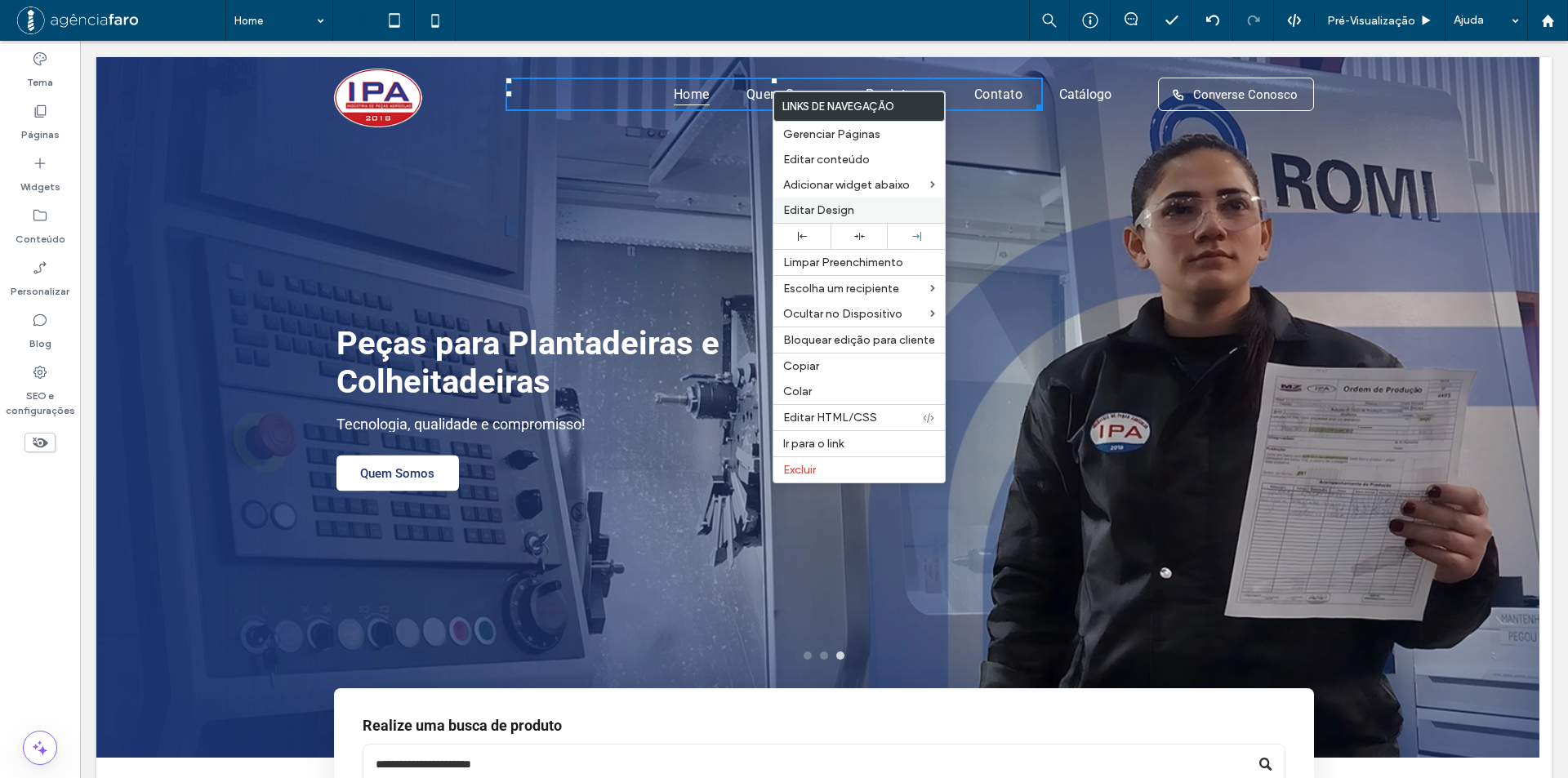 drag, startPoint x: 804, startPoint y: 205, endPoint x: 572, endPoint y: 211, distance: 232.07757 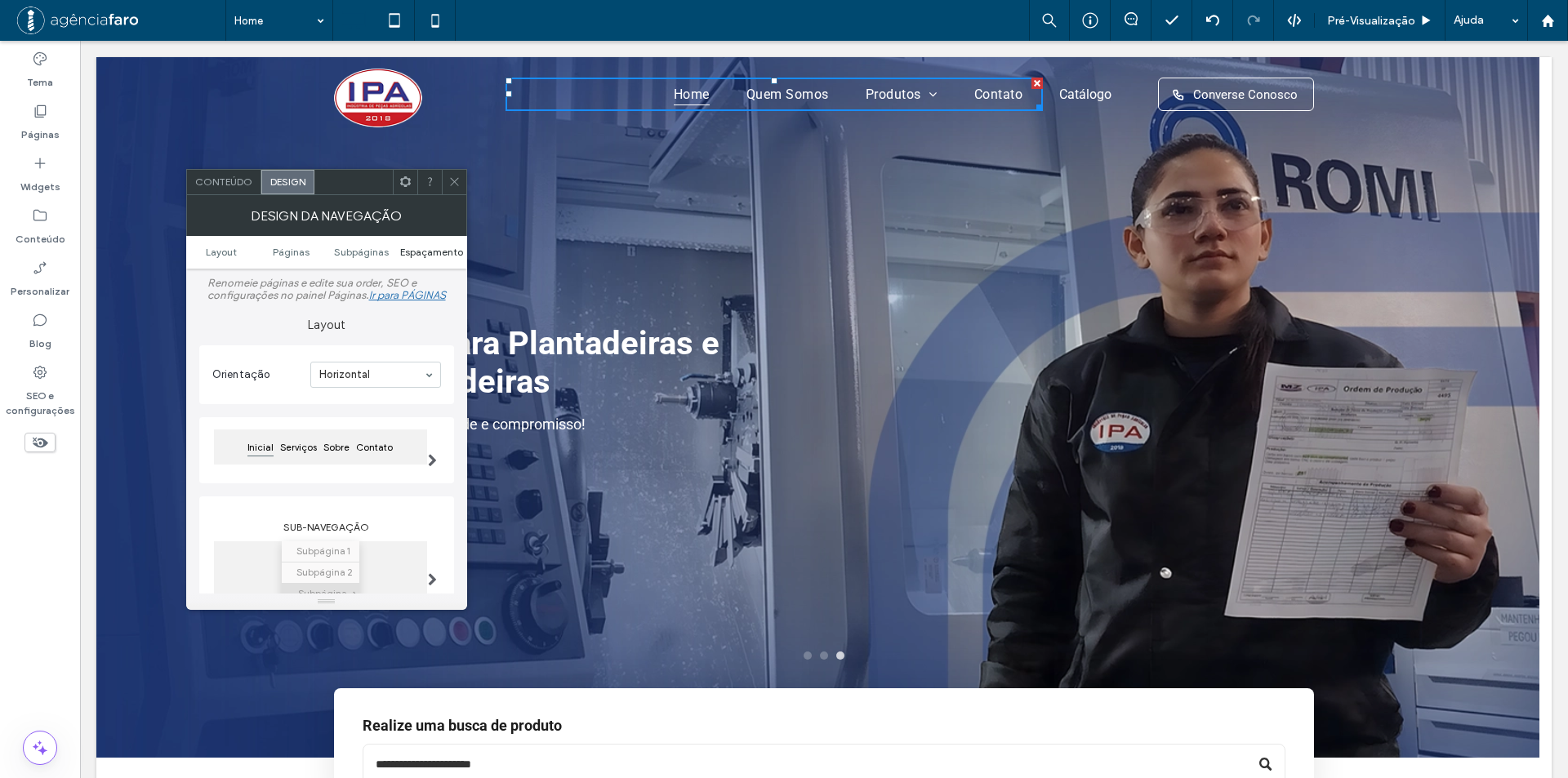 click on "Layout Páginas Subpáginas Espaçamento" at bounding box center (327, 252) 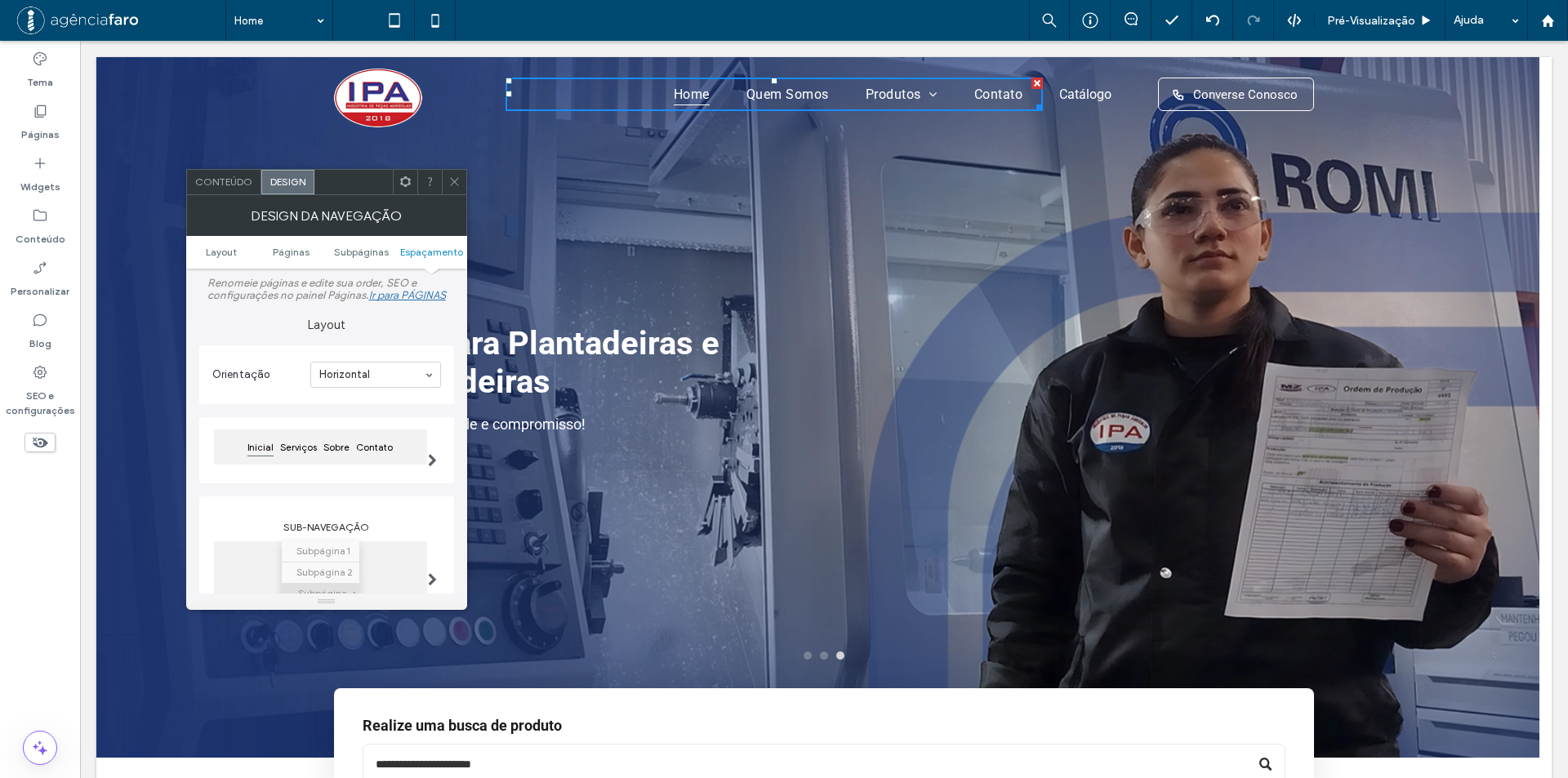 scroll, scrollTop: 602, scrollLeft: 0, axis: vertical 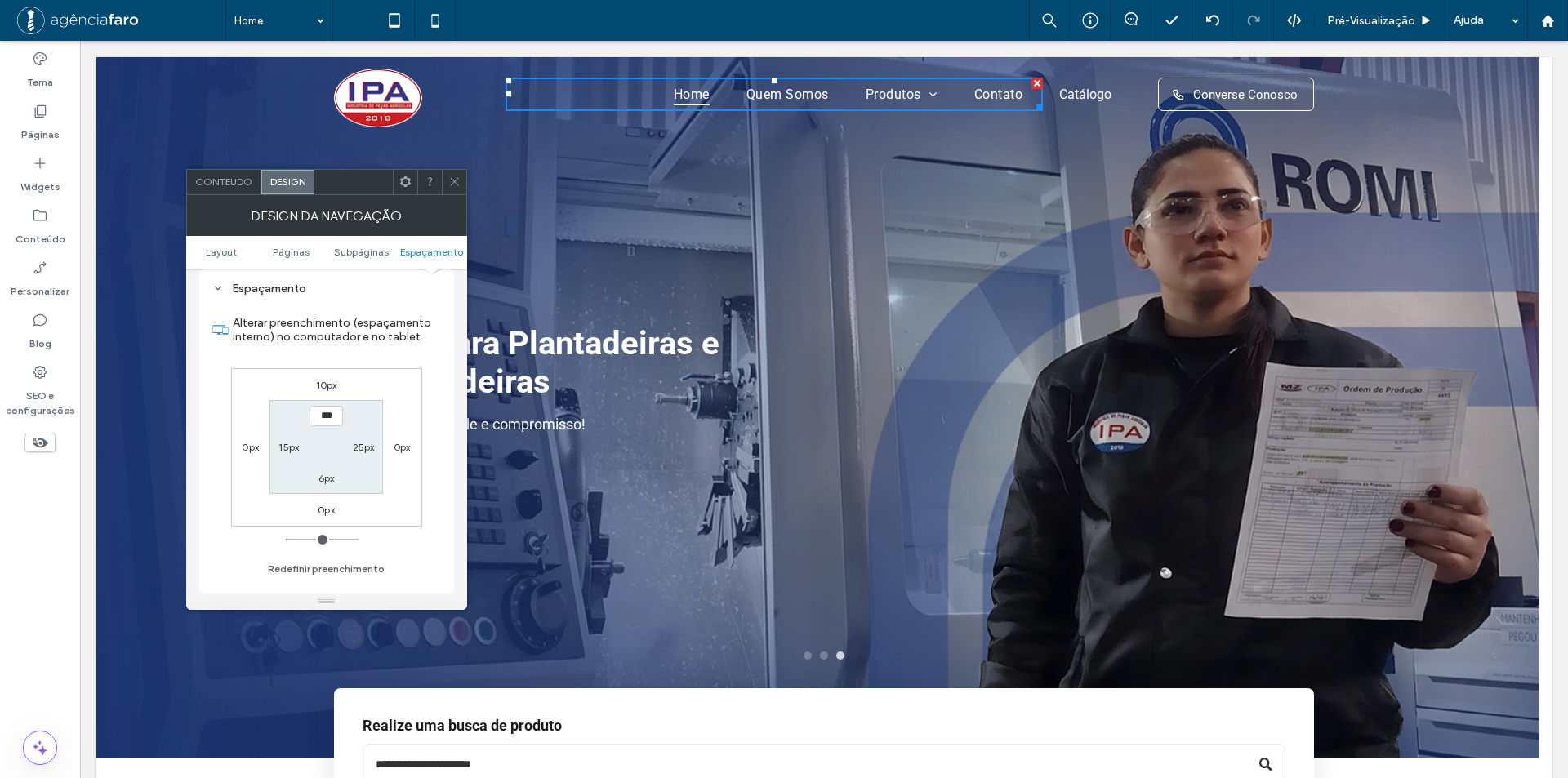 click at bounding box center [454, 182] 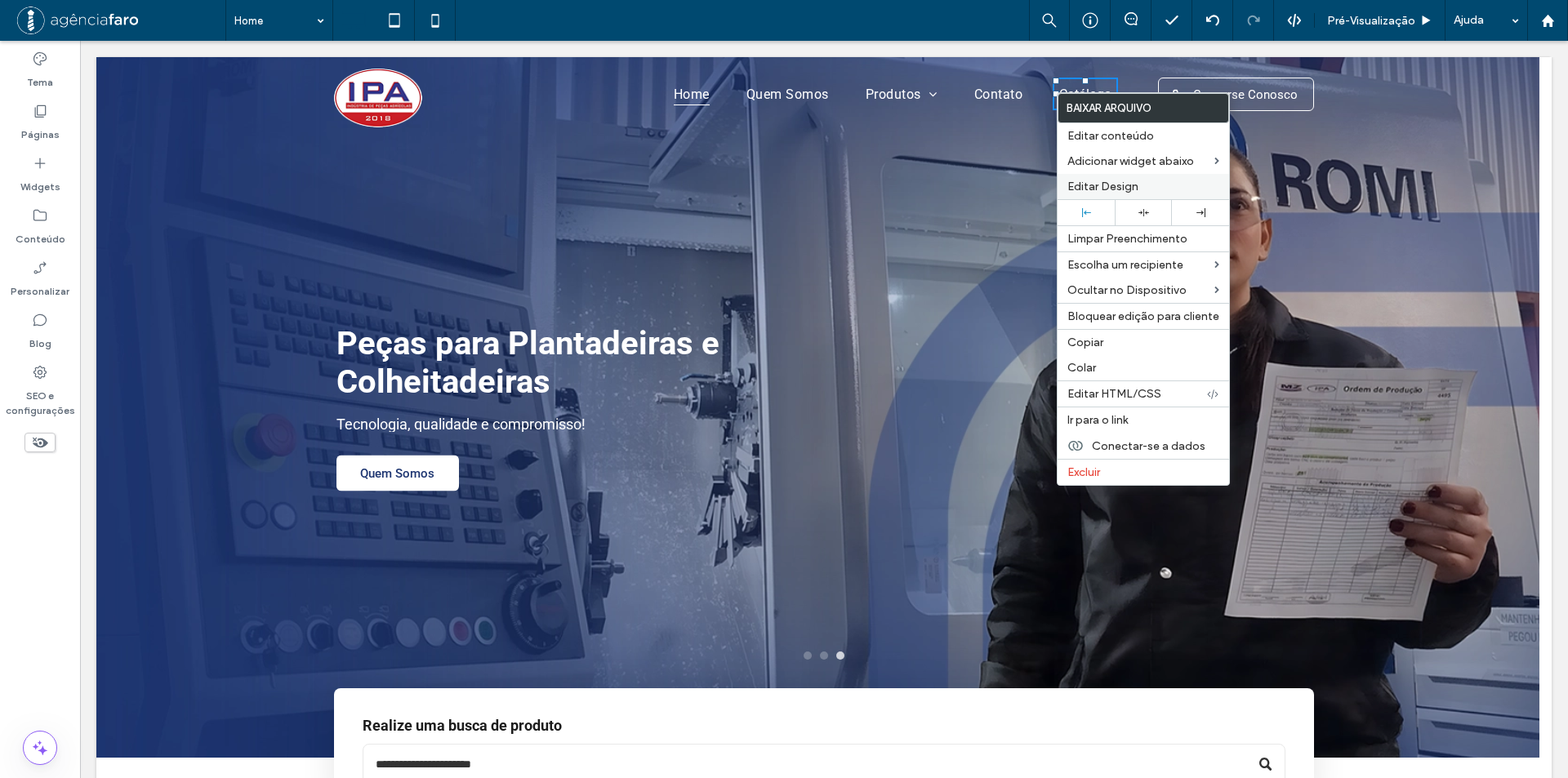 drag, startPoint x: 1085, startPoint y: 186, endPoint x: 533, endPoint y: 198, distance: 552.1304 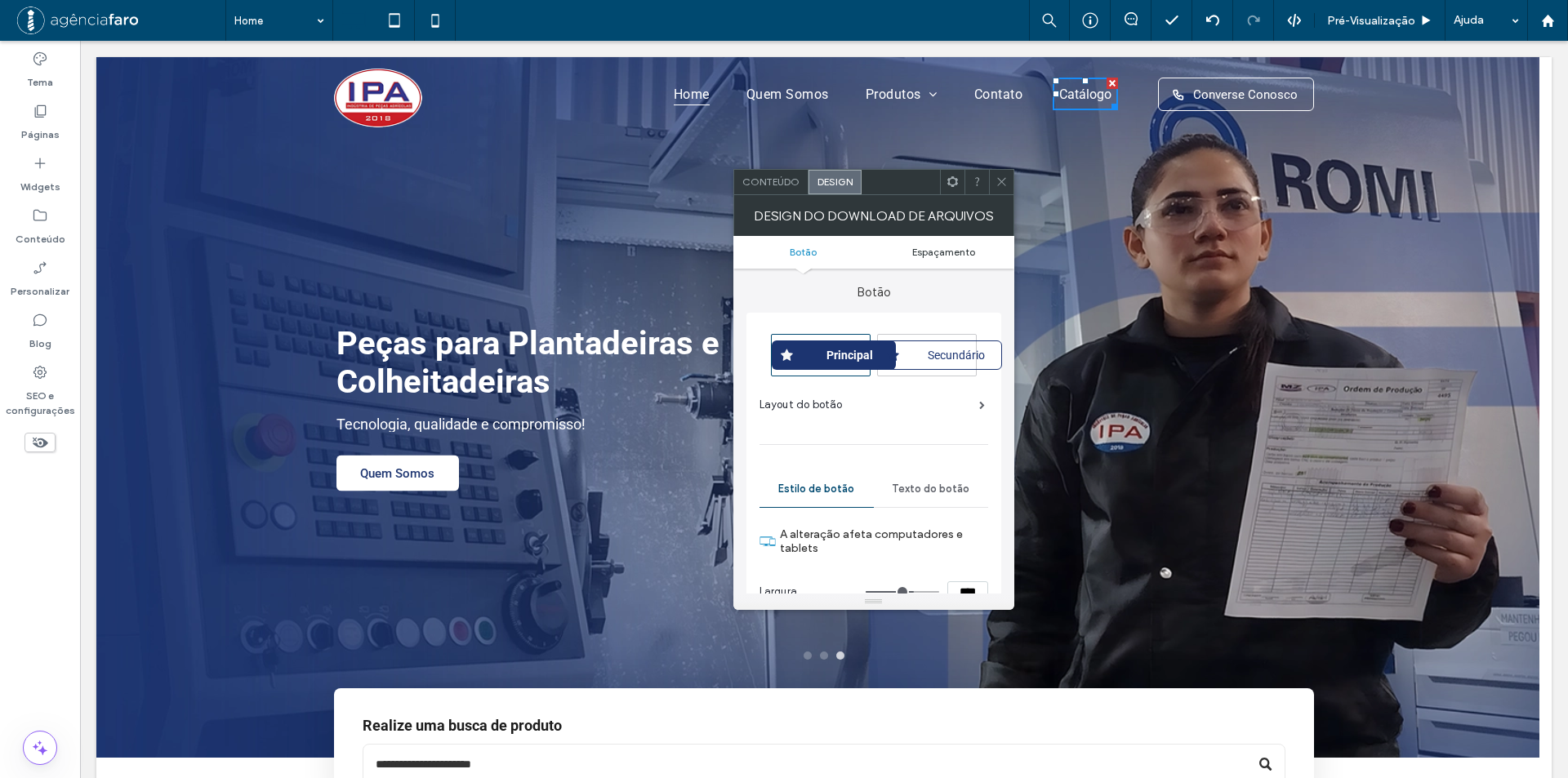click on "Espaçamento" at bounding box center [943, 251] 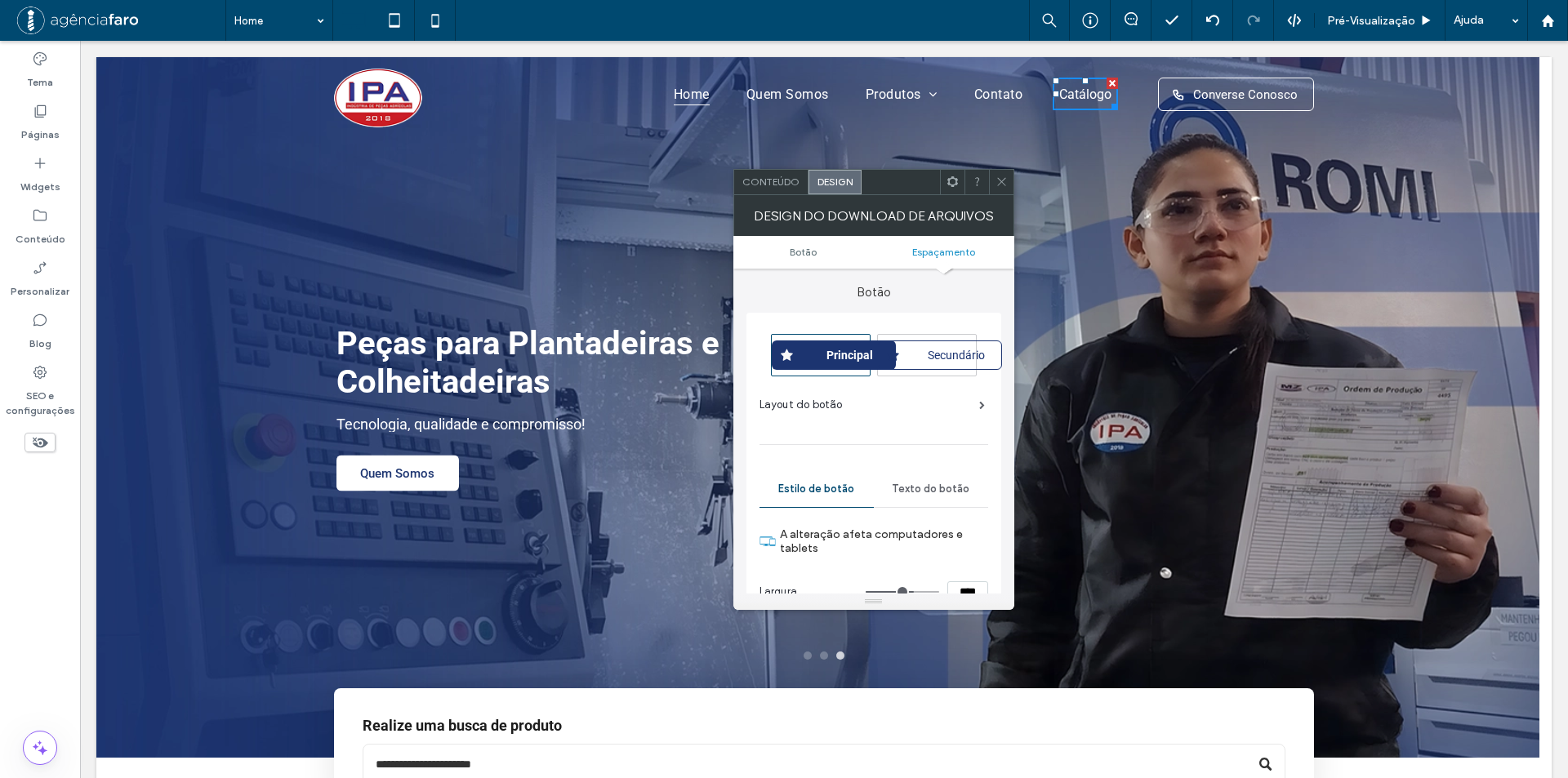 scroll, scrollTop: 690, scrollLeft: 0, axis: vertical 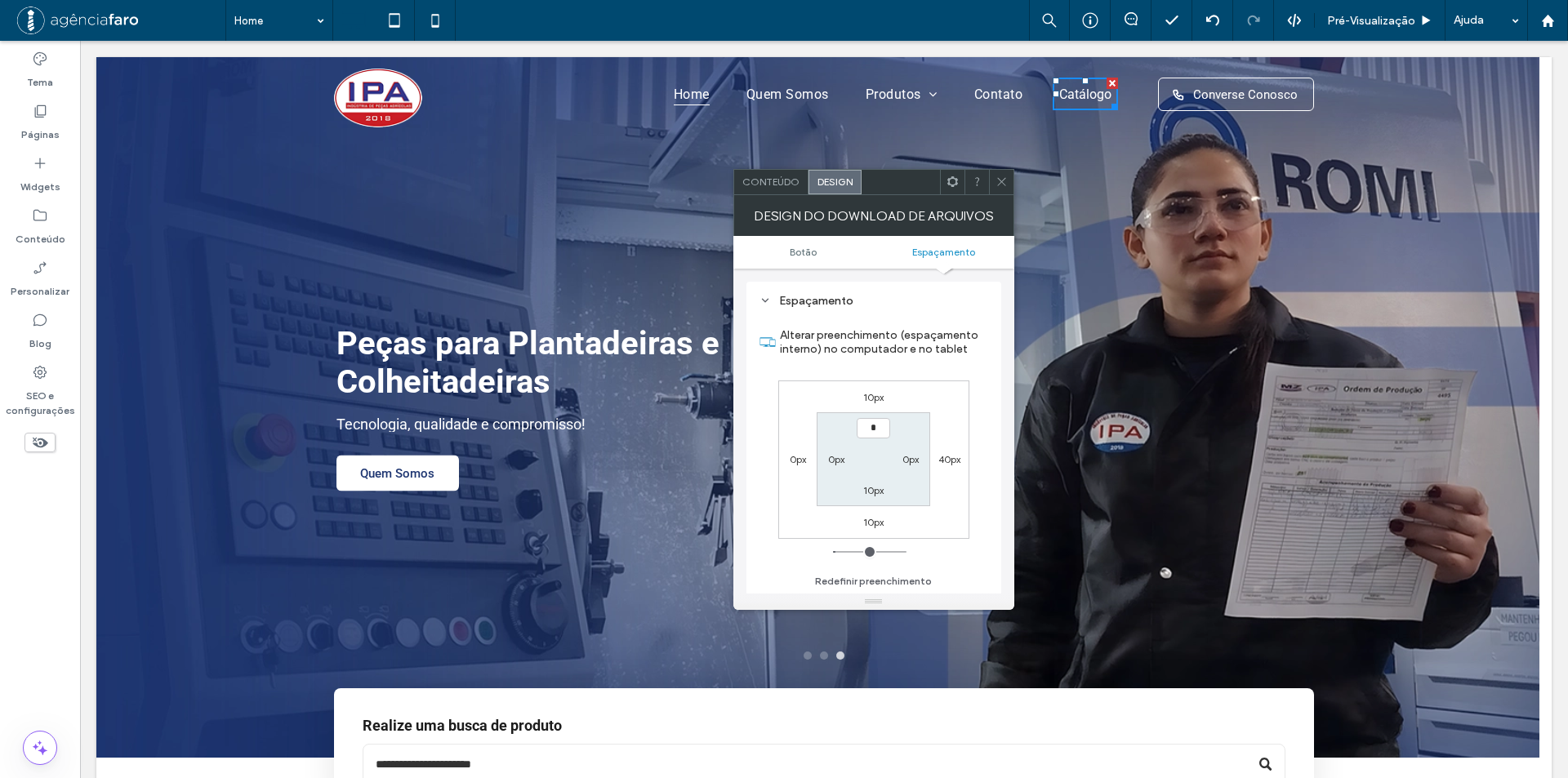 type on "***" 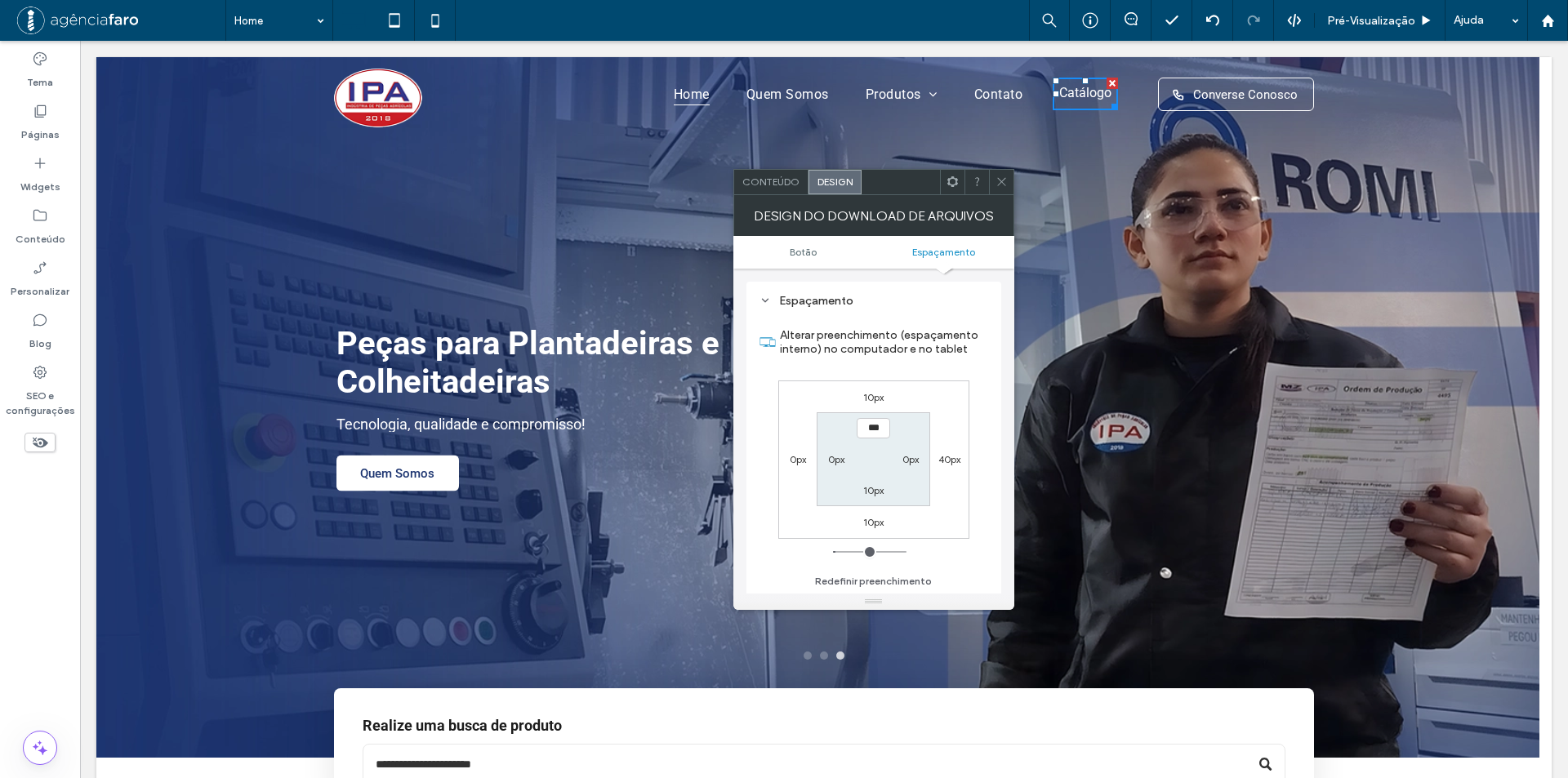 click on "10px" at bounding box center (874, 490) 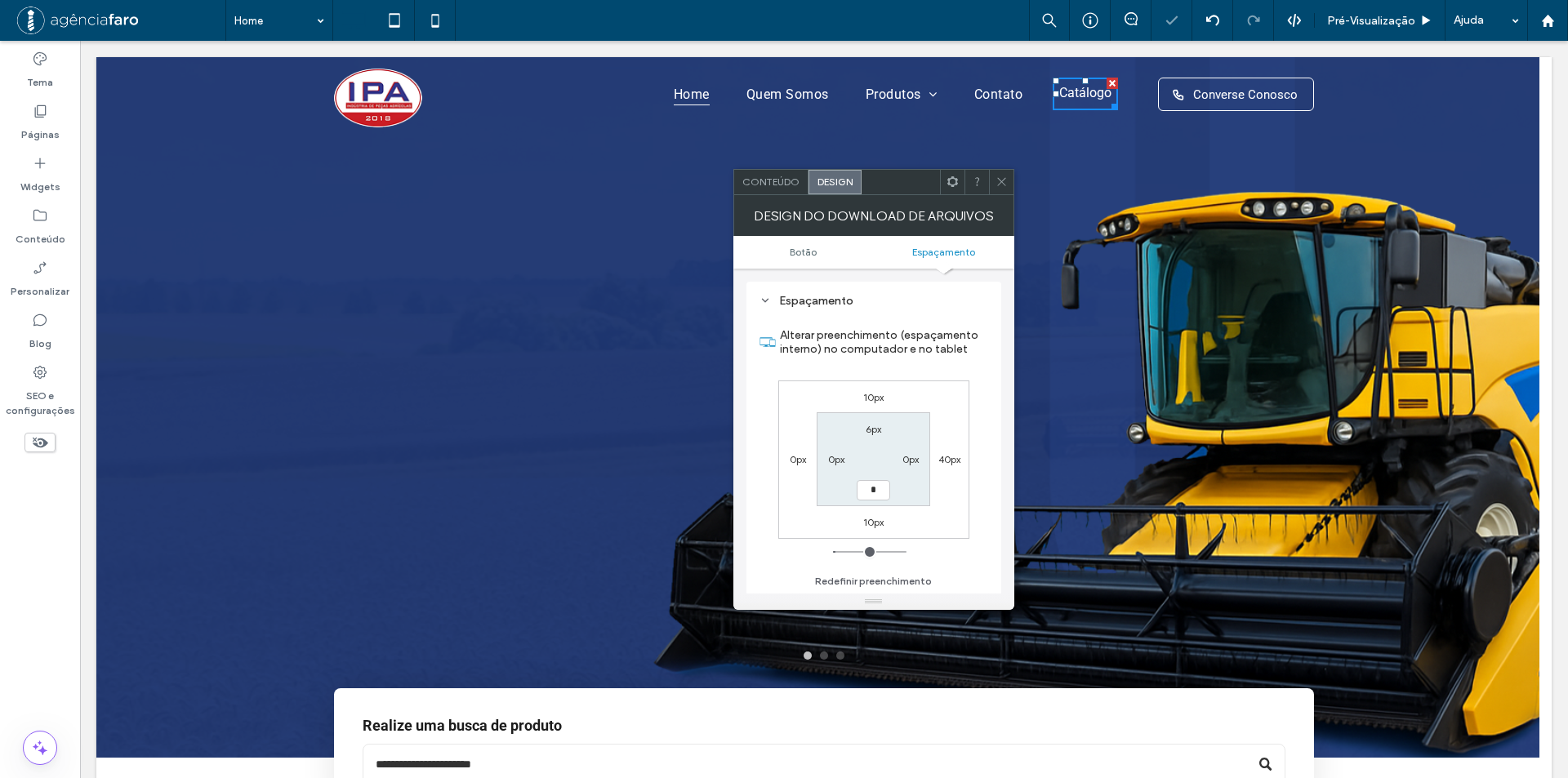 type on "*" 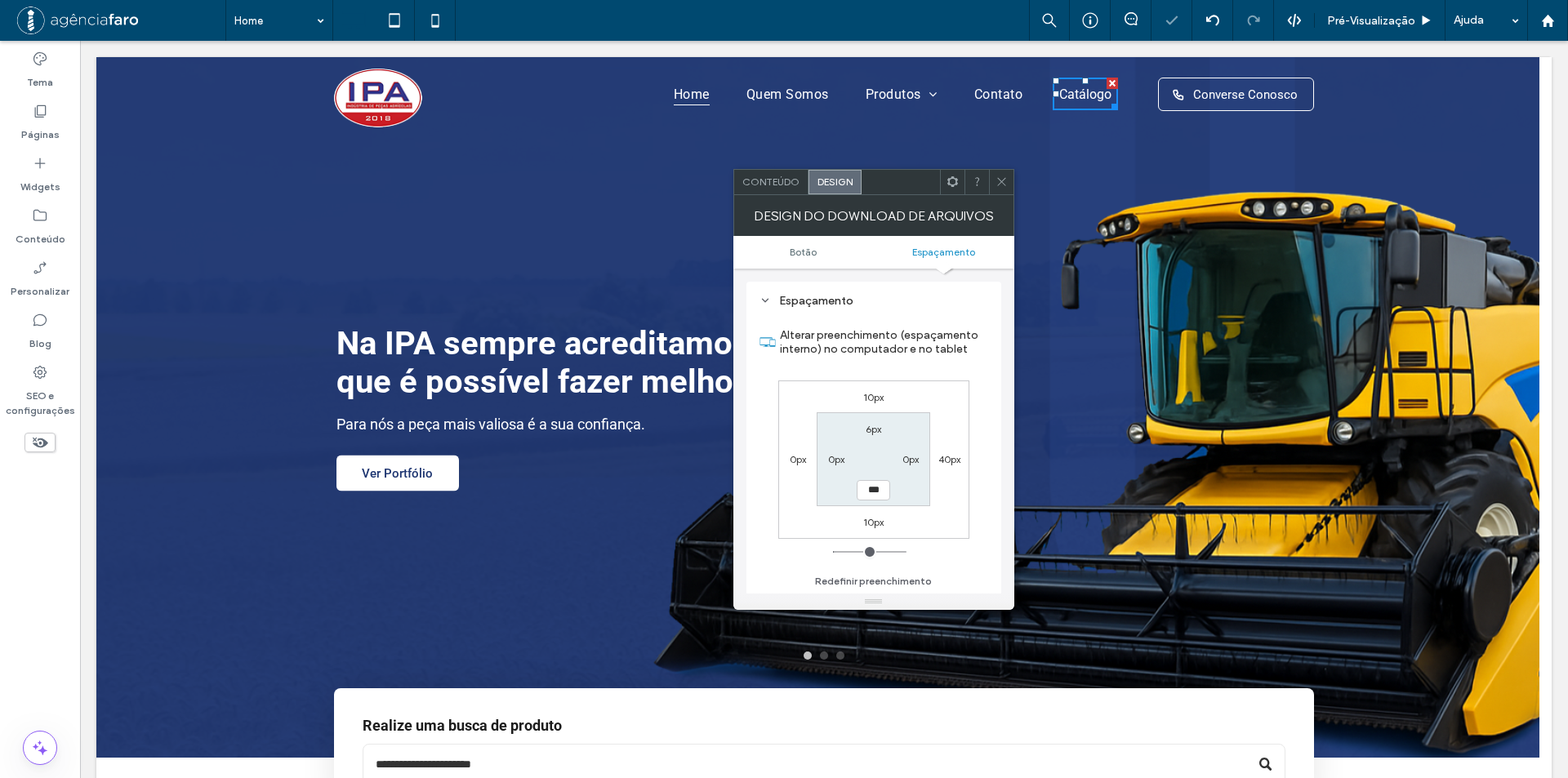click on "10px 40px 10px 0px 6px 0px *** 0px" at bounding box center (874, 460) 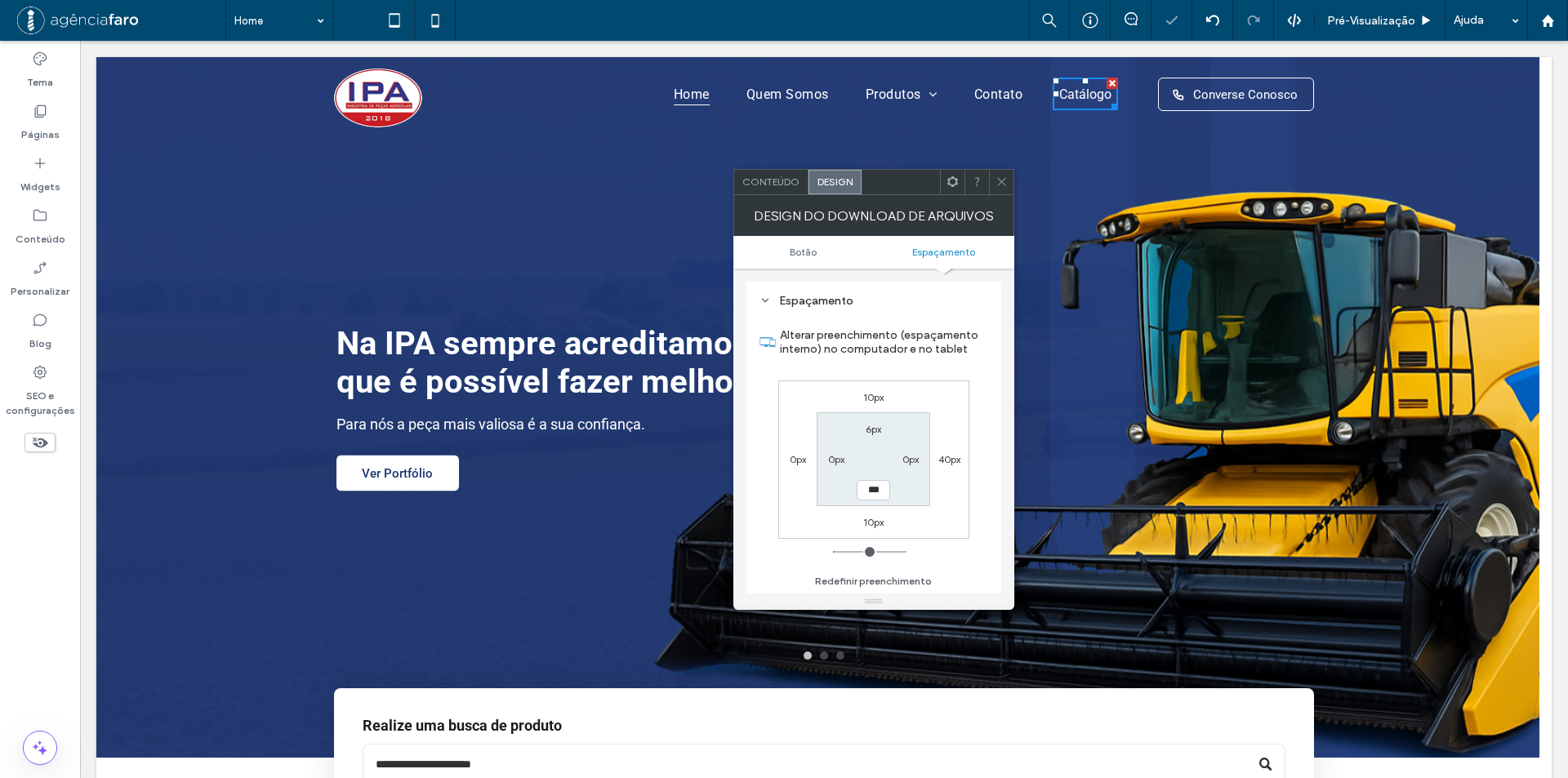 click on "Design do download de arquivos" at bounding box center (874, 216) 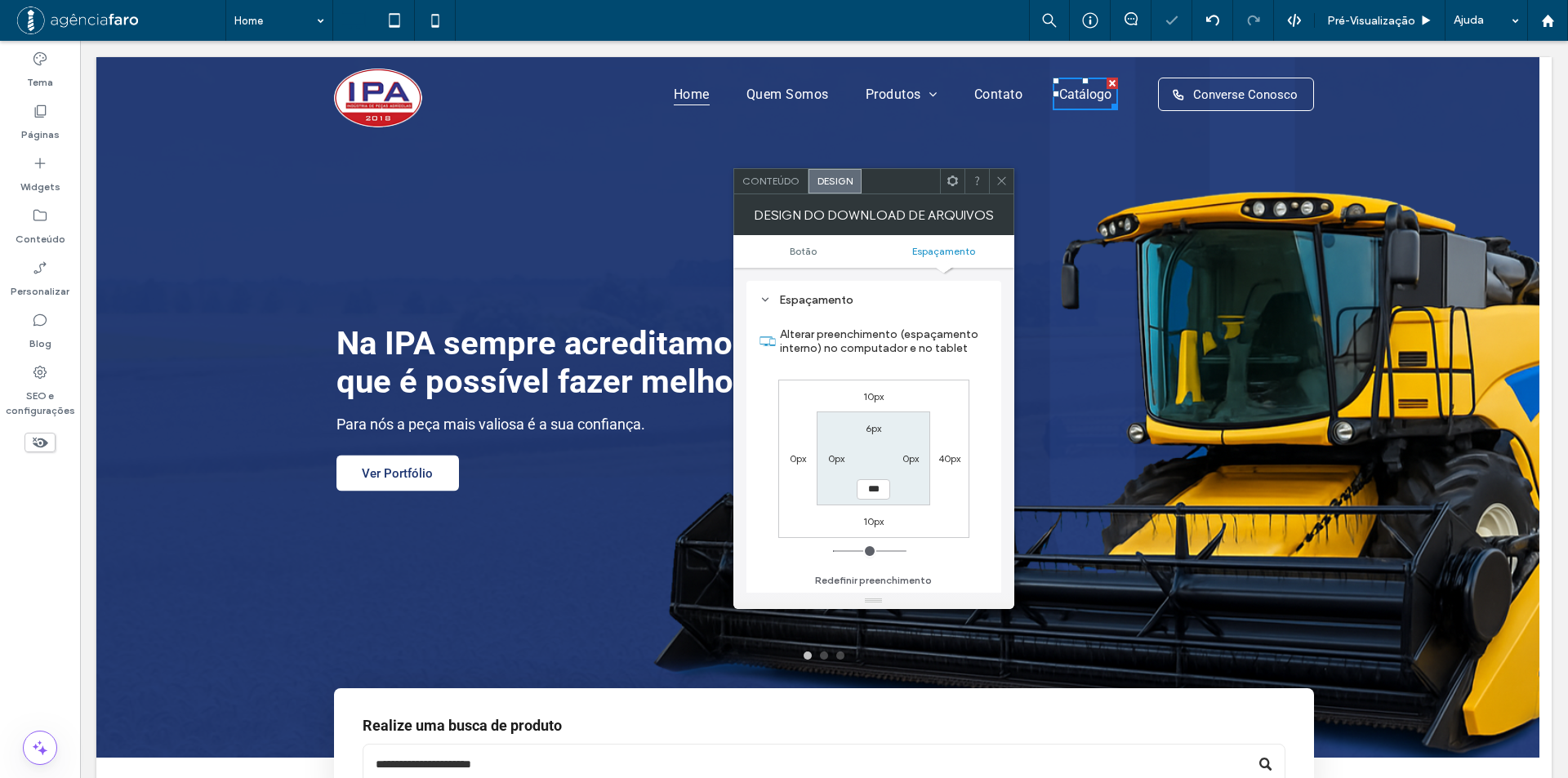 click at bounding box center (1001, 181) 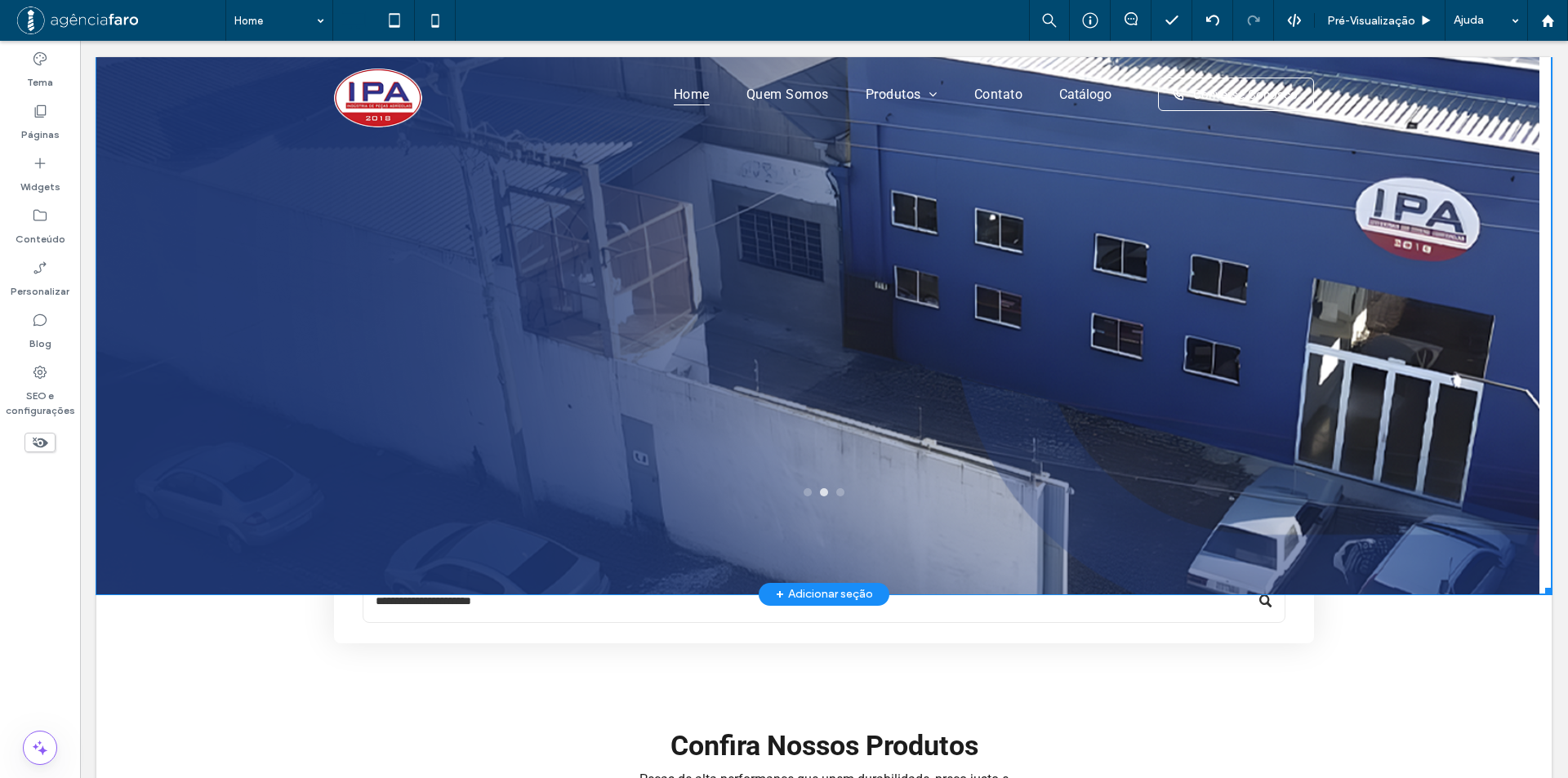 scroll, scrollTop: 0, scrollLeft: 0, axis: both 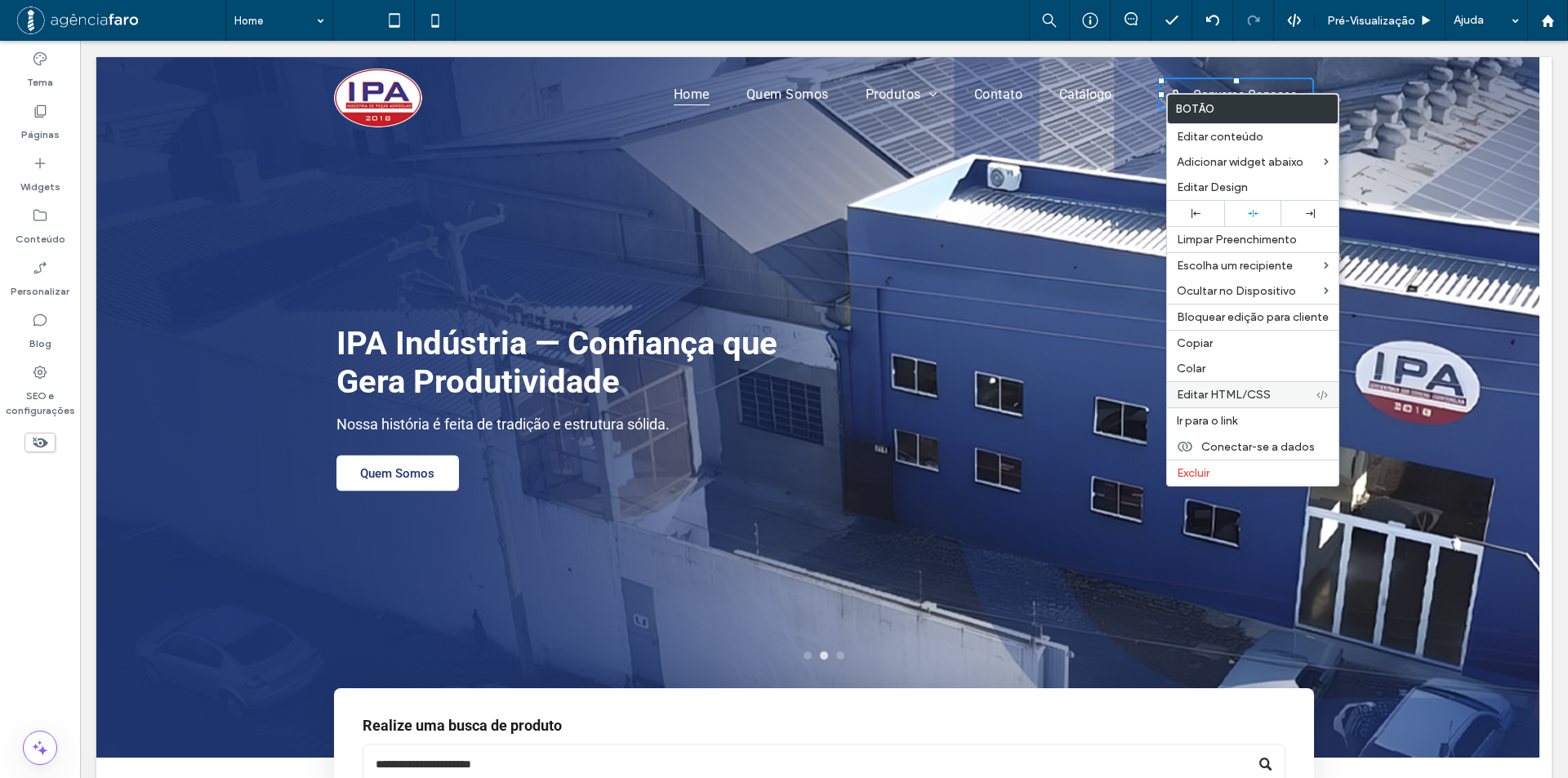 click on "Editar HTML/CSS" at bounding box center (1223, 394) 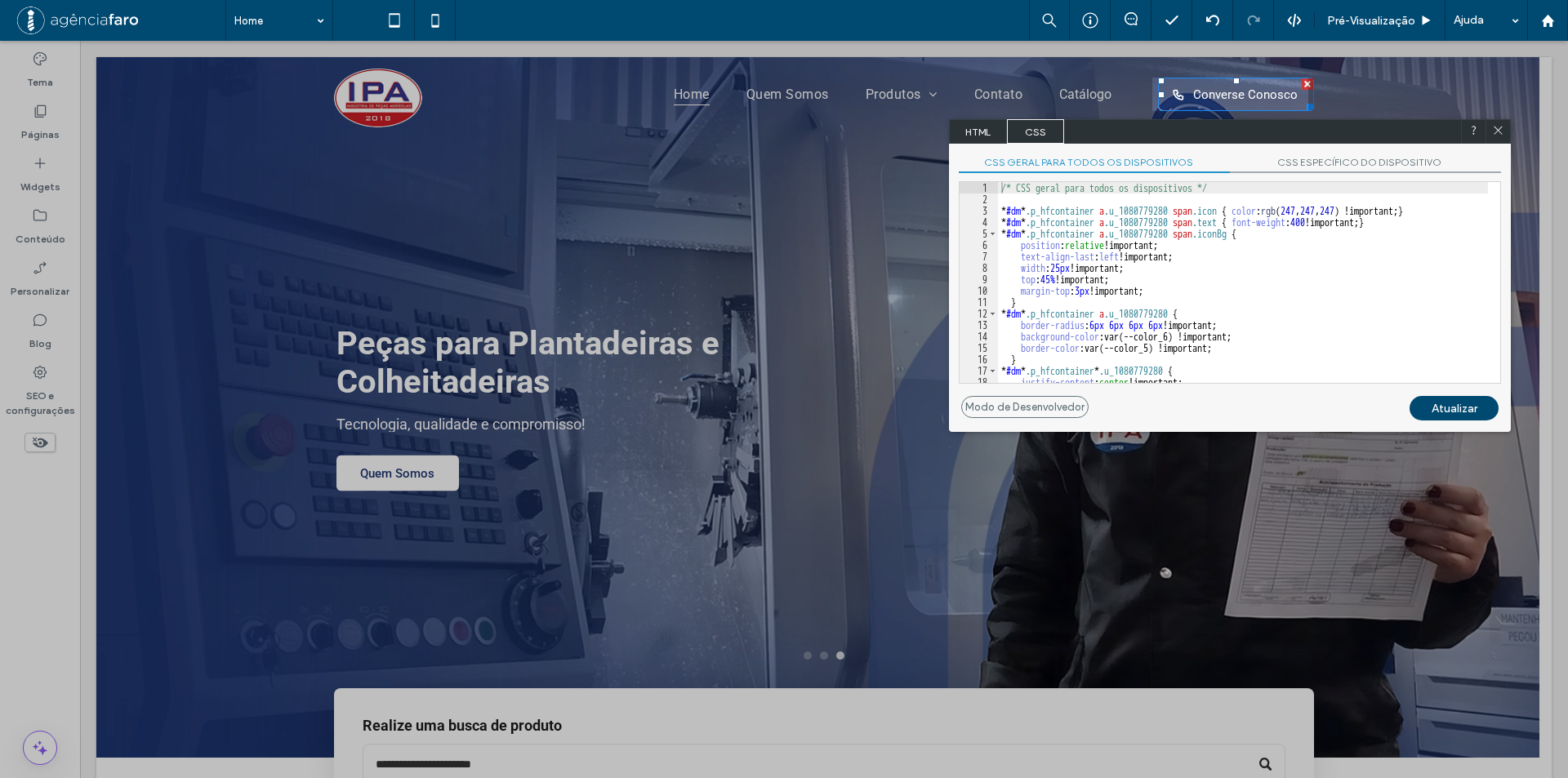 click on "/* CSS geral para todos os dispositivos */ * #dm  * .p_hfcontainer   a .u_1080779280   span .icon   {   color : rgb ( 247 , 247 , 247 ) !important;  } * #dm  * .p_hfcontainer   a .u_1080779280   span .text   {   font-weight : 400  !important;  } * #dm  * .p_hfcontainer   a .u_1080779280   span .iconBg   {      position : relative  !important;      text-align-last : left  !important;      width : 25 px  !important;      top : 45 %  !important;      margin-top : 3 px  !important;    } * #dm  * .p_hfcontainer   a .u_1080779280   {      border-radius : 6 px   6 px   6 px   6 px  !important;      background-color :var(--color_6) !important;      border-color :var(--color_5) !important;    } * #dm  * .p_hfcontainer  * .u_1080779280   {      justify-content : center  !important;      text-align : center  !important;" at bounding box center (1243, 294) 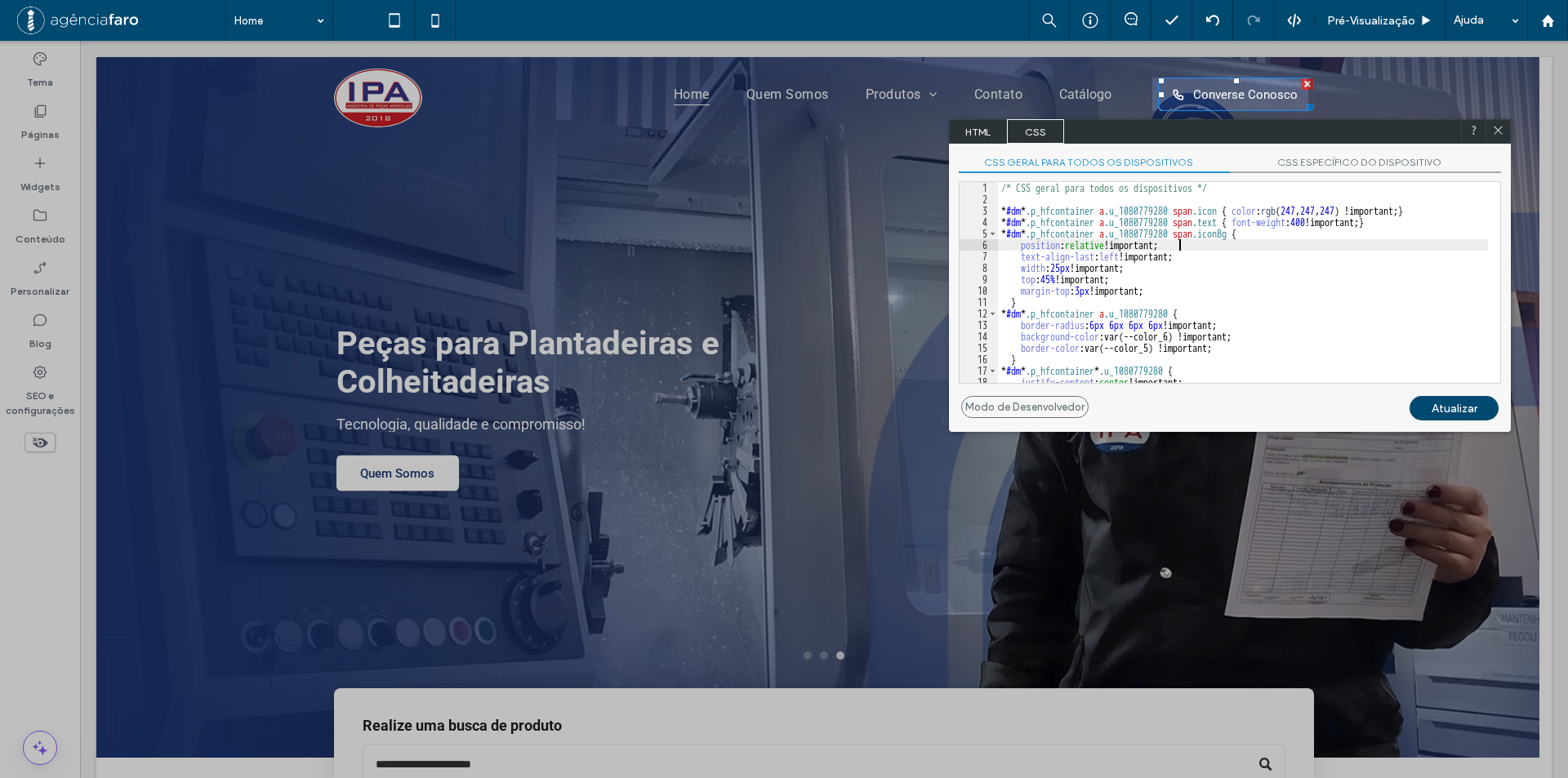click on "/* CSS geral para todos os dispositivos */ * #dm  * .p_hfcontainer   a .u_1080779280   span .icon   {   color : rgb ( 247 , 247 , 247 ) !important;  } * #dm  * .p_hfcontainer   a .u_1080779280   span .text   {   font-weight : 400  !important;  } * #dm  * .p_hfcontainer   a .u_1080779280   span .iconBg   {      position : relative  !important;      text-align-last : left  !important;      width : 25 px  !important;      top : 45 %  !important;      margin-top : 3 px  !important;    } * #dm  * .p_hfcontainer   a .u_1080779280   {      border-radius : 6 px   6 px   6 px   6 px  !important;      background-color :var(--color_6) !important;      border-color :var(--color_5) !important;    } * #dm  * .p_hfcontainer  * .u_1080779280   {      justify-content : center  !important;      text-align : center  !important;" at bounding box center (1243, 294) 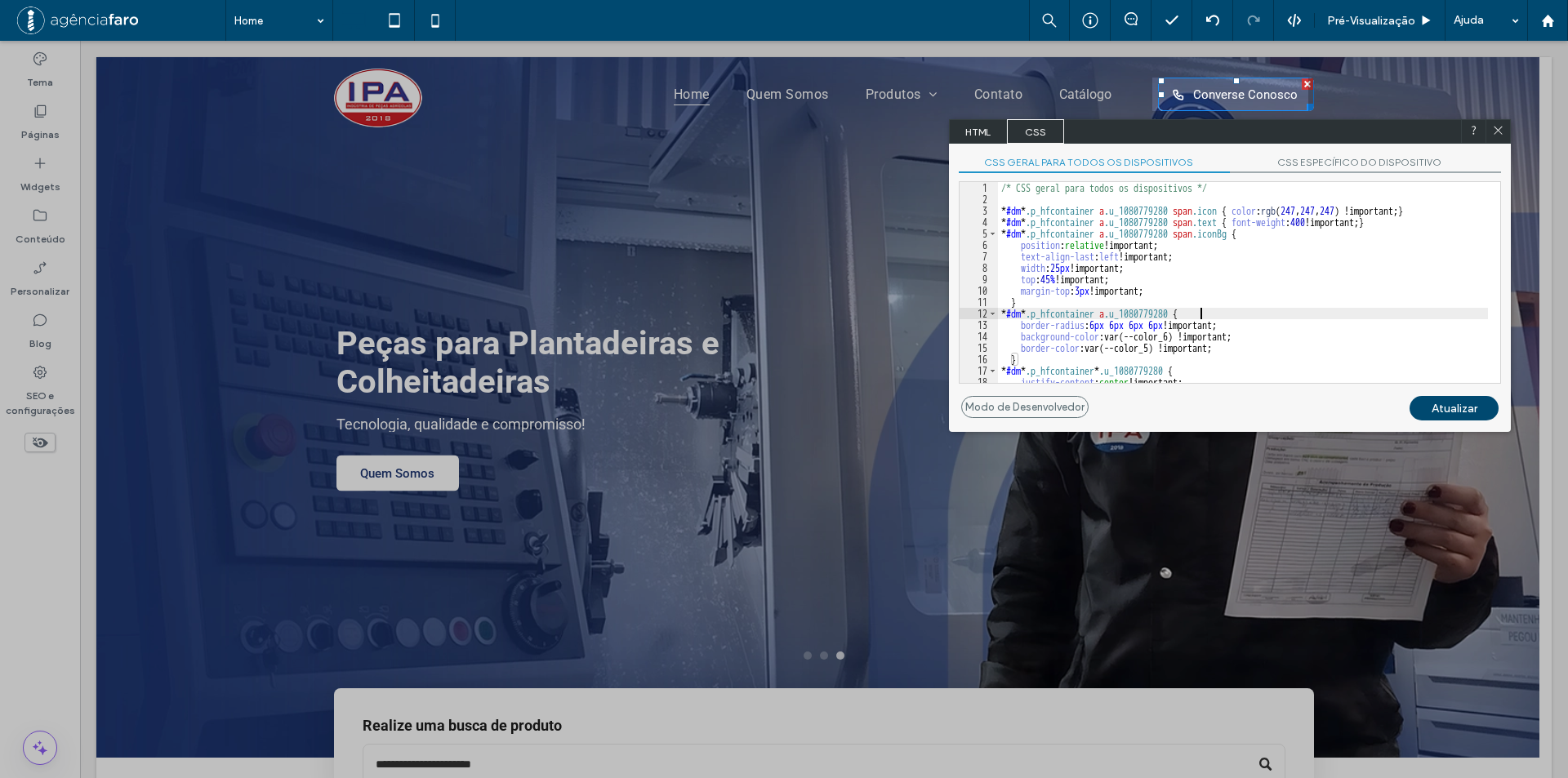 click on "/* CSS geral para todos os dispositivos */ * #dm  * .p_hfcontainer   a .u_1080779280   span .icon   {   color : rgb ( 247 , 247 , 247 ) !important;  } * #dm  * .p_hfcontainer   a .u_1080779280   span .text   {   font-weight : 400  !important;  } * #dm  * .p_hfcontainer   a .u_1080779280   span .iconBg   {      position : relative  !important;      text-align-last : left  !important;      width : 25 px  !important;      top : 45 %  !important;      margin-top : 3 px  !important;    } * #dm  * .p_hfcontainer   a .u_1080779280   {      border-radius : 6 px   6 px   6 px   6 px  !important;      background-color :var(--color_6) !important;      border-color :var(--color_5) !important;    } * #dm  * .p_hfcontainer  * .u_1080779280   {      justify-content : center  !important;      text-align : center  !important;" at bounding box center [1243, 294] 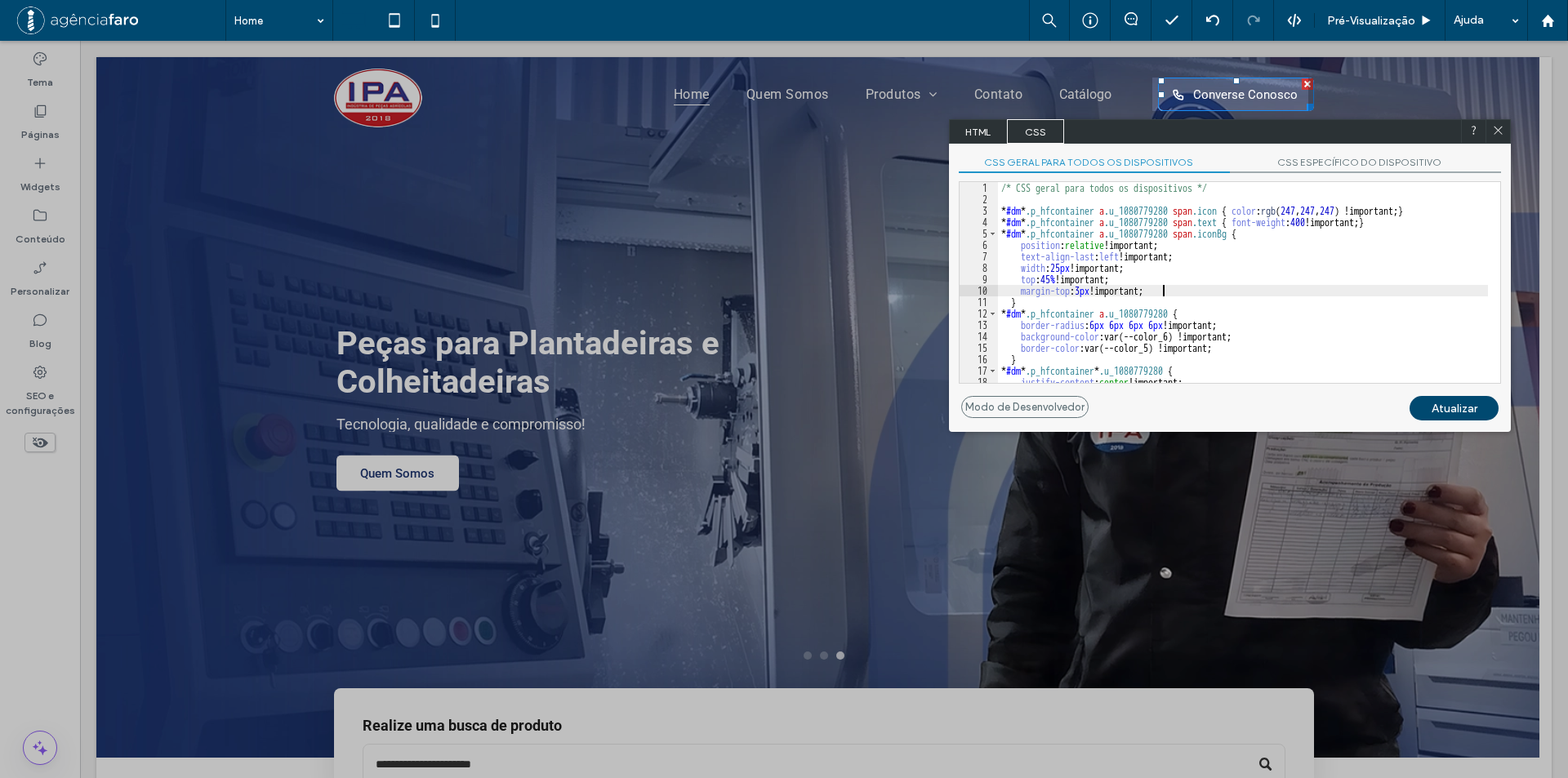 click on "/* CSS geral para todos os dispositivos */ * #dm  * .p_hfcontainer   a .u_1080779280   span .icon   {   color : rgb ( 247 , 247 , 247 ) !important;  } * #dm  * .p_hfcontainer   a .u_1080779280   span .text   {   font-weight : 400  !important;  } * #dm  * .p_hfcontainer   a .u_1080779280   span .iconBg   {      position : relative  !important;      text-align-last : left  !important;      width : 25 px  !important;      top : 45 %  !important;      margin-top : 3 px  !important;    } * #dm  * .p_hfcontainer   a .u_1080779280   {      border-radius : 6 px   6 px   6 px   6 px  !important;      background-color :var(--color_6) !important;      border-color :var(--color_5) !important;    } * #dm  * .p_hfcontainer  * .u_1080779280   {      justify-content : center  !important;      text-align : center  !important;" at bounding box center [1243, 294] 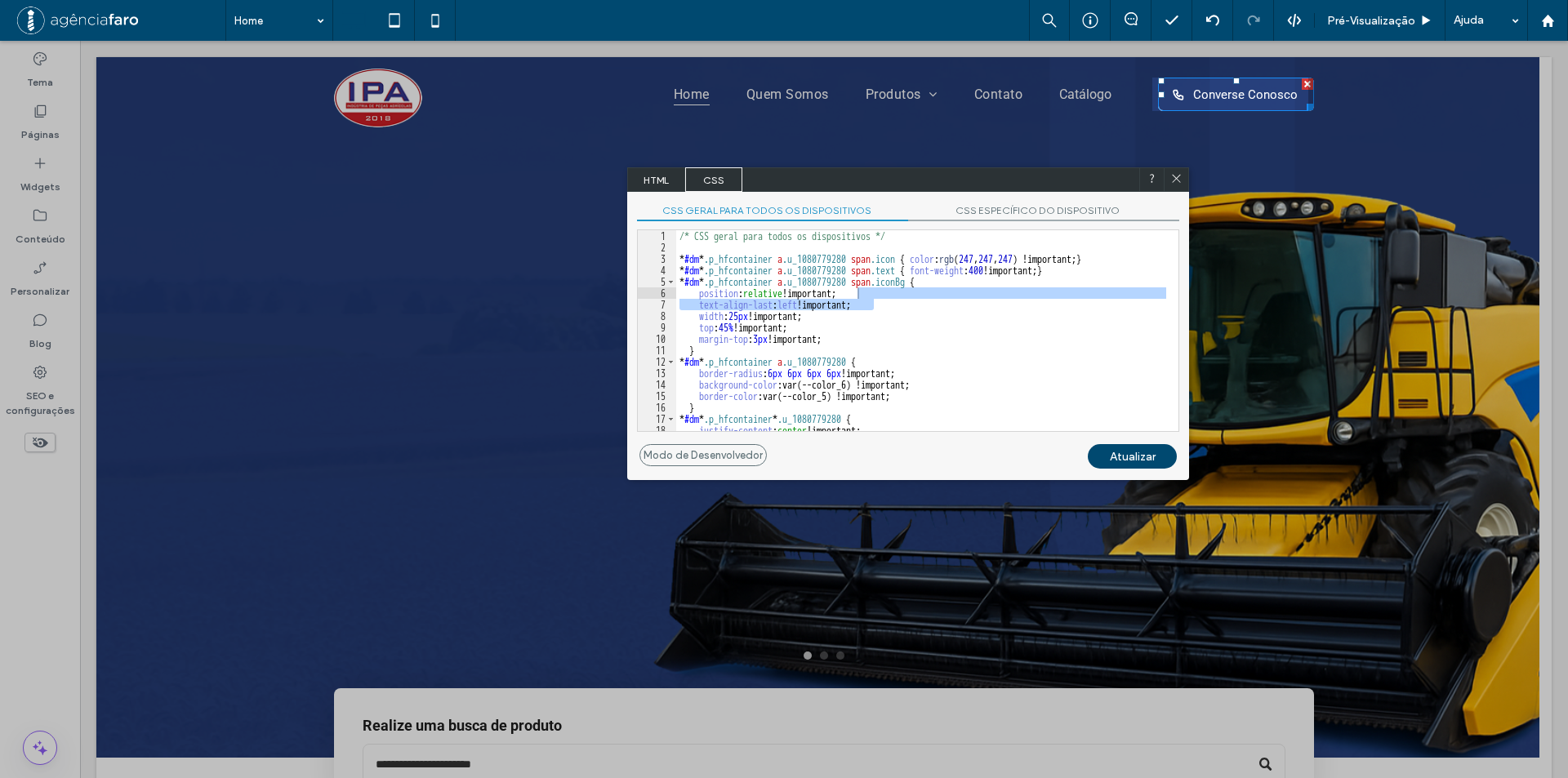 drag, startPoint x: 1277, startPoint y: 129, endPoint x: 742, endPoint y: 324, distance: 569.4295 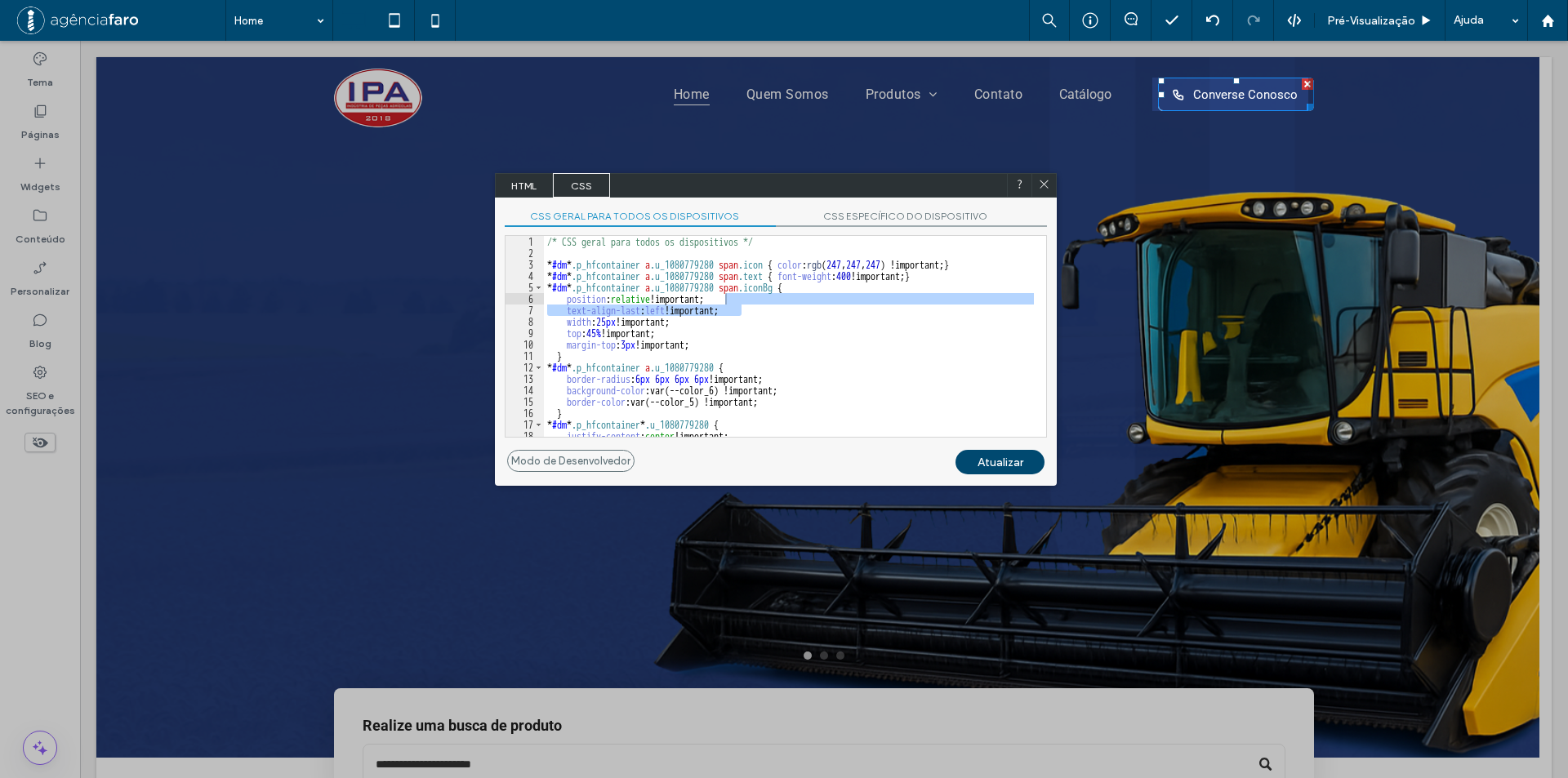 click on "/* CSS geral para todos os dispositivos */ * #dm  * .p_hfcontainer   a .u_1080779280   span .icon   {   color : rgb ( 247 , 247 , 247 ) !important;  } * #dm  * .p_hfcontainer   a .u_1080779280   span .text   {   font-weight : 400  !important;  } * #dm  * .p_hfcontainer   a .u_1080779280   span .iconBg   {      position : relative  !important;      text-align-last : left  !important;      width : 25 px  !important;      top : 45 %  !important;      margin-top : 3 px  !important;    } * #dm  * .p_hfcontainer   a .u_1080779280   {      border-radius : 6 px   6 px   6 px   6 px  !important;      background-color :var(--color_6) !important;      border-color :var(--color_5) !important;    } * #dm  * .p_hfcontainer  * .u_1080779280   {      justify-content : center  !important;      text-align : center  !important;" at bounding box center [789, 348] 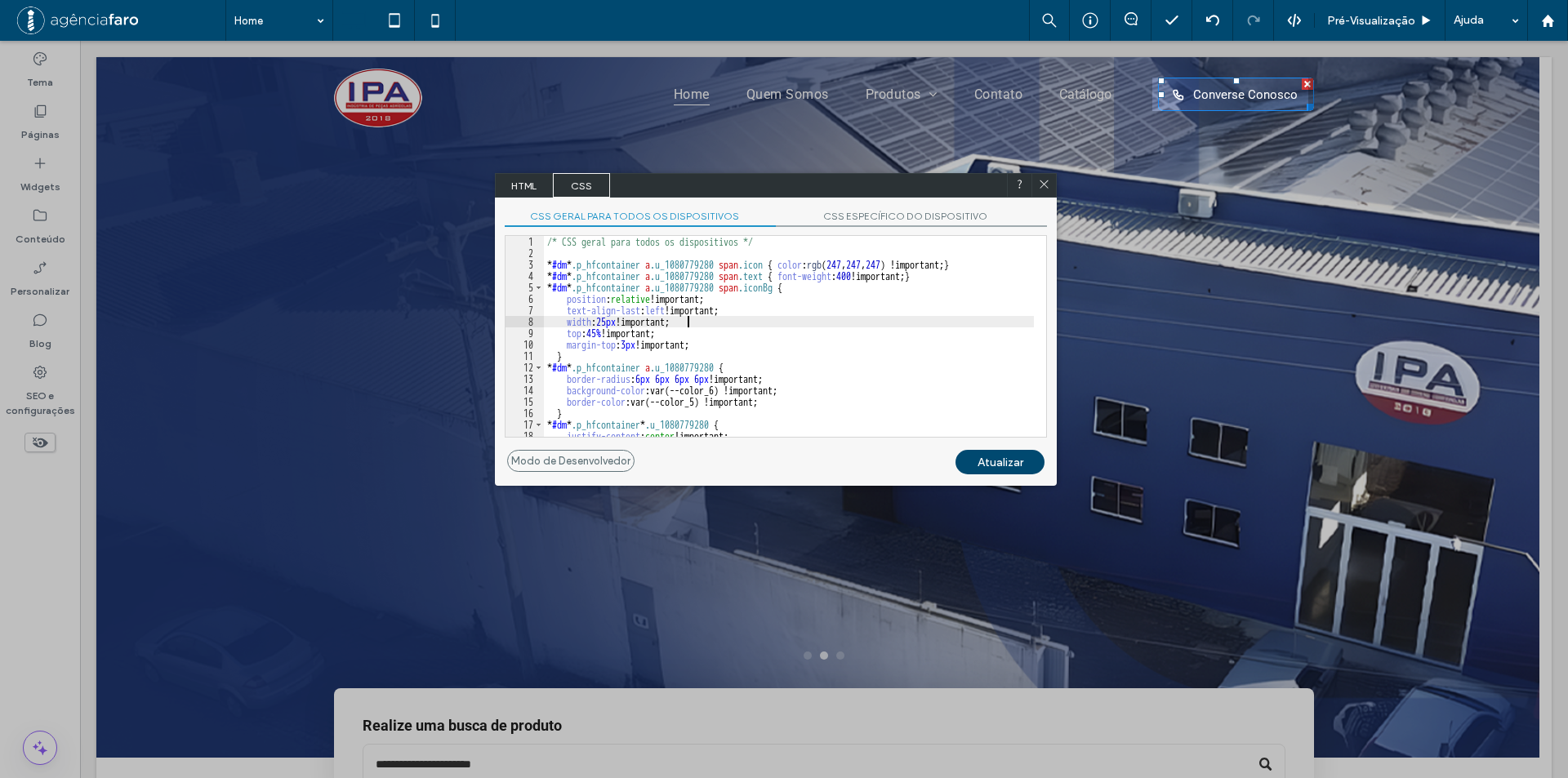 scroll, scrollTop: 0, scrollLeft: 0, axis: both 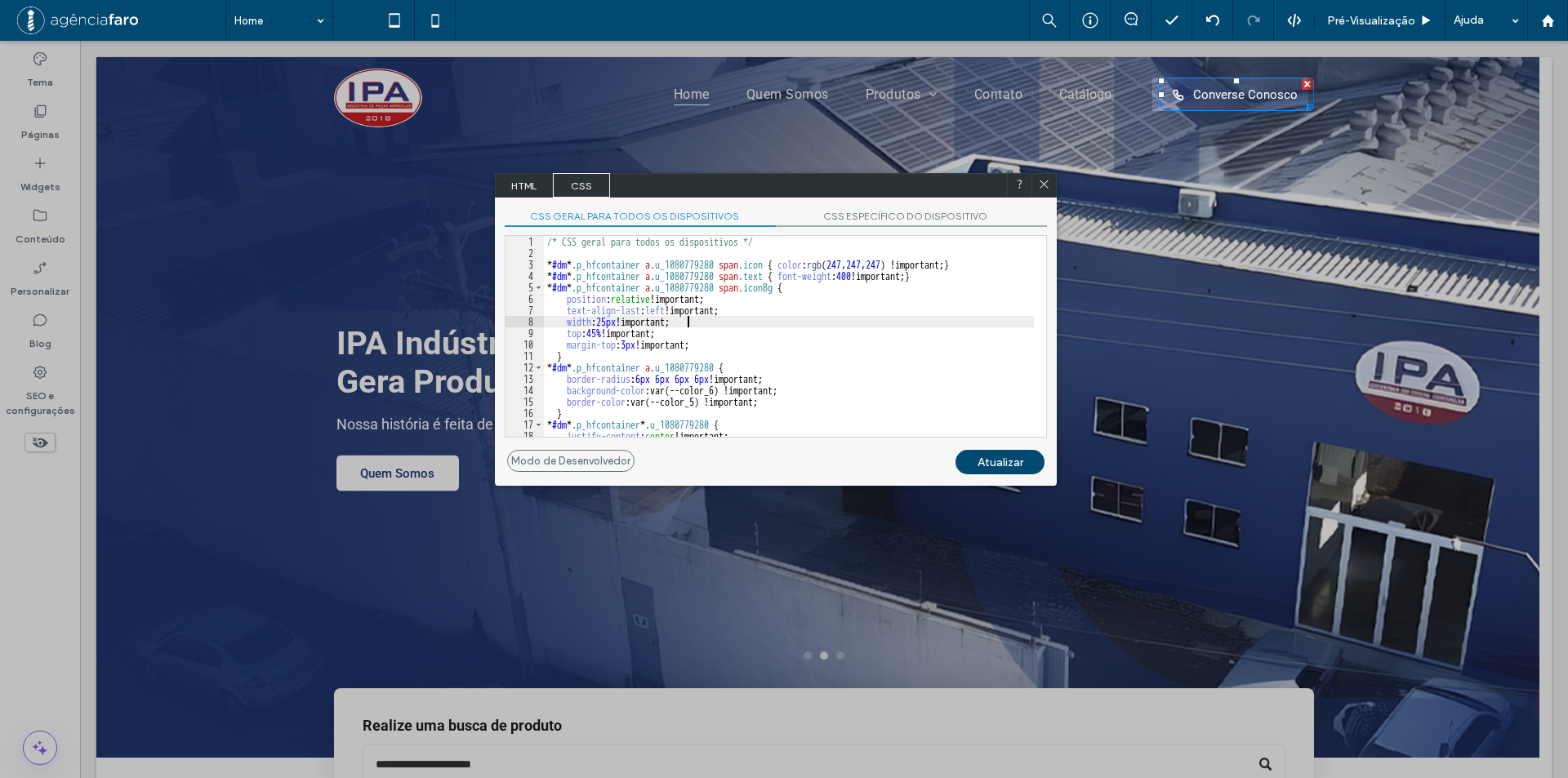click on "CSS ESPECÍFICO DO DISPOSITIVO" at bounding box center (911, 218) 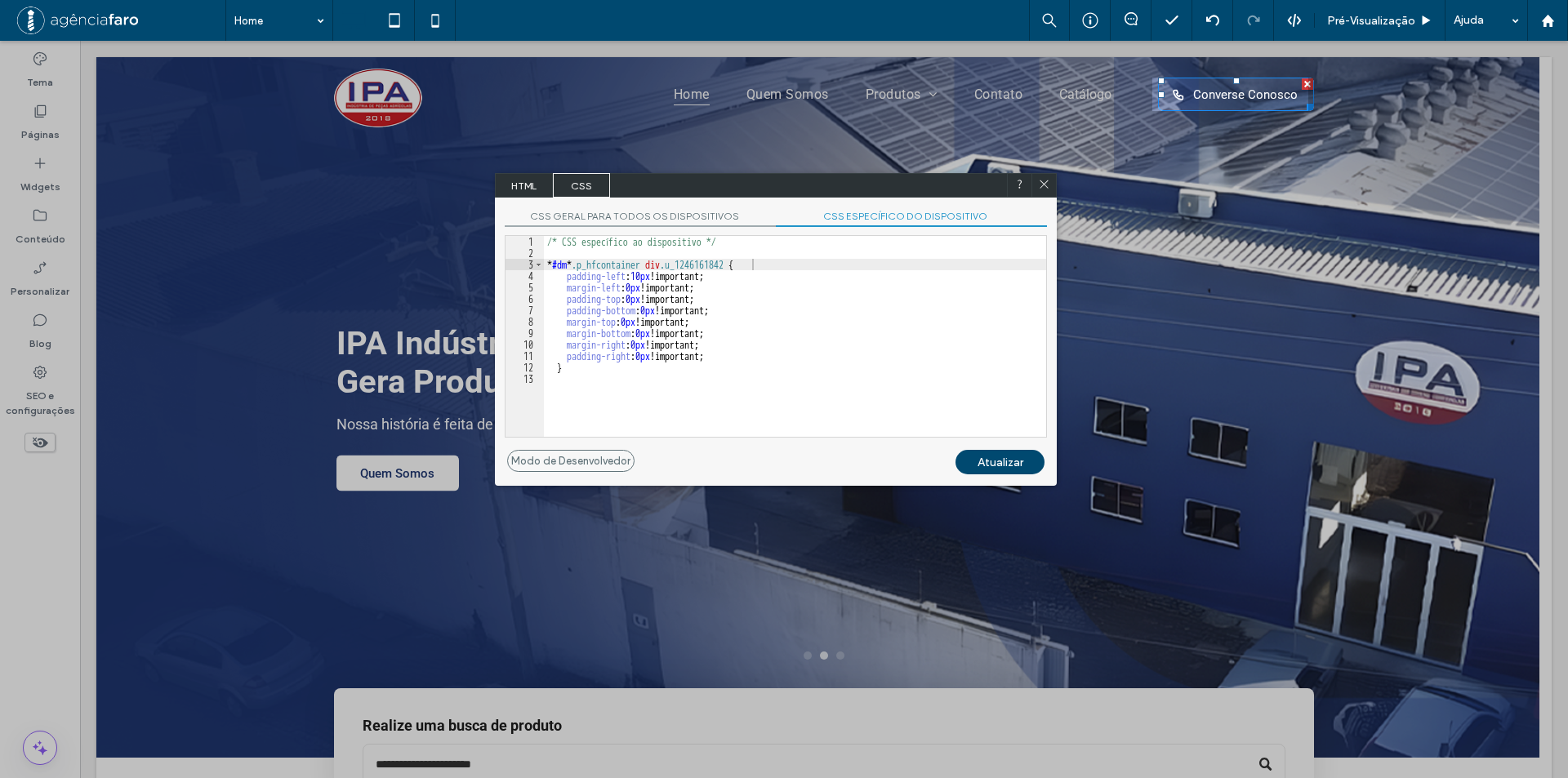 click on "/* CSS específico ao dispositivo */ * #dm  * .p_hfcontainer   div .u_1246161842   {      padding-left : 10 px  !important;      margin-left : 0 px  !important;      padding-top : 0 px  !important;      padding-bottom : 0 px  !important;      margin-top : 0 px  !important;      margin-bottom : 0 px  !important;      margin-right : 0 px  !important;      padding-right : 0 px  !important;    }" at bounding box center [795, 348] 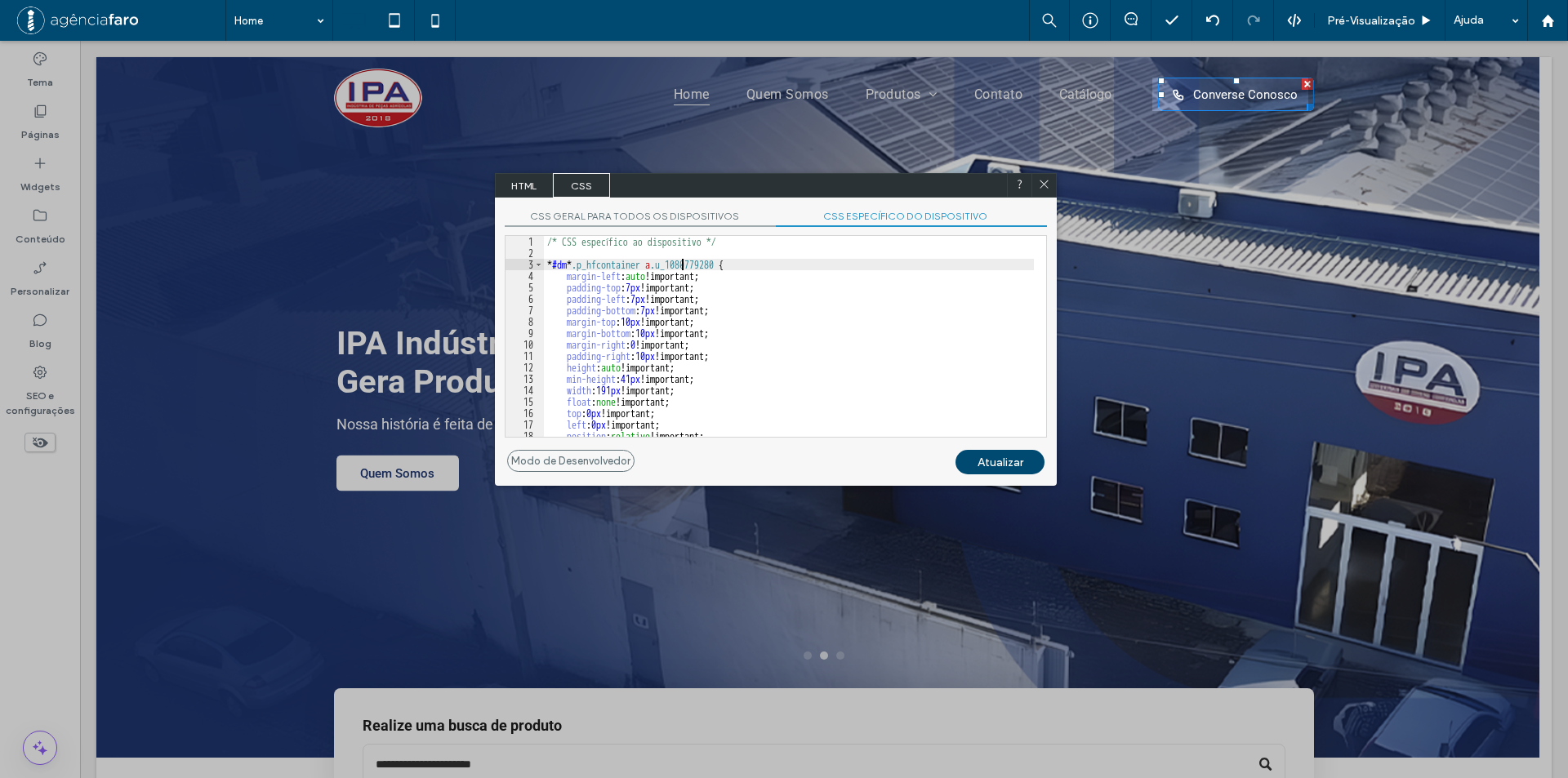 click on "/* CSS específico ao dispositivo */ * #dm  * .p_hfcontainer   a .u_1080779280   {      margin-left : auto  !important;      padding-top : 7 px  !important;      padding-left : 7 px  !important;      padding-bottom : 7 px  !important;      margin-top : 10 px  !important;      margin-bottom : 10 px  !important;      margin-right : 0  !important;      padding-right : 10 px  !important;      height : auto  !important;      min-height : 41 px  !important;      width : 191 px  !important;      float : none  !important;      top : 0 px  !important;      left : 0 px  !important;      position : relative  !important;      max-width : 100 %  !important;" at bounding box center (789, 348) 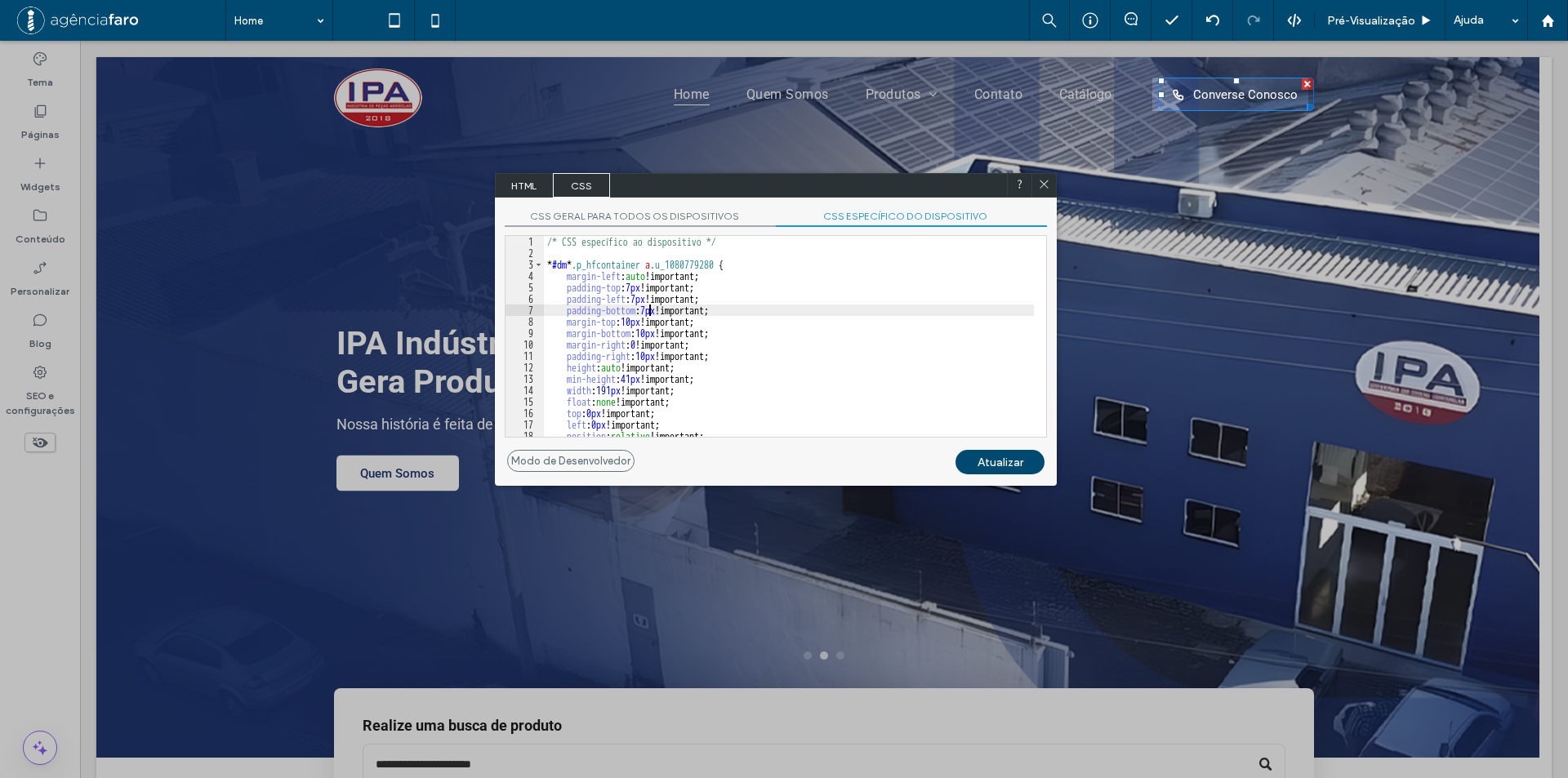 click on "/* CSS específico ao dispositivo */ * #dm  * .p_hfcontainer   a .u_1080779280   {      margin-left : auto  !important;      padding-top : 7 px  !important;      padding-left : 7 px  !important;      padding-bottom : 7 px  !important;      margin-top : 10 px  !important;      margin-bottom : 10 px  !important;      margin-right : 0  !important;      padding-right : 10 px  !important;      height : auto  !important;      min-height : 41 px  !important;      width : 191 px  !important;      float : none  !important;      top : 0 px  !important;      left : 0 px  !important;      position : relative  !important;      max-width : 100 %  !important;" at bounding box center (789, 348) 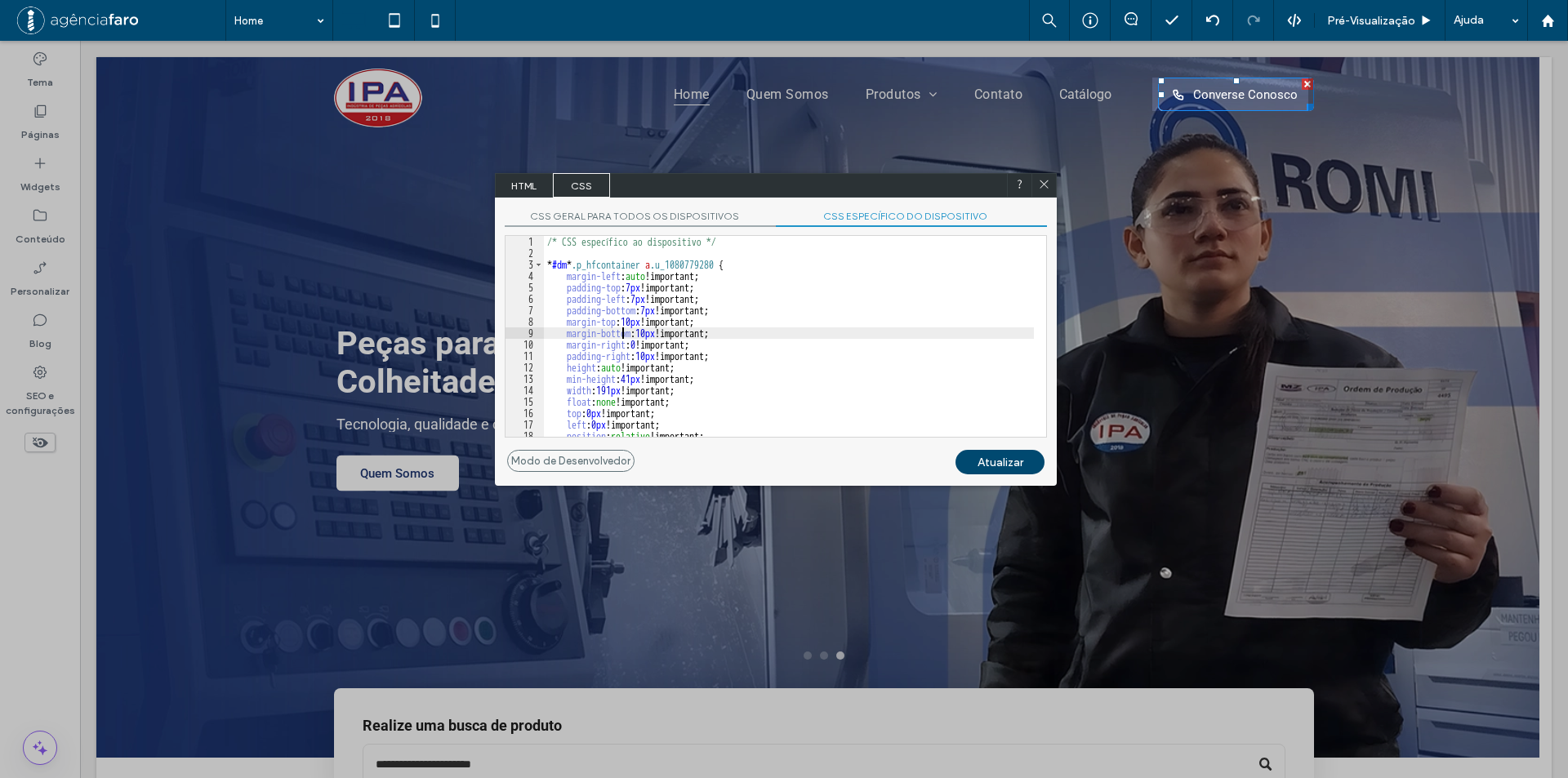 scroll, scrollTop: 0, scrollLeft: 0, axis: both 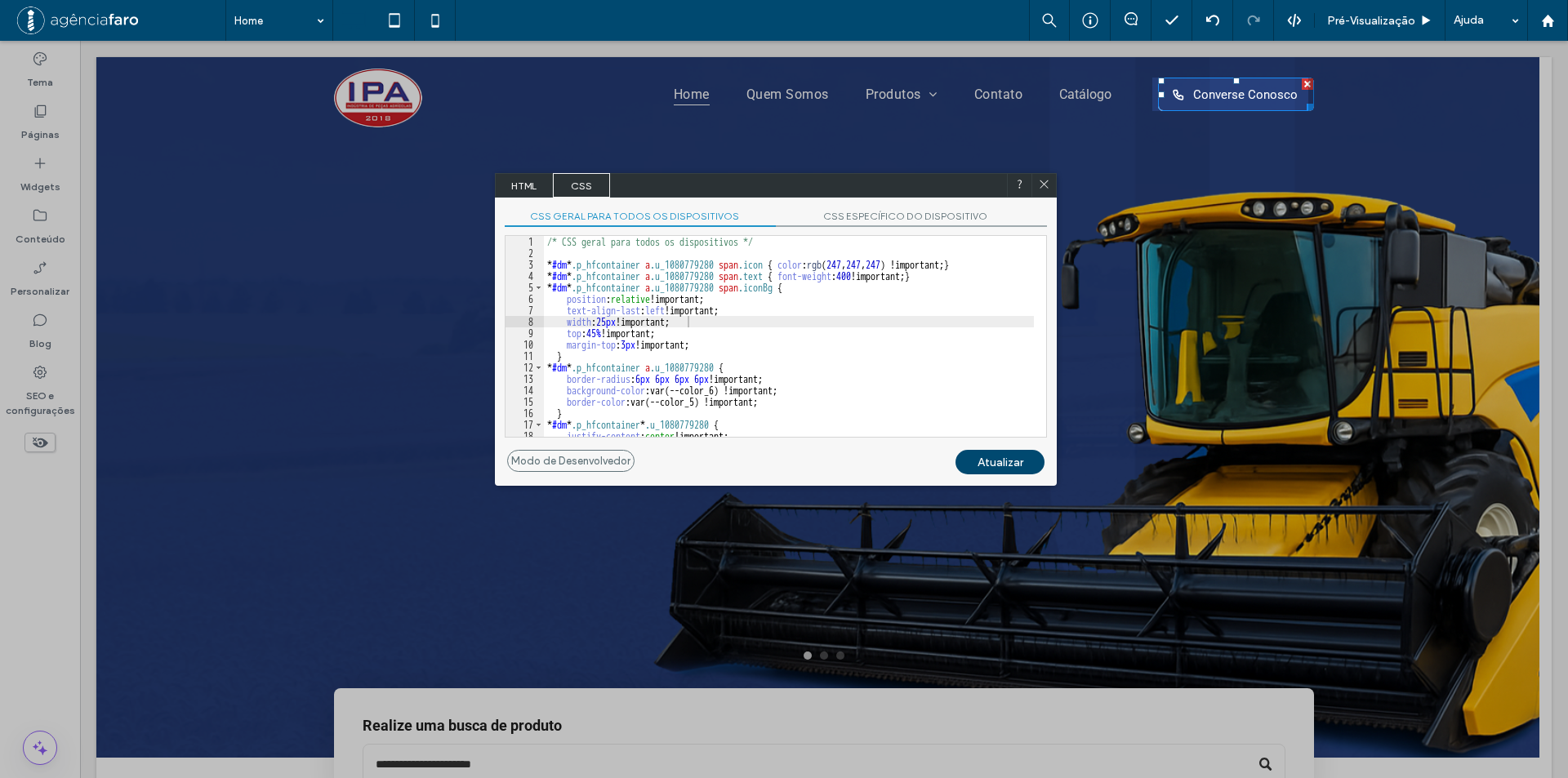 click on "HTML" at bounding box center (524, 185) 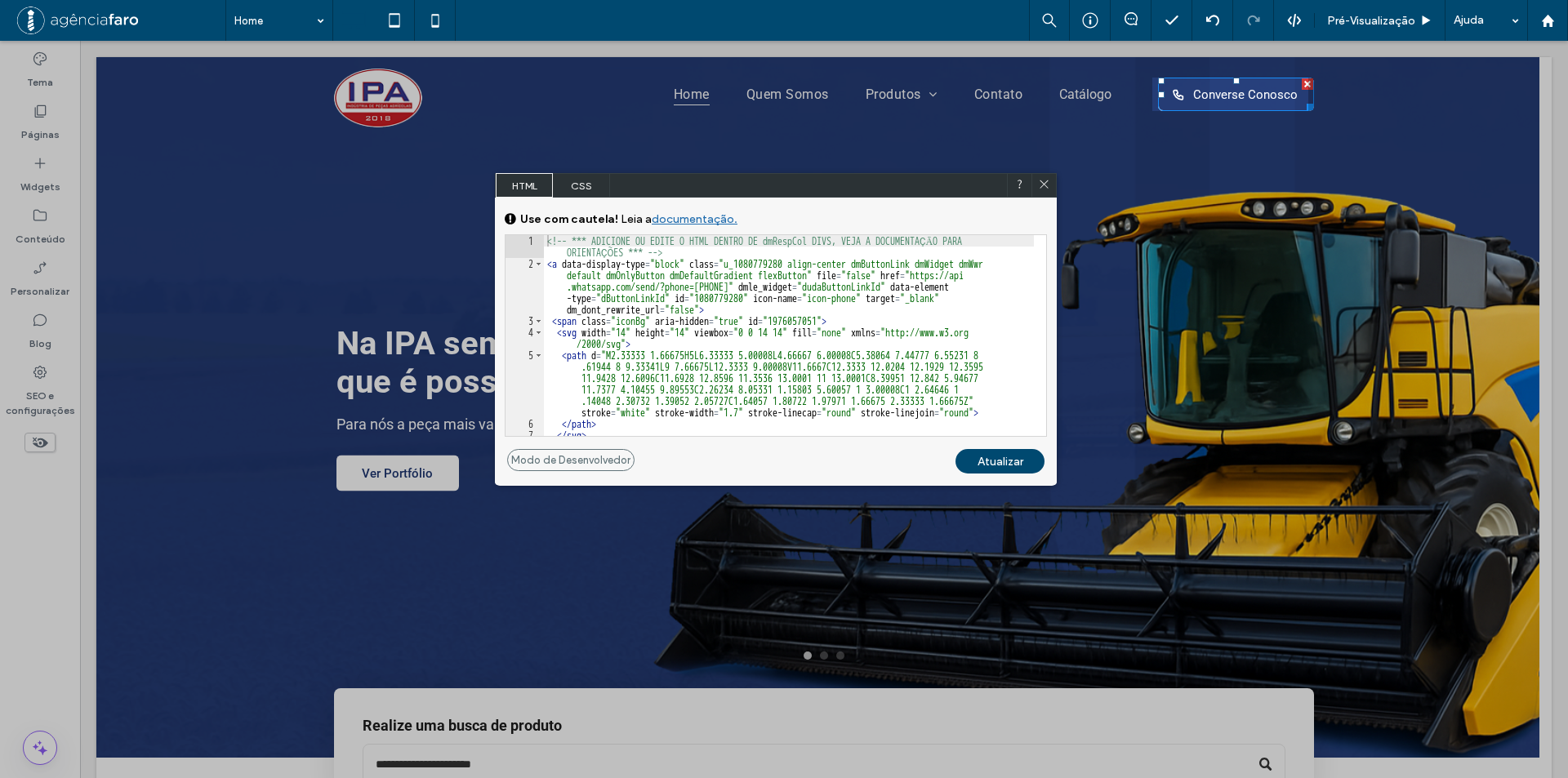 drag, startPoint x: 1270, startPoint y: 109, endPoint x: 1043, endPoint y: 185, distance: 239.3846 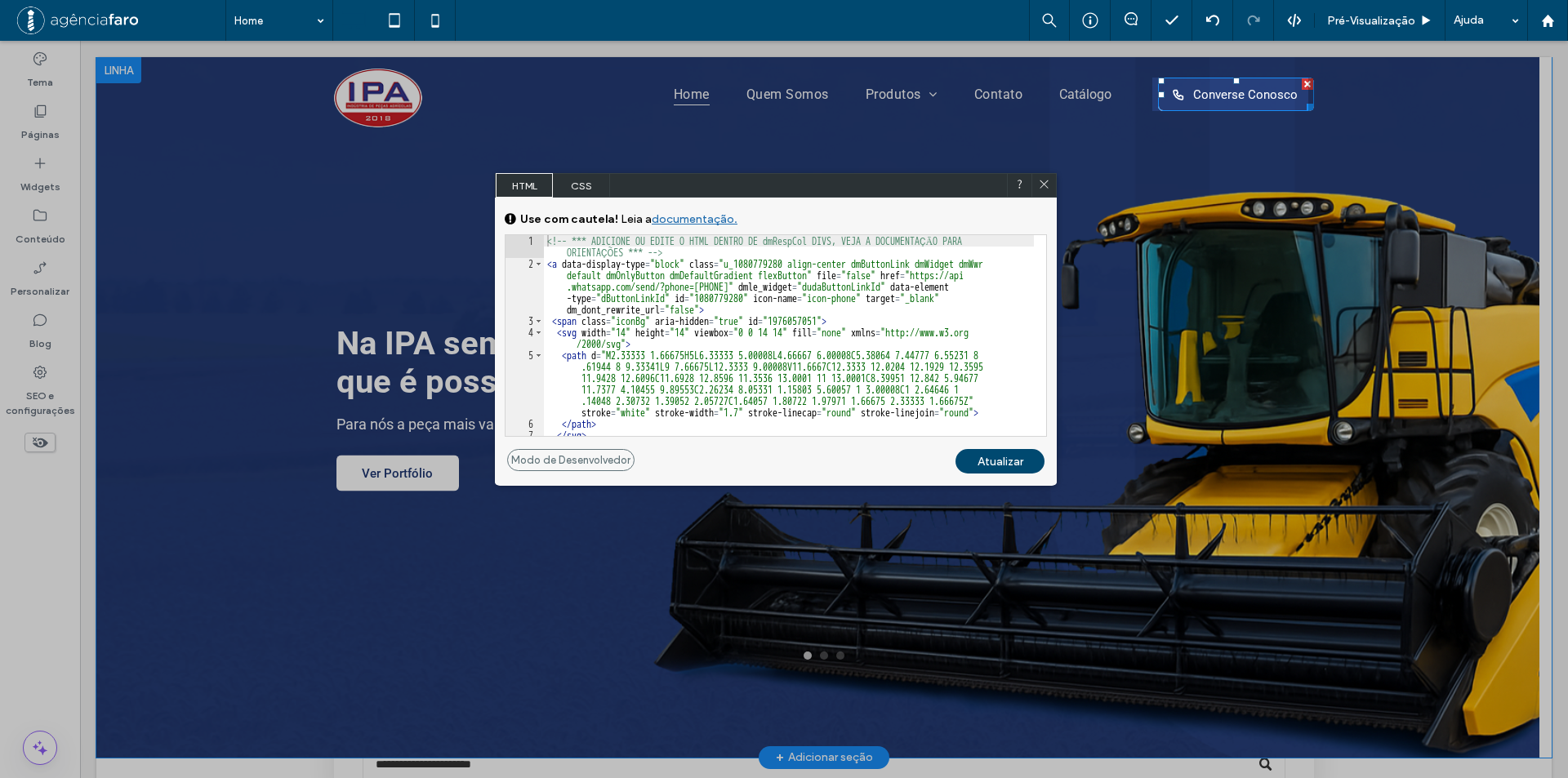 click at bounding box center [824, 407] 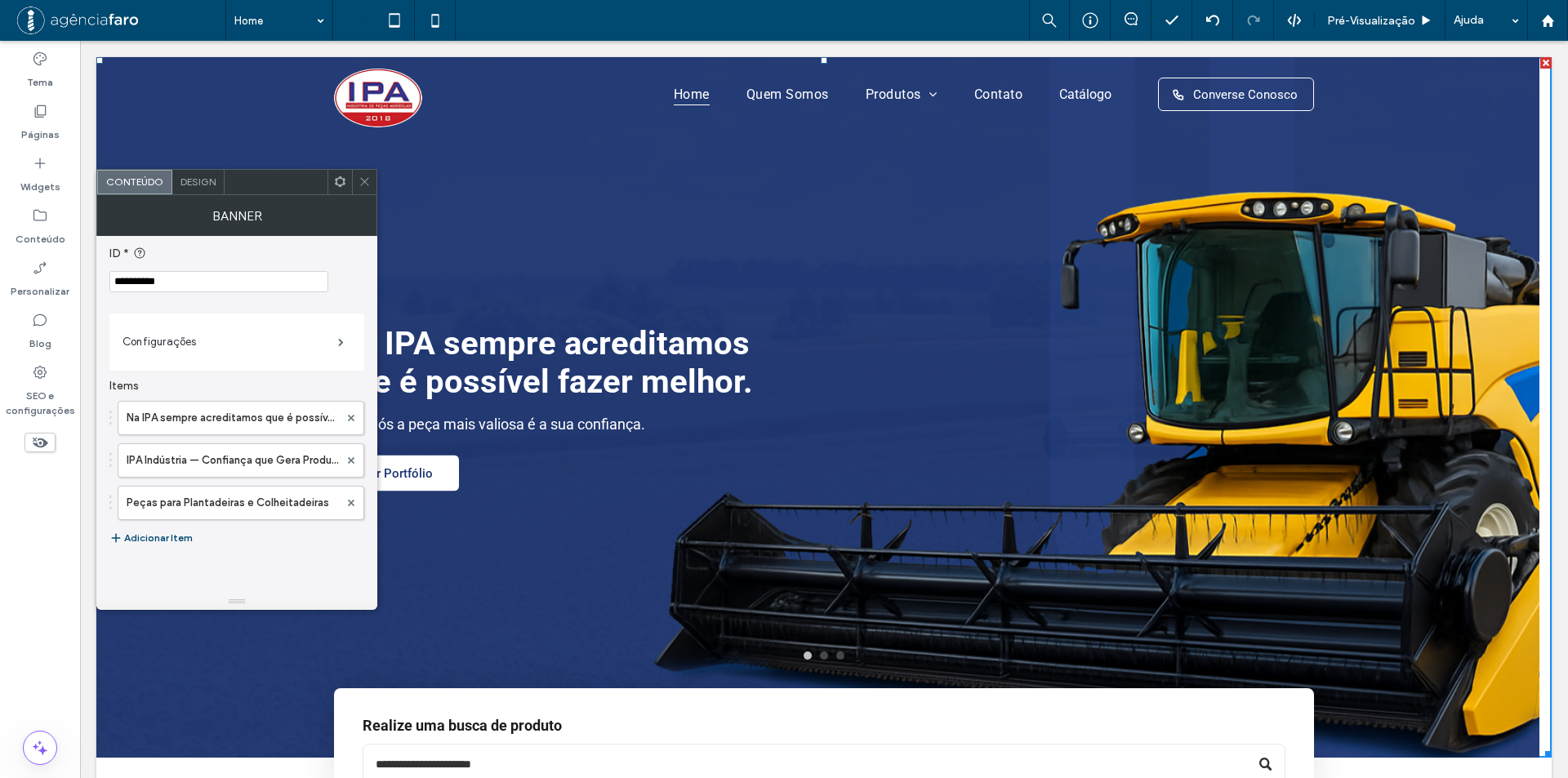 click 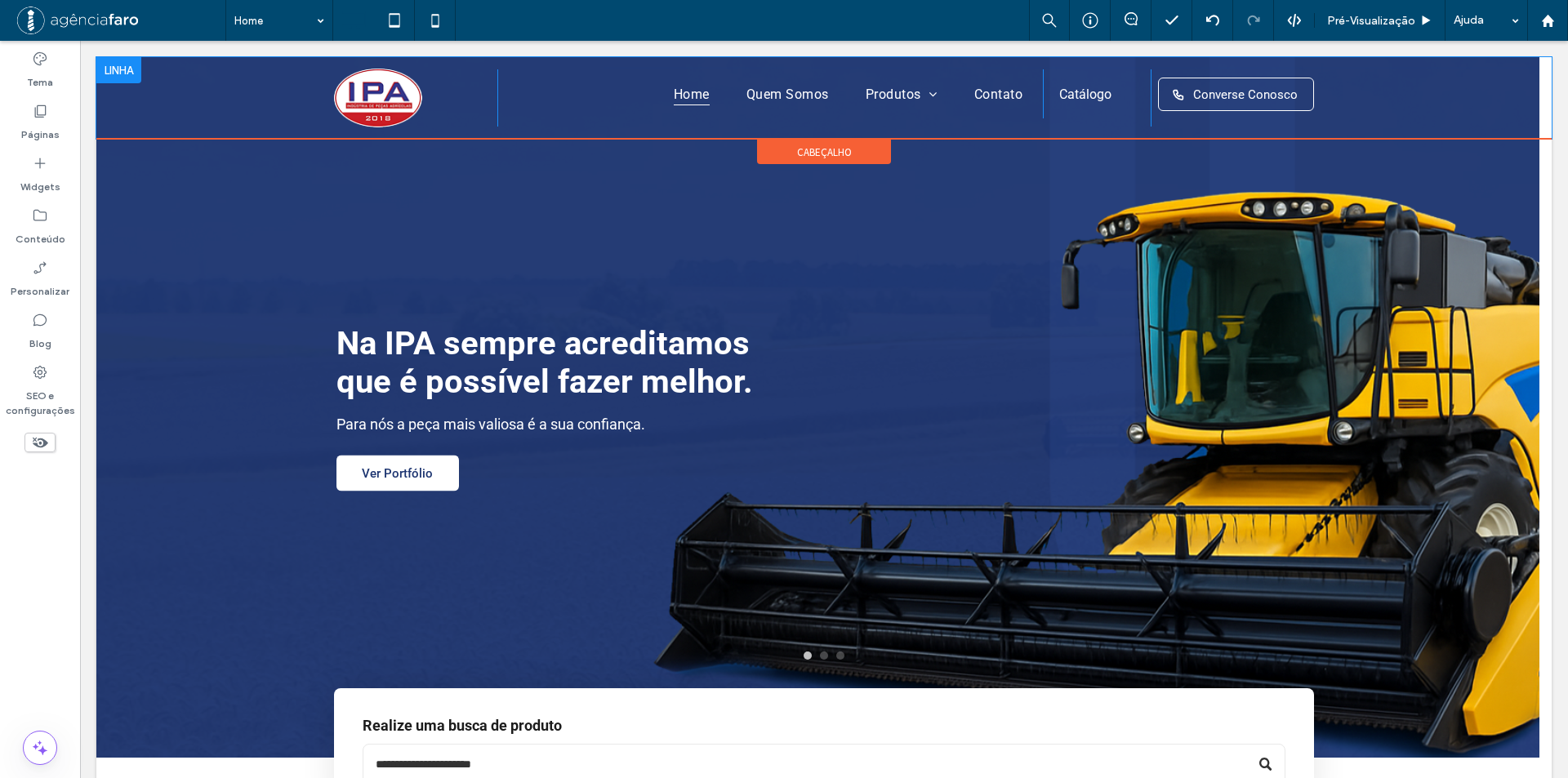 click on "Click To Paste         Click To Paste     Click To Paste             Home
Quem Somos
Produtos
Case / New Holland
Linha GTS
Linha Imasa
Linha Jacto
Linha Jonh Deere
Linha Kuhn
Linha Macdon
Linha Massey / Valtra
Linha Semeato
Linha Sfil
Linha Vencetudo
Contato
Click To Paste     Click To Paste
Catálogo" at bounding box center (824, 98) 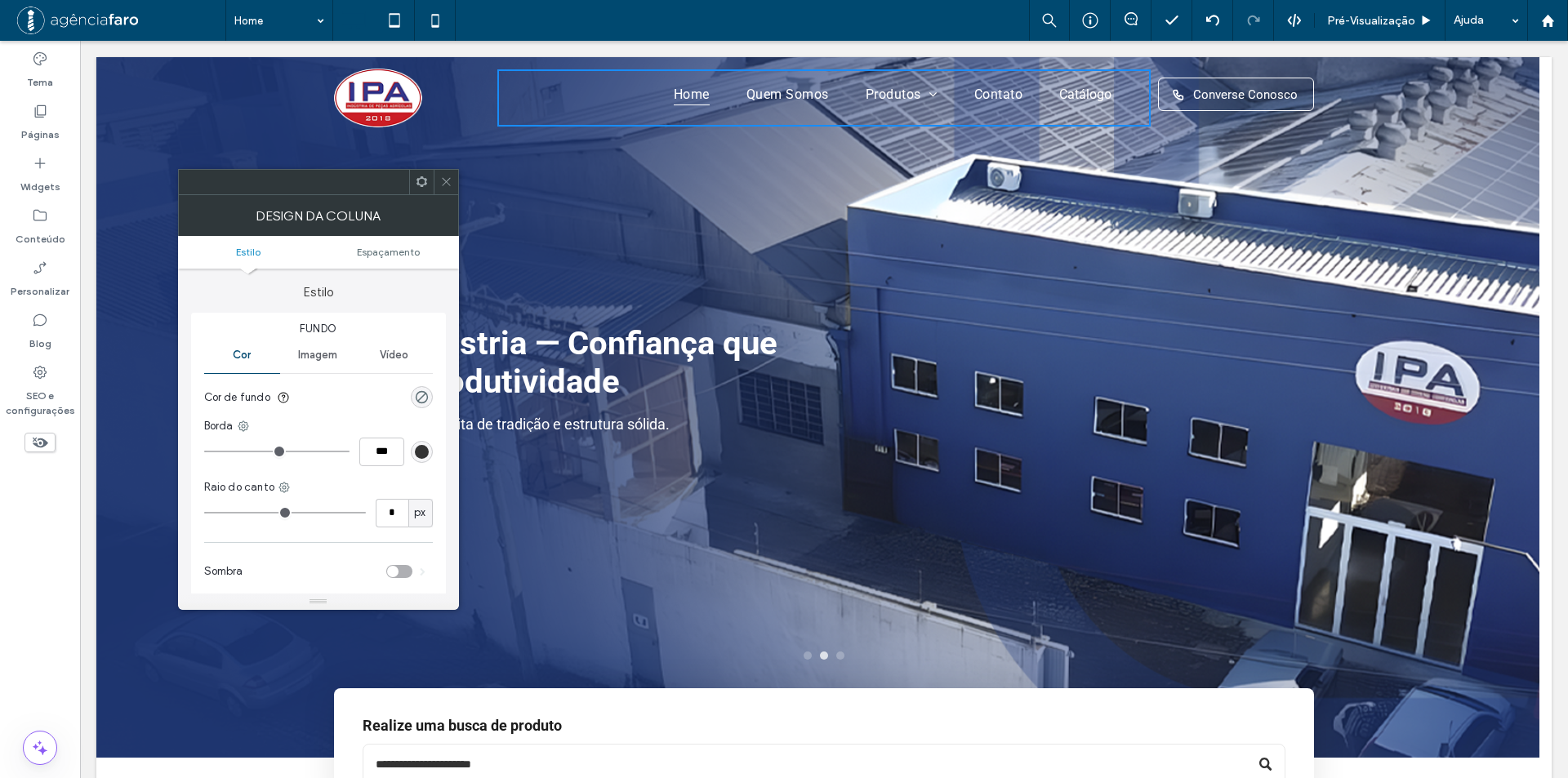 click at bounding box center (421, 182) 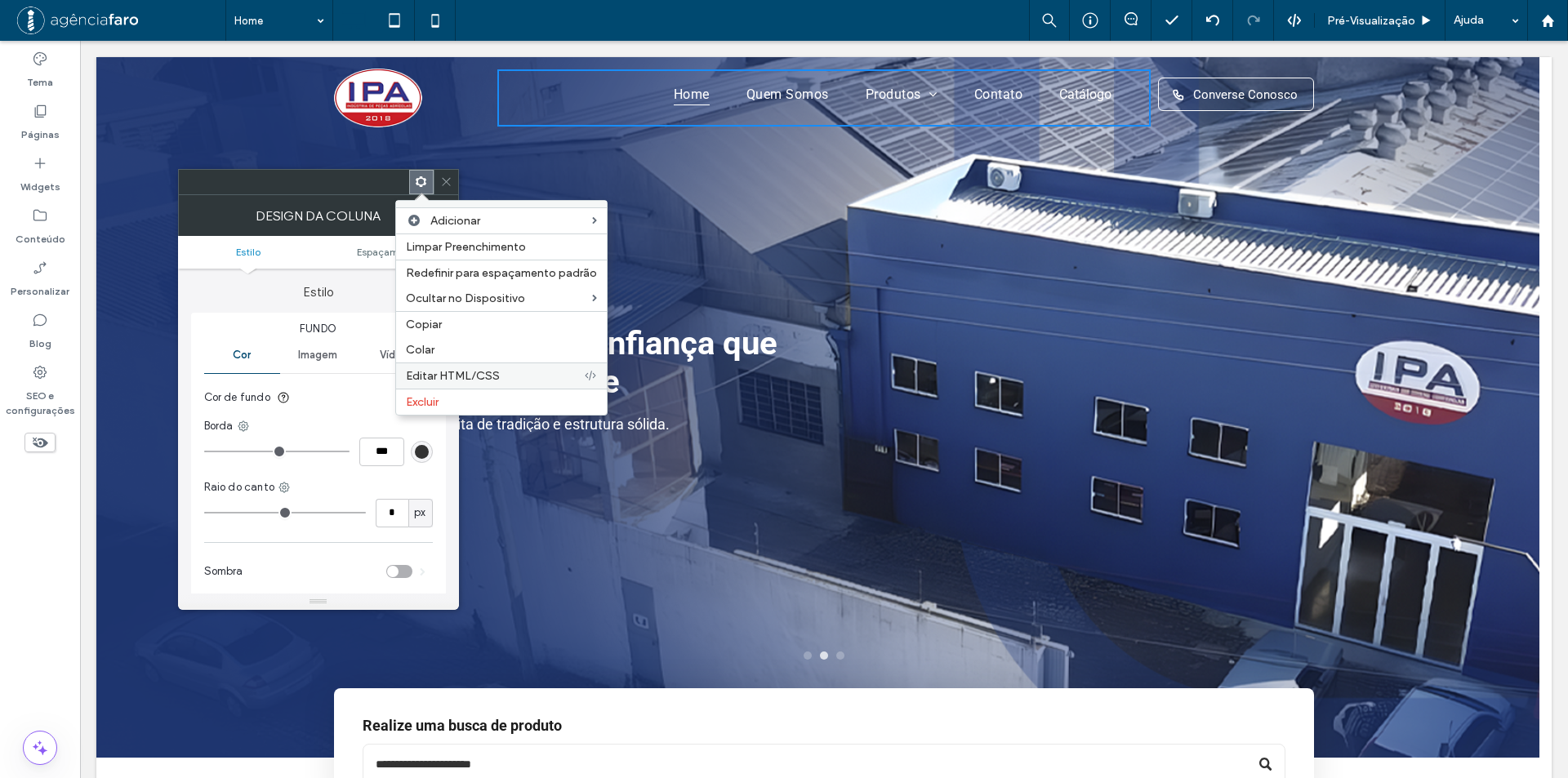 click on "Editar HTML/CSS" at bounding box center (452, 376) 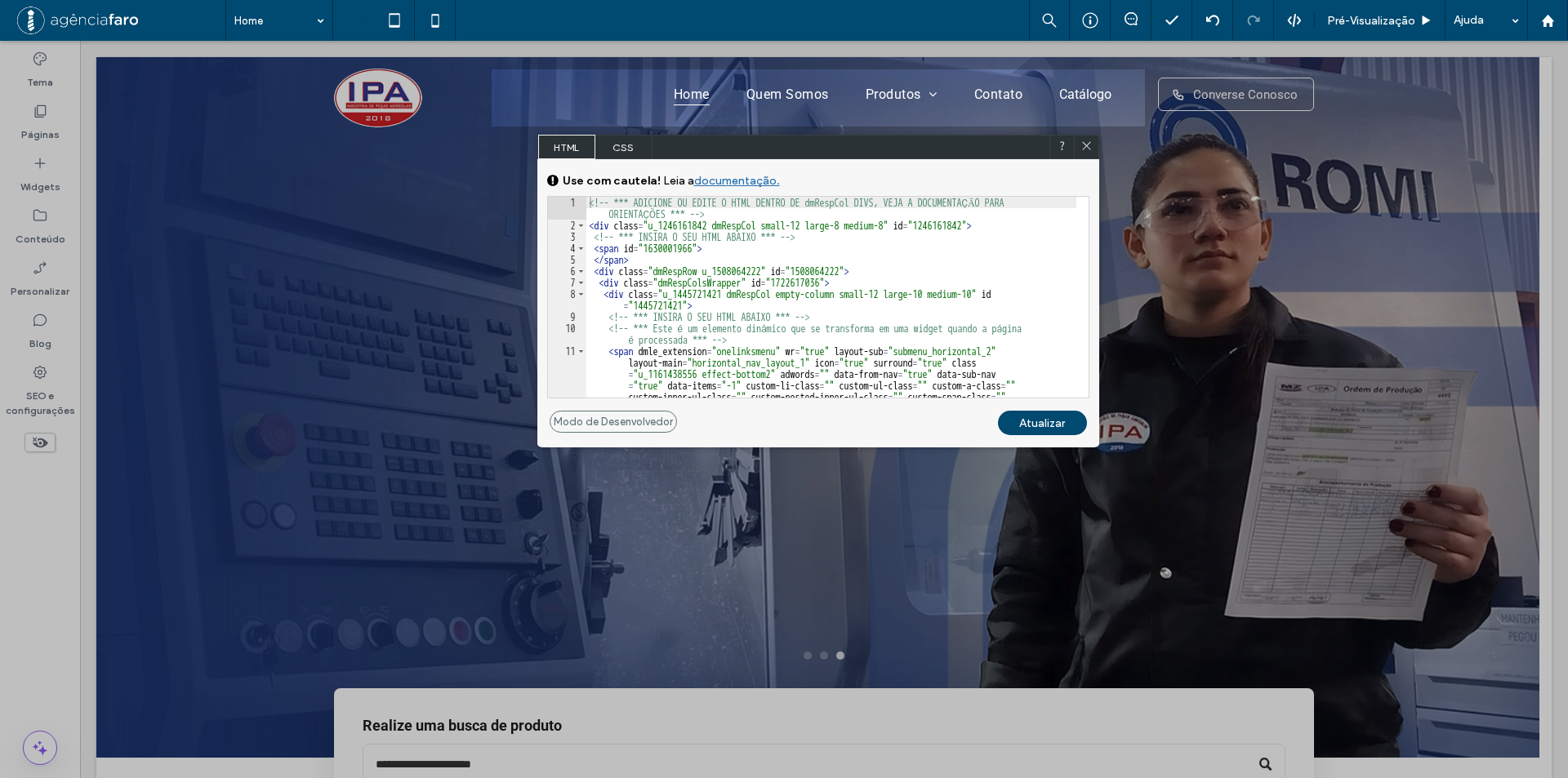 click on "CSS" at bounding box center (624, 147) 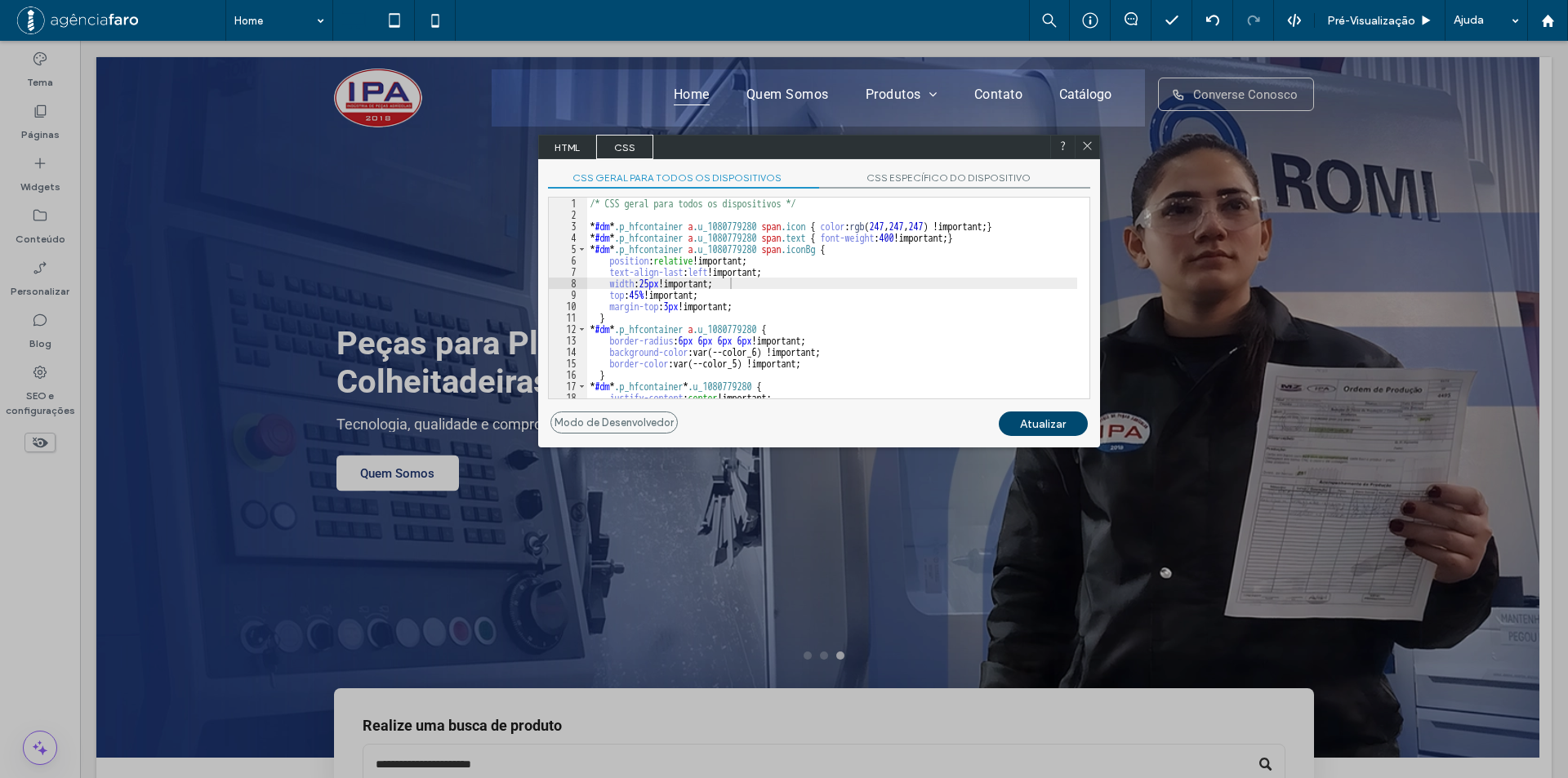 click on "/* CSS geral para todos os dispositivos */ * #dm  * .p_hfcontainer   a .u_1080779280   span .icon   {   color : rgb ( 247 , 247 , 247 ) !important;  } * #dm  * .p_hfcontainer   a .u_1080779280   span .text   {   font-weight : 400  !important;  } * #dm  * .p_hfcontainer   a .u_1080779280   span .iconBg   {      position : relative  !important;      text-align-last : left  !important;      width : 25 px  !important;      top : 45 %  !important;      margin-top : 3 px  !important;    } * #dm  * .p_hfcontainer   a .u_1080779280   {      border-radius : 6 px   6 px   6 px   6 px  !important;      background-color :var(--color_6) !important;      border-color :var(--color_5) !important;    } * #dm  * .p_hfcontainer  * .u_1080779280   {      justify-content : center  !important;      text-align : center  !important;" at bounding box center [832, 309] 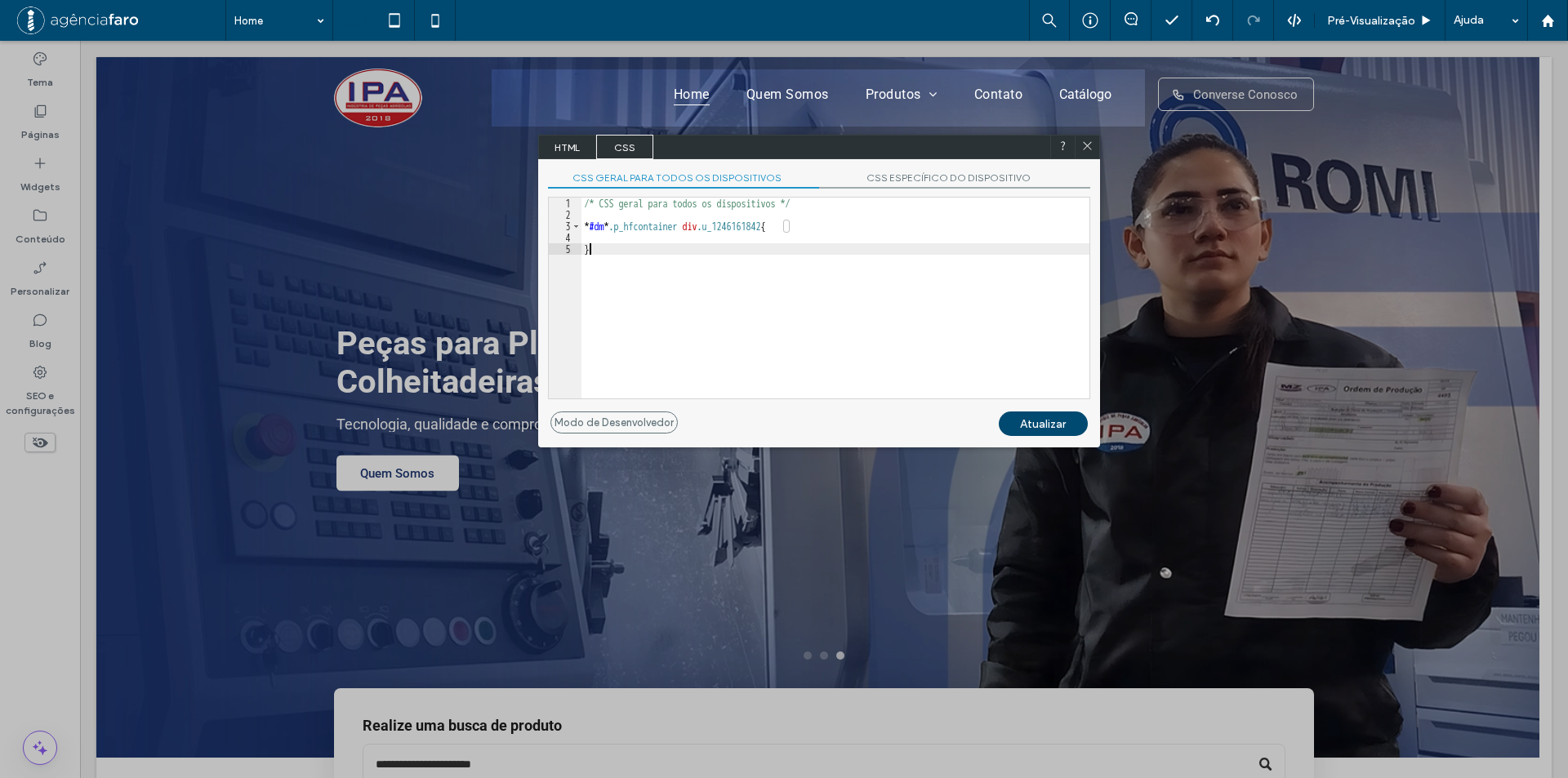 click on "/* CSS geral para todos os dispositivos */ * #dm  * .p_hfcontainer   div .u_1246161842 { }" at bounding box center [835, 309] 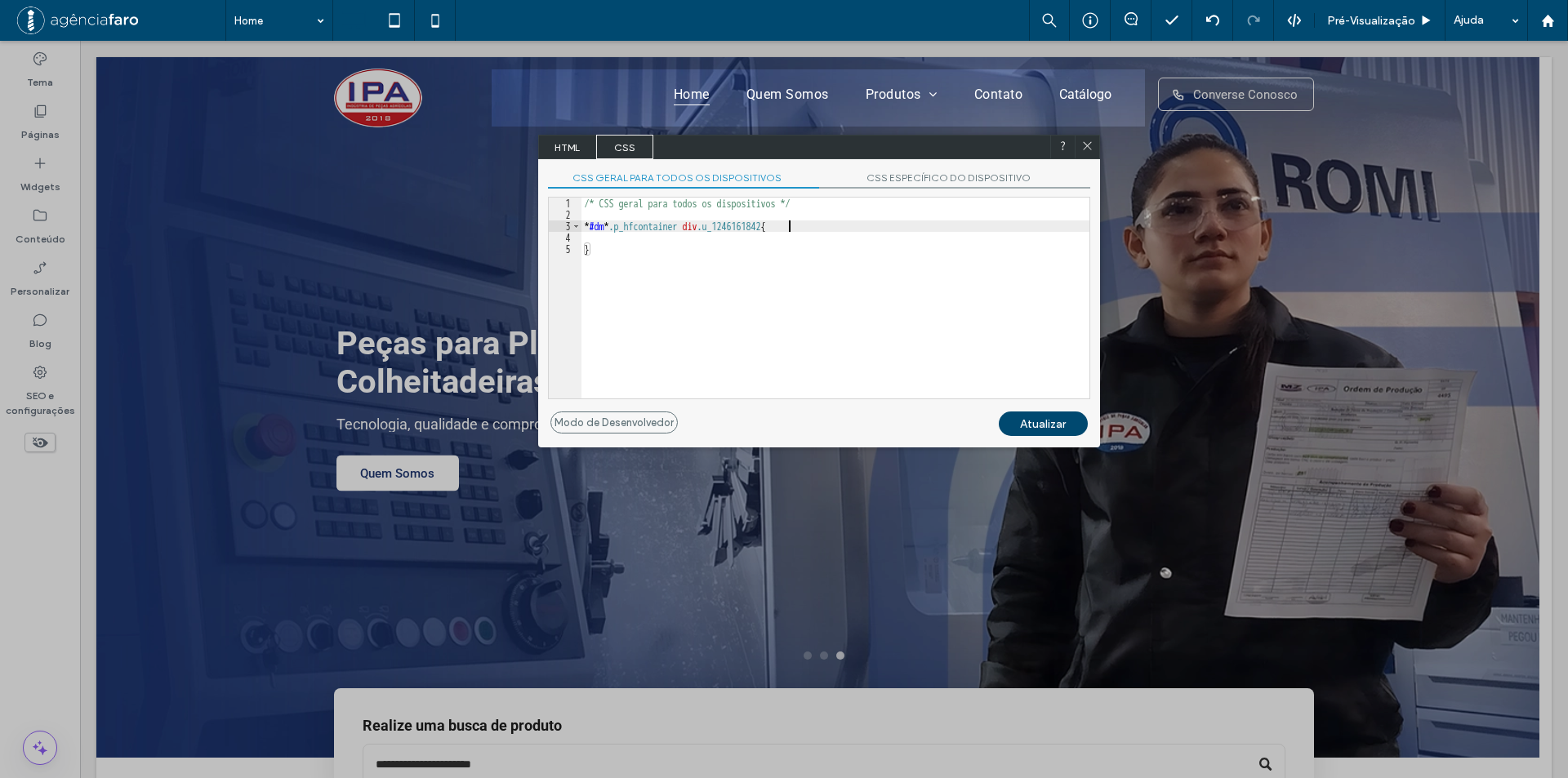 click on "CSS ESPECÍFICO DO DISPOSITIVO" at bounding box center [955, 180] 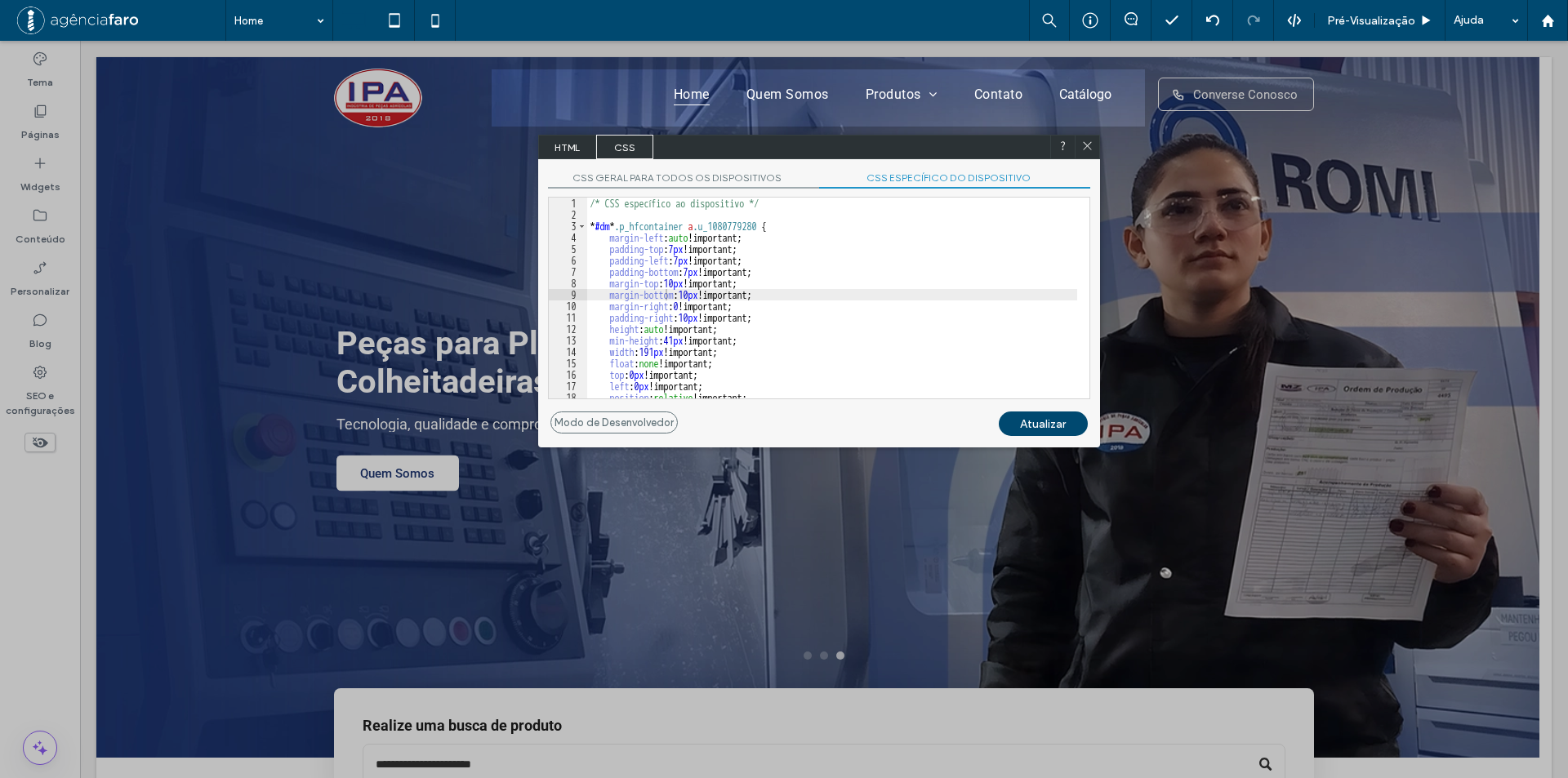 drag, startPoint x: 906, startPoint y: 292, endPoint x: 891, endPoint y: 289, distance: 15.297059 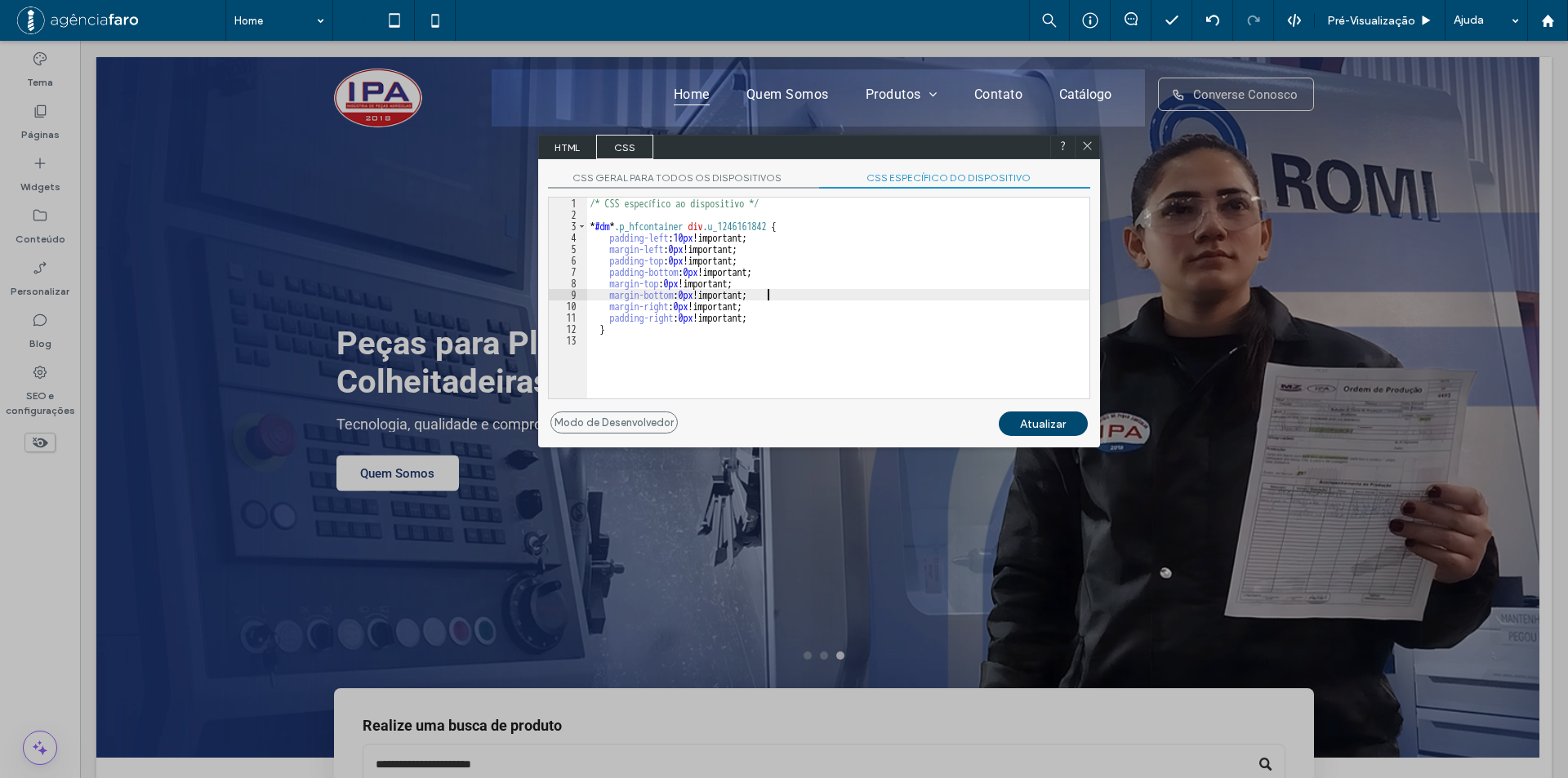 click on "/* CSS específico ao dispositivo */ * #dm  * .p_hfcontainer   div .u_1246161842   {      padding-left : 10 px  !important;      margin-left : 0 px  !important;      padding-top : 0 px  !important;      padding-bottom : 0 px  !important;      margin-top : 0 px  !important;      margin-bottom : 0 px  !important;      margin-right : 0 px  !important;      padding-right : 0 px  !important;    }" at bounding box center [838, 309] 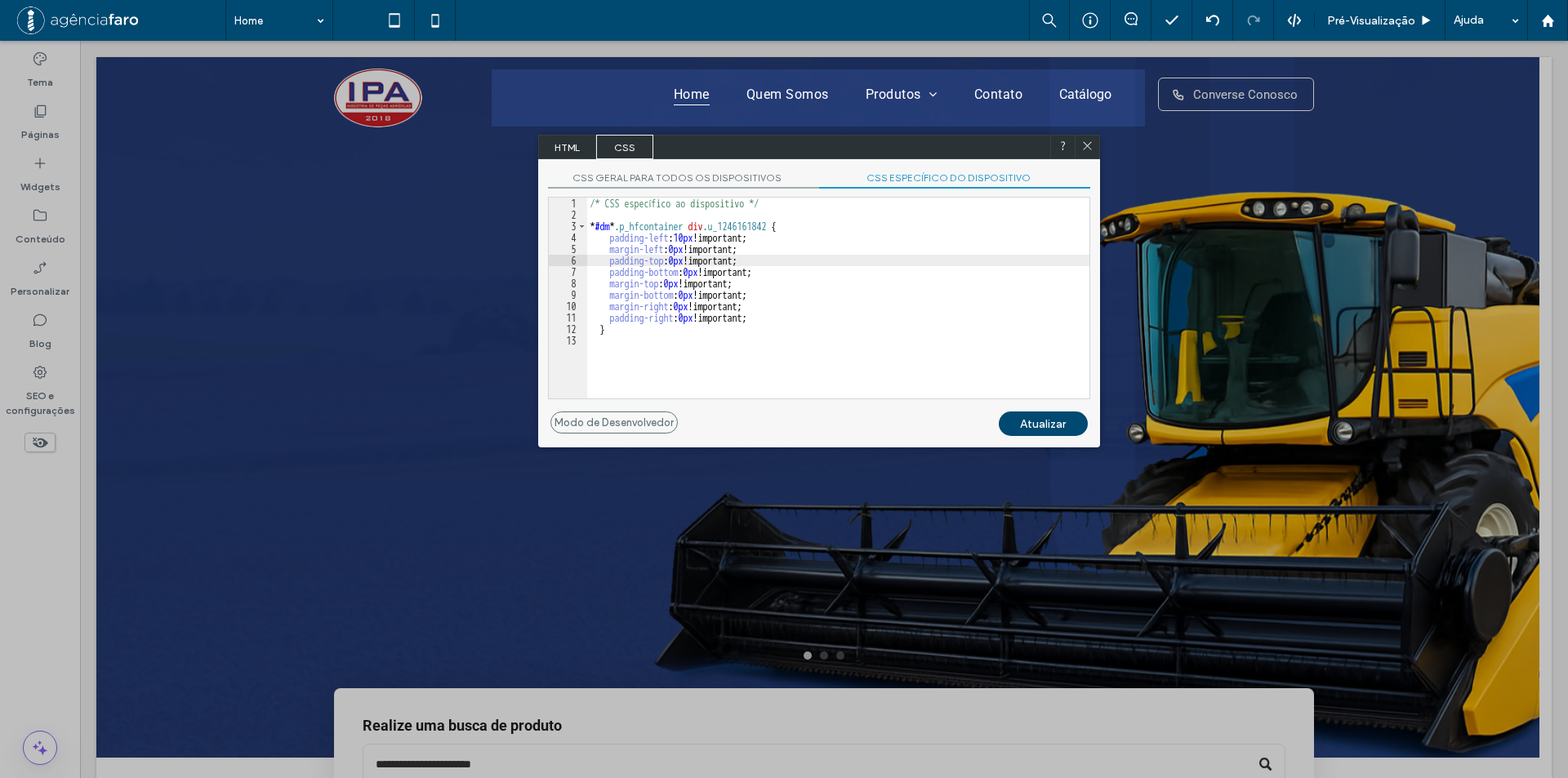 click at bounding box center [1087, 147] 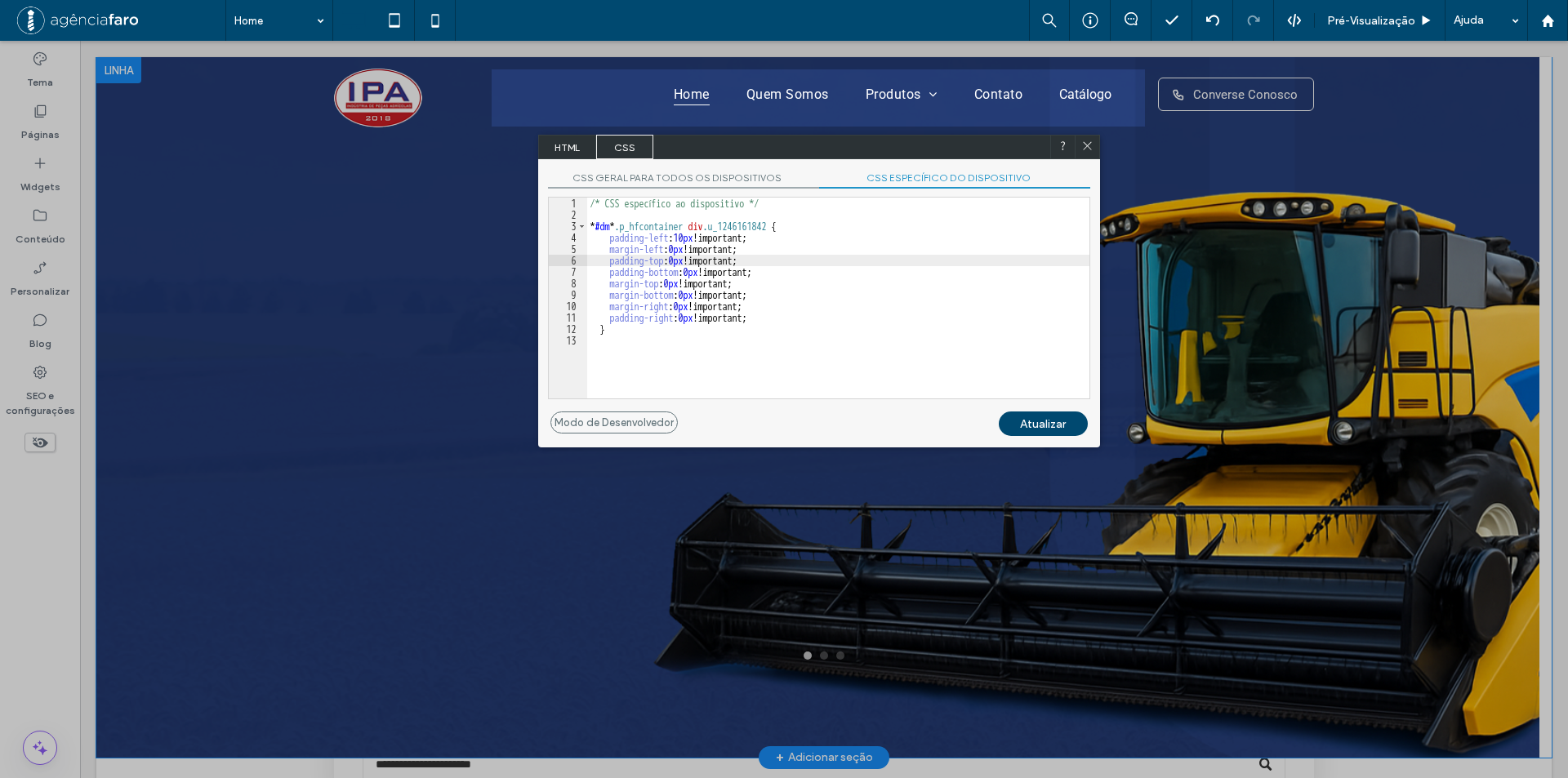 click at bounding box center (824, 407) 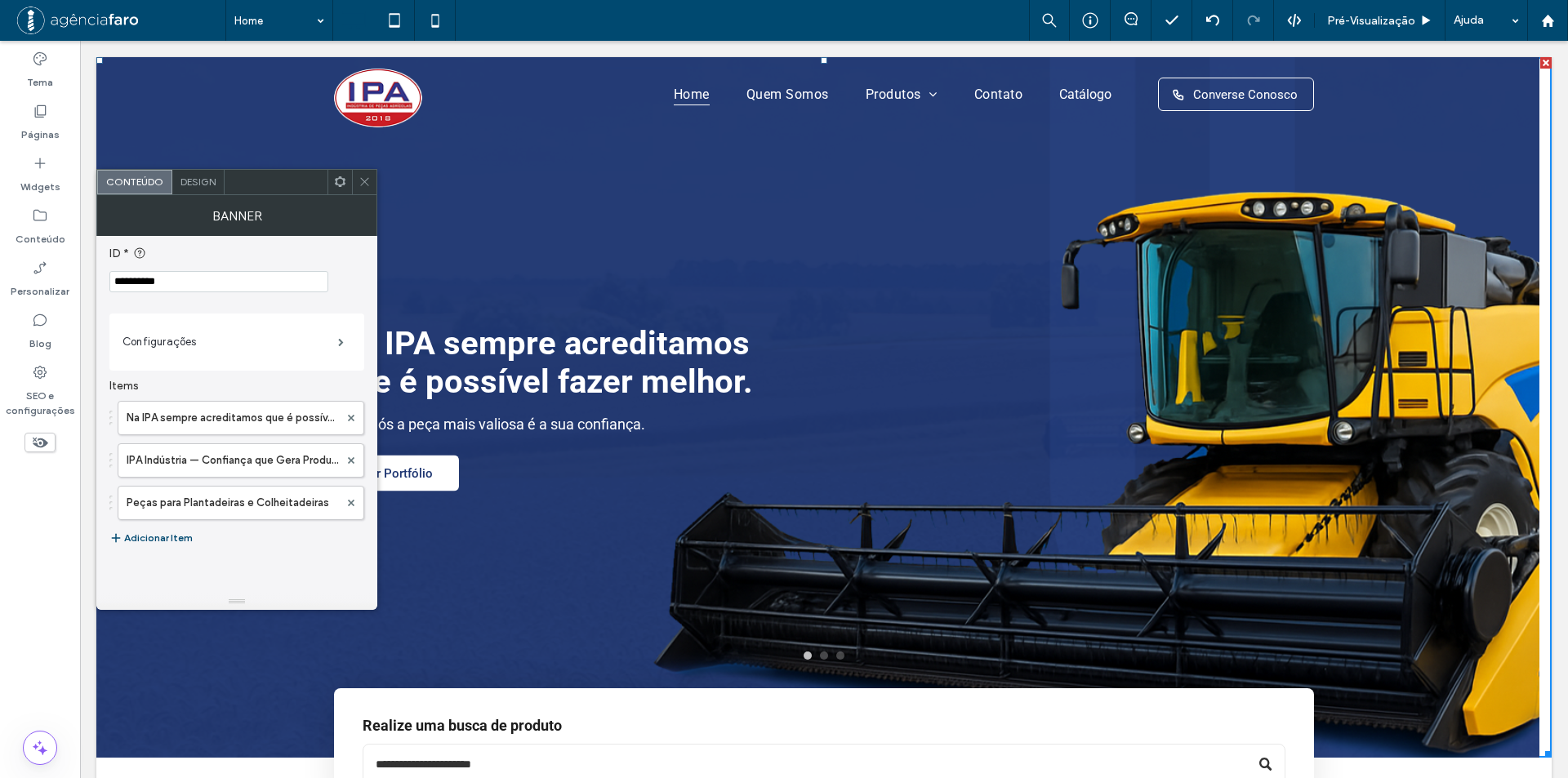 click 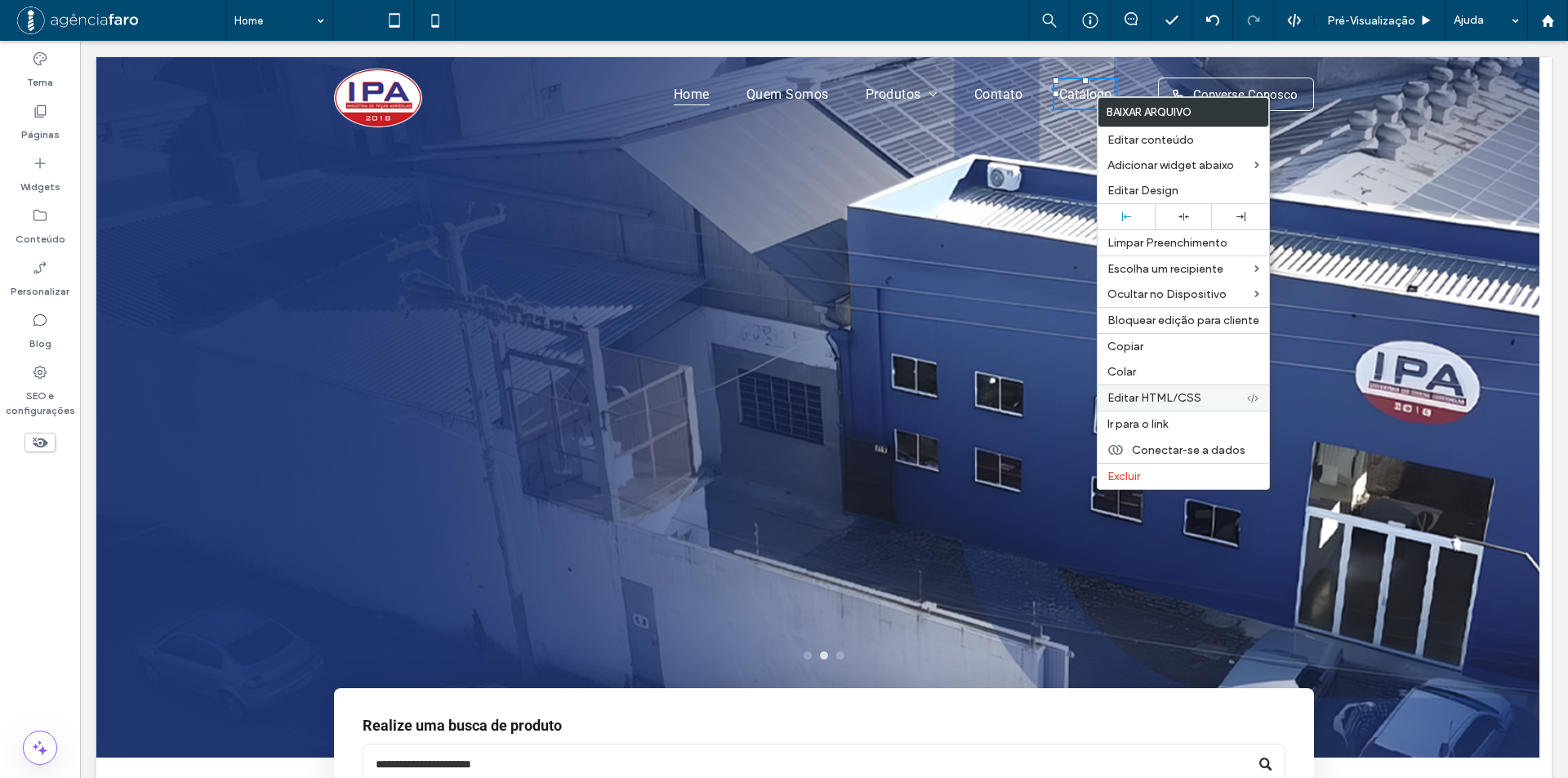 click on "Editar HTML/CSS" at bounding box center (1183, 398) 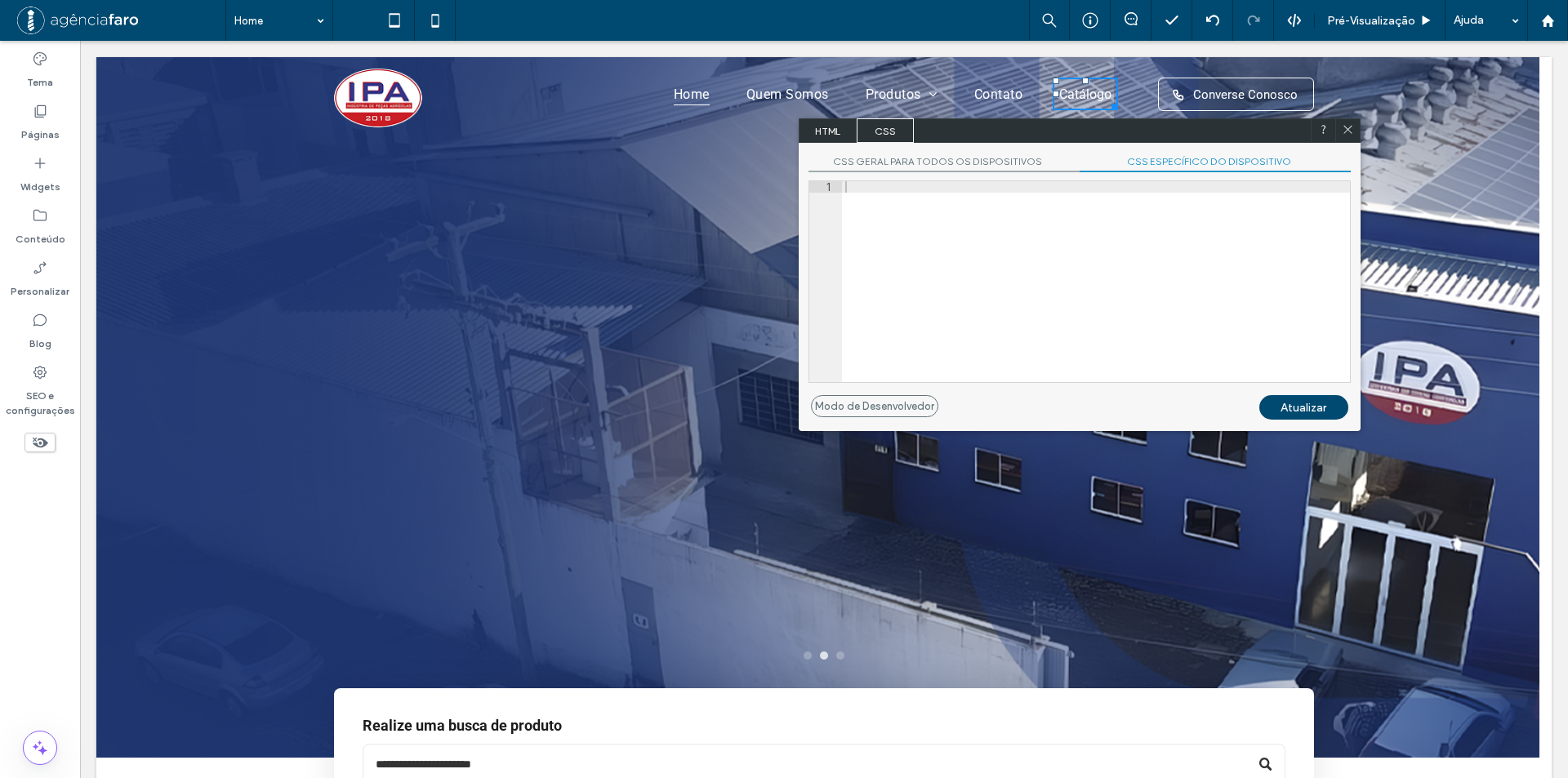 click at bounding box center [1096, 293] 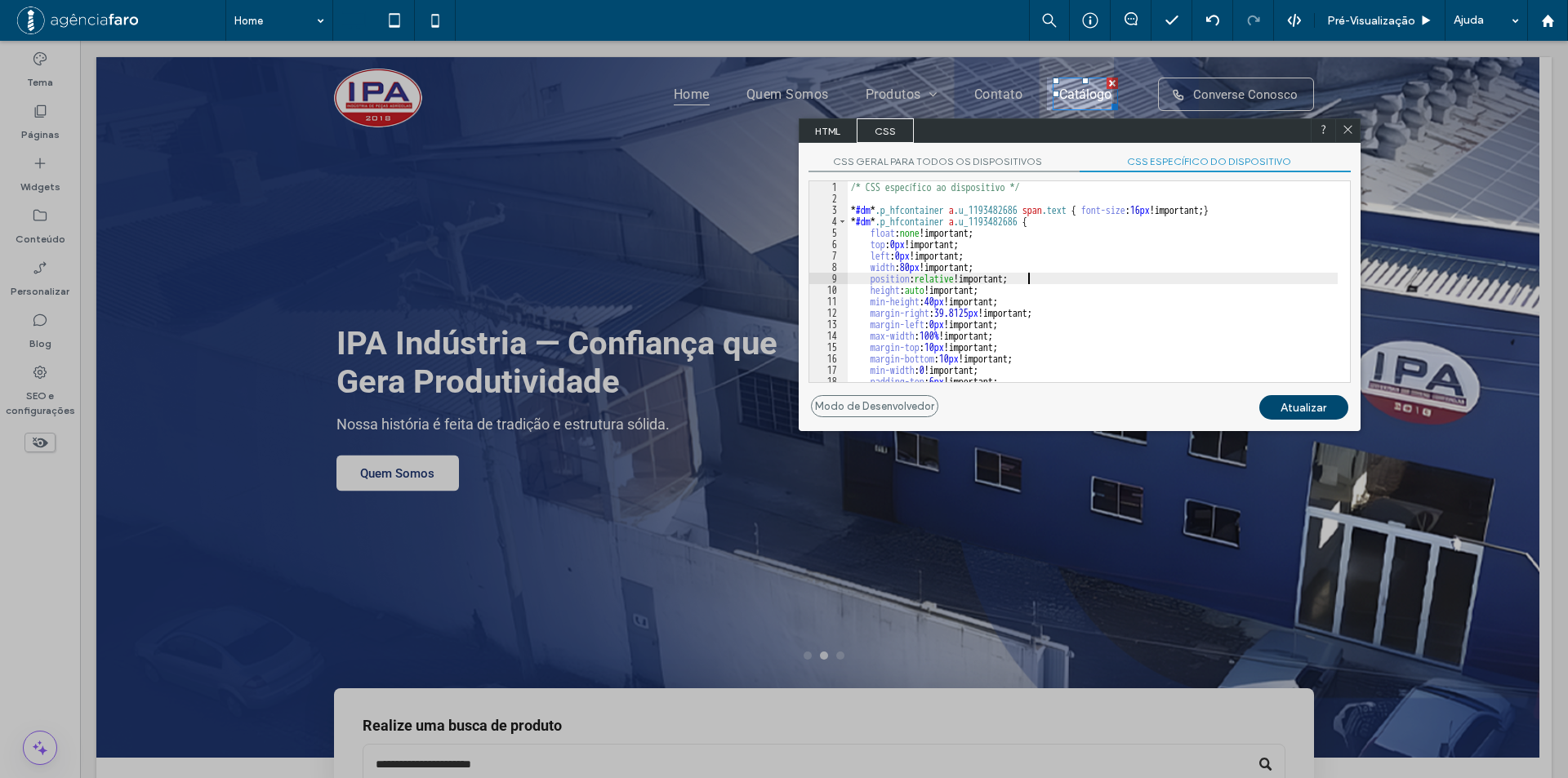 drag, startPoint x: 967, startPoint y: 216, endPoint x: 1021, endPoint y: 312, distance: 110.14536 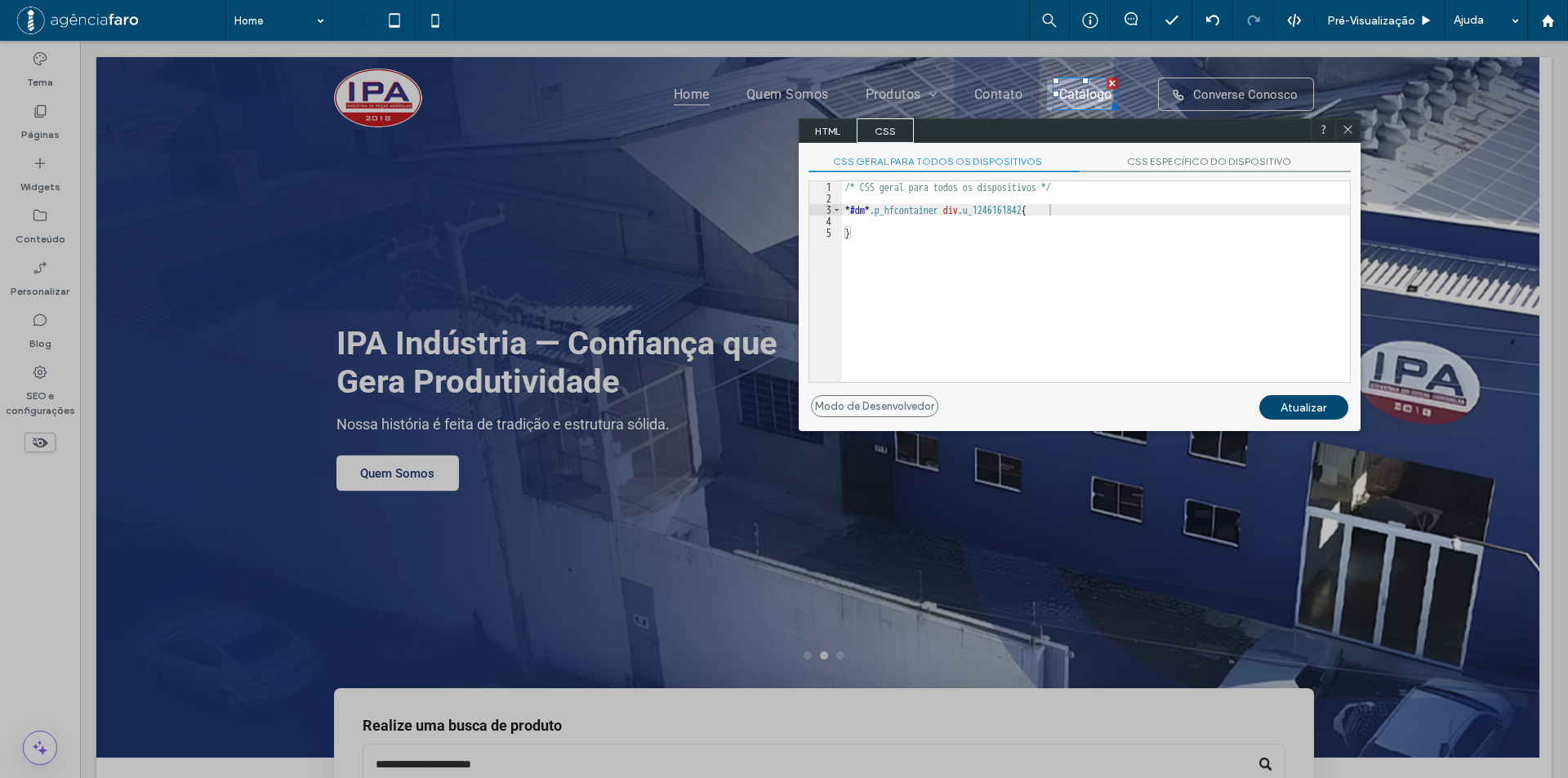 click on "/* CSS geral para todos os dispositivos */ * #dm  * .p_hfcontainer   div .u_1246161842 { }" at bounding box center [1096, 293] 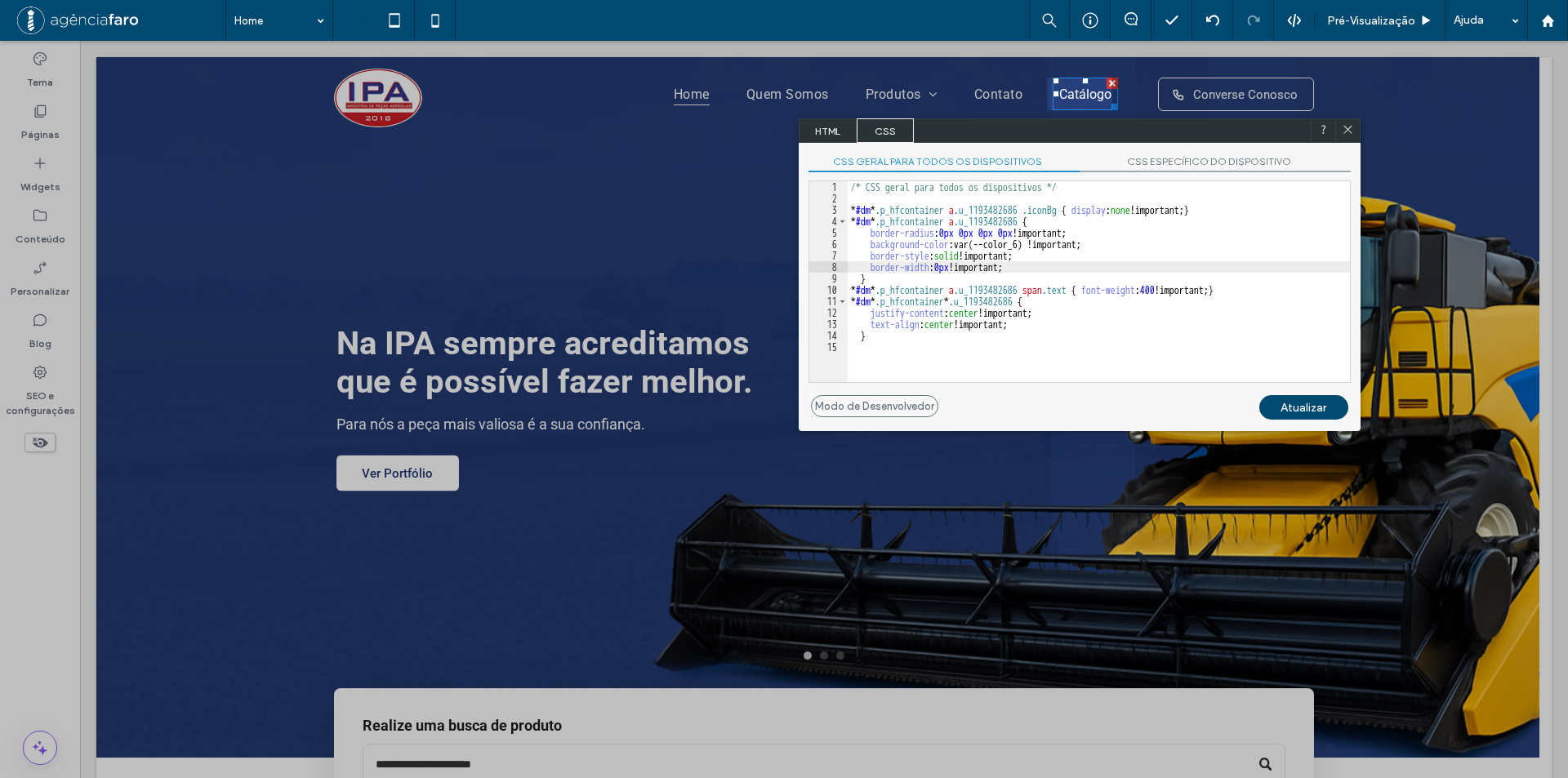 click on "/* CSS geral para todos os dispositivos */ * #dm  * .p_hfcontainer   a .u_1193482686   .iconBg   {   display : none  !important;  } * #dm  * .p_hfcontainer   a .u_1193482686   {      border-radius : 0 px   0 px   0 px   0 px  !important;      background-color :var(--color_6) !important;      border-style : solid  !important;      border-width : 0 px  !important;    } * #dm  * .p_hfcontainer   a .u_1193482686   span .text   {   font-weight : 400  !important;  } * #dm  * .p_hfcontainer  * .u_1193482686   {      justify-content : center  !important;      text-align : center  !important;    }" at bounding box center (1098, 293) 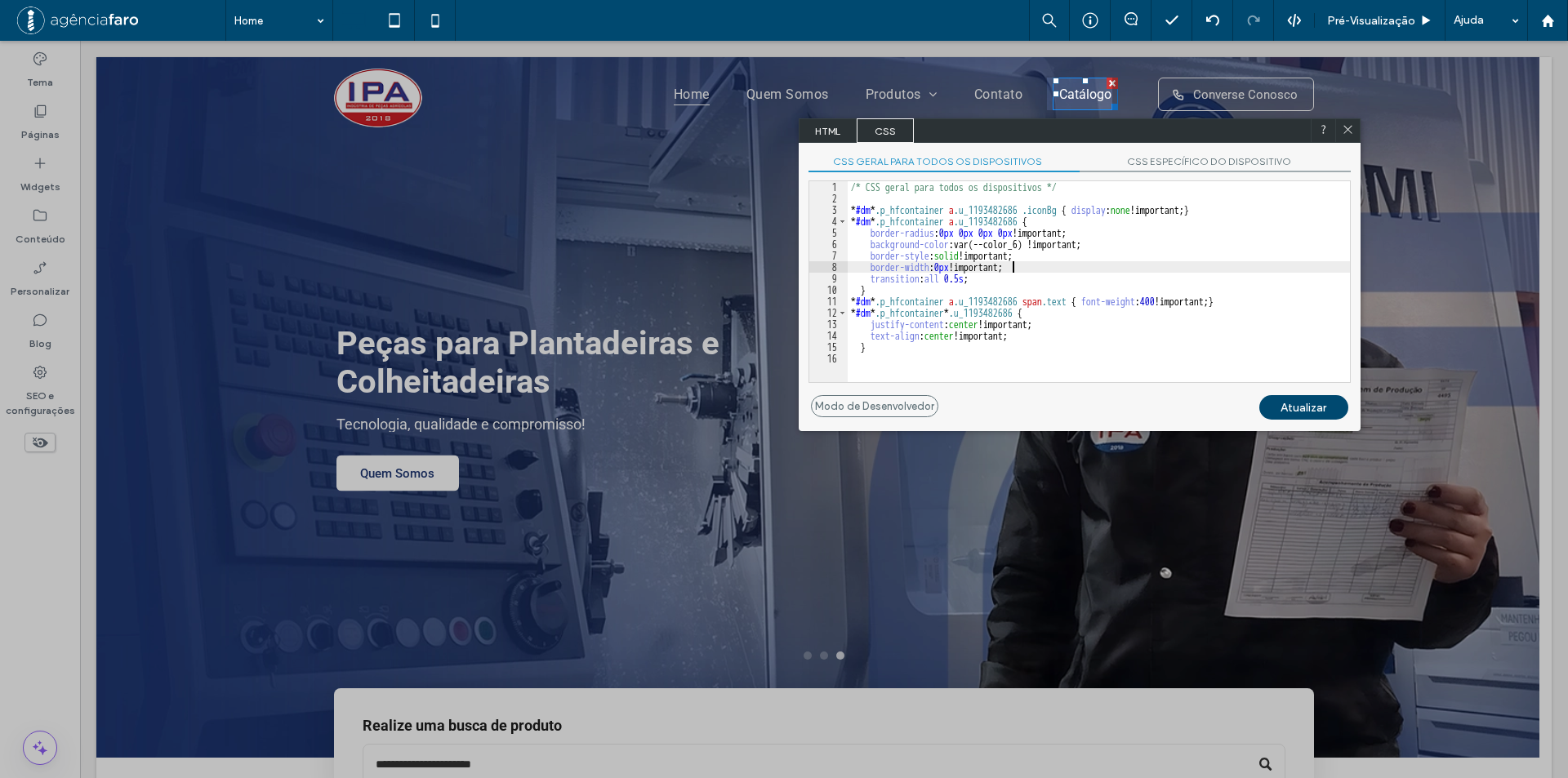 drag, startPoint x: 1010, startPoint y: 271, endPoint x: 995, endPoint y: 270, distance: 15.033296 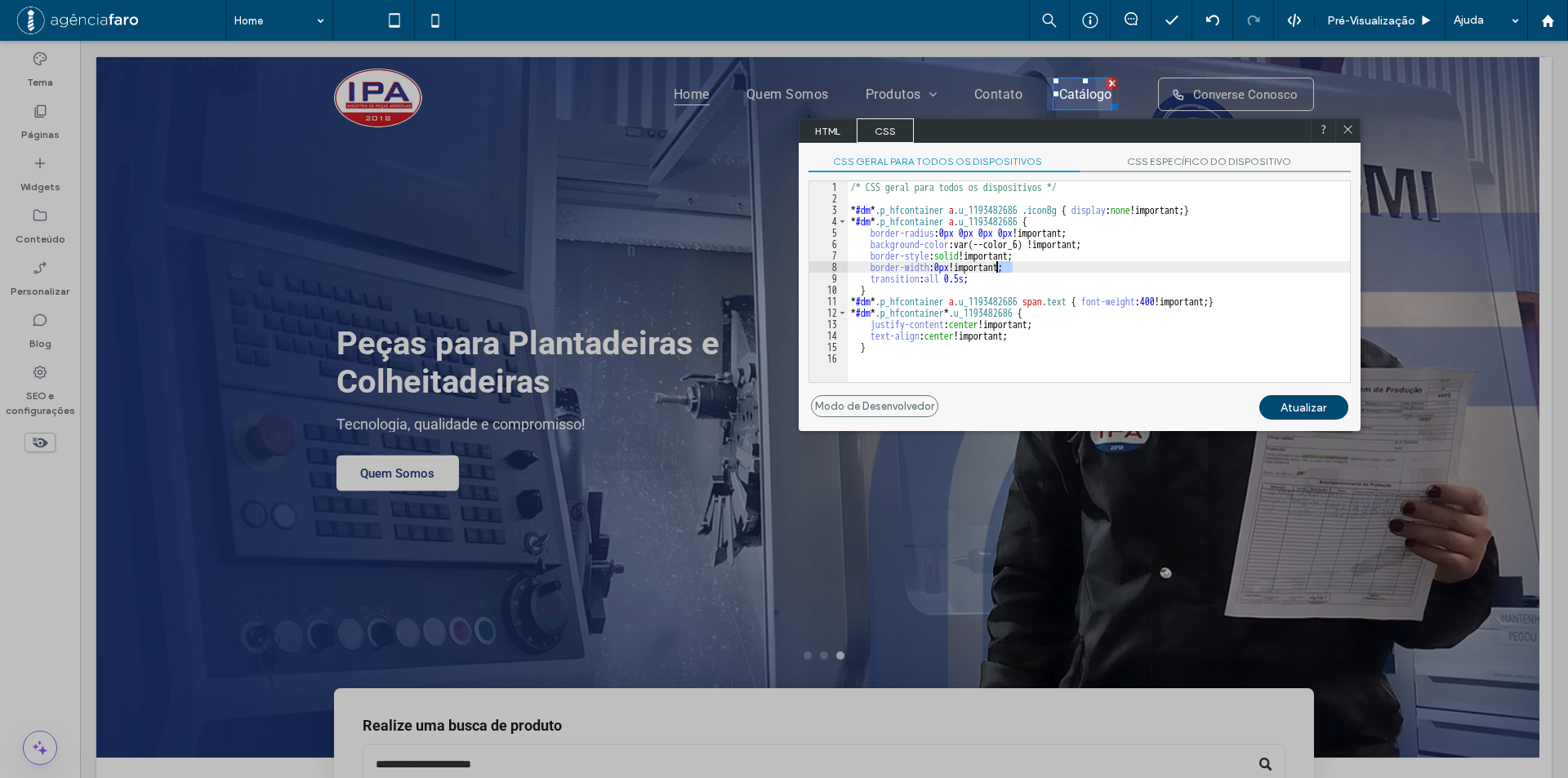 click on "/* CSS geral para todos os dispositivos */ * #dm  * .p_hfcontainer   a .u_1193482686   .iconBg   {   display : none  !important;  } * #dm  * .p_hfcontainer   a .u_1193482686   {      border-radius : 0 px   0 px   0 px   0 px  !important;      background-color :var(--color_6) !important;      border-style : solid  !important;      border-width : 0 px  !important;      transition :  all   0.5 s ;    } * #dm  * .p_hfcontainer   a .u_1193482686   span .text   {   font-weight : 400  !important;  } * #dm  * .p_hfcontainer  * .u_1193482686   {      justify-content : center  !important;      text-align : center  !important;    }" at bounding box center [1098, 293] 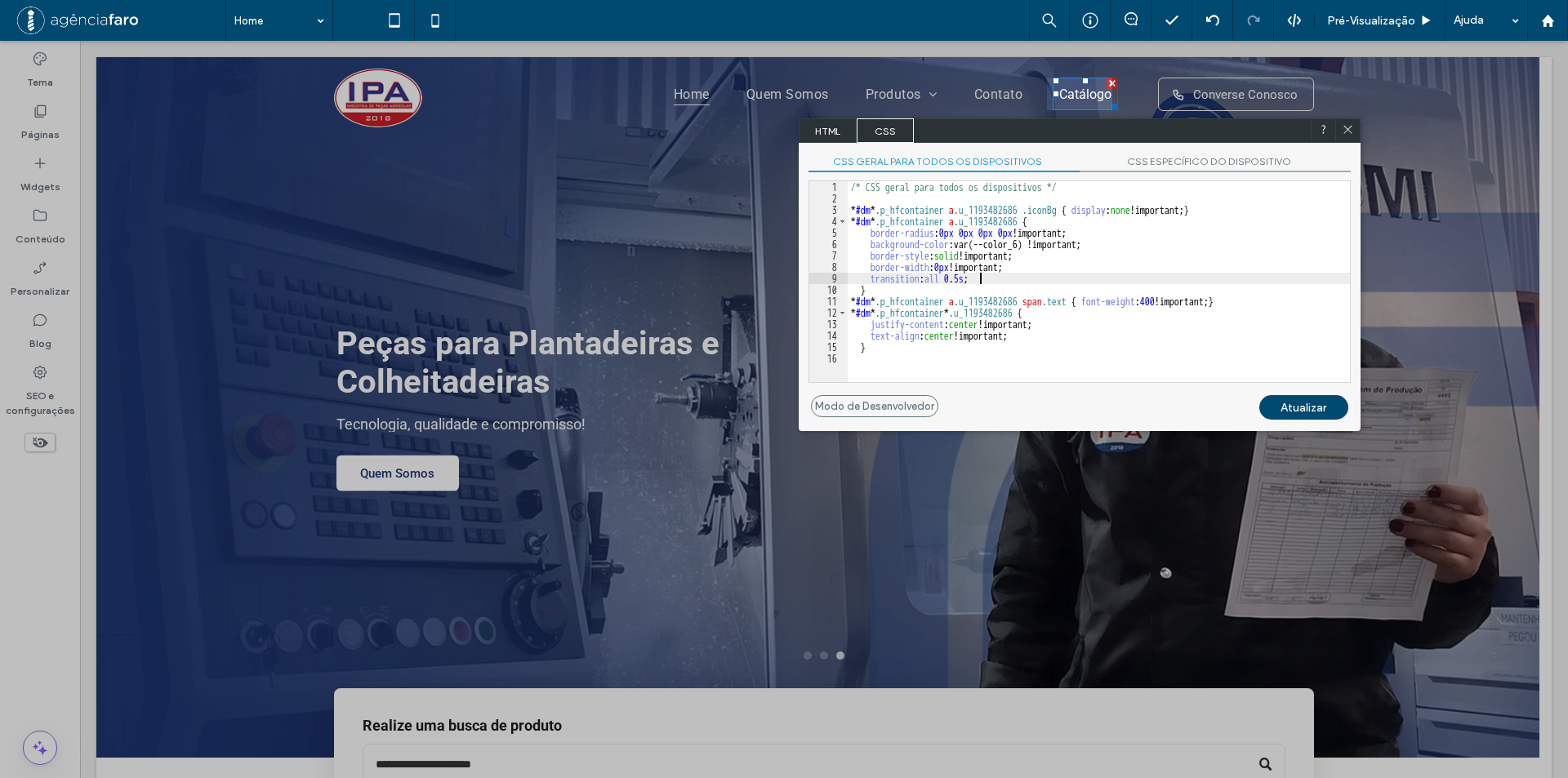 click on "/* CSS geral para todos os dispositivos */ * #dm  * .p_hfcontainer   a .u_1193482686   .iconBg   {   display : none  !important;  } * #dm  * .p_hfcontainer   a .u_1193482686   {      border-radius : 0 px   0 px   0 px   0 px  !important;      background-color :var(--color_6) !important;      border-style : solid  !important;      border-width : 0 px  !important;      transition :  all   0.5 s ;    } * #dm  * .p_hfcontainer   a .u_1193482686   span .text   {   font-weight : 400  !important;  } * #dm  * .p_hfcontainer  * .u_1193482686   {      justify-content : center  !important;      text-align : center  !important;    }" at bounding box center [1098, 293] 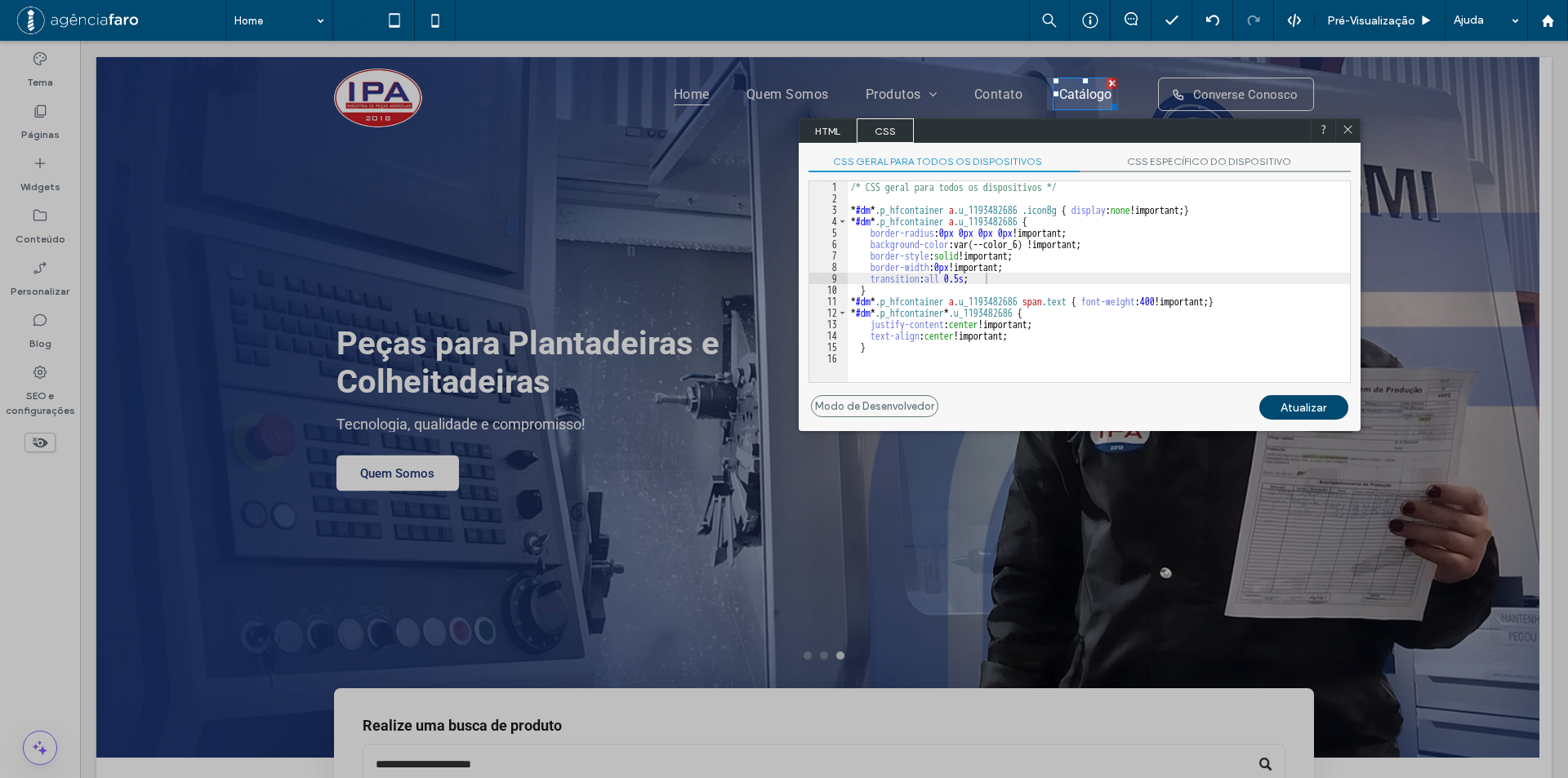 click on "Atualizar" at bounding box center (1303, 407) 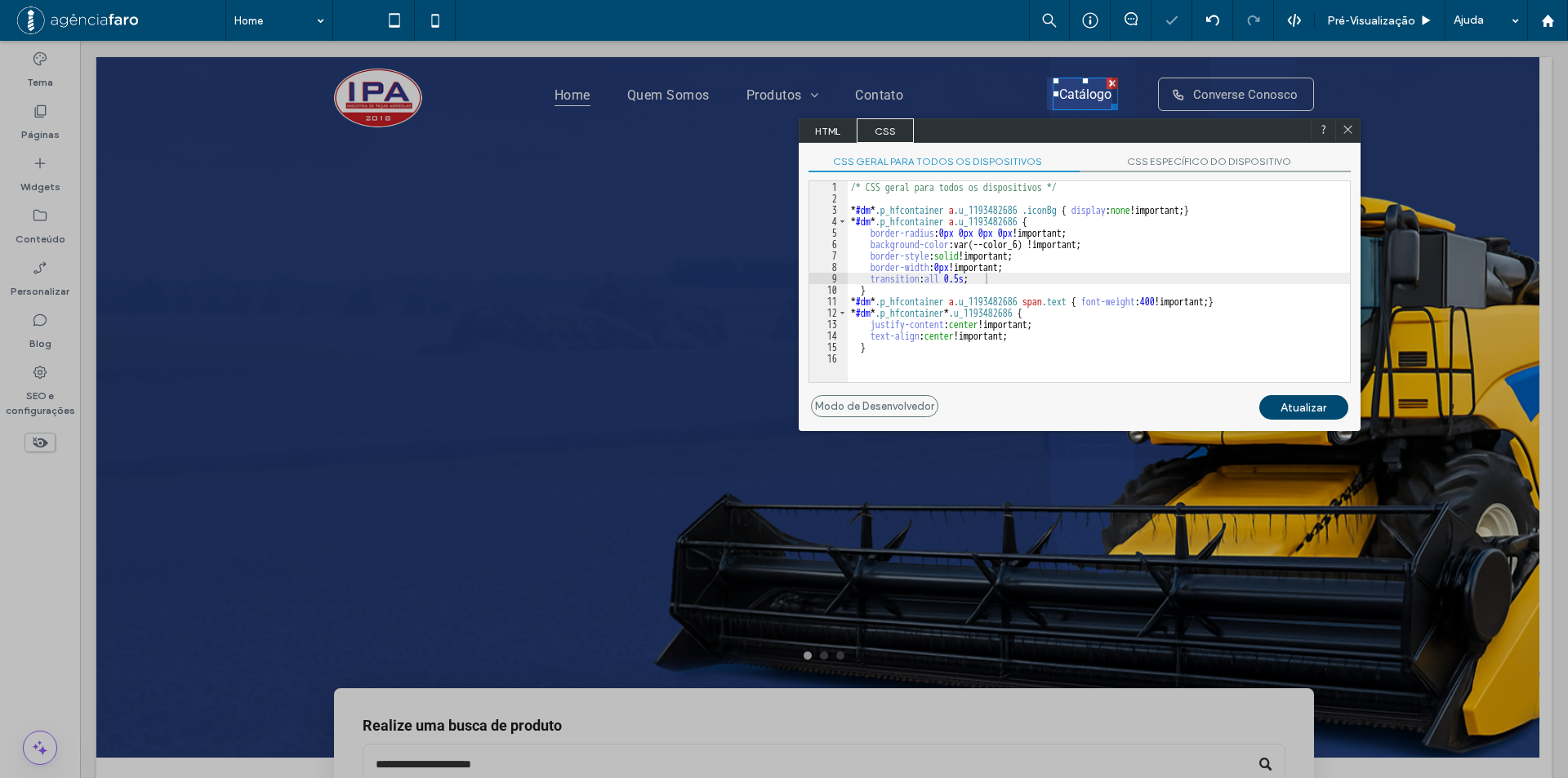 drag, startPoint x: 1291, startPoint y: 93, endPoint x: 1351, endPoint y: 136, distance: 73.81734 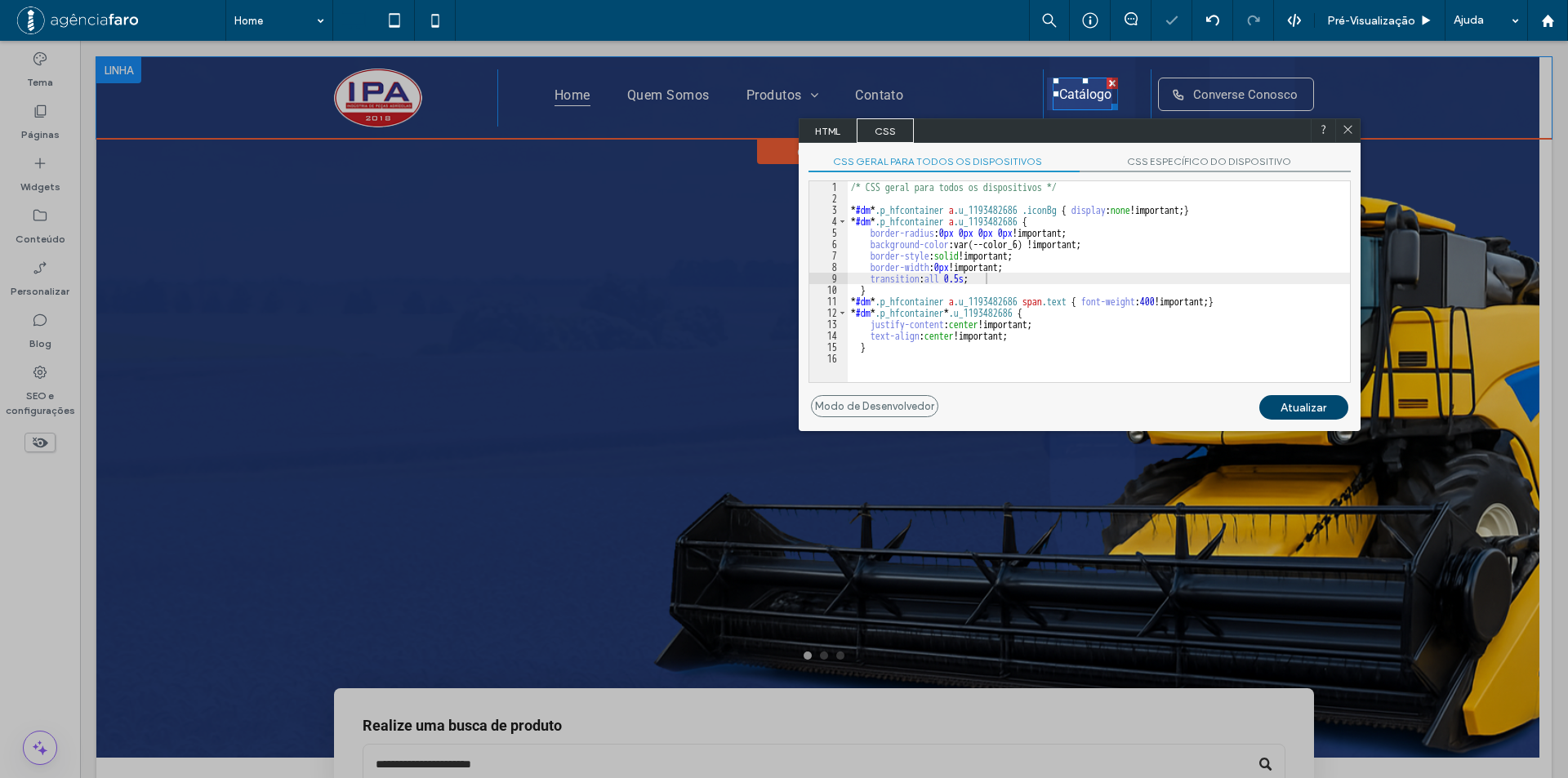 click on "Click To Paste
Click To Paste         Click To Paste     Click To Paste             Home
Quem Somos
Produtos
Case / New Holland
Linha GTS
Linha Imasa
Linha Jacto
Linha Jonh Deere
Linha Kuhn
Linha Macdon
Linha Massey / Valtra
Linha Semeato
Linha Sfil
Linha Vencetudo
Contato
Click To Paste     Click To Paste
Catálogo
Converse Conosco
Click To Paste" at bounding box center [824, 98] 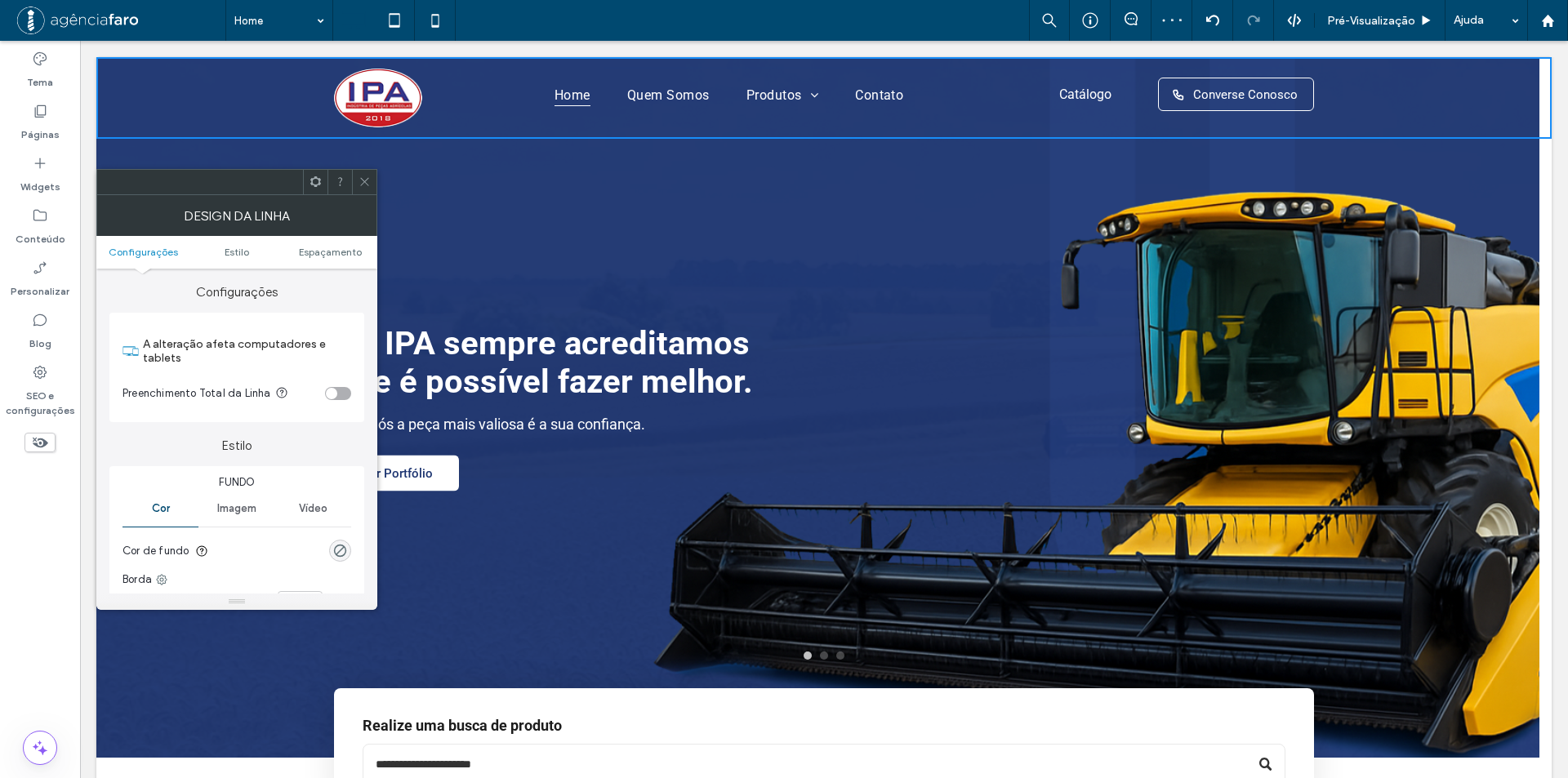 drag, startPoint x: 341, startPoint y: 146, endPoint x: 361, endPoint y: 185, distance: 43.82921 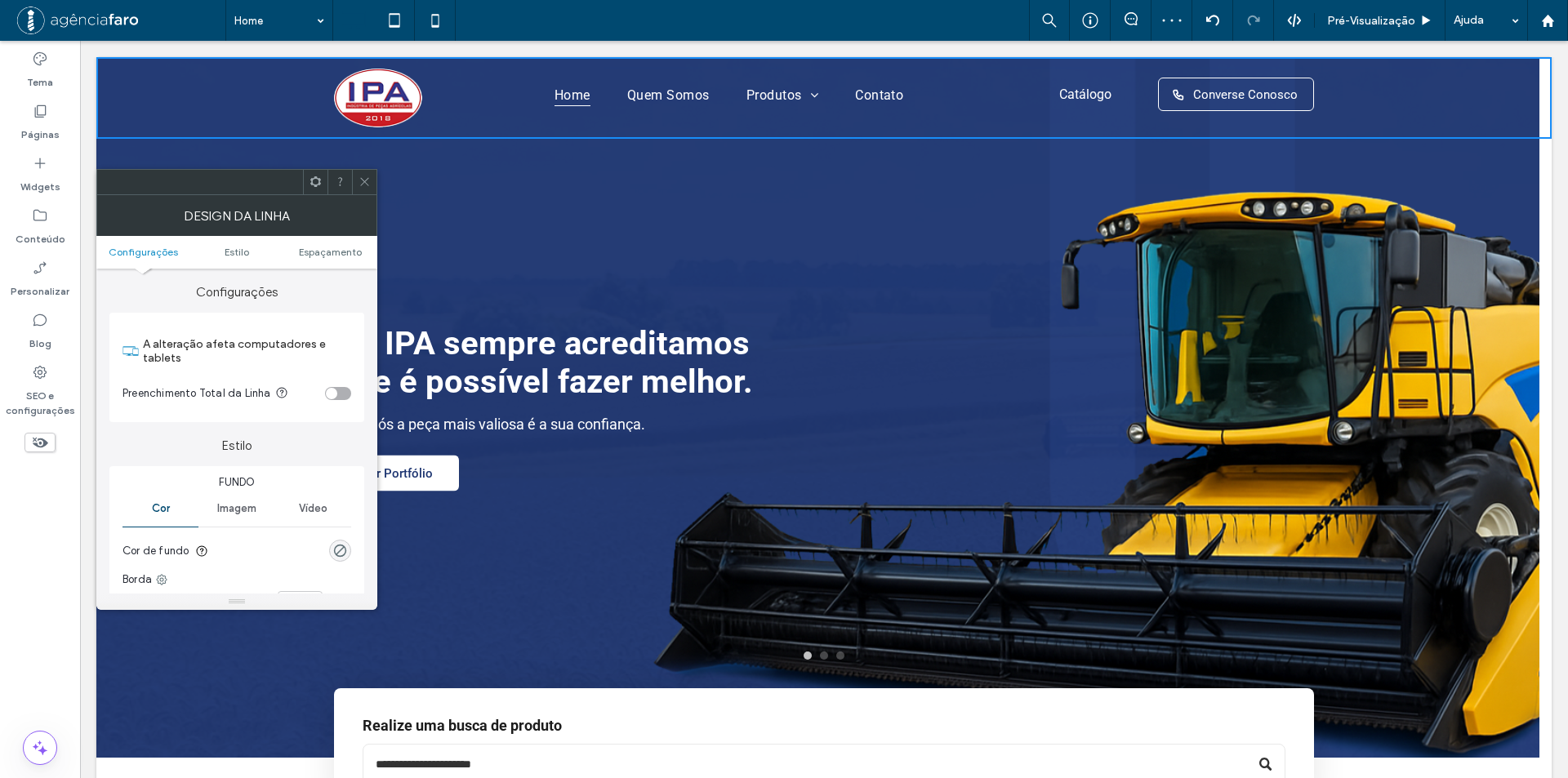 click 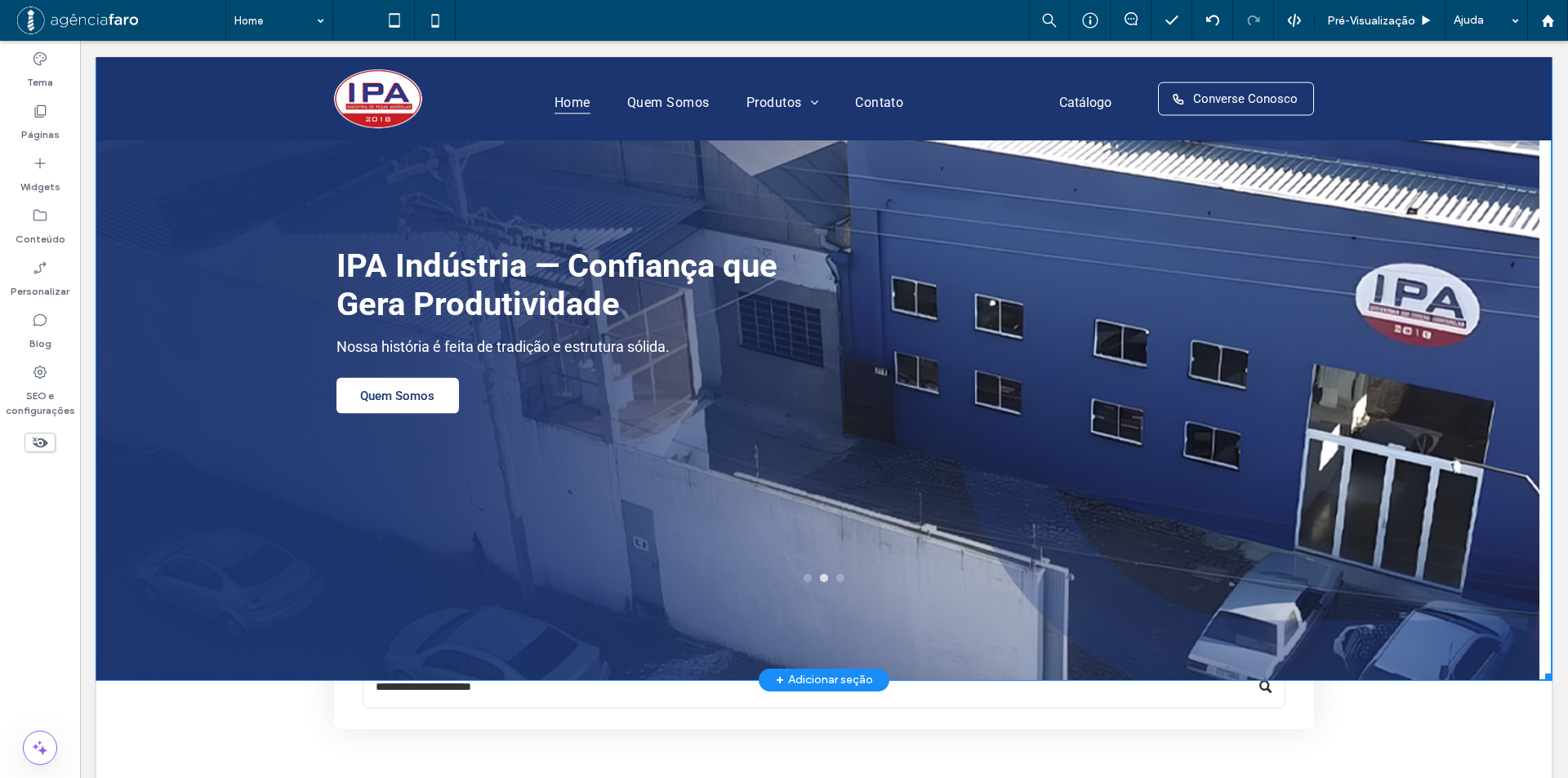 scroll, scrollTop: 0, scrollLeft: 0, axis: both 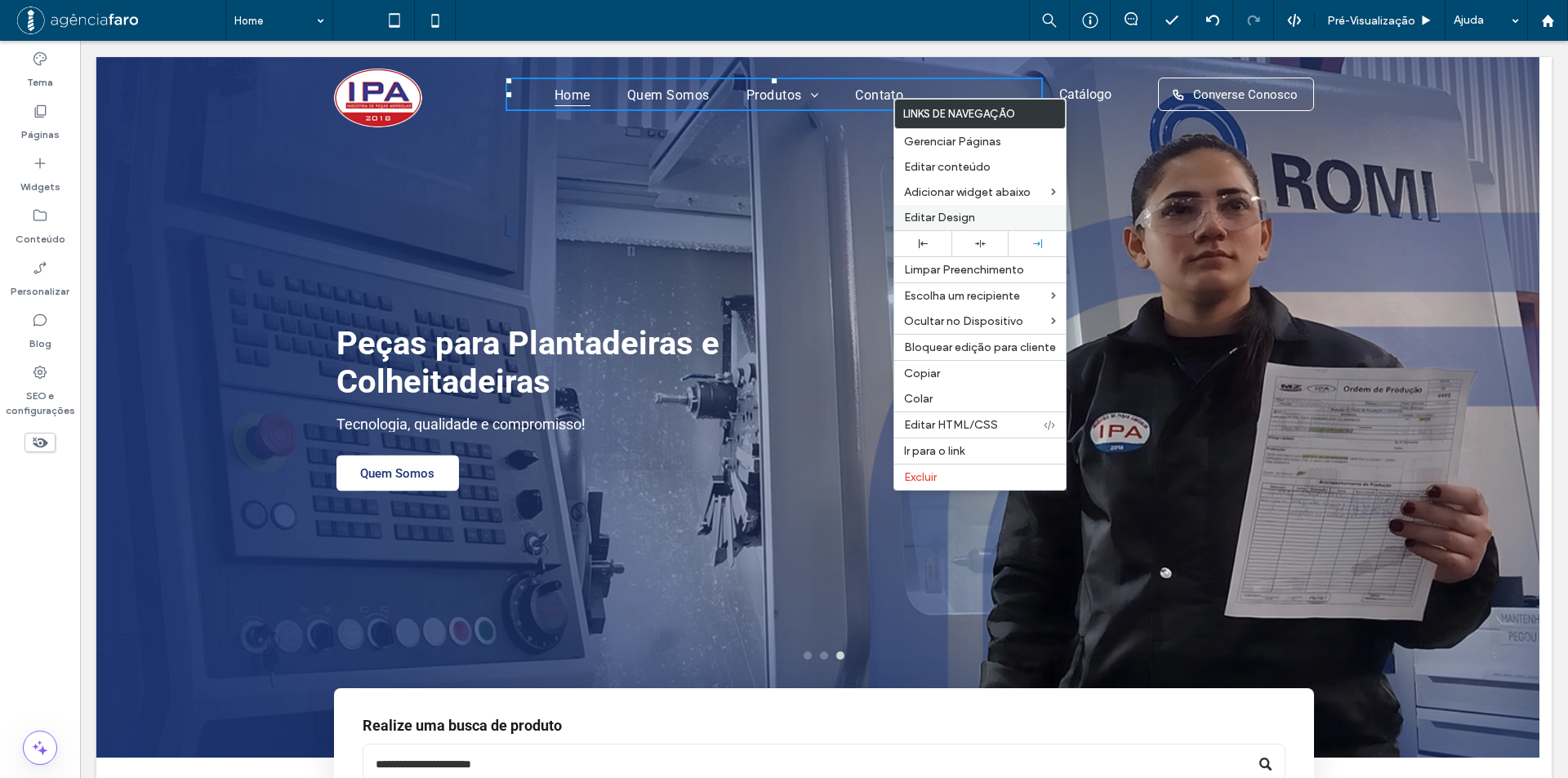 click on "Editar Design" at bounding box center [939, 217] 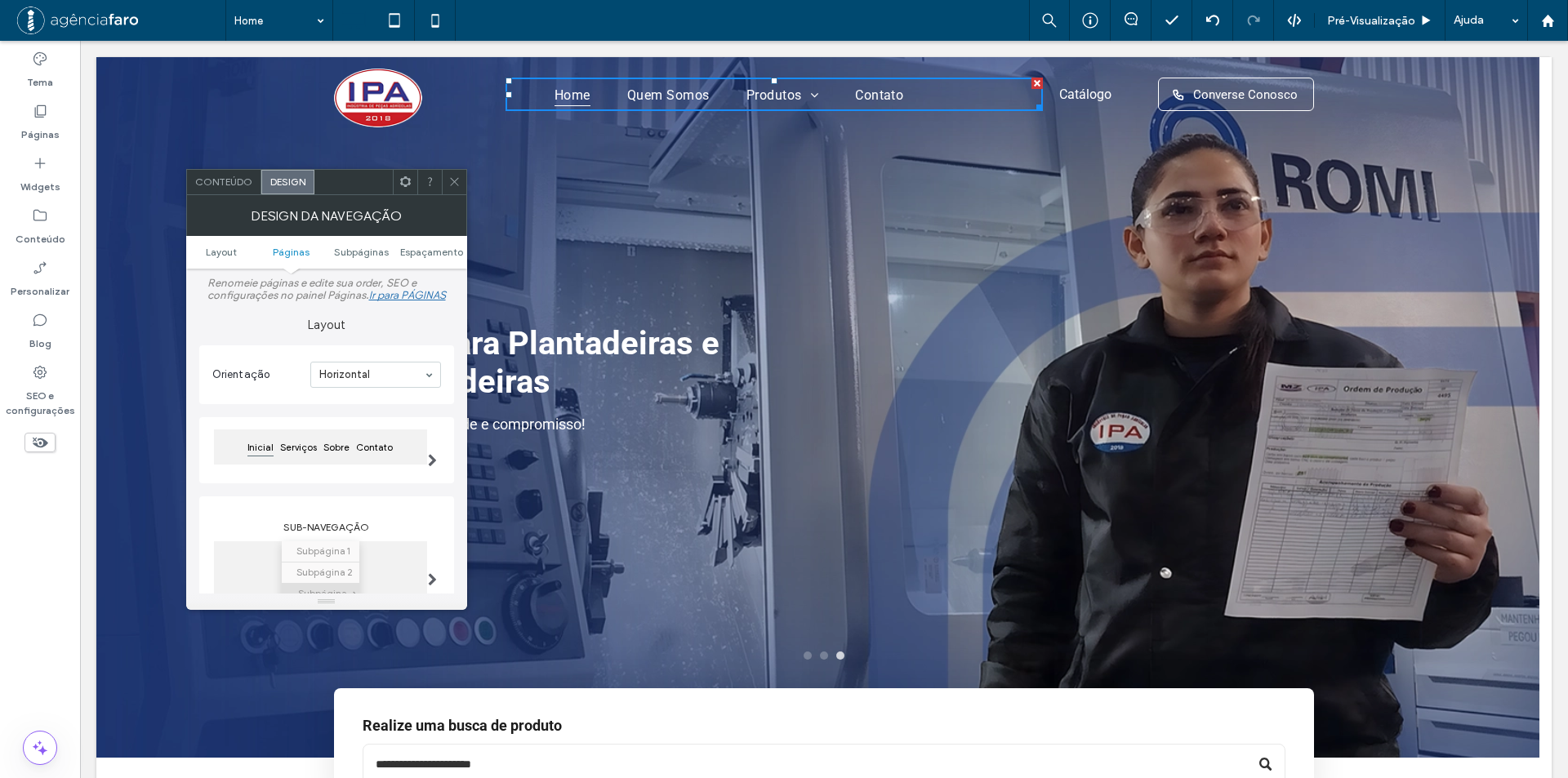 scroll, scrollTop: 408, scrollLeft: 0, axis: vertical 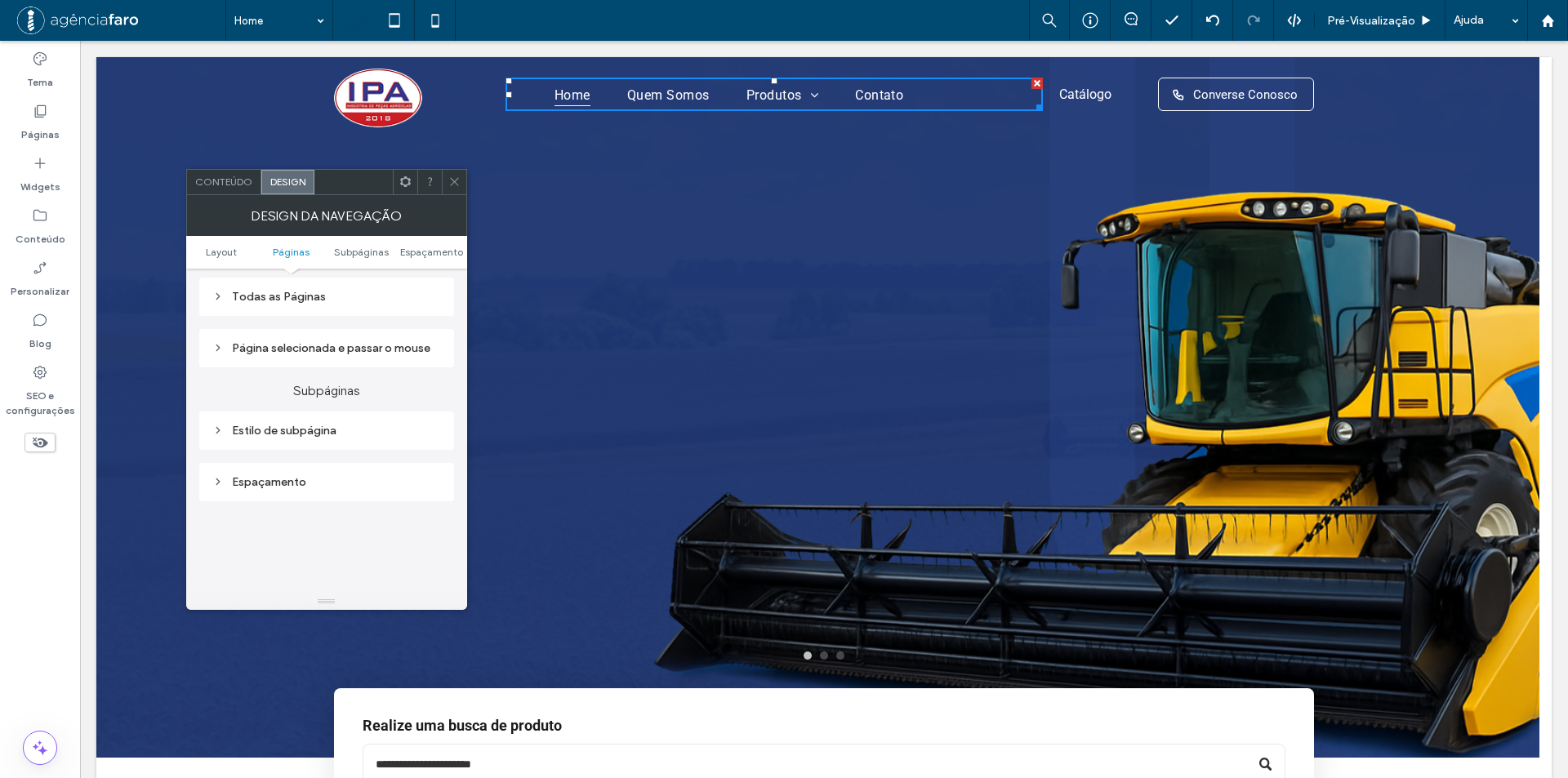 click on "Todas as Páginas" at bounding box center (327, 296) 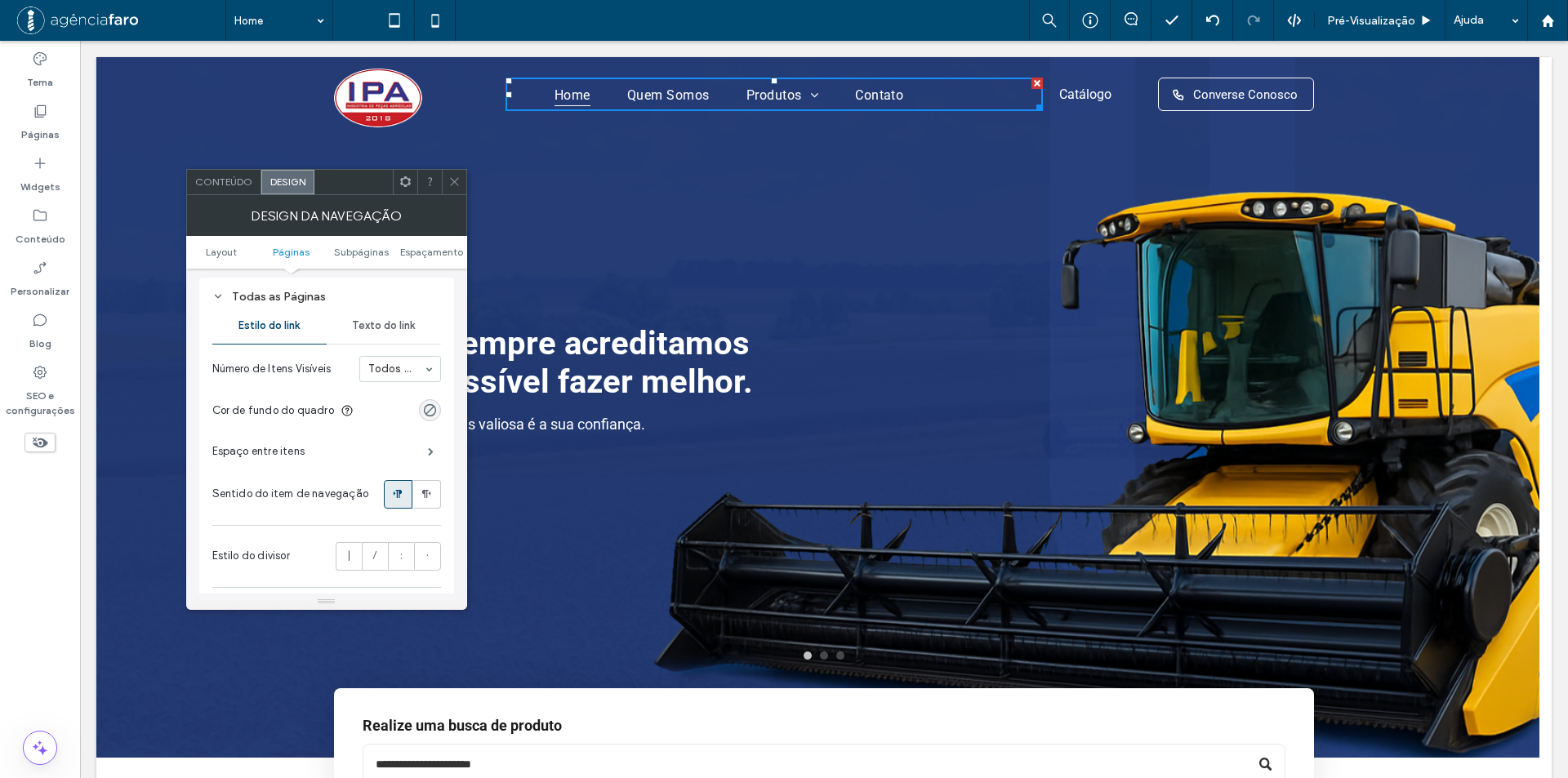 click on "Texto do link" at bounding box center (383, 326) 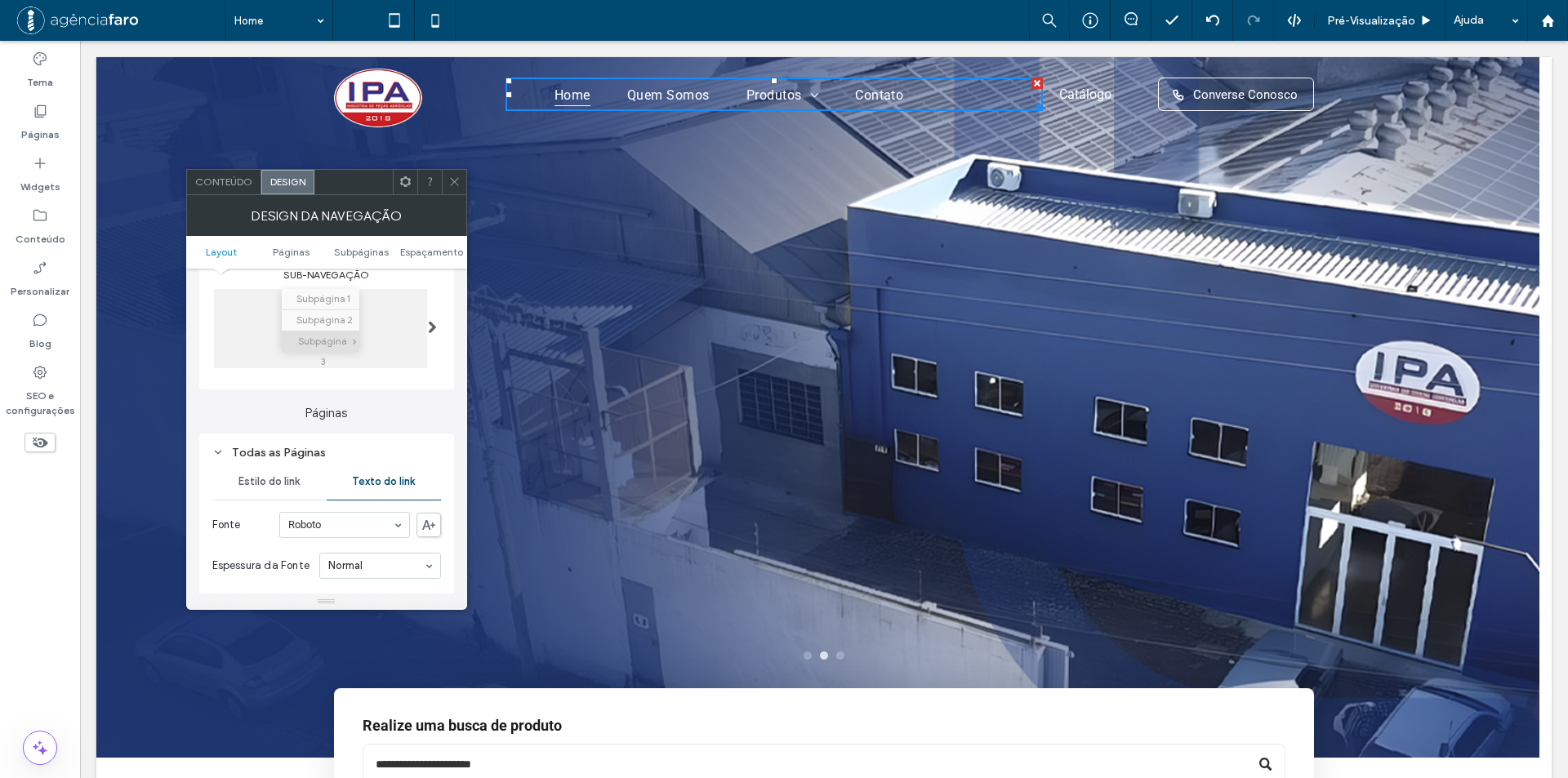 scroll, scrollTop: 245, scrollLeft: 0, axis: vertical 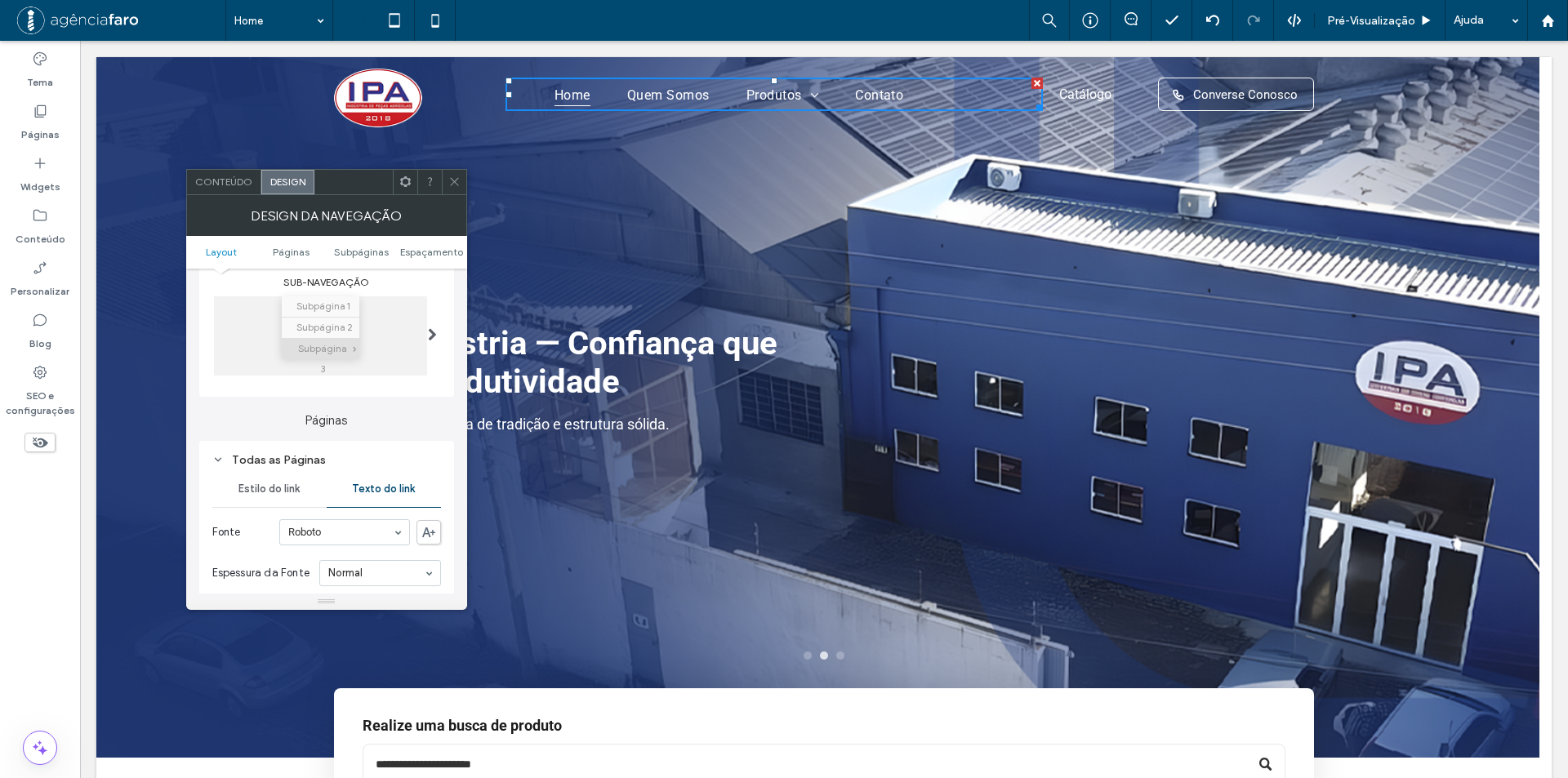 click on "Estilo do link" at bounding box center (270, 489) 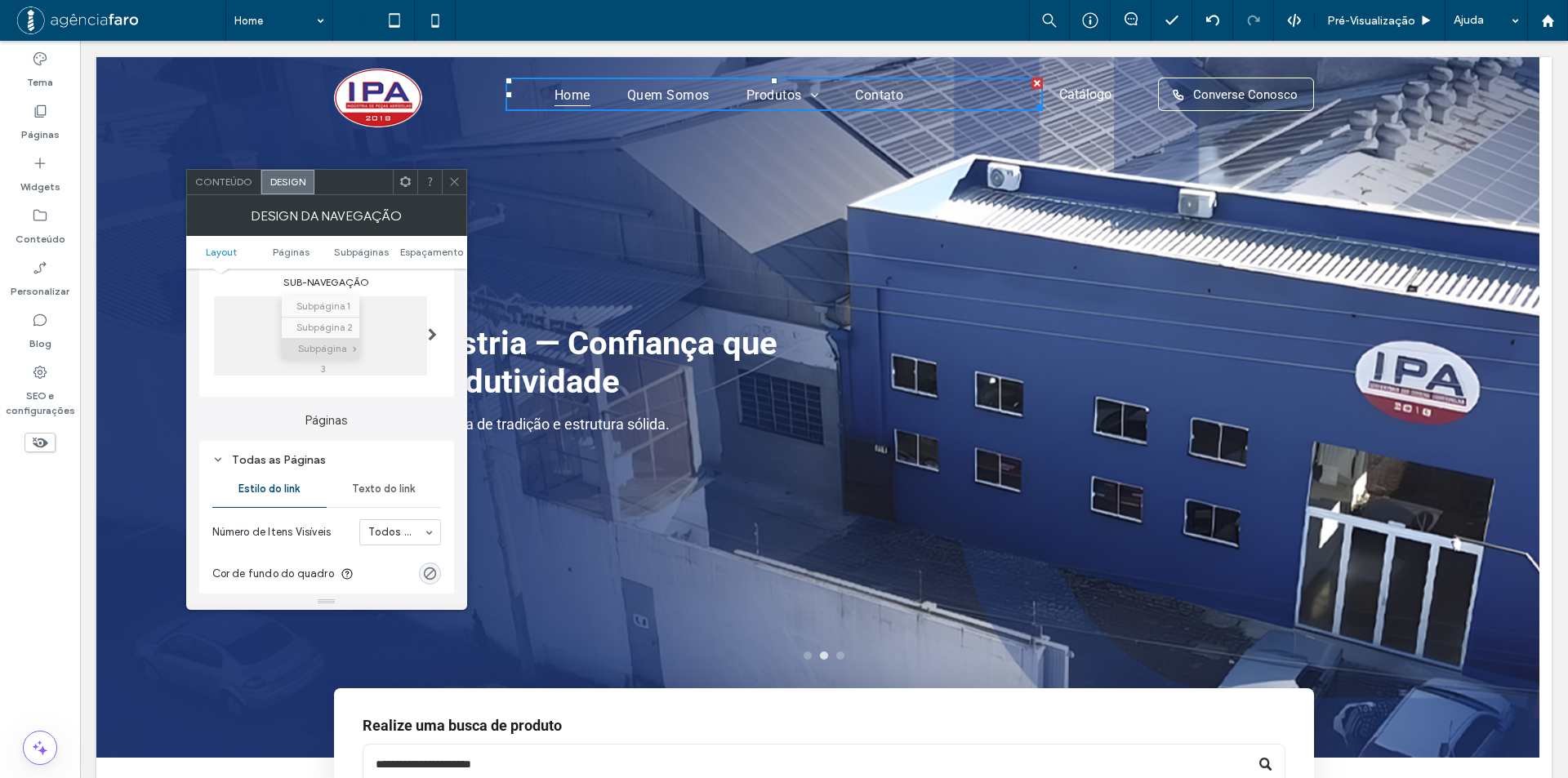 scroll, scrollTop: 0, scrollLeft: 0, axis: both 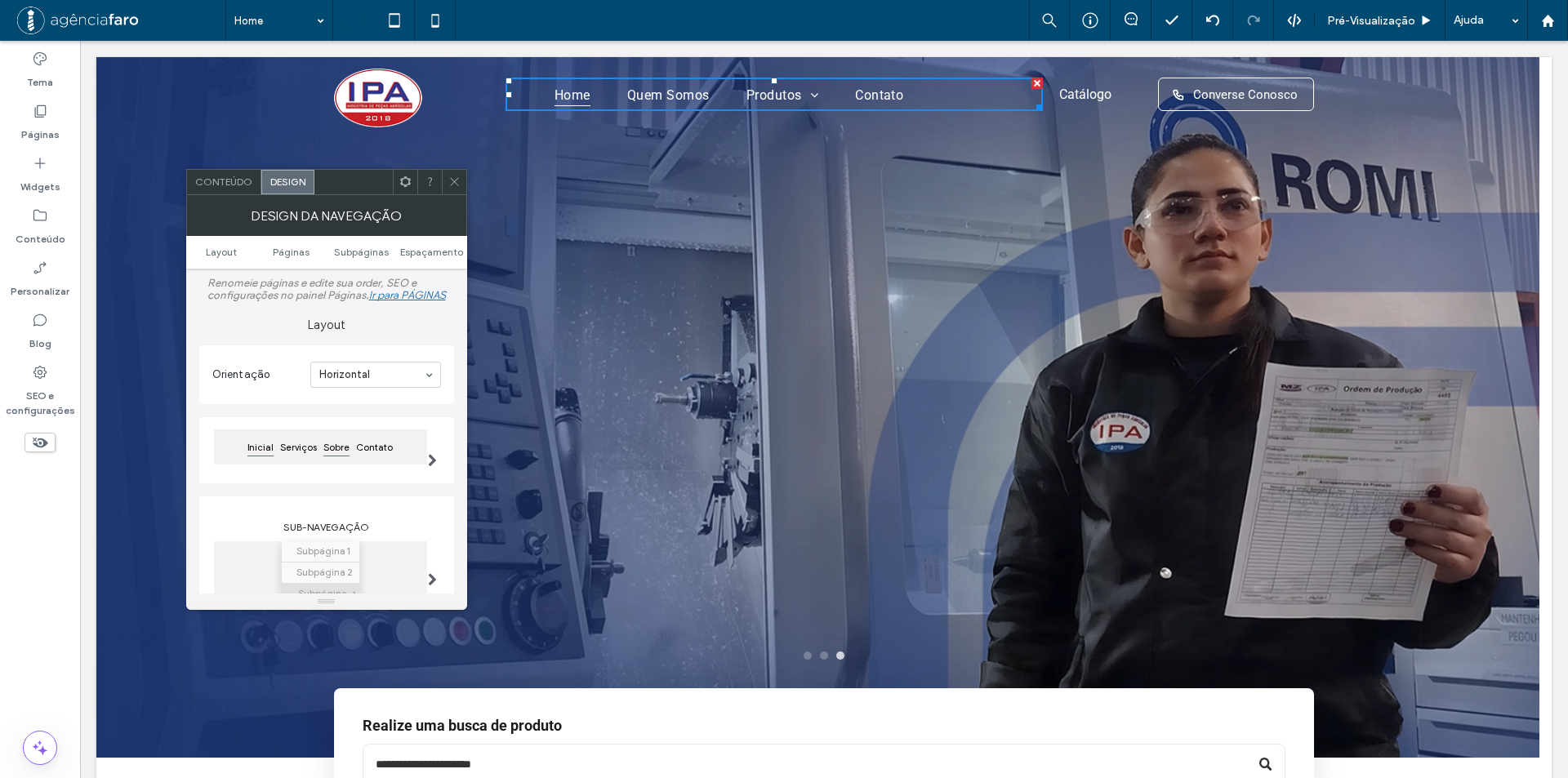 click on "Sobre" at bounding box center [336, 447] 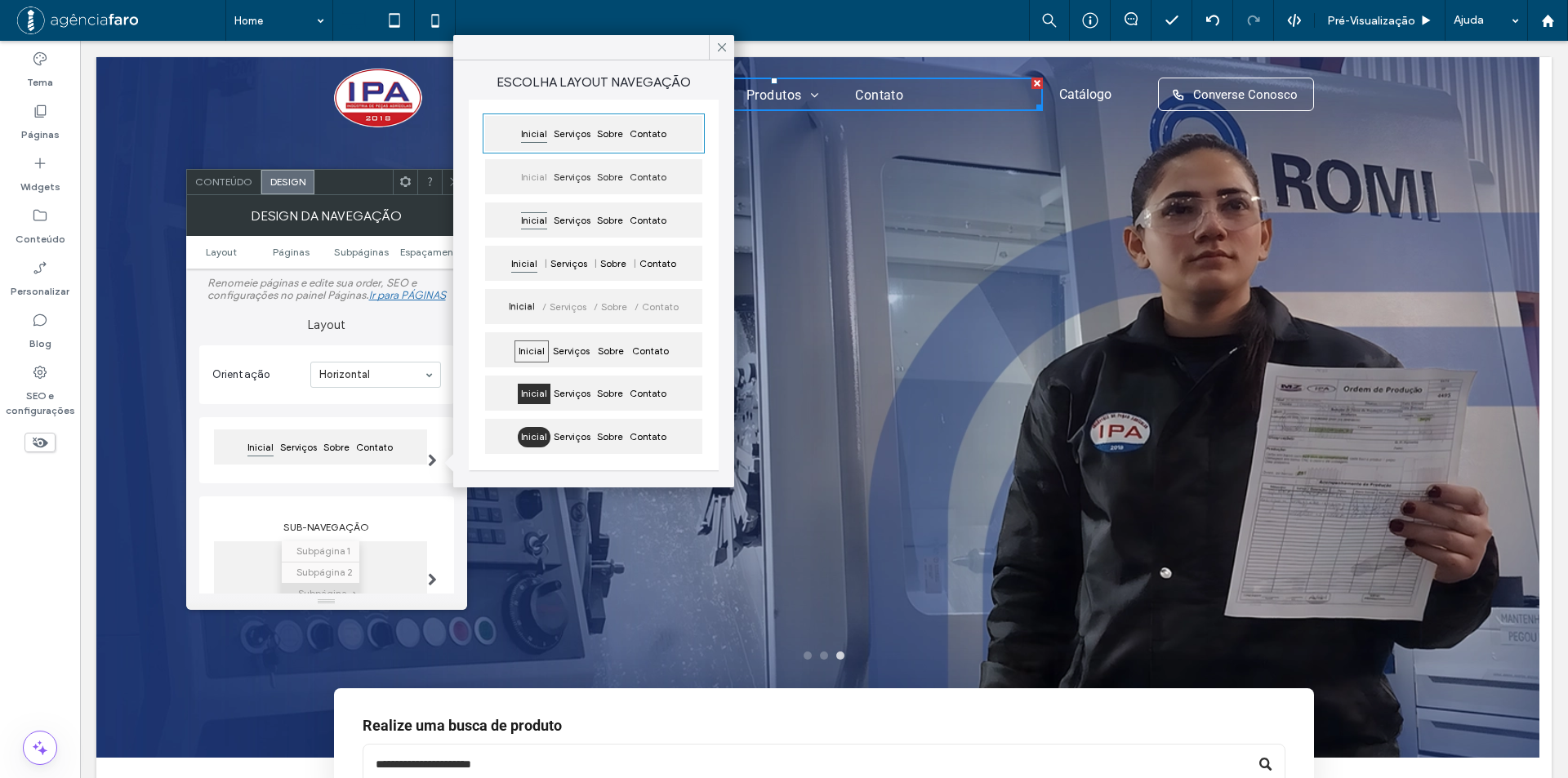 click on "Conteúdo" at bounding box center (224, 181) 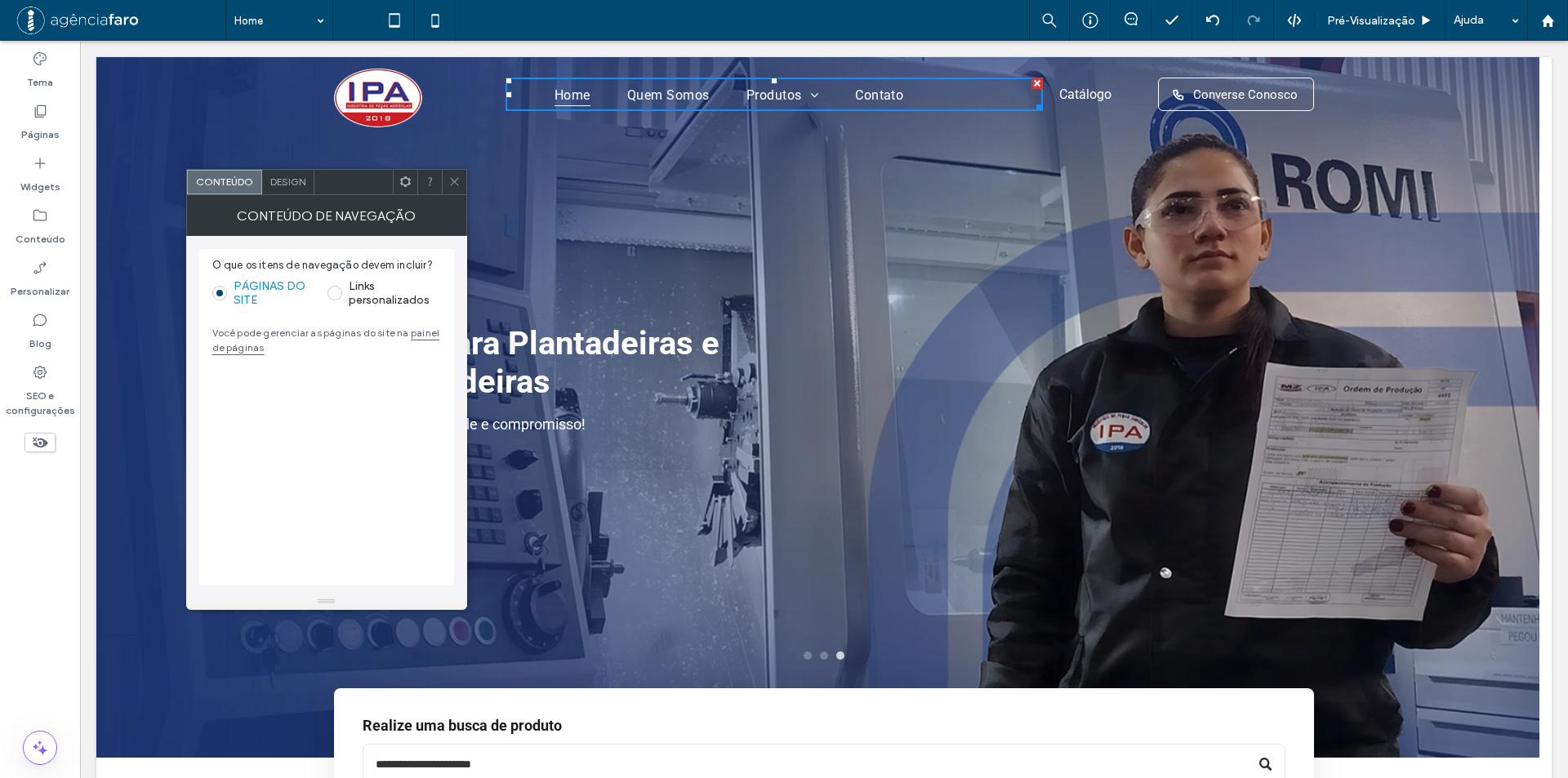 drag, startPoint x: 267, startPoint y: 184, endPoint x: 693, endPoint y: 32, distance: 452.30521 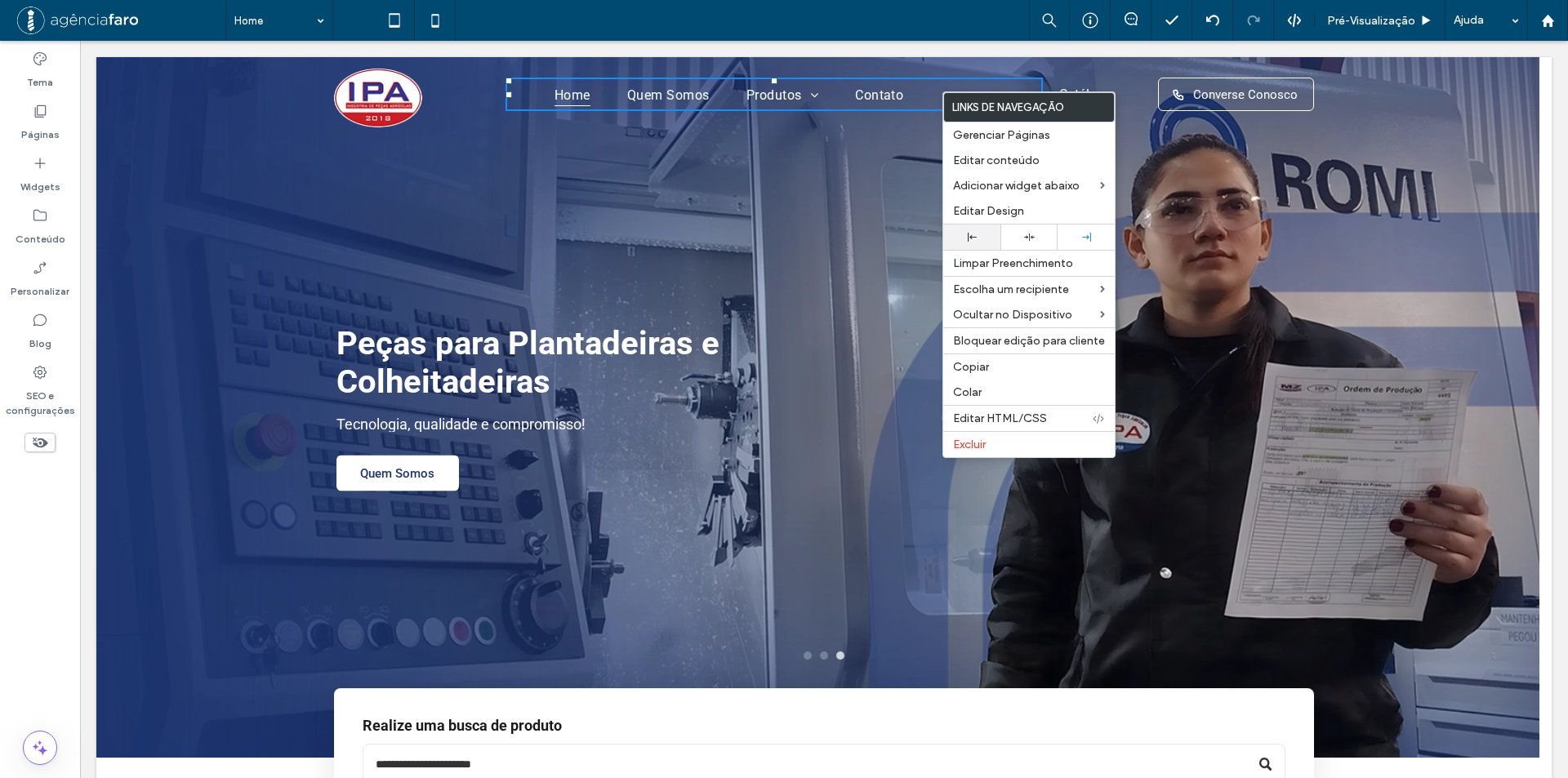 click at bounding box center (1086, 237) 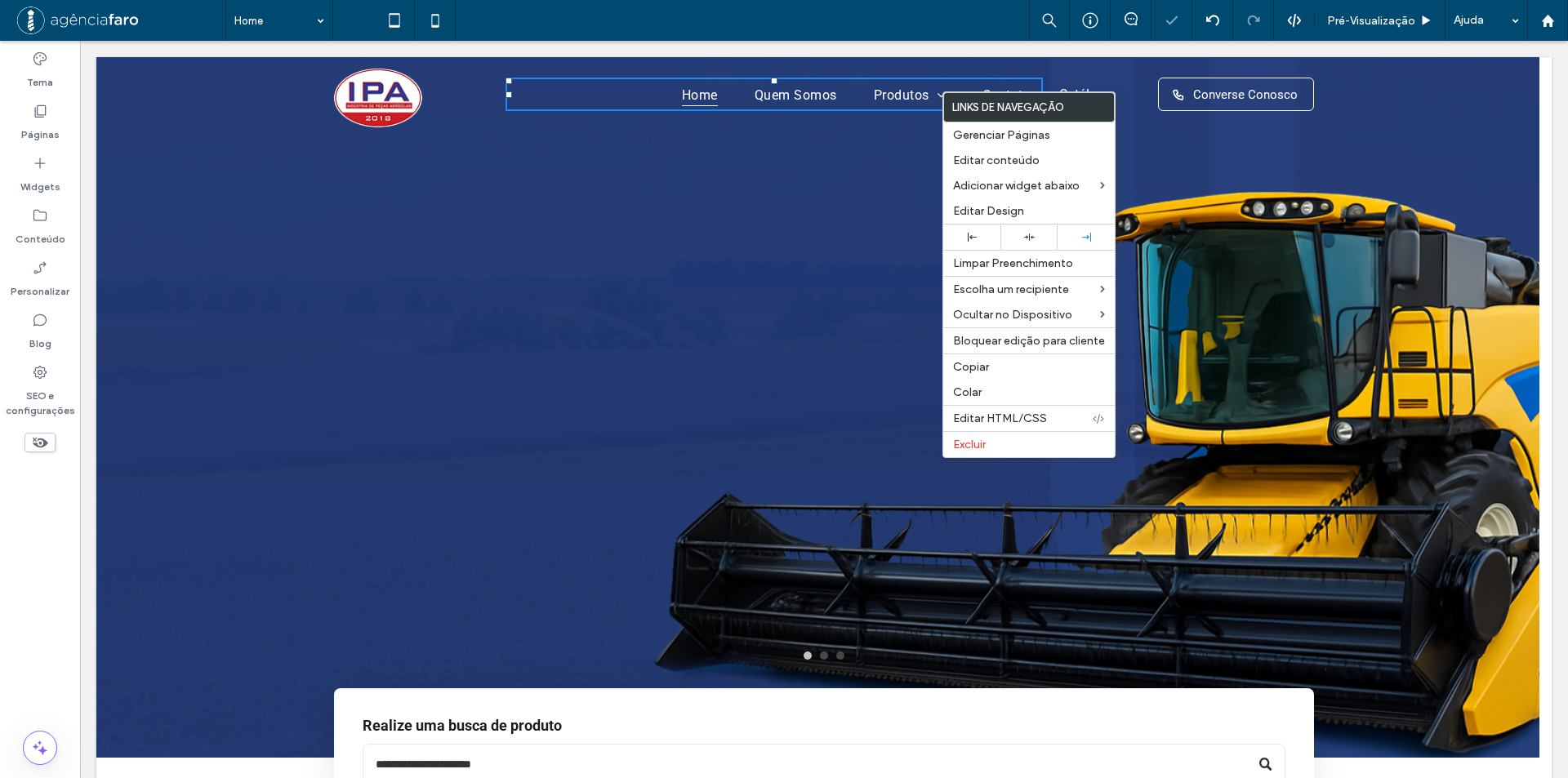 click on "Click To Paste
Click To Paste         Click To Paste     Click To Paste             Home
Quem Somos
Produtos
Case / New Holland
Linha GTS
Linha Imasa
Linha Jacto
Linha Jonh Deere
Linha Kuhn
Linha Macdon
Linha Massey / Valtra
Linha Semeato
Linha Sfil
Linha Vencetudo
Contato
Click To Paste     Click To Paste
Catálogo
Converse Conosco
Click To Paste" at bounding box center (824, 98) 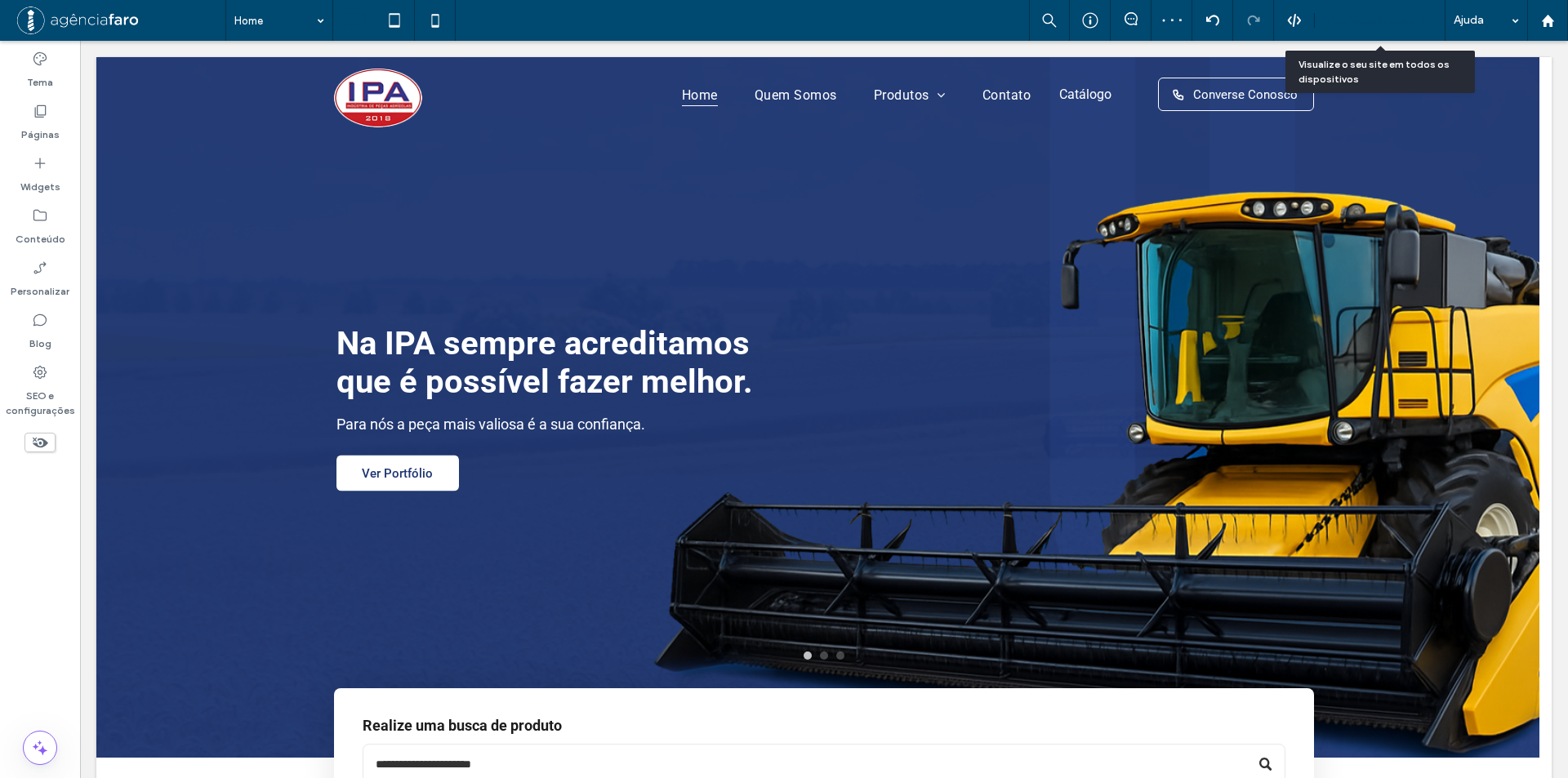drag, startPoint x: 1370, startPoint y: 13, endPoint x: 1162, endPoint y: 86, distance: 220.4382 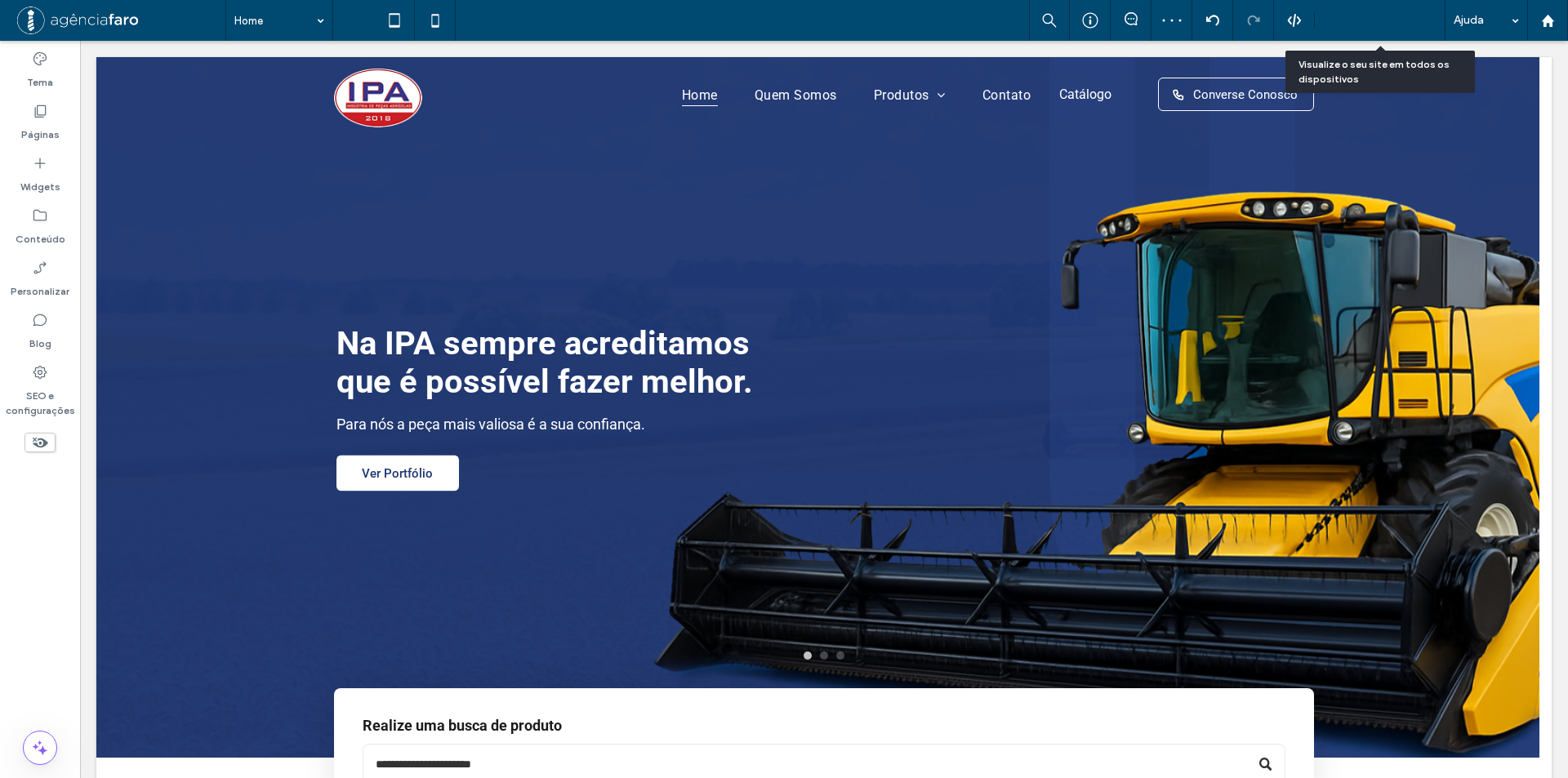 click on "Pré-Visualizaçāo" at bounding box center [1371, 20] 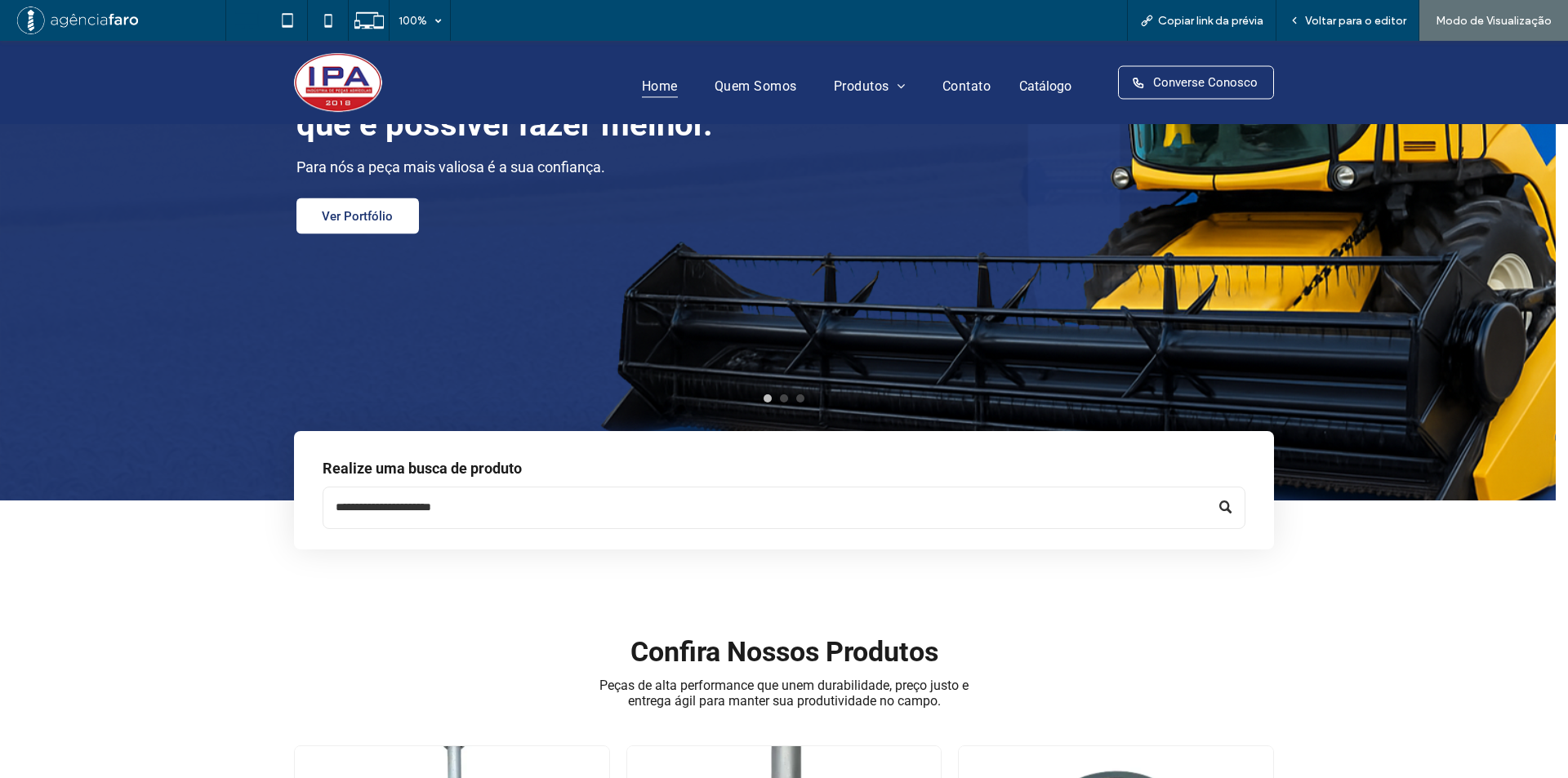 scroll, scrollTop: 0, scrollLeft: 0, axis: both 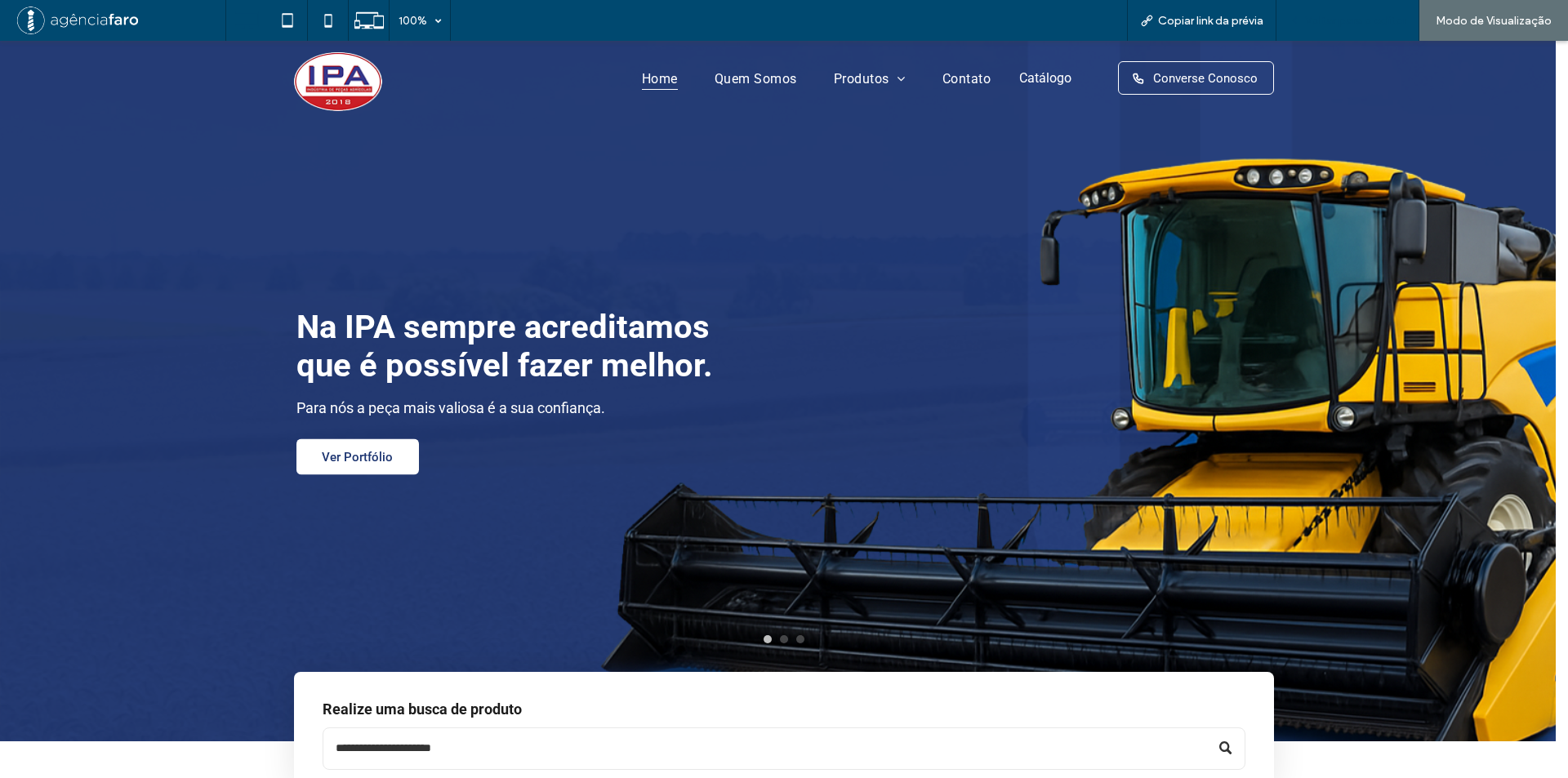 click on "Voltar para o editor" at bounding box center (1348, 20) 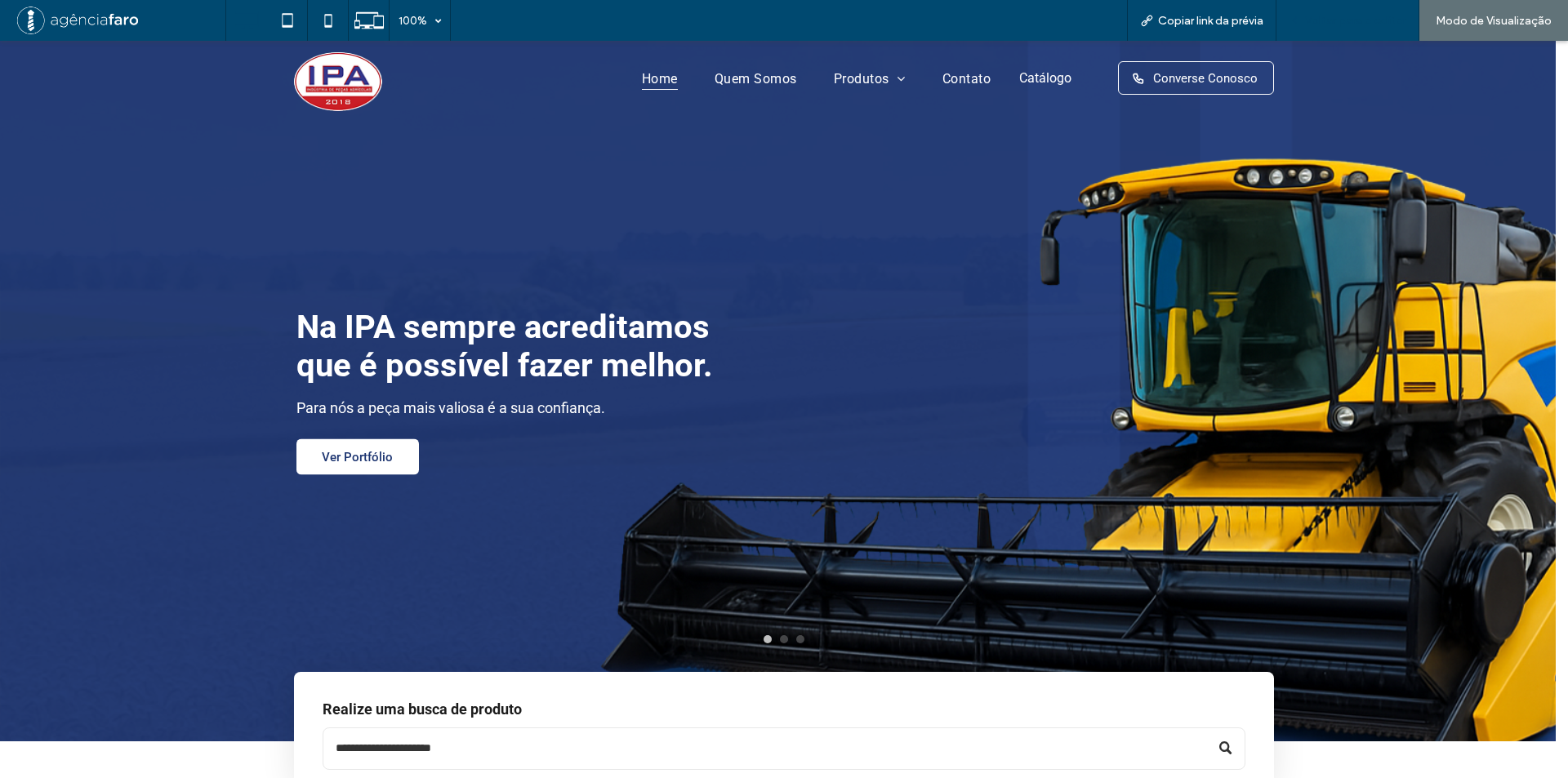 drag, startPoint x: 1368, startPoint y: 24, endPoint x: 197, endPoint y: 40, distance: 1171.1093 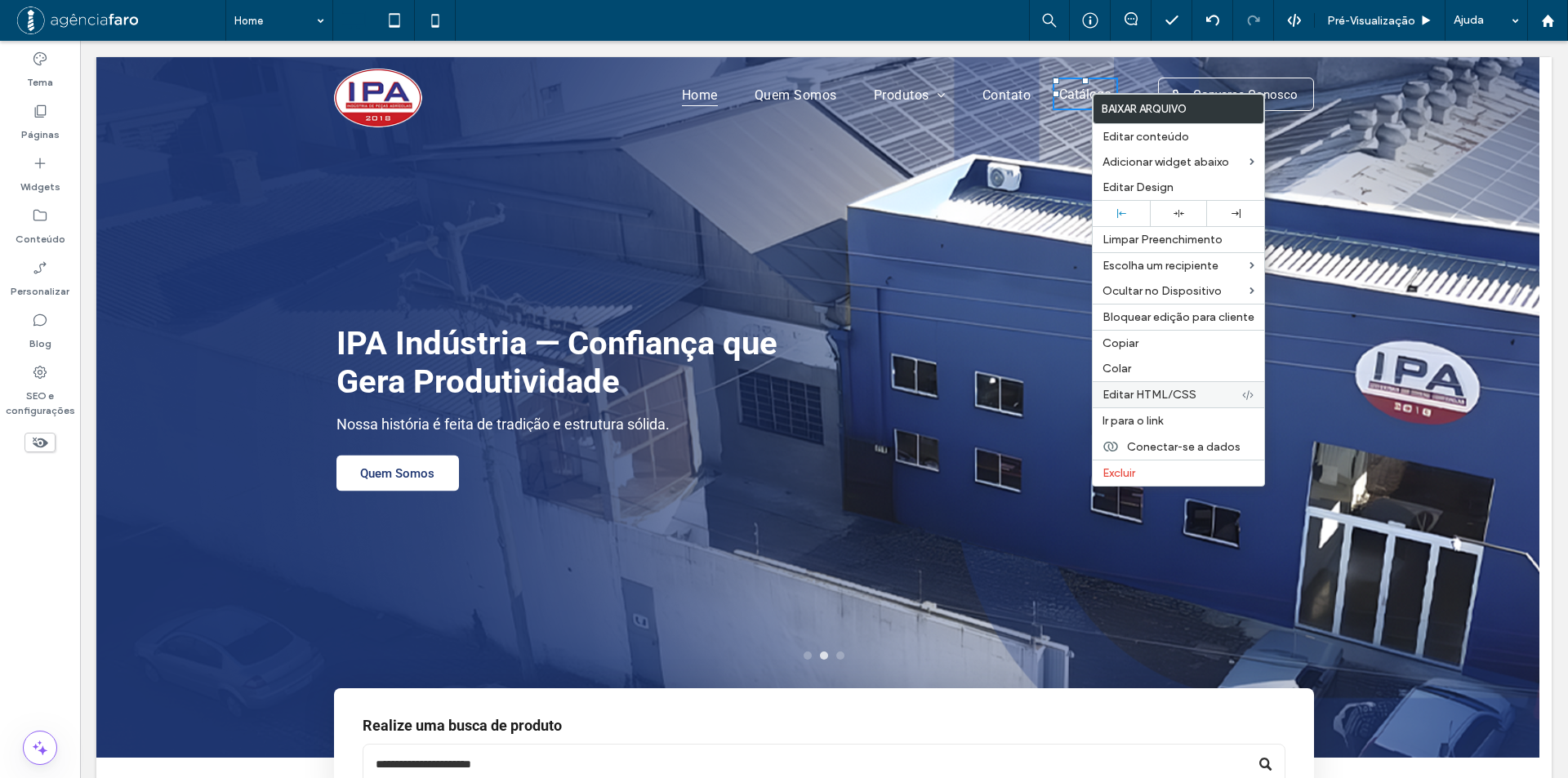 click on "Editar HTML/CSS" at bounding box center (1149, 394) 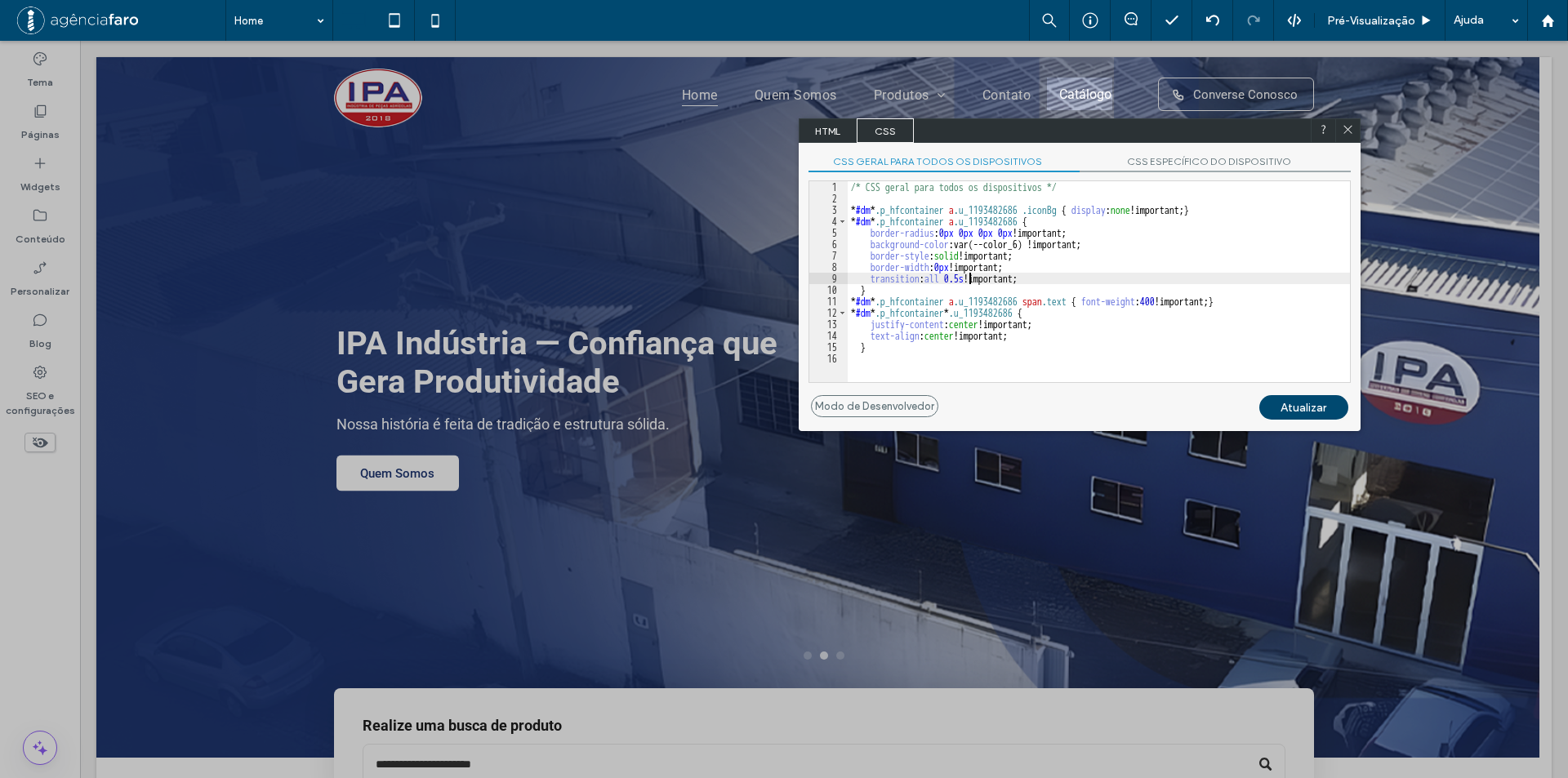 click on "/* CSS geral para todos os dispositivos */ * #dm  * .p_hfcontainer   a .u_1193482686   .iconBg   {   display : none  !important;  } * #dm  * .p_hfcontainer   a .u_1193482686   {      border-radius : 0 px   0 px   0 px   0 px  !important;      background-color :var(--color_6) !important;      border-style : solid  !important;      border-width : 0 px  !important;      transition : all   0.5 s  !important;    } * #dm  * .p_hfcontainer   a .u_1193482686   span .text   {   font-weight : 400  !important;  } * #dm  * .p_hfcontainer  * .u_1193482686   {      justify-content : center  !important;      text-align : center  !important;    }" at bounding box center (1098, 293) 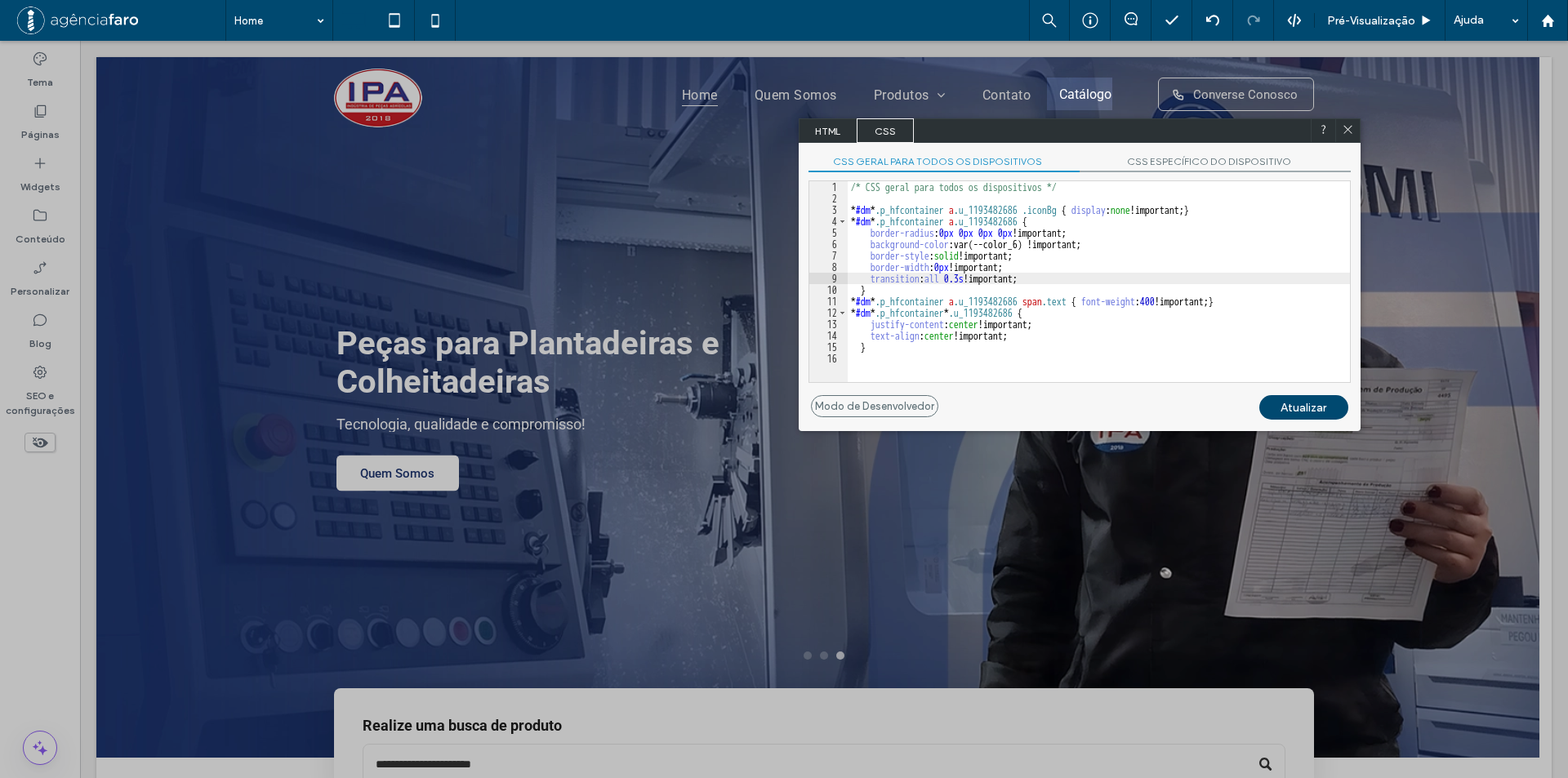 click on "/* CSS geral para todos os dispositivos */ * #dm  * .p_hfcontainer   a .u_1193482686   .iconBg   {   display : none  !important;  } * #dm  * .p_hfcontainer   a .u_1193482686   {      border-radius : 0 px   0 px   0 px   0 px  !important;      background-color :var(--color_6) !important;      border-style : solid  !important;      border-width : 0 px  !important;      transition : all   0.3 s  !important;    } * #dm  * .p_hfcontainer   a .u_1193482686   span .text   {   font-weight : 400  !important;  } * #dm  * .p_hfcontainer  * .u_1193482686   {      justify-content : center  !important;      text-align : center  !important;    }" at bounding box center [1098, 293] 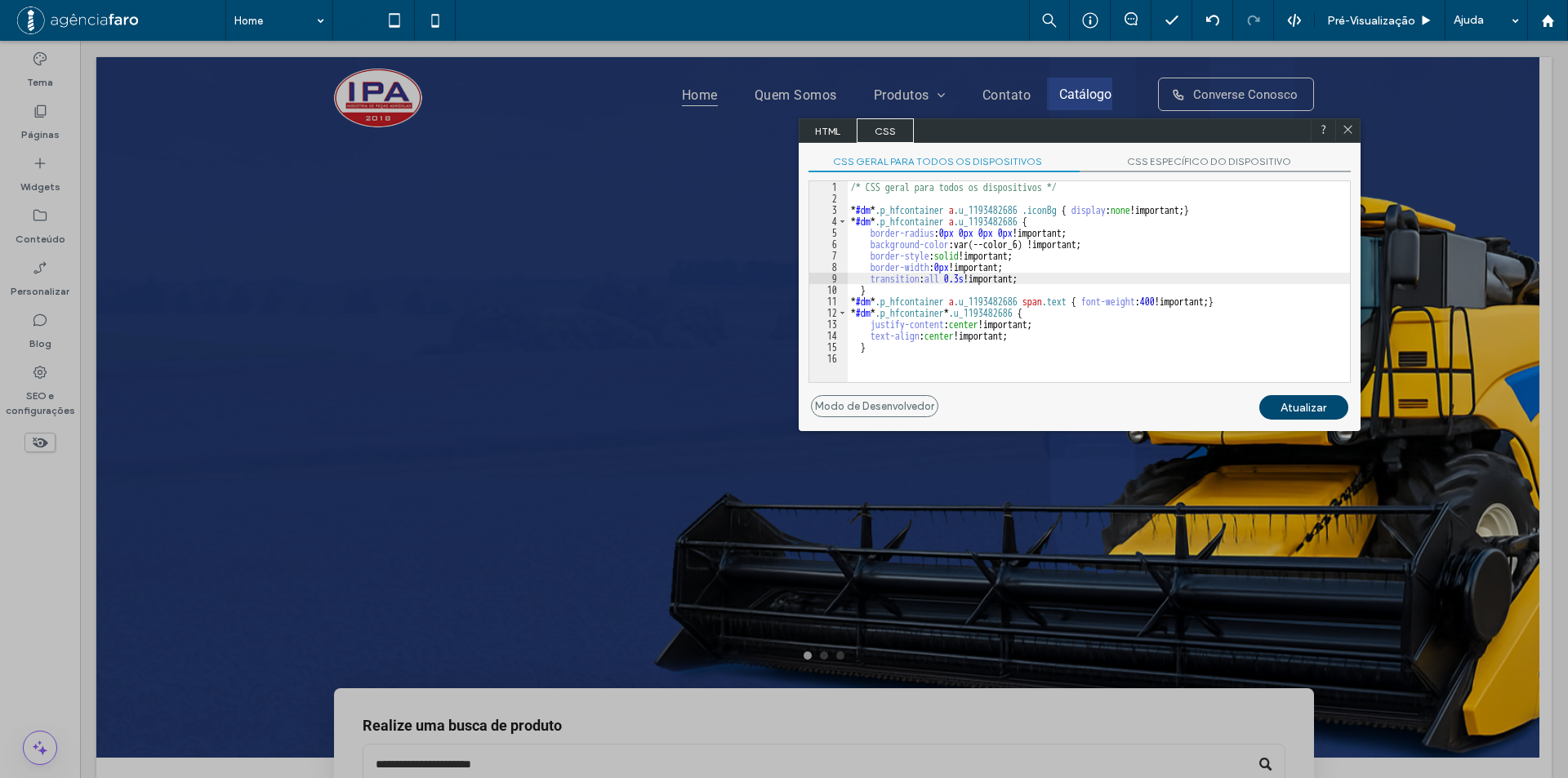click on "Atualizar" at bounding box center (1303, 407) 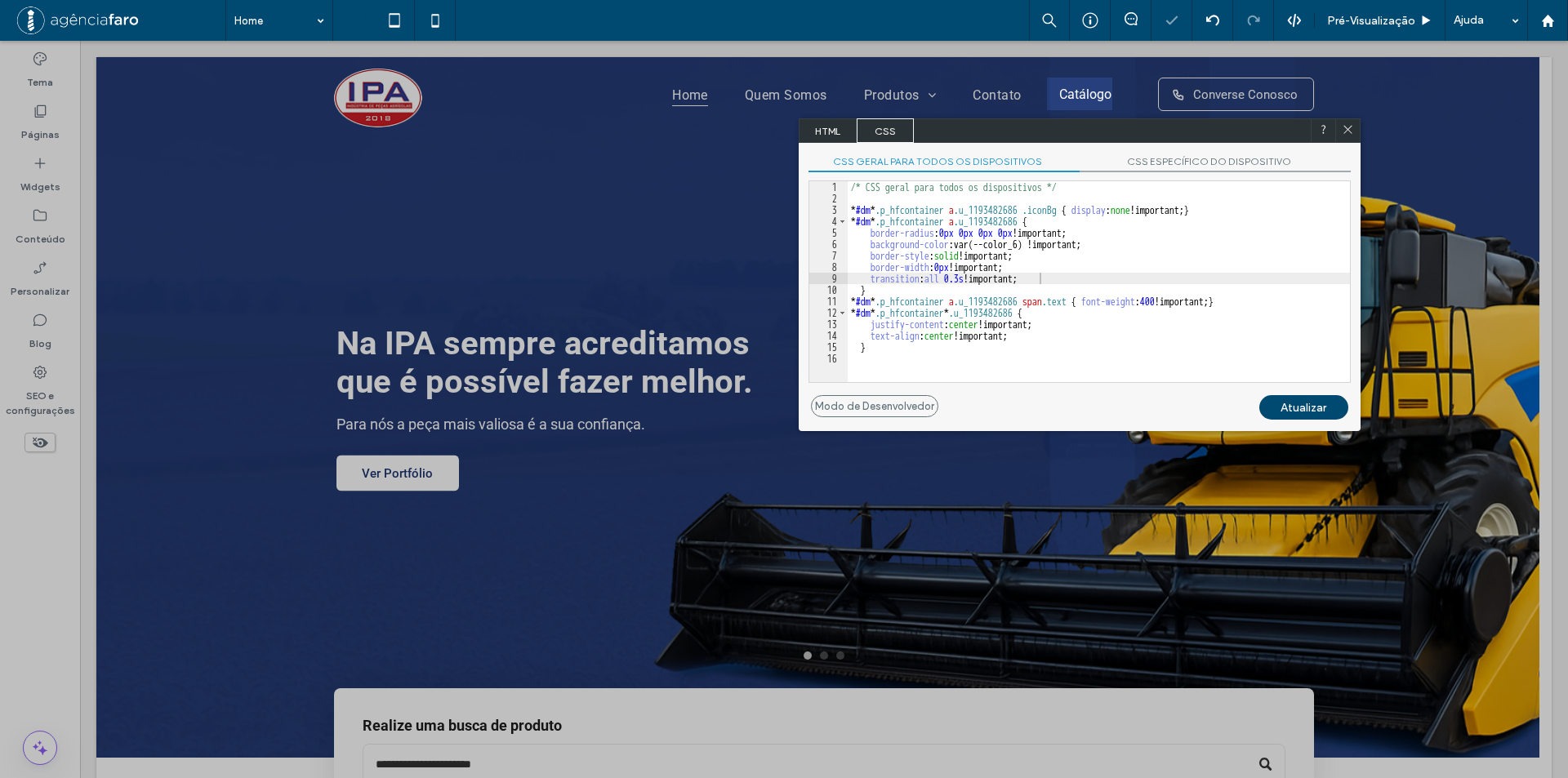 click 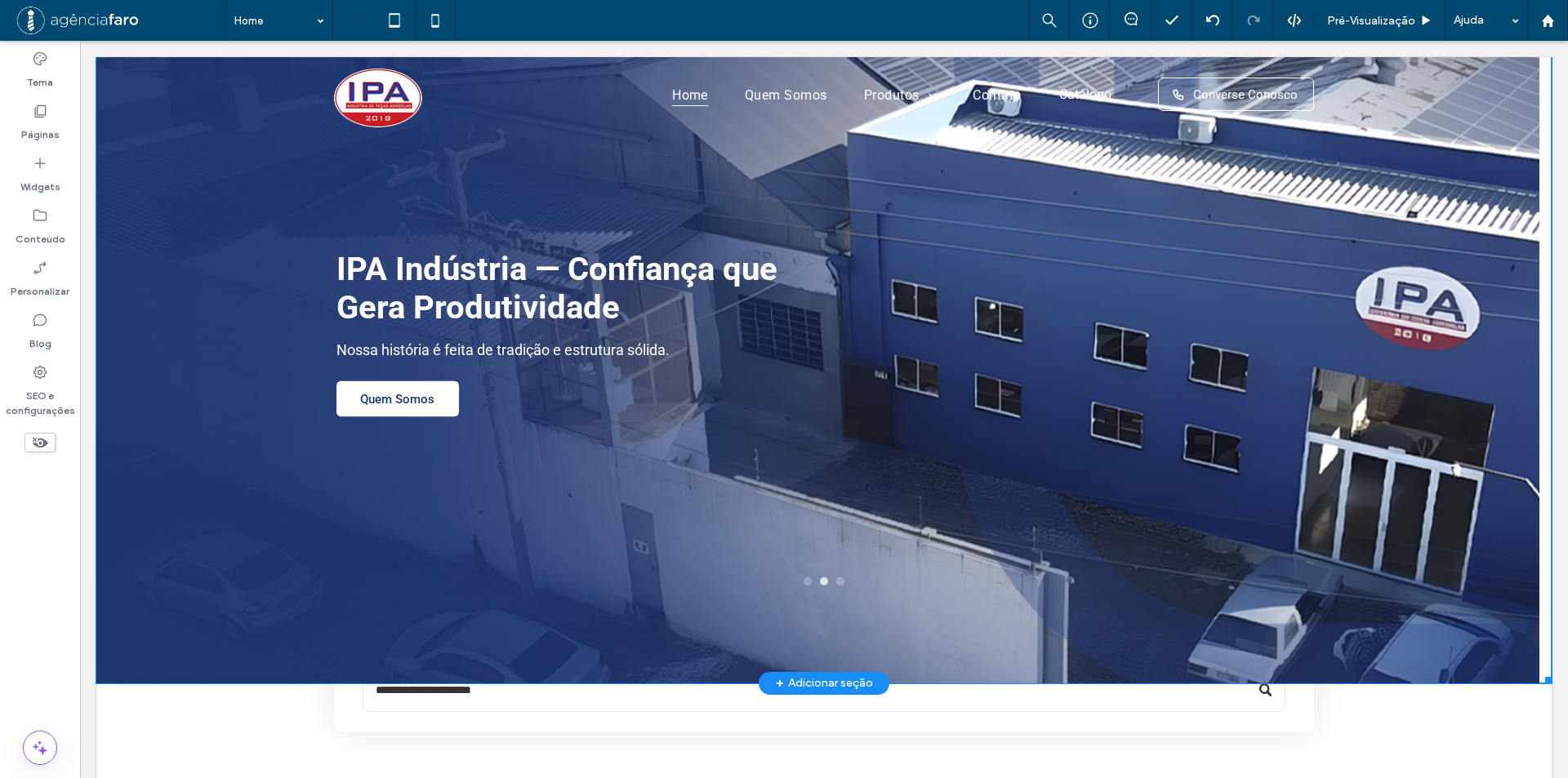 scroll, scrollTop: 0, scrollLeft: 0, axis: both 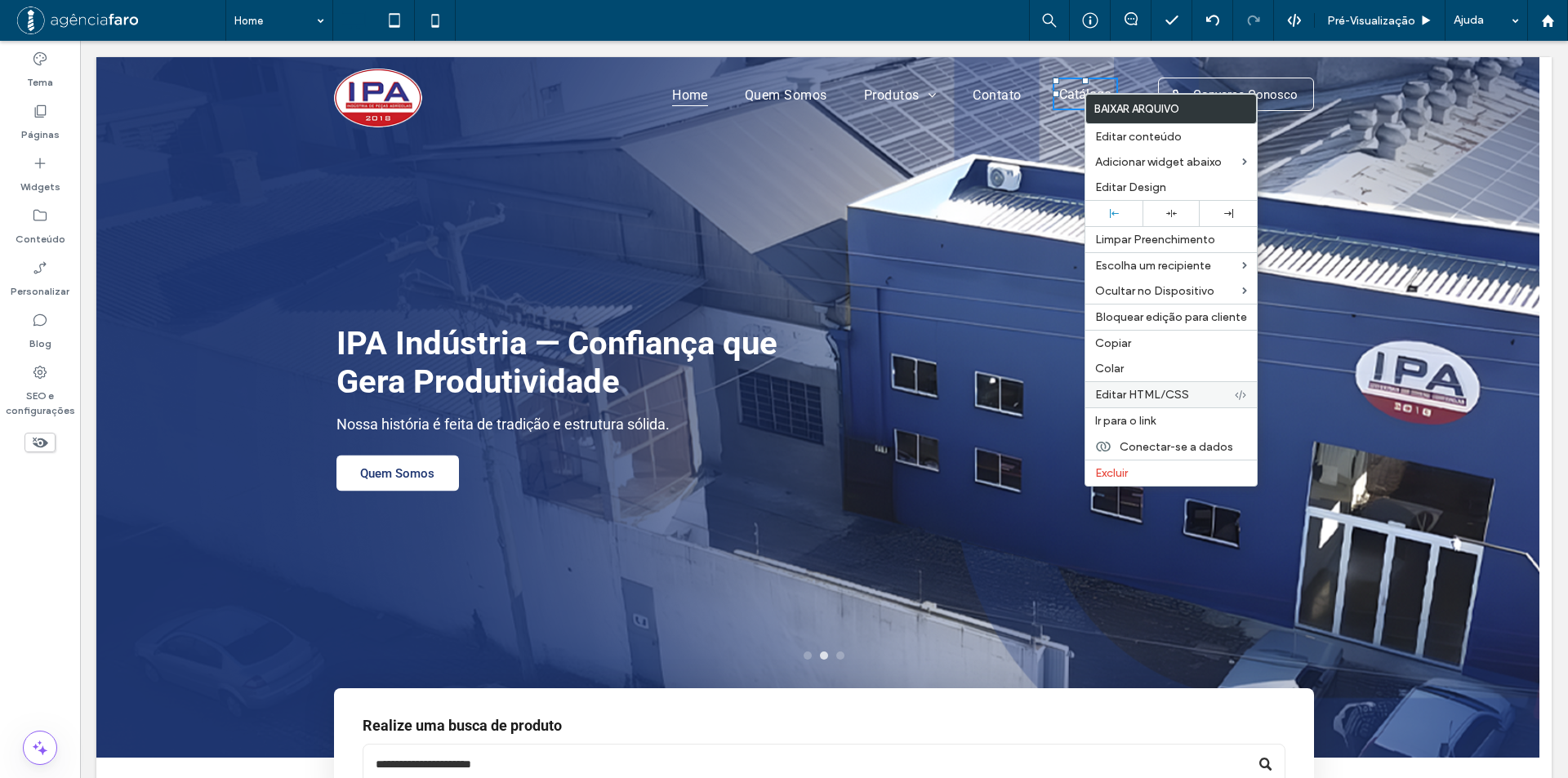 click on "Editar HTML/CSS" at bounding box center (1142, 394) 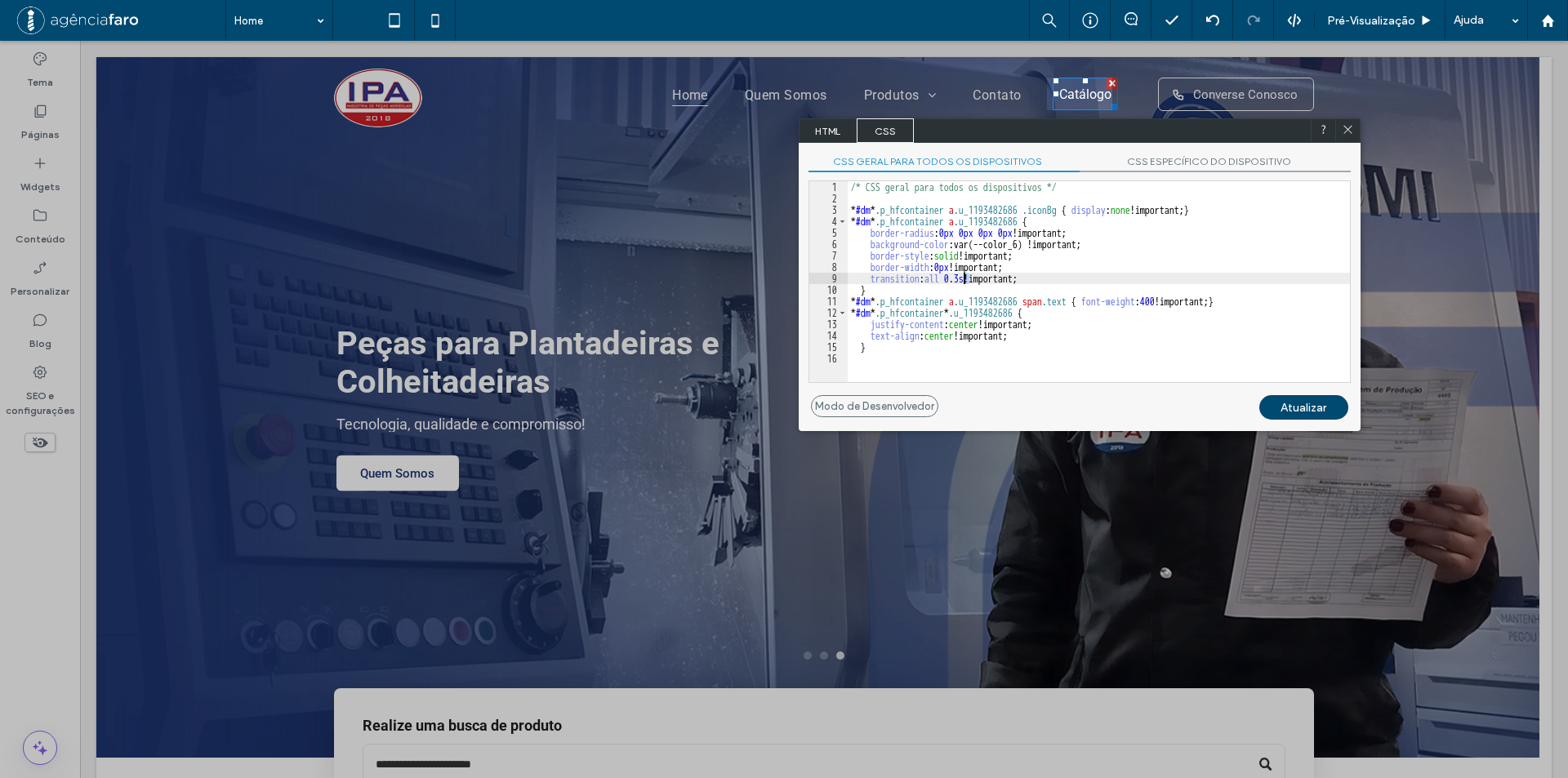 click on "/* CSS geral para todos os dispositivos */ * #dm  * .p_hfcontainer   a .u_1193482686   .iconBg   {   display : none  !important;  } * #dm  * .p_hfcontainer   a .u_1193482686   {      border-radius : 0 px   0 px   0 px   0 px  !important;      background-color :var(--color_6) !important;      border-style : solid  !important;      border-width : 0 px  !important;      transition : all   0.3 s  !important;    } * #dm  * .p_hfcontainer   a .u_1193482686   span .text   {   font-weight : 400  !important;  } * #dm  * .p_hfcontainer  * .u_1193482686   {      justify-content : center  !important;      text-align : center  !important;    }" at bounding box center (1098, 293) 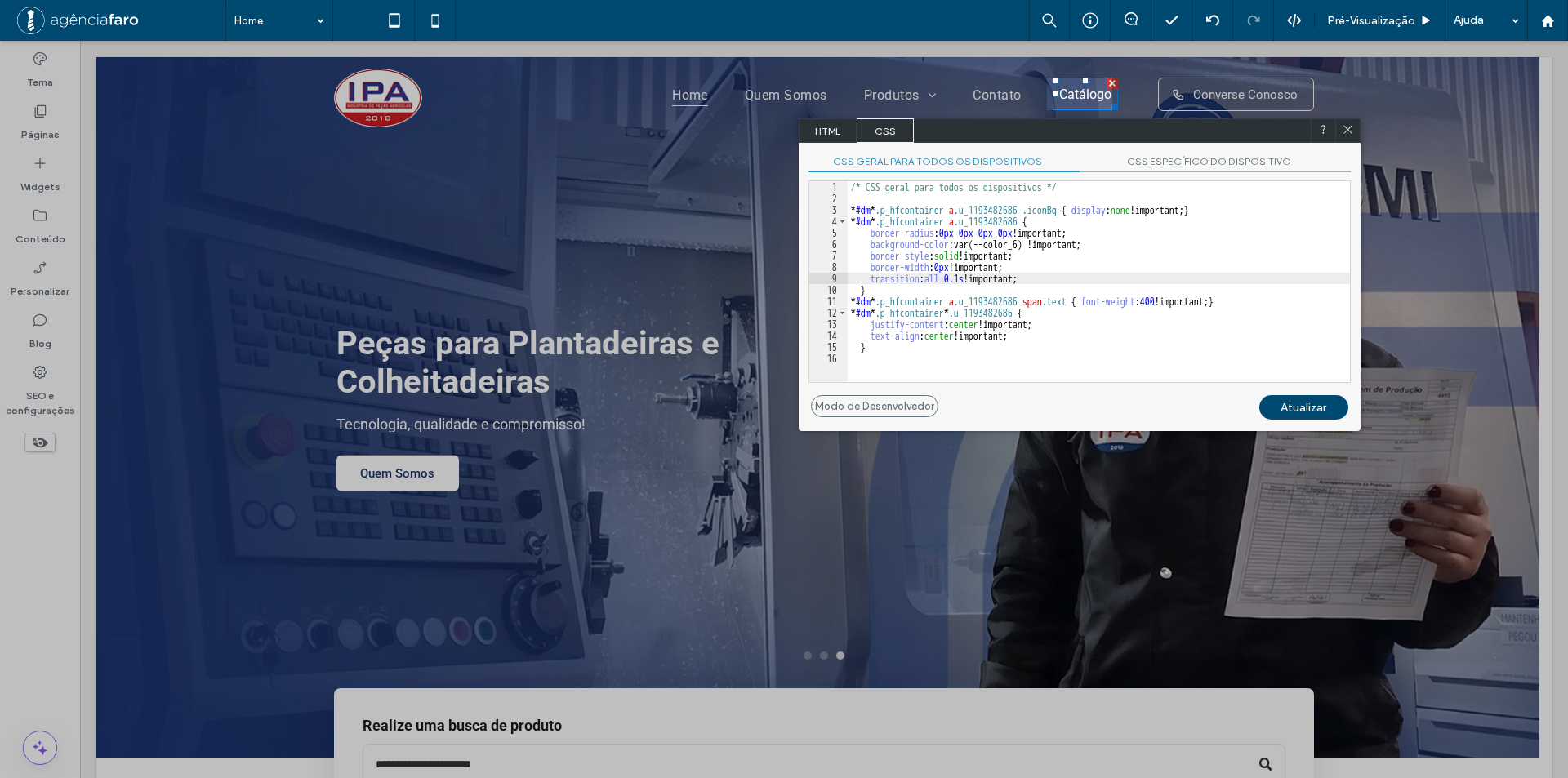 click on "Atualizar" at bounding box center (1303, 407) 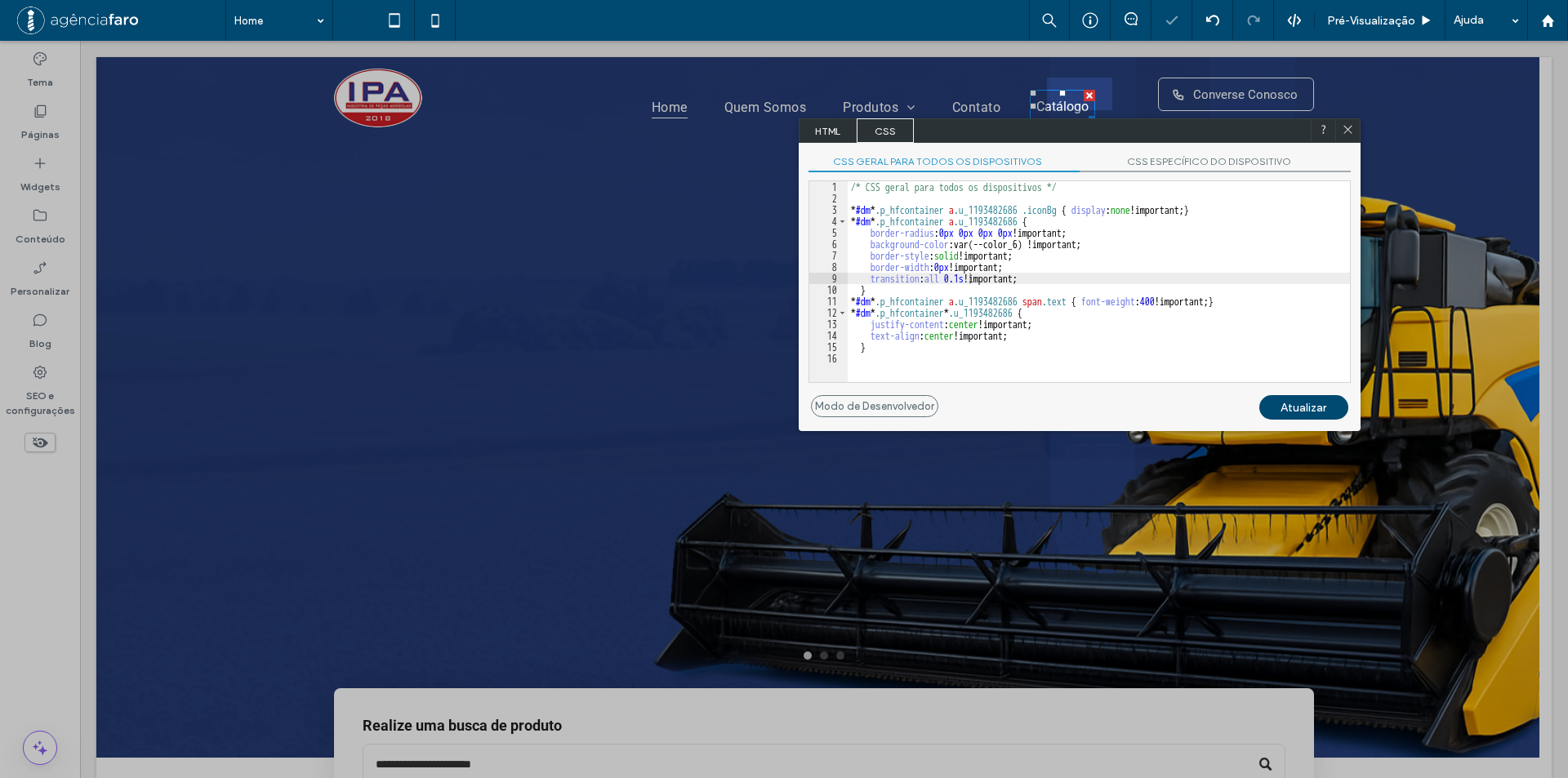 click 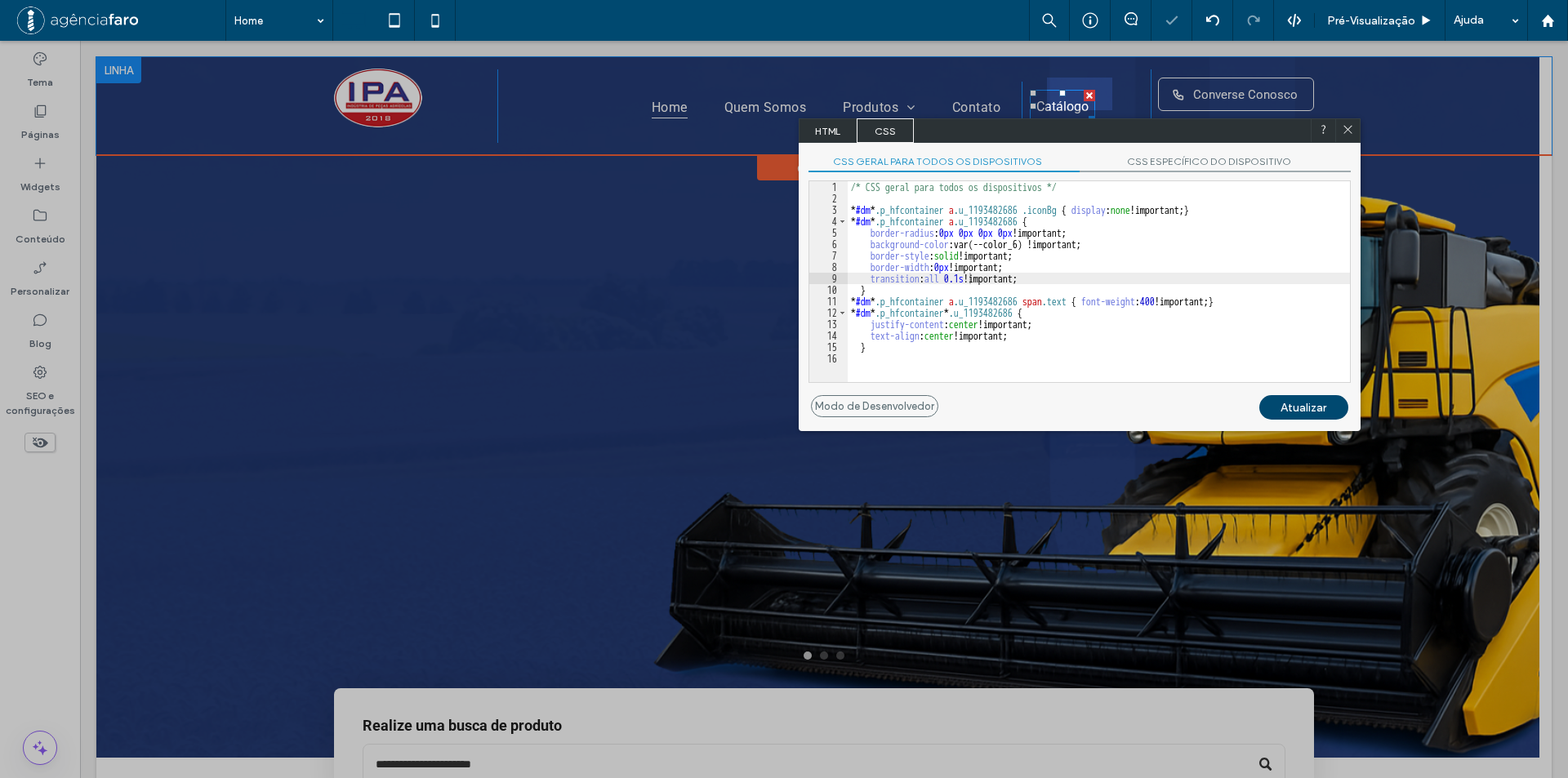 click on "Click To Paste
Click To Paste         Click To Paste     Click To Paste             Home
Quem Somos
Produtos
Case / New Holland
Linha GTS
Linha Imasa
Linha Jacto
Linha Jonh Deere
Linha Kuhn
Linha Macdon
Linha Massey / Valtra
Linha Semeato
Linha Sfil
Linha Vencetudo
Contato
Click To Paste     Click To Paste
Catálogo
Converse Conosco
Click To Paste" at bounding box center [824, 106] 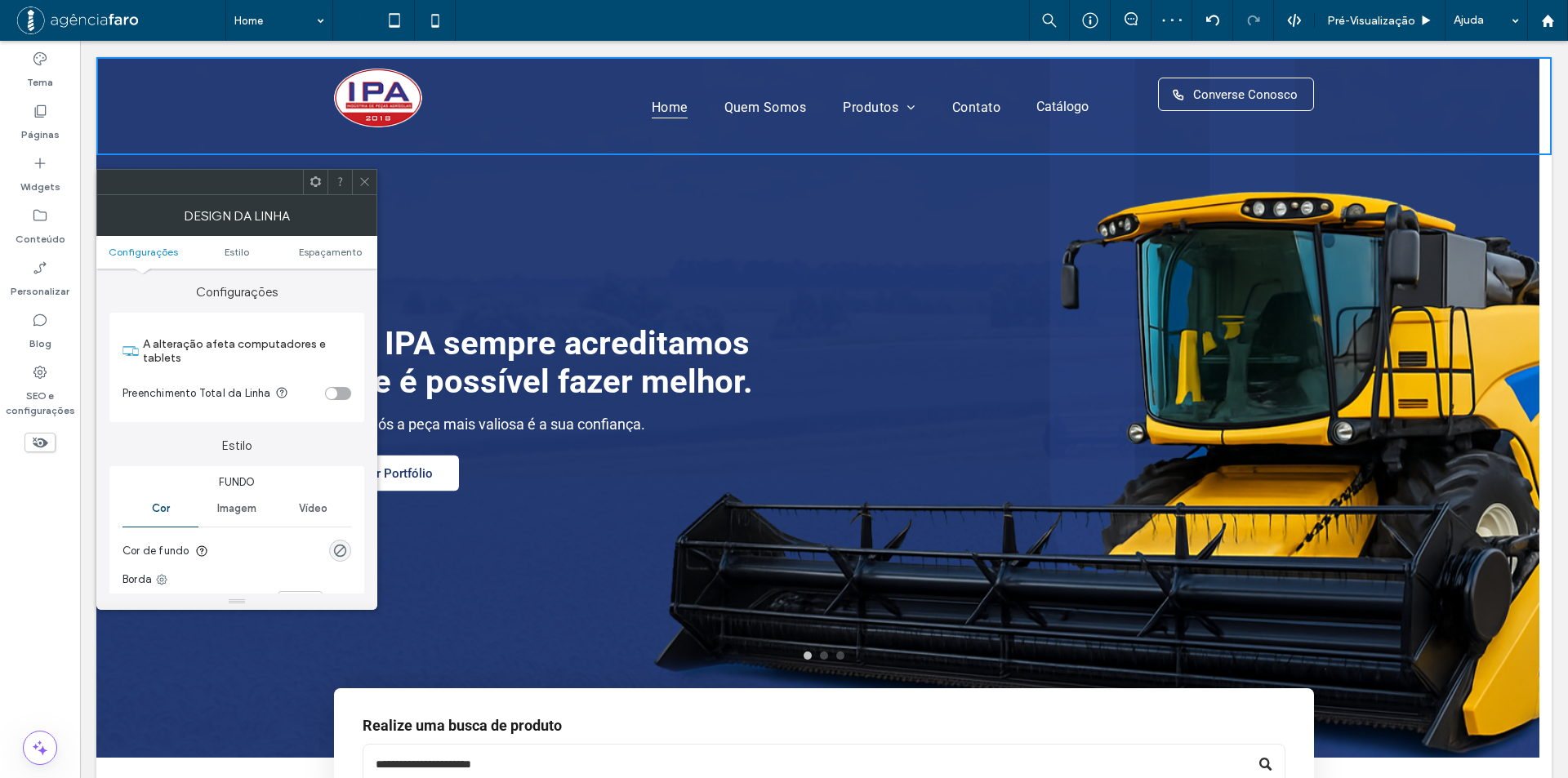 click 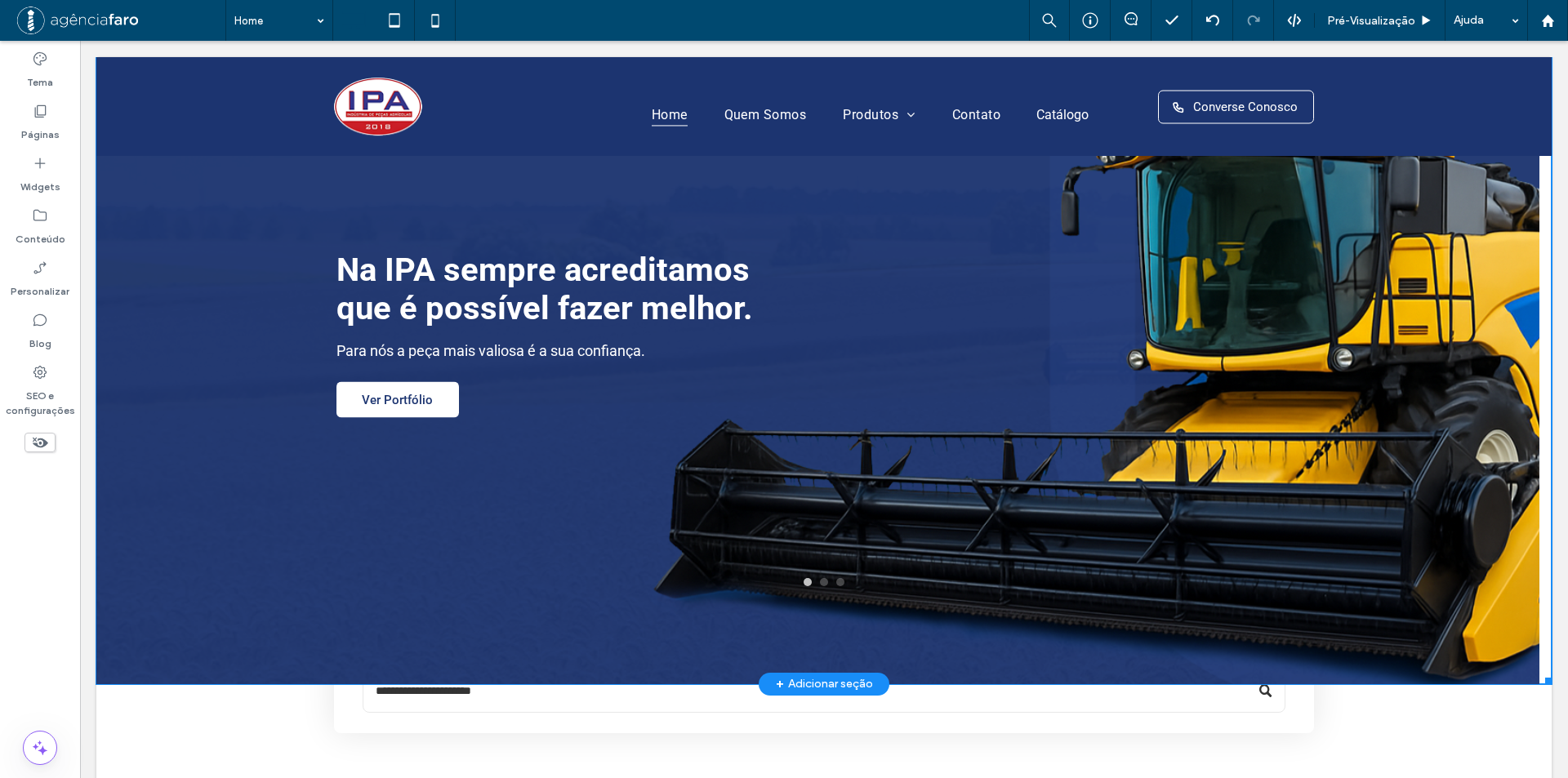 scroll, scrollTop: 0, scrollLeft: 0, axis: both 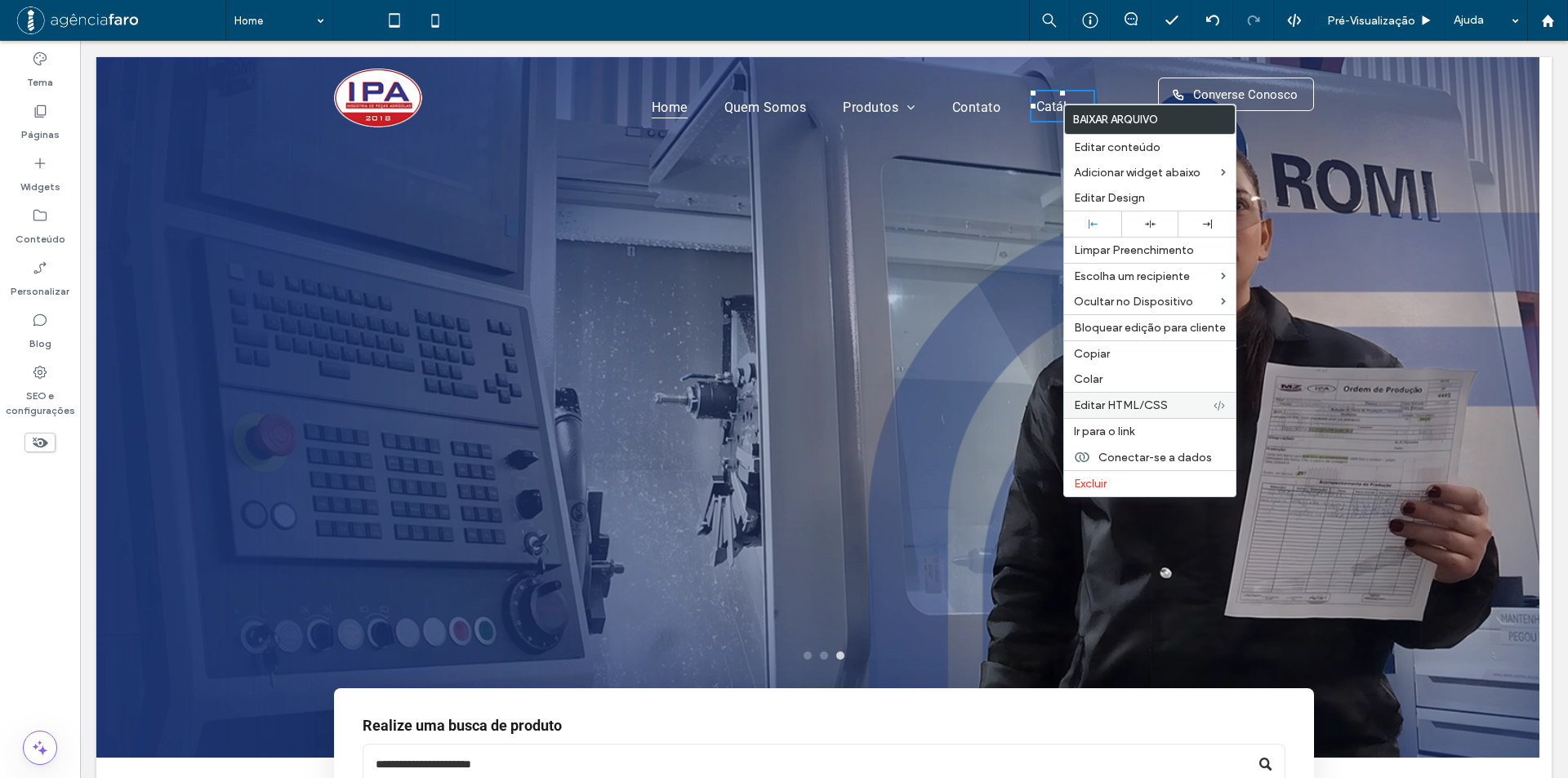 click on "Editar HTML/CSS" at bounding box center (1150, 405) 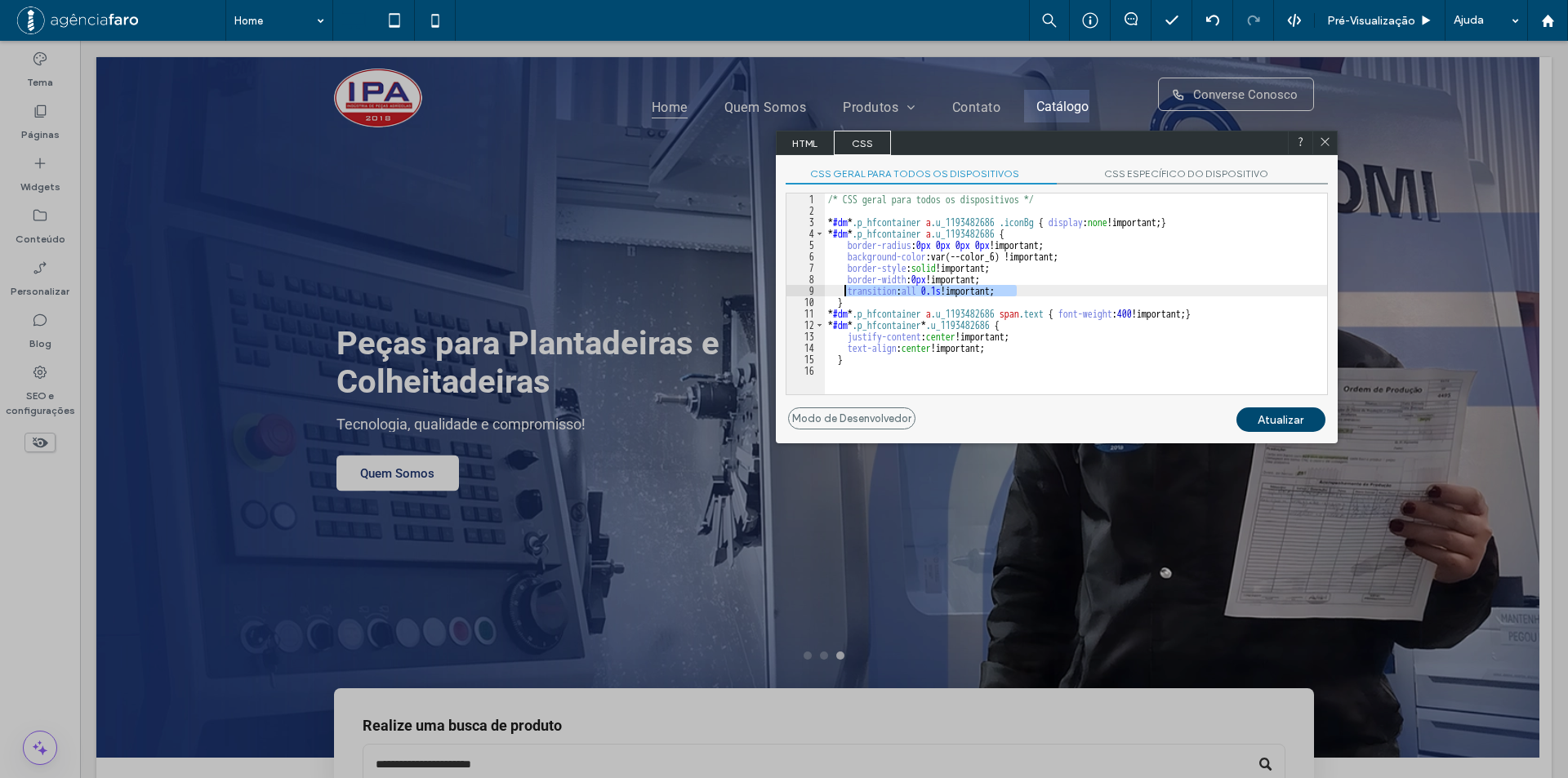 drag, startPoint x: 1023, startPoint y: 290, endPoint x: 843, endPoint y: 293, distance: 180.025 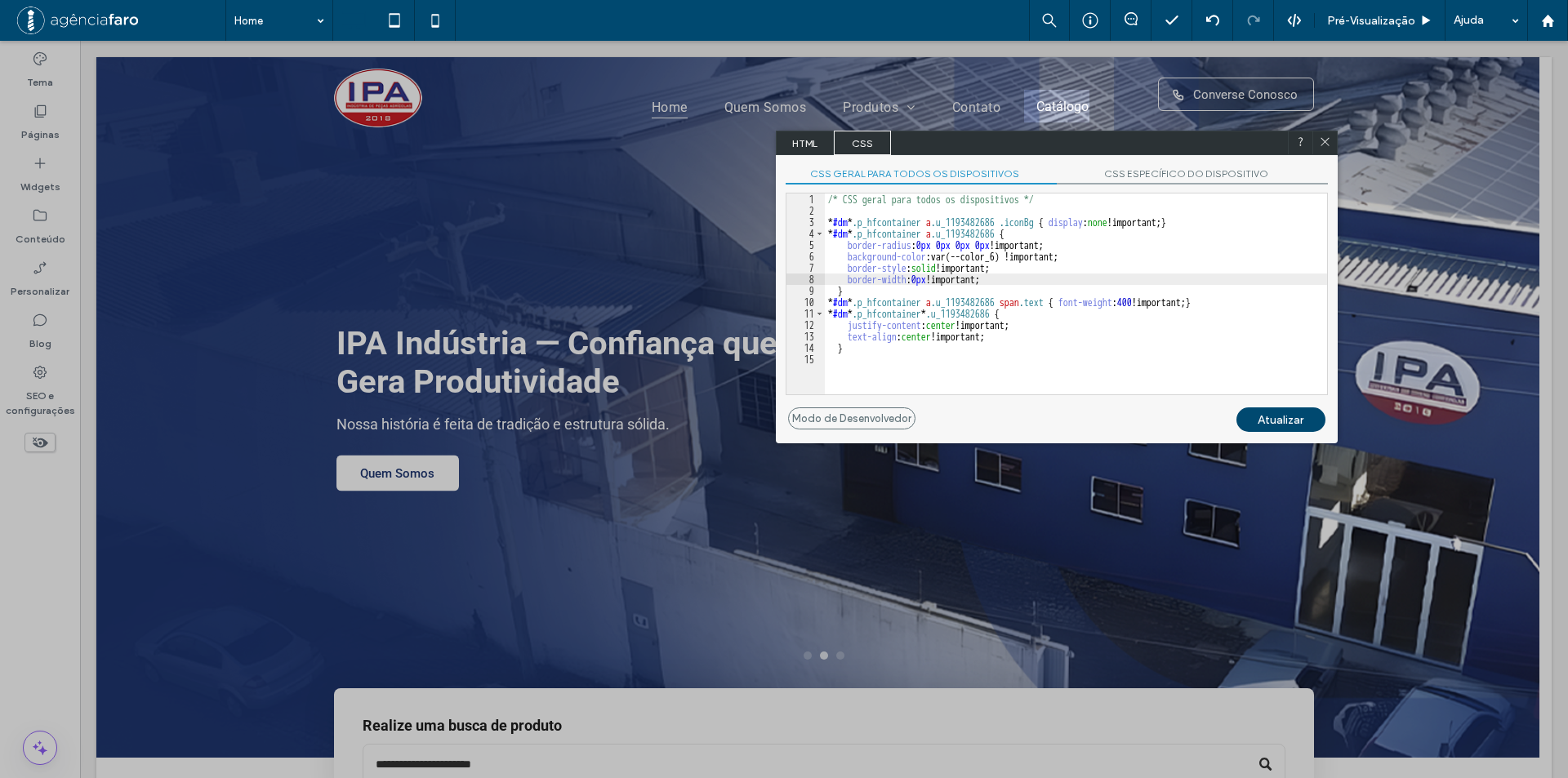 click on "Atualizar" at bounding box center [1281, 420] 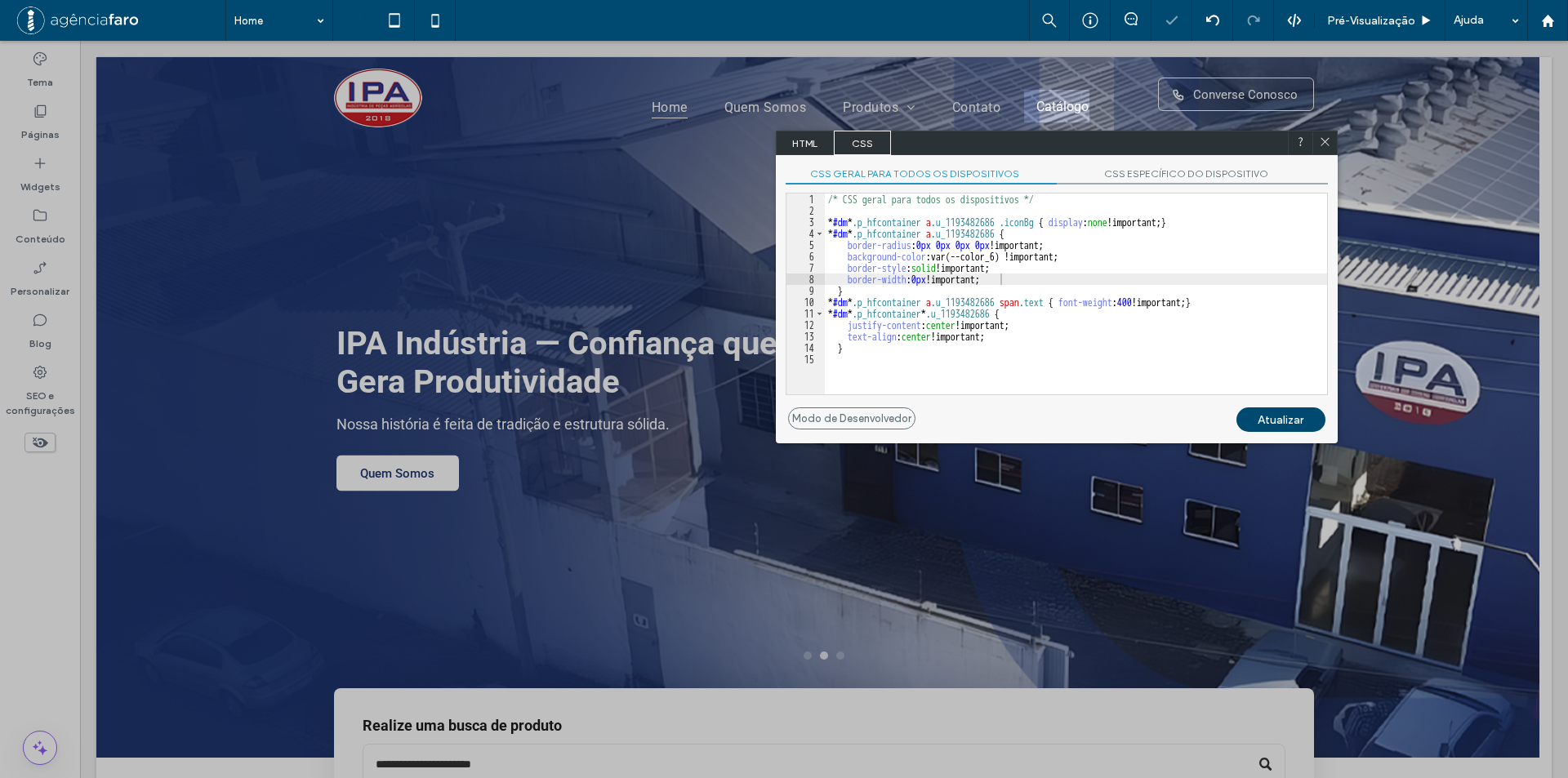 click 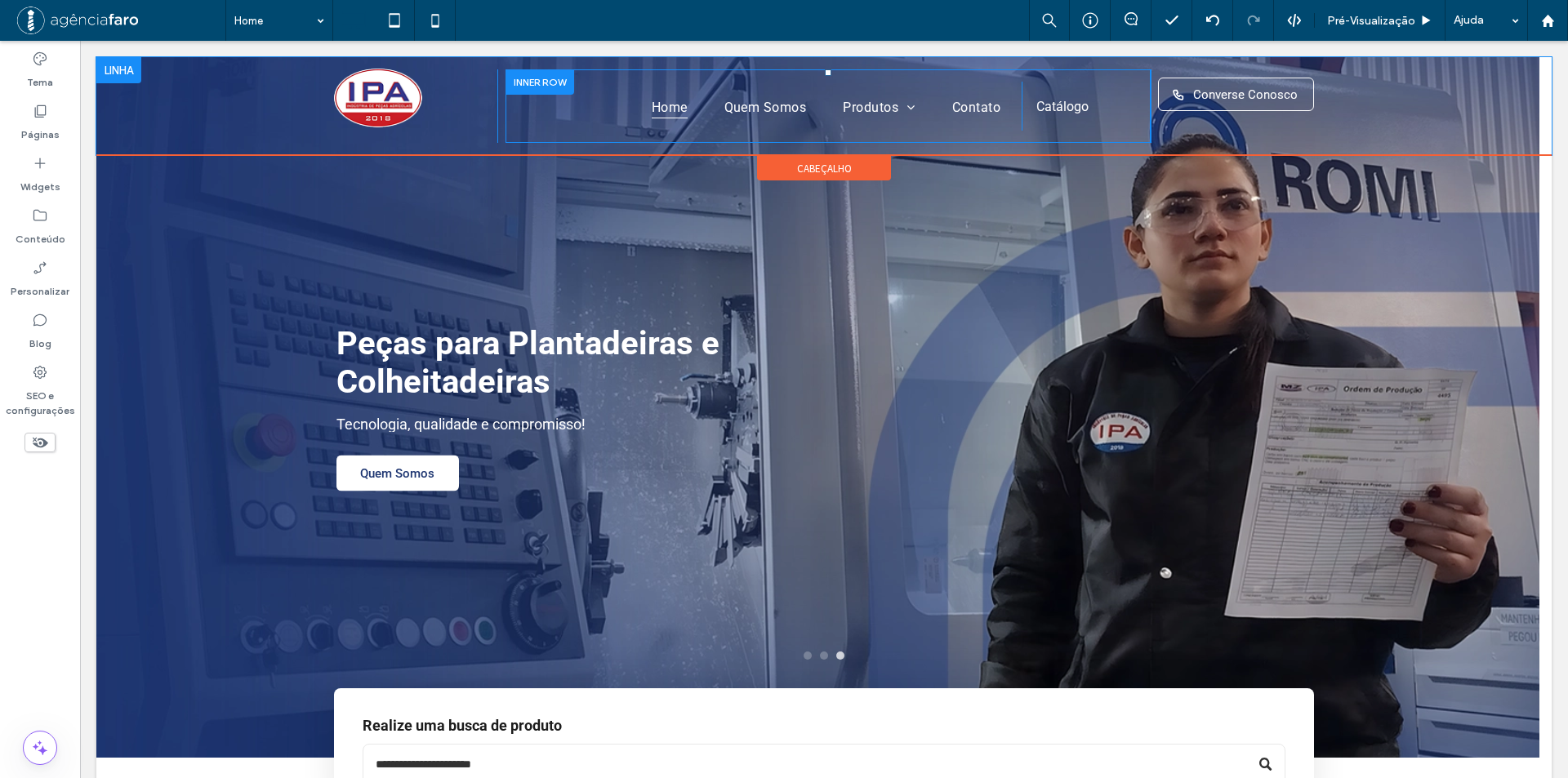 click at bounding box center (540, 82) 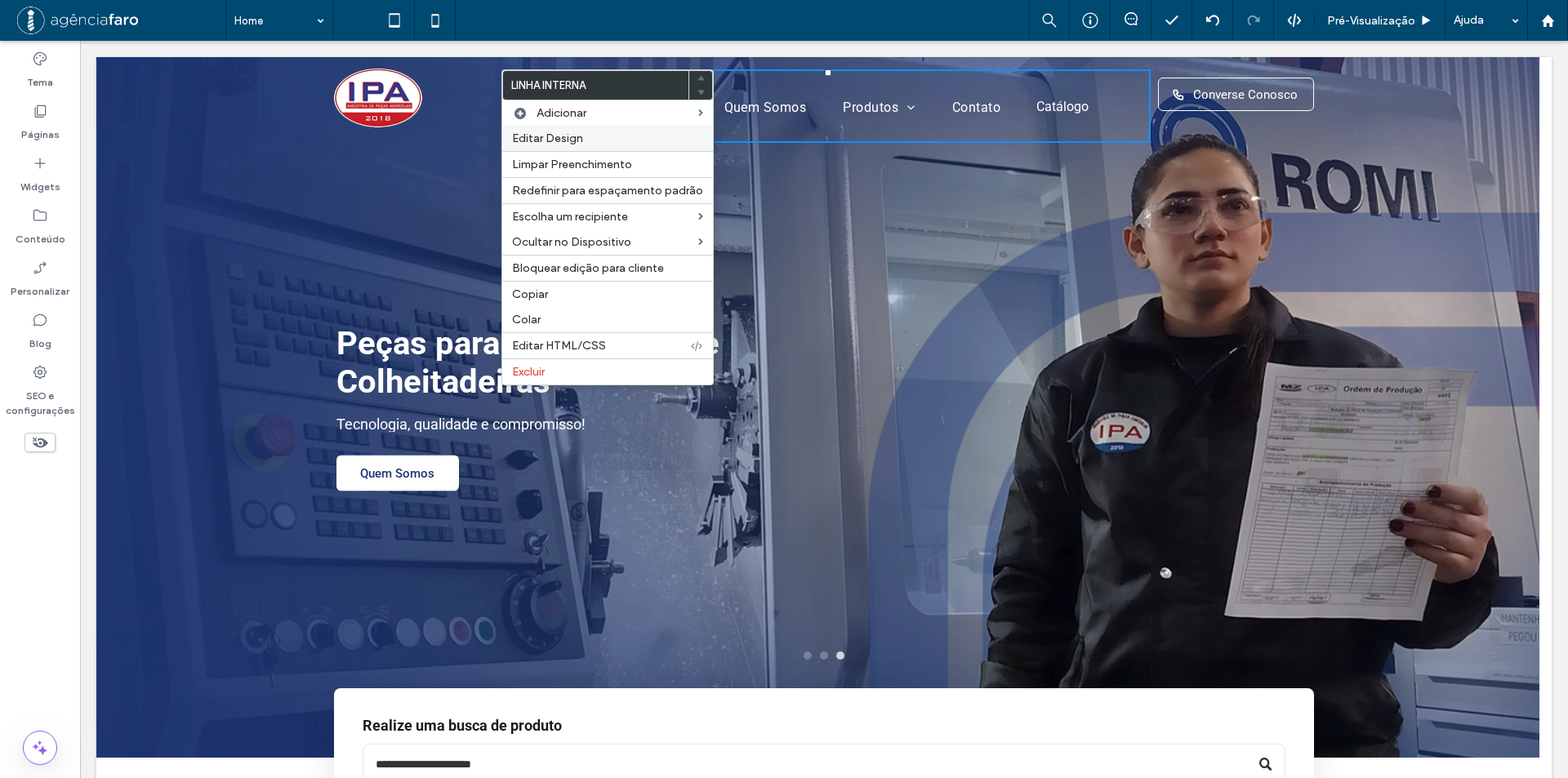 click on "Editar Design" at bounding box center (608, 138) 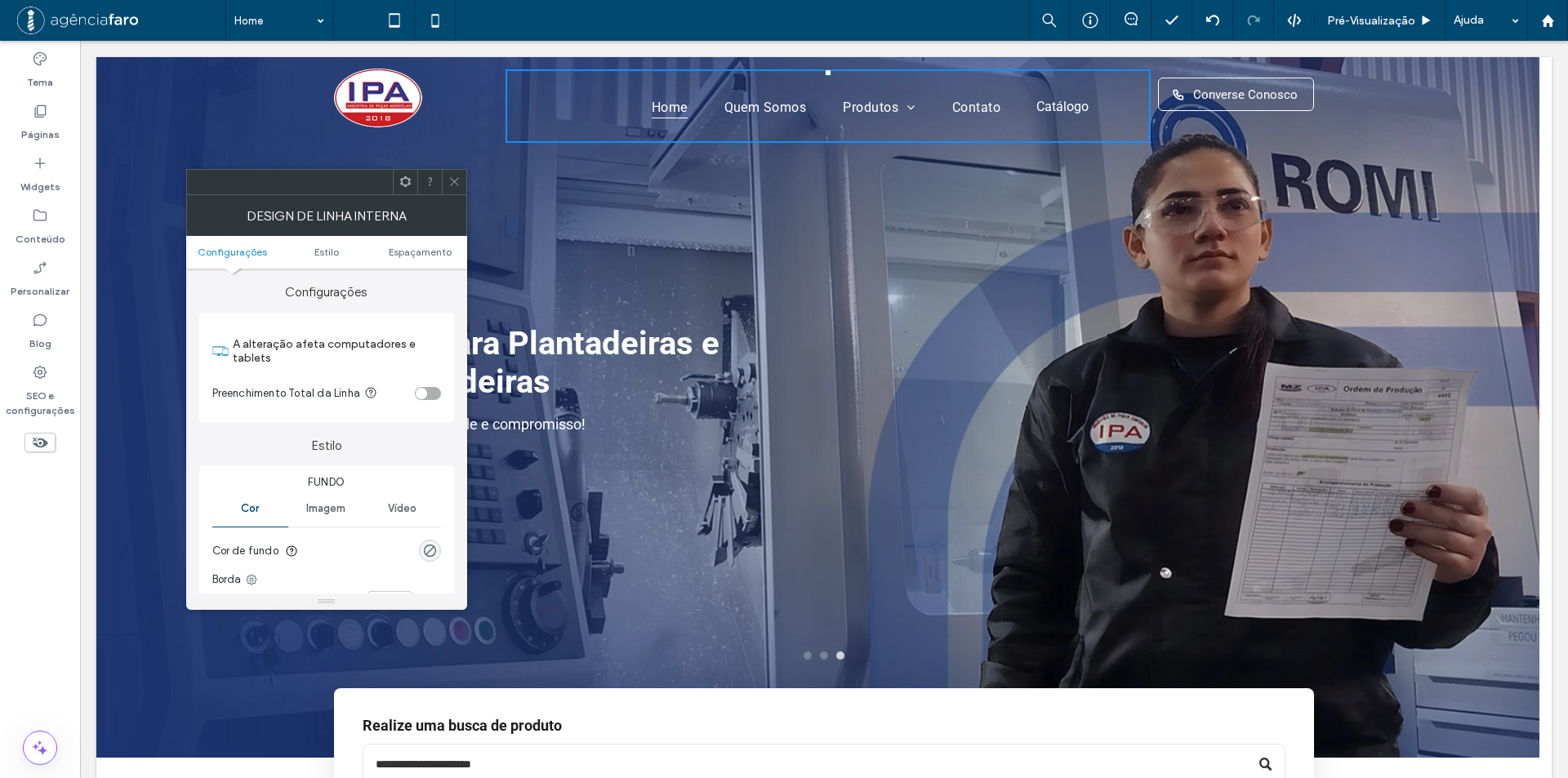click on "Configurações Estilo Espaçamento" at bounding box center (327, 252) 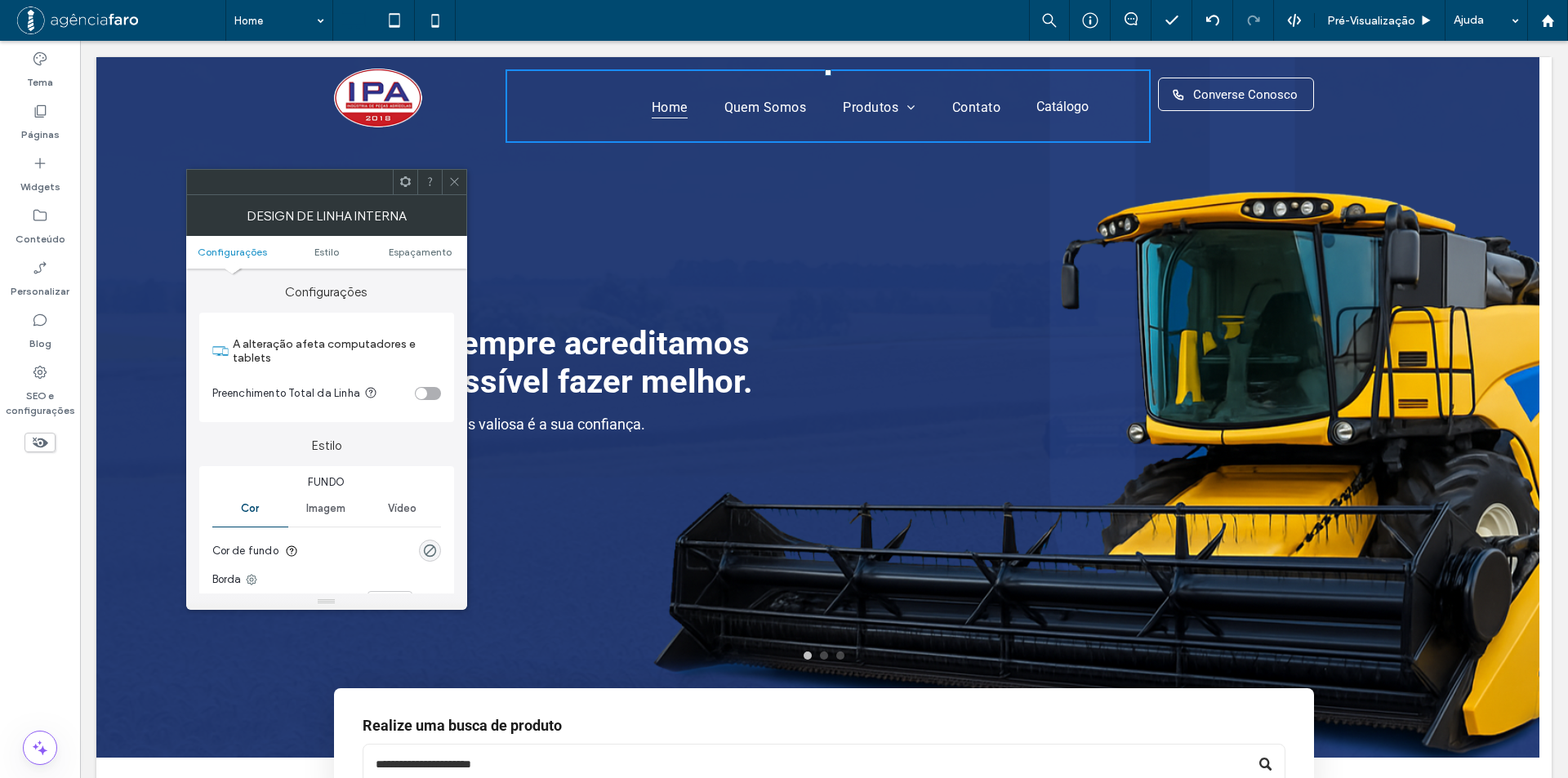 click on "Configurações Estilo Espaçamento" at bounding box center [327, 252] 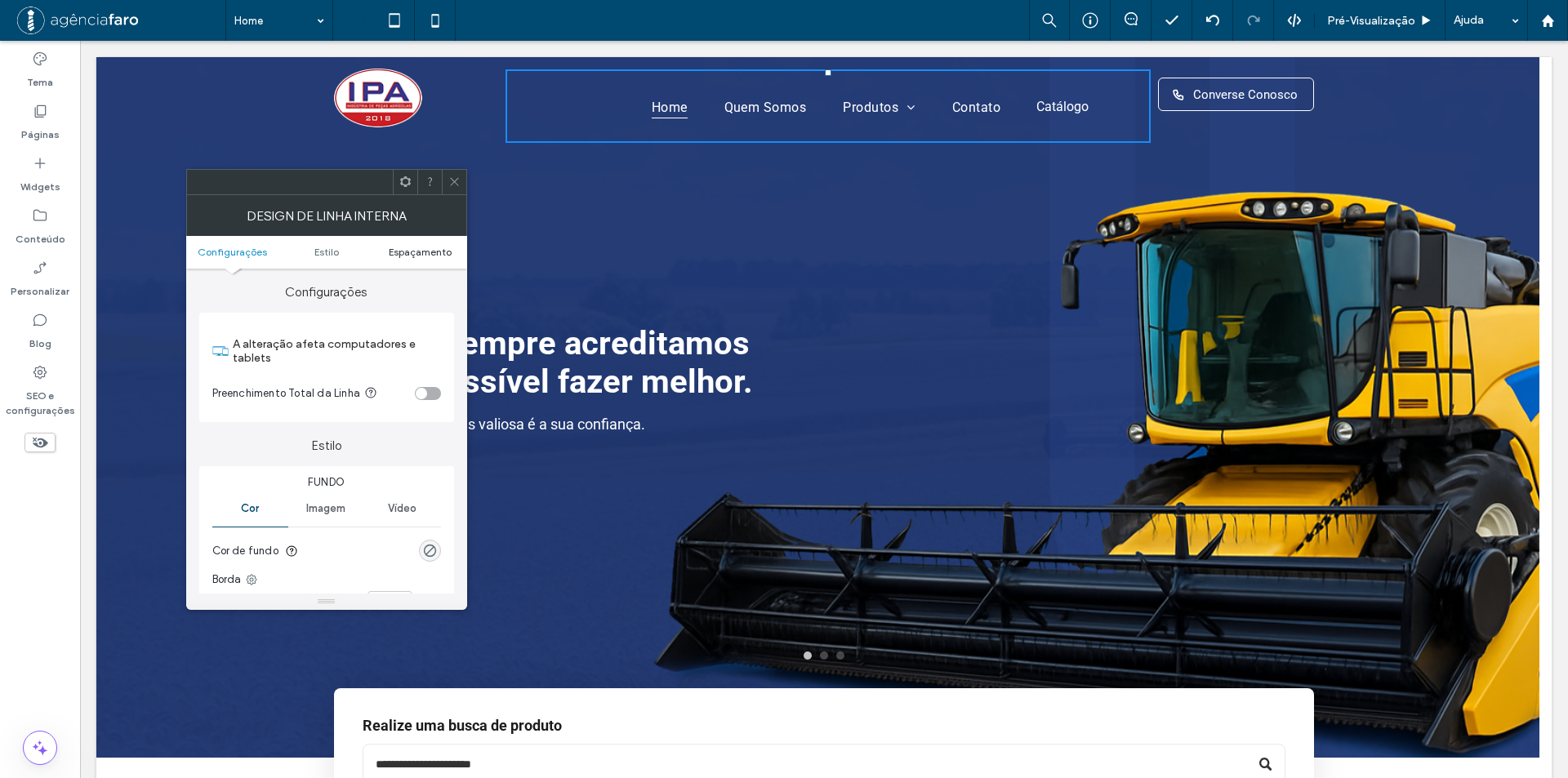 click on "Espaçamento" at bounding box center (420, 251) 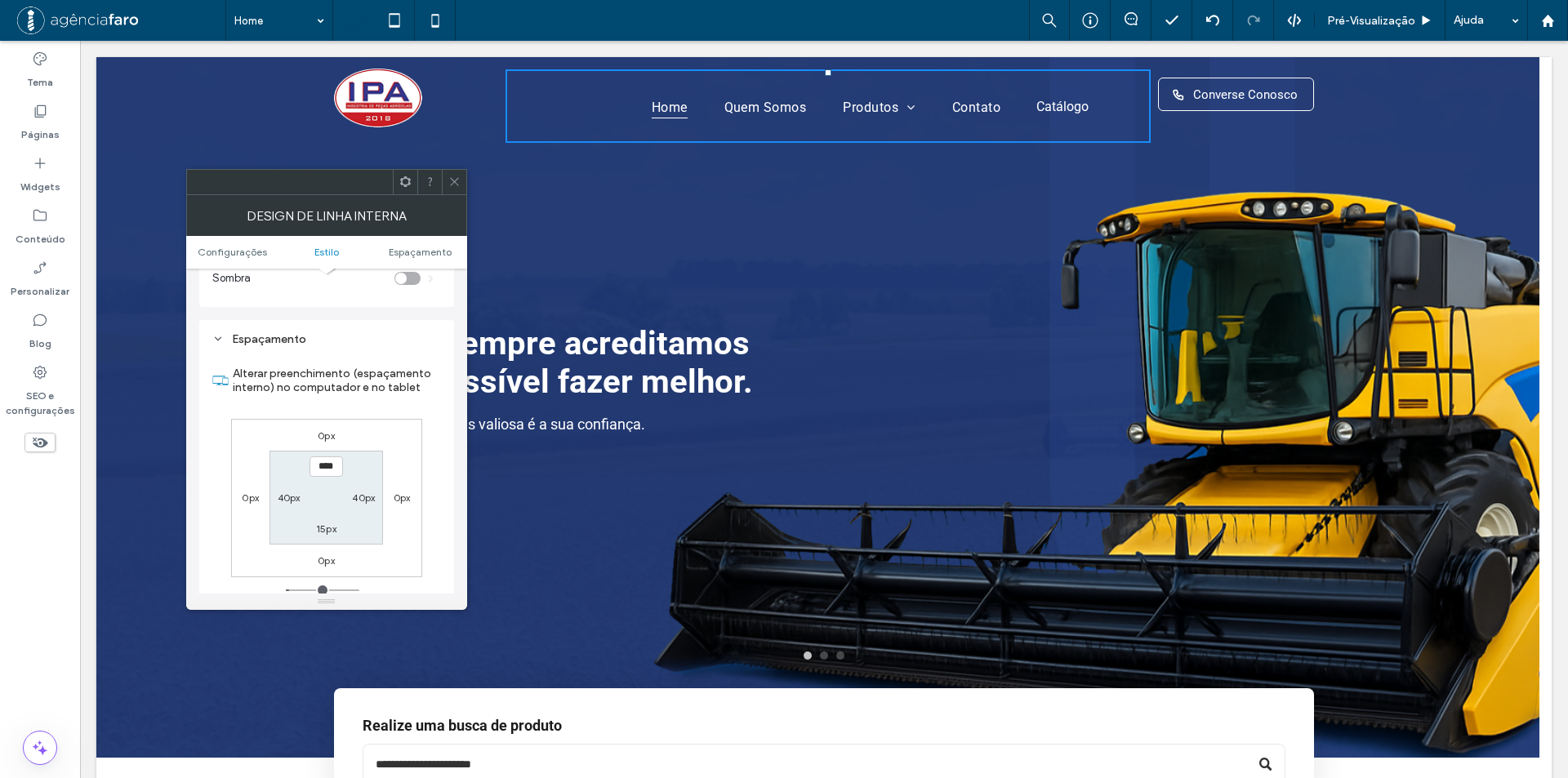 scroll, scrollTop: 485, scrollLeft: 0, axis: vertical 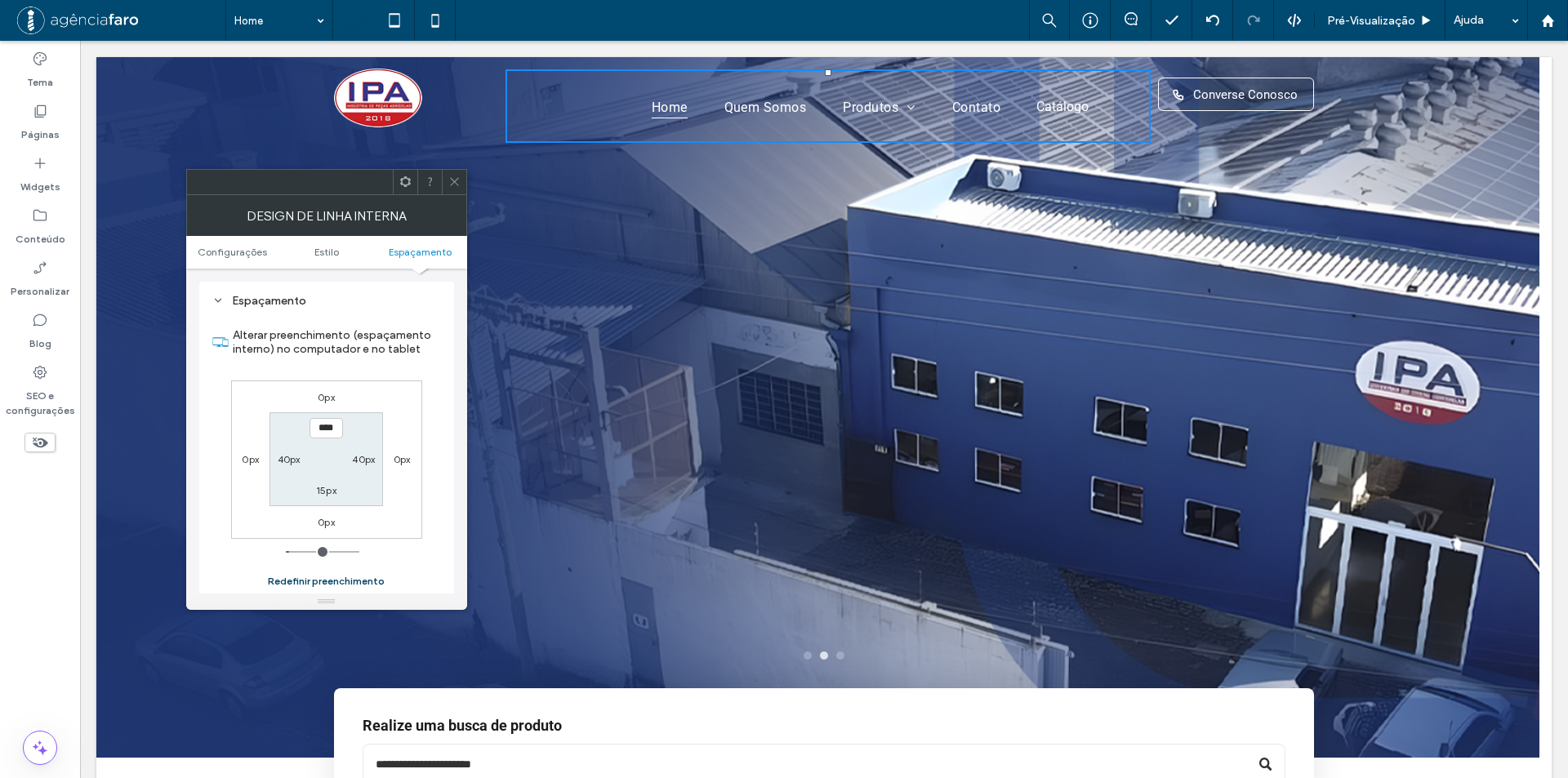 click on "Redefinir preenchimento" at bounding box center [326, 581] 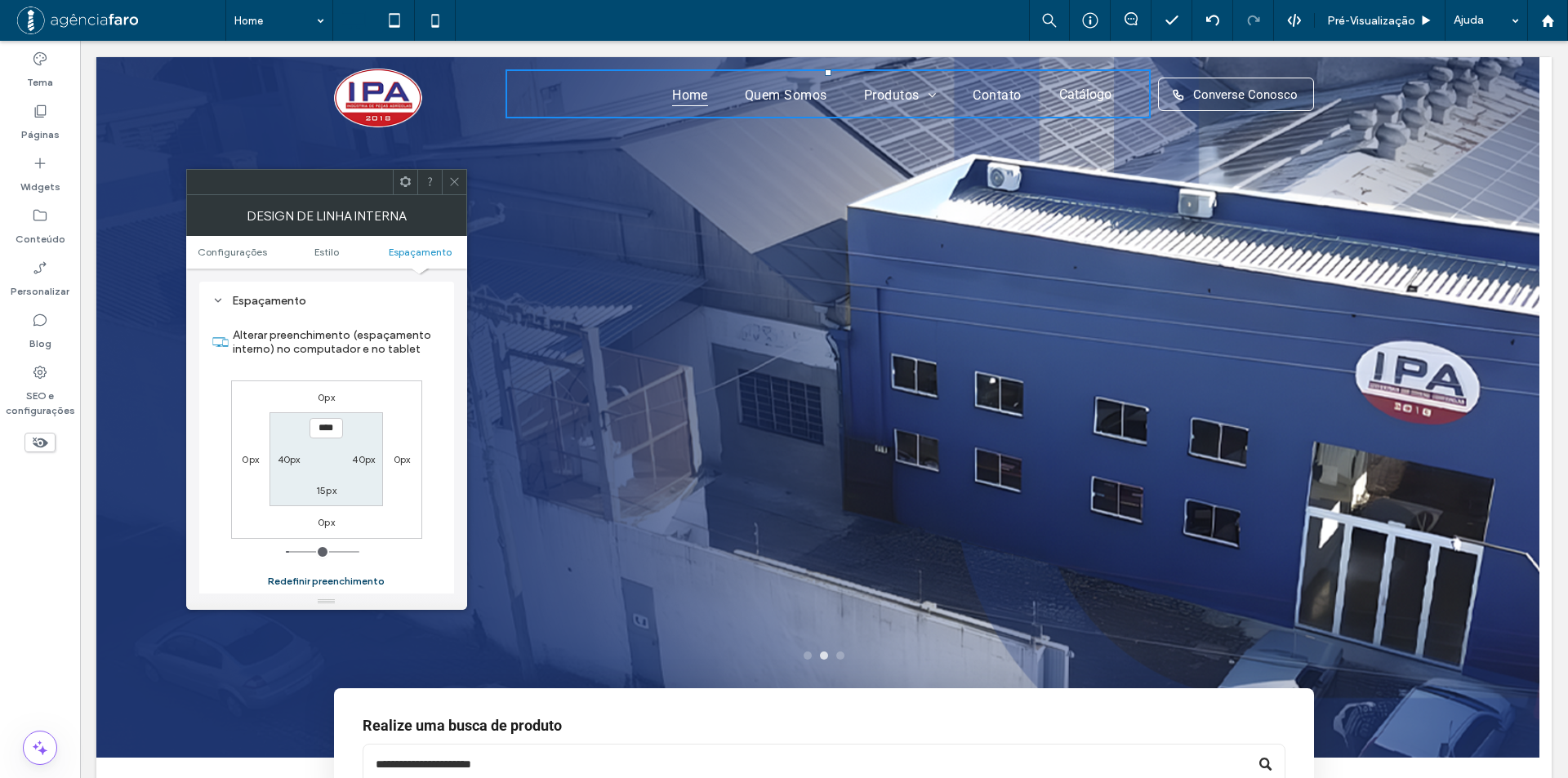 type on "***" 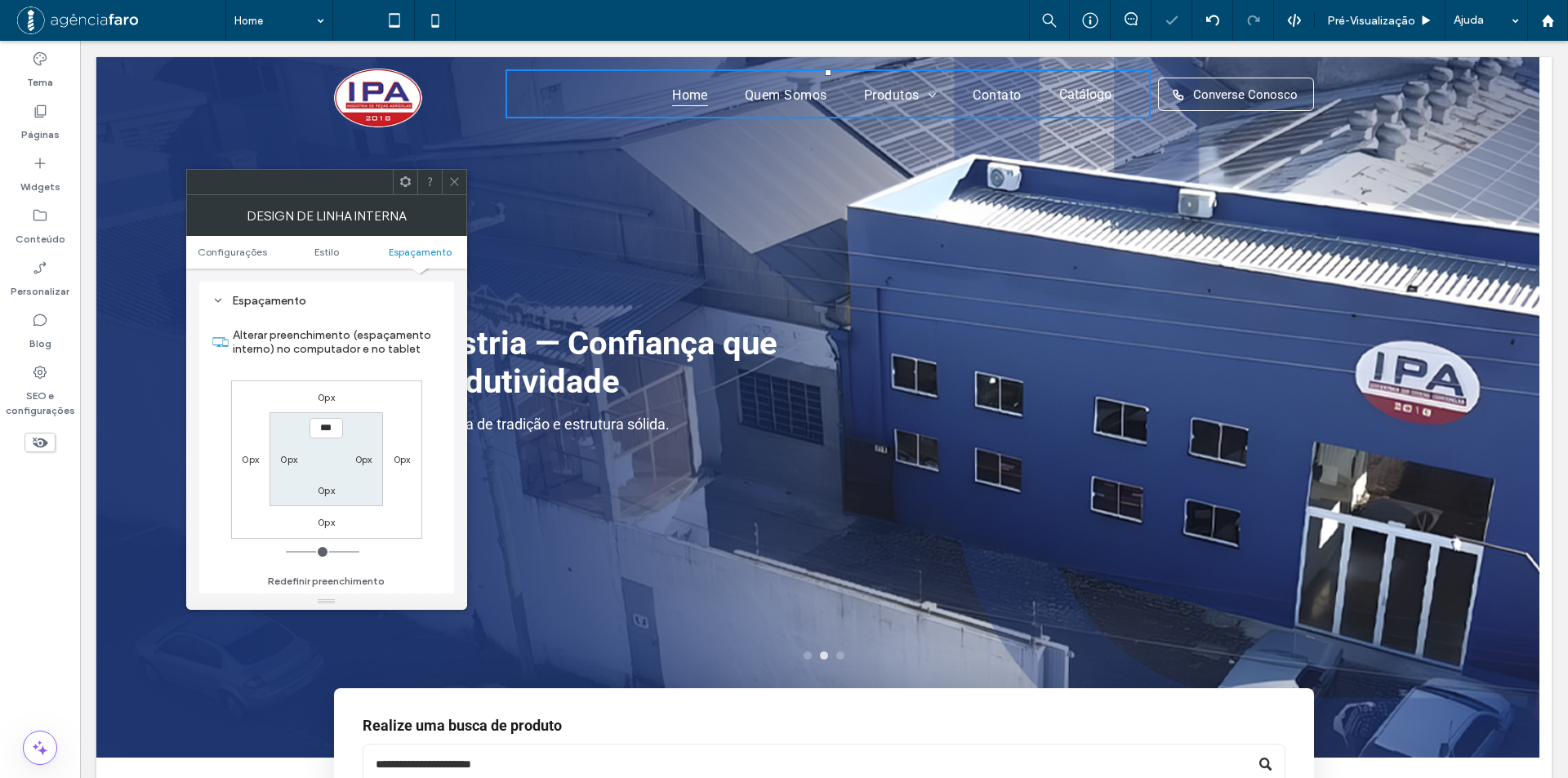 click 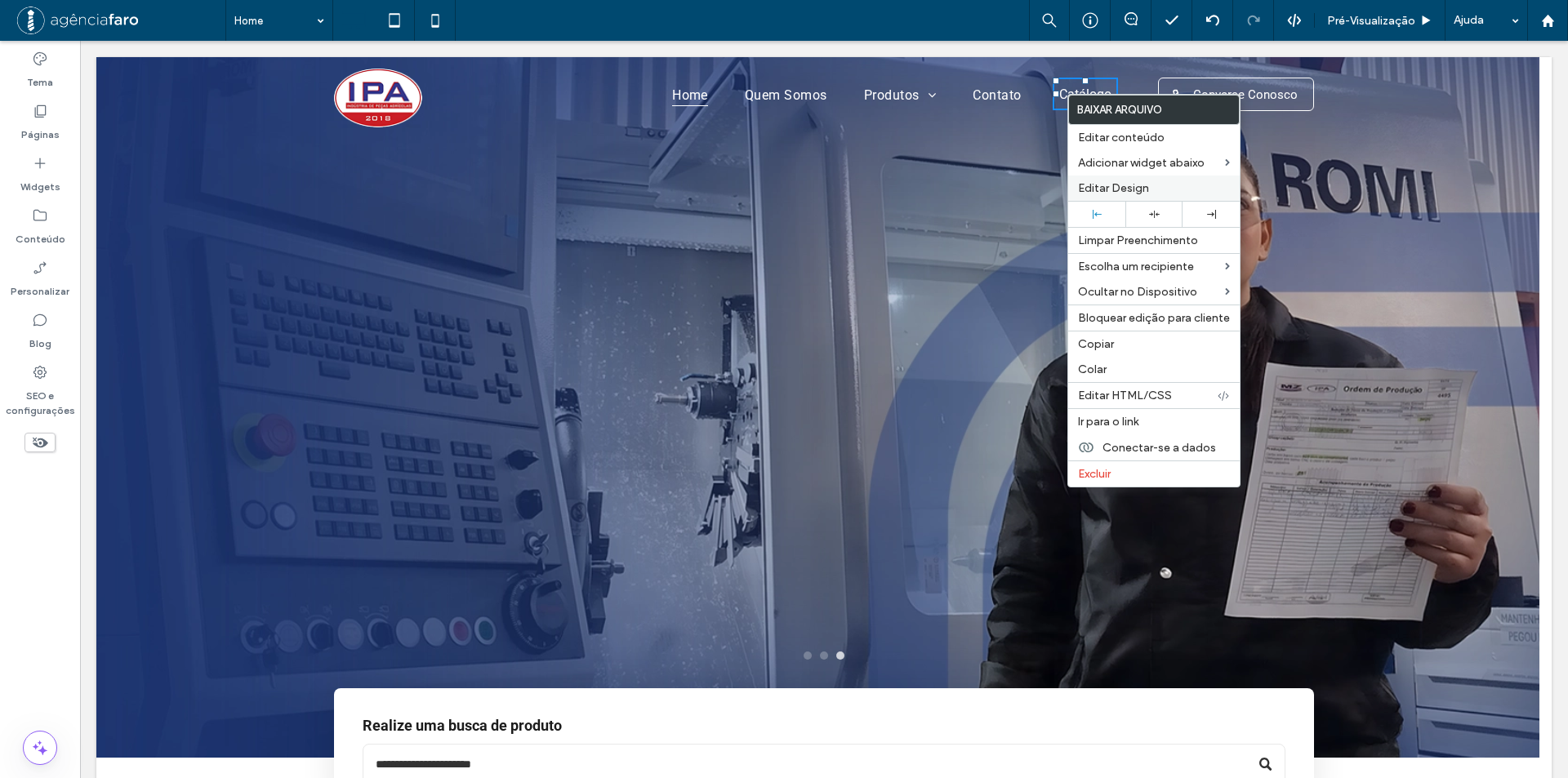 click on "Editar Design" at bounding box center [1154, 188] 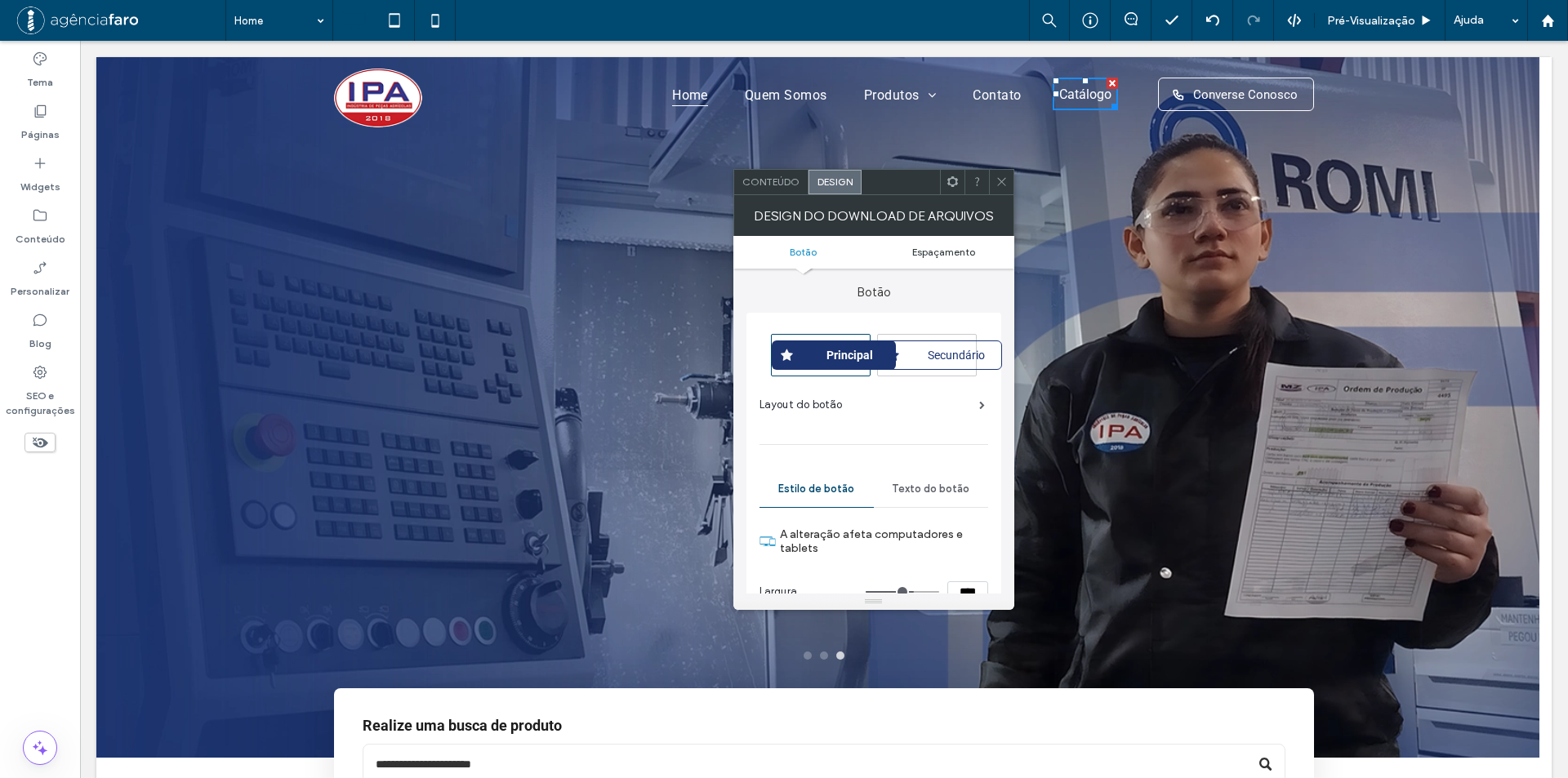 drag, startPoint x: 981, startPoint y: 246, endPoint x: 969, endPoint y: 255, distance: 15 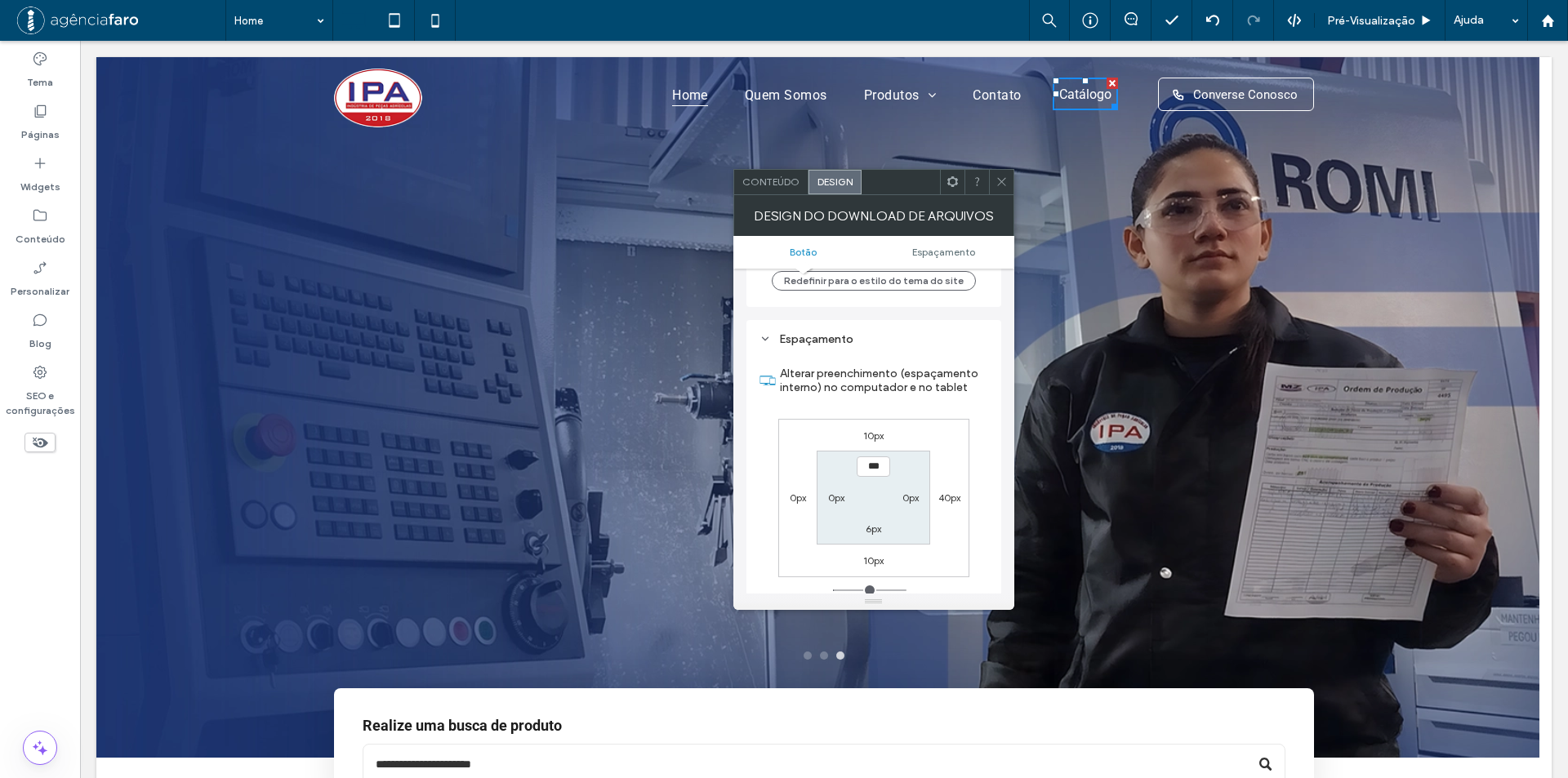 scroll, scrollTop: 690, scrollLeft: 0, axis: vertical 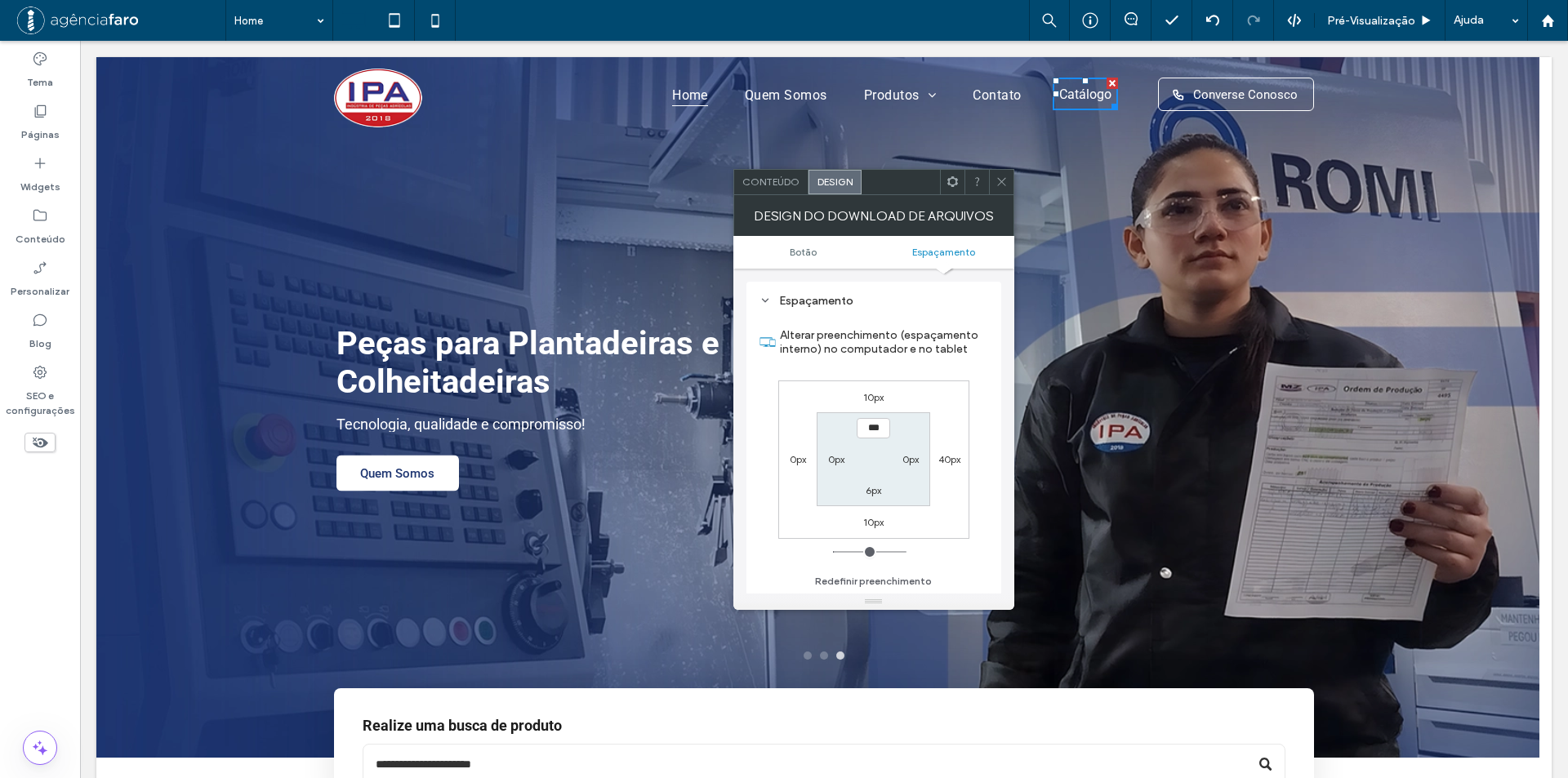 drag, startPoint x: 1000, startPoint y: 185, endPoint x: 1031, endPoint y: 73, distance: 116.21101 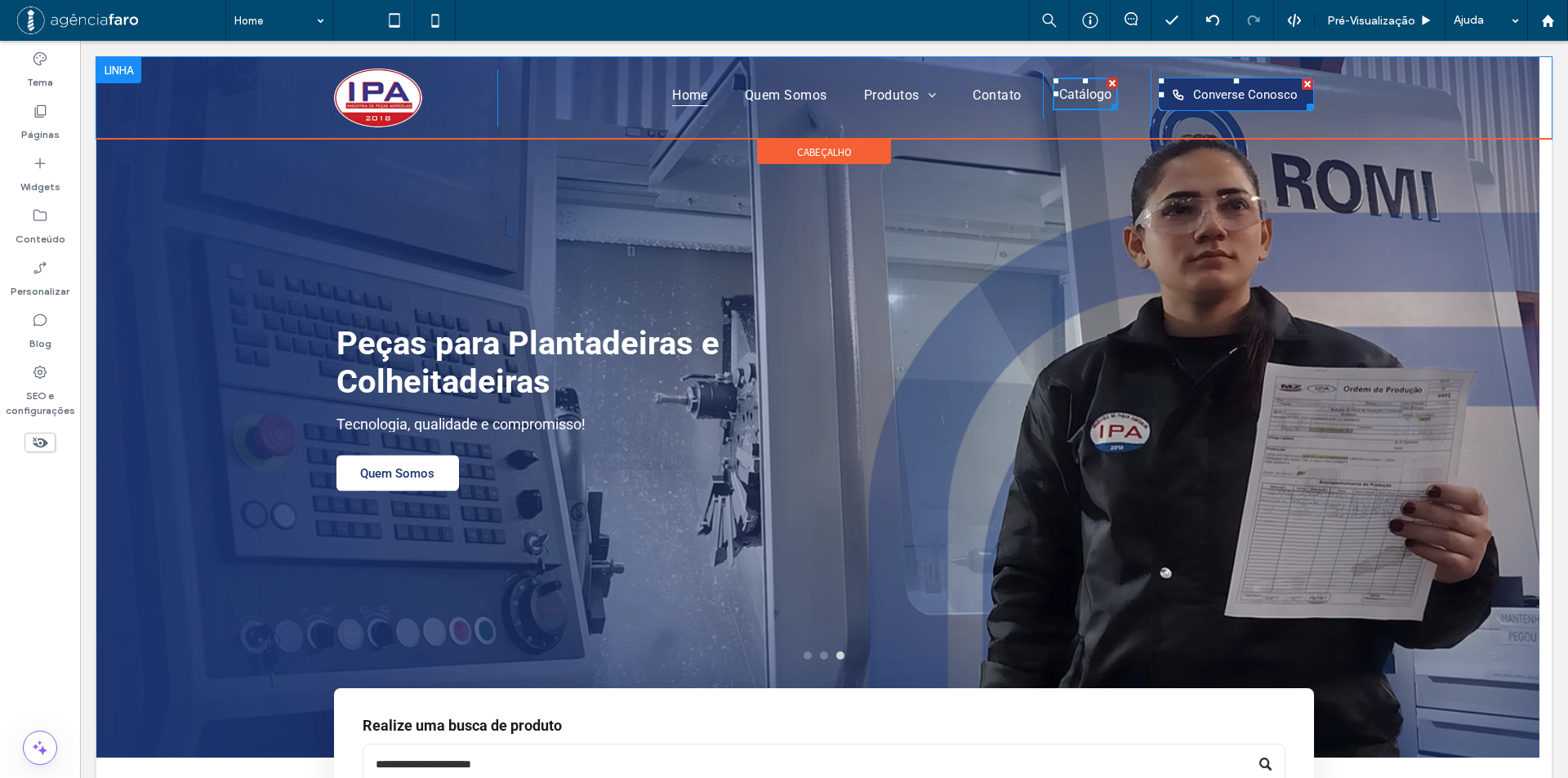 click on "Converse Conosco" at bounding box center (1245, 95) 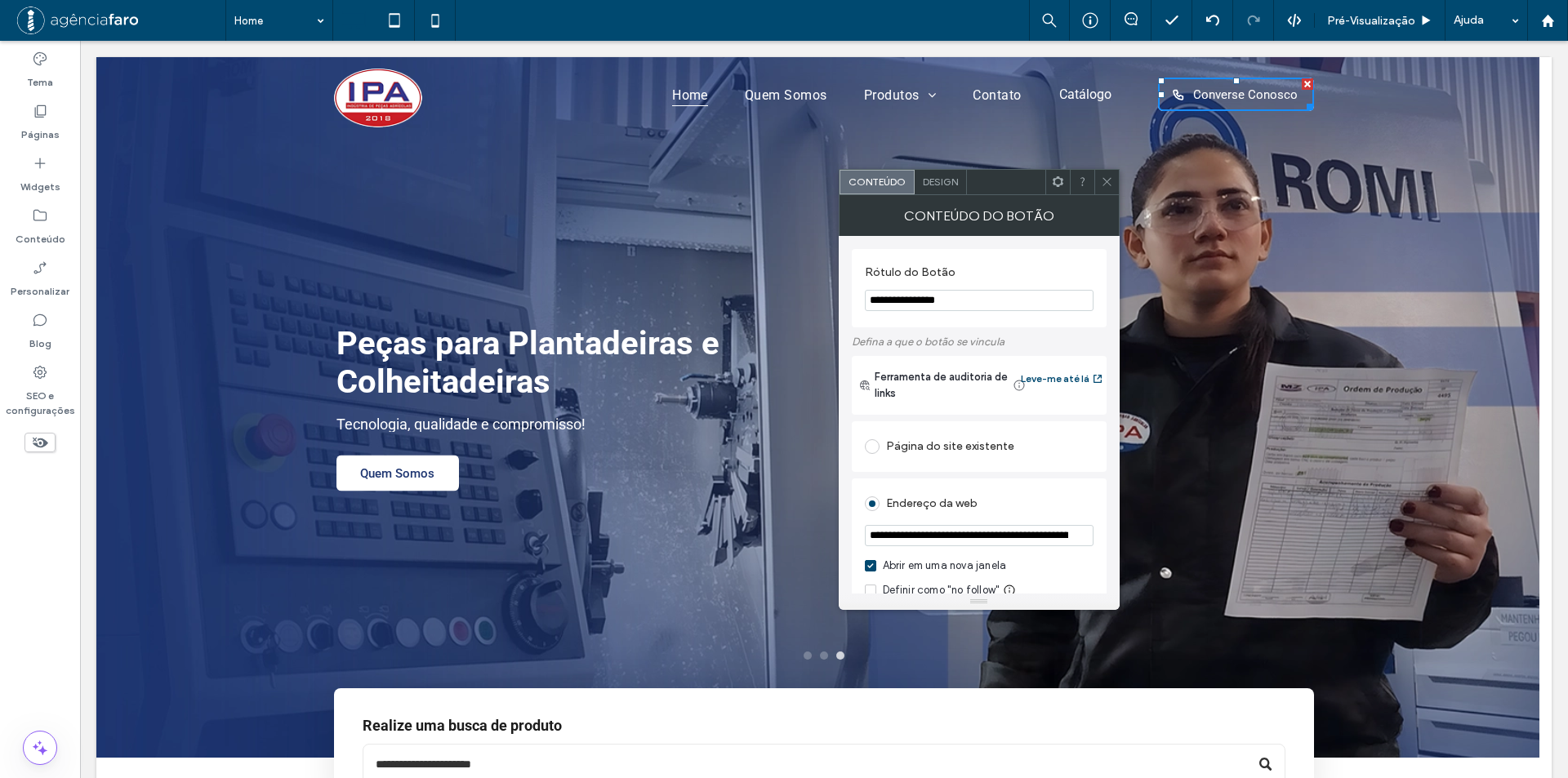 click on "Design" at bounding box center (940, 181) 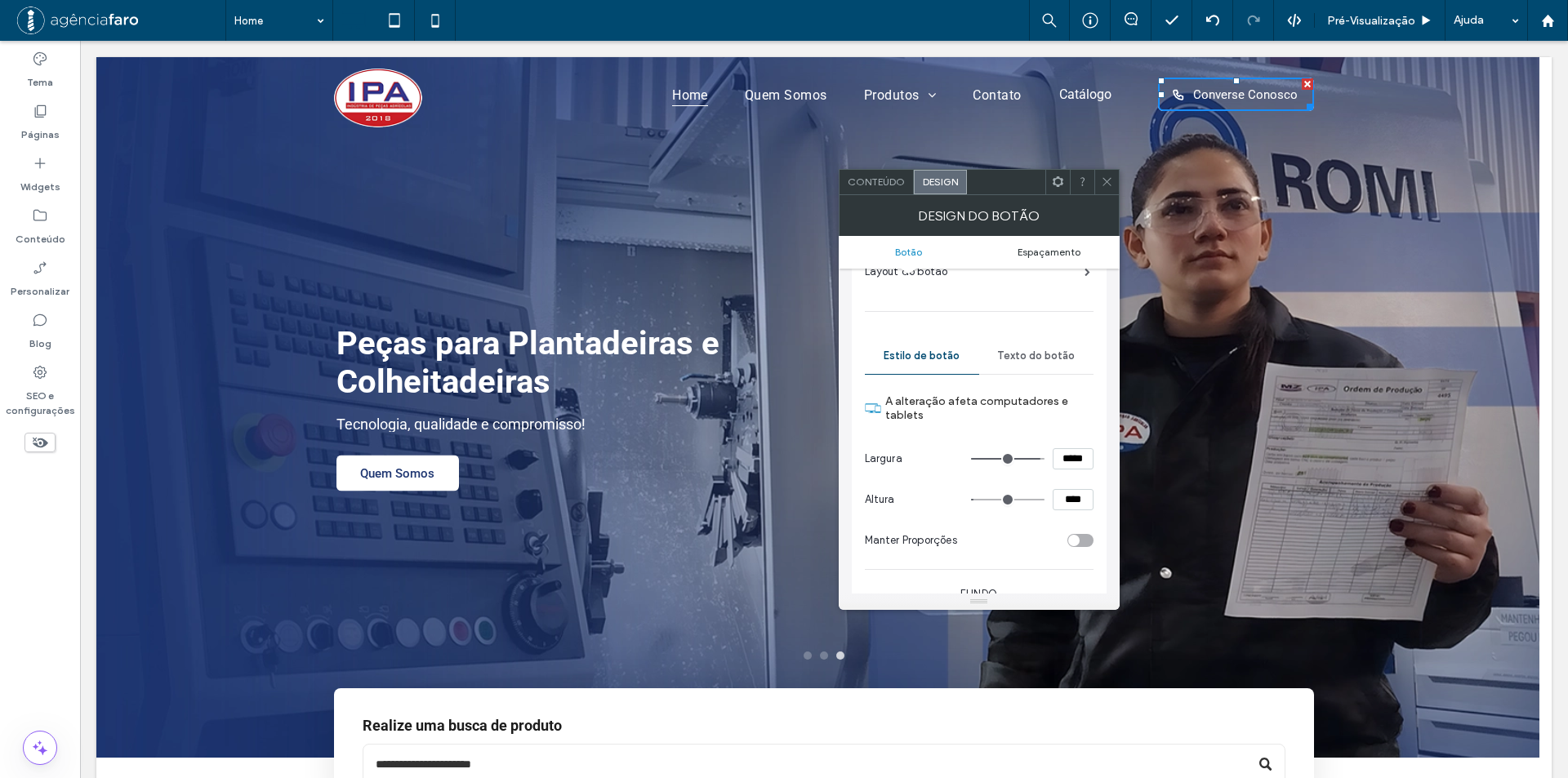 scroll, scrollTop: 163, scrollLeft: 0, axis: vertical 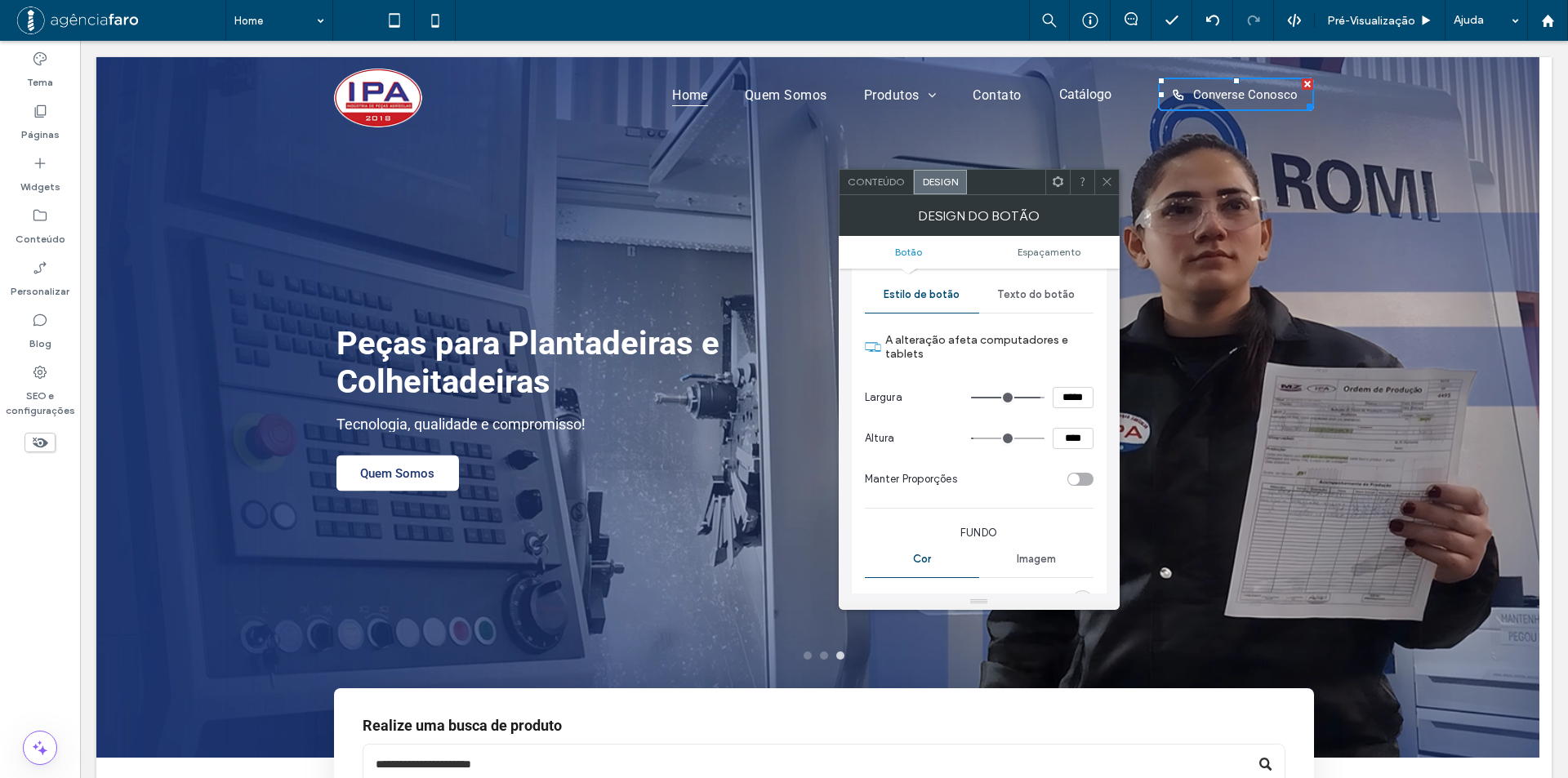 click 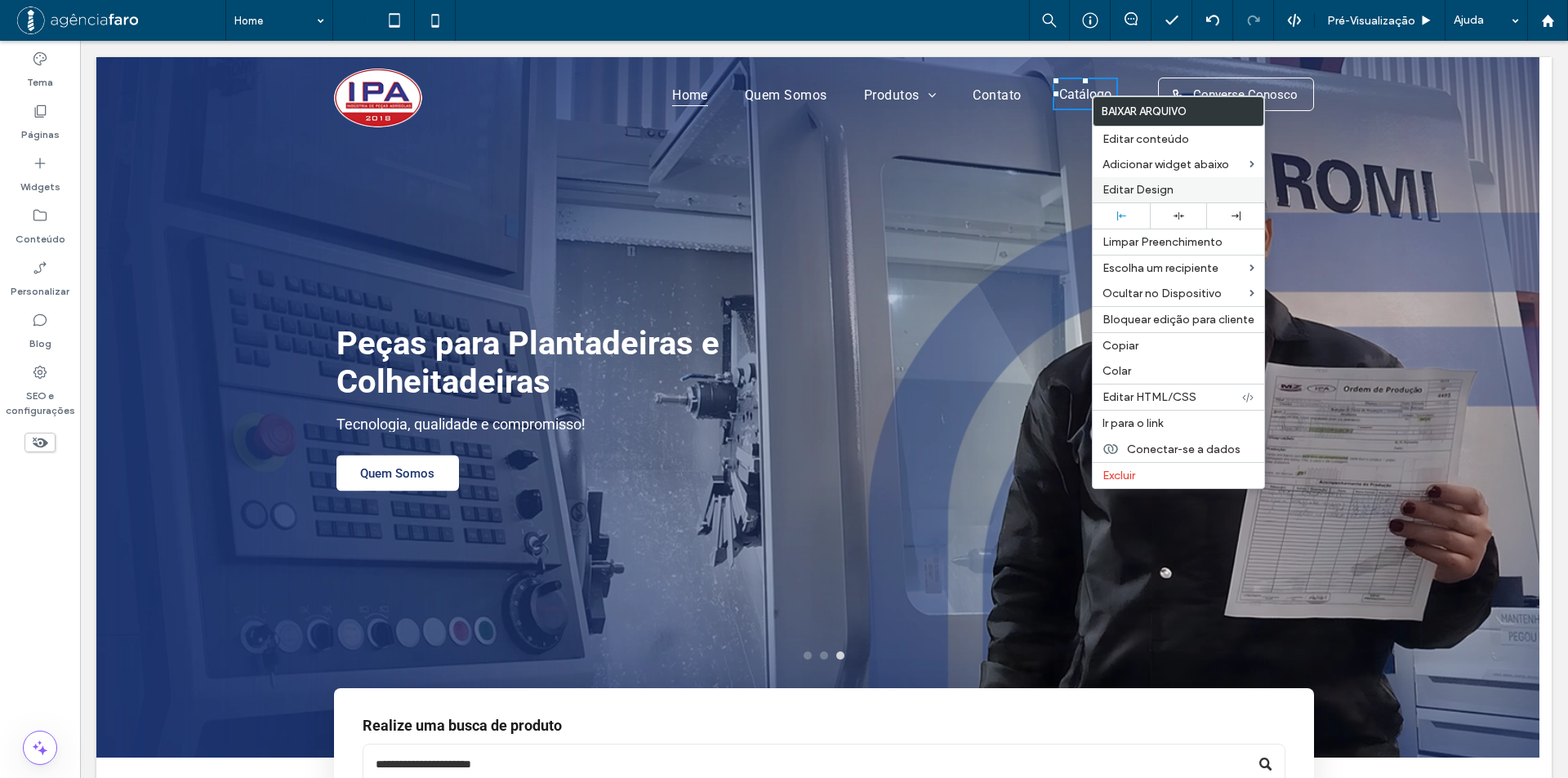 click on "Editar Design" at bounding box center (1138, 189) 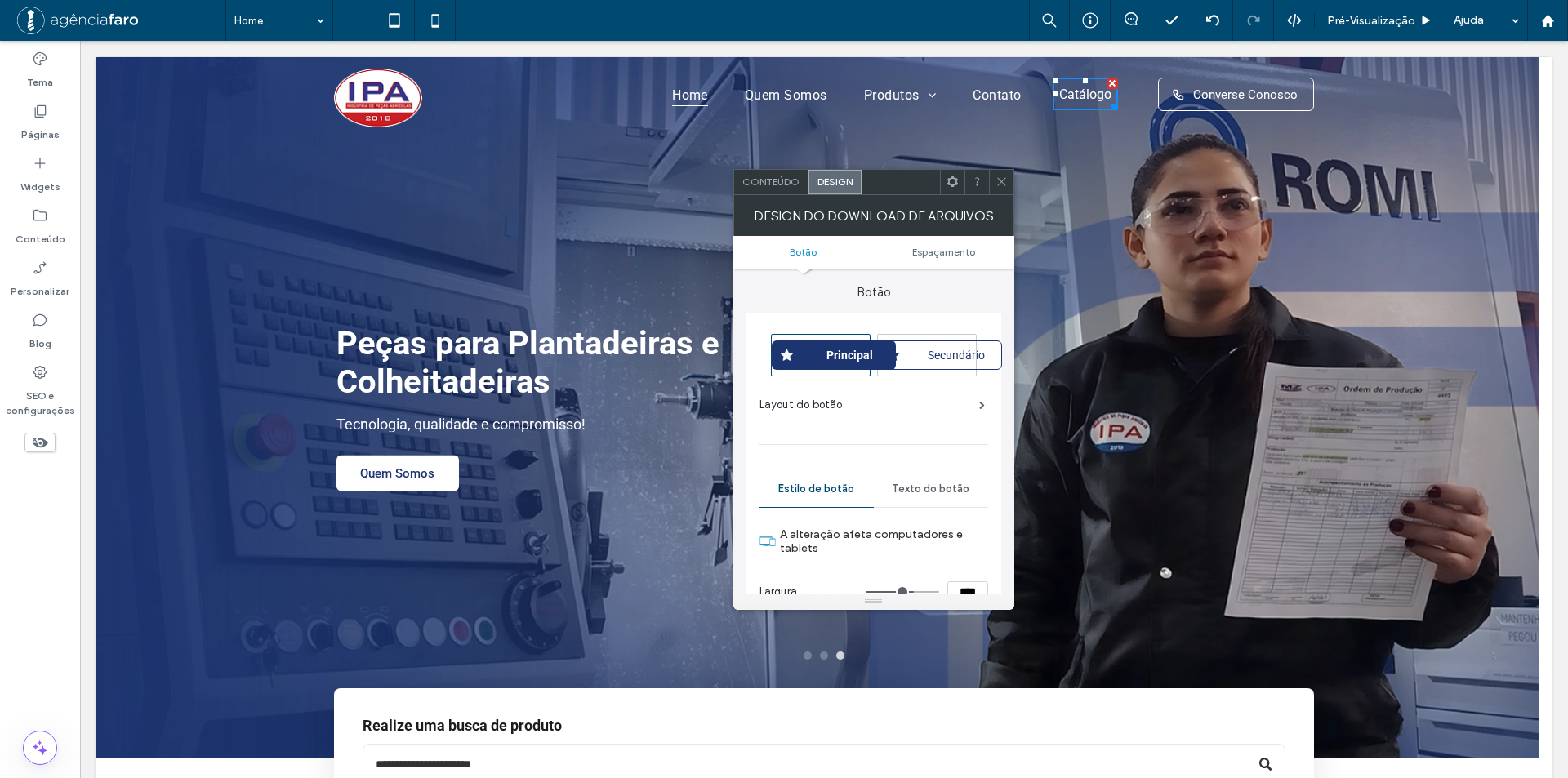 scroll, scrollTop: 245, scrollLeft: 0, axis: vertical 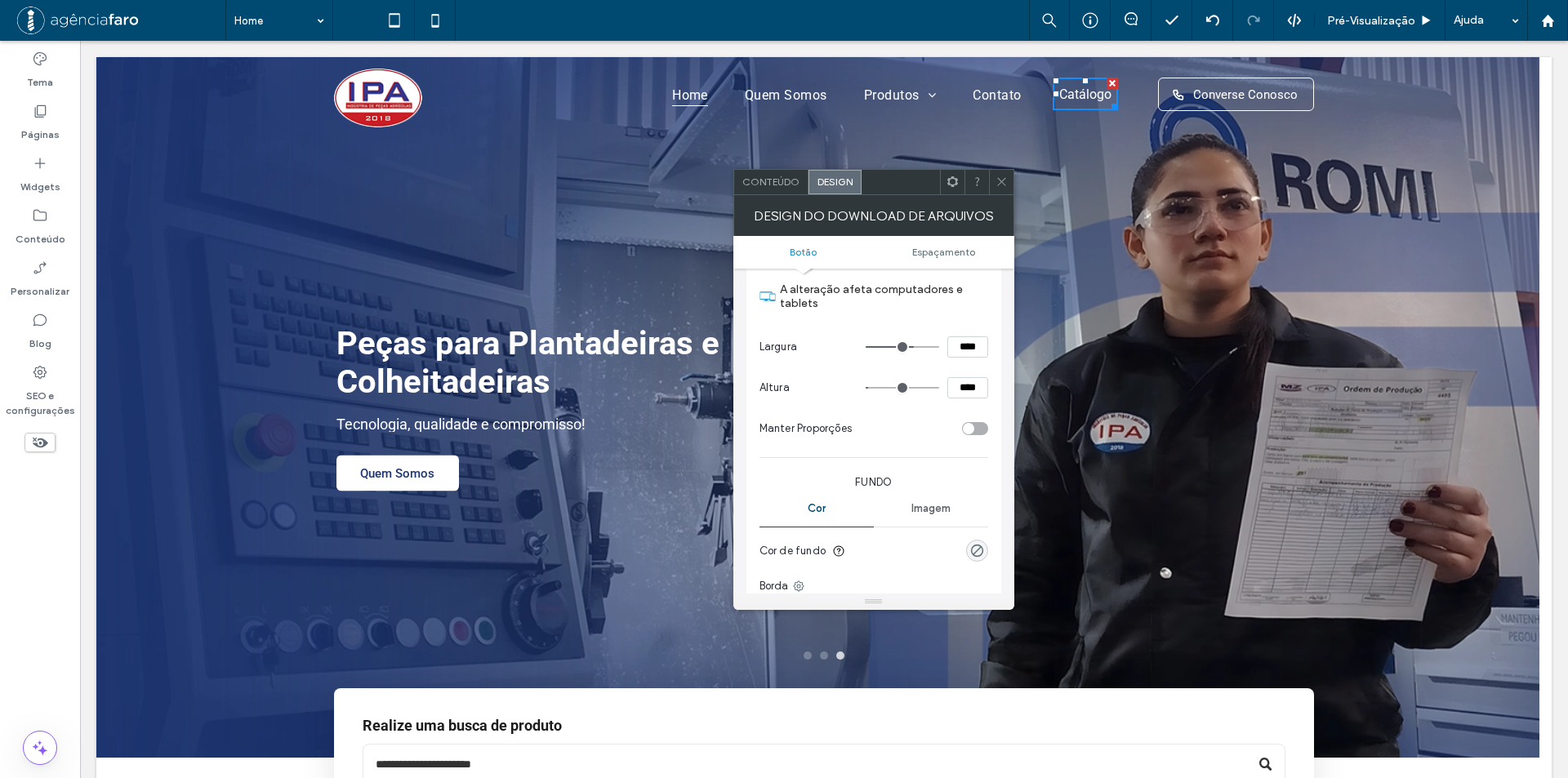 click on "****" at bounding box center [968, 388] 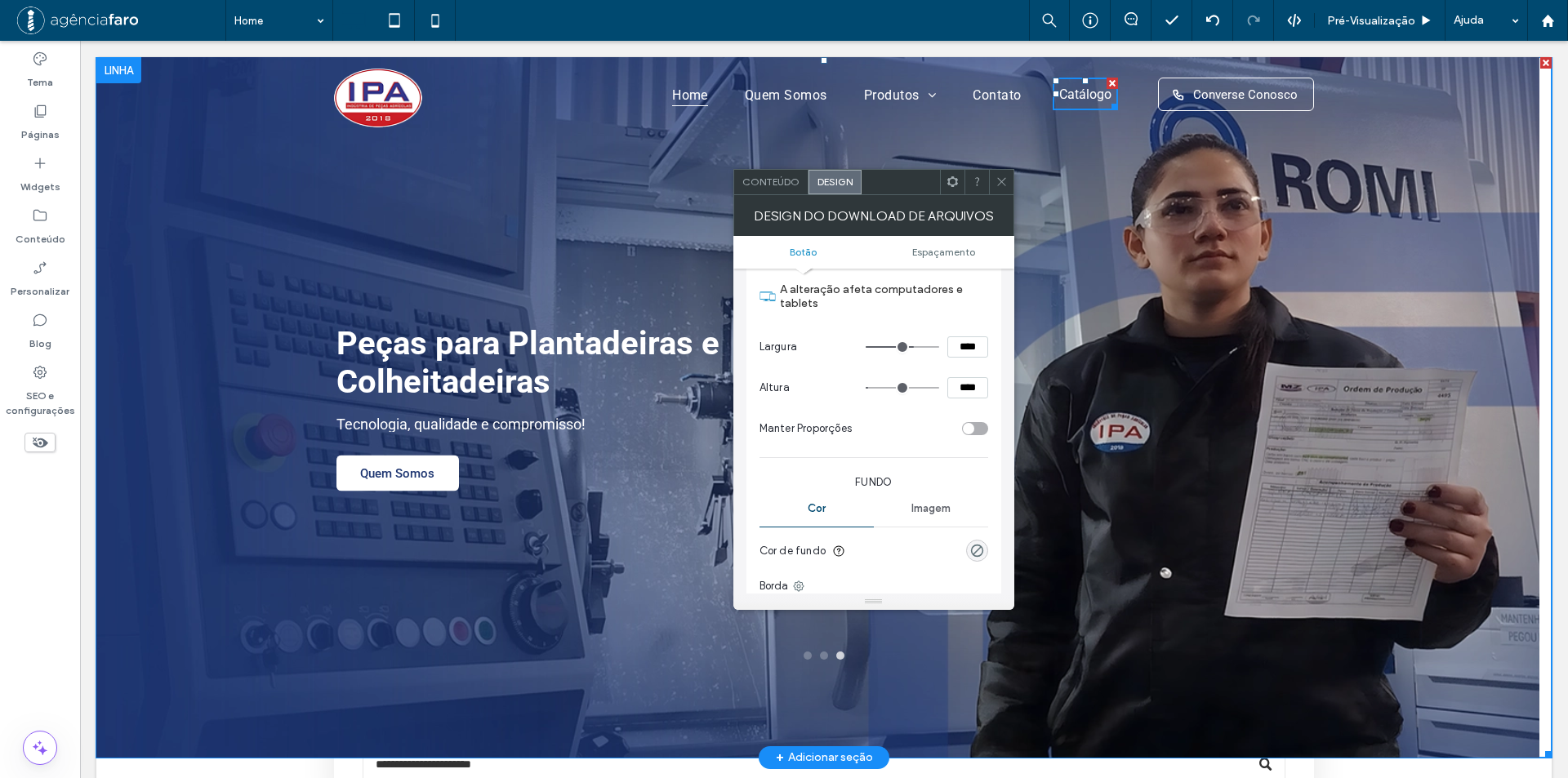 type on "**" 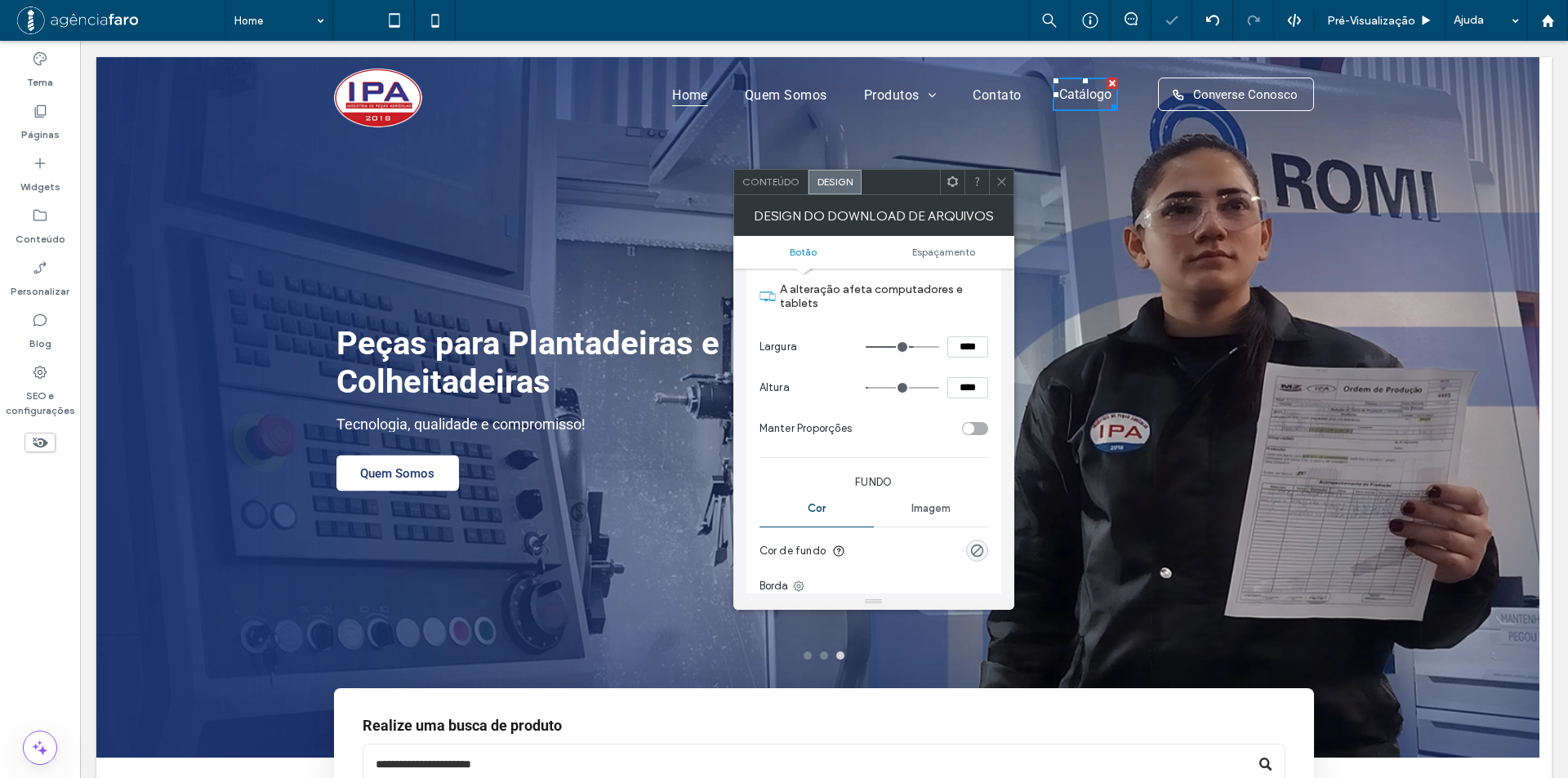click 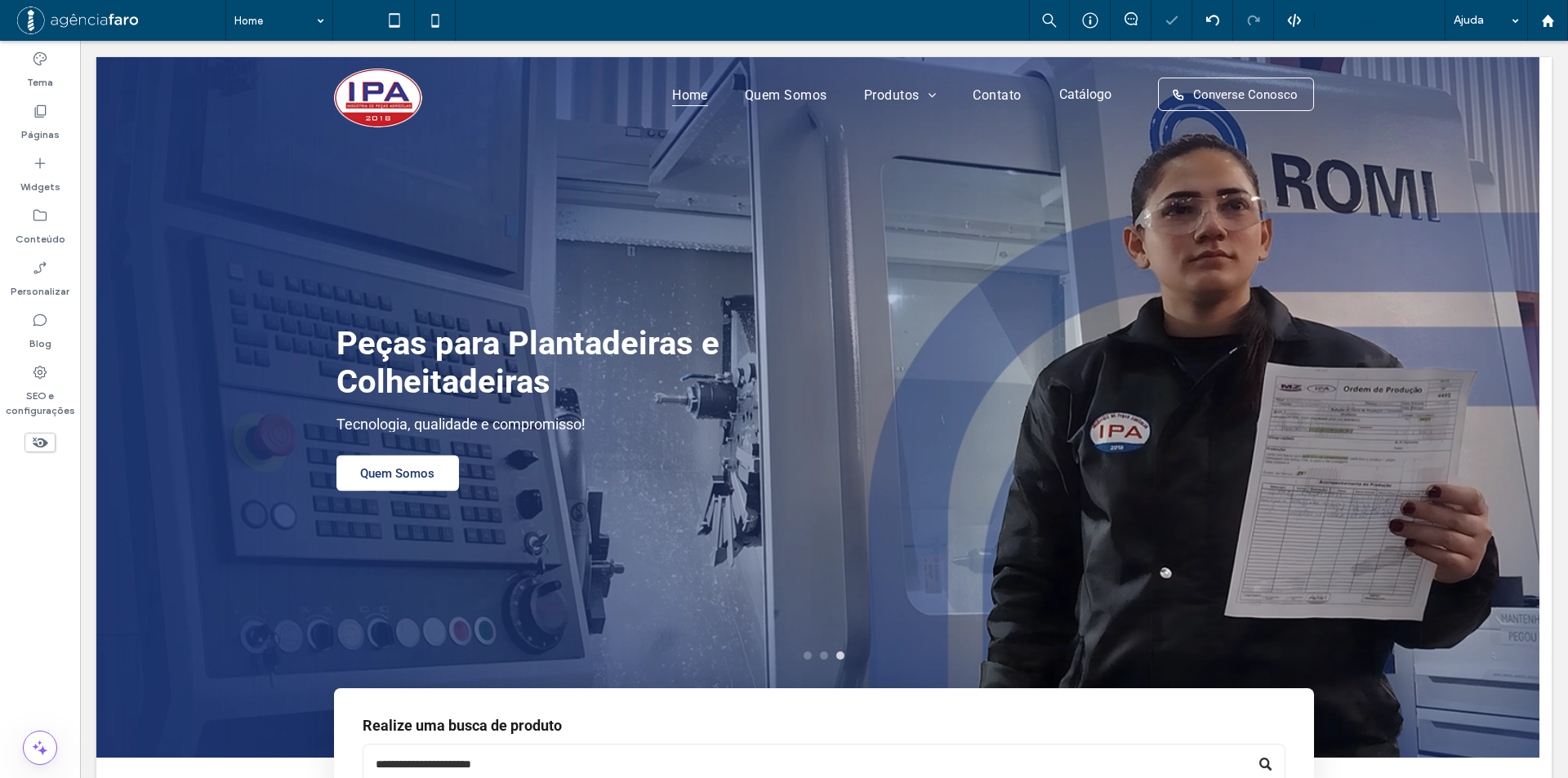 drag, startPoint x: 1383, startPoint y: 21, endPoint x: 1352, endPoint y: 76, distance: 63.13478 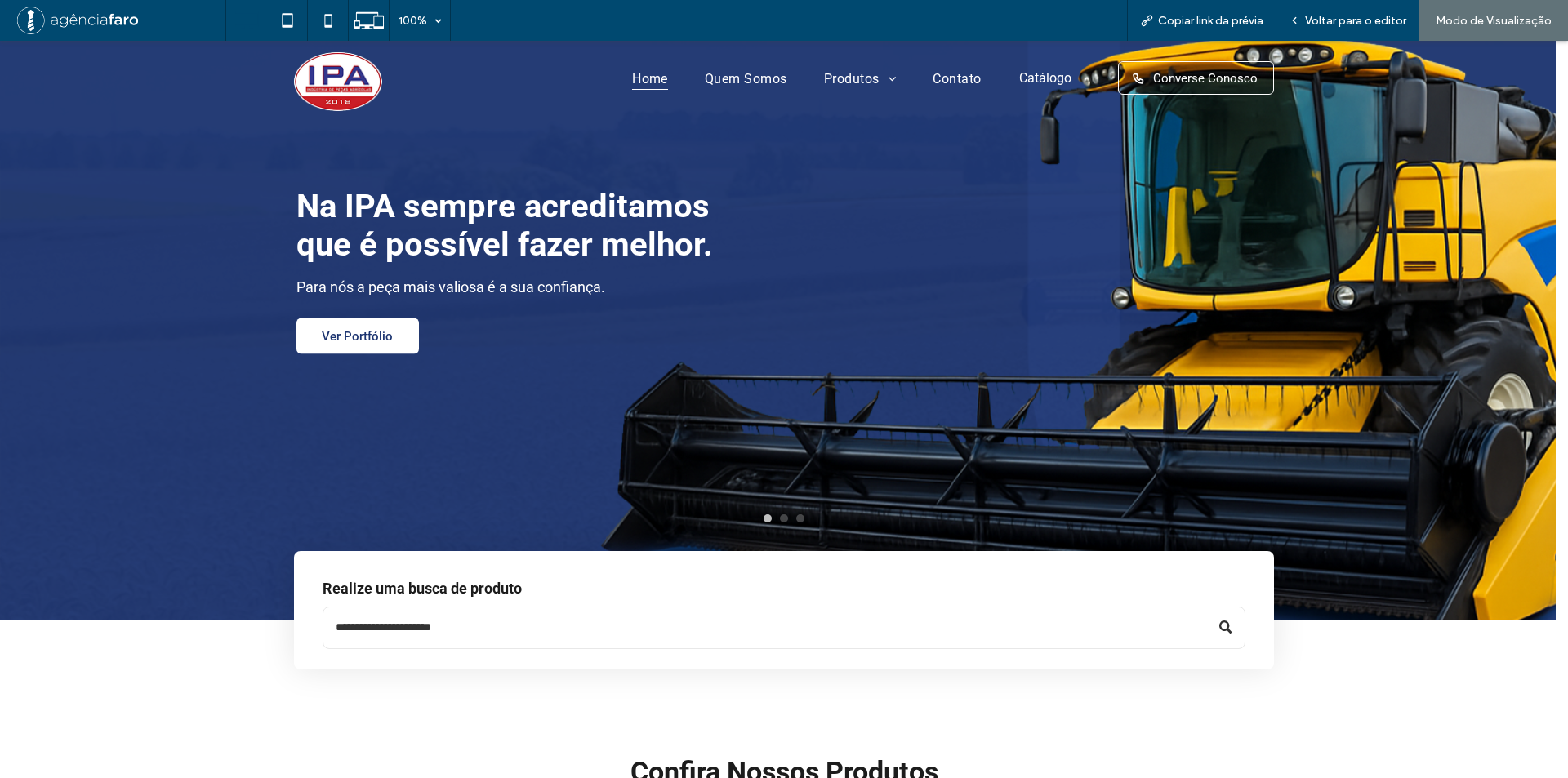 scroll, scrollTop: 0, scrollLeft: 0, axis: both 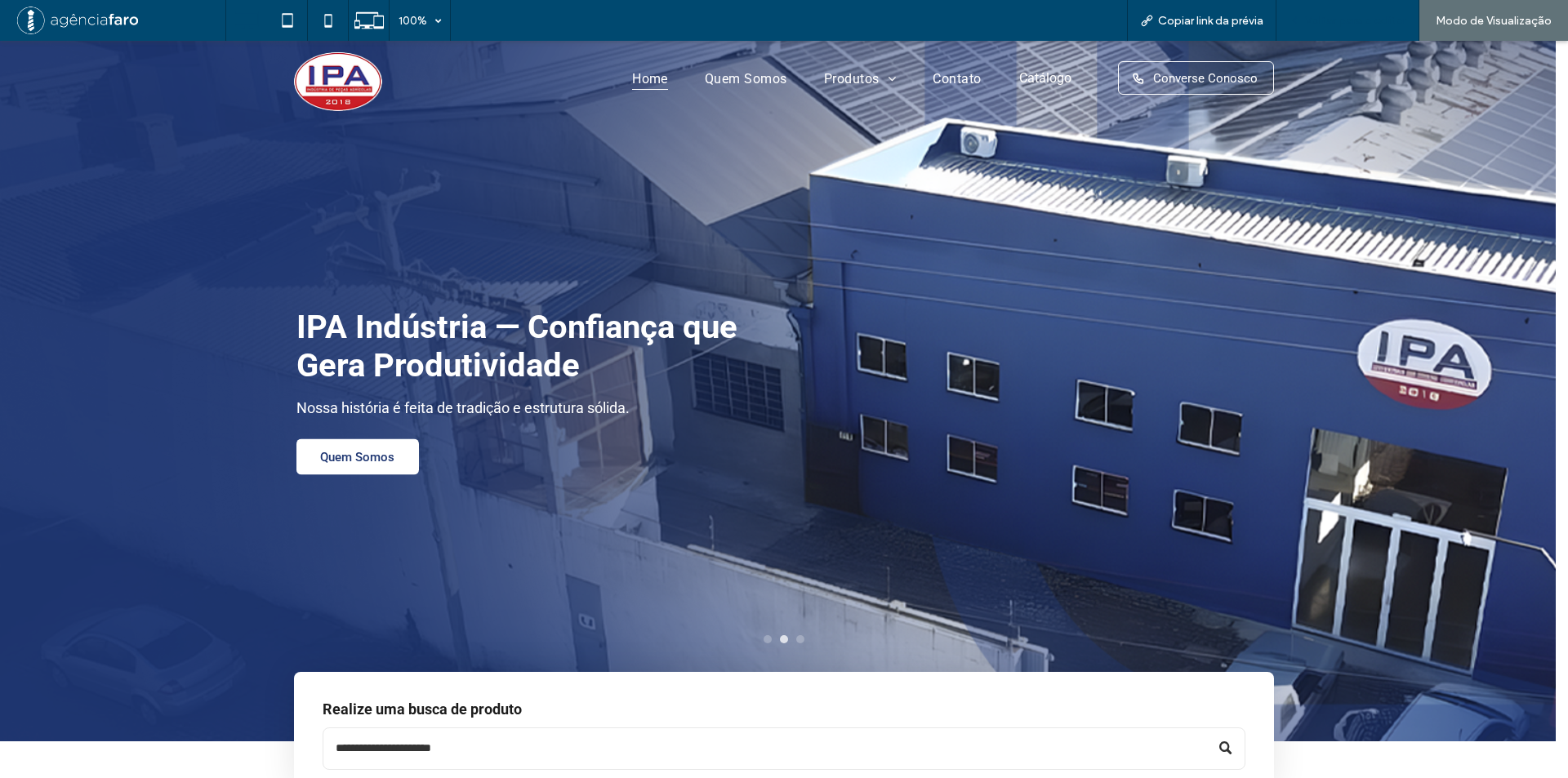 click on "Voltar para o editor" at bounding box center [1348, 20] 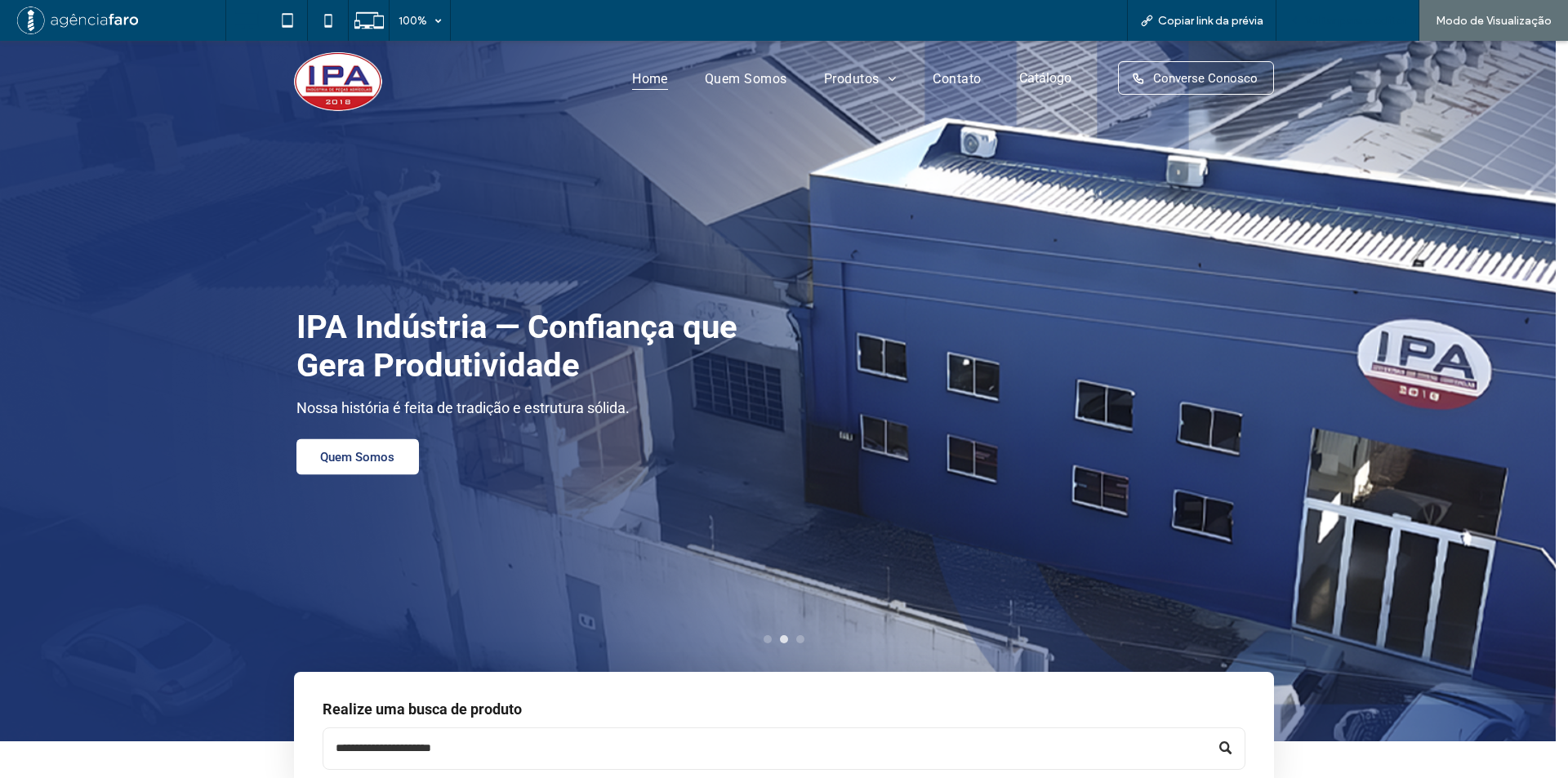 click on "Voltar para o editor" at bounding box center (1348, 20) 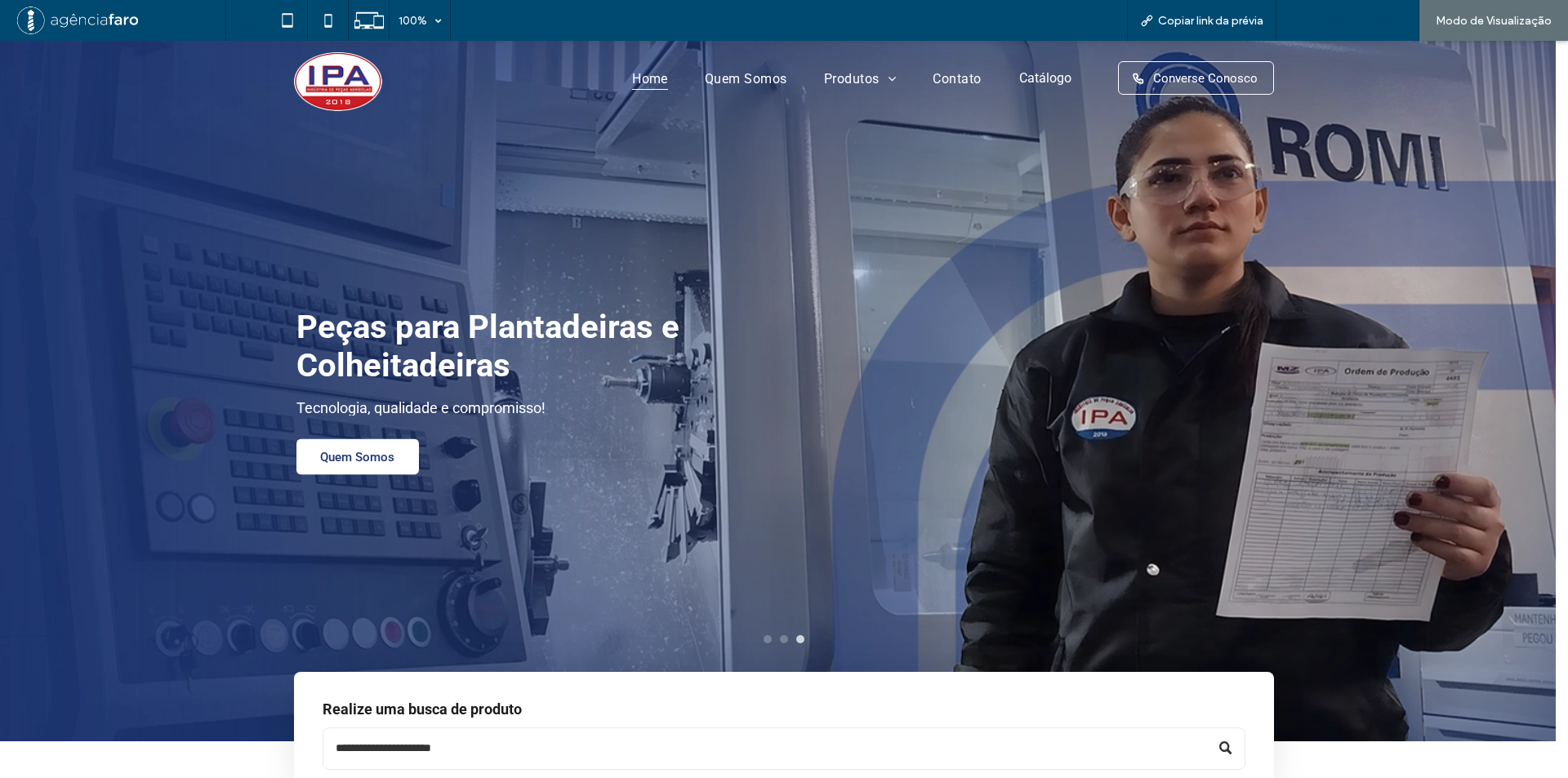 click on "Voltar para o editor" at bounding box center [1356, 20] 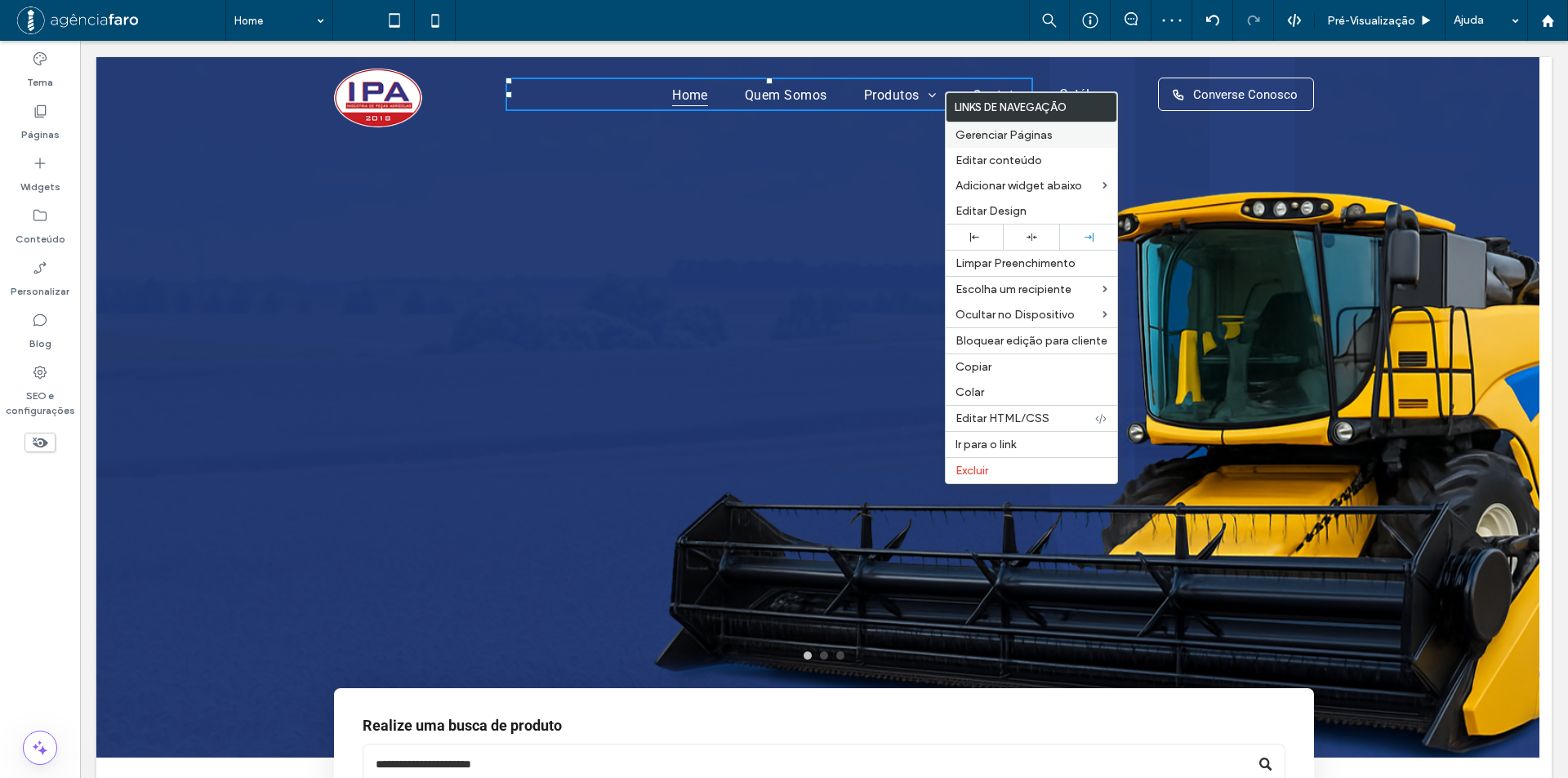 click on "Gerenciar Páginas" at bounding box center (1004, 135) 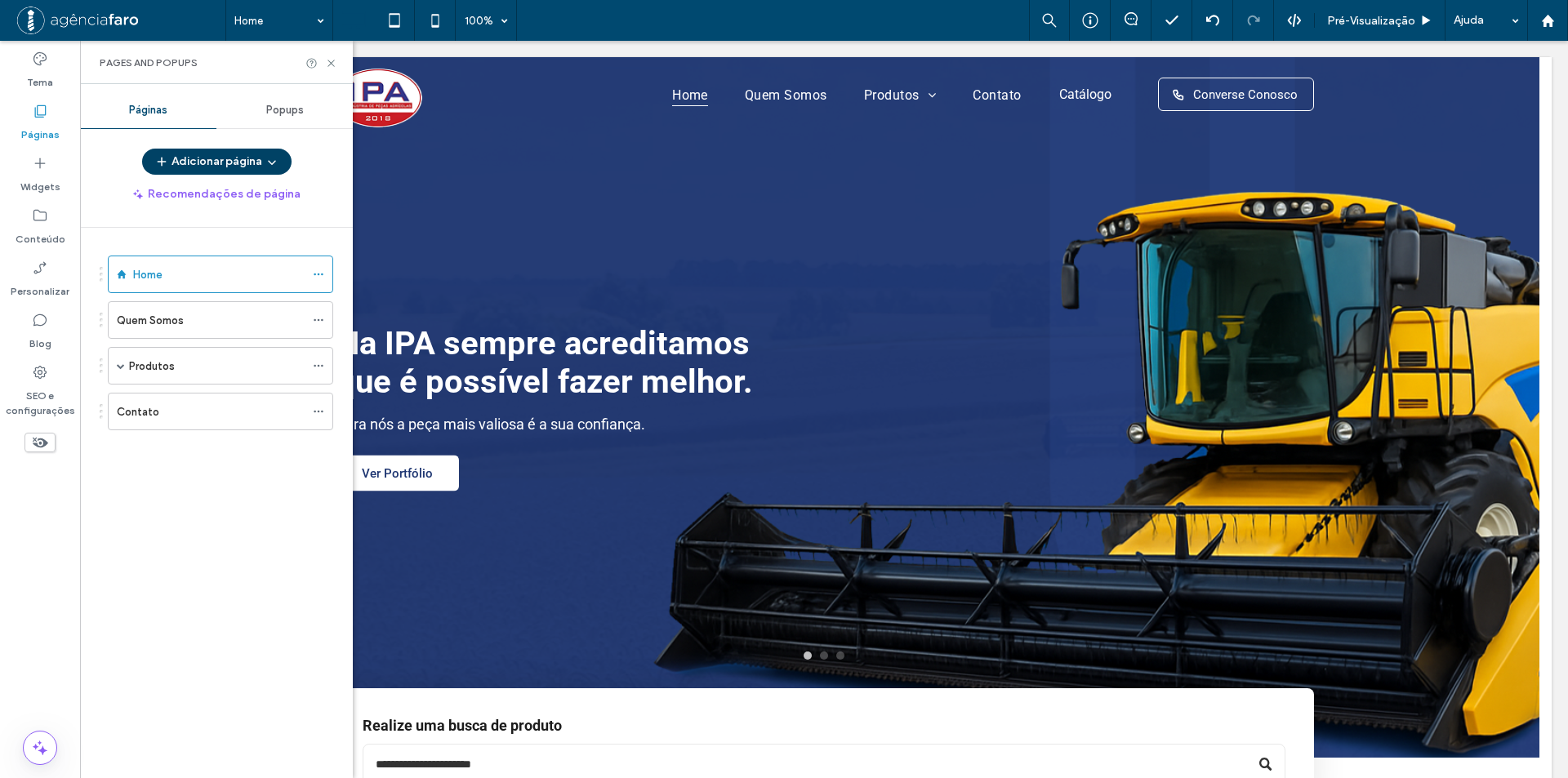click on "Adicionar página" at bounding box center [216, 162] 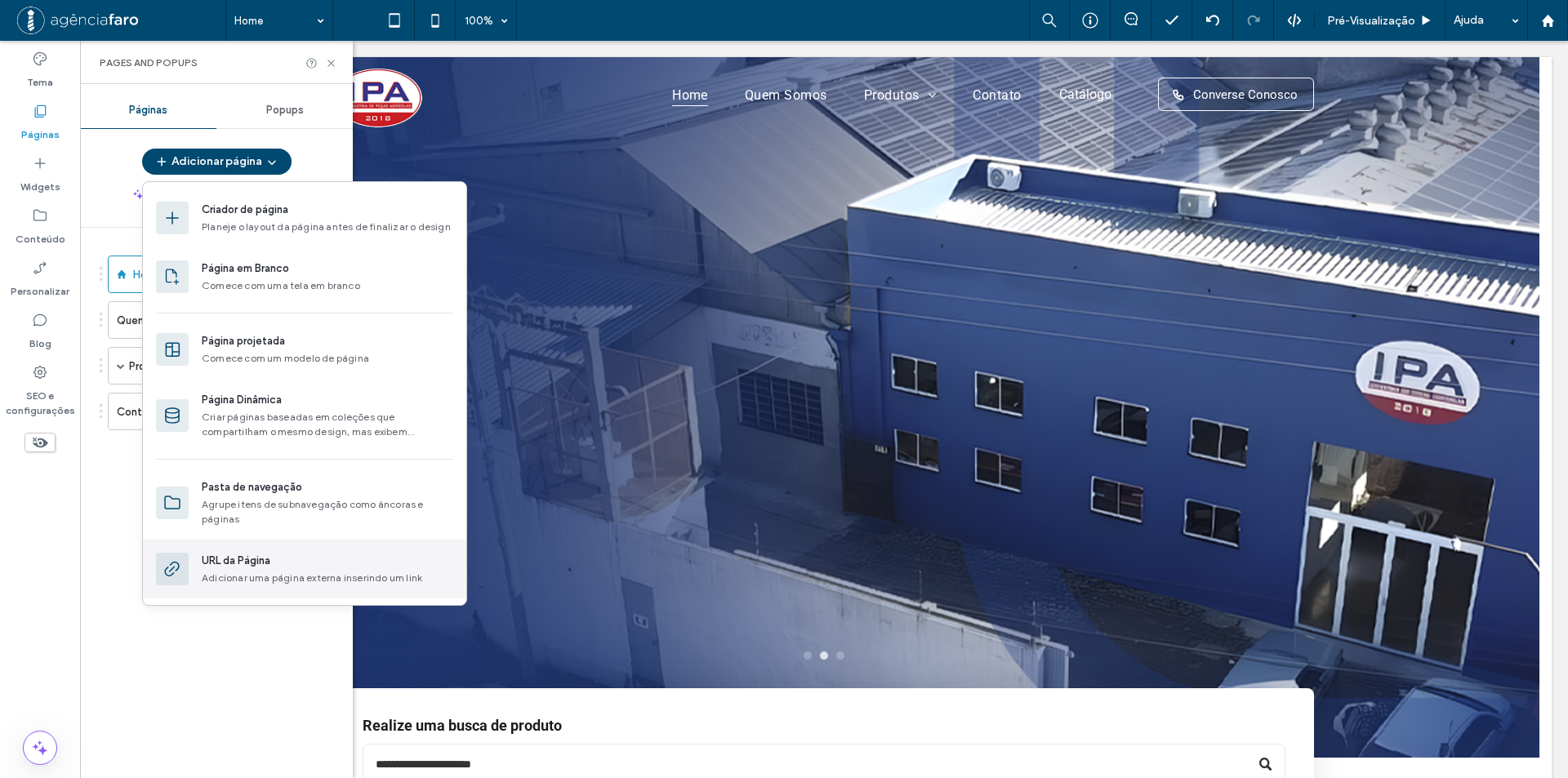 click on "Adicionar uma página externa inserindo um link" at bounding box center [327, 578] 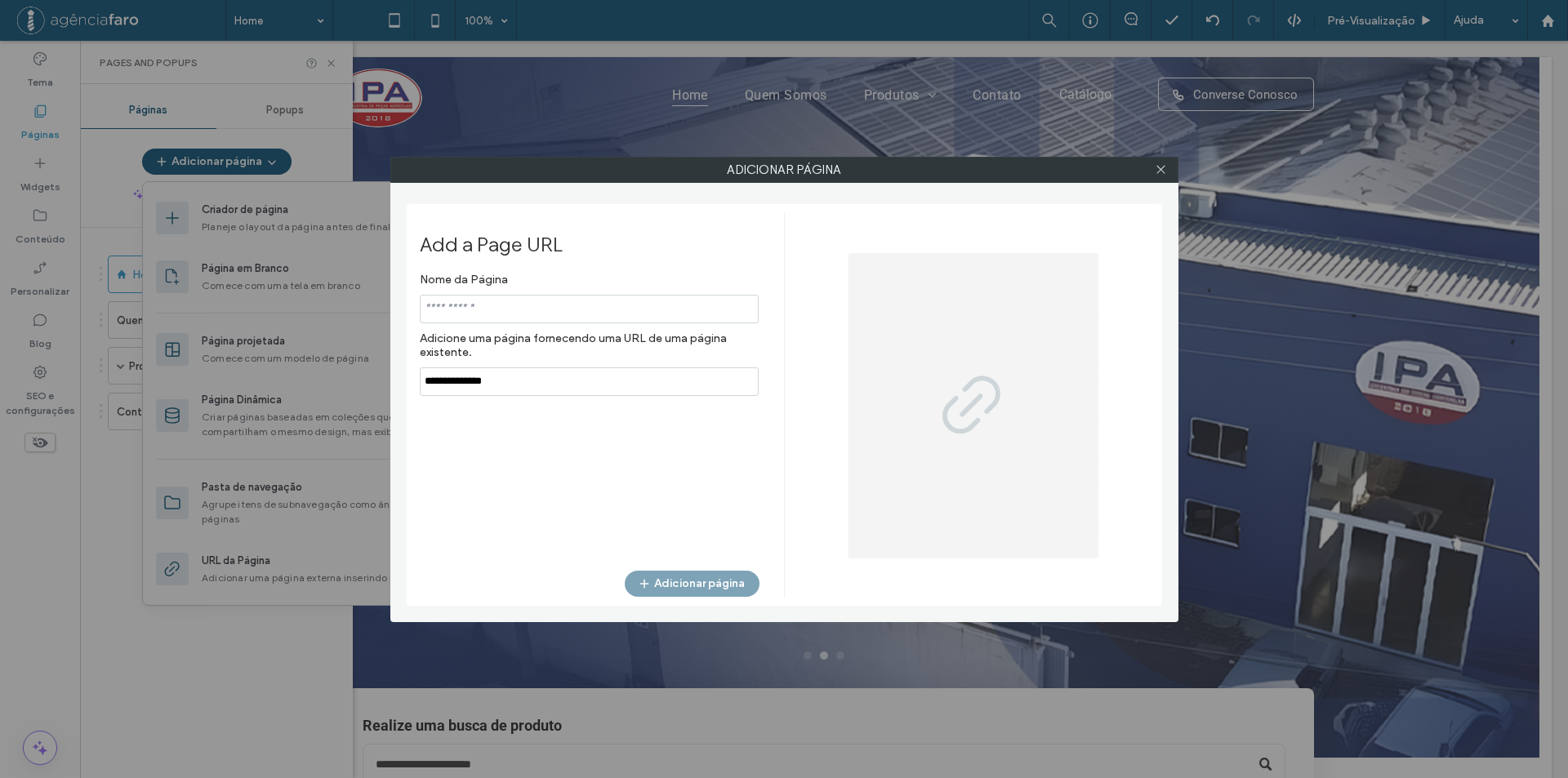 click at bounding box center [589, 309] 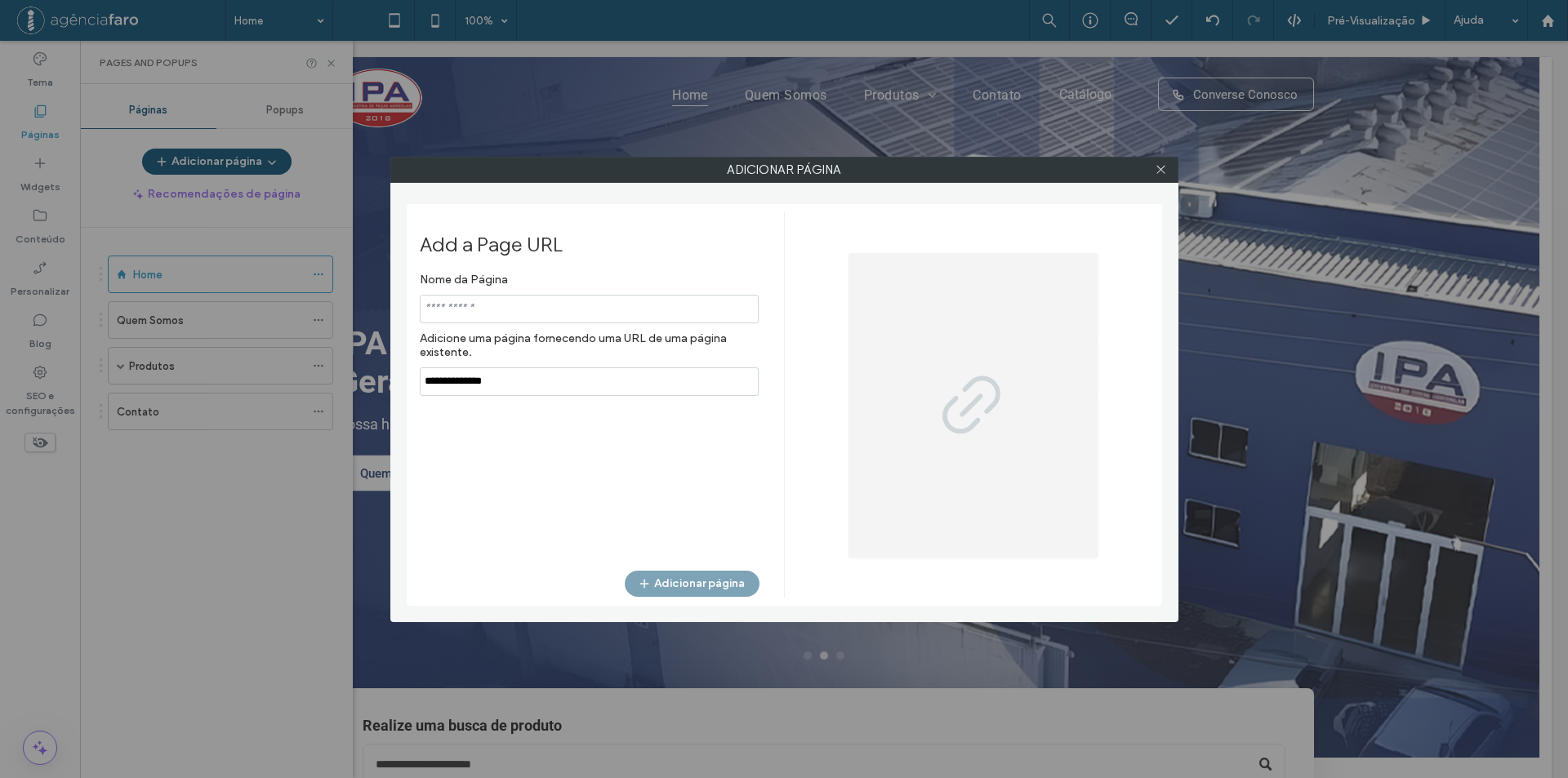 click at bounding box center [589, 309] 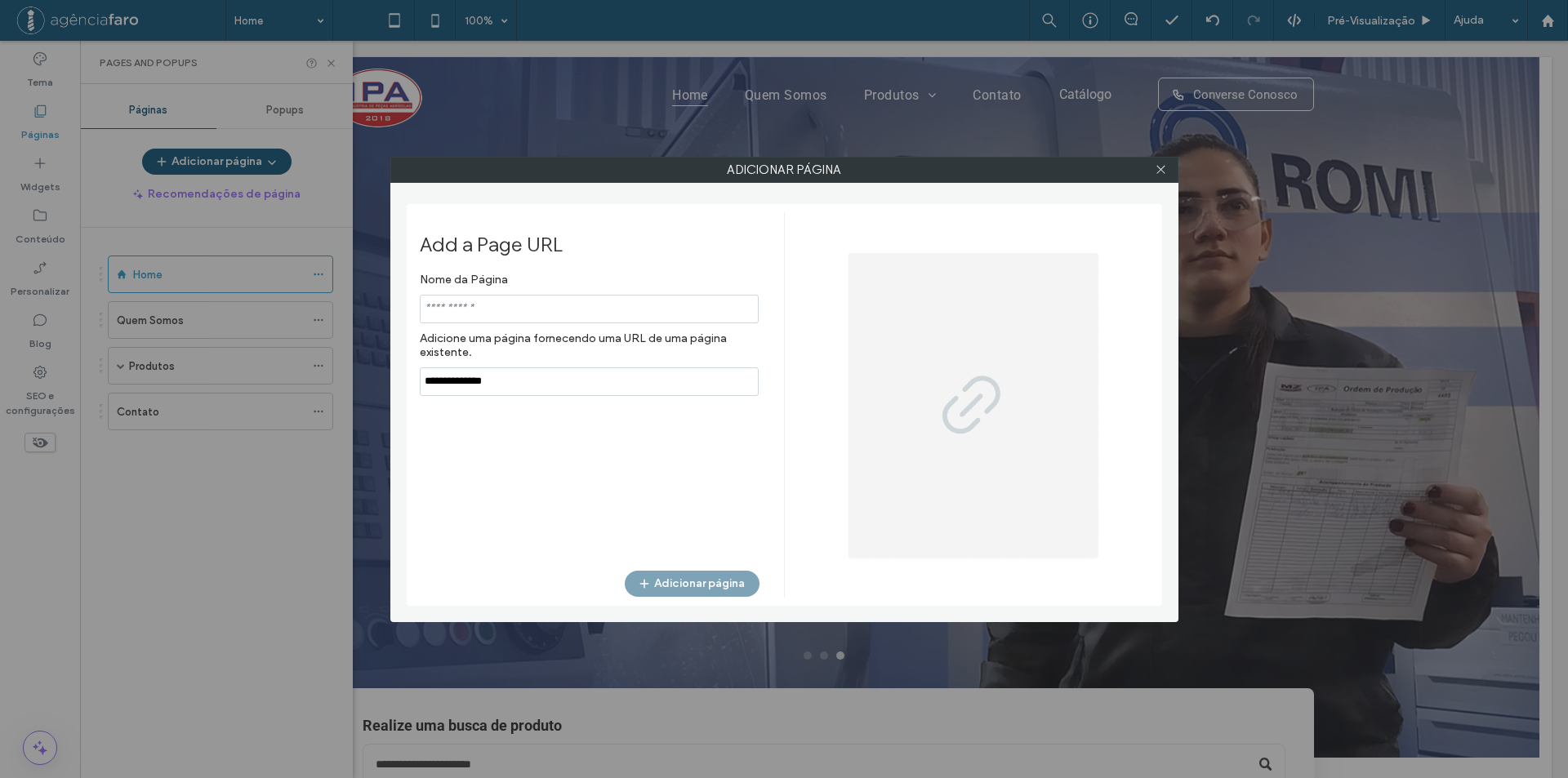 click at bounding box center [589, 309] 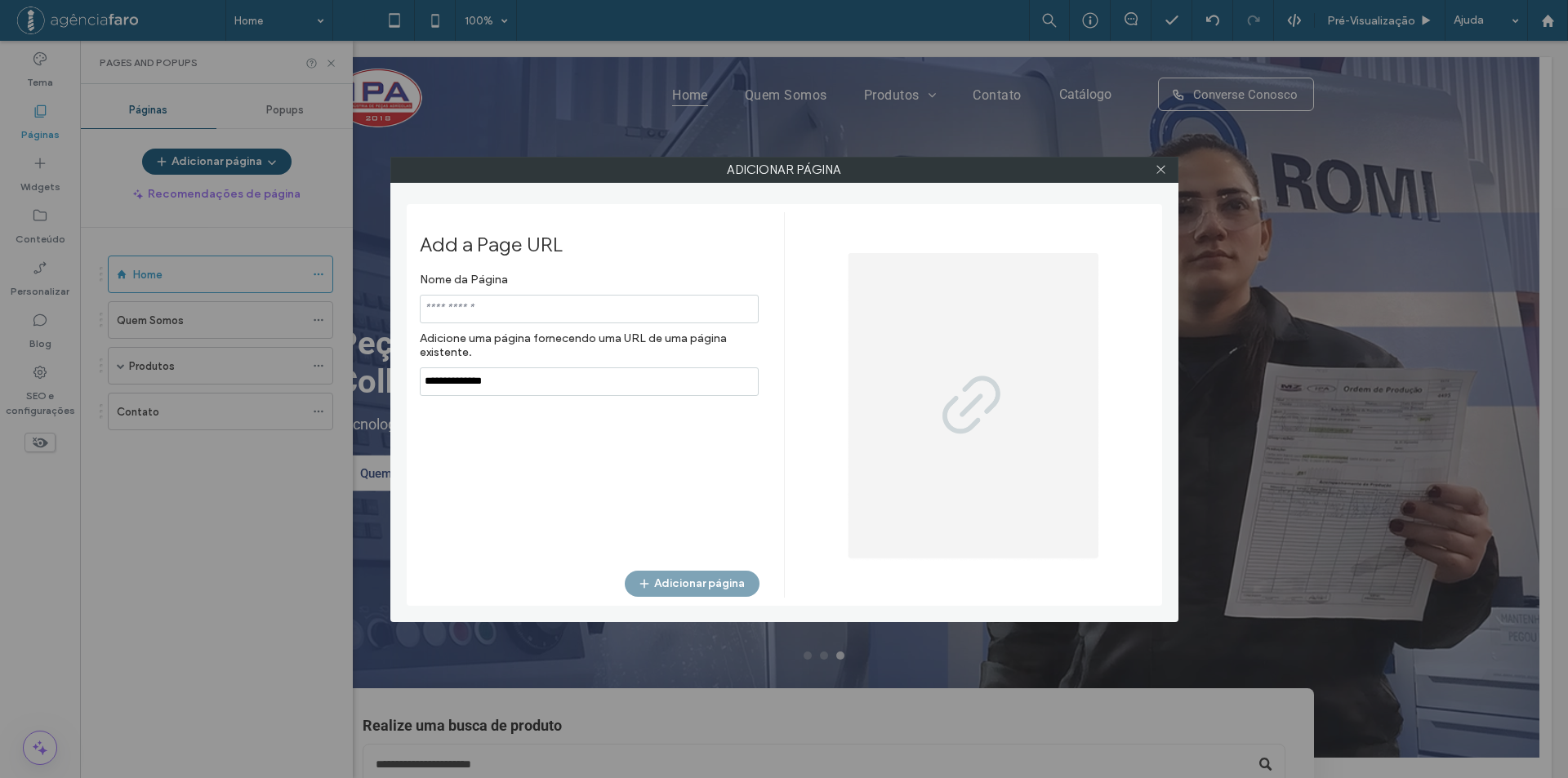 click at bounding box center [589, 309] 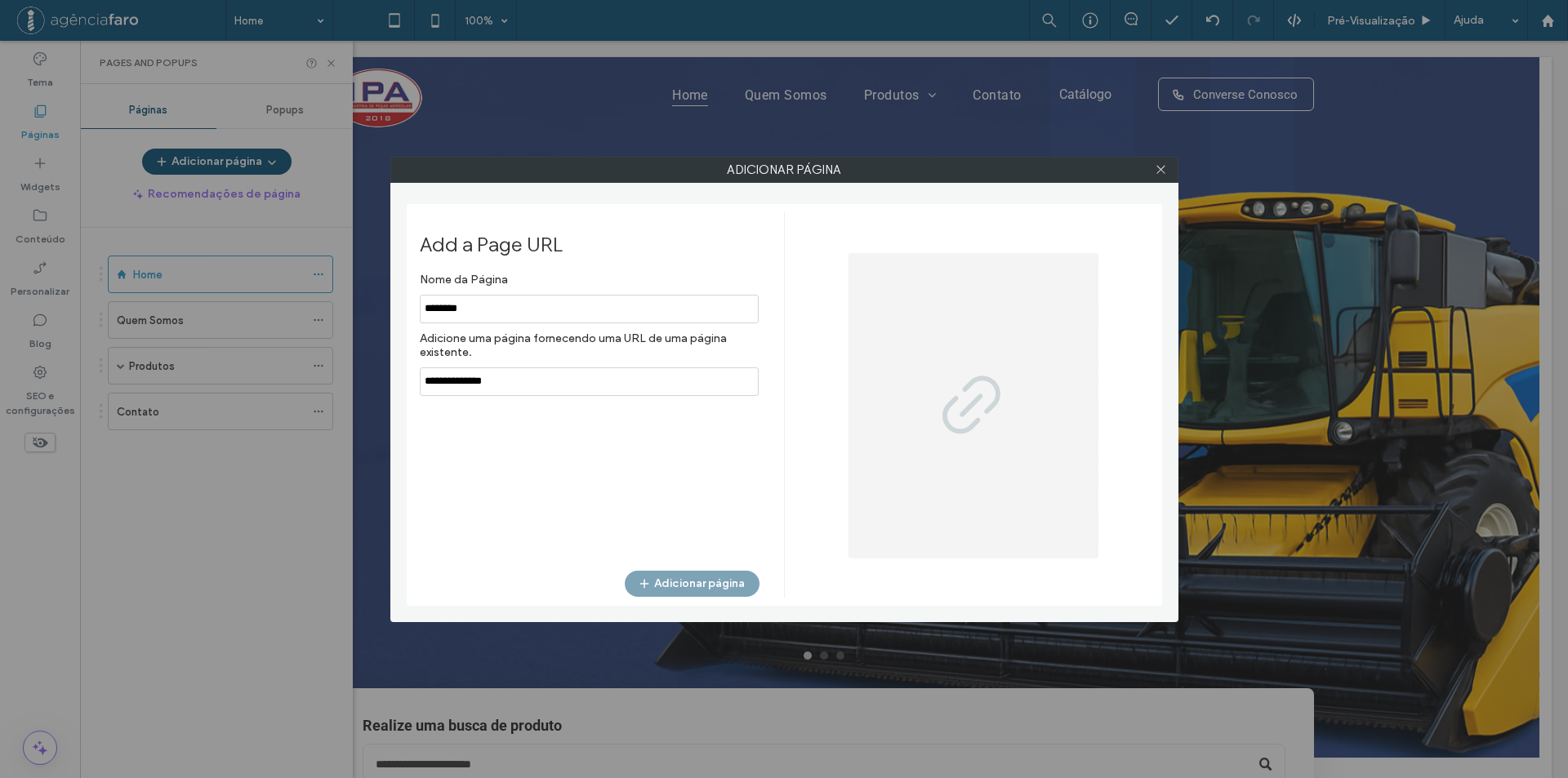 type on "********" 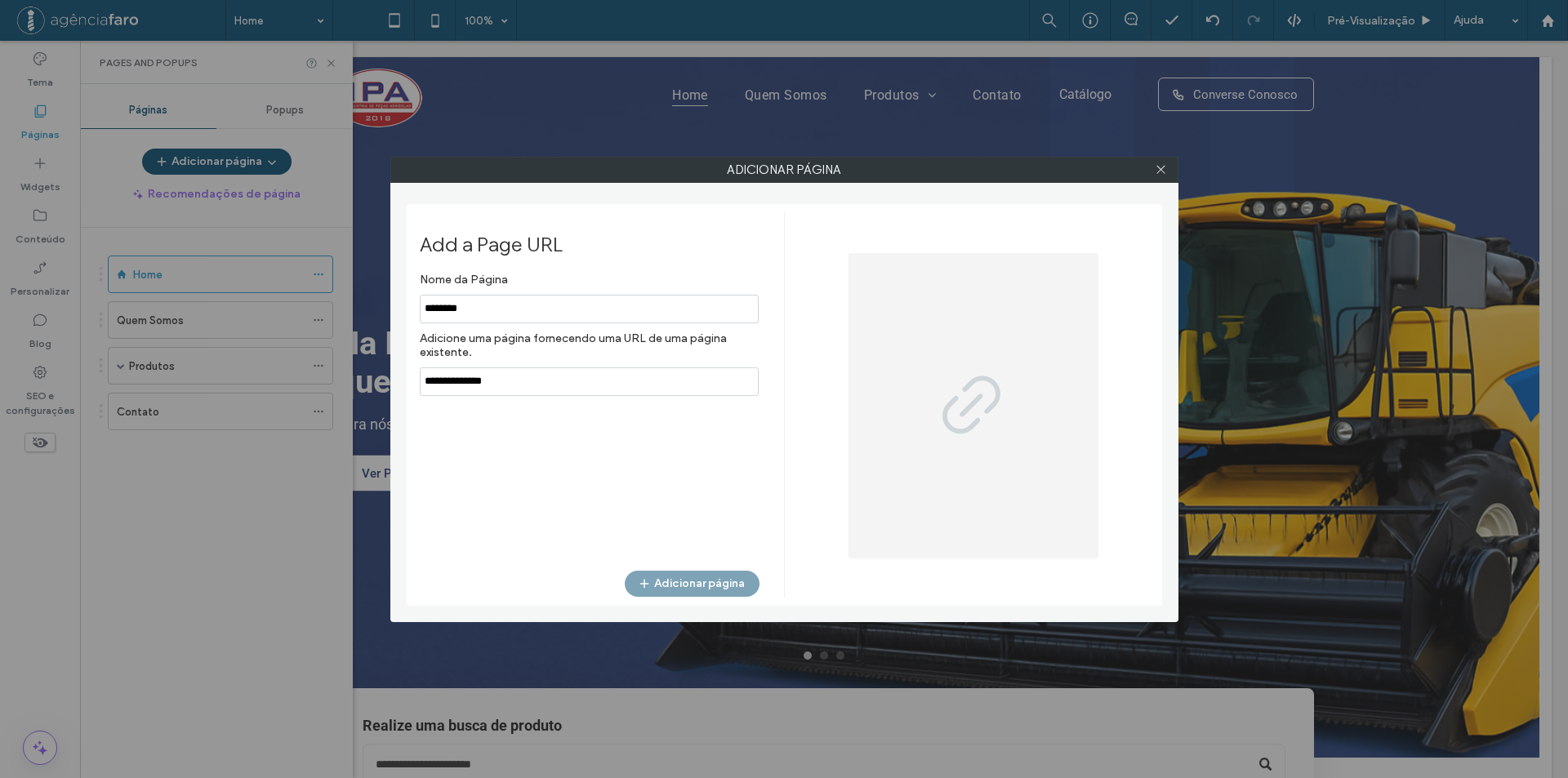 drag, startPoint x: 558, startPoint y: 381, endPoint x: 403, endPoint y: 392, distance: 155.38983 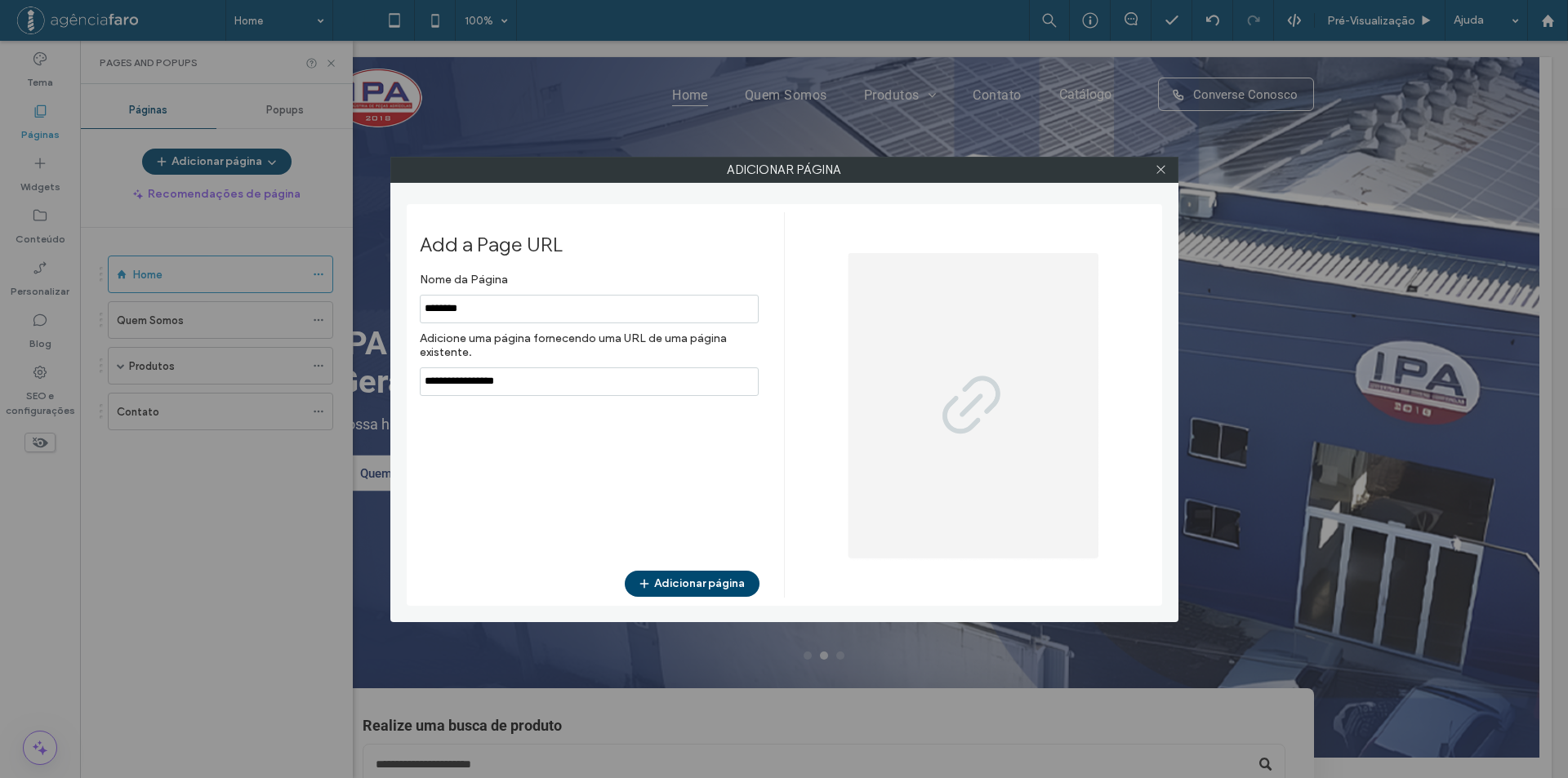 click at bounding box center (589, 381) 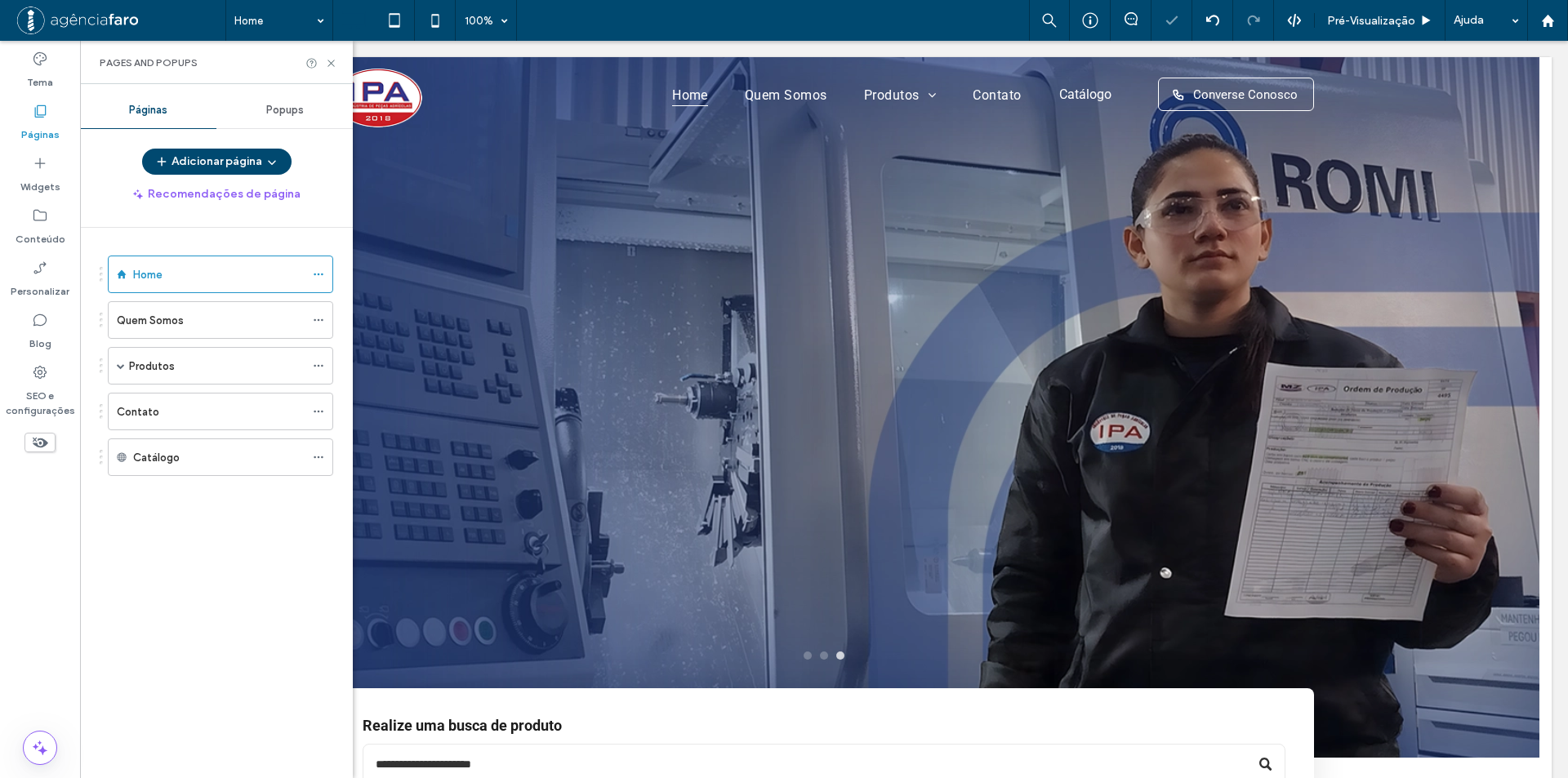 click on "Adicionar página Add a Page URL Nome da Página Adicione uma página fornecendo uma URL de uma página existente. Adicionar página" at bounding box center [784, 389] 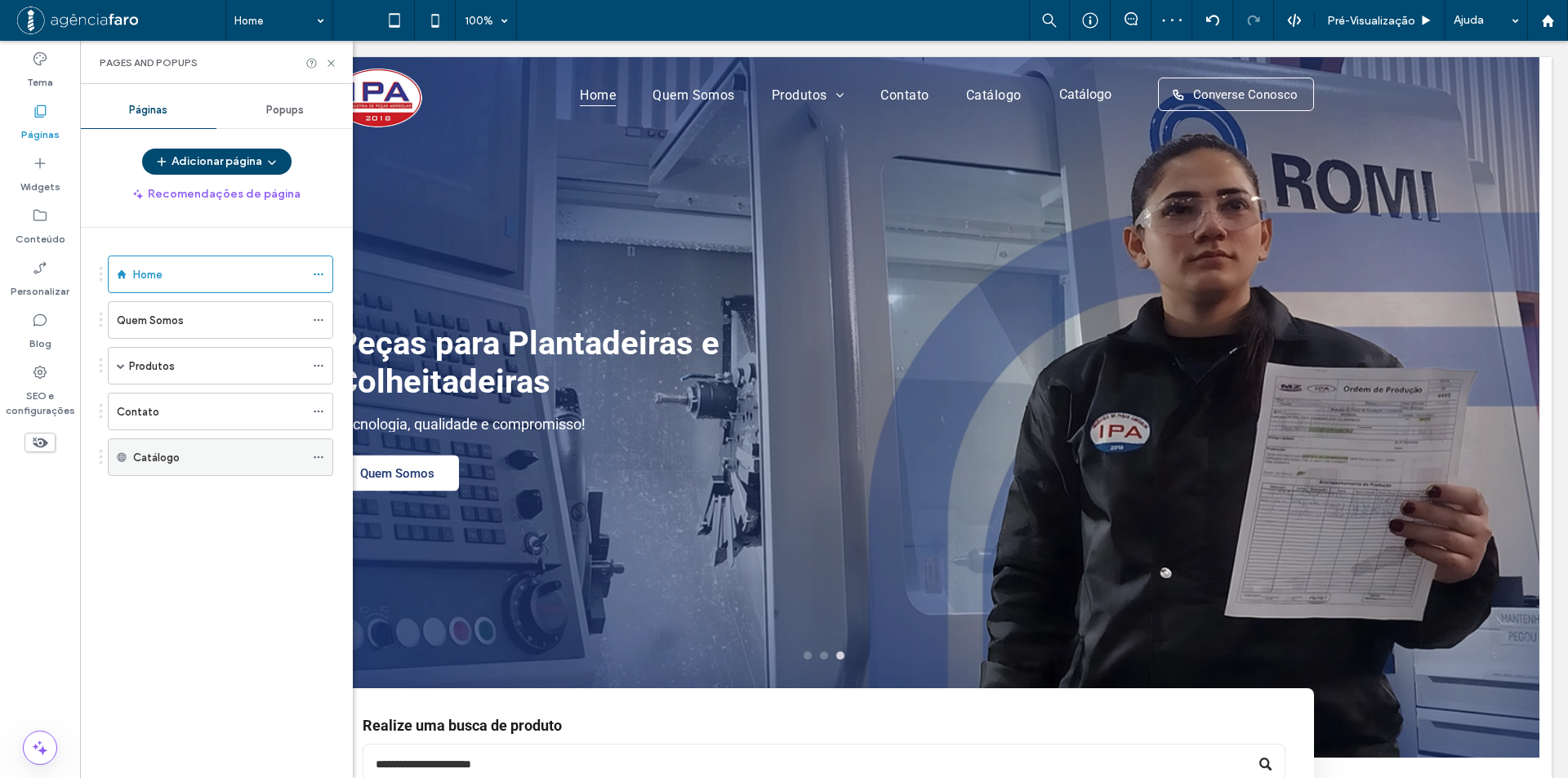 click on "Catálogo" at bounding box center [219, 457] 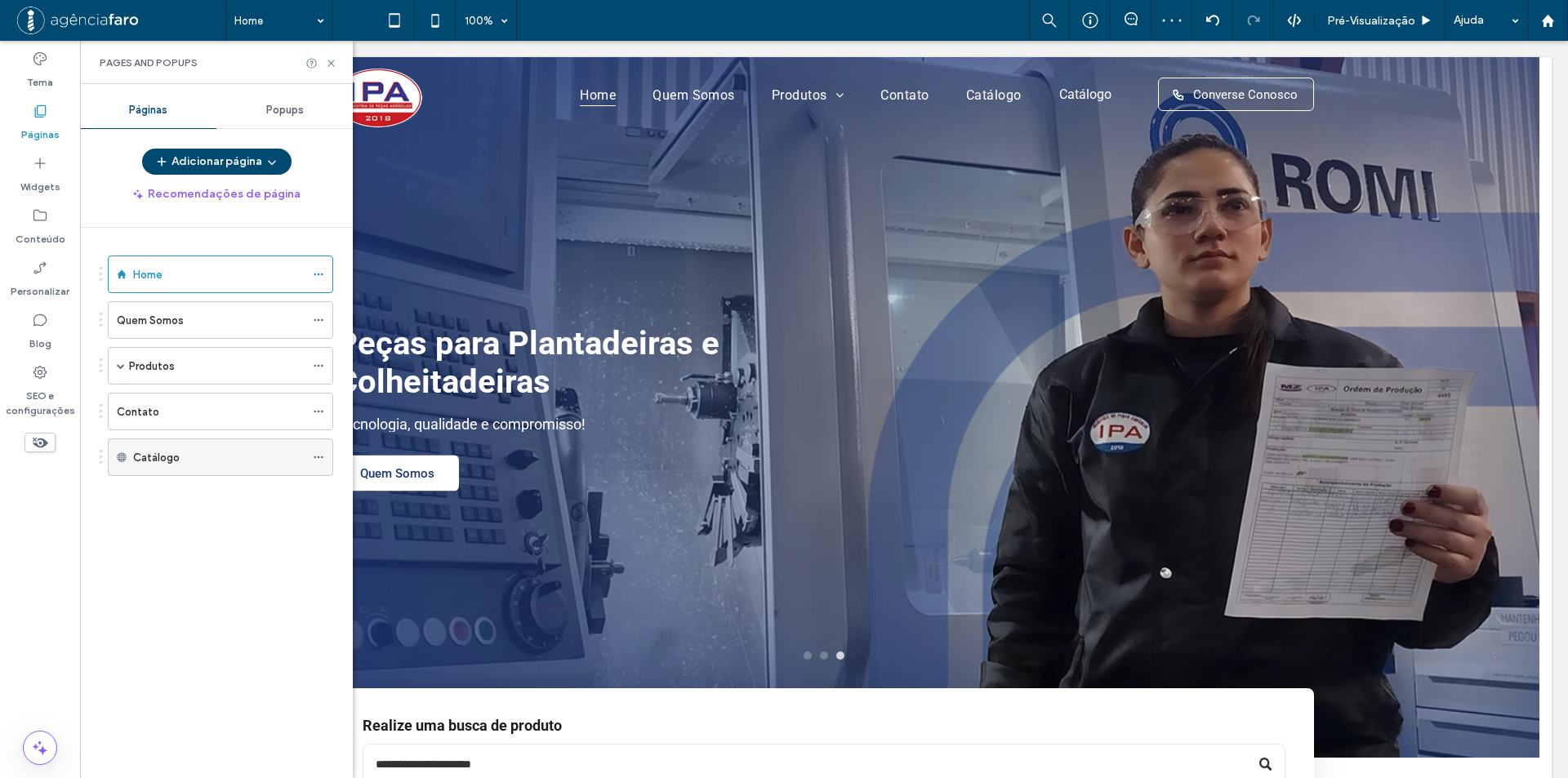 click 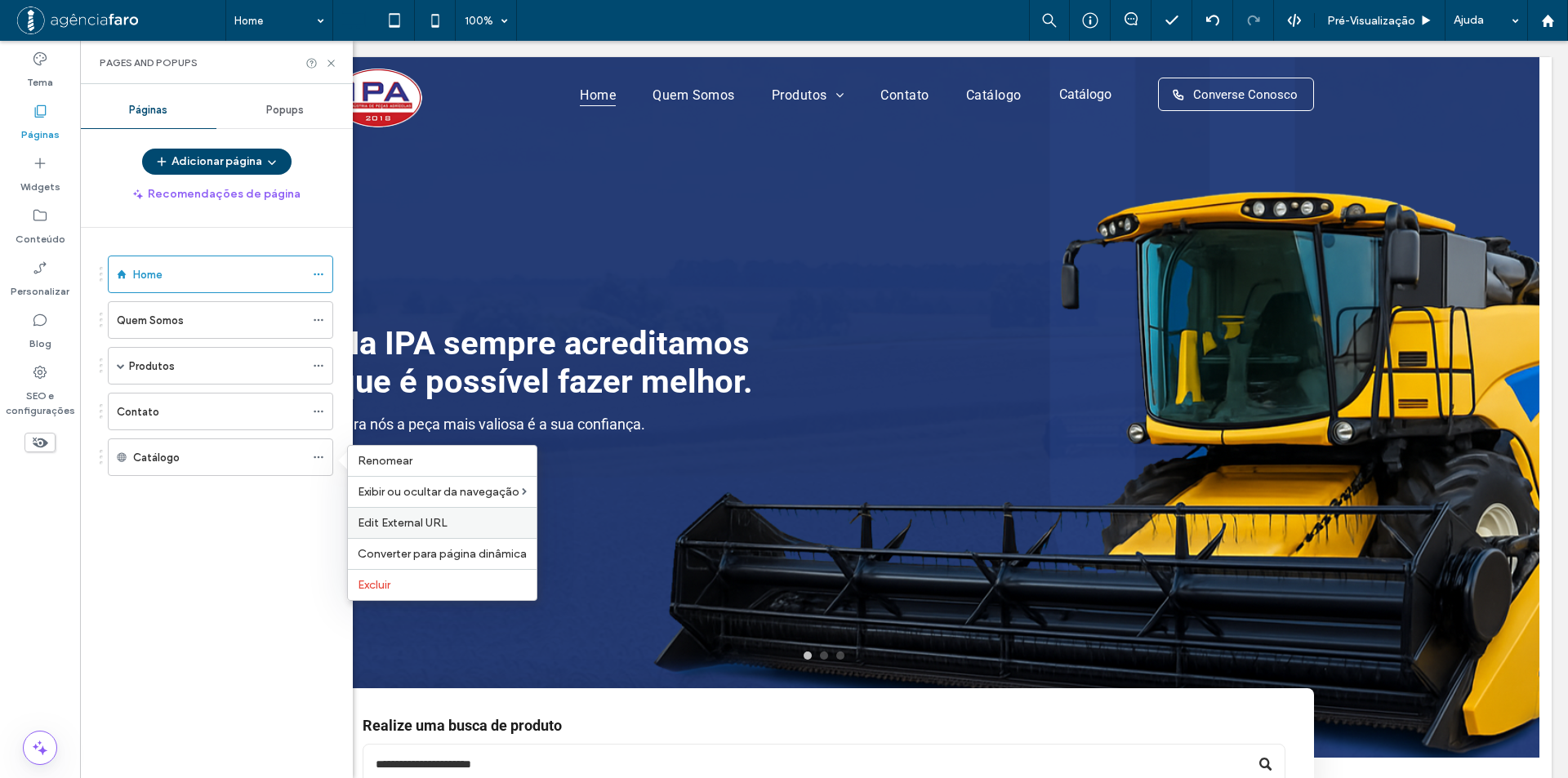 click on "Edit External URL" at bounding box center [403, 522] 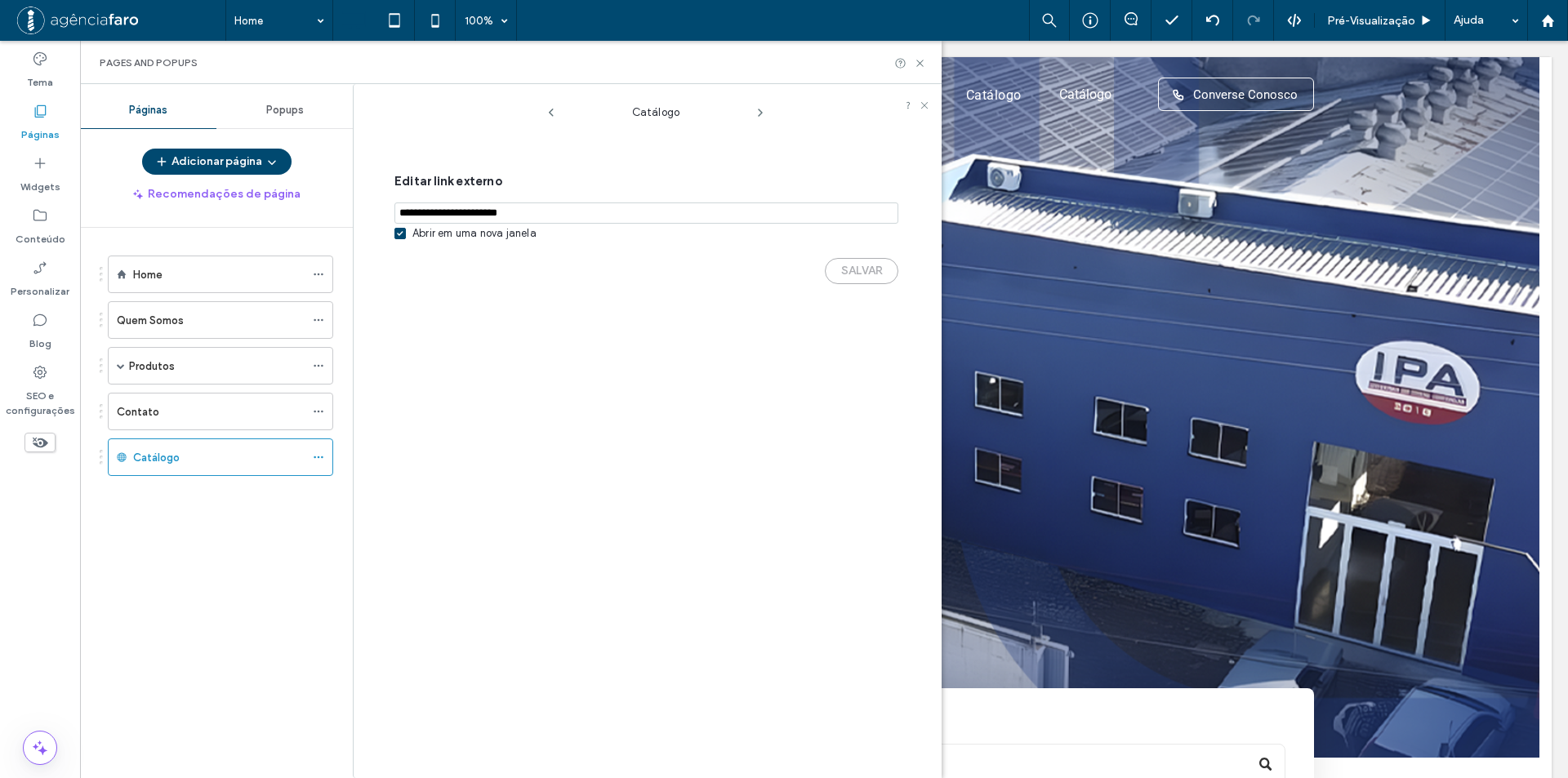 drag, startPoint x: 430, startPoint y: 208, endPoint x: 607, endPoint y: 218, distance: 177.28226 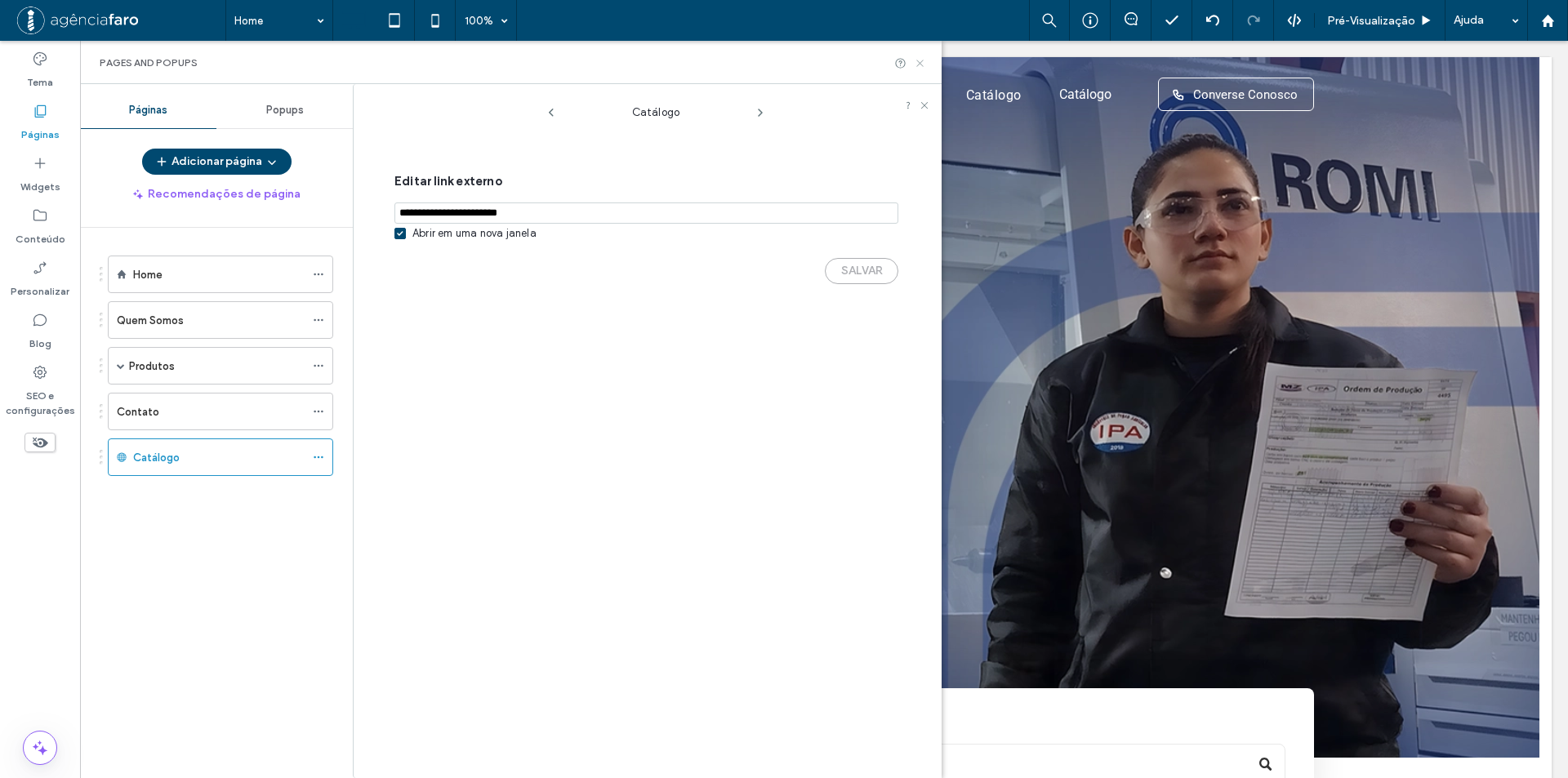 click 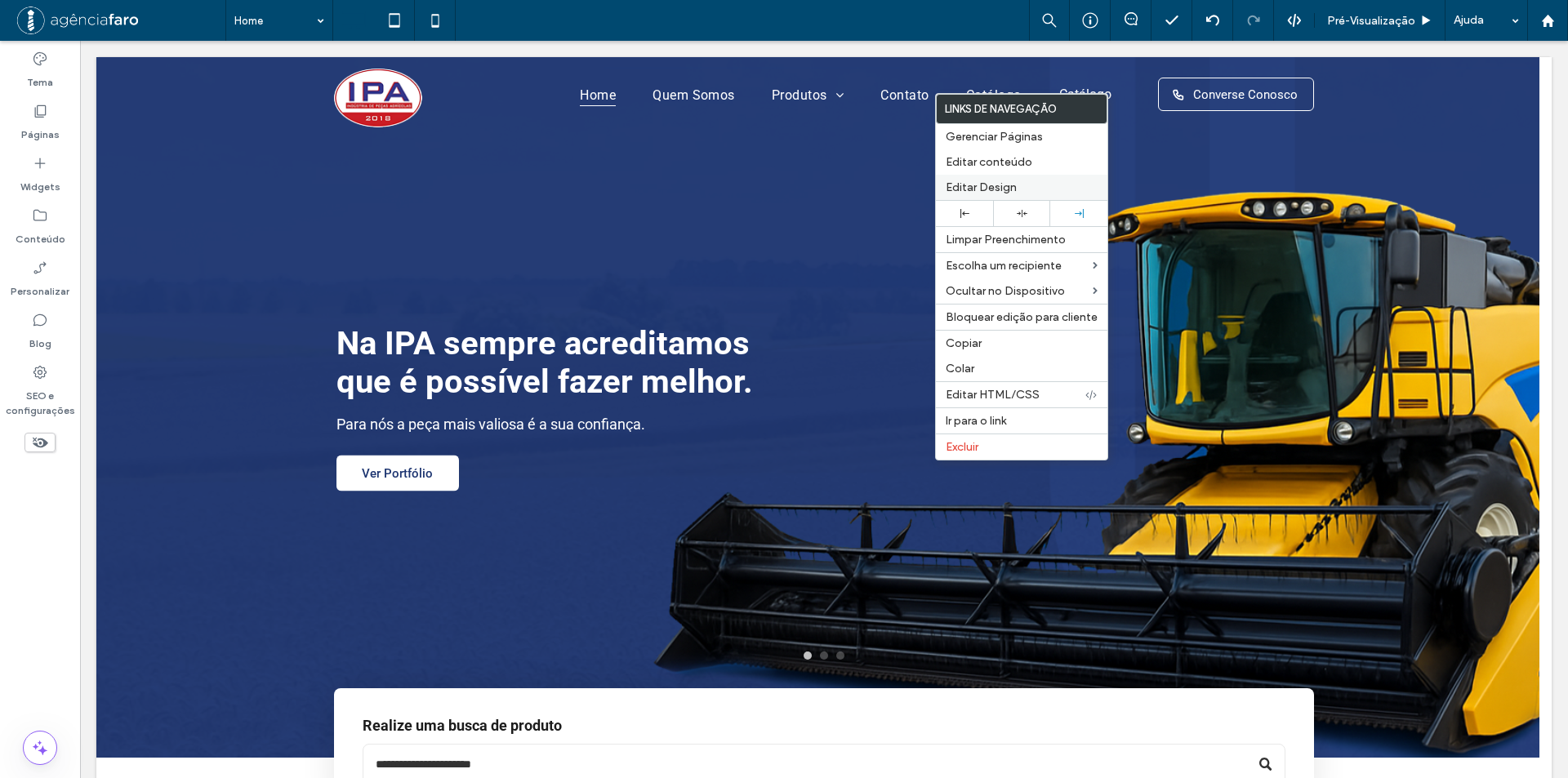 drag, startPoint x: 813, startPoint y: 47, endPoint x: 971, endPoint y: 184, distance: 209.12436 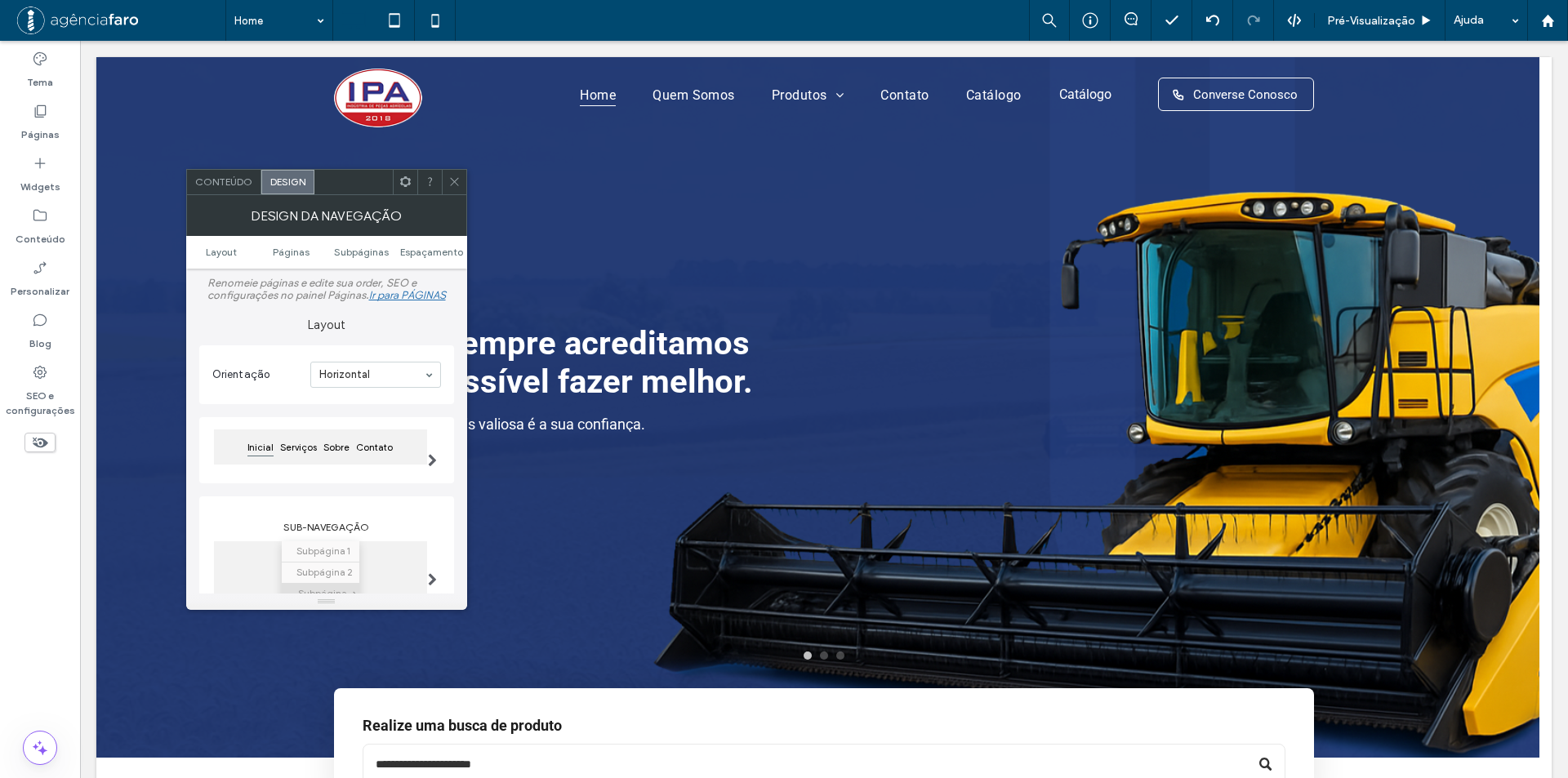 drag, startPoint x: 449, startPoint y: 182, endPoint x: 853, endPoint y: 101, distance: 412.04 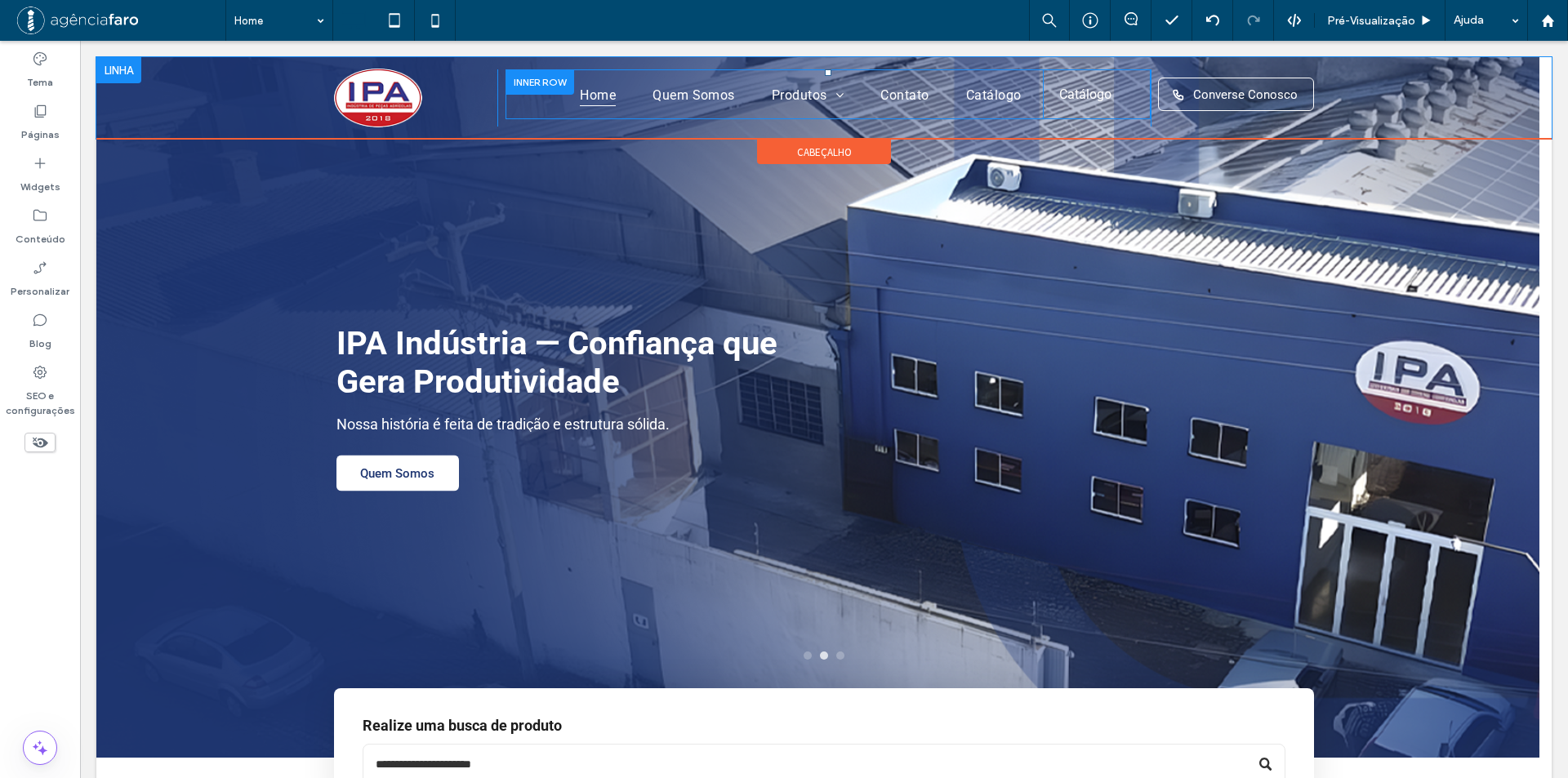 click on "Home
Quem Somos
Produtos
Case / New Holland
Linha GTS
Linha Imasa
Linha Jacto
Linha Jonh Deere
Linha Kuhn
Linha Macdon
Linha Massey / Valtra
Linha Semeato
Linha Sfil
Linha Vencetudo
Contato
Catálogo" at bounding box center [769, 94] 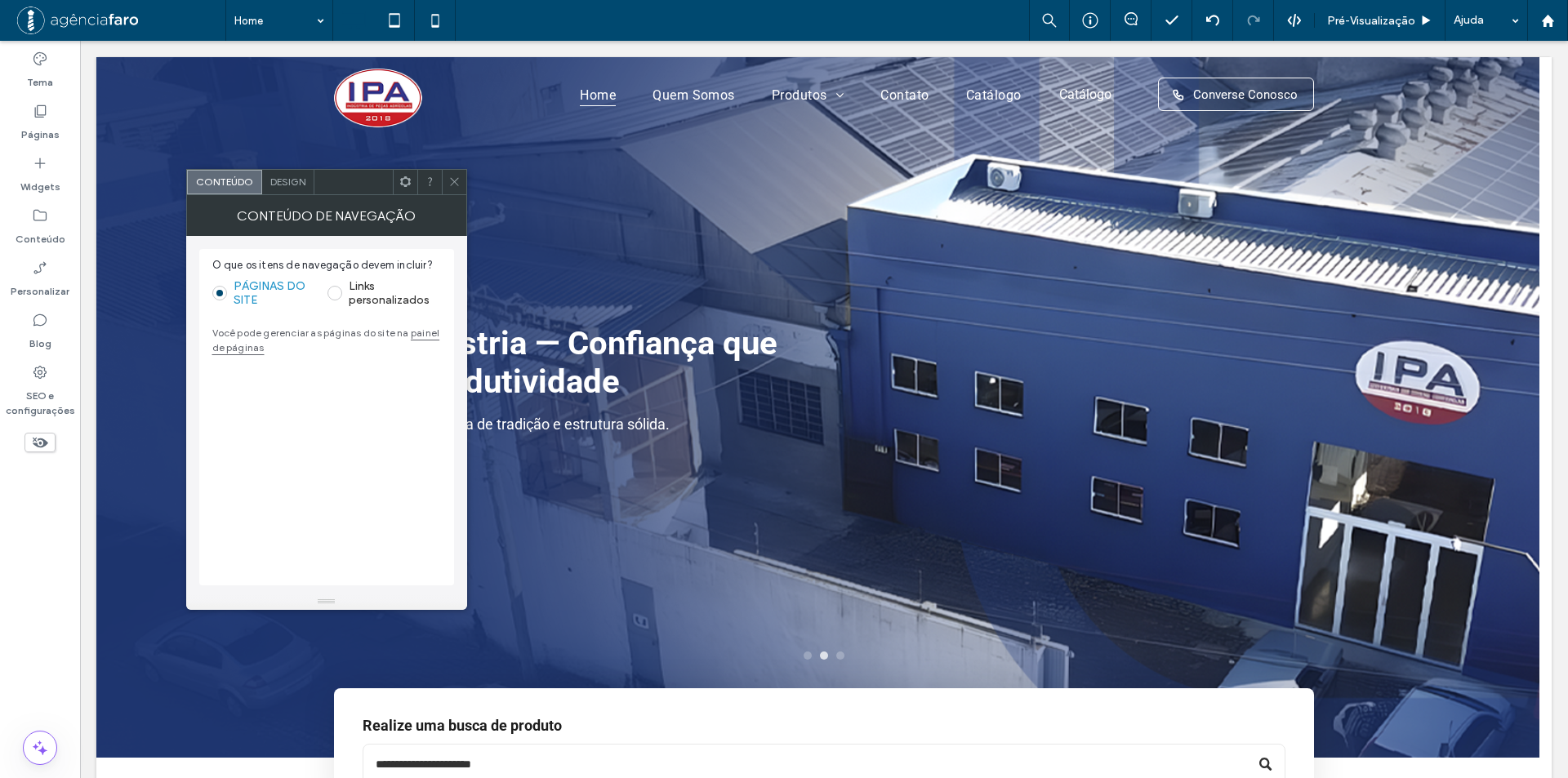 click on "Design" at bounding box center (287, 181) 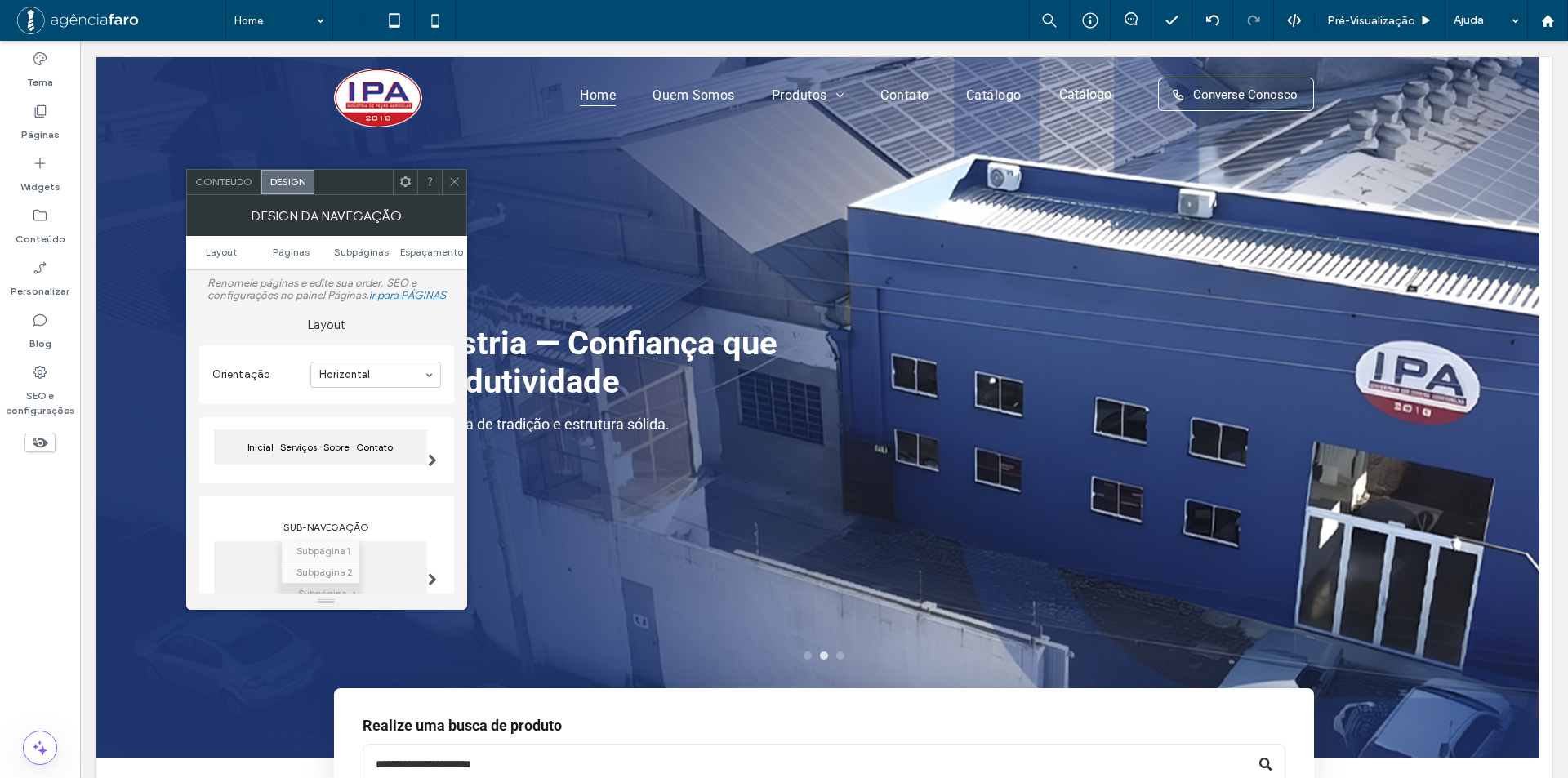 click 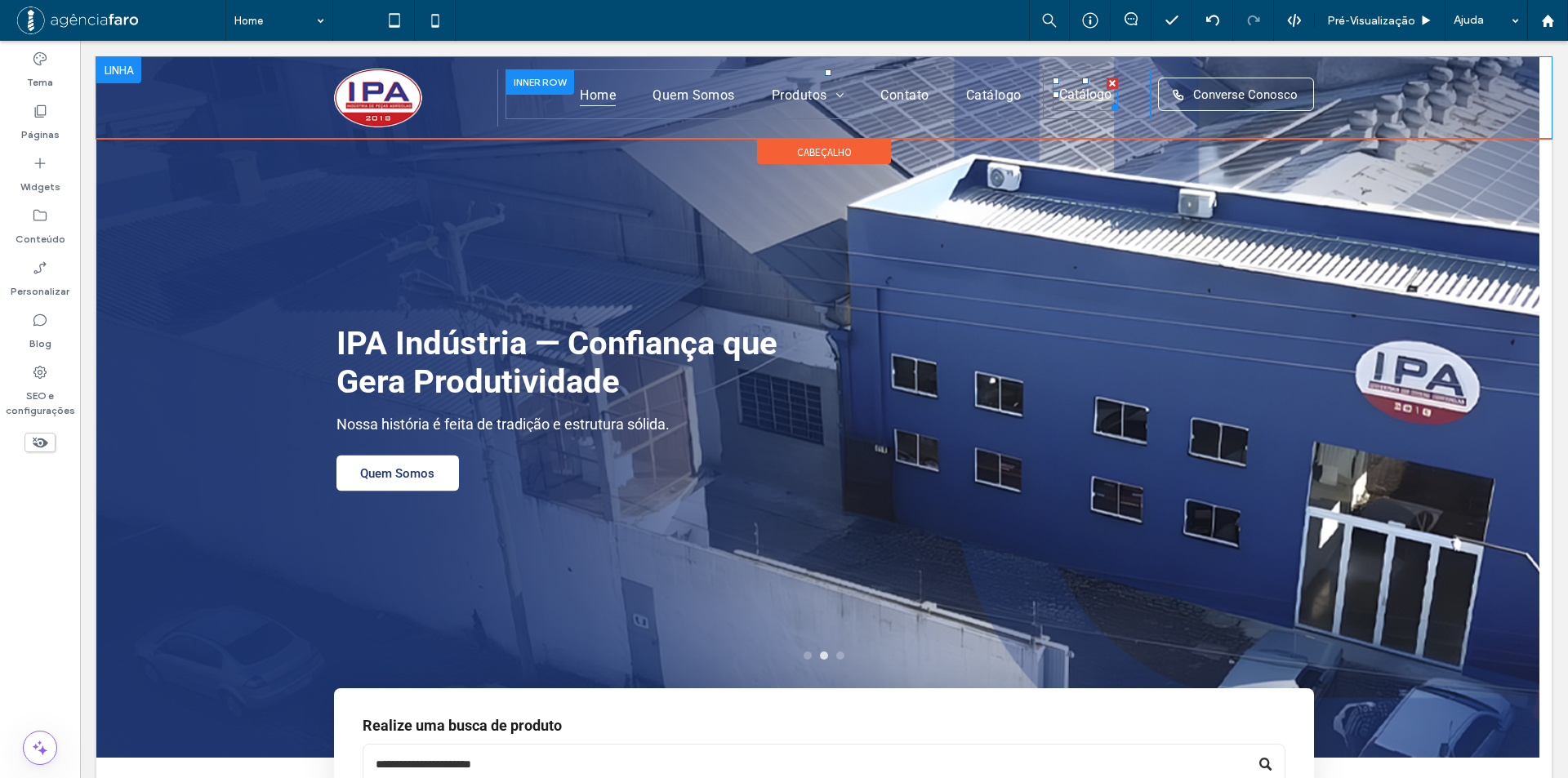 click on "Catálogo" at bounding box center (1085, 94) 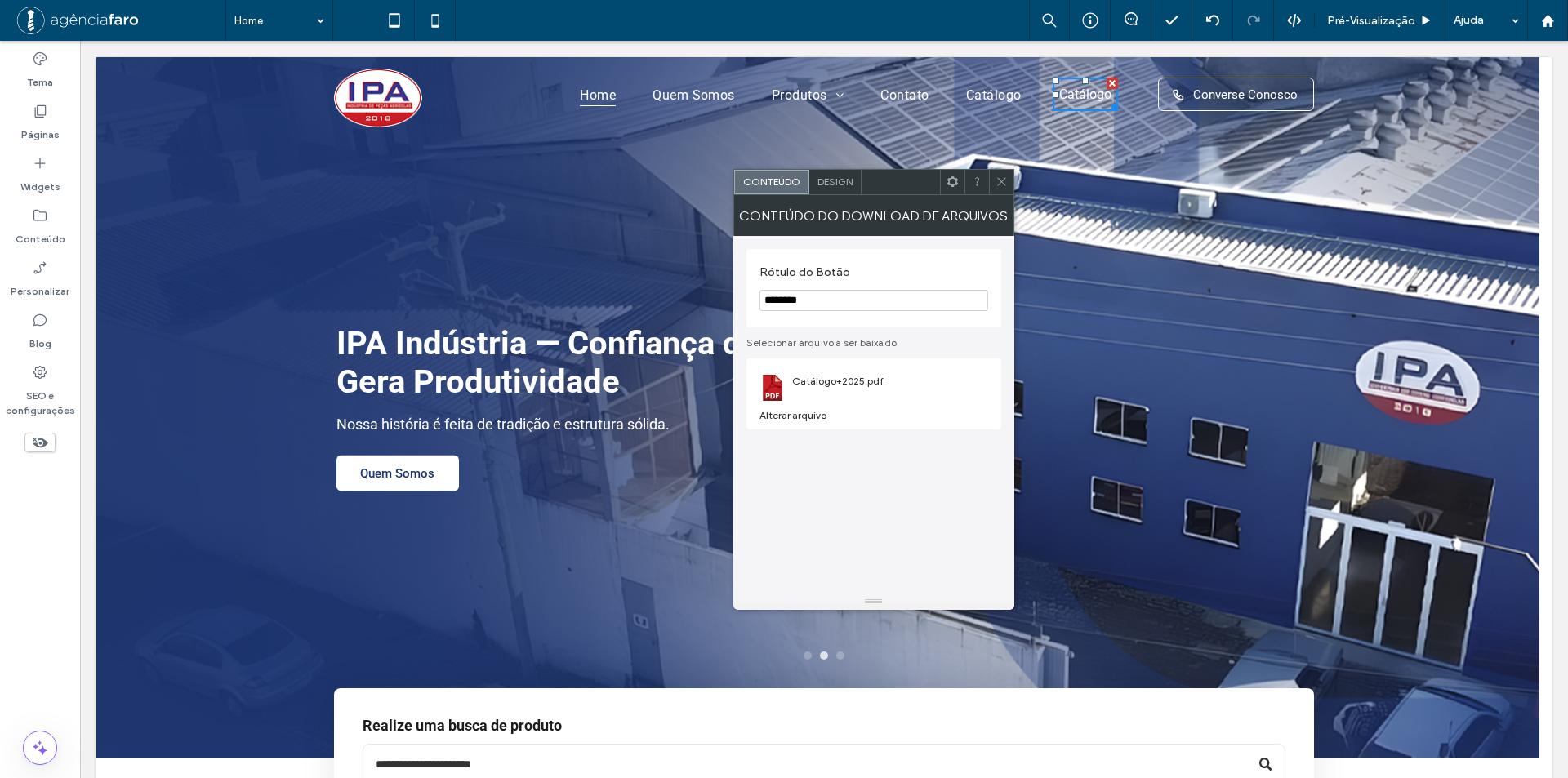 click on "Design" at bounding box center (835, 181) 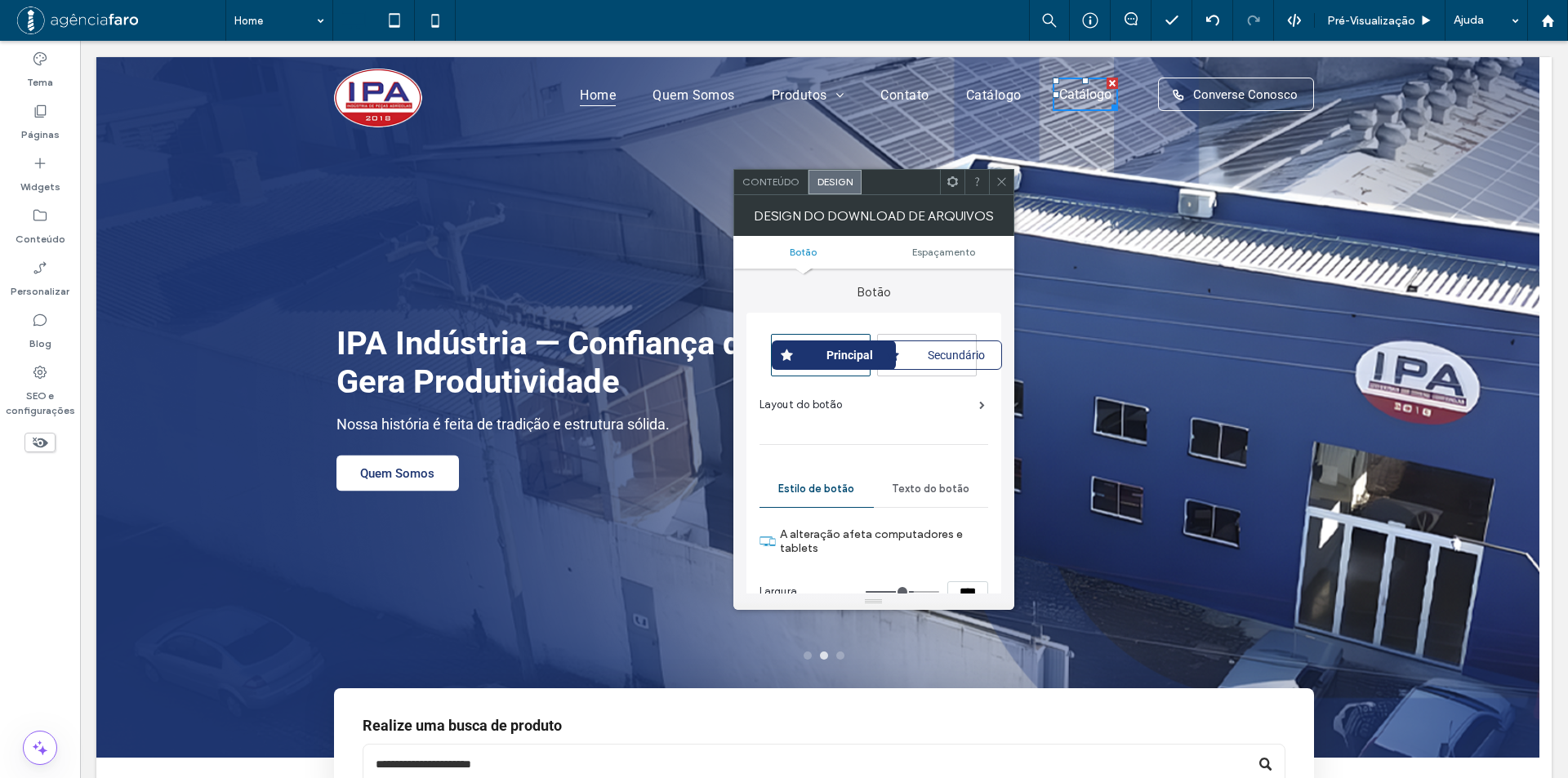 click 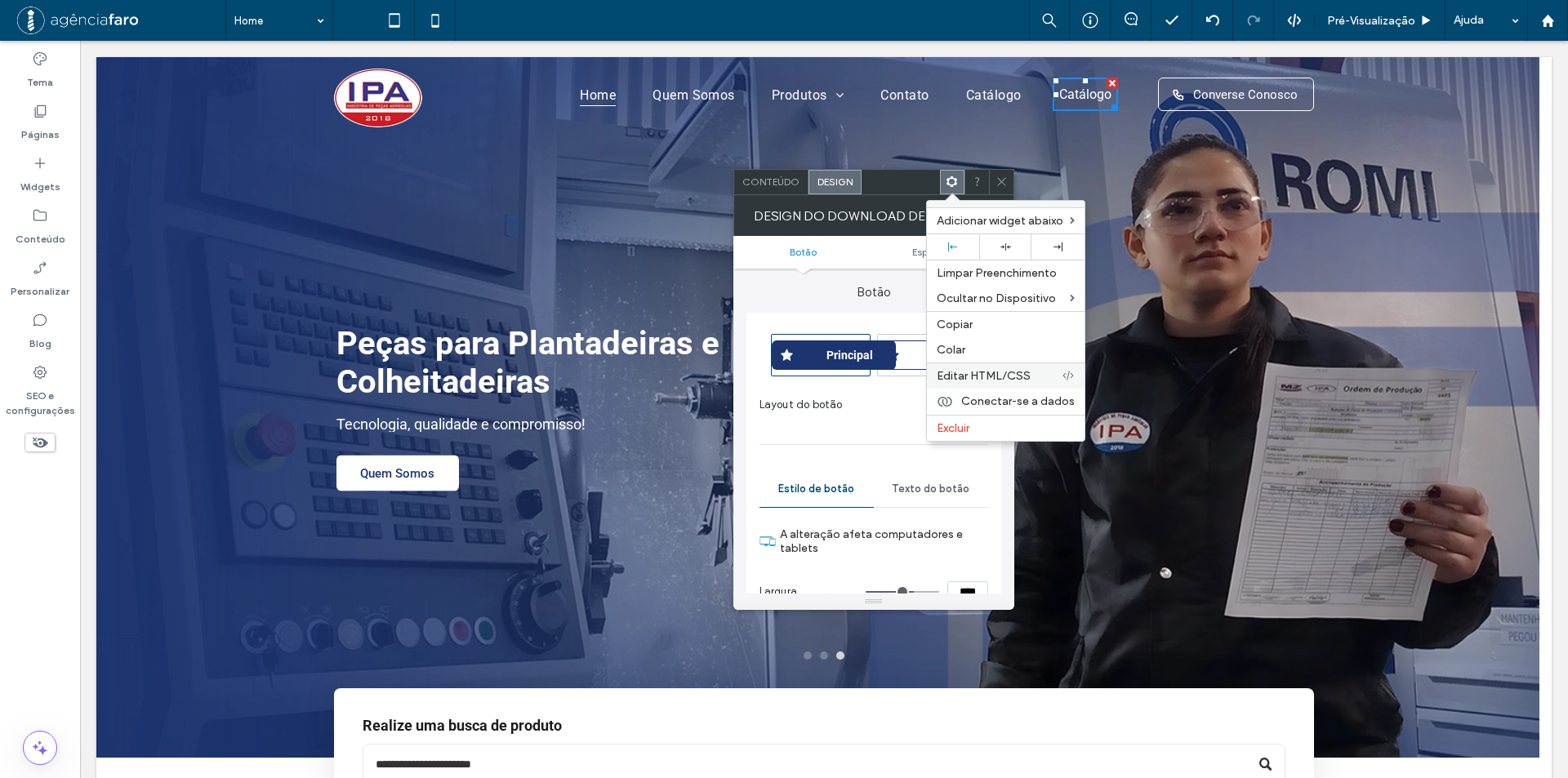 click on "Editar HTML/CSS" at bounding box center (983, 376) 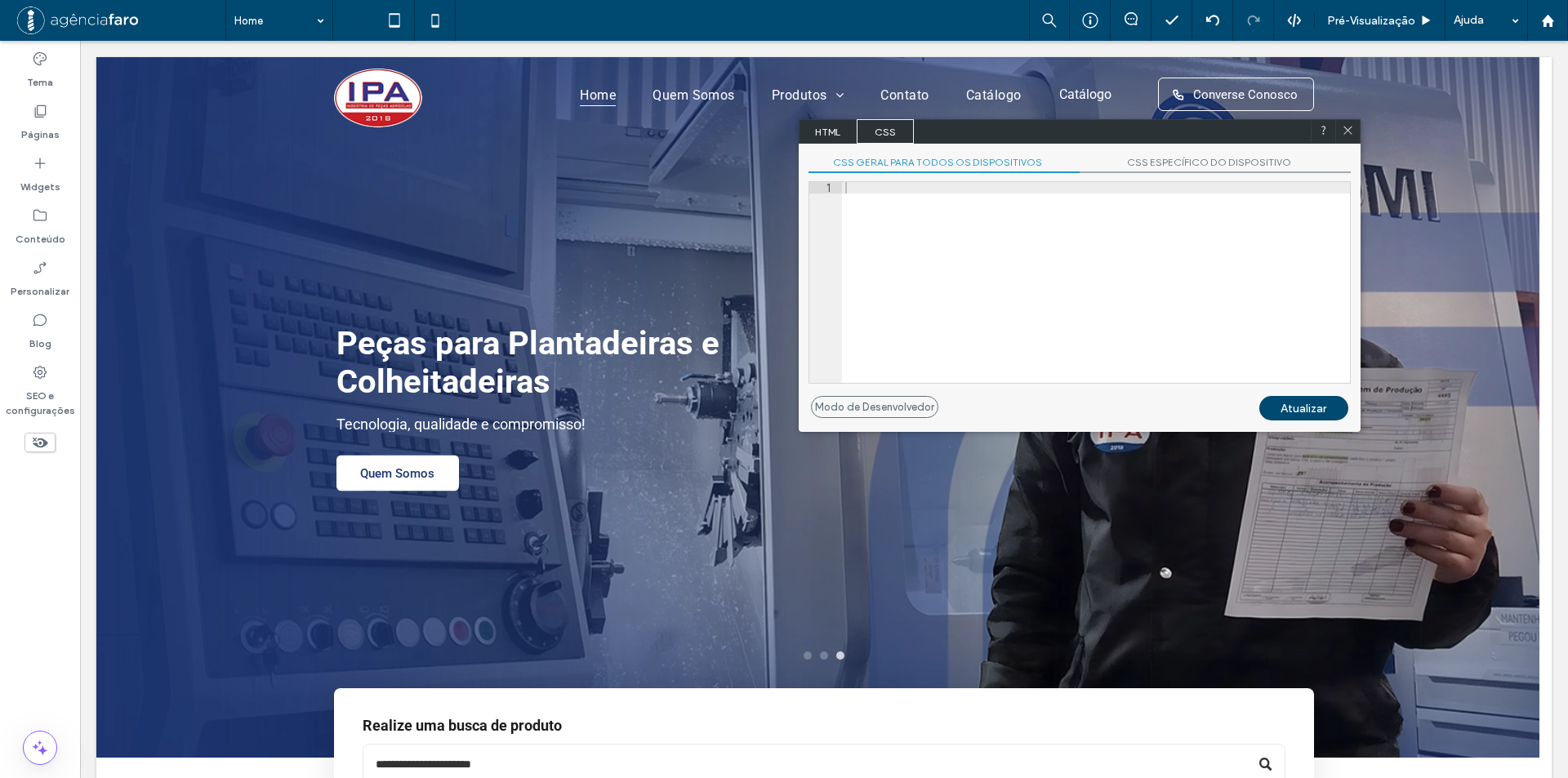 click at bounding box center [1096, 294] 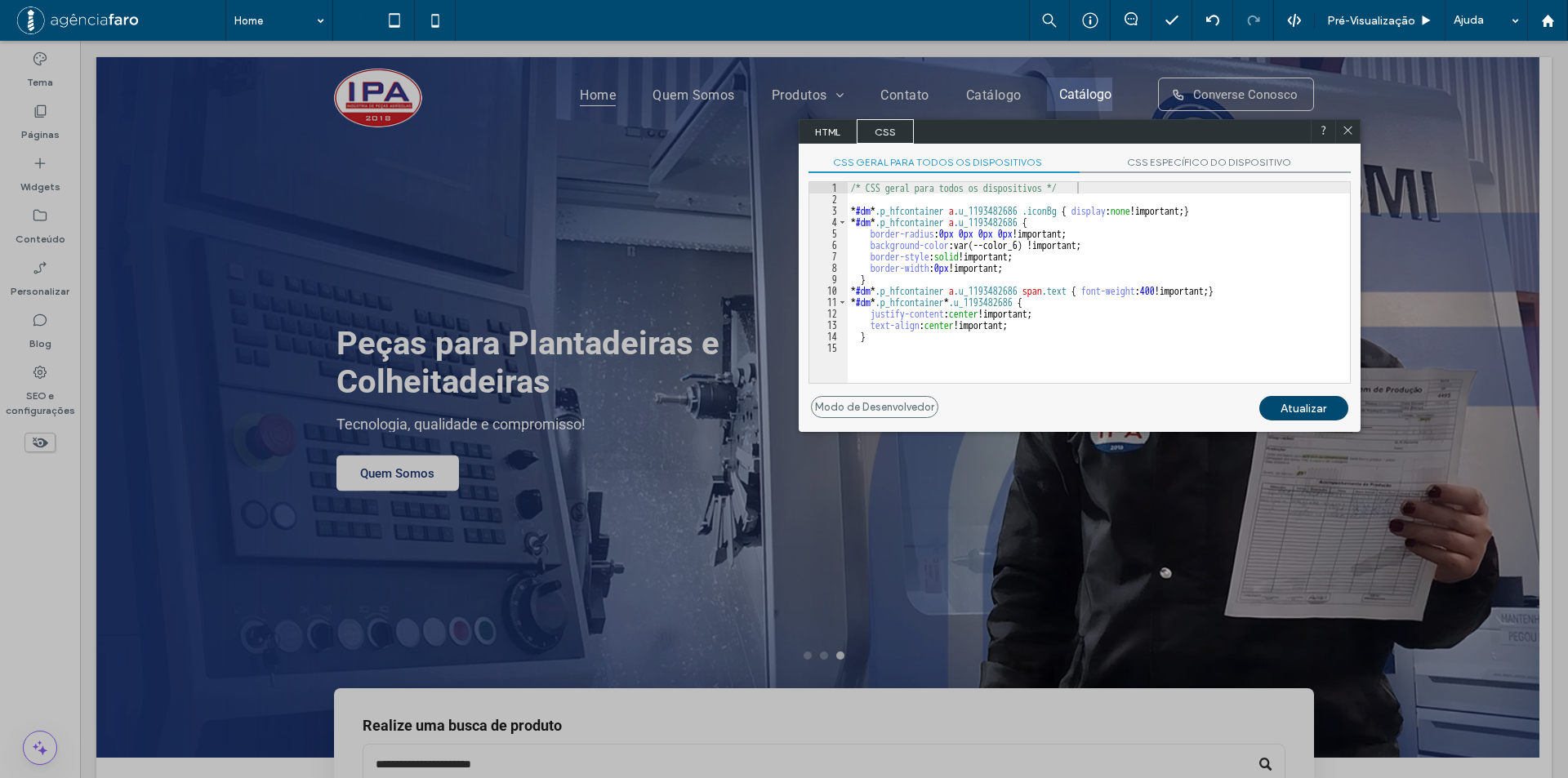click on "CSS geral para todos os dispositivos" at bounding box center (944, 164) 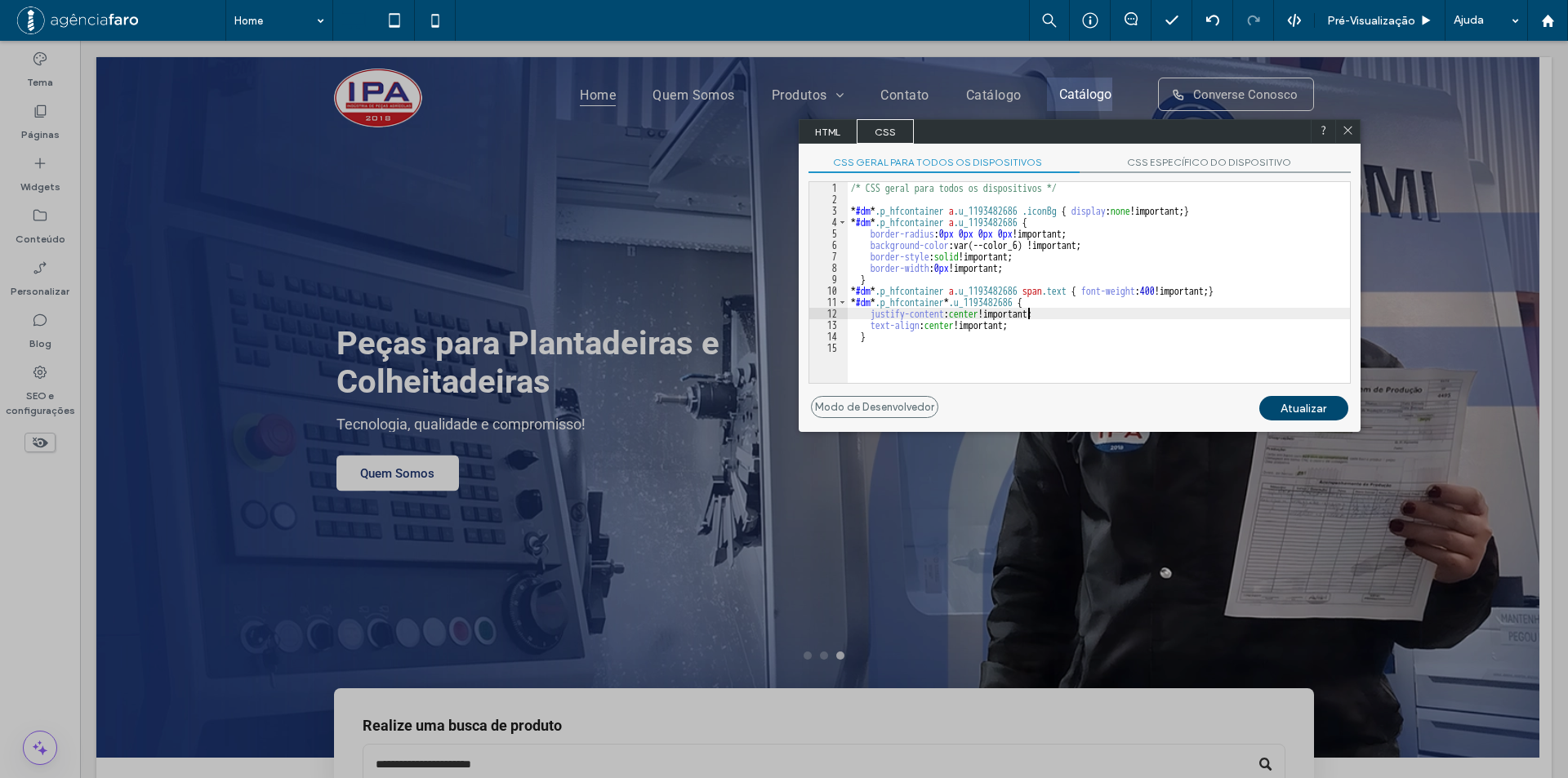 click on "/* CSS geral para todos os dispositivos */ * #dm  * .p_hfcontainer   a .u_1193482686   .iconBg   {   display : none  !important;  } * #dm  * .p_hfcontainer   a .u_1193482686   {      border-radius : 0 px   0 px   0 px   0 px  !important;      background-color :var(--color_6) !important;      border-style : solid  !important;      border-width : 0 px  !important;    } * #dm  * .p_hfcontainer   a .u_1193482686   span .text   {   font-weight : 400  !important;  } * #dm  * .p_hfcontainer  * .u_1193482686   {      justify-content : center  !important;      text-align : center  !important;    }" at bounding box center (1098, 294) 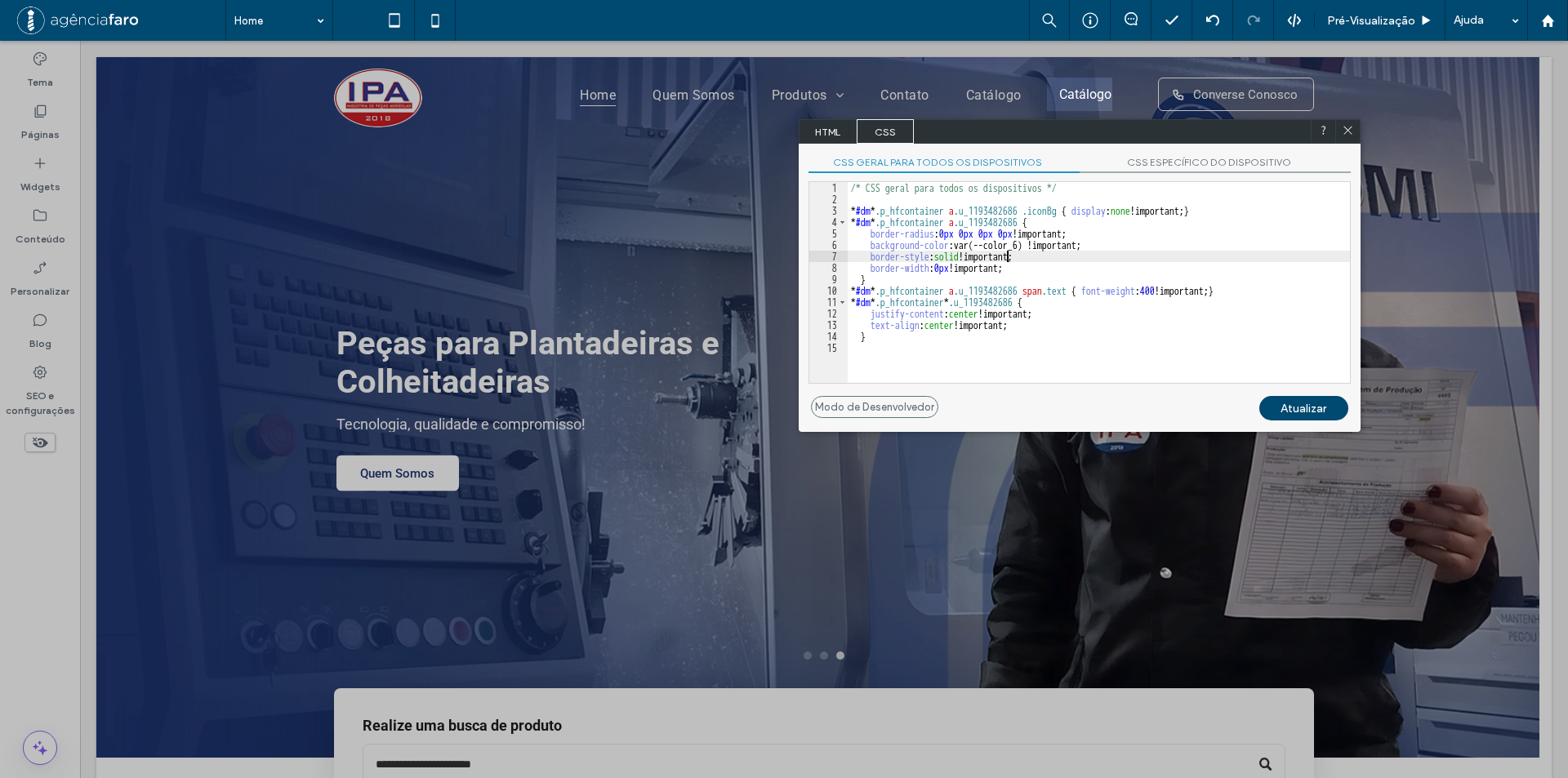 click on "/* CSS geral para todos os dispositivos */ * #dm  * .p_hfcontainer   a .u_1193482686   .iconBg   {   display : none  !important;  } * #dm  * .p_hfcontainer   a .u_1193482686   {      border-radius : 0 px   0 px   0 px   0 px  !important;      background-color :var(--color_6) !important;      border-style : solid  !important;      border-width : 0 px  !important;    } * #dm  * .p_hfcontainer   a .u_1193482686   span .text   {   font-weight : 400  !important;  } * #dm  * .p_hfcontainer  * .u_1193482686   {      justify-content : center  !important;      text-align : center  !important;    }" at bounding box center [1098, 294] 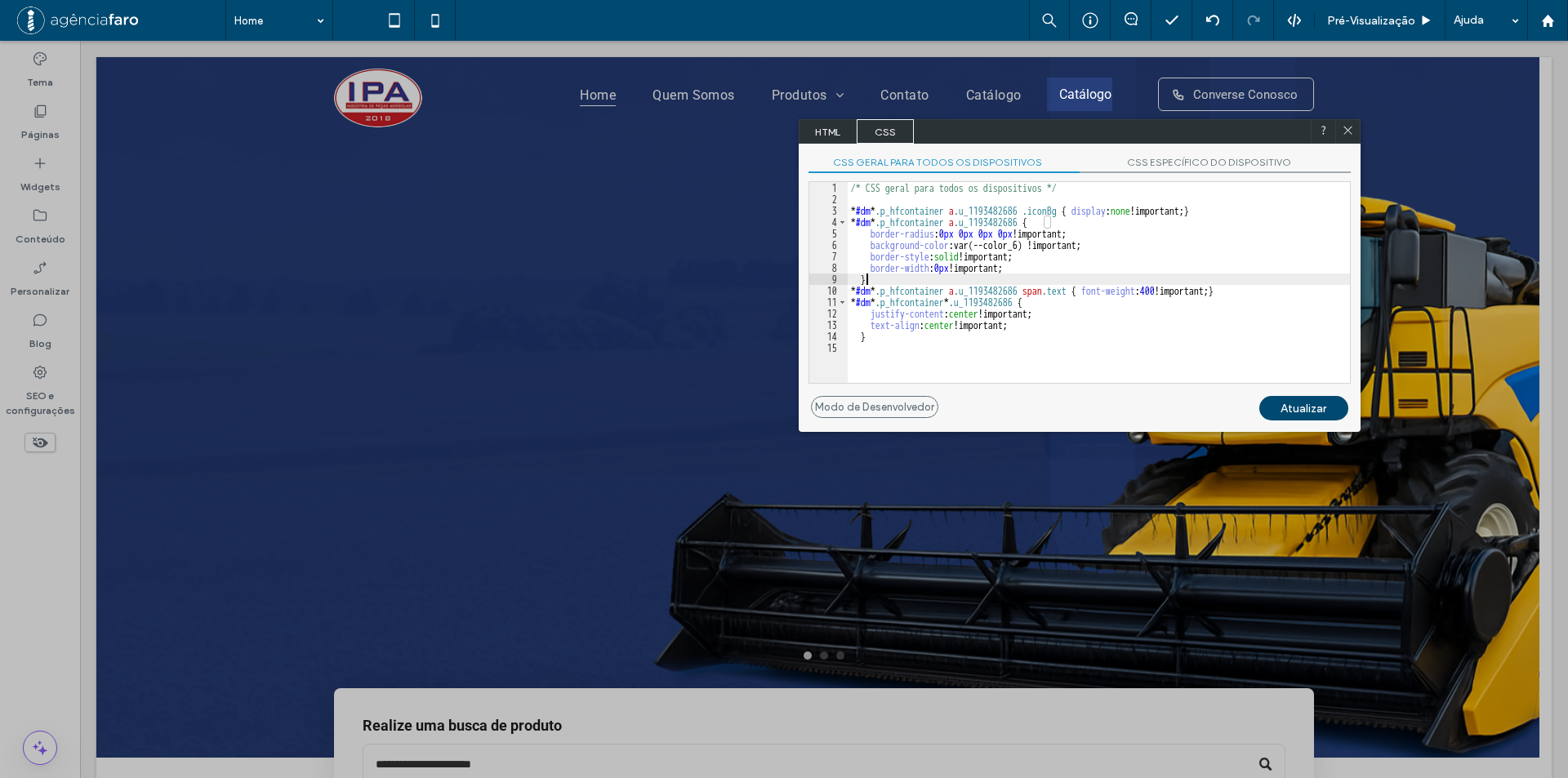 click on "CSS geral para todos os dispositivos
CSS ESPECÍFICO DO DISPOSITIVO
Use com cautela!
Leia a documentação.
Leave feedback
For HTML compliance, the text HTML only supports
specific tags .
We recommend that you add styling to the CSS; unsupported tags will be removed.
** 1 2 3 4 5 6 7 8 9 10 11 <!-- *** ADICIONE OU EDITE O HTML DENTRO DE dmRespCol DIVS, VEJA A DOCUMENTAÇĀO PARA       ORIENTAÇÕES *** --> < div   class = "u_1246161842 dmRespCol small-12 large-8 medium-8"   id = "1246161842" >   <!-- *** INSIRA O SEU HTML ABAIXO *** -->   < span   id = "1630001966" >   </ span >   < div   class = "dmRespRow u_1508064222"   id = "1508064222" >    < div   class = "dmRespColsWrapper"   id = "1722617036" >     < div   class = "u_1445721421 dmRespCol empty-column small-12 large-10 medium-10"   id         = "1445721421" >      <!-- *** INSIRA O SEU HTML ABAIXO *** -->      <" at bounding box center [1080, 269] 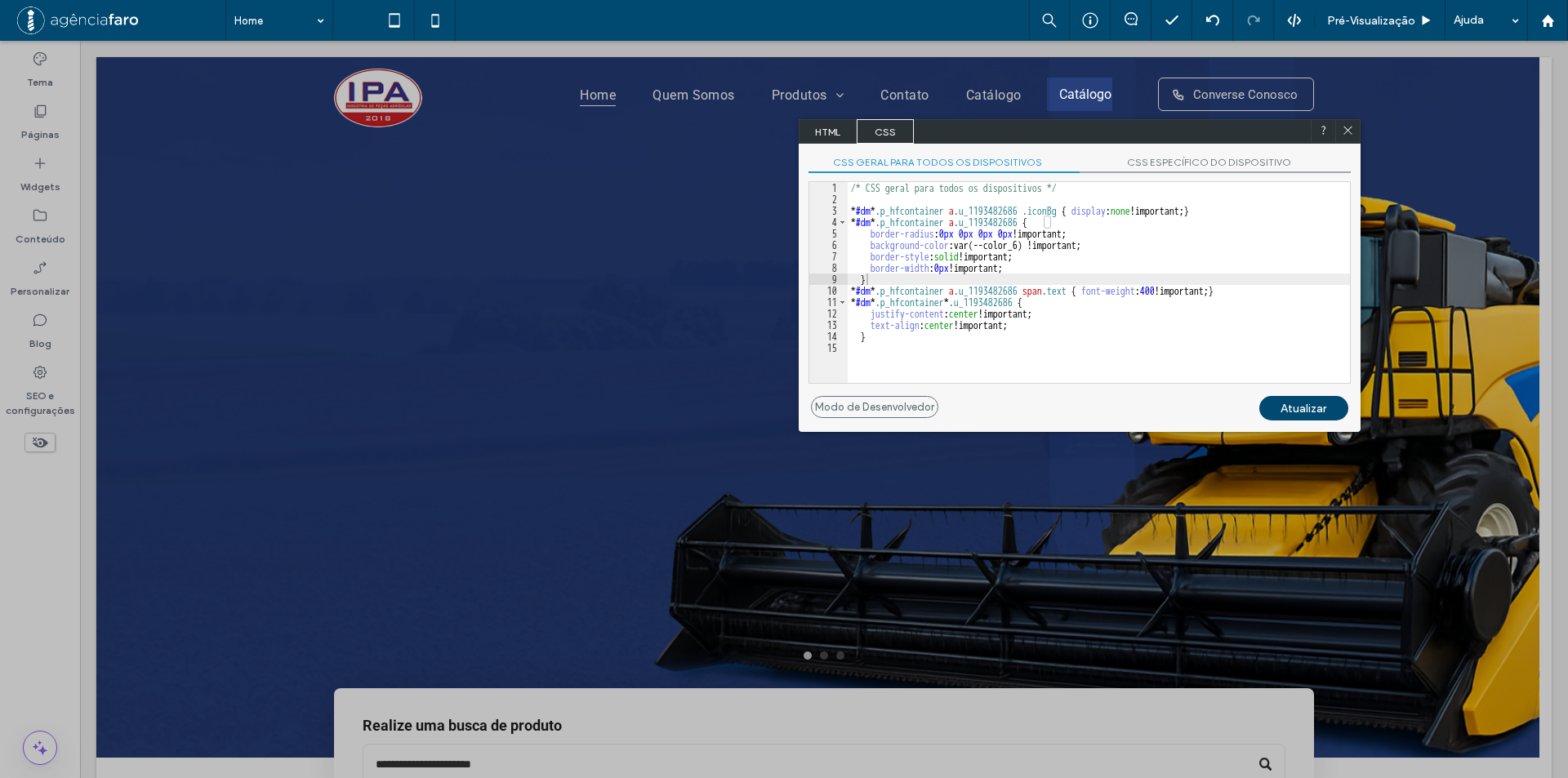 click on "CSS ESPECÍFICO DO DISPOSITIVO" at bounding box center (1215, 164) 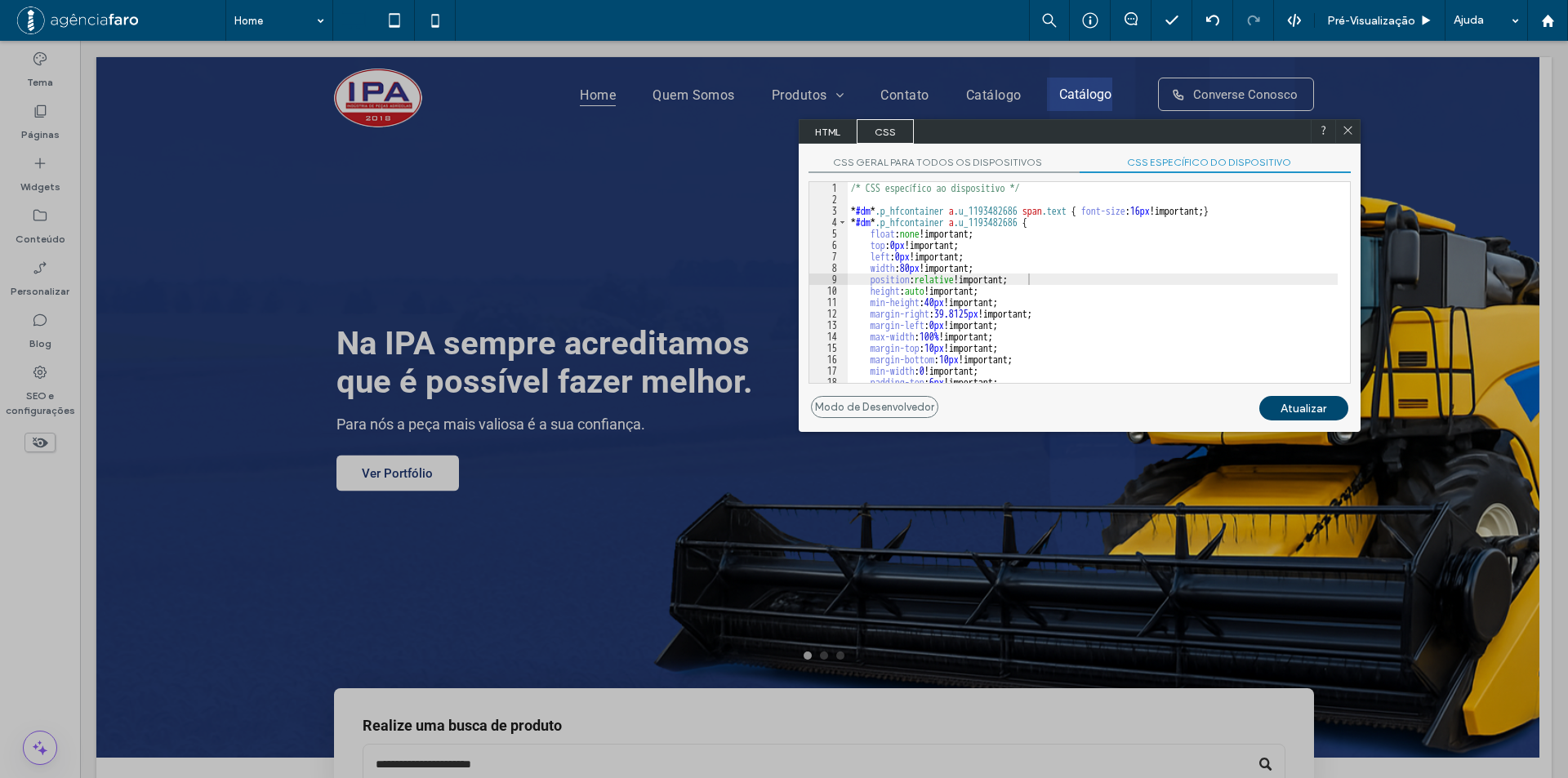 drag, startPoint x: 1100, startPoint y: 278, endPoint x: 1008, endPoint y: 241, distance: 99.161484 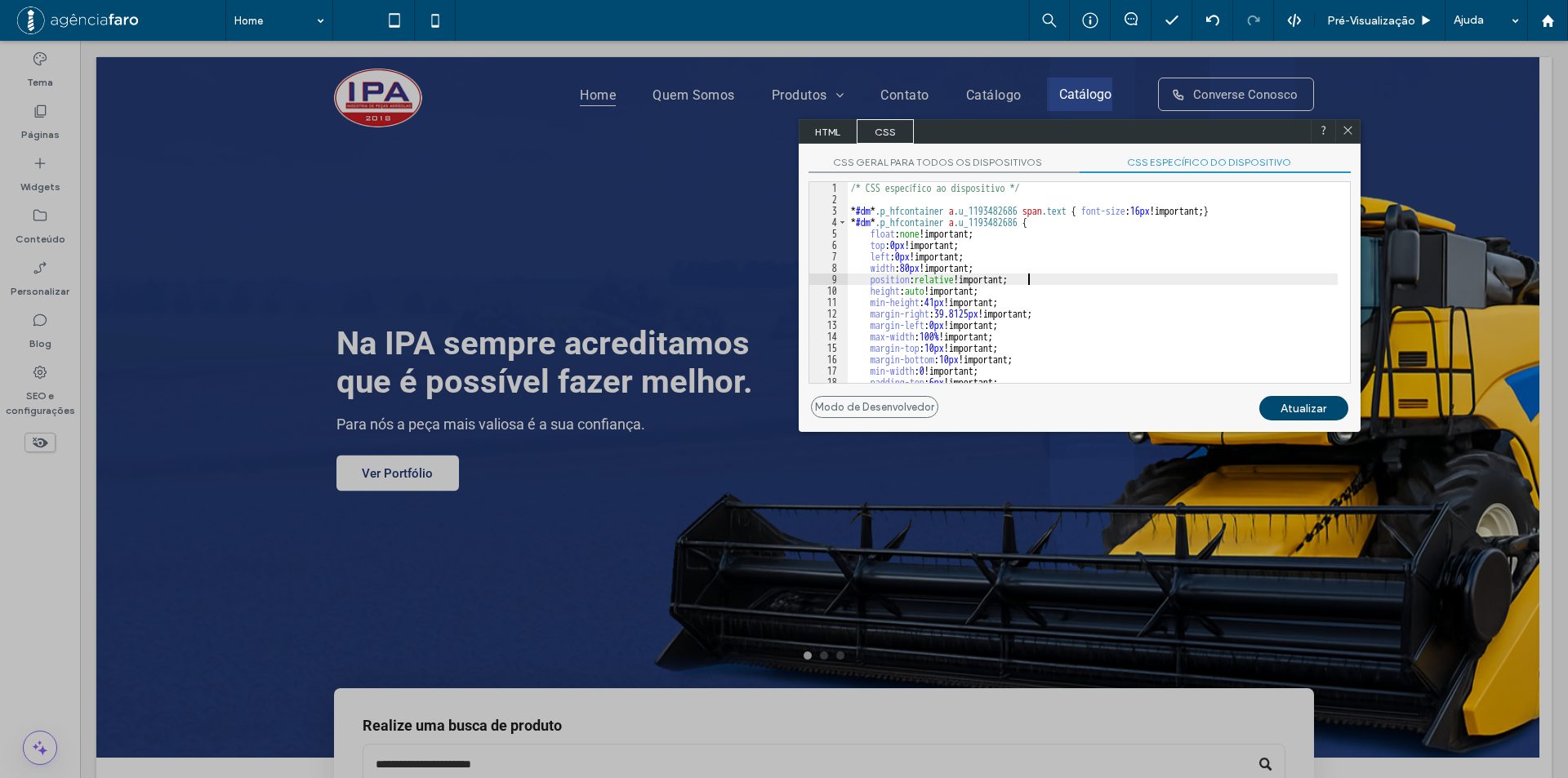 drag, startPoint x: 1008, startPoint y: 239, endPoint x: 952, endPoint y: 287, distance: 73.75636 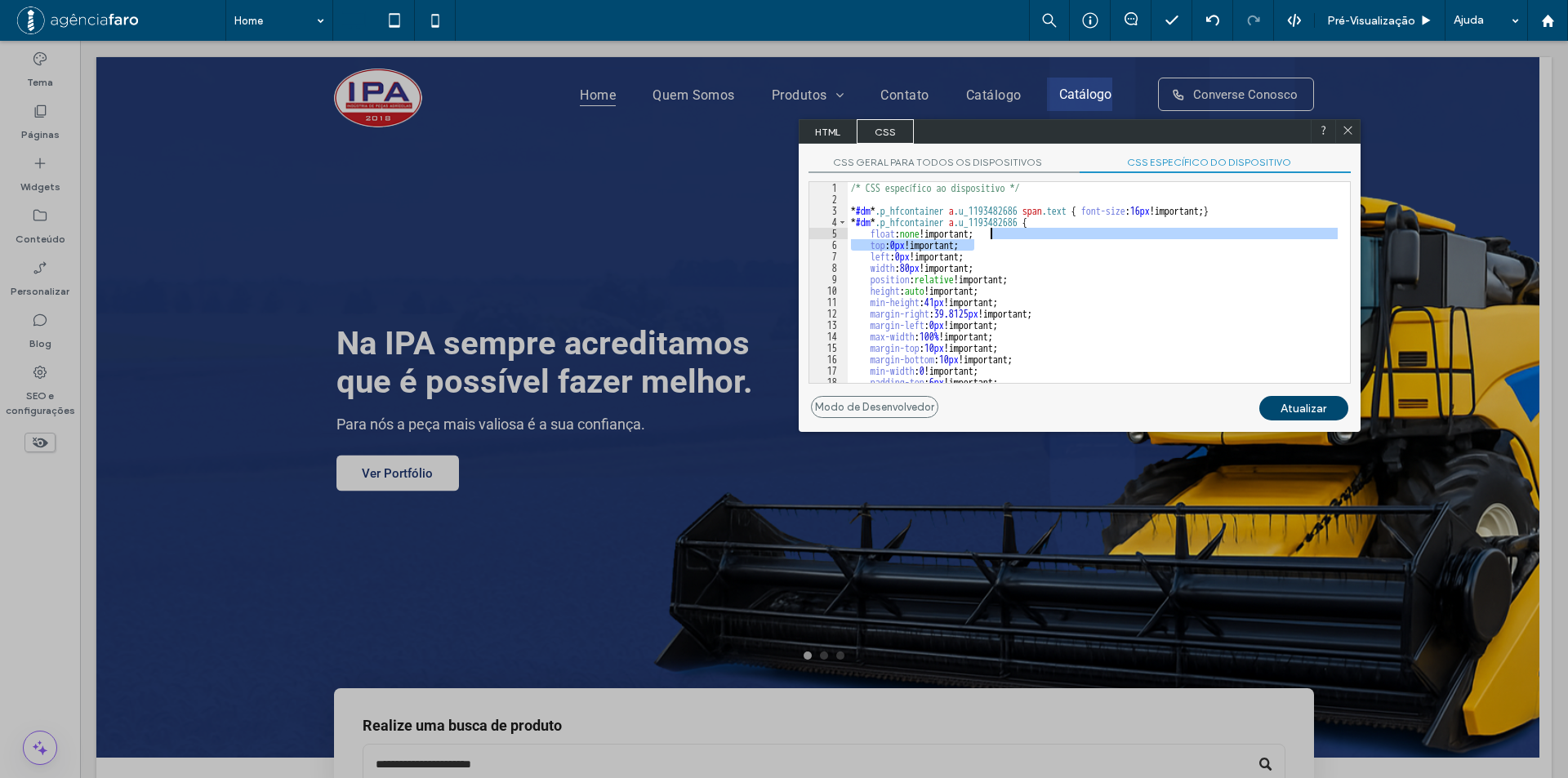 click on "/* CSS específico ao dispositivo */ * #dm  * .p_hfcontainer   a .u_1193482686   span .text   {   font-size : 16 px  !important;  } * #dm  * .p_hfcontainer   a .u_1193482686   {      float : none  !important;      top : 0 px  !important;      left : 0 px  !important;      width : 80 px  !important;      position : relative  !important;      height : auto  !important;      min-height : 41 px  !important;      margin-right : 39.8125 px  !important;      margin-left : 0 px  !important;      max-width : 100 %  !important;      margin-top : 10 px  !important;      margin-bottom : 10 px  !important;      min-width : 0  !important;      padding-top : 6 px  !important;      padding-left : 0 px  !important;" at bounding box center [1093, 294] 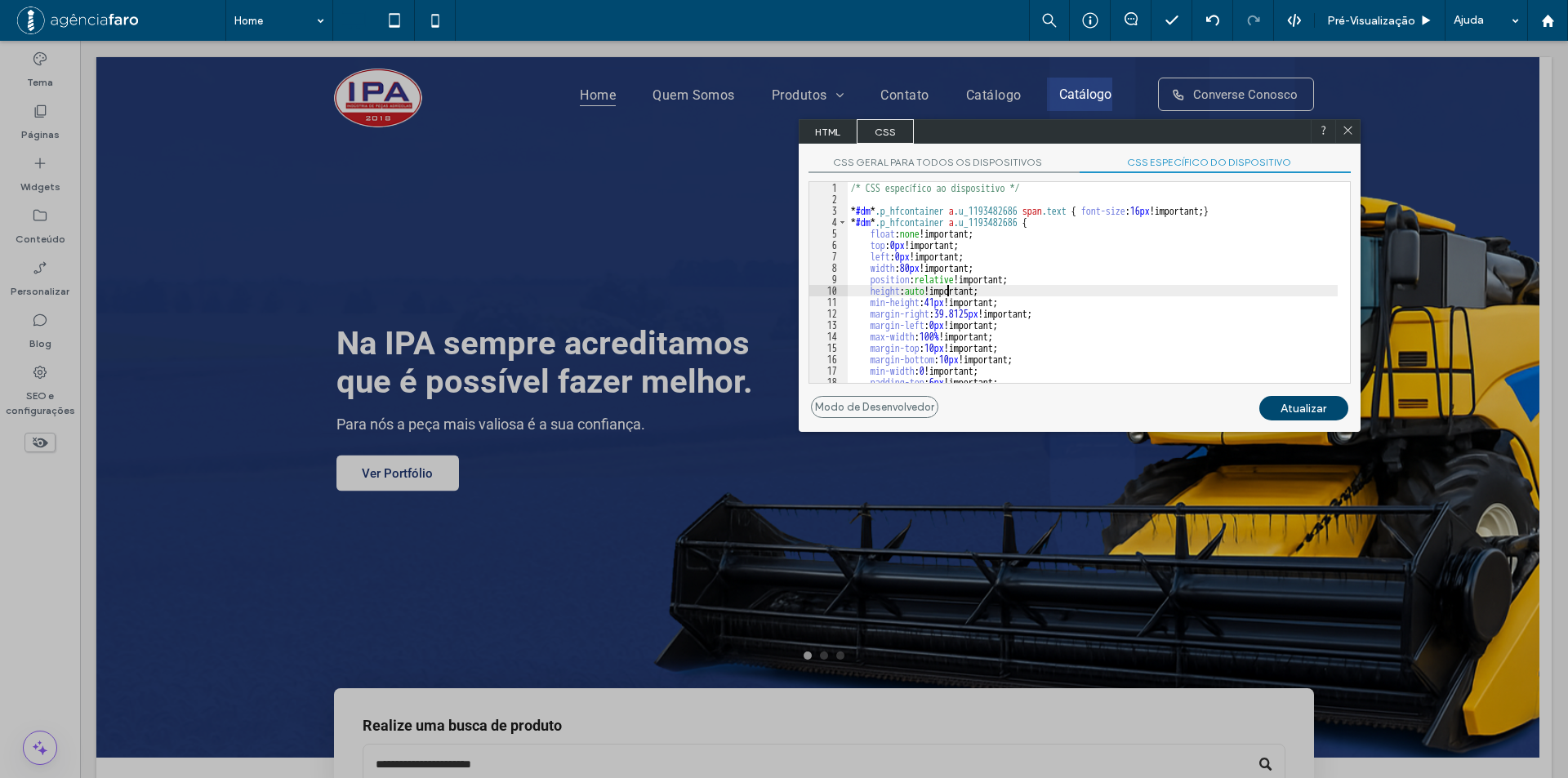 click on "/* CSS específico ao dispositivo */ * #dm  * .p_hfcontainer   a .u_1193482686   span .text   {   font-size : 16 px  !important;  } * #dm  * .p_hfcontainer   a .u_1193482686   {      float : none  !important;      top : 0 px  !important;      left : 0 px  !important;      width : 80 px  !important;      position : relative  !important;      height : auto  !important;      min-height : 41 px  !important;      margin-right : 39.8125 px  !important;      margin-left : 0 px  !important;      max-width : 100 %  !important;      margin-top : 10 px  !important;      margin-bottom : 10 px  !important;      min-width : 0  !important;      padding-top : 6 px  !important;      padding-left : 0 px  !important;" at bounding box center (1093, 294) 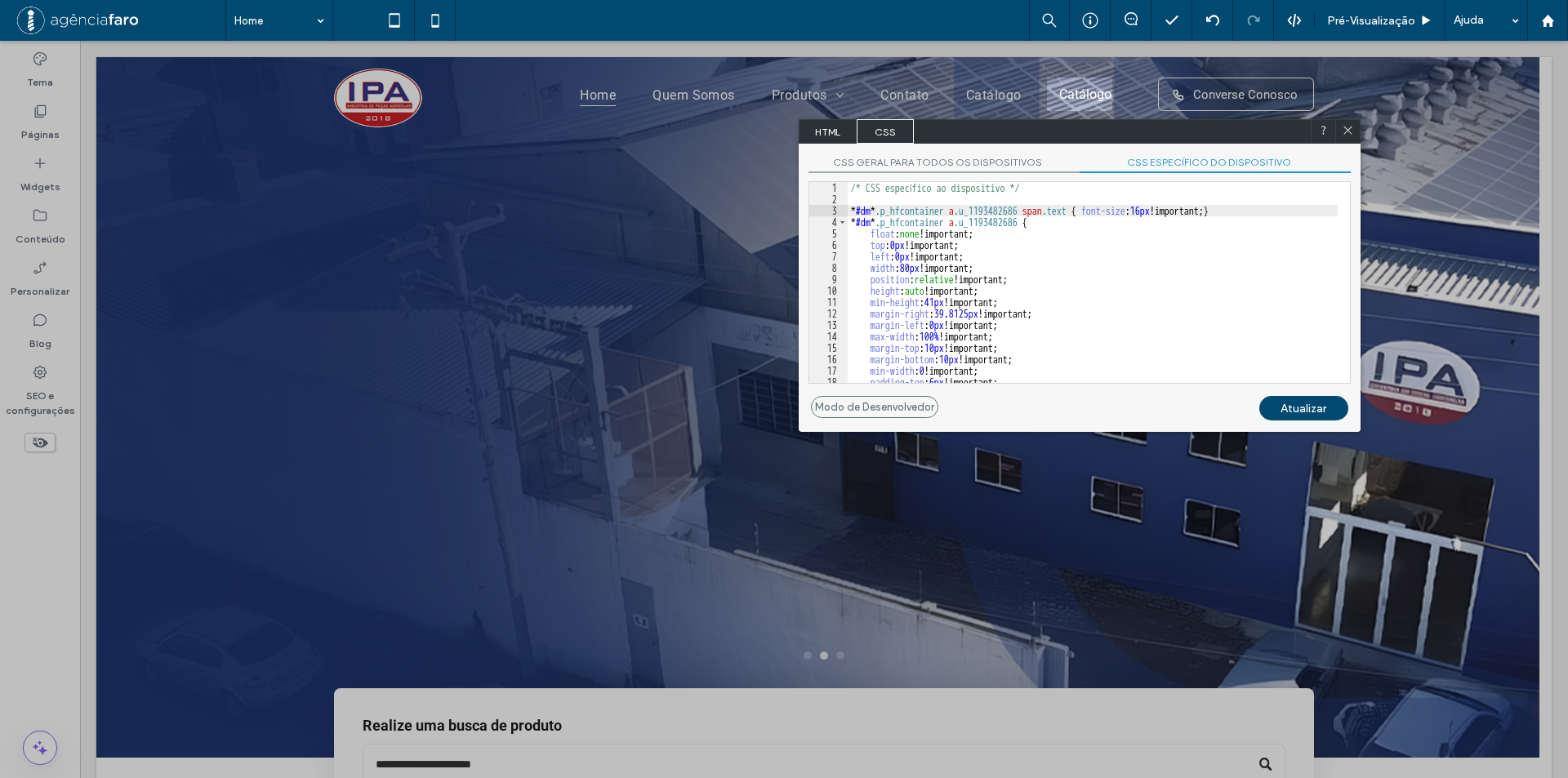 click on "/* CSS específico ao dispositivo */ * #dm  * .p_hfcontainer   a .u_1193482686   span .text   {   font-size : 16 px  !important;  } * #dm  * .p_hfcontainer   a .u_1193482686   {      float : none  !important;      top : 0 px  !important;      left : 0 px  !important;      width : 80 px  !important;      position : relative  !important;      height : auto  !important;      min-height : 41 px  !important;      margin-right : 39.8125 px  !important;      margin-left : 0 px  !important;      max-width : 100 %  !important;      margin-top : 10 px  !important;      margin-bottom : 10 px  !important;      min-width : 0  !important;      padding-top : 6 px  !important;      padding-left : 0 px  !important;" at bounding box center [1093, 294] 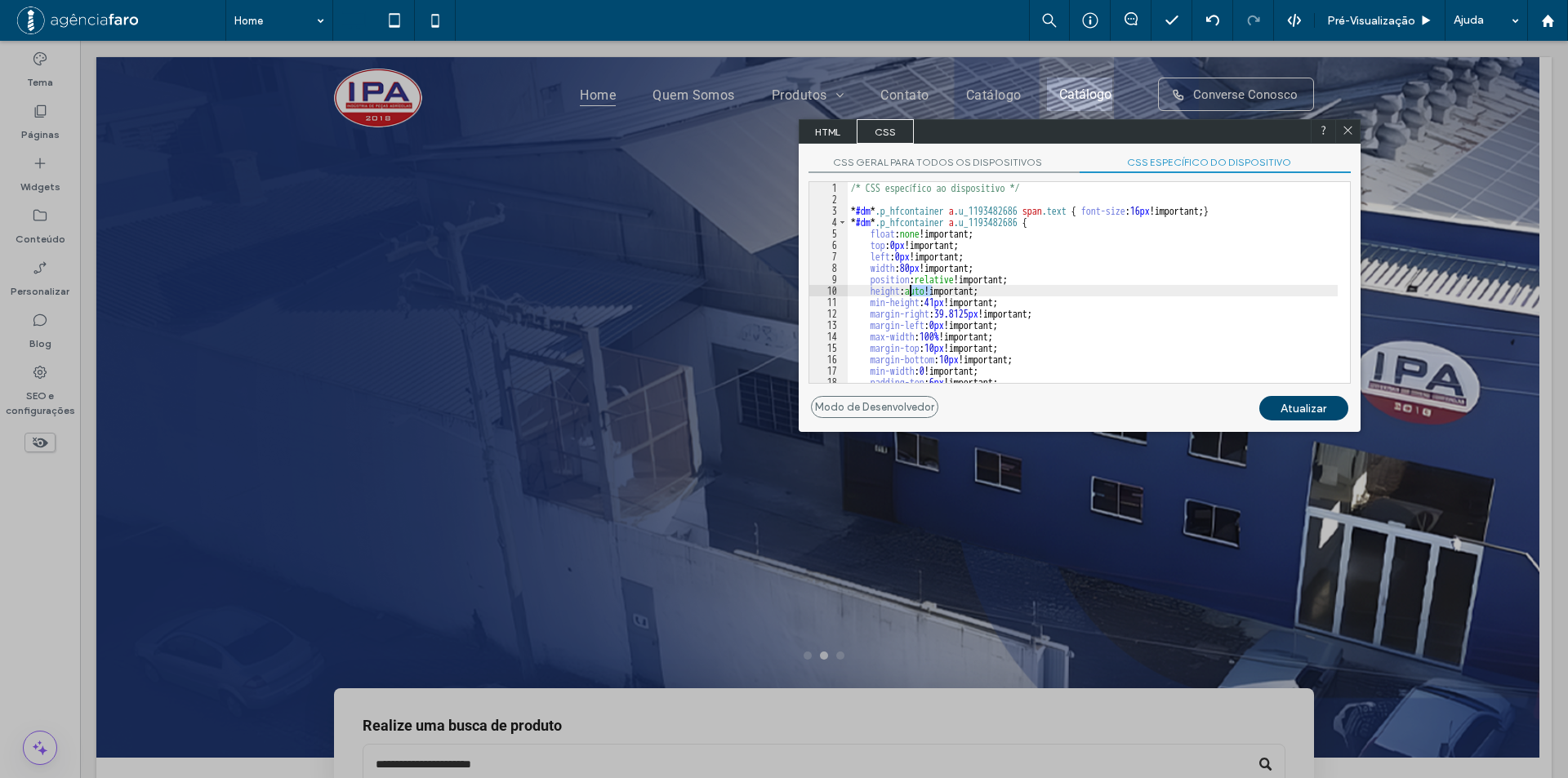 click on "/* CSS específico ao dispositivo */ * #dm  * .p_hfcontainer   a .u_1193482686   span .text   {   font-size : 16 px  !important;  } * #dm  * .p_hfcontainer   a .u_1193482686   {      float : none  !important;      top : 0 px  !important;      left : 0 px  !important;      width : 80 px  !important;      position : relative  !important;      height : auto  !important;      min-height : 41 px  !important;      margin-right : 39.8125 px  !important;      margin-left : 0 px  !important;      max-width : 100 %  !important;      margin-top : 10 px  !important;      margin-bottom : 10 px  !important;      min-width : 0  !important;      padding-top : 6 px  !important;      padding-left : 0 px  !important;" at bounding box center (1093, 294) 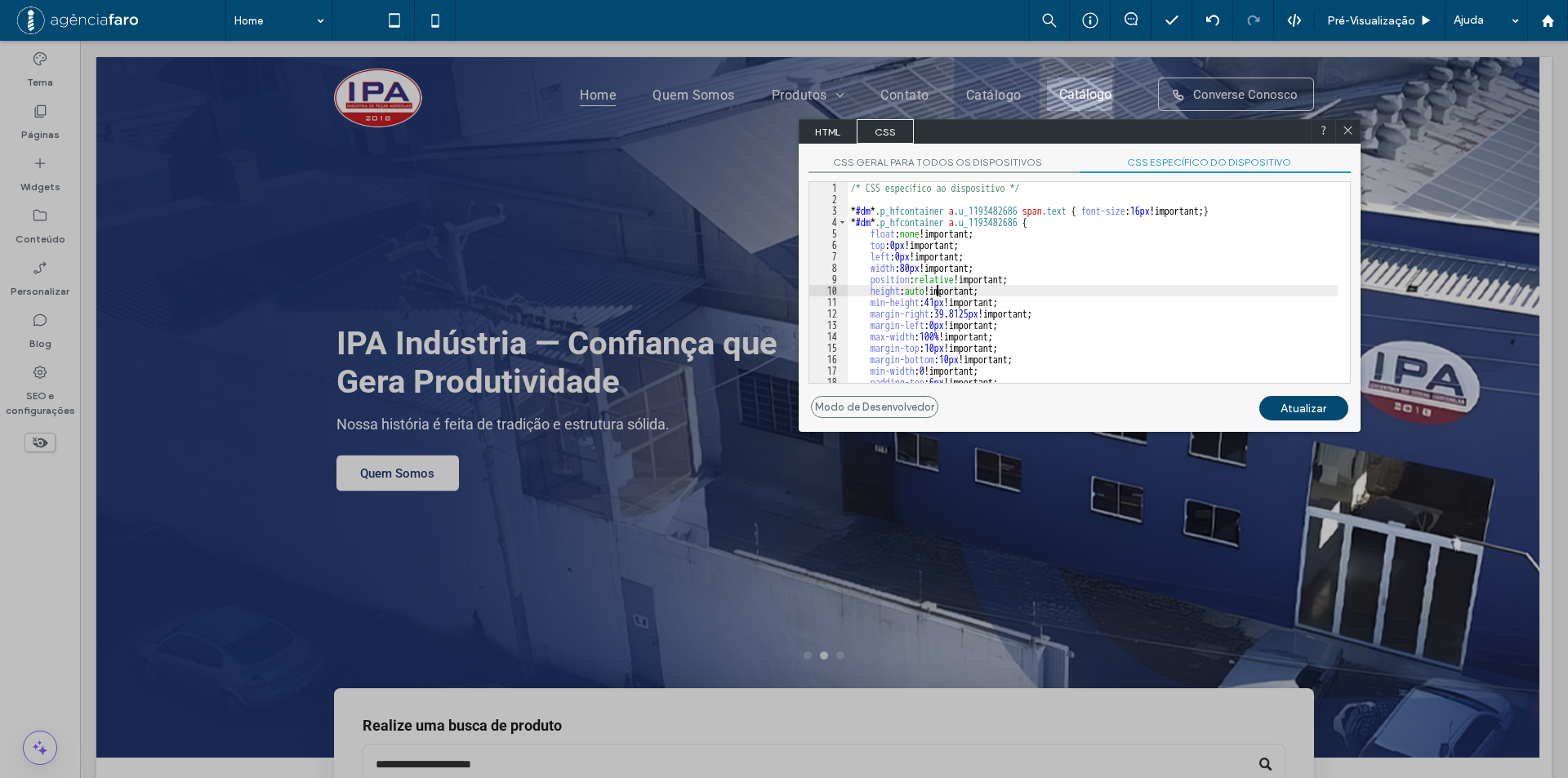 click on "/* CSS específico ao dispositivo */ * #dm  * .p_hfcontainer   a .u_1193482686   span .text   {   font-size : 16 px  !important;  } * #dm  * .p_hfcontainer   a .u_1193482686   {      float : none  !important;      top : 0 px  !important;      left : 0 px  !important;      width : 80 px  !important;      position : relative  !important;      height : auto  !important;      min-height : 41 px  !important;      margin-right : 39.8125 px  !important;      margin-left : 0 px  !important;      max-width : 100 %  !important;      margin-top : 10 px  !important;      margin-bottom : 10 px  !important;      min-width : 0  !important;      padding-top : 6 px  !important;      padding-left : 0 px  !important;" at bounding box center [1093, 294] 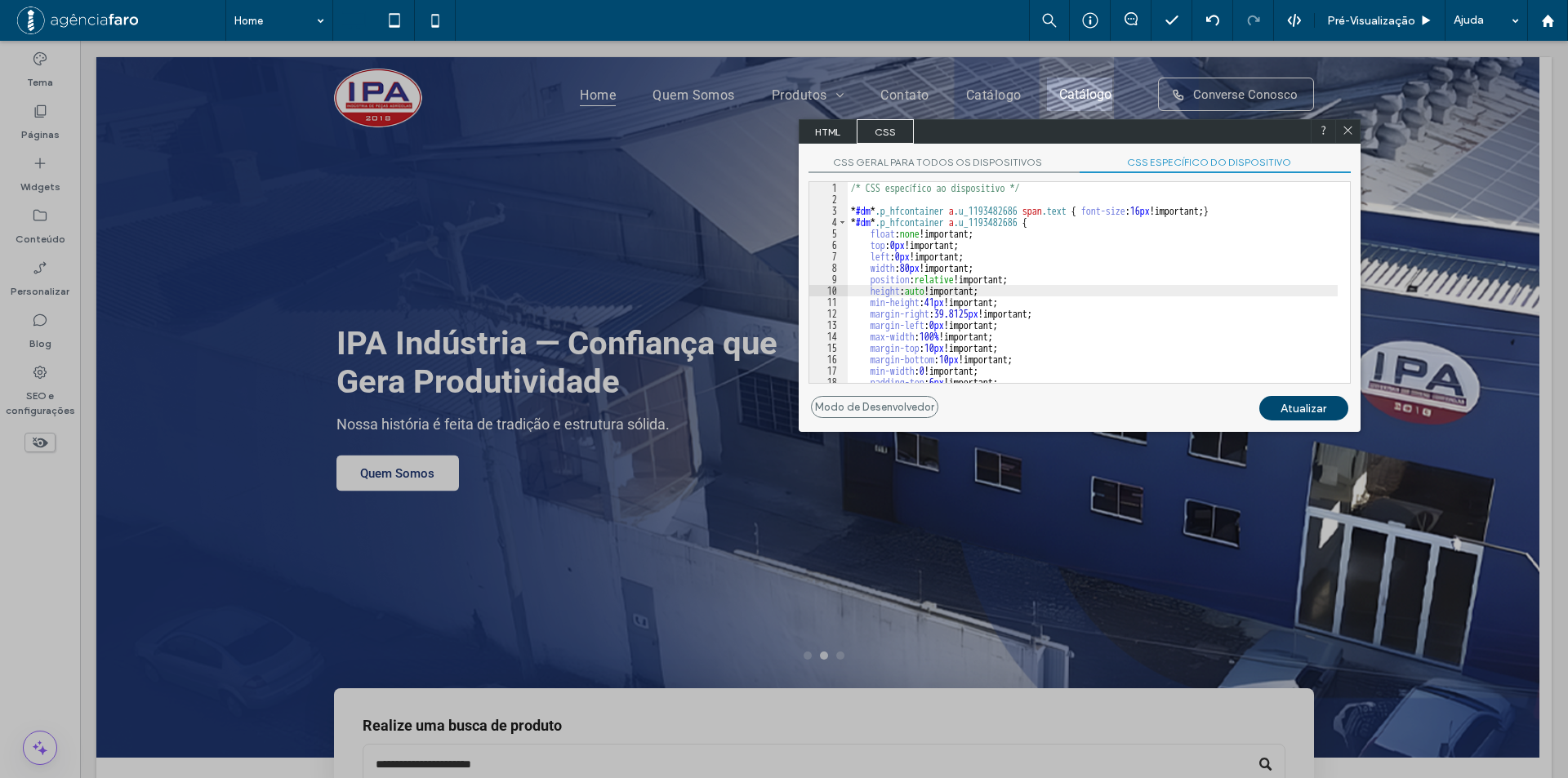 click on "/* CSS específico ao dispositivo */ * #dm  * .p_hfcontainer   a .u_1193482686   span .text   {   font-size : 16 px  !important;  } * #dm  * .p_hfcontainer   a .u_1193482686   {      float : none  !important;      top : 0 px  !important;      left : 0 px  !important;      width : 80 px  !important;      position : relative  !important;      height : auto  !important;      min-height : 41 px  !important;      margin-right : 39.8125 px  !important;      margin-left : 0 px  !important;      max-width : 100 %  !important;      margin-top : 10 px  !important;      margin-bottom : 10 px  !important;      min-width : 0  !important;      padding-top : 6 px  !important;      padding-left : 0 px  !important;" at bounding box center (1093, 294) 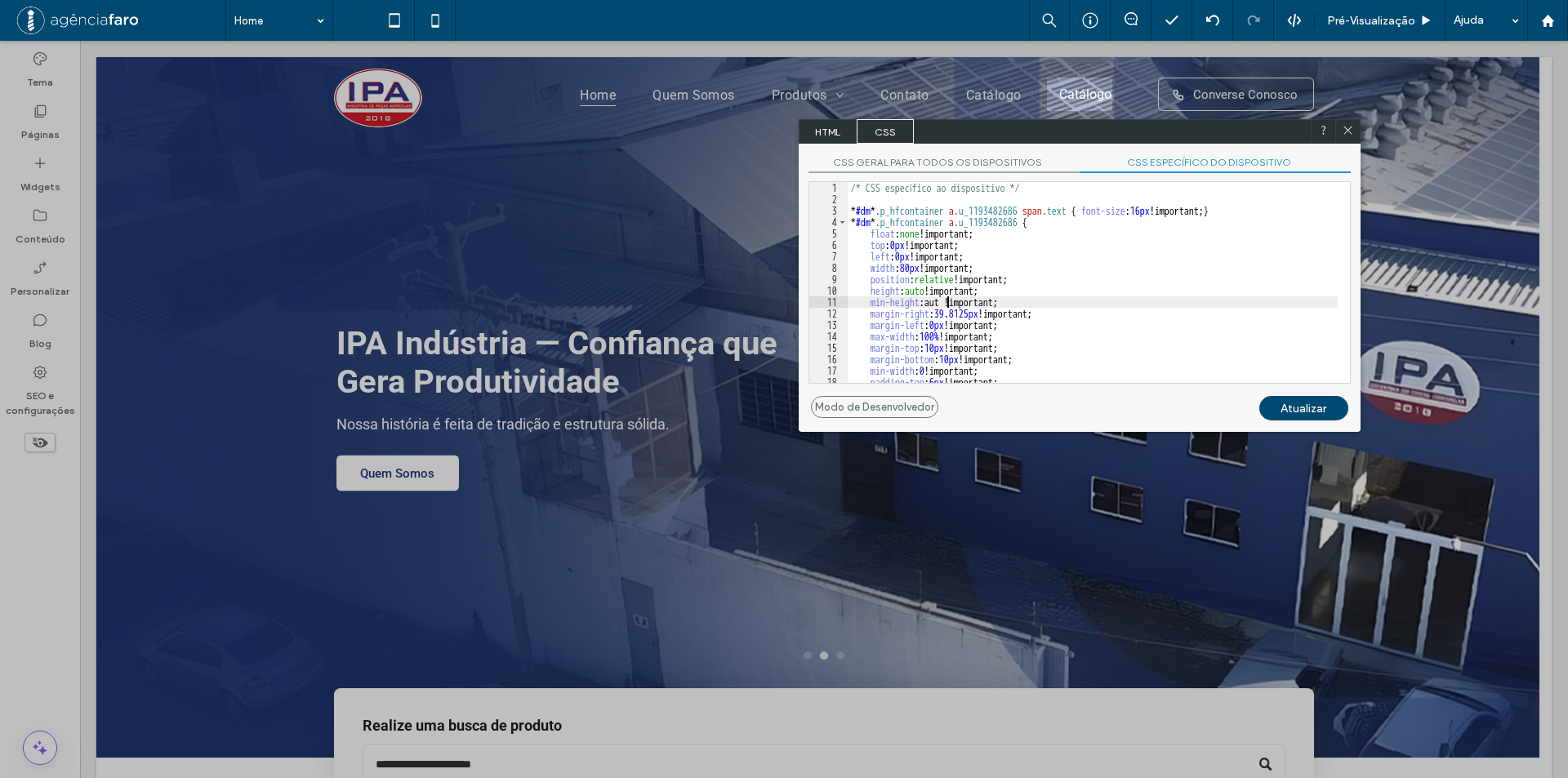 type on "**" 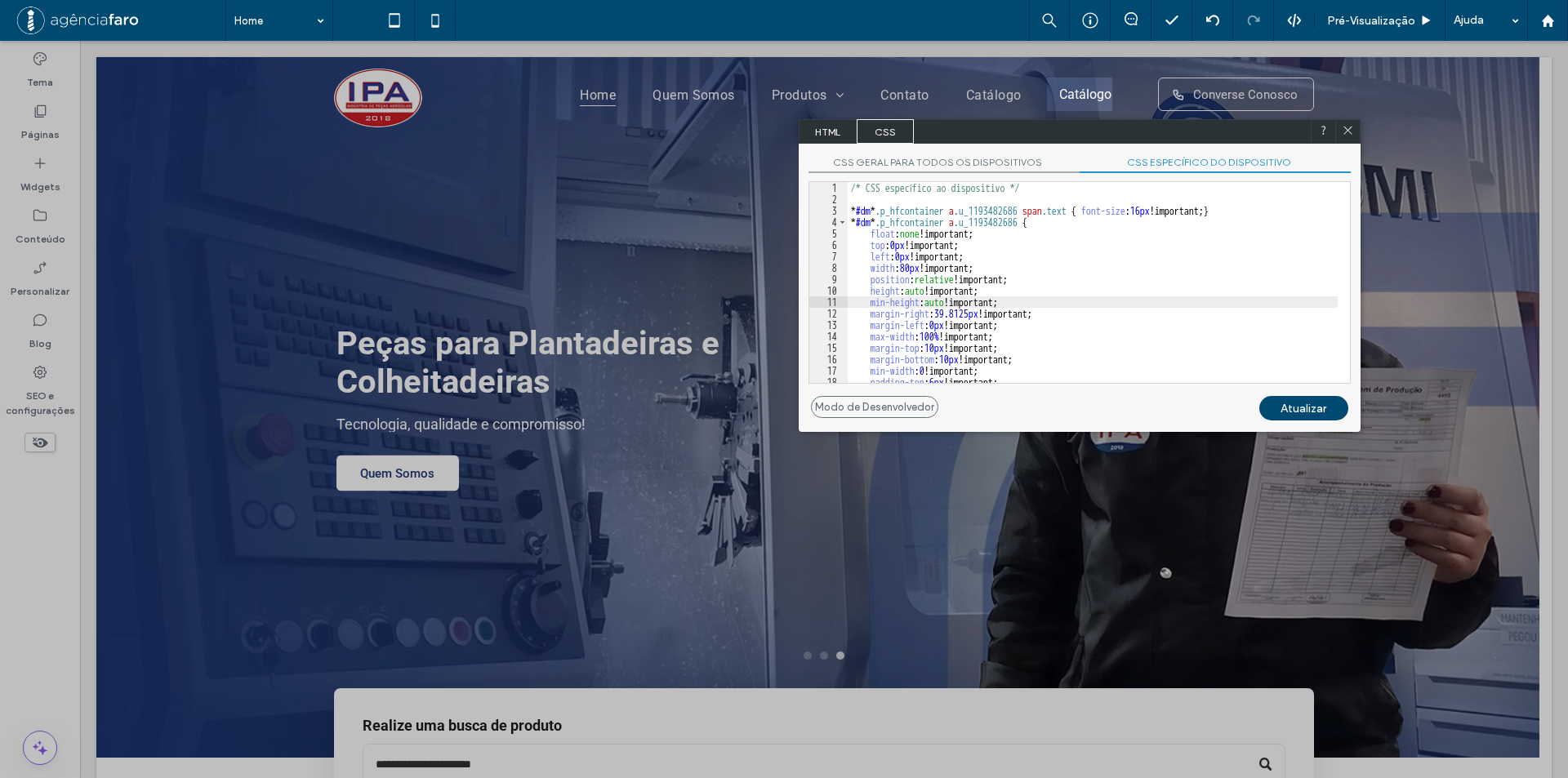 click on "Atualizar" at bounding box center [1303, 408] 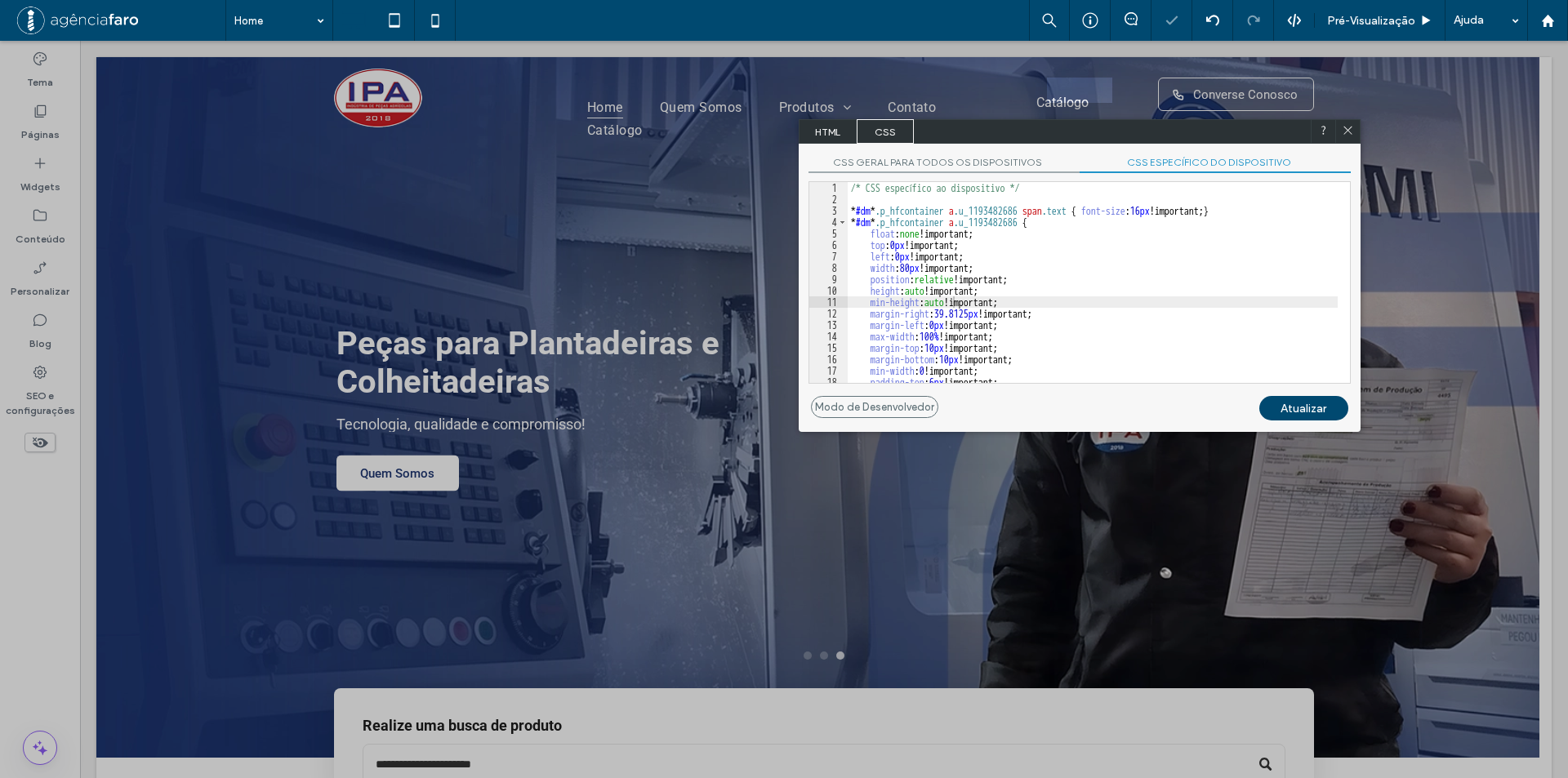 click at bounding box center (1348, 131) 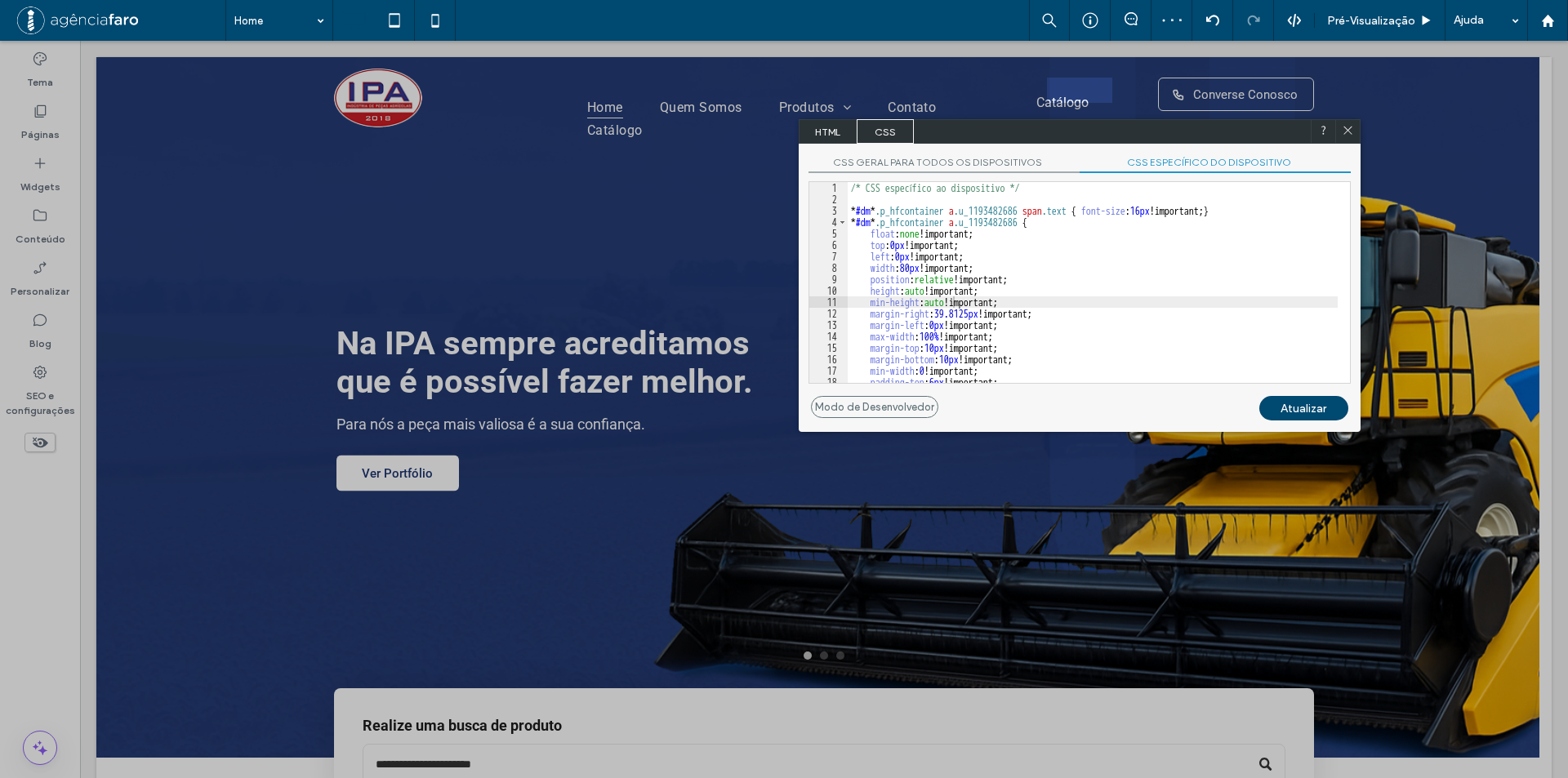 drag, startPoint x: 1350, startPoint y: 130, endPoint x: 1272, endPoint y: 90, distance: 87.65843 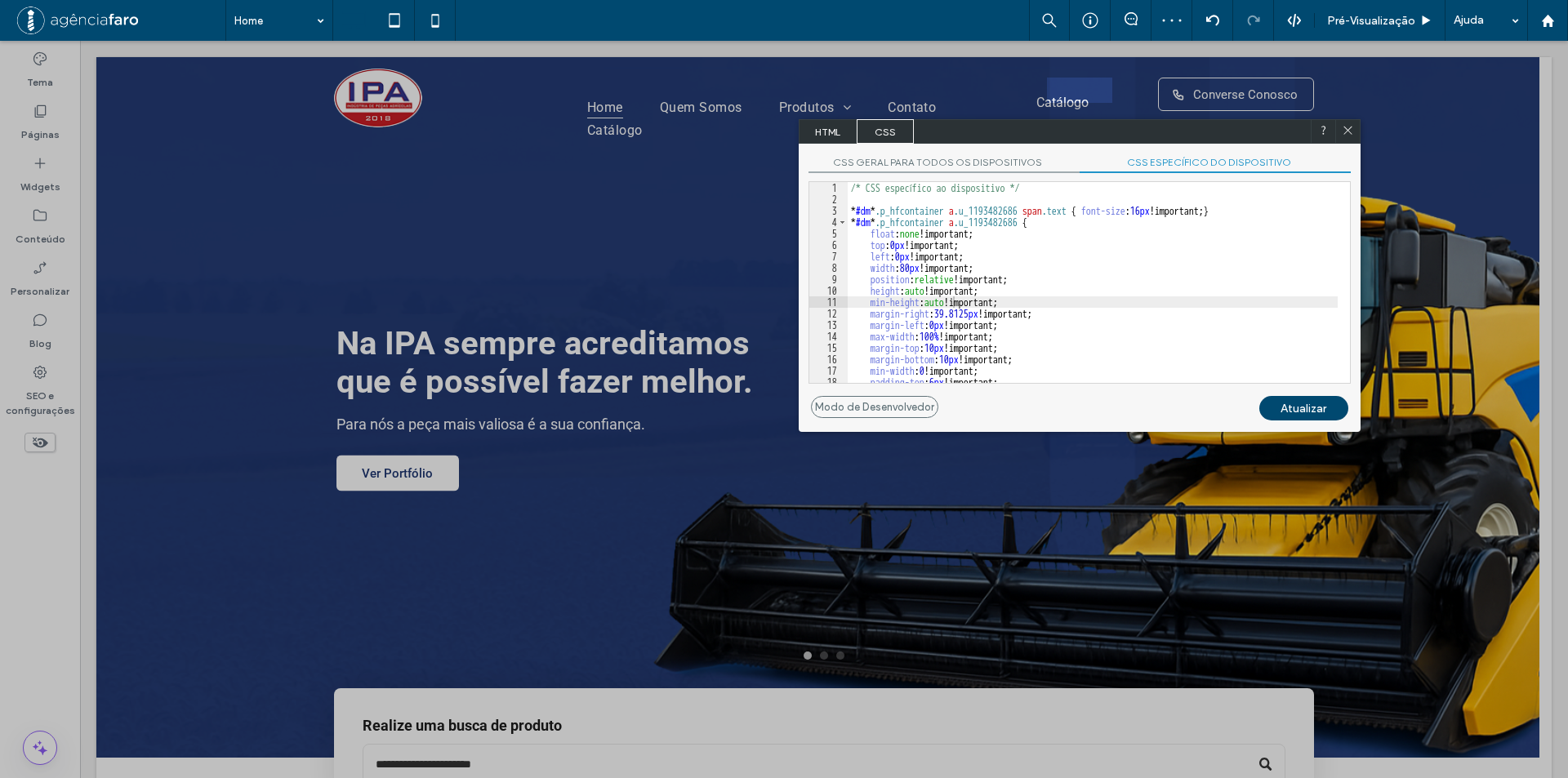 click 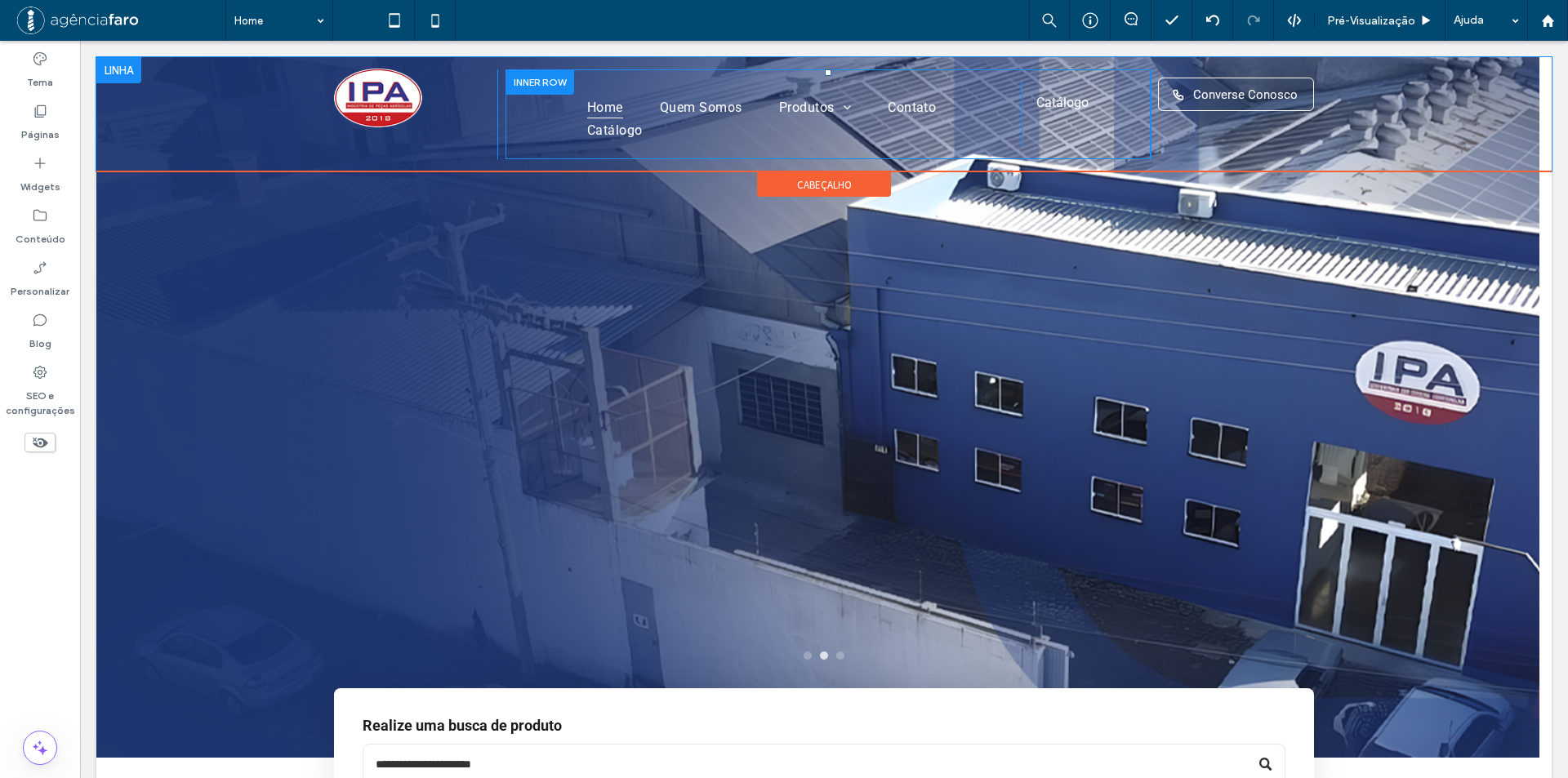 click on "Home
Quem Somos
Produtos
Case / New Holland
Linha GTS
Linha Imasa
Linha Jacto
Linha Jonh Deere
Linha Kuhn
Linha Macdon
Linha Massey / Valtra
Linha Semeato
Linha Sfil
Linha Vencetudo
Contato
Catálogo" at bounding box center [775, 118] 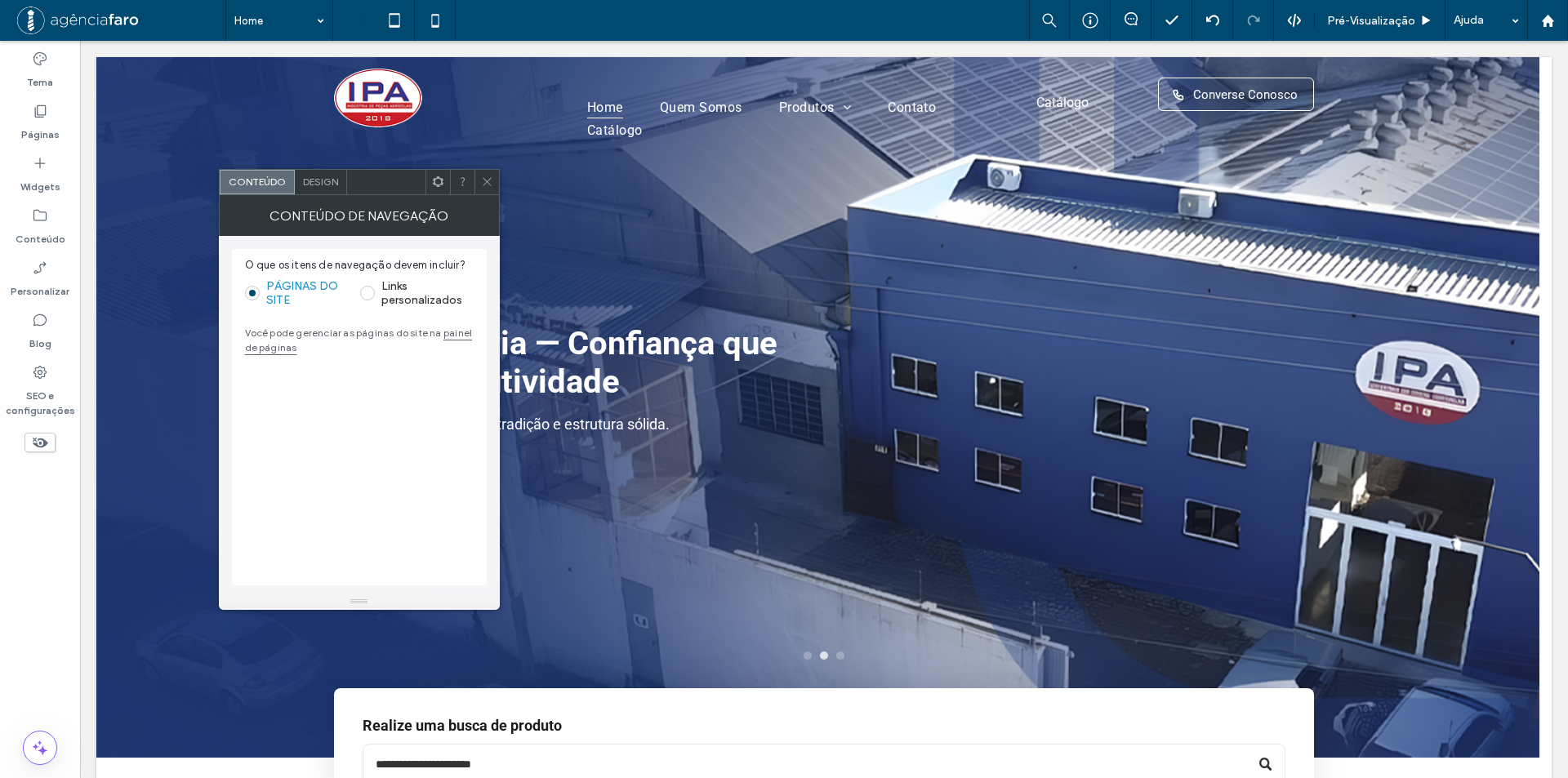 drag, startPoint x: 487, startPoint y: 182, endPoint x: 447, endPoint y: 143, distance: 55.866 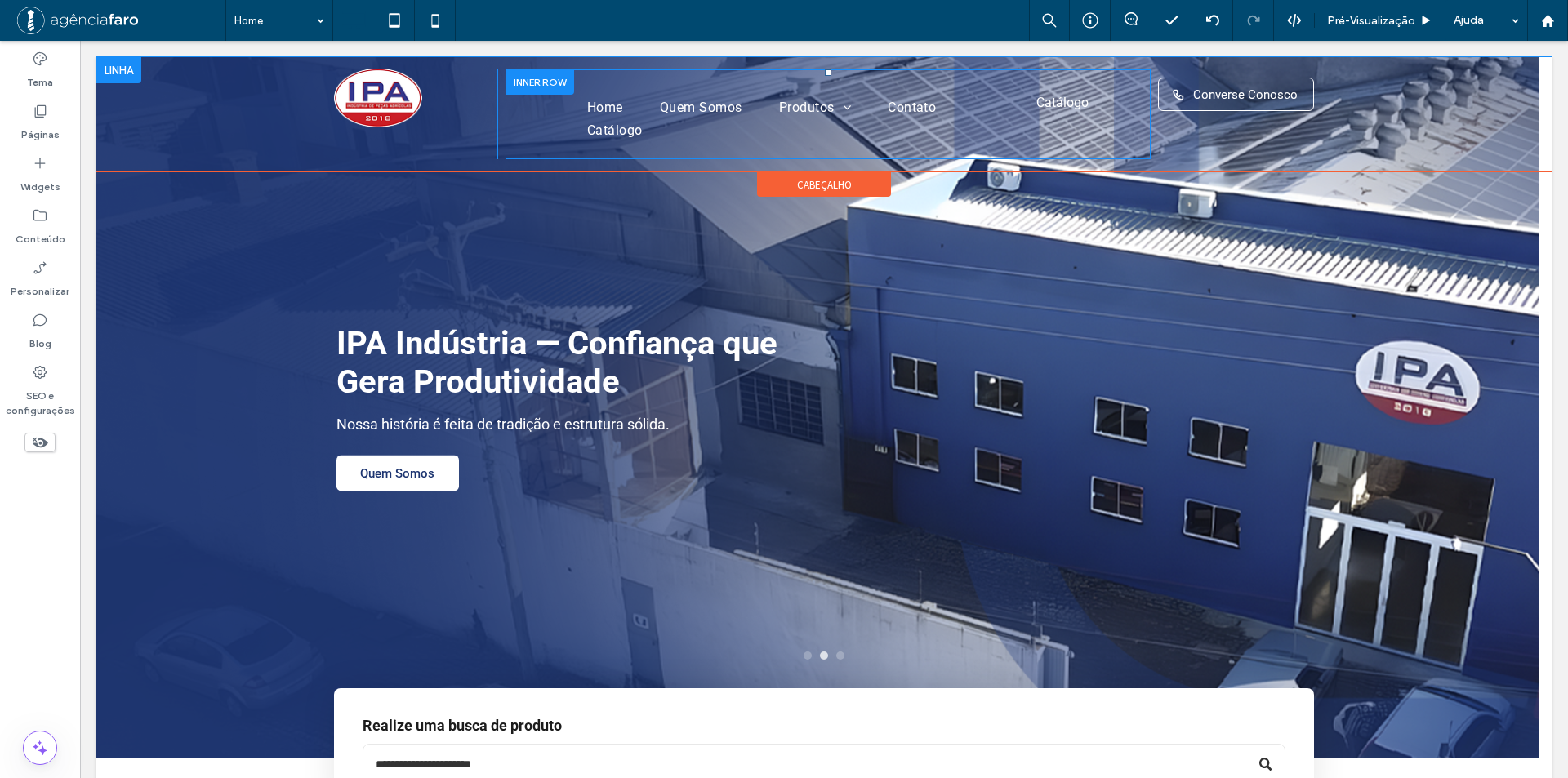 click at bounding box center (540, 82) 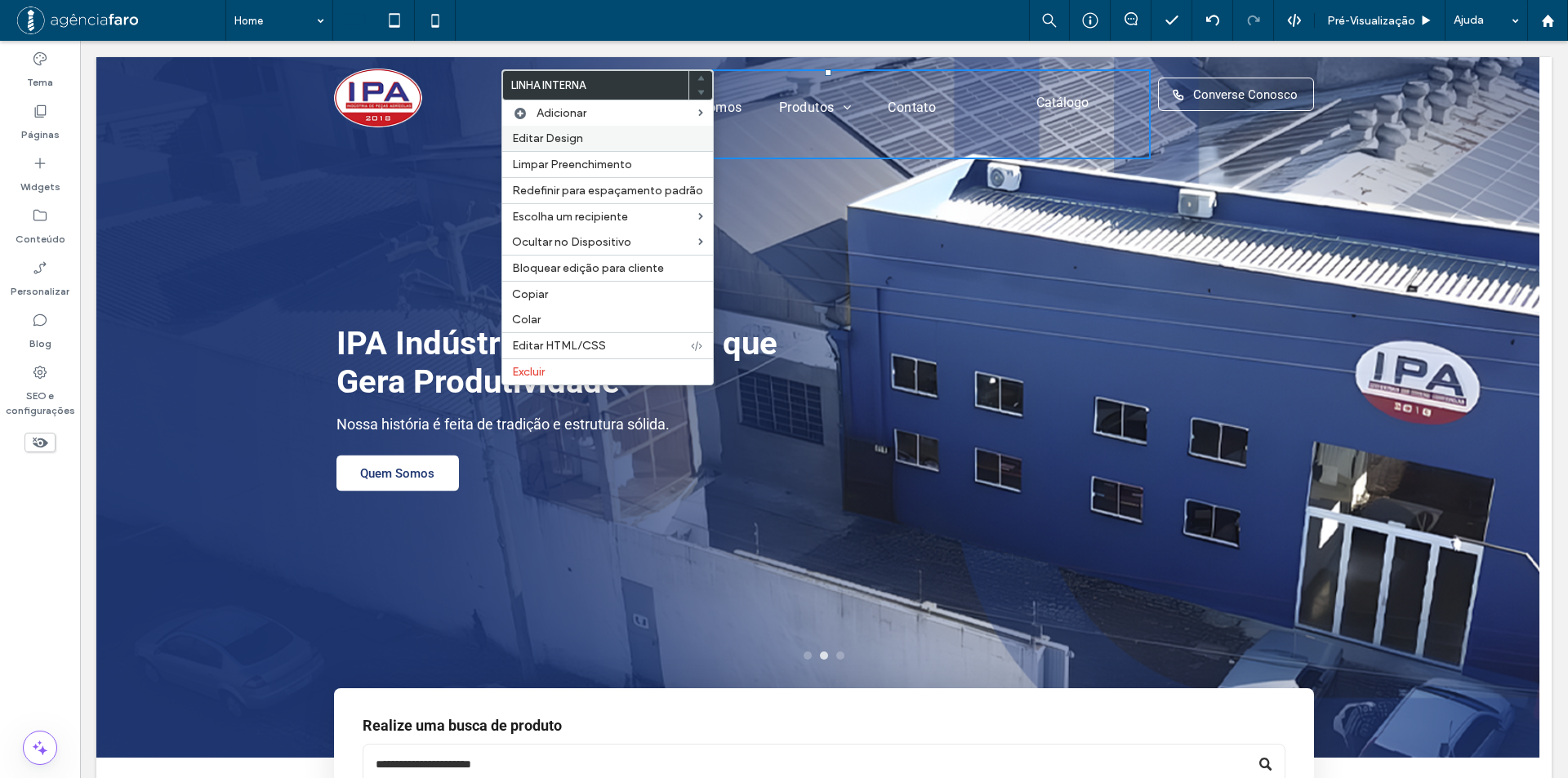 drag, startPoint x: 560, startPoint y: 139, endPoint x: 306, endPoint y: 114, distance: 255.2273 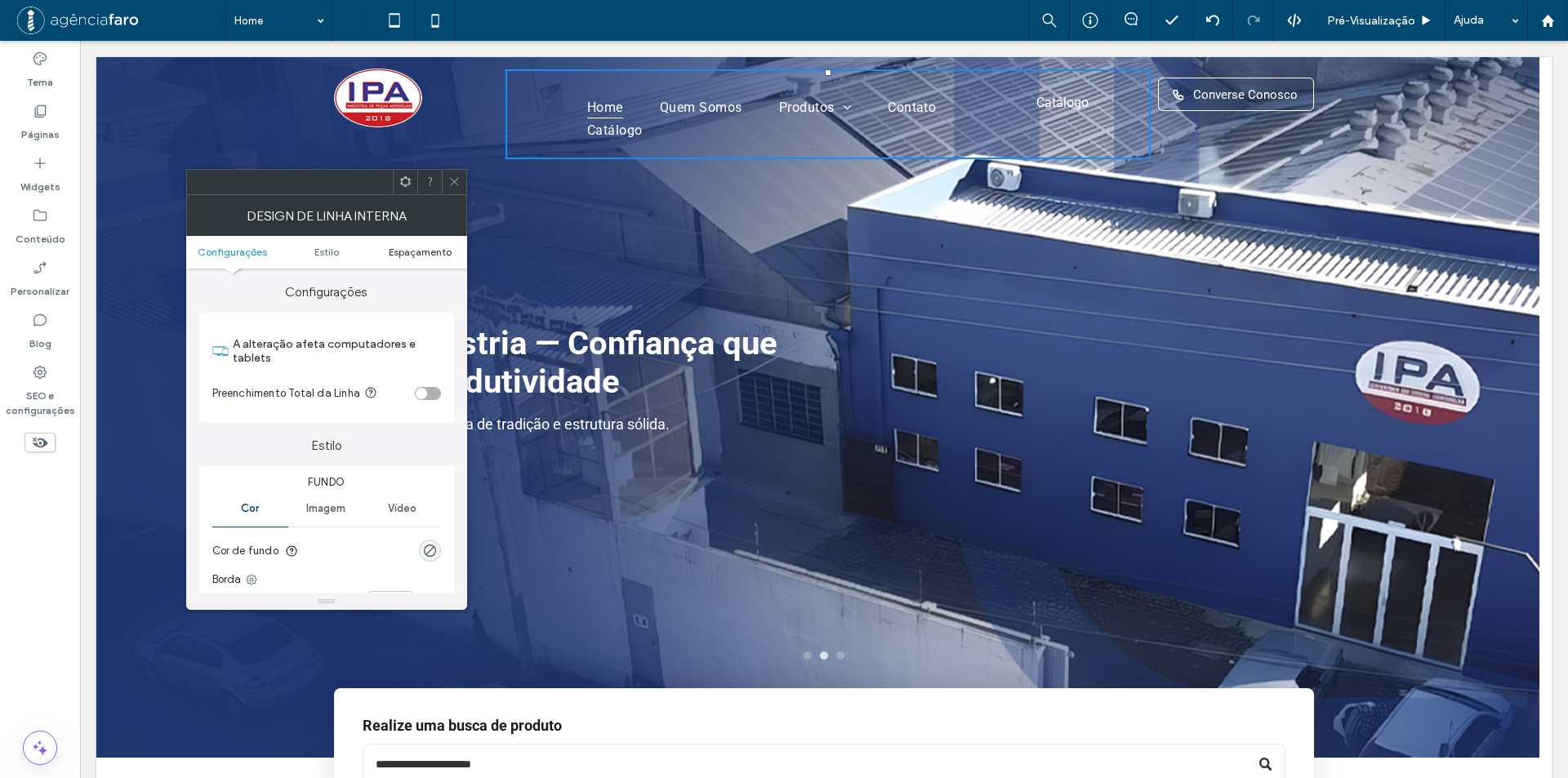 click on "Espaçamento" at bounding box center (420, 251) 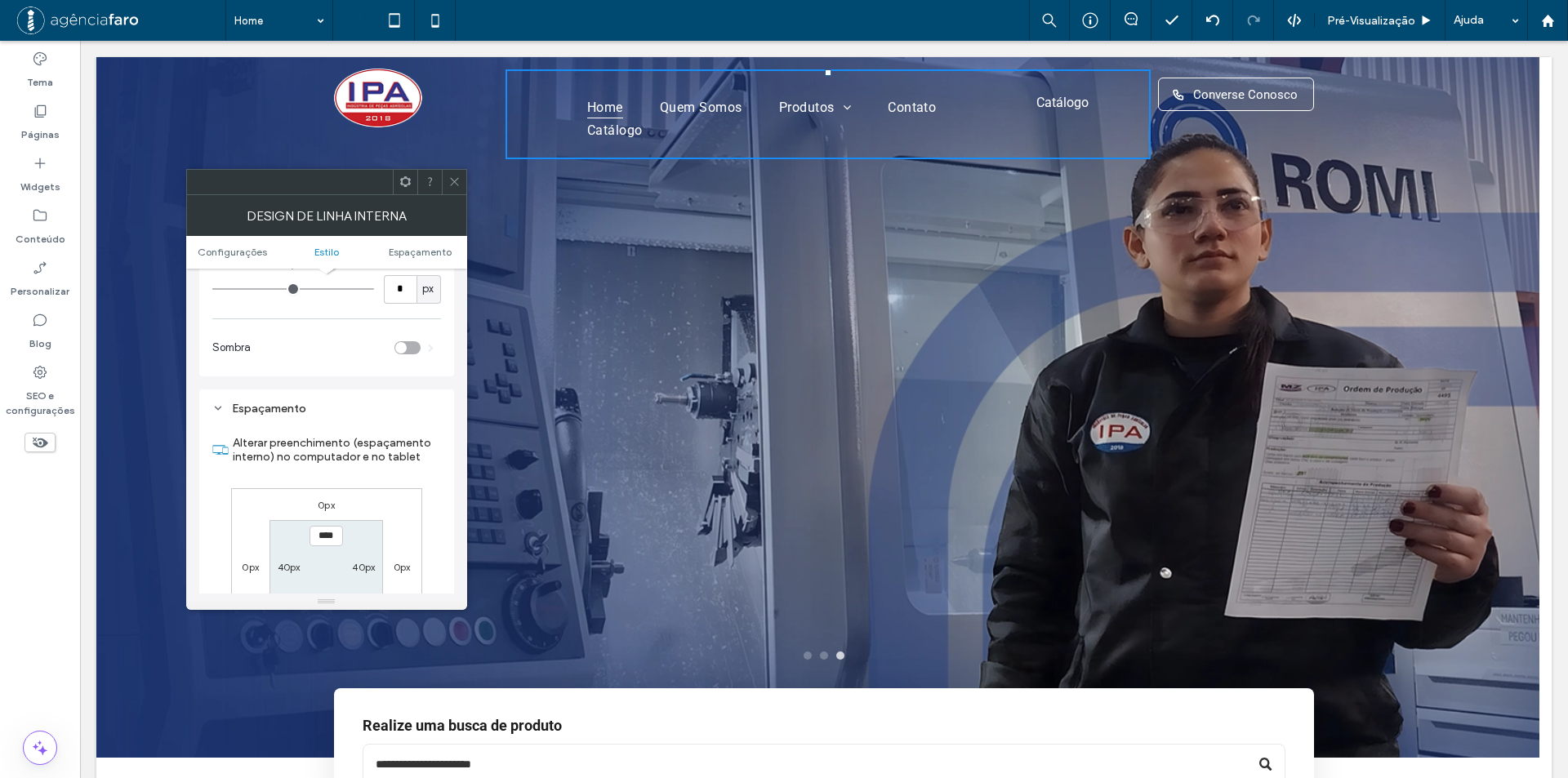 scroll, scrollTop: 485, scrollLeft: 0, axis: vertical 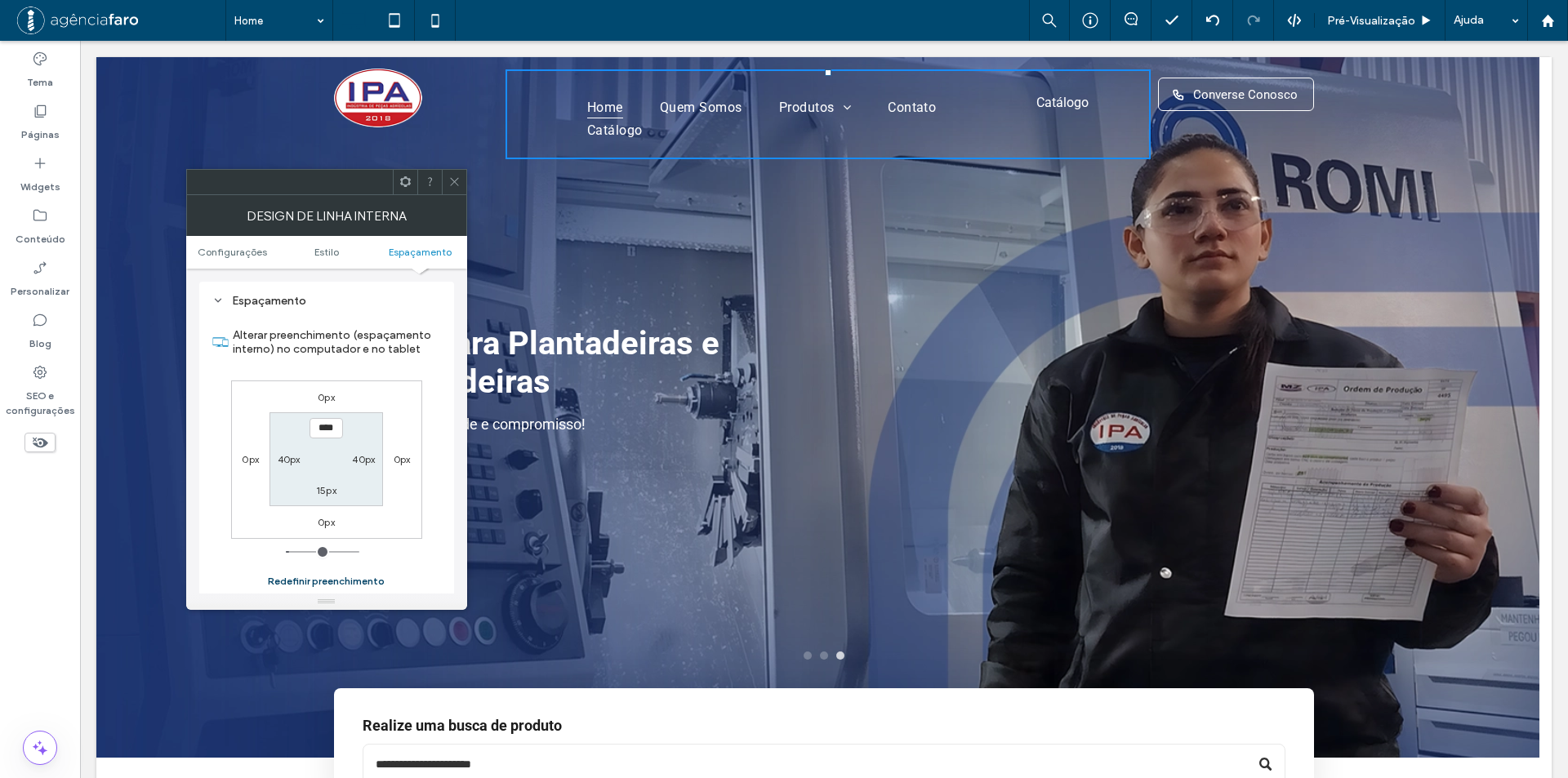 click on "Redefinir preenchimento" at bounding box center [326, 581] 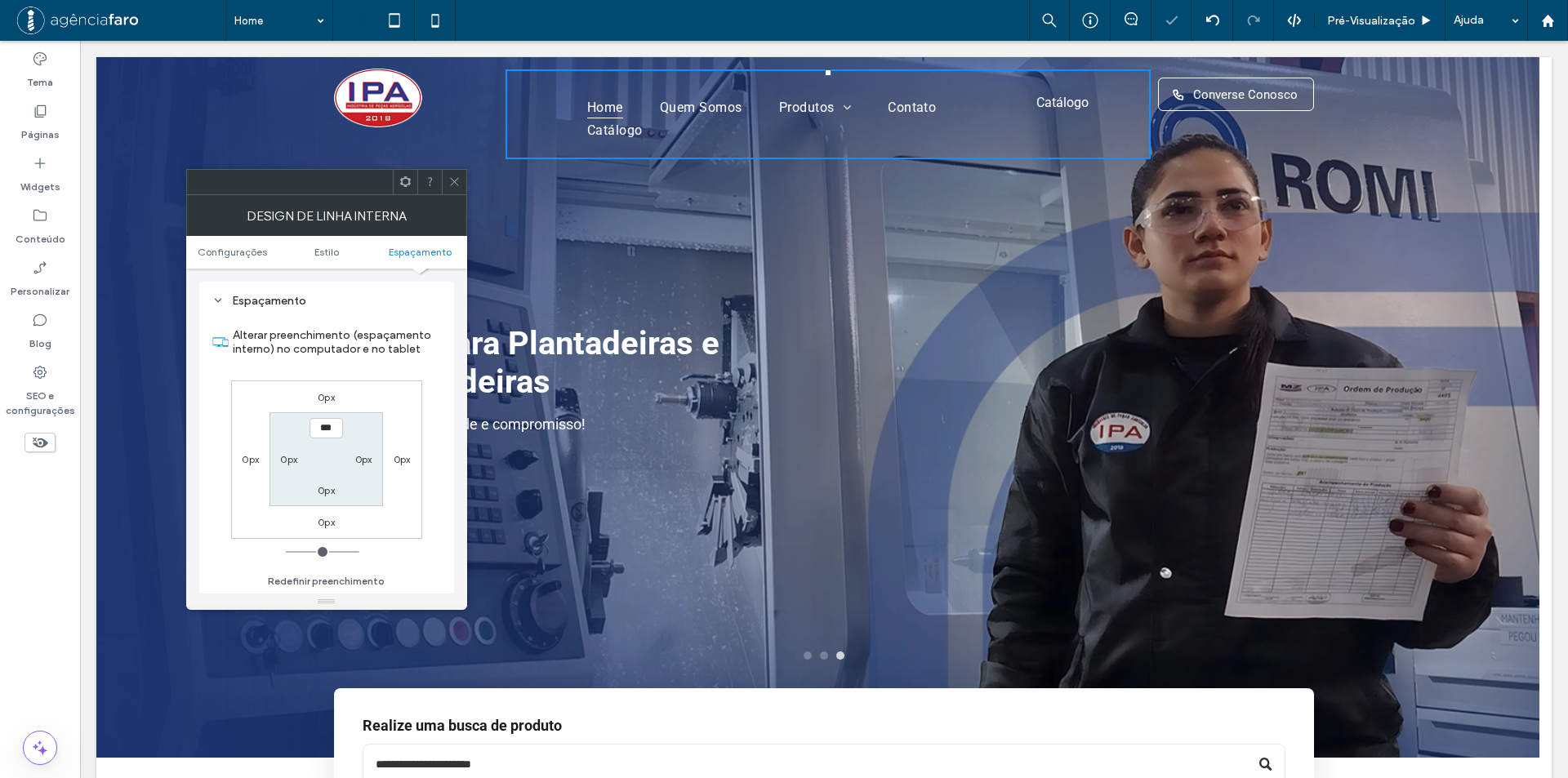 type on "***" 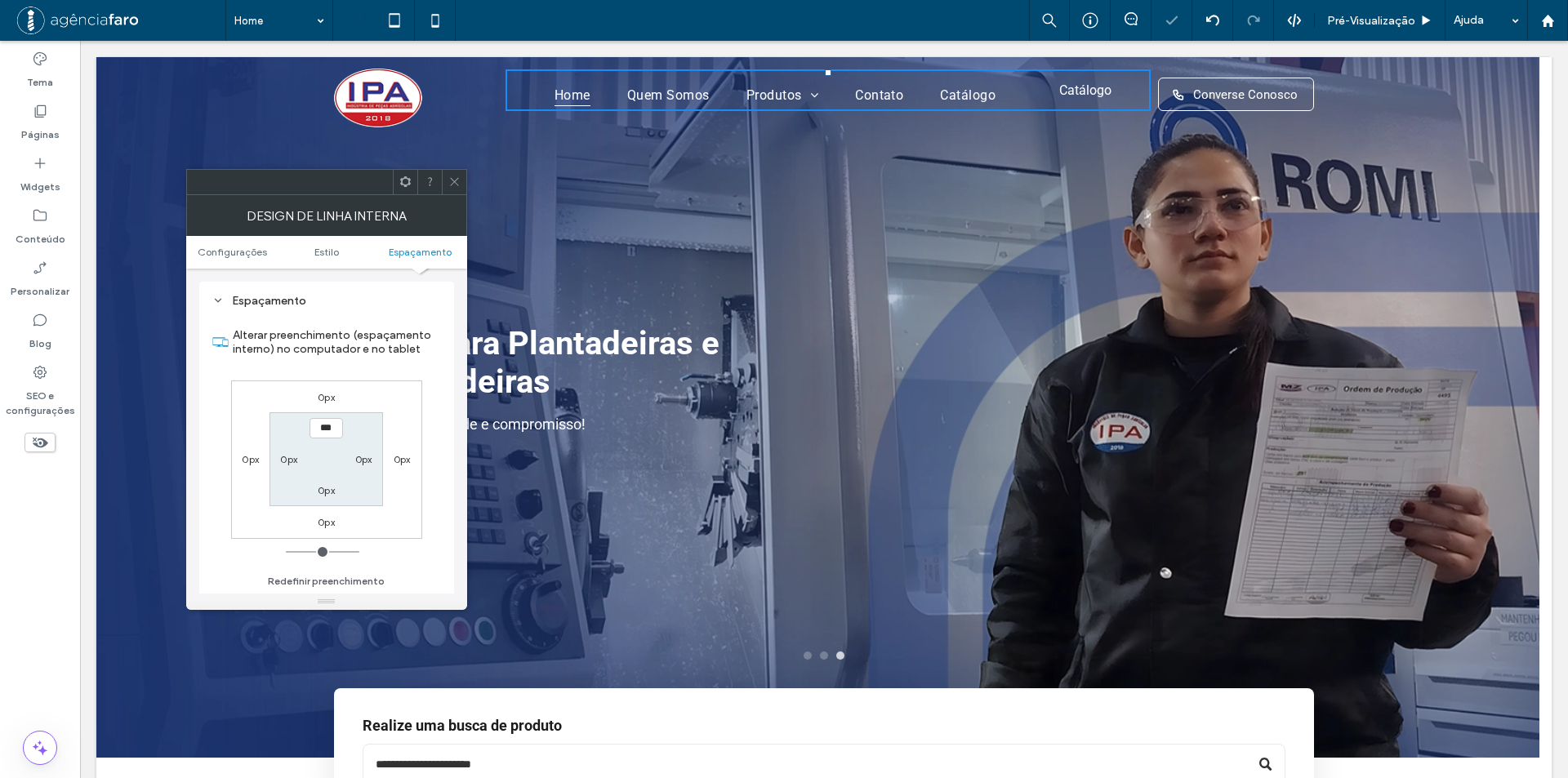 click at bounding box center (454, 182) 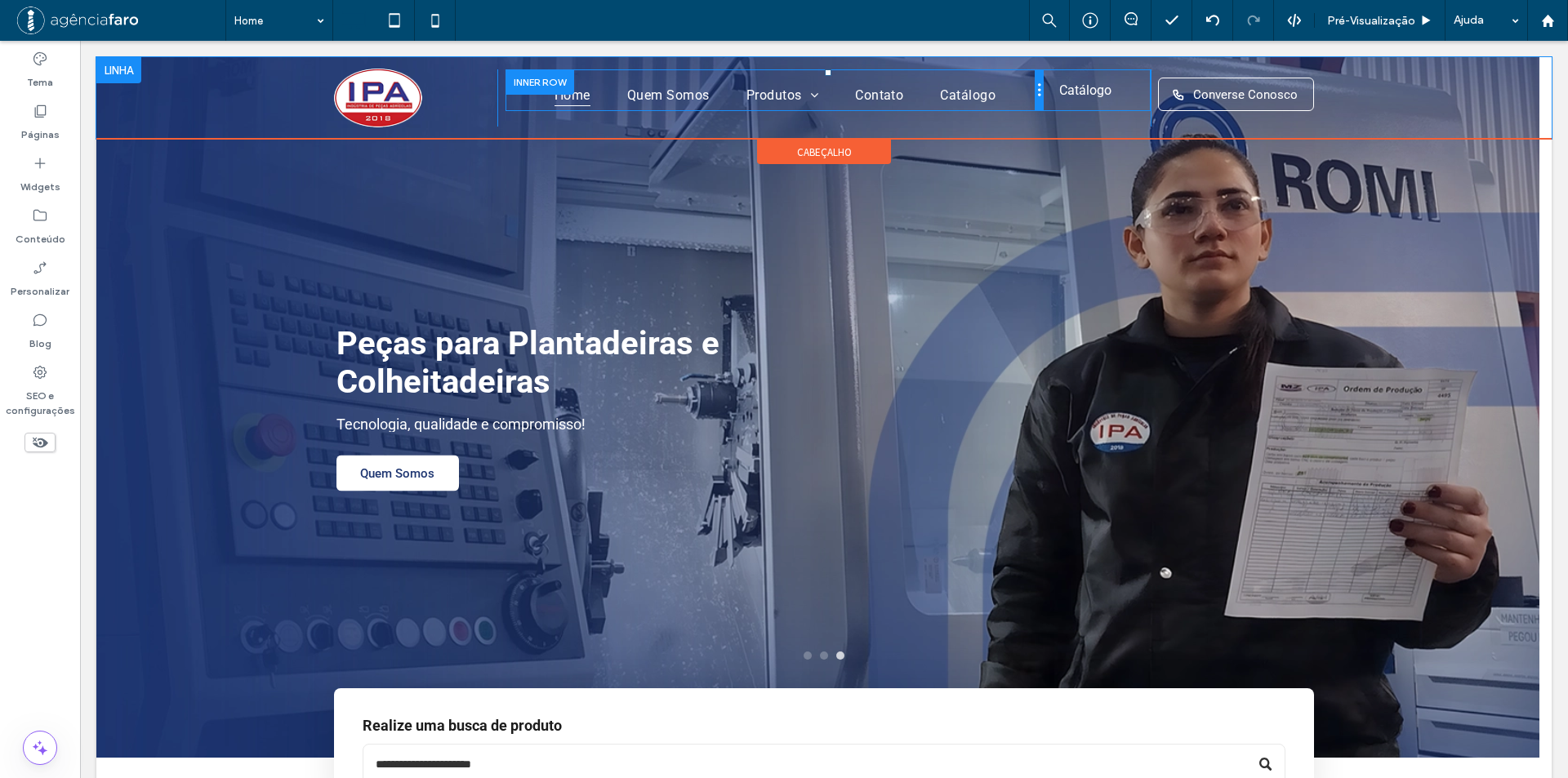 click at bounding box center [1039, 90] 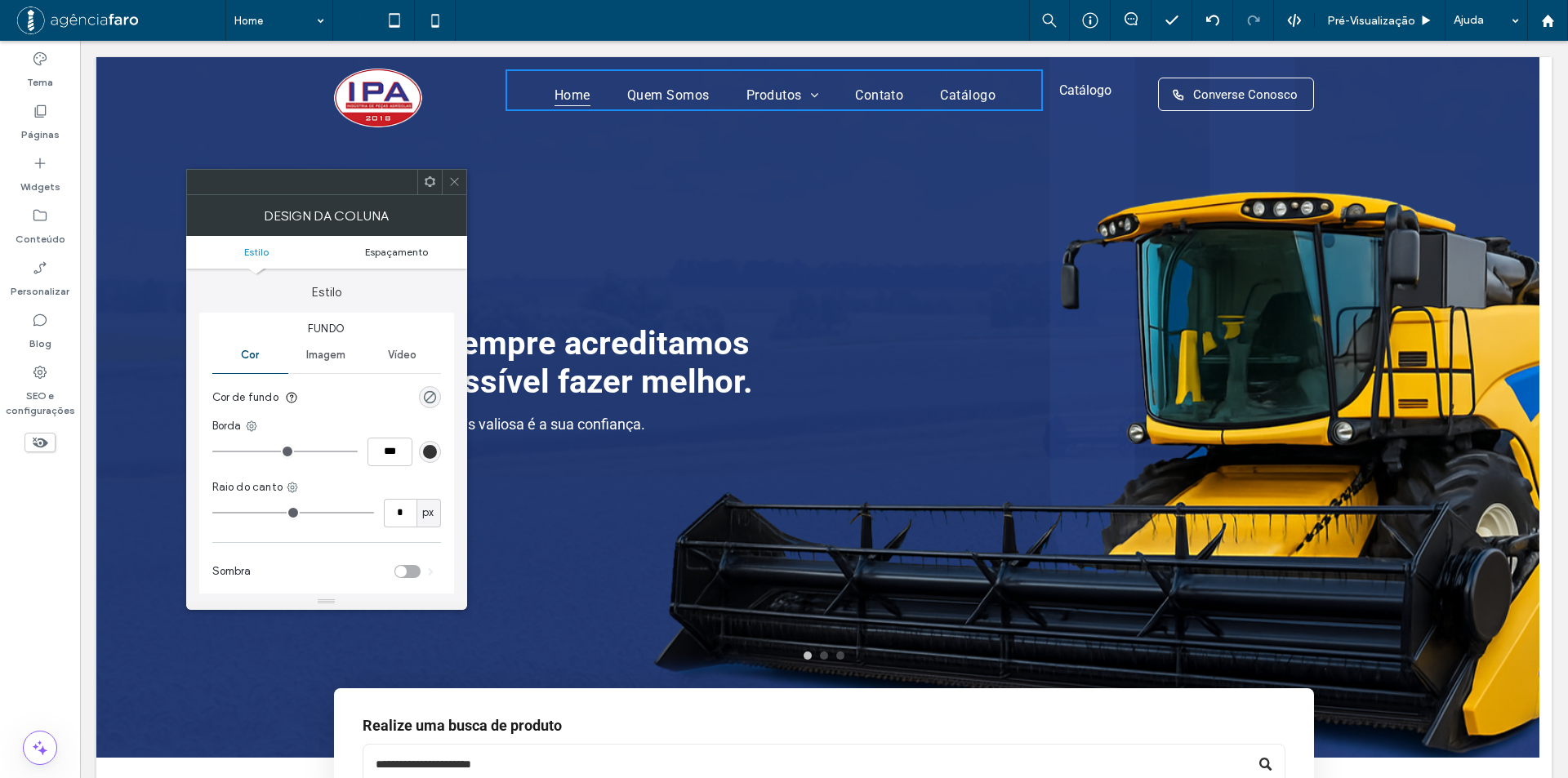 click on "Espaçamento" at bounding box center (396, 251) 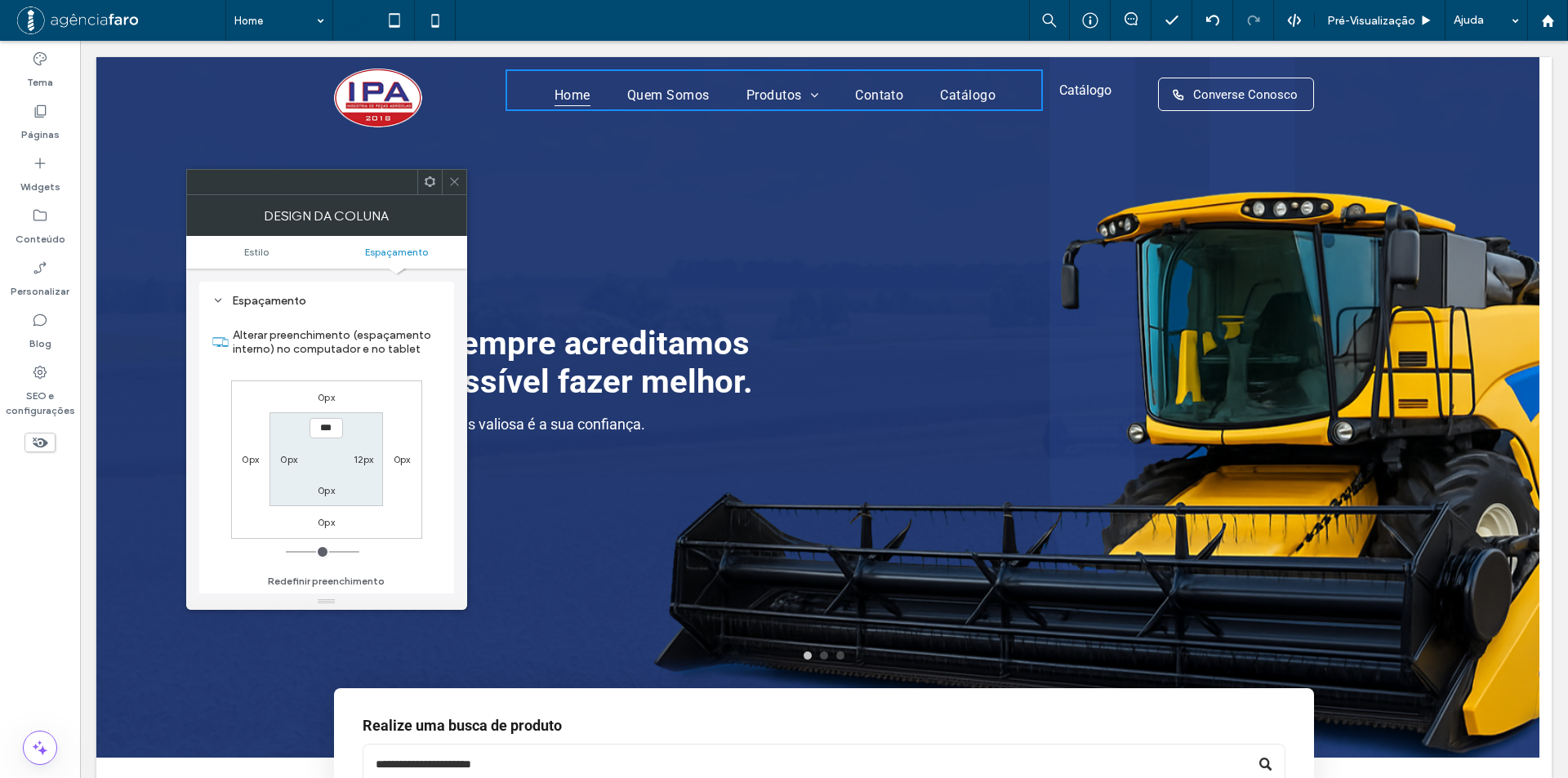 scroll, scrollTop: 331, scrollLeft: 0, axis: vertical 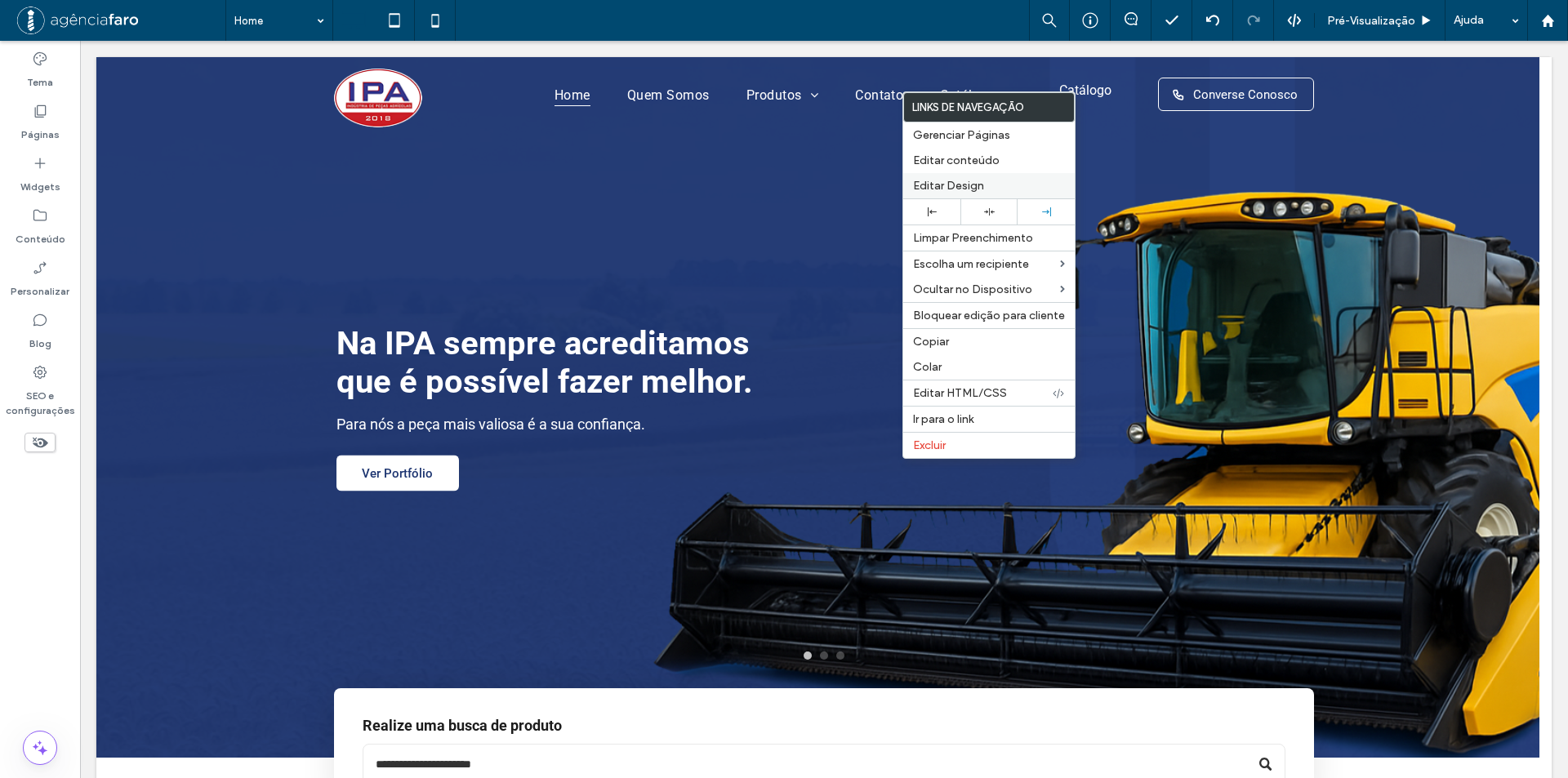 click on "Editar Design" at bounding box center [948, 185] 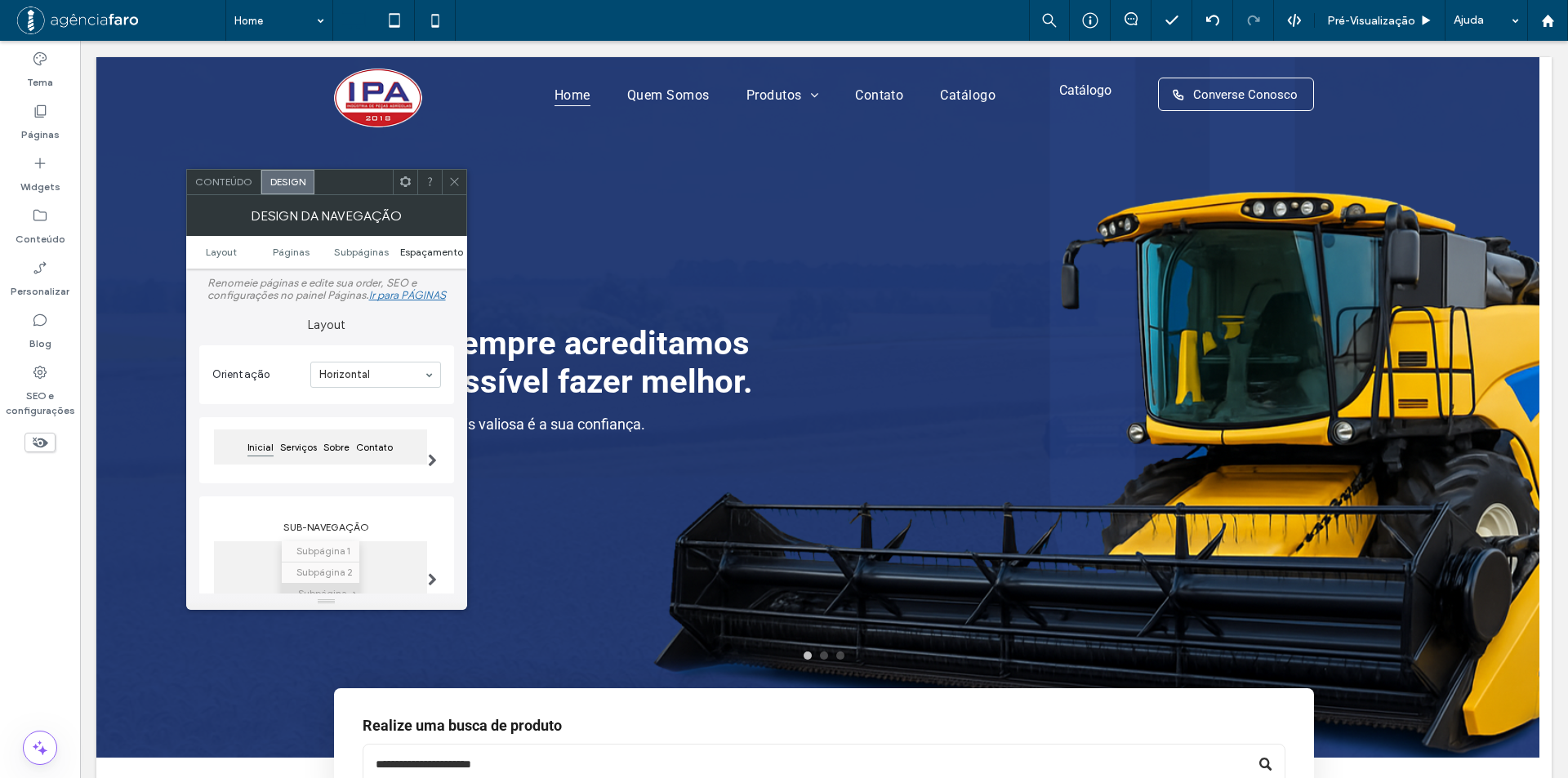 click on "Espaçamento" at bounding box center [431, 251] 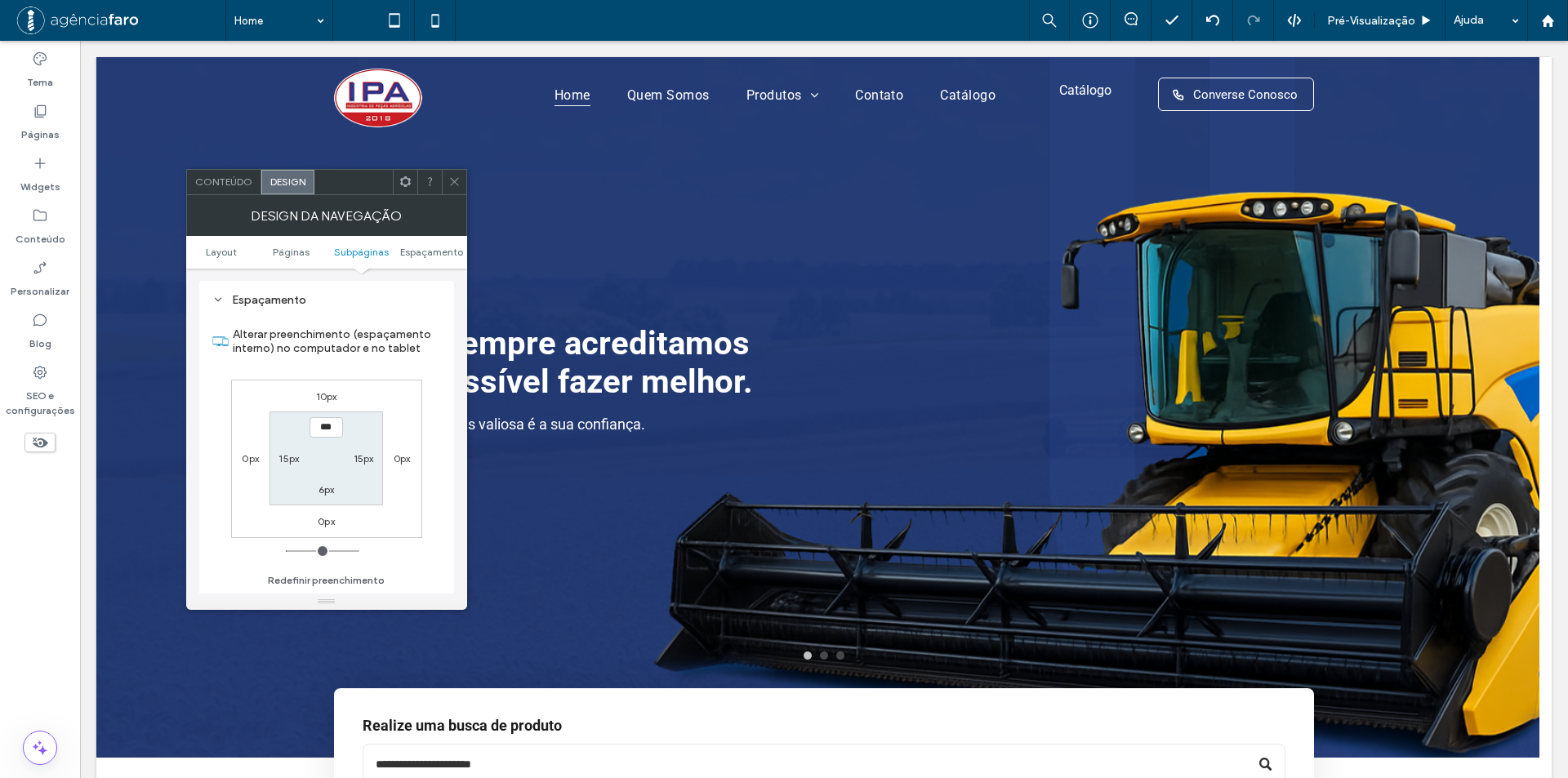 scroll, scrollTop: 602, scrollLeft: 0, axis: vertical 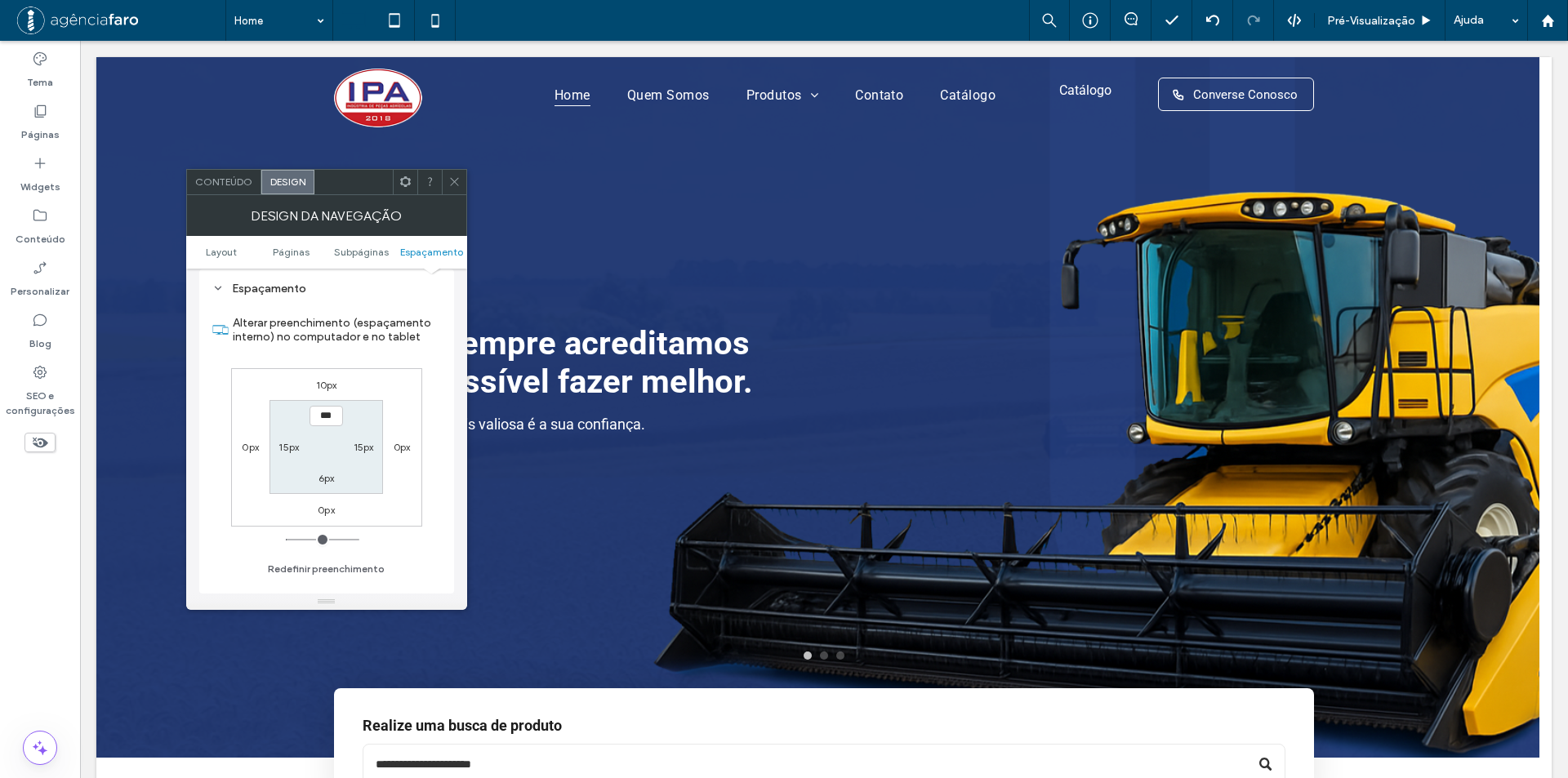 click on "10px" at bounding box center [327, 385] 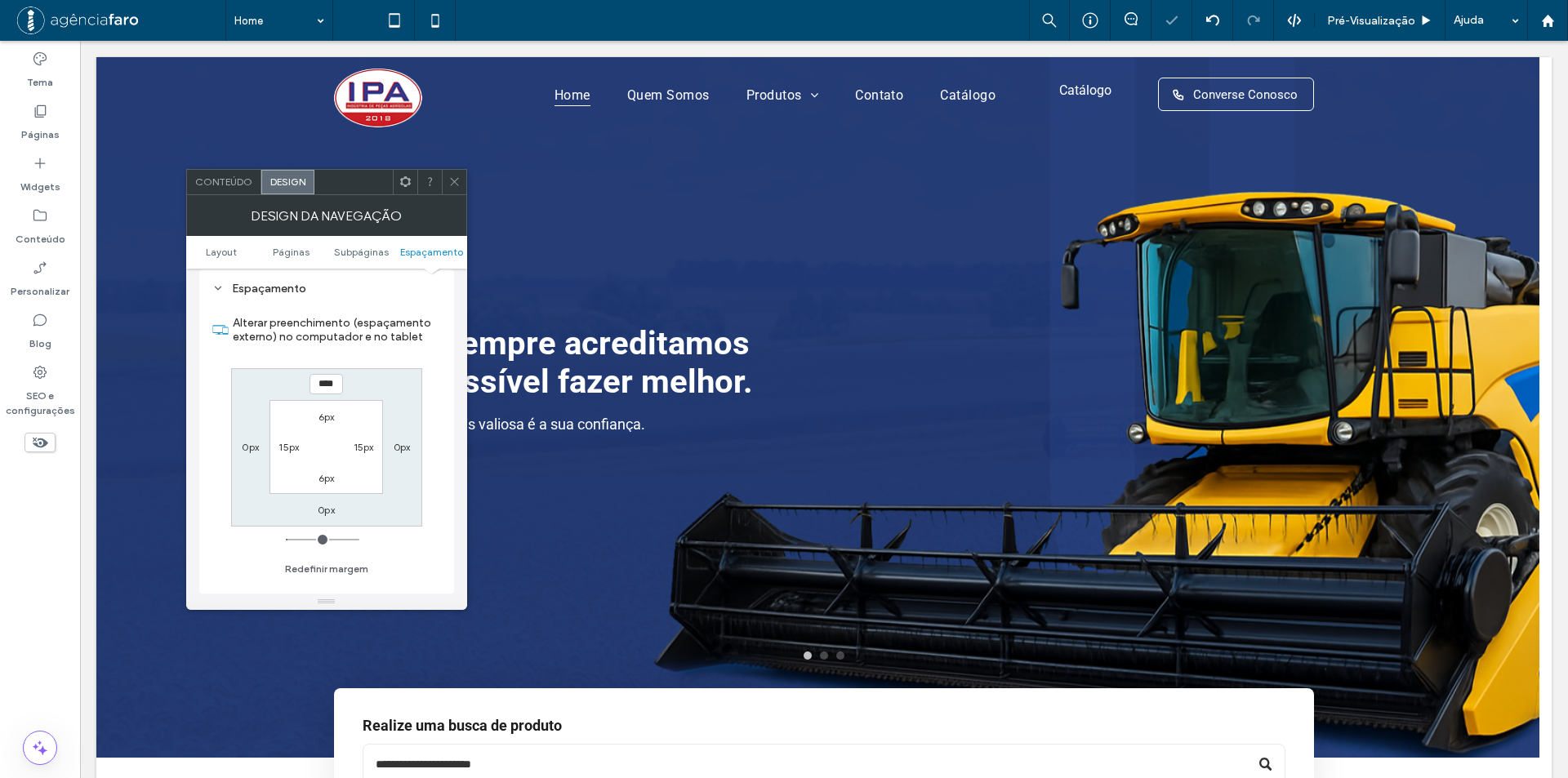 type on "**" 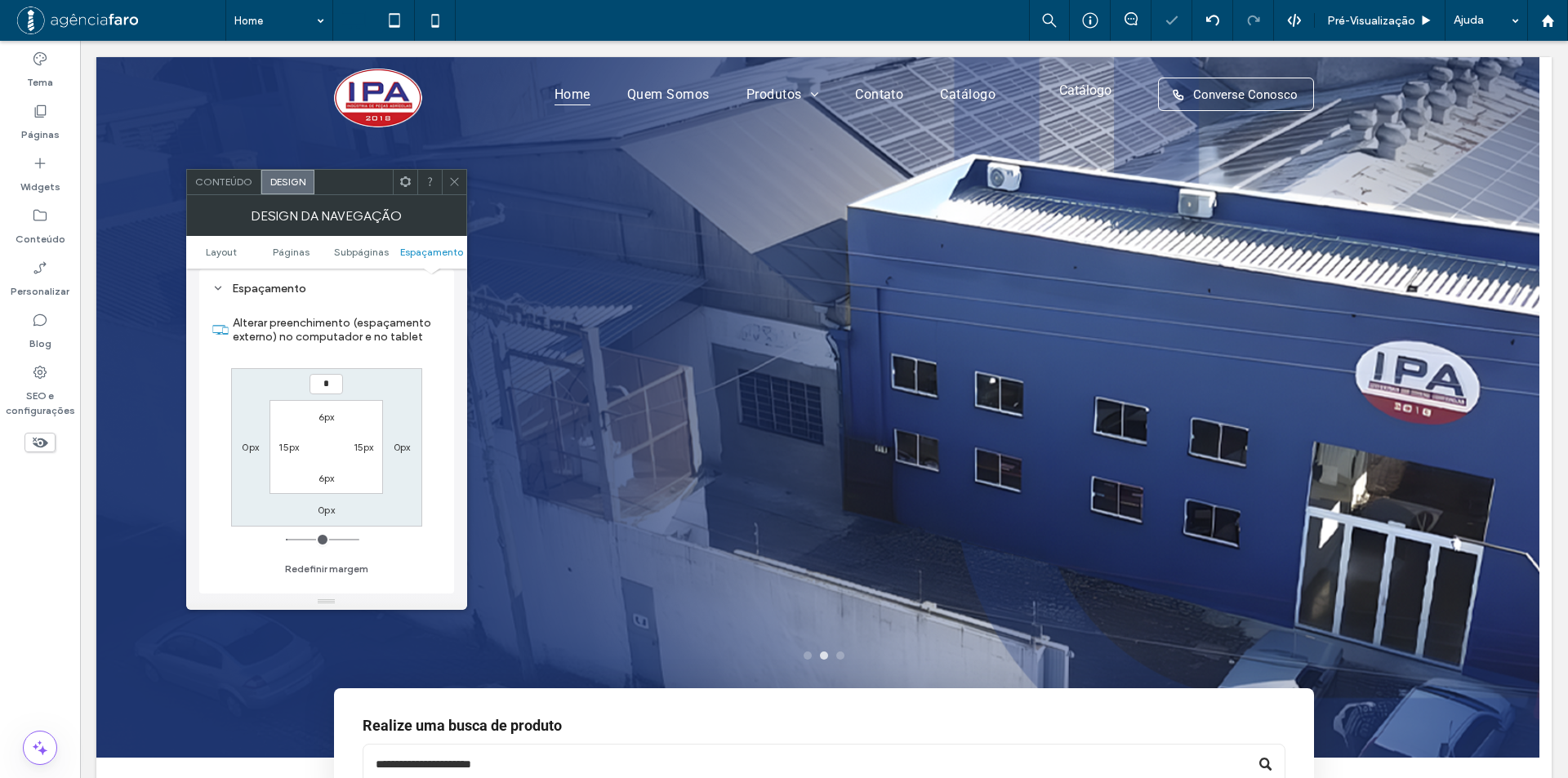 type on "*" 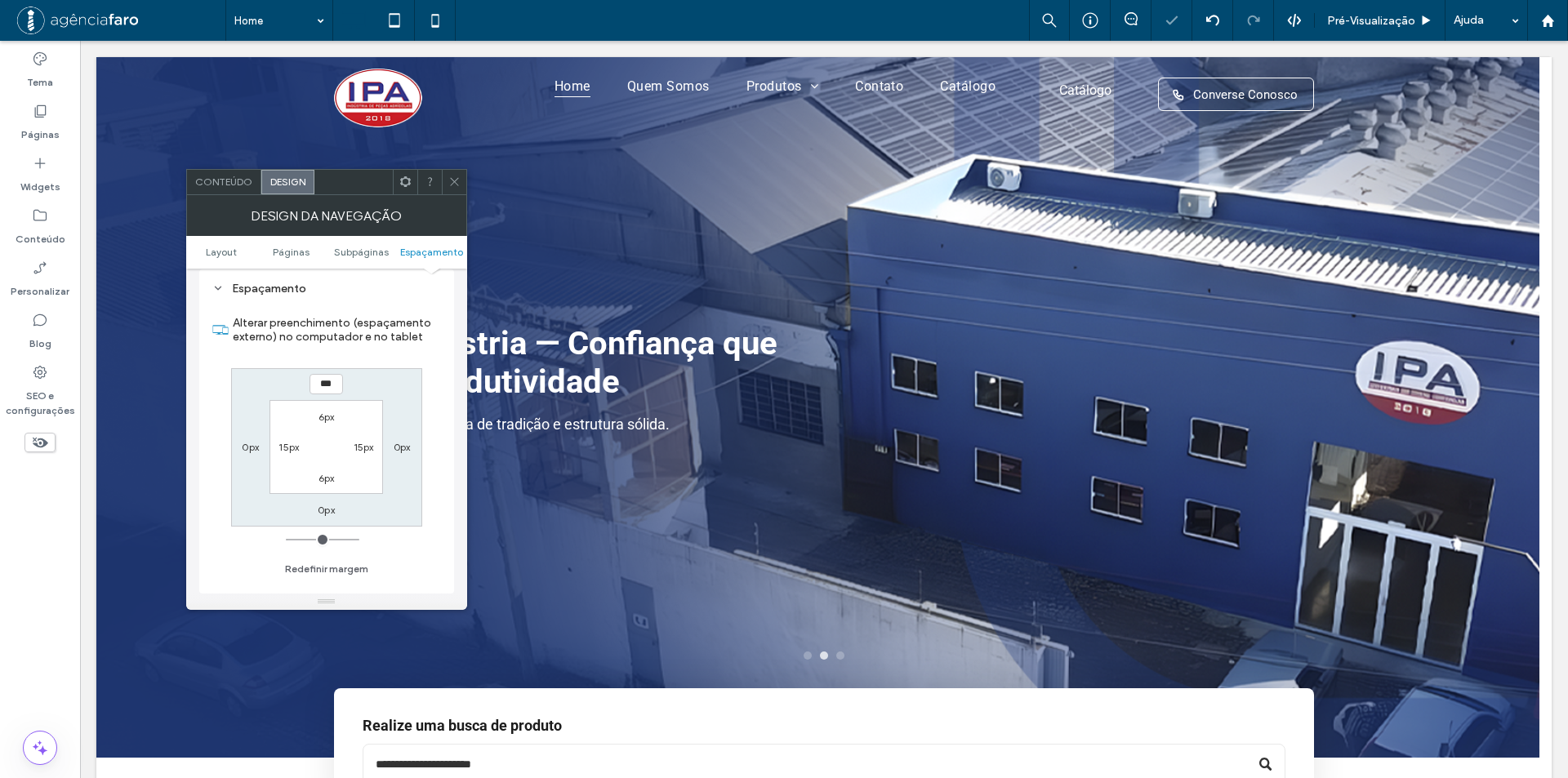 click on "6px" at bounding box center [327, 416] 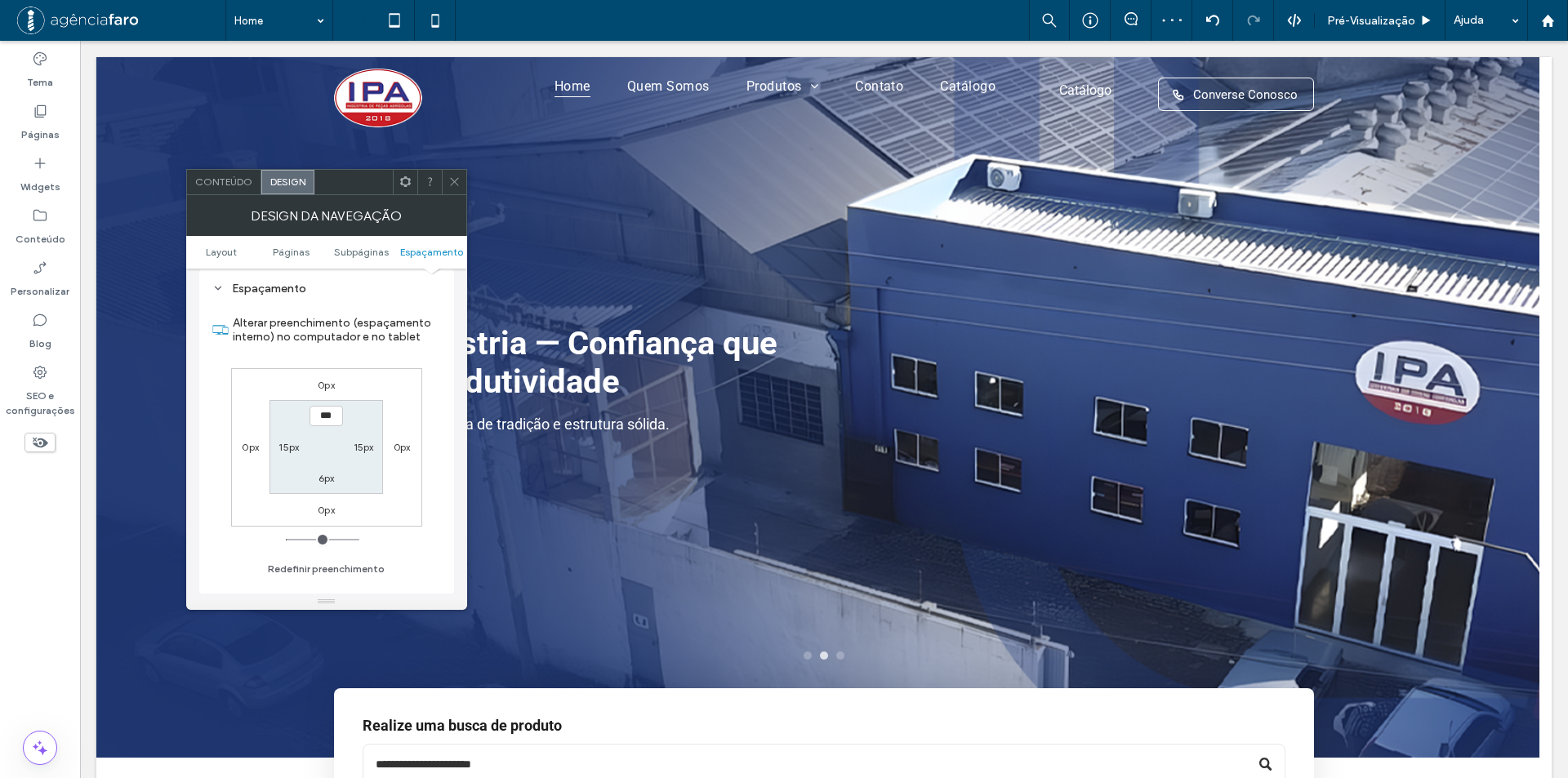 click at bounding box center [454, 182] 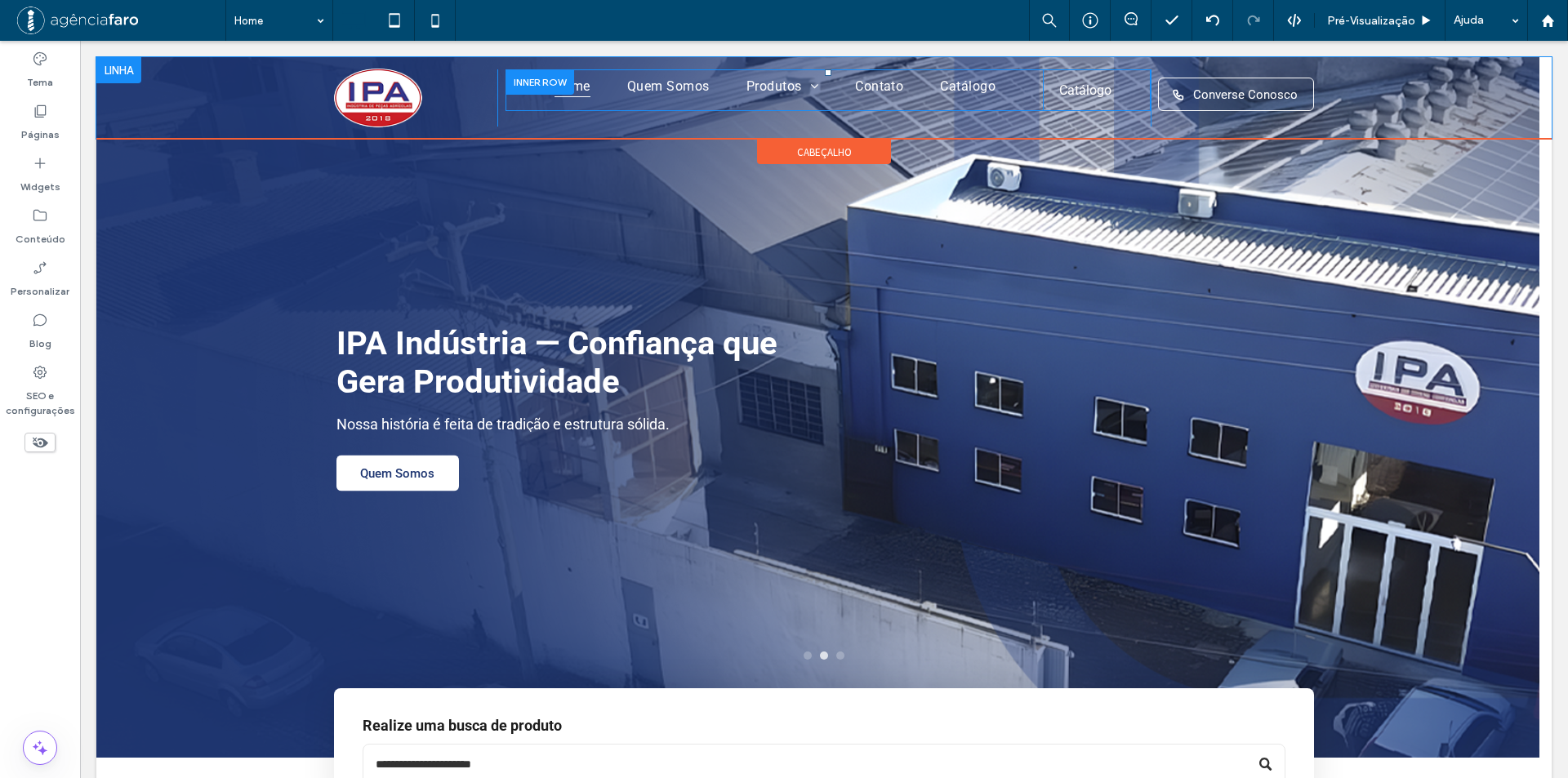 click on "Click To Paste     Click To Paste
Catálogo" at bounding box center (1097, 90) 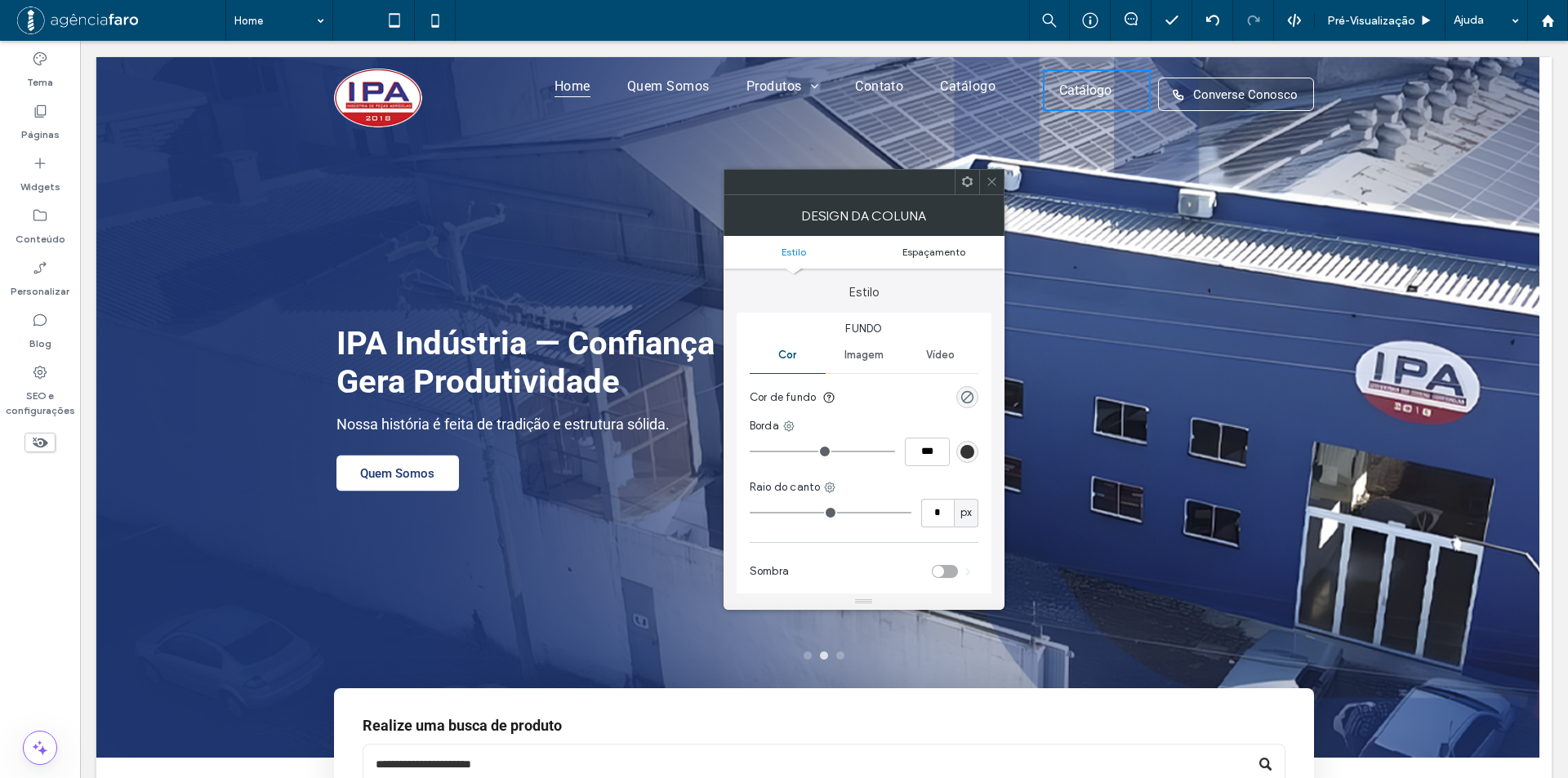 click on "Espaçamento" at bounding box center (933, 251) 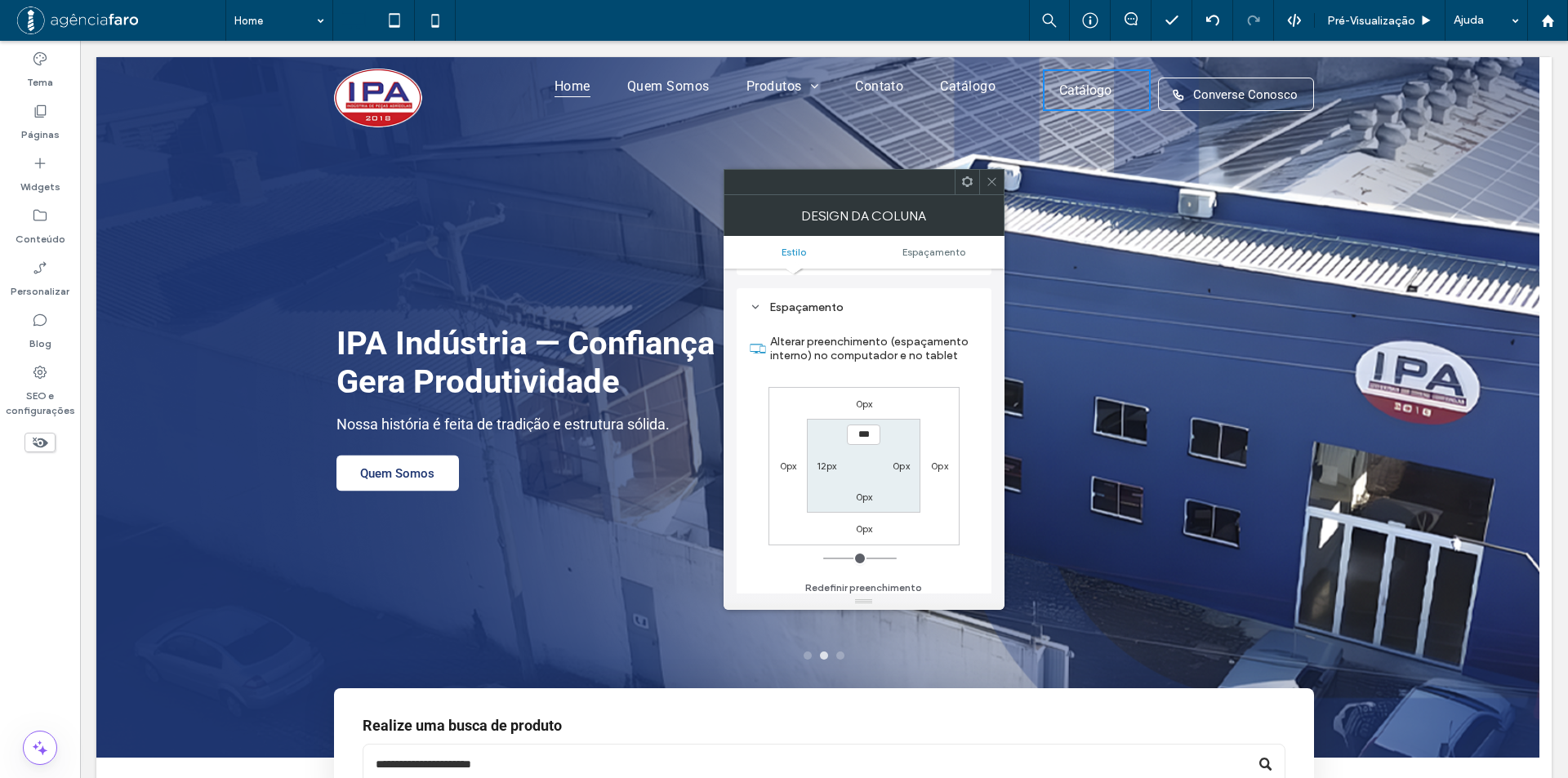 scroll, scrollTop: 331, scrollLeft: 0, axis: vertical 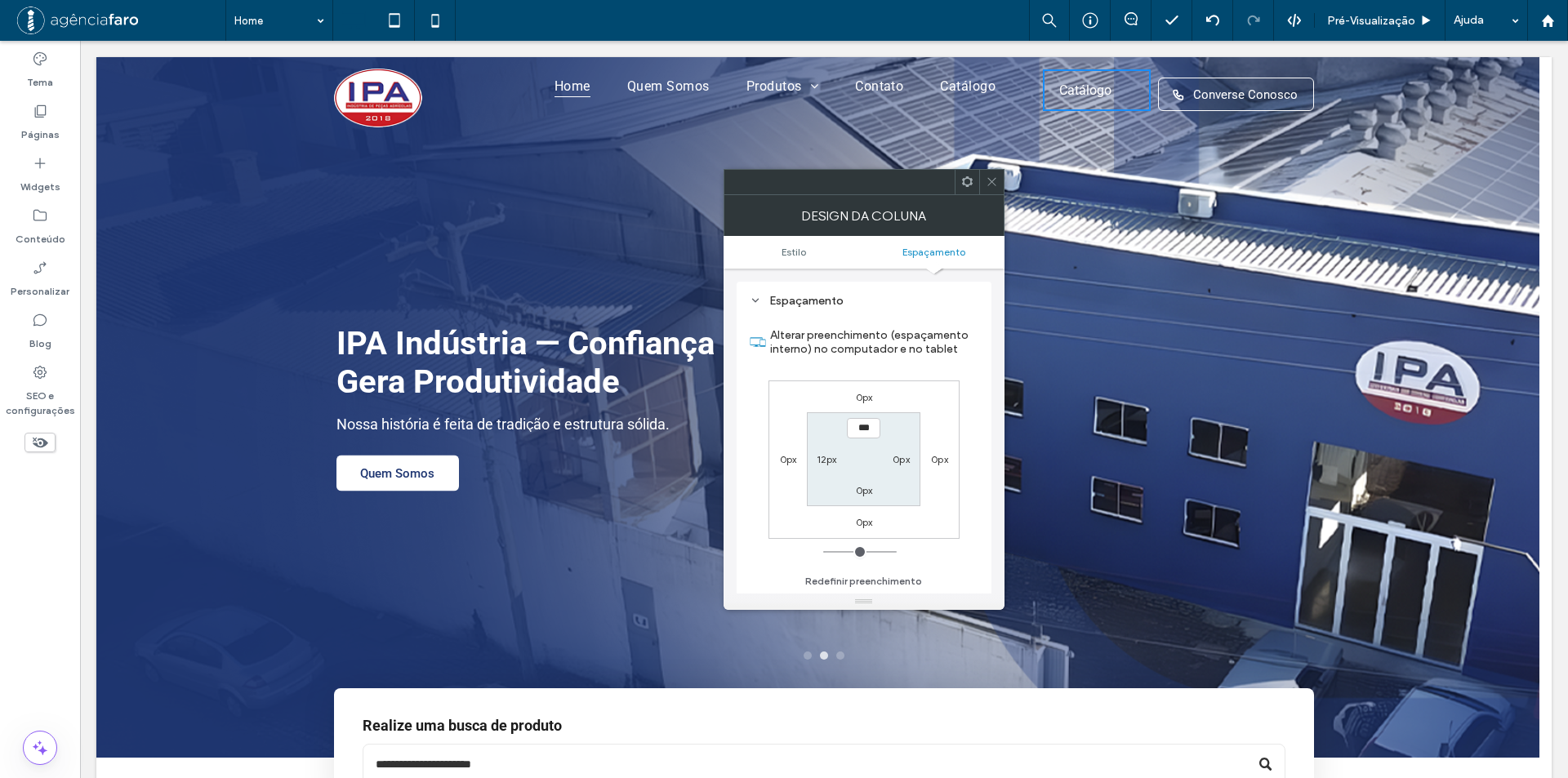 click at bounding box center [991, 182] 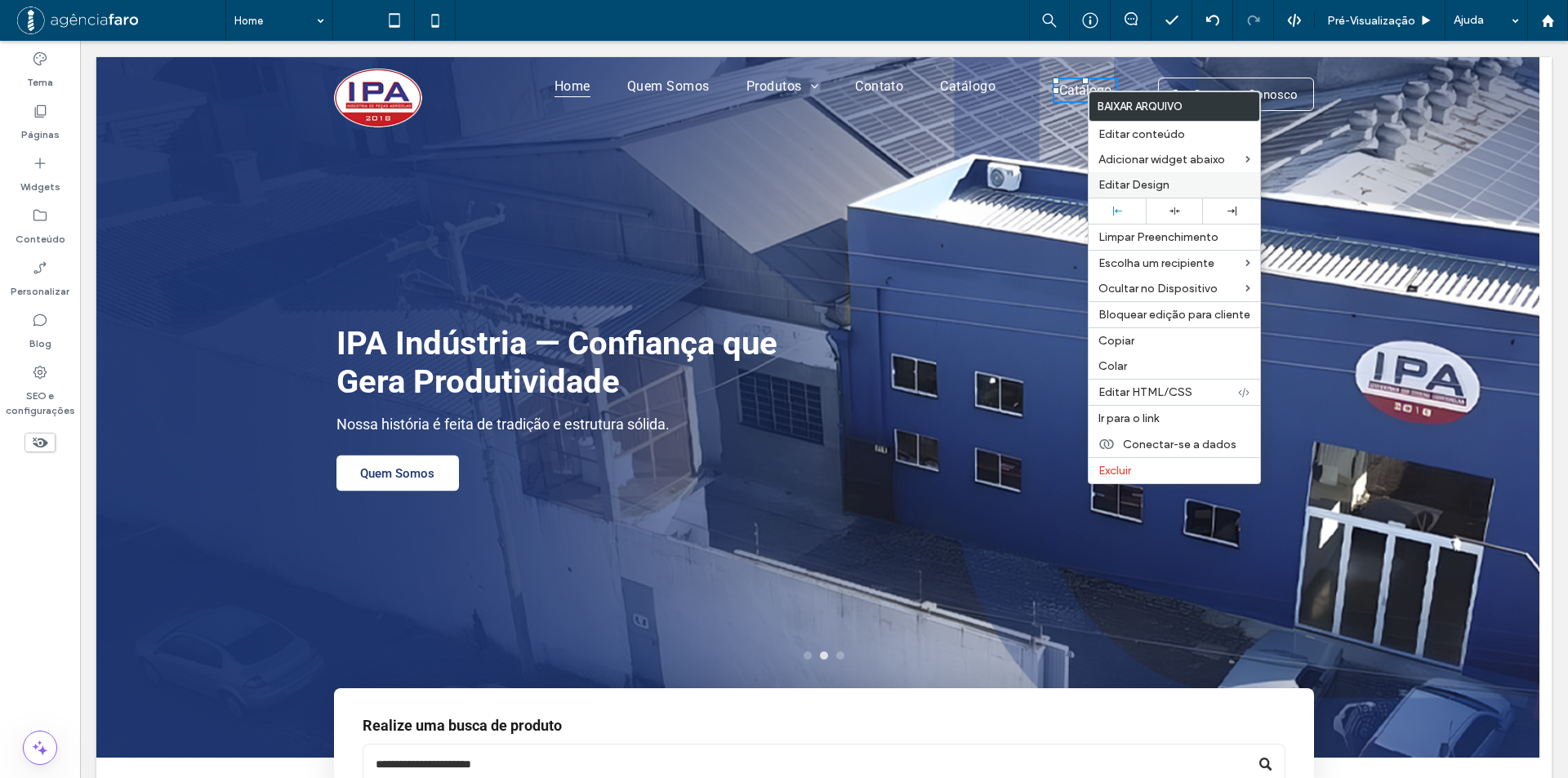 click on "Editar Design" at bounding box center [1174, 184] 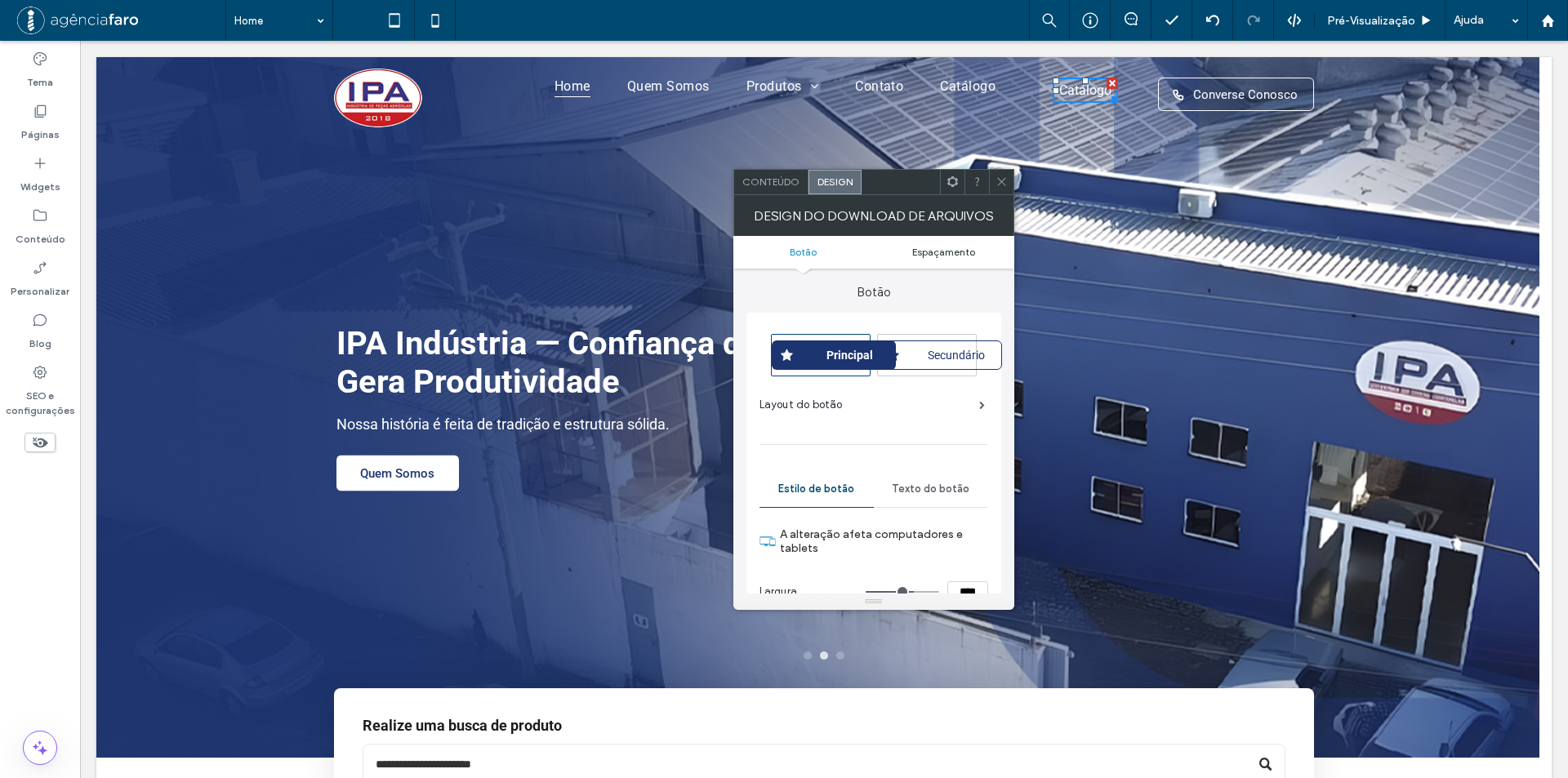 click on "Espaçamento" at bounding box center (943, 251) 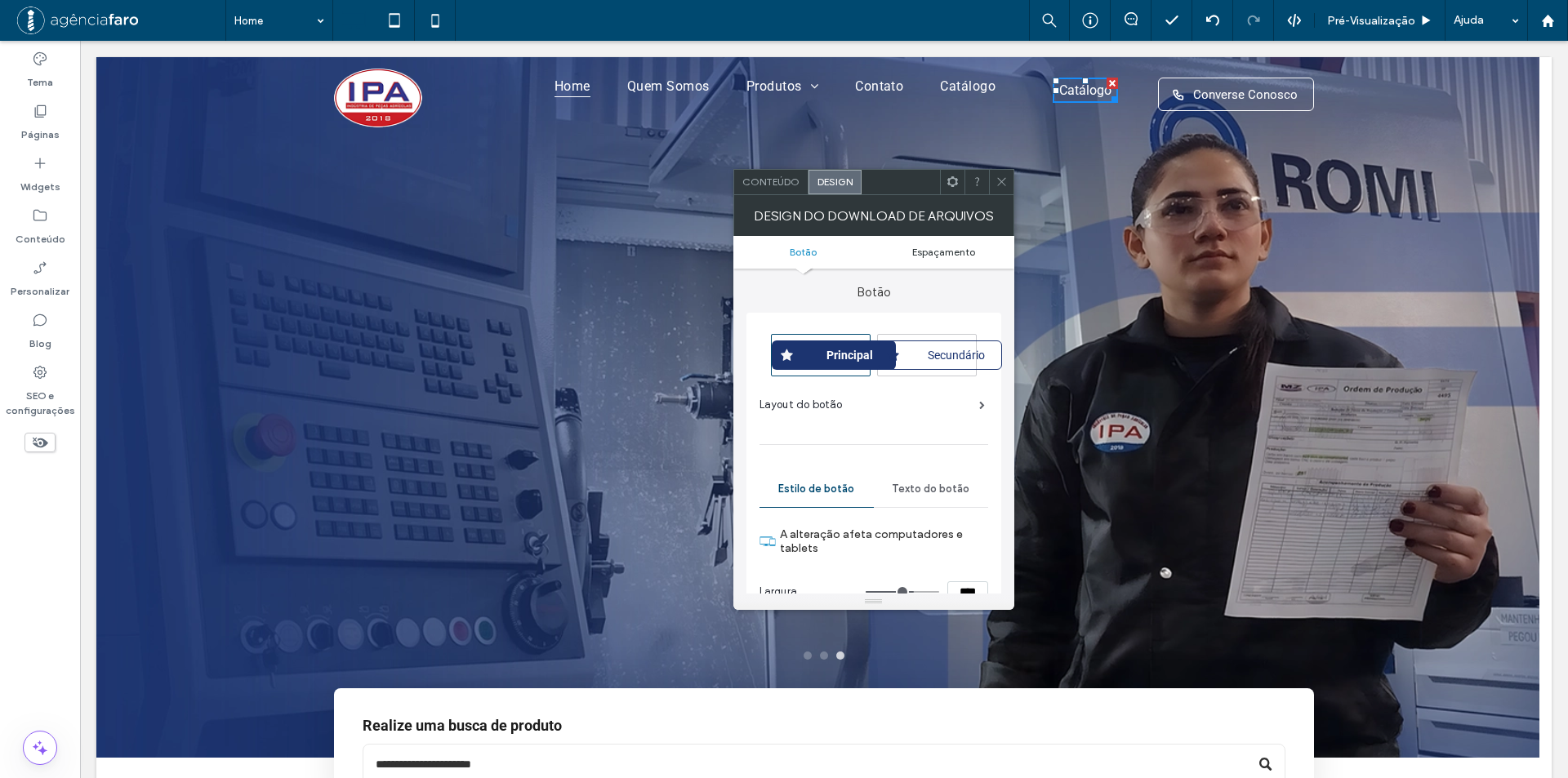 click on "Espaçamento" at bounding box center [943, 251] 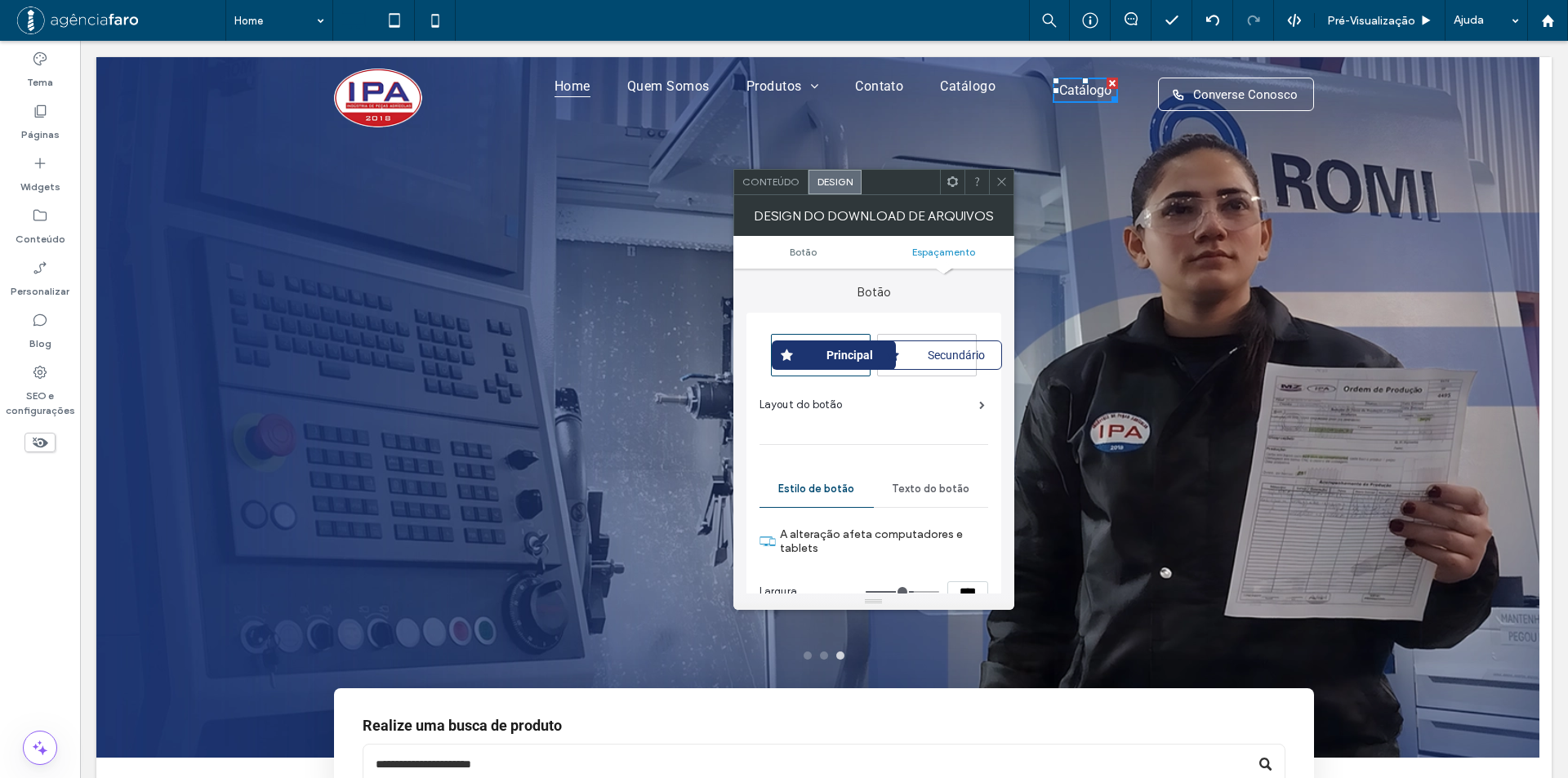 scroll, scrollTop: 690, scrollLeft: 0, axis: vertical 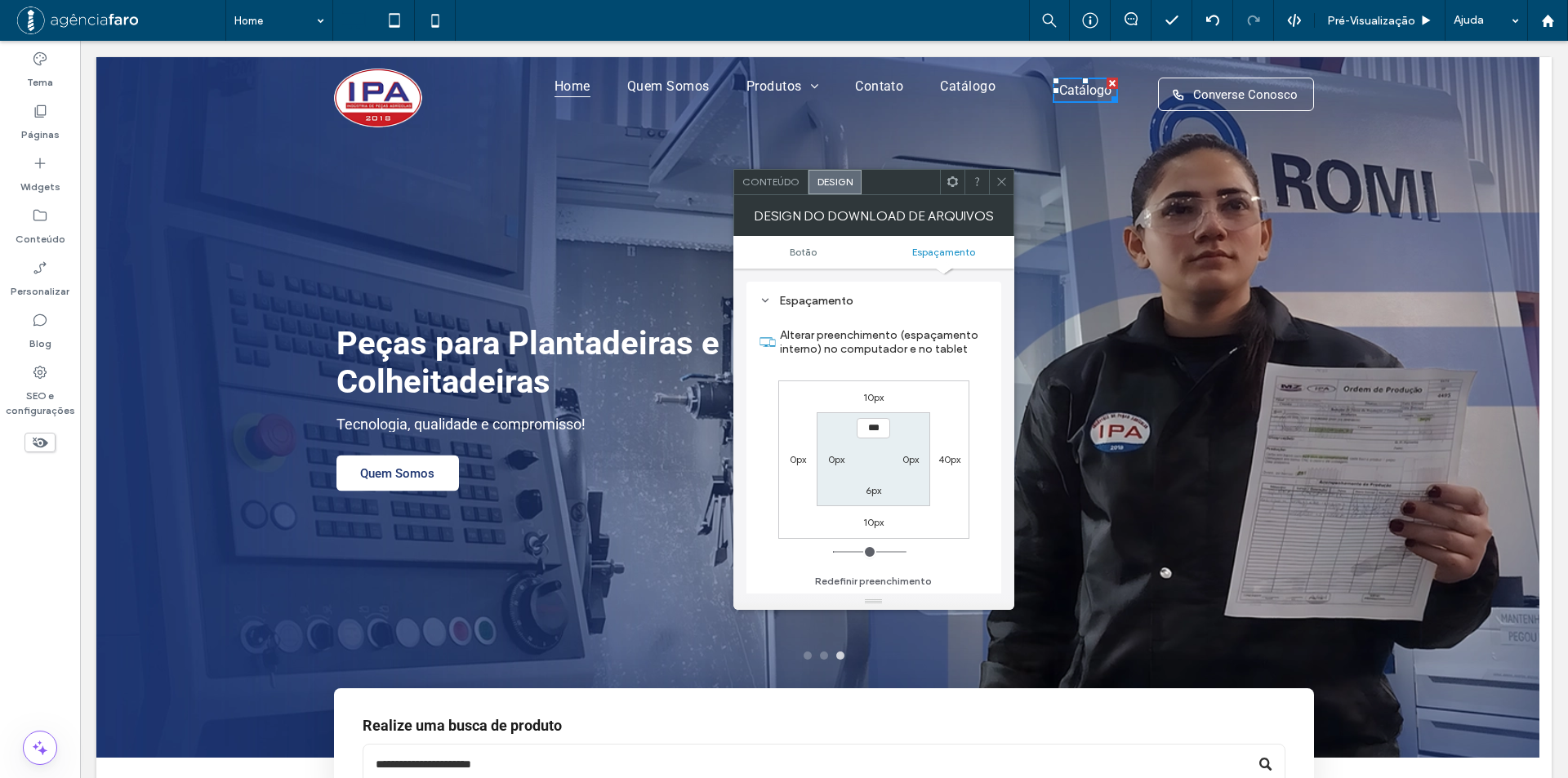 click 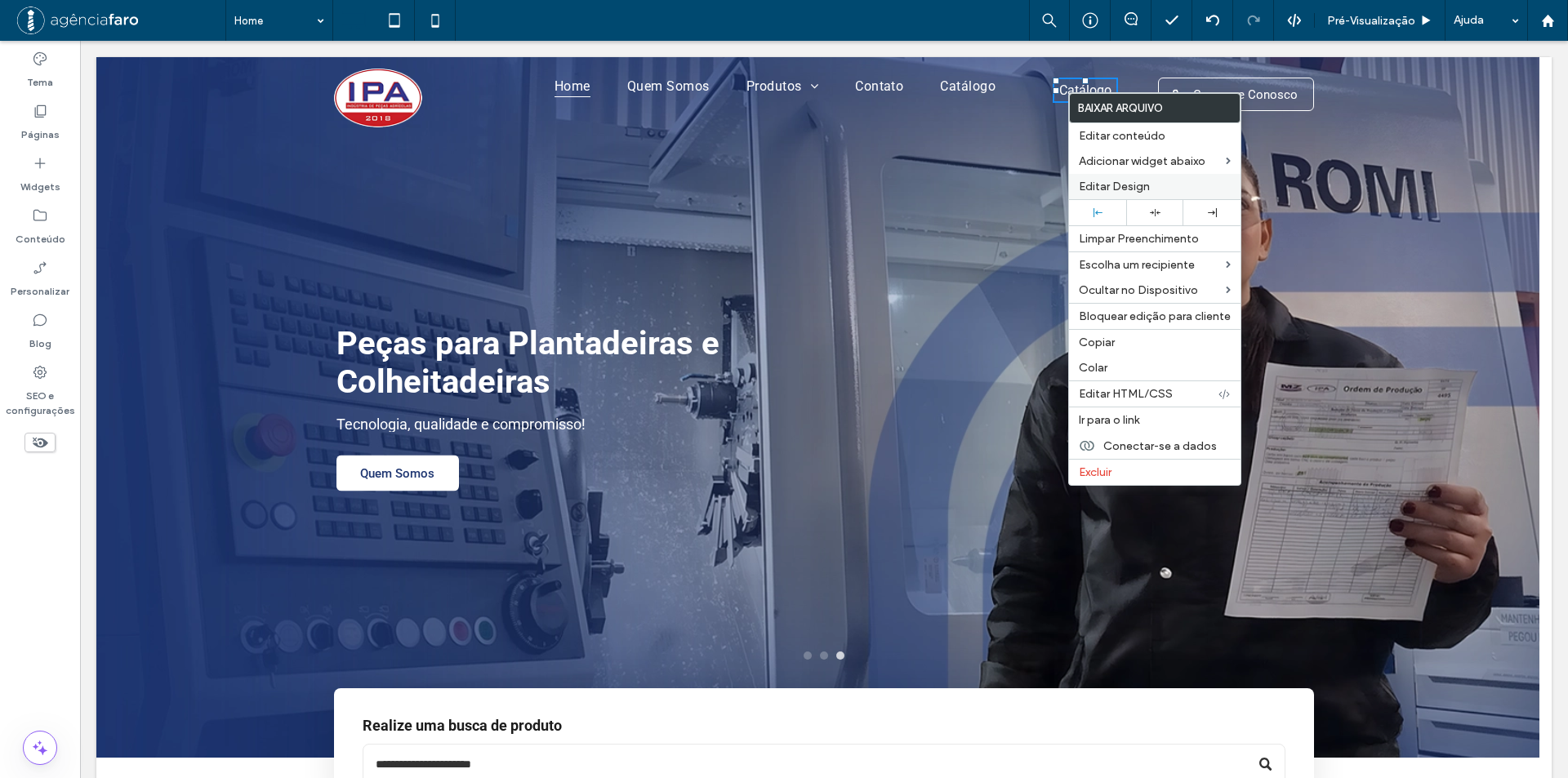click on "Editar Design" at bounding box center (1114, 186) 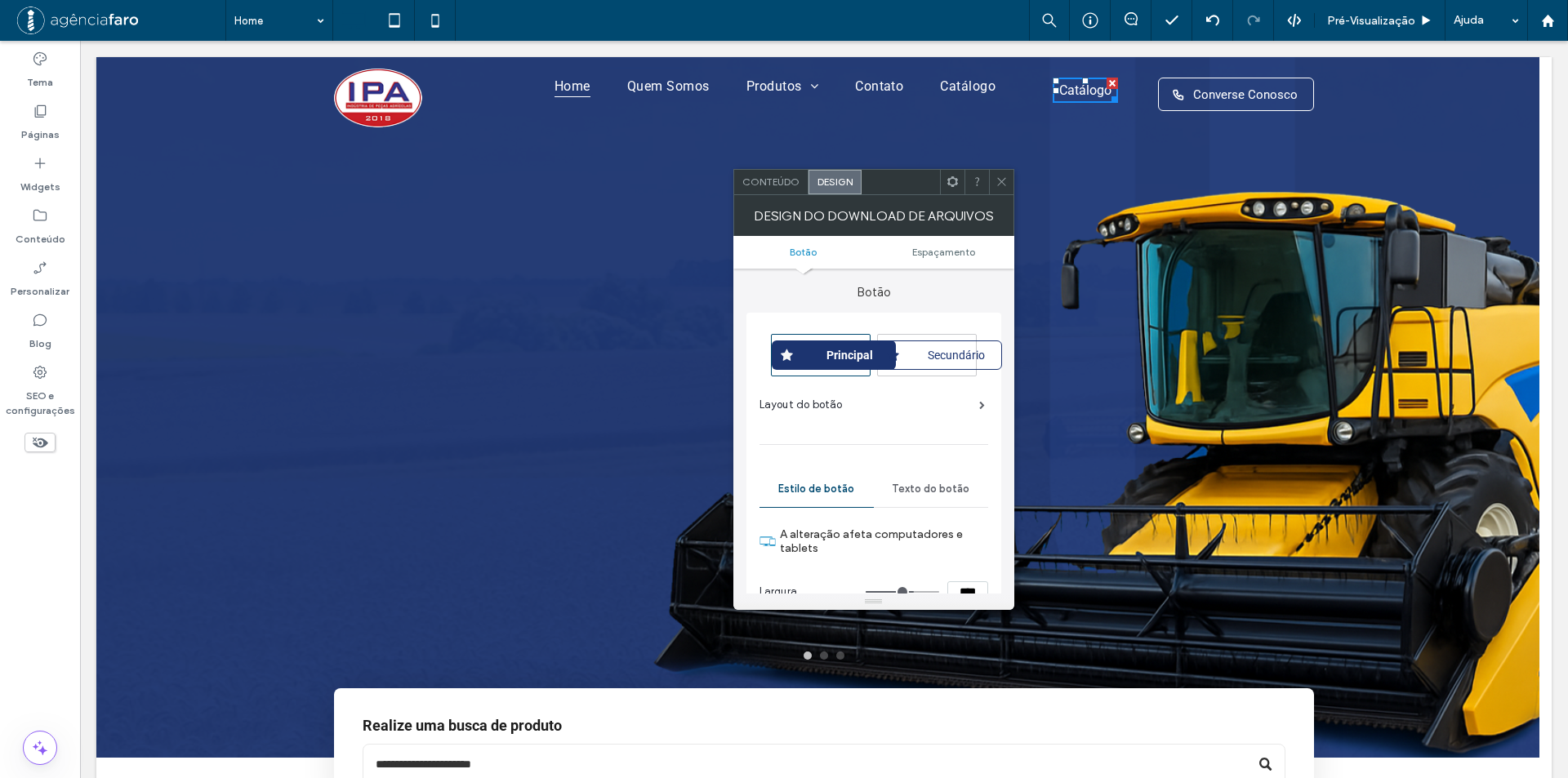 click 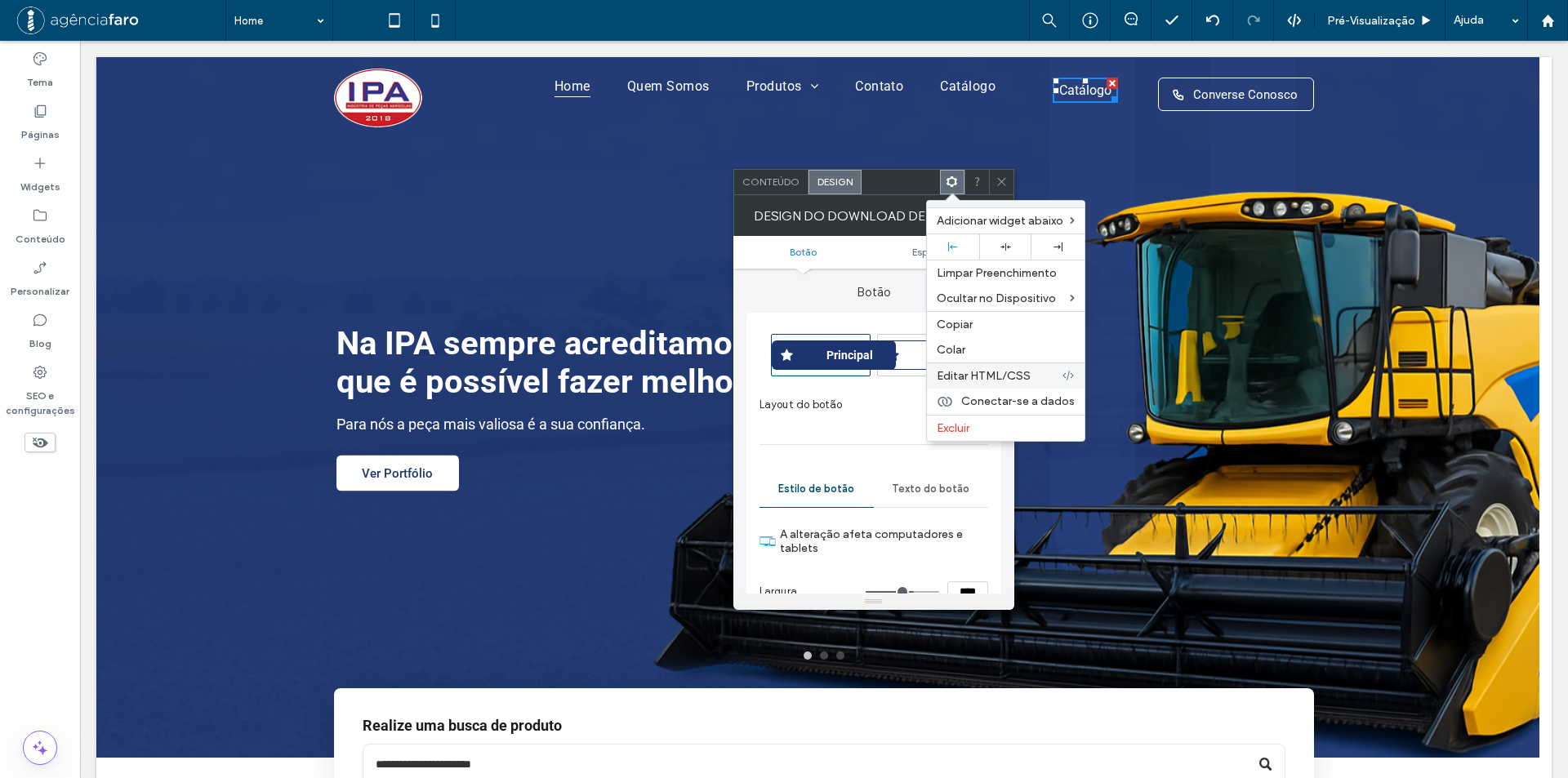 click on "Editar HTML/CSS" at bounding box center [1005, 376] 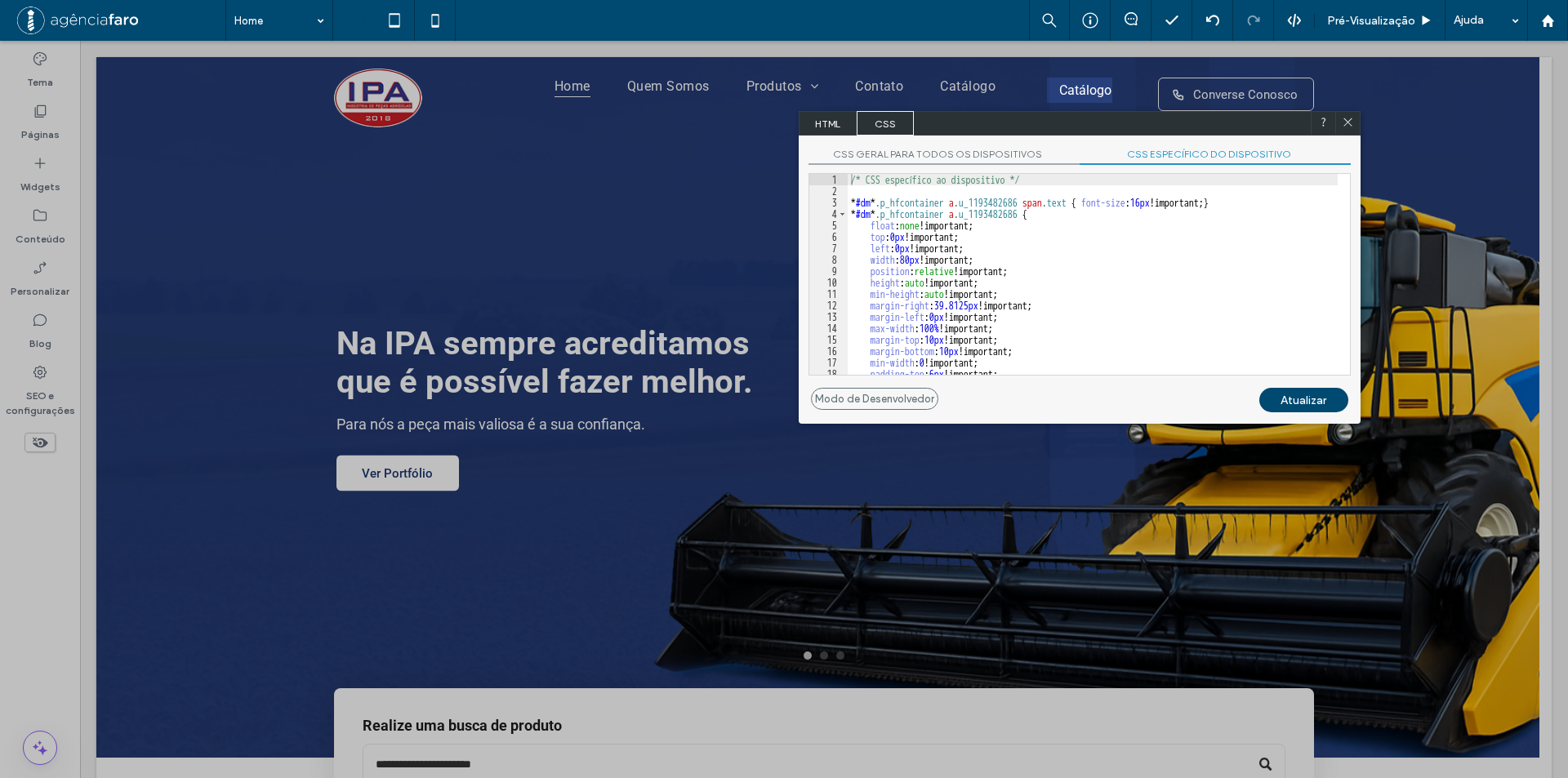 click on "/* CSS específico ao dispositivo */ * #dm  * .p_hfcontainer   a .u_1193482686   span .text   {   font-size : 16 px  !important;  } * #dm  * .p_hfcontainer   a .u_1193482686   {      float : none  !important;      top : 0 px  !important;      left : 0 px  !important;      width : 80 px  !important;      position : relative  !important;      height : auto  !important;      min-height : auto  !important;      margin-right : 39.8125 px  !important;      margin-left : 0 px  !important;      max-width : 100 %  !important;      margin-top : 10 px  !important;      margin-bottom : 10 px  !important;      min-width : 0  !important;      padding-top : 6 px  !important;      padding-left : 0 px  !important;" at bounding box center (1093, 286) 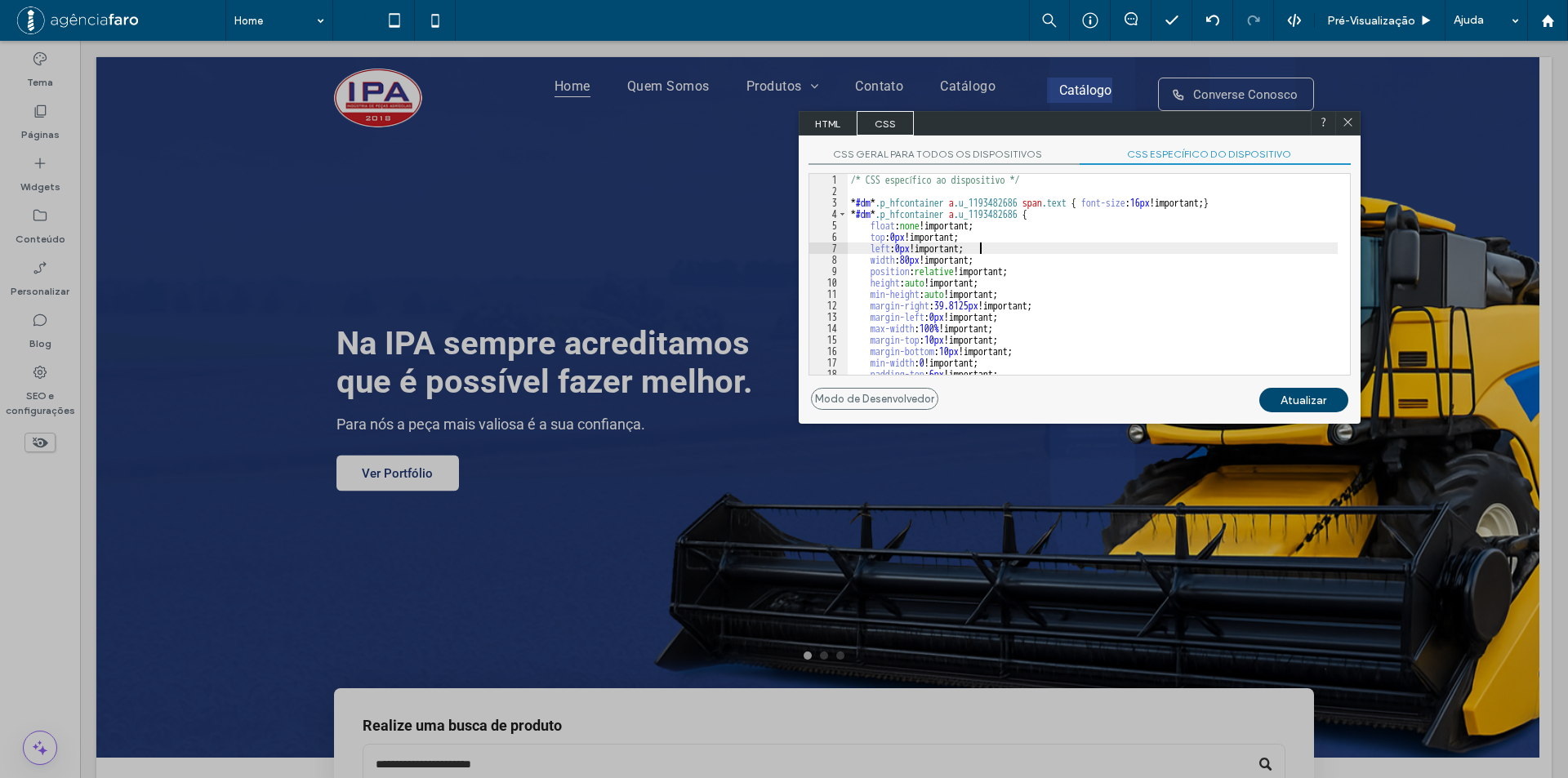 click on "/* CSS específico ao dispositivo */ * #dm  * .p_hfcontainer   a .u_1193482686   span .text   {   font-size : 16 px  !important;  } * #dm  * .p_hfcontainer   a .u_1193482686   {      float : none  !important;      top : 0 px  !important;      left : 0 px  !important;      width : 80 px  !important;      position : relative  !important;      height : auto  !important;      min-height : auto  !important;      margin-right : 39.8125 px  !important;      margin-left : 0 px  !important;      max-width : 100 %  !important;      margin-top : 10 px  !important;      margin-bottom : 10 px  !important;      min-width : 0  !important;      padding-top : 6 px  !important;      padding-left : 0 px  !important;" at bounding box center [1093, 286] 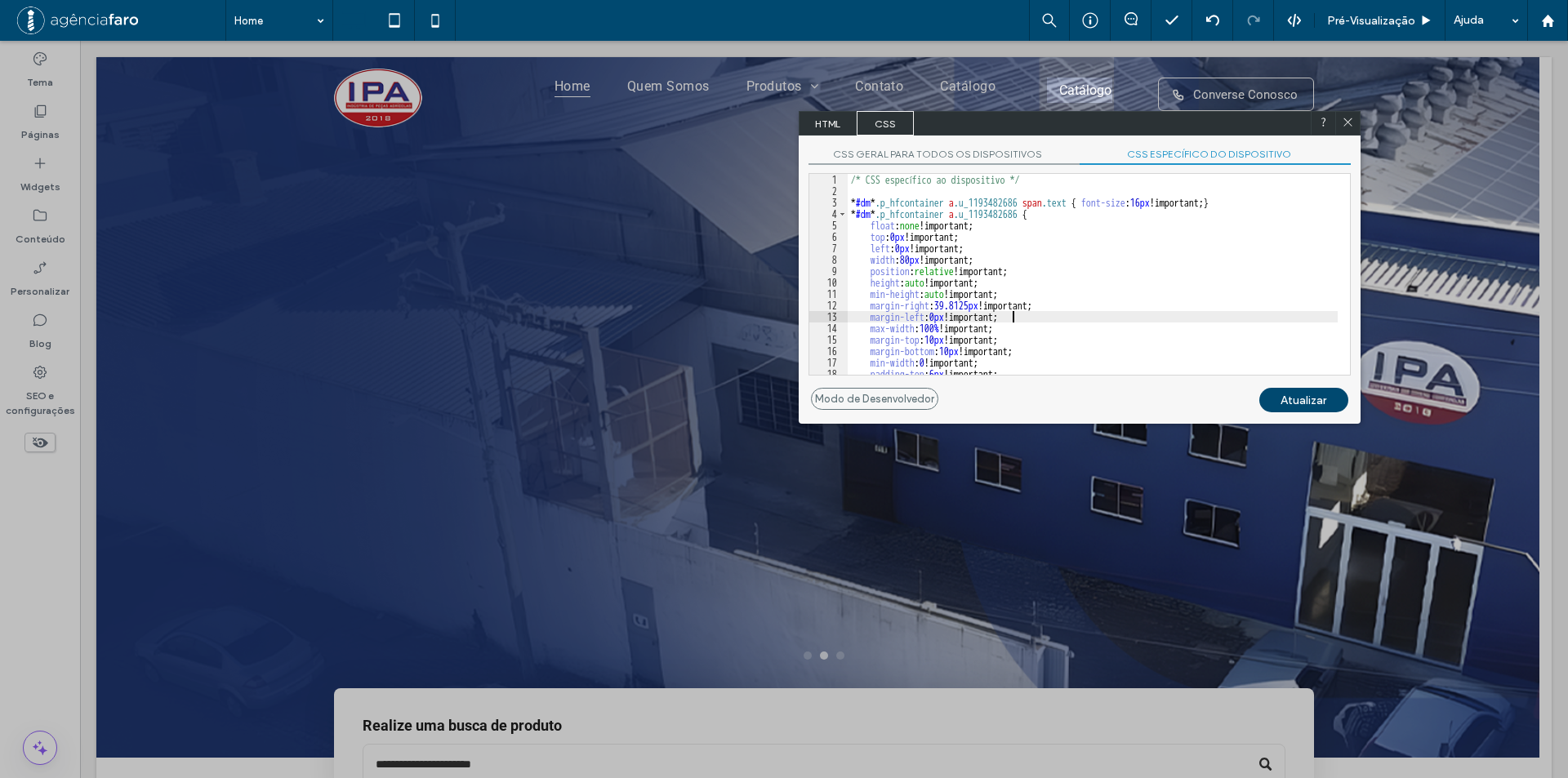 click on "/* CSS específico ao dispositivo */ * #dm  * .p_hfcontainer   a .u_1193482686   span .text   {   font-size : 16 px  !important;  } * #dm  * .p_hfcontainer   a .u_1193482686   {      float : none  !important;      top : 0 px  !important;      left : 0 px  !important;      width : 80 px  !important;      position : relative  !important;      height : auto  !important;      min-height : auto  !important;      margin-right : 39.8125 px  !important;      margin-left : 0 px  !important;      max-width : 100 %  !important;      margin-top : 10 px  !important;      margin-bottom : 10 px  !important;      min-width : 0  !important;      padding-top : 6 px  !important;      padding-left : 0 px  !important;" at bounding box center (1093, 286) 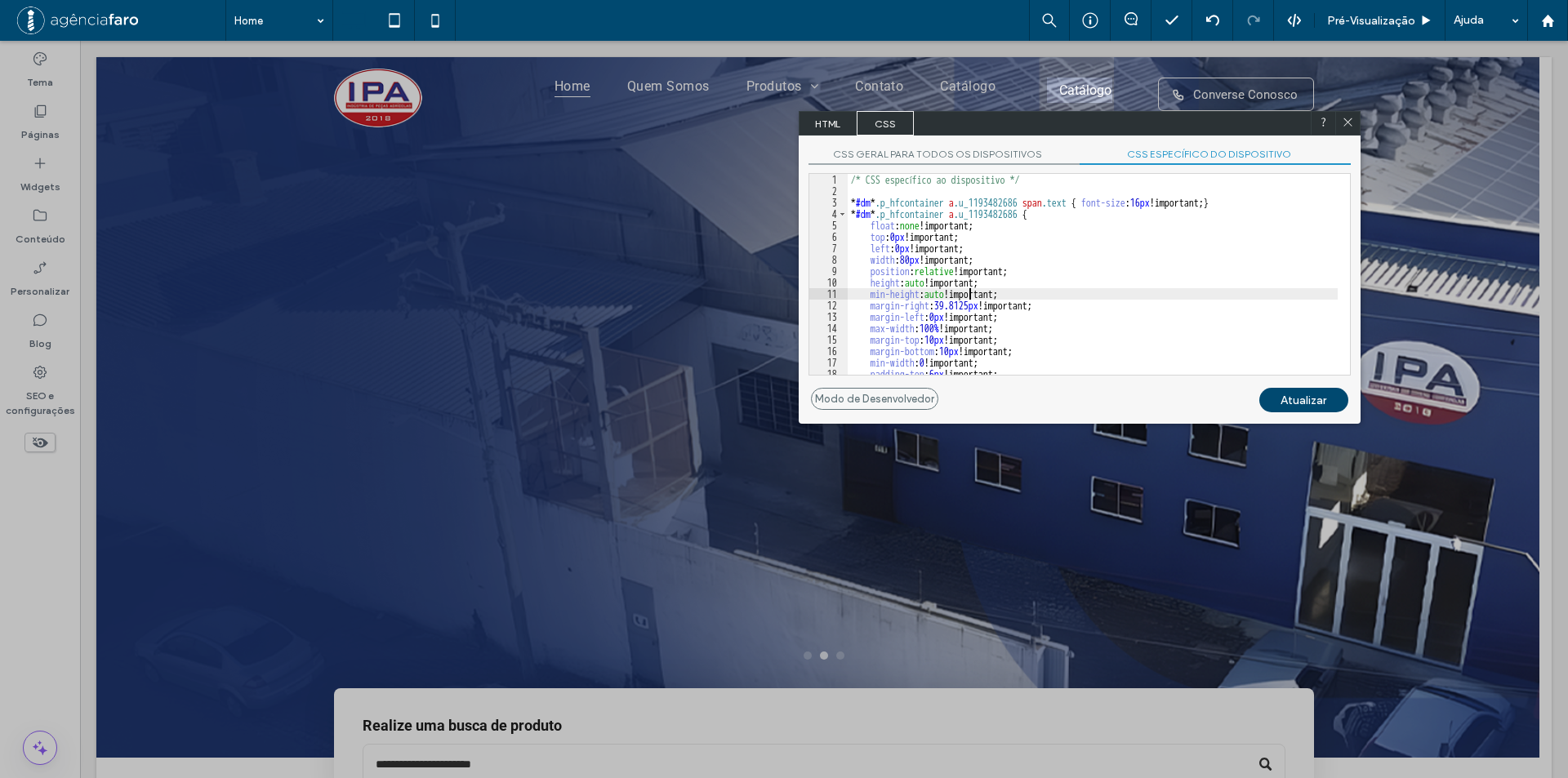 click on "/* CSS específico ao dispositivo */ * #dm  * .p_hfcontainer   a .u_1193482686   span .text   {   font-size : 16 px  !important;  } * #dm  * .p_hfcontainer   a .u_1193482686   {      float : none  !important;      top : 0 px  !important;      left : 0 px  !important;      width : 80 px  !important;      position : relative  !important;      height : auto  !important;      min-height : auto  !important;      margin-right : 39.8125 px  !important;      margin-left : 0 px  !important;      max-width : 100 %  !important;      margin-top : 10 px  !important;      margin-bottom : 10 px  !important;      min-width : 0  !important;      padding-top : 6 px  !important;      padding-left : 0 px  !important;" at bounding box center (1093, 286) 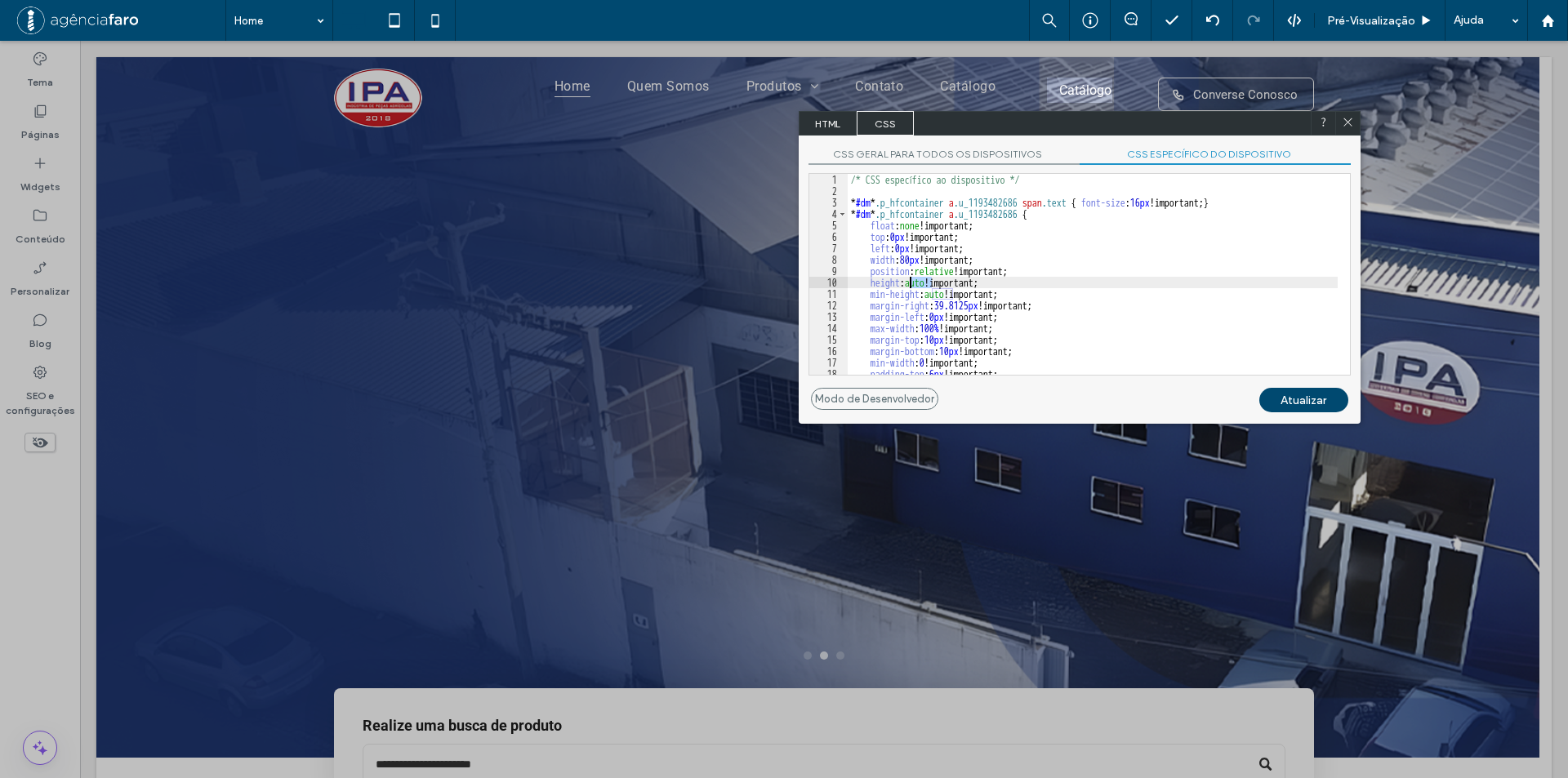 click on "/* CSS específico ao dispositivo */ * #dm  * .p_hfcontainer   a .u_1193482686   span .text   {   font-size : 16 px  !important;  } * #dm  * .p_hfcontainer   a .u_1193482686   {      float : none  !important;      top : 0 px  !important;      left : 0 px  !important;      width : 80 px  !important;      position : relative  !important;      height : auto  !important;      min-height : auto  !important;      margin-right : 39.8125 px  !important;      margin-left : 0 px  !important;      max-width : 100 %  !important;      margin-top : 10 px  !important;      margin-bottom : 10 px  !important;      min-width : 0  !important;      padding-top : 6 px  !important;      padding-left : 0 px  !important;" at bounding box center (1093, 286) 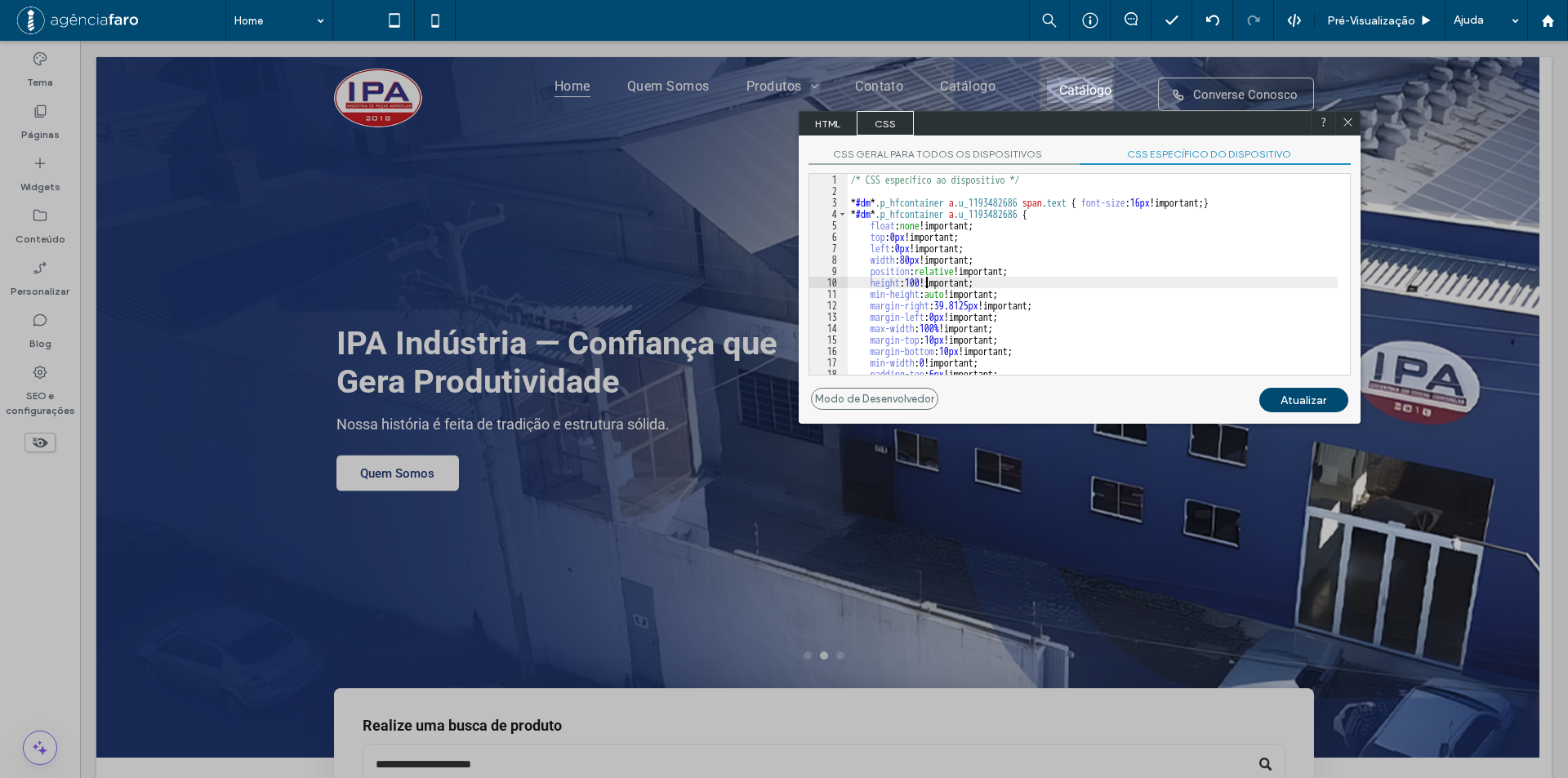 type on "**" 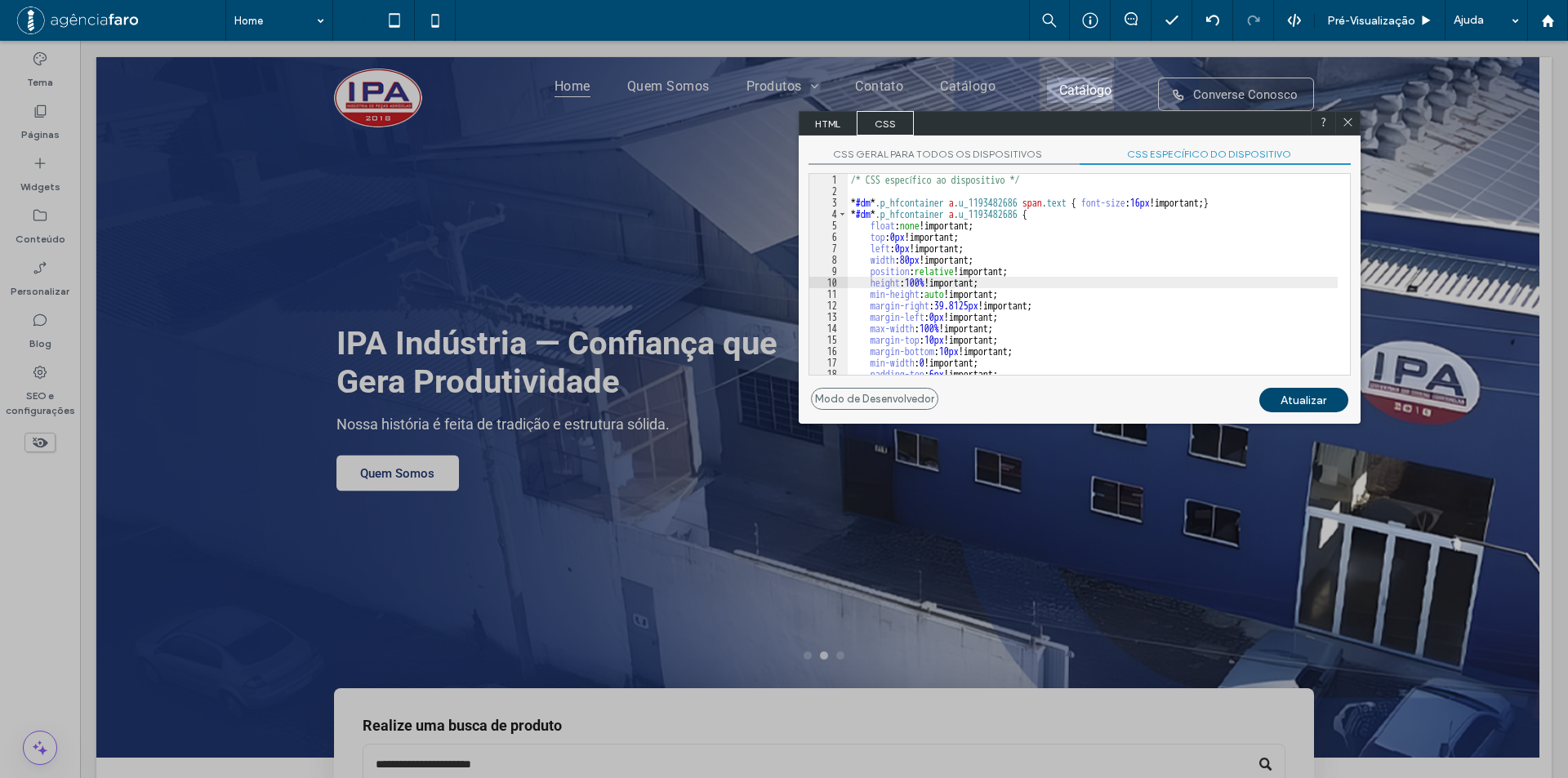 click on "Atualizar" at bounding box center [1303, 400] 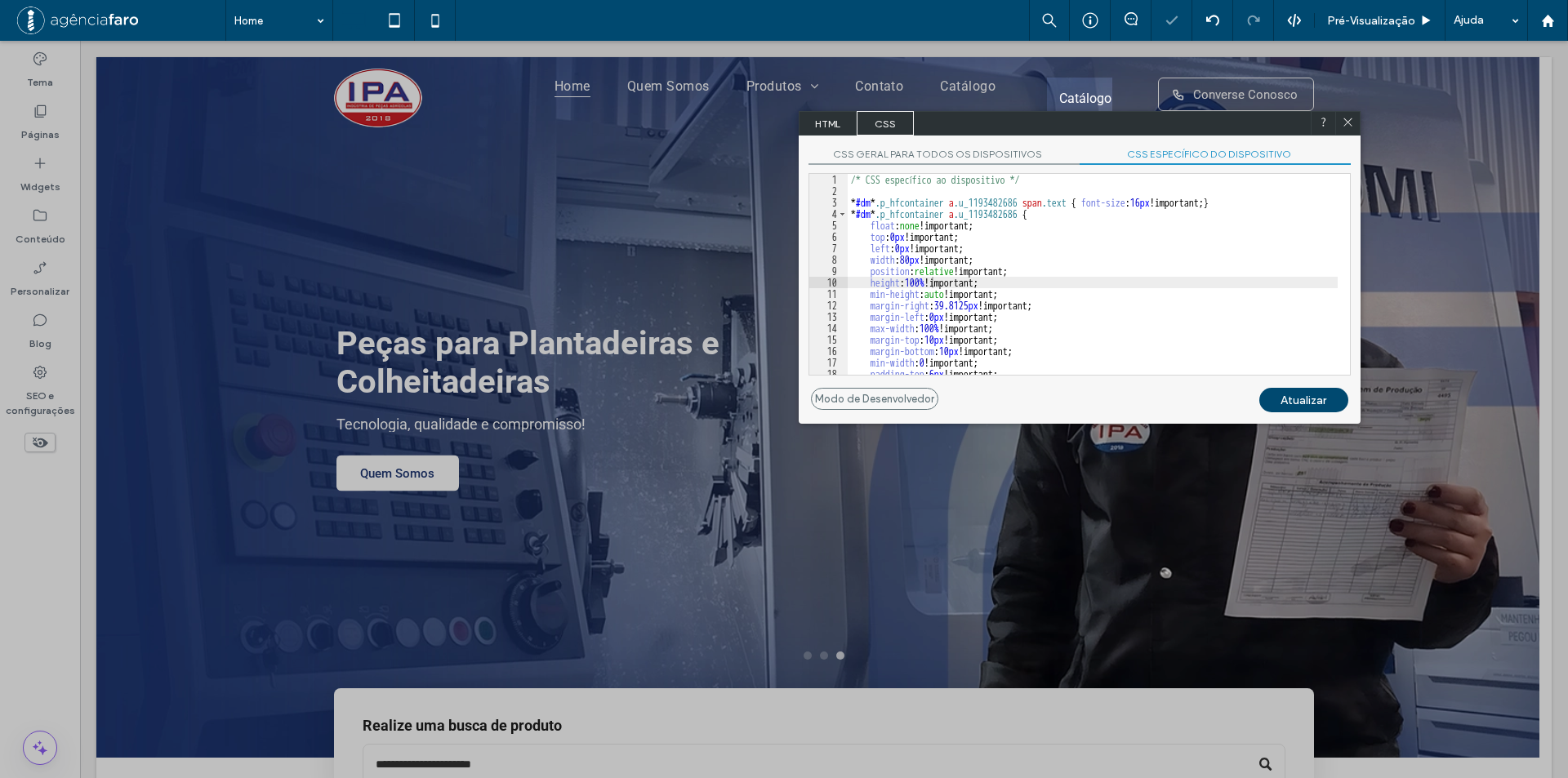 click 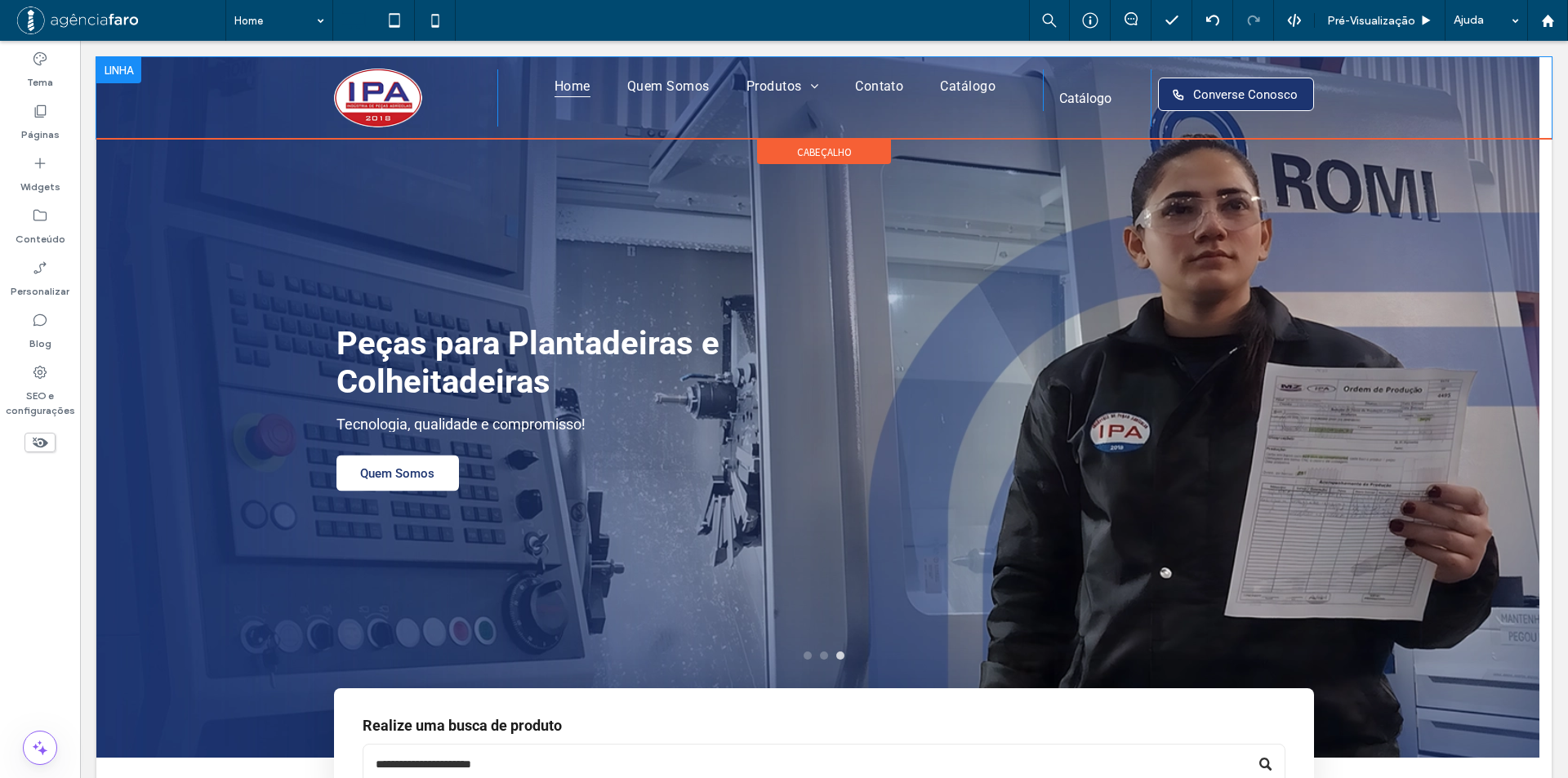 click on "Click To Paste     Click To Paste
Catálogo" at bounding box center (1097, 90) 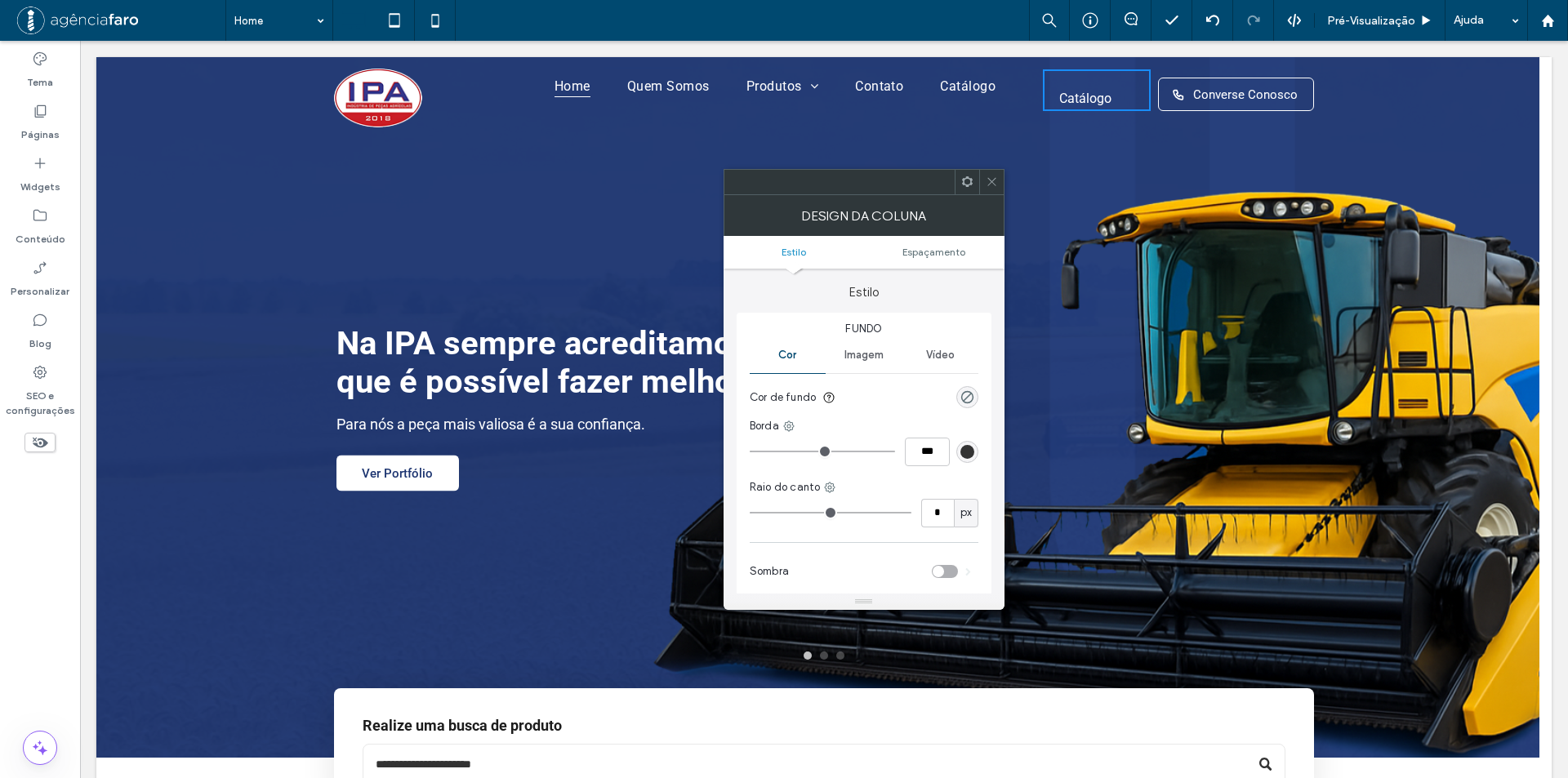 click 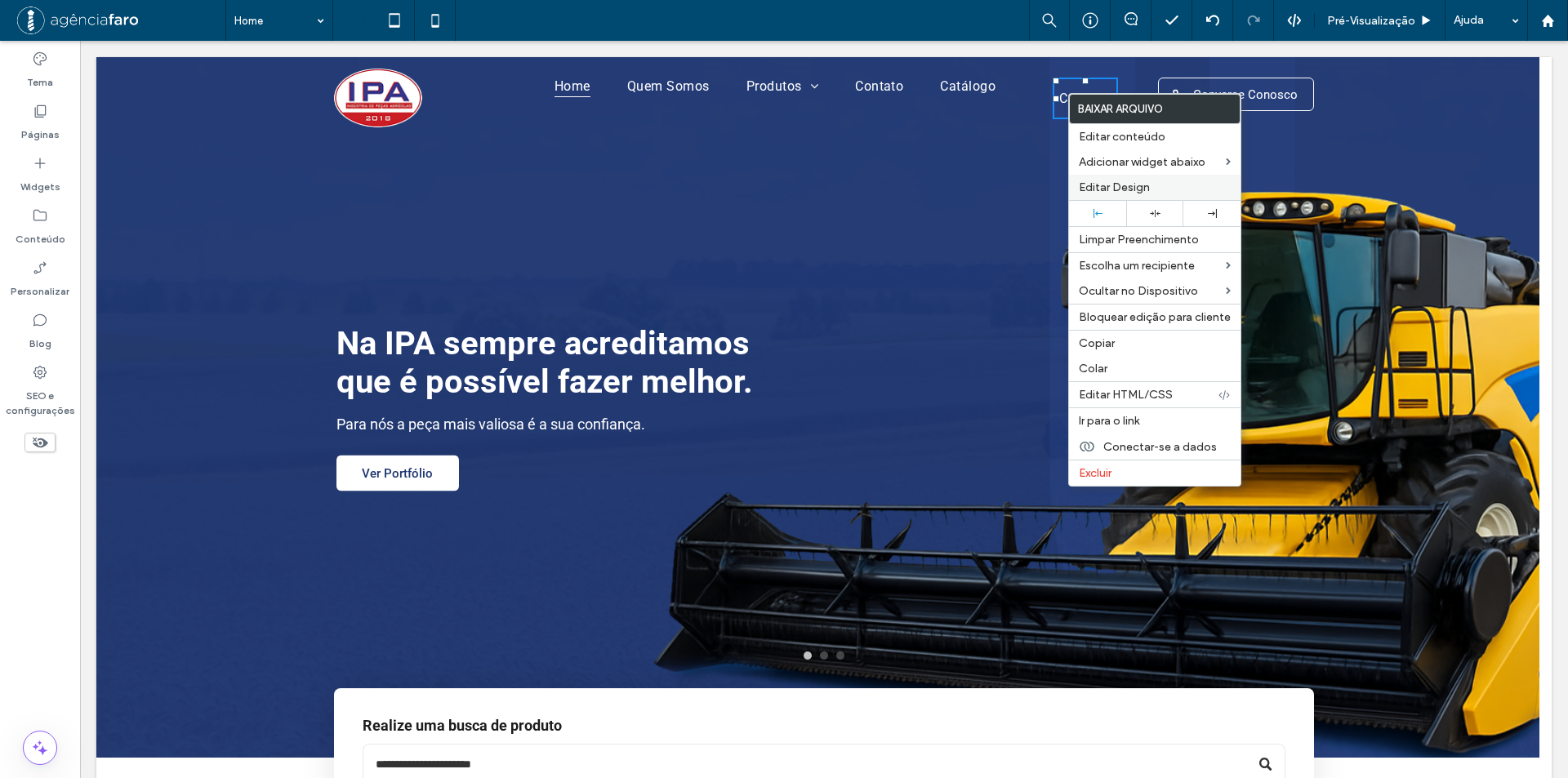 click on "Editar Design" at bounding box center [1114, 187] 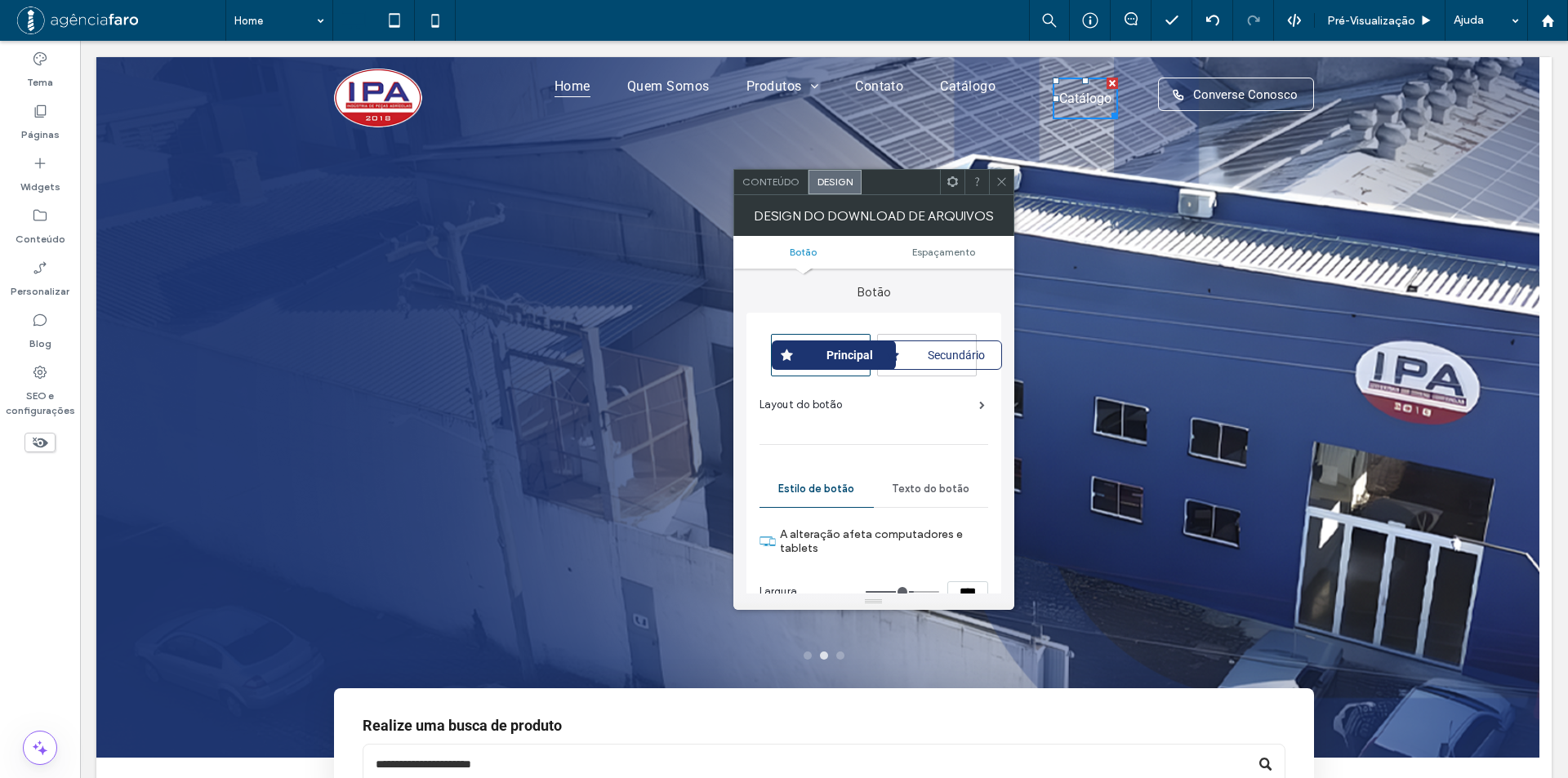 scroll, scrollTop: 82, scrollLeft: 0, axis: vertical 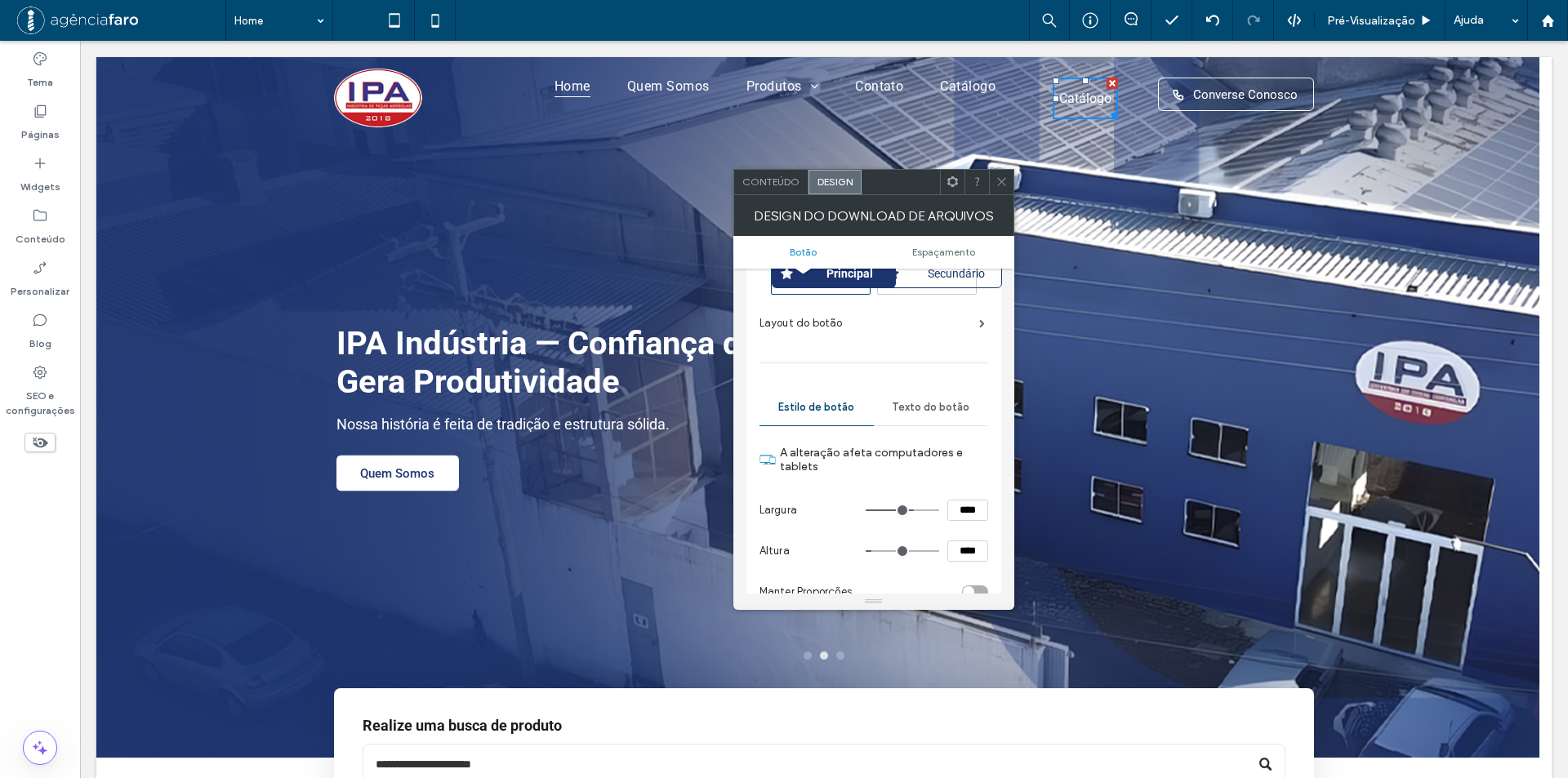 drag, startPoint x: 972, startPoint y: 553, endPoint x: 918, endPoint y: 550, distance: 54.083269 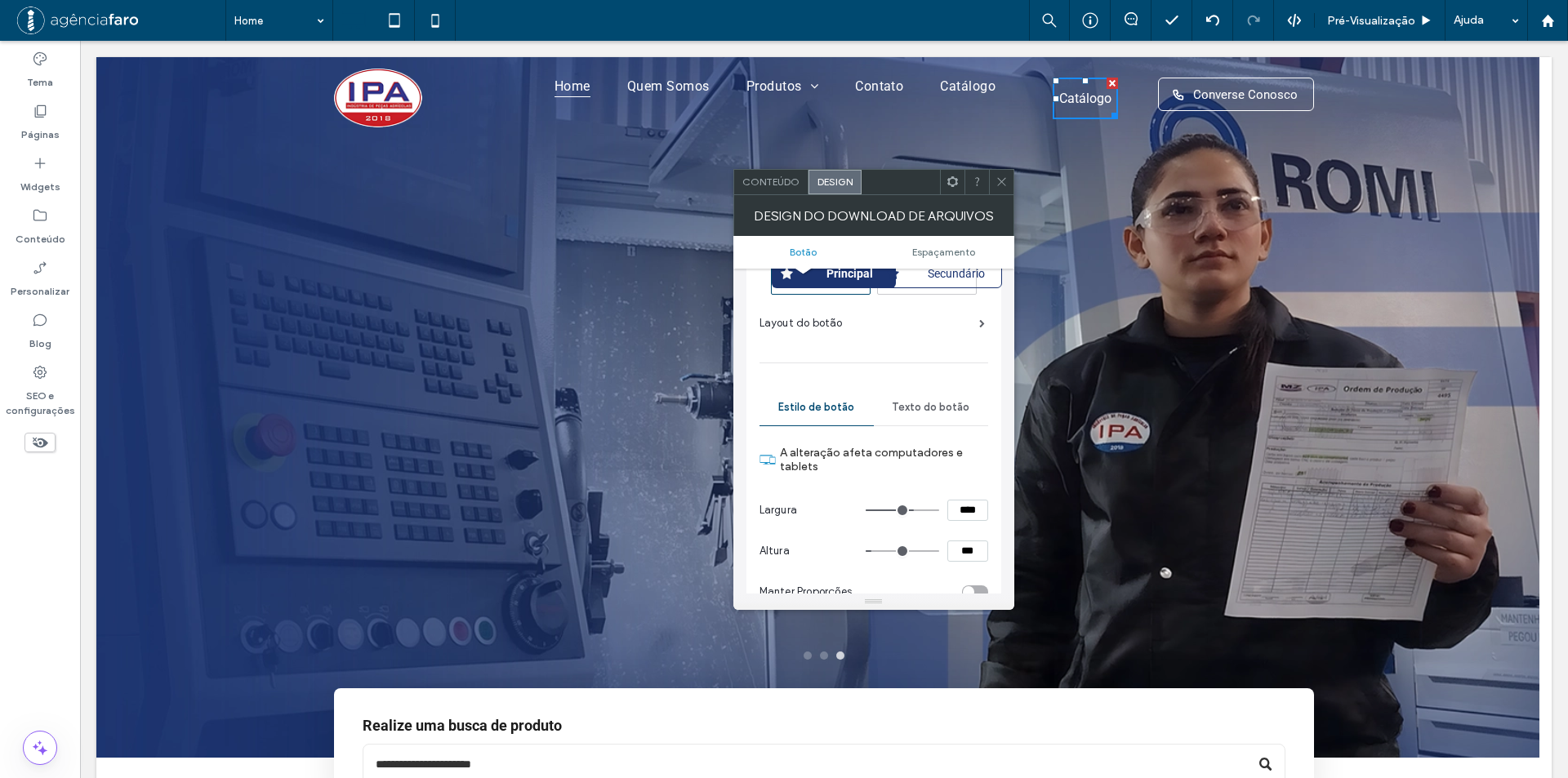 type on "****" 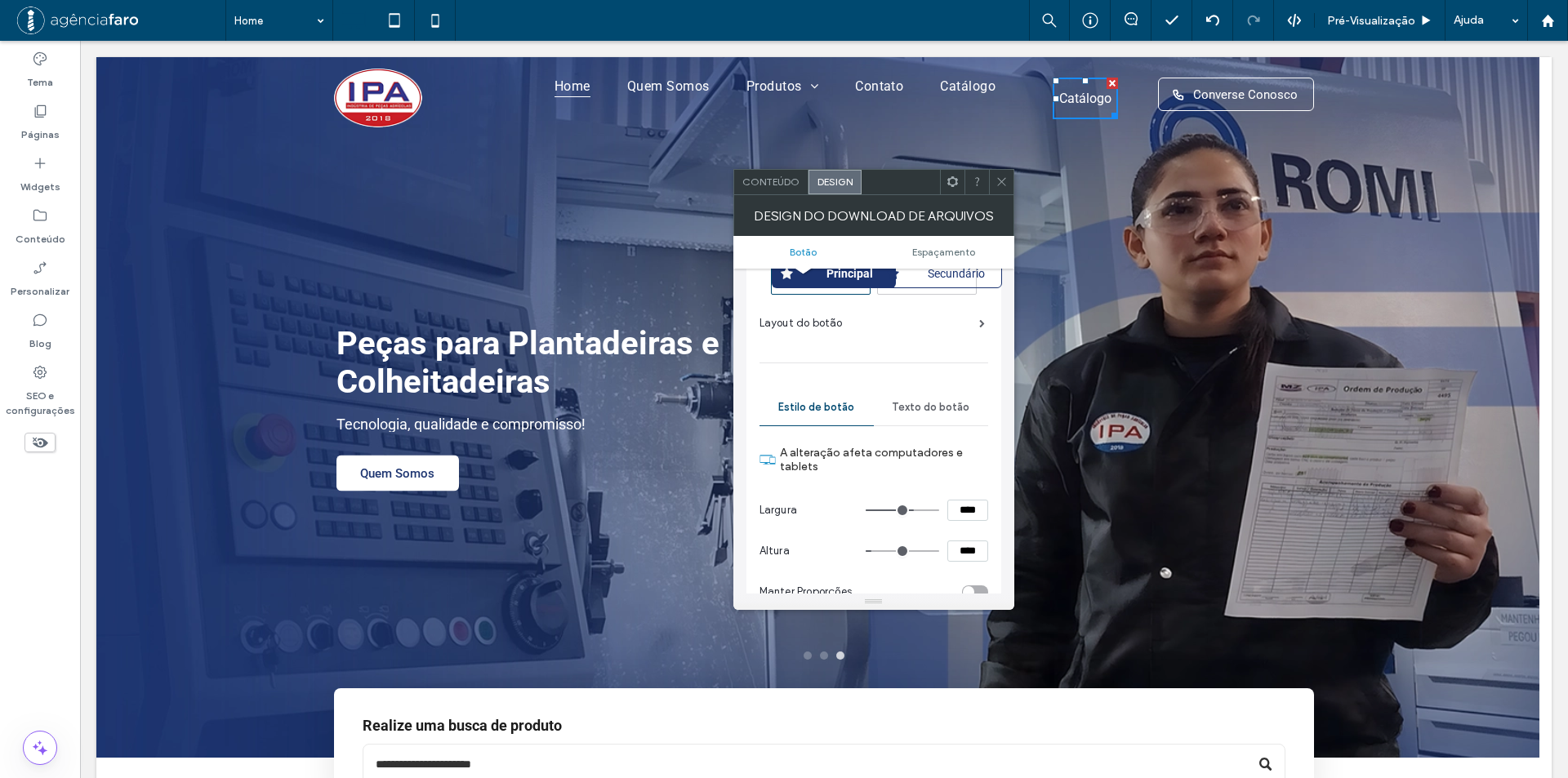 type on "**" 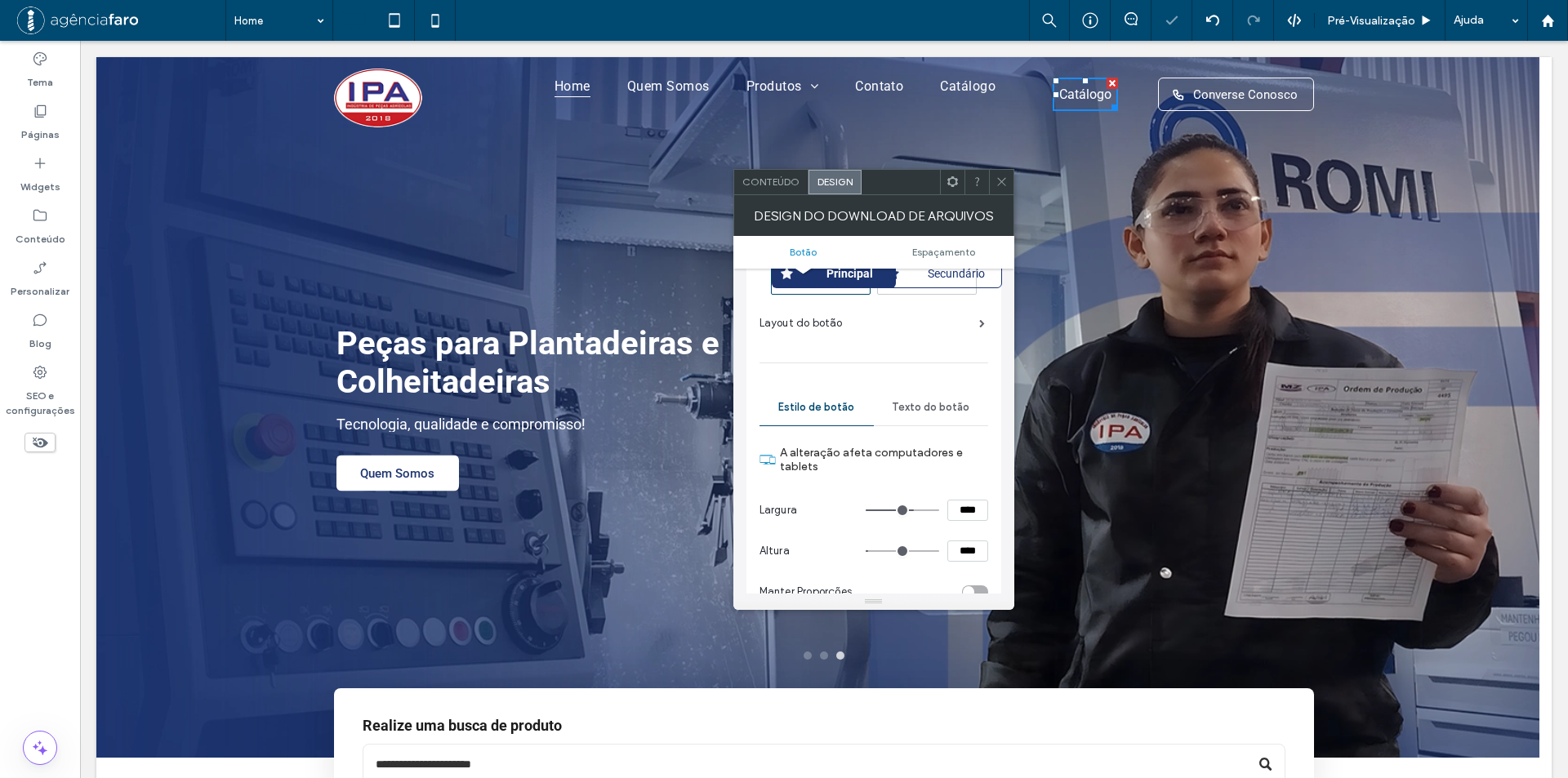 click on "Largura ****" at bounding box center [874, 510] 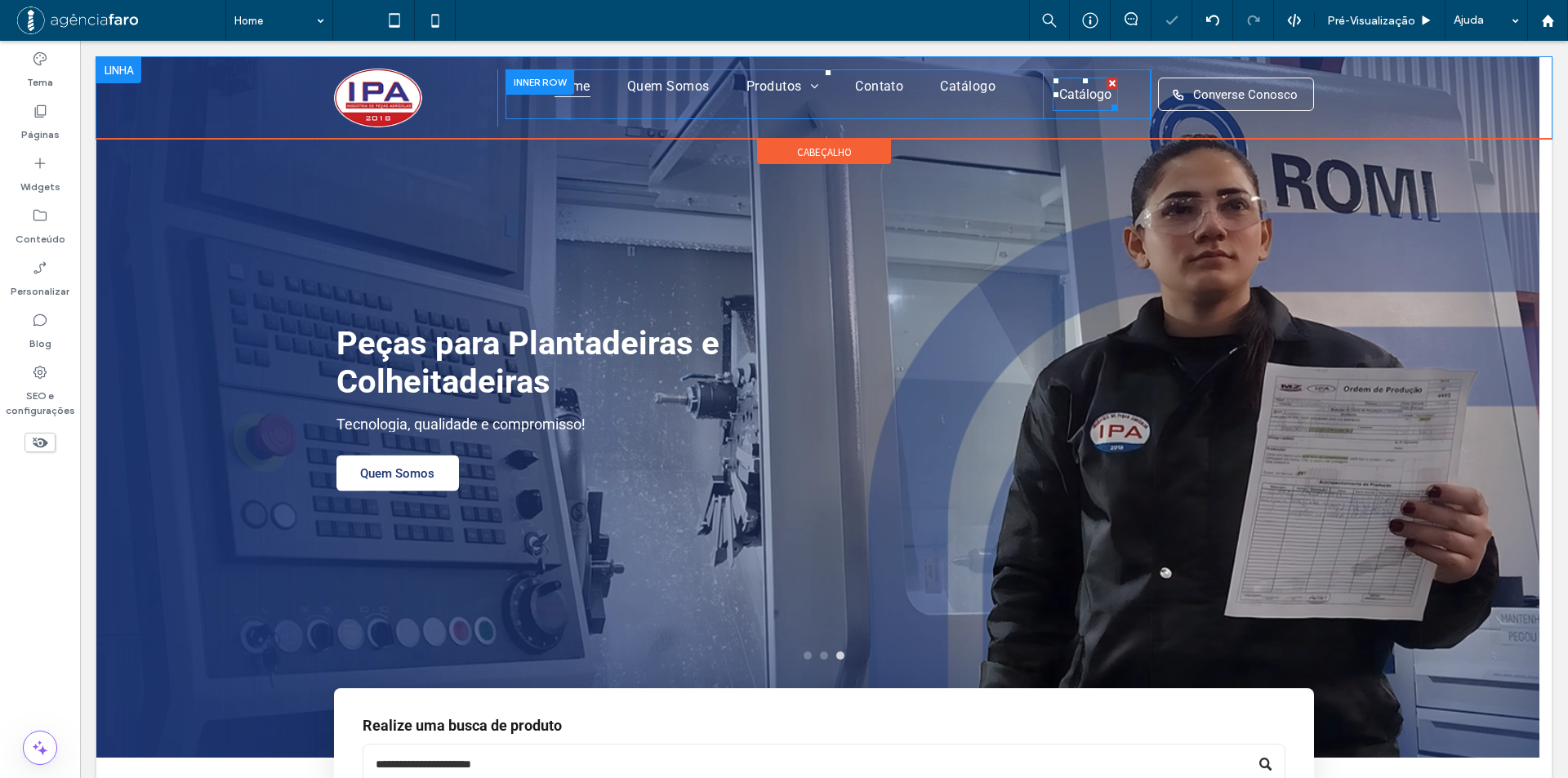 click on "Click To Paste     Click To Paste
Catálogo" at bounding box center (1097, 94) 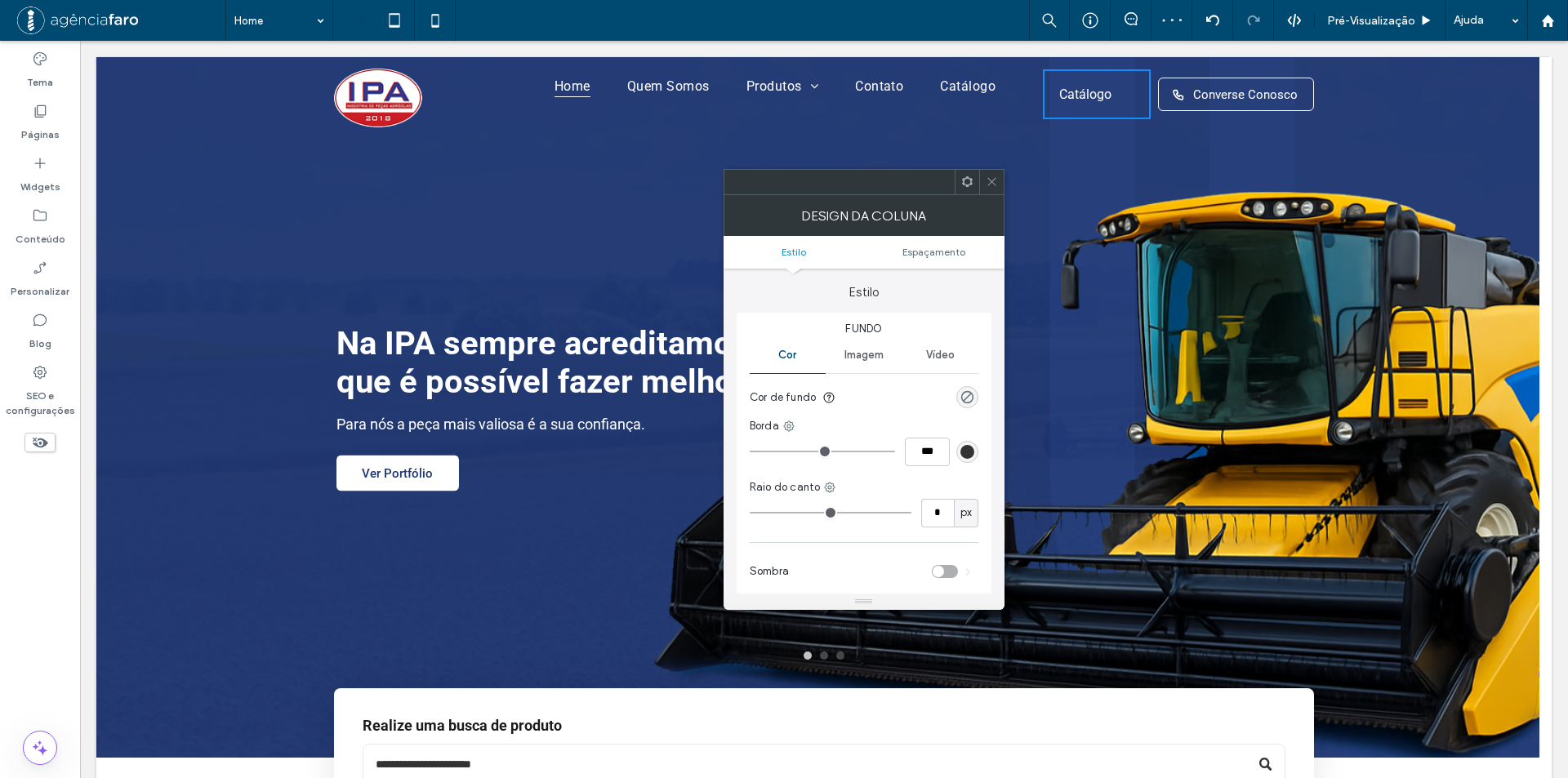 click at bounding box center [967, 182] 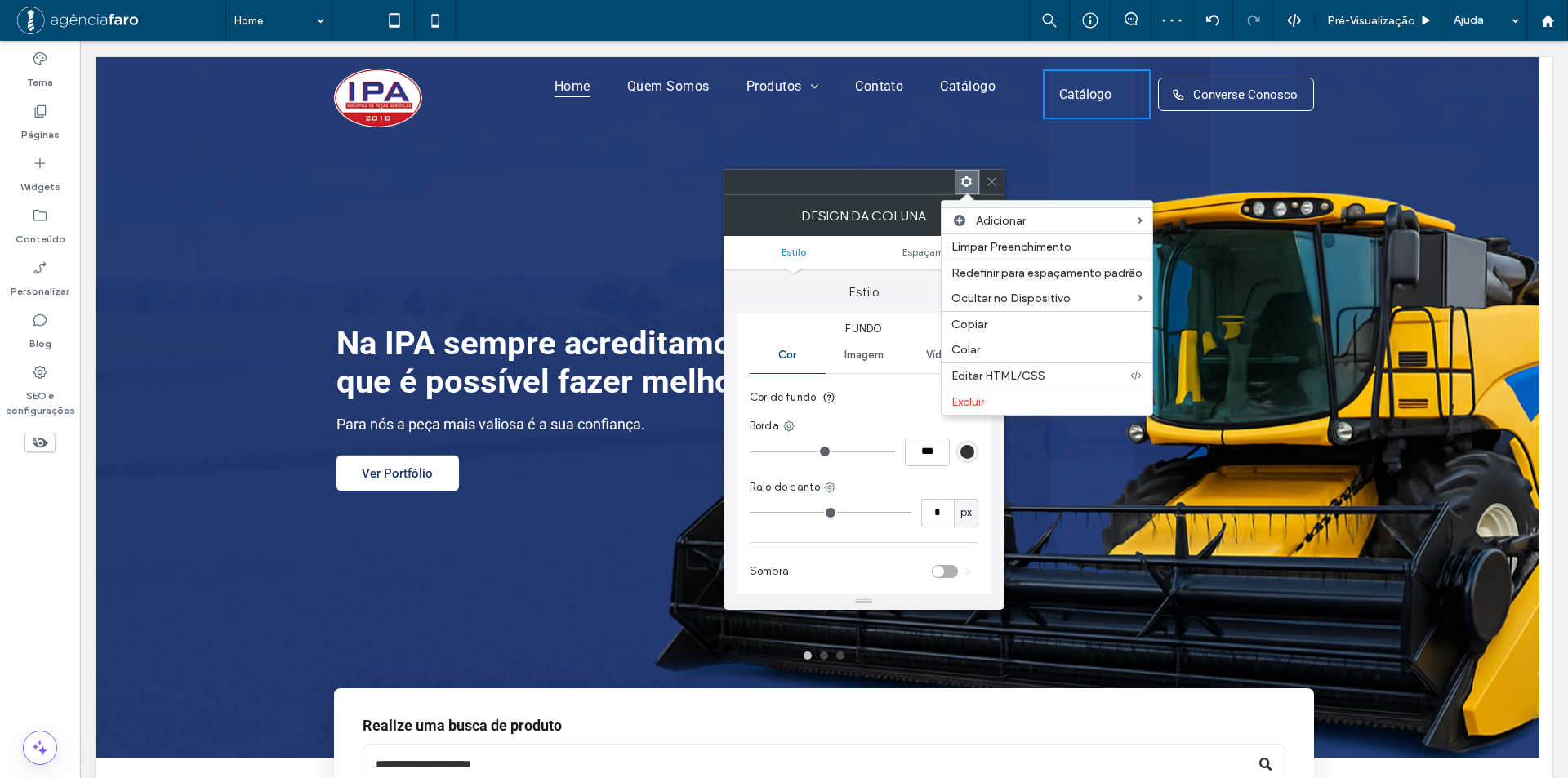 click on "Editar HTML/CSS" at bounding box center (1047, 376) 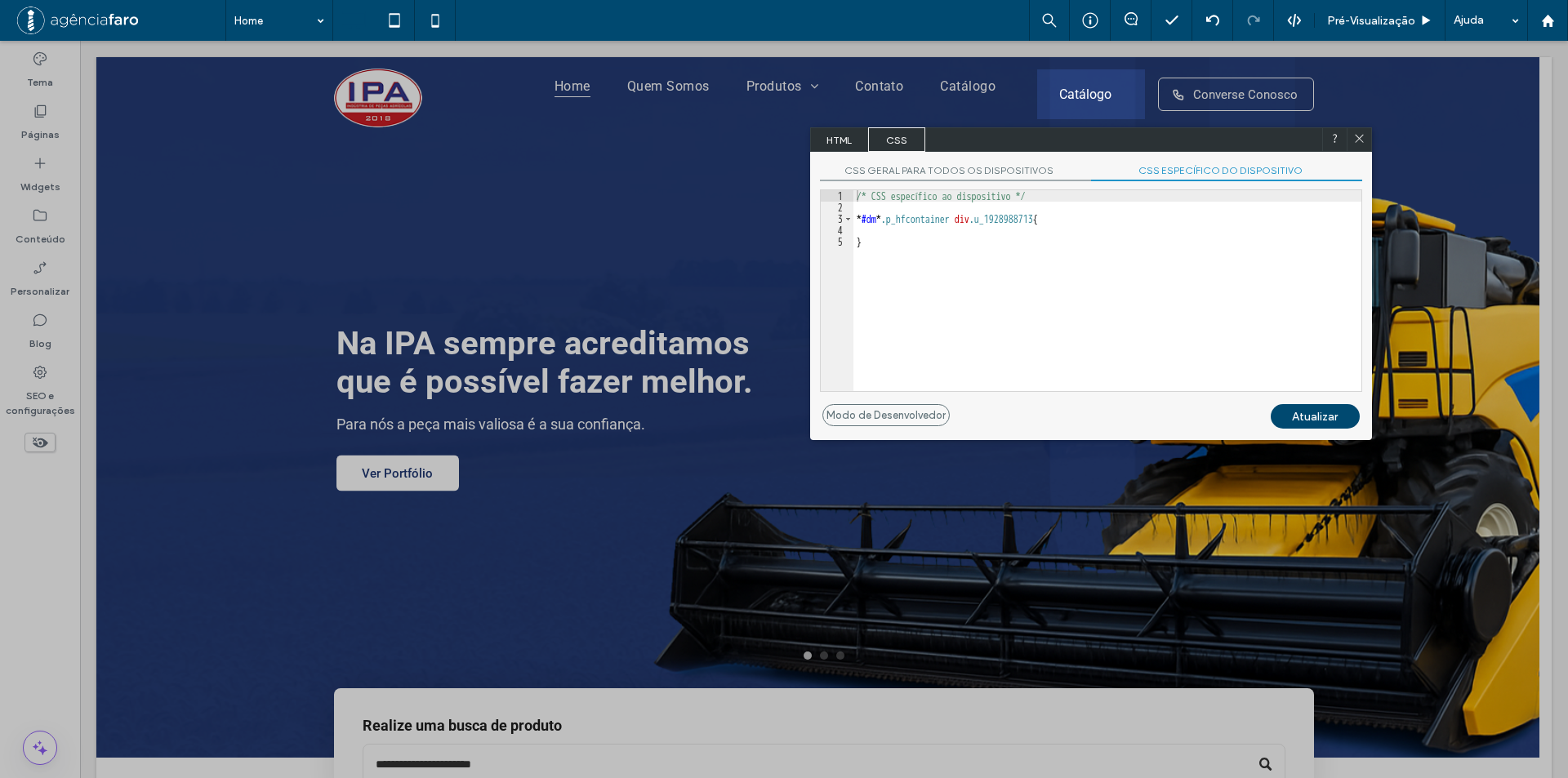 click on "/* CSS específico ao dispositivo */ * #dm  * .p_hfcontainer   div .u_1928988713 { }" at bounding box center [1107, 302] 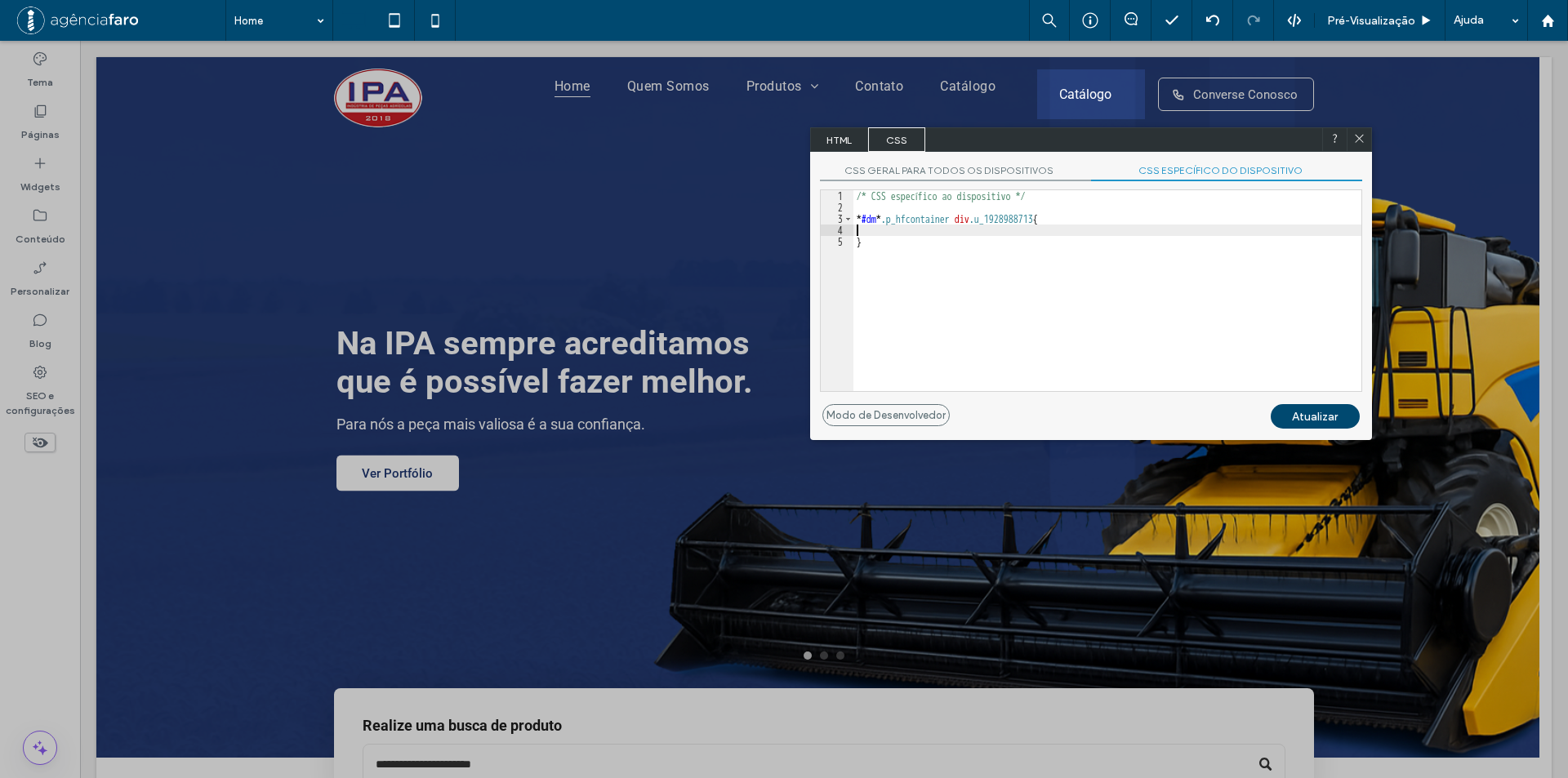 click on "/* CSS específico ao dispositivo */ * #dm  * .p_hfcontainer   div .u_1928988713 { }" at bounding box center (1107, 302) 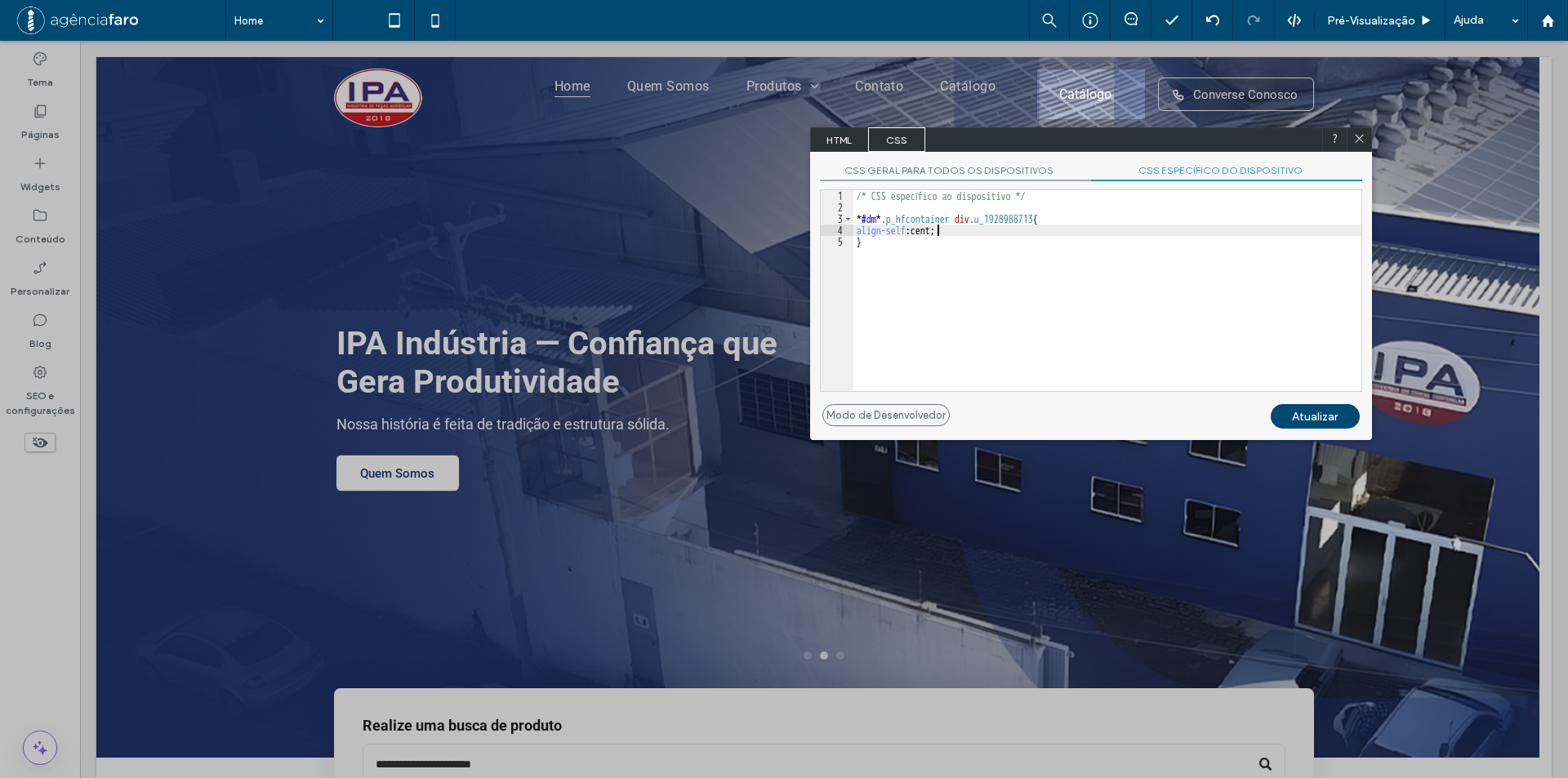 type on "**" 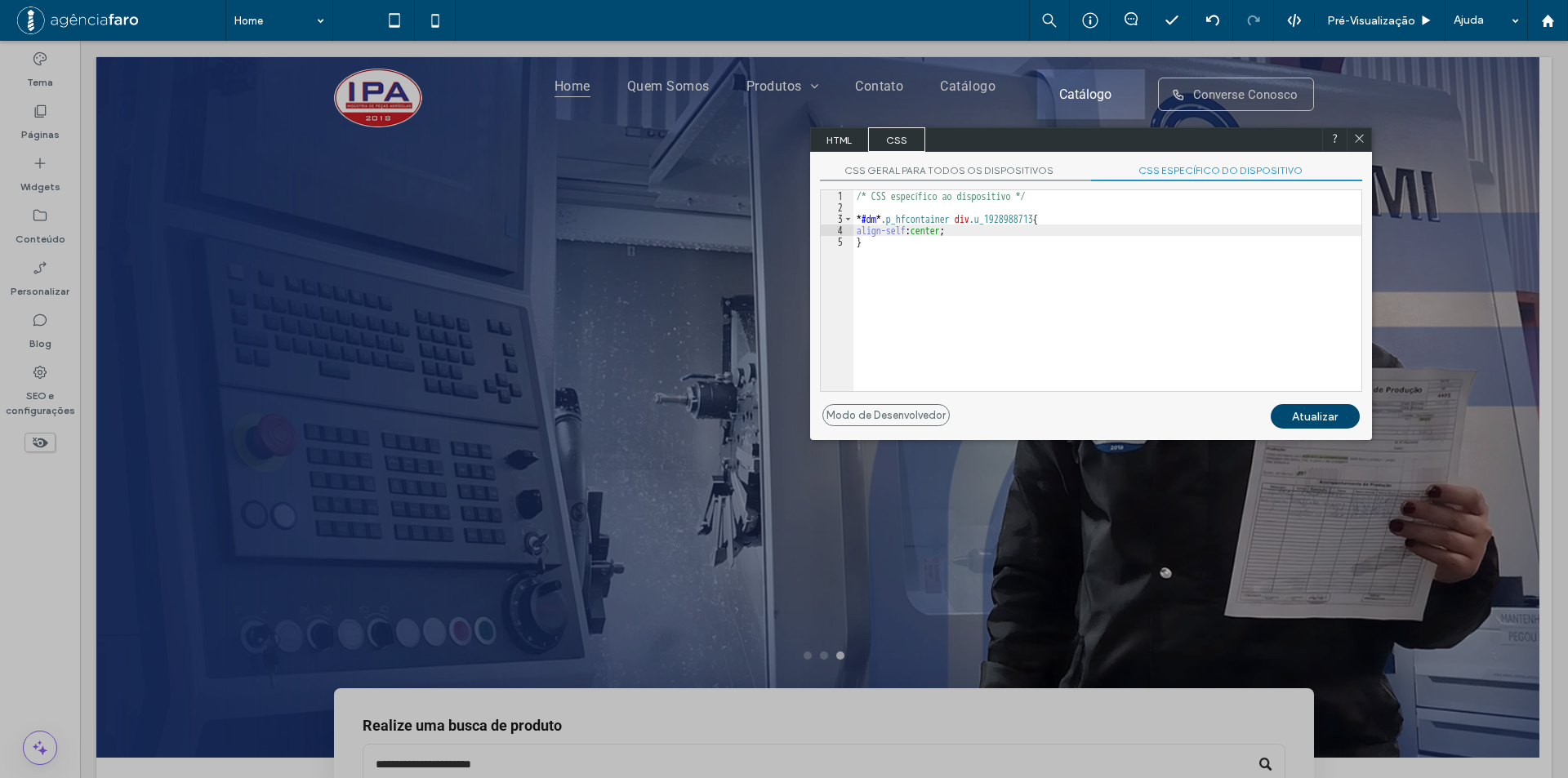 click on "Atualizar" at bounding box center [1315, 416] 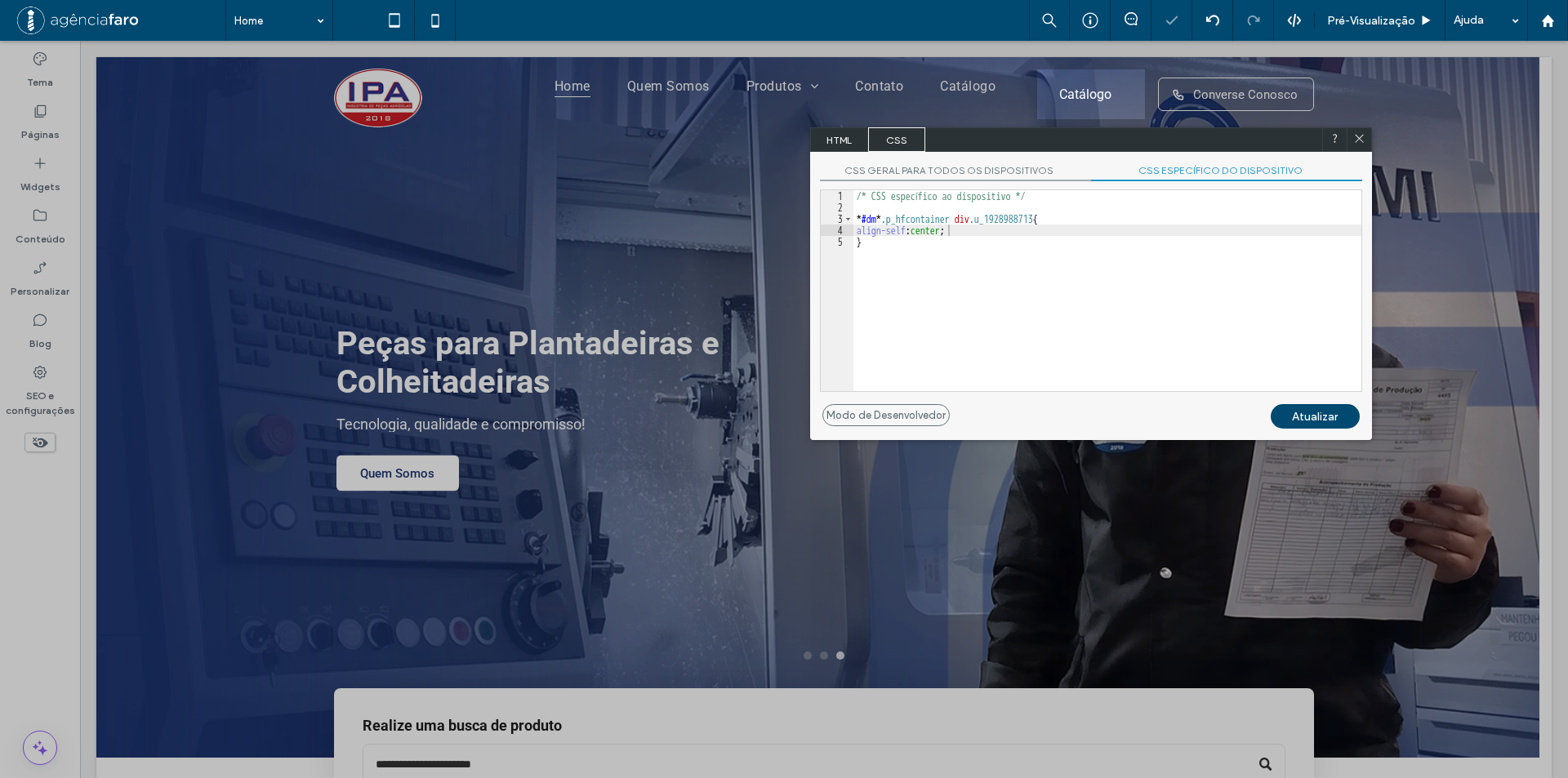 click 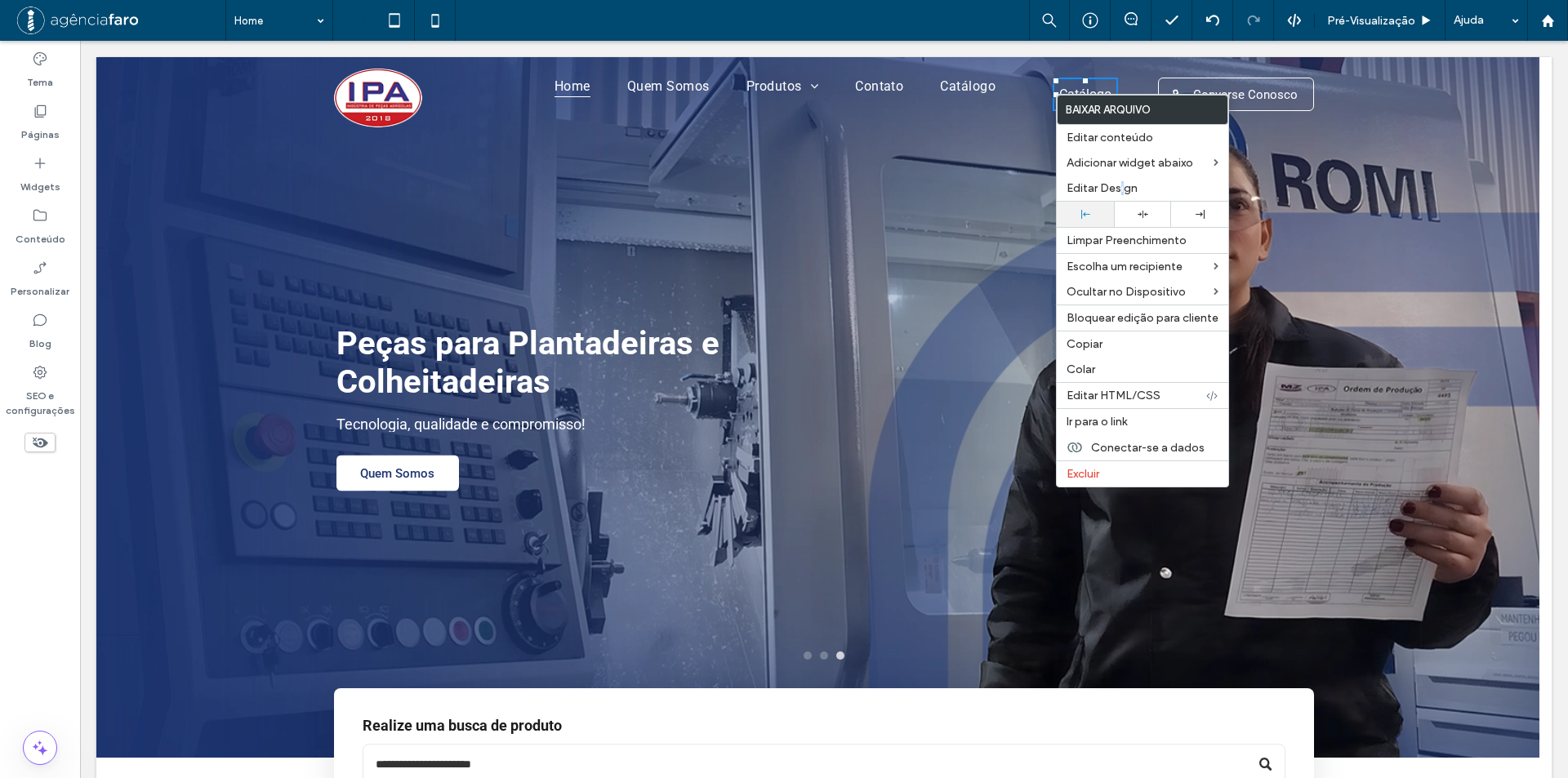 drag, startPoint x: 1122, startPoint y: 184, endPoint x: 1076, endPoint y: 207, distance: 51.429563 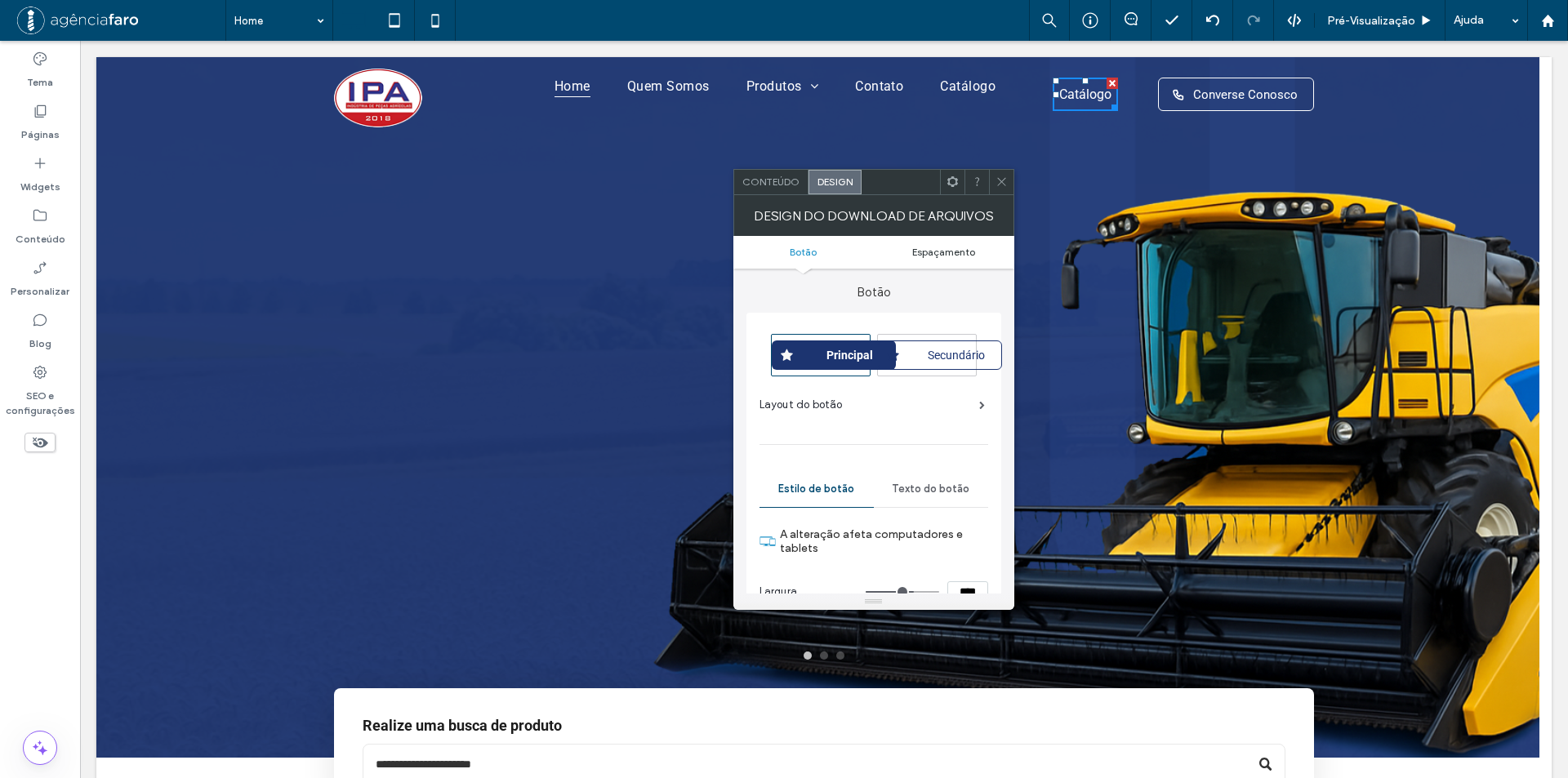 click on "Espaçamento" at bounding box center [943, 251] 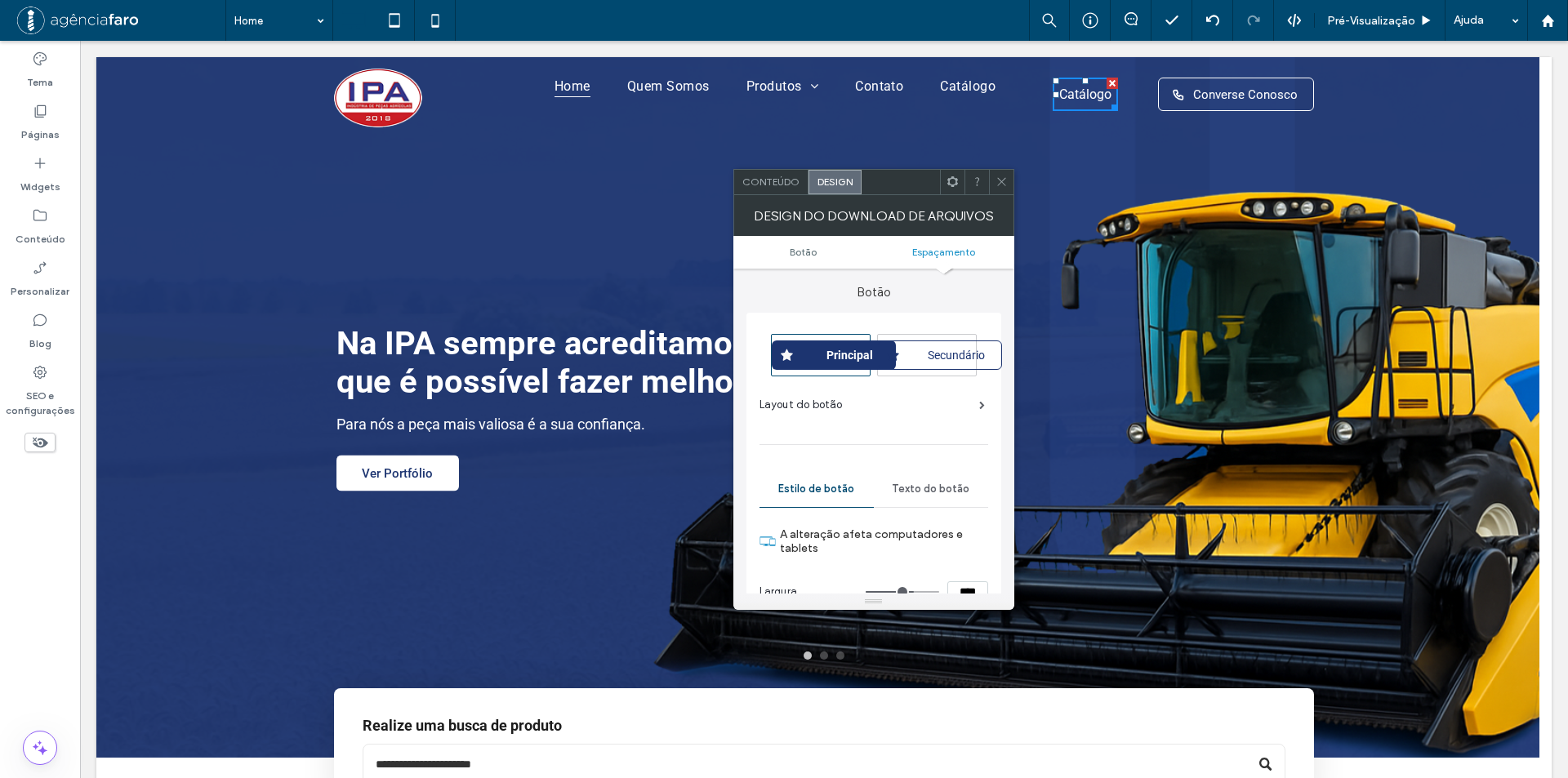 scroll, scrollTop: 690, scrollLeft: 0, axis: vertical 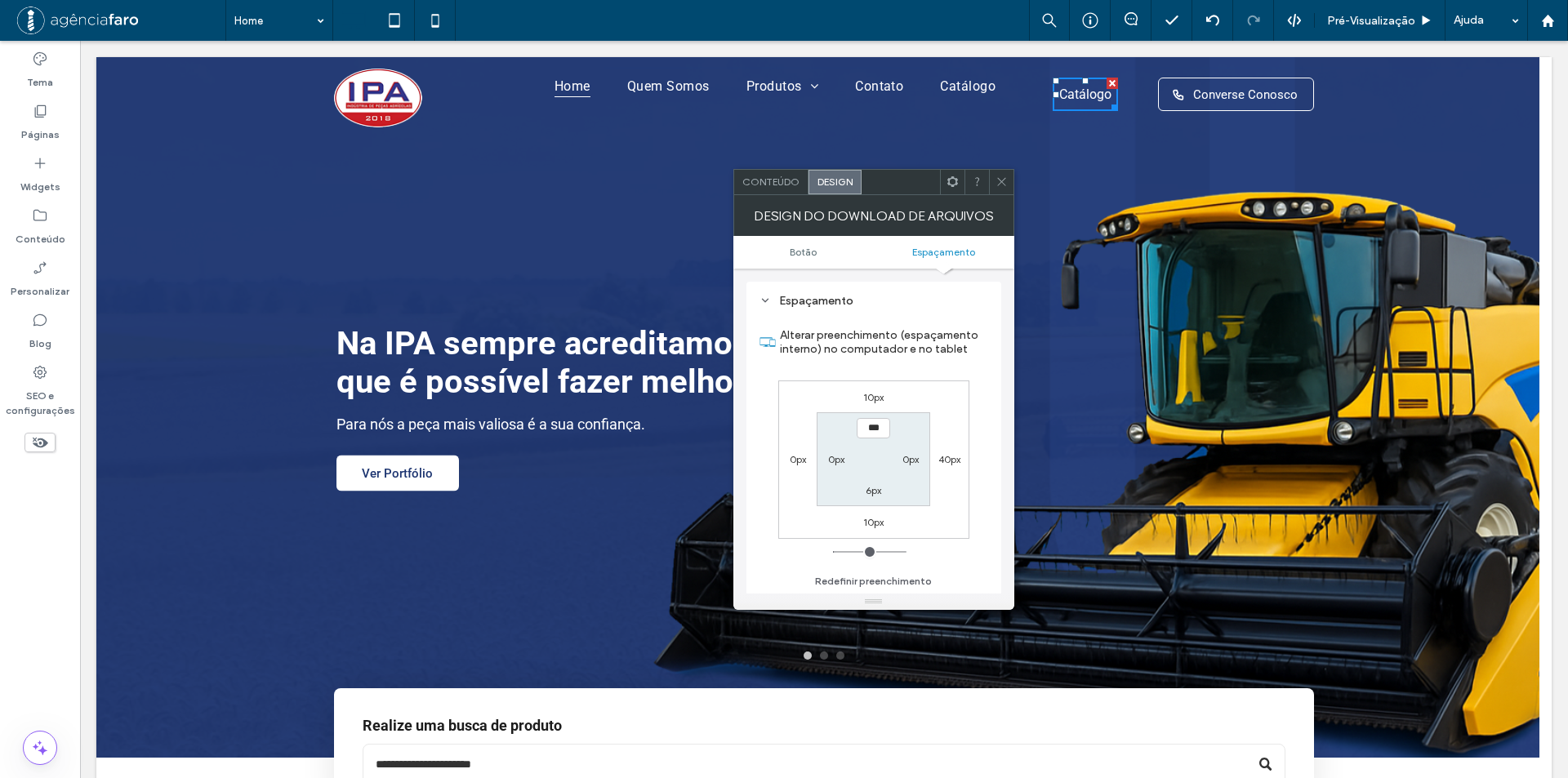 drag, startPoint x: 879, startPoint y: 394, endPoint x: 957, endPoint y: 496, distance: 128.40561 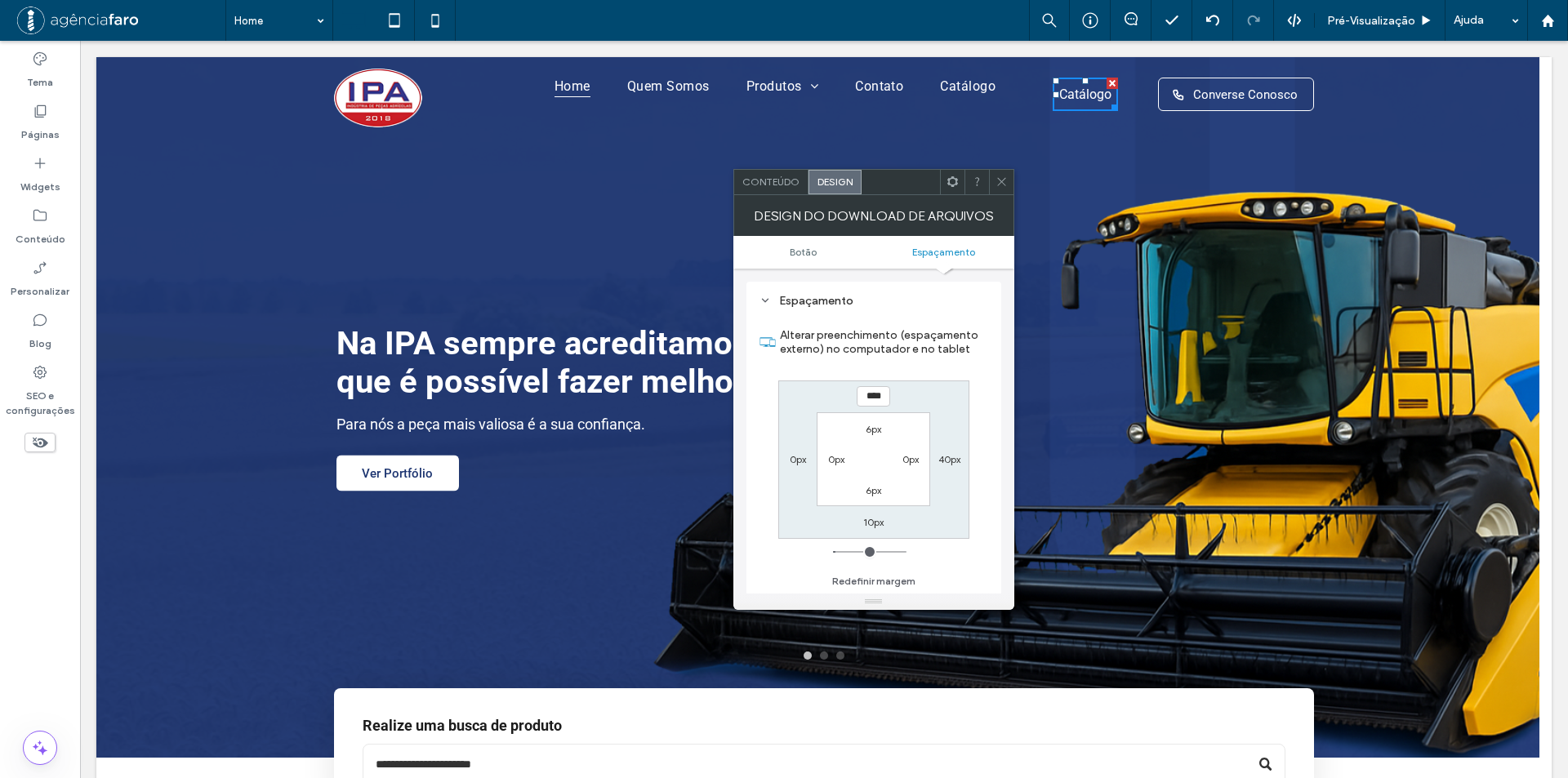 type on "**" 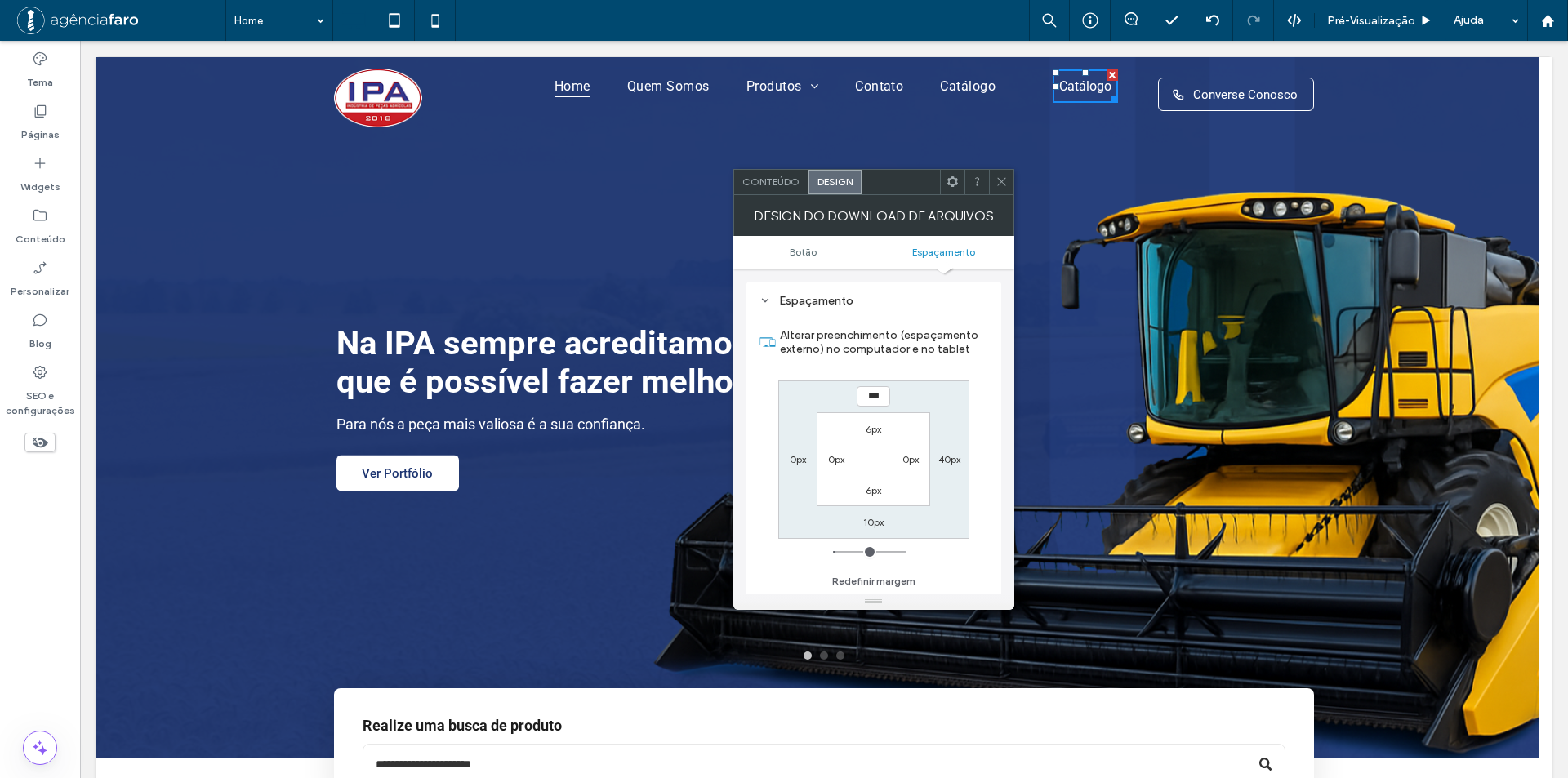 click on "10px" at bounding box center (874, 522) 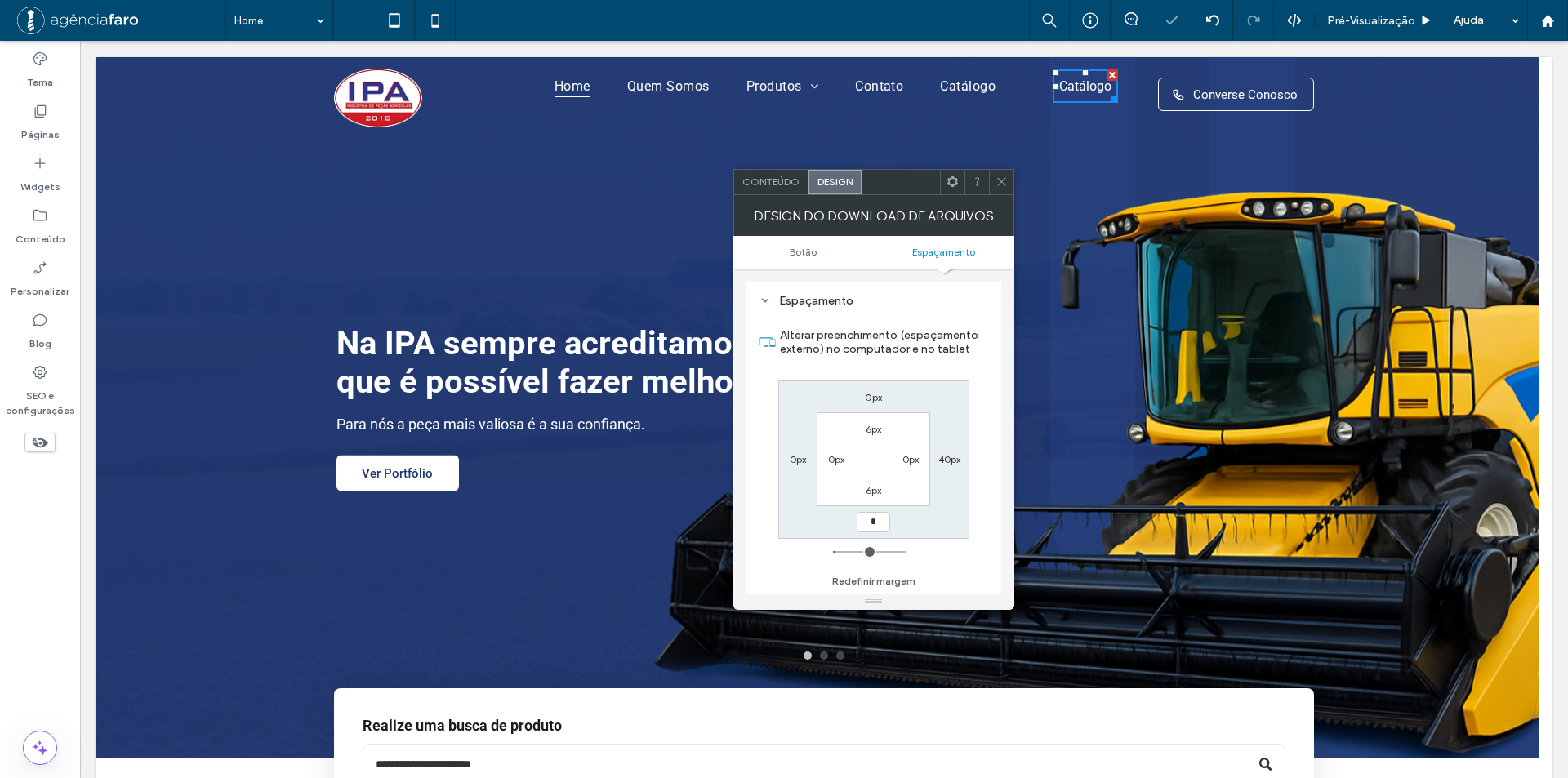type on "*" 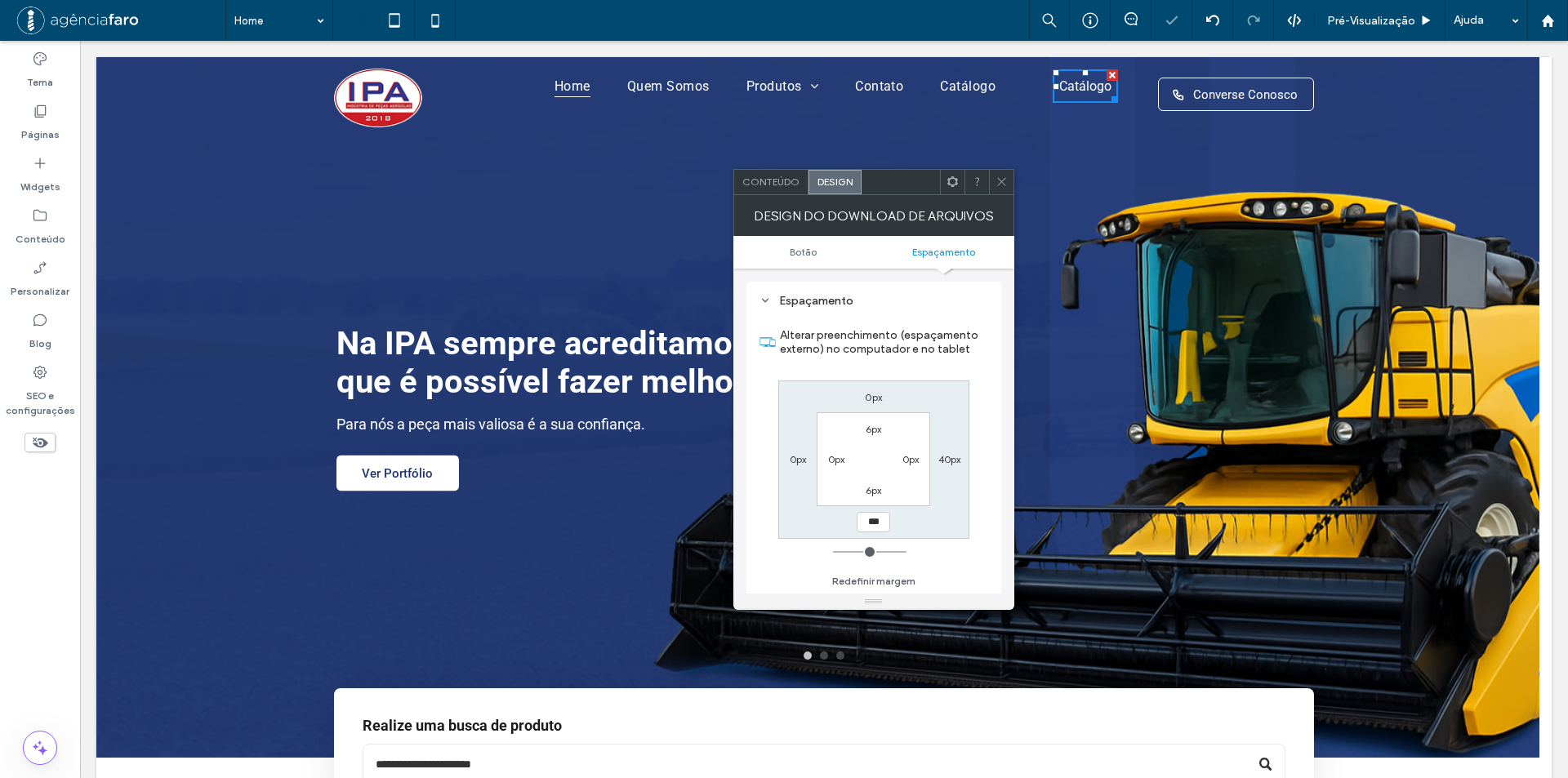 click 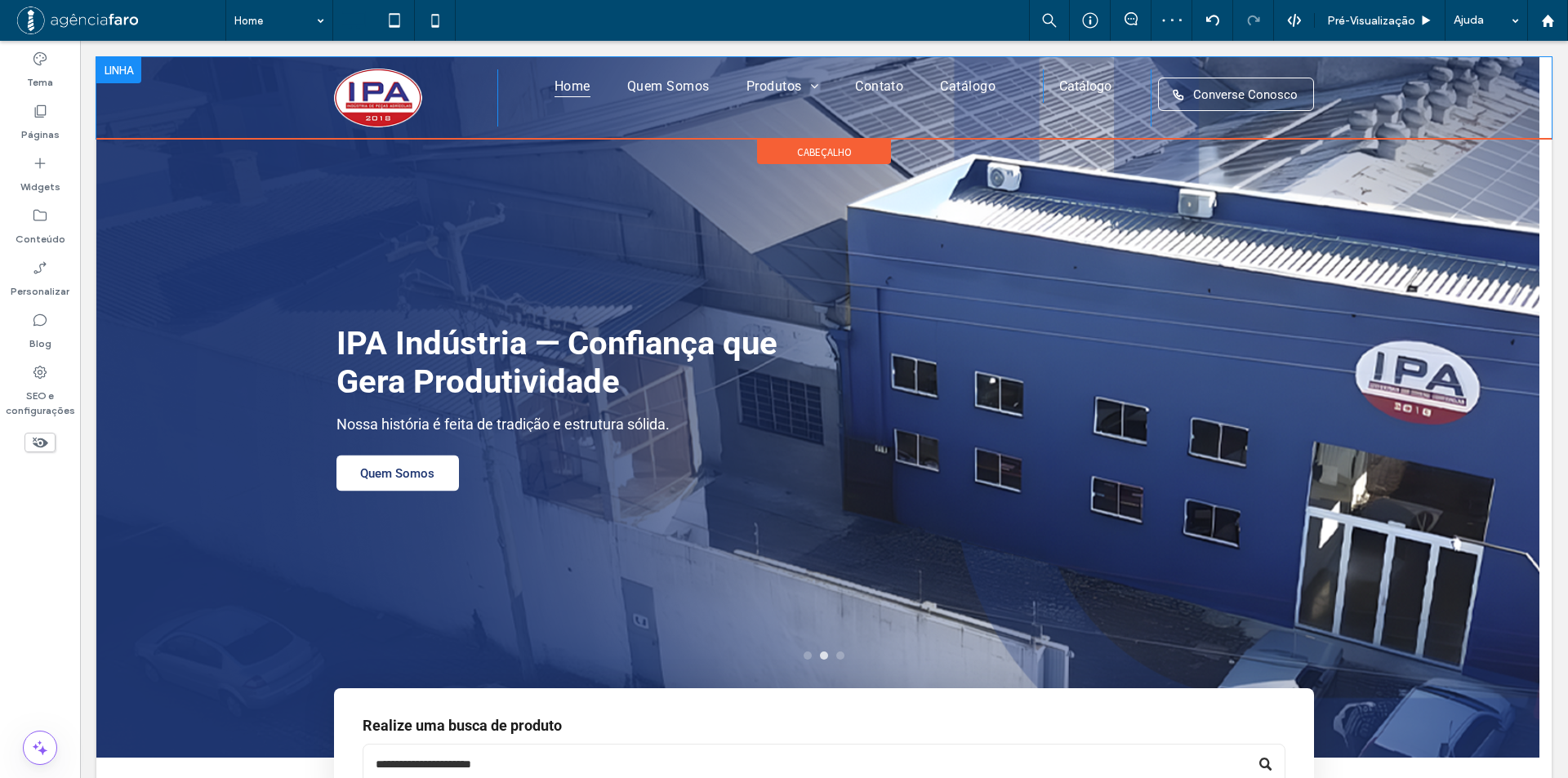 click on "Click To Paste         Click To Paste     Click To Paste             Home
Quem Somos
Produtos
Case / New Holland
Linha GTS
Linha Imasa
Linha Jacto
Linha Jonh Deere
Linha Kuhn
Linha Macdon
Linha Massey / Valtra
Linha Semeato
Linha Sfil
Linha Vencetudo
Contato
Catálogo
Click To Paste     Click To Paste
Catálogo" at bounding box center (824, 98) 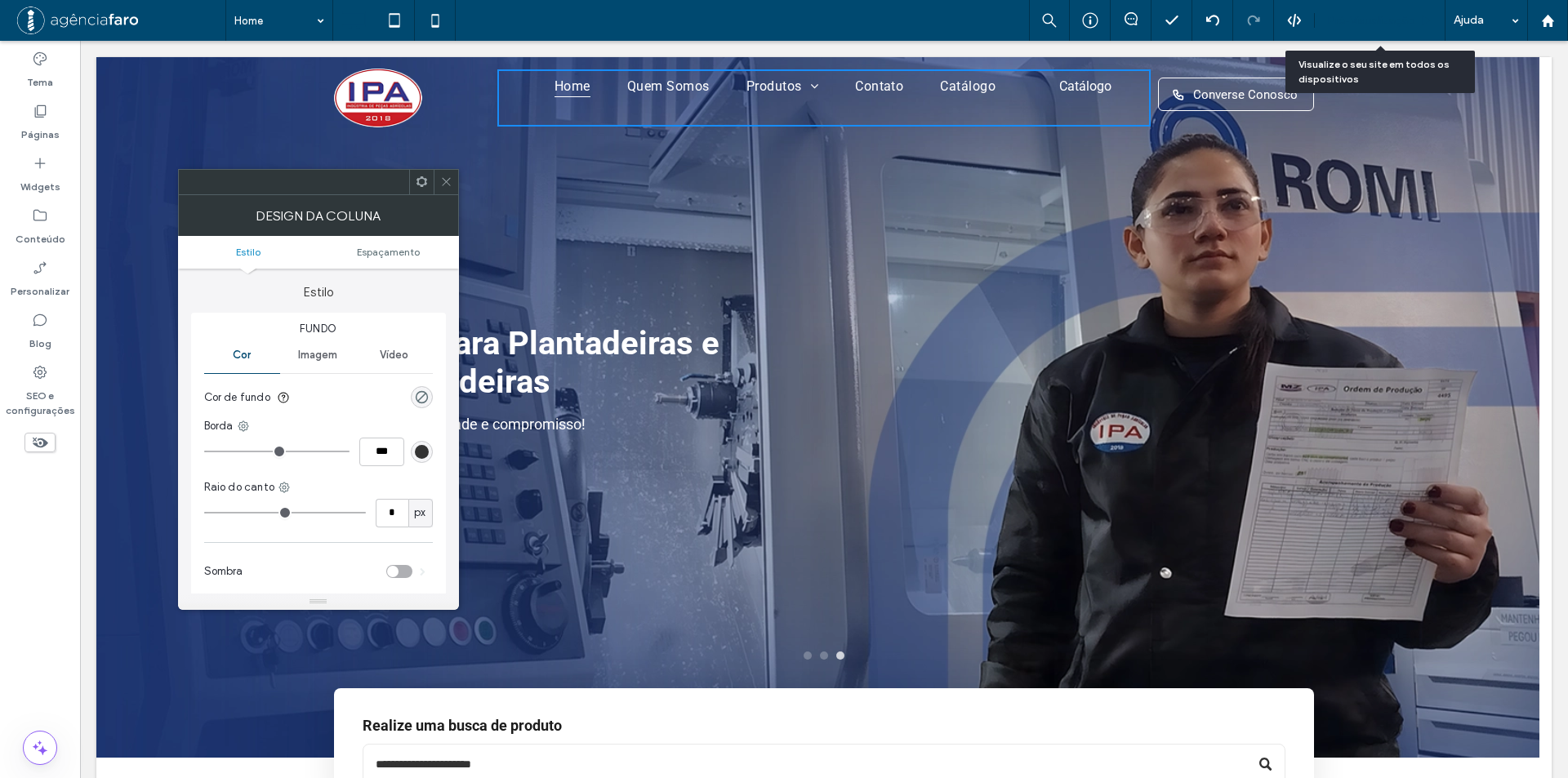 drag, startPoint x: 1236, startPoint y: 198, endPoint x: 1375, endPoint y: 17, distance: 228.21481 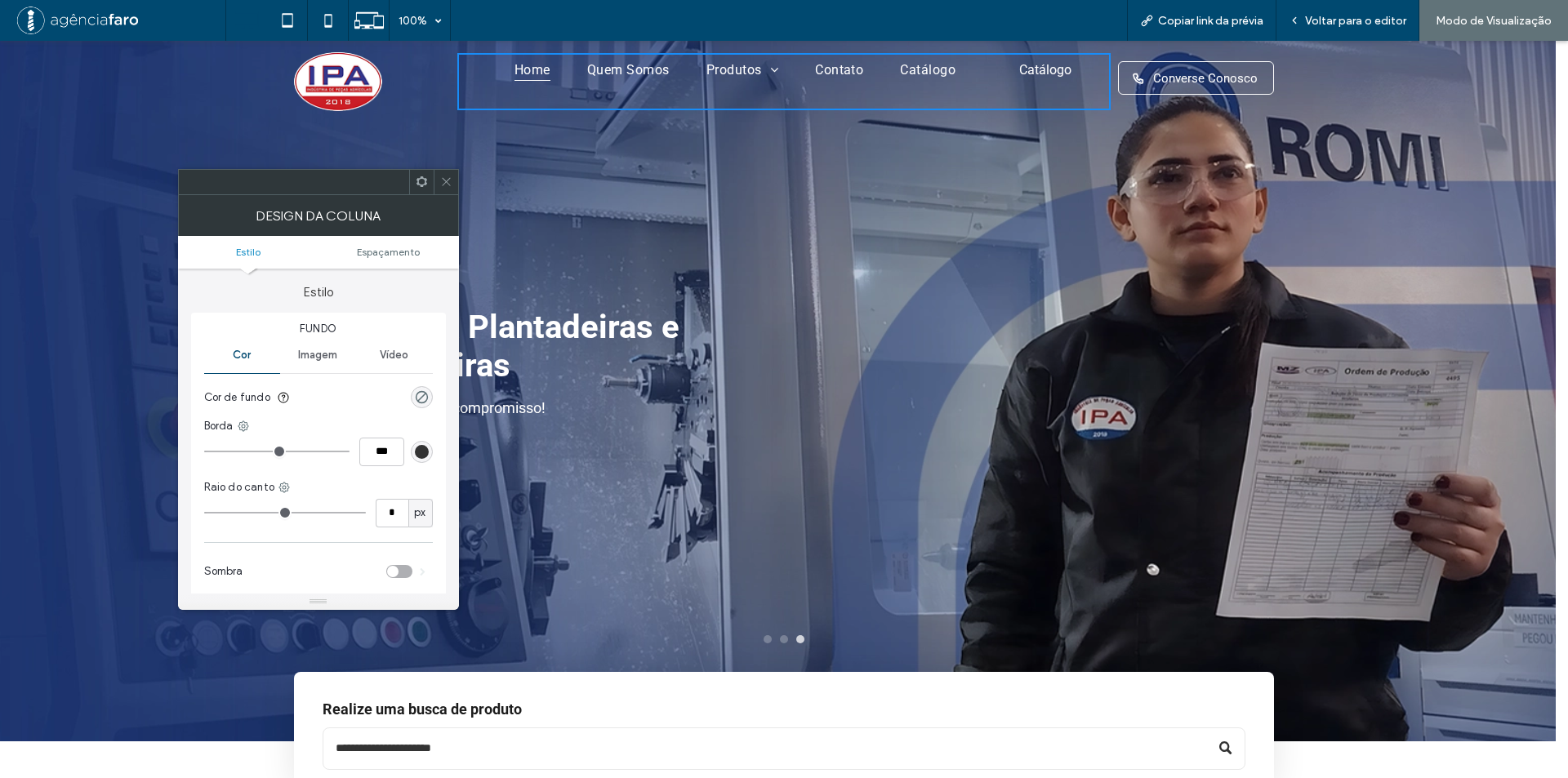 scroll, scrollTop: 82, scrollLeft: 0, axis: vertical 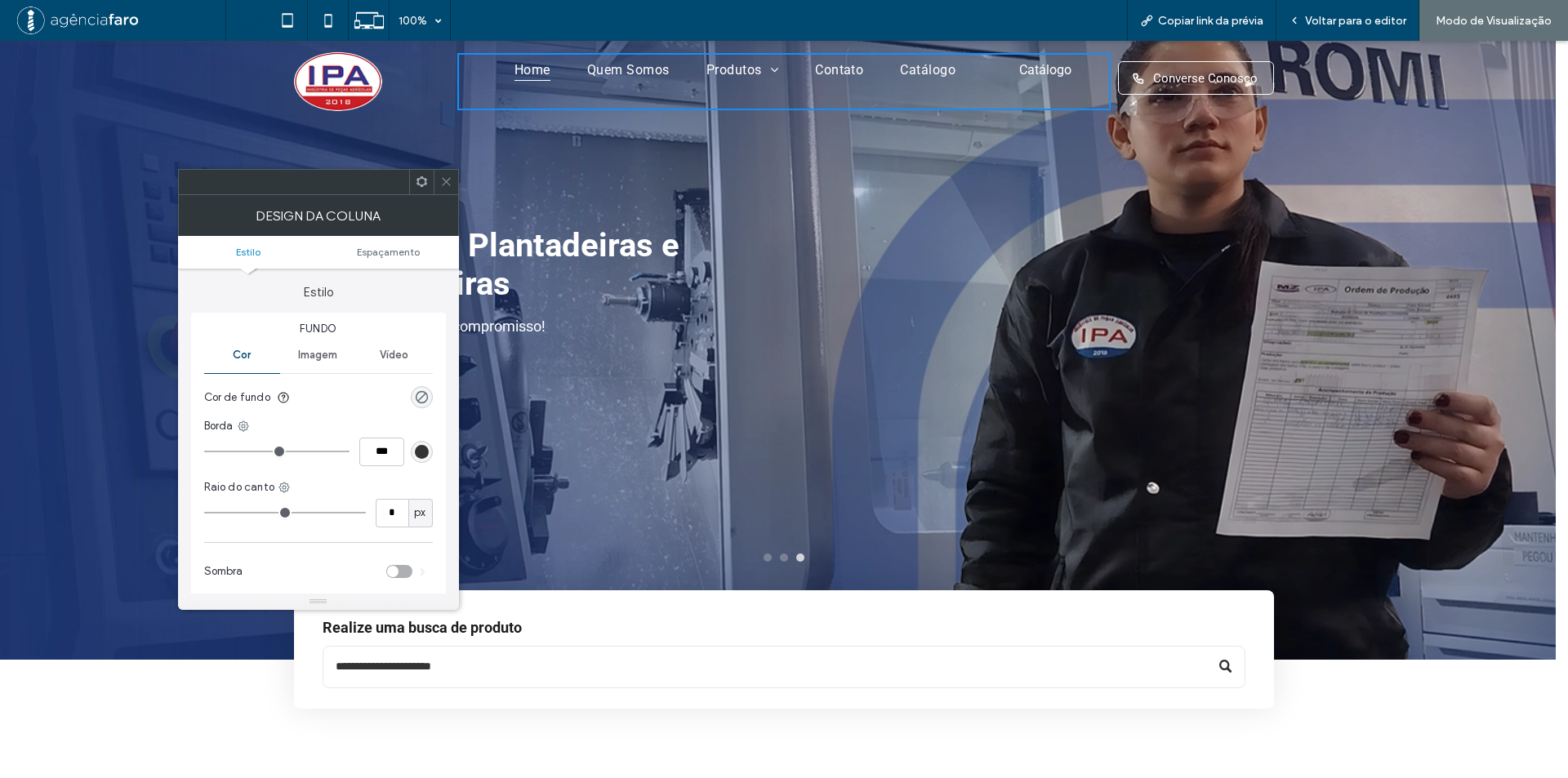 drag, startPoint x: 483, startPoint y: 147, endPoint x: 446, endPoint y: 188, distance: 55.226805 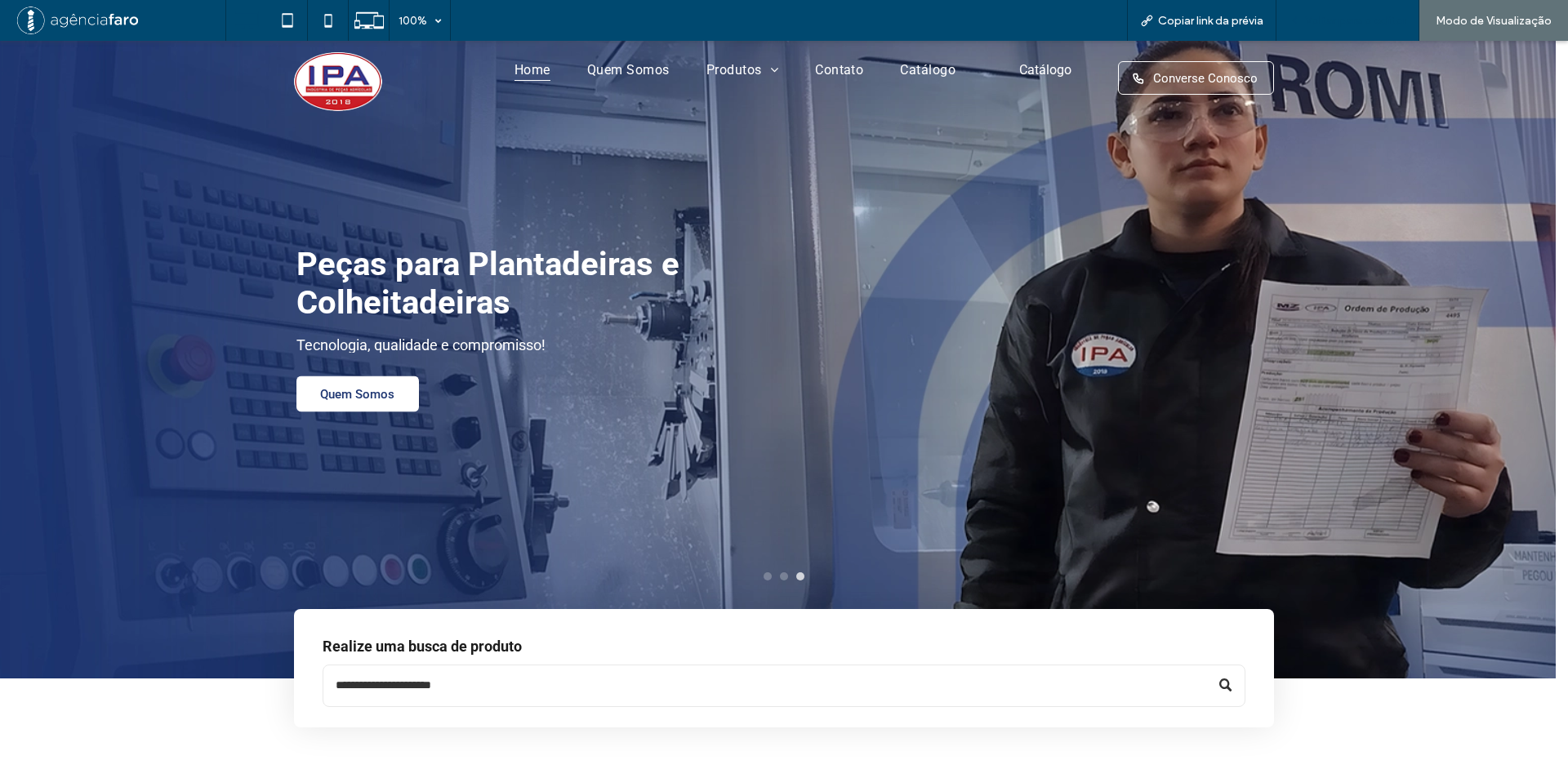 scroll, scrollTop: 0, scrollLeft: 0, axis: both 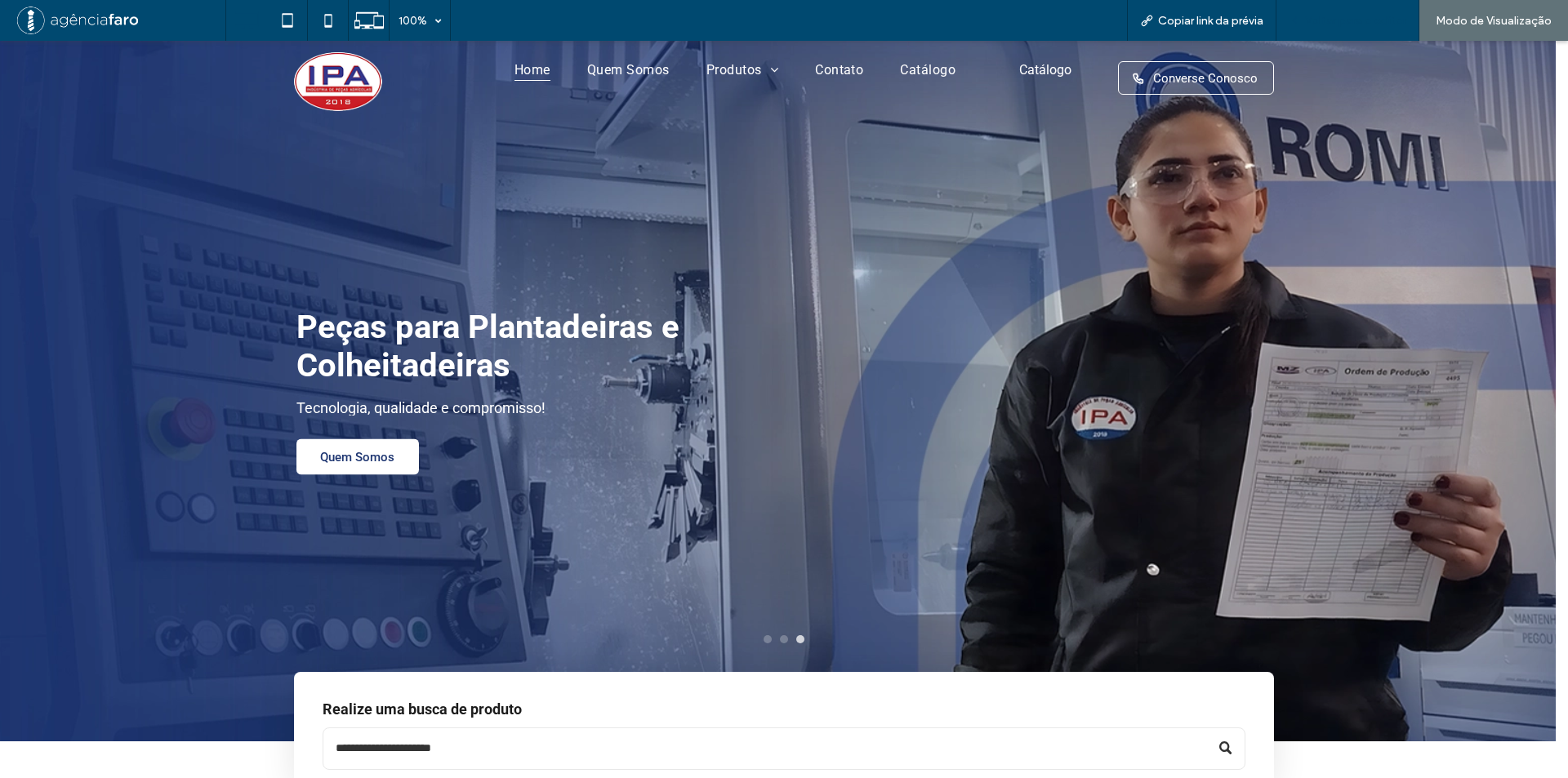 click on "Voltar para o editor" at bounding box center (1356, 20) 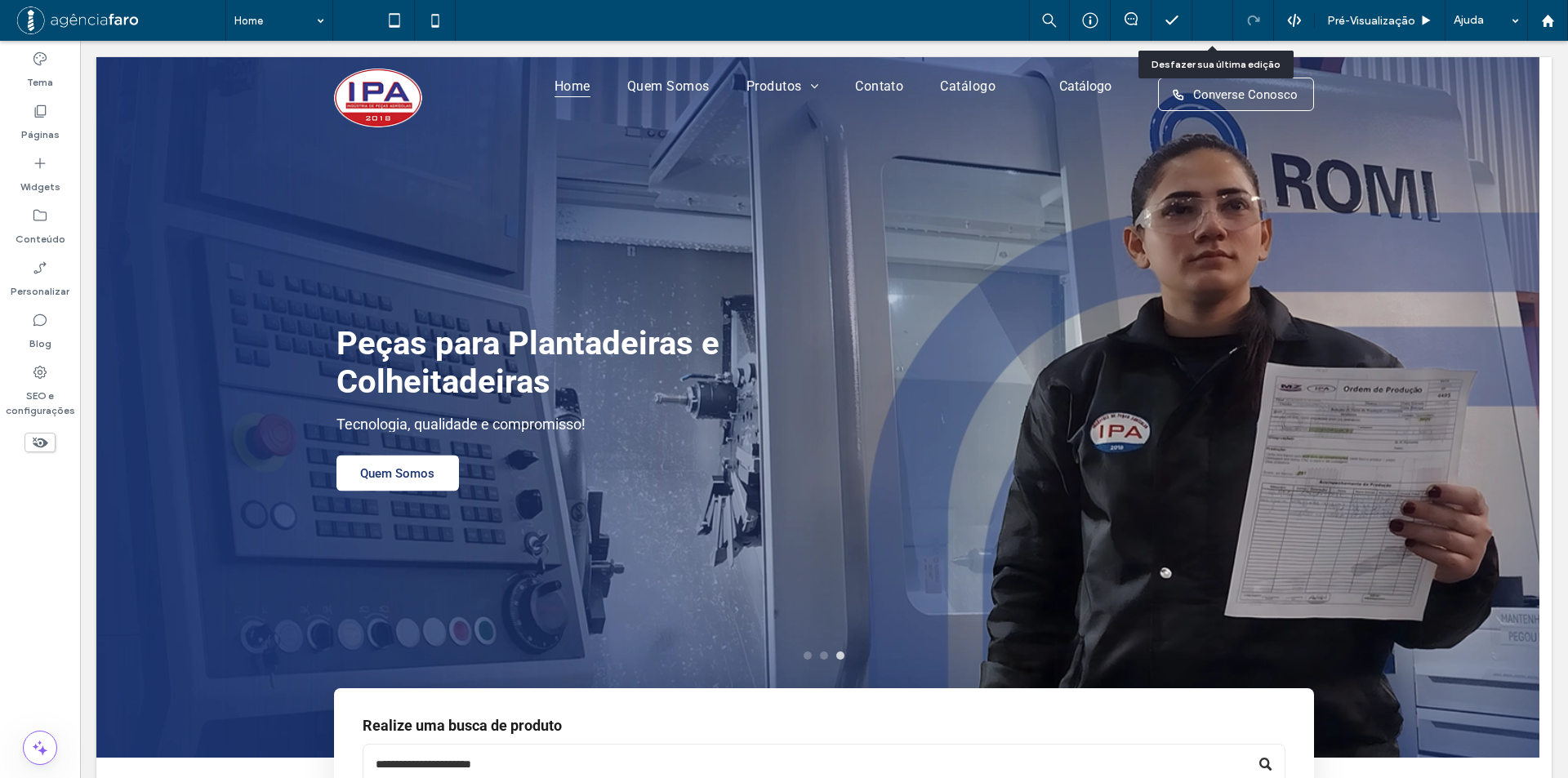click 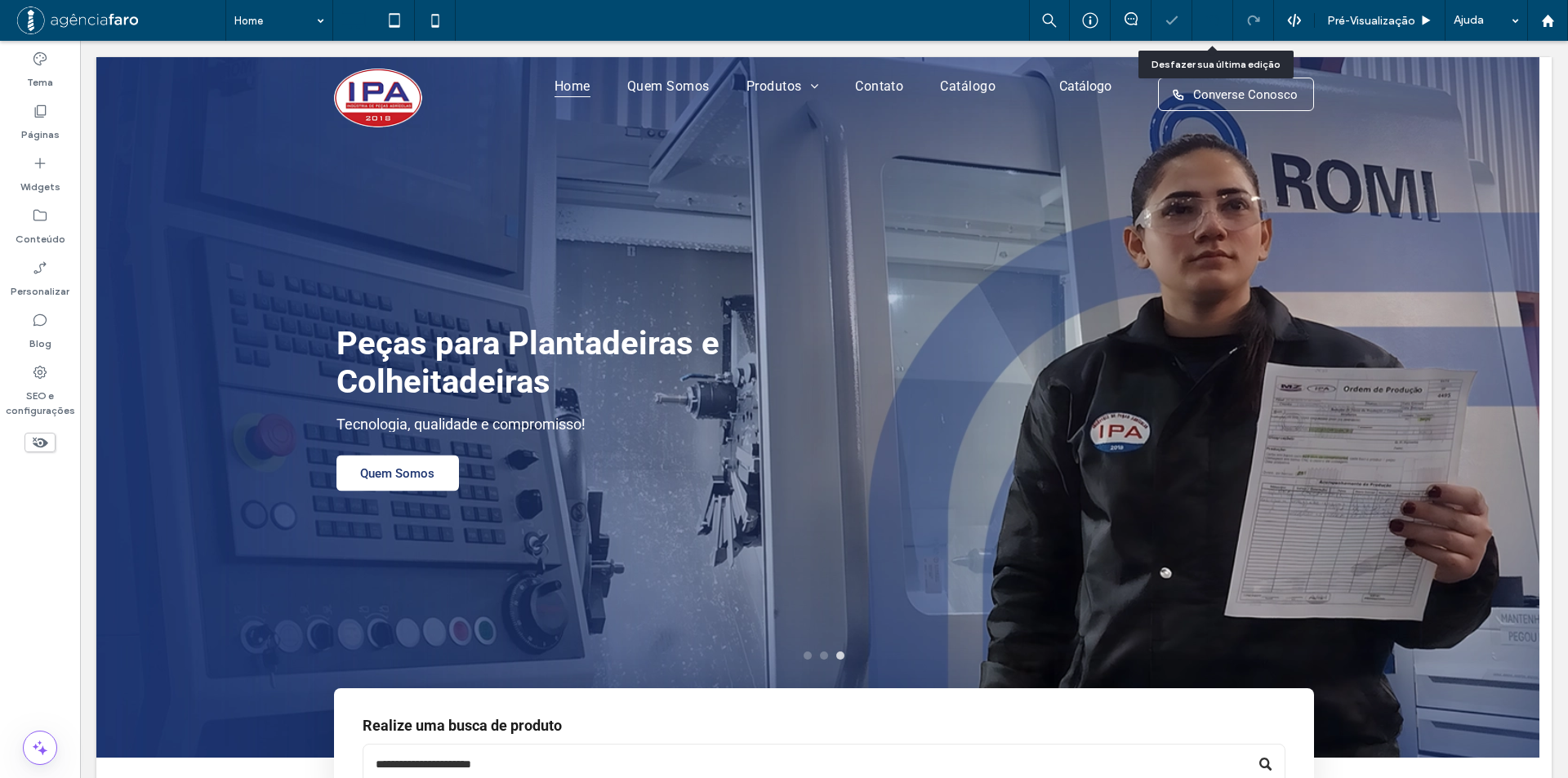 click 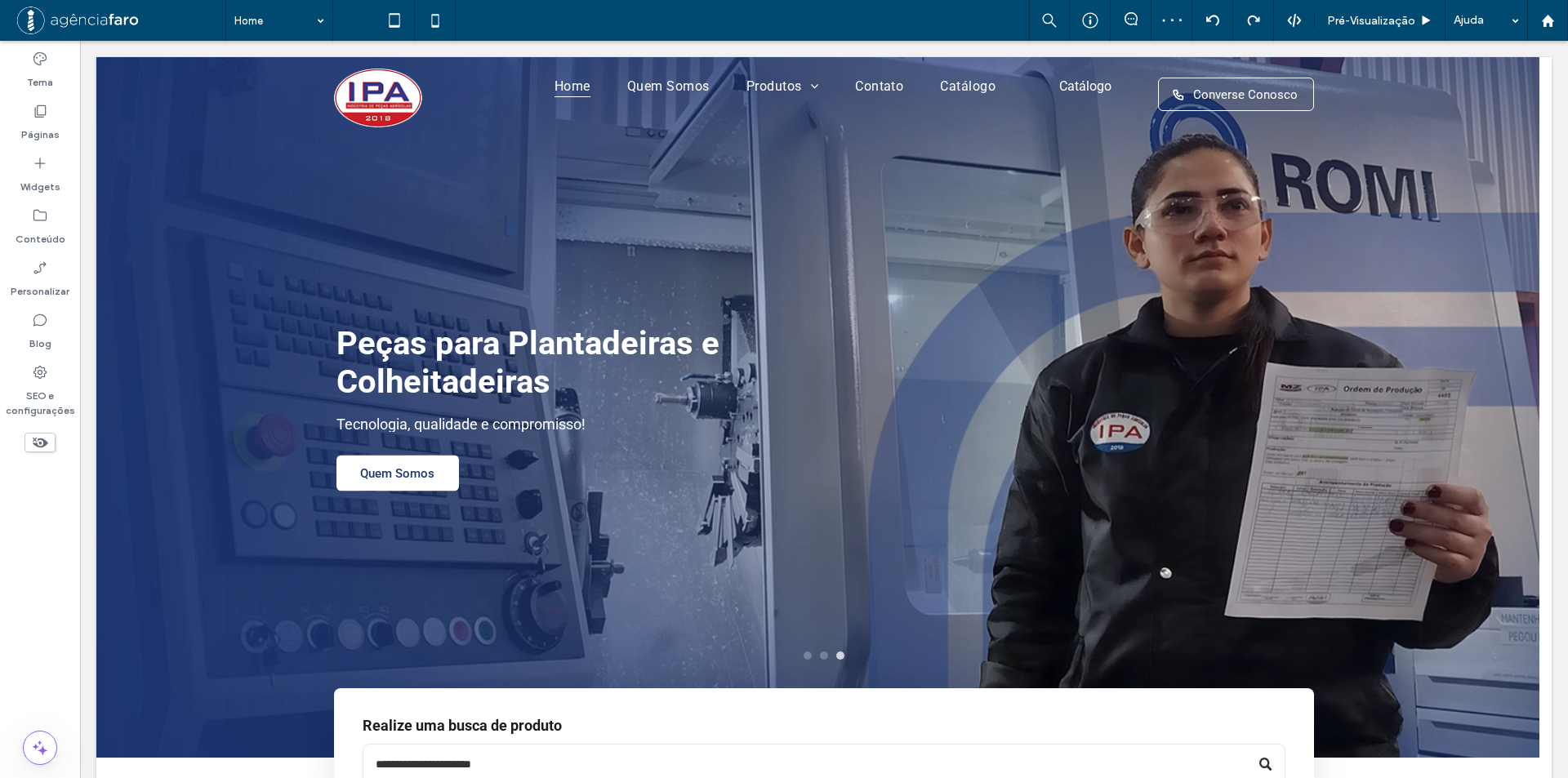 click 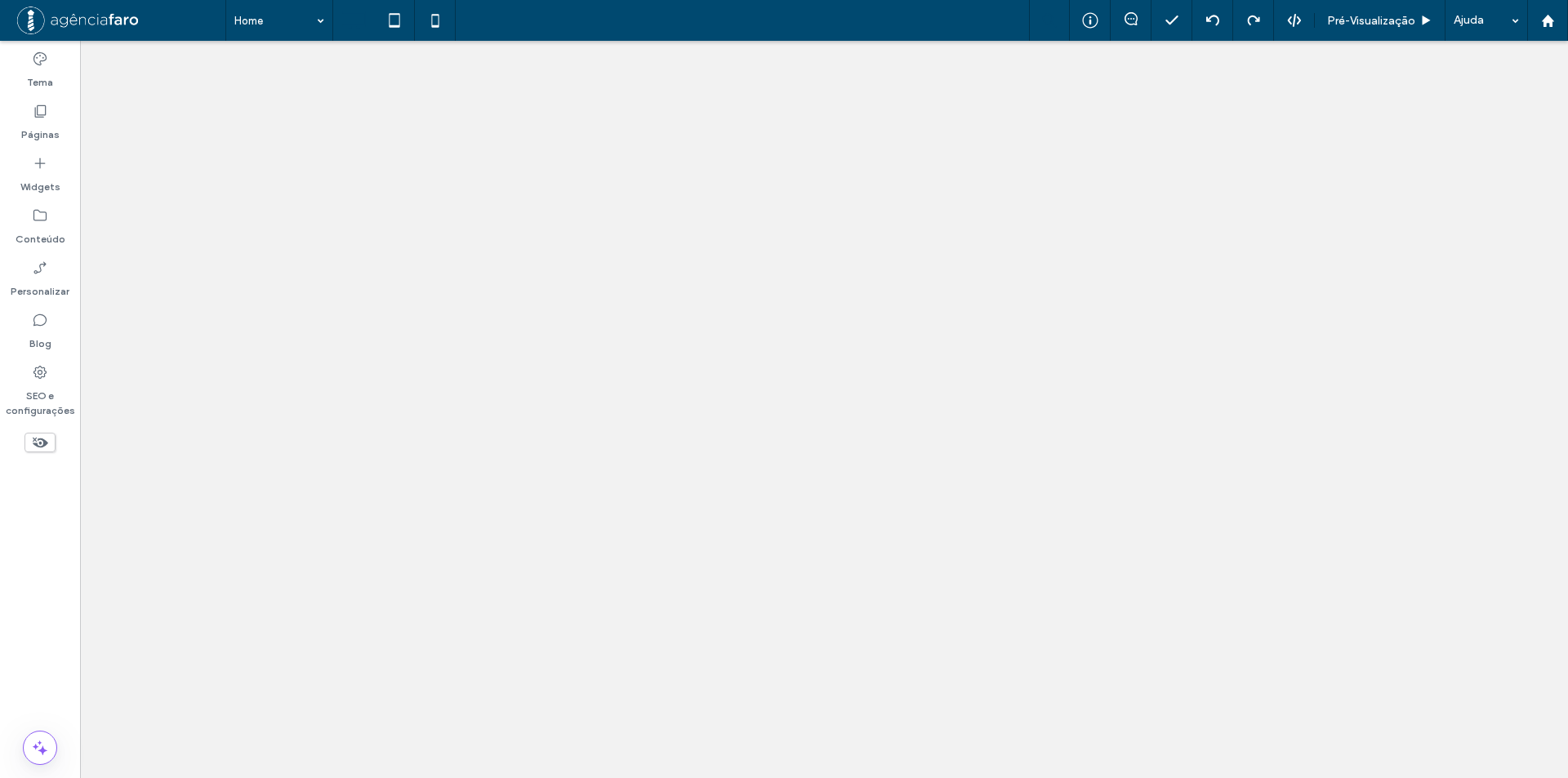 scroll, scrollTop: 0, scrollLeft: 0, axis: both 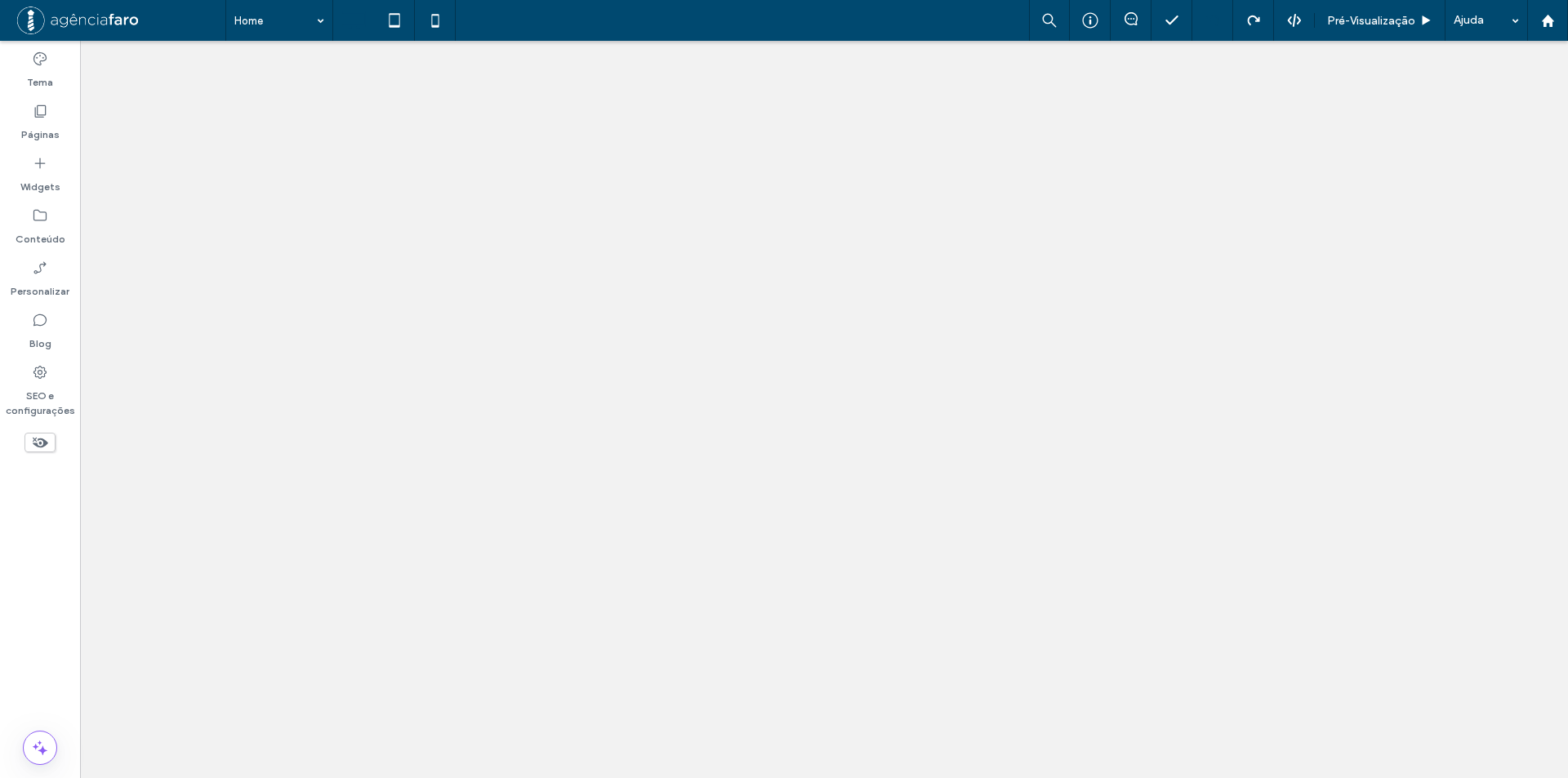 click at bounding box center [1212, 20] 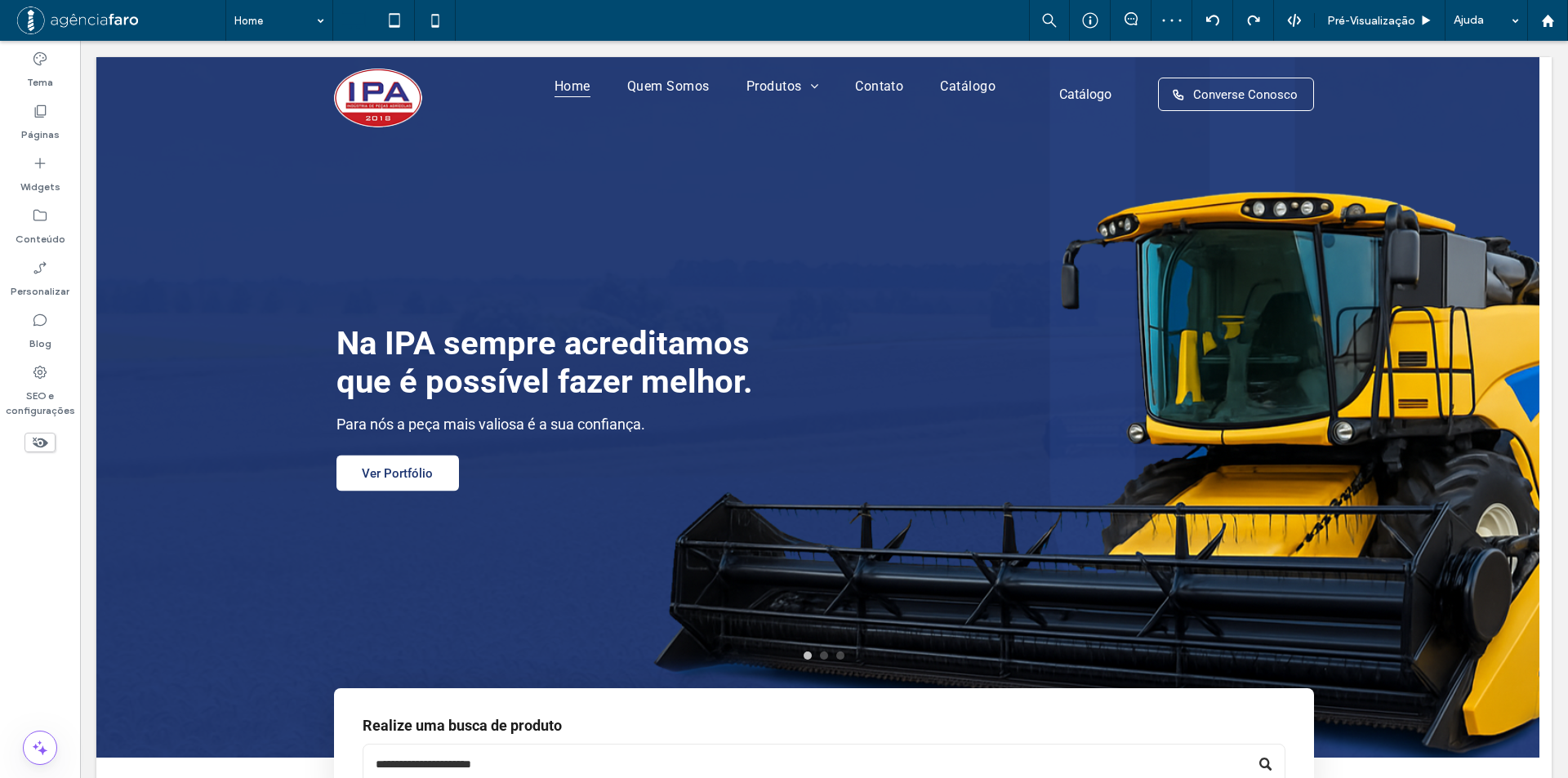 scroll, scrollTop: 0, scrollLeft: 0, axis: both 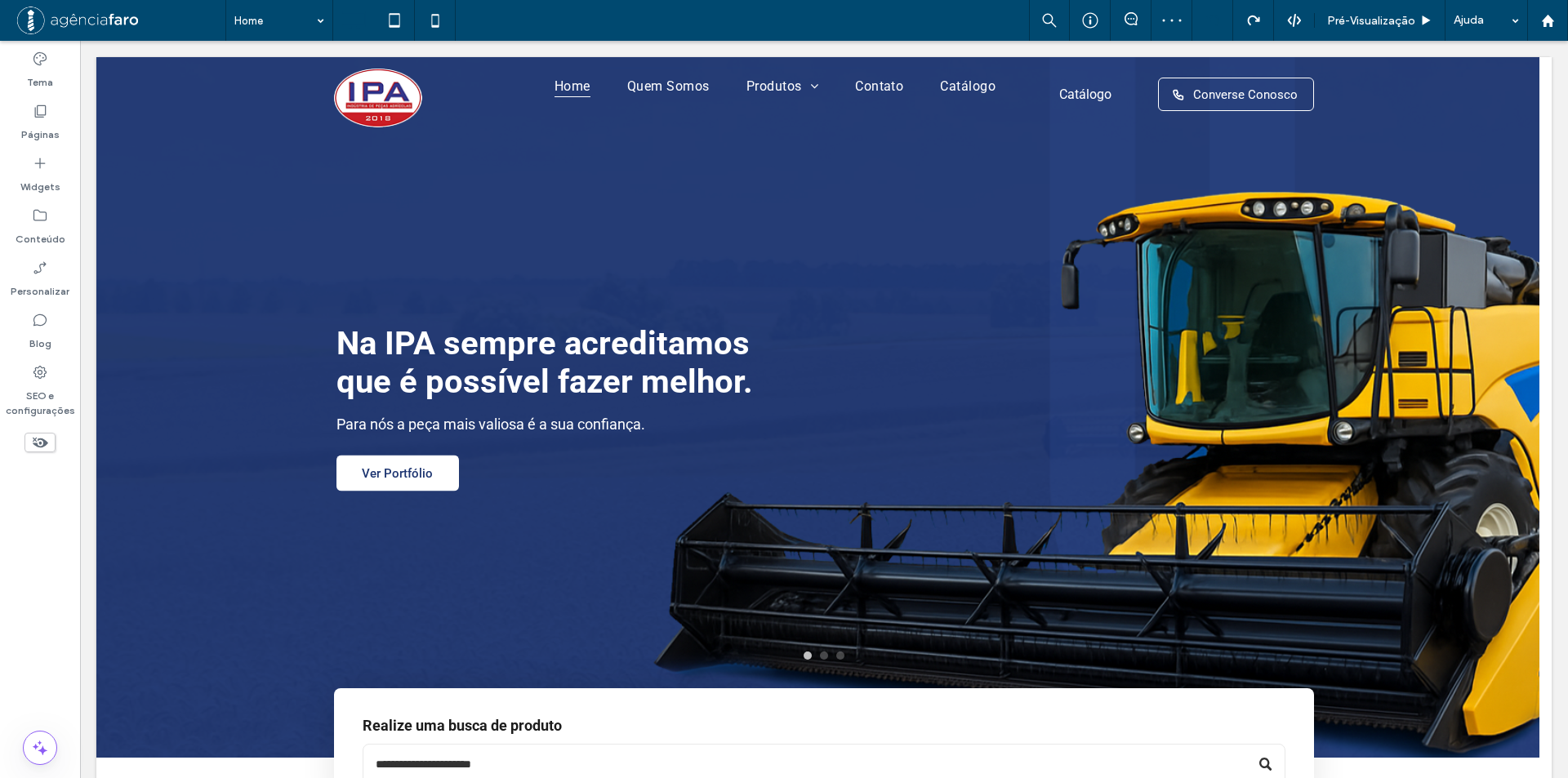 click at bounding box center [1213, 20] 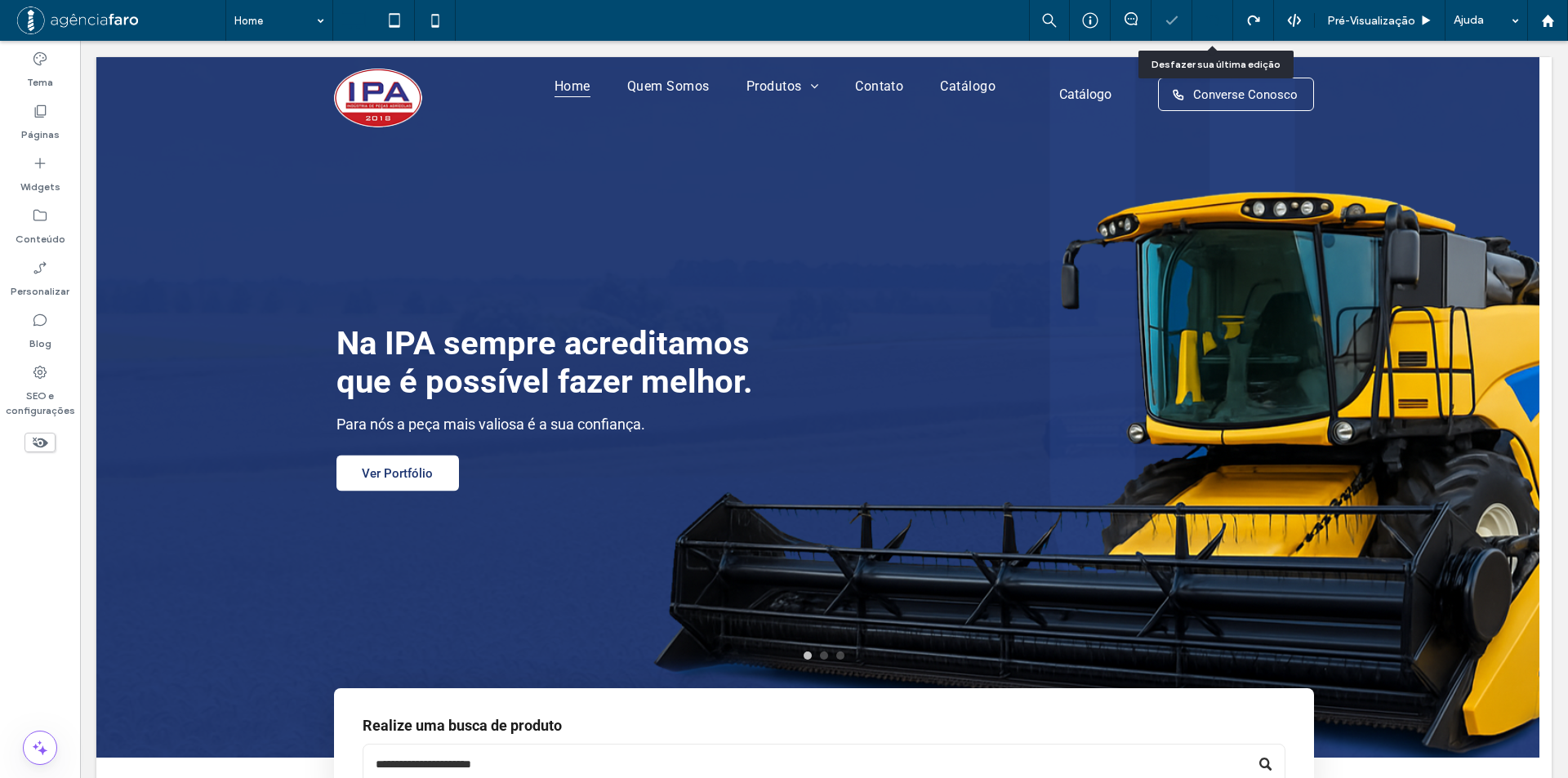 scroll, scrollTop: 0, scrollLeft: 0, axis: both 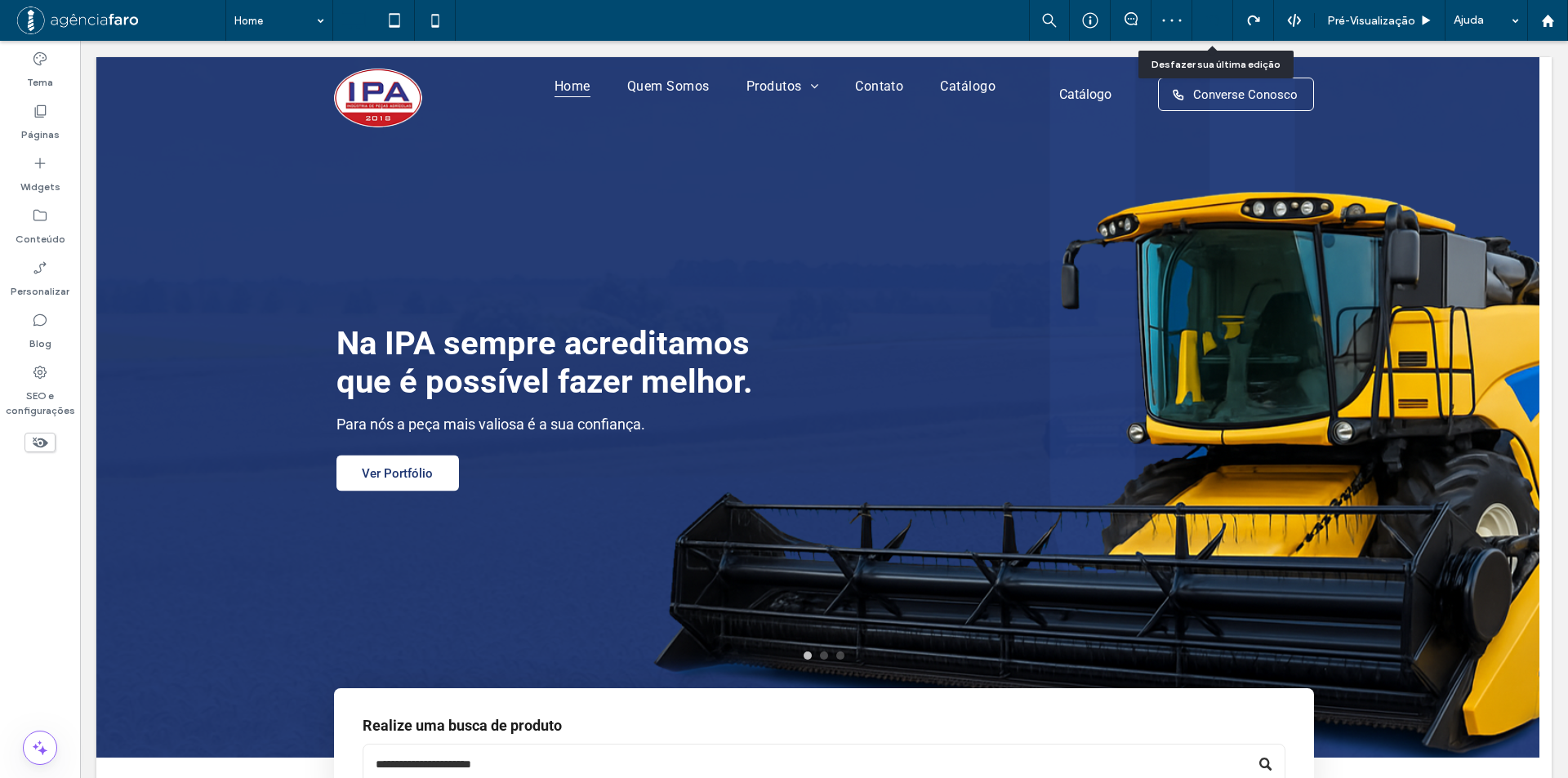 click 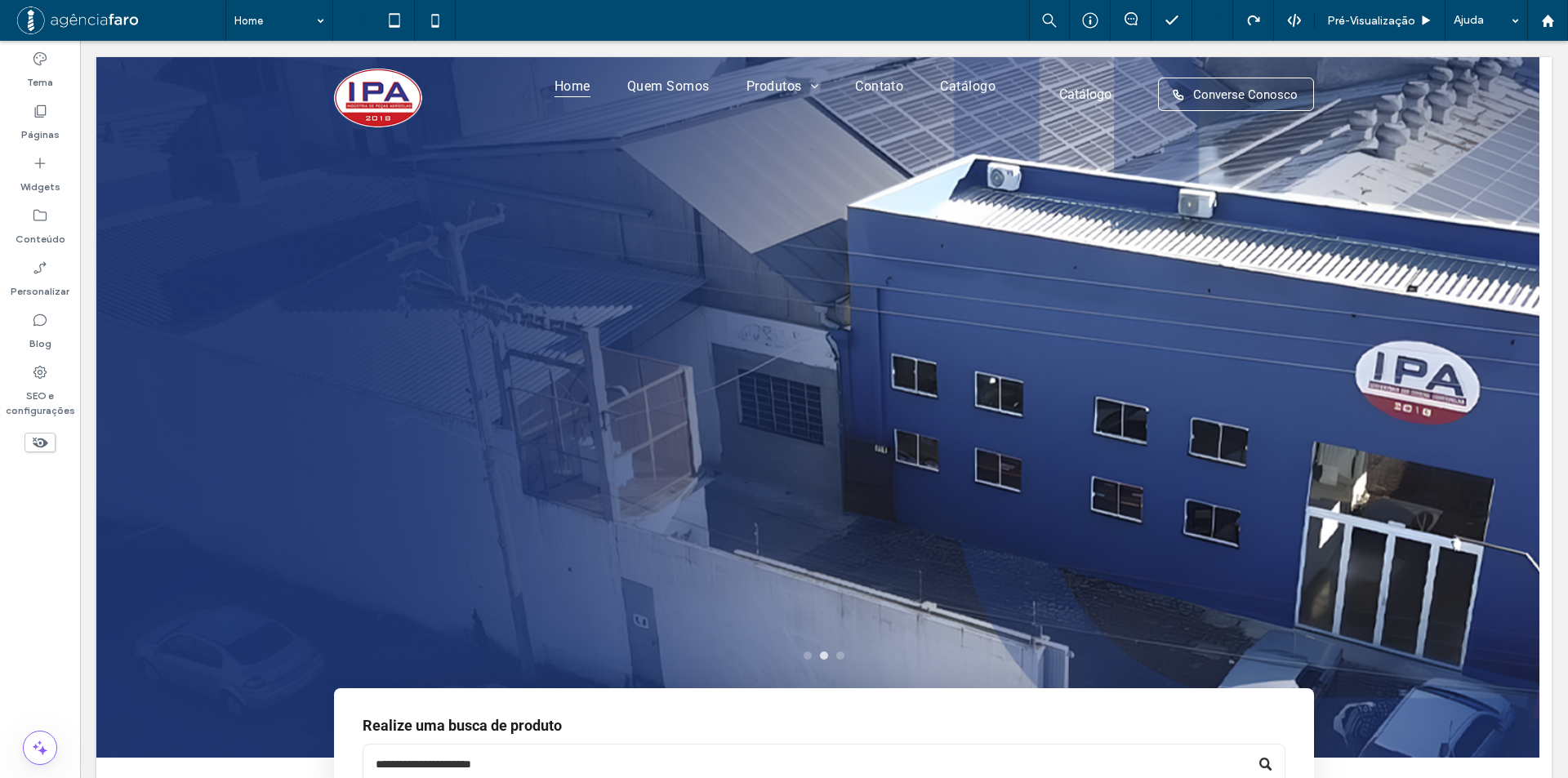 click at bounding box center (1213, 20) 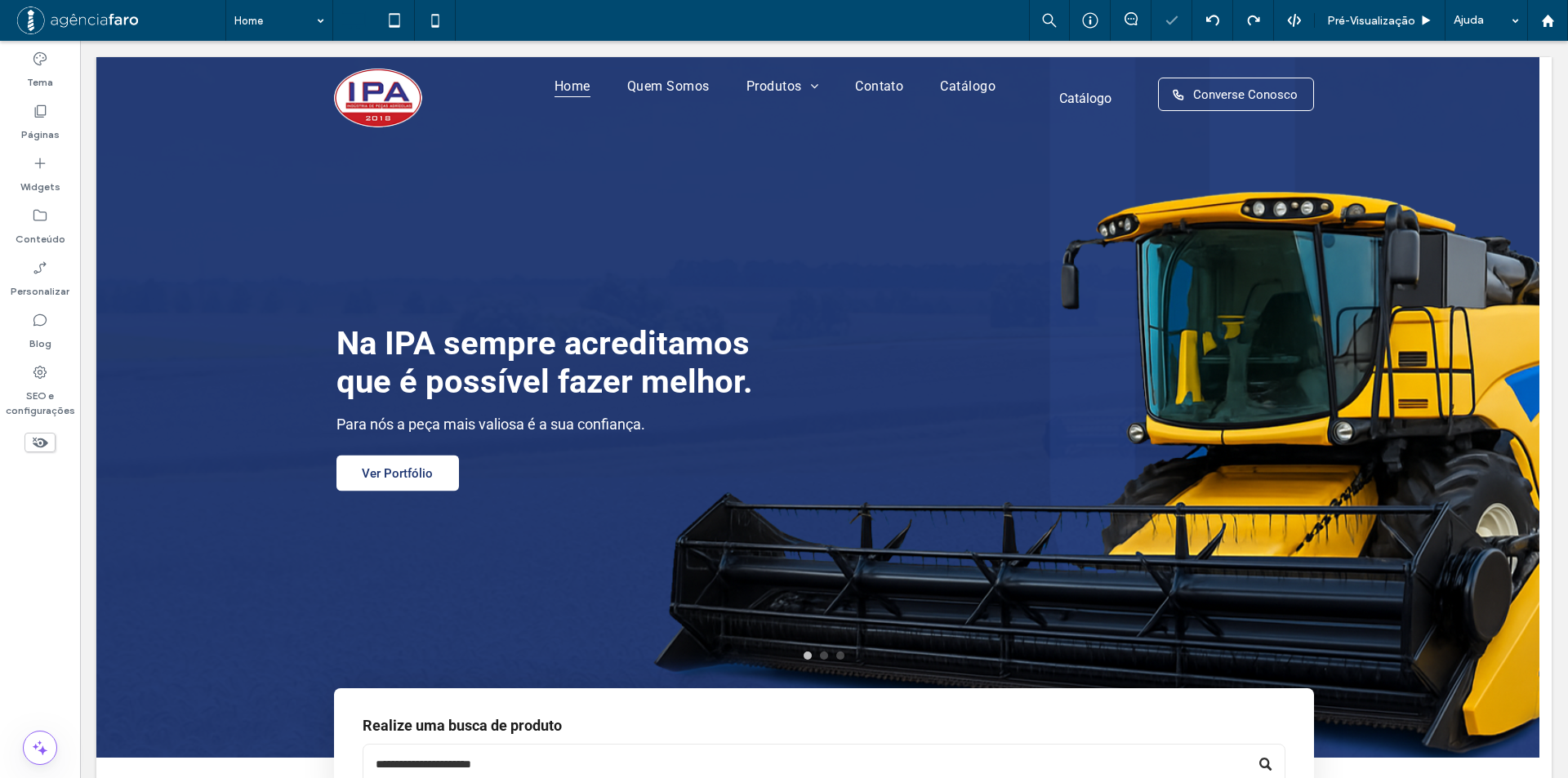 scroll, scrollTop: 0, scrollLeft: 0, axis: both 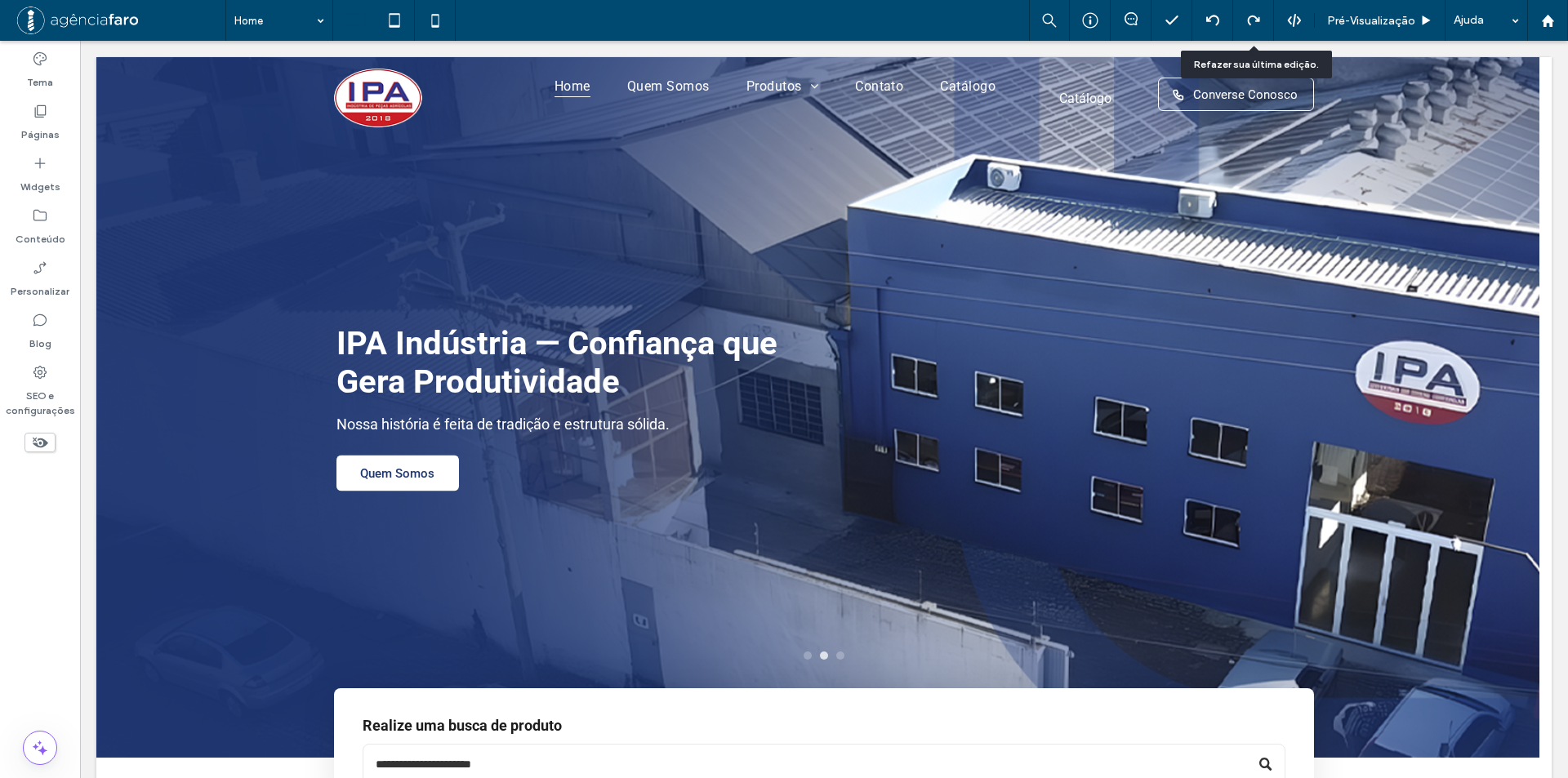 click 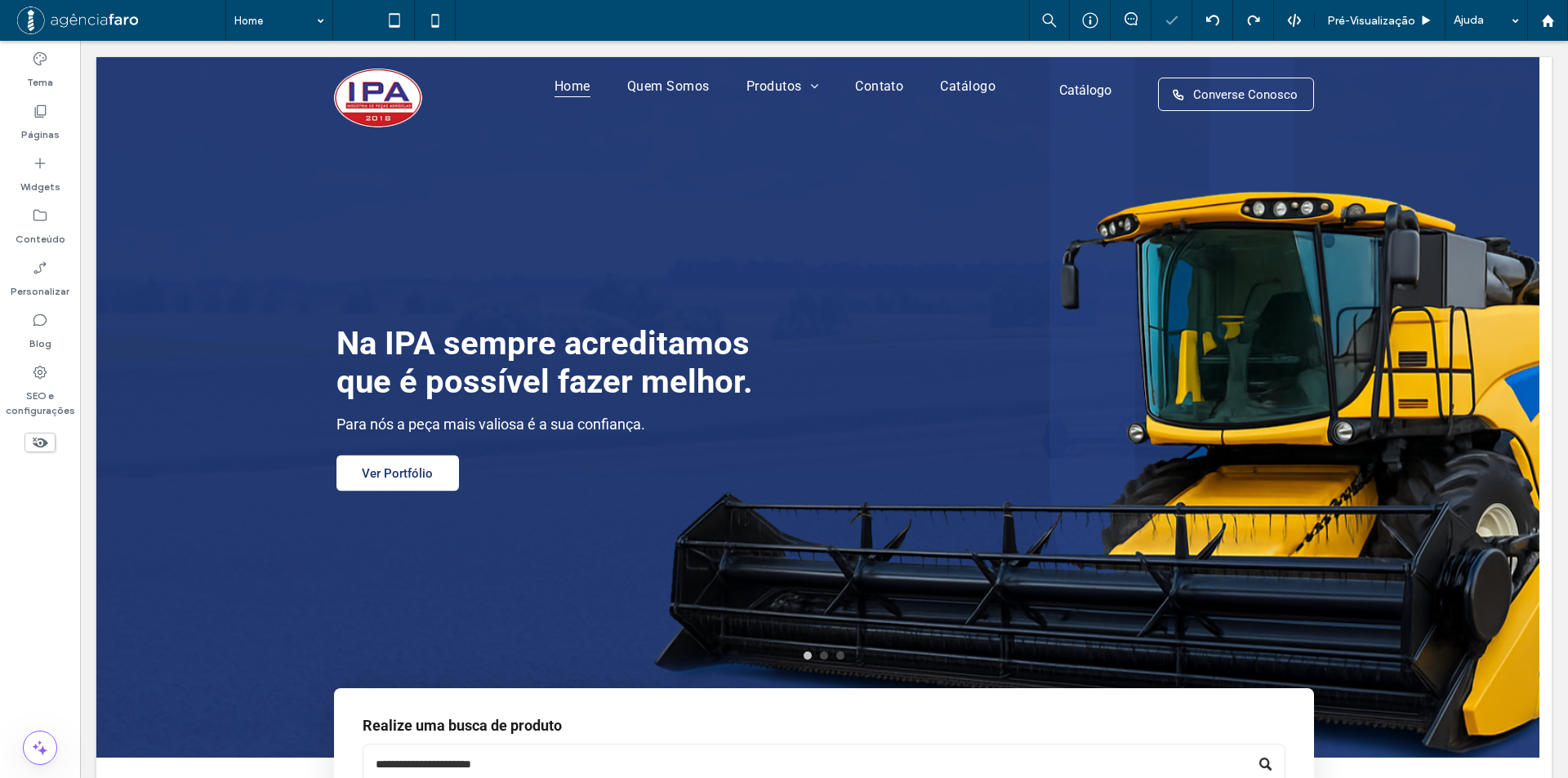 scroll, scrollTop: 0, scrollLeft: 0, axis: both 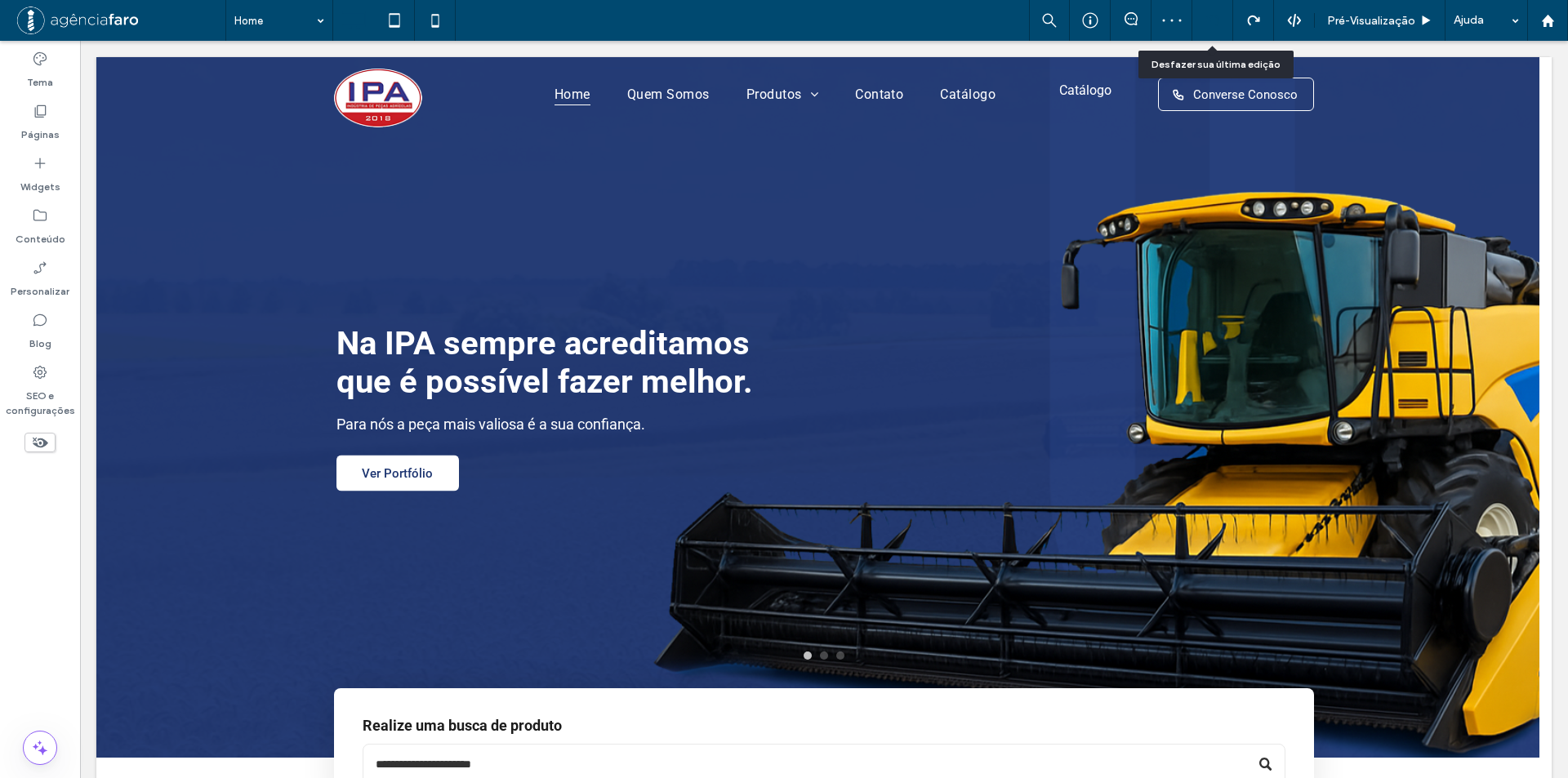 click 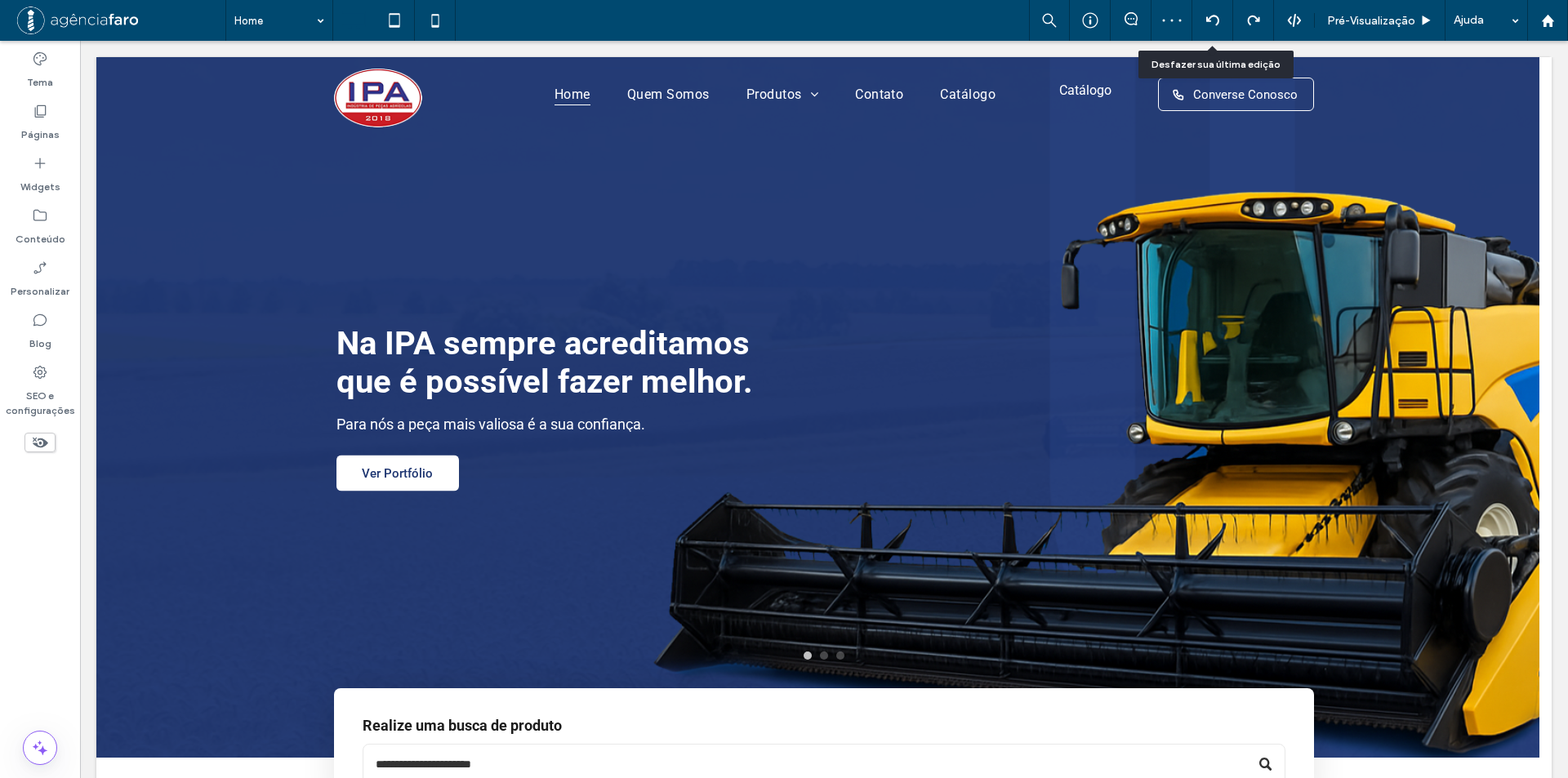 scroll, scrollTop: 0, scrollLeft: 0, axis: both 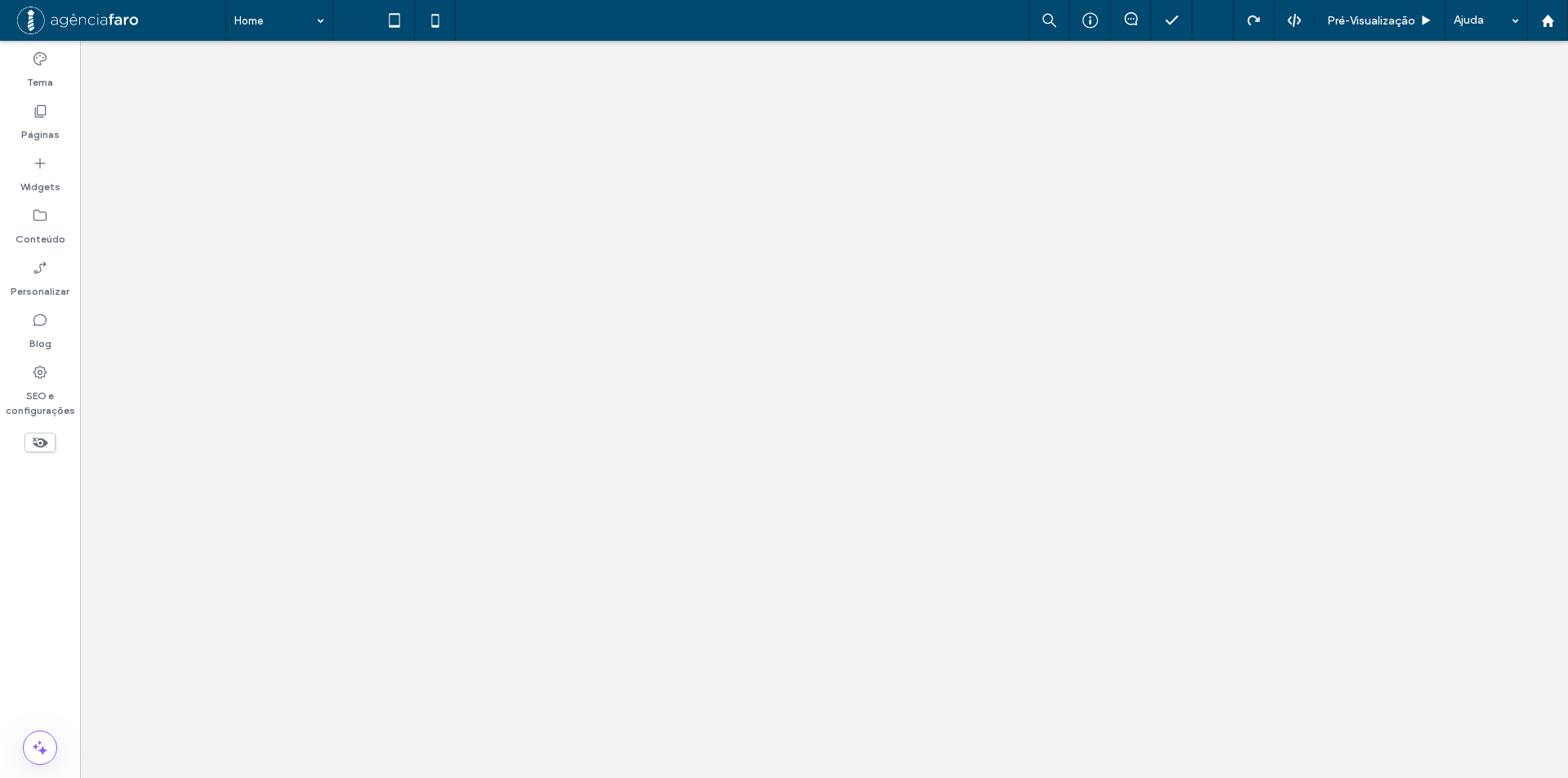 click 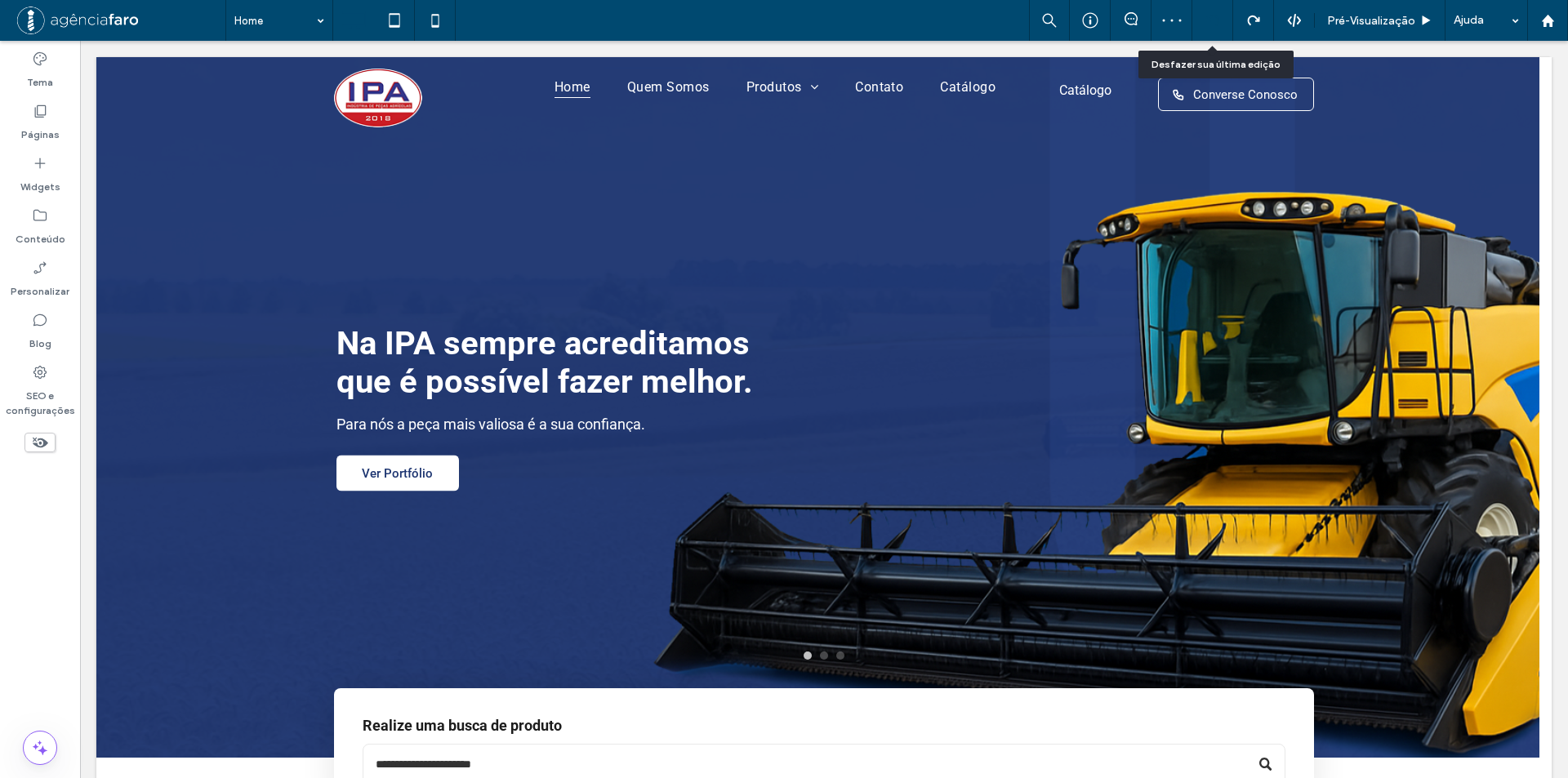 scroll, scrollTop: 0, scrollLeft: 0, axis: both 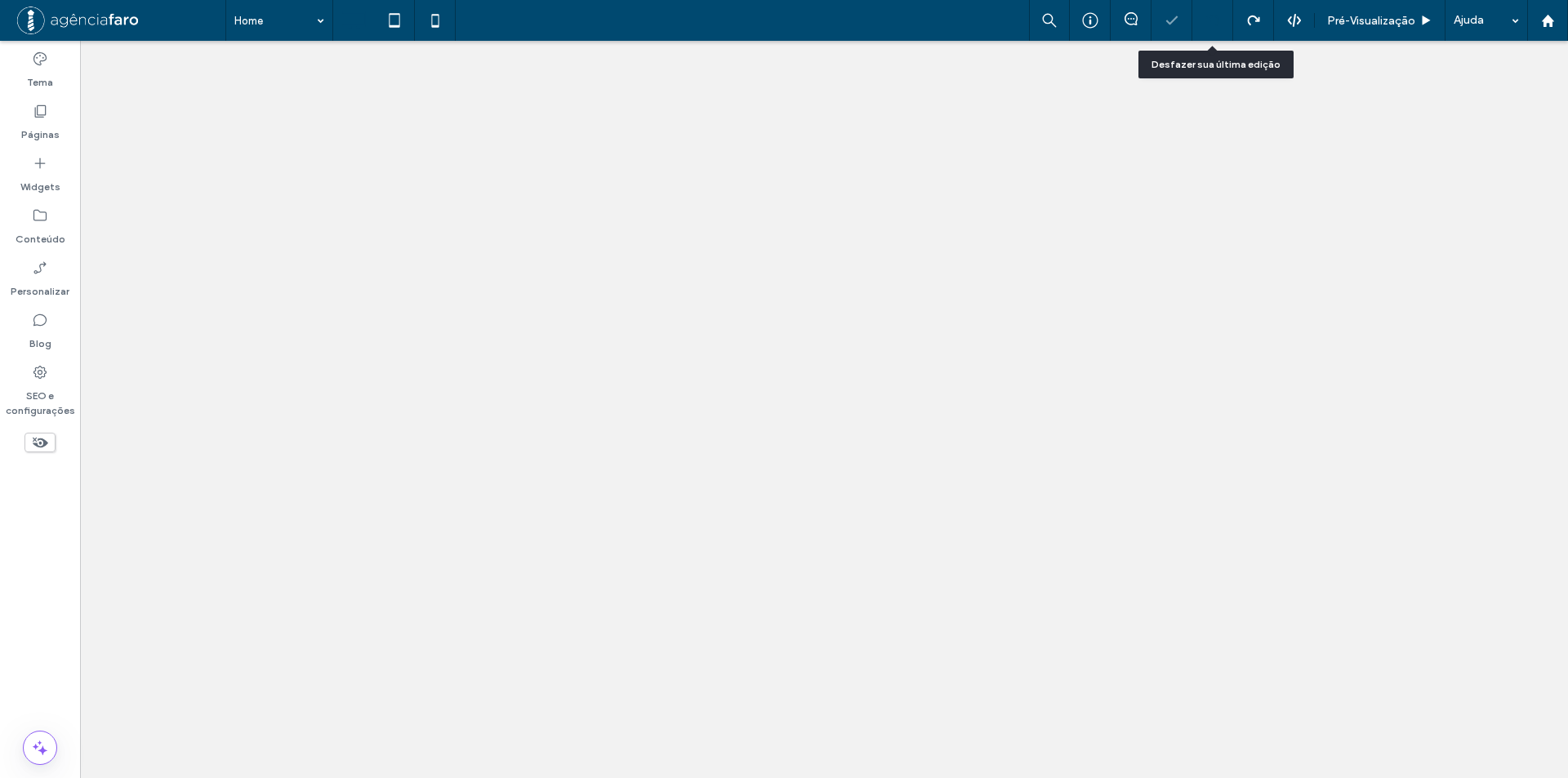 click 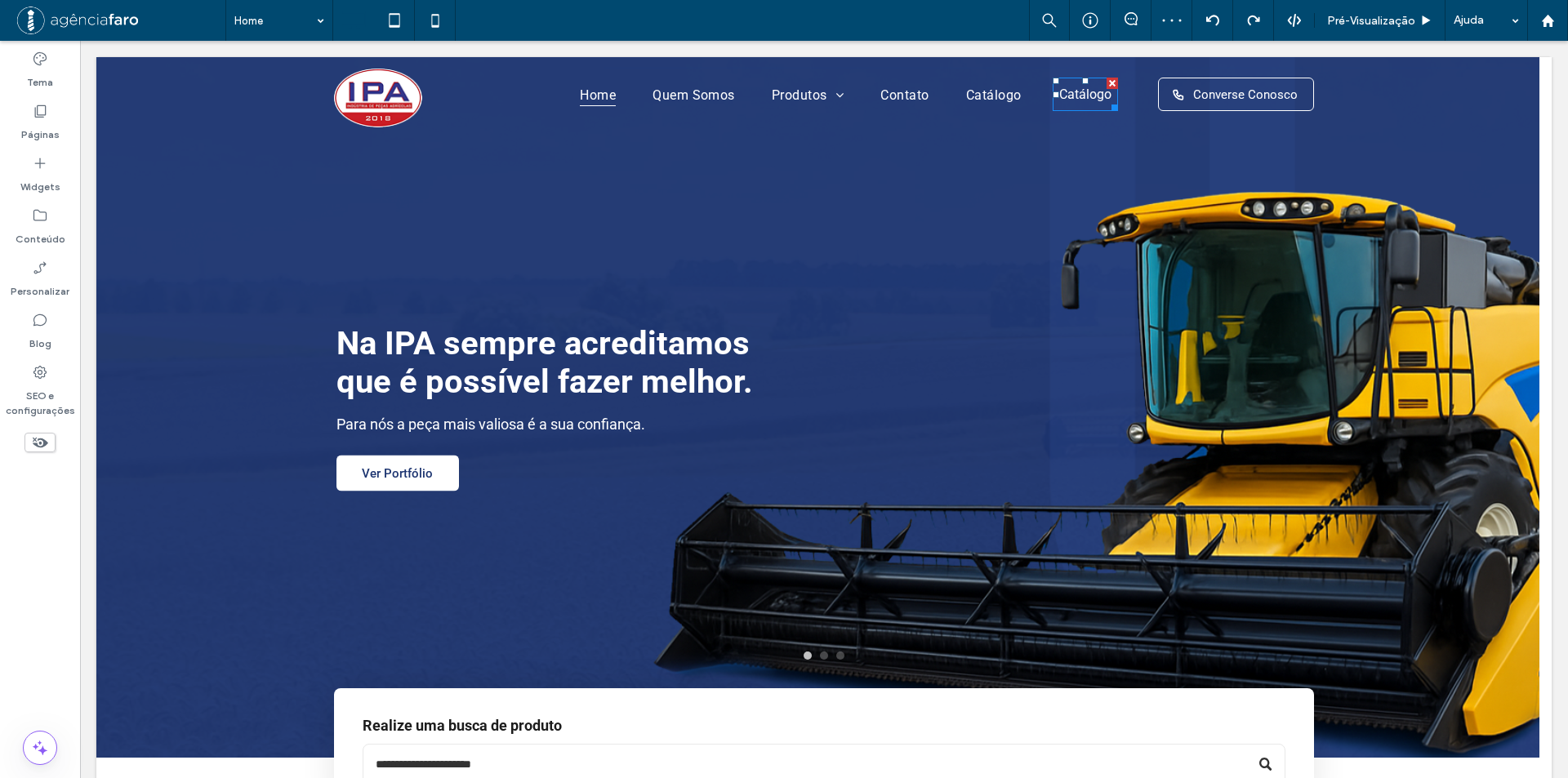 scroll, scrollTop: 0, scrollLeft: 0, axis: both 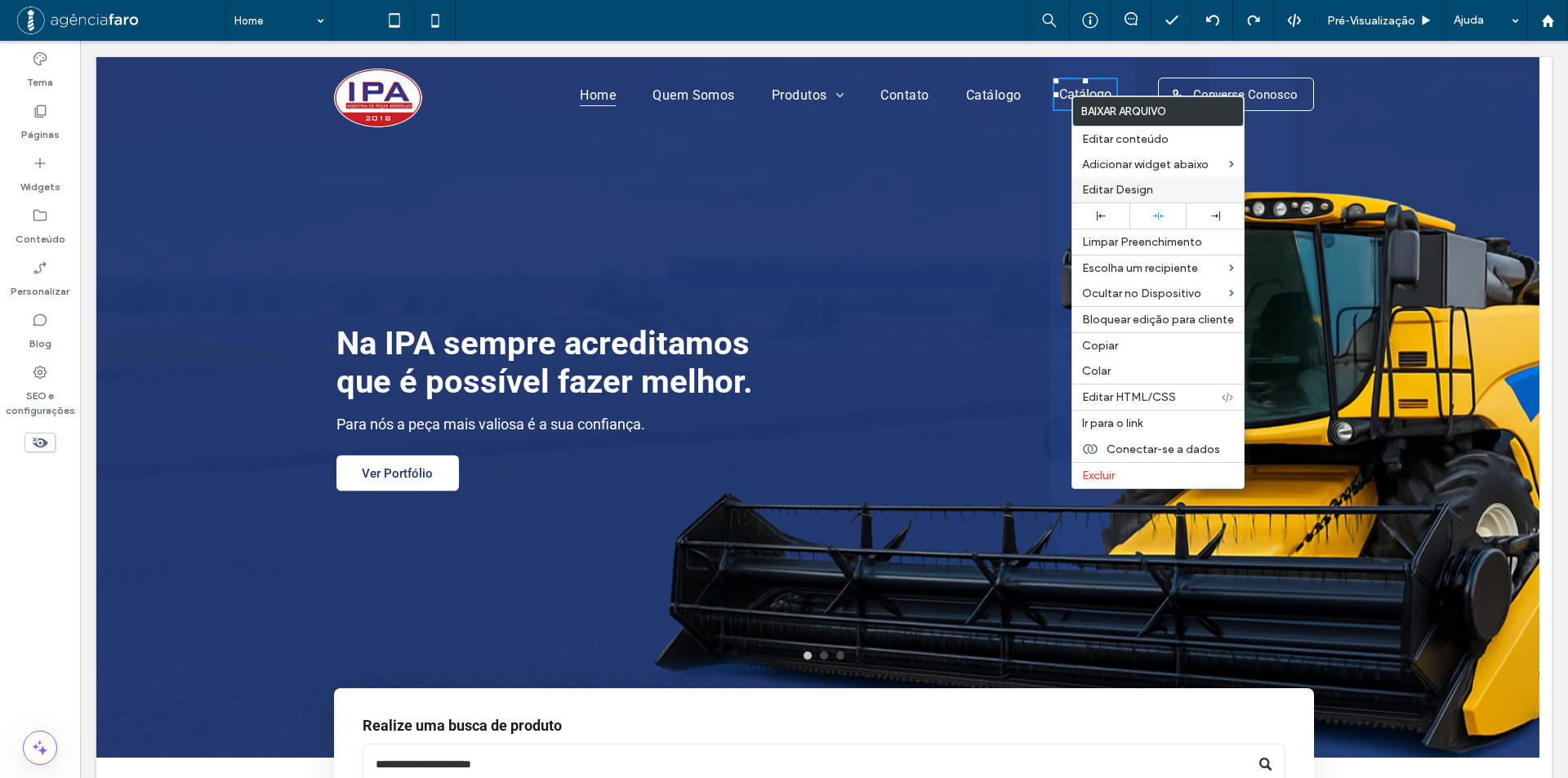 click on "Editar Design" at bounding box center [1117, 189] 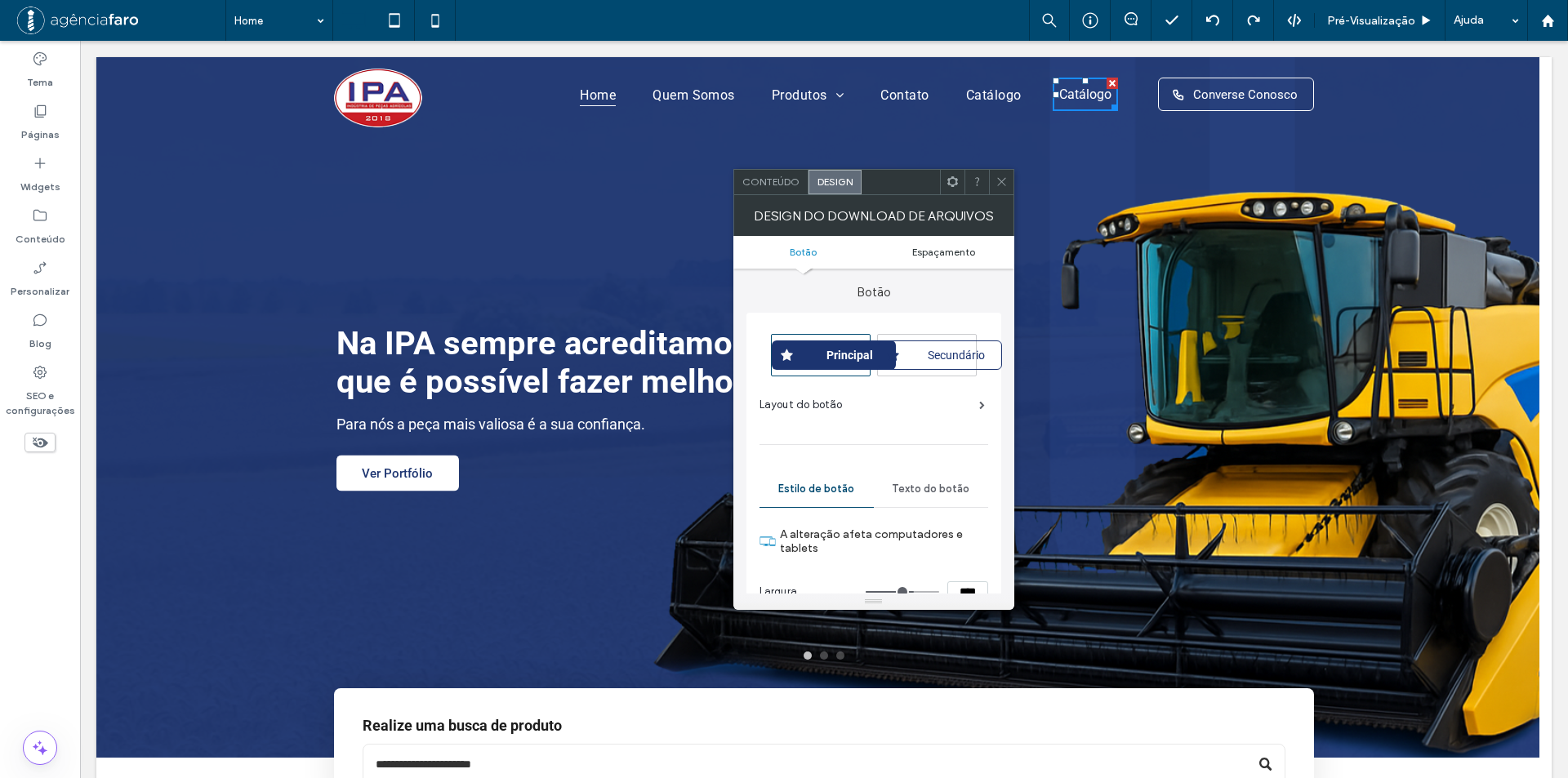 click on "Espaçamento" at bounding box center [943, 251] 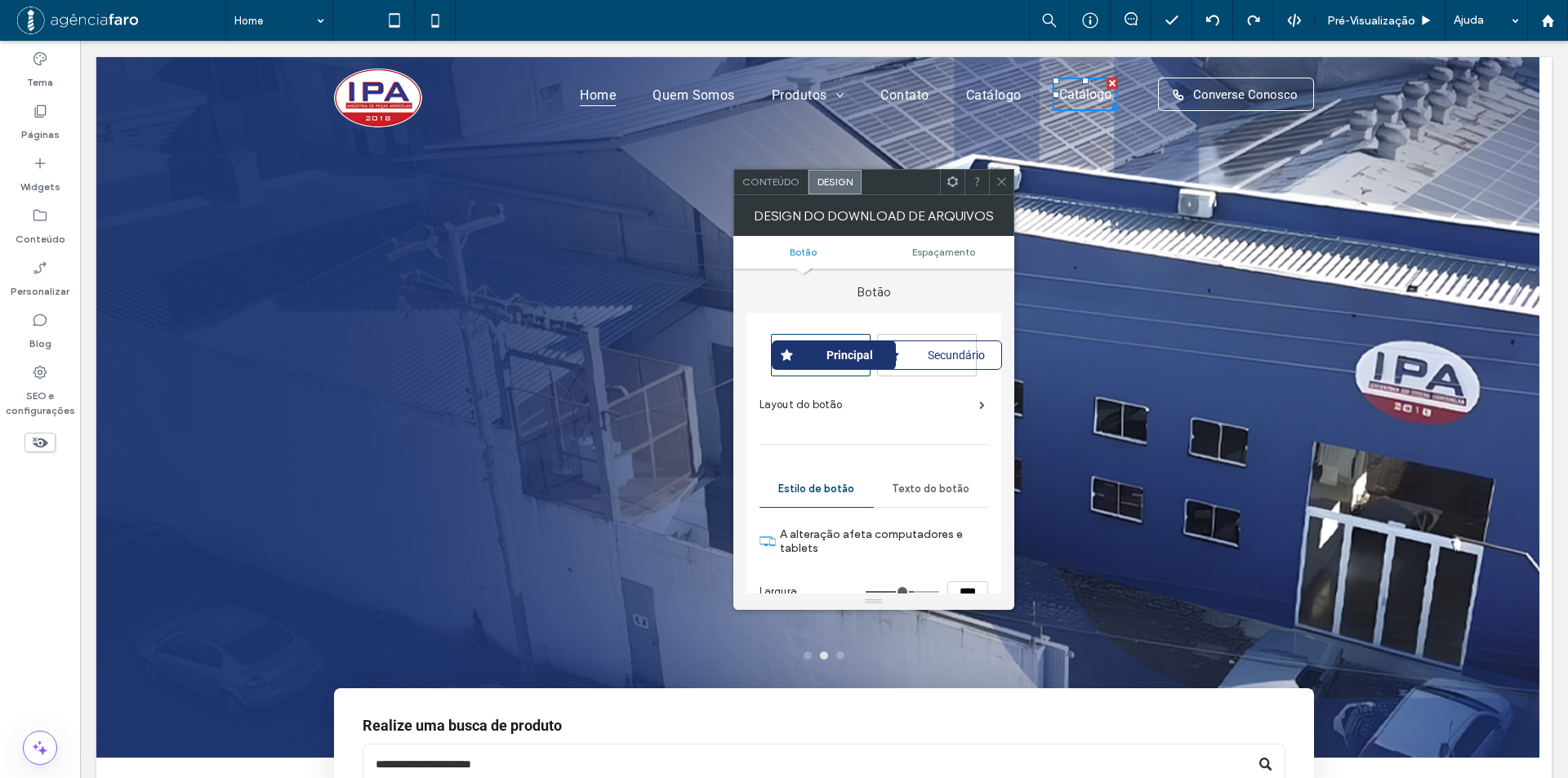 scroll, scrollTop: 690, scrollLeft: 0, axis: vertical 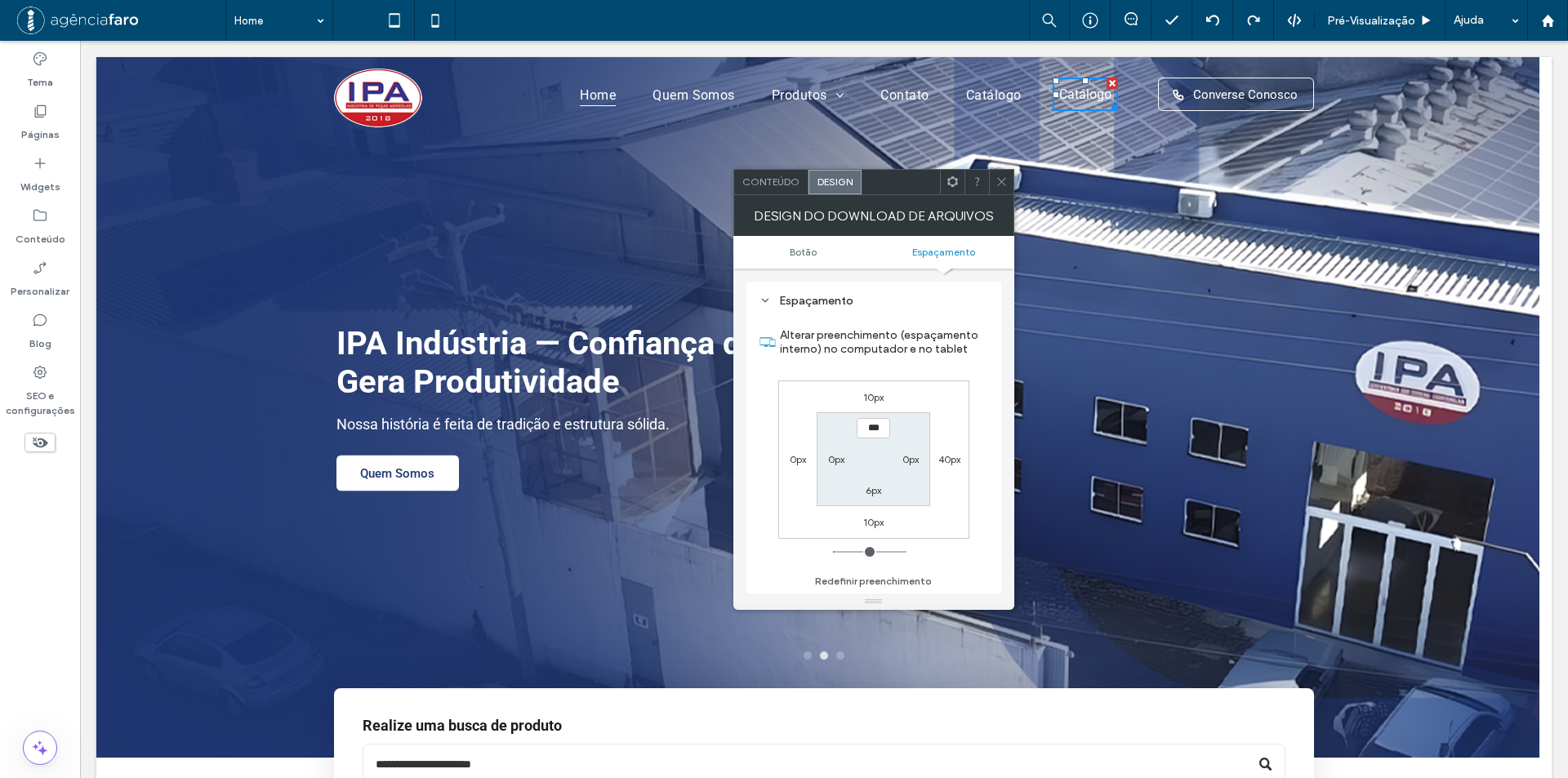 drag, startPoint x: 871, startPoint y: 427, endPoint x: 875, endPoint y: 438, distance: 11.7047 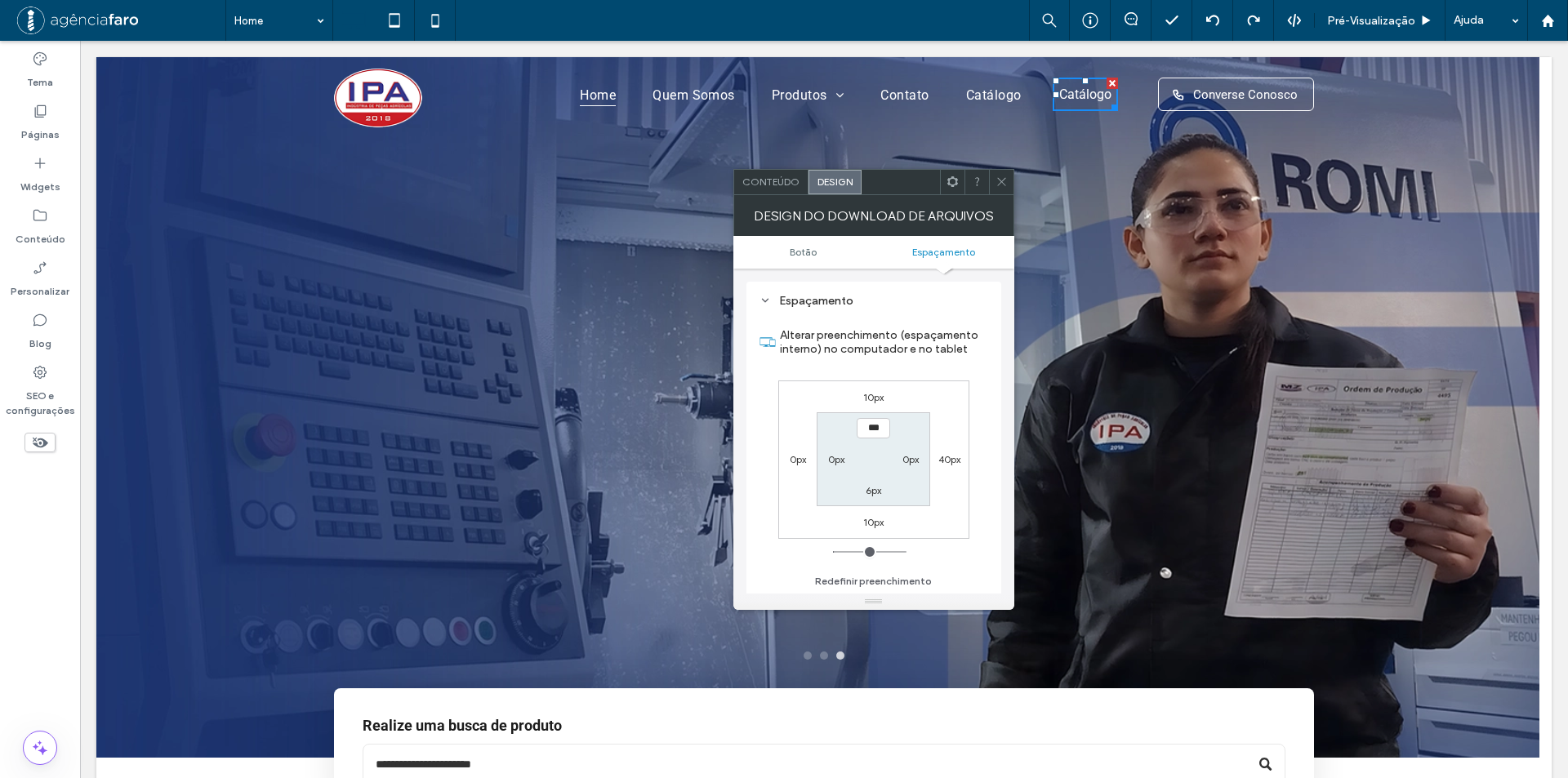 click on "***" at bounding box center [873, 428] 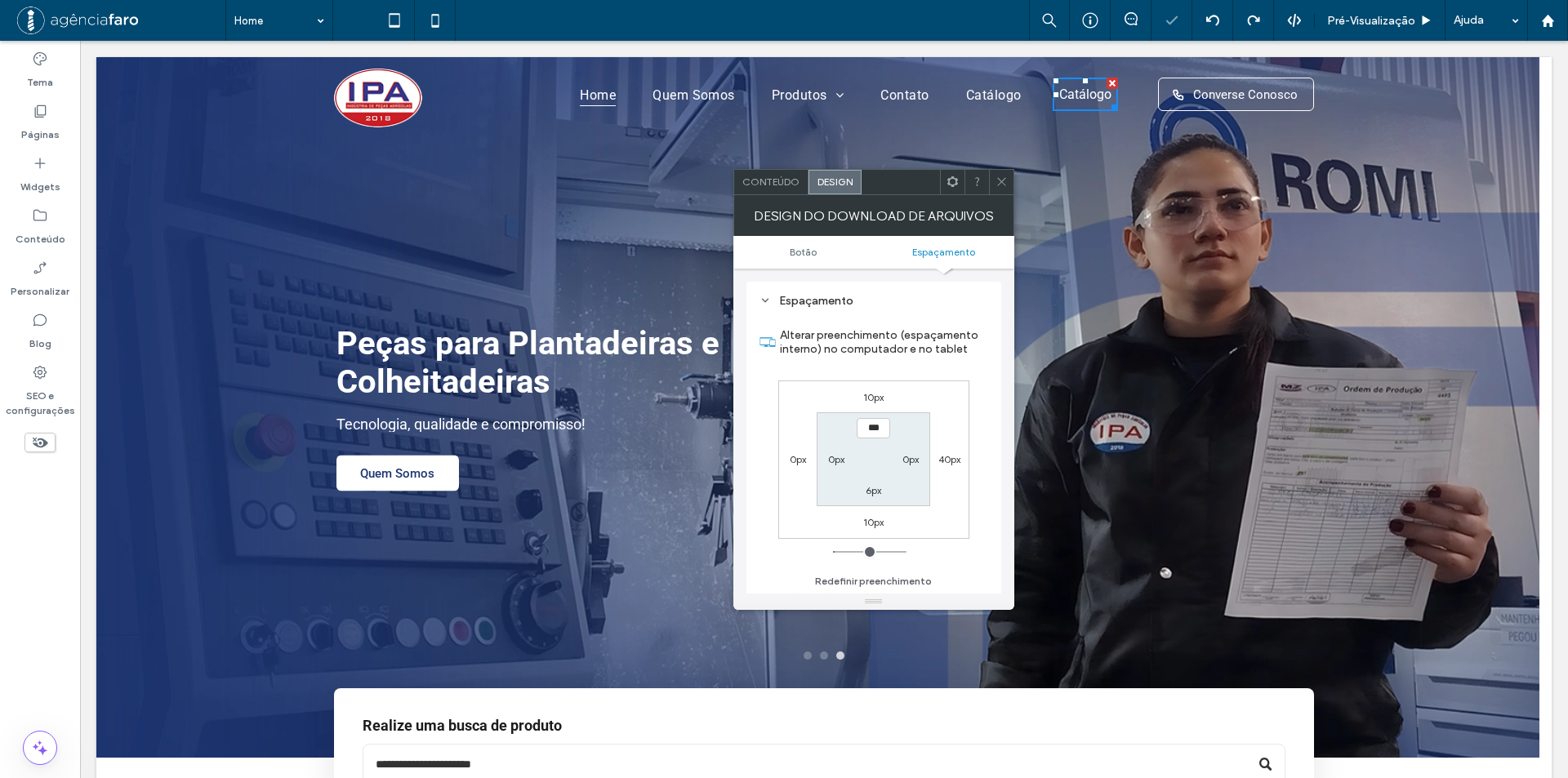 type on "***" 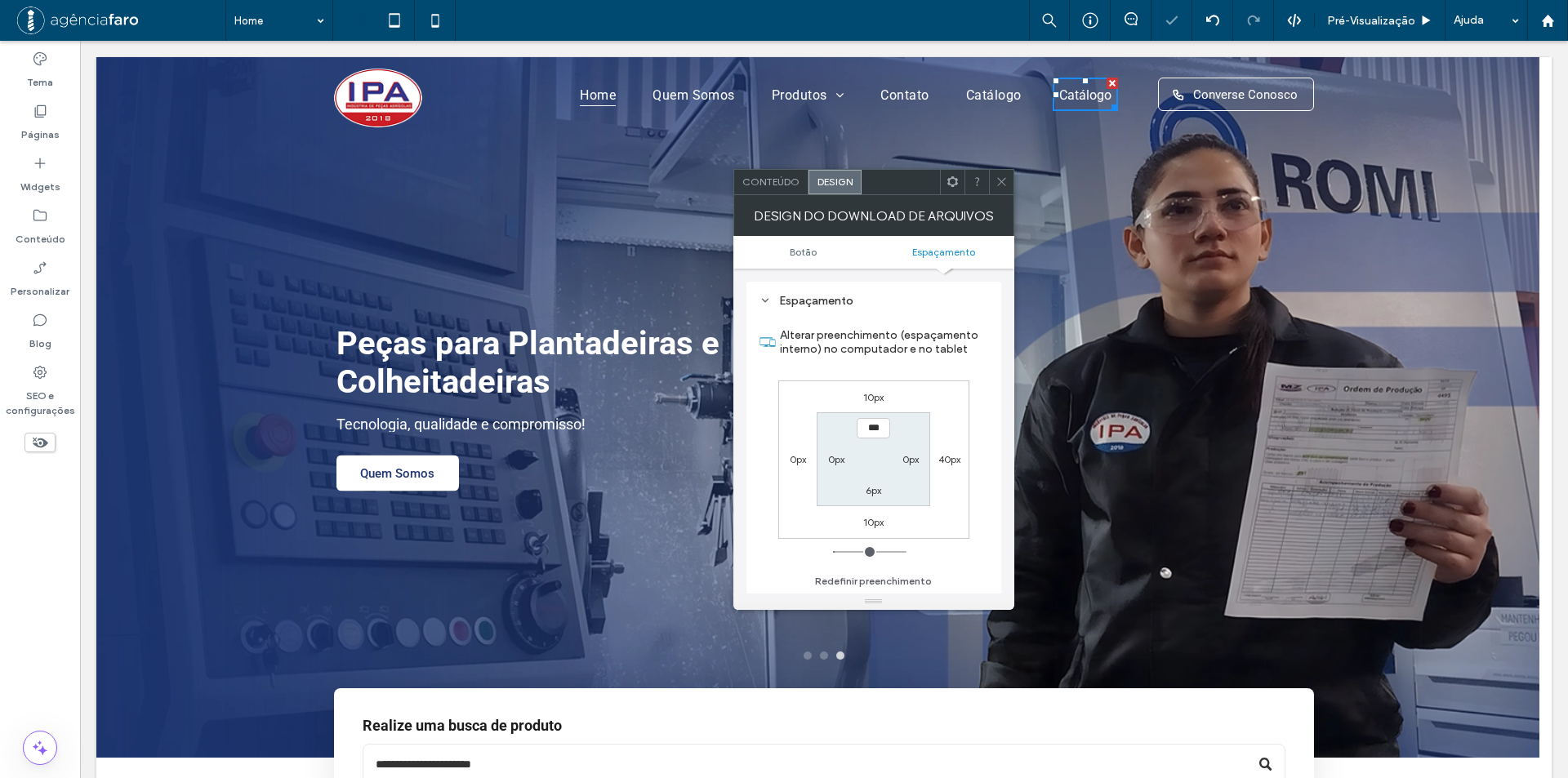 type on "***" 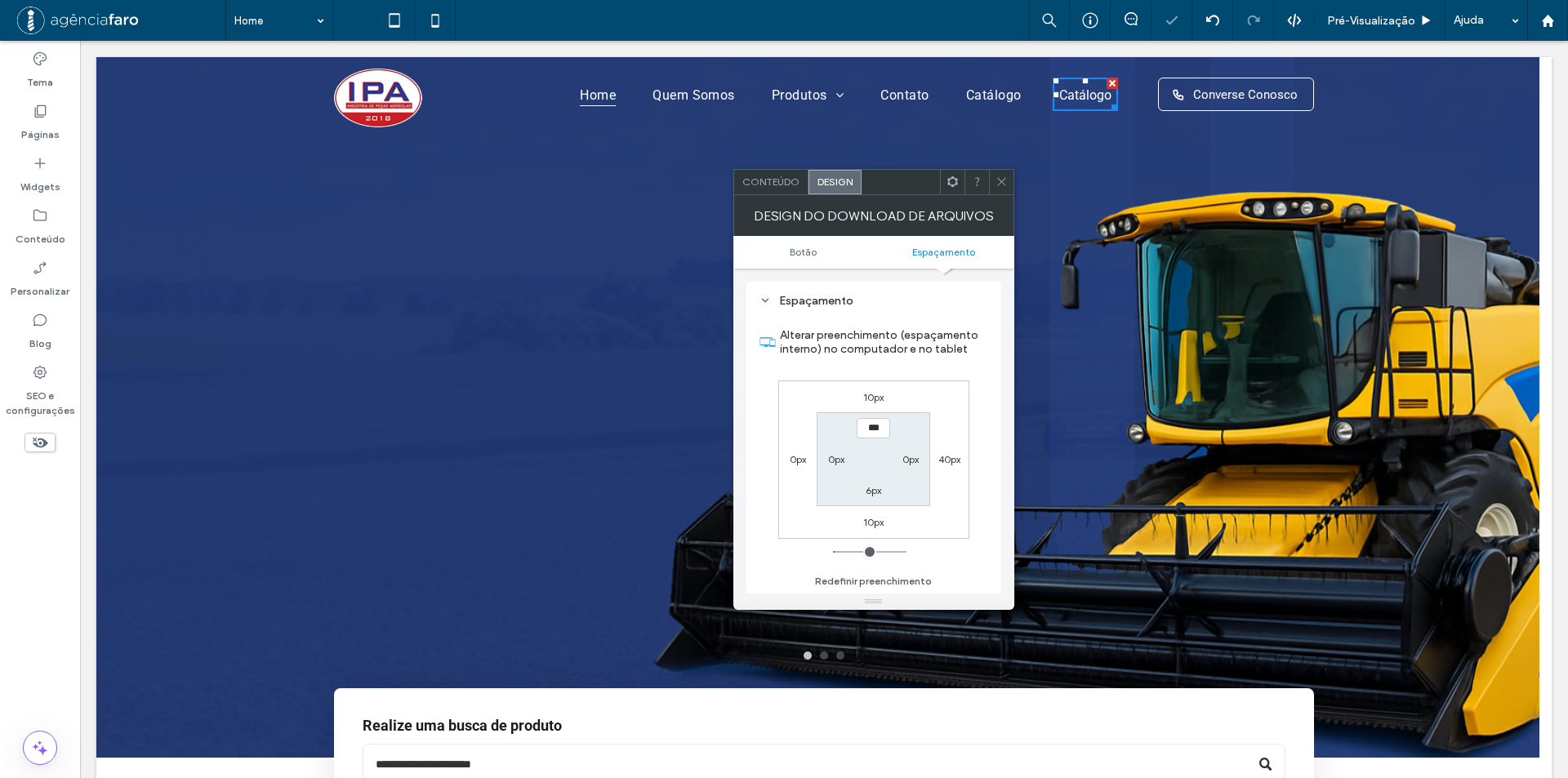drag, startPoint x: 998, startPoint y: 184, endPoint x: 1284, endPoint y: 44, distance: 318.4274 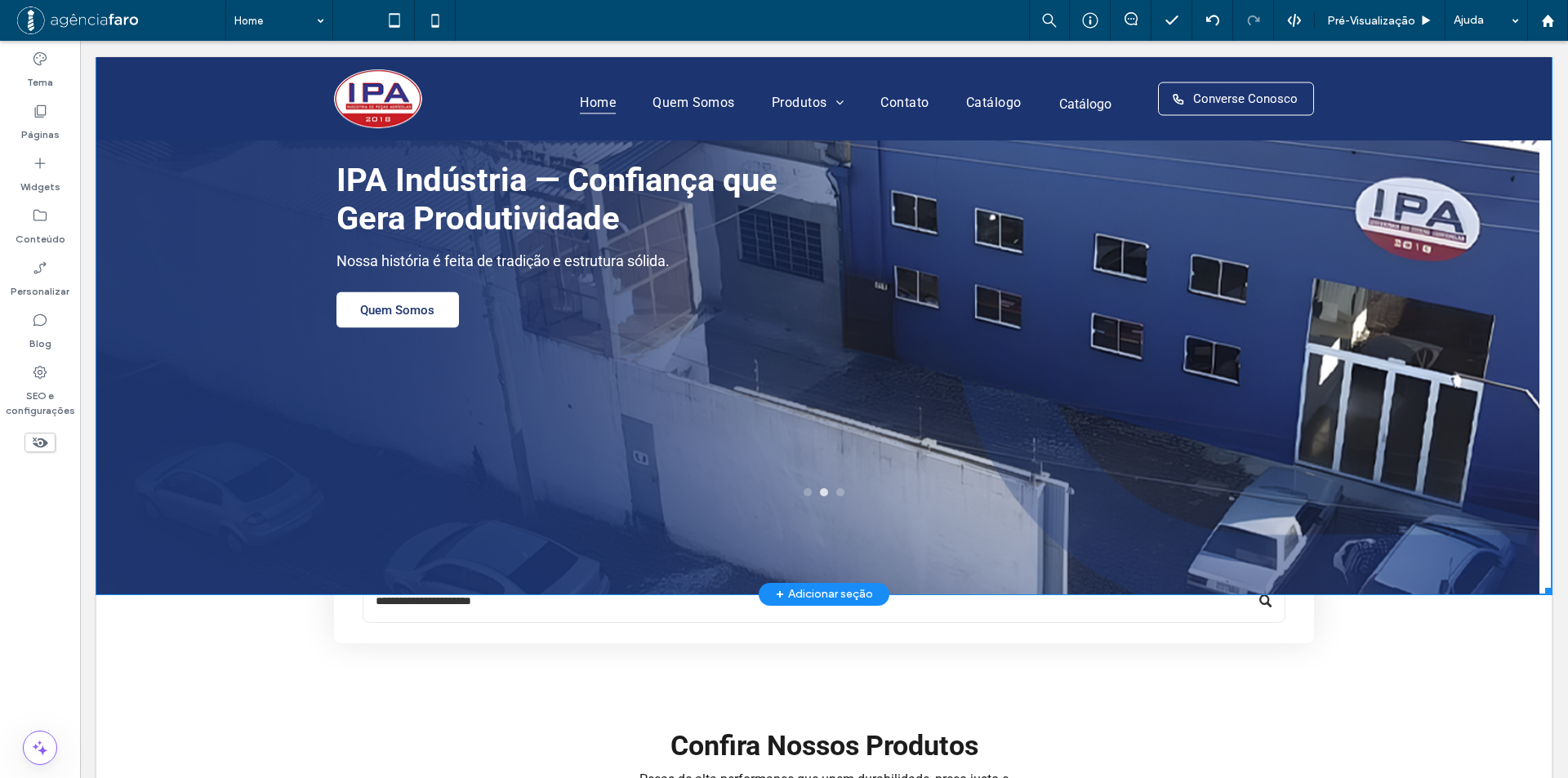 scroll, scrollTop: 0, scrollLeft: 0, axis: both 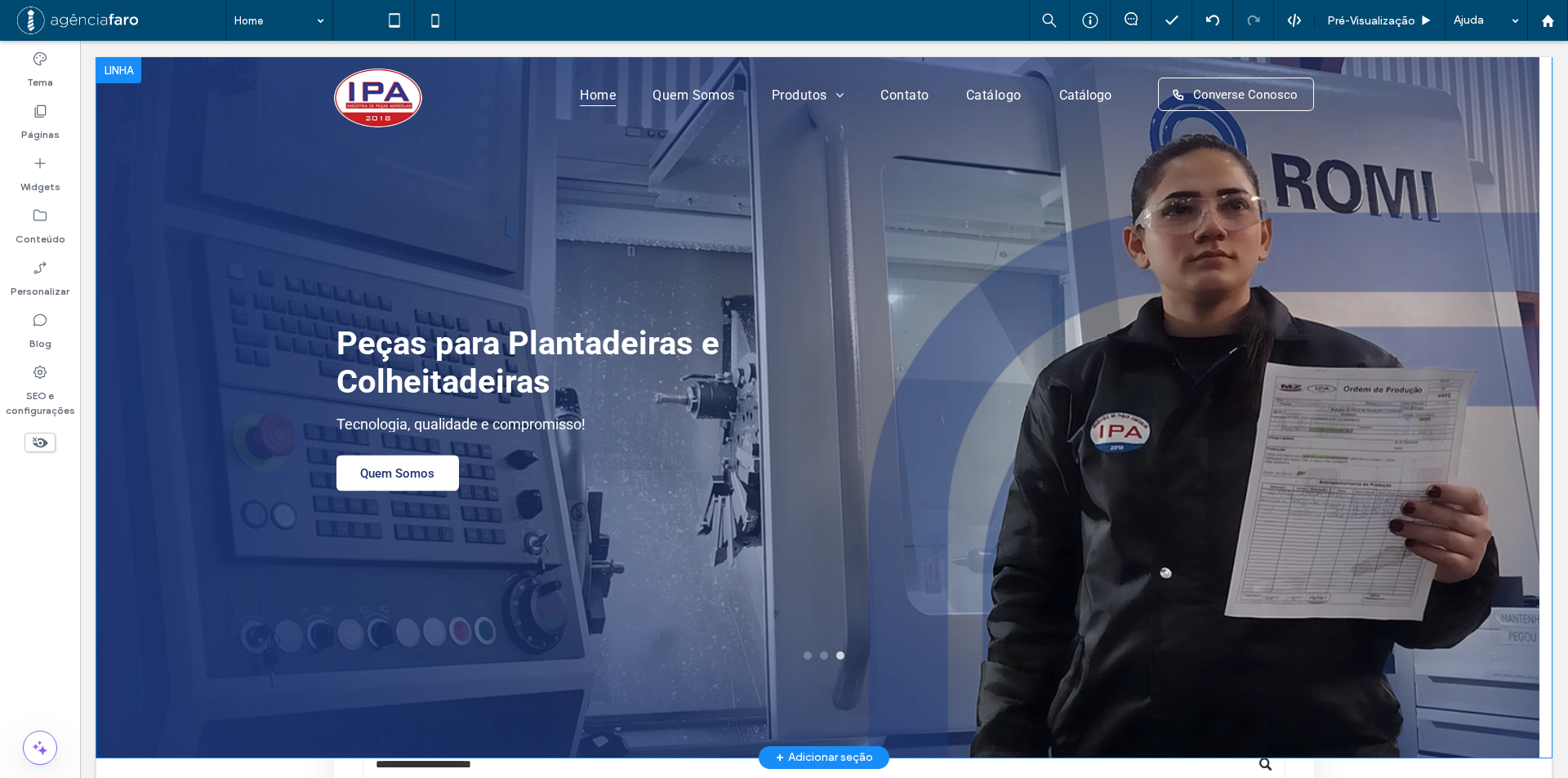 click on "Home
Quem Somos
Produtos
Case / New Holland
Linha GTS
Linha Imasa
Linha Jacto
Linha Jonh Deere
Linha Kuhn
Linha Macdon
Linha Massey / Valtra
Linha Semeato
Linha Sfil
Linha Vencetudo
Contato
Catálogo
Click To Paste" at bounding box center (774, 94) 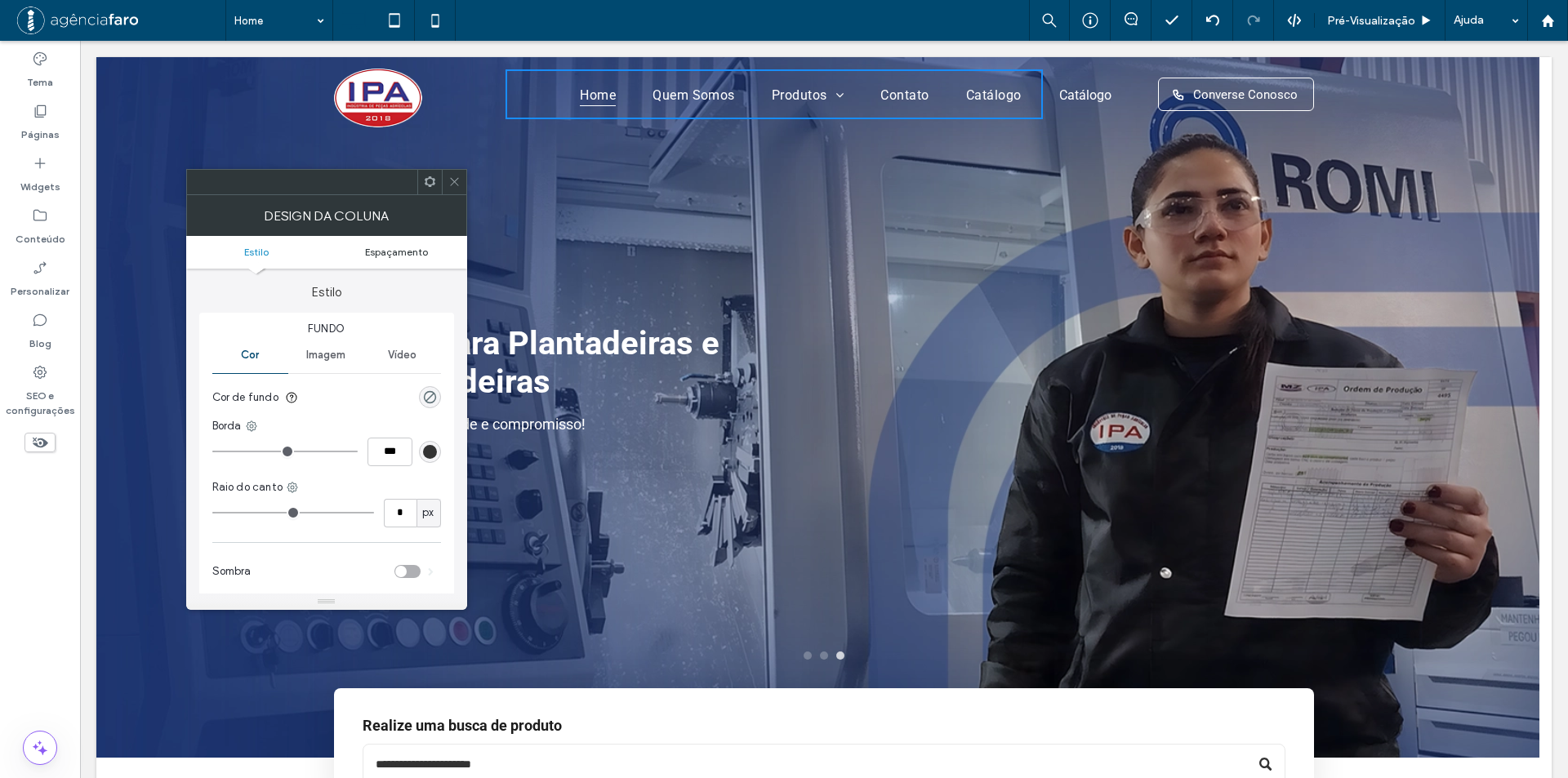 click on "Estilo Espaçamento" at bounding box center (327, 252) 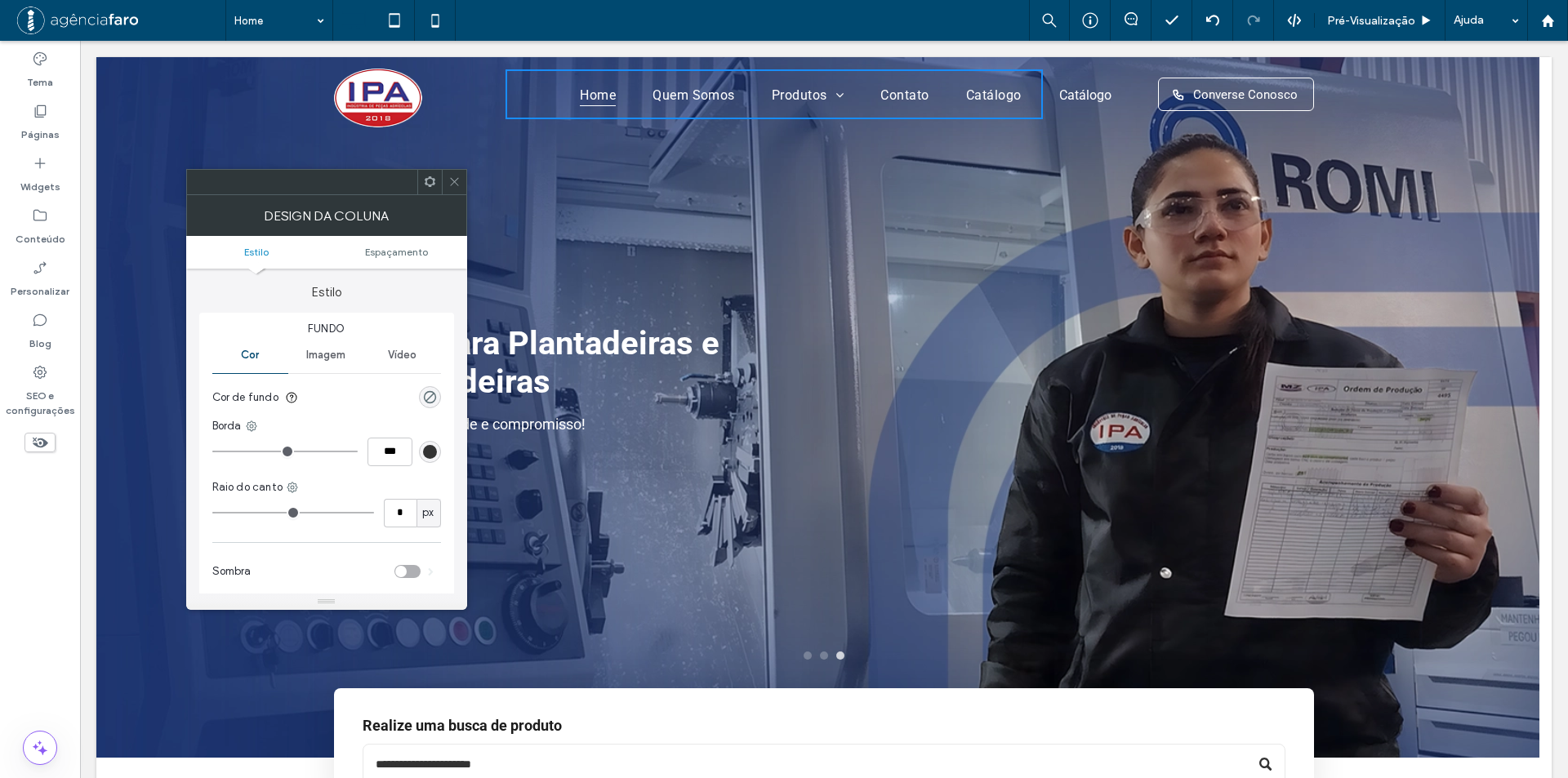 click on "Estilo Espaçamento" at bounding box center [327, 252] 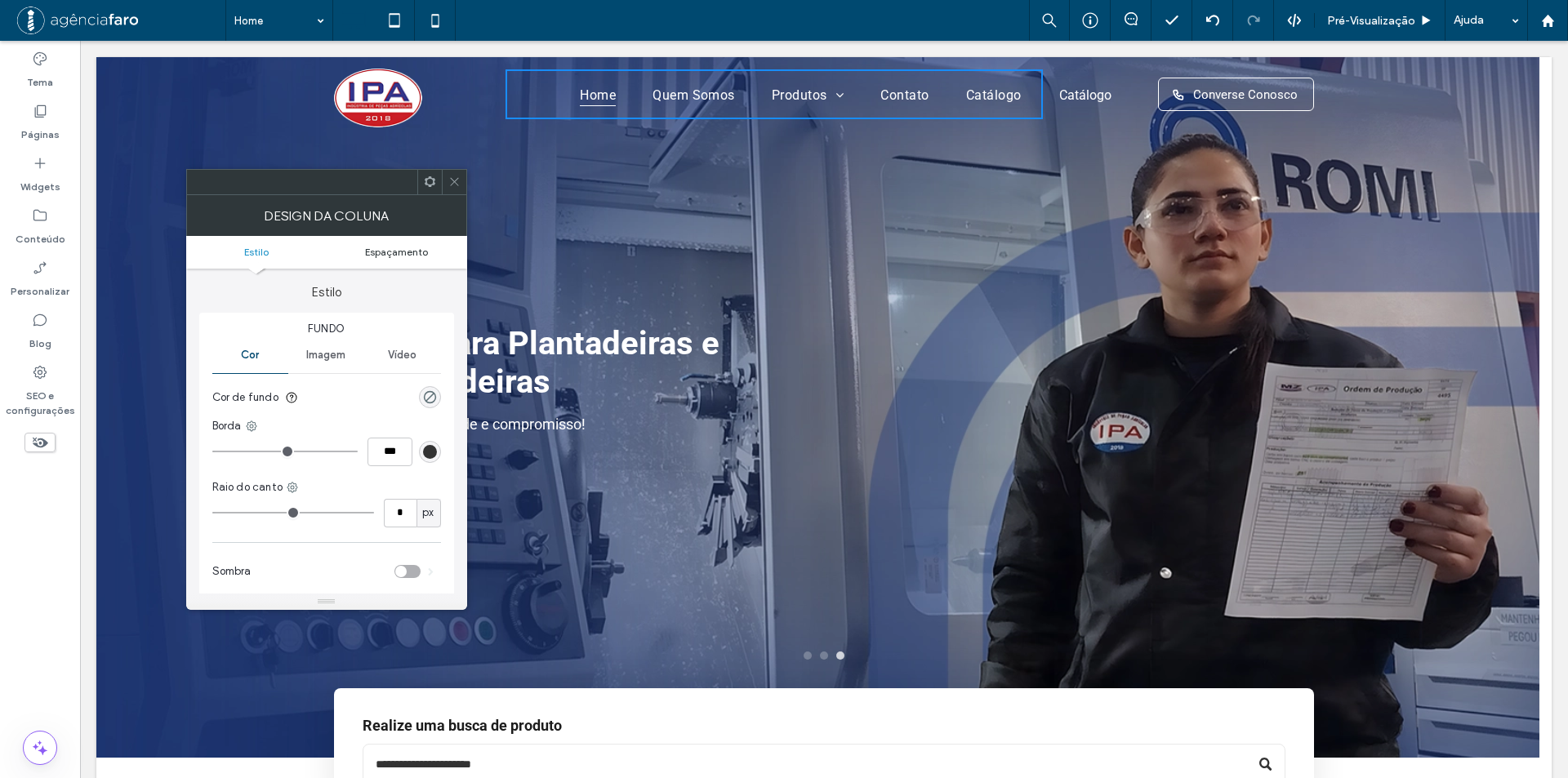 click on "Espaçamento" at bounding box center (396, 251) 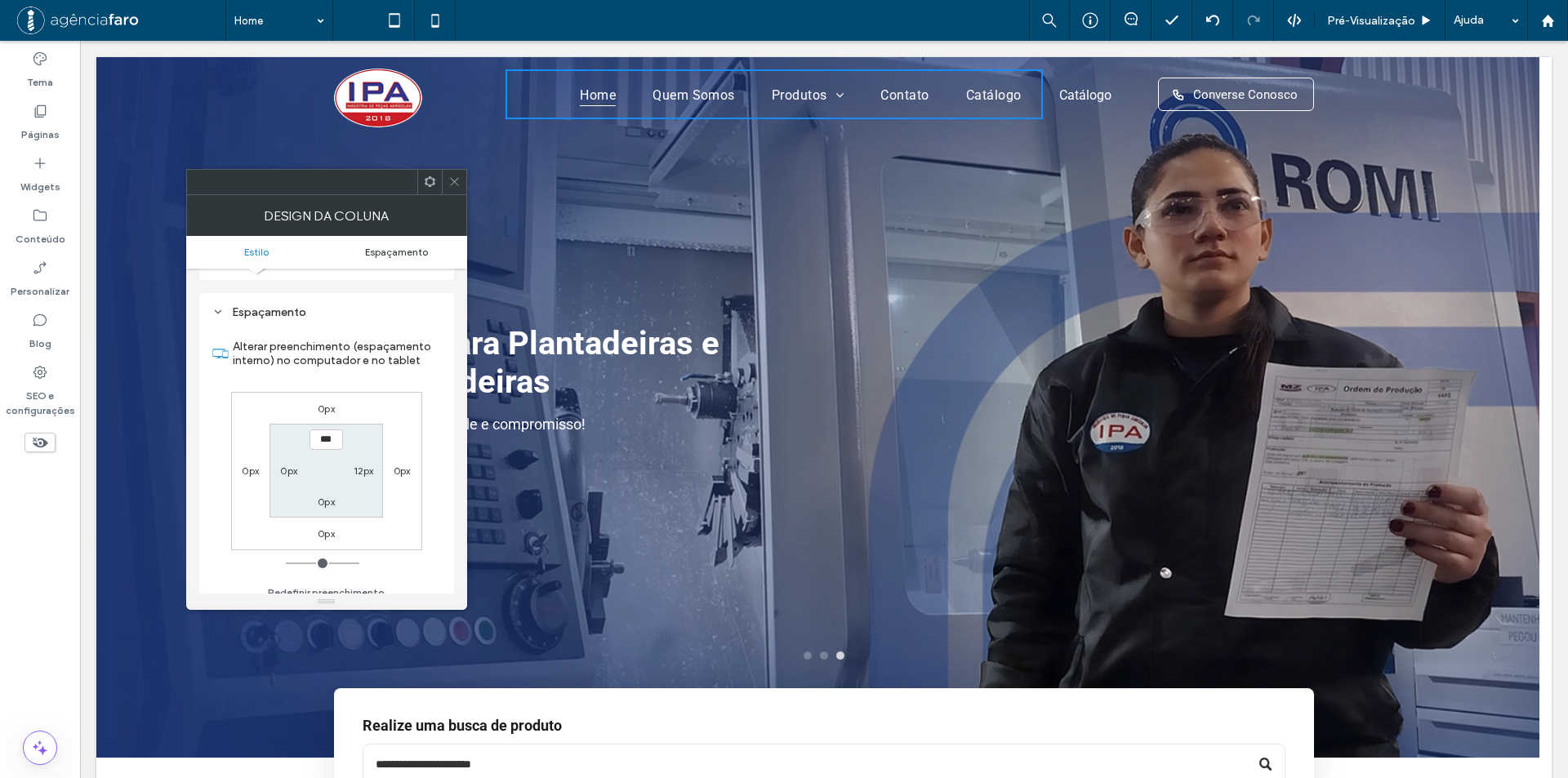 scroll, scrollTop: 331, scrollLeft: 0, axis: vertical 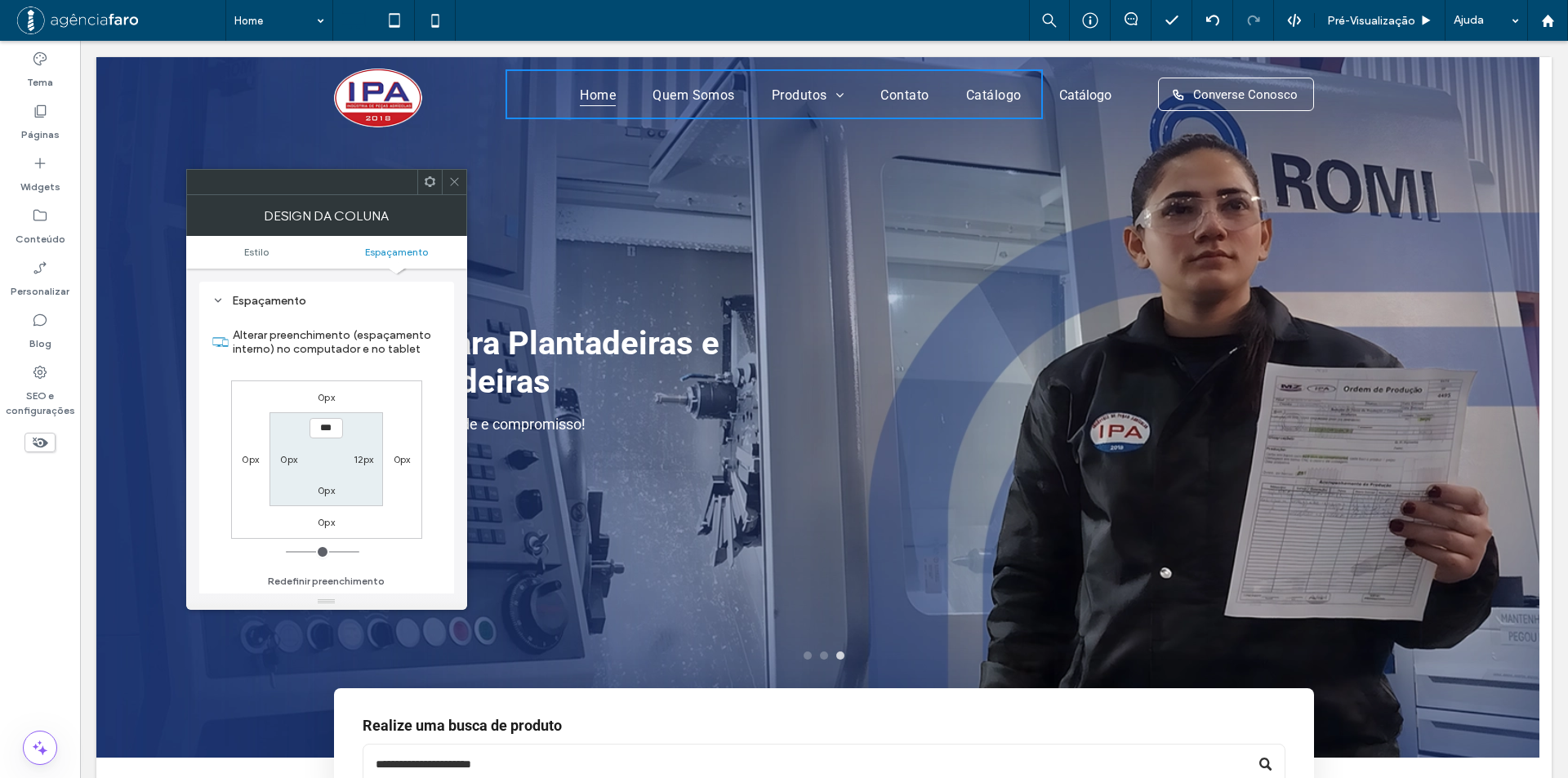click 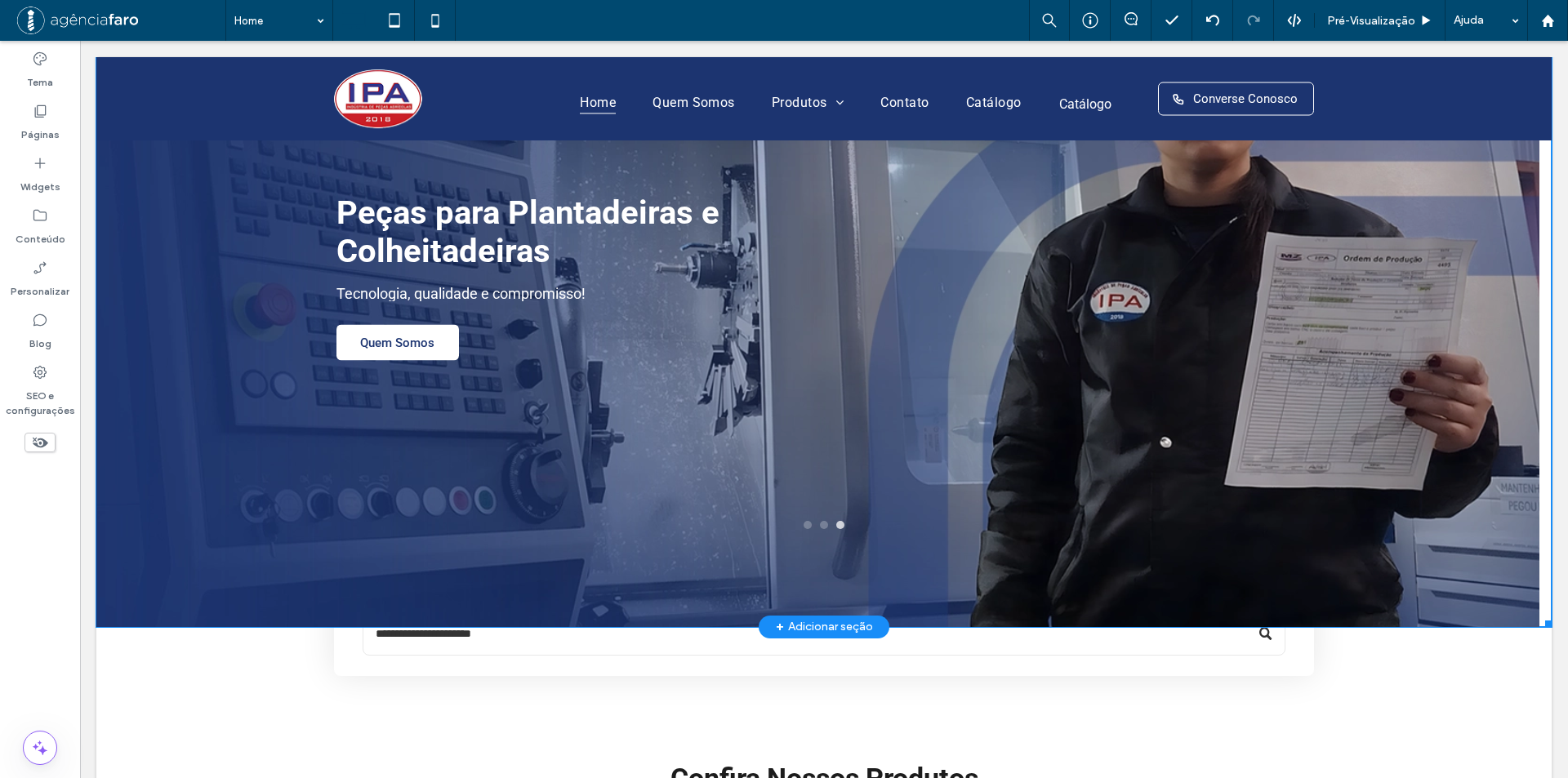 scroll, scrollTop: 0, scrollLeft: 0, axis: both 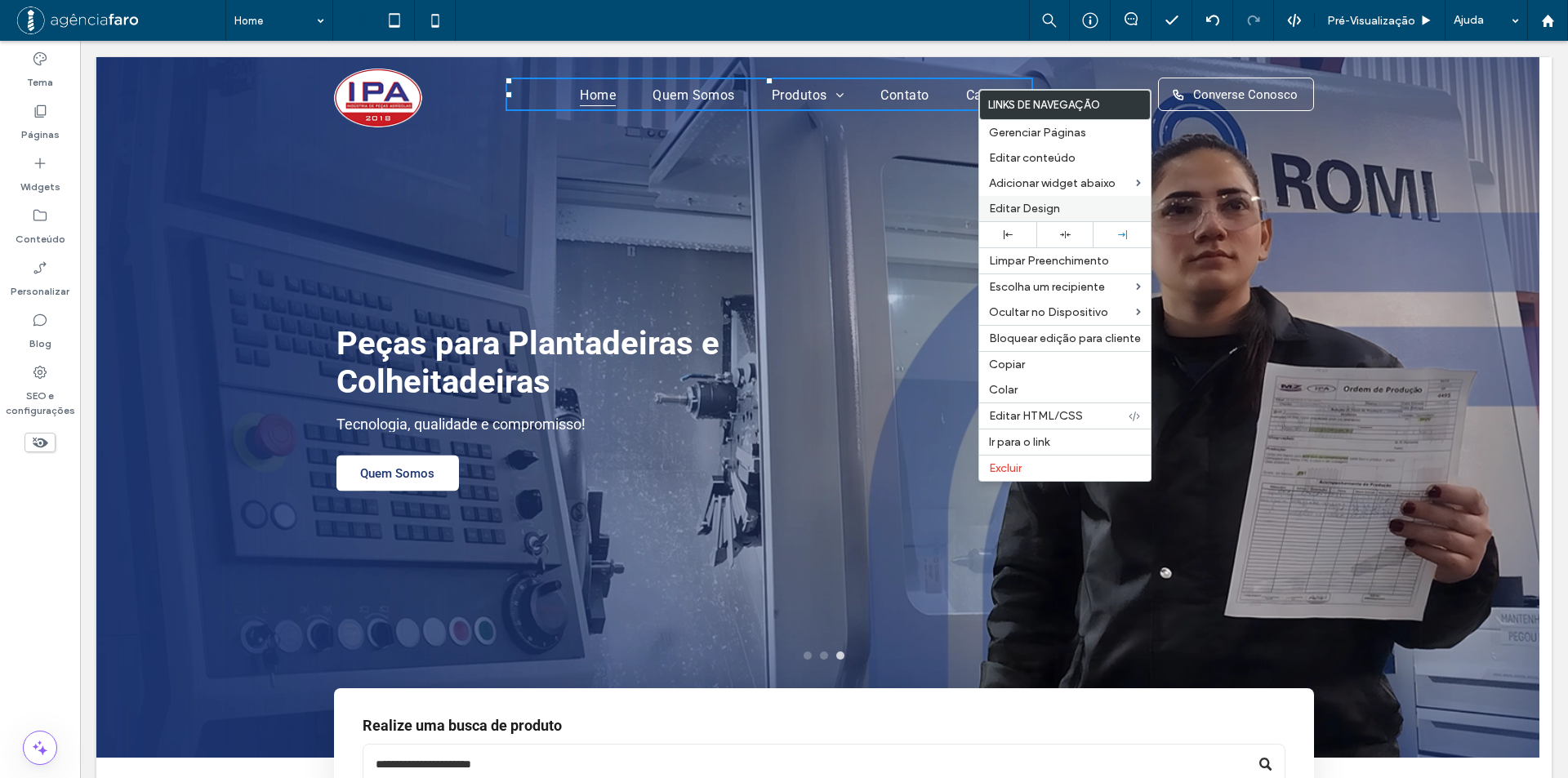 click on "Editar Design" at bounding box center [1024, 208] 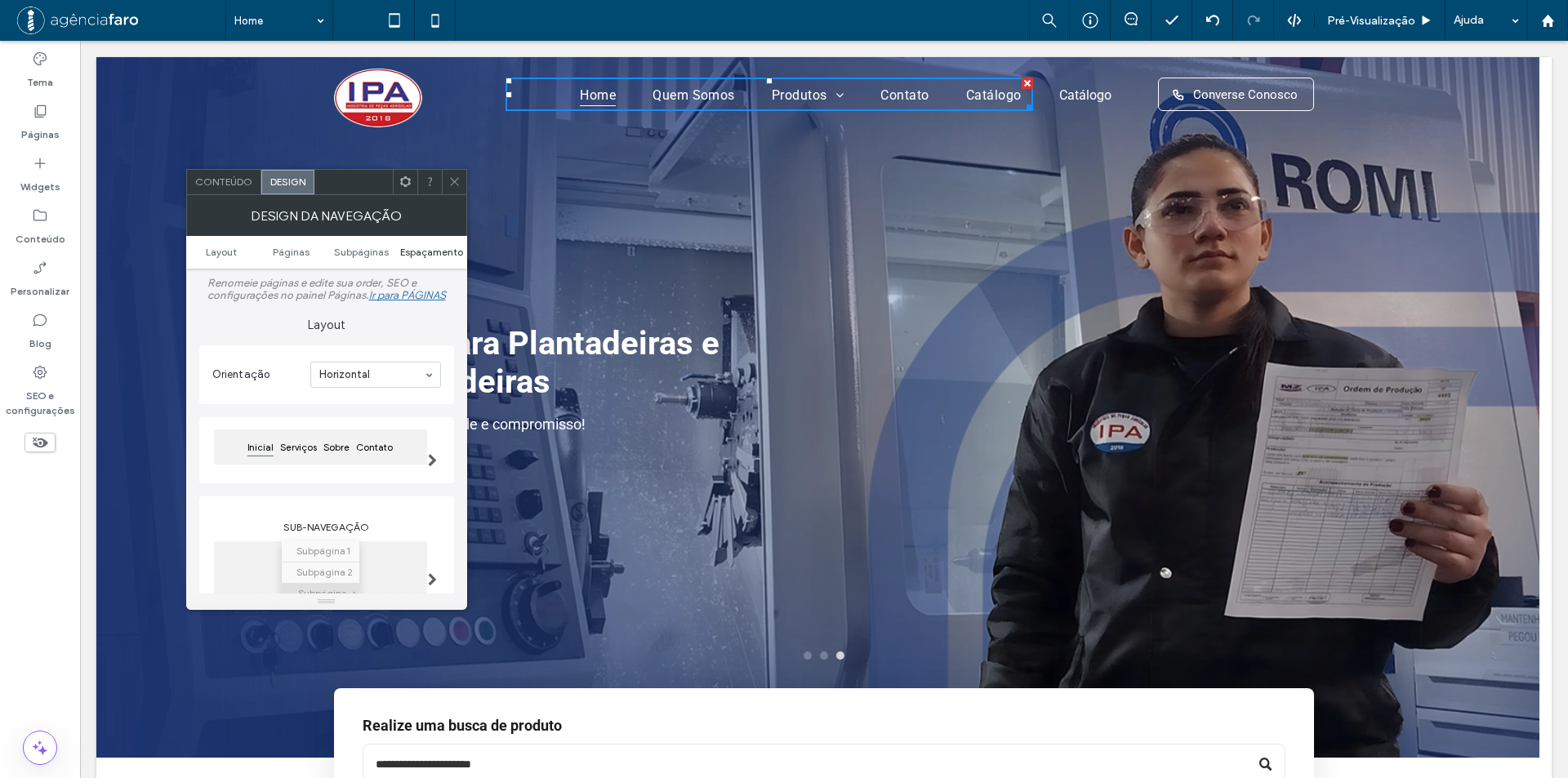 click on "Espaçamento" at bounding box center (431, 251) 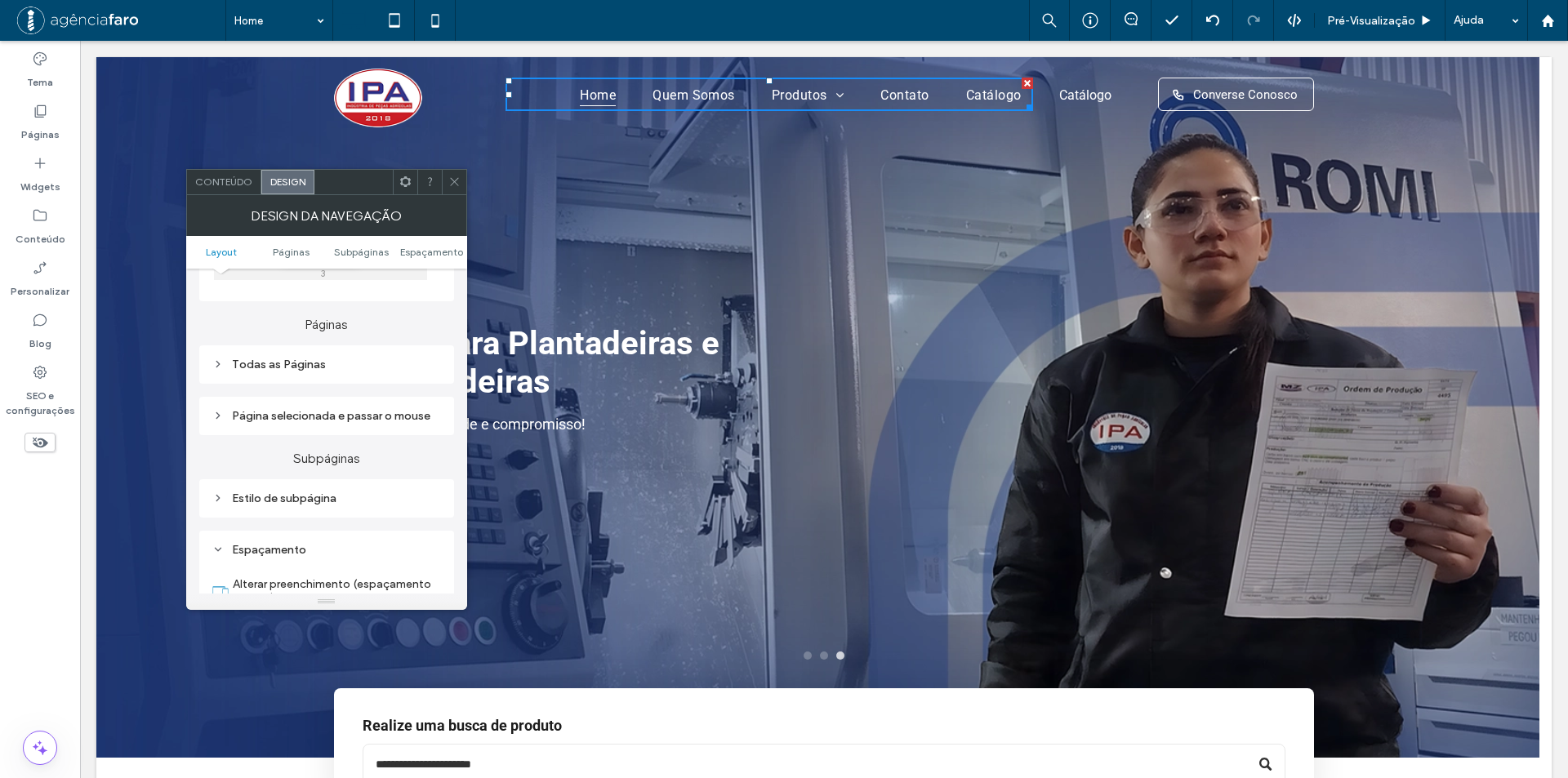 scroll, scrollTop: 602, scrollLeft: 0, axis: vertical 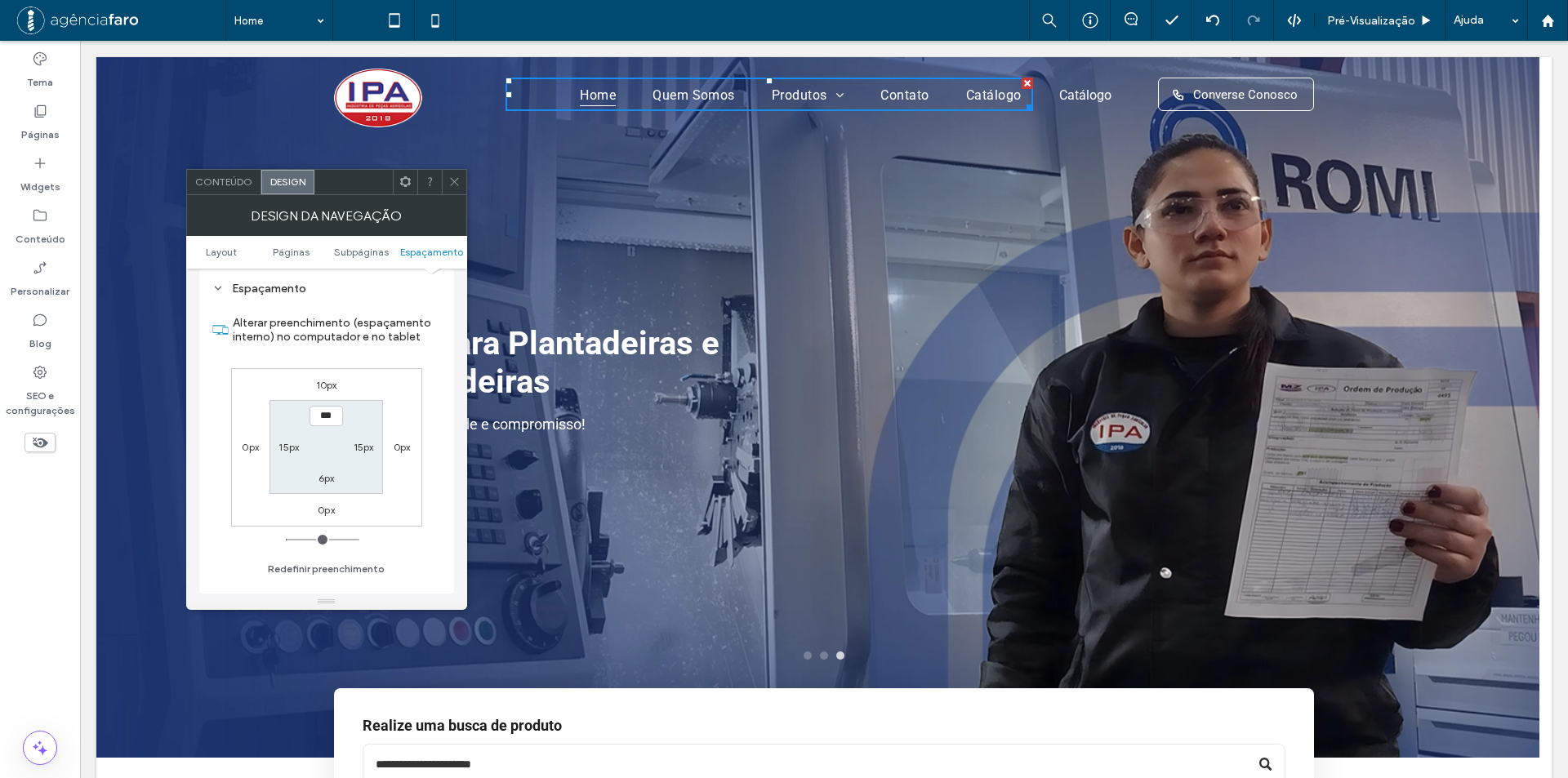click on "10px" at bounding box center (327, 385) 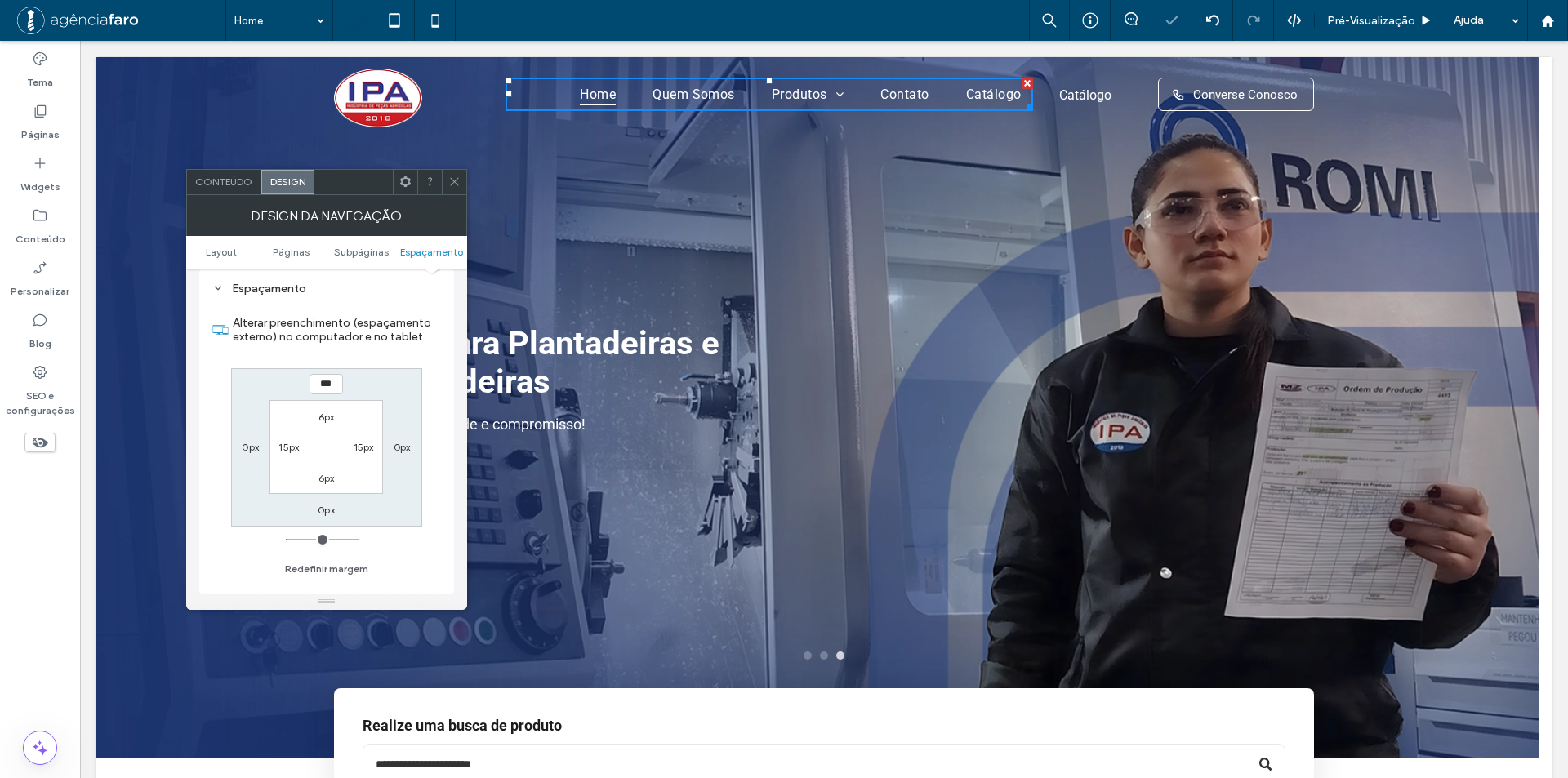 type on "***" 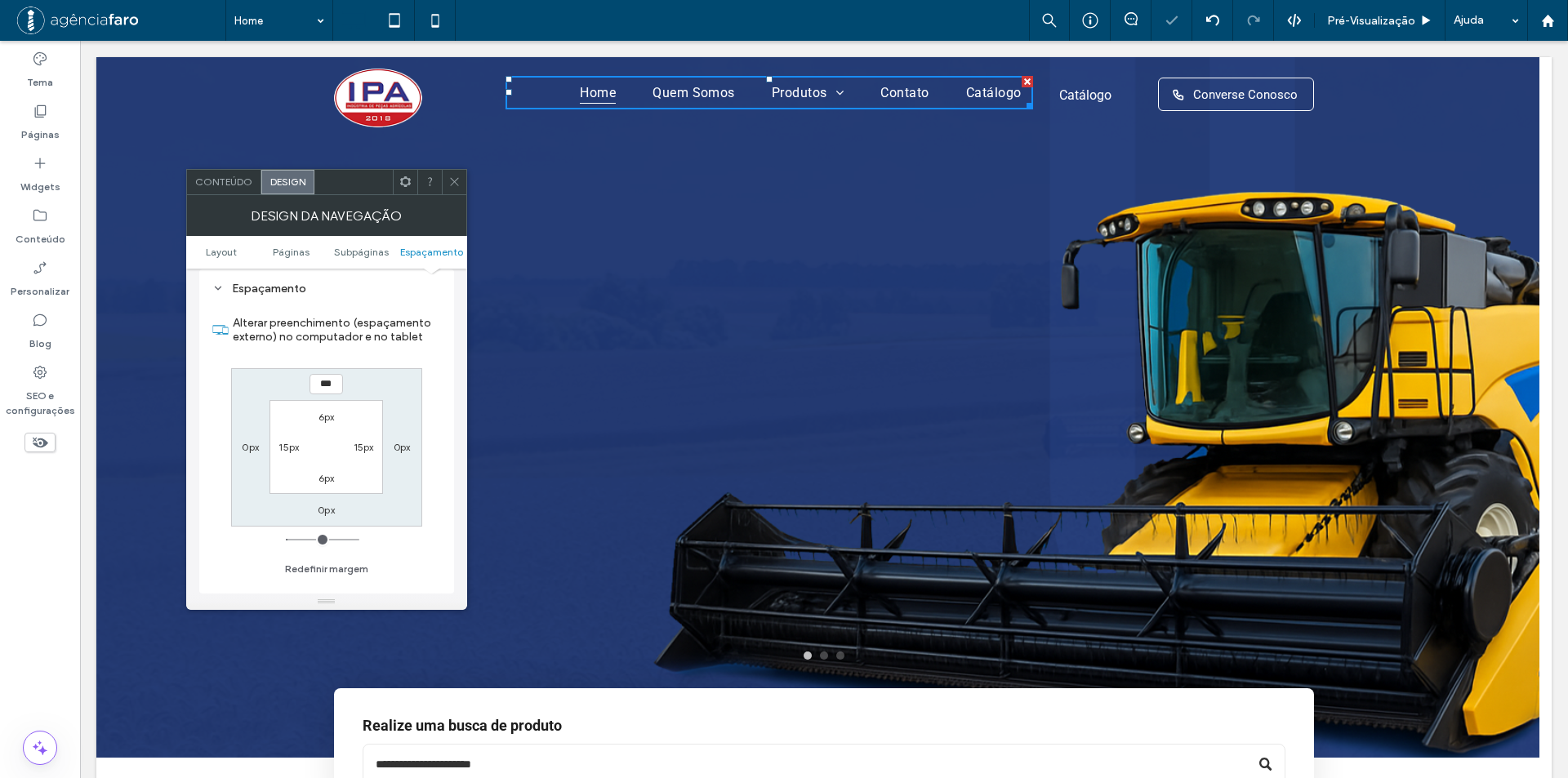 type on "***" 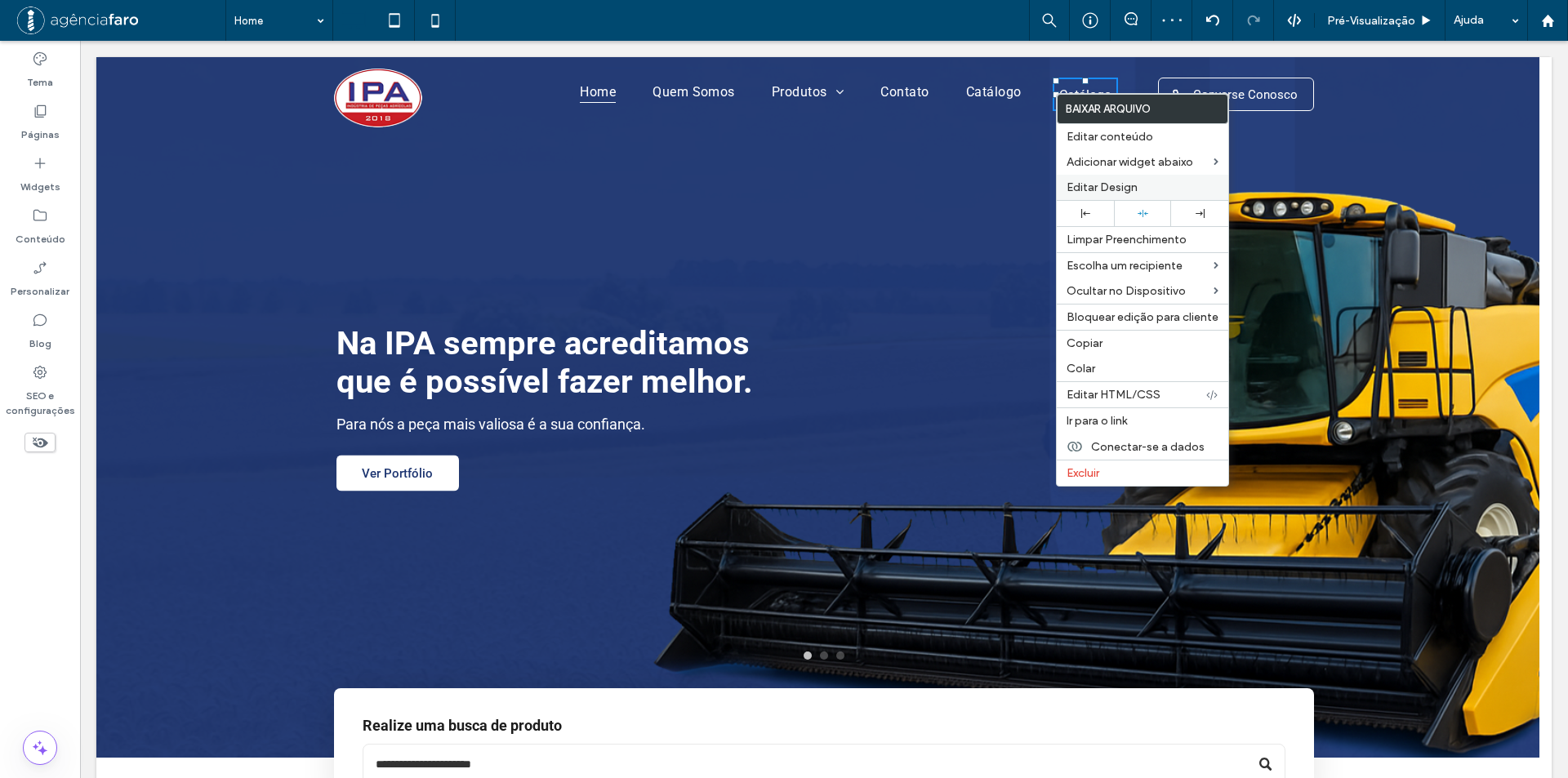 click on "Editar Design" at bounding box center (1102, 187) 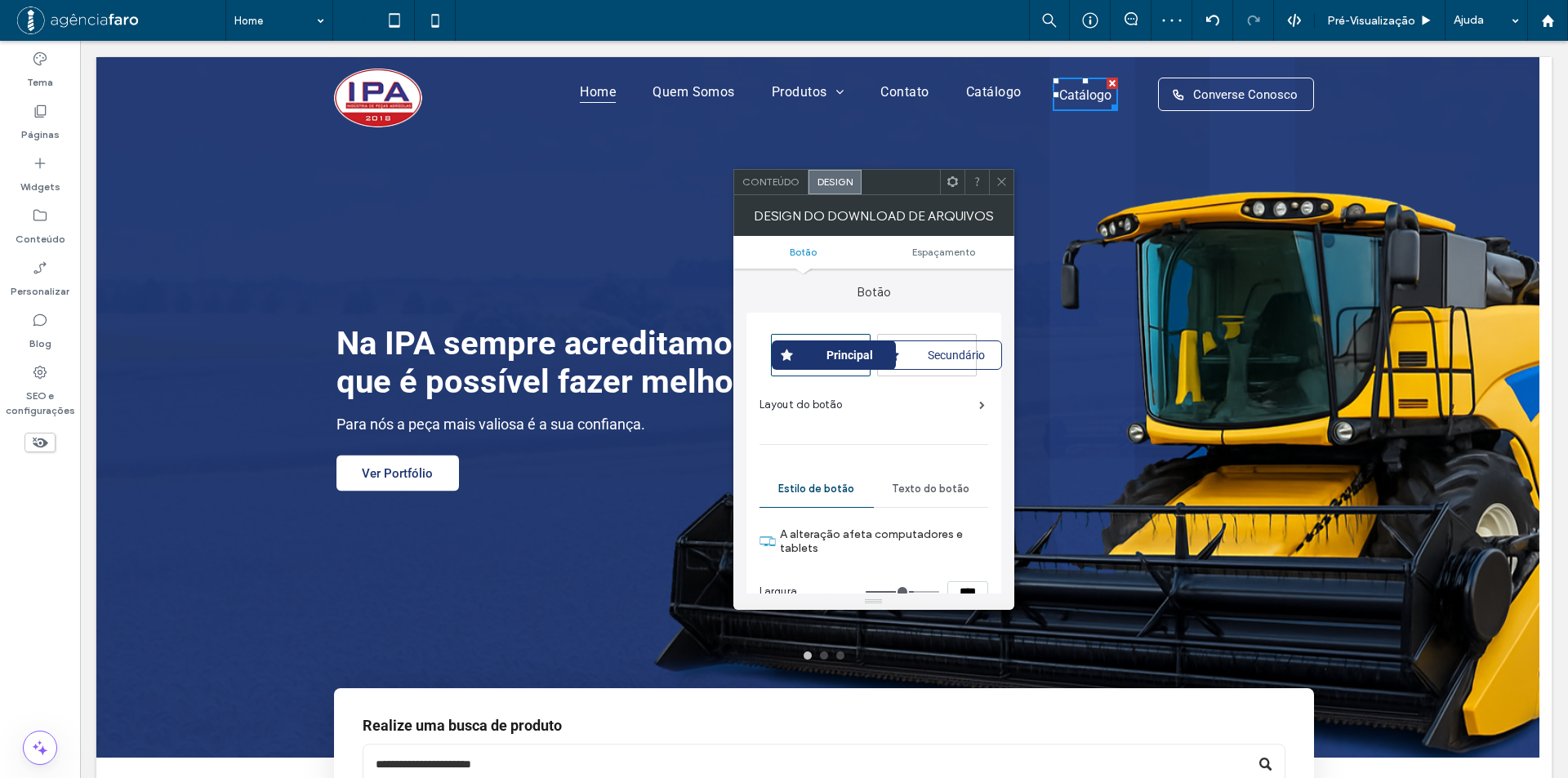click on "Botão Espaçamento" at bounding box center [874, 252] 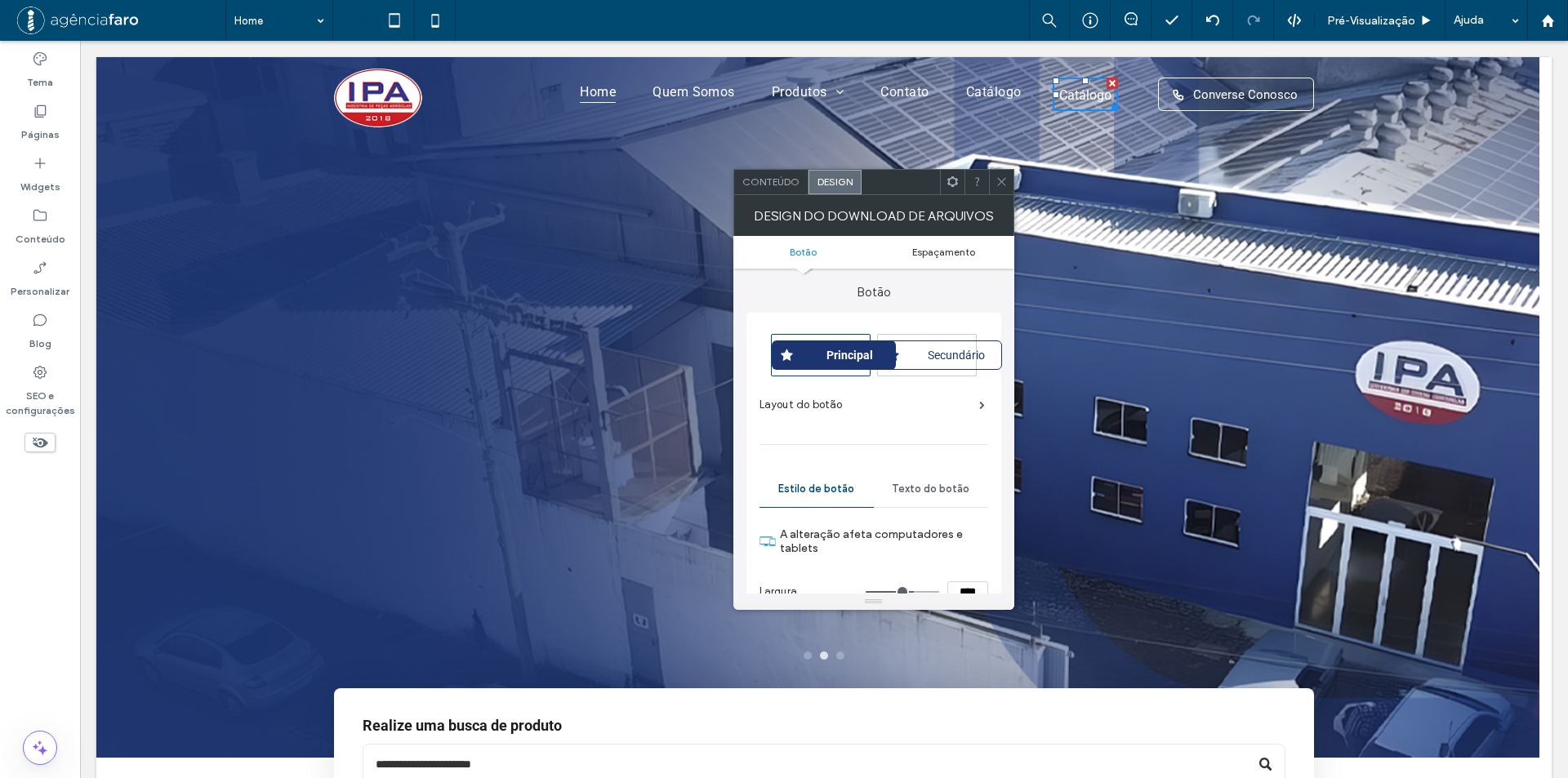 click on "Espaçamento" at bounding box center [943, 251] 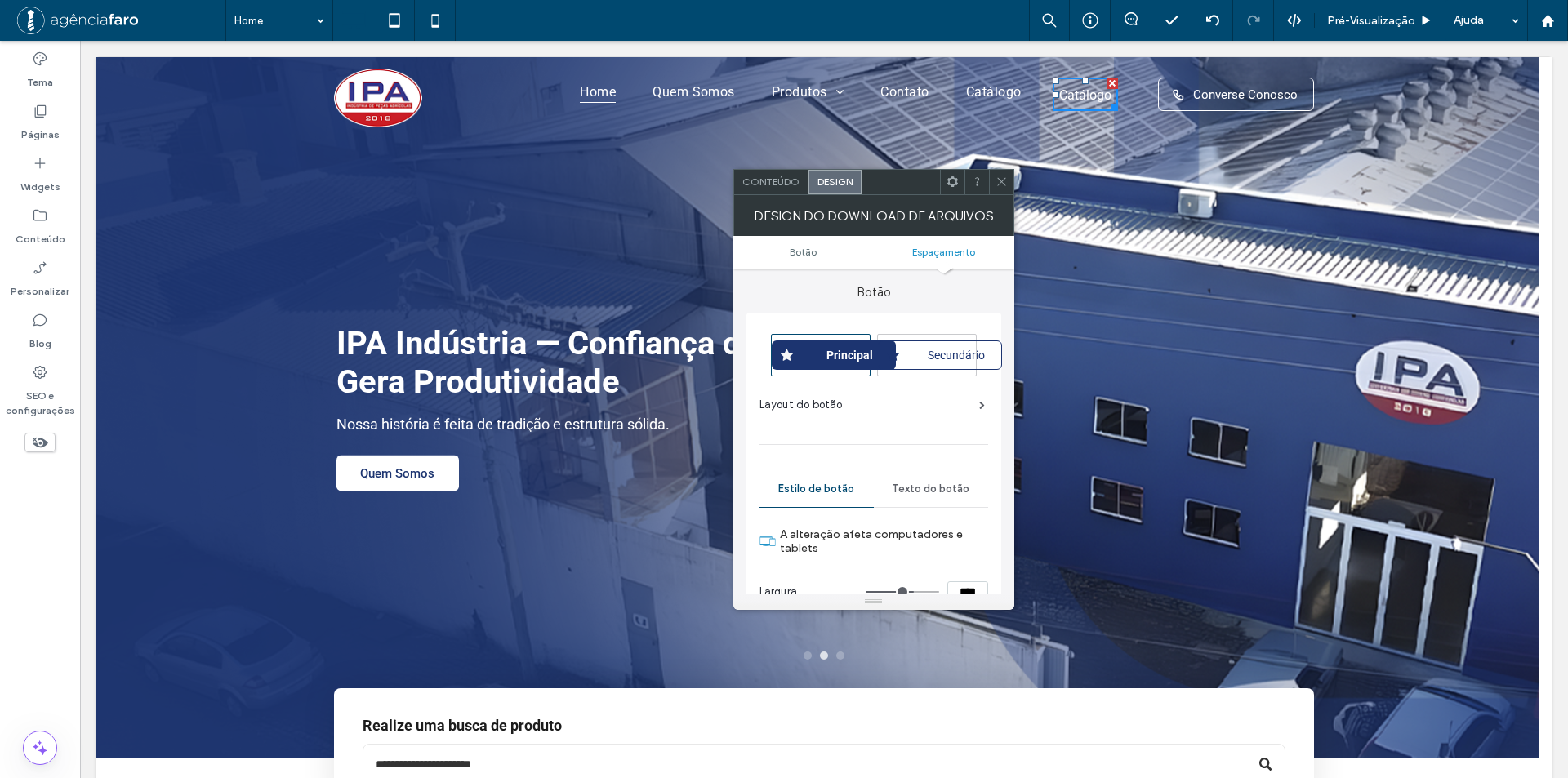 scroll, scrollTop: 690, scrollLeft: 0, axis: vertical 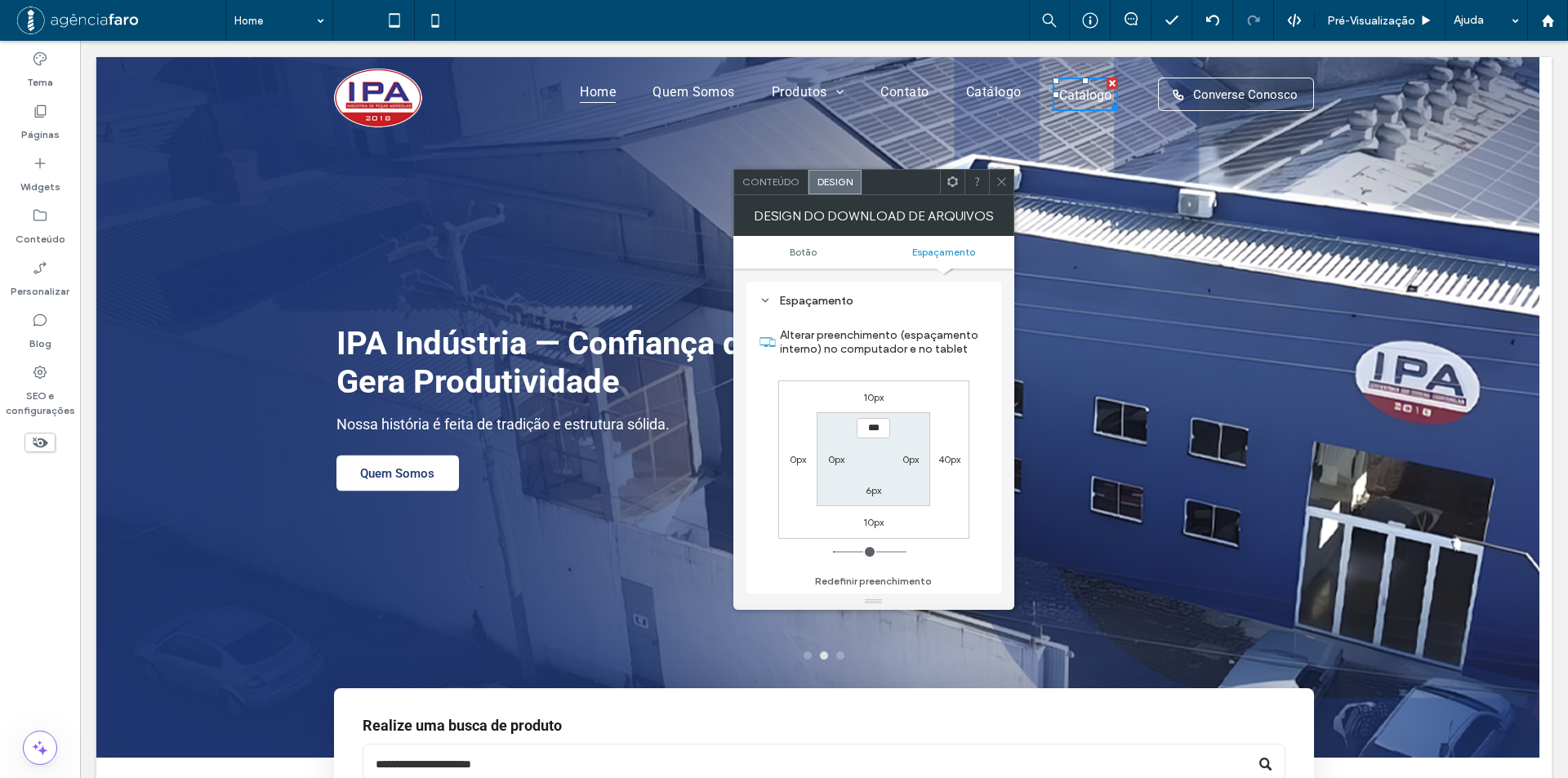 click on "10px" at bounding box center (874, 397) 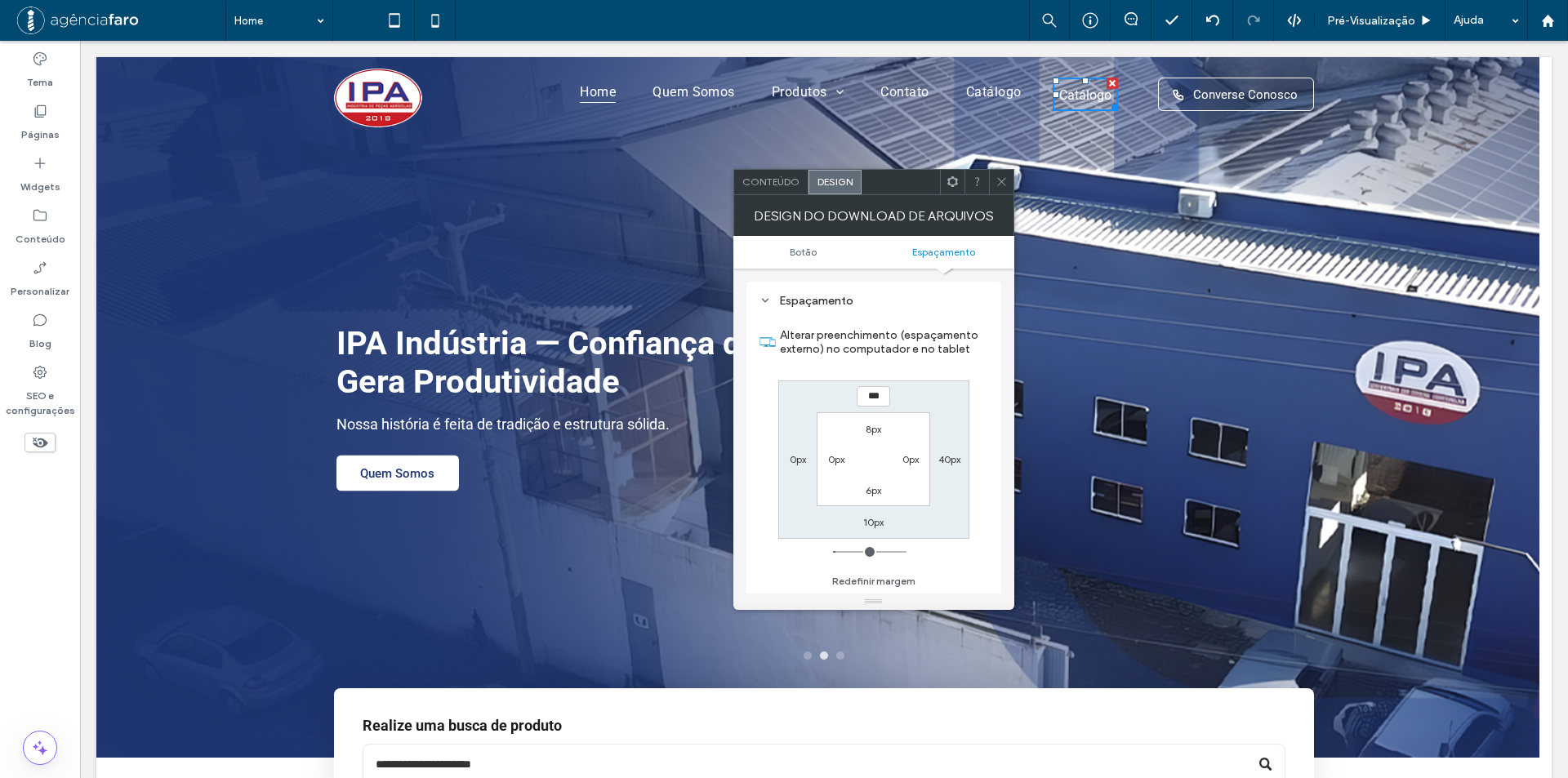type on "****" 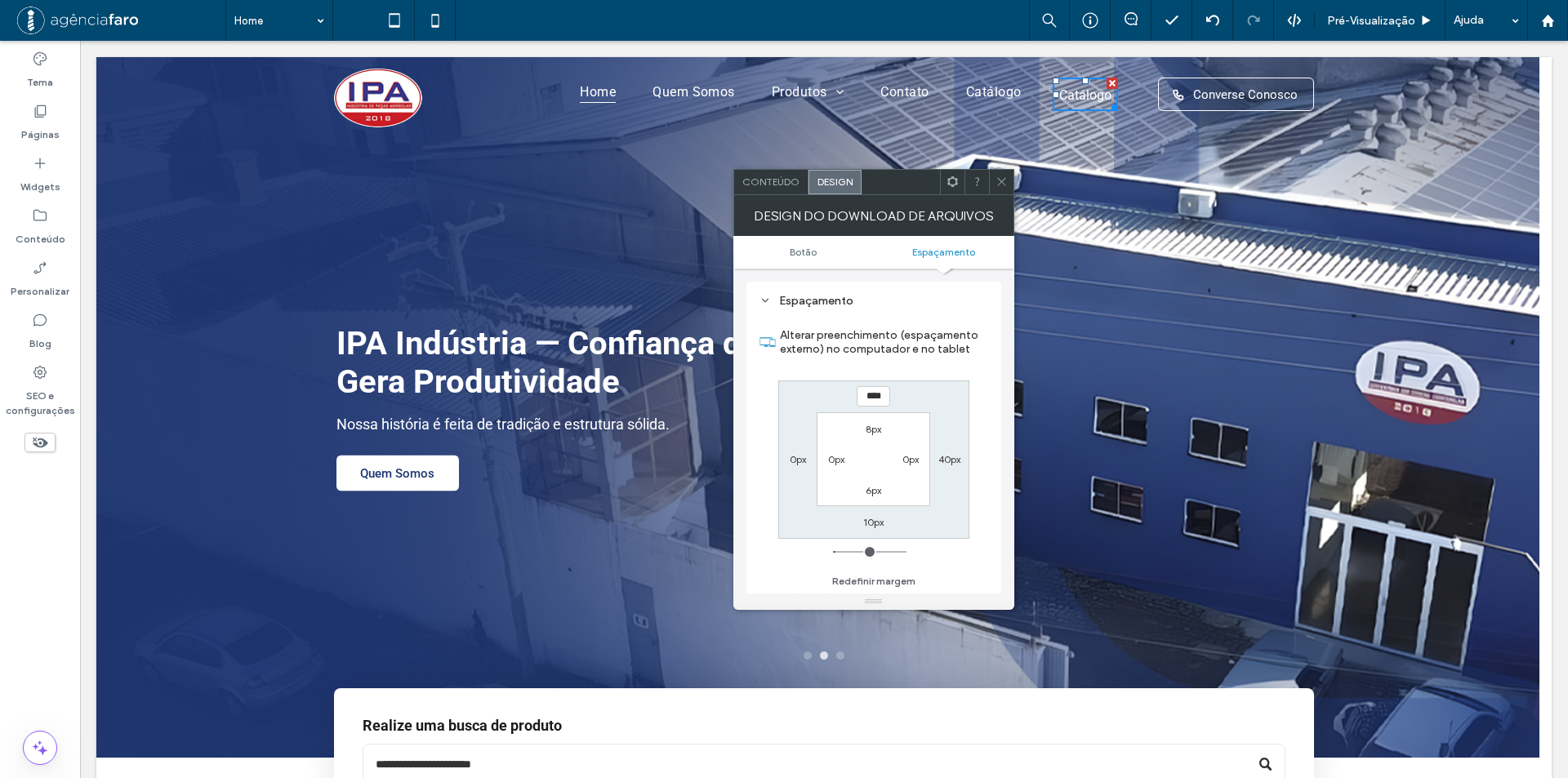 type on "*" 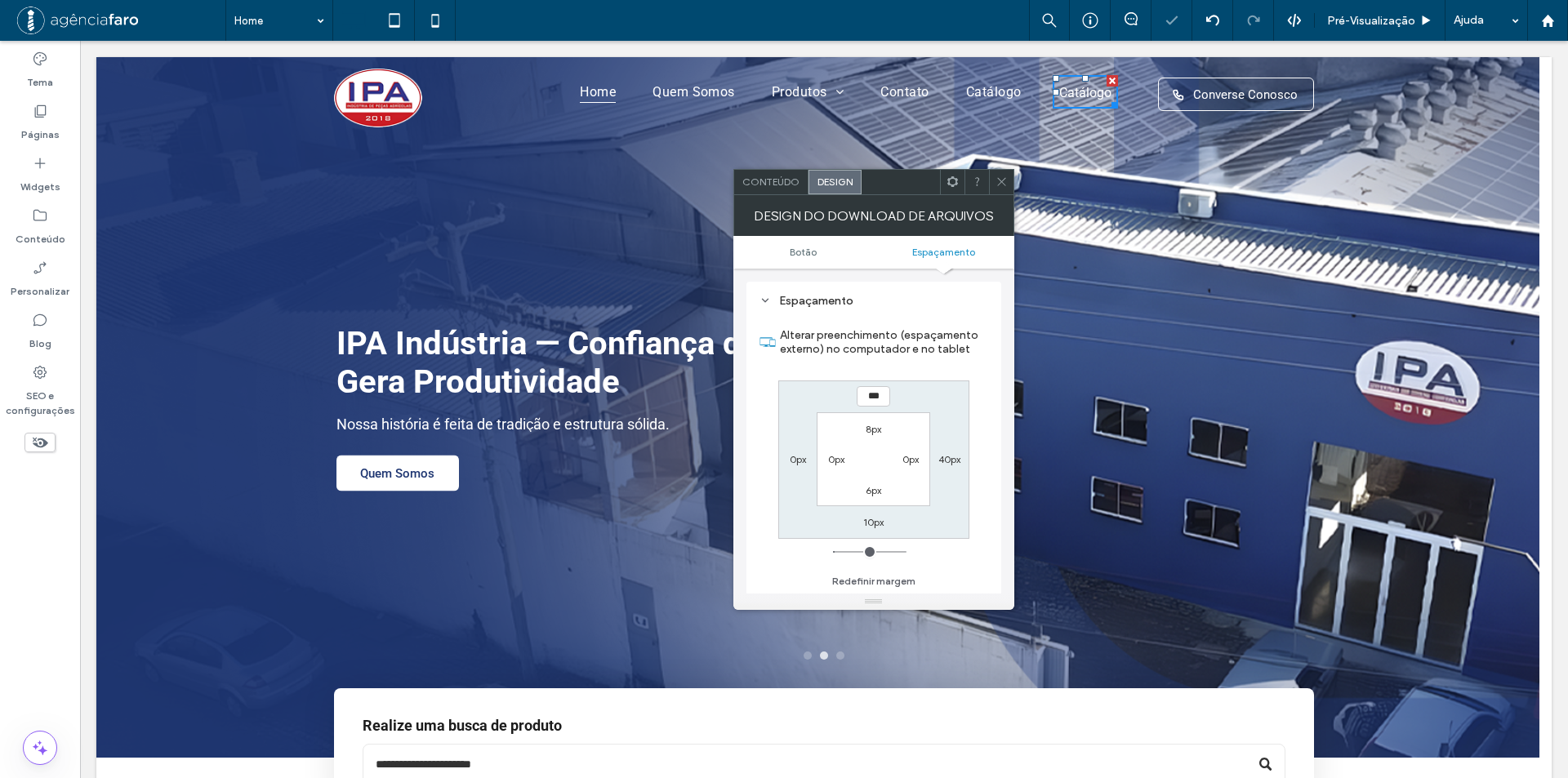 click at bounding box center (1001, 182) 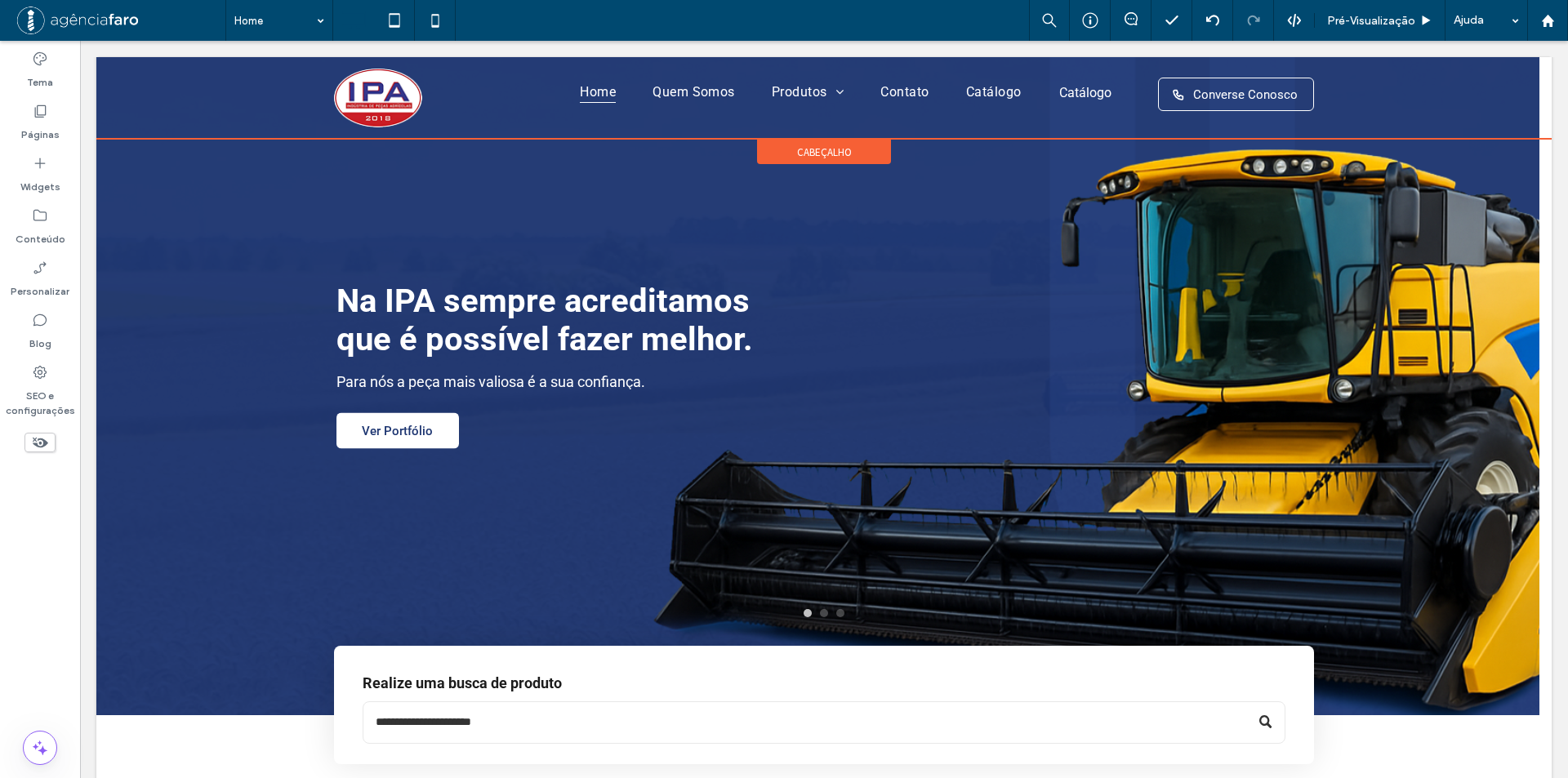 scroll, scrollTop: 0, scrollLeft: 0, axis: both 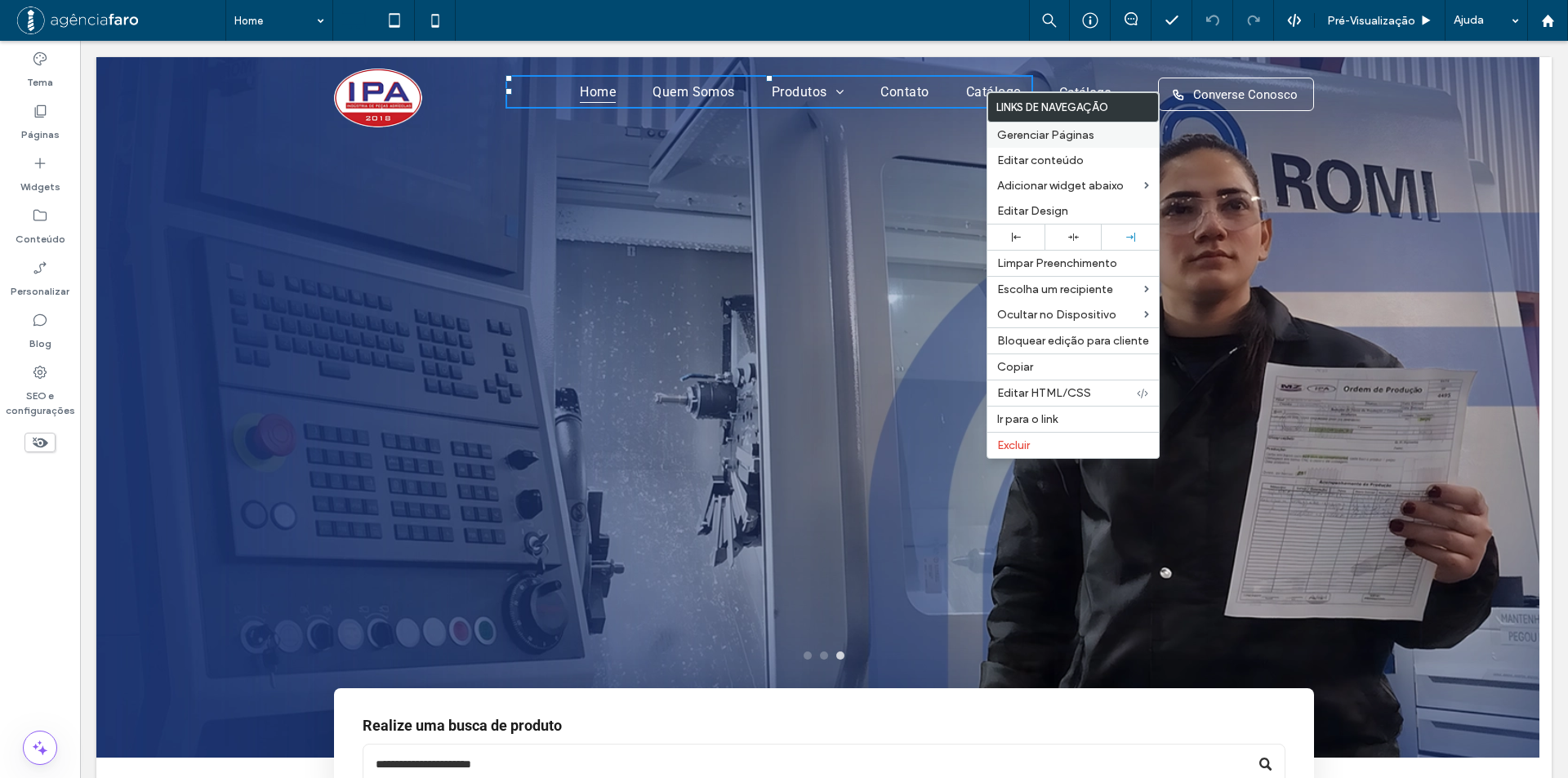 click on "Gerenciar Páginas" at bounding box center [1045, 135] 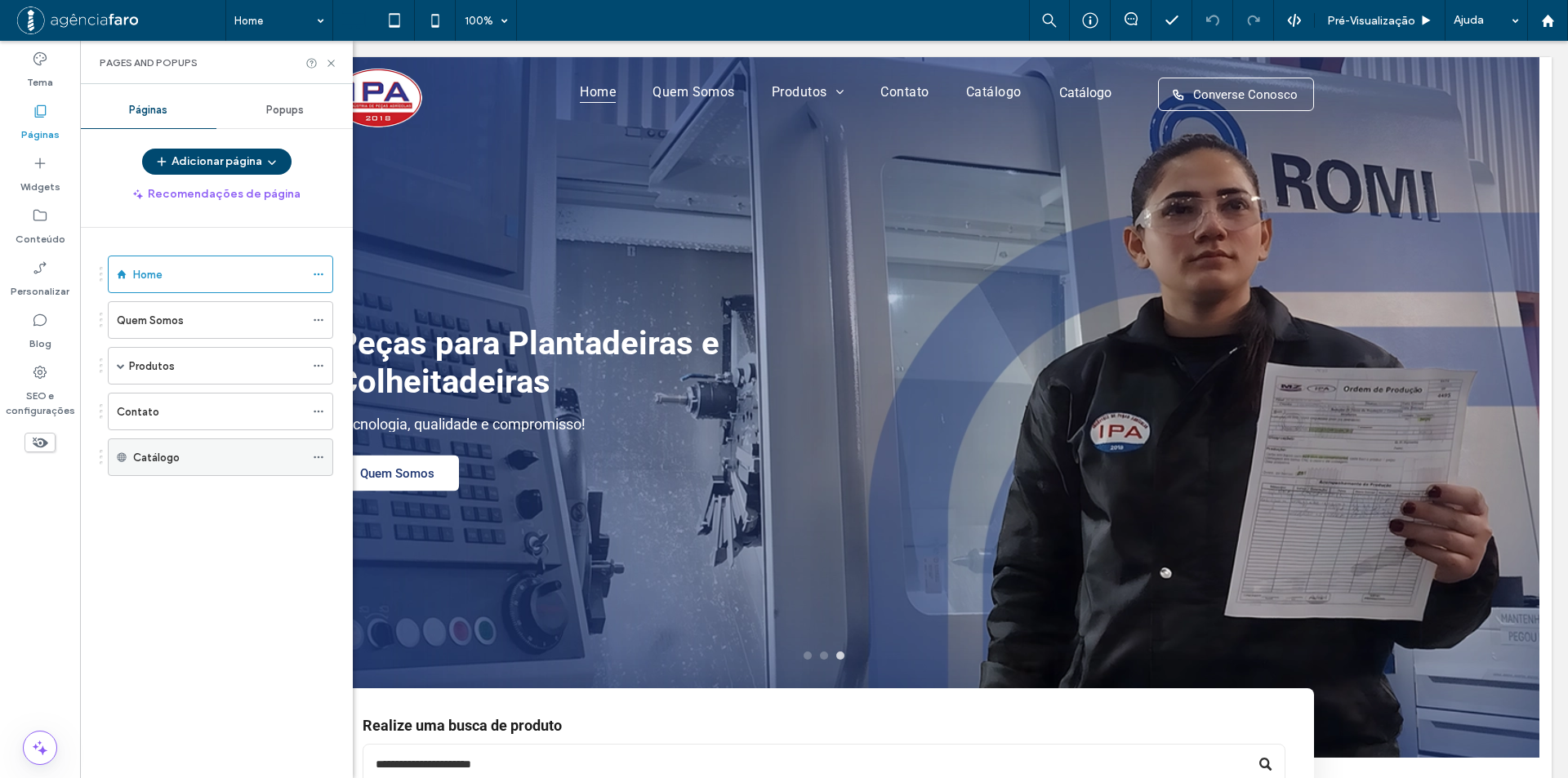 click on "Catálogo" at bounding box center [156, 457] 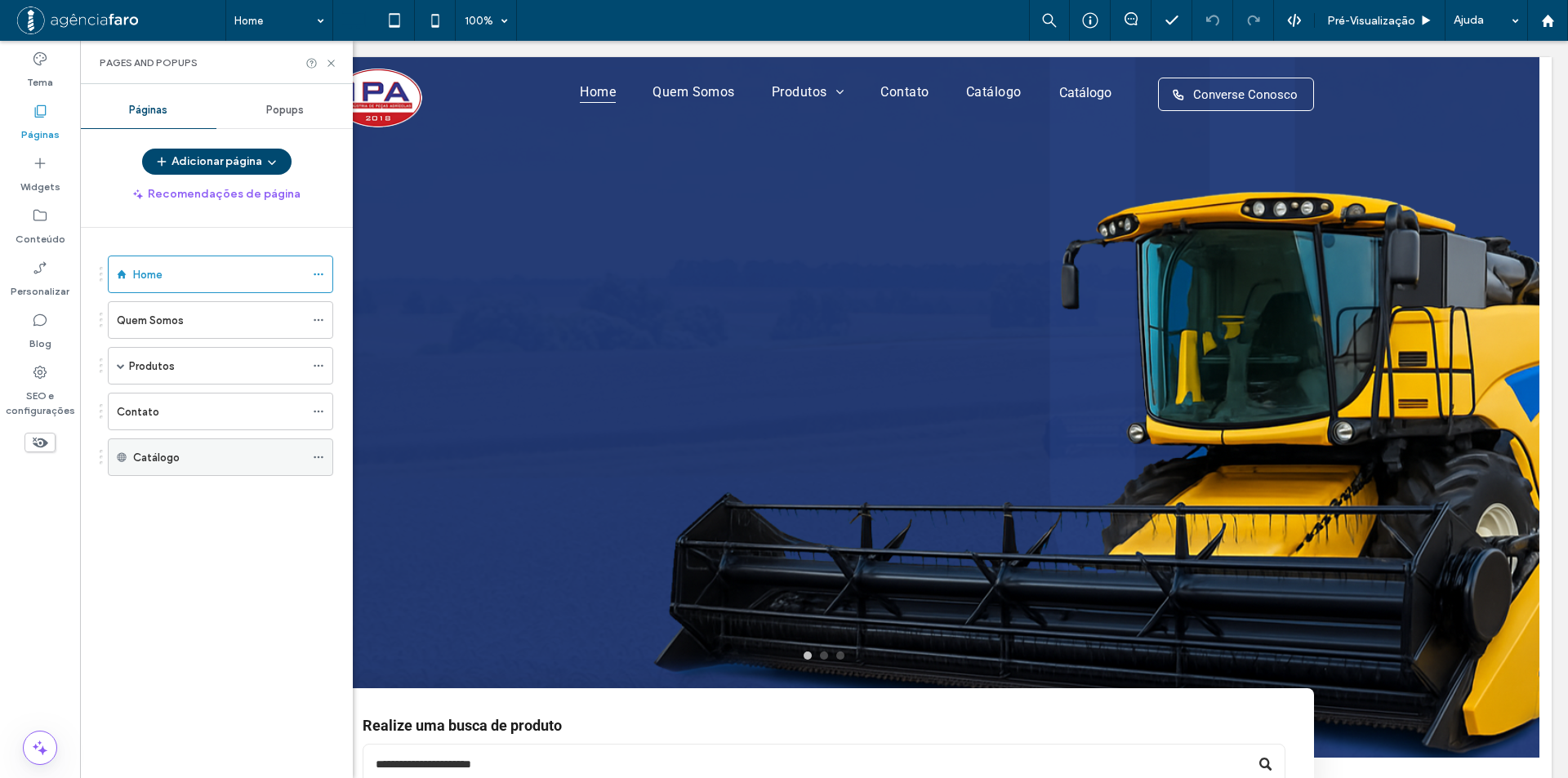 click on "Catálogo" at bounding box center (156, 457) 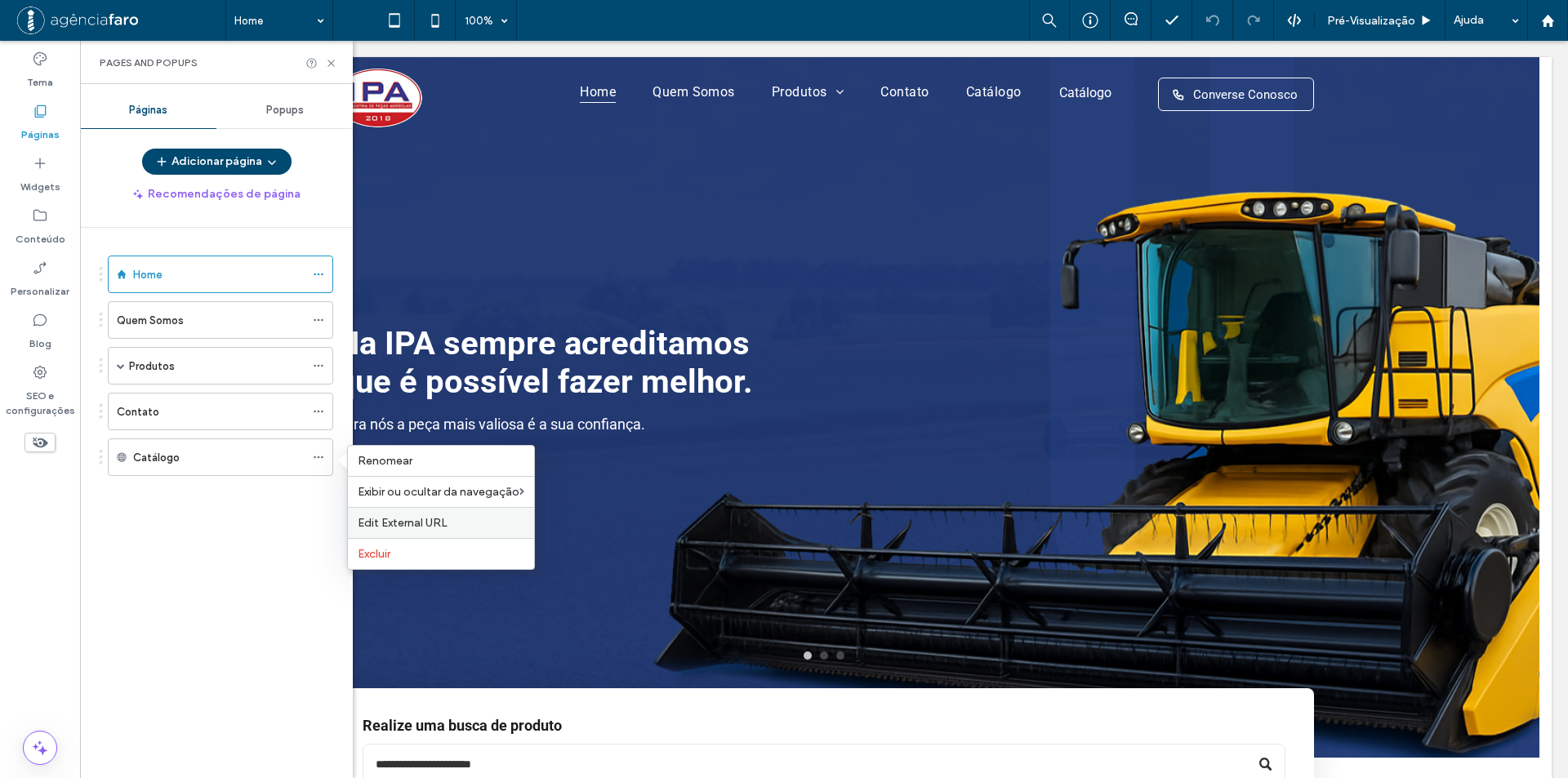 click on "Edit External URL" at bounding box center (403, 522) 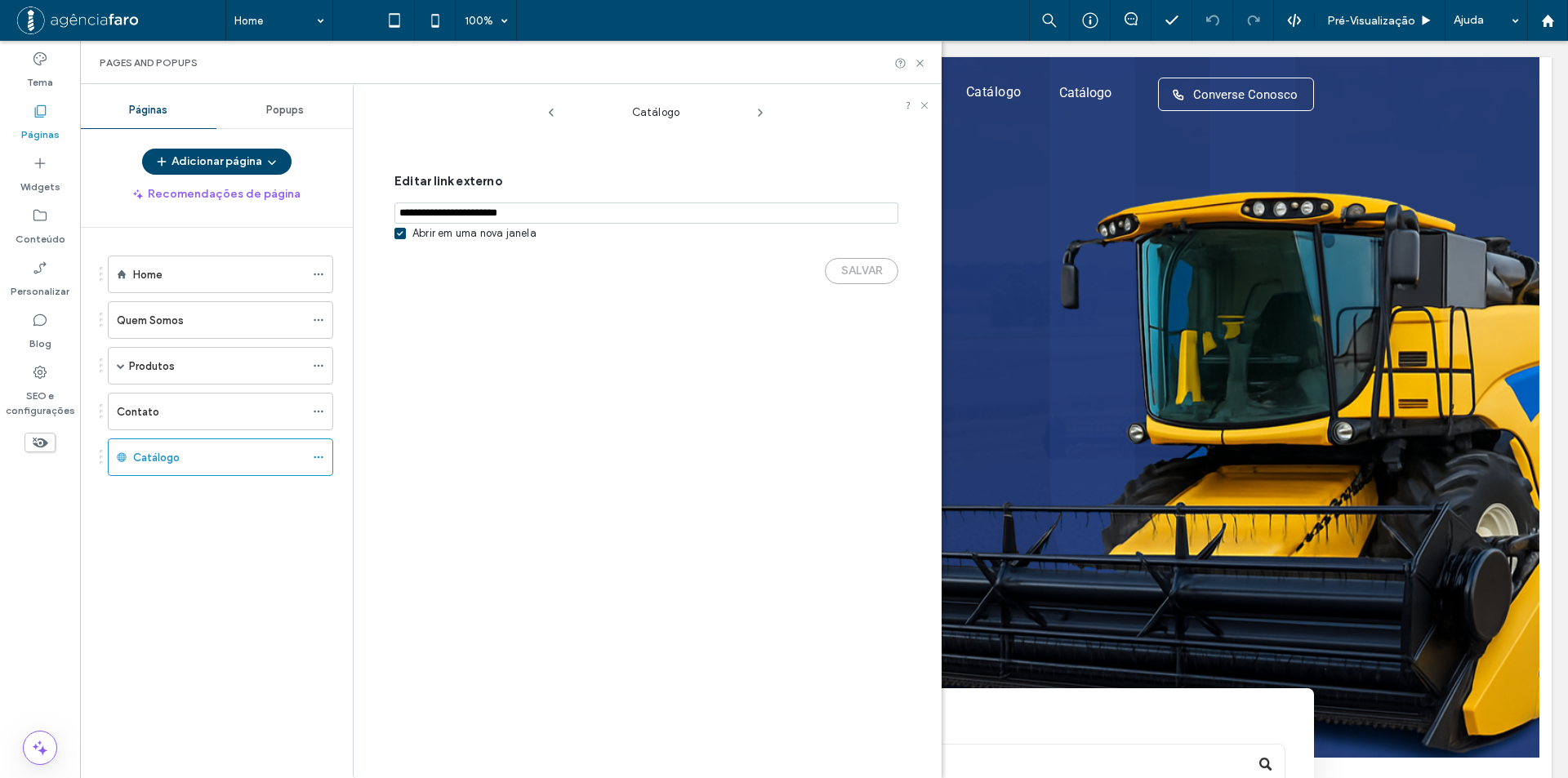 drag, startPoint x: 479, startPoint y: 202, endPoint x: 433, endPoint y: 206, distance: 46.17359 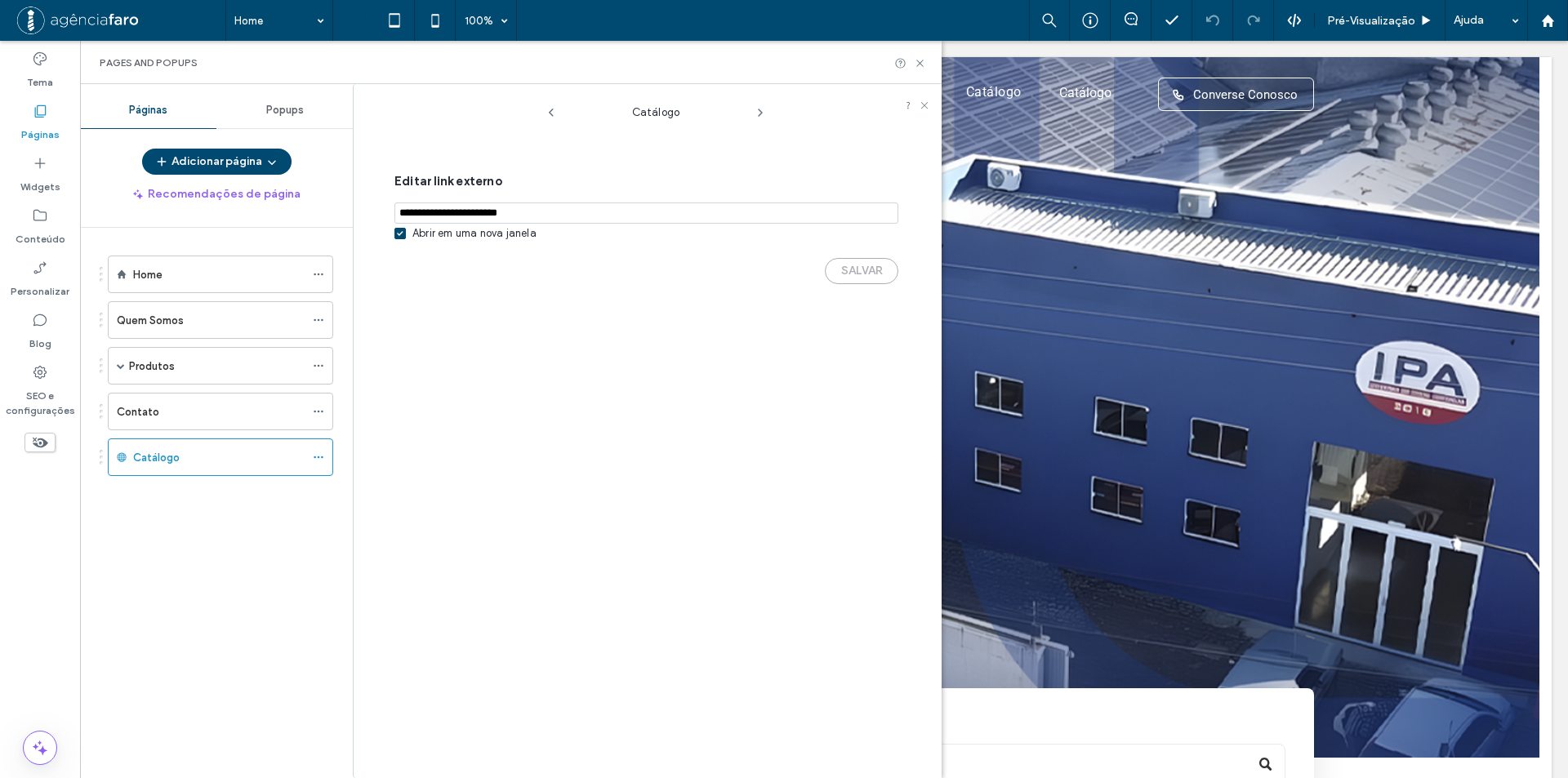 paste on "**********" 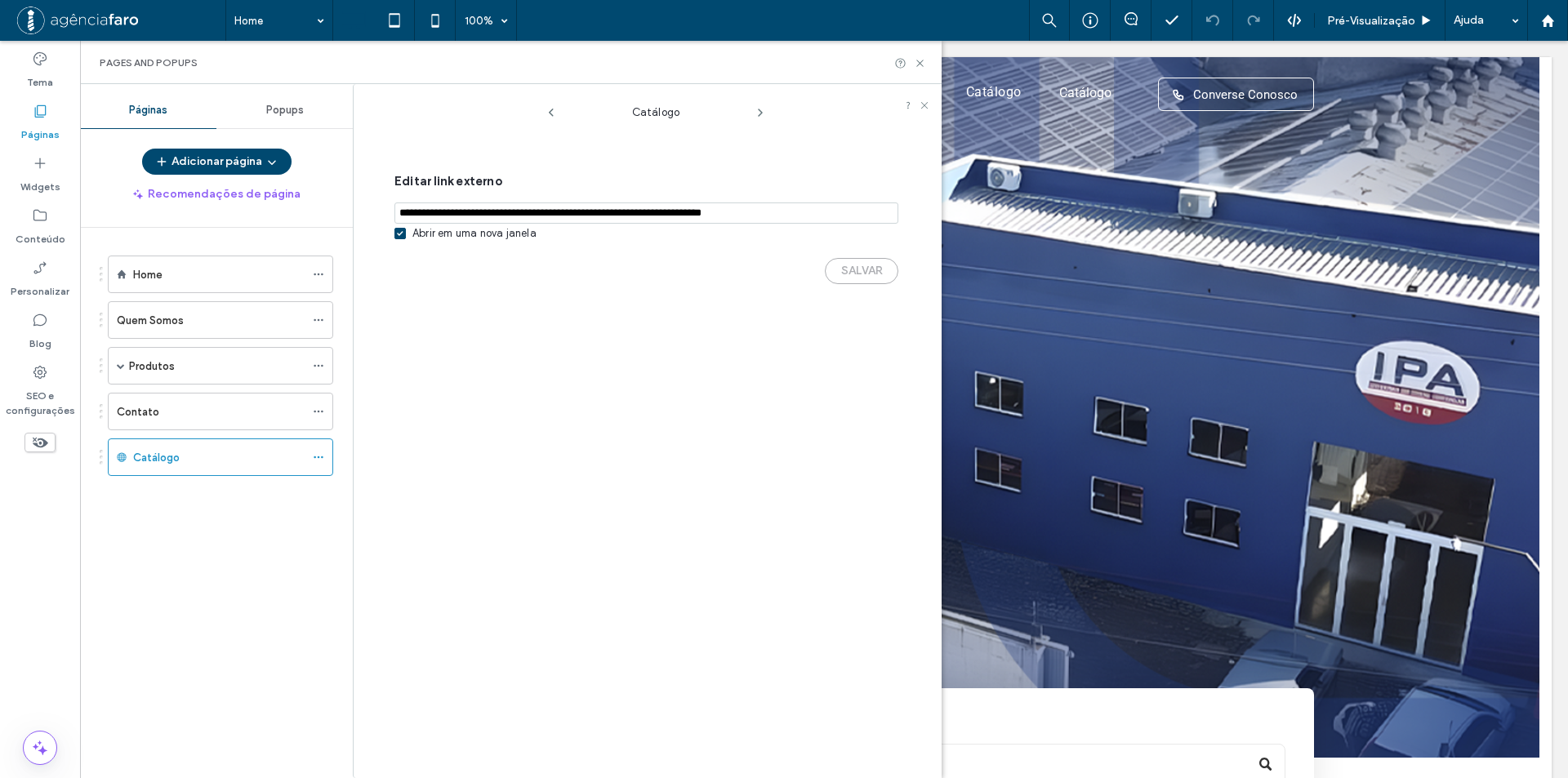 type on "**********" 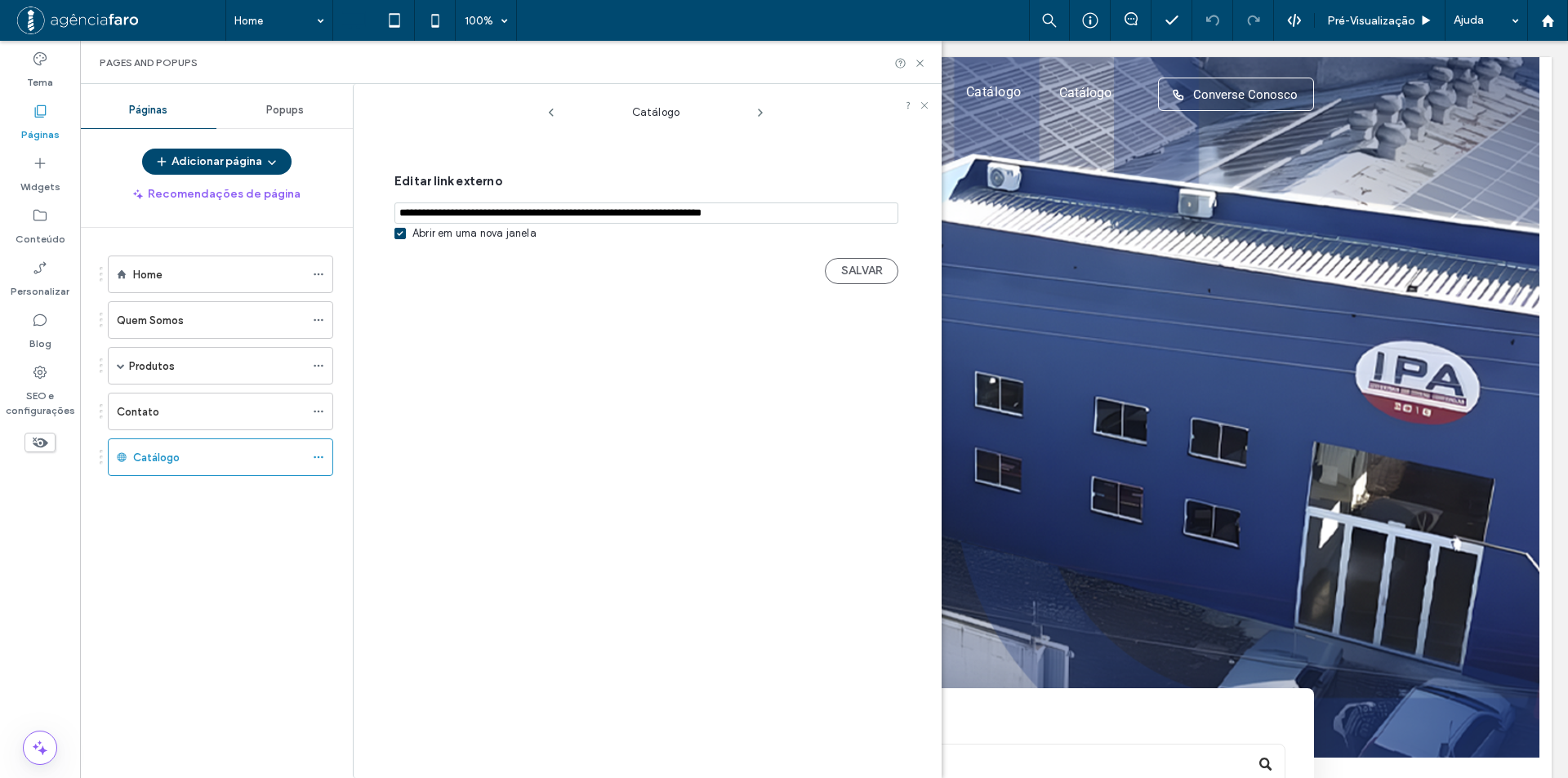click at bounding box center (646, 213) 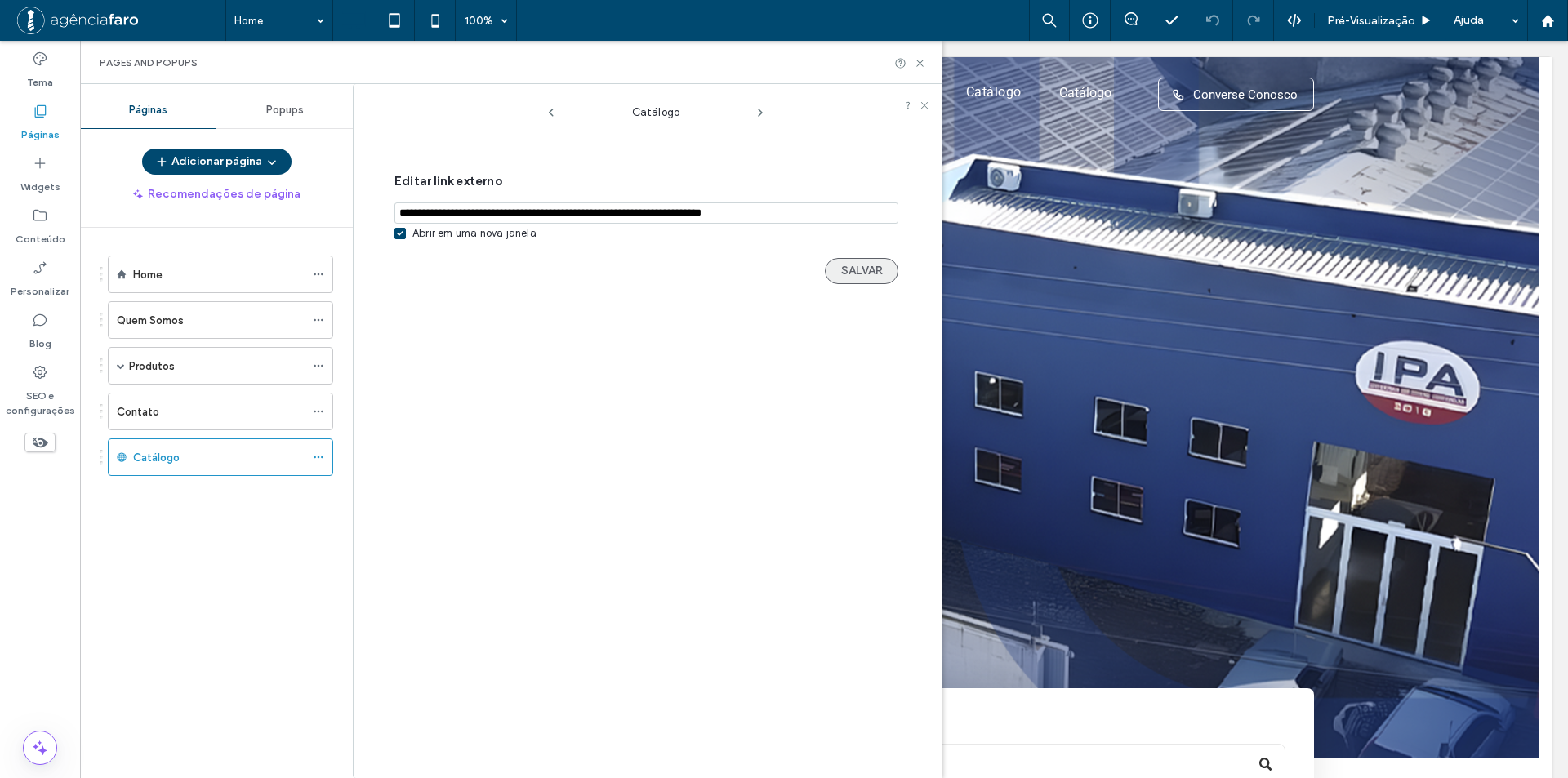 click on "SALVAR" at bounding box center (862, 271) 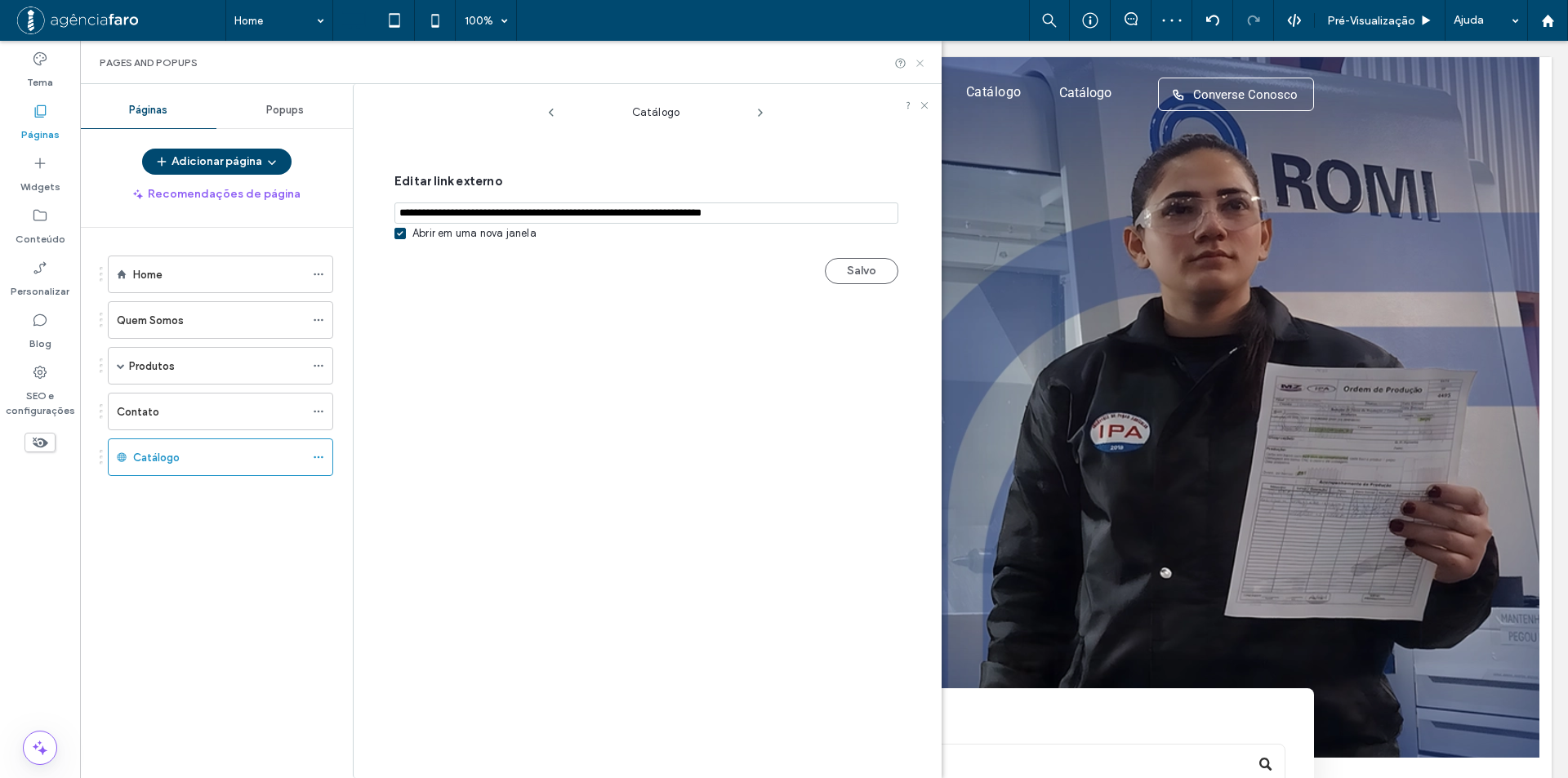 click 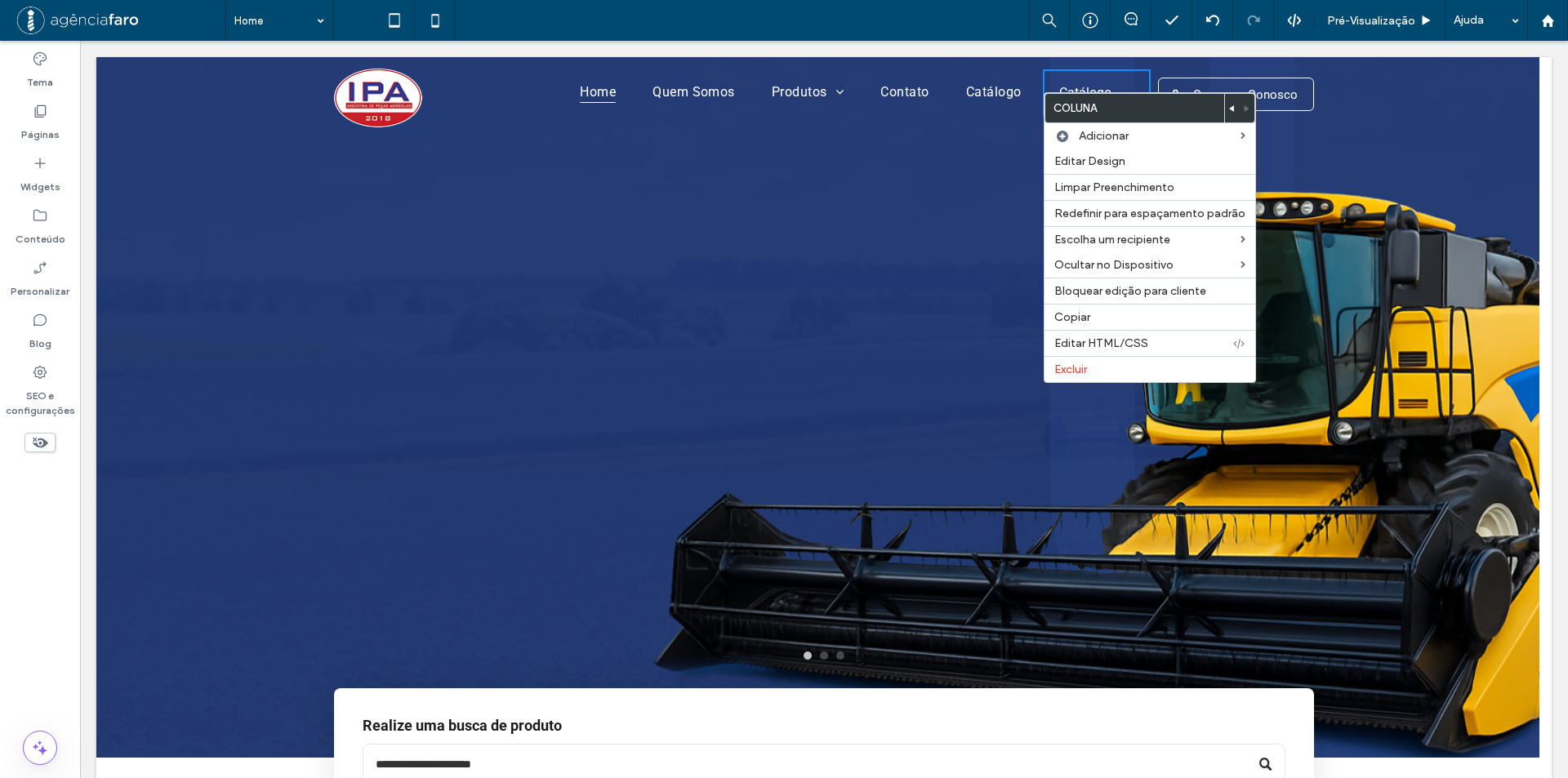 click on "Catálogo
Click To Paste" at bounding box center (1097, 93) 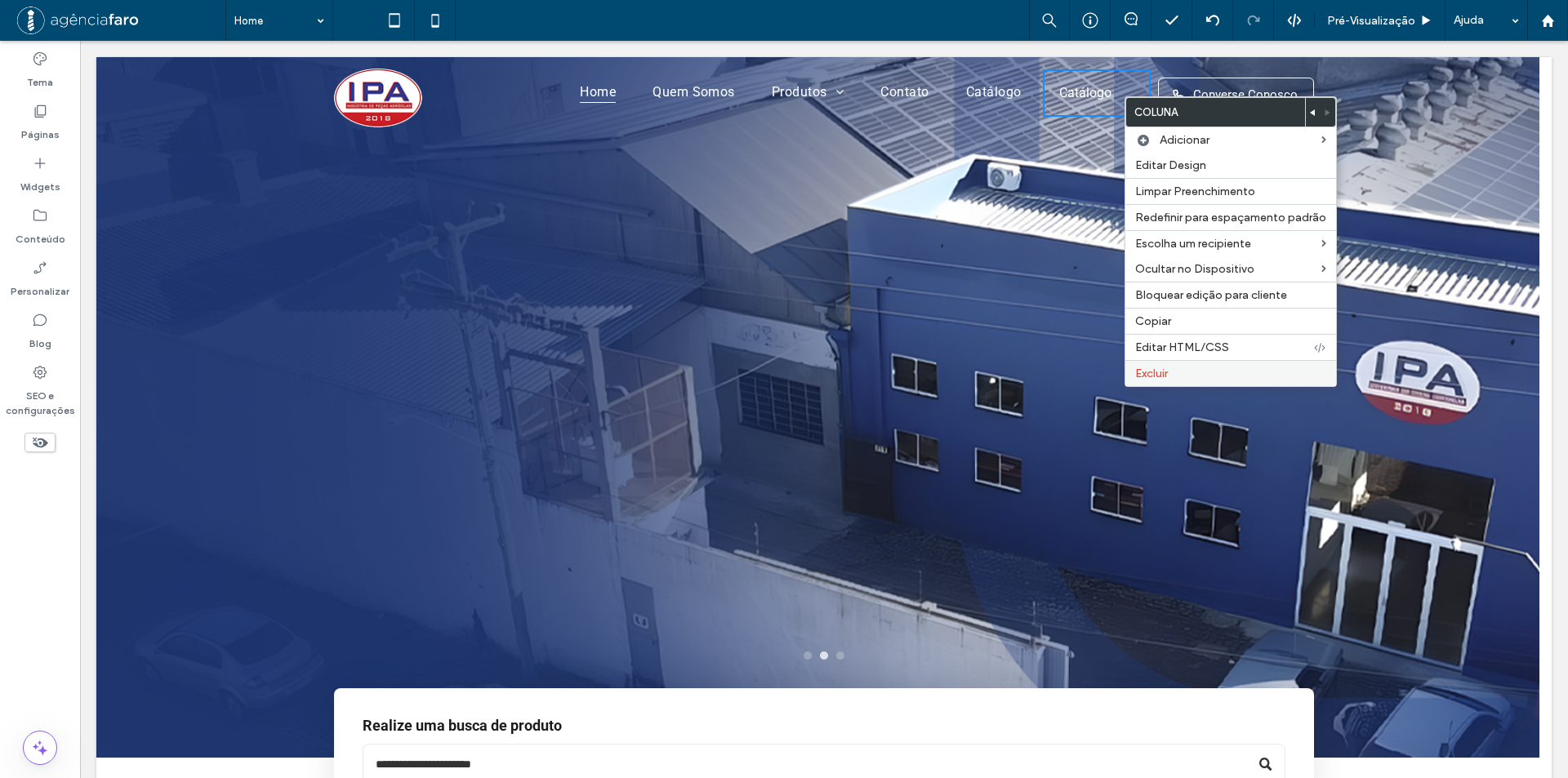 click on "Excluir" at bounding box center [1231, 373] 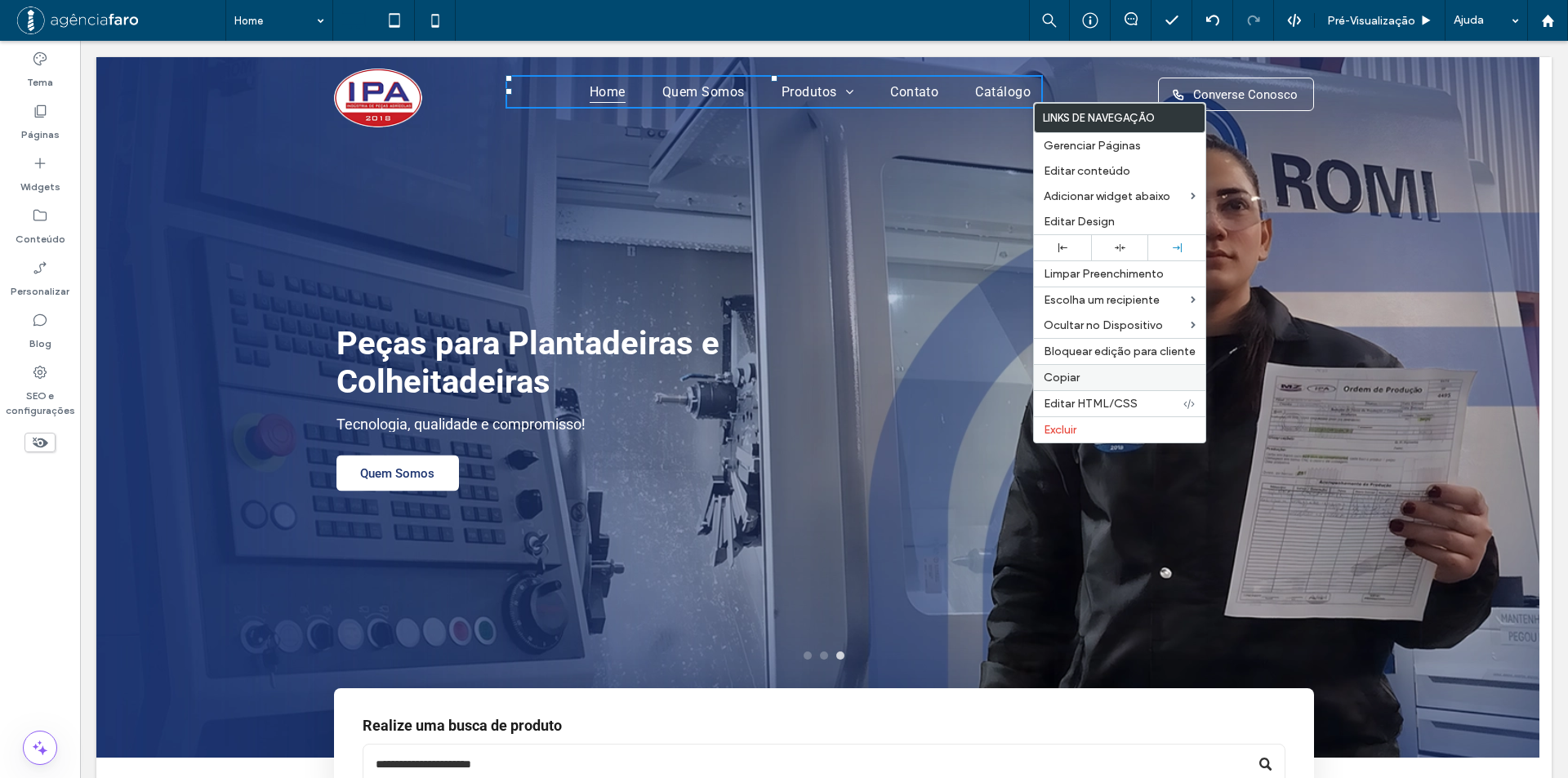 click on "Copiar" at bounding box center [1062, 377] 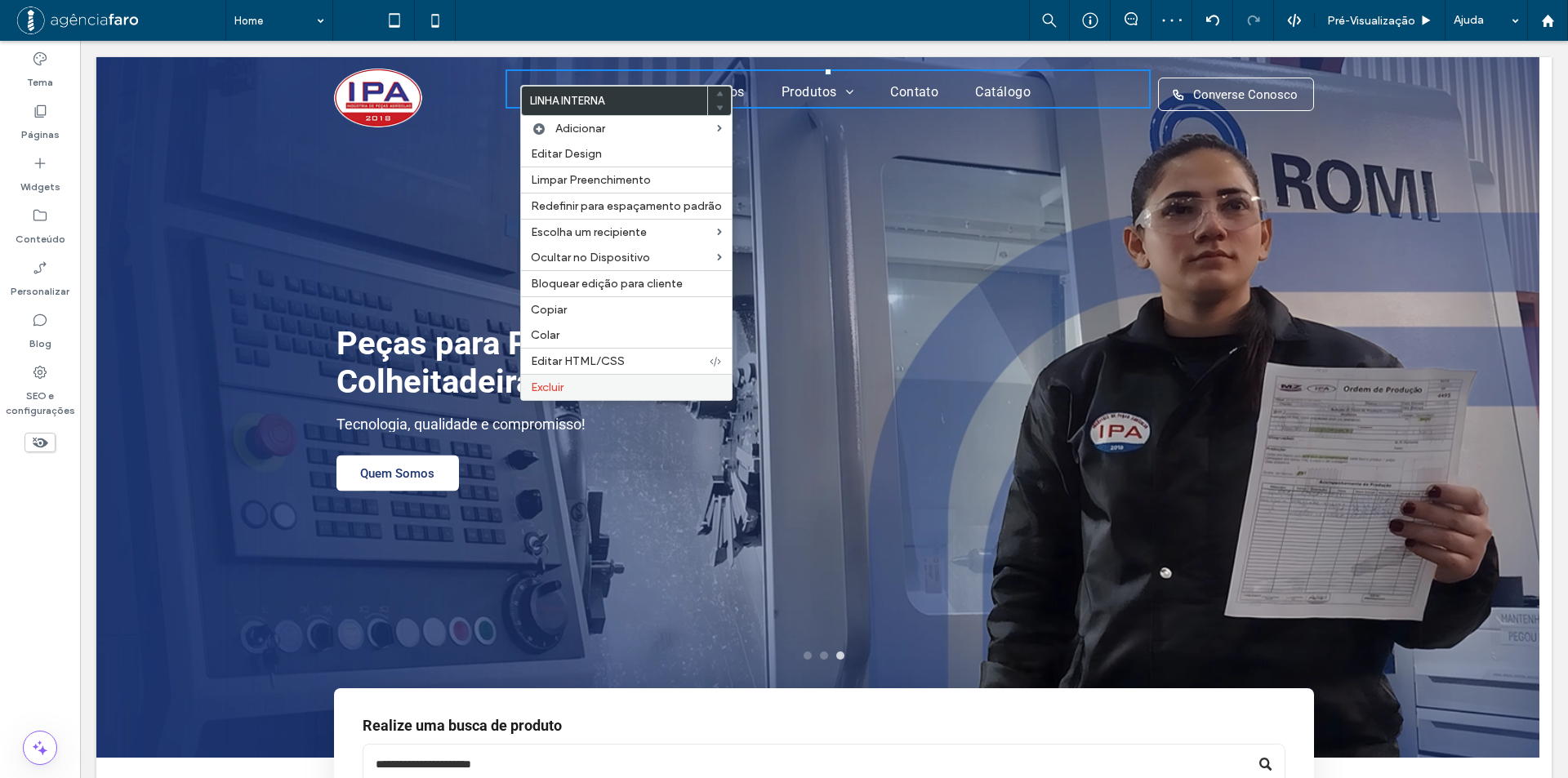 click on "Excluir" at bounding box center (547, 387) 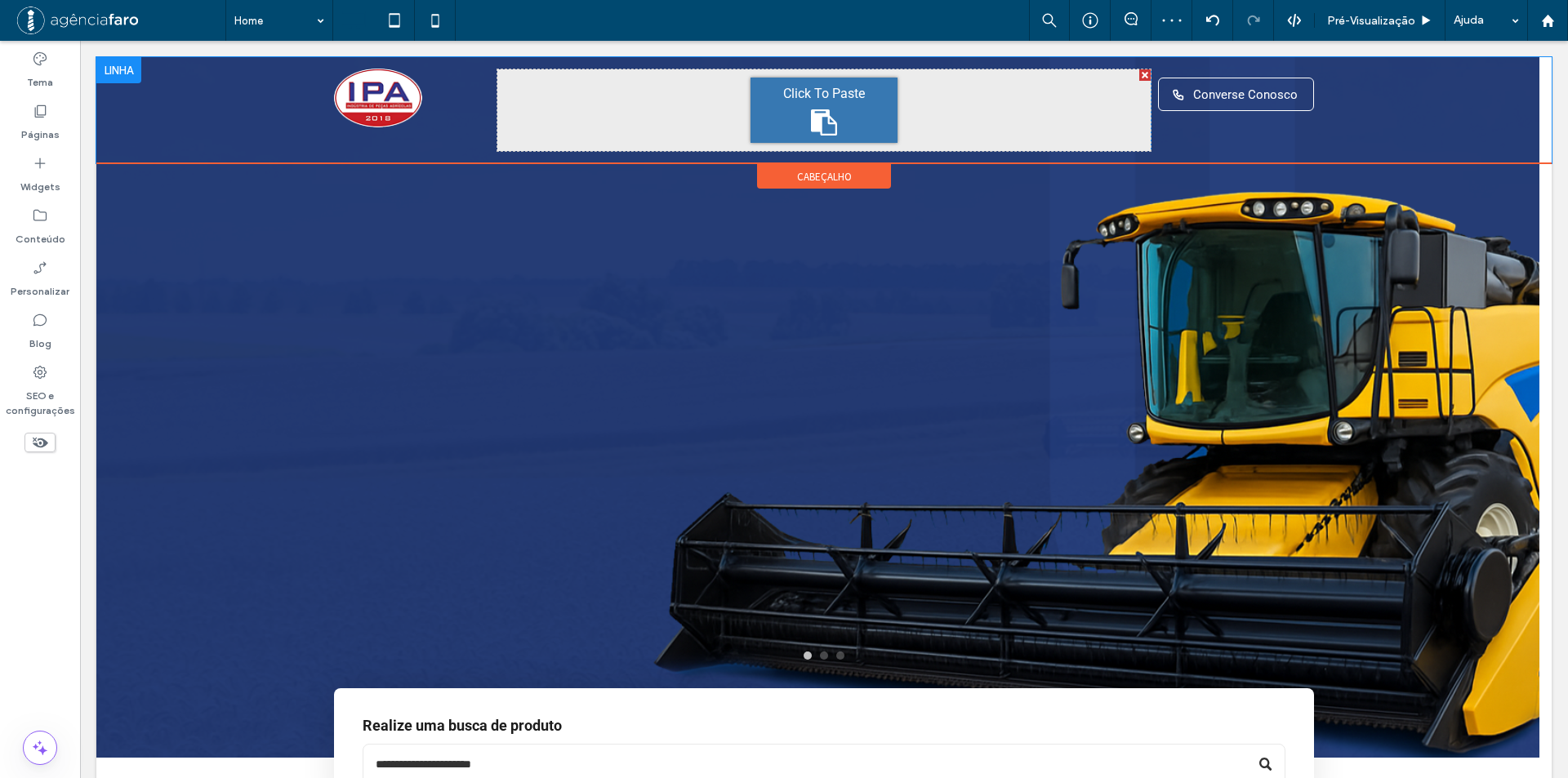 click on "Click To Paste" at bounding box center (824, 93) 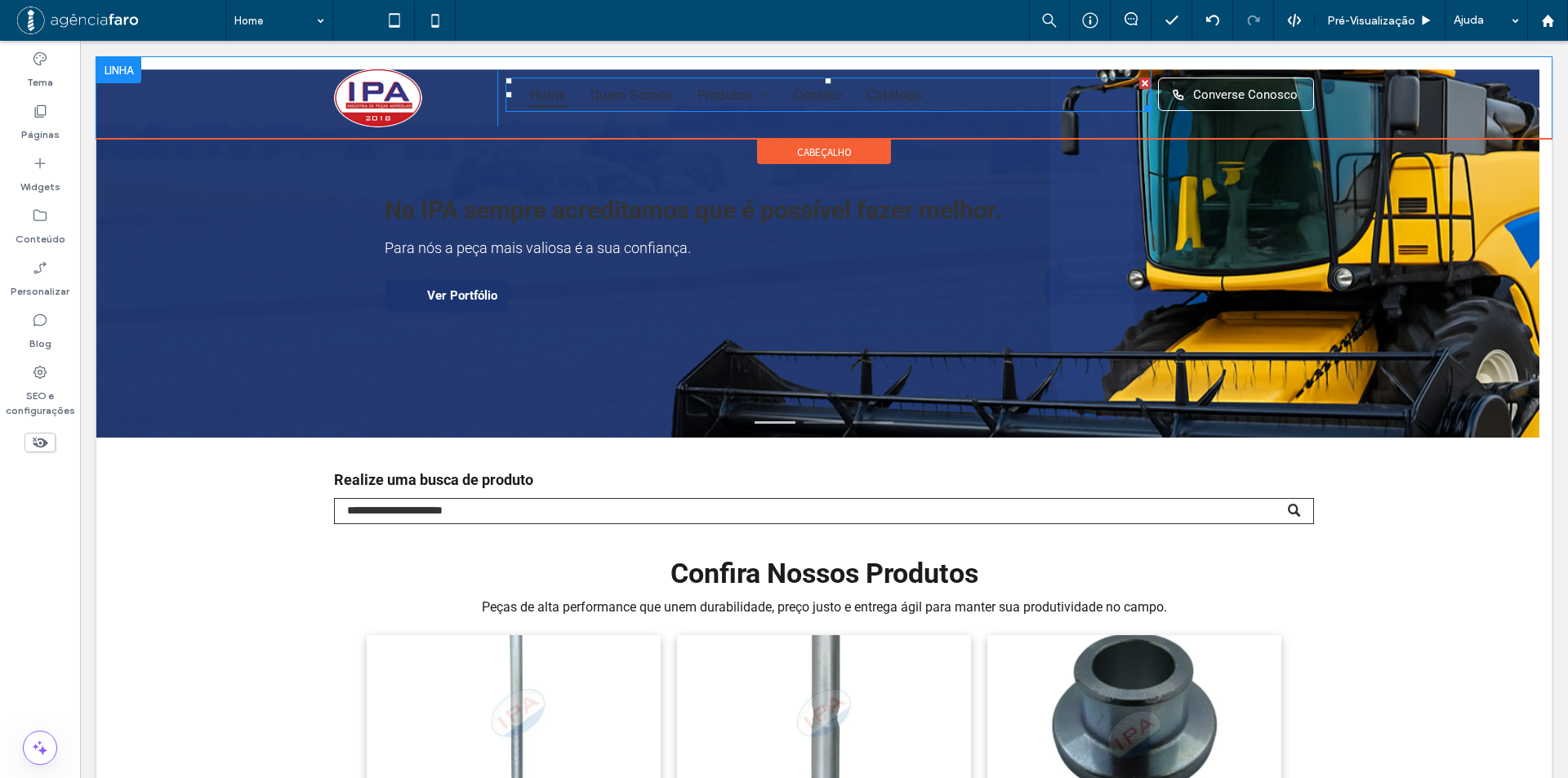 click on "Home
Quem Somos
Produtos
Case / New Holland
Linha GTS
Linha Imasa
Linha Jacto
Linha Jonh Deere
Linha Kuhn
Linha Macdon
Linha Massey / Valtra
Linha Semeato
Linha Sfil
Linha Vencetudo
Contato
Catálogo" at bounding box center (828, 95) 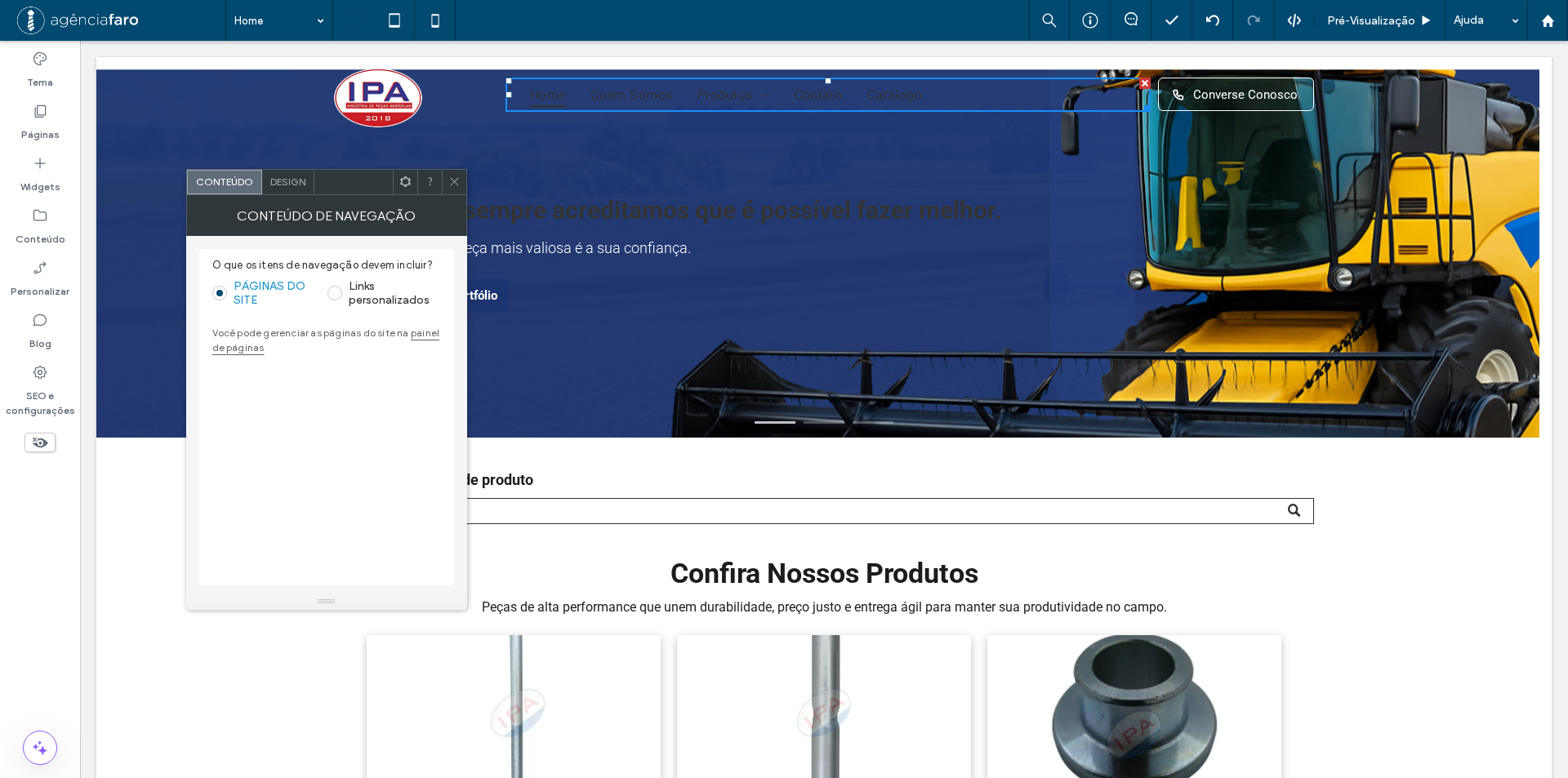 click on "Design" at bounding box center (287, 181) 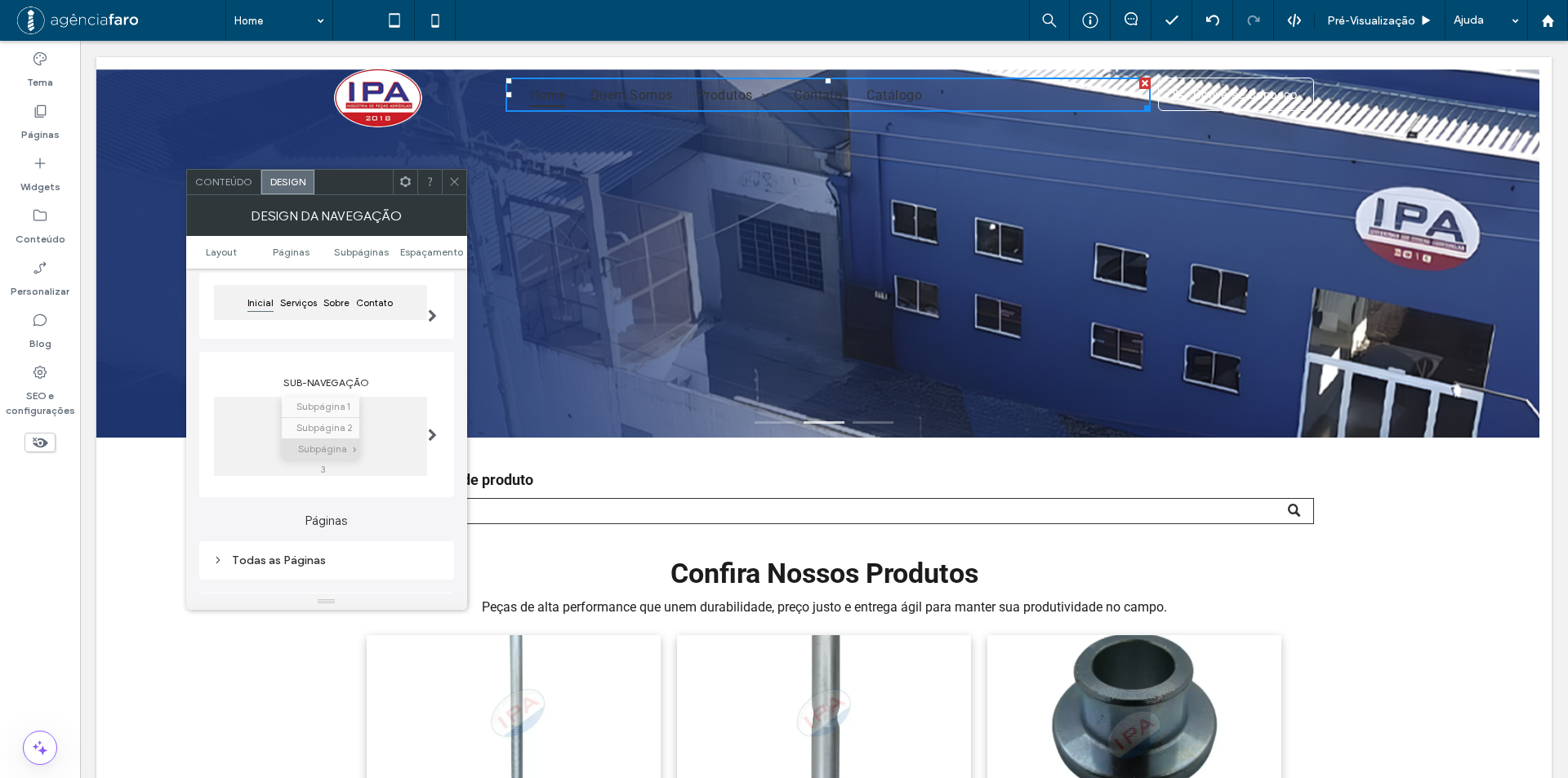 scroll, scrollTop: 245, scrollLeft: 0, axis: vertical 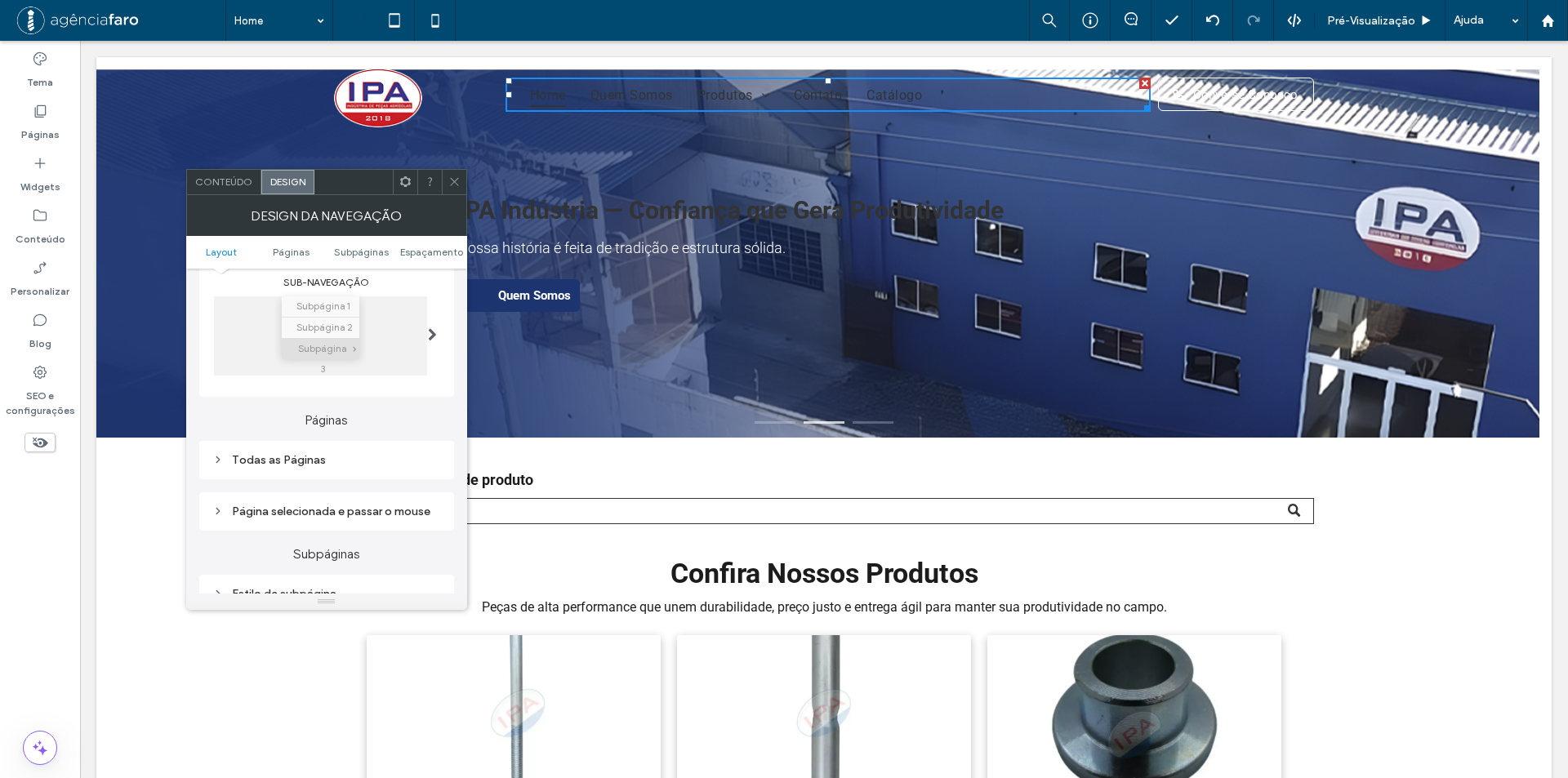 click on "Todas as Páginas" at bounding box center [327, 460] 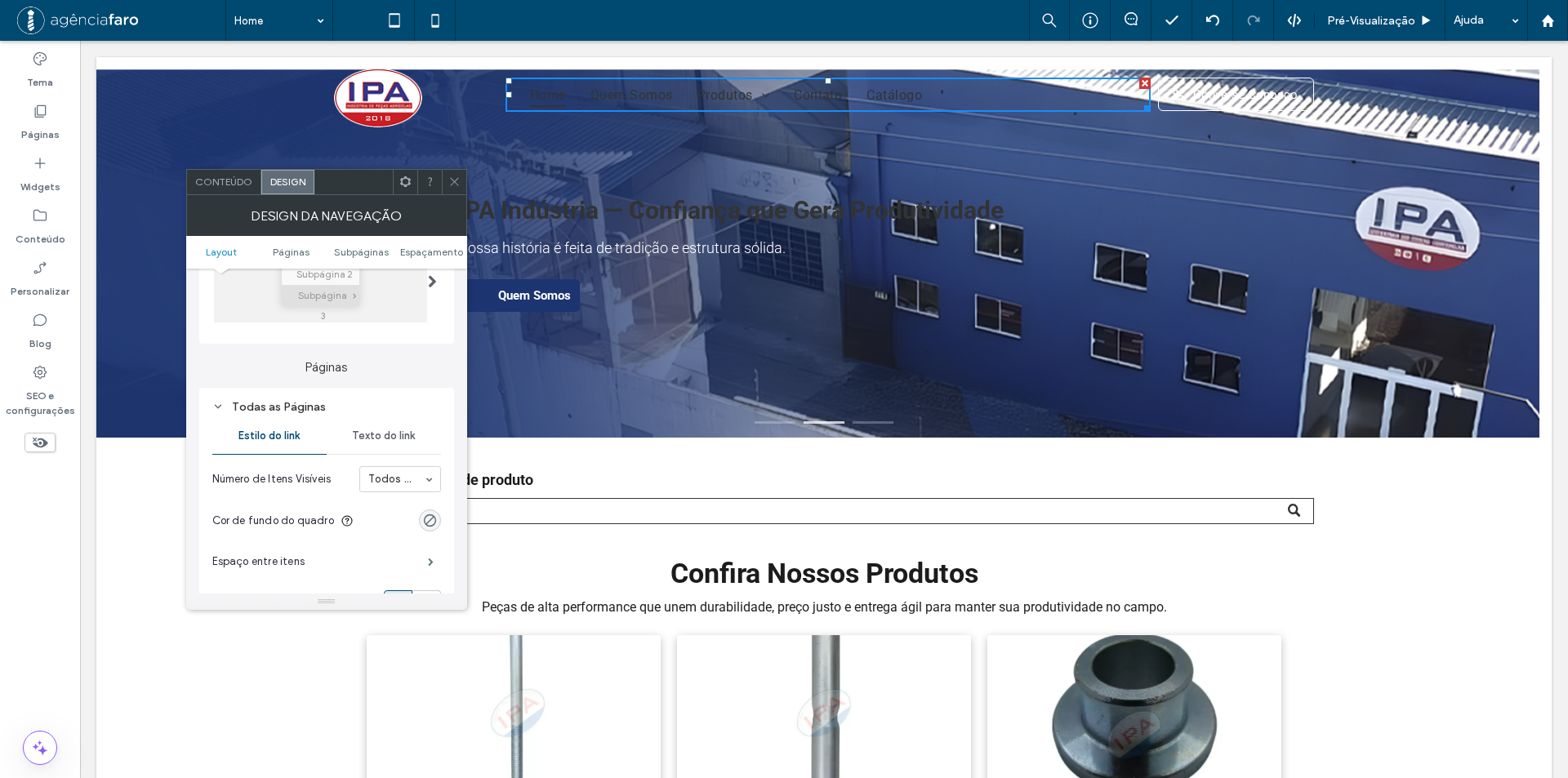 scroll, scrollTop: 327, scrollLeft: 0, axis: vertical 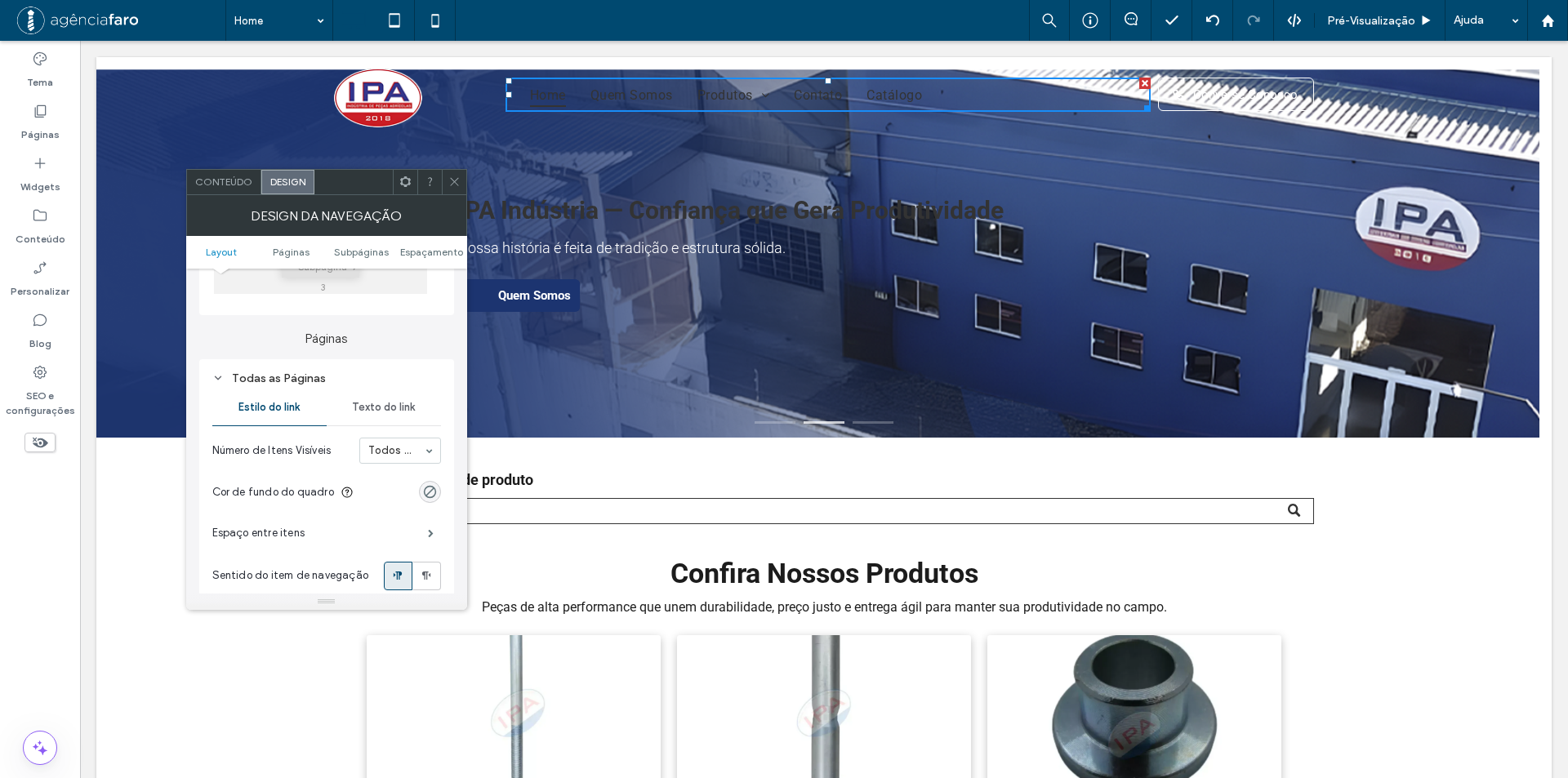 click on "Texto do link" at bounding box center [384, 407] 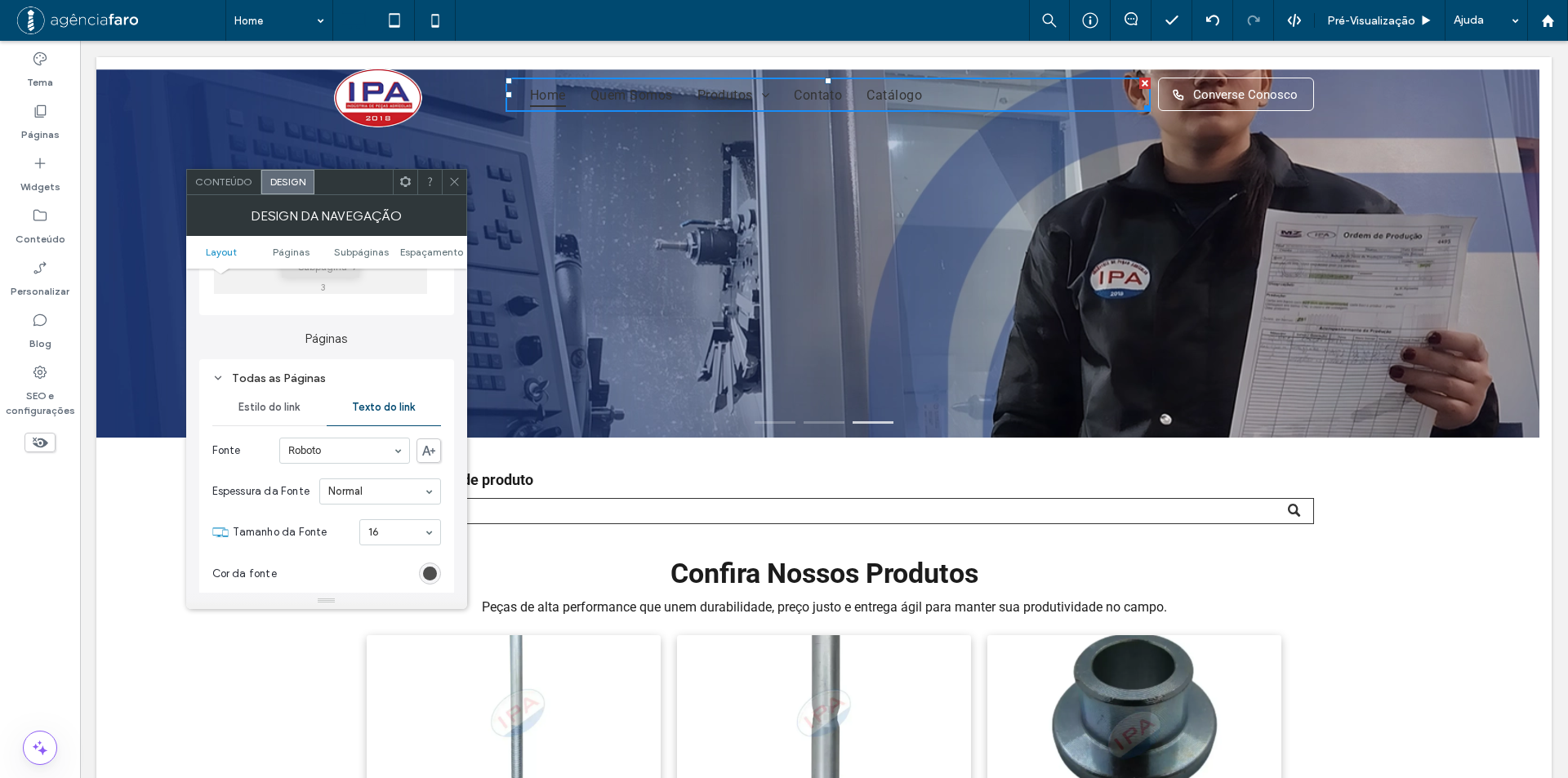 click at bounding box center (430, 573) 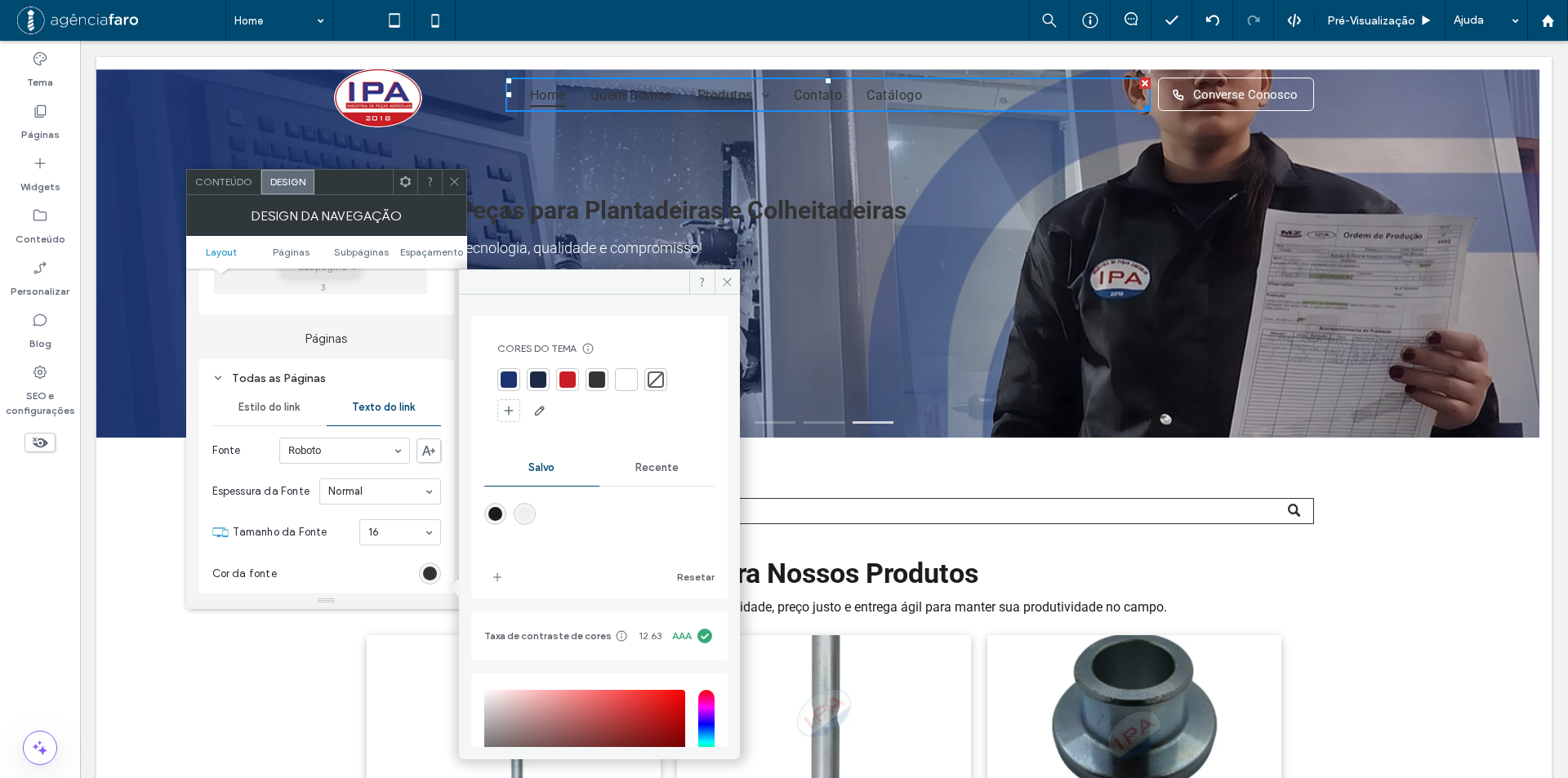 click at bounding box center (626, 380) 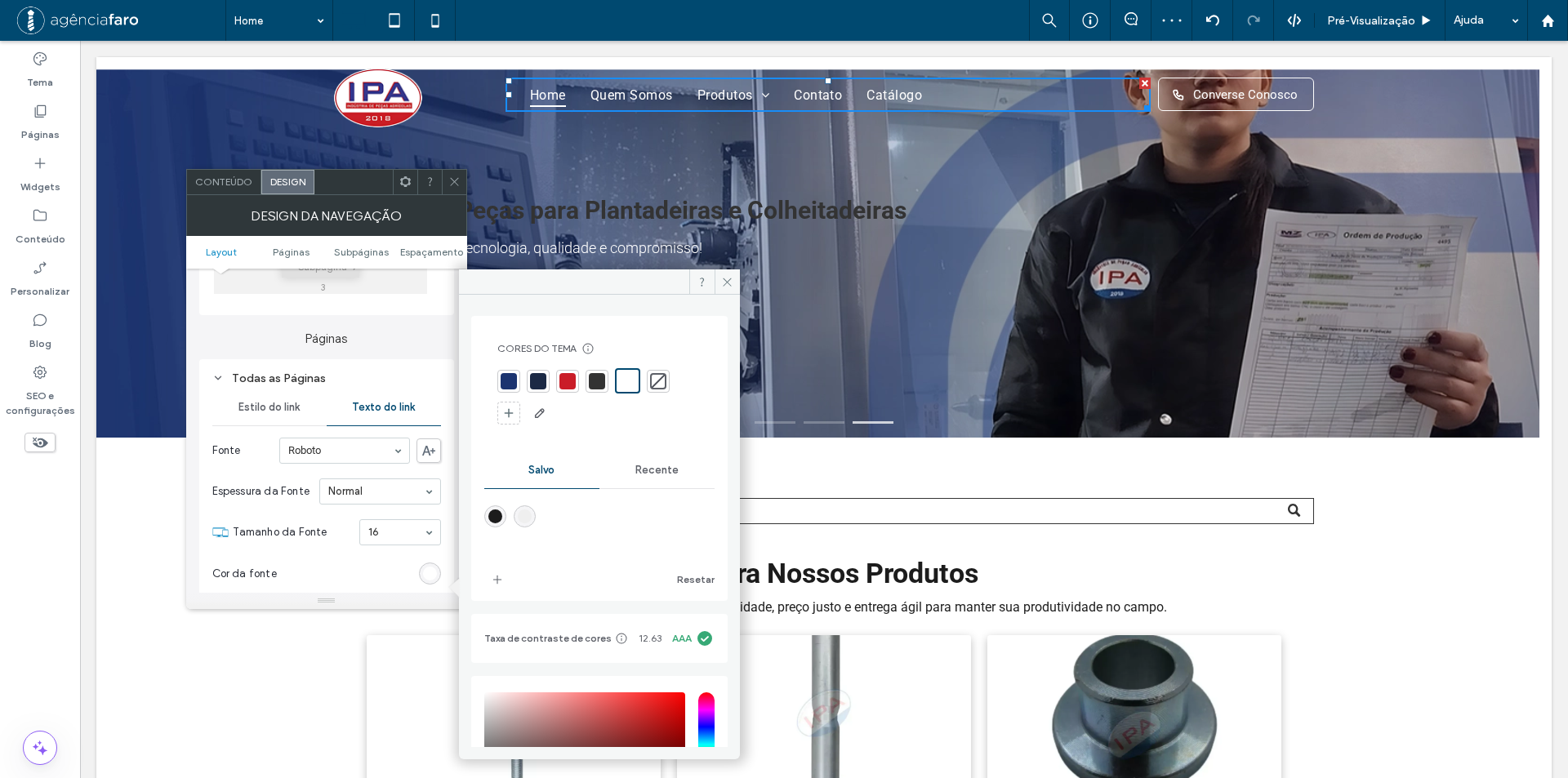 click on "Cor da fonte" at bounding box center [327, 574] 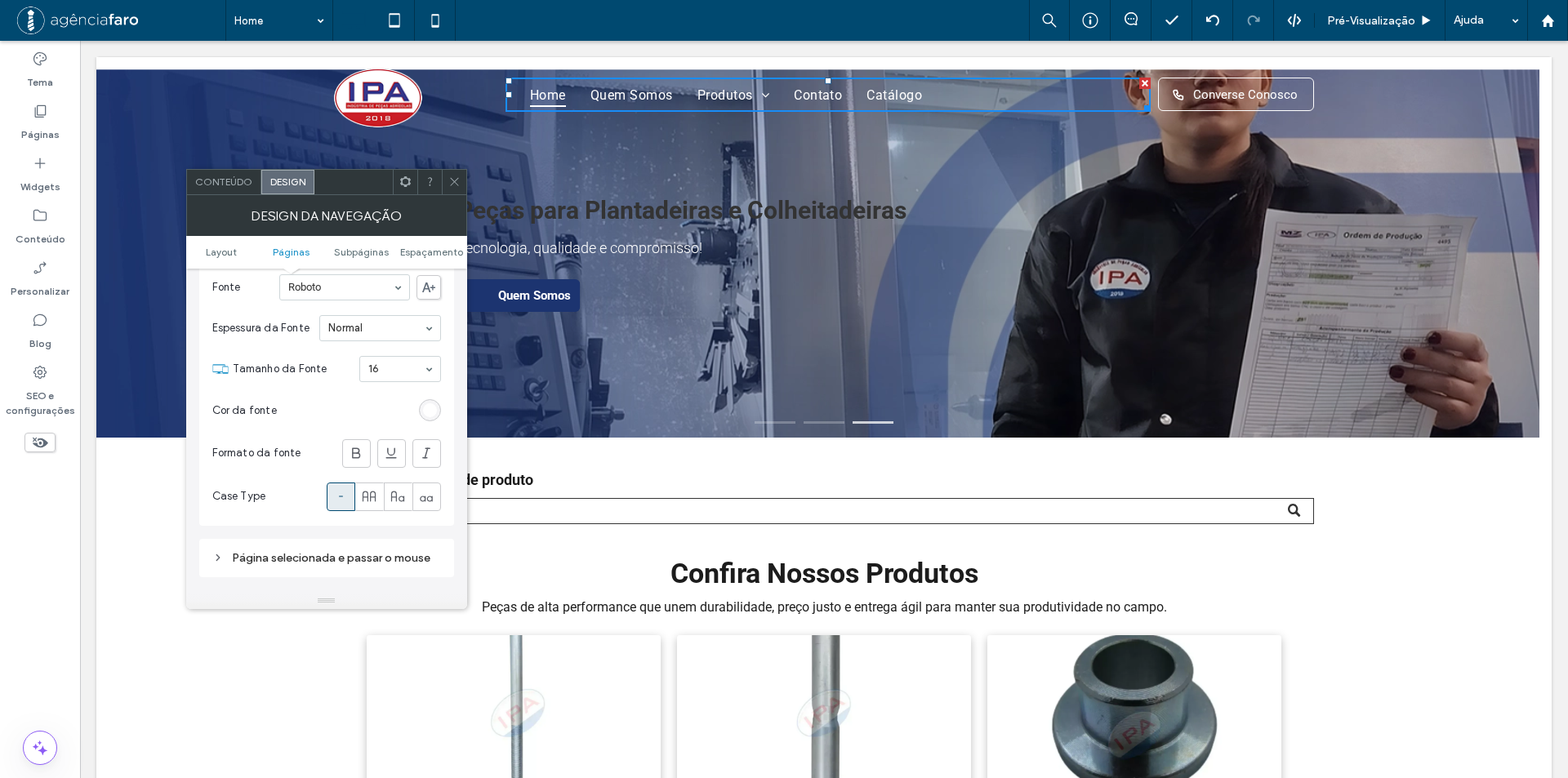 scroll, scrollTop: 653, scrollLeft: 0, axis: vertical 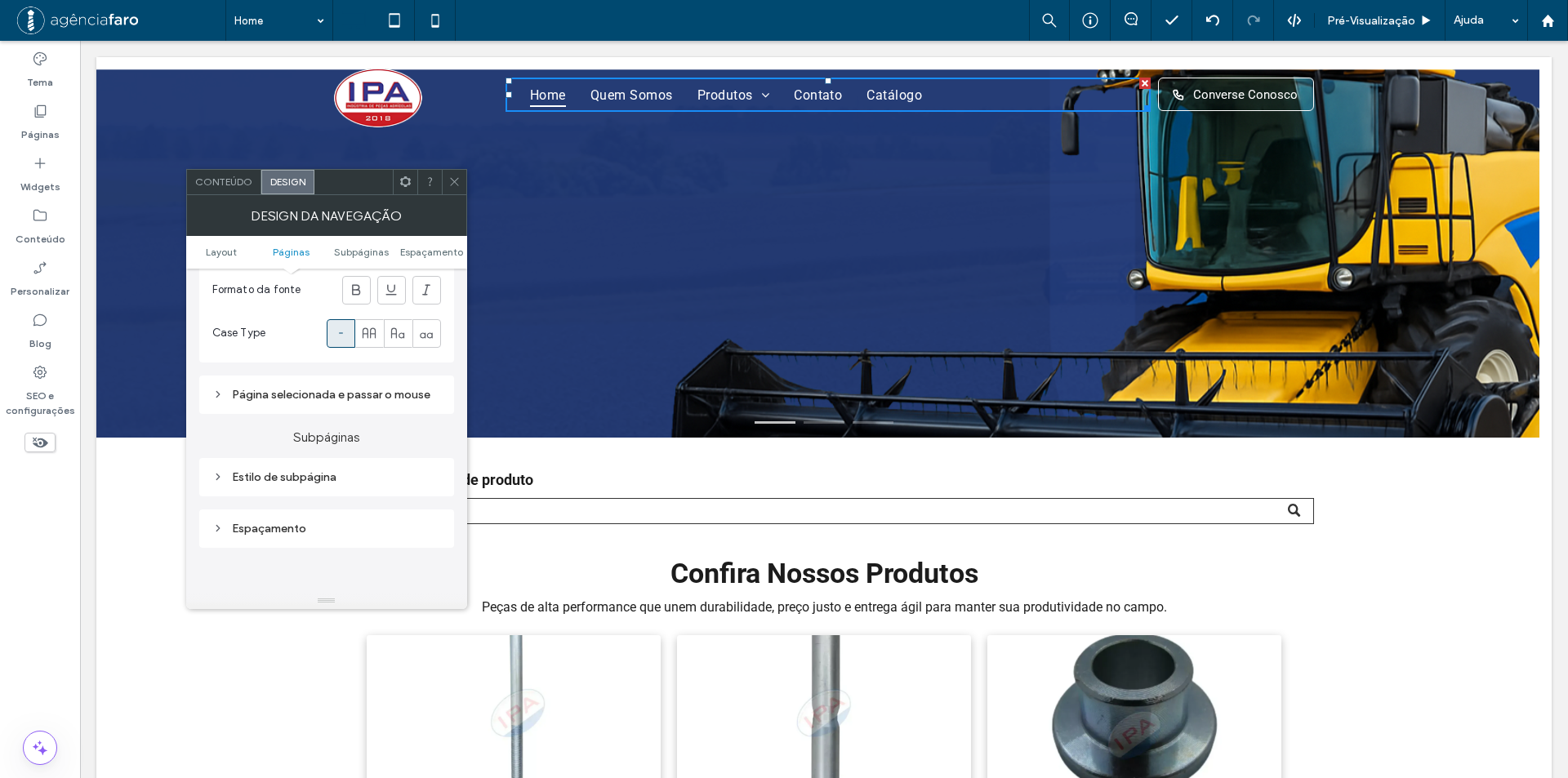 click on "Página selecionada e passar o mouse" at bounding box center (327, 394) 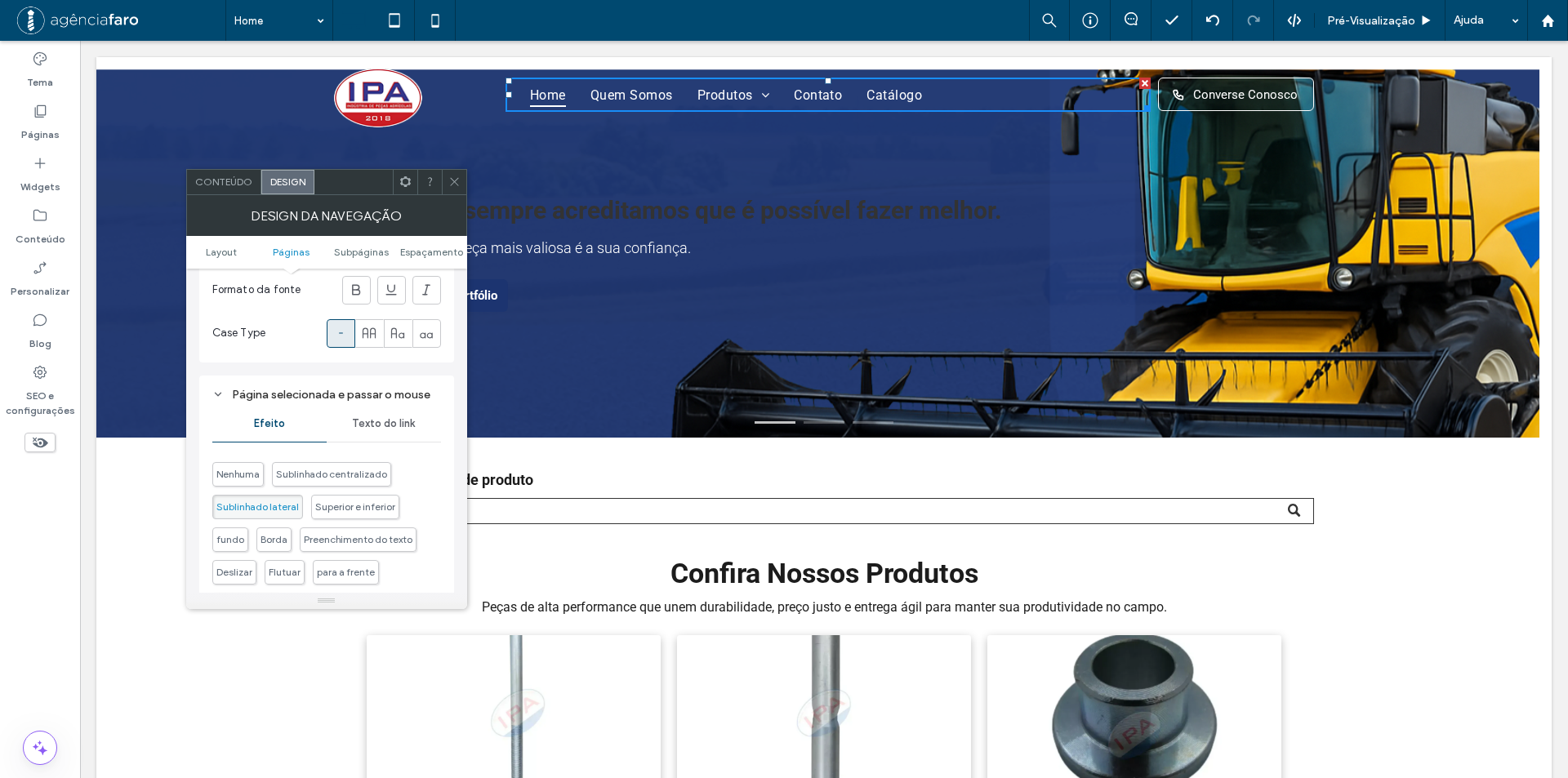 click on "Texto do link" at bounding box center (383, 424) 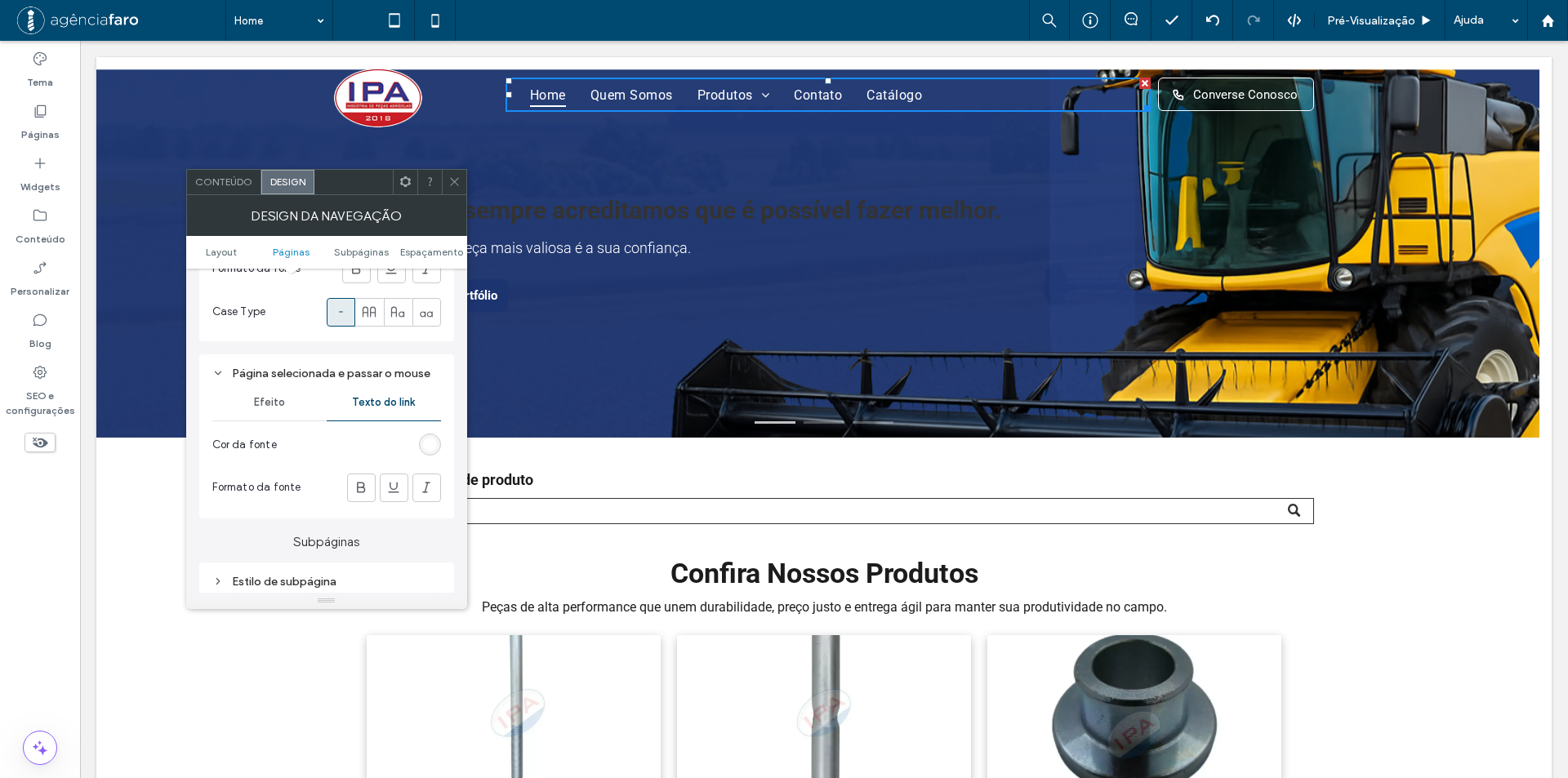 scroll, scrollTop: 735, scrollLeft: 0, axis: vertical 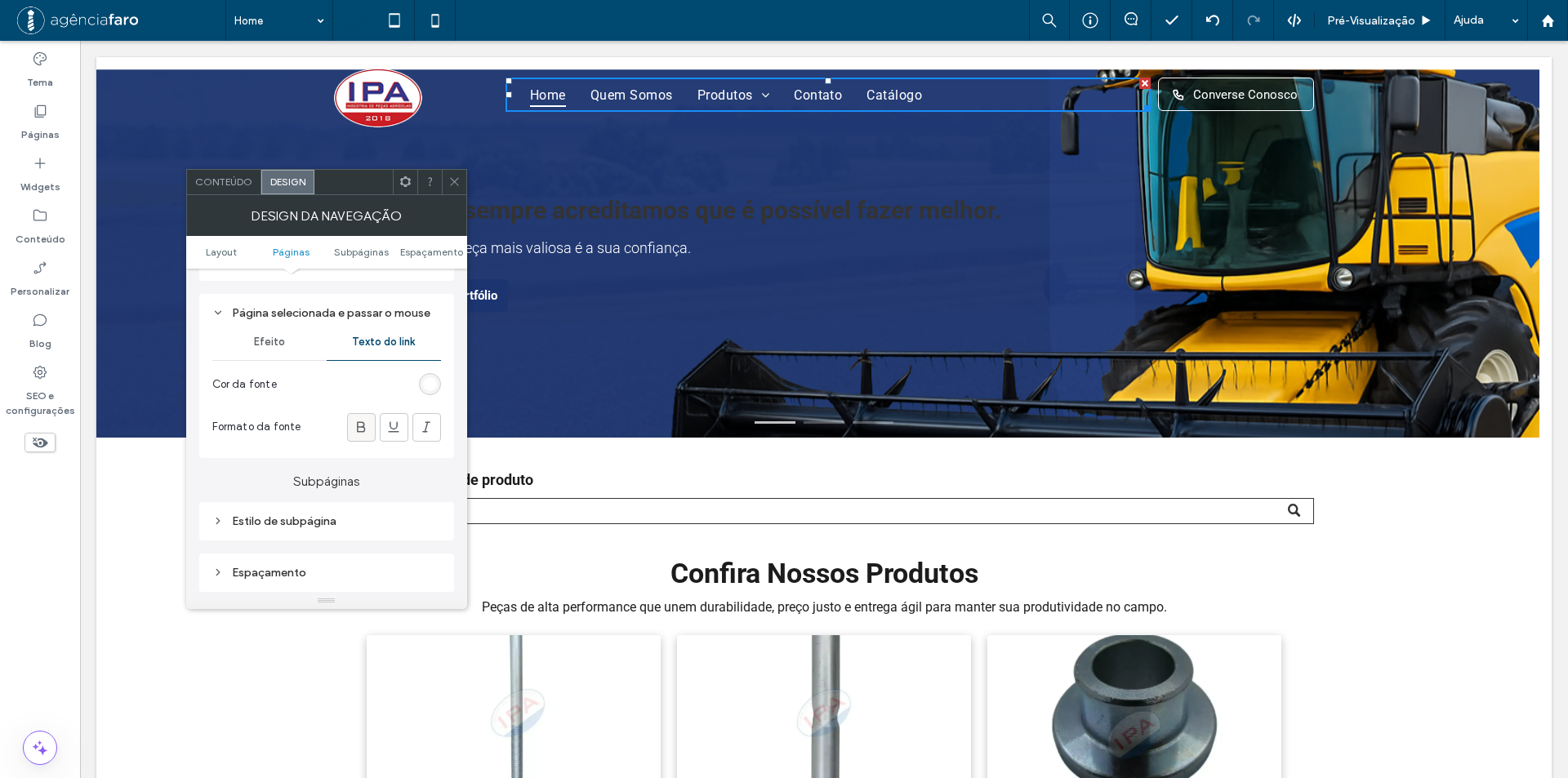 click at bounding box center (361, 427) 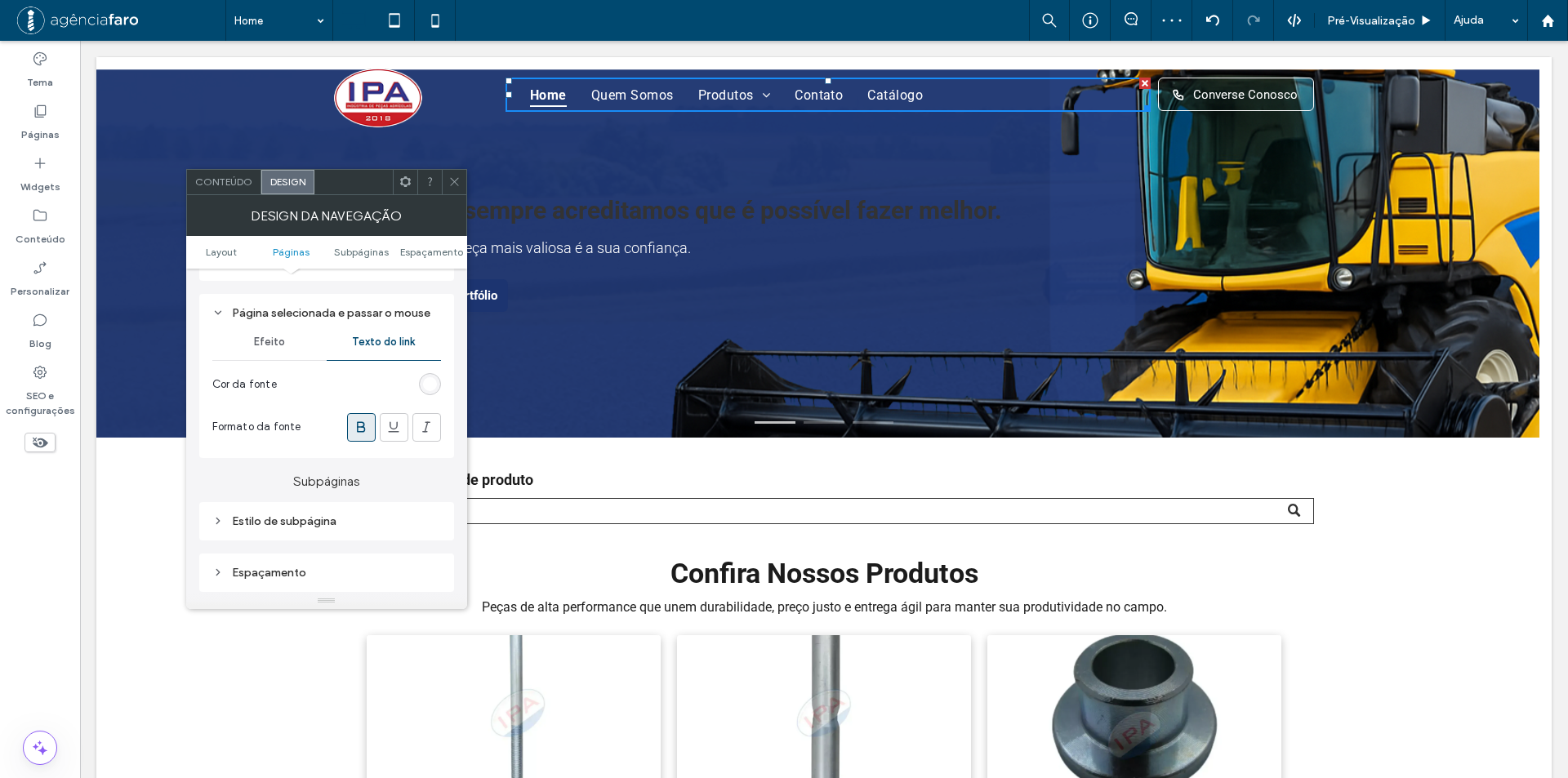 click 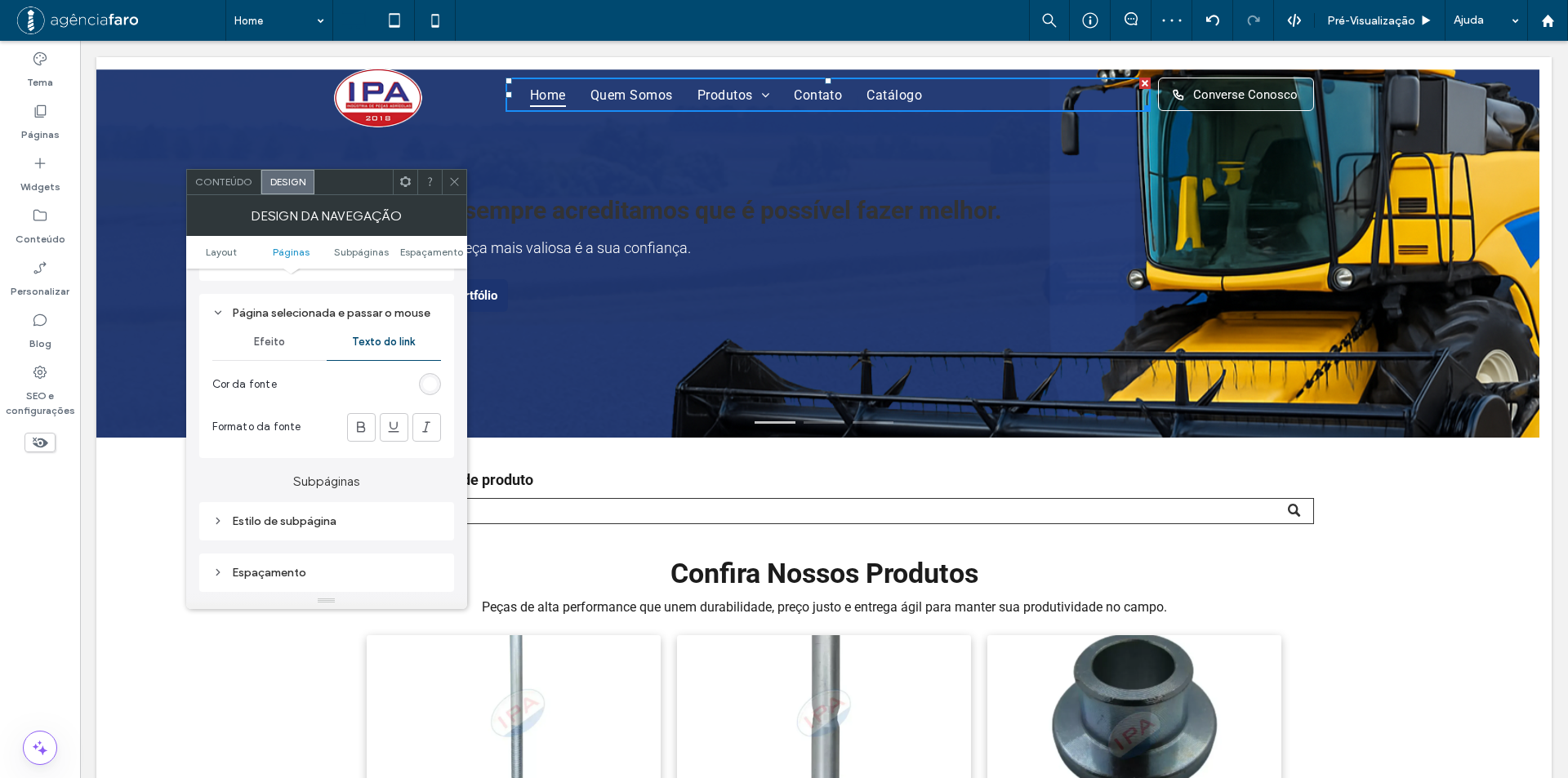 click on "Cor da fonte" at bounding box center [327, 385] 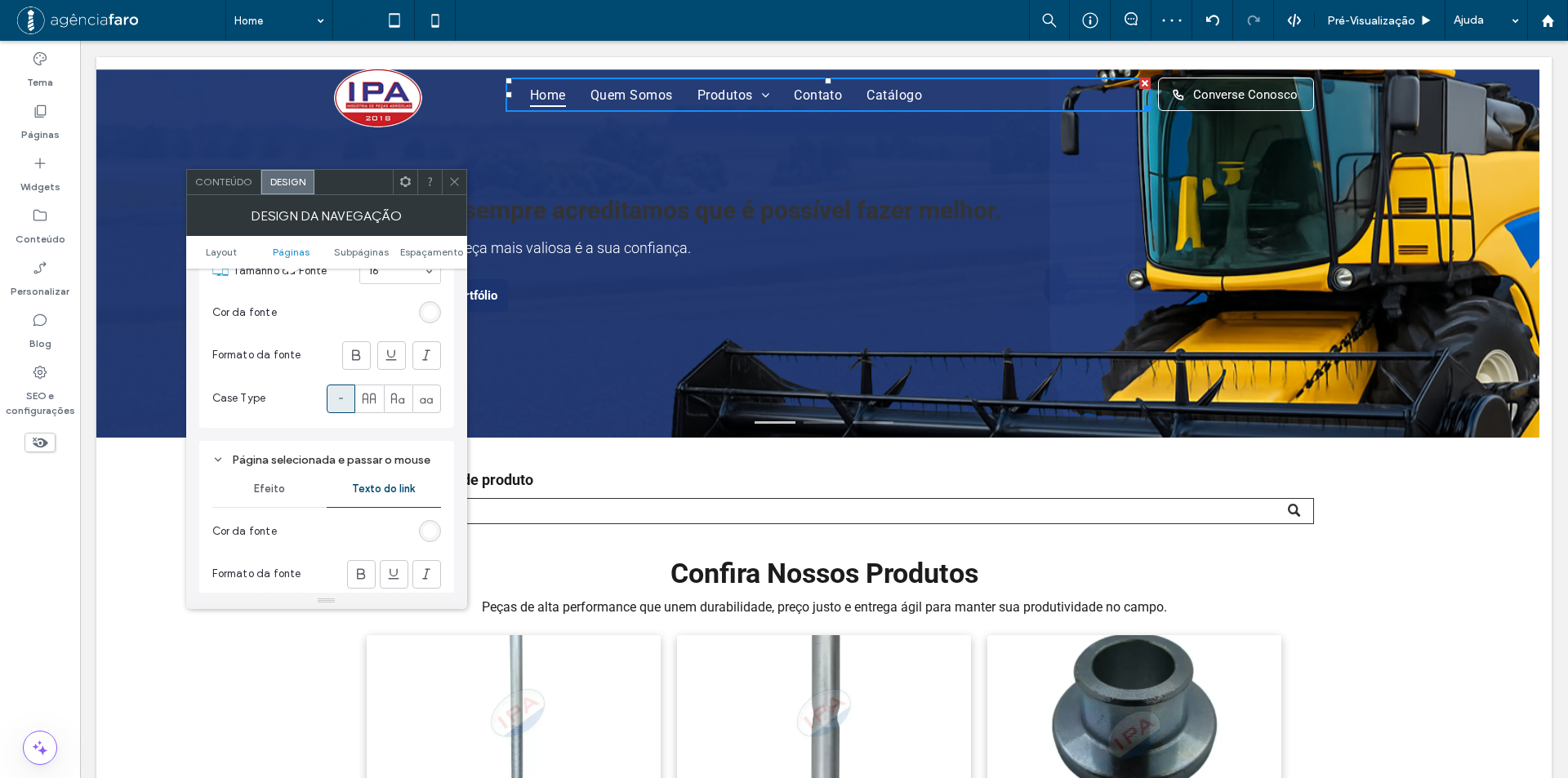 scroll, scrollTop: 571, scrollLeft: 0, axis: vertical 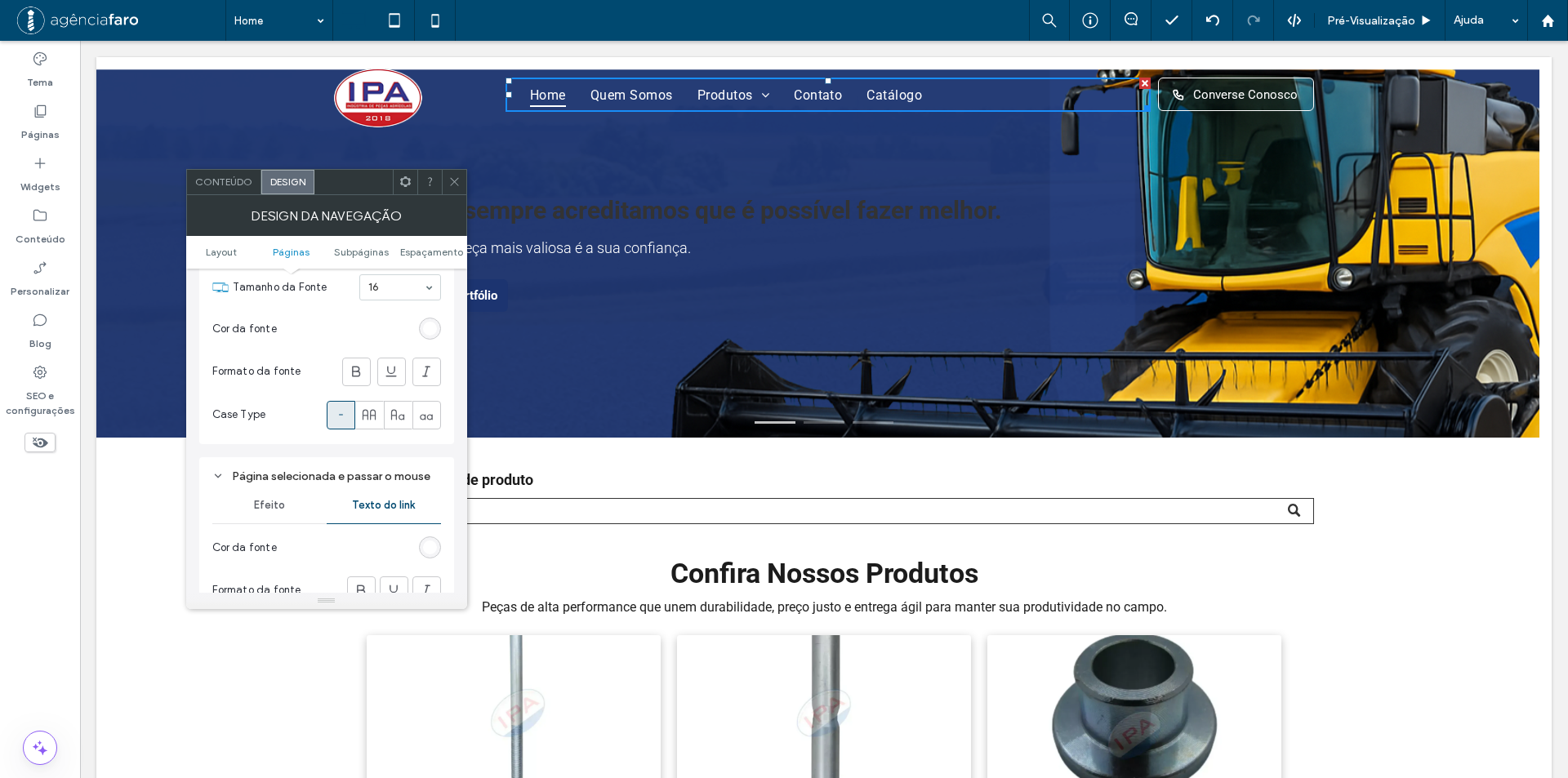 click on "Efeito" at bounding box center [270, 505] 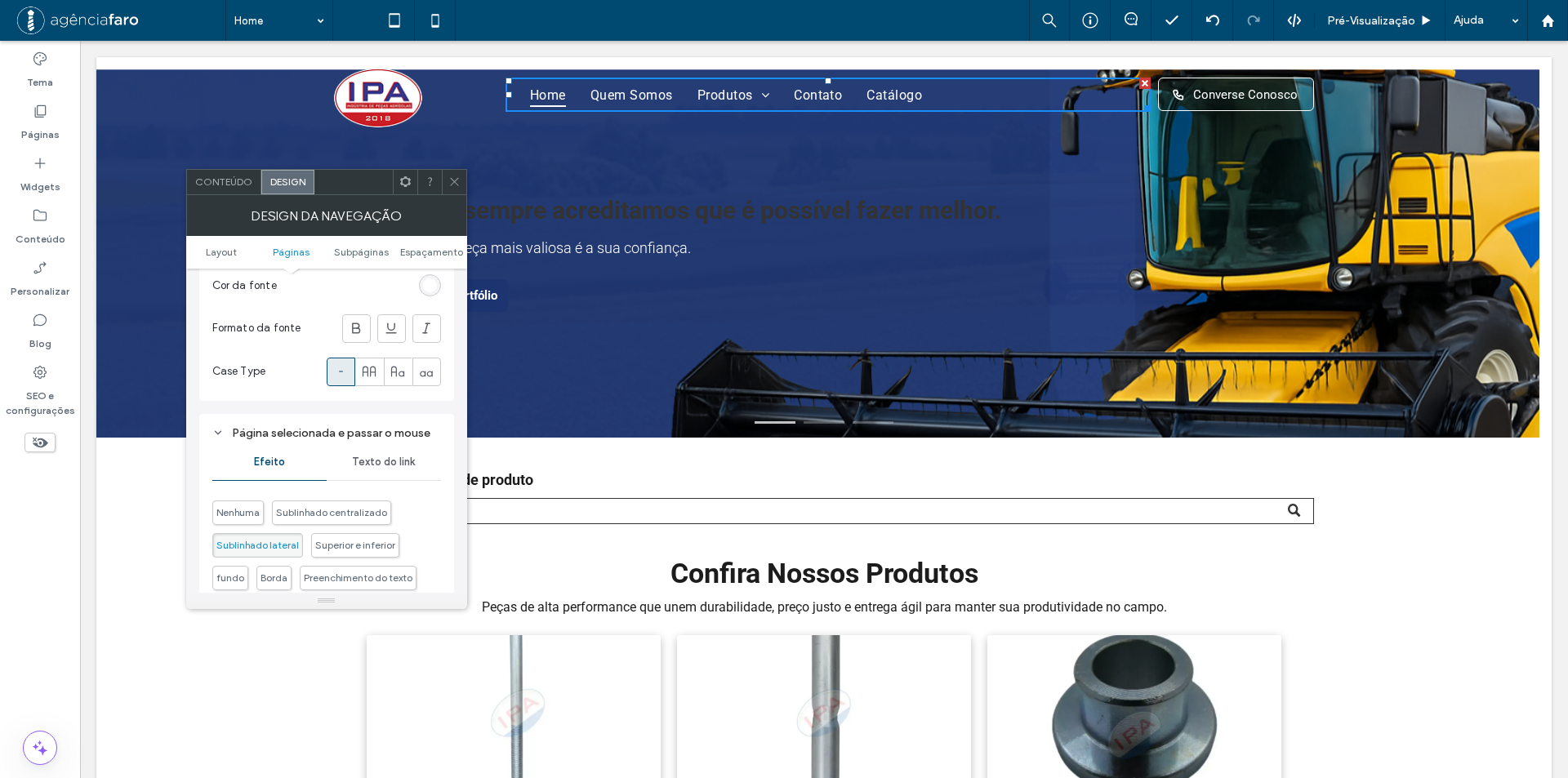 scroll, scrollTop: 653, scrollLeft: 0, axis: vertical 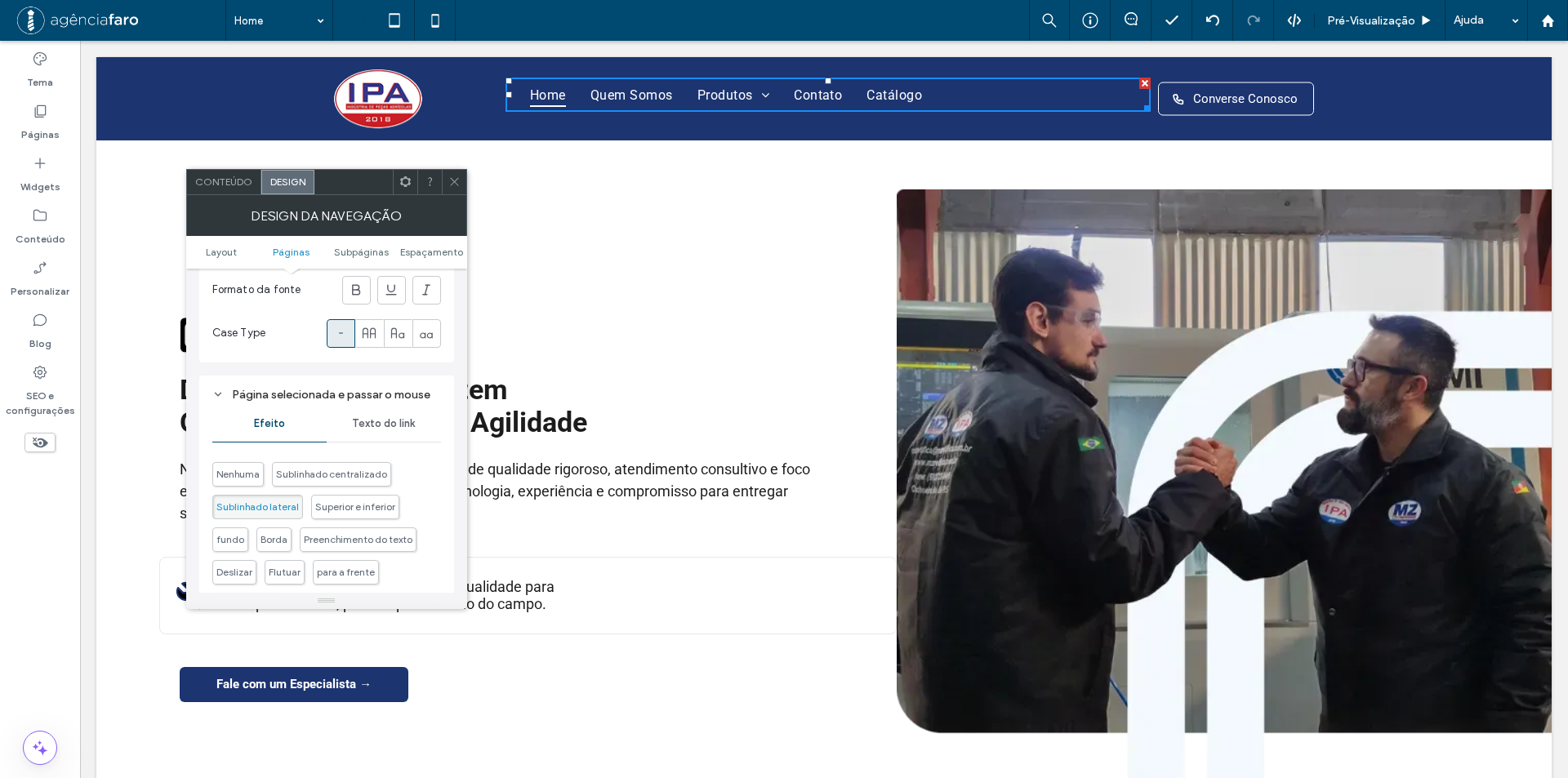 click 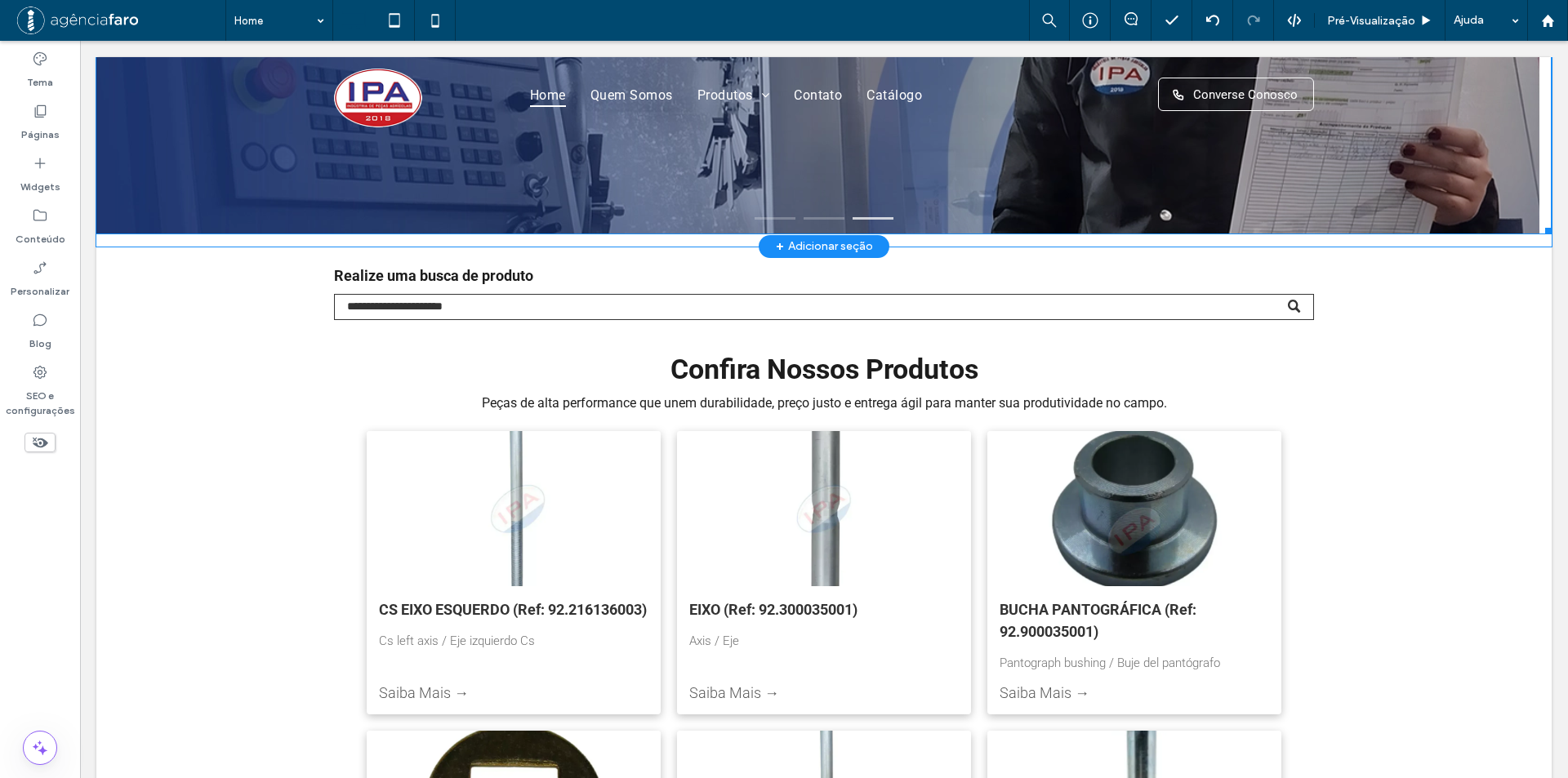 scroll, scrollTop: 0, scrollLeft: 0, axis: both 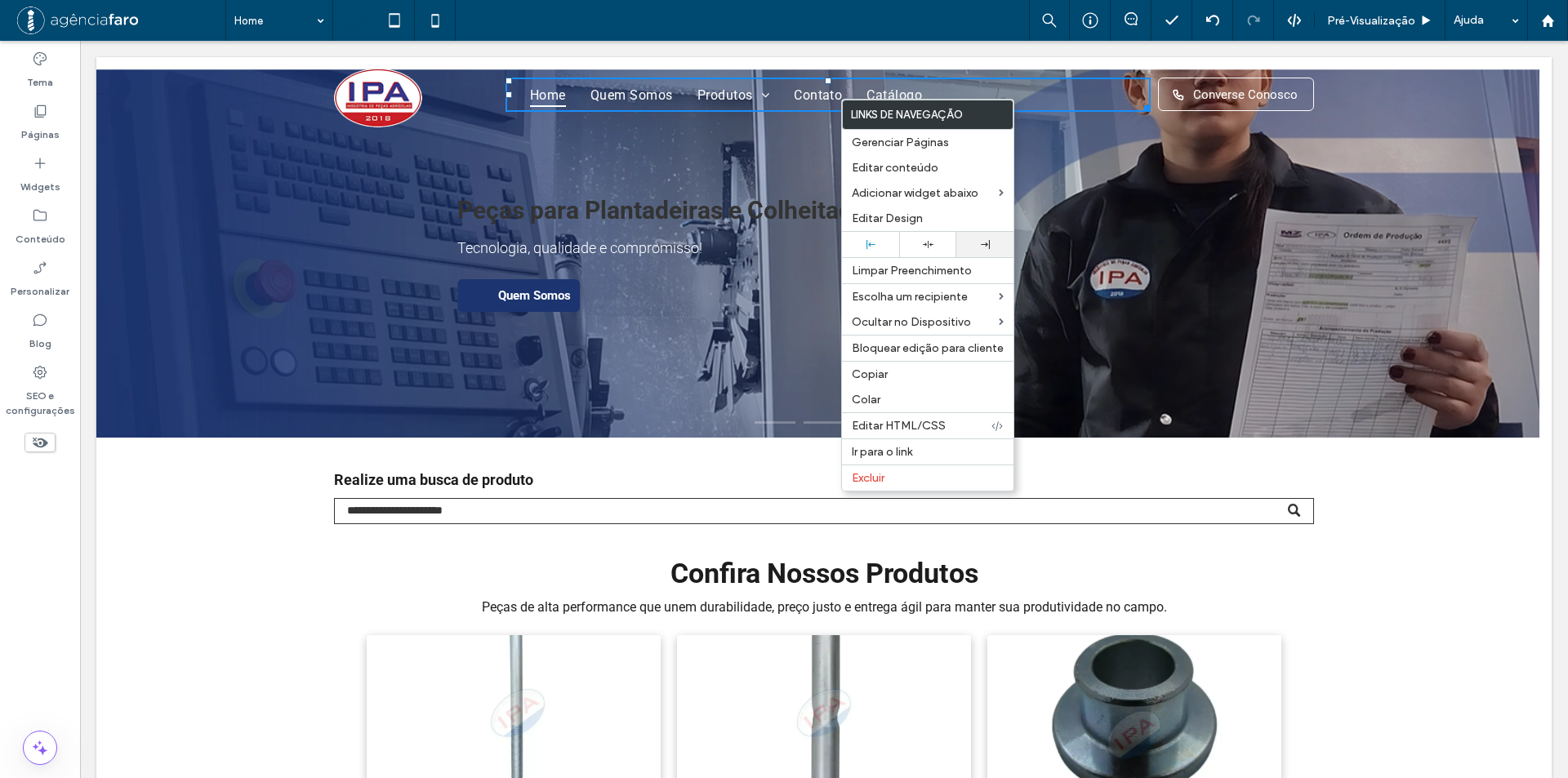 click at bounding box center (985, 244) 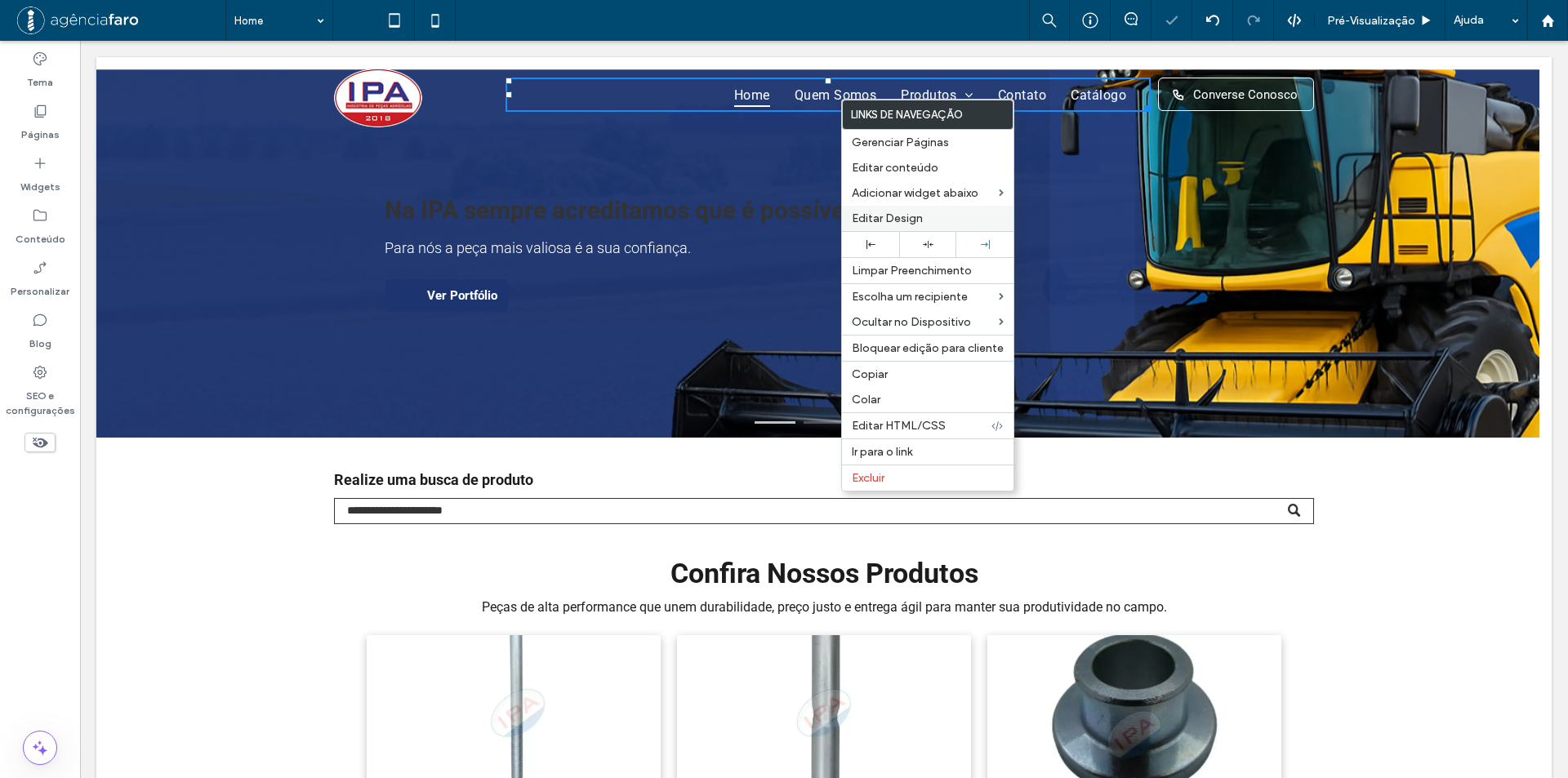 click on "Editar Design" at bounding box center [887, 218] 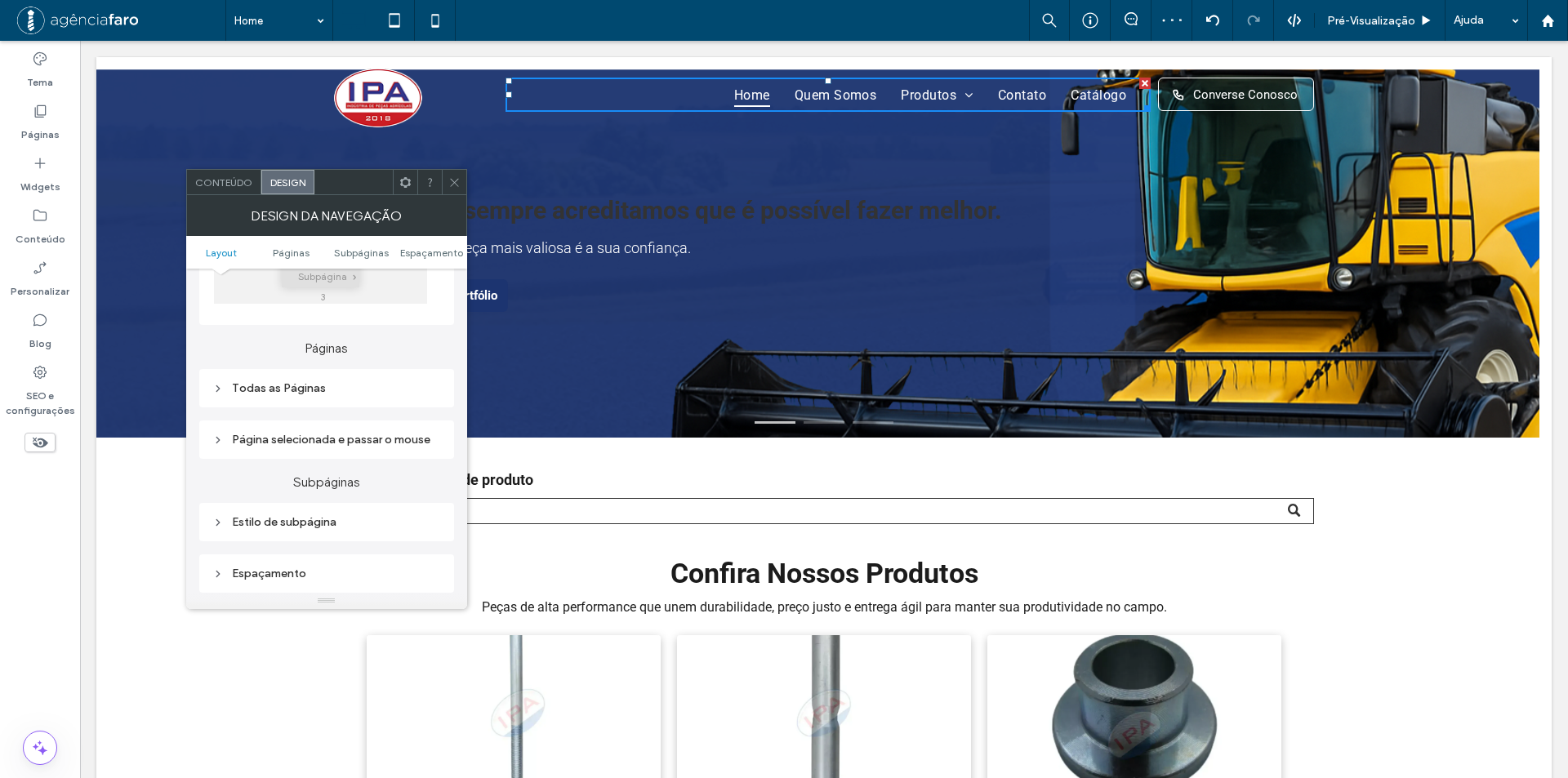 scroll, scrollTop: 327, scrollLeft: 0, axis: vertical 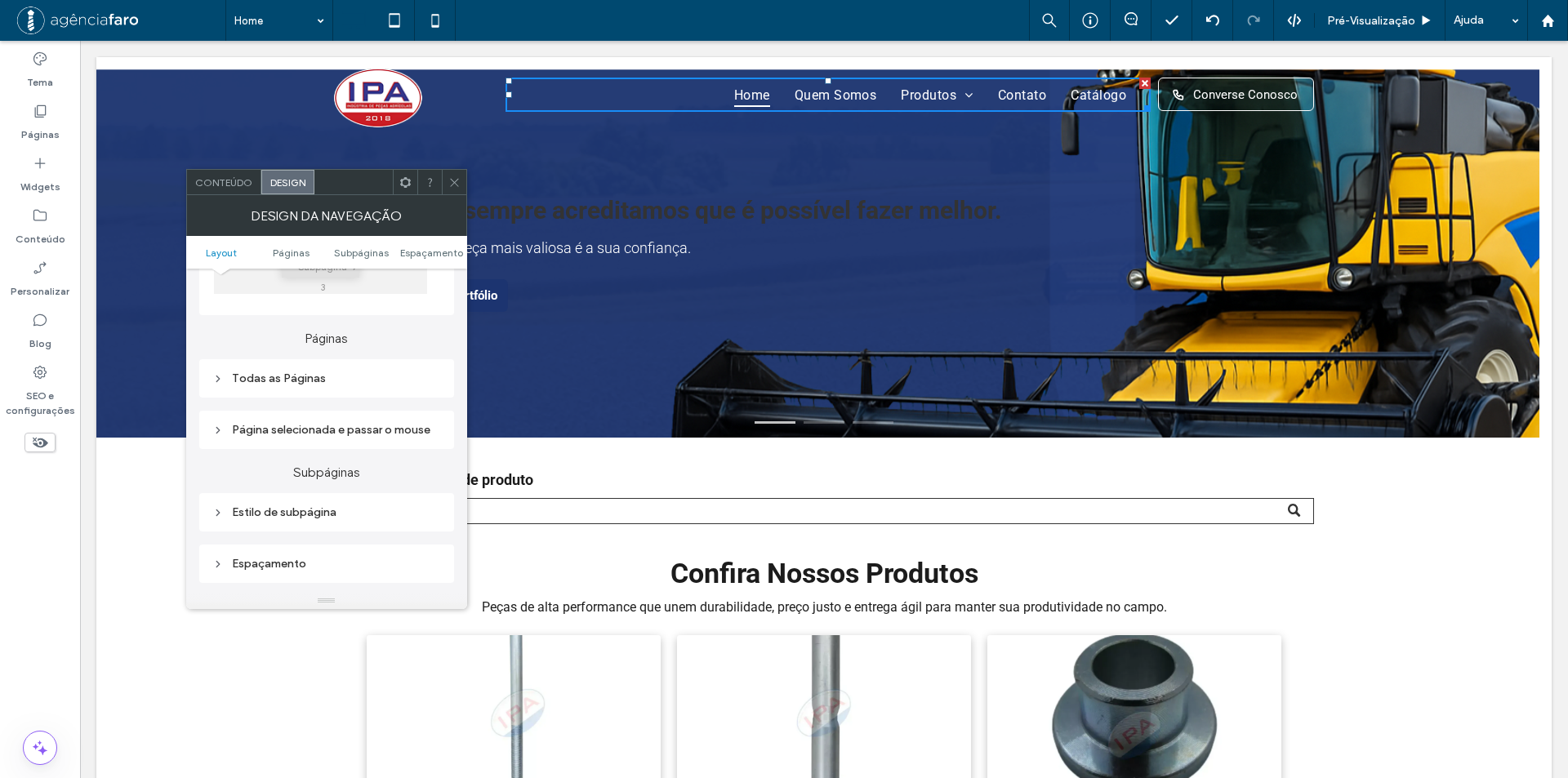 drag, startPoint x: 304, startPoint y: 384, endPoint x: 331, endPoint y: 385, distance: 27.01851 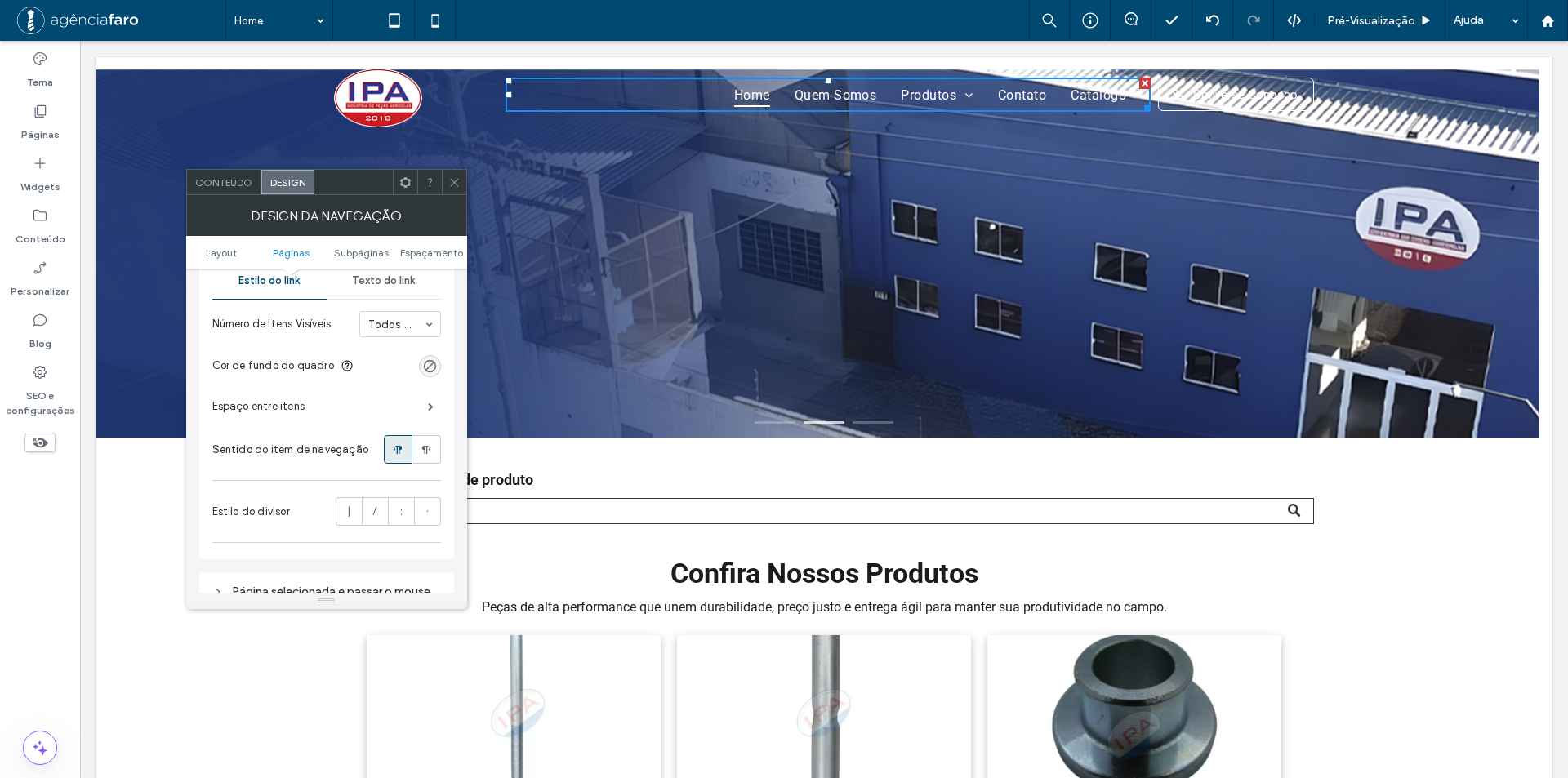scroll, scrollTop: 490, scrollLeft: 0, axis: vertical 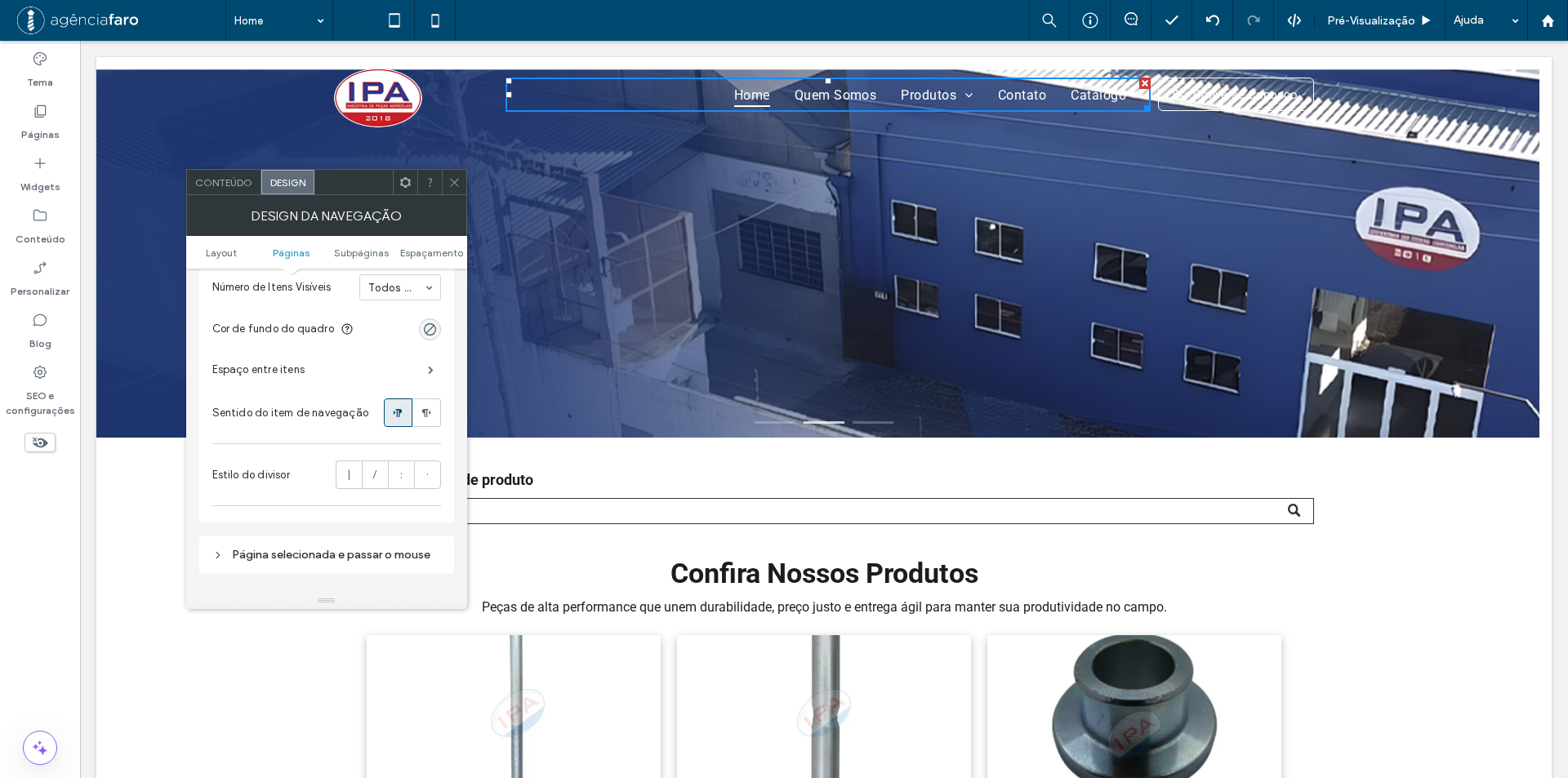 click on "Espaço entre itens" at bounding box center (259, 370) 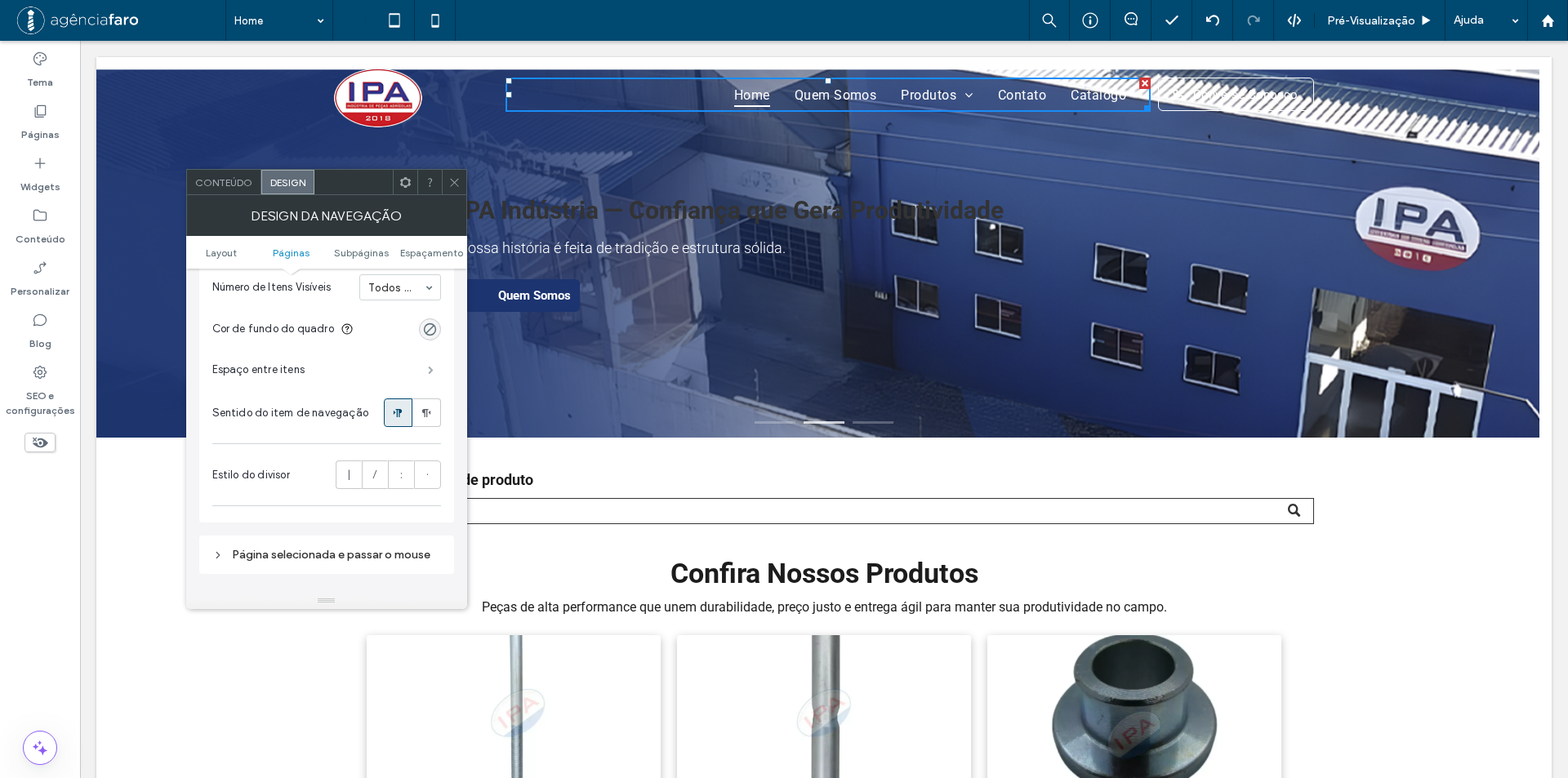 click at bounding box center [430, 370] 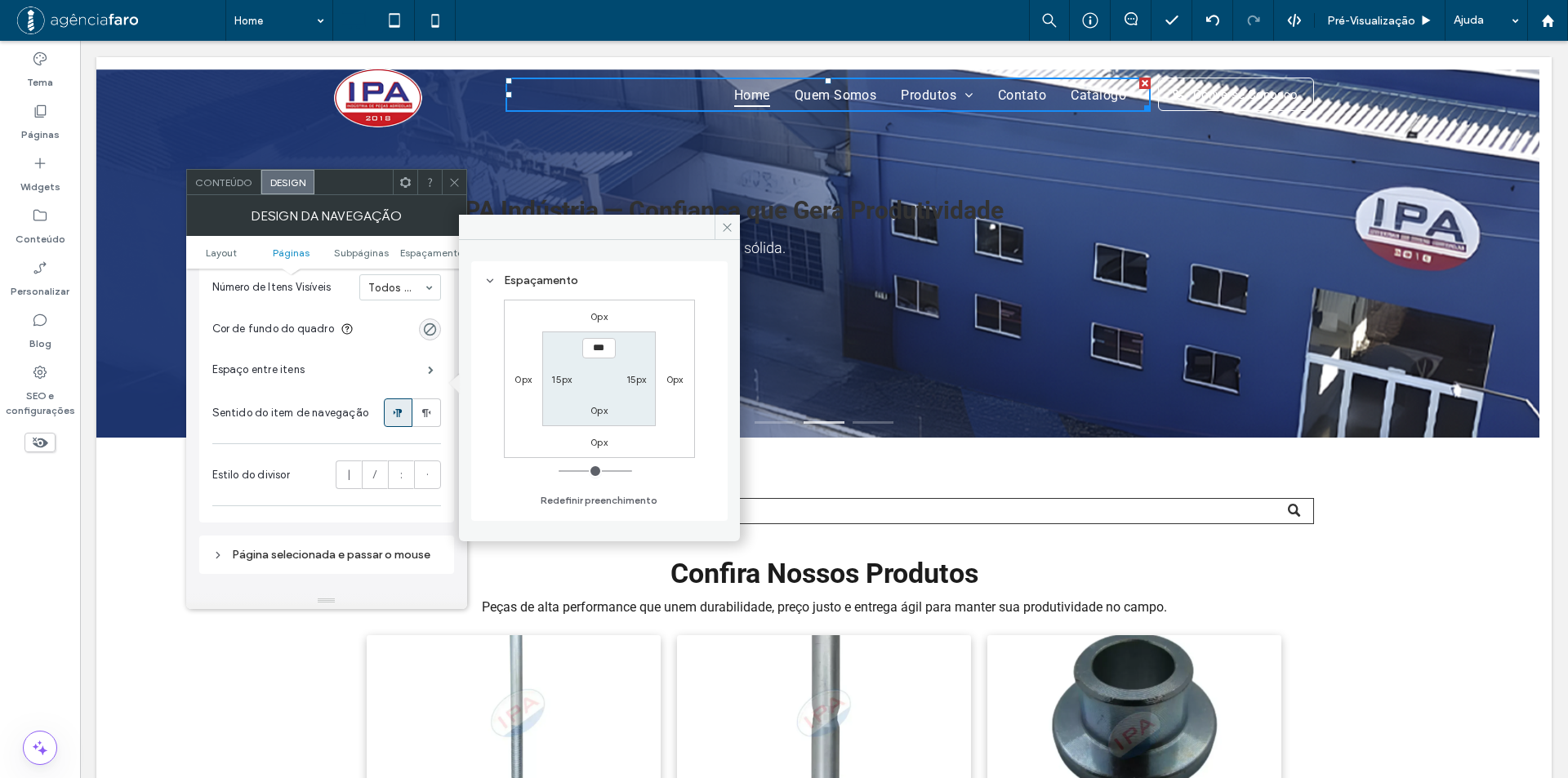 click on "15px" at bounding box center (561, 379) 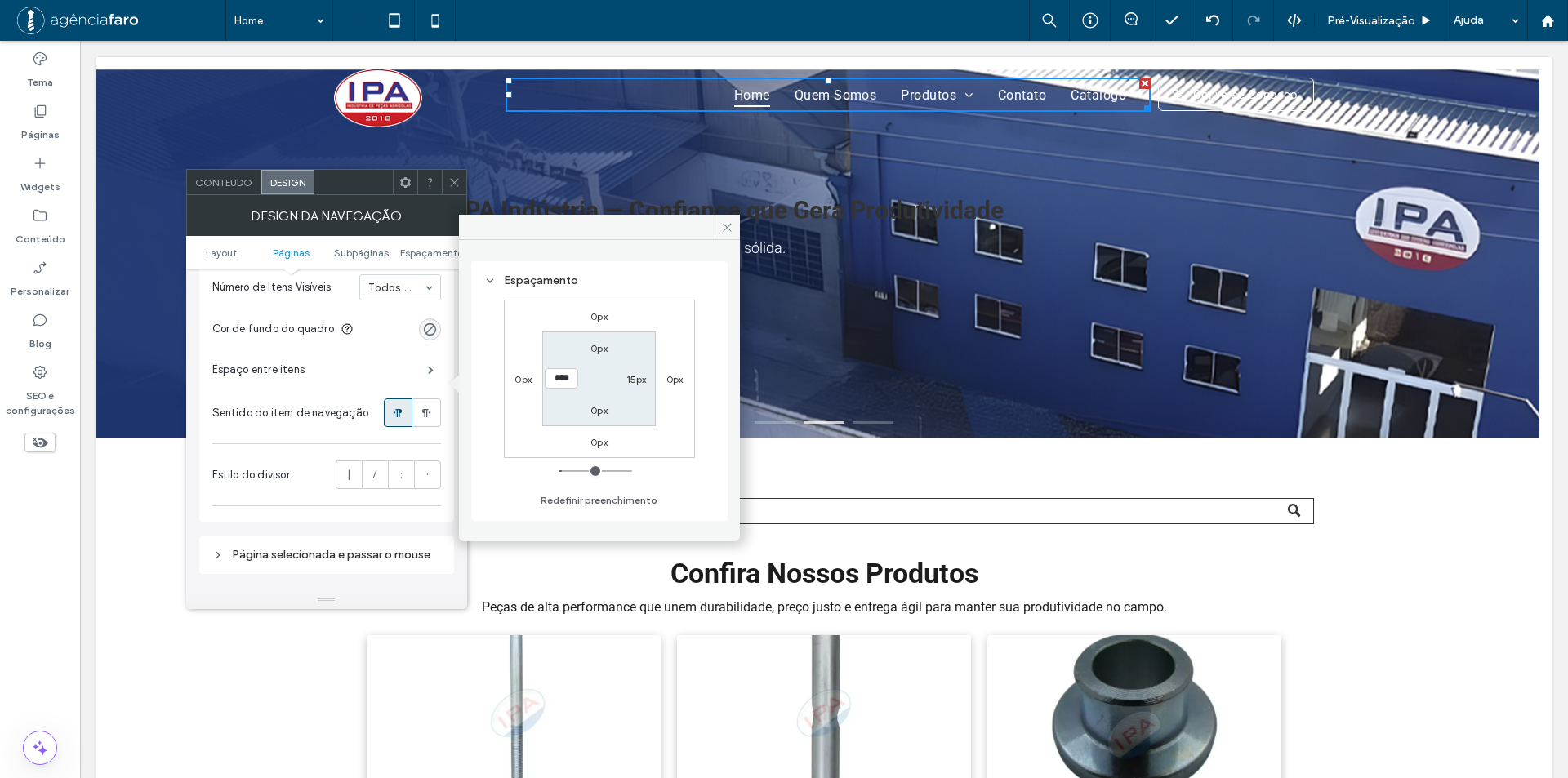 click on "15px" at bounding box center (636, 379) 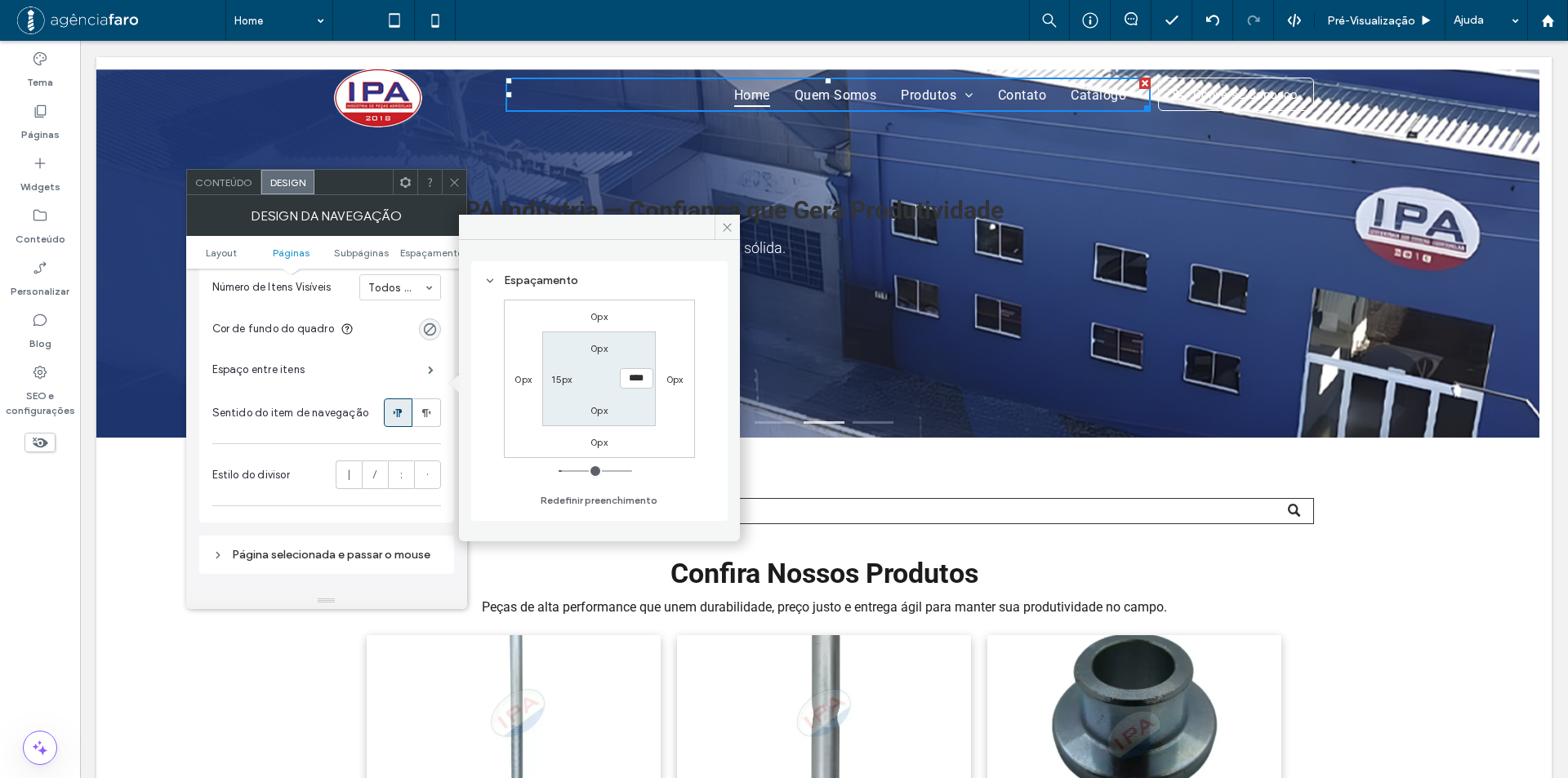 click on "15px" at bounding box center (561, 379) 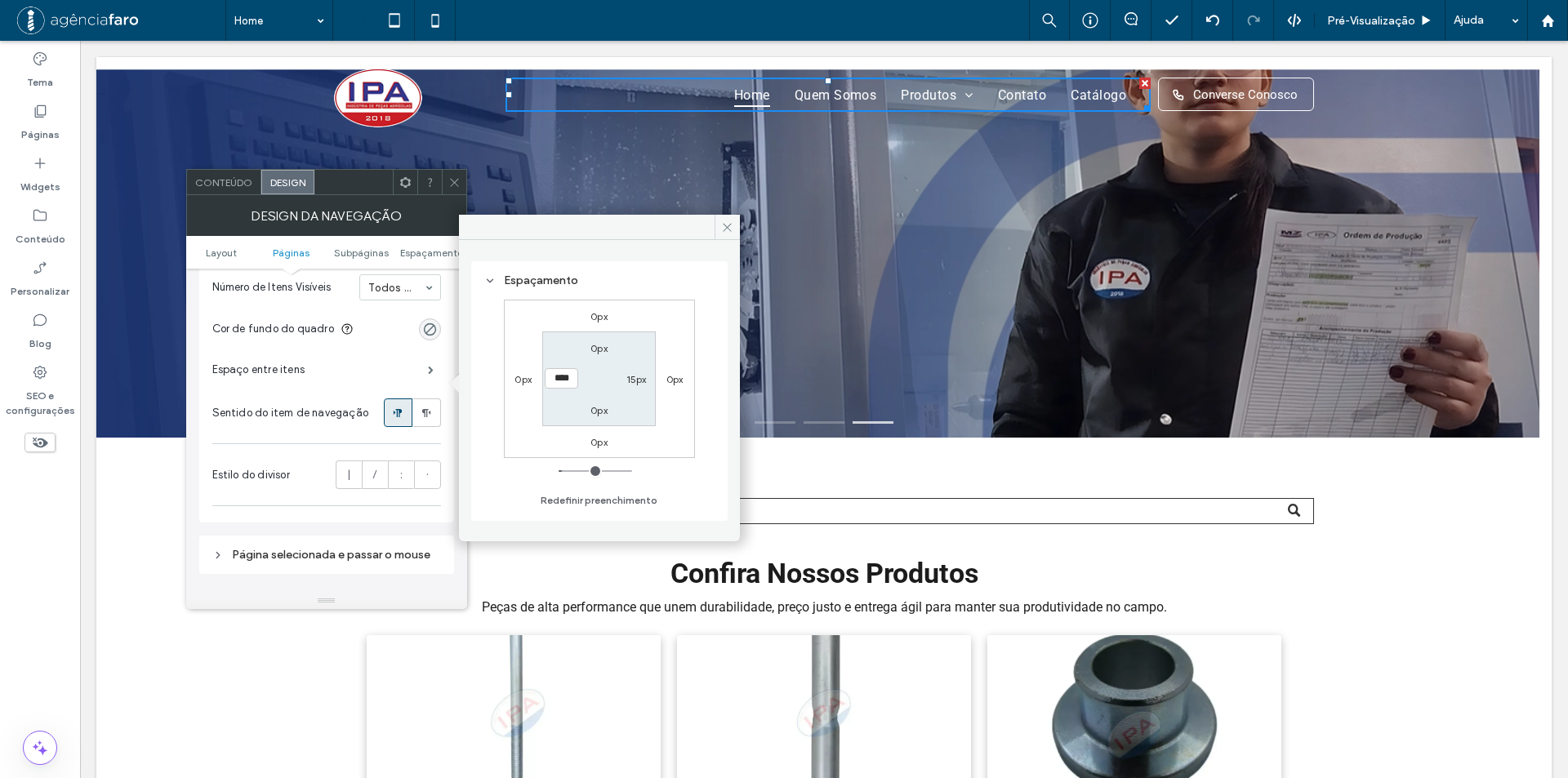 click on "15px" at bounding box center (636, 379) 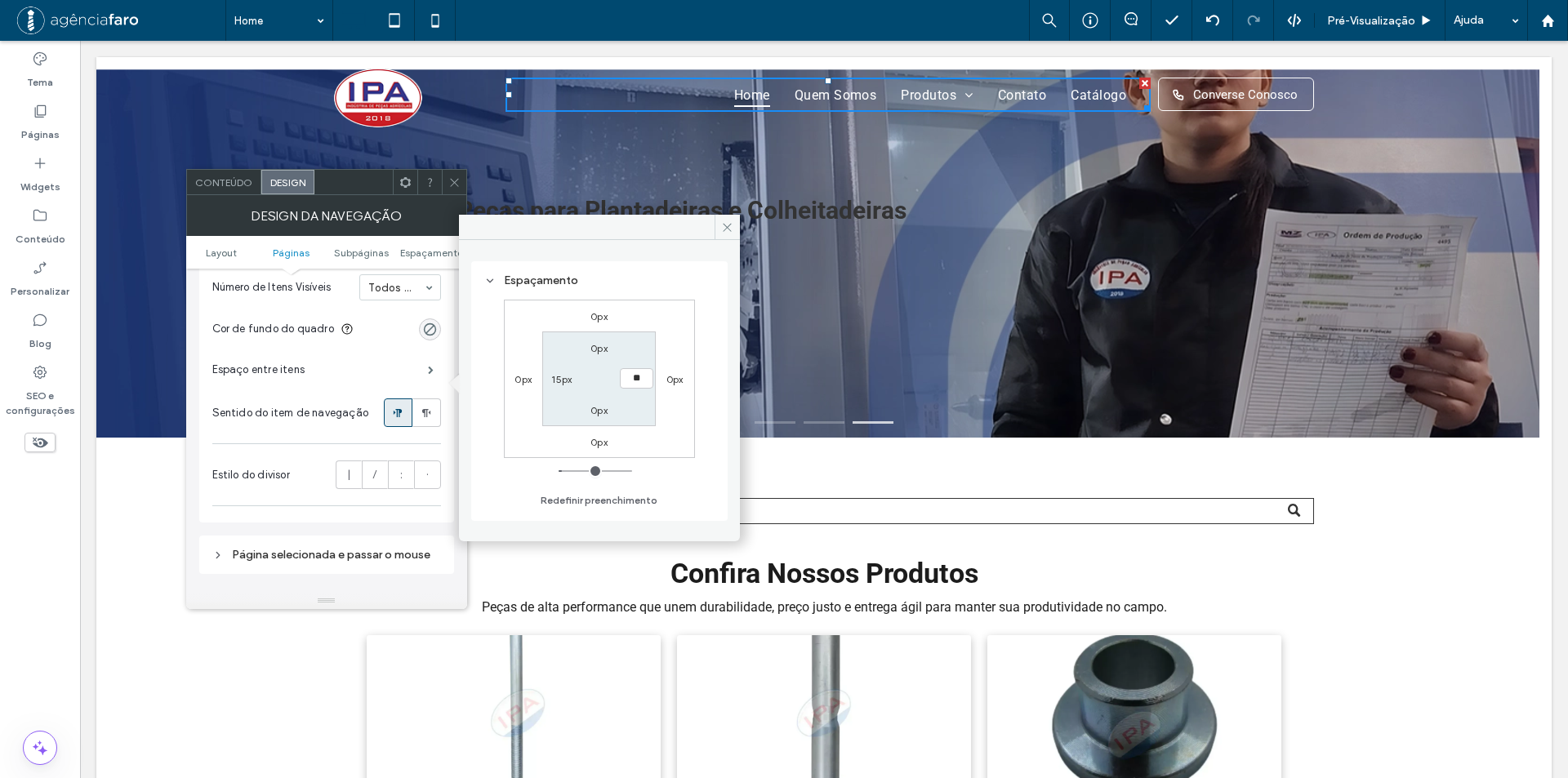 type on "**" 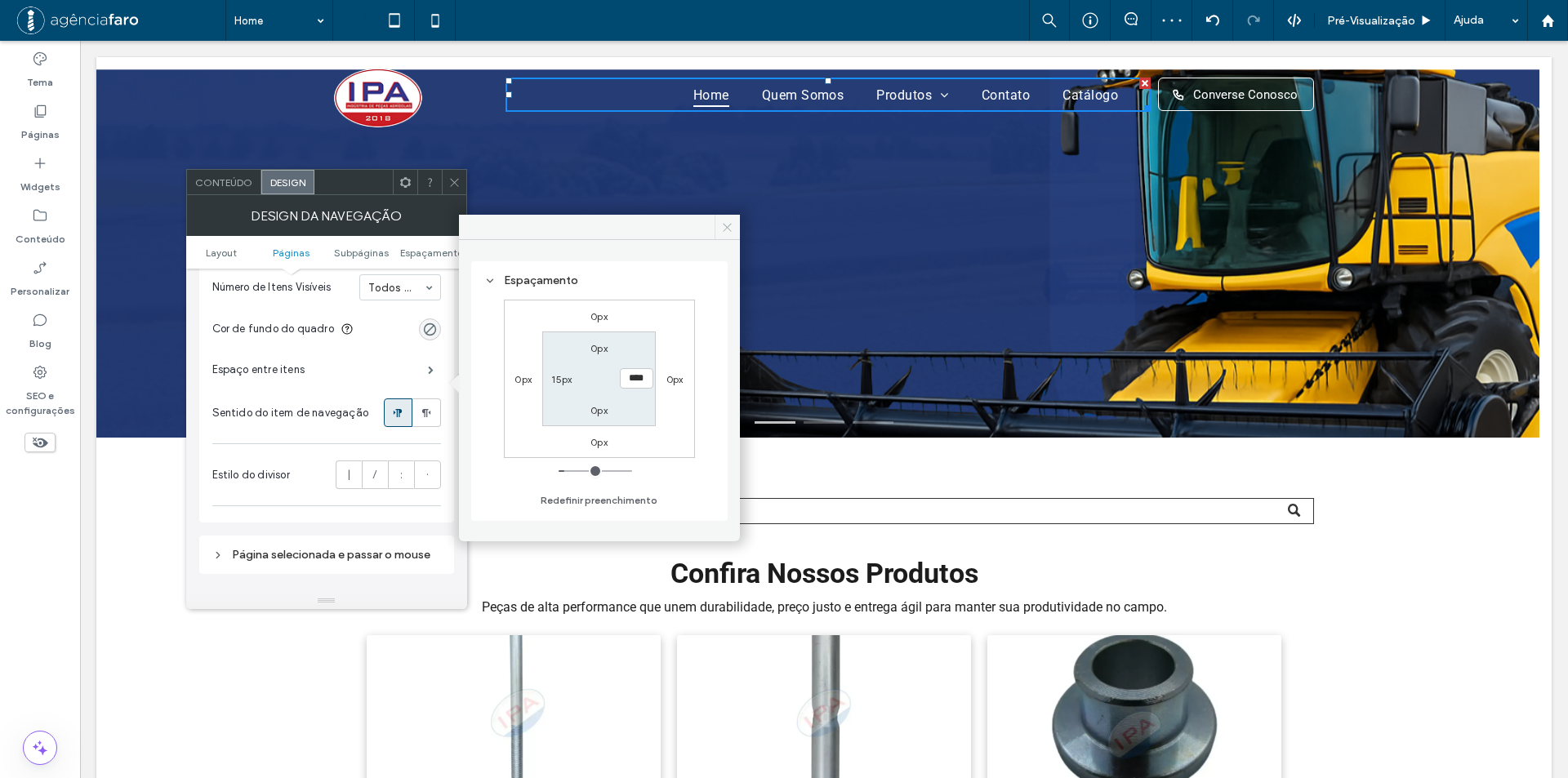 click at bounding box center (727, 227) 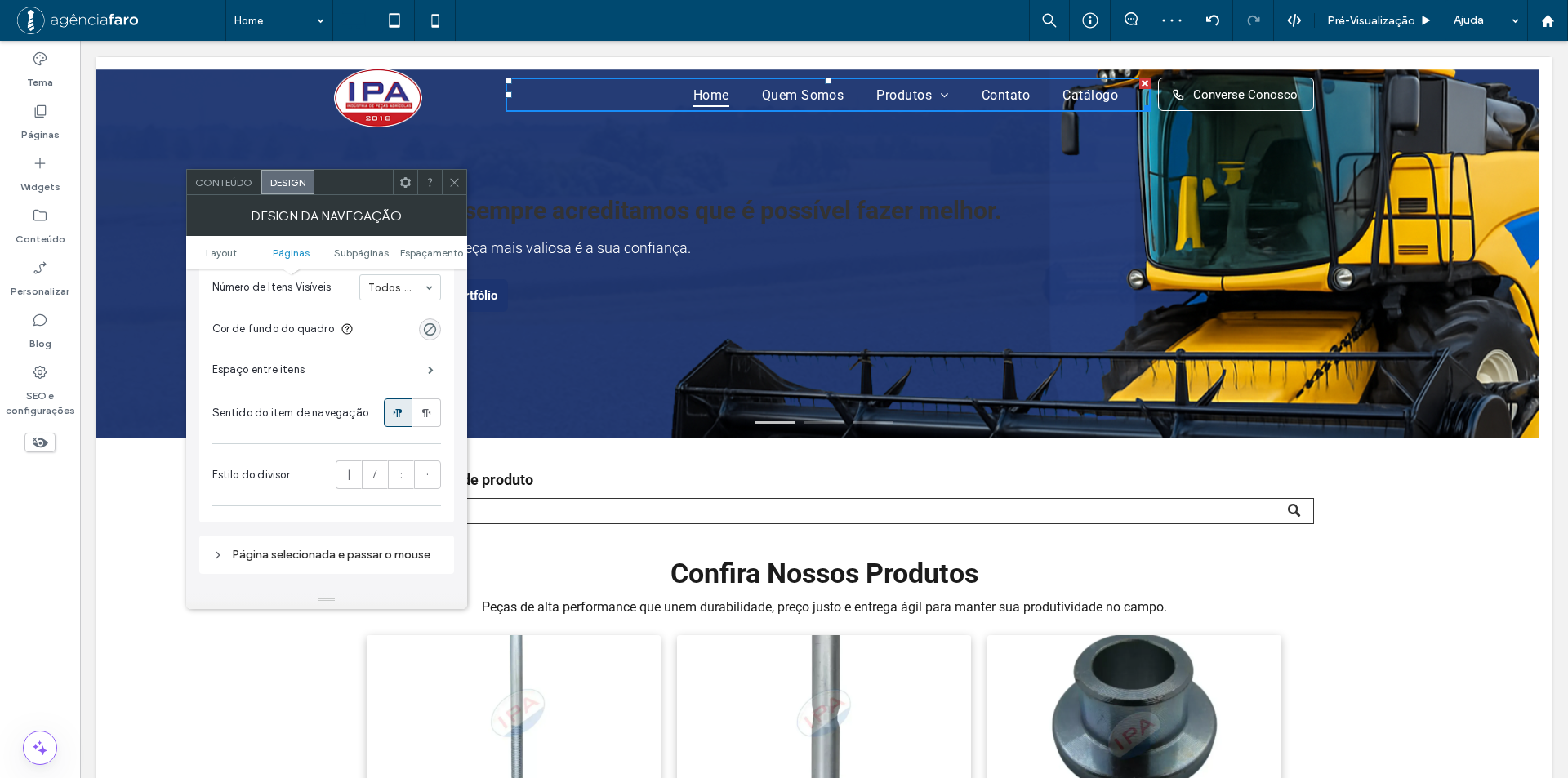 click 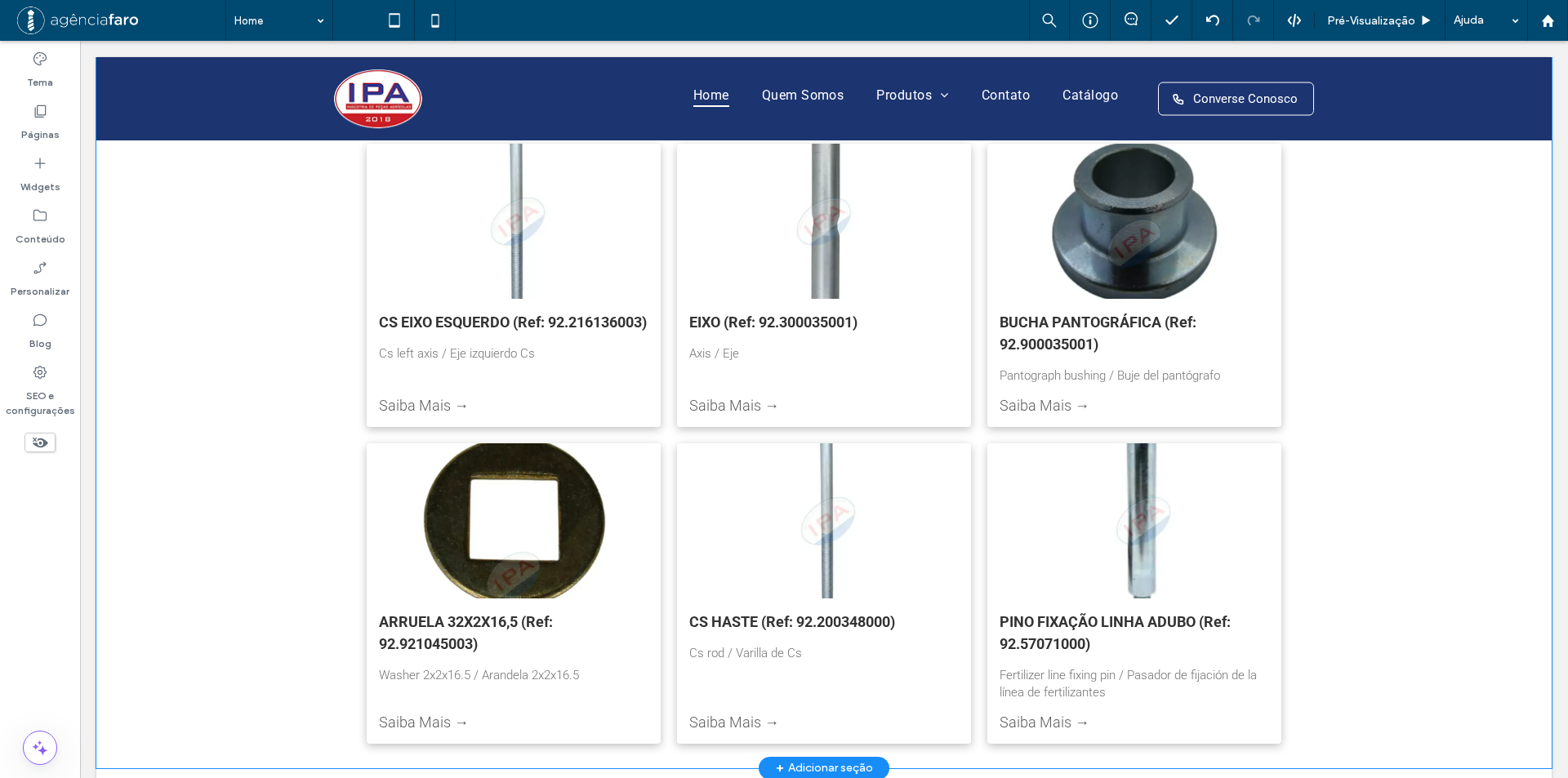 scroll, scrollTop: 0, scrollLeft: 0, axis: both 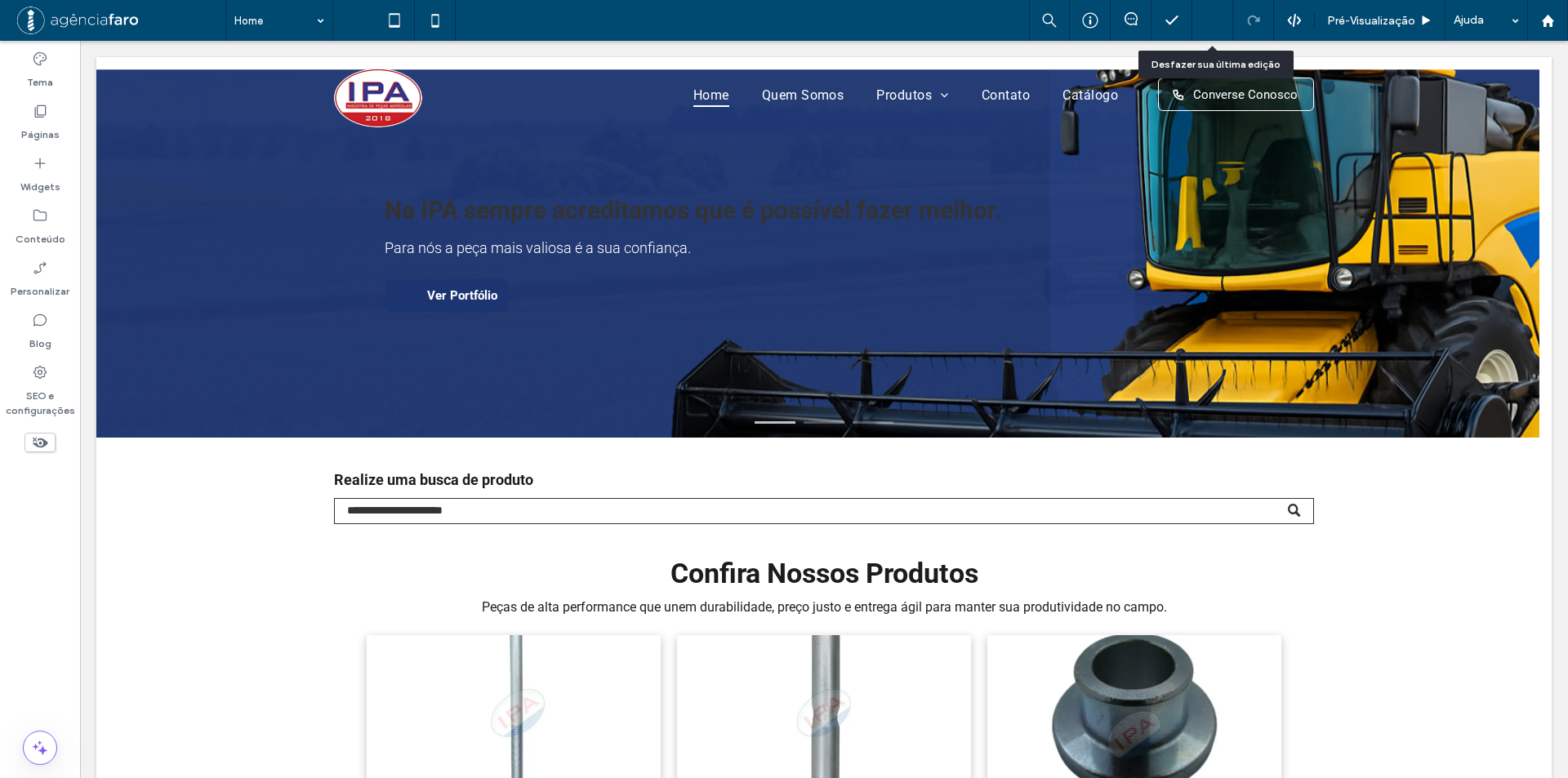 click 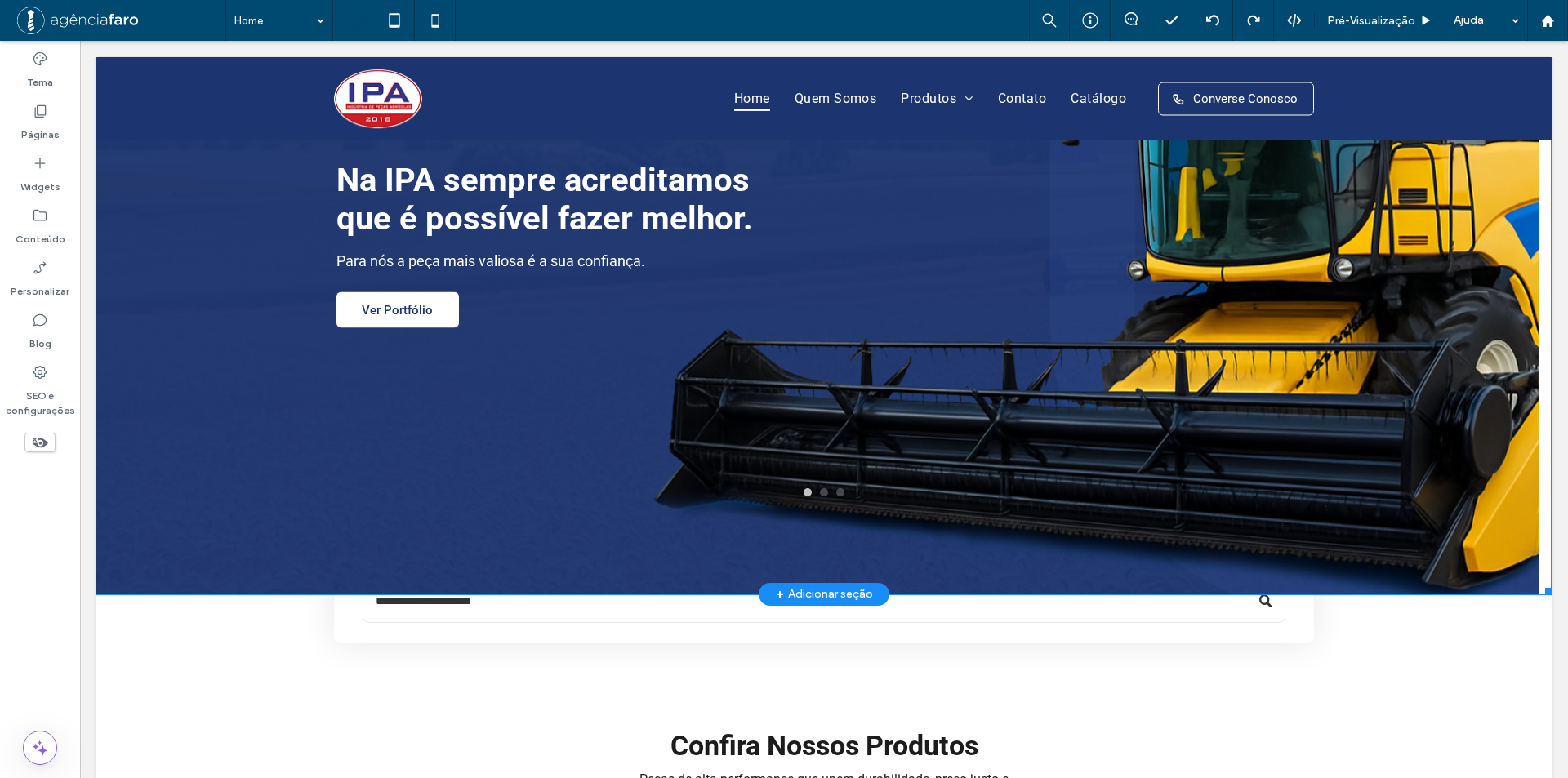 scroll, scrollTop: 0, scrollLeft: 0, axis: both 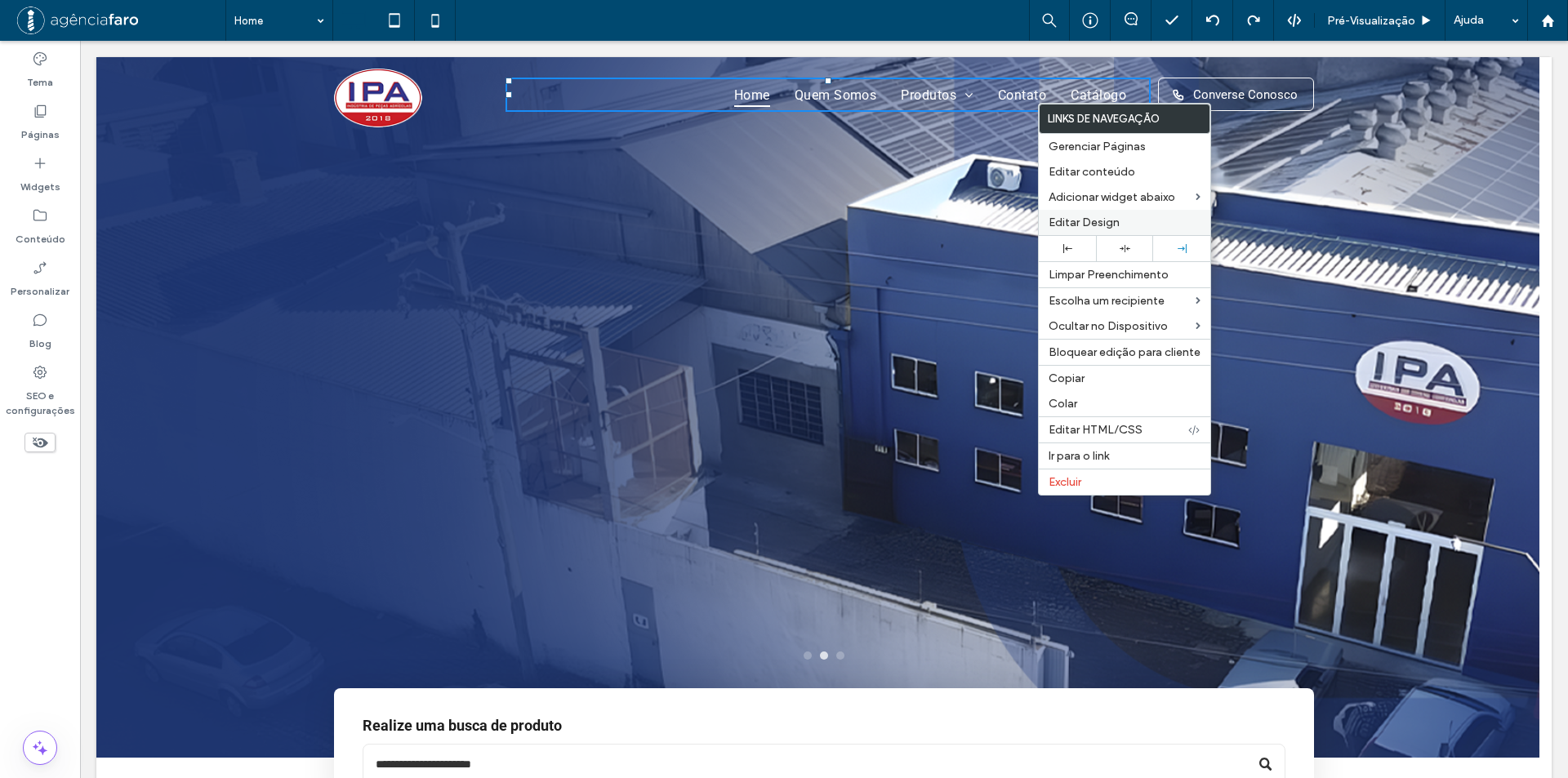 click on "Editar Design" at bounding box center (1084, 222) 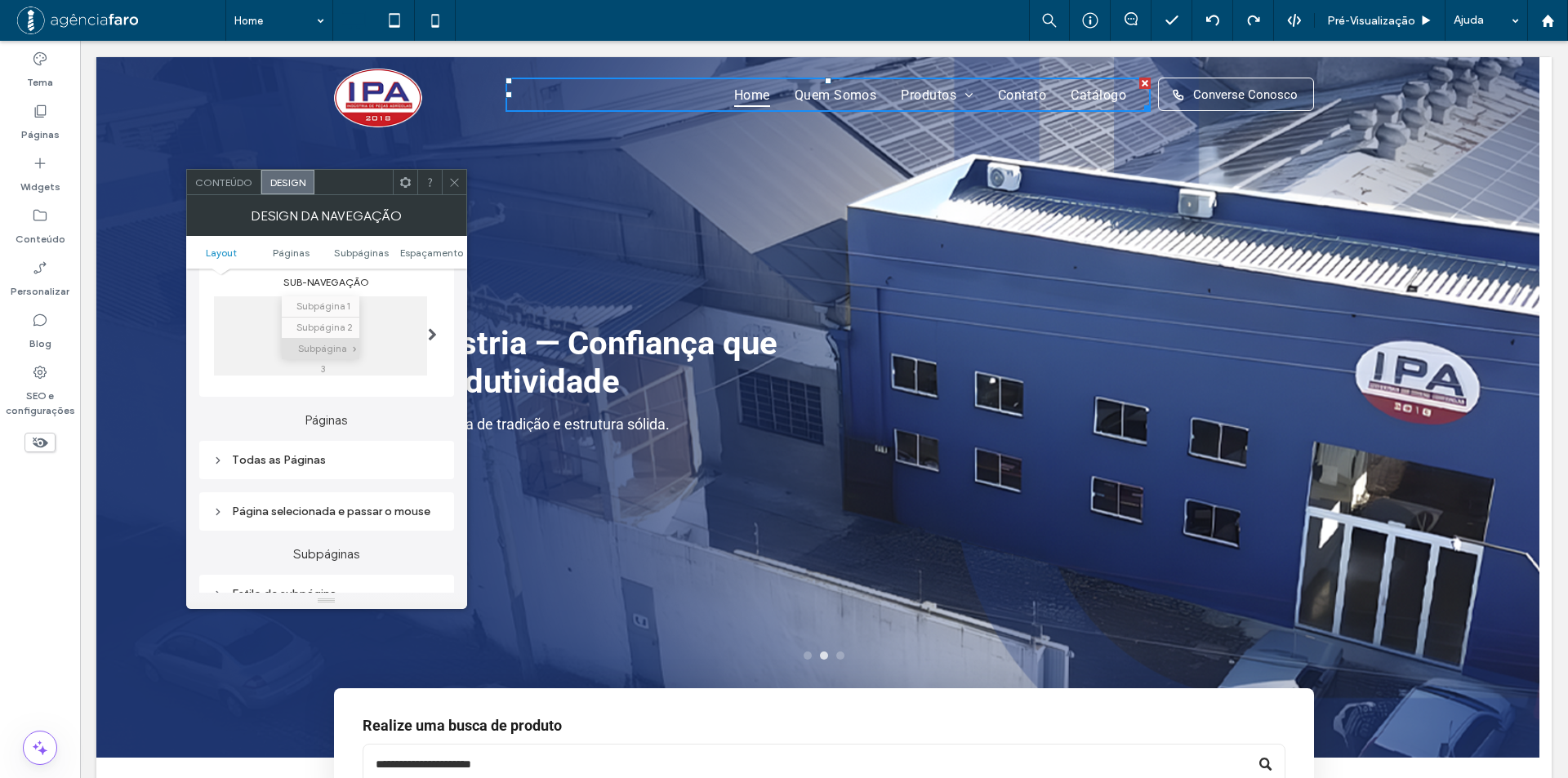 click on "Todas as Páginas" at bounding box center [327, 460] 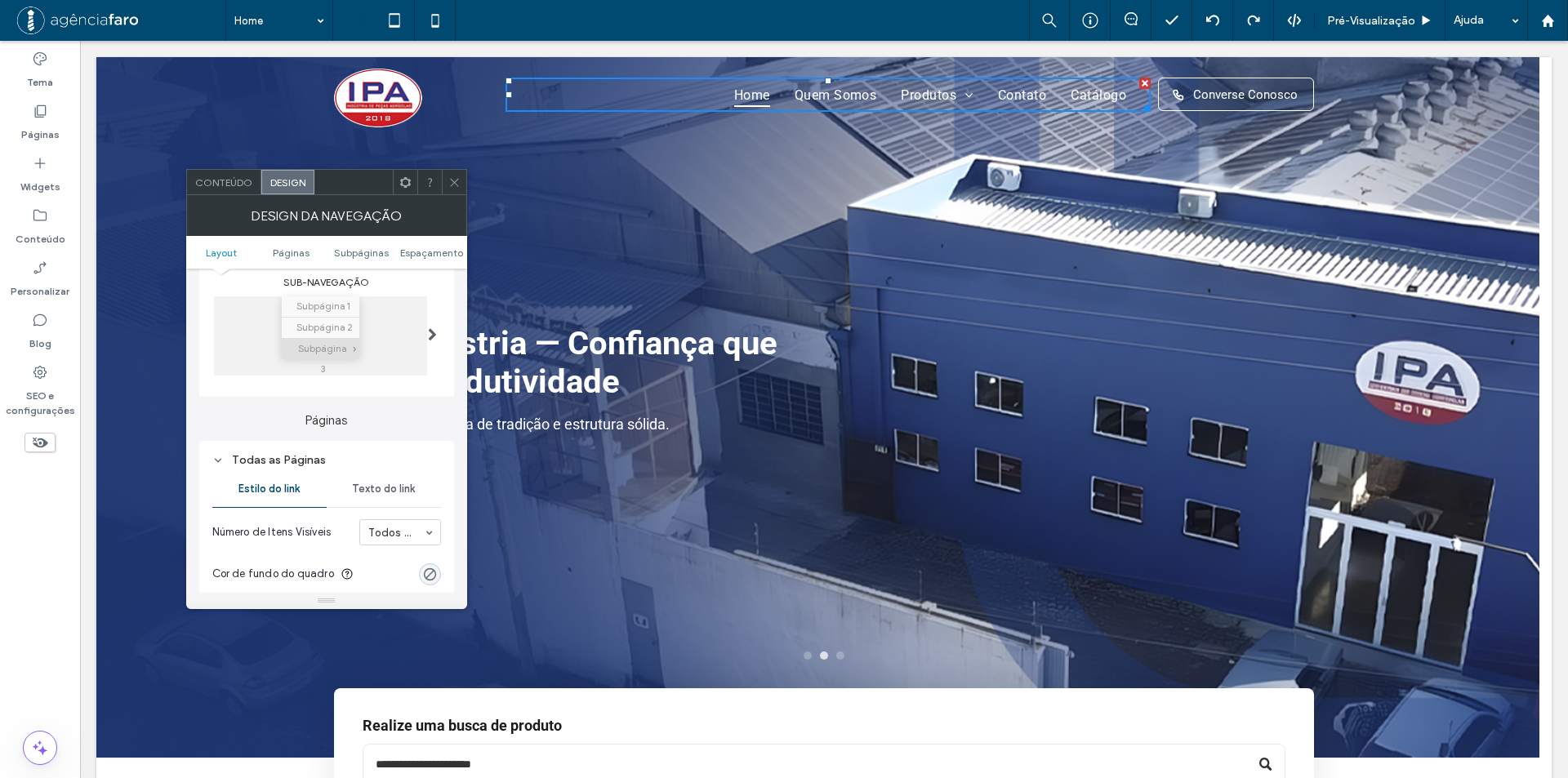 scroll, scrollTop: 408, scrollLeft: 0, axis: vertical 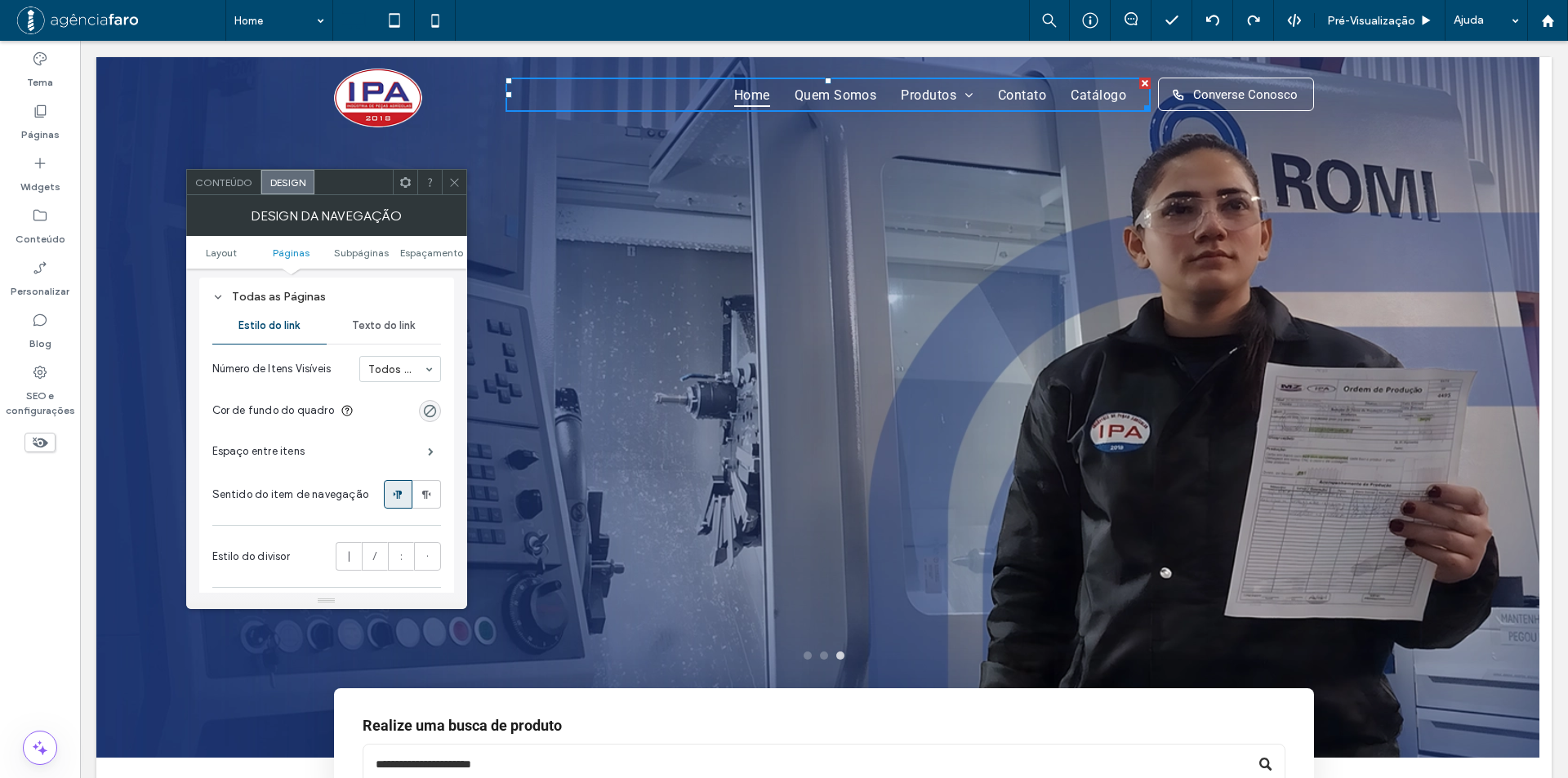 click on "Espaço entre itens" at bounding box center (259, 451) 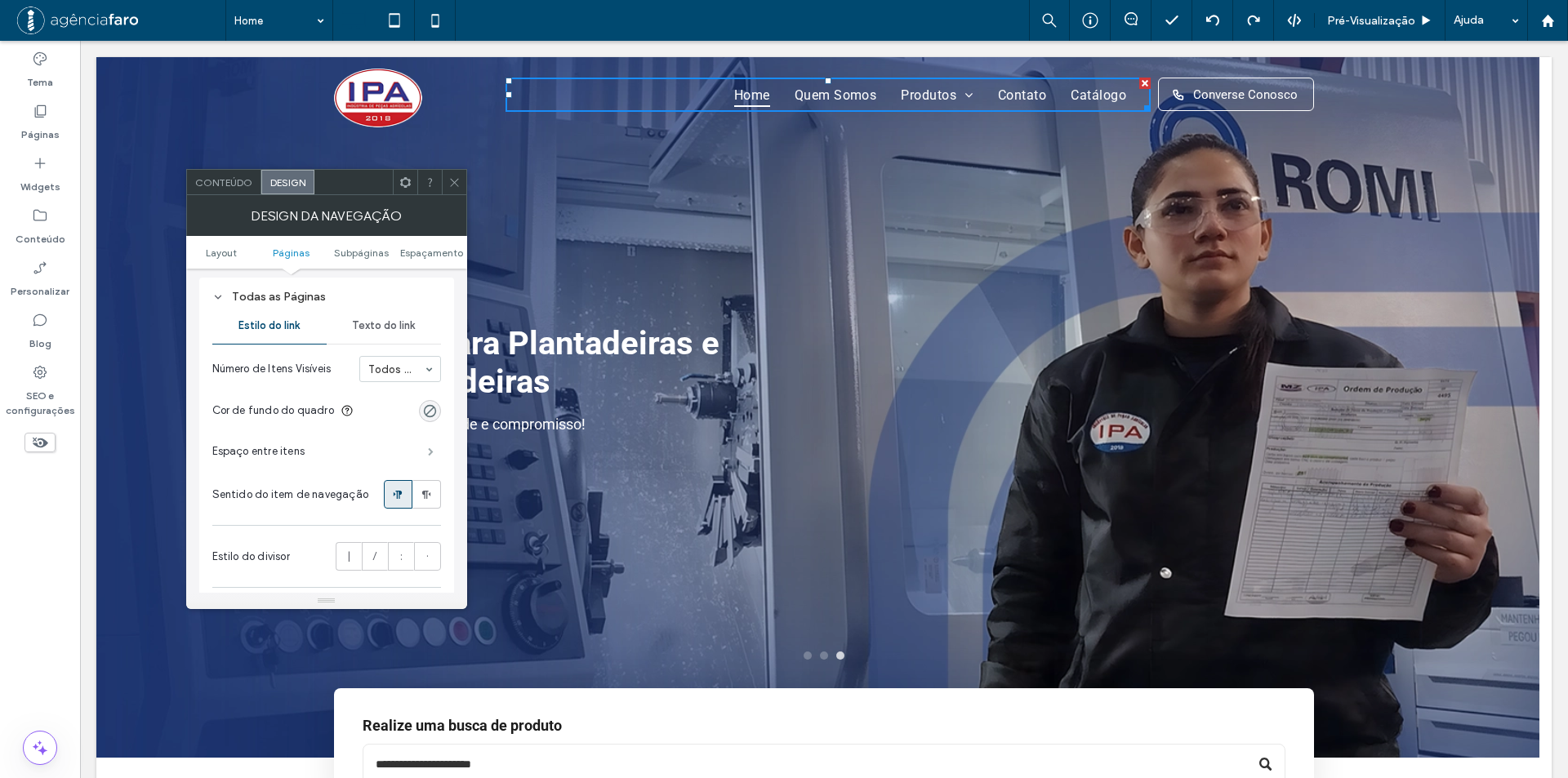 click at bounding box center (430, 451) 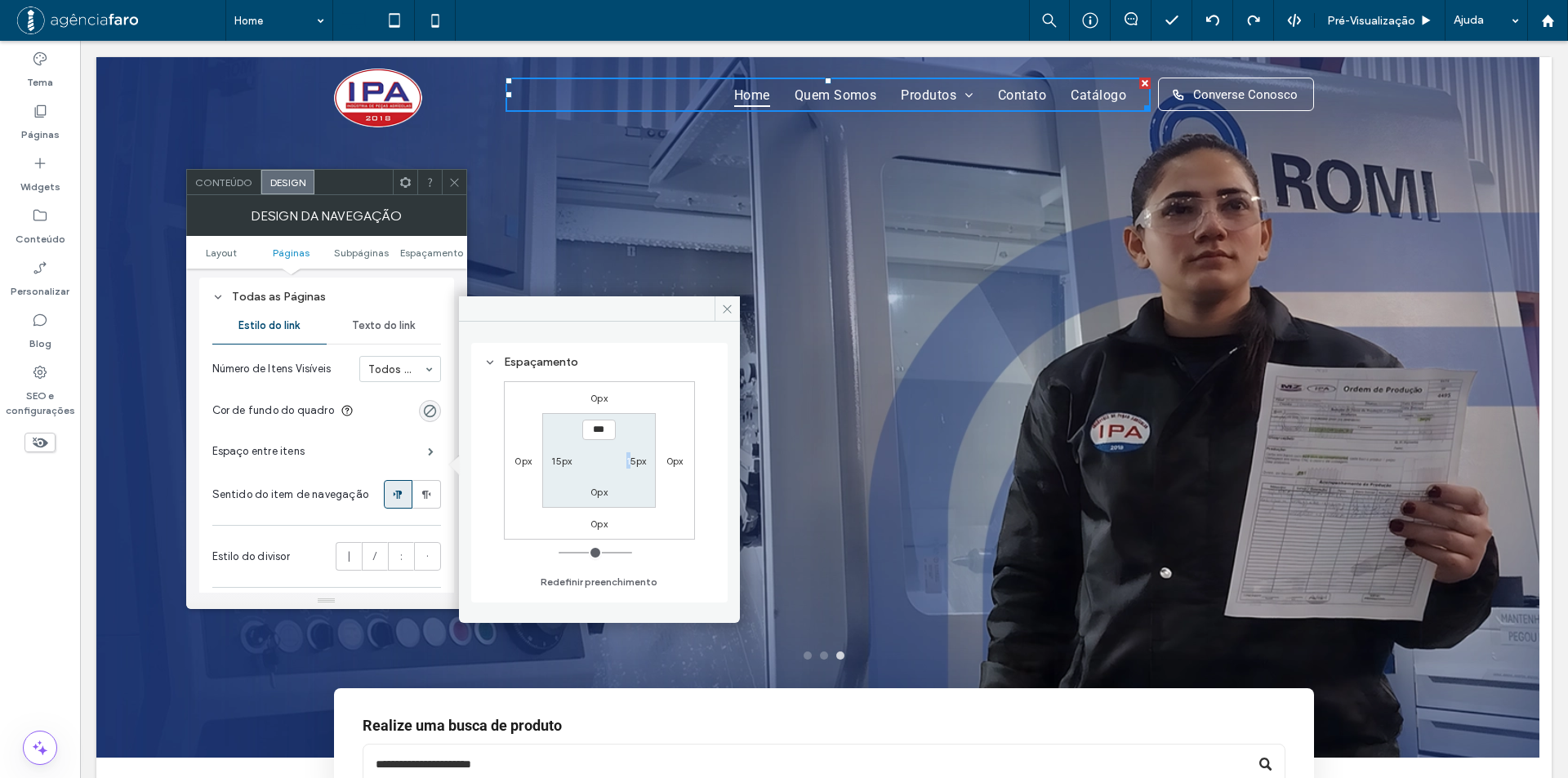 click on "15px" at bounding box center (636, 460) 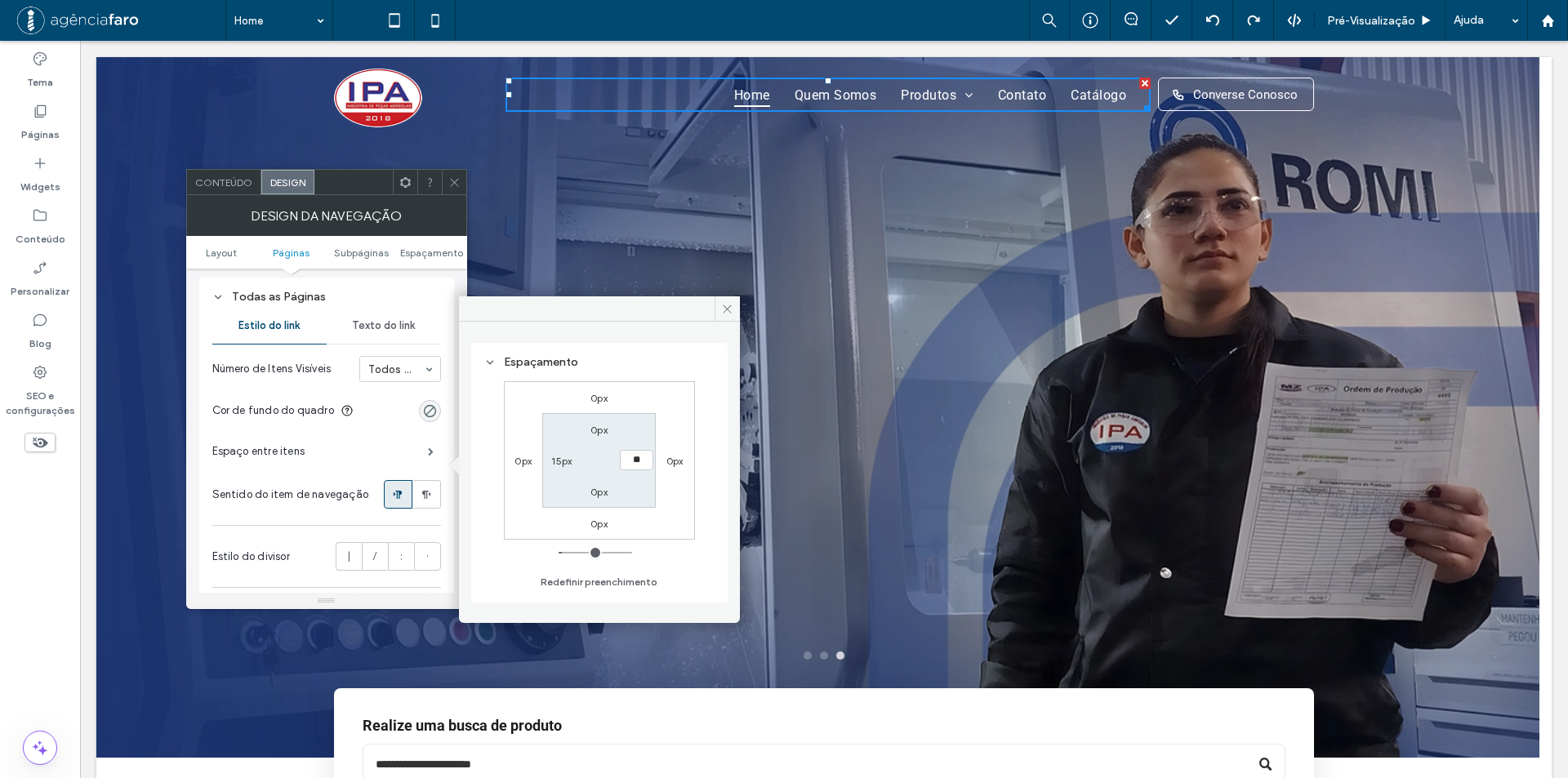 type on "**" 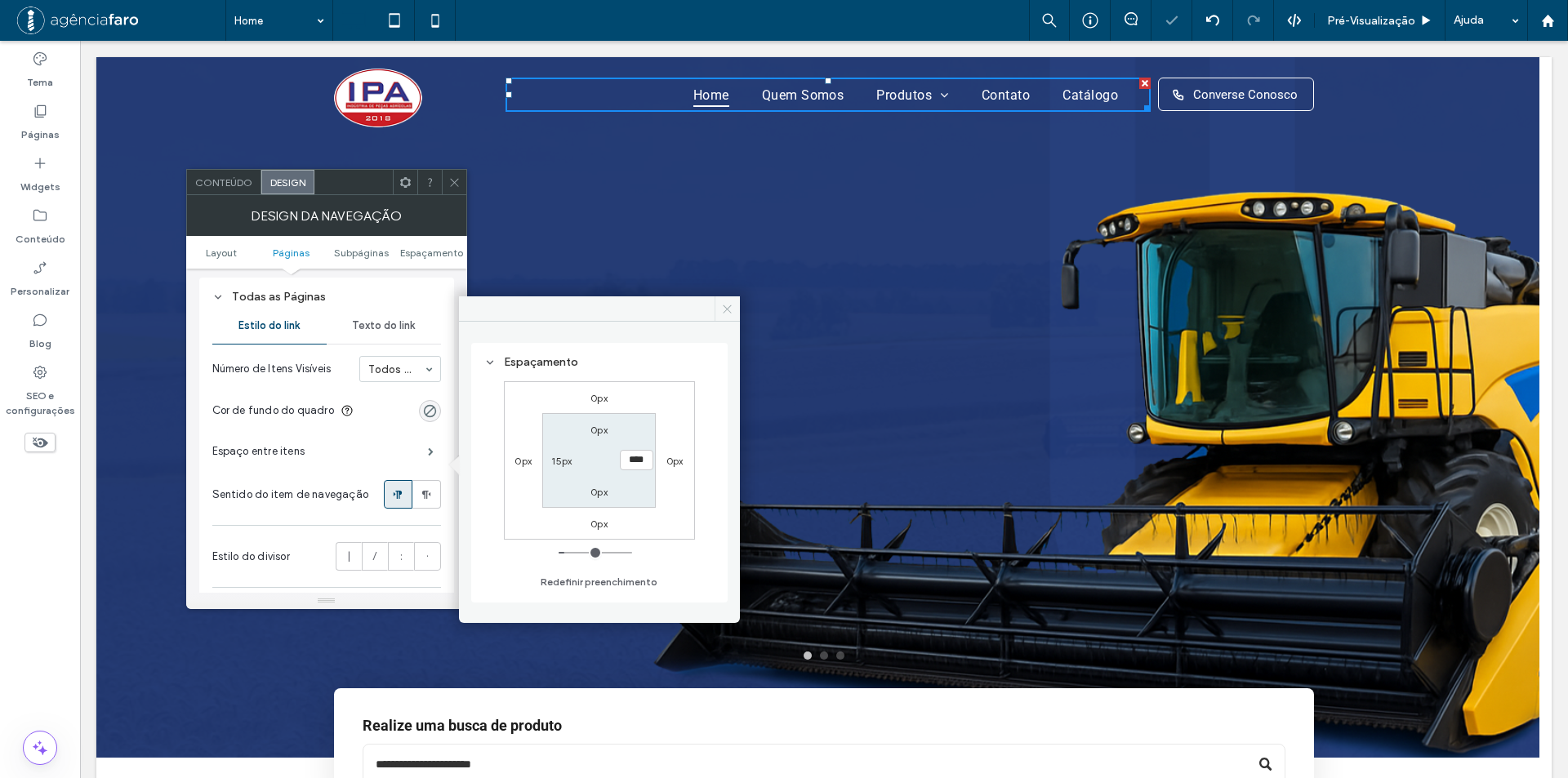 click at bounding box center [727, 309] 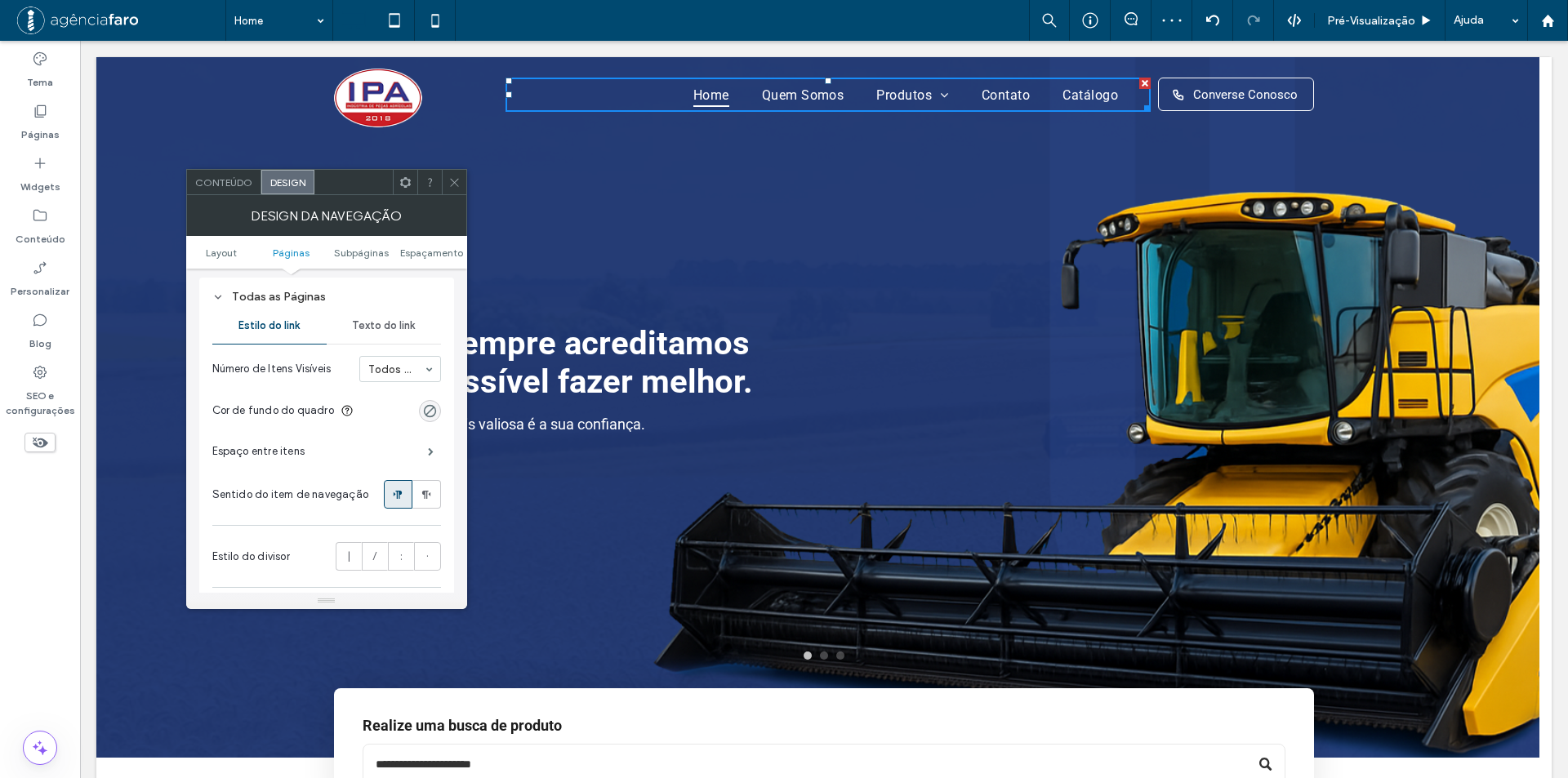 click 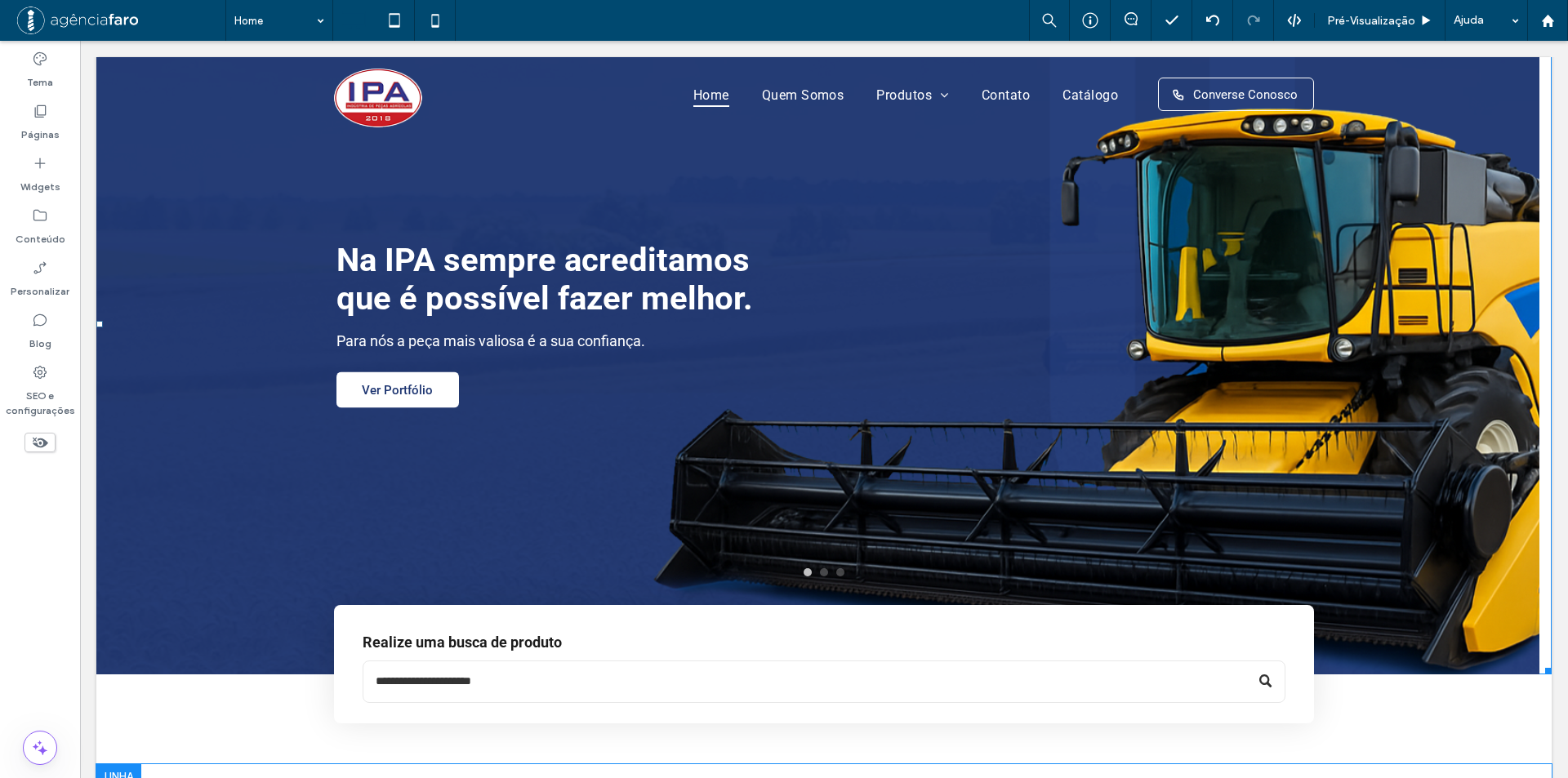 scroll, scrollTop: 0, scrollLeft: 0, axis: both 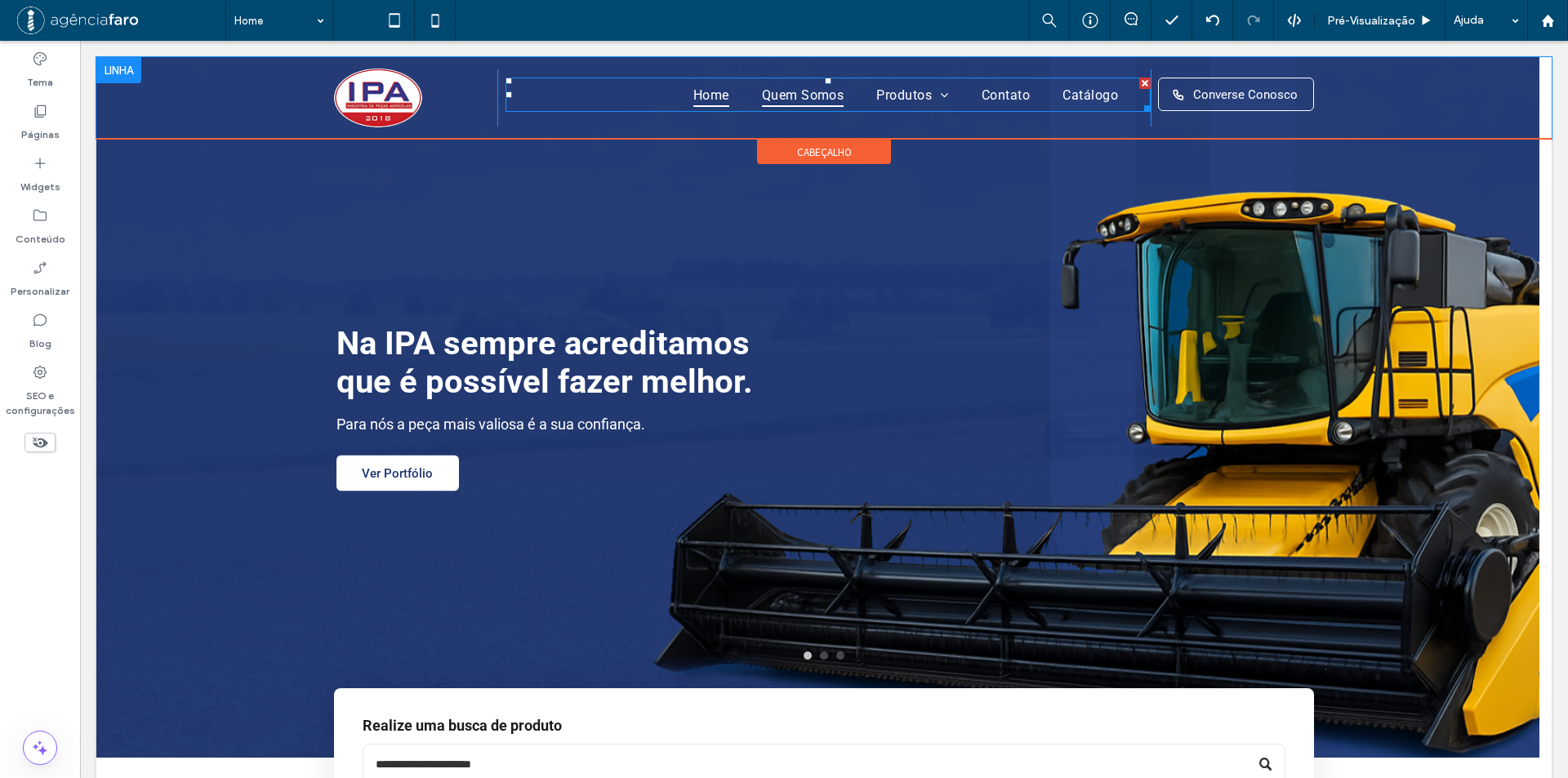 click on "Quem Somos" at bounding box center [803, 94] 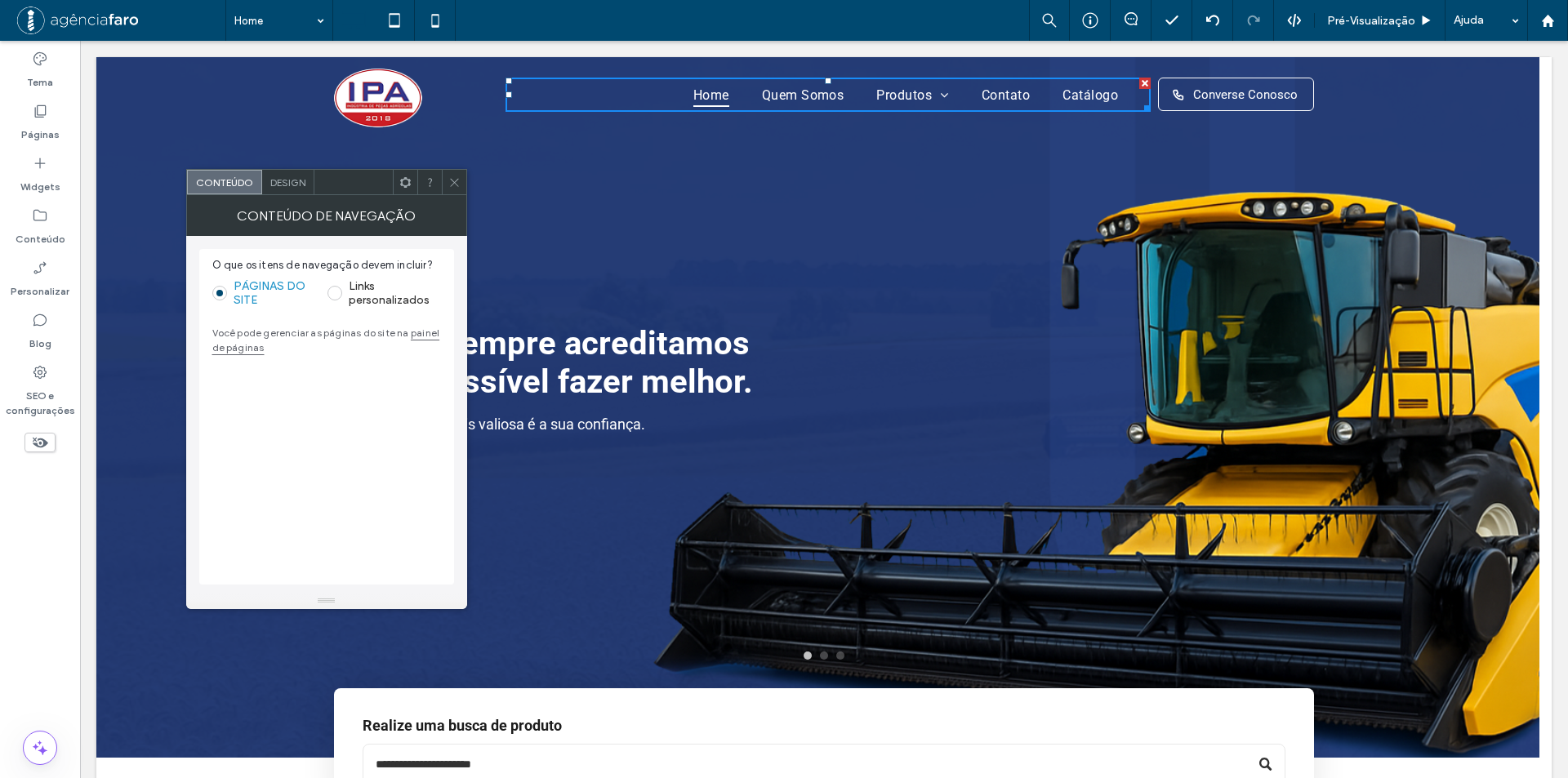 click at bounding box center [454, 182] 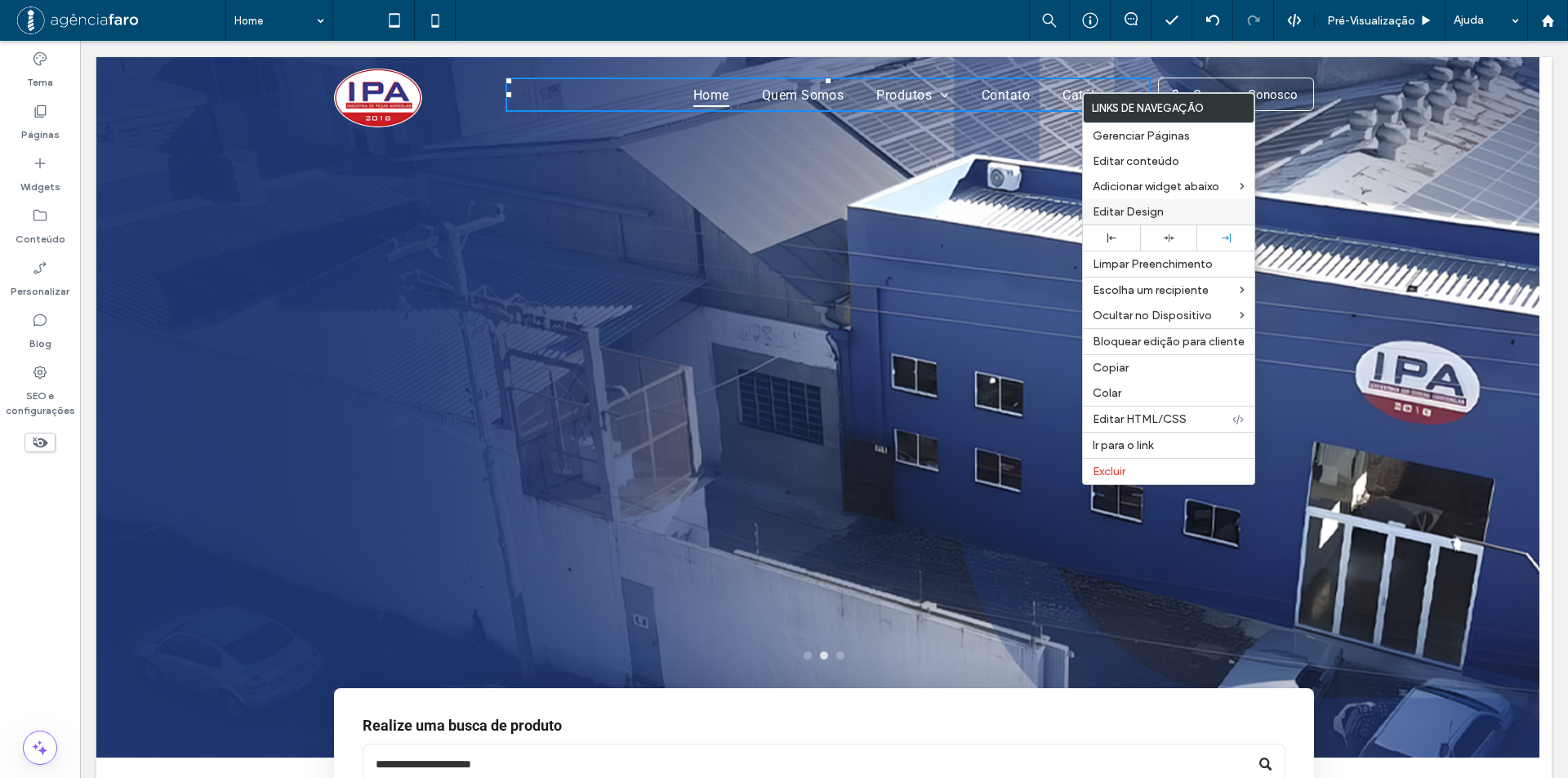 click on "Editar Design" at bounding box center [1128, 211] 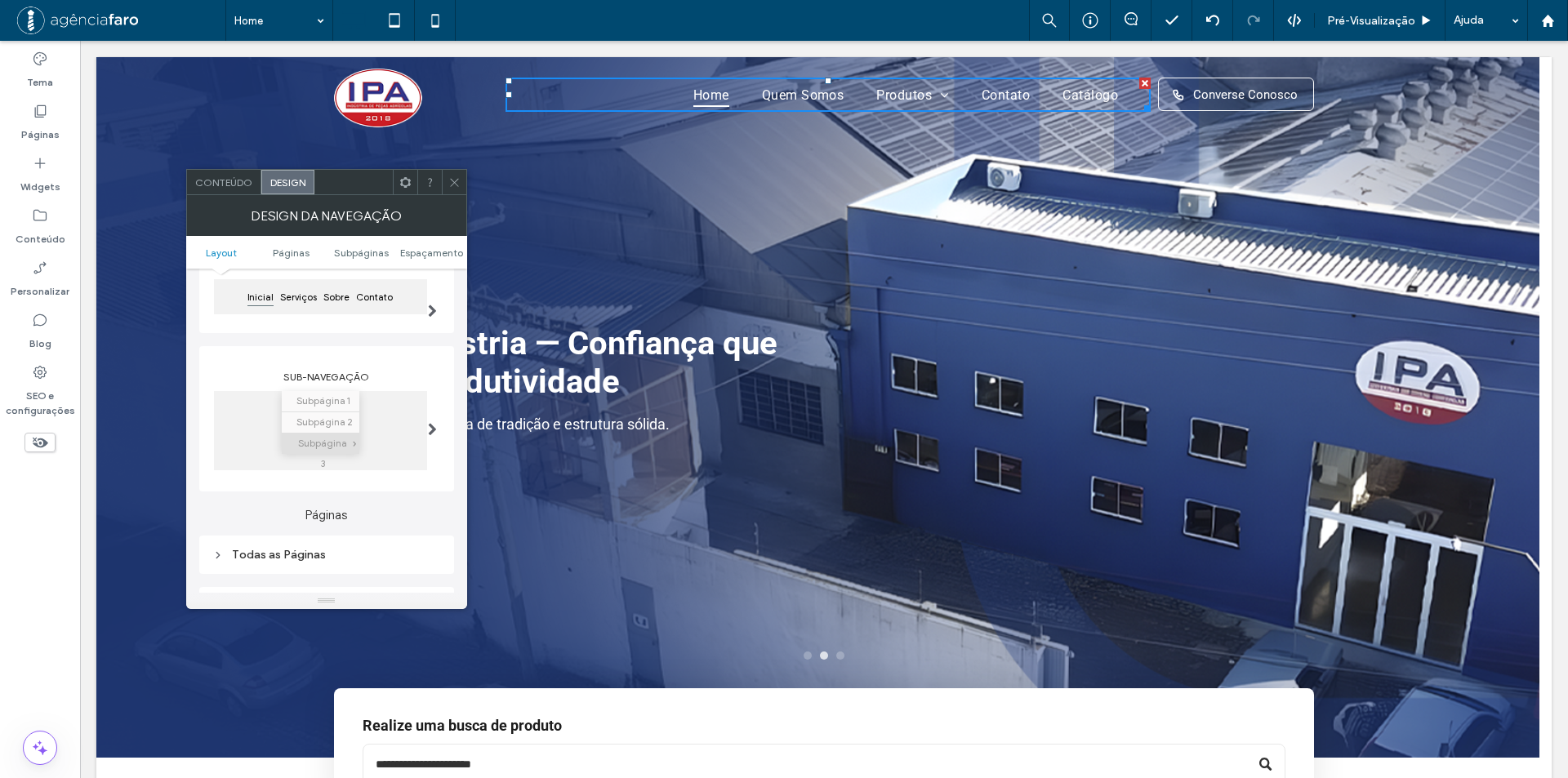 scroll, scrollTop: 327, scrollLeft: 0, axis: vertical 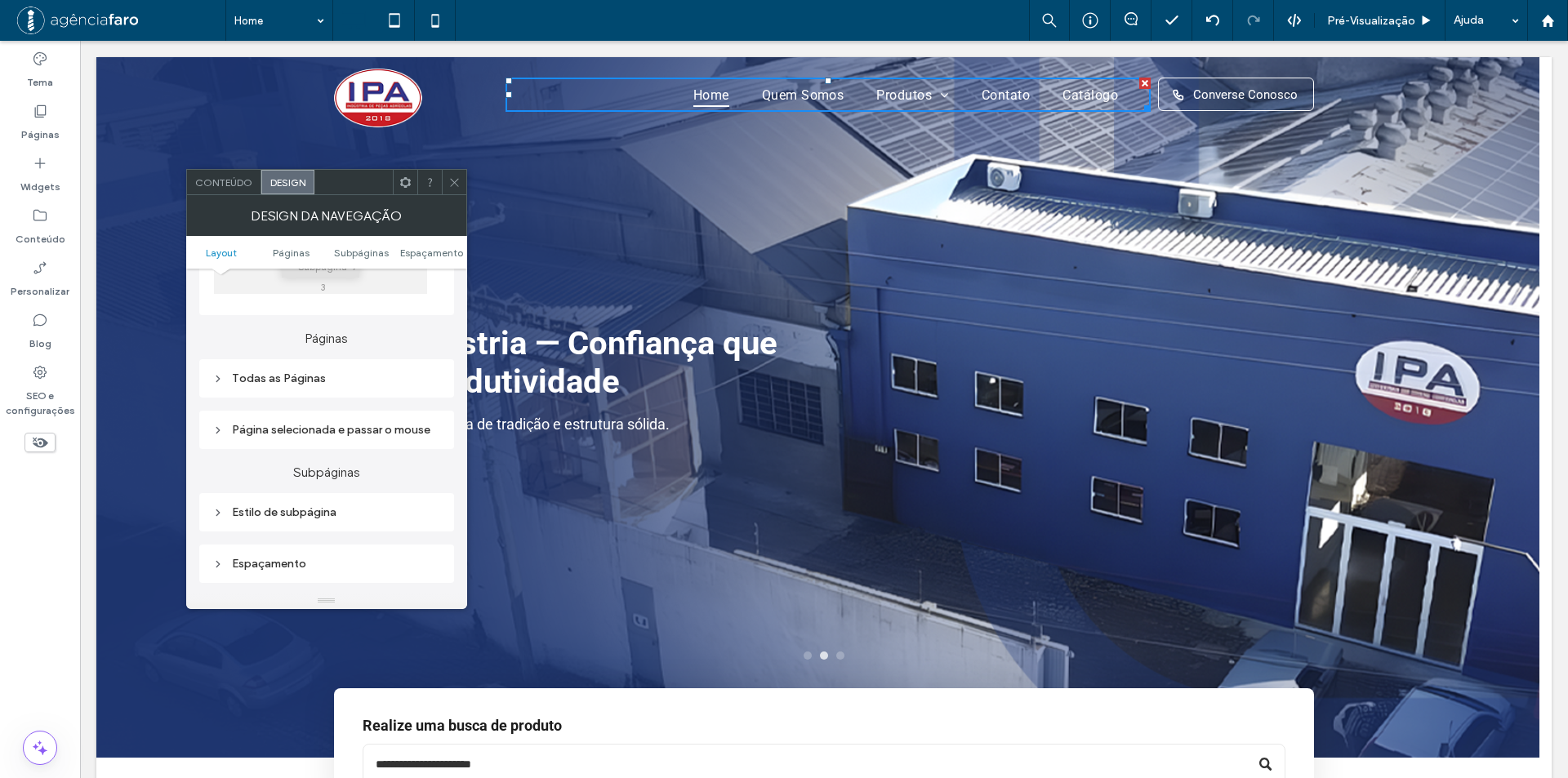 click on "Página selecionada e passar o mouse" at bounding box center [327, 429] 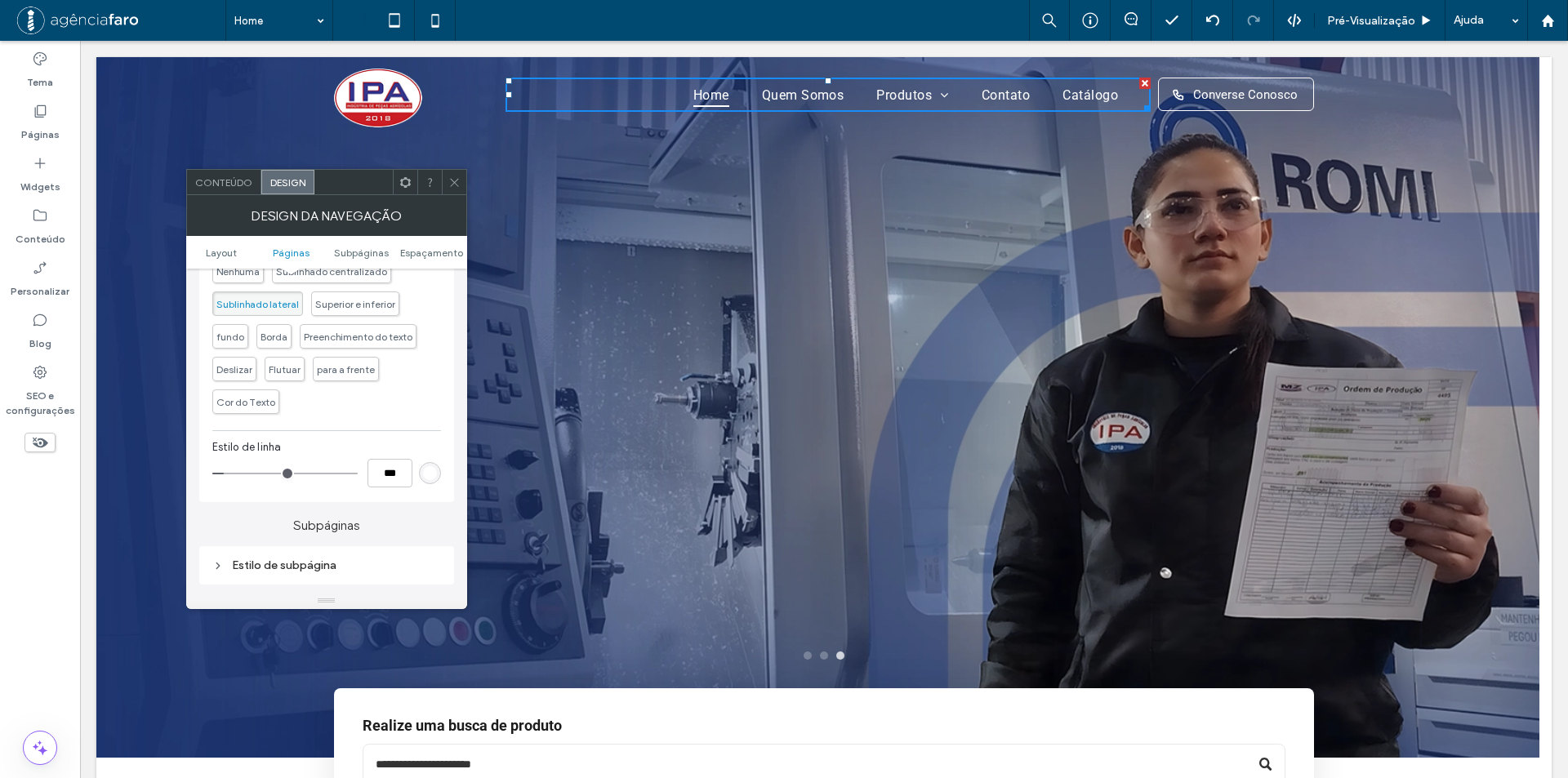 scroll, scrollTop: 571, scrollLeft: 0, axis: vertical 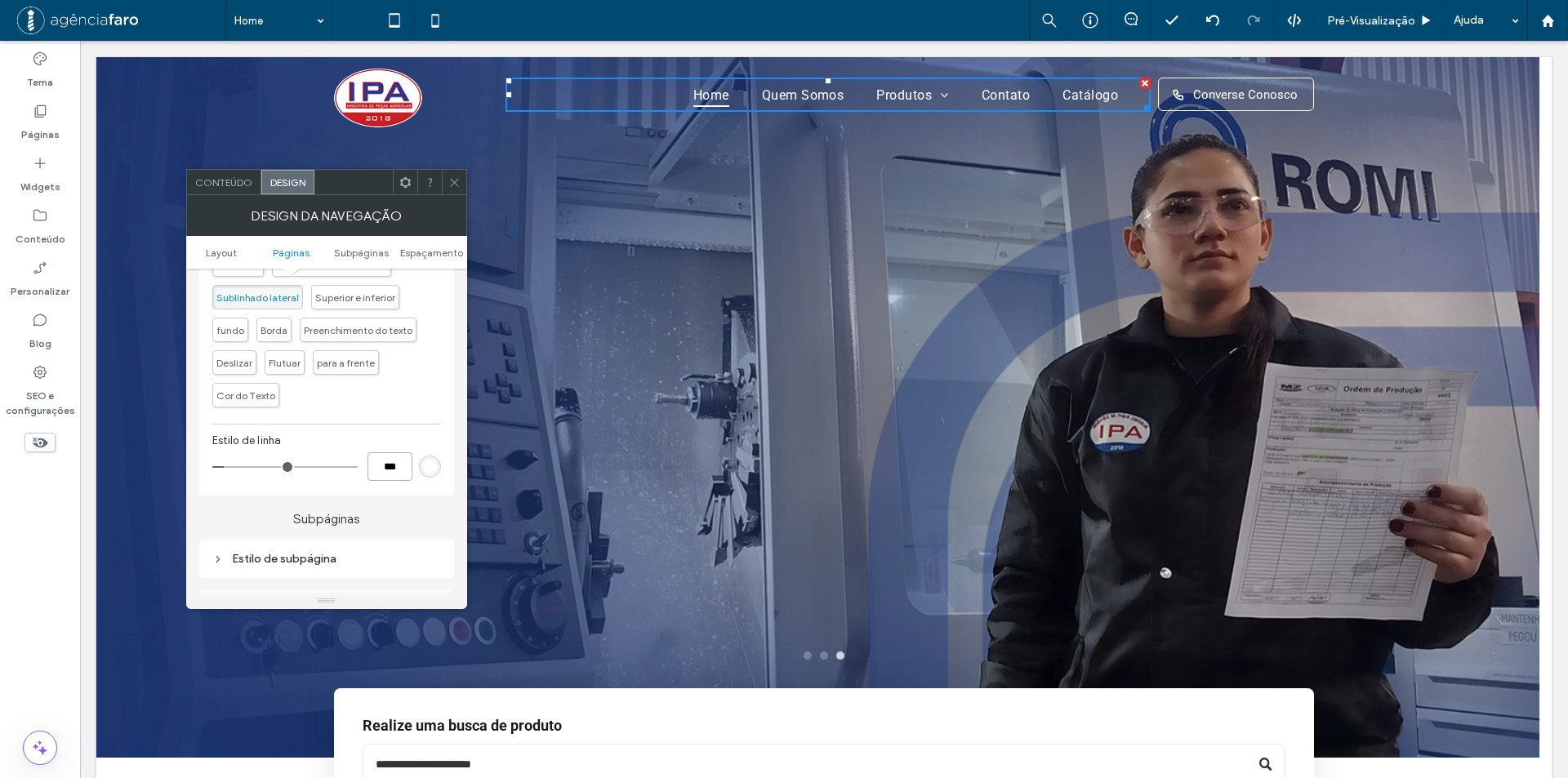 click on "***" at bounding box center (390, 466) 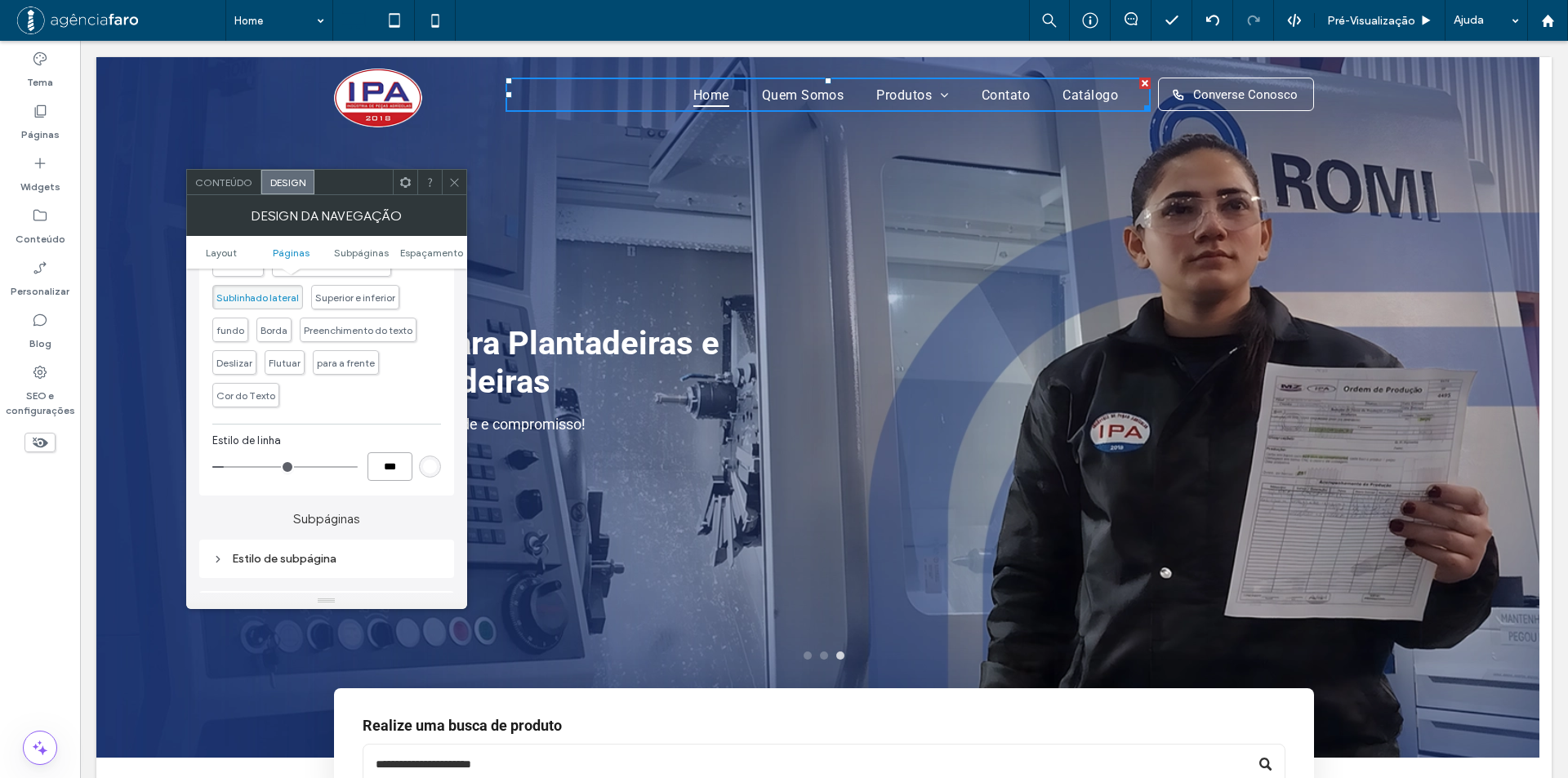 type on "***" 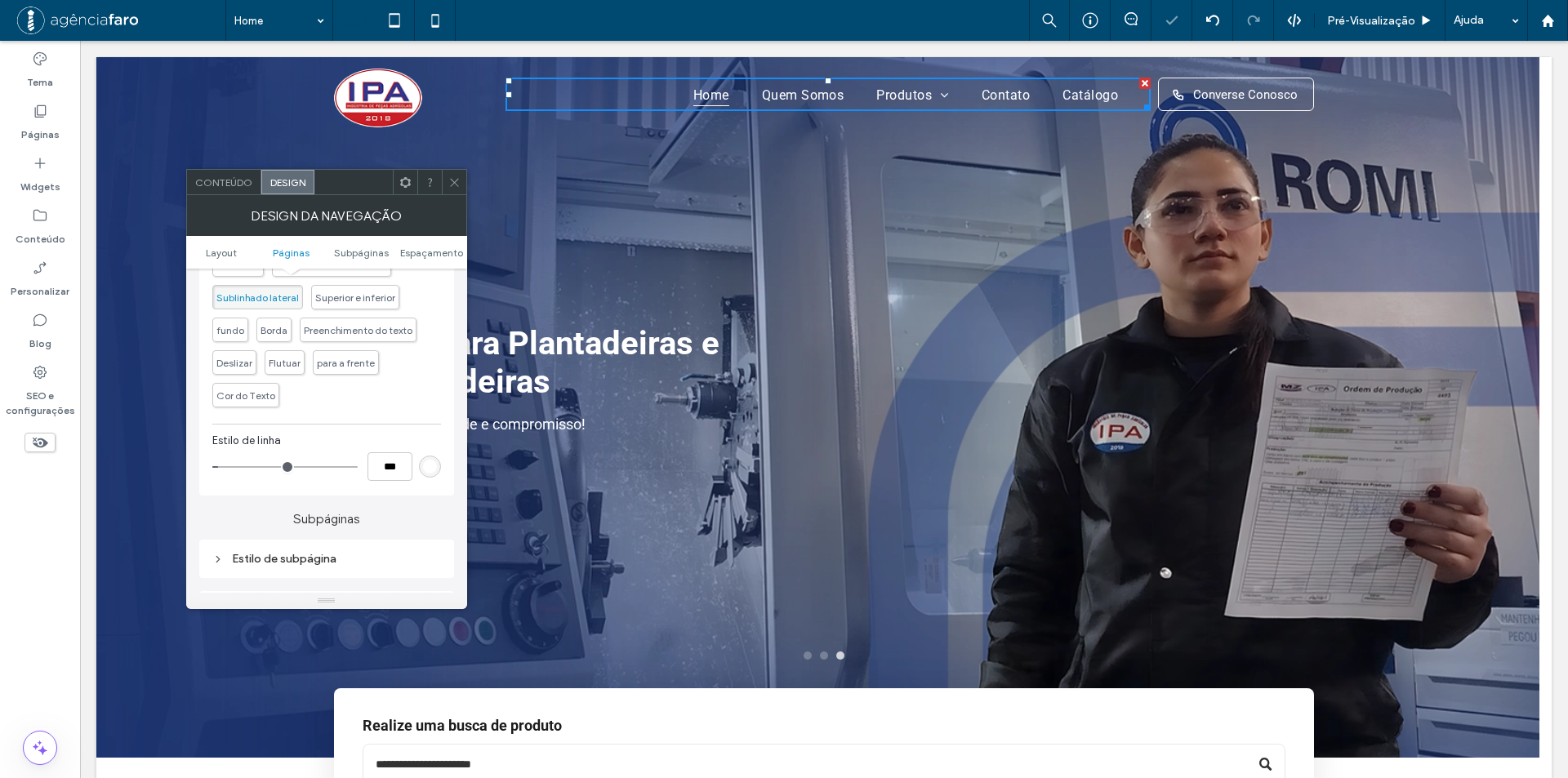 click on "Nenhuma Sublinhado centralizado Sublinhado lateral Superior e inferior fundo Borda Preenchimento do texto Deslizar Flutuar para a frente Cor do Texto Estilo de linha ***" at bounding box center (327, 358) 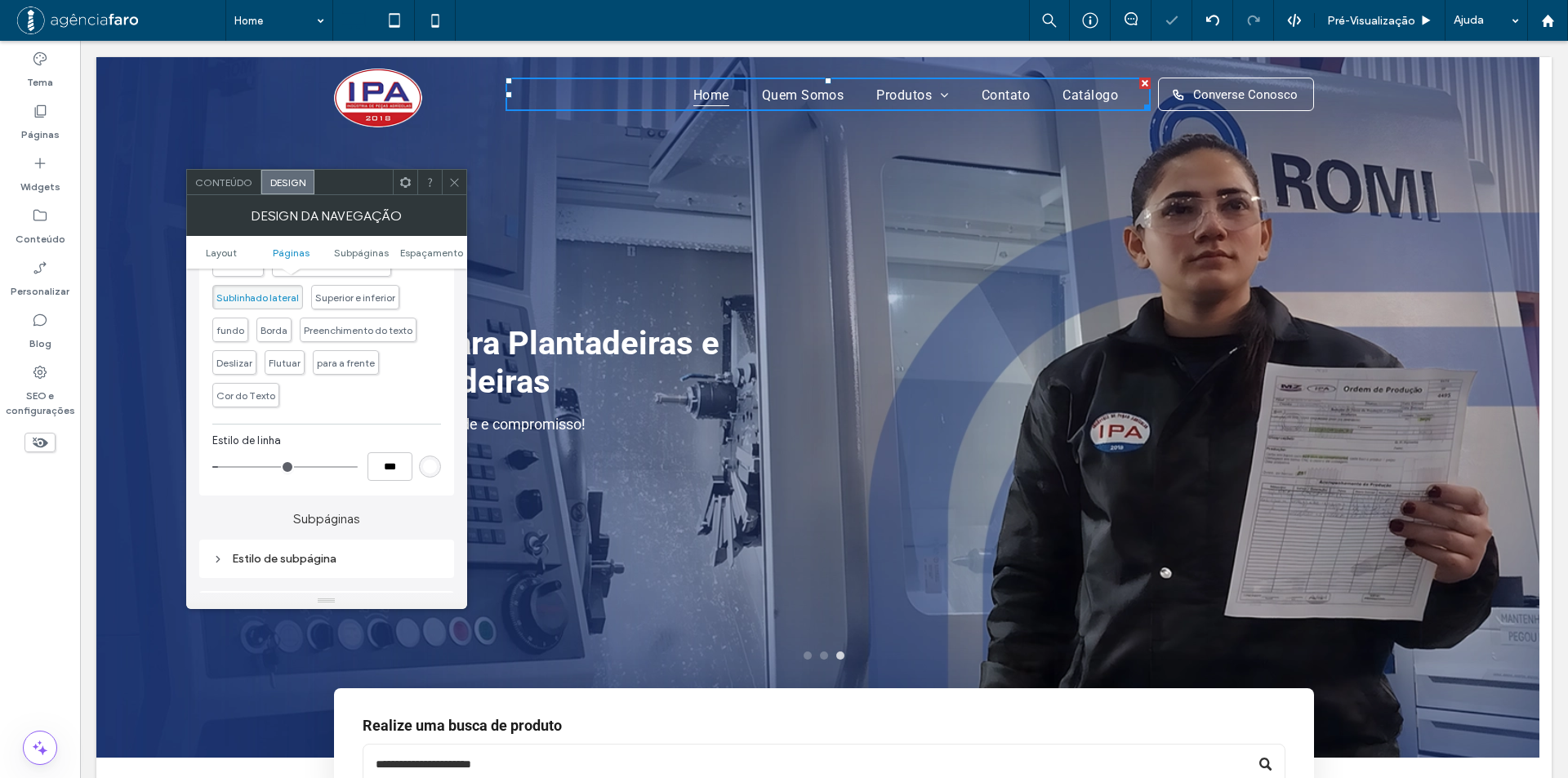 click 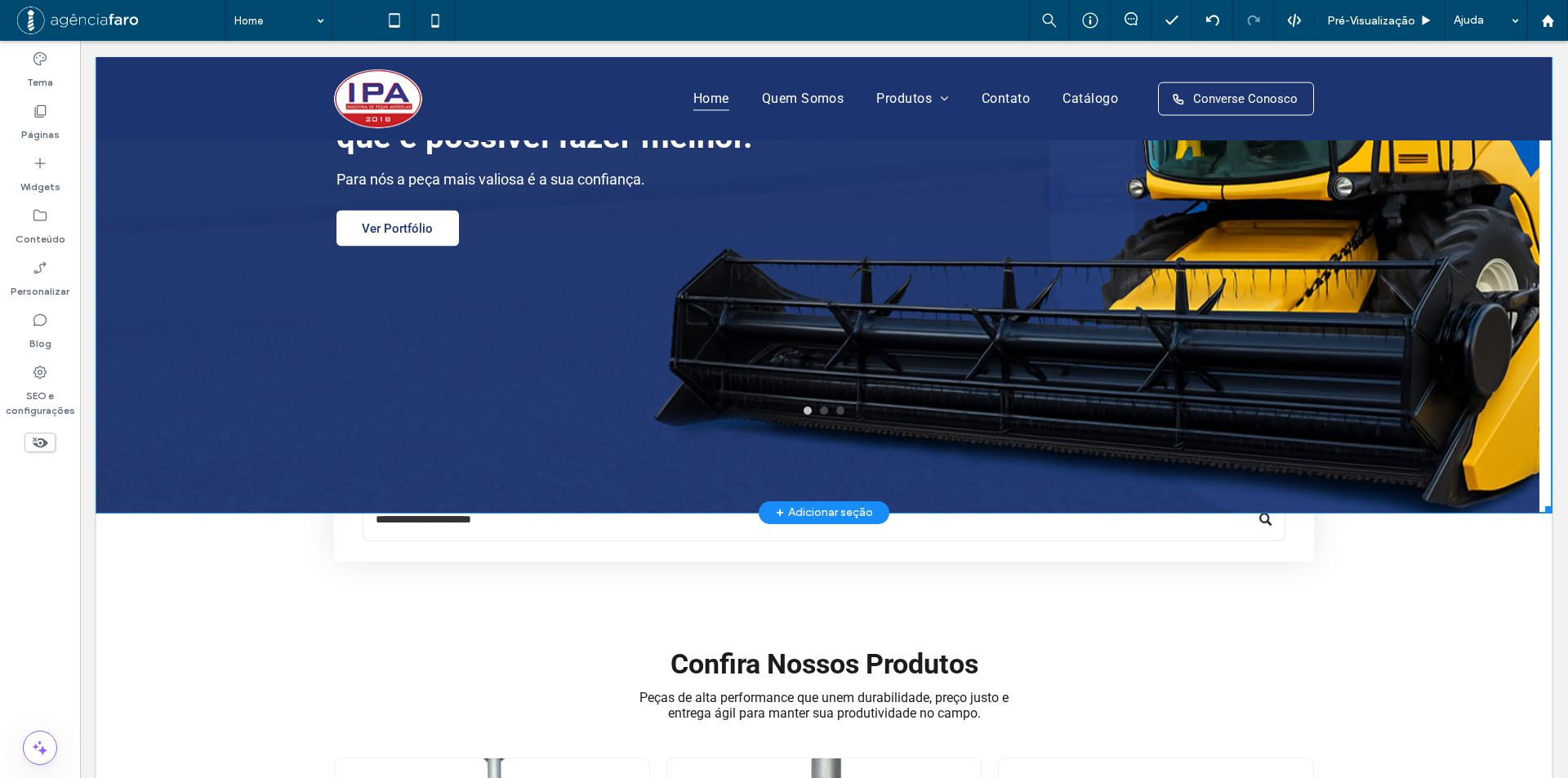 scroll, scrollTop: 0, scrollLeft: 0, axis: both 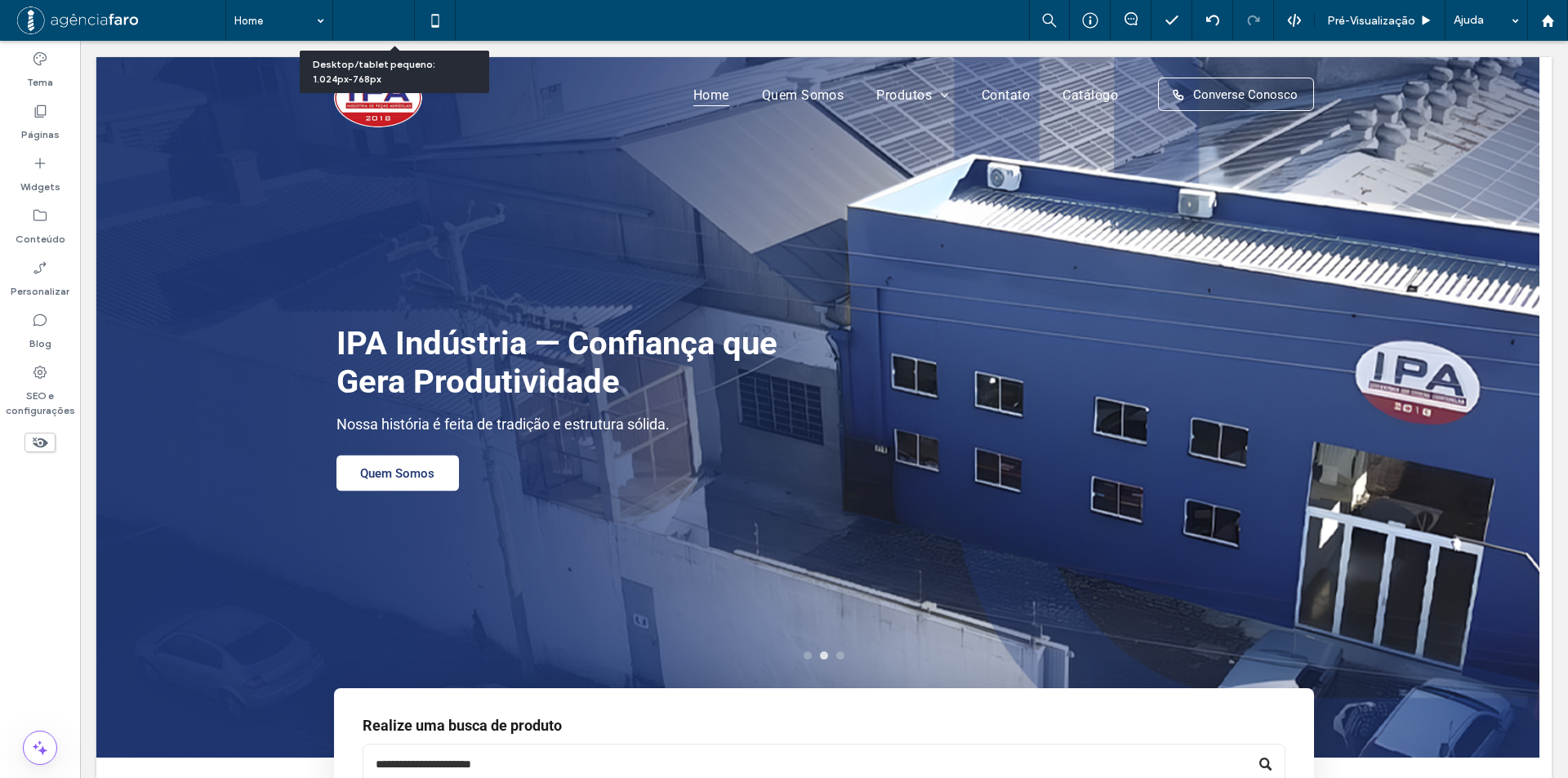 click 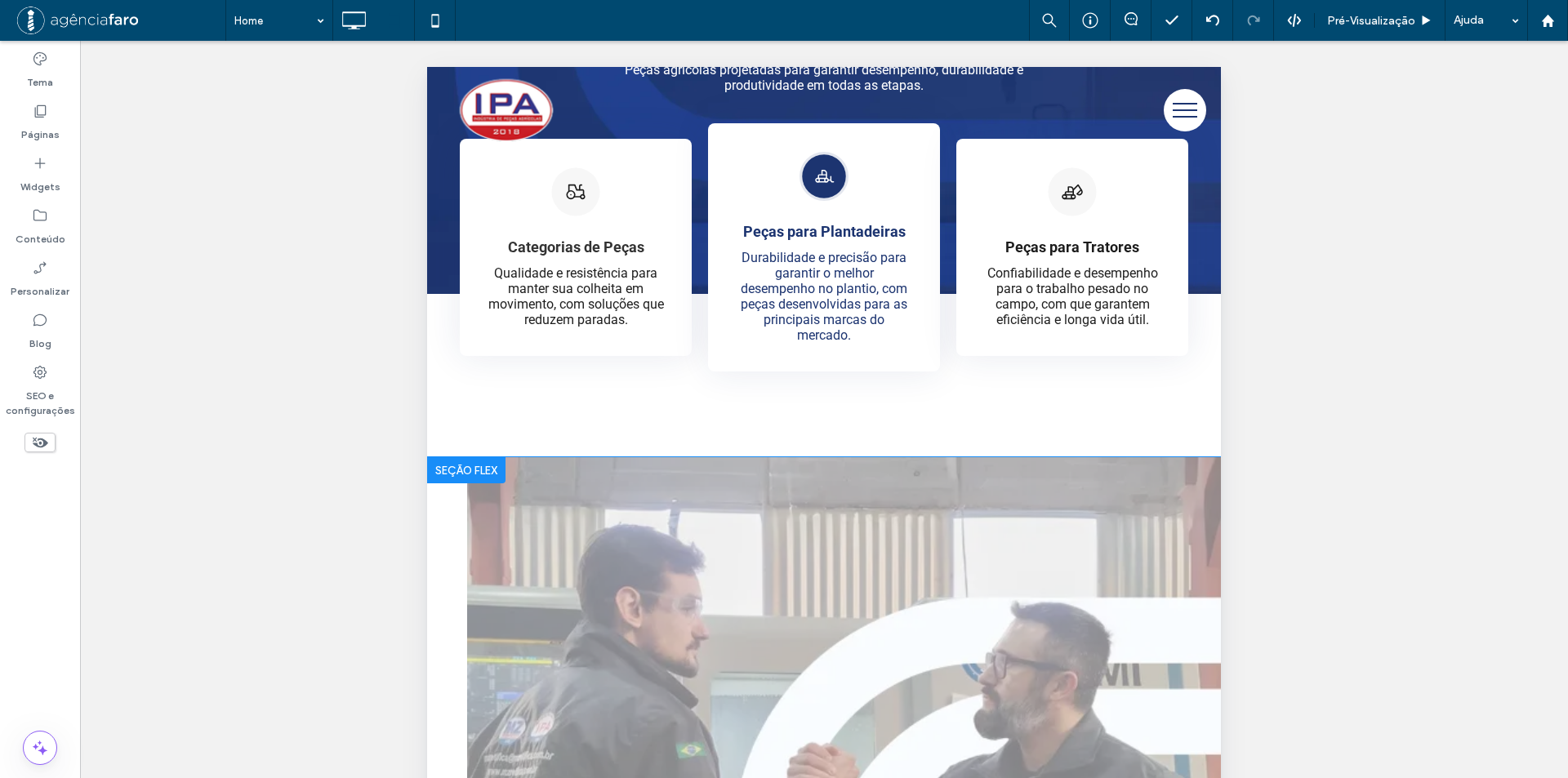 scroll, scrollTop: 2123, scrollLeft: 0, axis: vertical 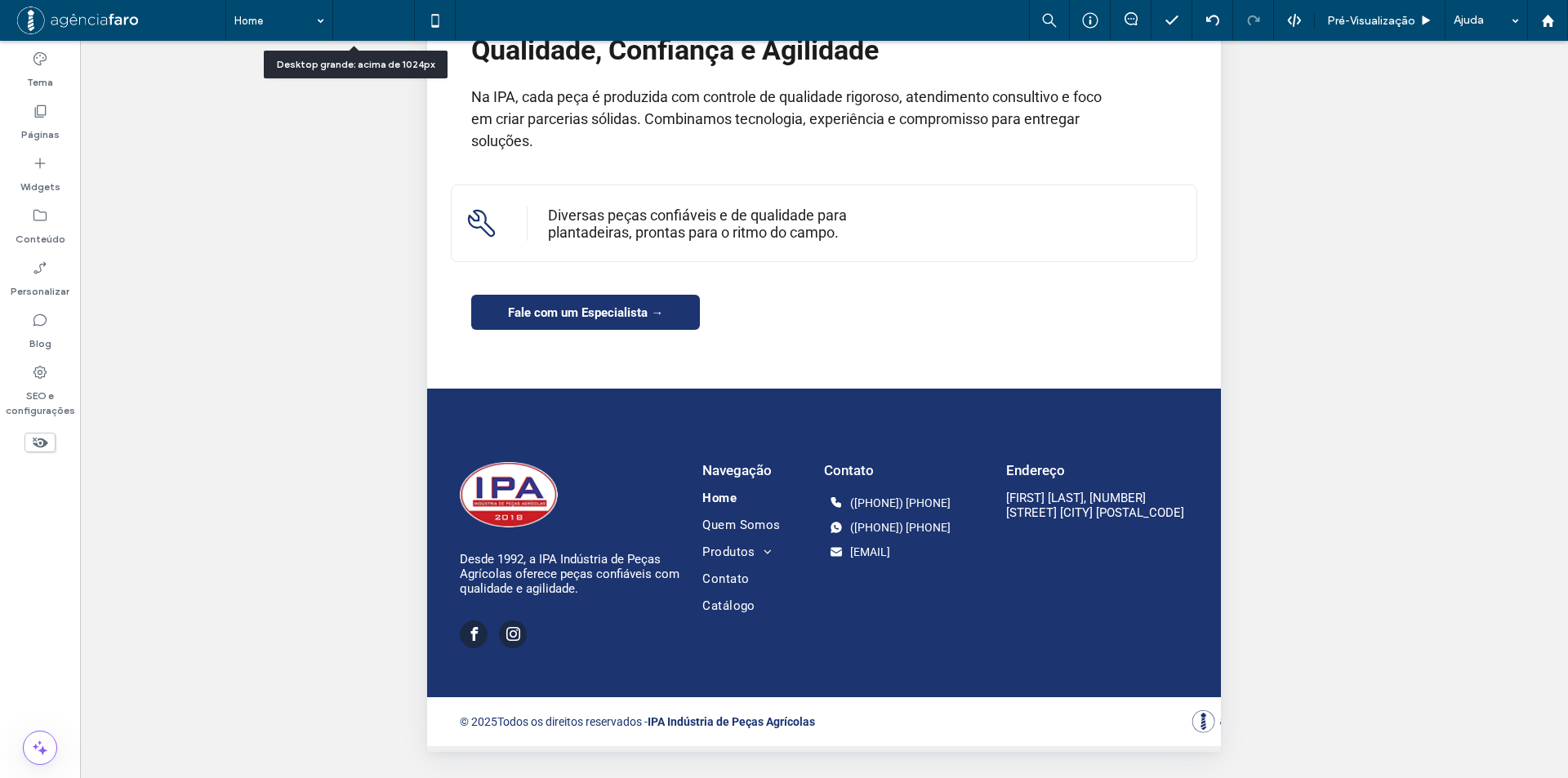 drag, startPoint x: 360, startPoint y: 19, endPoint x: 368, endPoint y: 378, distance: 359.08913 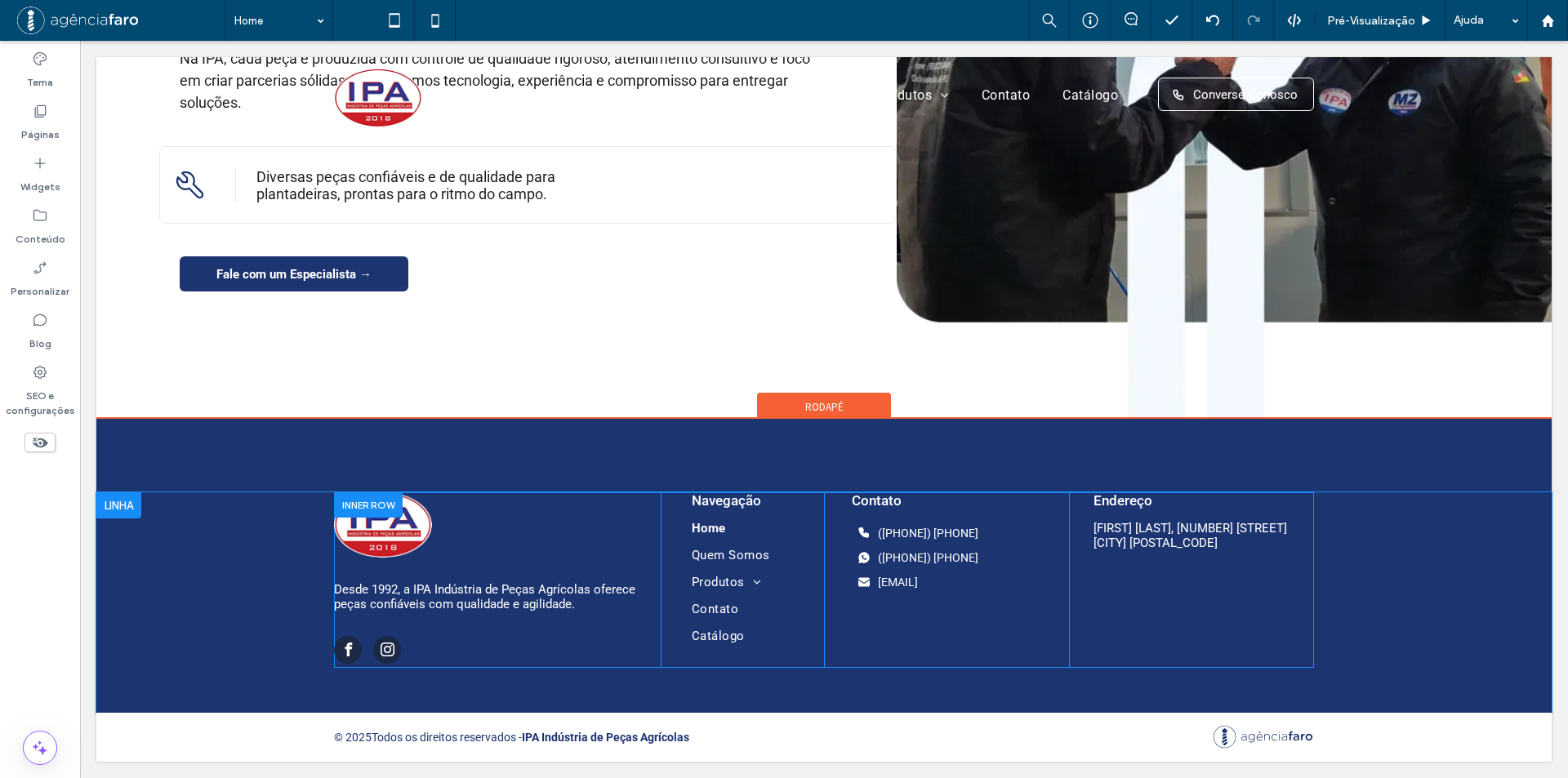 scroll, scrollTop: 0, scrollLeft: 0, axis: both 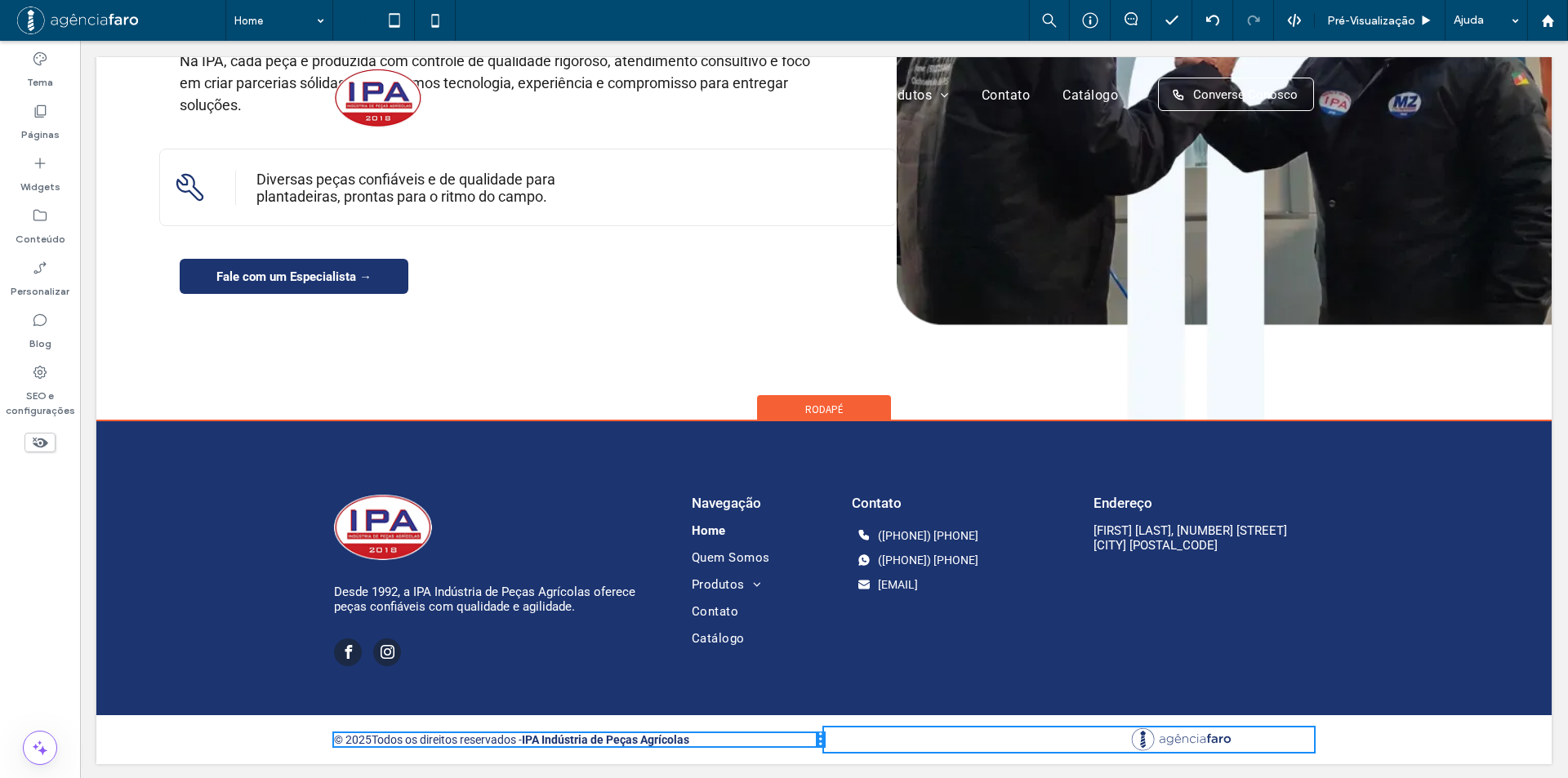 drag, startPoint x: 898, startPoint y: 739, endPoint x: 921, endPoint y: 780, distance: 47.01064 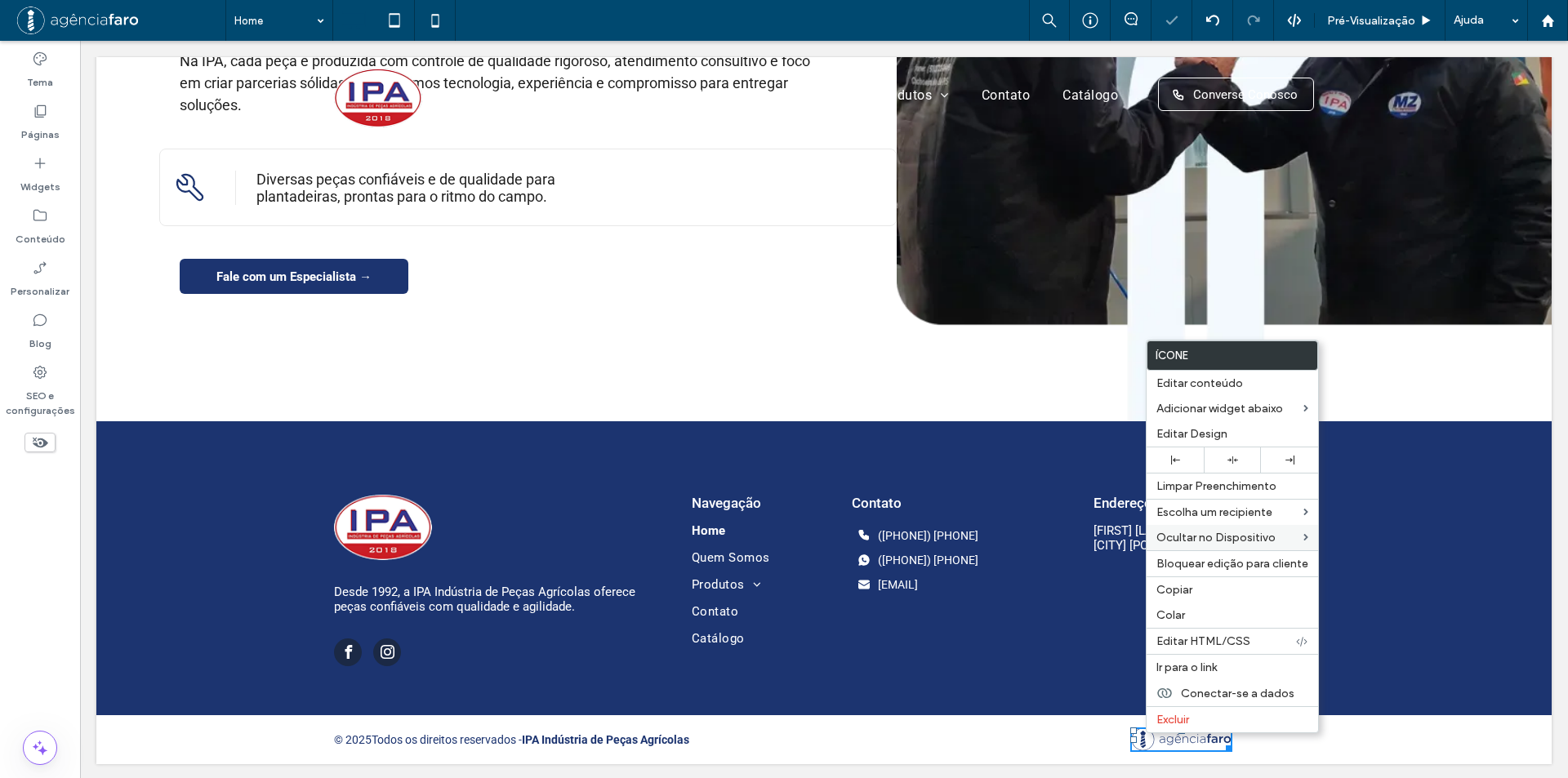click at bounding box center [1290, 460] 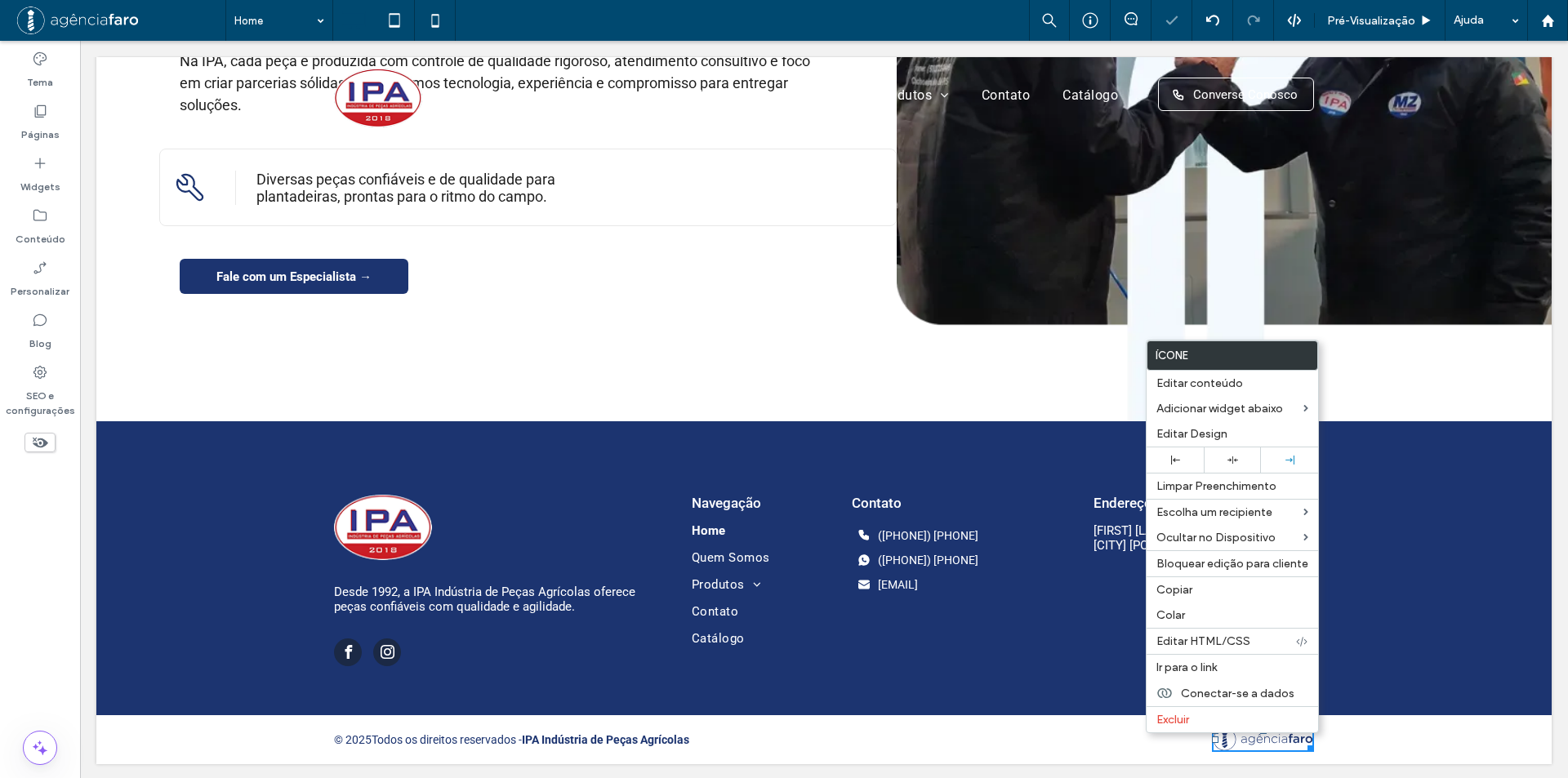 click on "© 2025
Todos os direitos reservados
Click To Paste
IPA Indústria de Peças Agrícolas
ipa
Click To Paste
© 2025
Todos os direitos reservados -  IPA Indústria de Peças Agrícolas
Click To Paste
Click To Paste
Click To Paste
+ Adicionar seção" at bounding box center (824, 740) 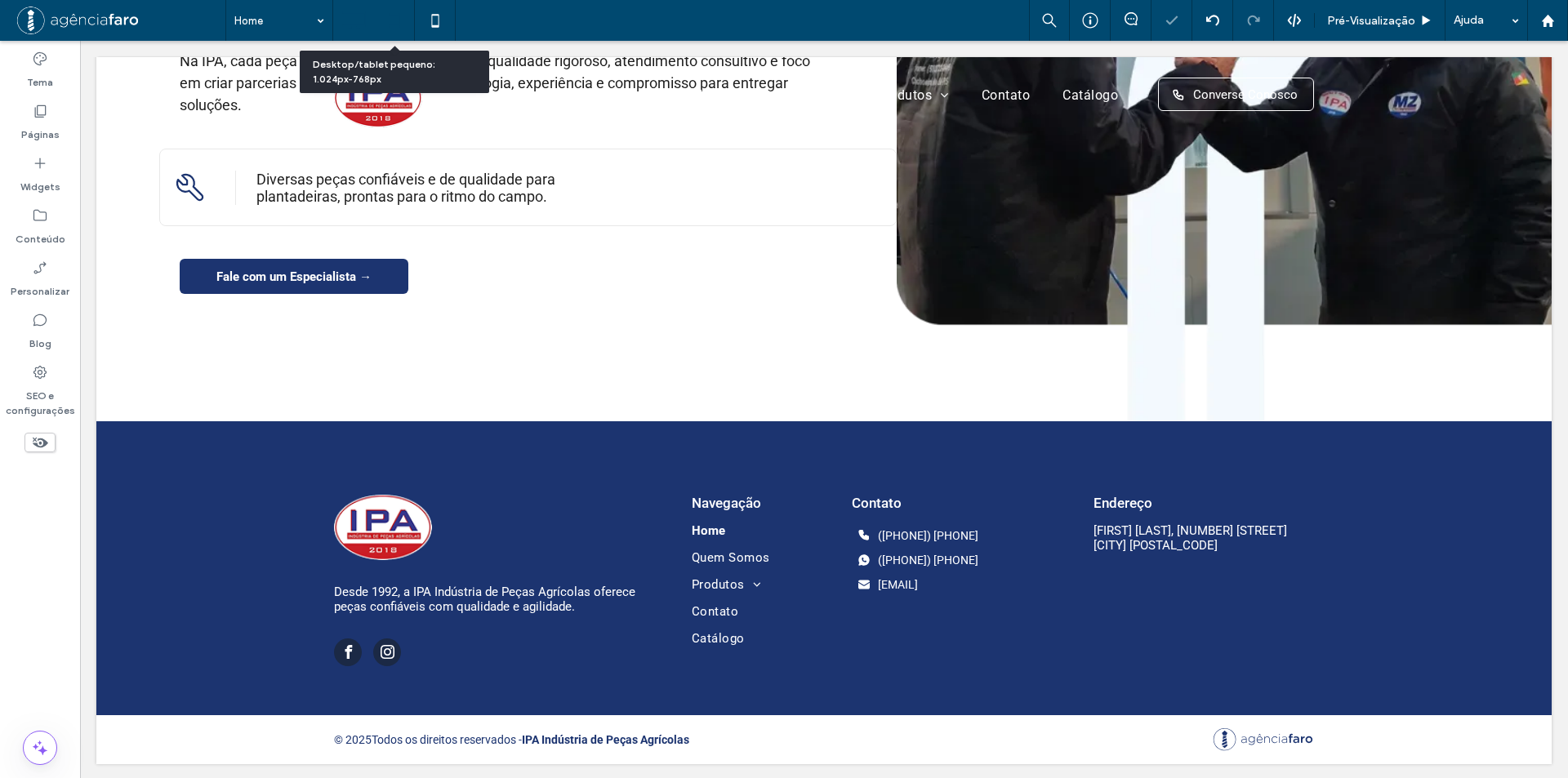 click 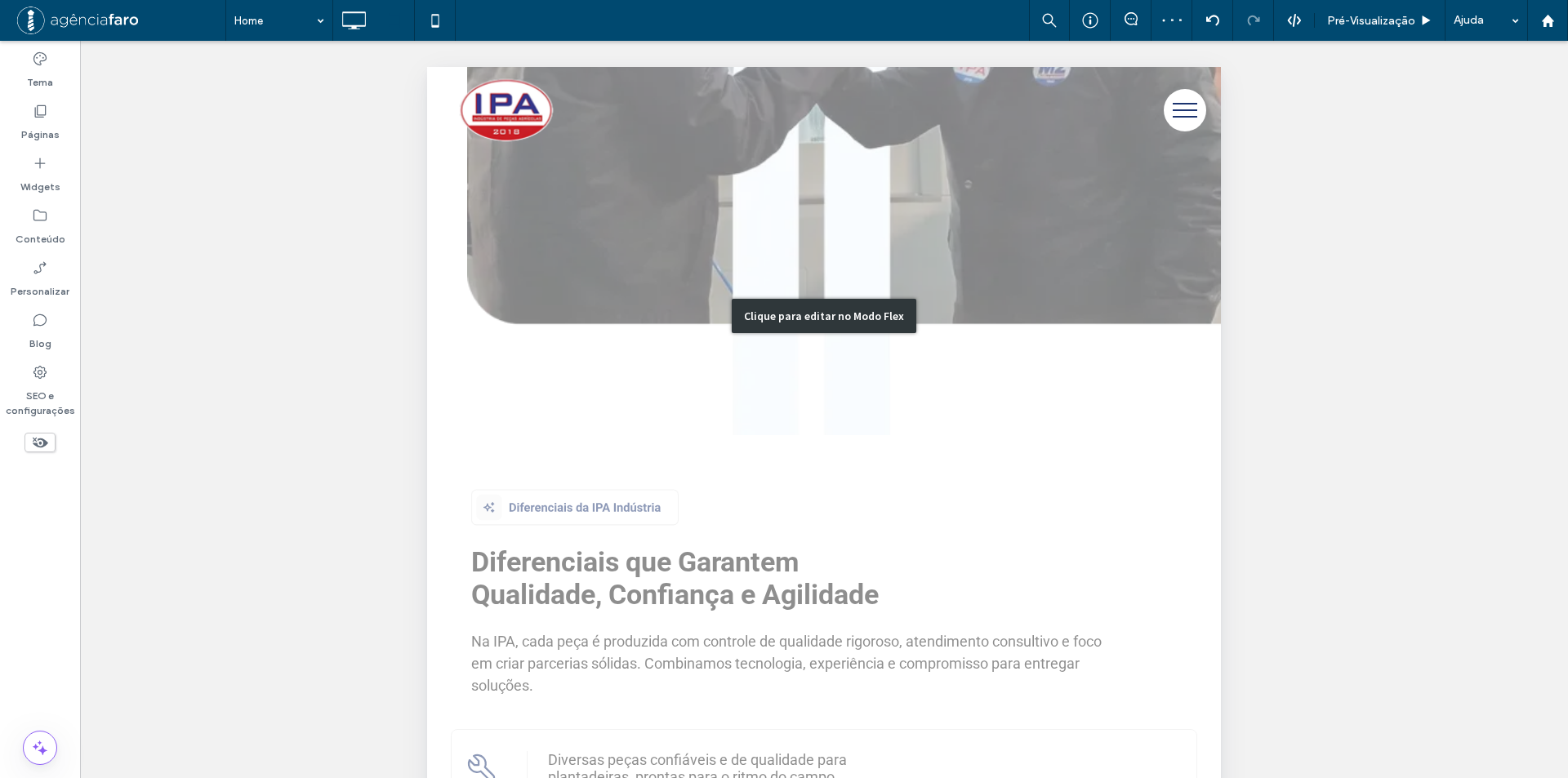 scroll, scrollTop: 2945, scrollLeft: 0, axis: vertical 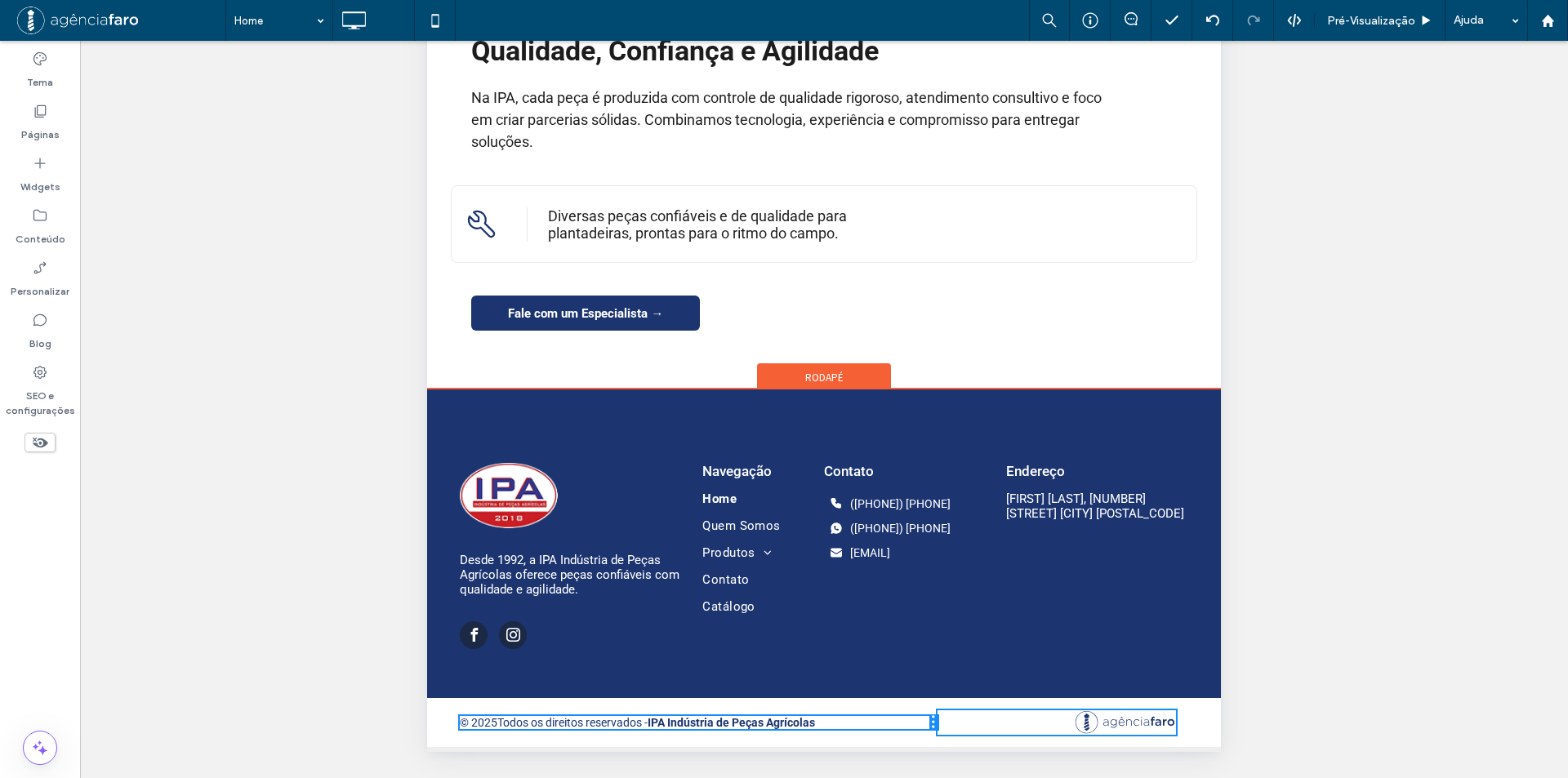 drag, startPoint x: 817, startPoint y: 715, endPoint x: 1344, endPoint y: 420, distance: 603.9487 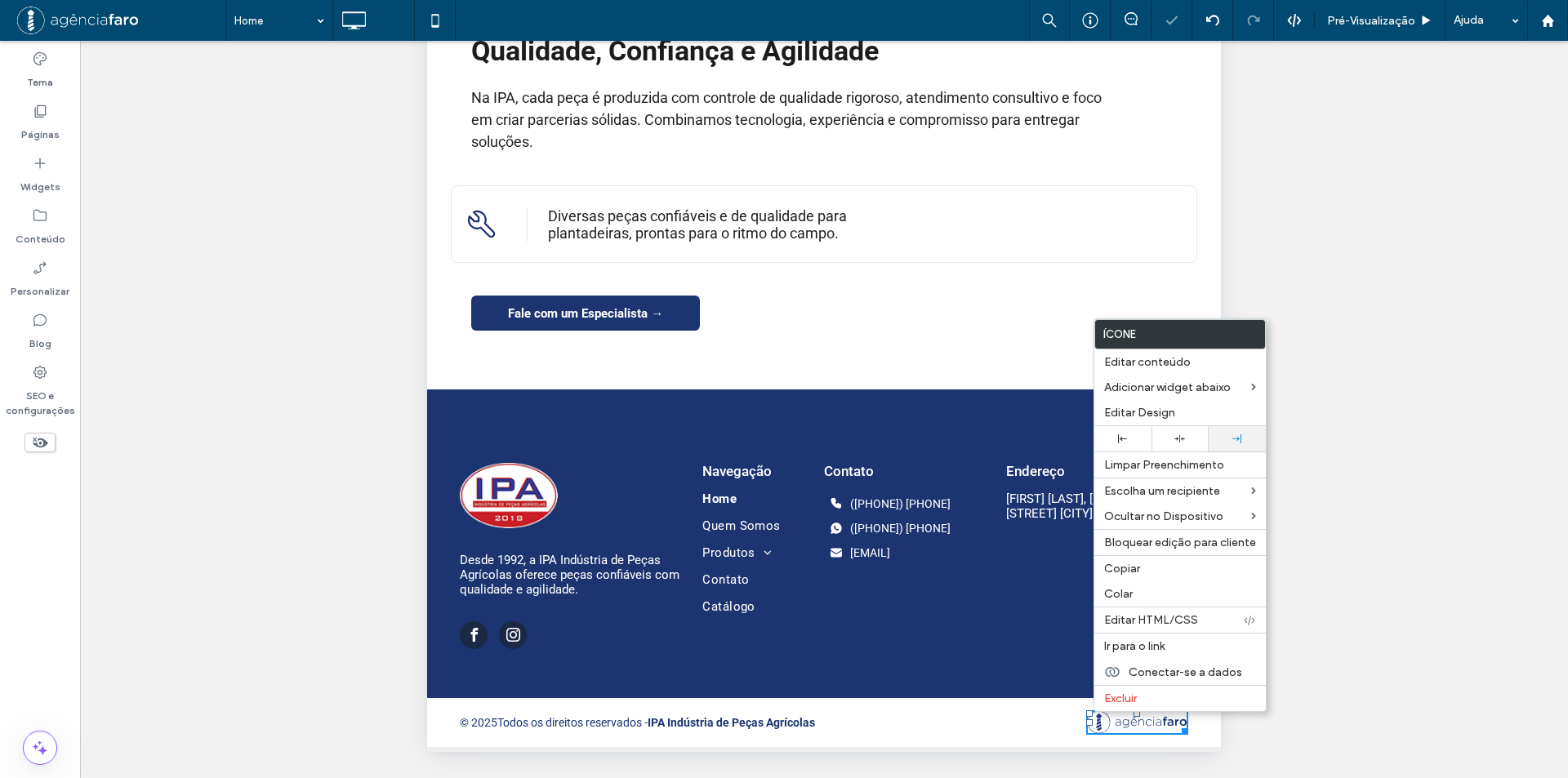 click 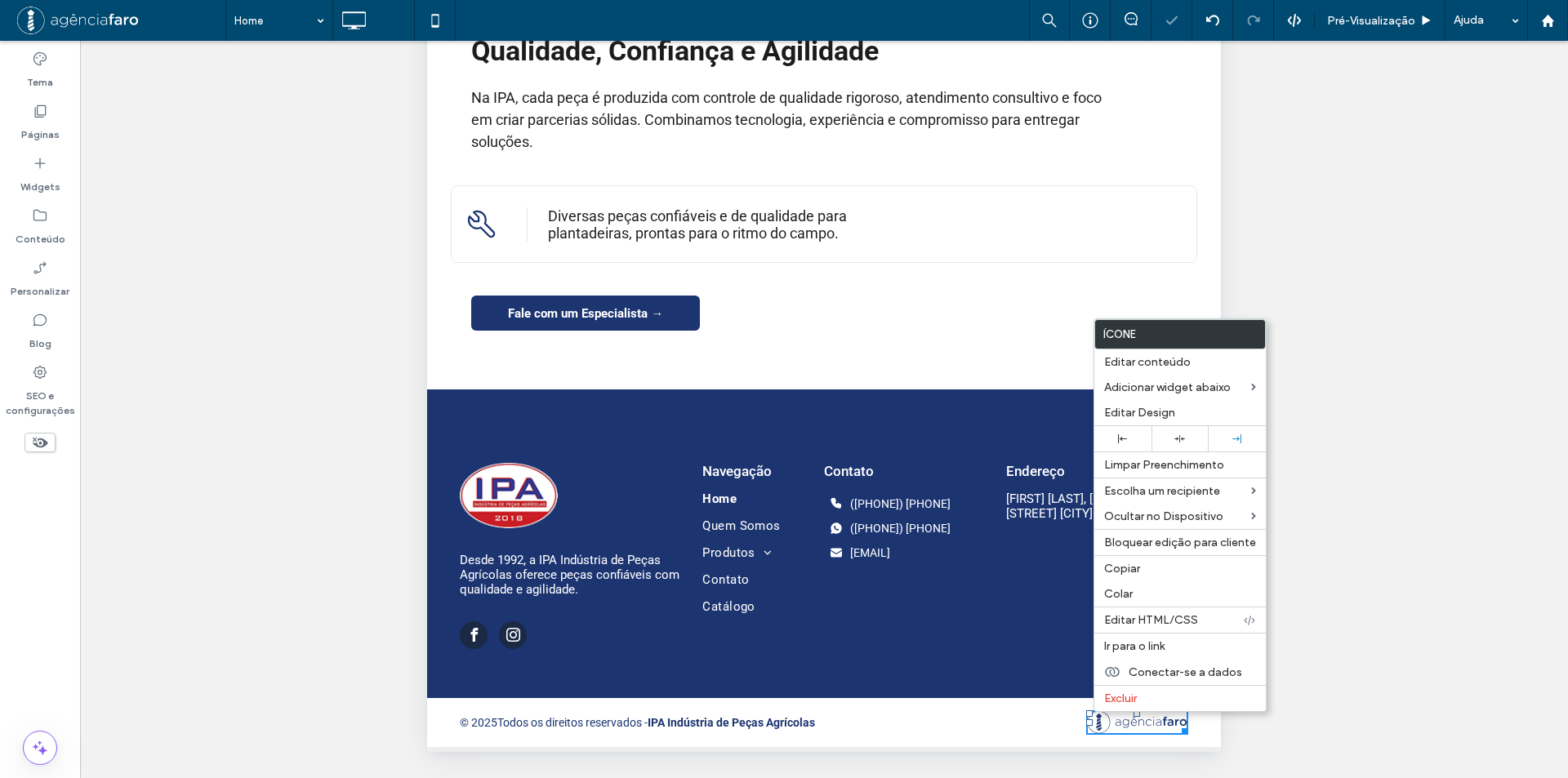 click on "Click To Paste" at bounding box center [1067, 722] 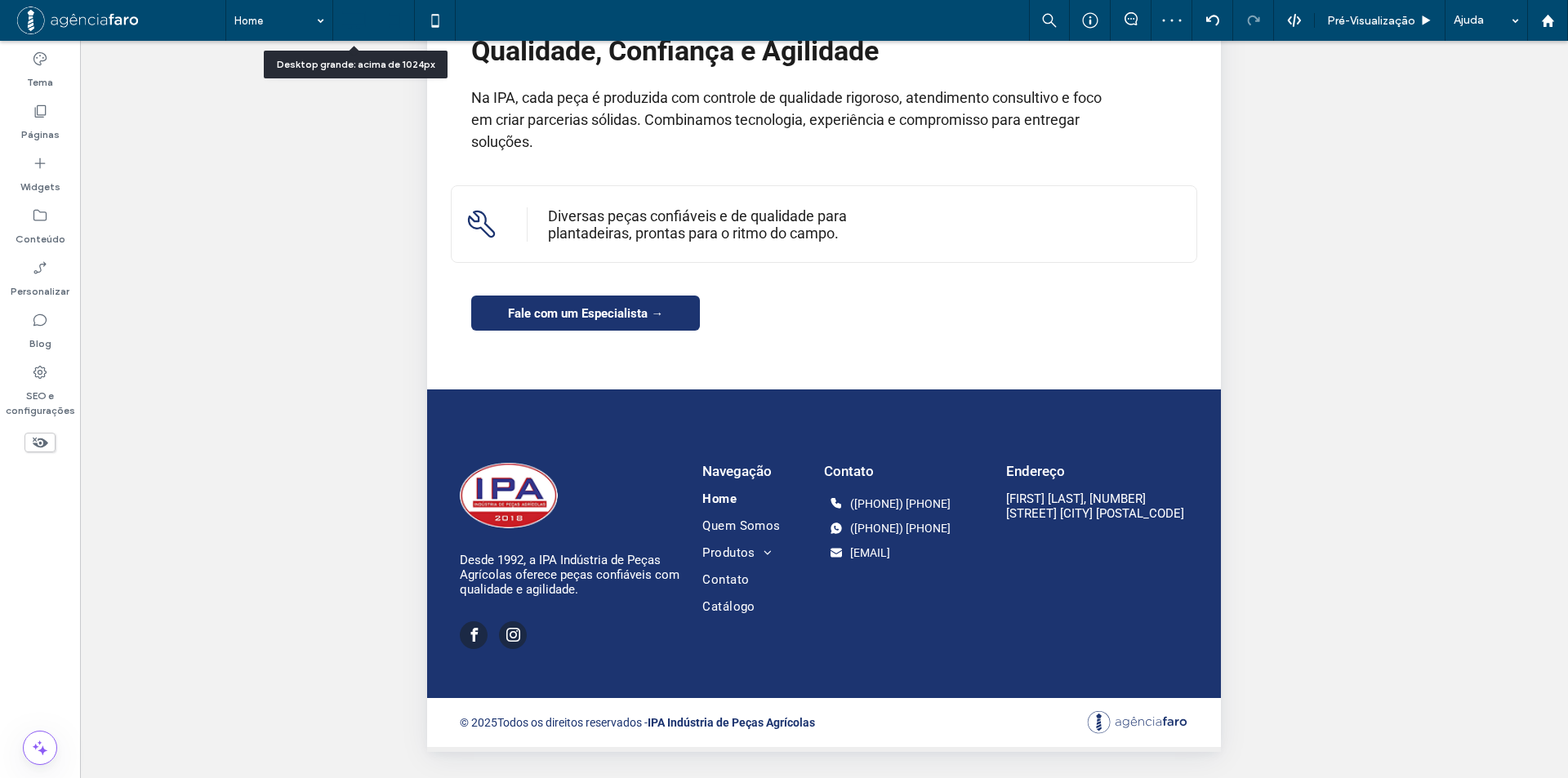 click 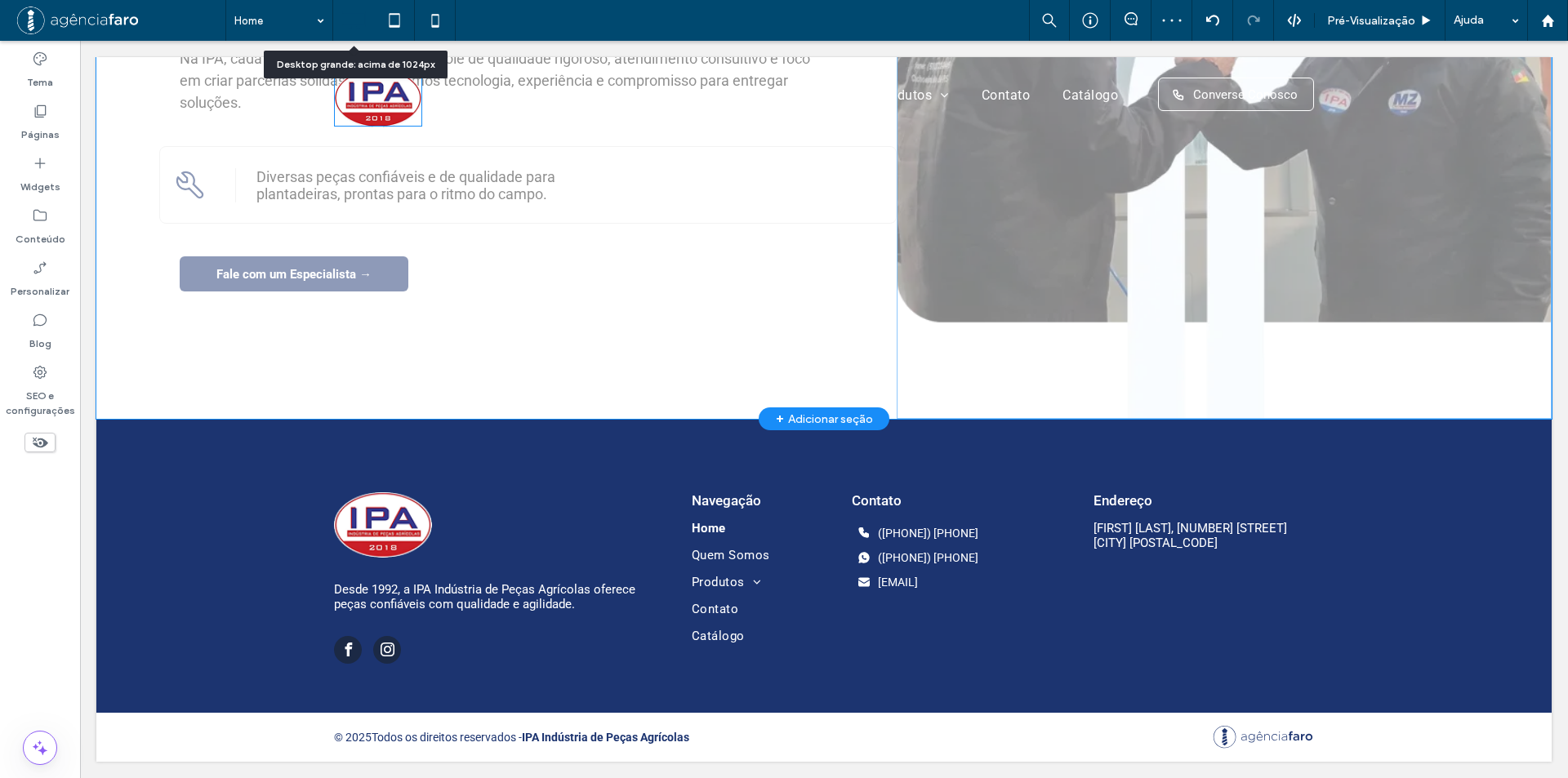 scroll, scrollTop: 0, scrollLeft: 0, axis: both 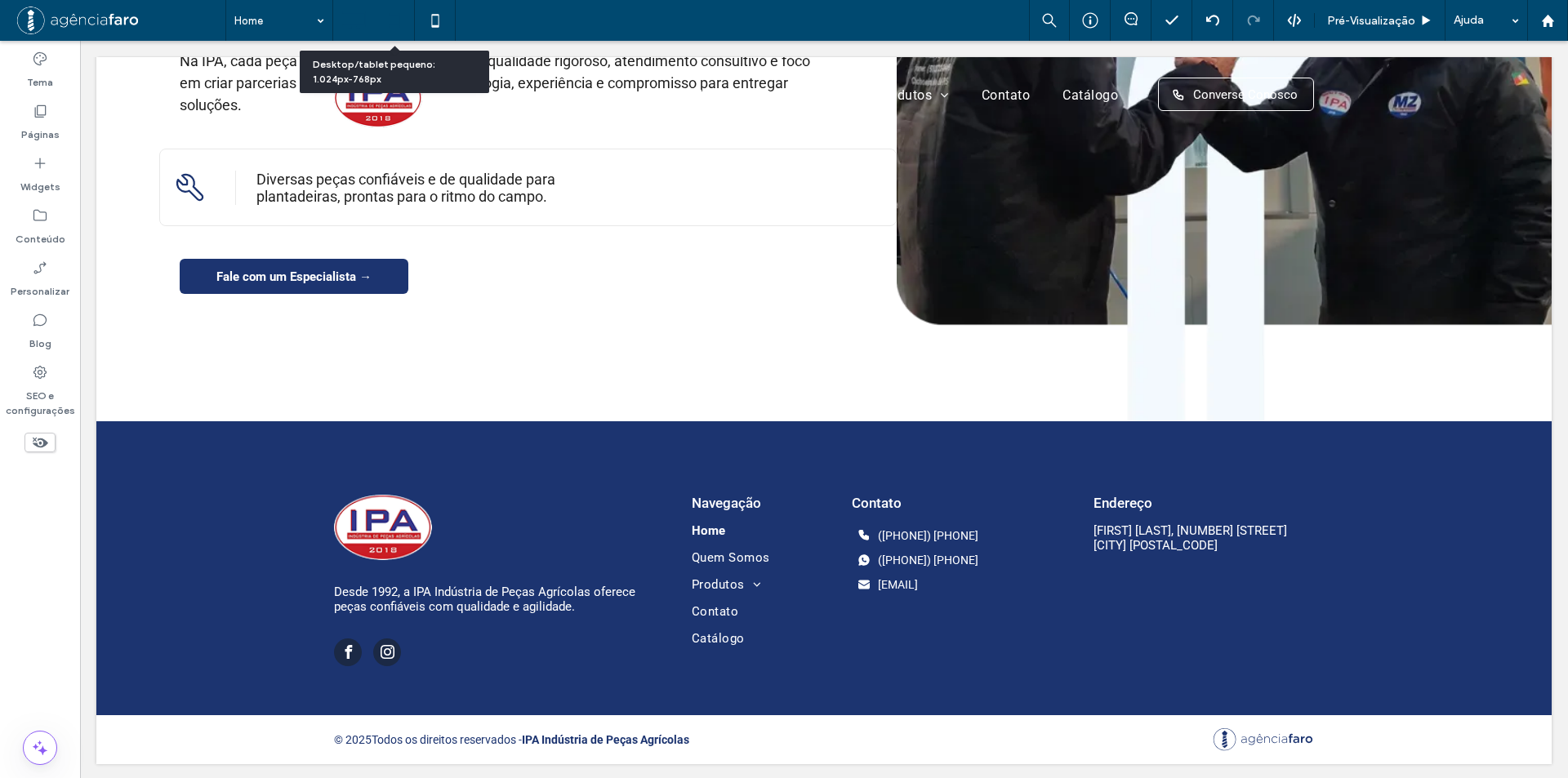 click 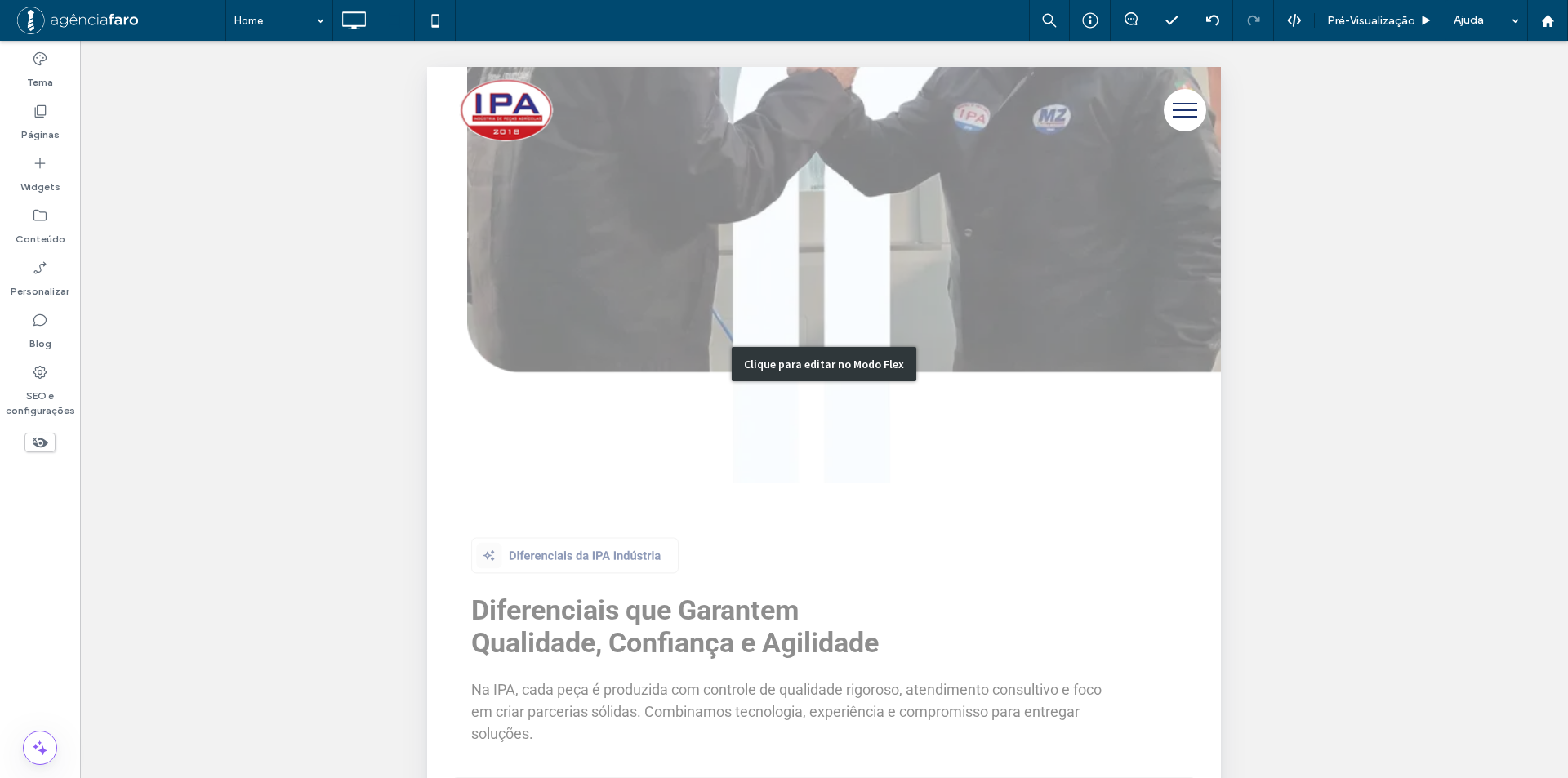 scroll, scrollTop: 2941, scrollLeft: 0, axis: vertical 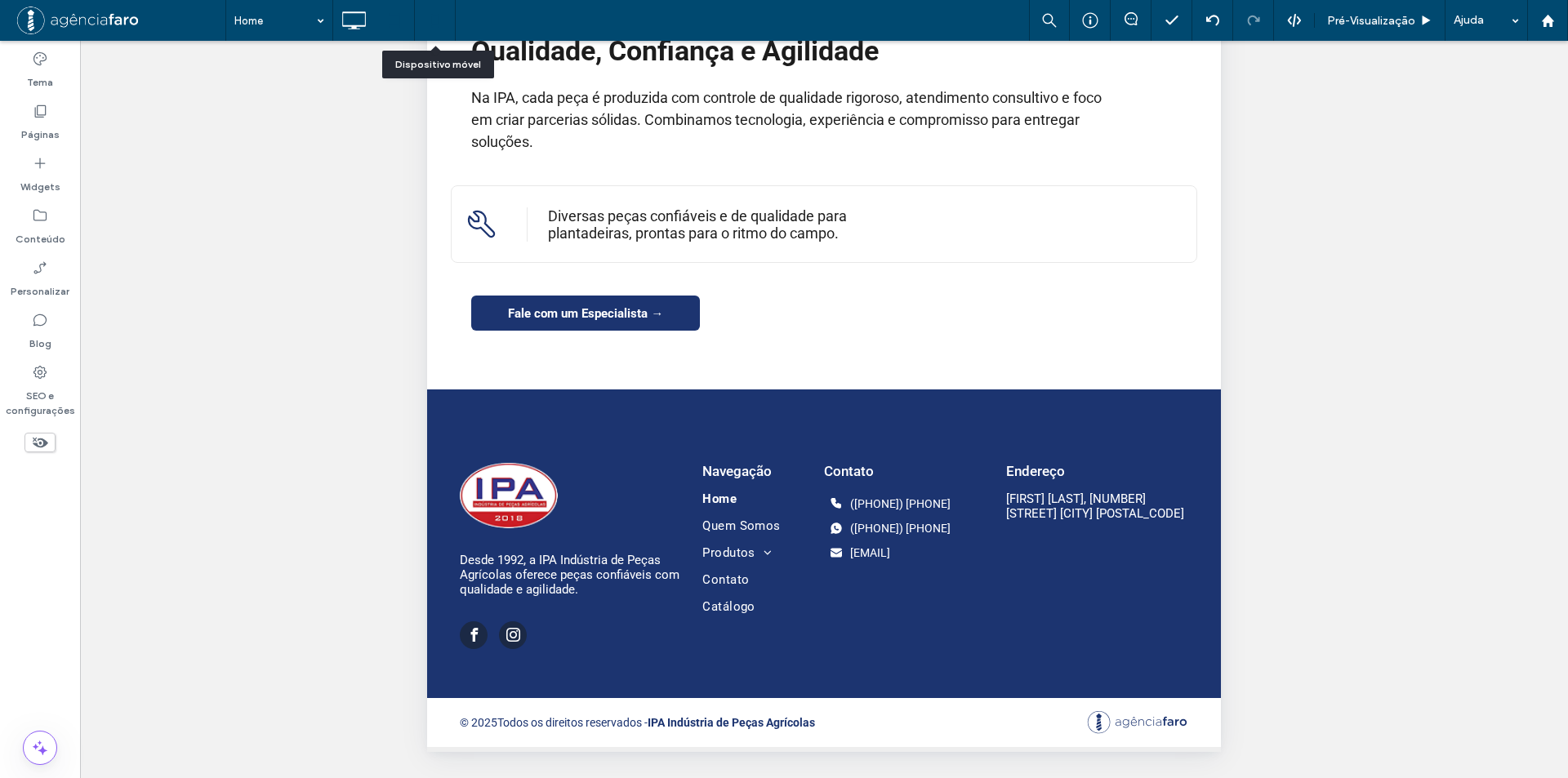 click 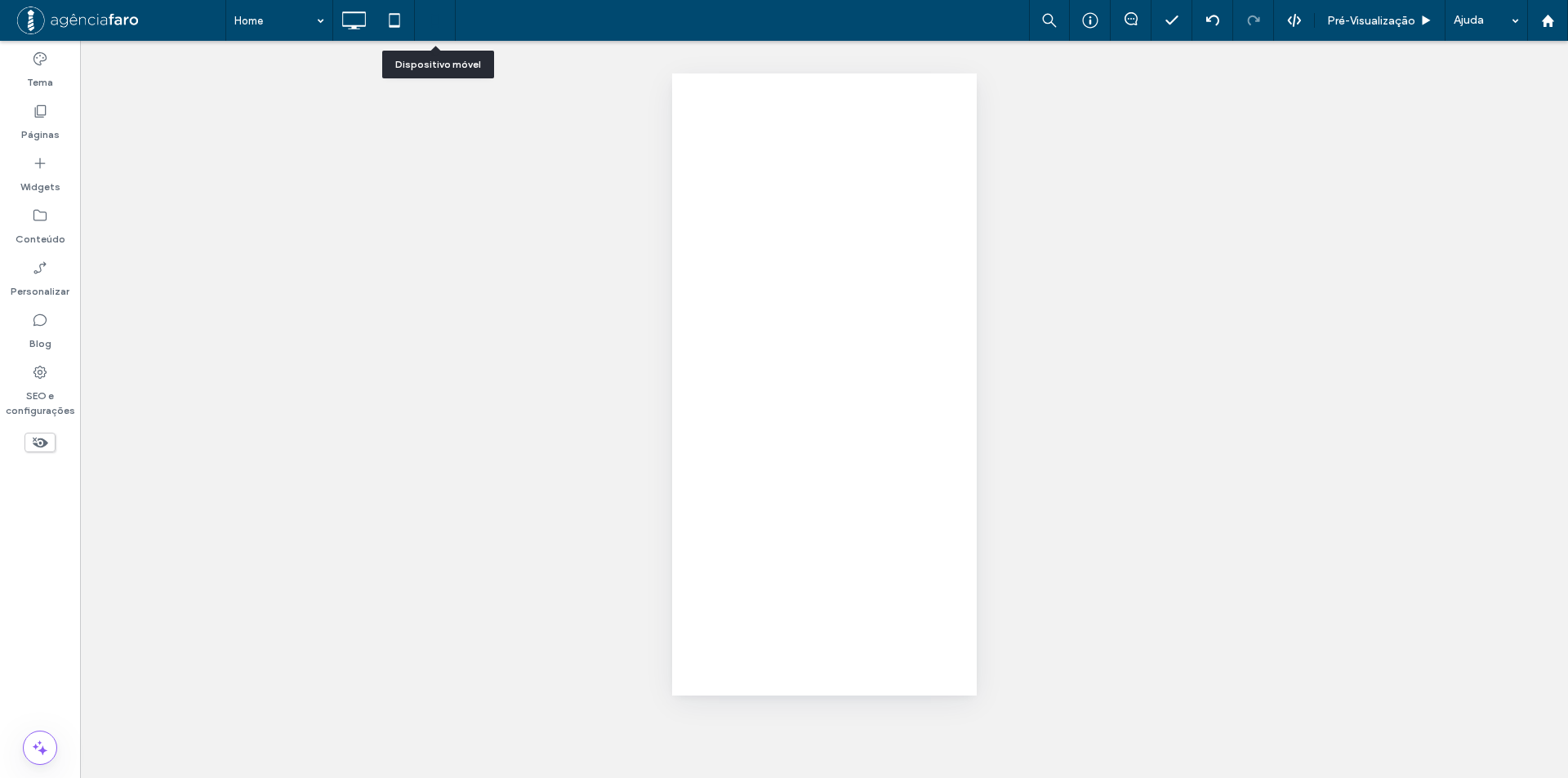 scroll, scrollTop: 0, scrollLeft: 0, axis: both 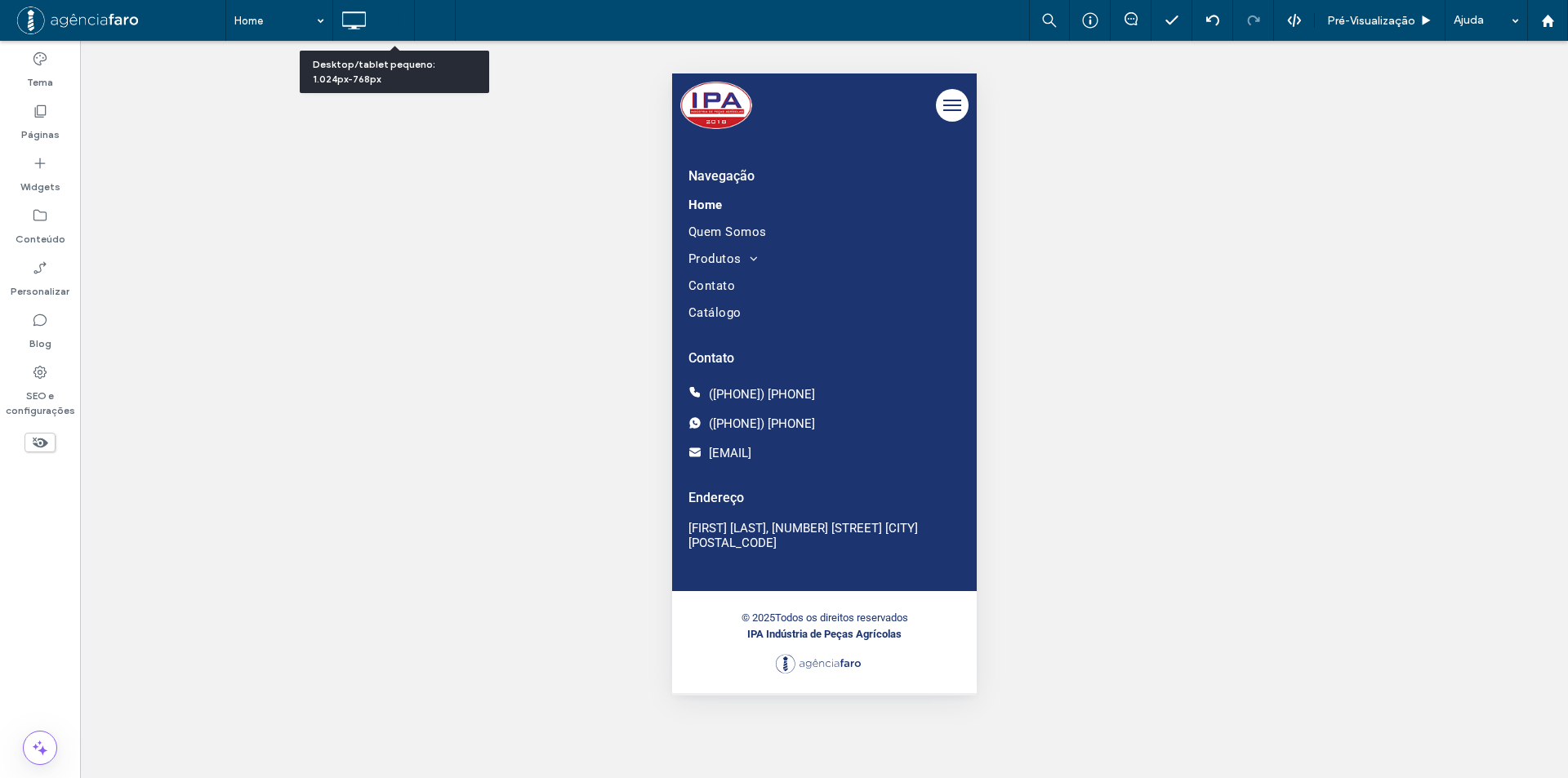 click 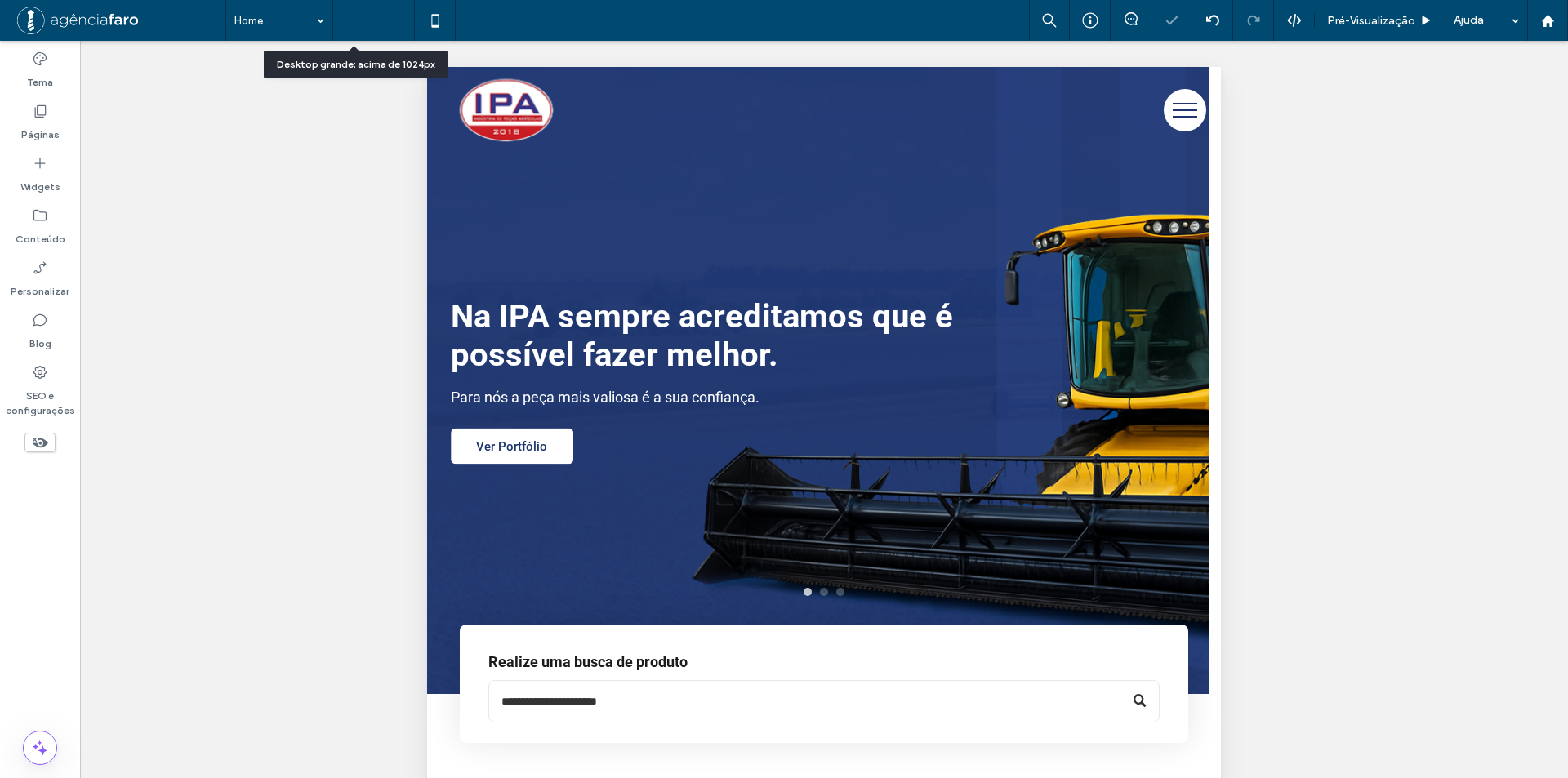scroll, scrollTop: 0, scrollLeft: 0, axis: both 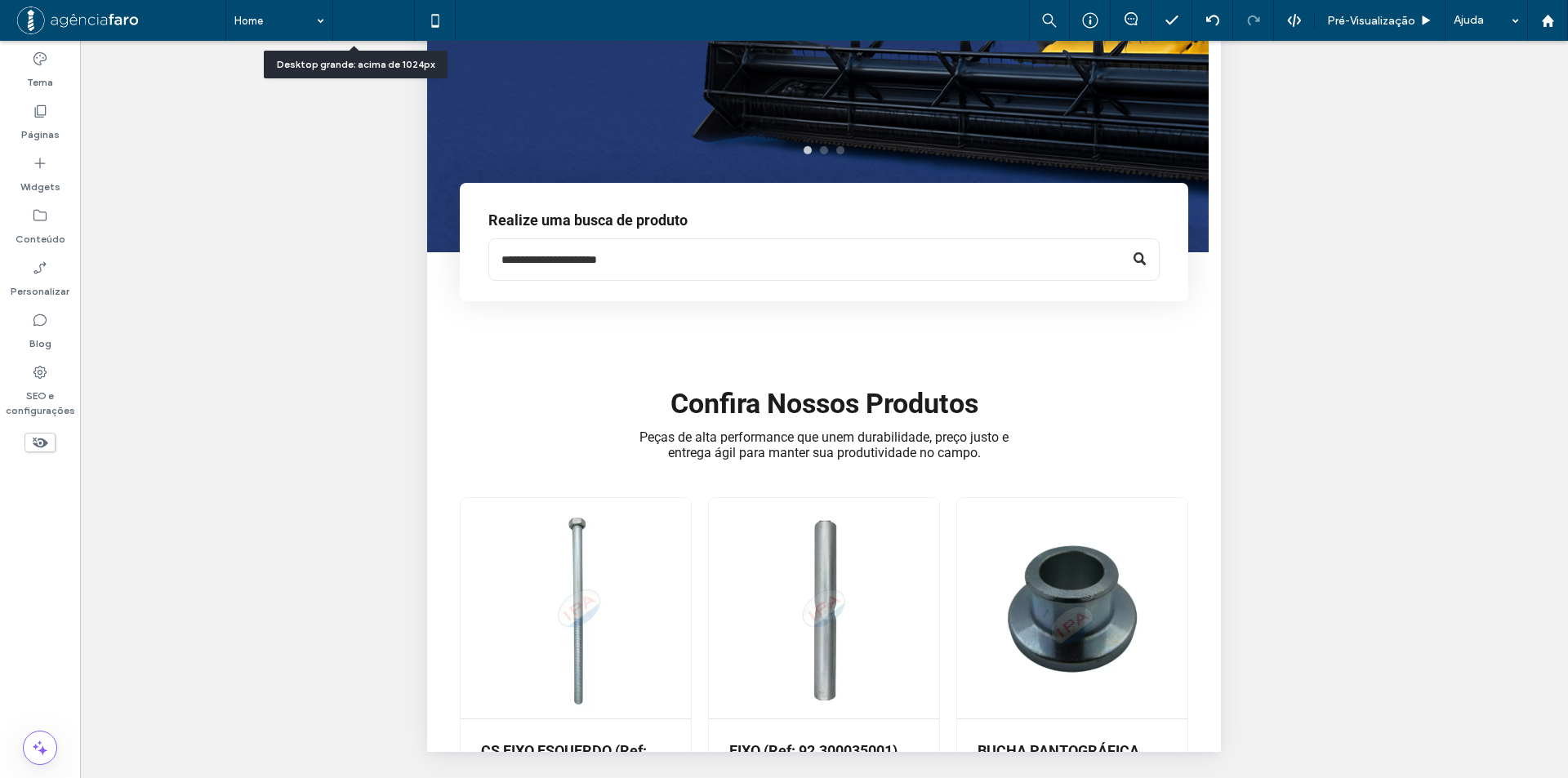 click 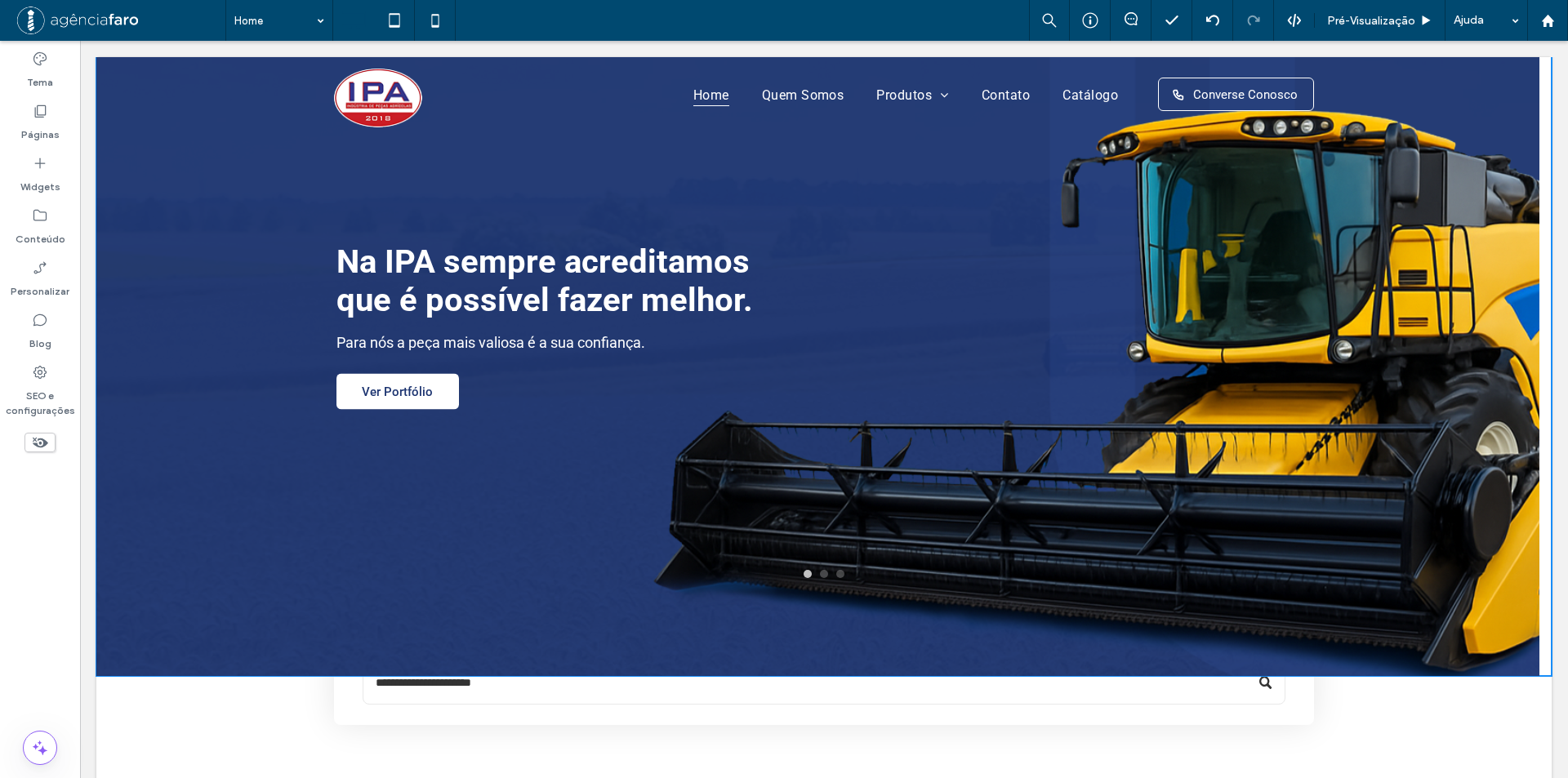 scroll, scrollTop: 0, scrollLeft: 0, axis: both 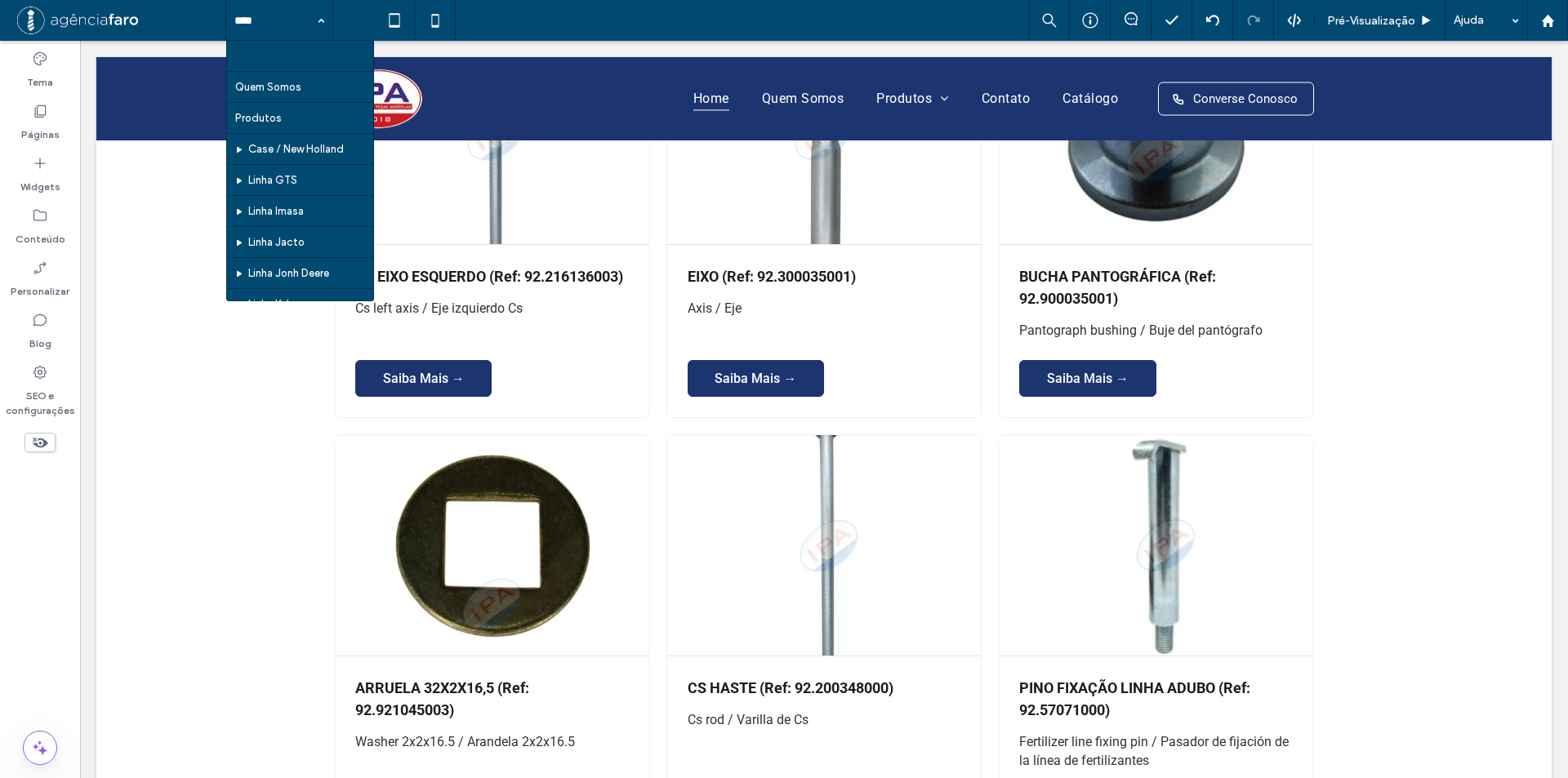 drag, startPoint x: 284, startPoint y: 188, endPoint x: 180, endPoint y: 467, distance: 297.75325 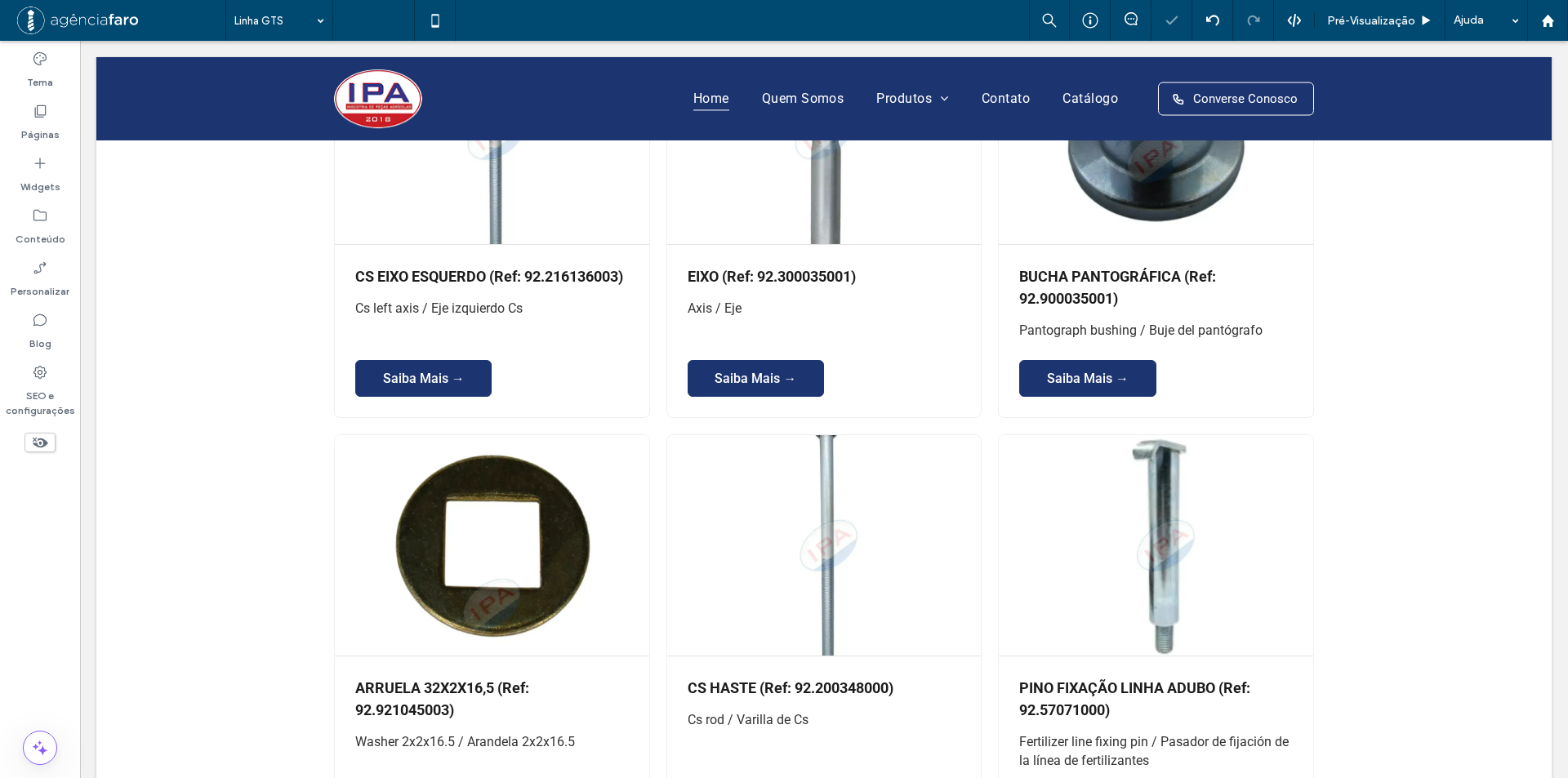 click 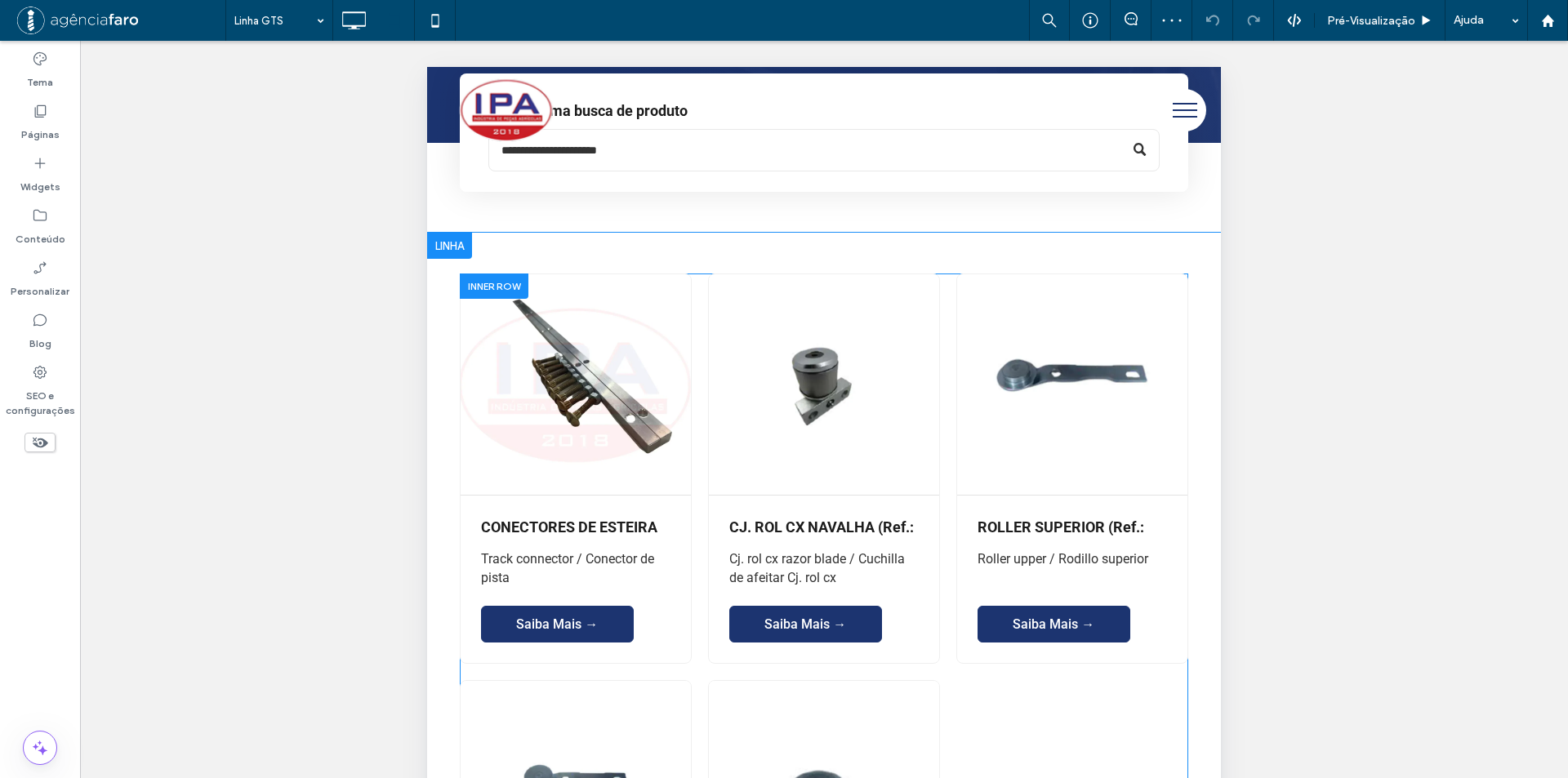 scroll, scrollTop: 490, scrollLeft: 0, axis: vertical 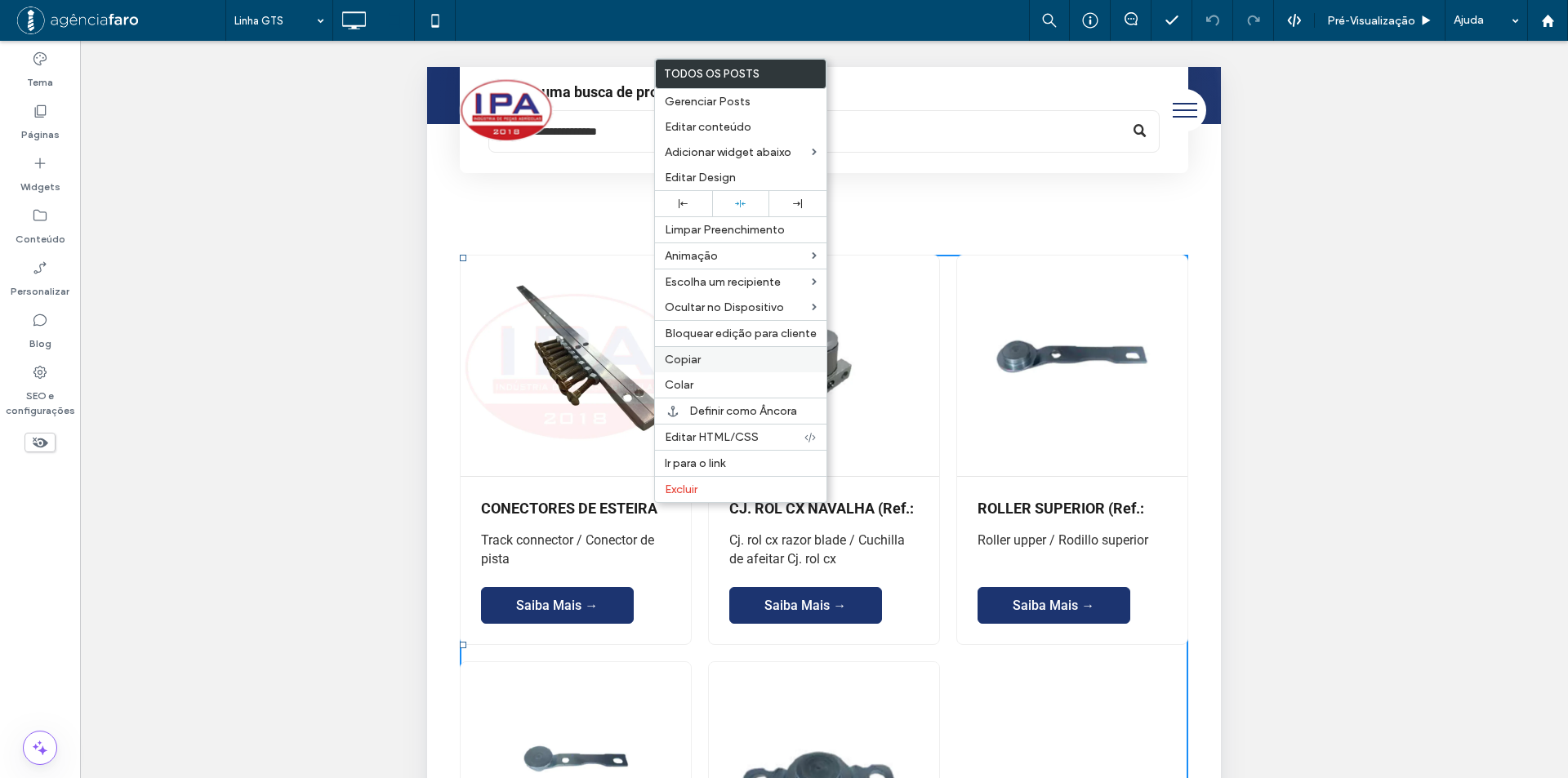 click on "Copiar" at bounding box center [683, 359] 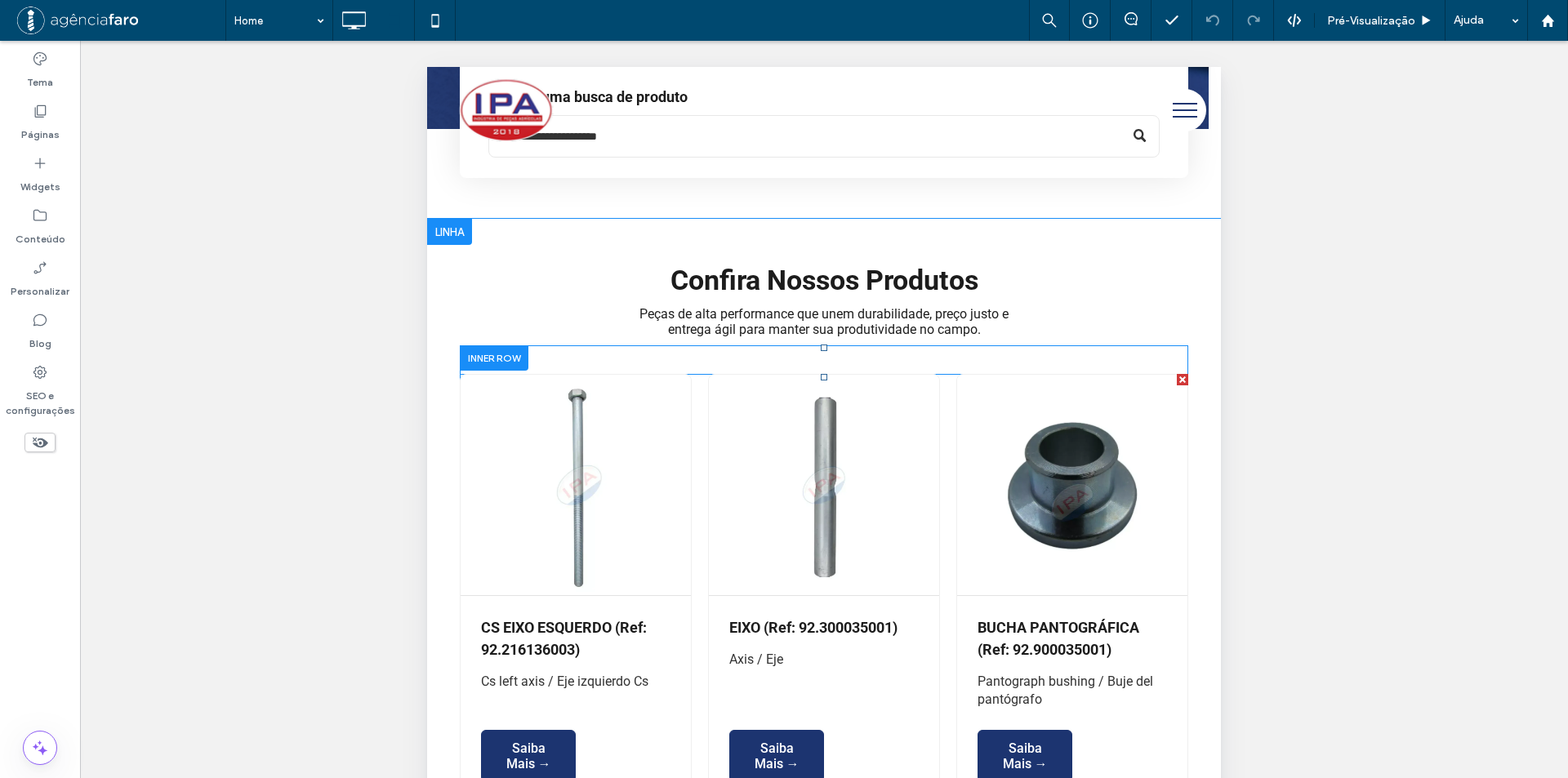 scroll, scrollTop: 571, scrollLeft: 0, axis: vertical 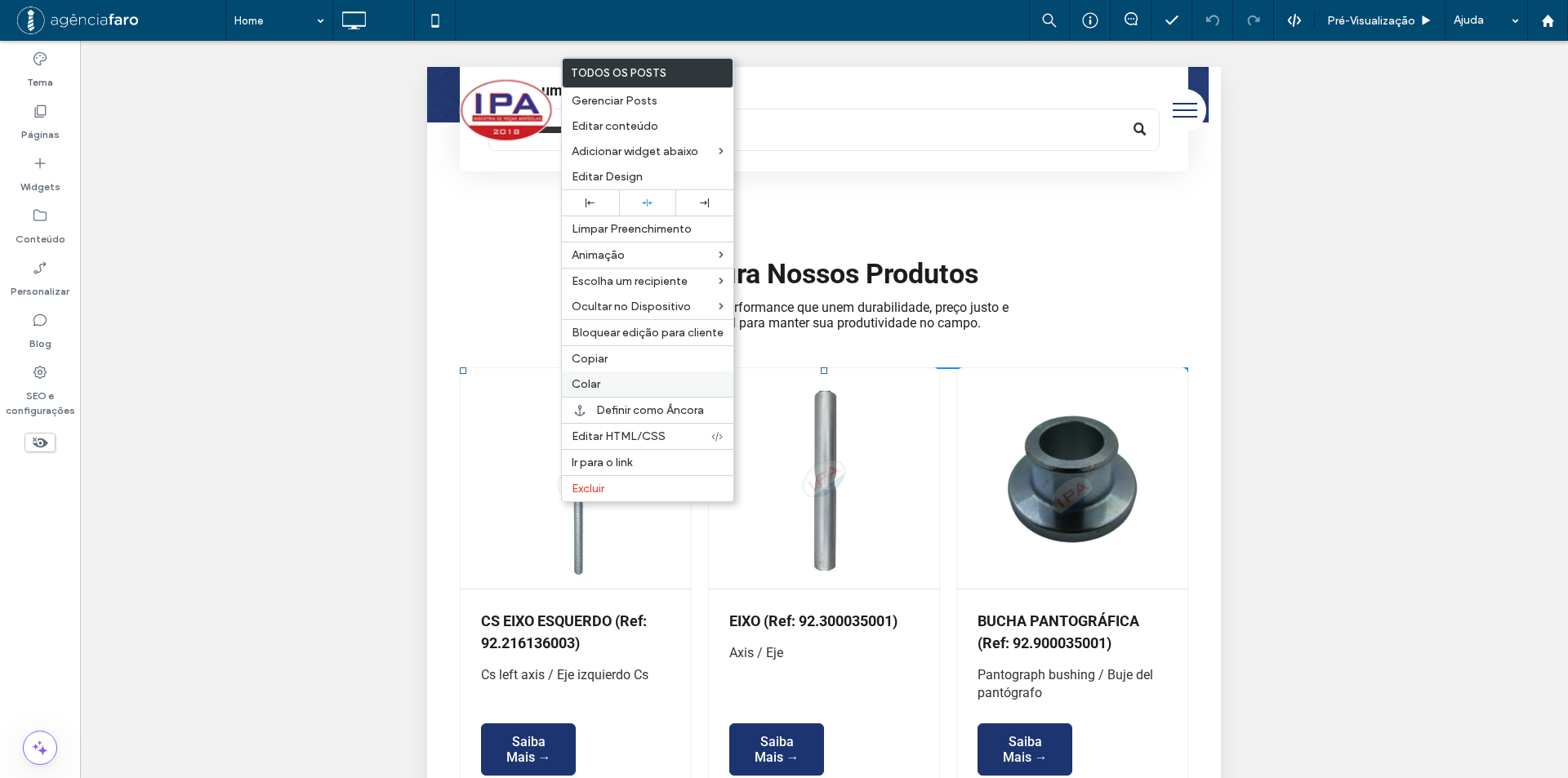 click on "Colar" at bounding box center (586, 384) 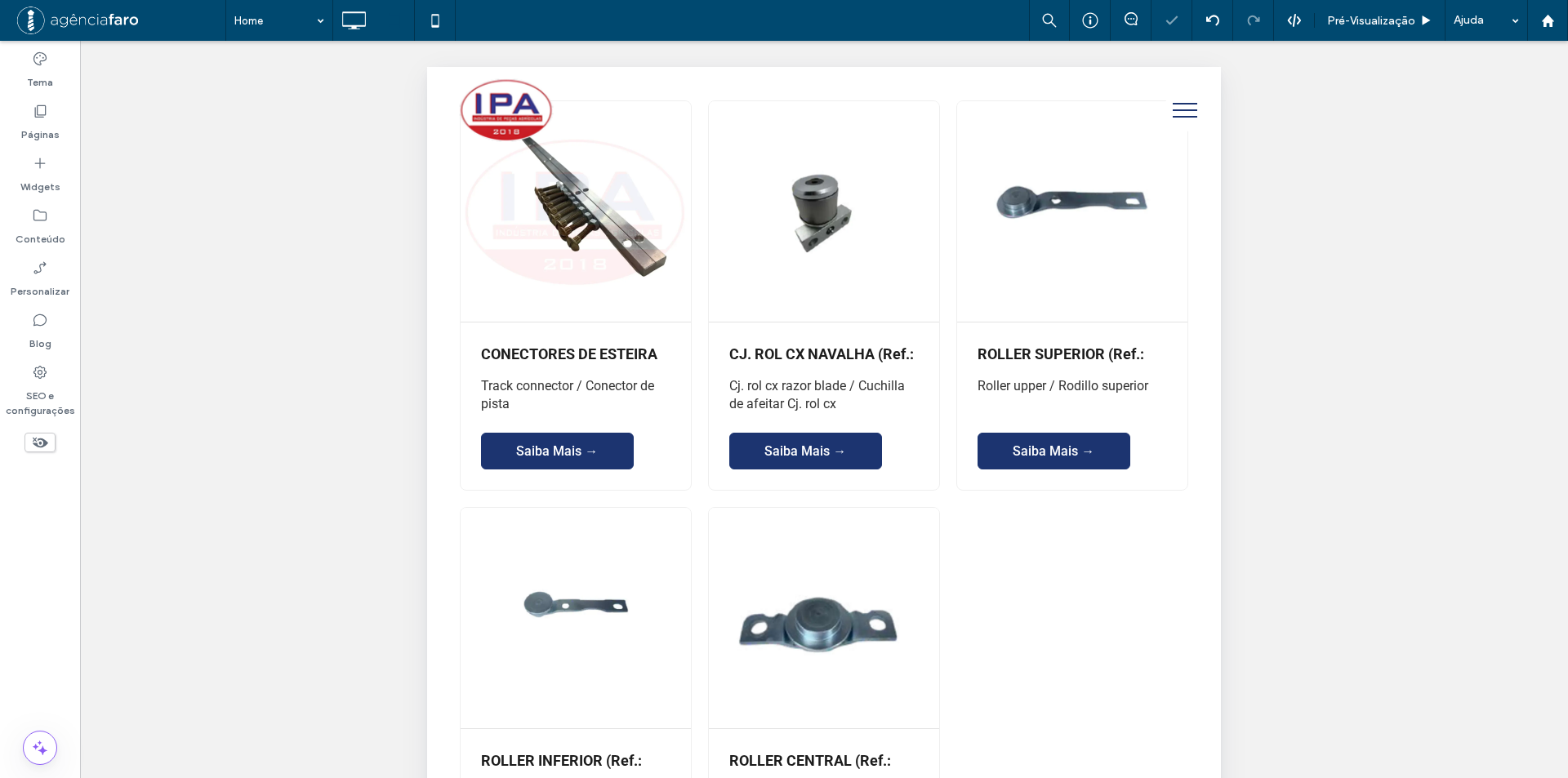 scroll, scrollTop: 898, scrollLeft: 0, axis: vertical 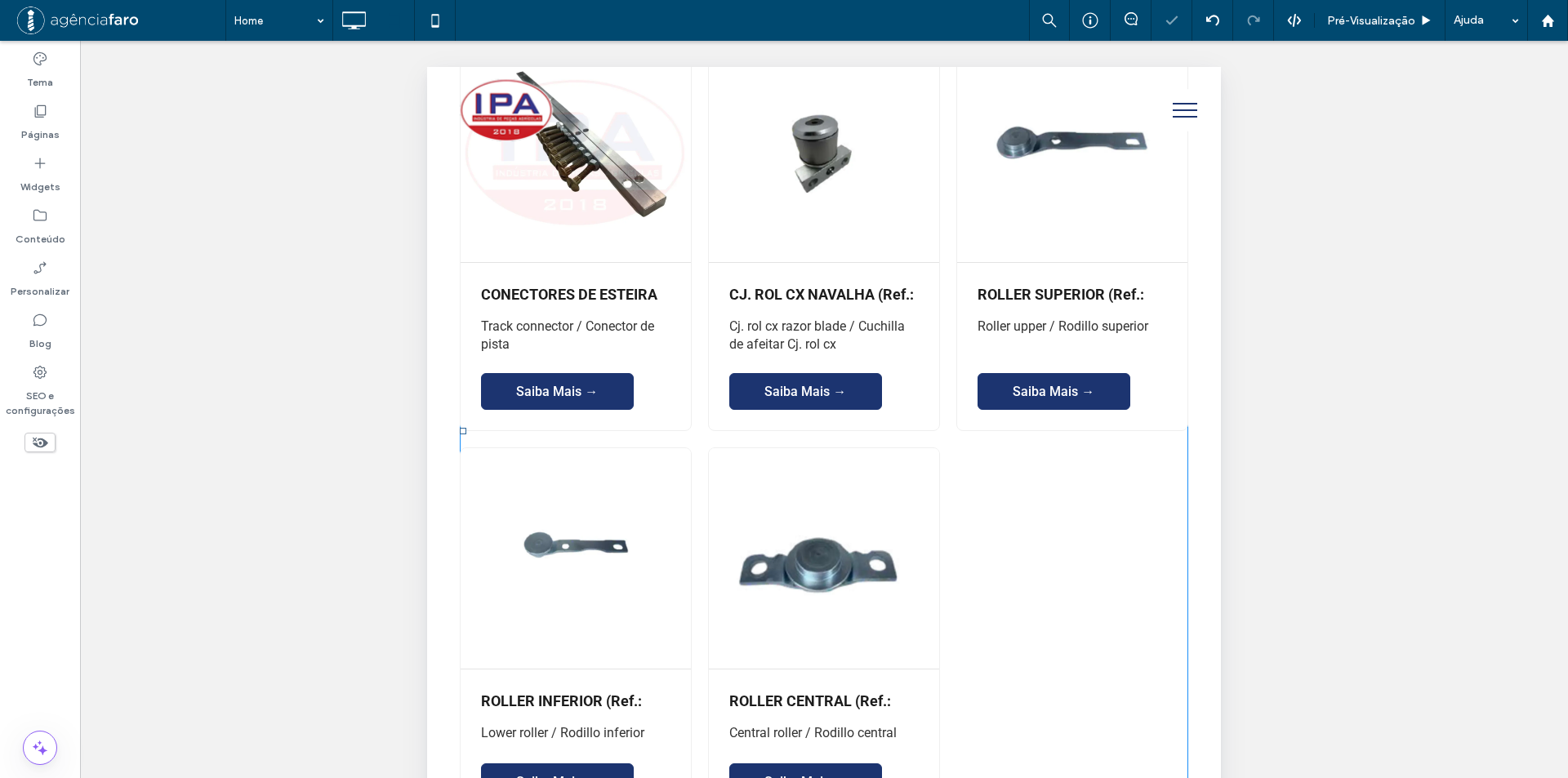 click on "CONECTORES DE ESTEIRA (Ref.: 92.IPCX03004002 / 92.IPCX03004003)
Por Rafael Deicke
•
2 de agosto de 2025
Track connector / Conector de pista
Saiba Mais →
CJ. ROL CX NAVALHA (Ref.: 92.IPCX03007063)
Por Rafael Deicke
•
2 de agosto de 2025
Cj. rol cx razor blade / Cuchilla de afeitar Cj. rol cx
Saiba Mais →
ROLLER SUPERIOR (Ref.: 92.IPCX03007020)
Por Rafael Deicke
•
2 de agosto de 2025
Roller upper / Rodillo superior
Saiba Mais →
ROLLER INFERIOR (Ref.: 92.IPCX03007021)
Por Rafael Deicke
•
2 de agosto de 2025
Lower roller / Rodillo inferior
Saiba Mais →
ROLLER CENTRAL (Ref.: 92.IPCX03007023)
Por Rafael Deicke
•
2 de agosto de 2025
Saiba Mais →" at bounding box center (824, 431) 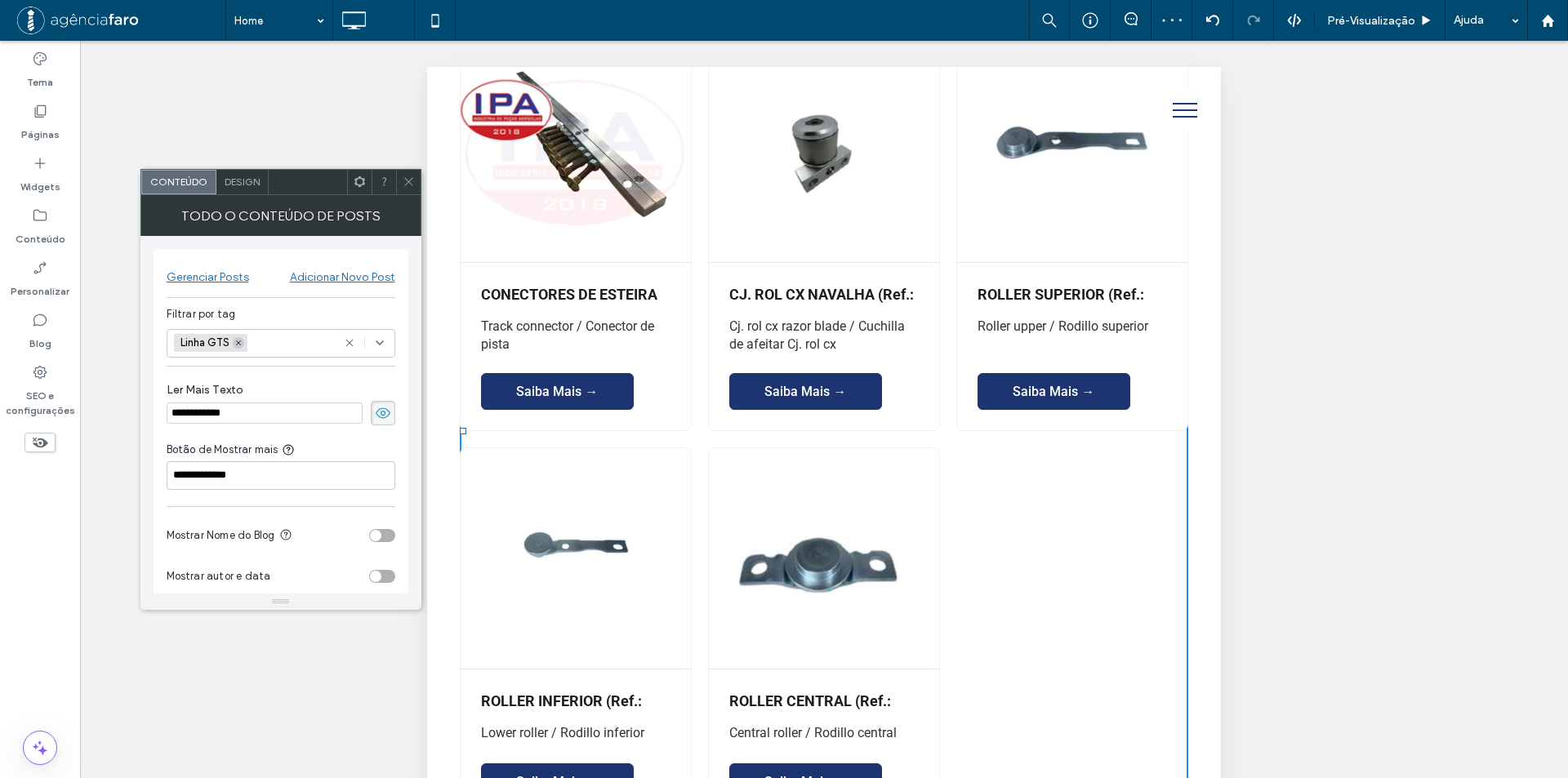 click 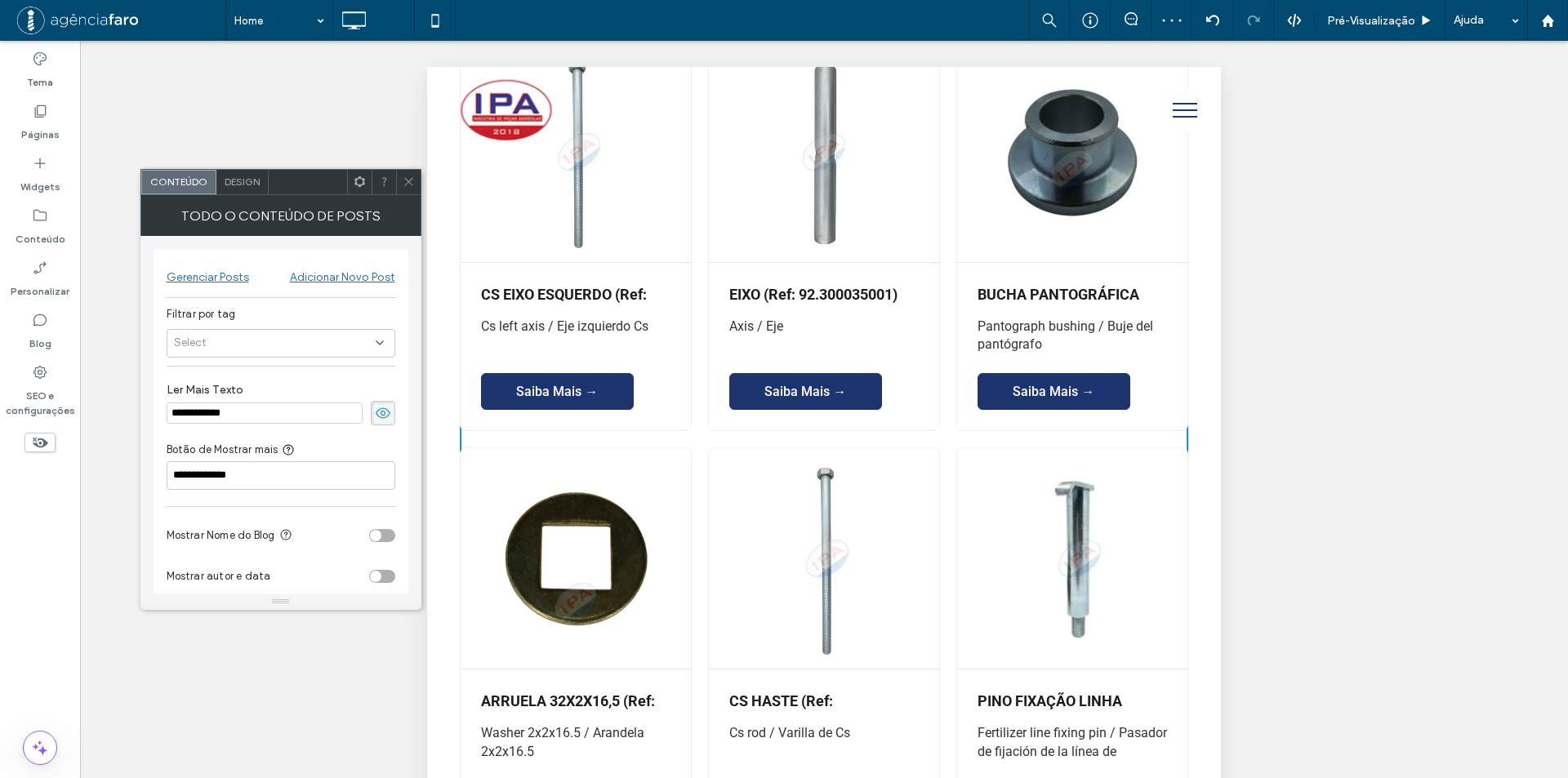 click 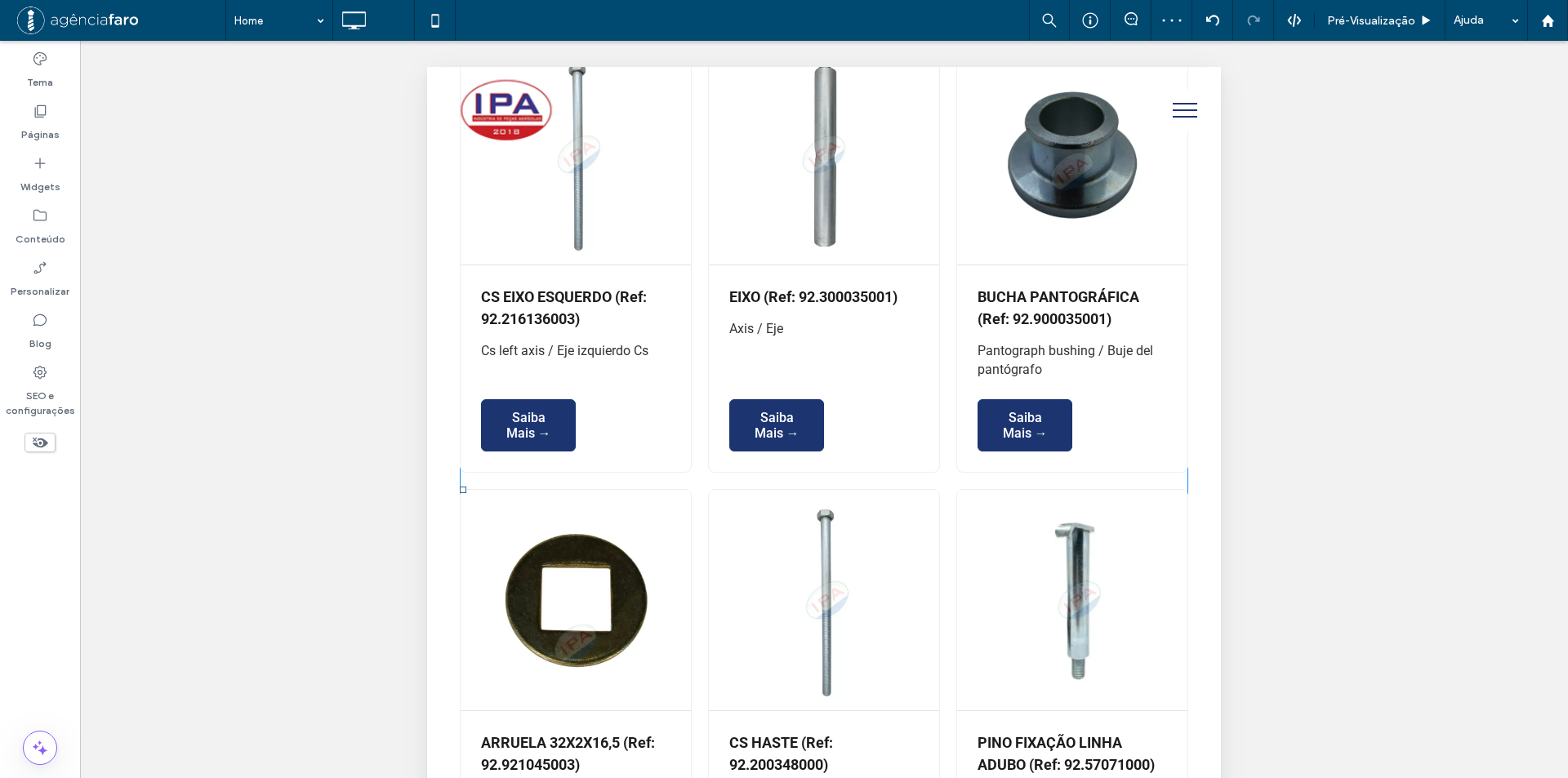 scroll, scrollTop: 1796, scrollLeft: 0, axis: vertical 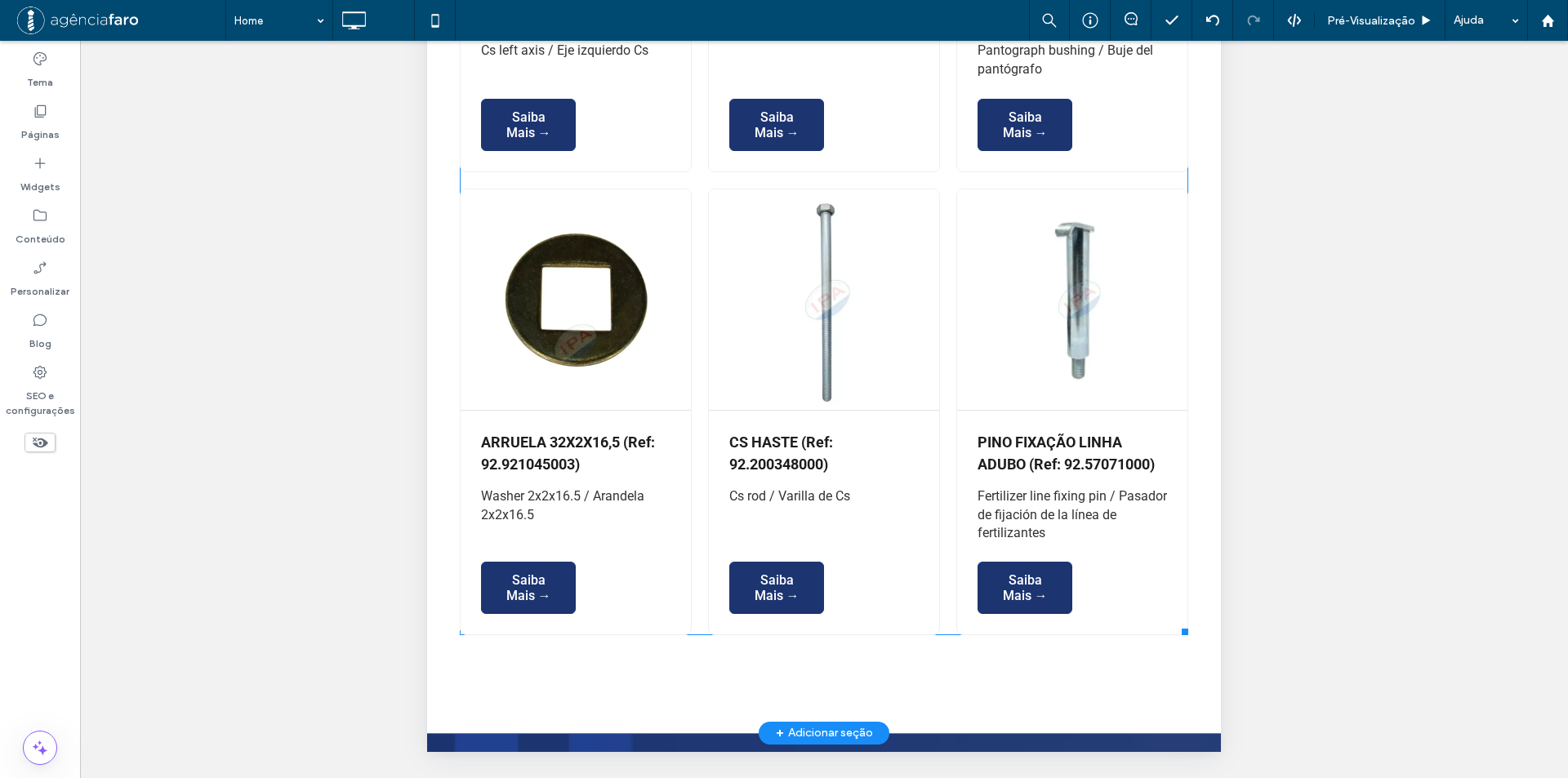click on "CS HASTE (Ref: 92.200348000)
5 de agosto de 2025
Cs rod / Varilla de Cs" at bounding box center [824, 486] 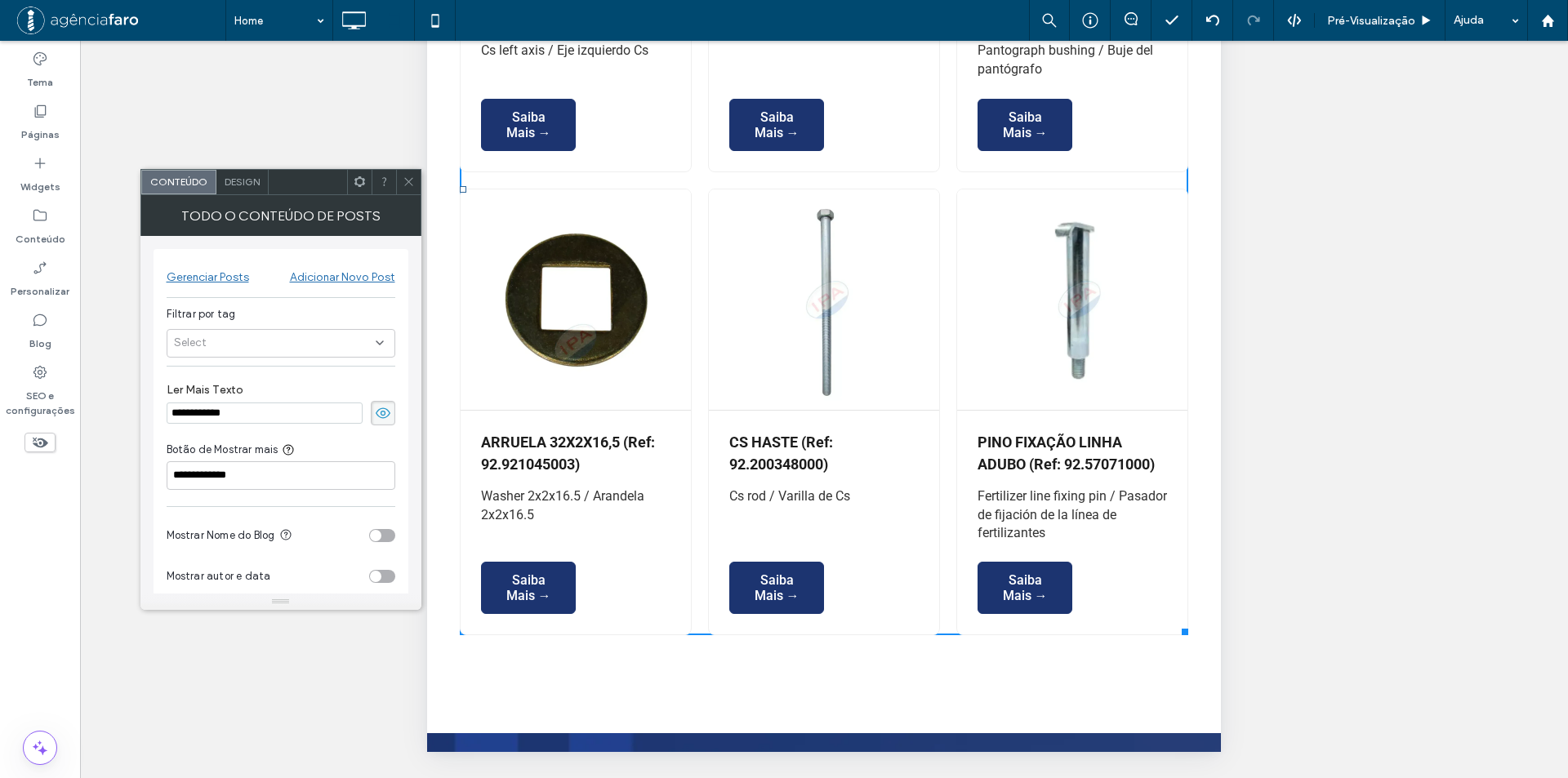 click at bounding box center [359, 182] 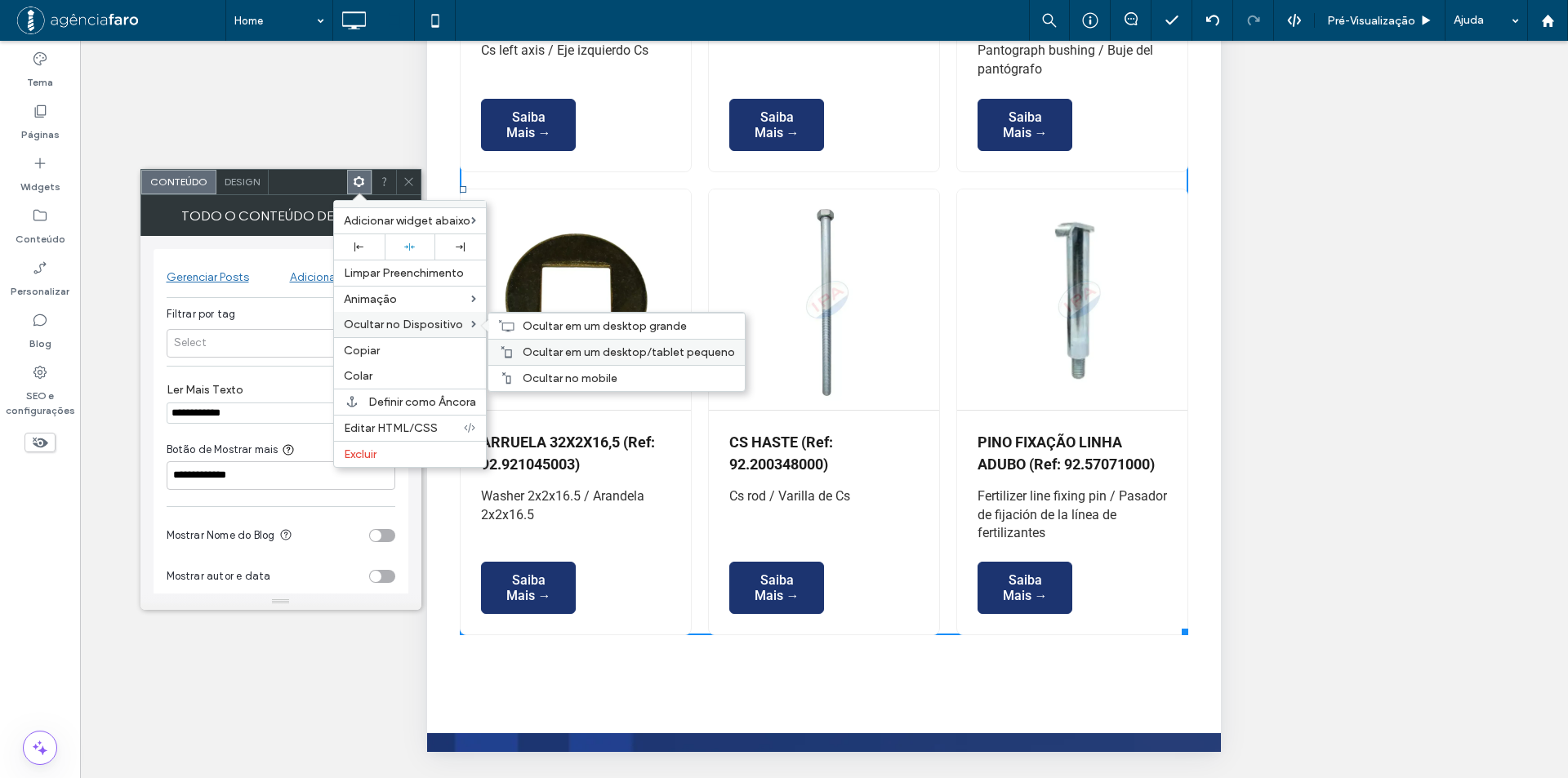 click on "Ocultar em um desktop/tablet pequeno" at bounding box center (629, 352) 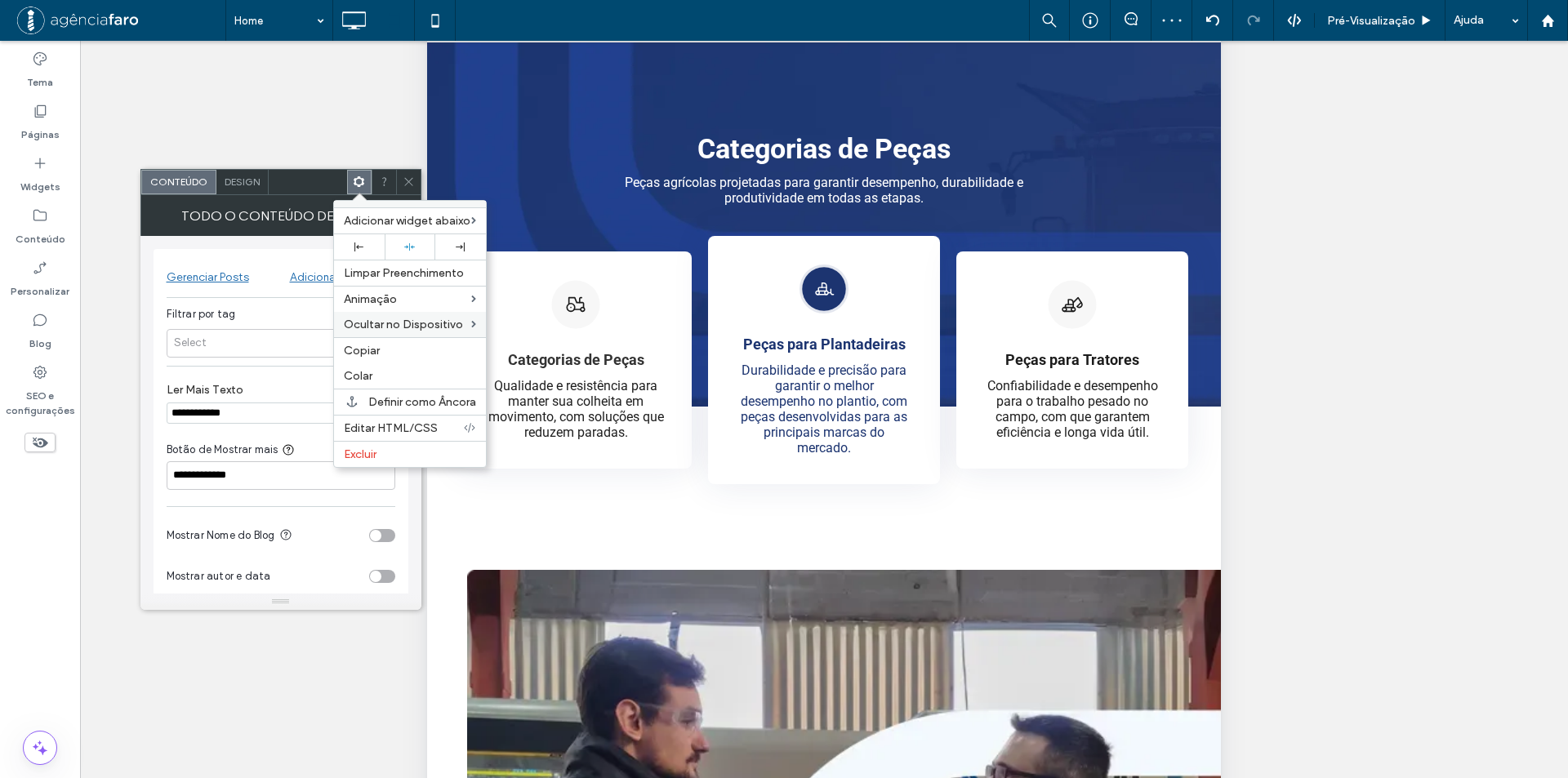 scroll, scrollTop: 0, scrollLeft: 0, axis: both 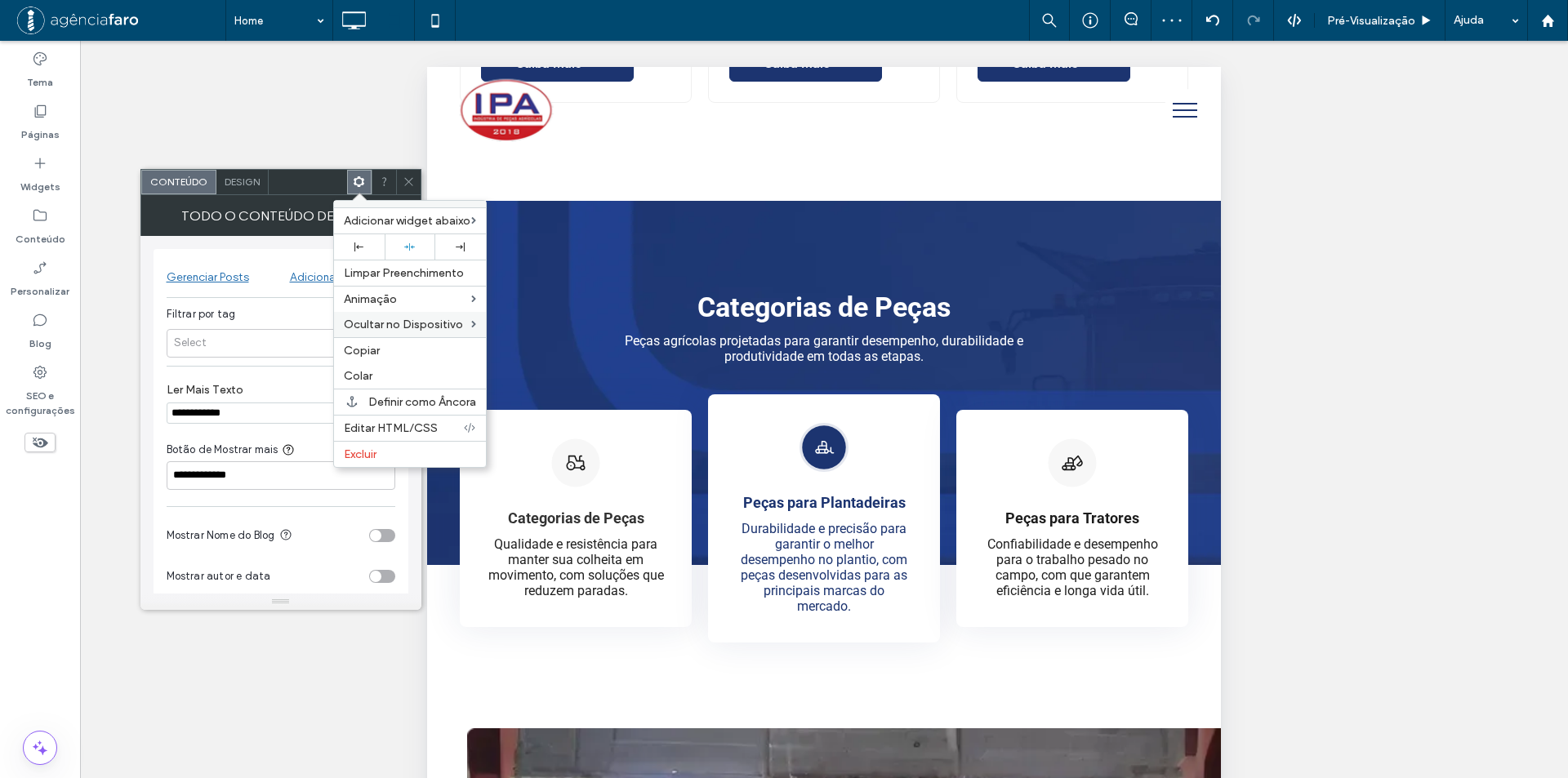 click at bounding box center [408, 182] 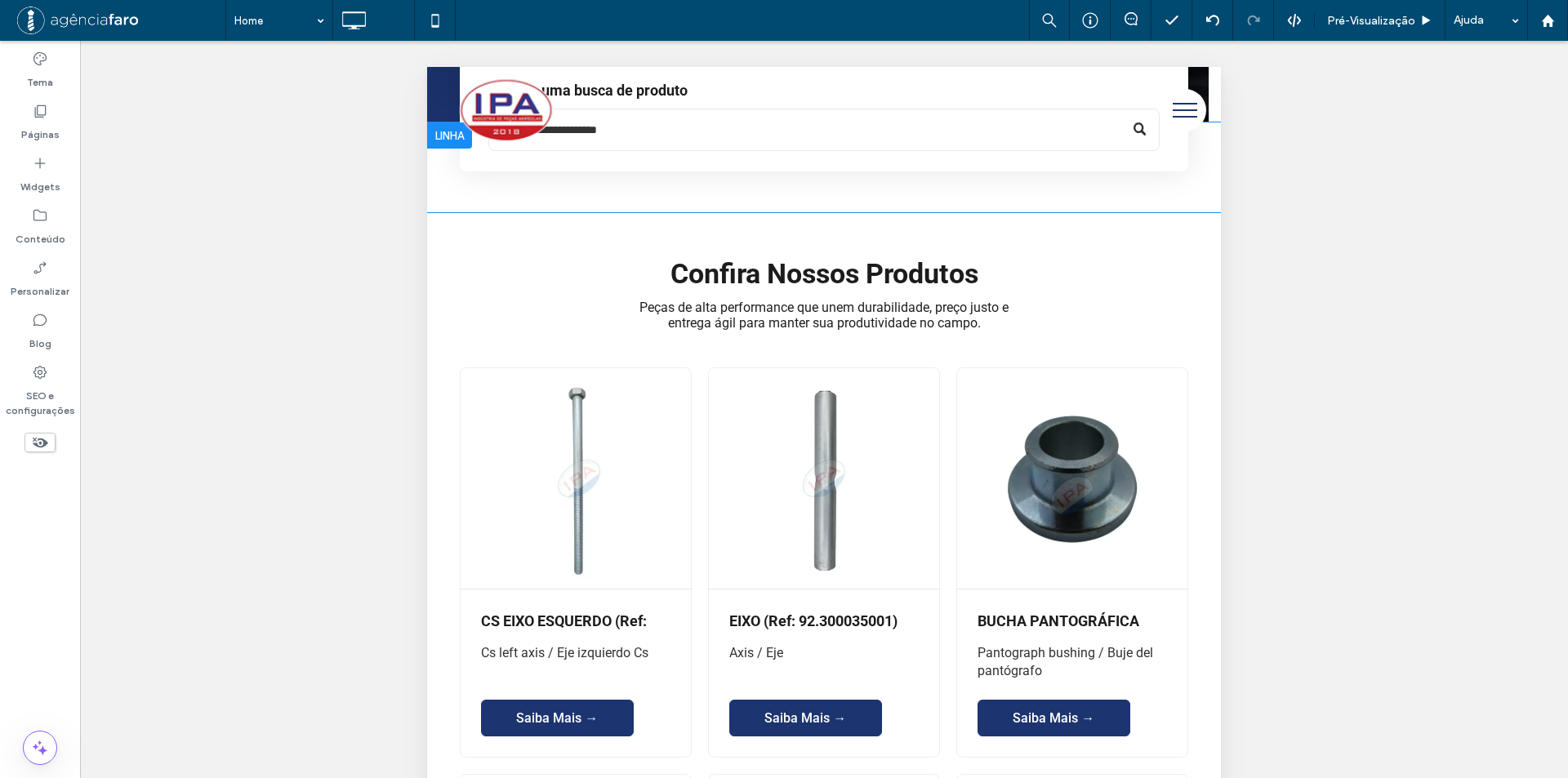 scroll, scrollTop: 0, scrollLeft: 0, axis: both 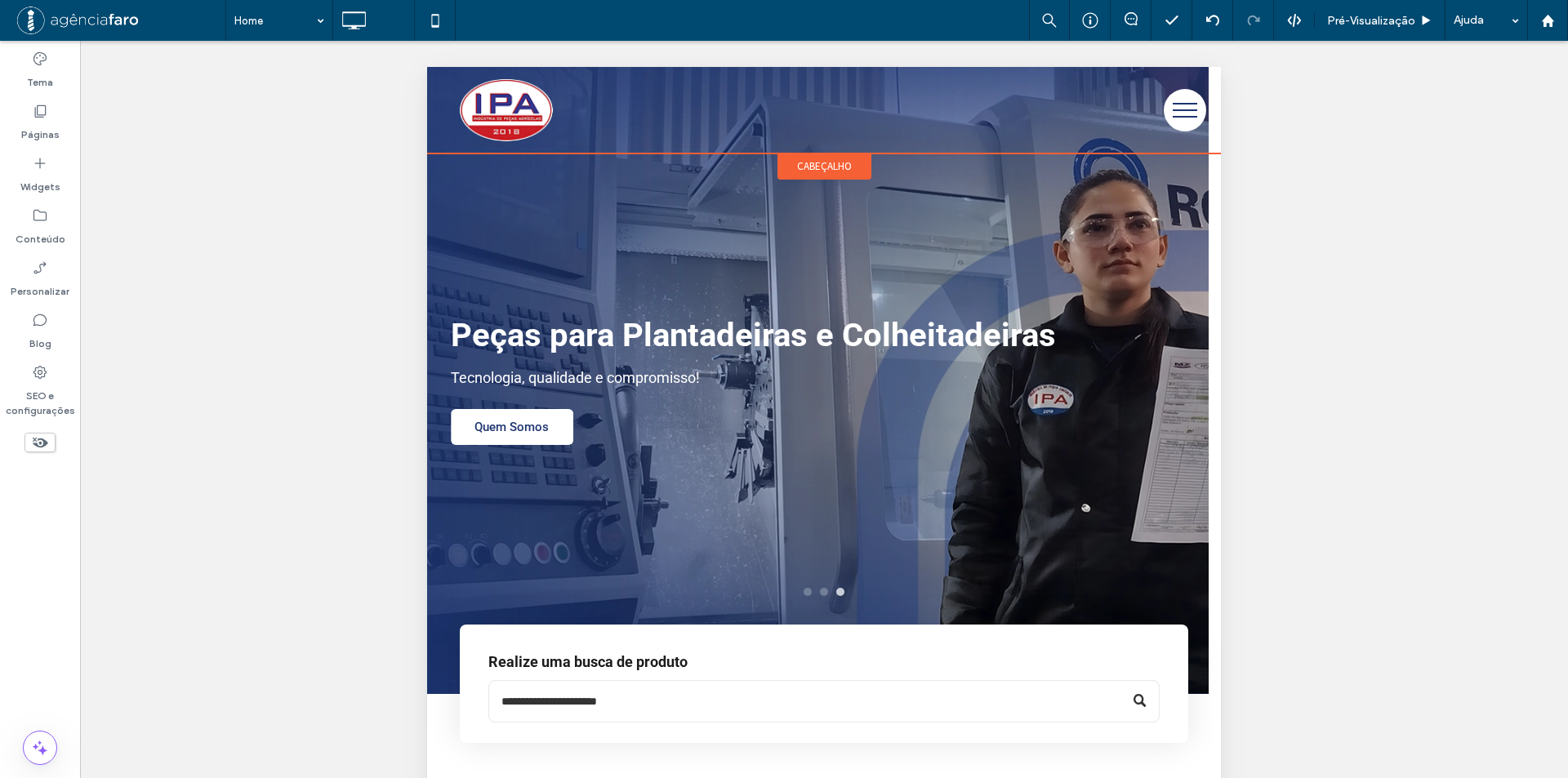 click on "cabeçalho" at bounding box center [824, 166] 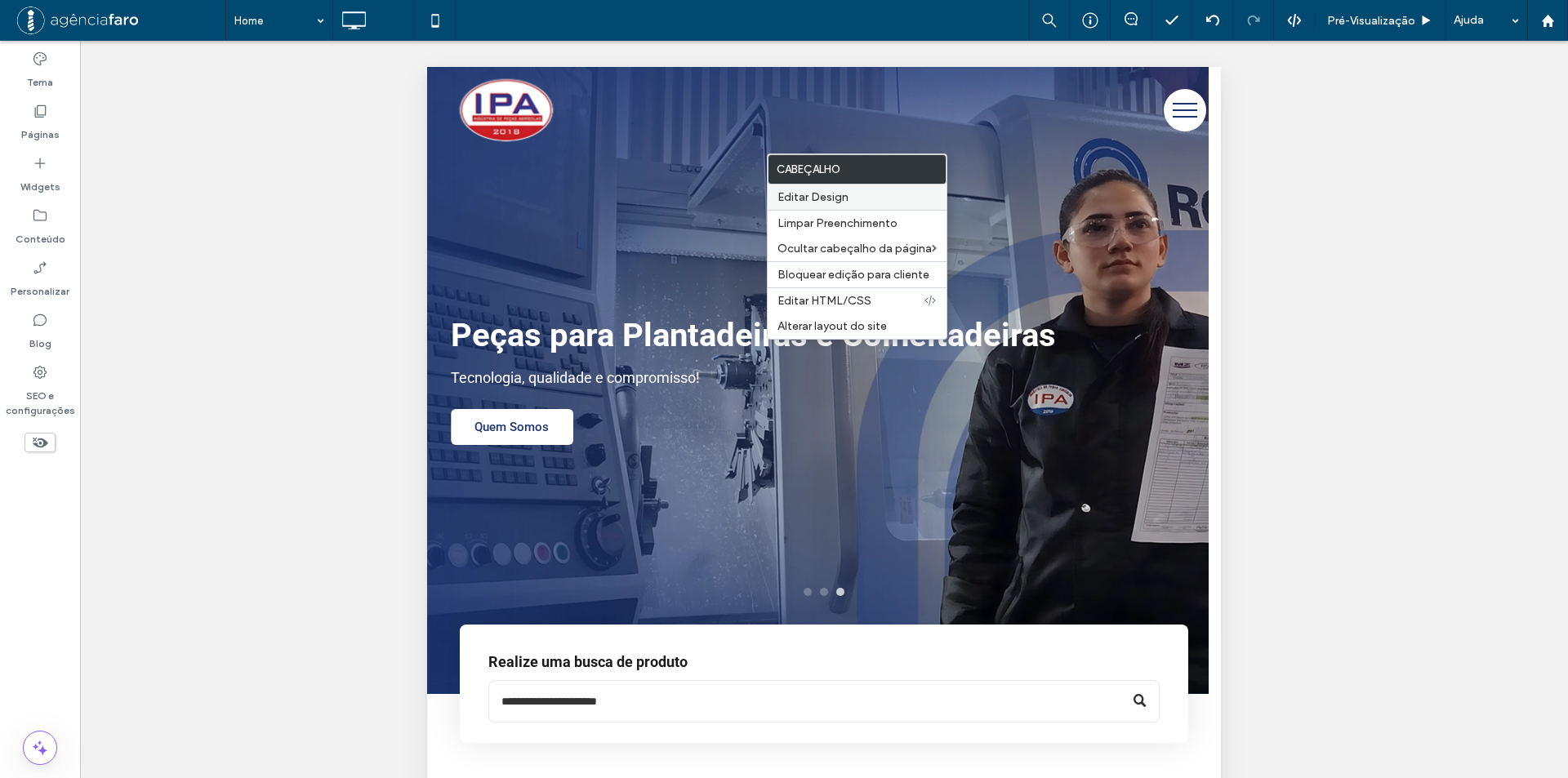 click on "Editar Design" at bounding box center (813, 197) 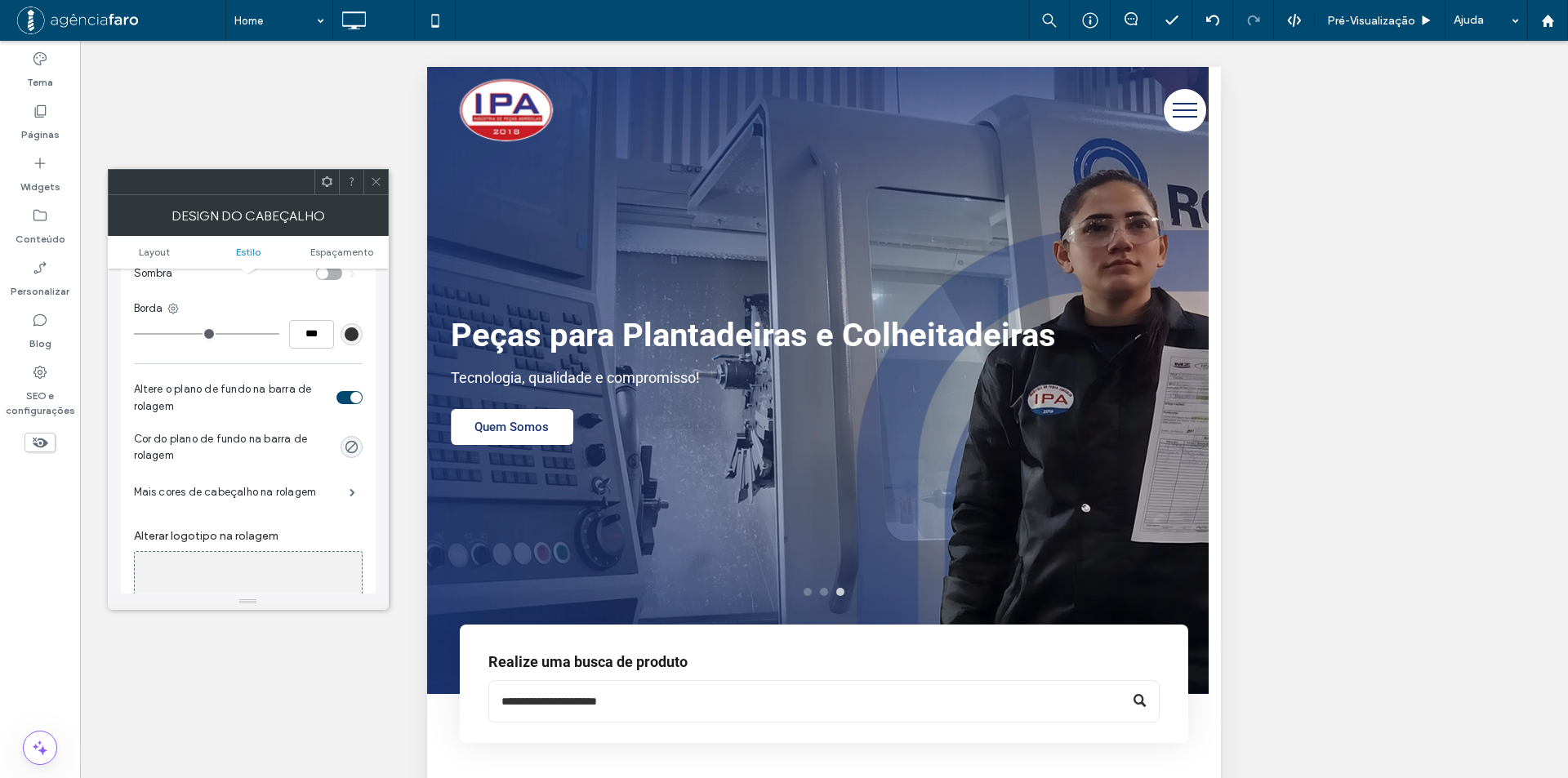 scroll, scrollTop: 327, scrollLeft: 0, axis: vertical 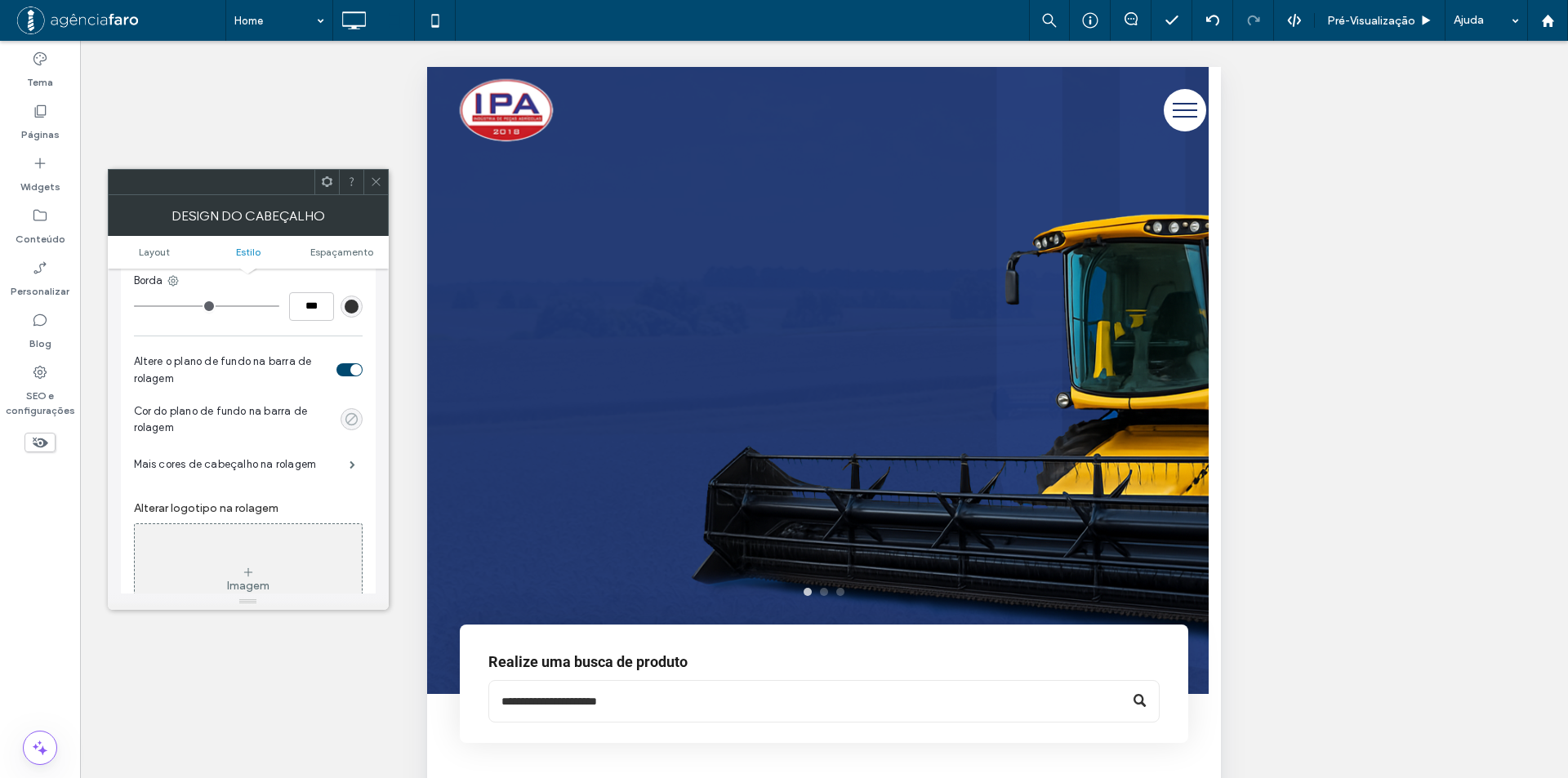 click at bounding box center (351, 419) 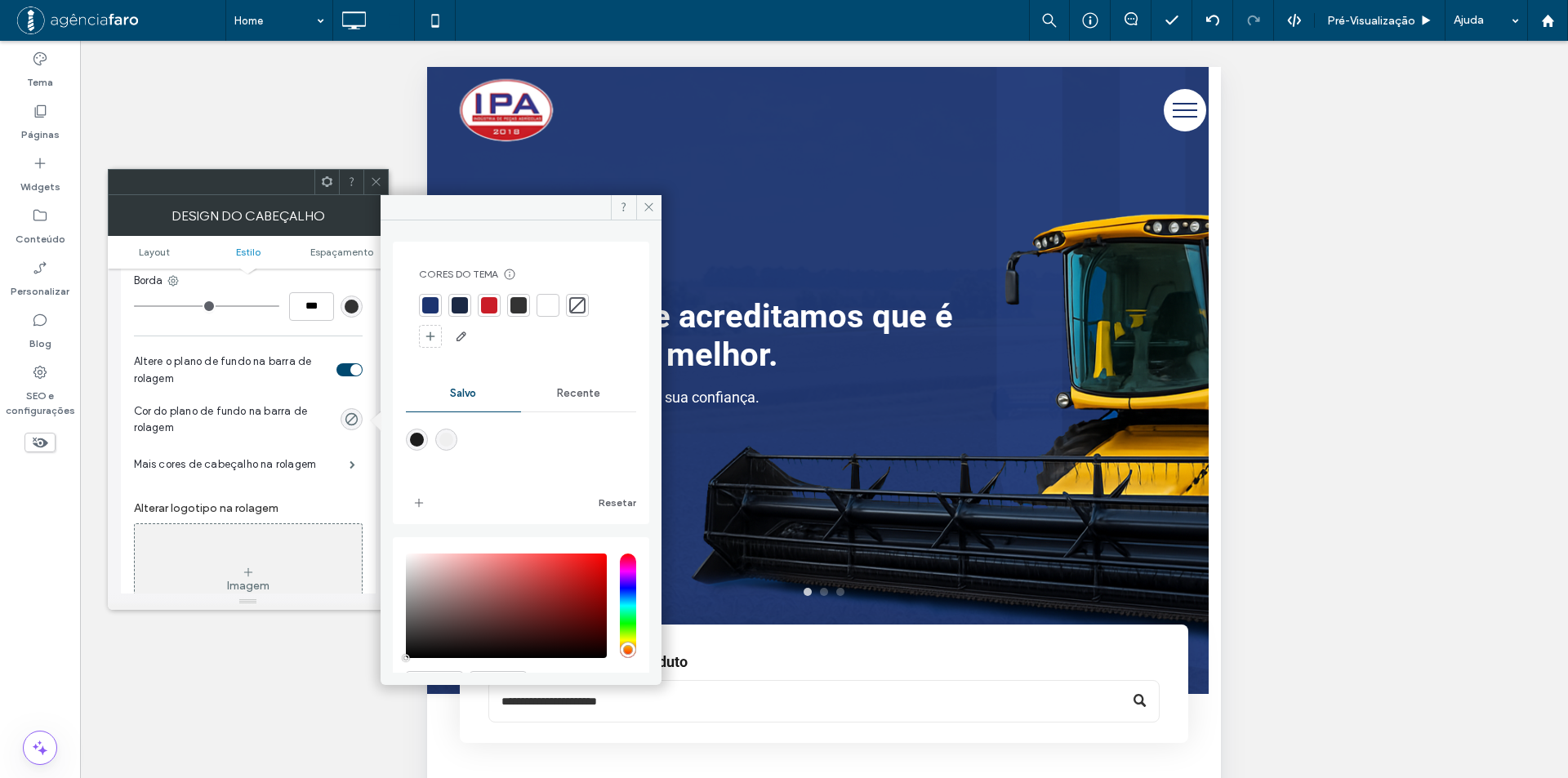 click 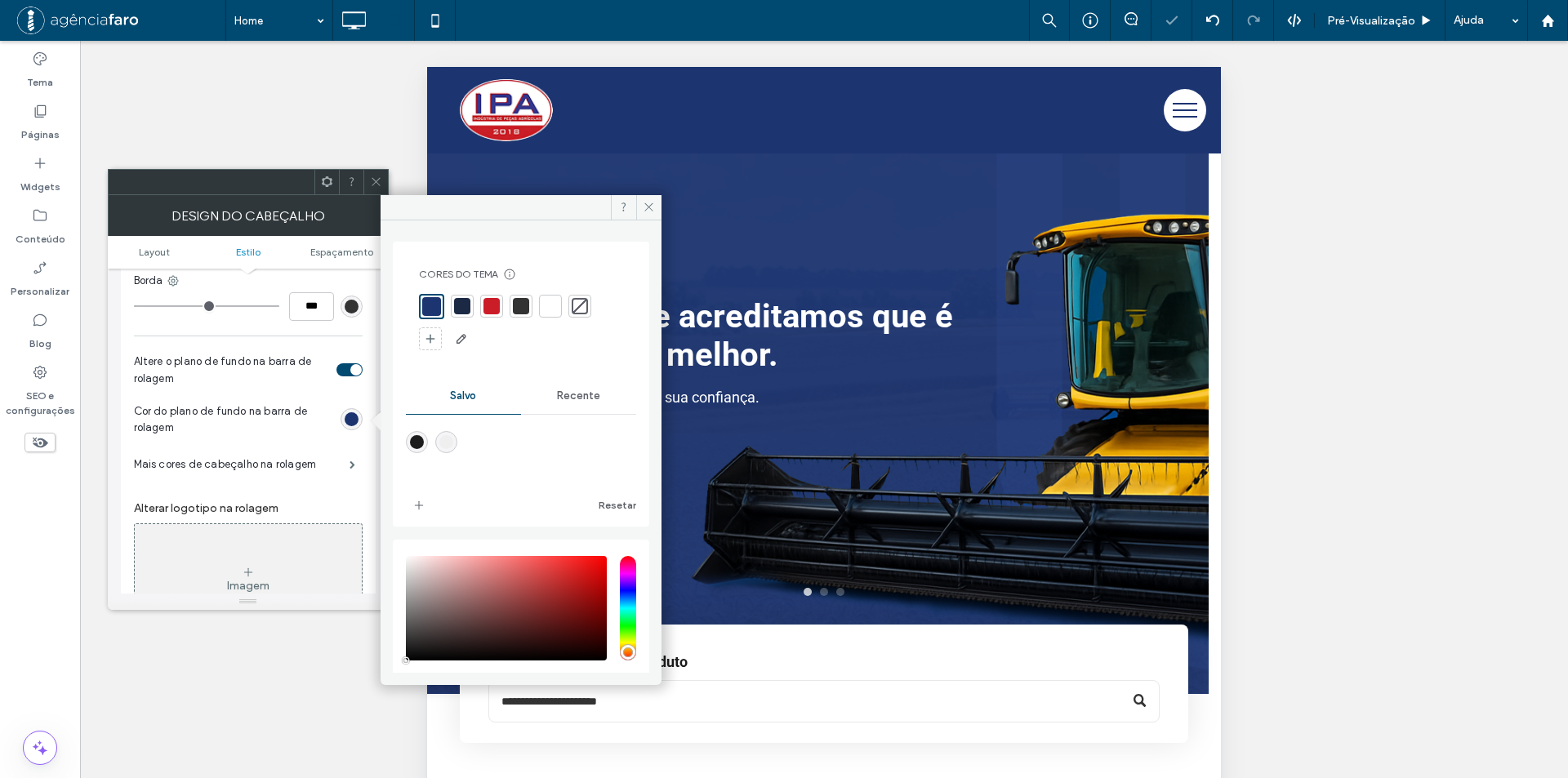 click 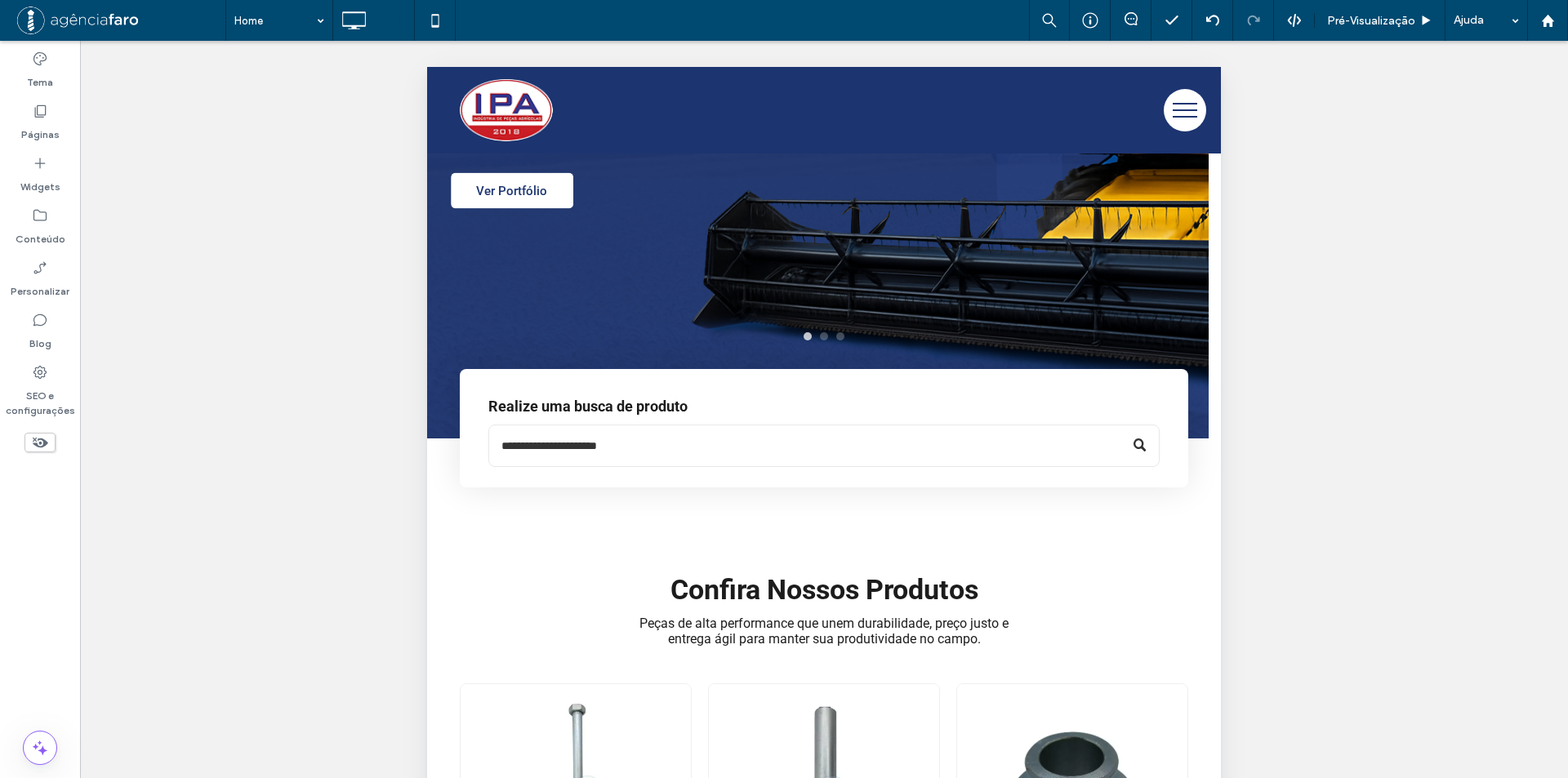 scroll, scrollTop: 0, scrollLeft: 0, axis: both 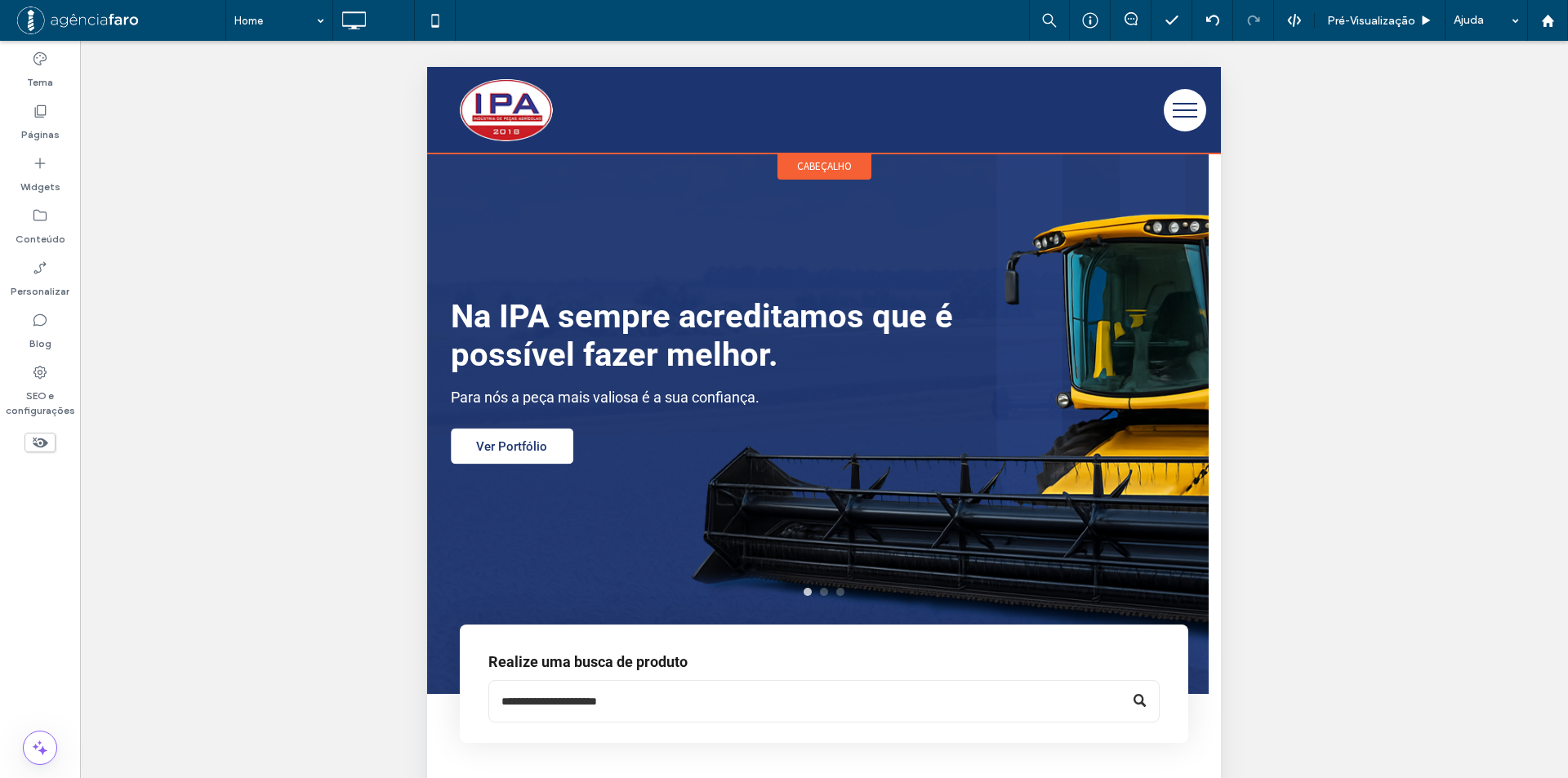 click on "cabeçalho" 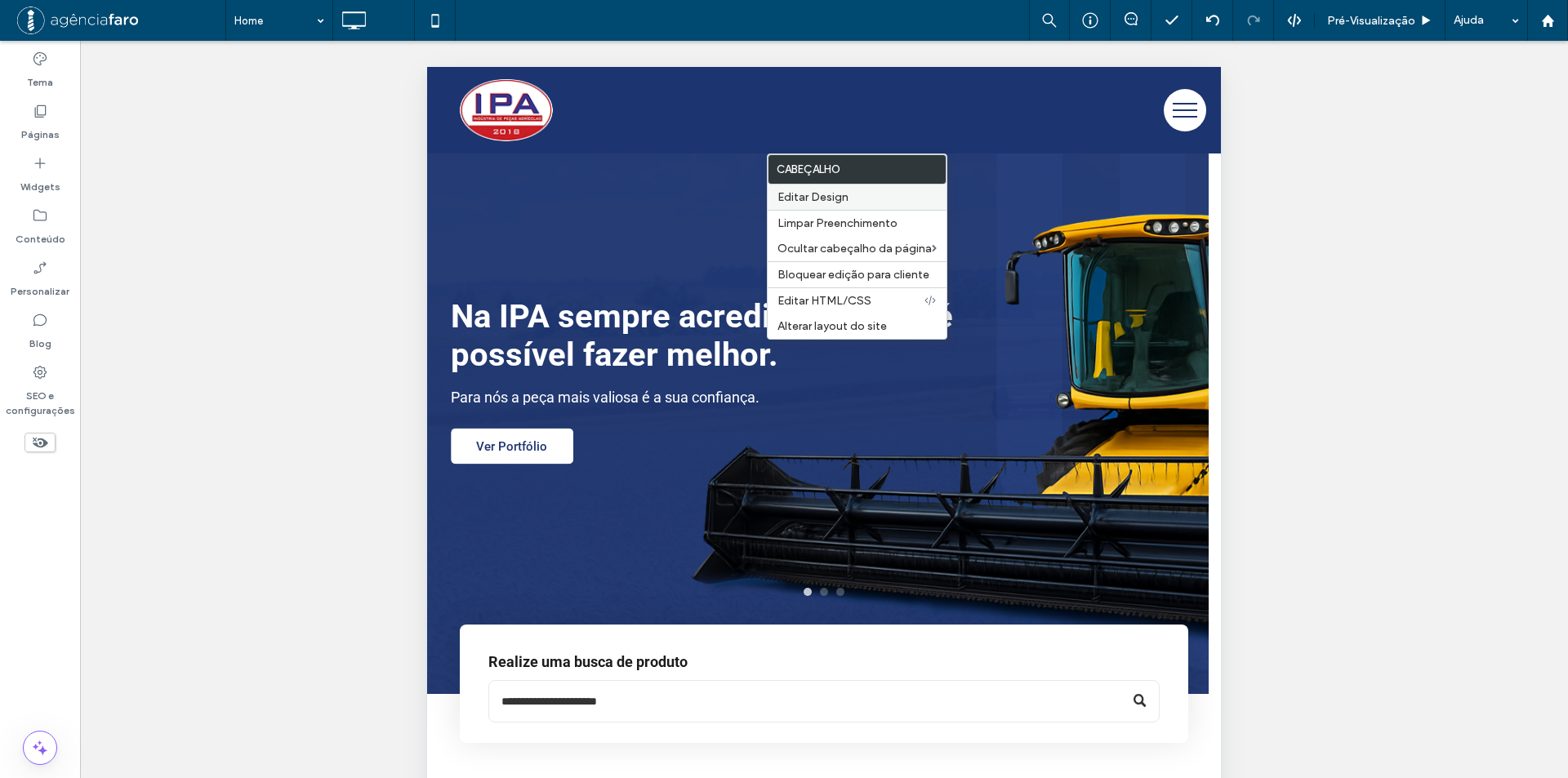 click on "Editar Design" 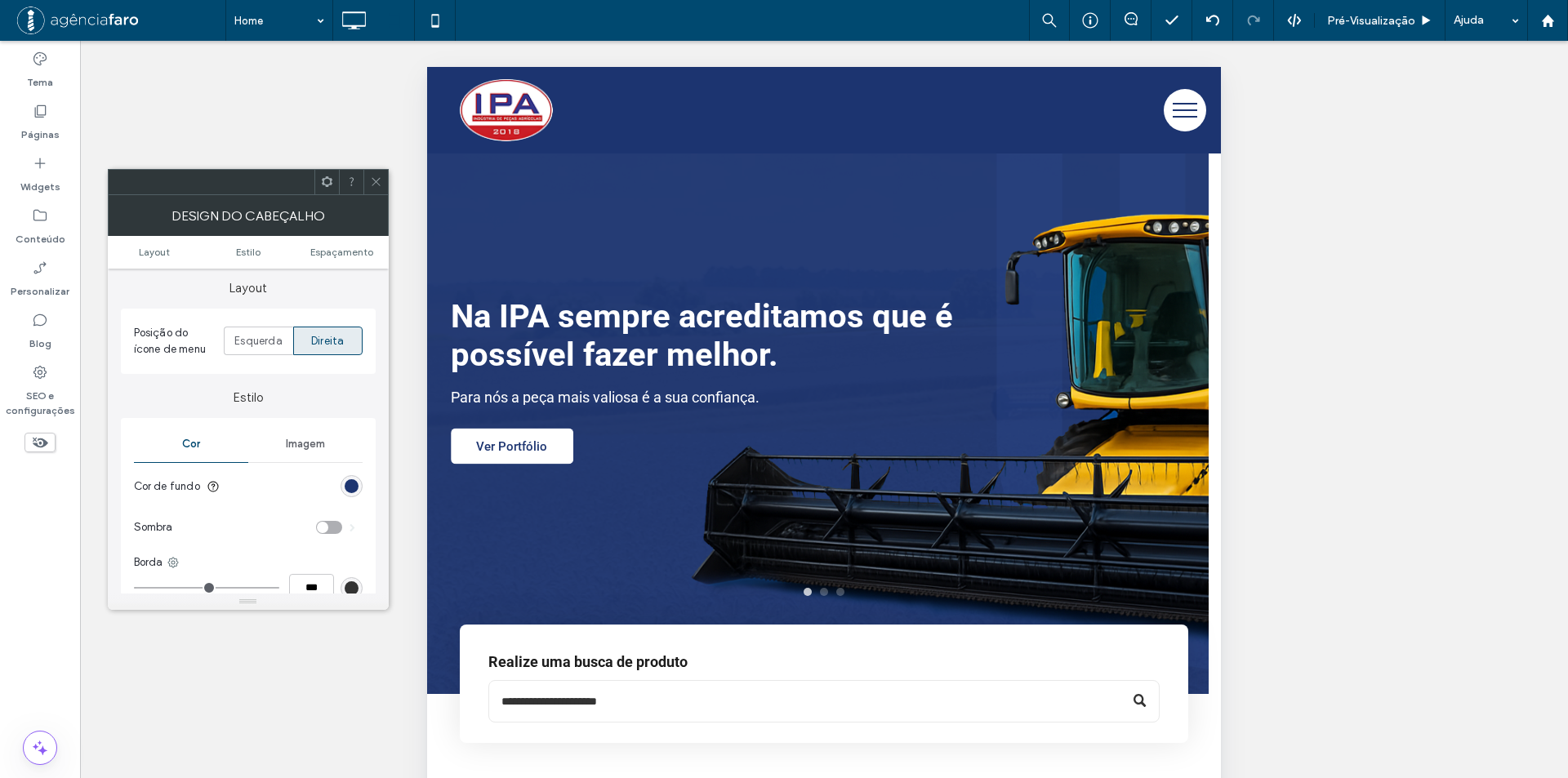 scroll, scrollTop: 82, scrollLeft: 0, axis: vertical 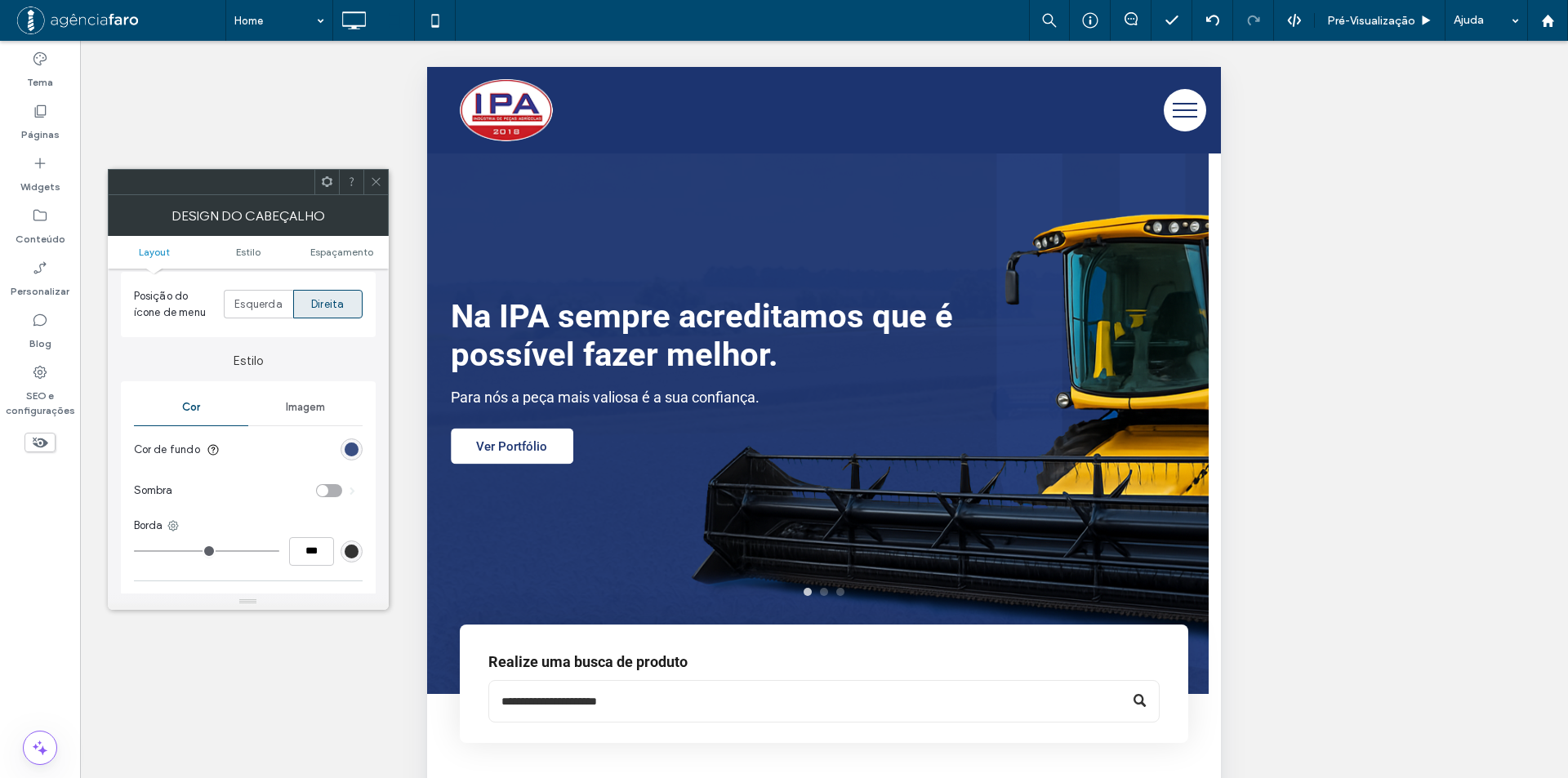 click 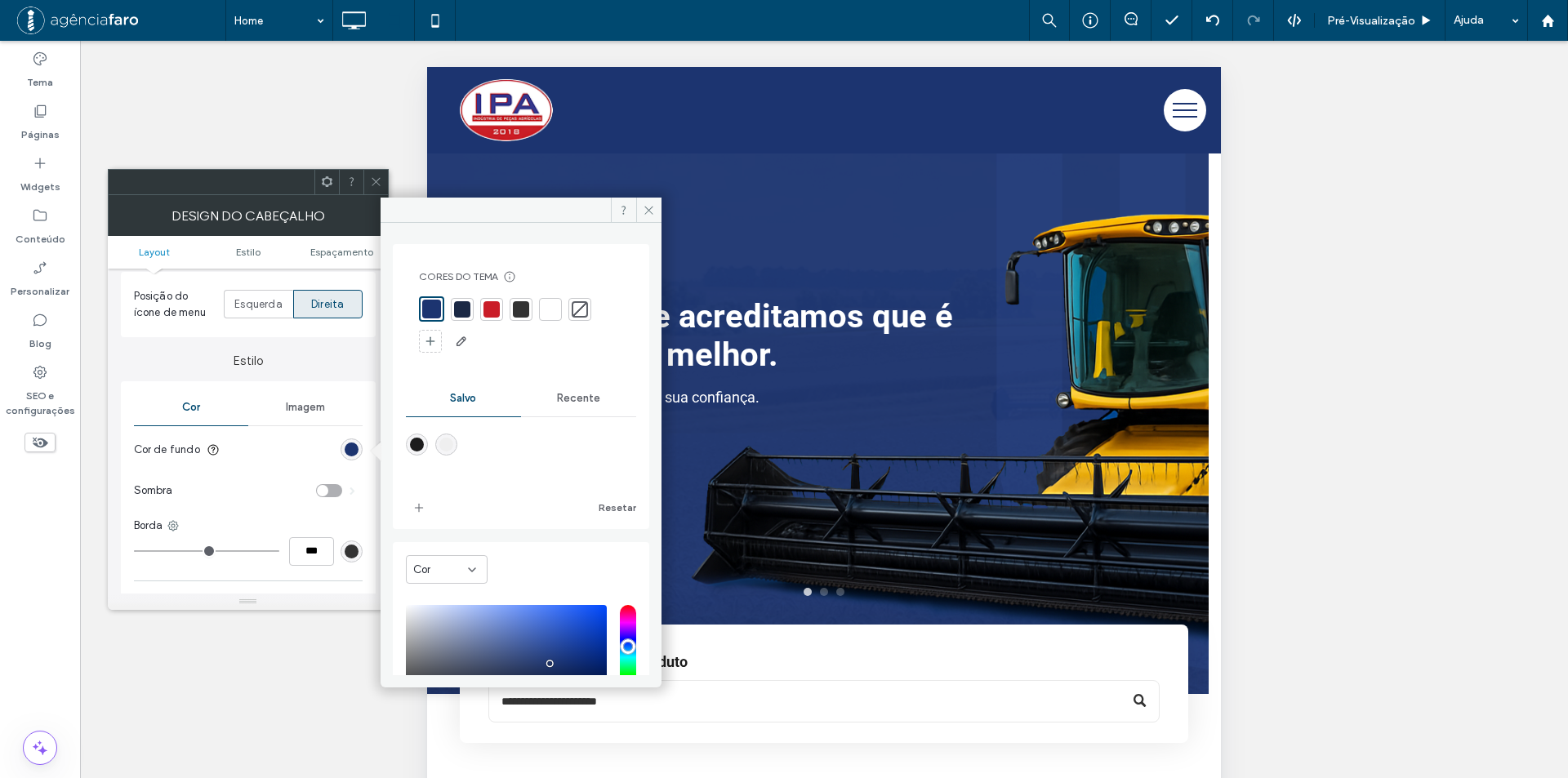 click 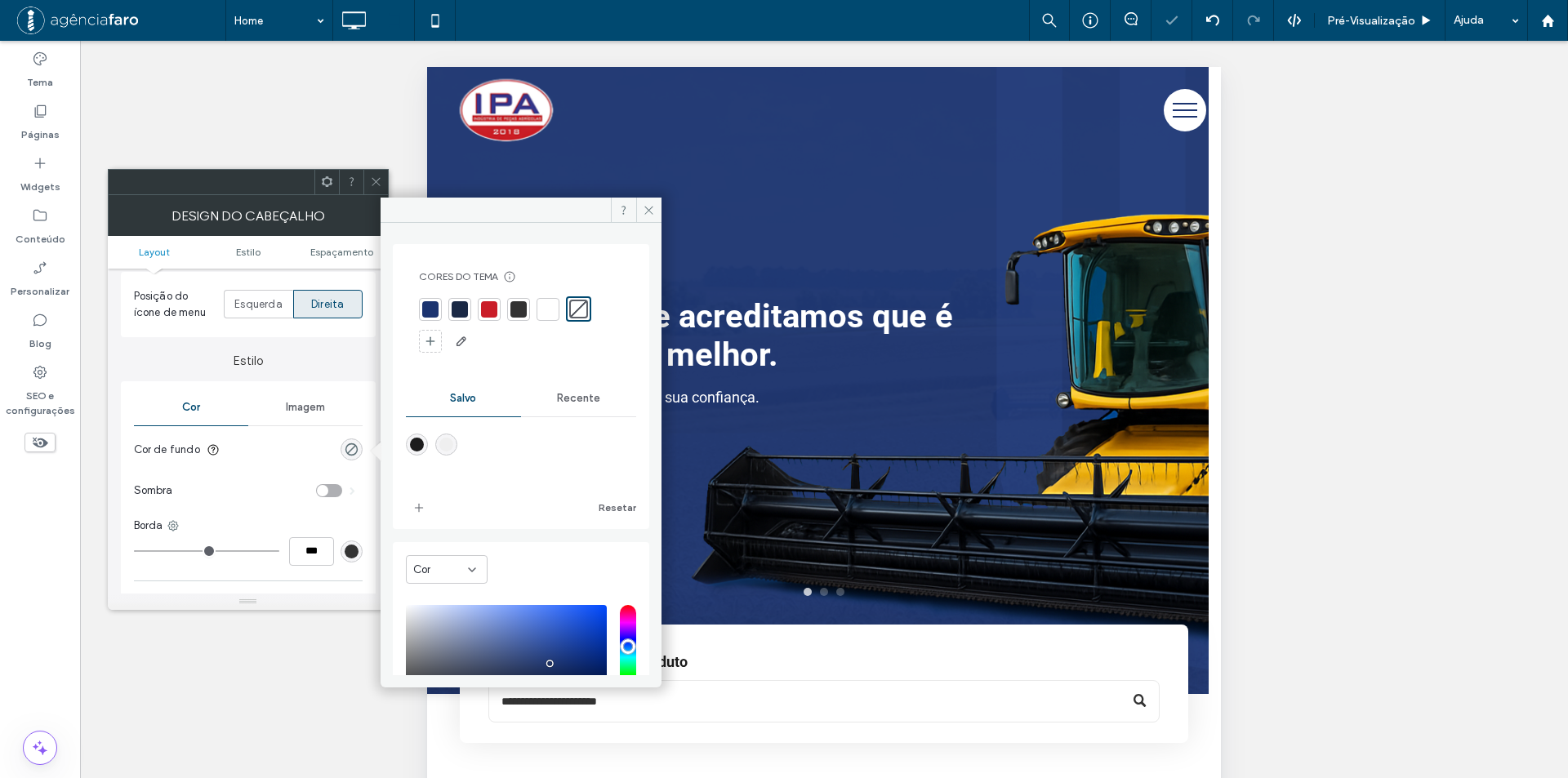 click on "Cor de fundo" 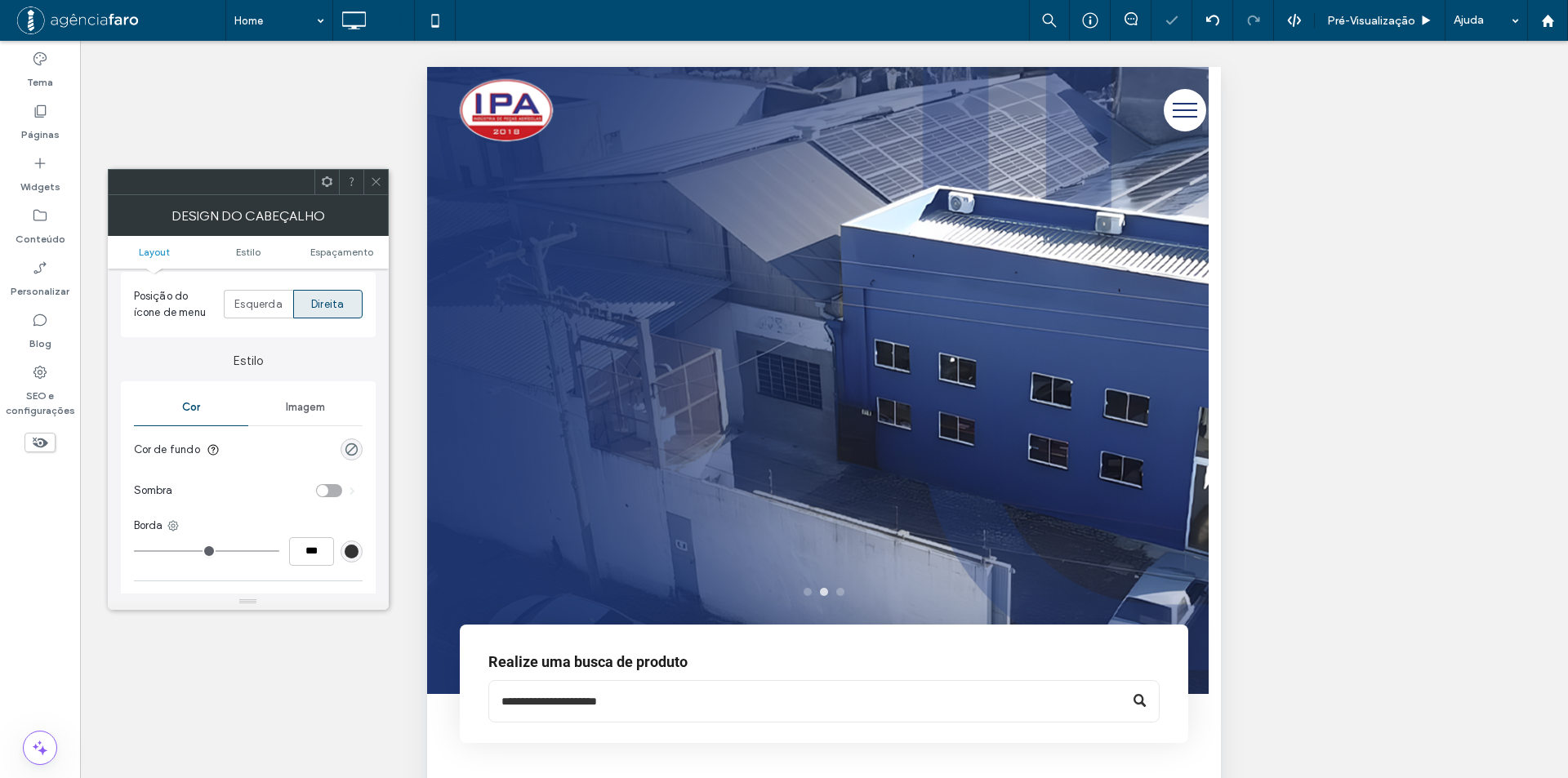 drag, startPoint x: 299, startPoint y: 356, endPoint x: 219, endPoint y: 296, distance: 100 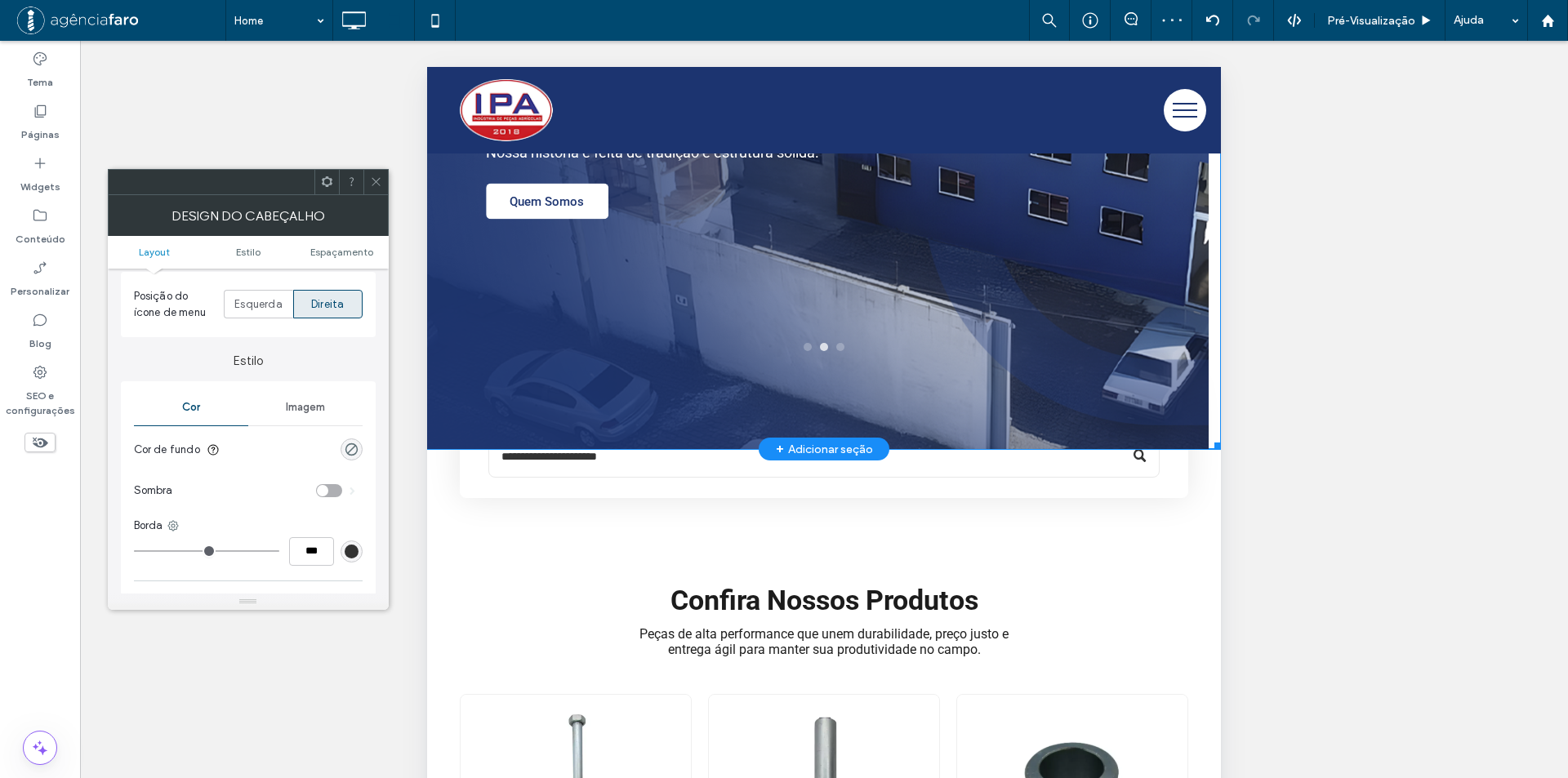 scroll, scrollTop: 327, scrollLeft: 0, axis: vertical 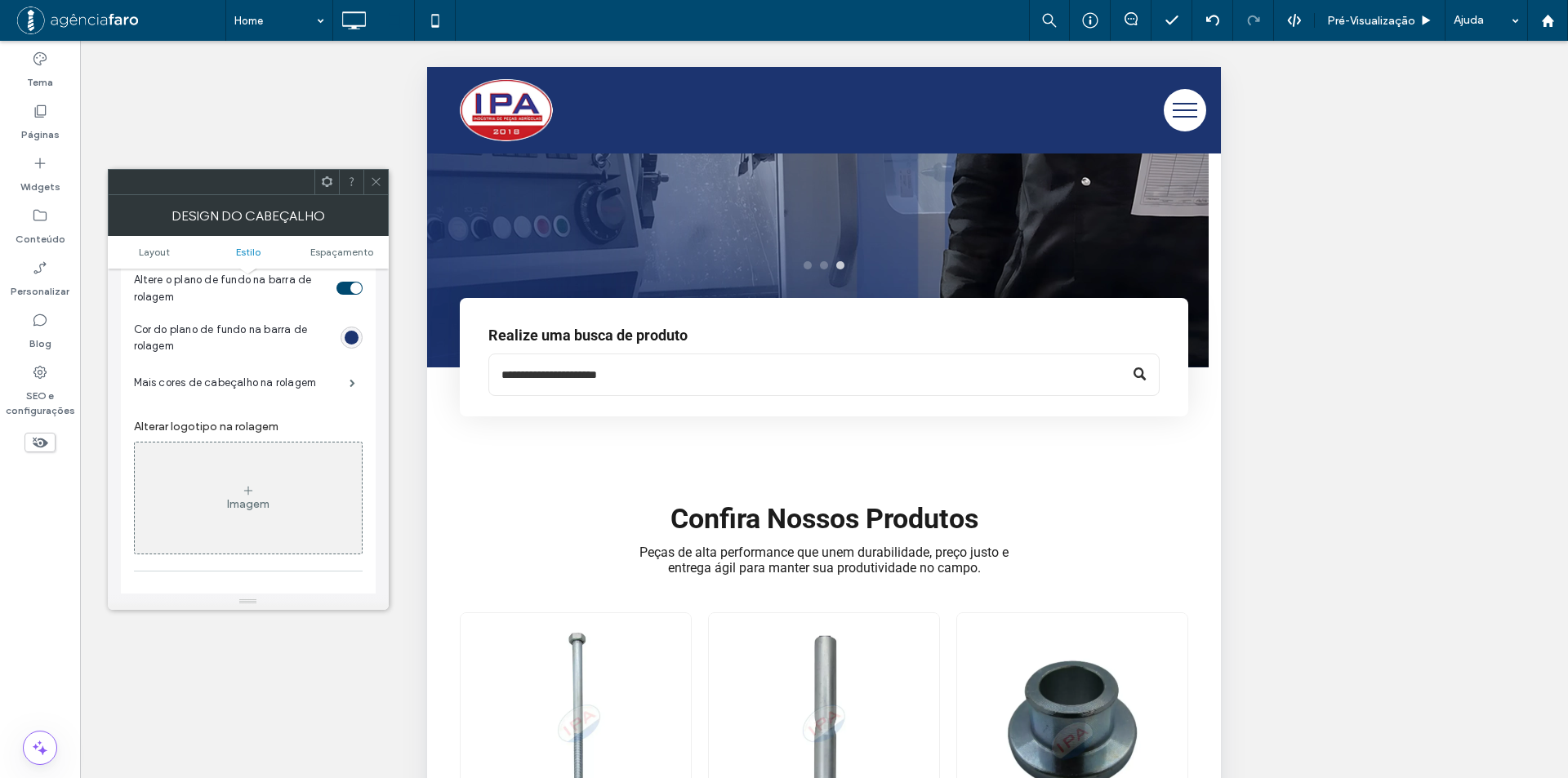 click 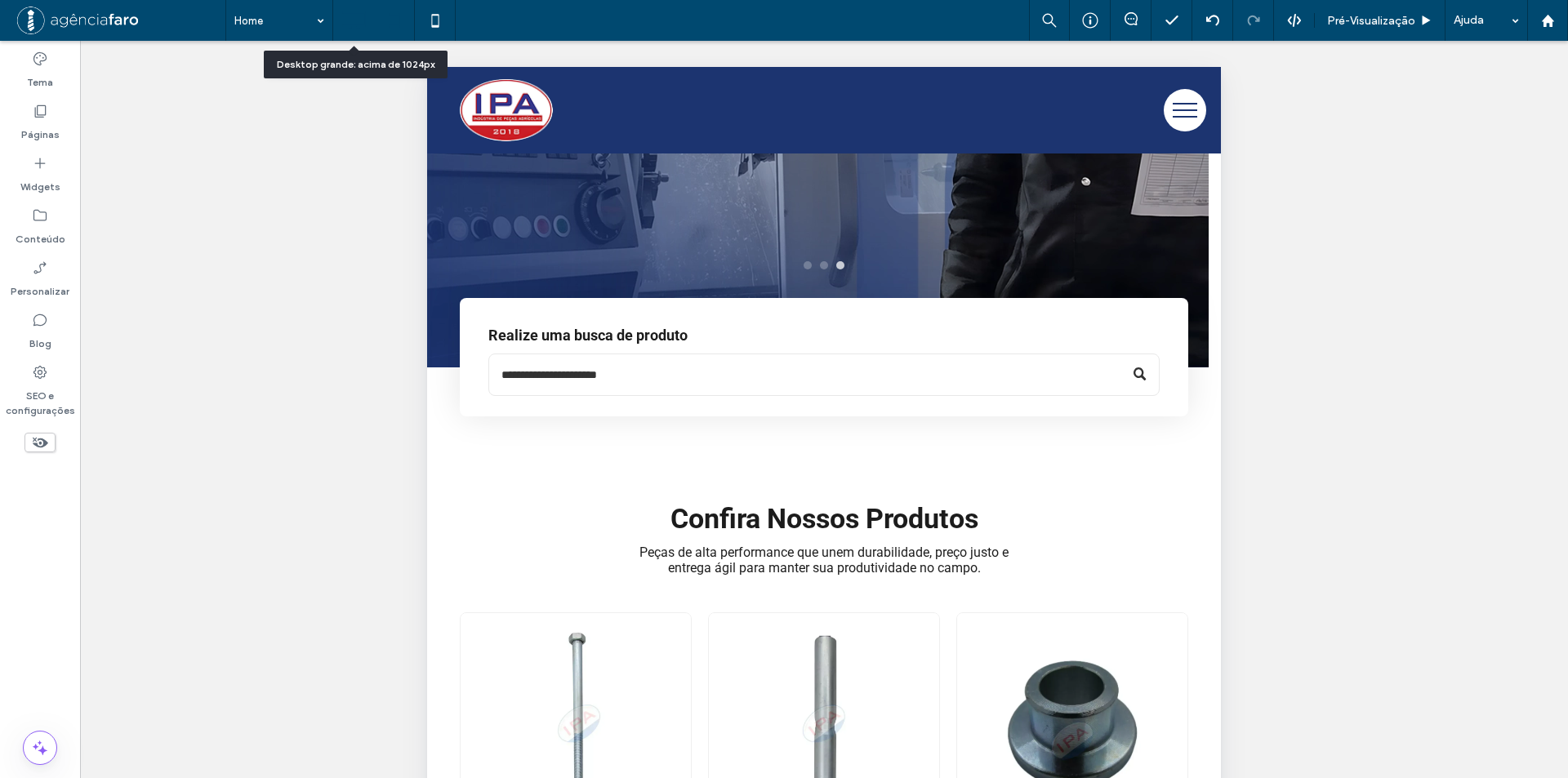 click 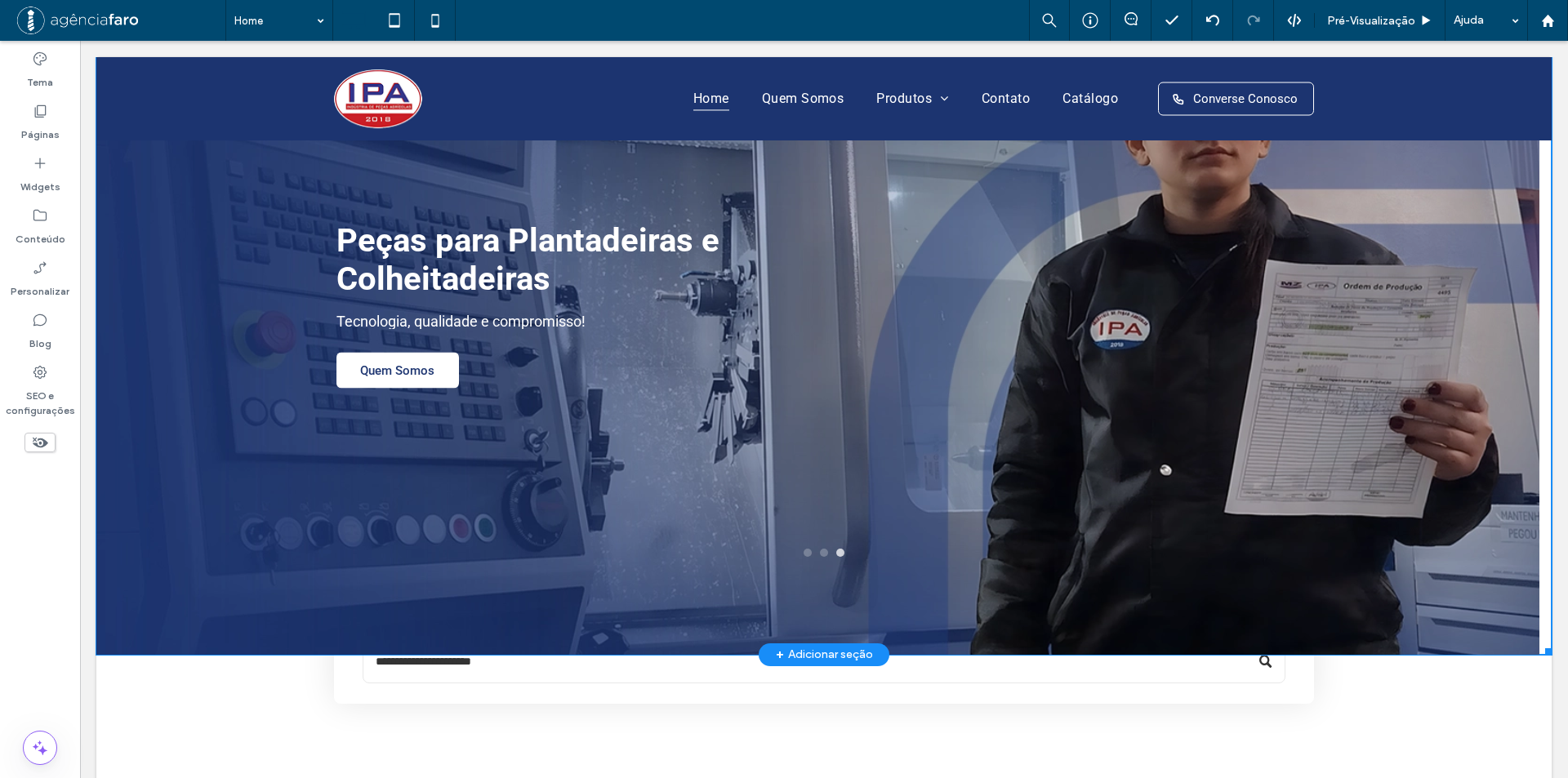 scroll, scrollTop: 0, scrollLeft: 0, axis: both 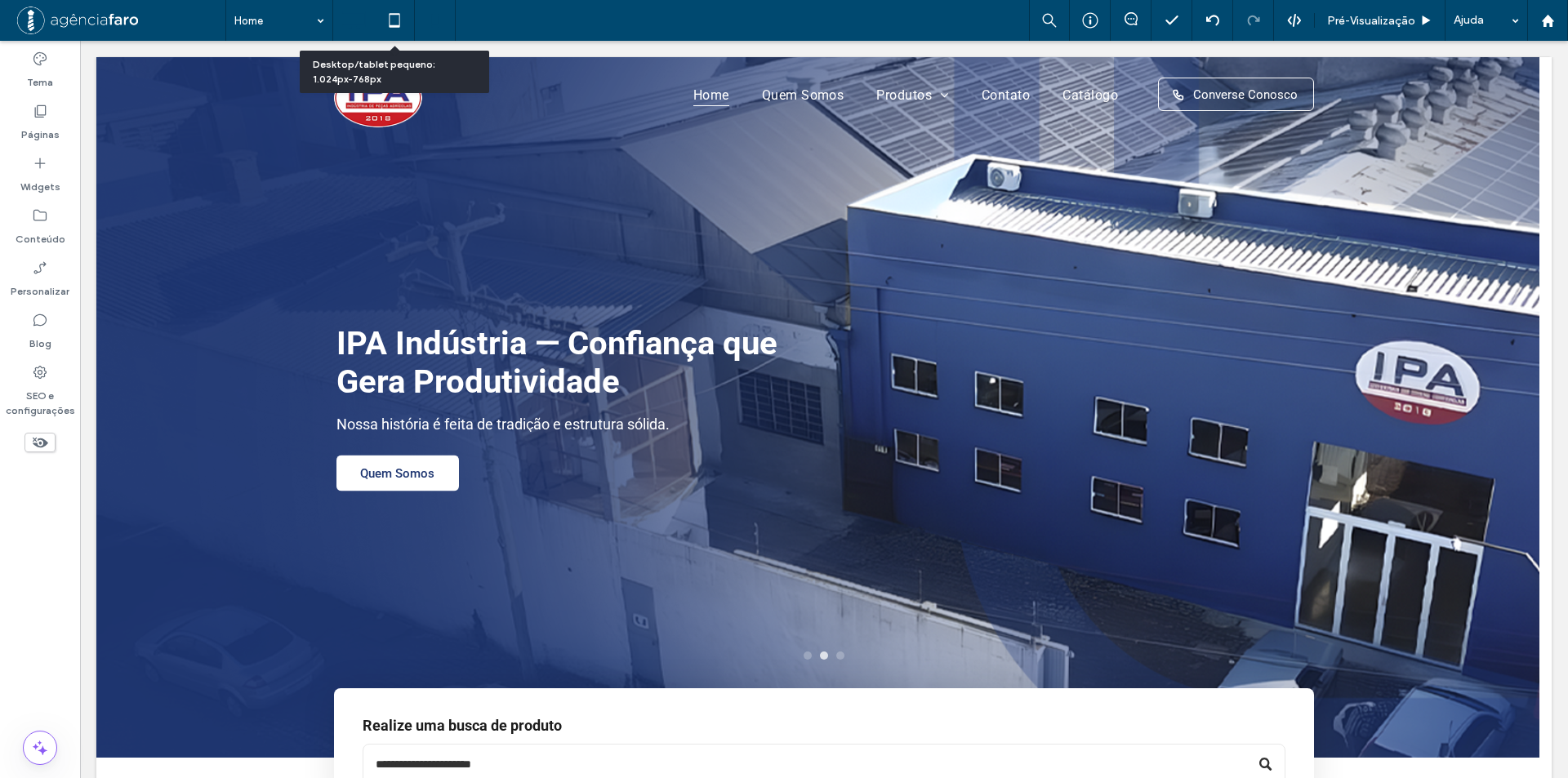 drag, startPoint x: 405, startPoint y: 30, endPoint x: 452, endPoint y: 21, distance: 47.85394 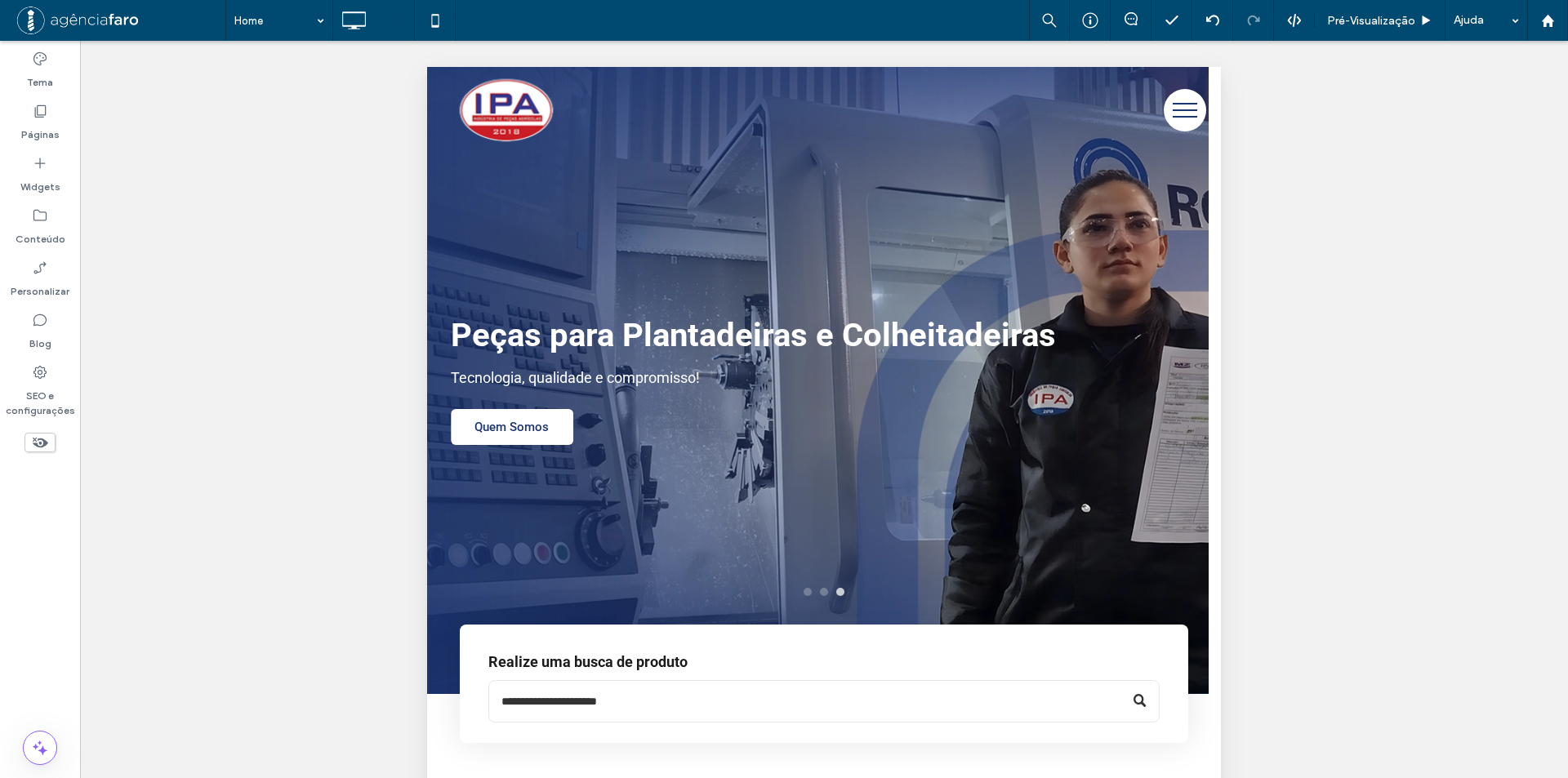 click 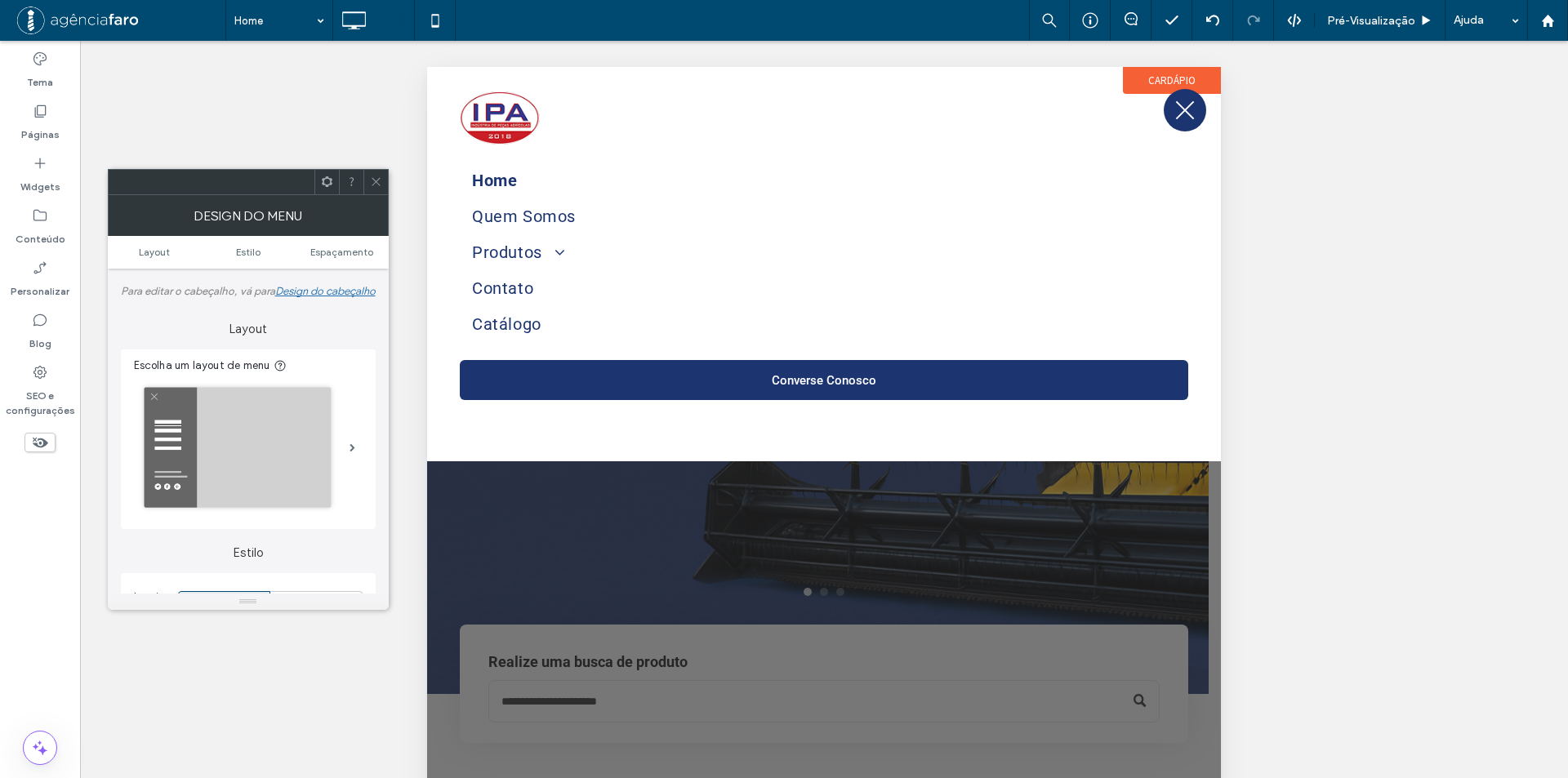 click 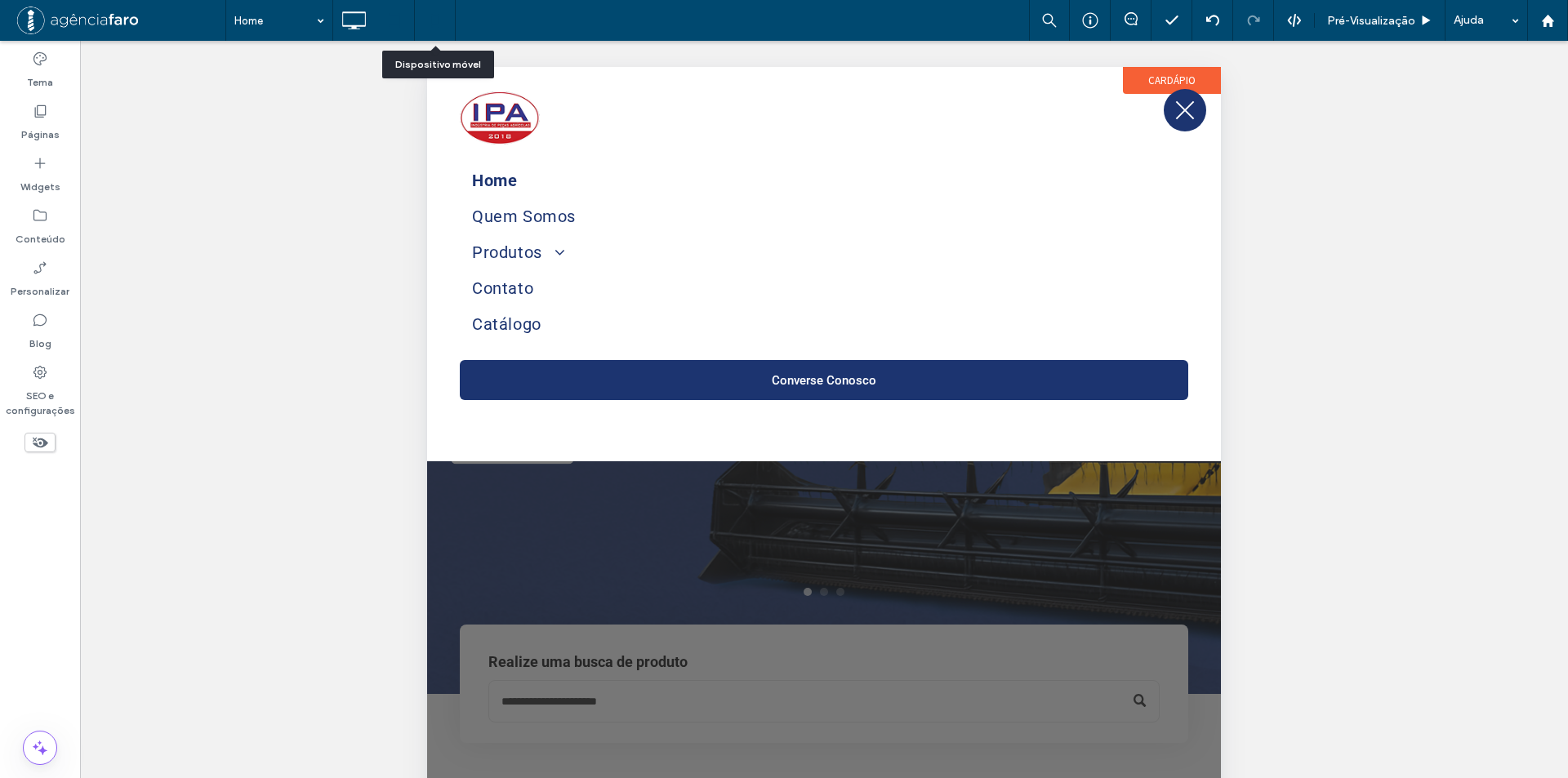 click 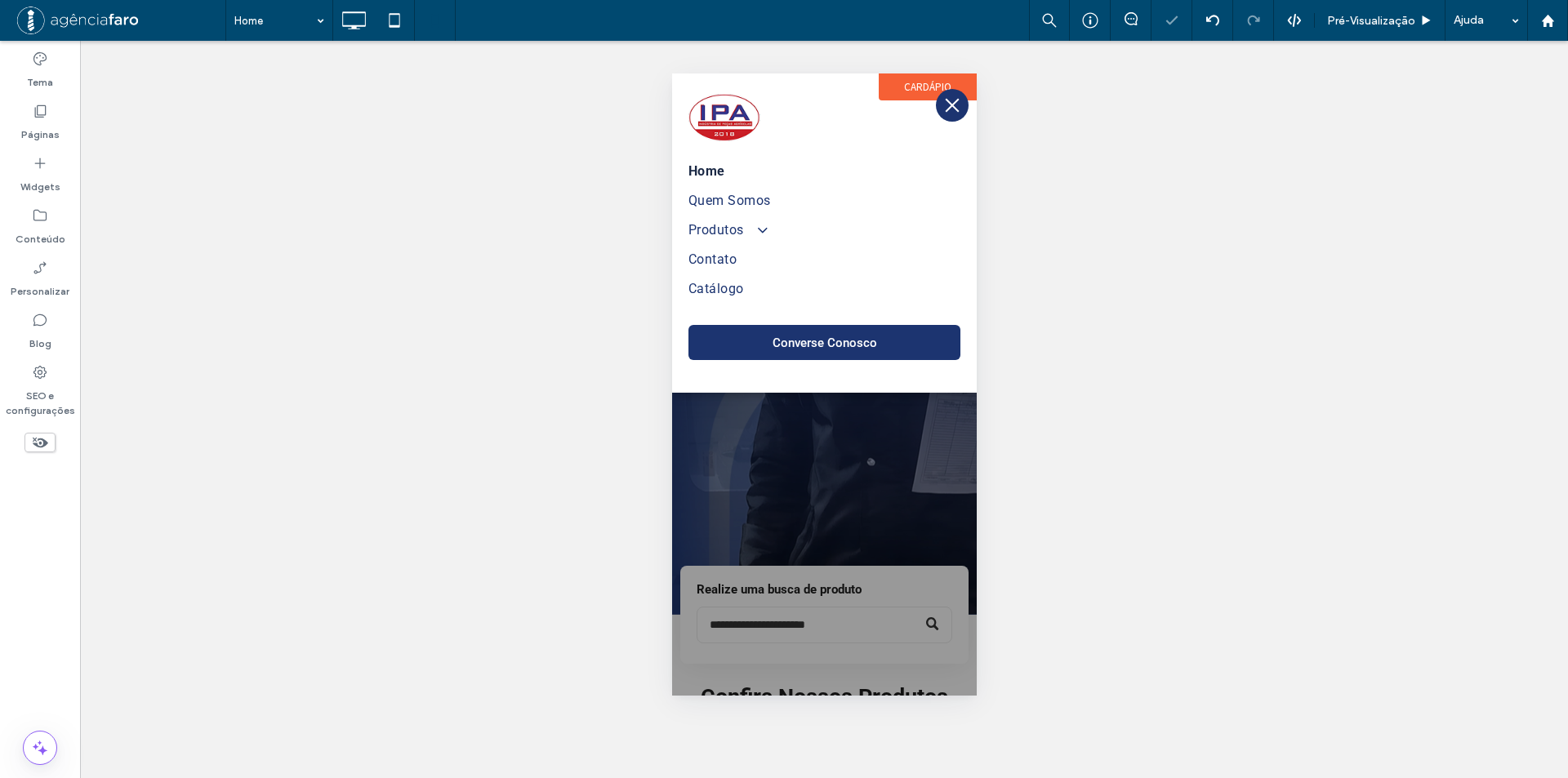 scroll, scrollTop: 0, scrollLeft: 0, axis: both 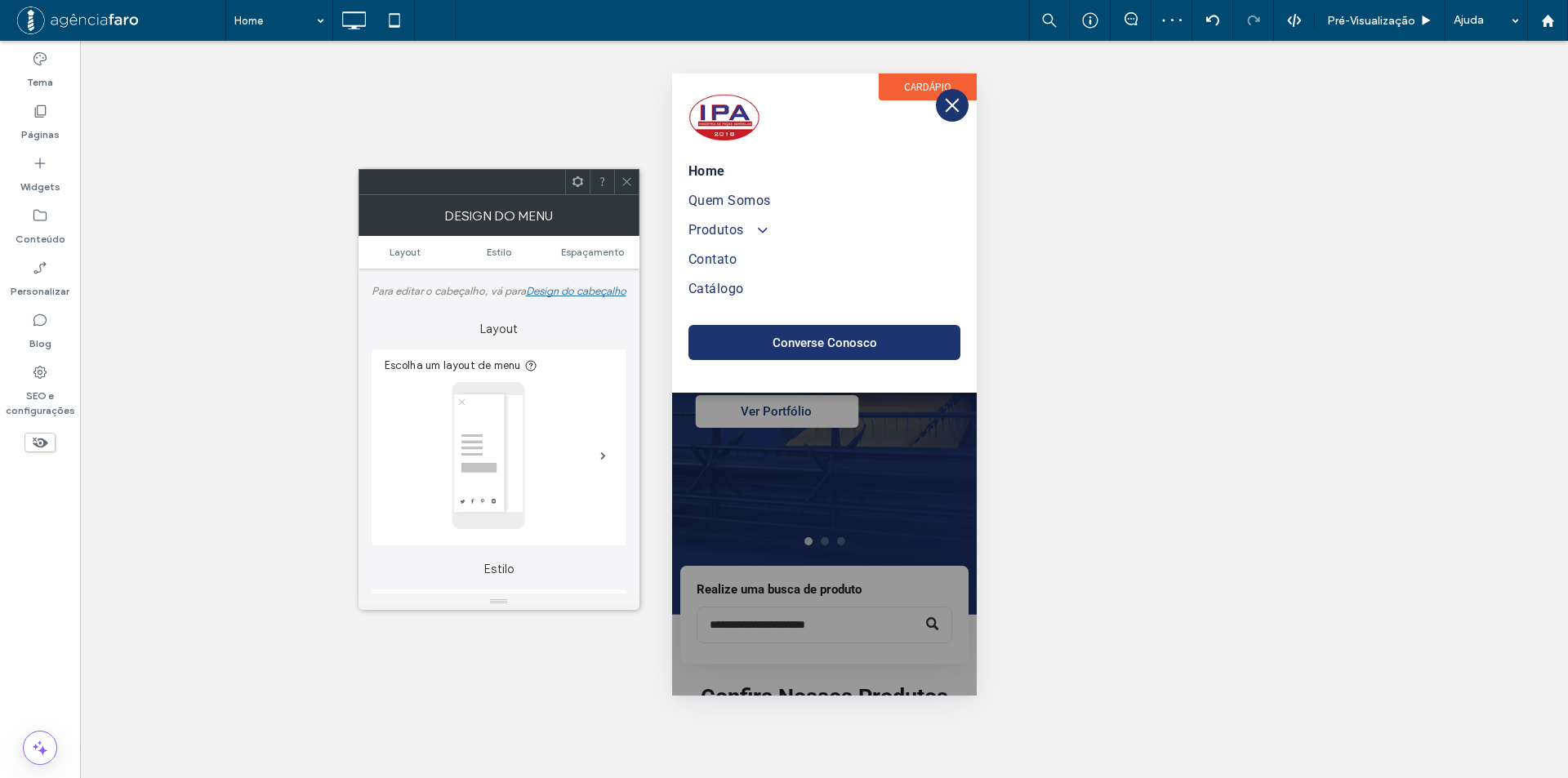 click 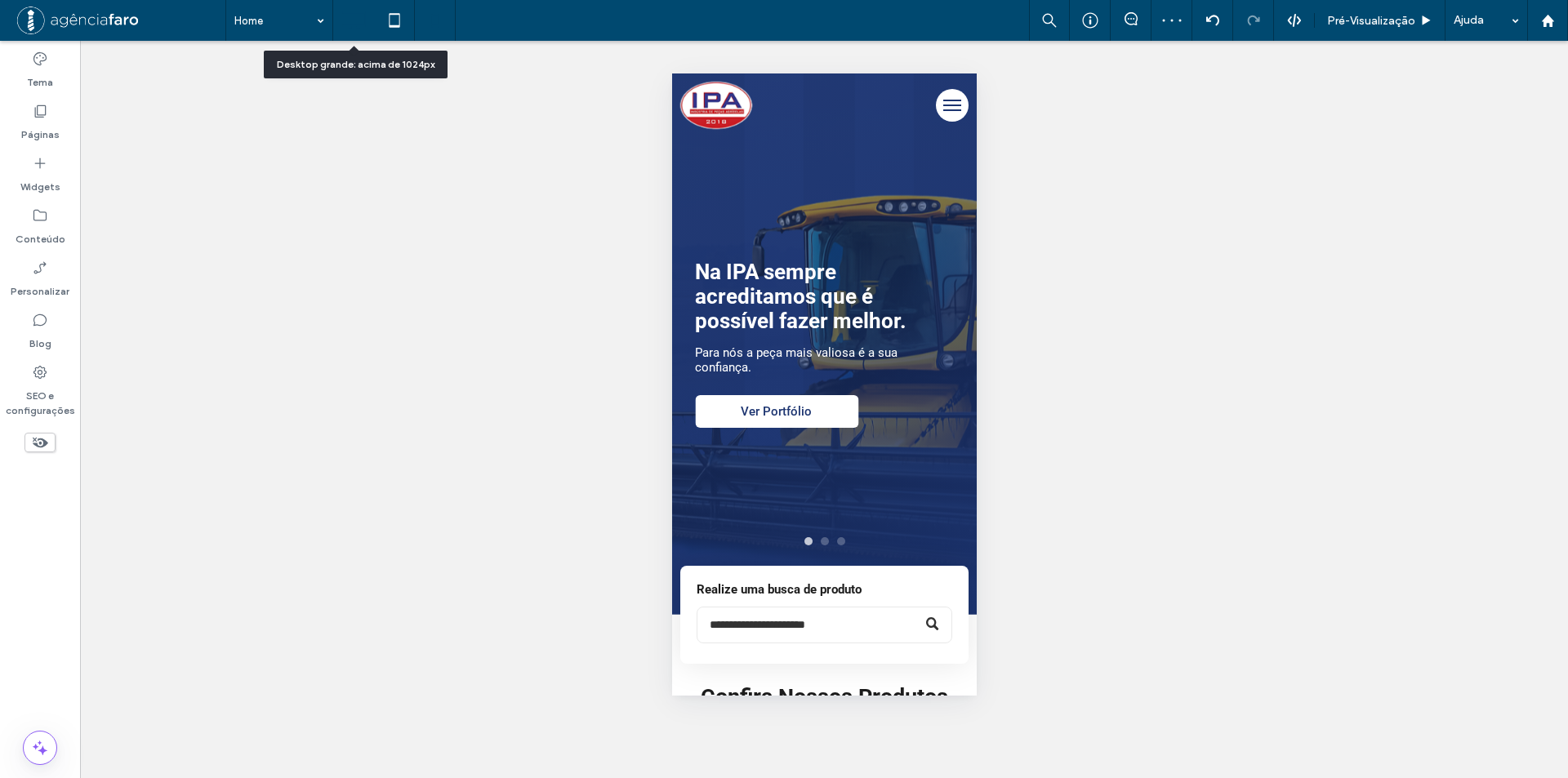 click 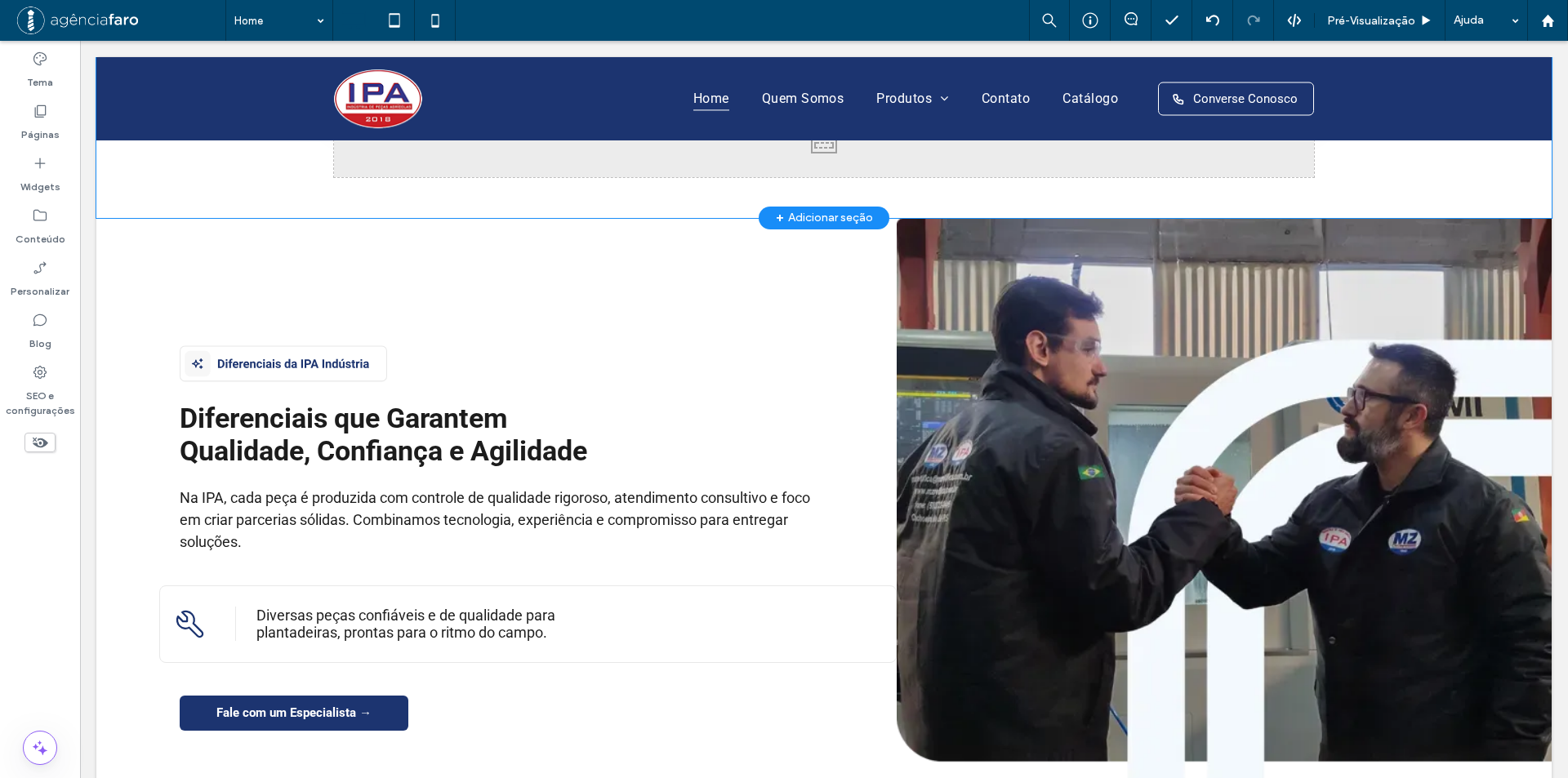 scroll, scrollTop: 3013, scrollLeft: 0, axis: vertical 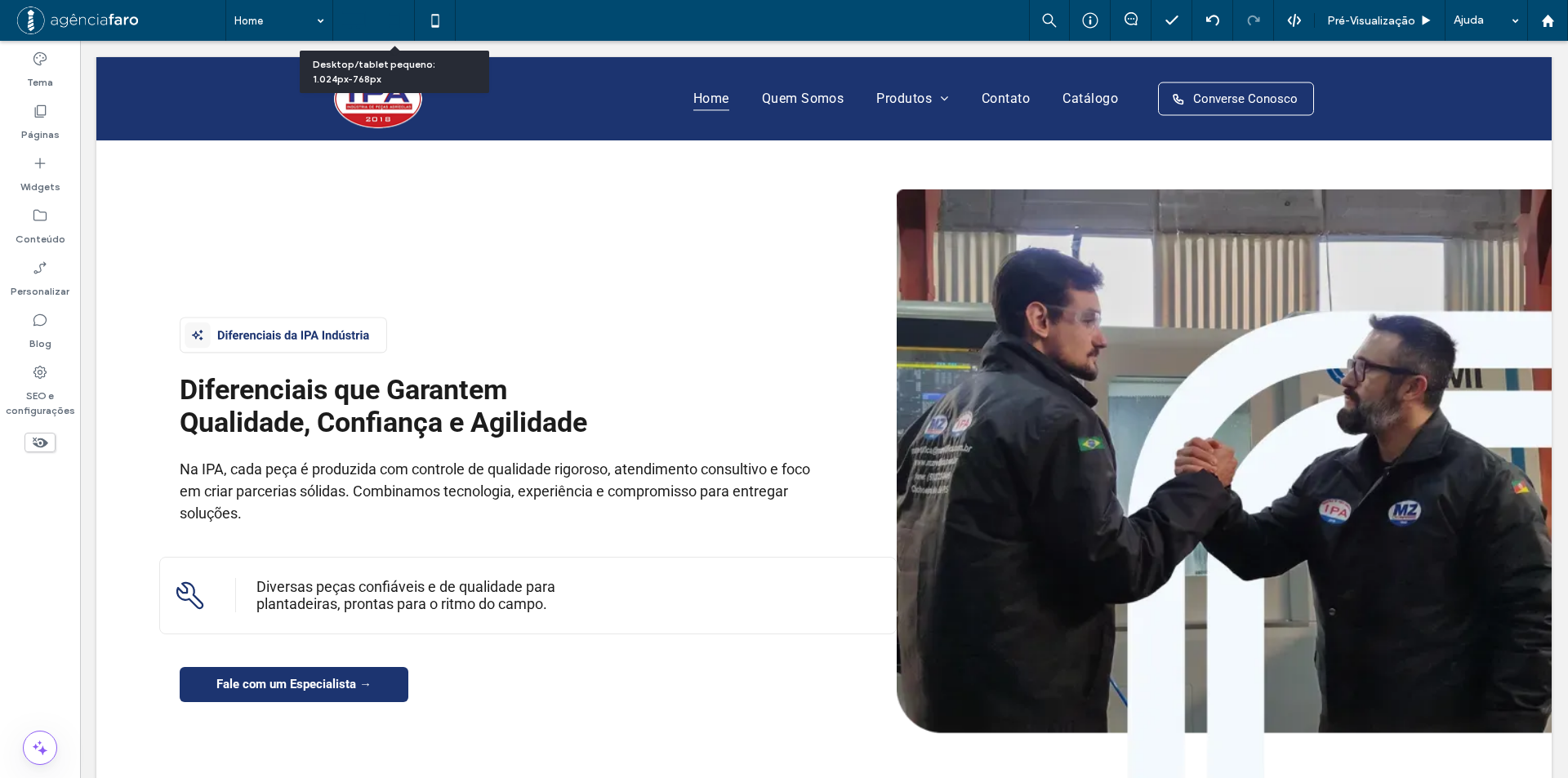click 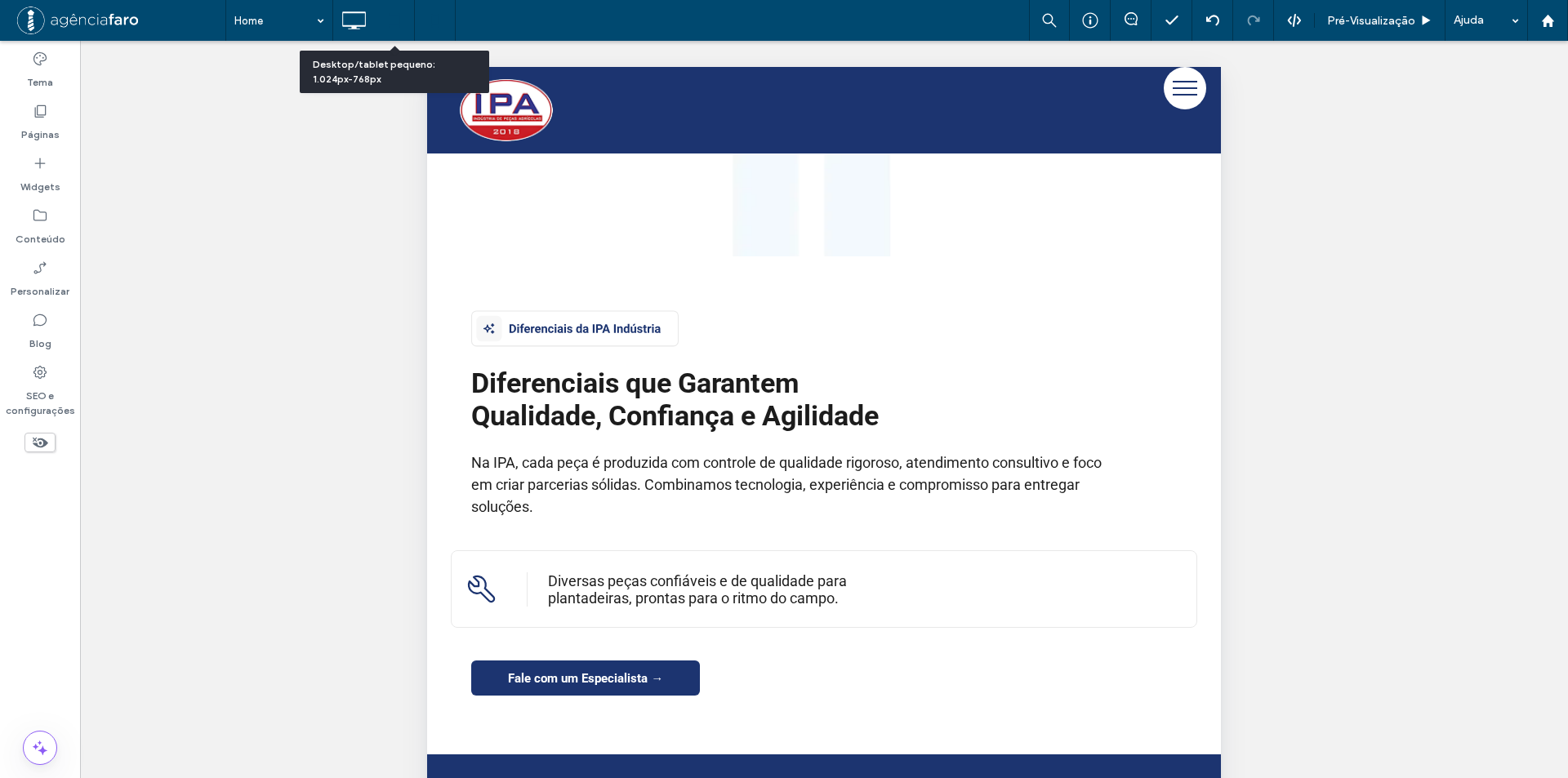 scroll, scrollTop: 2835, scrollLeft: 0, axis: vertical 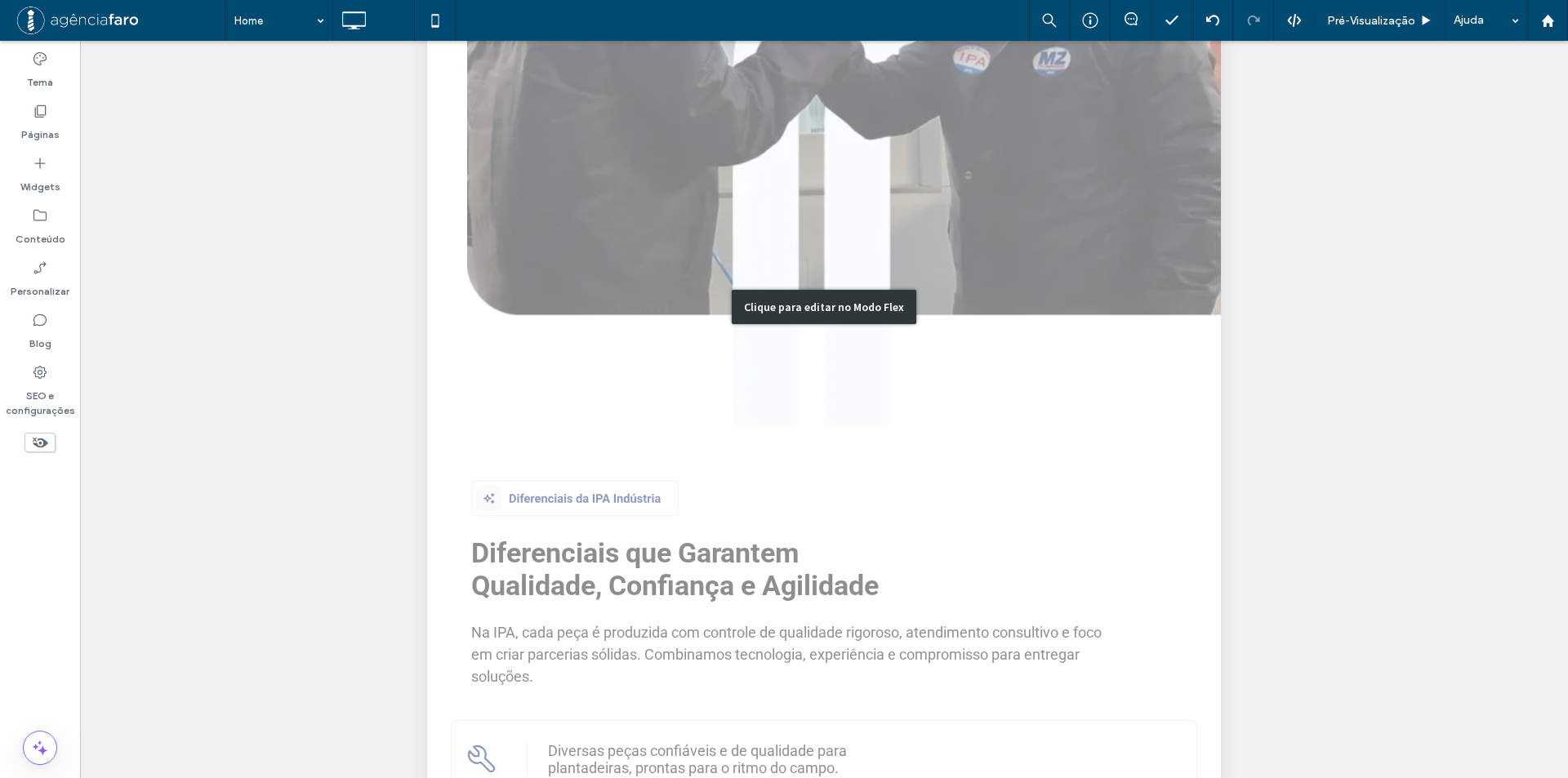 click on "Clique para editar no Modo Flex" 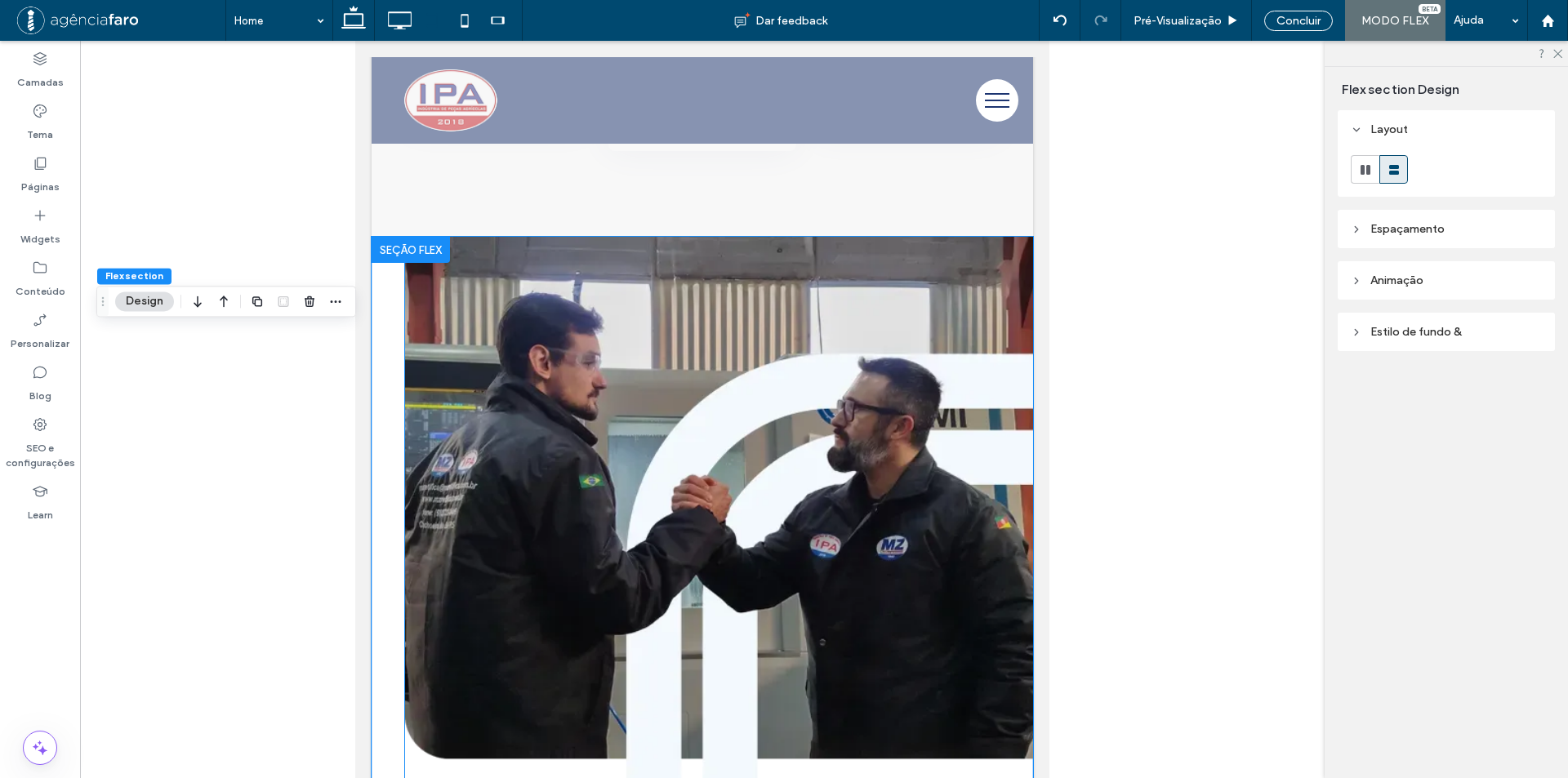 scroll, scrollTop: 2101, scrollLeft: 0, axis: vertical 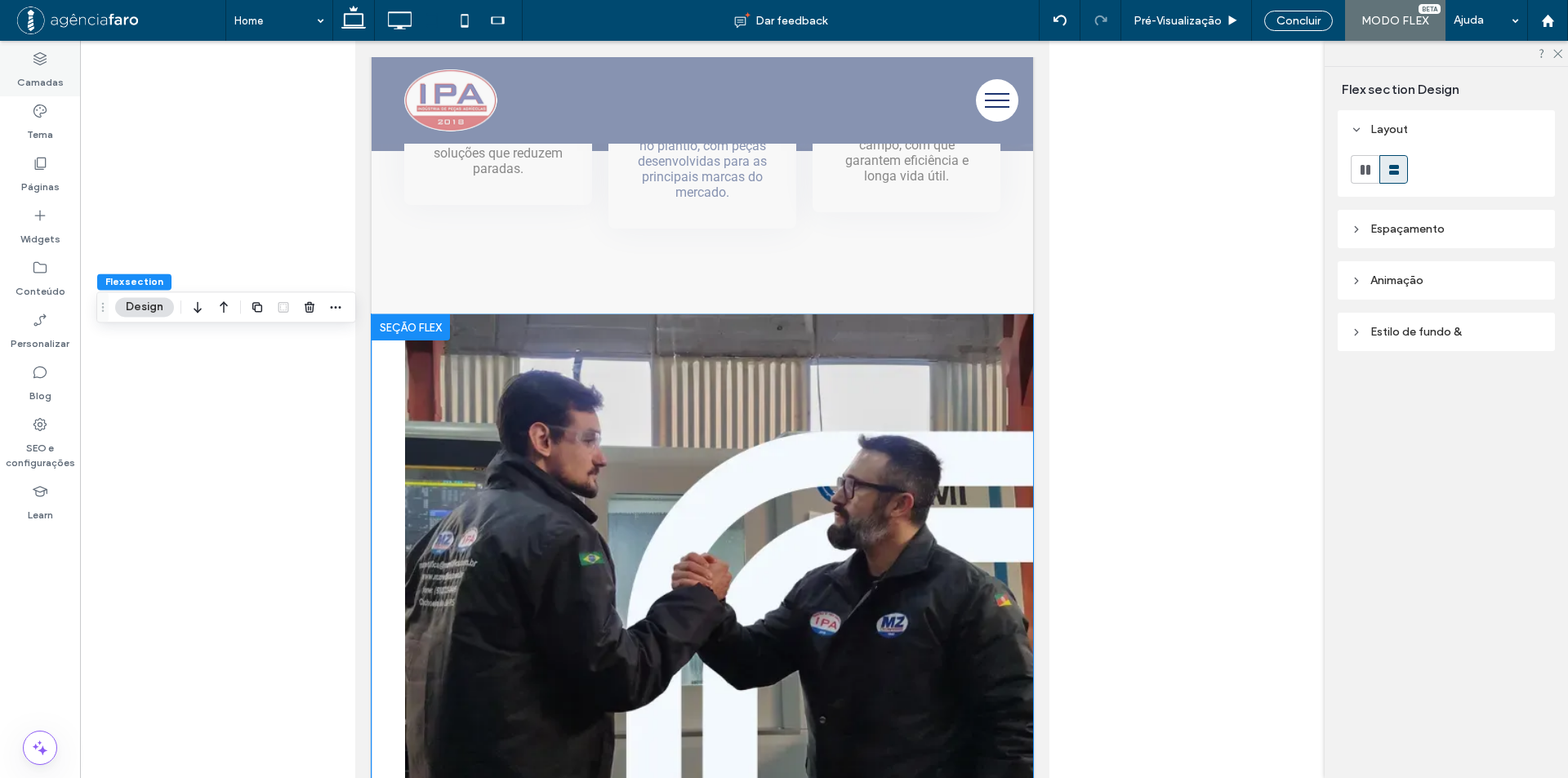 click on "Camadas" 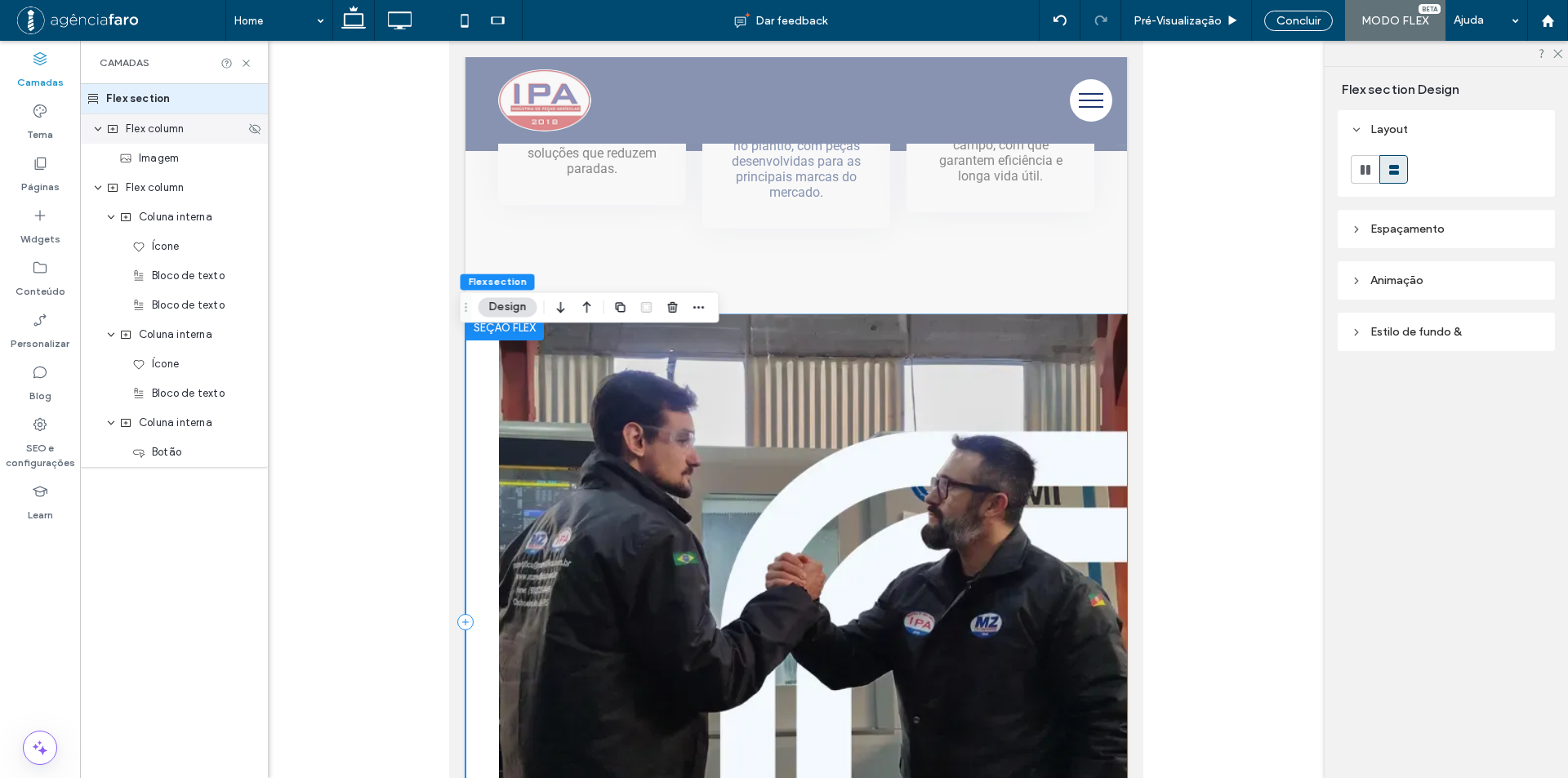 click on "Flex column" 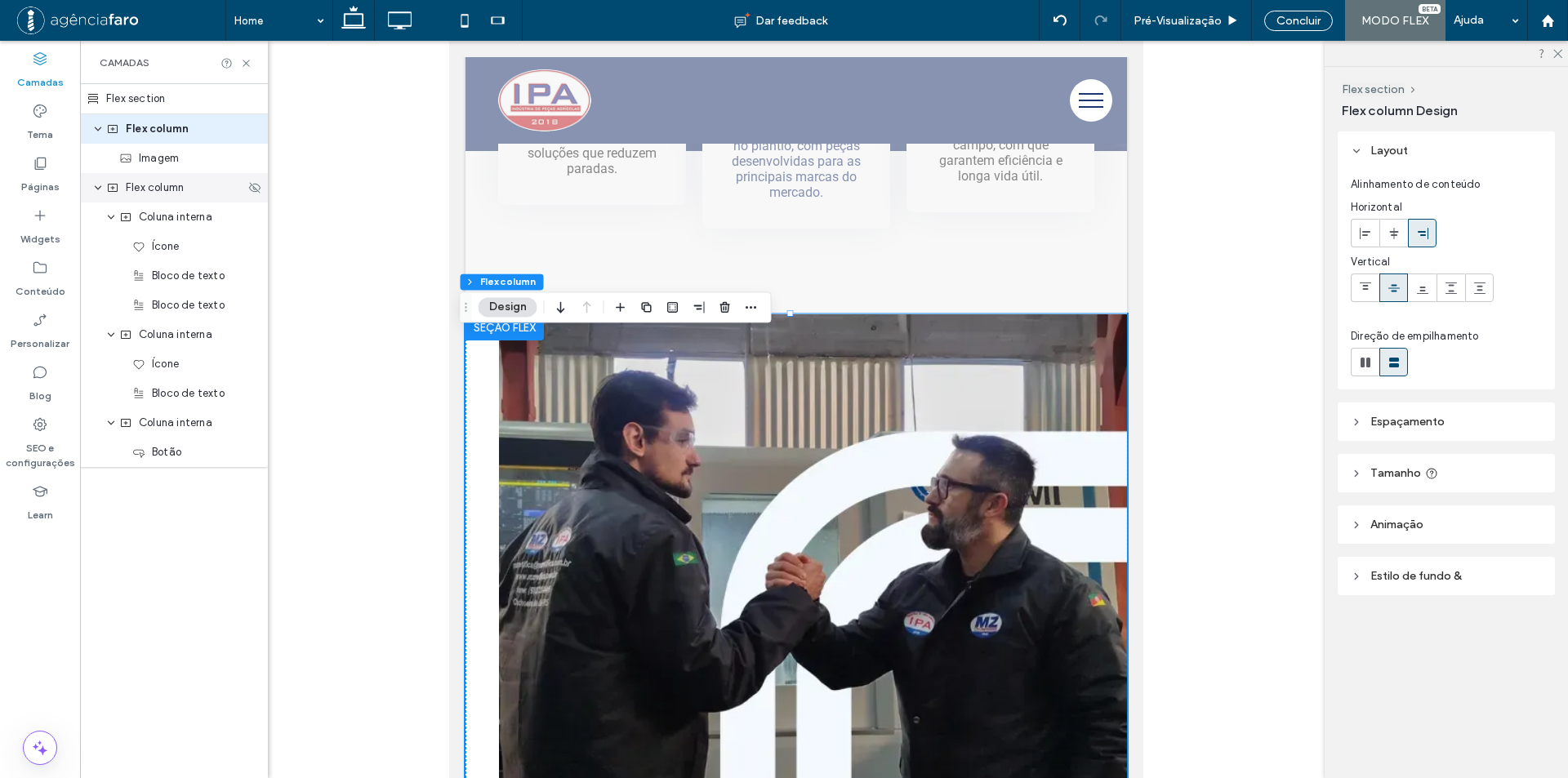 click on "Flex column" 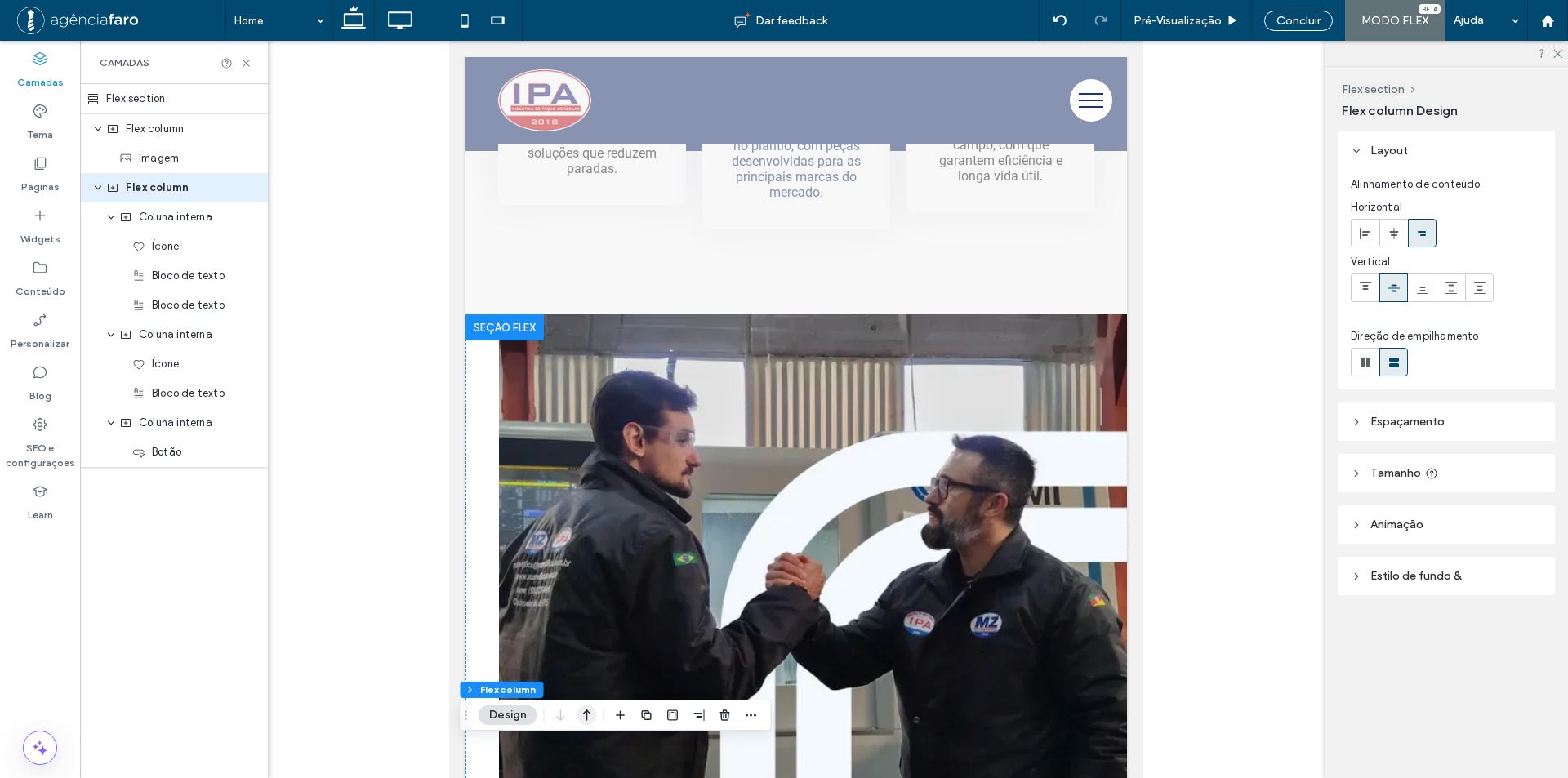 click 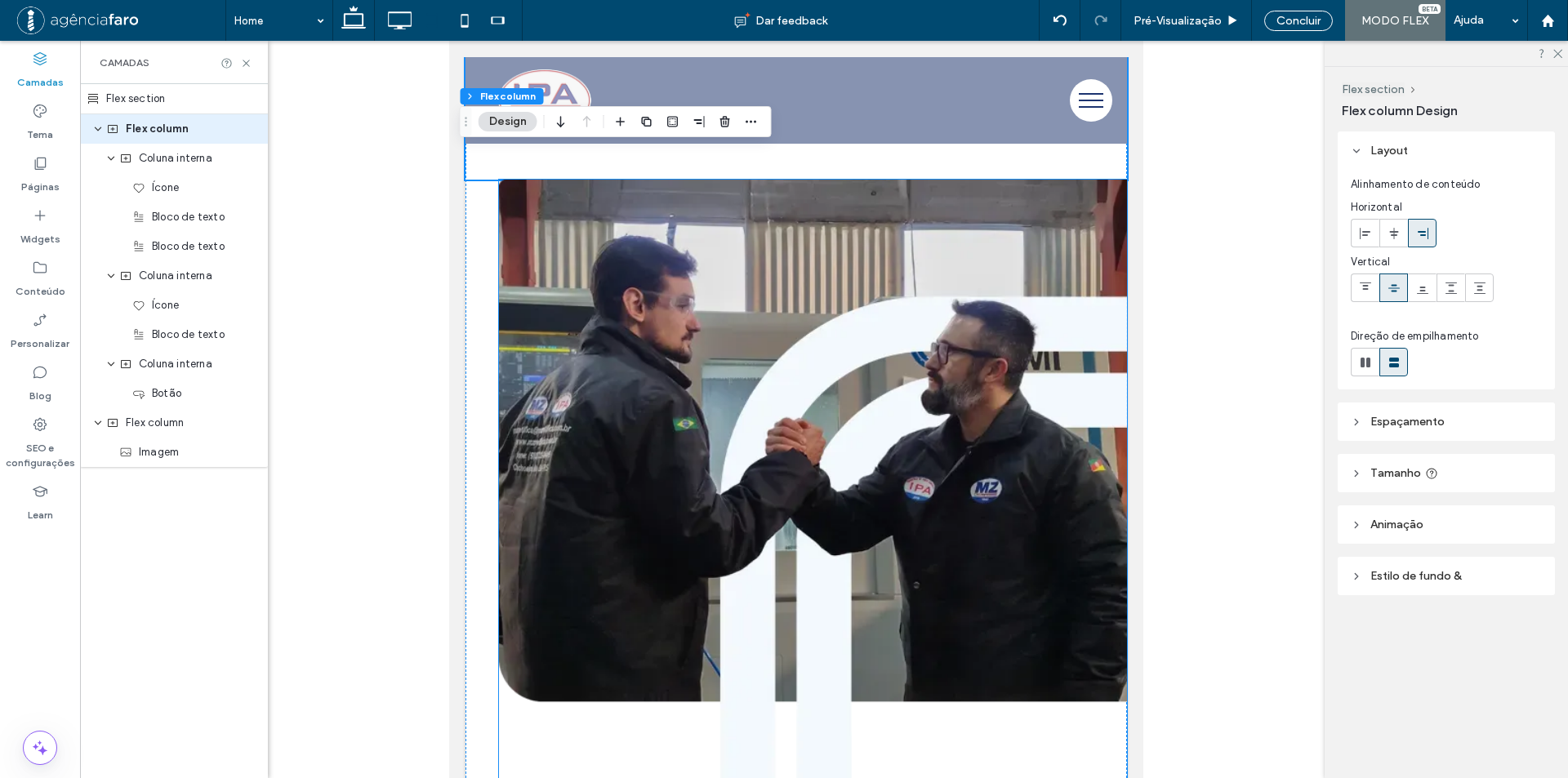 scroll, scrollTop: 2824, scrollLeft: 0, axis: vertical 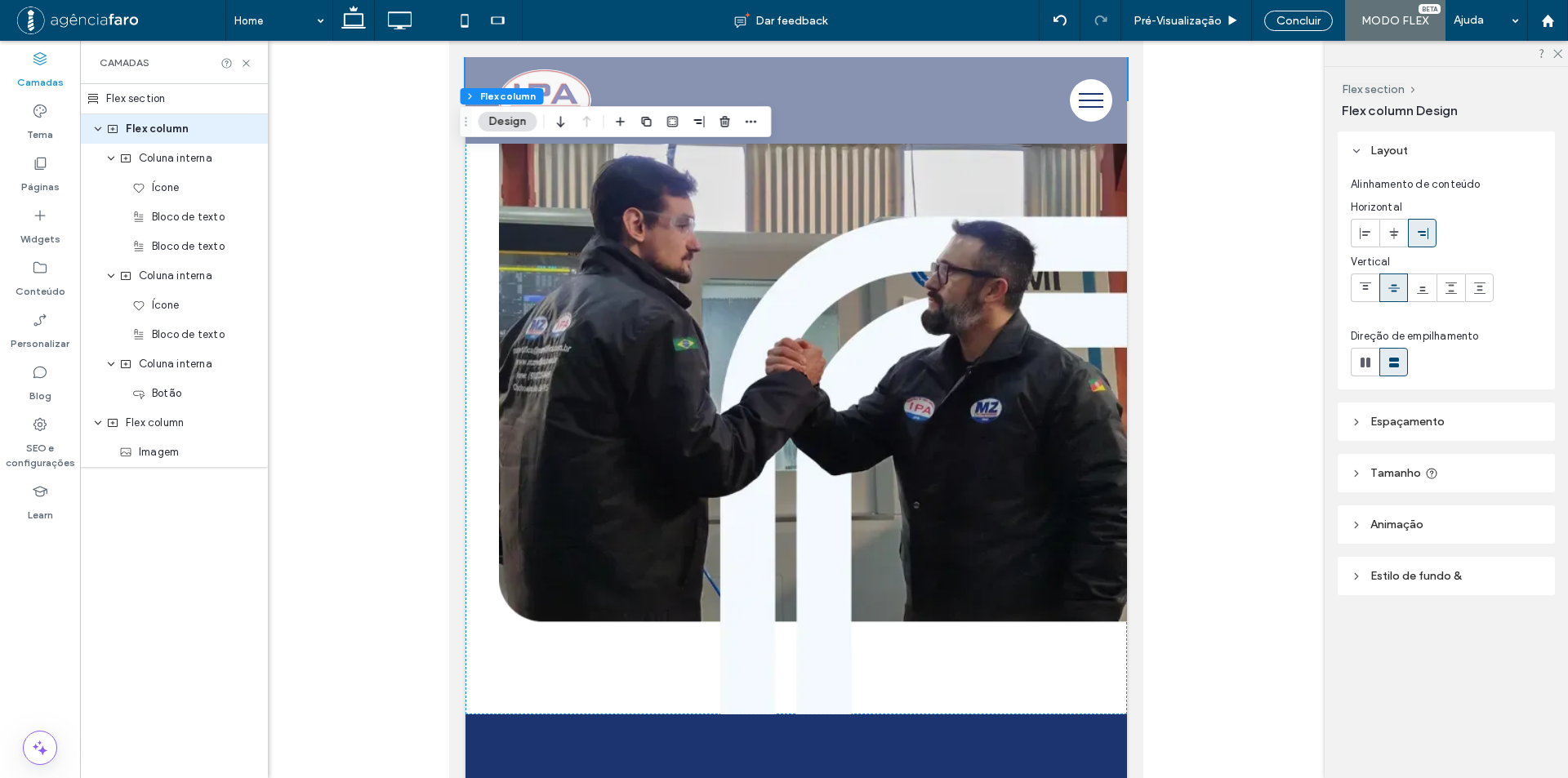 click 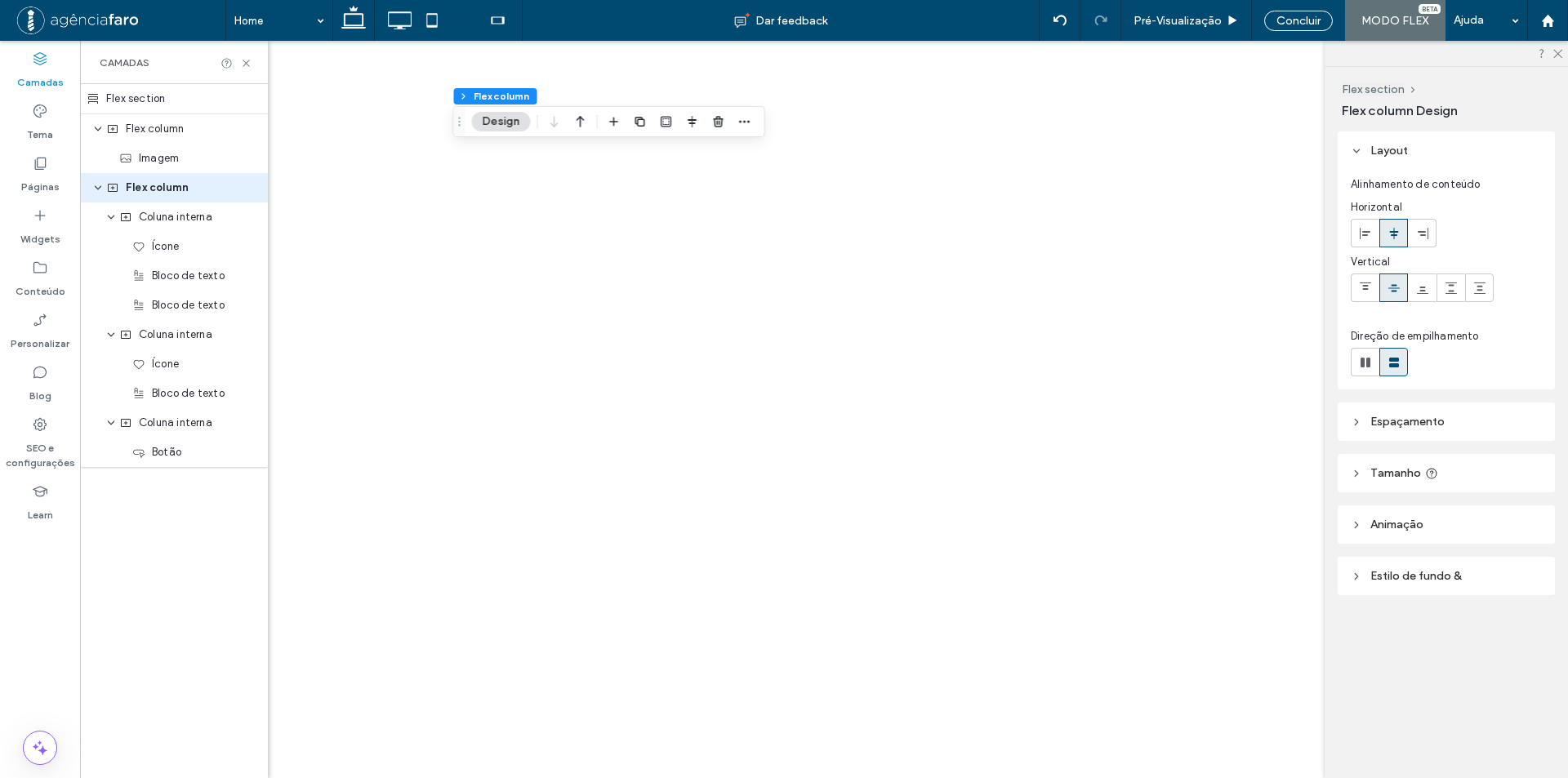 type on "*" 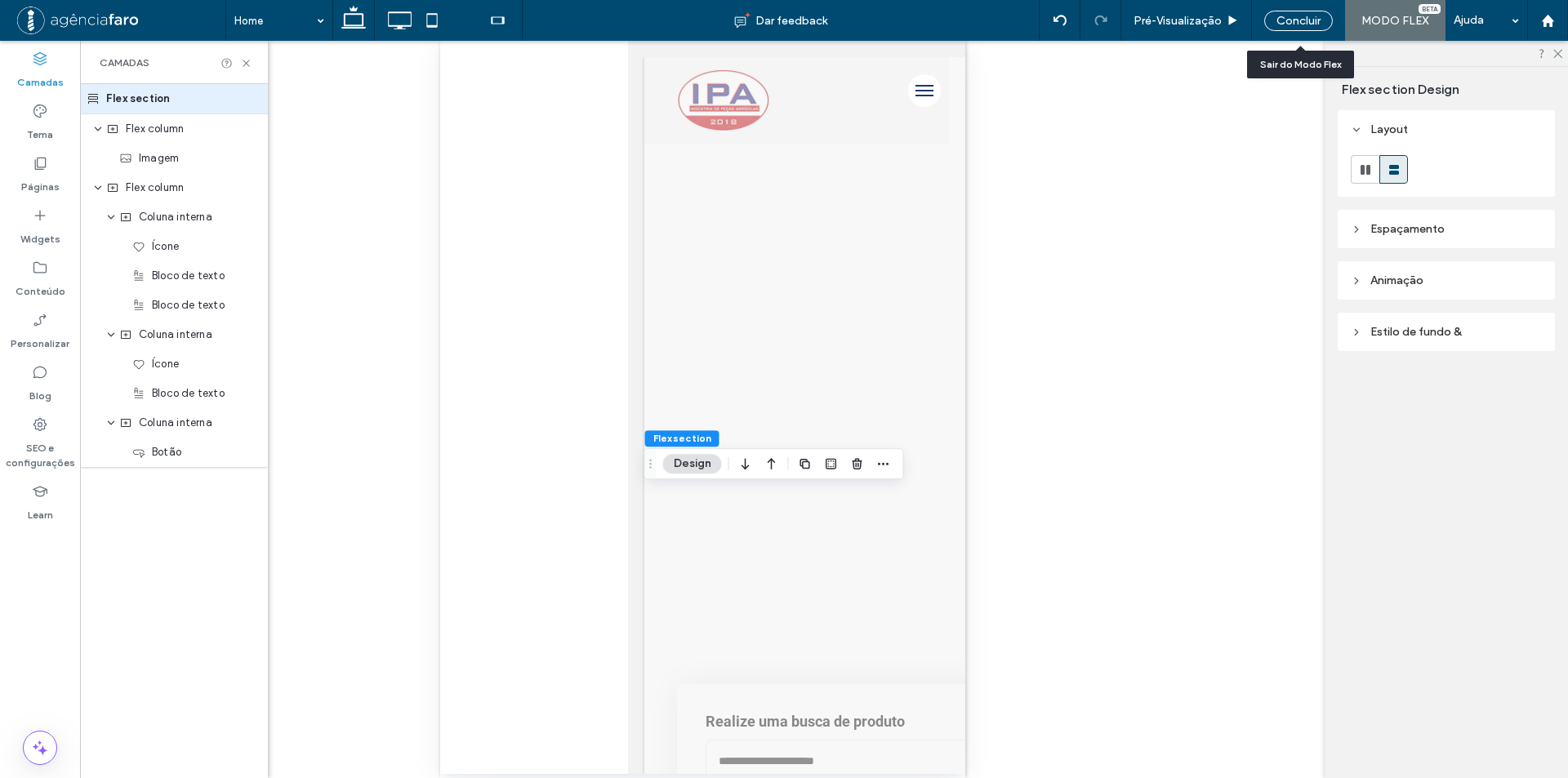 drag, startPoint x: 1304, startPoint y: 12, endPoint x: 1215, endPoint y: 433, distance: 430.30454 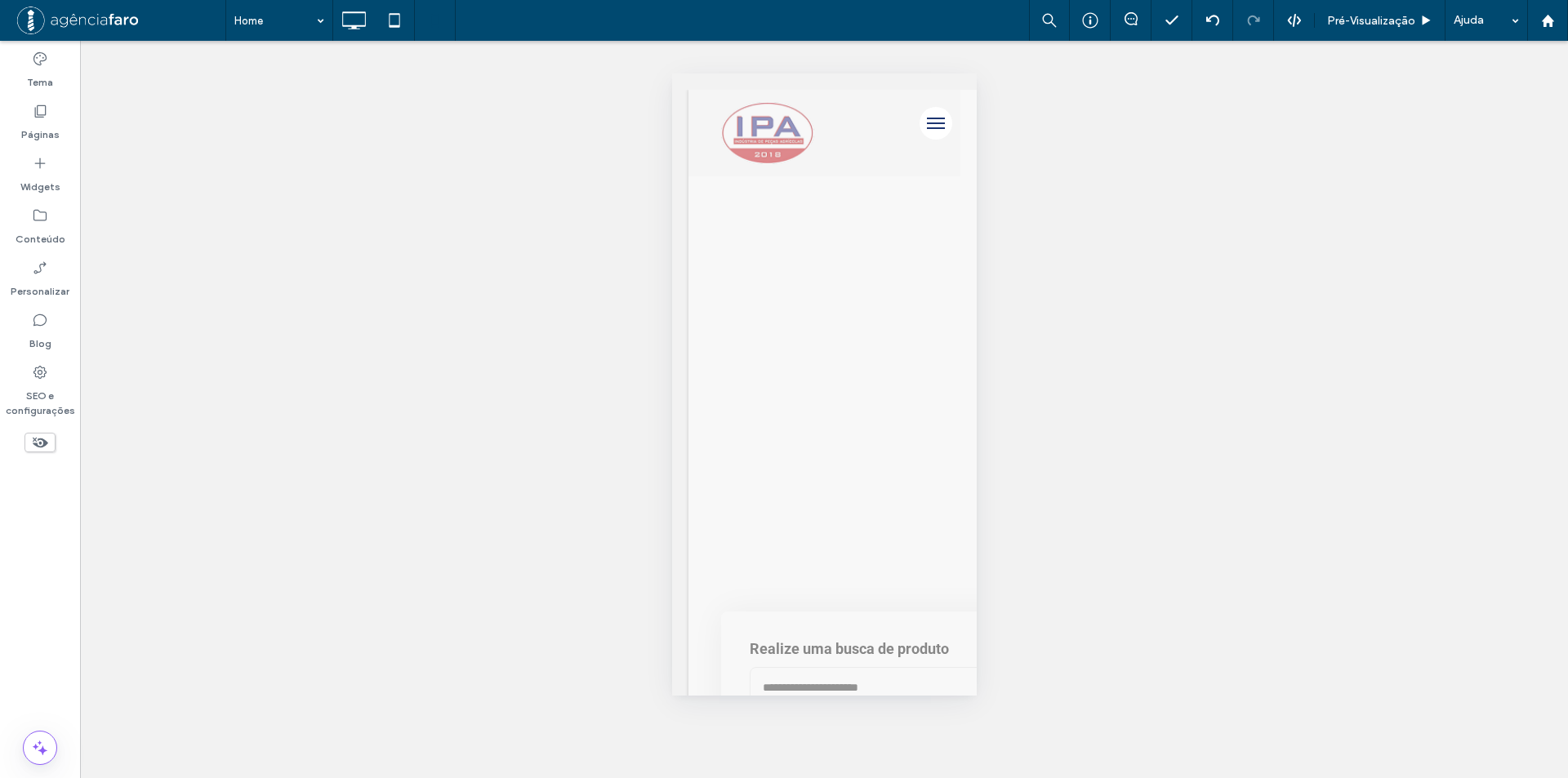 scroll, scrollTop: 0, scrollLeft: 0, axis: both 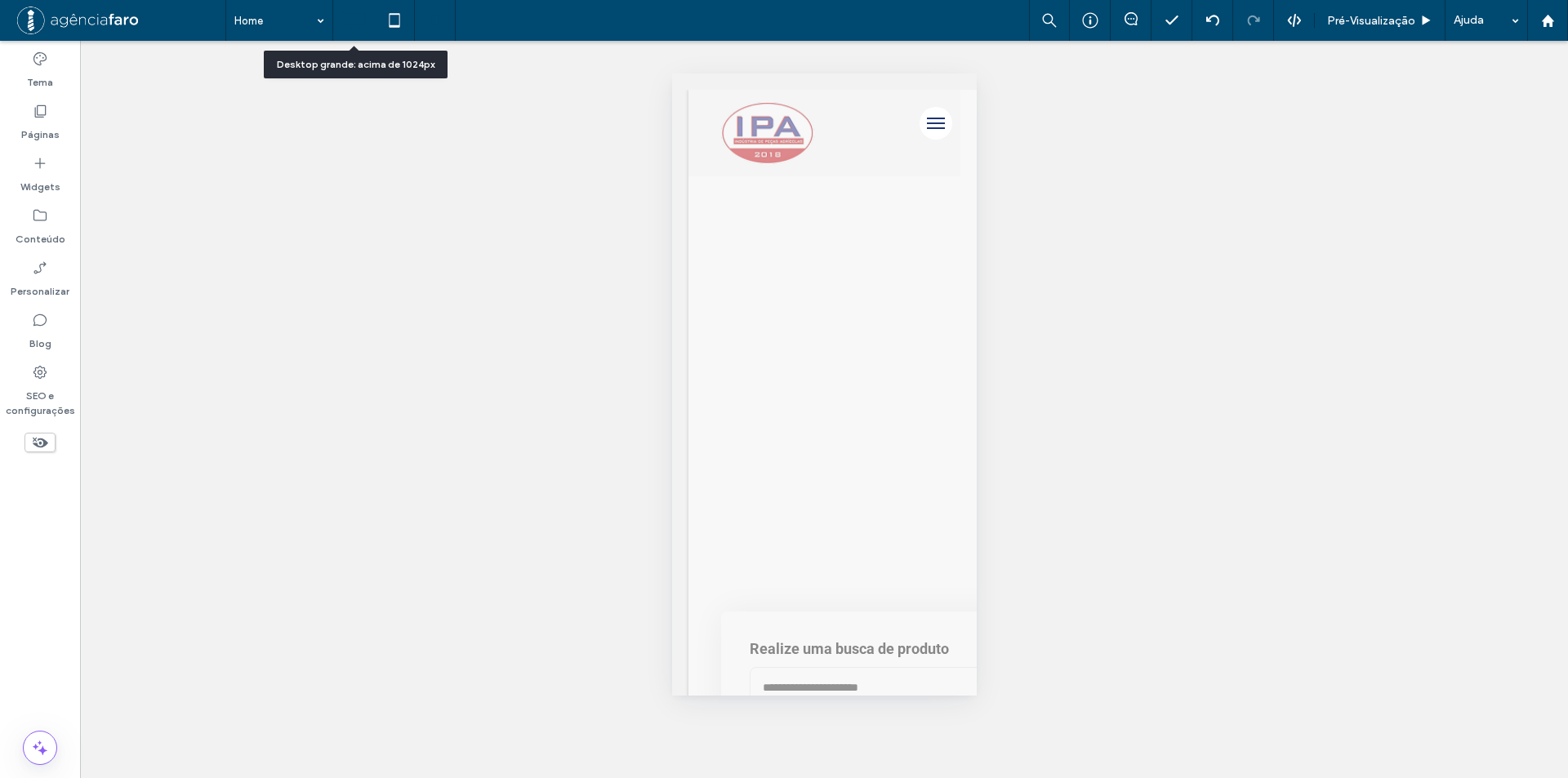 click 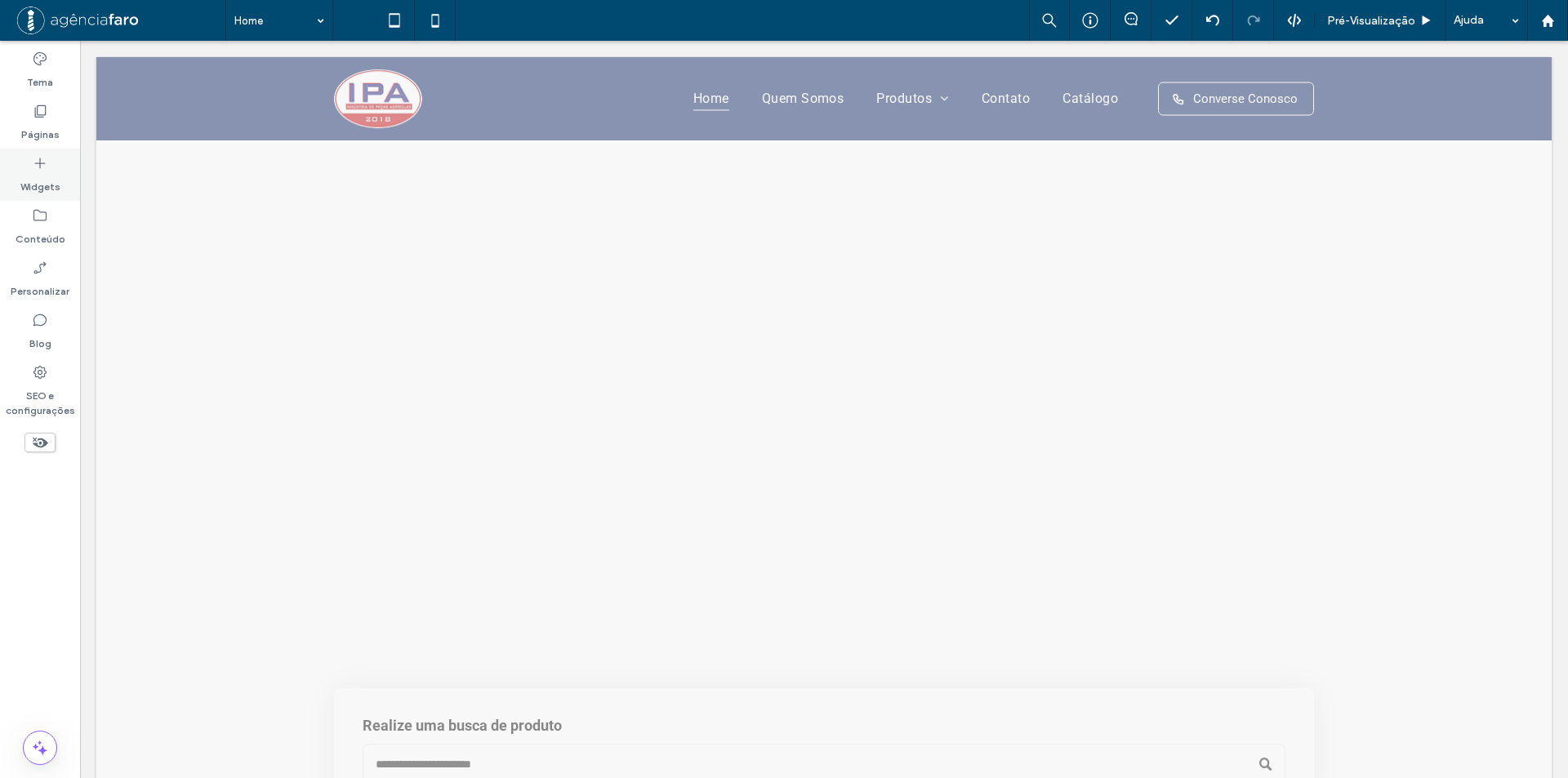 click on "Widgets" at bounding box center [40, 183] 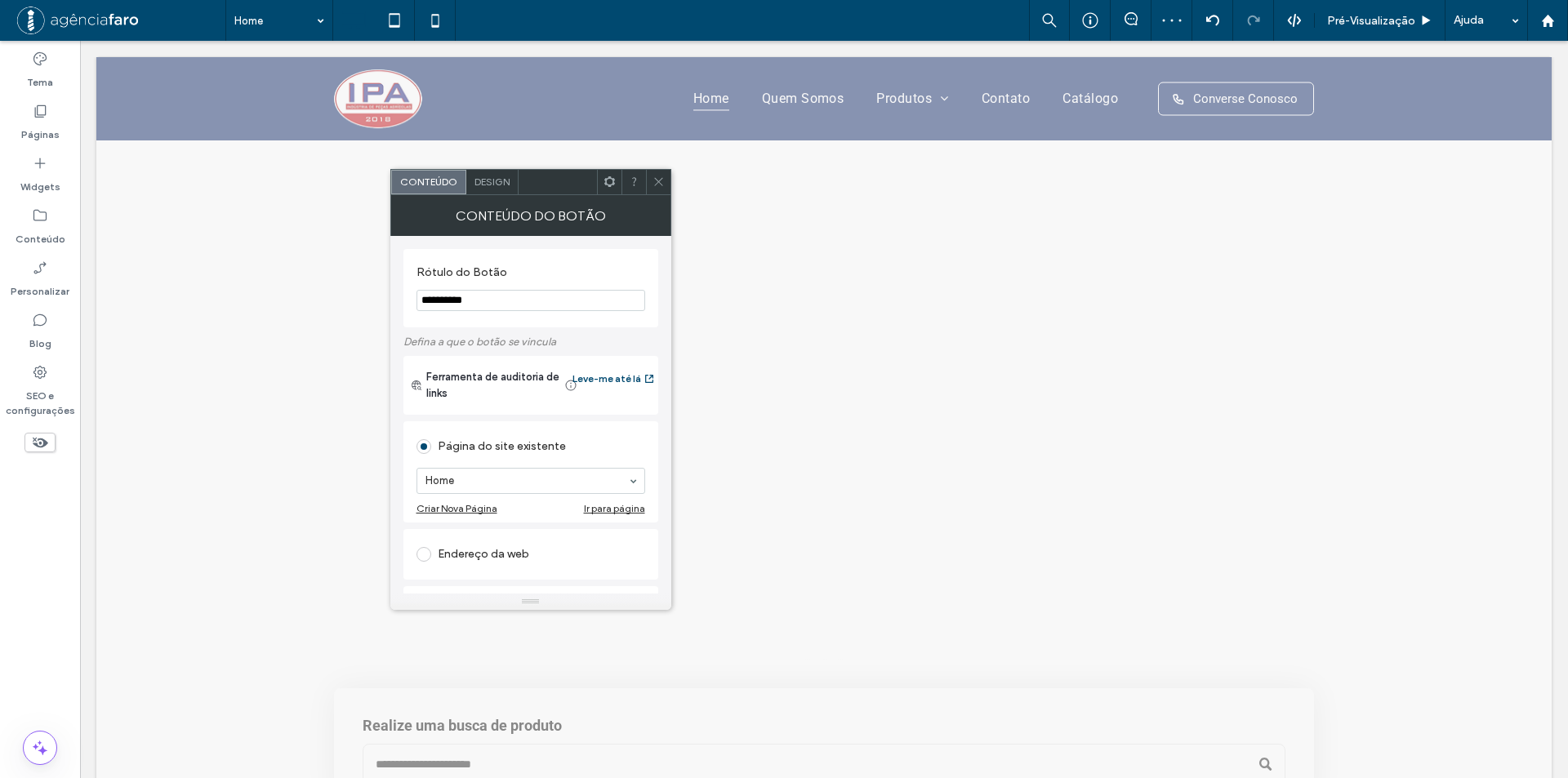 click 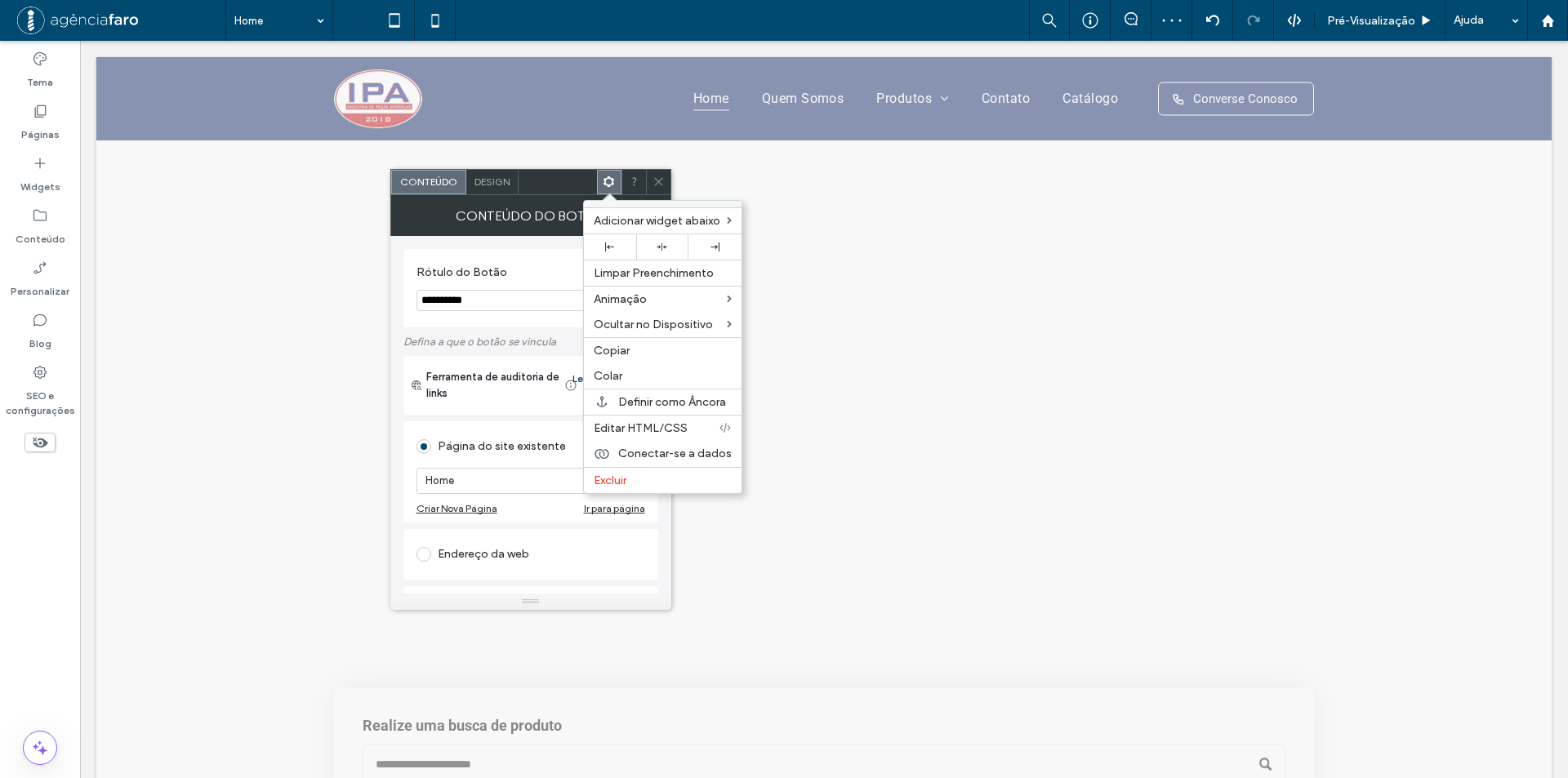 click 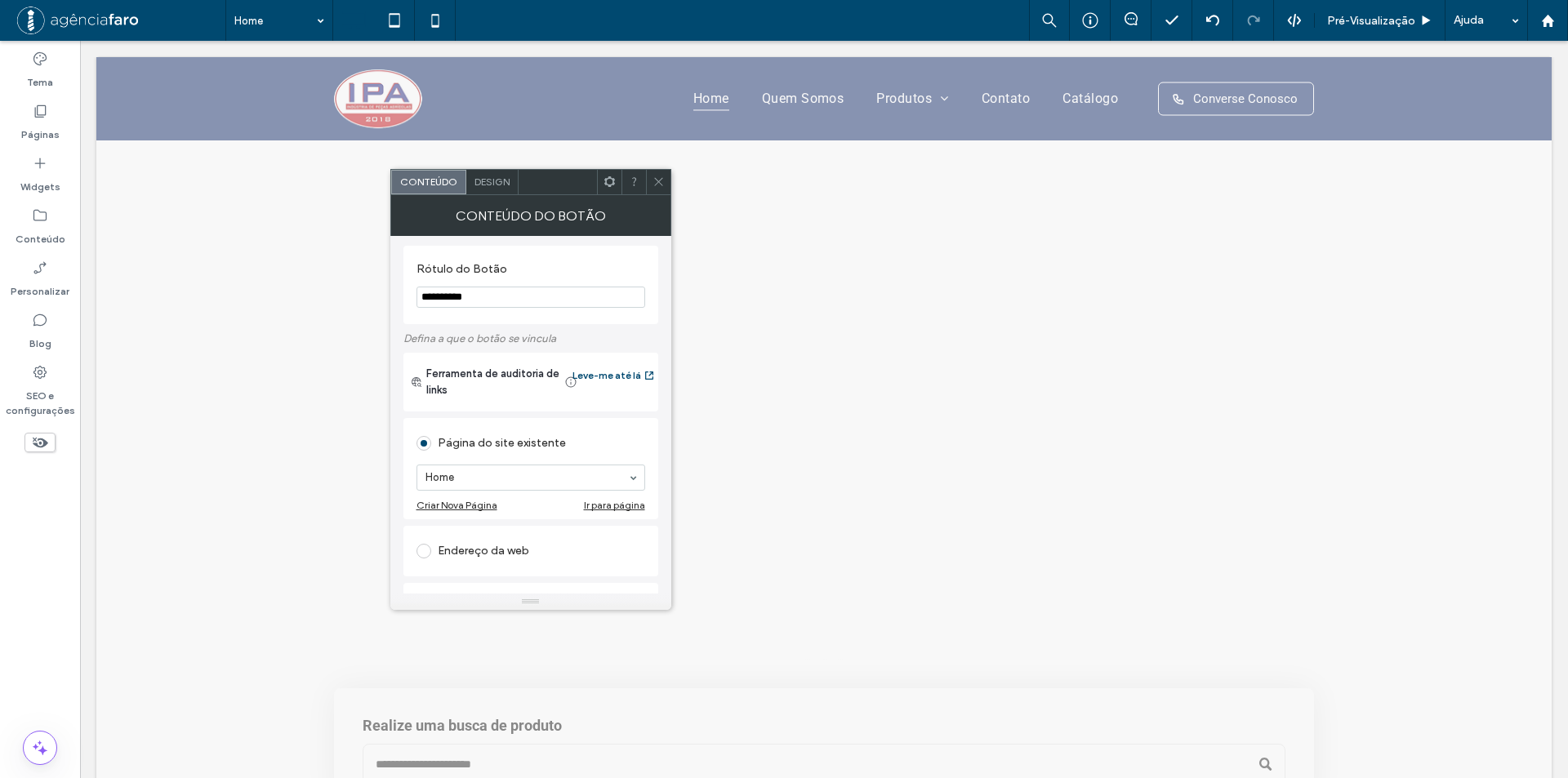 scroll, scrollTop: 0, scrollLeft: 0, axis: both 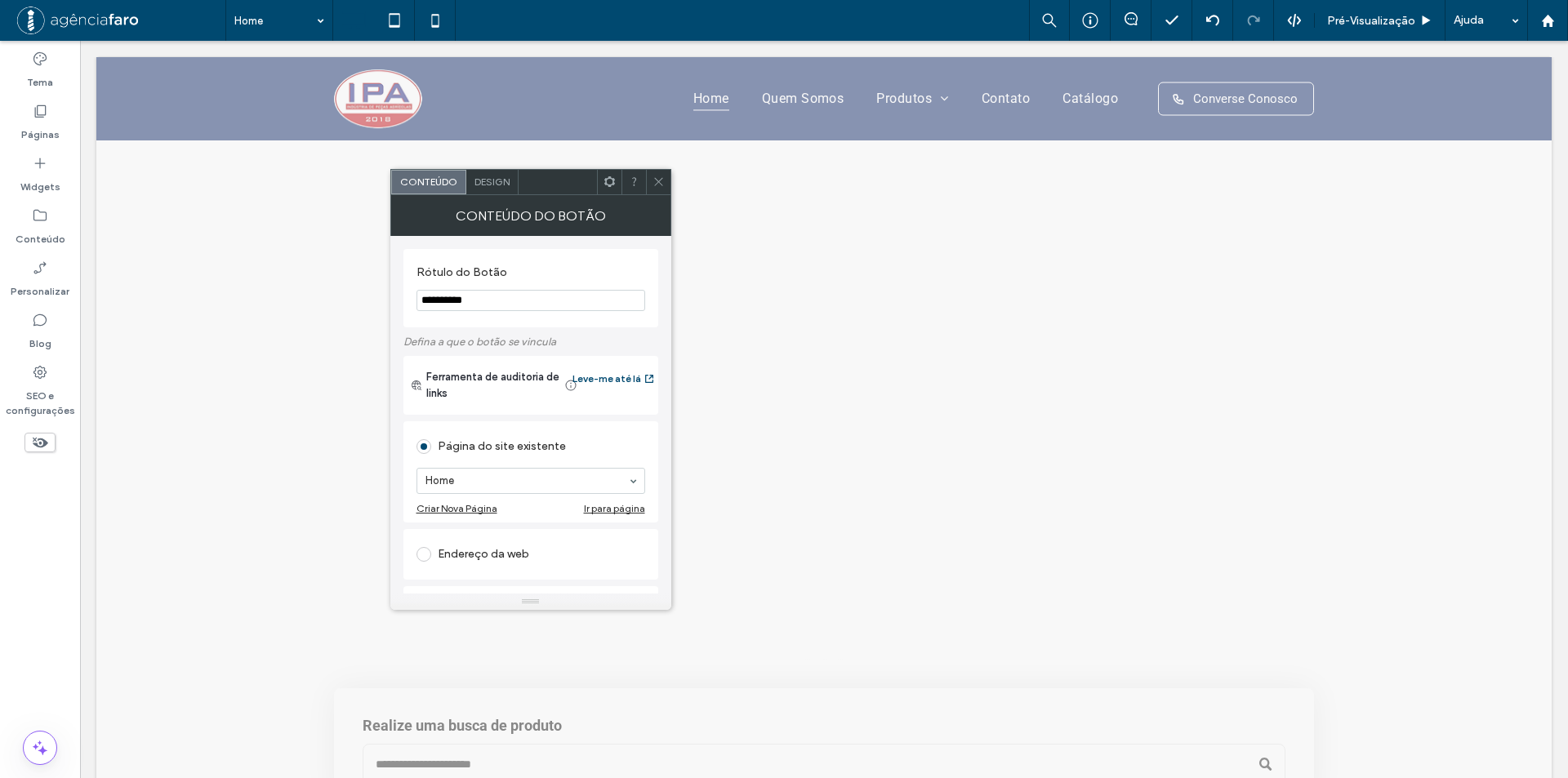 click on "Design" at bounding box center [492, 182] 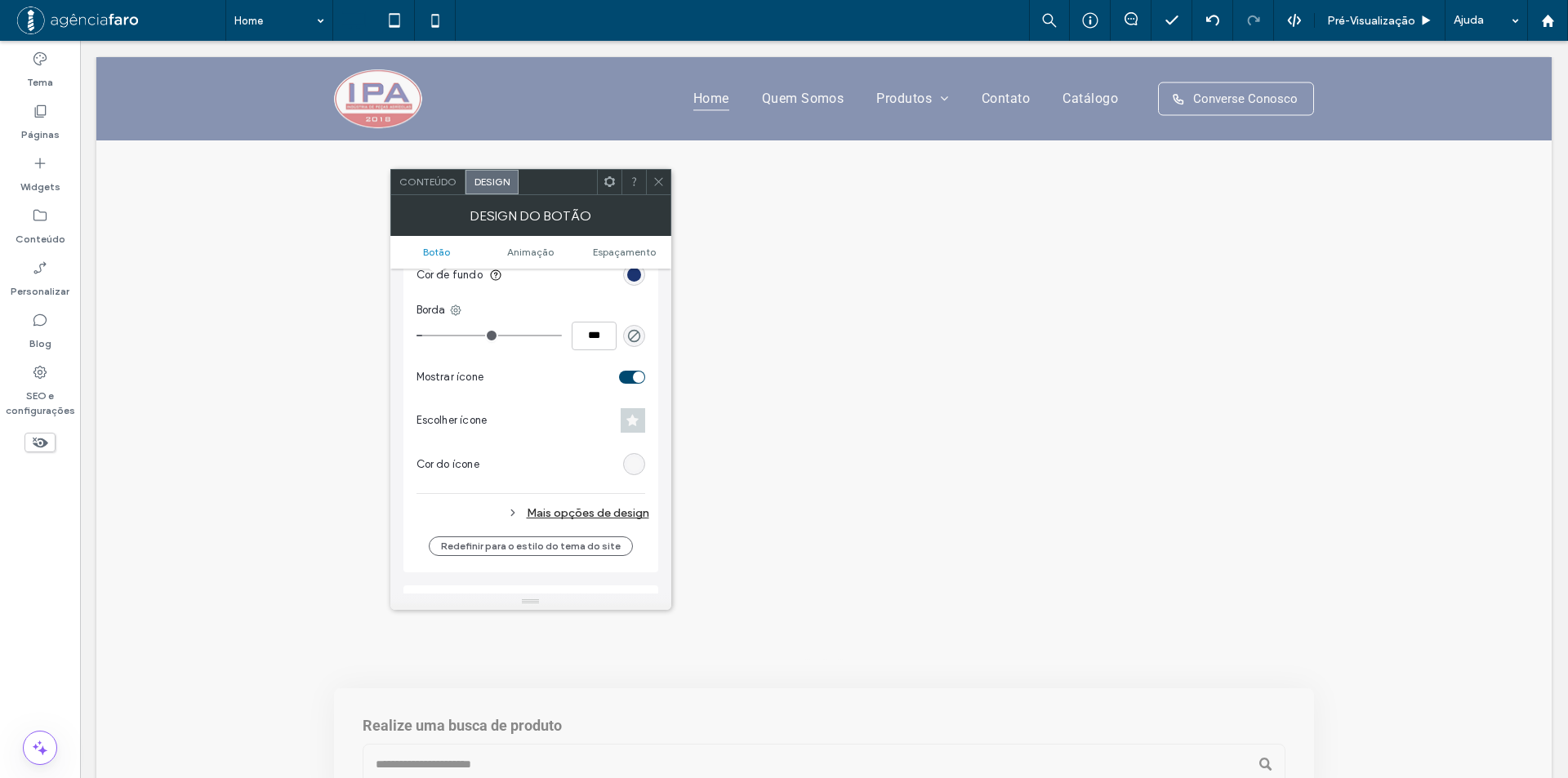 scroll, scrollTop: 653, scrollLeft: 0, axis: vertical 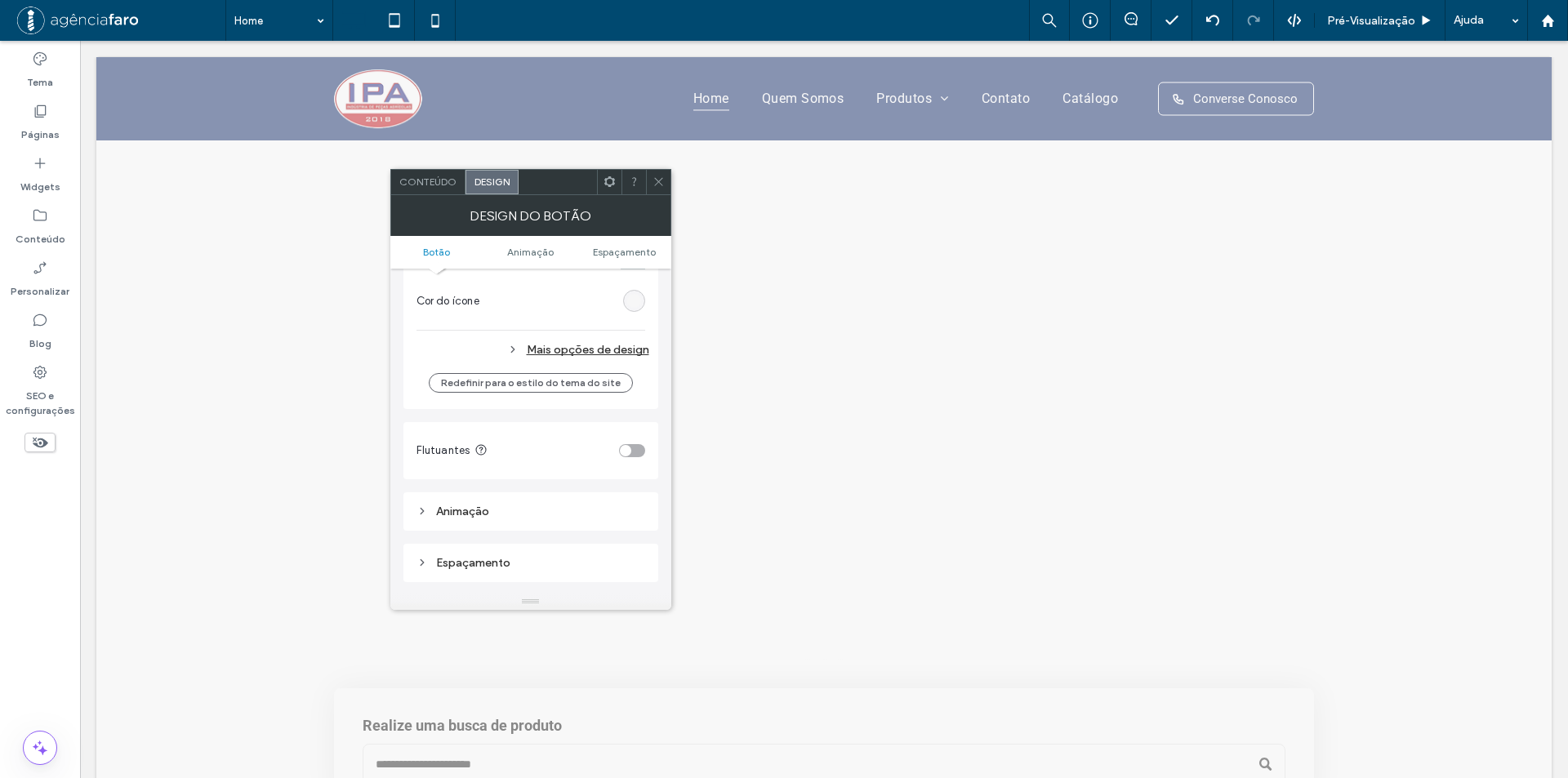 click at bounding box center [632, 451] 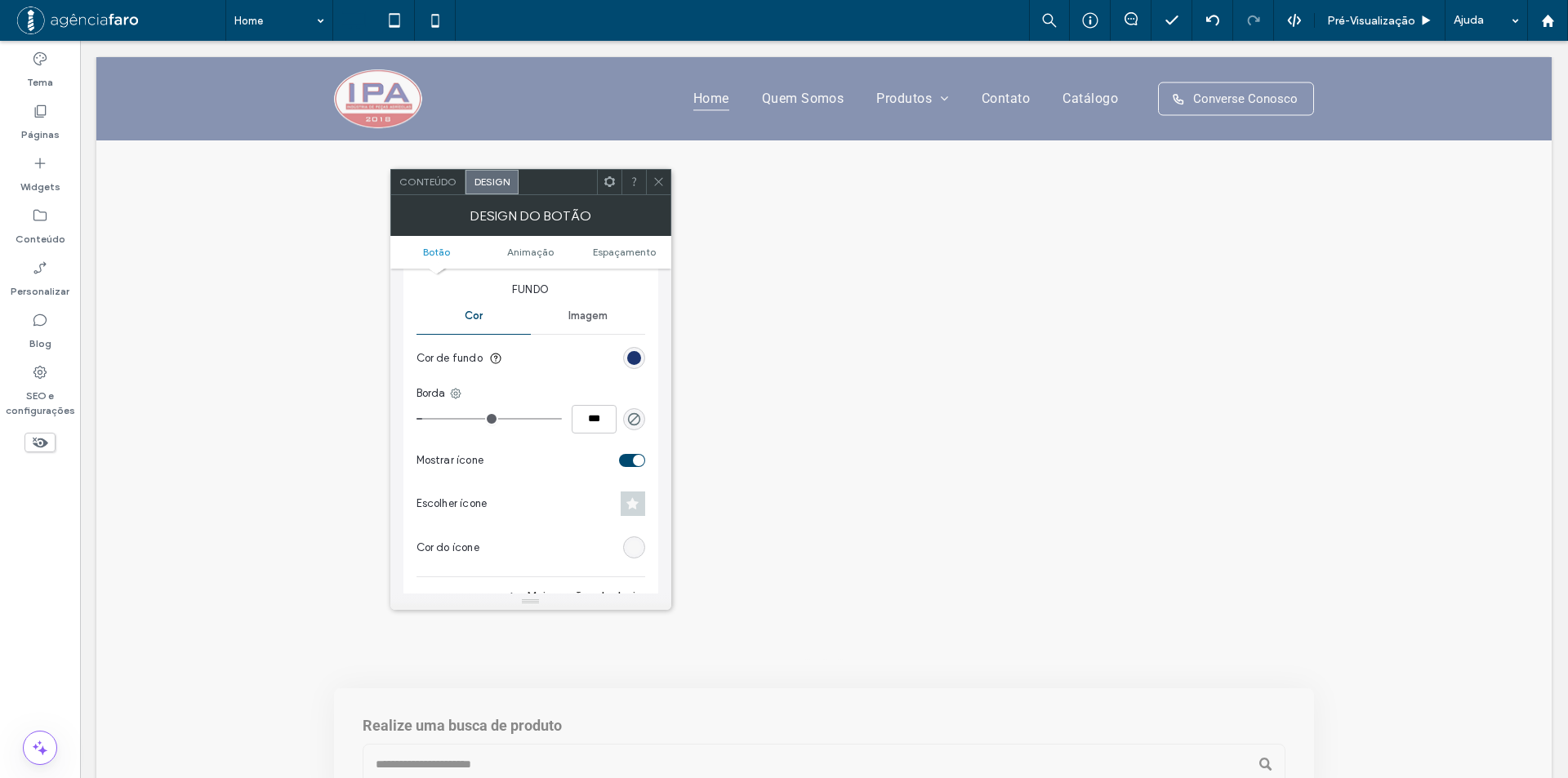 scroll, scrollTop: 398, scrollLeft: 0, axis: vertical 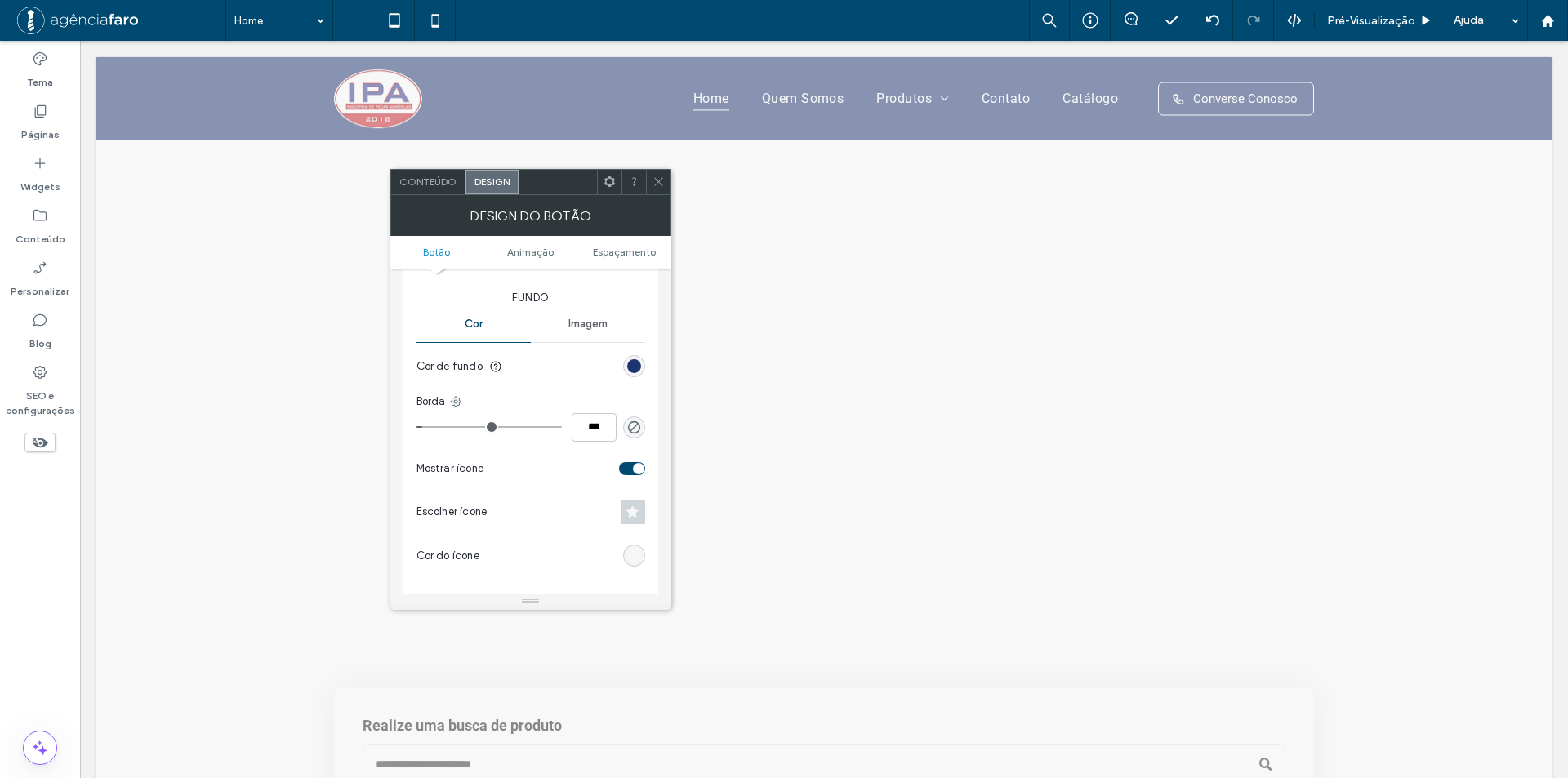 click at bounding box center (639, 469) 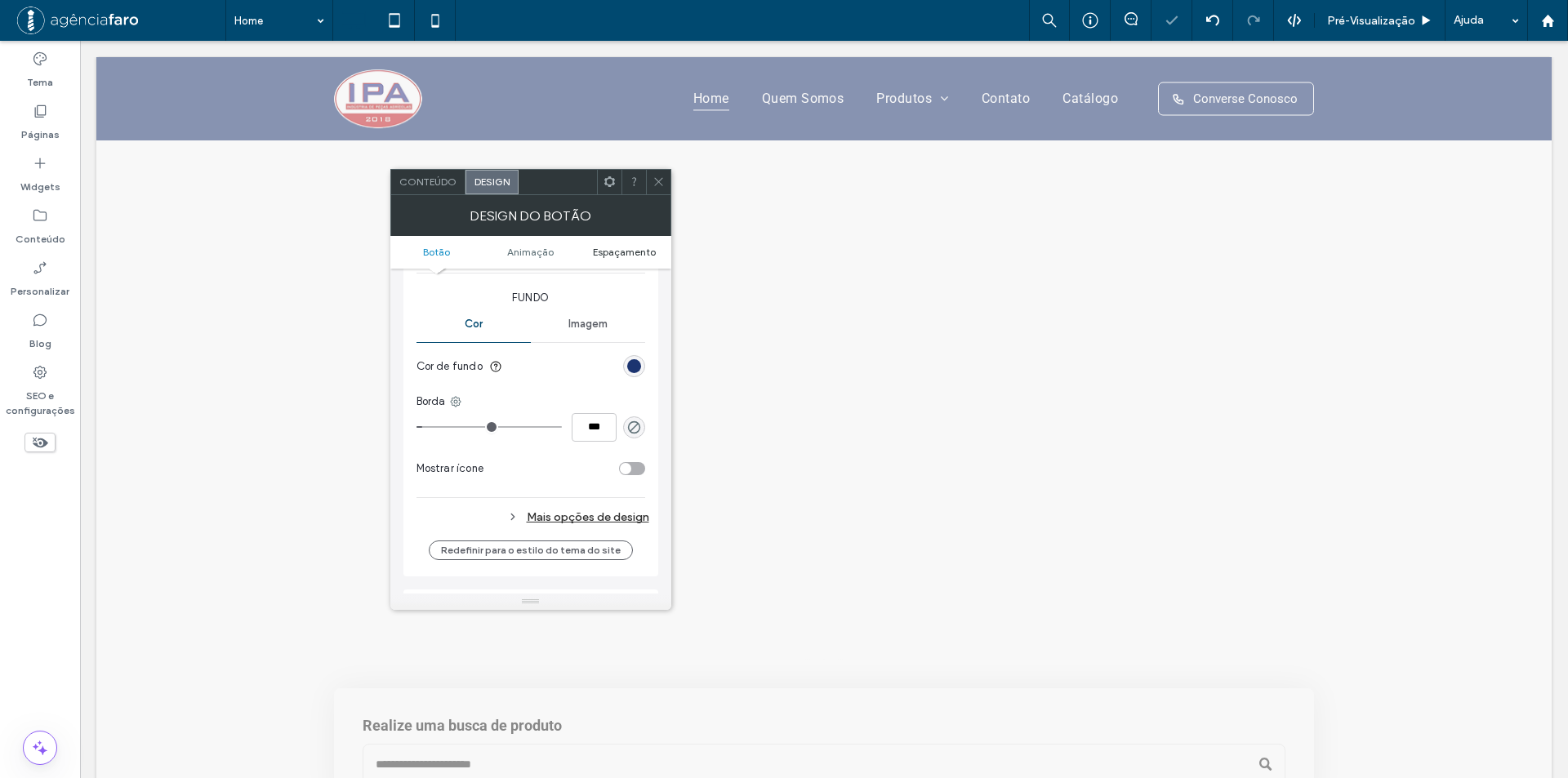 click on "Espaçamento" at bounding box center (624, 251) 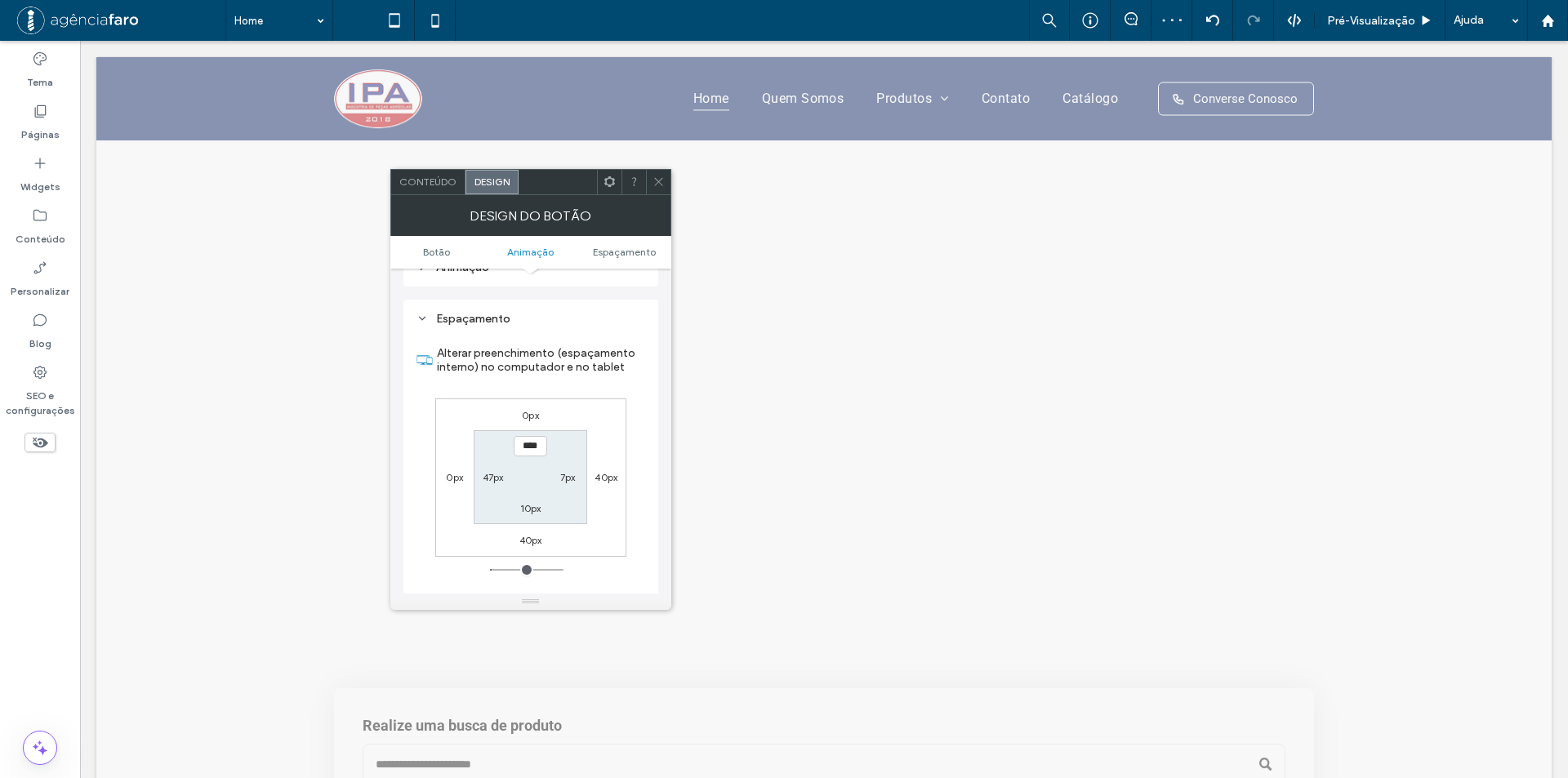 scroll, scrollTop: 924, scrollLeft: 0, axis: vertical 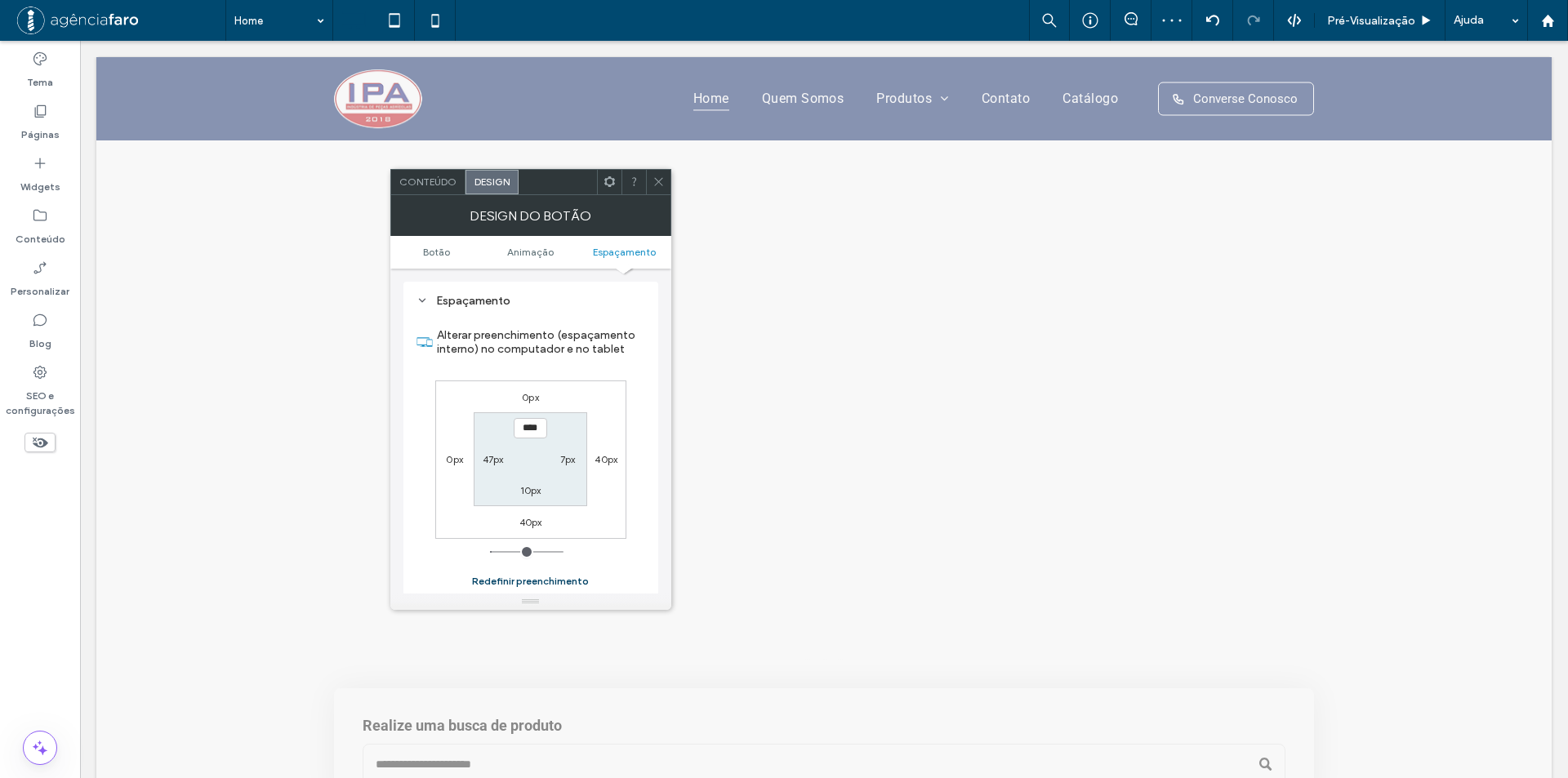 click on "Redefinir preenchimento" at bounding box center (530, 581) 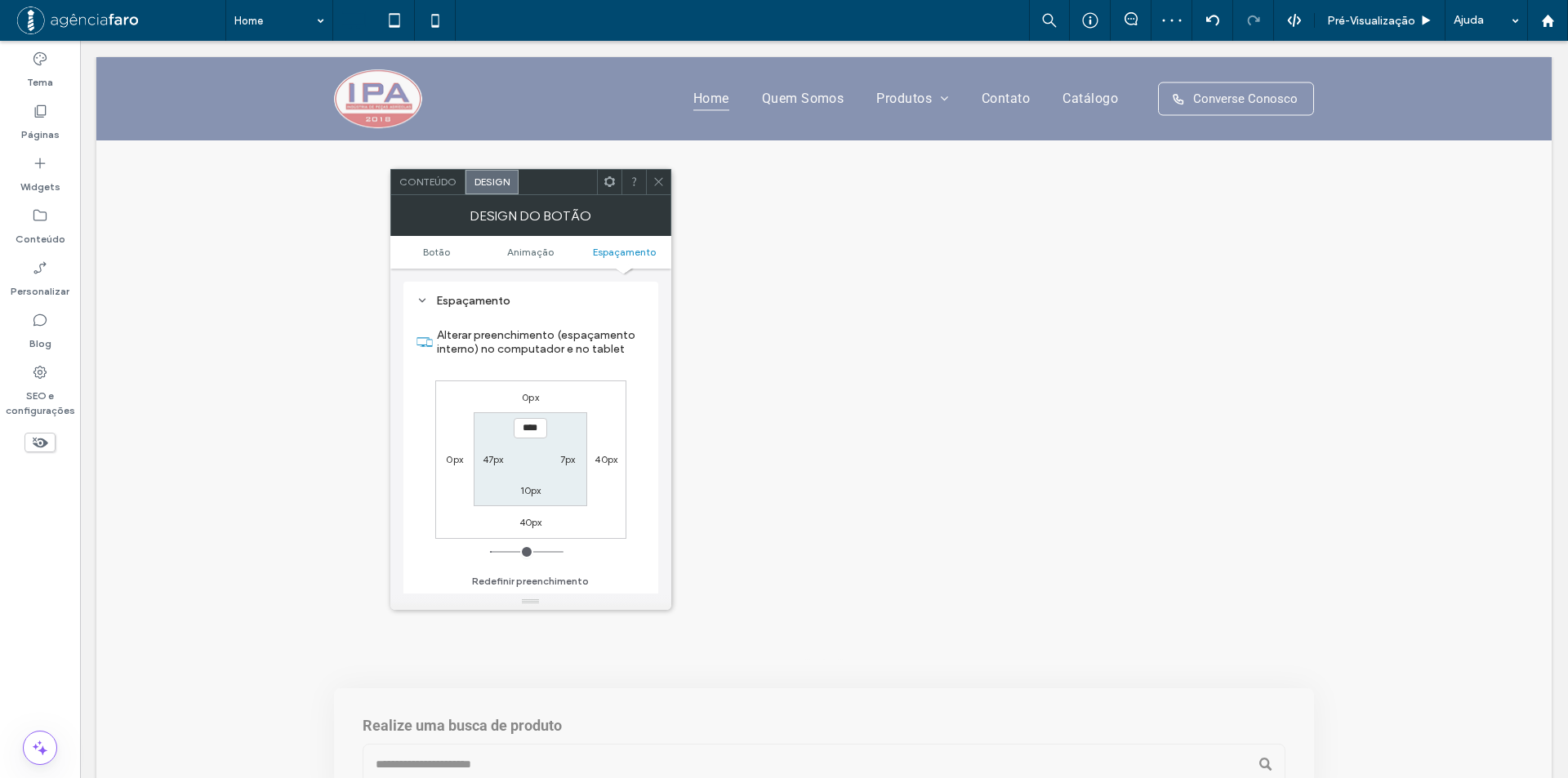 type on "***" 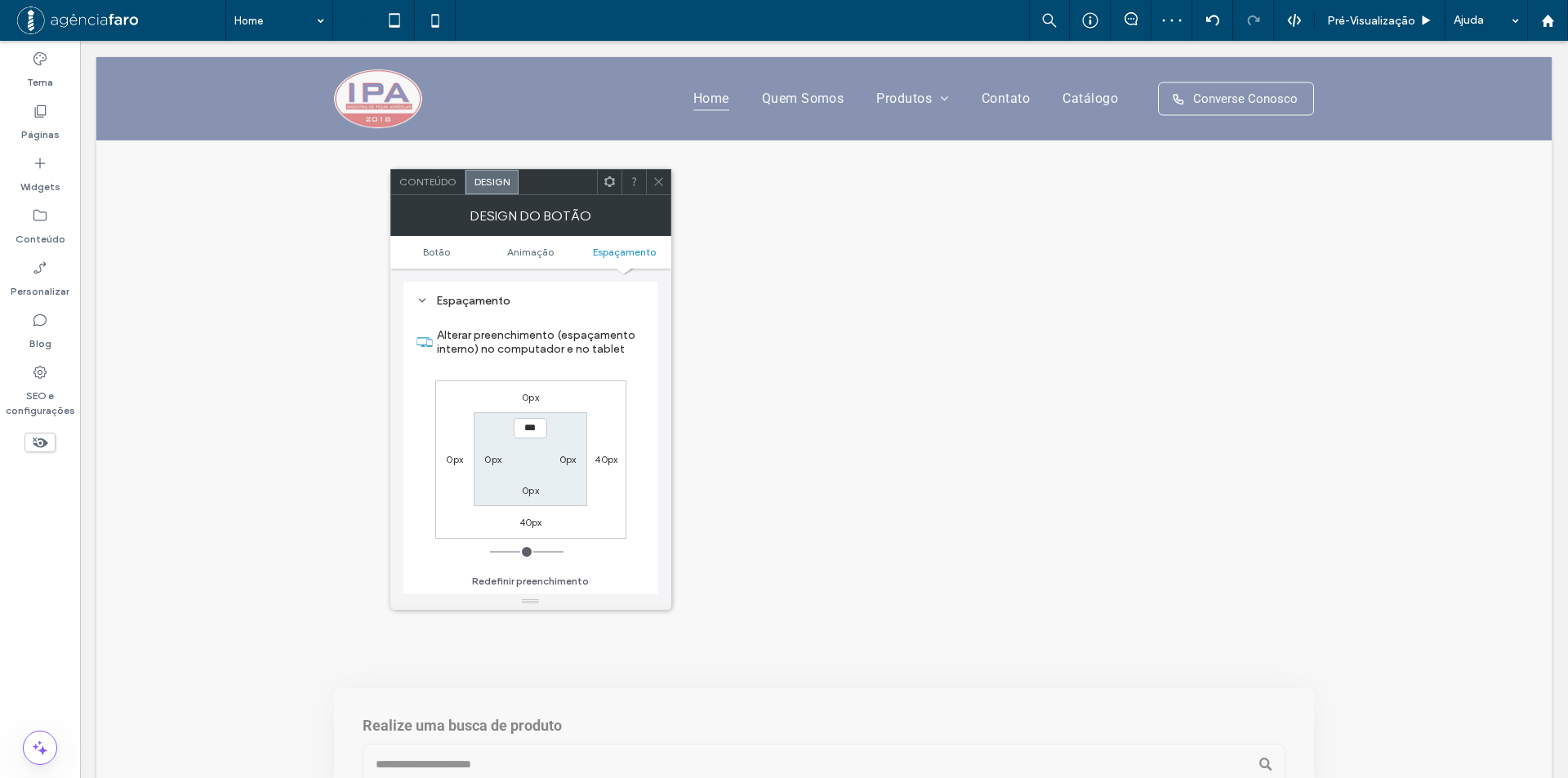 click on "Conteúdo" at bounding box center (428, 181) 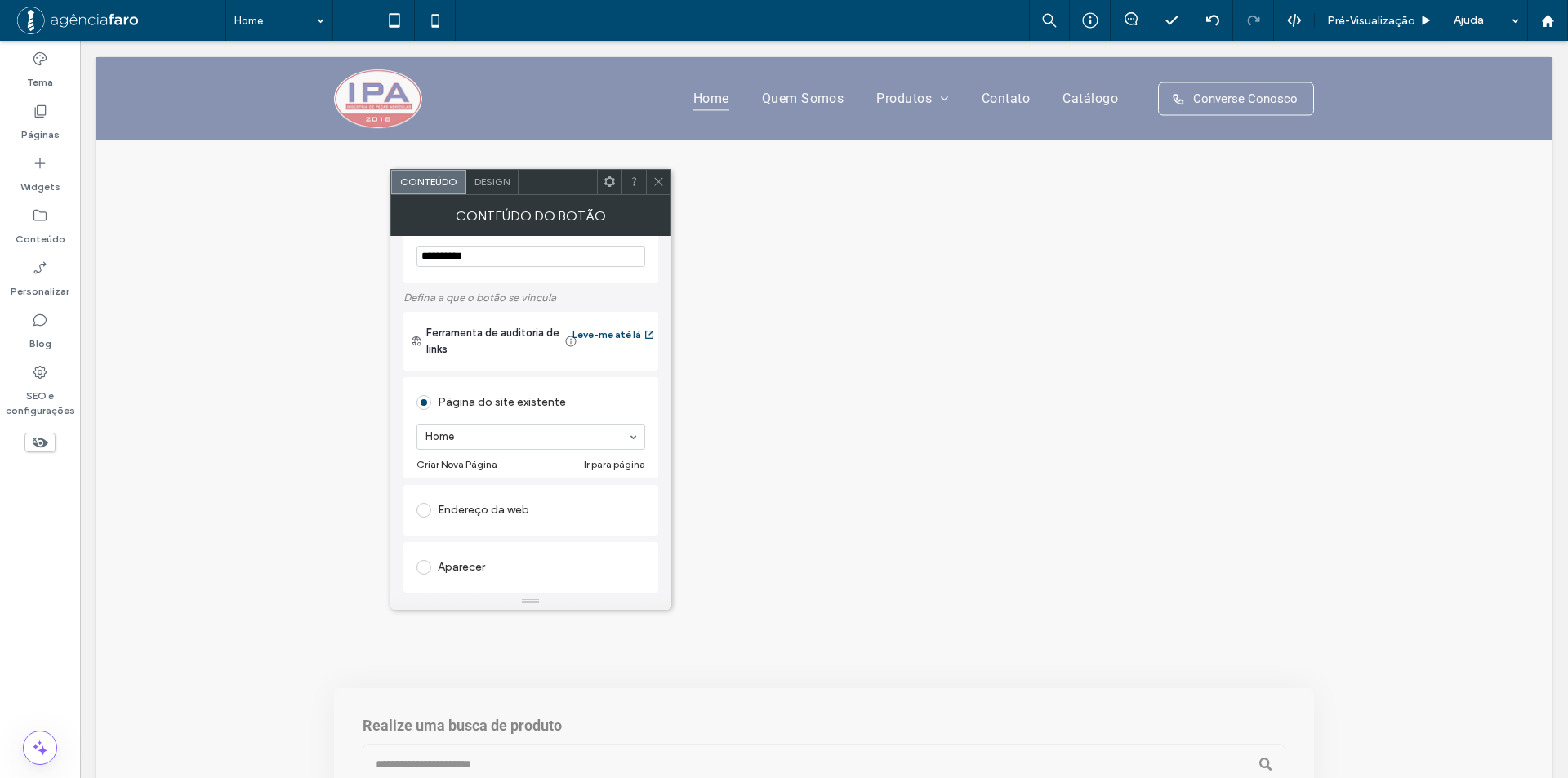 scroll, scrollTop: 82, scrollLeft: 0, axis: vertical 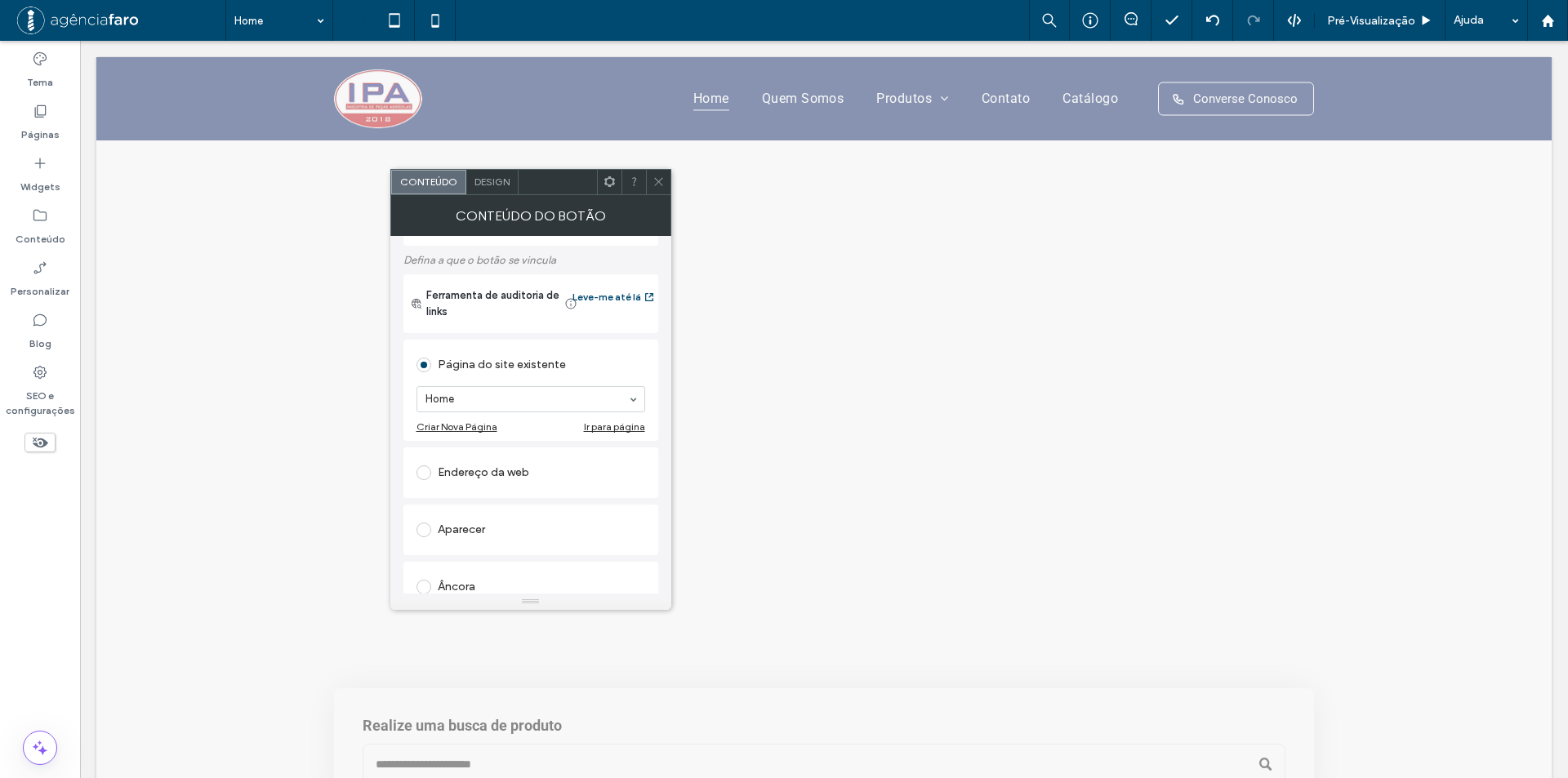 click on "Endereço da web" at bounding box center [531, 473] 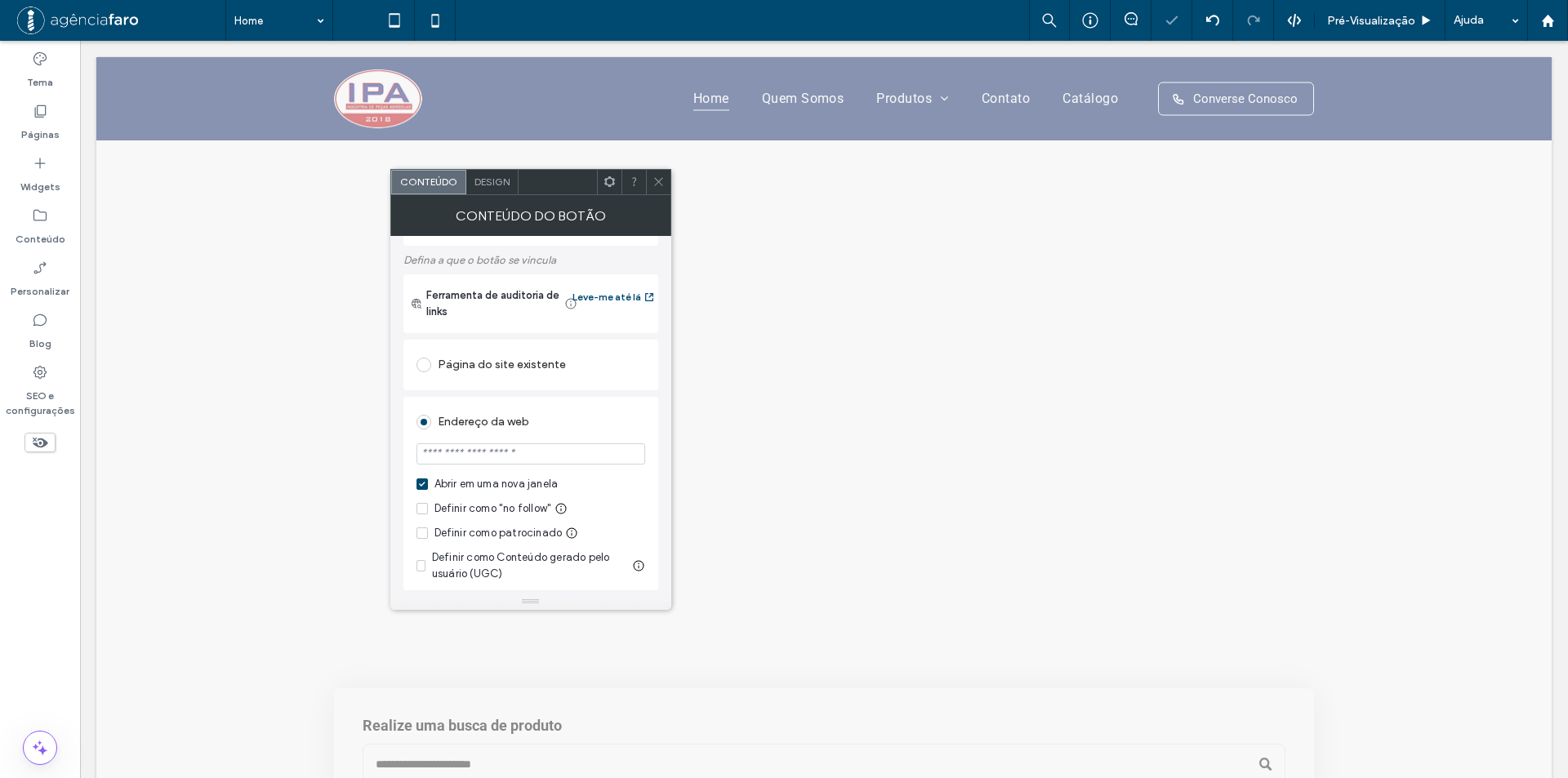 click at bounding box center [531, 454] 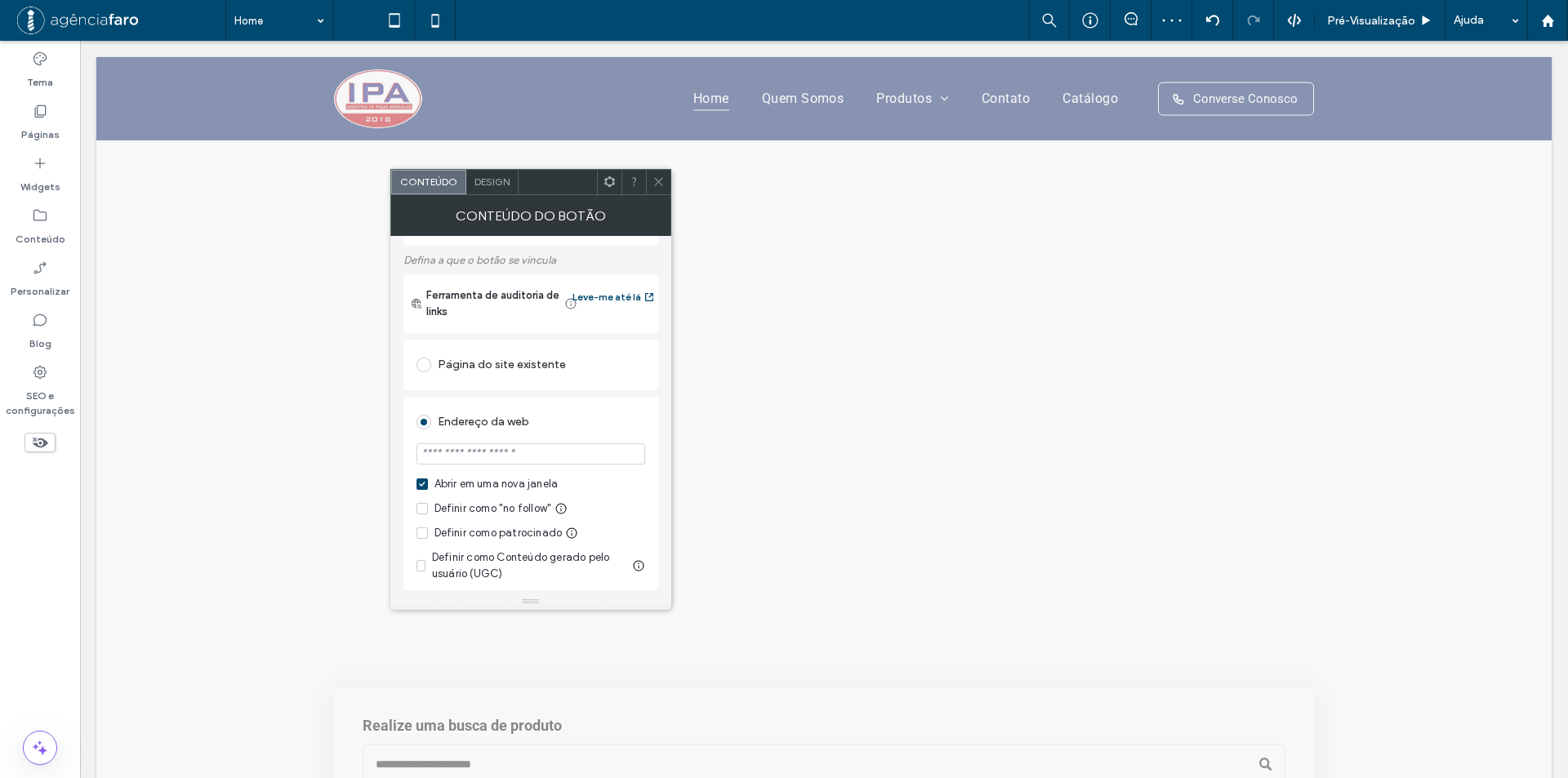 type on "*******" 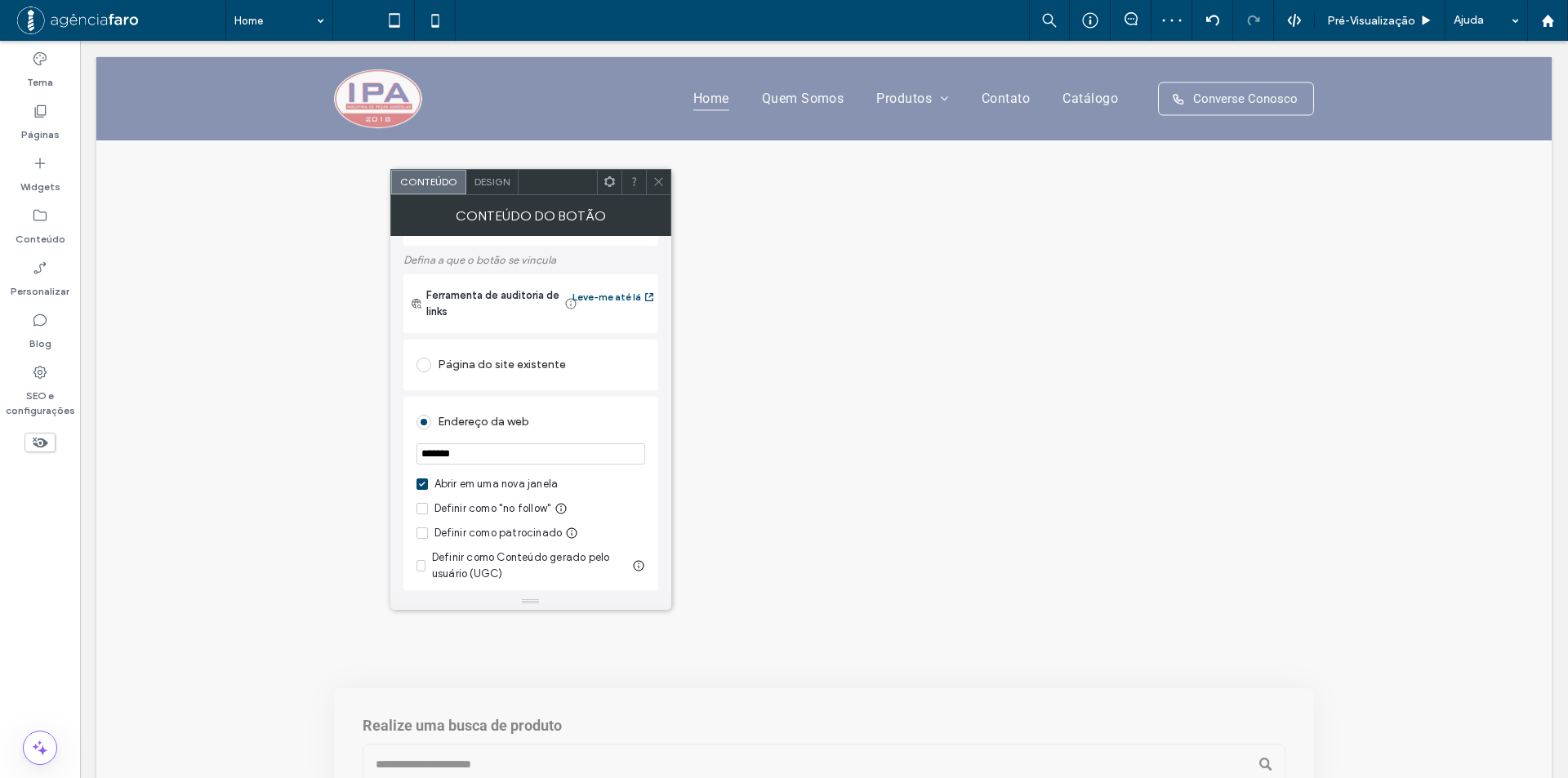 click 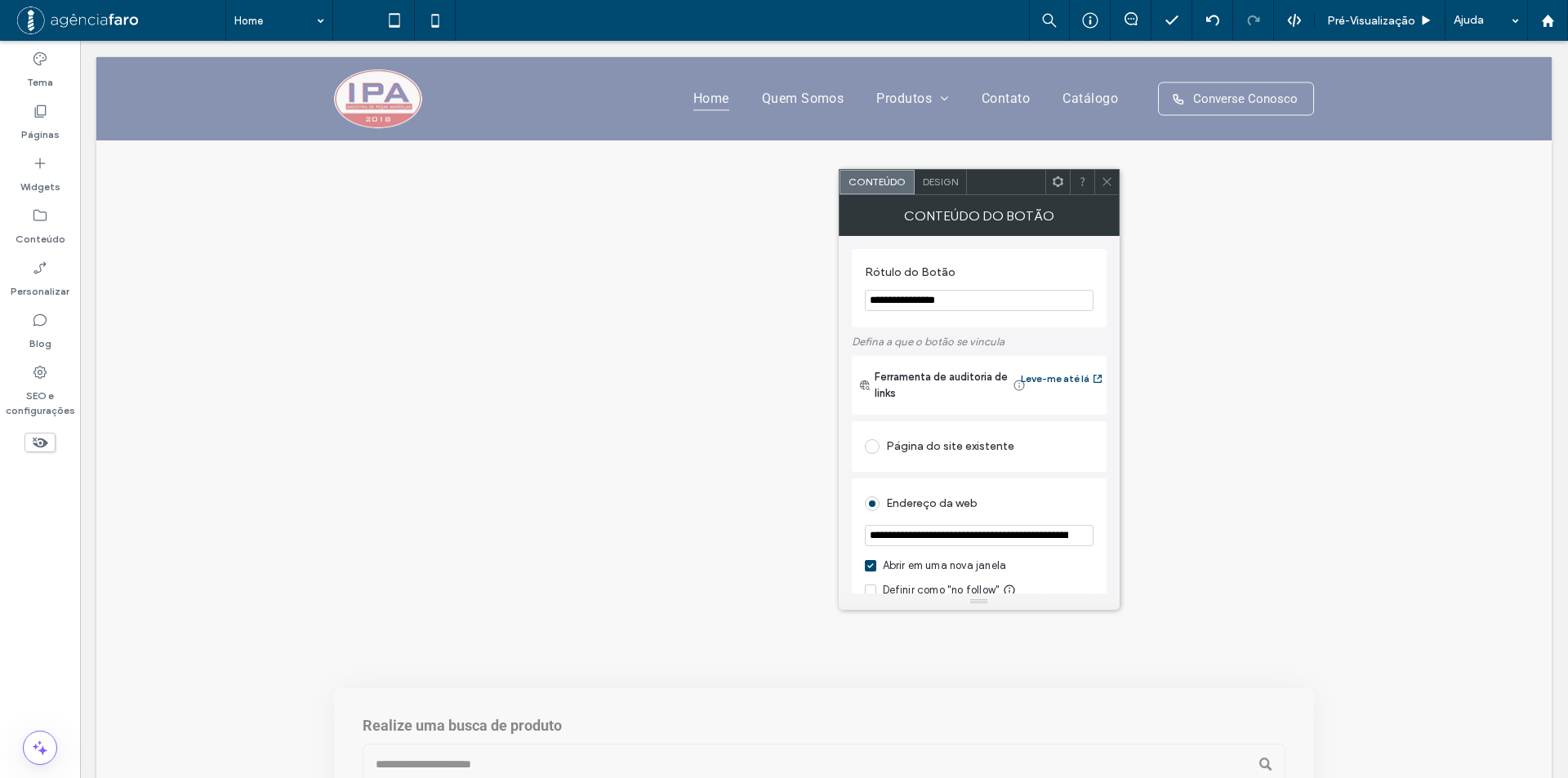 click on "**********" at bounding box center [979, 536] 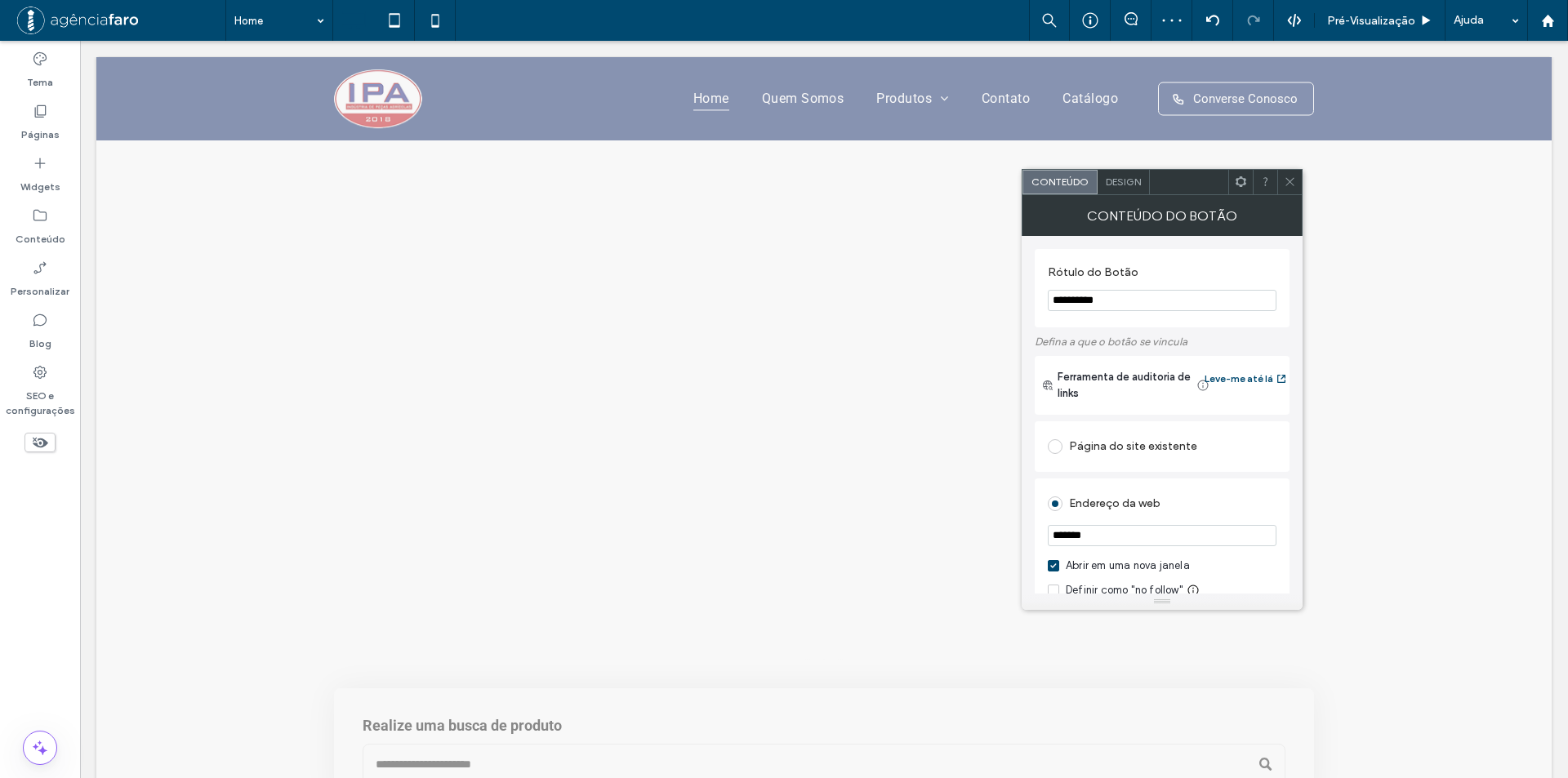 paste on "**********" 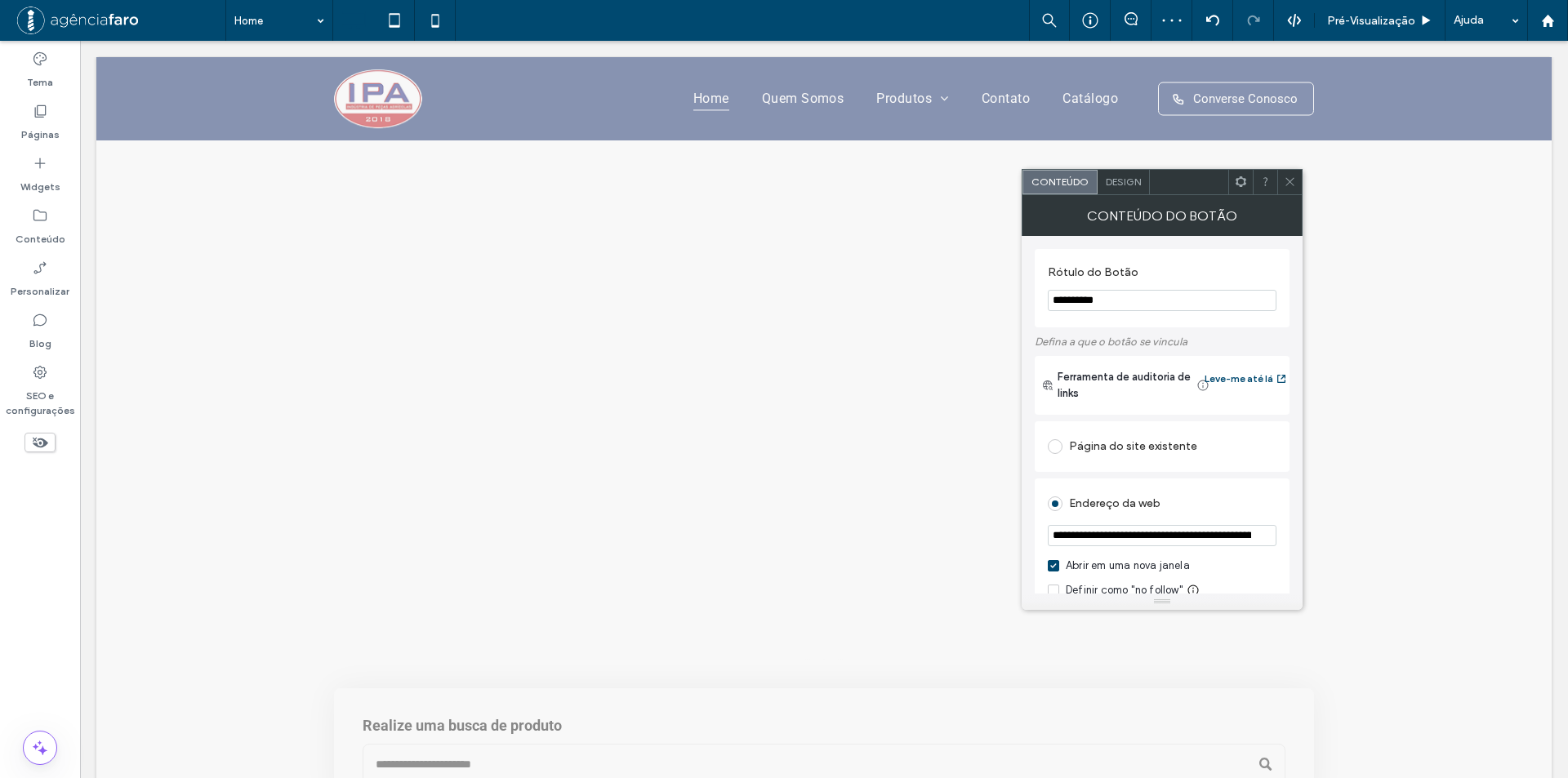 scroll, scrollTop: 0, scrollLeft: 82, axis: horizontal 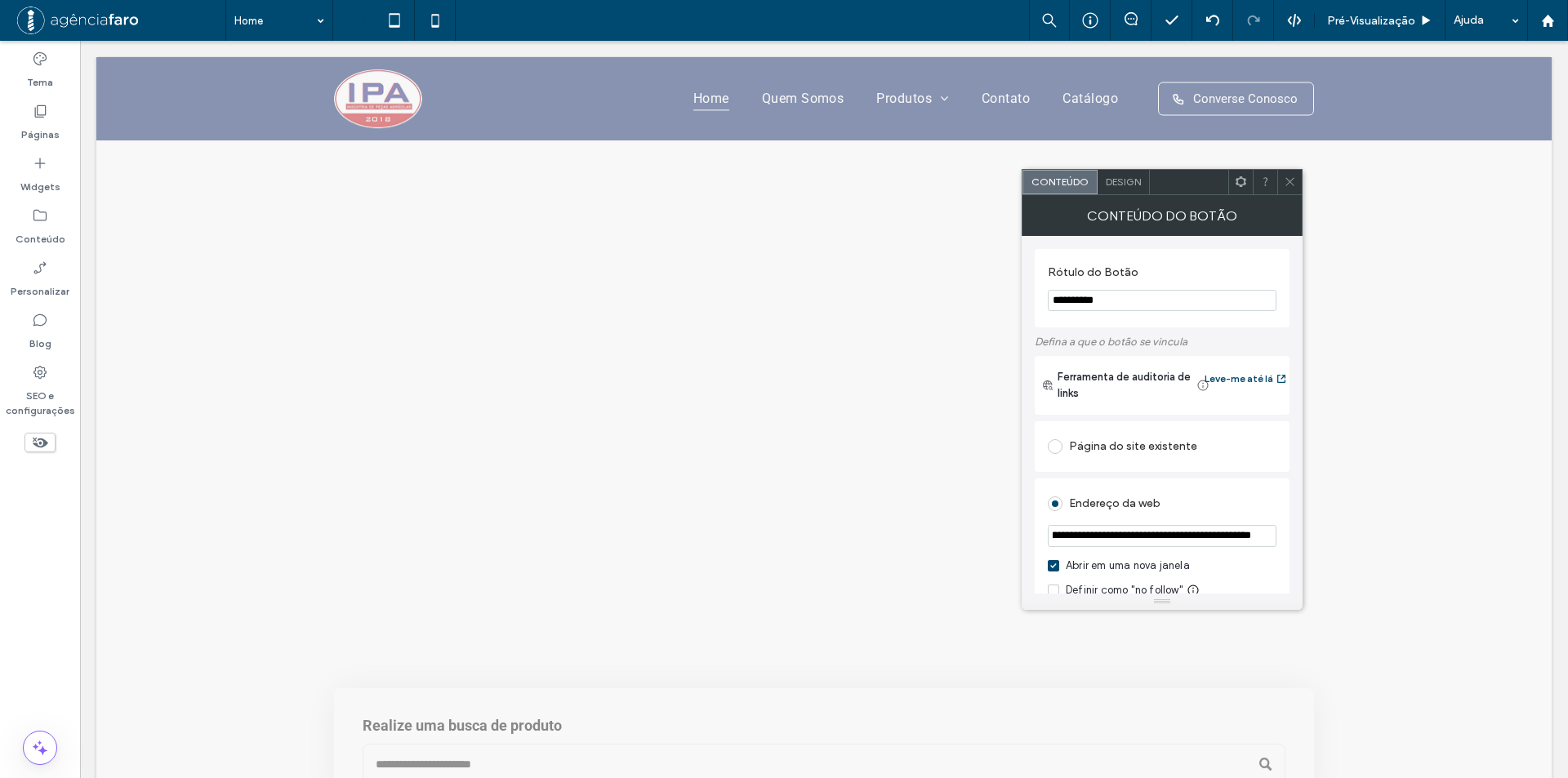 type on "**********" 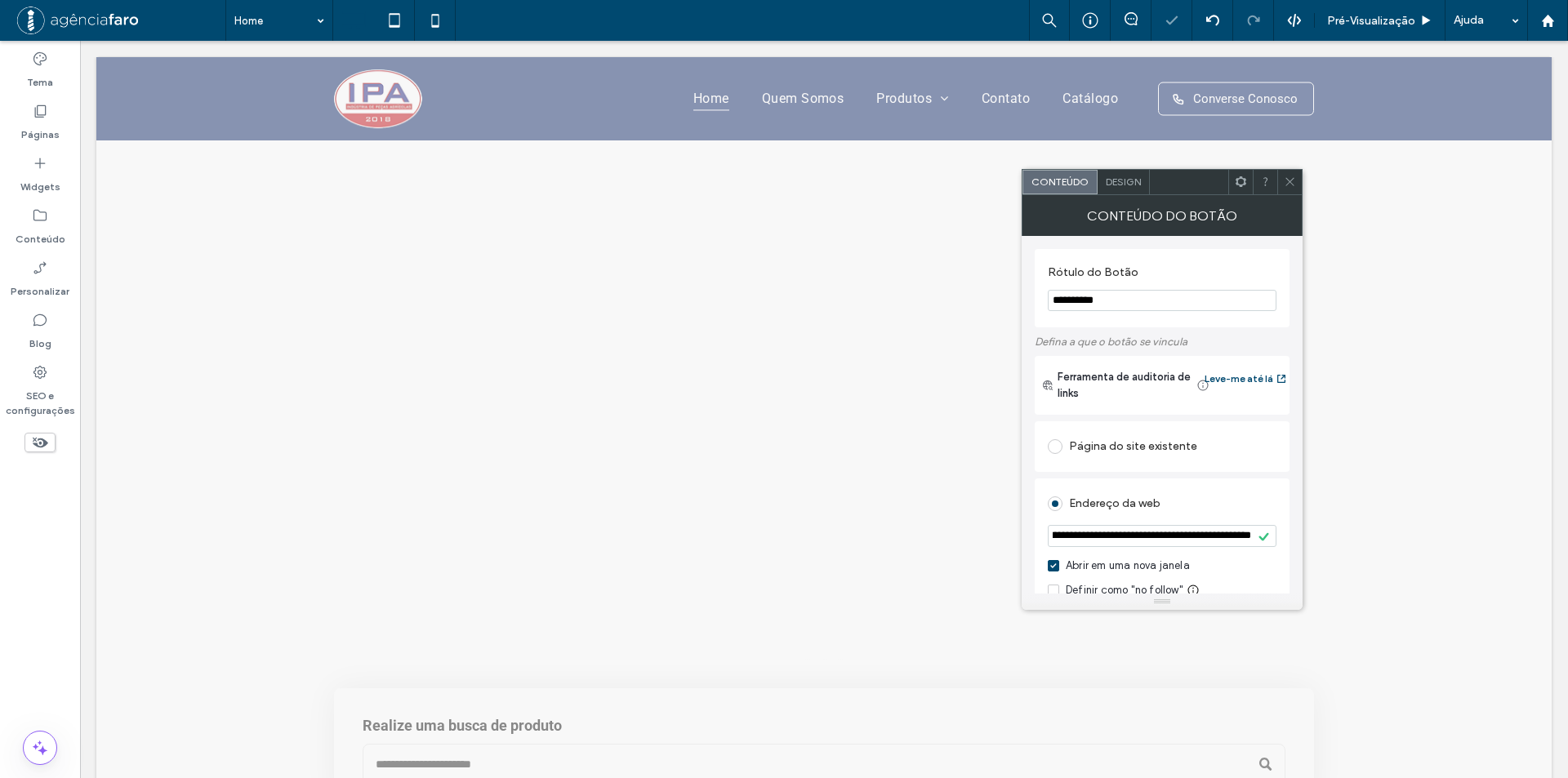 scroll, scrollTop: 0, scrollLeft: 0, axis: both 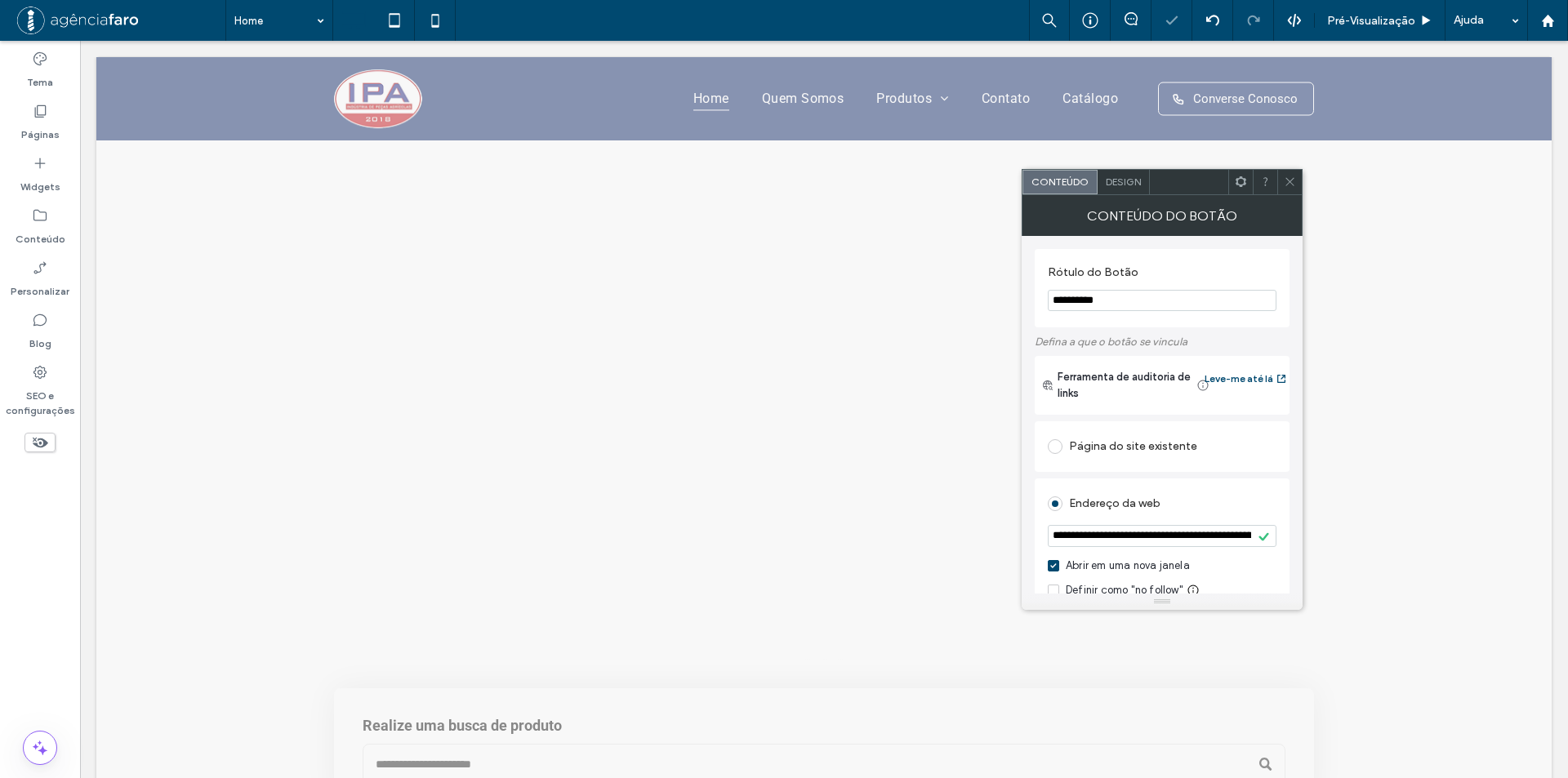 click on "Design" at bounding box center (1123, 181) 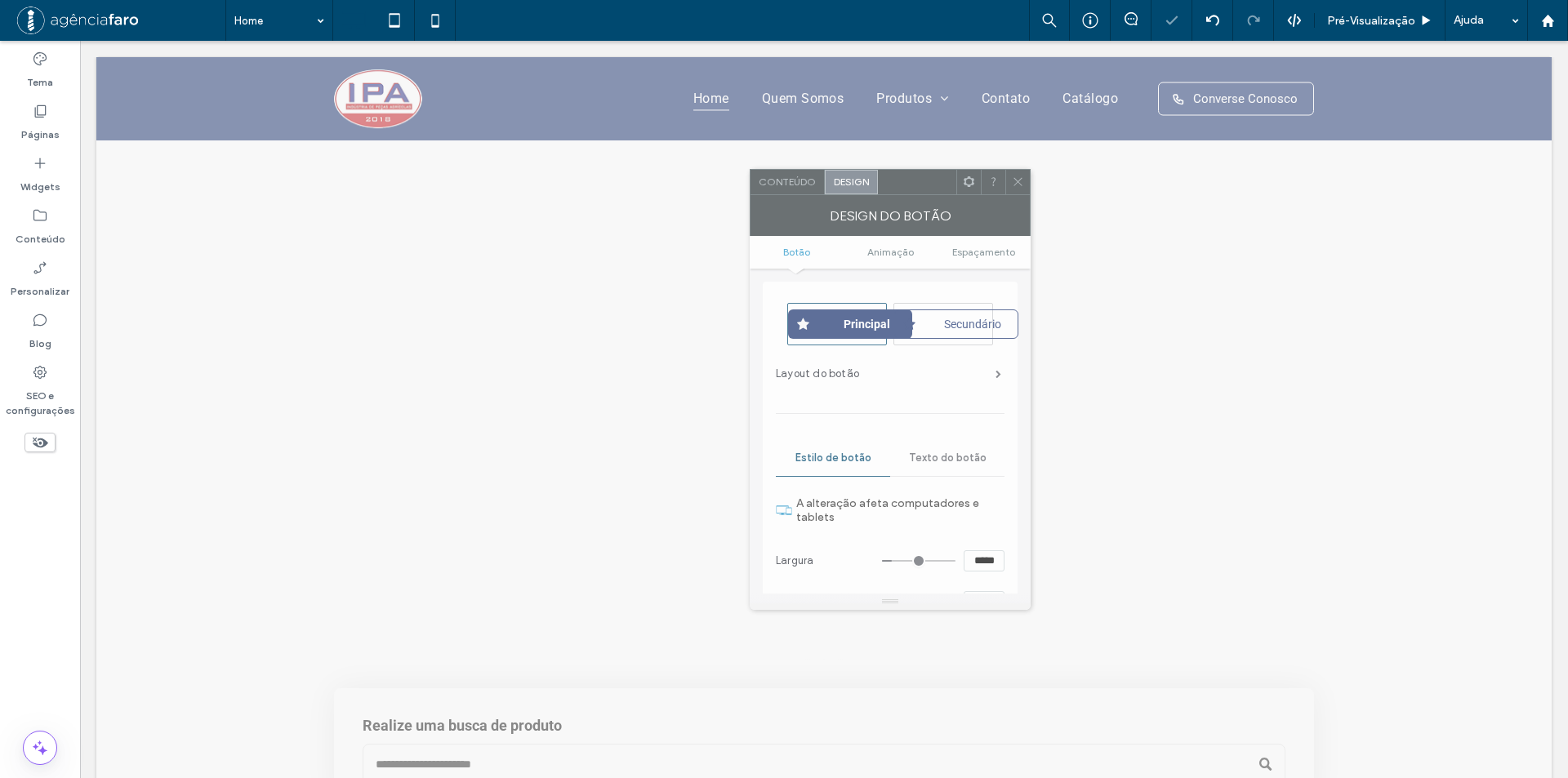 drag, startPoint x: 1171, startPoint y: 181, endPoint x: 899, endPoint y: 182, distance: 272.0018 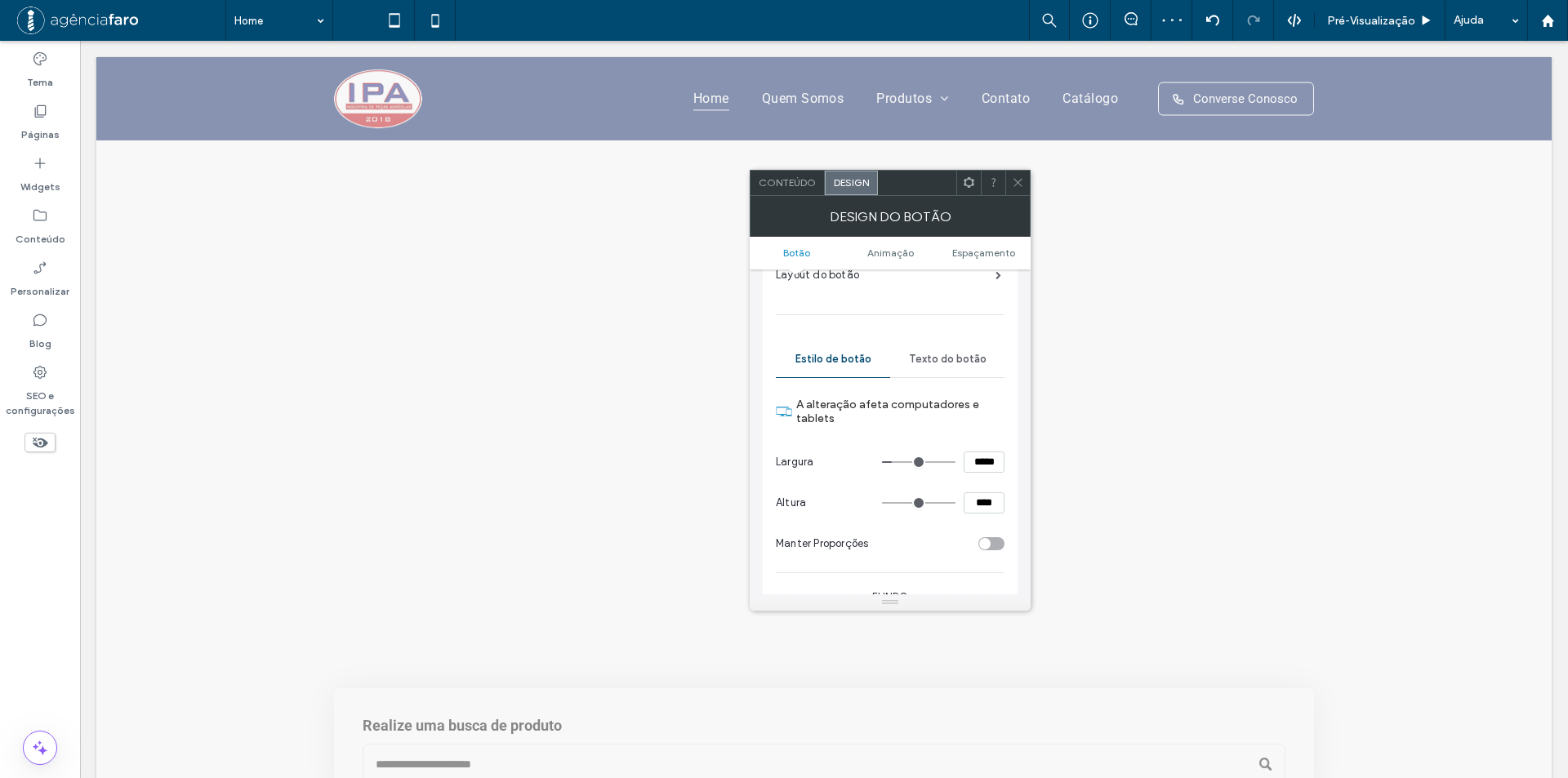 scroll, scrollTop: 163, scrollLeft: 0, axis: vertical 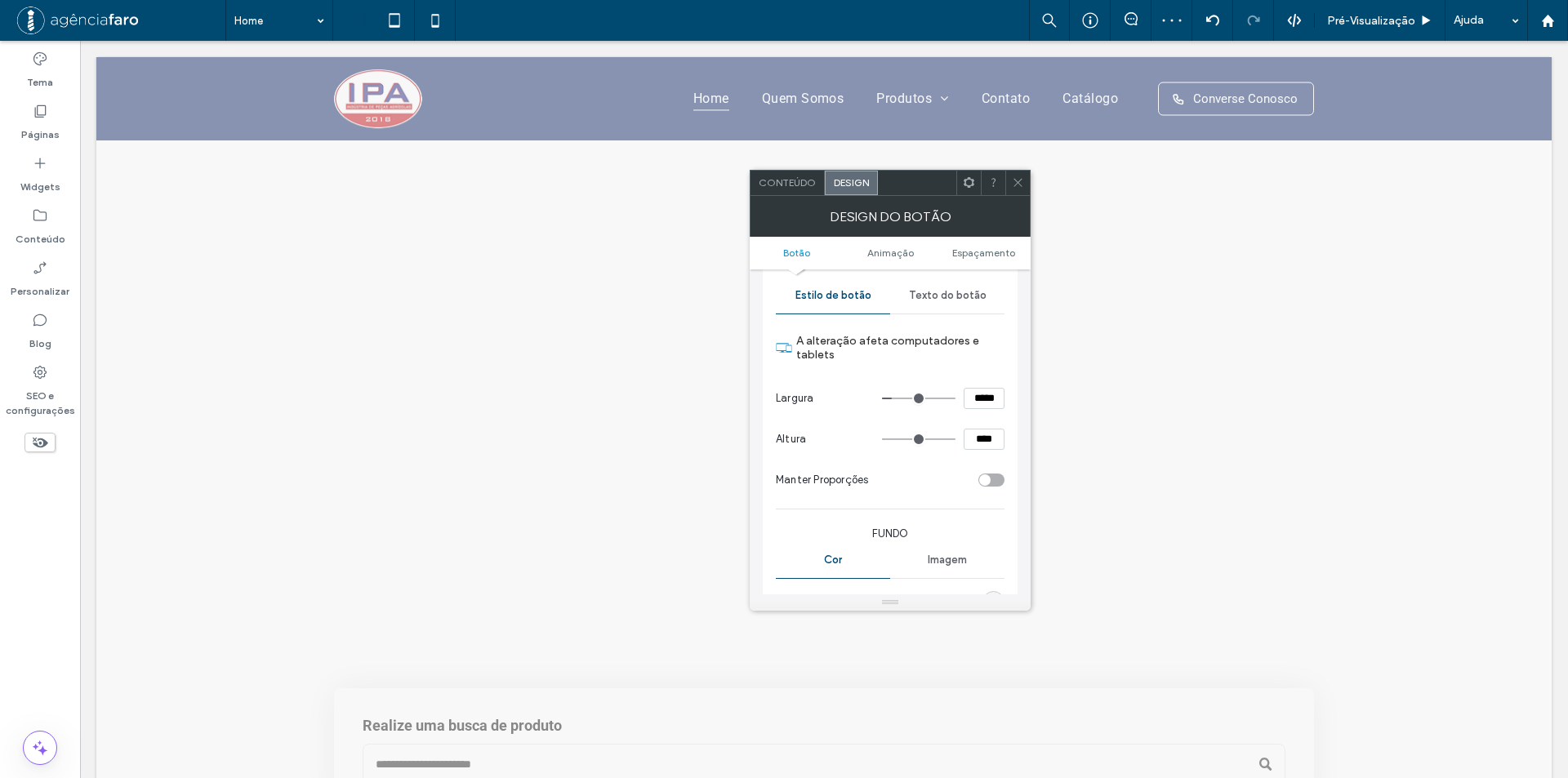 click on "****" at bounding box center [984, 439] 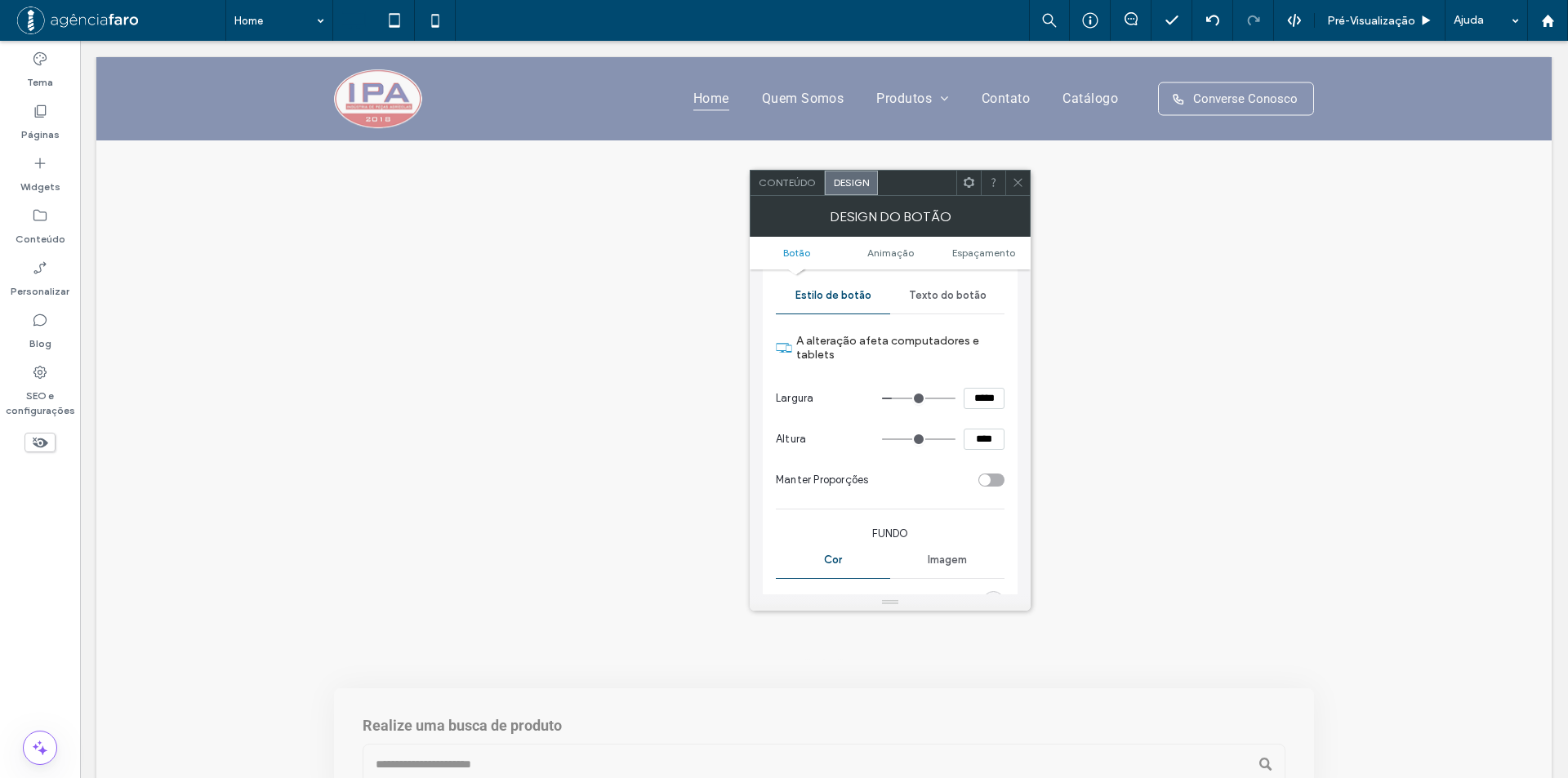 type on "****" 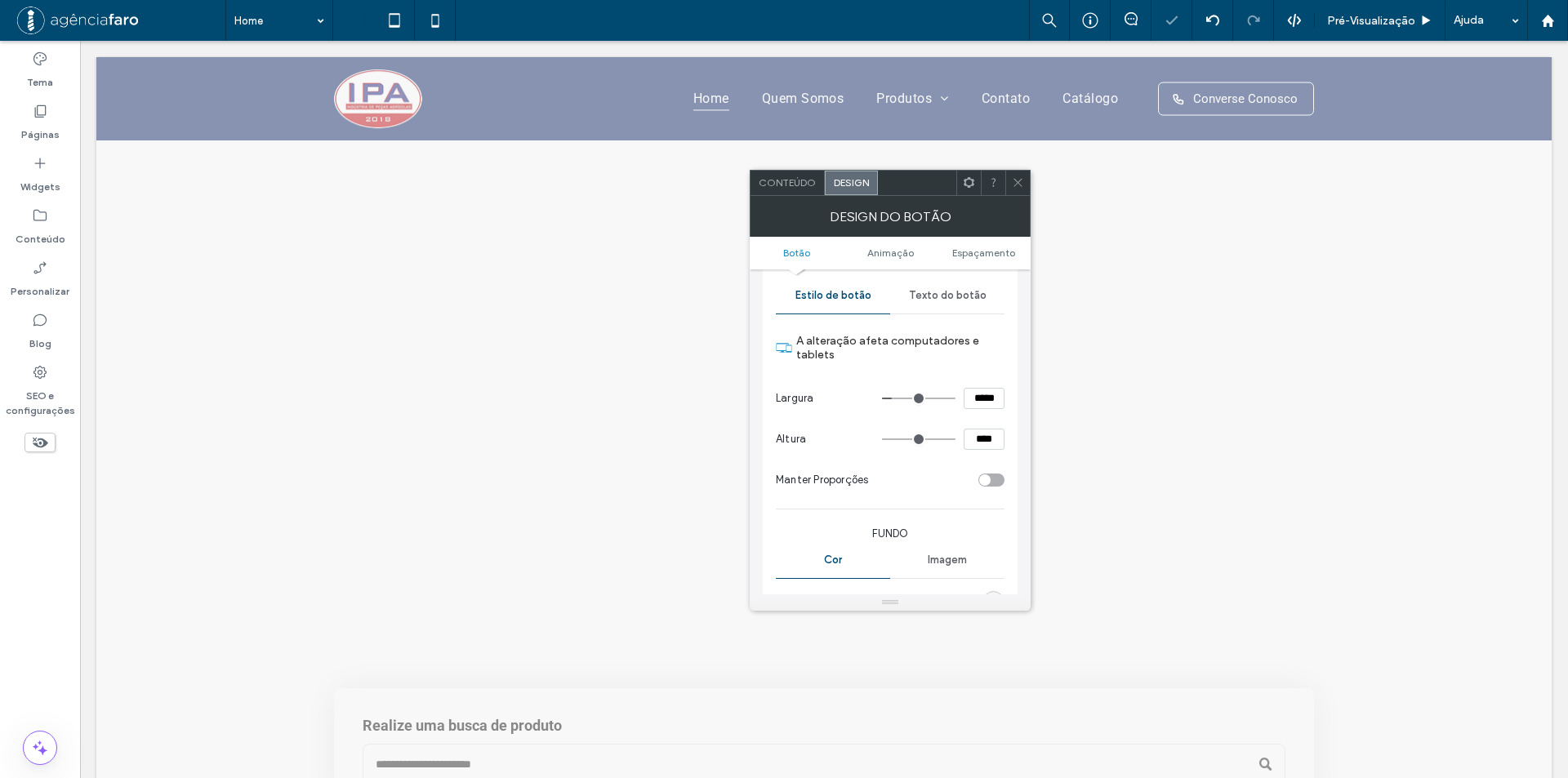 drag, startPoint x: 984, startPoint y: 399, endPoint x: 951, endPoint y: 407, distance: 33.955854 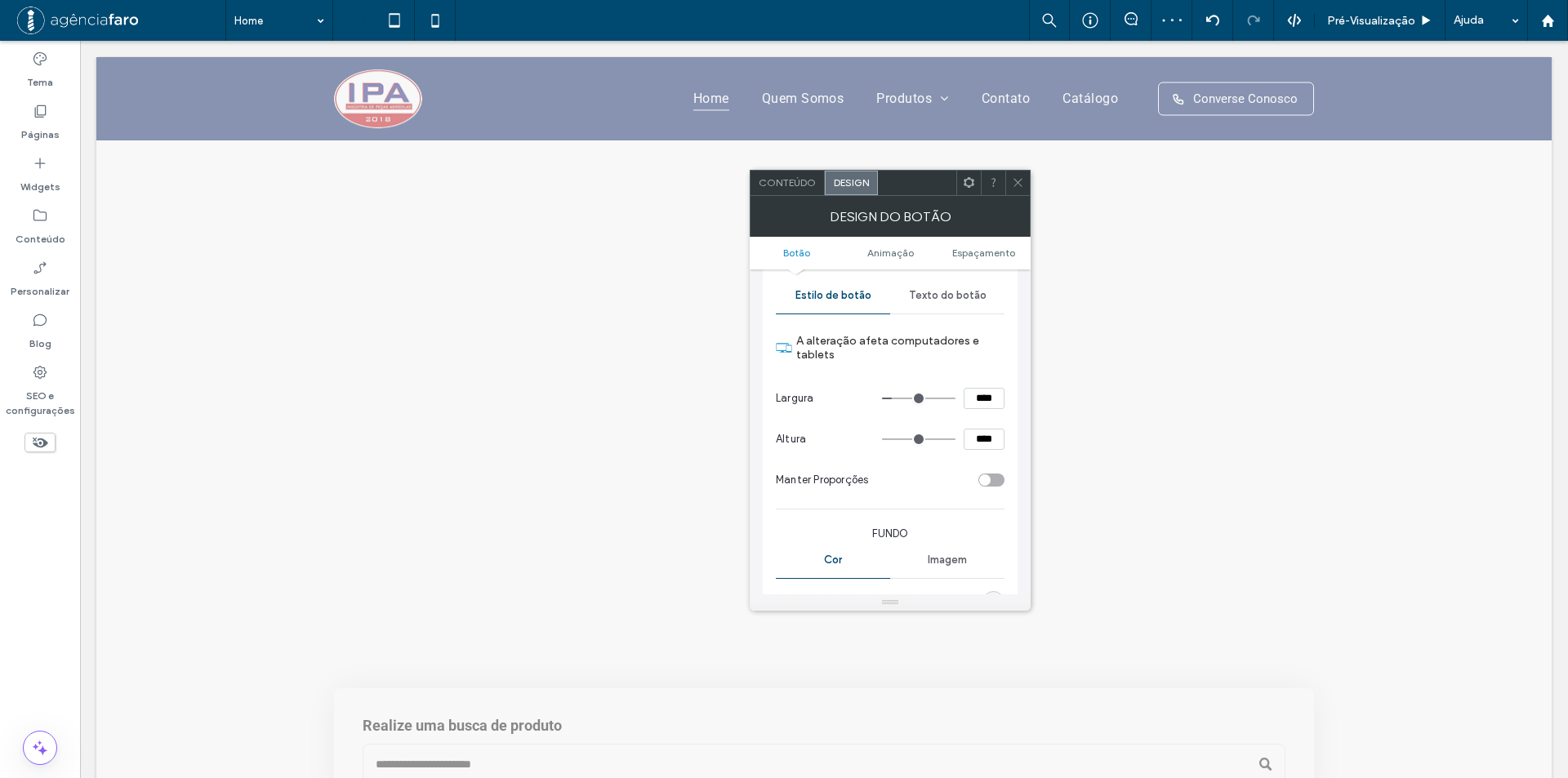 type on "****" 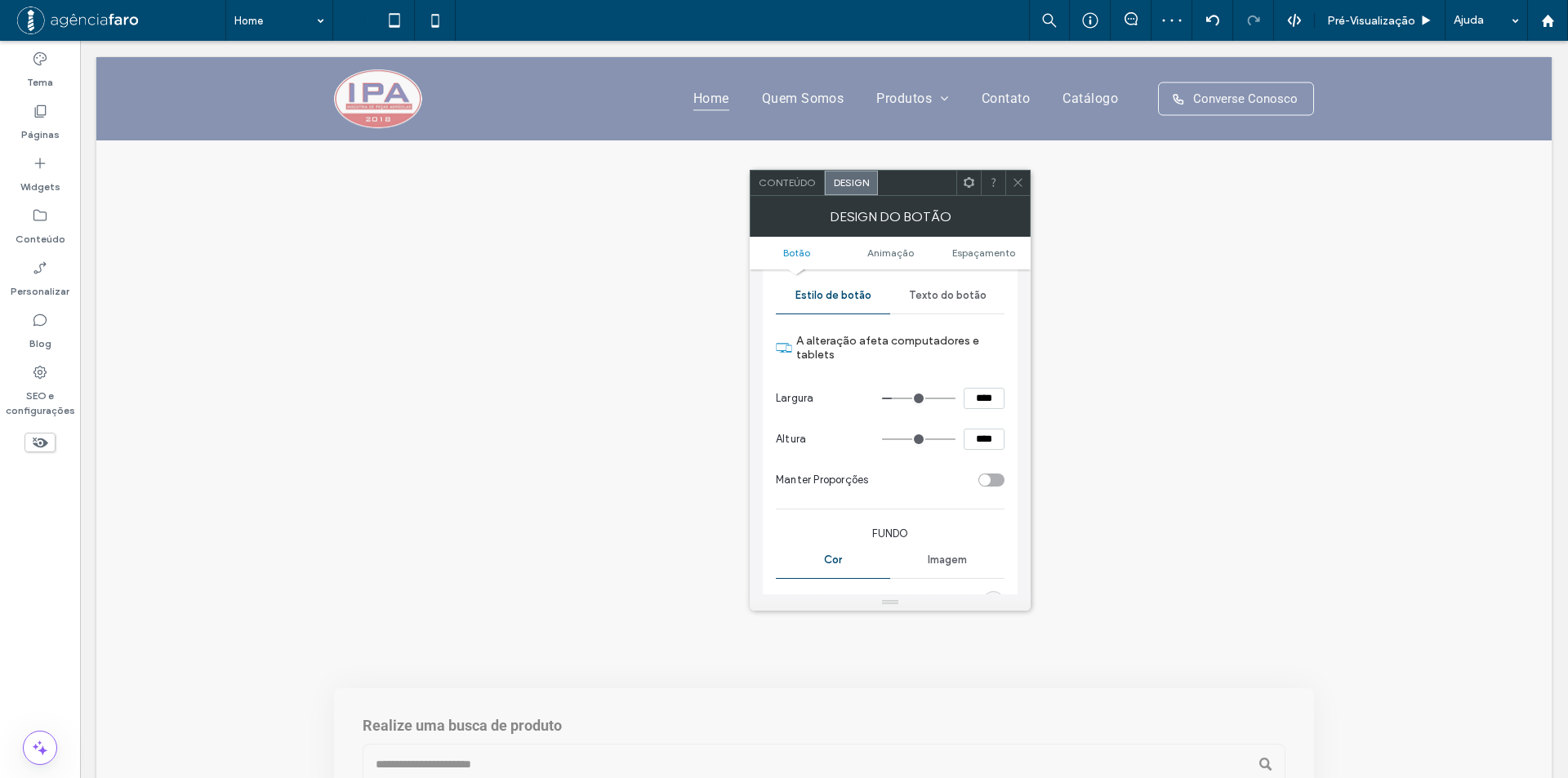 type on "**" 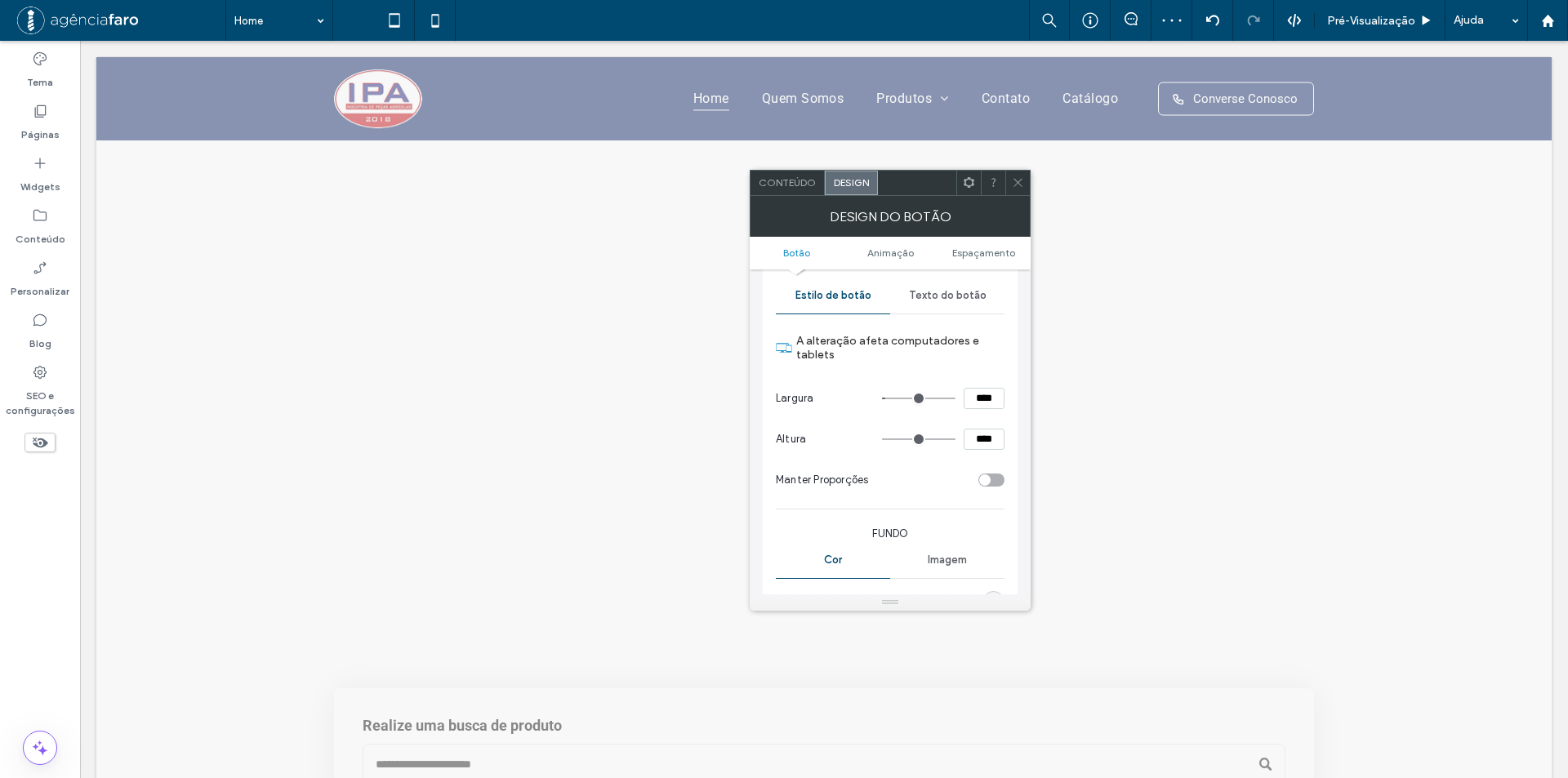 click on "****" at bounding box center [943, 439] 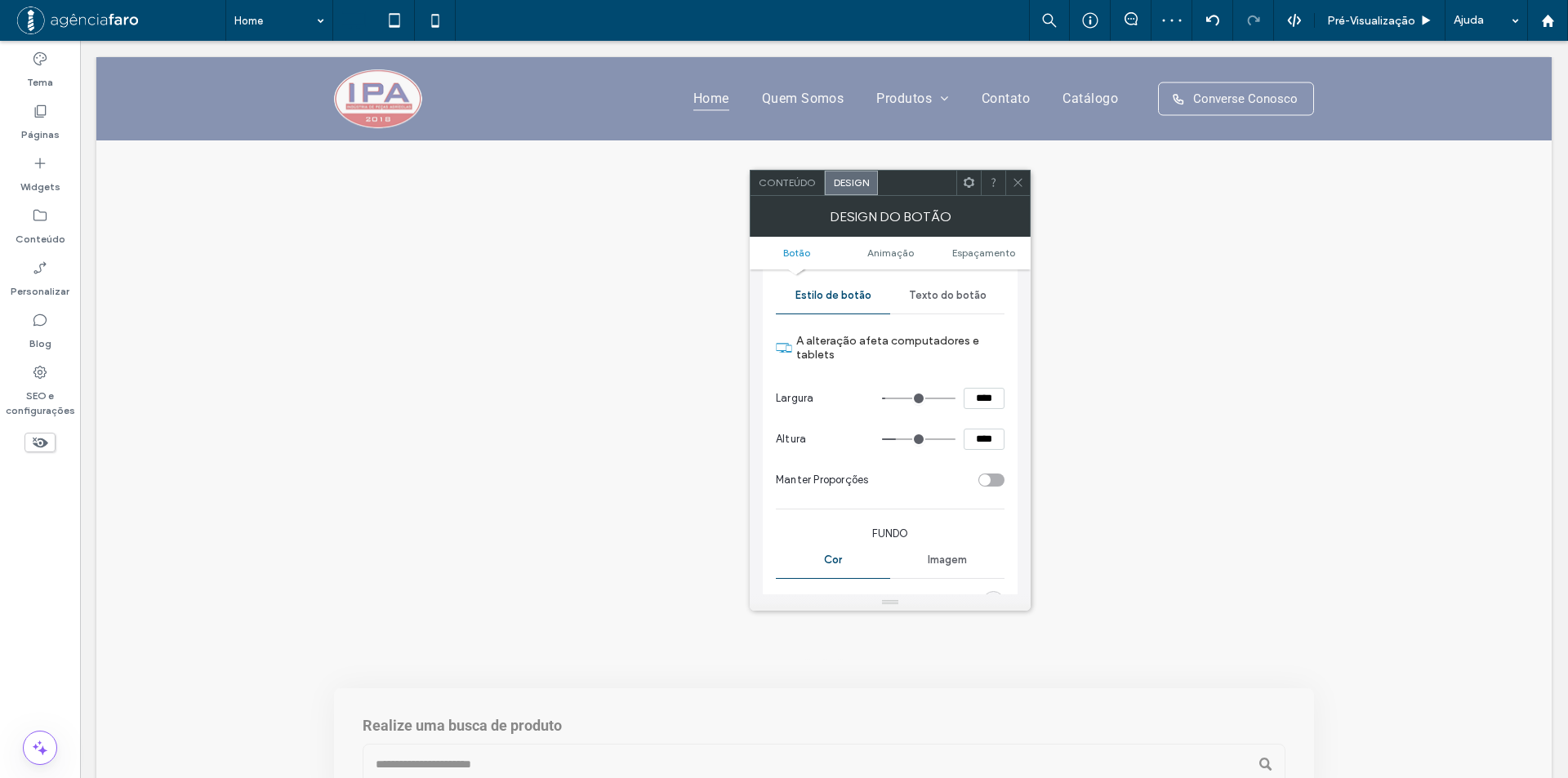 click on "Manter Proporções" at bounding box center (874, 479) 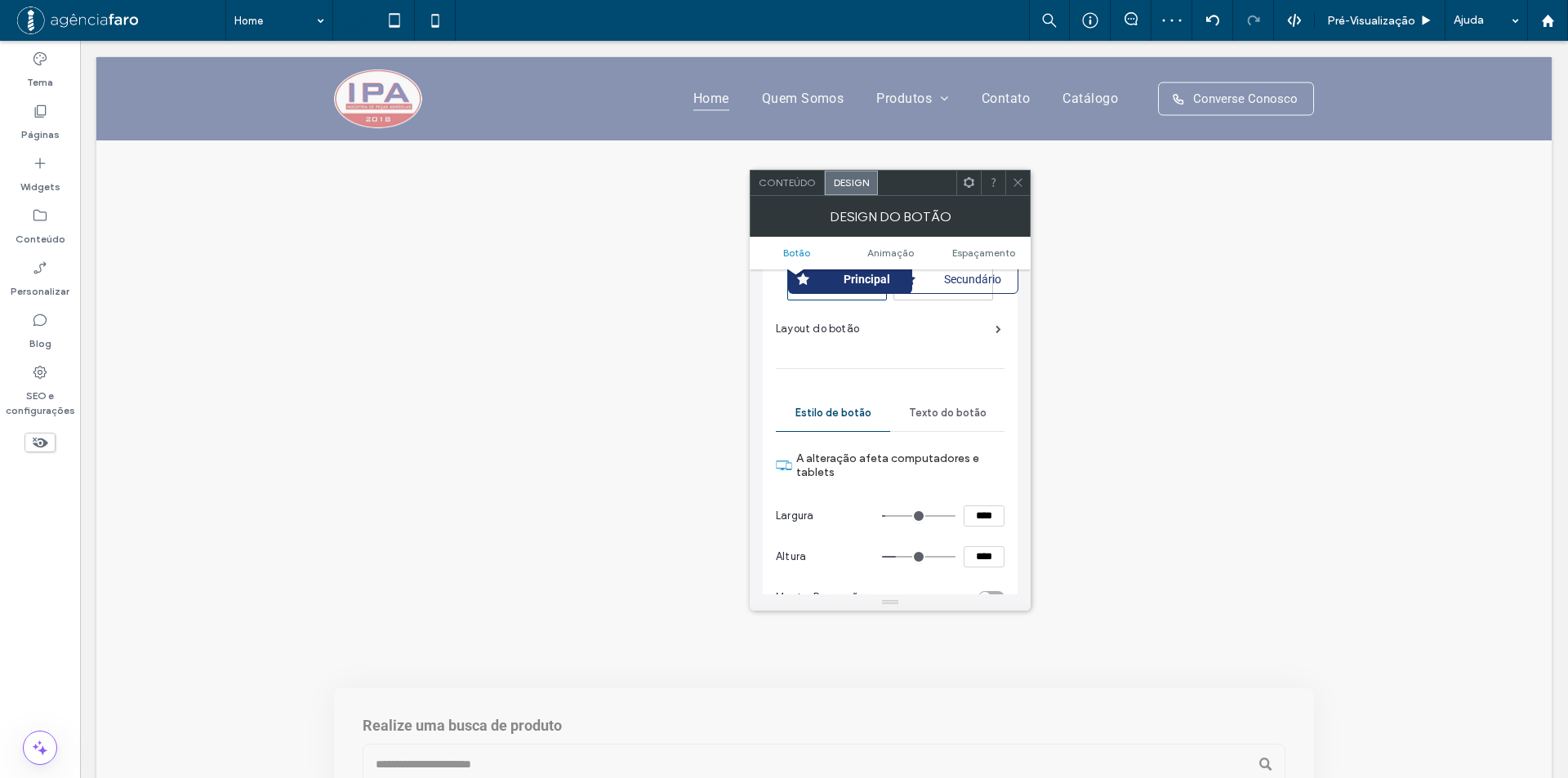scroll, scrollTop: 0, scrollLeft: 0, axis: both 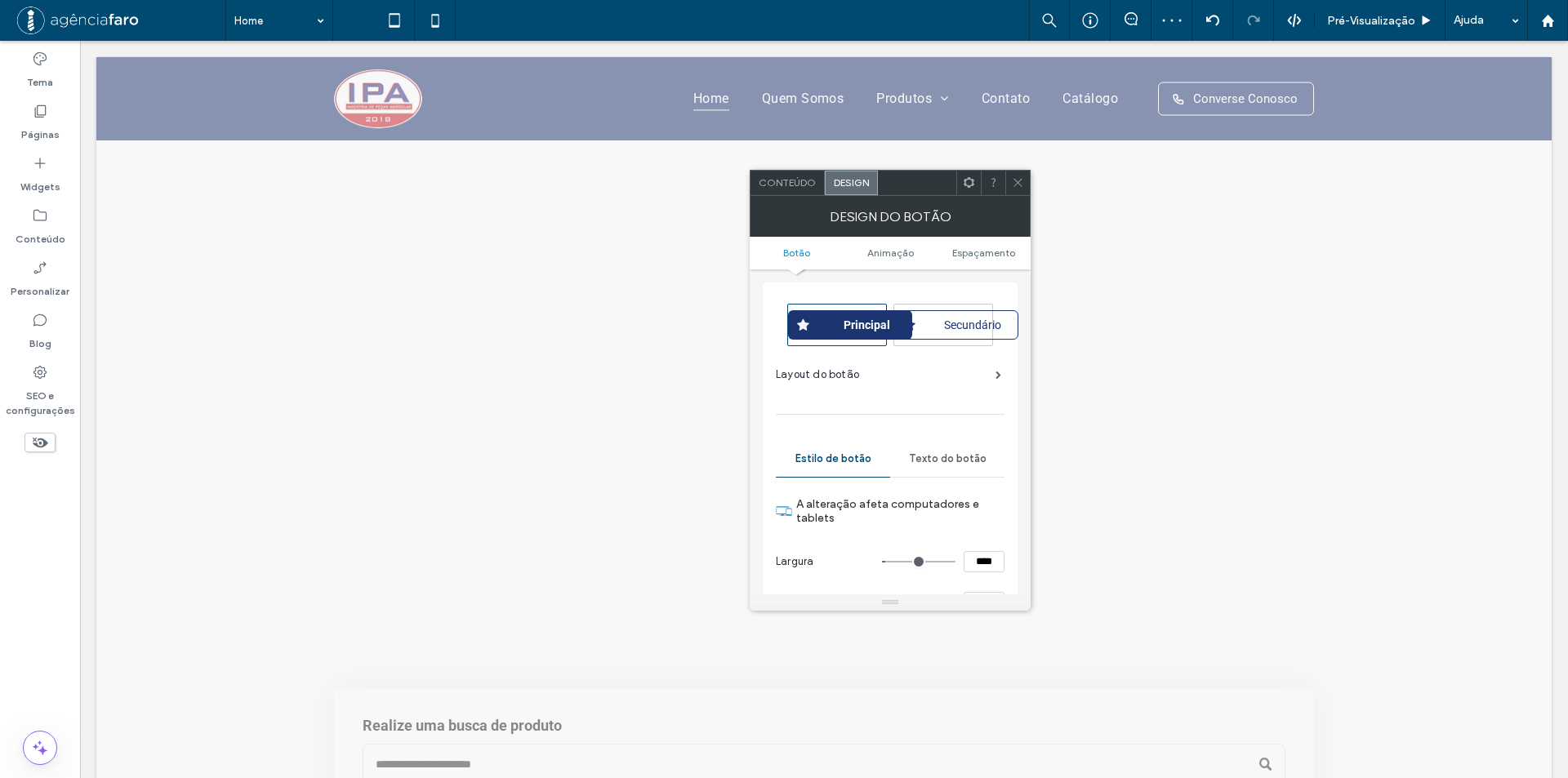 click on "Conteúdo" at bounding box center [787, 182] 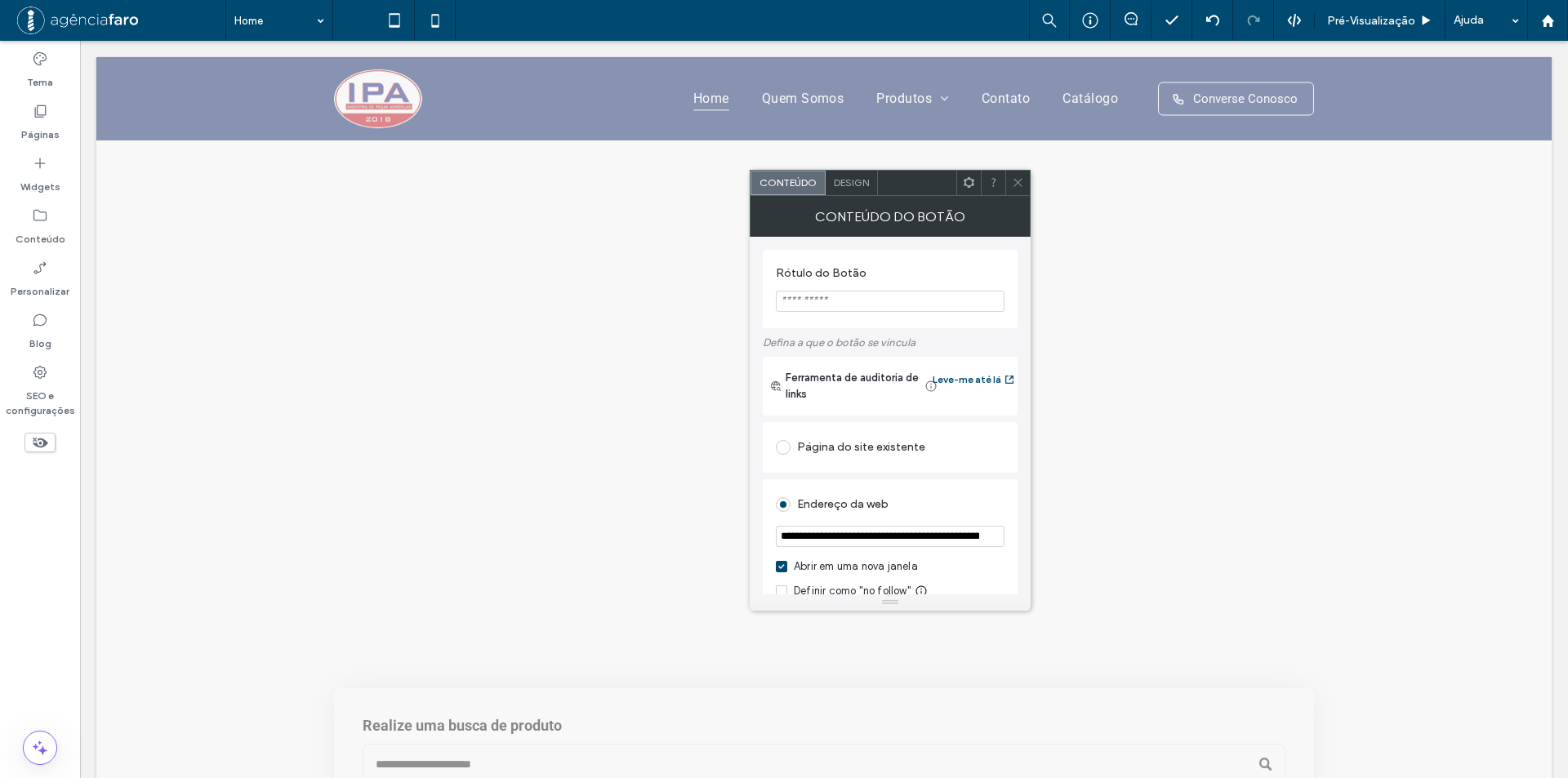 type 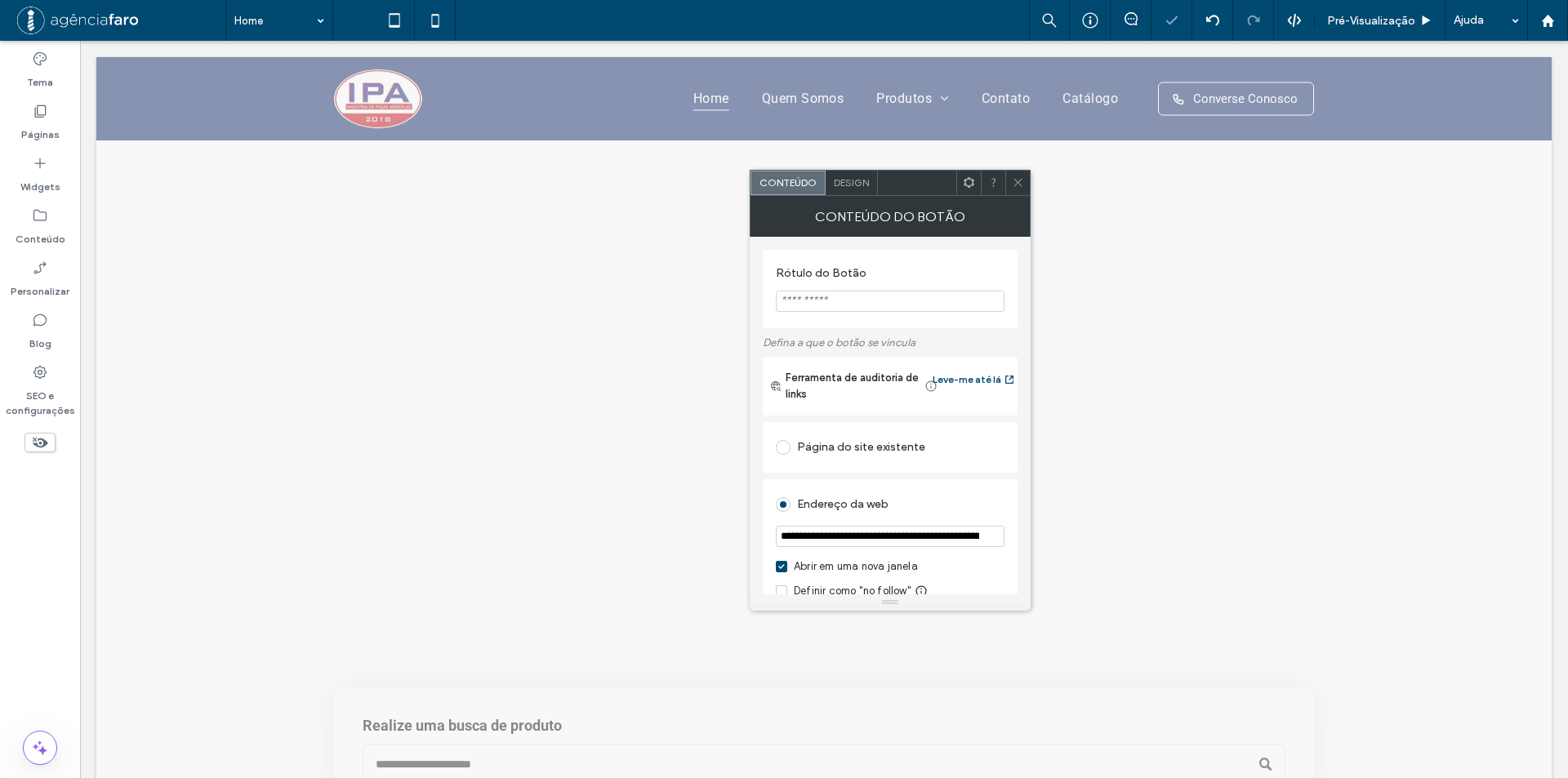 click on "Rótulo do Botão" at bounding box center [887, 275] 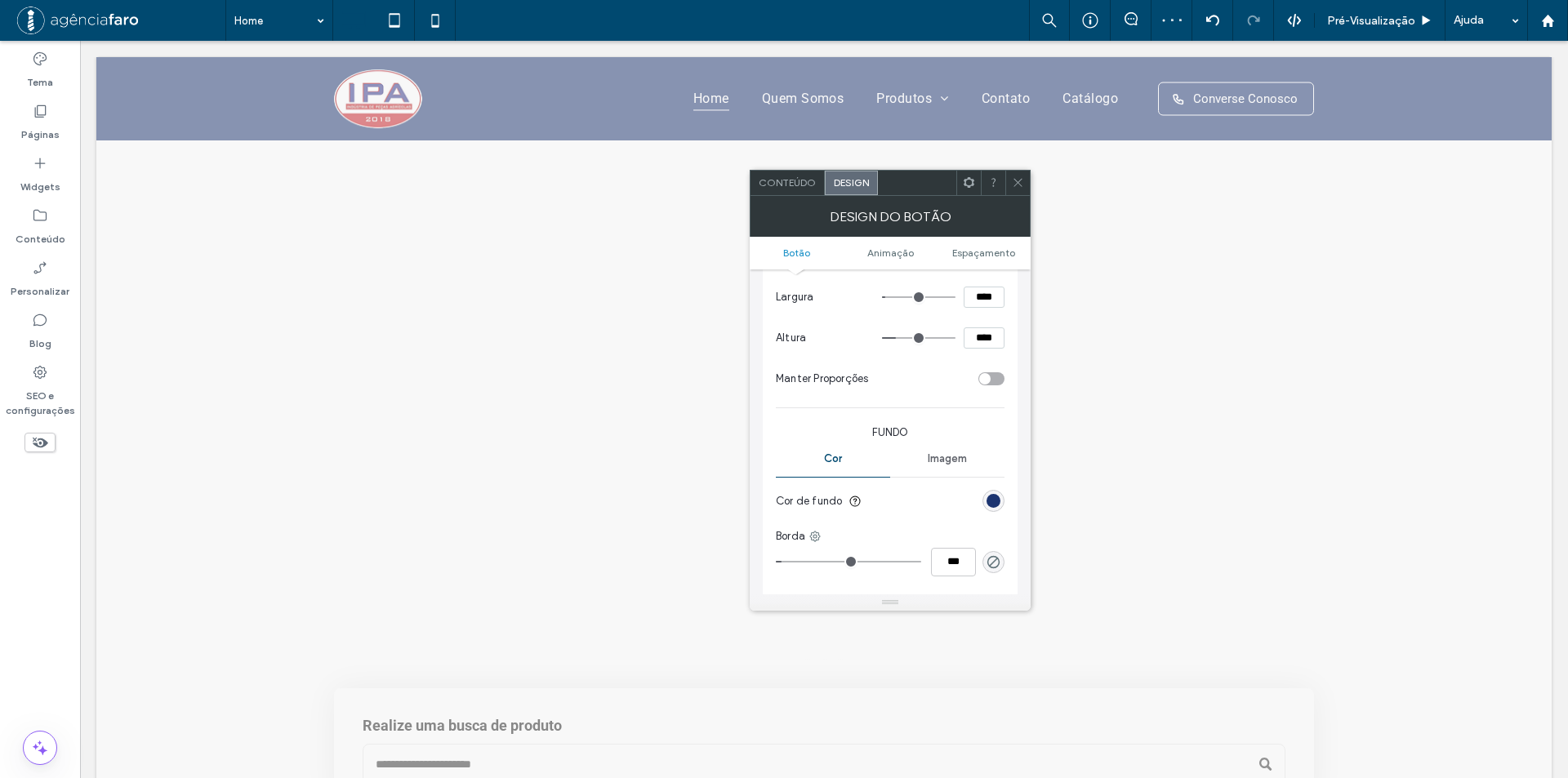 scroll, scrollTop: 327, scrollLeft: 0, axis: vertical 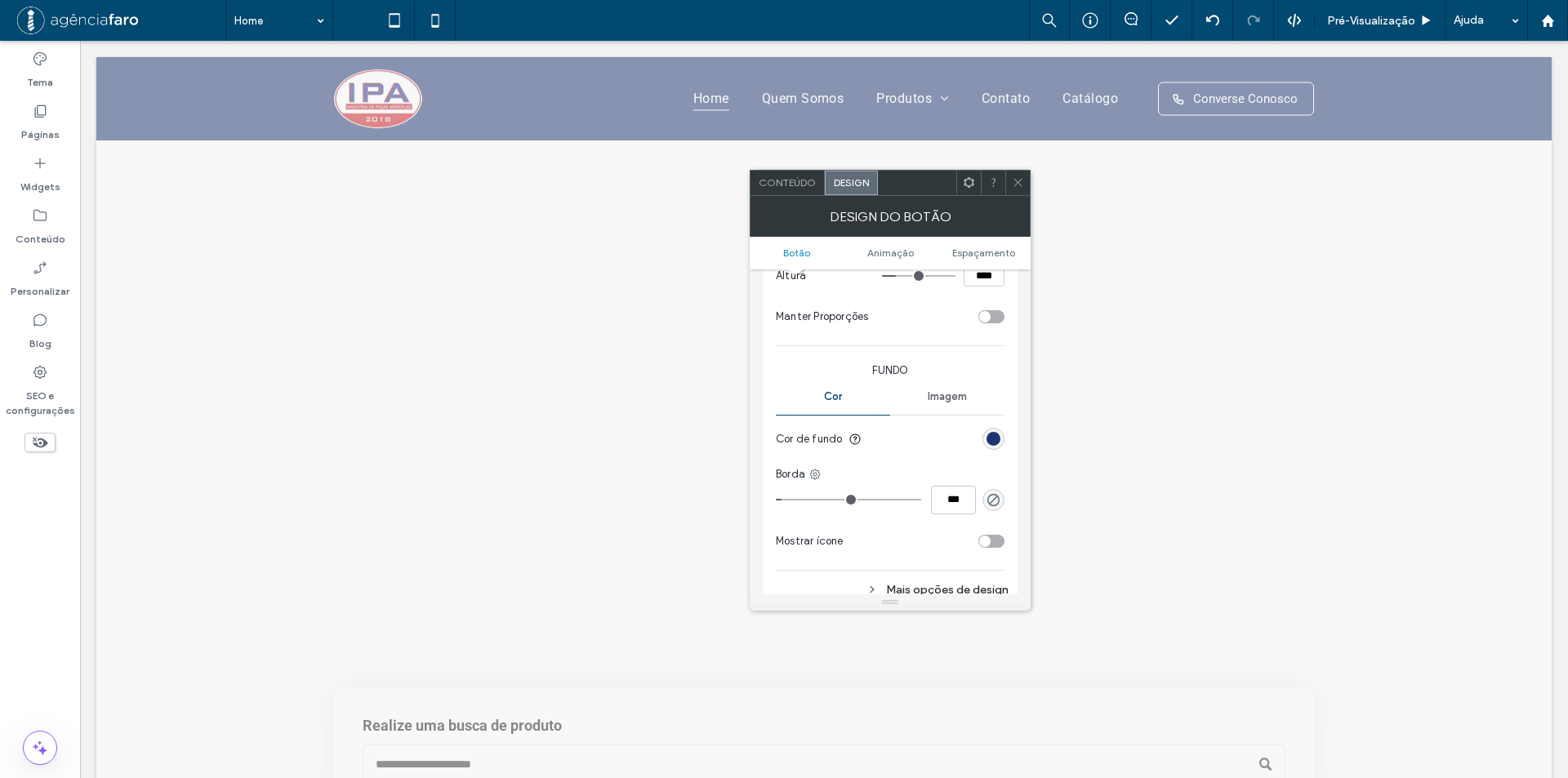 click at bounding box center (993, 438) 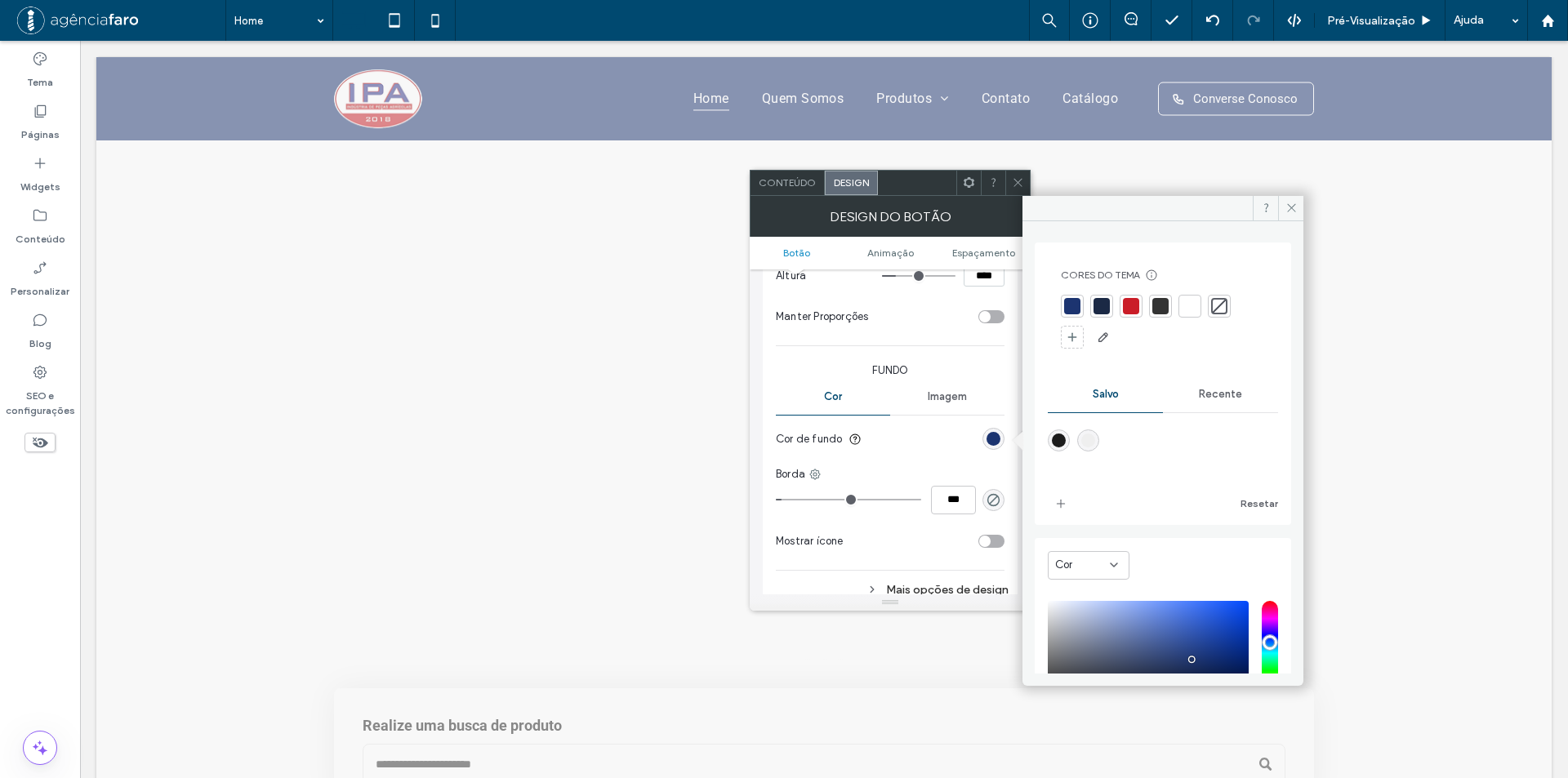 click at bounding box center [1219, 306] 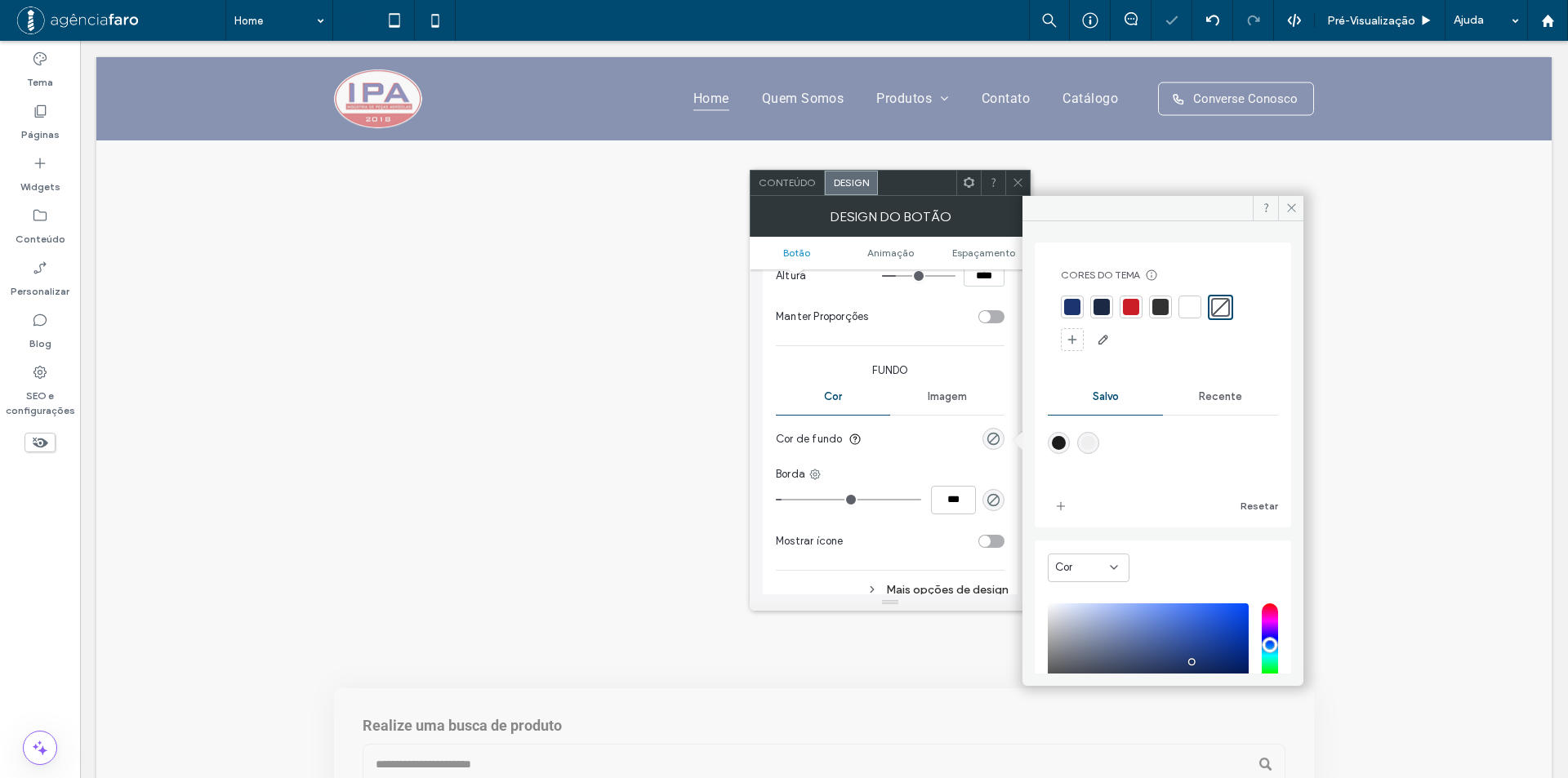 click on "Cor de fundo" at bounding box center (890, 439) 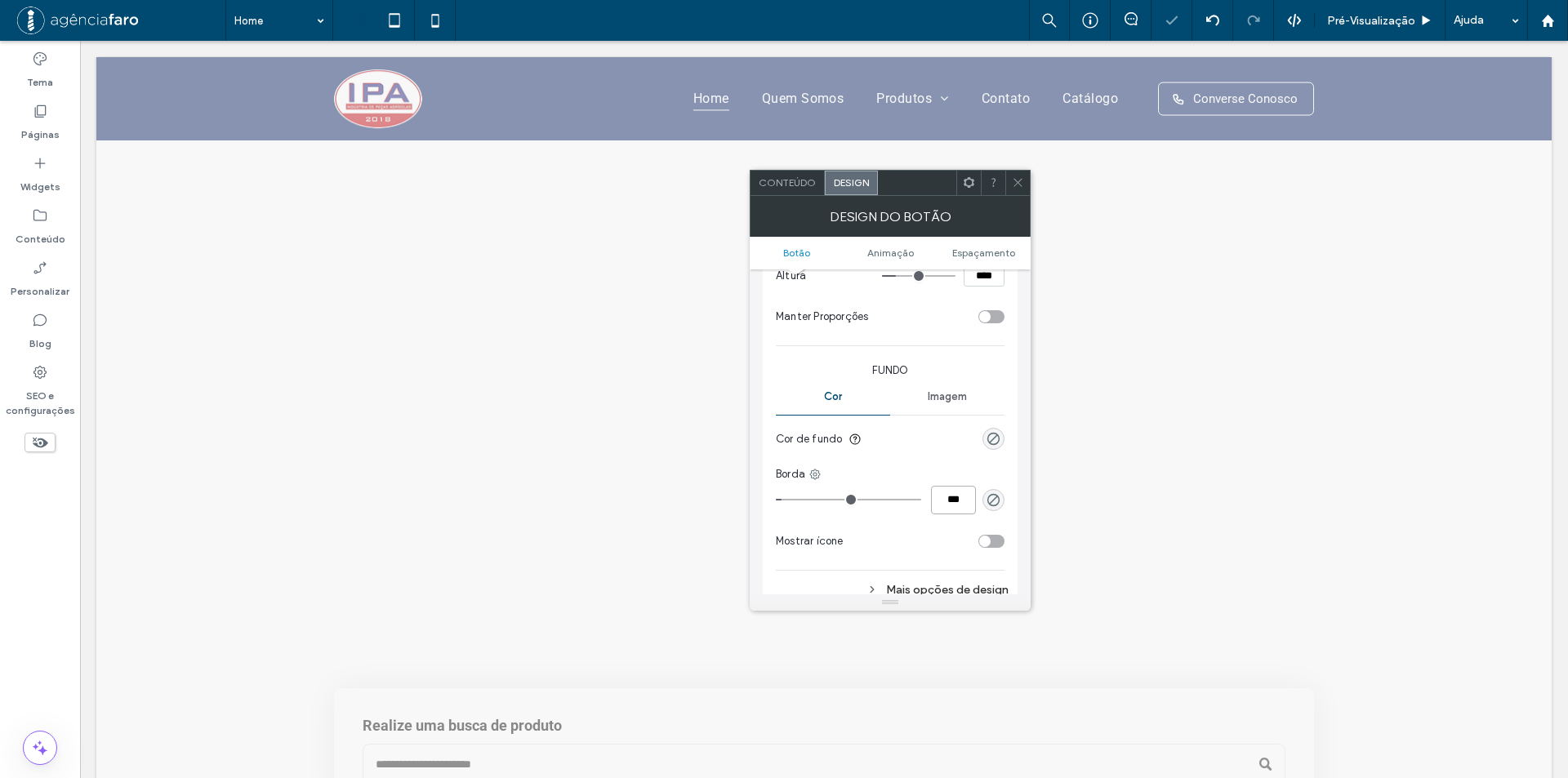 click on "***" at bounding box center [890, 500] 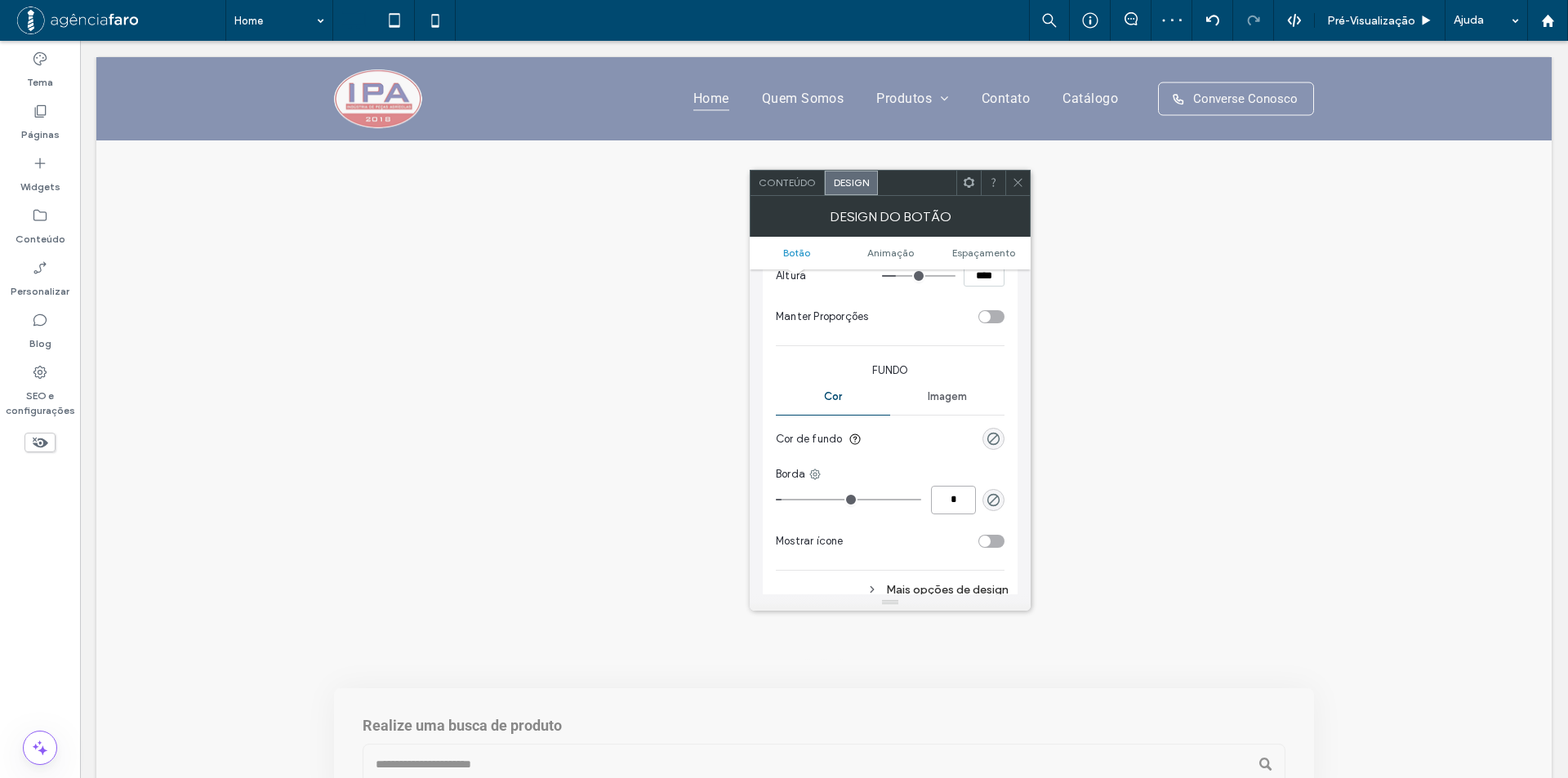 type on "*" 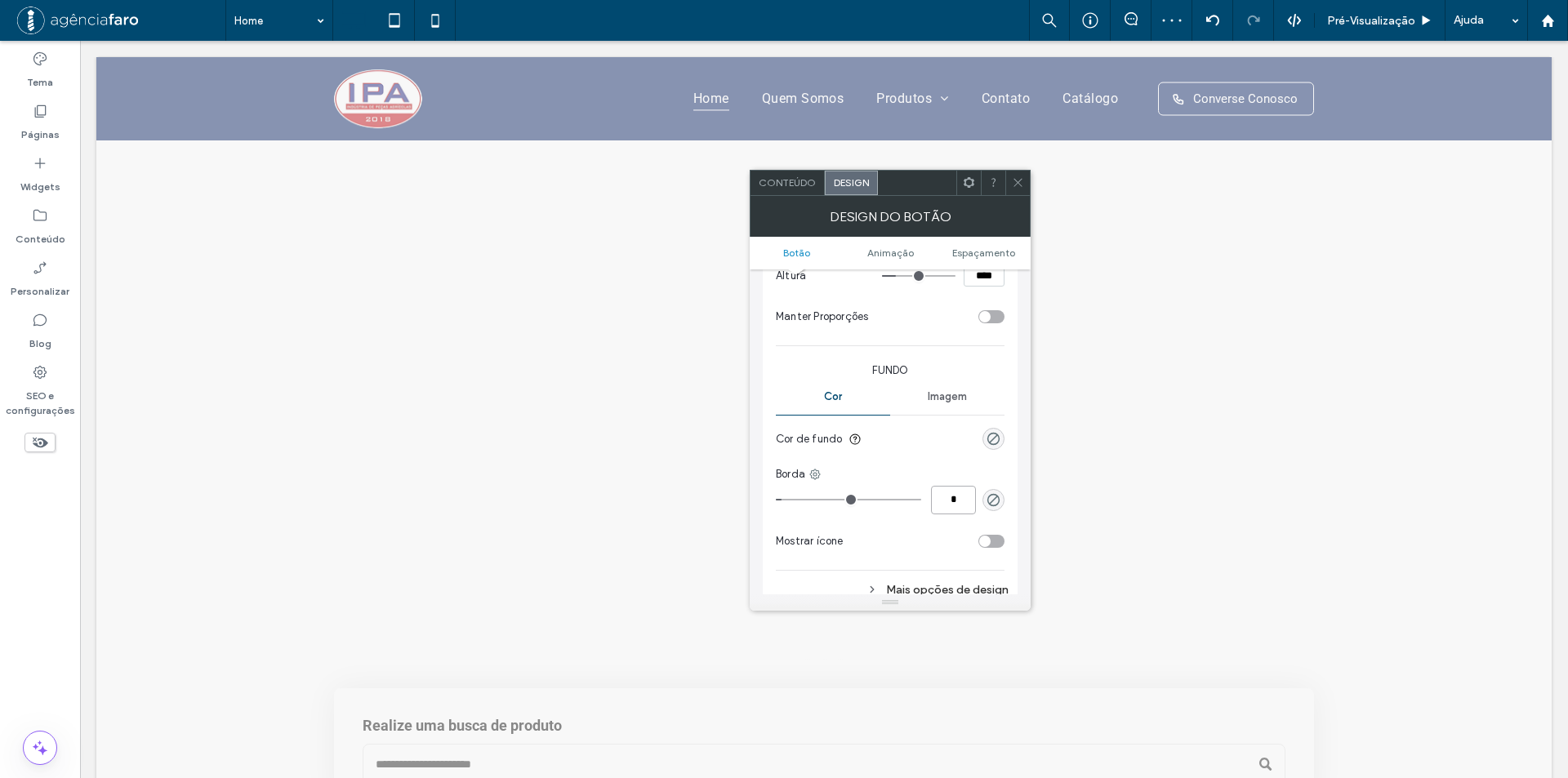 type on "*" 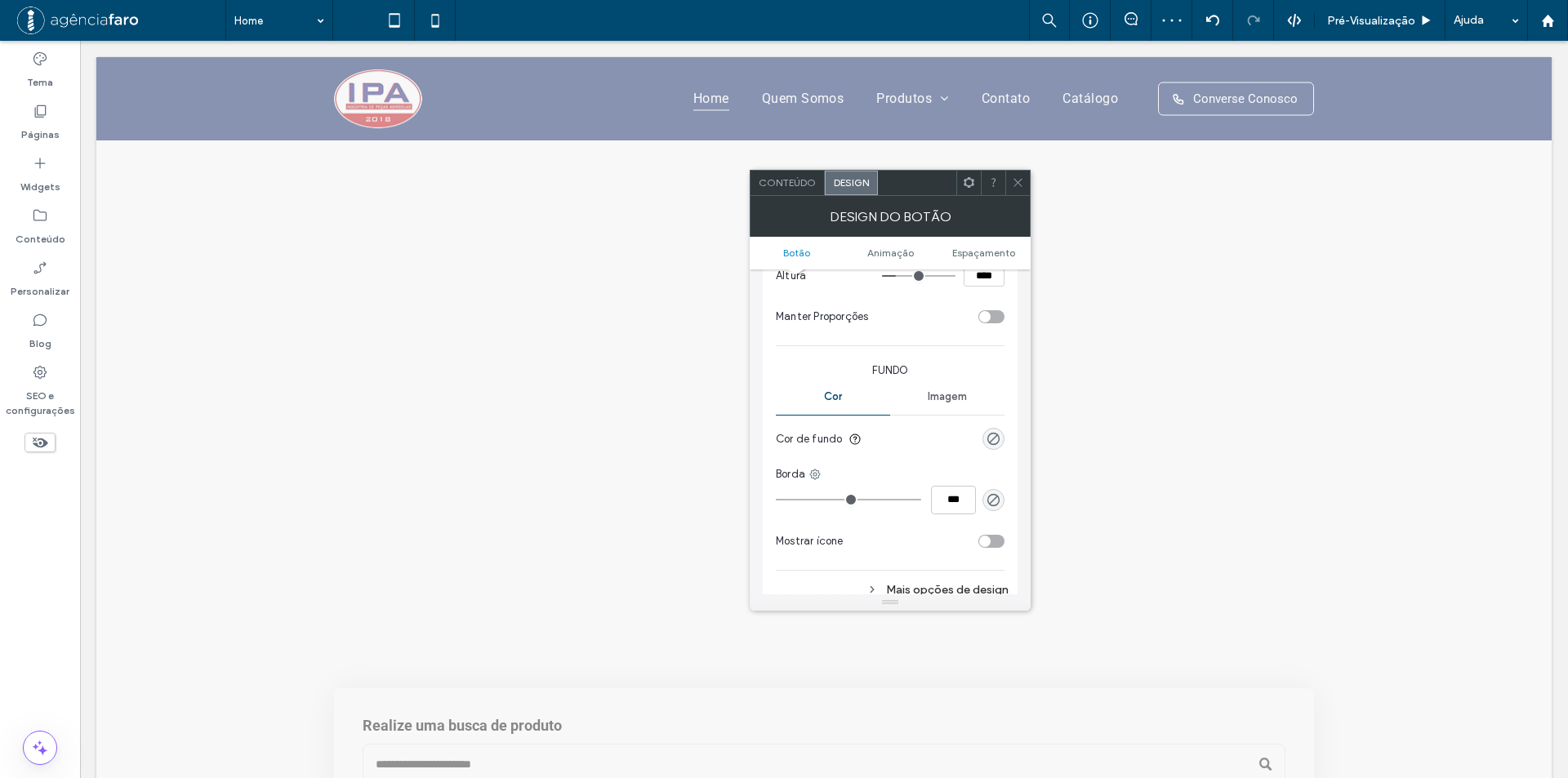 click on "Cor de fundo" at bounding box center (890, 439) 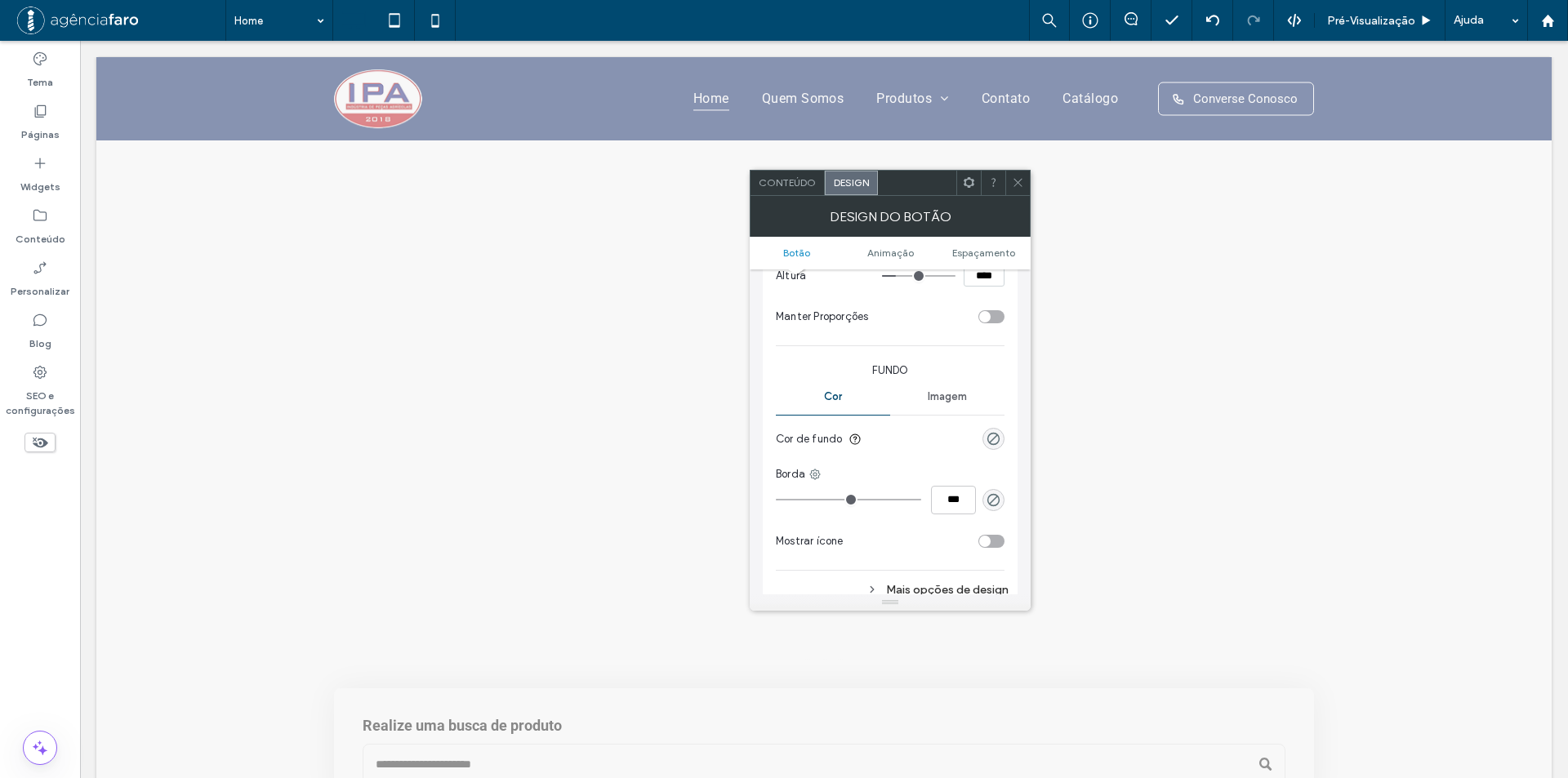 click 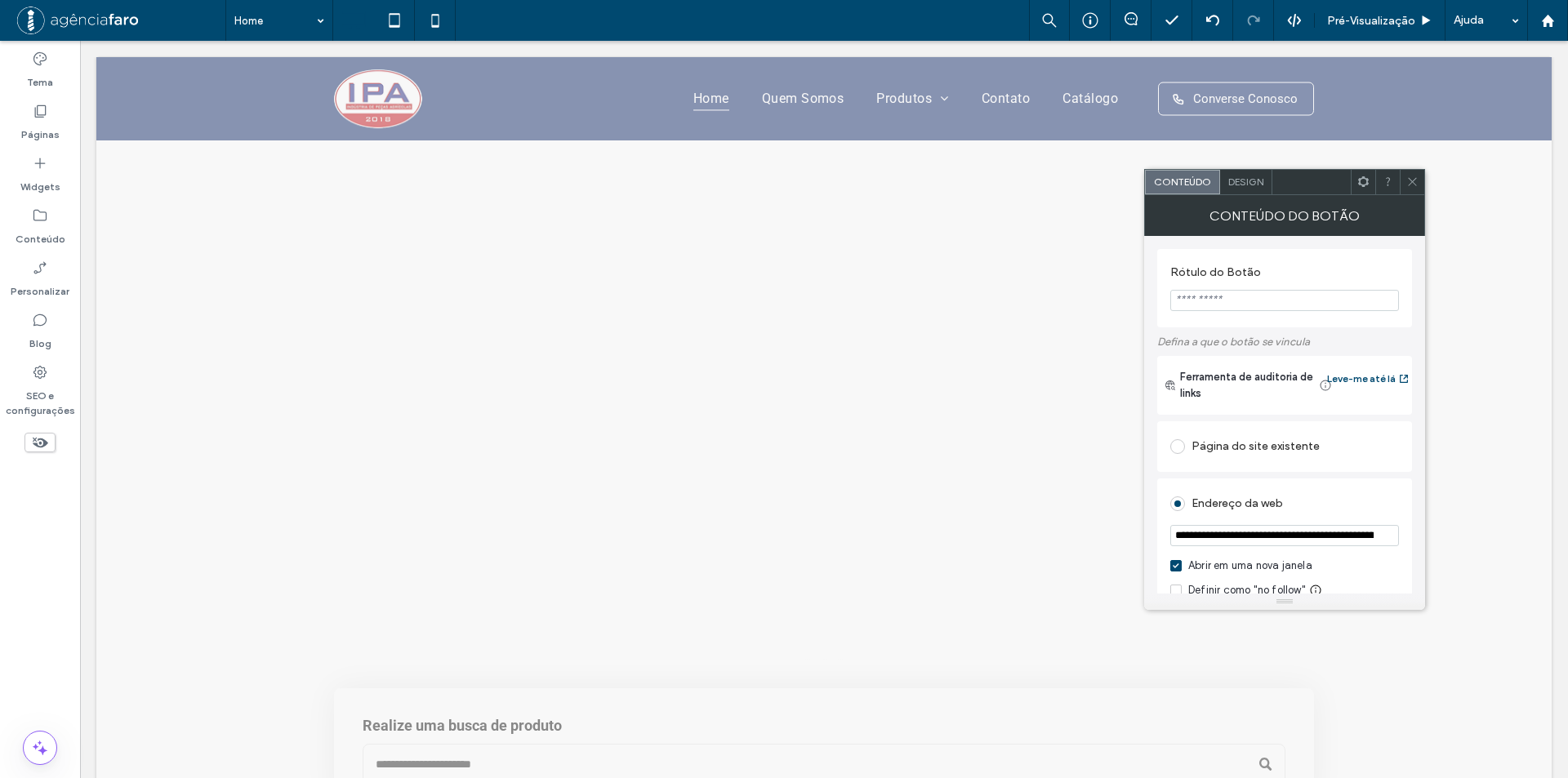 click on "Design" at bounding box center (1245, 181) 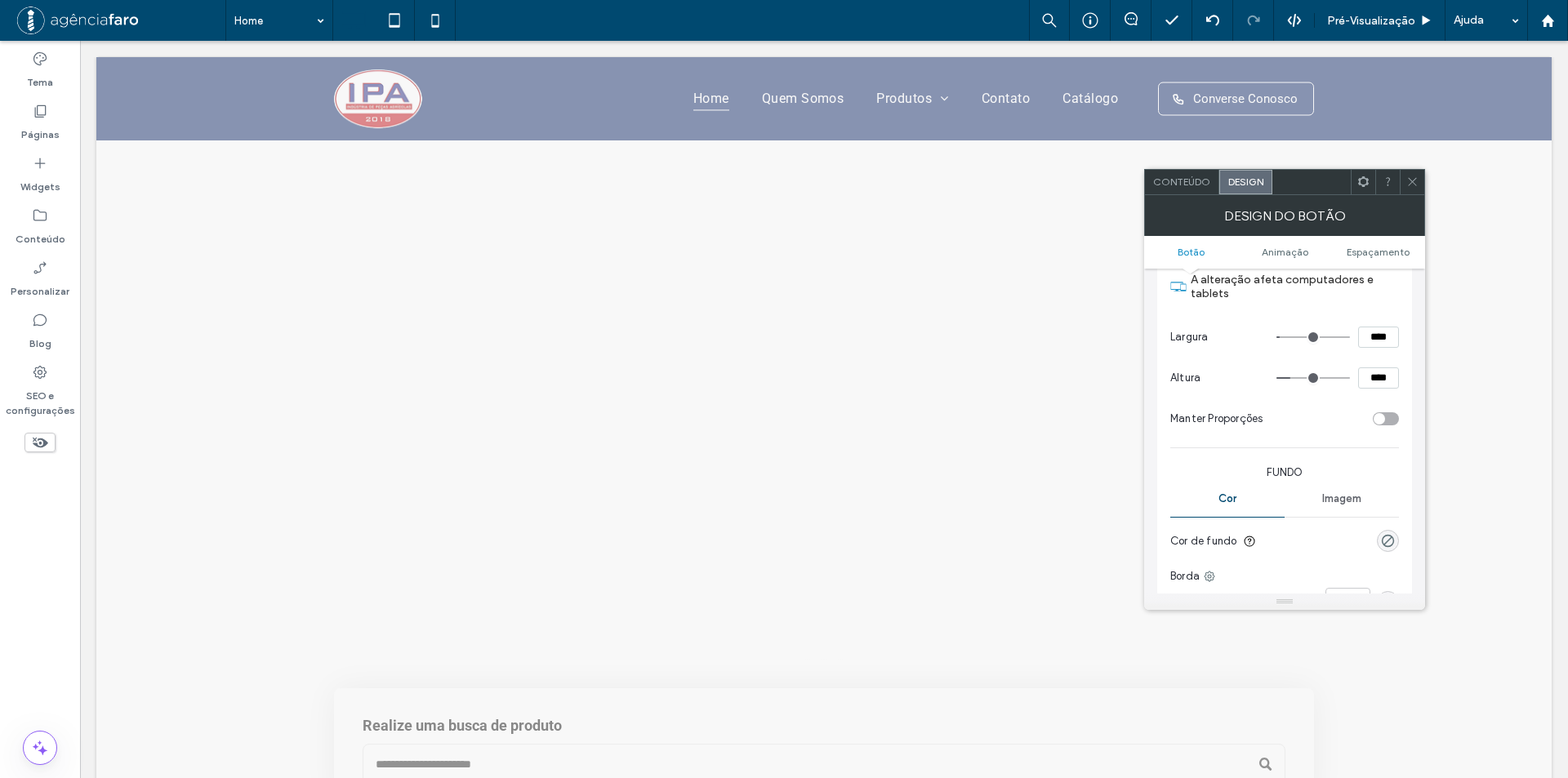 scroll, scrollTop: 327, scrollLeft: 0, axis: vertical 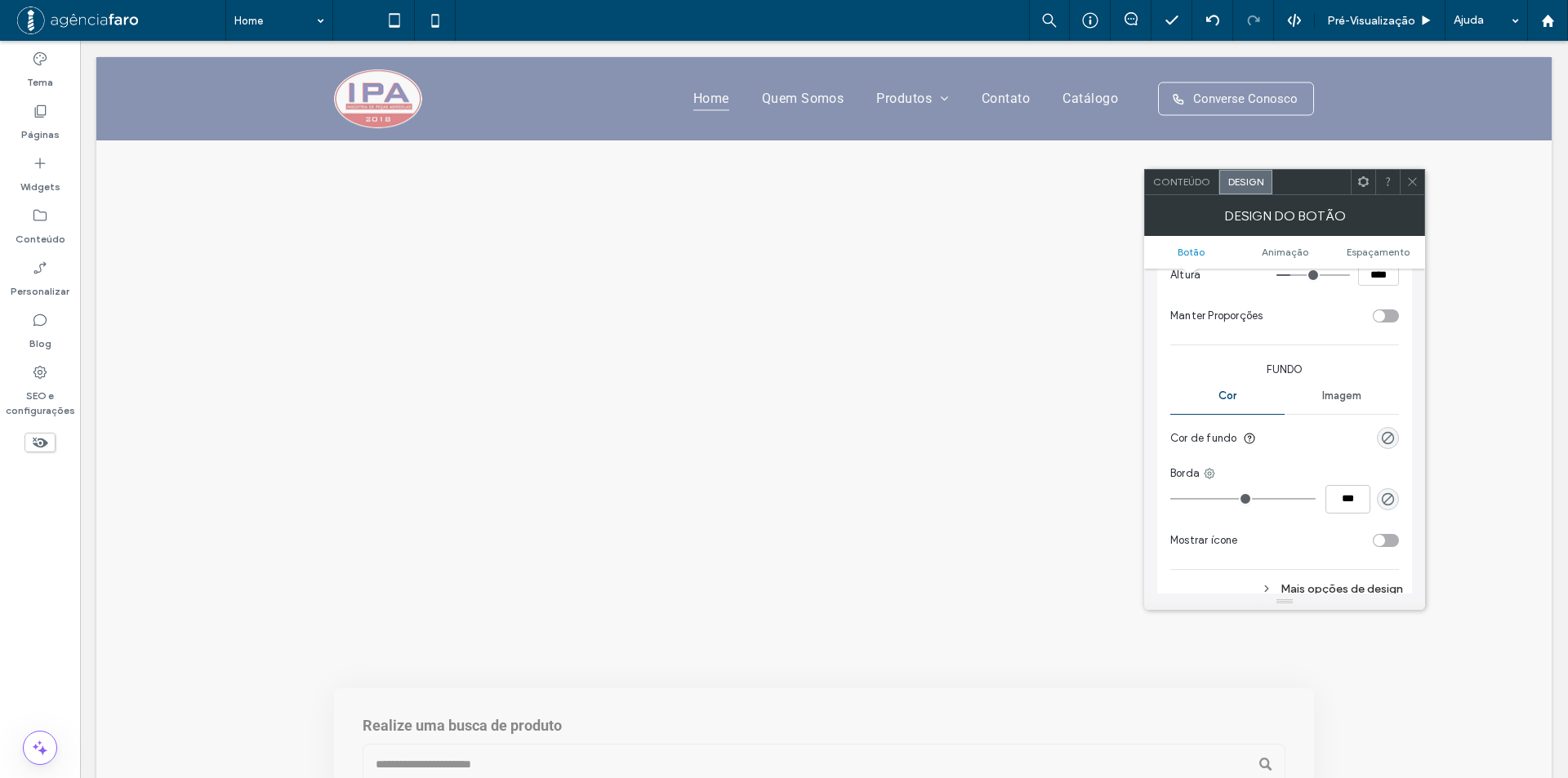 click on "Imagem" at bounding box center (1342, 396) 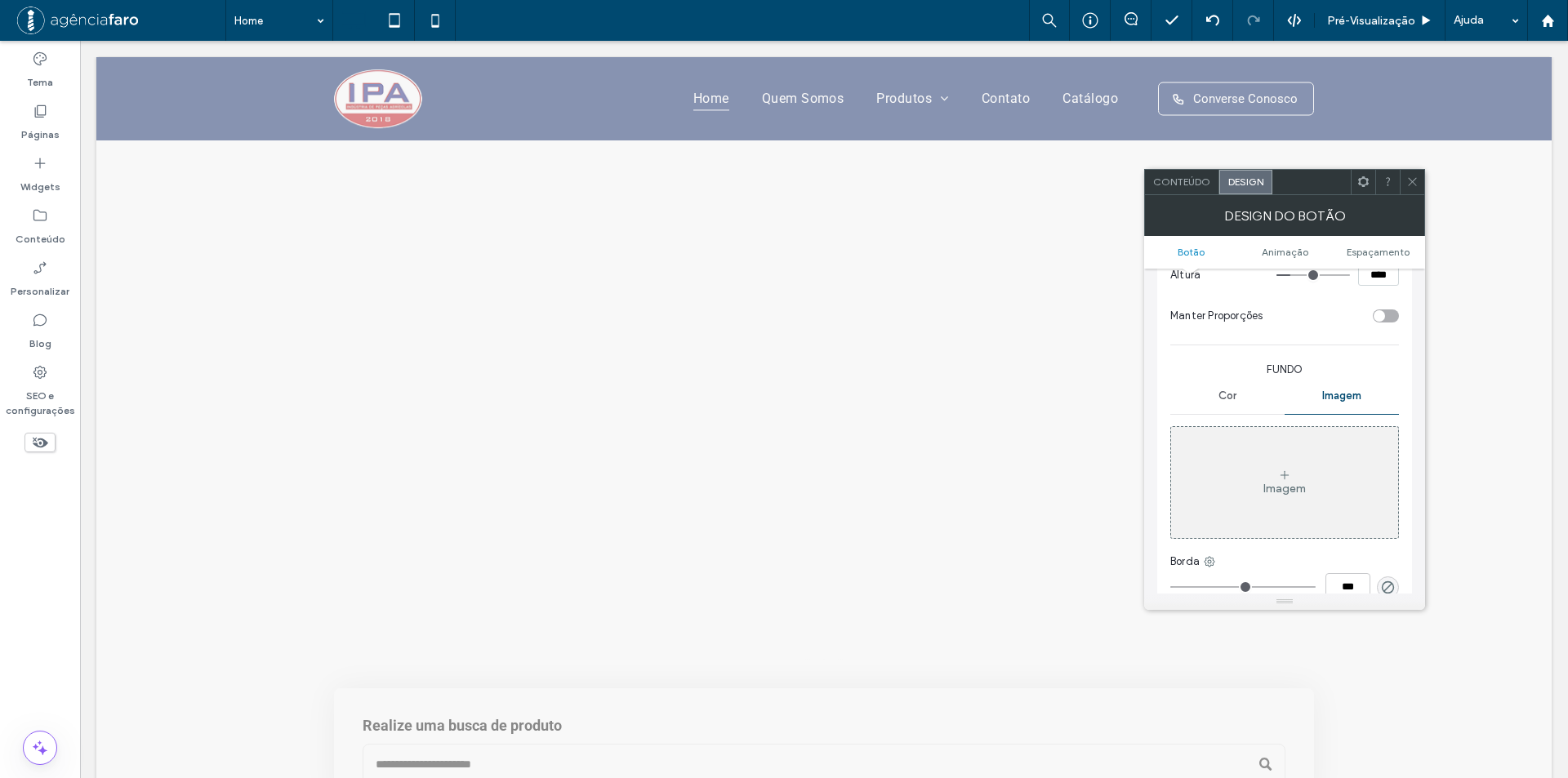 click on "Imagem" at bounding box center (1285, 488) 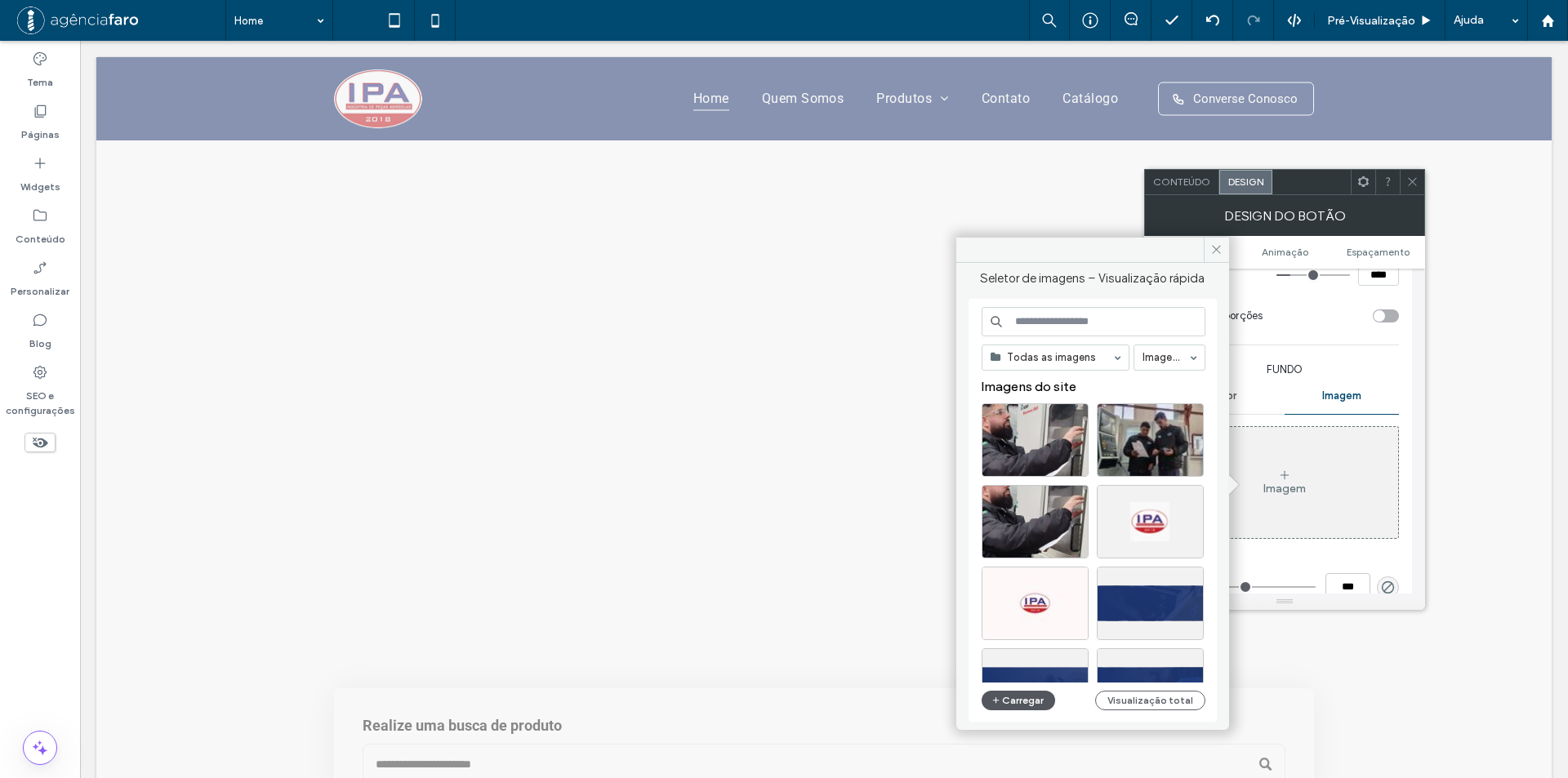 click on "Carregar" at bounding box center [1018, 700] 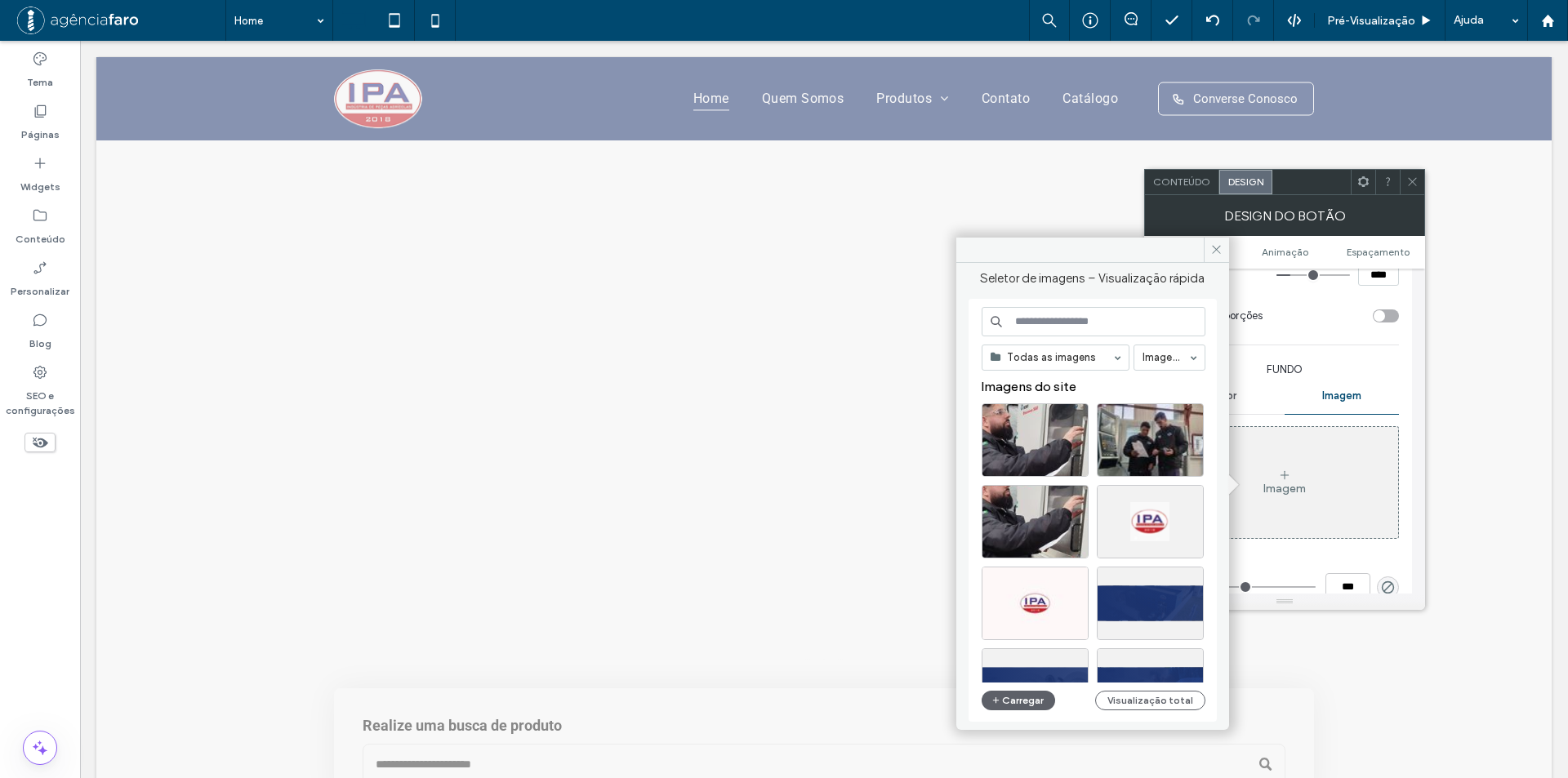 click at bounding box center (1312, 182) 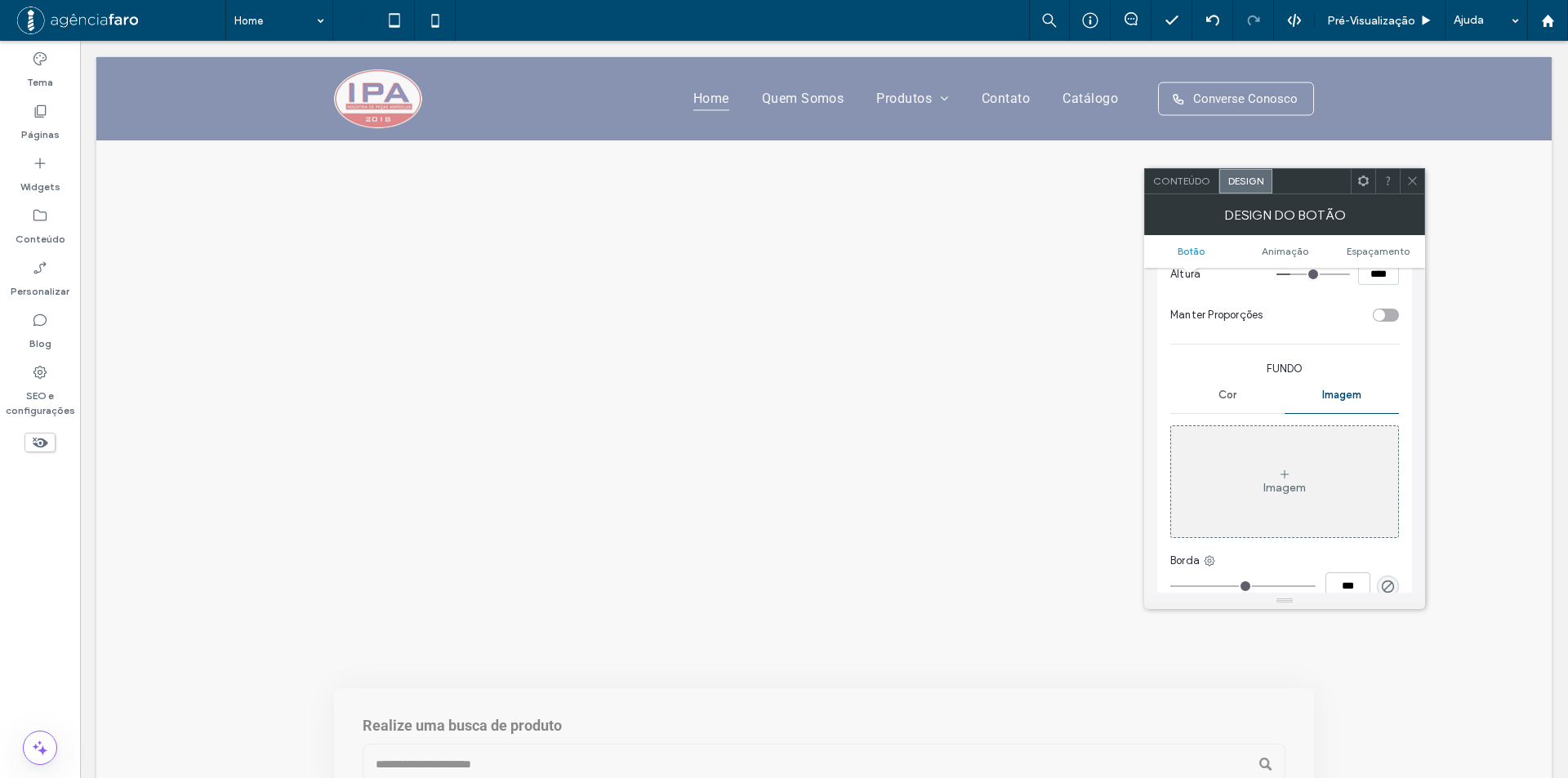 click on "Imagem" at bounding box center [1285, 487] 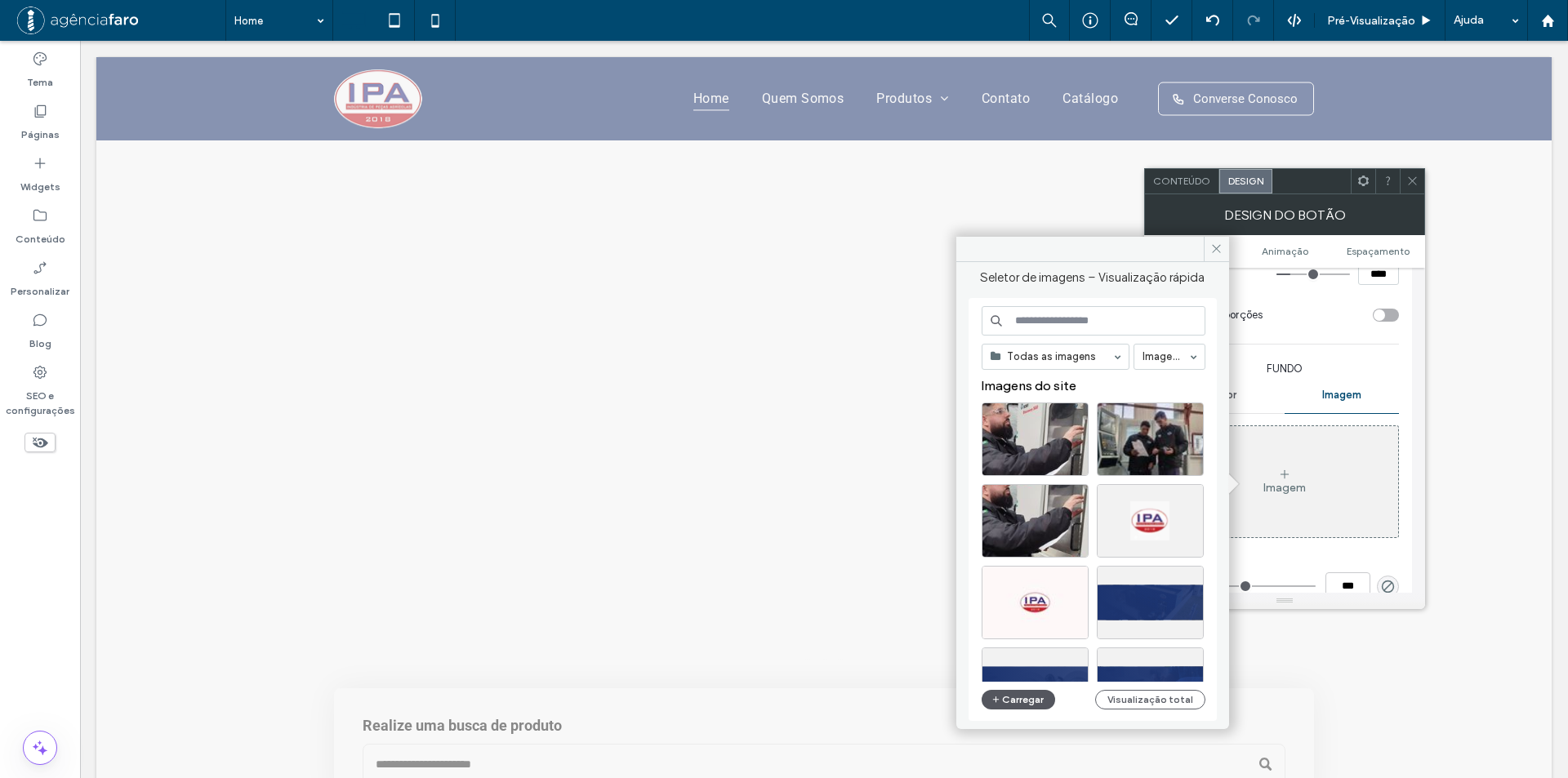 click on "Carregar" at bounding box center (1018, 700) 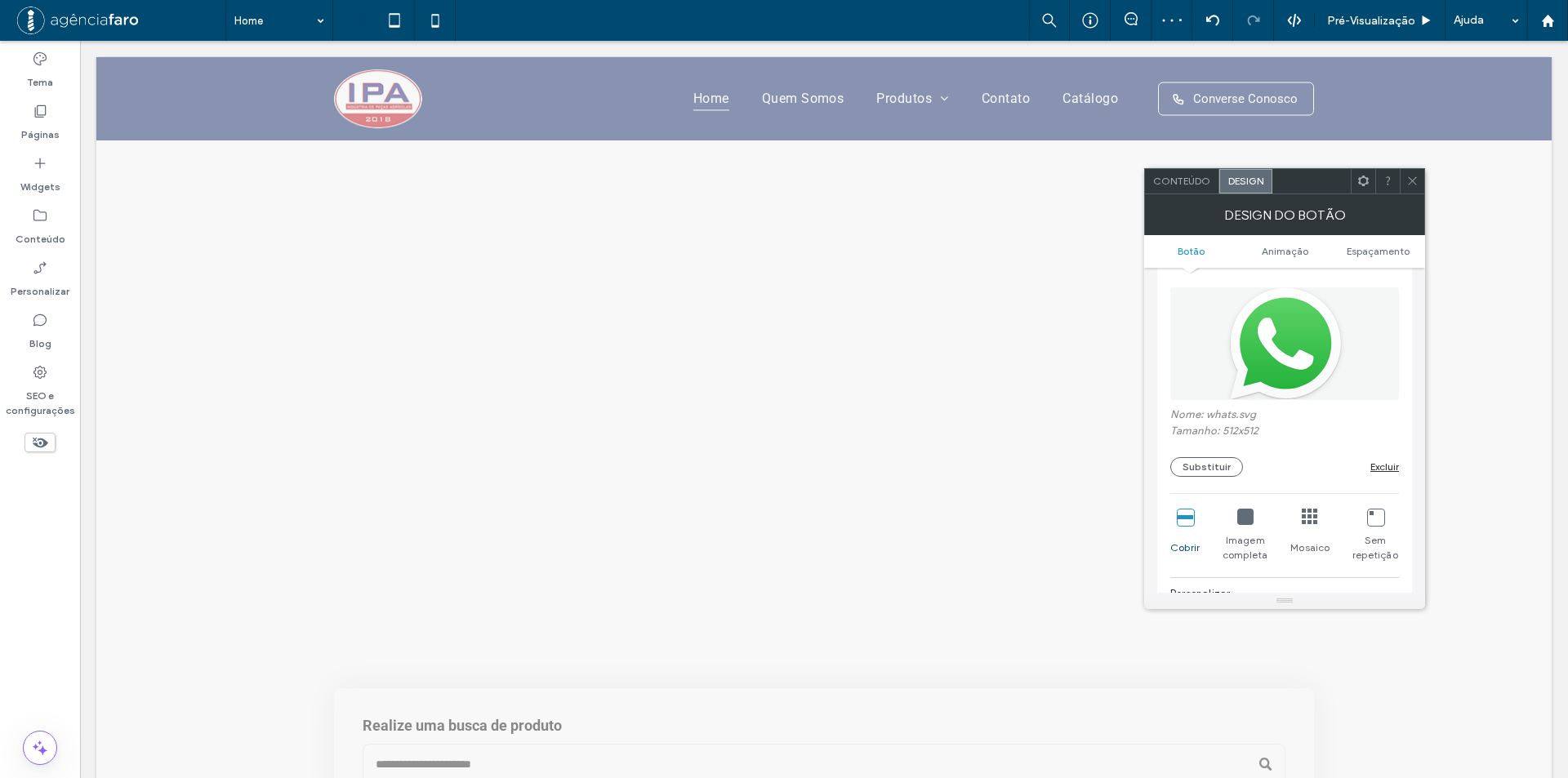 scroll, scrollTop: 490, scrollLeft: 0, axis: vertical 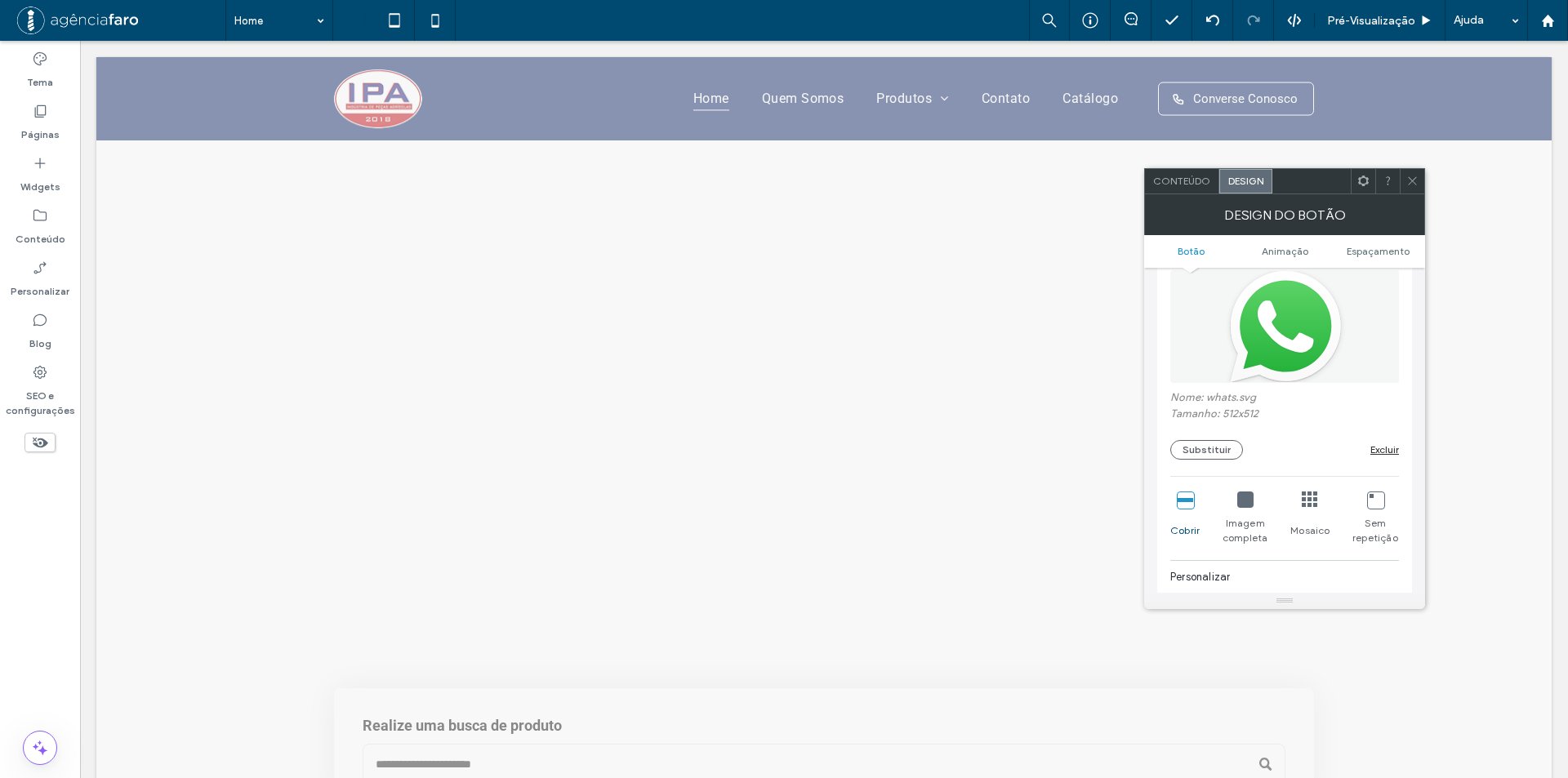 click at bounding box center (1245, 500) 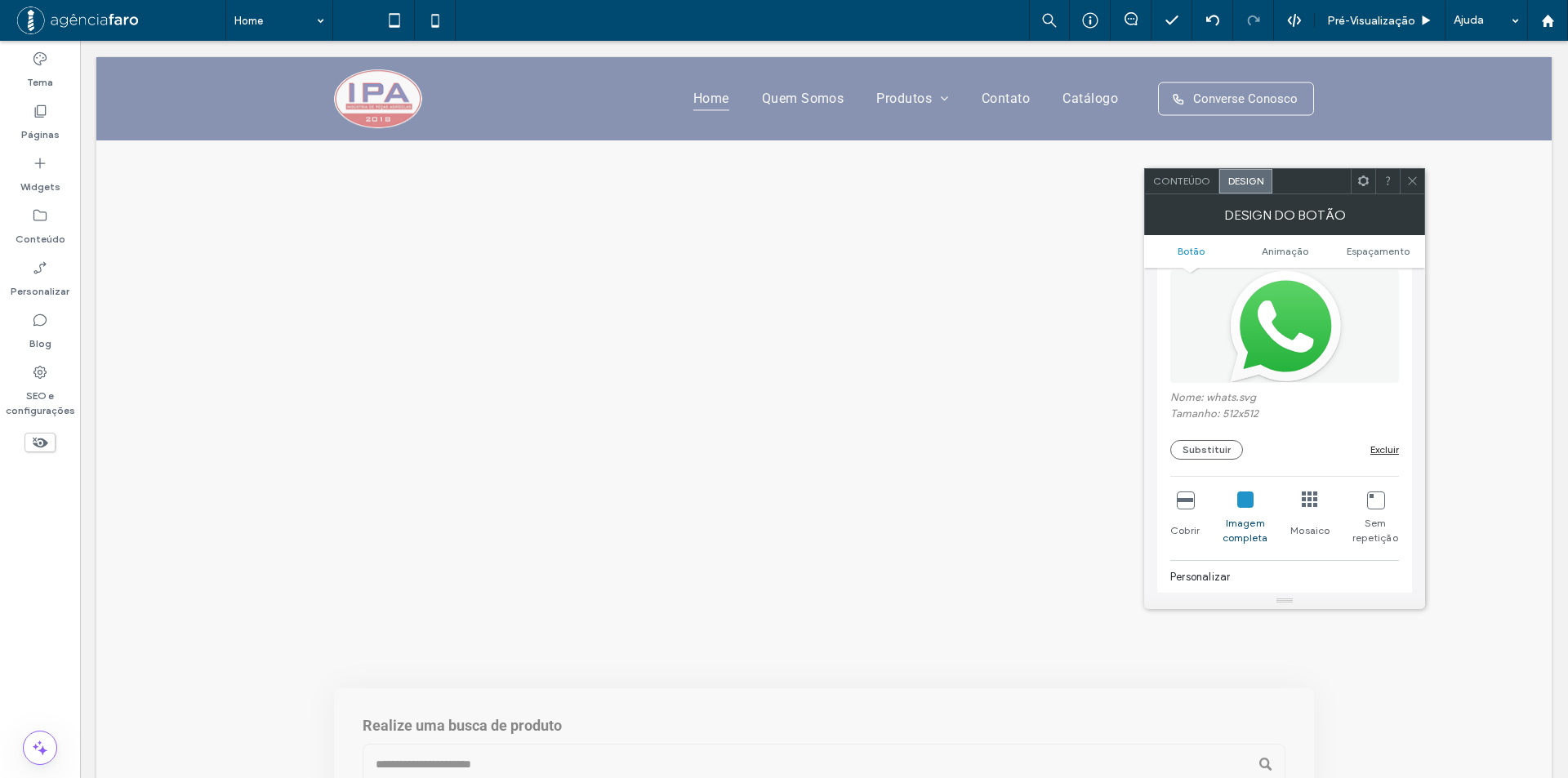 click at bounding box center (1375, 500) 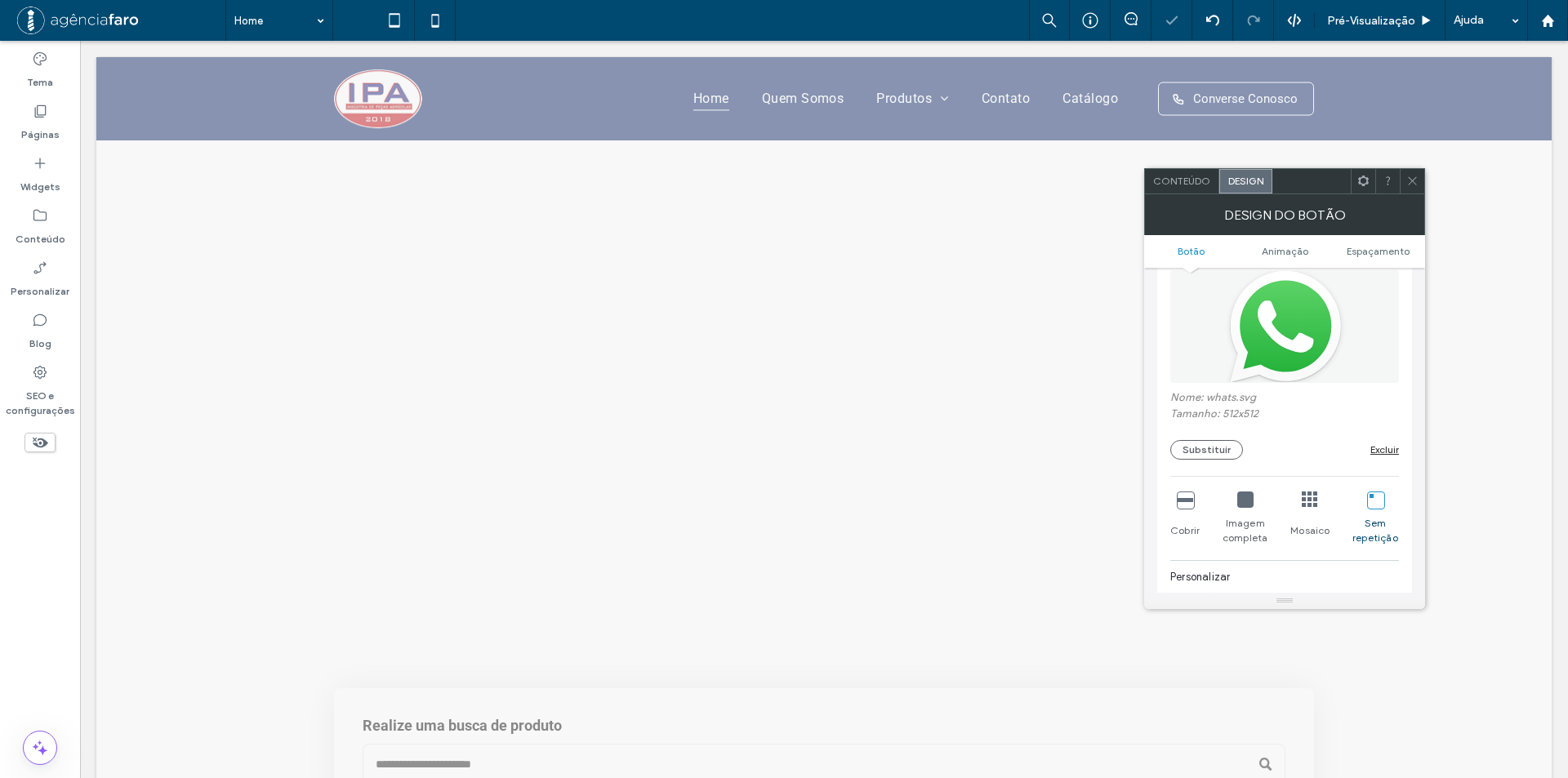 scroll, scrollTop: 571, scrollLeft: 0, axis: vertical 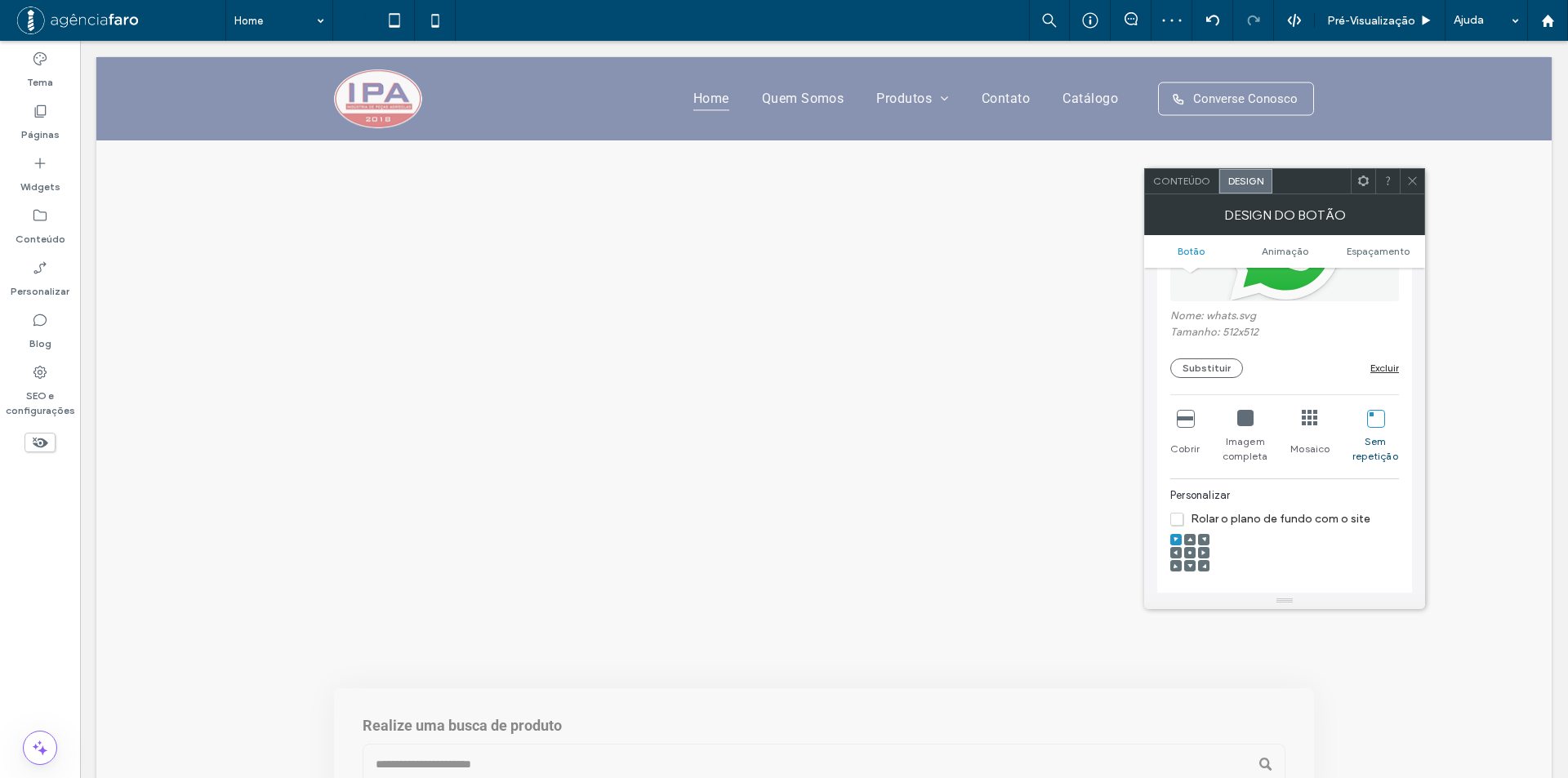 click at bounding box center [1245, 418] 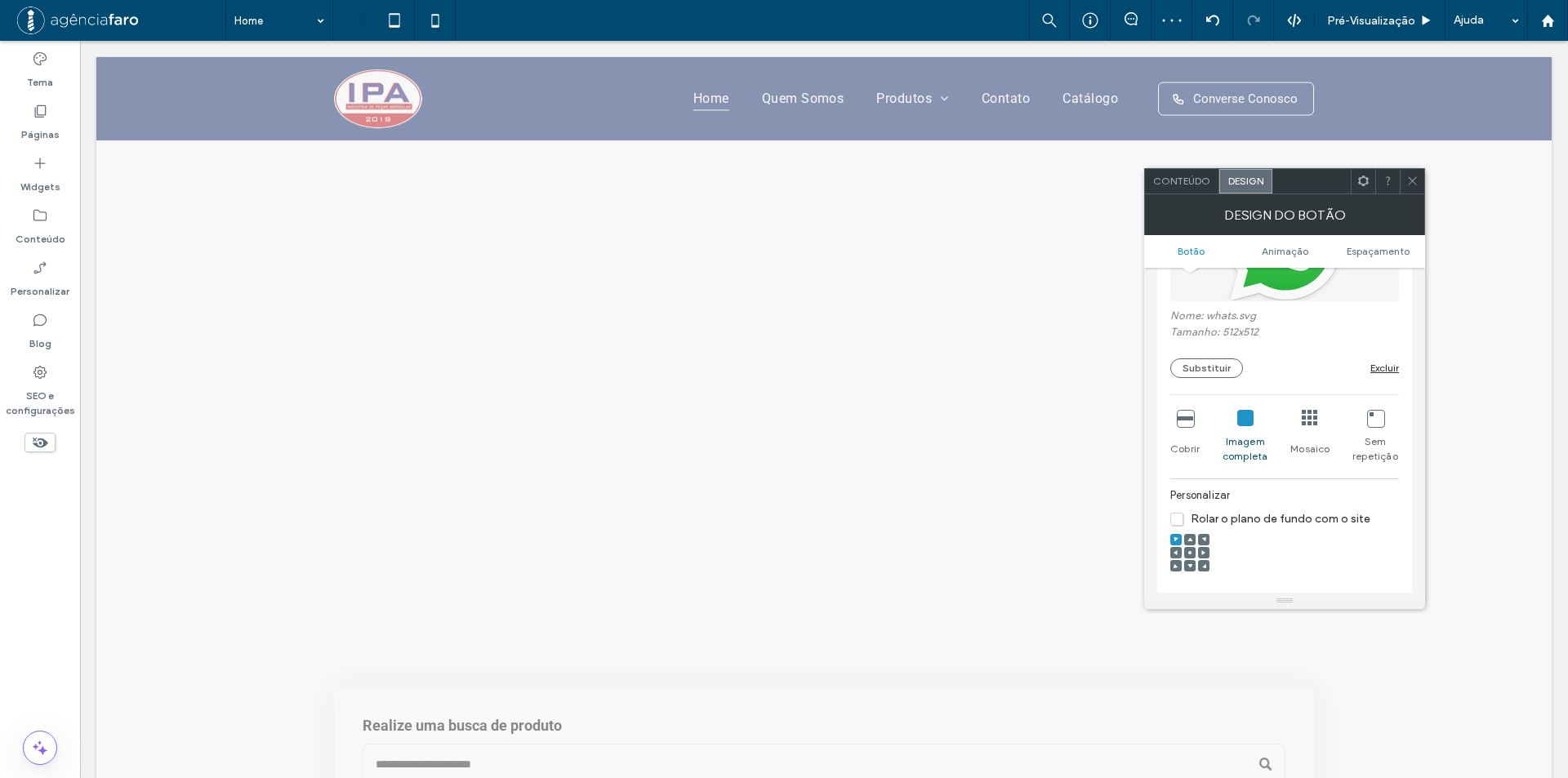 click at bounding box center (1190, 553) 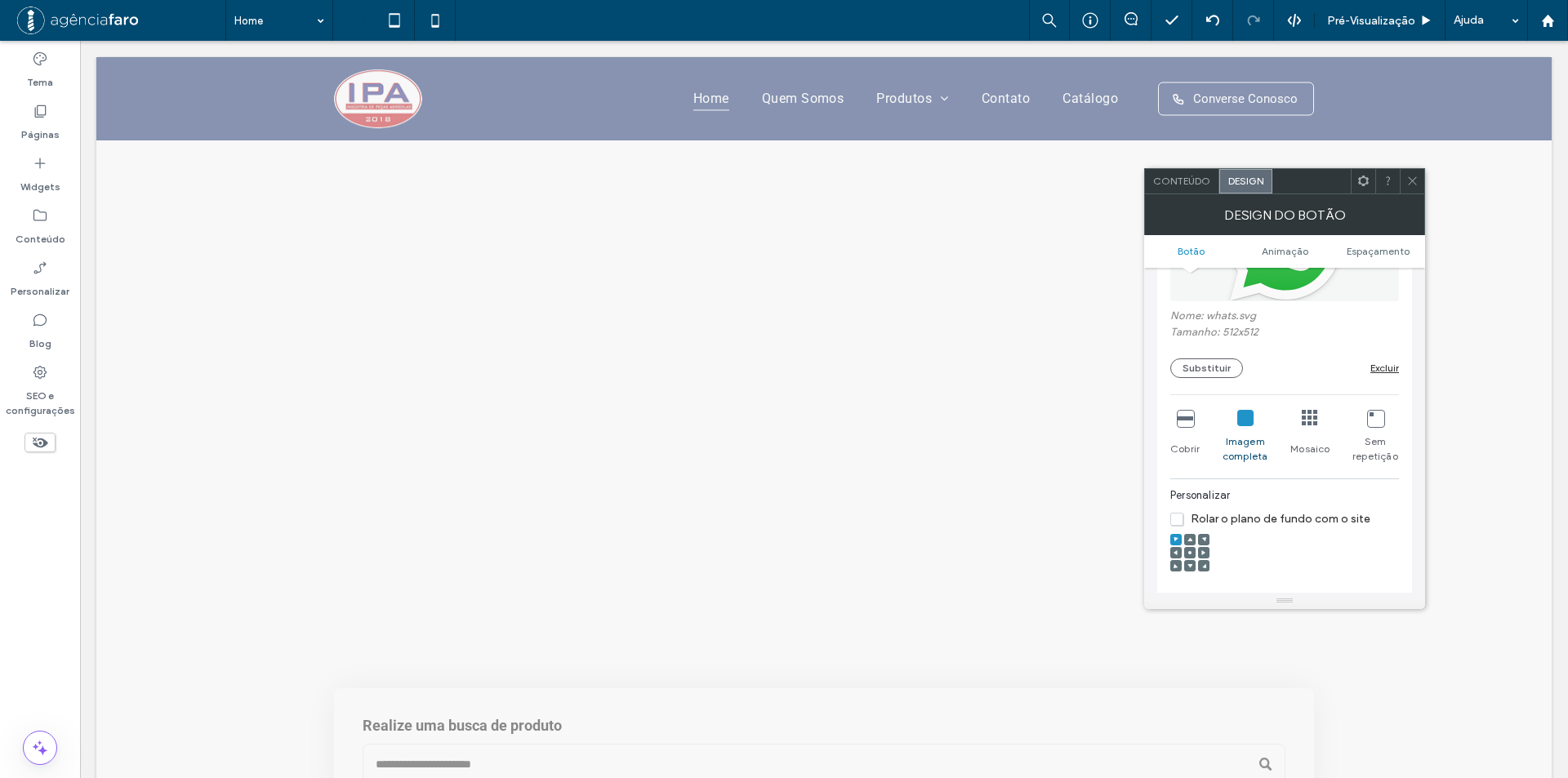 click on "Personalizar Rolar o plano de fundo com o site" at bounding box center [1285, 534] 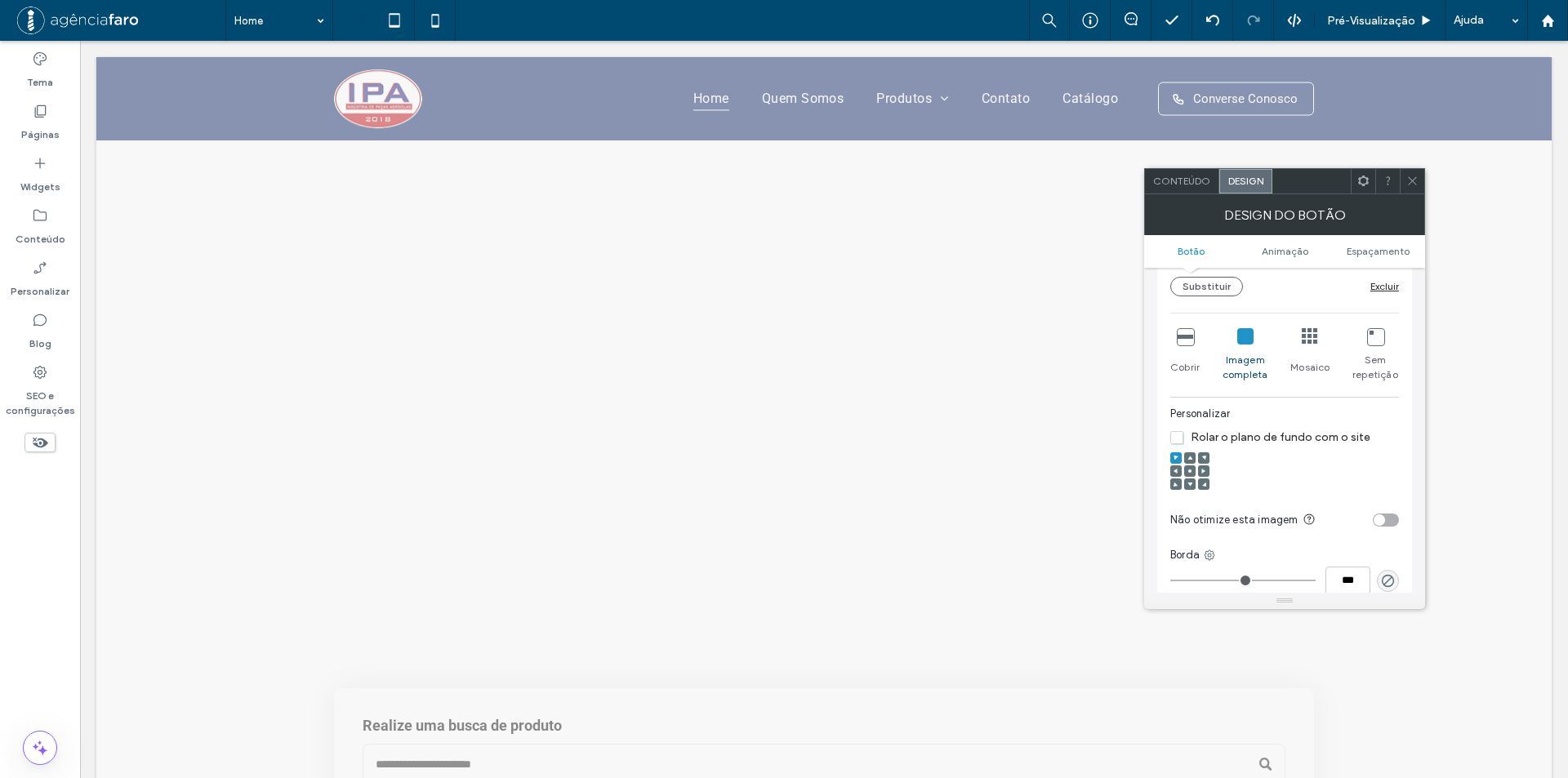 click at bounding box center (1190, 471) 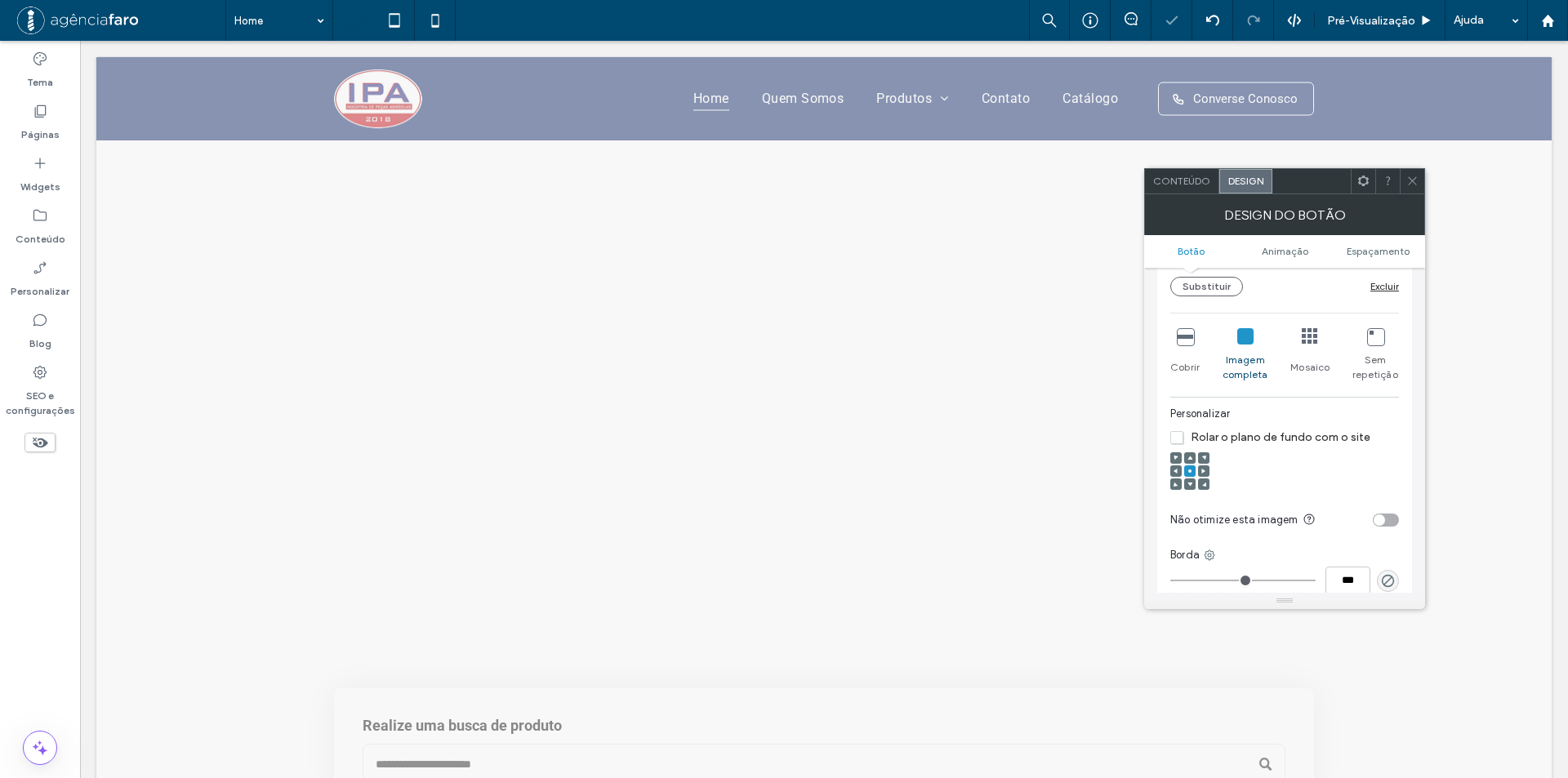 click 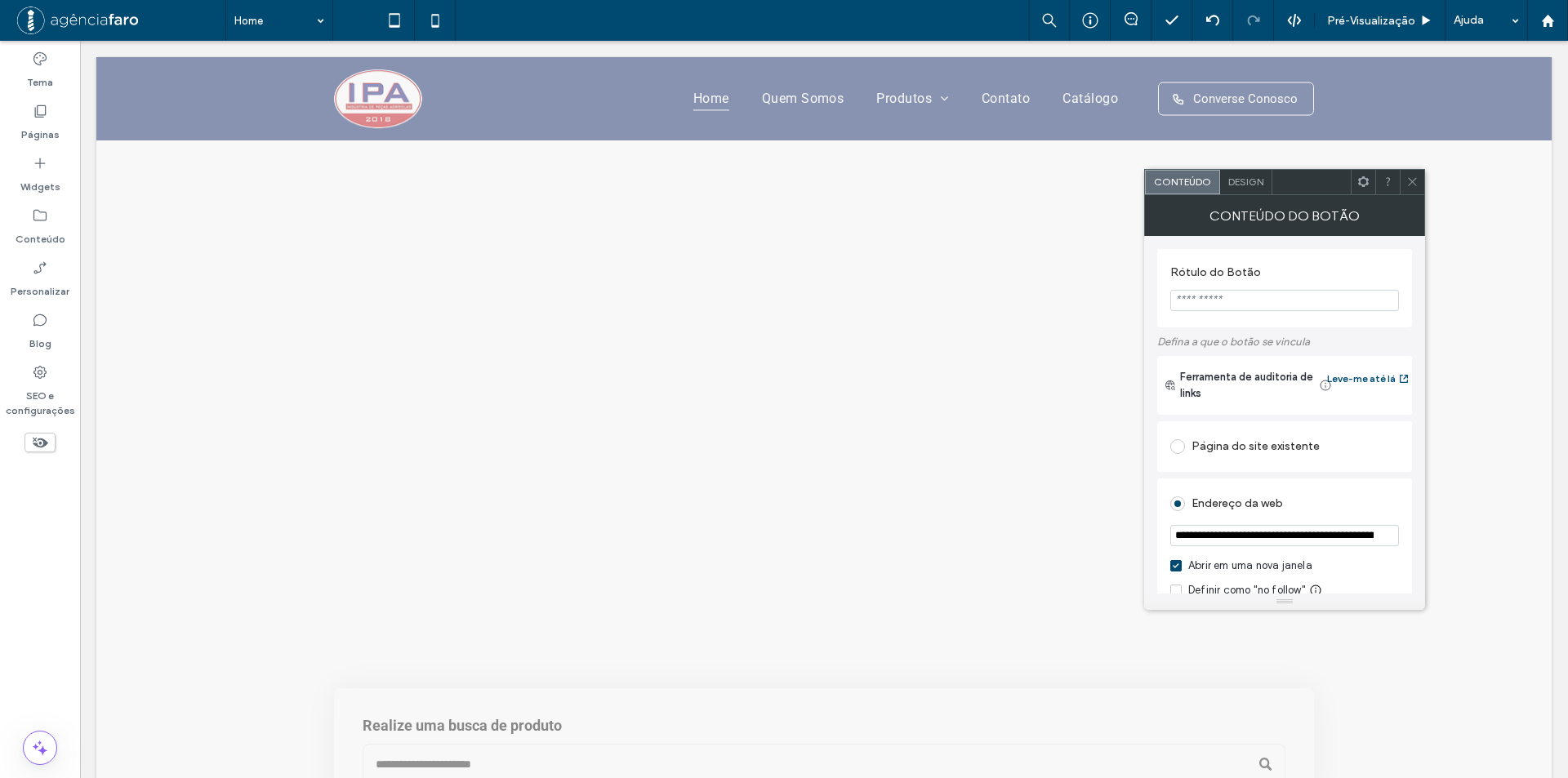 click on "Design" at bounding box center (1245, 181) 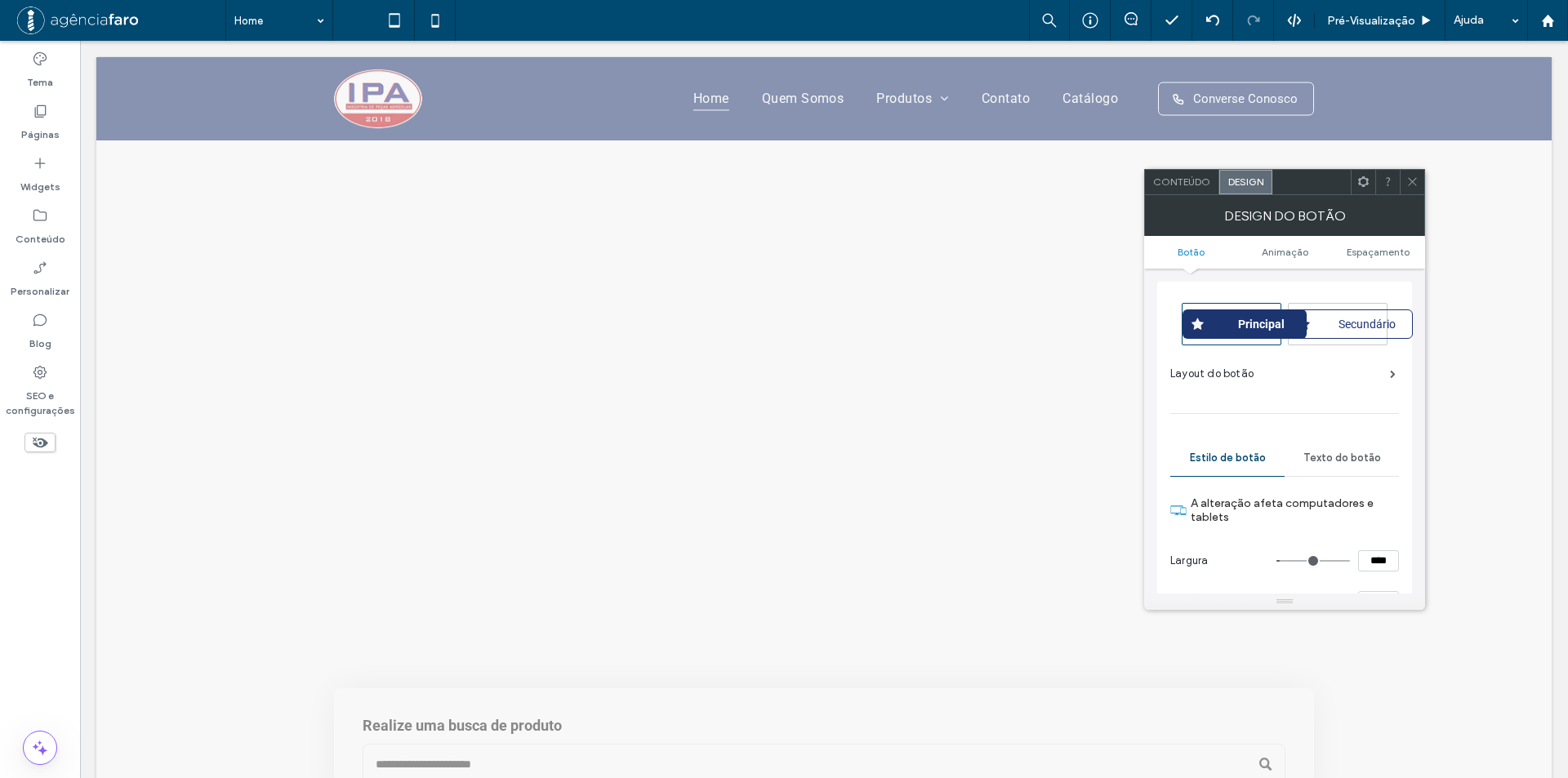 click on "****" at bounding box center [1379, 561] 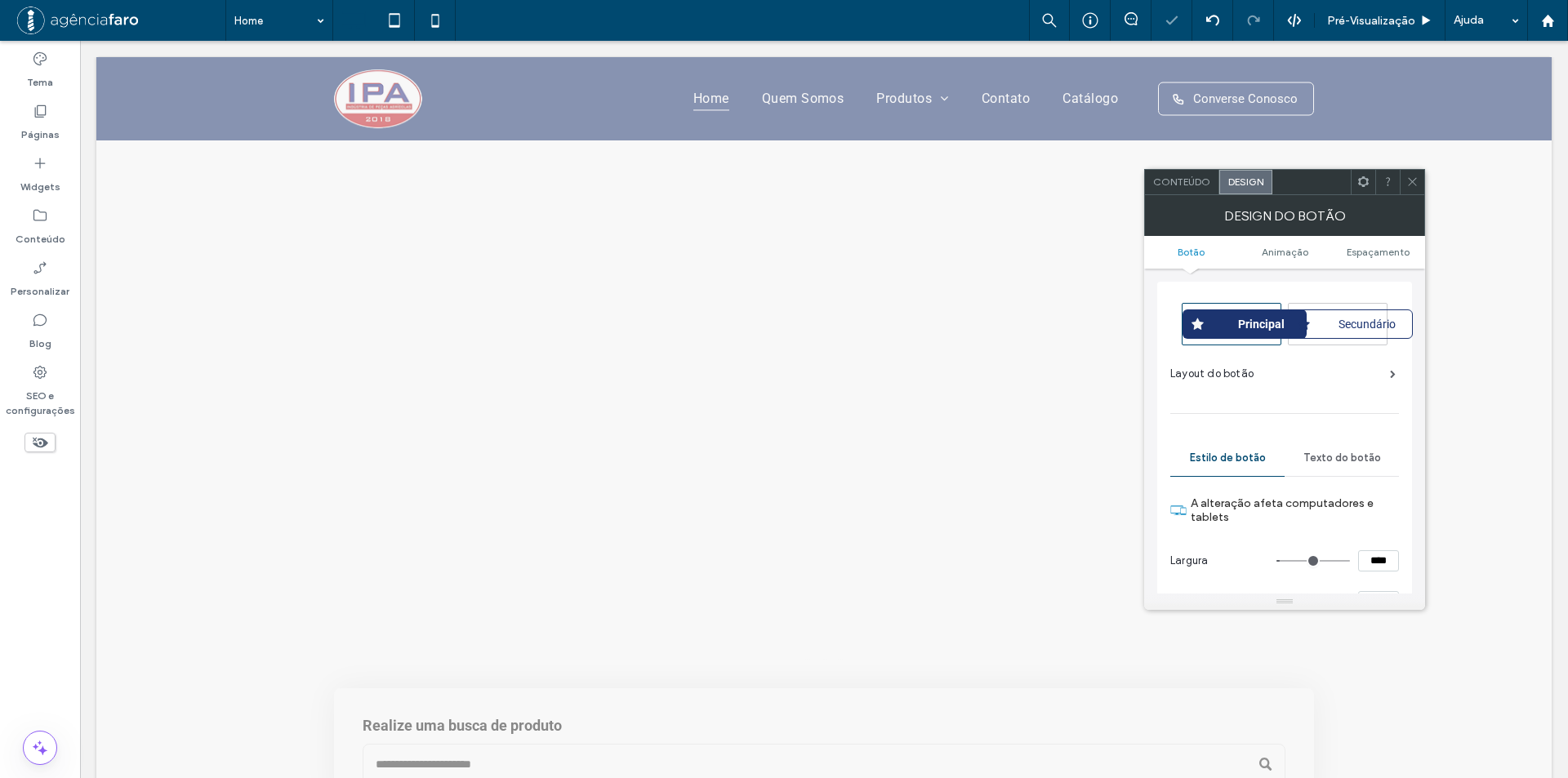 click at bounding box center (1379, 642) 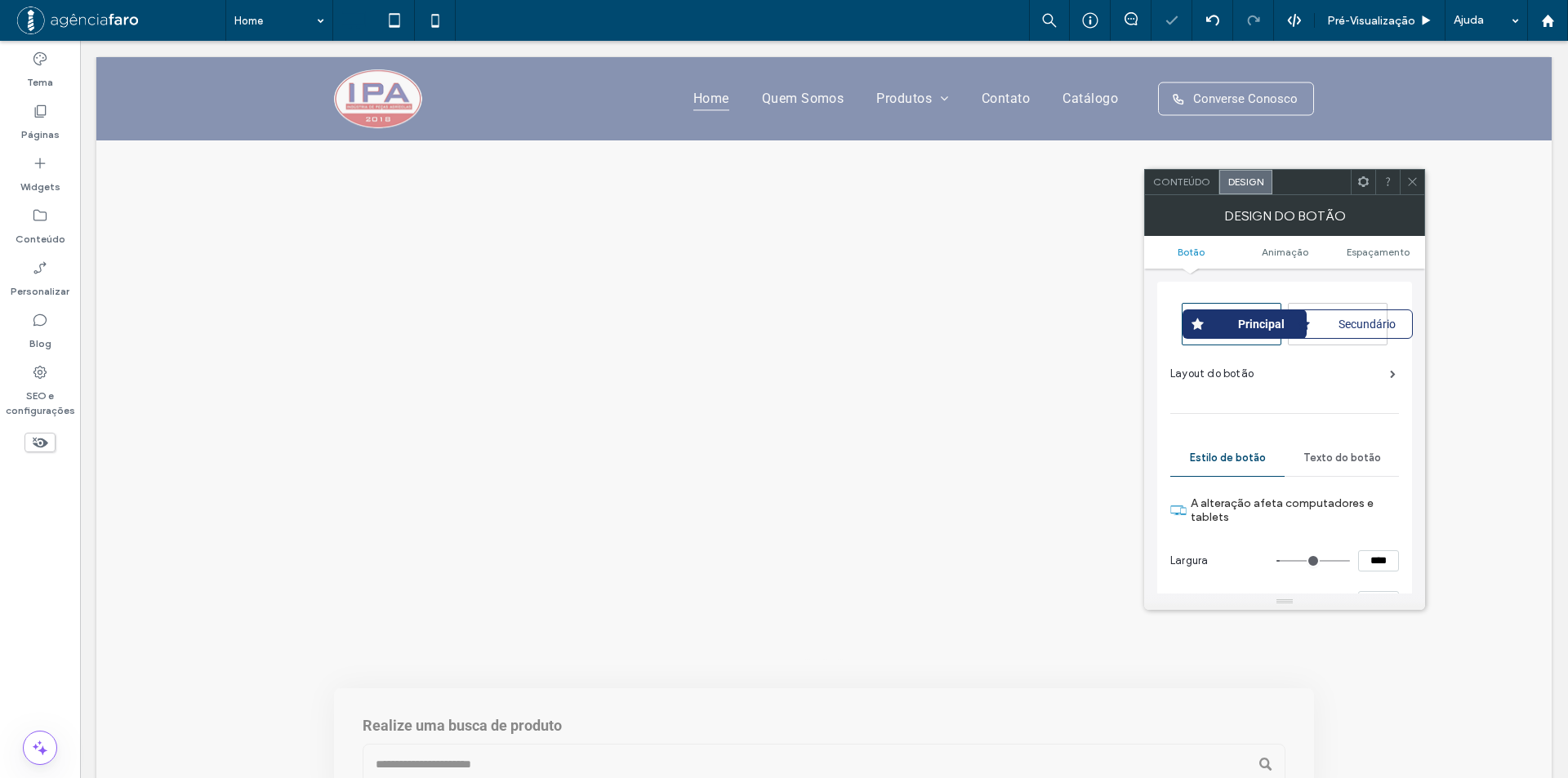 type on "**" 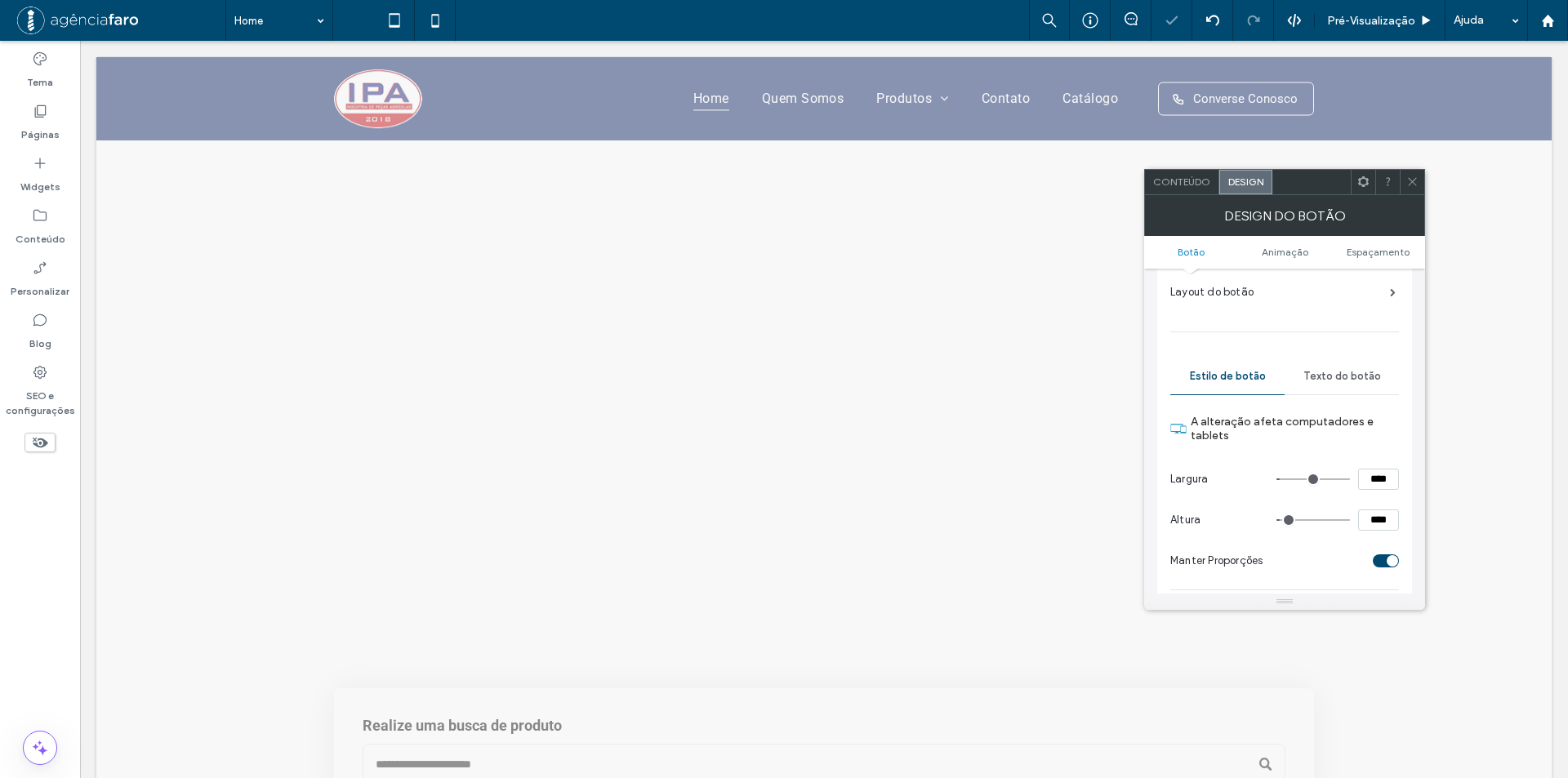 type on "**" 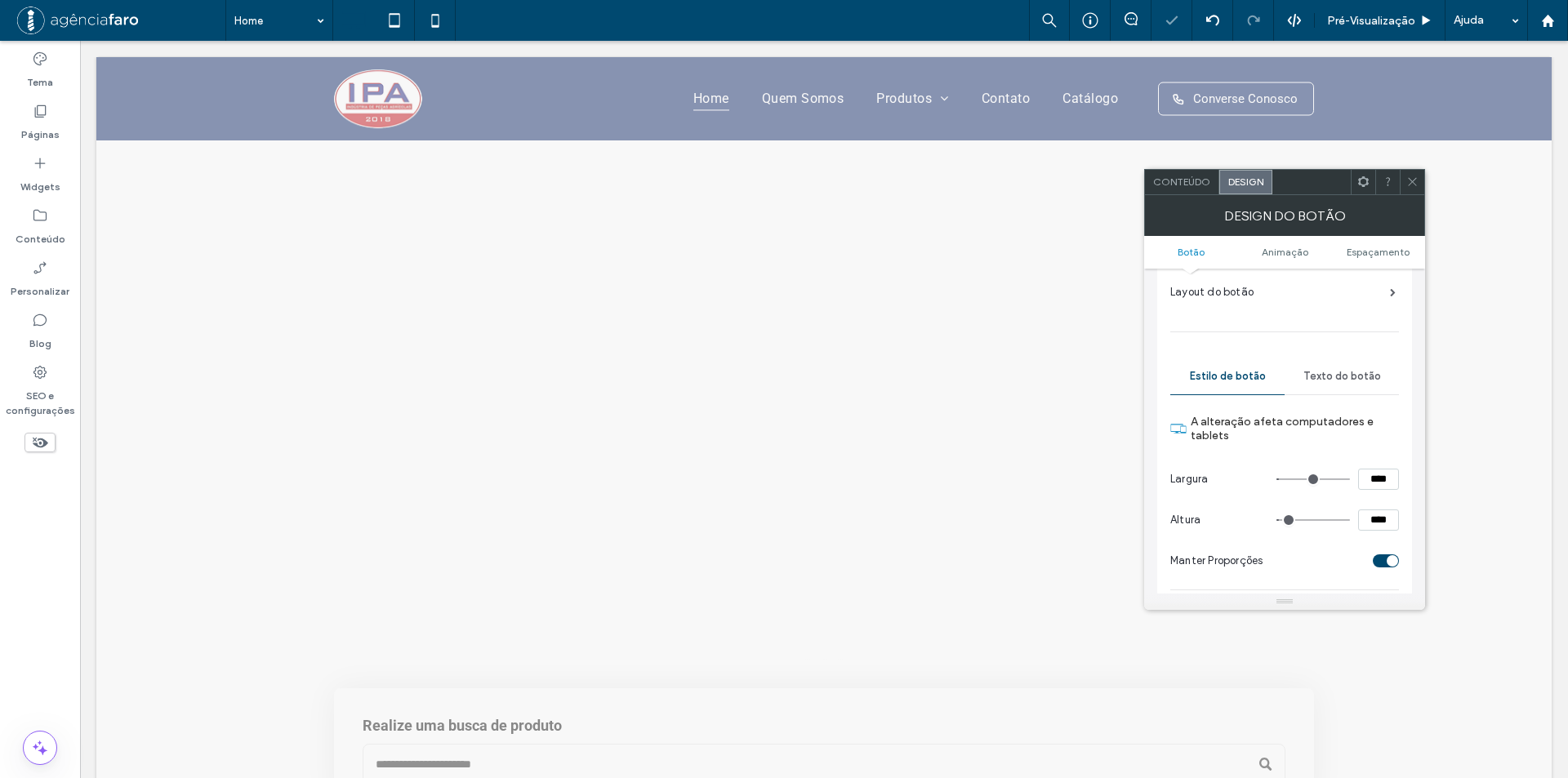 type on "****" 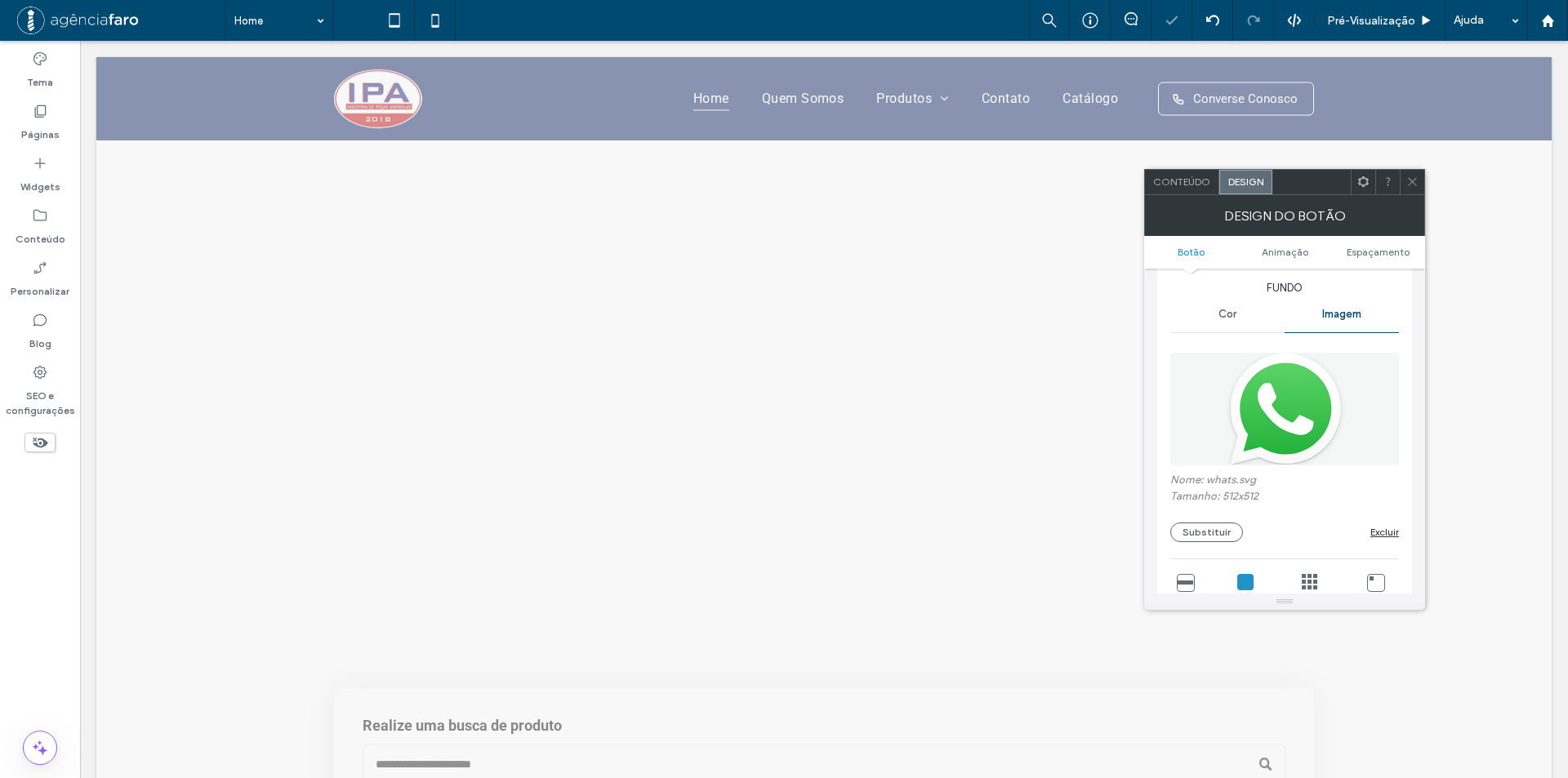 scroll, scrollTop: 490, scrollLeft: 0, axis: vertical 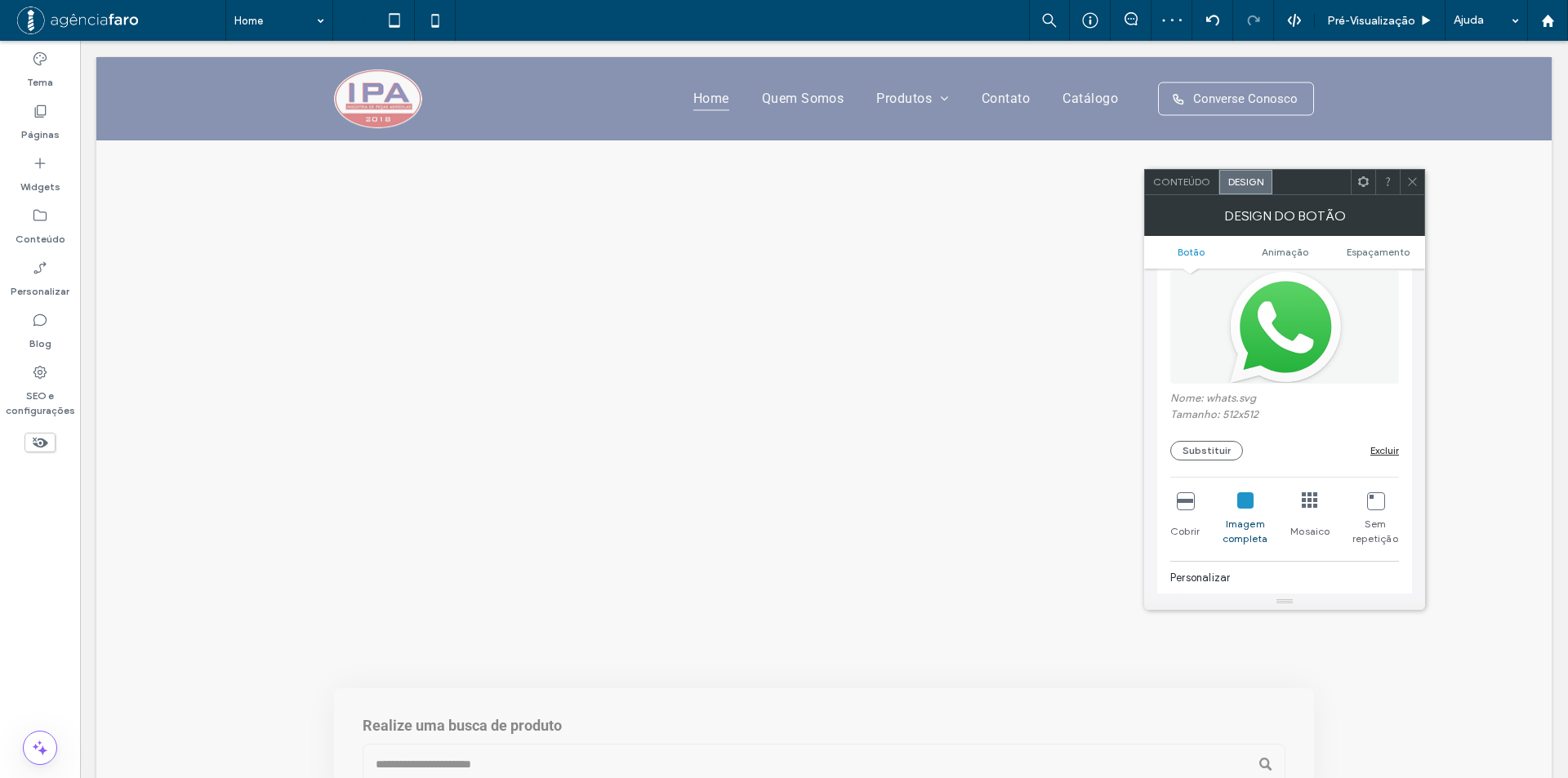 click at bounding box center [1185, 500] 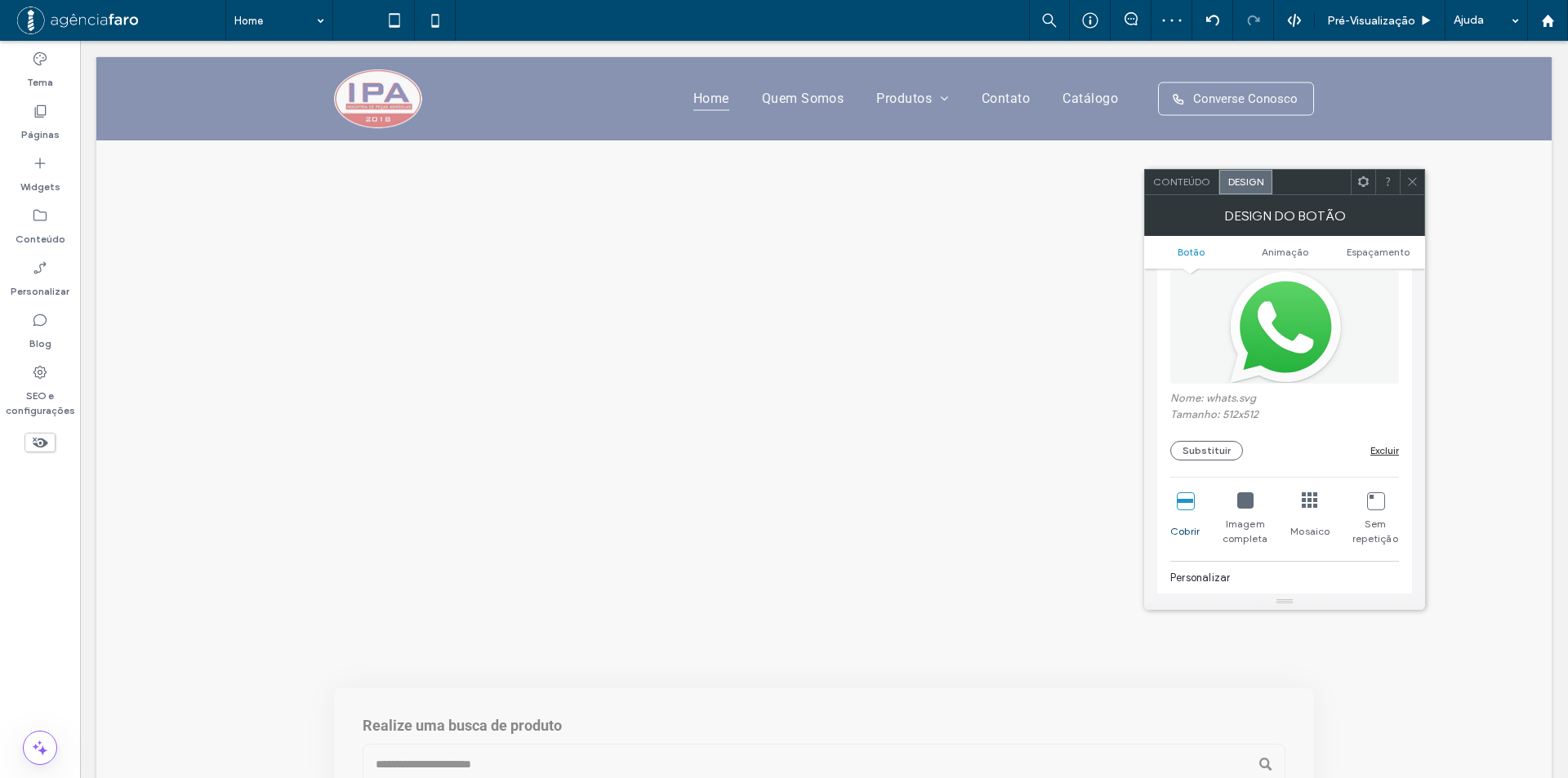 click on "Cobrir Imagem completa Mosaico Sem repetição" at bounding box center [1285, 519] 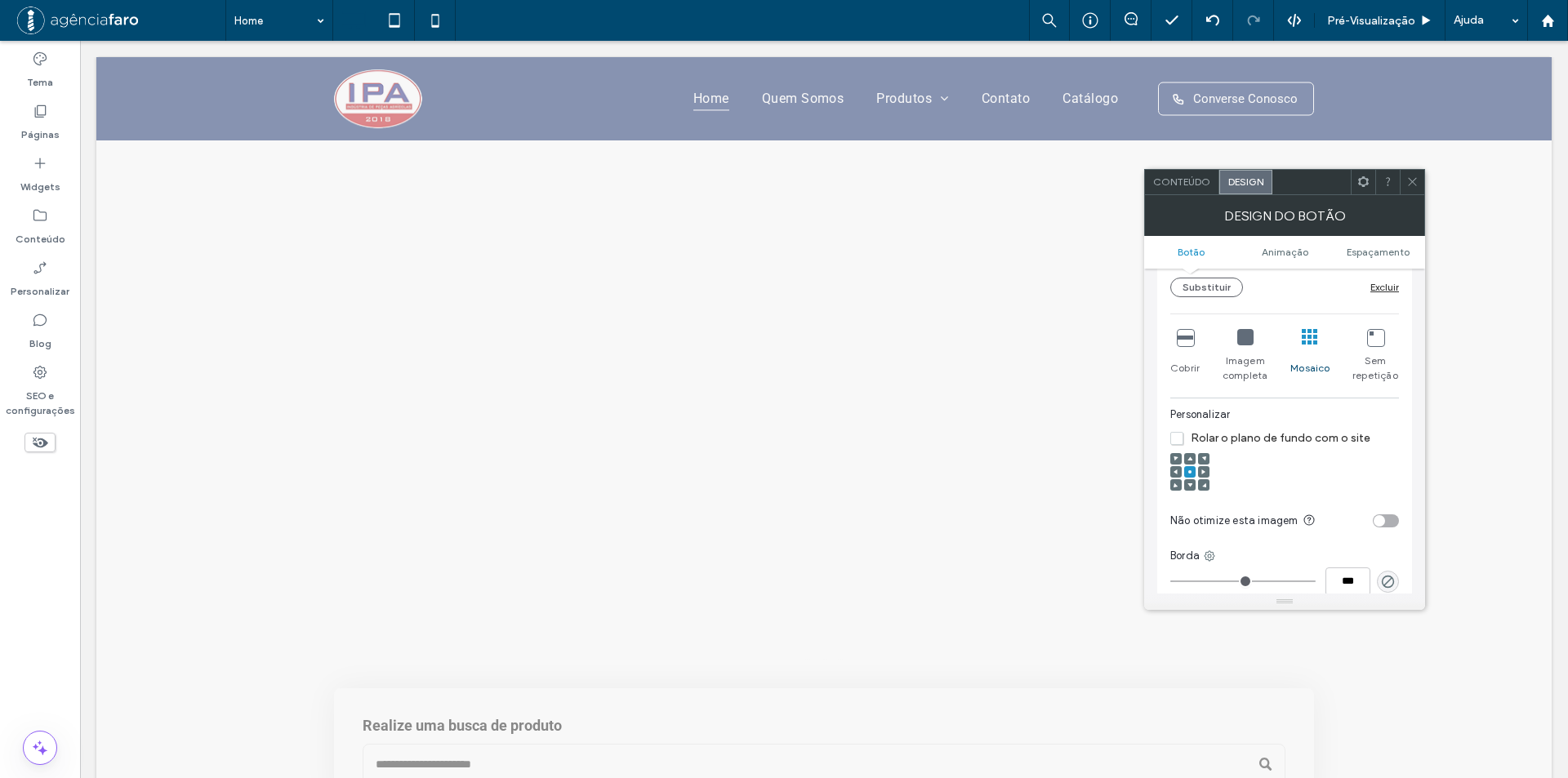 scroll, scrollTop: 571, scrollLeft: 0, axis: vertical 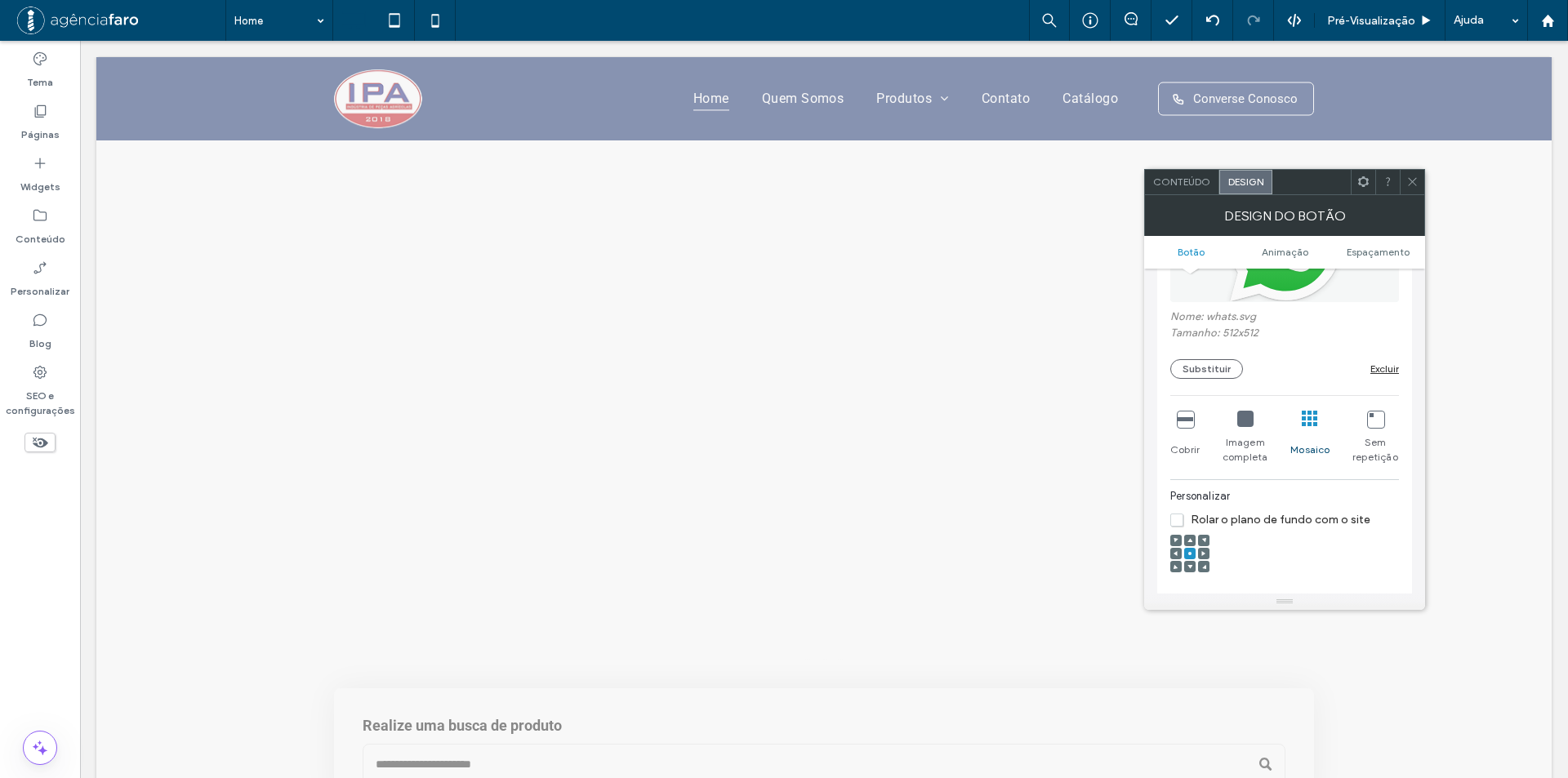 click at bounding box center (1375, 419) 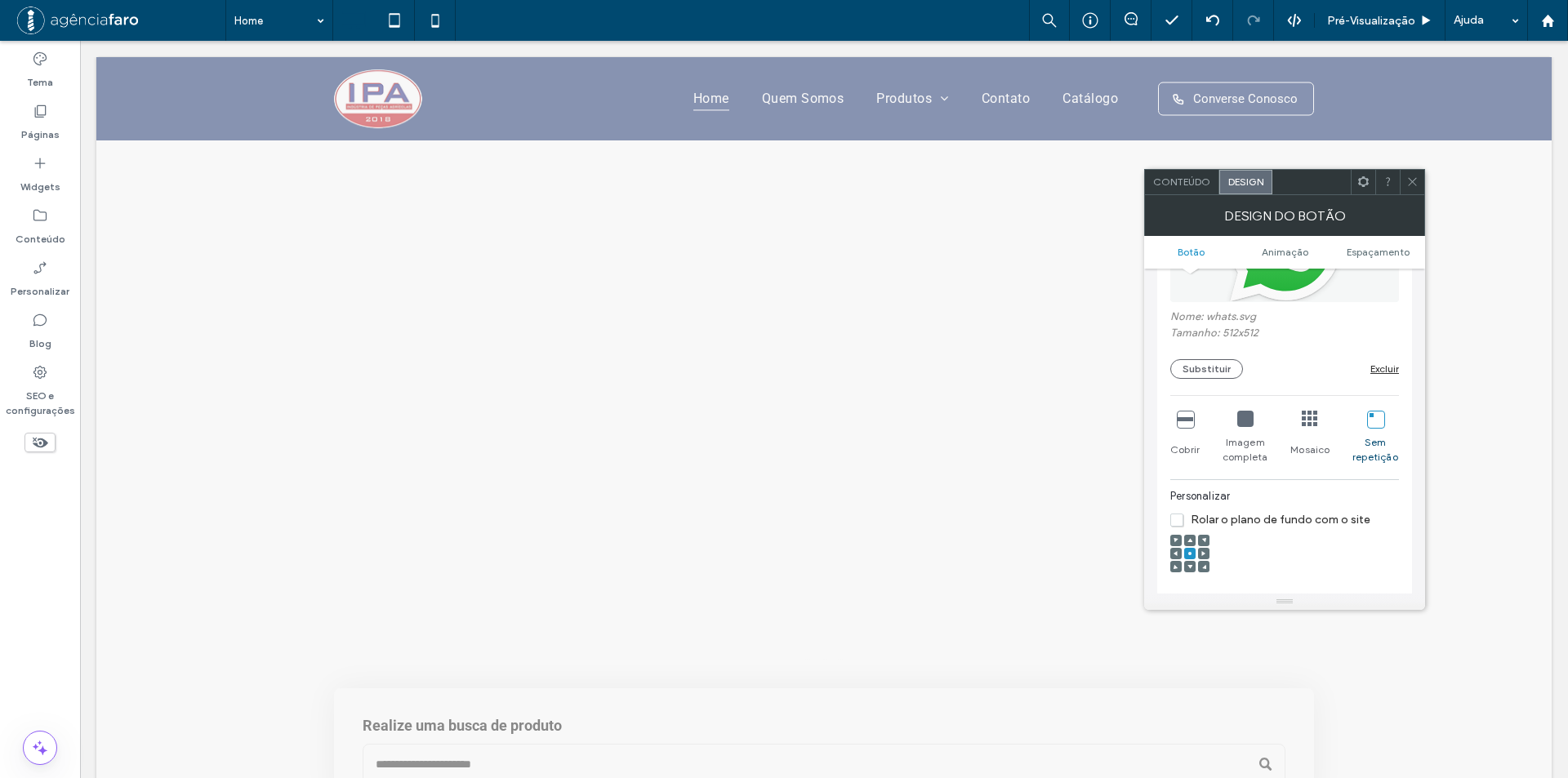 scroll, scrollTop: 653, scrollLeft: 0, axis: vertical 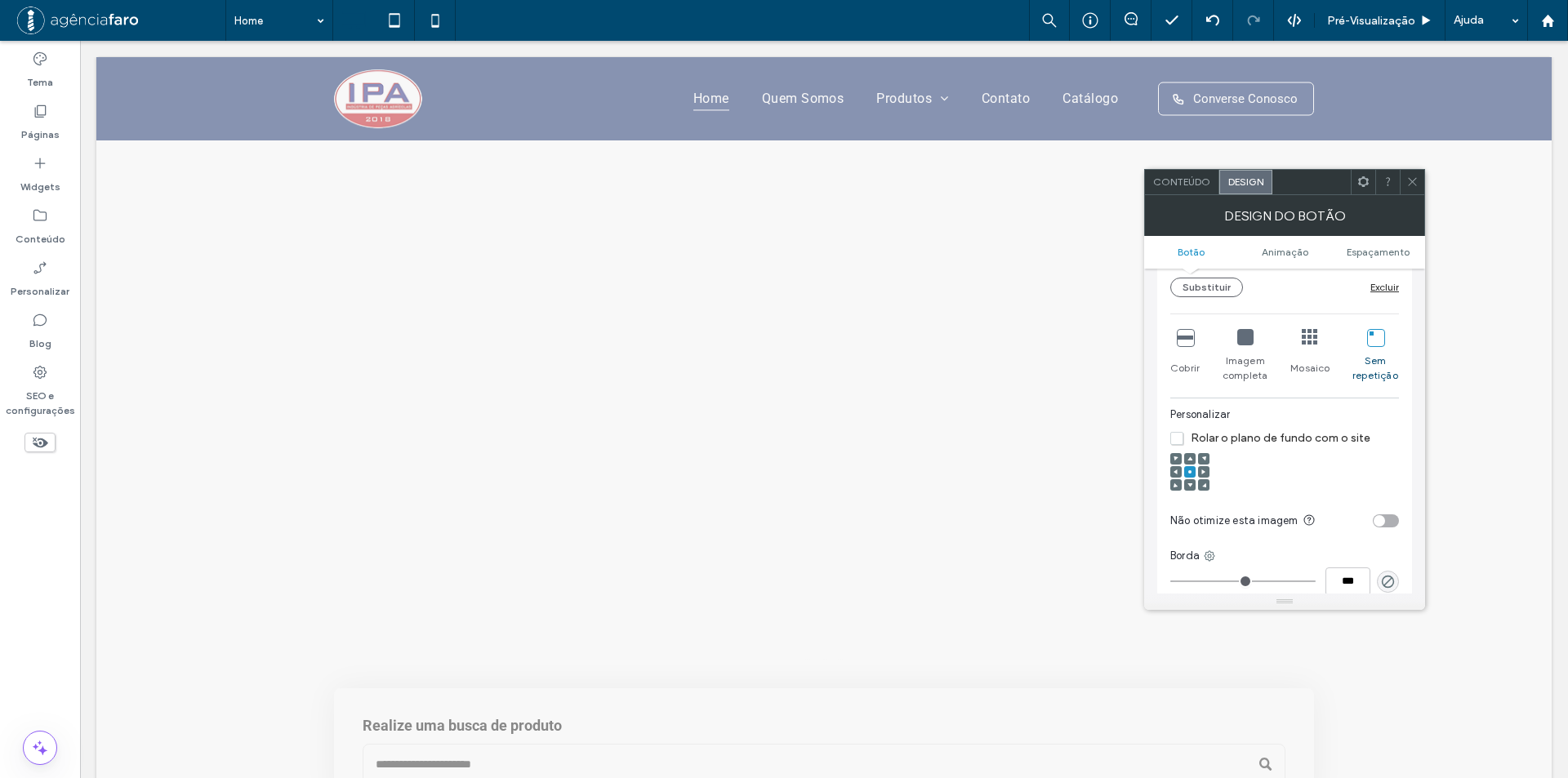click at bounding box center [1375, 337] 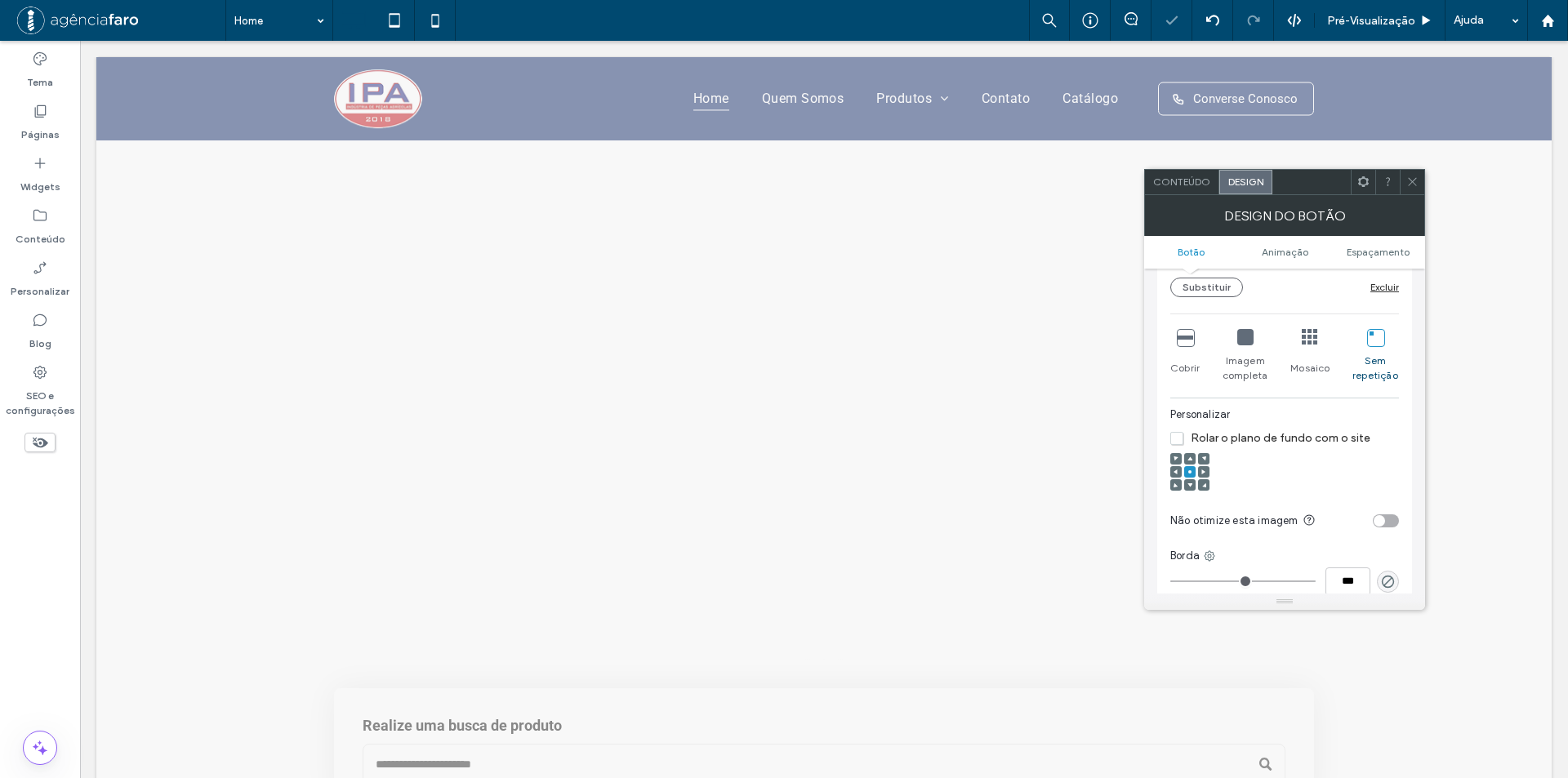 click at bounding box center [1245, 337] 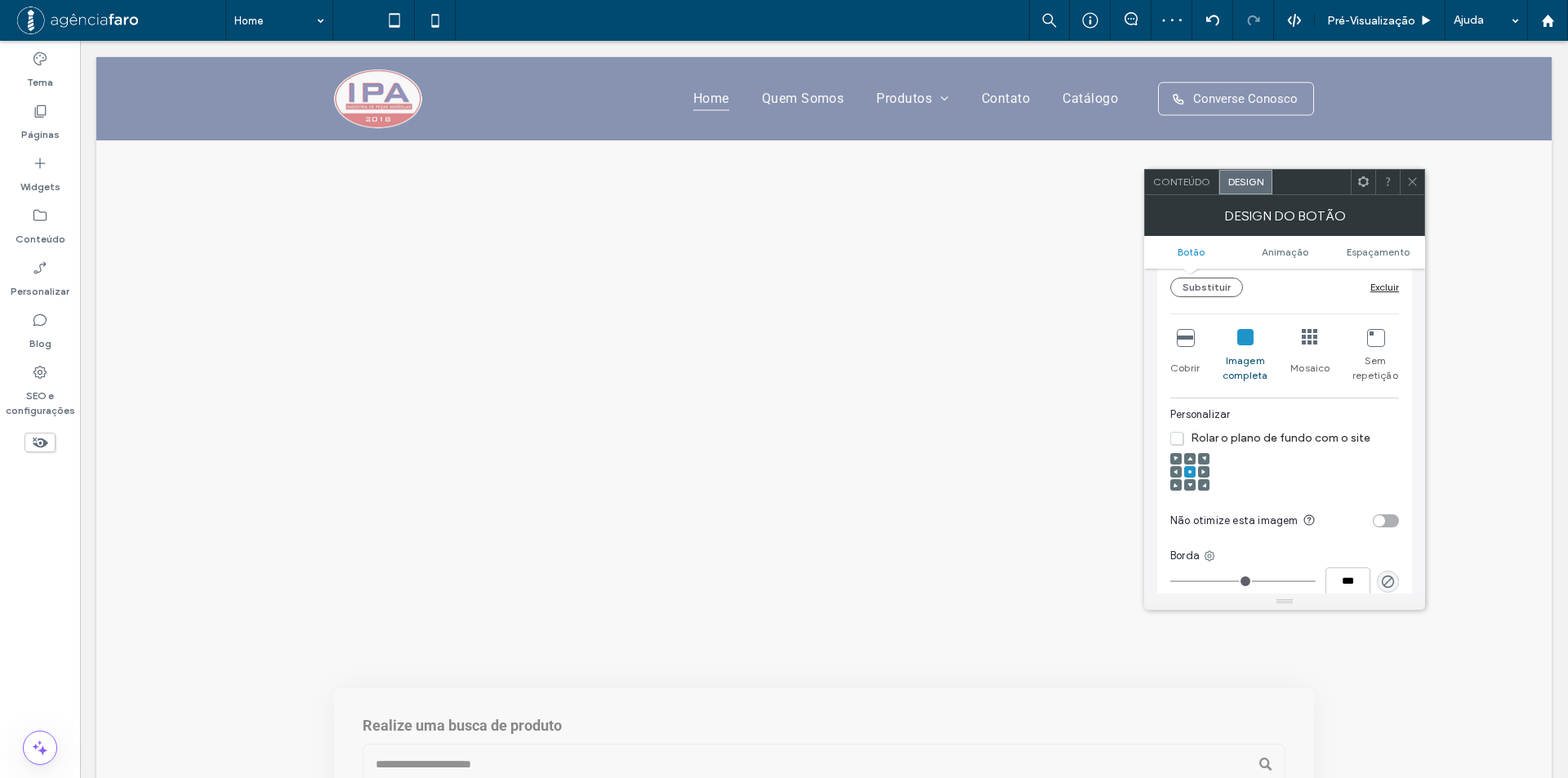 click at bounding box center [1185, 337] 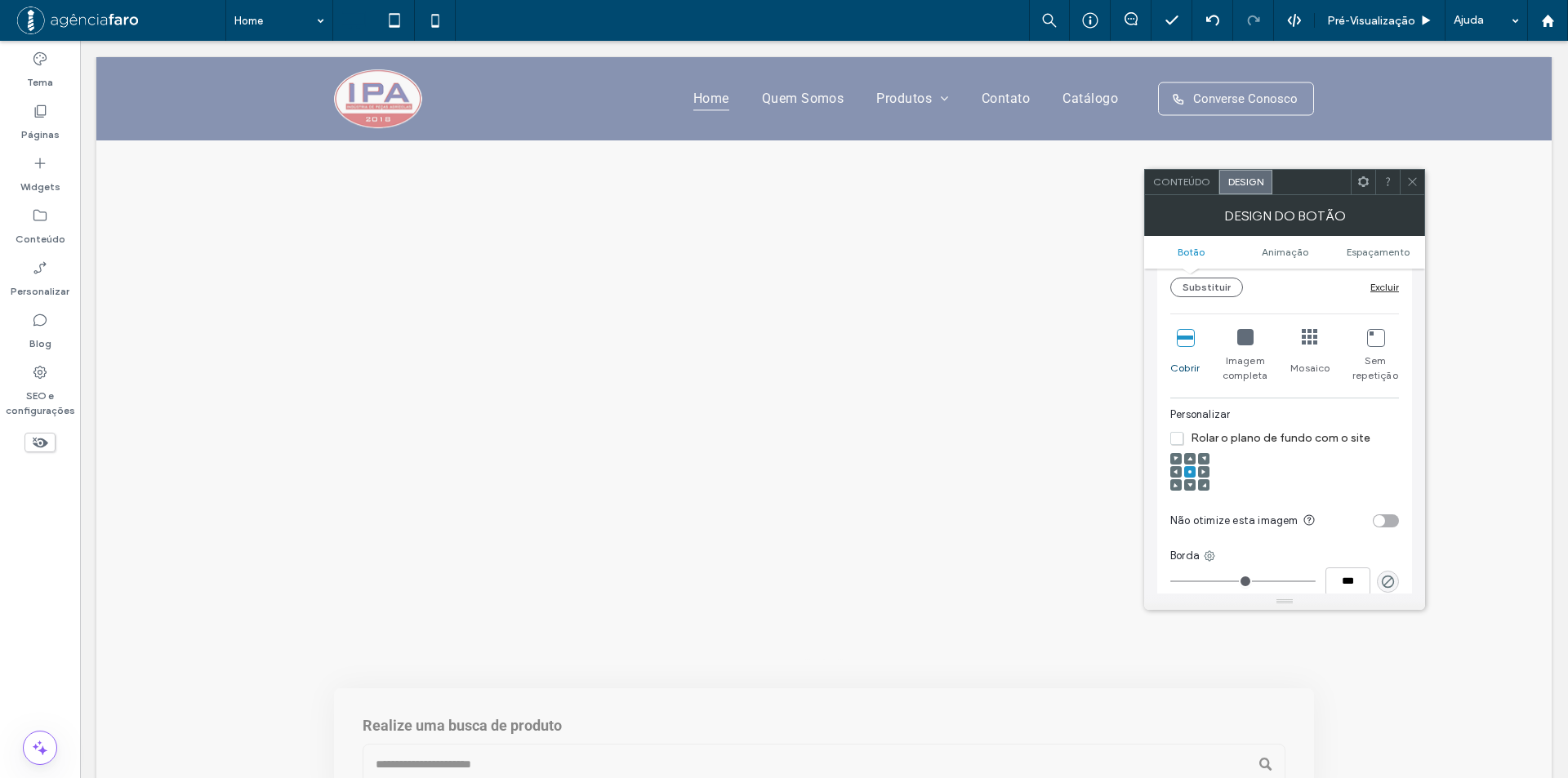click at bounding box center [1245, 337] 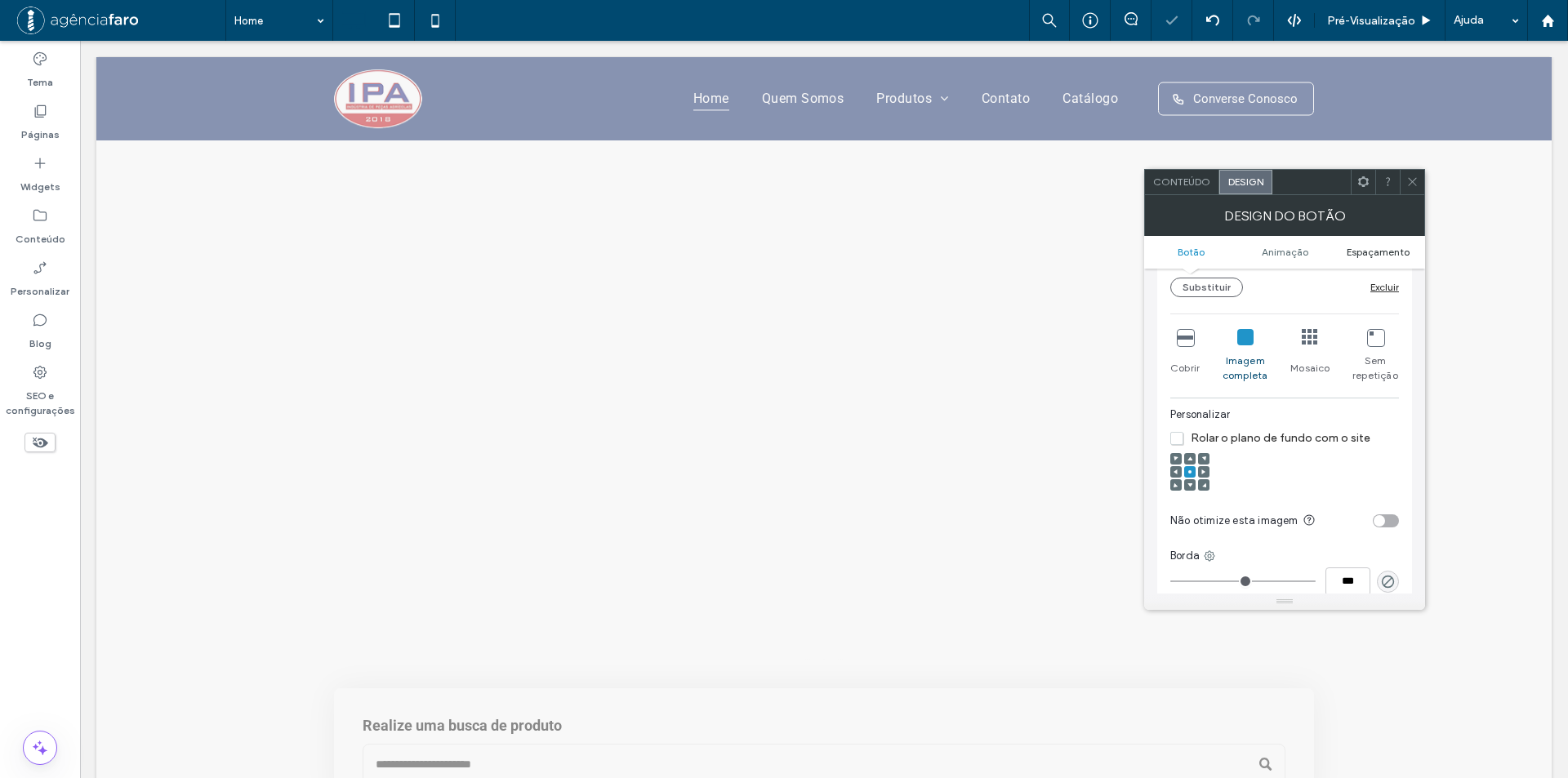 click on "Espaçamento" at bounding box center (1378, 251) 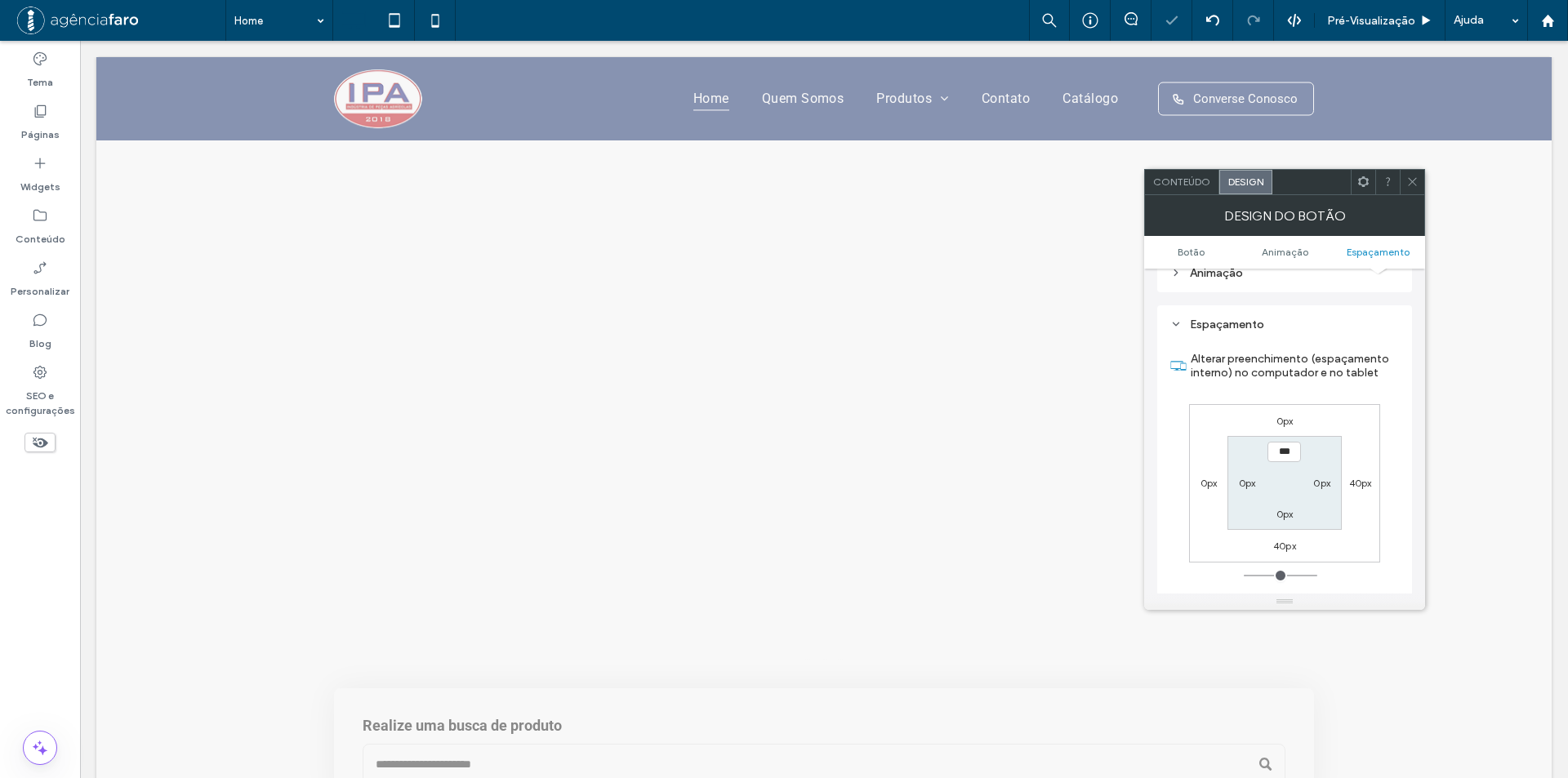 scroll, scrollTop: 1333, scrollLeft: 0, axis: vertical 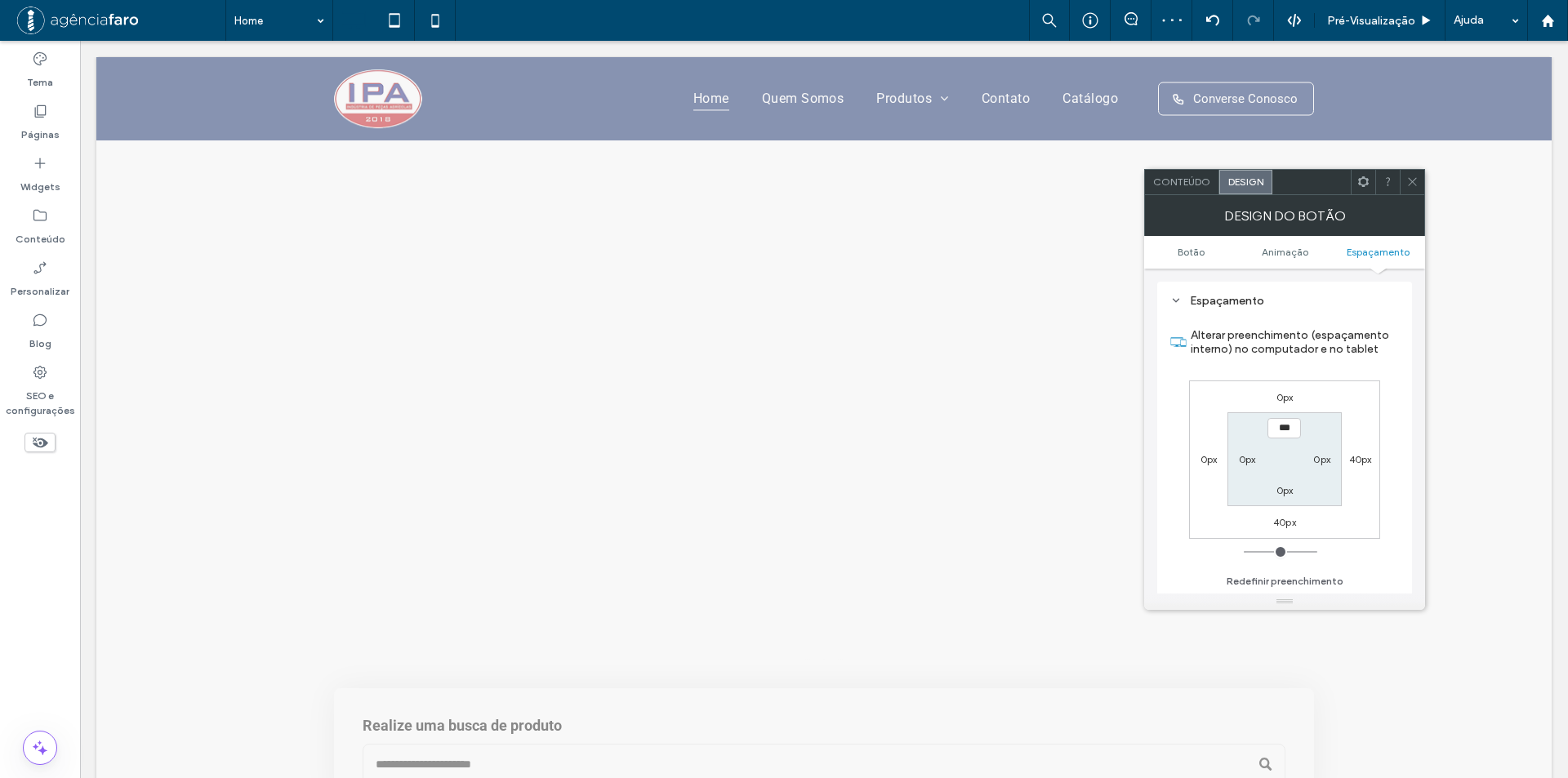 type on "*" 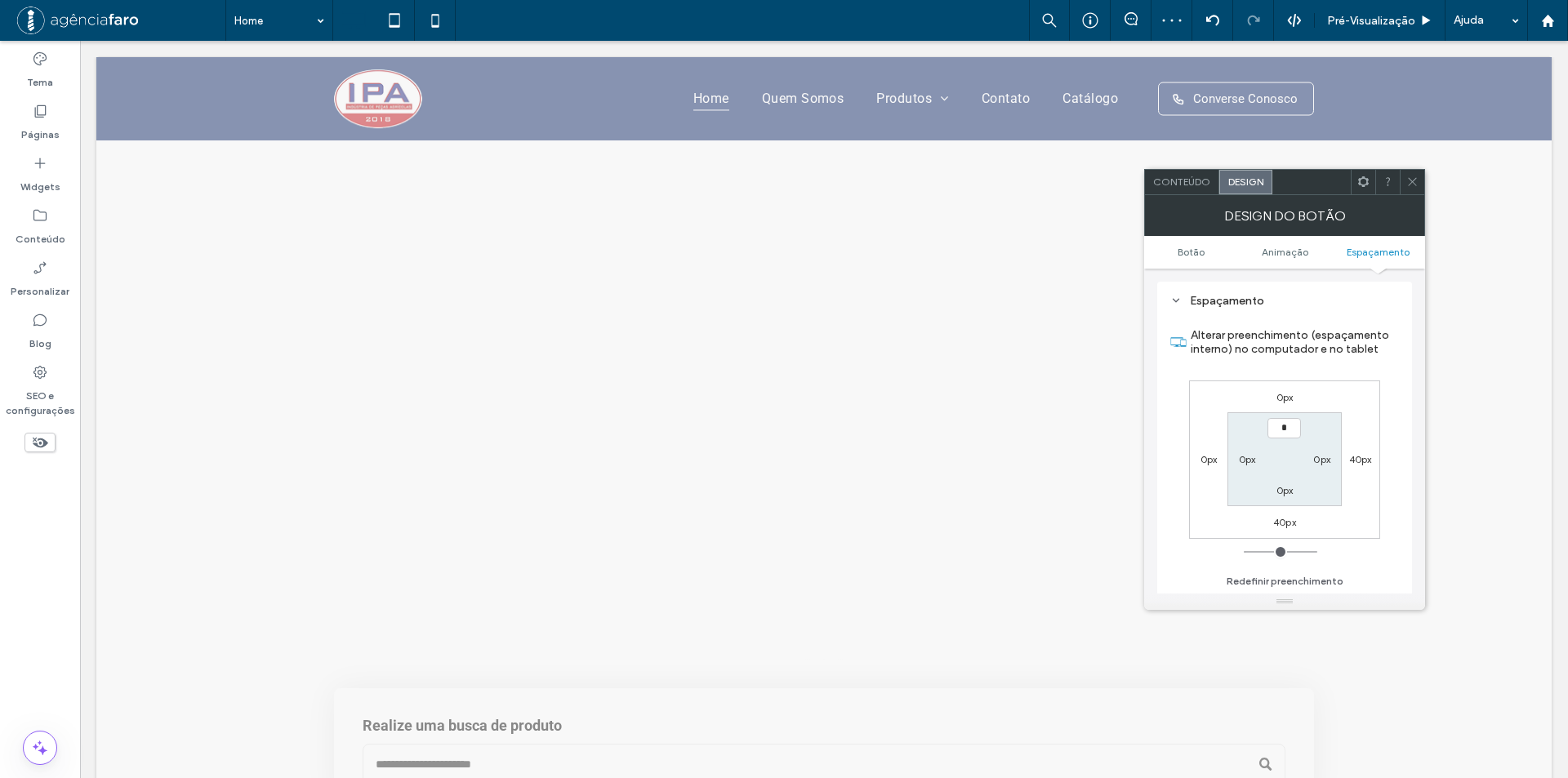click on "0px" at bounding box center [1285, 490] 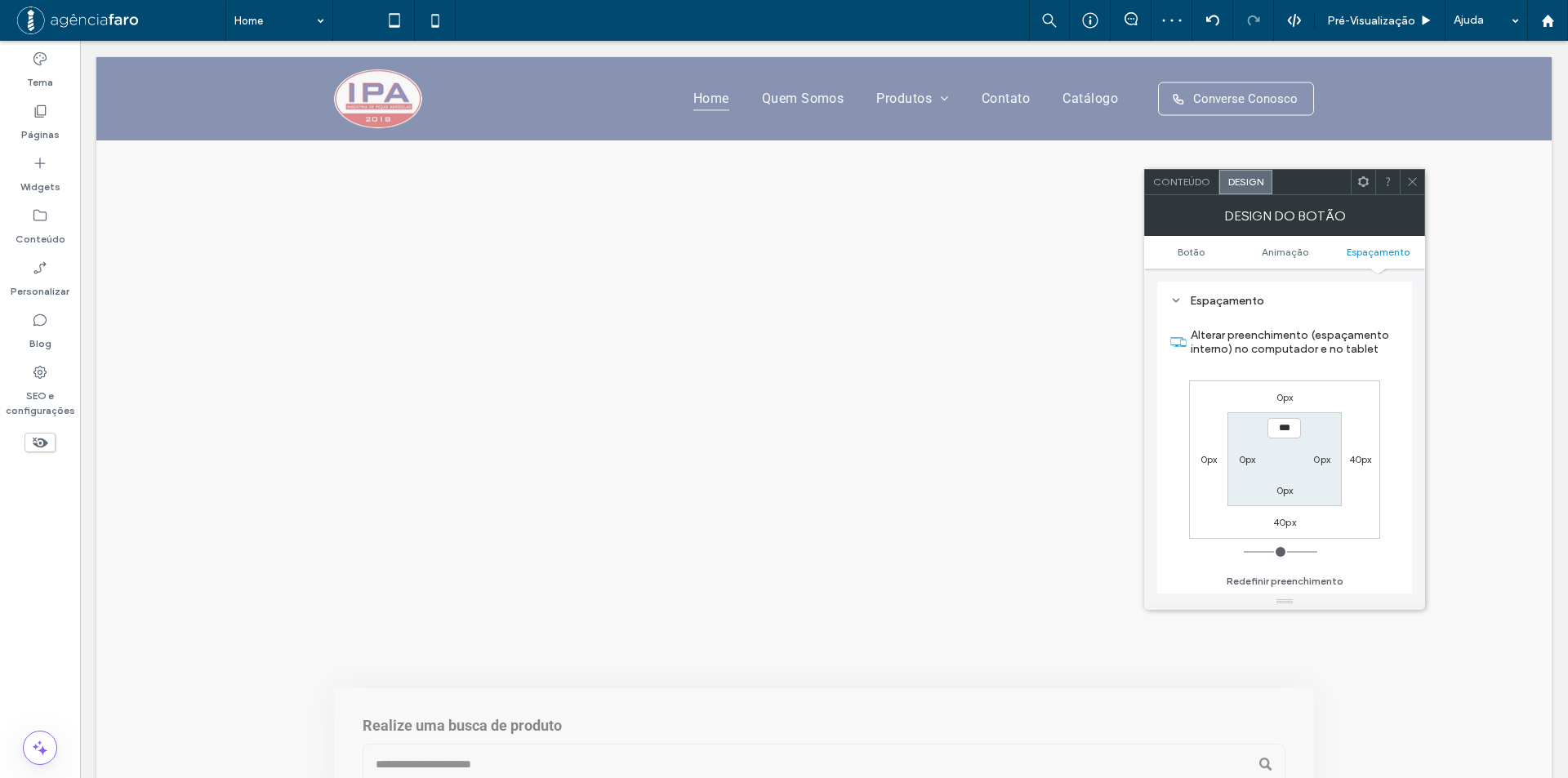 type on "*" 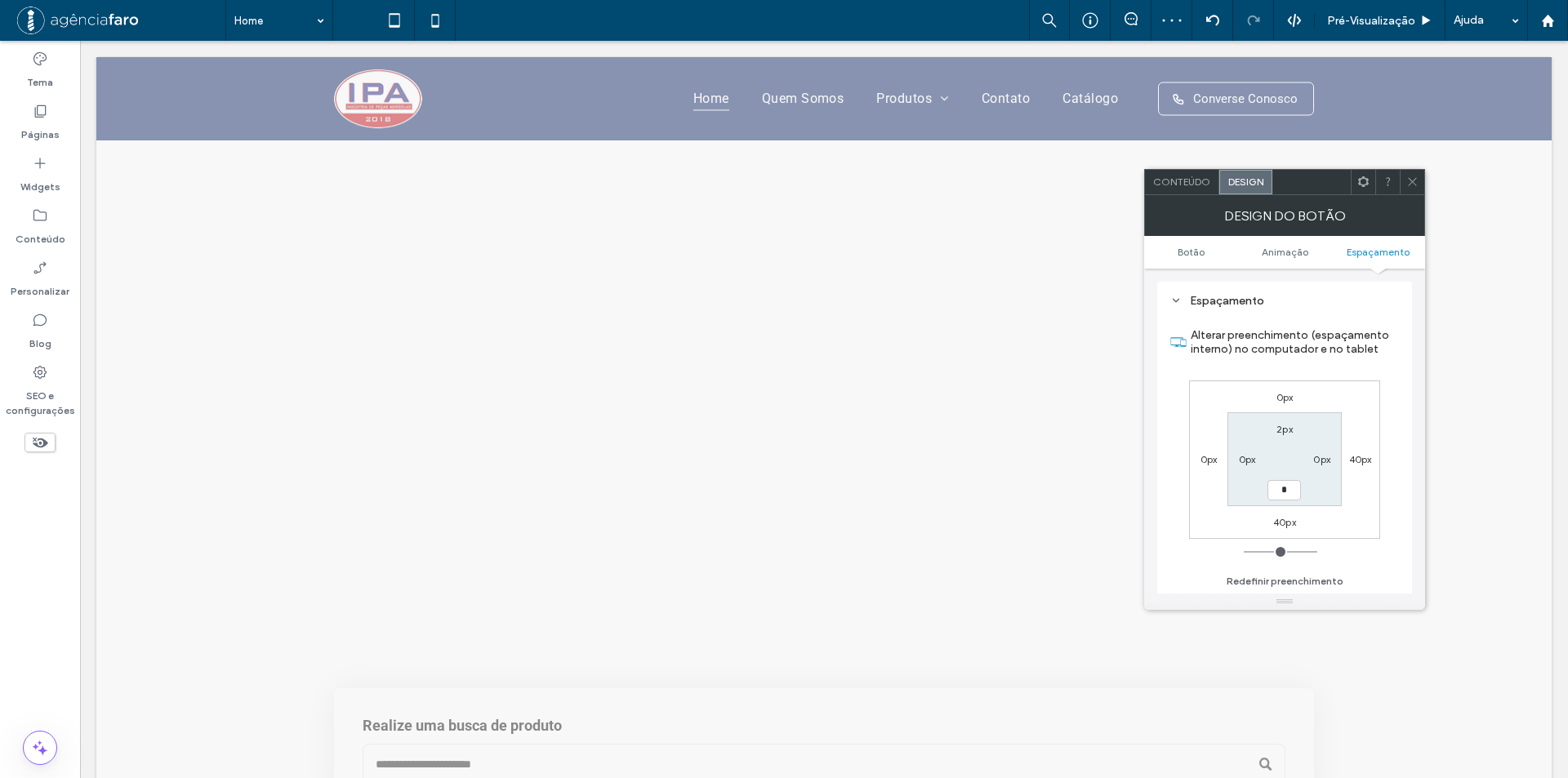 type on "*" 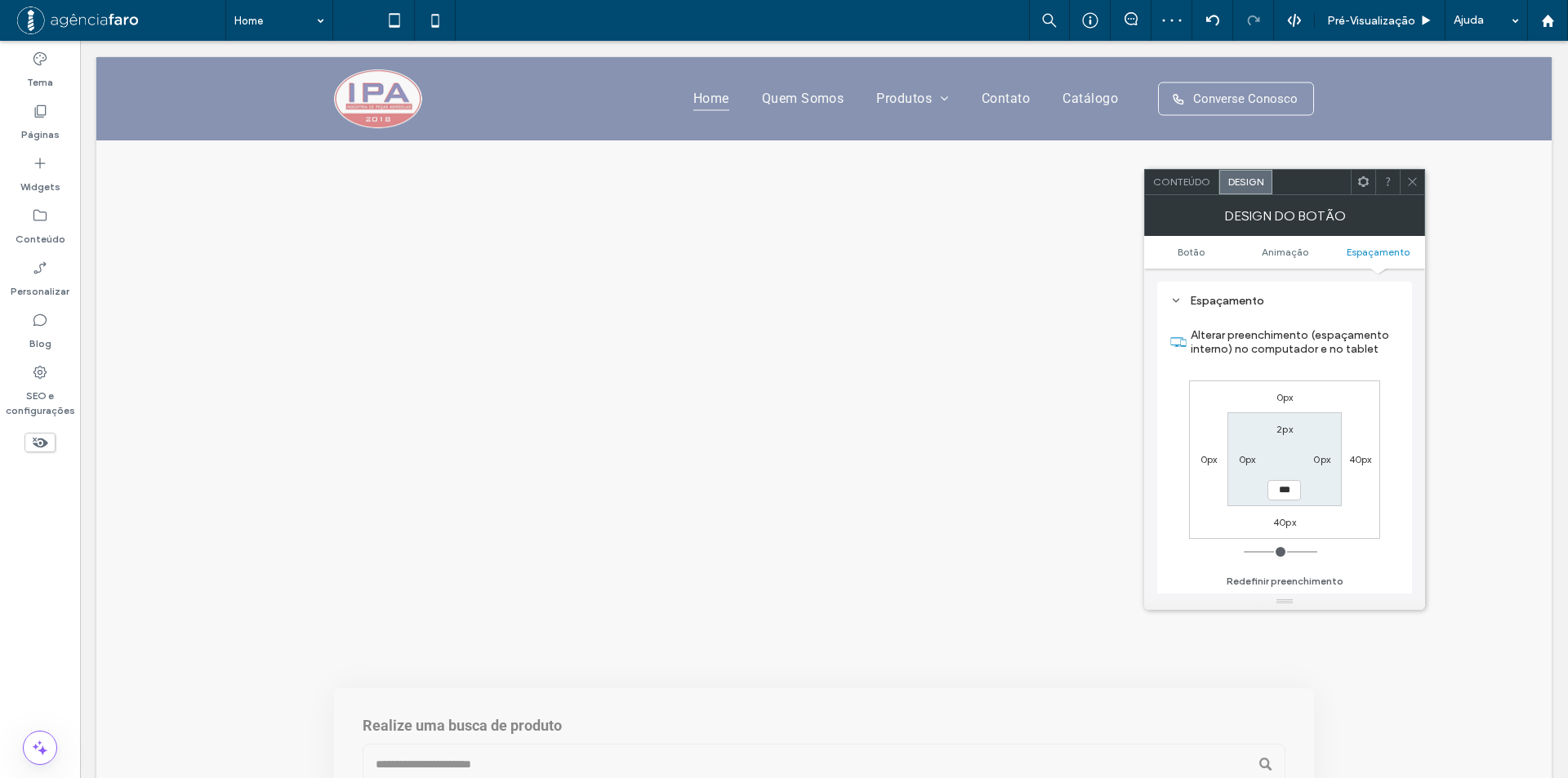 click on "0px" at bounding box center (1321, 459) 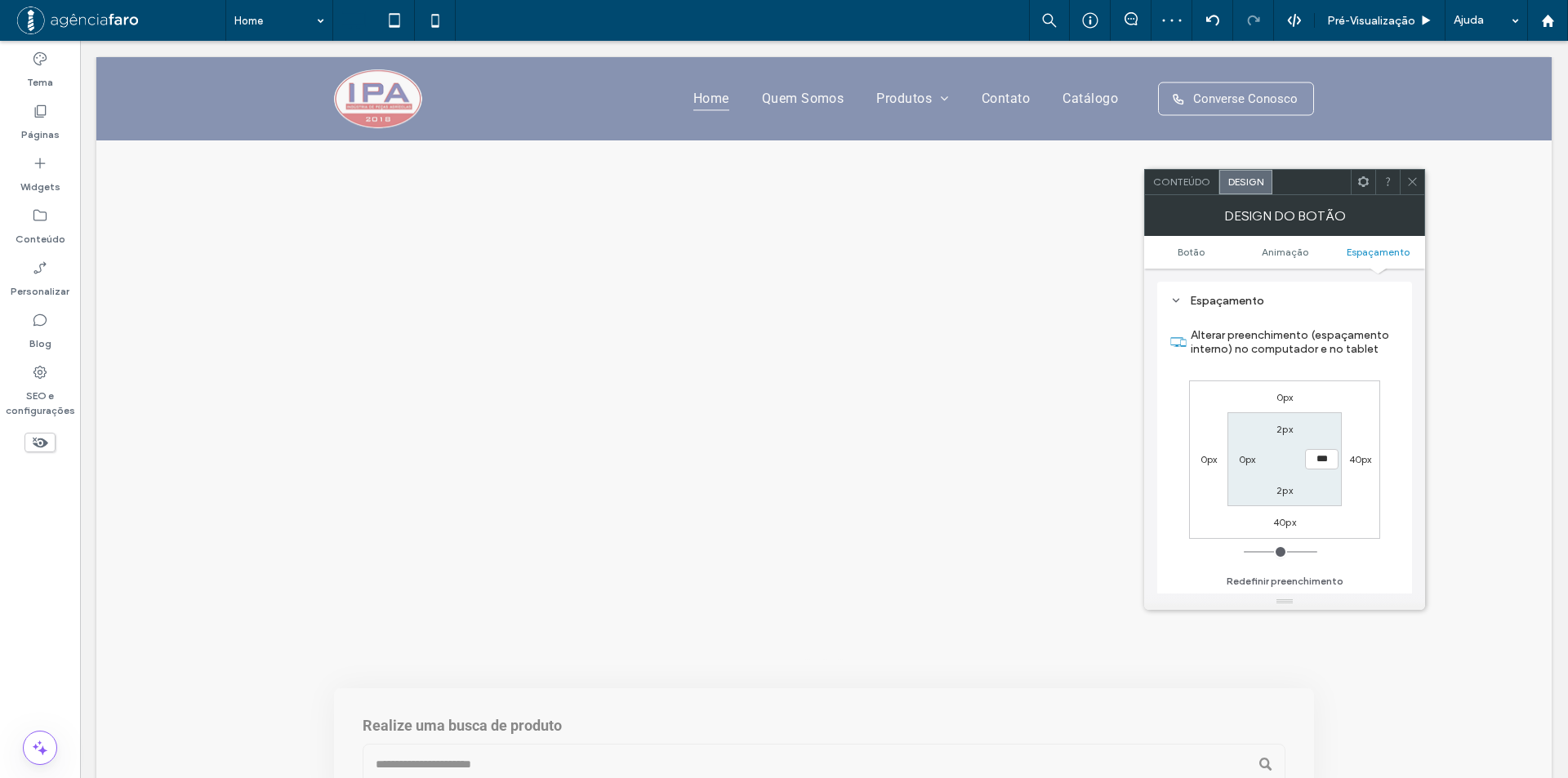 type on "*" 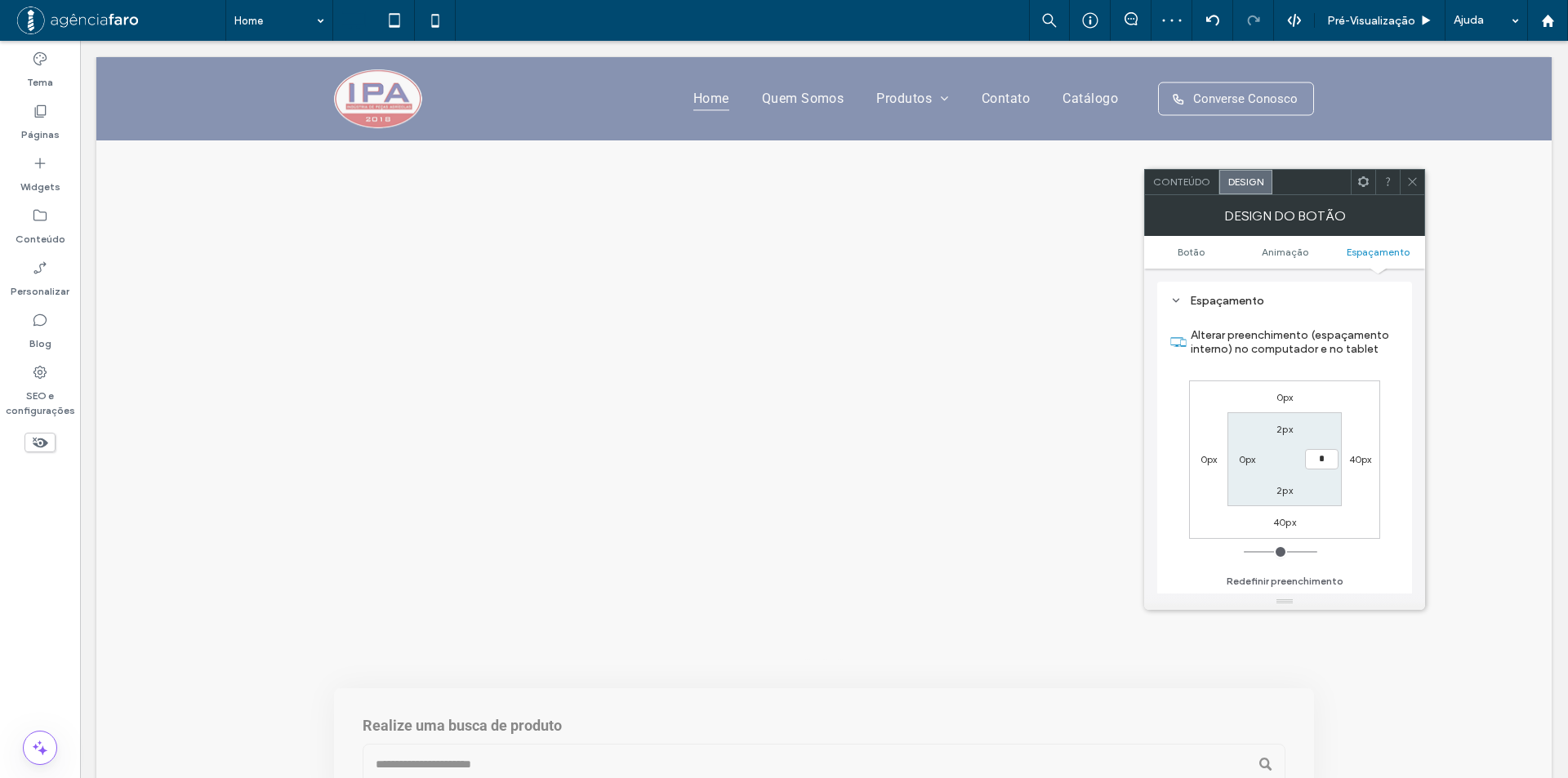 click on "0px" at bounding box center [1247, 459] 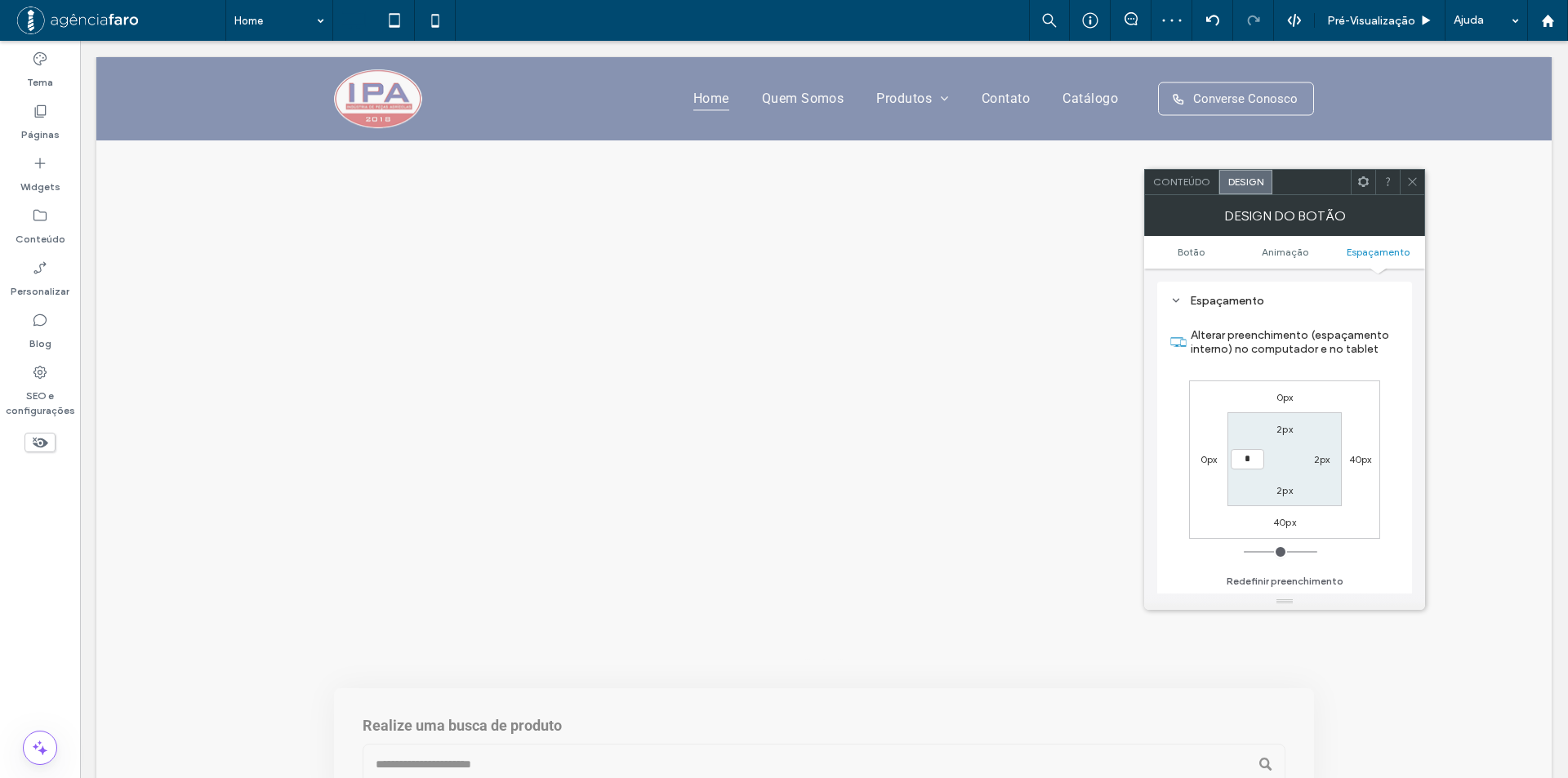type on "*" 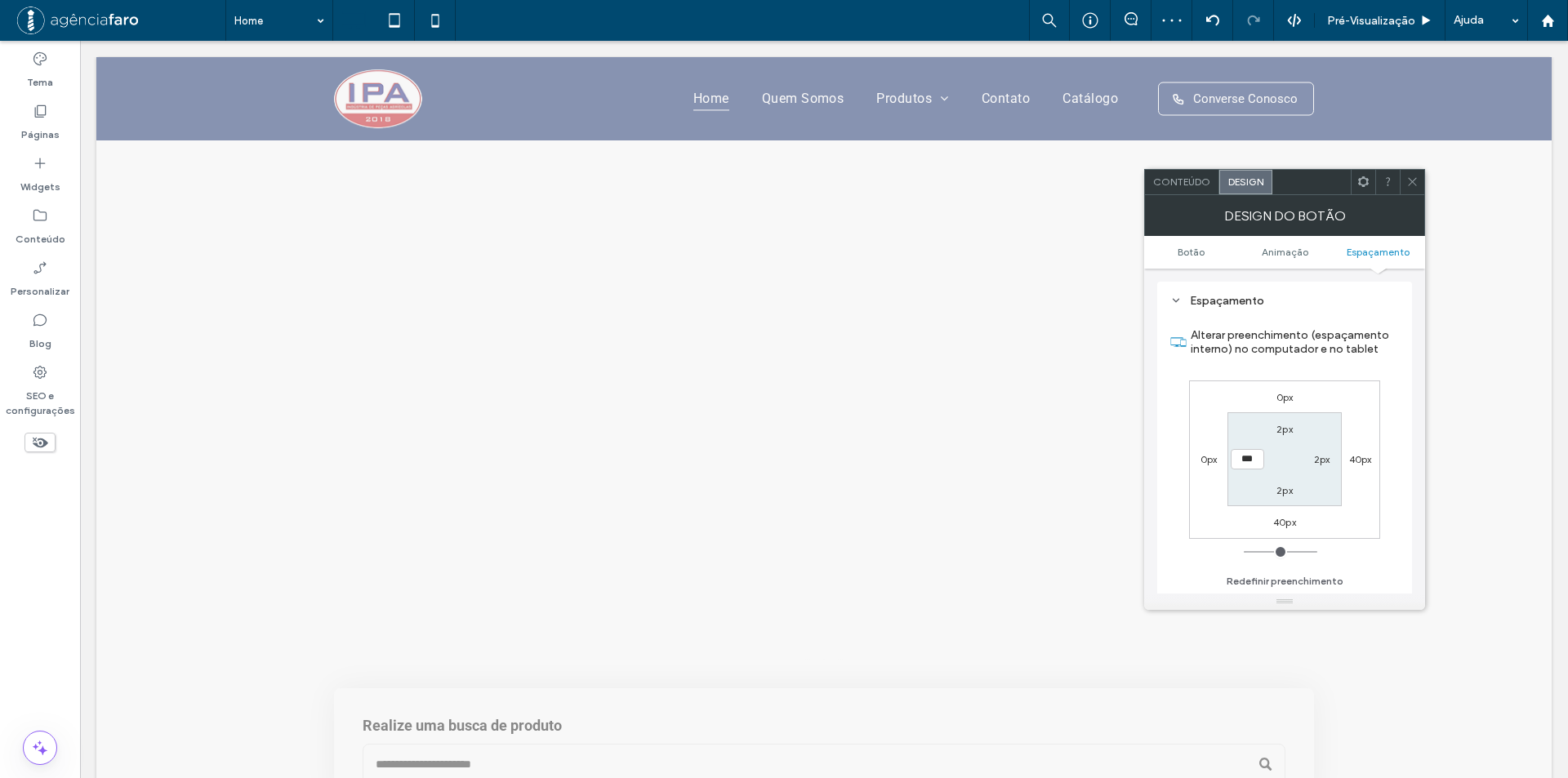 click on "2px 2px 2px ***" at bounding box center [1284, 459] 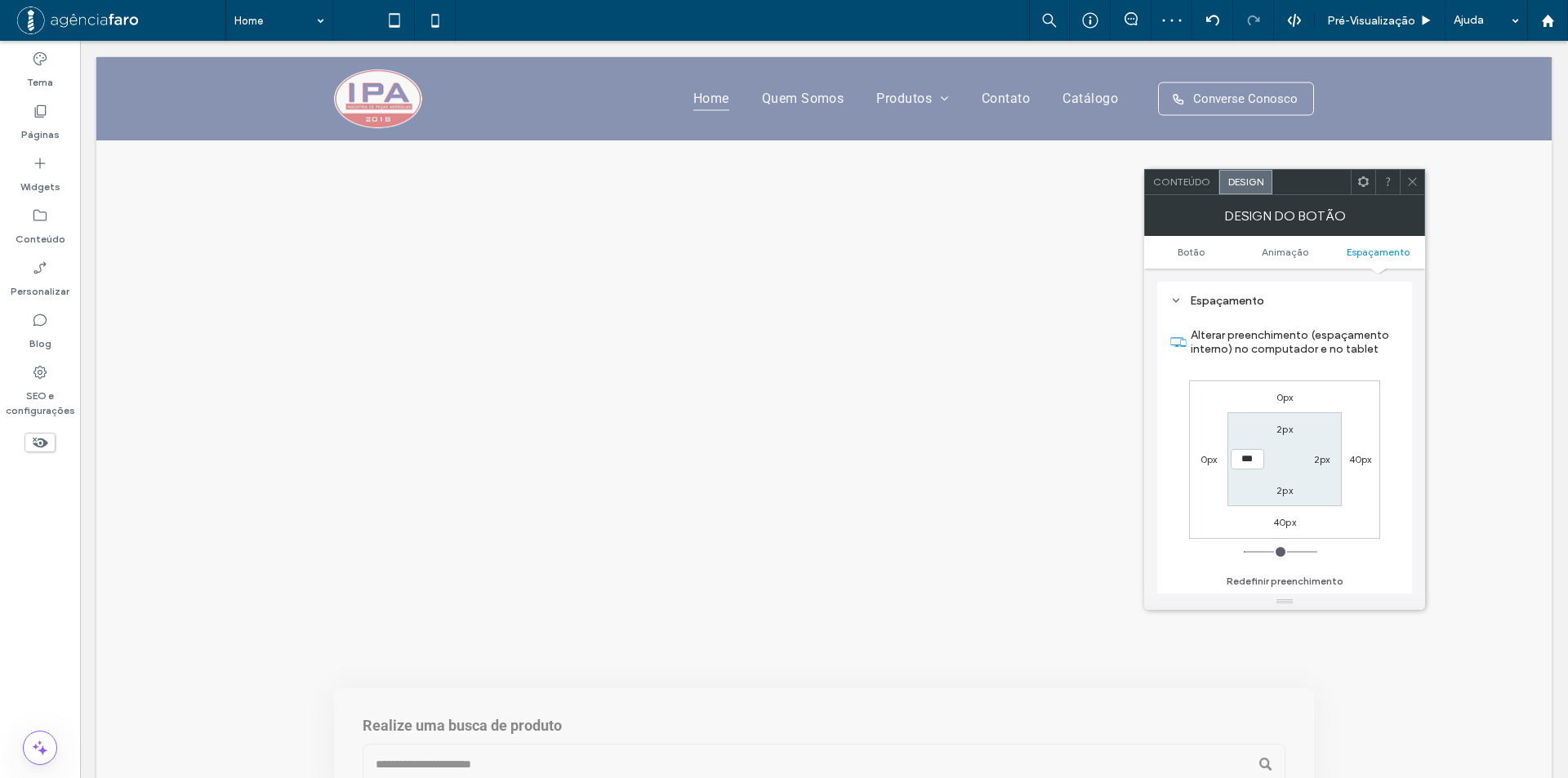 click on "2px 2px 2px ***" at bounding box center [1284, 459] 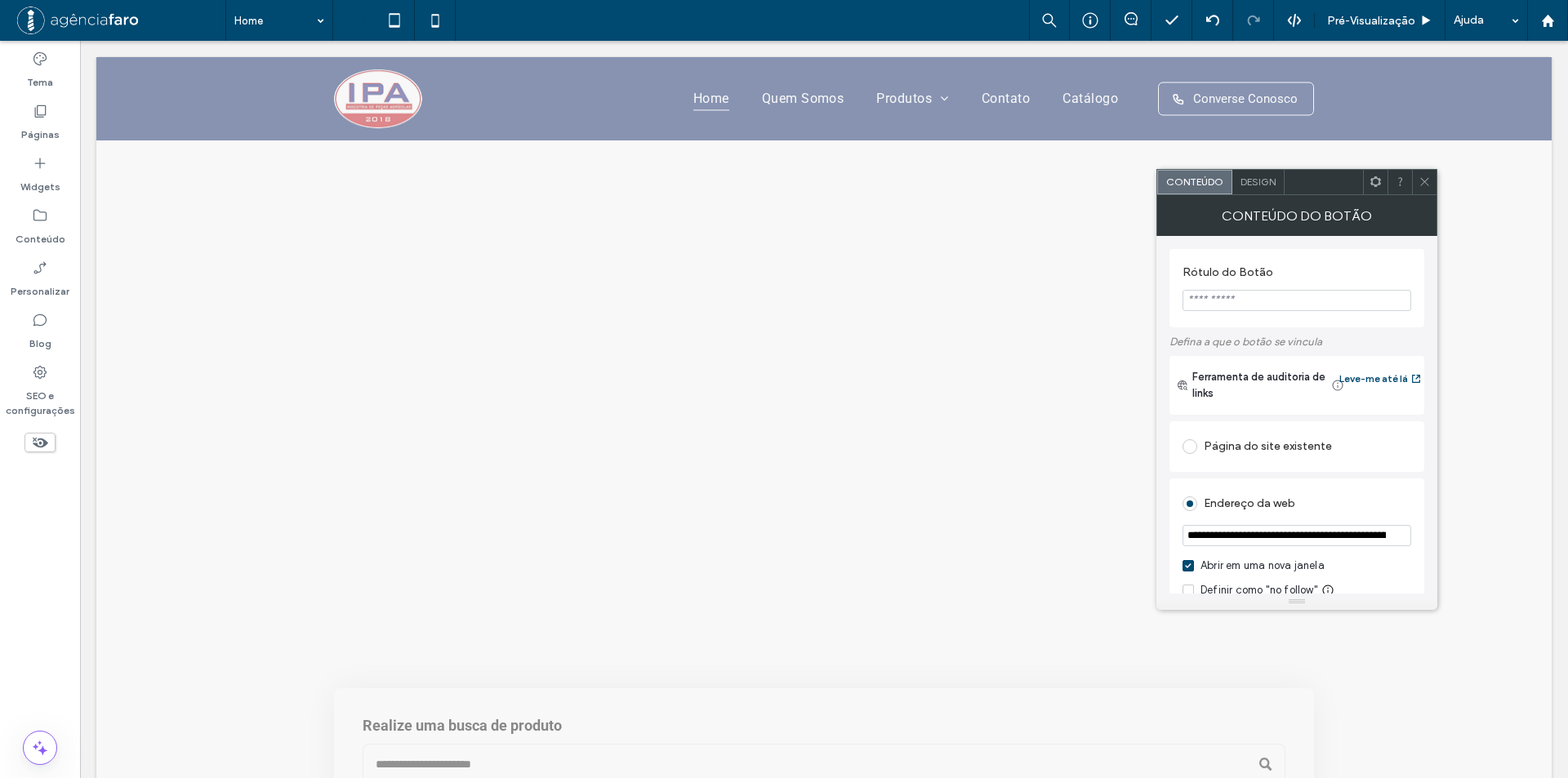 click on "Design" at bounding box center (1258, 181) 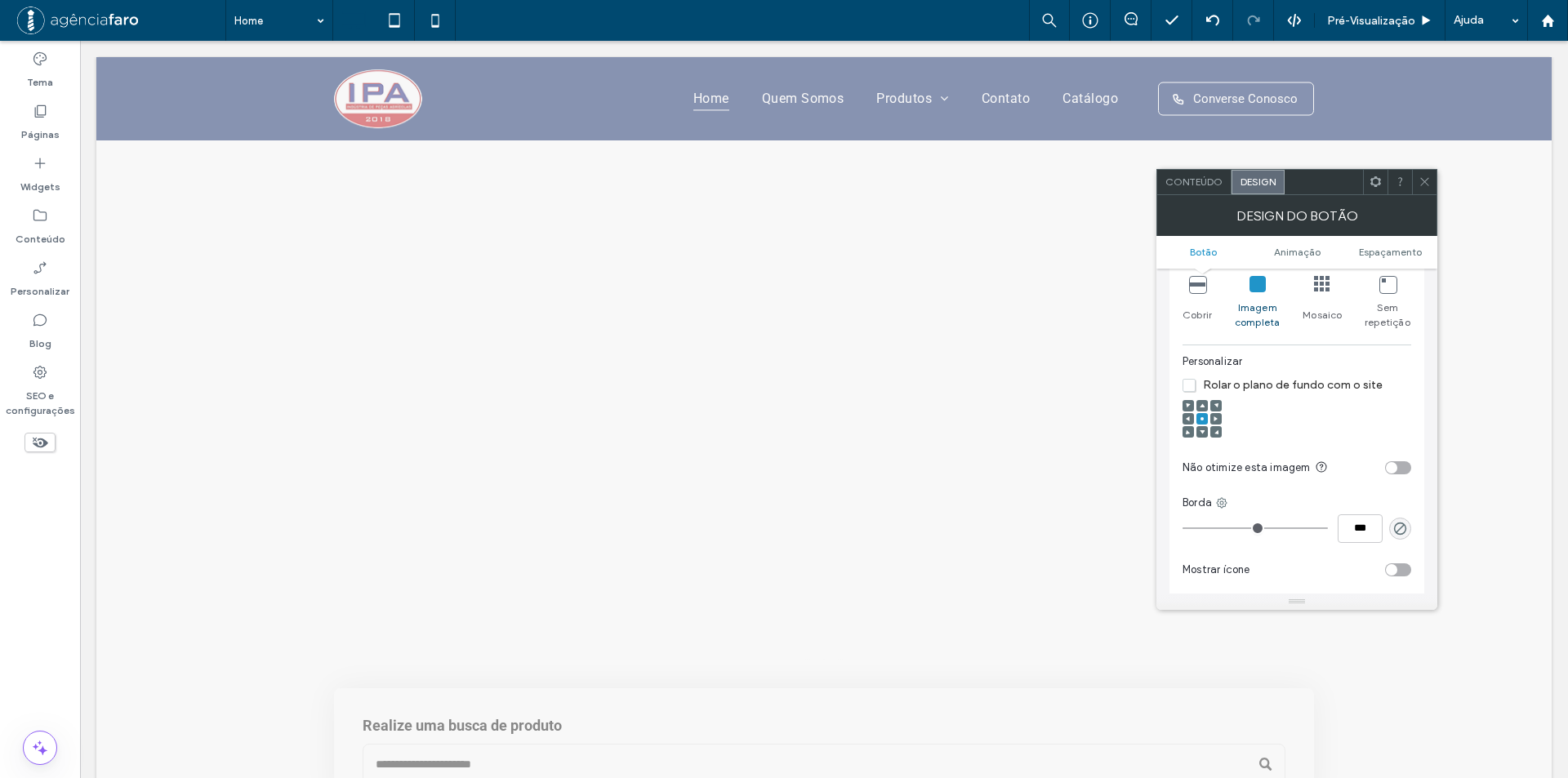 scroll, scrollTop: 816, scrollLeft: 0, axis: vertical 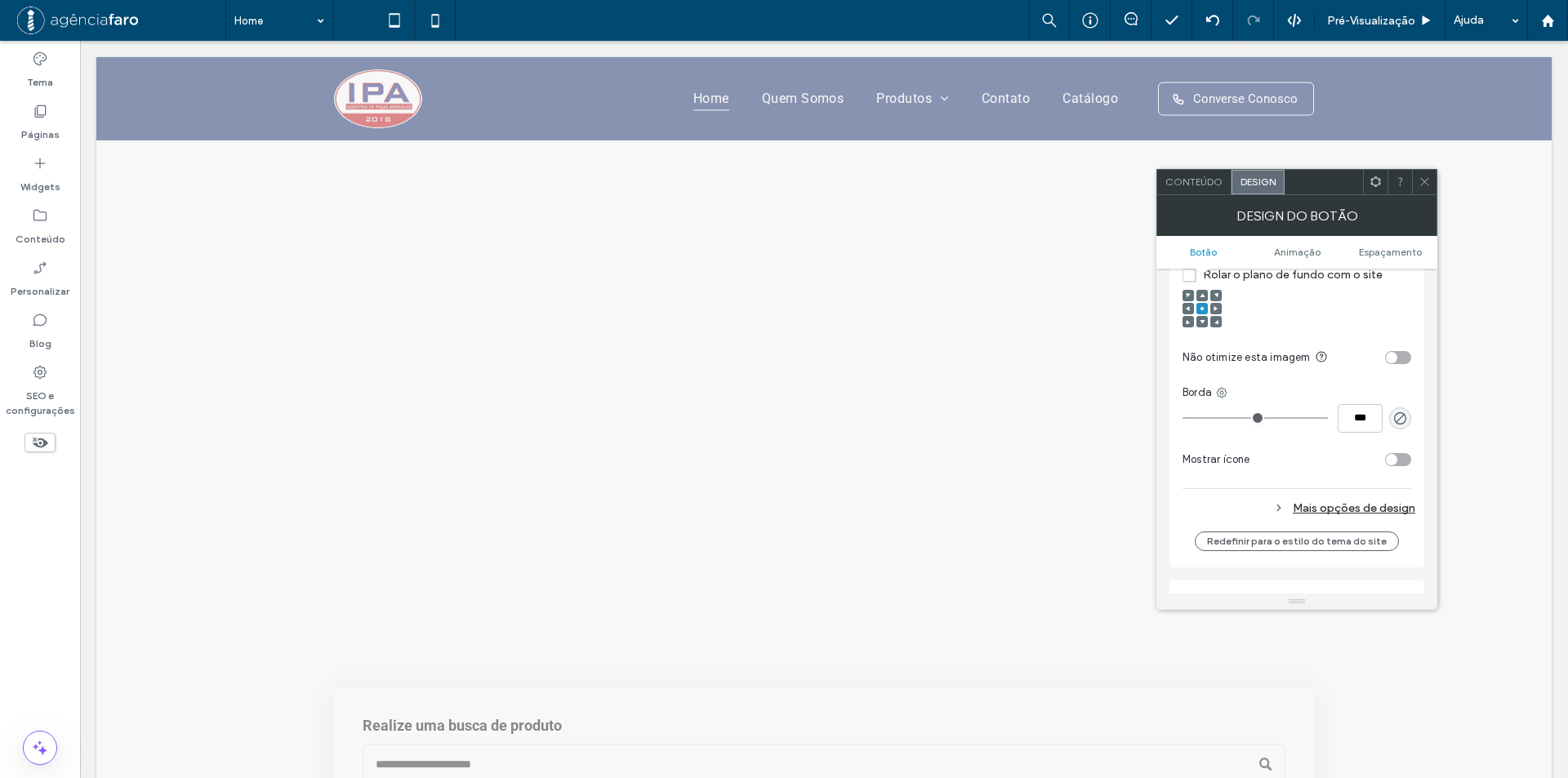 click on "Mais opções de design" at bounding box center (1298, 508) 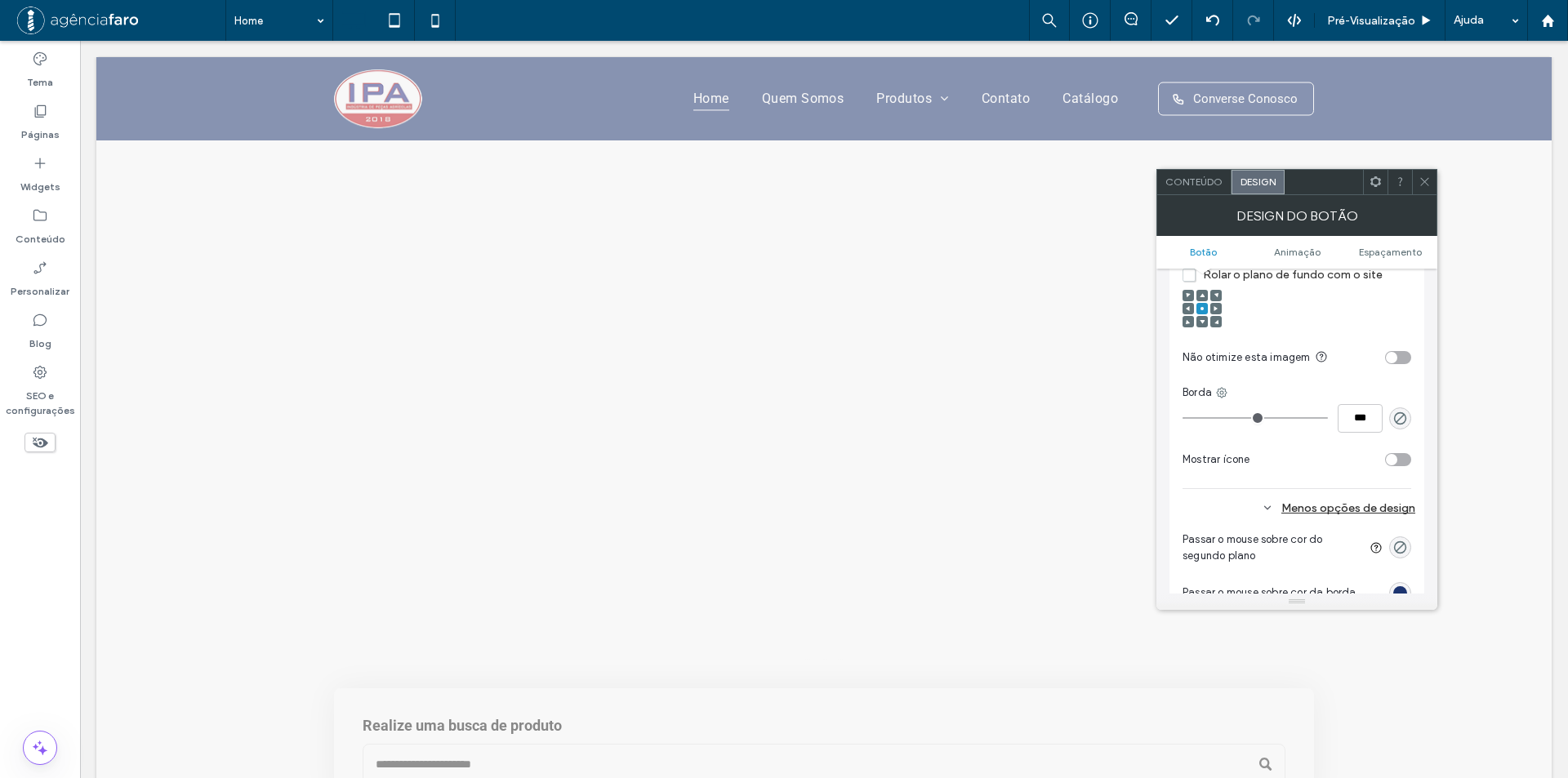 scroll, scrollTop: 980, scrollLeft: 0, axis: vertical 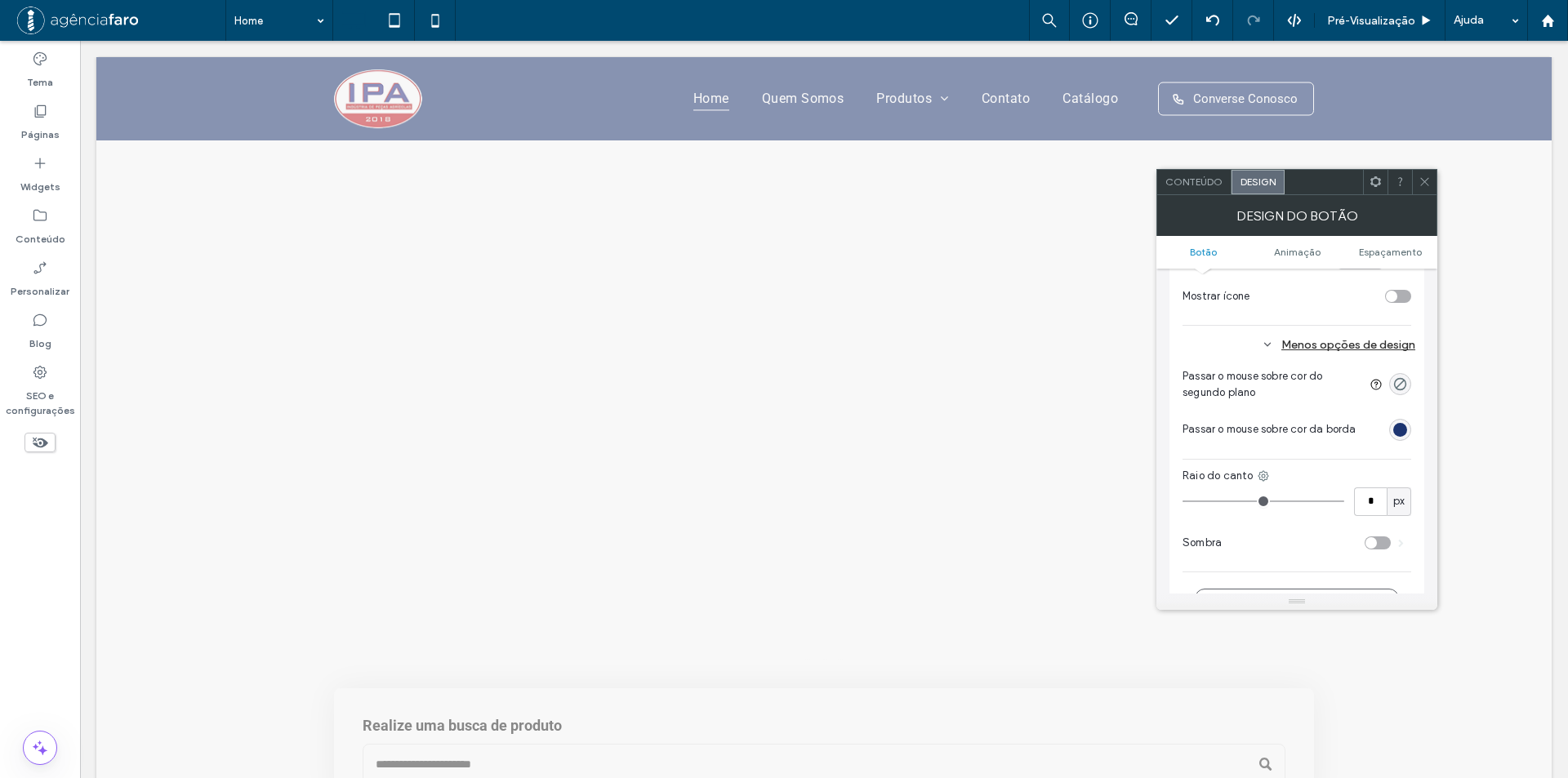 type on "*" 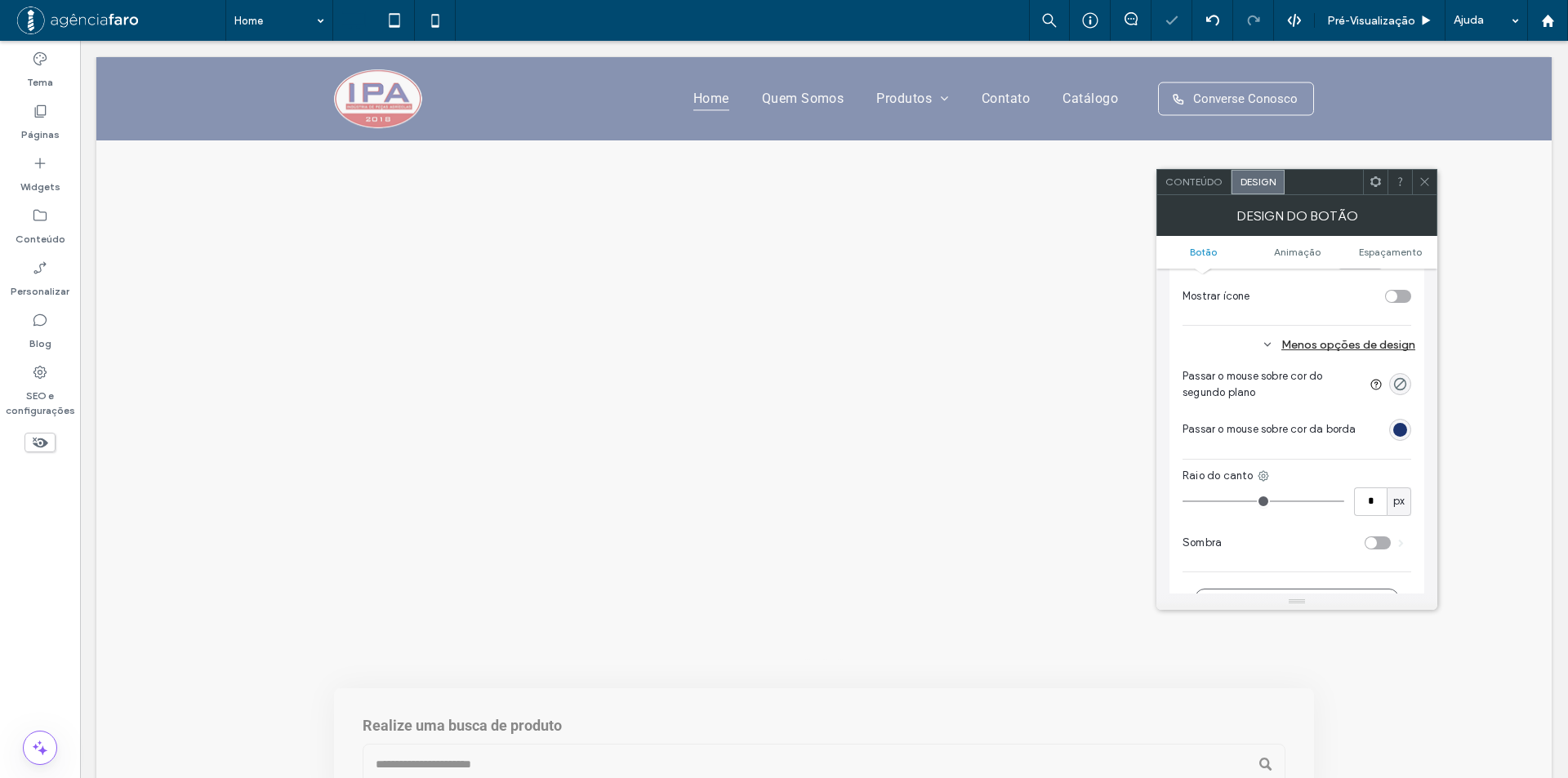 click on "Passar o mouse sobre cor do segundo plano Passar o mouse sobre cor da borda Raio do canto * px Sombra" at bounding box center (1297, 466) 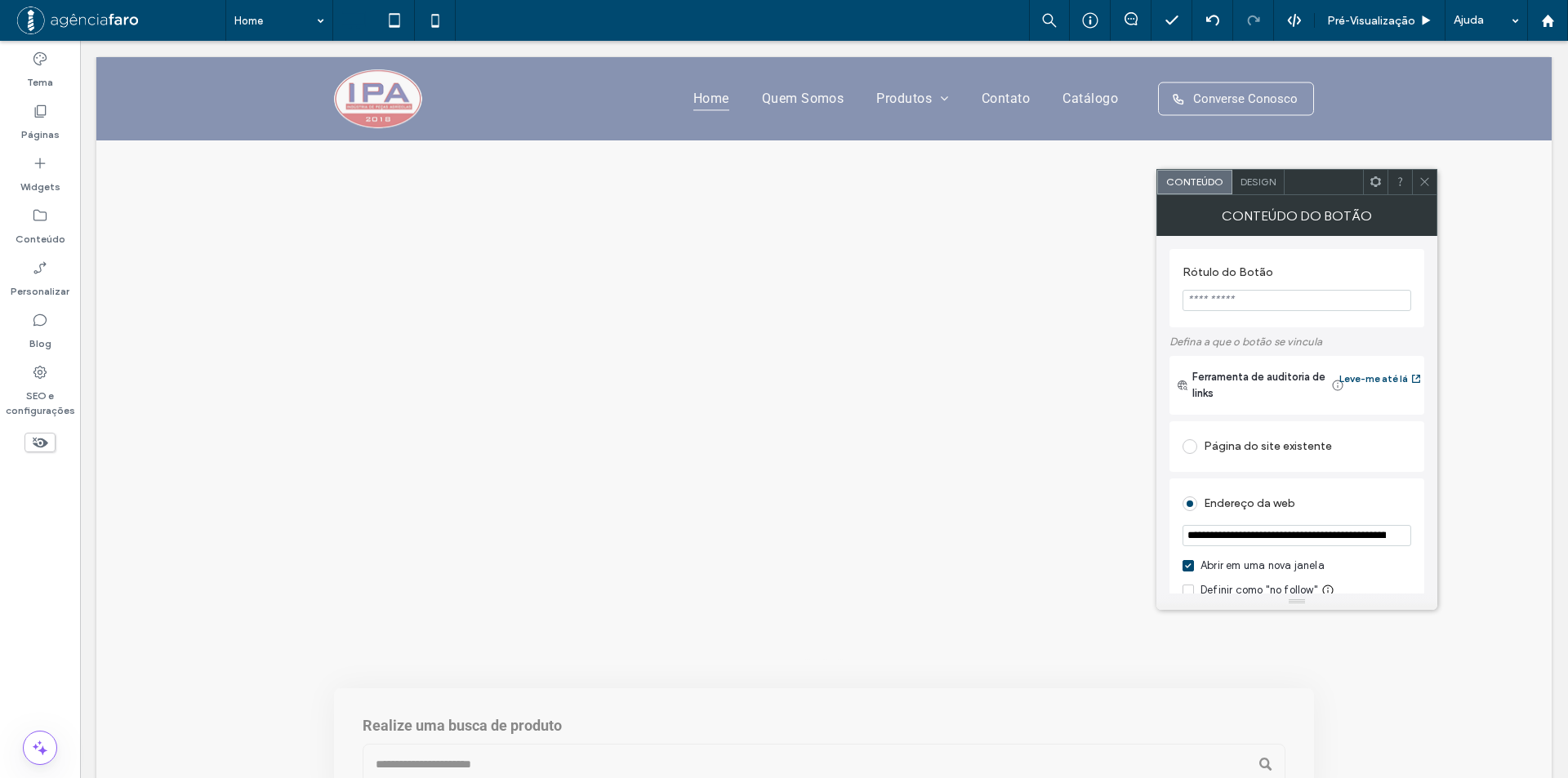 click on "Design" at bounding box center (1258, 182) 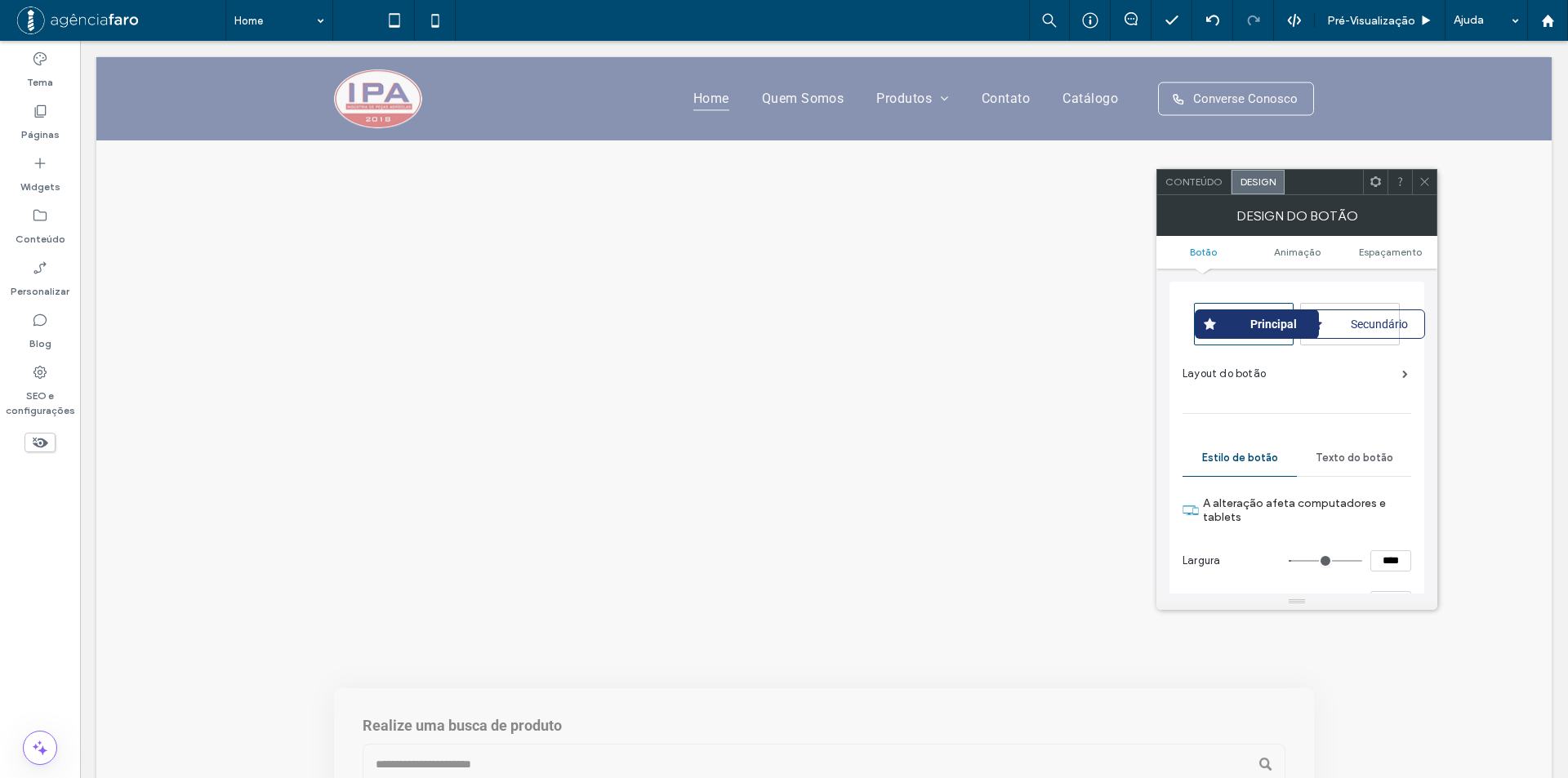 click on "Design" at bounding box center (1258, 181) 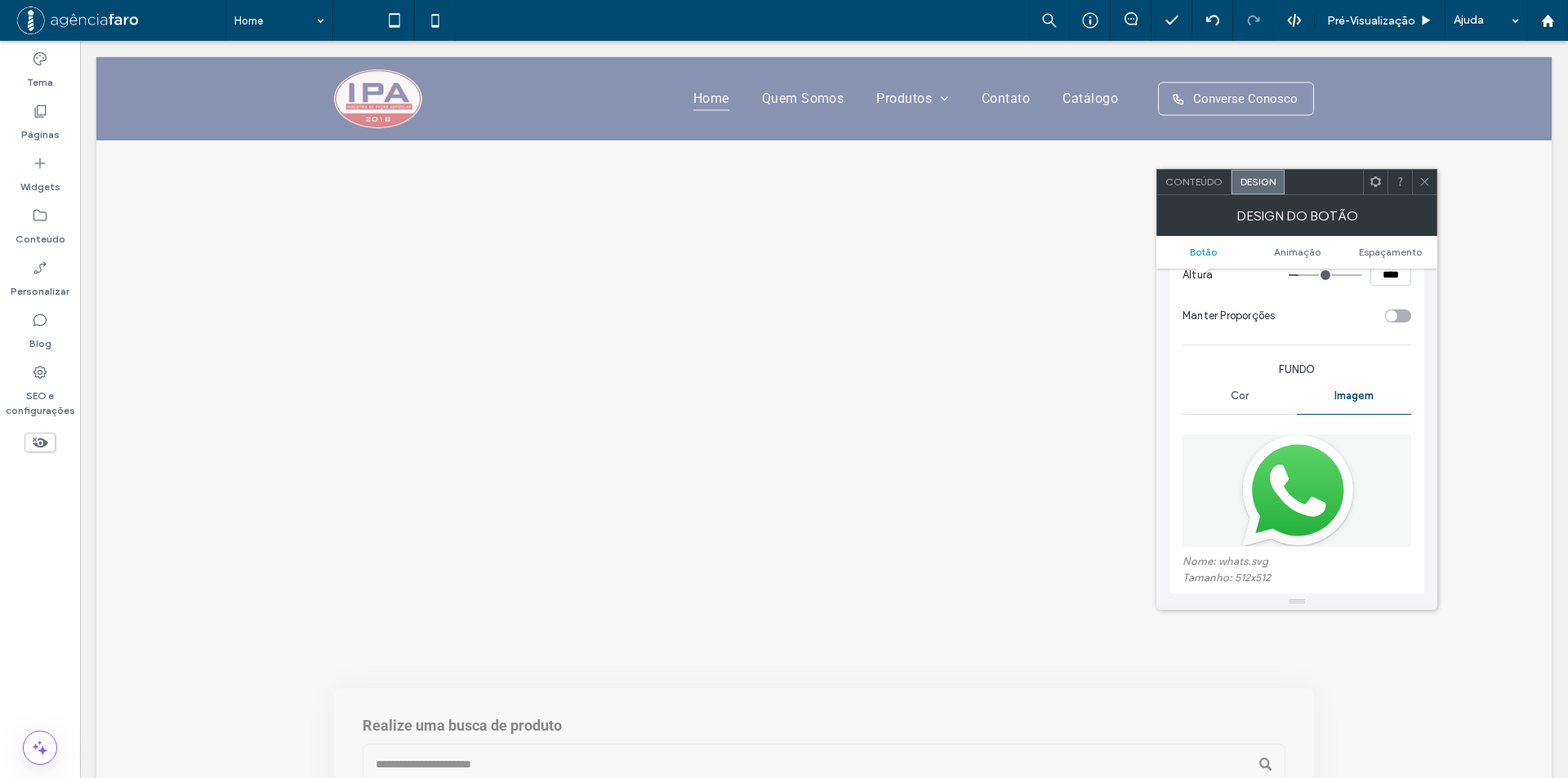 click at bounding box center (1298, 491) 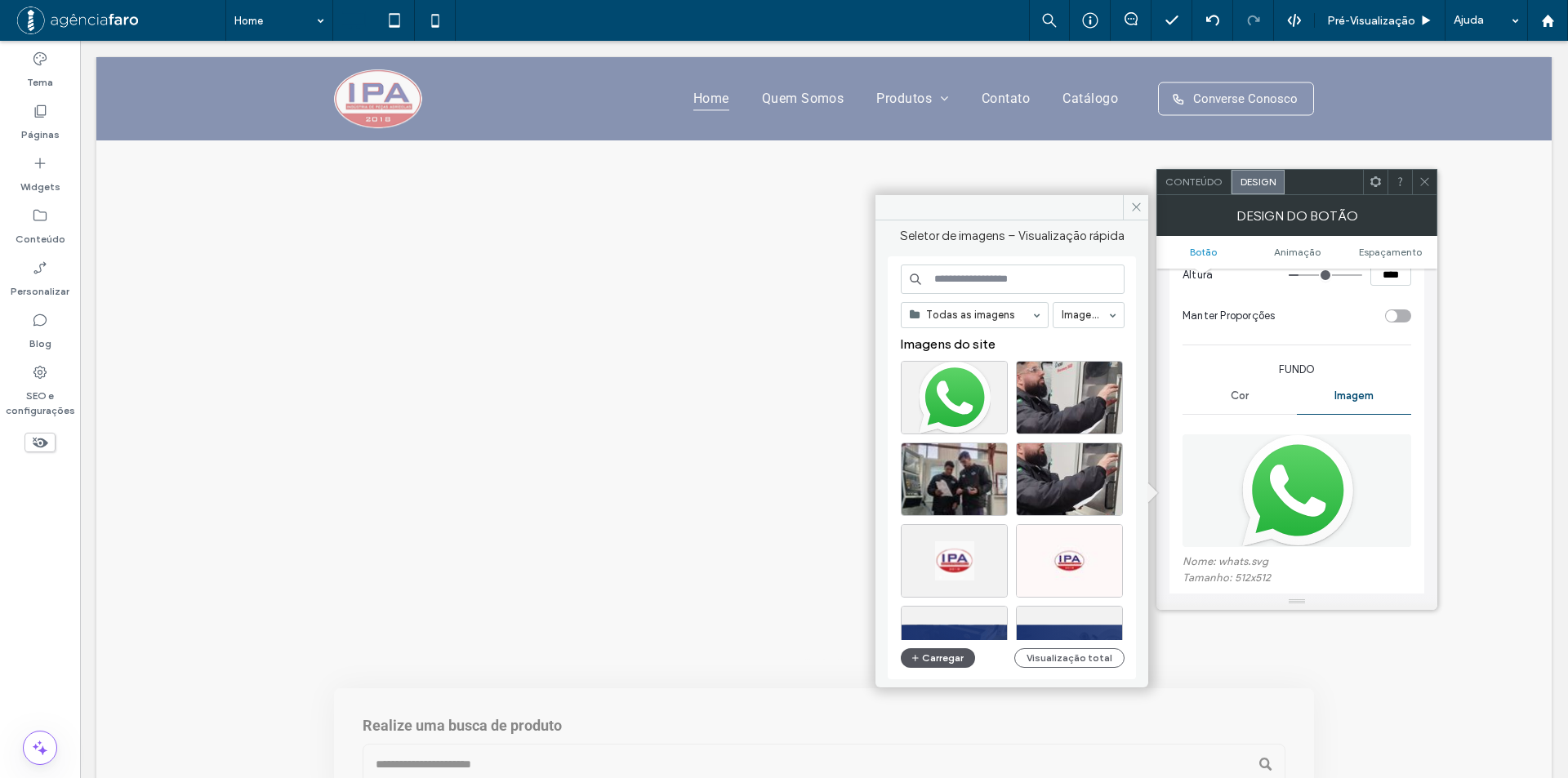 click on "Carregar" at bounding box center (938, 658) 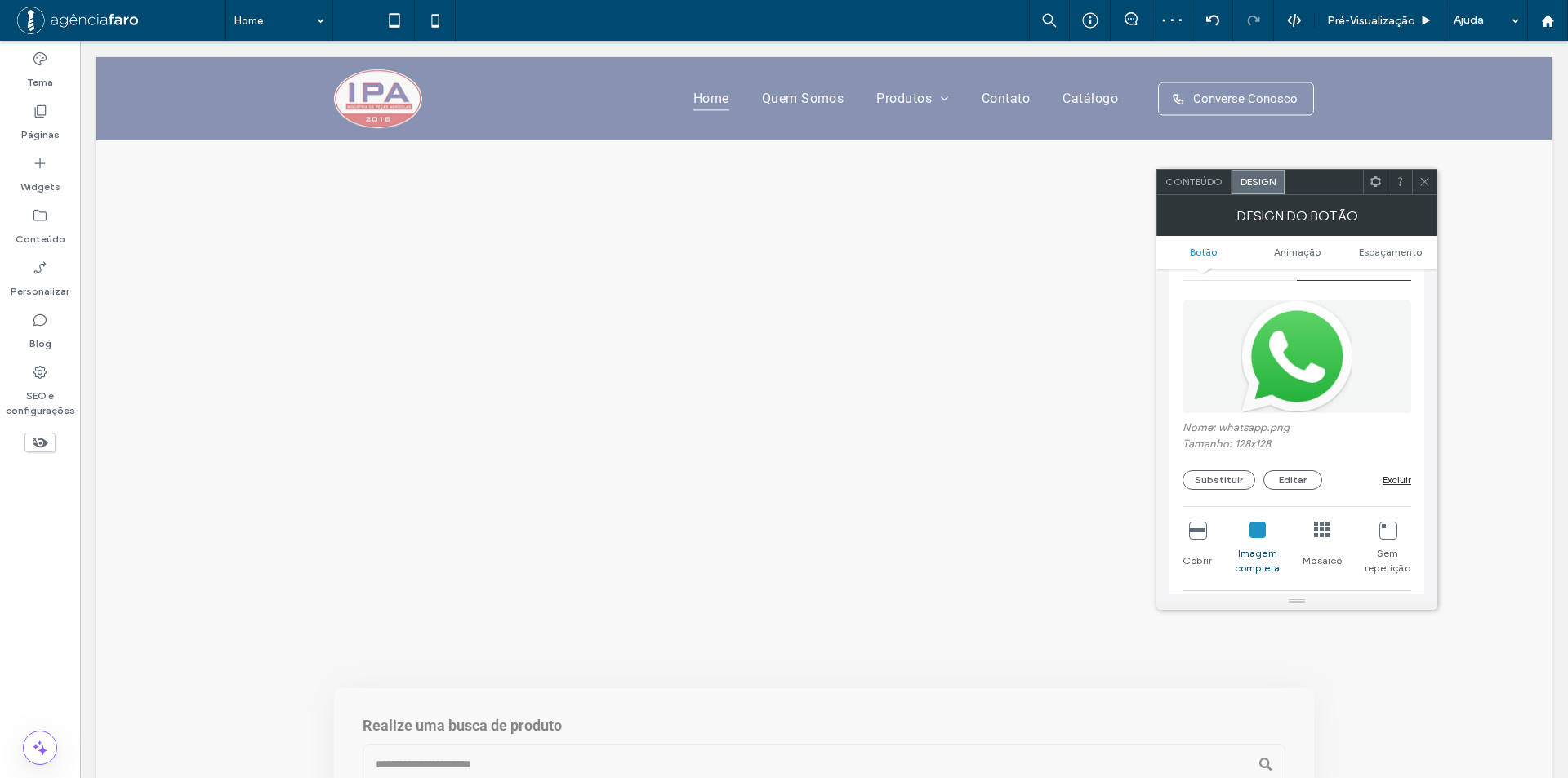 scroll, scrollTop: 653, scrollLeft: 0, axis: vertical 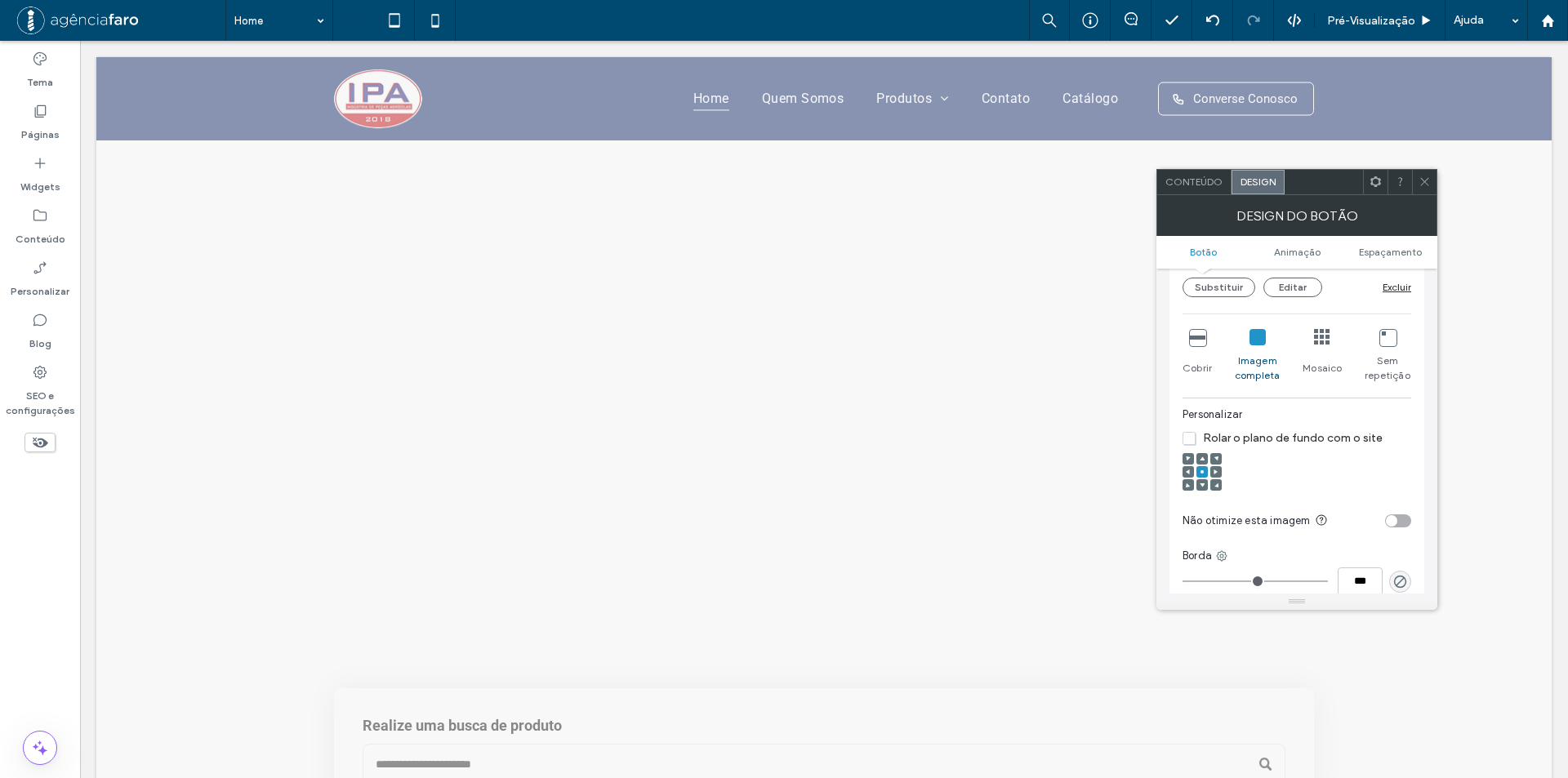 click at bounding box center [1258, 337] 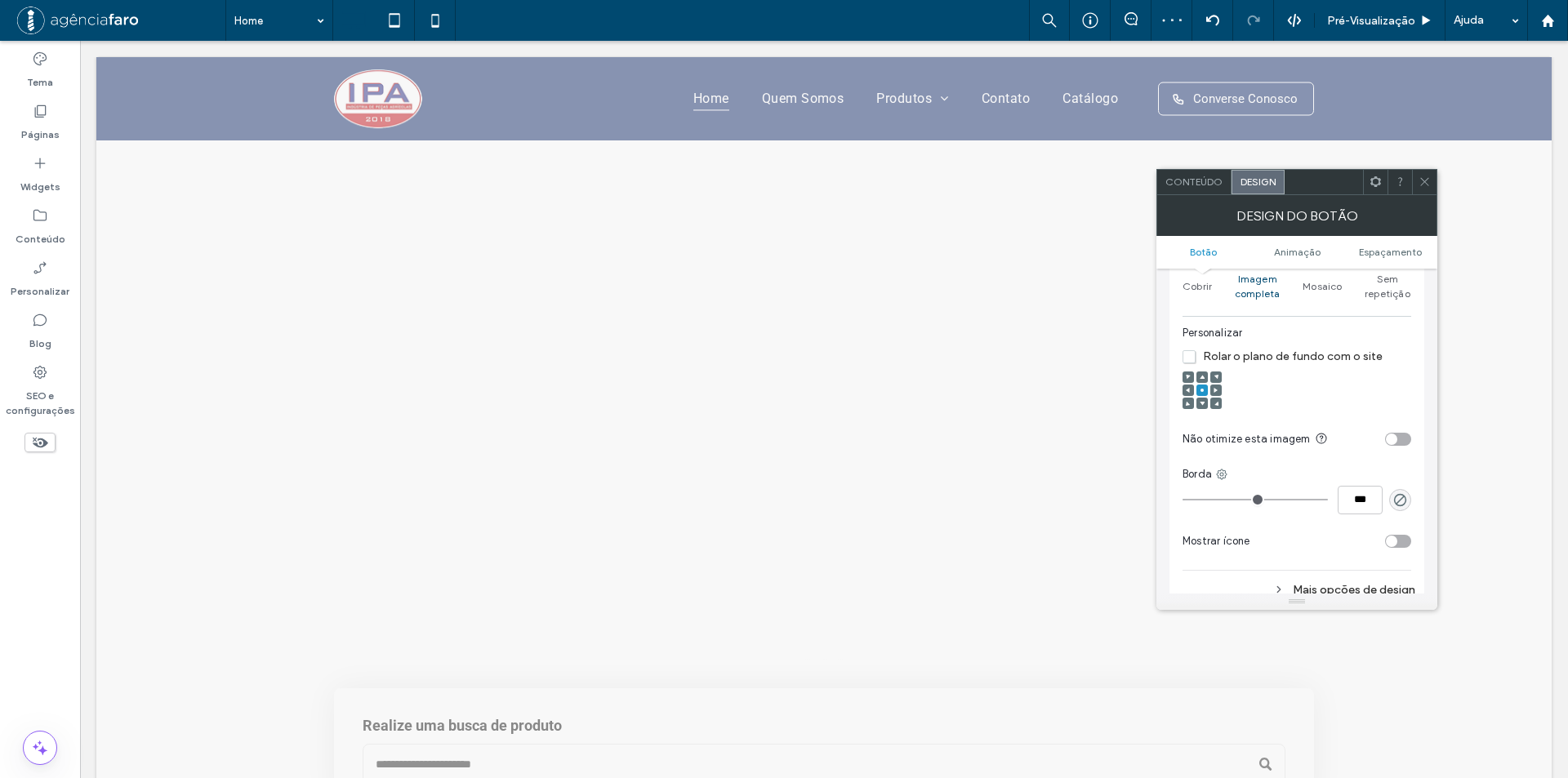 scroll, scrollTop: 408, scrollLeft: 0, axis: vertical 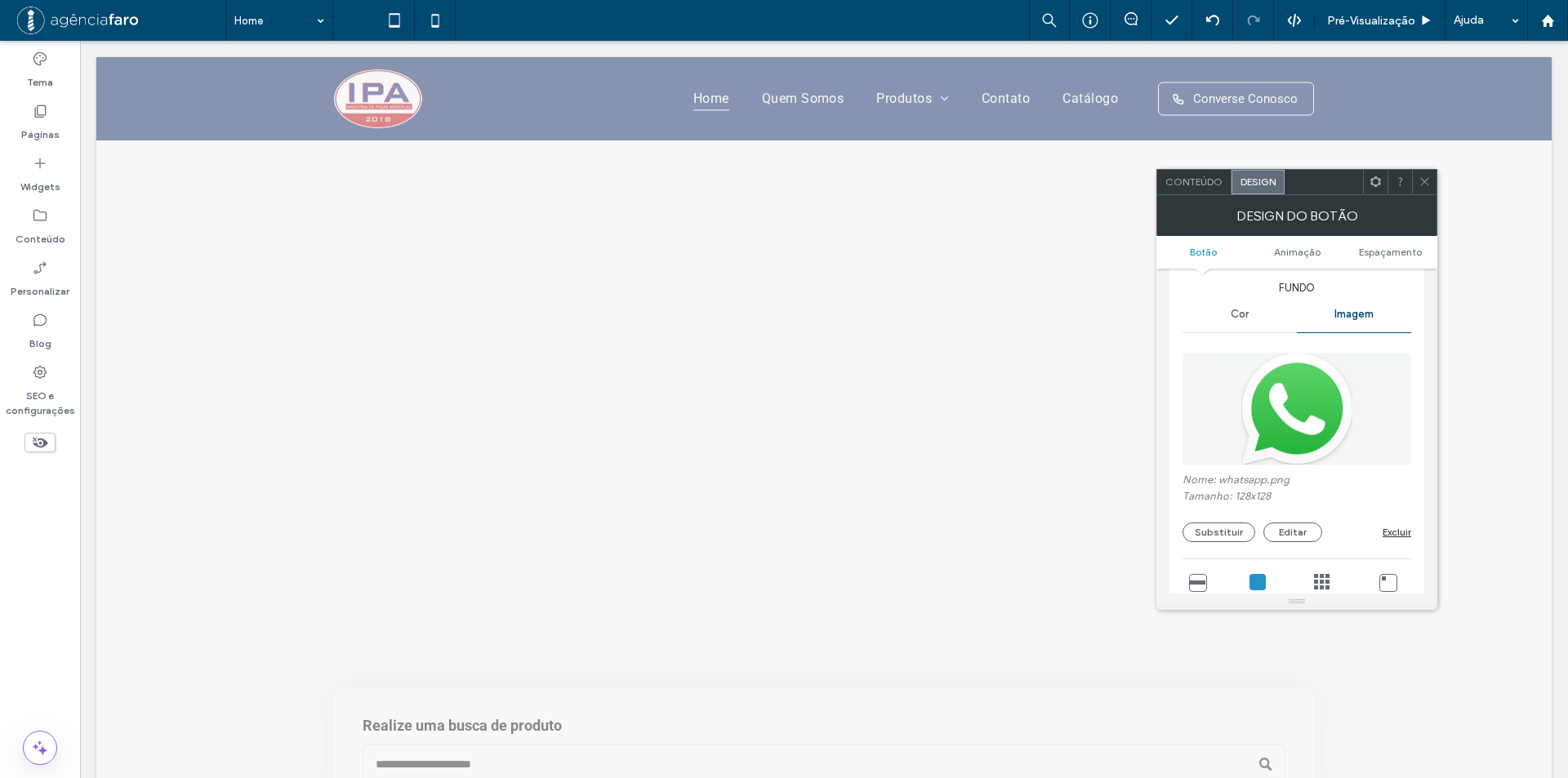 click 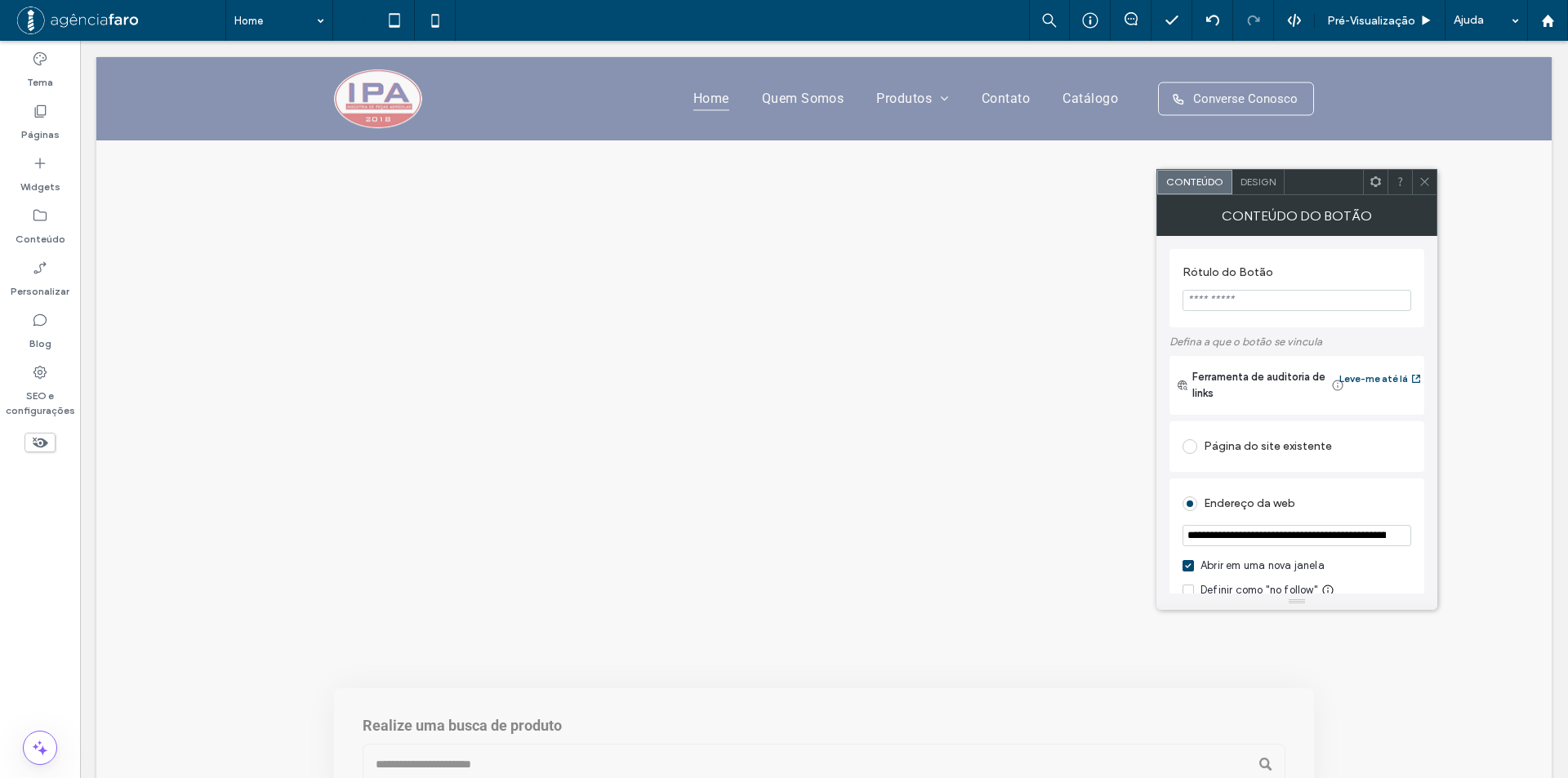 click on "Design" at bounding box center (1258, 181) 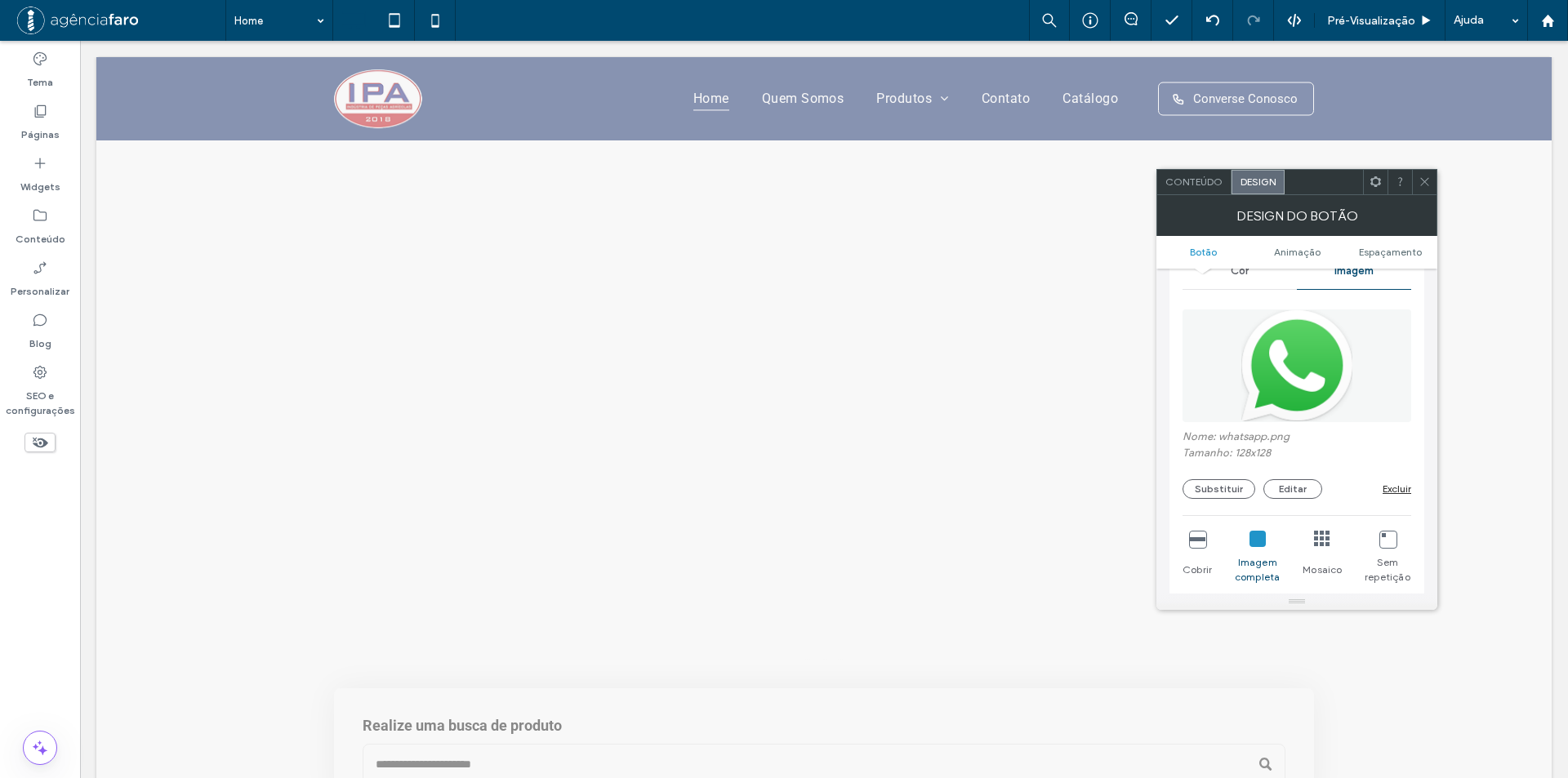 scroll, scrollTop: 490, scrollLeft: 0, axis: vertical 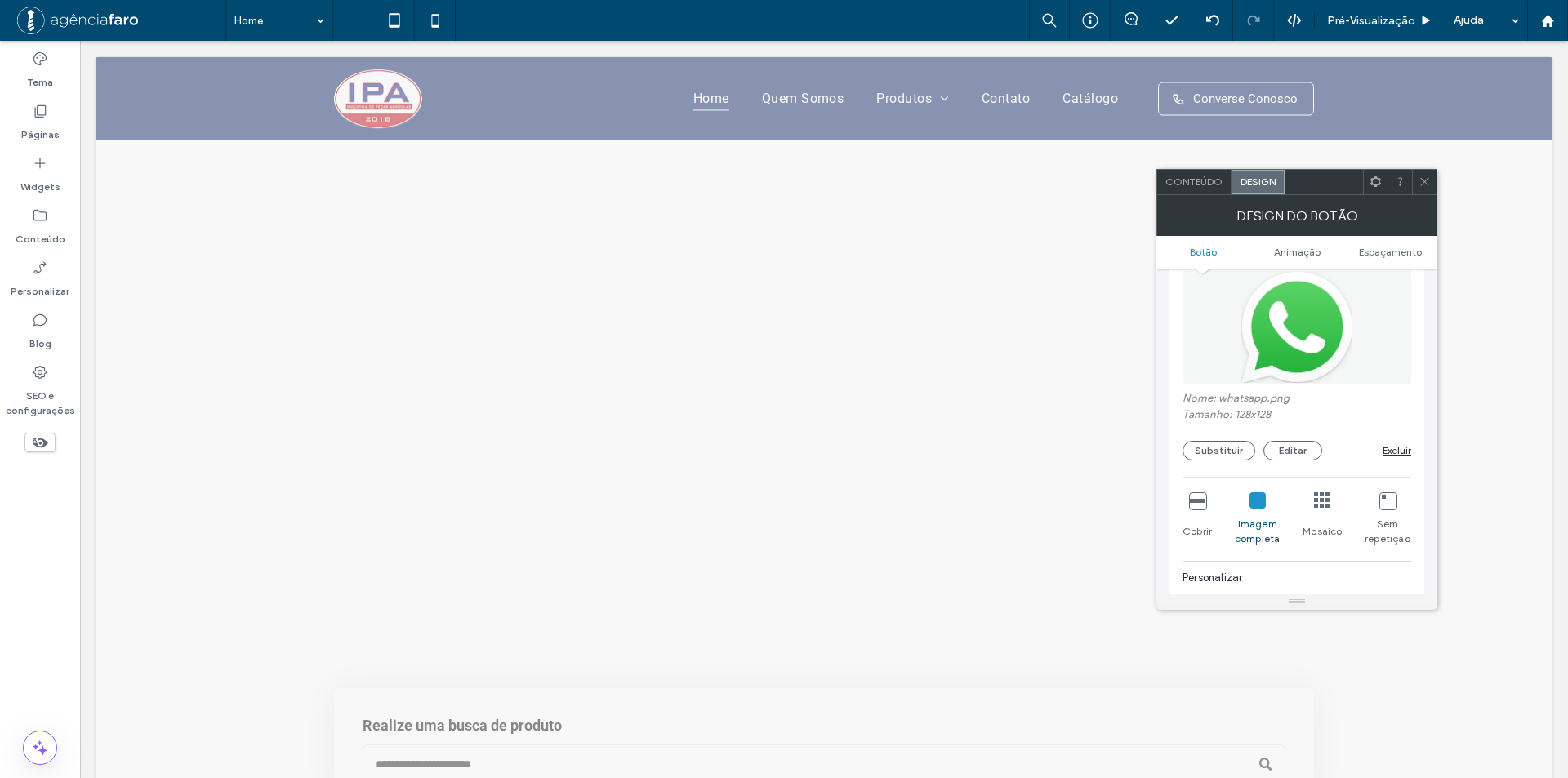 click at bounding box center (1197, 500) 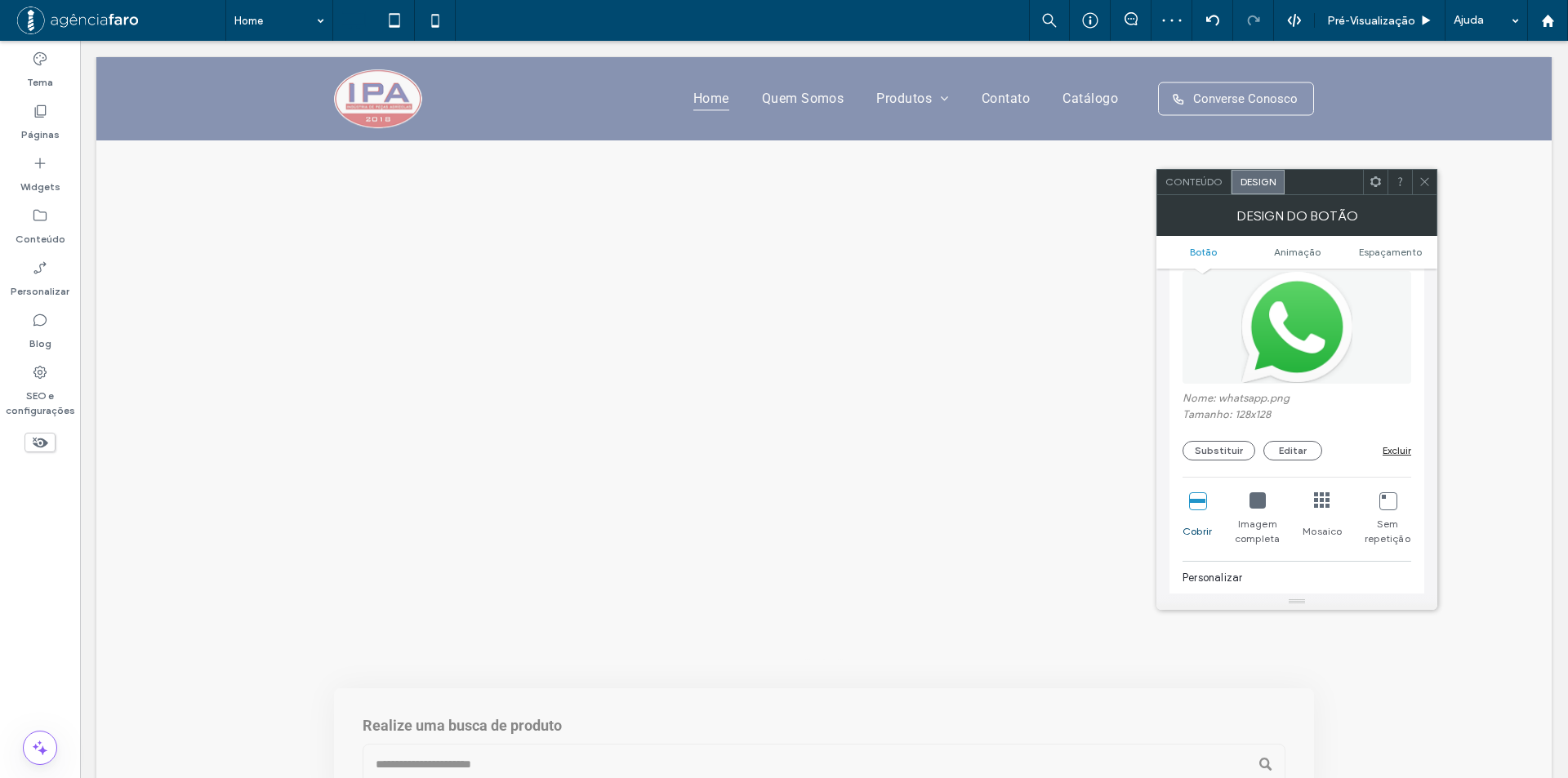 click at bounding box center [1322, 500] 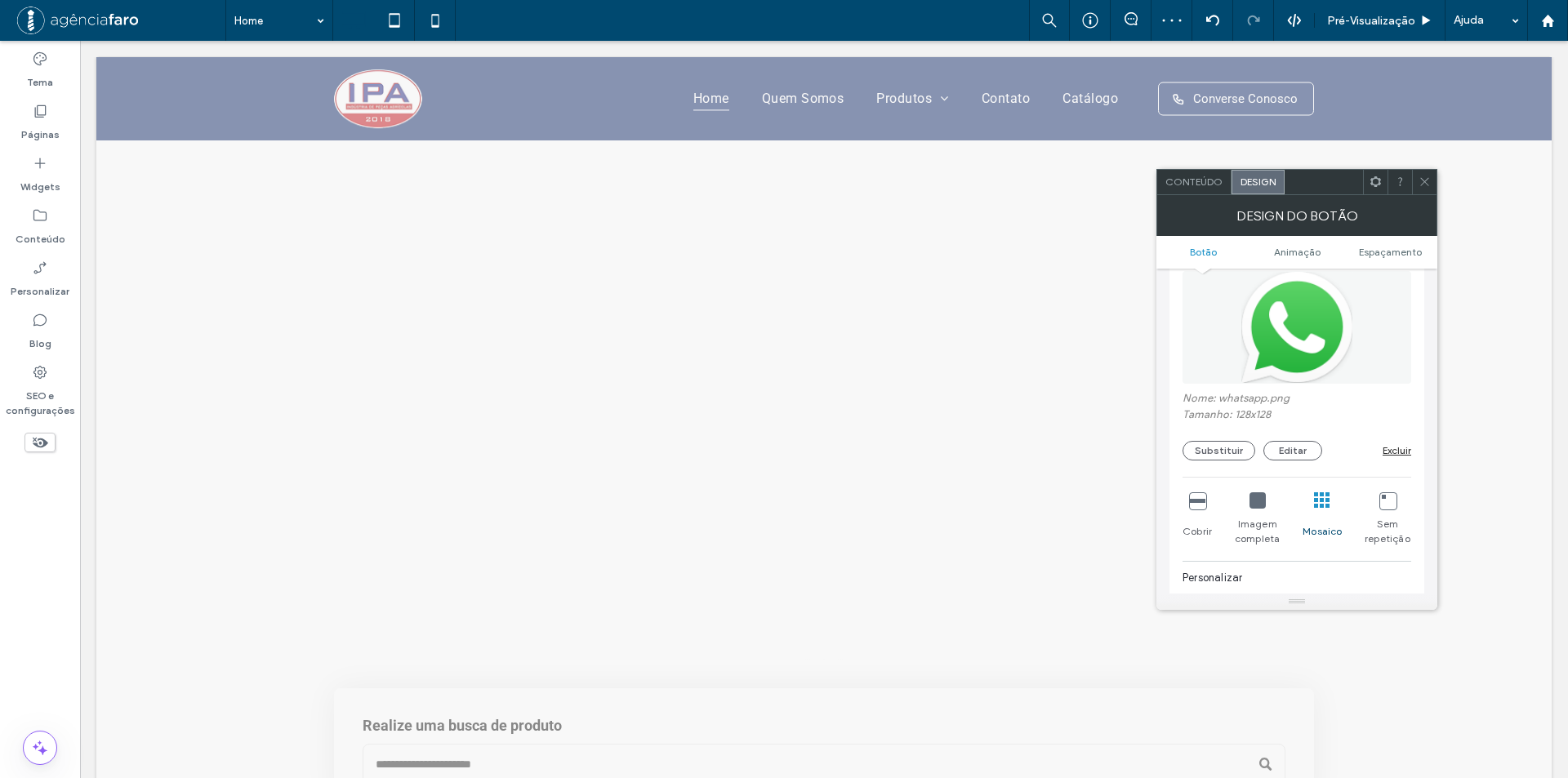 click at bounding box center (1388, 500) 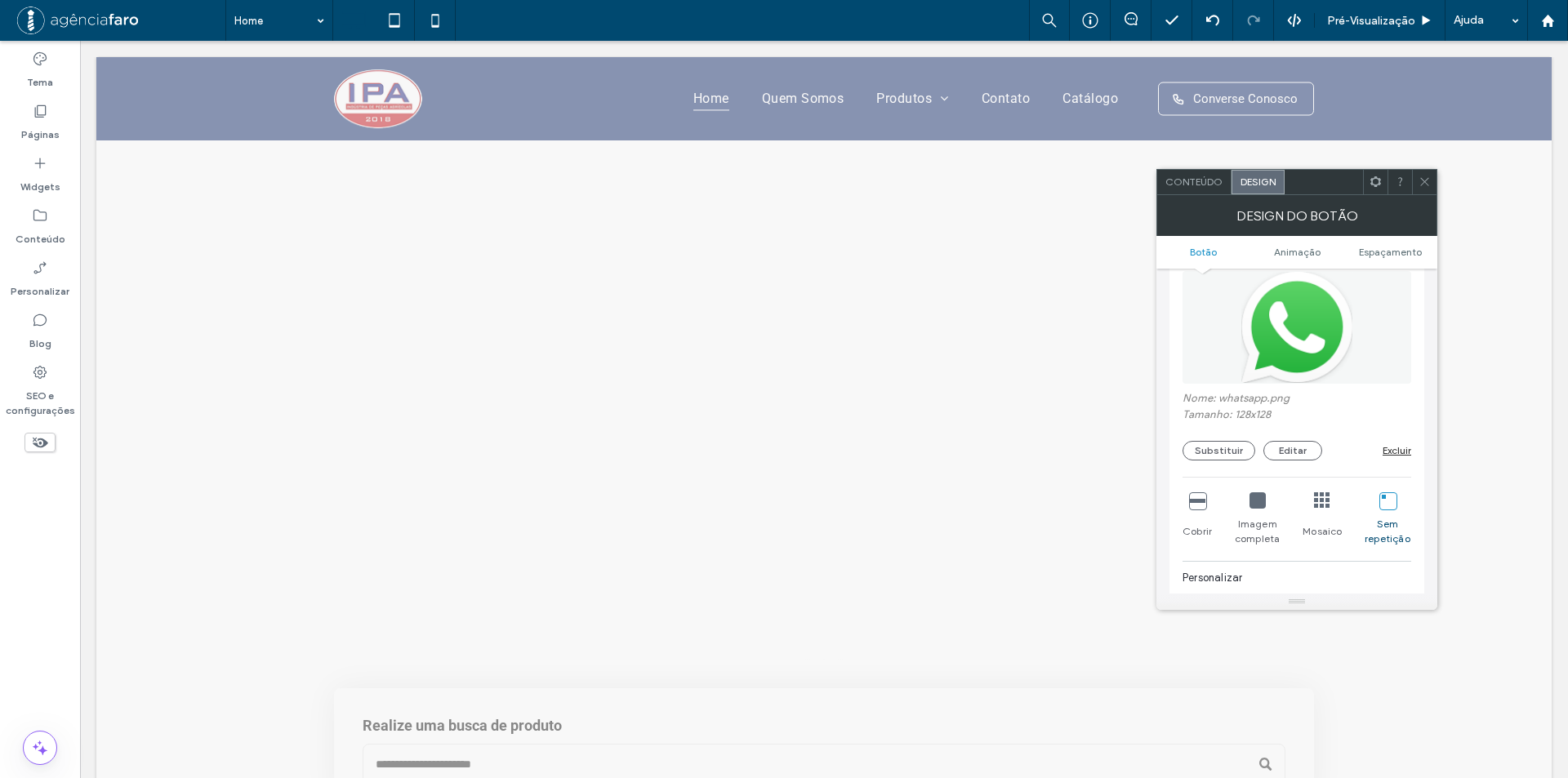 click at bounding box center (1258, 500) 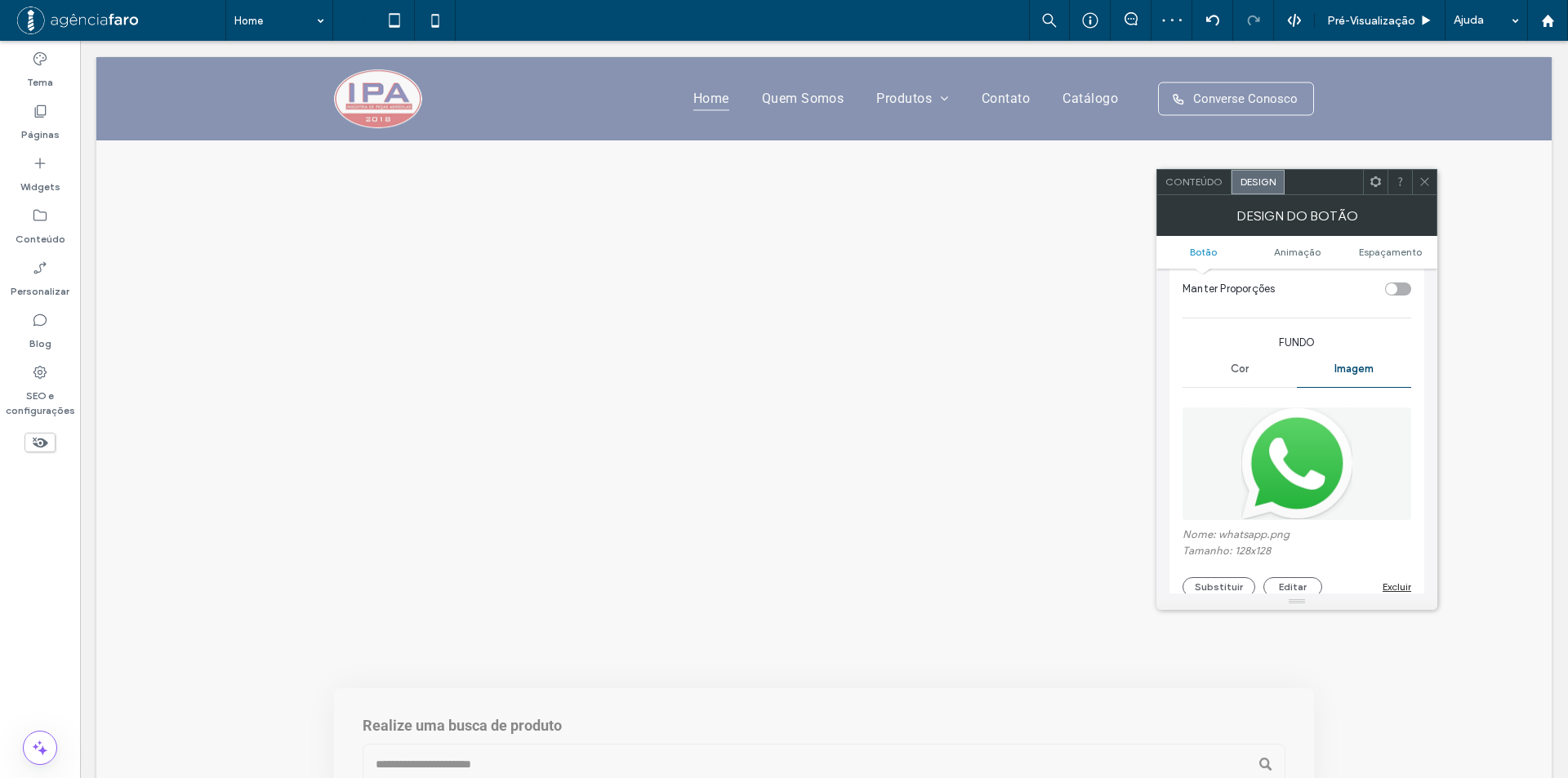 scroll, scrollTop: 327, scrollLeft: 0, axis: vertical 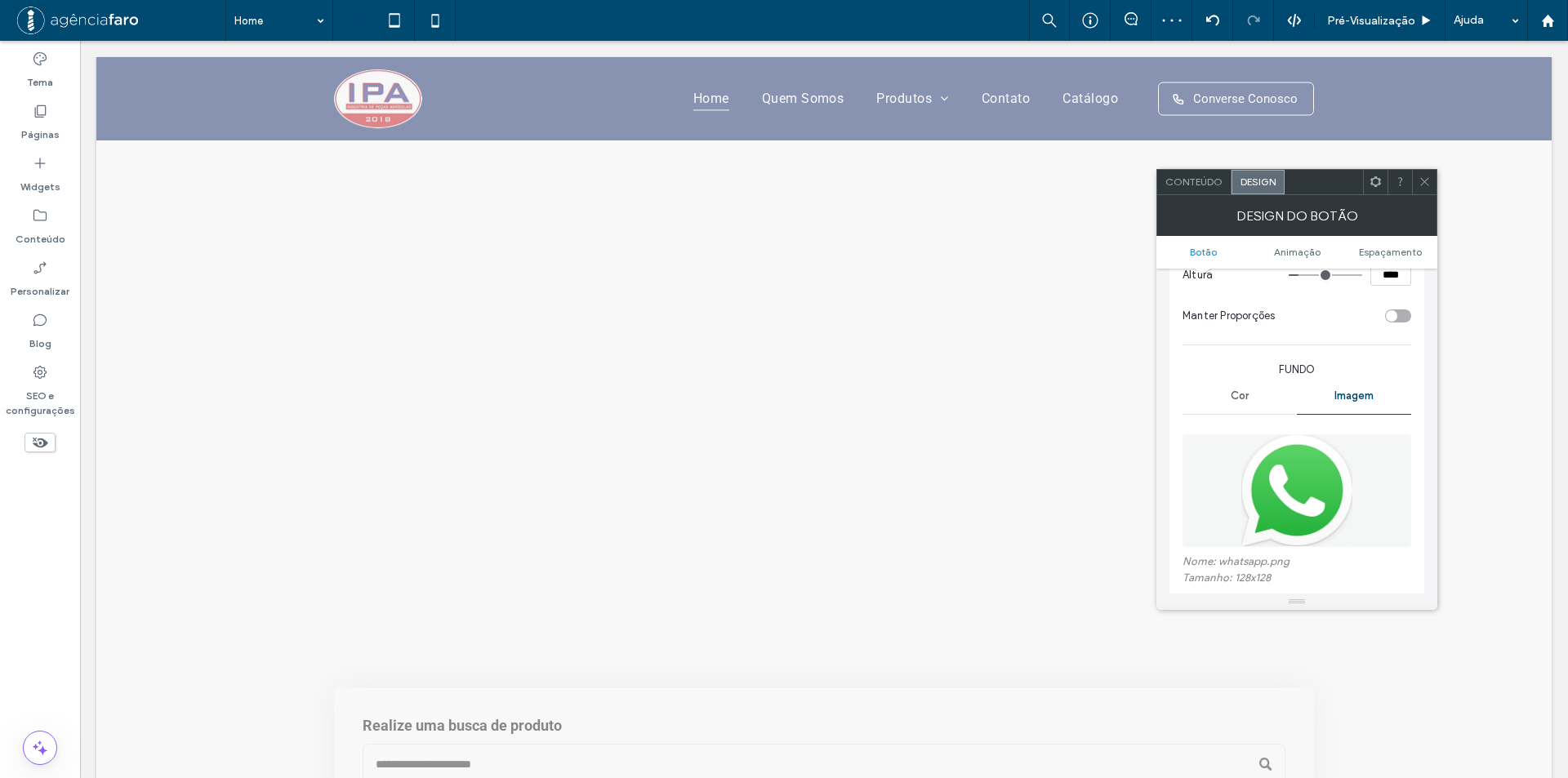 click on "Cor" at bounding box center [1240, 396] 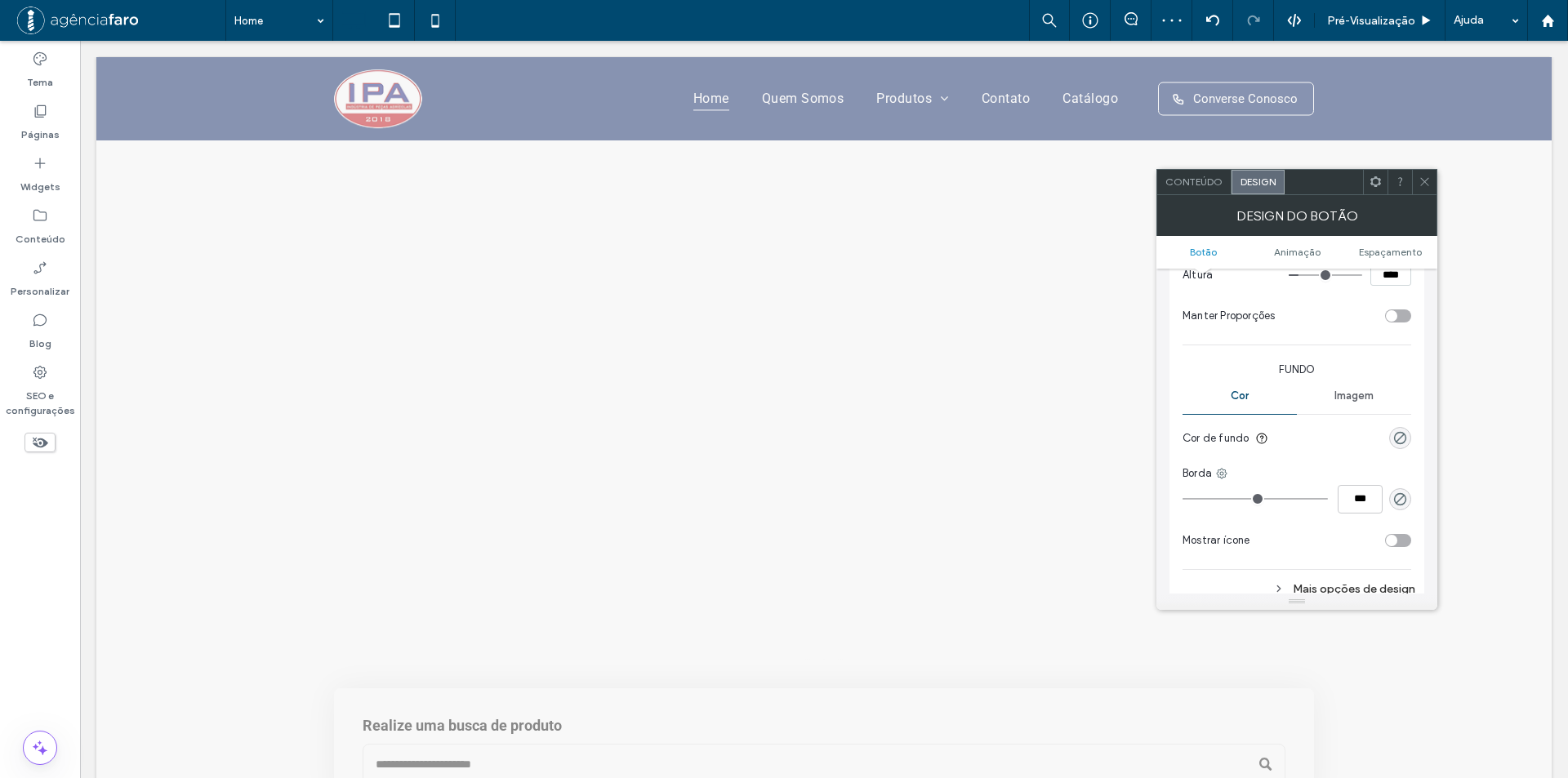 click on "Imagem" at bounding box center [1354, 396] 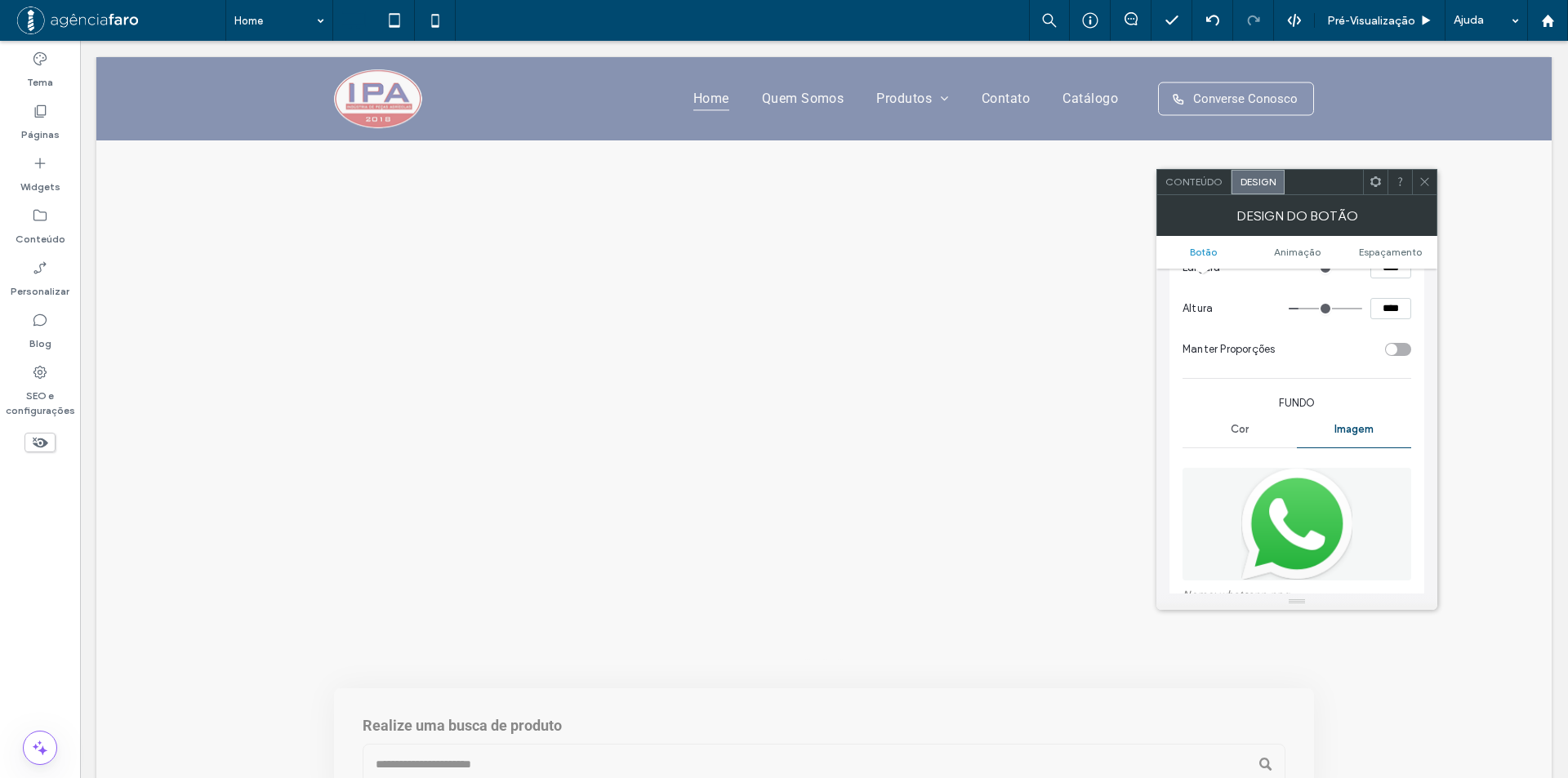 scroll, scrollTop: 163, scrollLeft: 0, axis: vertical 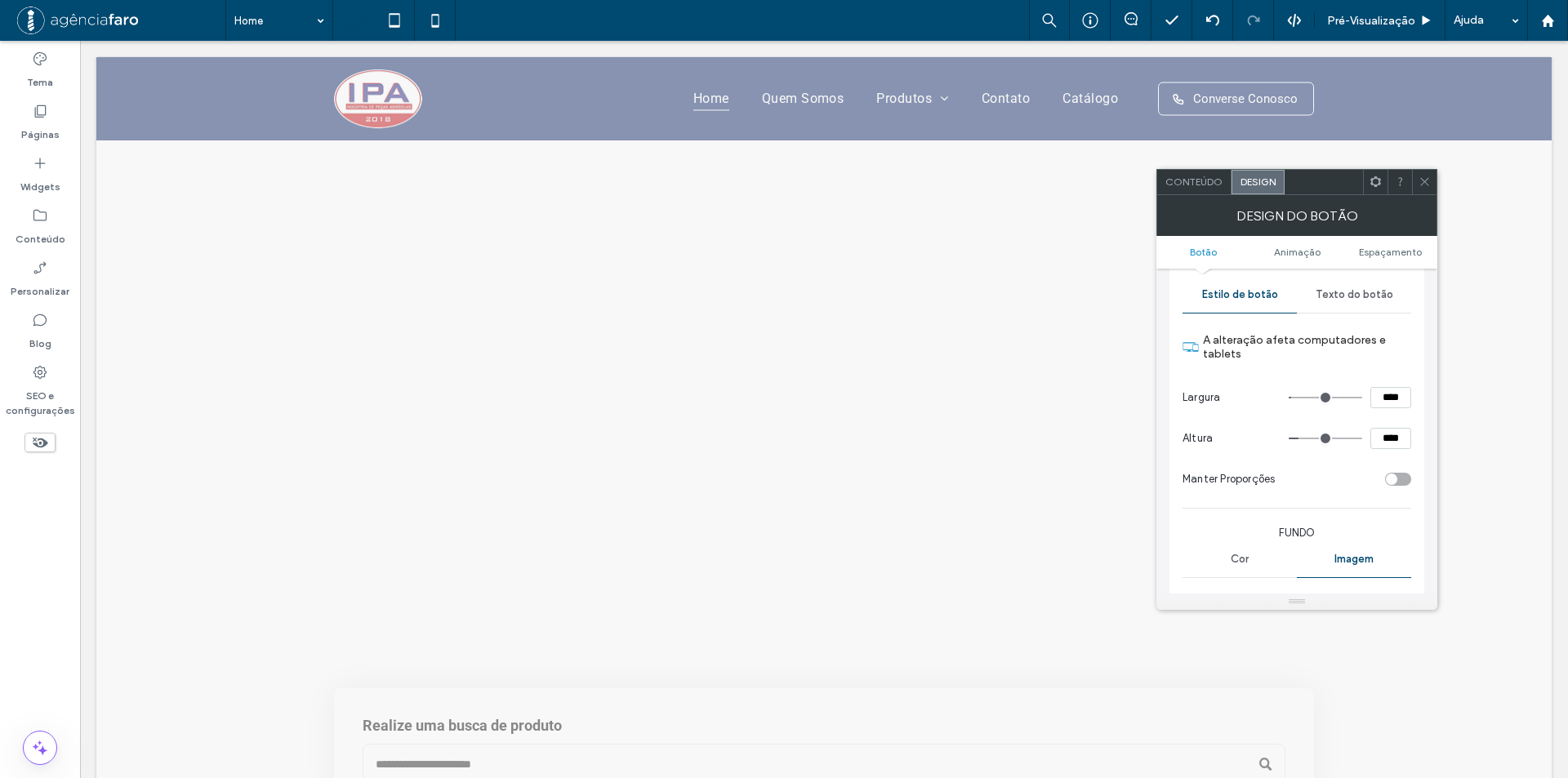 click on "****" at bounding box center [1391, 398] 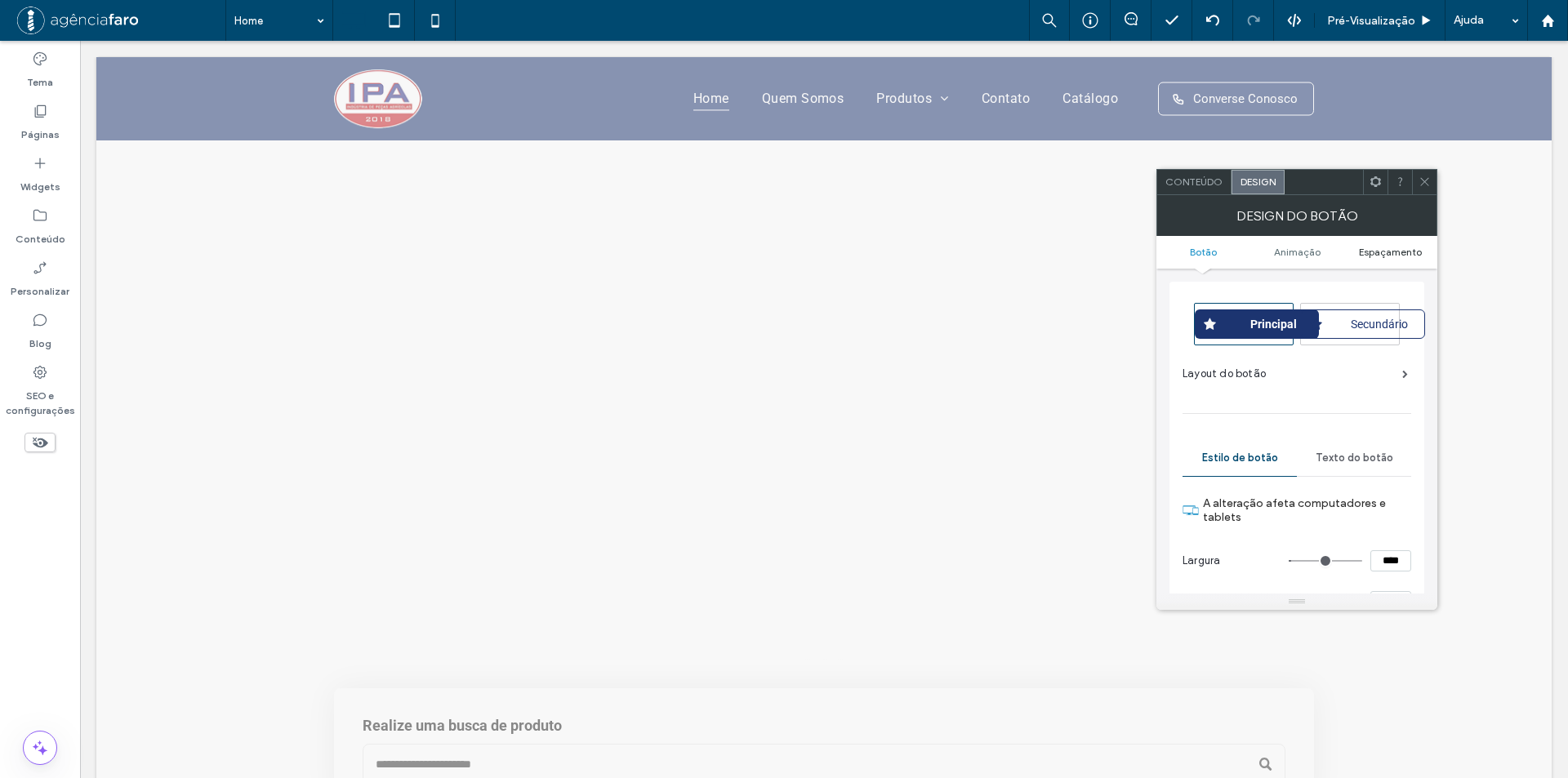 click on "Espaçamento" at bounding box center (1390, 251) 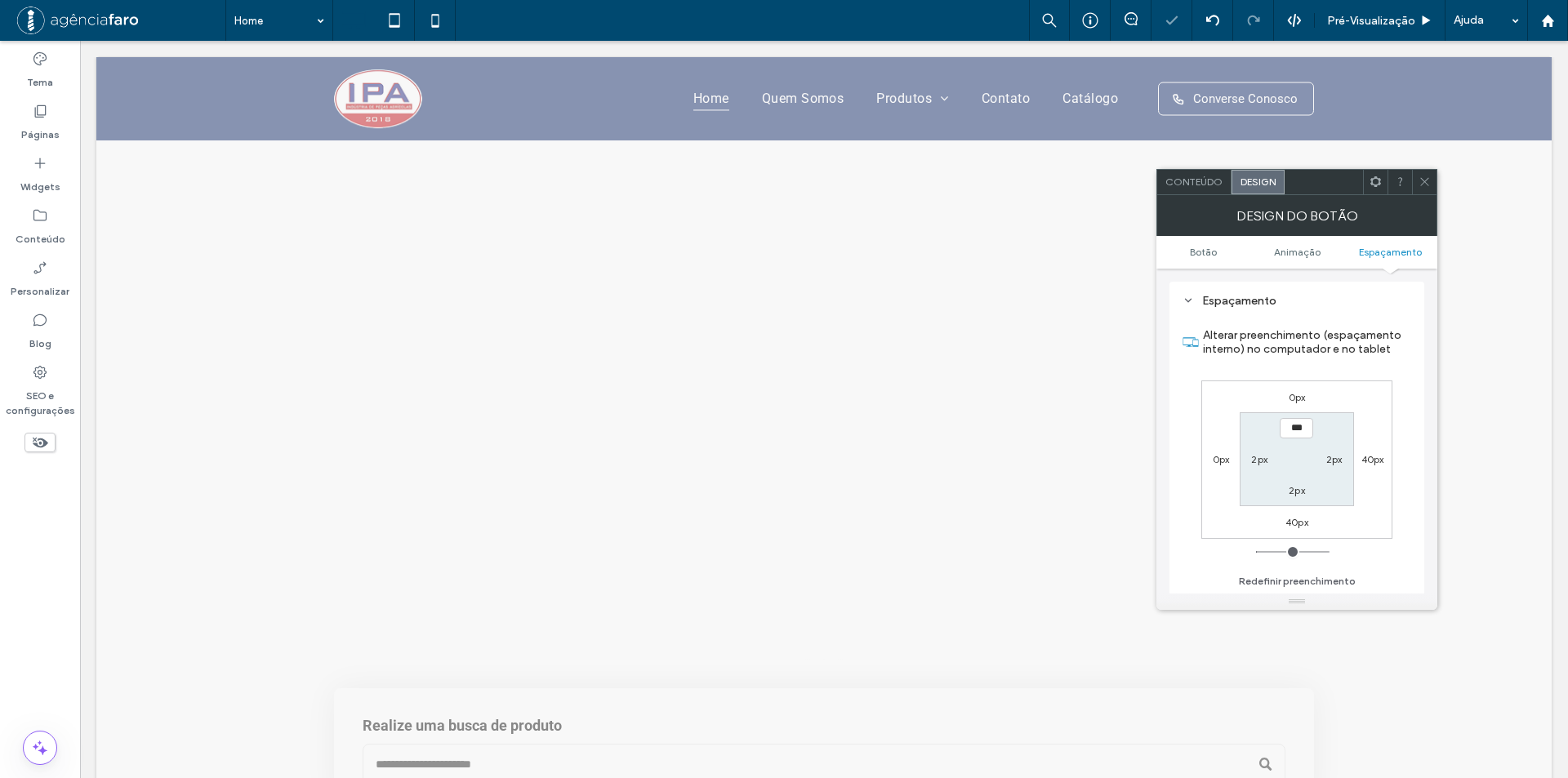 scroll, scrollTop: 1333, scrollLeft: 0, axis: vertical 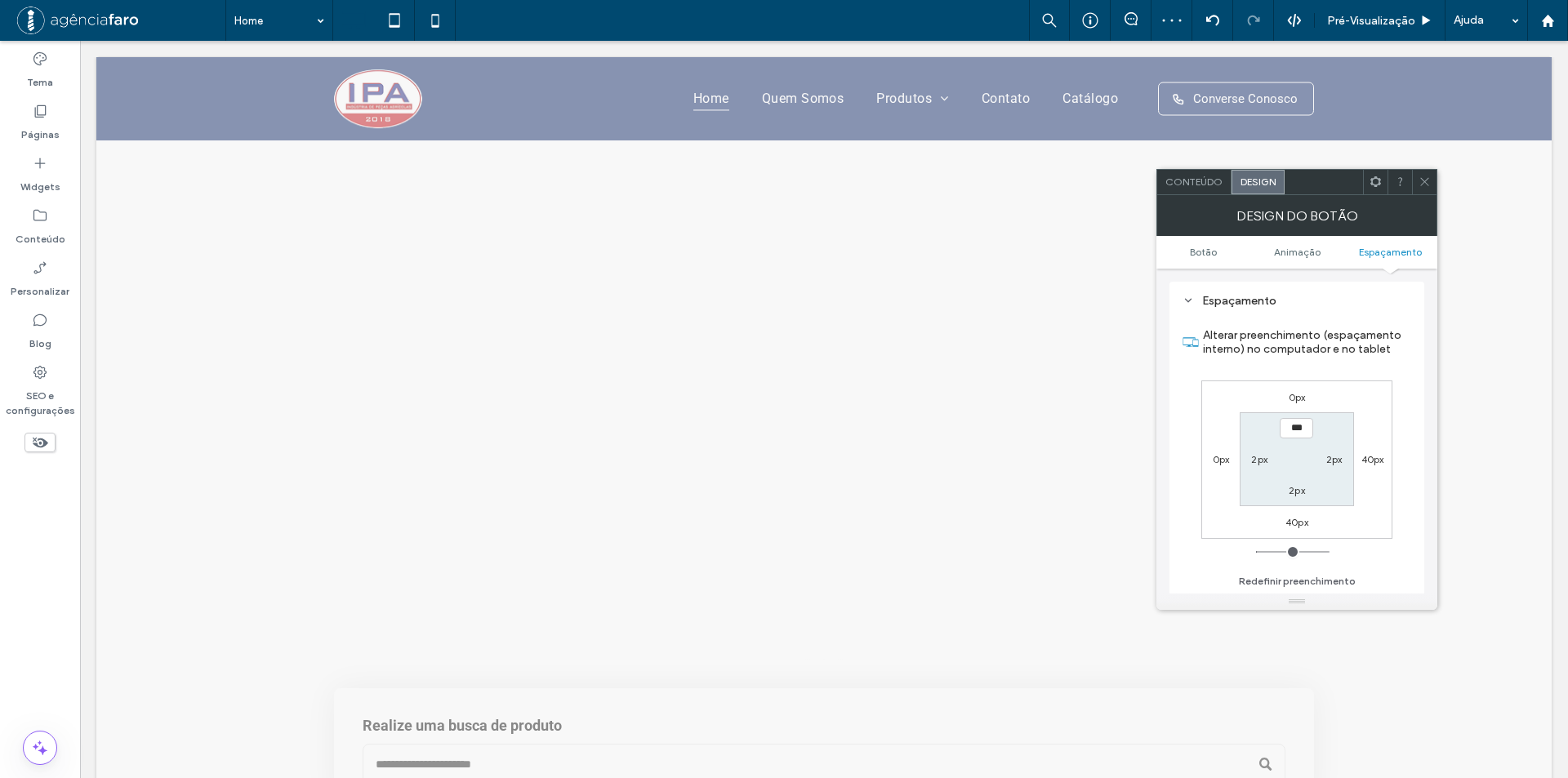 click on "2px" at bounding box center (1334, 459) 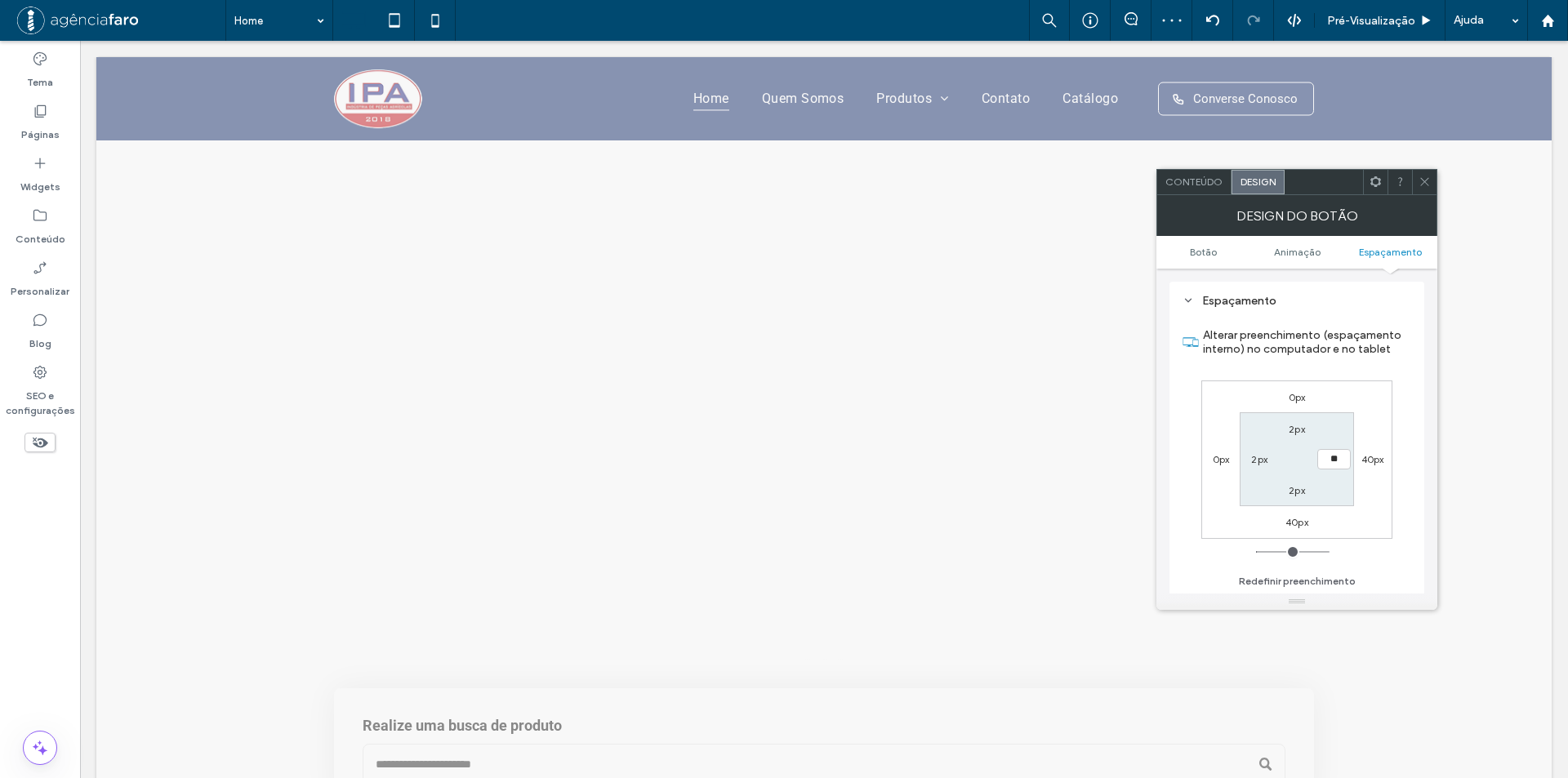 type on "**" 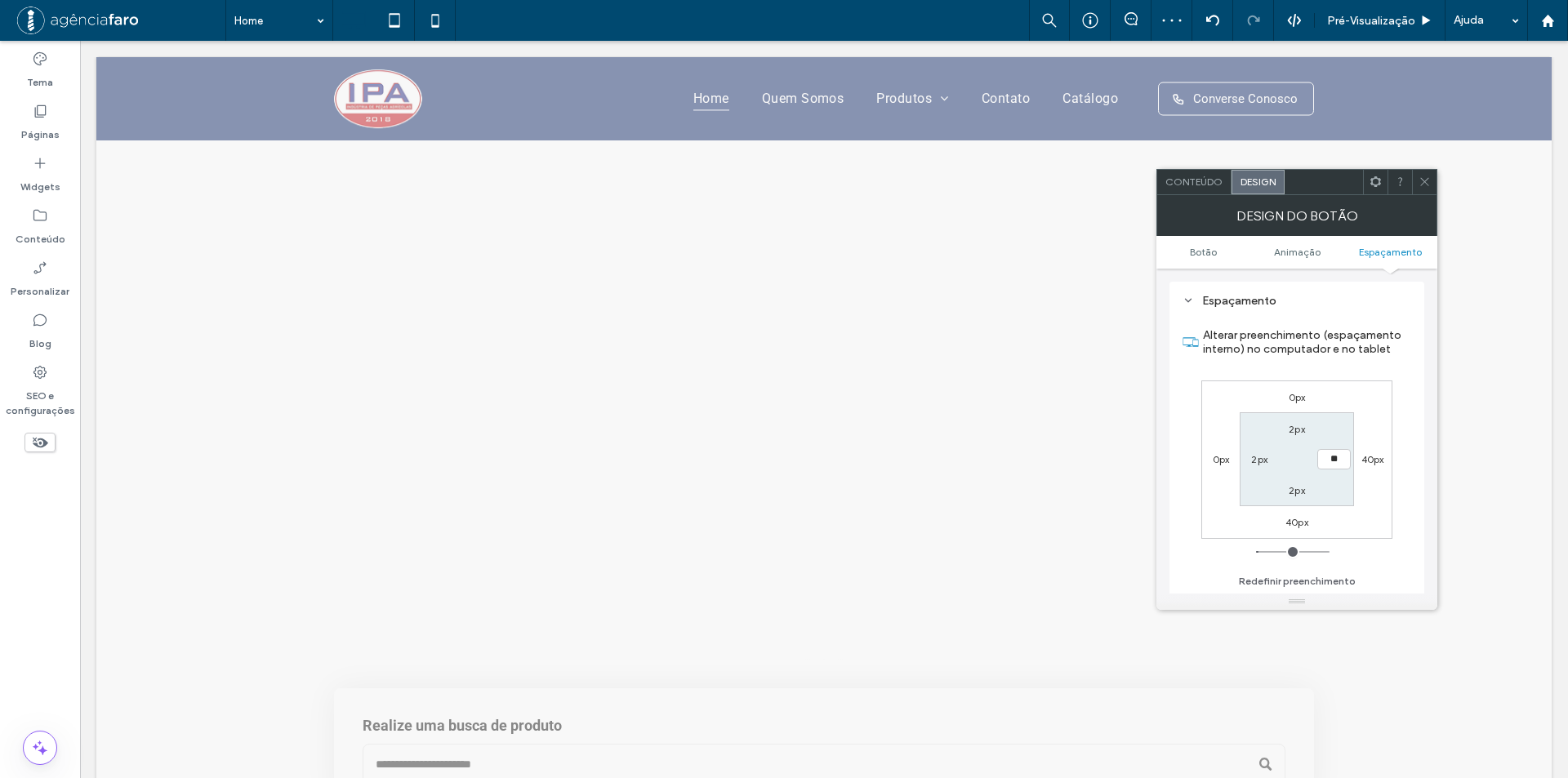 type on "**" 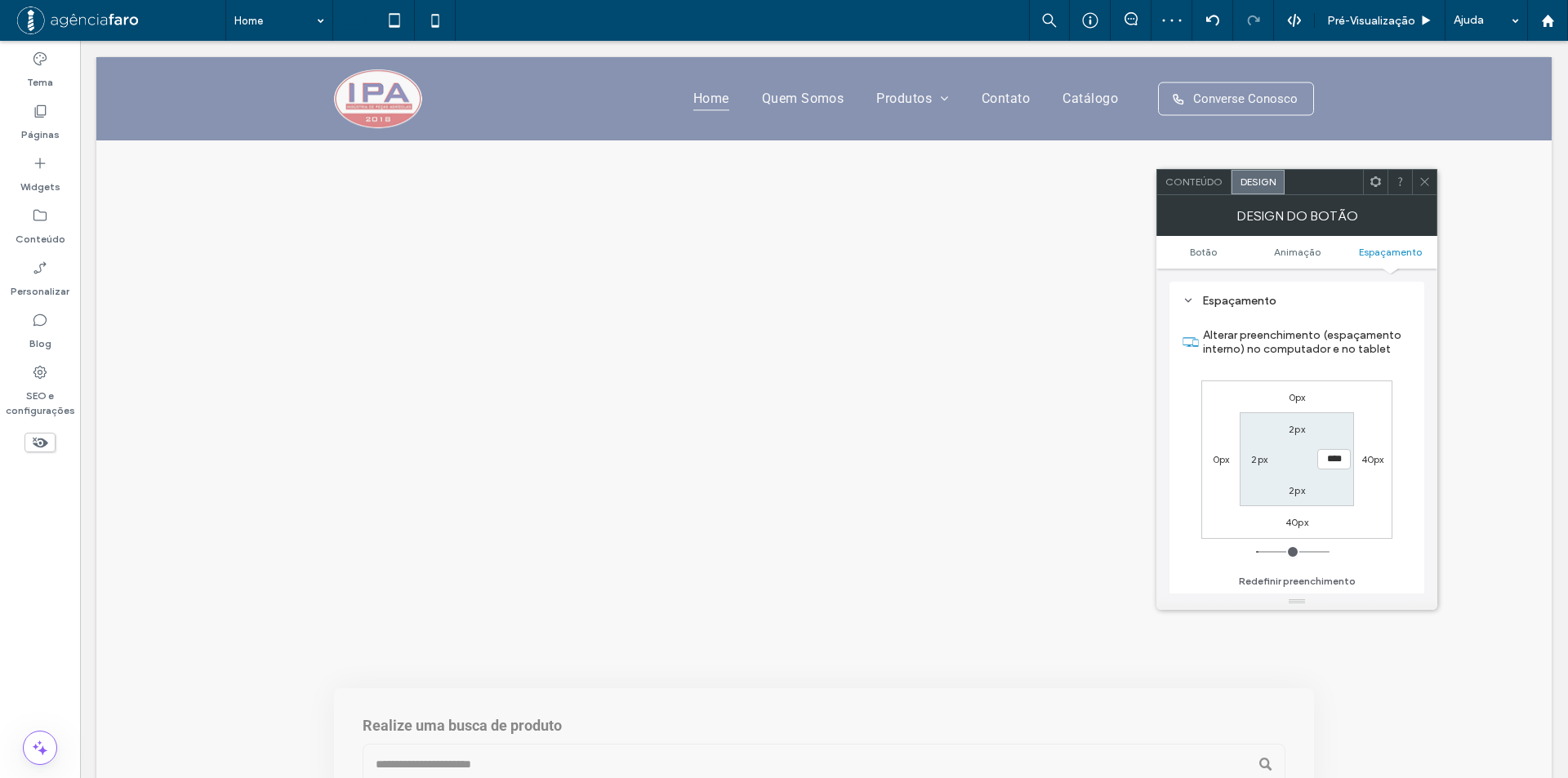 click on "2px **** 2px 2px" at bounding box center [1296, 459] 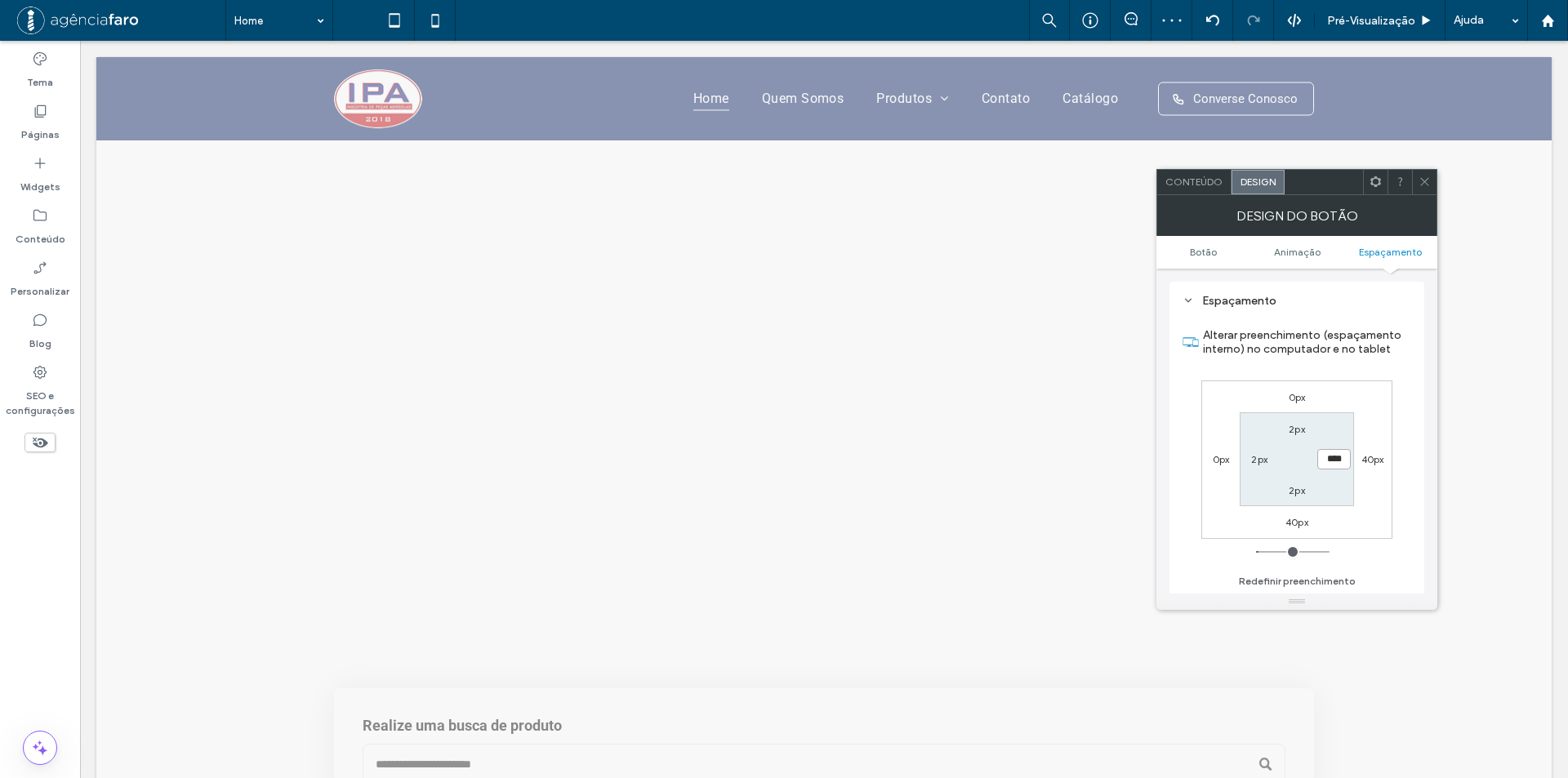 click on "****" at bounding box center (1334, 459) 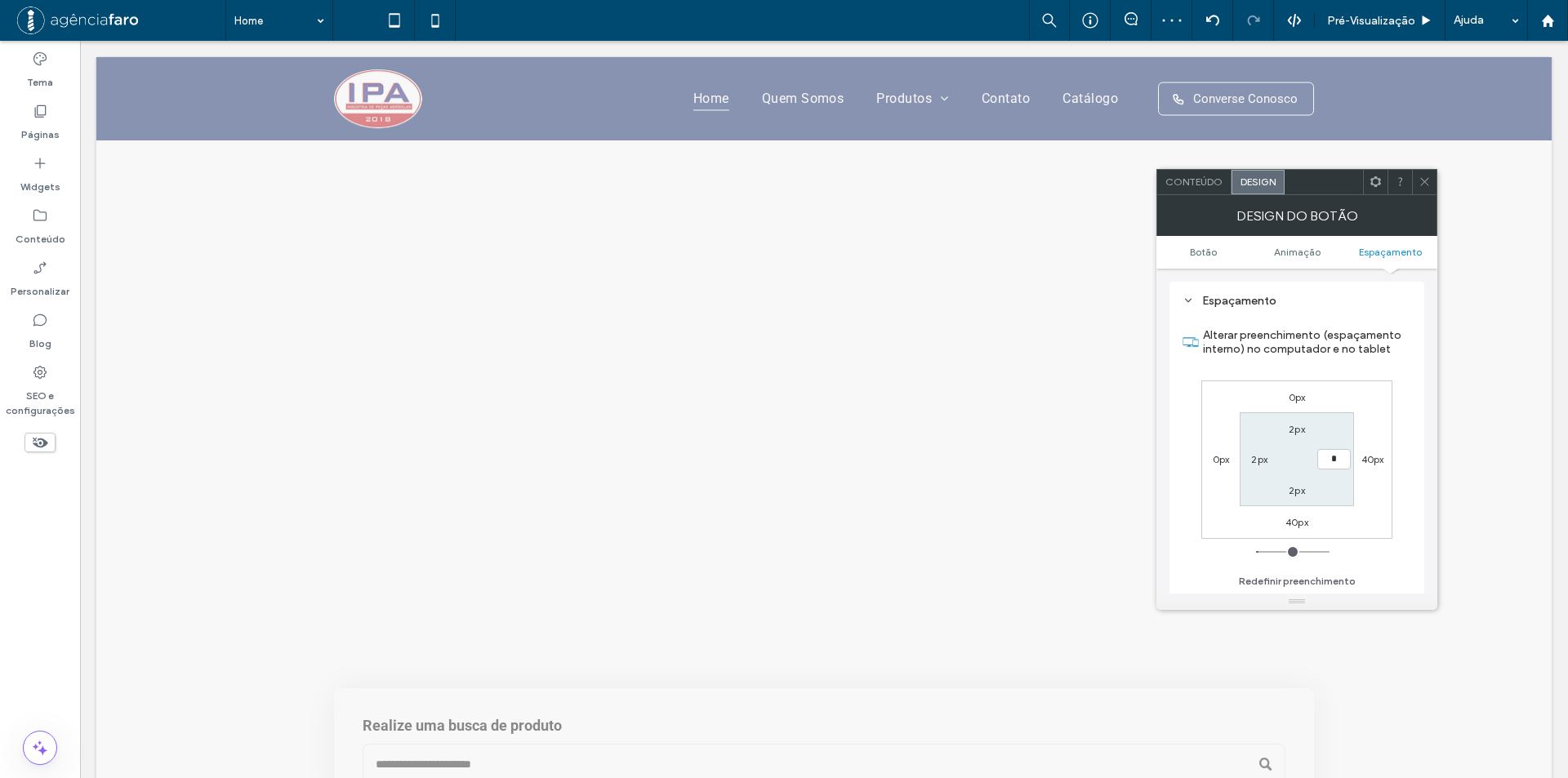click on "2px" at bounding box center [1297, 429] 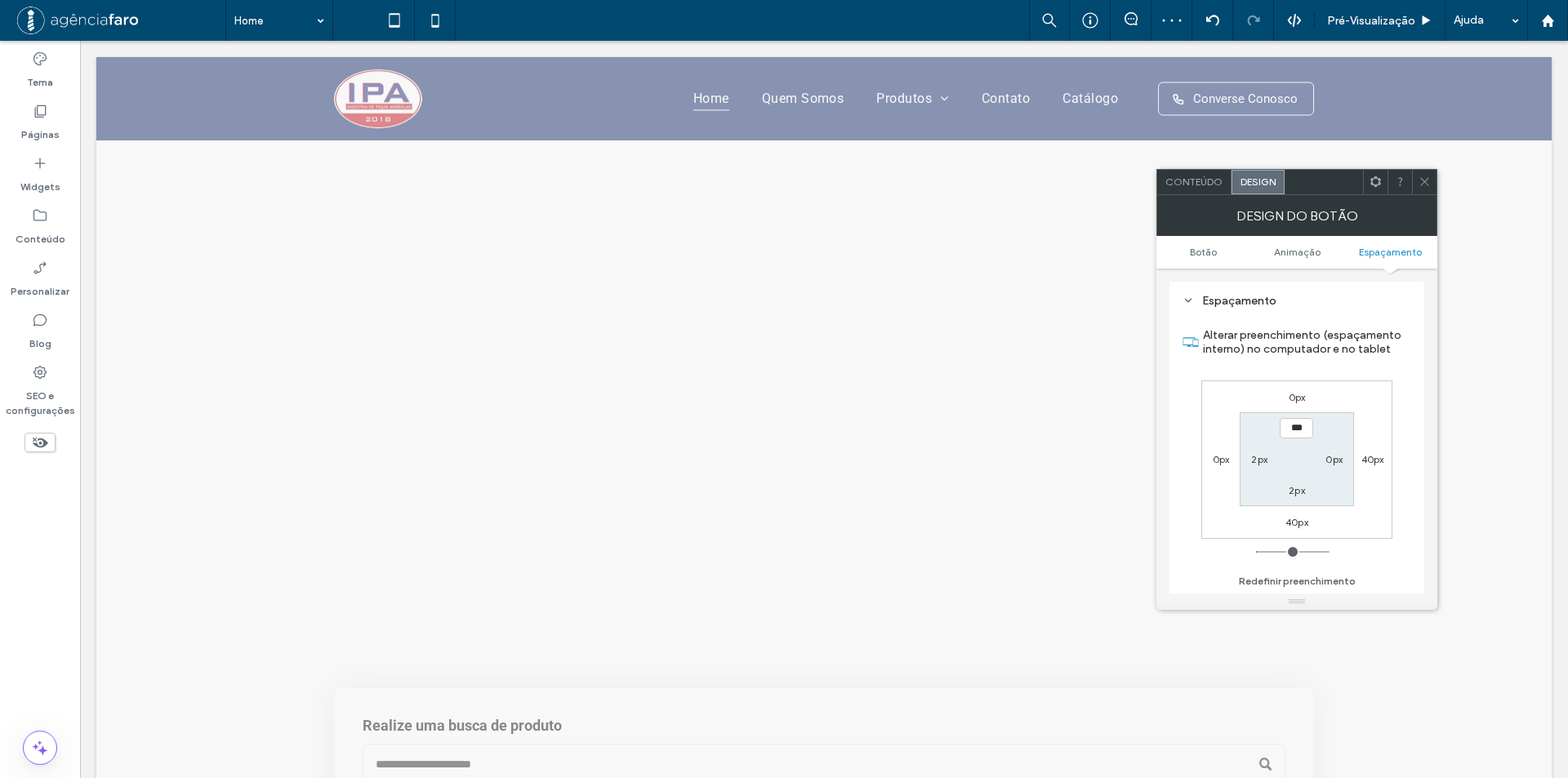 type on "*" 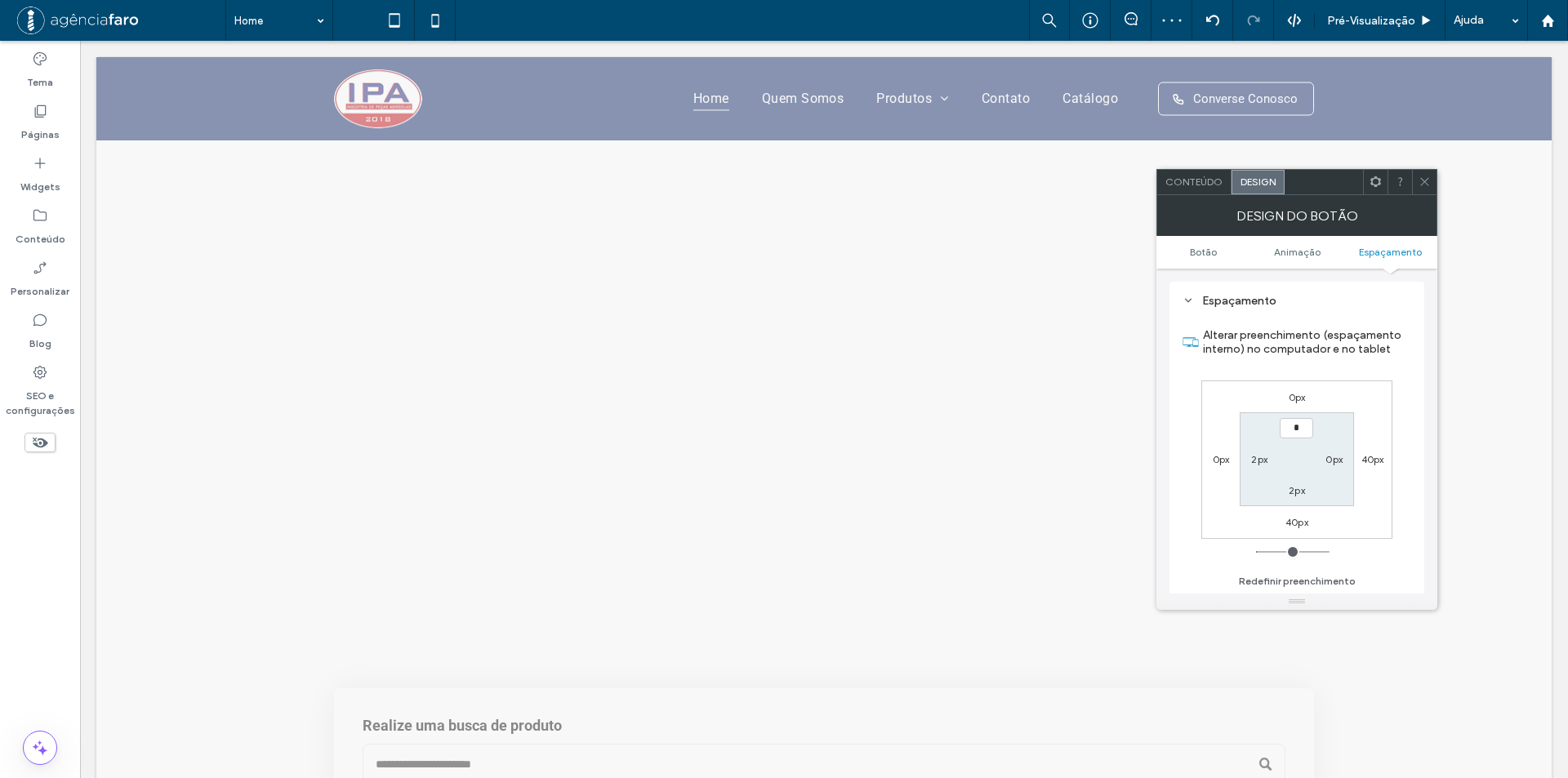 type on "*" 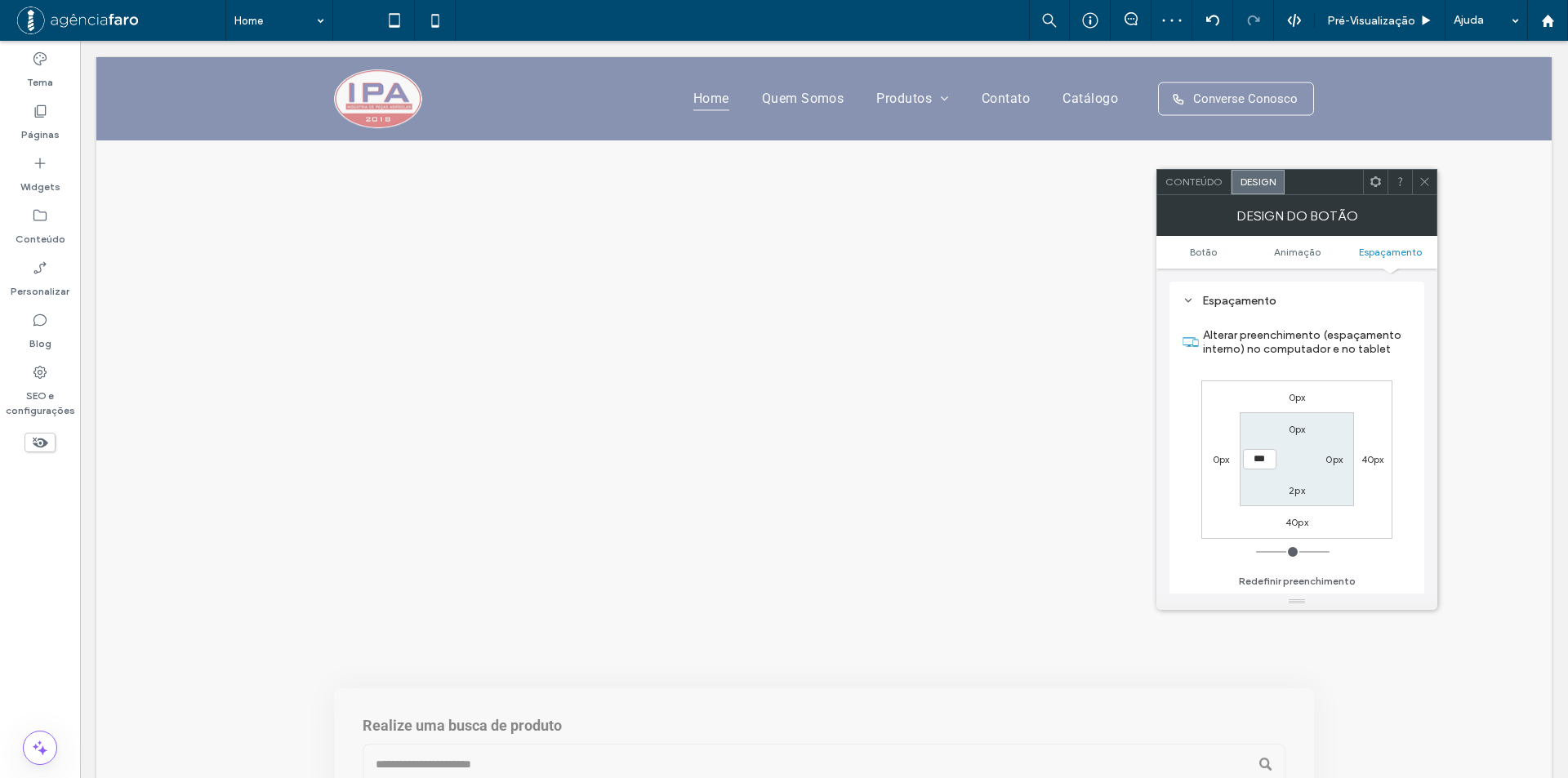 click on "2px" at bounding box center [1297, 490] 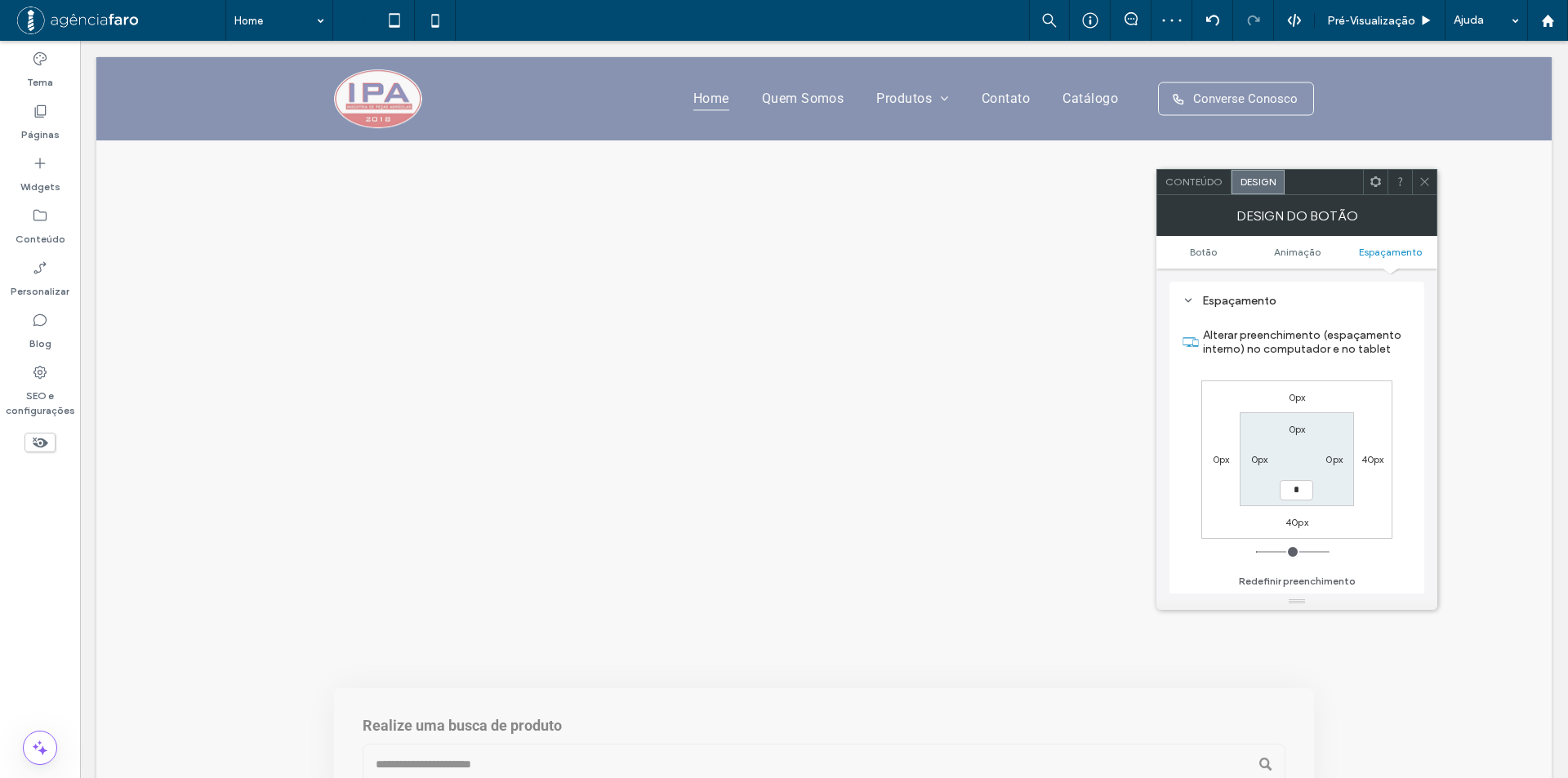 type on "*" 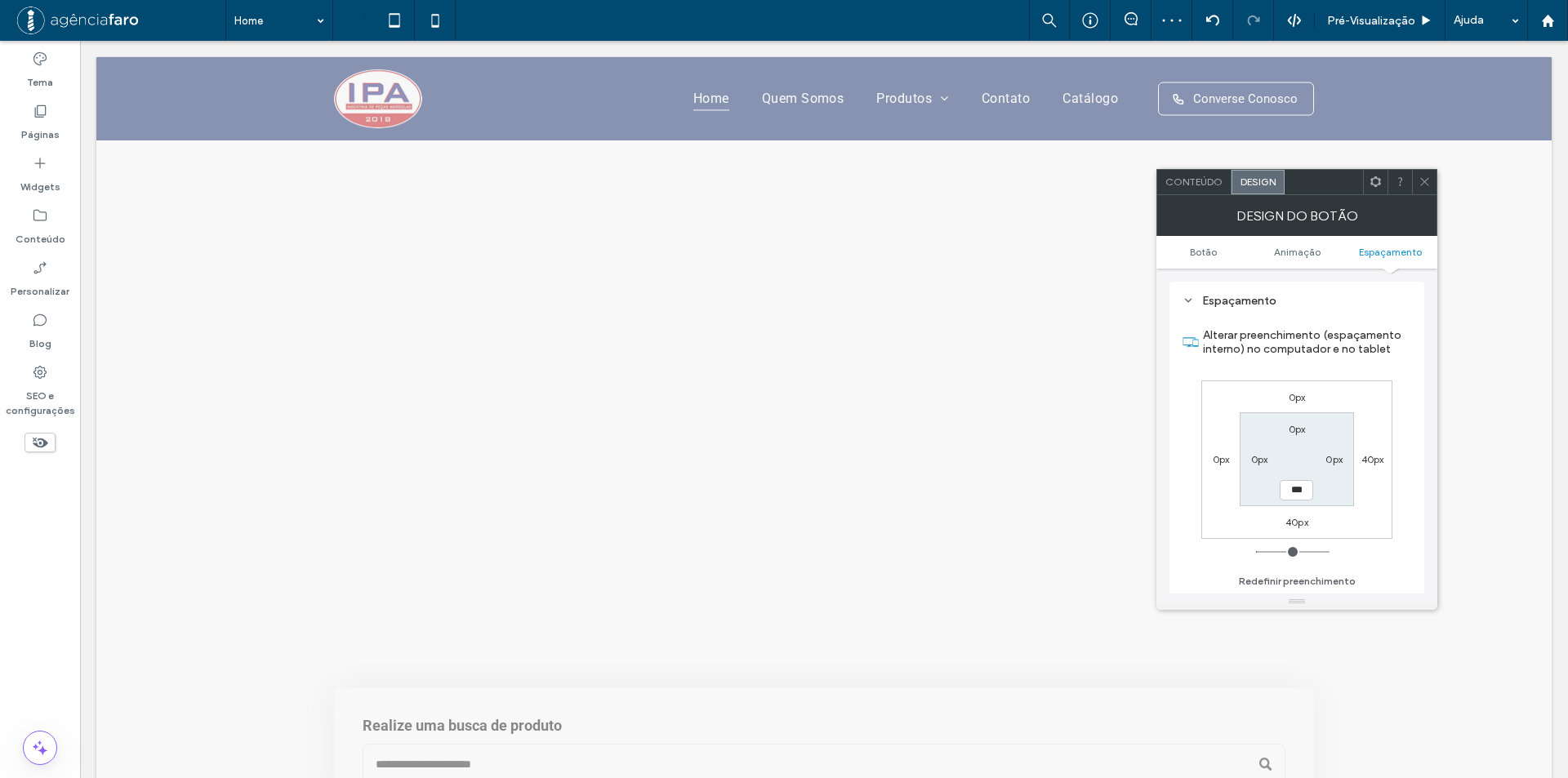 click on "0px 0px *** 0px" at bounding box center (1296, 459) 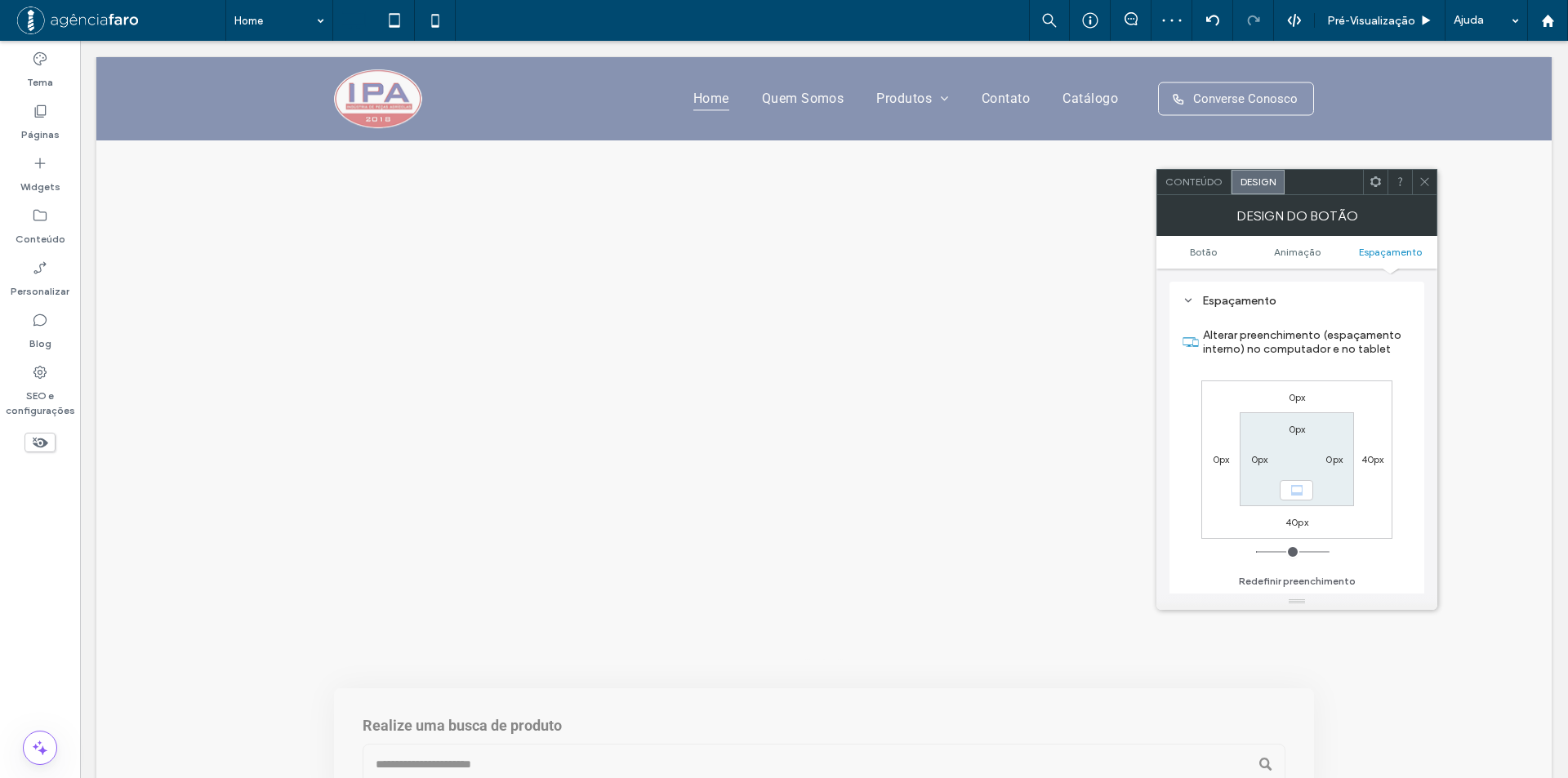 click on "0px 0px *** 0px" at bounding box center (1296, 459) 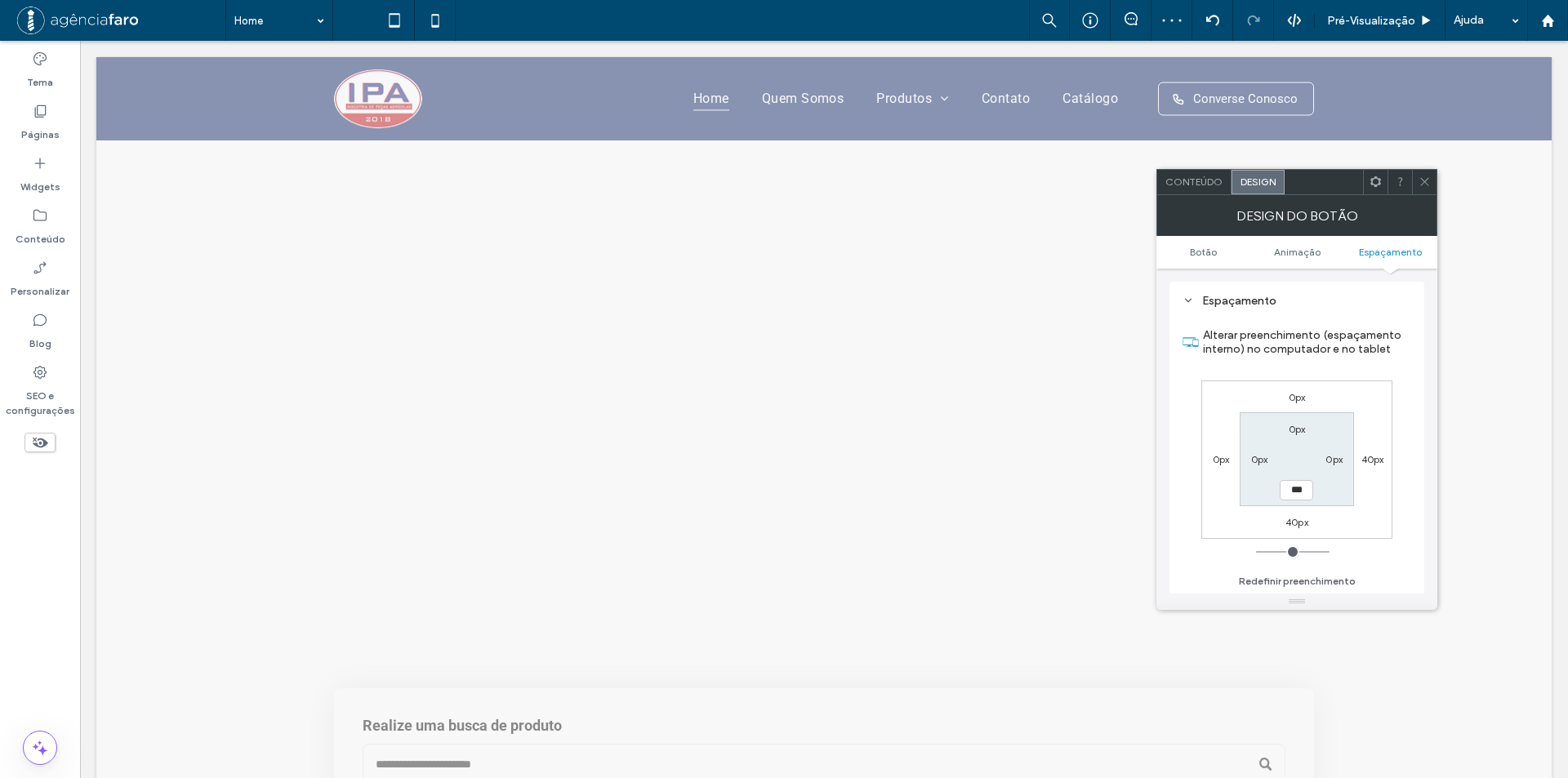click on "Alterar preenchimento (espaçamento interno) no computador e no tablet" at bounding box center [1307, 342] 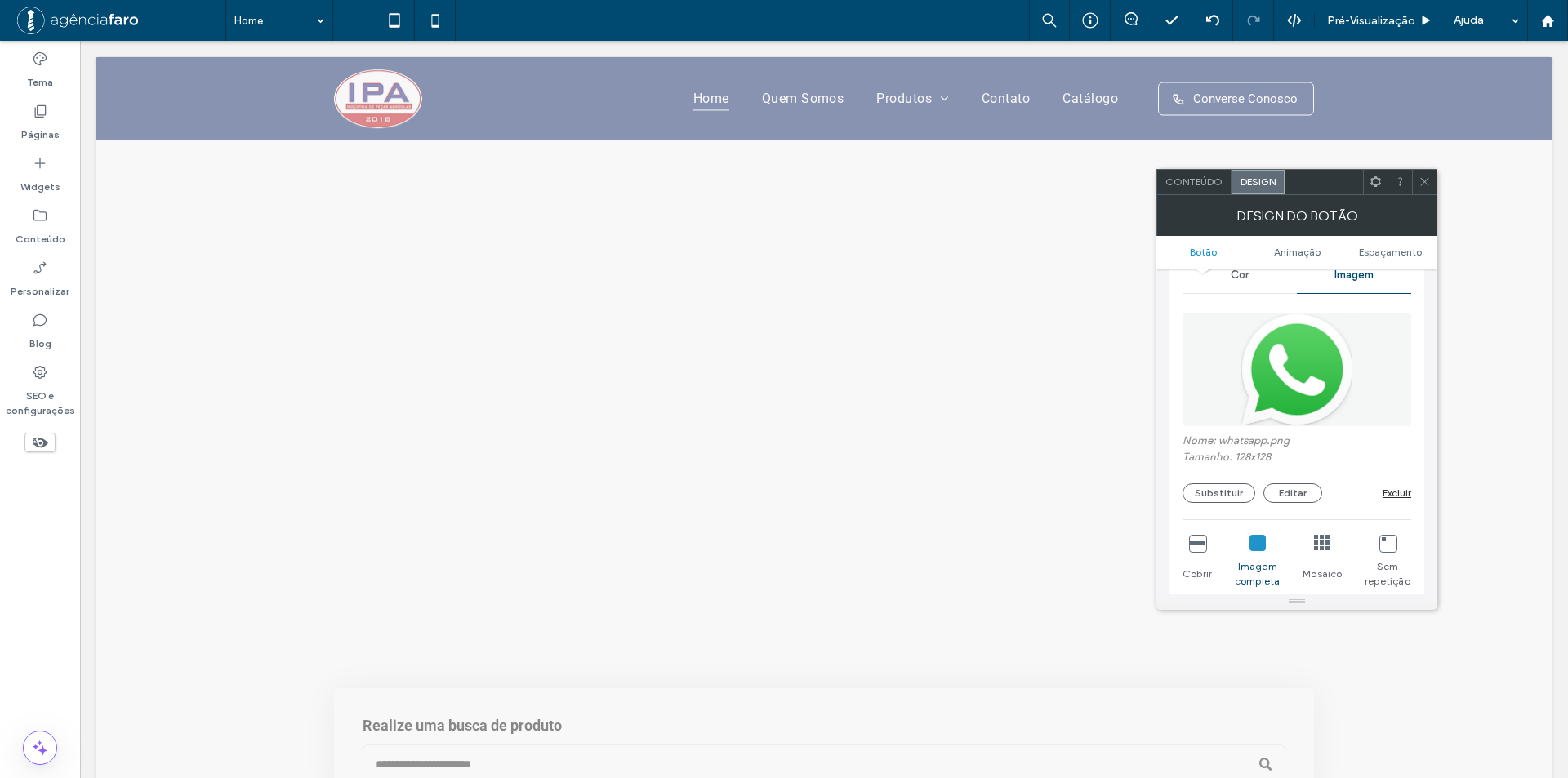 scroll, scrollTop: 598, scrollLeft: 0, axis: vertical 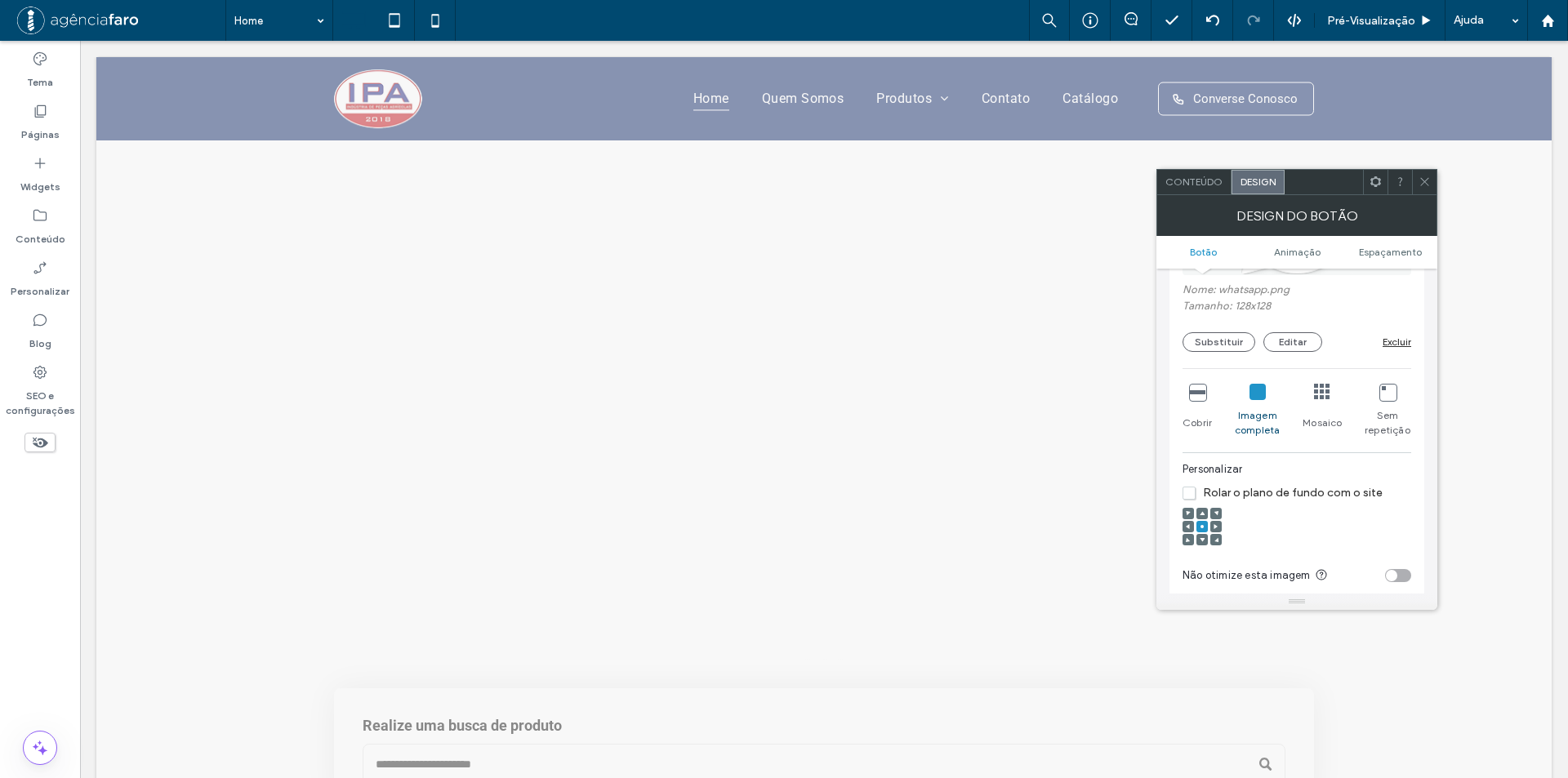 click at bounding box center (1197, 392) 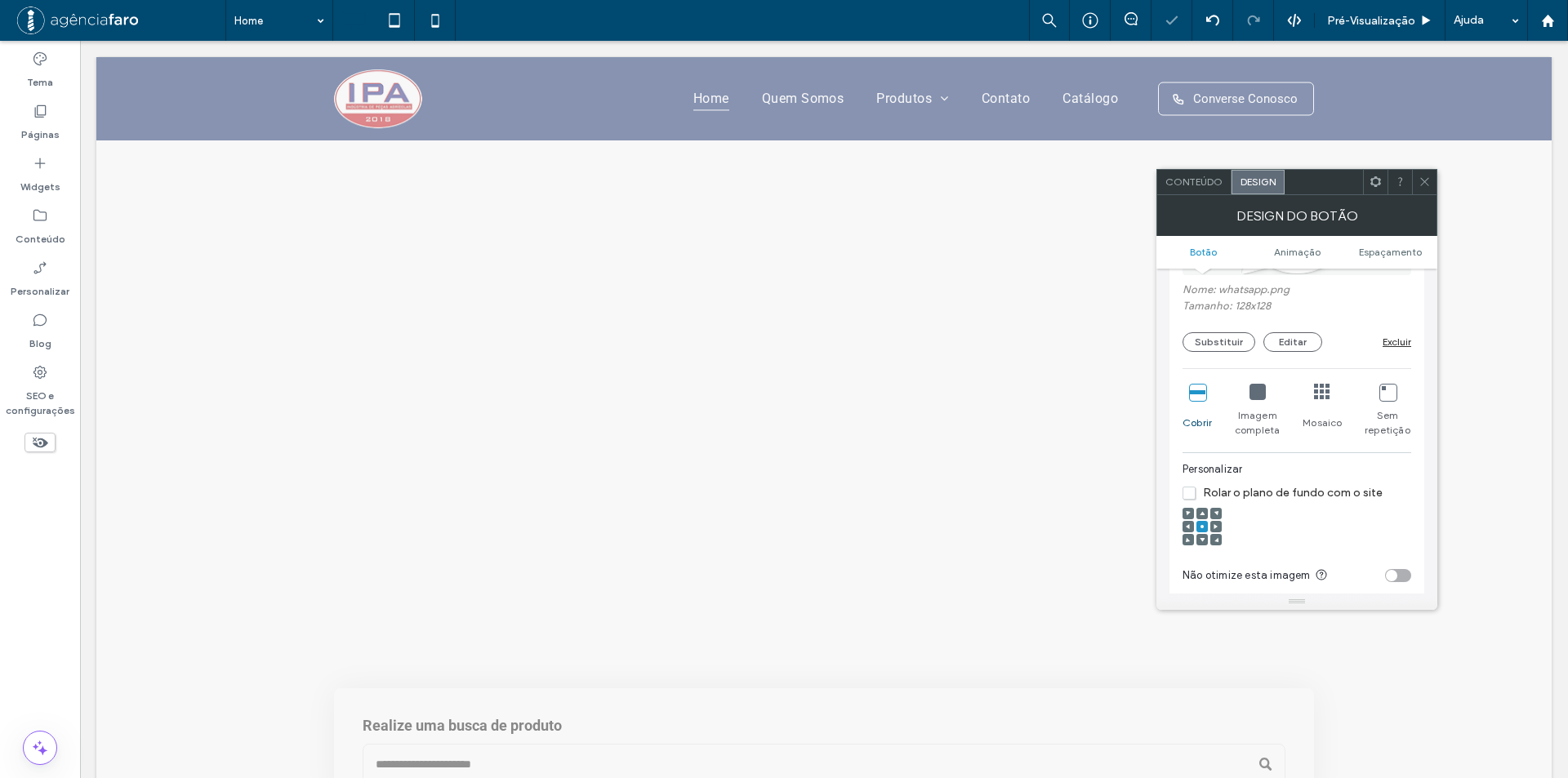 click on "Personalizar Rolar o plano de fundo com o site" at bounding box center [1297, 508] 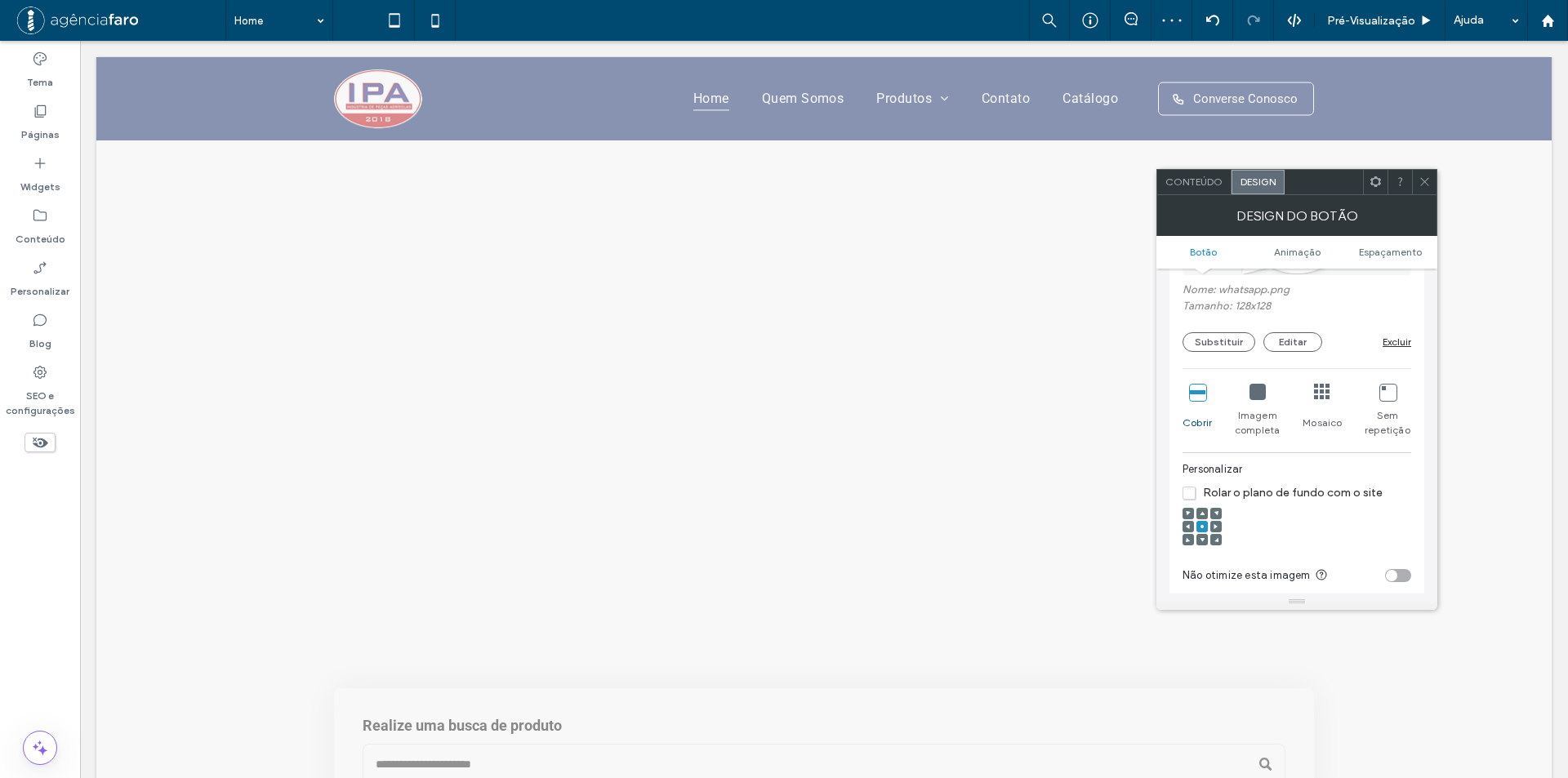 drag, startPoint x: 1254, startPoint y: 391, endPoint x: 1264, endPoint y: 396, distance: 11.18034 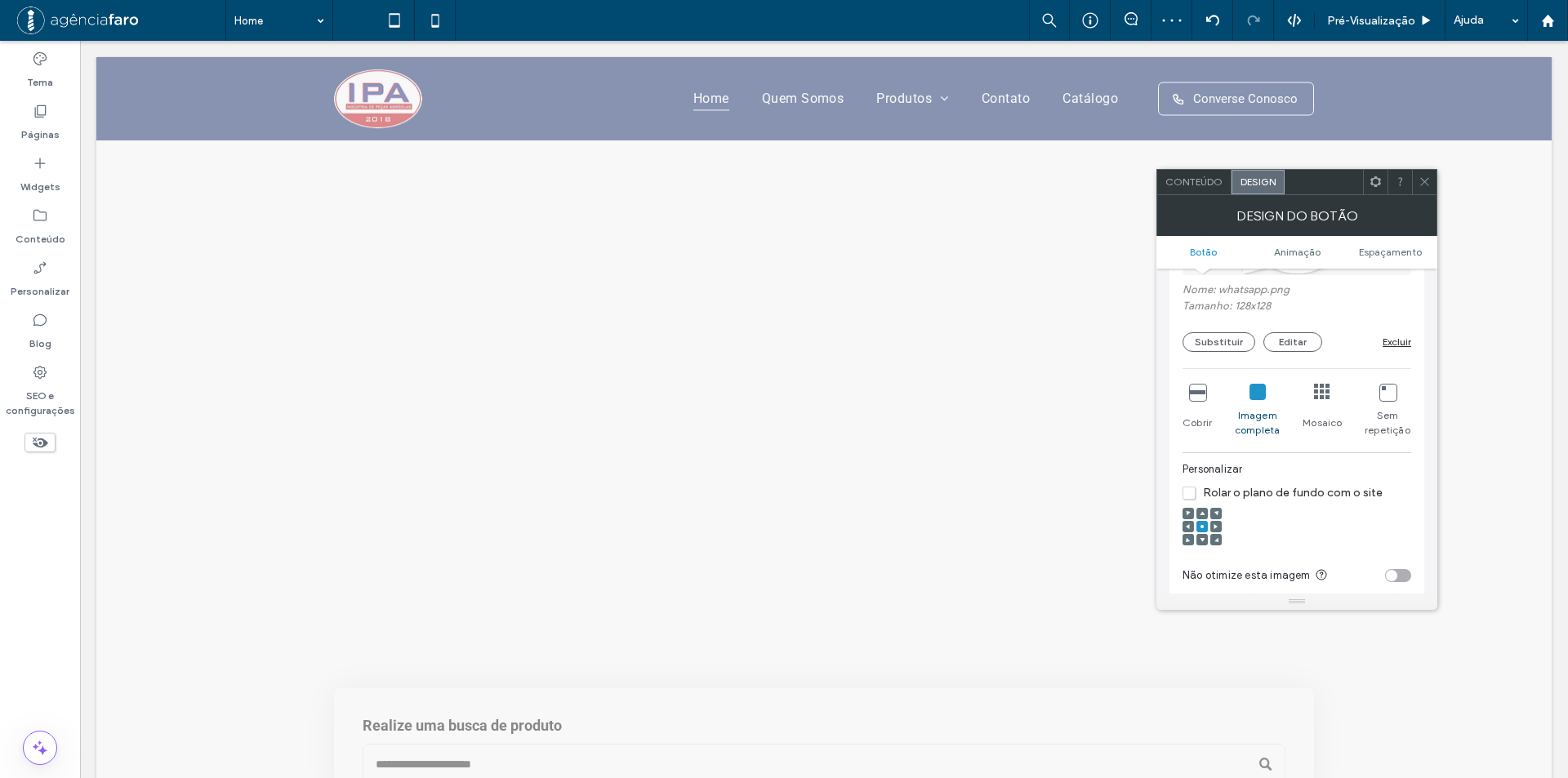 click 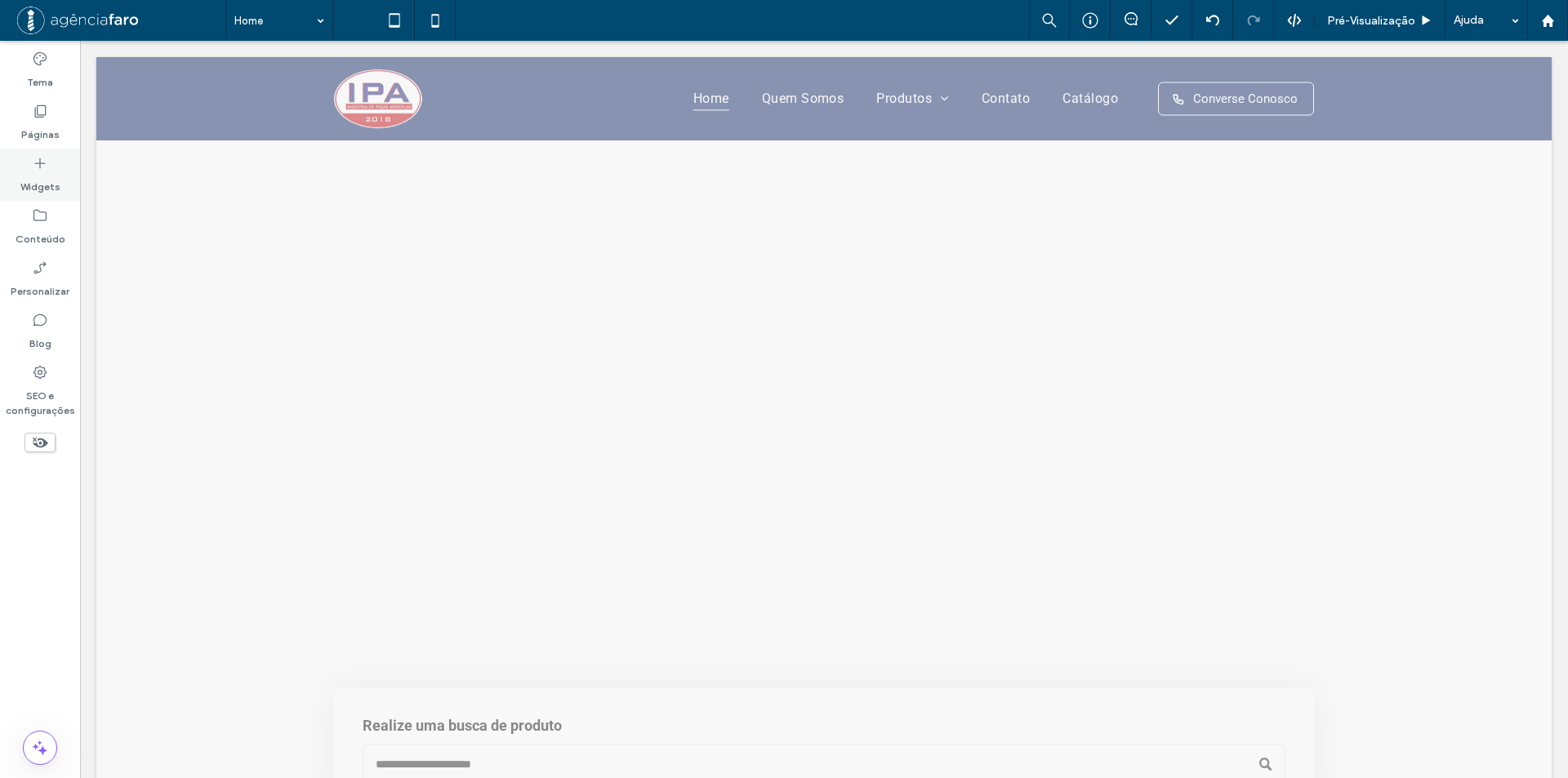 click on "Widgets" at bounding box center (40, 183) 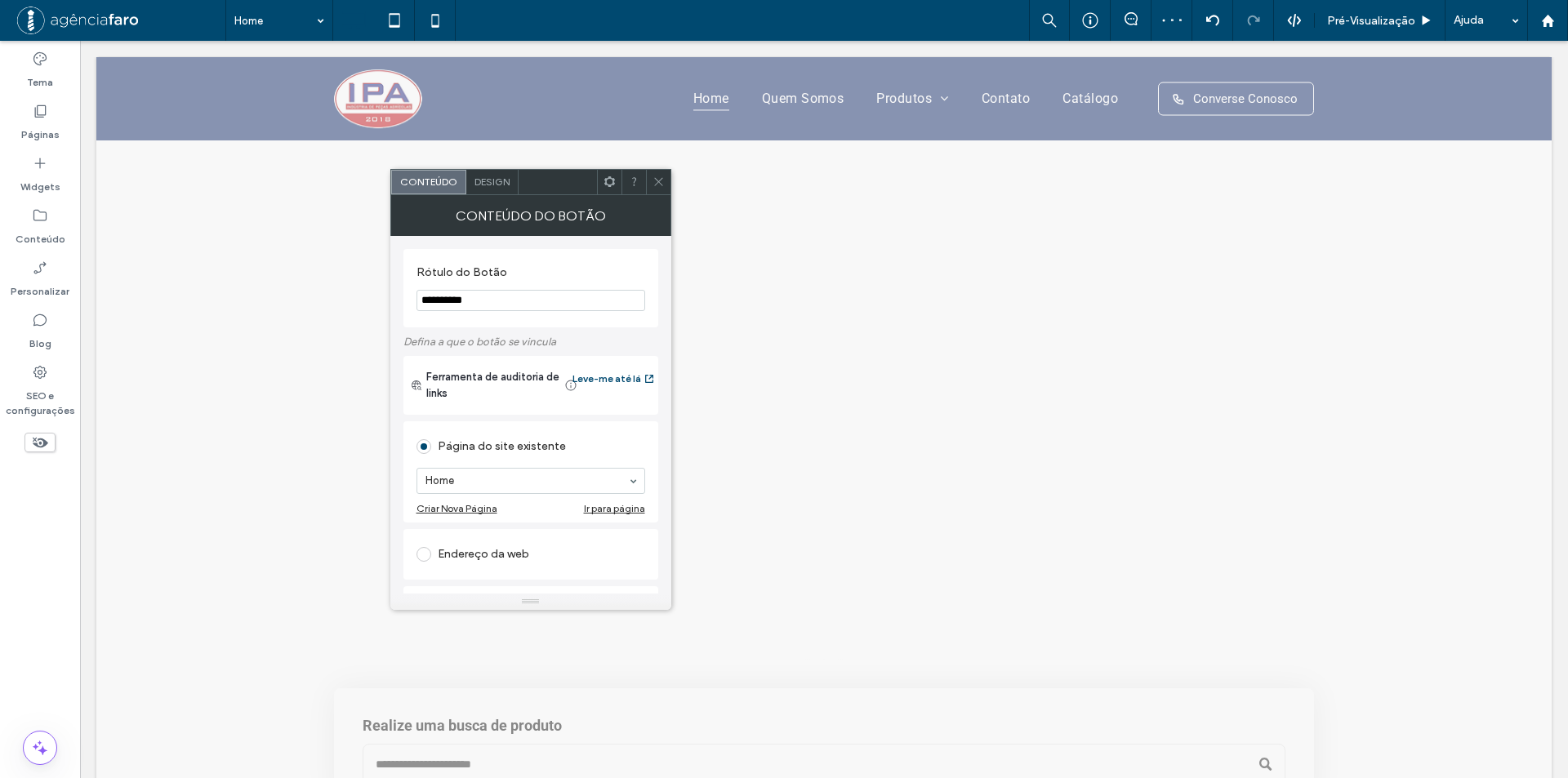click on "Design" at bounding box center [492, 181] 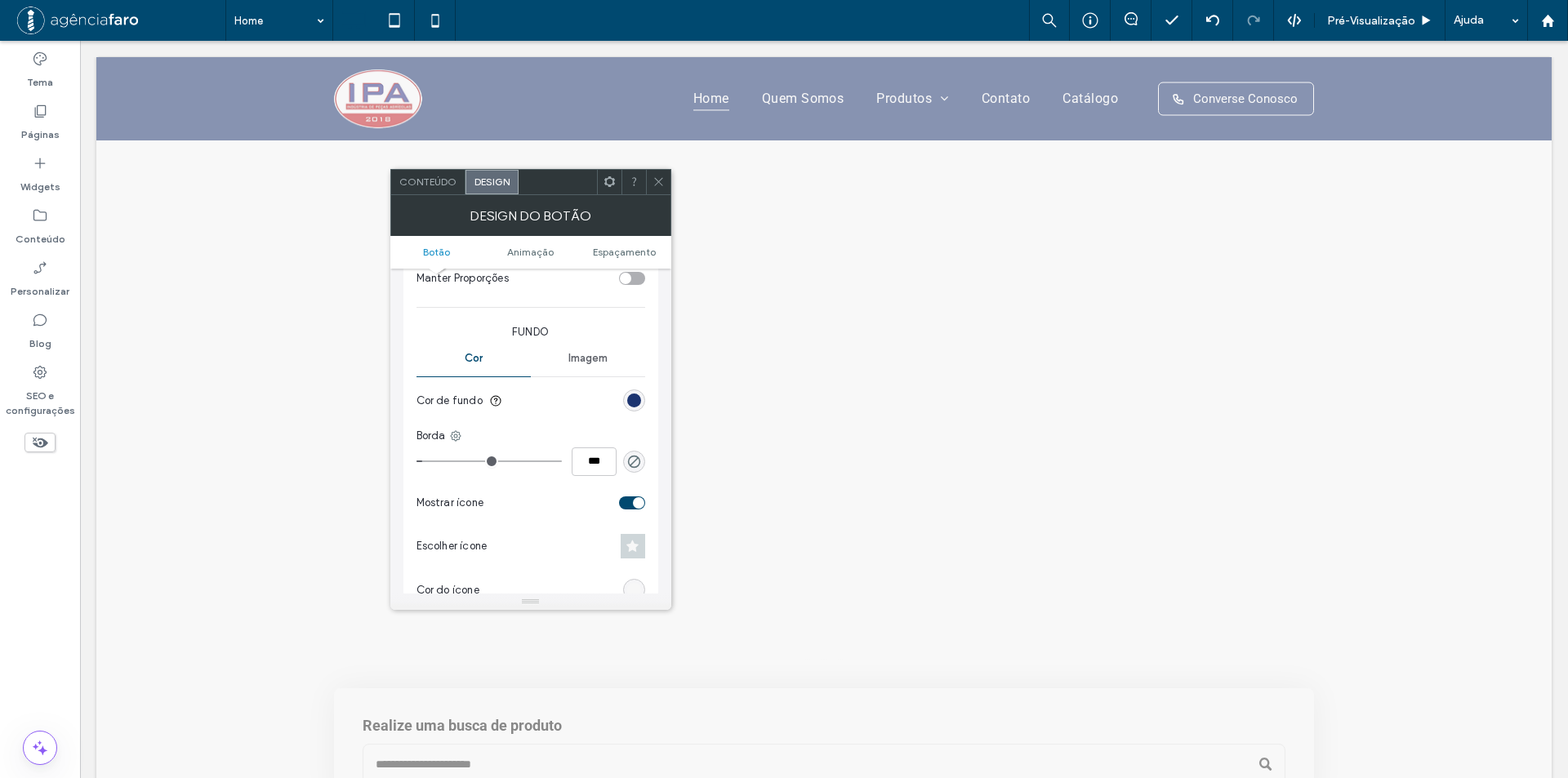 scroll, scrollTop: 408, scrollLeft: 0, axis: vertical 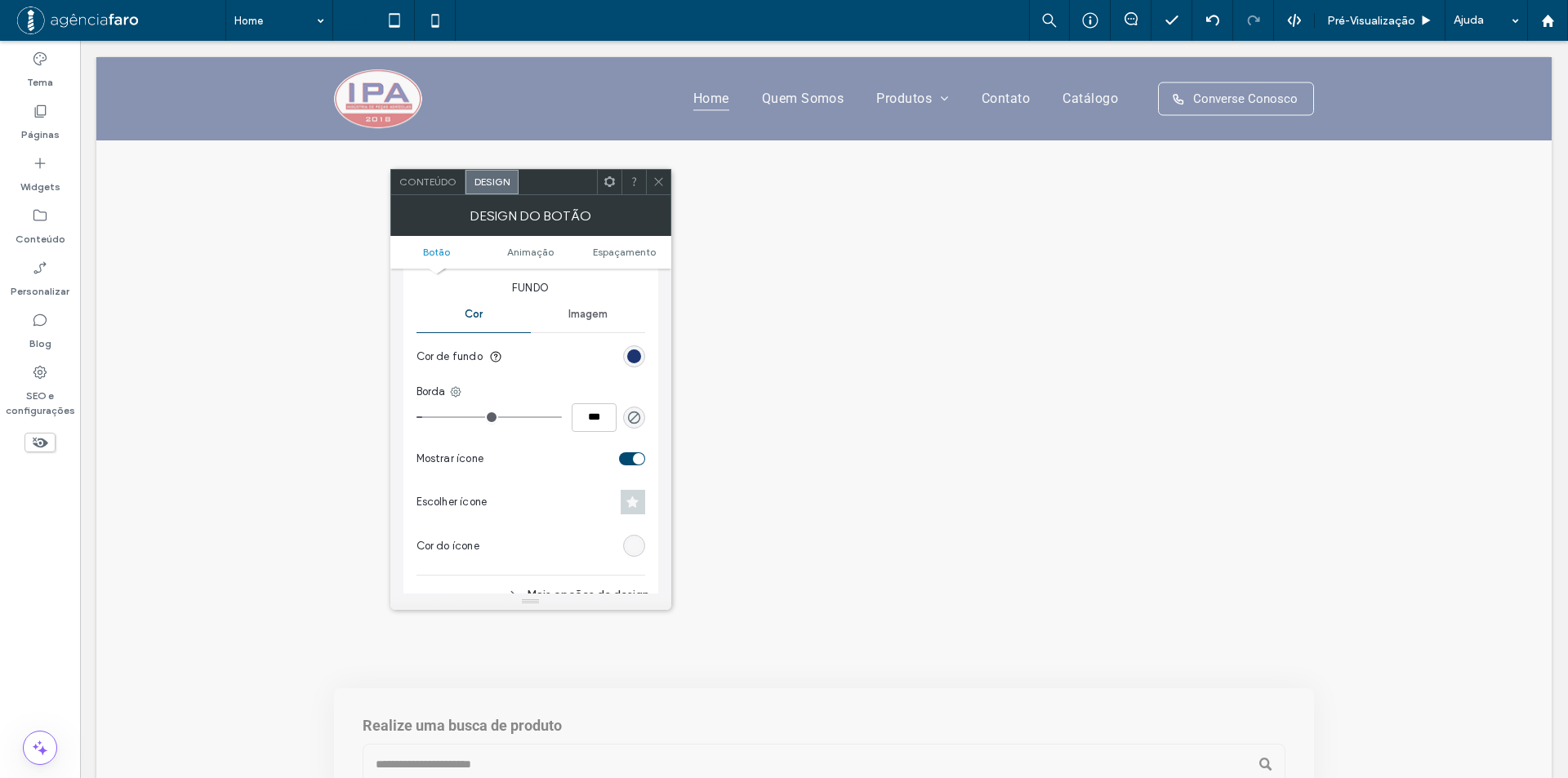 click at bounding box center (634, 356) 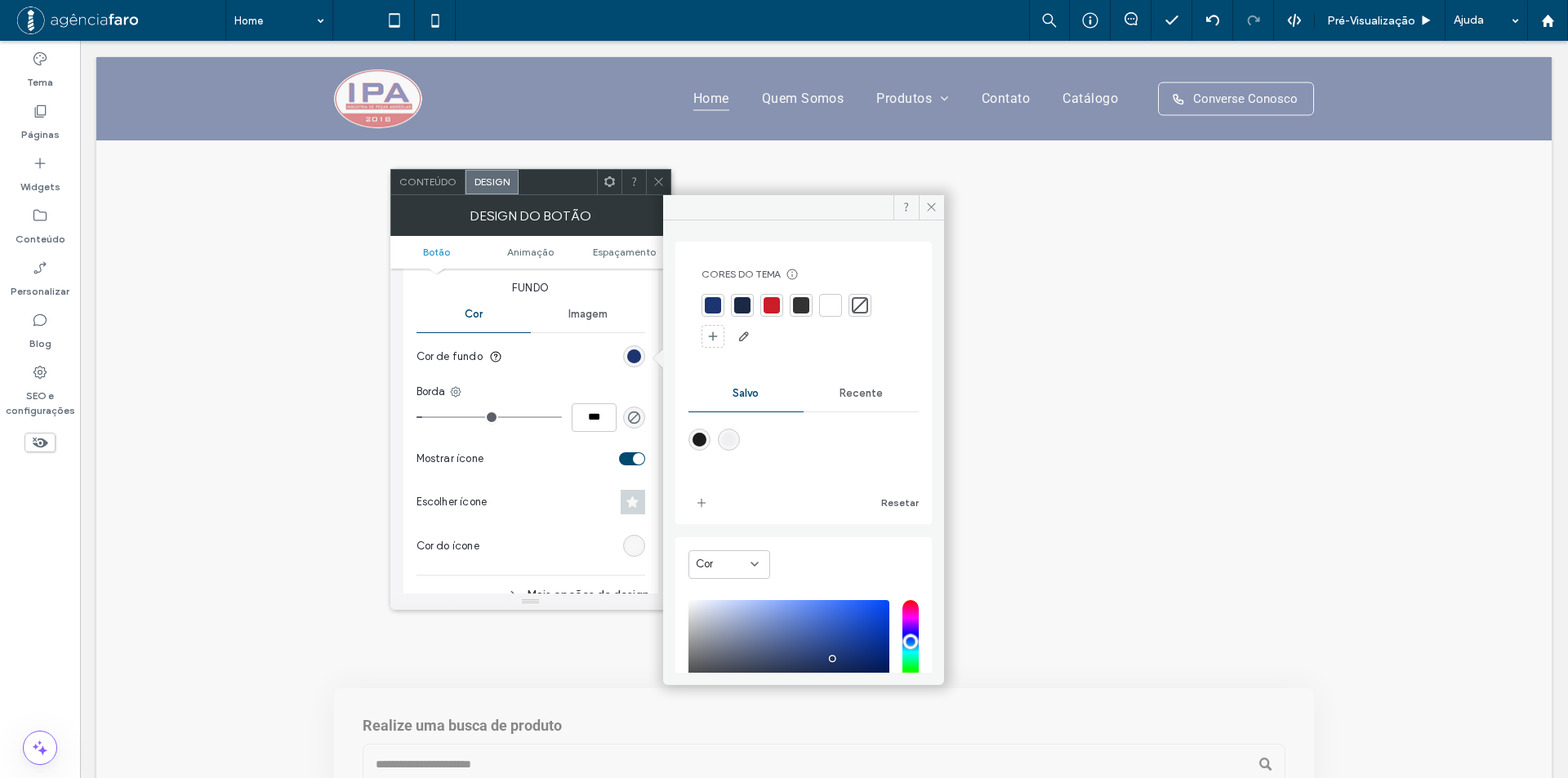 click at bounding box center [860, 305] 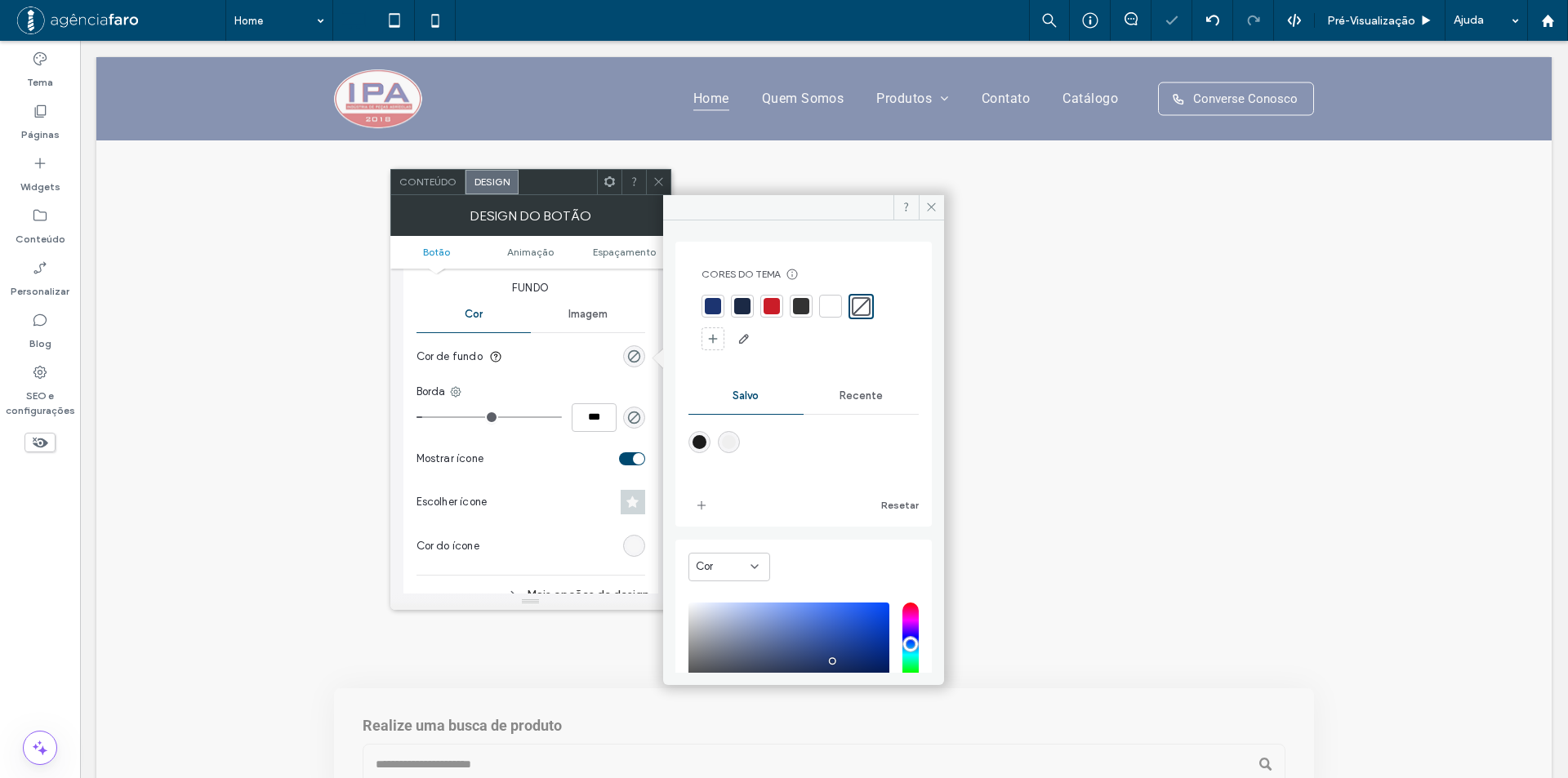 click on "Mostrar ícone" at bounding box center [531, 459] 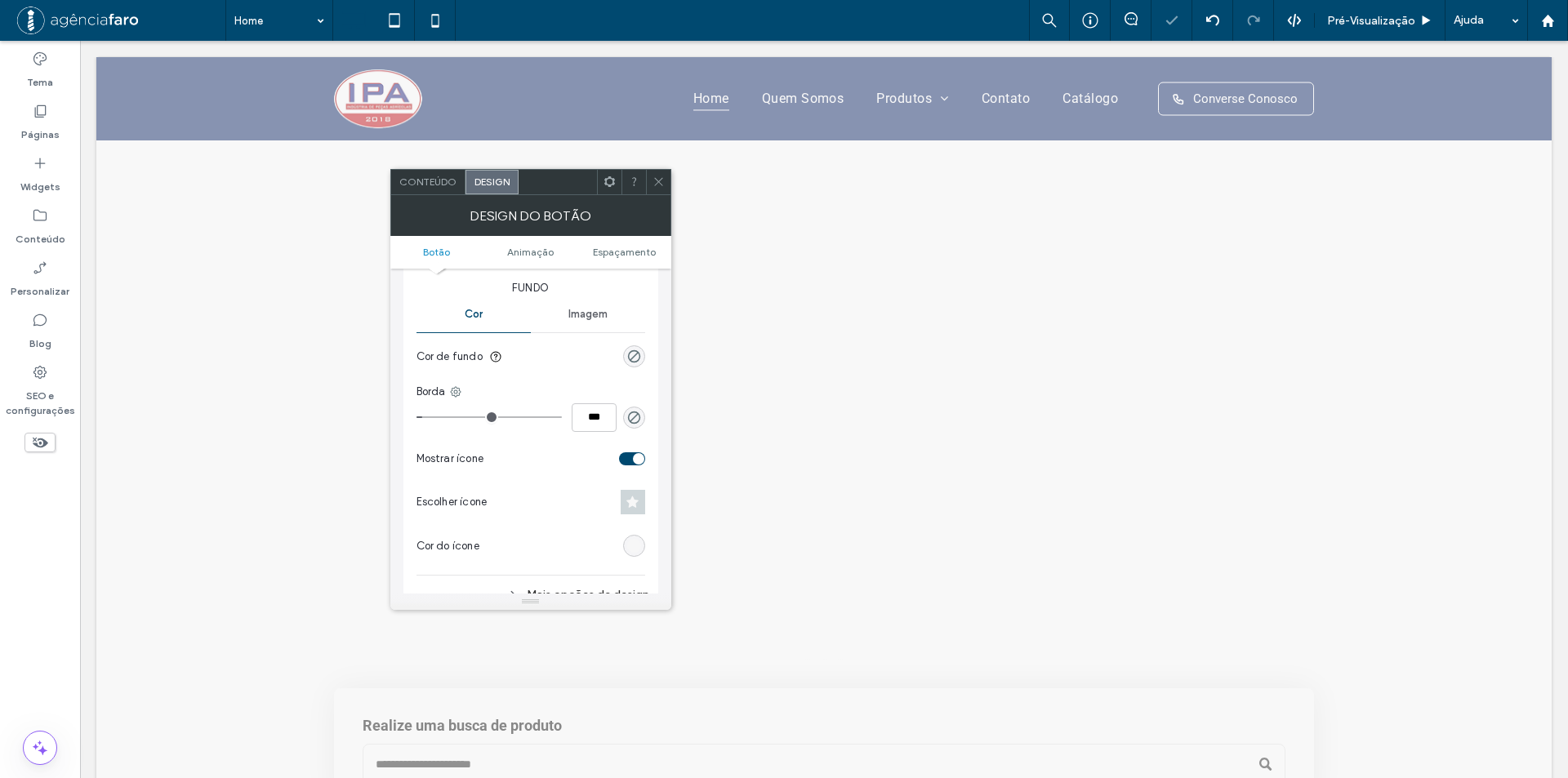 click at bounding box center (639, 459) 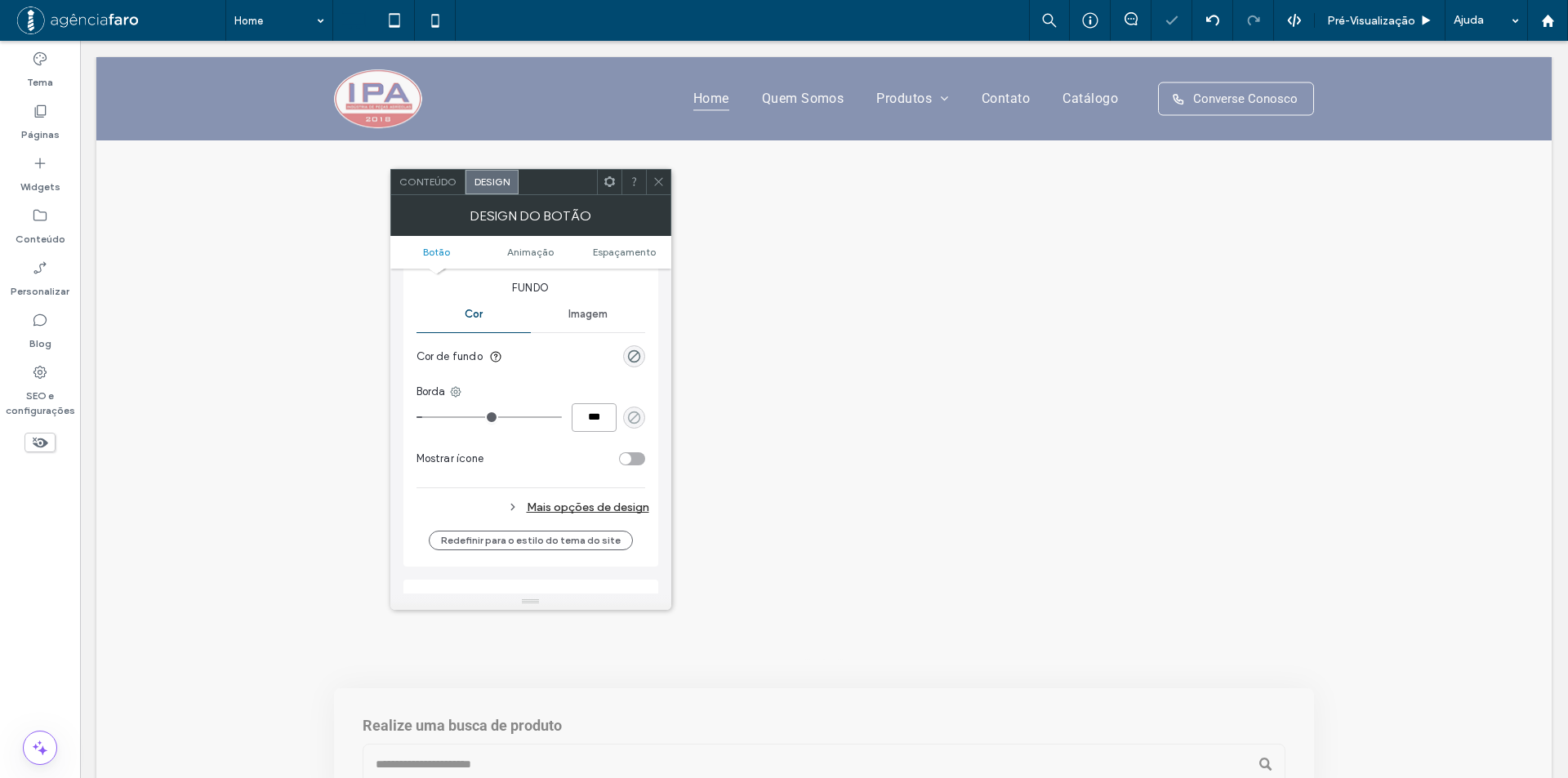 click on "***" at bounding box center [531, 417] 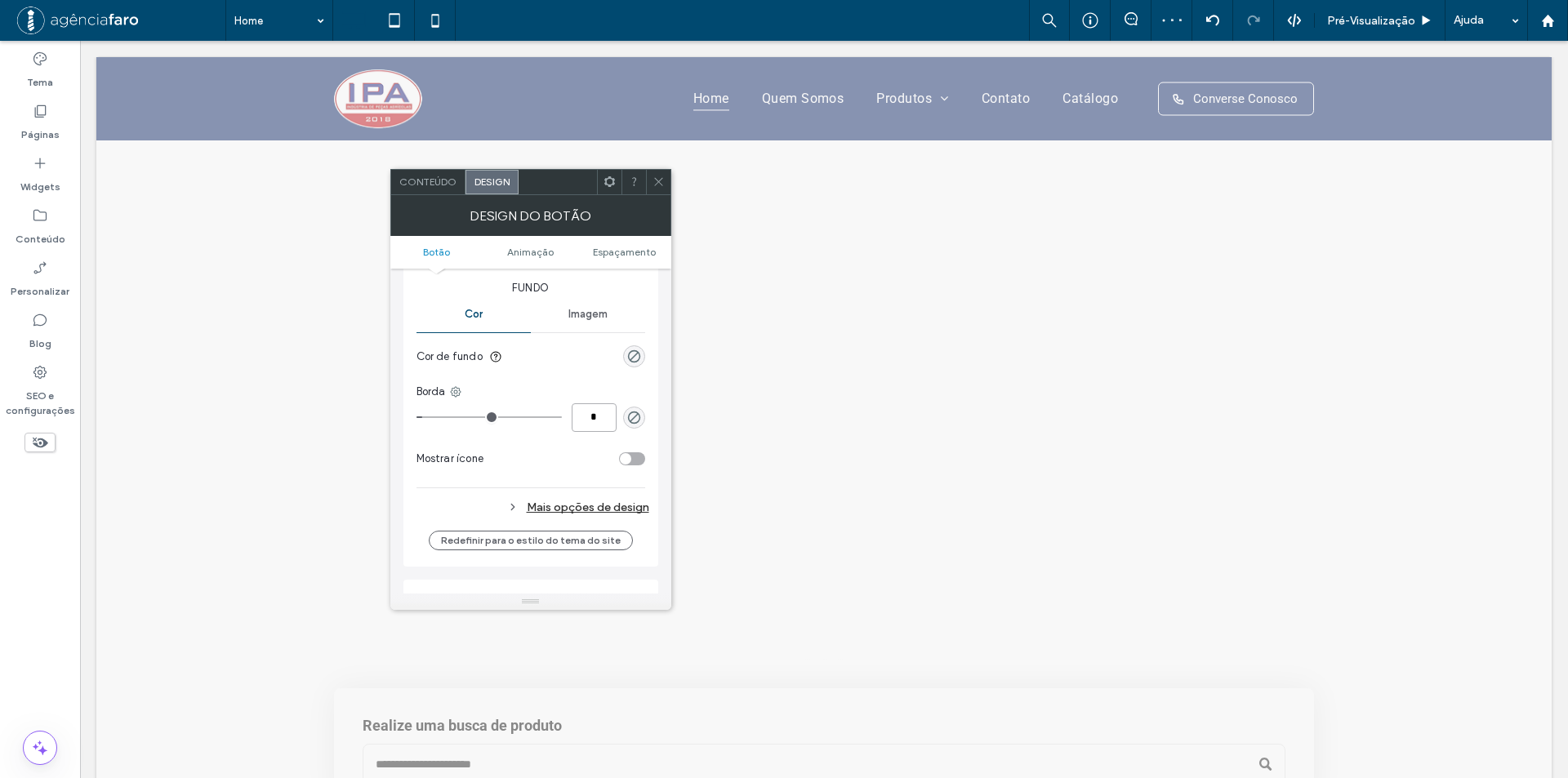 type on "***" 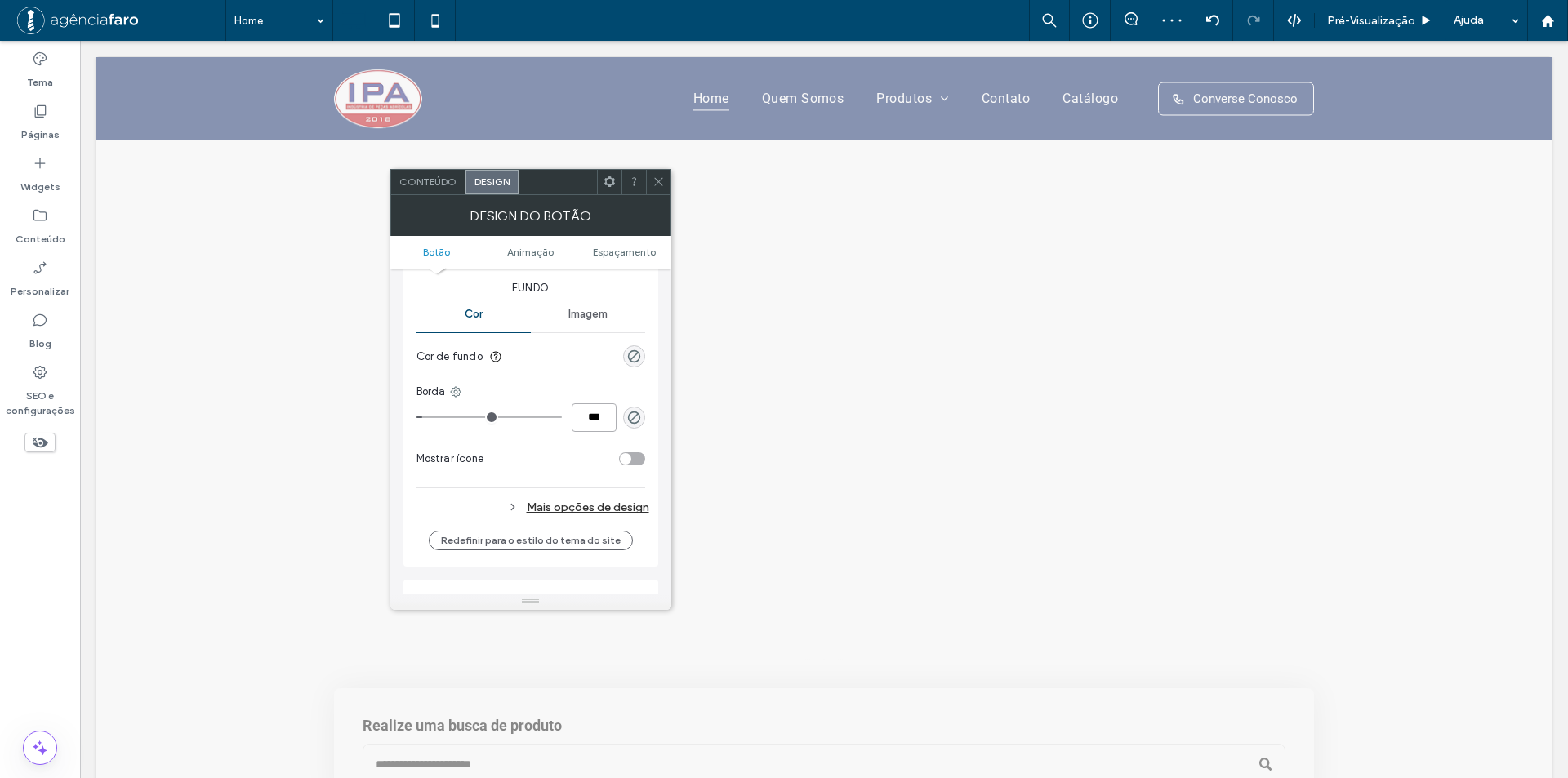 type on "*" 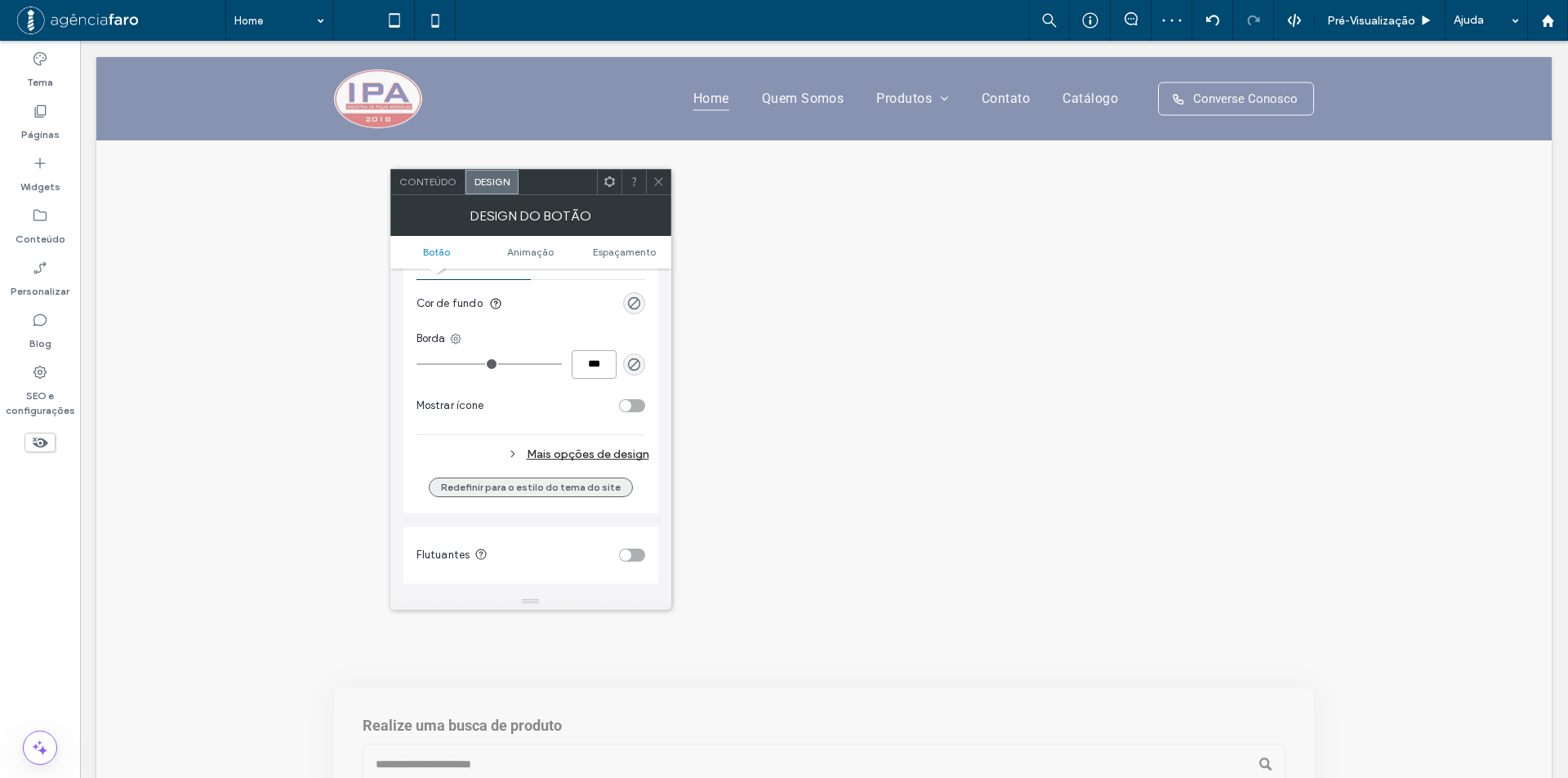 scroll, scrollTop: 490, scrollLeft: 0, axis: vertical 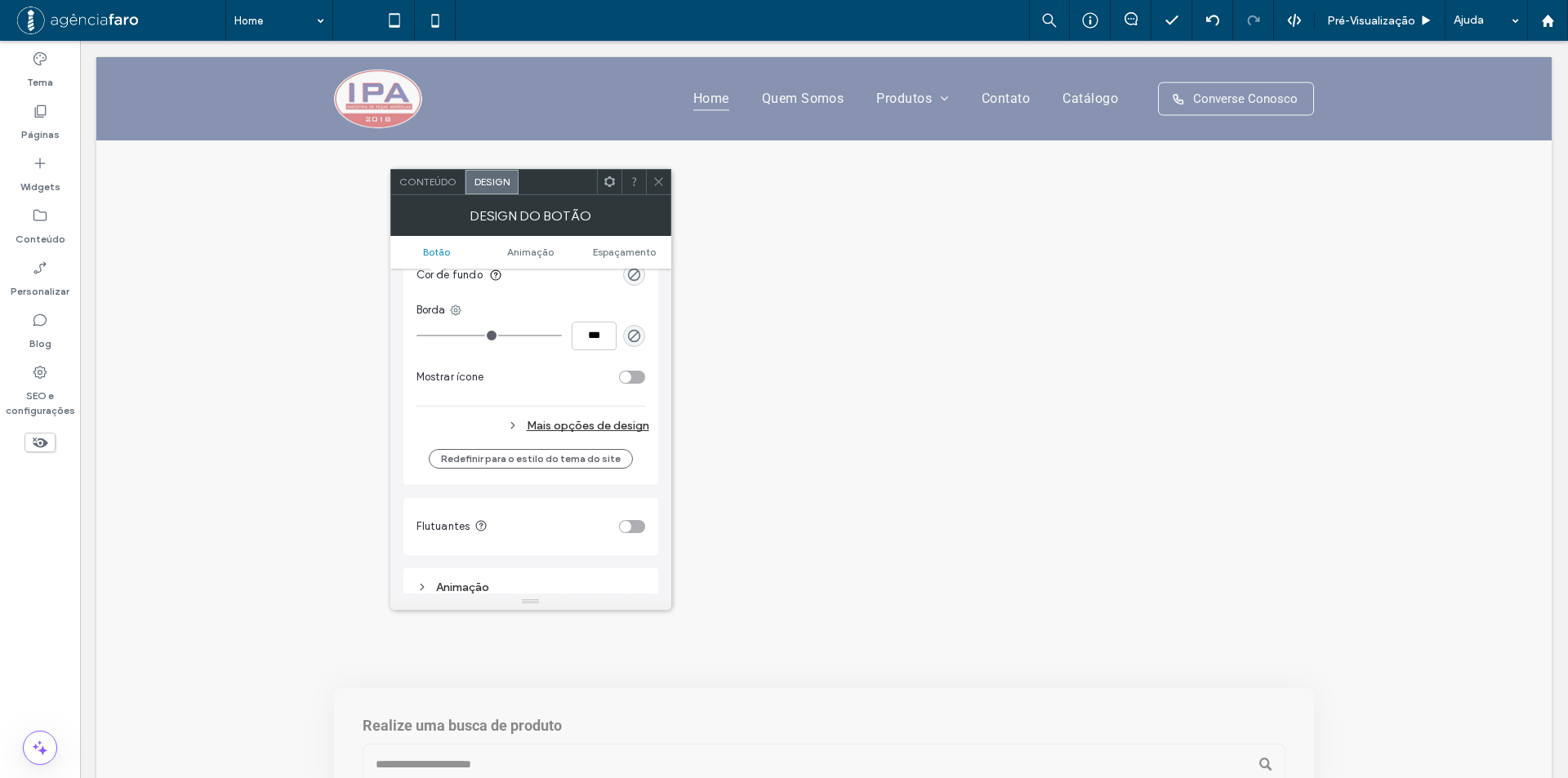 click on "Mais opções de design" at bounding box center (532, 425) 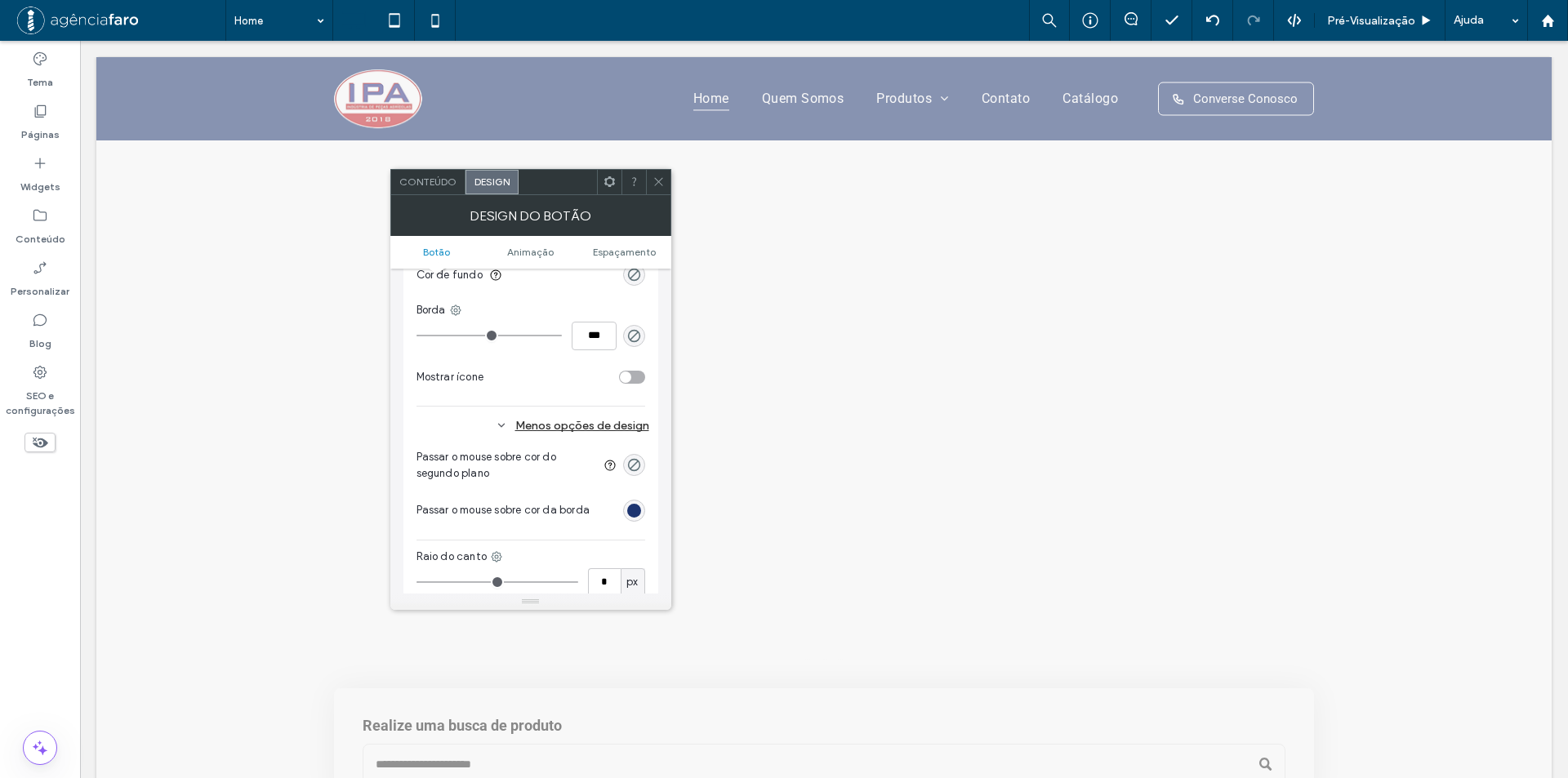 click at bounding box center (634, 510) 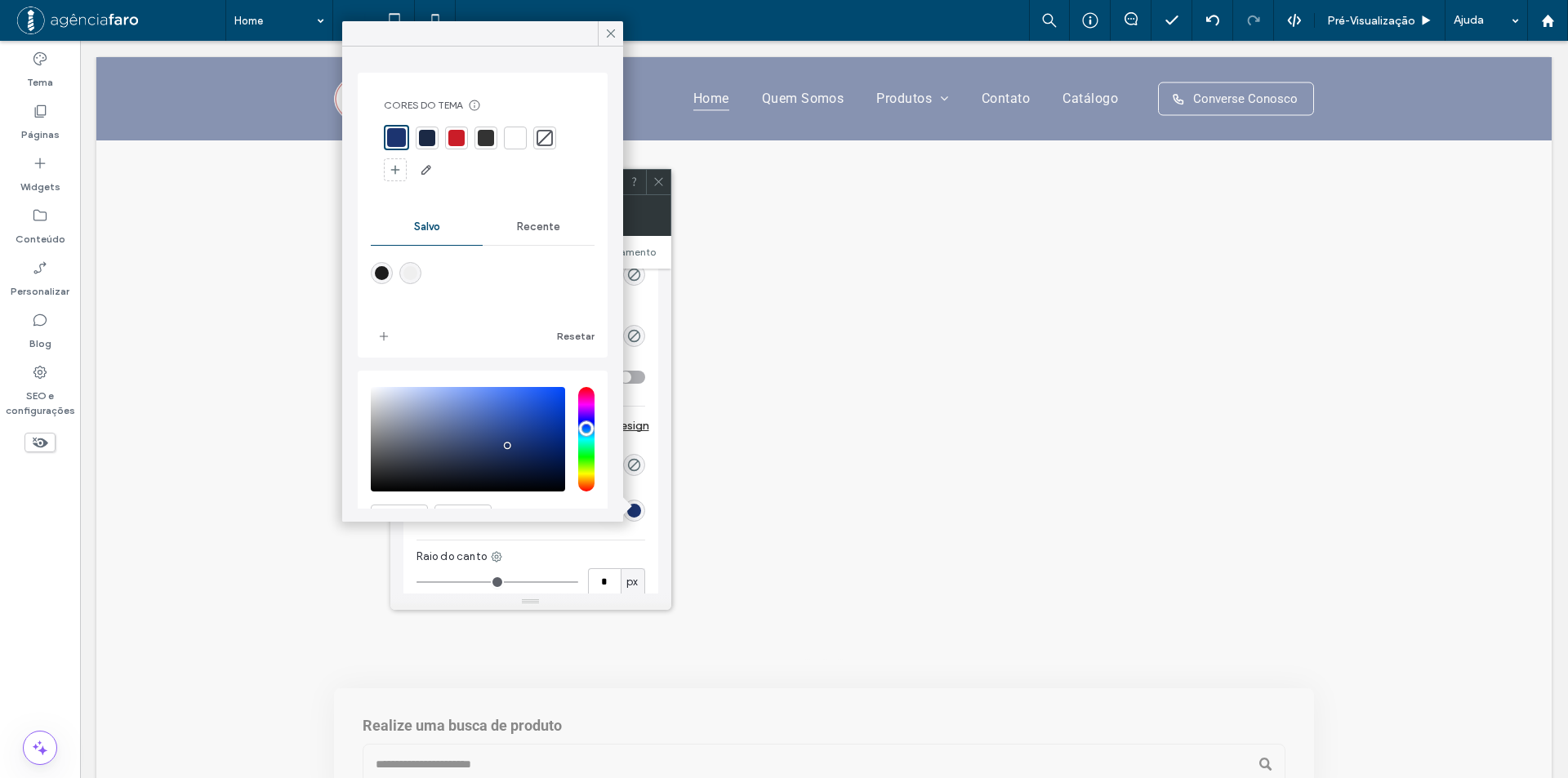 click at bounding box center [545, 138] 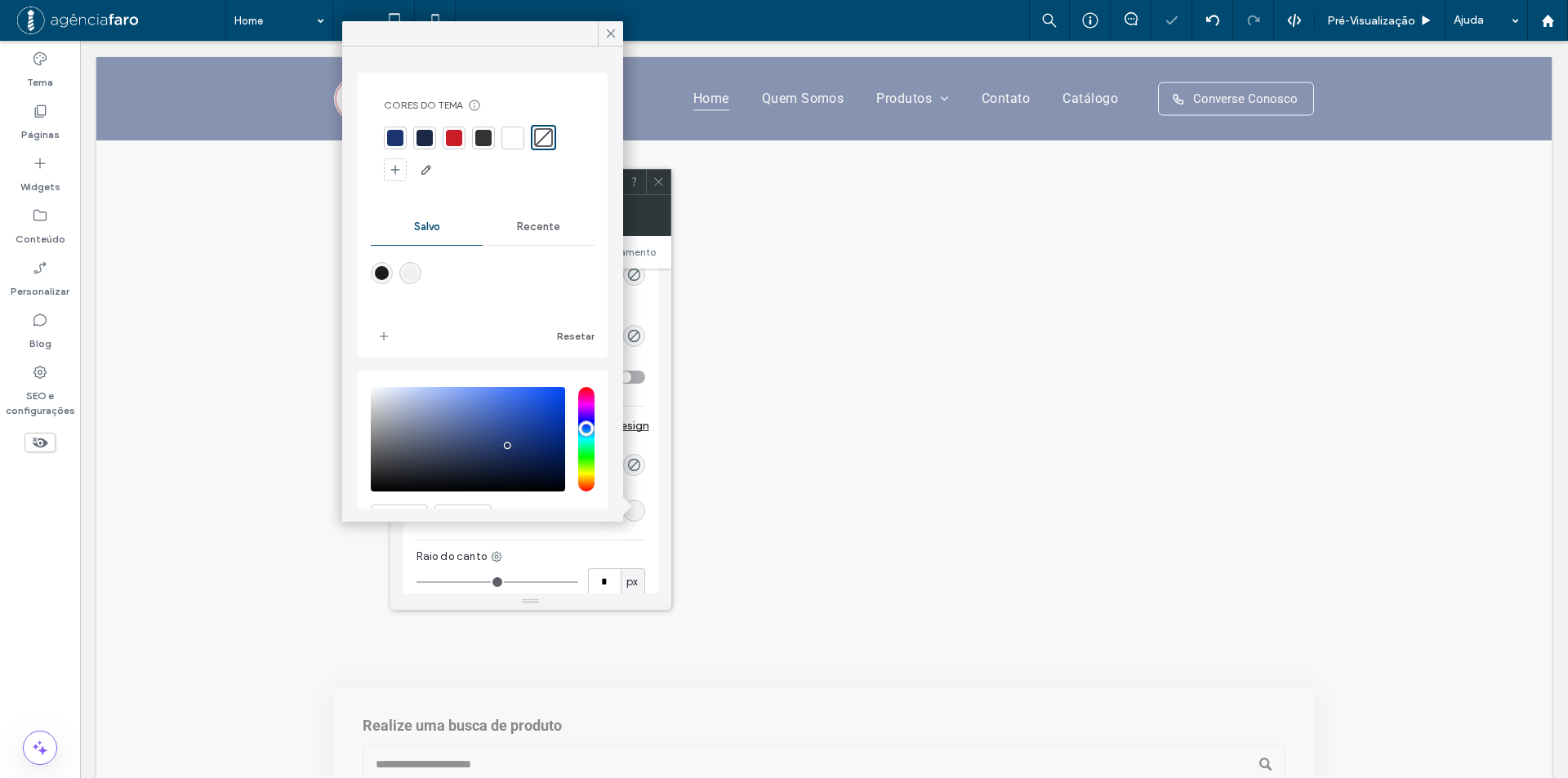 click on "Passar o mouse sobre cor do segundo plano Passar o mouse sobre cor da borda Raio do canto * px Sombra" at bounding box center (531, 547) 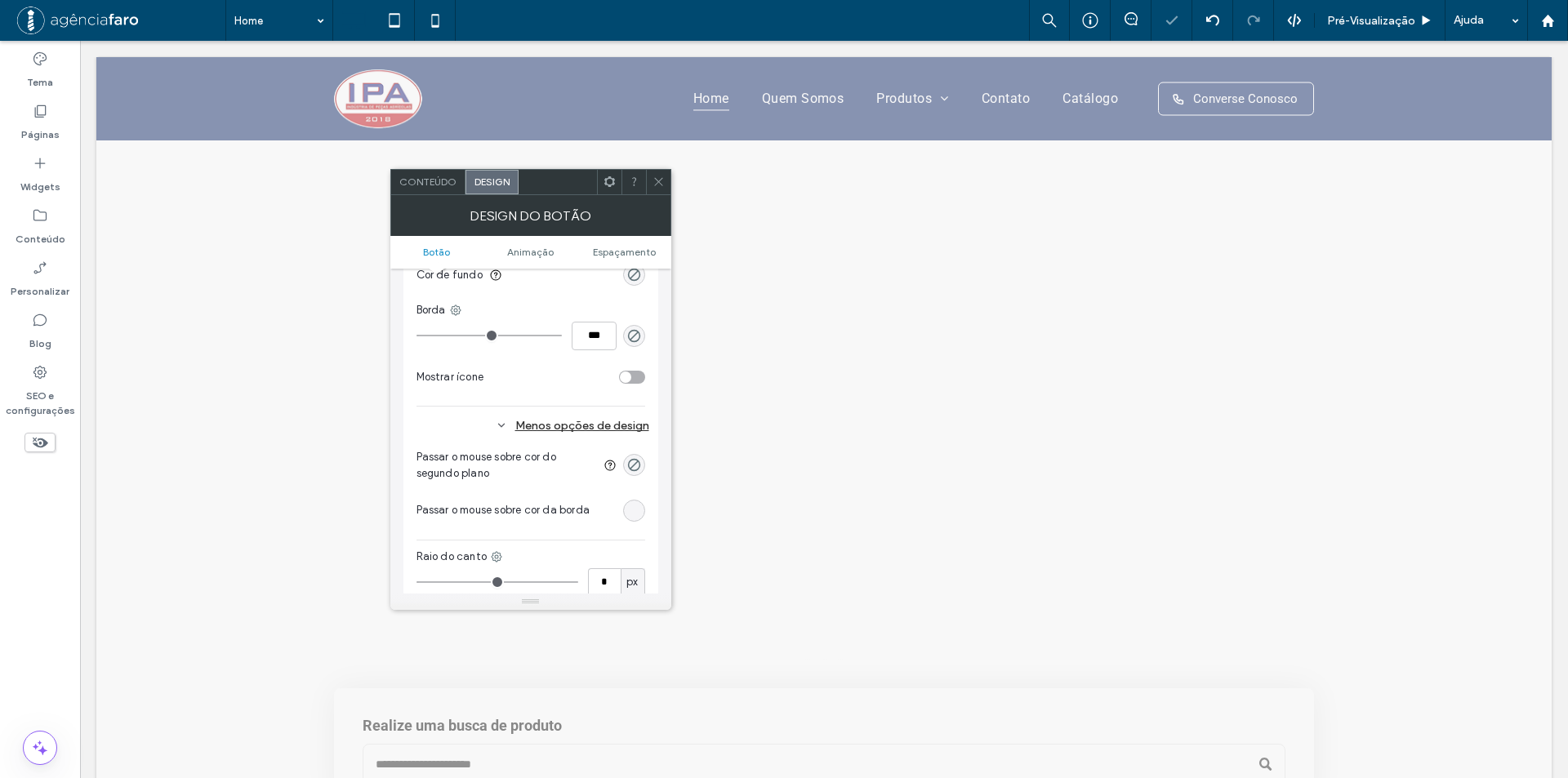 type on "*" 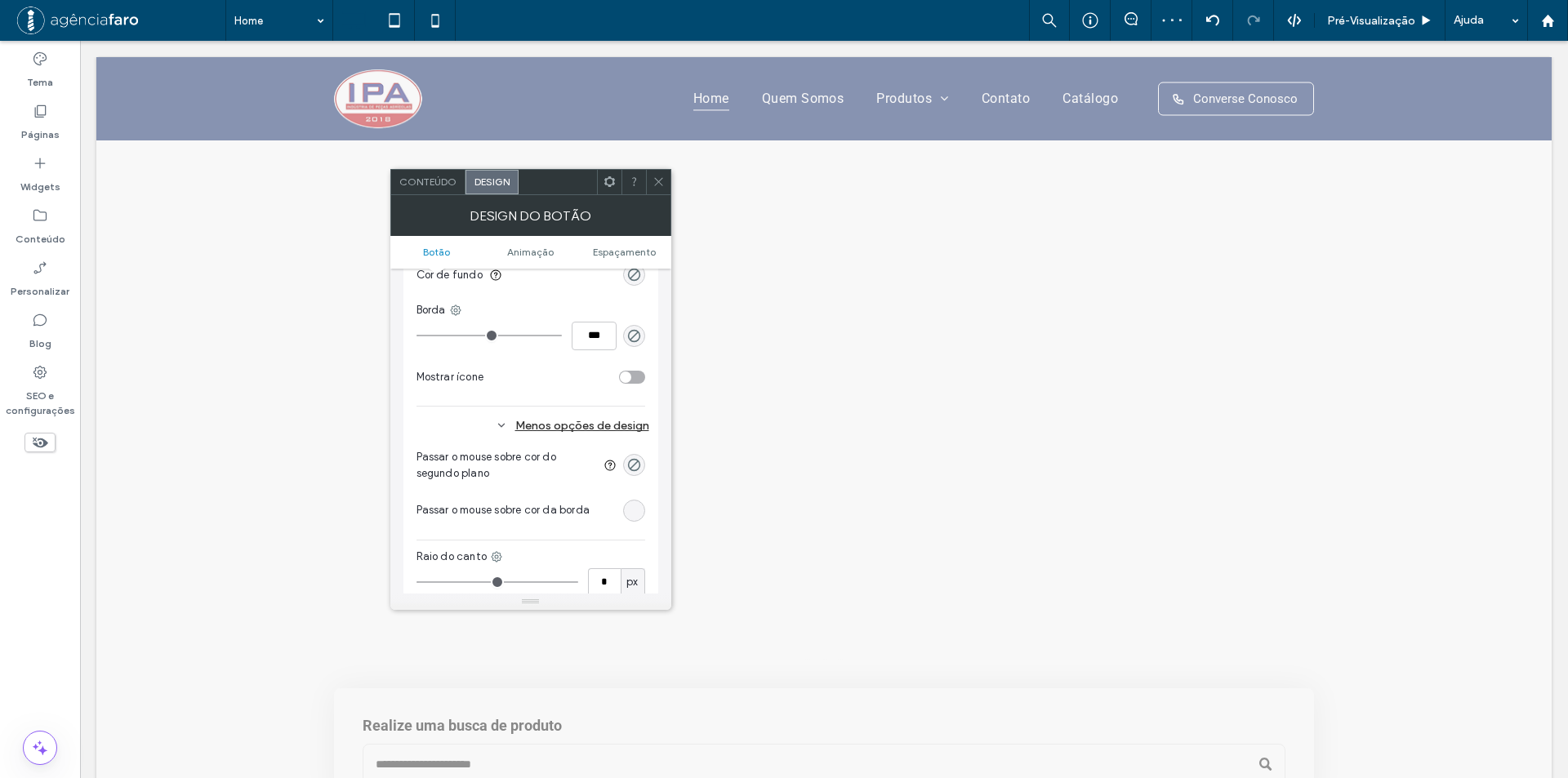 click on "Passar o mouse sobre cor do segundo plano Passar o mouse sobre cor da borda Raio do canto * px Sombra" at bounding box center [531, 547] 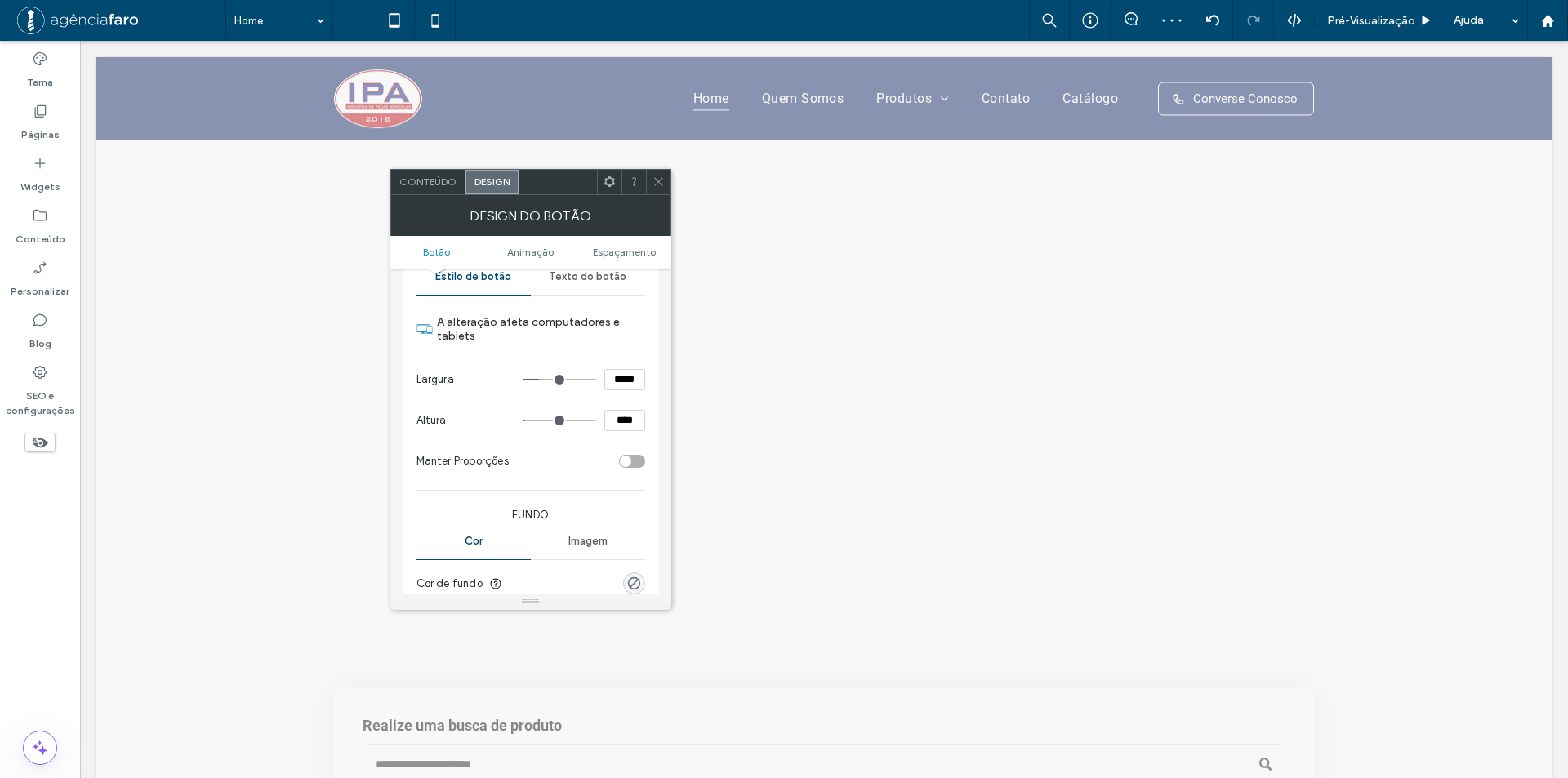 scroll, scrollTop: 163, scrollLeft: 0, axis: vertical 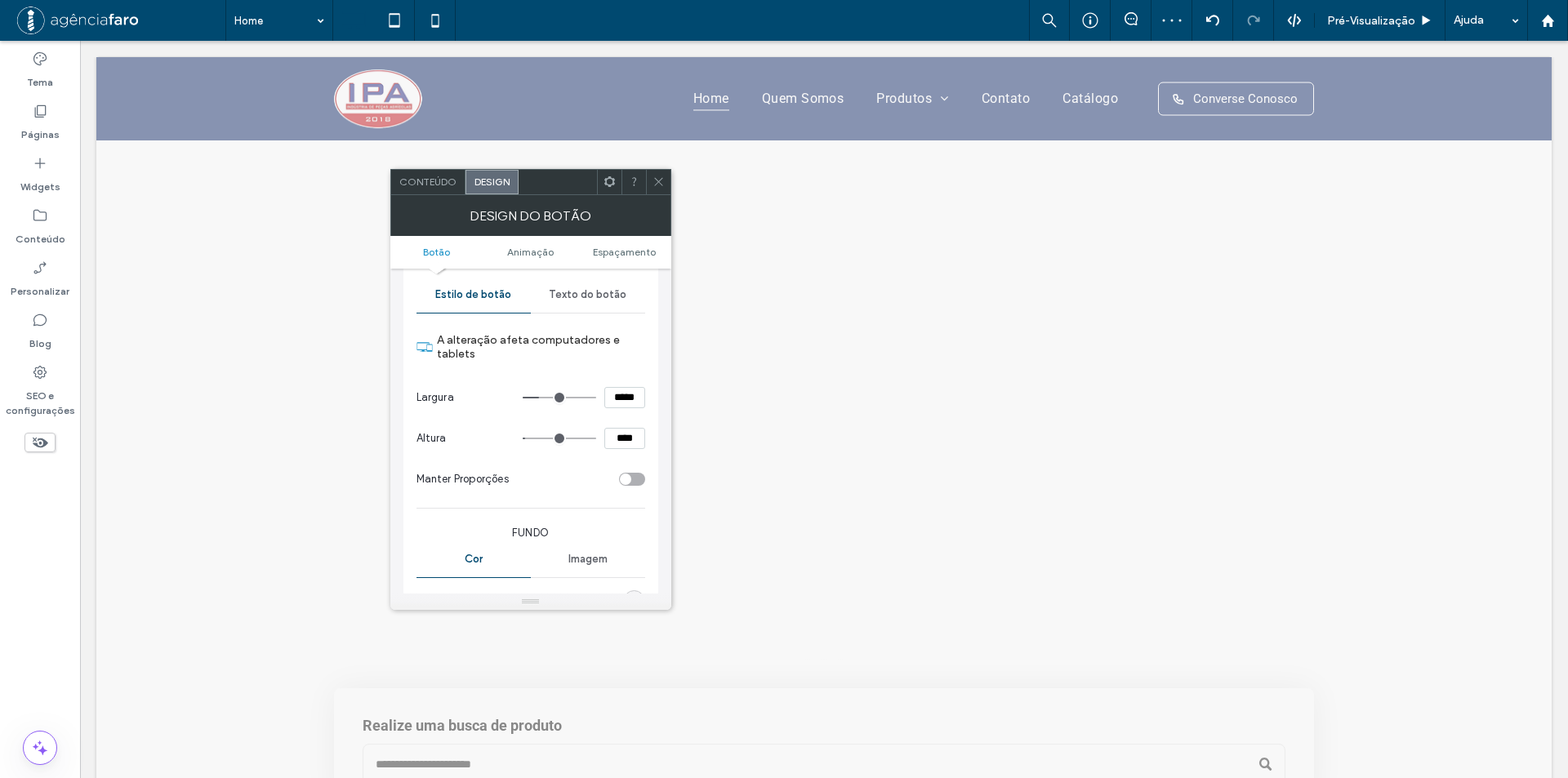 click on "Largura *****" at bounding box center [531, 398] 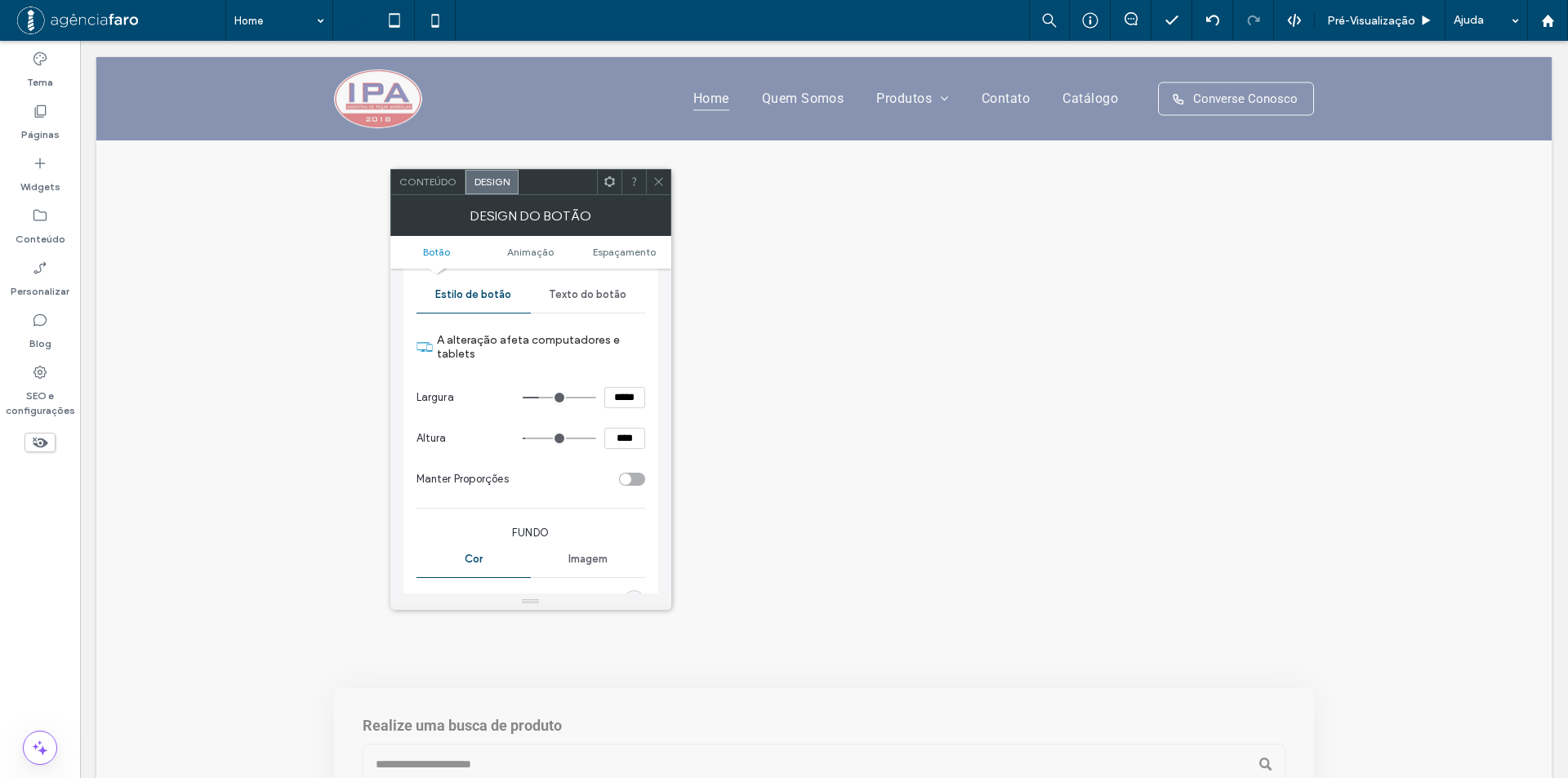 click on "*****" at bounding box center [625, 398] 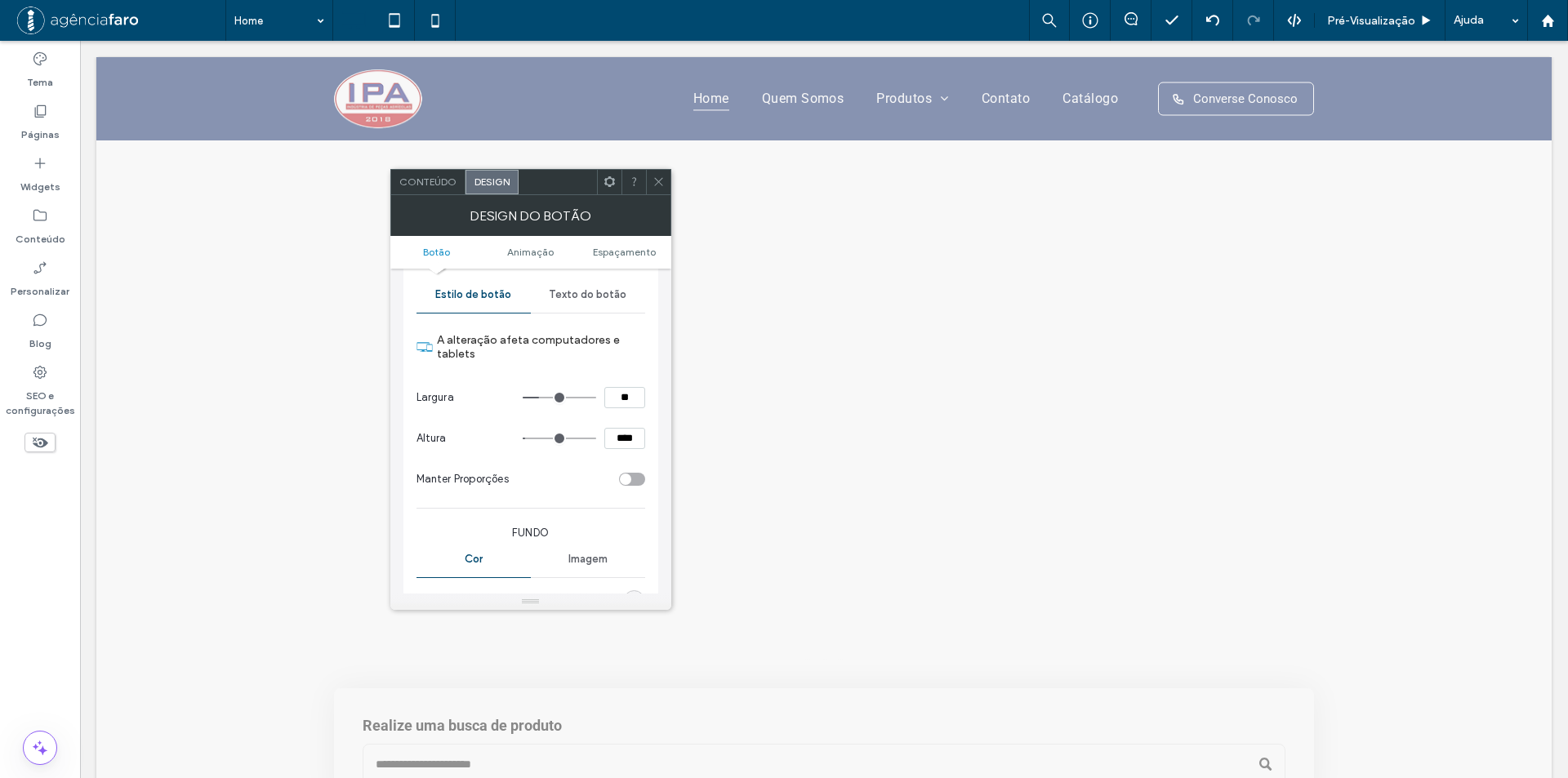 type on "**" 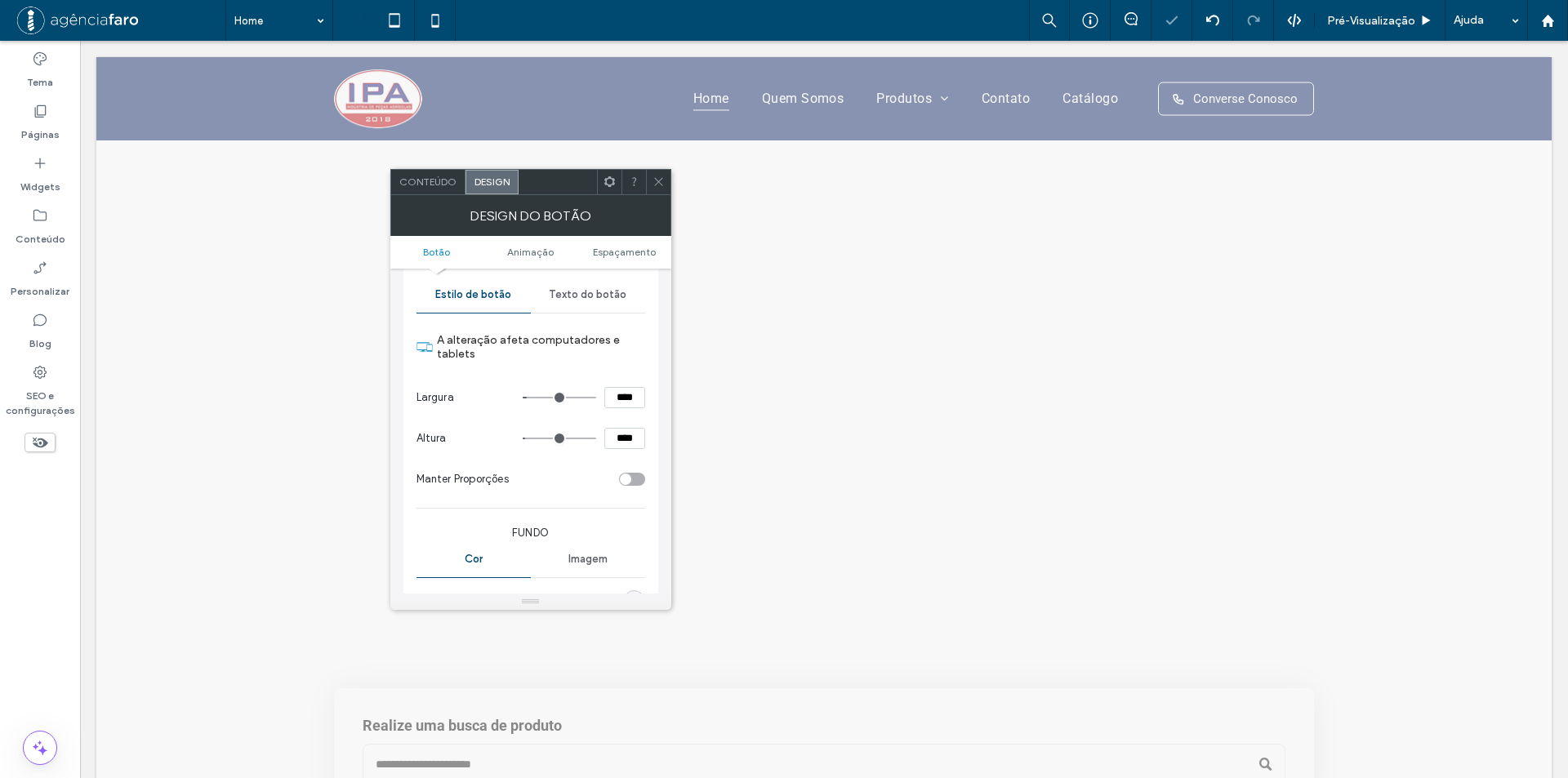 click on "****" at bounding box center [625, 438] 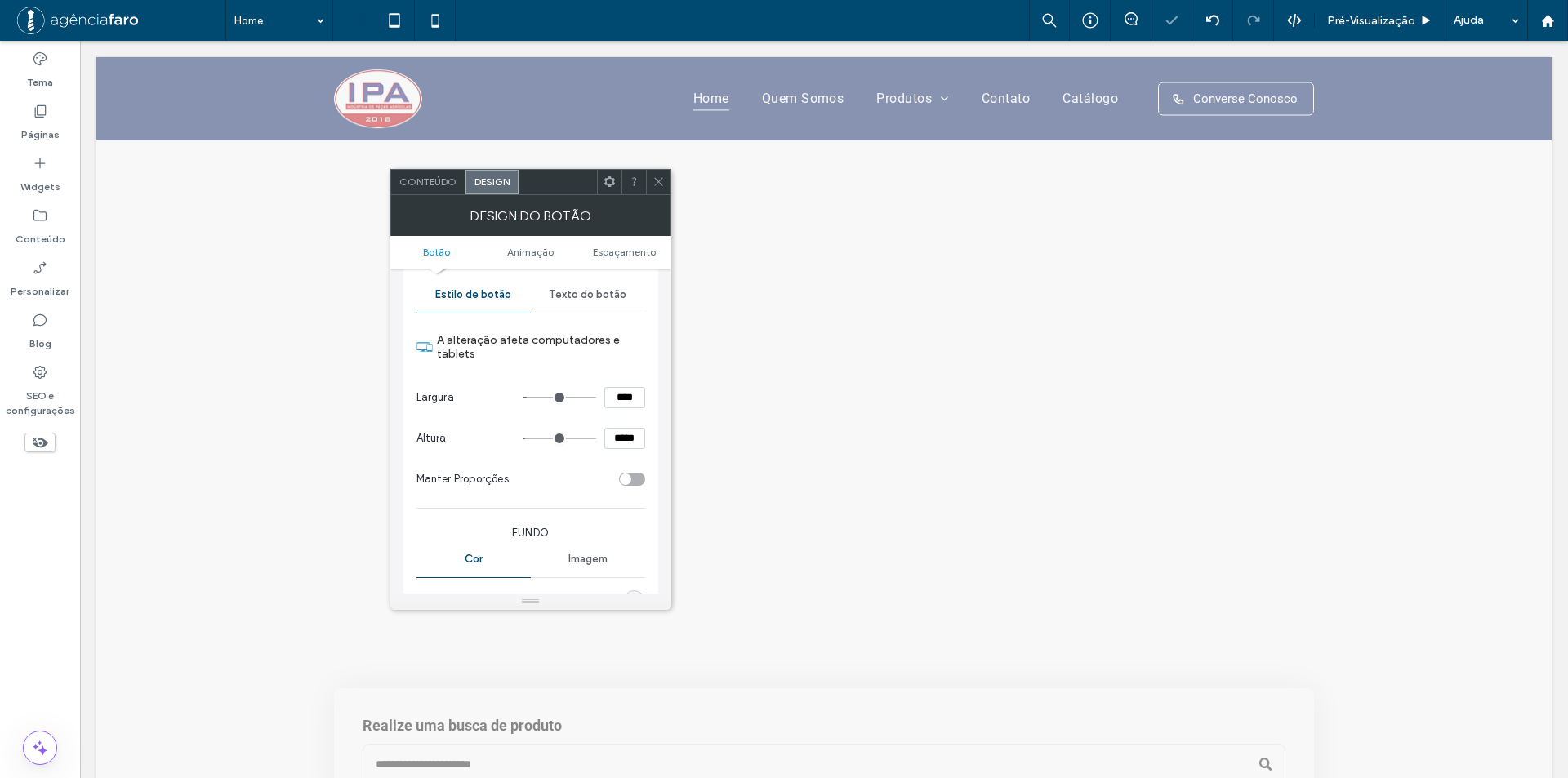 drag, startPoint x: 612, startPoint y: 437, endPoint x: 589, endPoint y: 438, distance: 23.021729 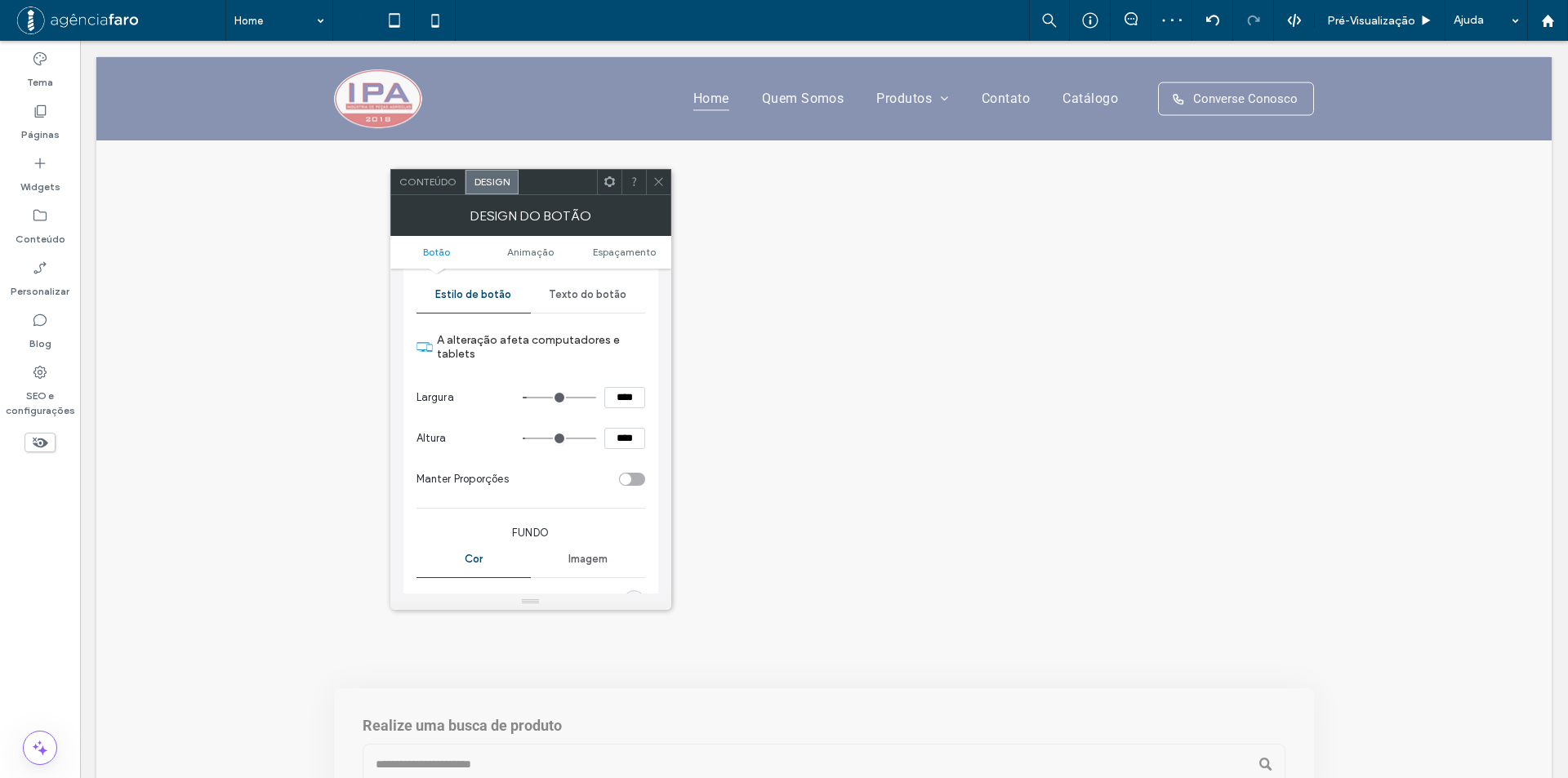 type on "****" 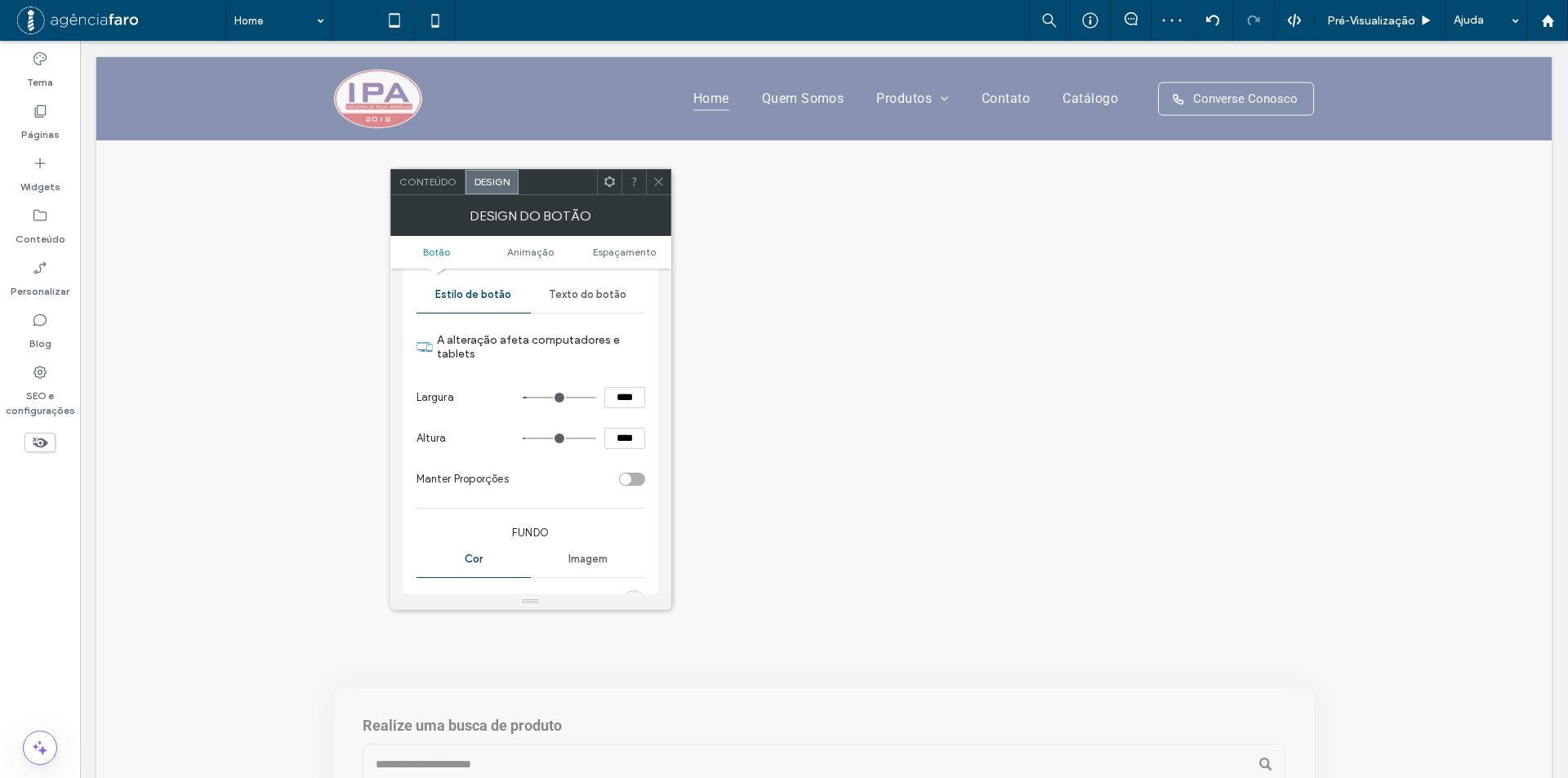 type on "**" 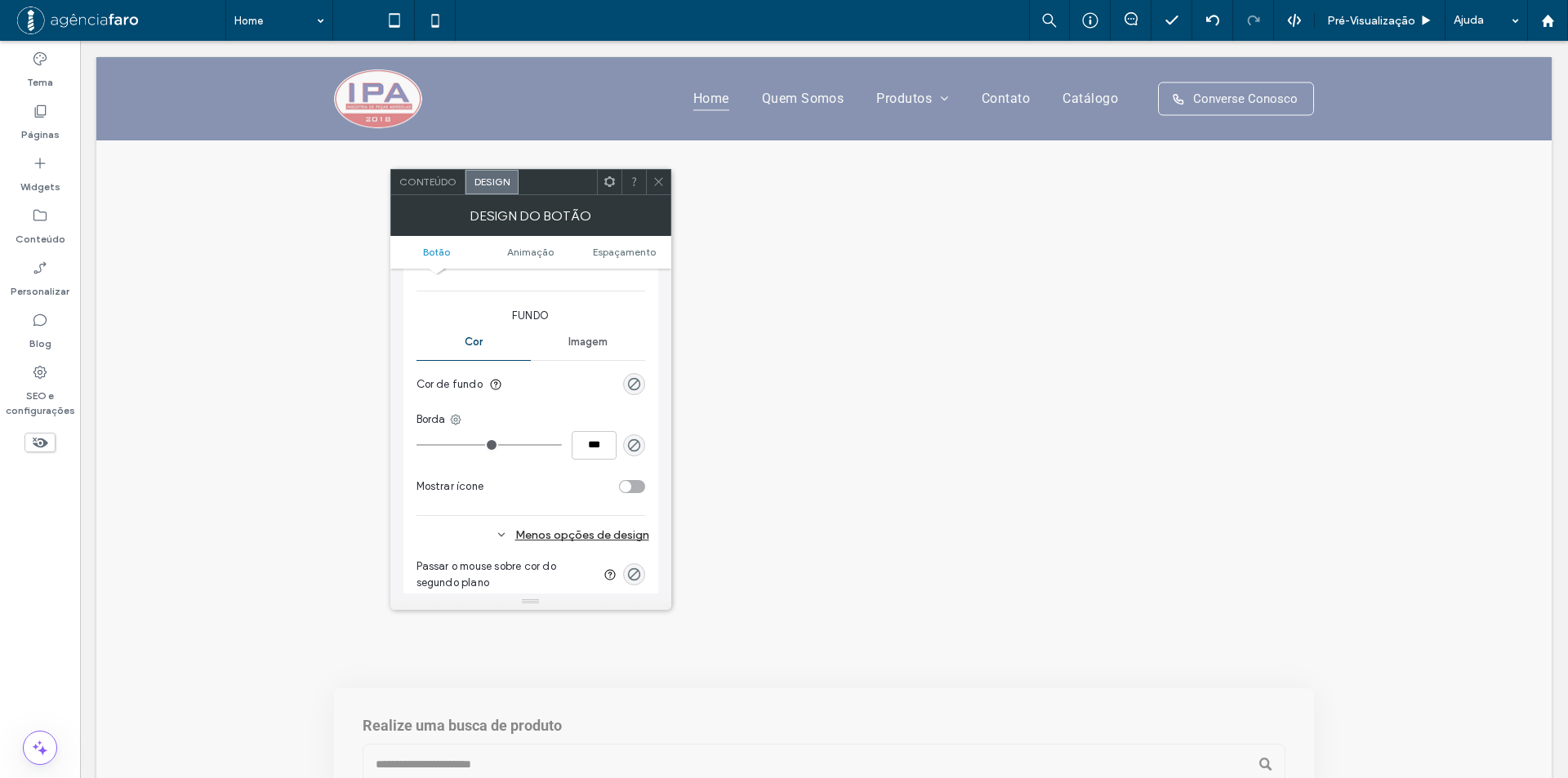 scroll, scrollTop: 408, scrollLeft: 0, axis: vertical 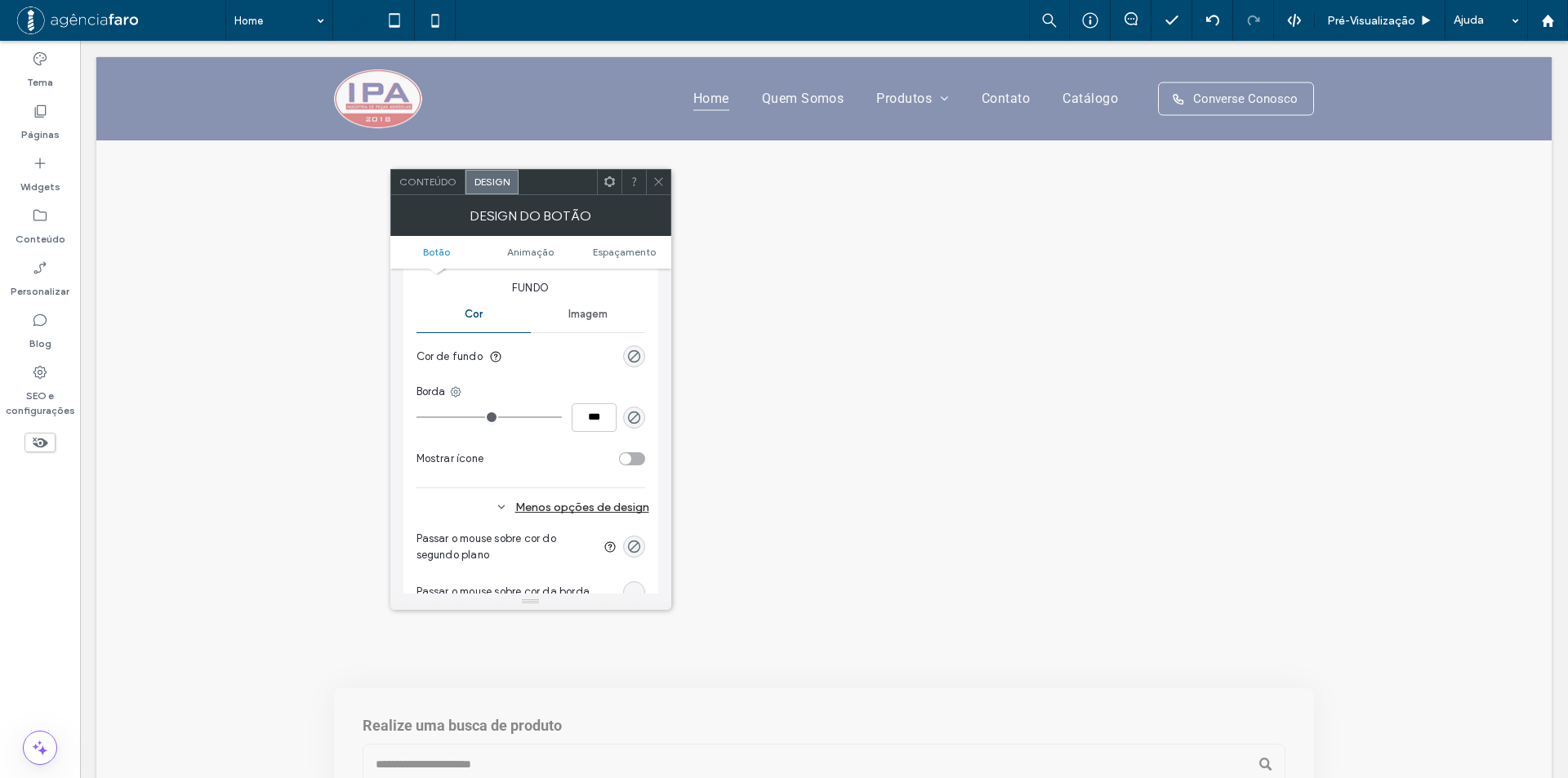 click on "Imagem" at bounding box center [588, 314] 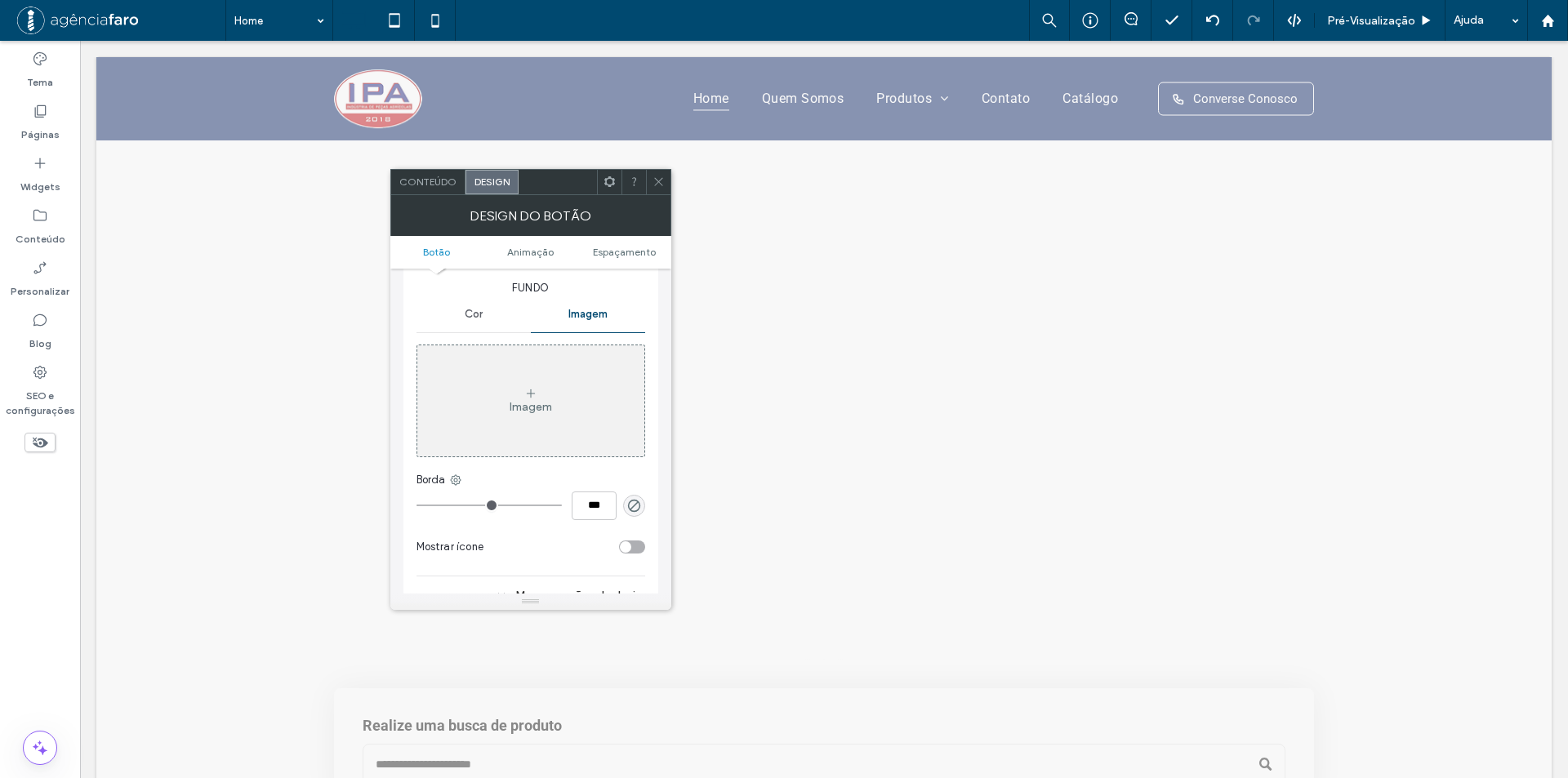 click on "Imagem" at bounding box center (531, 407) 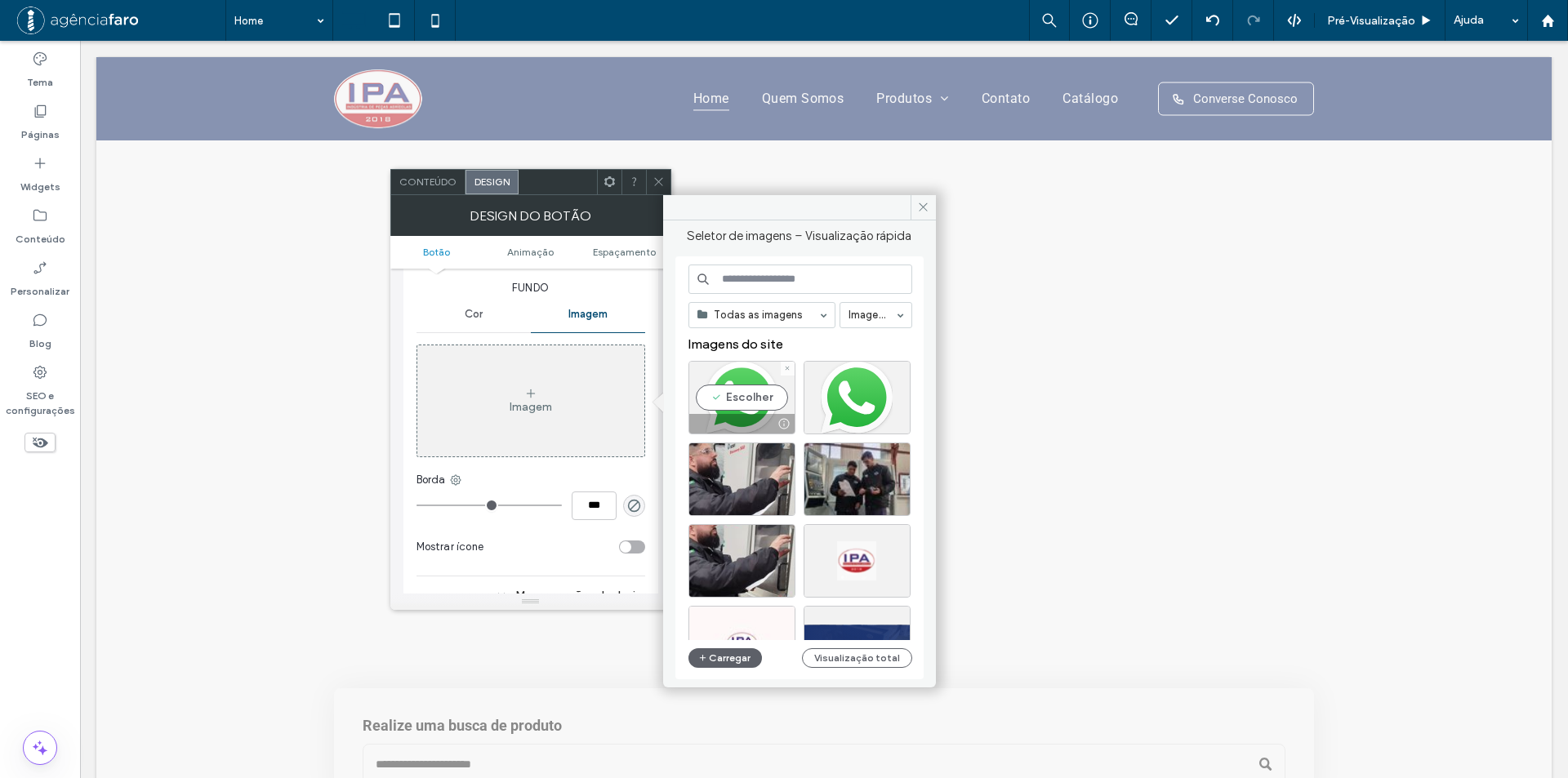 drag, startPoint x: 728, startPoint y: 401, endPoint x: 666, endPoint y: 472, distance: 94.26028 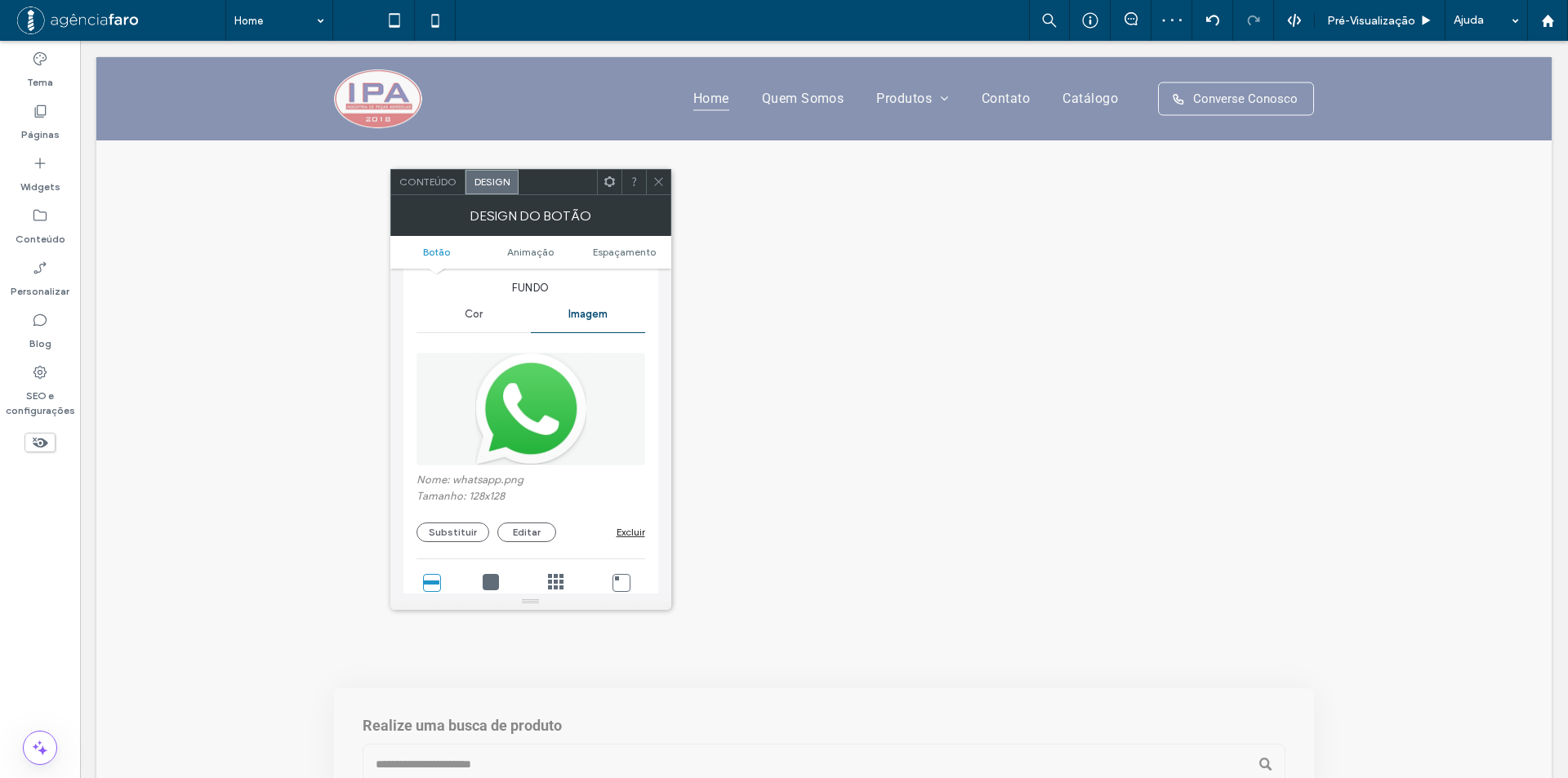 click at bounding box center (491, 582) 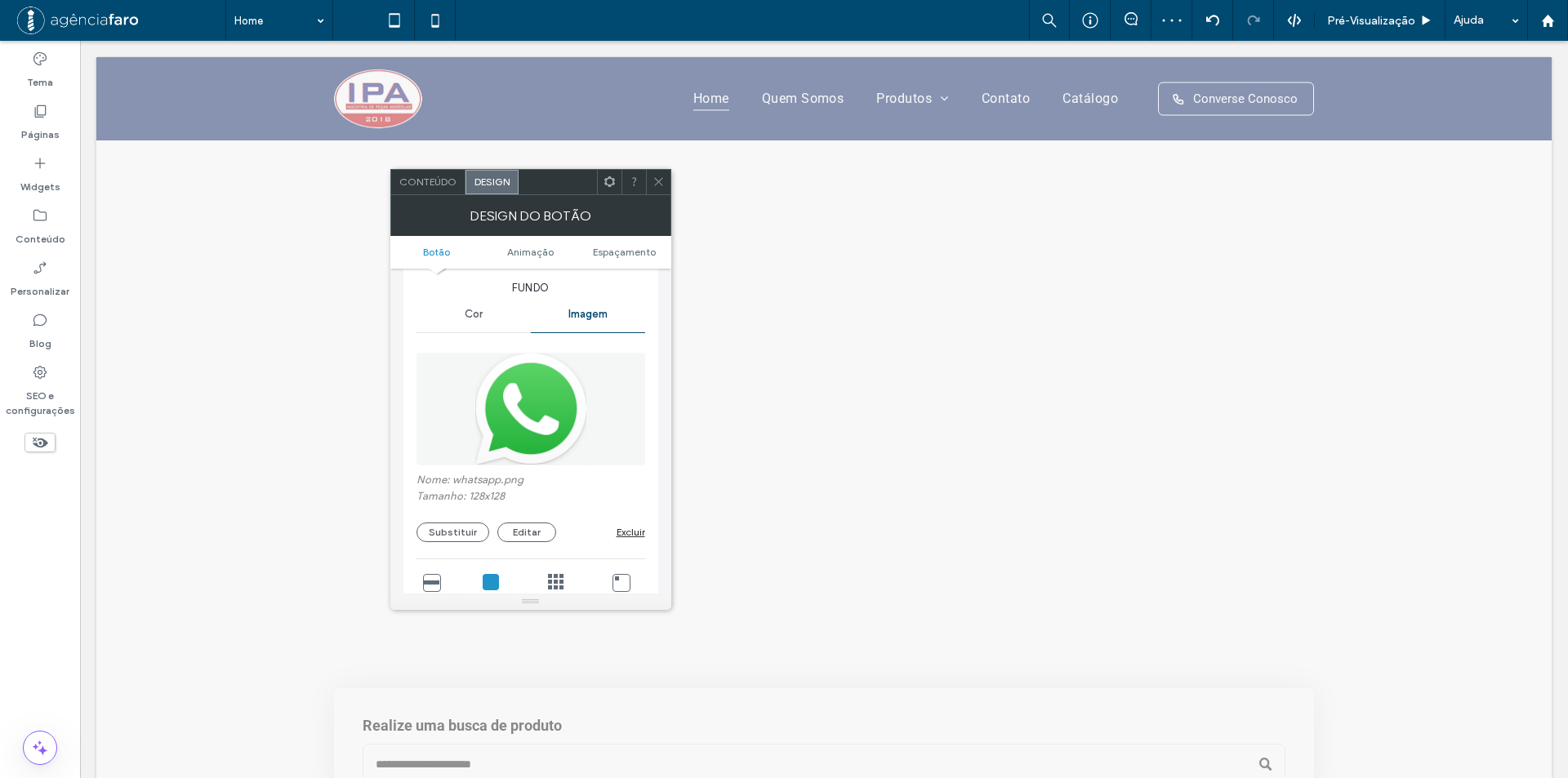 click on "Cobrir Imagem completa Mosaico Sem repetição Personalizar Rolar o plano de fundo com o site" at bounding box center [531, 647] 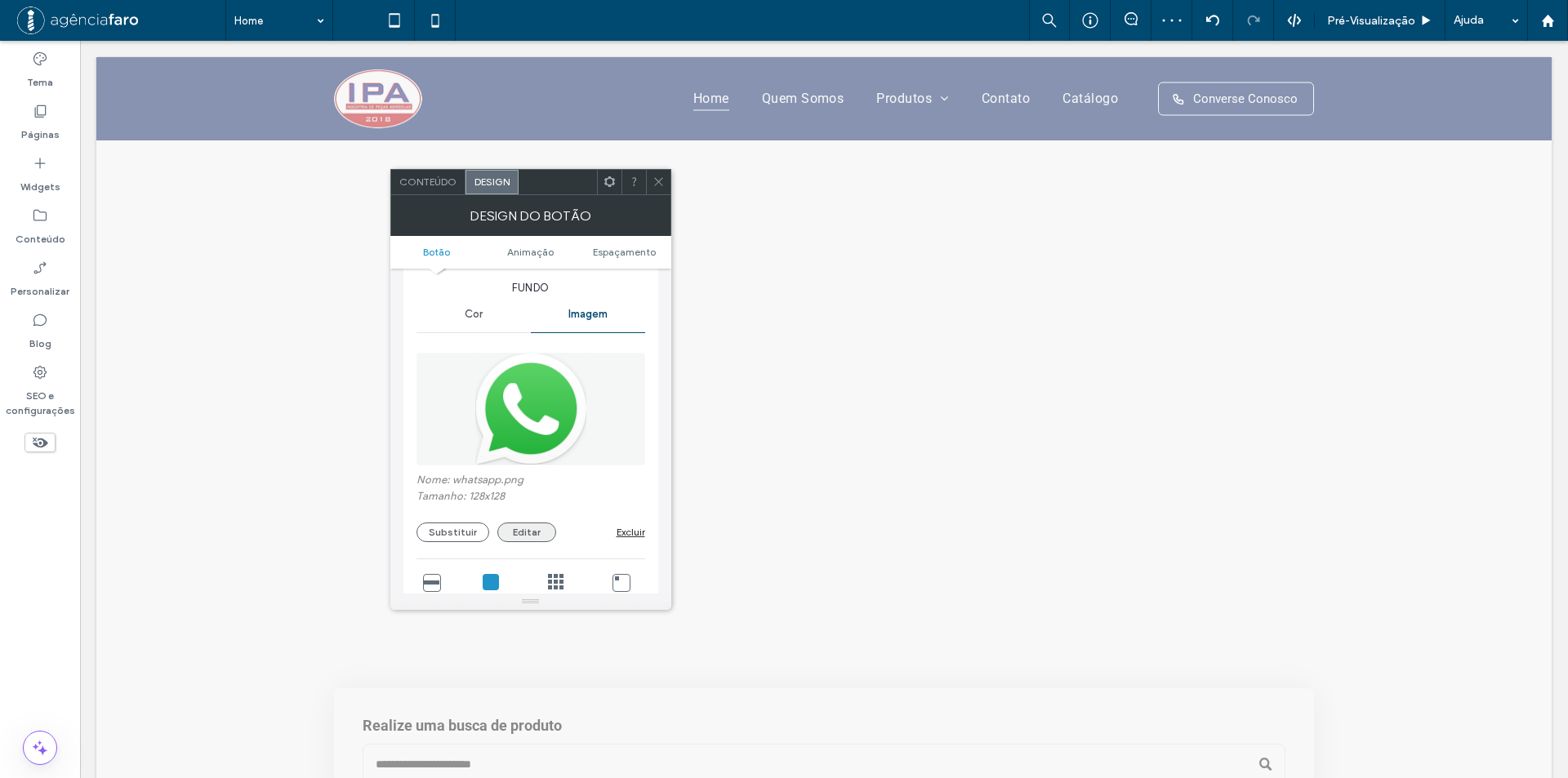 click 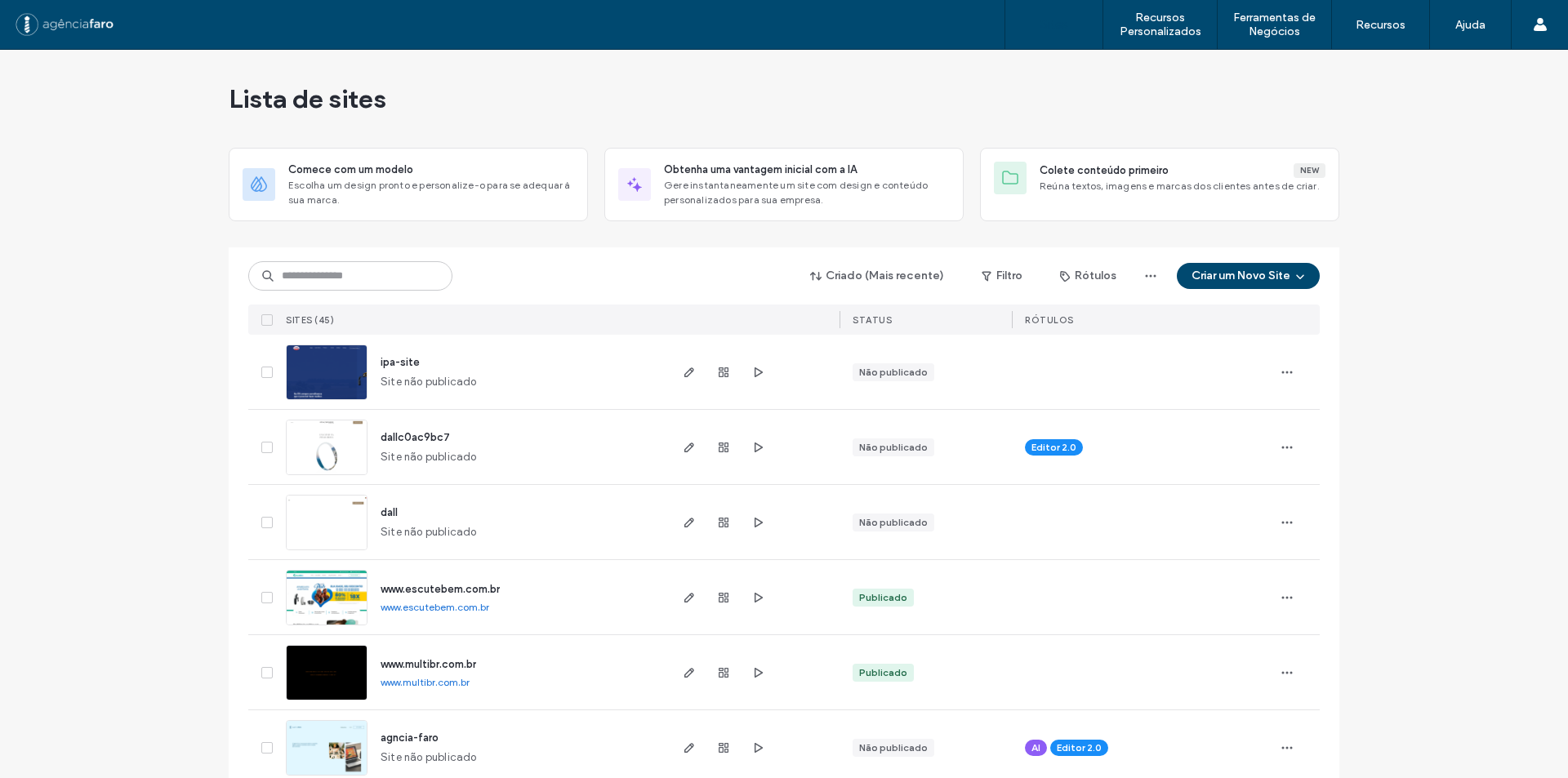 scroll, scrollTop: 0, scrollLeft: 0, axis: both 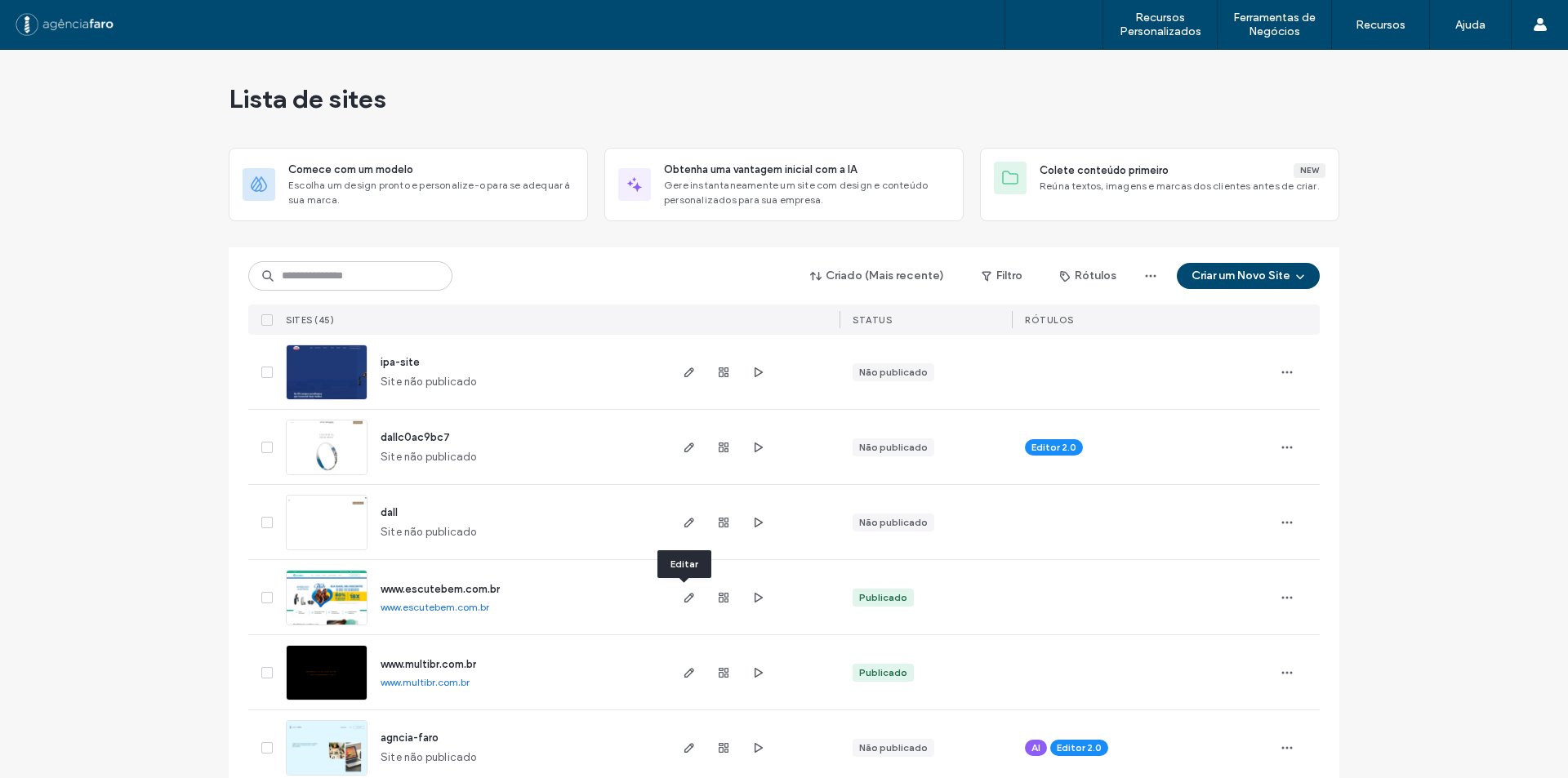 drag, startPoint x: 679, startPoint y: 597, endPoint x: 728, endPoint y: 611, distance: 50.960769 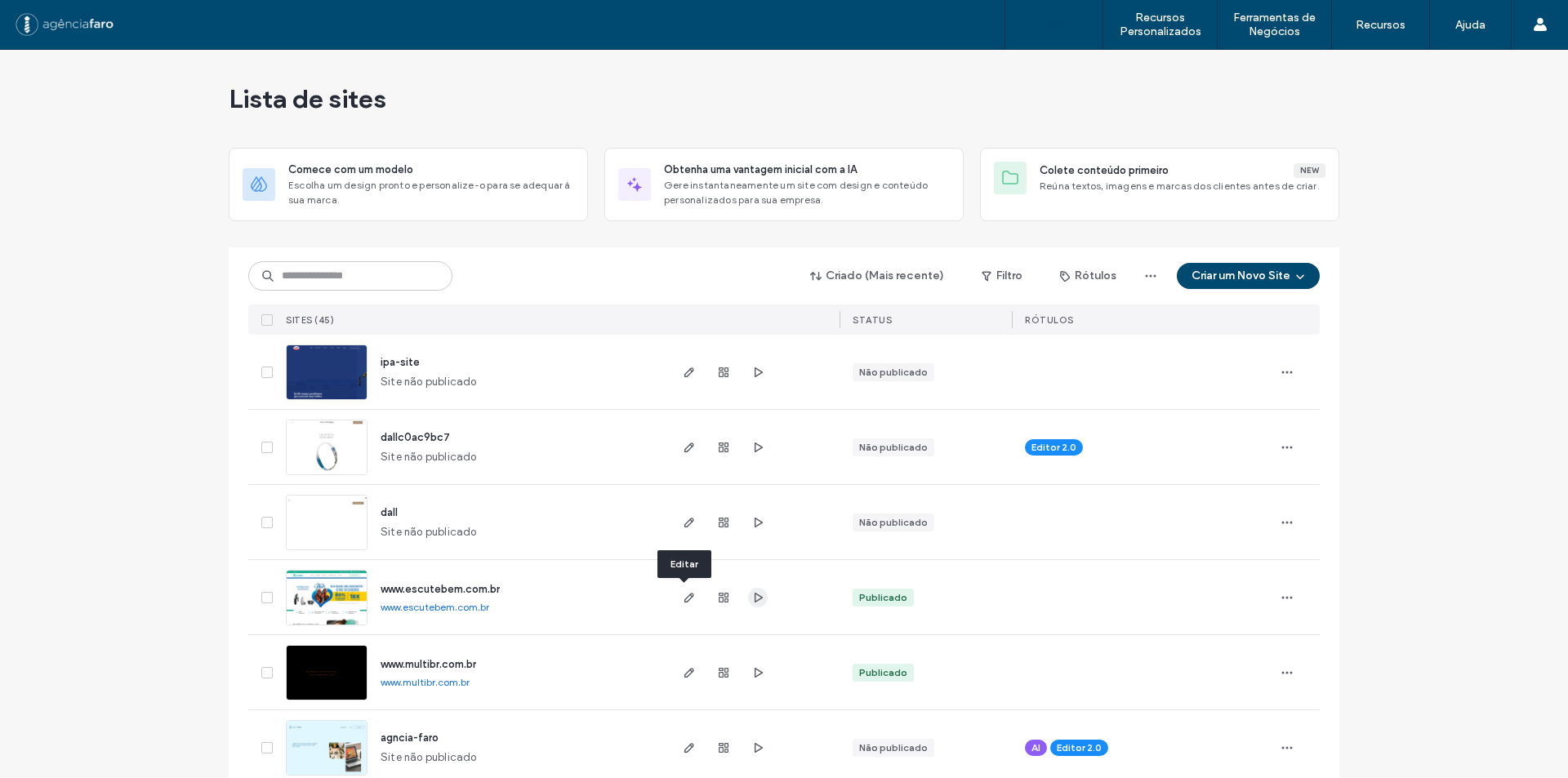 drag, startPoint x: 684, startPoint y: 598, endPoint x: 751, endPoint y: 600, distance: 67.02984 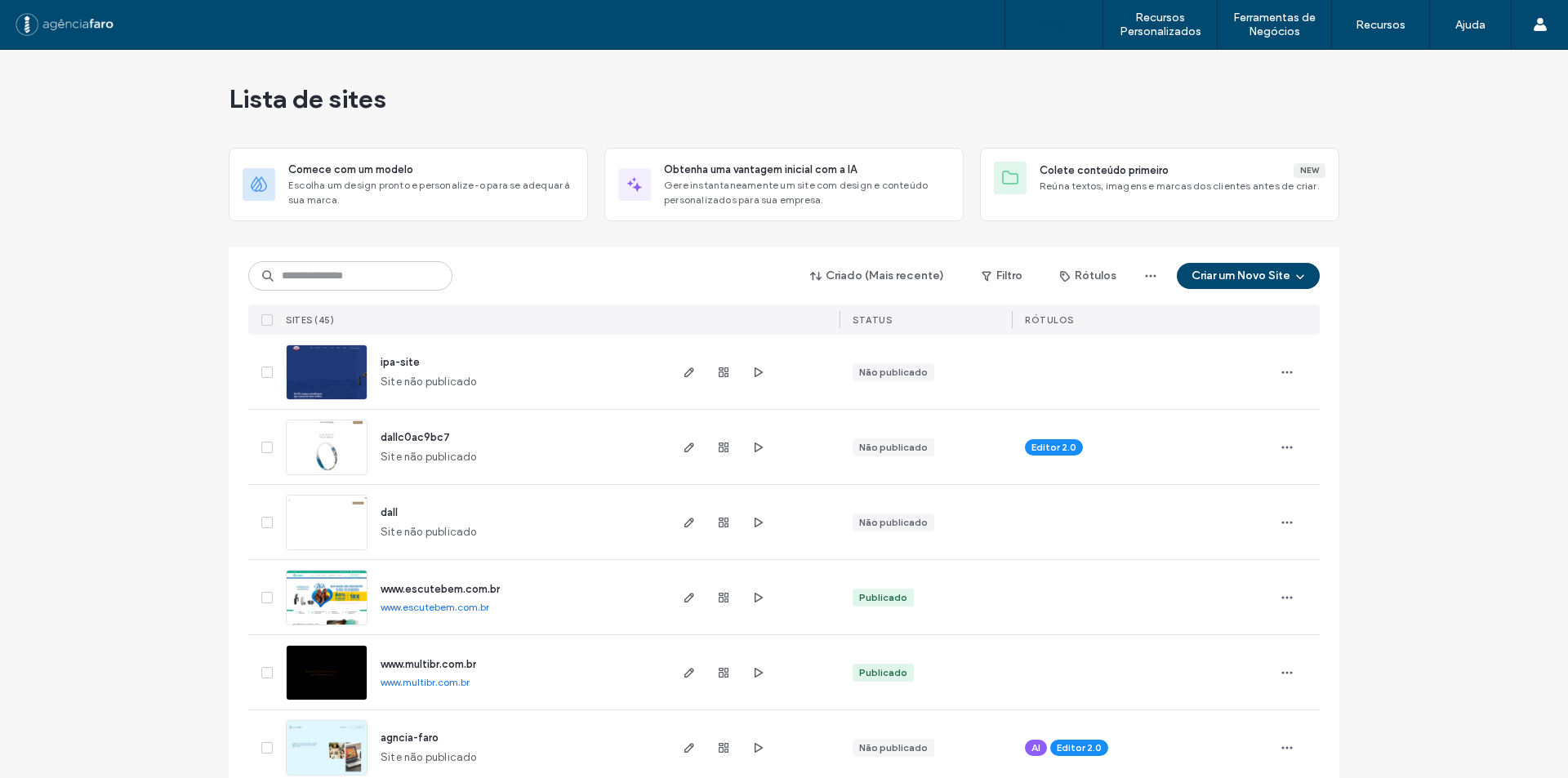 scroll, scrollTop: 163, scrollLeft: 0, axis: vertical 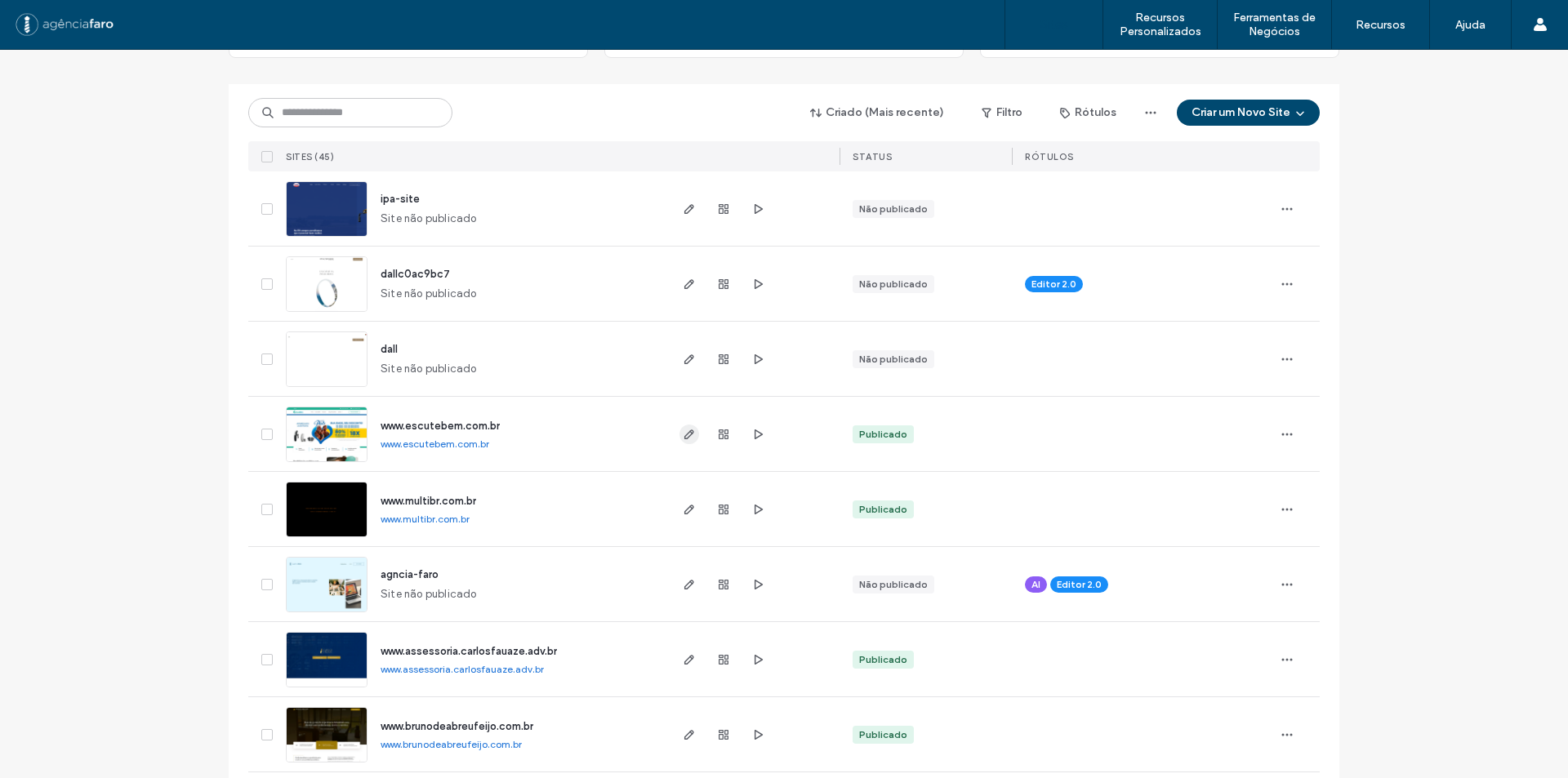 click 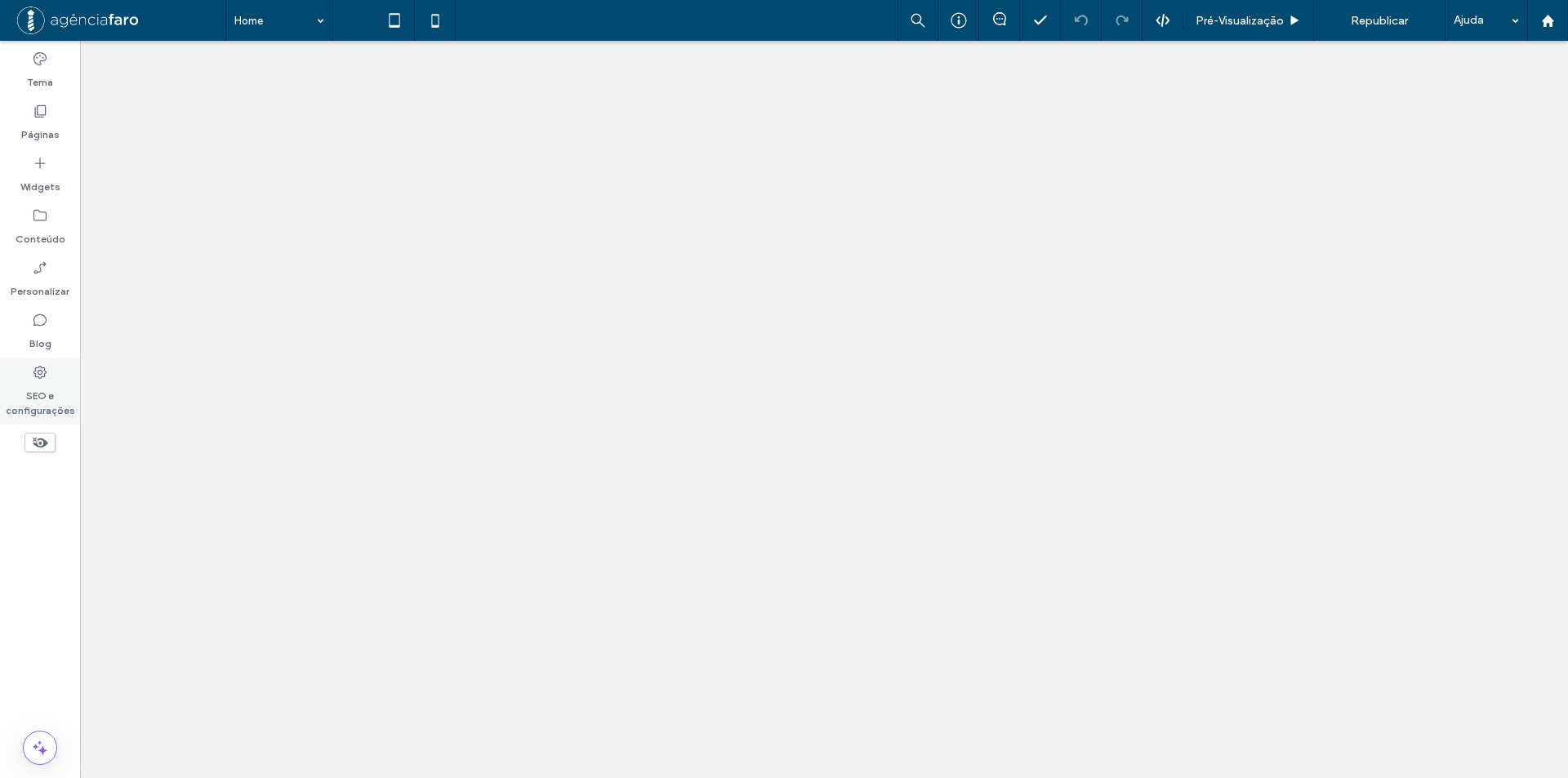 scroll, scrollTop: 0, scrollLeft: 0, axis: both 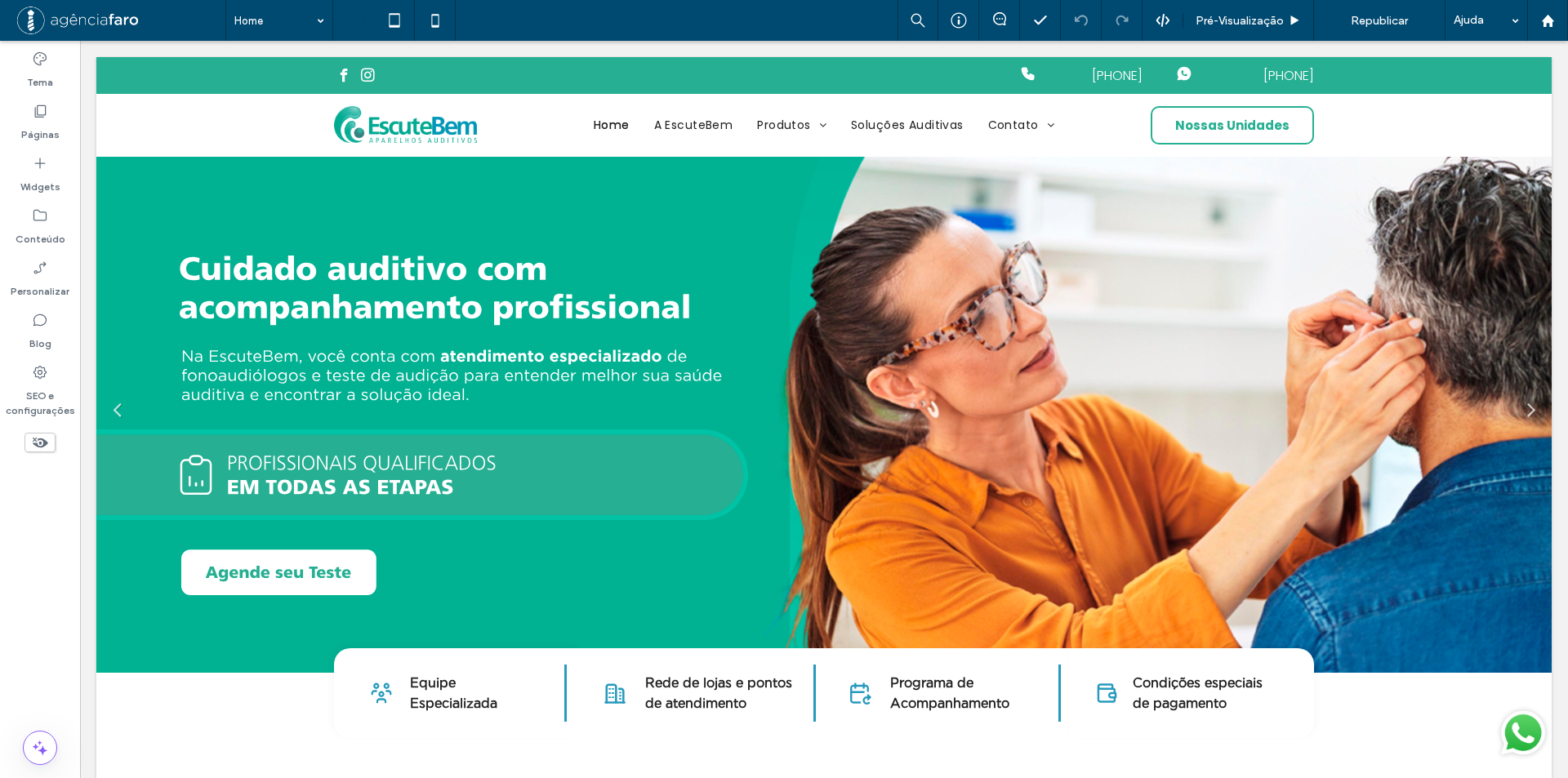click on "Pré-Visualizaçāo Republicar Ajuda" at bounding box center (1232, 20) 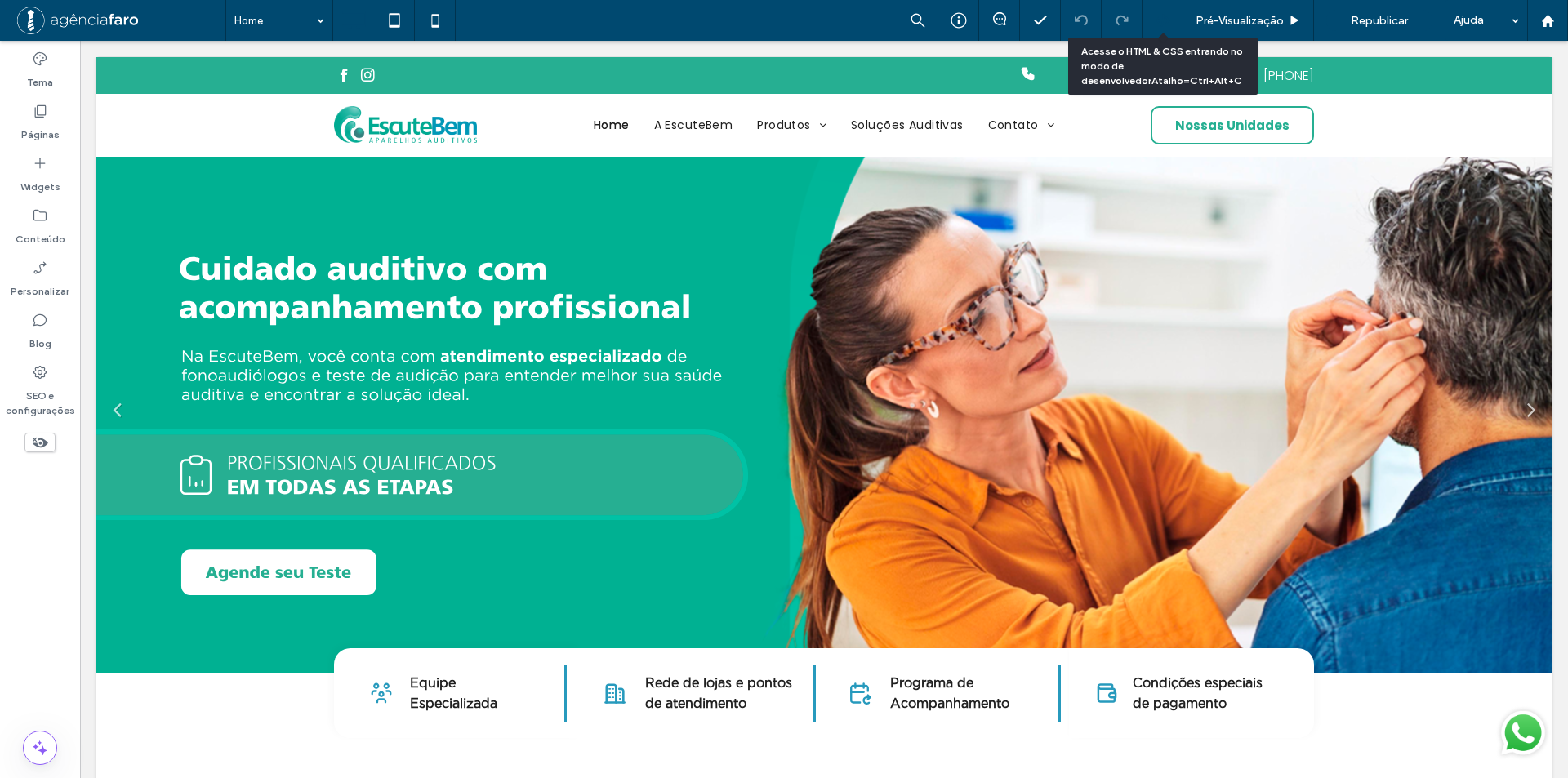 click 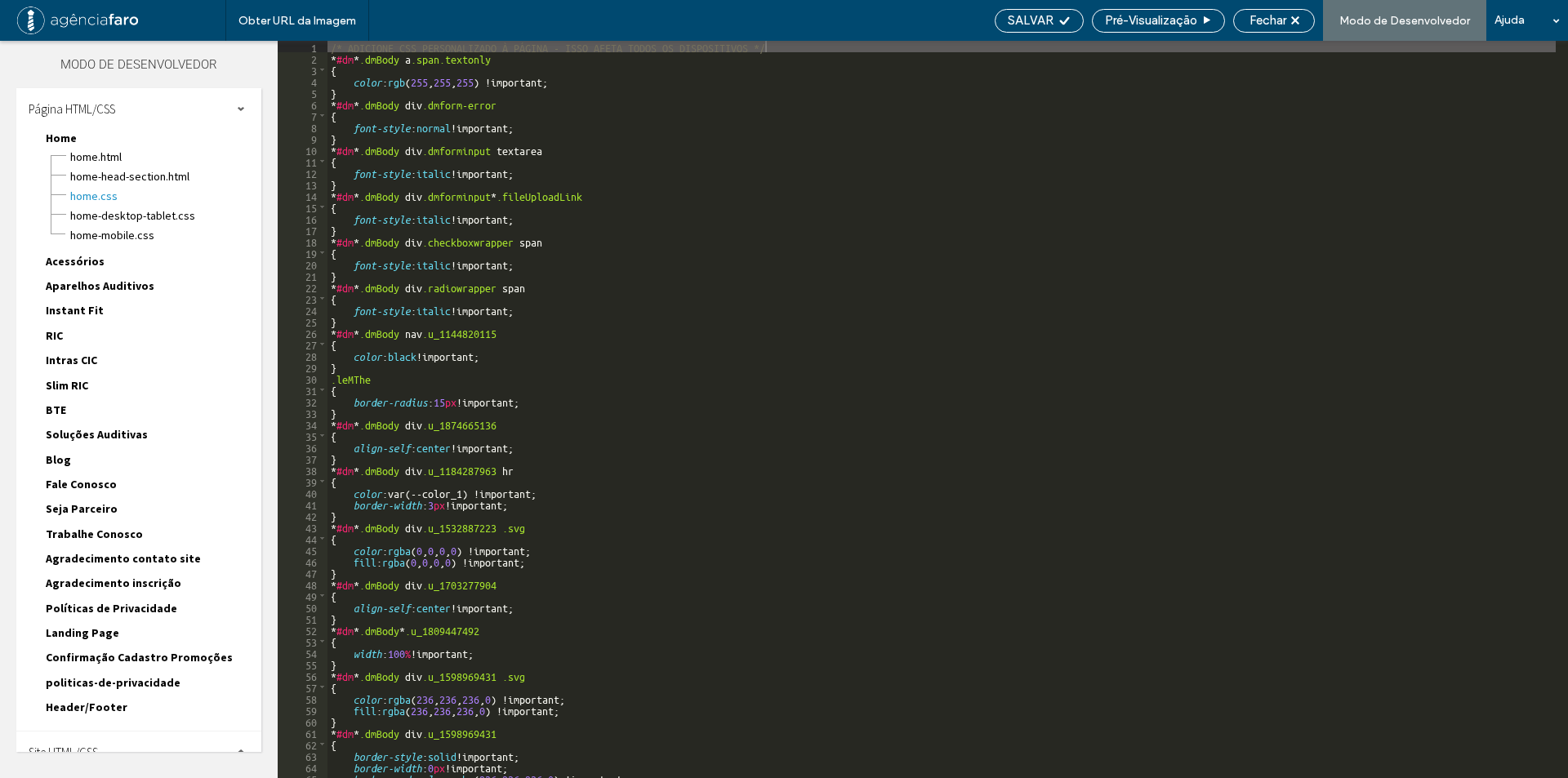scroll, scrollTop: 21, scrollLeft: 0, axis: vertical 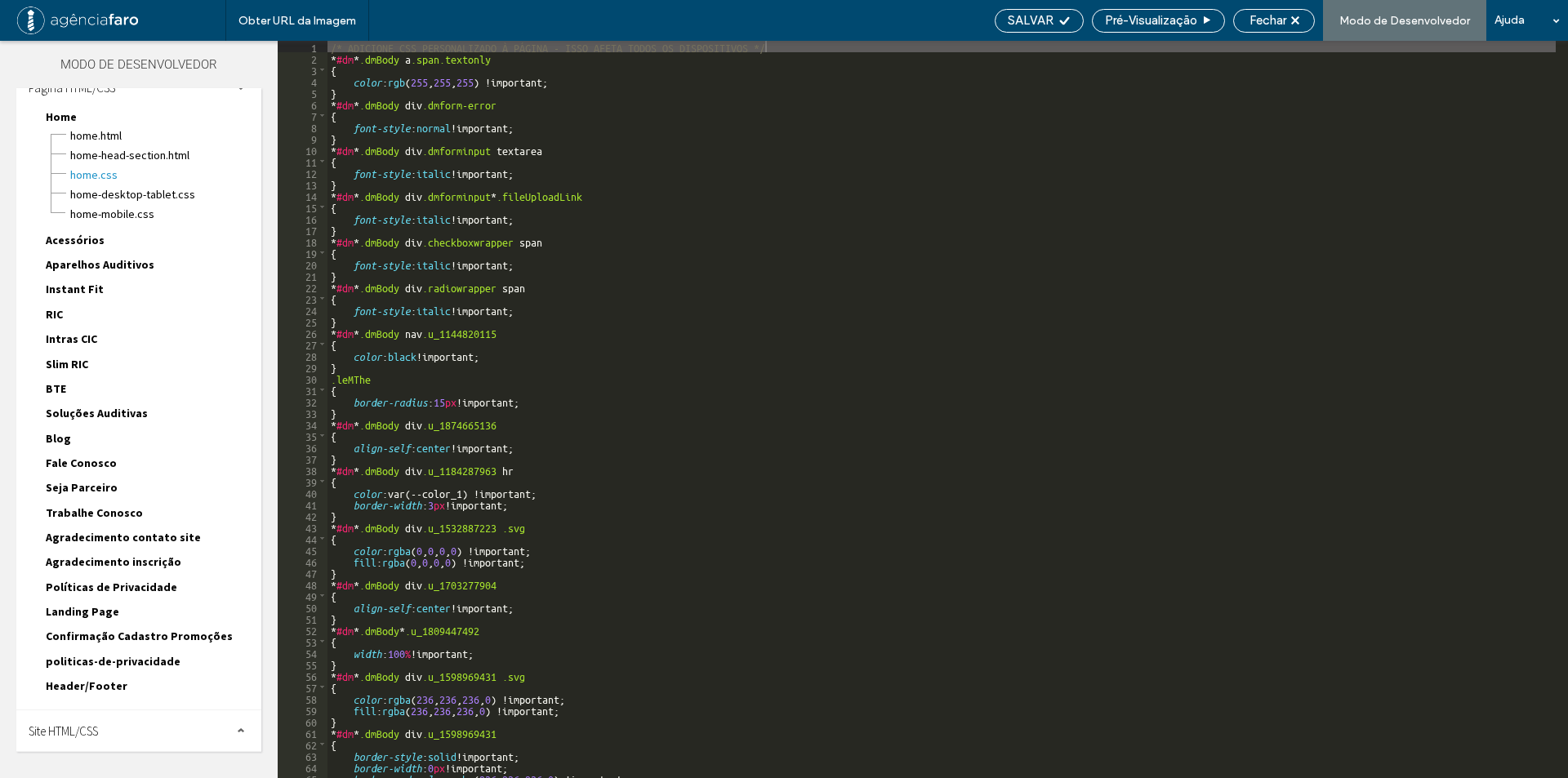 click on "Site HTML/CSS" at bounding box center (63, 731) 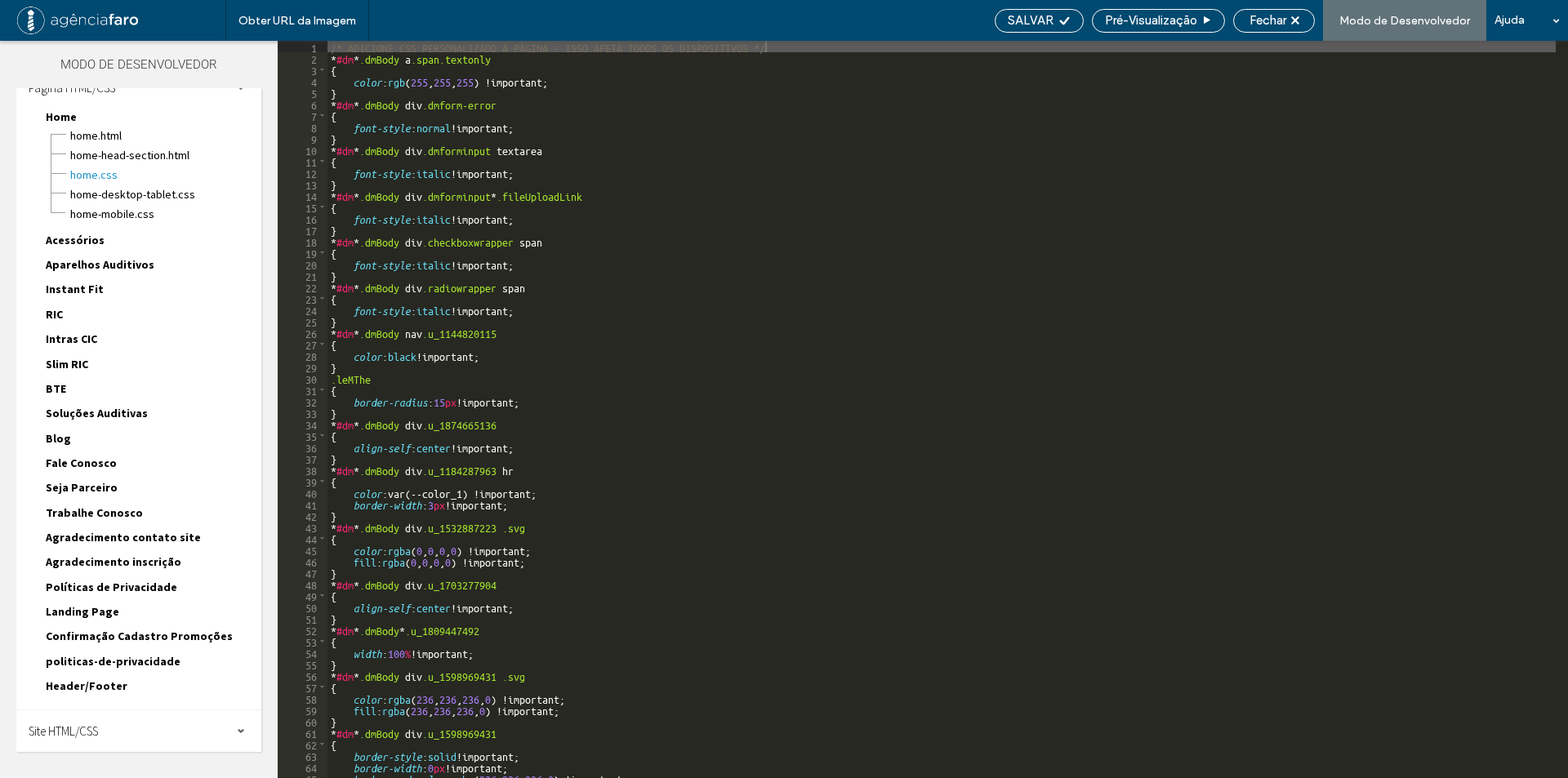 scroll, scrollTop: 149, scrollLeft: 0, axis: vertical 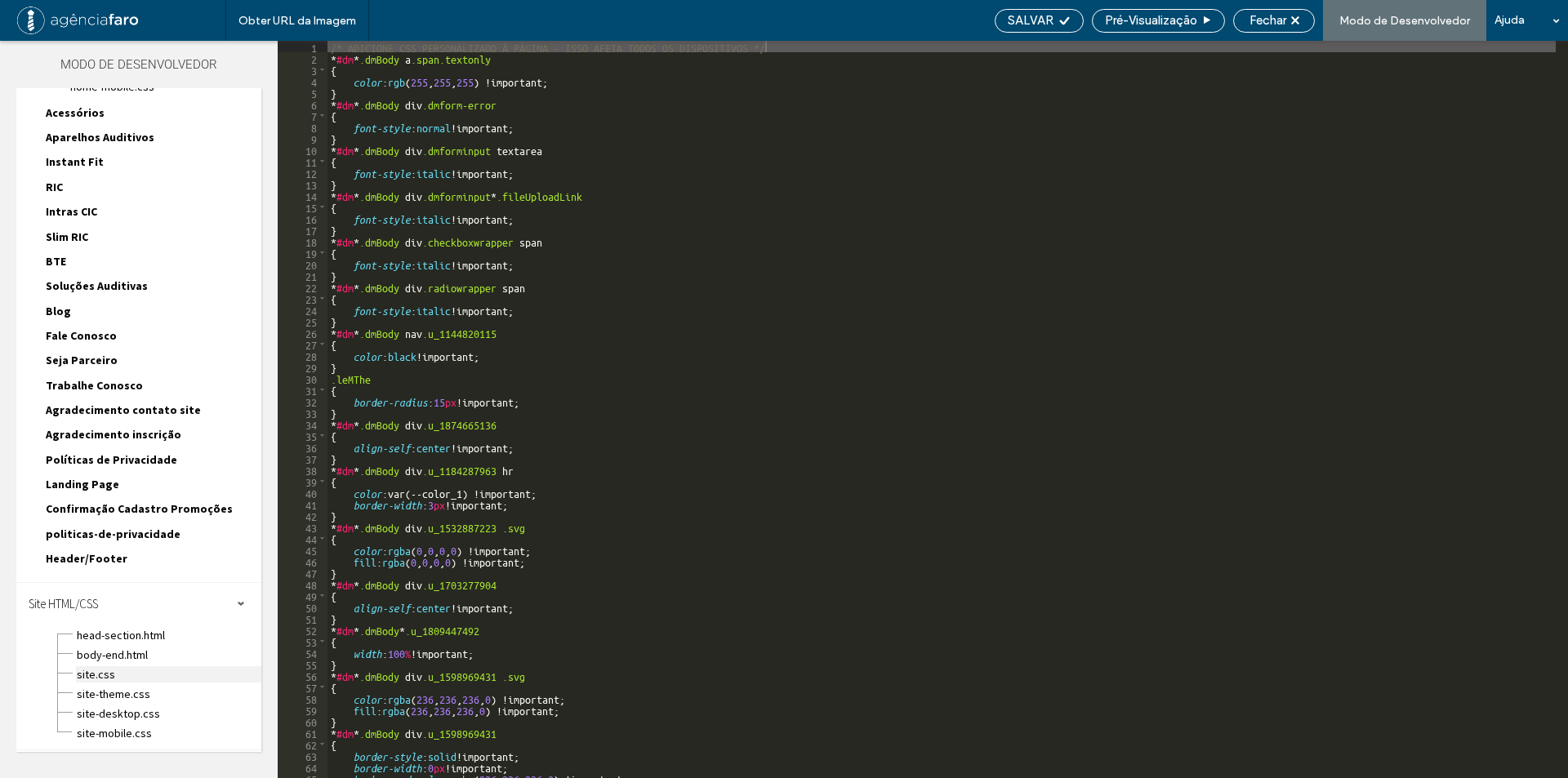 click on "site.css" at bounding box center (168, 674) 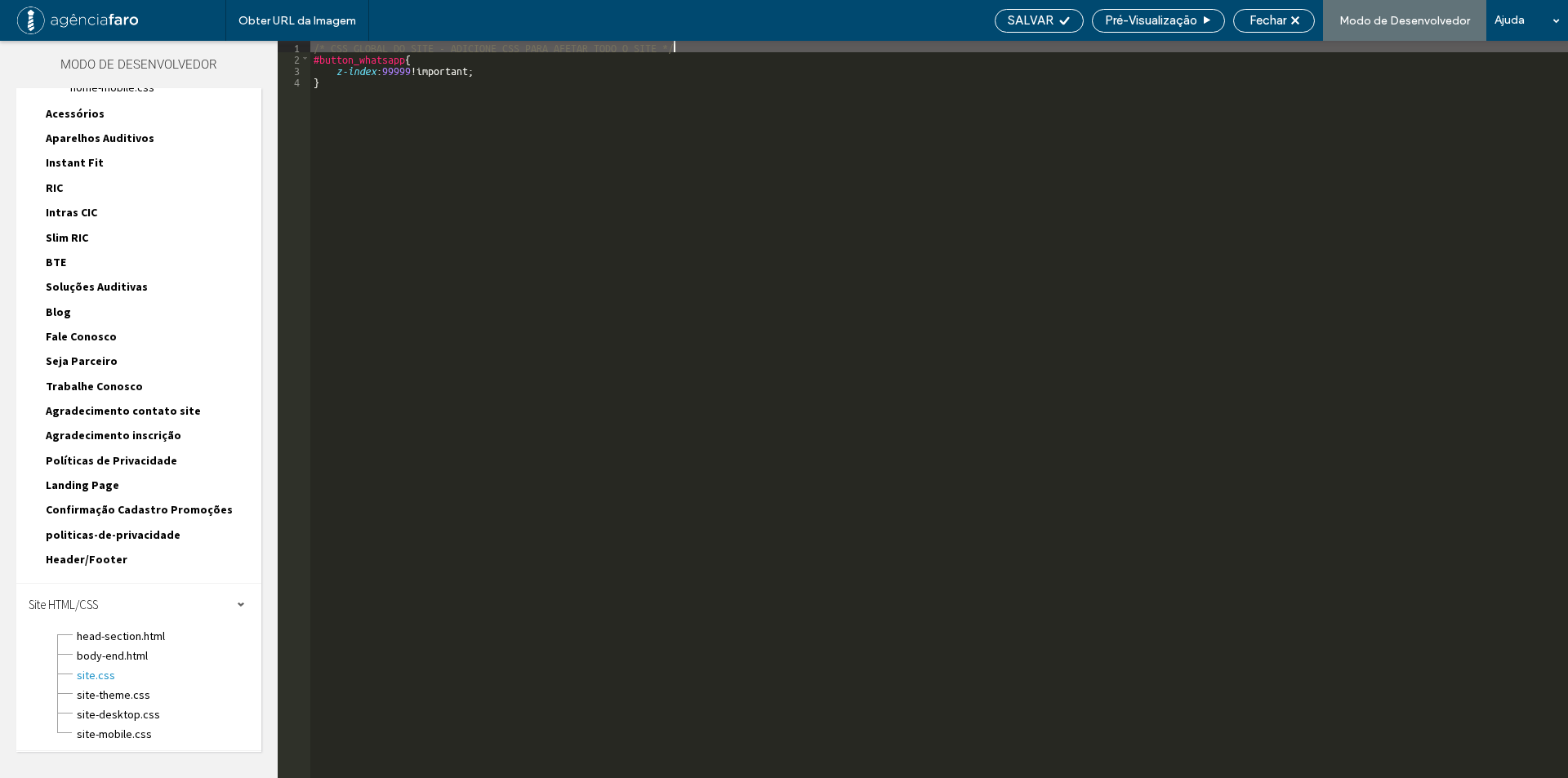 scroll, scrollTop: 149, scrollLeft: 0, axis: vertical 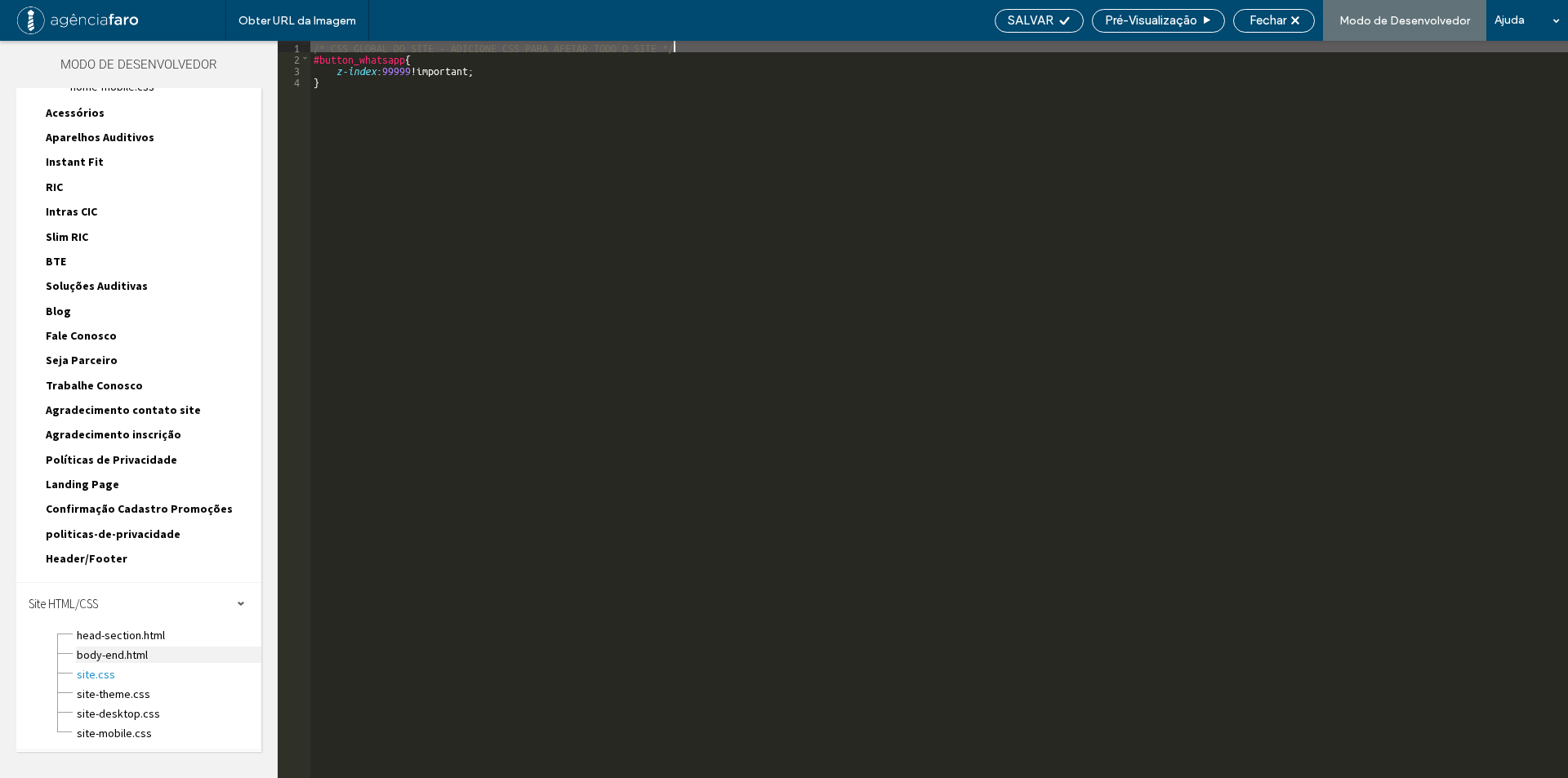 click on "body-end.html" at bounding box center (168, 655) 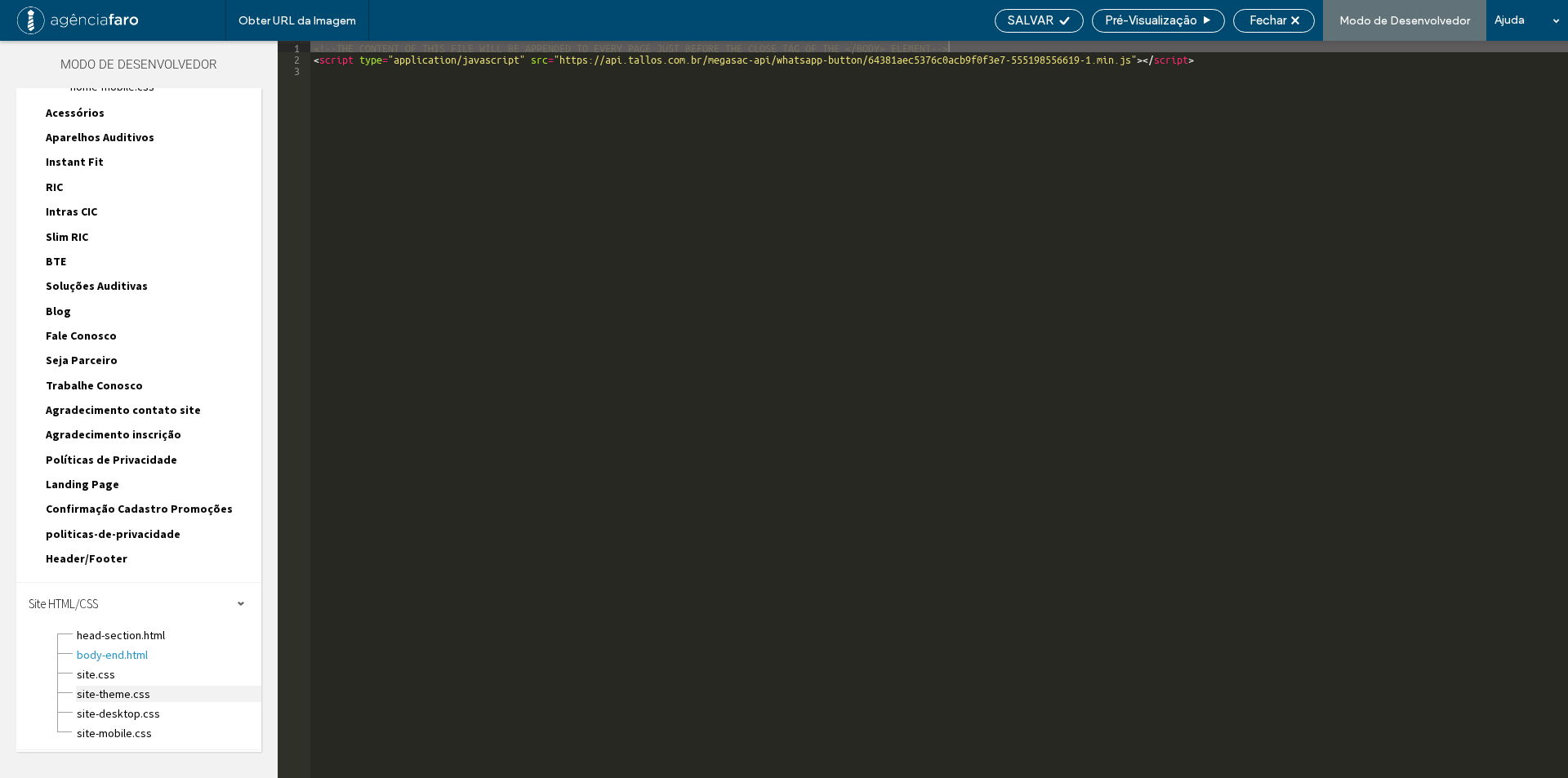 click on "site-theme.css" at bounding box center [168, 694] 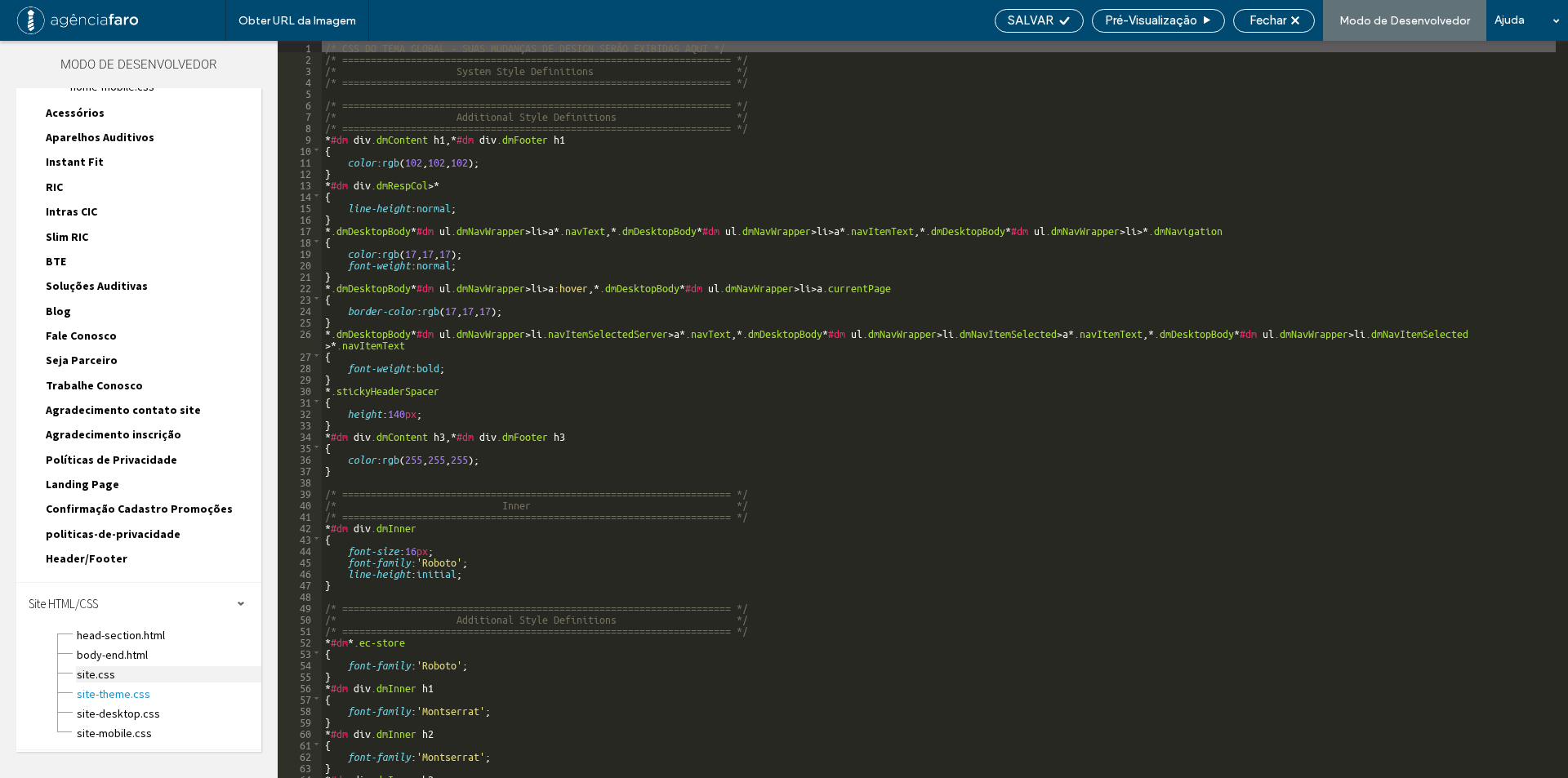 click on "site.css" at bounding box center [168, 674] 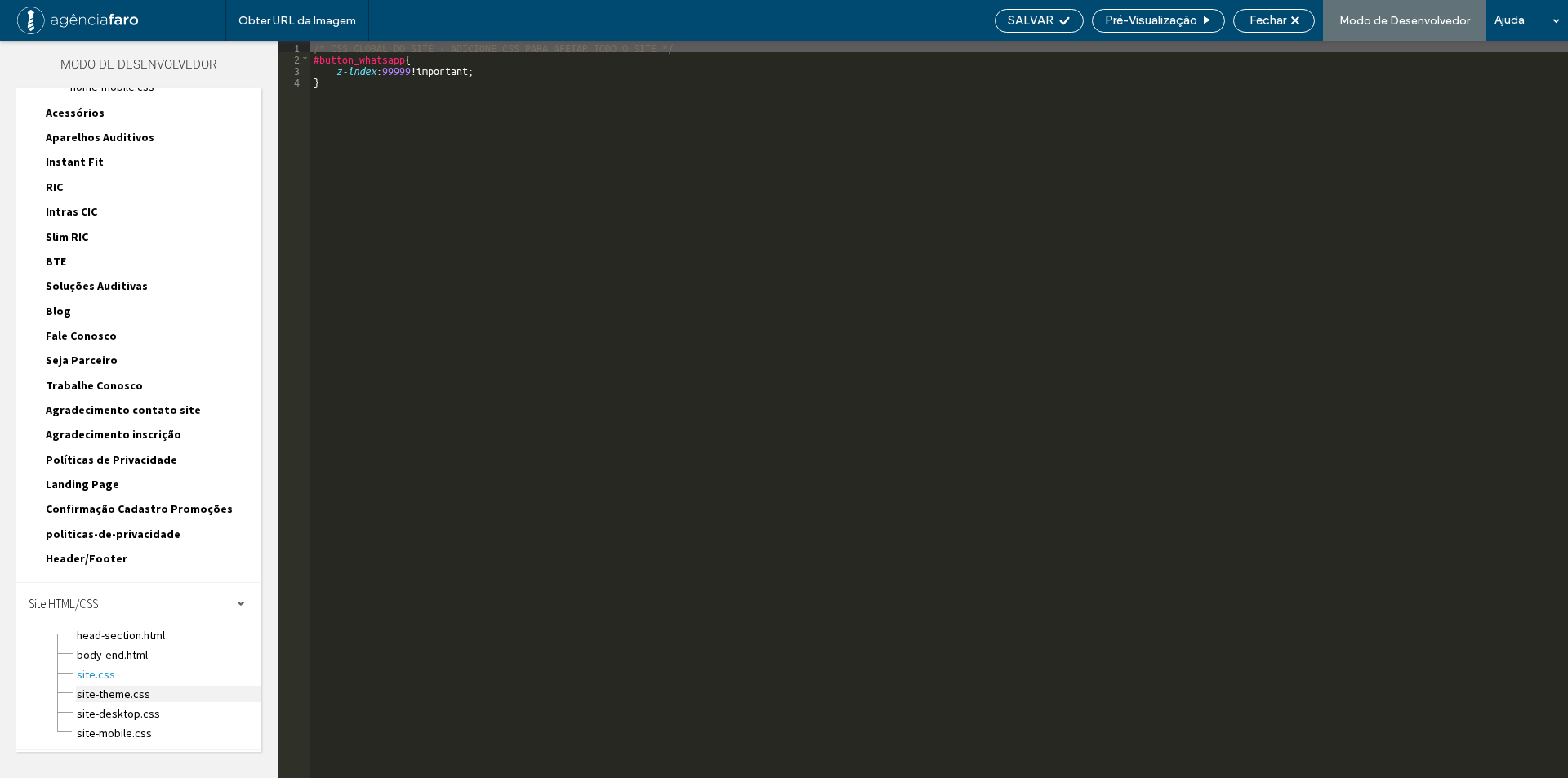 click on "site-theme.css" at bounding box center (168, 694) 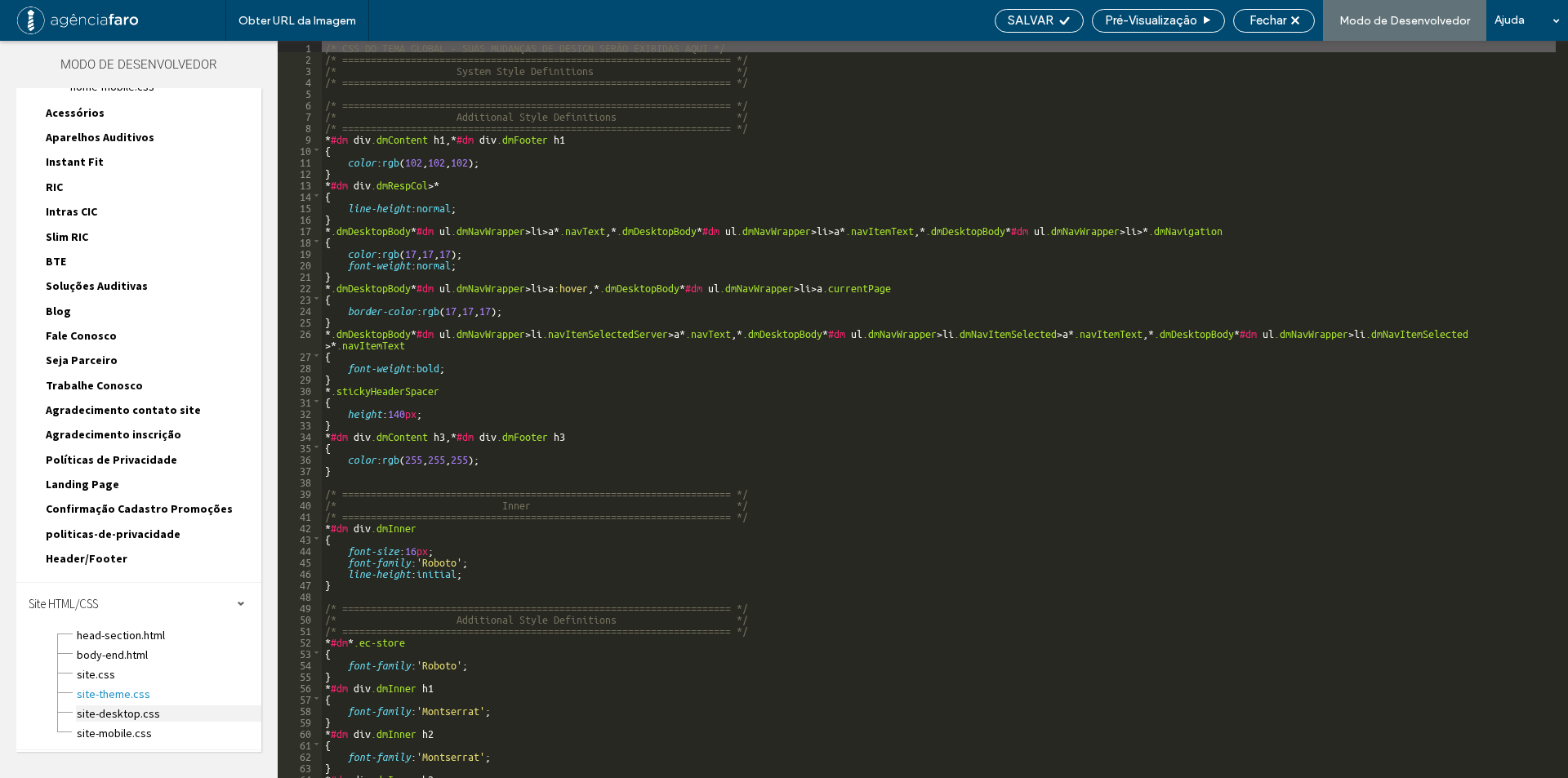 click on "site-desktop.css" at bounding box center (168, 714) 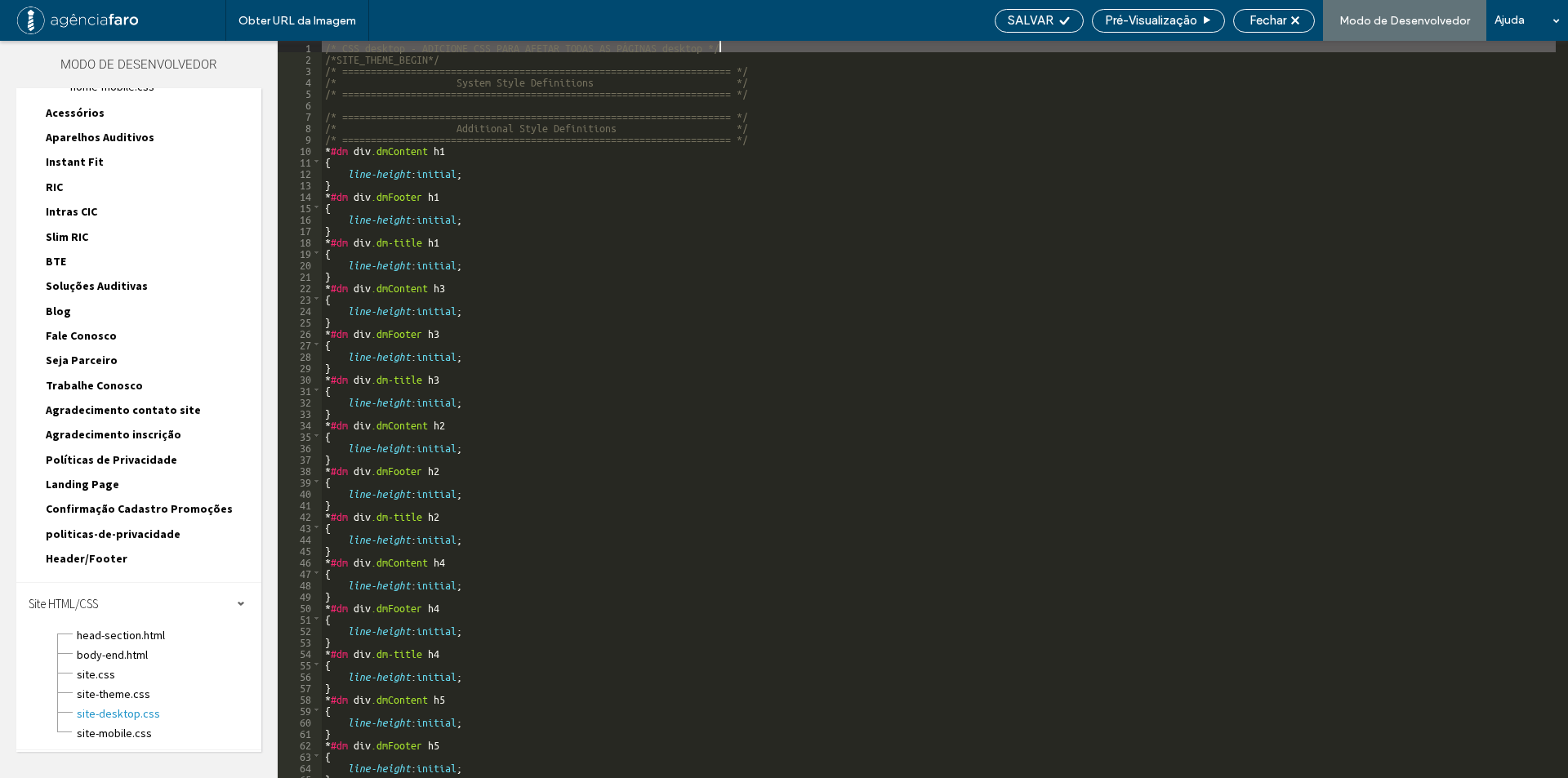 click on "site-theme.css" at bounding box center [168, 692] 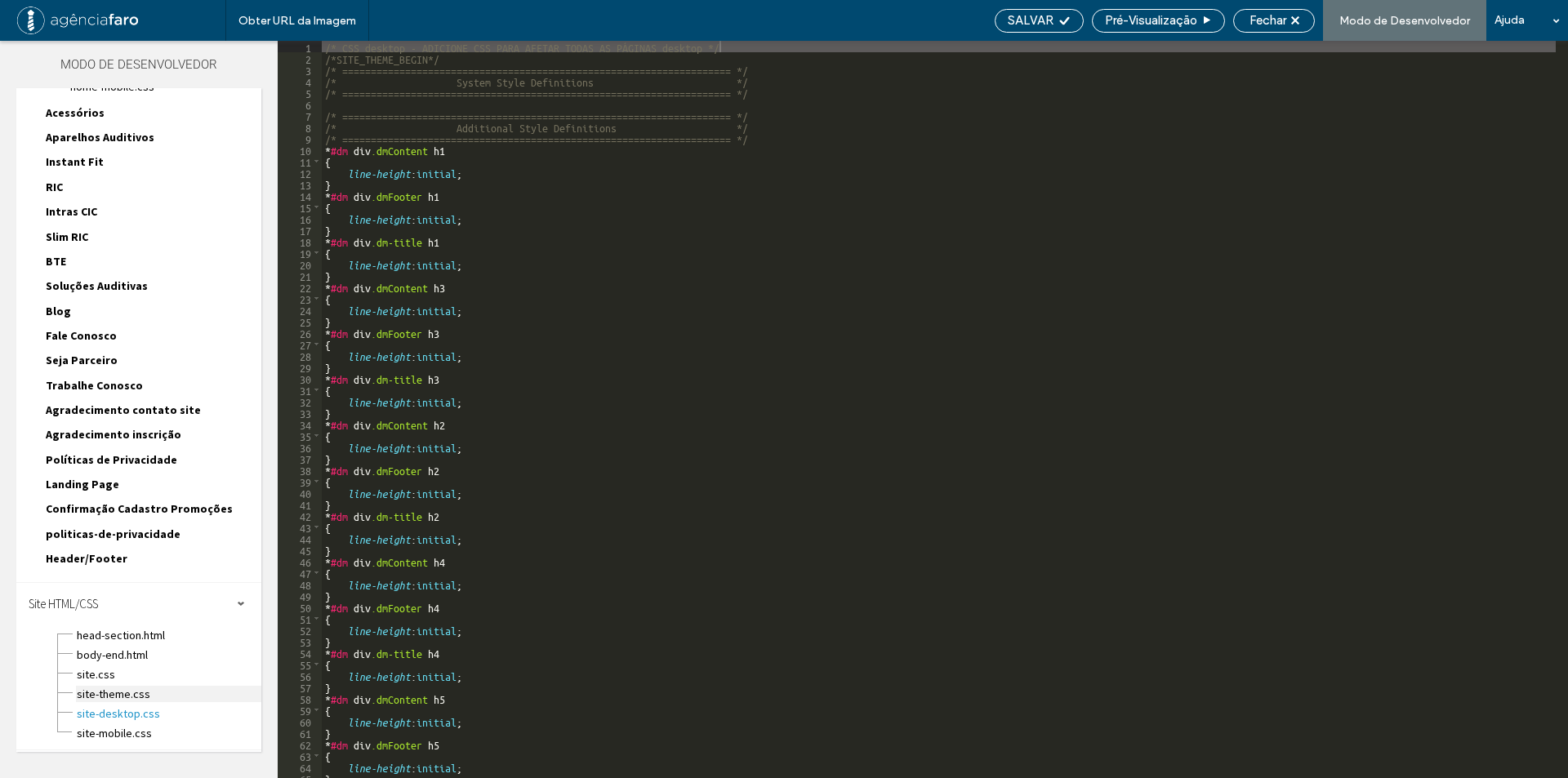 click on "site-theme.css" at bounding box center [168, 694] 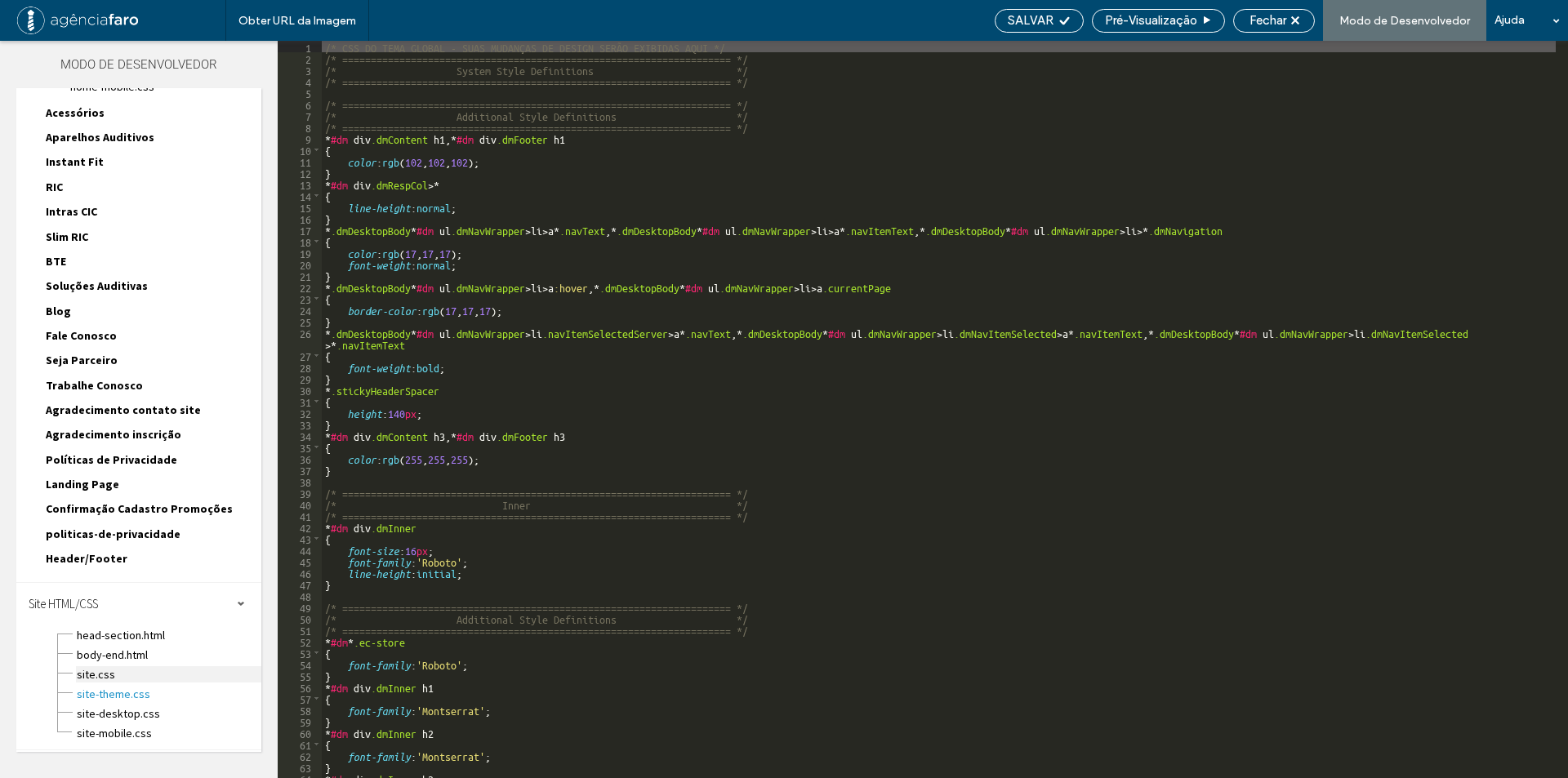 click on "site.css" at bounding box center [168, 674] 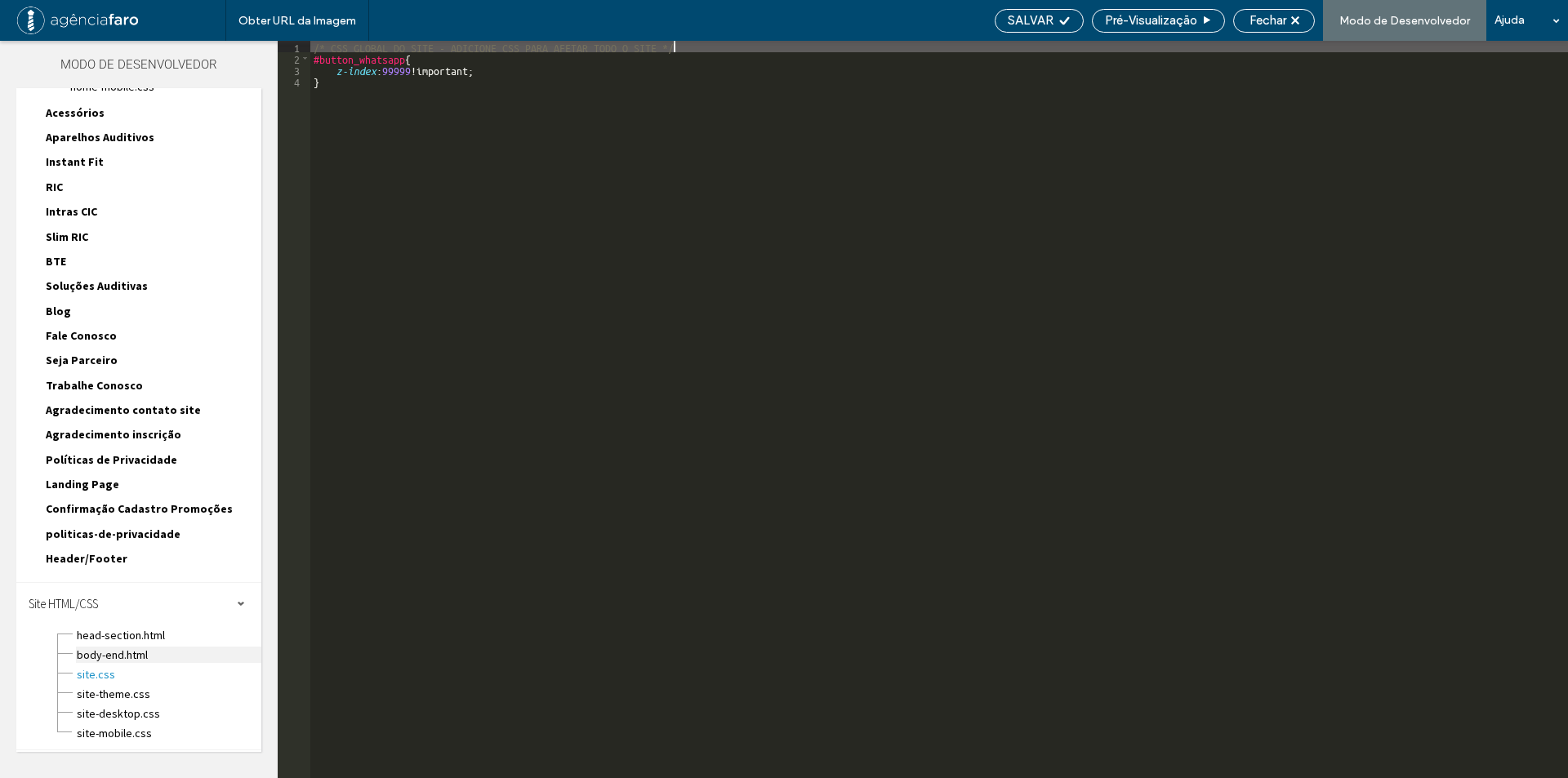 click on "body-end.html" at bounding box center (168, 655) 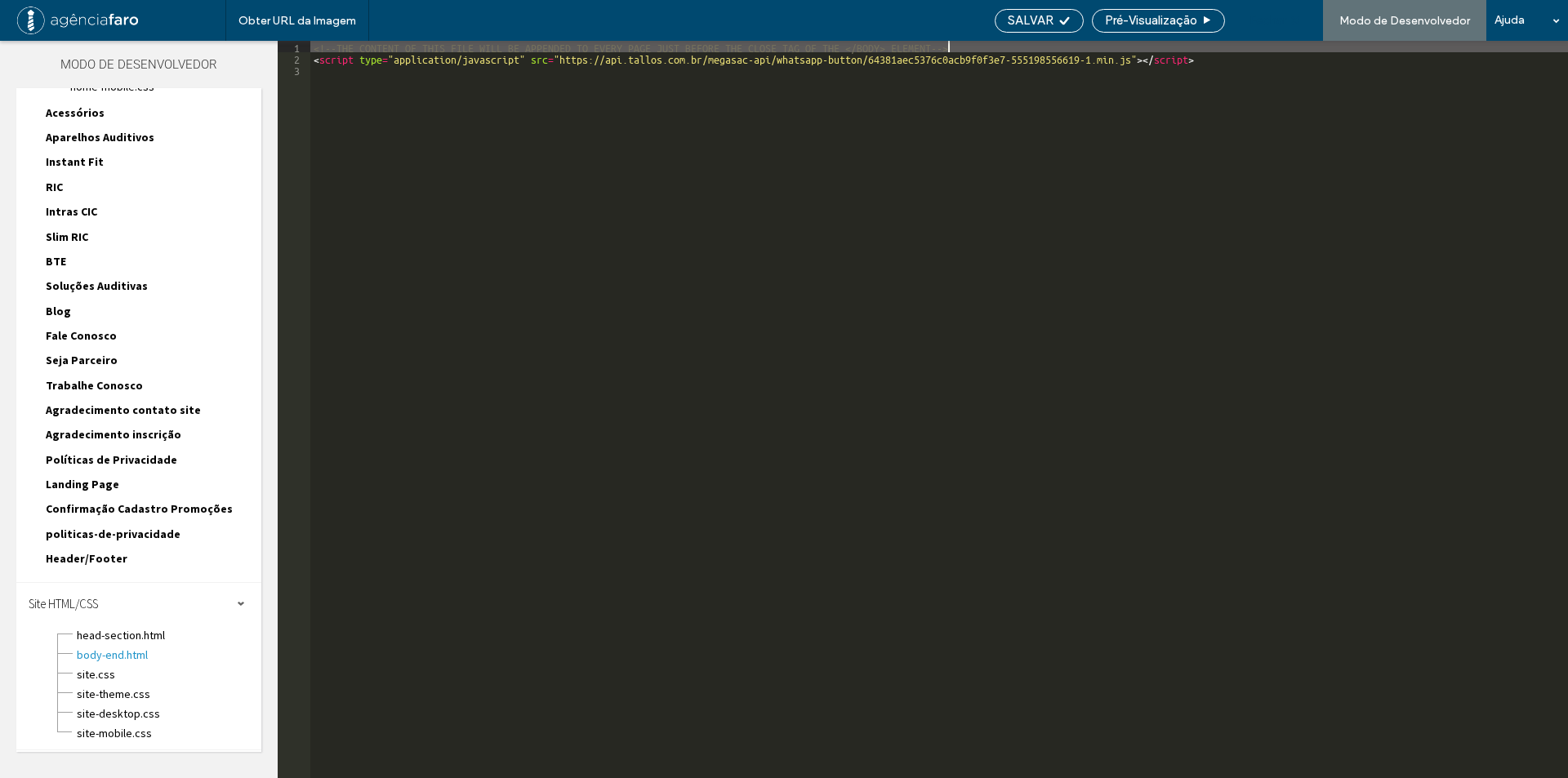 click on "Fechar" at bounding box center [1274, 20] 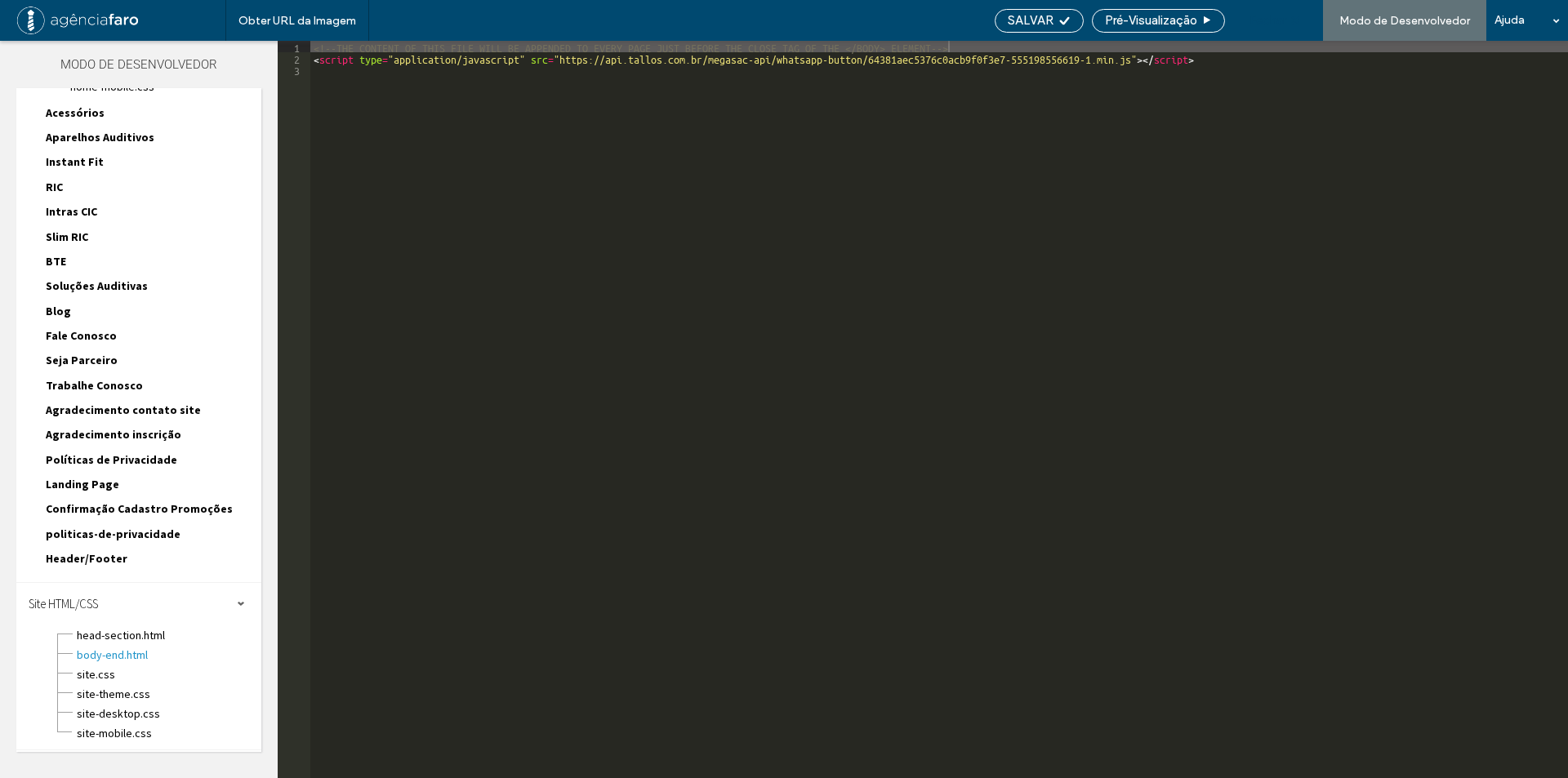 click on "Fechar" at bounding box center (1267, 20) 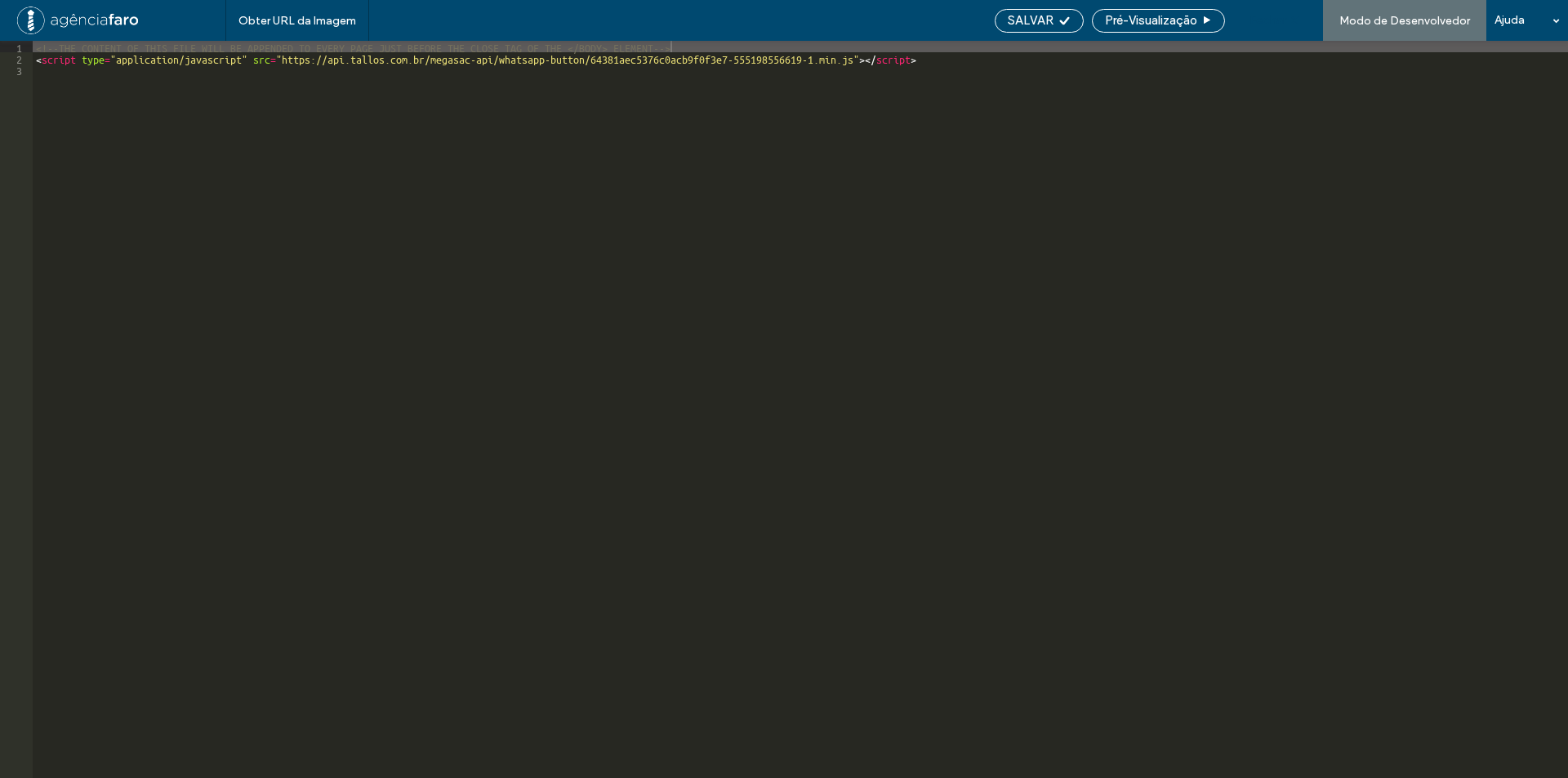 scroll, scrollTop: 108, scrollLeft: 0, axis: vertical 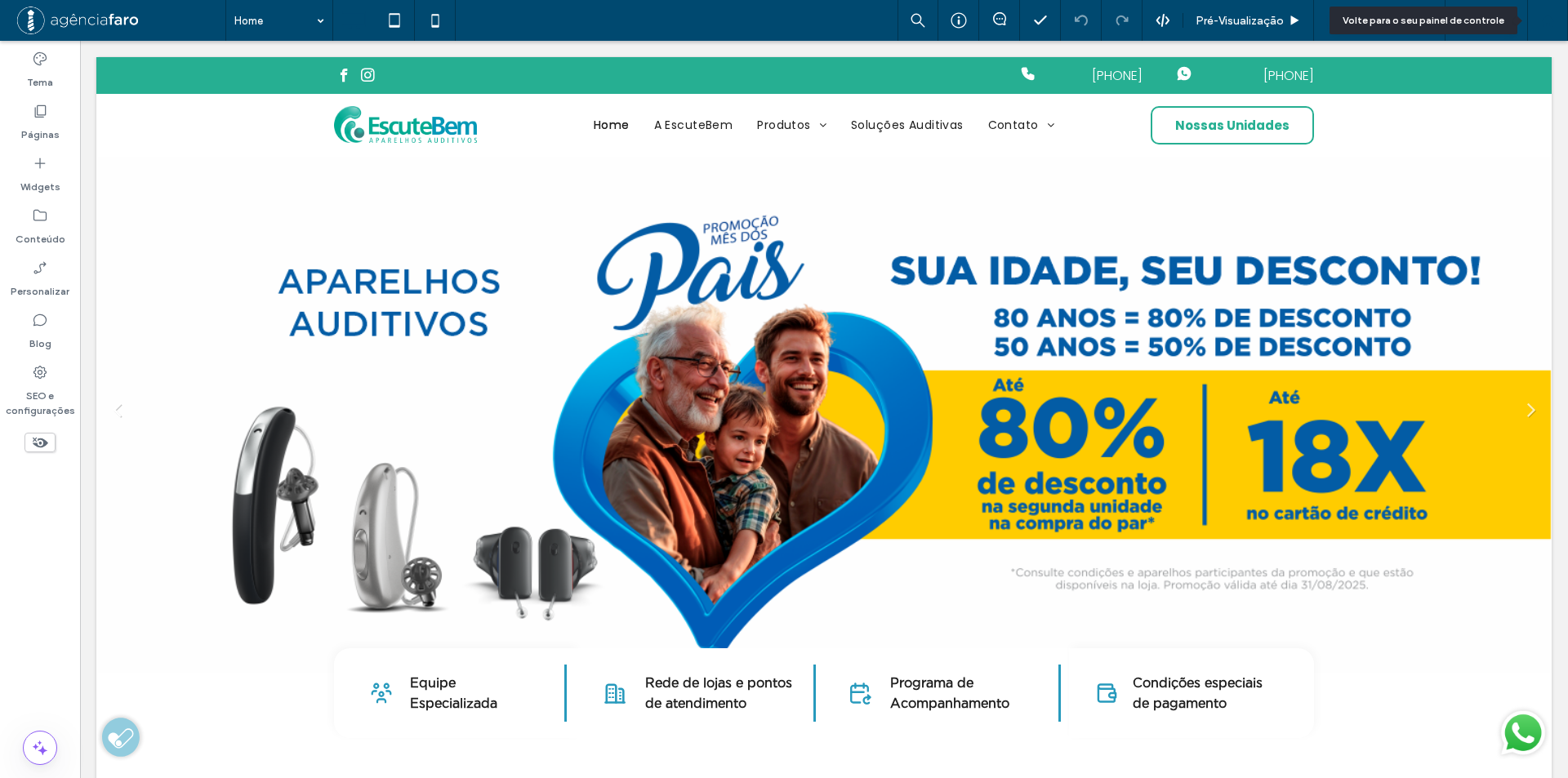 click 